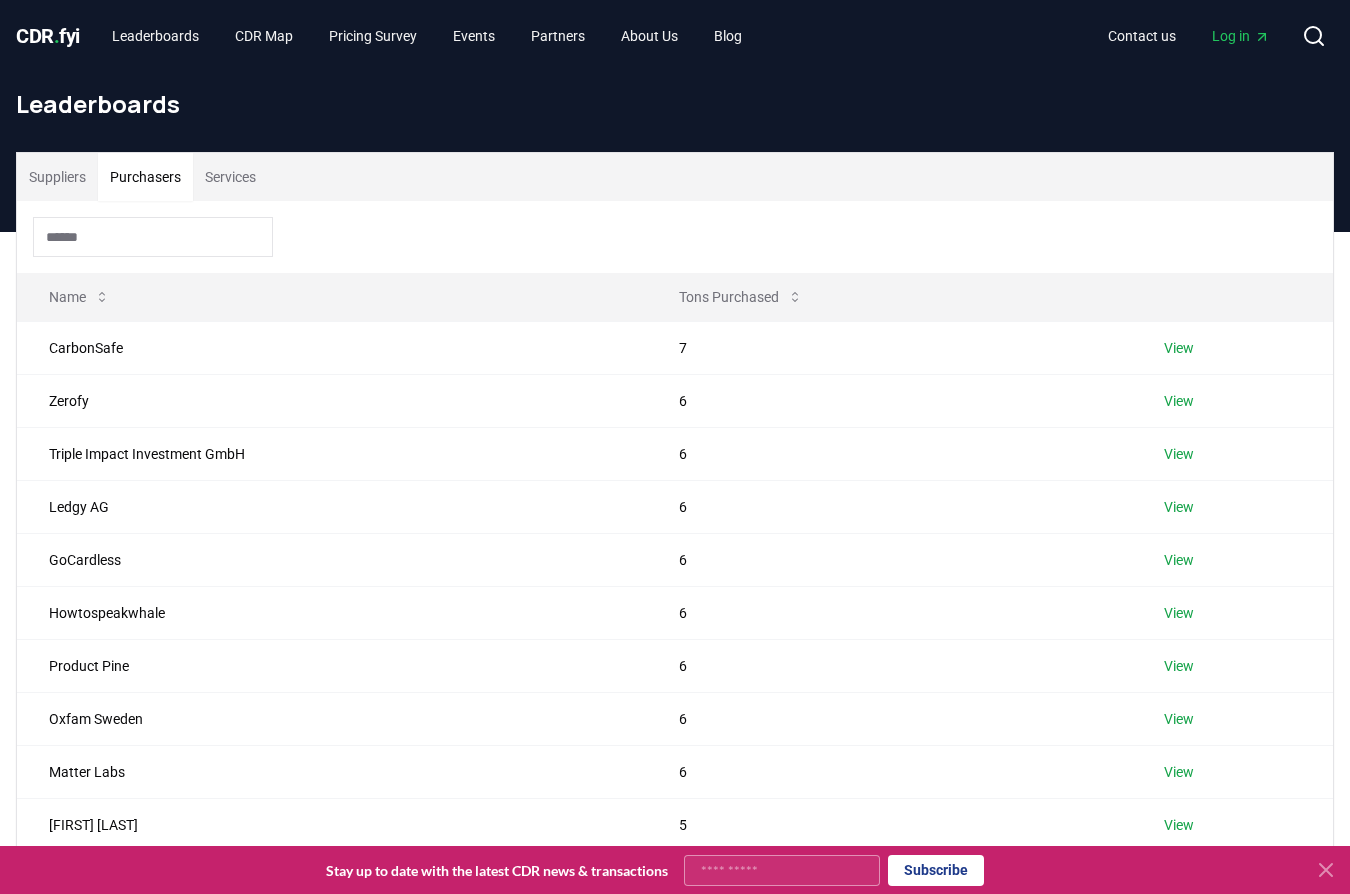 scroll, scrollTop: 524, scrollLeft: 0, axis: vertical 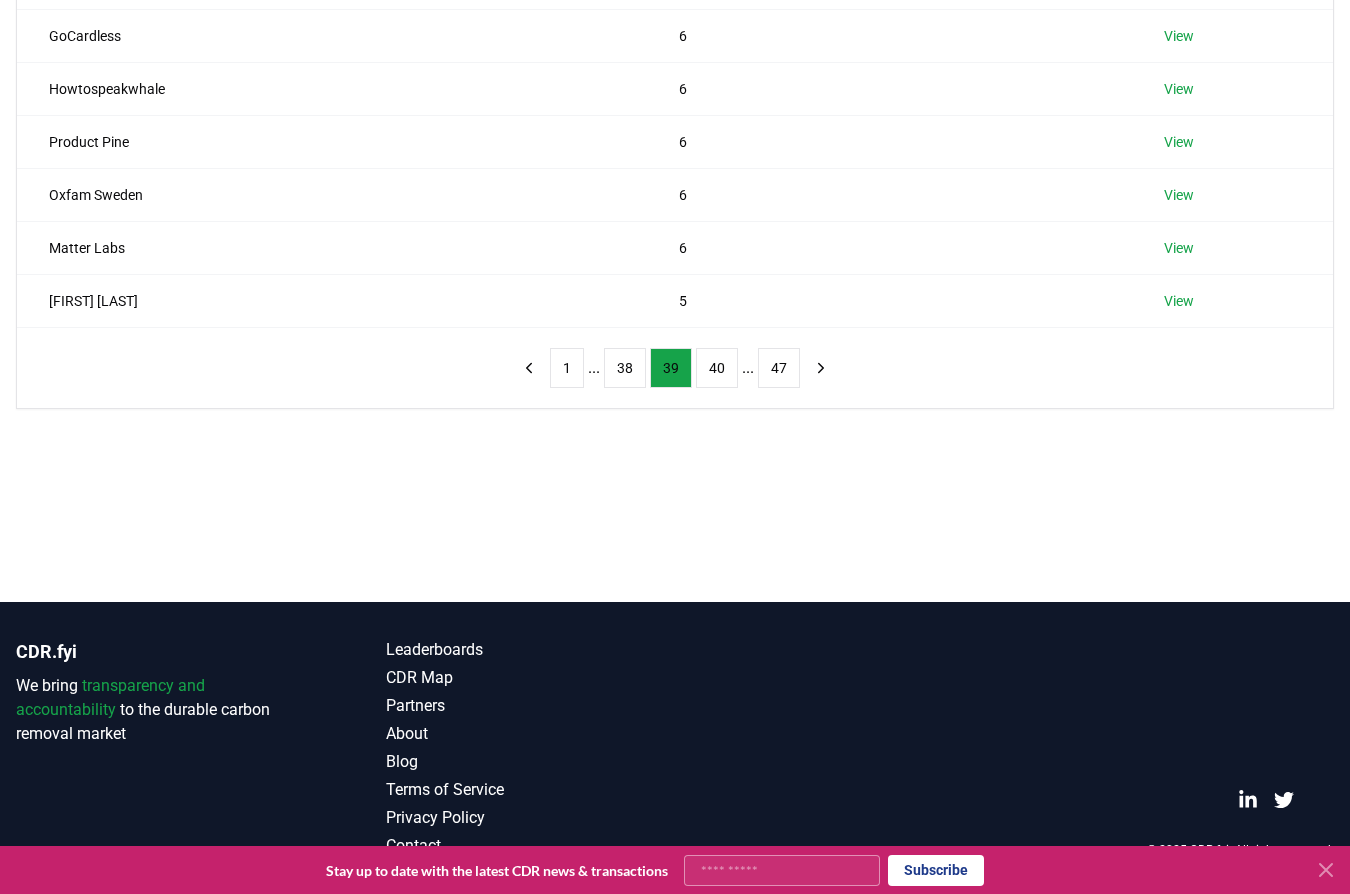 click on "Suppliers Purchasers Services Name Tons Purchased CarbonSafe 7 View Zerofy 6 View Triple Impact Investment GmbH 6 View Ledgy AG 6 View GoCardless 6 View Howtospeakwhale 6 View Product Pine 6 View Oxfam Sweden 6 View Matter Labs 6 View [FIRST] [LAST] 5 View 1 ... 38 39 40 ... 47" at bounding box center [675, 155] 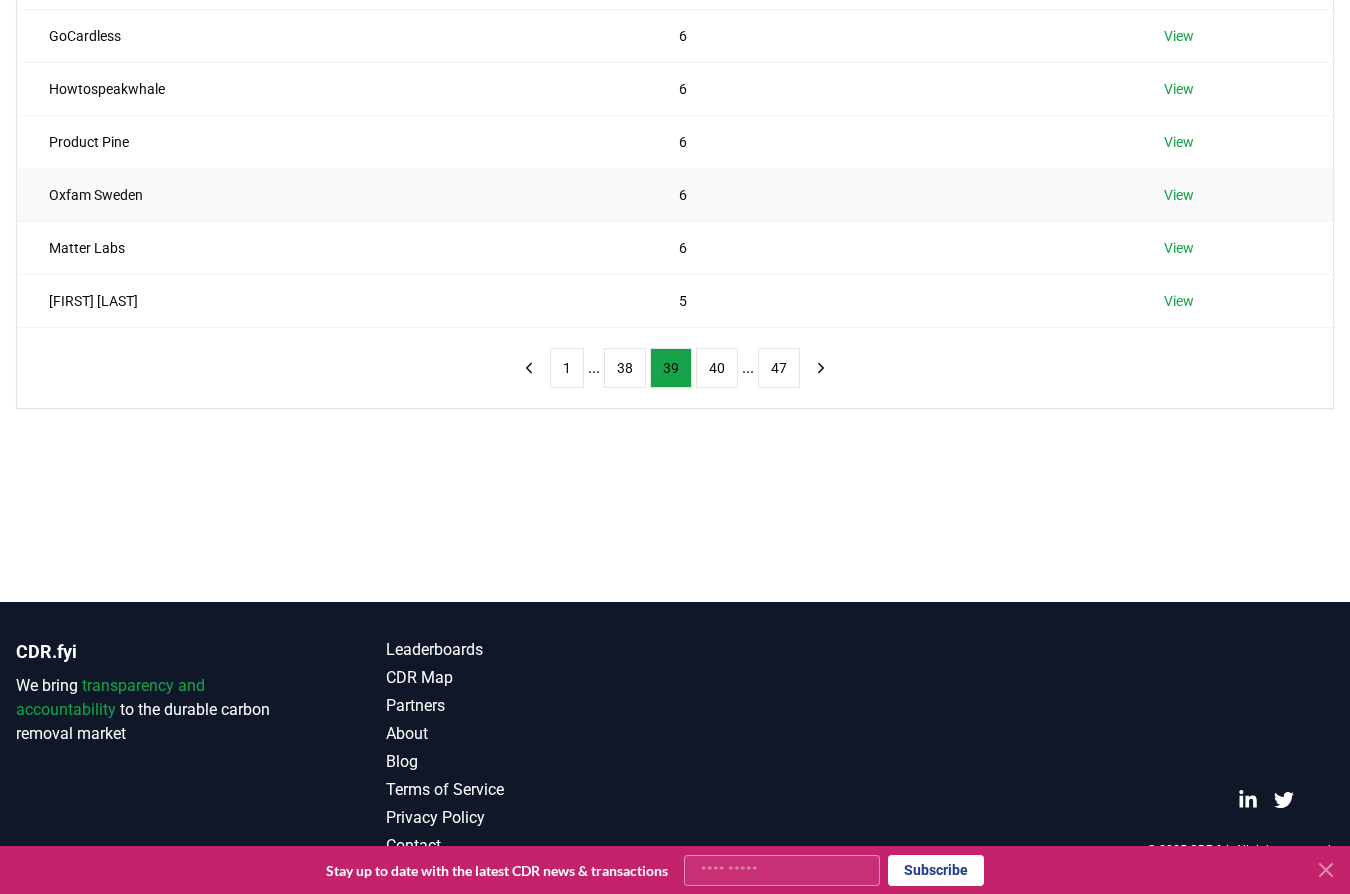 scroll, scrollTop: 0, scrollLeft: 0, axis: both 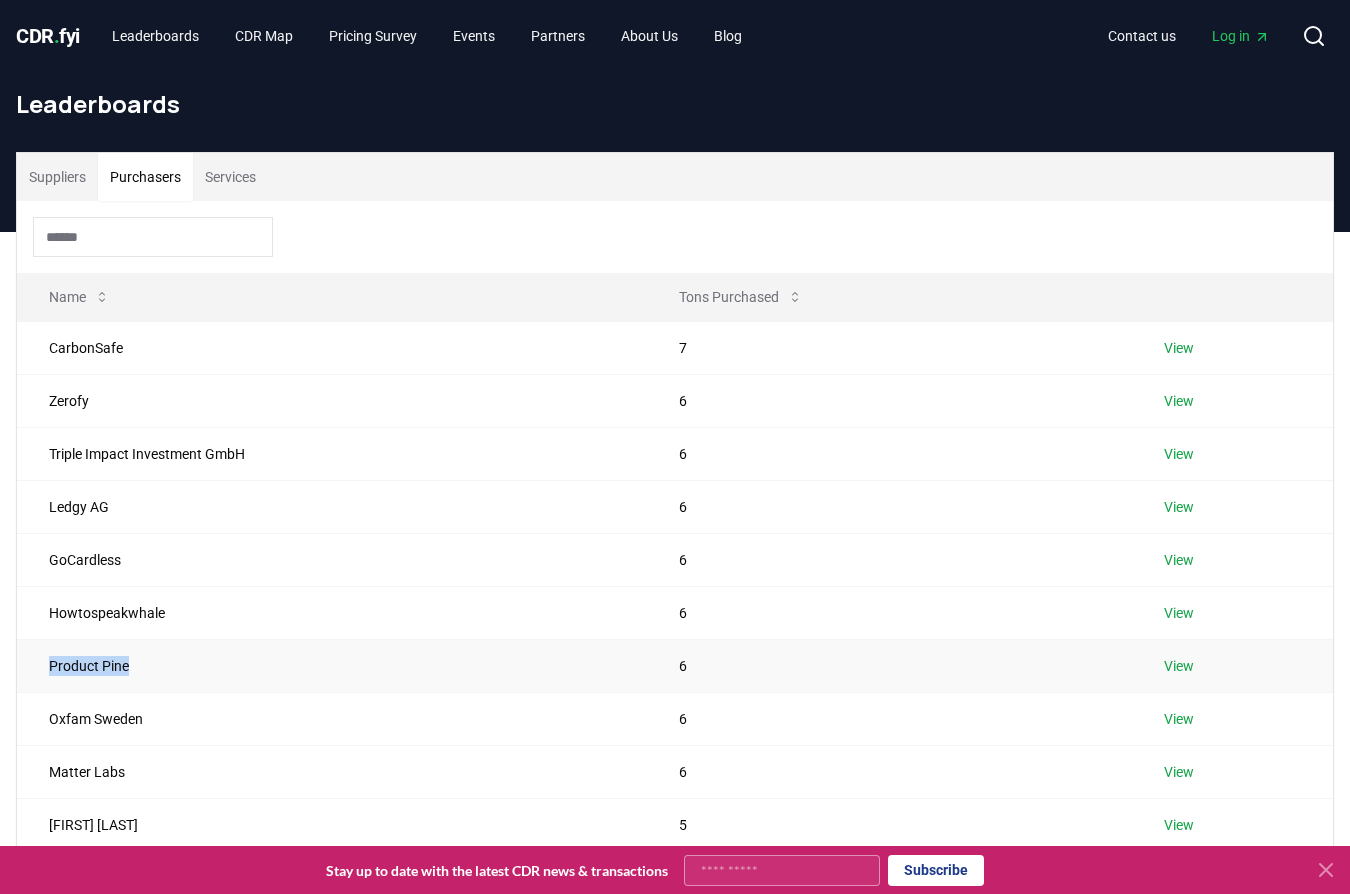 drag, startPoint x: 132, startPoint y: 669, endPoint x: 46, endPoint y: 680, distance: 86.70064 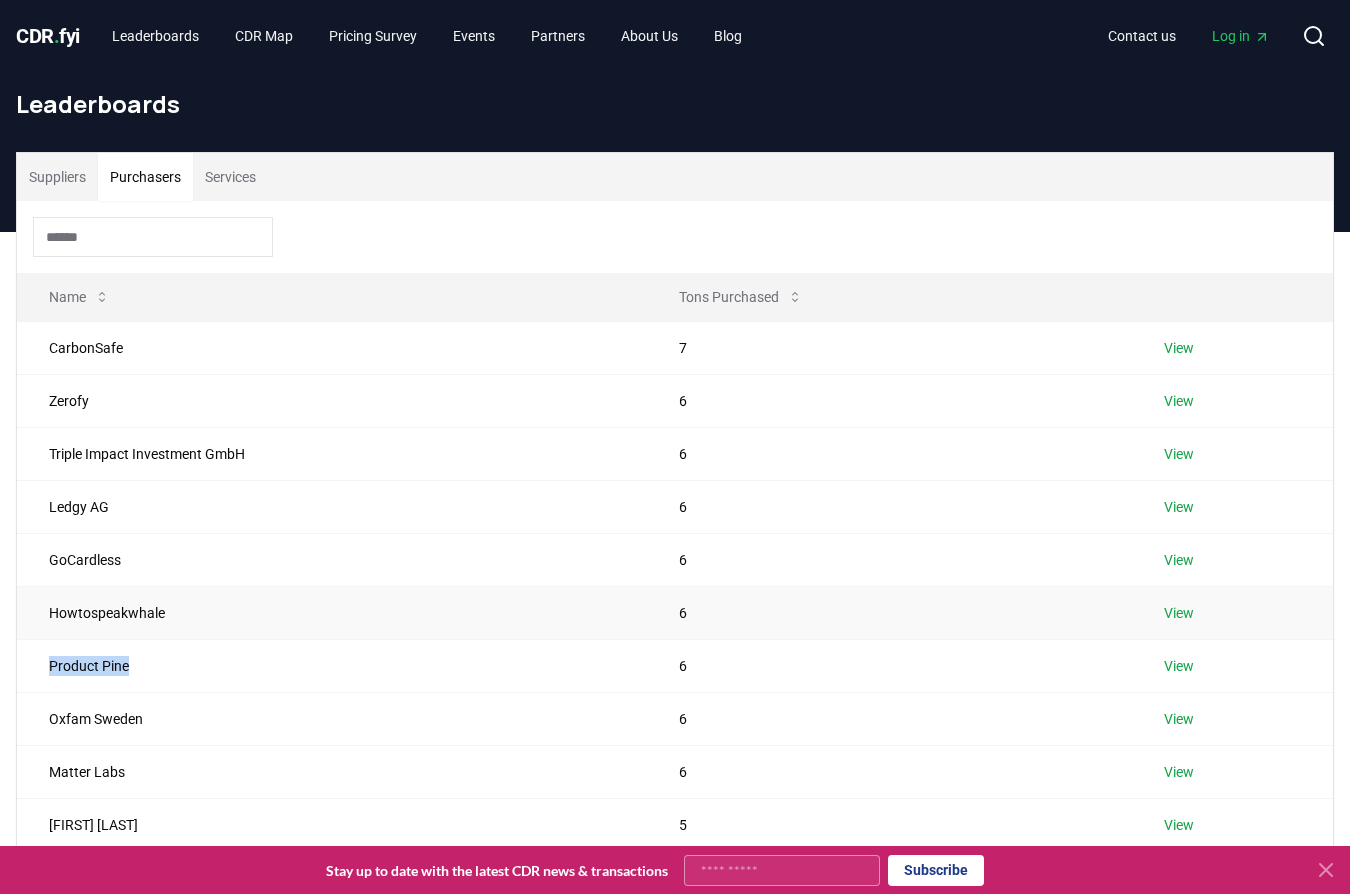 copy on "Product Pine" 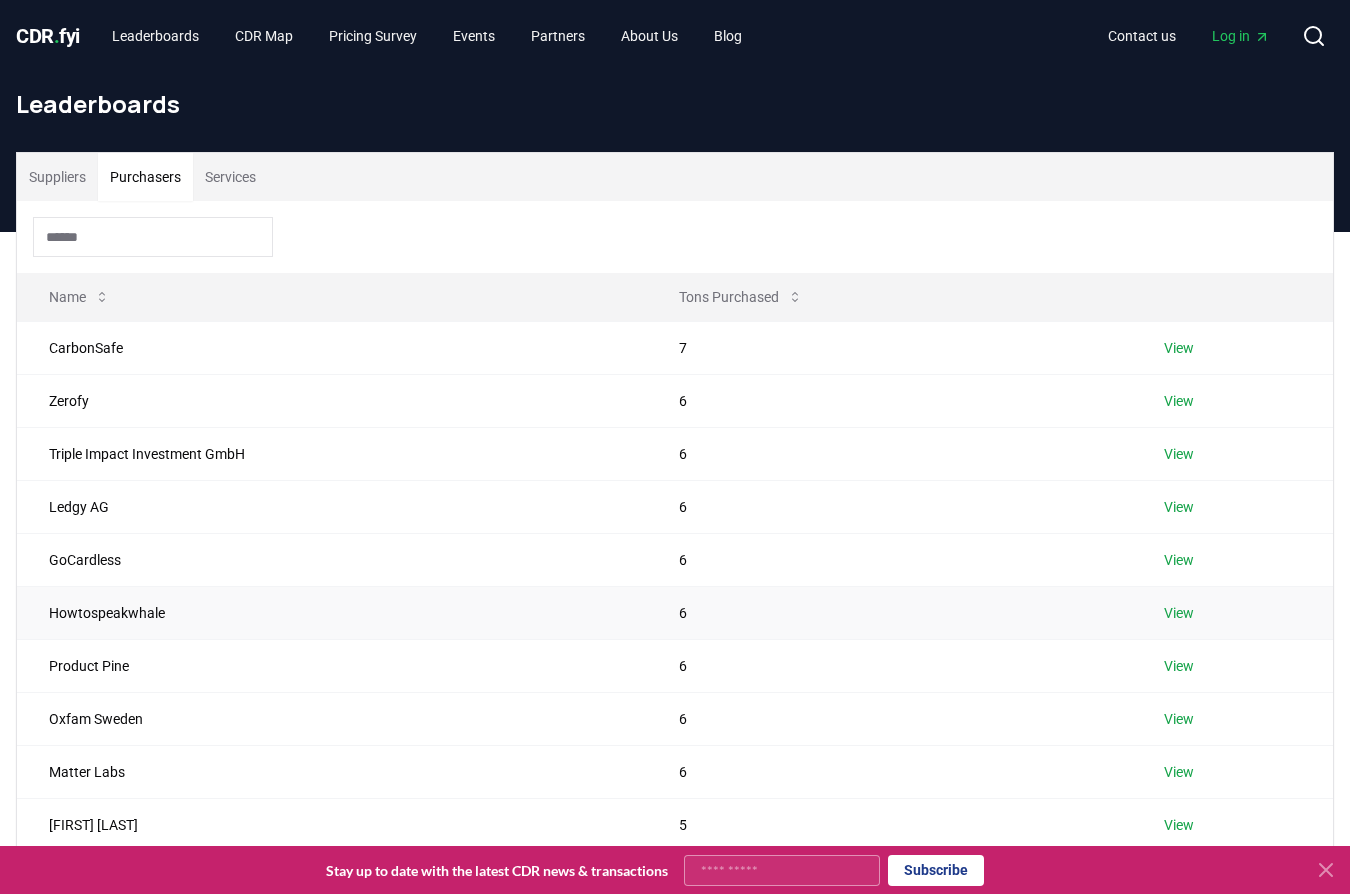 drag, startPoint x: 164, startPoint y: 634, endPoint x: 205, endPoint y: 629, distance: 41.303753 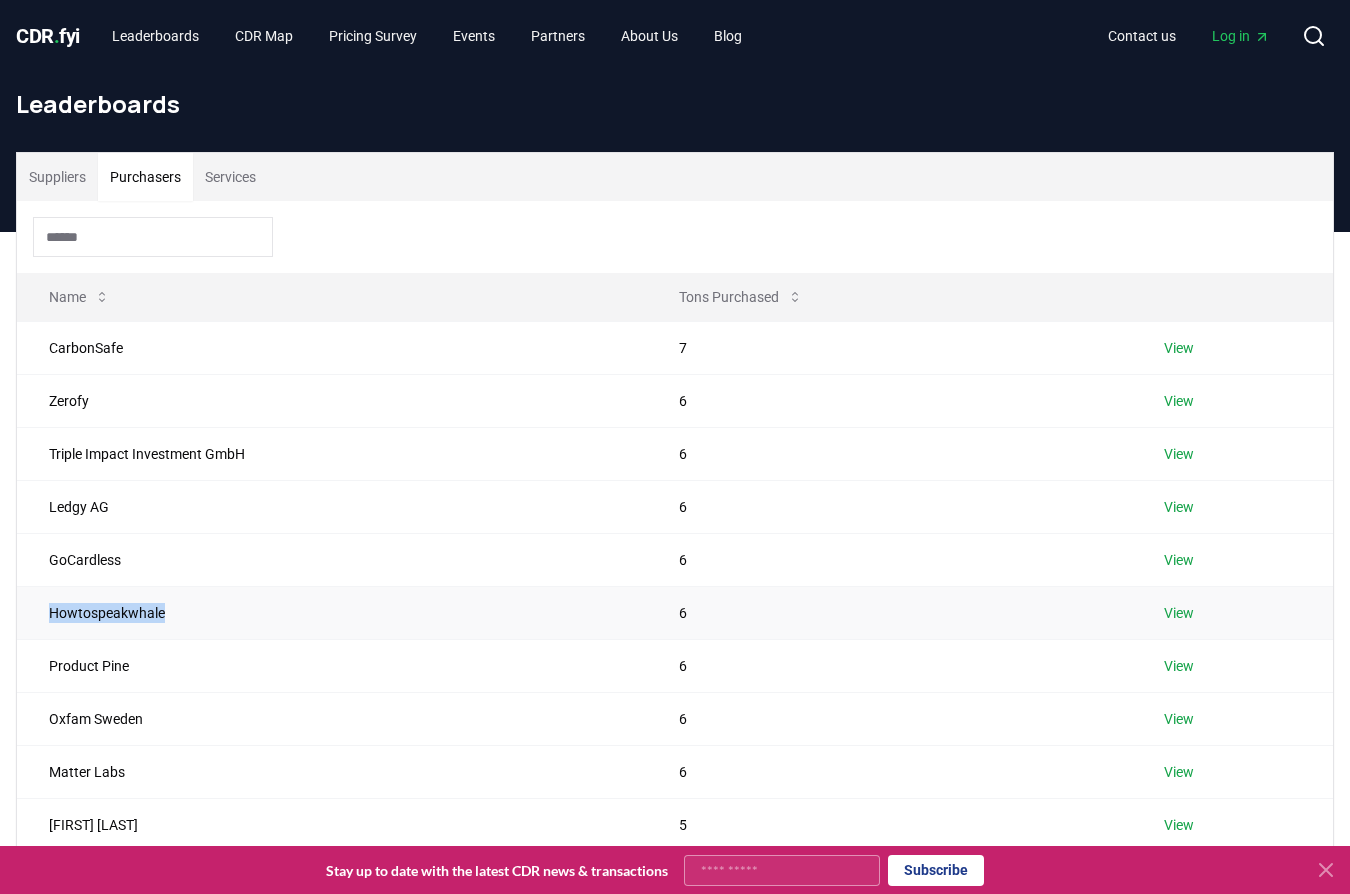 drag, startPoint x: 154, startPoint y: 614, endPoint x: 18, endPoint y: 614, distance: 136 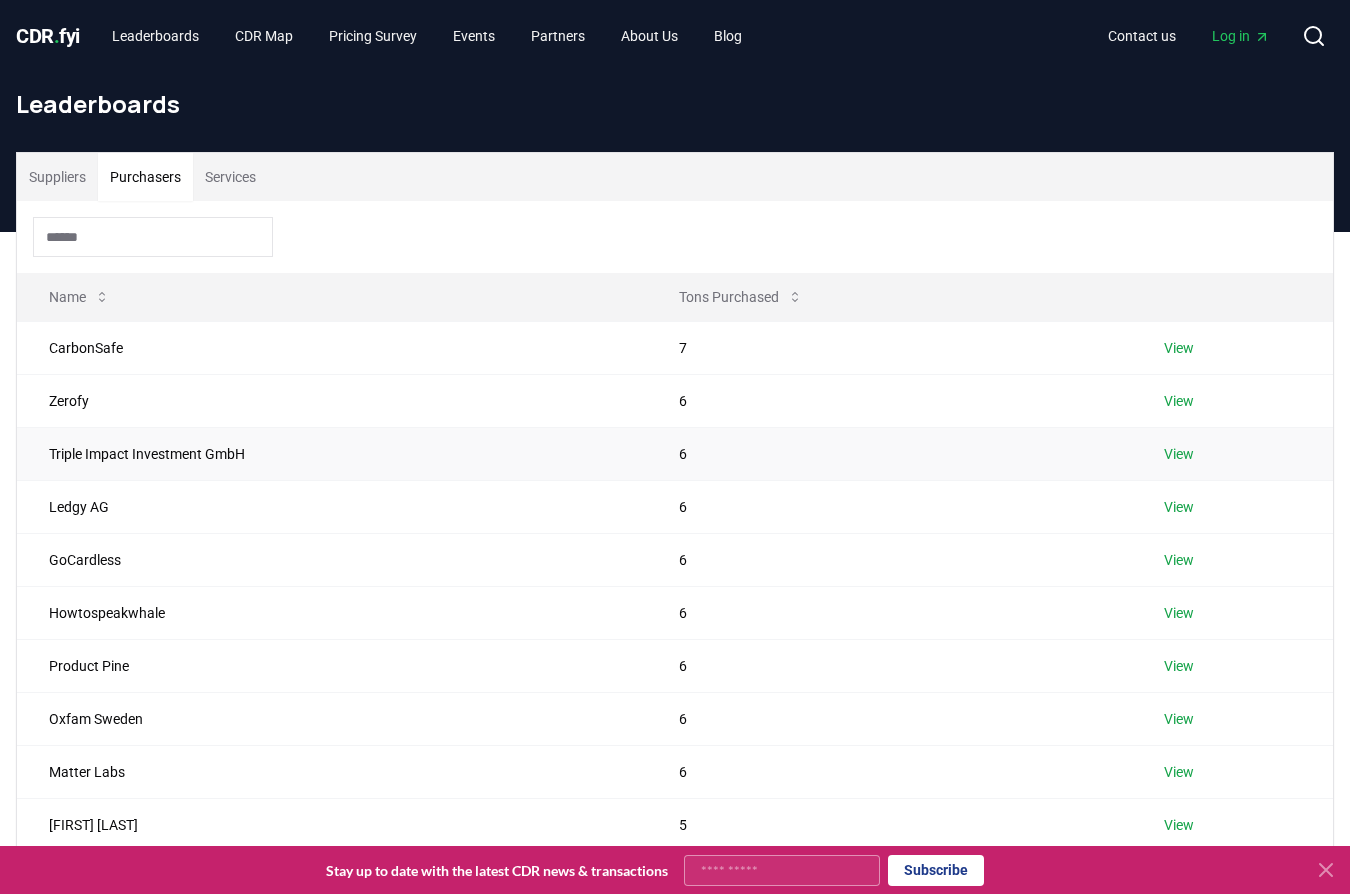click on "Triple Impact Investment GmbH" at bounding box center [332, 453] 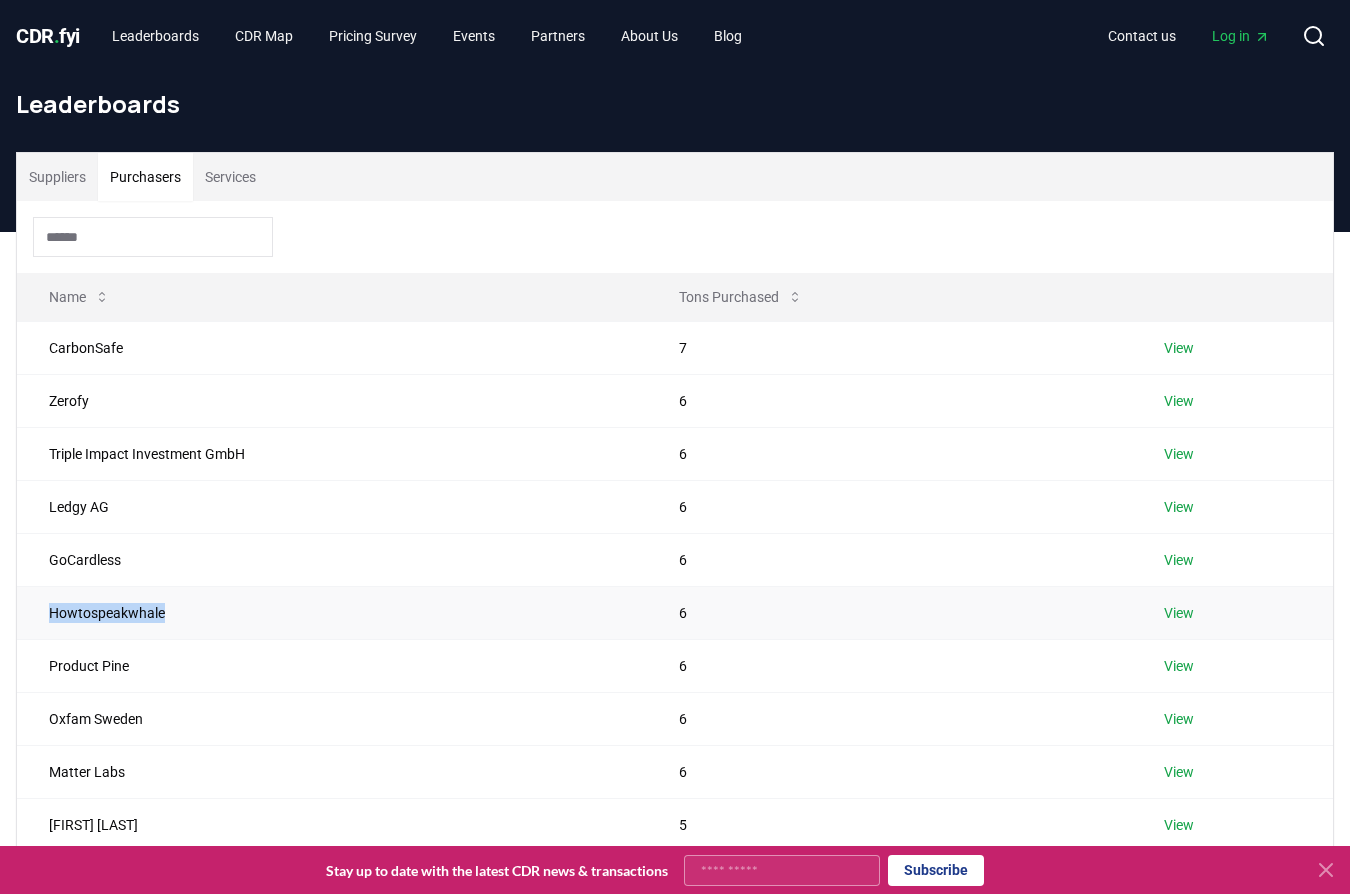 drag, startPoint x: 168, startPoint y: 615, endPoint x: 39, endPoint y: 615, distance: 129 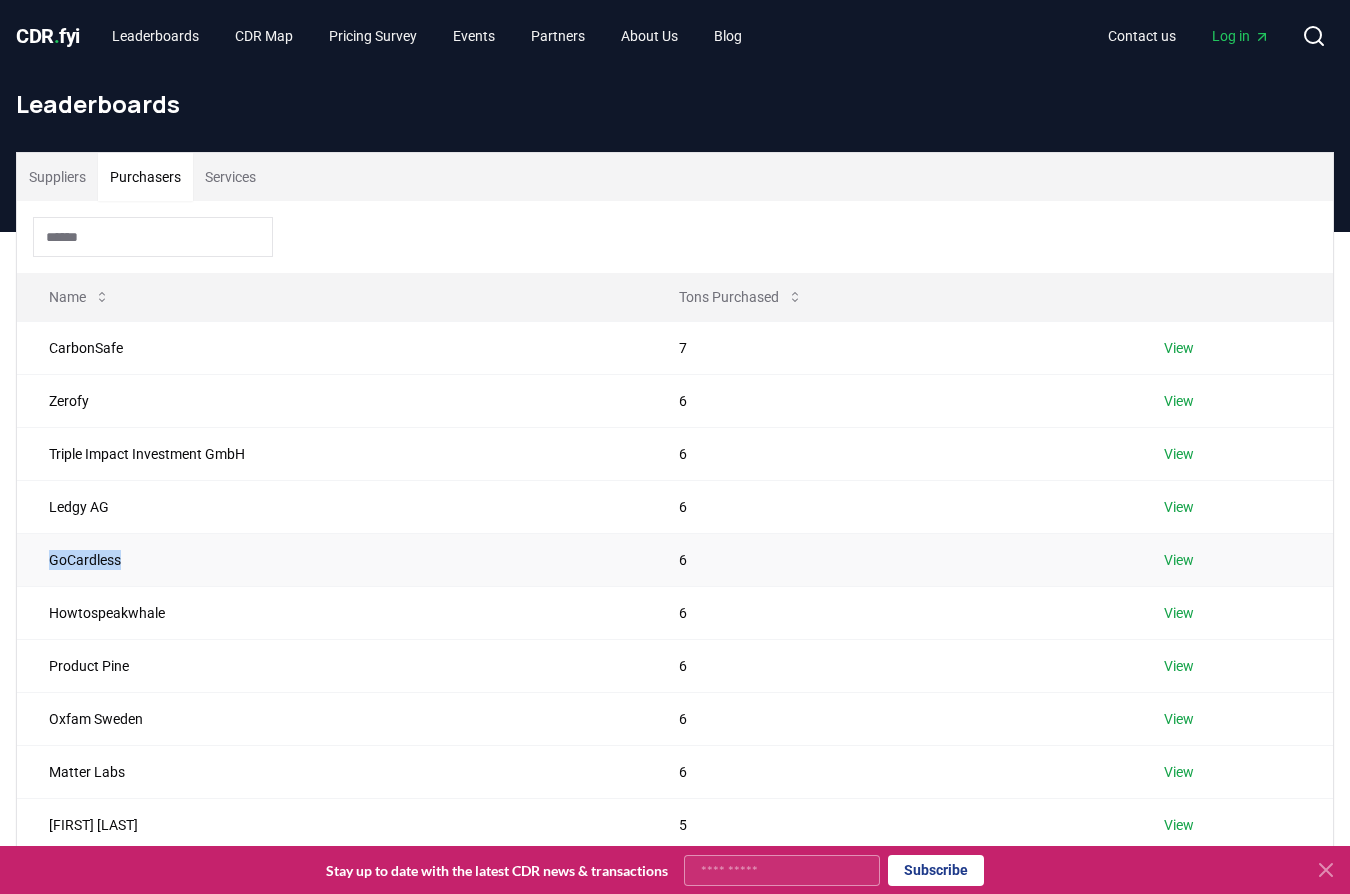 drag, startPoint x: 133, startPoint y: 566, endPoint x: 46, endPoint y: 561, distance: 87.14356 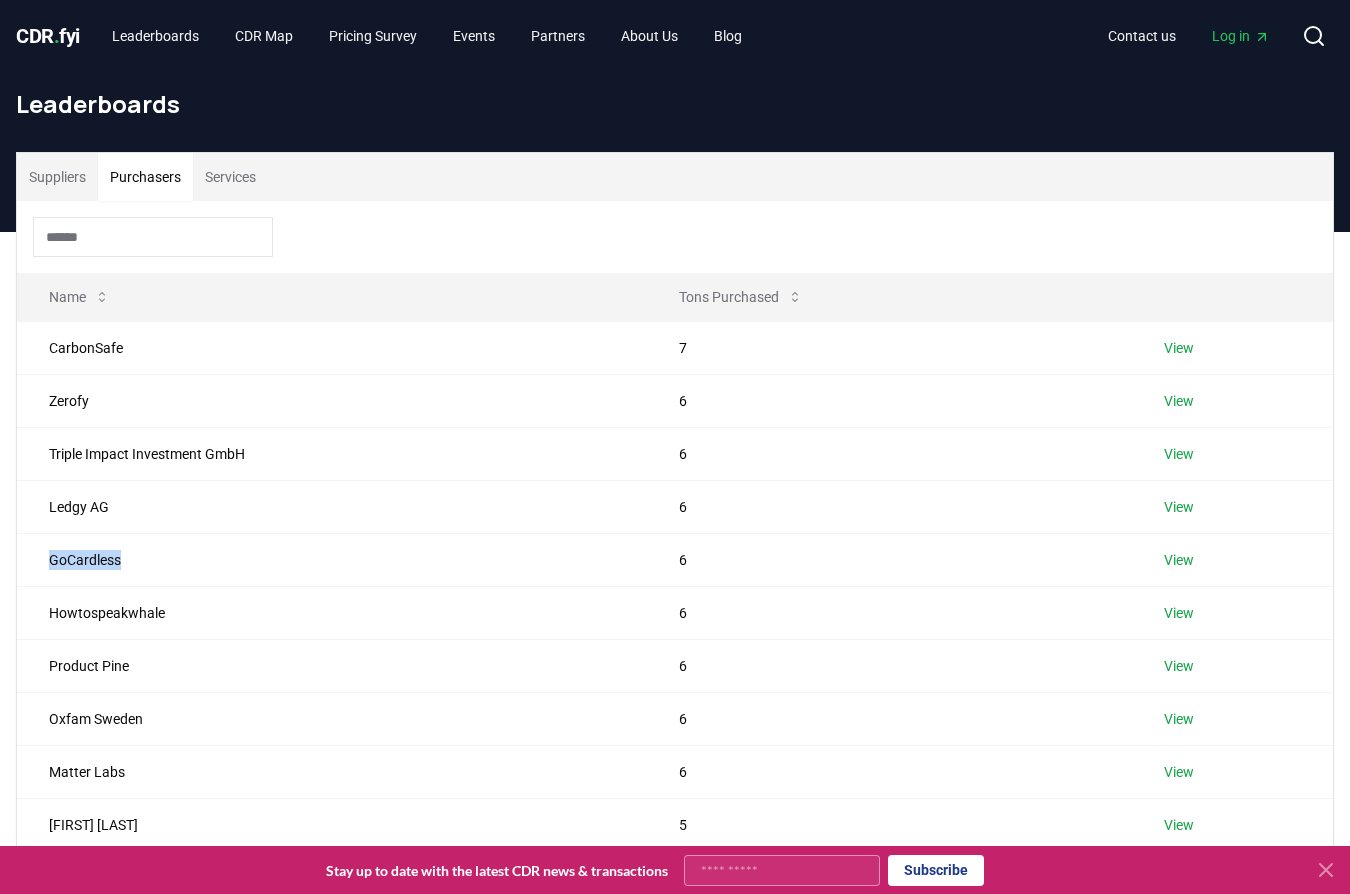 copy on "GoCardless" 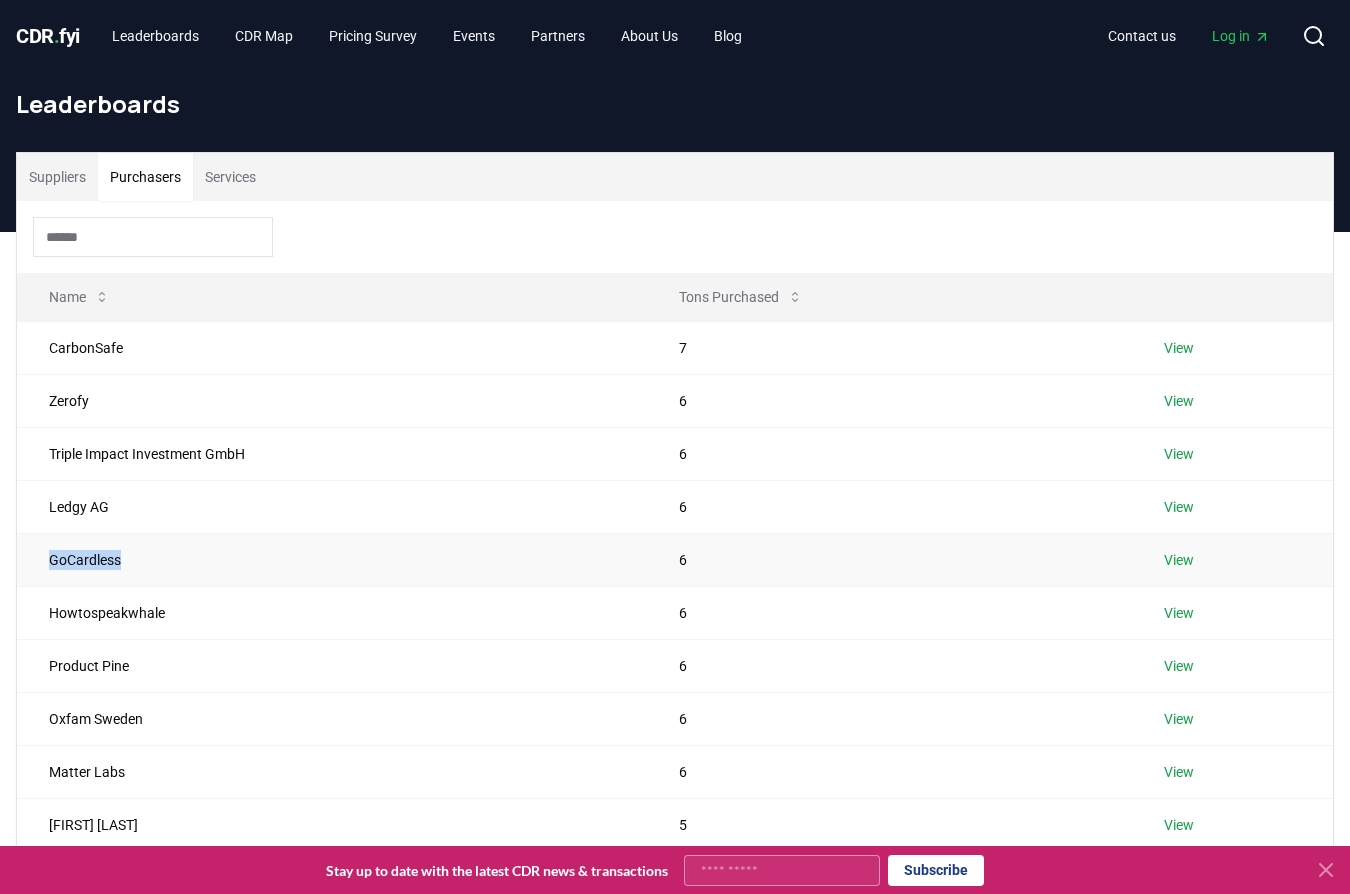 click on "GoCardless" at bounding box center [332, 559] 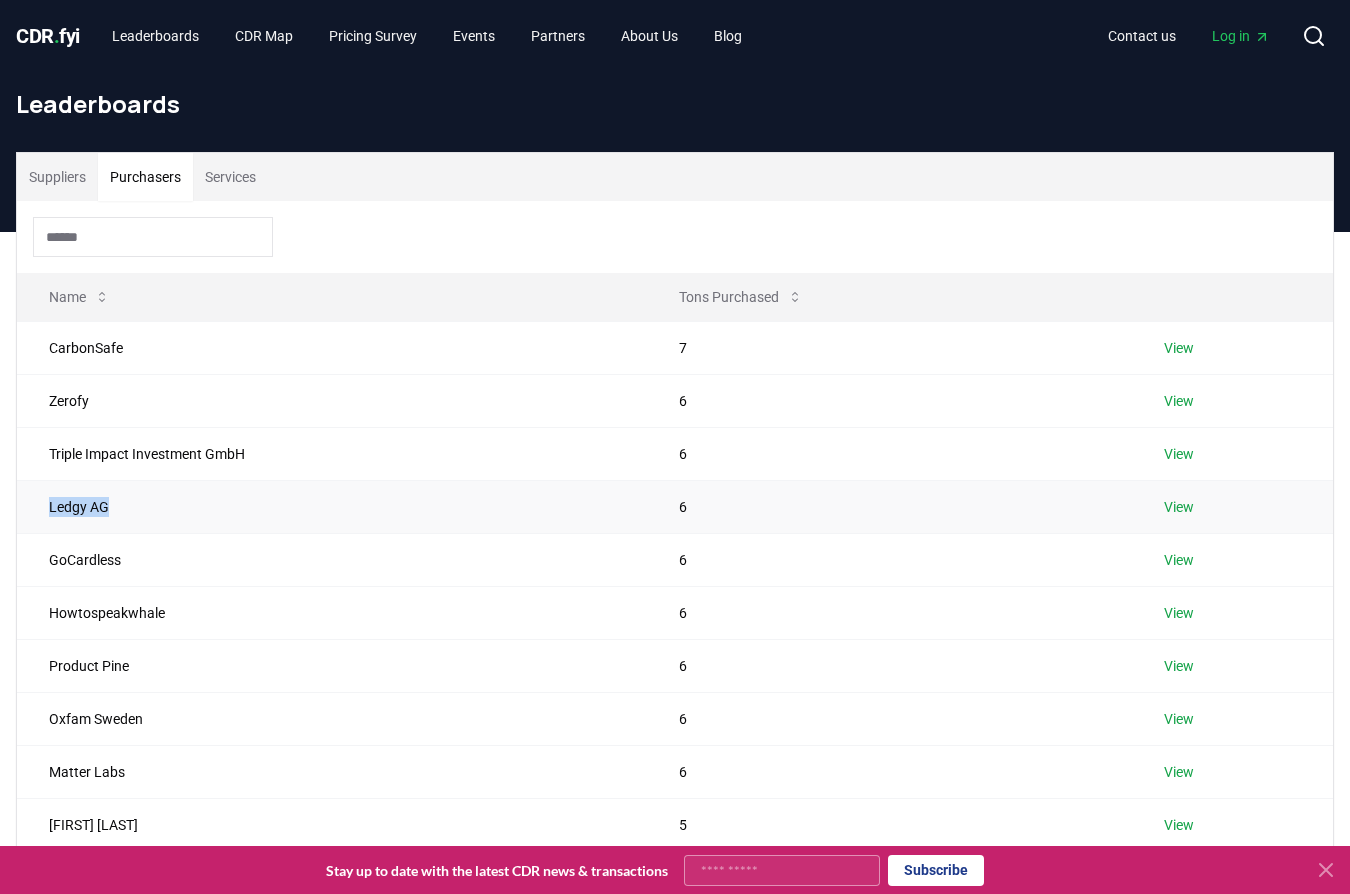 drag, startPoint x: 78, startPoint y: 512, endPoint x: 124, endPoint y: 517, distance: 46.270943 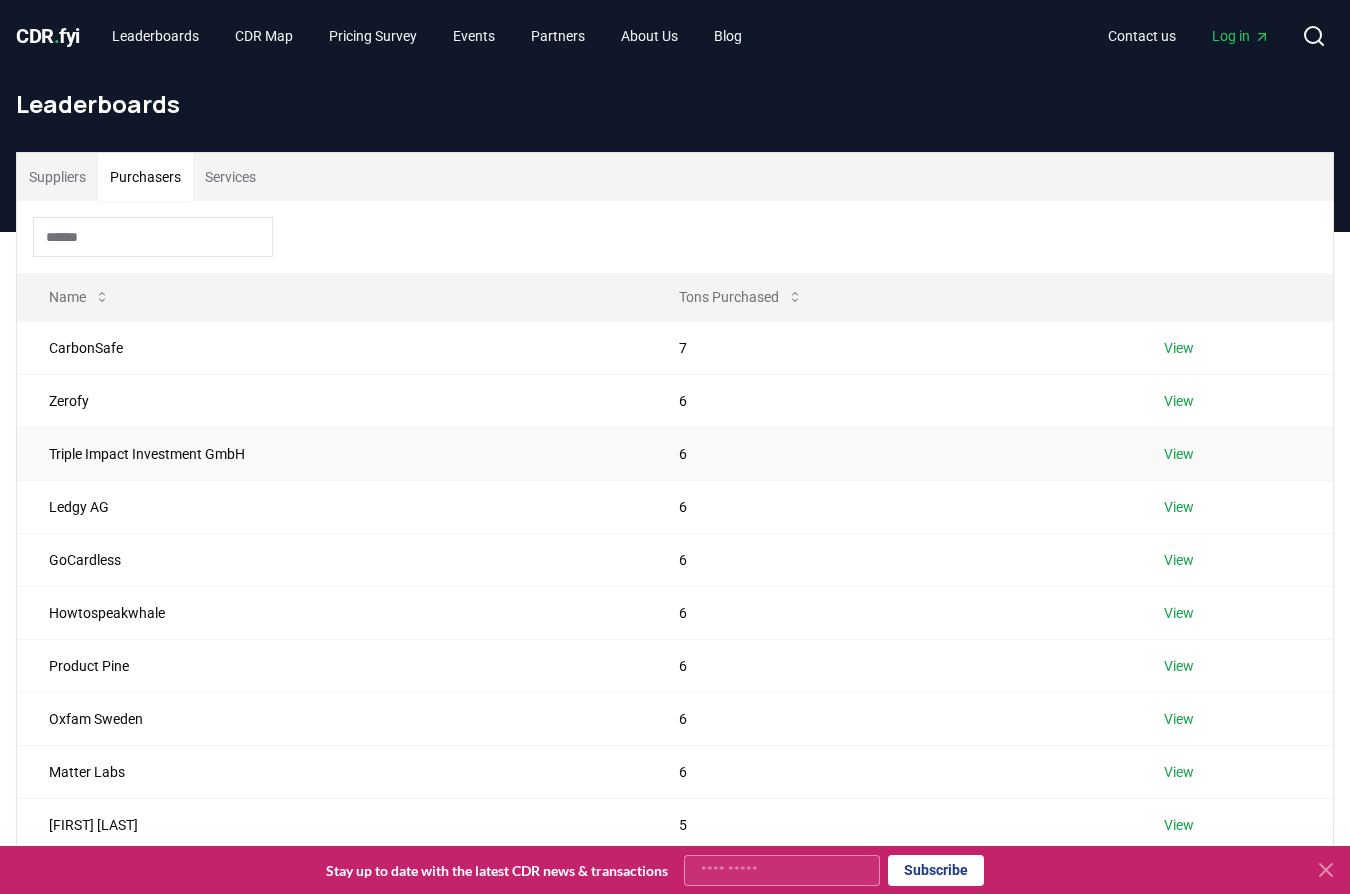 click on "Triple Impact Investment GmbH" at bounding box center [332, 453] 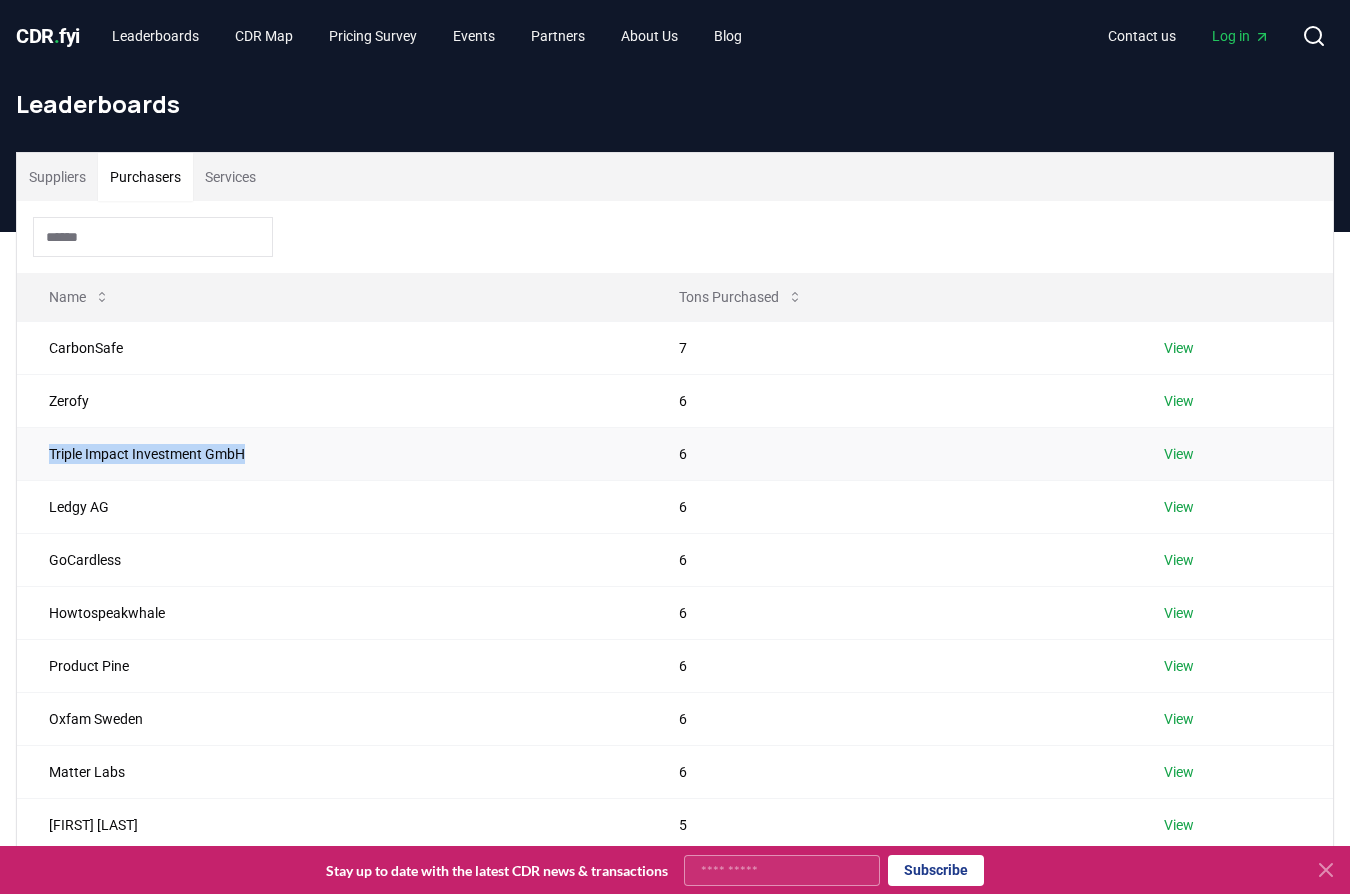 drag, startPoint x: 247, startPoint y: 459, endPoint x: 49, endPoint y: 458, distance: 198.00252 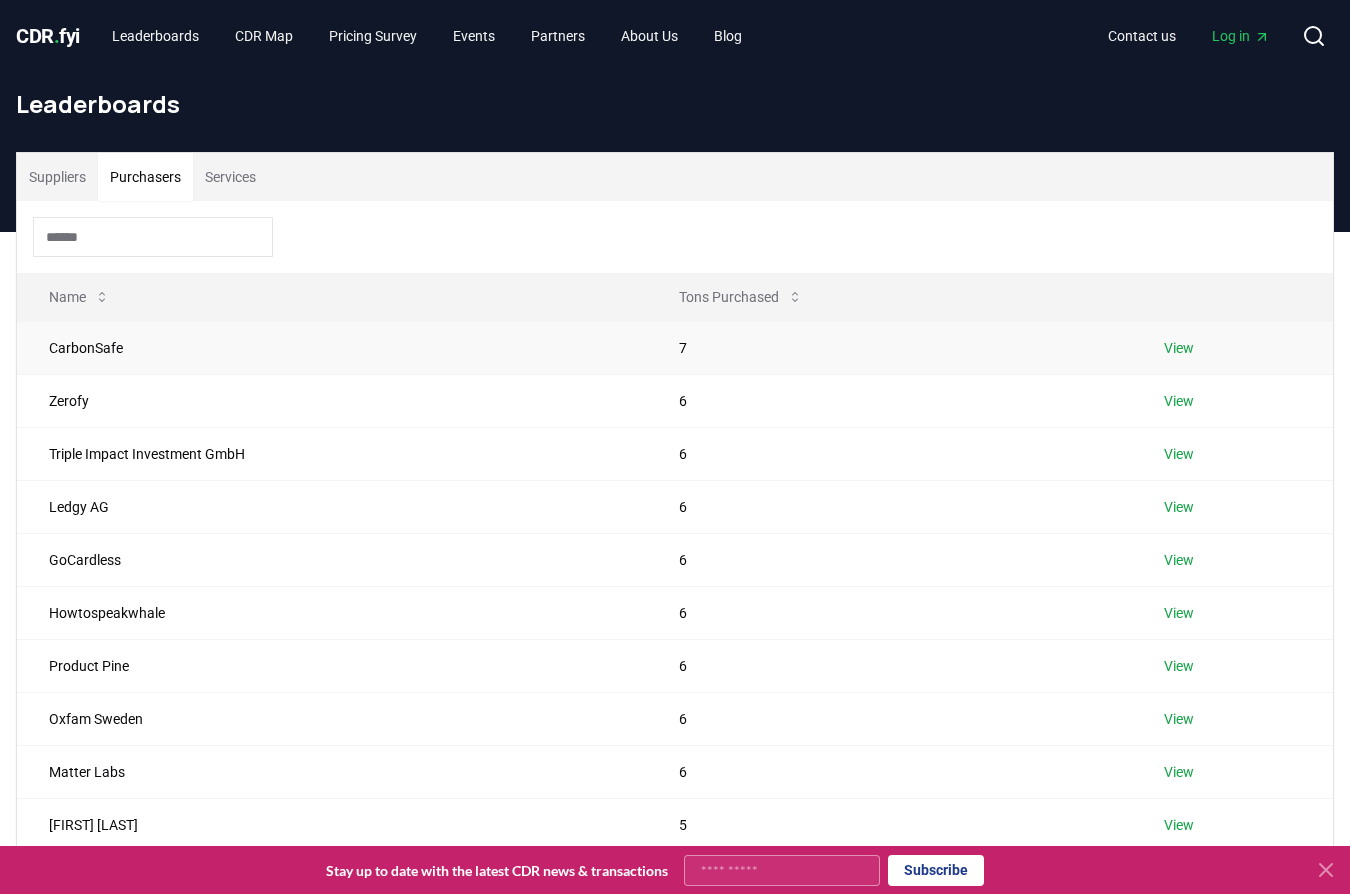 drag, startPoint x: 101, startPoint y: 342, endPoint x: 159, endPoint y: 353, distance: 59.03389 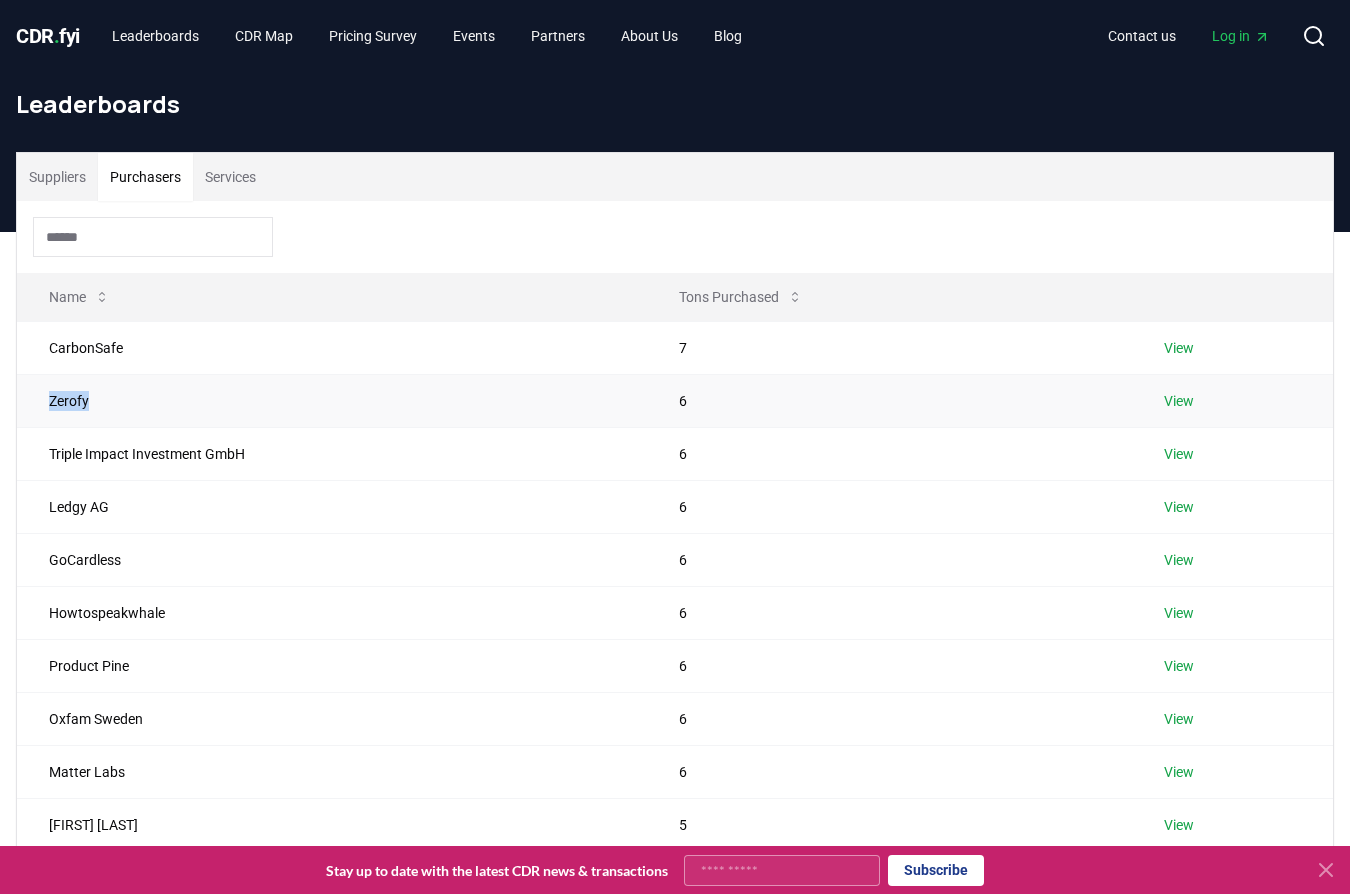 drag, startPoint x: 84, startPoint y: 399, endPoint x: 36, endPoint y: 395, distance: 48.166378 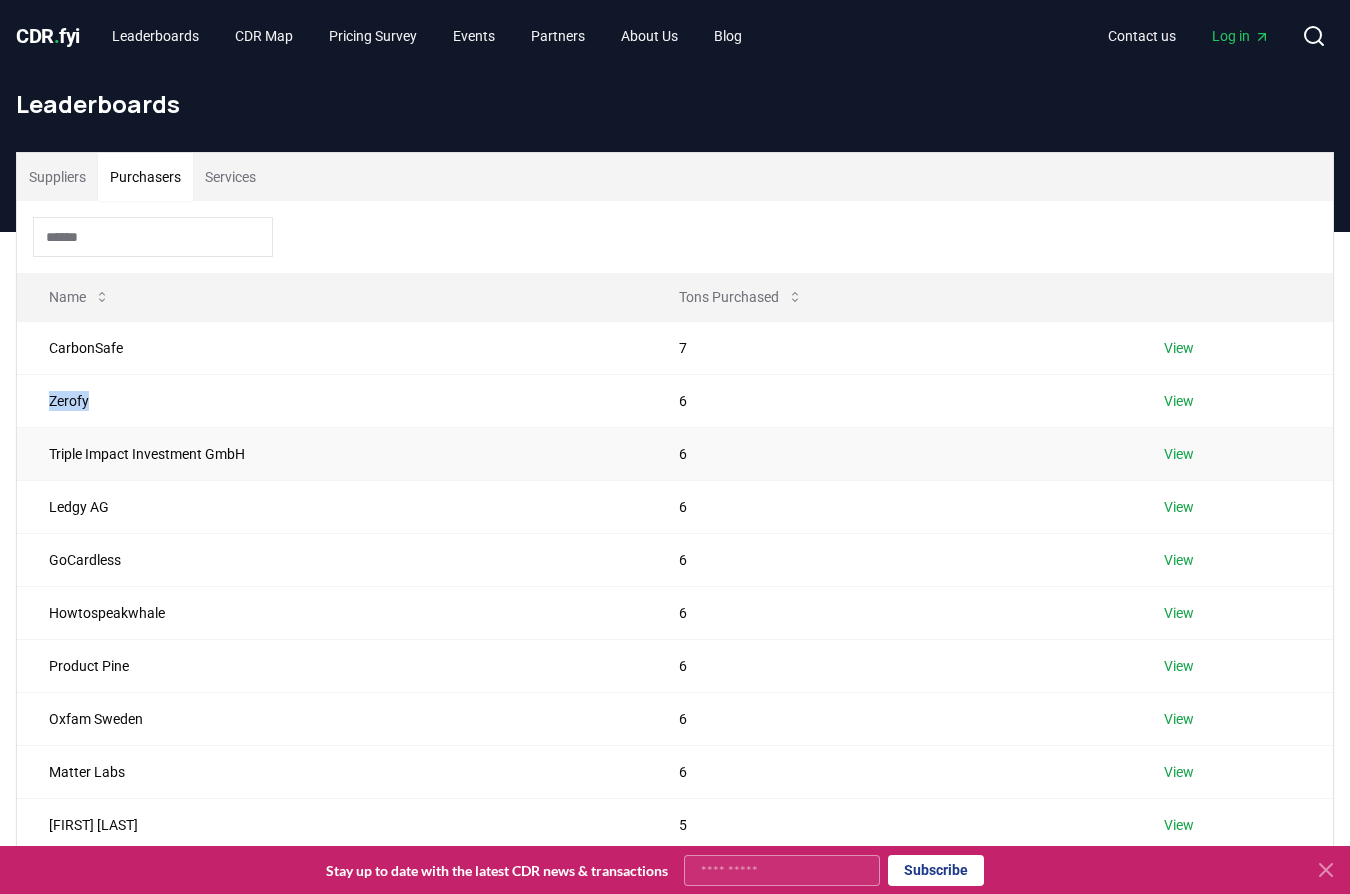 copy on "Zerofy" 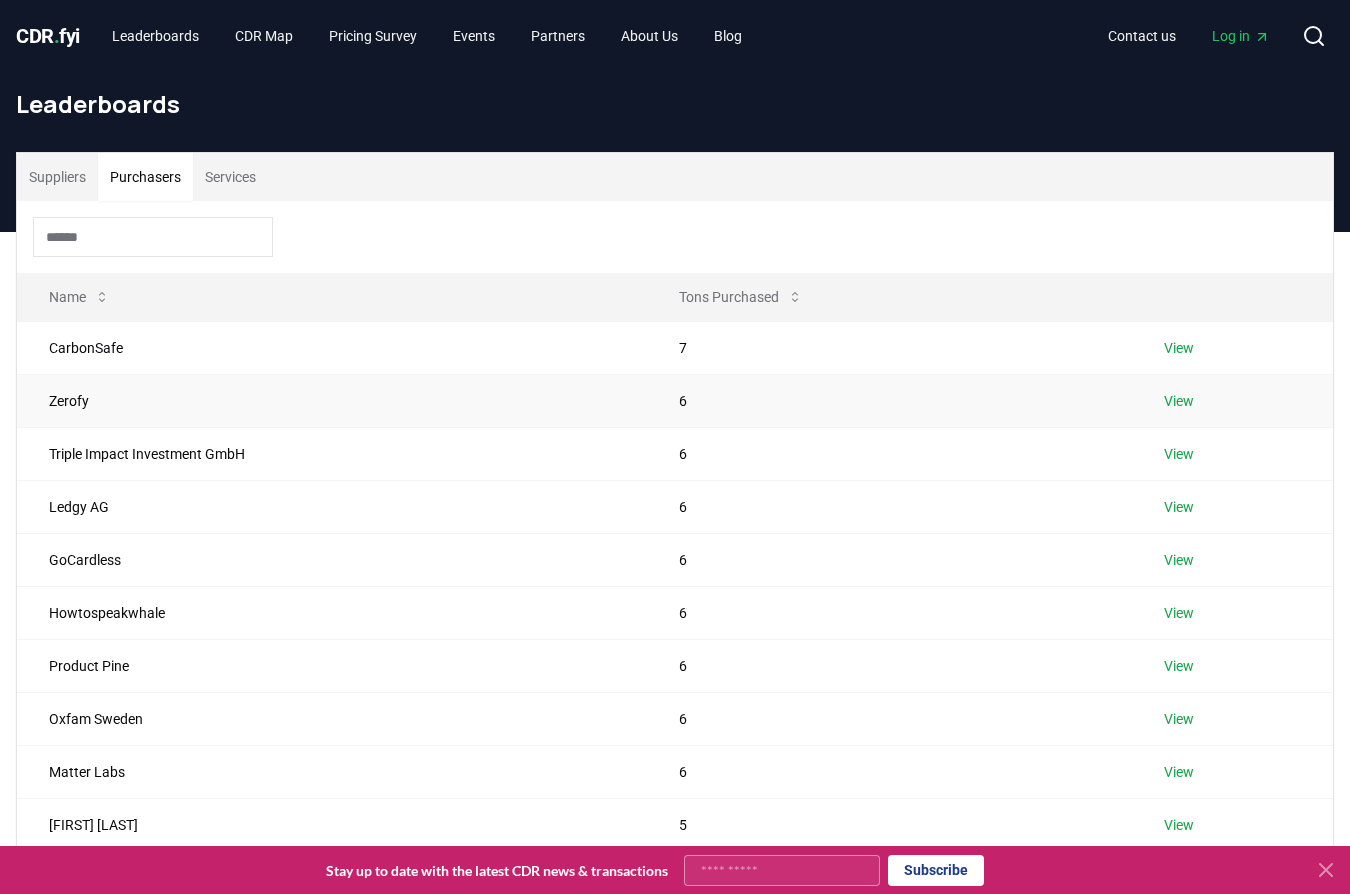 drag, startPoint x: 200, startPoint y: 562, endPoint x: 1185, endPoint y: 398, distance: 998.55945 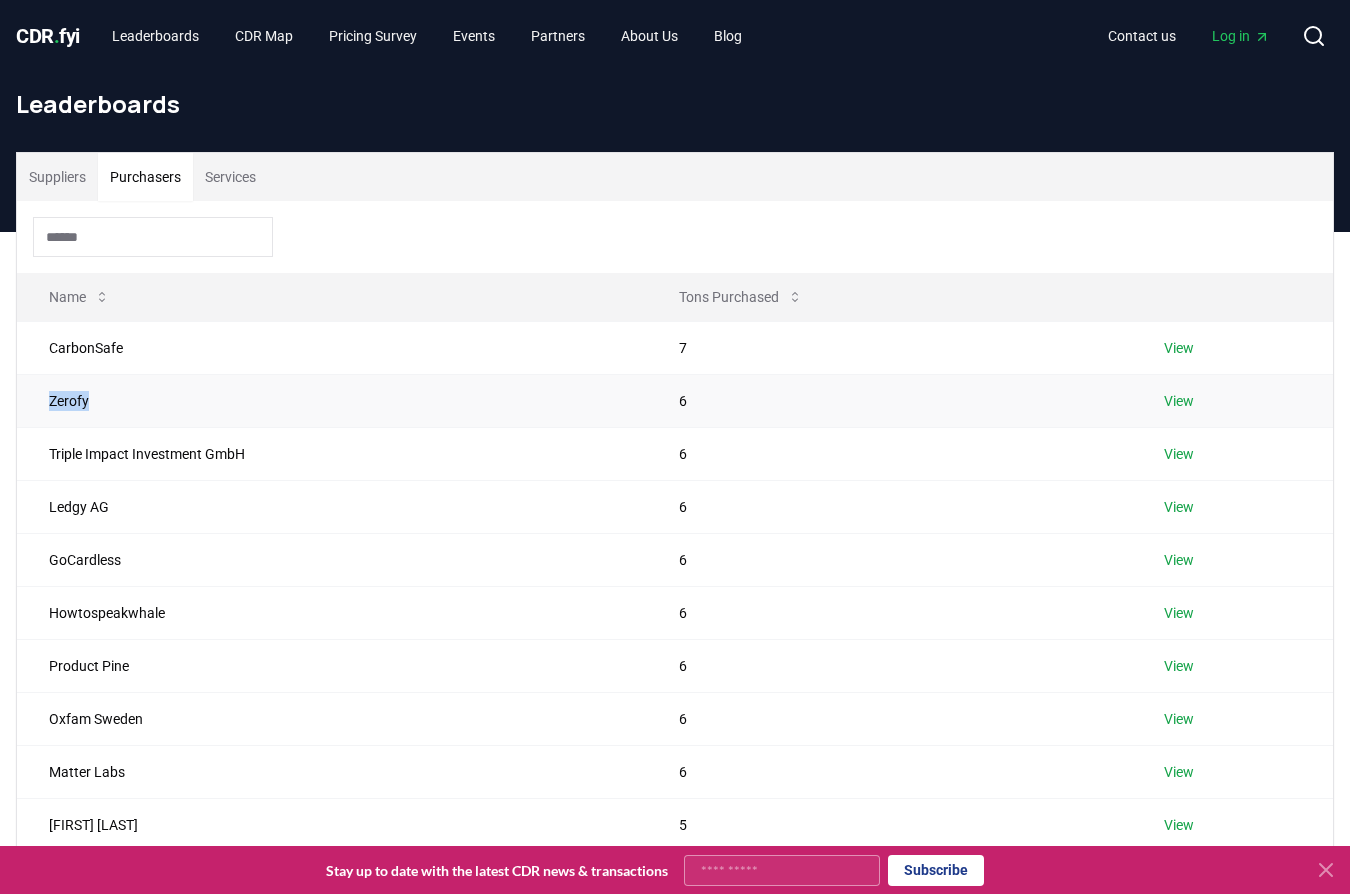 drag, startPoint x: 89, startPoint y: 400, endPoint x: 42, endPoint y: 397, distance: 47.095646 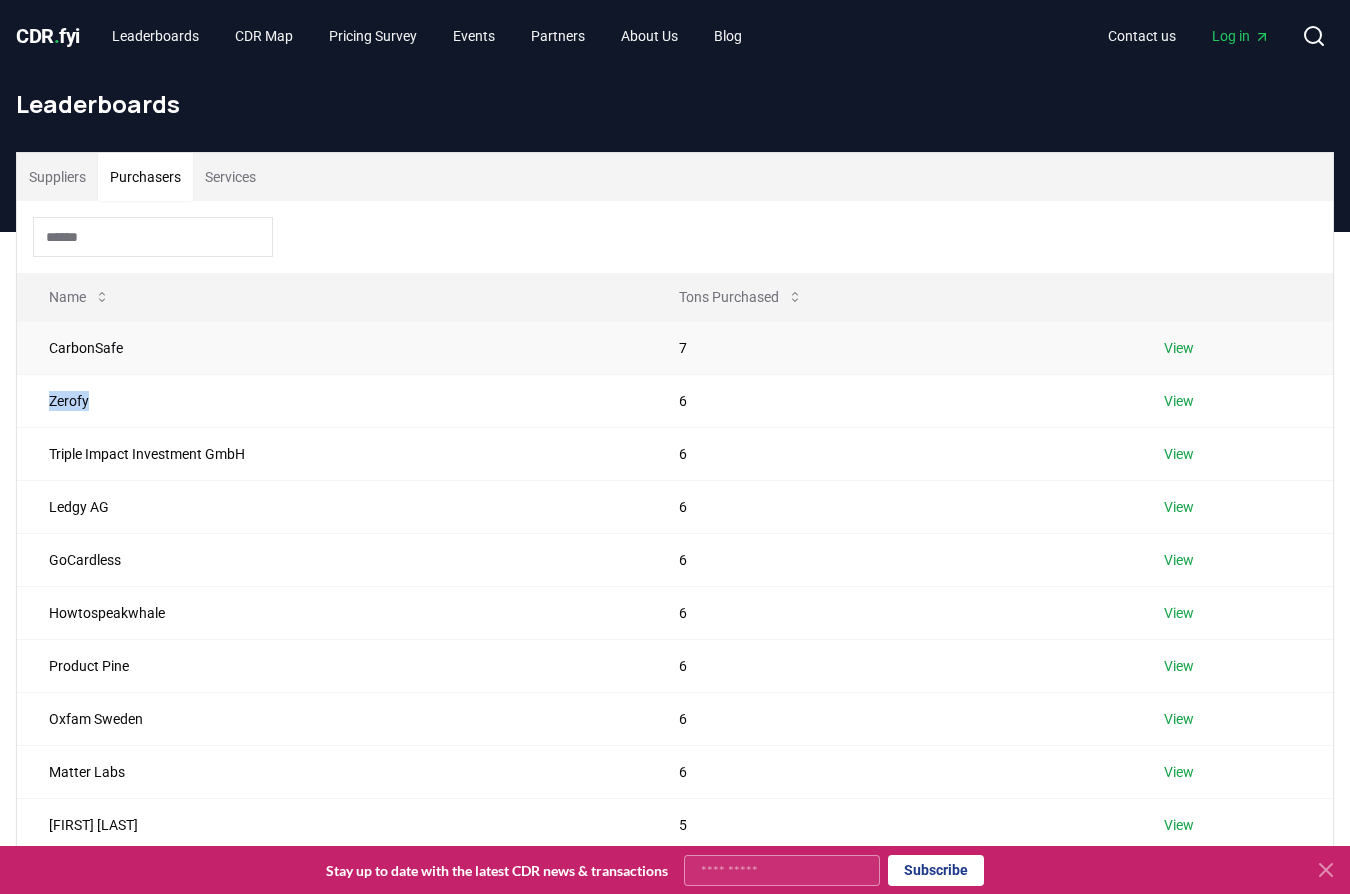 copy on "Zerofy" 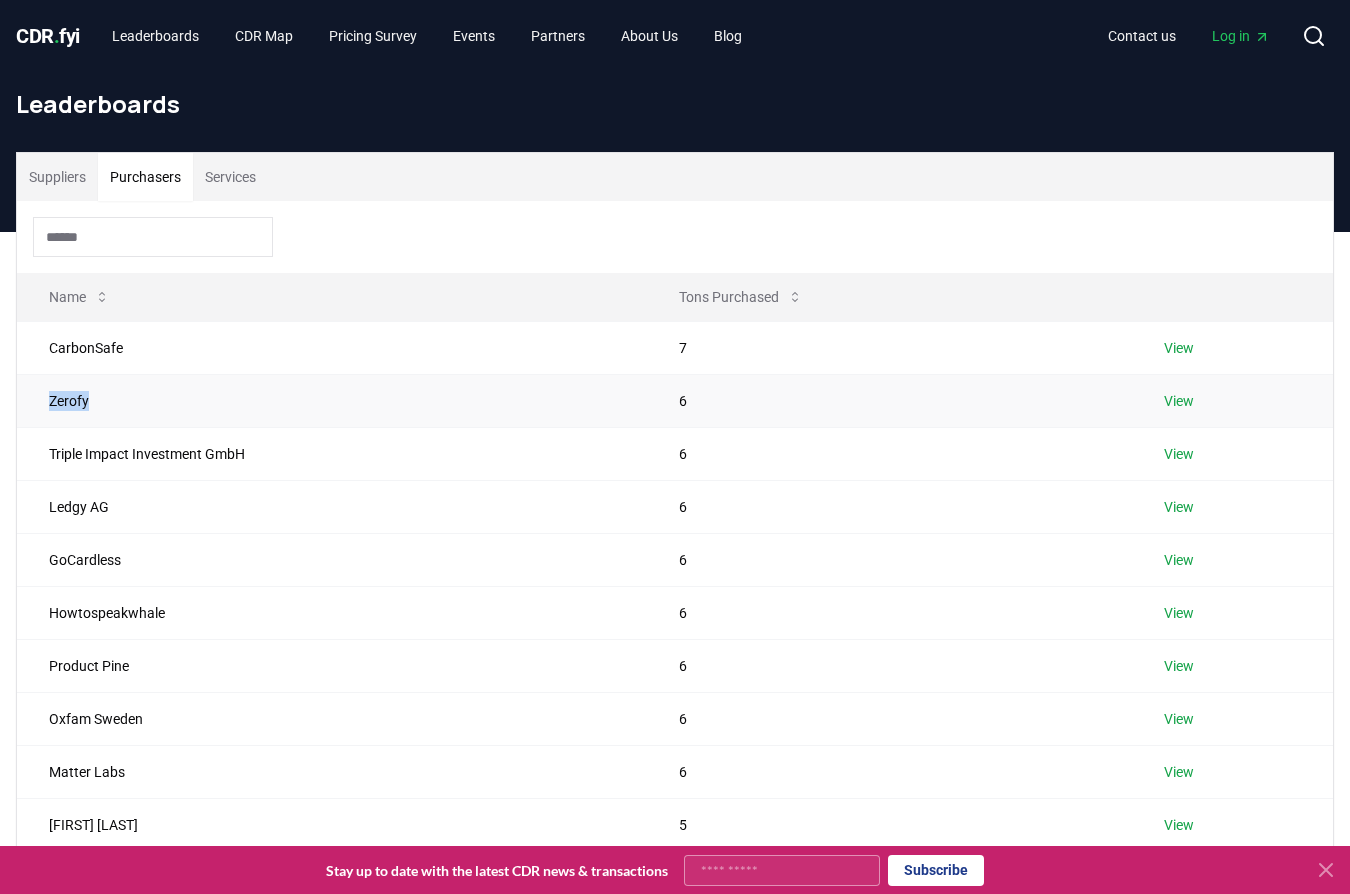 click on "Zerofy" at bounding box center (332, 400) 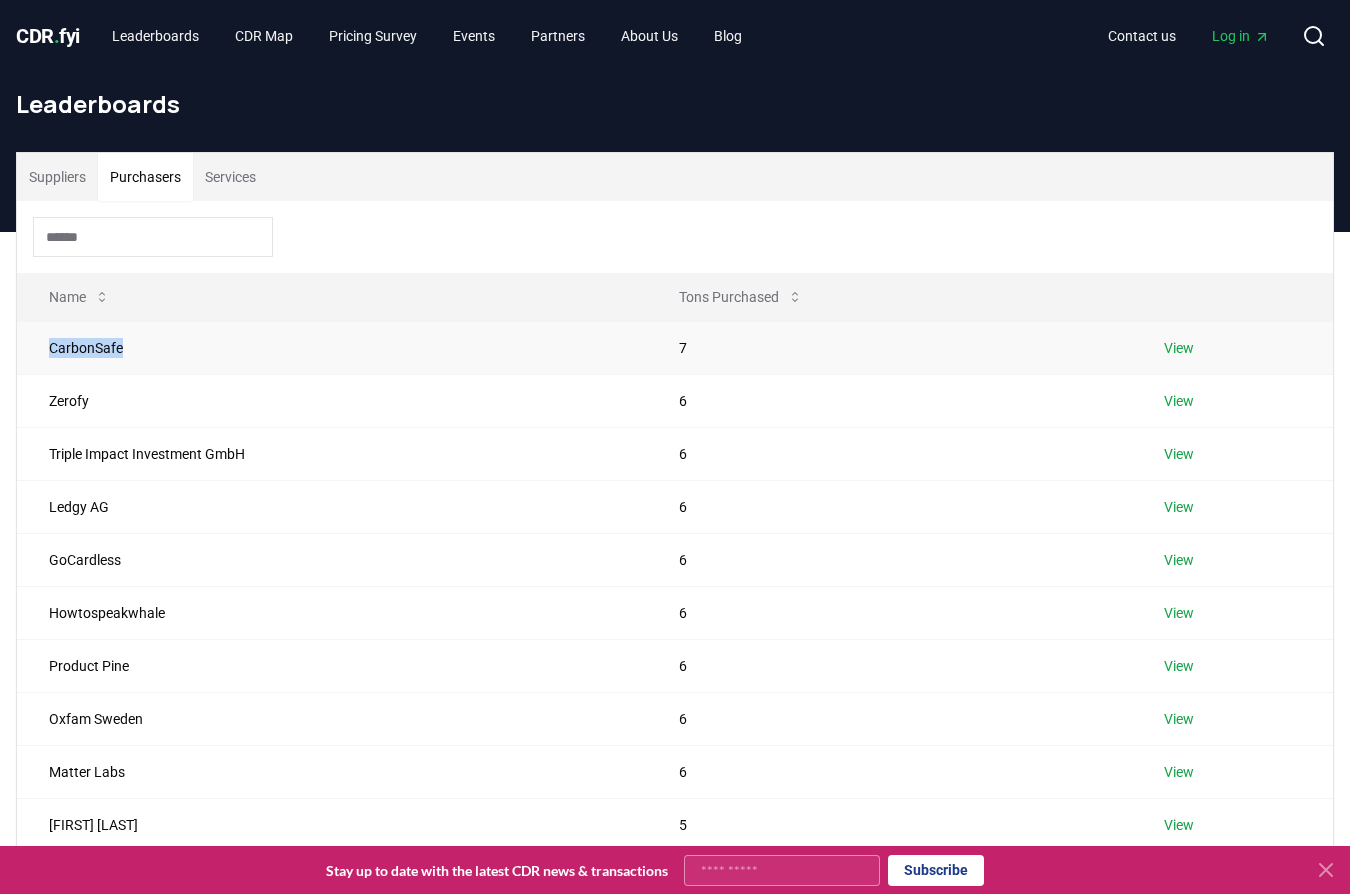 drag, startPoint x: 120, startPoint y: 349, endPoint x: 33, endPoint y: 350, distance: 87.005745 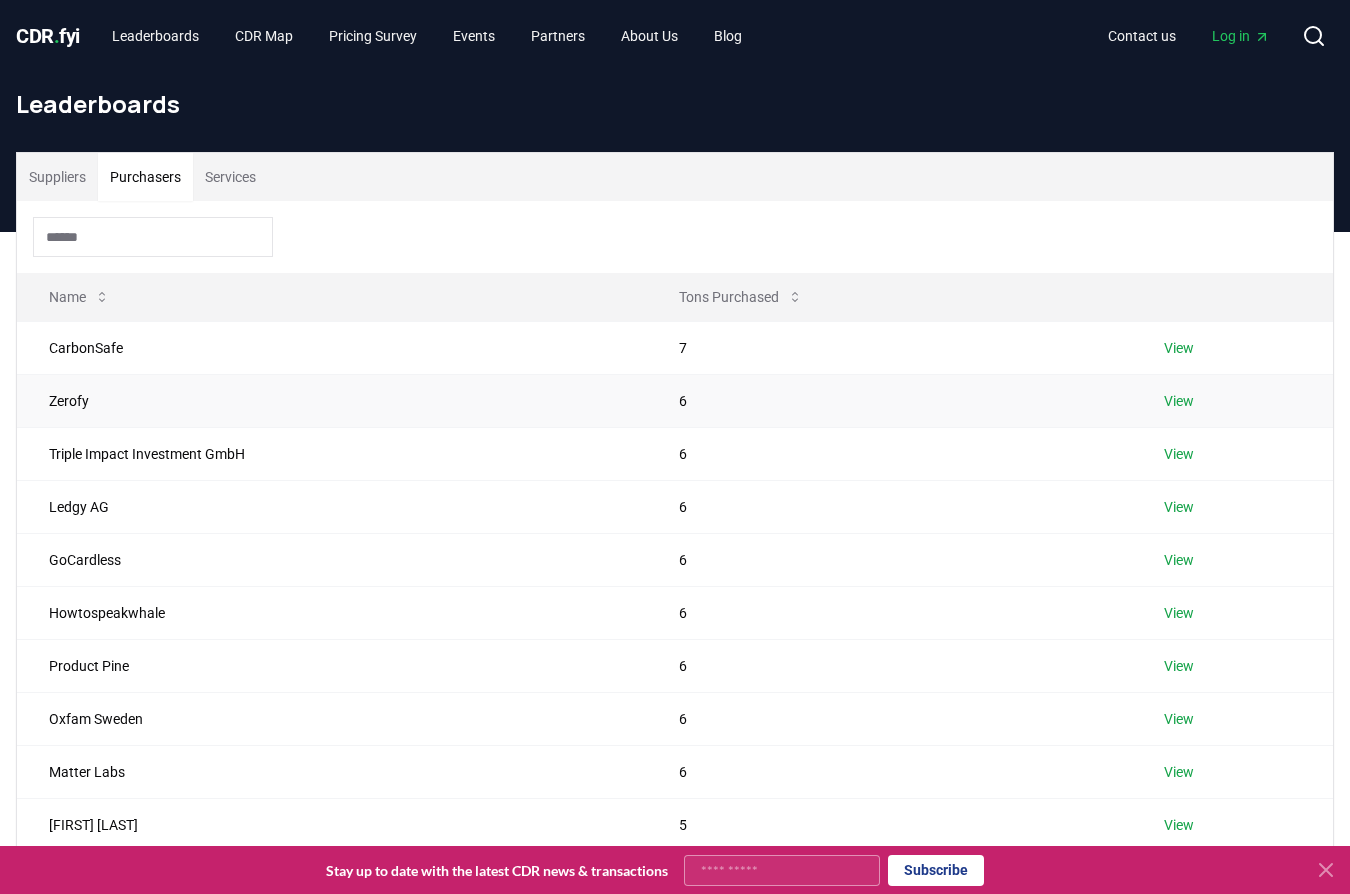 click on "Zerofy" at bounding box center [332, 400] 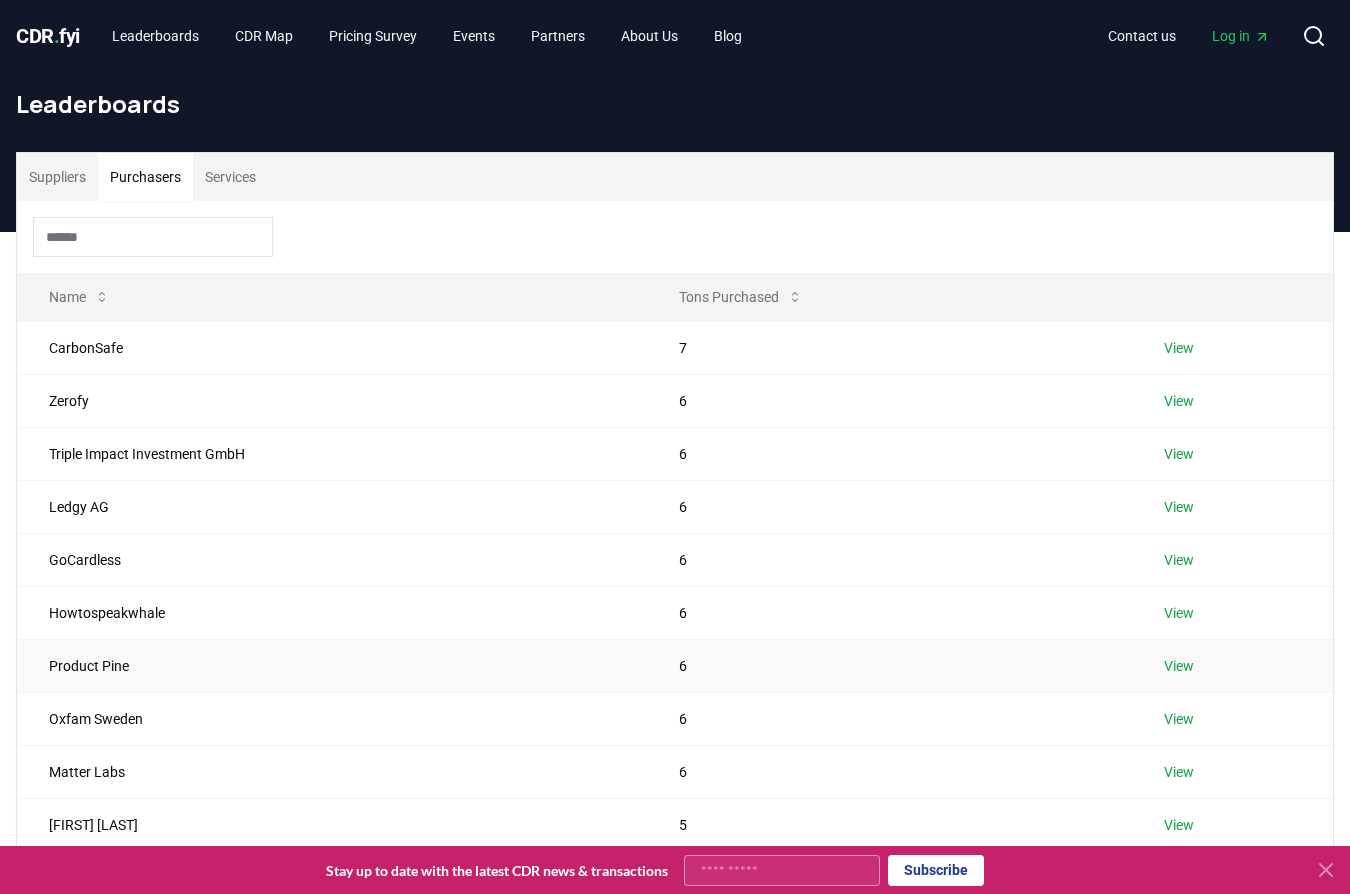 scroll, scrollTop: 524, scrollLeft: 0, axis: vertical 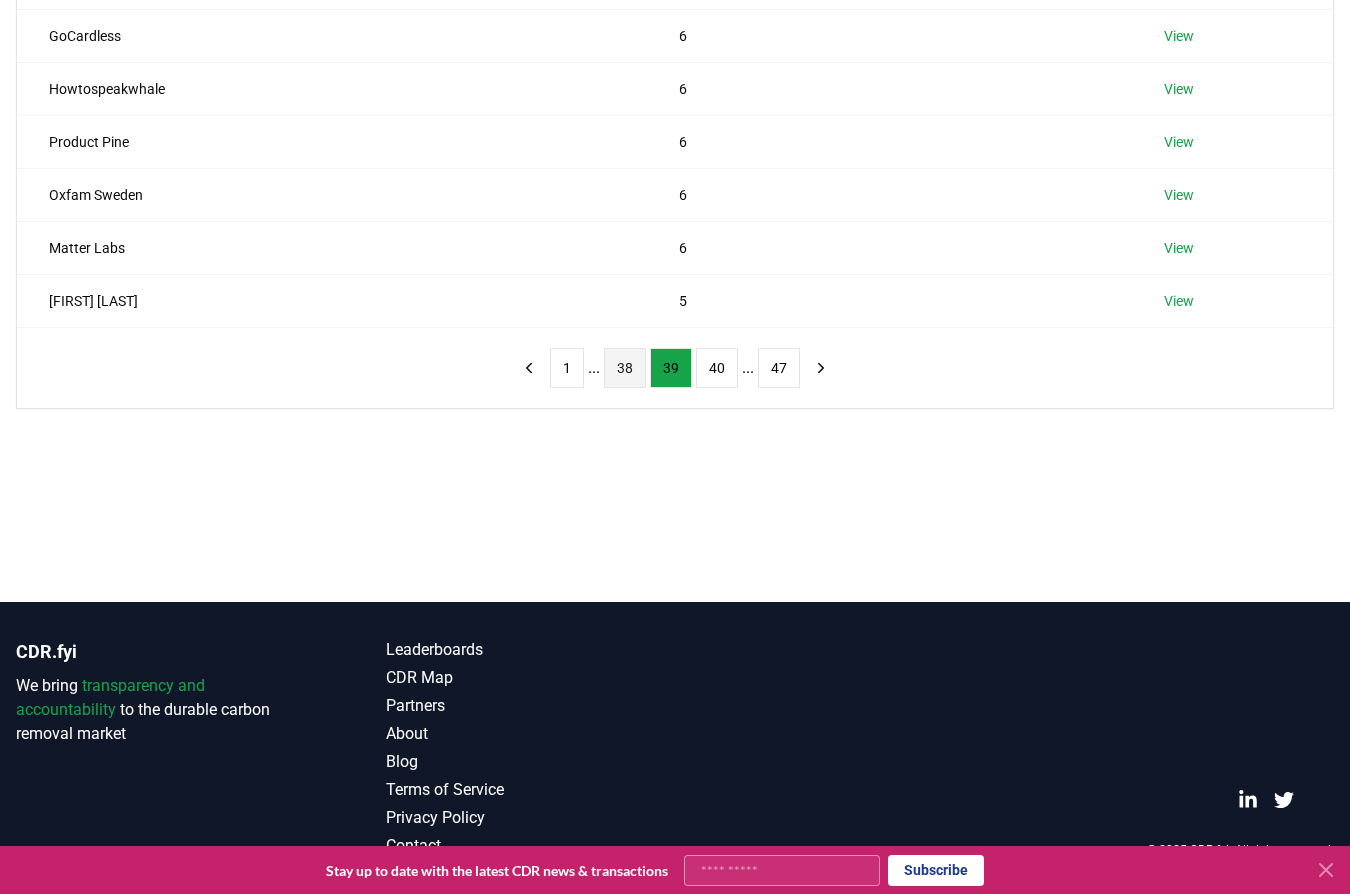 click on "38" at bounding box center (625, 368) 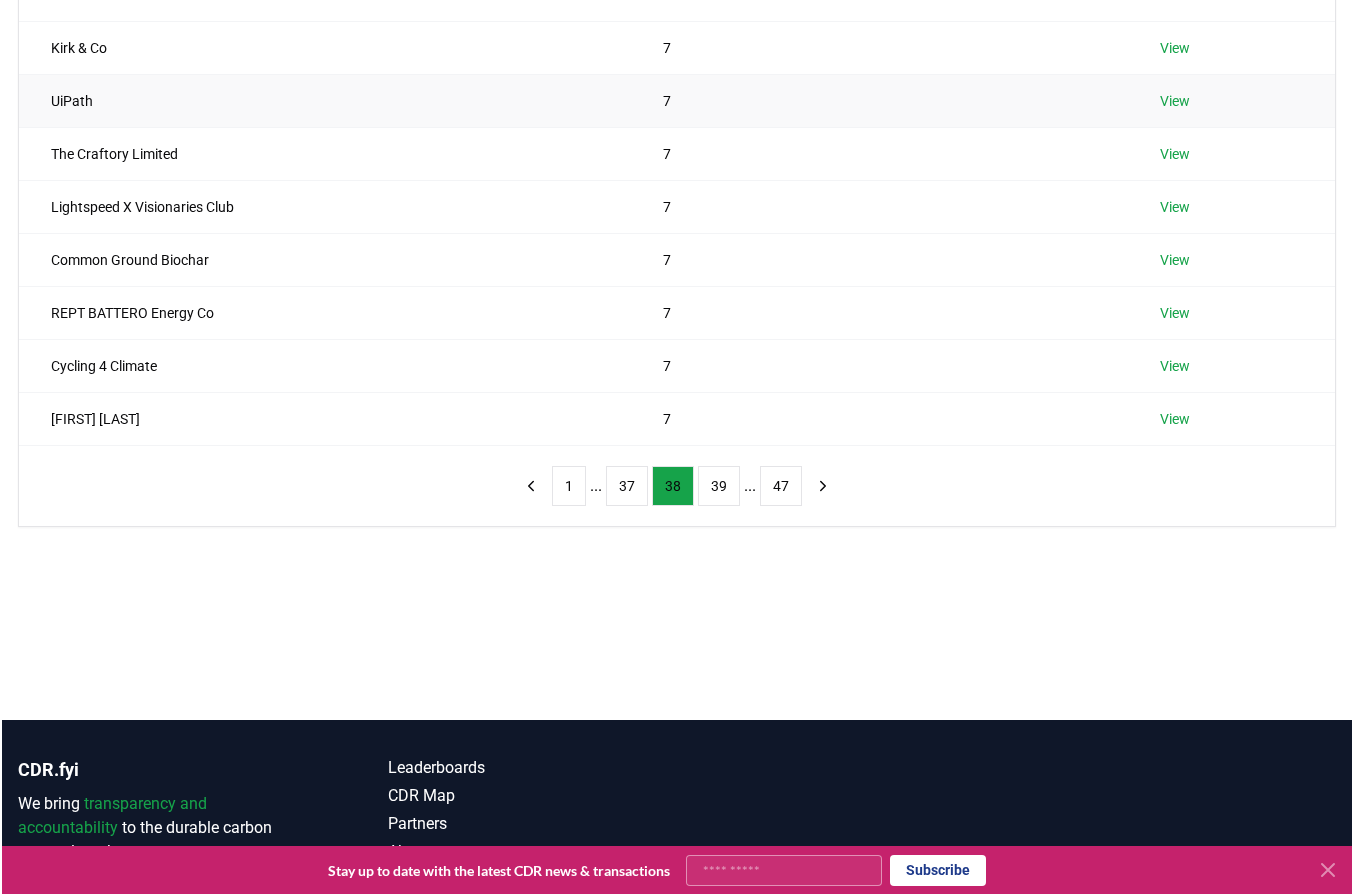 scroll, scrollTop: 524, scrollLeft: 0, axis: vertical 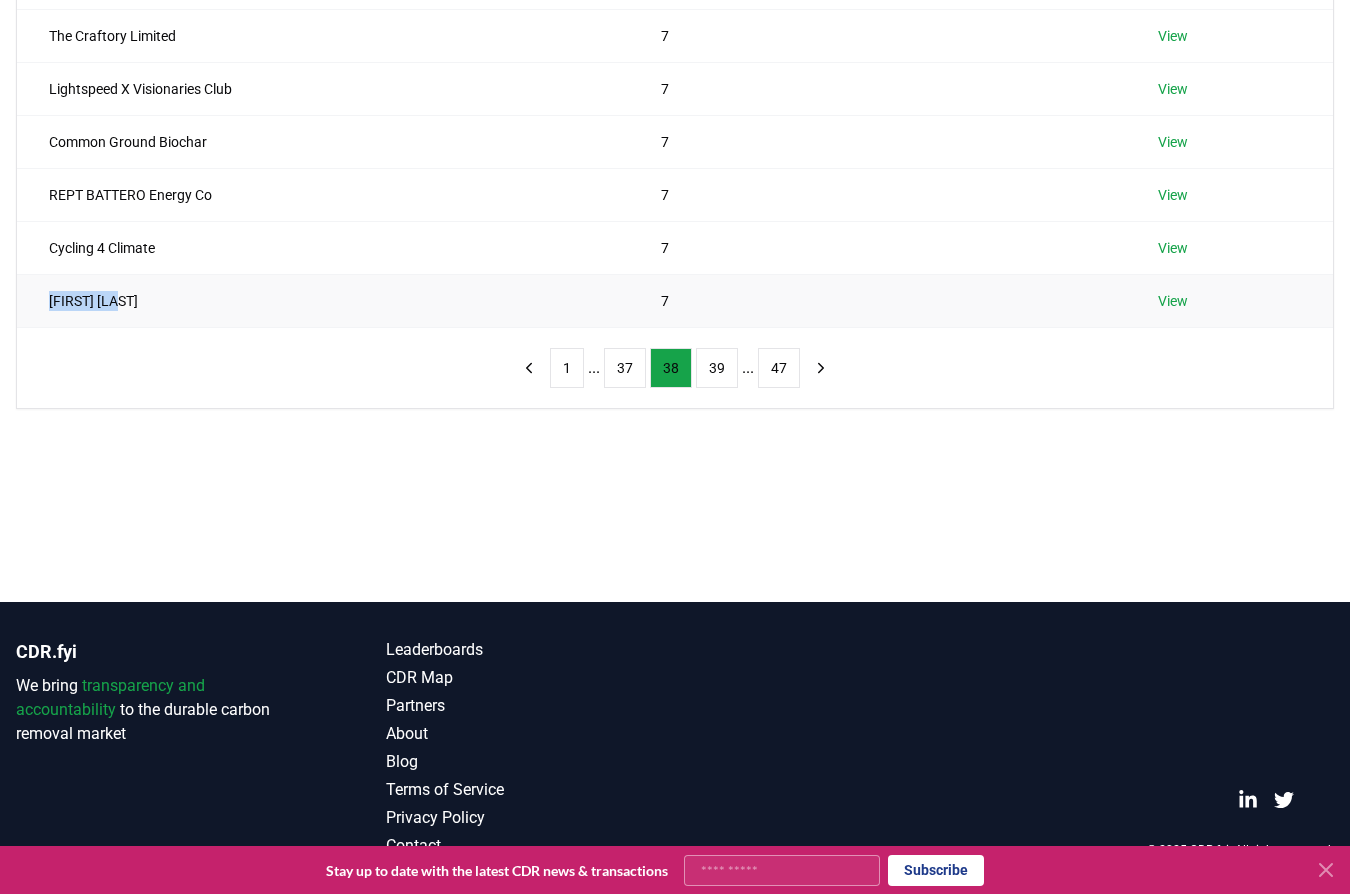 drag, startPoint x: 122, startPoint y: 302, endPoint x: 33, endPoint y: 307, distance: 89.140335 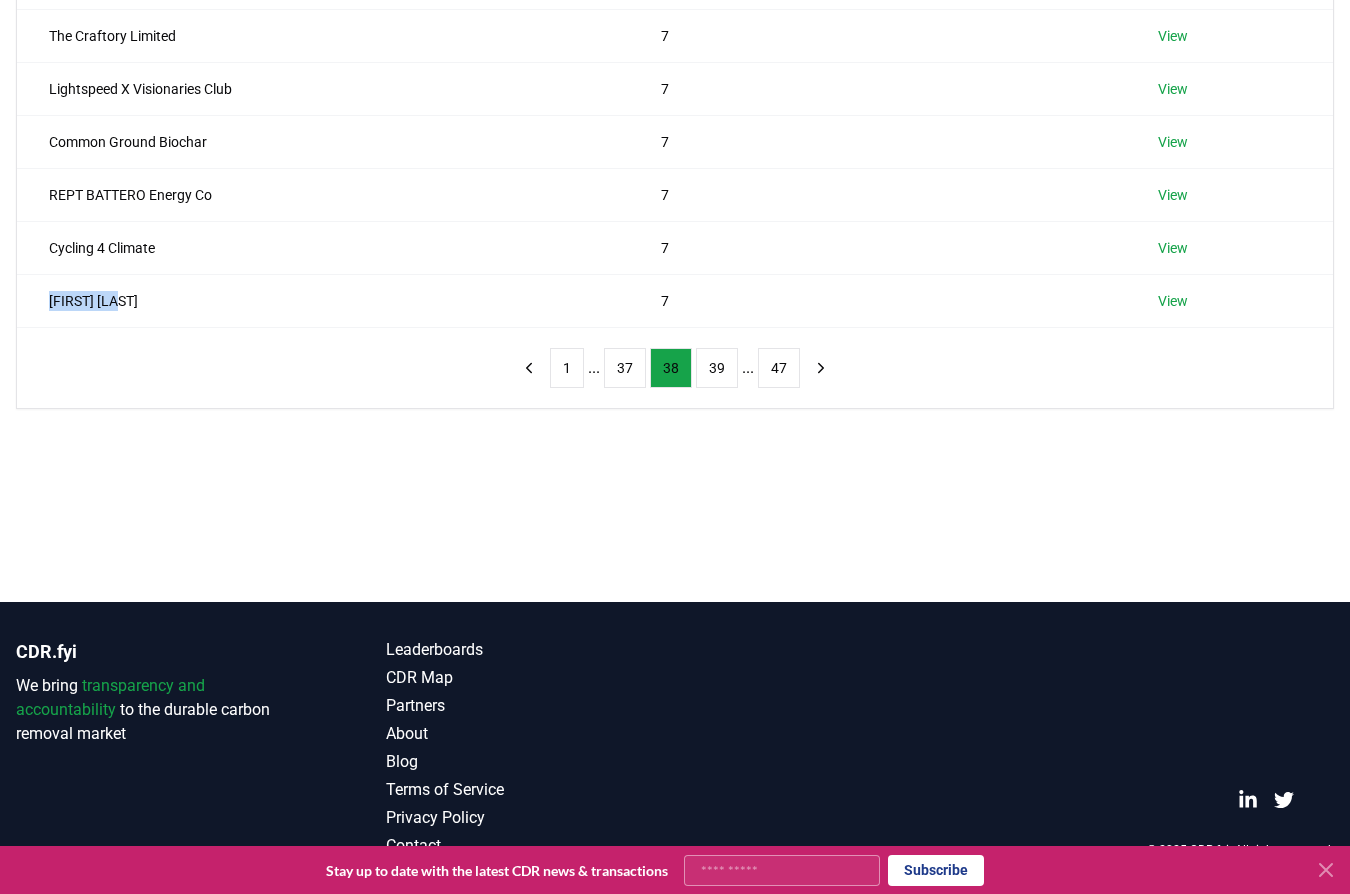 copy on "Matt Kirsch" 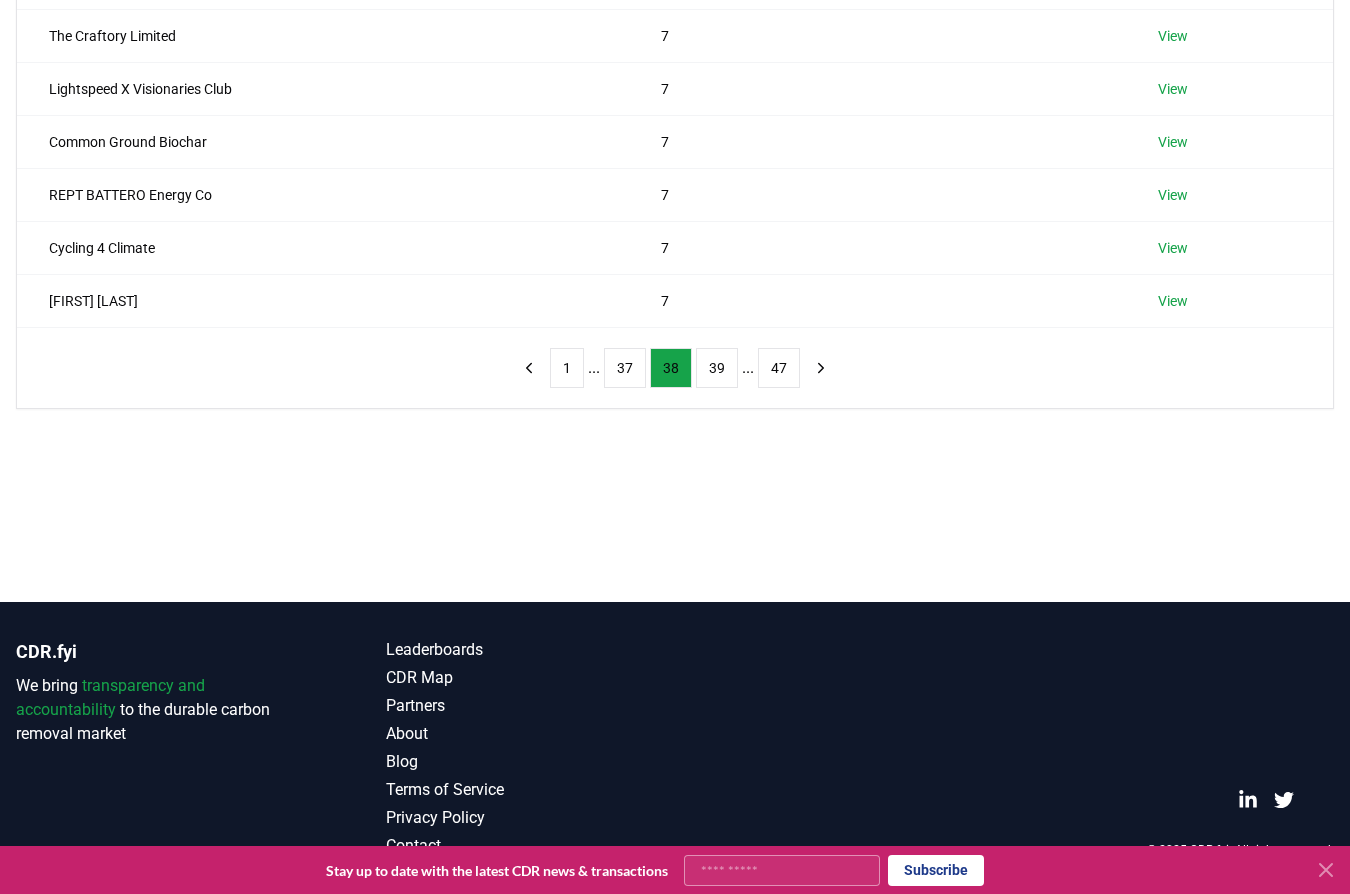 drag, startPoint x: 99, startPoint y: 338, endPoint x: 223, endPoint y: 335, distance: 124.036285 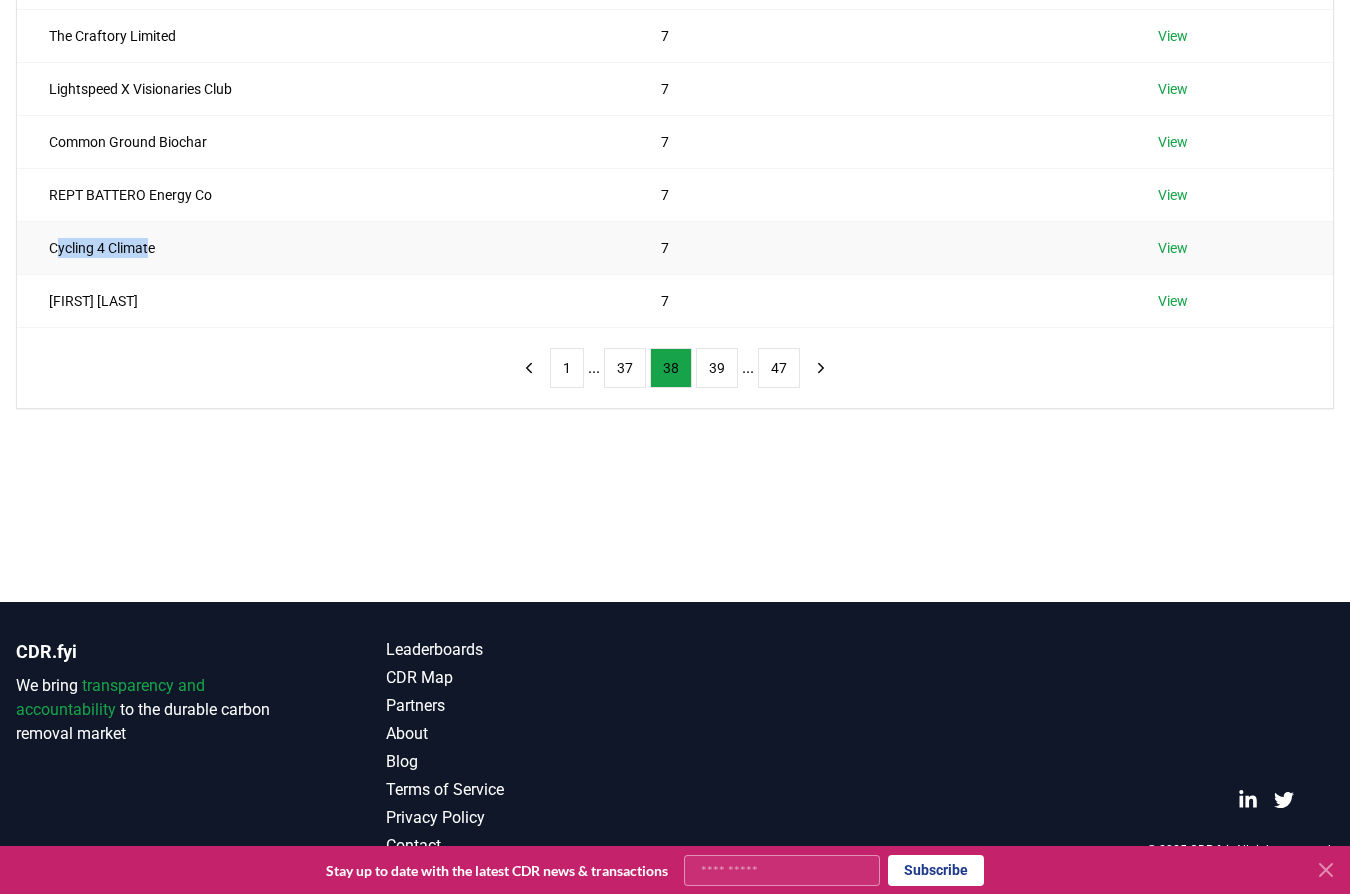 drag, startPoint x: 155, startPoint y: 252, endPoint x: 58, endPoint y: 251, distance: 97.00516 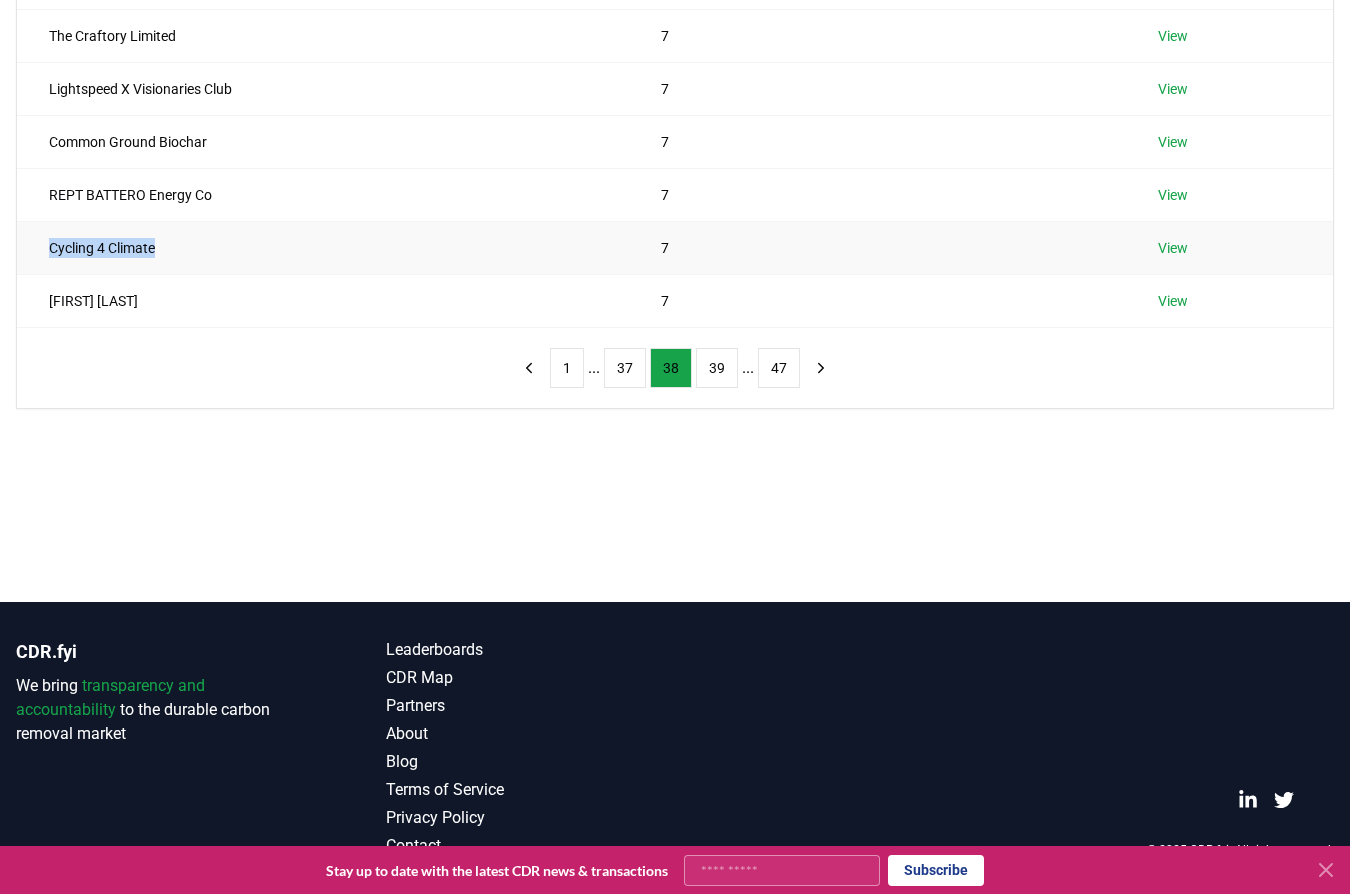drag, startPoint x: 148, startPoint y: 236, endPoint x: 46, endPoint y: 243, distance: 102.239914 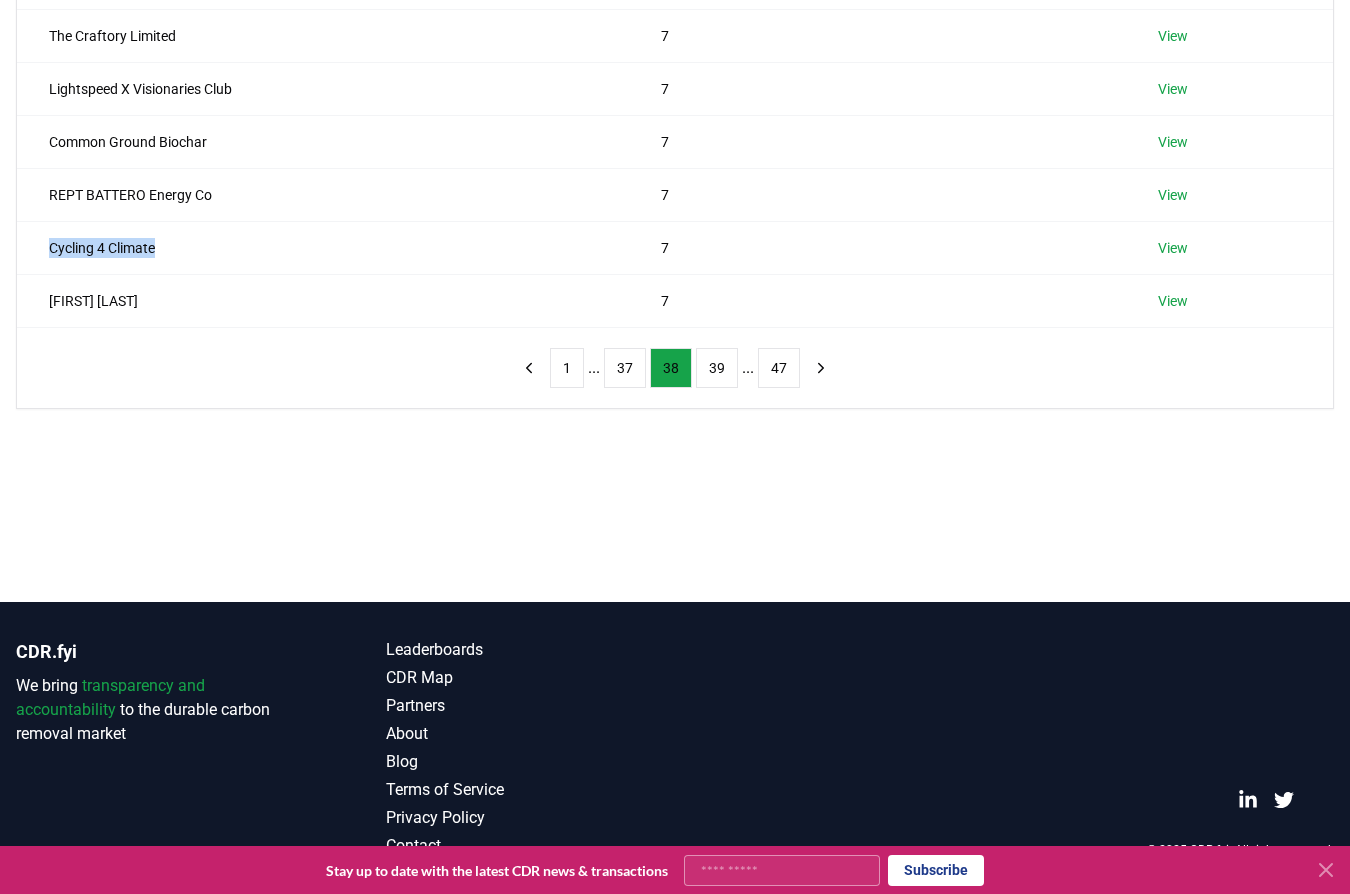 drag, startPoint x: 222, startPoint y: 426, endPoint x: 240, endPoint y: 418, distance: 19.697716 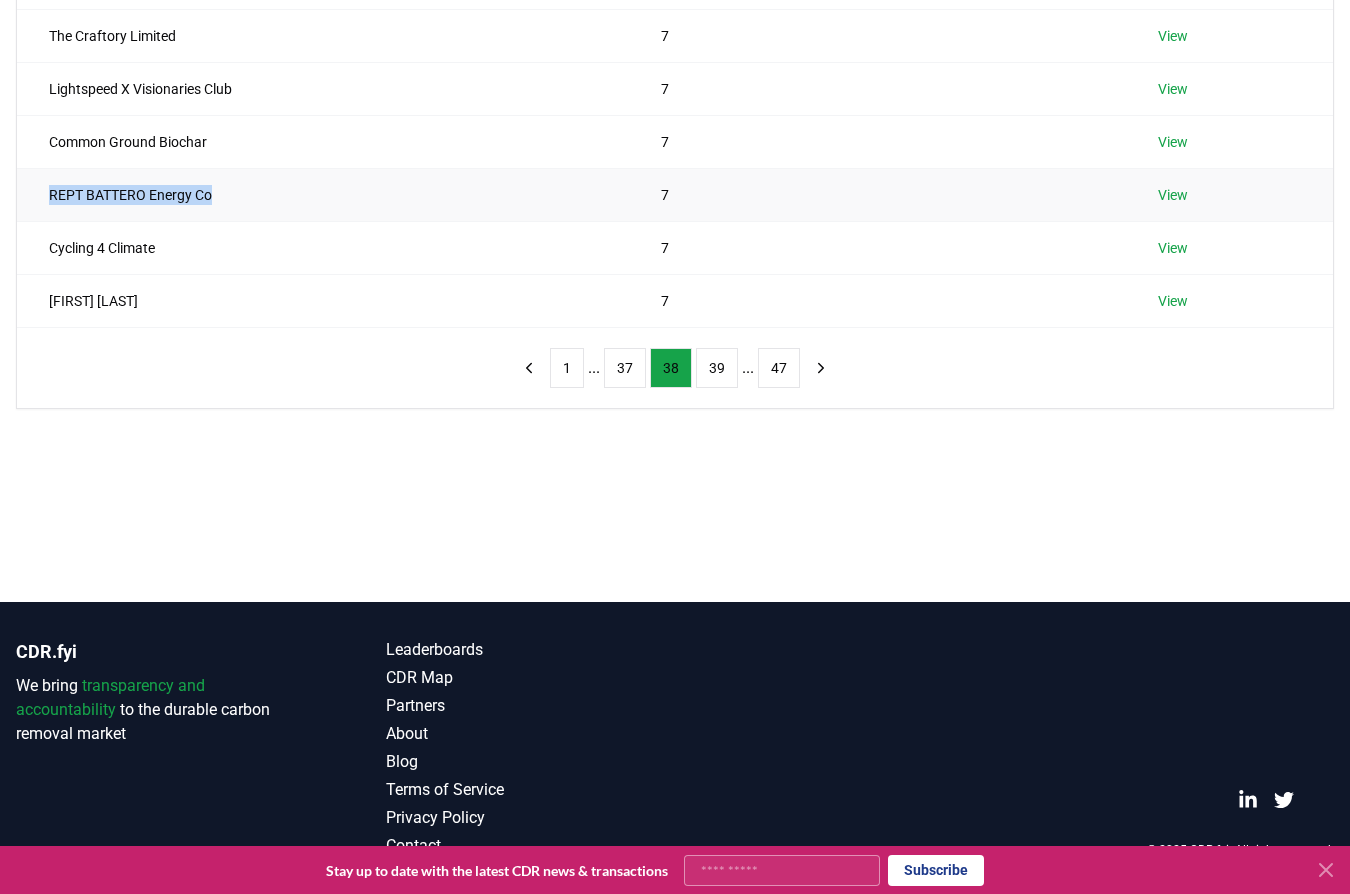 drag, startPoint x: 211, startPoint y: 193, endPoint x: 47, endPoint y: 201, distance: 164.195 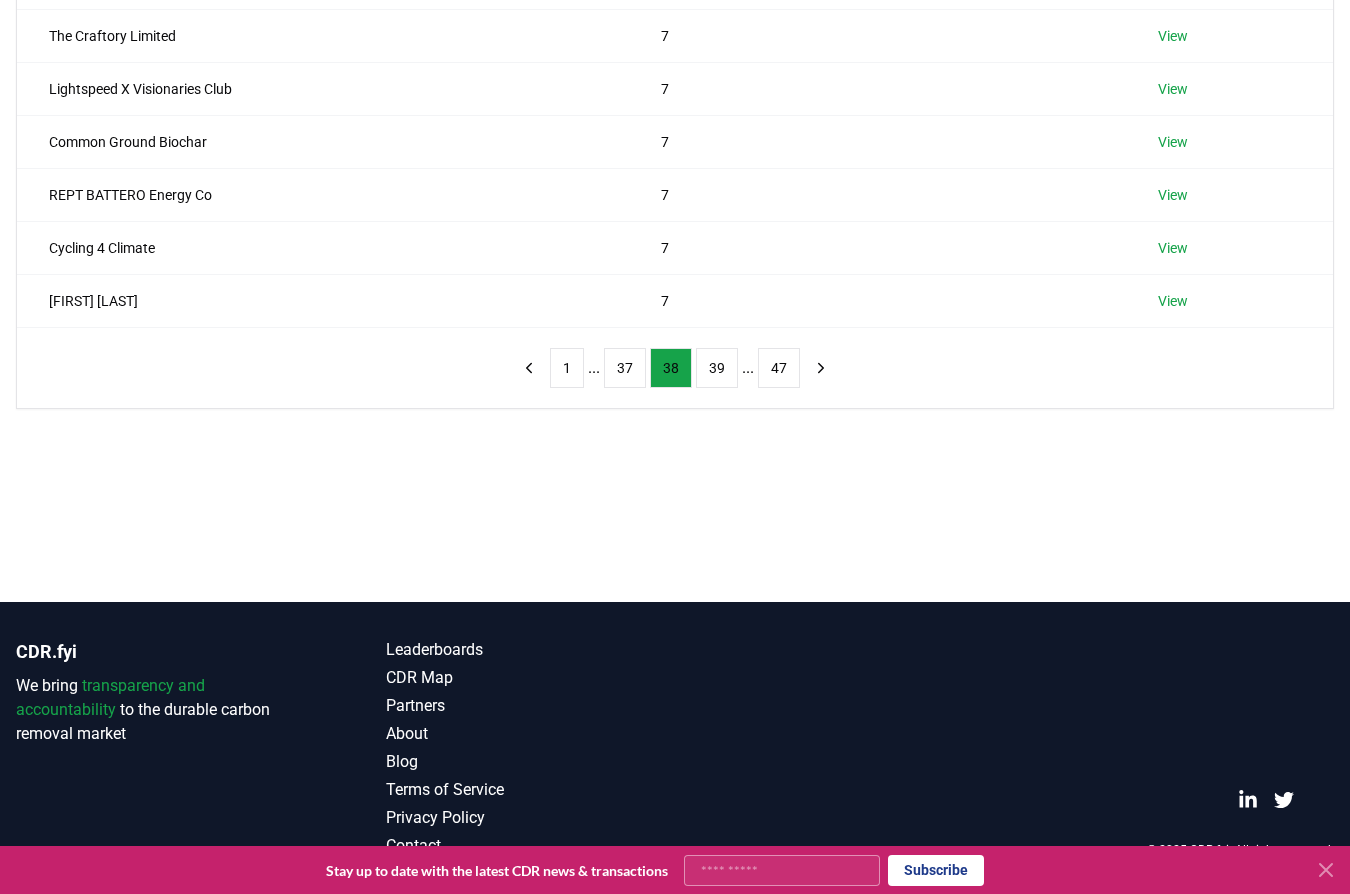 click on "Suppliers Purchasers Services Name Tons Purchased Coefficient Systems Ltd 8 View fnnch 8 View Kirk & Co 7 View UiPath 7 View The Craftory Limited 7 View Lightspeed X Visionaries Club 7 View Common Ground Biochar 7 View REPT BATTERO Energy Co 7 View Cycling 4 Climate 7 View Matt Kirsch 7 View 1 ... 37 38 39 ... 47" at bounding box center (675, 98) 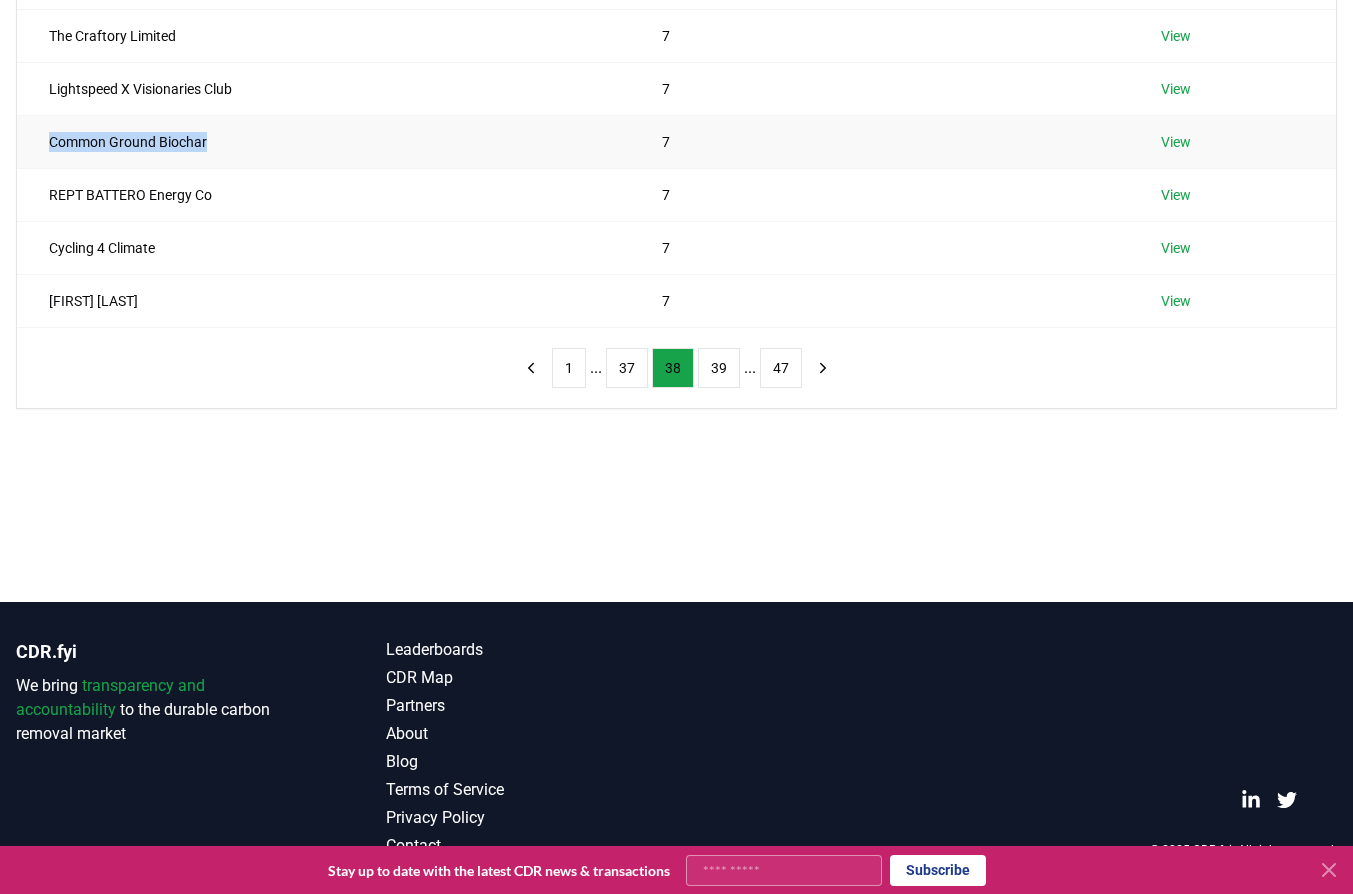 drag, startPoint x: 180, startPoint y: 137, endPoint x: 38, endPoint y: 142, distance: 142.088 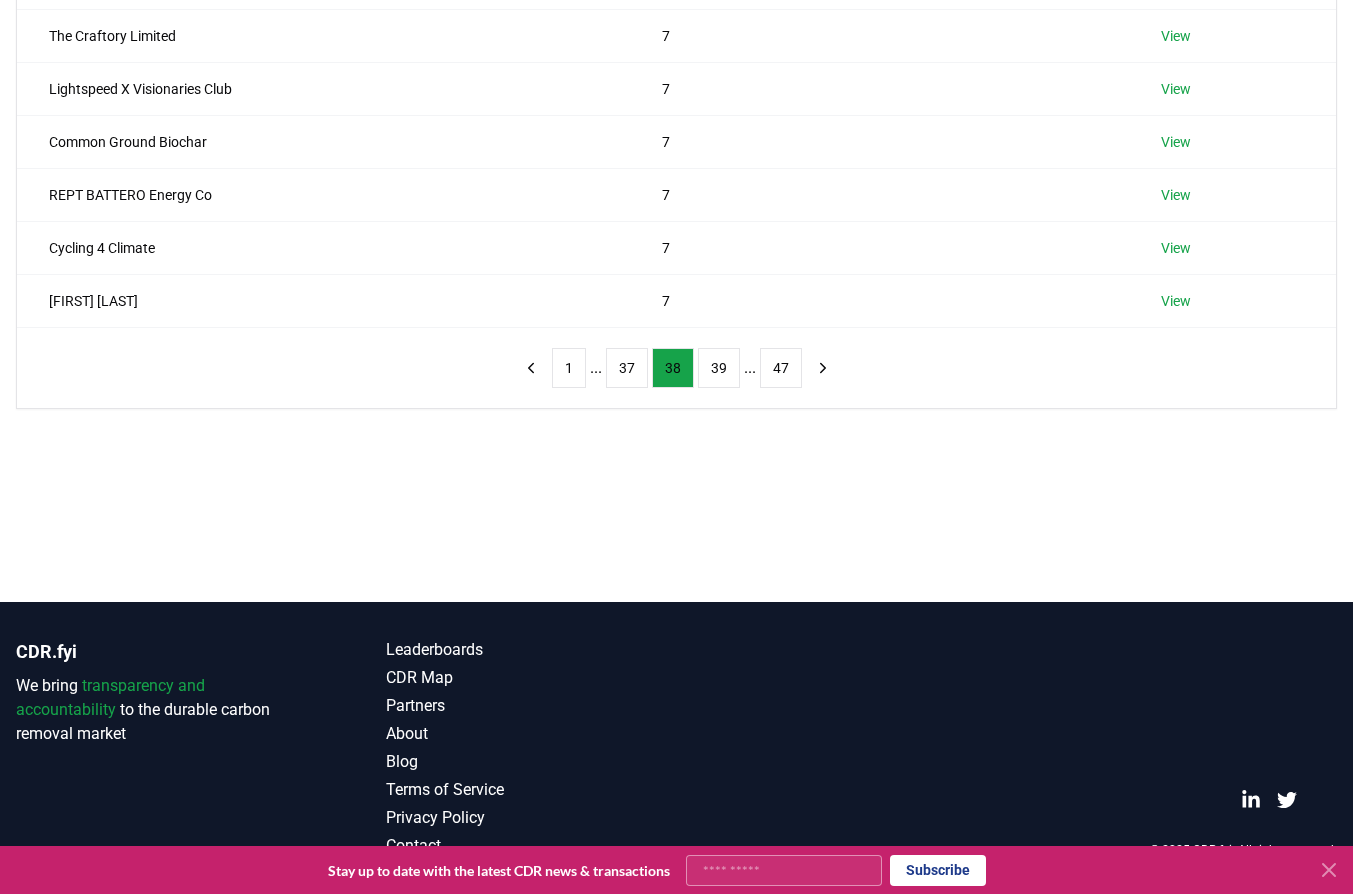 click on "Name Tons Purchased Coefficient Systems Ltd 8 View fnnch 8 View Kirk & Co 7 View UiPath 7 View The Craftory Limited 7 View Lightspeed X Visionaries Club 7 View Common Ground Biochar 7 View REPT BATTERO Energy Co 7 View Cycling 4 Climate 7 View Matt Kirsch 7 View 1 ... 37 38 39 ... 47" at bounding box center (676, 42) 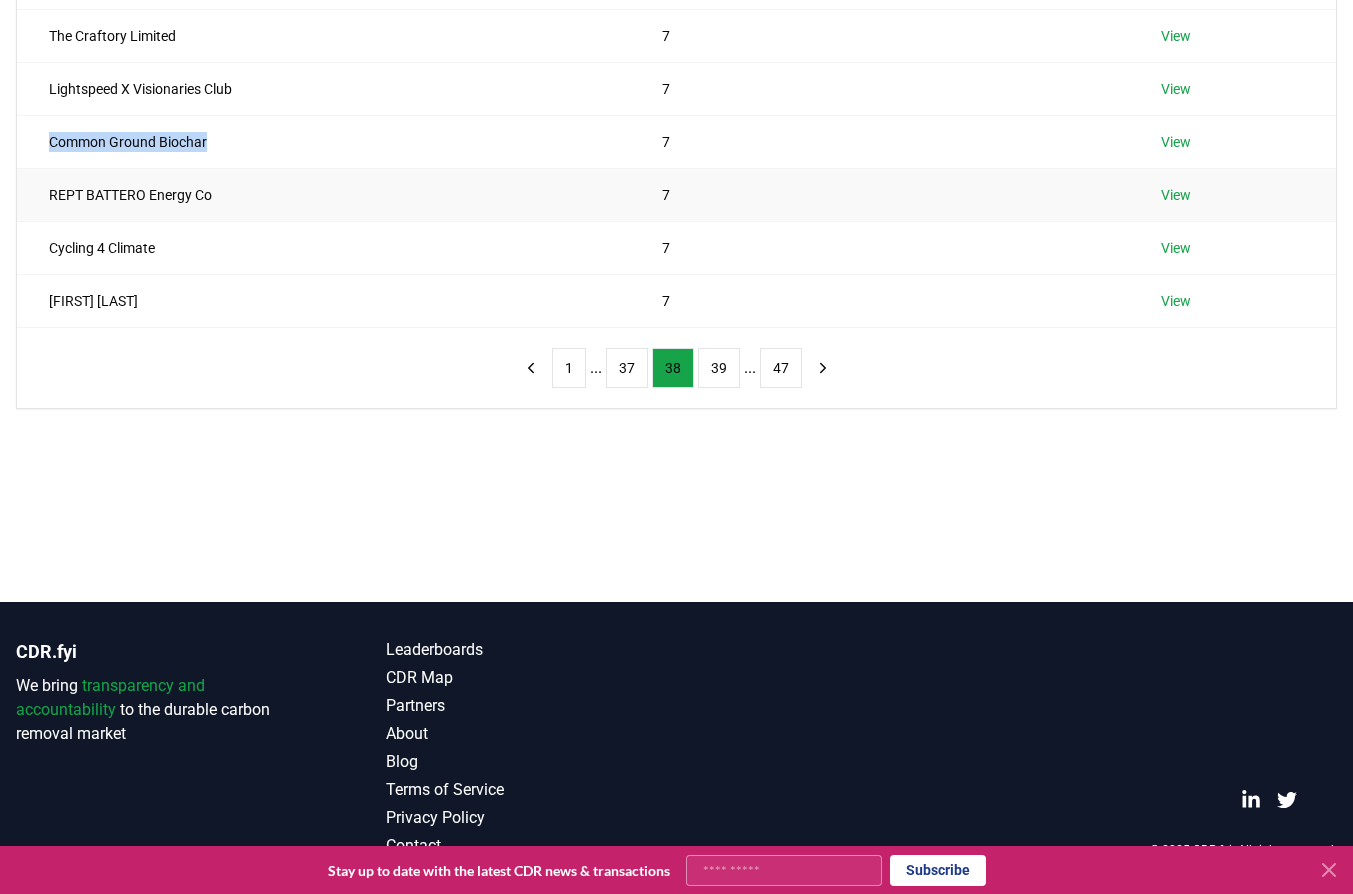 drag, startPoint x: 215, startPoint y: 146, endPoint x: 242, endPoint y: 183, distance: 45.80393 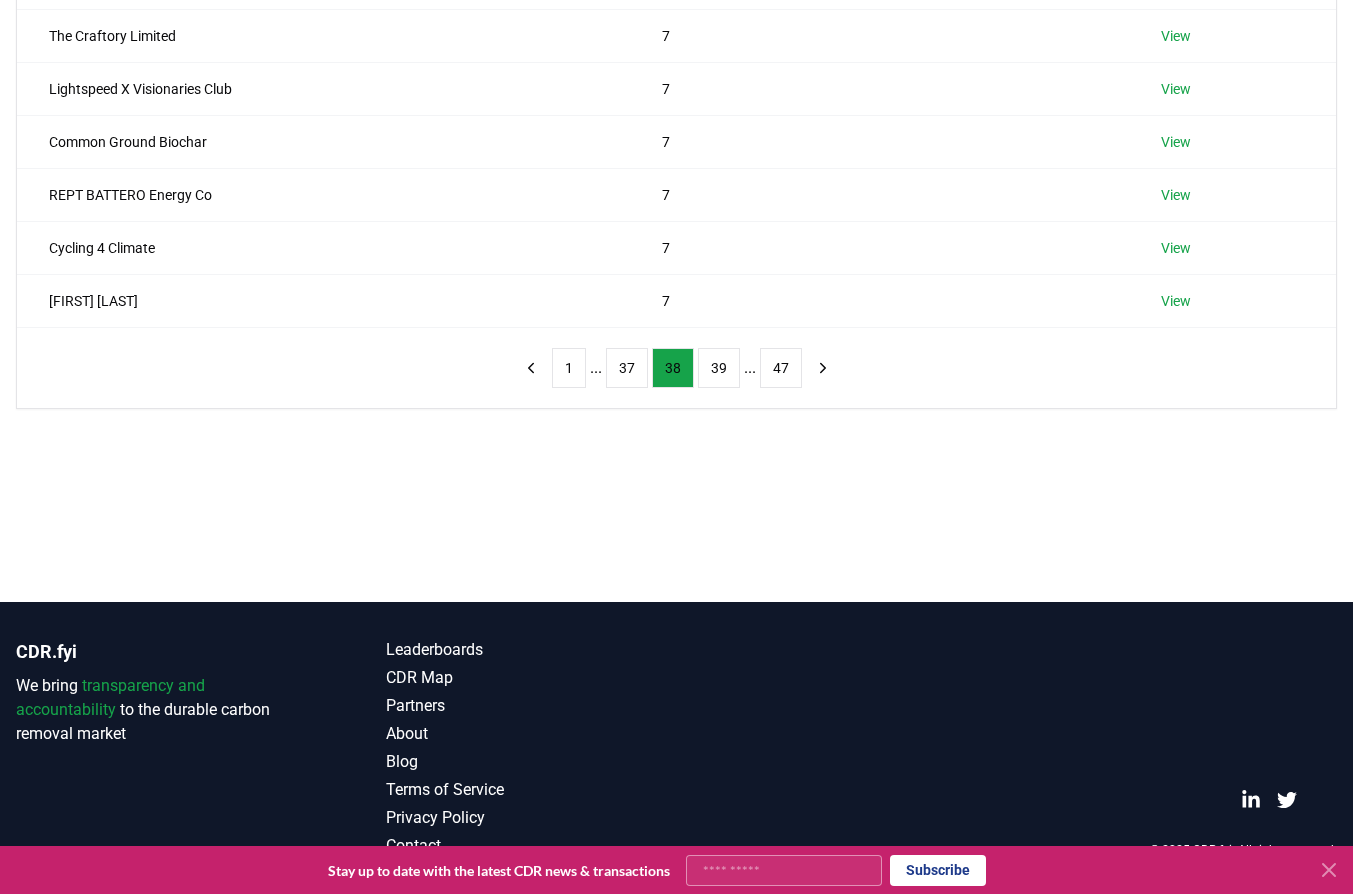 click on "Suppliers Purchasers Services Name Tons Purchased Coefficient Systems Ltd 8 View fnnch 8 View Kirk & Co 7 View UiPath 7 View The Craftory Limited 7 View Lightspeed X Visionaries Club 7 View Common Ground Biochar 7 View REPT BATTERO Energy Co 7 View Cycling 4 Climate 7 View Matt Kirsch 7 View 1 ... 37 38 39 ... 47" at bounding box center (676, 155) 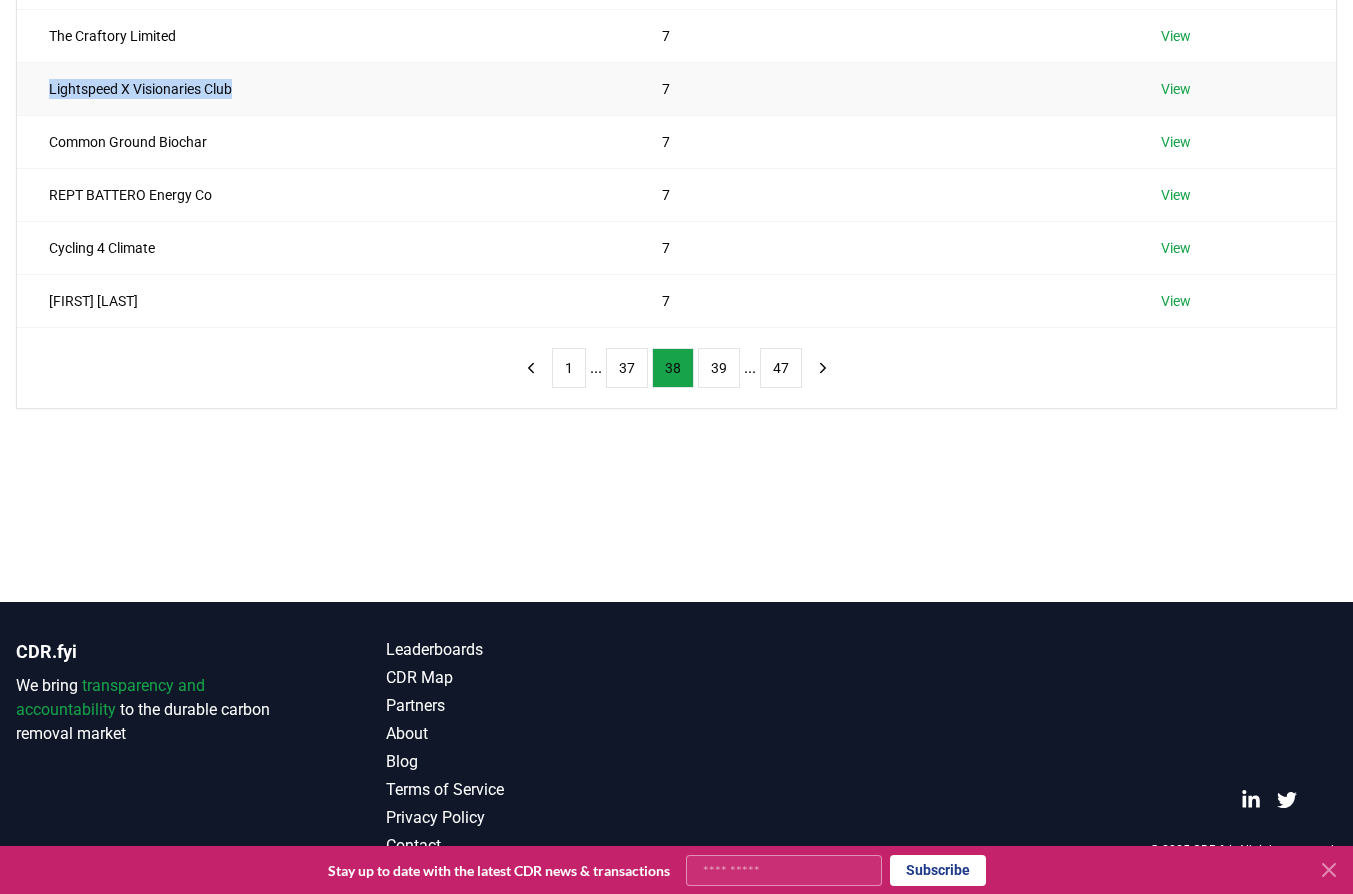drag, startPoint x: 238, startPoint y: 85, endPoint x: 47, endPoint y: 86, distance: 191.00262 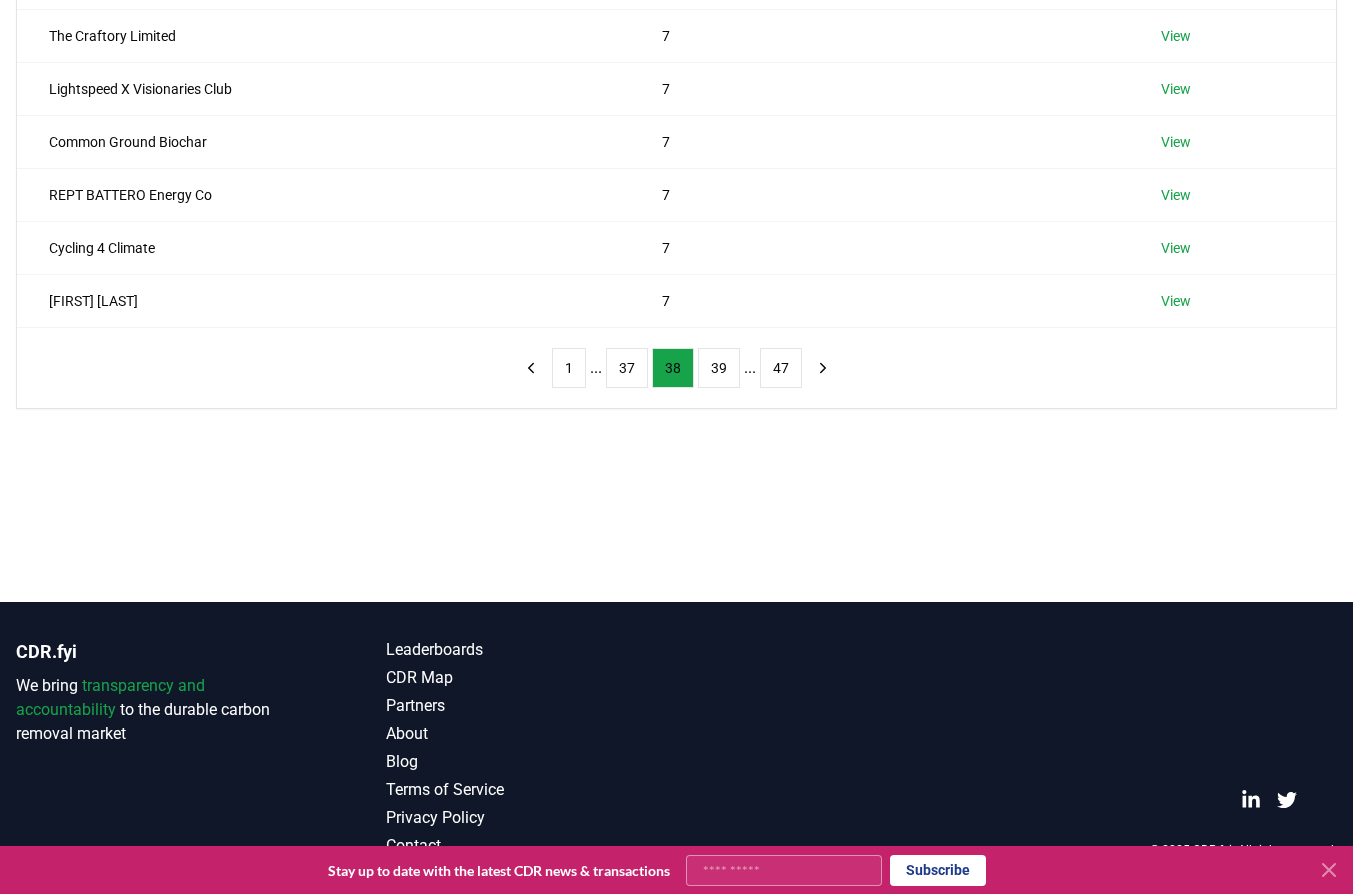drag, startPoint x: 200, startPoint y: 479, endPoint x: 204, endPoint y: 450, distance: 29.274563 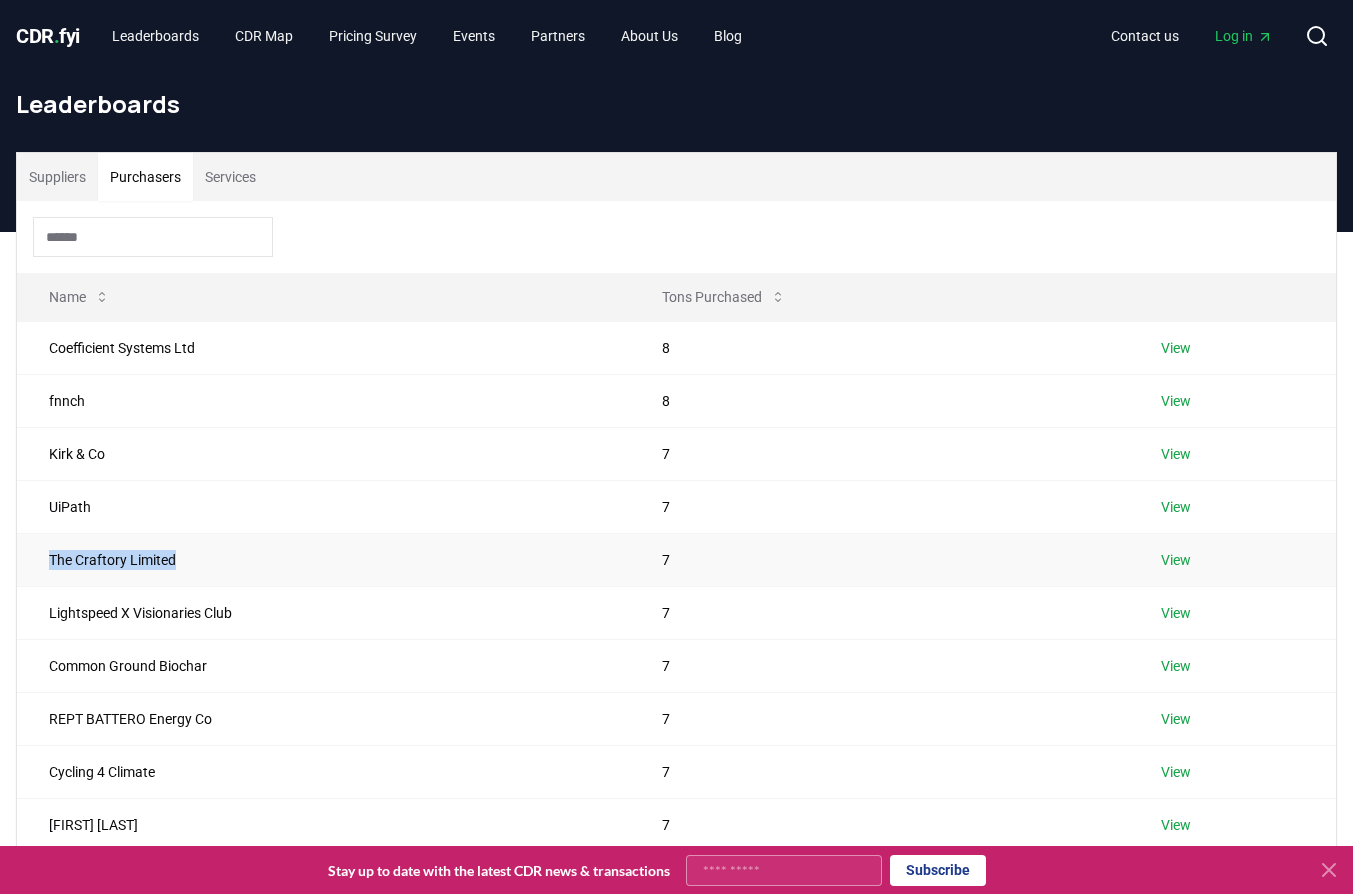 drag, startPoint x: 179, startPoint y: 560, endPoint x: 47, endPoint y: 572, distance: 132.54433 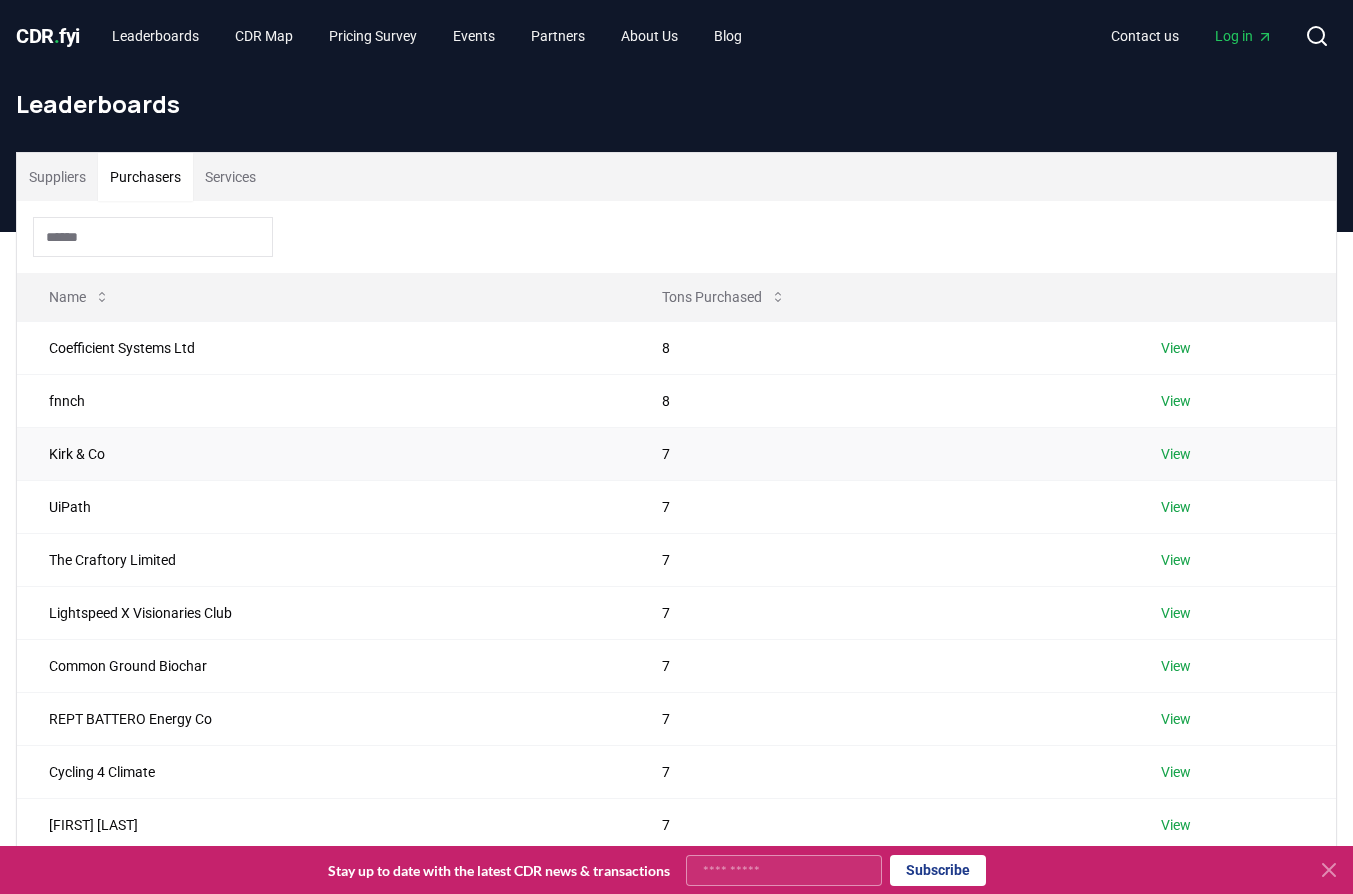 click on "Kirk & Co" at bounding box center (323, 453) 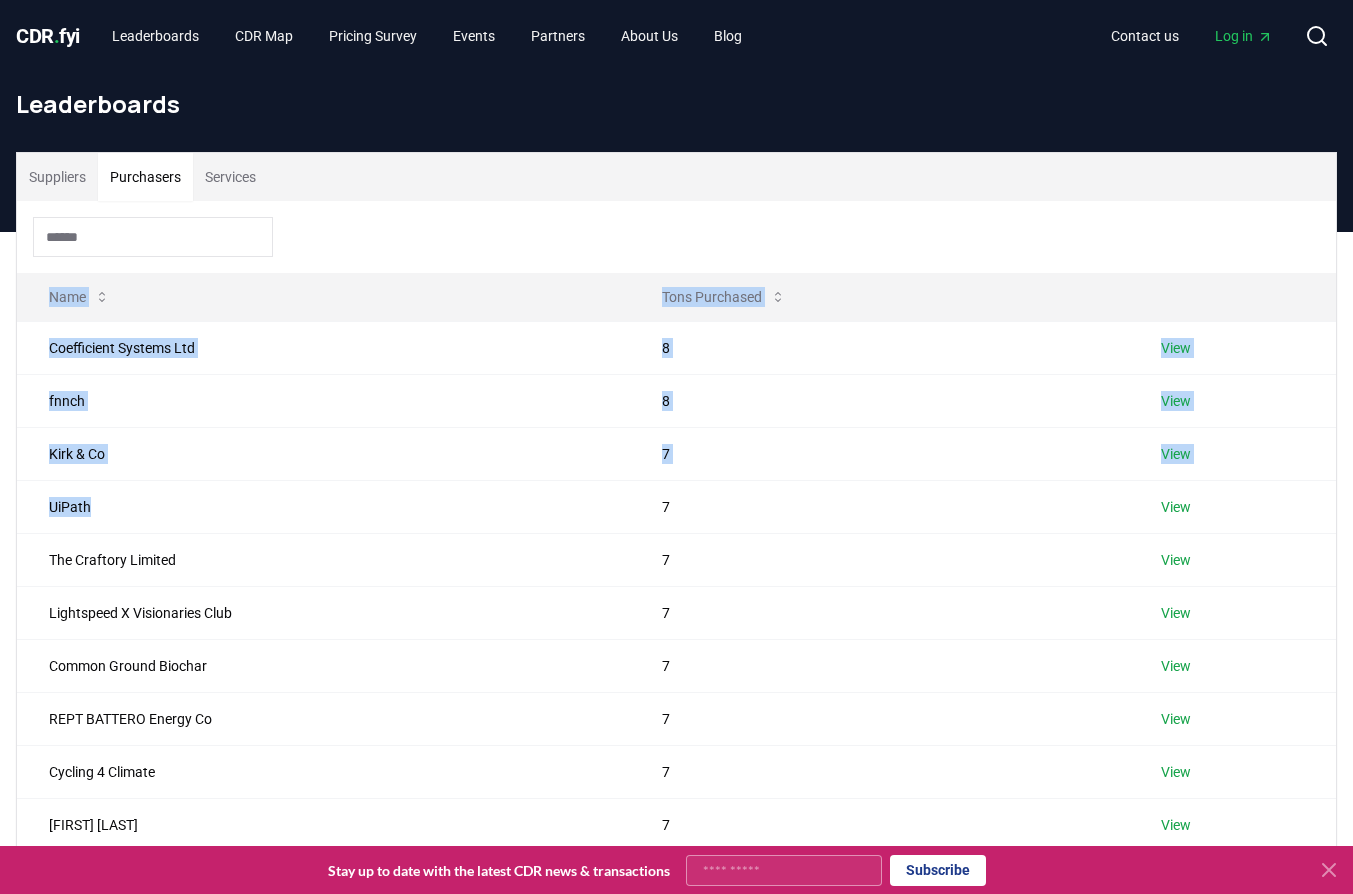 drag, startPoint x: 97, startPoint y: 503, endPoint x: 13, endPoint y: 510, distance: 84.29116 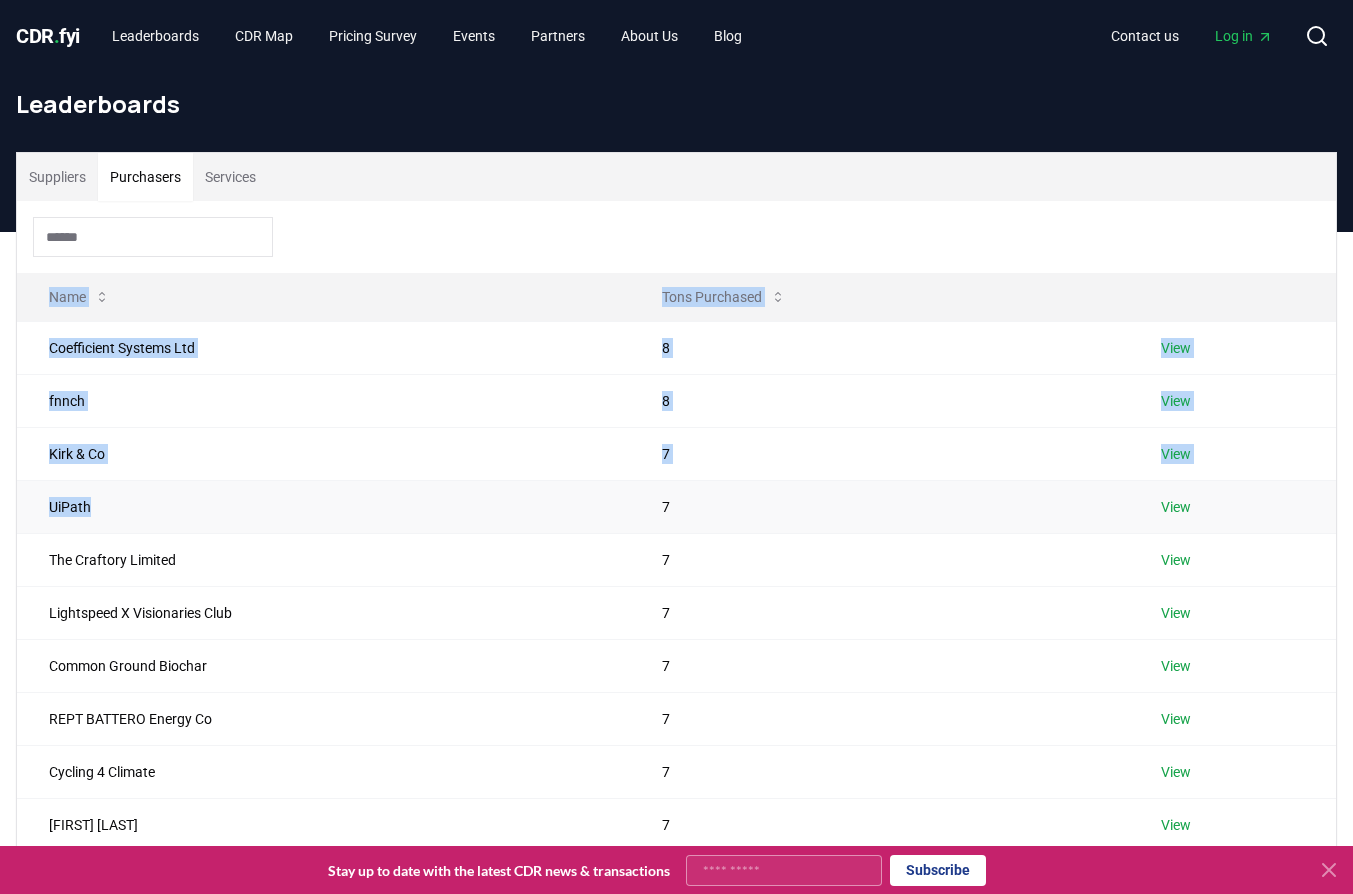 drag, startPoint x: 148, startPoint y: 497, endPoint x: 123, endPoint y: 500, distance: 25.179358 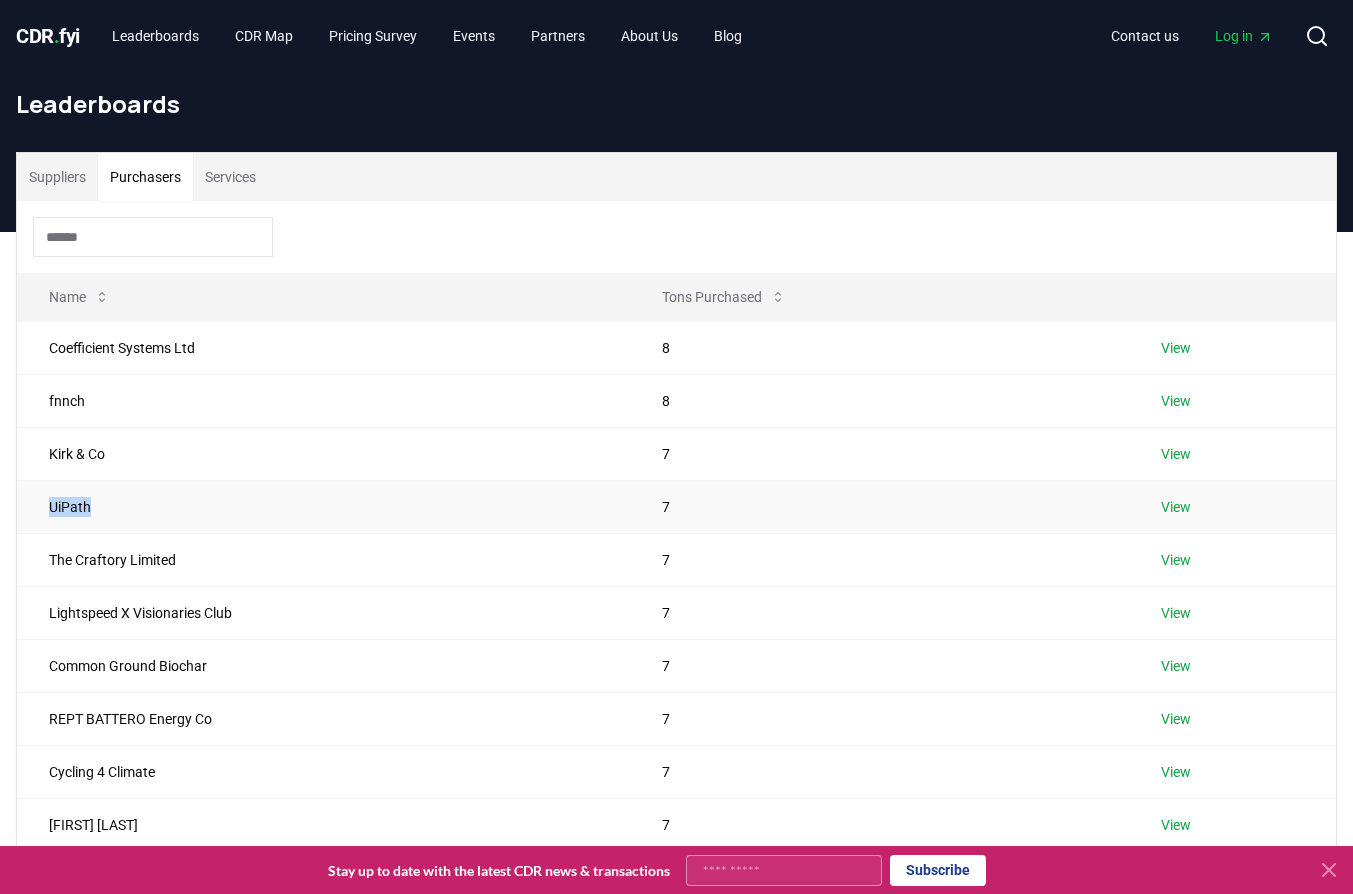 drag, startPoint x: 92, startPoint y: 510, endPoint x: 31, endPoint y: 515, distance: 61.204575 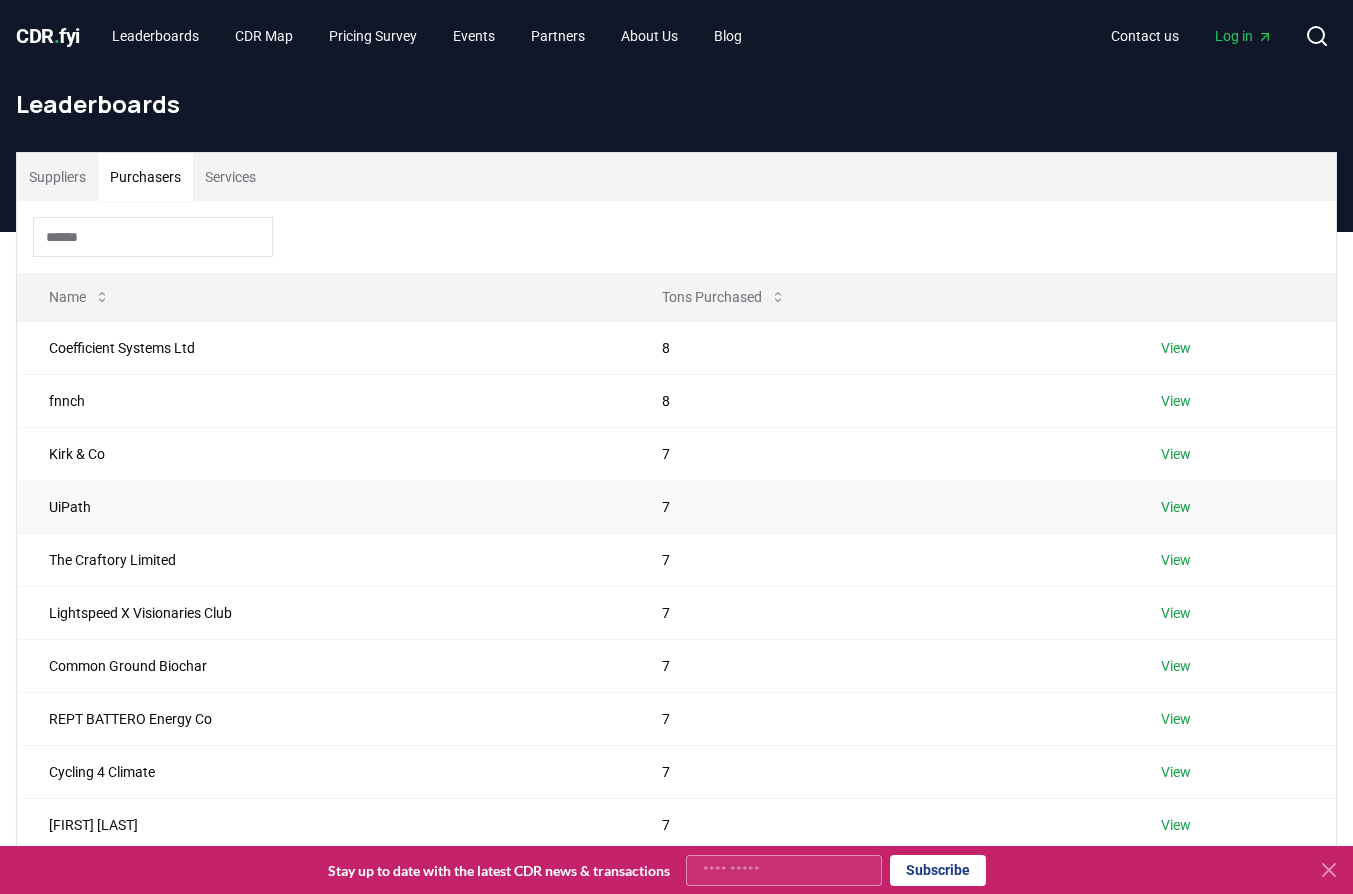 click on "UiPath" at bounding box center (323, 506) 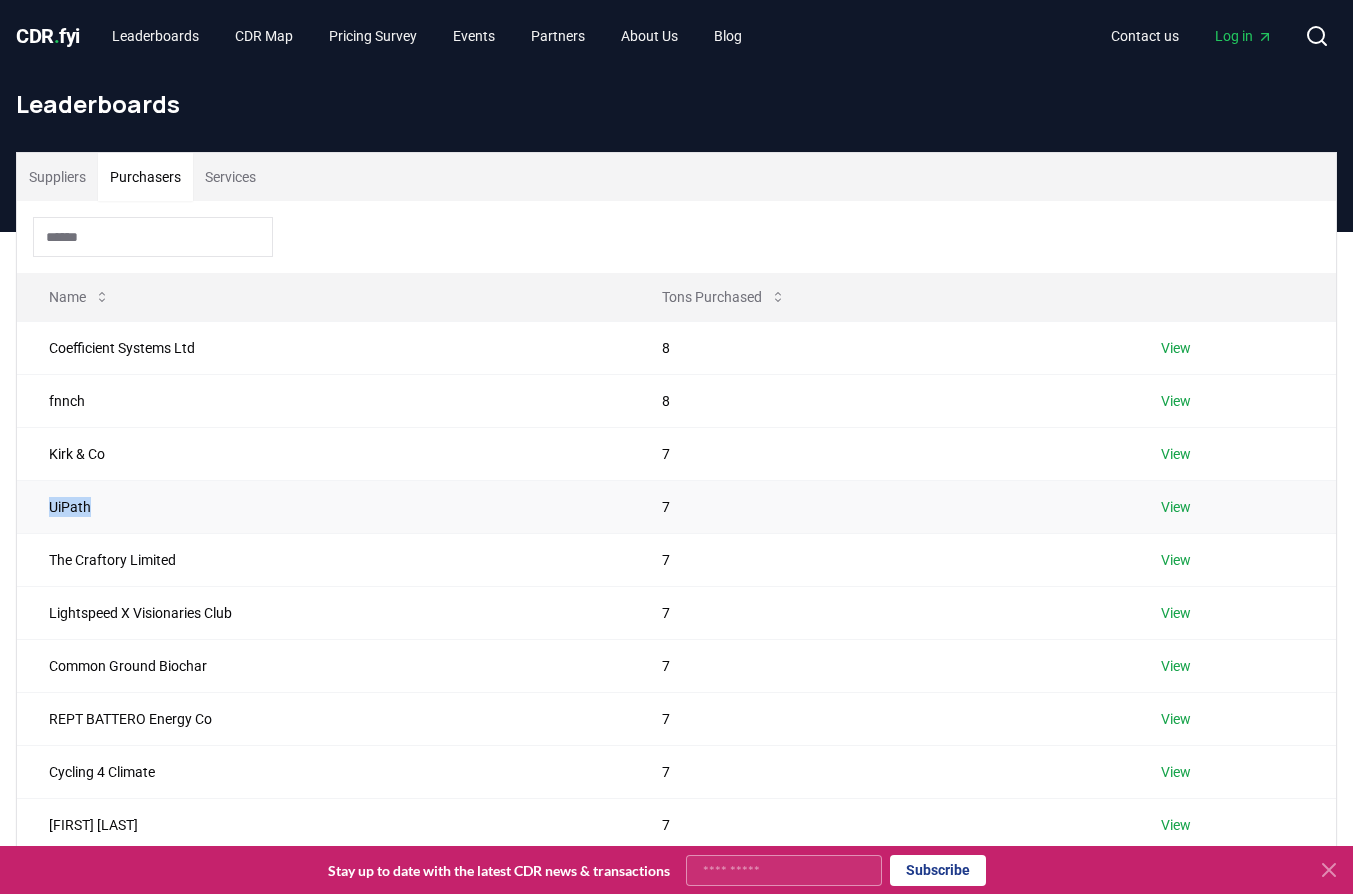 click on "UiPath" at bounding box center (323, 506) 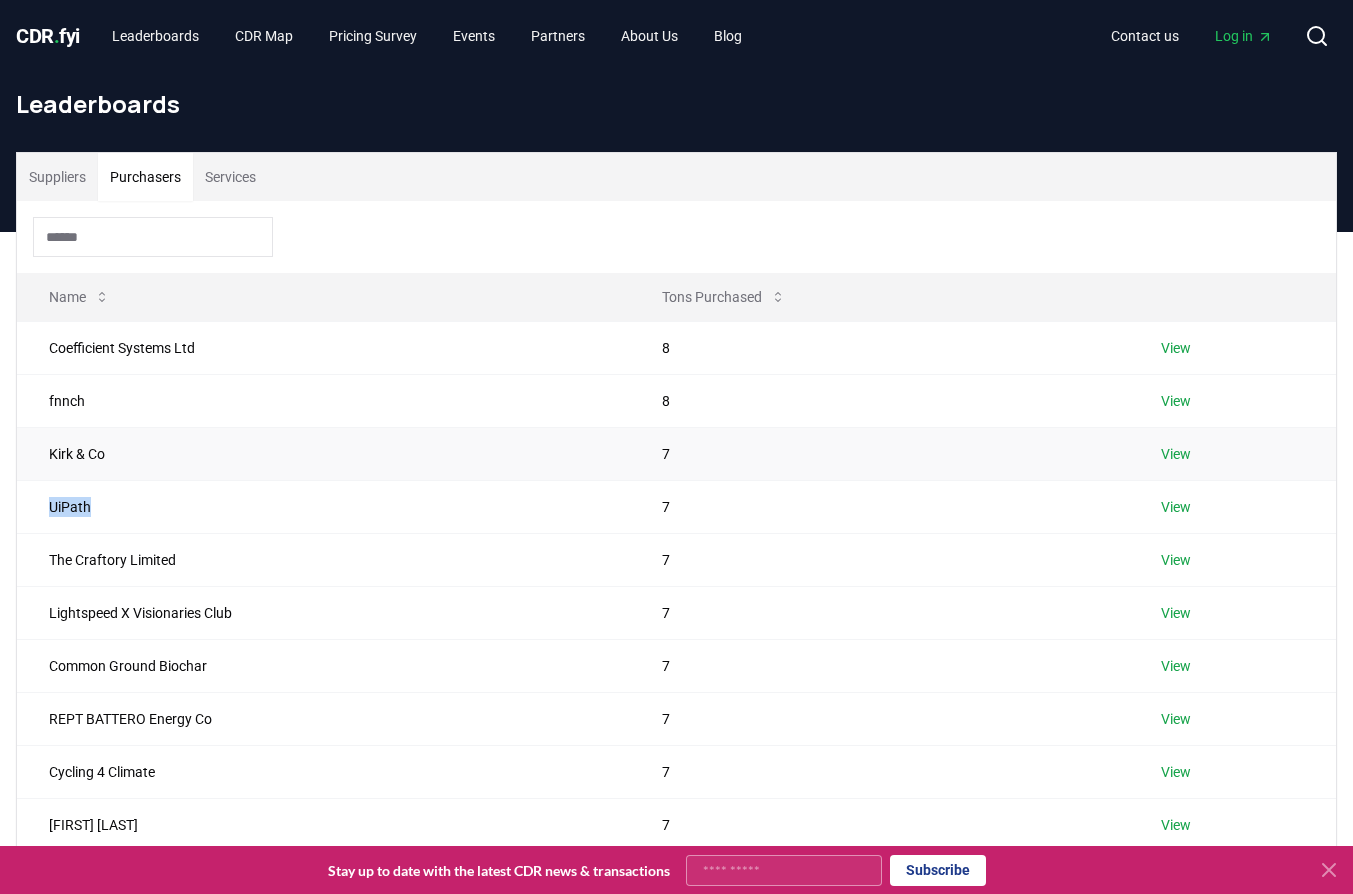 drag, startPoint x: 115, startPoint y: 506, endPoint x: 84, endPoint y: 452, distance: 62.26556 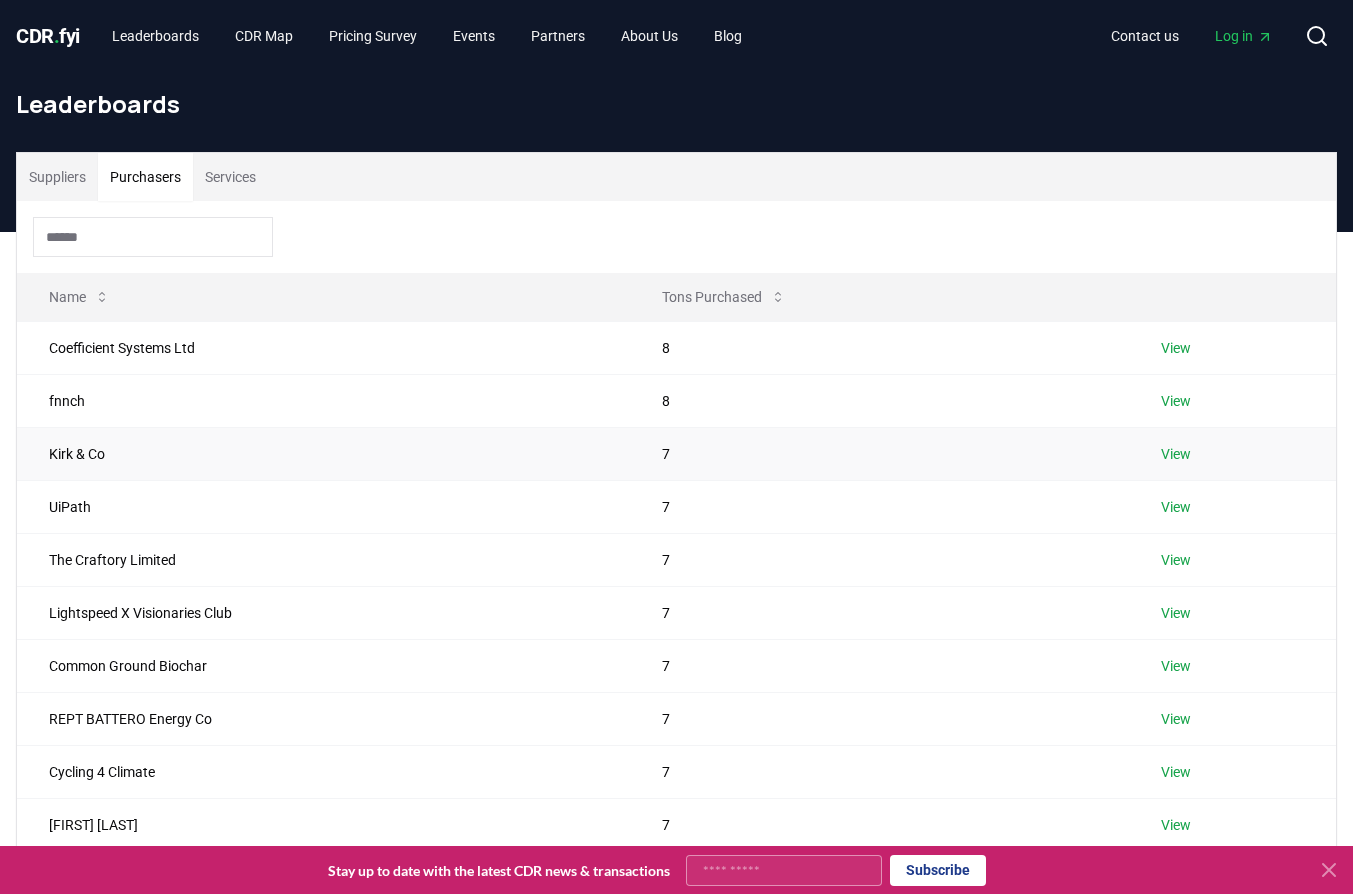 click on "Kirk & Co" at bounding box center (323, 453) 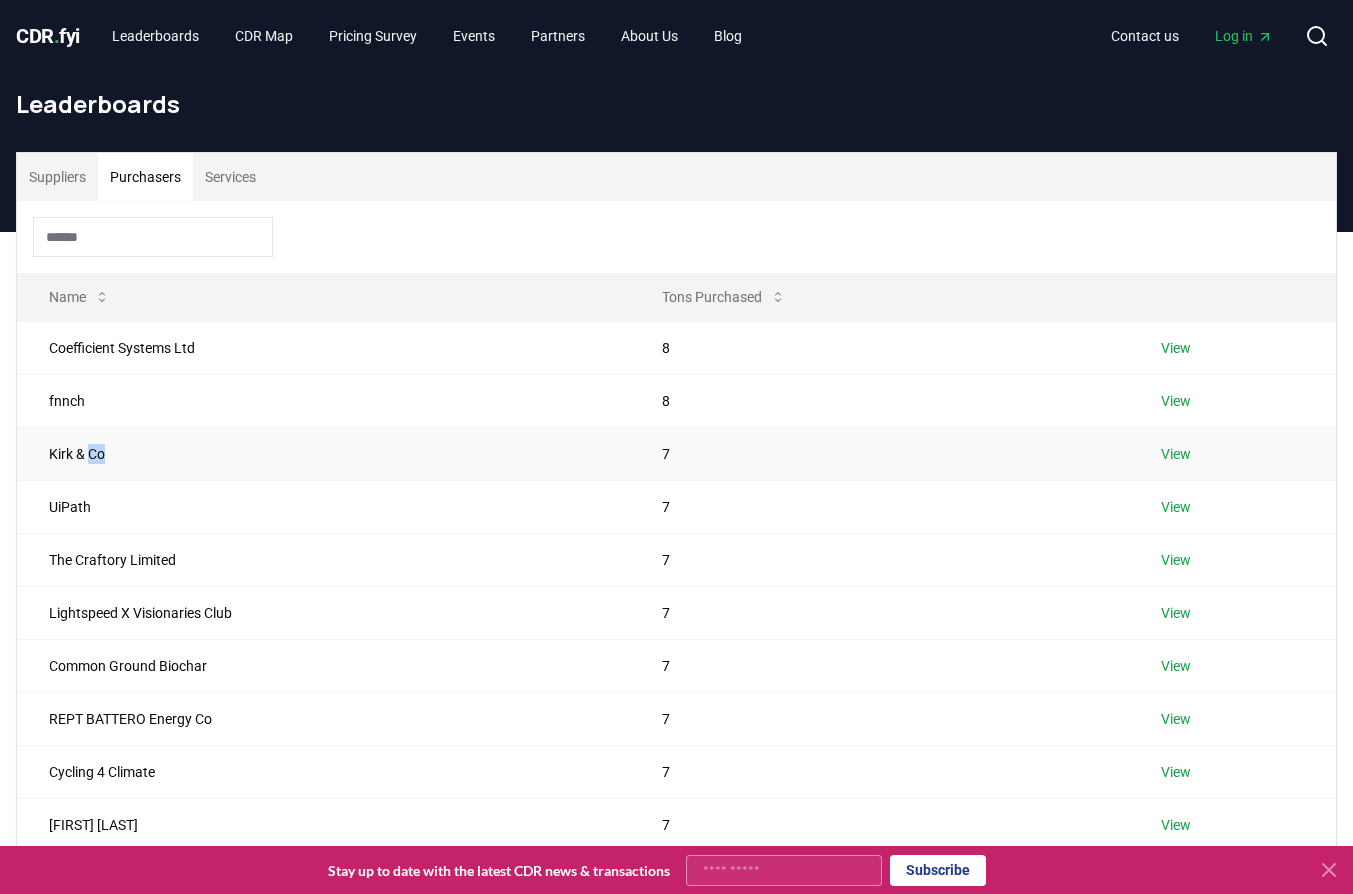 click on "Kirk & Co" at bounding box center [323, 453] 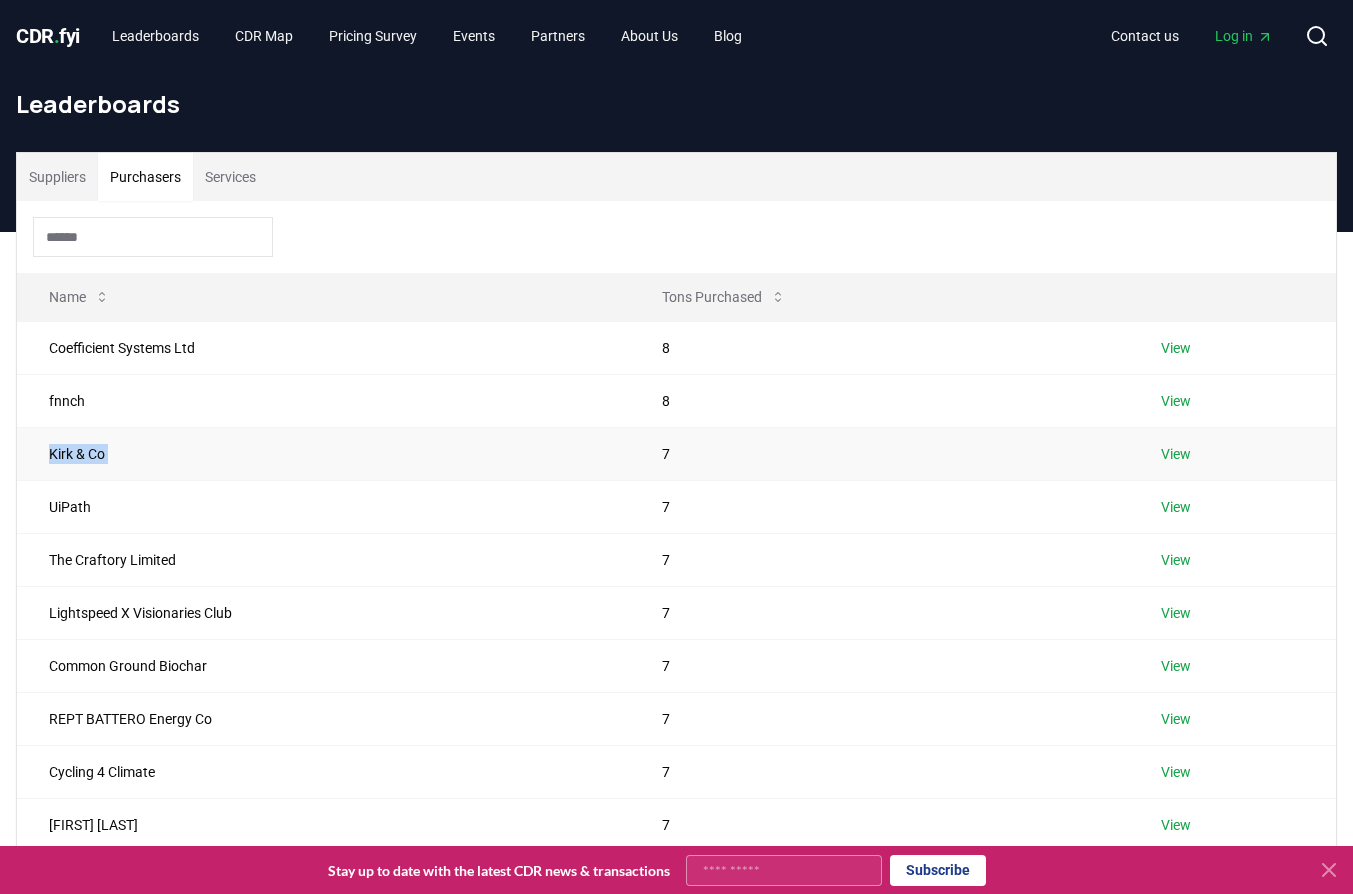 click on "Kirk & Co" at bounding box center (323, 453) 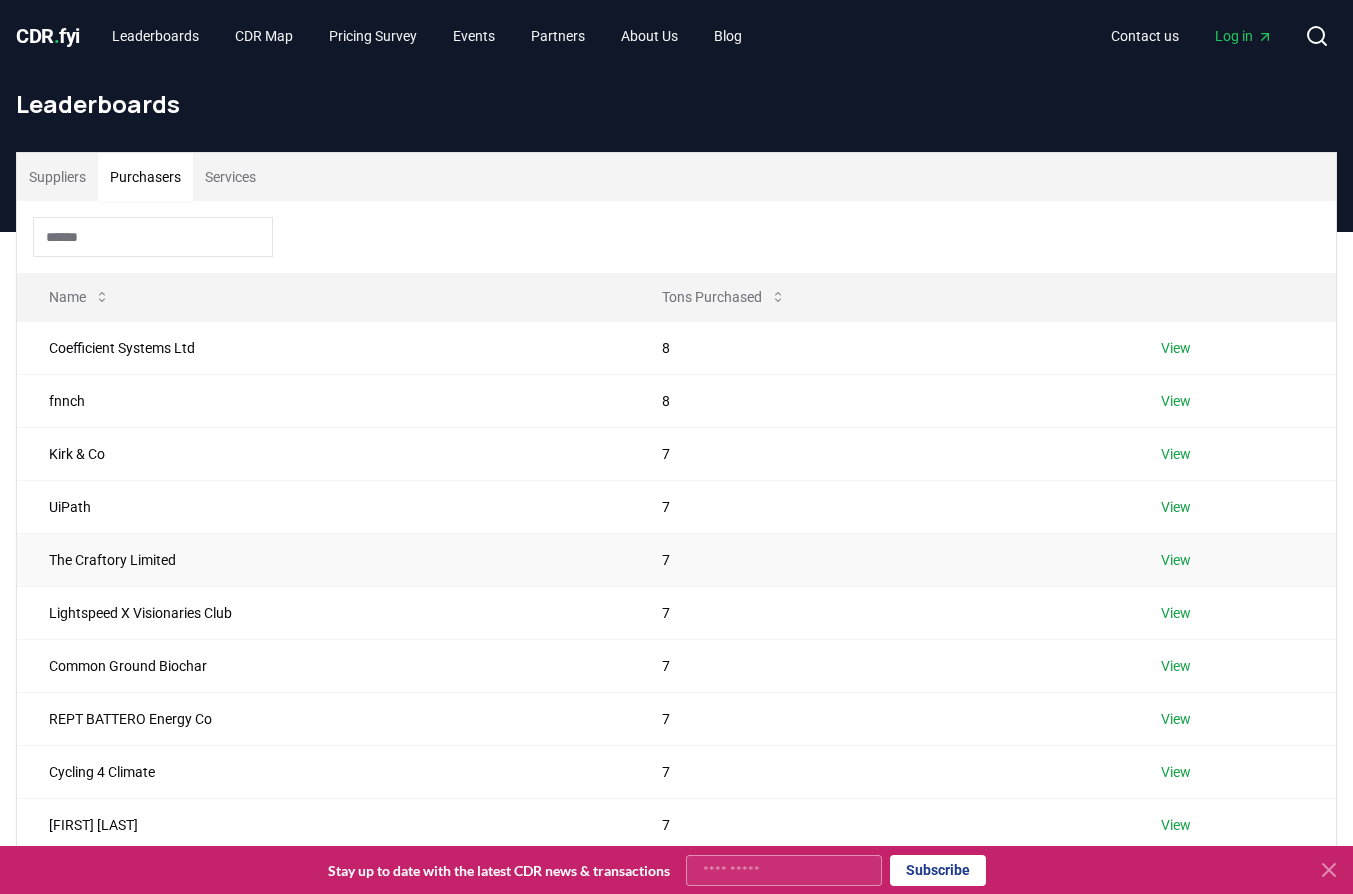 click on "The Craftory Limited" at bounding box center (323, 559) 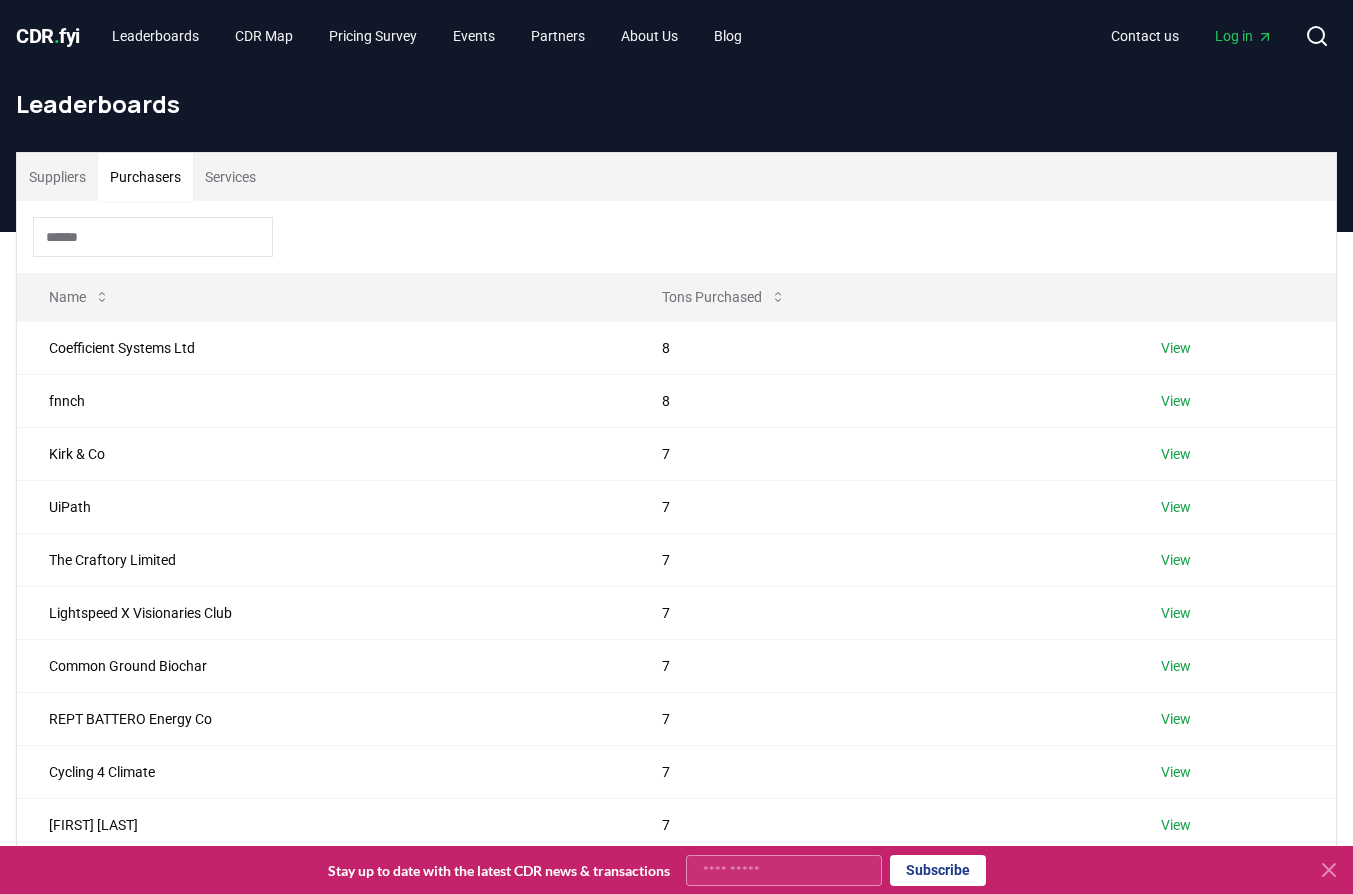 drag, startPoint x: 83, startPoint y: 112, endPoint x: 94, endPoint y: 102, distance: 14.866069 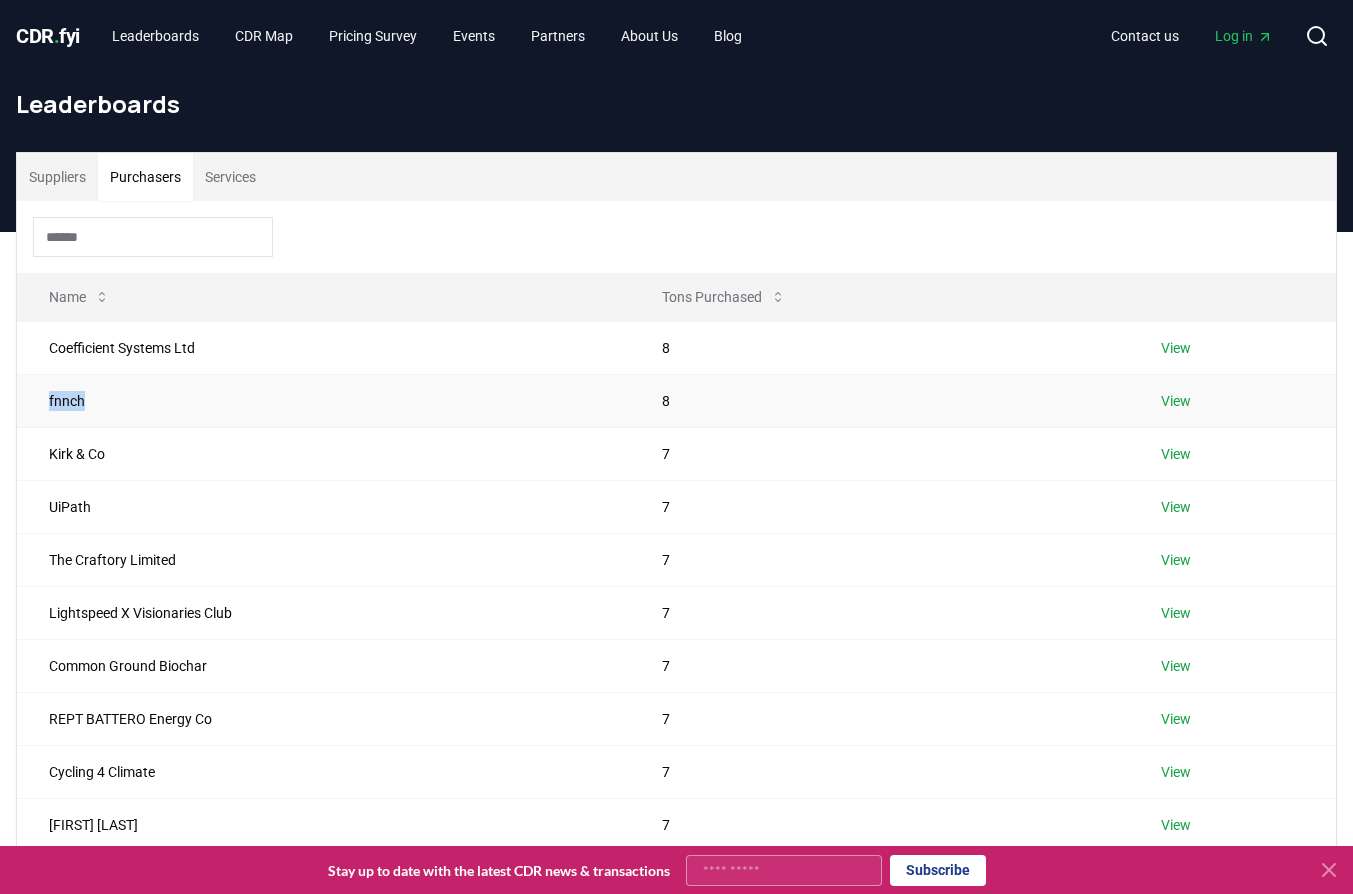 drag, startPoint x: 76, startPoint y: 404, endPoint x: 42, endPoint y: 403, distance: 34.0147 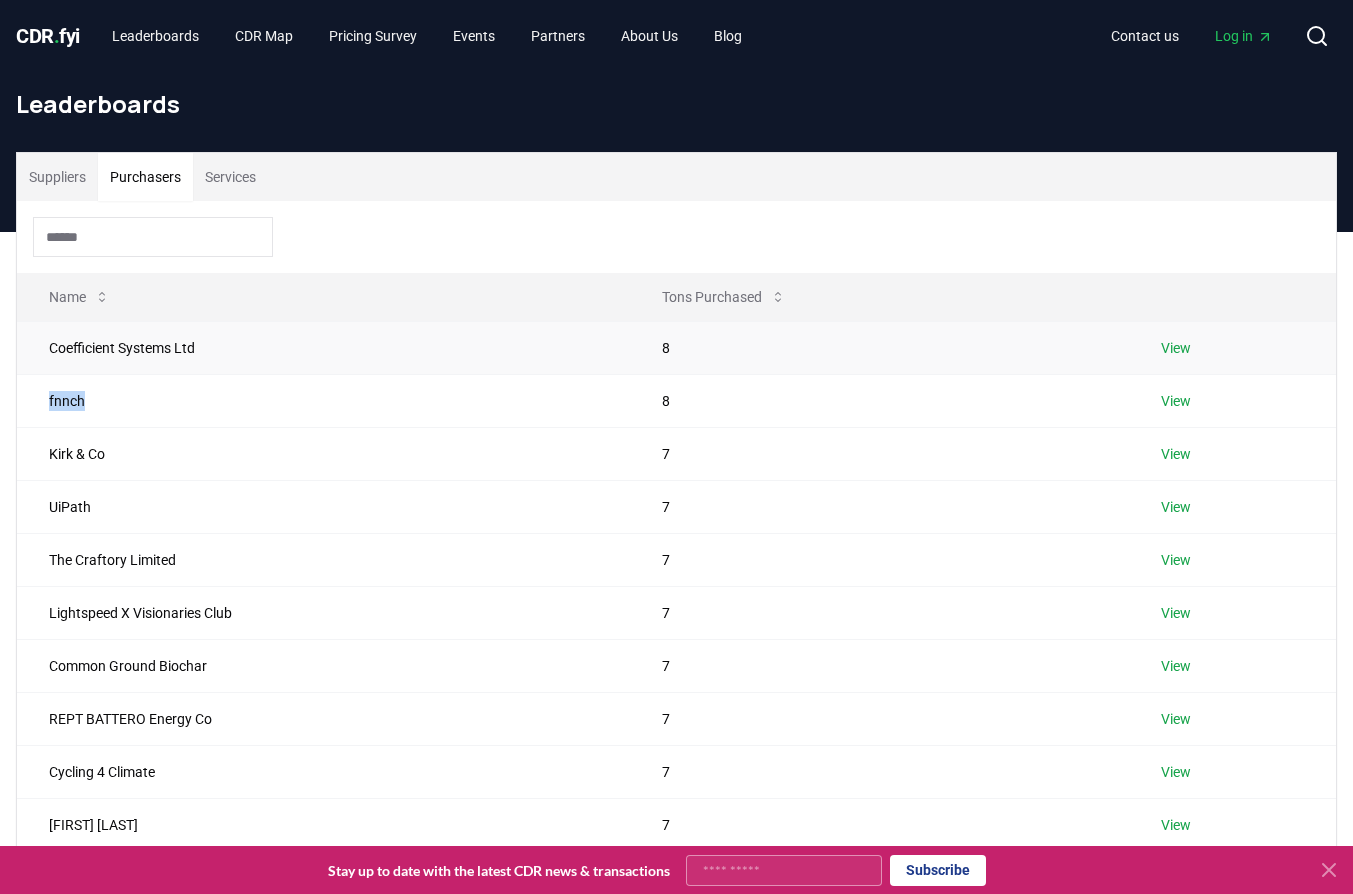 click on "Coefficient Systems Ltd" at bounding box center [323, 347] 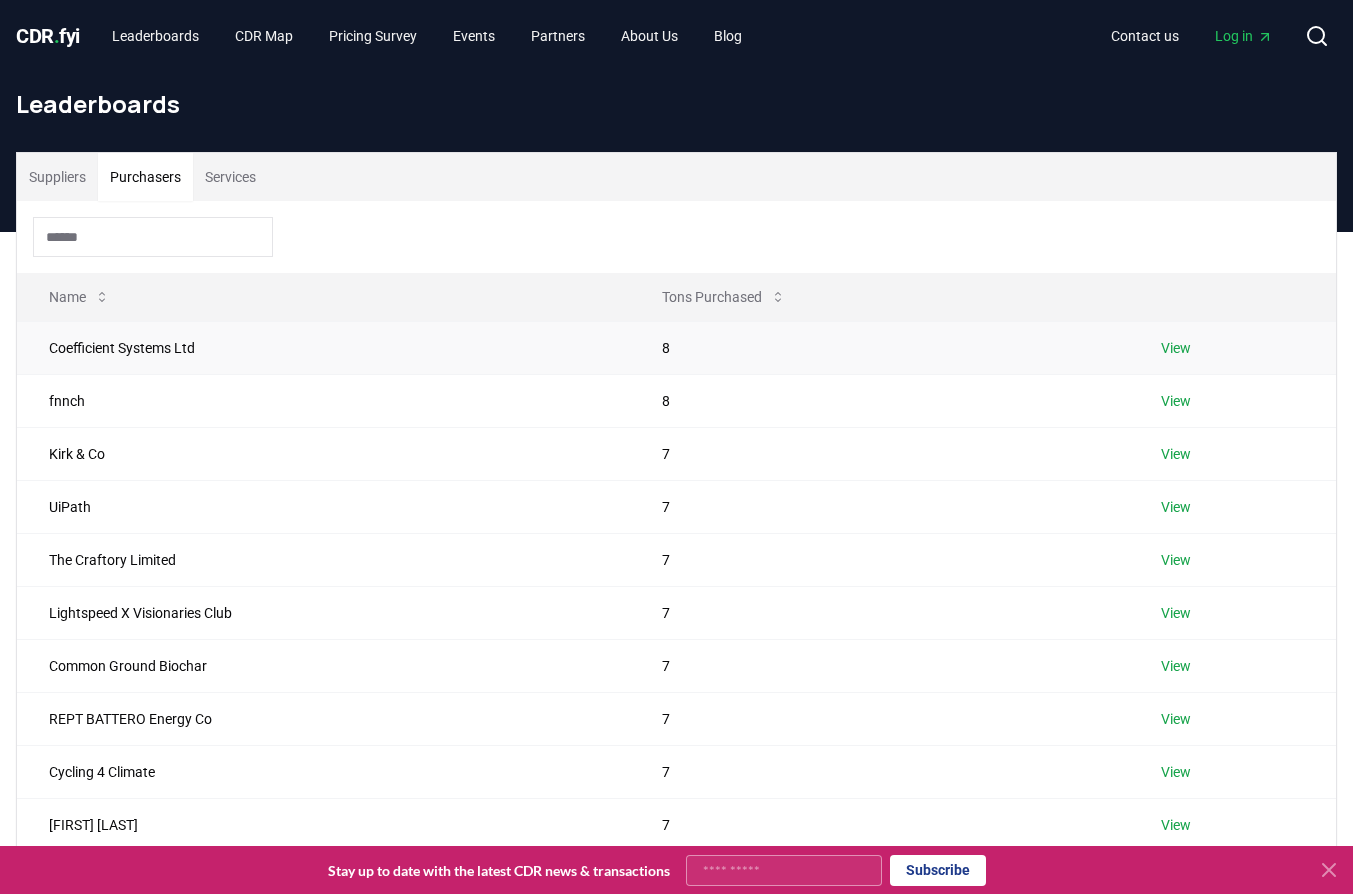 click on "Coefficient Systems Ltd" at bounding box center (323, 347) 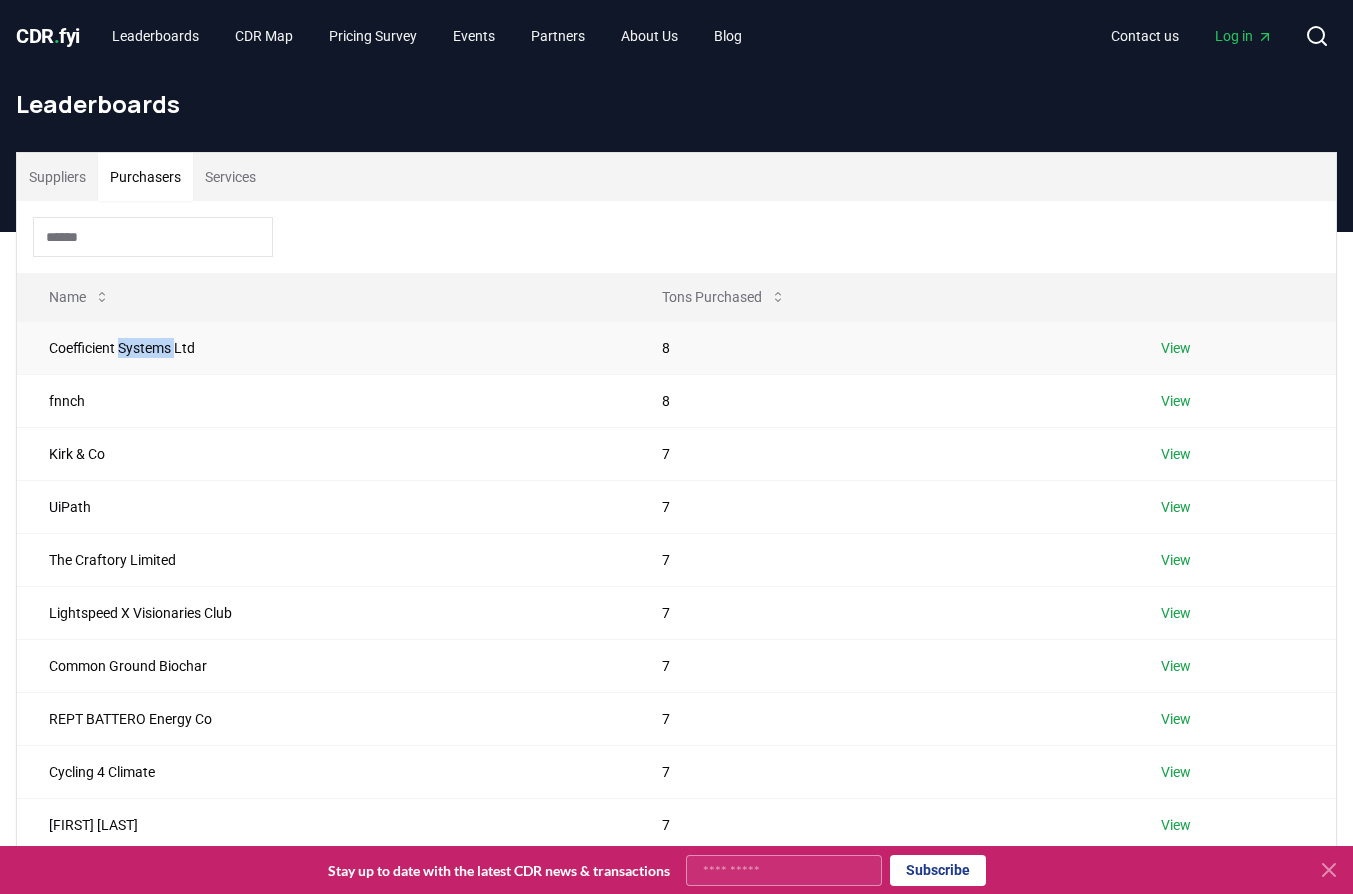 click on "Coefficient Systems Ltd" at bounding box center (323, 347) 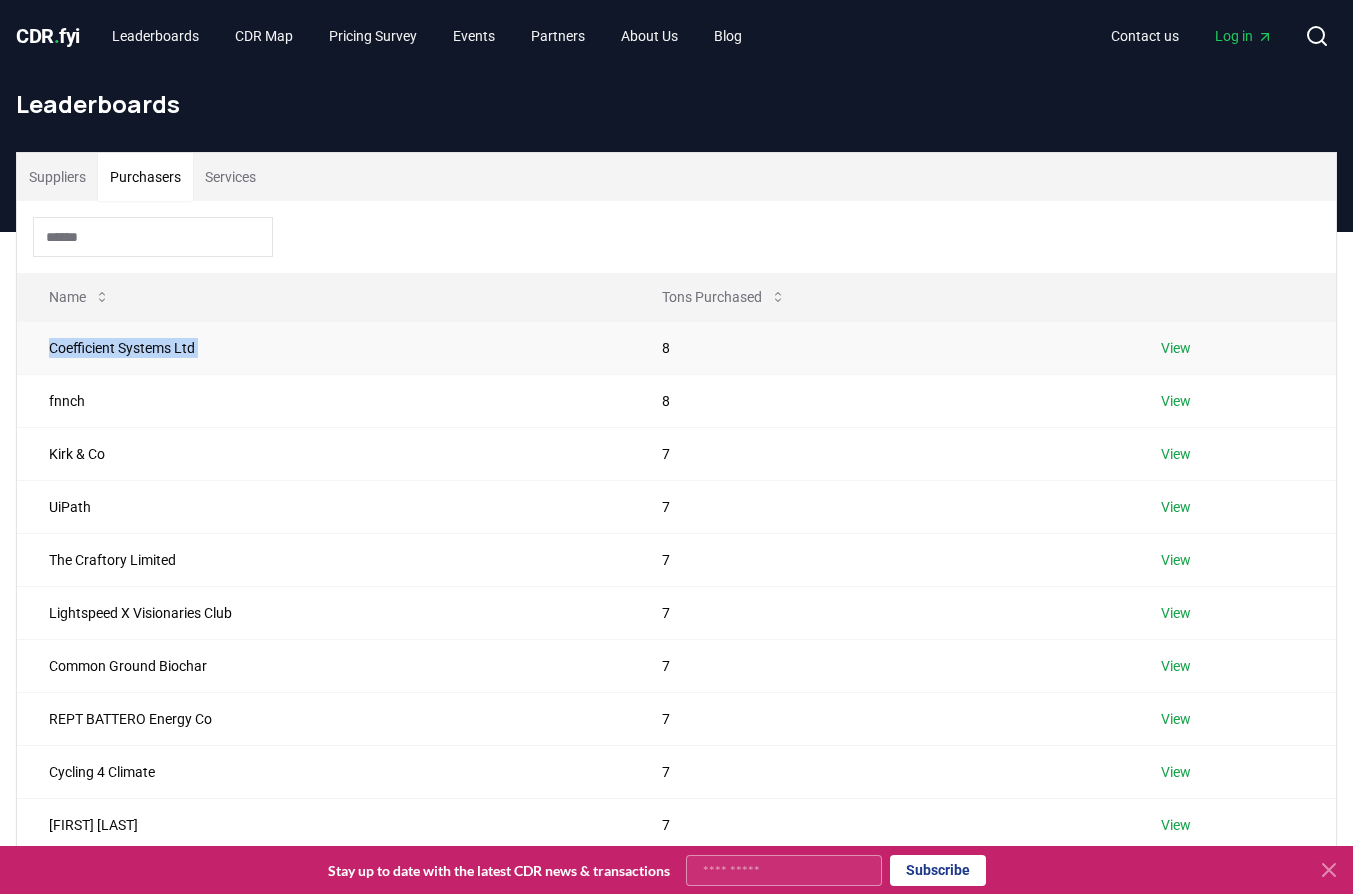 click on "Coefficient Systems Ltd" at bounding box center [323, 347] 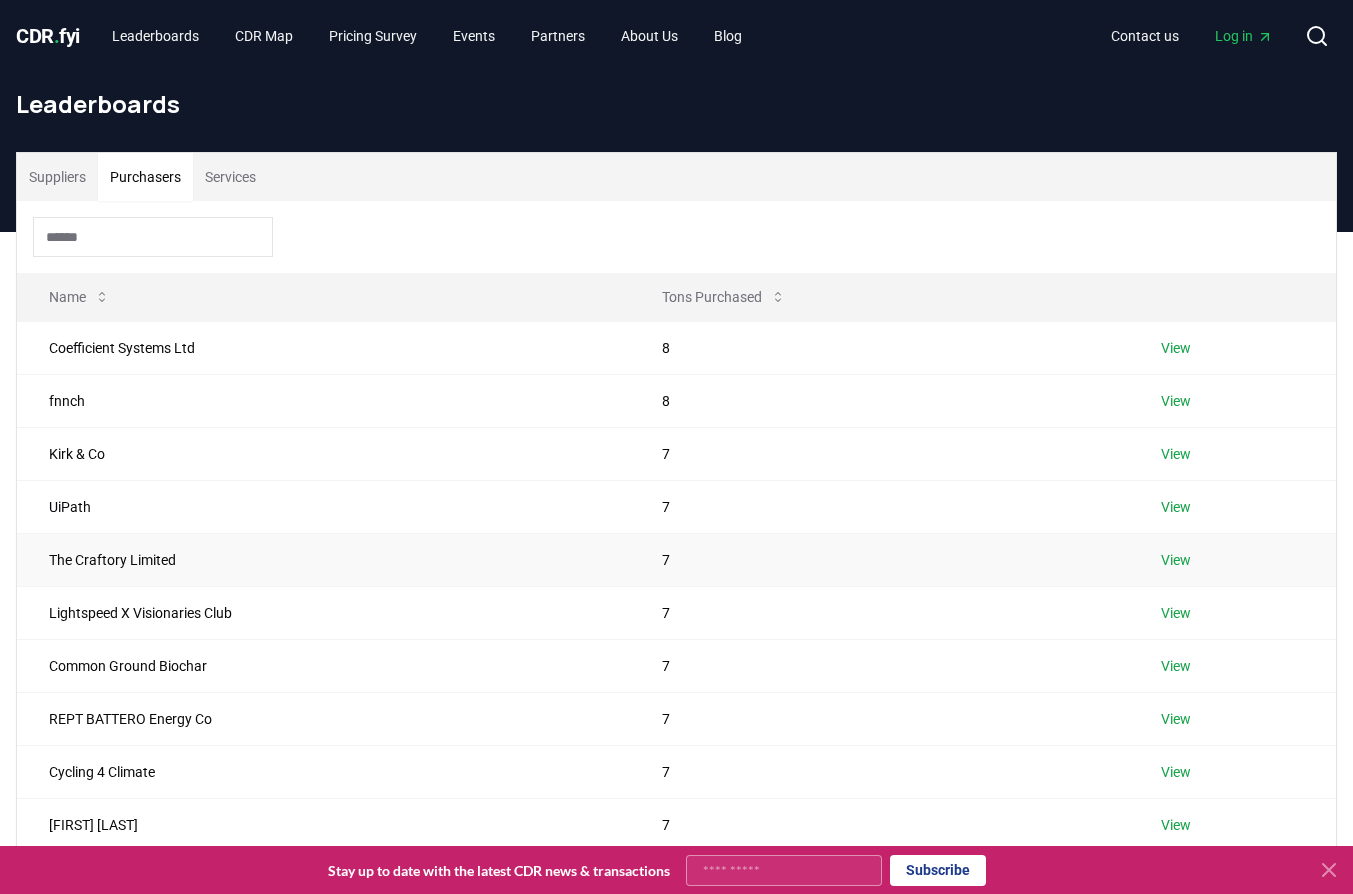 drag, startPoint x: 221, startPoint y: 540, endPoint x: 239, endPoint y: 535, distance: 18.681541 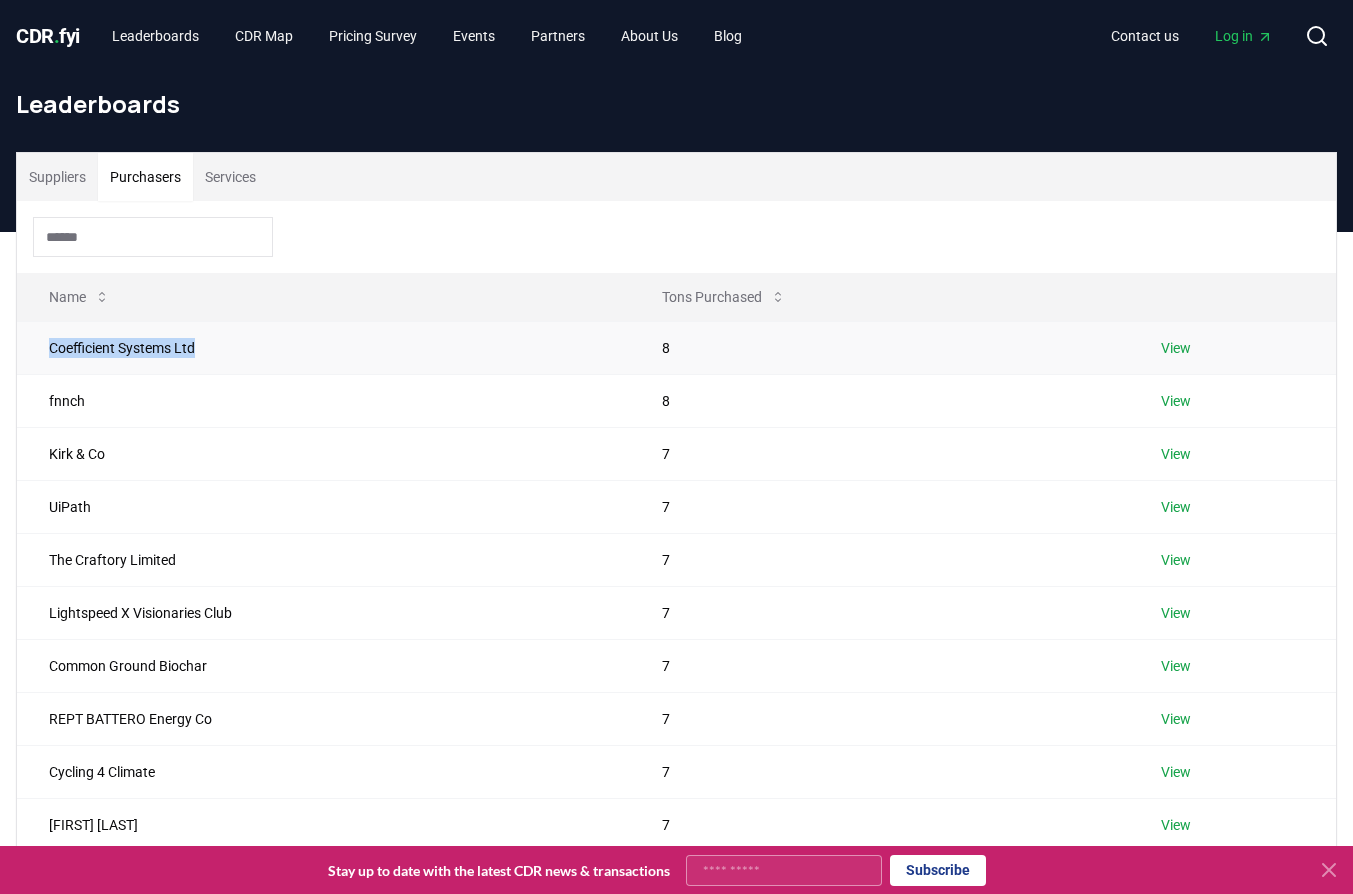 drag, startPoint x: 193, startPoint y: 346, endPoint x: 50, endPoint y: 354, distance: 143.2236 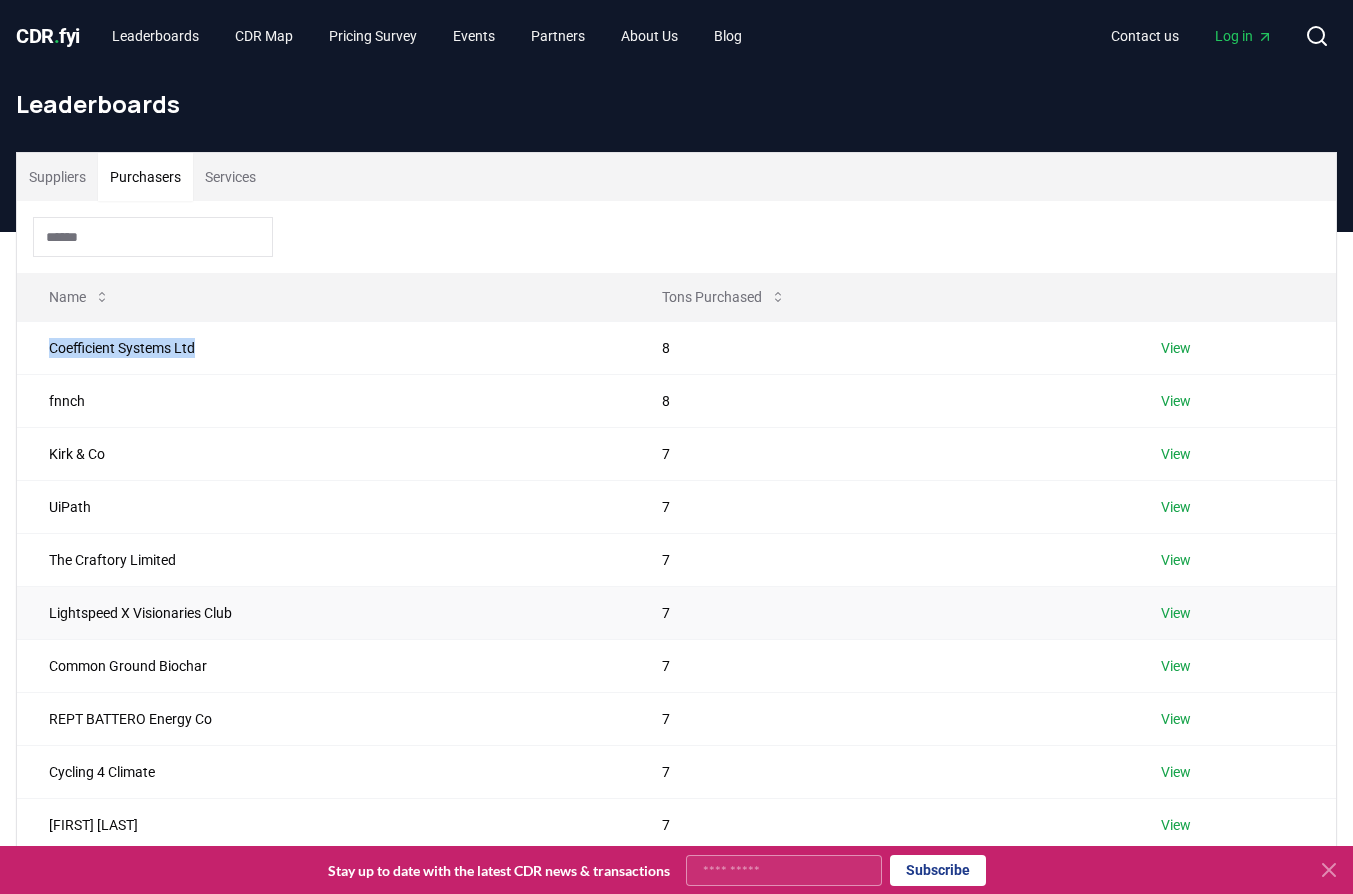 scroll, scrollTop: 524, scrollLeft: 0, axis: vertical 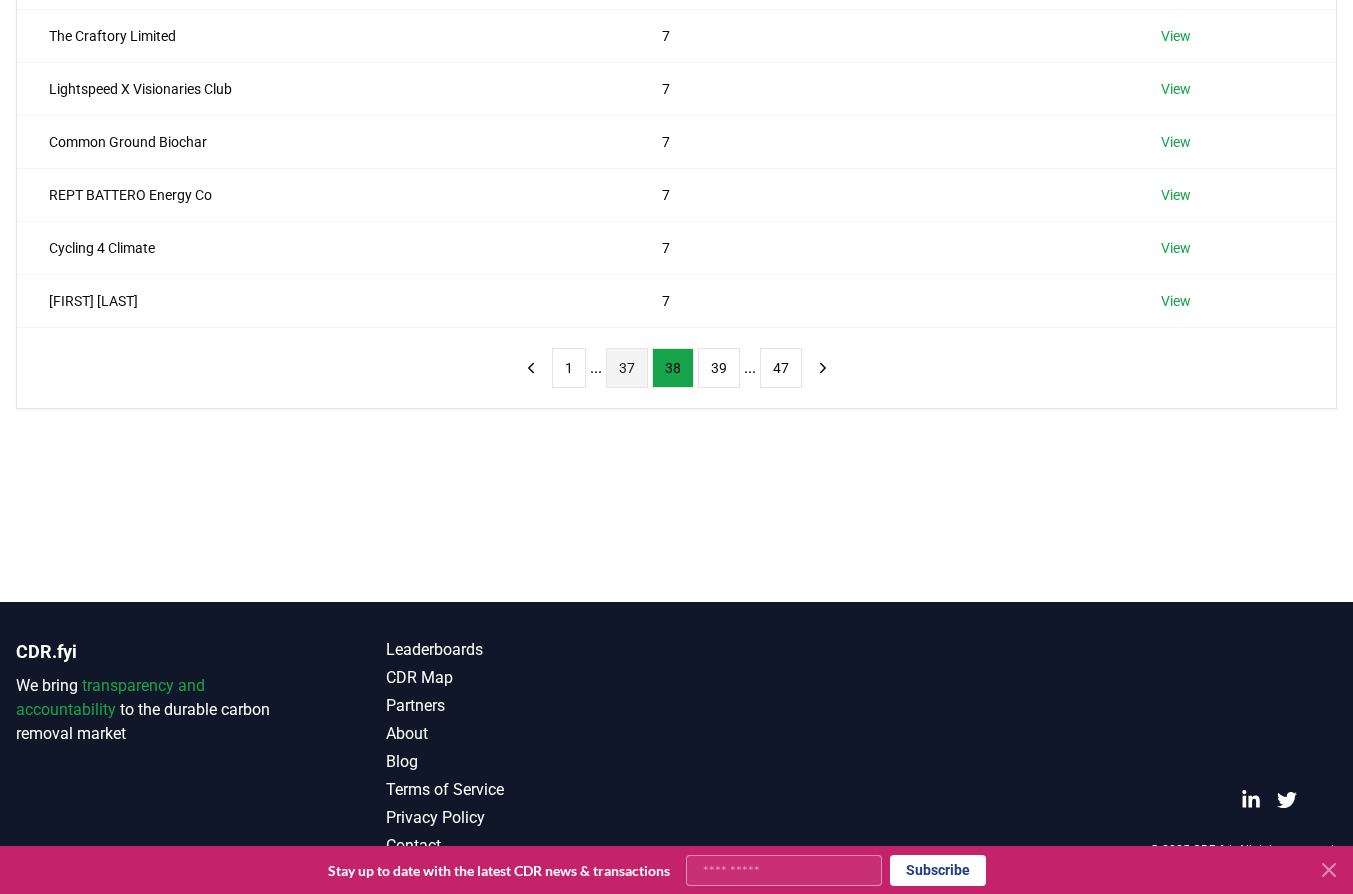 click on "37" at bounding box center (627, 368) 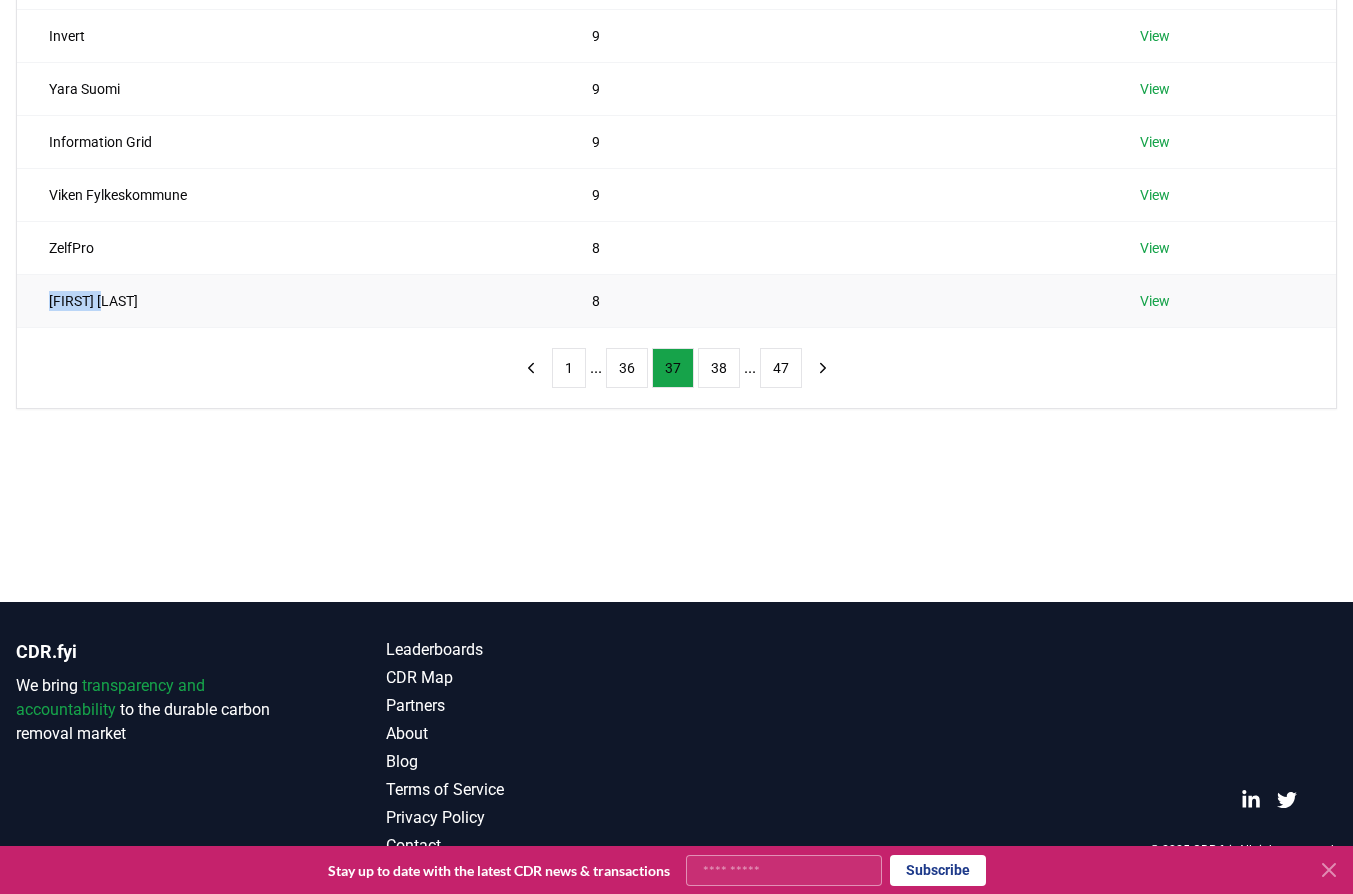 drag, startPoint x: 115, startPoint y: 300, endPoint x: 30, endPoint y: 300, distance: 85 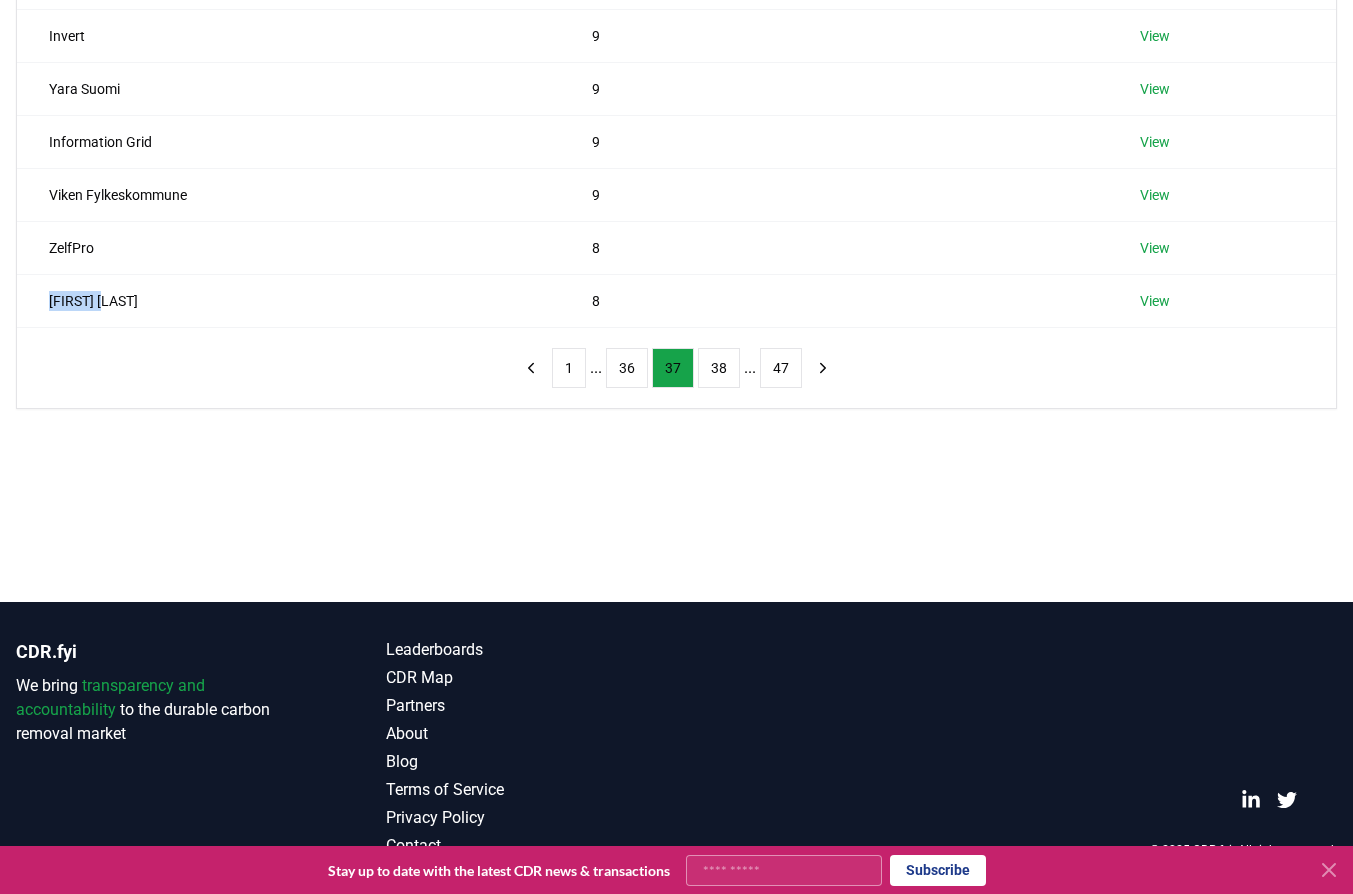 click on "Suppliers Purchasers Services Name Tons Purchased Kickstarter 10 View Loop BV 10 View Climate Collective 10 View Scamper Limited 9 View Invert 9 View Yara Suomi 9 View Information Grid 9 View Viken Fylkeskommune 9 View ZelfPro 8 View Ruth Tank 8 View 1 ... 36 37 38 ... 47" at bounding box center [676, 155] 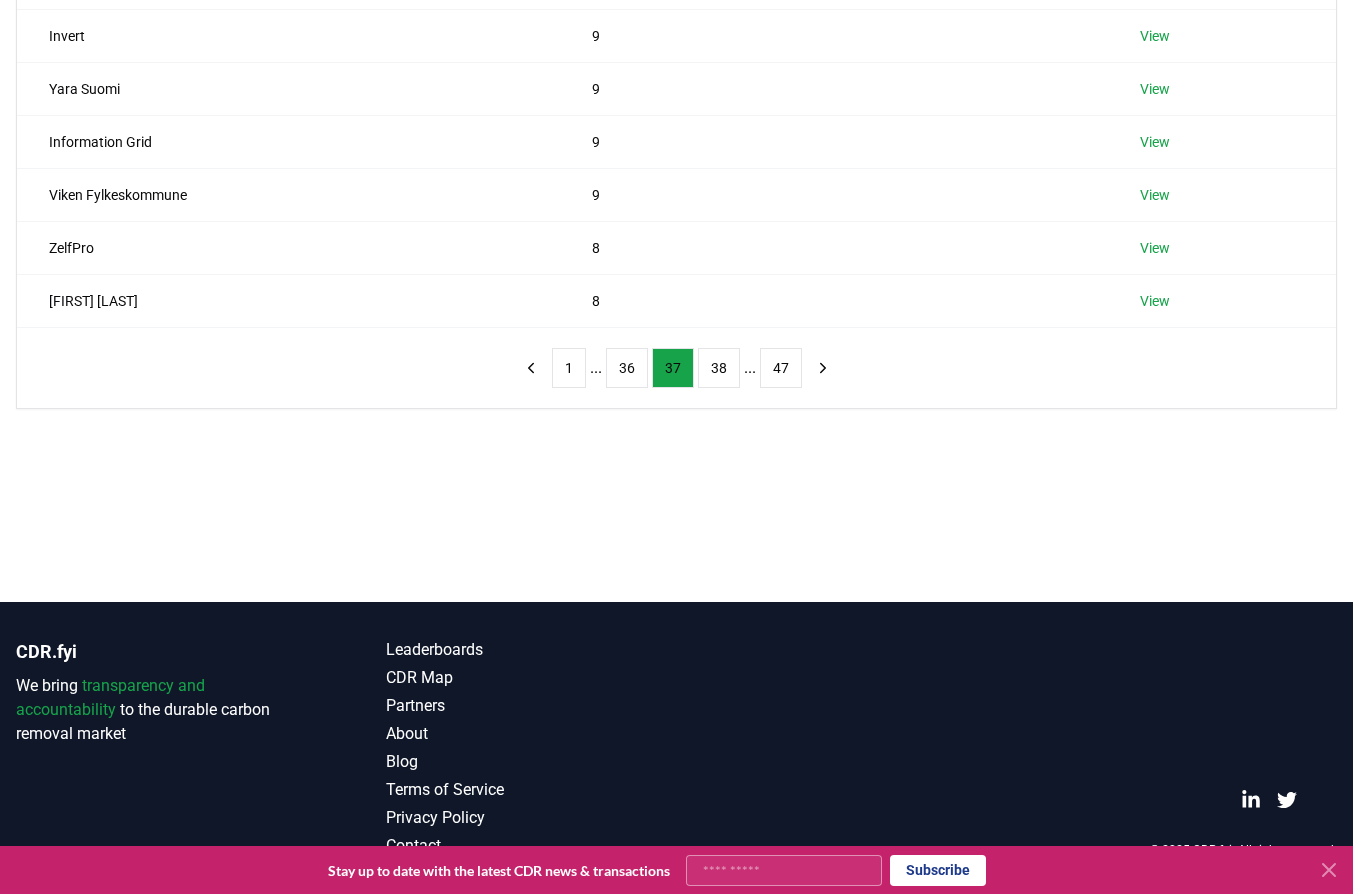 drag, startPoint x: 1147, startPoint y: 289, endPoint x: 1091, endPoint y: 348, distance: 81.34495 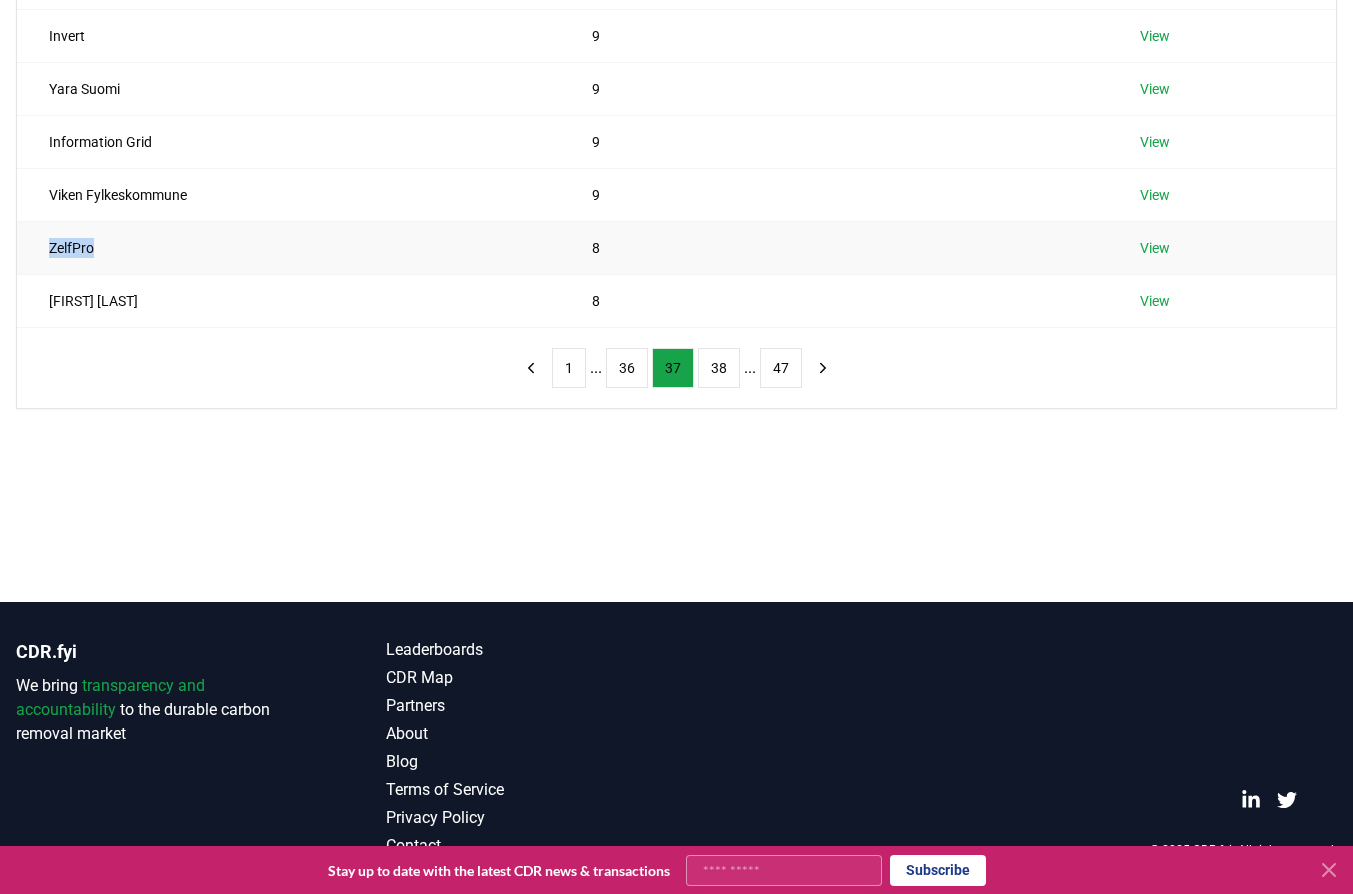 drag, startPoint x: 83, startPoint y: 247, endPoint x: 36, endPoint y: 243, distance: 47.169907 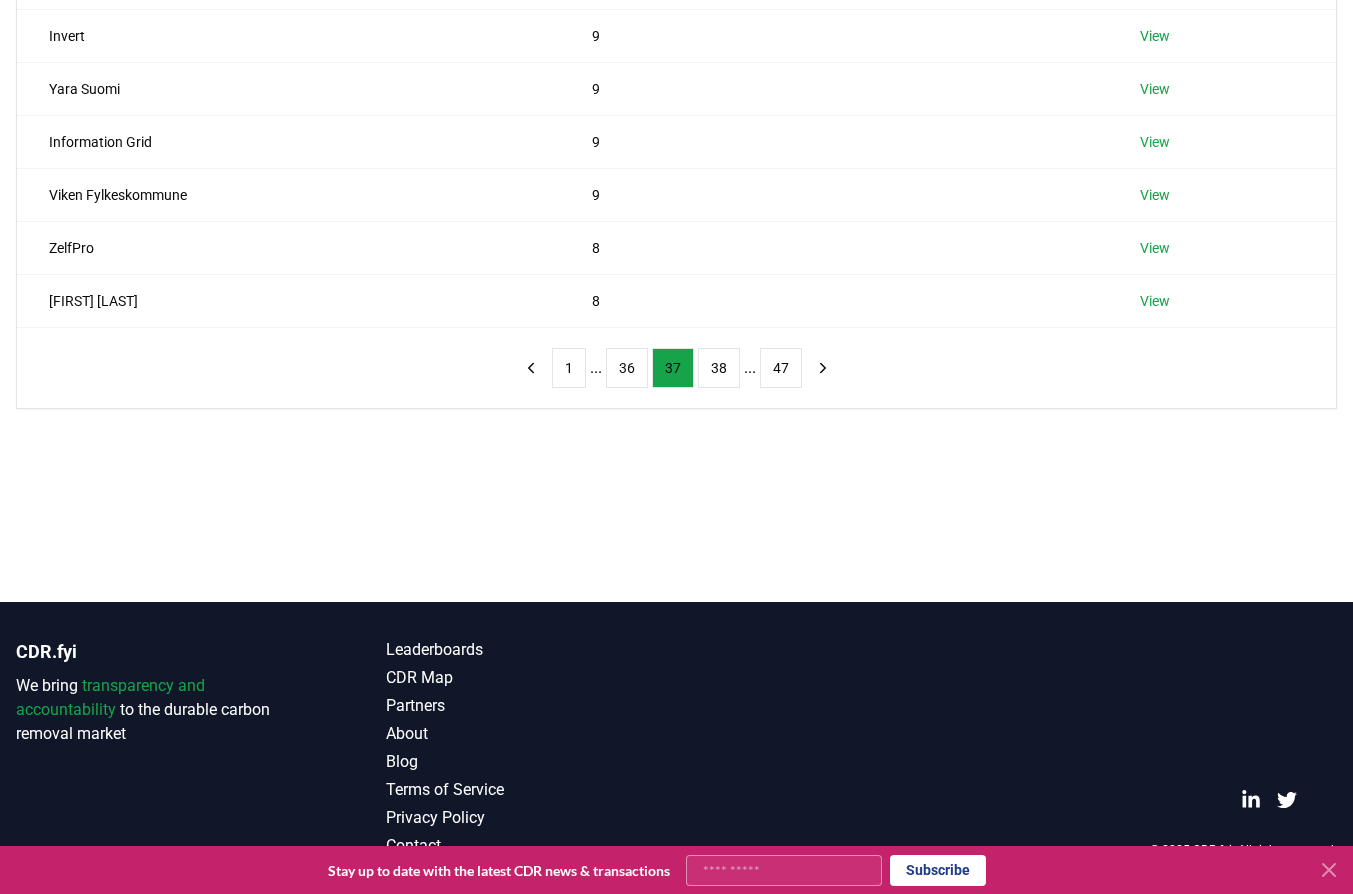 click on "Suppliers Purchasers Services Name Tons Purchased Kickstarter 10 View Loop BV 10 View Climate Collective 10 View Scamper Limited 9 View Invert 9 View Yara Suomi 9 View Information Grid 9 View Viken Fylkeskommune 9 View ZelfPro 8 View Ruth Tank 8 View 1 ... 36 37 38 ... 47" at bounding box center (676, 98) 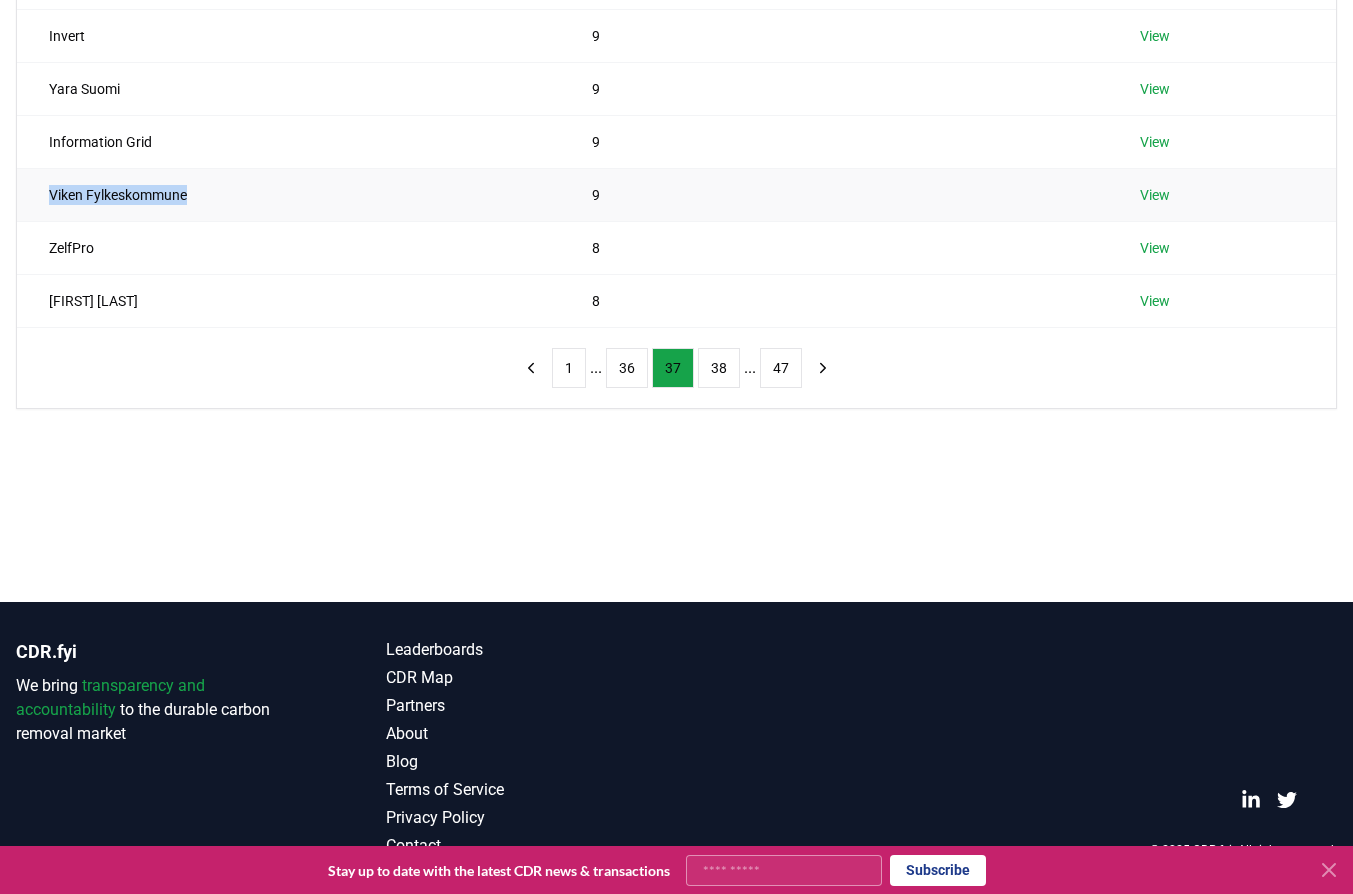 drag, startPoint x: 192, startPoint y: 198, endPoint x: 47, endPoint y: 197, distance: 145.00345 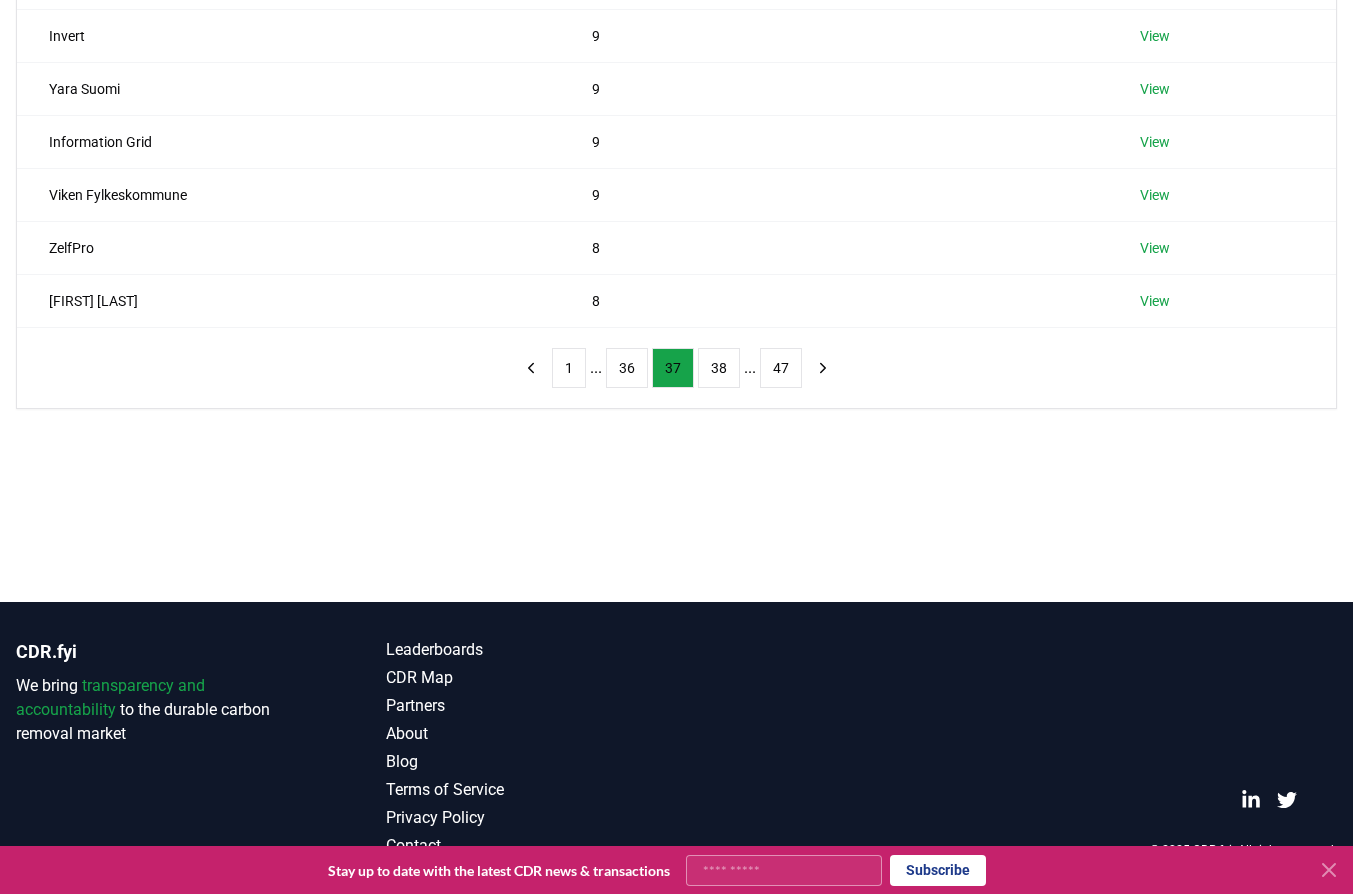 click on "Suppliers Purchasers Services Name Tons Purchased Kickstarter 10 View Loop BV 10 View Climate Collective 10 View Scamper Limited 9 View Invert 9 View Yara Suomi 9 View Information Grid 9 View Viken Fylkeskommune 9 View ZelfPro 8 View Ruth Tank 8 View 1 ... 36 37 38 ... 47" at bounding box center [676, 98] 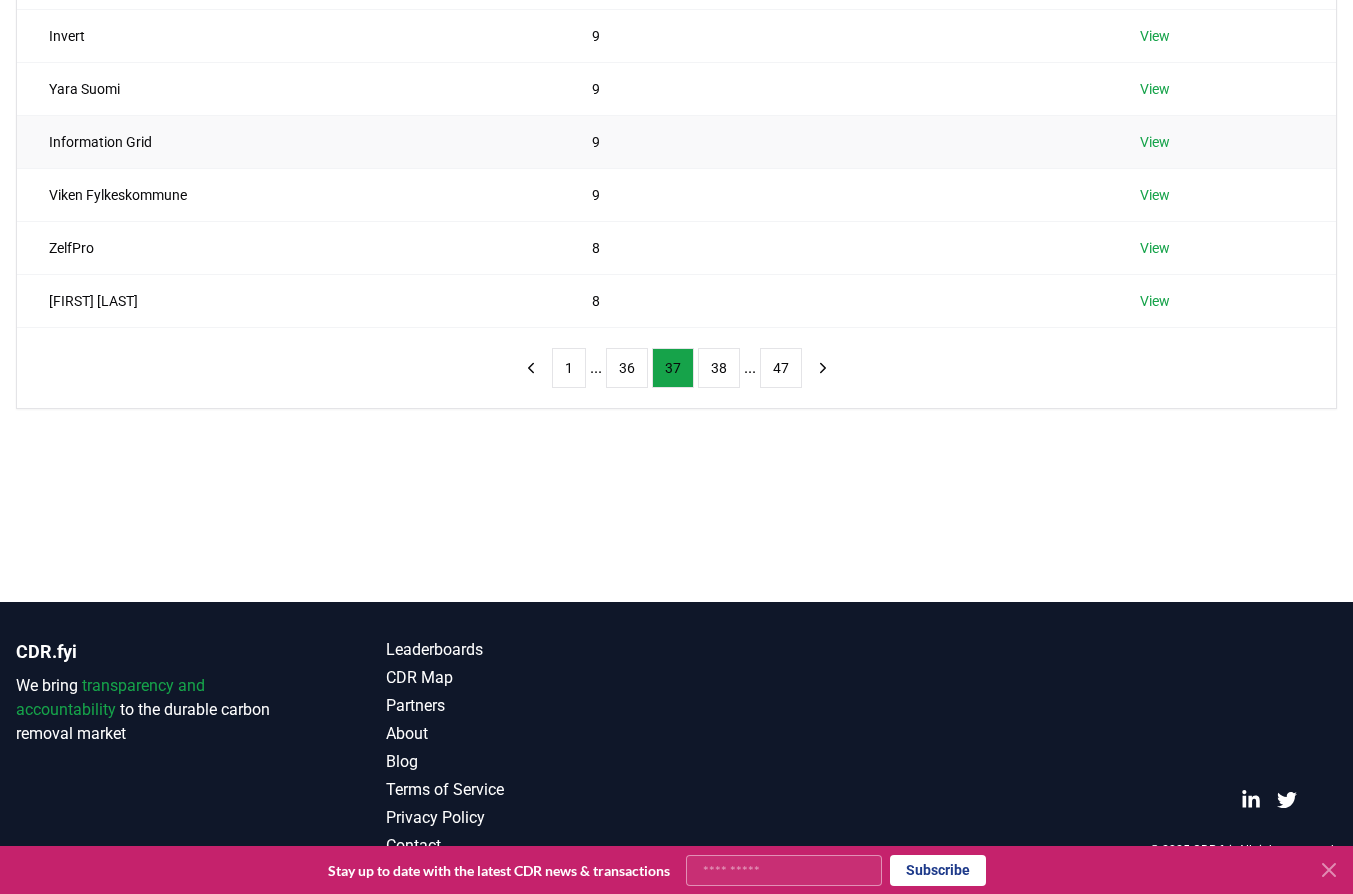 click on "Information Grid" at bounding box center (288, 141) 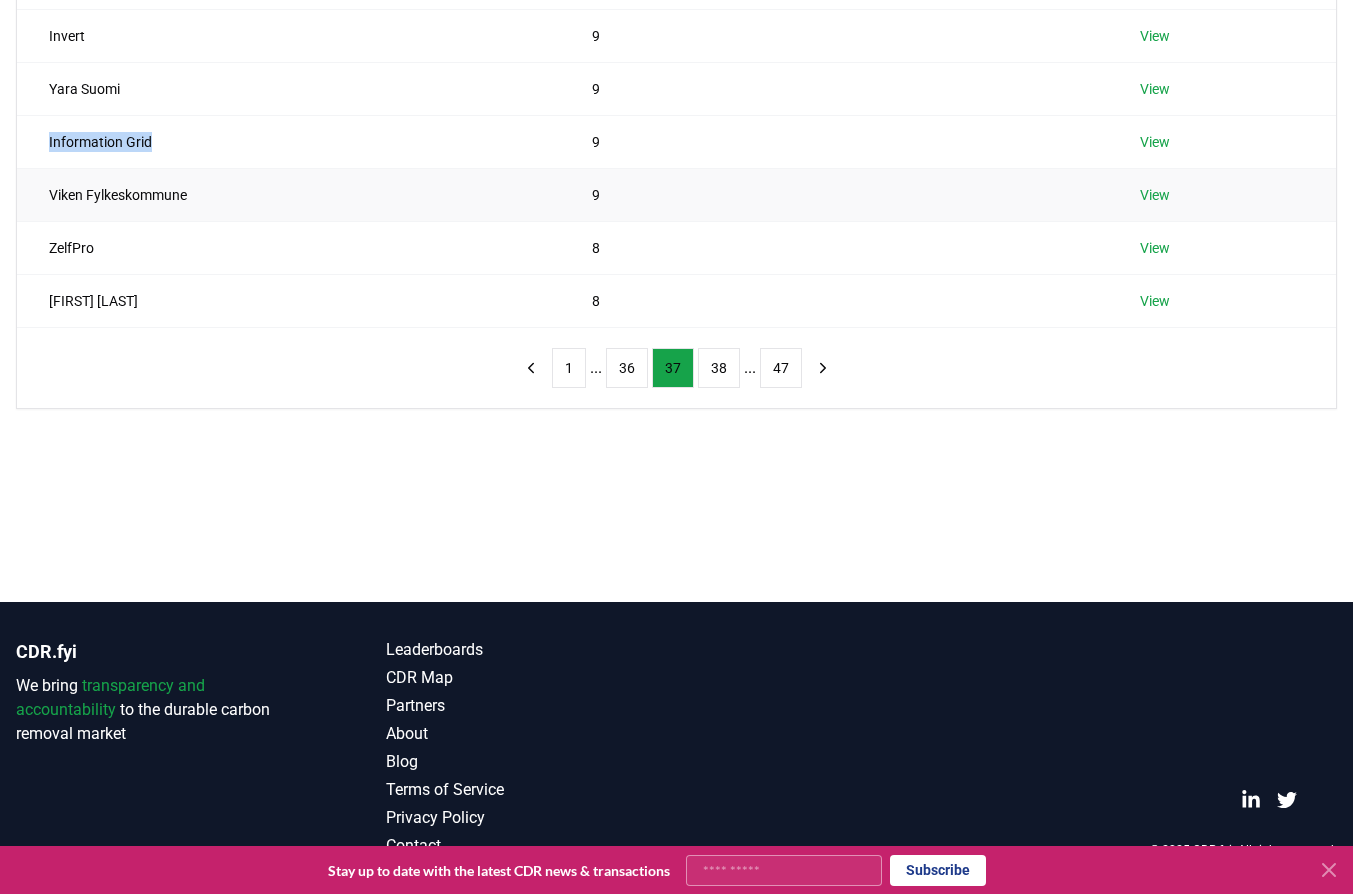 drag, startPoint x: 152, startPoint y: 147, endPoint x: 140, endPoint y: 174, distance: 29.546574 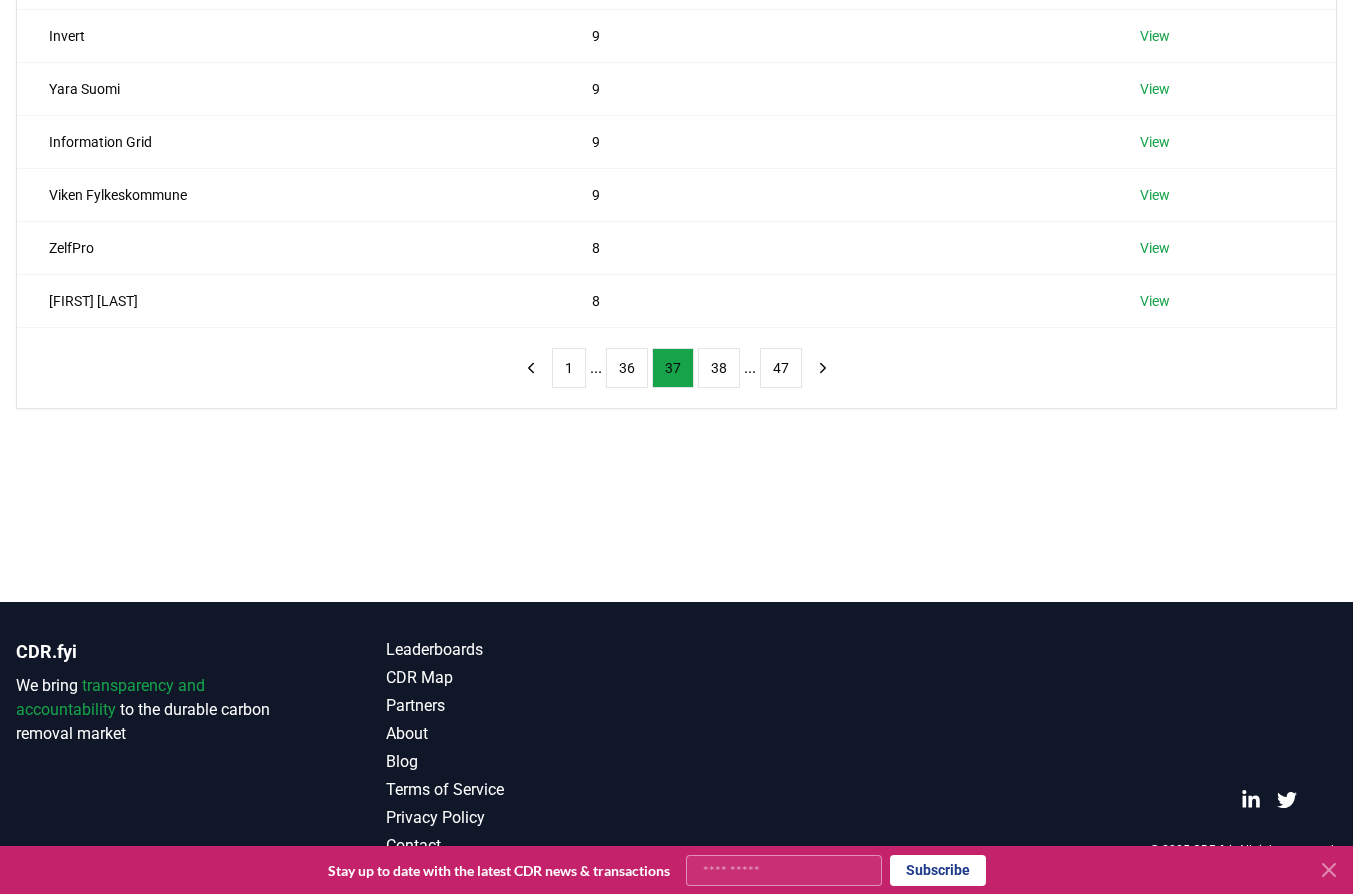 click on "Suppliers Purchasers Services Name Tons Purchased Kickstarter 10 View Loop BV 10 View Climate Collective 10 View Scamper Limited 9 View Invert 9 View Yara Suomi 9 View Information Grid 9 View Viken Fylkeskommune 9 View ZelfPro 8 View Ruth Tank 8 View 1 ... 36 37 38 ... 47" at bounding box center [676, 98] 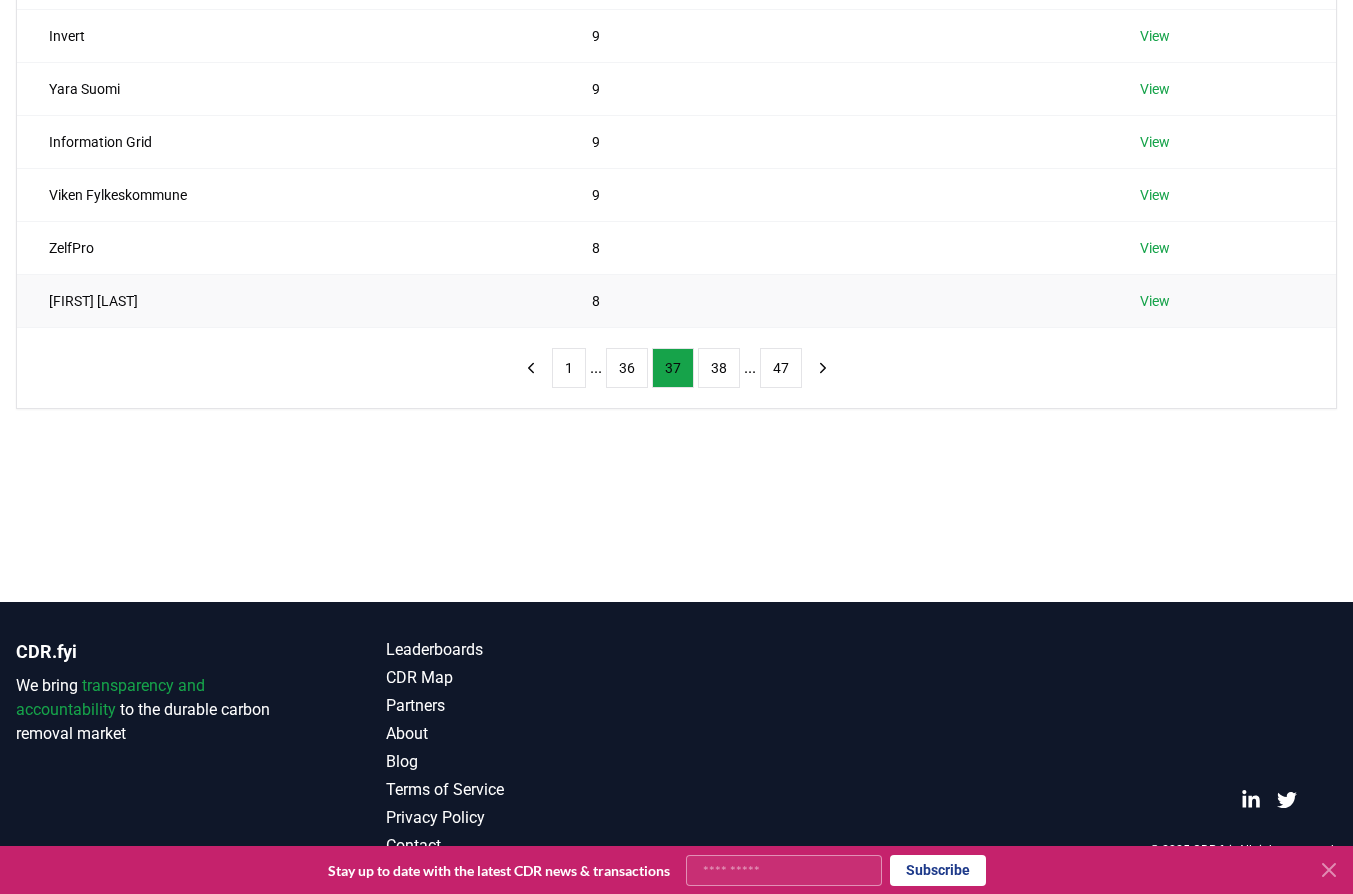 click on "Ruth Tank" at bounding box center (288, 300) 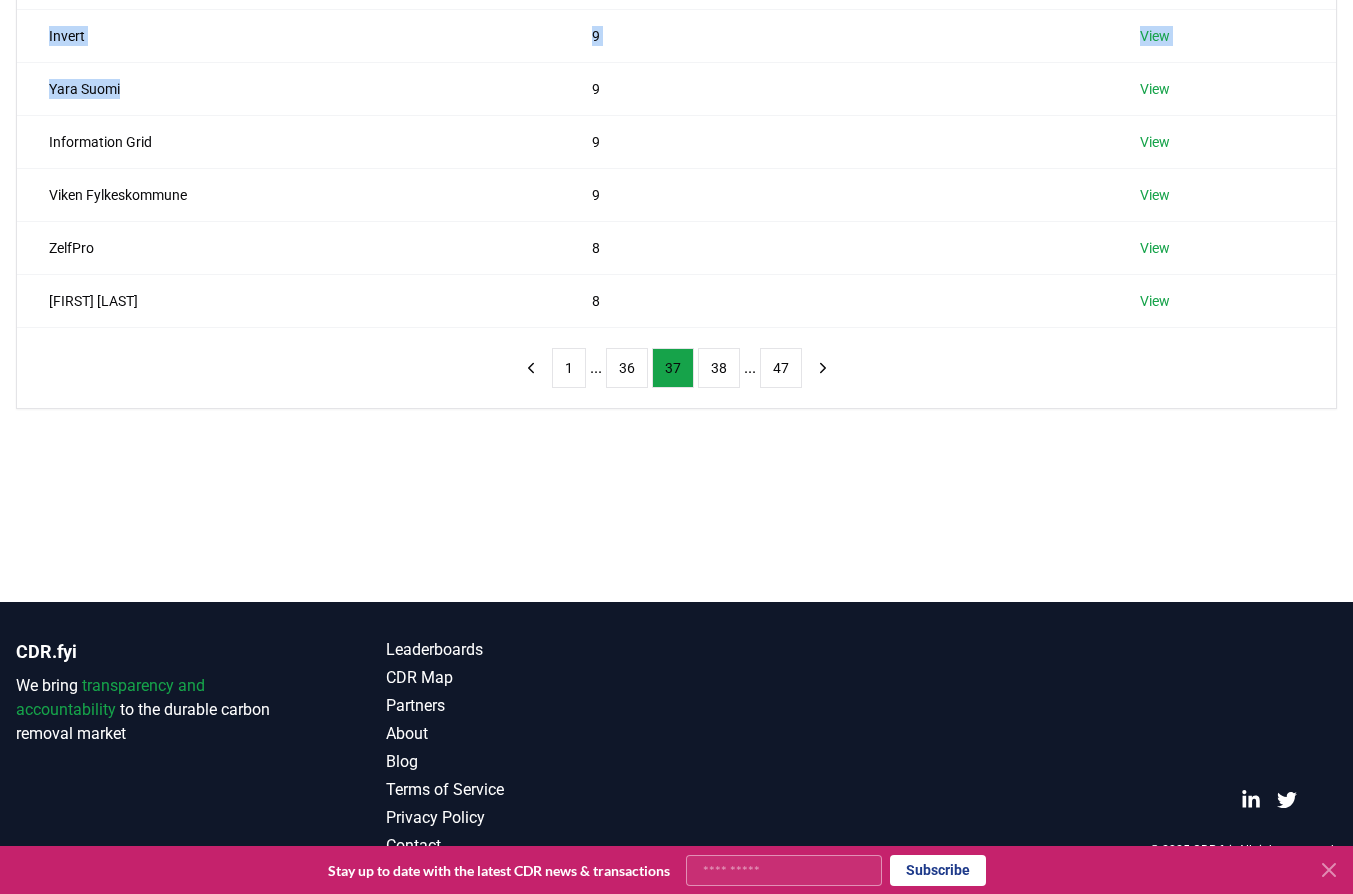 drag, startPoint x: 121, startPoint y: 86, endPoint x: 8, endPoint y: 93, distance: 113.216606 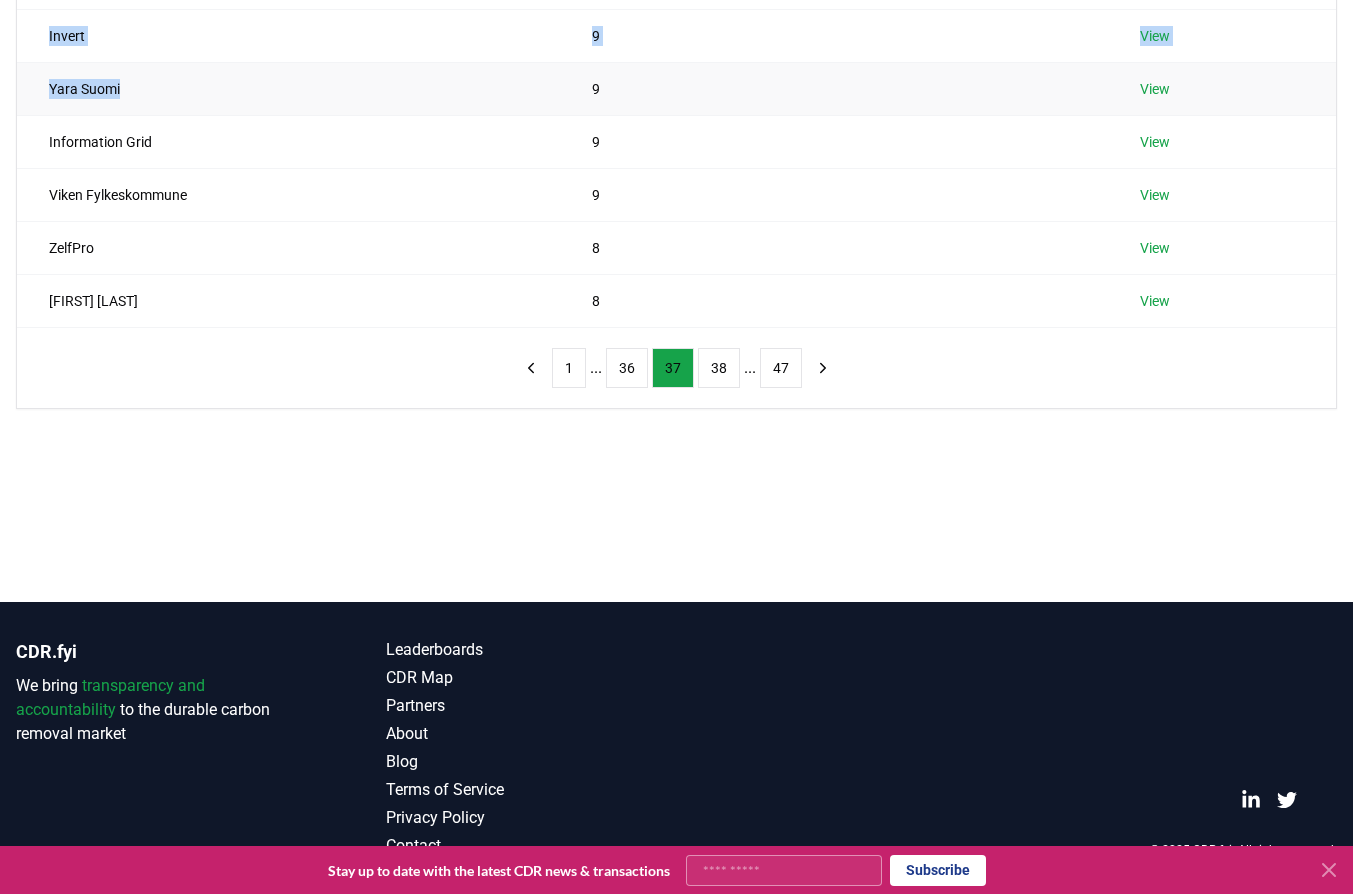 click on "Yara Suomi" at bounding box center [288, 88] 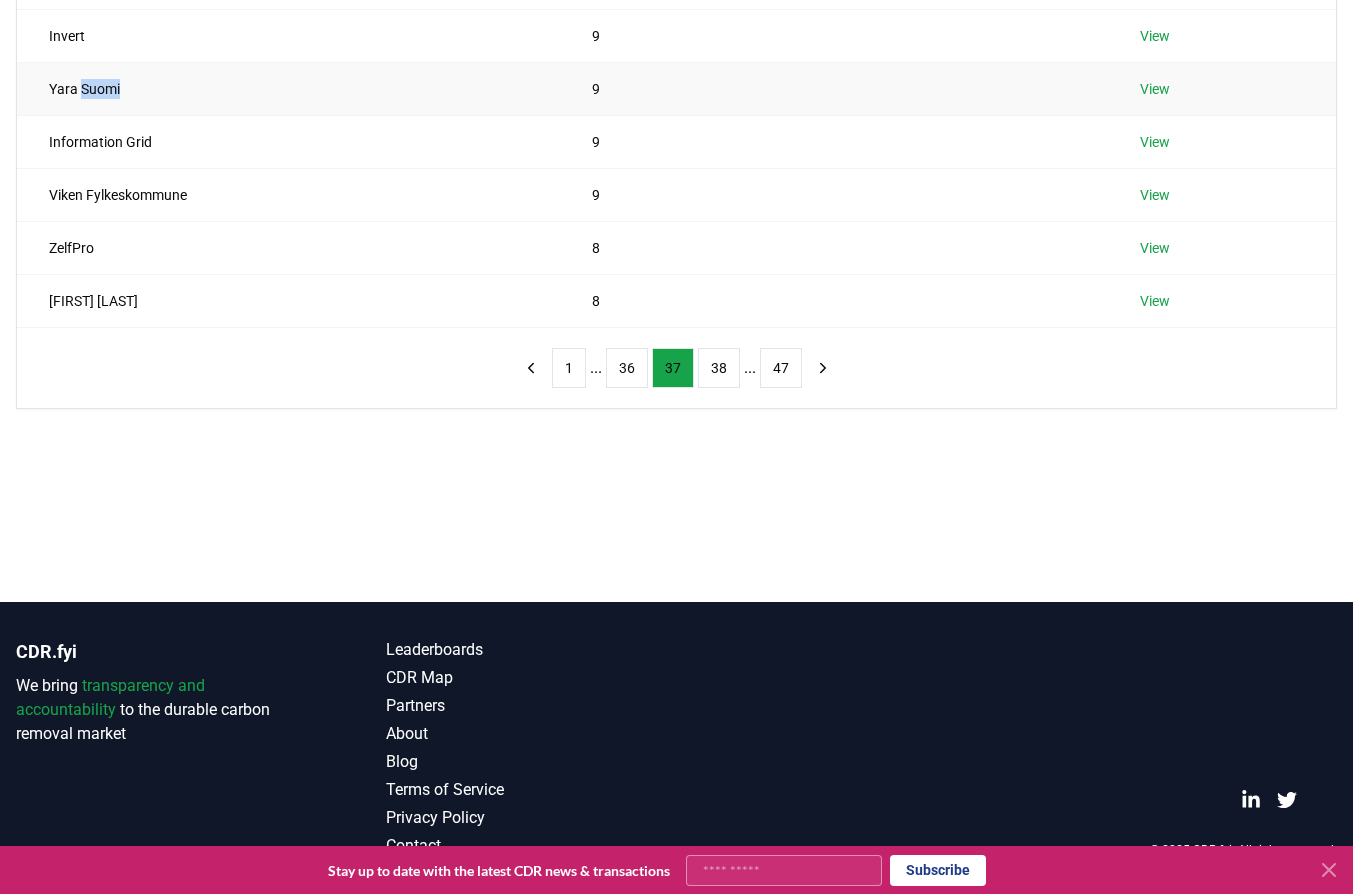 click on "Yara Suomi" at bounding box center (288, 88) 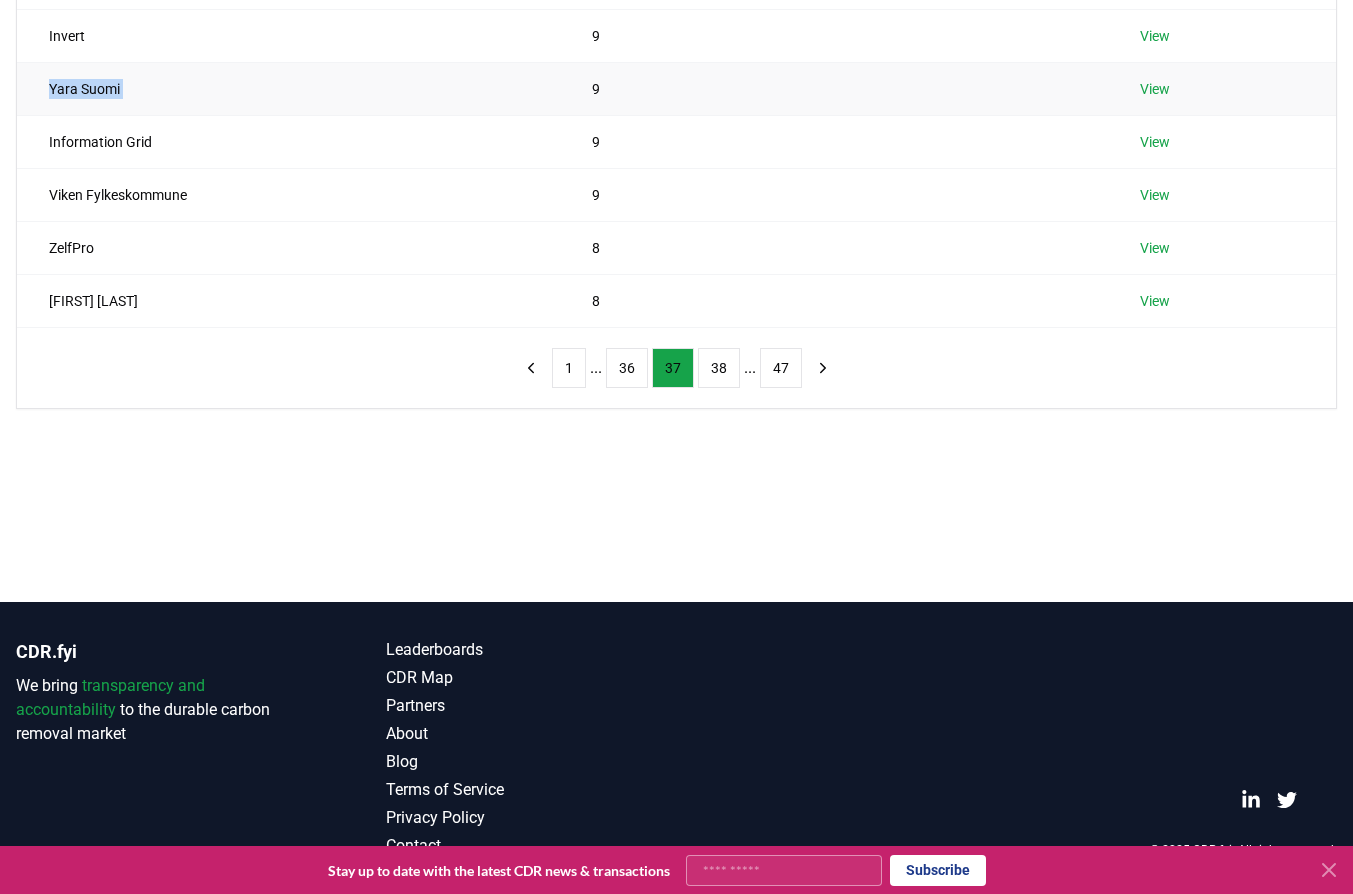 click on "Yara Suomi" at bounding box center [288, 88] 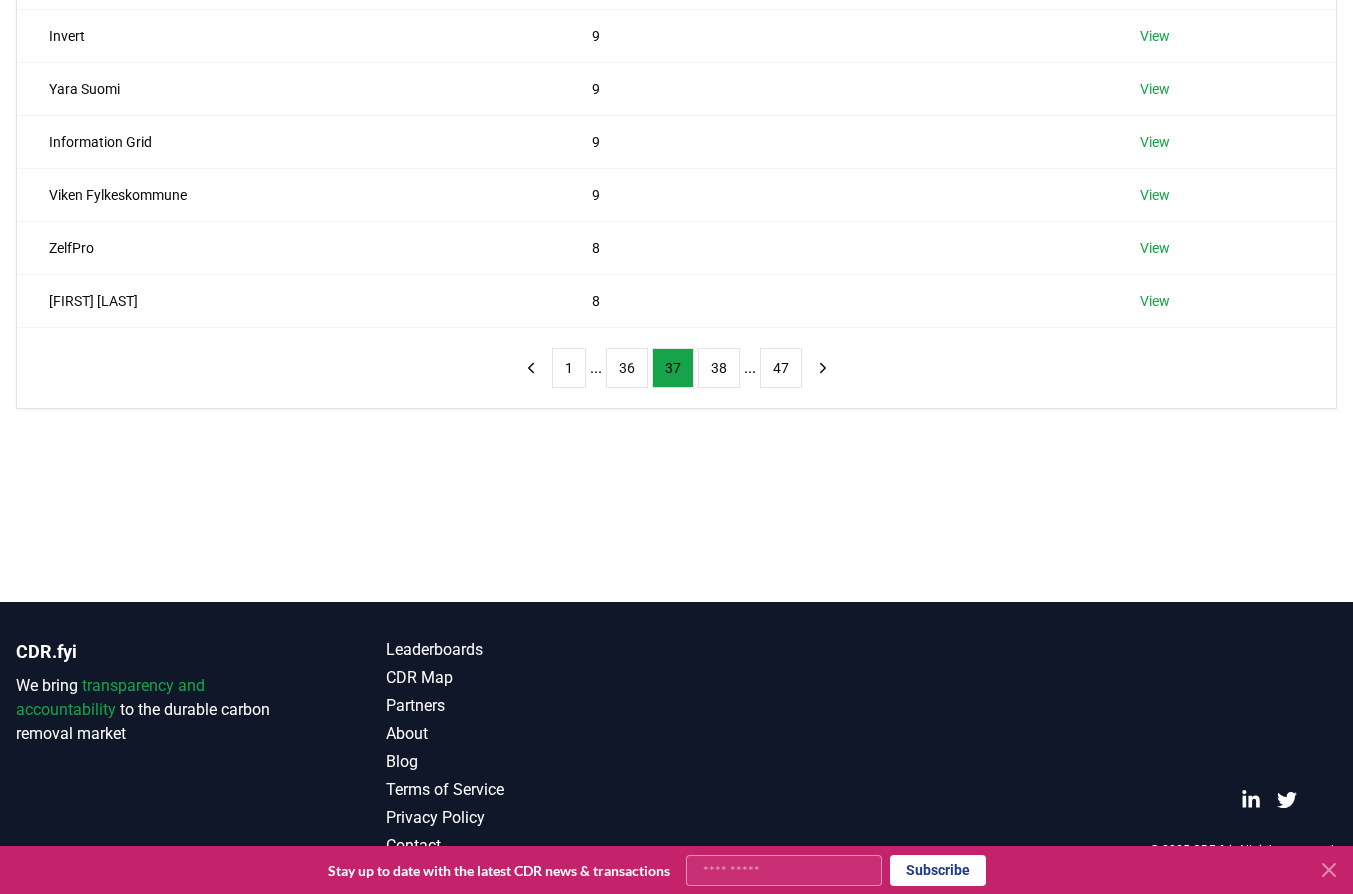 click on "Suppliers Purchasers Services Name Tons Purchased Kickstarter 10 View Loop BV 10 View Climate Collective 10 View Scamper Limited 9 View Invert 9 View Yara Suomi 9 View Information Grid 9 View Viken Fylkeskommune 9 View ZelfPro 8 View Ruth Tank 8 View 1 ... 36 37 38 ... 47" at bounding box center (676, 98) 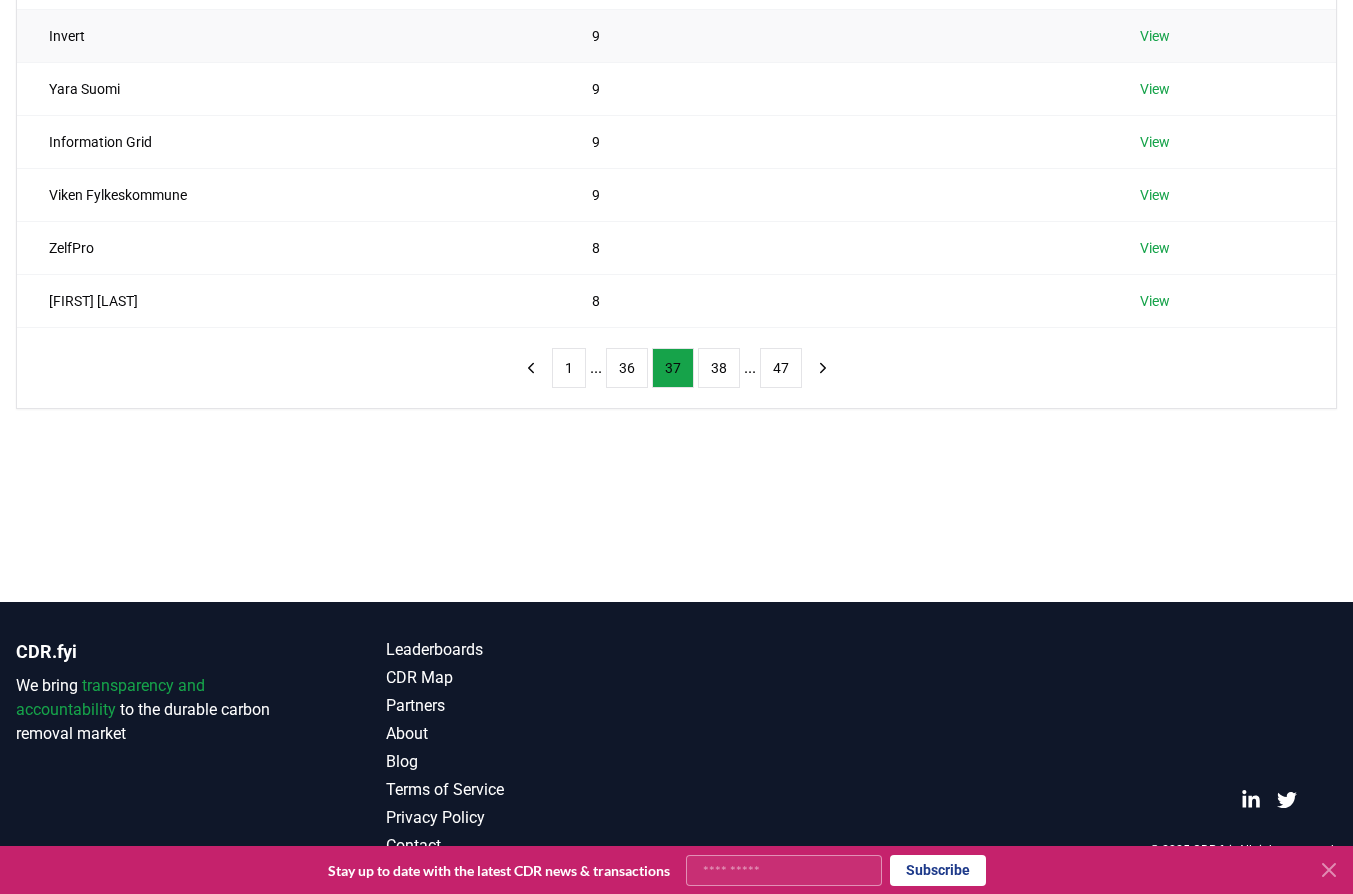 click on "Invert" at bounding box center (288, 35) 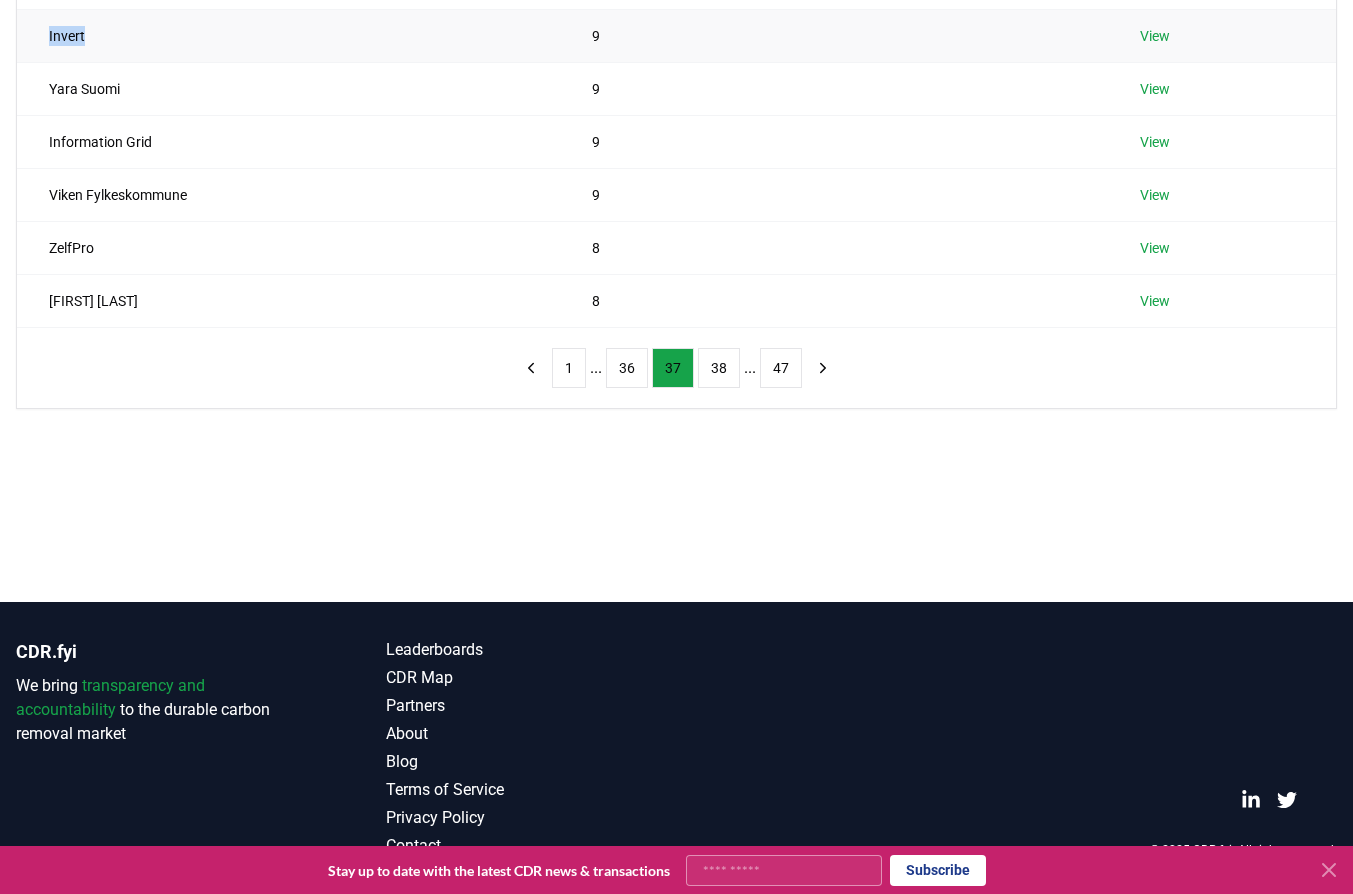 click on "Invert" at bounding box center [288, 35] 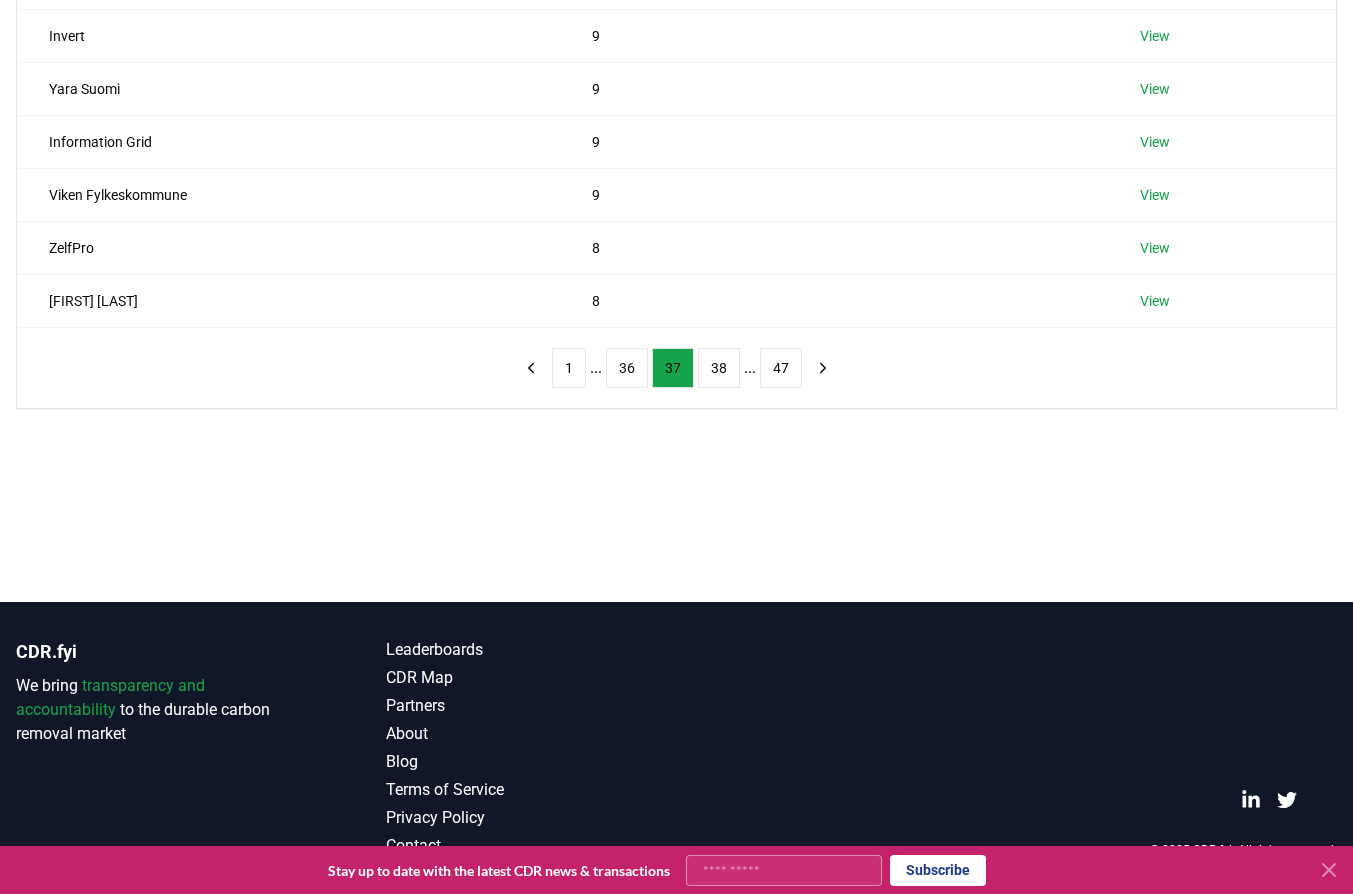 click on "Name Tons Purchased Kickstarter 10 View Loop BV 10 View Climate Collective 10 View Scamper Limited 9 View Invert 9 View Yara Suomi 9 View Information Grid 9 View Viken Fylkeskommune 9 View ZelfPro 8 View Ruth Tank 8 View 1 ... 36 37 38 ... 47" at bounding box center [676, 42] 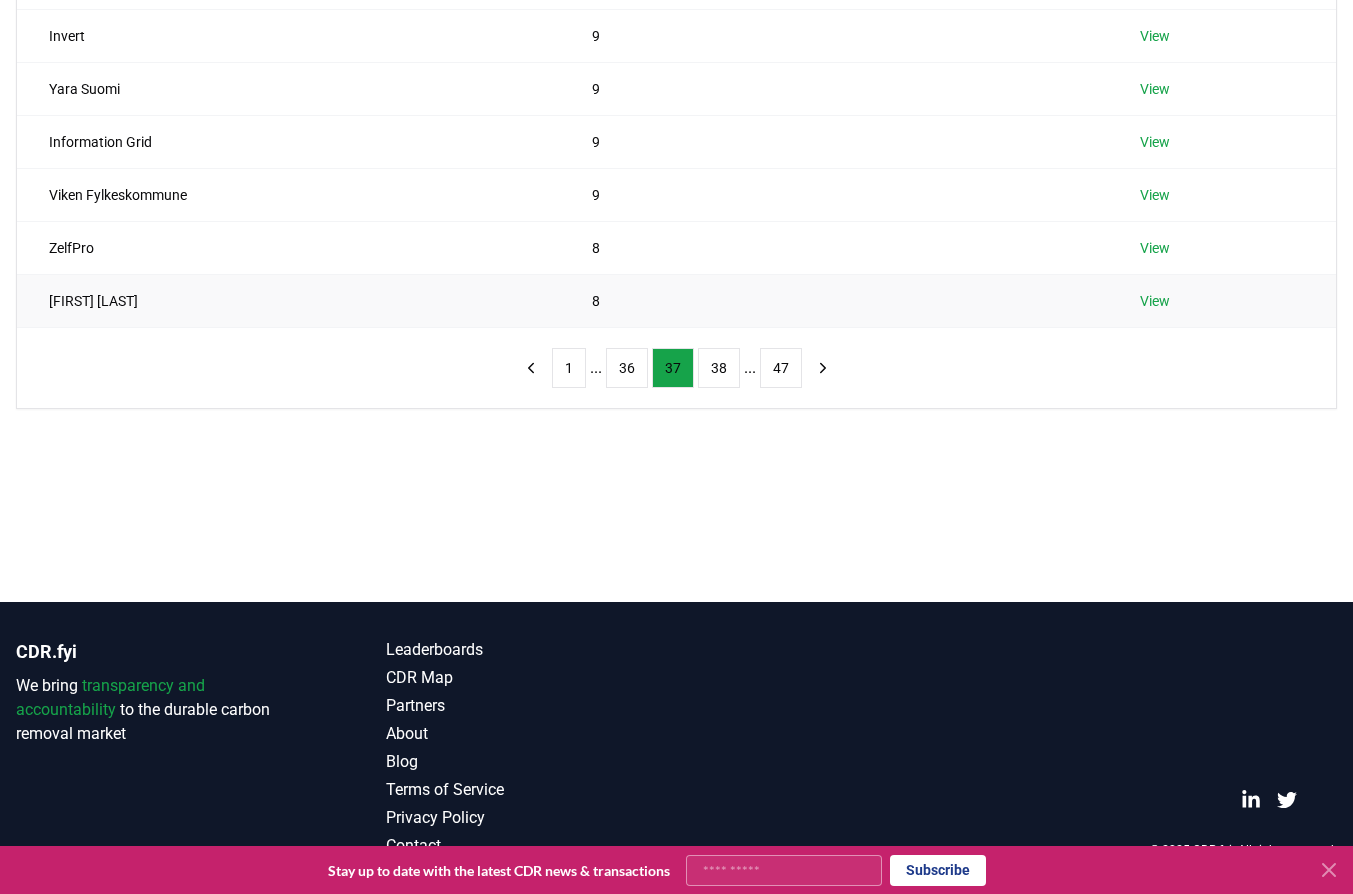 scroll, scrollTop: 0, scrollLeft: 0, axis: both 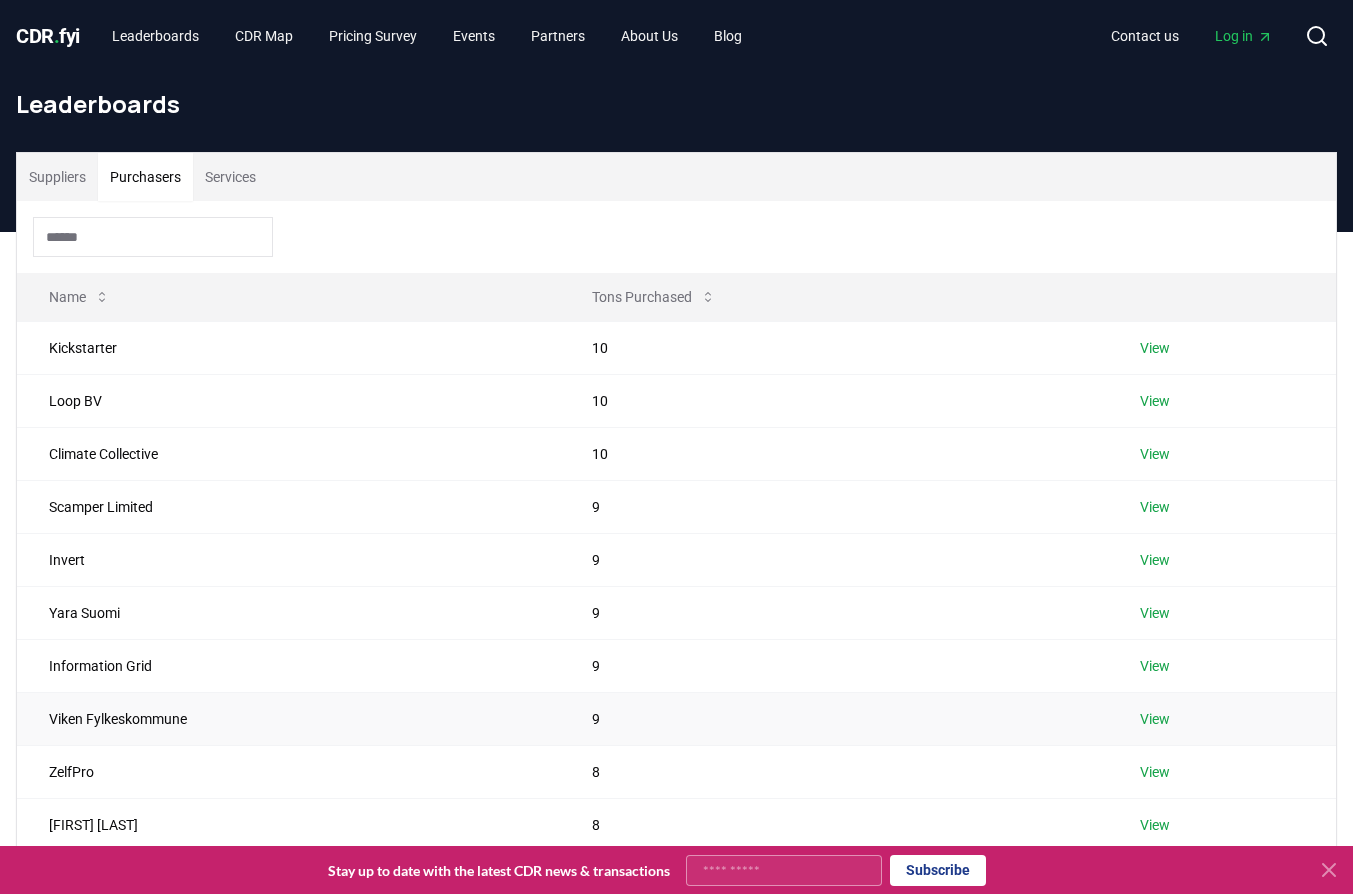 click on "Viken Fylkeskommune" at bounding box center [288, 718] 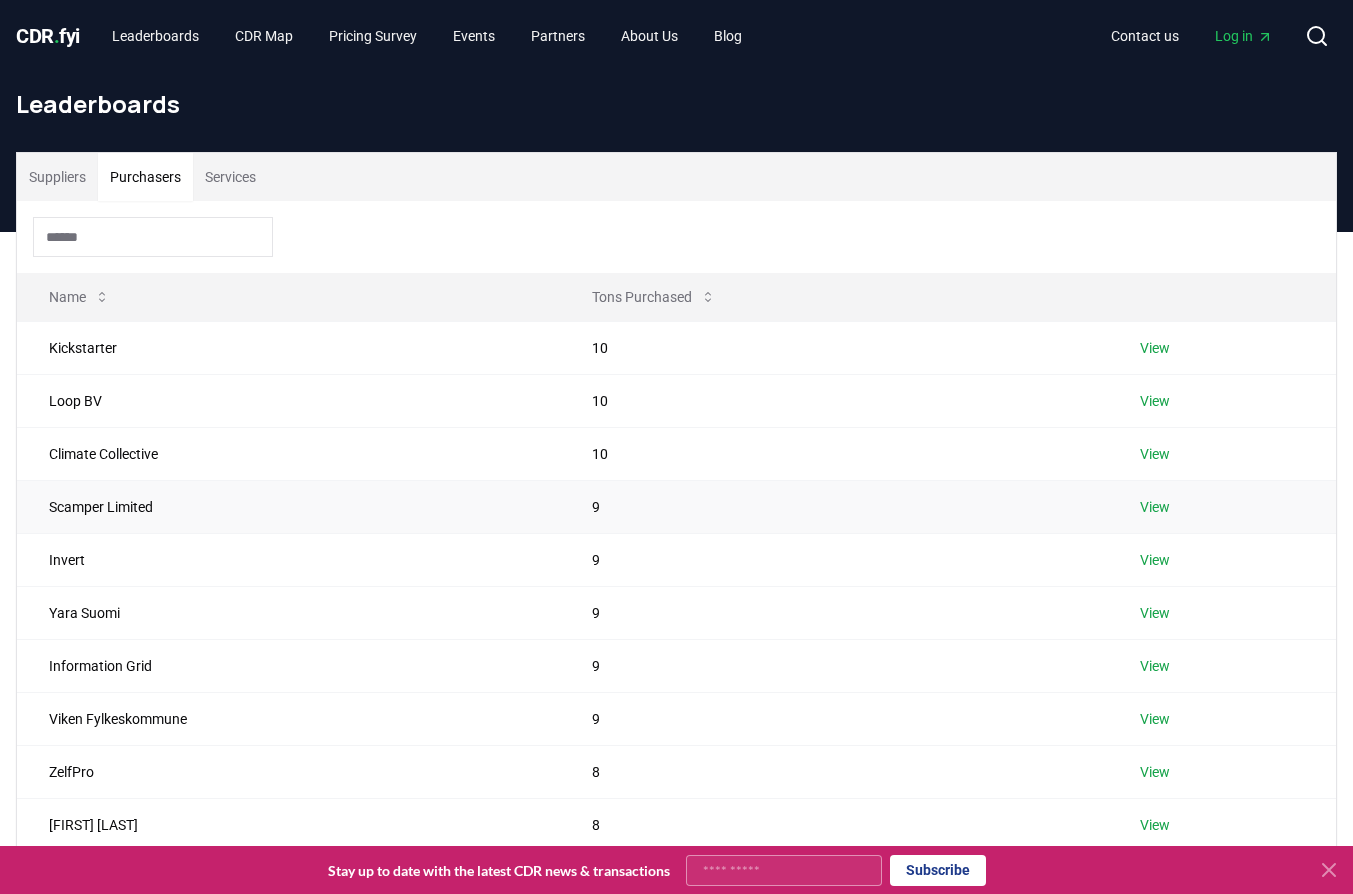click on "Scamper Limited" at bounding box center [288, 506] 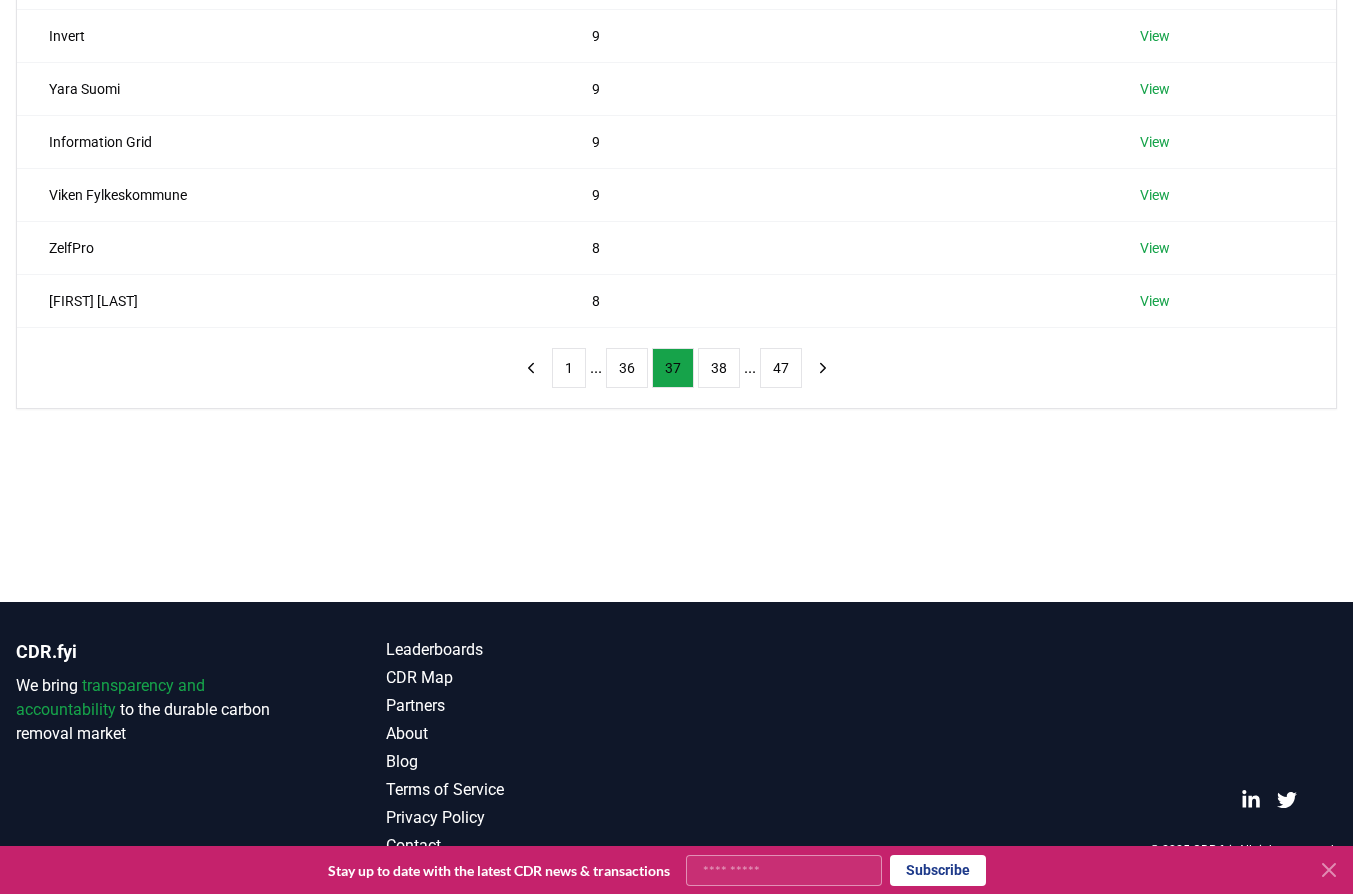 scroll, scrollTop: 0, scrollLeft: 0, axis: both 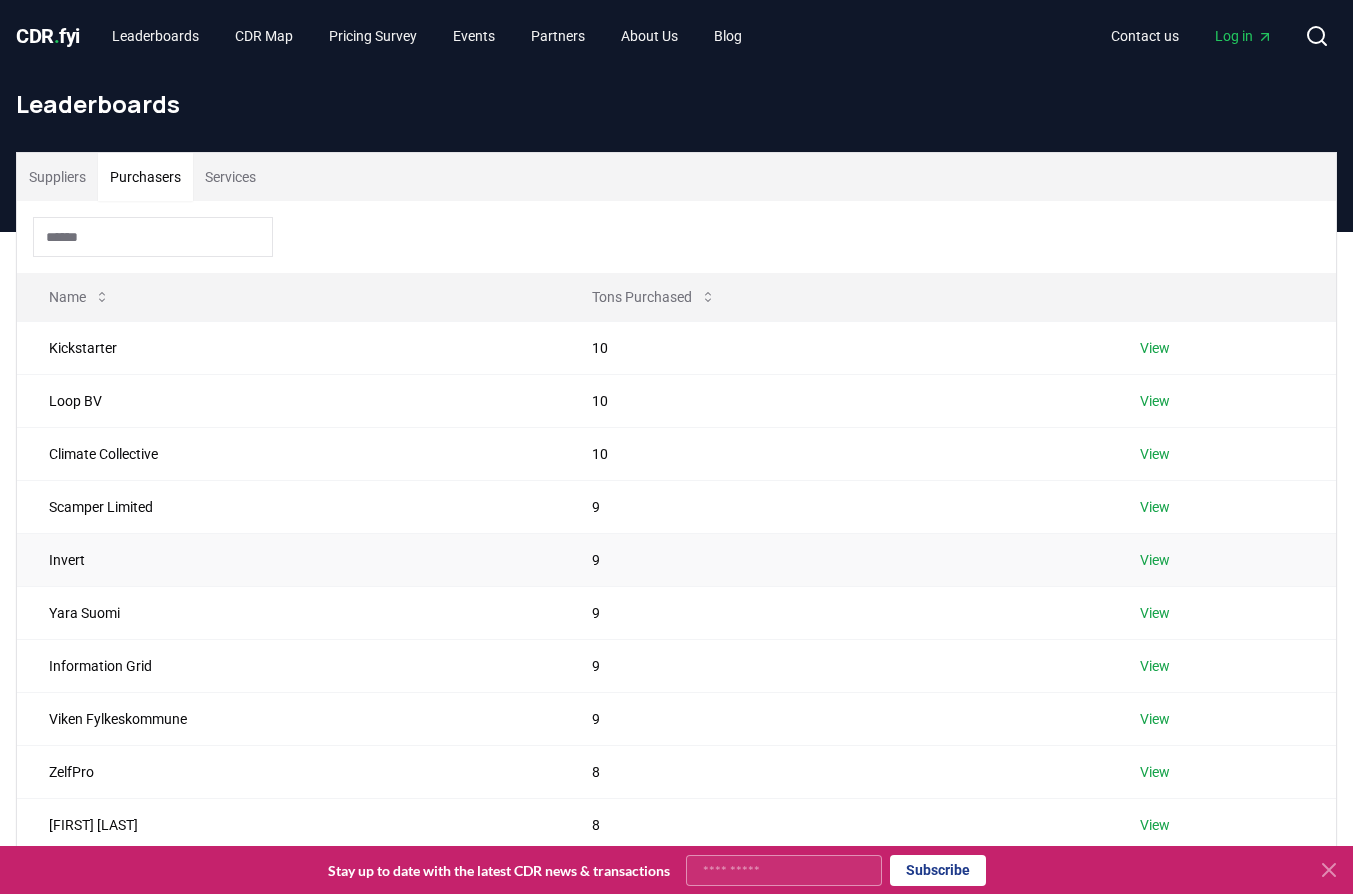 click on "Invert" at bounding box center [288, 559] 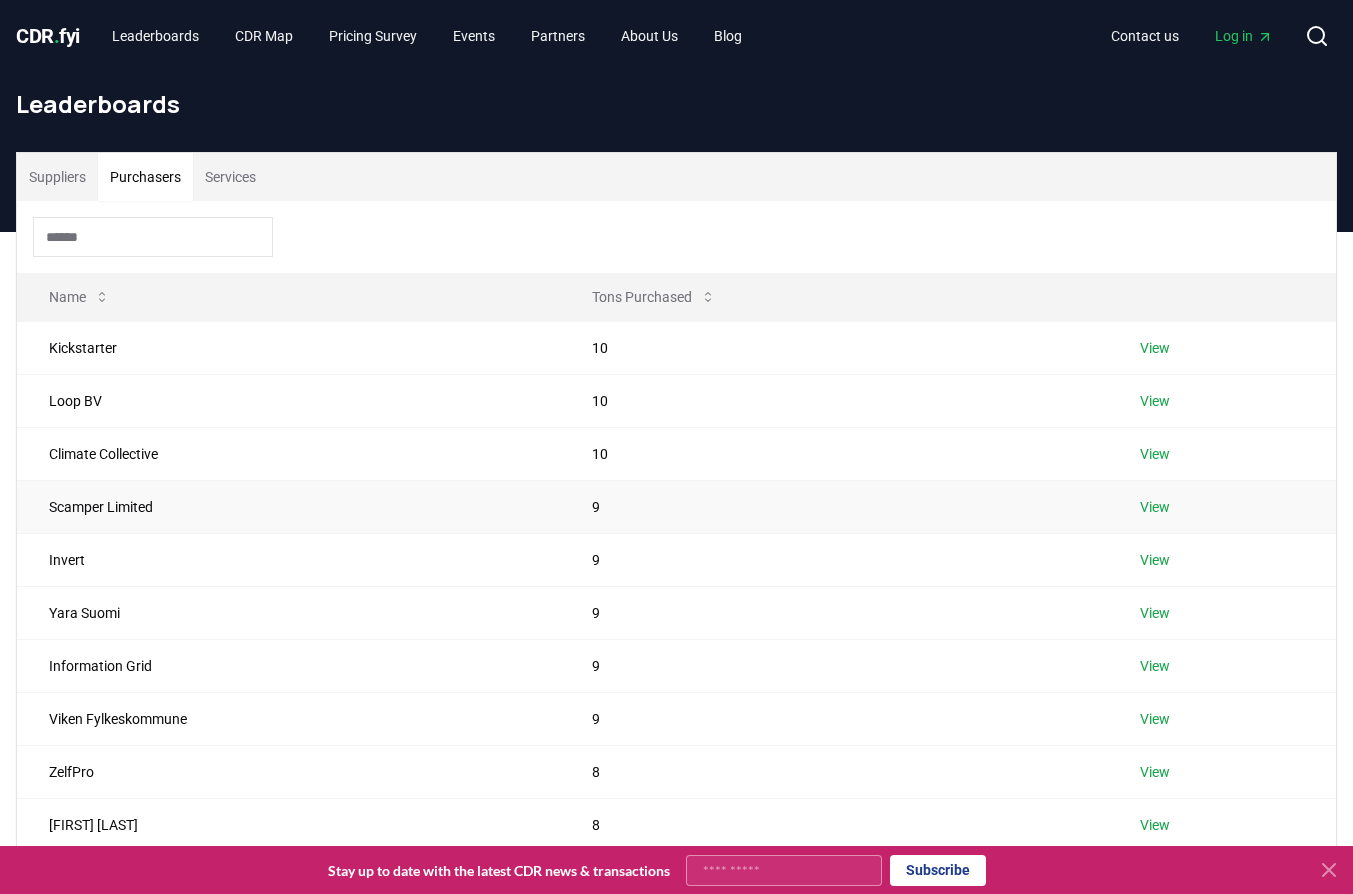 click on "Scamper Limited" at bounding box center (288, 506) 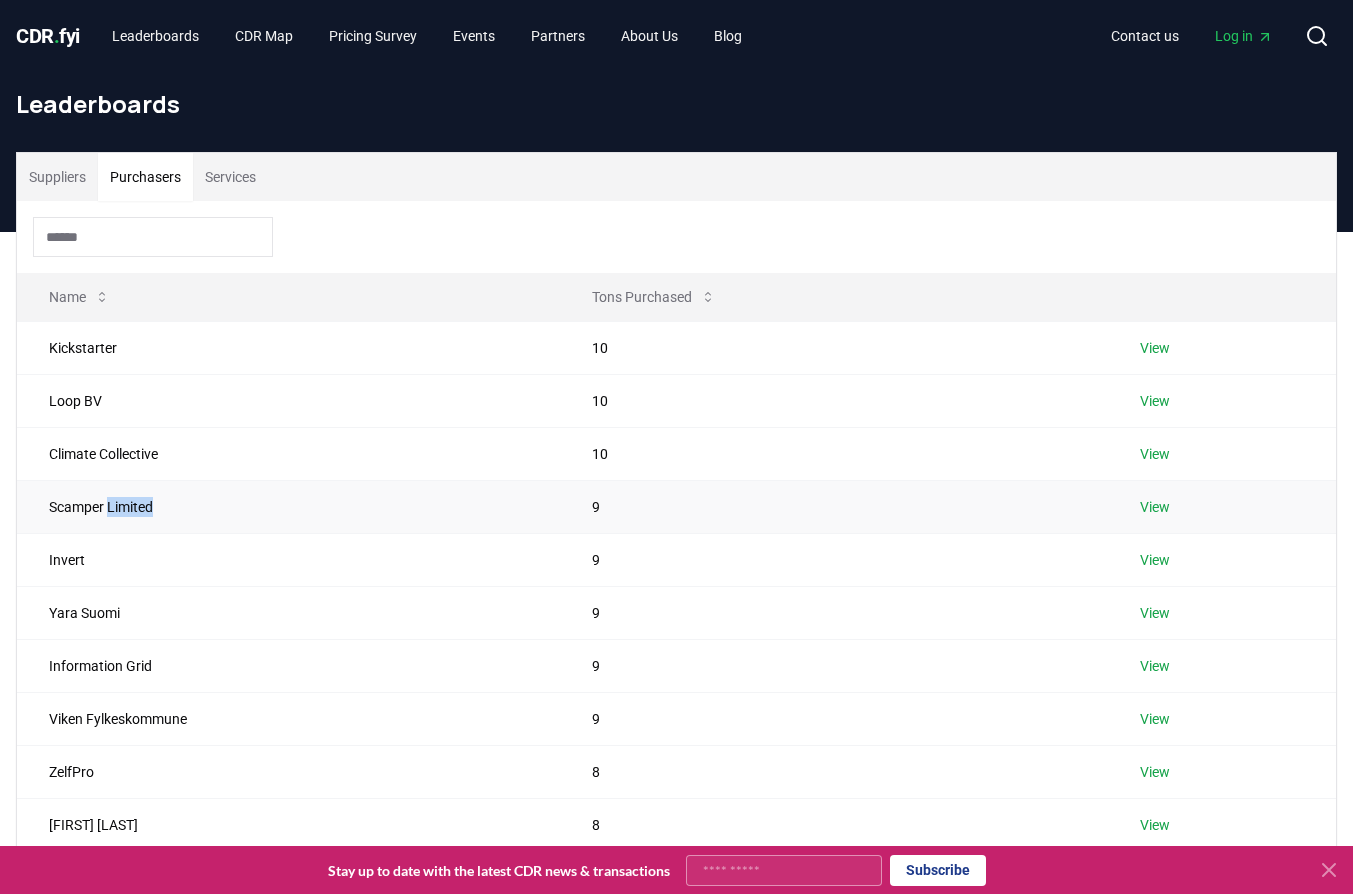 click on "Scamper Limited" at bounding box center [288, 506] 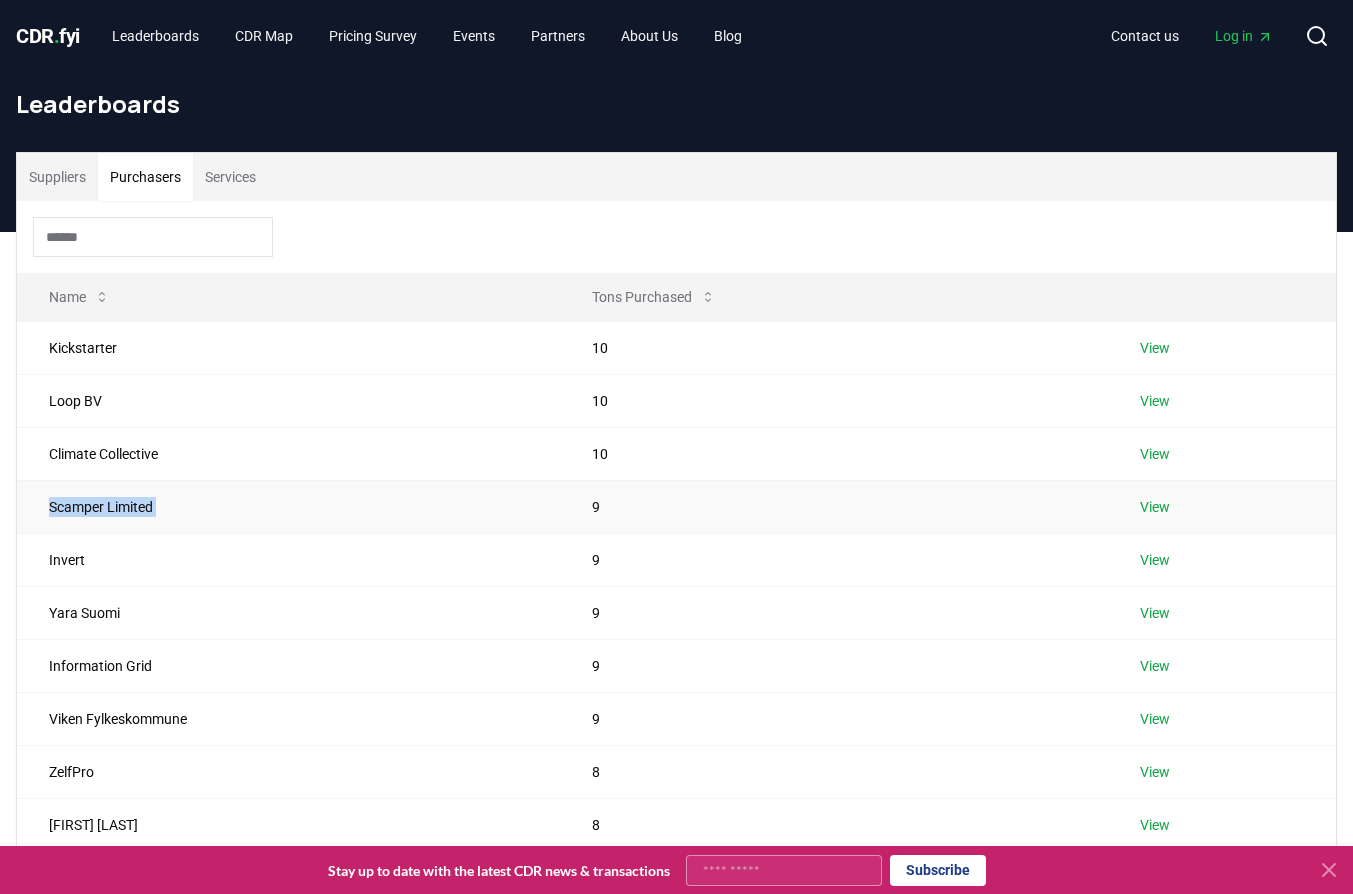 click on "Scamper Limited" at bounding box center [288, 506] 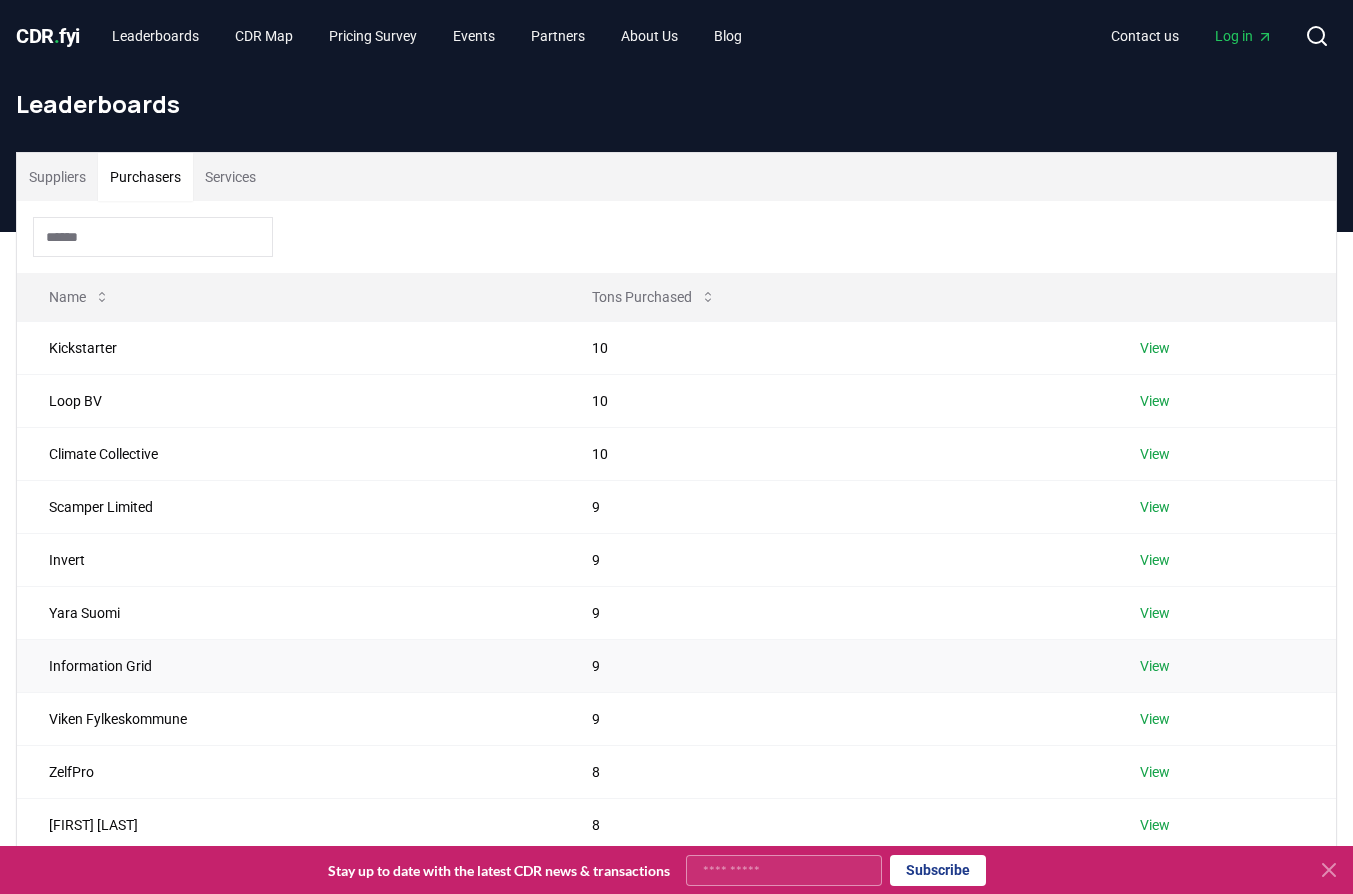 drag, startPoint x: 166, startPoint y: 653, endPoint x: 181, endPoint y: 639, distance: 20.518284 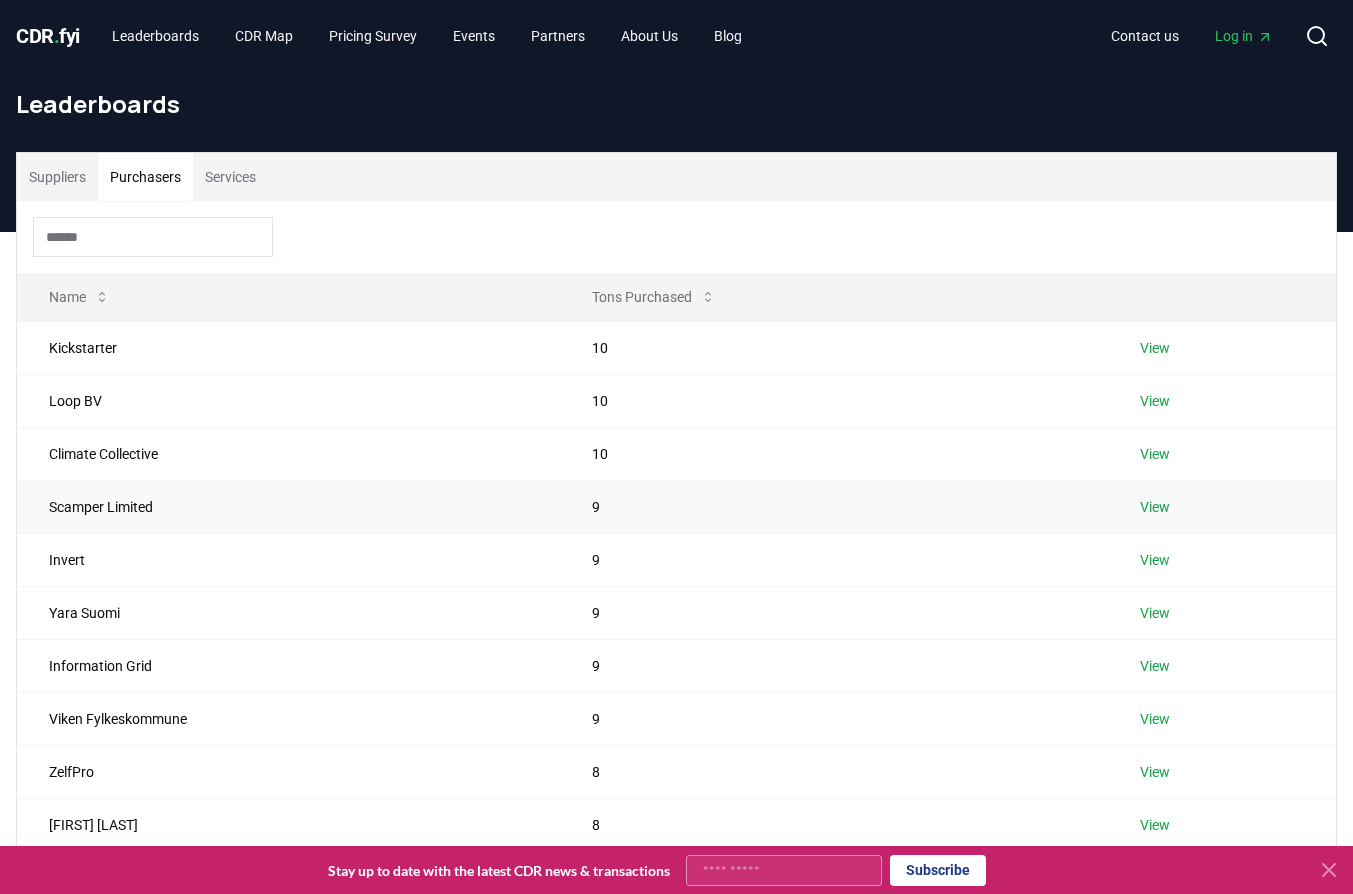 click on "Scamper Limited" at bounding box center [288, 506] 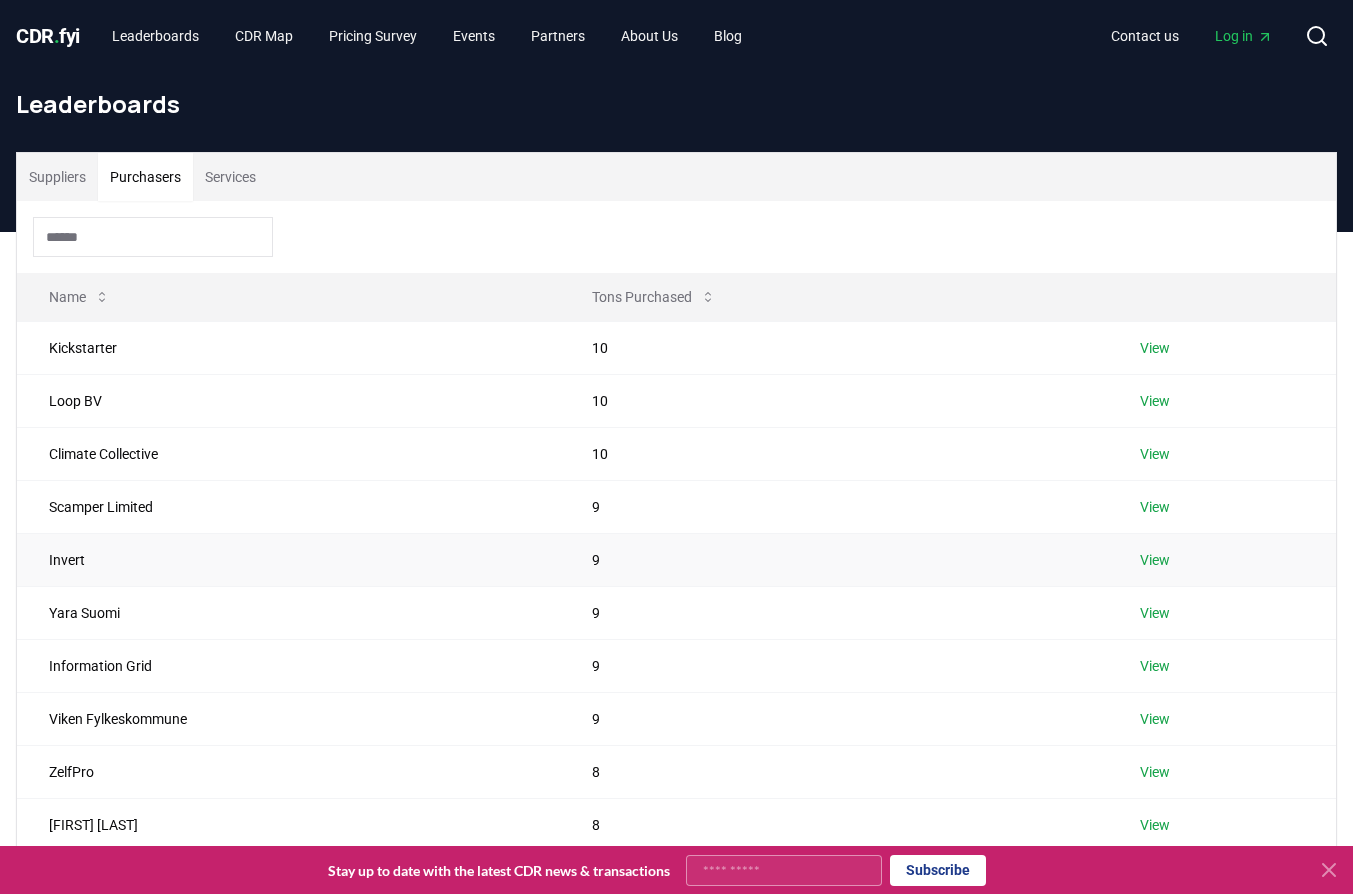 click on "Invert" at bounding box center (288, 559) 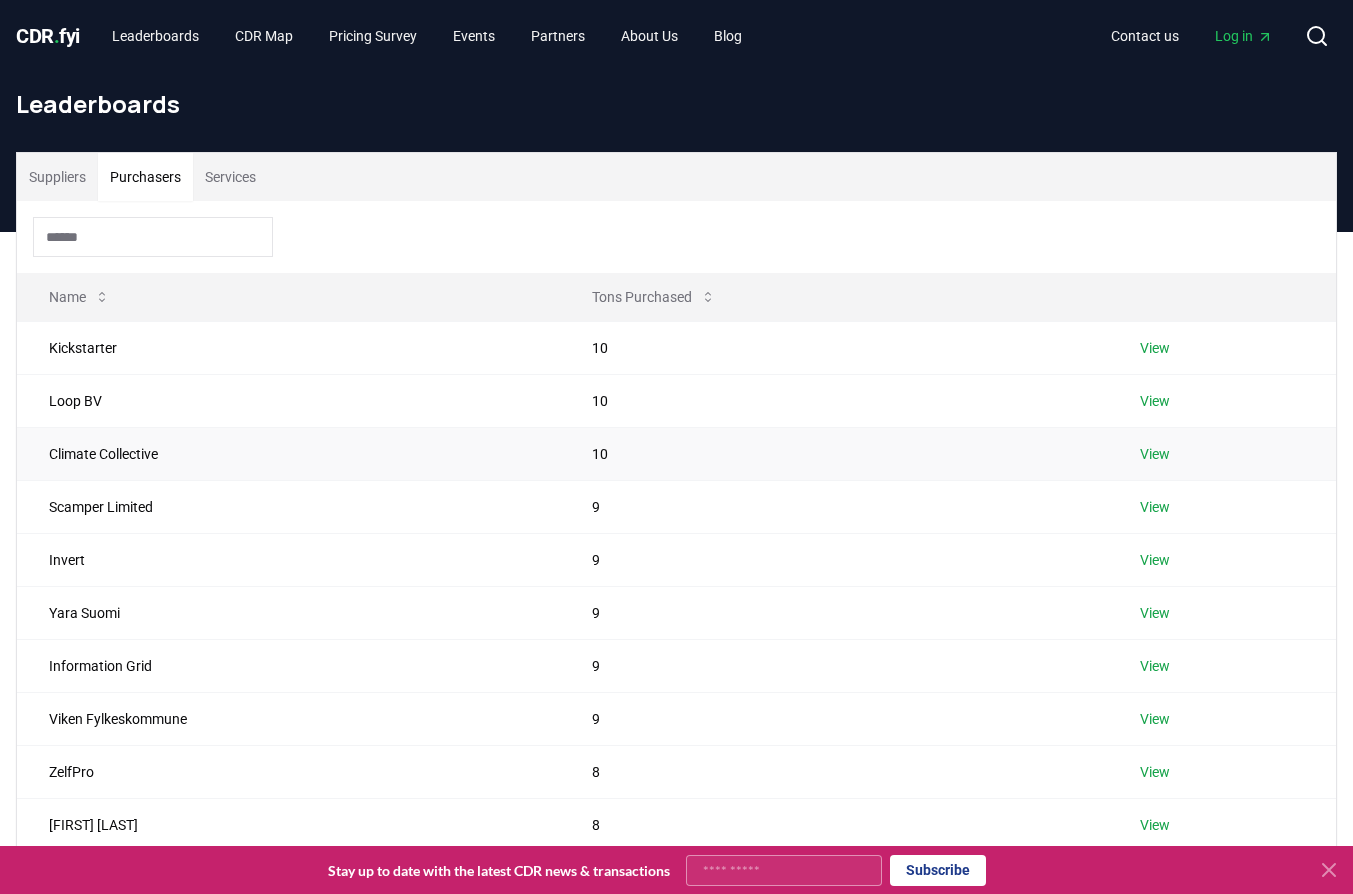 click on "Climate Collective" at bounding box center [288, 453] 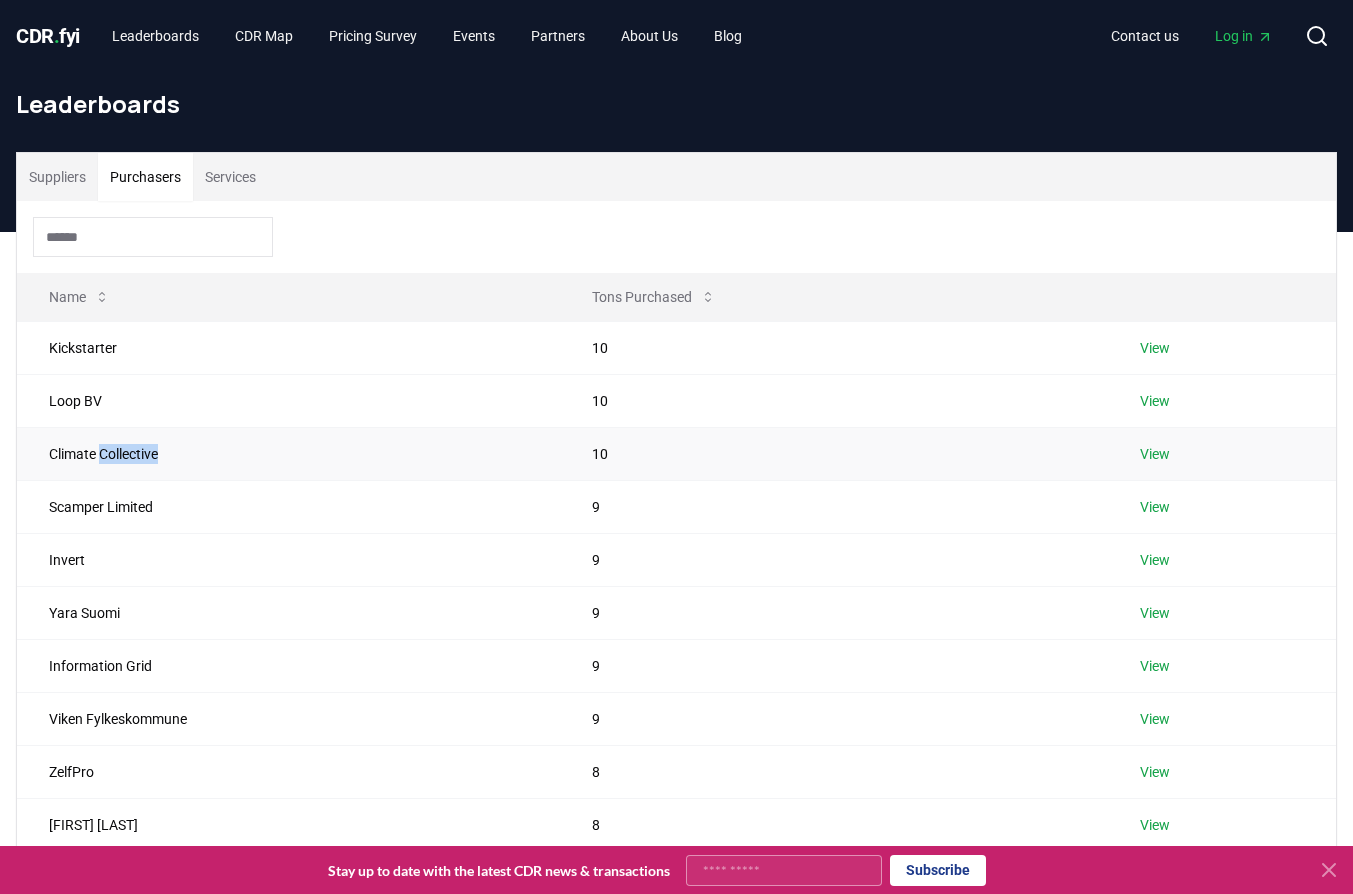click on "Climate Collective" at bounding box center [288, 453] 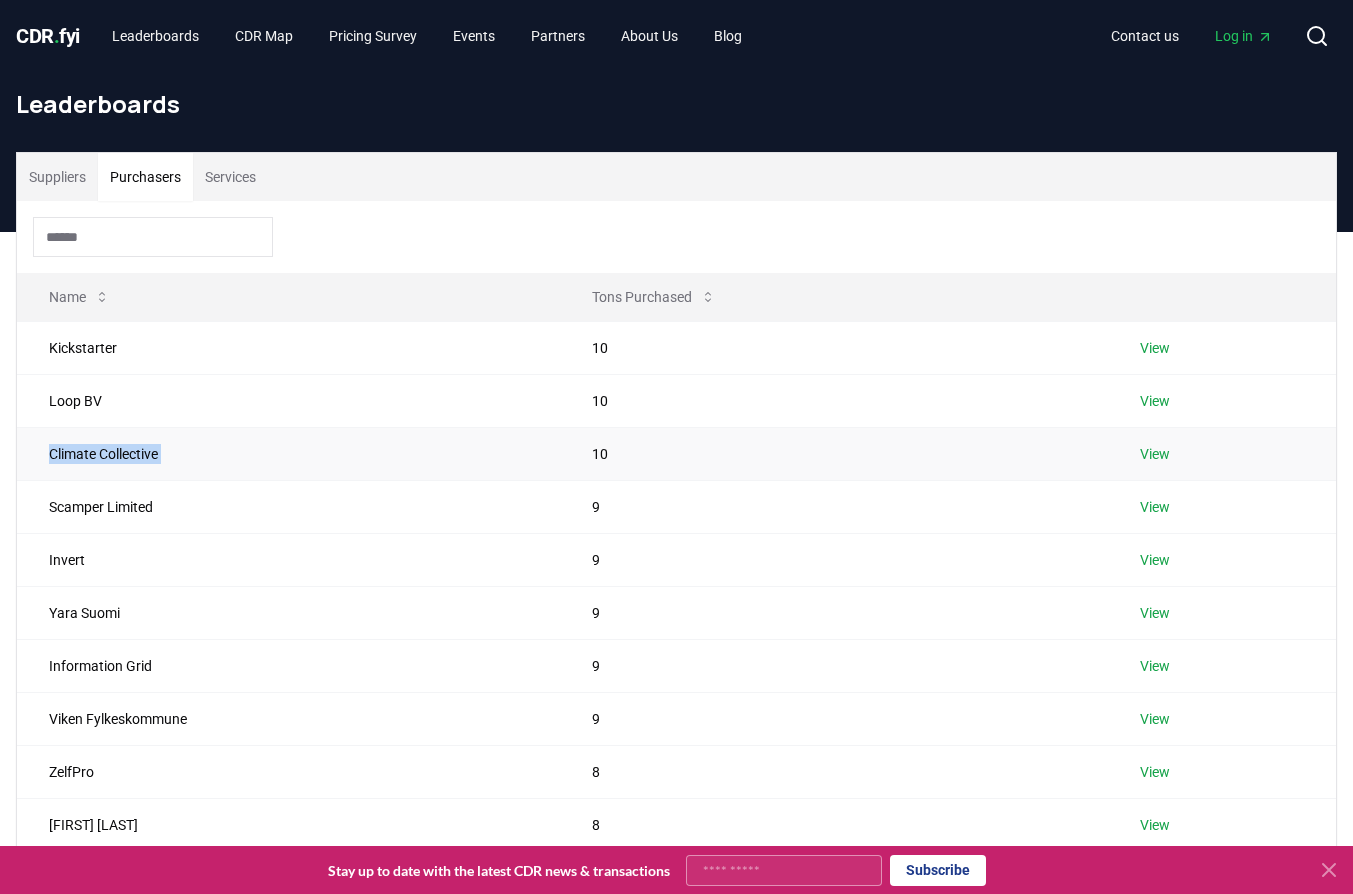 click on "Climate Collective" at bounding box center [288, 453] 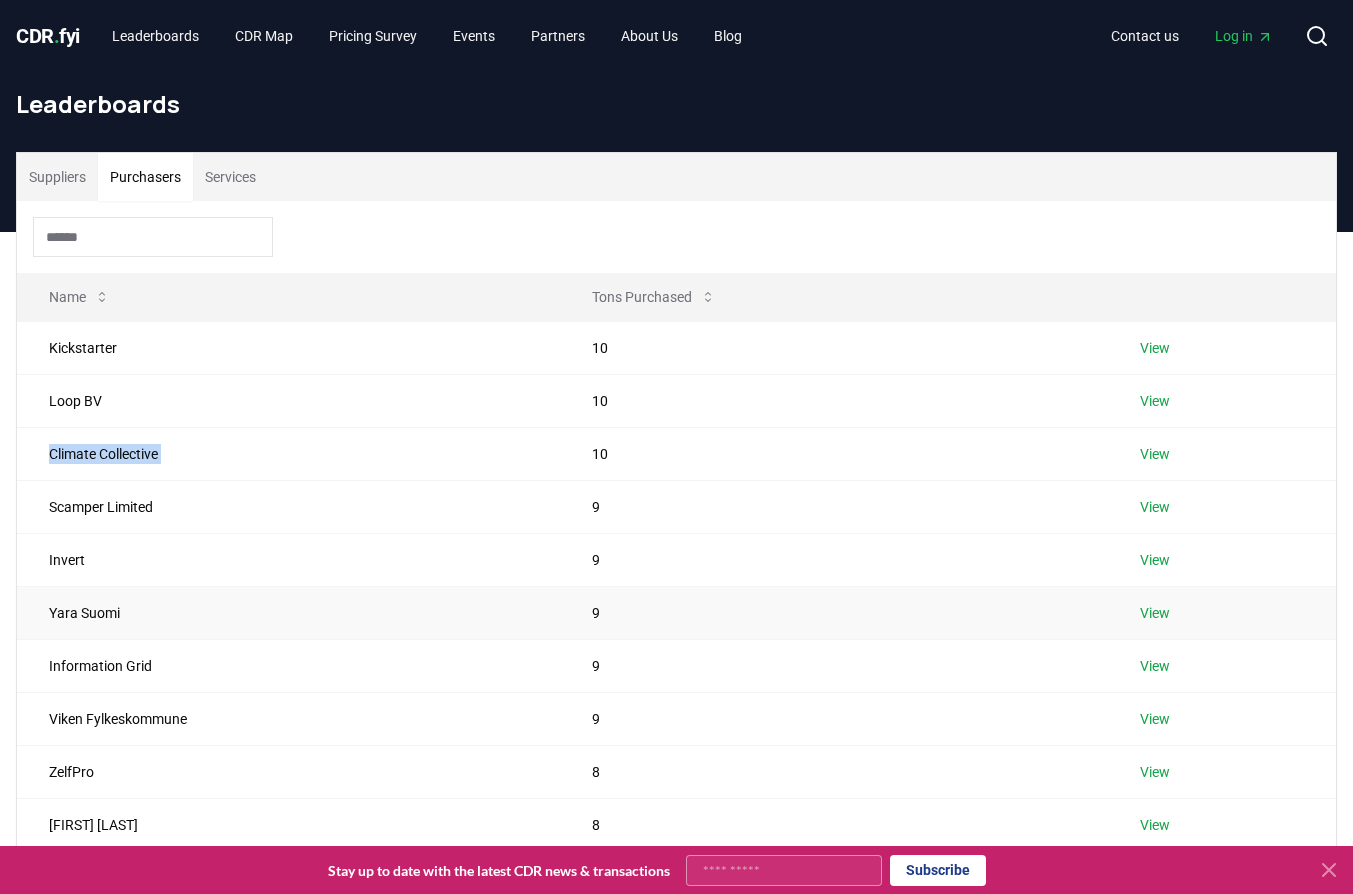 drag, startPoint x: 125, startPoint y: 593, endPoint x: 347, endPoint y: 504, distance: 239.17567 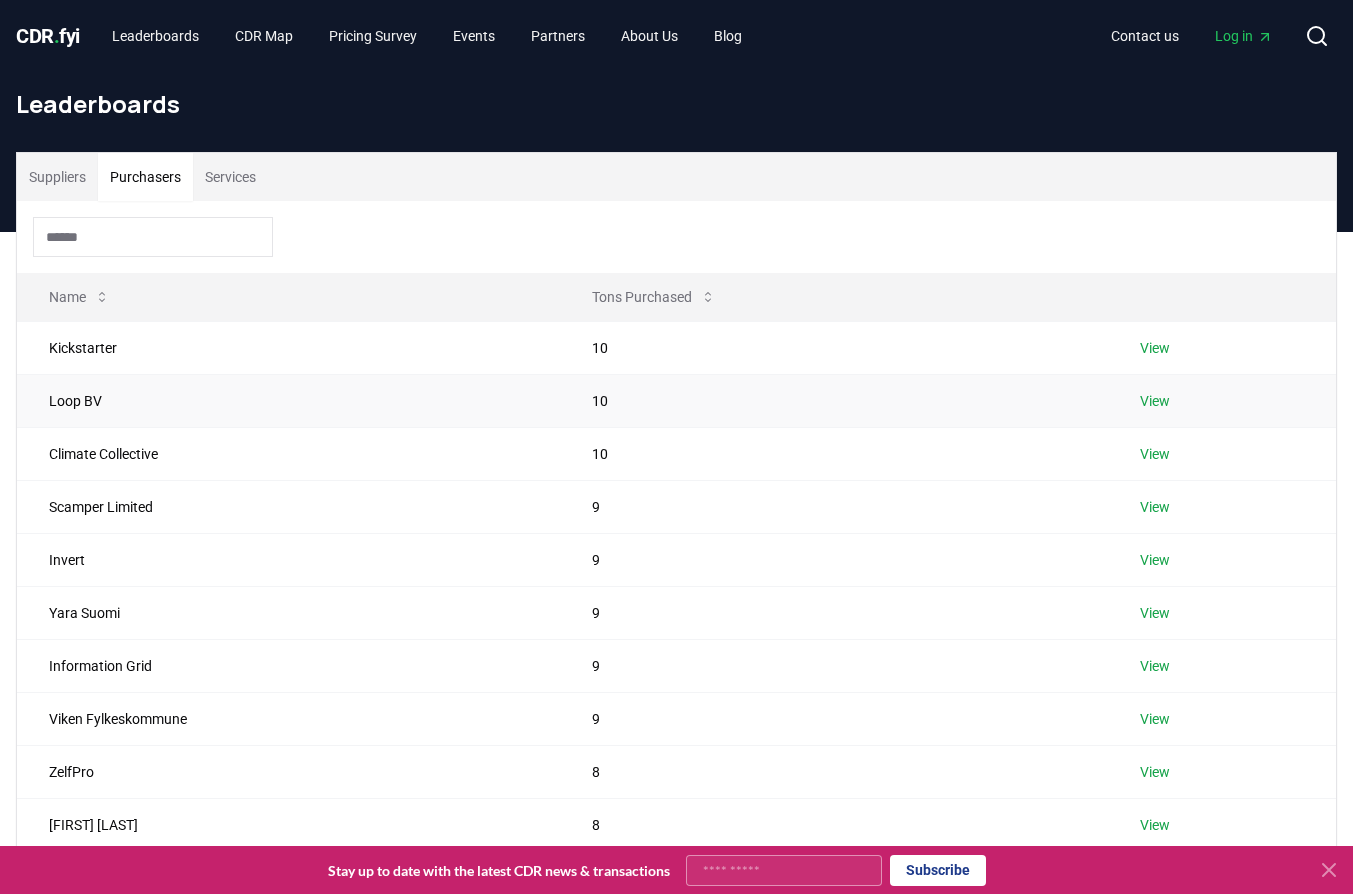 click on "Loop BV" at bounding box center [288, 400] 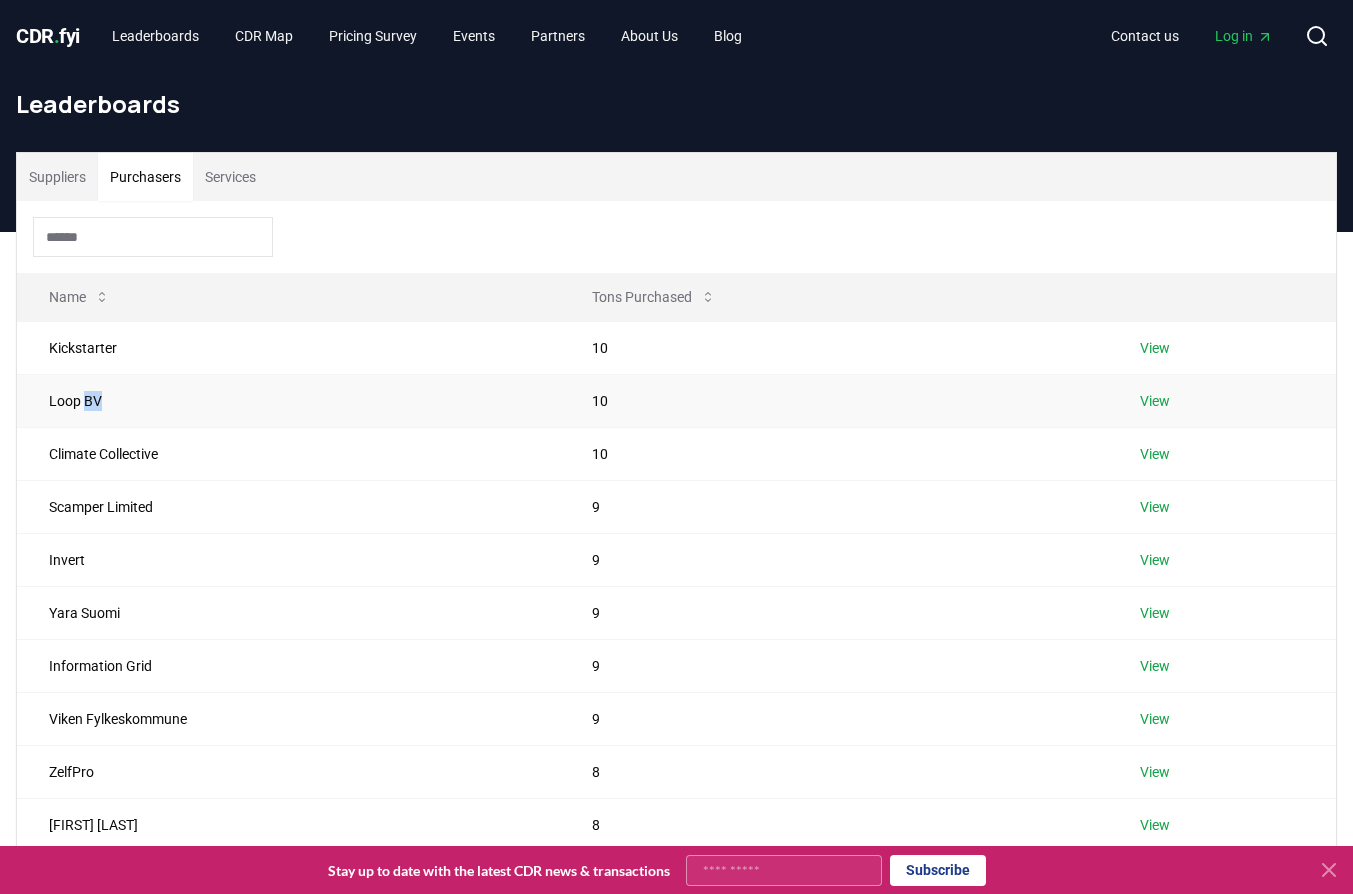 click on "Loop BV" at bounding box center [288, 400] 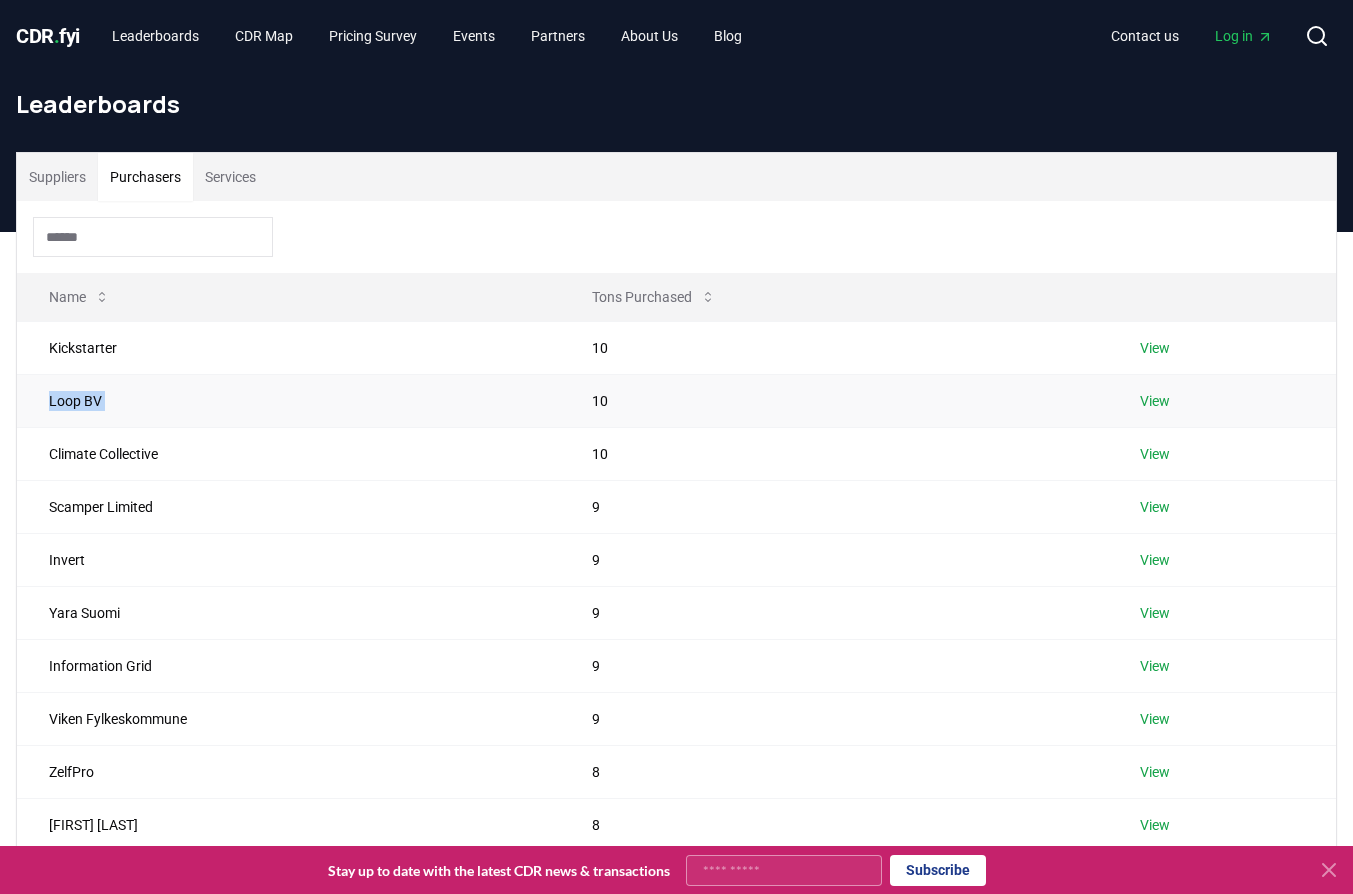 click on "Loop BV" at bounding box center (288, 400) 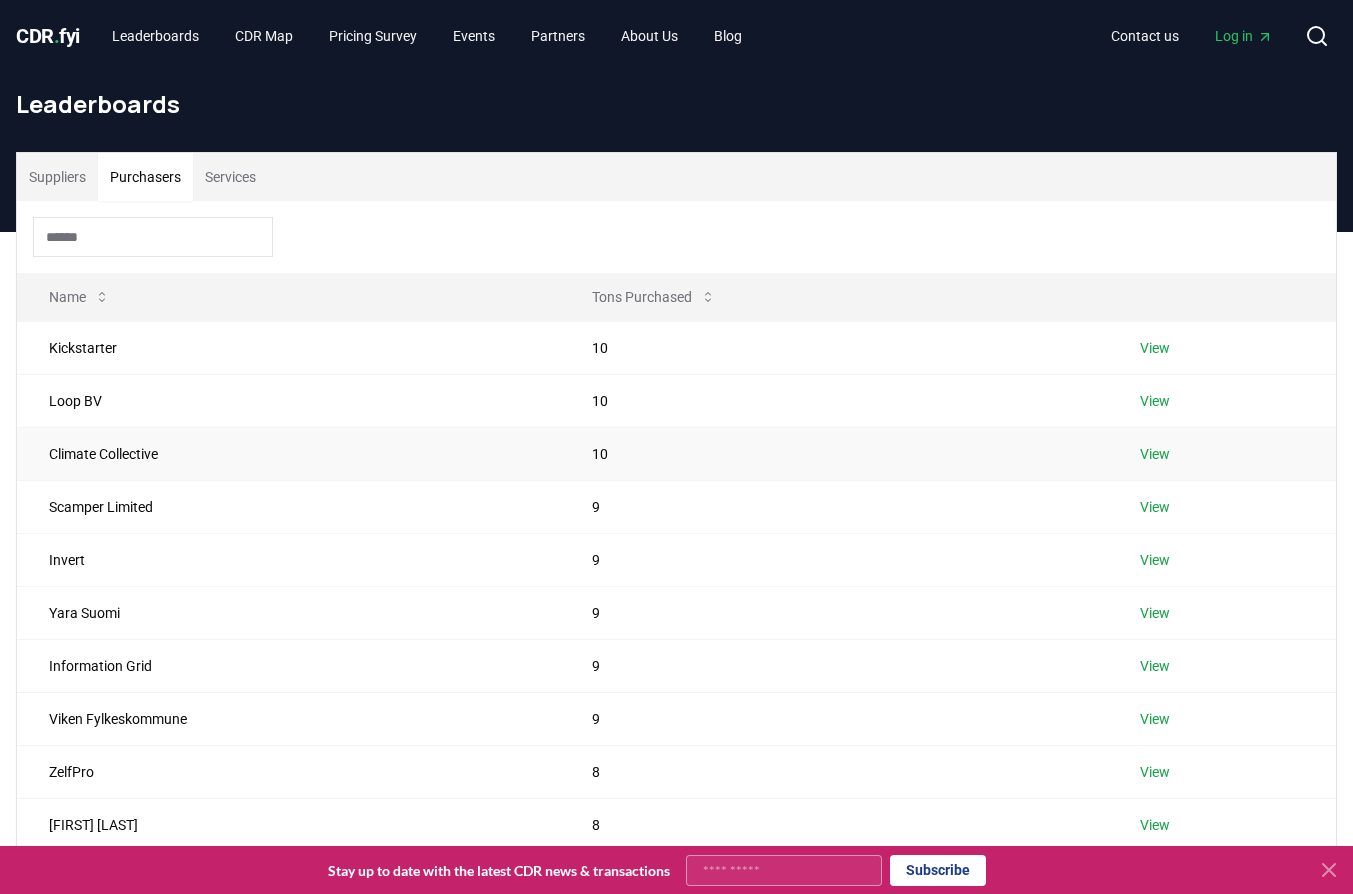 drag, startPoint x: 95, startPoint y: 415, endPoint x: 83, endPoint y: 430, distance: 19.209373 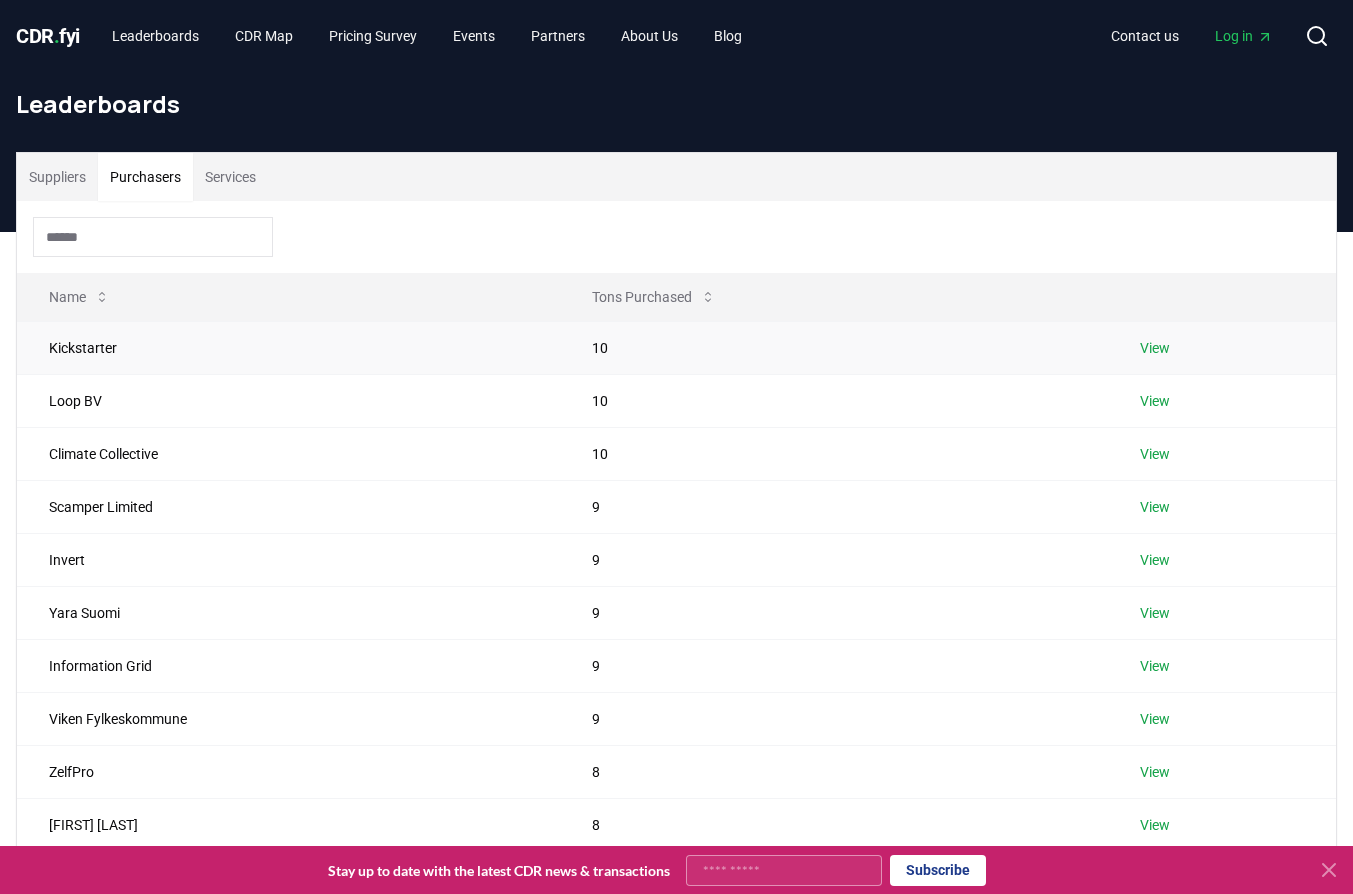 click on "Kickstarter" at bounding box center [288, 347] 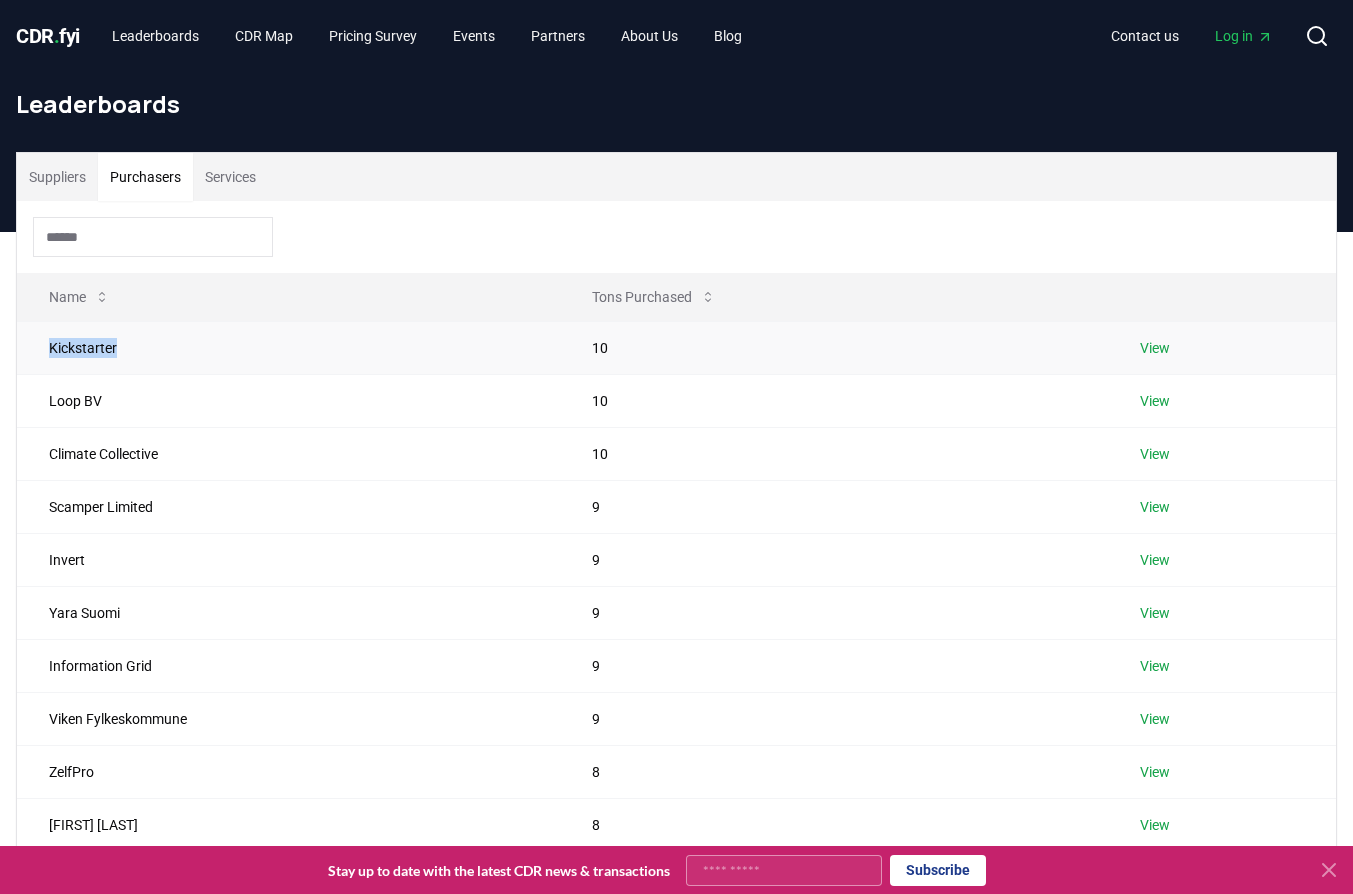 click on "Kickstarter" at bounding box center [288, 347] 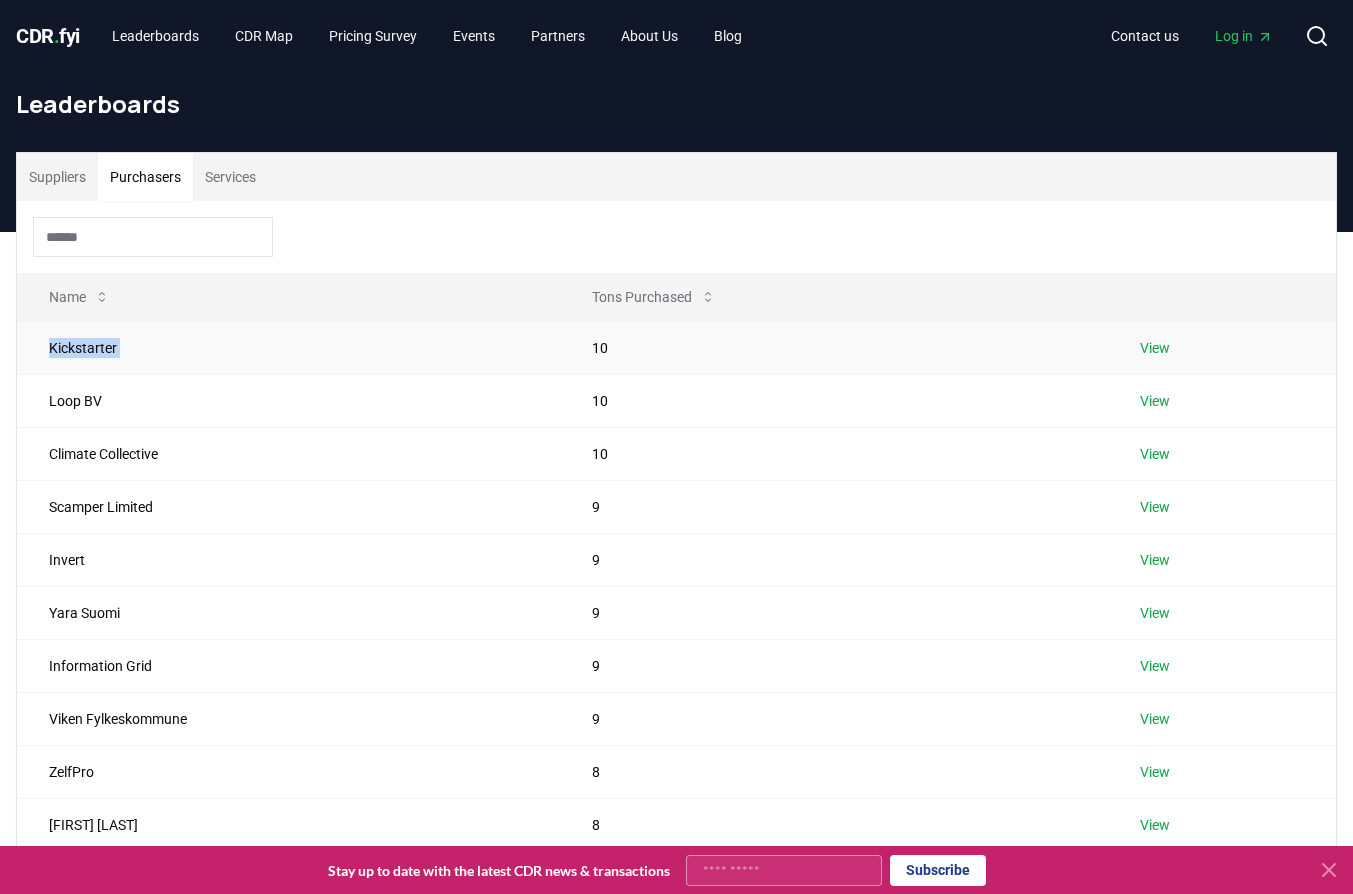 click on "Kickstarter" at bounding box center (288, 347) 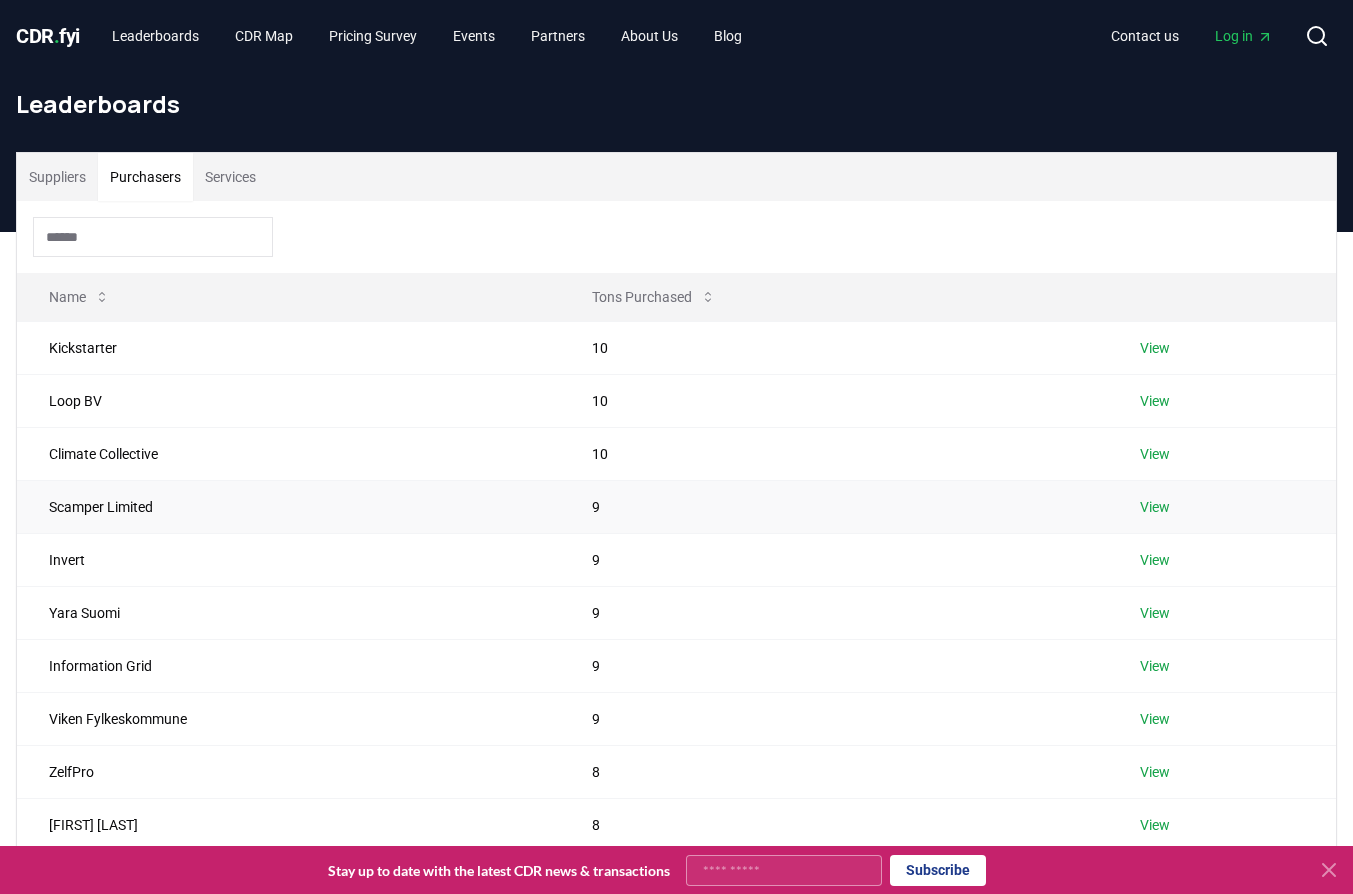 click on "Scamper Limited" at bounding box center [288, 506] 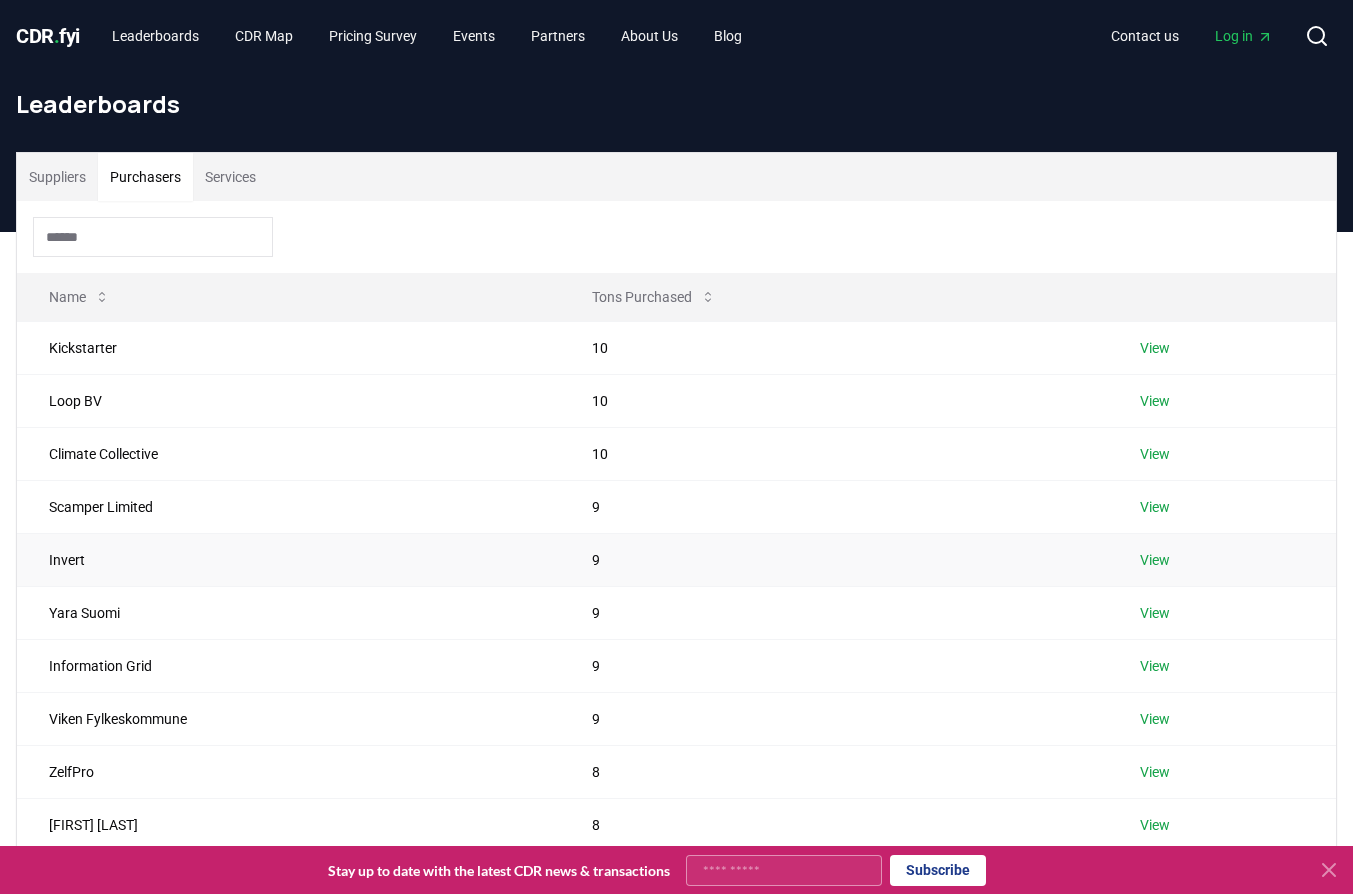 scroll, scrollTop: 524, scrollLeft: 0, axis: vertical 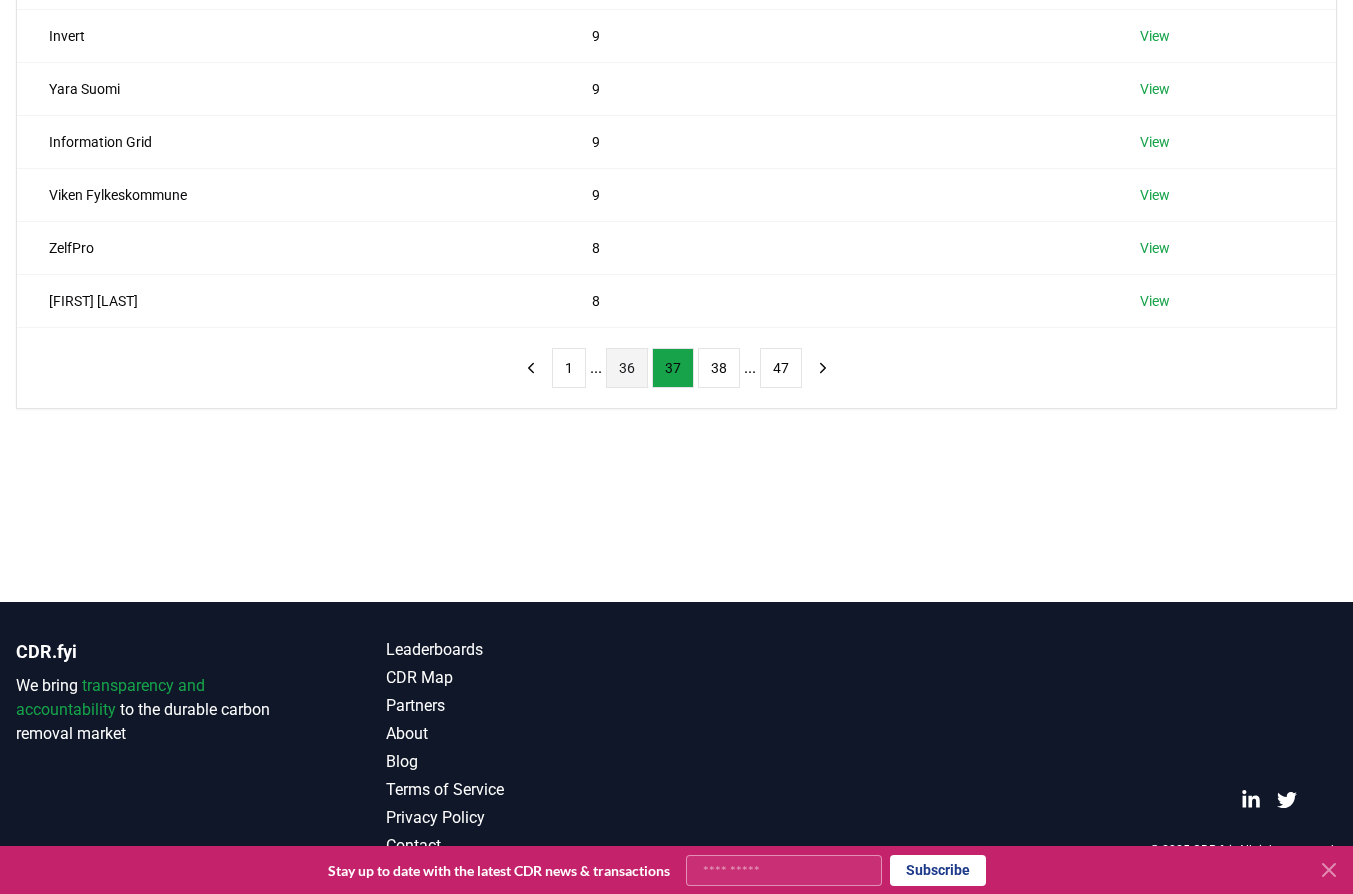 click on "36" at bounding box center [627, 368] 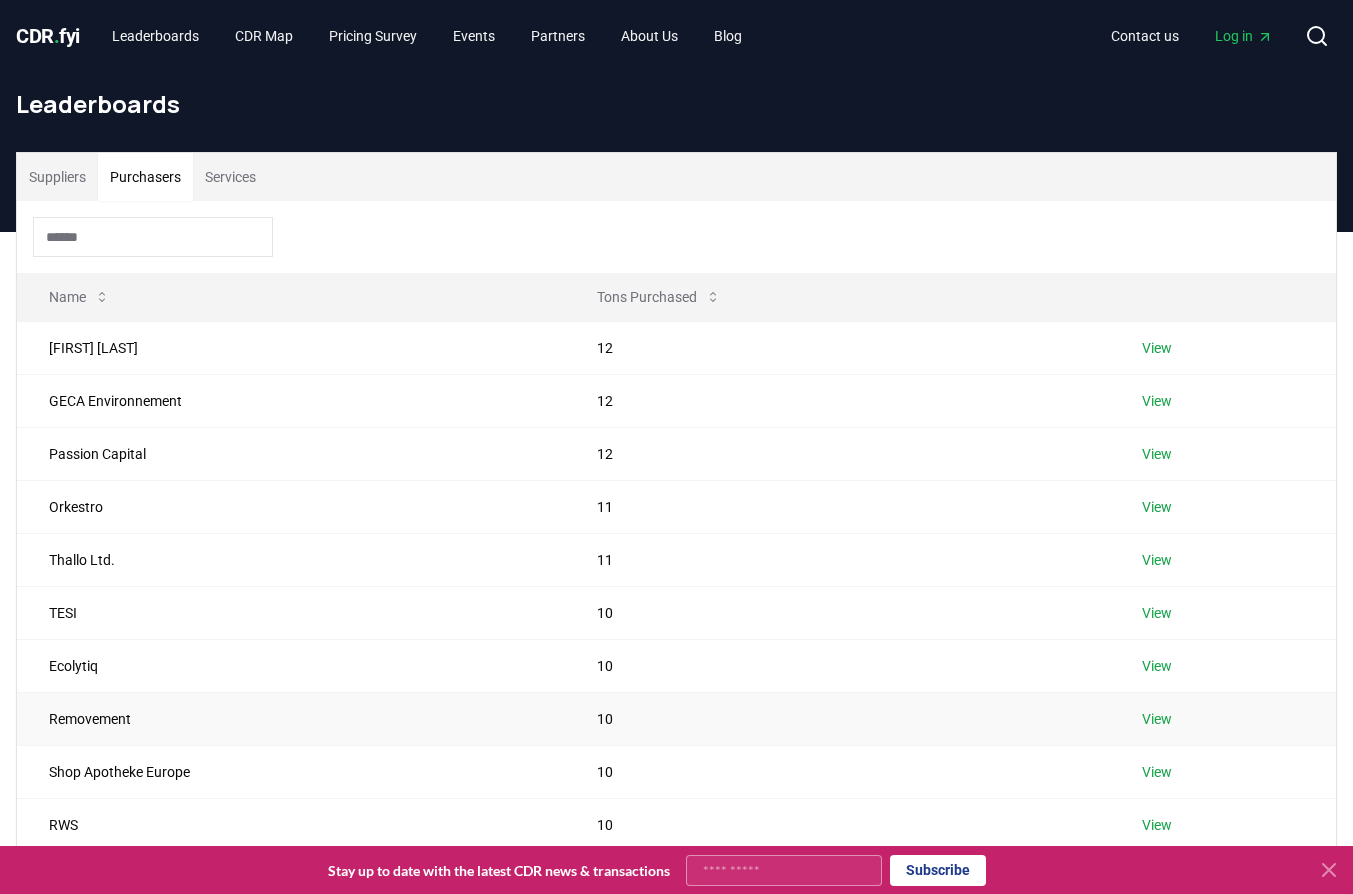 scroll, scrollTop: 524, scrollLeft: 0, axis: vertical 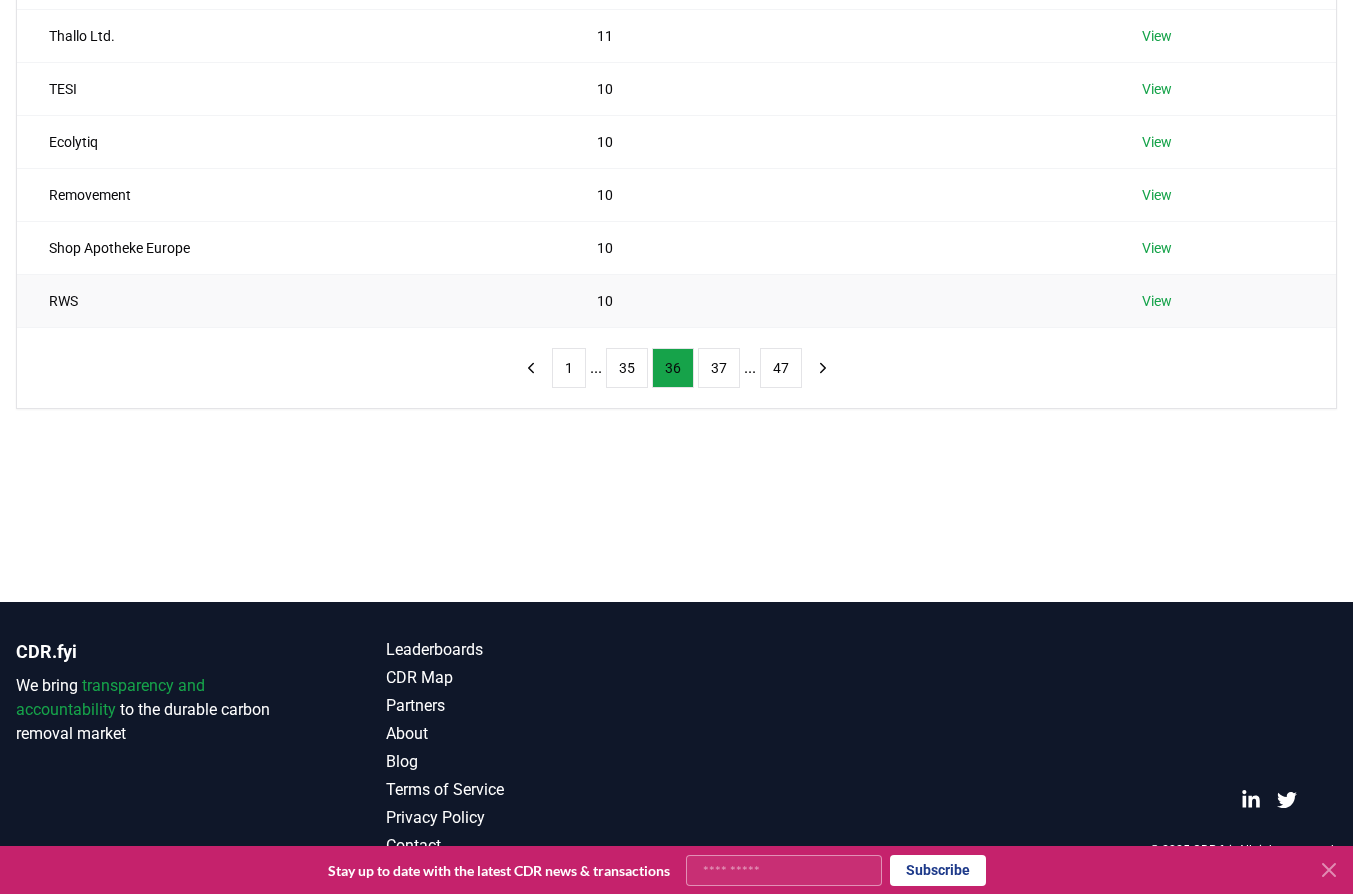 click on "RWS" at bounding box center [291, 300] 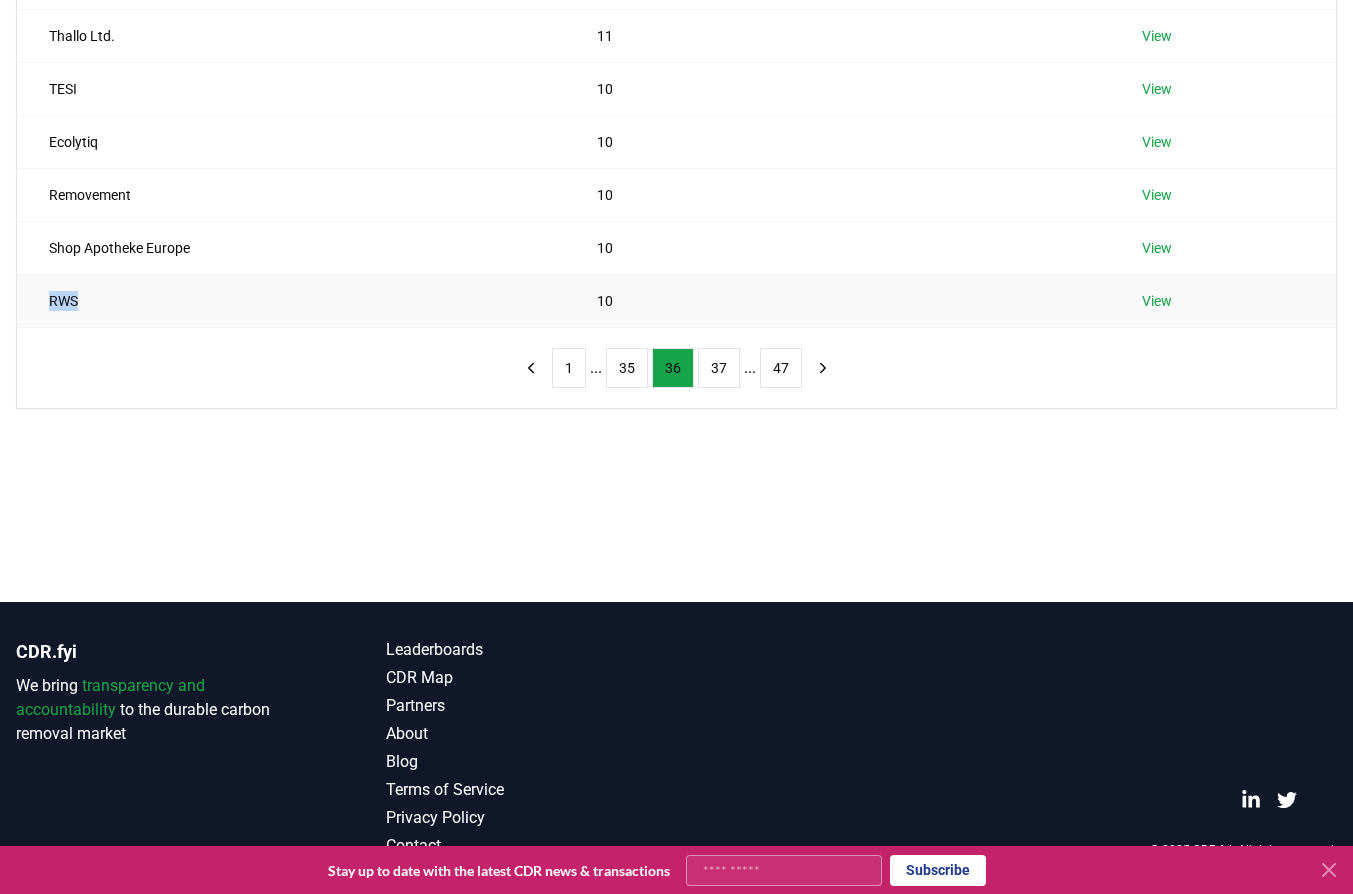 click on "RWS" at bounding box center (291, 300) 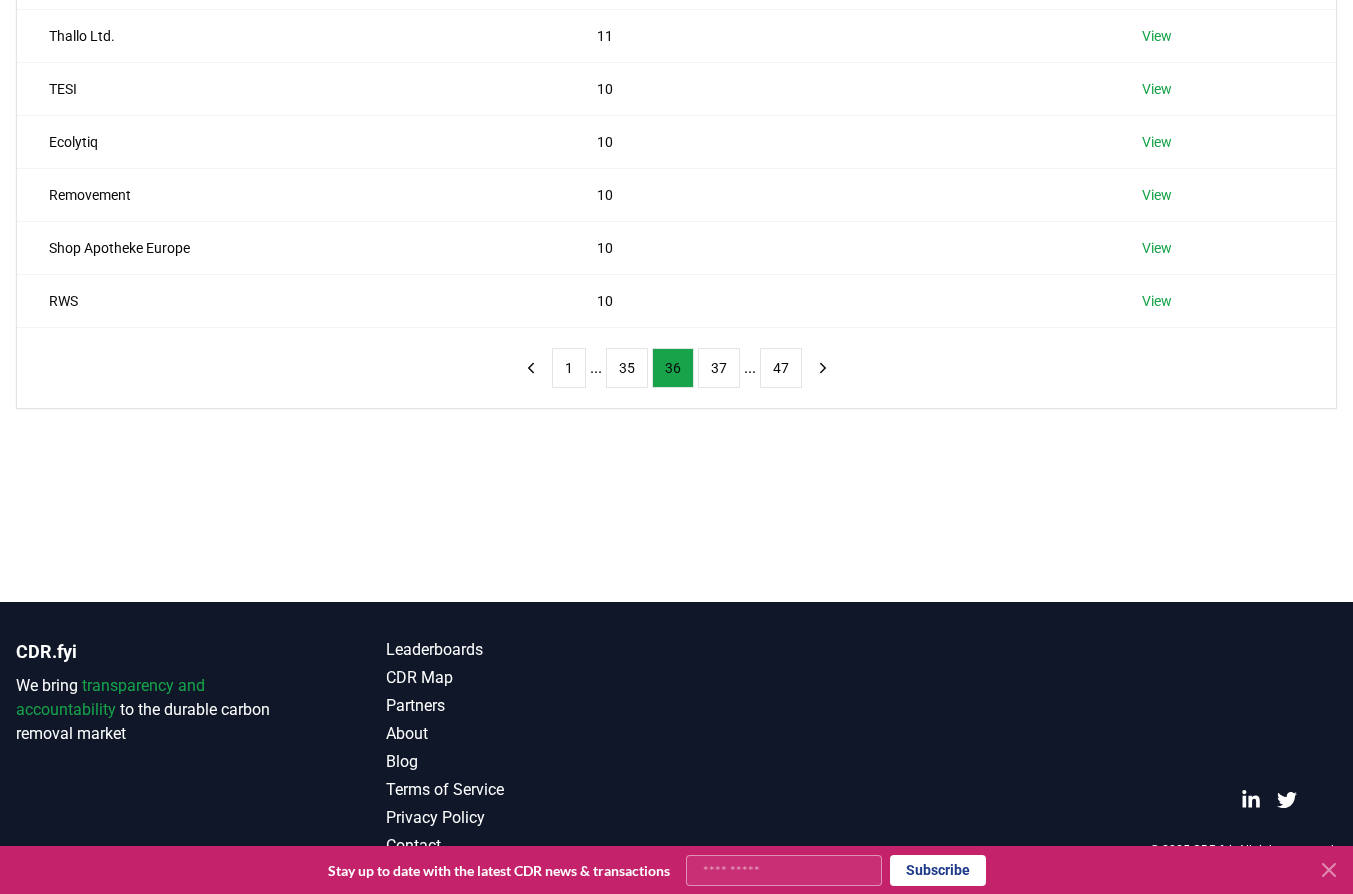 click on "Suppliers Purchasers Services Name Tons Purchased Steve Kelly 12 View GECA Environnement 12 View Passion Capital 12 View Orkestro 11 View Thallo Ltd. 11 View TESI 10 View Ecolytiq 10 View Removement 10 View Shop Apotheke Europe 10 View RWS 10 View 1 ... 35 36 37 ... 47" at bounding box center [676, 155] 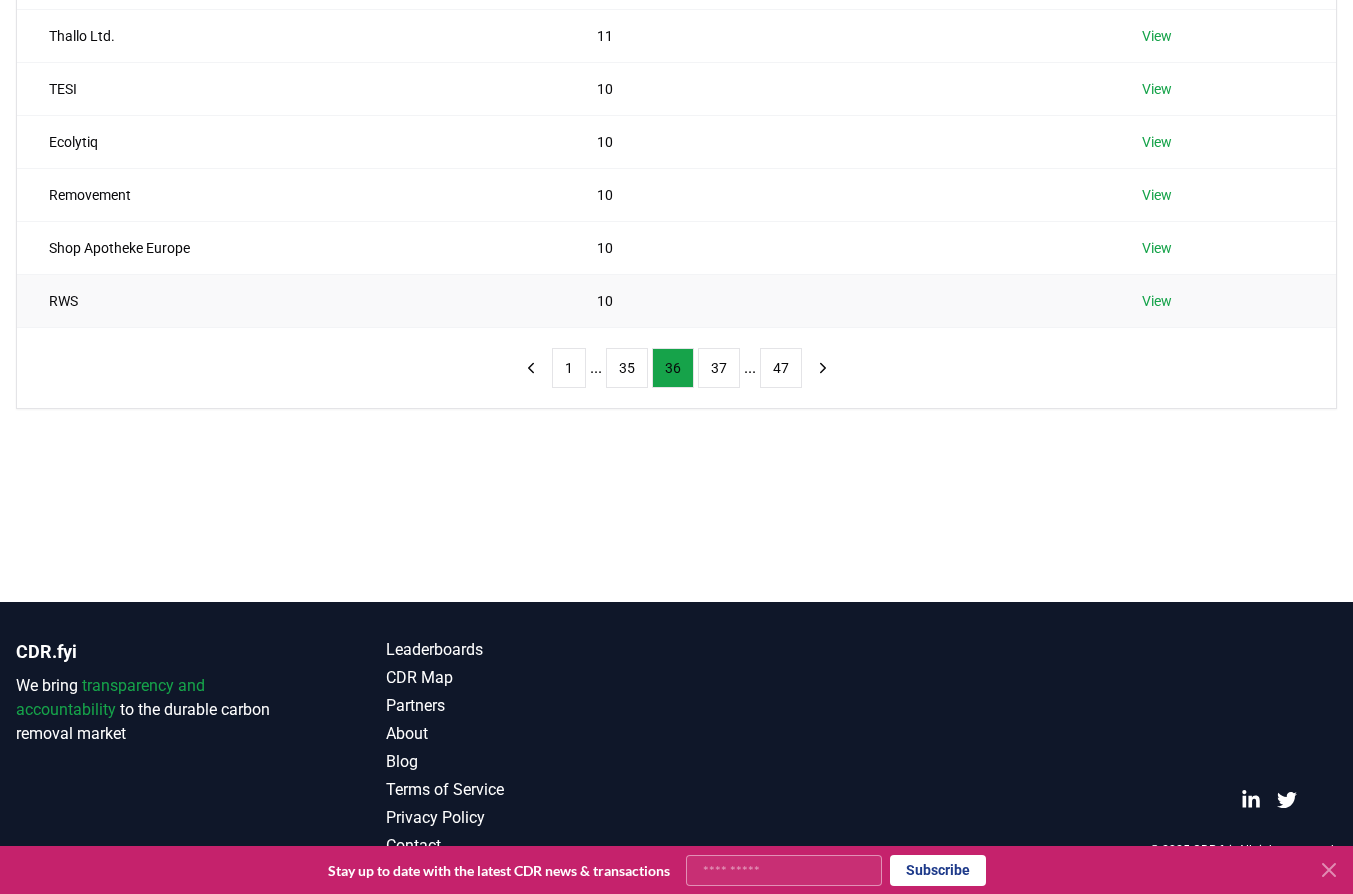 click on "View" at bounding box center [1157, 301] 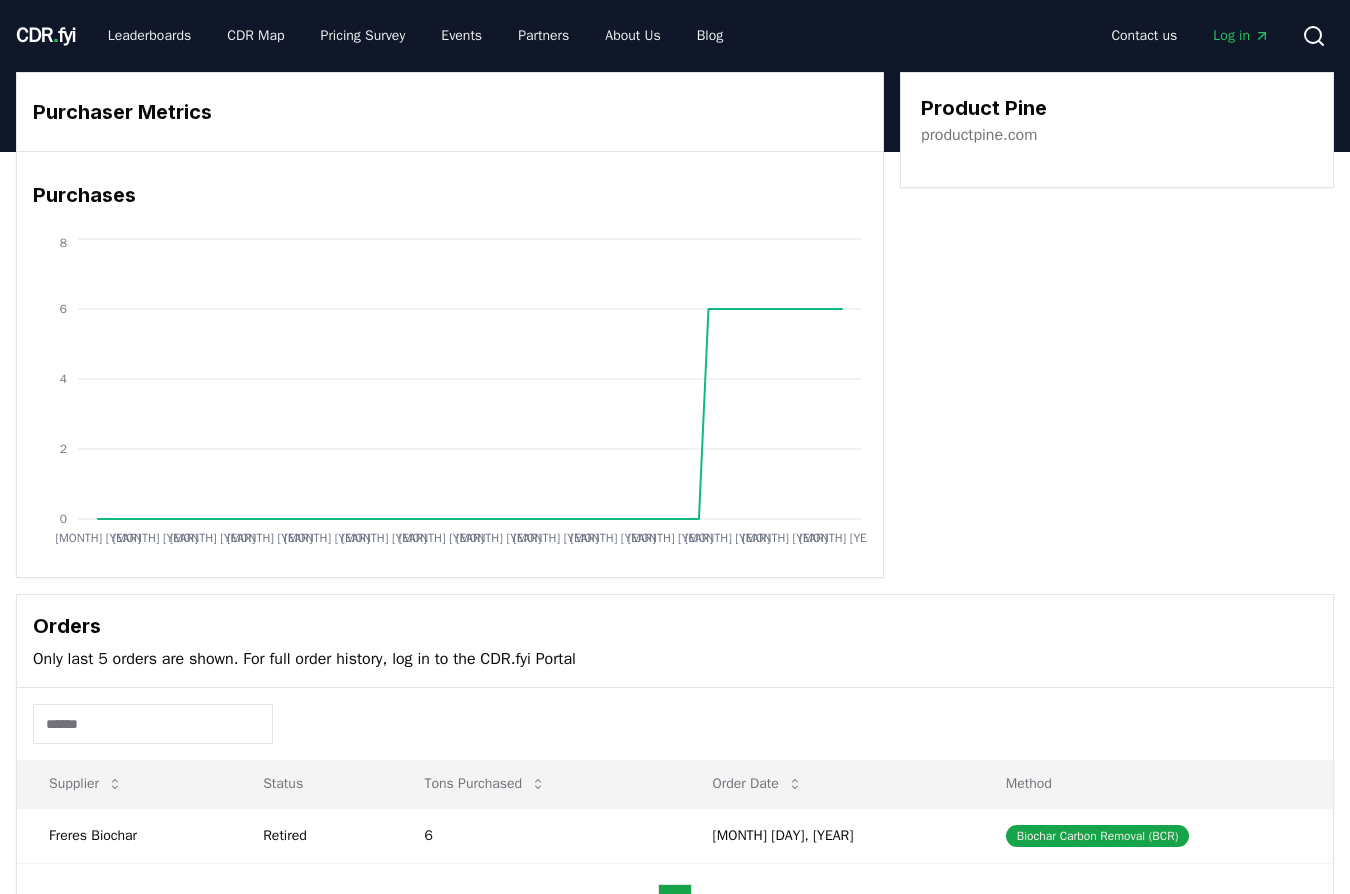 scroll, scrollTop: 0, scrollLeft: 0, axis: both 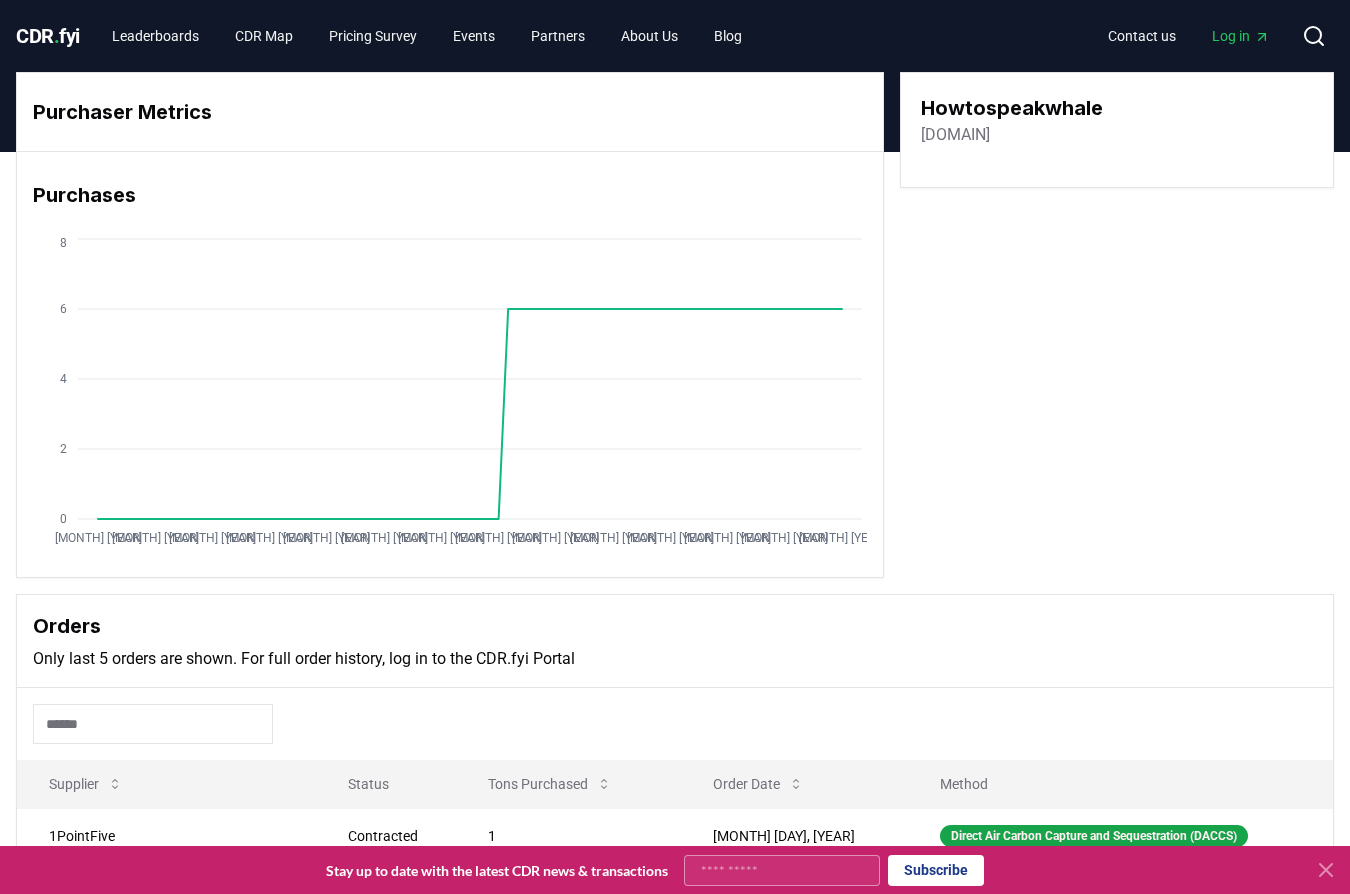 click on "[DOMAIN]" at bounding box center (955, 135) 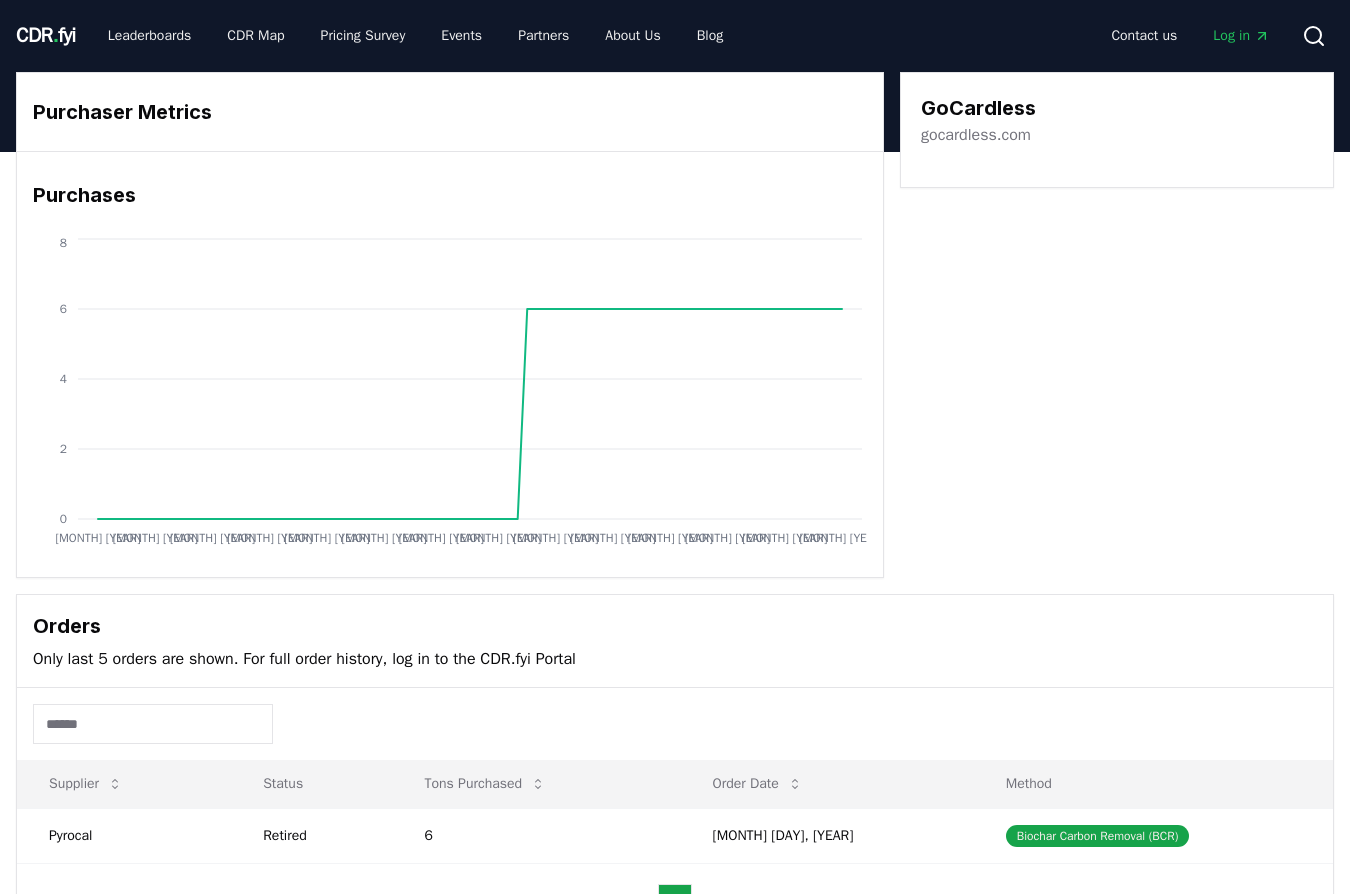 scroll, scrollTop: 0, scrollLeft: 0, axis: both 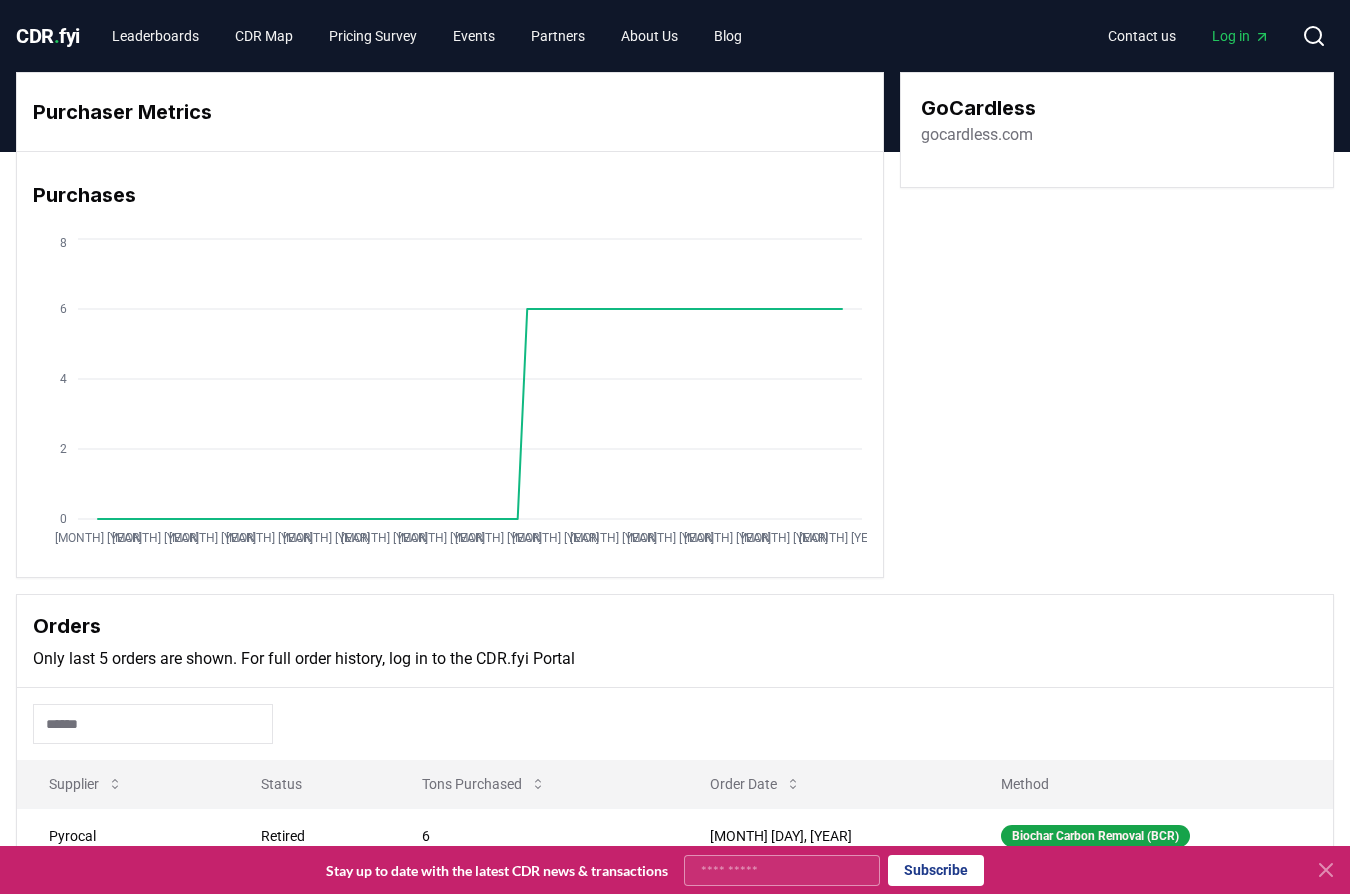 click on "gocardless.com" at bounding box center [977, 135] 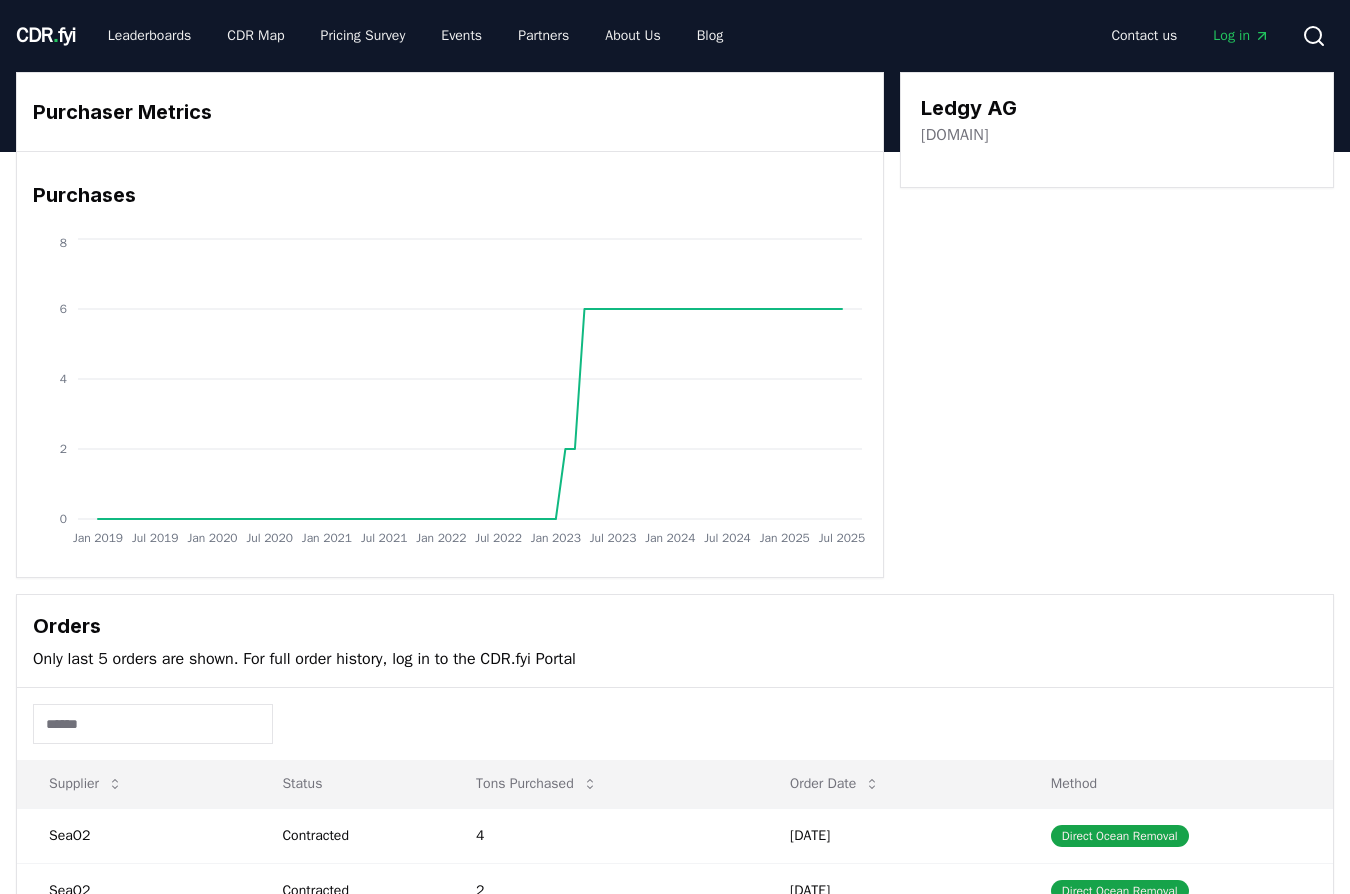 scroll, scrollTop: 0, scrollLeft: 0, axis: both 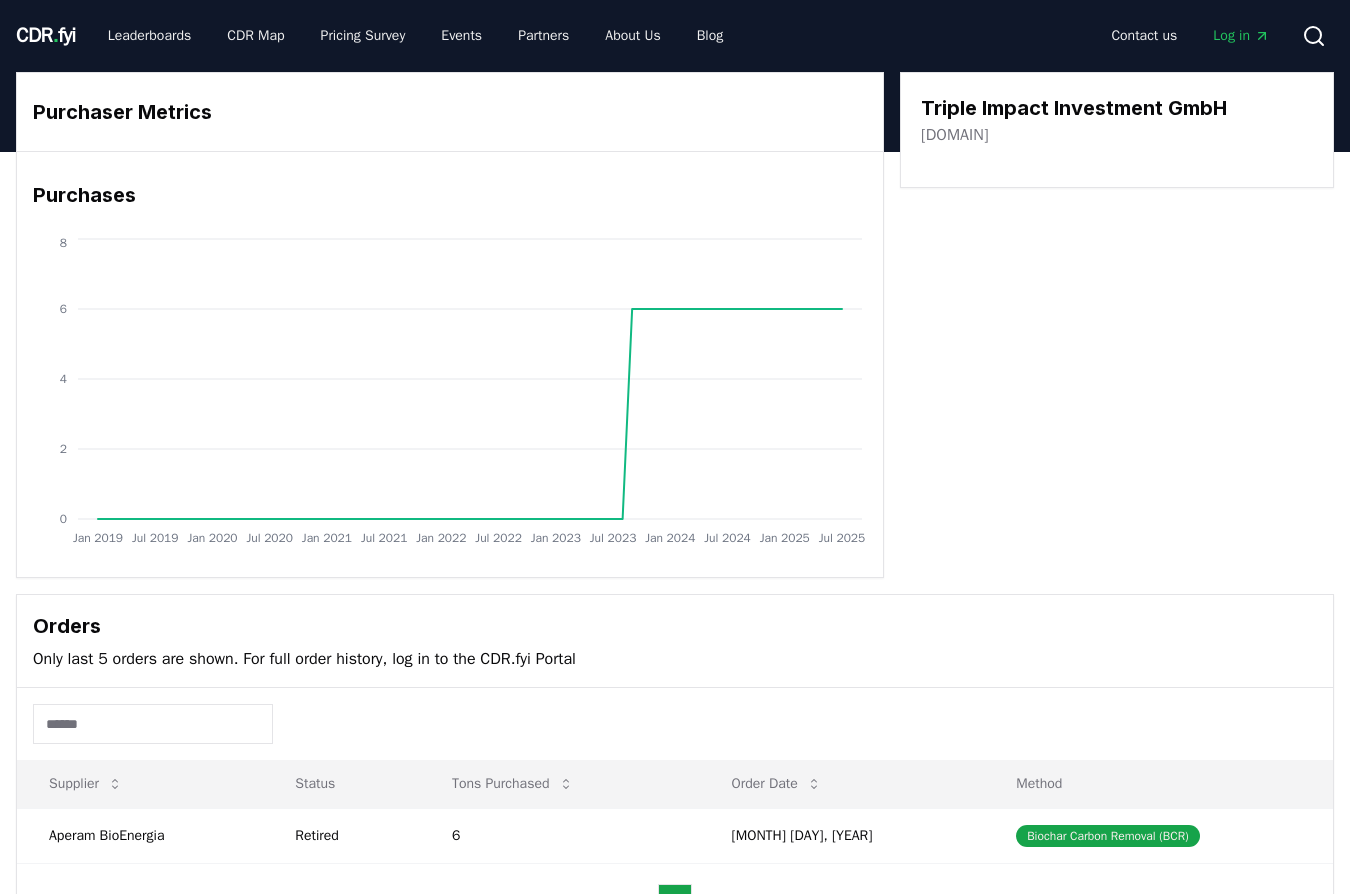 click on "[DOMAIN]" at bounding box center [954, 135] 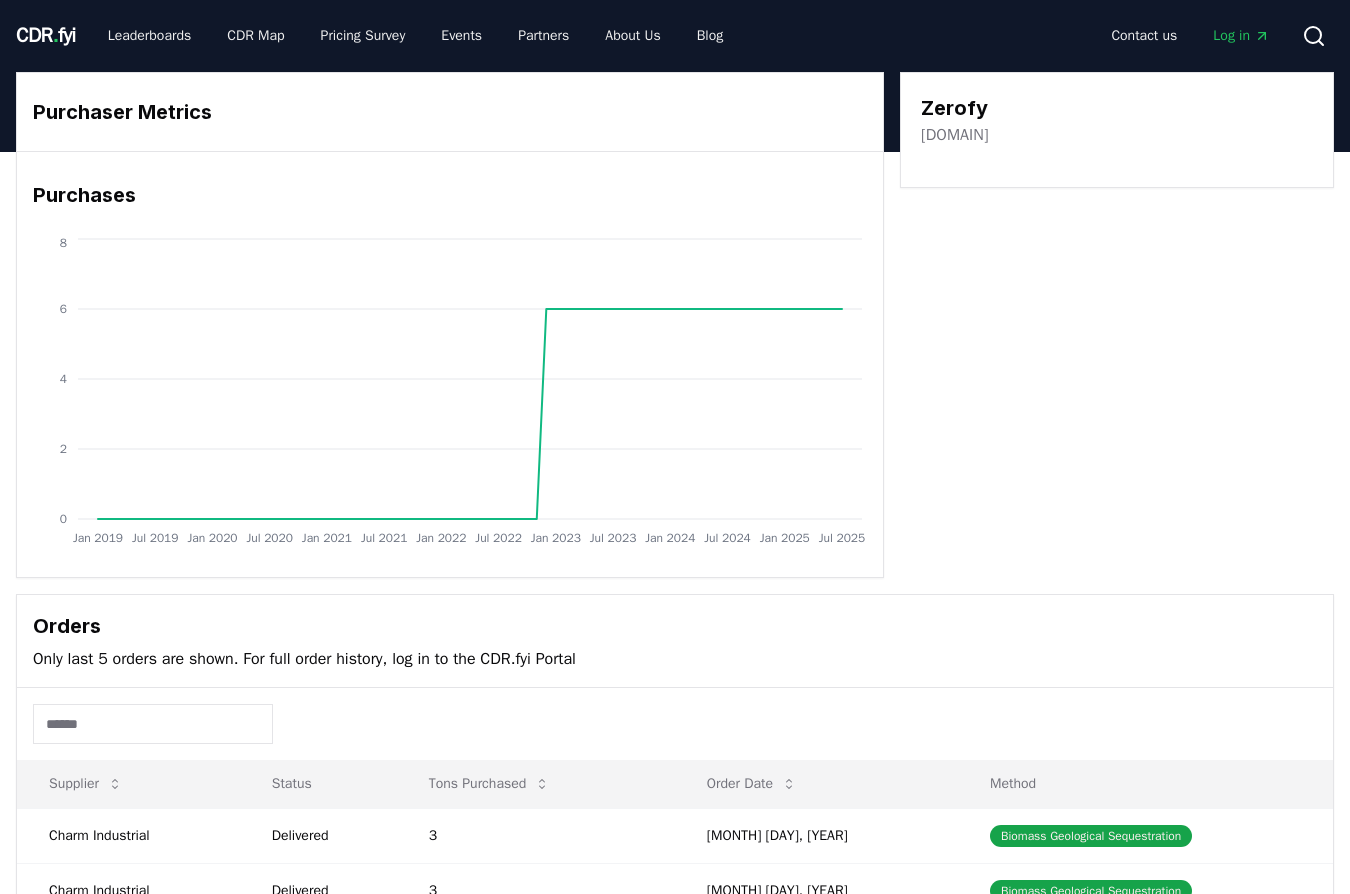 scroll, scrollTop: 0, scrollLeft: 0, axis: both 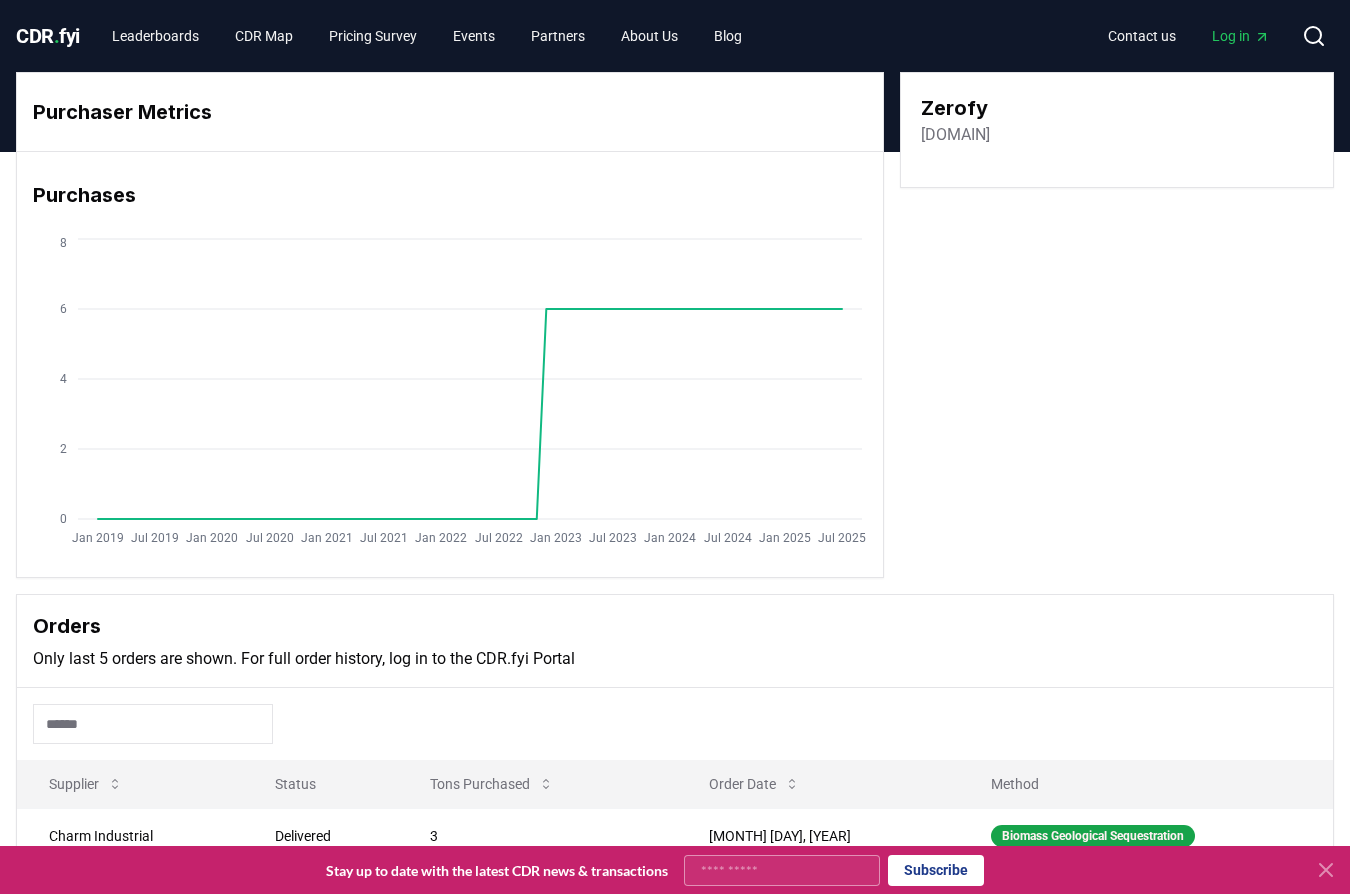 click on "zerofy.net" at bounding box center [955, 135] 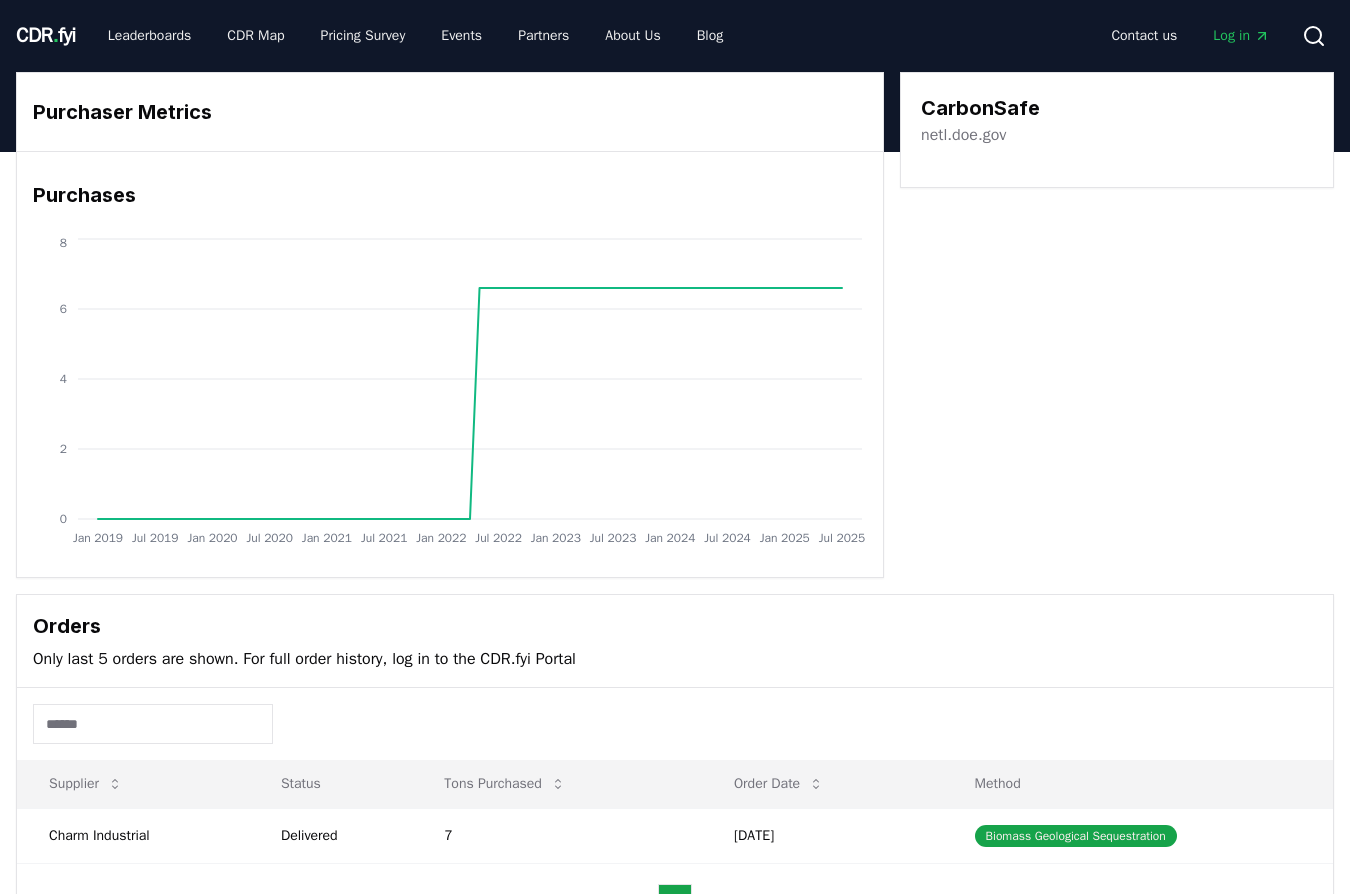 scroll, scrollTop: 0, scrollLeft: 0, axis: both 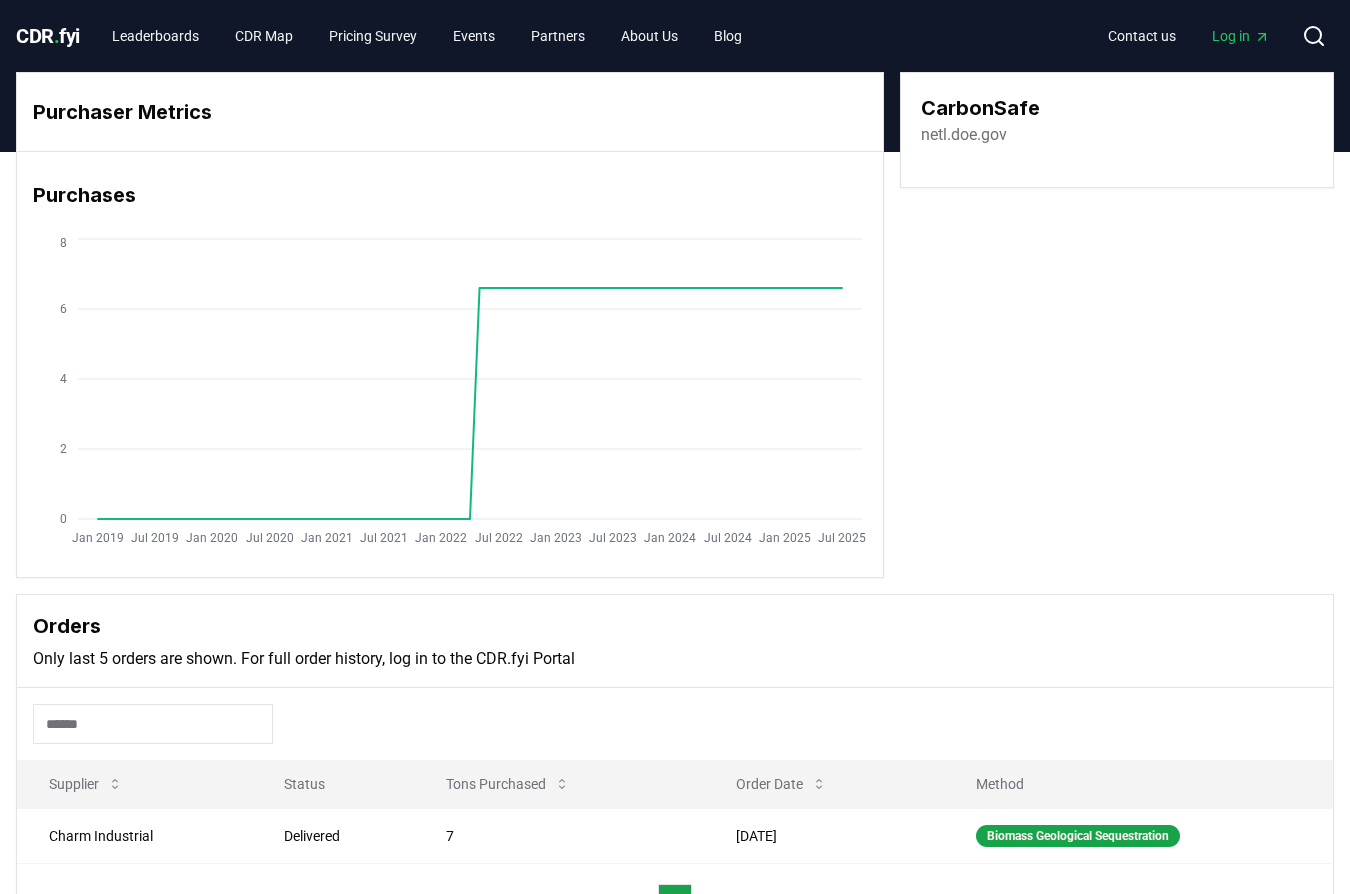click on "netl.doe.gov" at bounding box center [964, 135] 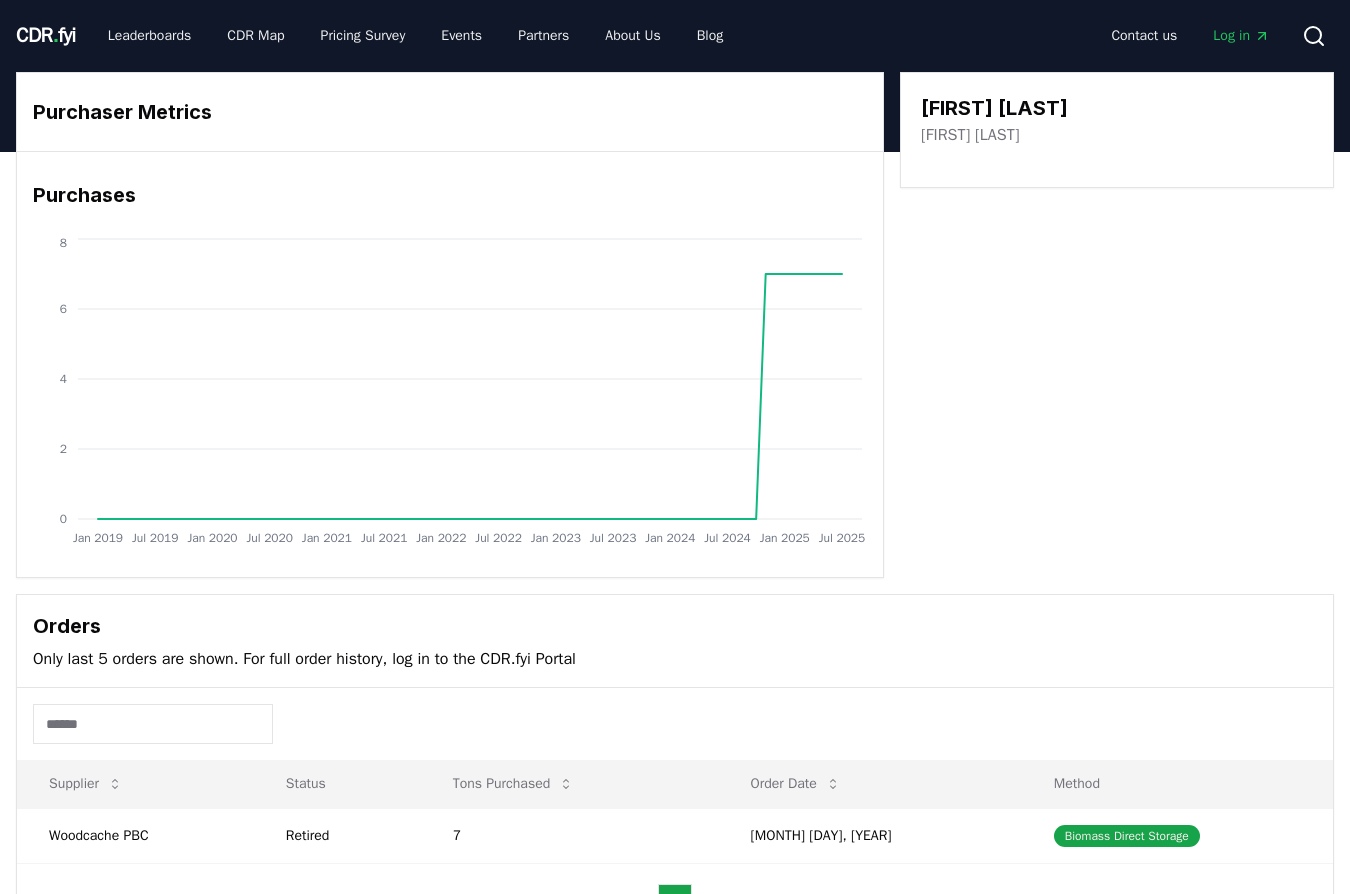 scroll, scrollTop: 0, scrollLeft: 0, axis: both 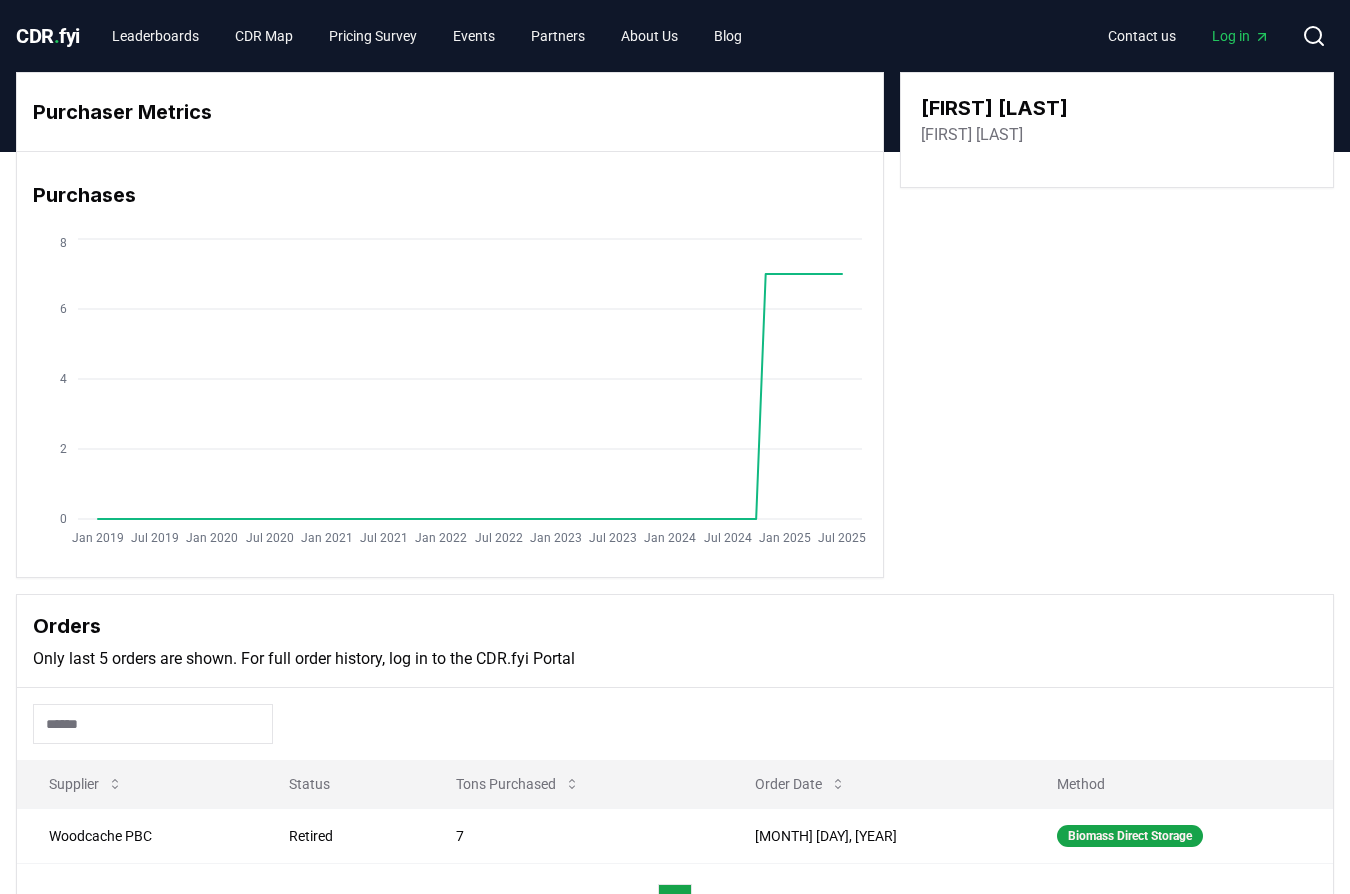 click on "[FIRST] [LAST]" at bounding box center (972, 135) 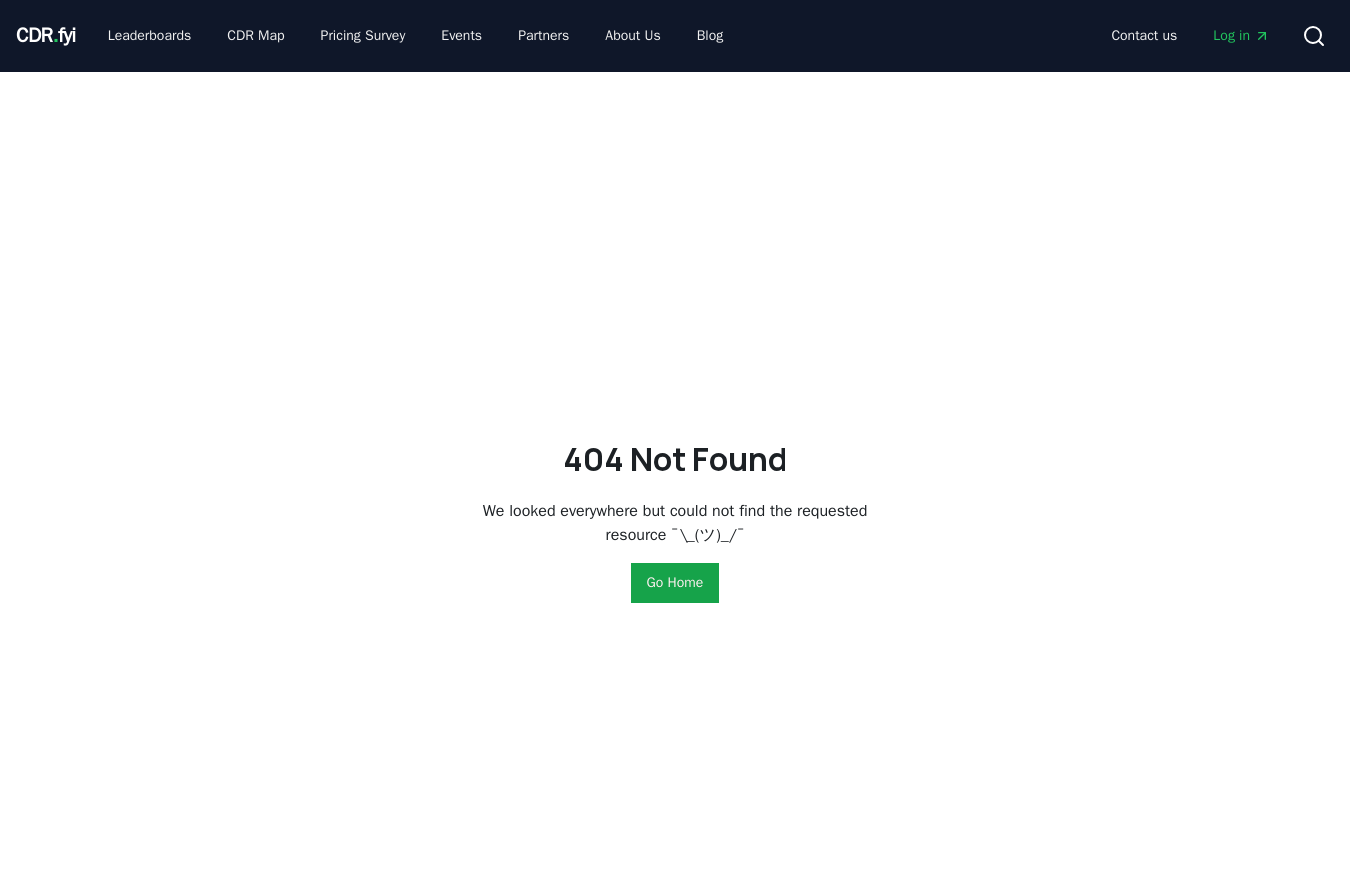scroll, scrollTop: 0, scrollLeft: 0, axis: both 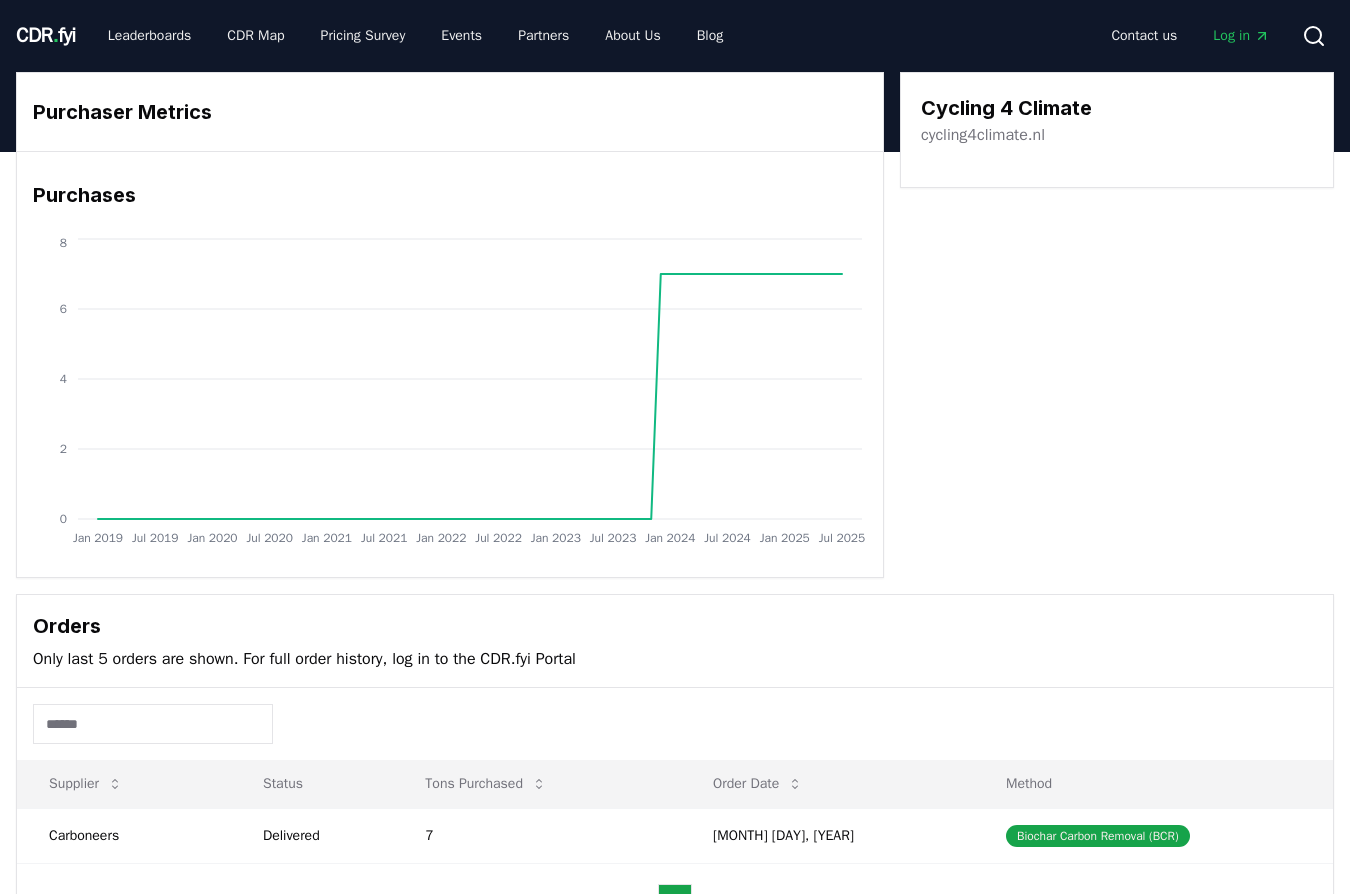 click on "Cycling 4 Climate" at bounding box center [1006, 108] 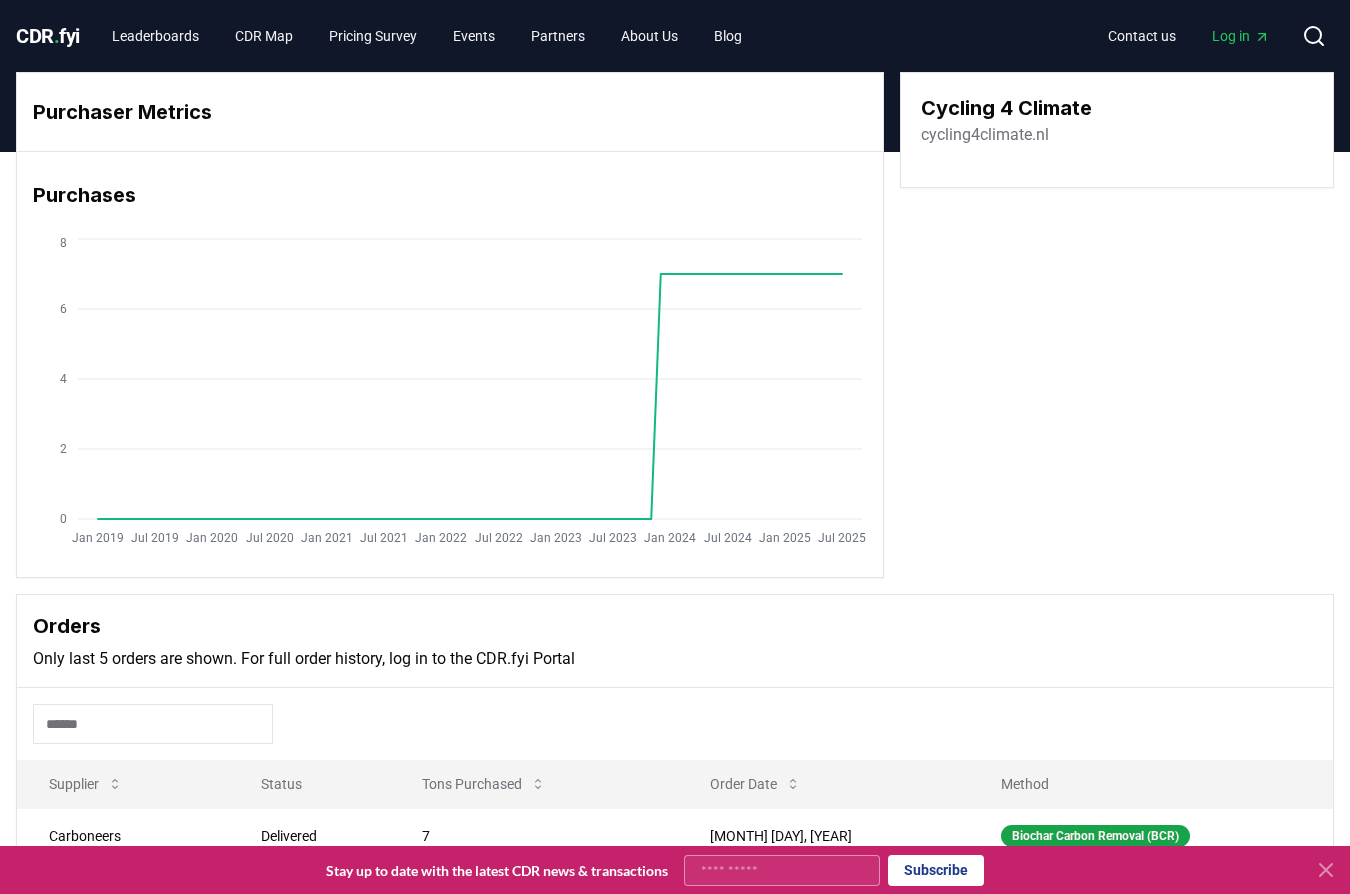 click on "cycling4climate.nl" at bounding box center (985, 135) 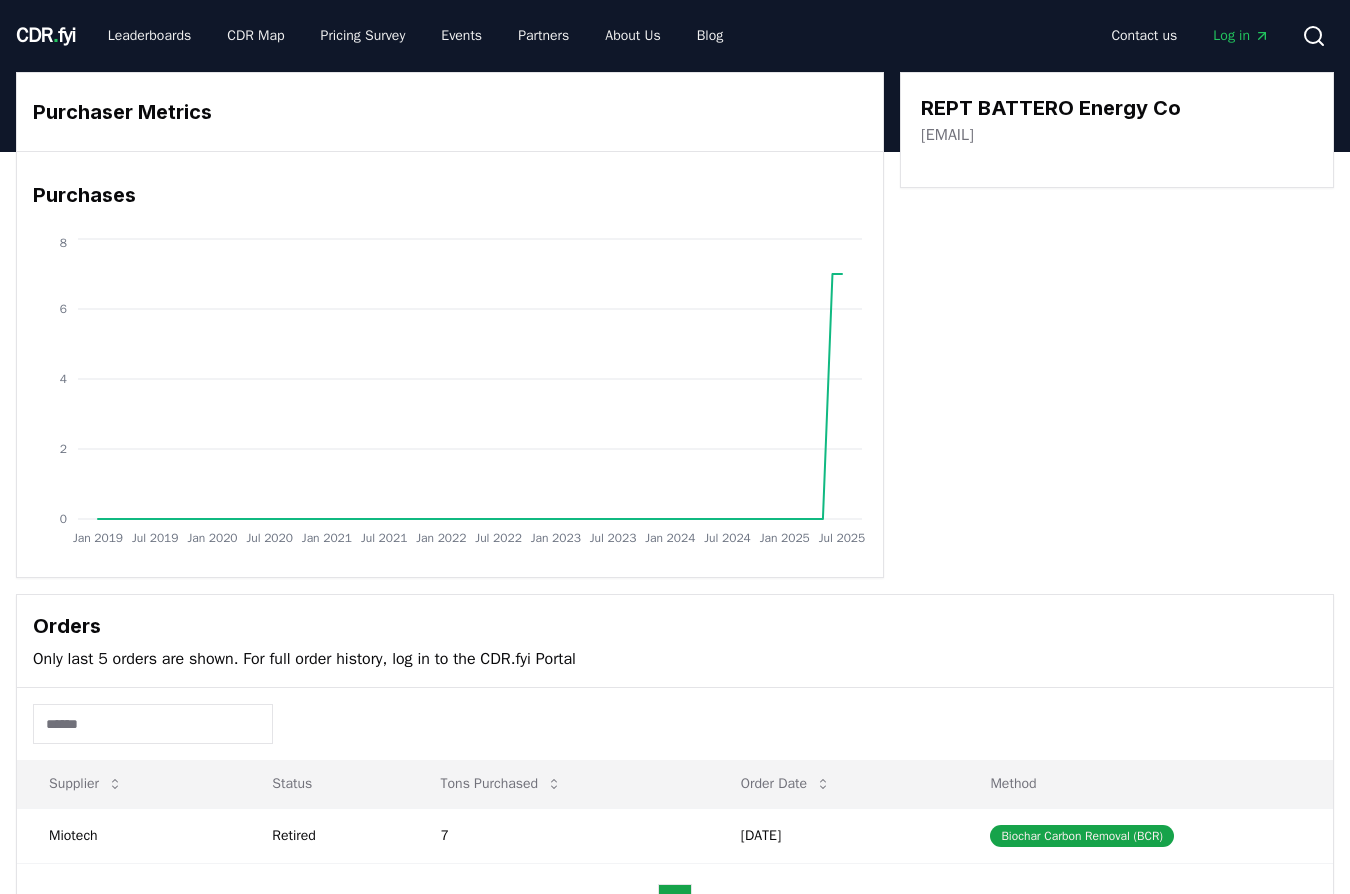 scroll, scrollTop: 0, scrollLeft: 0, axis: both 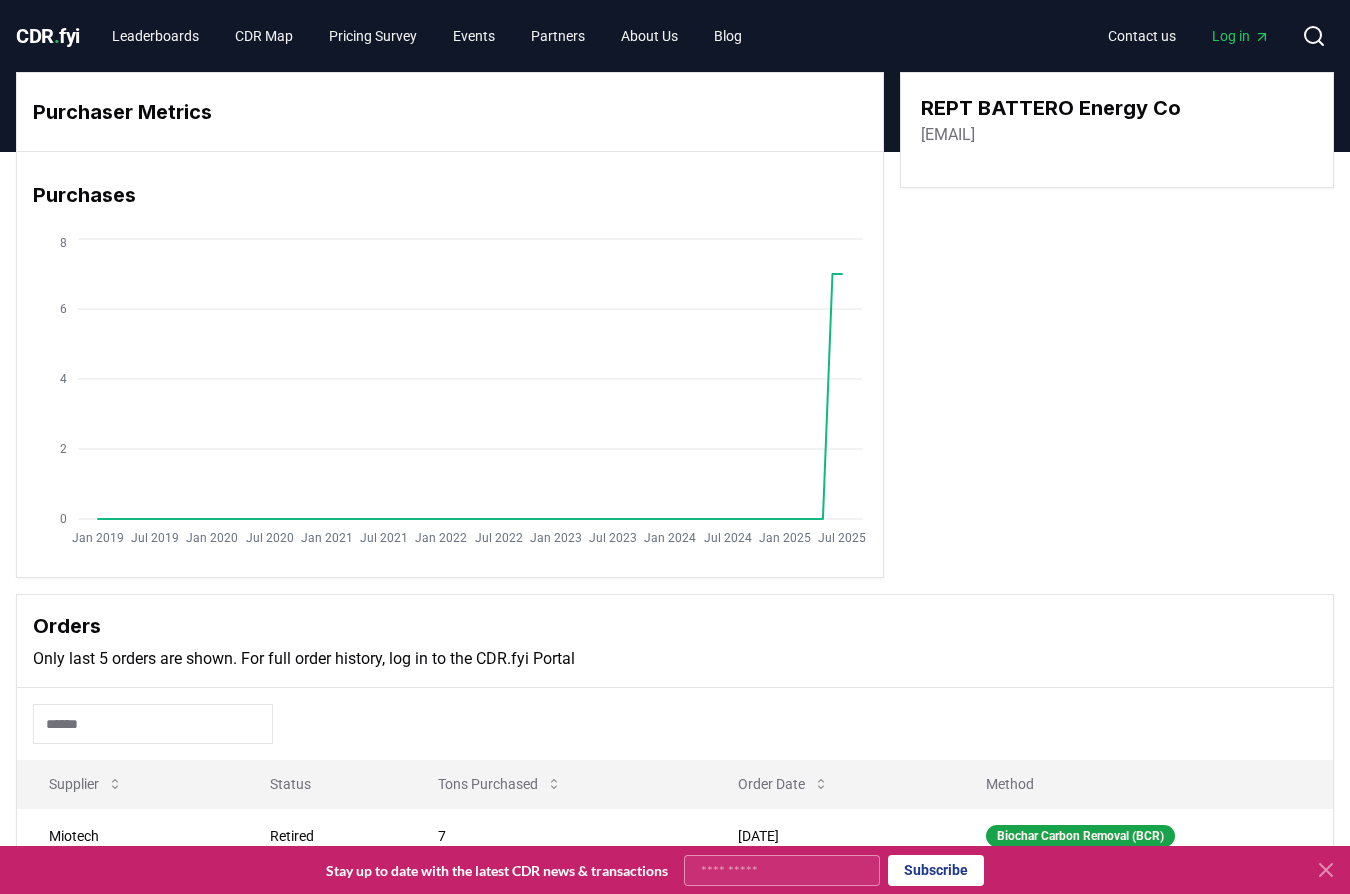 click on "reptbattero.com" at bounding box center (948, 135) 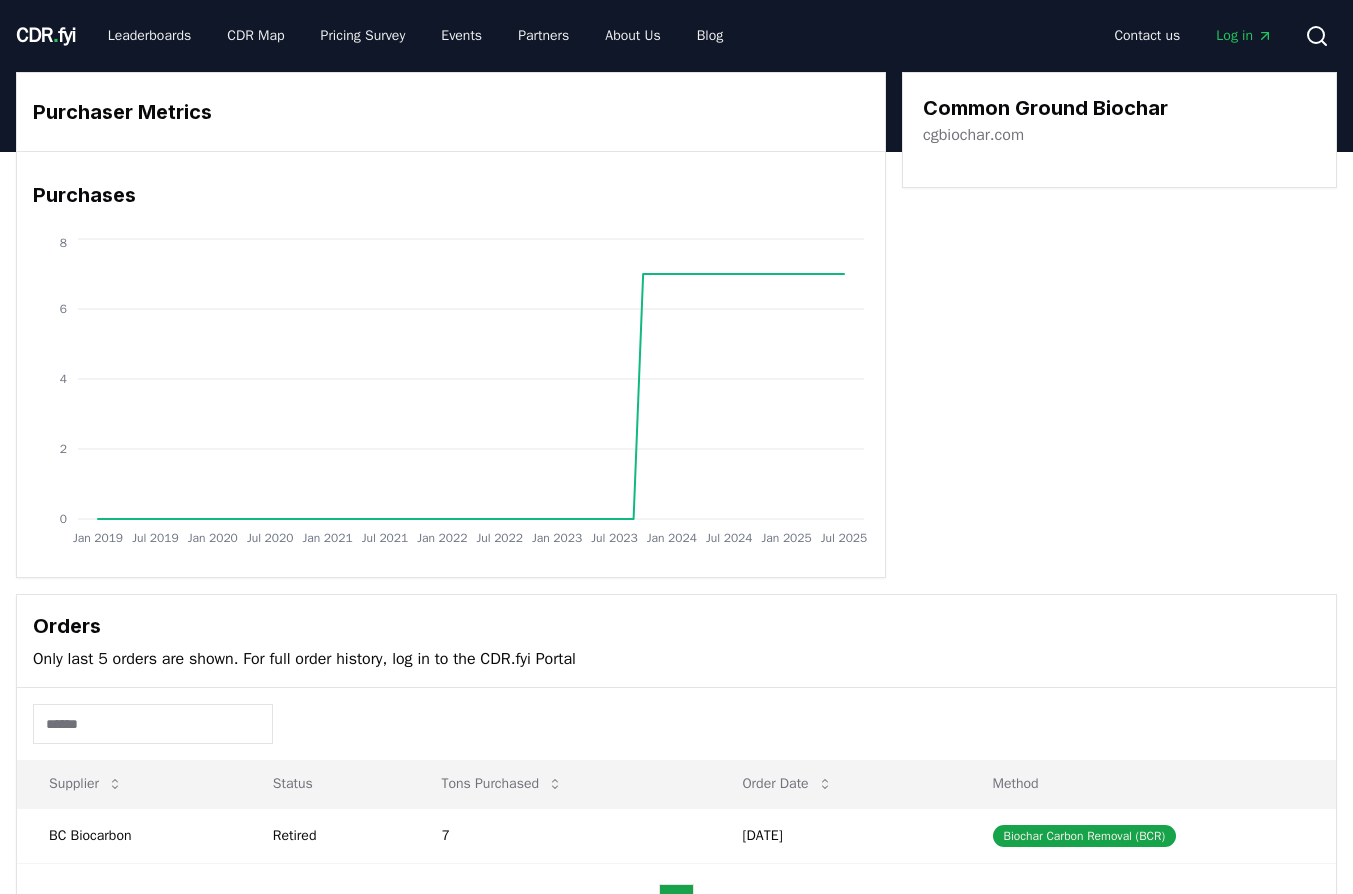 scroll, scrollTop: 0, scrollLeft: 0, axis: both 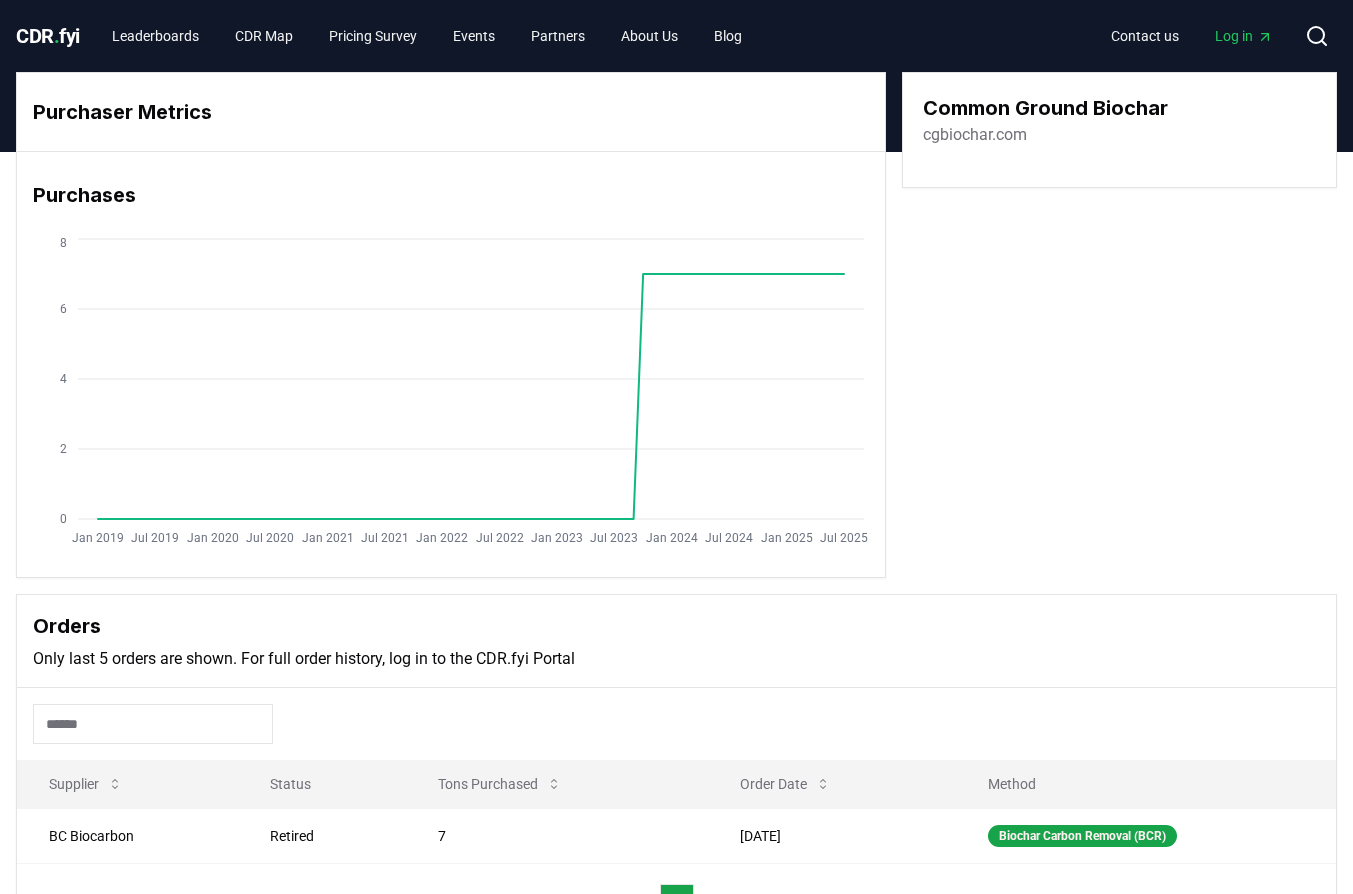 click on "cgbiochar.com" at bounding box center (975, 135) 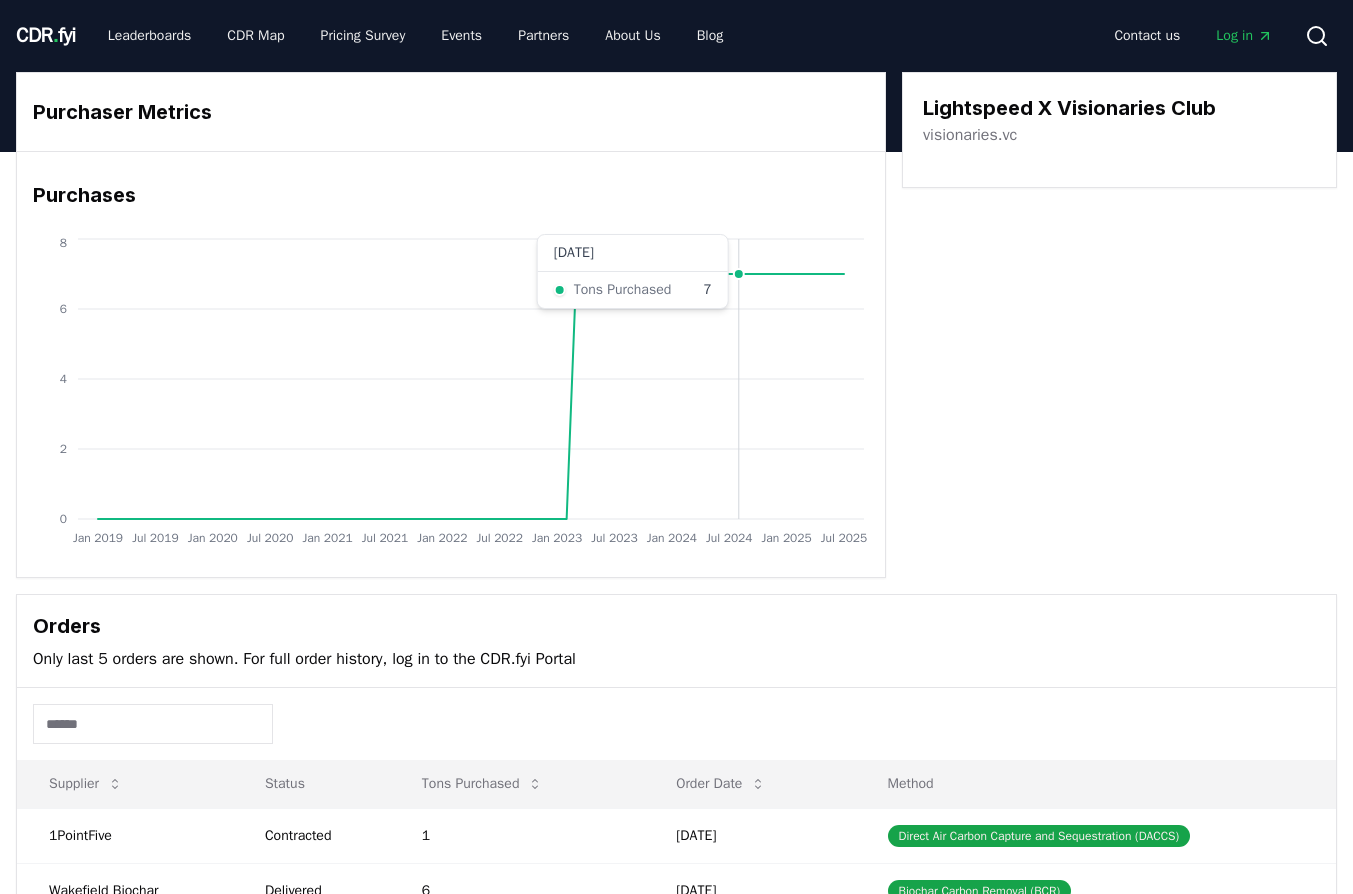 scroll, scrollTop: 0, scrollLeft: 0, axis: both 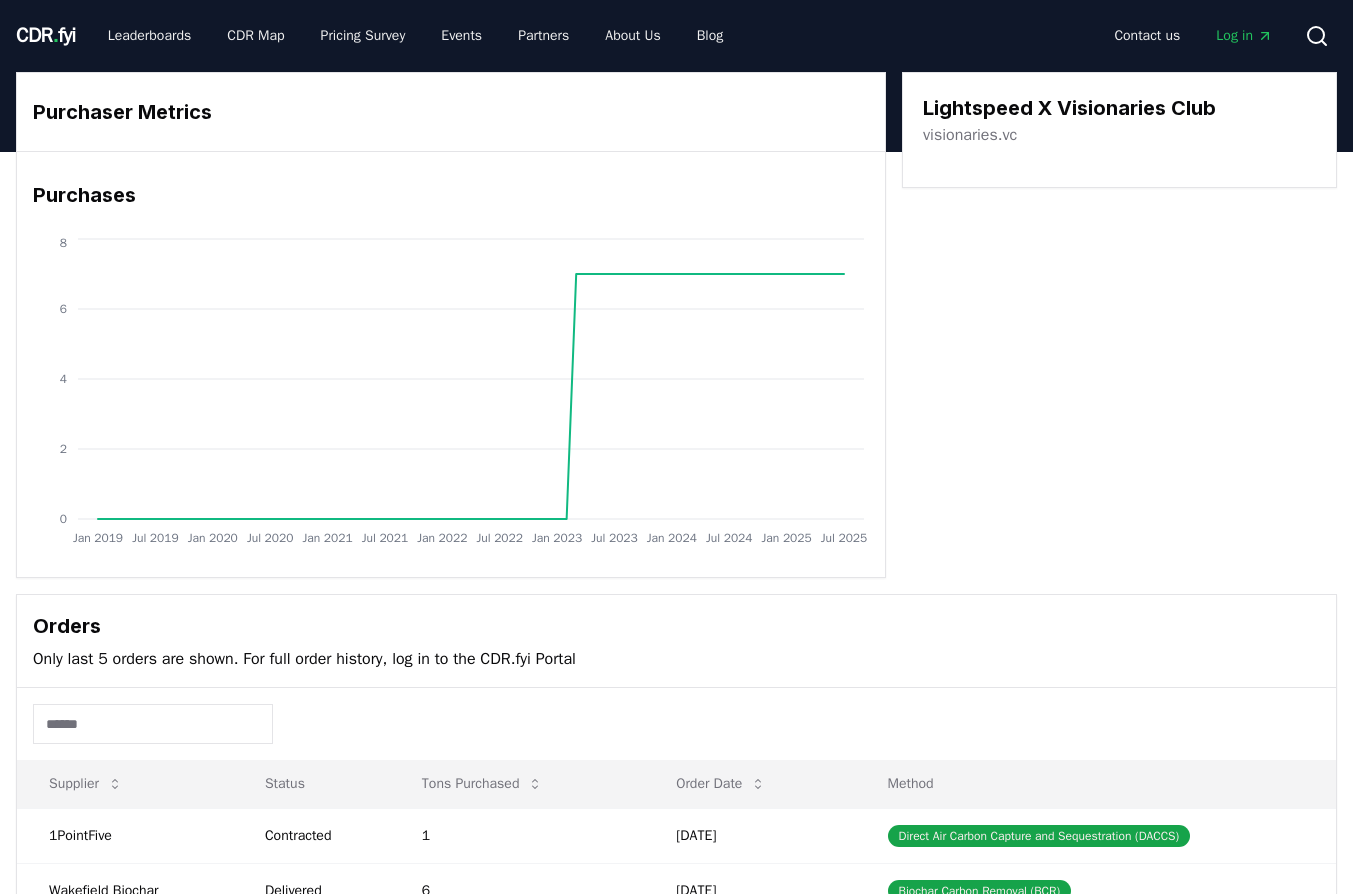 click on "Lightspeed X Visionaries Club" at bounding box center [1069, 108] 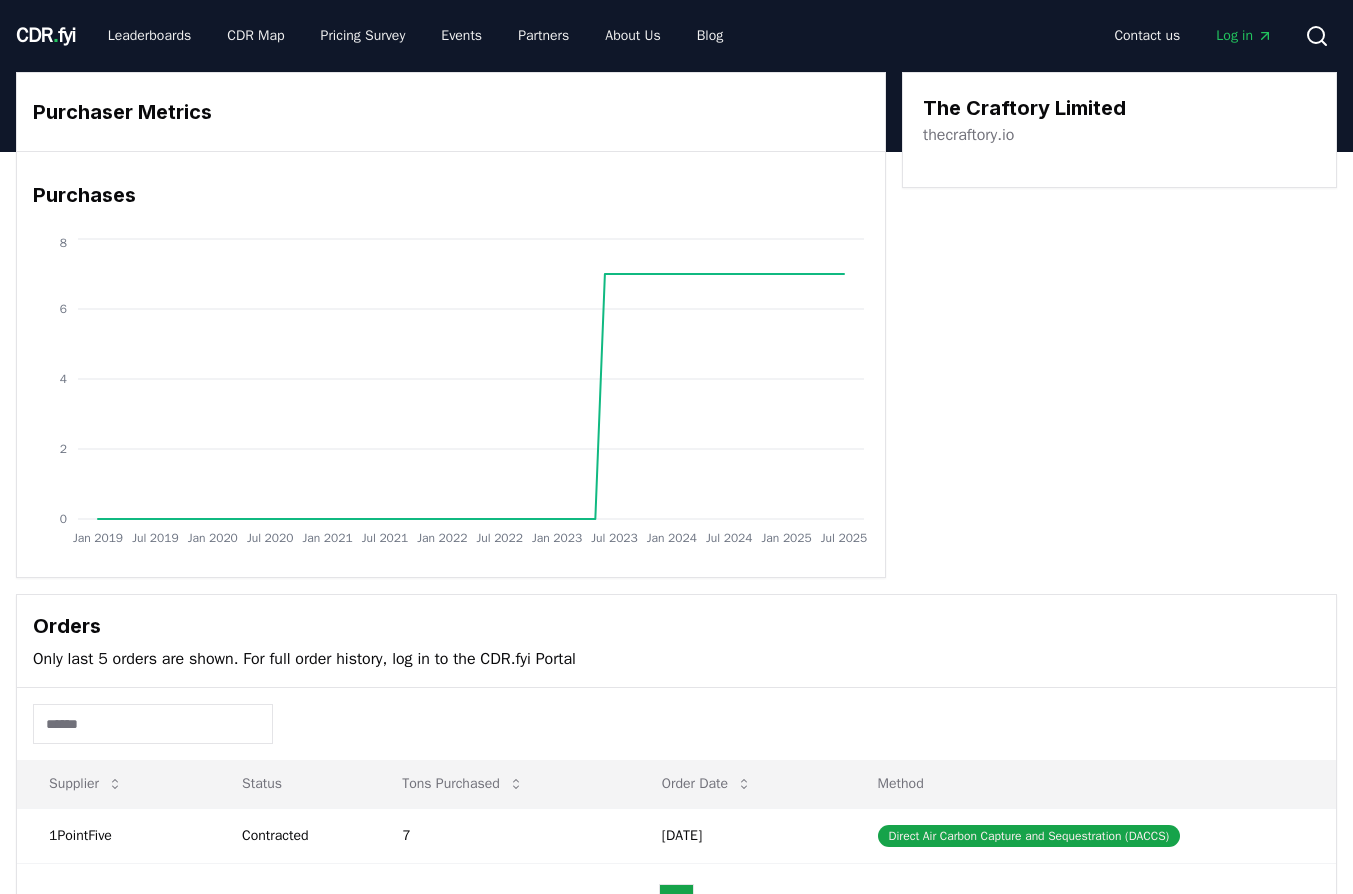 scroll, scrollTop: 0, scrollLeft: 0, axis: both 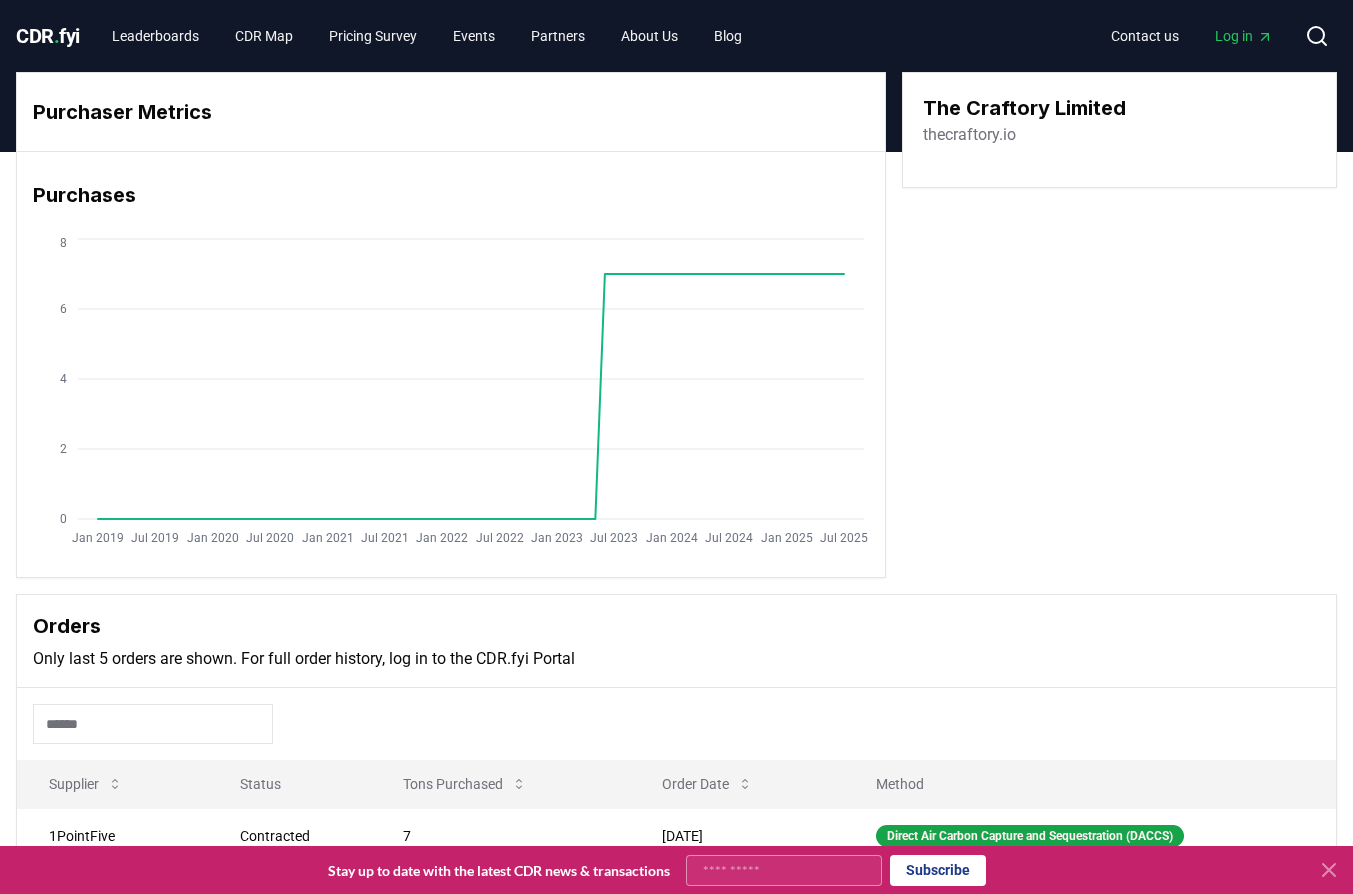 click on "thecraftory.io" at bounding box center [969, 135] 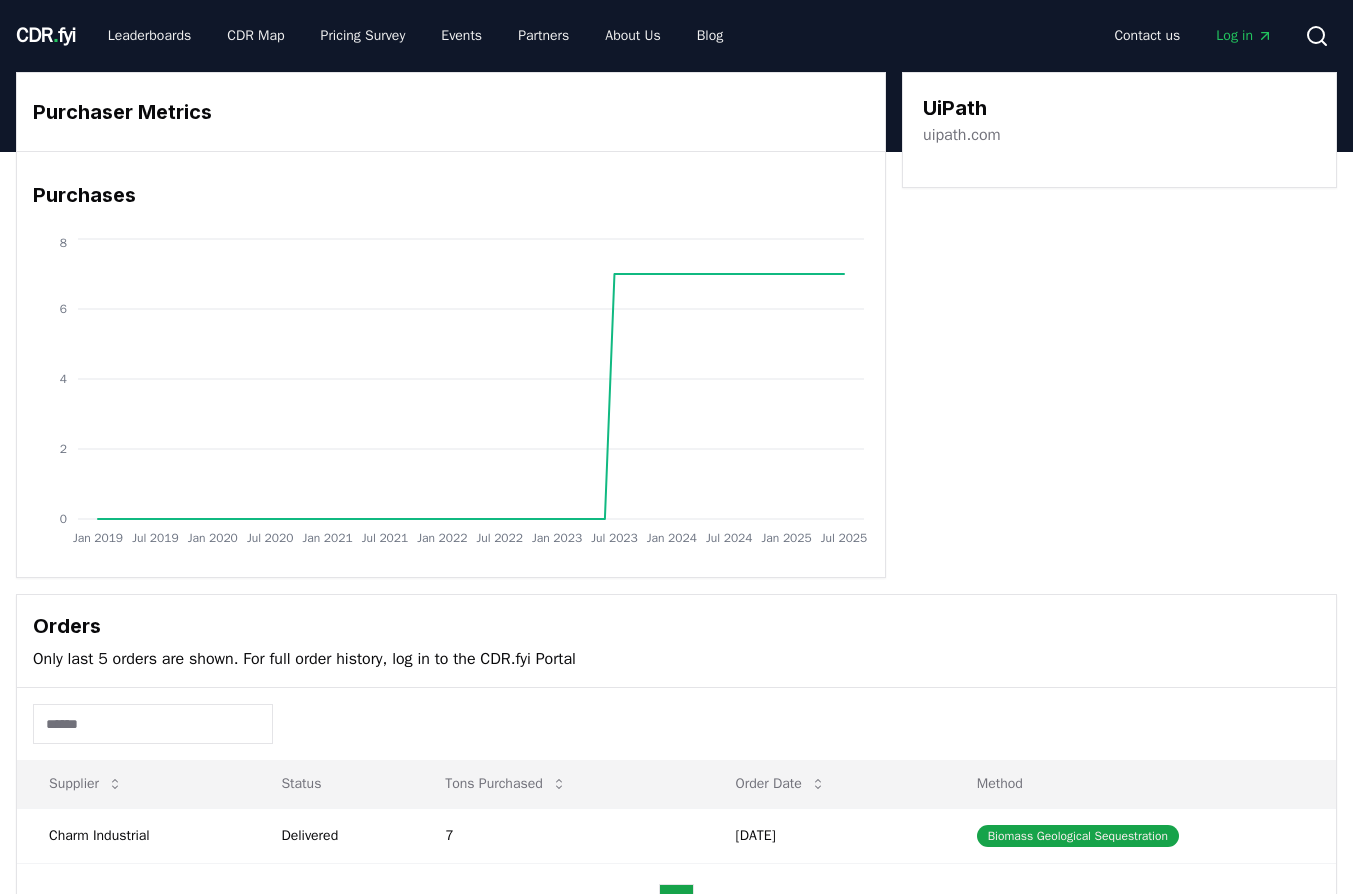 scroll, scrollTop: 0, scrollLeft: 0, axis: both 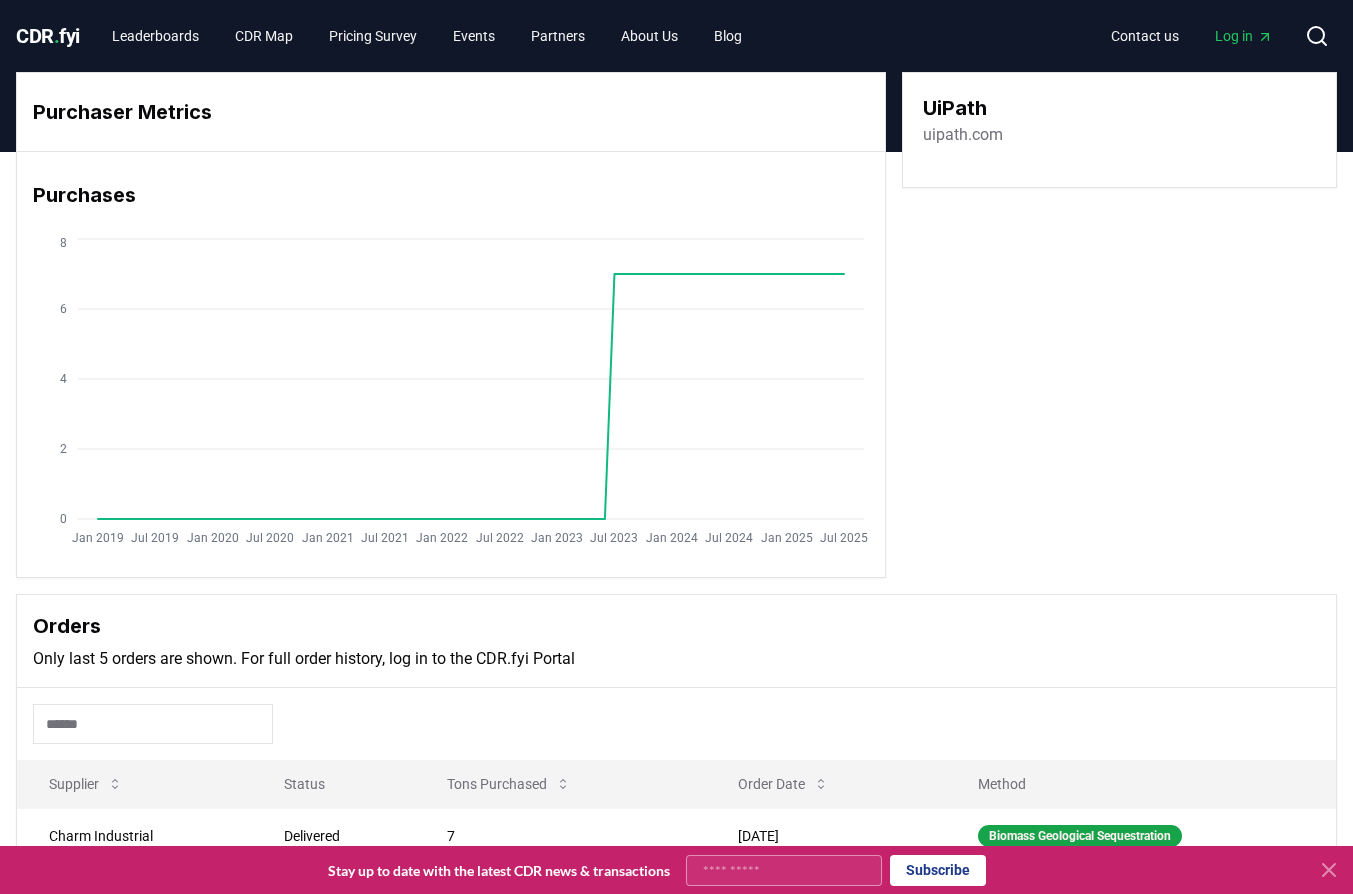 click on "uipath.com" at bounding box center [963, 135] 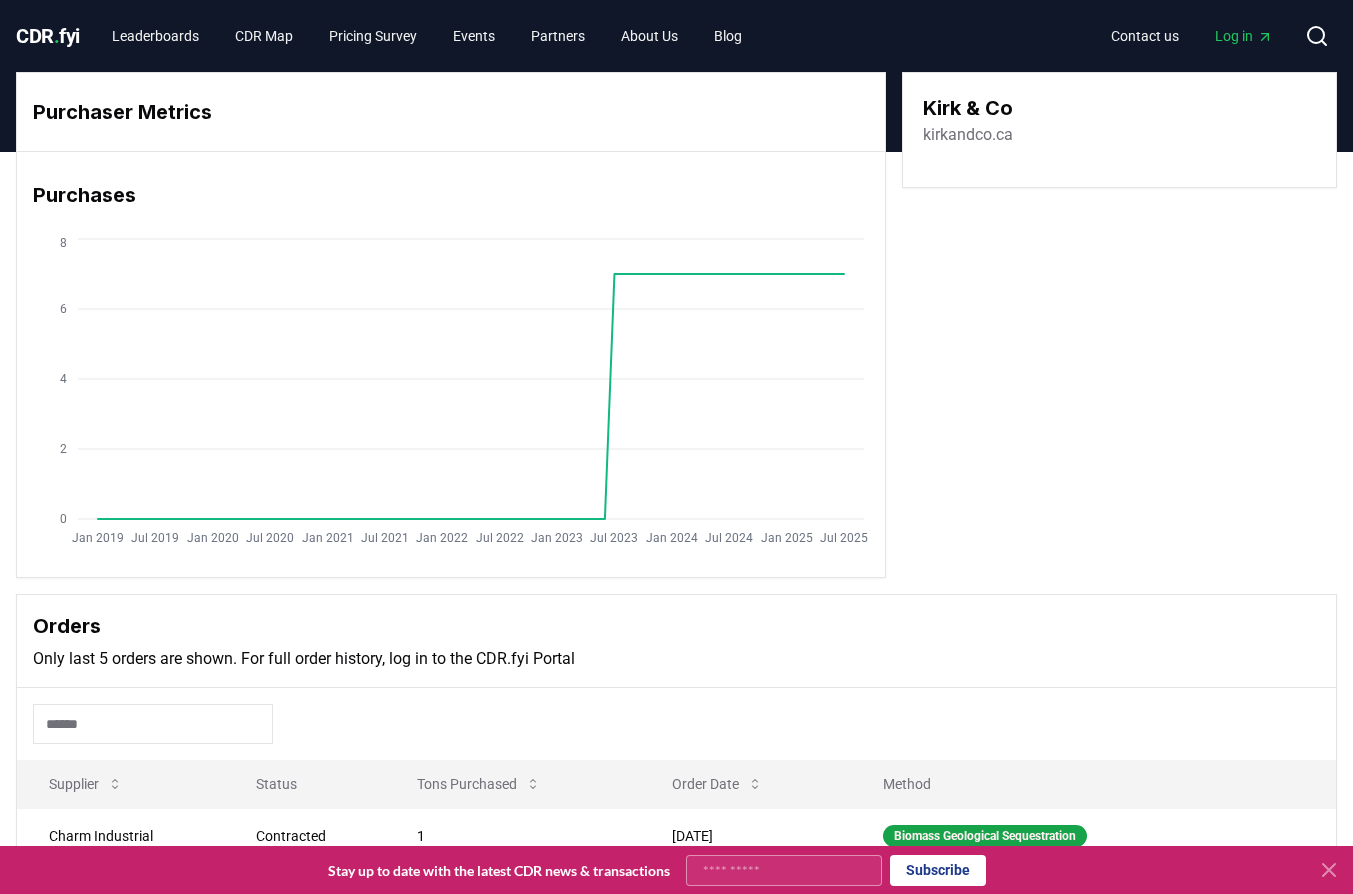scroll, scrollTop: 0, scrollLeft: 0, axis: both 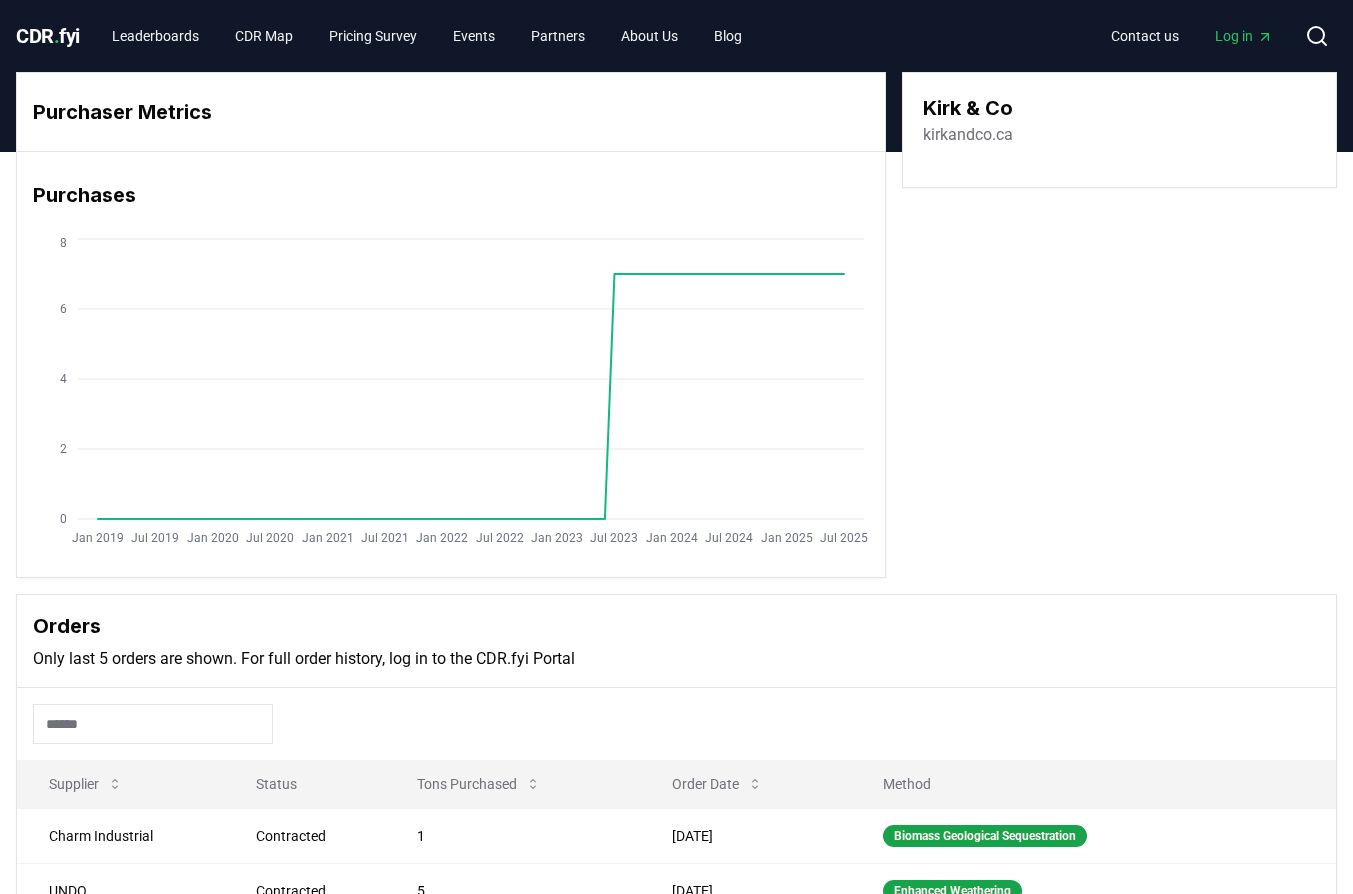 click on "kirkandco.ca" at bounding box center (968, 135) 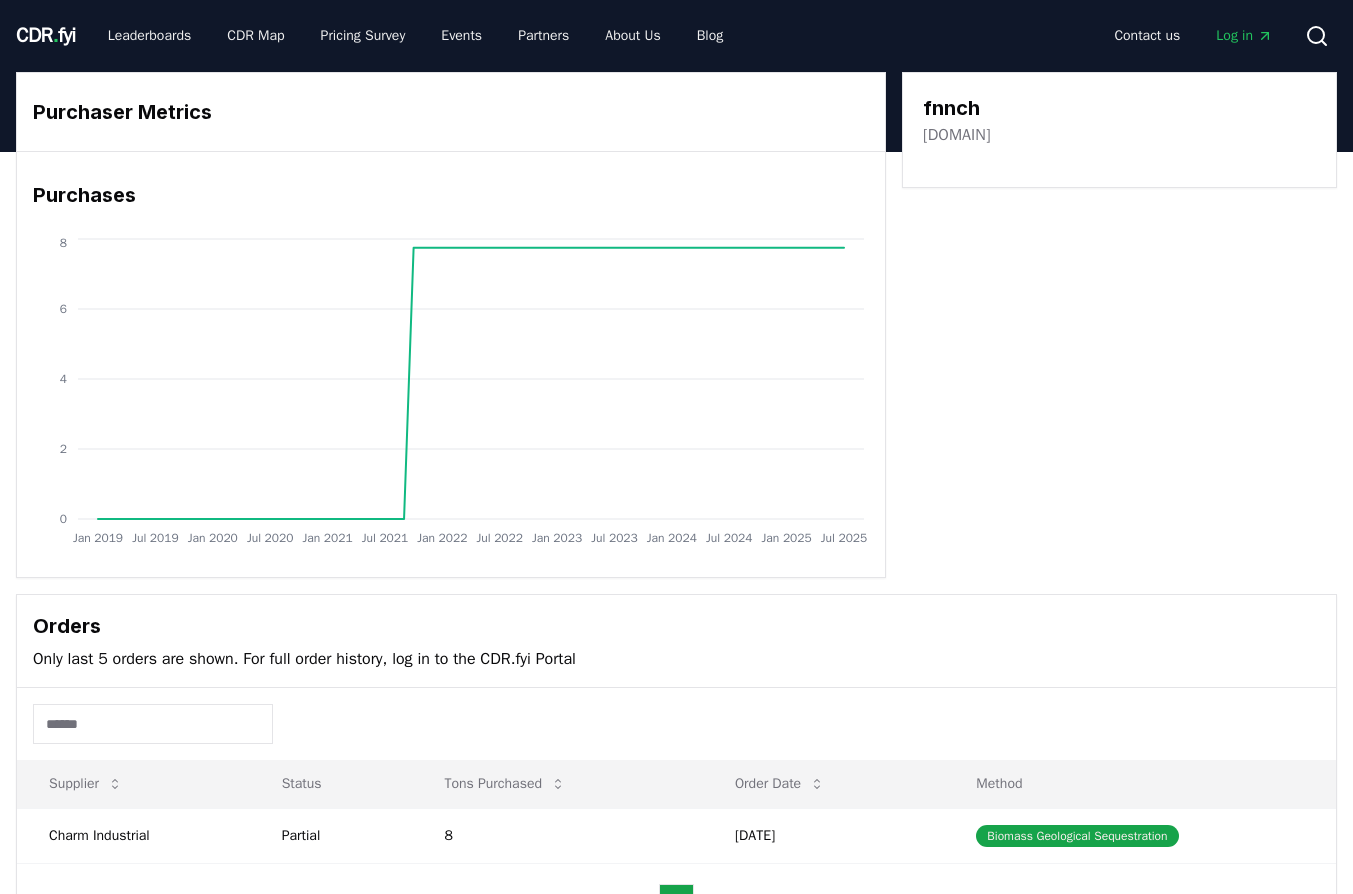 scroll, scrollTop: 0, scrollLeft: 0, axis: both 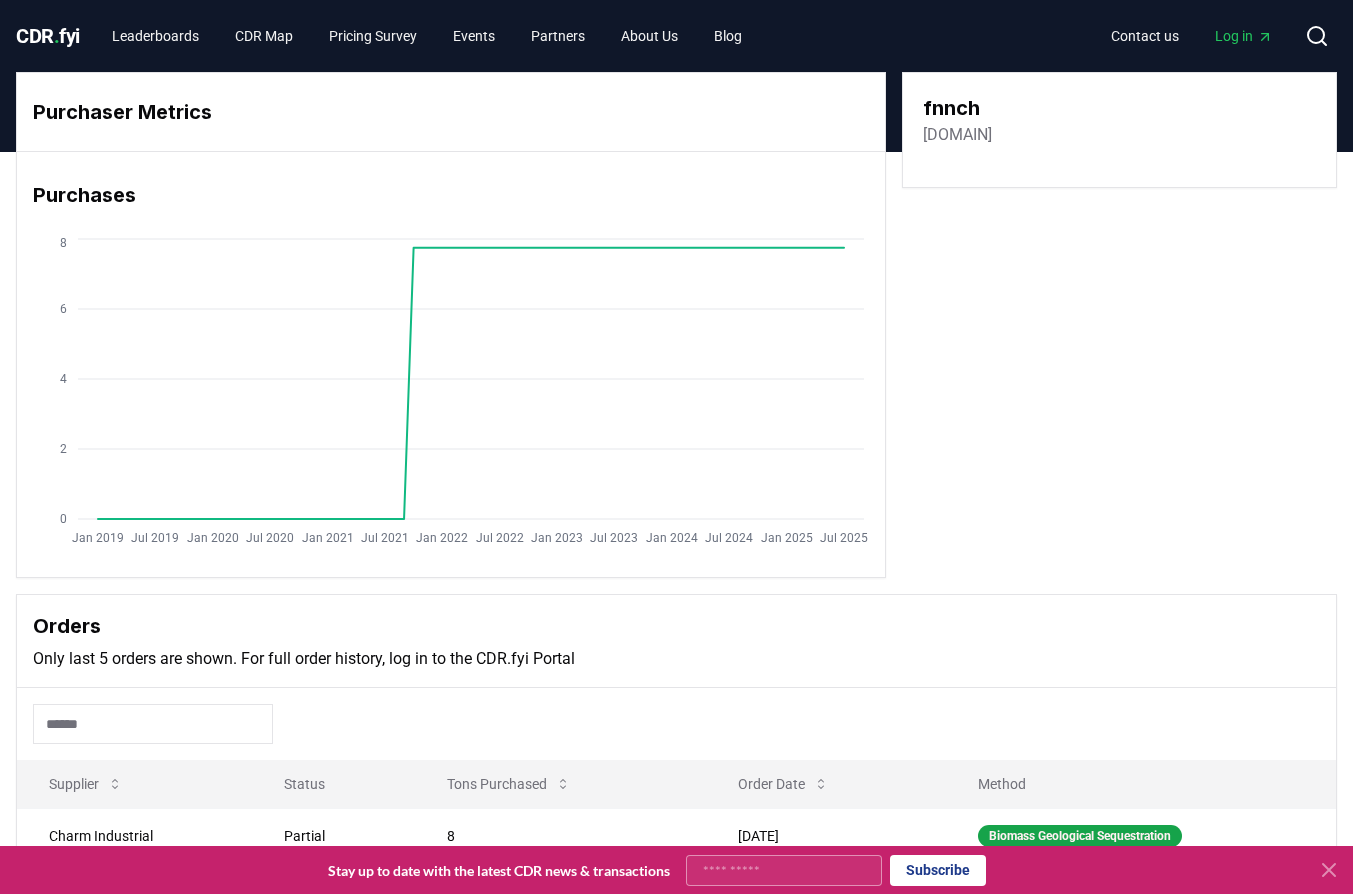 click on "fnnch.com" at bounding box center [957, 135] 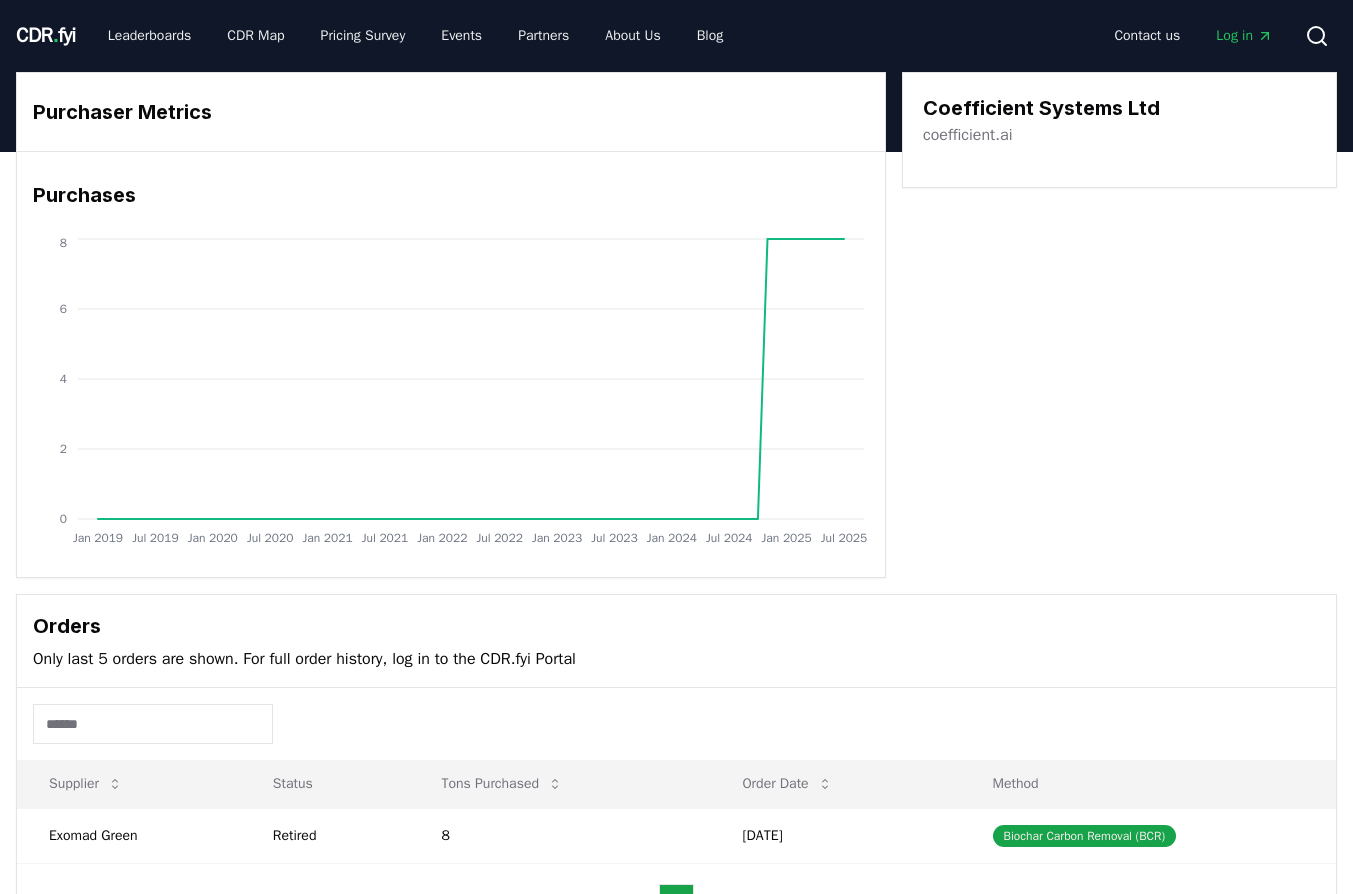 scroll, scrollTop: 0, scrollLeft: 0, axis: both 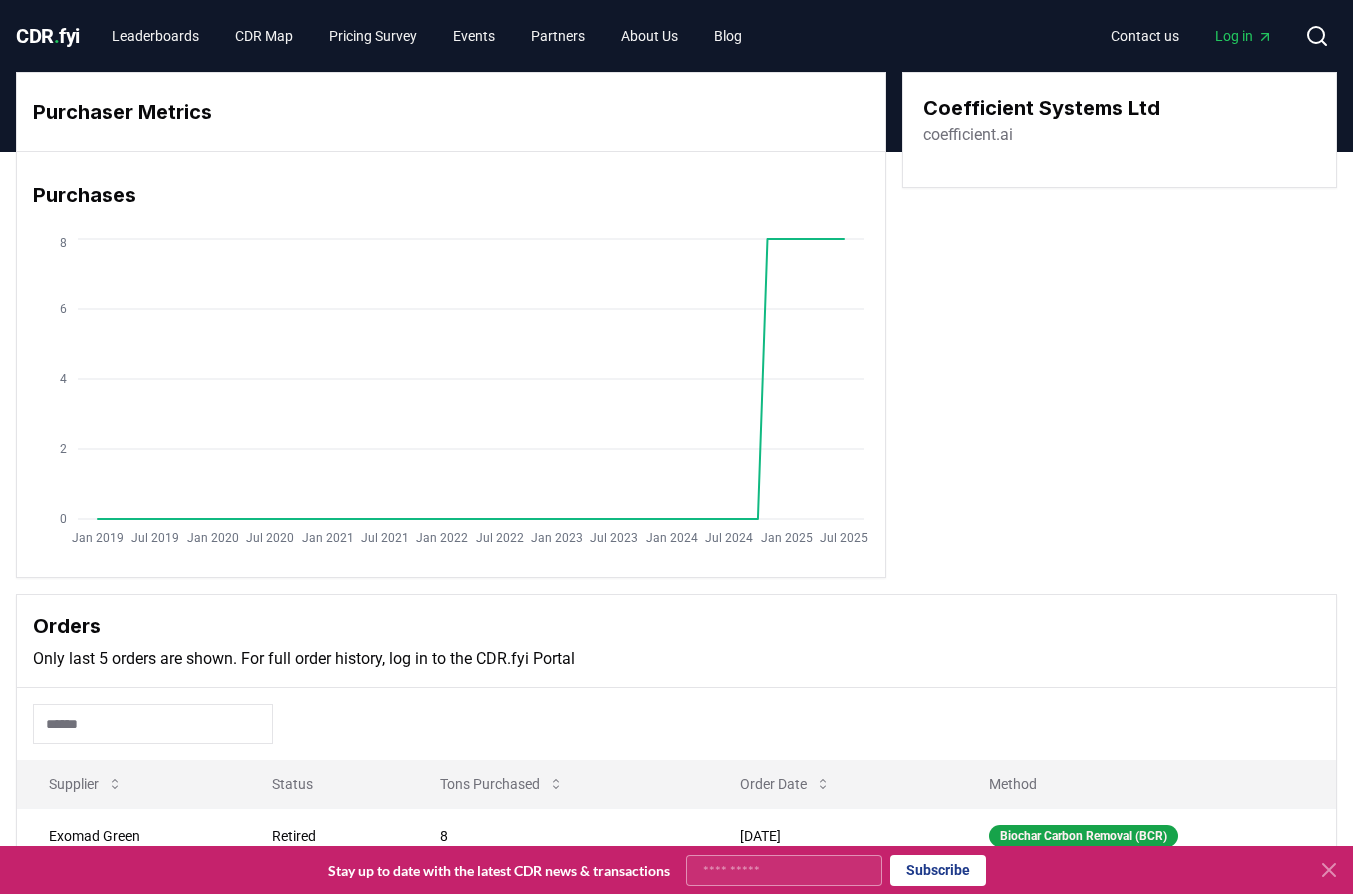 click on "coefficient.ai" at bounding box center (968, 135) 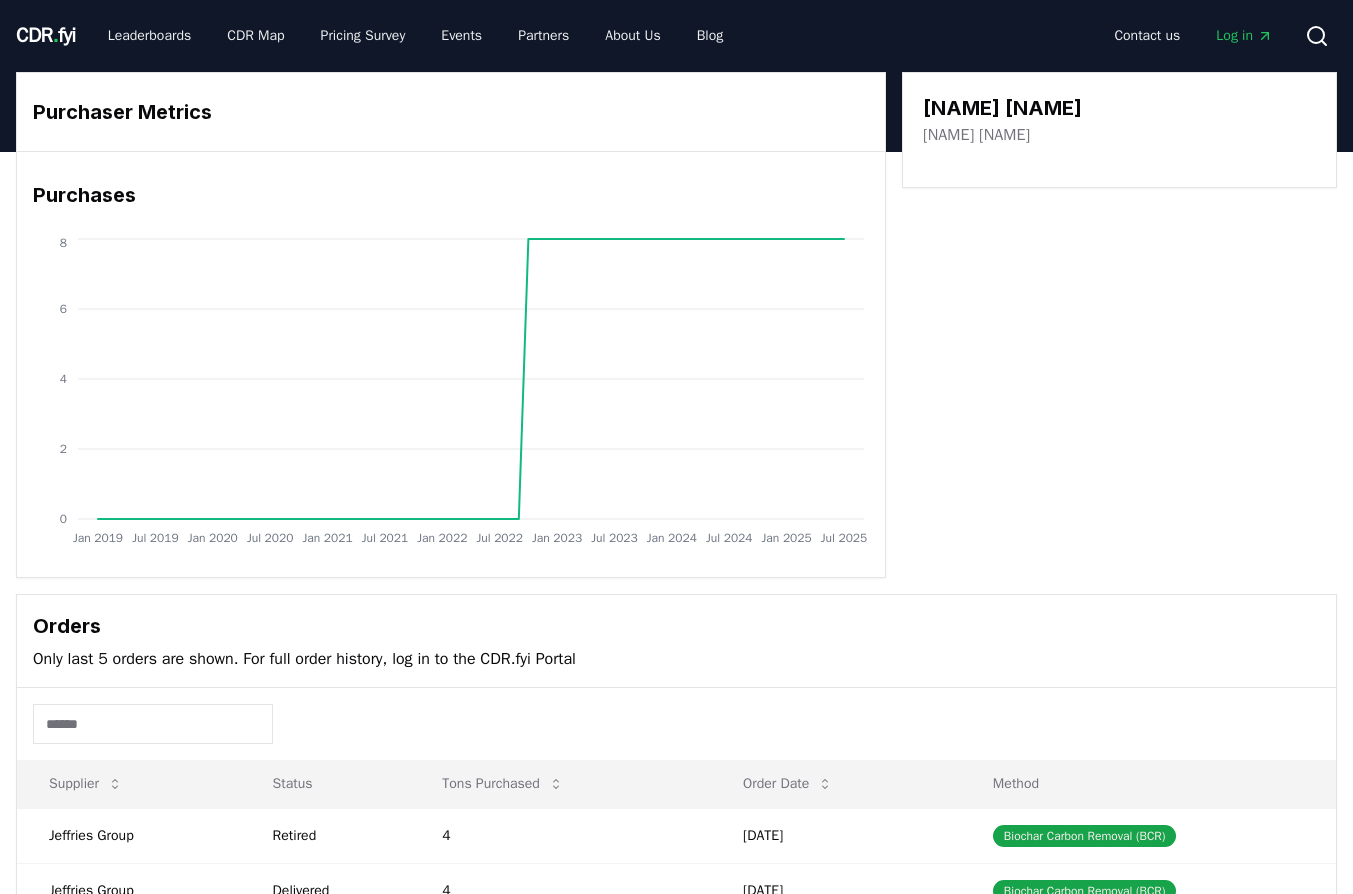 scroll, scrollTop: 0, scrollLeft: 0, axis: both 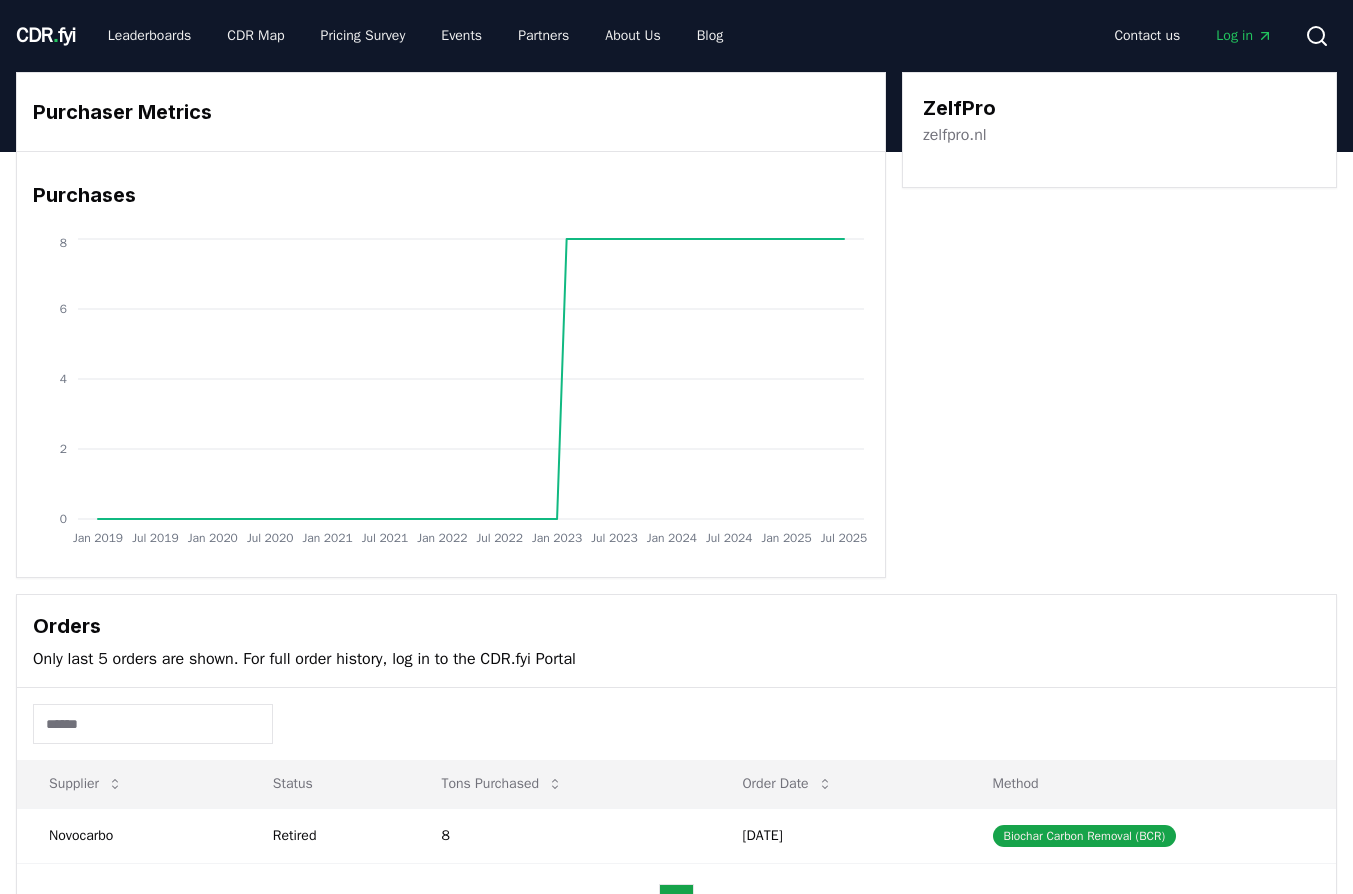 click on "zelfpro.nl" at bounding box center (955, 135) 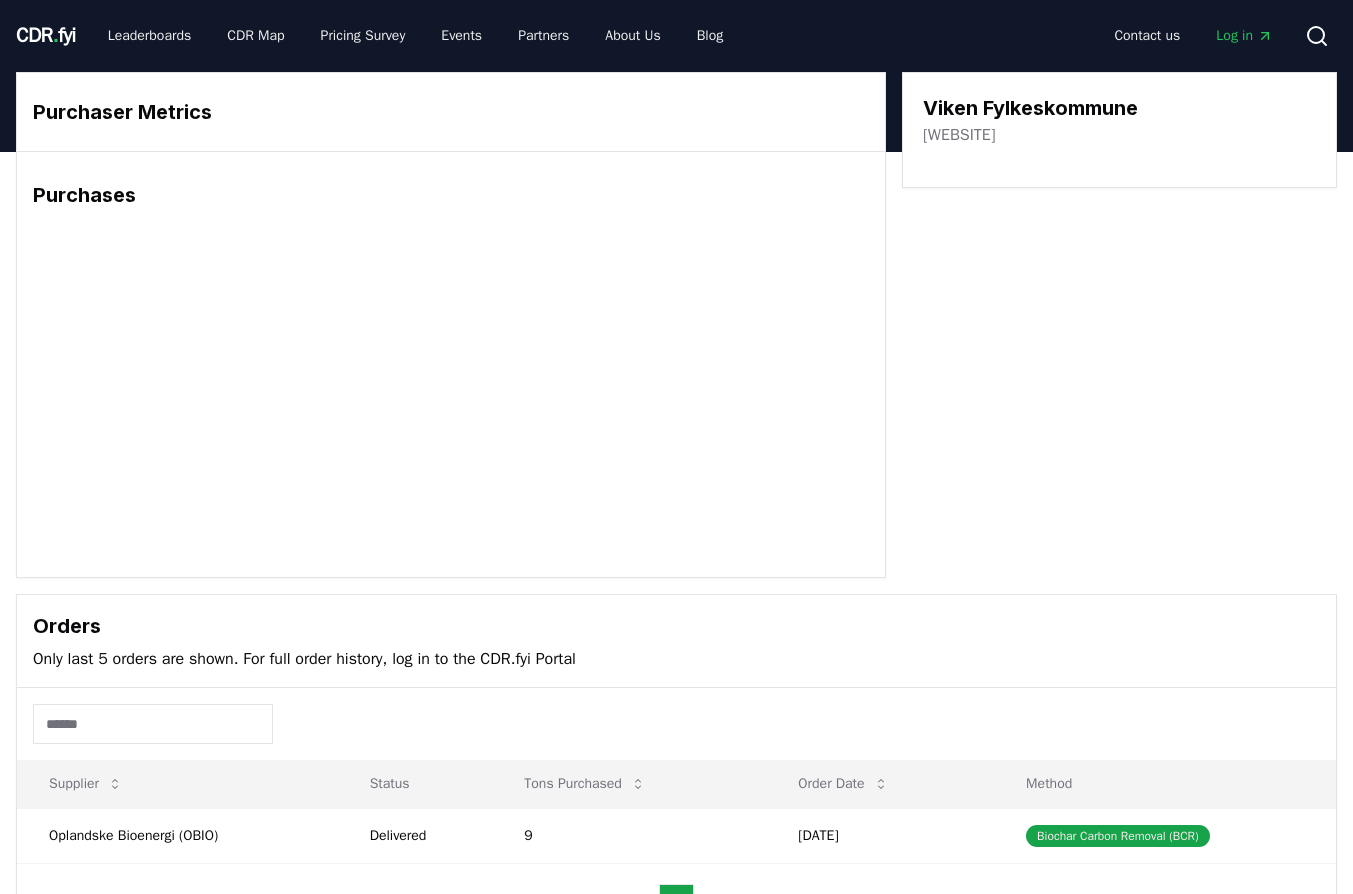 scroll, scrollTop: 0, scrollLeft: 0, axis: both 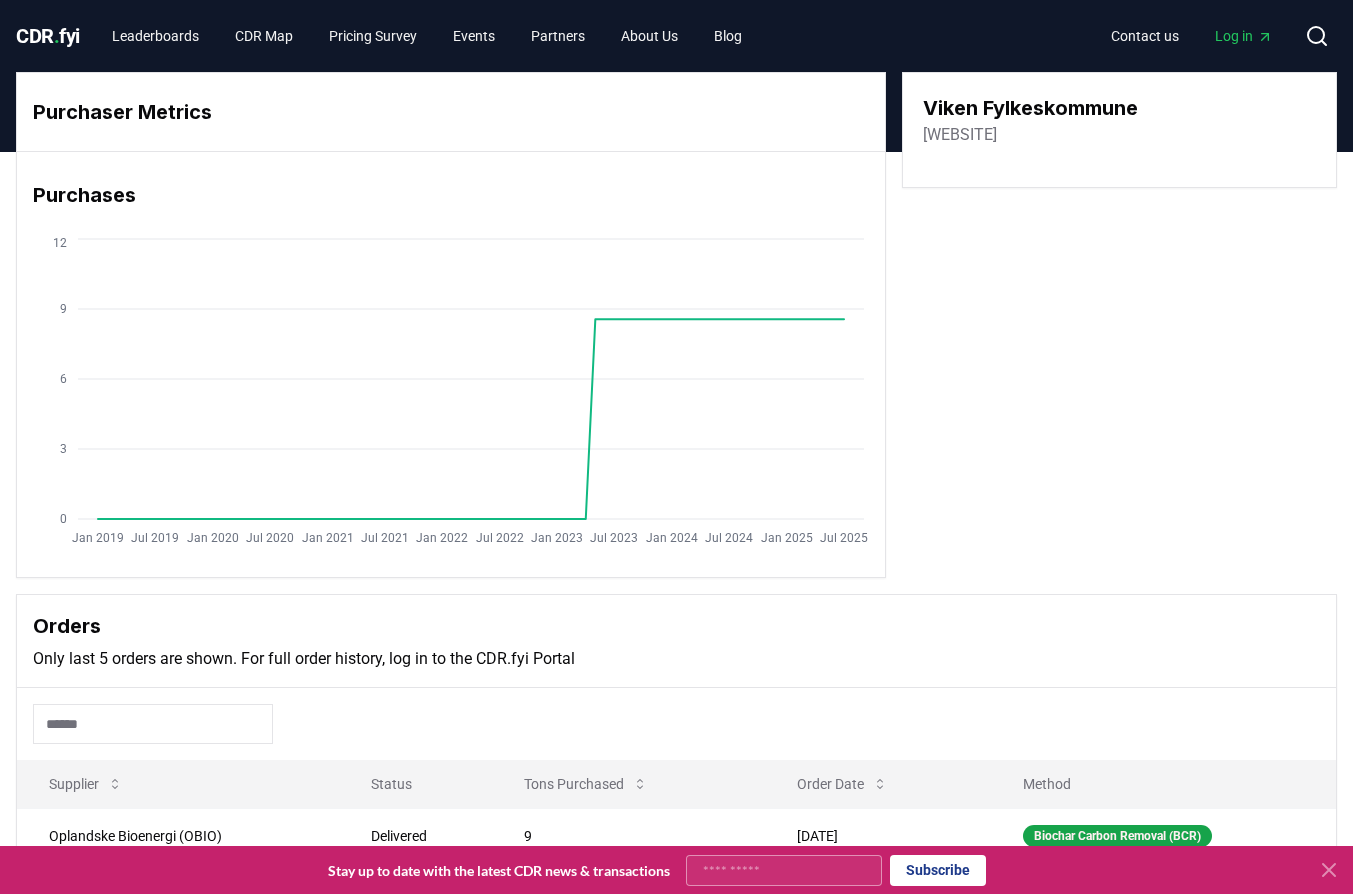 click on "viken.no" at bounding box center (960, 135) 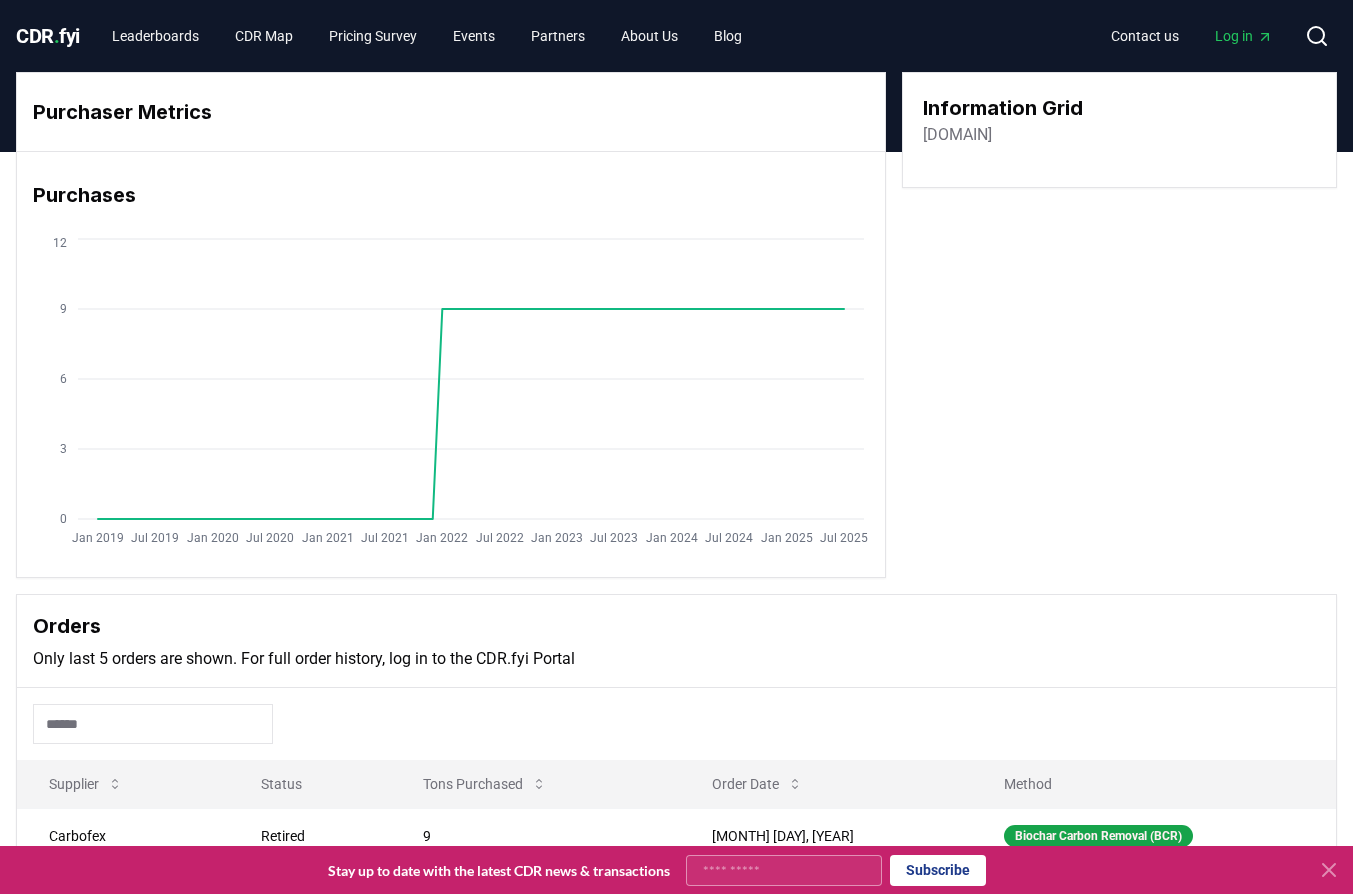 scroll, scrollTop: 0, scrollLeft: 0, axis: both 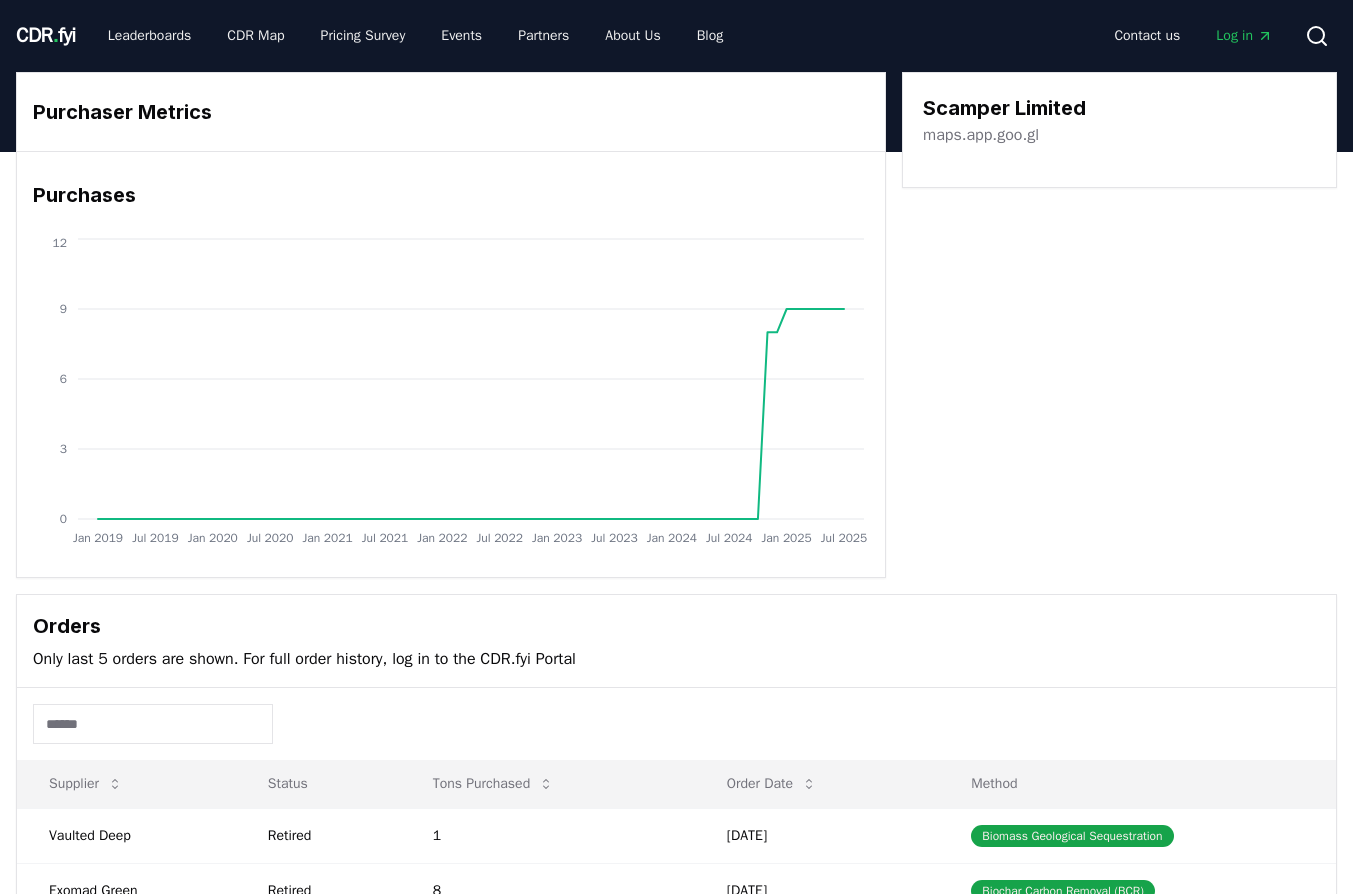 click on "maps.app.goo.gl" at bounding box center (981, 135) 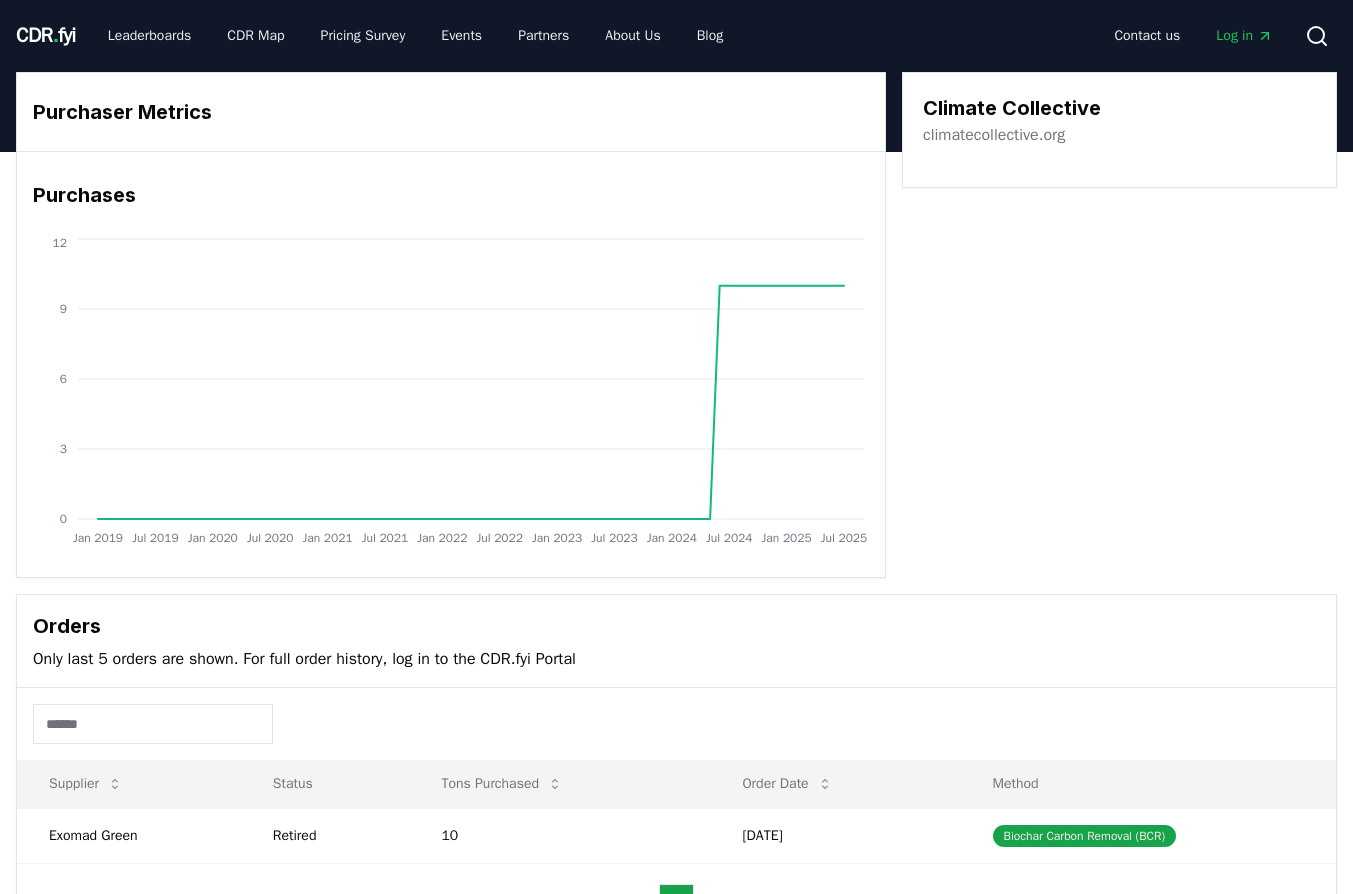 scroll, scrollTop: 0, scrollLeft: 0, axis: both 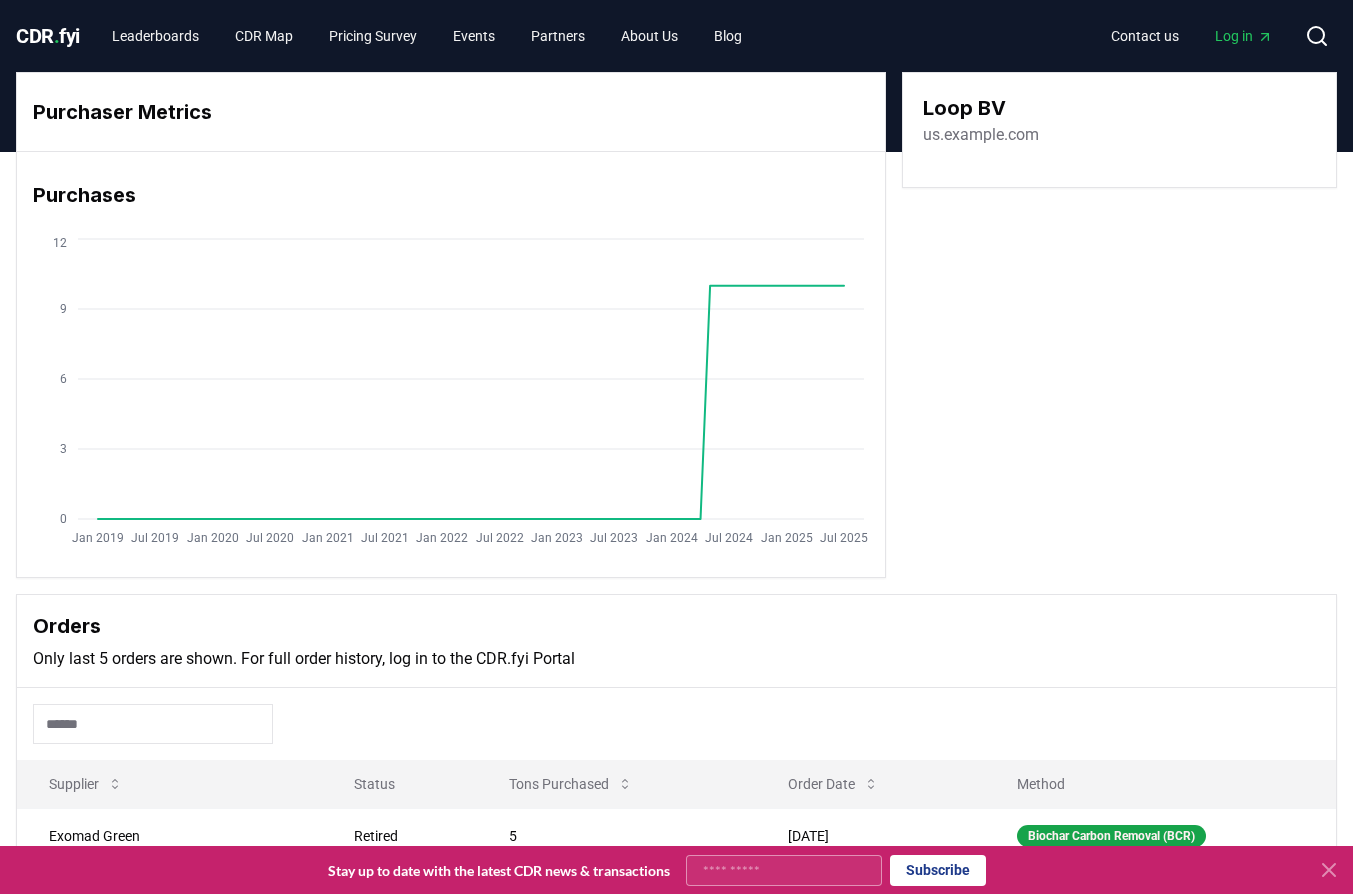 click on "us.example.com" at bounding box center [981, 135] 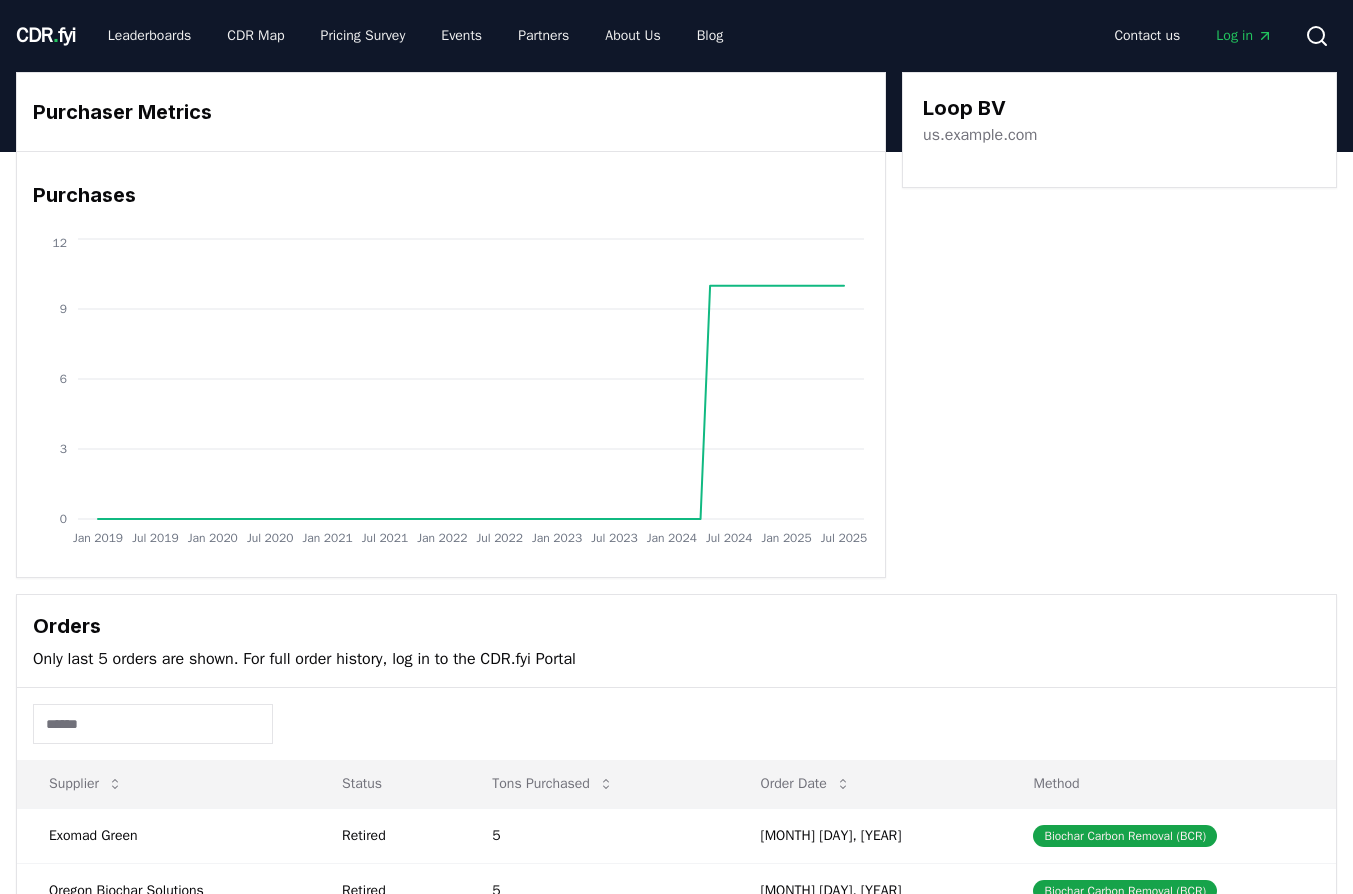 scroll, scrollTop: 0, scrollLeft: 0, axis: both 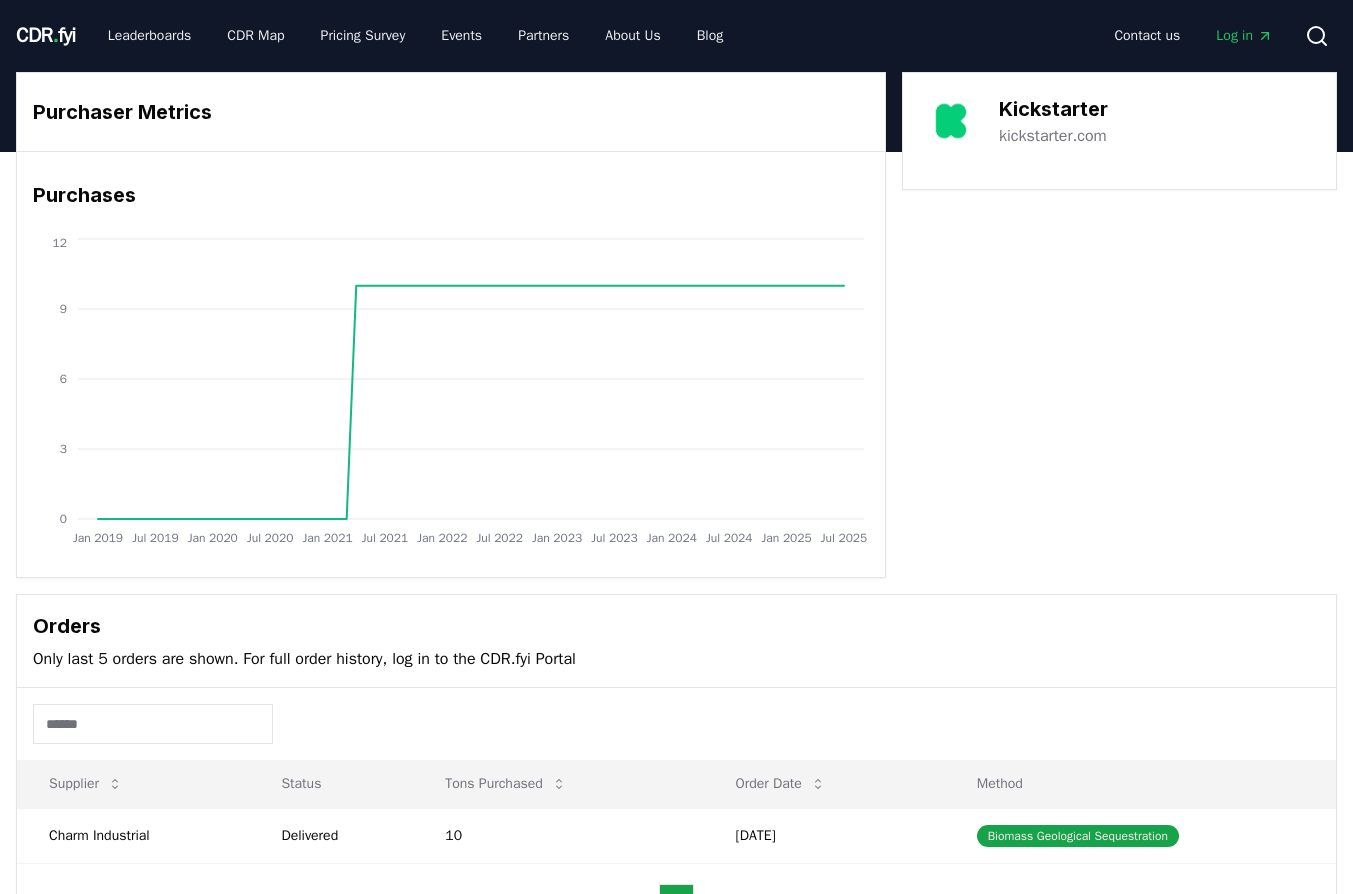 click on "kickstarter.com" at bounding box center [1053, 136] 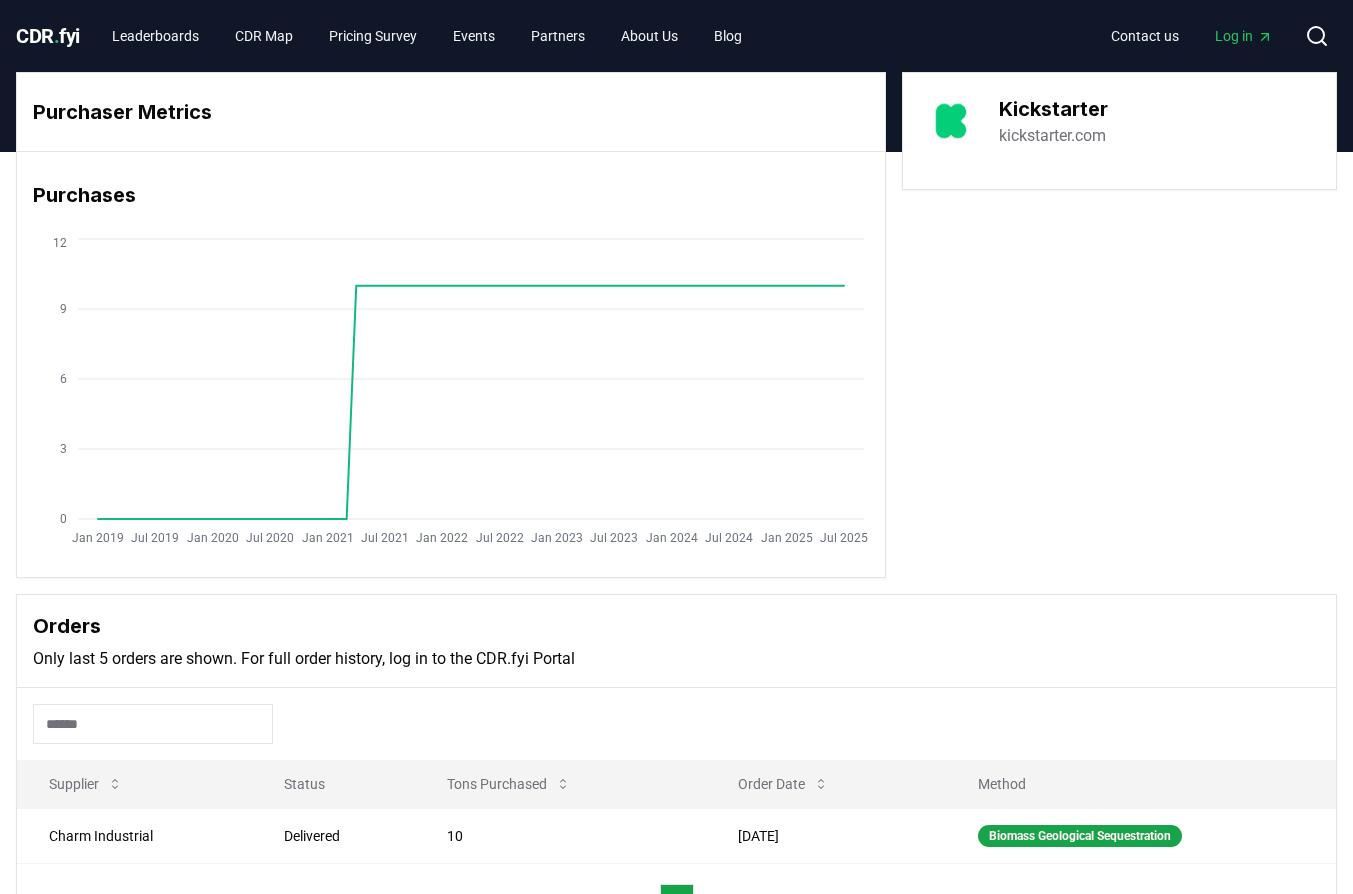 click on "kickstarter.com" at bounding box center (1052, 136) 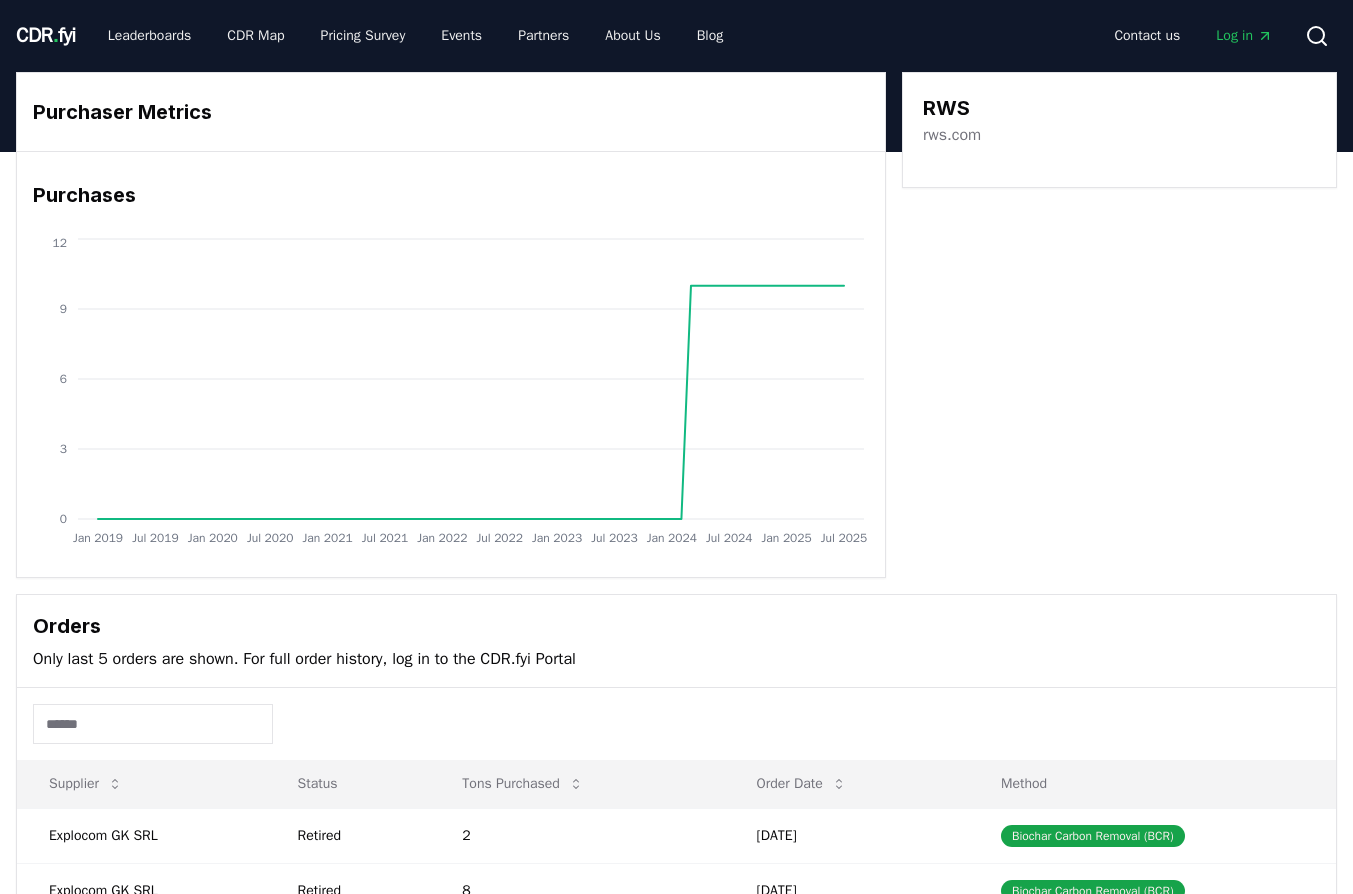 scroll, scrollTop: 0, scrollLeft: 0, axis: both 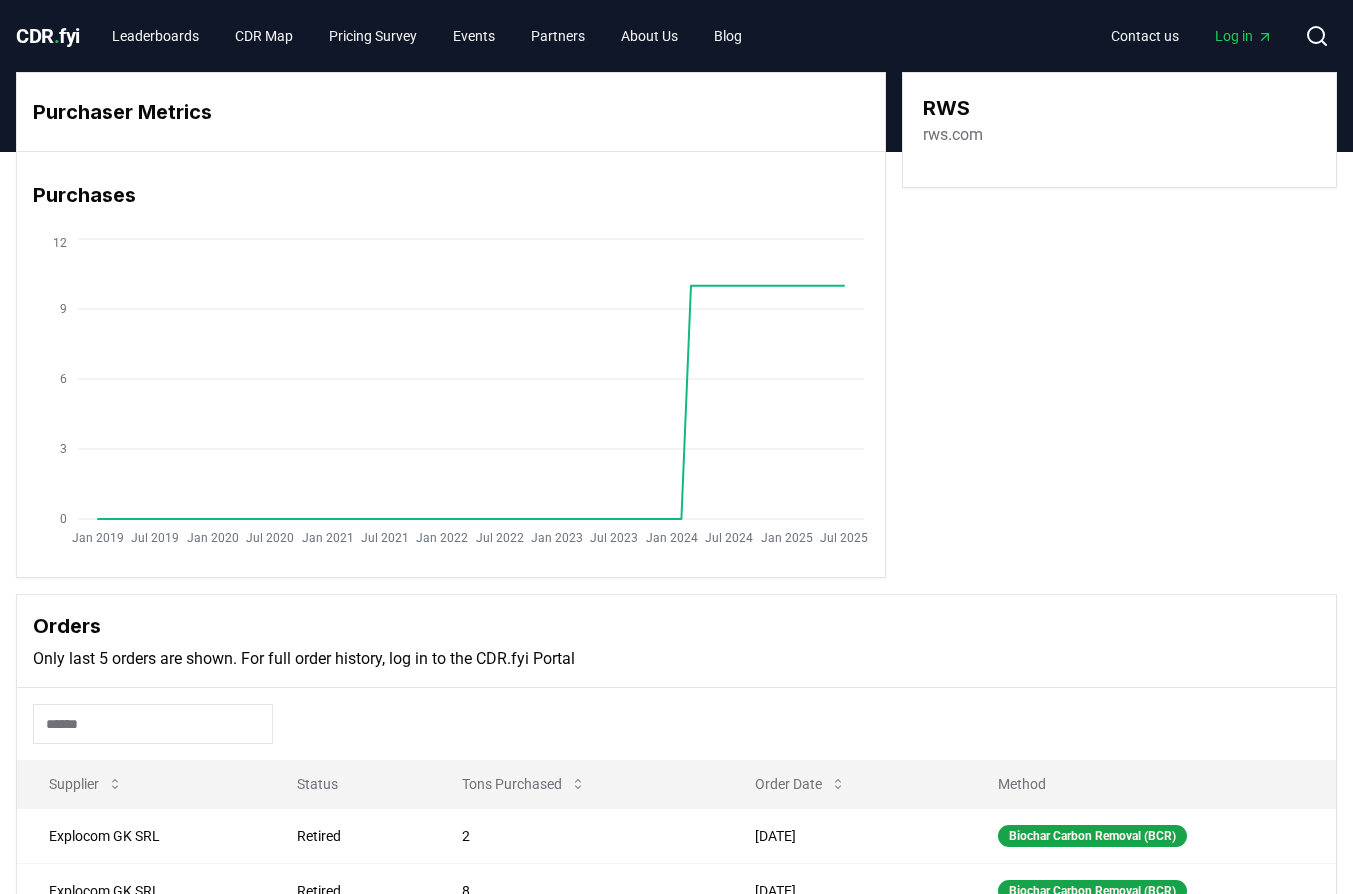 click on "rws.com" at bounding box center [953, 135] 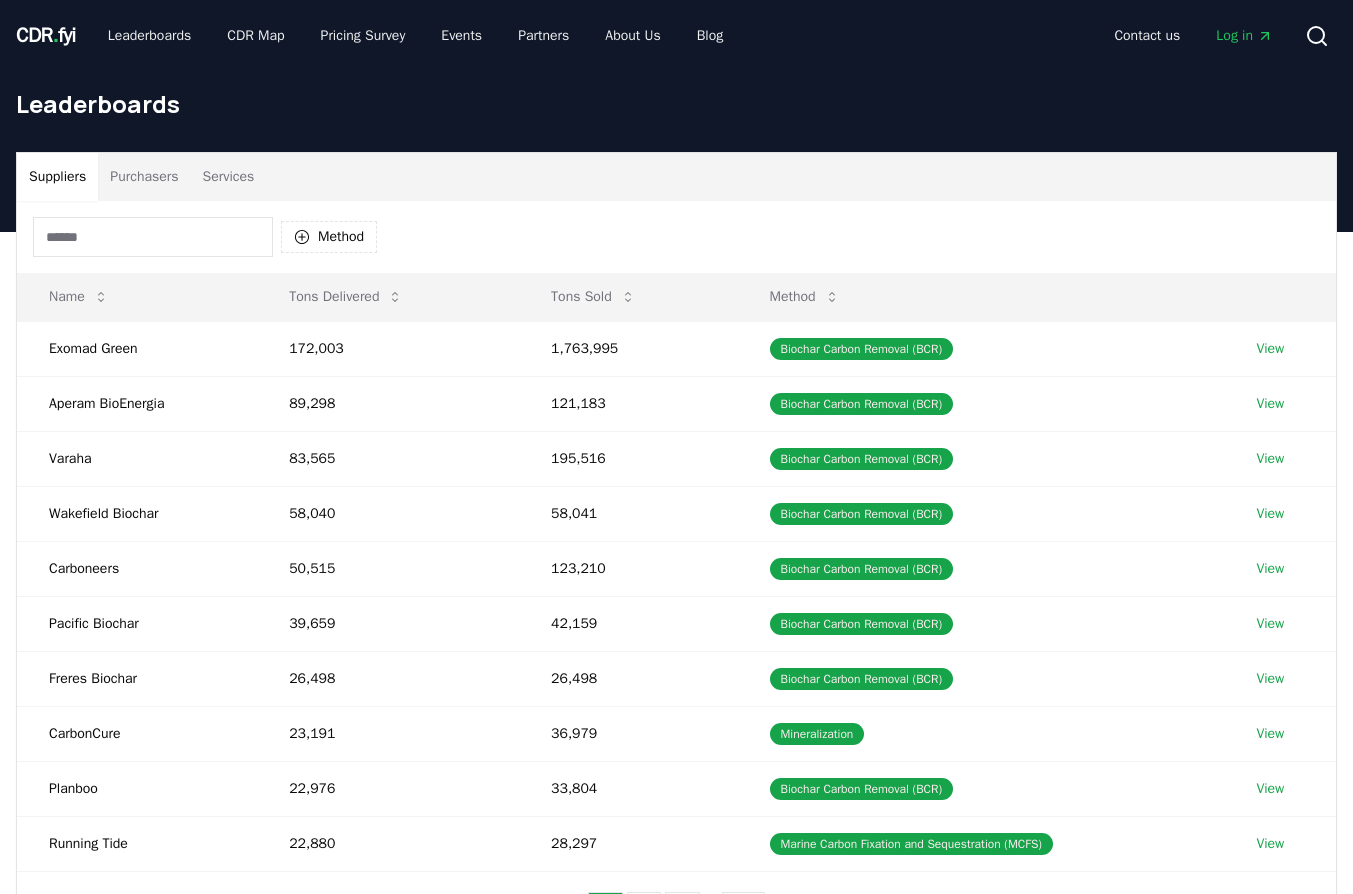 scroll, scrollTop: 524, scrollLeft: 0, axis: vertical 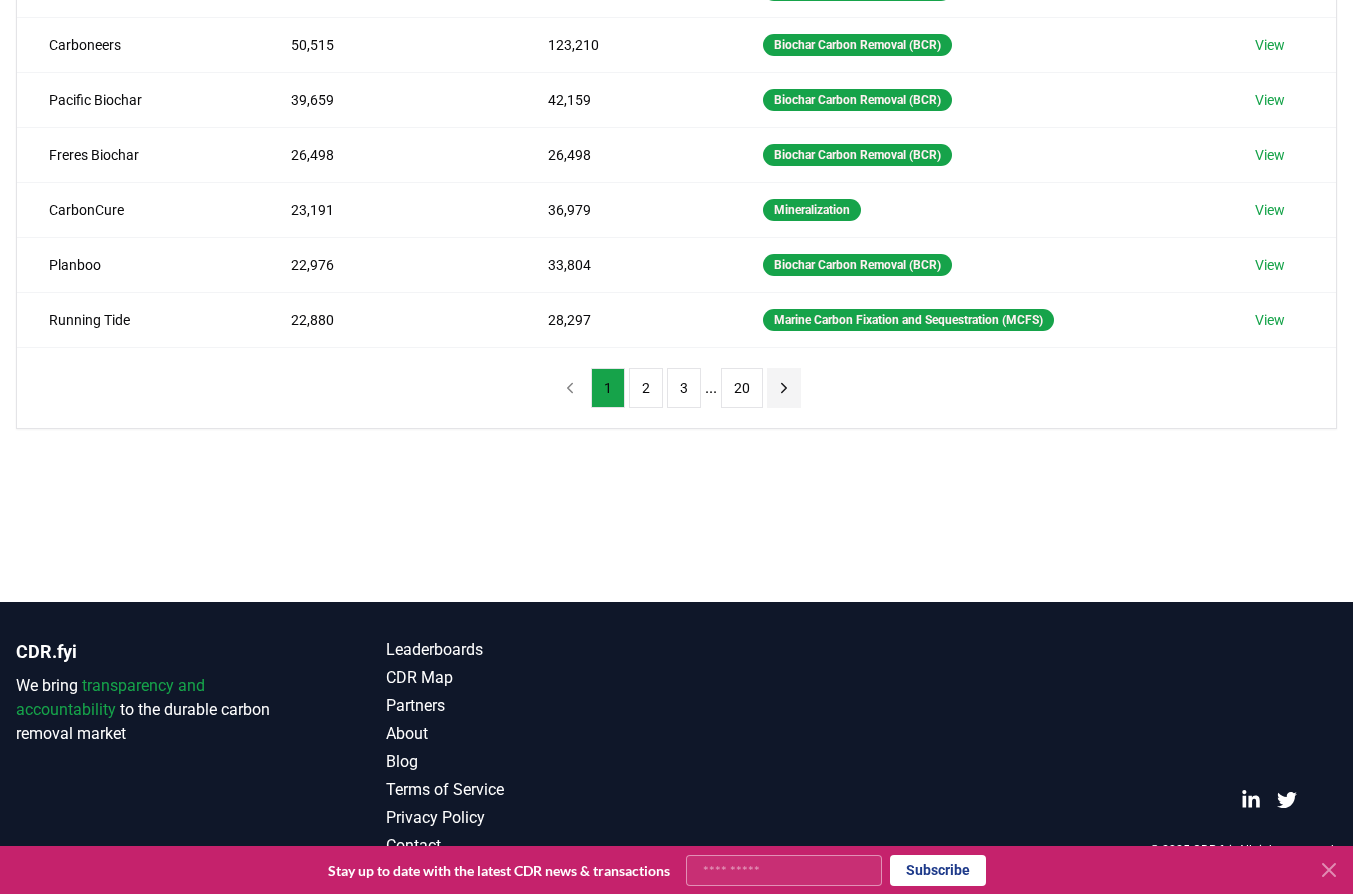 click 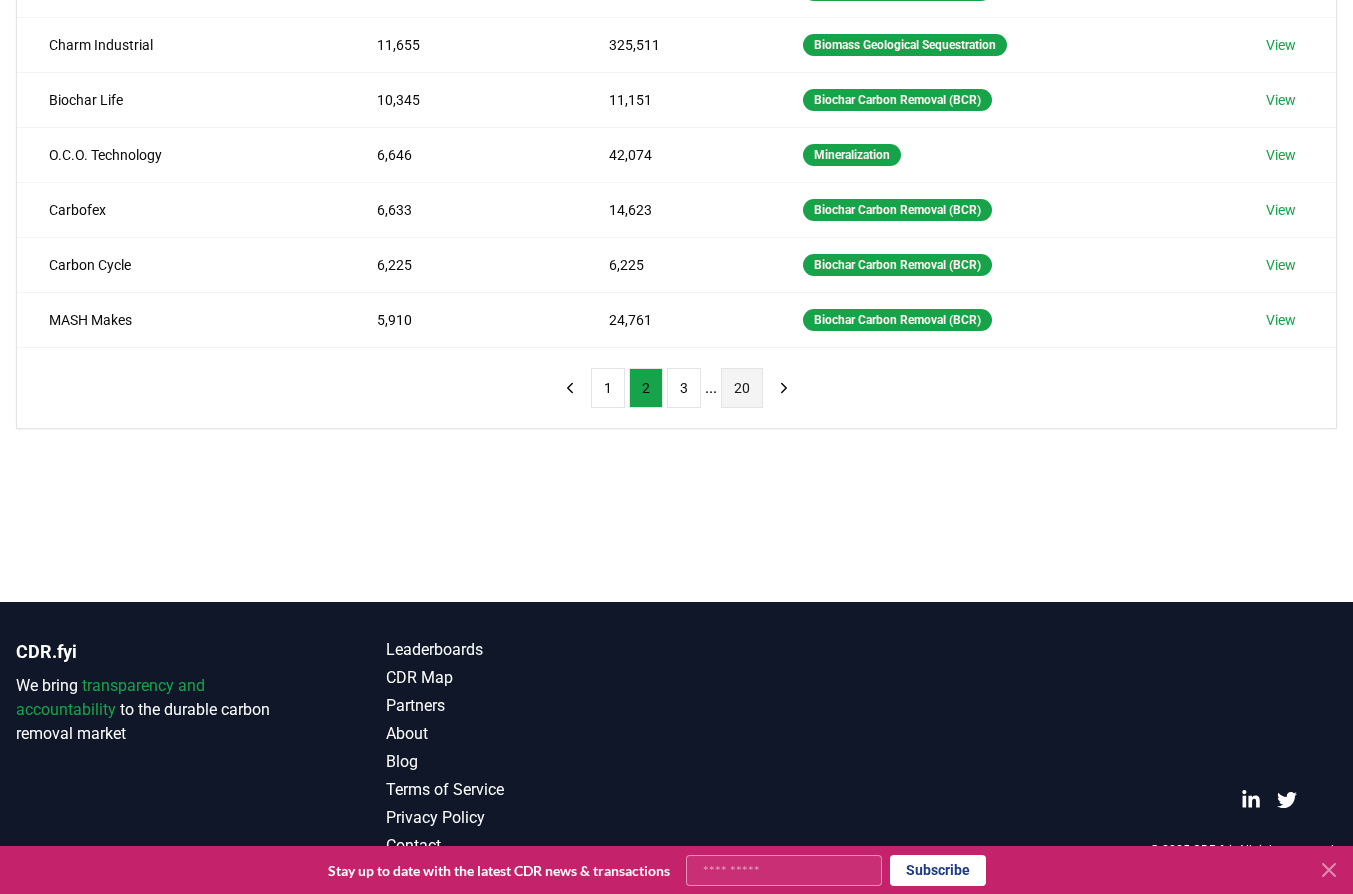click on "20" at bounding box center (742, 388) 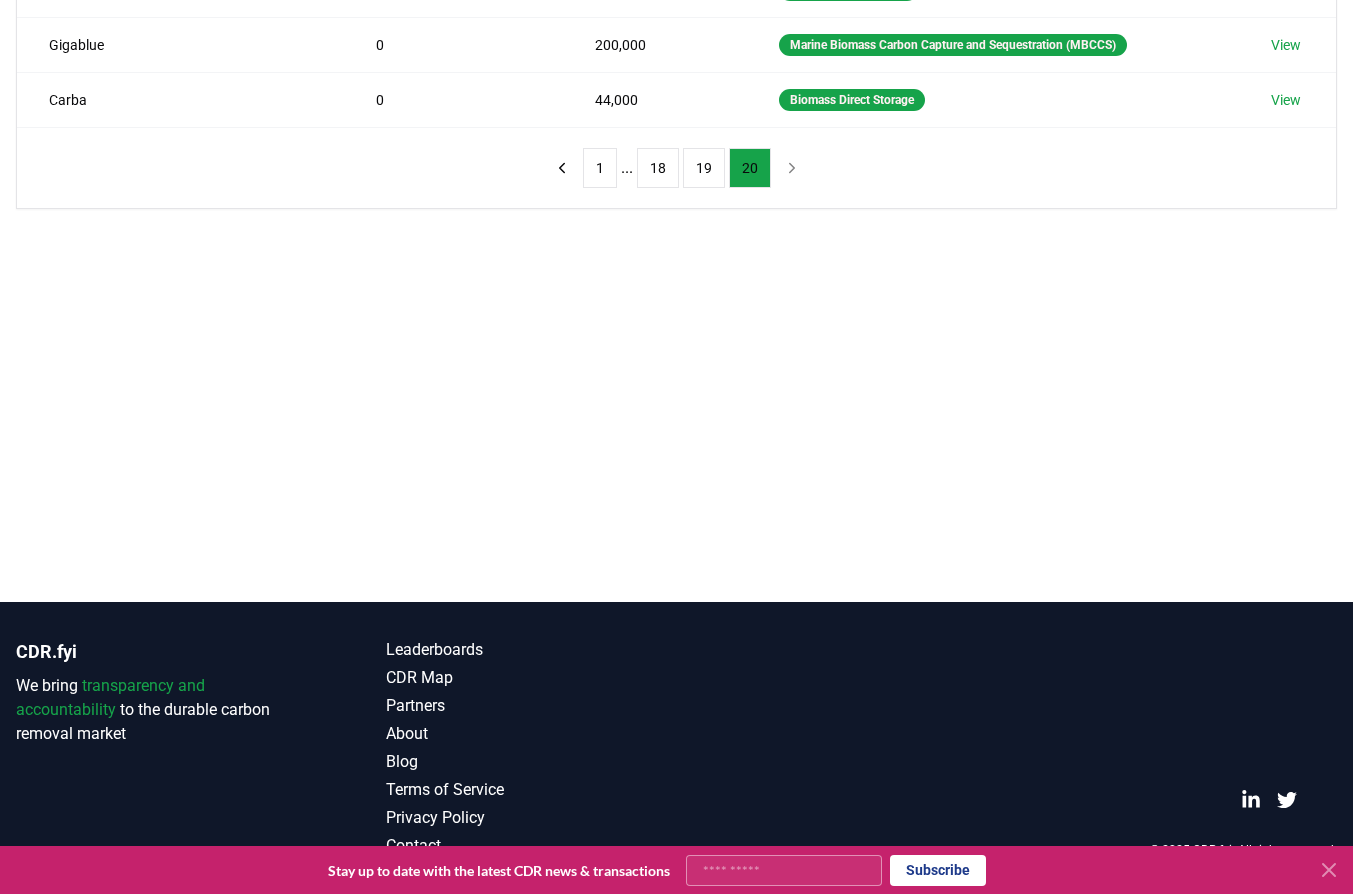 scroll, scrollTop: 0, scrollLeft: 0, axis: both 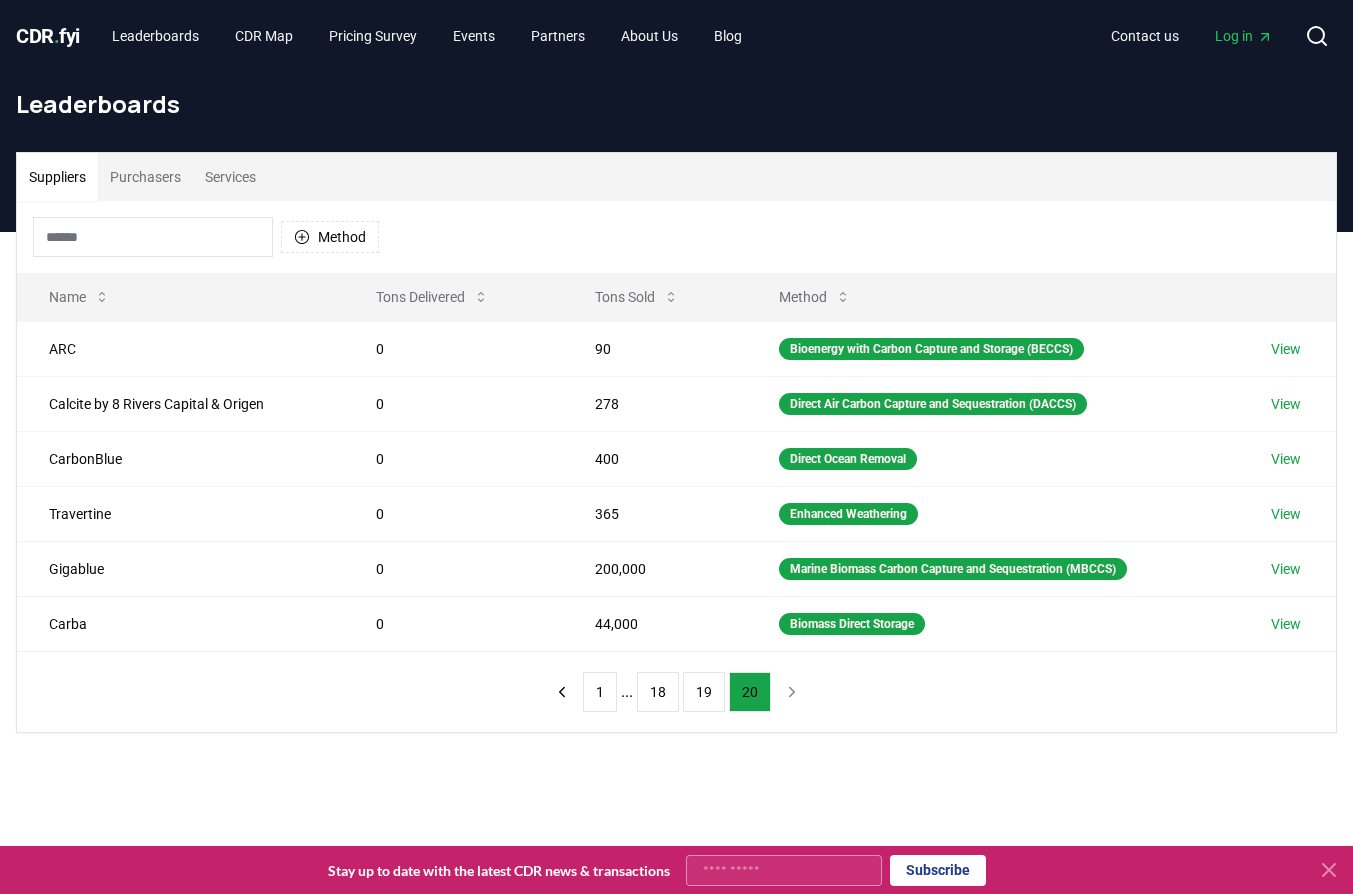 click on "1 ... 18 19 20" at bounding box center [677, 692] 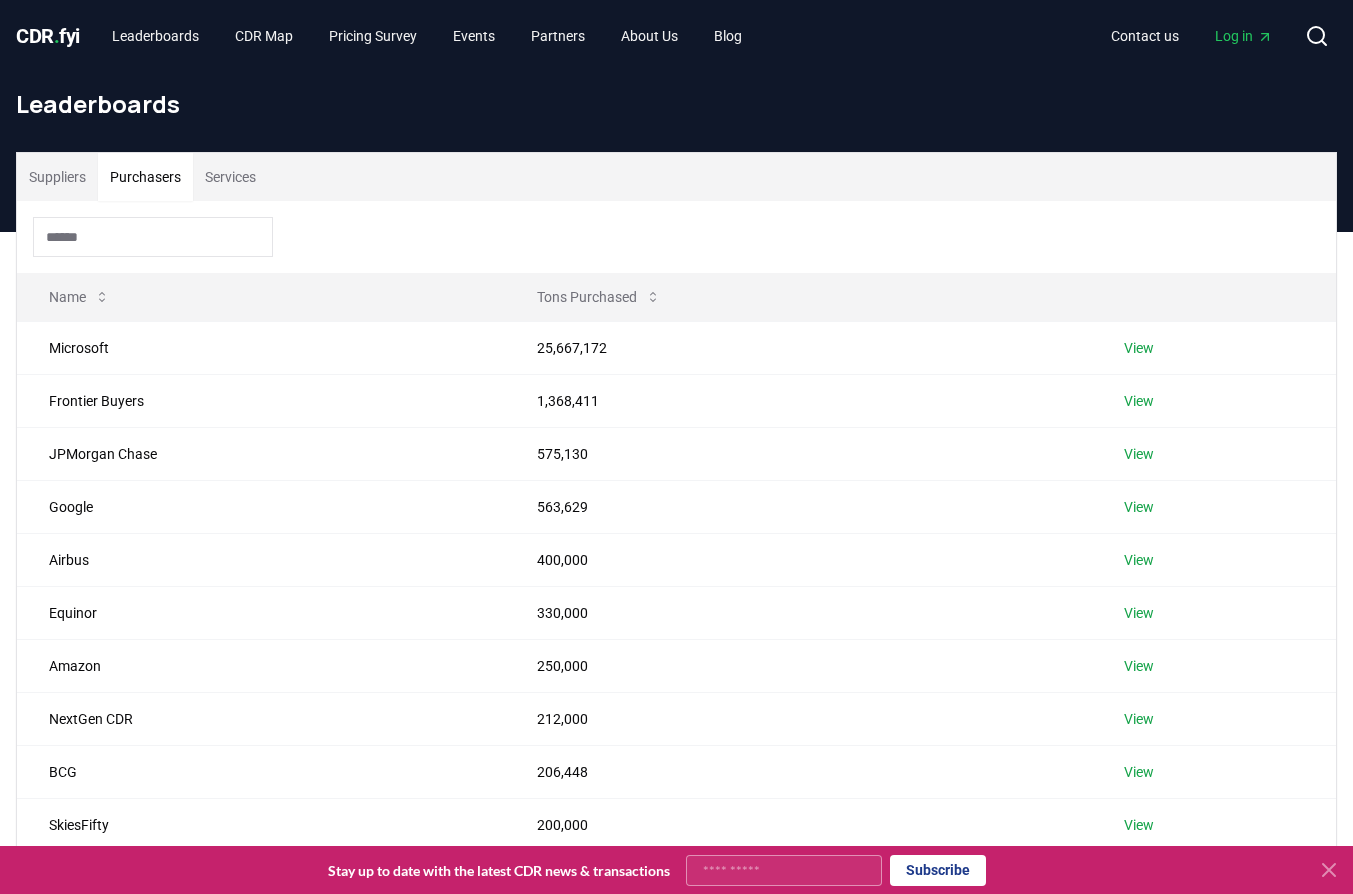 click on "Purchasers" at bounding box center [145, 177] 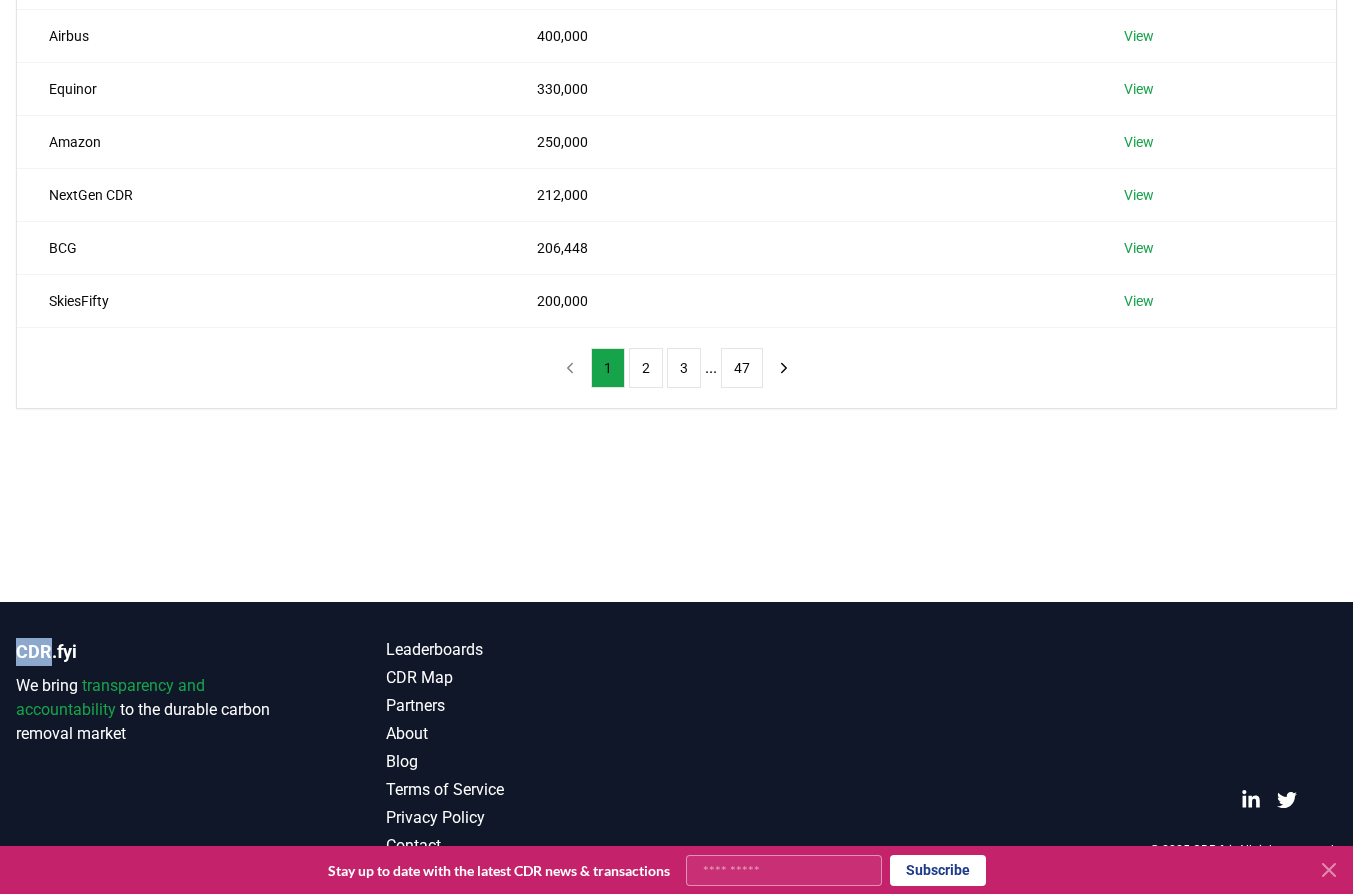 click on "47" at bounding box center [742, 368] 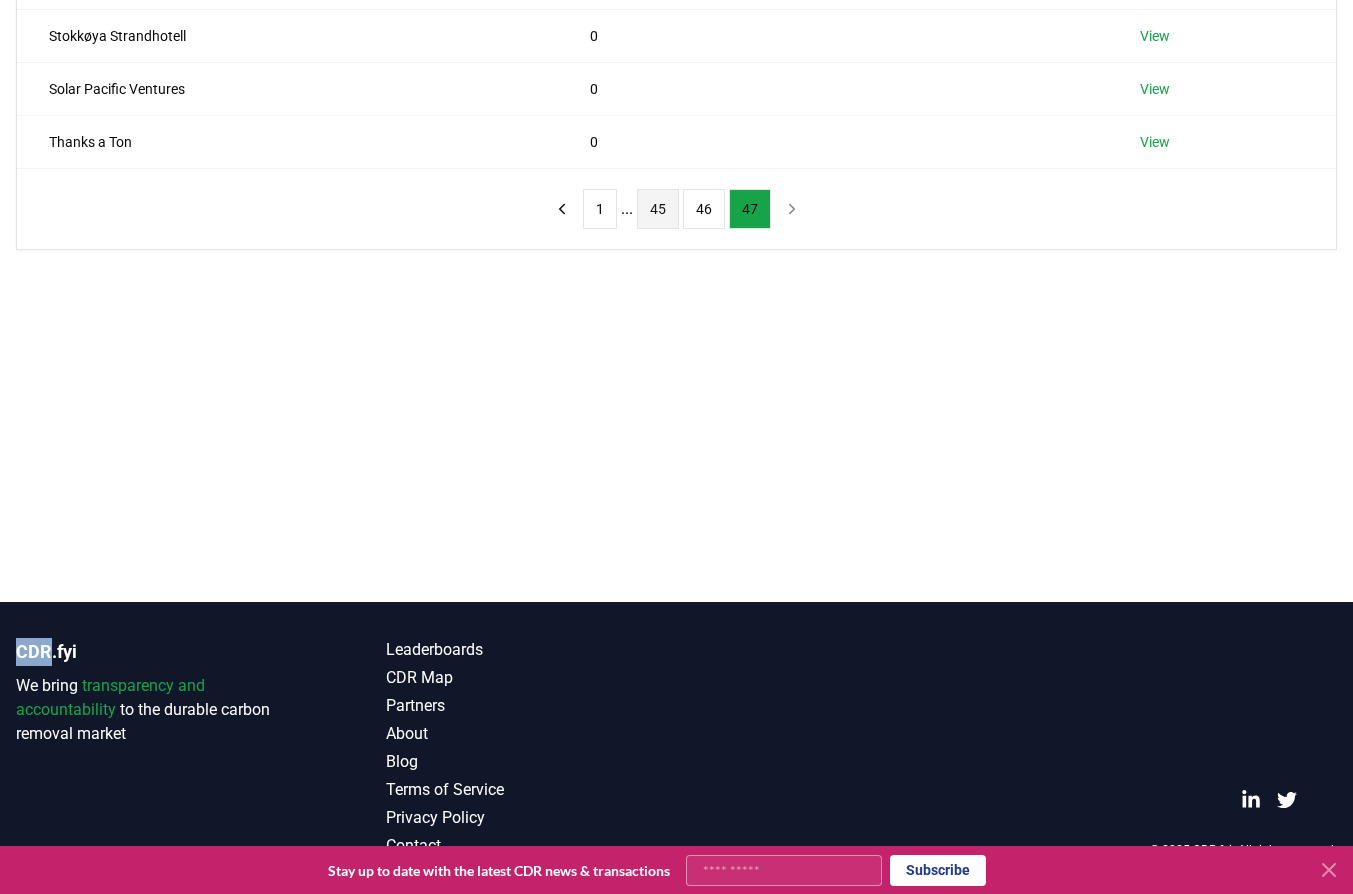 click on "45" at bounding box center [658, 209] 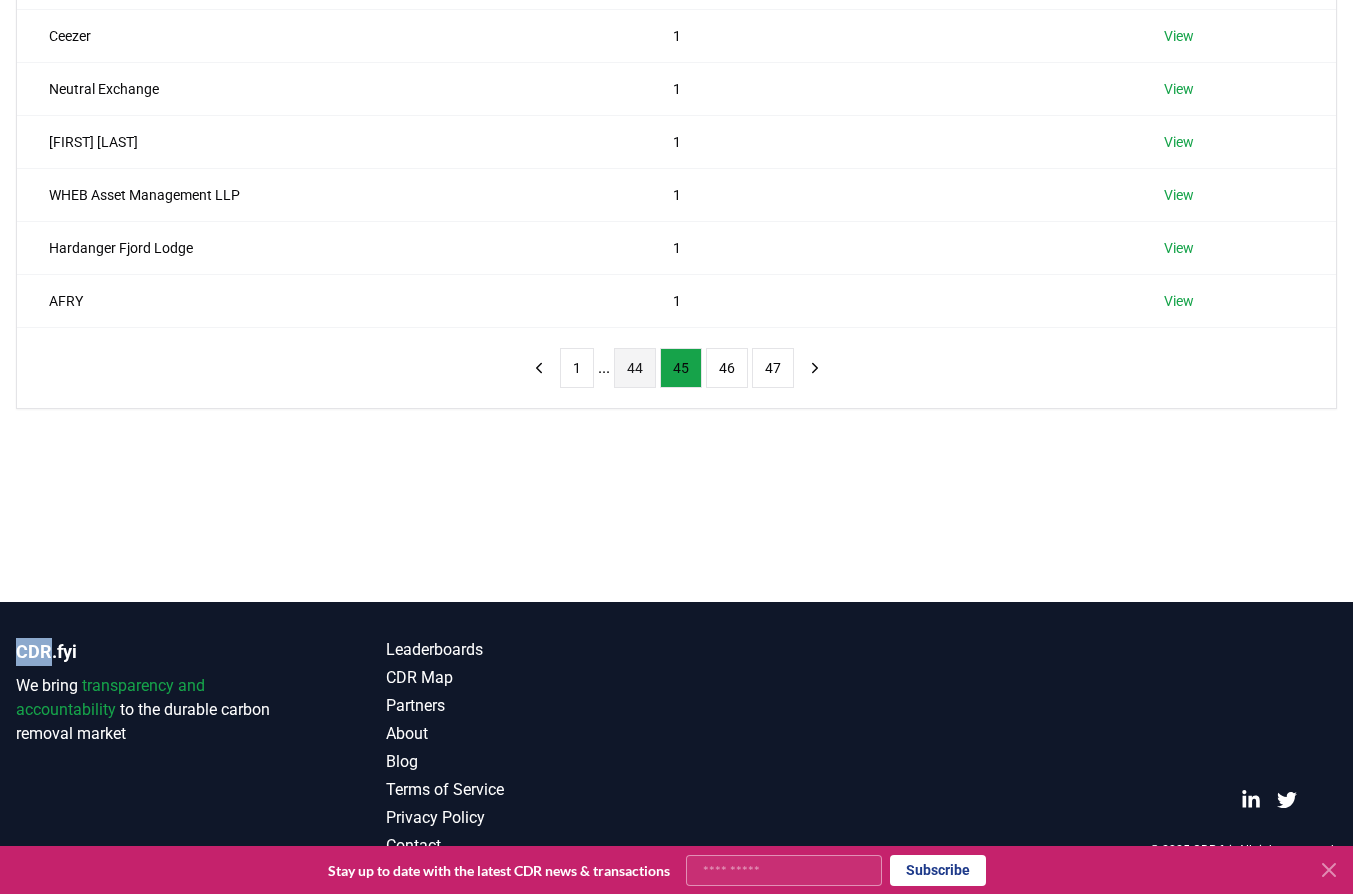 click on "44" at bounding box center [635, 368] 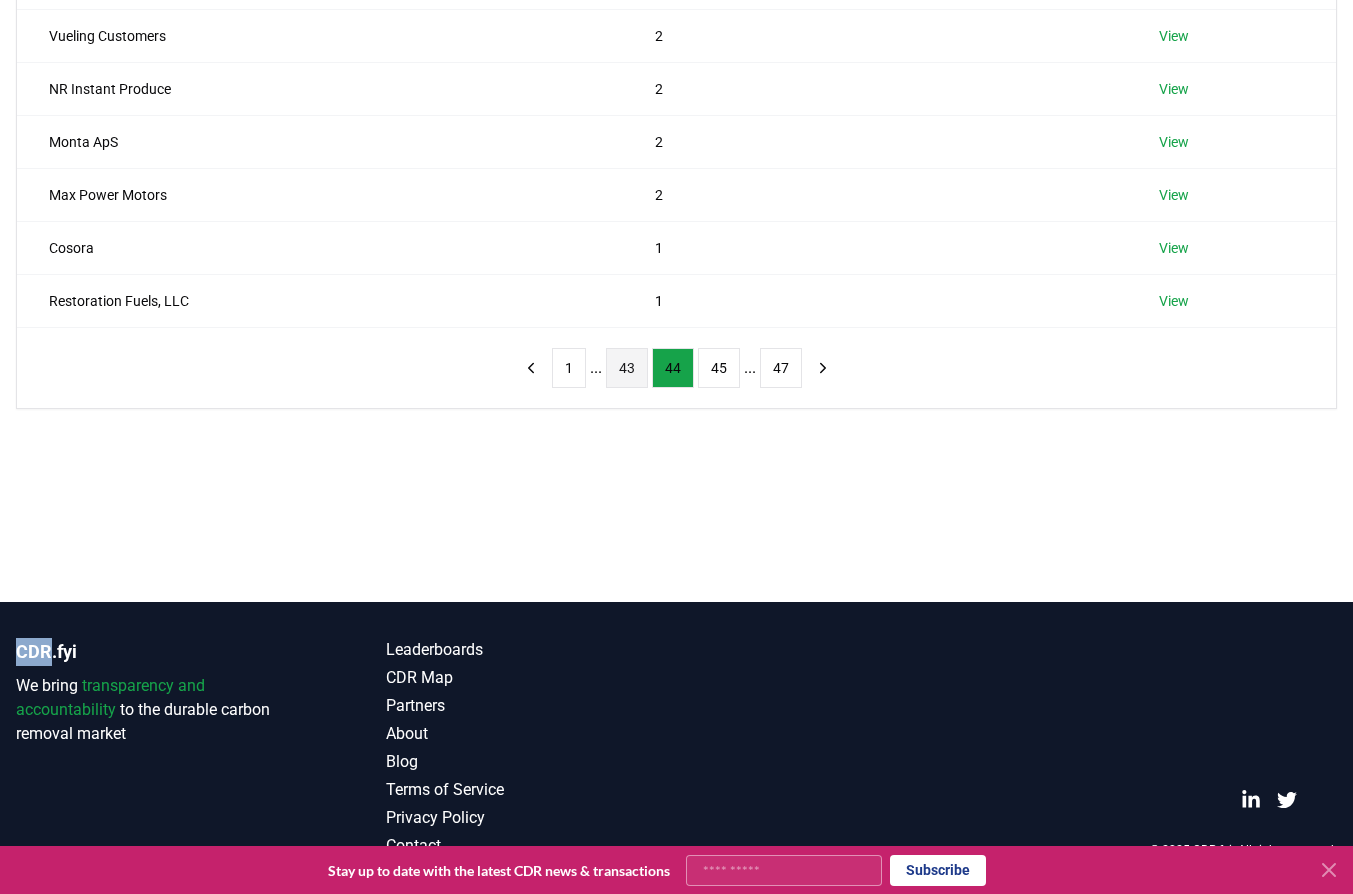 click on "43" at bounding box center [627, 368] 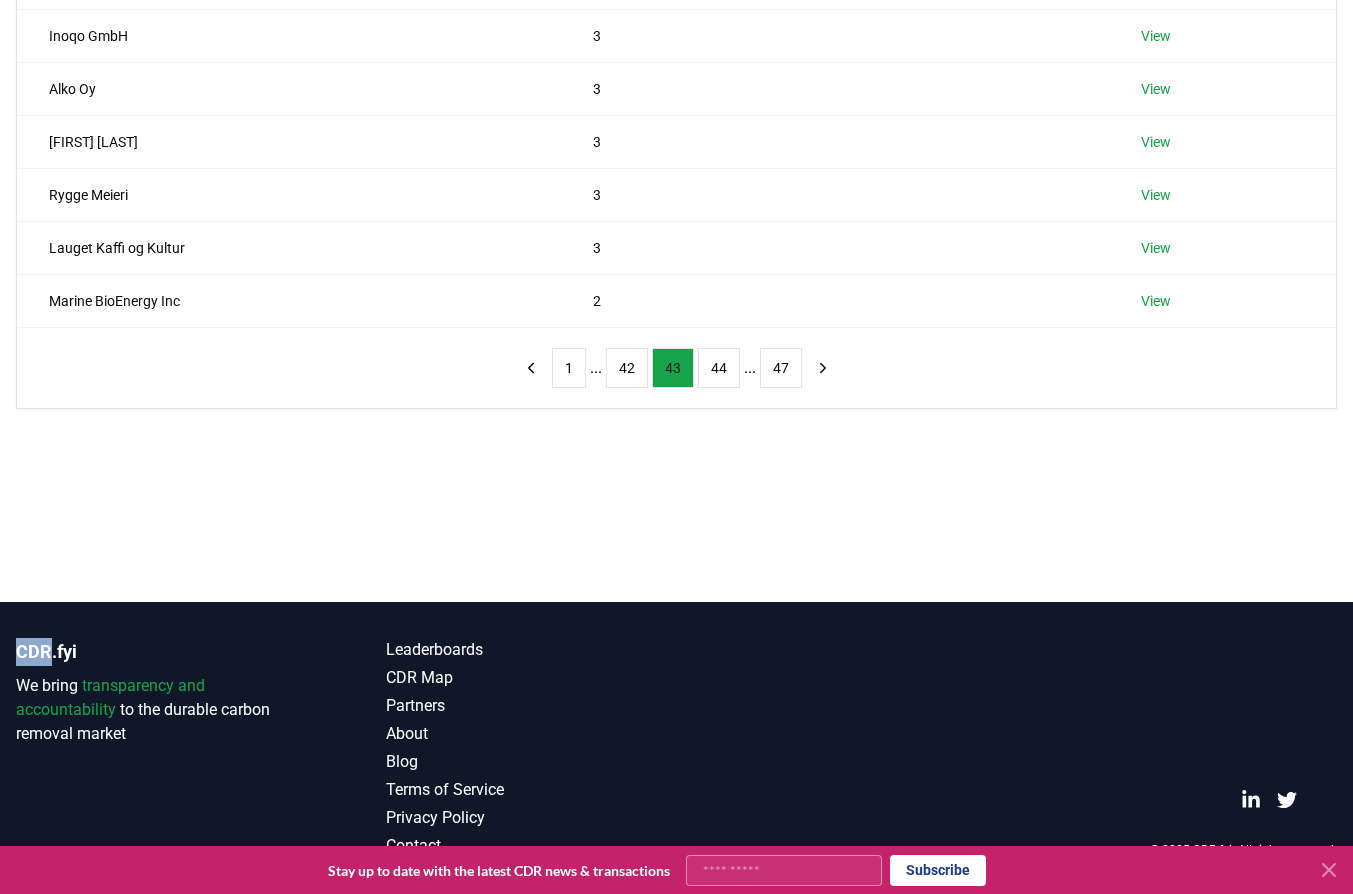 click on "42" at bounding box center (627, 368) 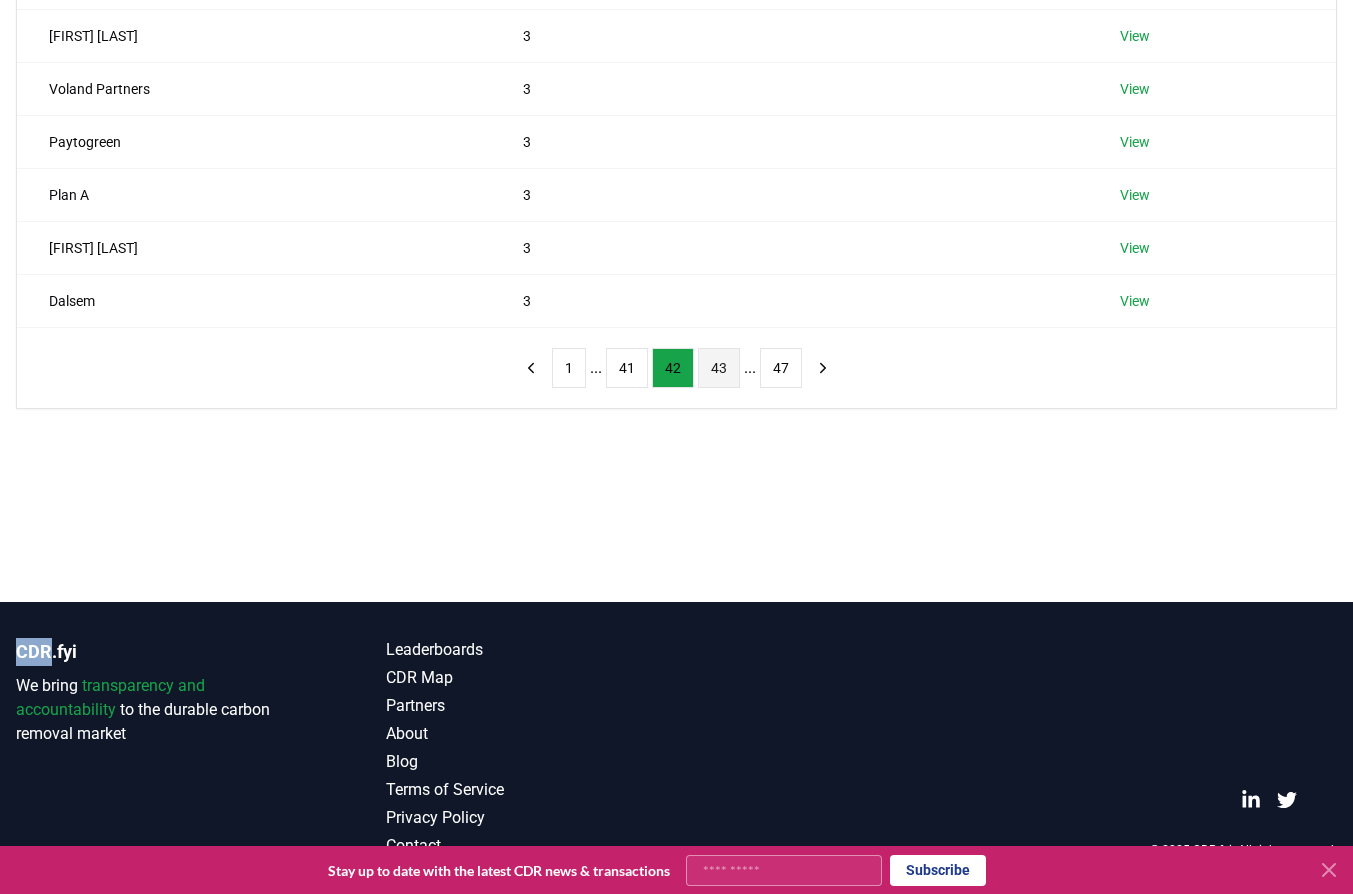 click on "41" at bounding box center (627, 368) 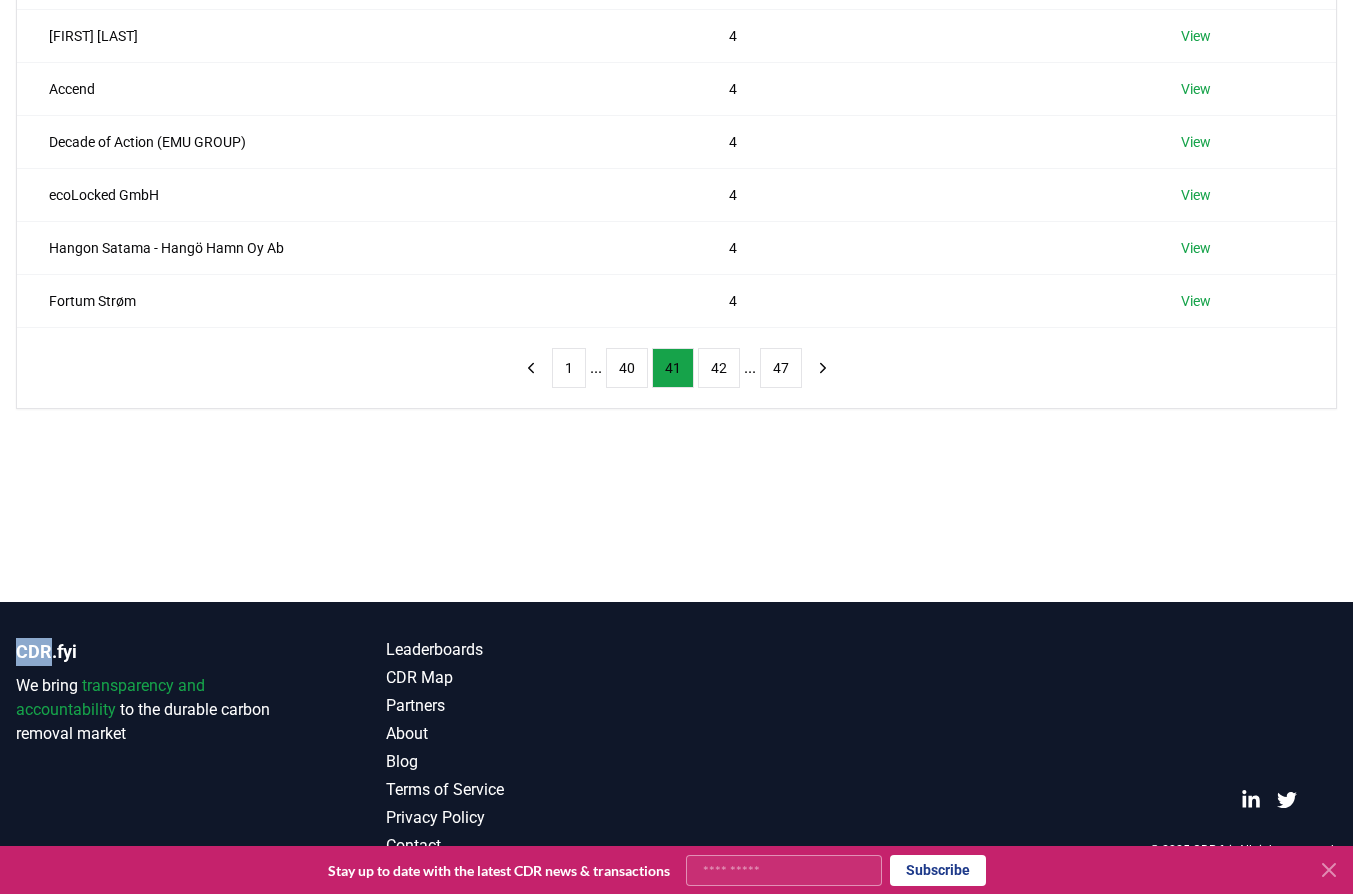 click on "40" at bounding box center (627, 368) 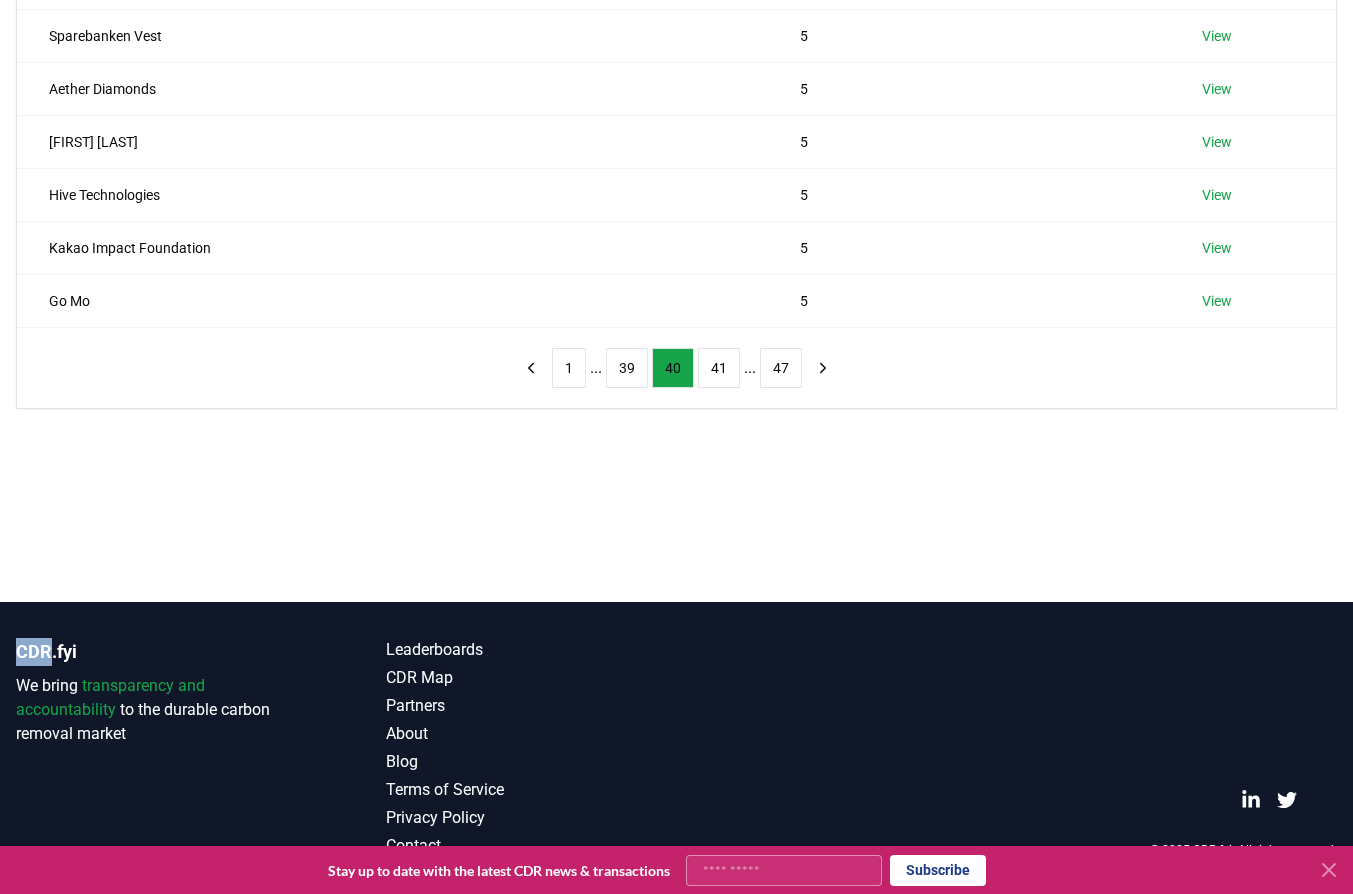 click on "39" at bounding box center (627, 368) 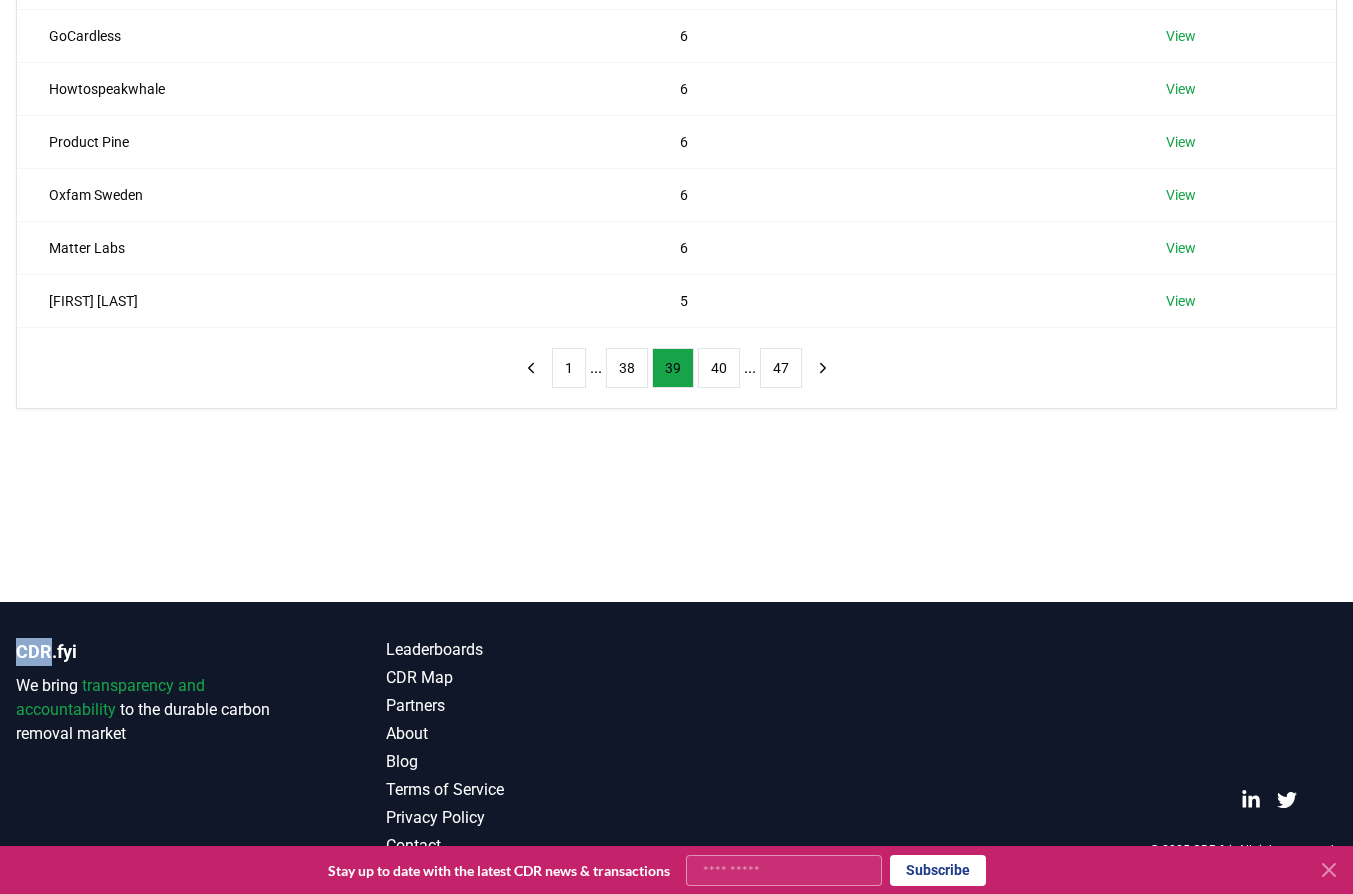 click on "38" at bounding box center (627, 368) 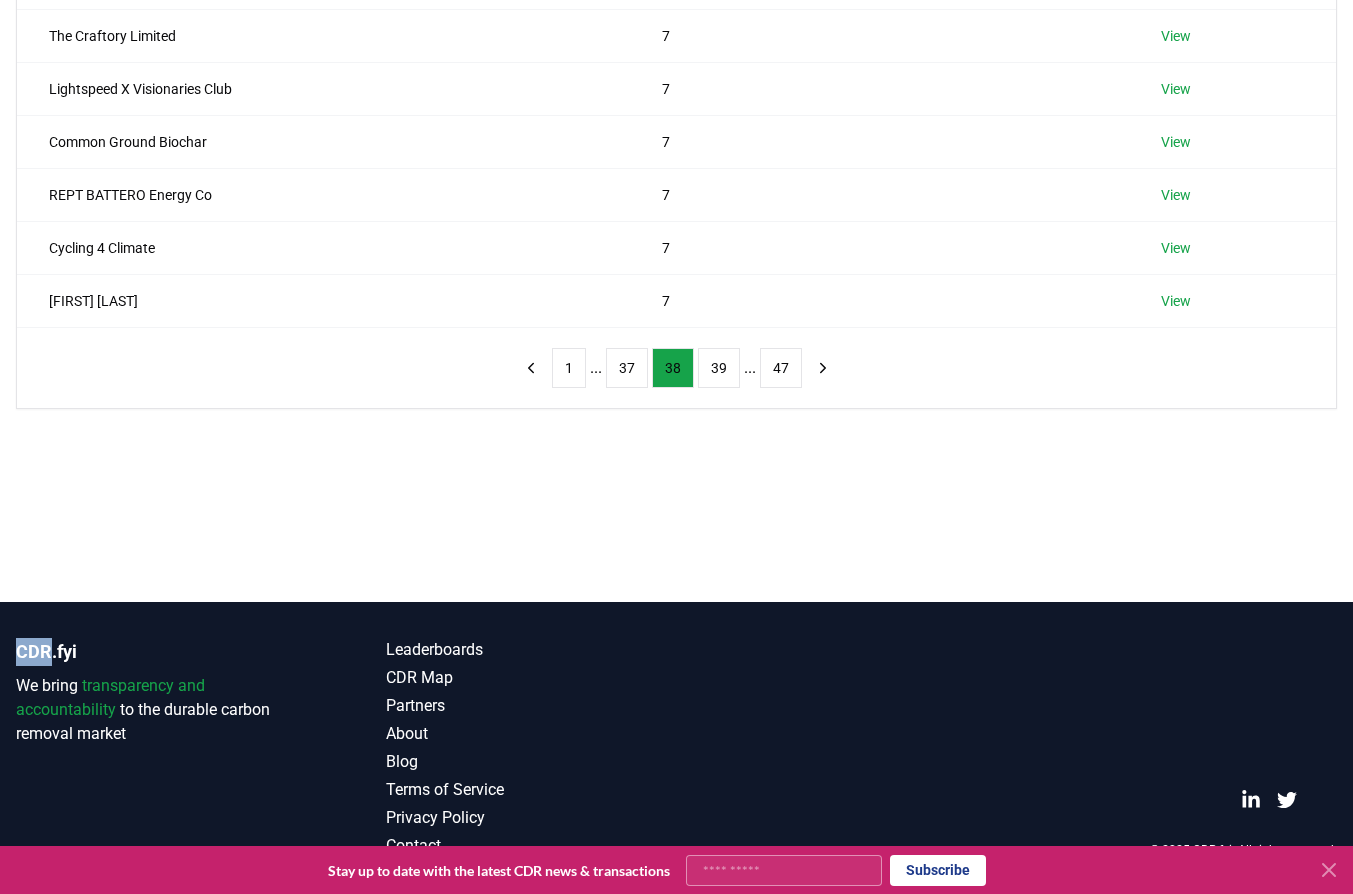 click on "37" at bounding box center [627, 368] 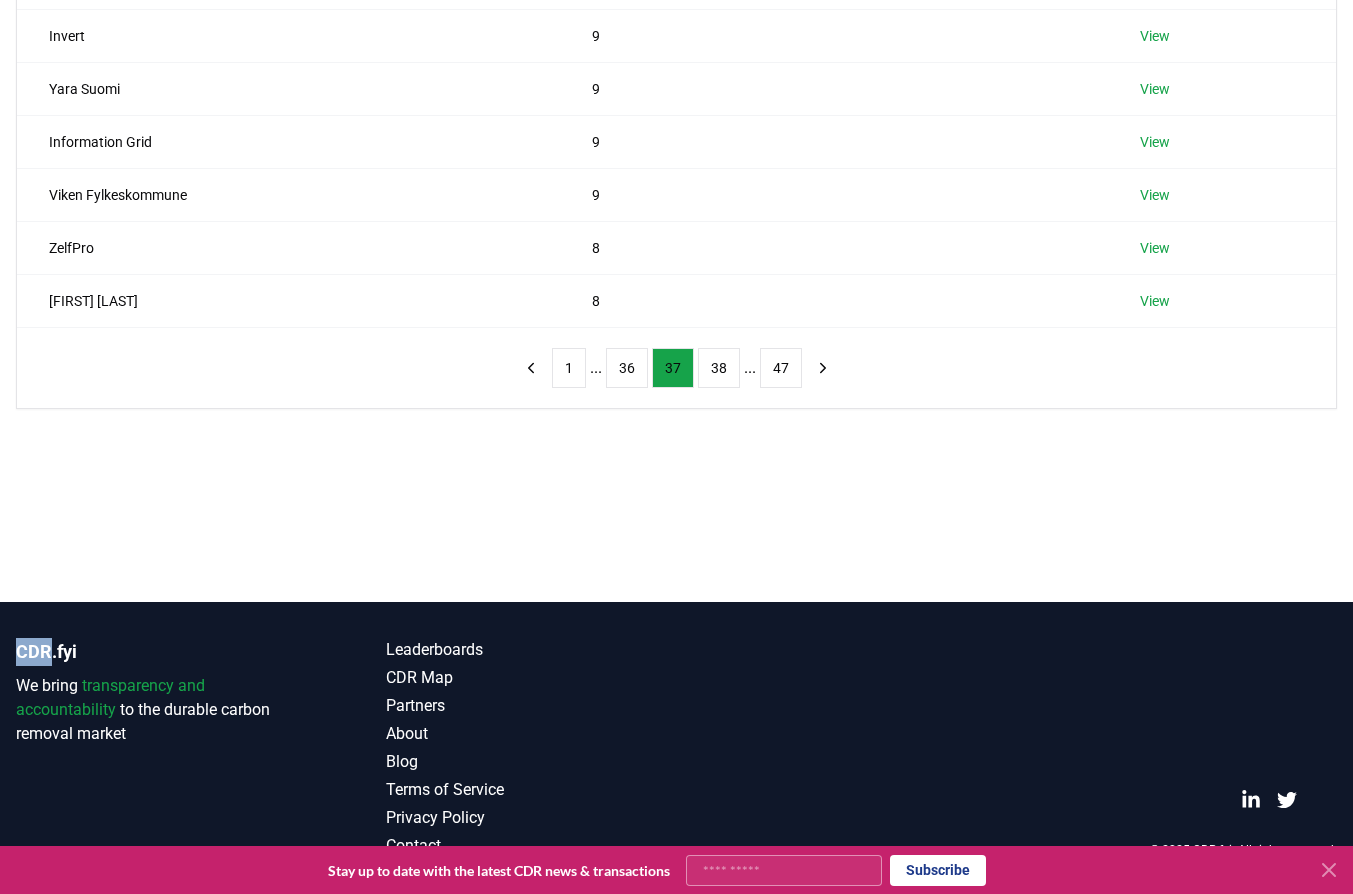 click on "36" at bounding box center (627, 368) 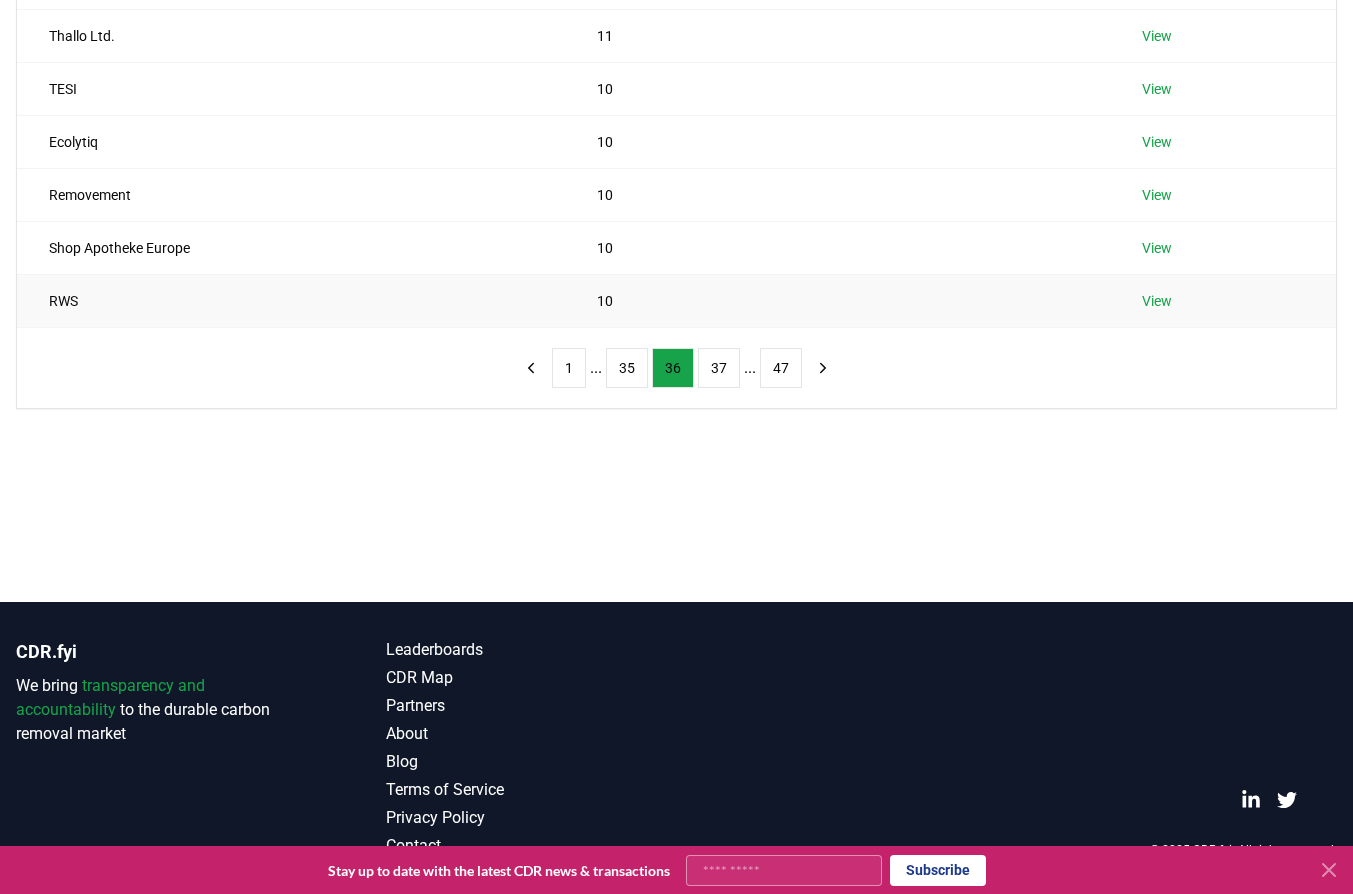 click on "RWS" at bounding box center [291, 300] 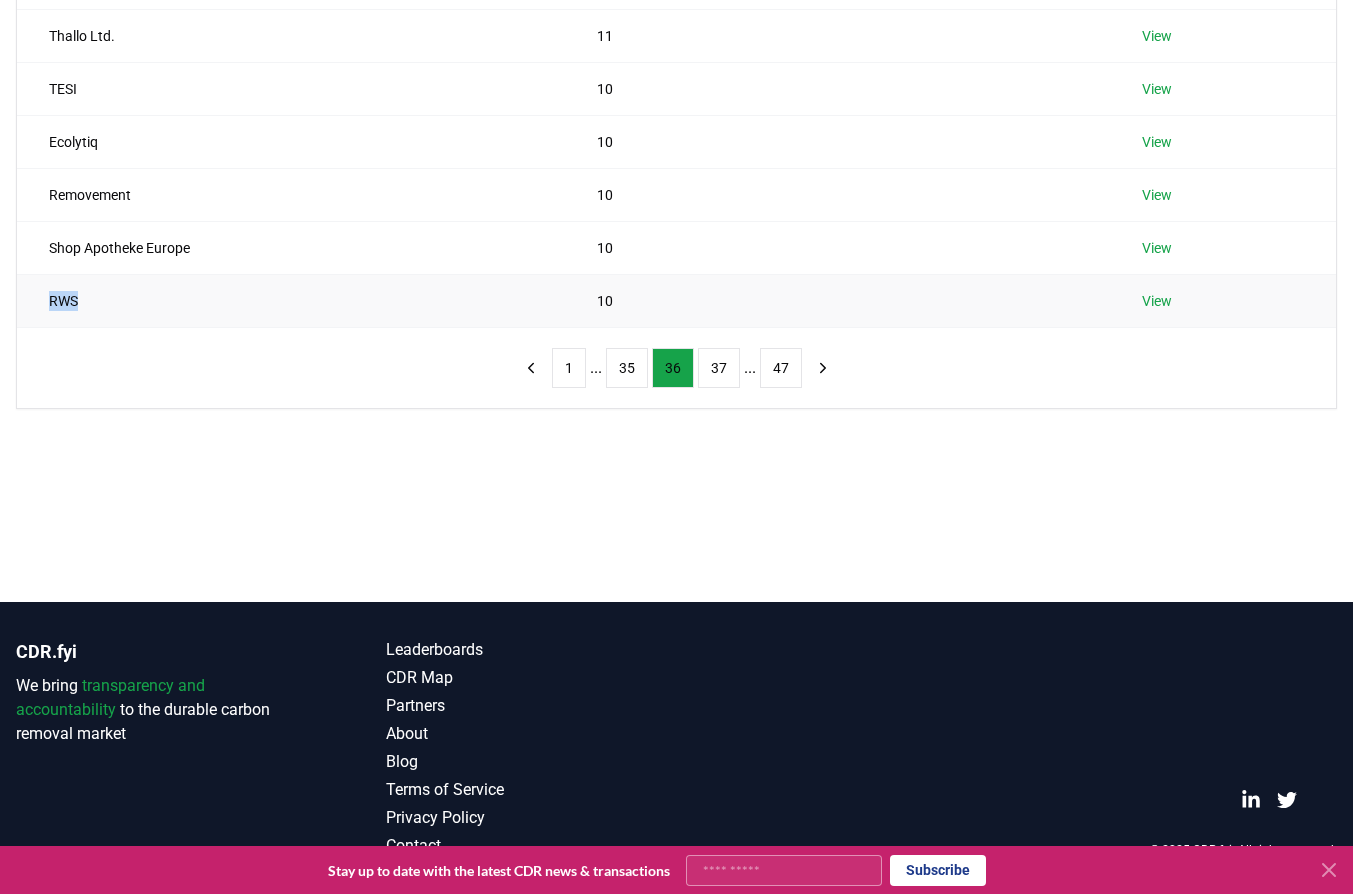 click on "RWS" at bounding box center (291, 300) 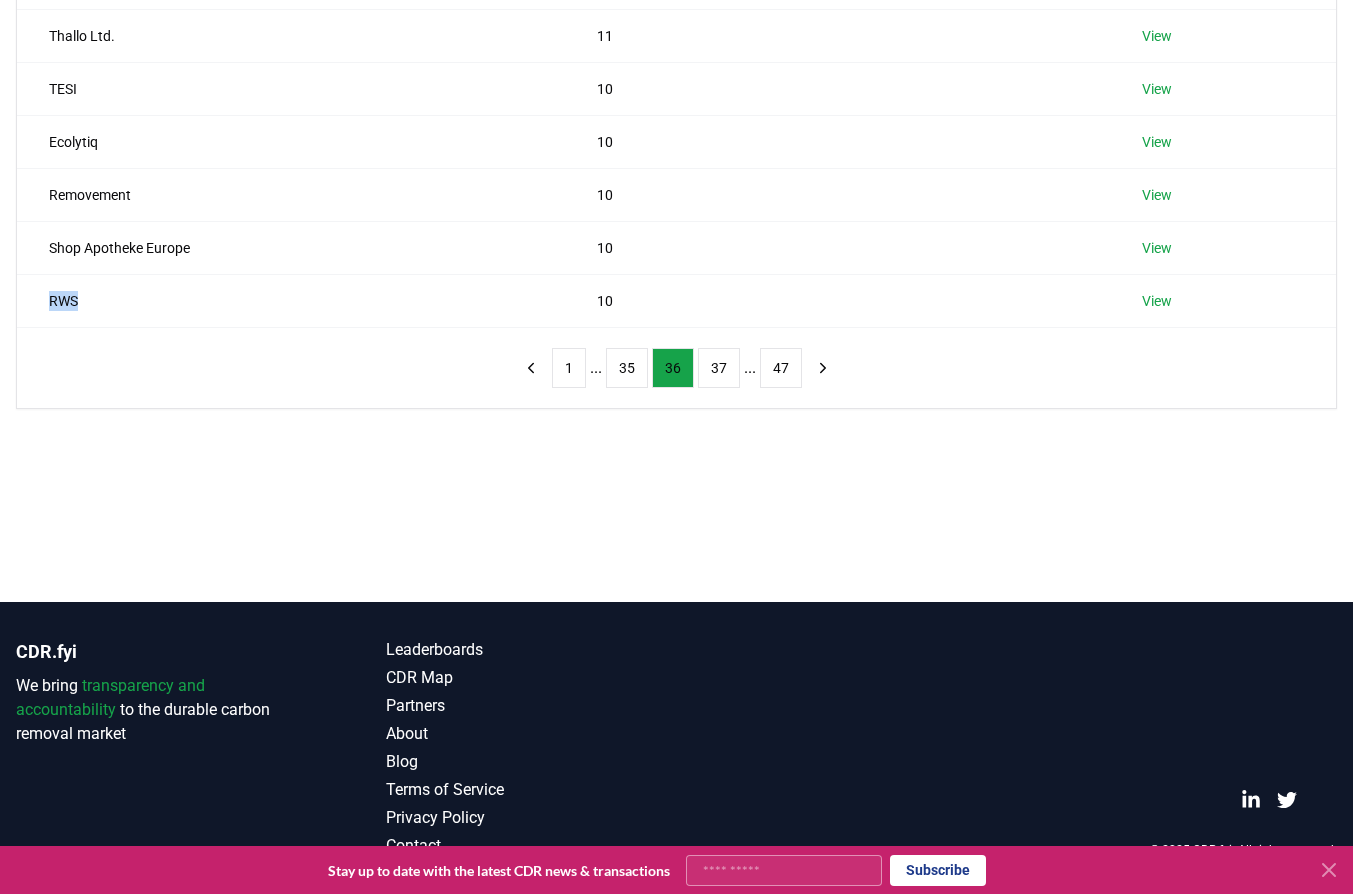 copy on "RWS" 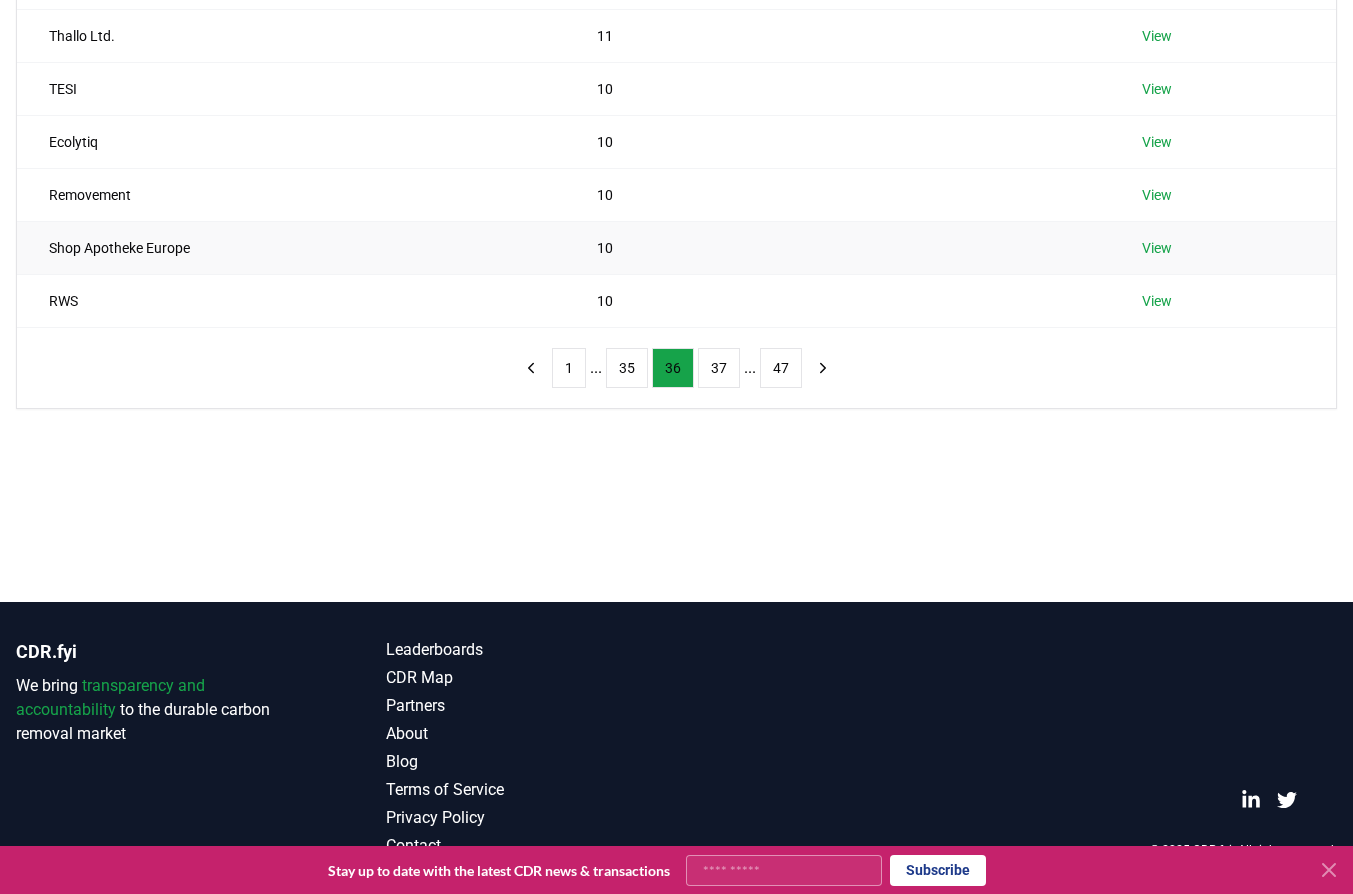 click on "Shop Apotheke Europe" at bounding box center [291, 247] 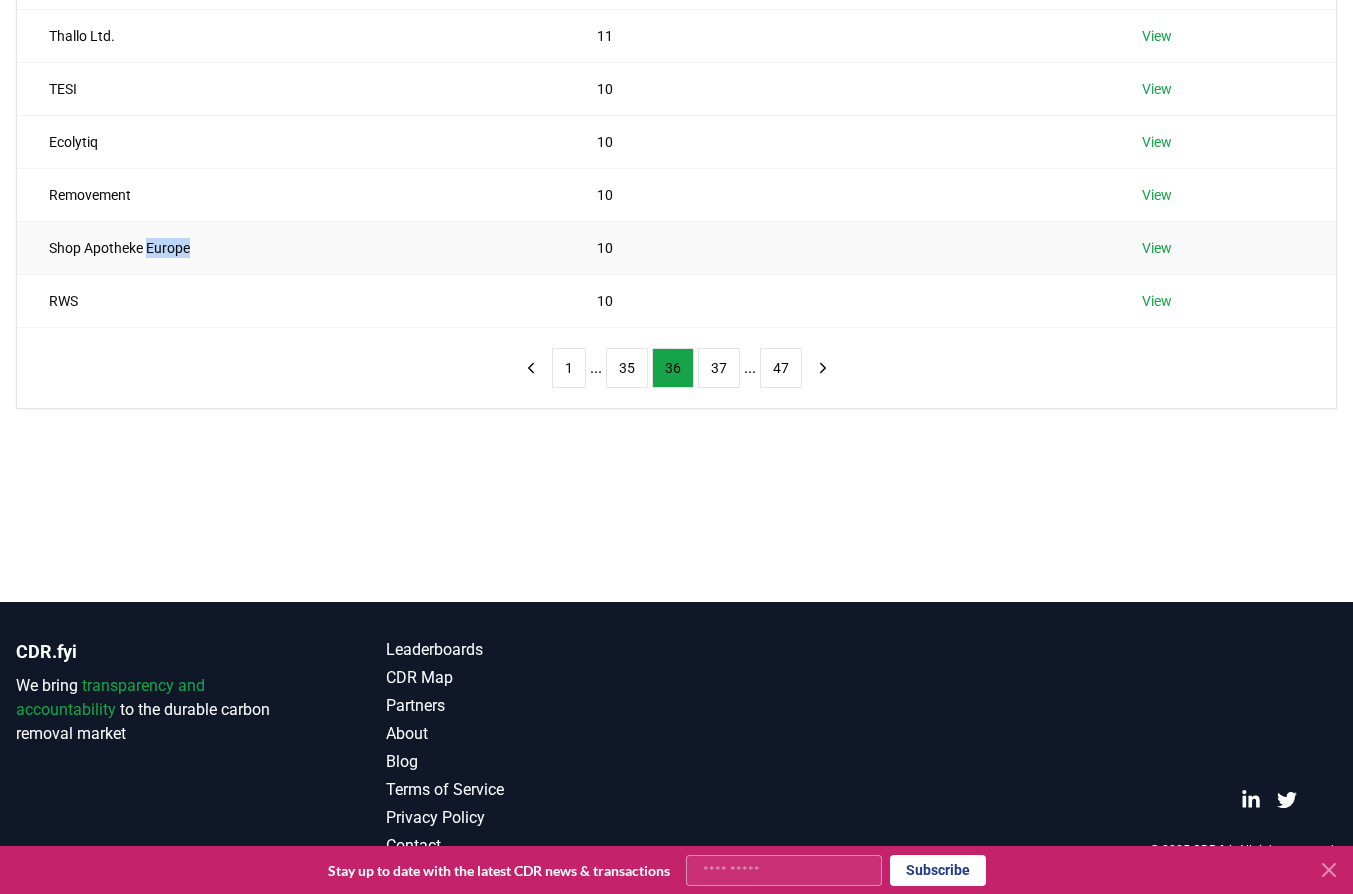 click on "Shop Apotheke Europe" at bounding box center [291, 247] 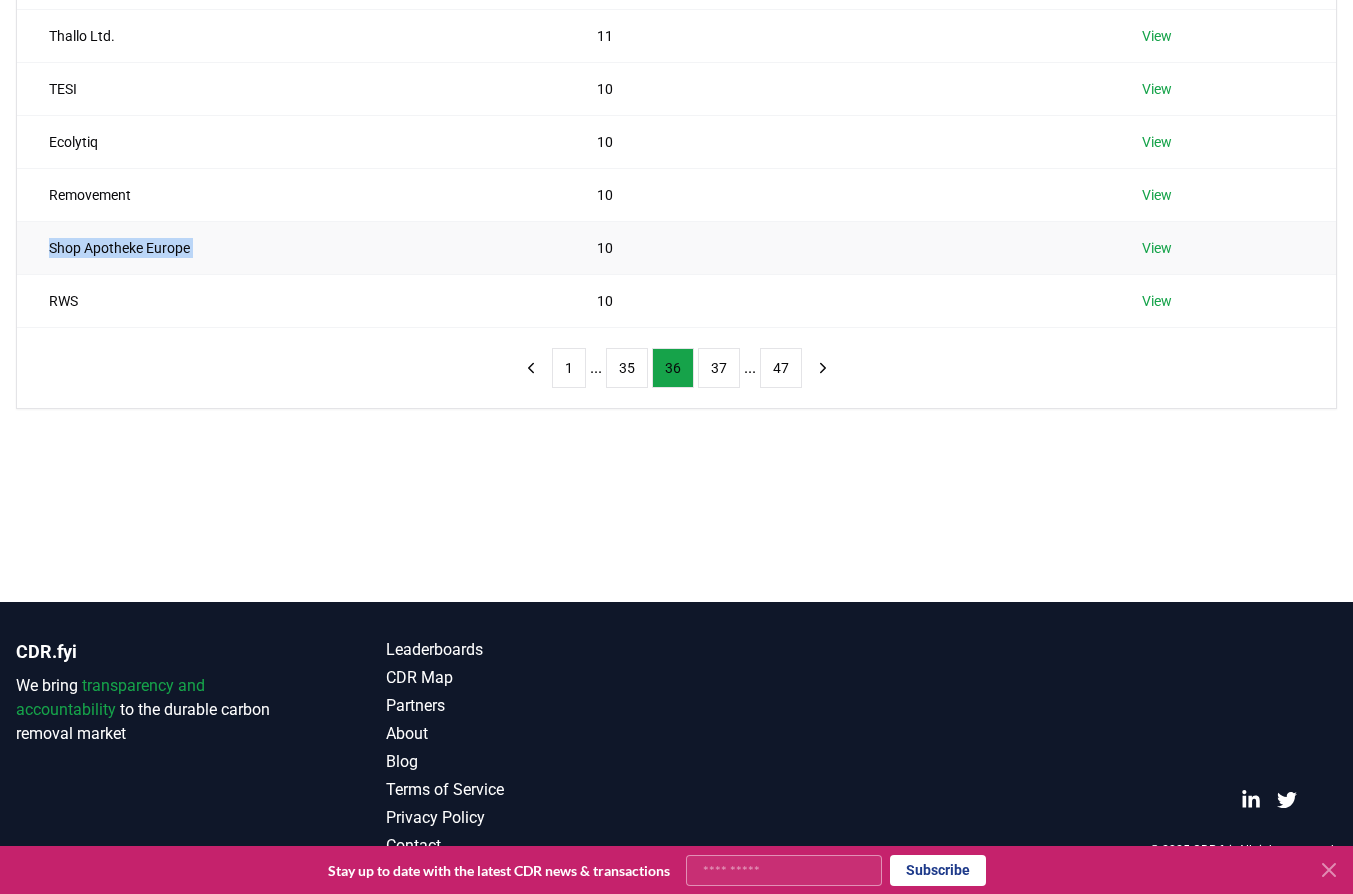 click on "Shop Apotheke Europe" at bounding box center [291, 247] 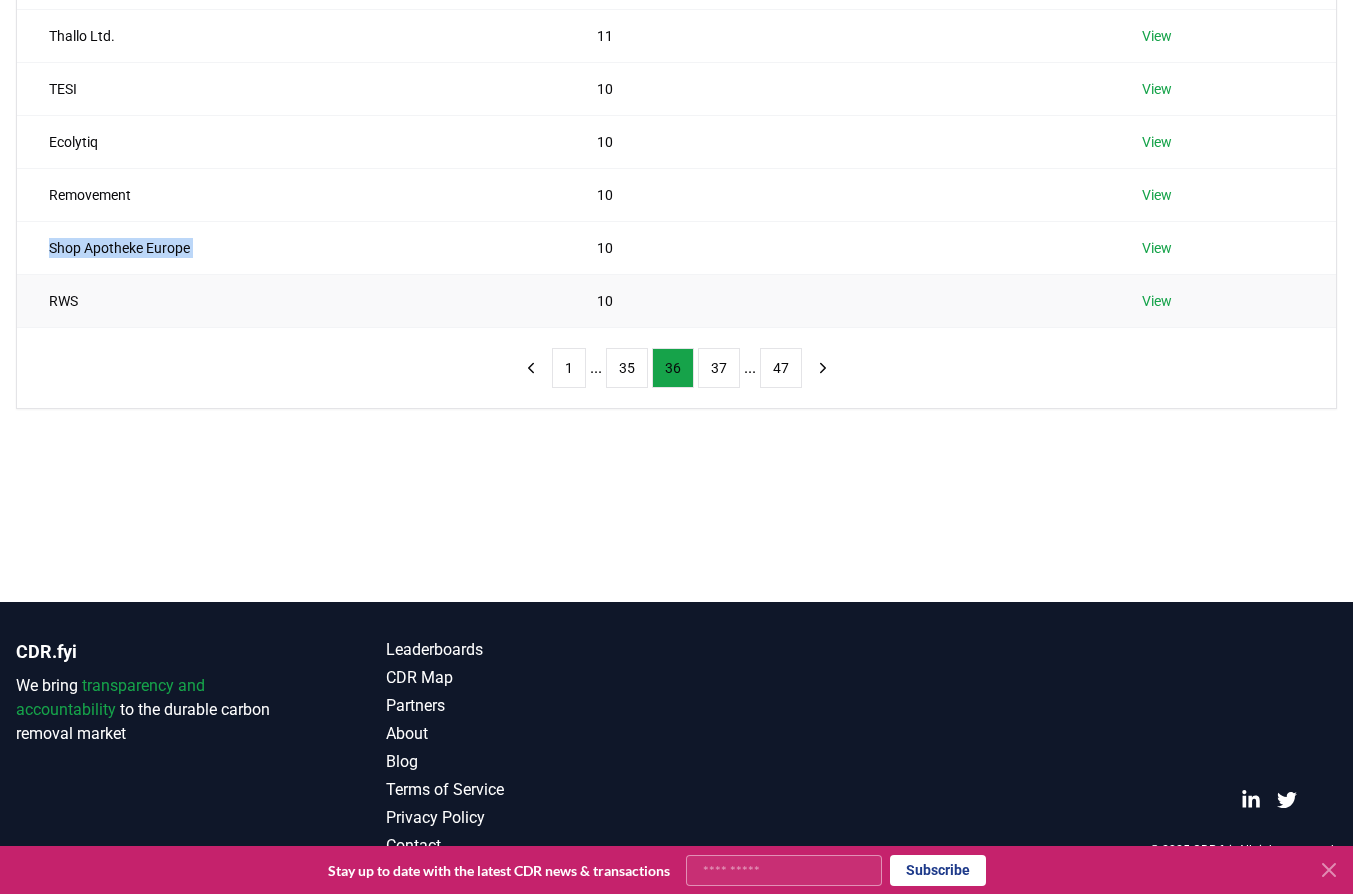 copy on "Shop Apotheke Europe" 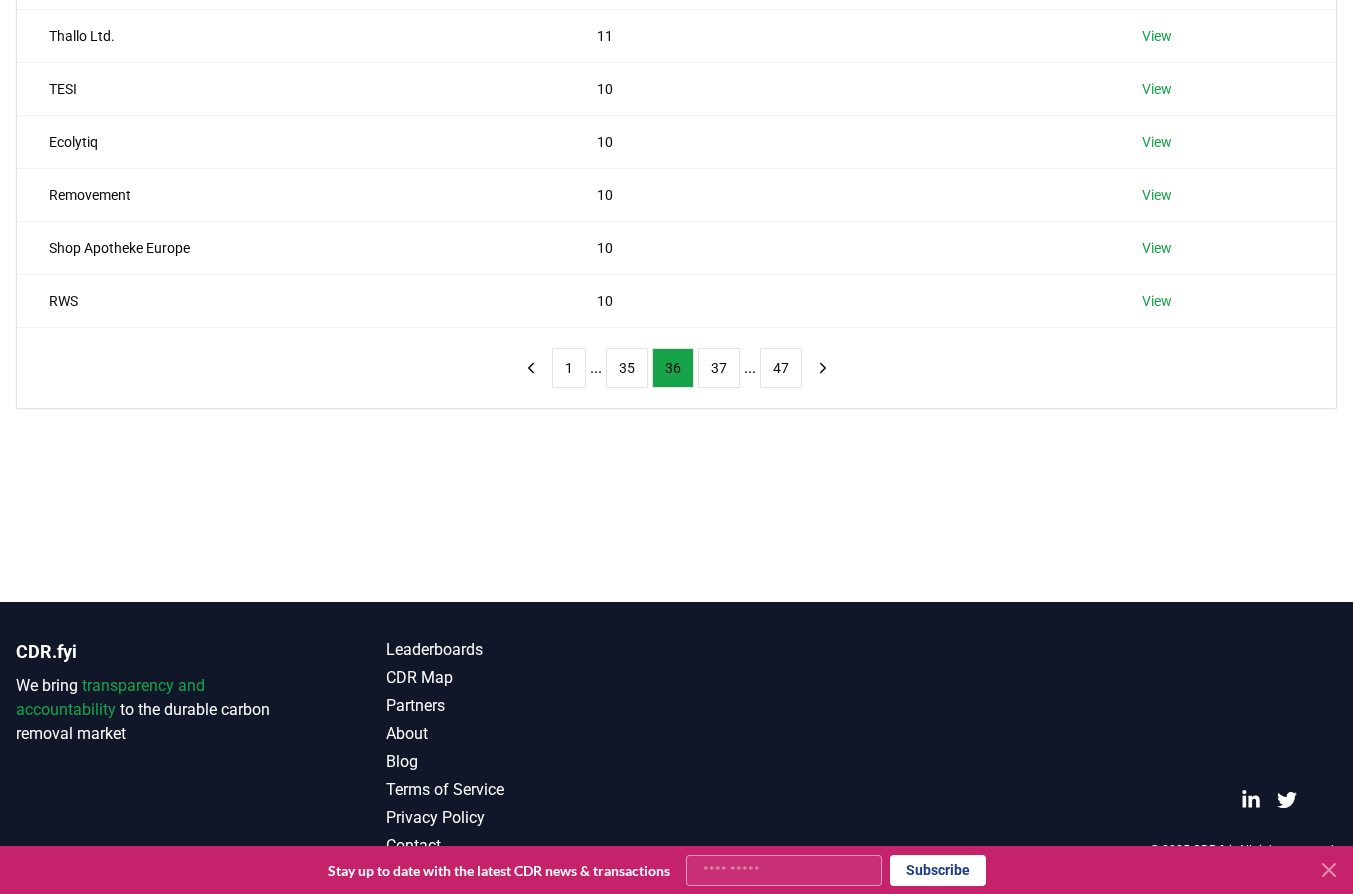 click on "Name Tons Purchased Steve Kelly 12 View GECA Environnement 12 View Passion Capital 12 View Orkestro 11 View Thallo Ltd. 11 View TESI 10 View Ecolytiq 10 View Removement 10 View Shop Apotheke Europe 10 View RWS 10 View 1 ... 35 36 37 ... 47" at bounding box center (676, 42) 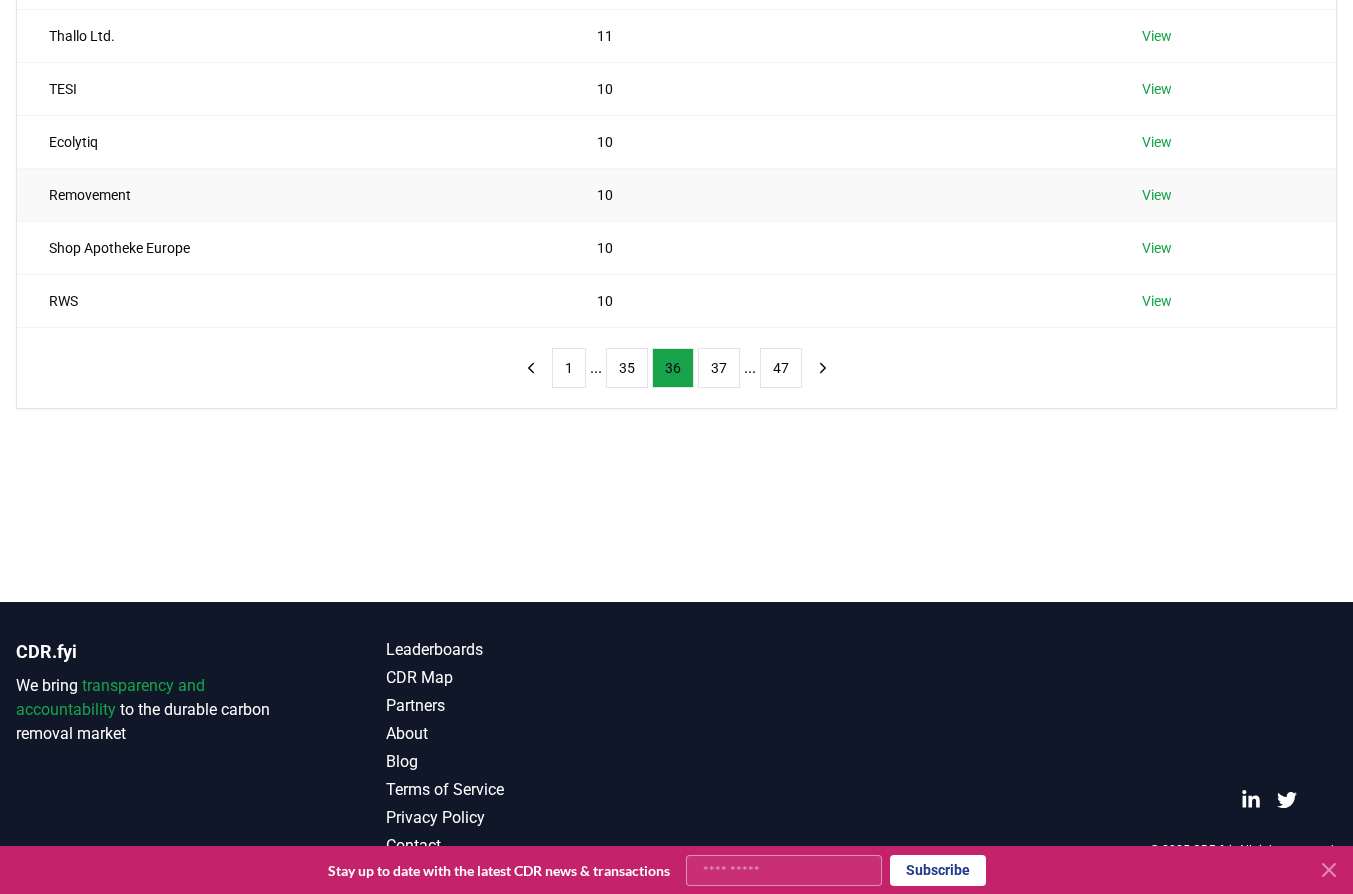 click on "Removement" at bounding box center [291, 194] 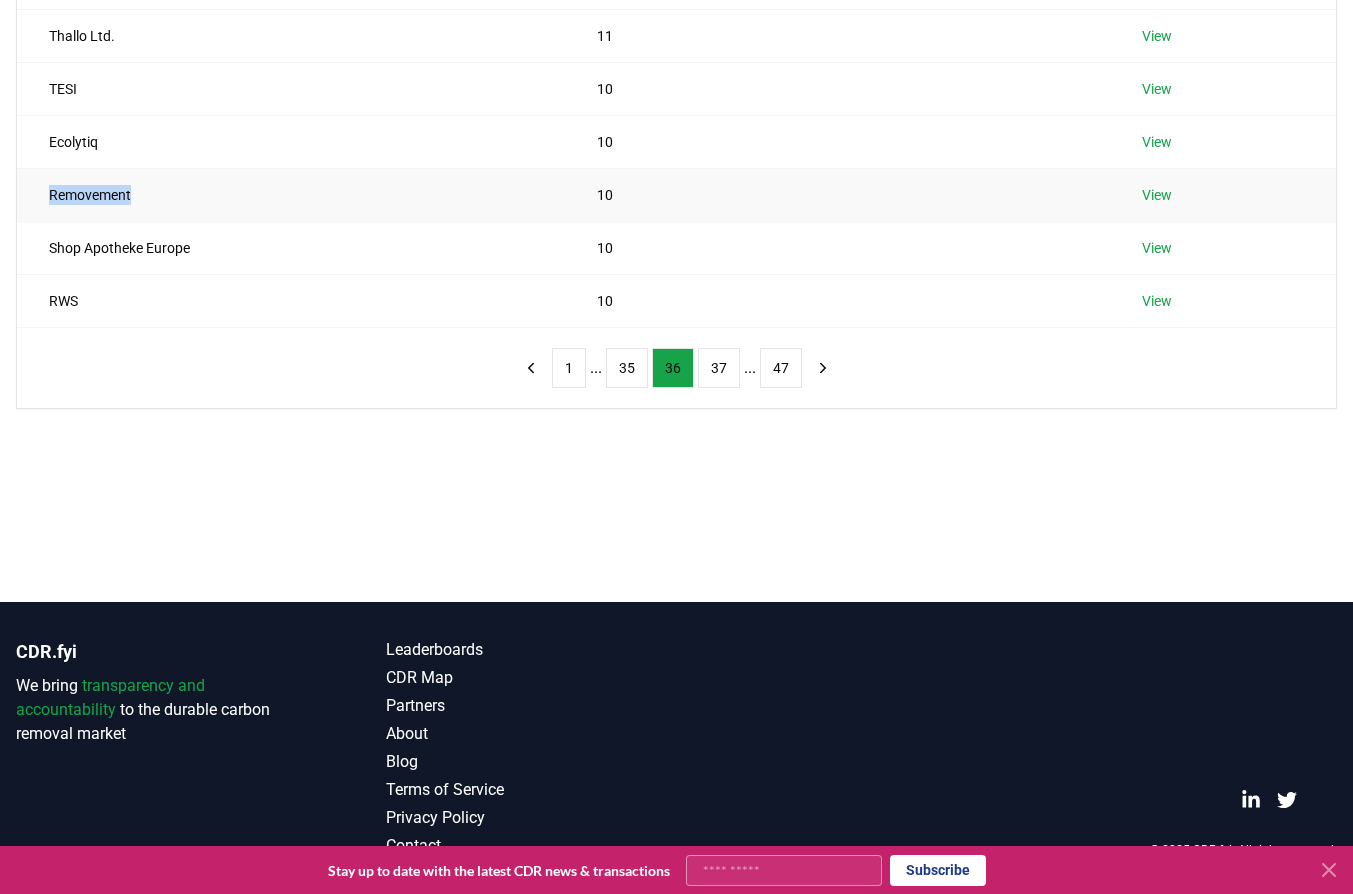 click on "Removement" at bounding box center [291, 194] 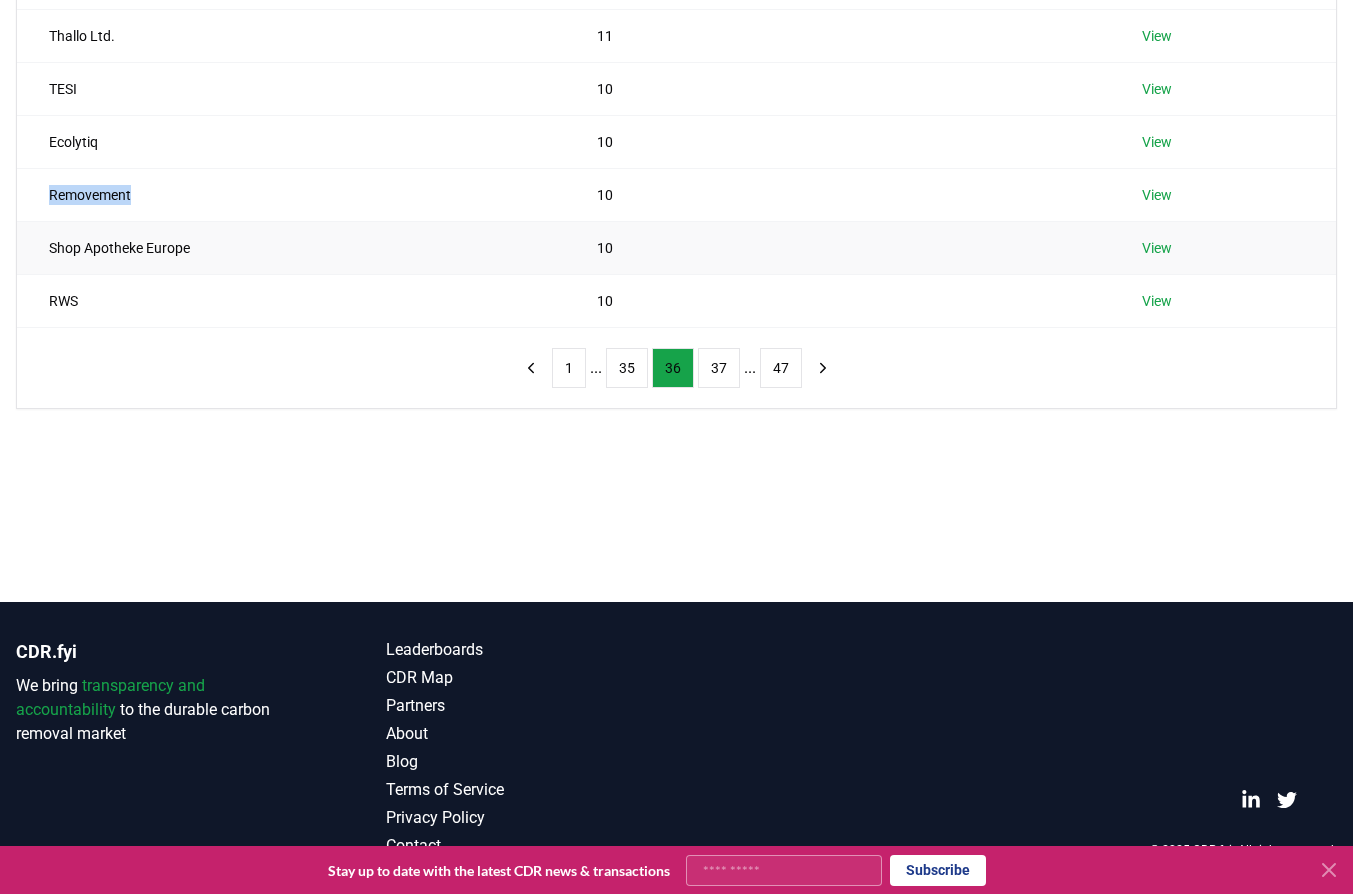 copy on "Removement" 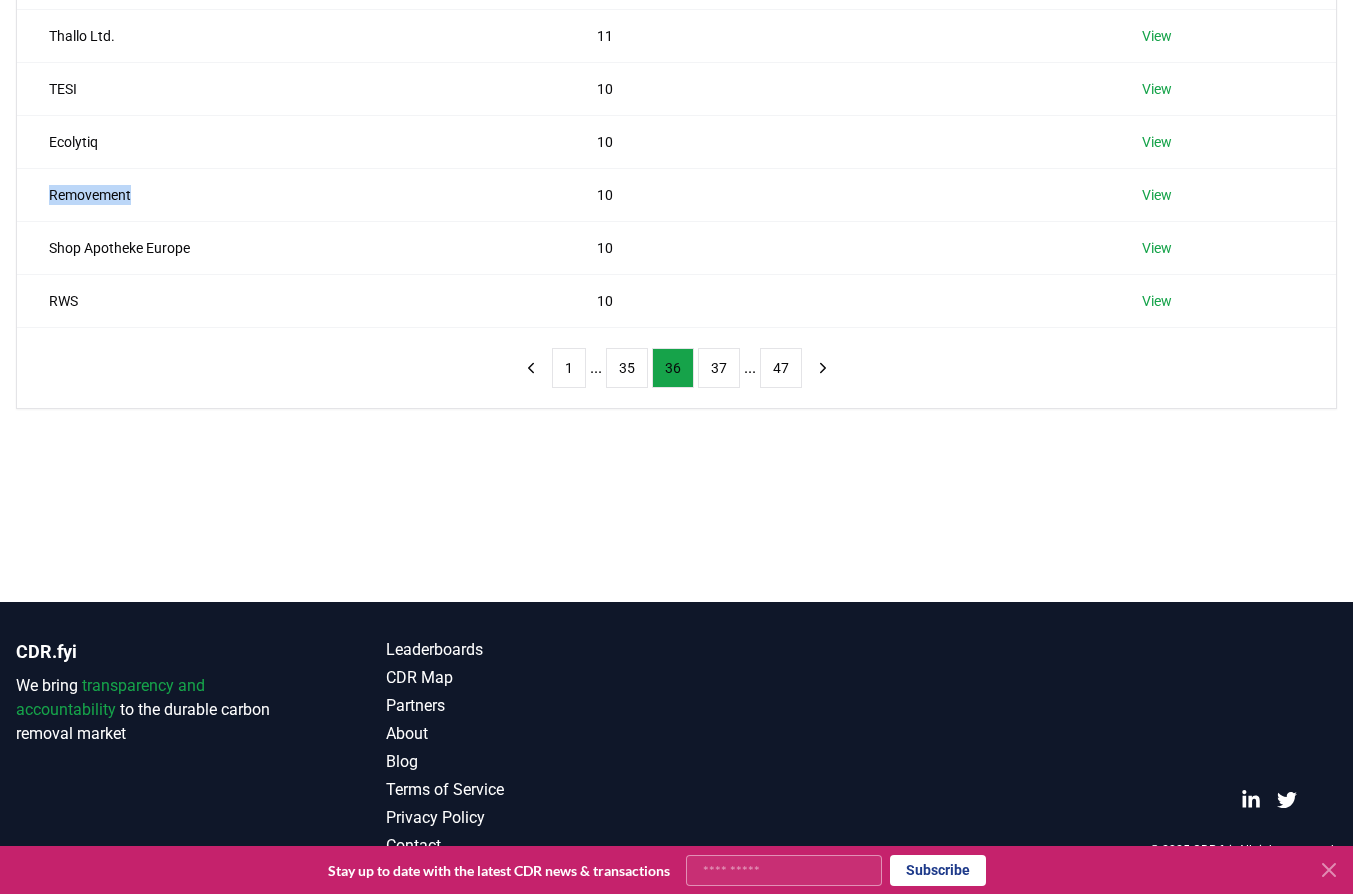drag, startPoint x: 157, startPoint y: 497, endPoint x: 300, endPoint y: 428, distance: 158.77657 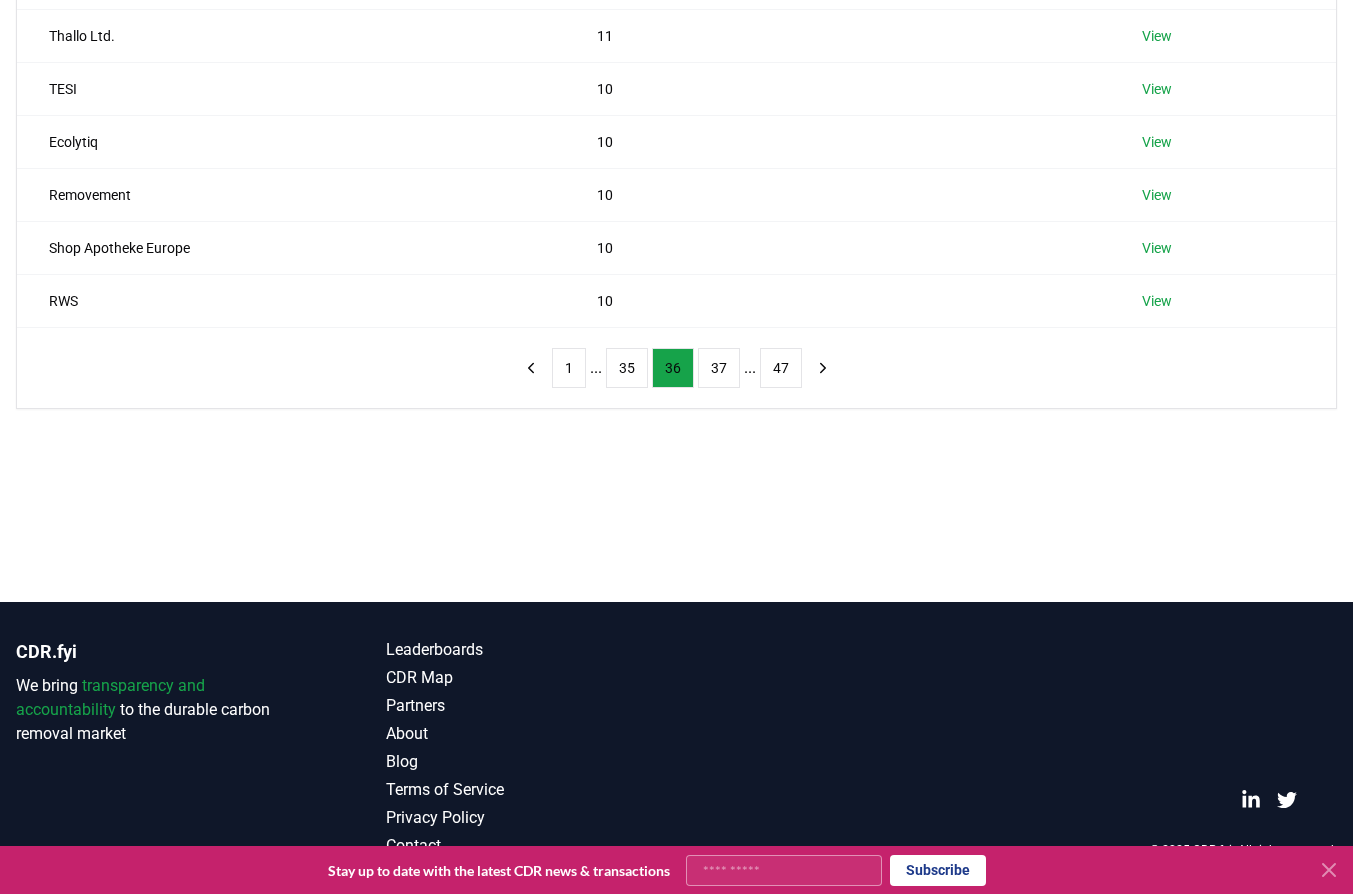 drag, startPoint x: 505, startPoint y: 0, endPoint x: 235, endPoint y: 331, distance: 427.15454 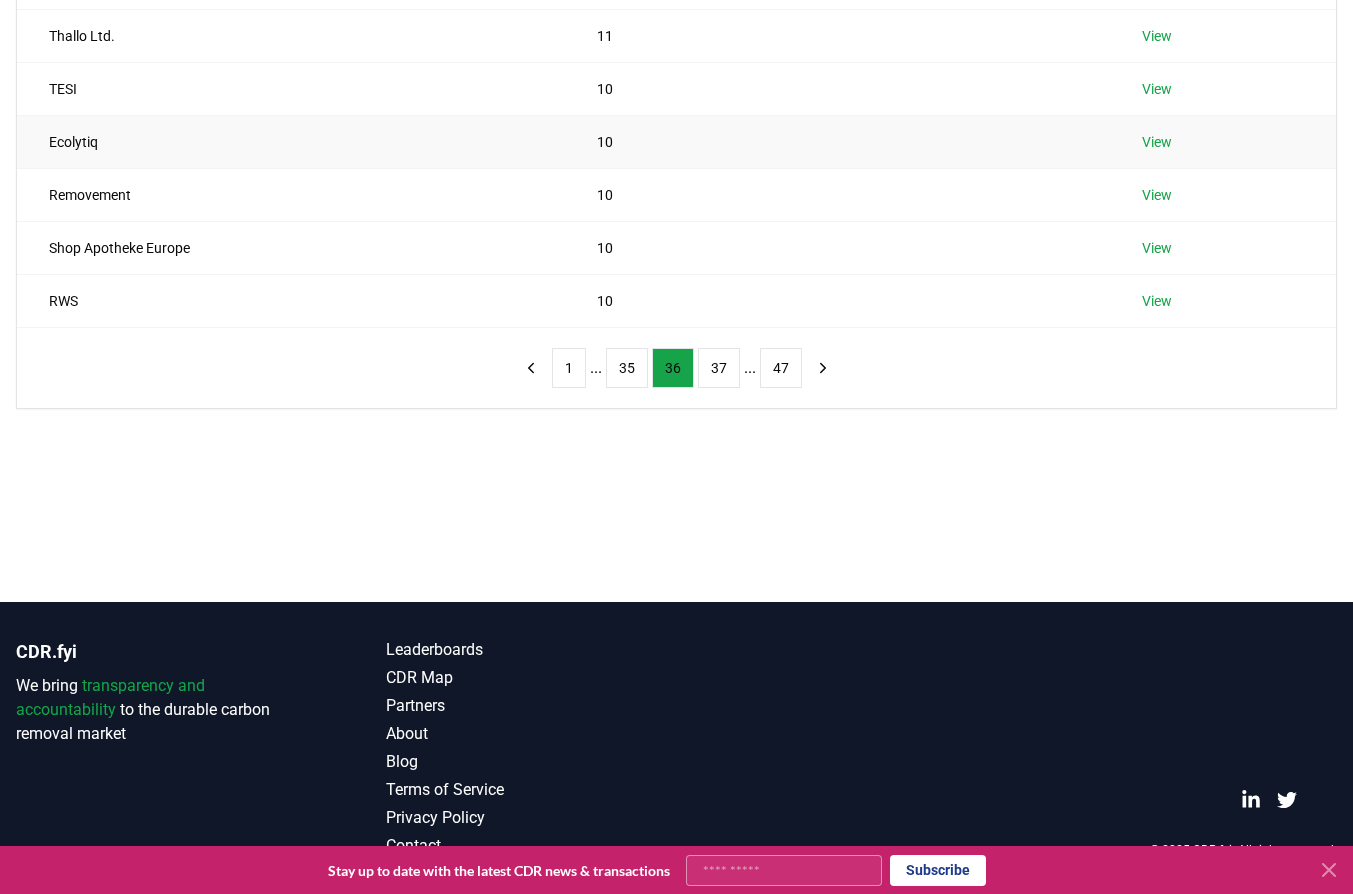 click on "Ecolytiq" at bounding box center (291, 141) 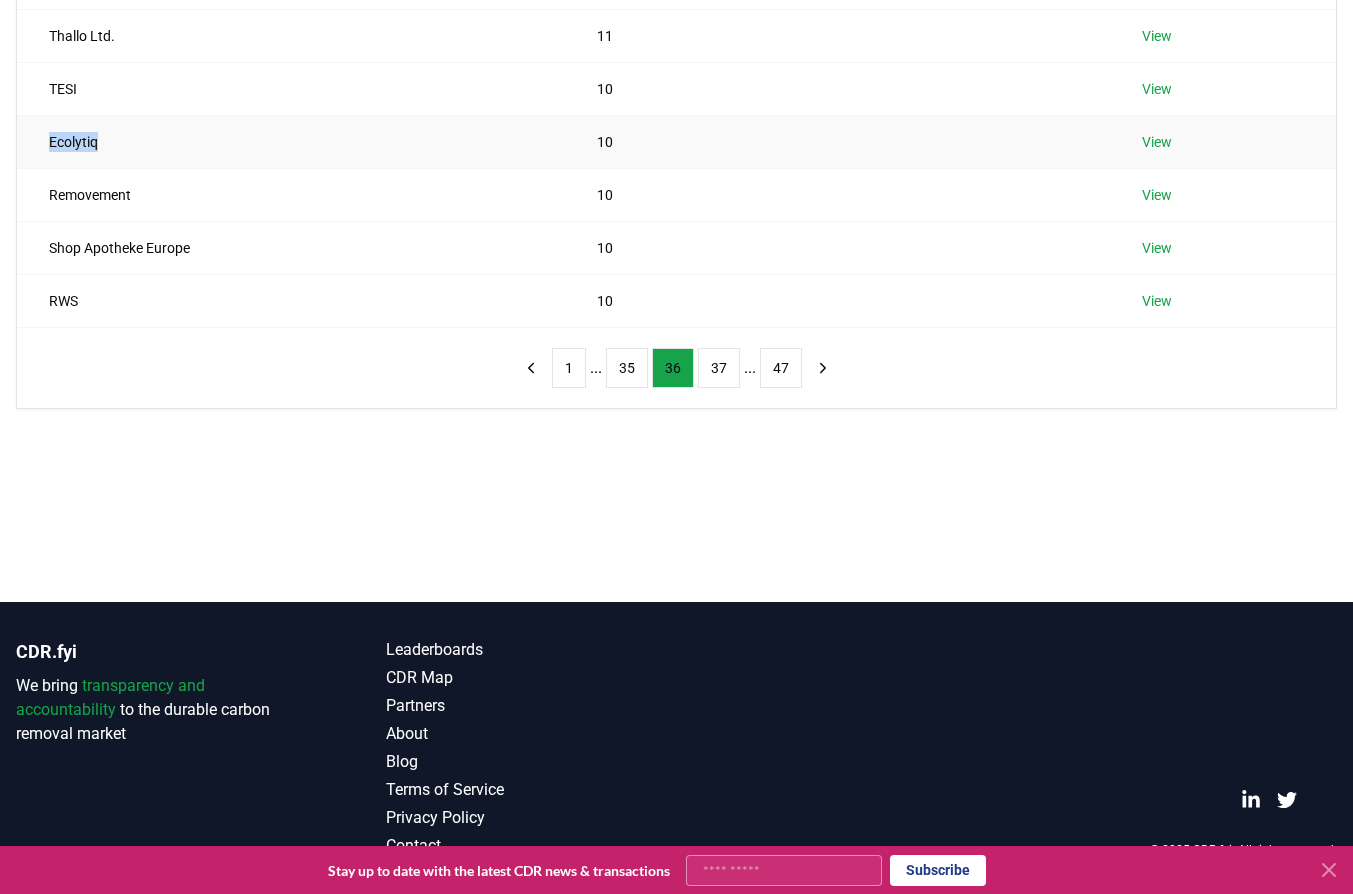 click on "Ecolytiq" at bounding box center [291, 141] 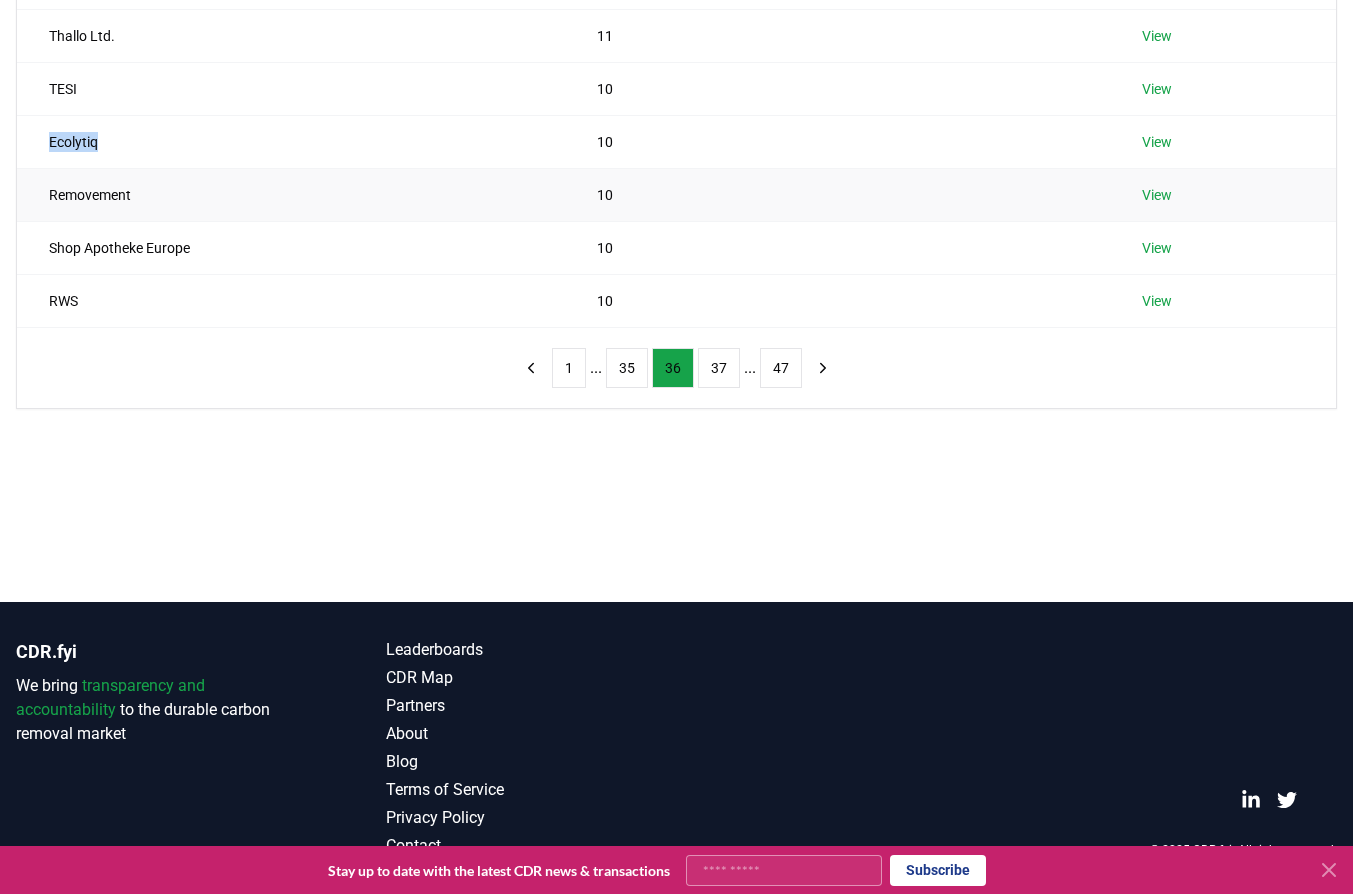 copy on "Ecolytiq" 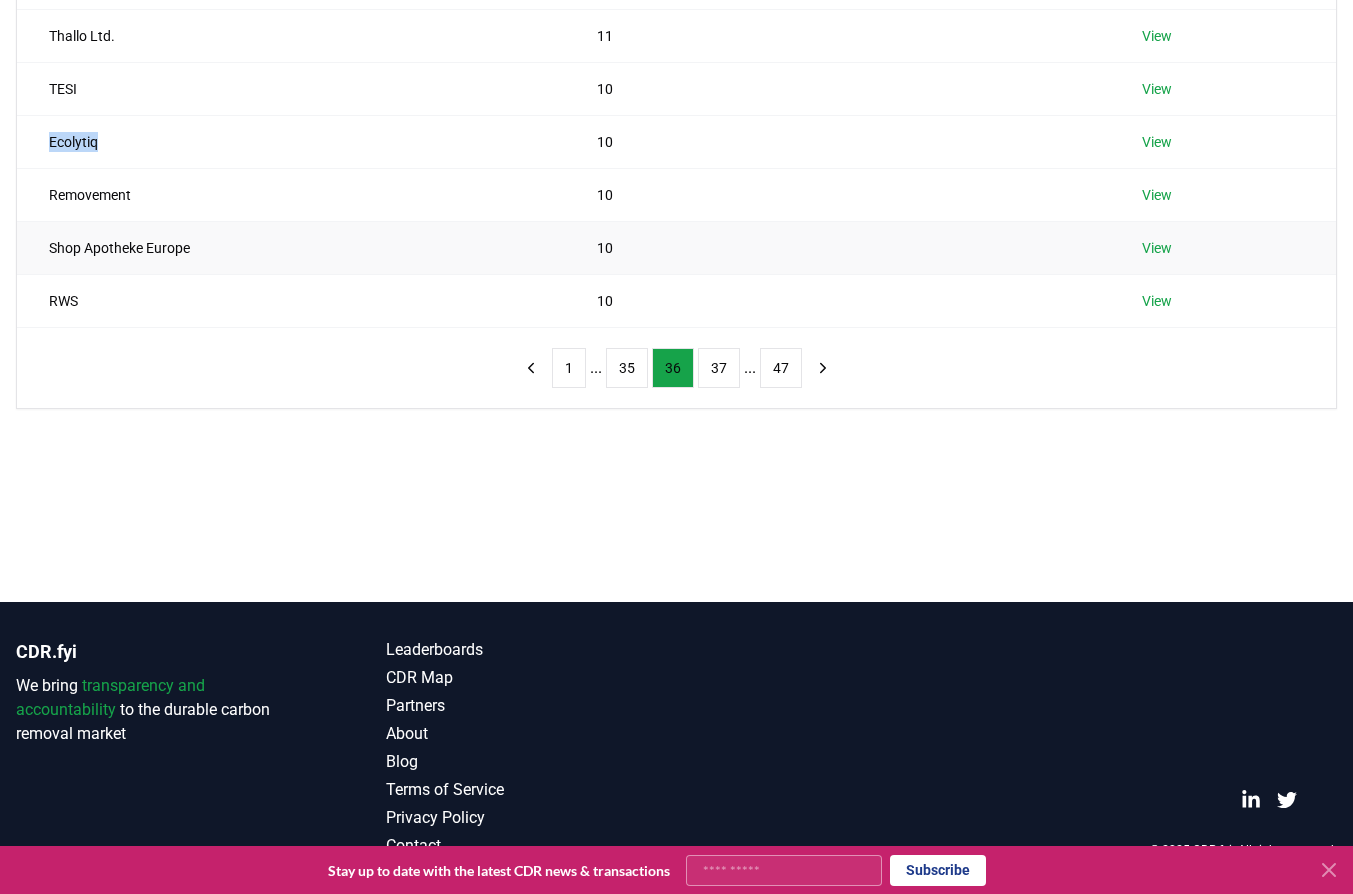 click on "Shop Apotheke Europe" at bounding box center (291, 247) 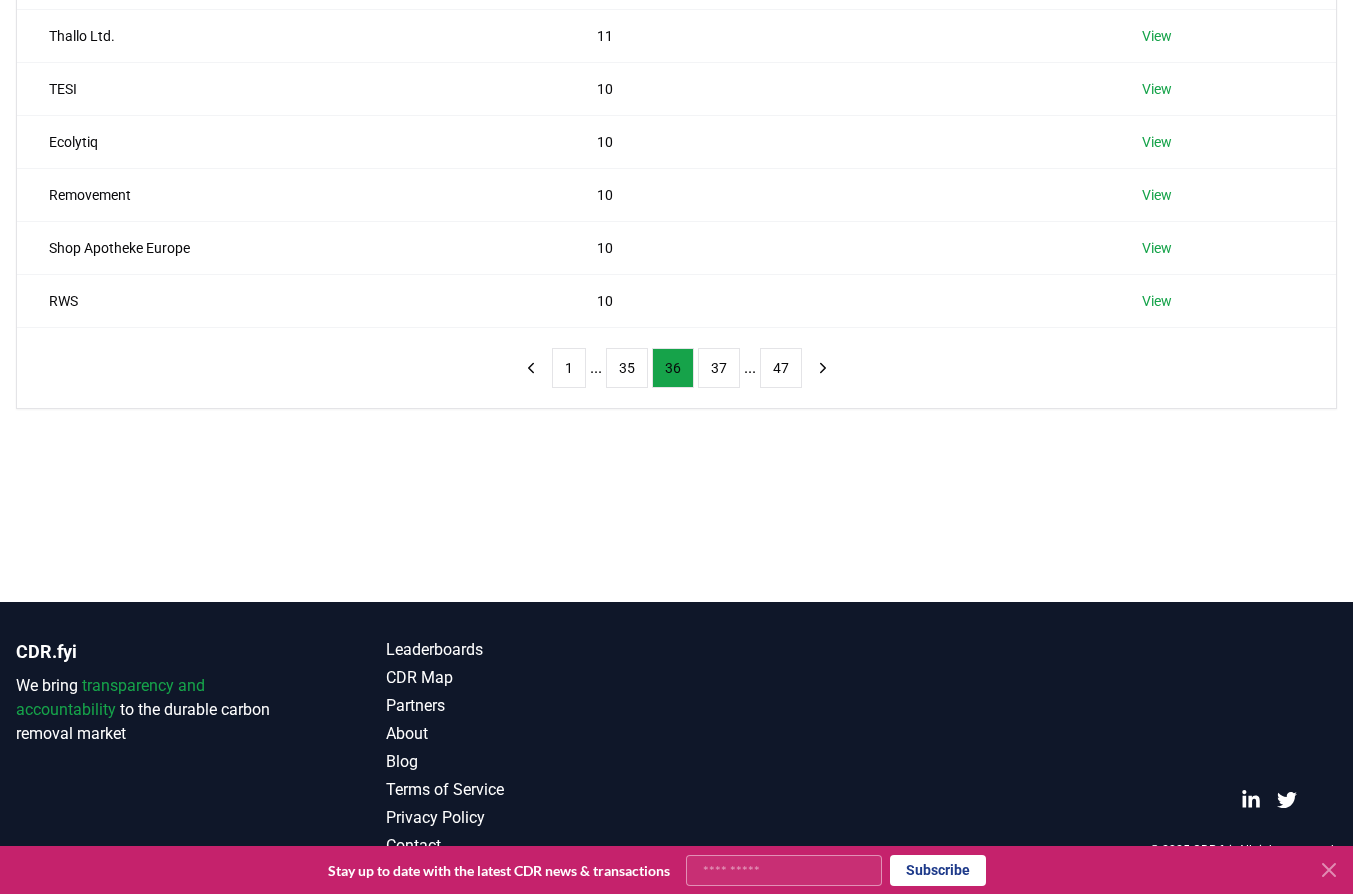 drag, startPoint x: 125, startPoint y: 428, endPoint x: 135, endPoint y: 423, distance: 11.18034 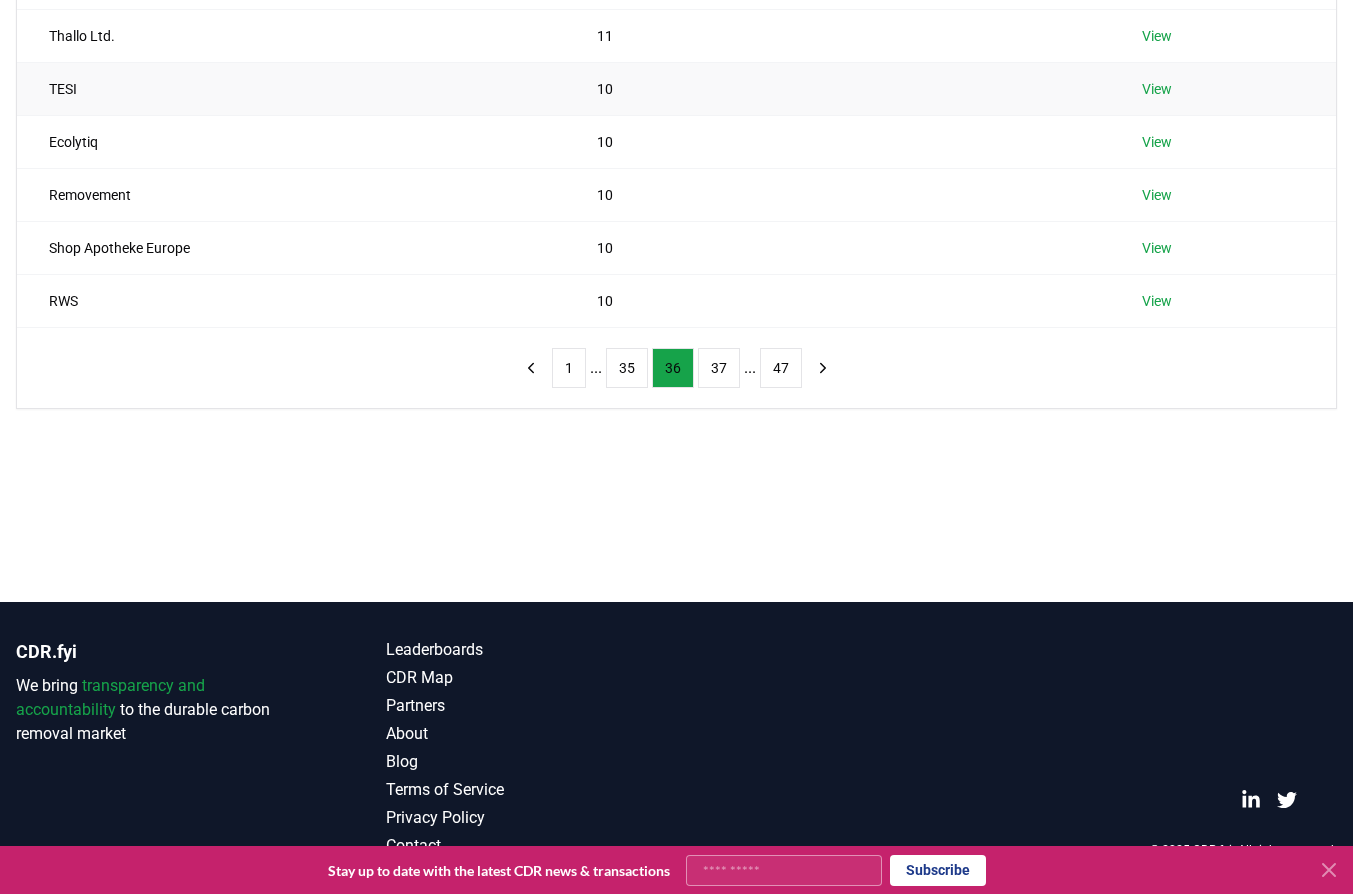 click on "TESI" at bounding box center (291, 88) 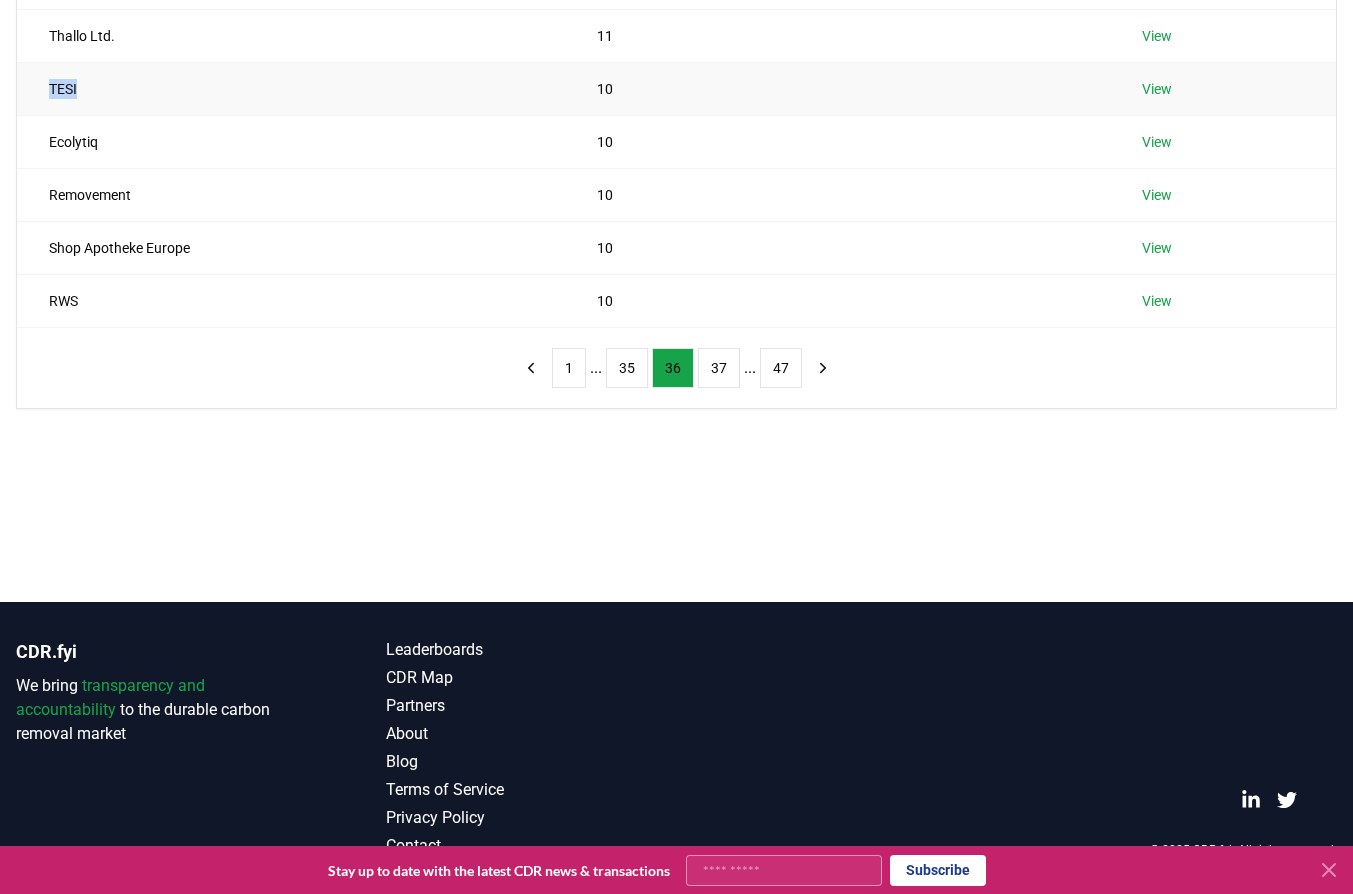 click on "TESI" at bounding box center [291, 88] 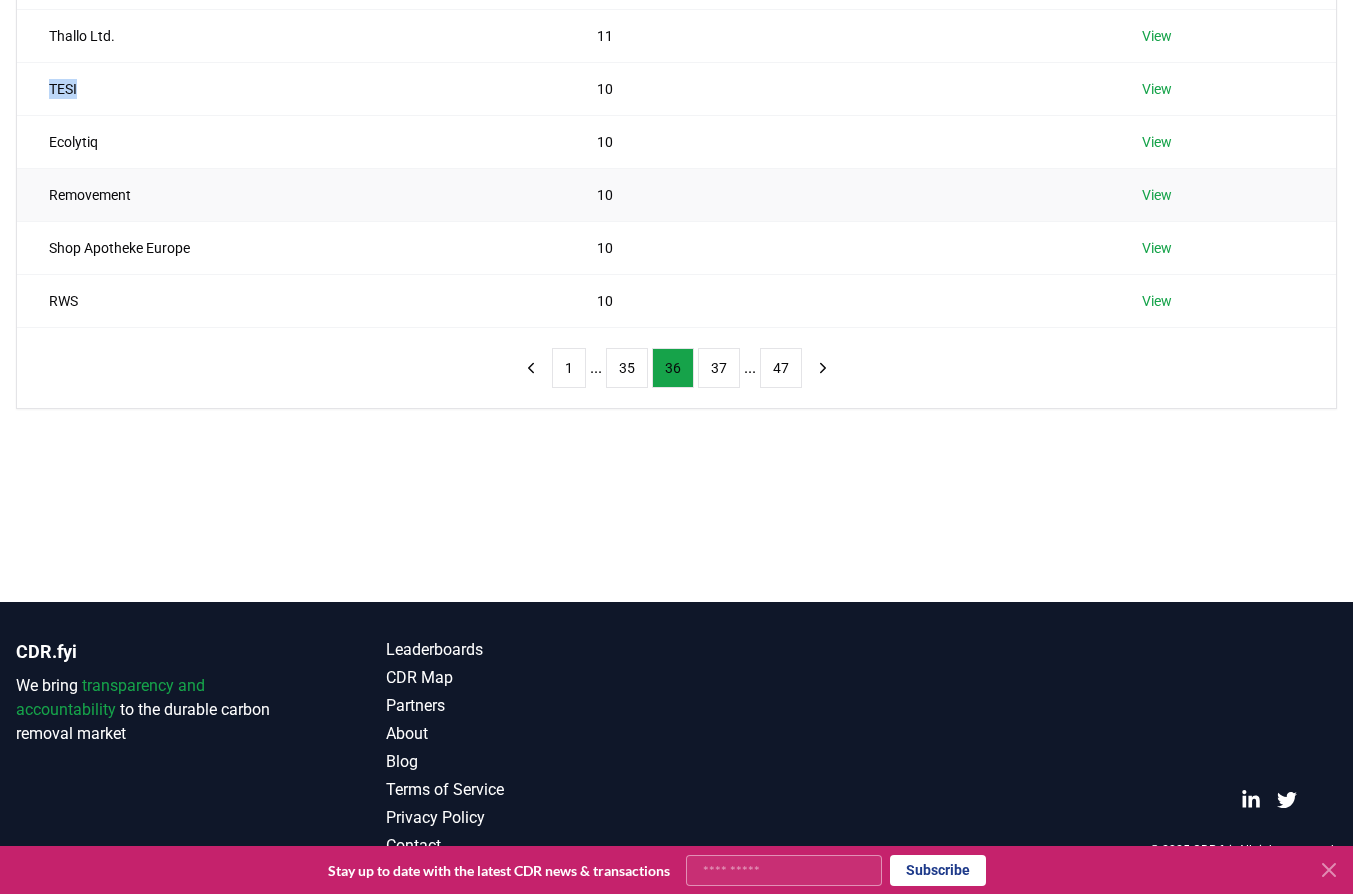 copy on "TESI" 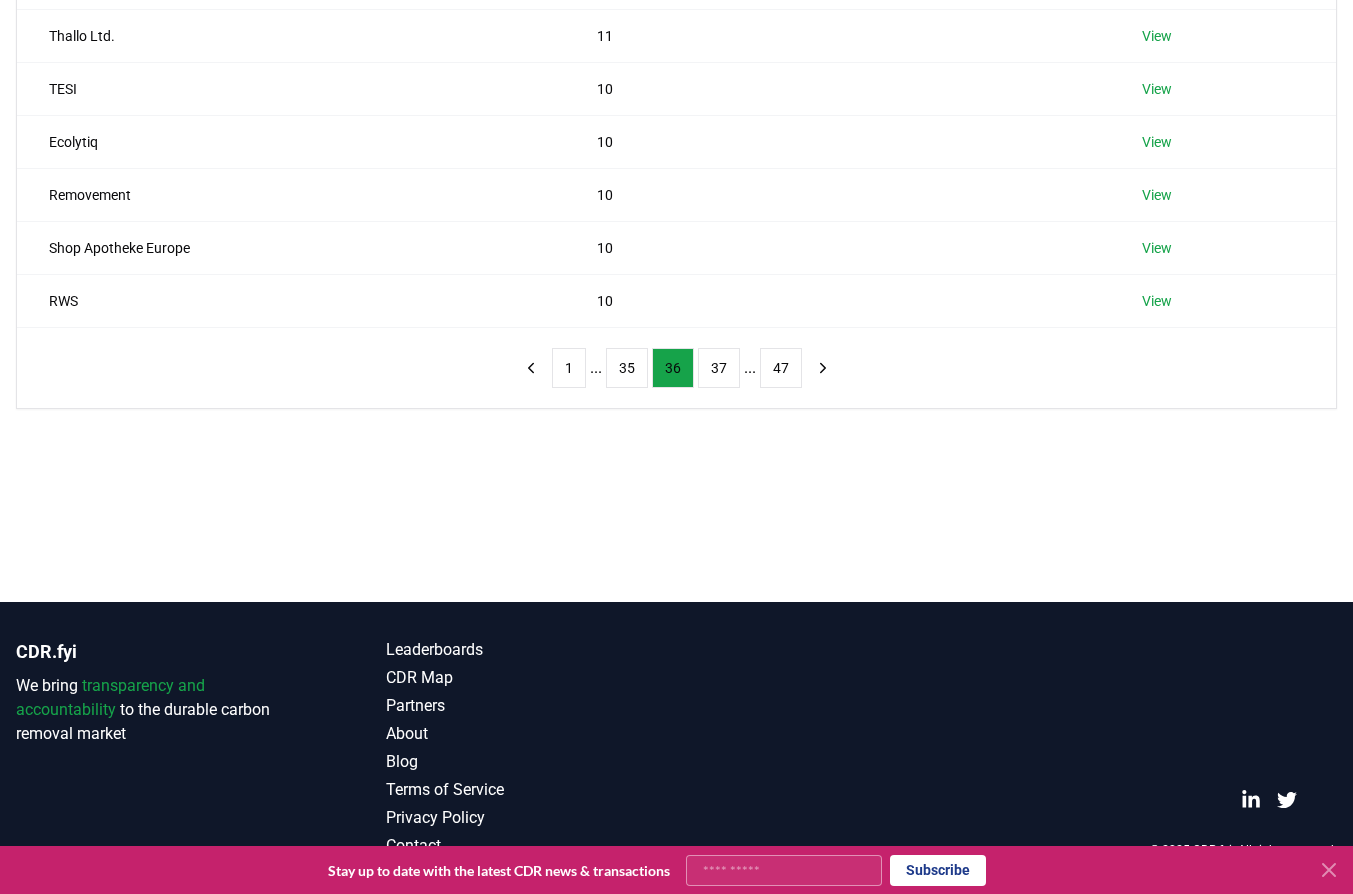 drag, startPoint x: 220, startPoint y: 400, endPoint x: 223, endPoint y: 388, distance: 12.369317 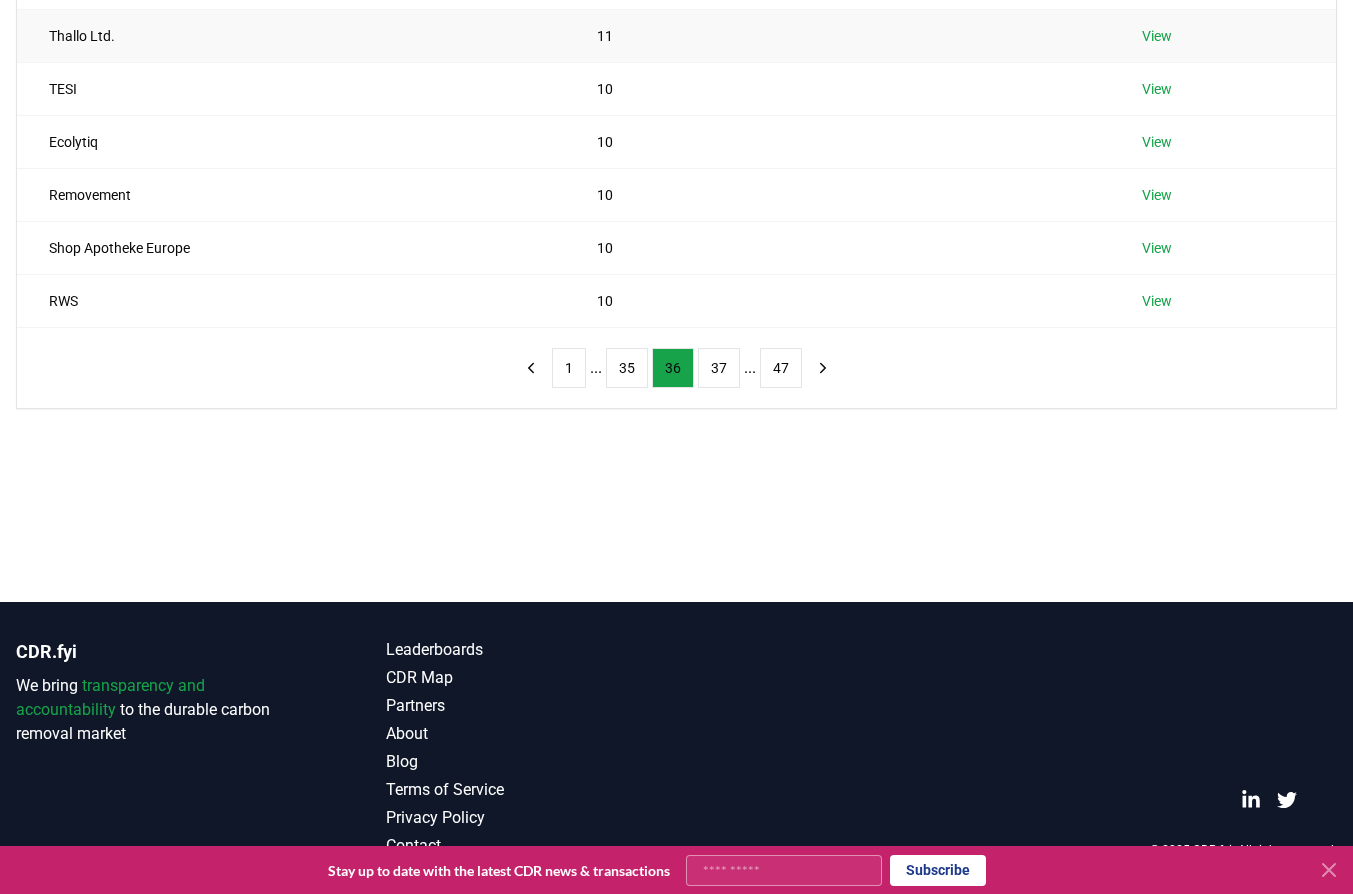 click on "Thallo Ltd." at bounding box center (291, 35) 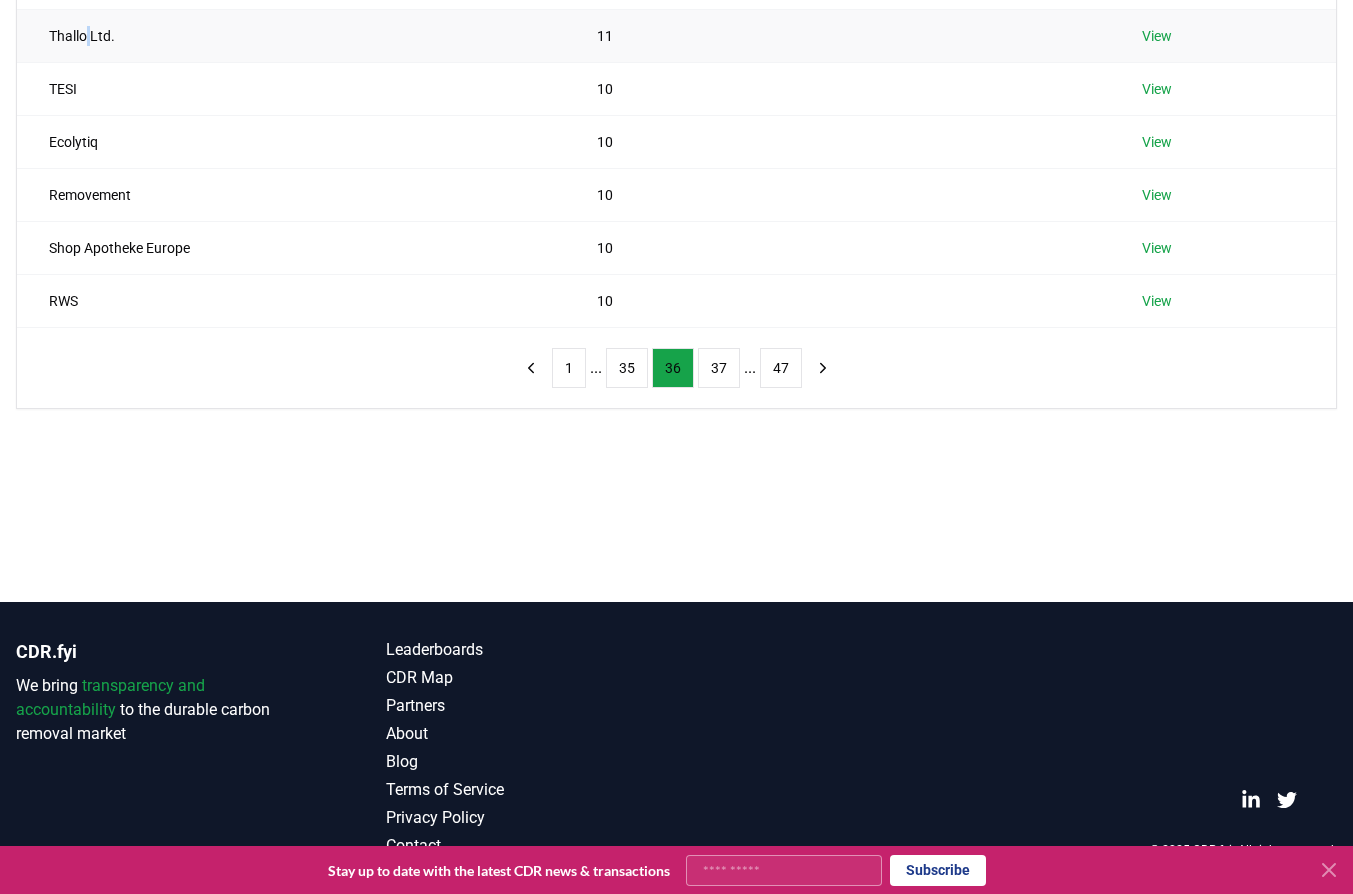 click on "Thallo Ltd." at bounding box center [291, 35] 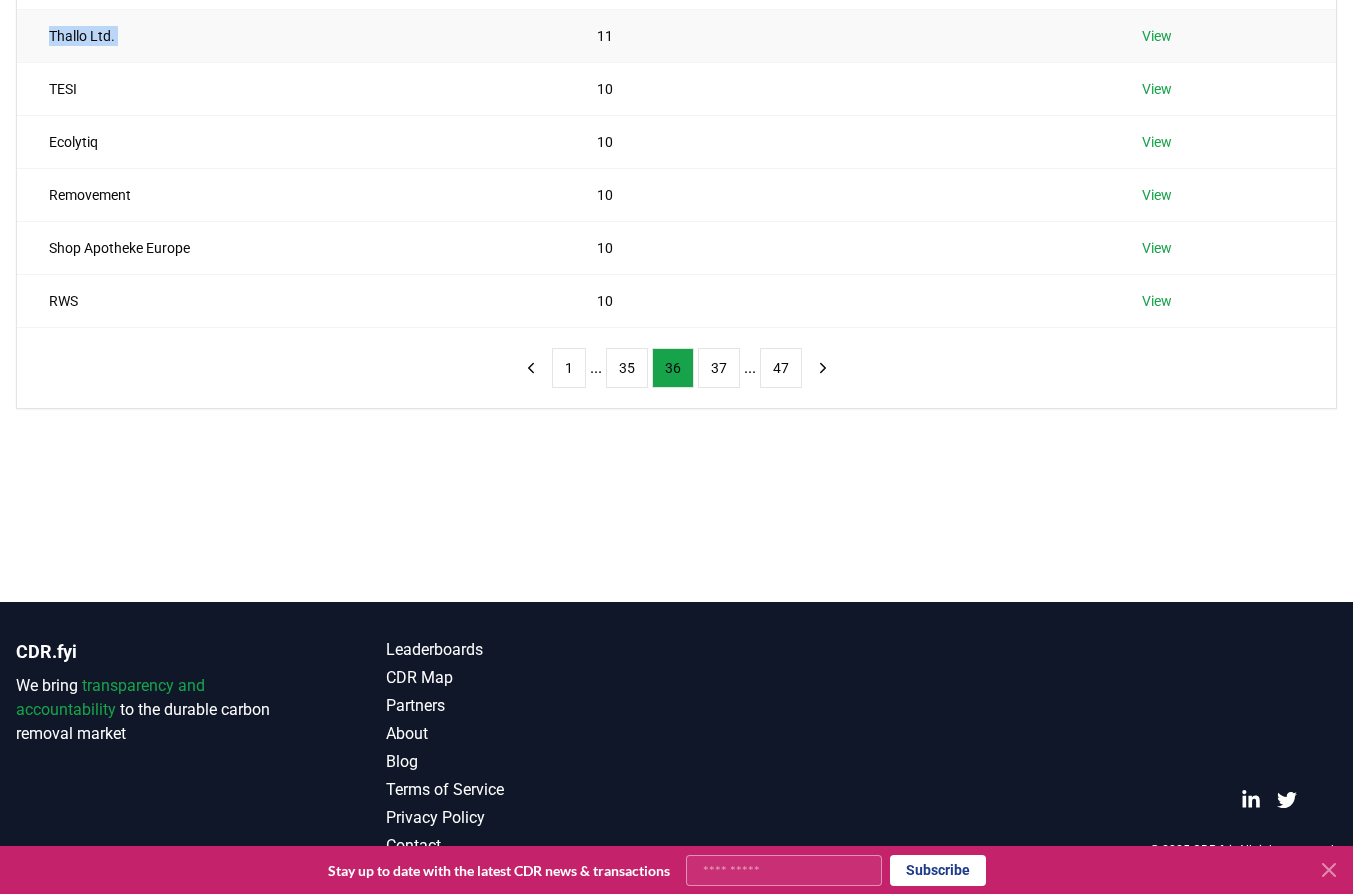 click on "Thallo Ltd." at bounding box center [291, 35] 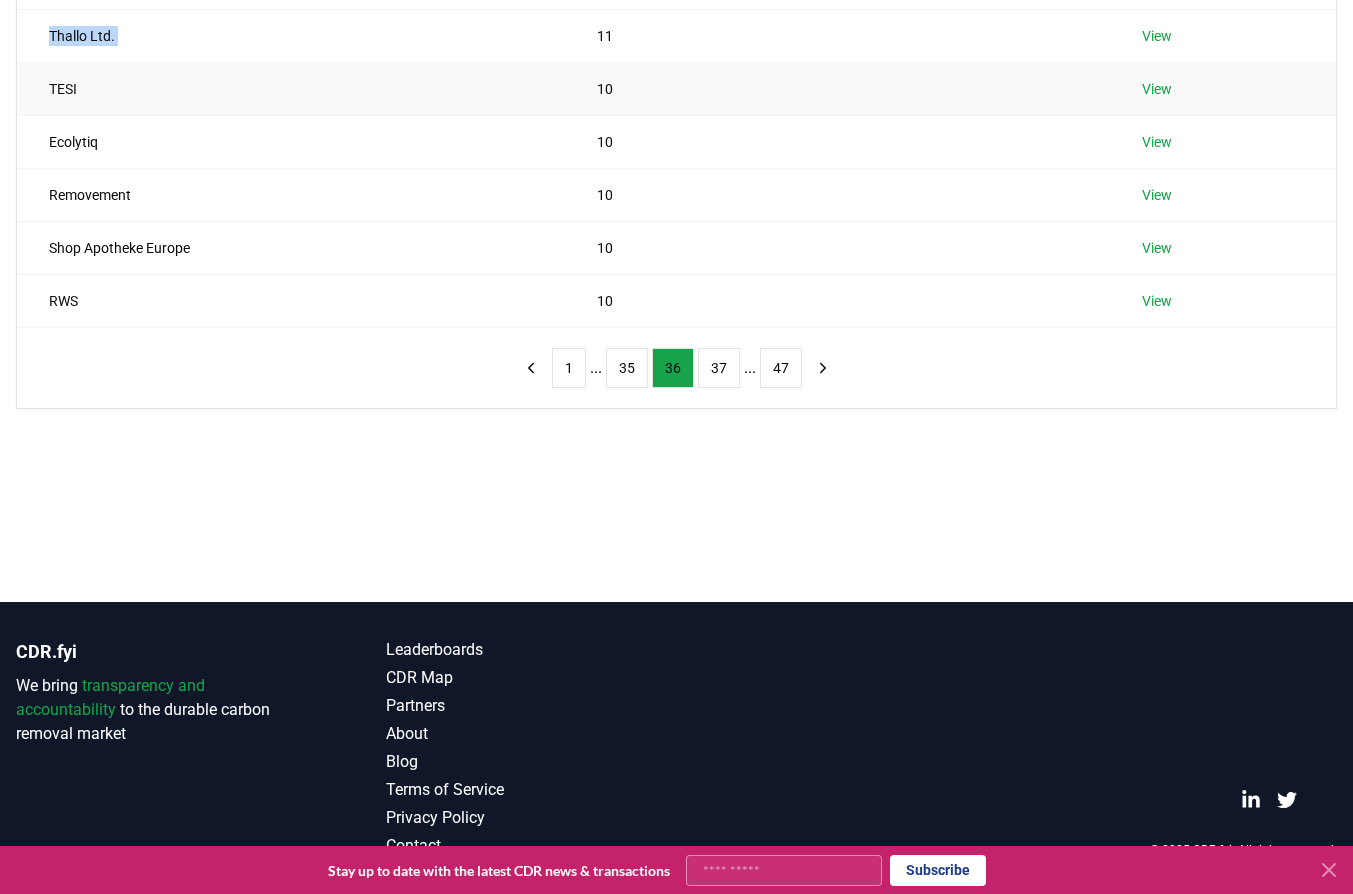 copy on "Thallo Ltd." 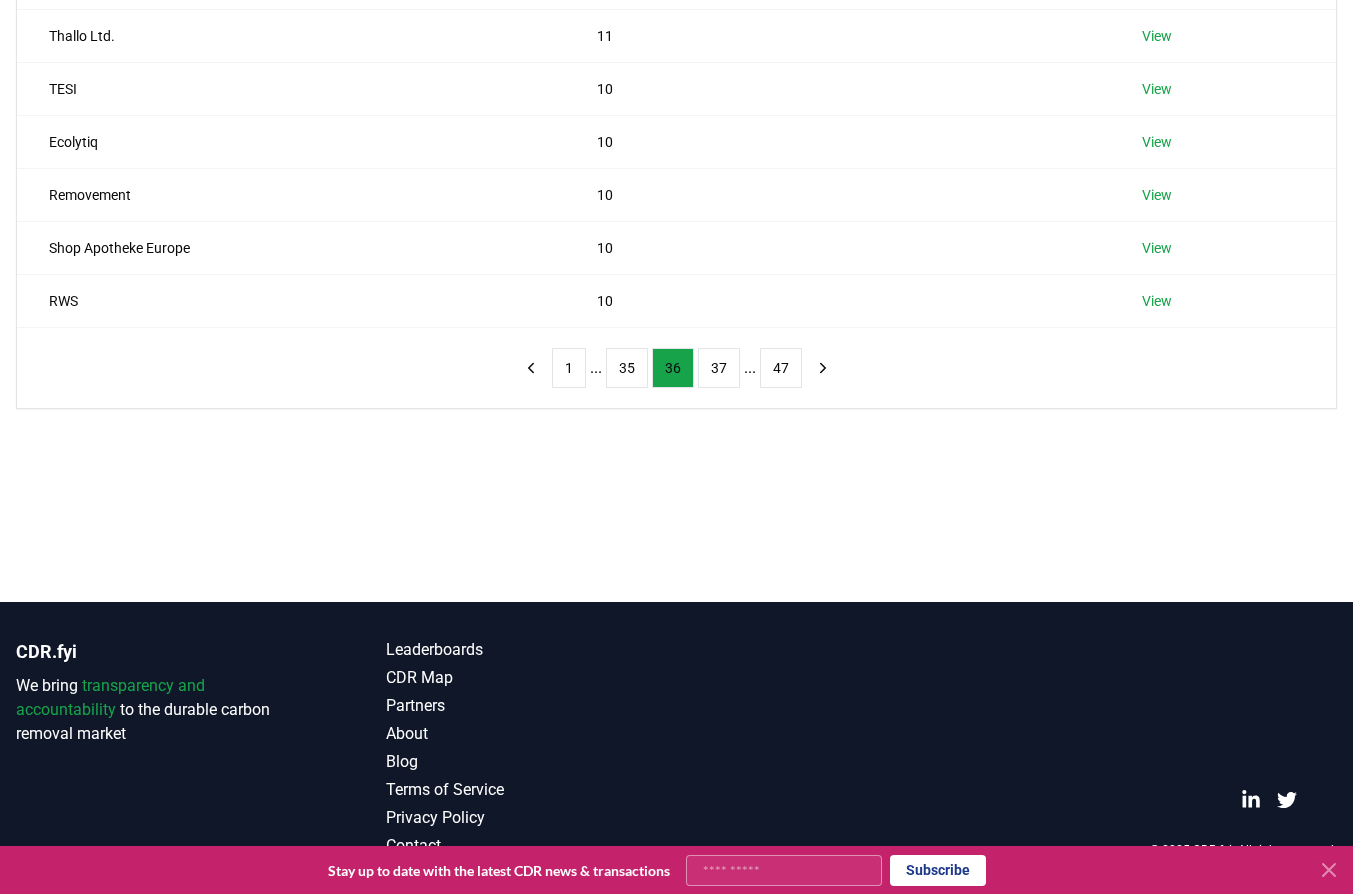 click on "Name Tons Purchased Steve Kelly 12 View GECA Environnement 12 View Passion Capital 12 View Orkestro 11 View Thallo Ltd. 11 View TESI 10 View Ecolytiq 10 View Removement 10 View Shop Apotheke Europe 10 View RWS 10 View 1 ... 35 36 37 ... 47" at bounding box center (676, 42) 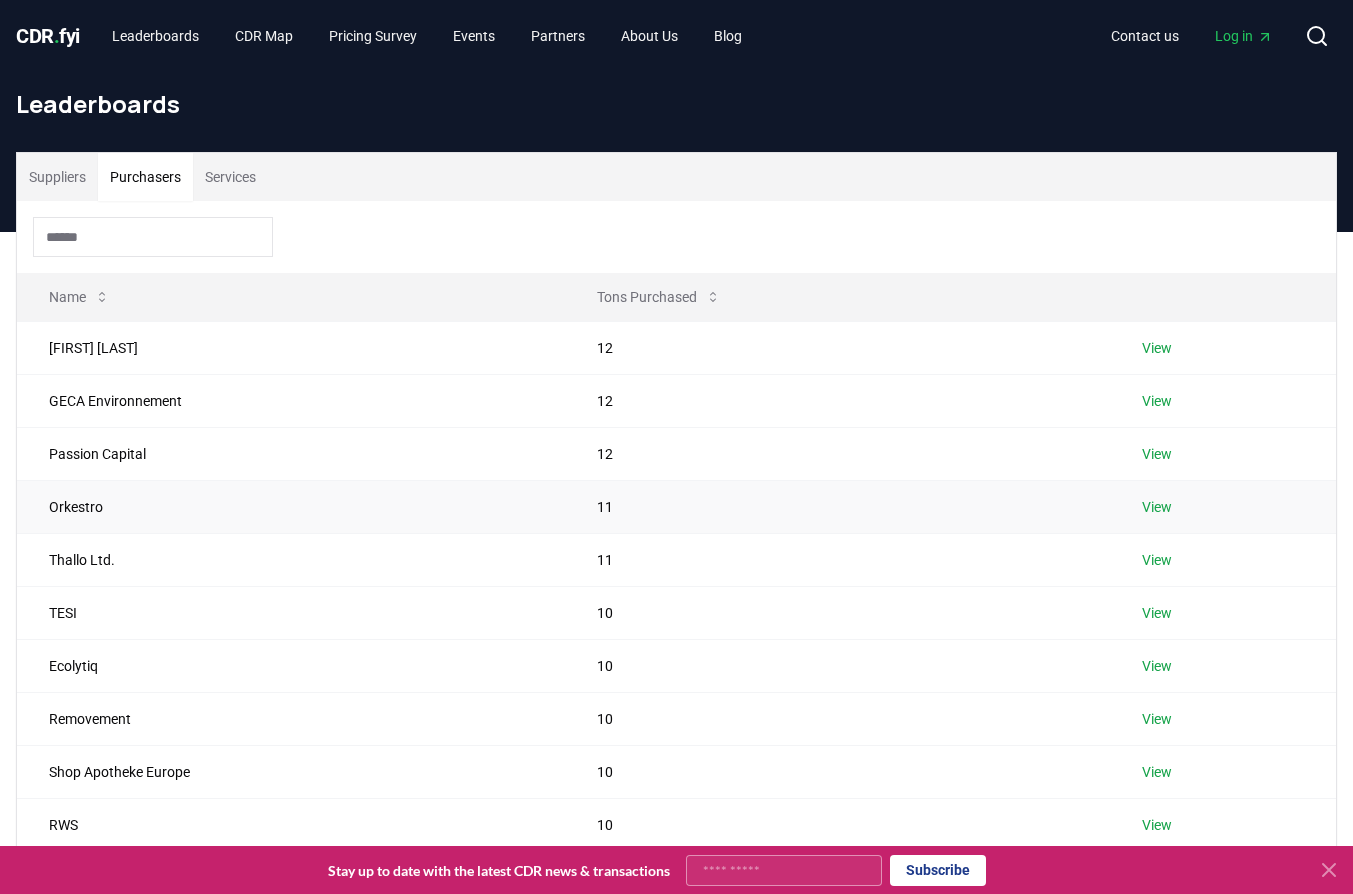 click on "Orkestro" at bounding box center (291, 506) 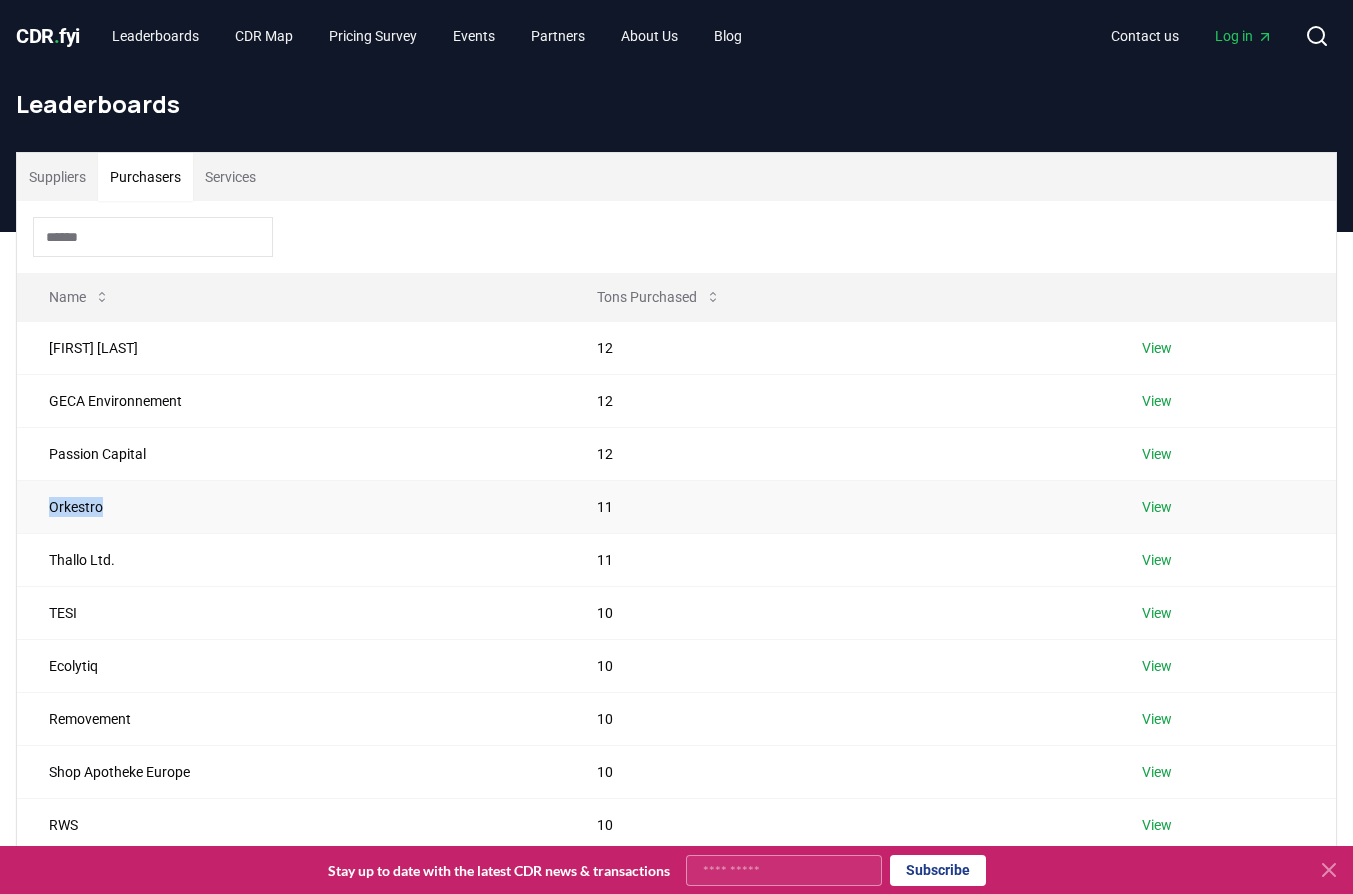 click on "Orkestro" at bounding box center (291, 506) 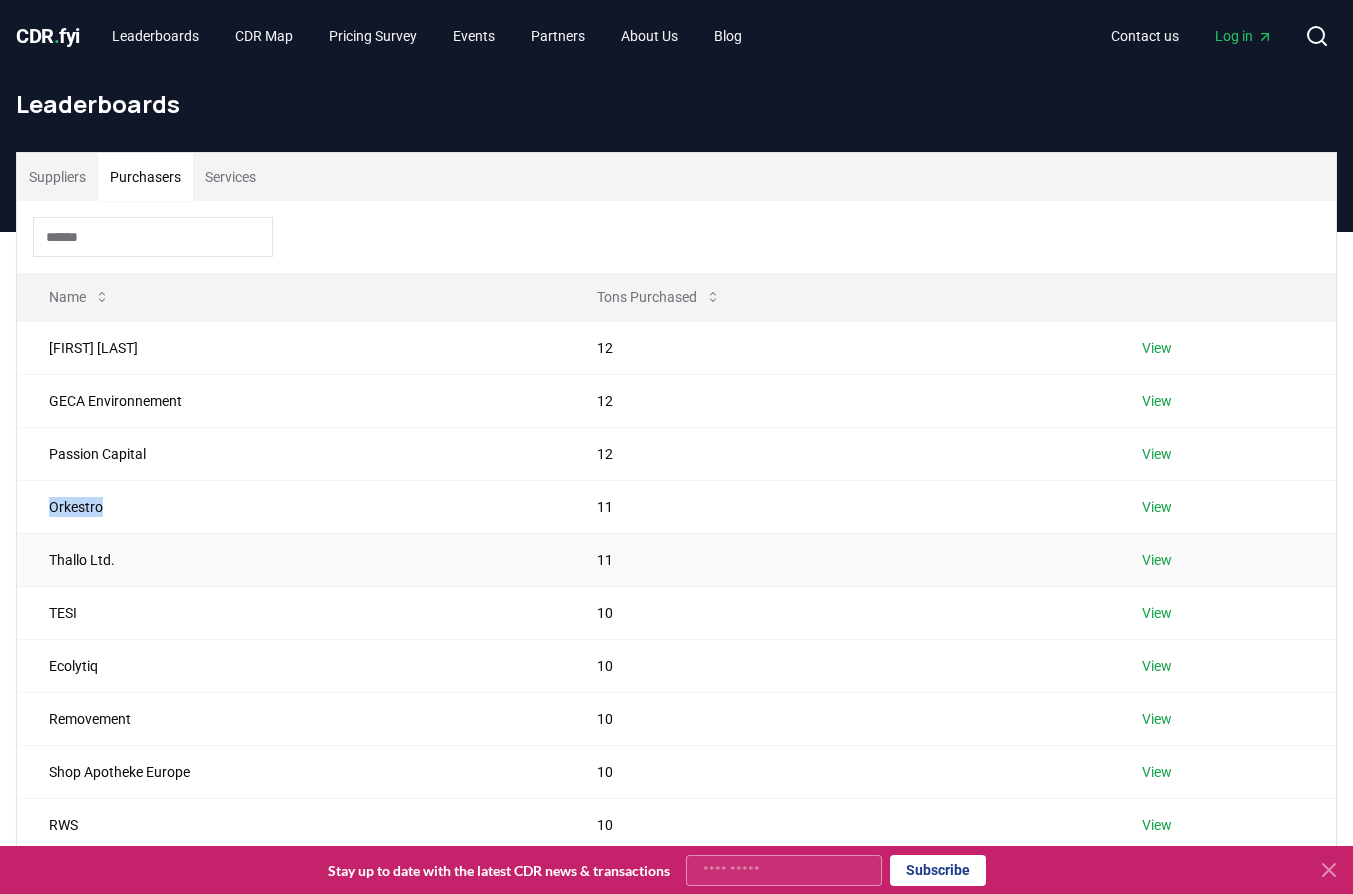 copy on "Orkestro" 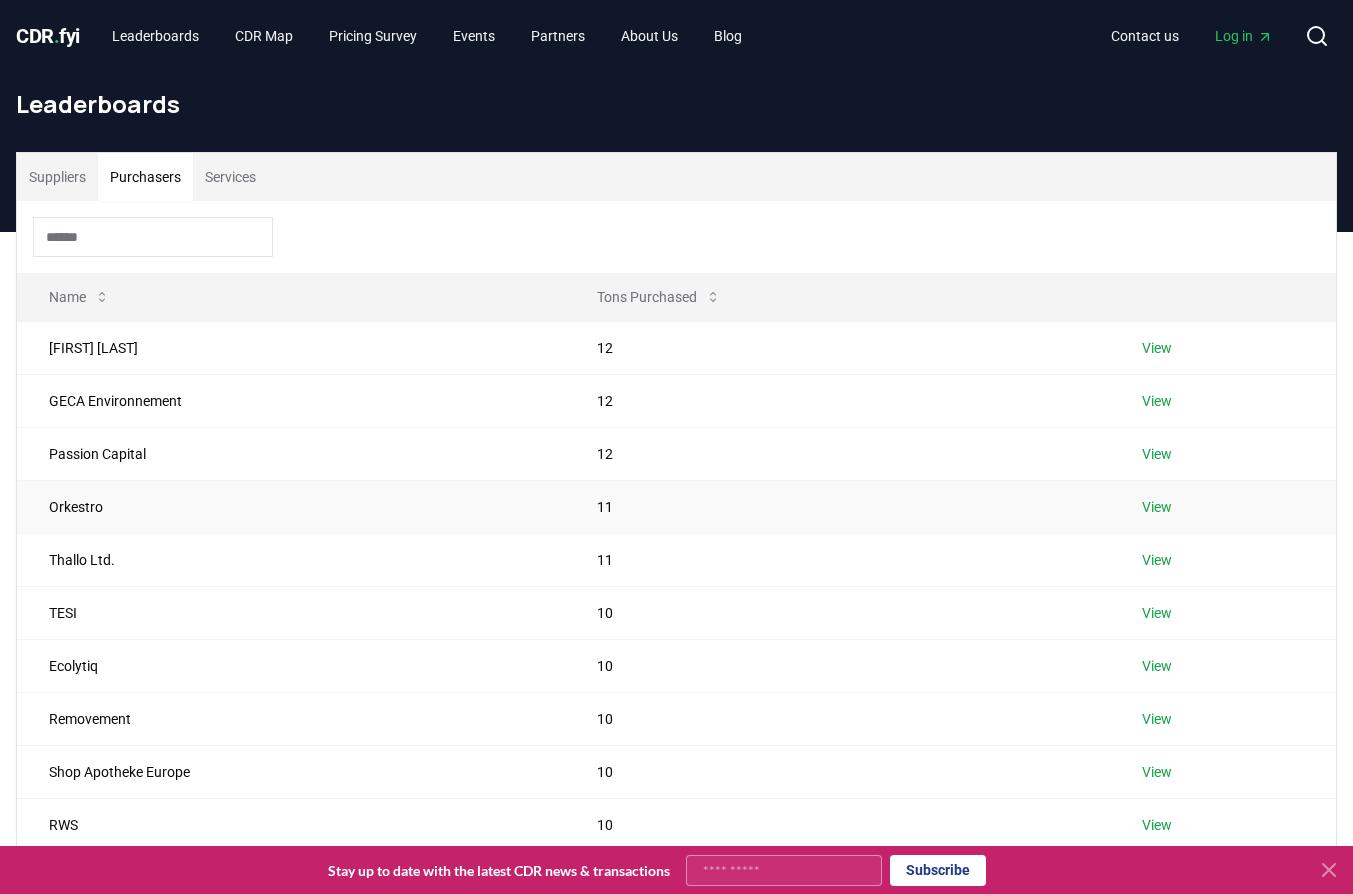 drag, startPoint x: 67, startPoint y: 560, endPoint x: 128, endPoint y: 529, distance: 68.42514 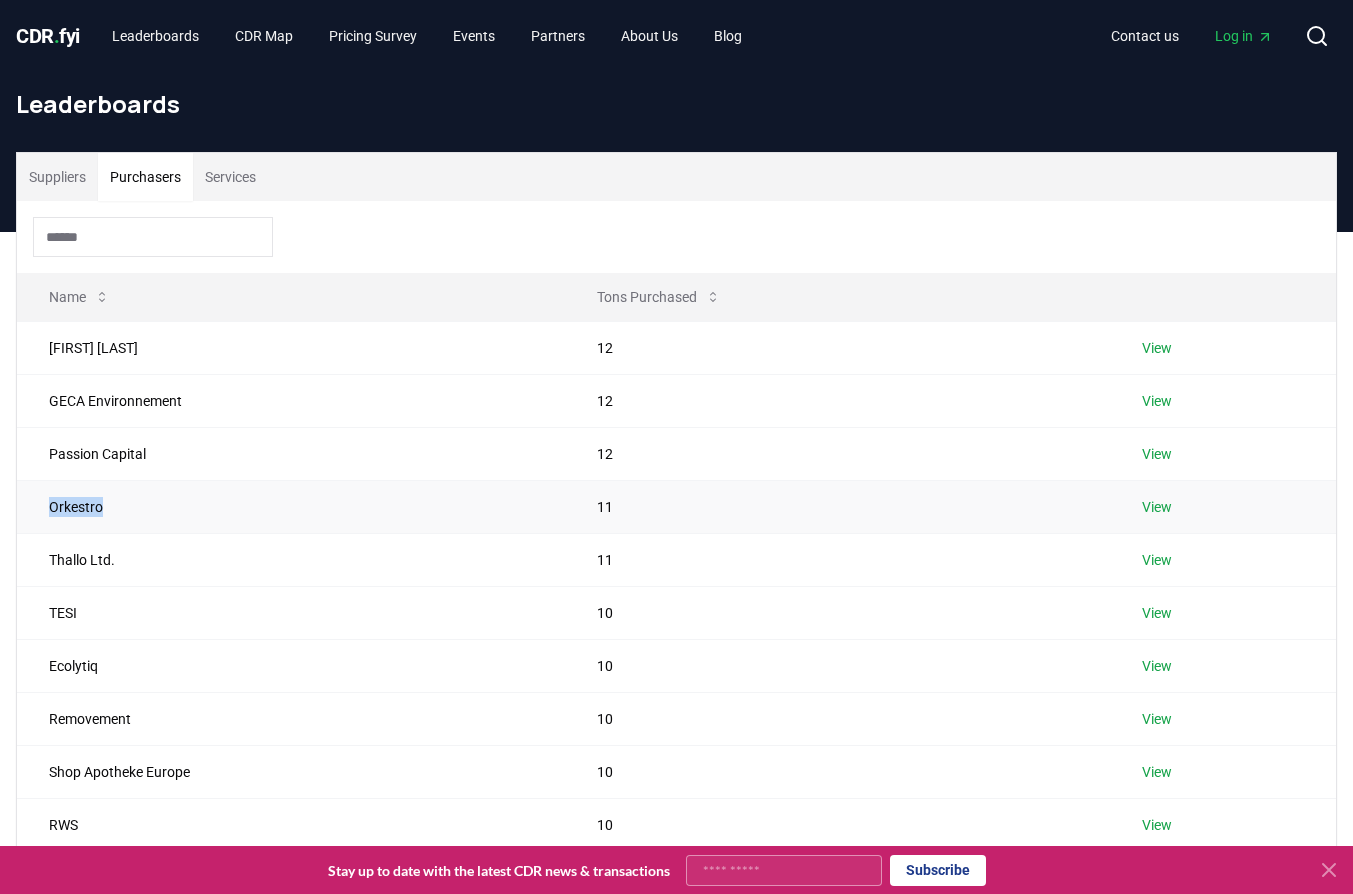 click on "Orkestro" at bounding box center [291, 506] 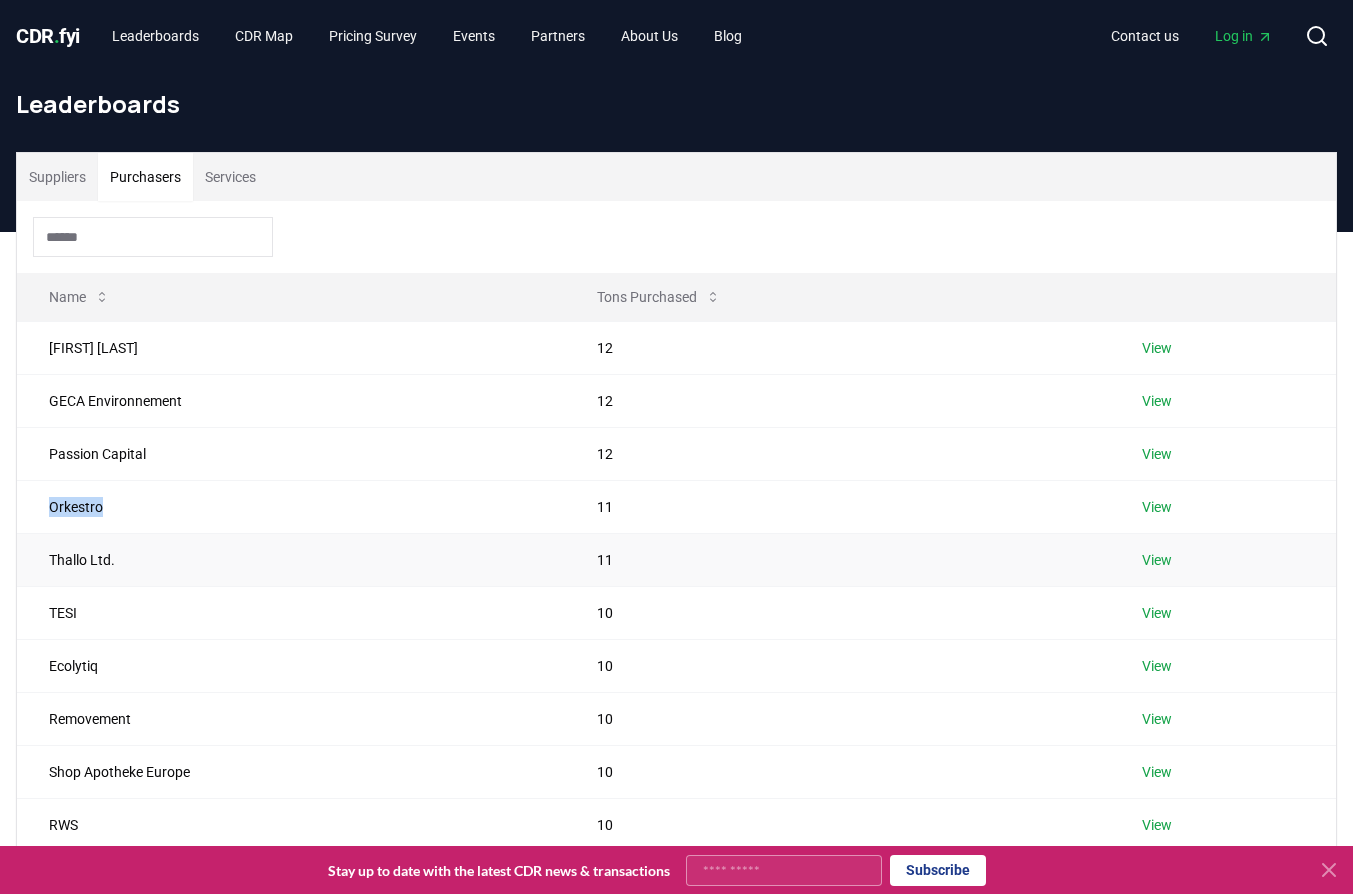 copy on "Orkestro" 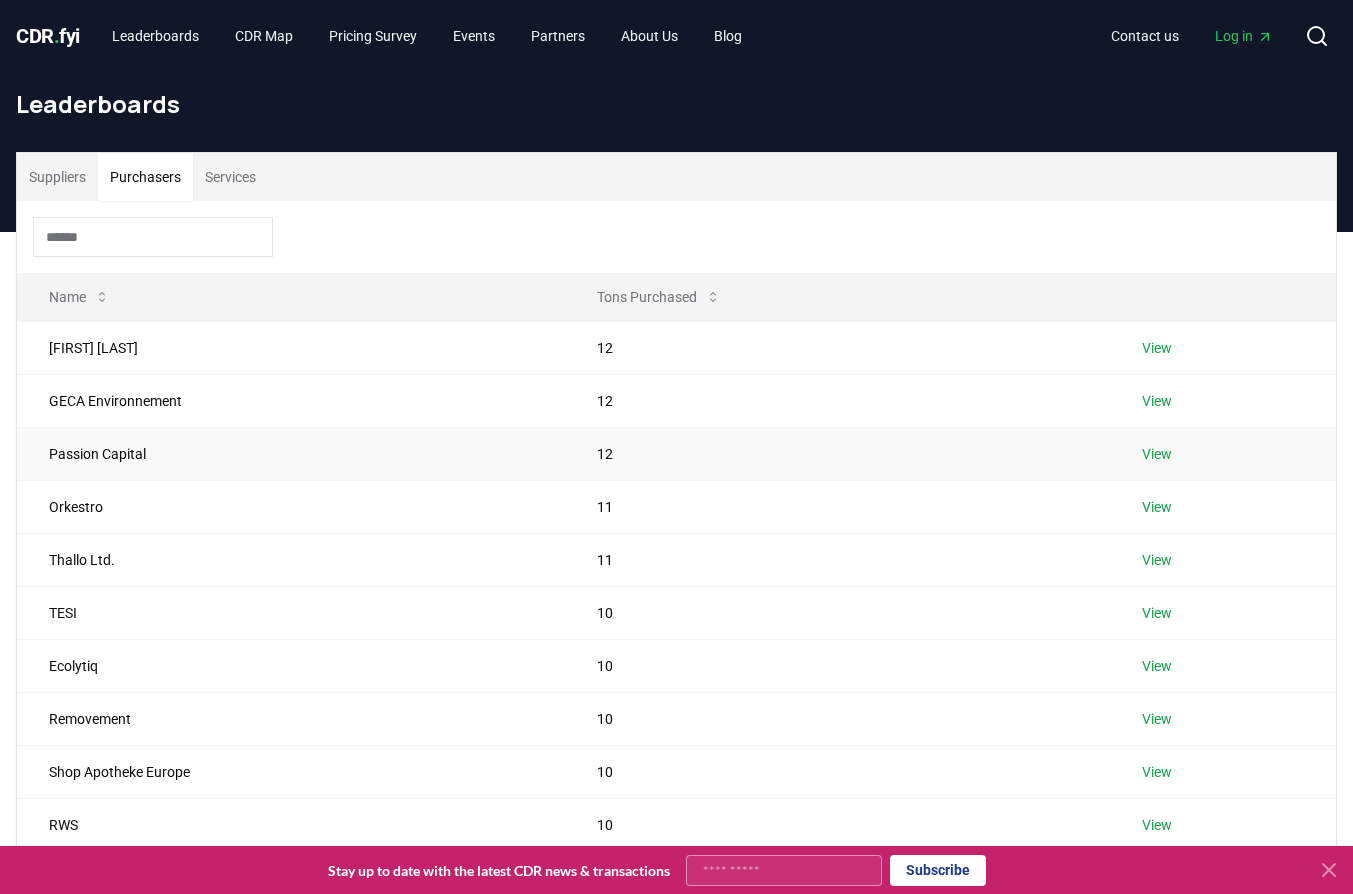 click on "Passion Capital" at bounding box center (291, 453) 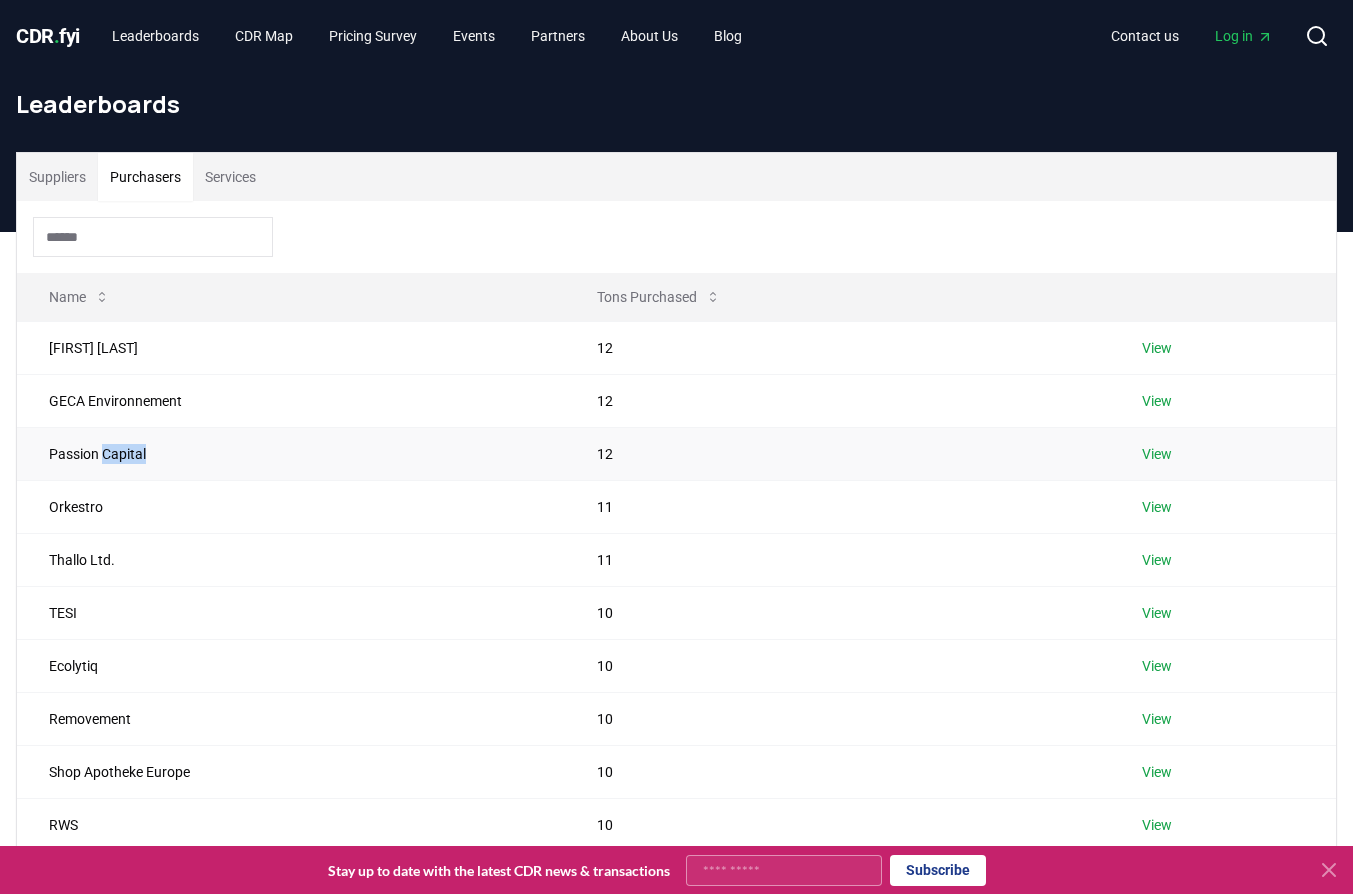 click on "Passion Capital" at bounding box center [291, 453] 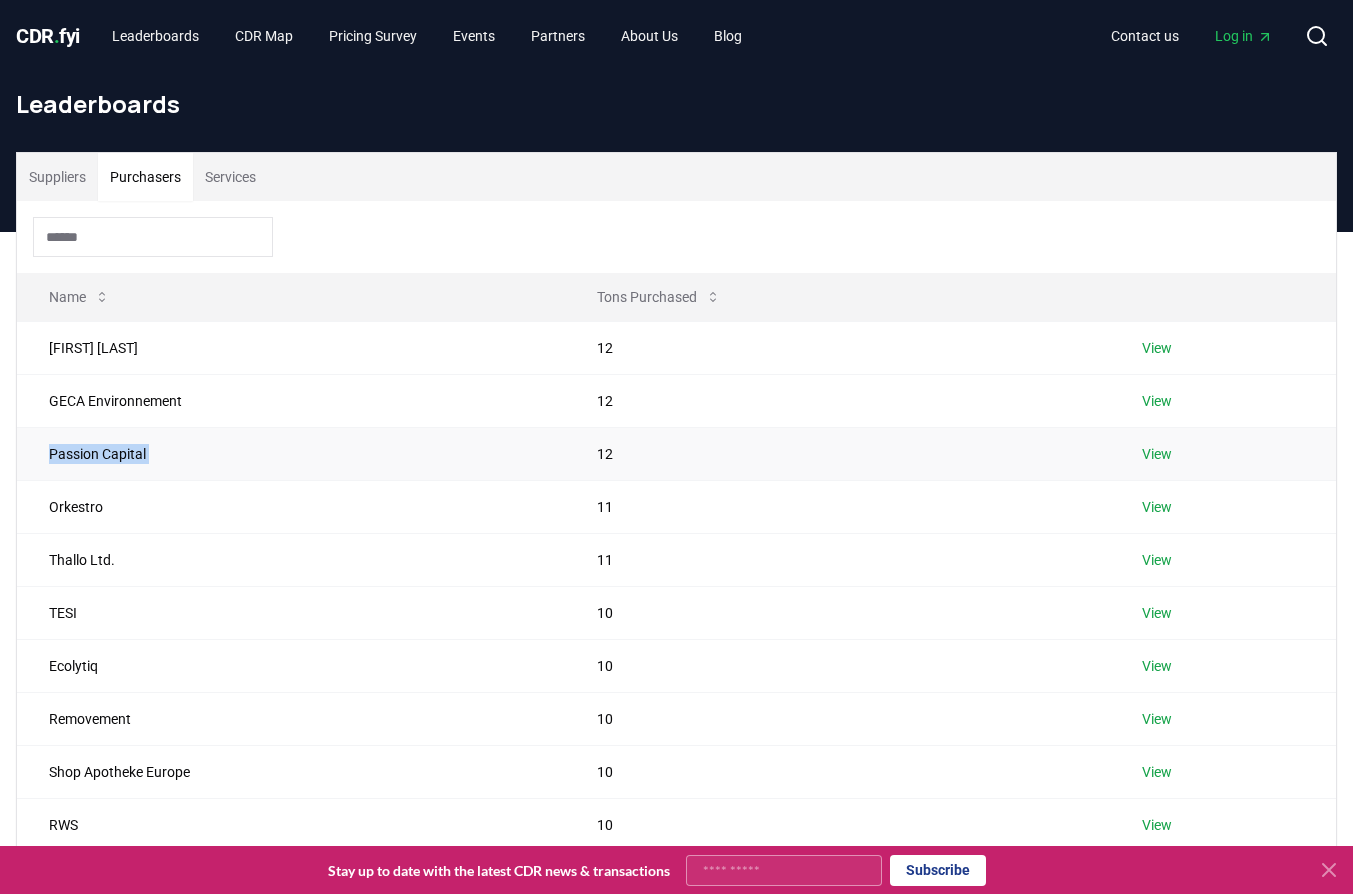 click on "Passion Capital" at bounding box center (291, 453) 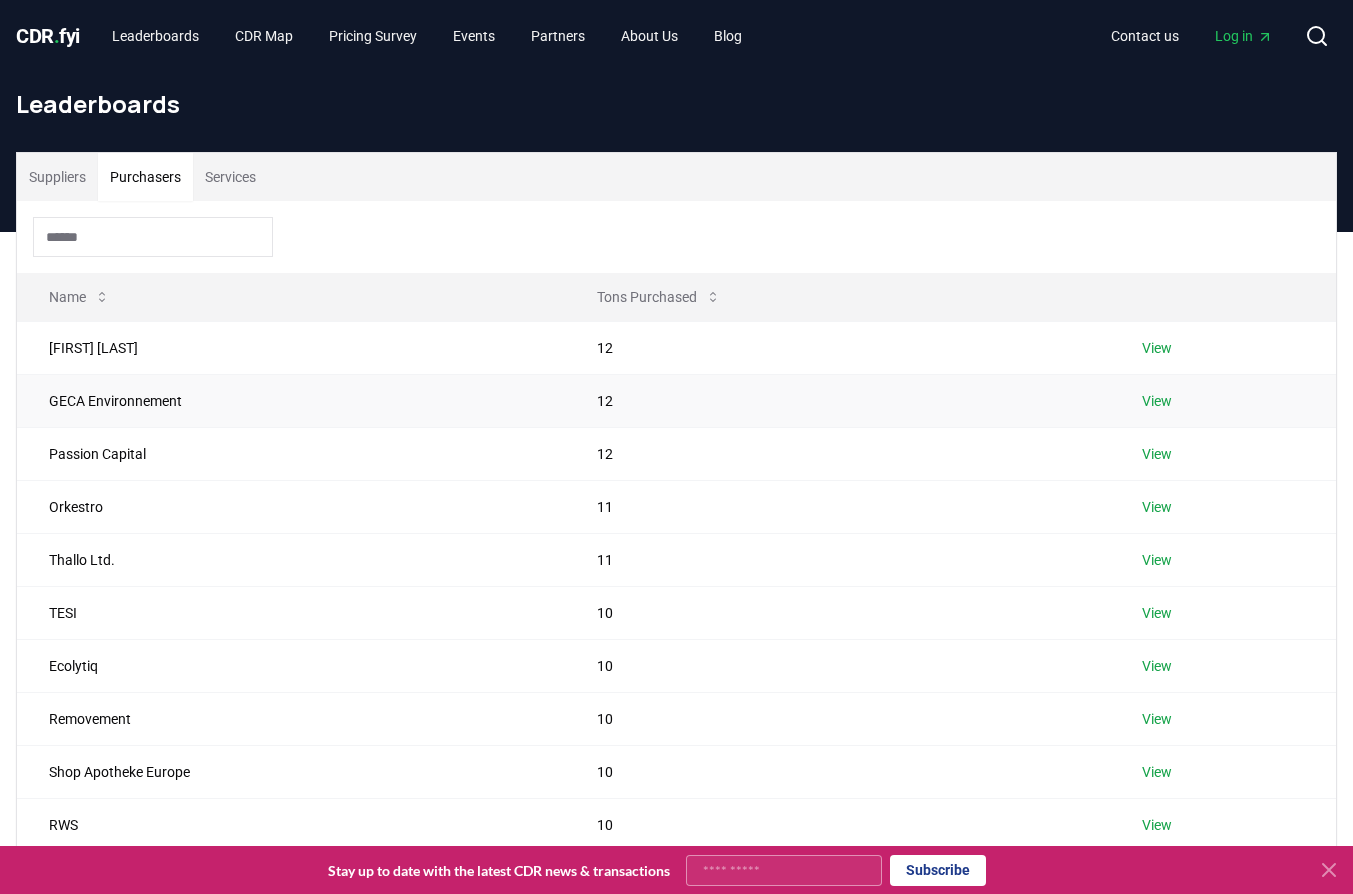 click on "GECA Environnement" at bounding box center (291, 400) 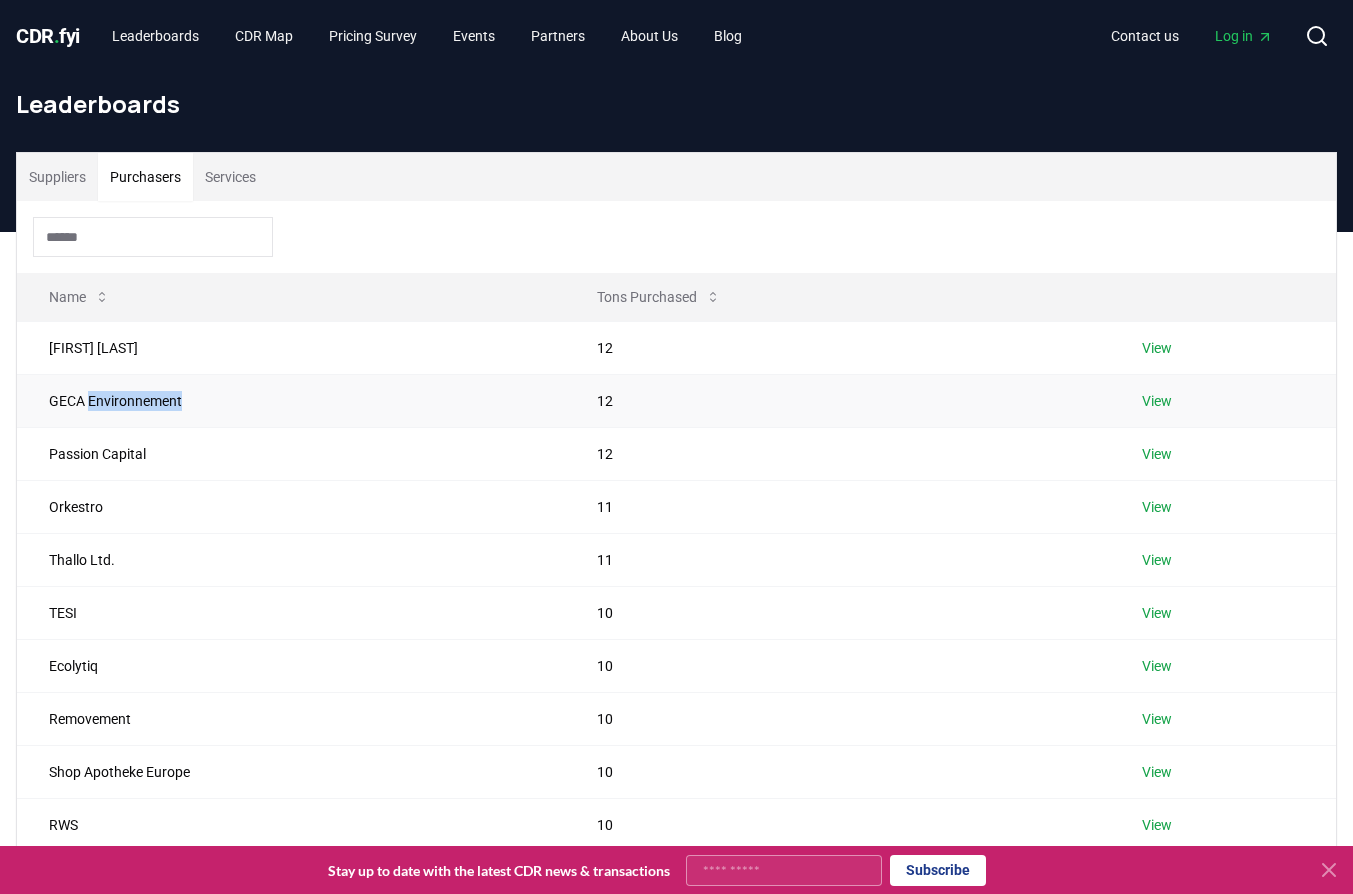 click on "GECA Environnement" at bounding box center [291, 400] 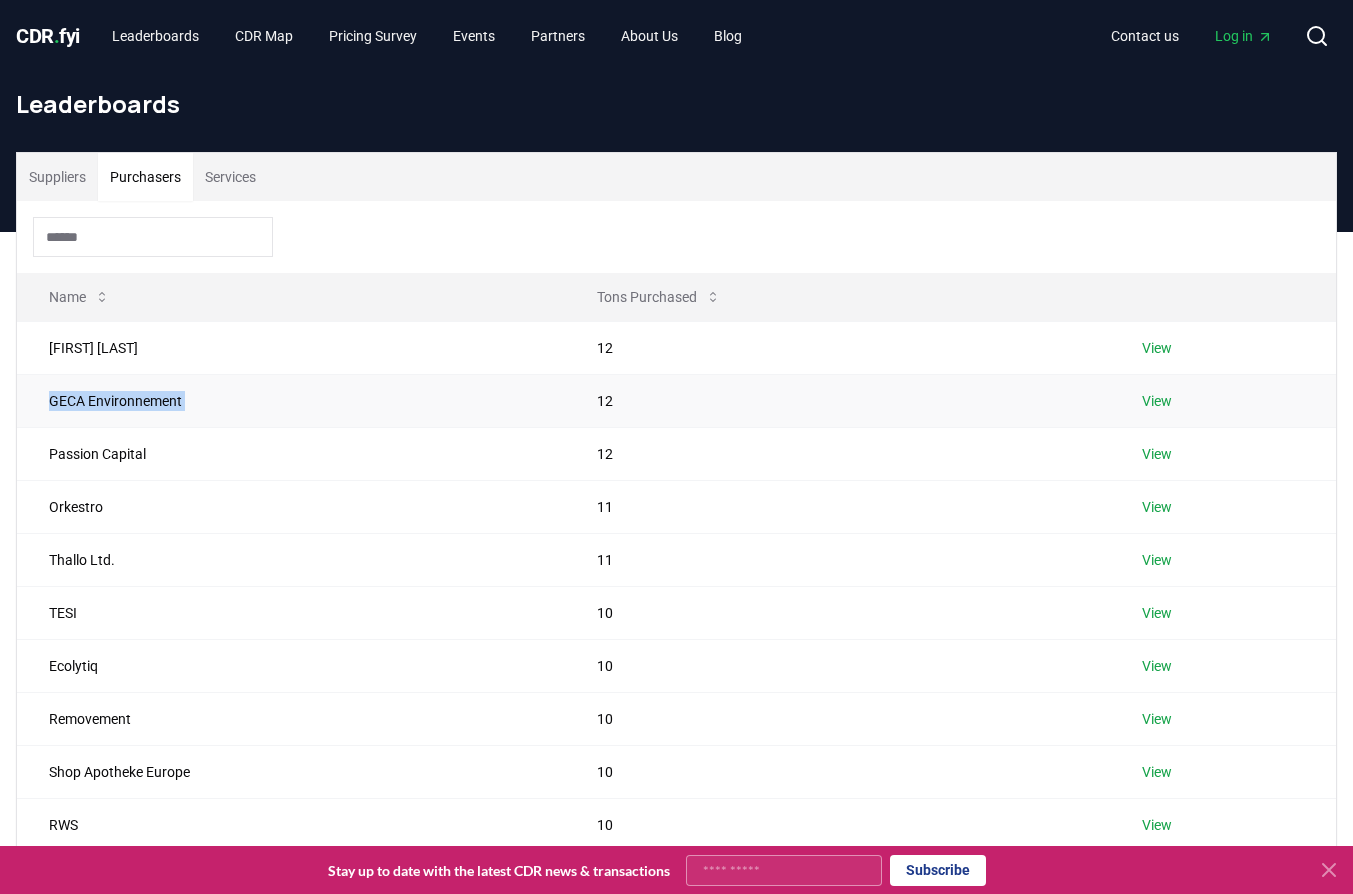 click on "GECA Environnement" at bounding box center (291, 400) 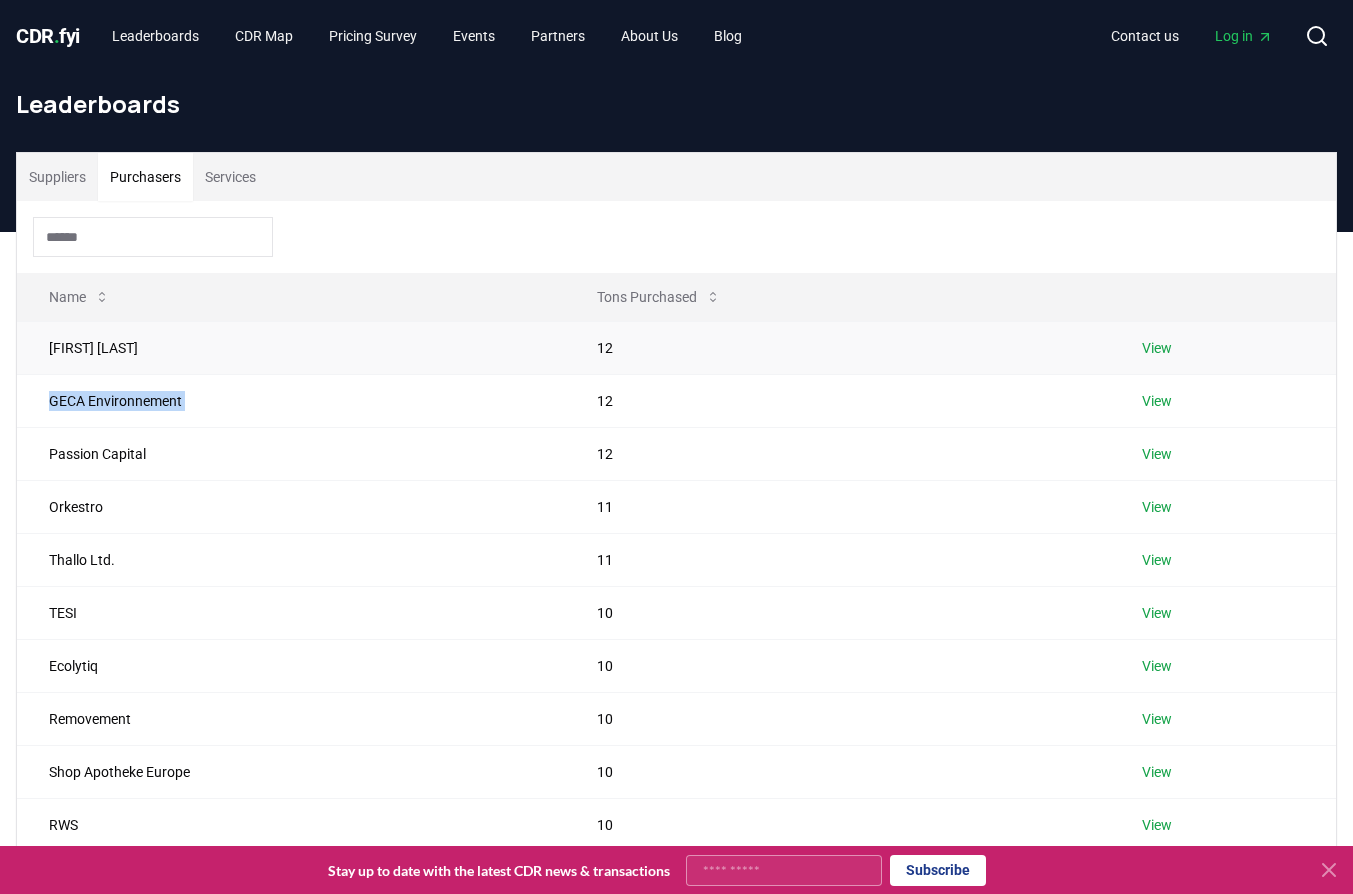 click on "Steve Kelly" at bounding box center [291, 347] 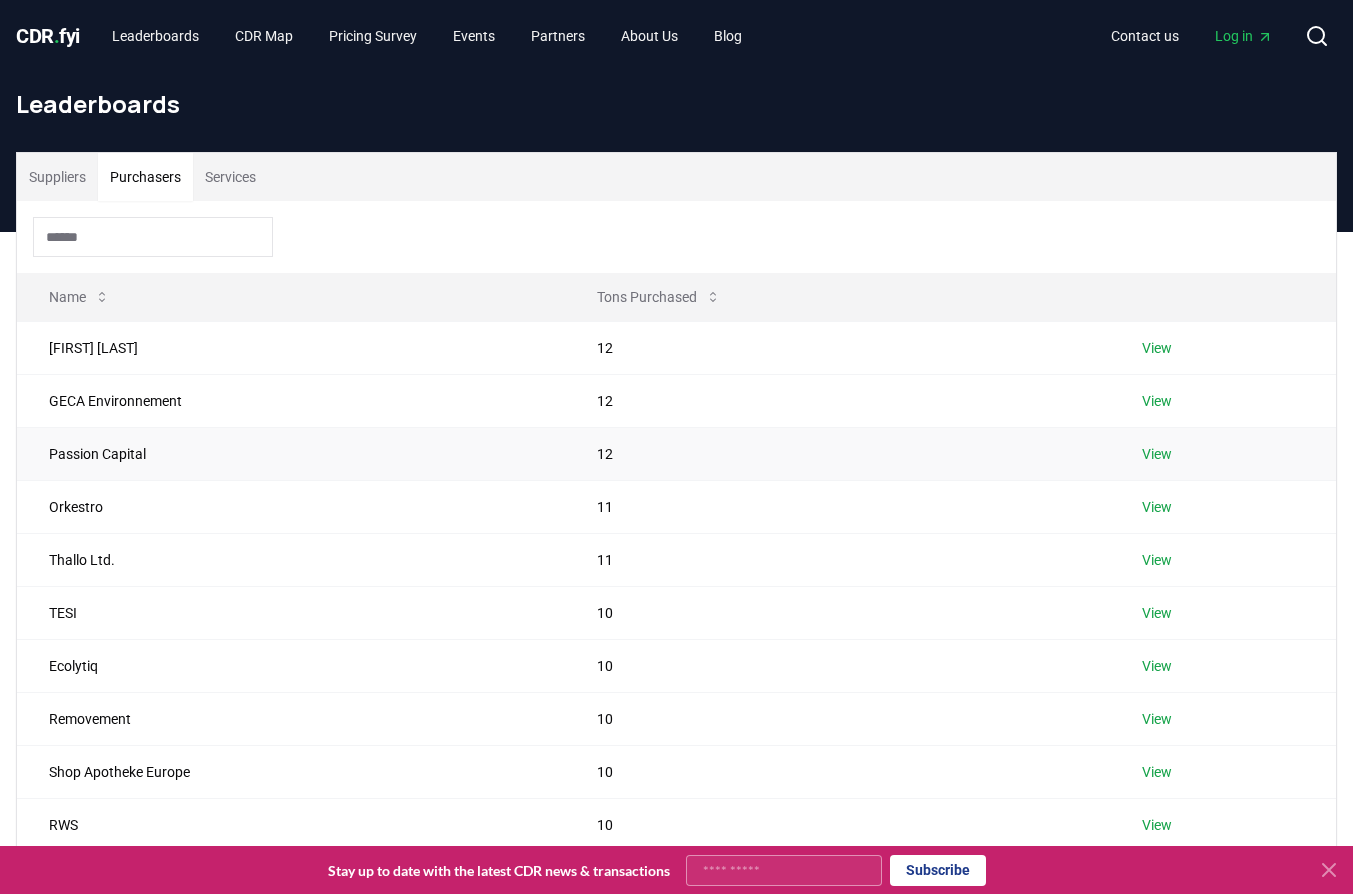 click on "Passion Capital" at bounding box center (291, 453) 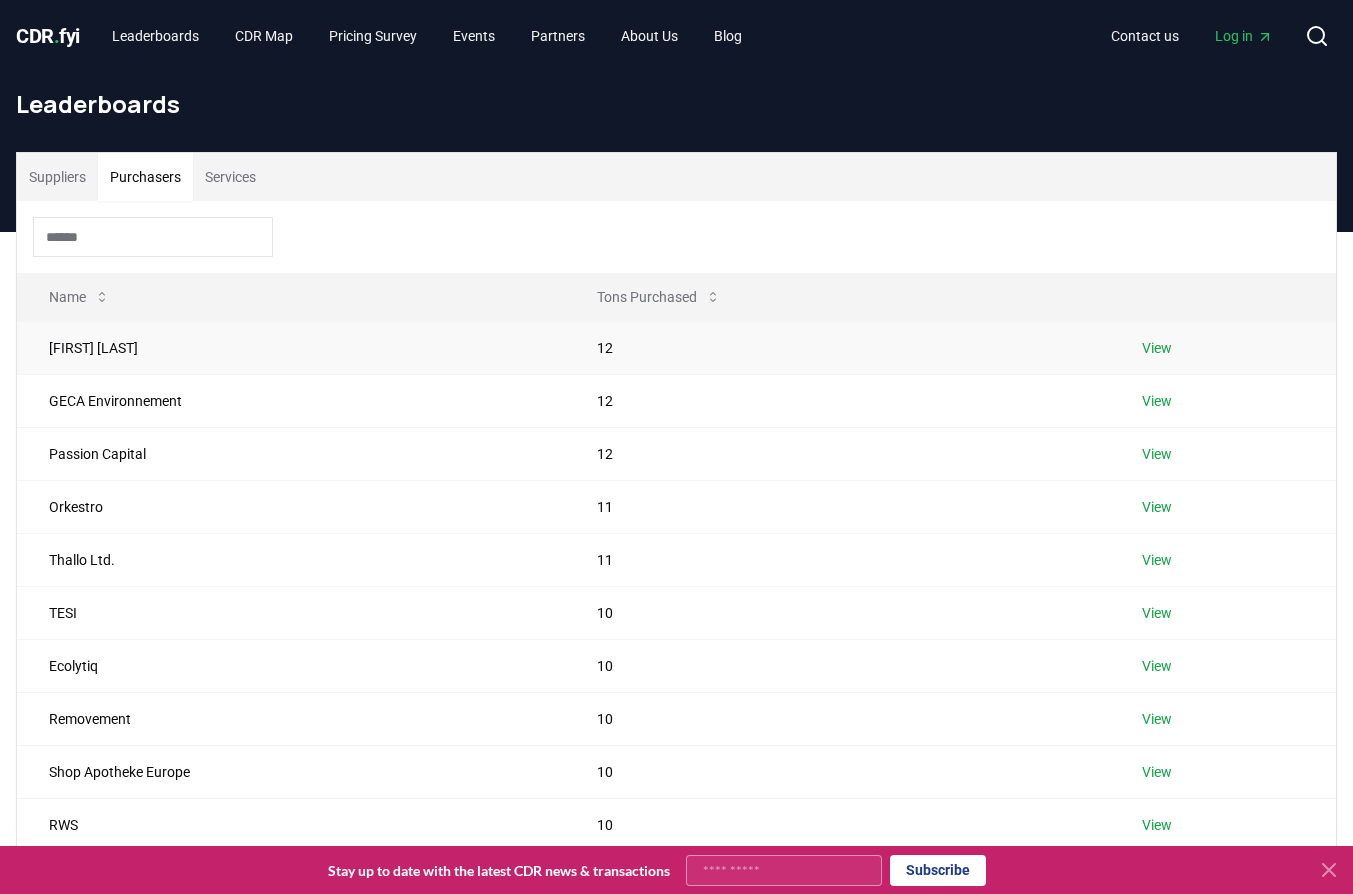 click on "Steve Kelly" at bounding box center (291, 347) 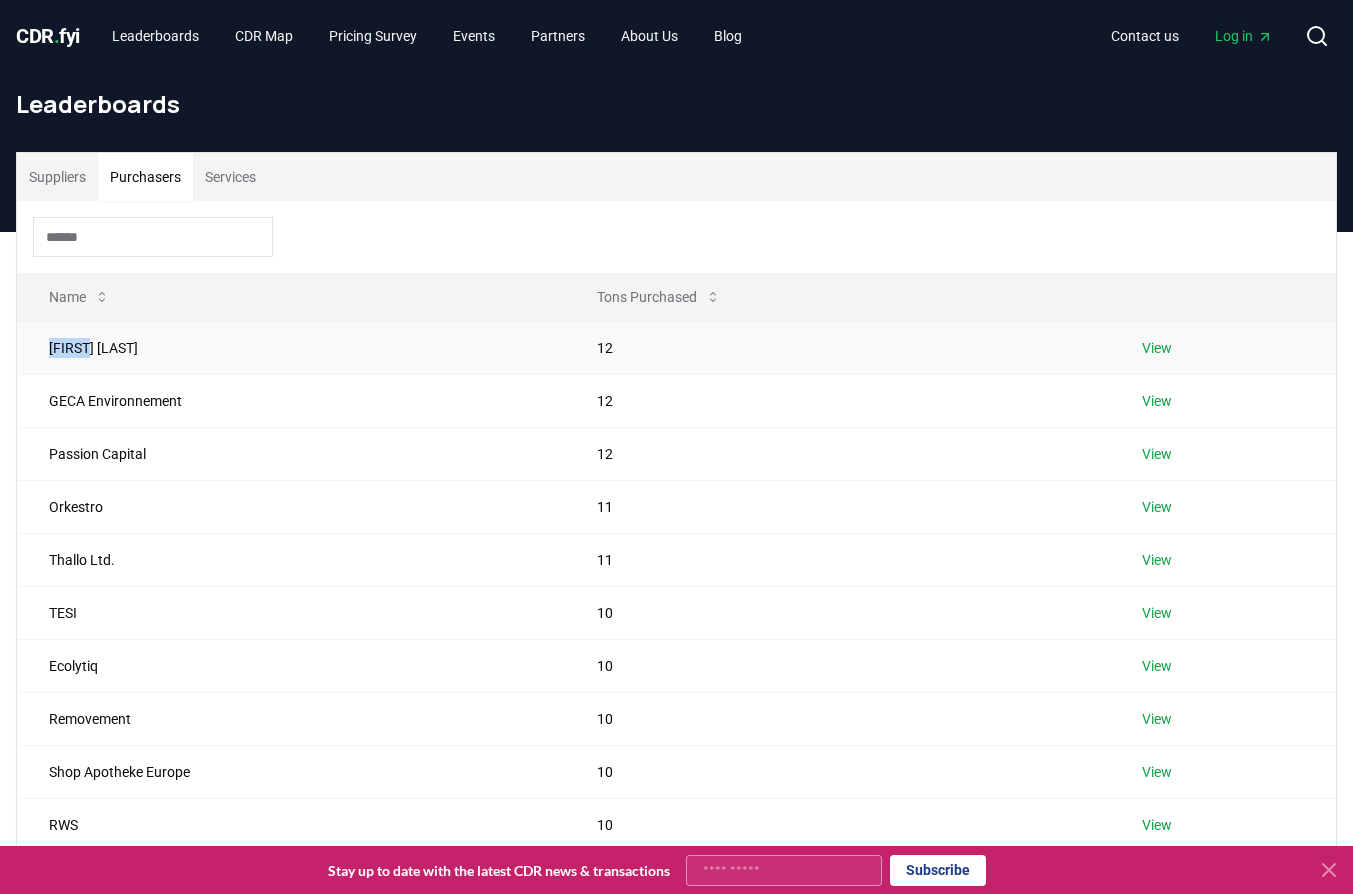 click on "Steve Kelly" at bounding box center (291, 347) 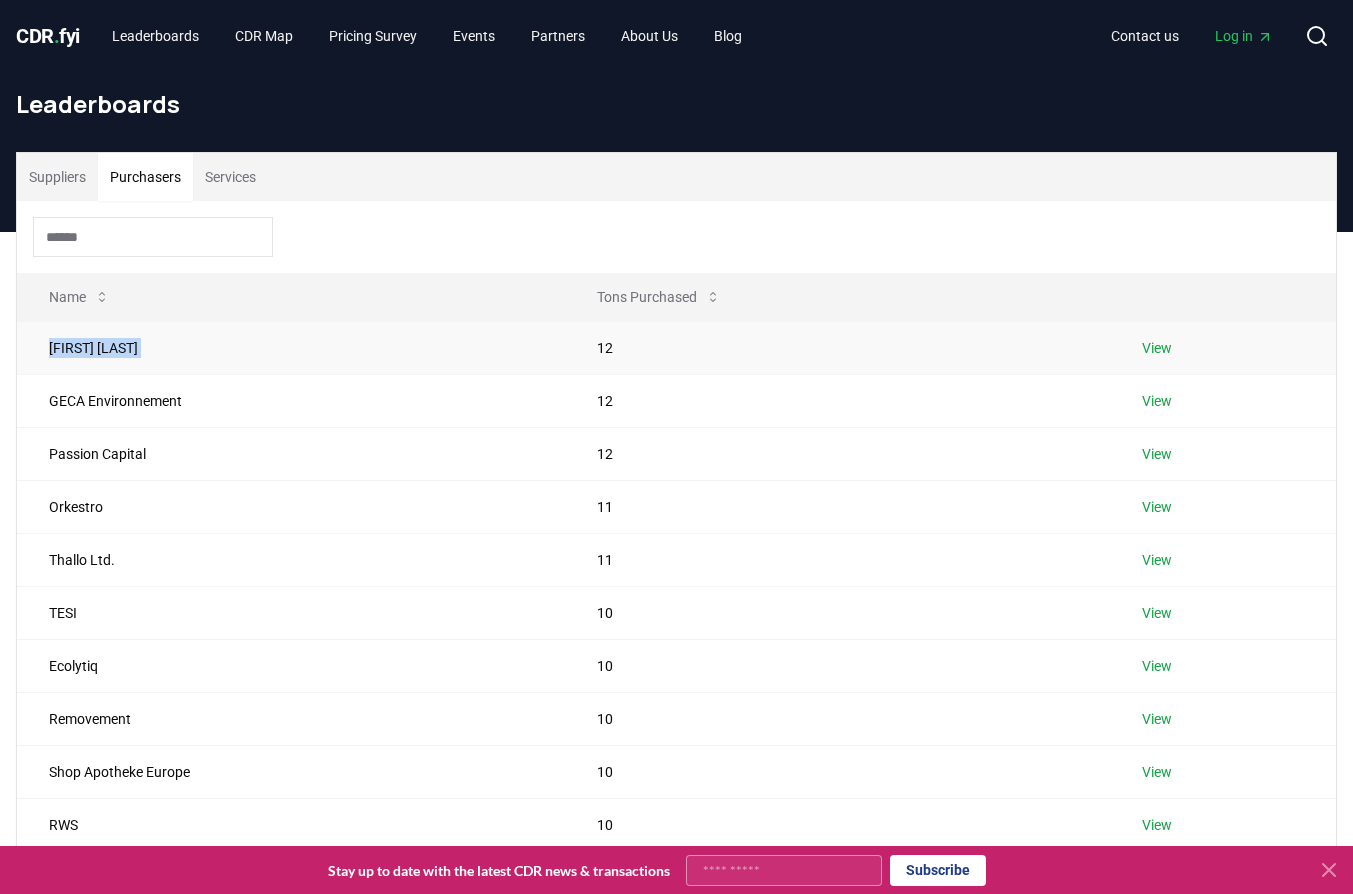 click on "Steve Kelly" at bounding box center (291, 347) 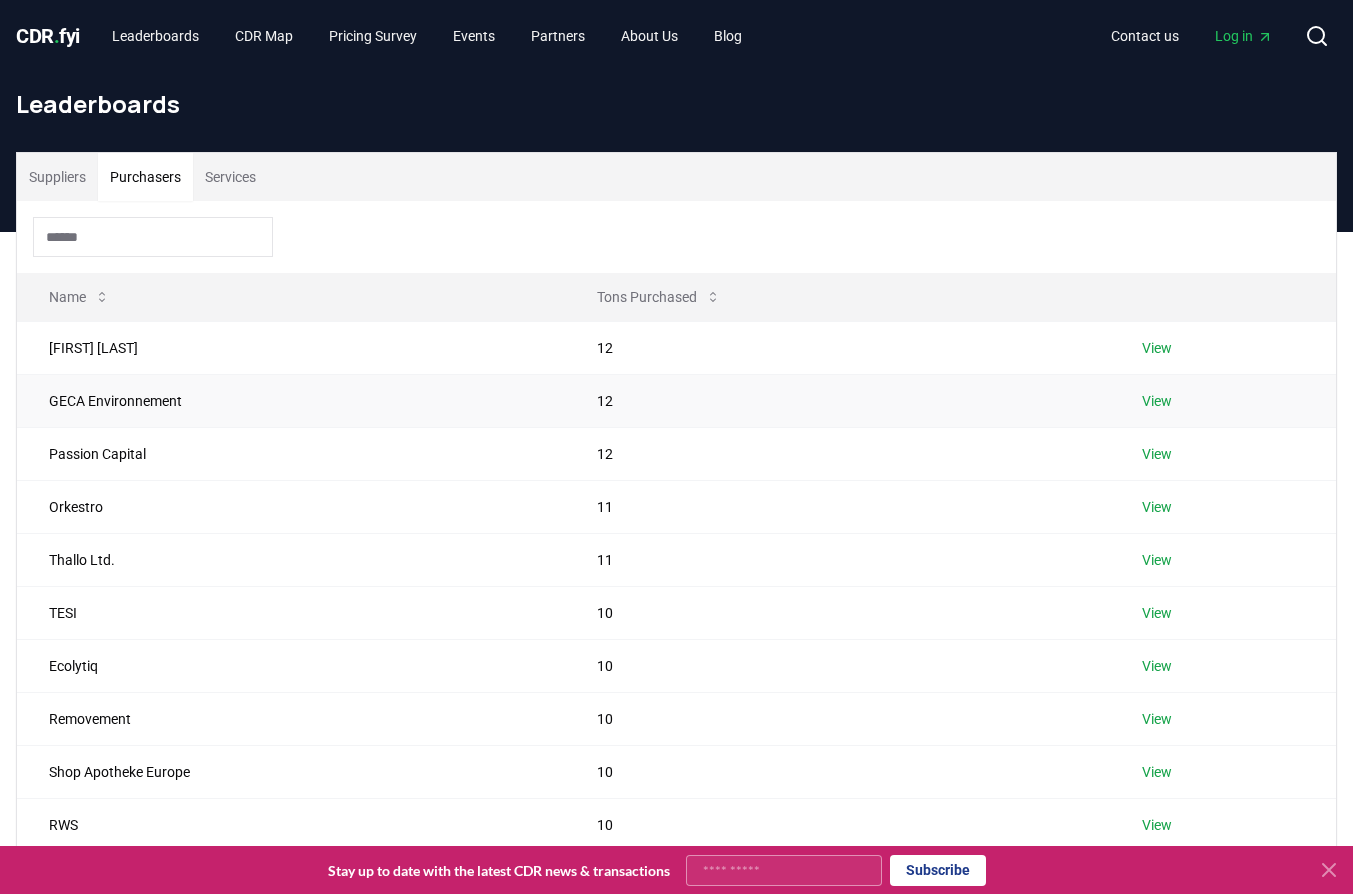 click on "GECA Environnement" at bounding box center [291, 400] 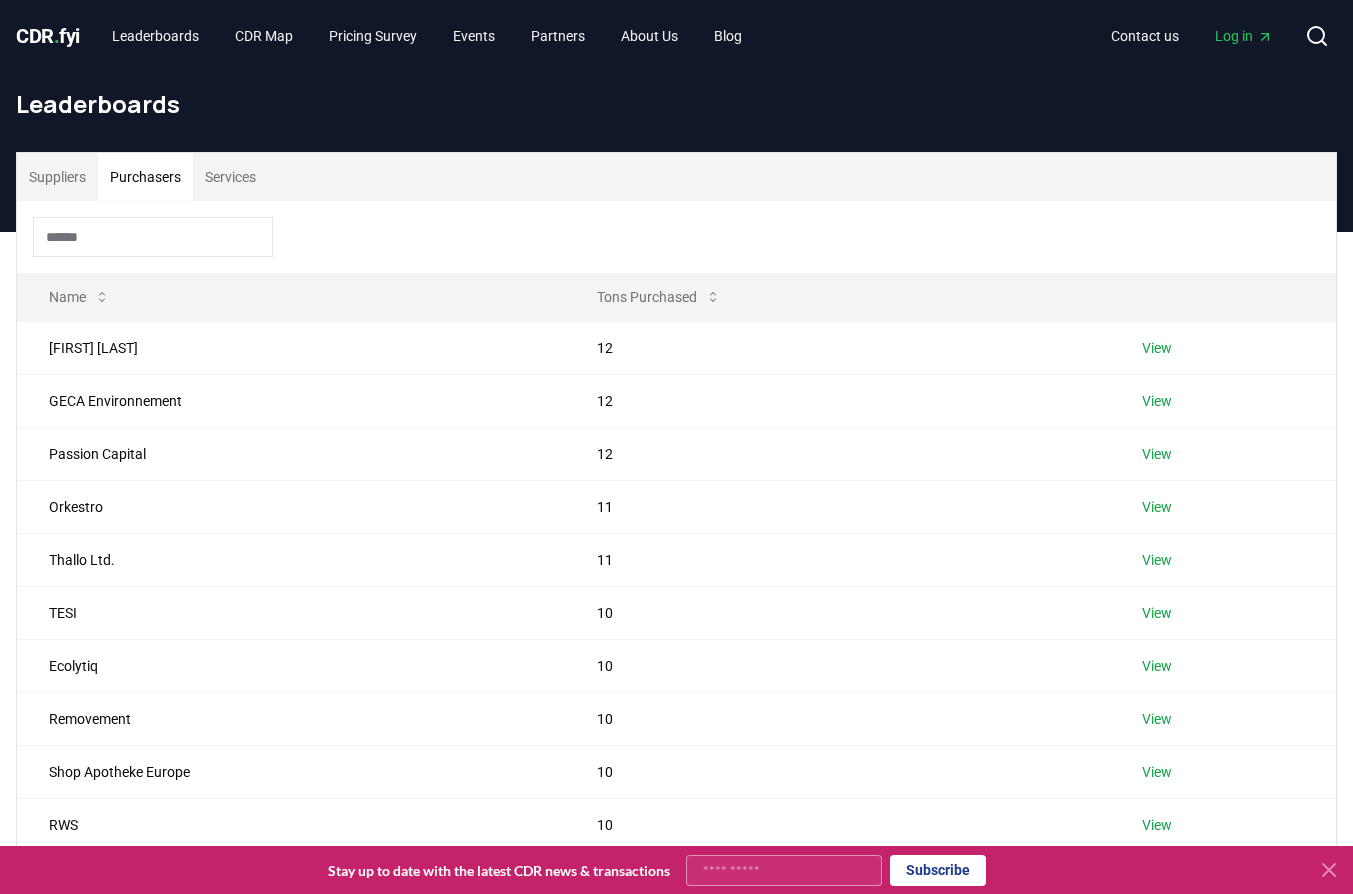 scroll, scrollTop: 524, scrollLeft: 0, axis: vertical 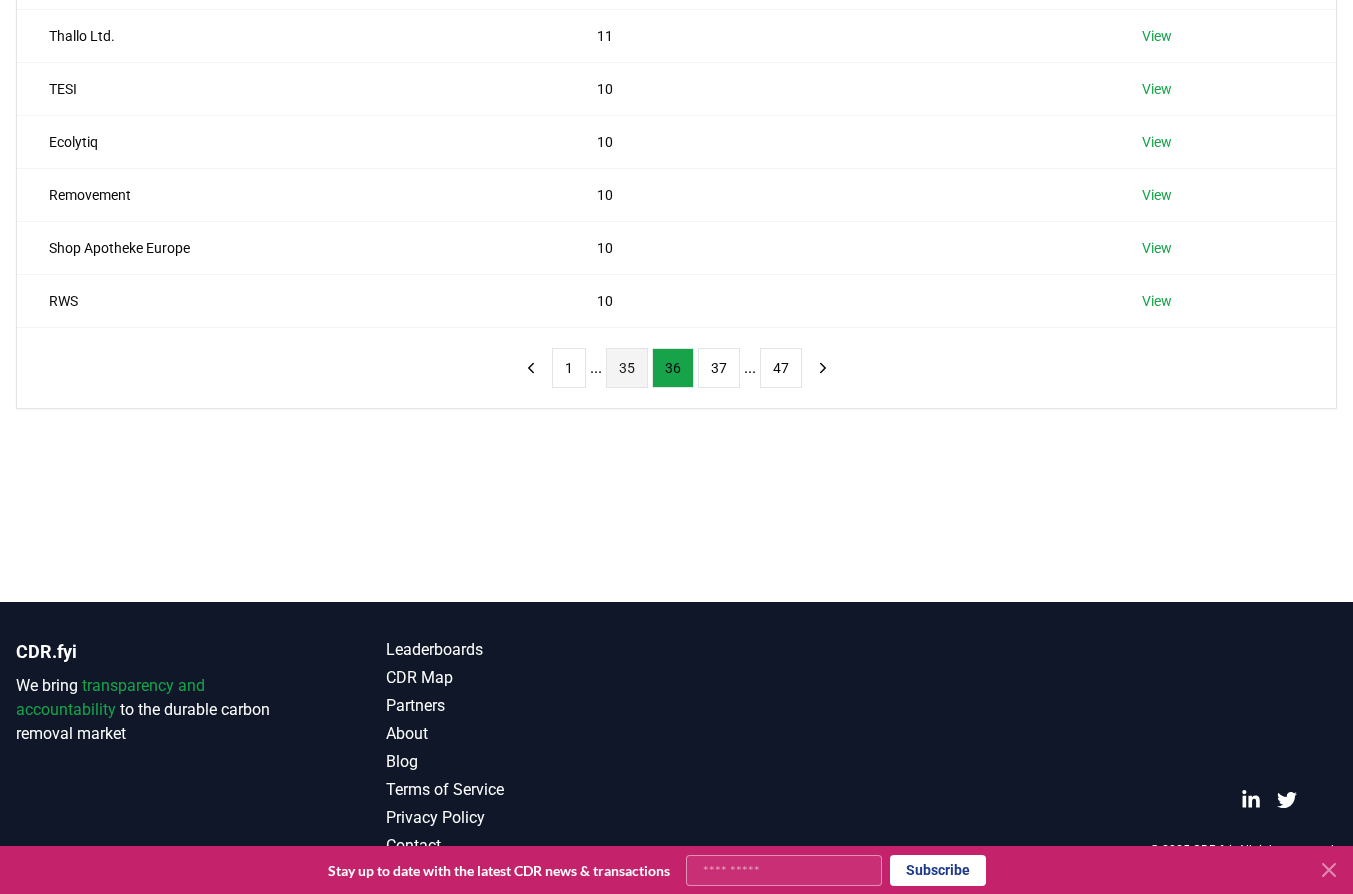 click on "35" at bounding box center (627, 368) 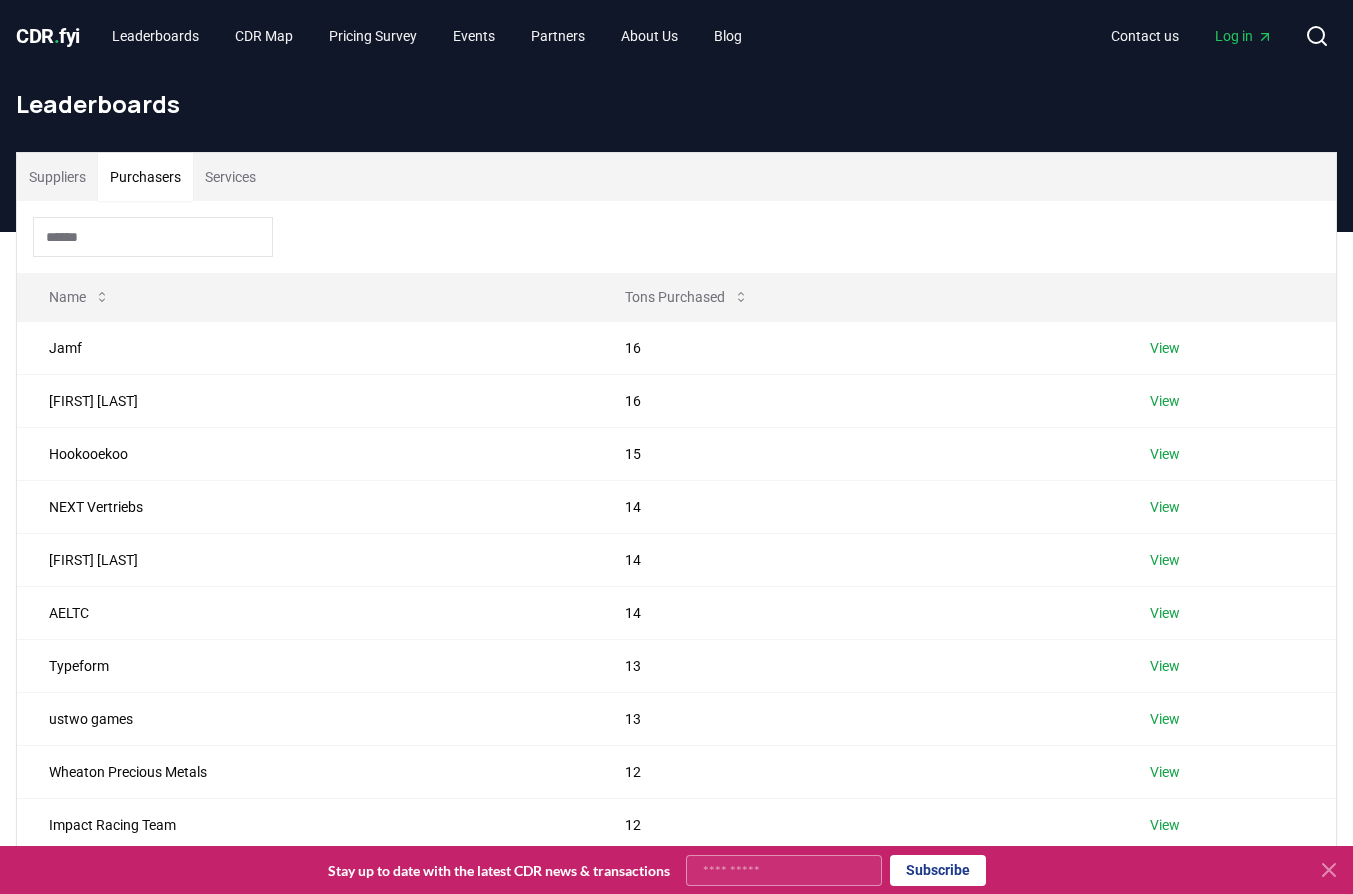 scroll, scrollTop: 524, scrollLeft: 0, axis: vertical 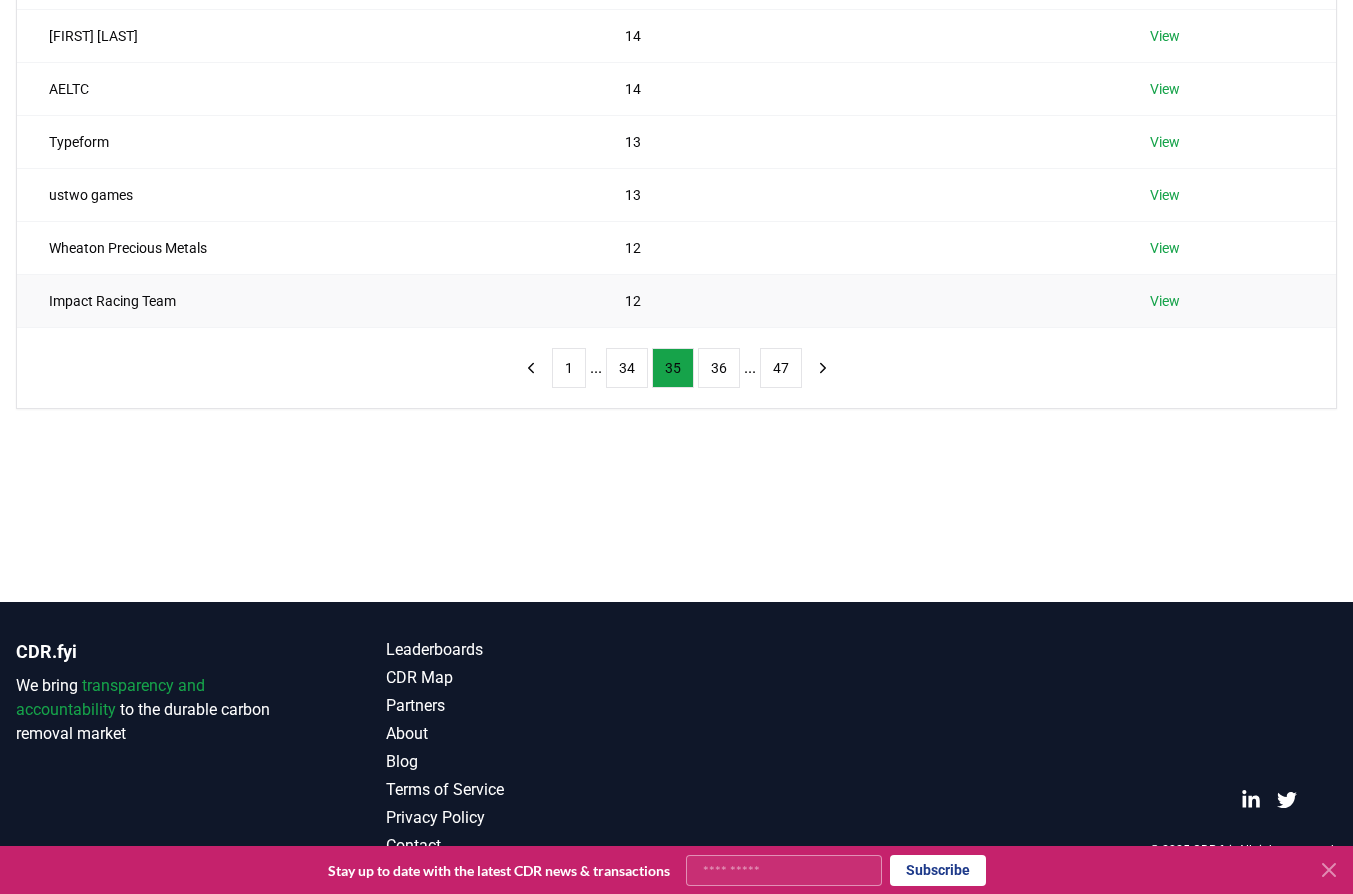 click on "Impact Racing Team" at bounding box center (305, 300) 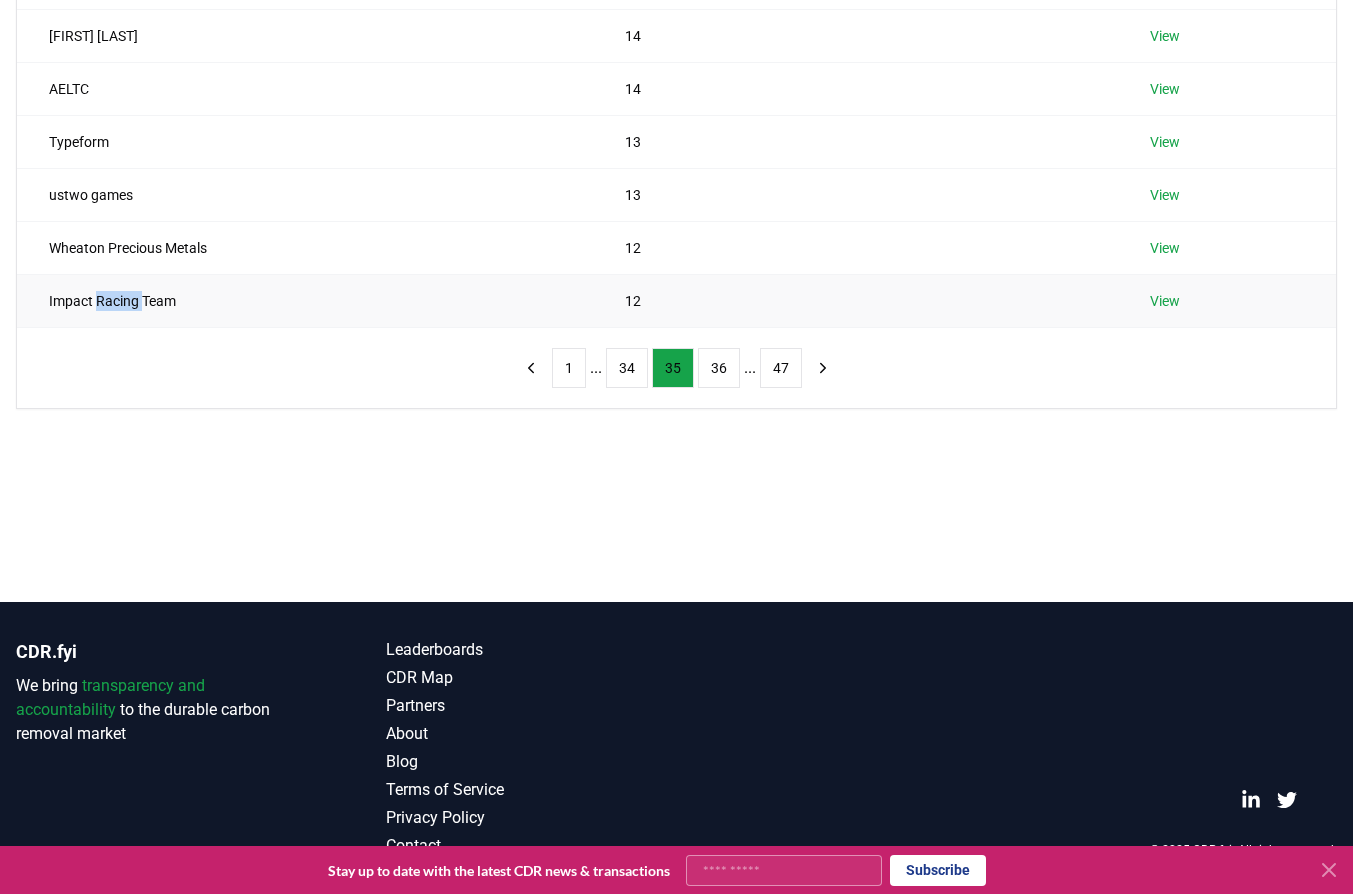 click on "Impact Racing Team" at bounding box center [305, 300] 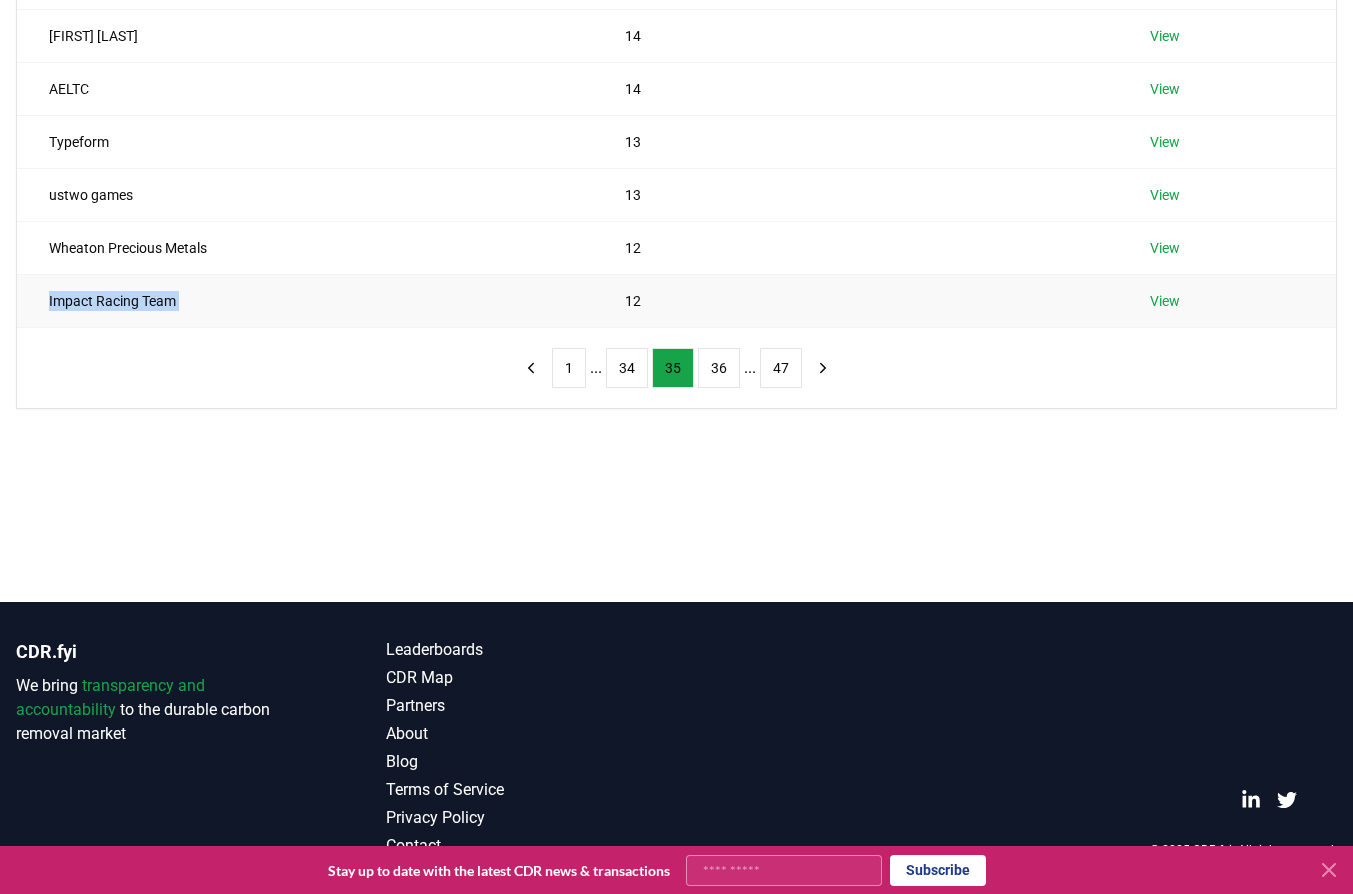 click on "Impact Racing Team" at bounding box center (305, 300) 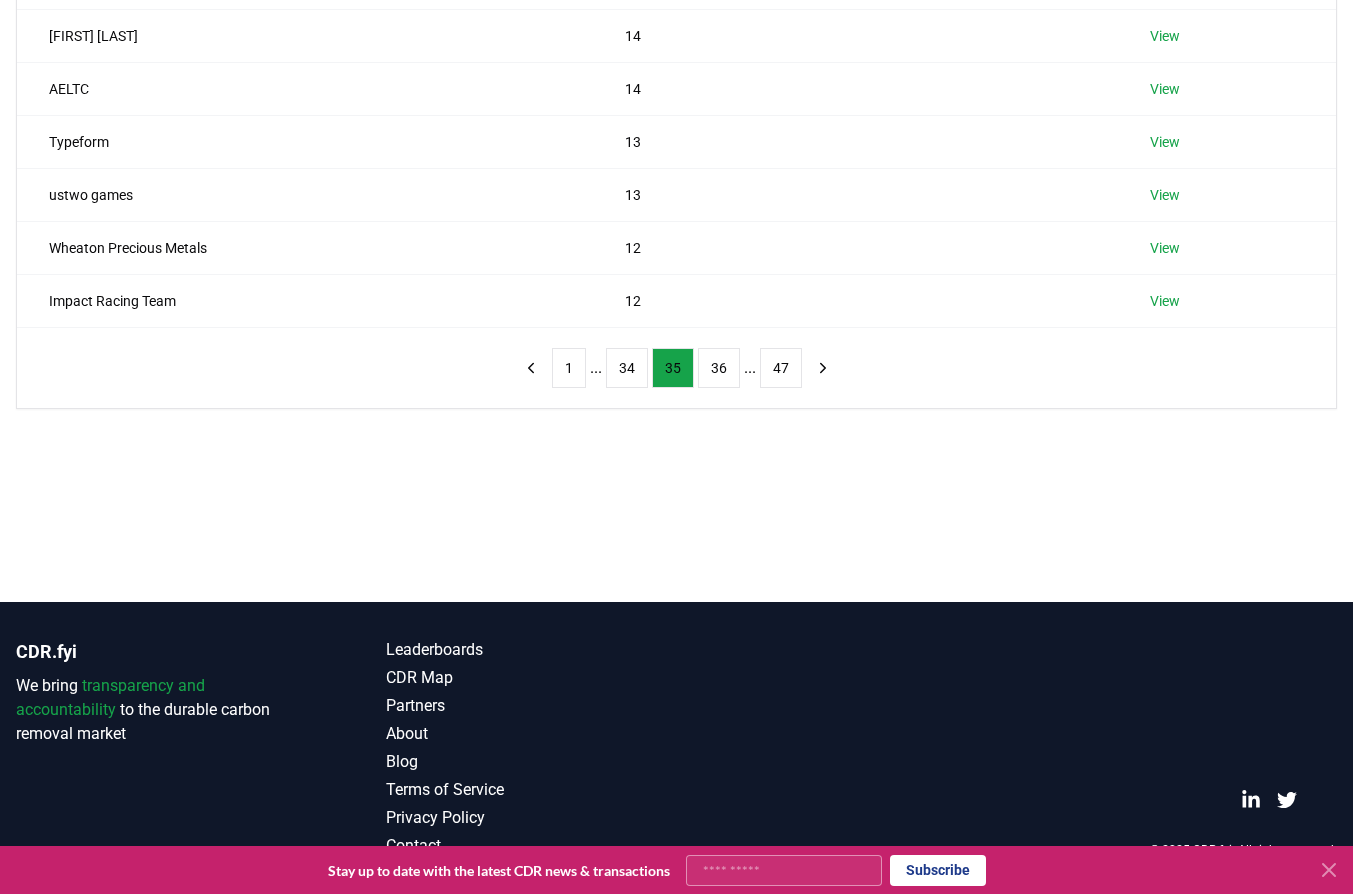 drag, startPoint x: 123, startPoint y: 395, endPoint x: 163, endPoint y: 364, distance: 50.606323 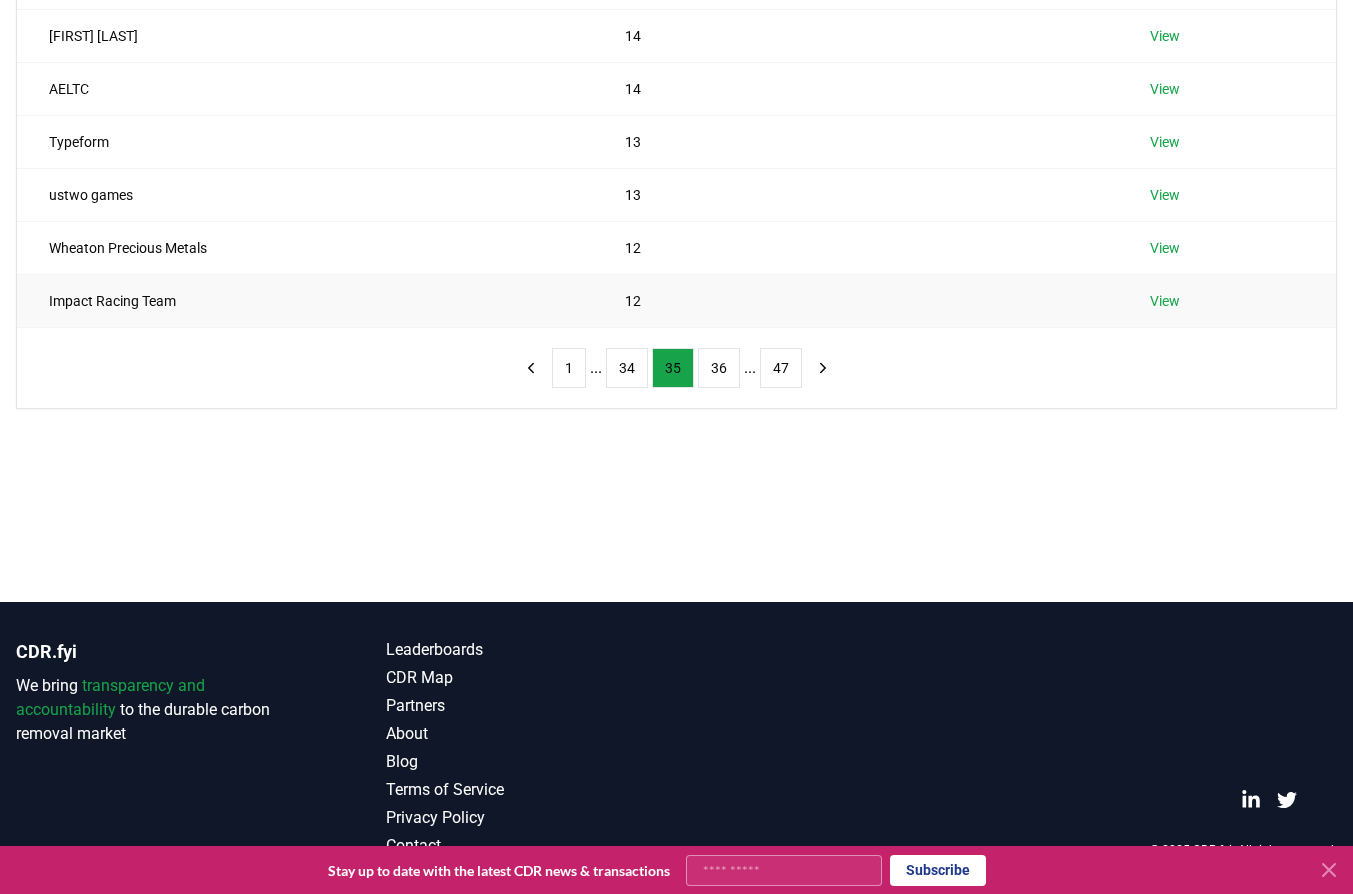 click on "Impact Racing Team" at bounding box center [305, 300] 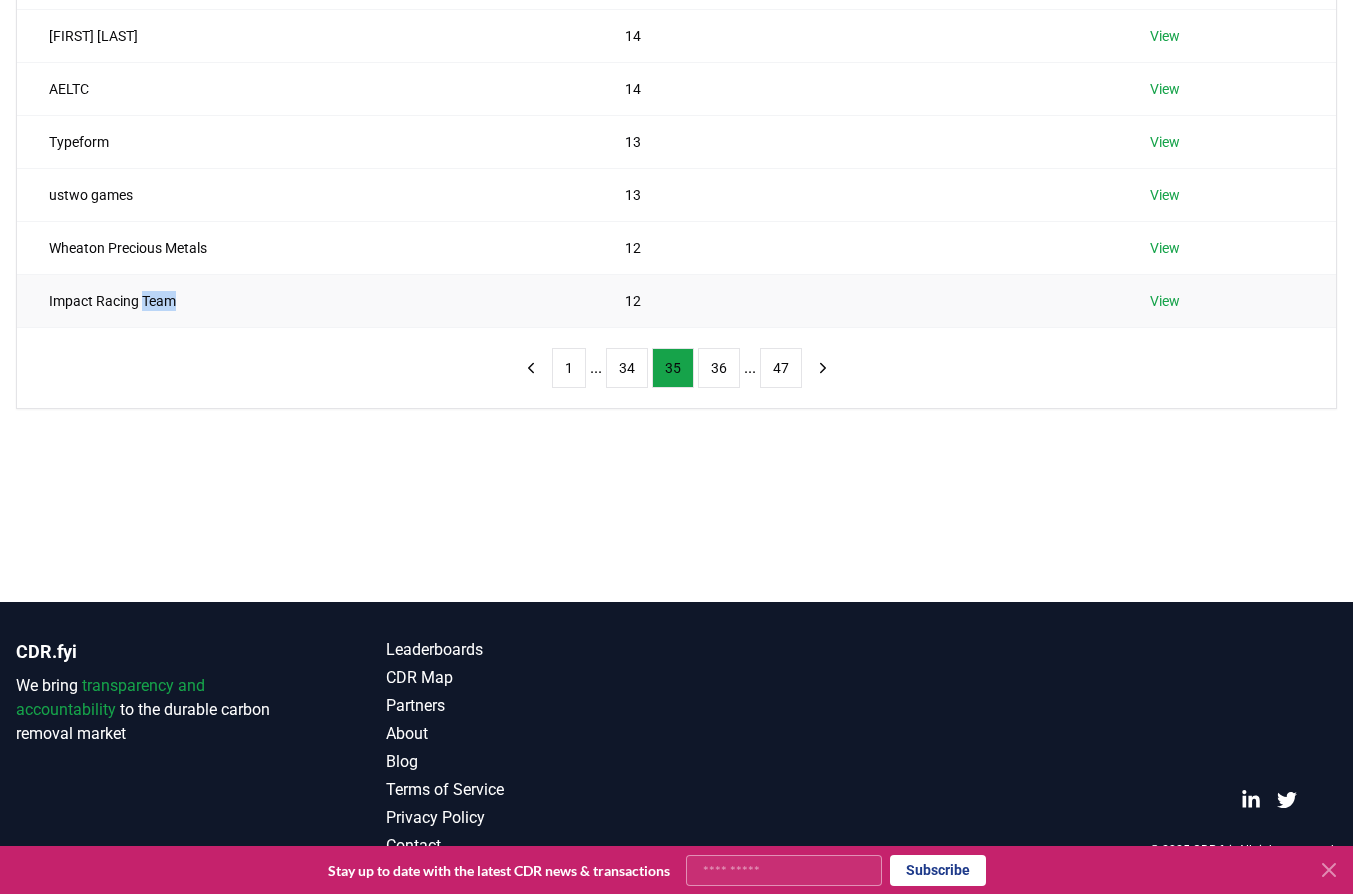 click on "Impact Racing Team" at bounding box center (305, 300) 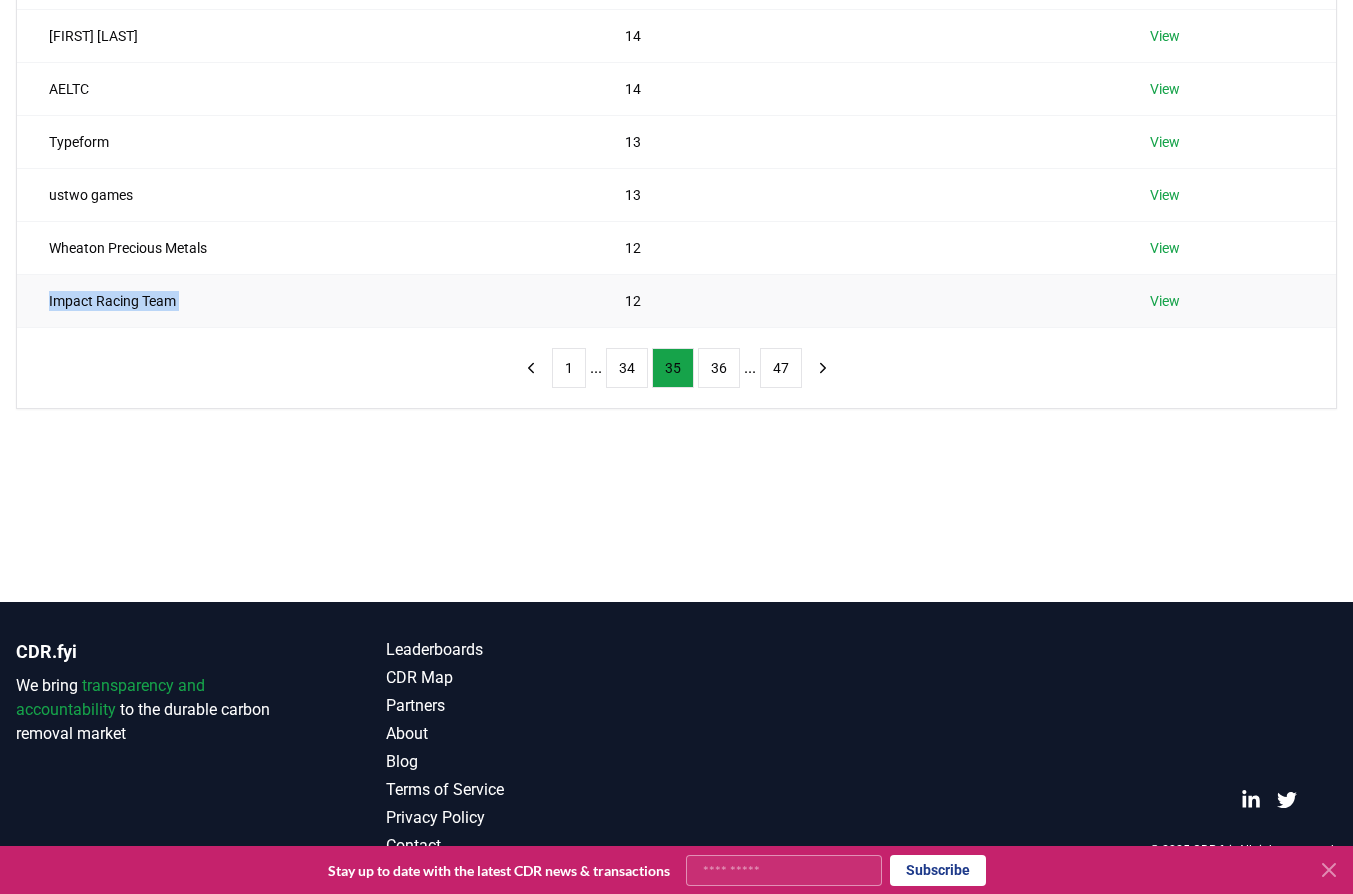 click on "Impact Racing Team" at bounding box center (305, 300) 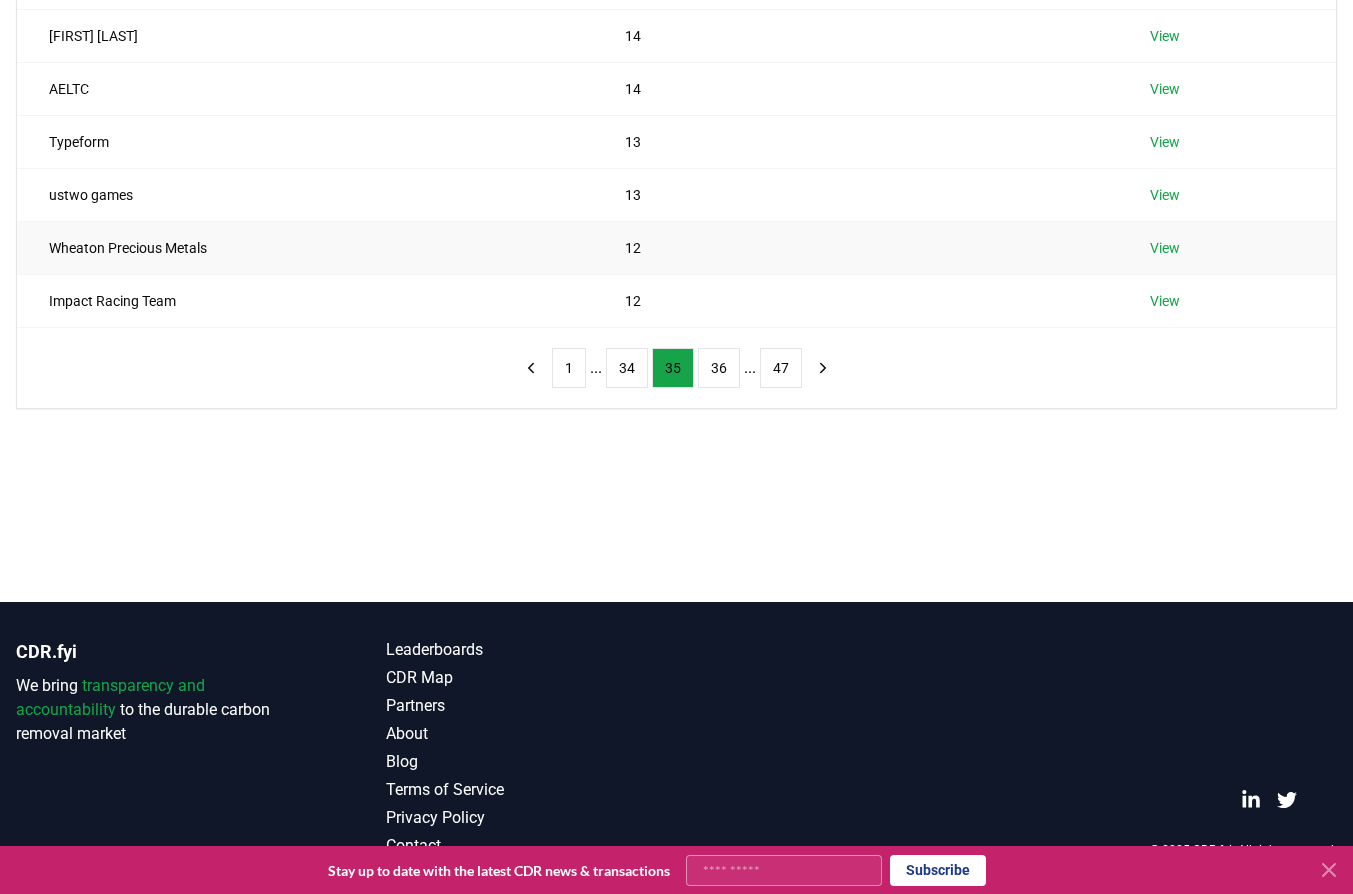 click on "Wheaton Precious Metals" at bounding box center (305, 247) 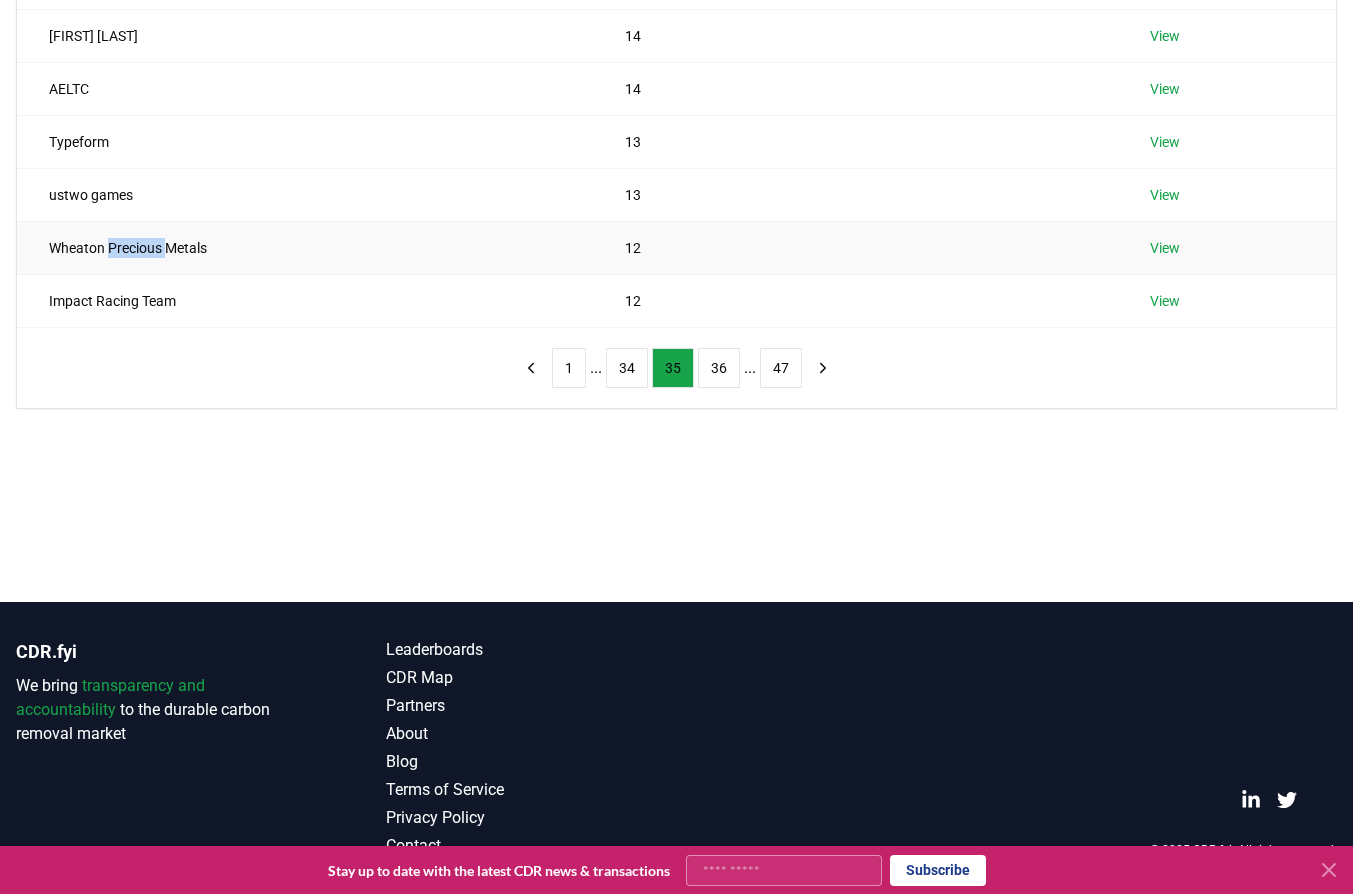 click on "Wheaton Precious Metals" at bounding box center (305, 247) 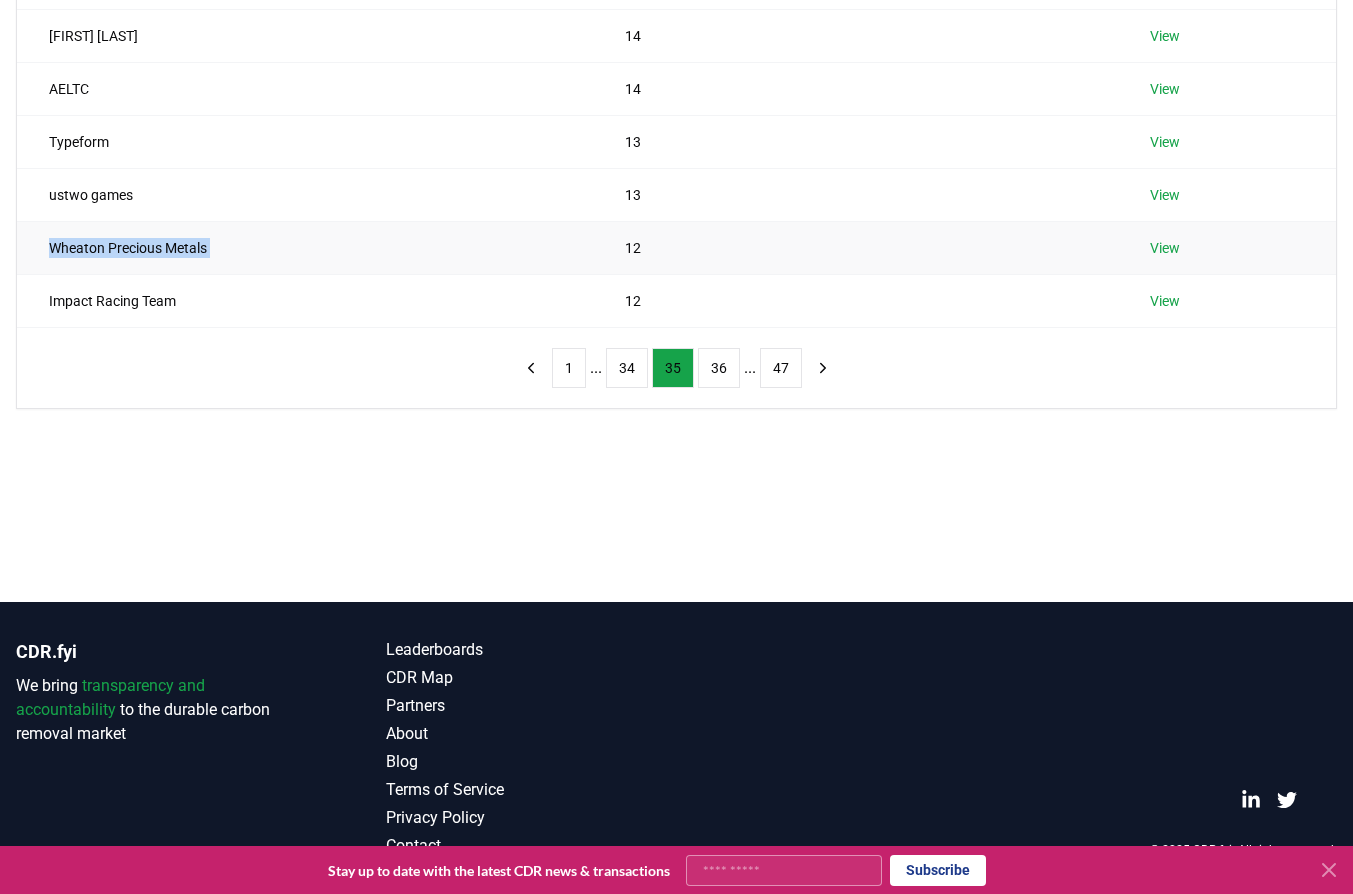 click on "Wheaton Precious Metals" at bounding box center (305, 247) 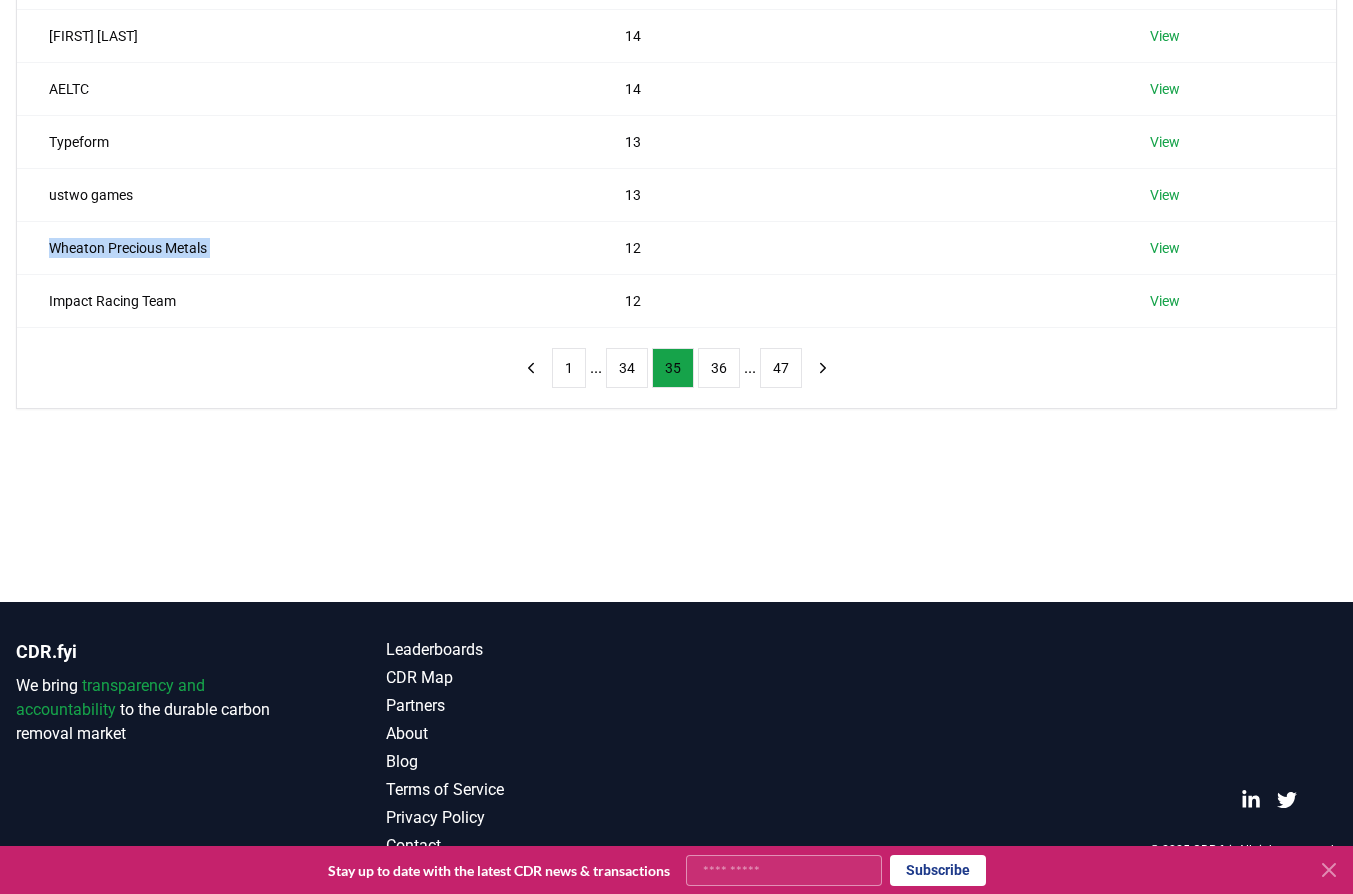 click on "Name Tons Purchased Jamf 16 View Rock Townsend 16 View Hookooekoo 15 View NEXT Vertriebs 14 View Isobel Morton 14 View AELTC 14 View Typeform 13 View ustwo games 13 View Wheaton Precious Metals 12 View Impact Racing Team 12 View 1 ... 34 35 36 ... 47" at bounding box center [676, 42] 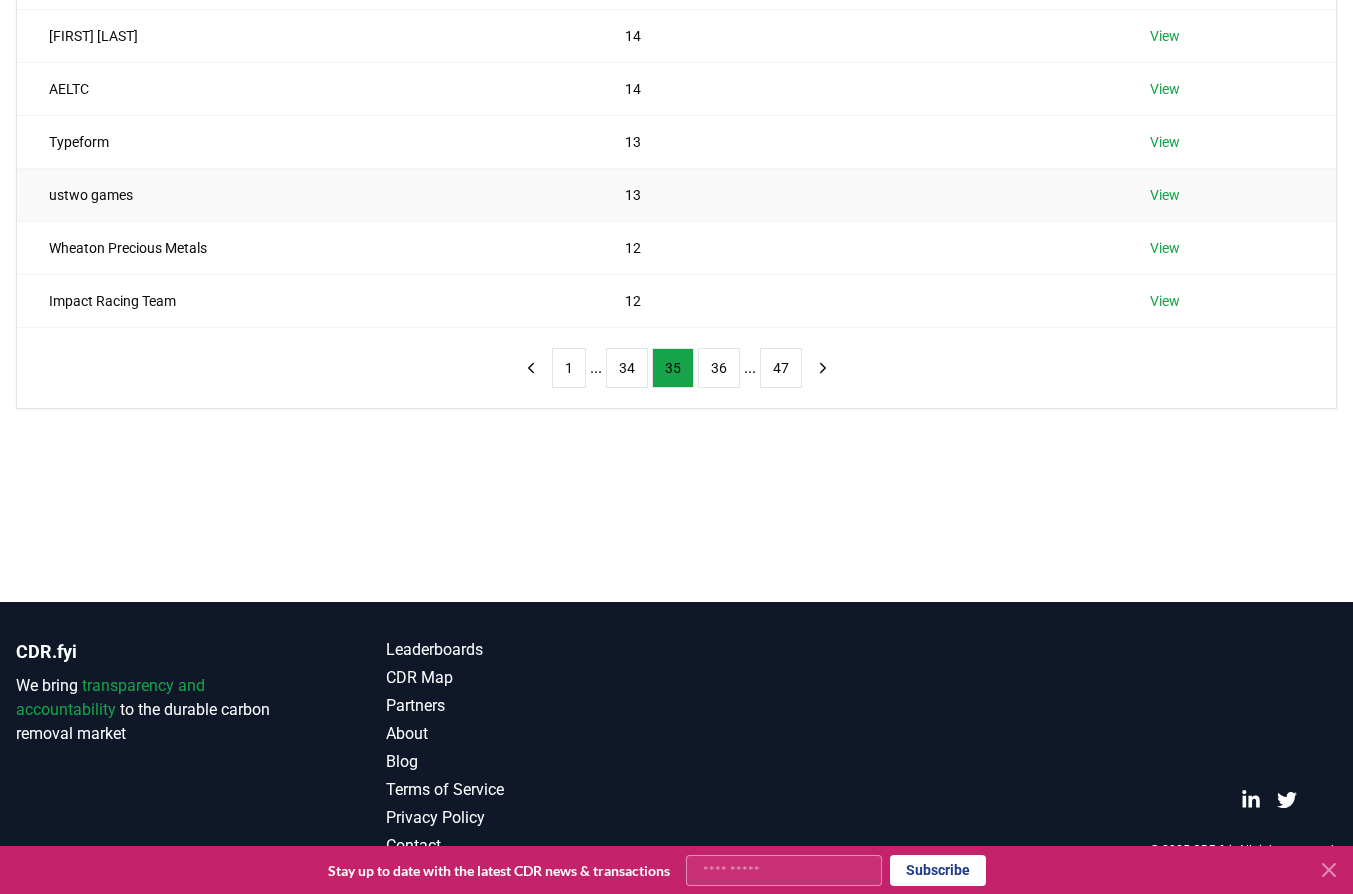 click on "ustwo games" at bounding box center (305, 194) 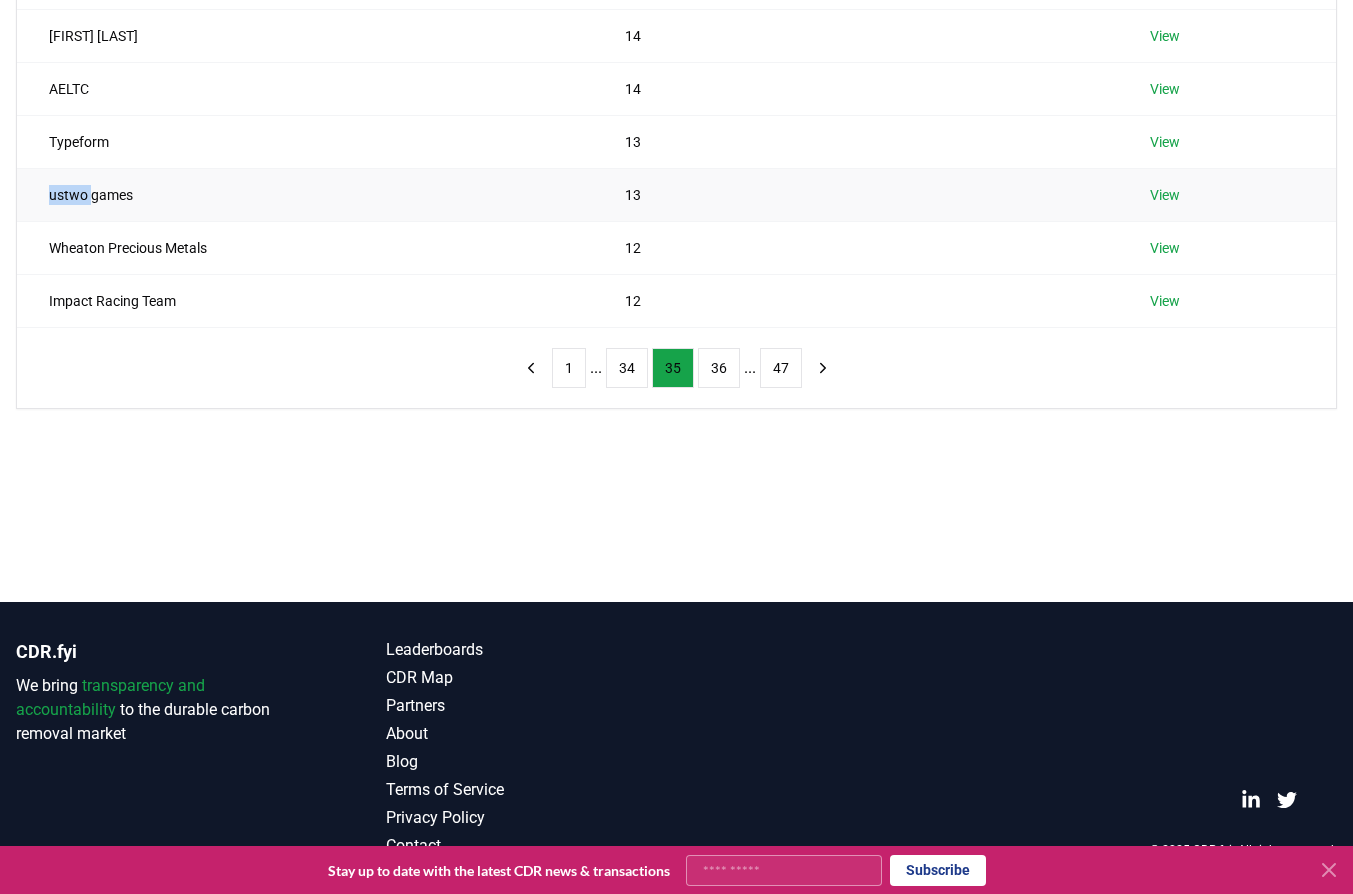 click on "ustwo games" at bounding box center (305, 194) 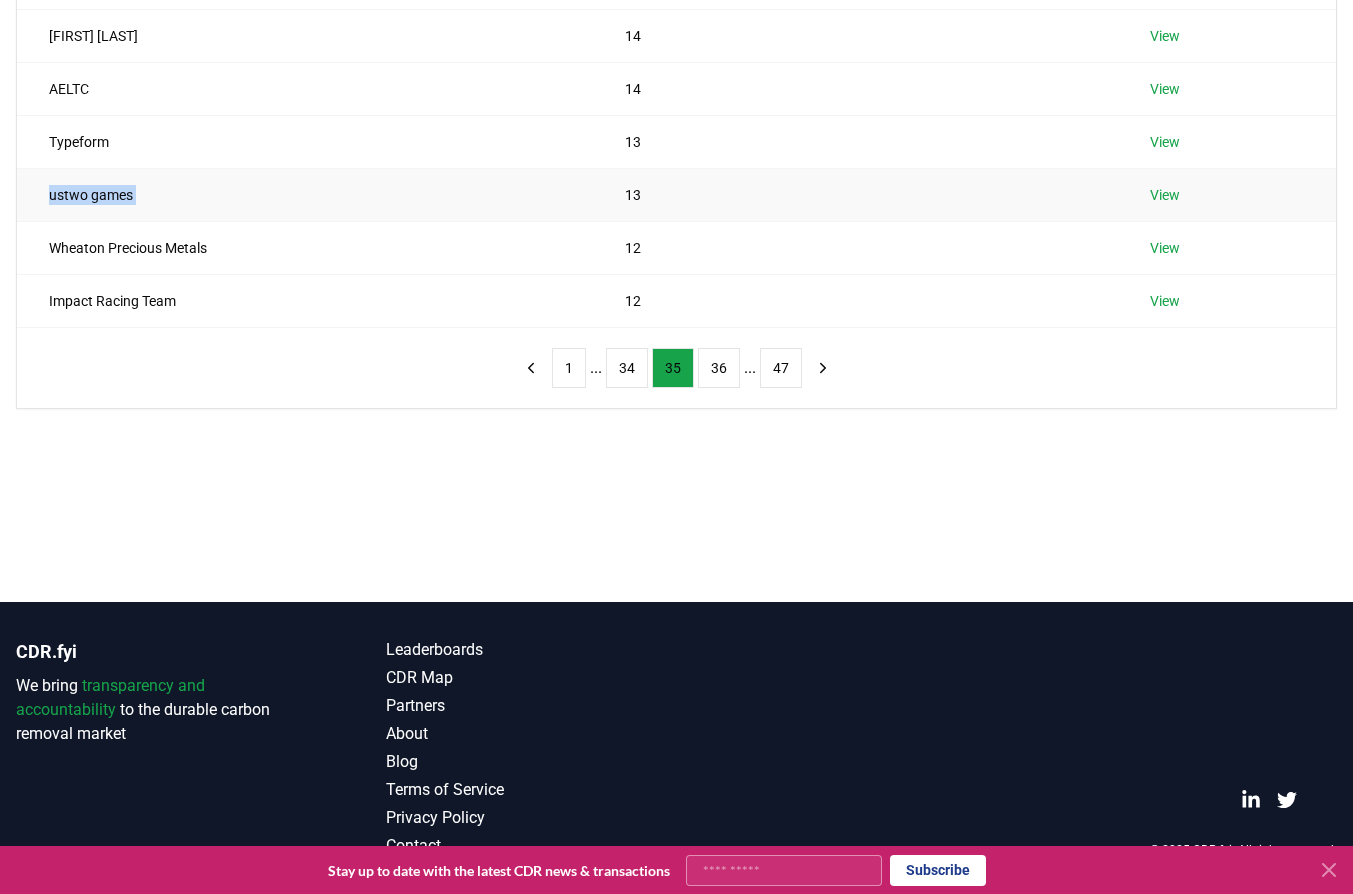 click on "ustwo games" at bounding box center (305, 194) 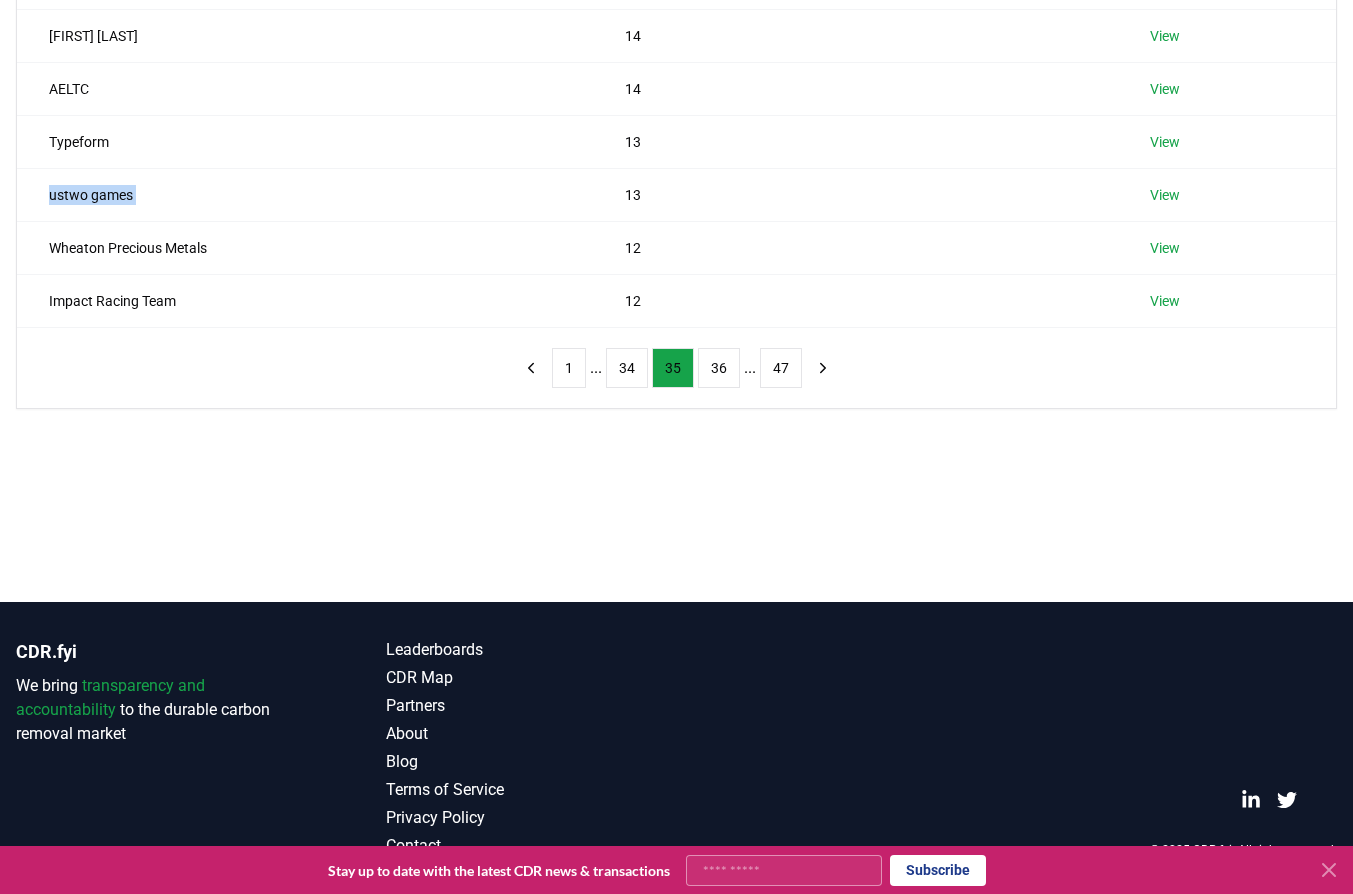 drag, startPoint x: 177, startPoint y: 401, endPoint x: 246, endPoint y: 337, distance: 94.11163 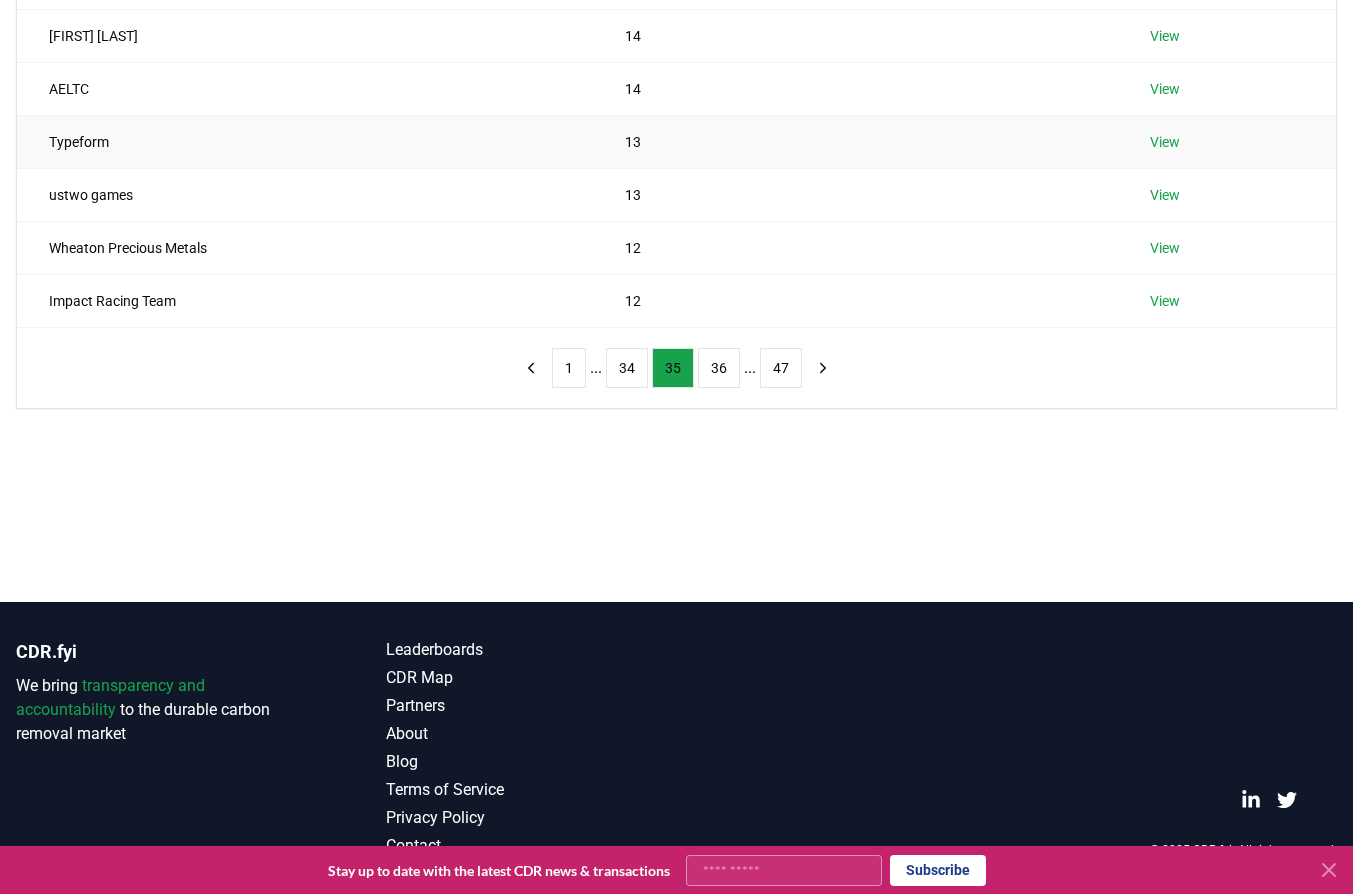 click on "Typeform" at bounding box center (305, 141) 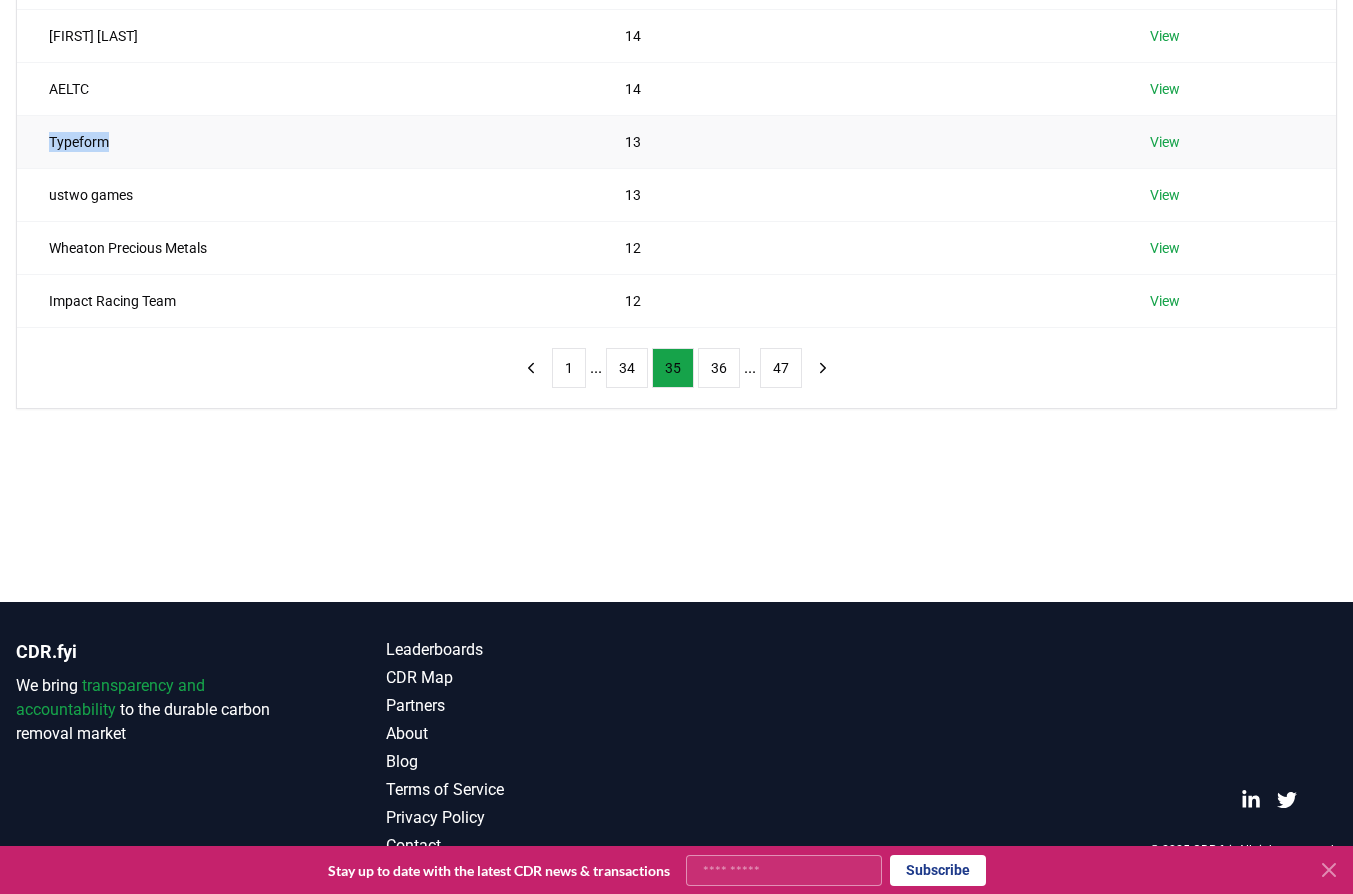click on "Typeform" at bounding box center (305, 141) 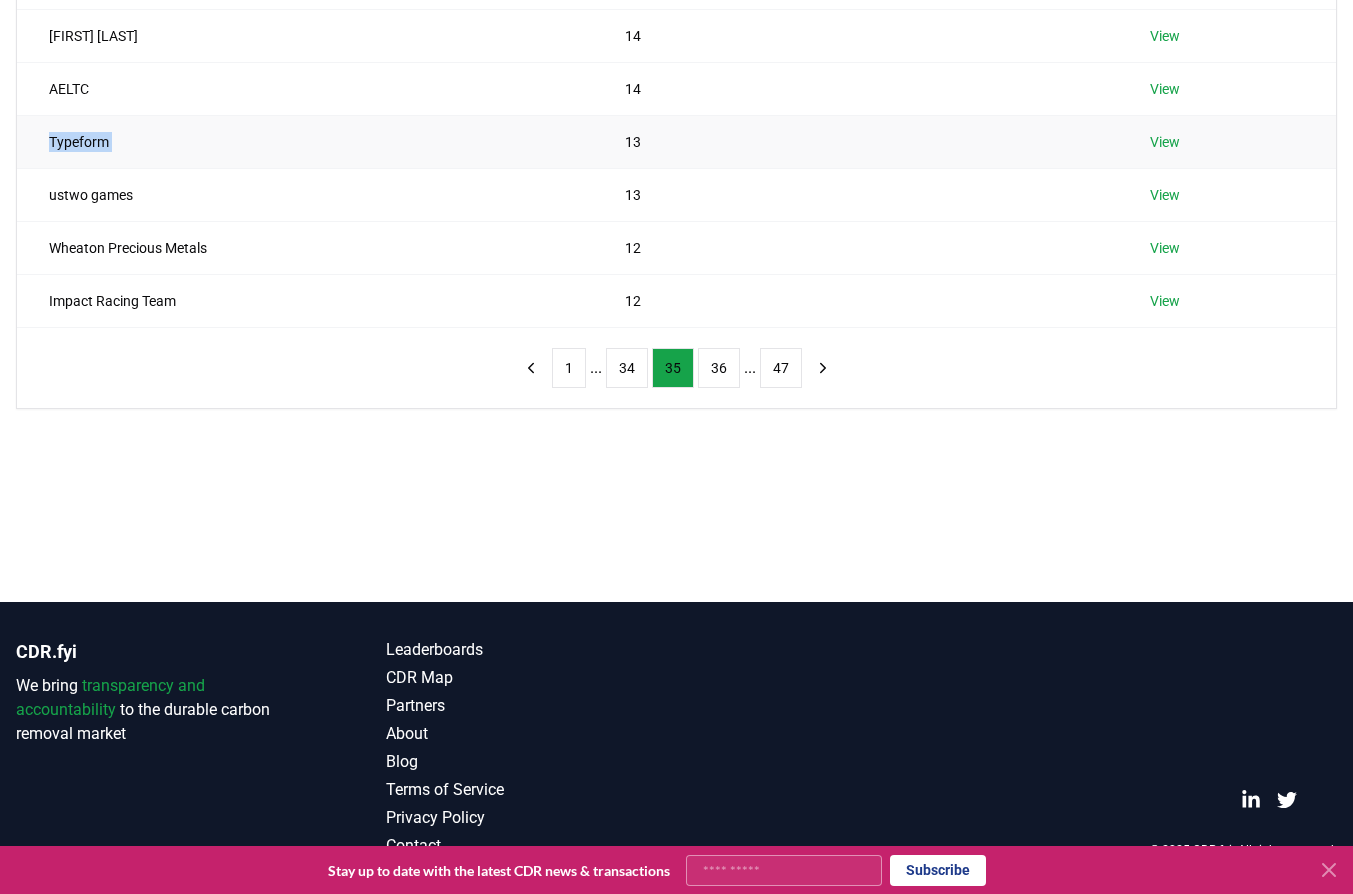 click on "Typeform" at bounding box center (305, 141) 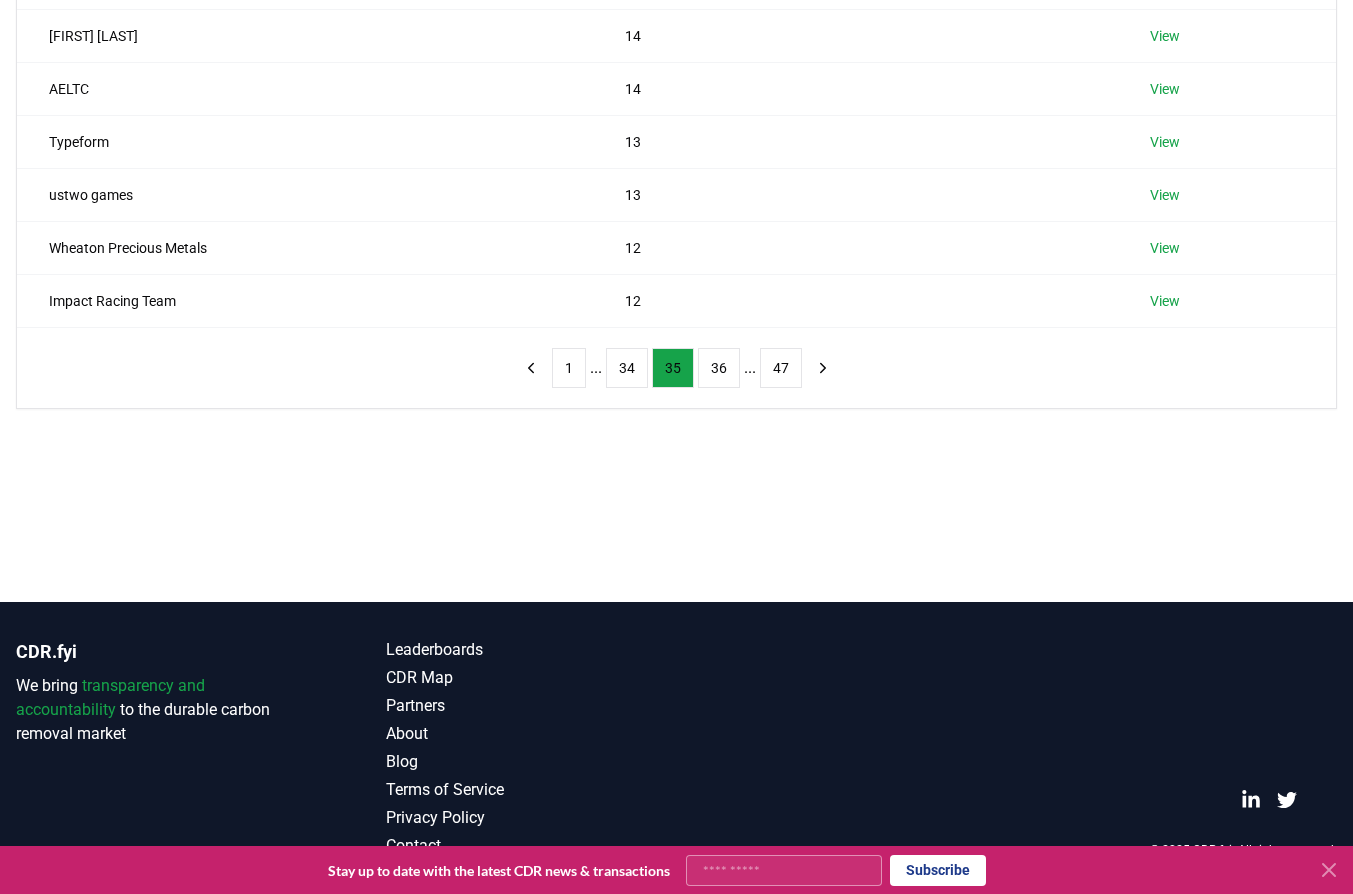 click on "Suppliers Purchasers Services Name Tons Purchased Jamf 16 View Rock Townsend 16 View Hookooekoo 15 View NEXT Vertriebs 14 View Isobel Morton 14 View AELTC 14 View Typeform 13 View ustwo games 13 View Wheaton Precious Metals 12 View Impact Racing Team 12 View 1 ... 34 35 36 ... 47" at bounding box center (676, 98) 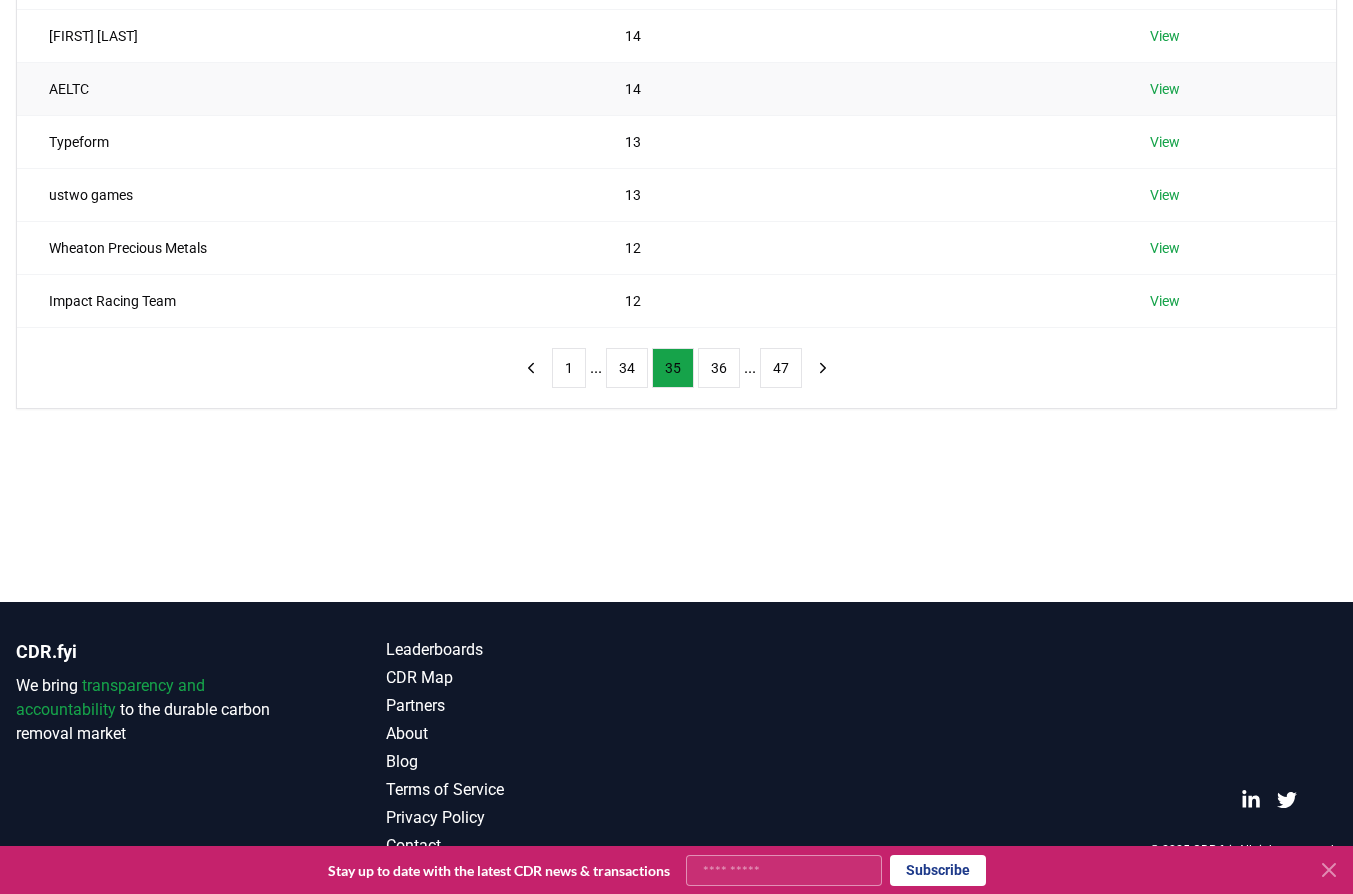 click on "AELTC" at bounding box center (305, 88) 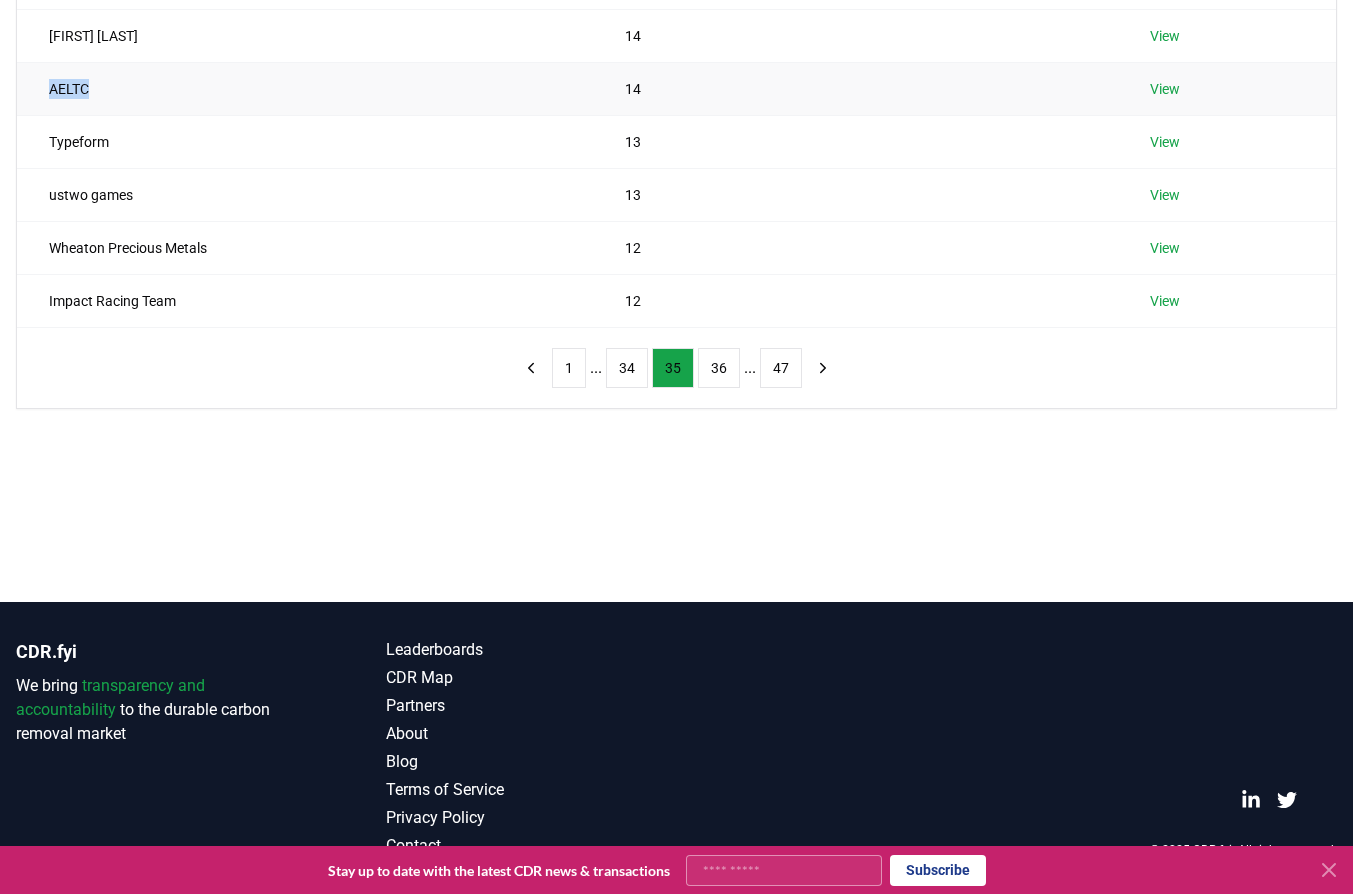 click on "AELTC" at bounding box center (305, 88) 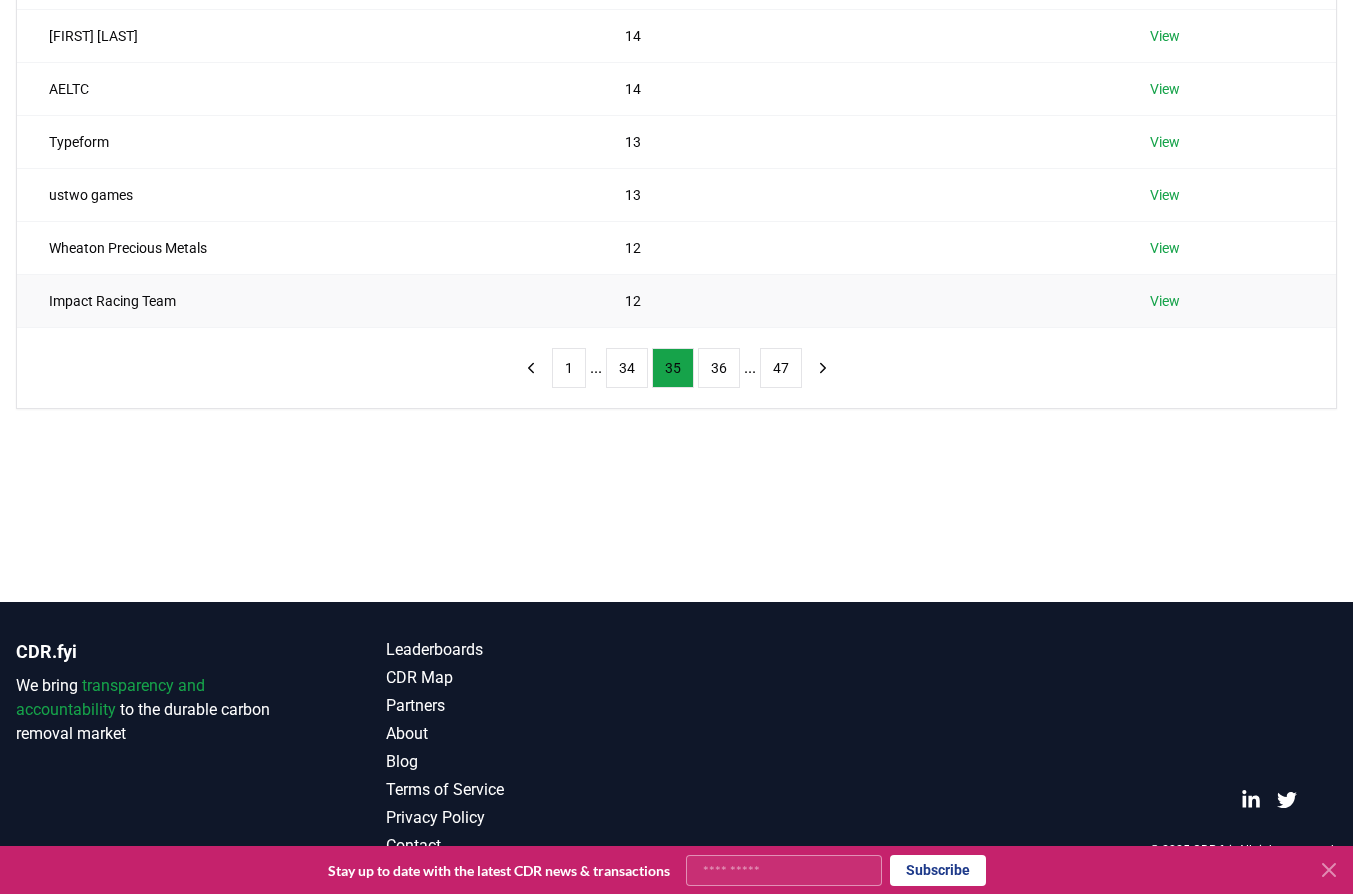 drag, startPoint x: 17, startPoint y: 339, endPoint x: 166, endPoint y: 276, distance: 161.77144 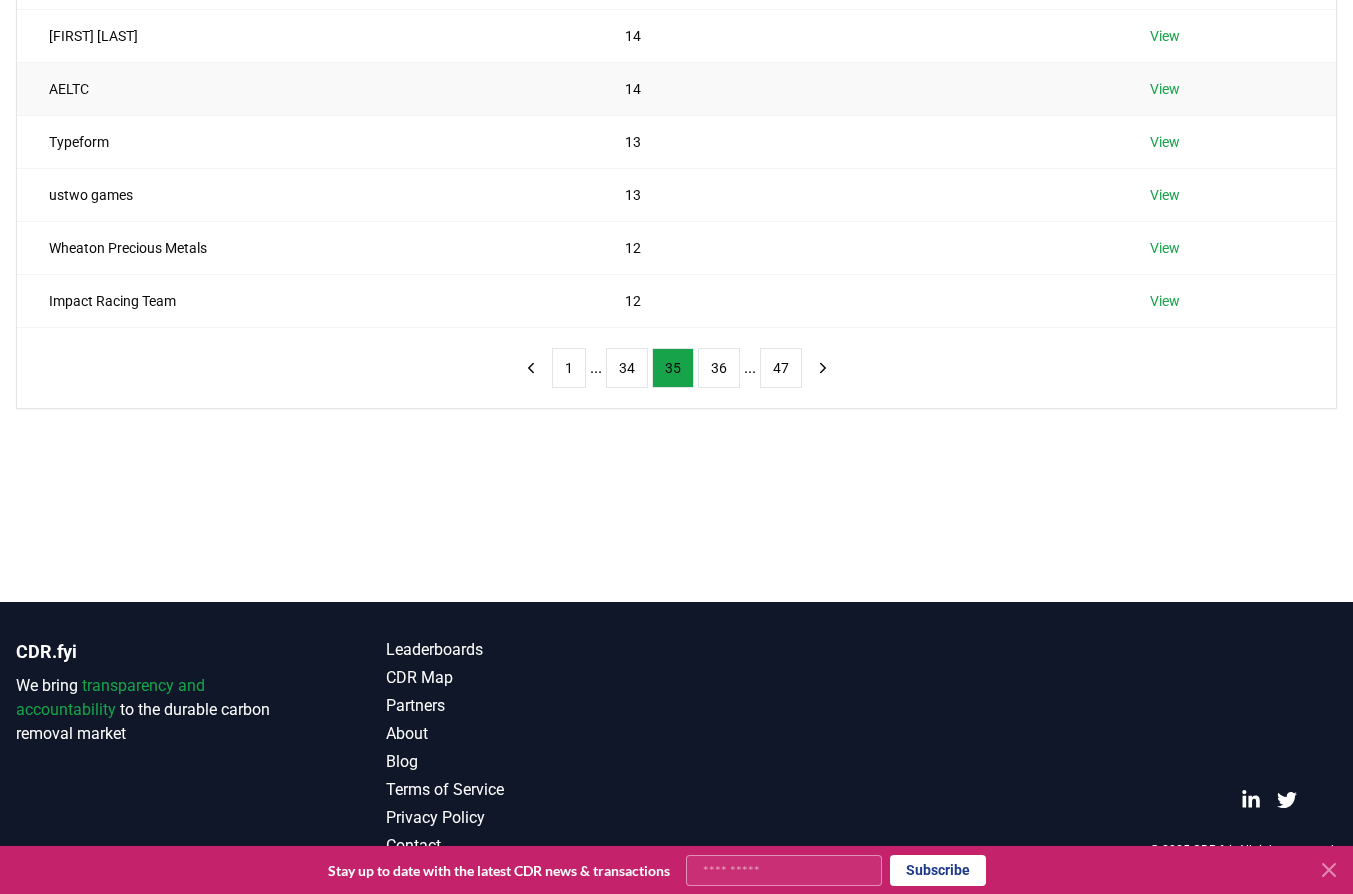 click on "AELTC" at bounding box center (305, 88) 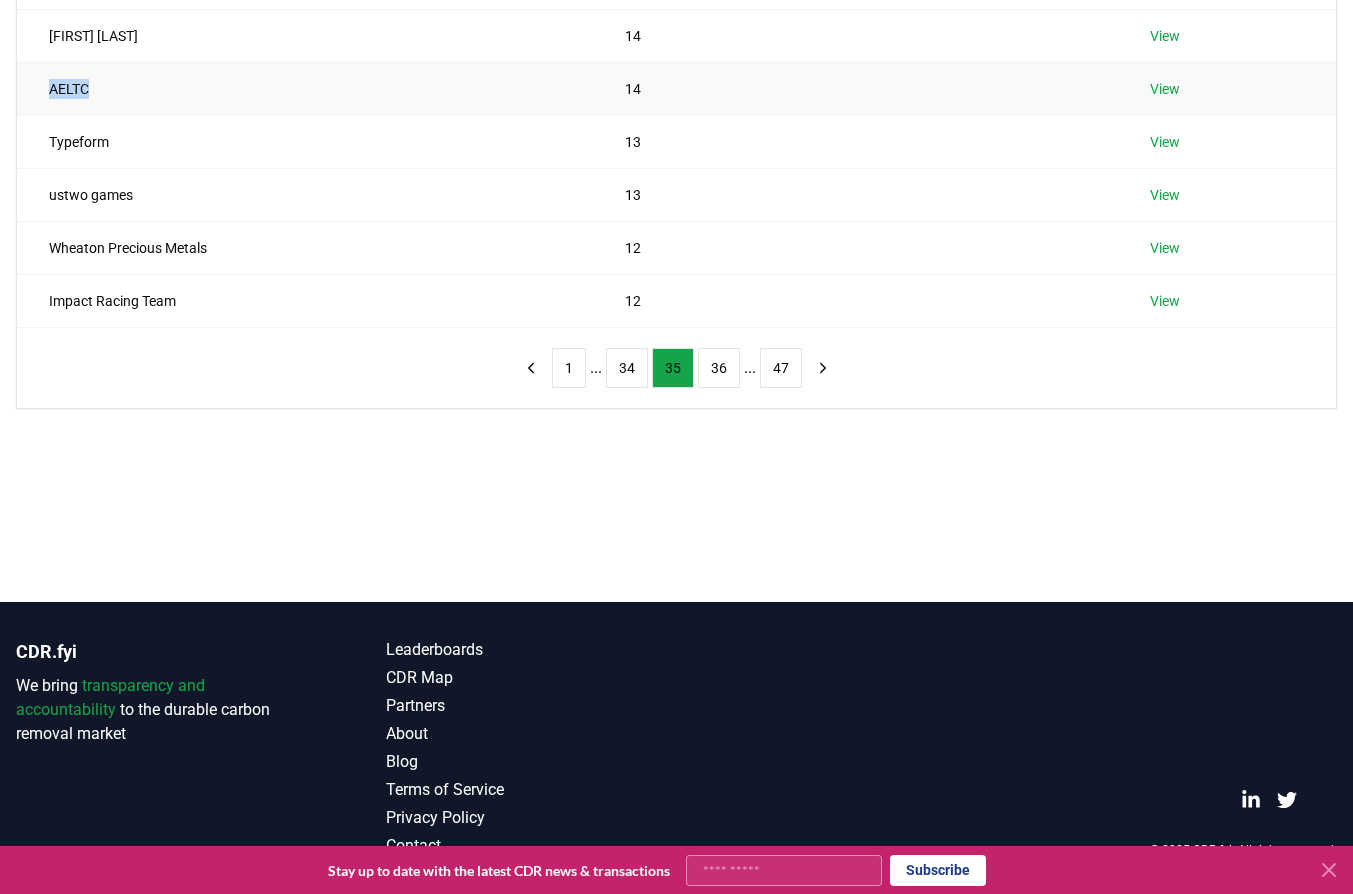 click on "AELTC" at bounding box center (305, 88) 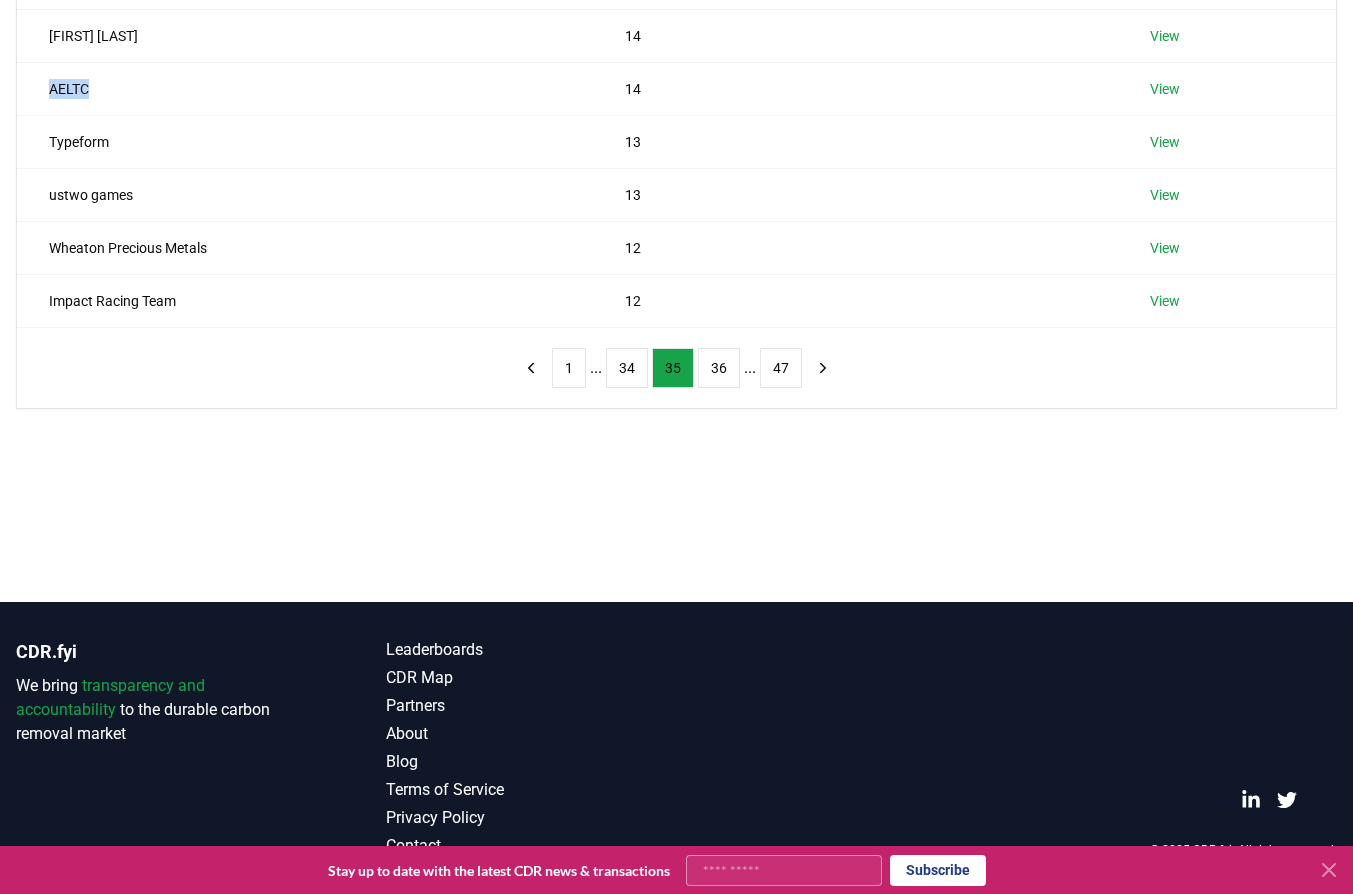 drag, startPoint x: 42, startPoint y: 495, endPoint x: 236, endPoint y: 351, distance: 241.60298 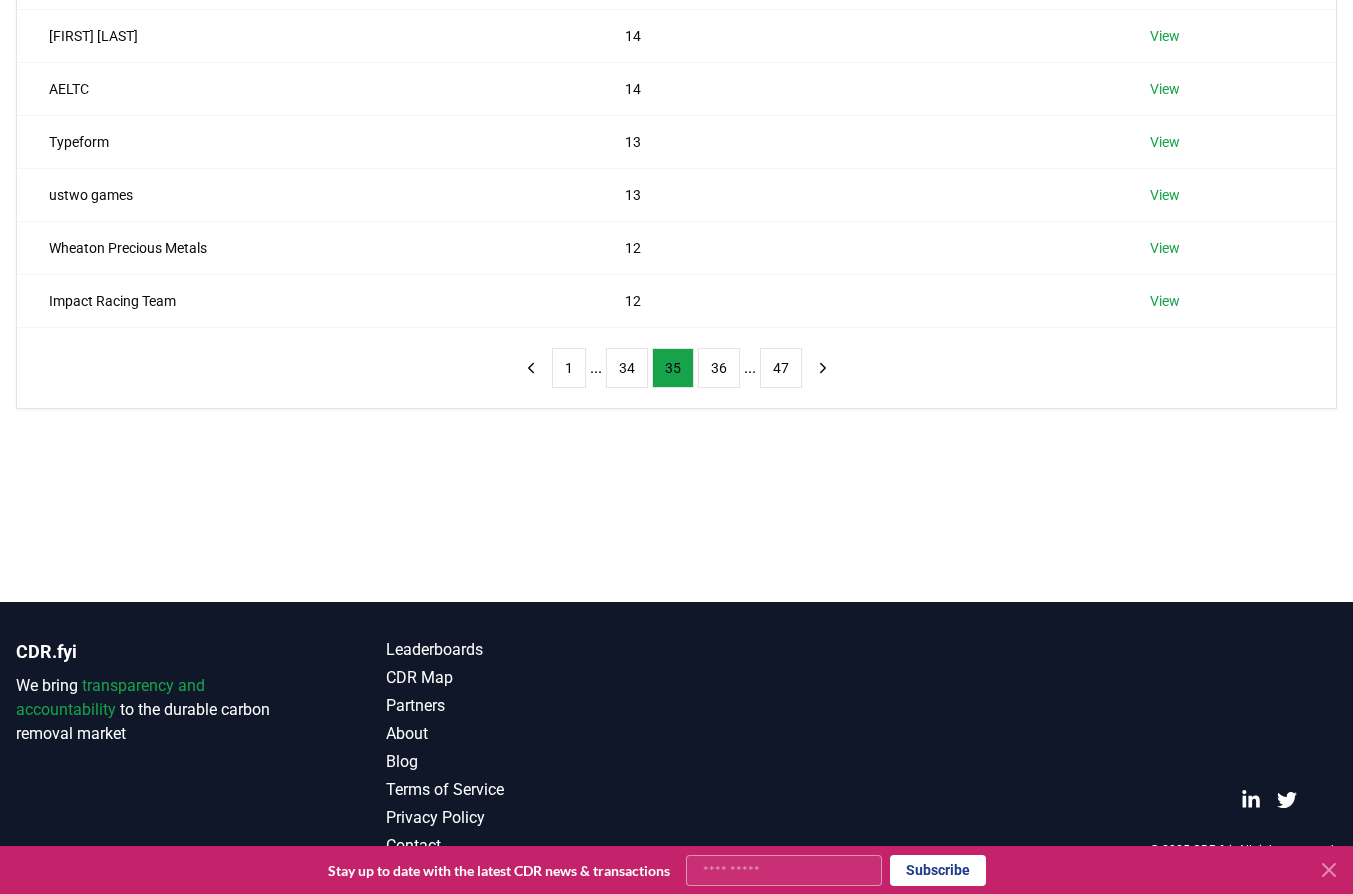 drag, startPoint x: 144, startPoint y: 491, endPoint x: 187, endPoint y: 389, distance: 110.69327 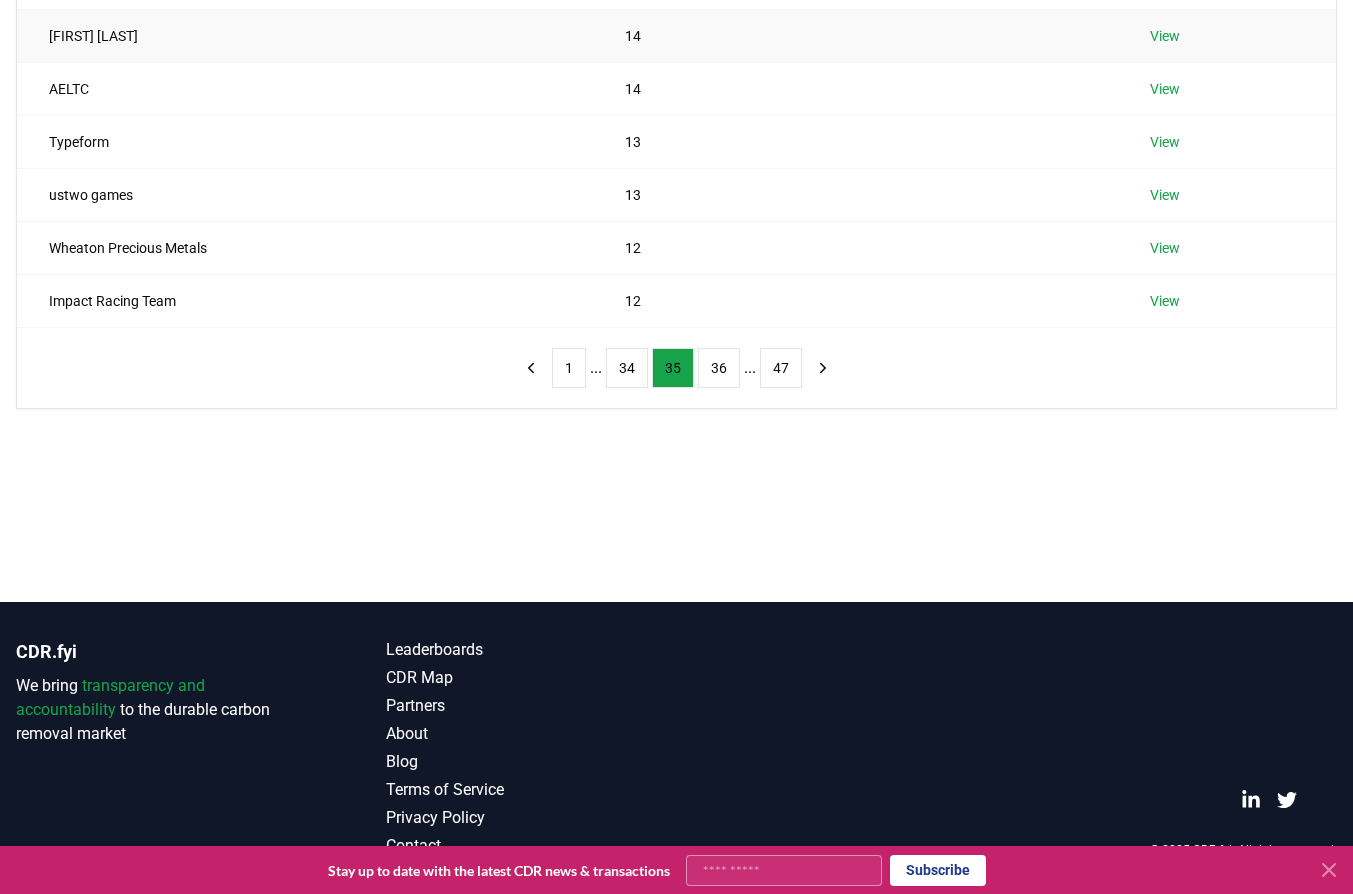 click on "Isobel Morton" at bounding box center [305, 35] 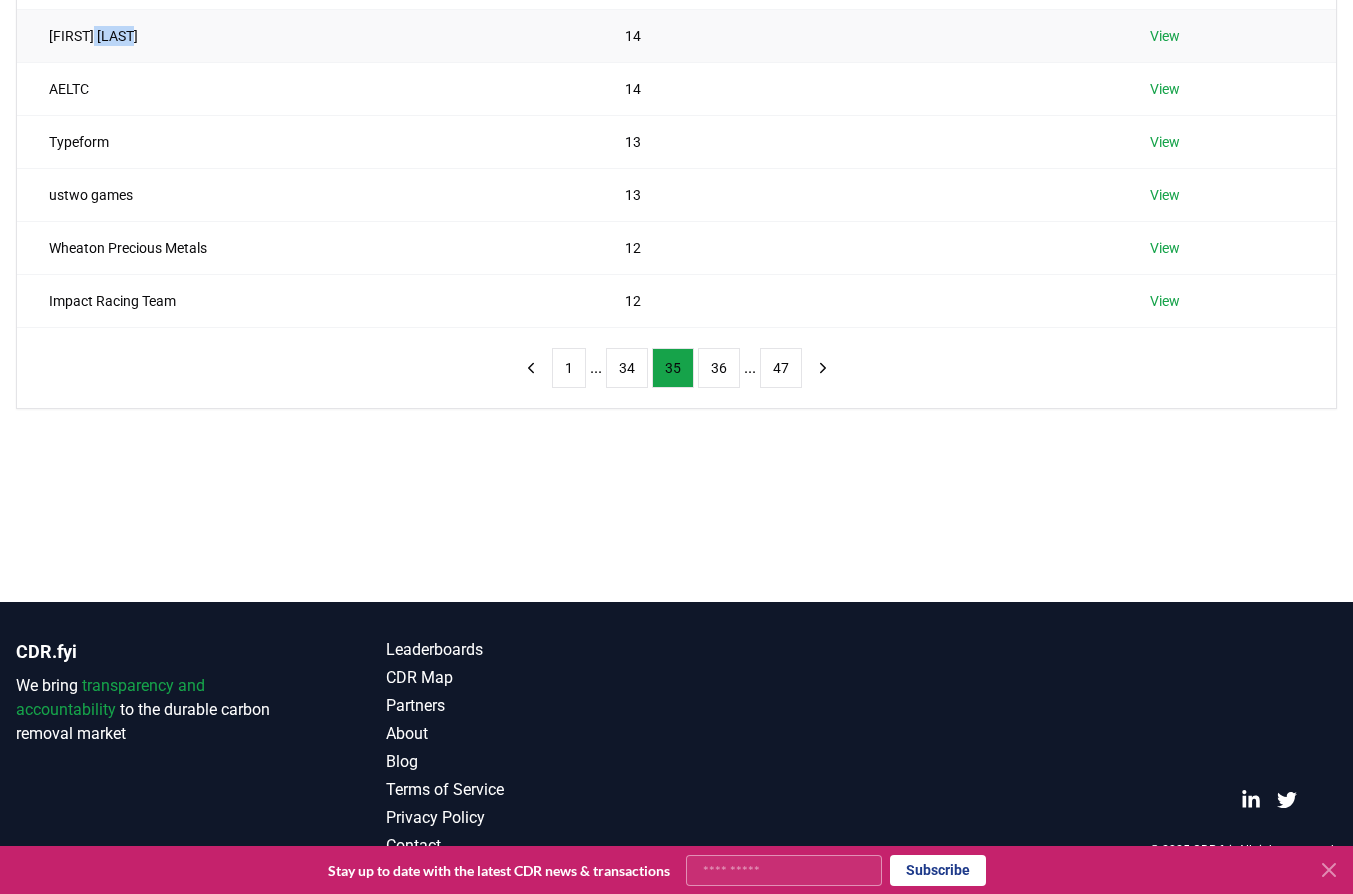 click on "Isobel Morton" at bounding box center (305, 35) 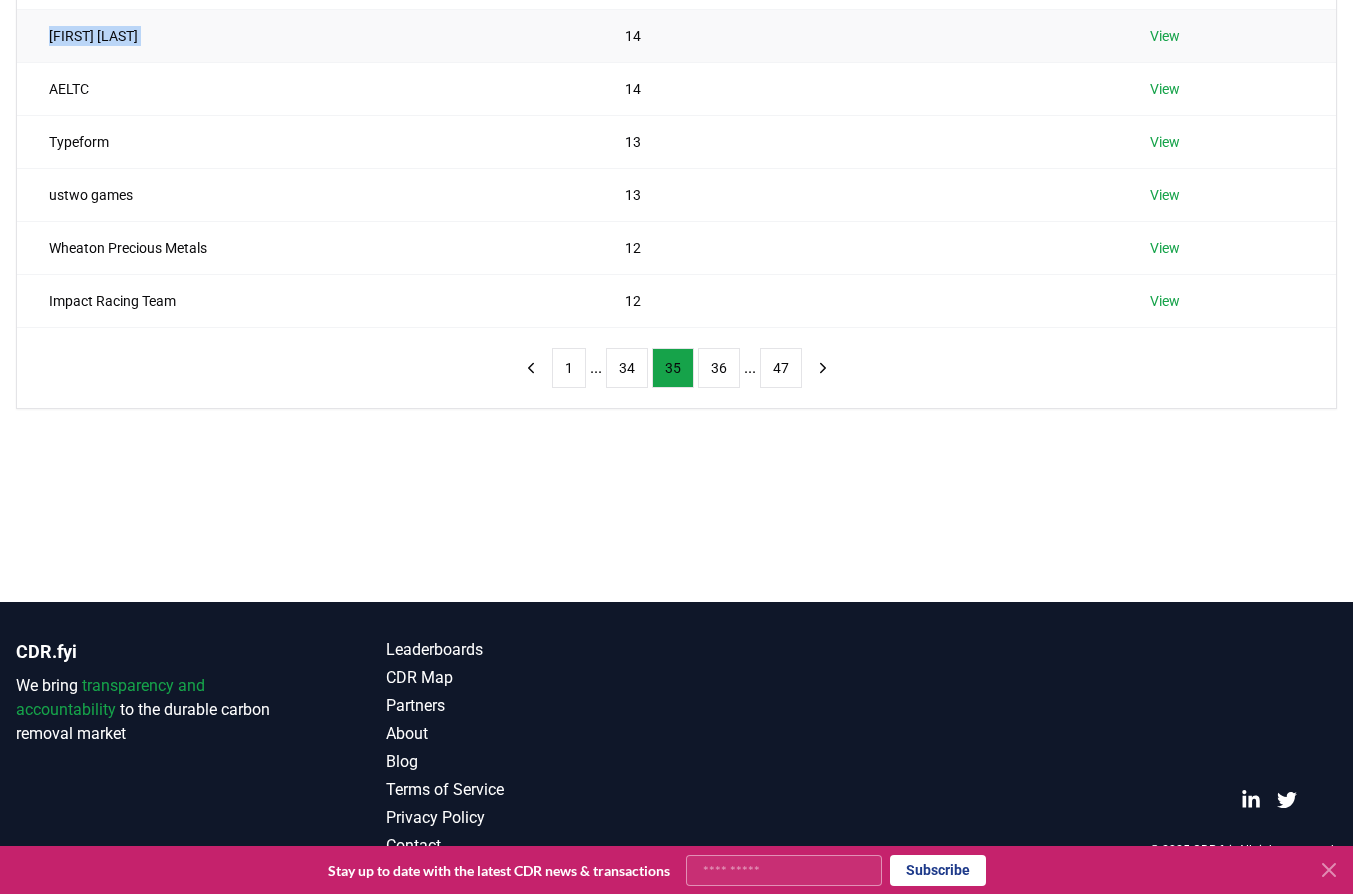 click on "Isobel Morton" at bounding box center [305, 35] 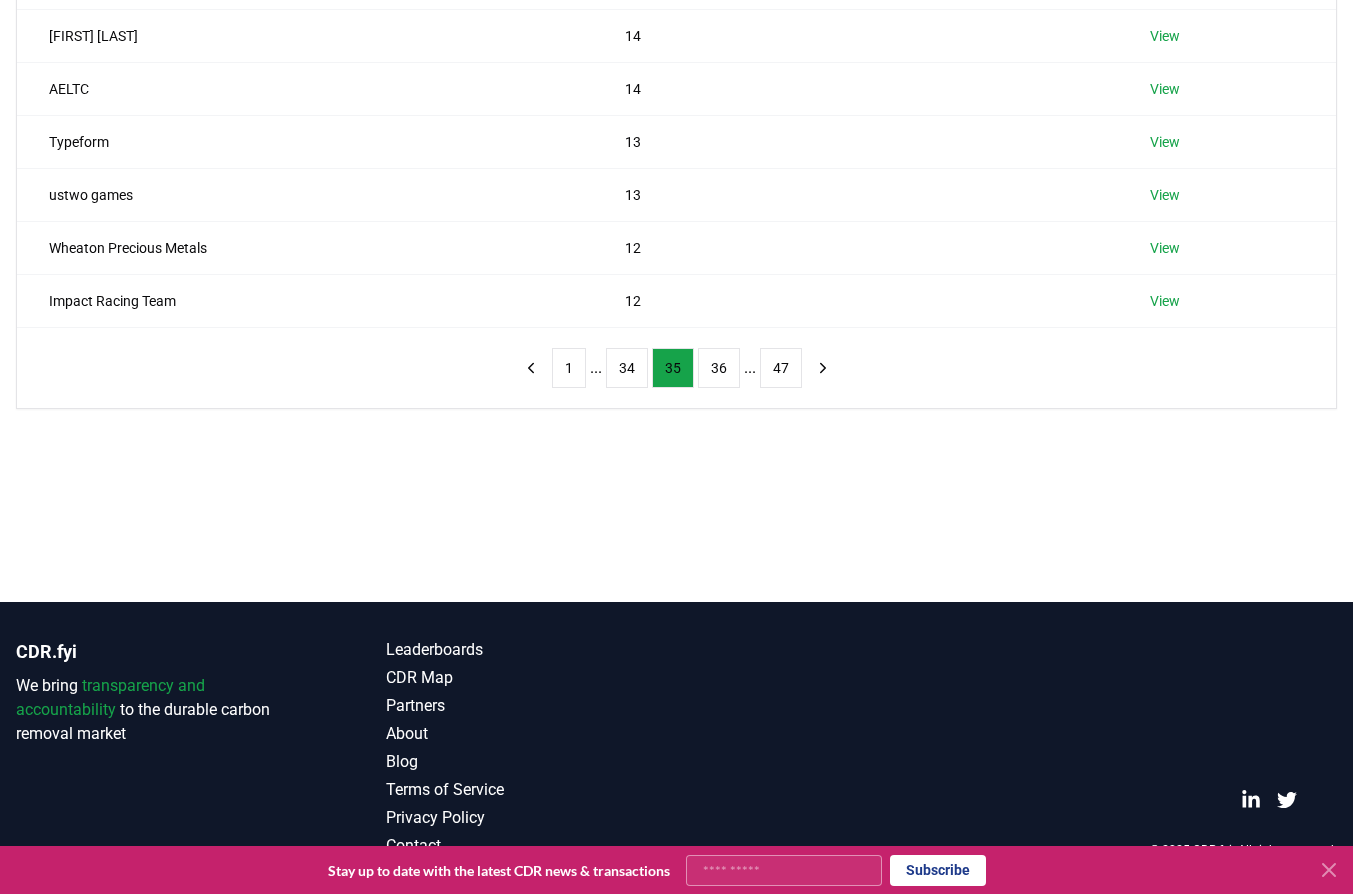 drag, startPoint x: 145, startPoint y: 505, endPoint x: 223, endPoint y: 444, distance: 99.0202 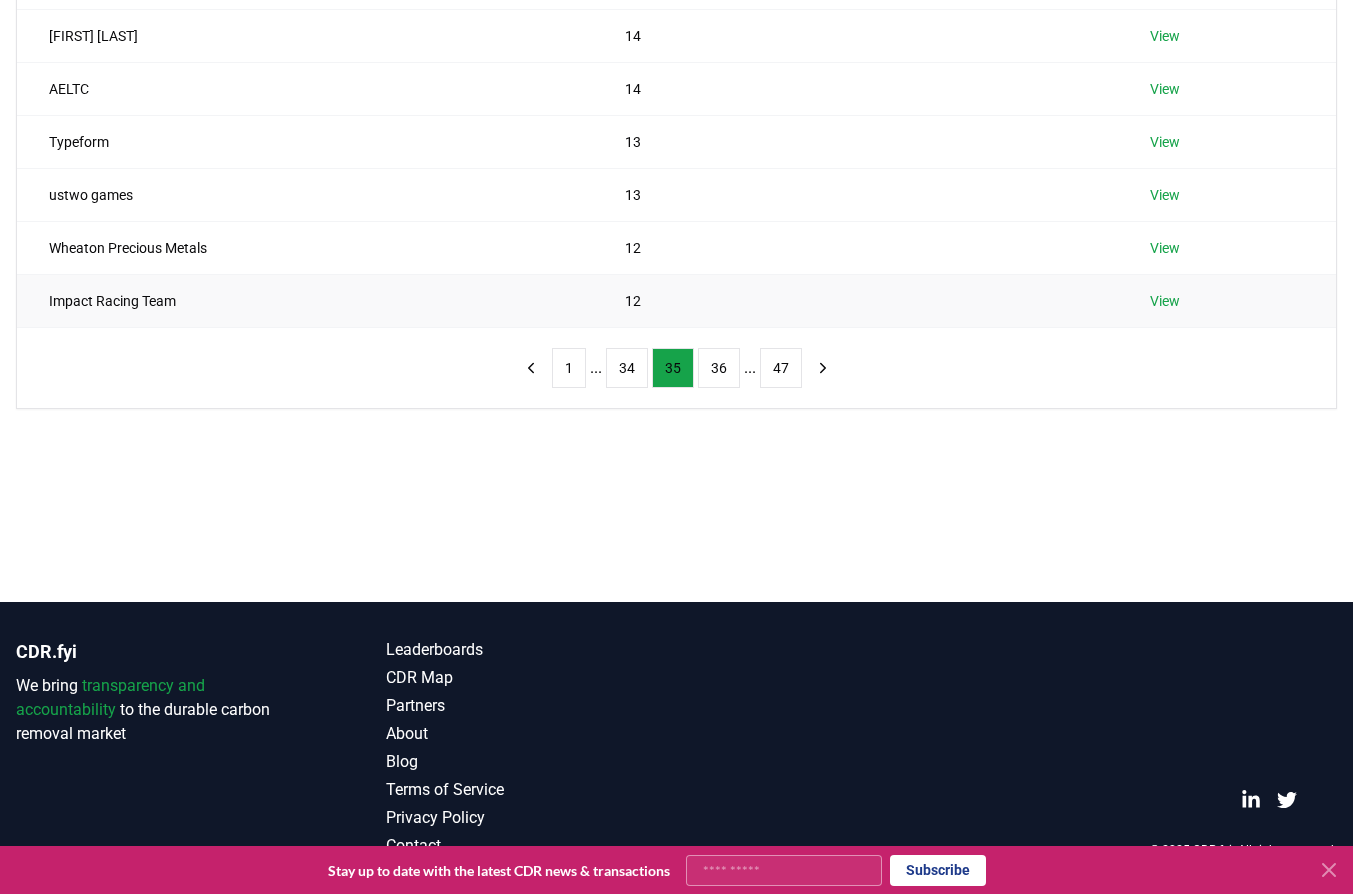 scroll, scrollTop: 0, scrollLeft: 0, axis: both 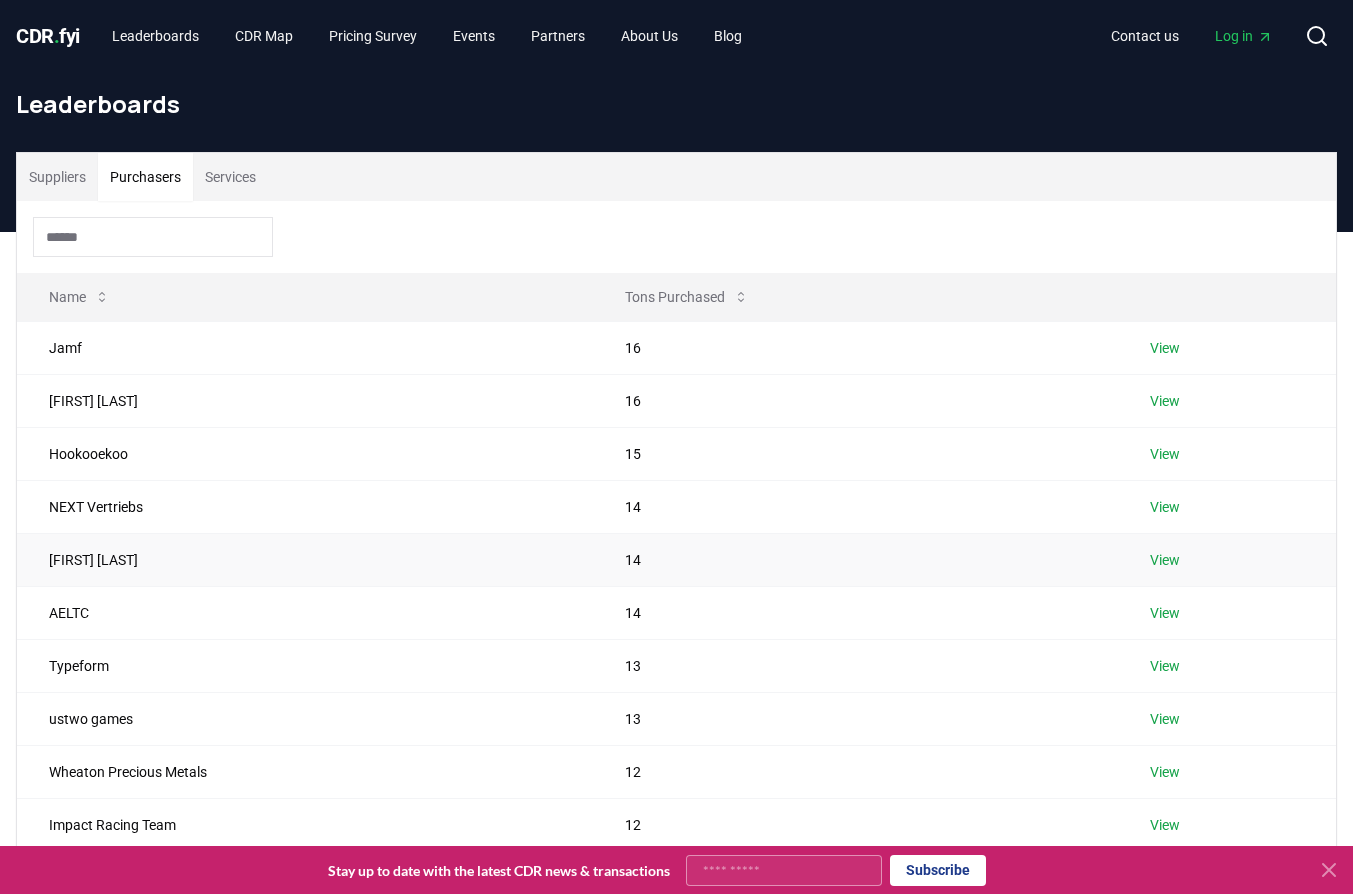 click on "Isobel Morton" at bounding box center (305, 559) 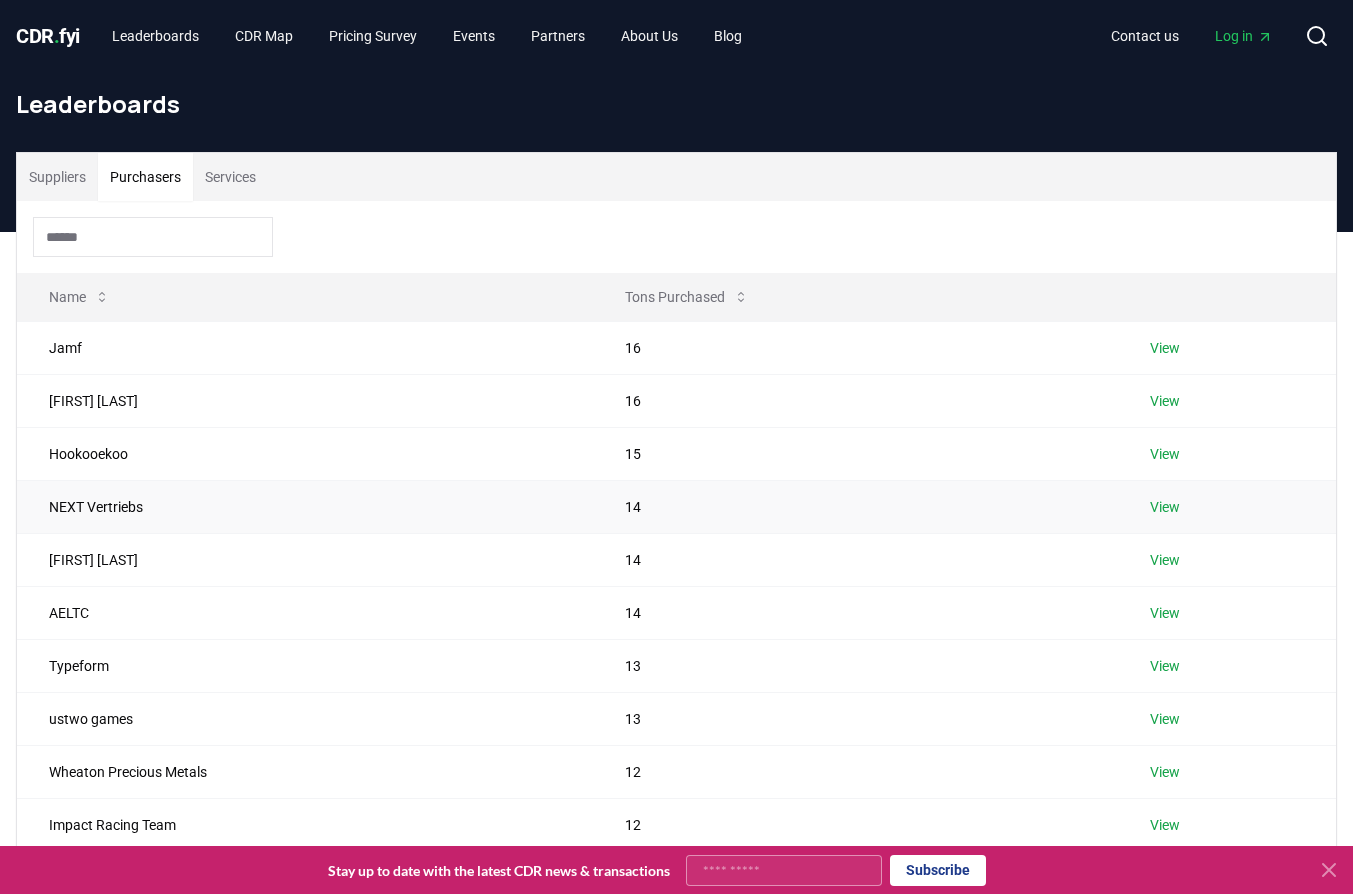 click on "NEXT Vertriebs" at bounding box center [305, 506] 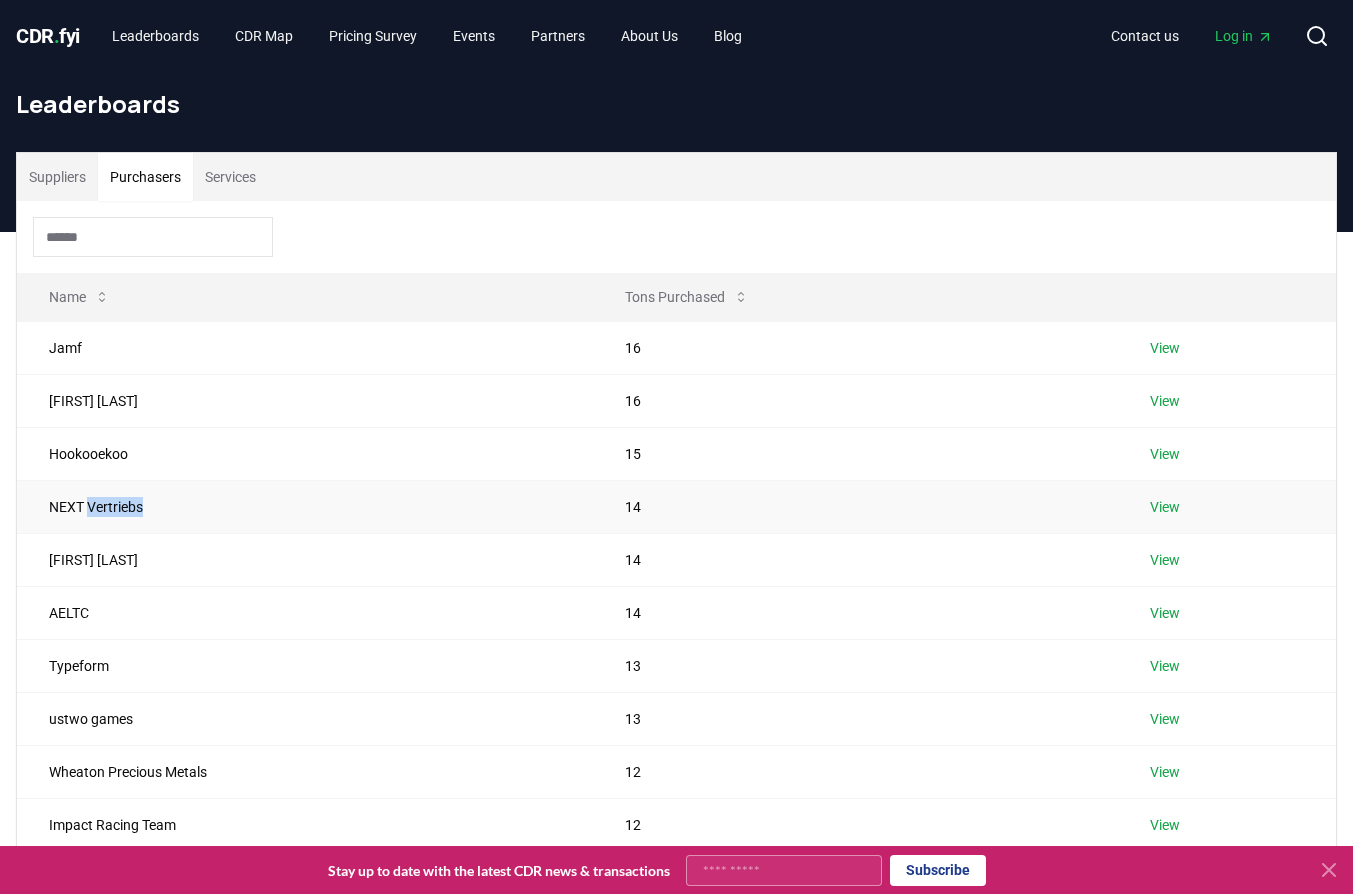click on "NEXT Vertriebs" at bounding box center [305, 506] 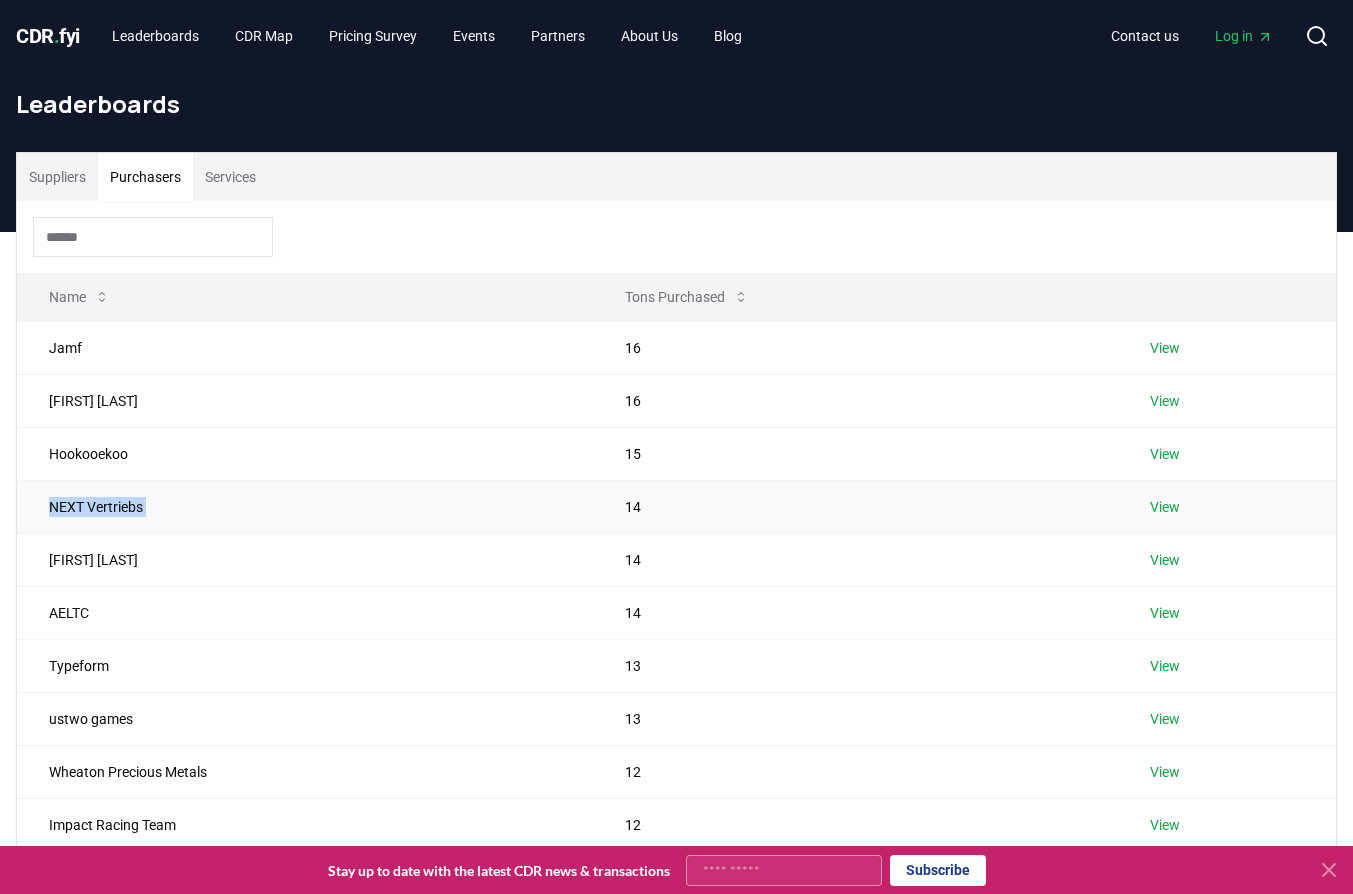 click on "NEXT Vertriebs" at bounding box center [305, 506] 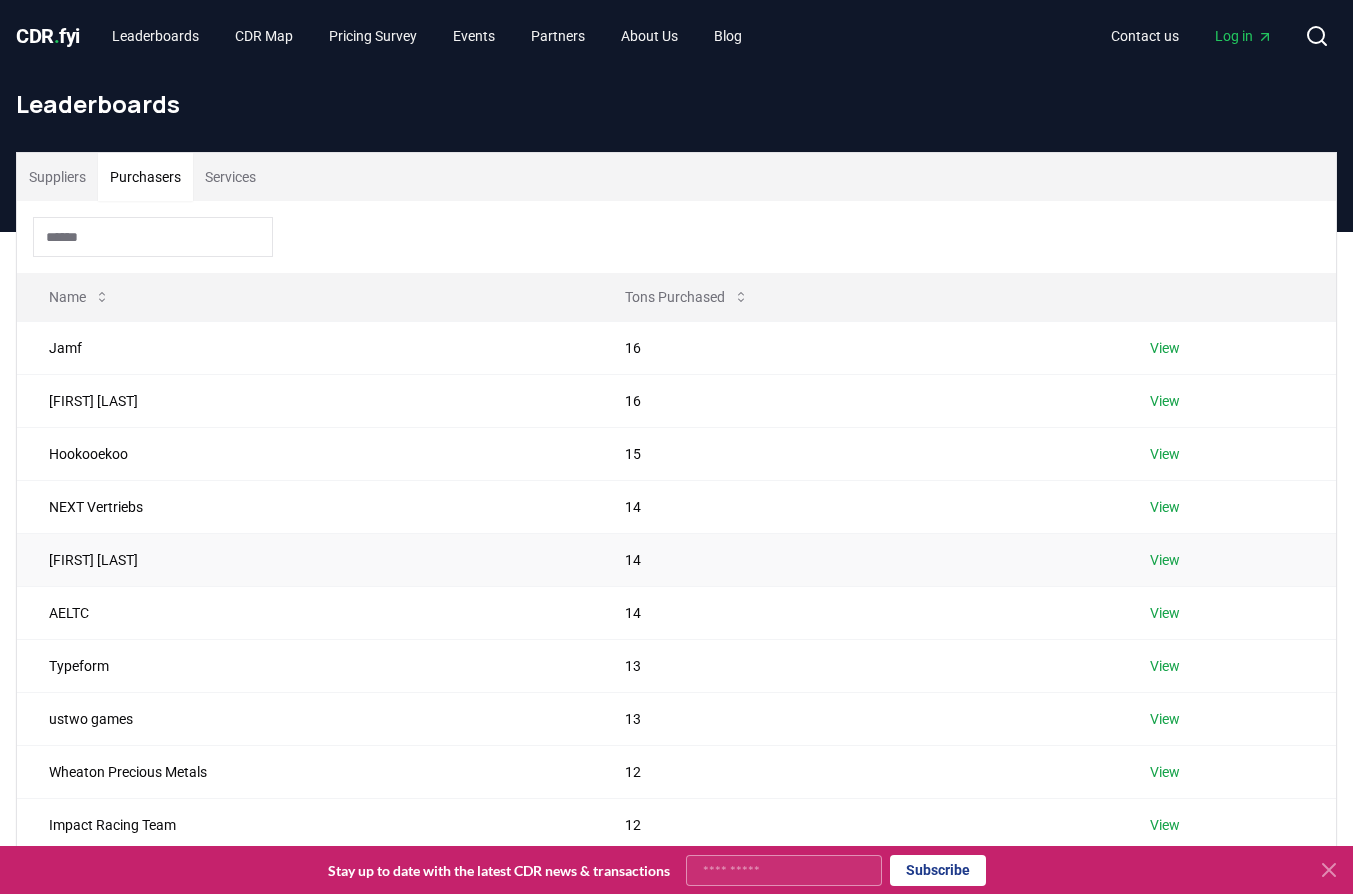 click on "Isobel Morton" at bounding box center (305, 559) 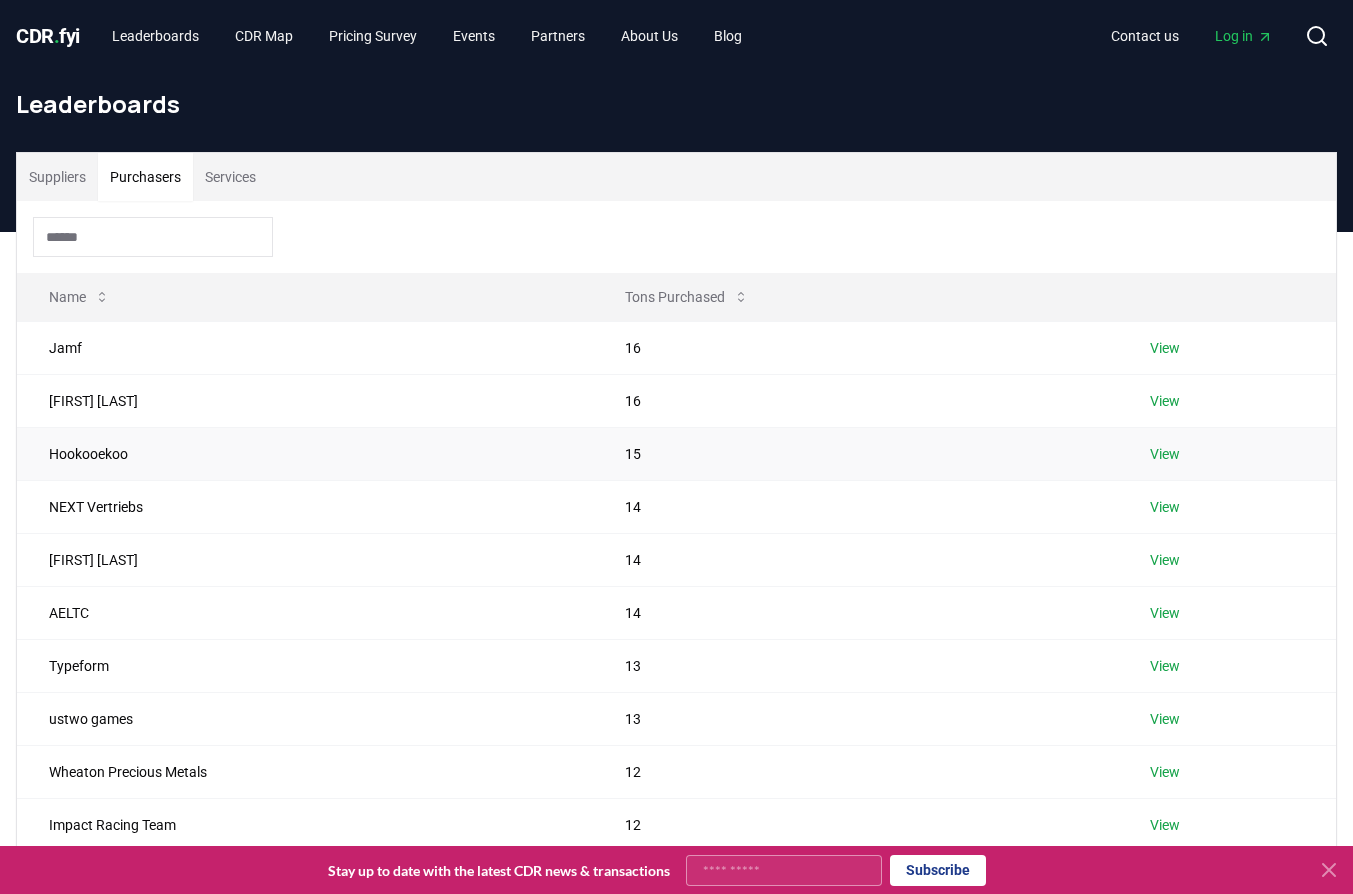 click on "Hookooekoo" at bounding box center [305, 453] 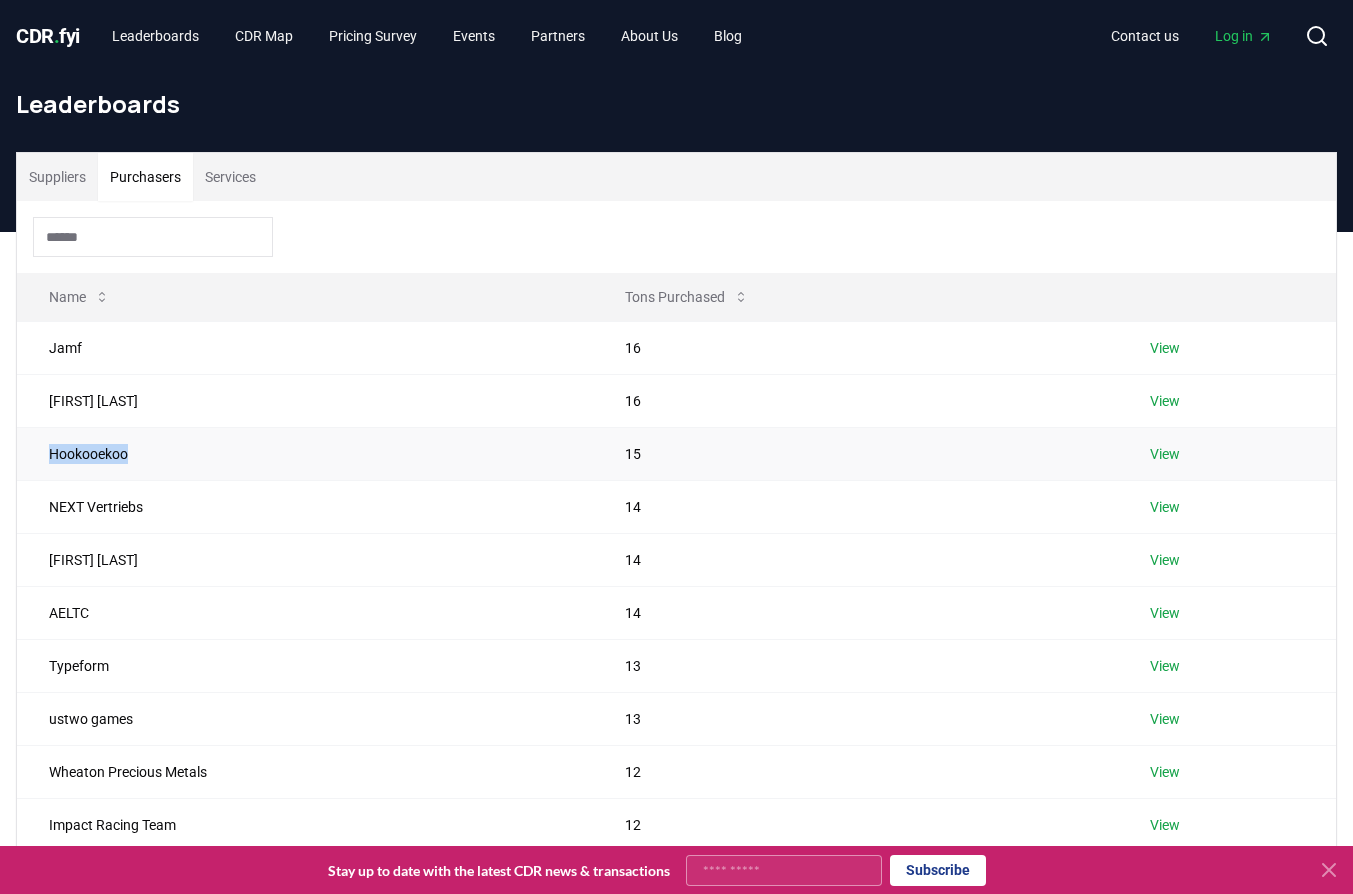 click on "Hookooekoo" at bounding box center (305, 453) 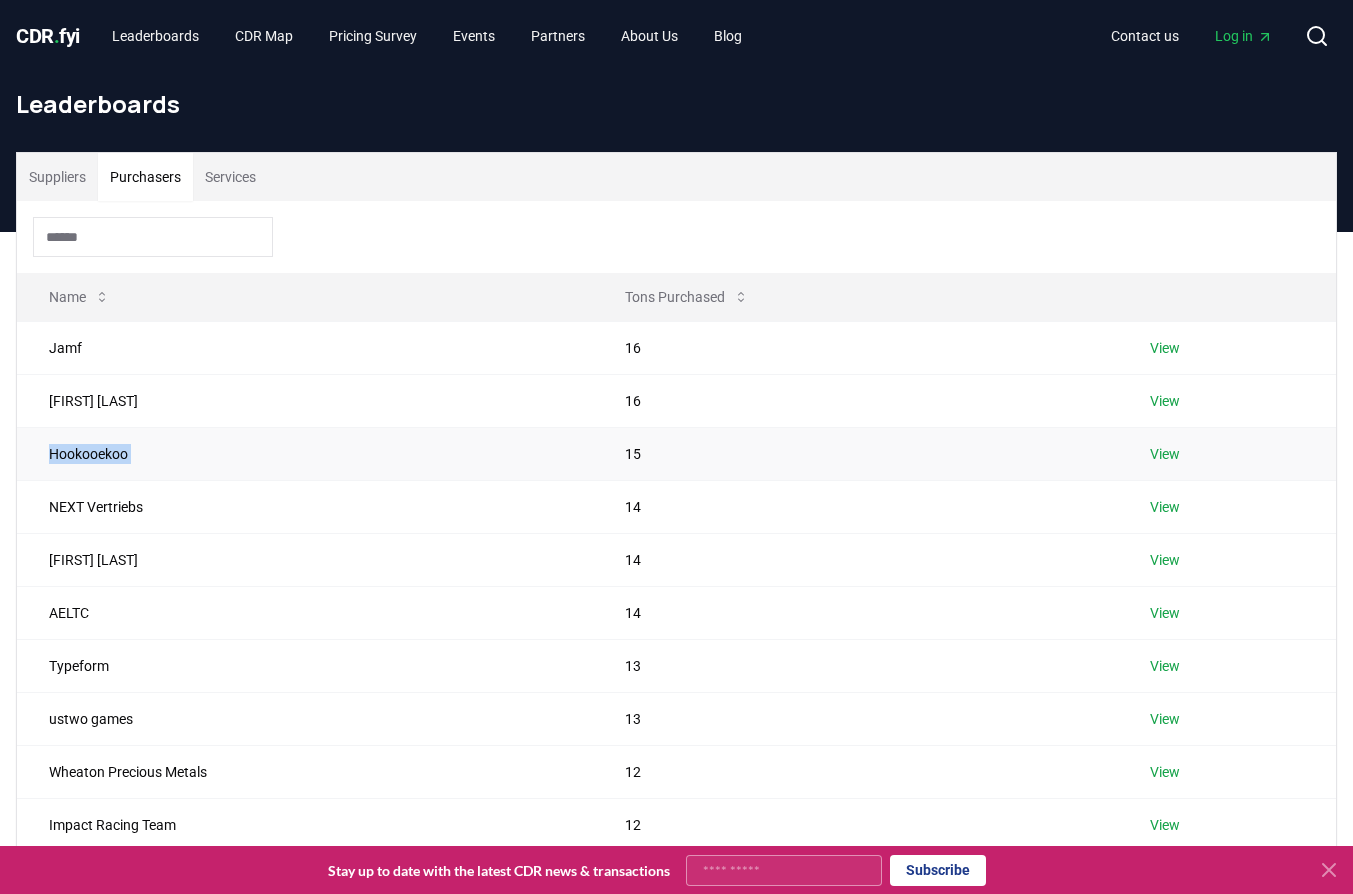 click on "Hookooekoo" at bounding box center [305, 453] 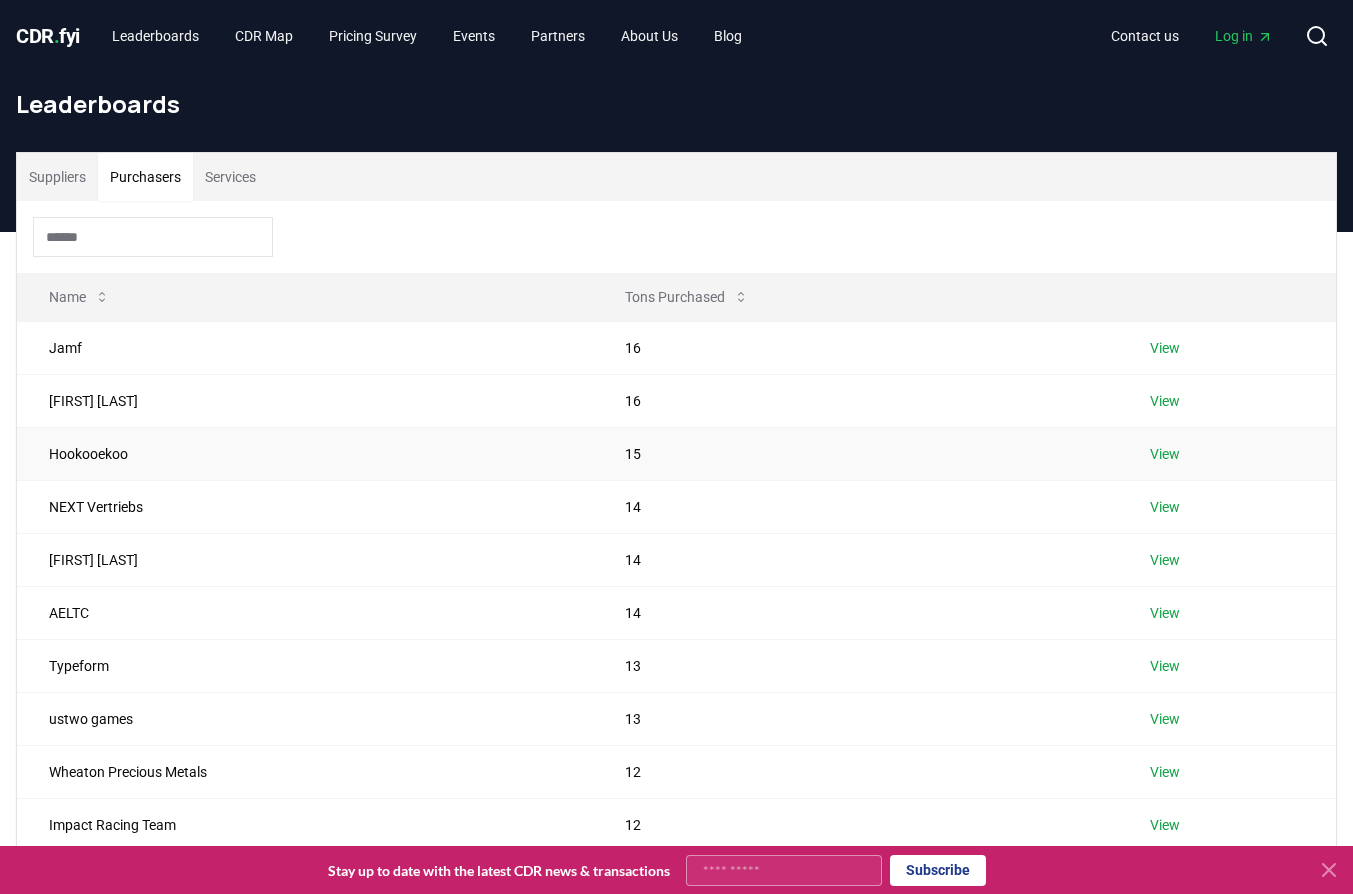 drag, startPoint x: 165, startPoint y: 502, endPoint x: 197, endPoint y: 465, distance: 48.9183 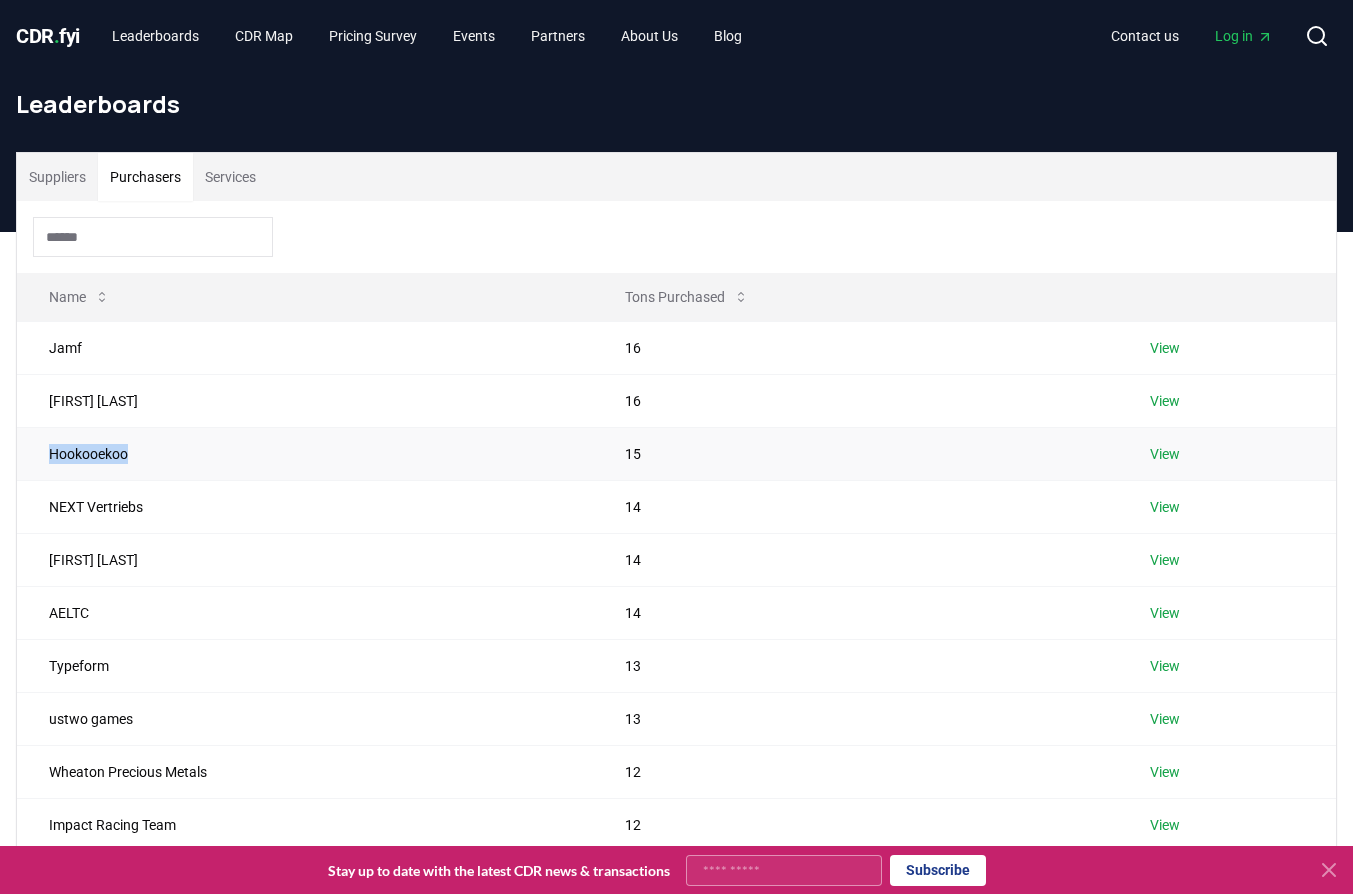 click on "Hookooekoo" at bounding box center [305, 453] 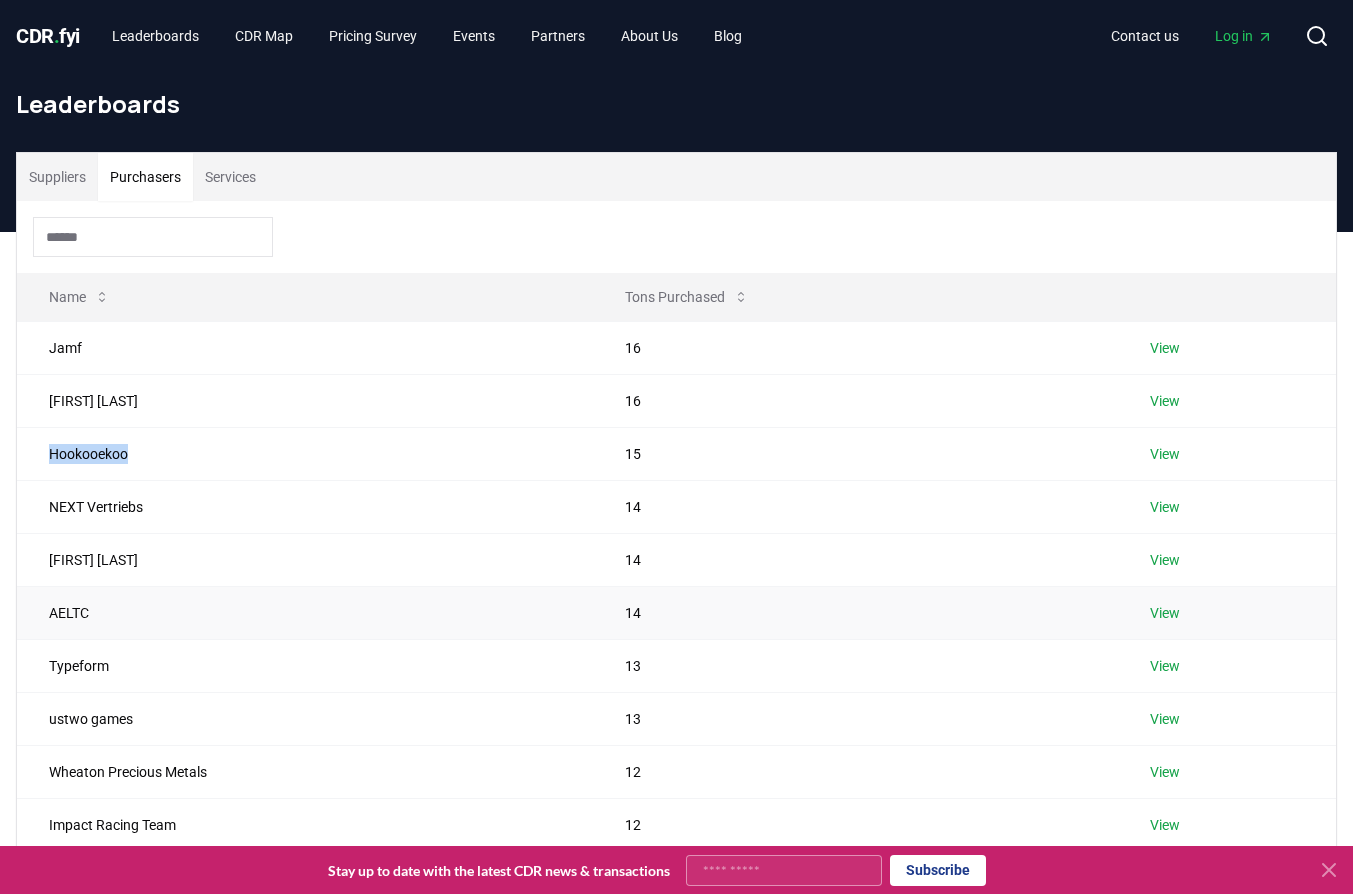 click on "AELTC" at bounding box center [305, 612] 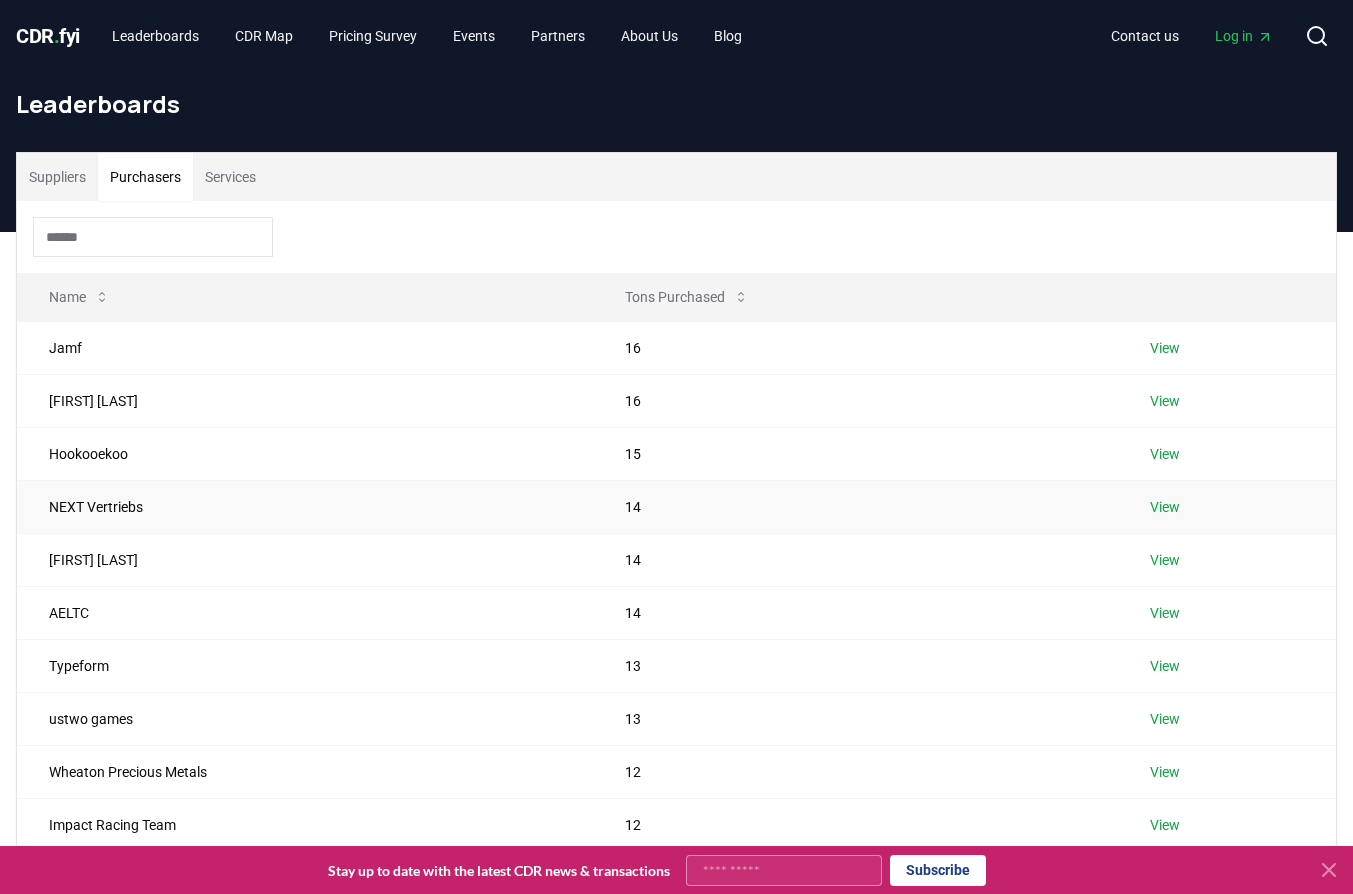 click on "NEXT Vertriebs" at bounding box center (305, 506) 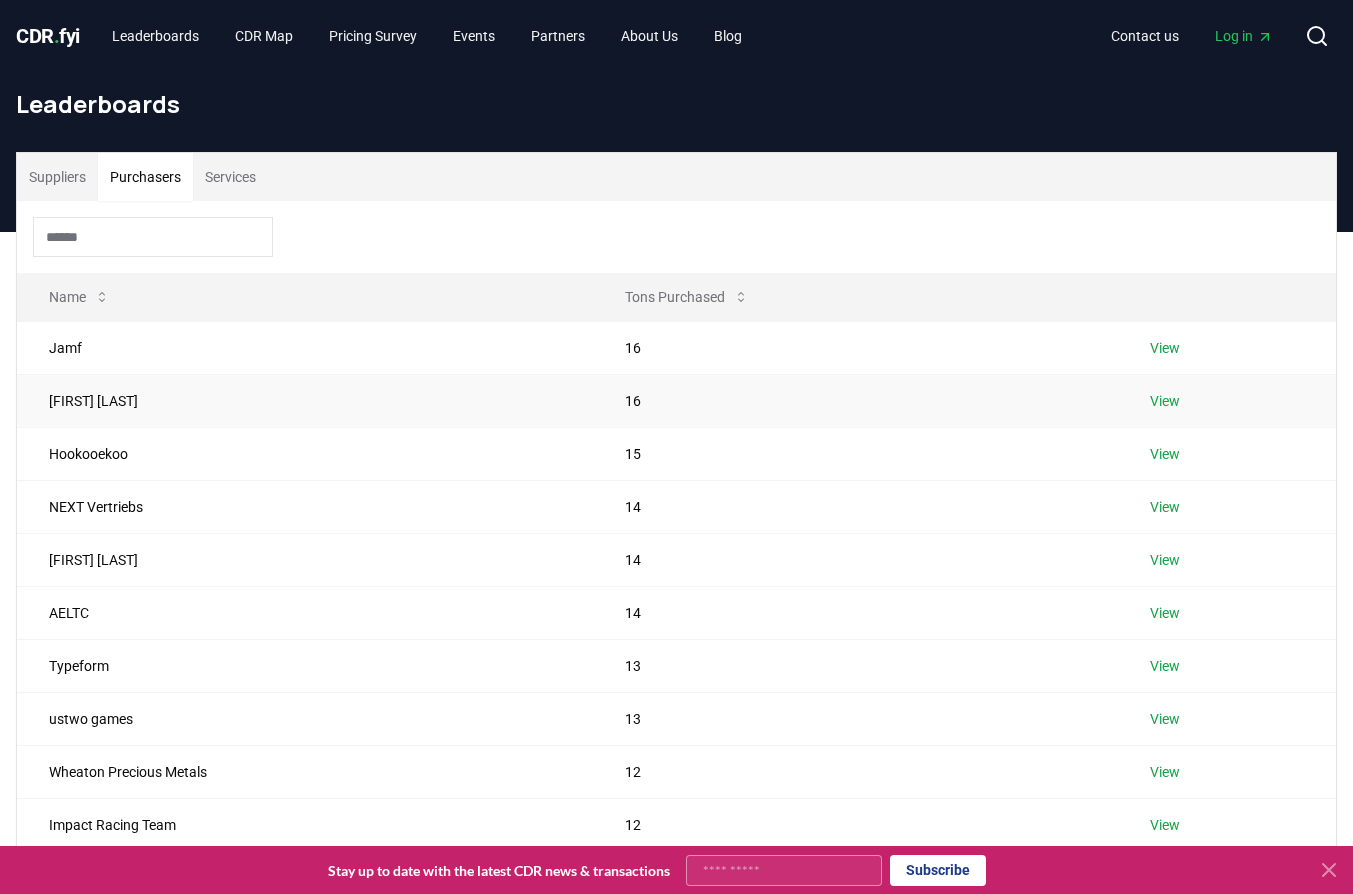 click on "Rock Townsend" at bounding box center [305, 400] 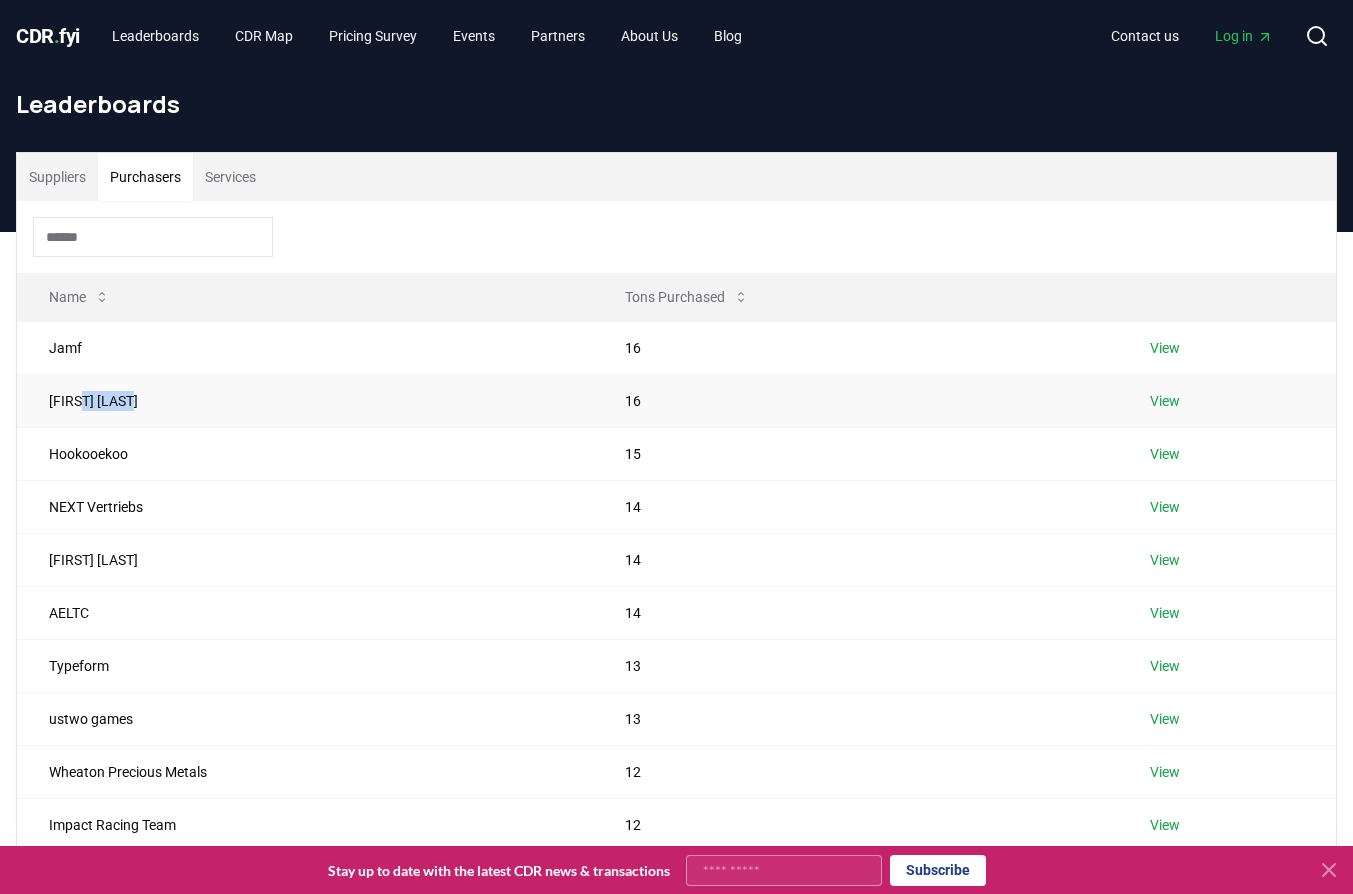 click on "Rock Townsend" at bounding box center (305, 400) 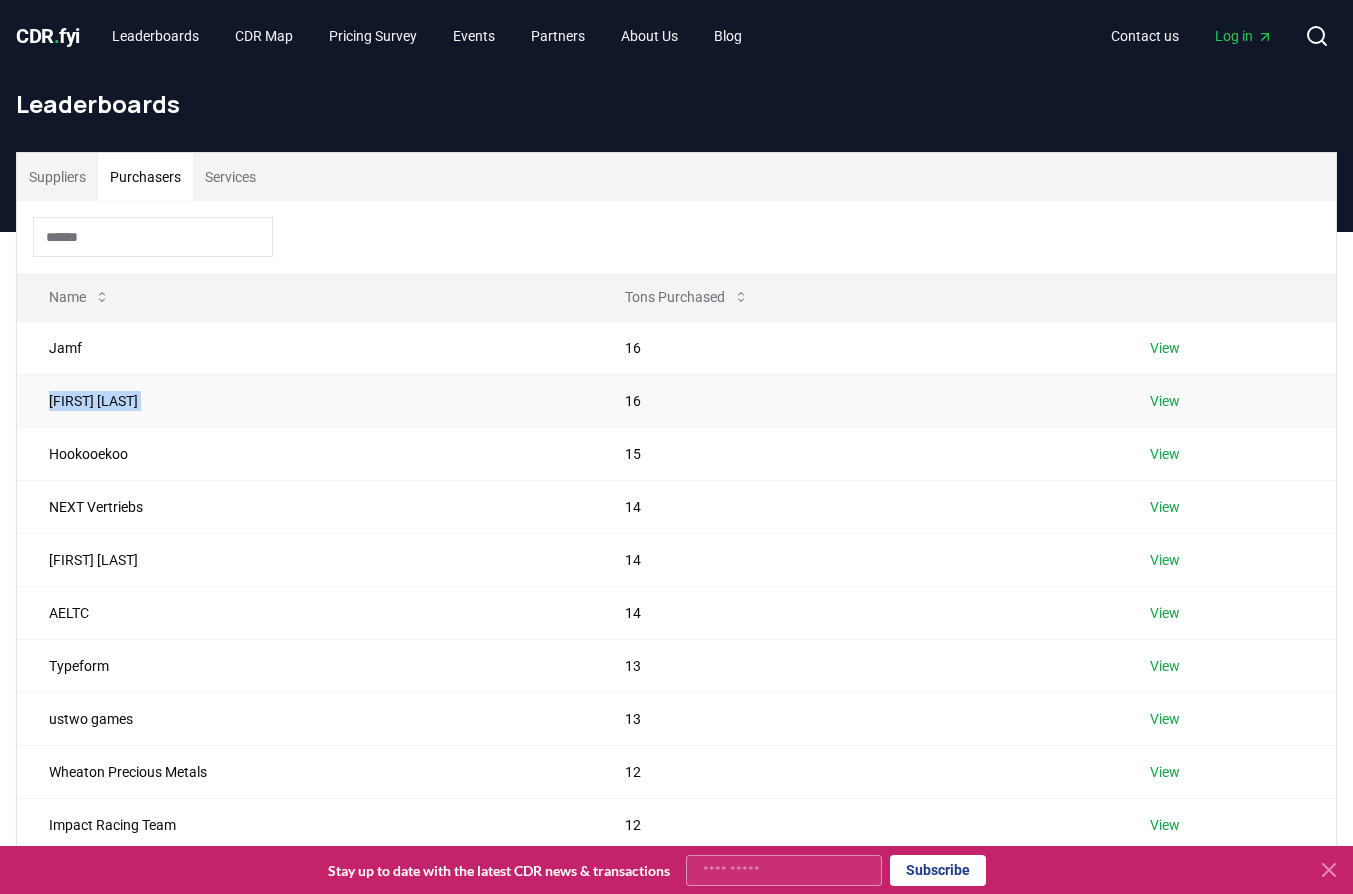click on "Rock Townsend" at bounding box center [305, 400] 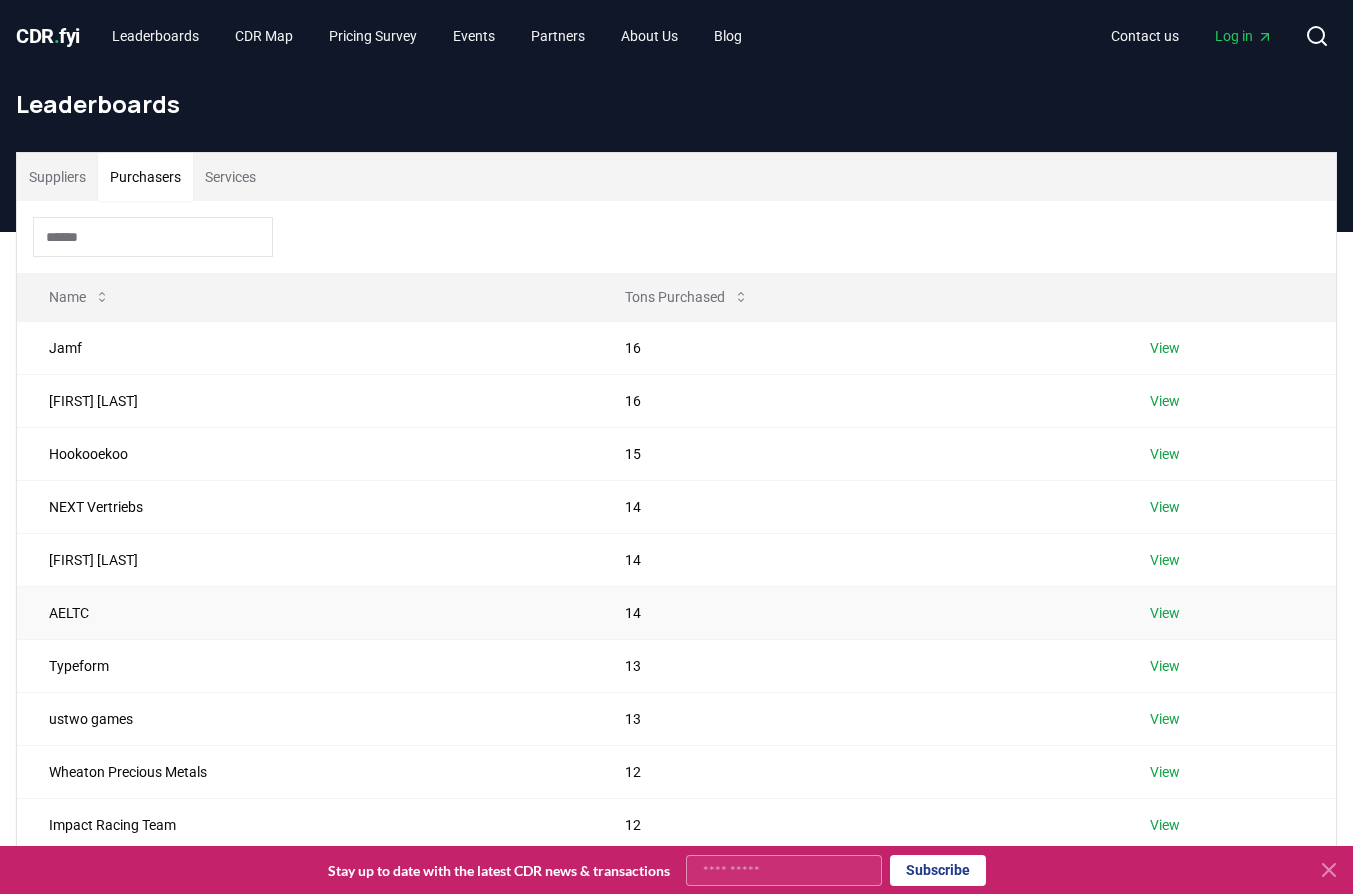 click on "AELTC" at bounding box center (305, 612) 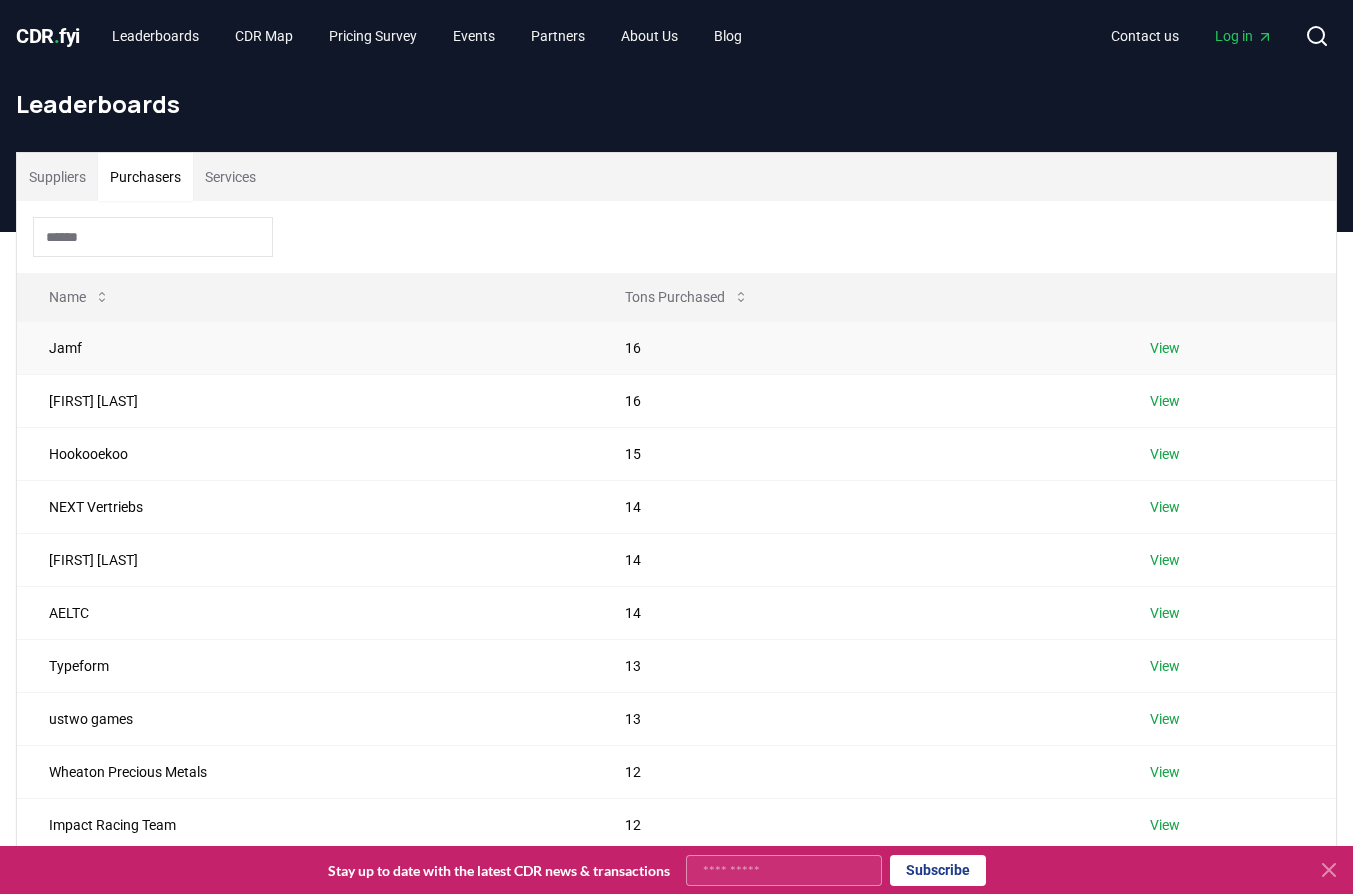 click on "Jamf" at bounding box center (305, 347) 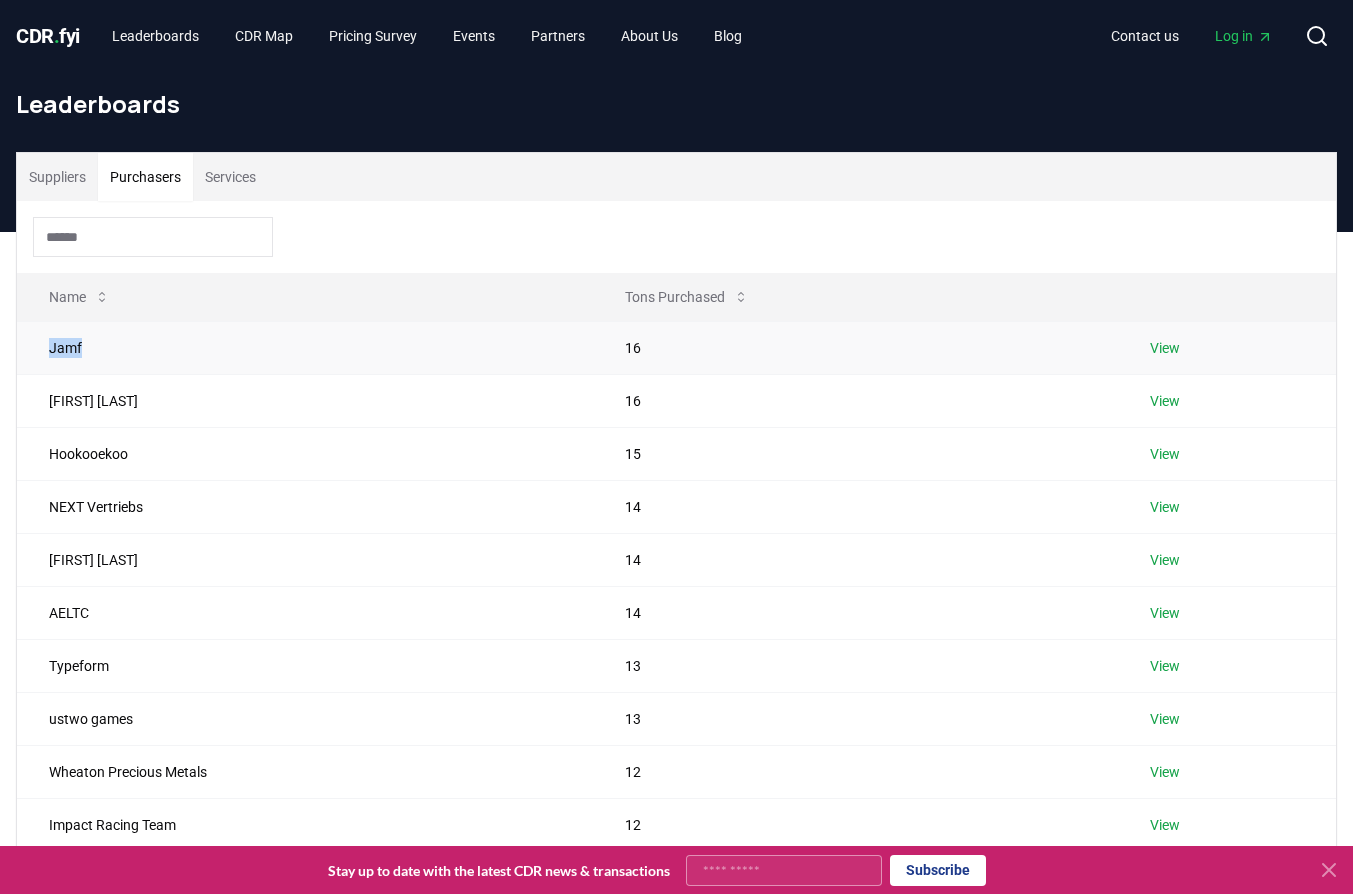 click on "Jamf" at bounding box center (305, 347) 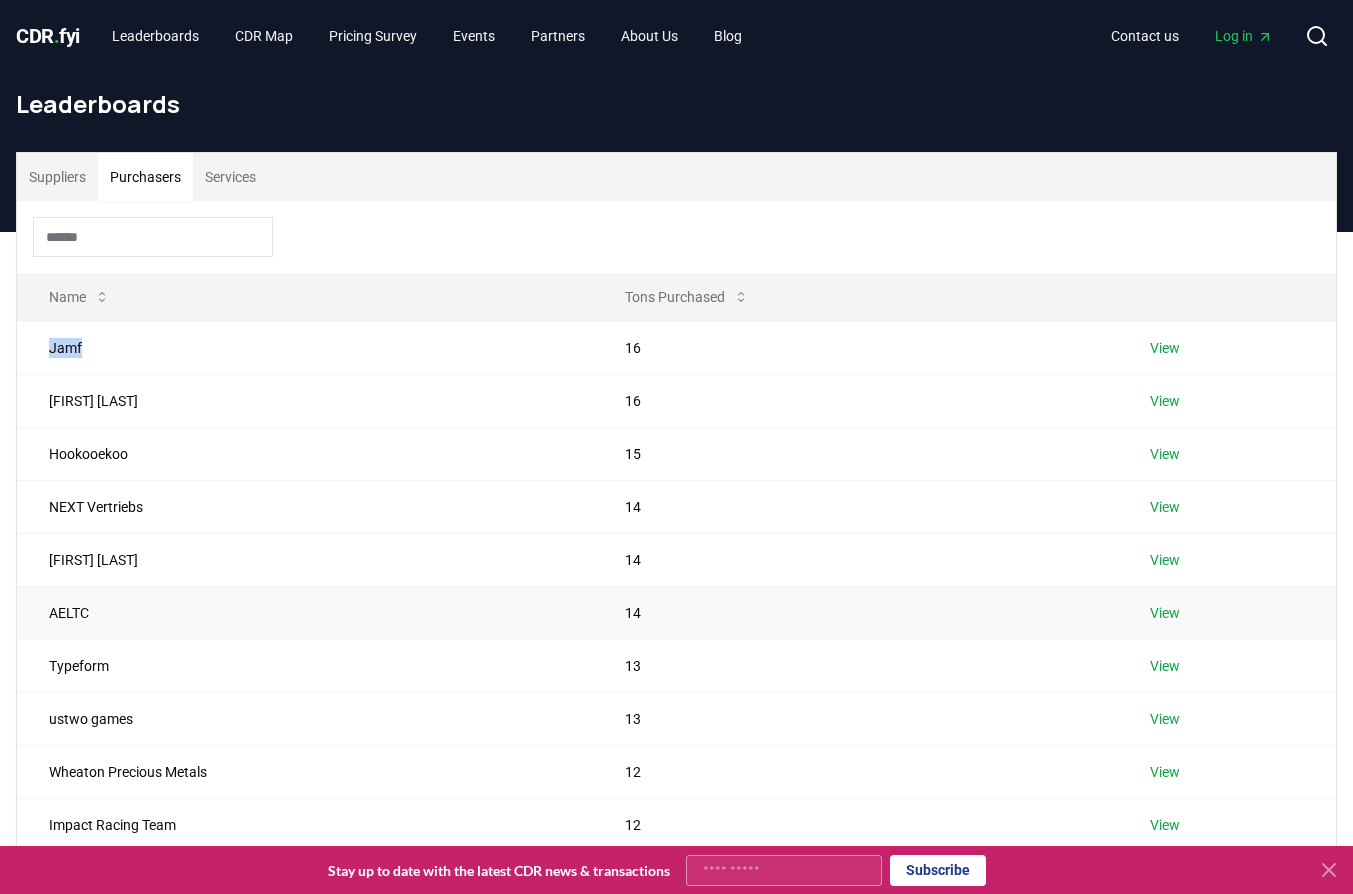 click on "AELTC" at bounding box center (305, 612) 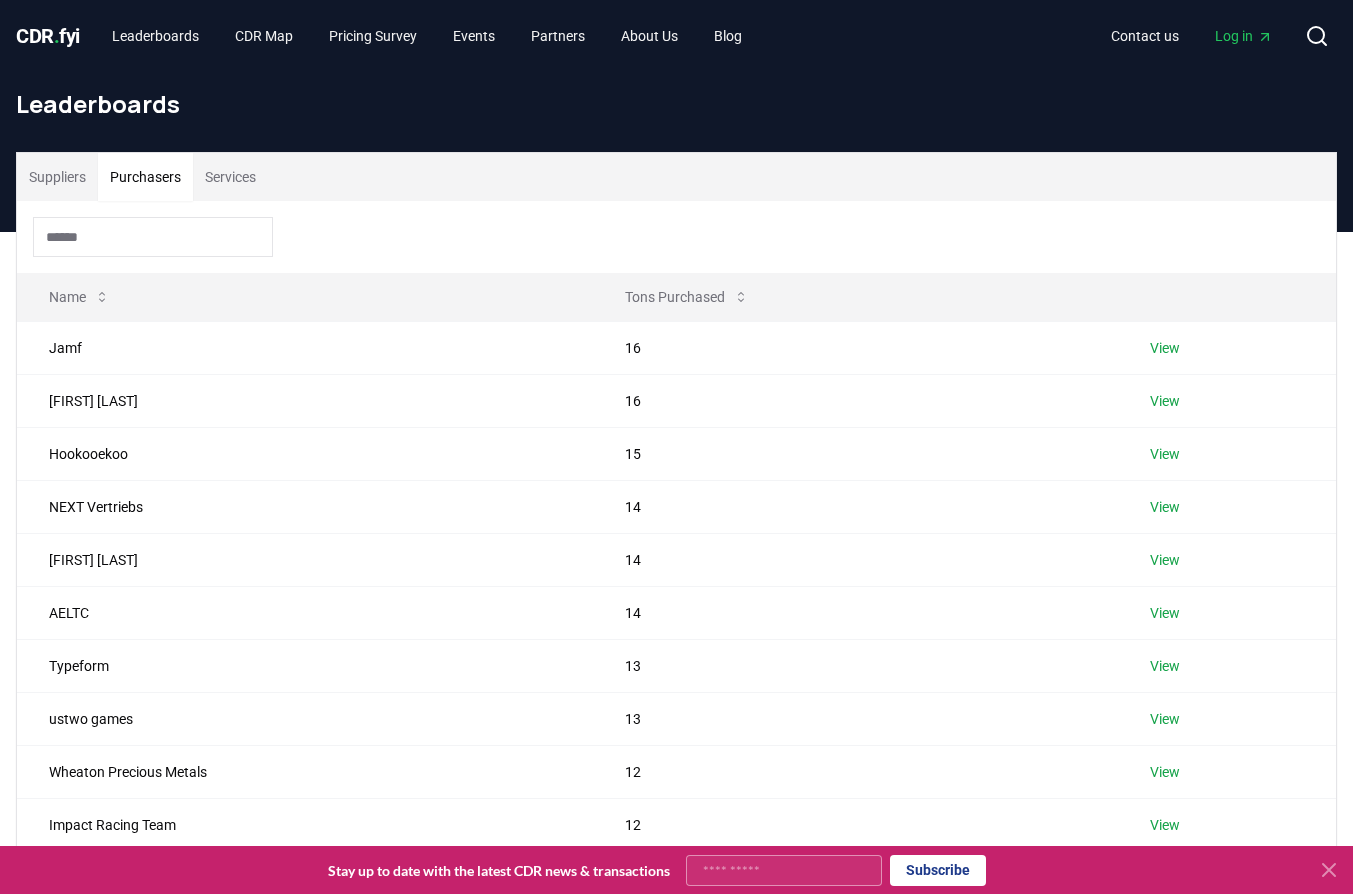 scroll, scrollTop: 524, scrollLeft: 0, axis: vertical 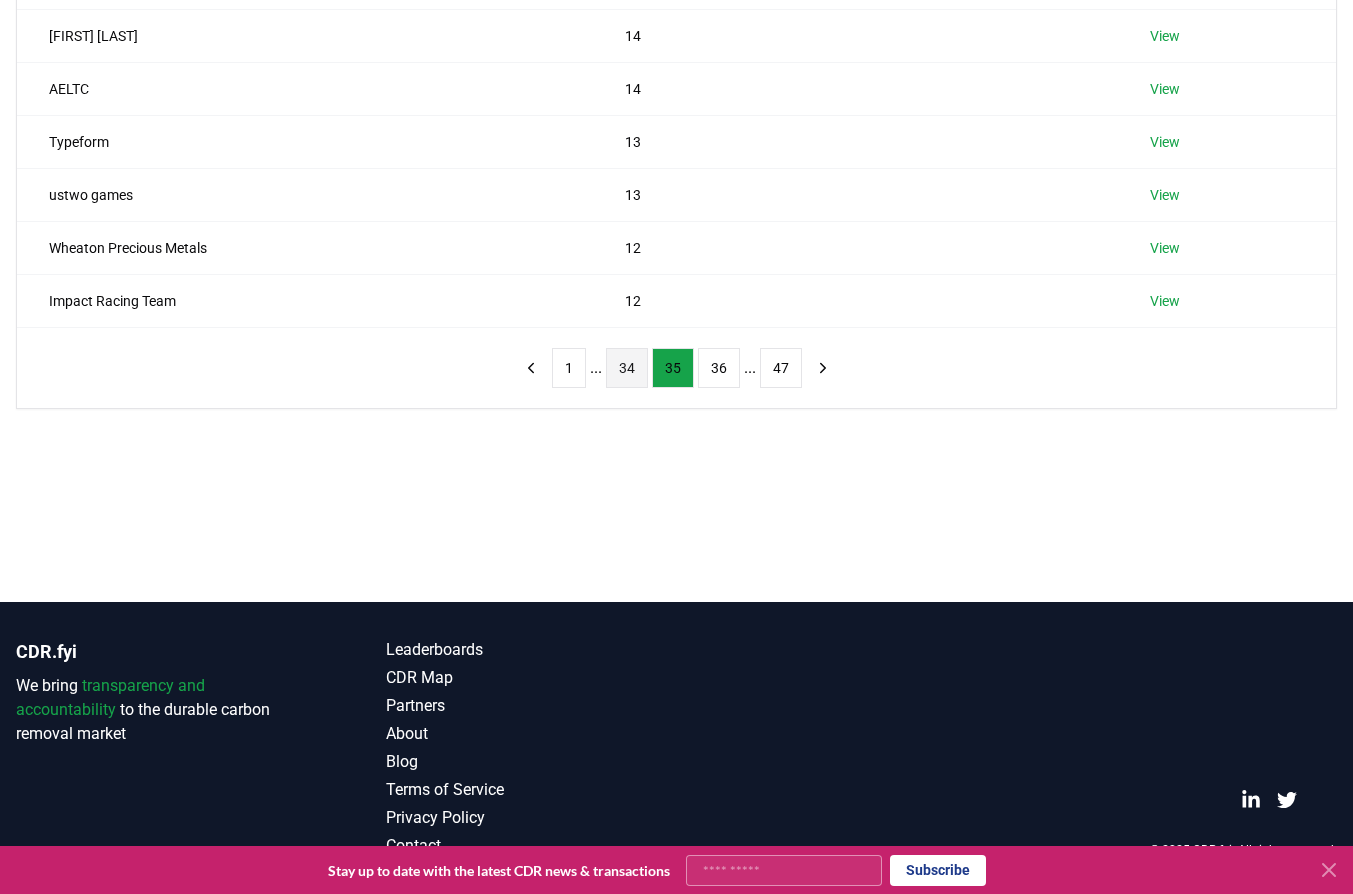 click on "34" at bounding box center [627, 368] 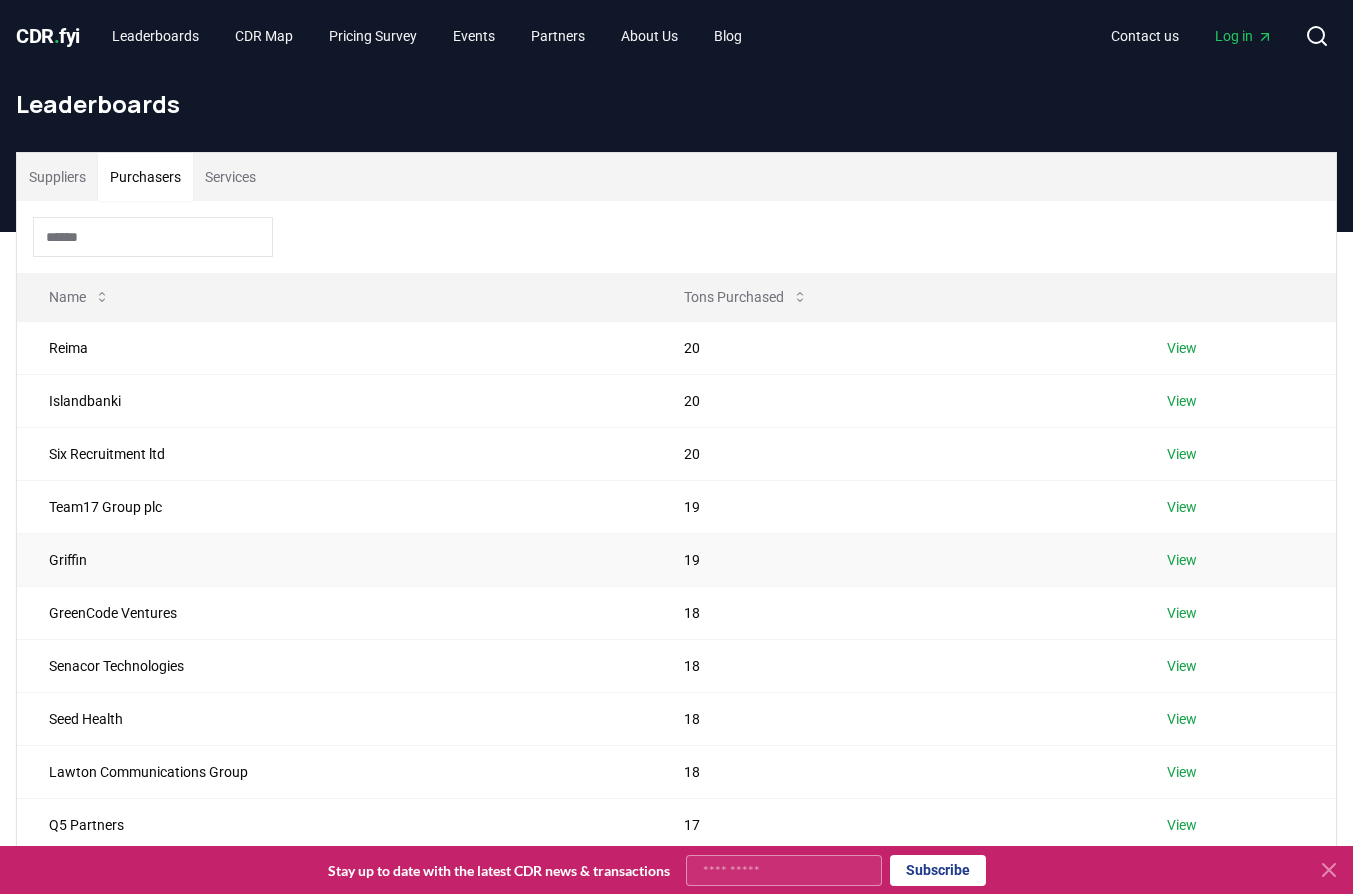 scroll, scrollTop: 524, scrollLeft: 0, axis: vertical 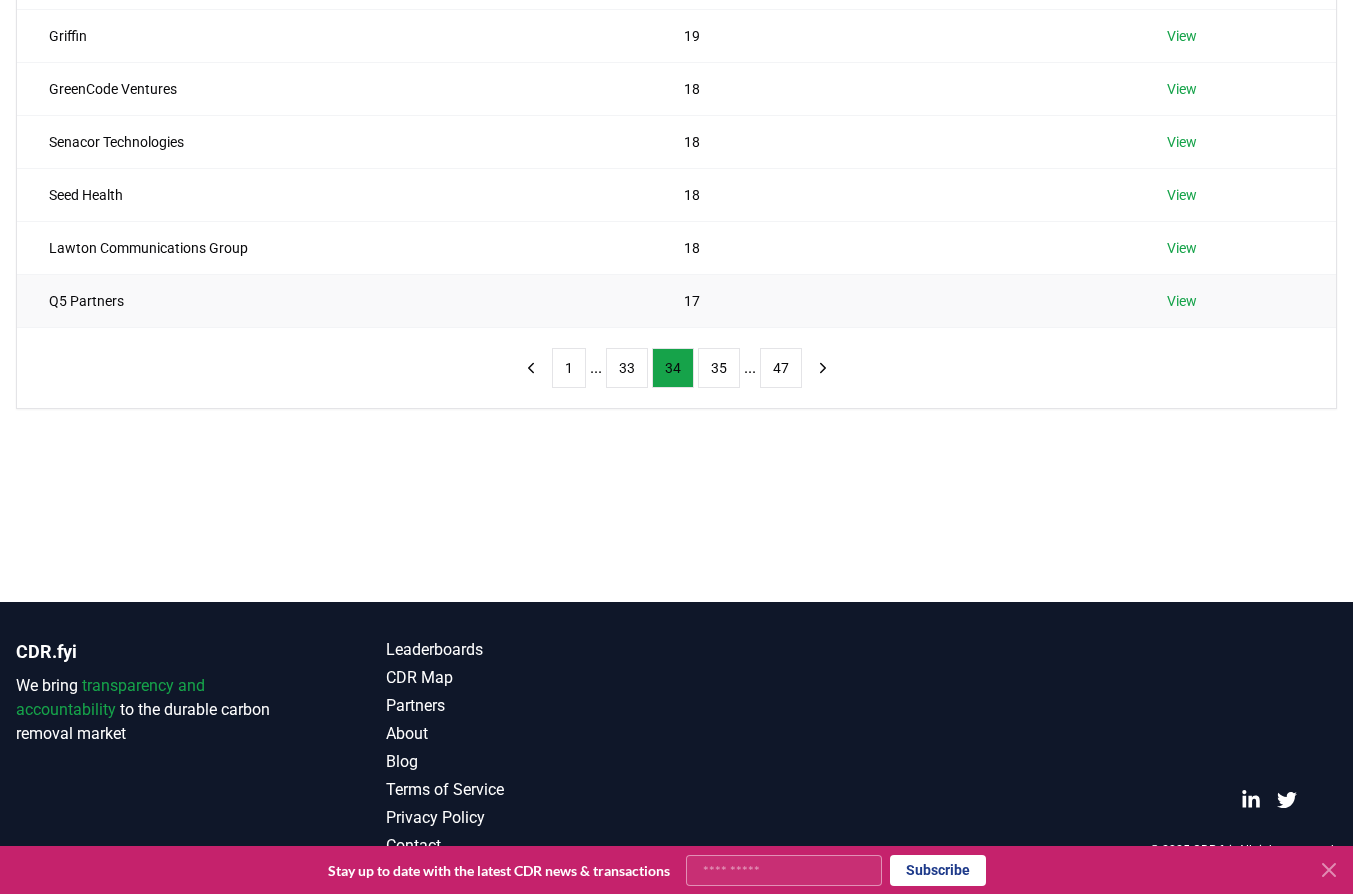 click on "Q5 Partners" at bounding box center (334, 300) 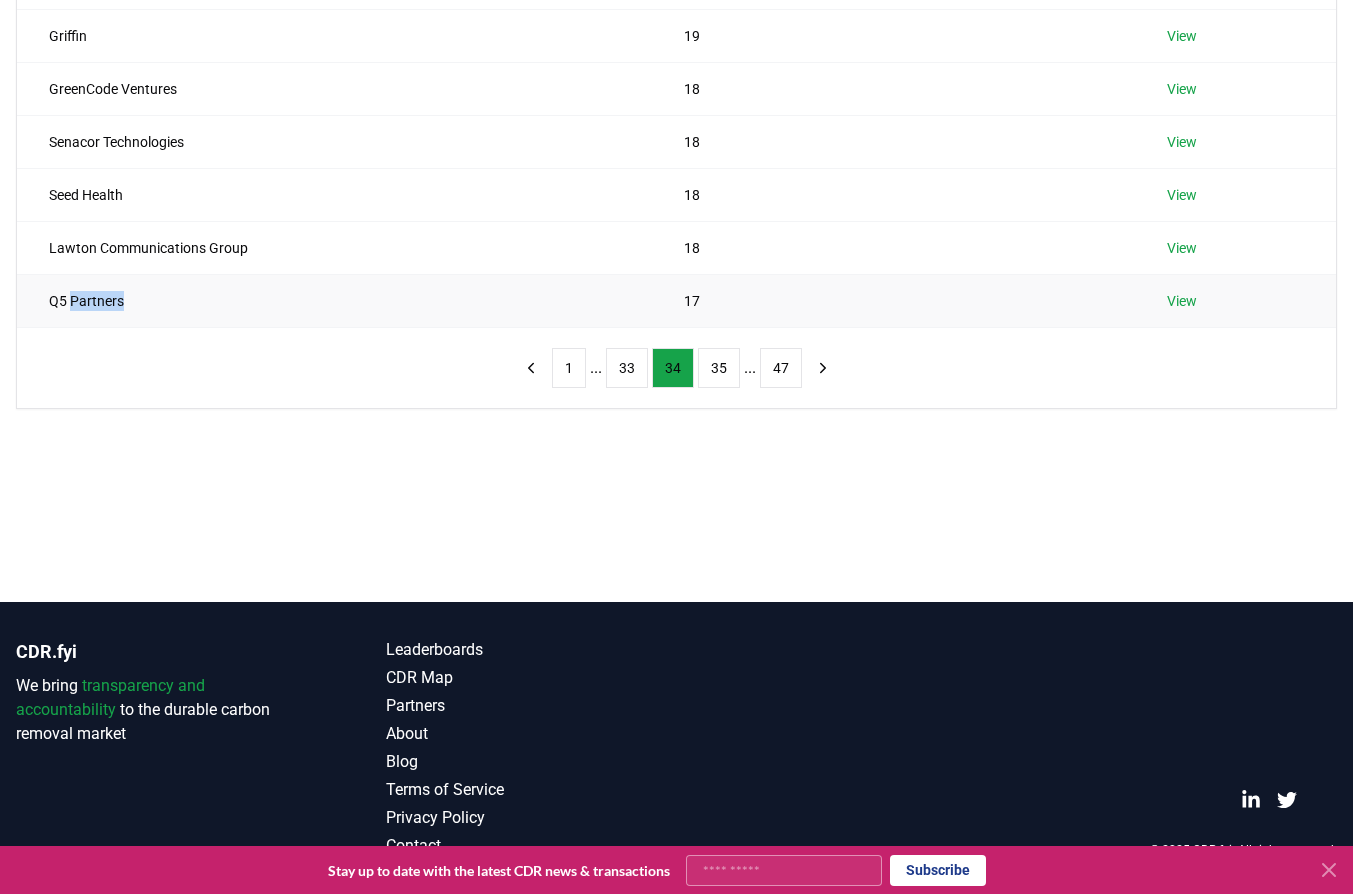 click on "Q5 Partners" at bounding box center (334, 300) 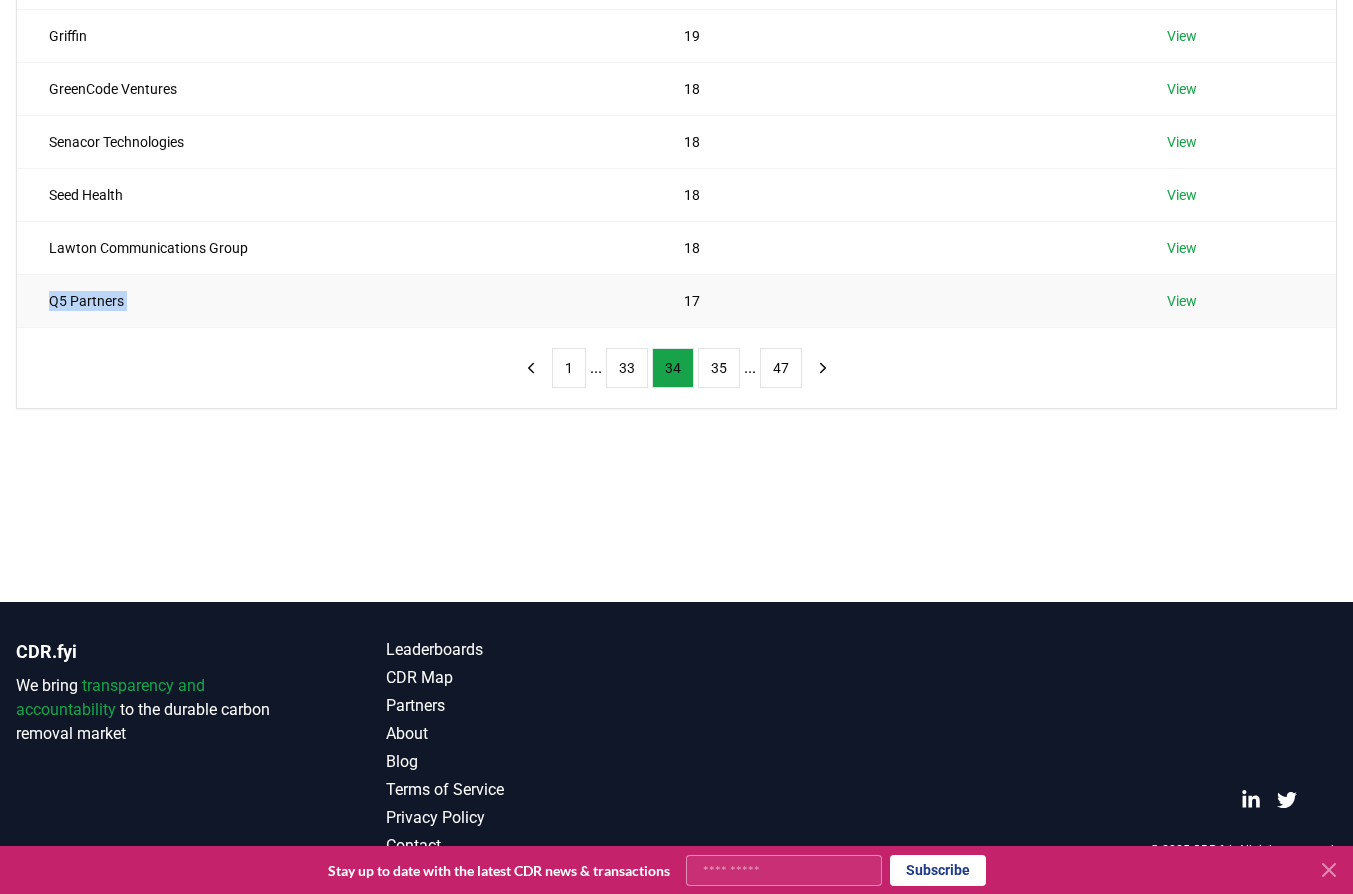 click on "Q5 Partners" at bounding box center [334, 300] 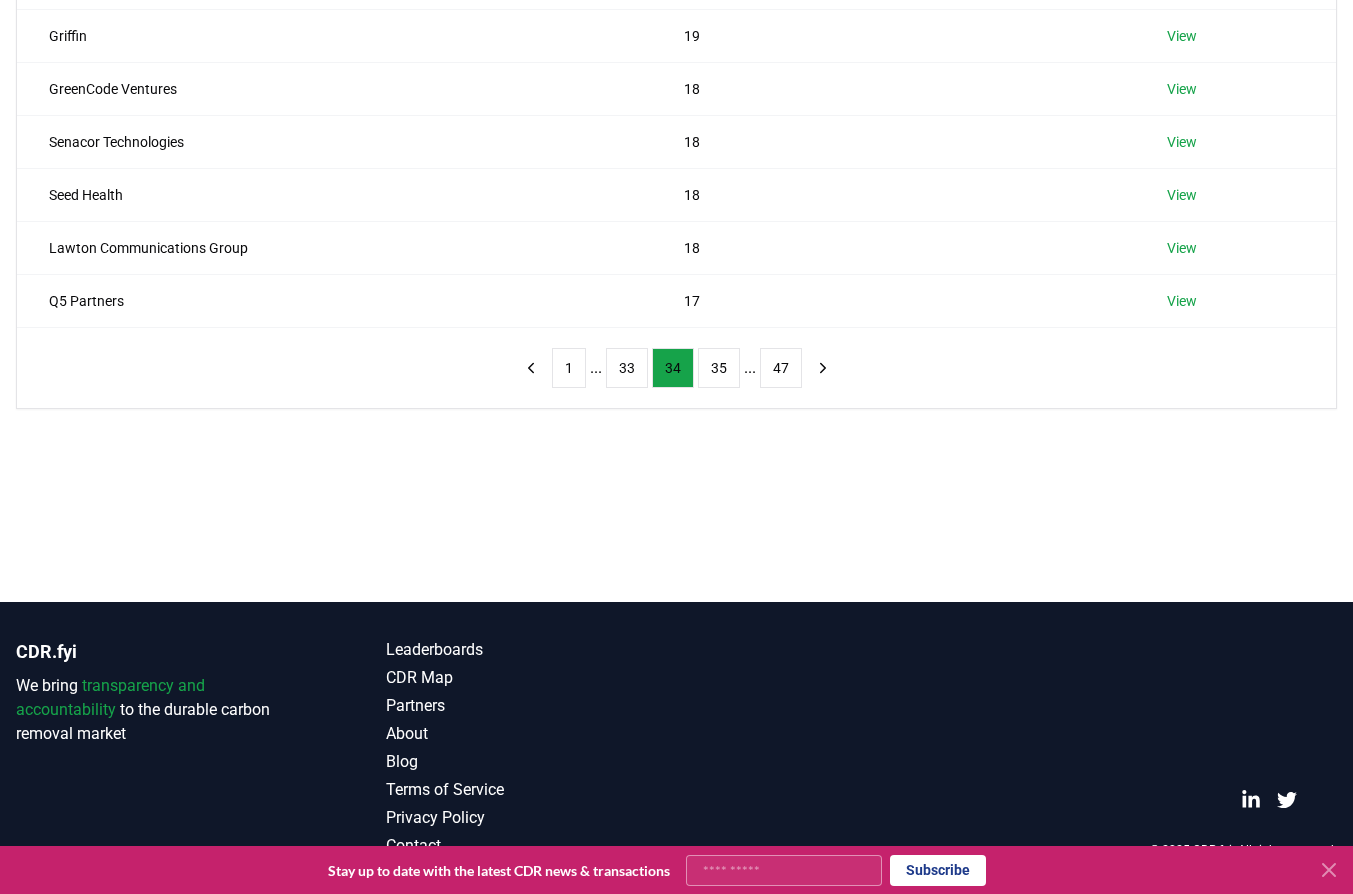 click on "Suppliers Purchasers Services Name Tons Purchased Reima 20 View Islandbanki 20 View Six Recruitment ltd 20 View Team17 Group plc 19 View Griffin 19 View GreenCode Ventures 18 View Senacor Technologies 18 View Seed Health 18 View Lawton Communications Group 18 View Q5 Partners 17 View 1 ... 33 34 35 ... 47" at bounding box center [676, 98] 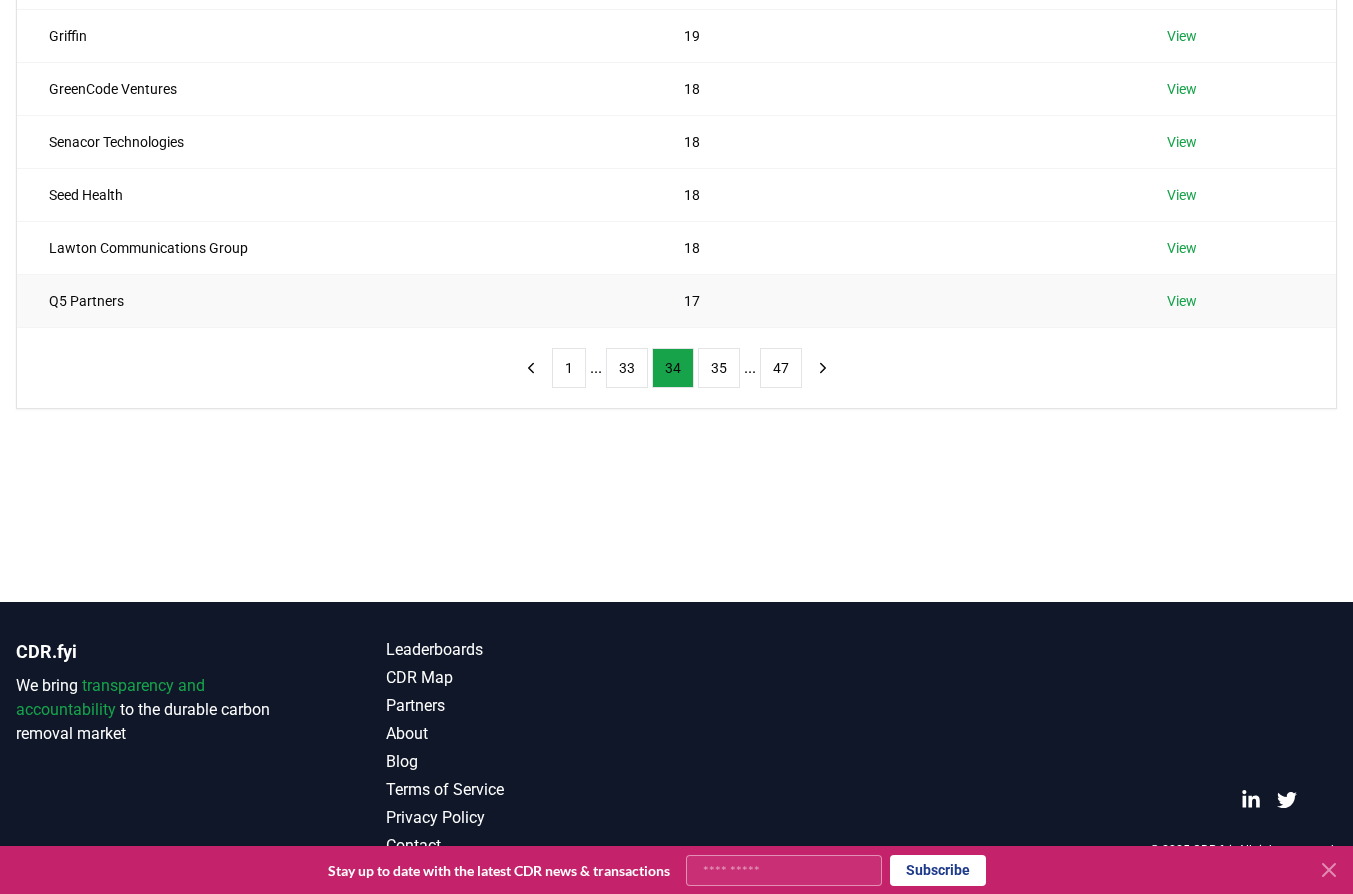 click on "Q5 Partners" at bounding box center [334, 300] 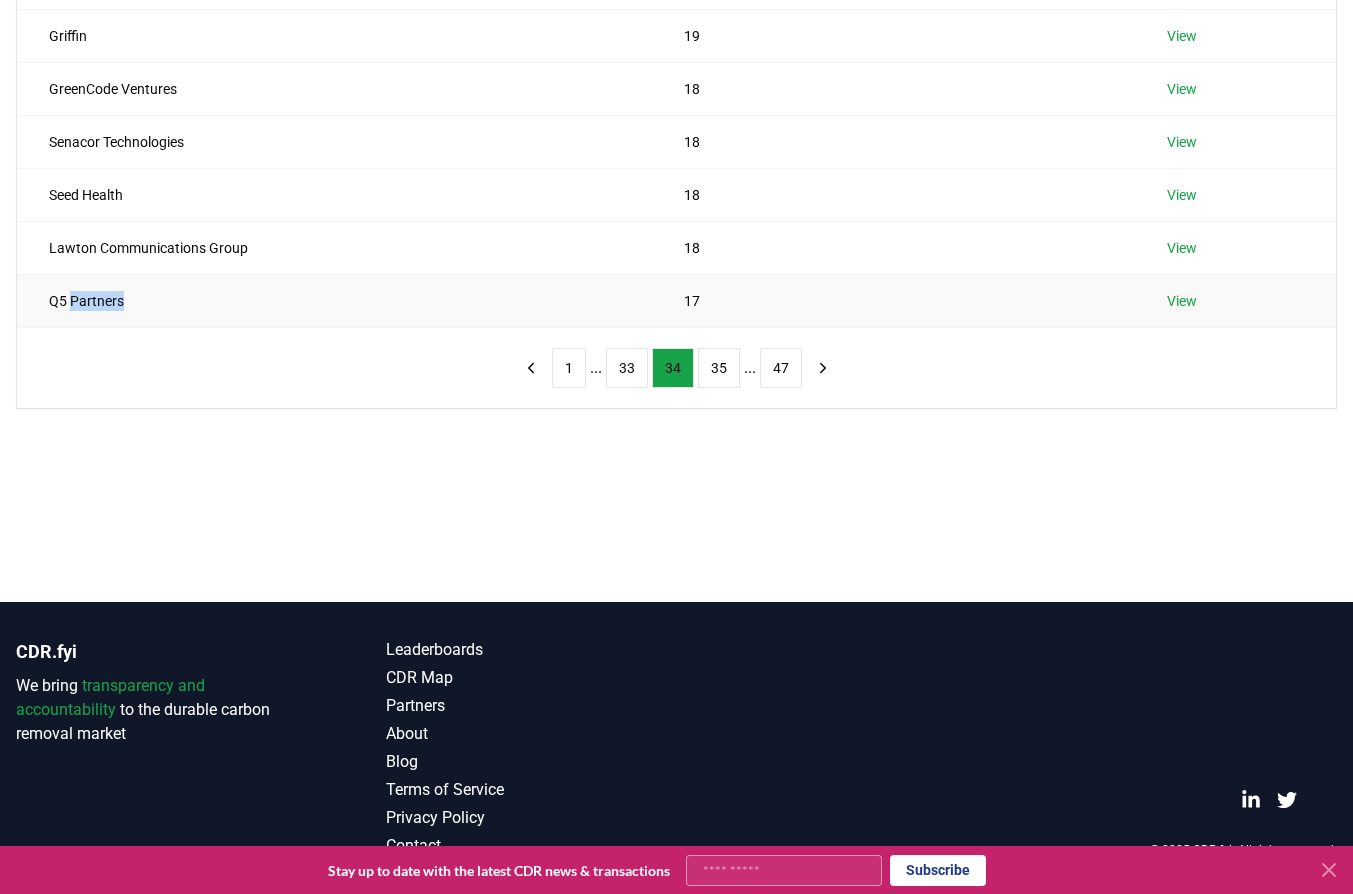 click on "Q5 Partners" at bounding box center [334, 300] 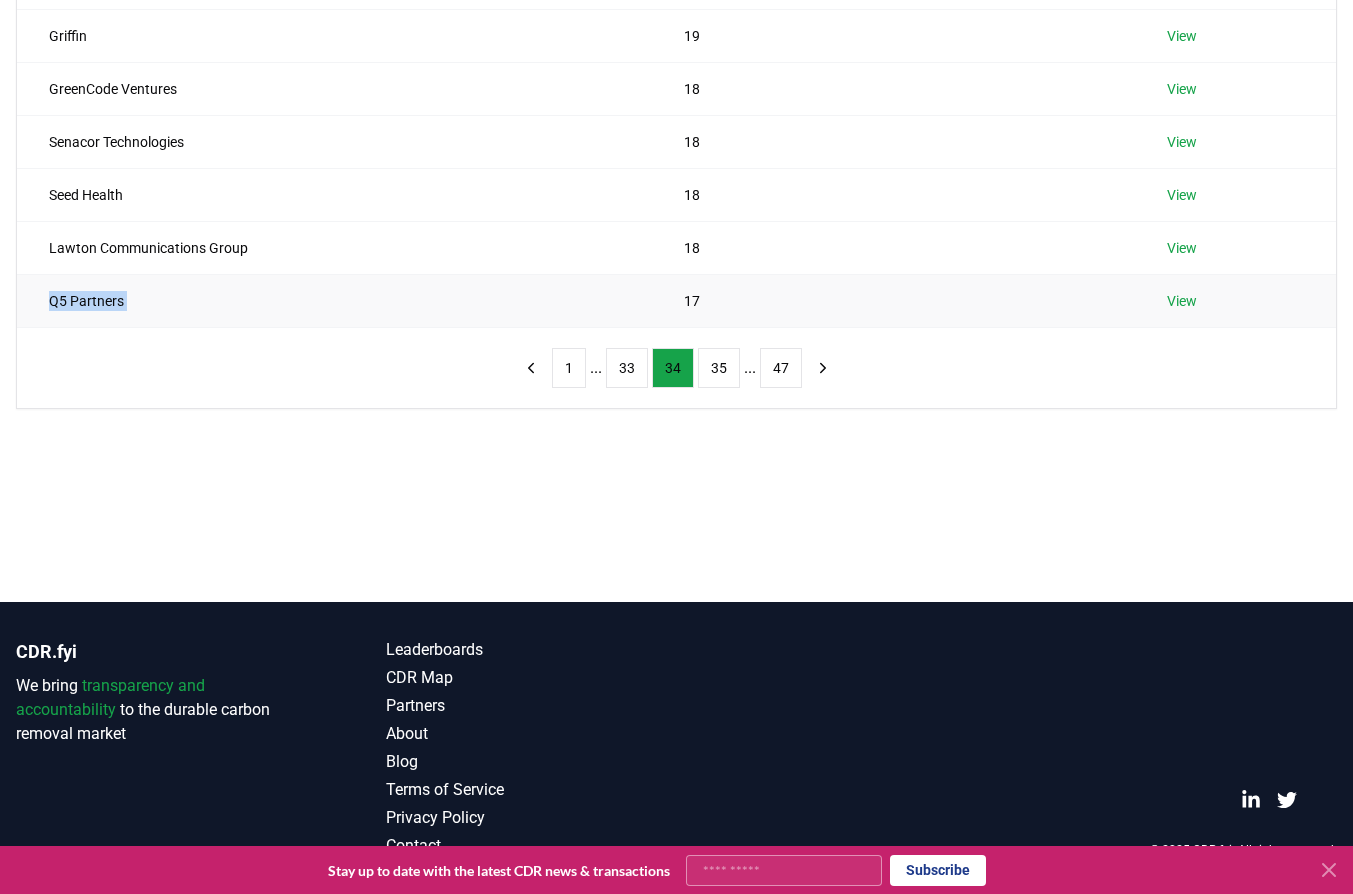 click on "Q5 Partners" at bounding box center [334, 300] 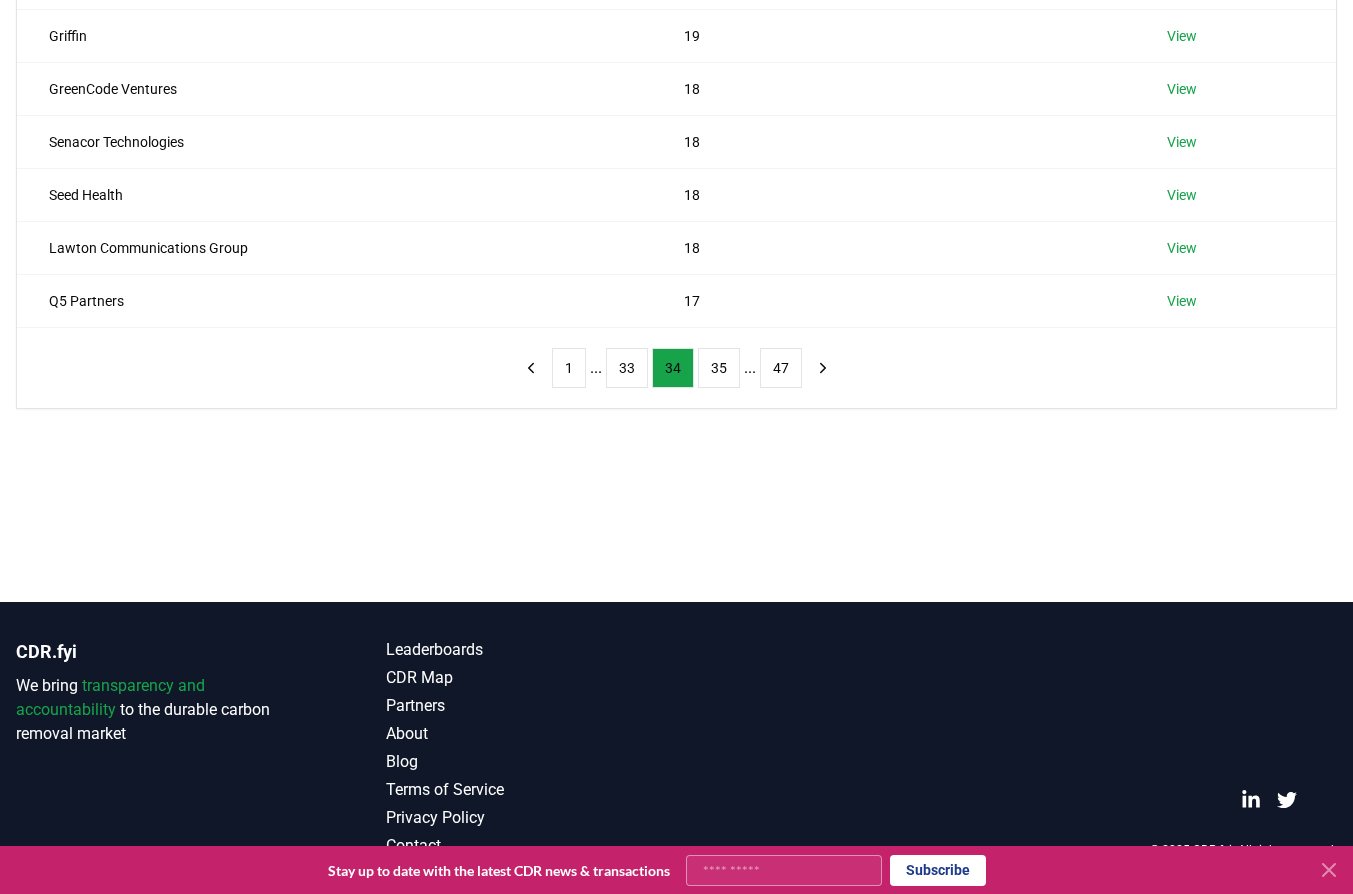 drag, startPoint x: 18, startPoint y: 400, endPoint x: 52, endPoint y: 384, distance: 37.576588 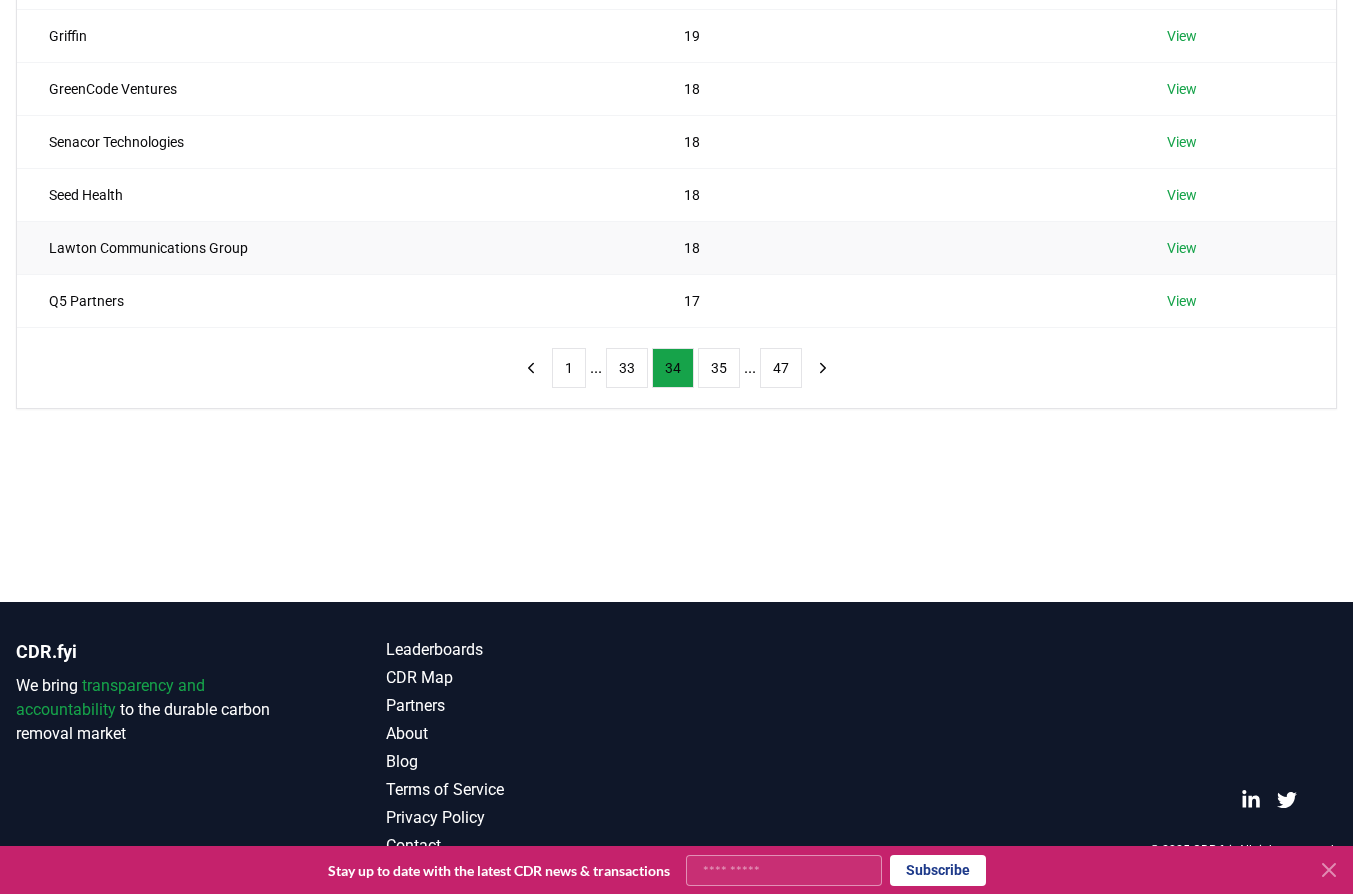 click on "Lawton Communications Group" at bounding box center [334, 247] 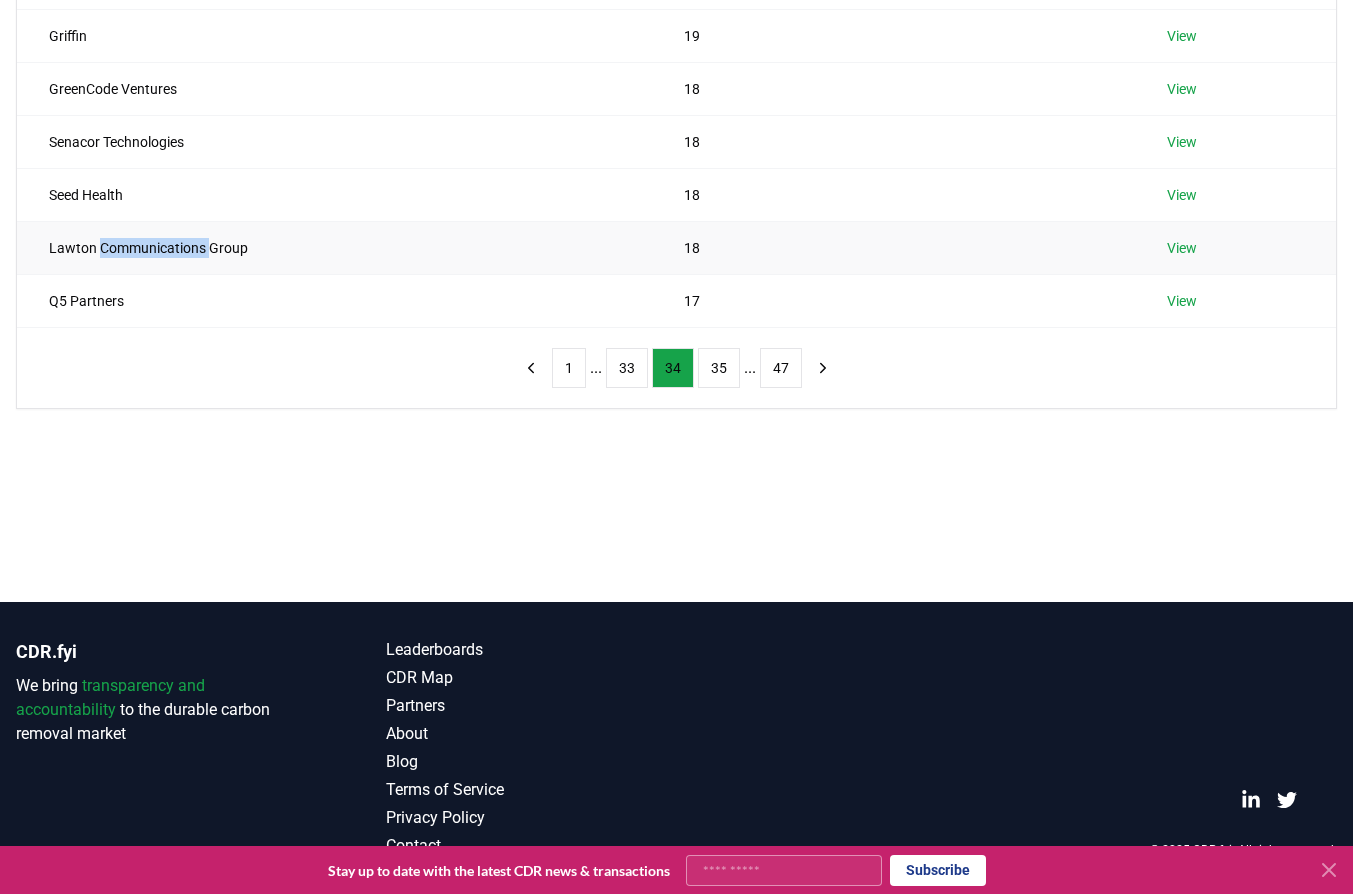 click on "Lawton Communications Group" at bounding box center (334, 247) 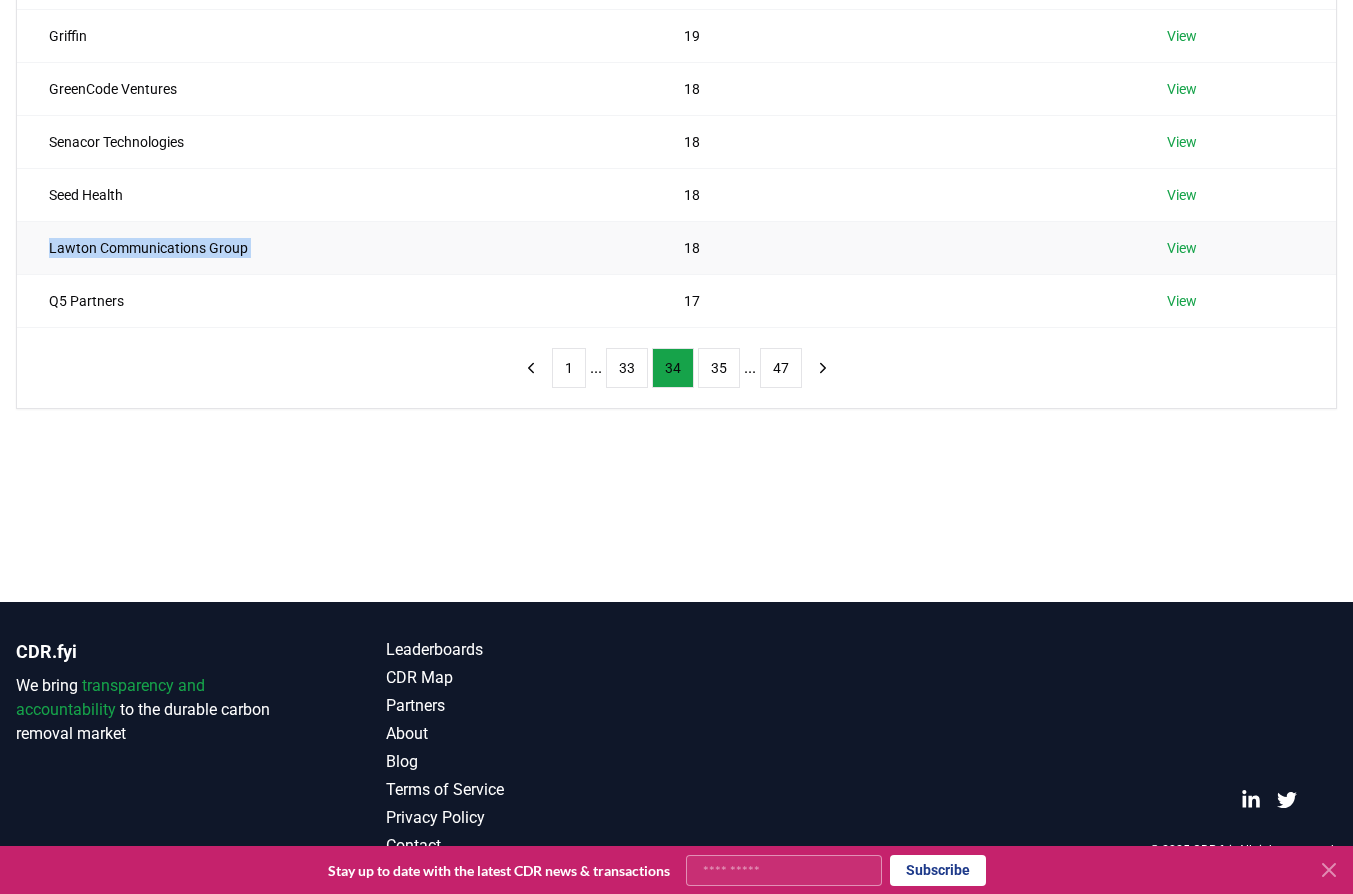 click on "Lawton Communications Group" at bounding box center [334, 247] 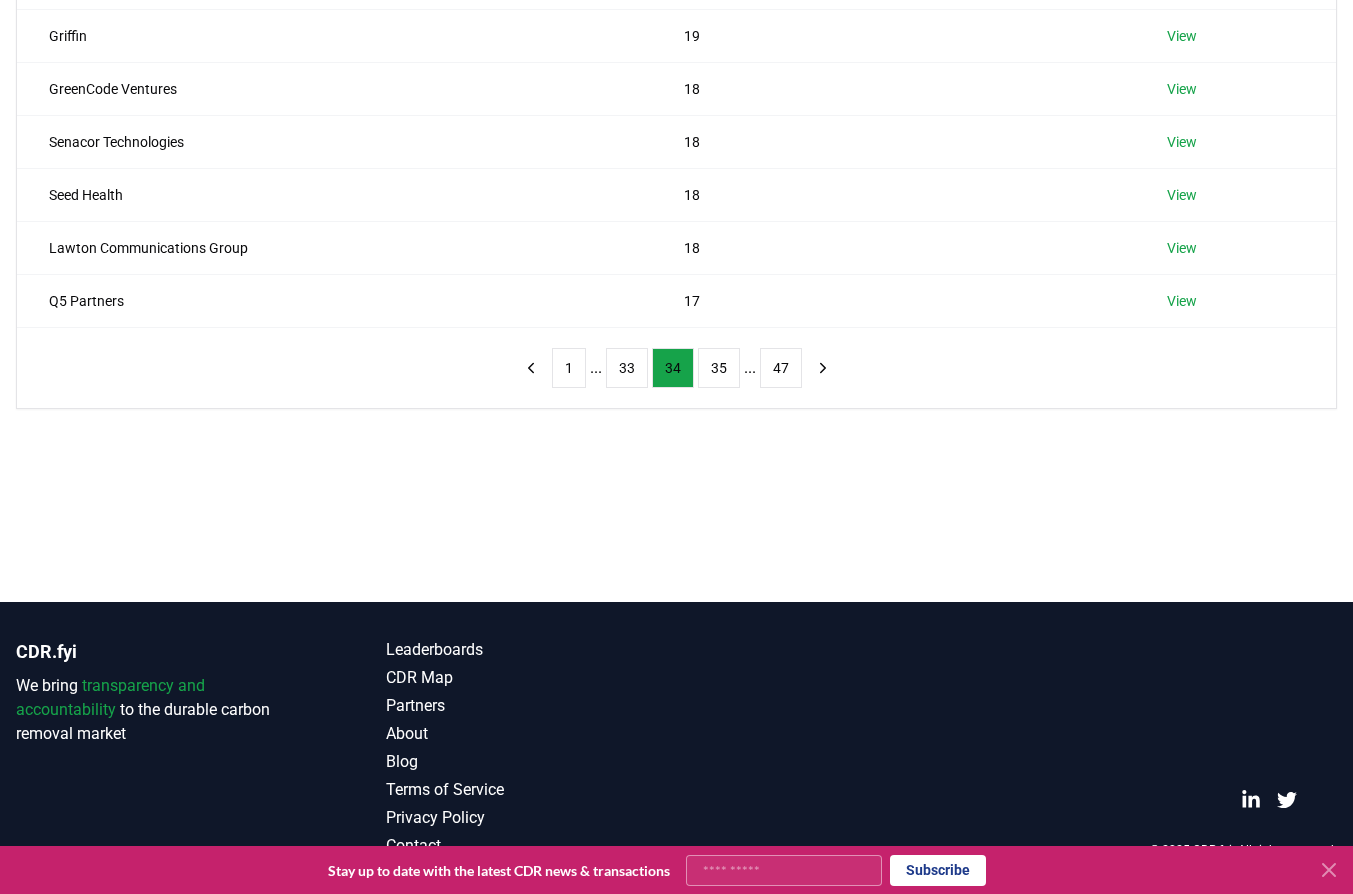click on "Suppliers Purchasers Services Name Tons Purchased Reima 20 View Islandbanki 20 View Six Recruitment ltd 20 View Team17 Group plc 19 View Griffin 19 View GreenCode Ventures 18 View Senacor Technologies 18 View Seed Health 18 View Lawton Communications Group 18 View Q5 Partners 17 View 1 ... 33 34 35 ... 47" at bounding box center (676, 98) 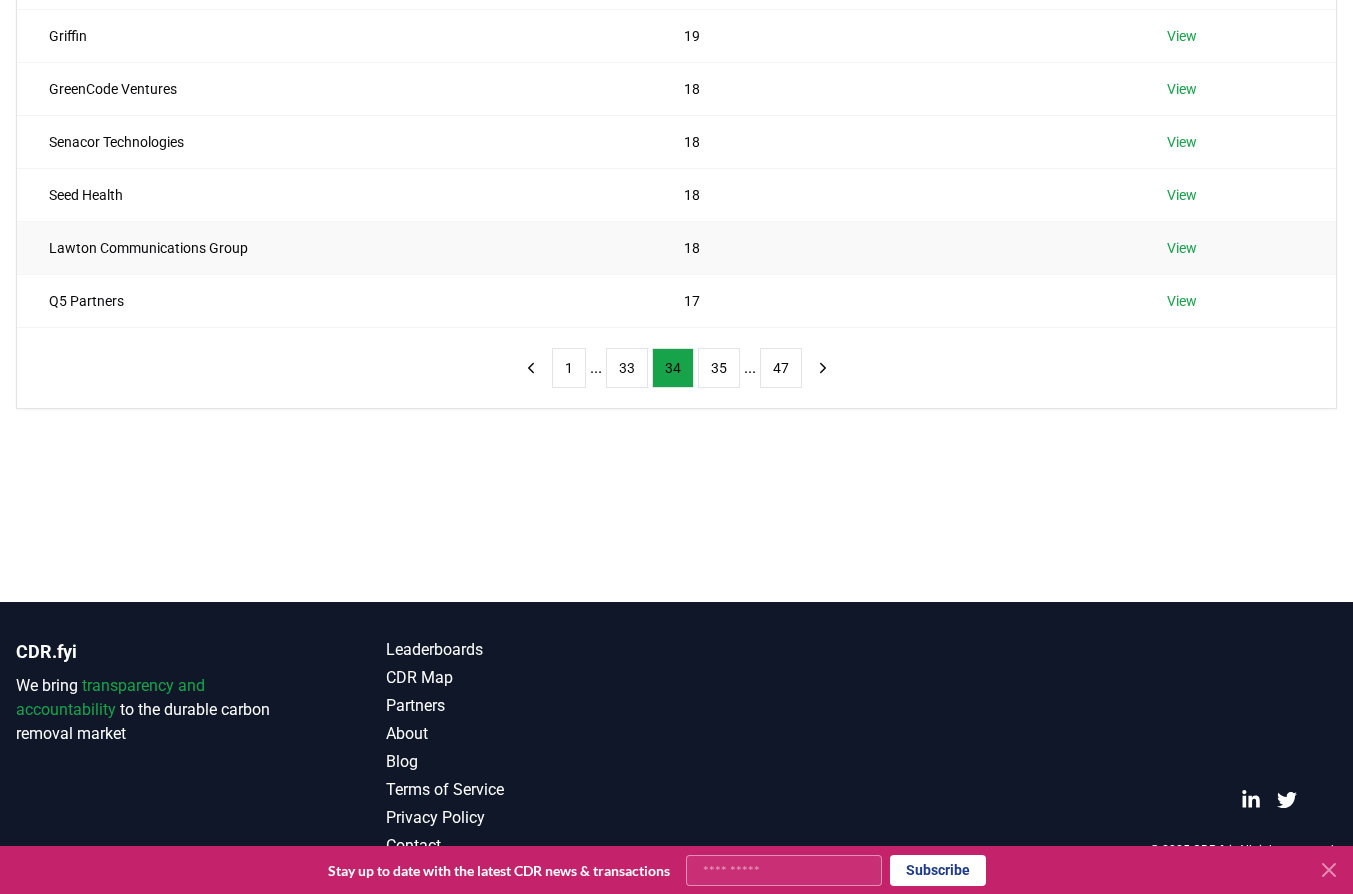 click on "View" at bounding box center (1182, 248) 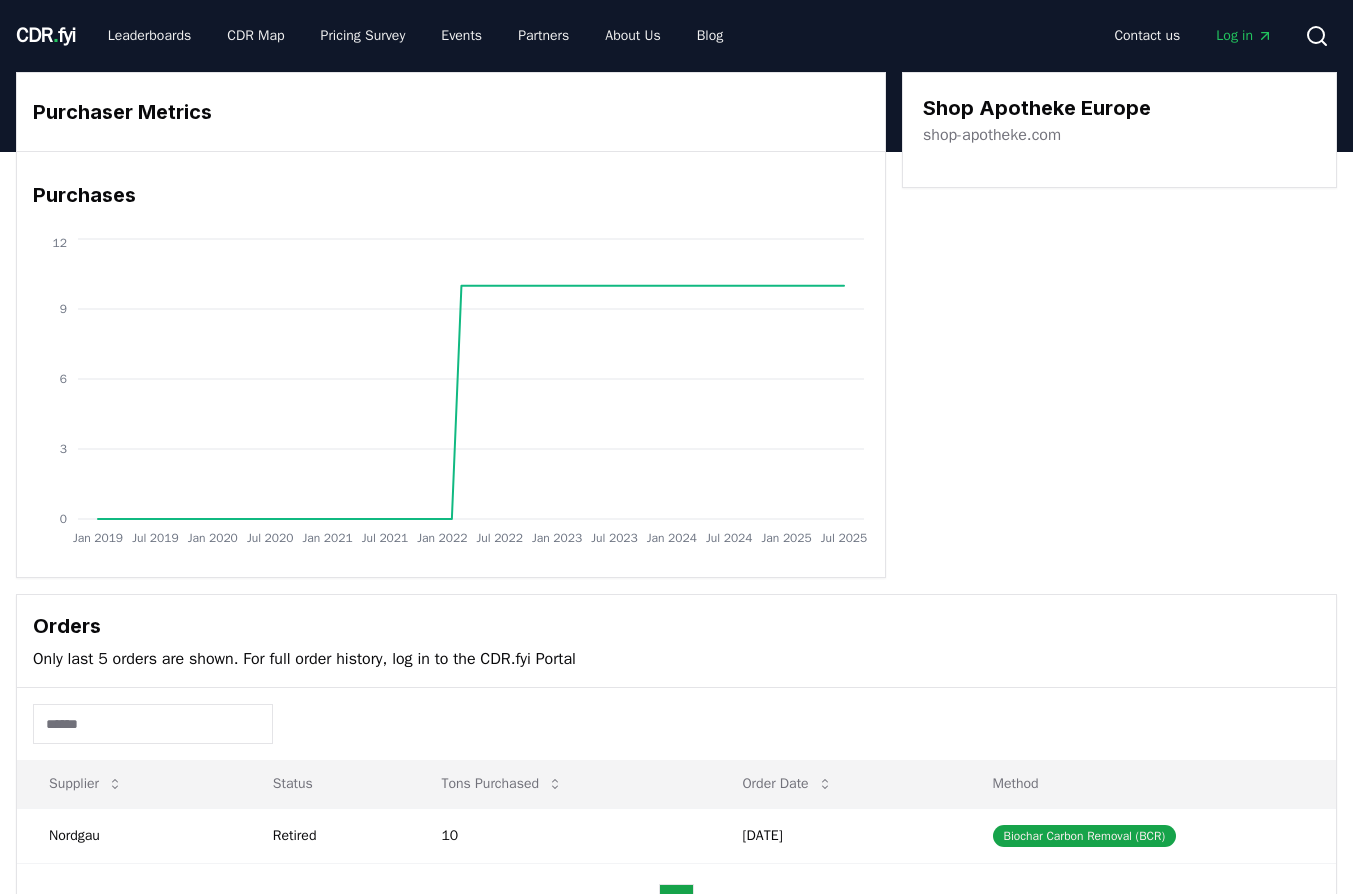 scroll, scrollTop: 0, scrollLeft: 0, axis: both 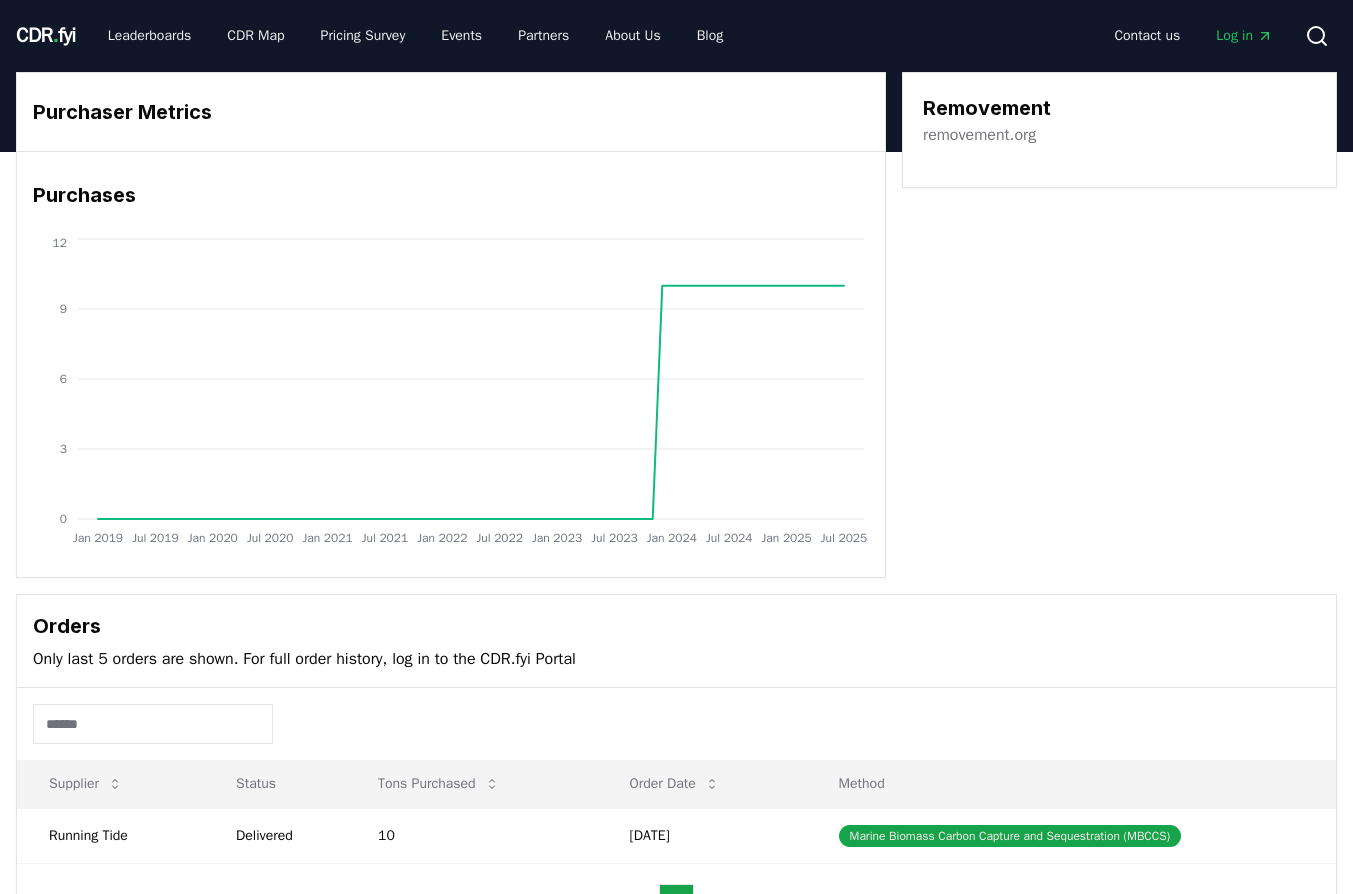 click on "removement.org" at bounding box center [979, 135] 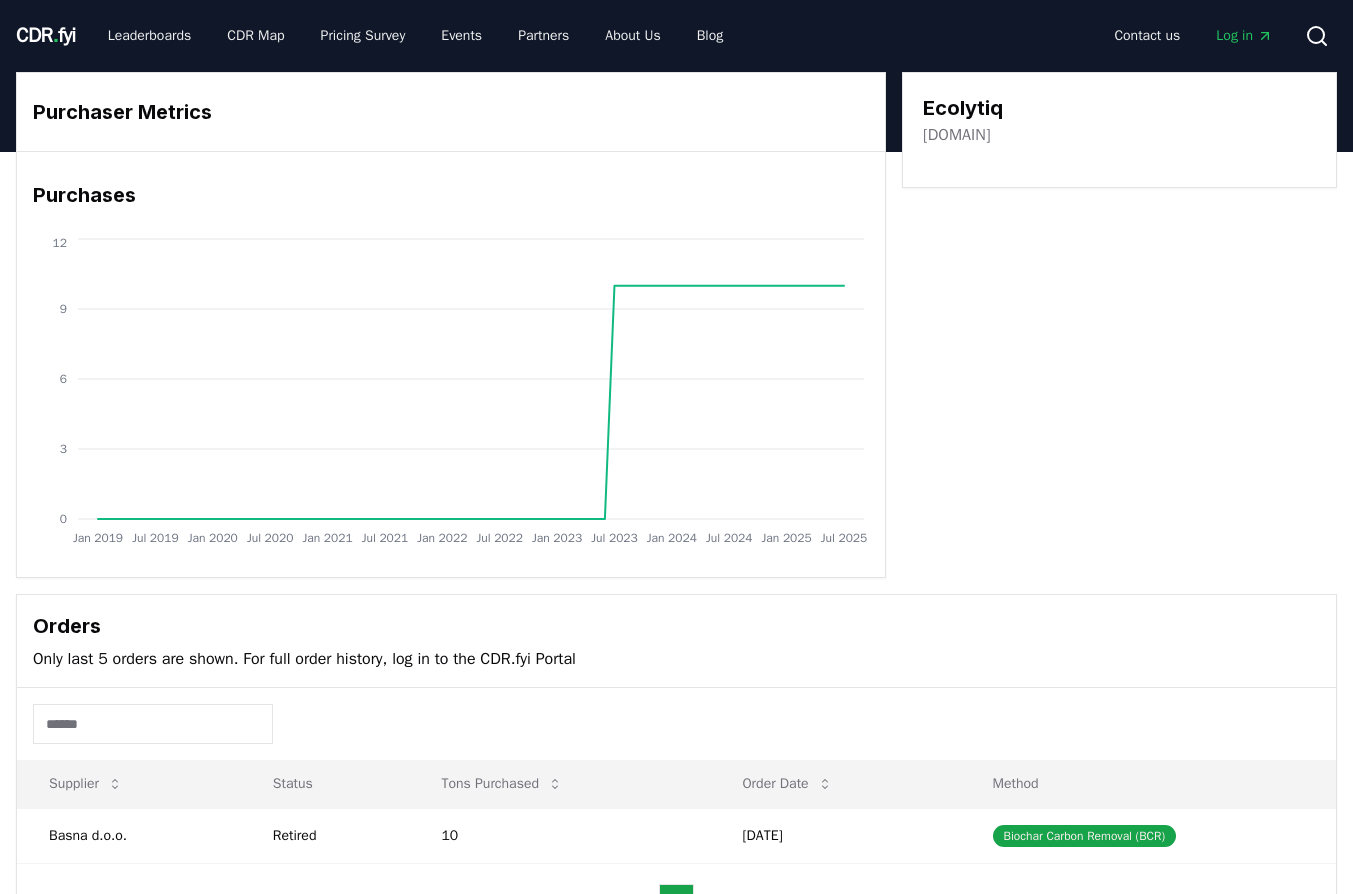 scroll, scrollTop: 0, scrollLeft: 0, axis: both 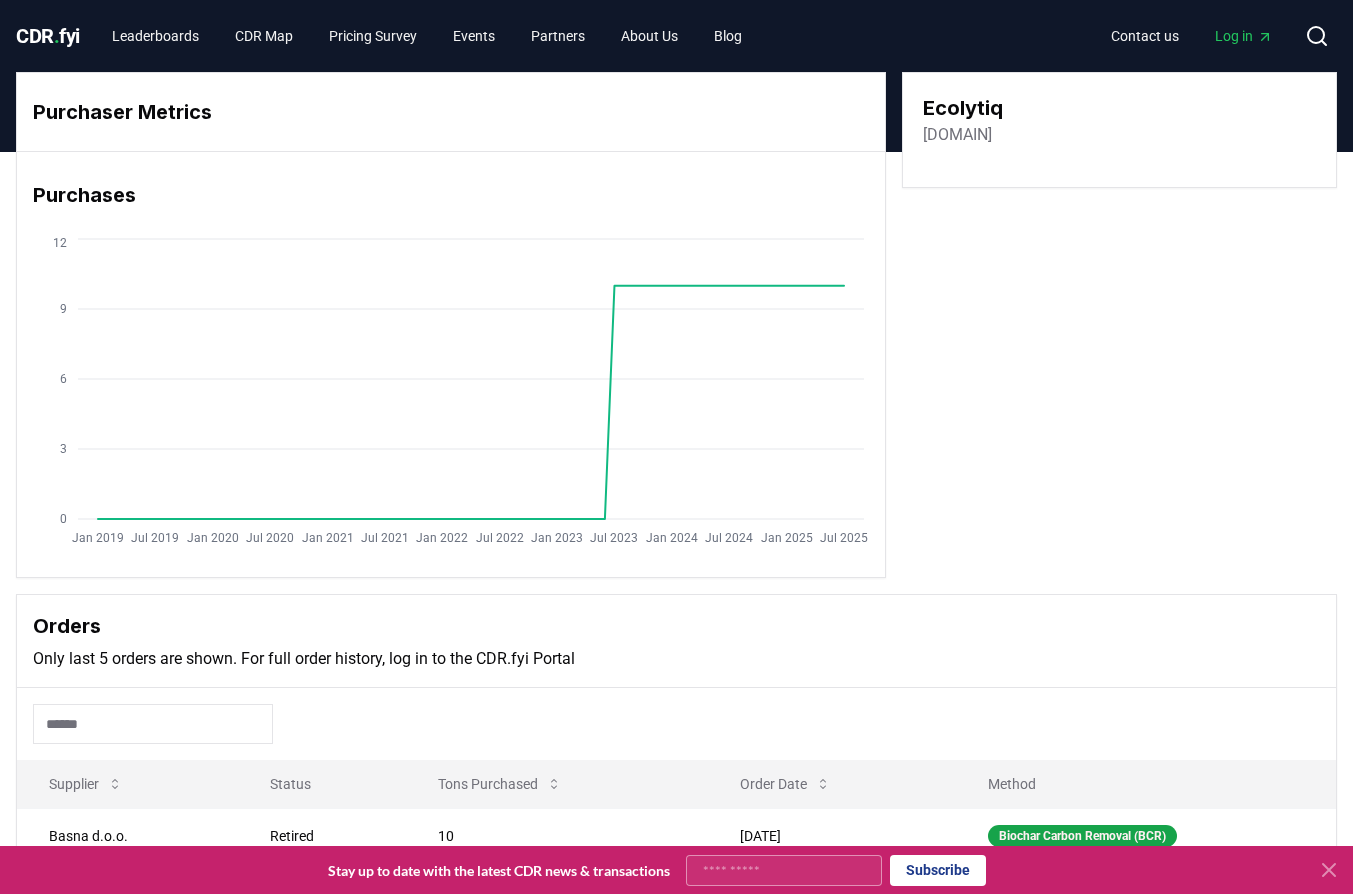 click on "[DOMAIN]" at bounding box center (957, 135) 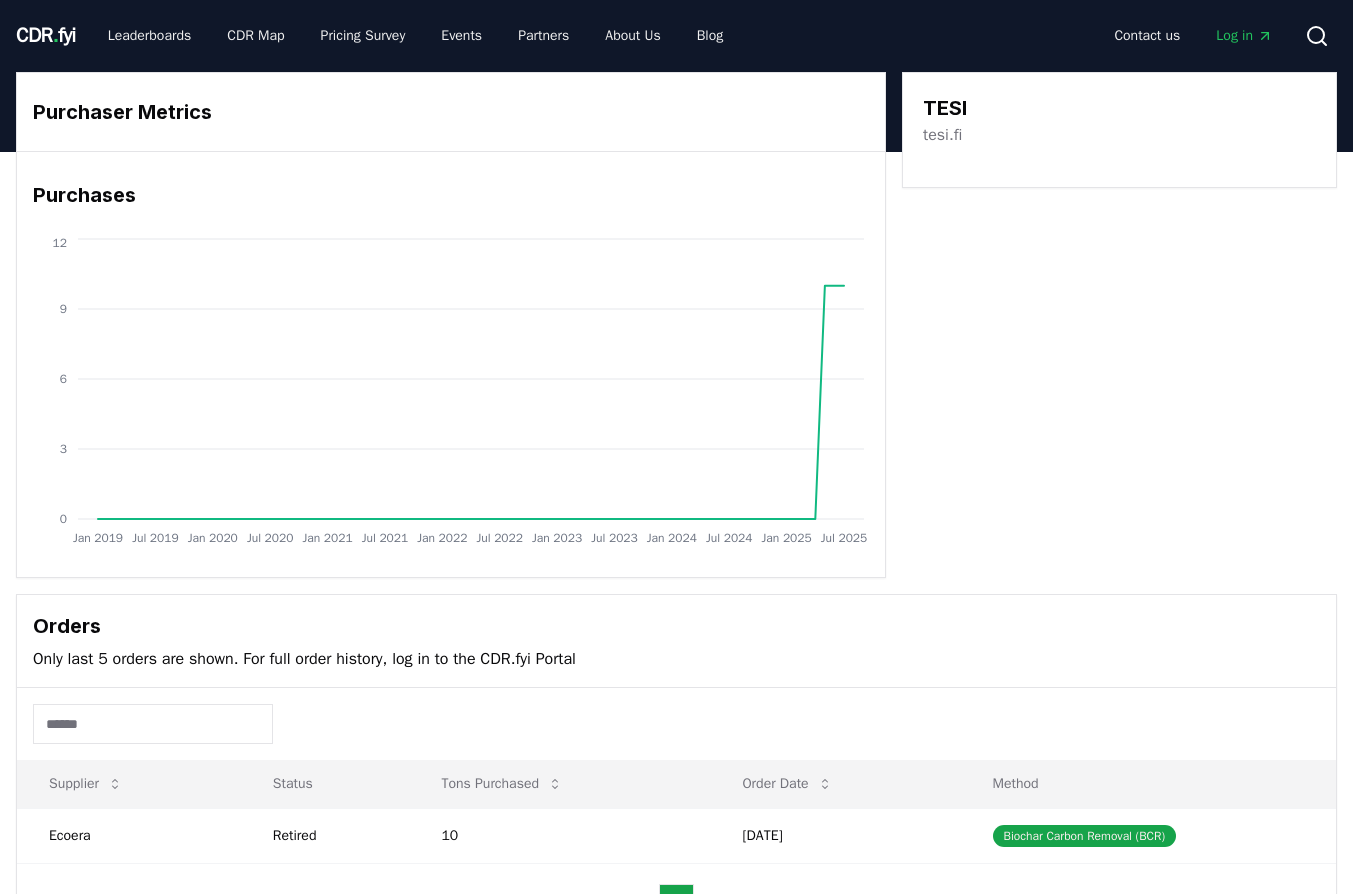scroll, scrollTop: 0, scrollLeft: 0, axis: both 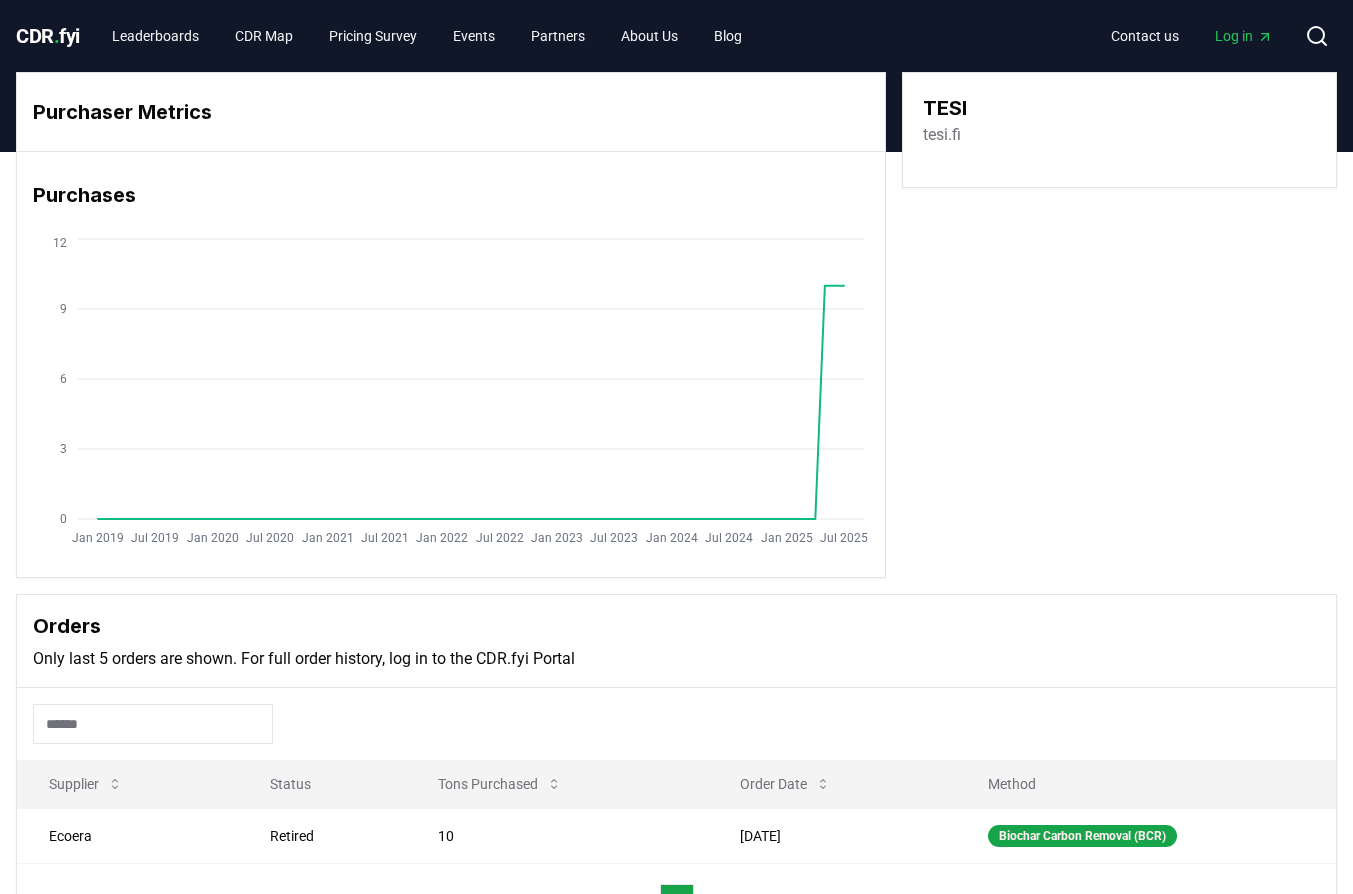 click on "tesi.fi" at bounding box center (942, 135) 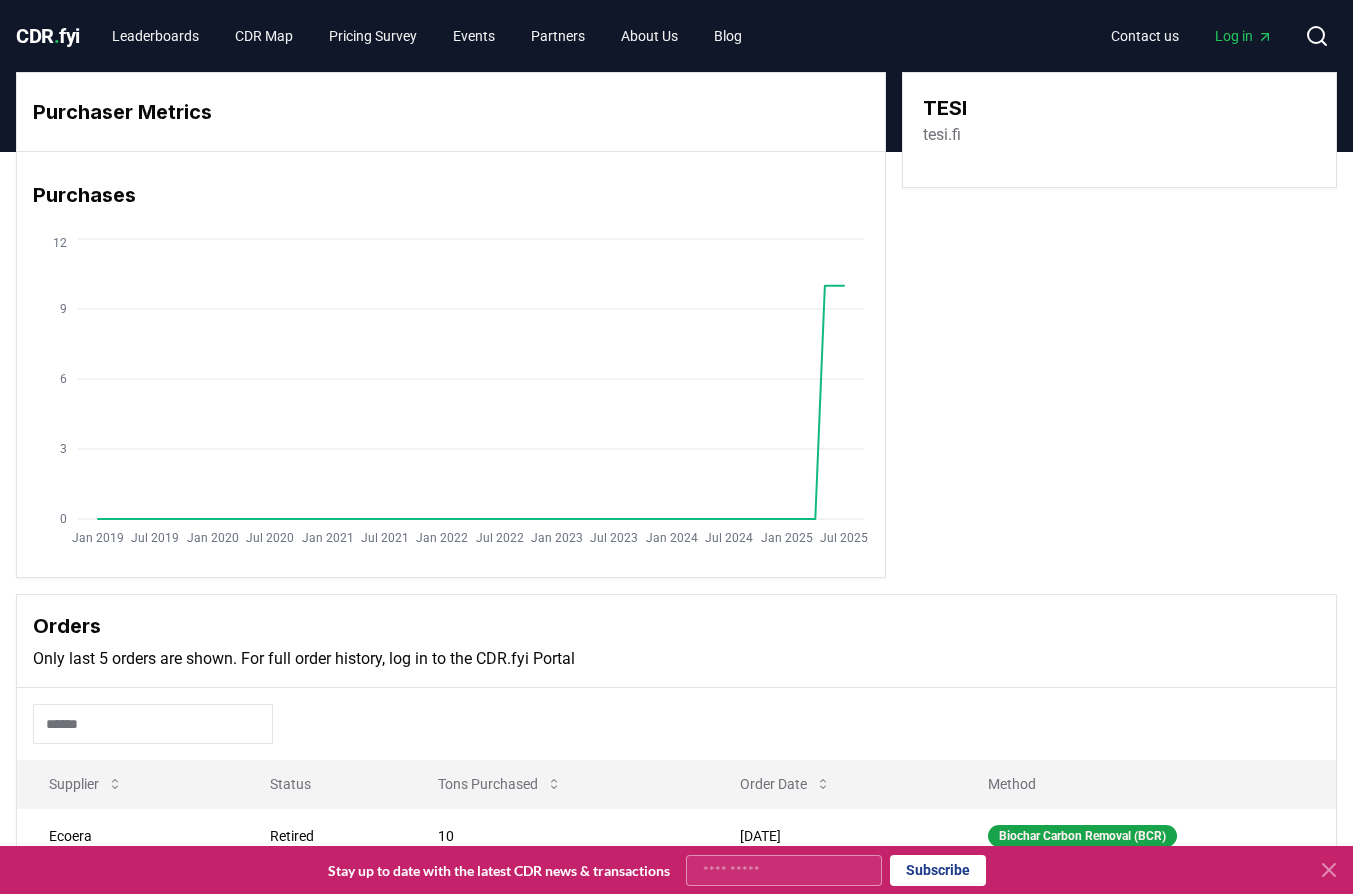 click on "tesi.fi" at bounding box center (942, 135) 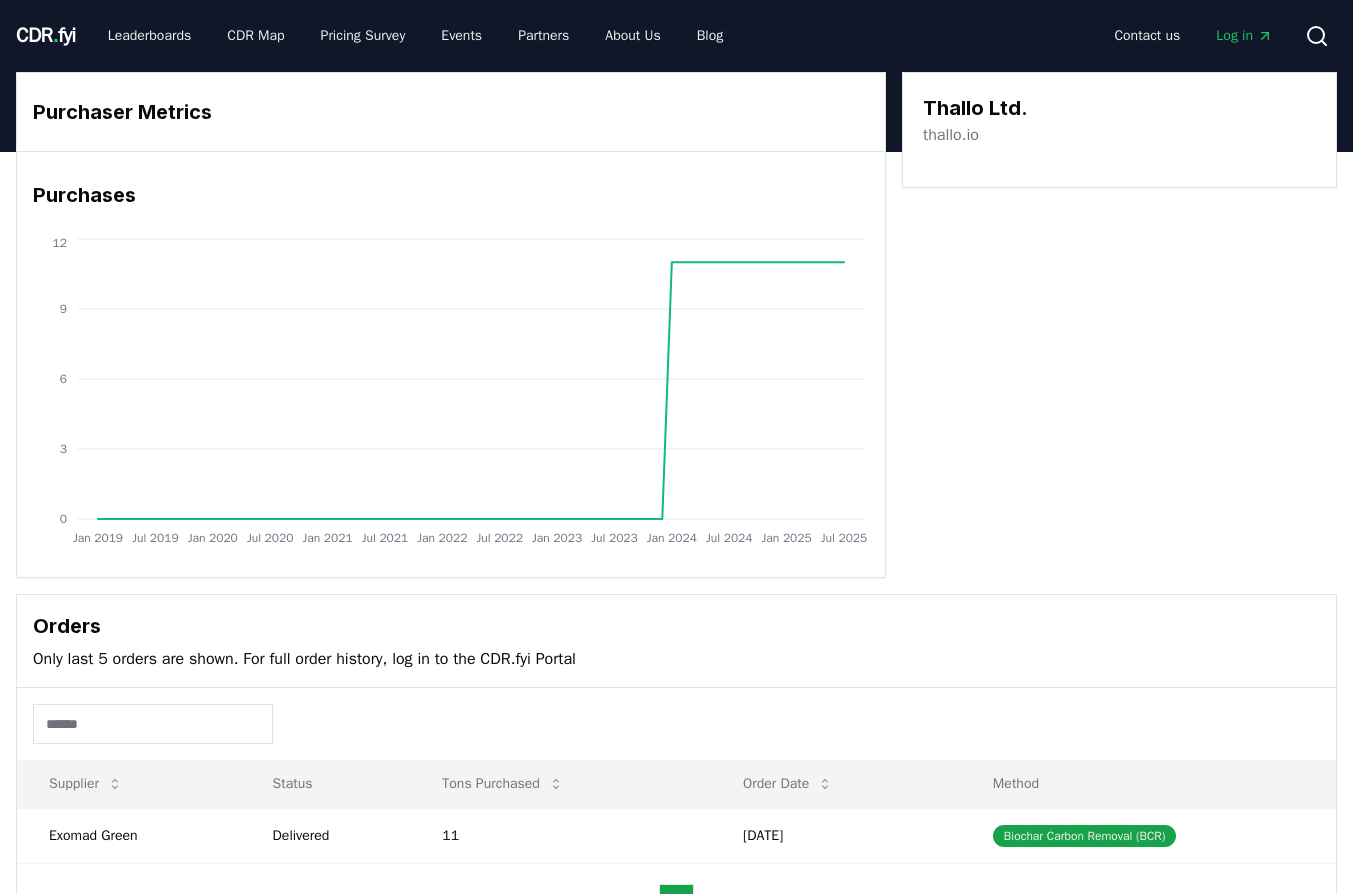 scroll, scrollTop: 0, scrollLeft: 0, axis: both 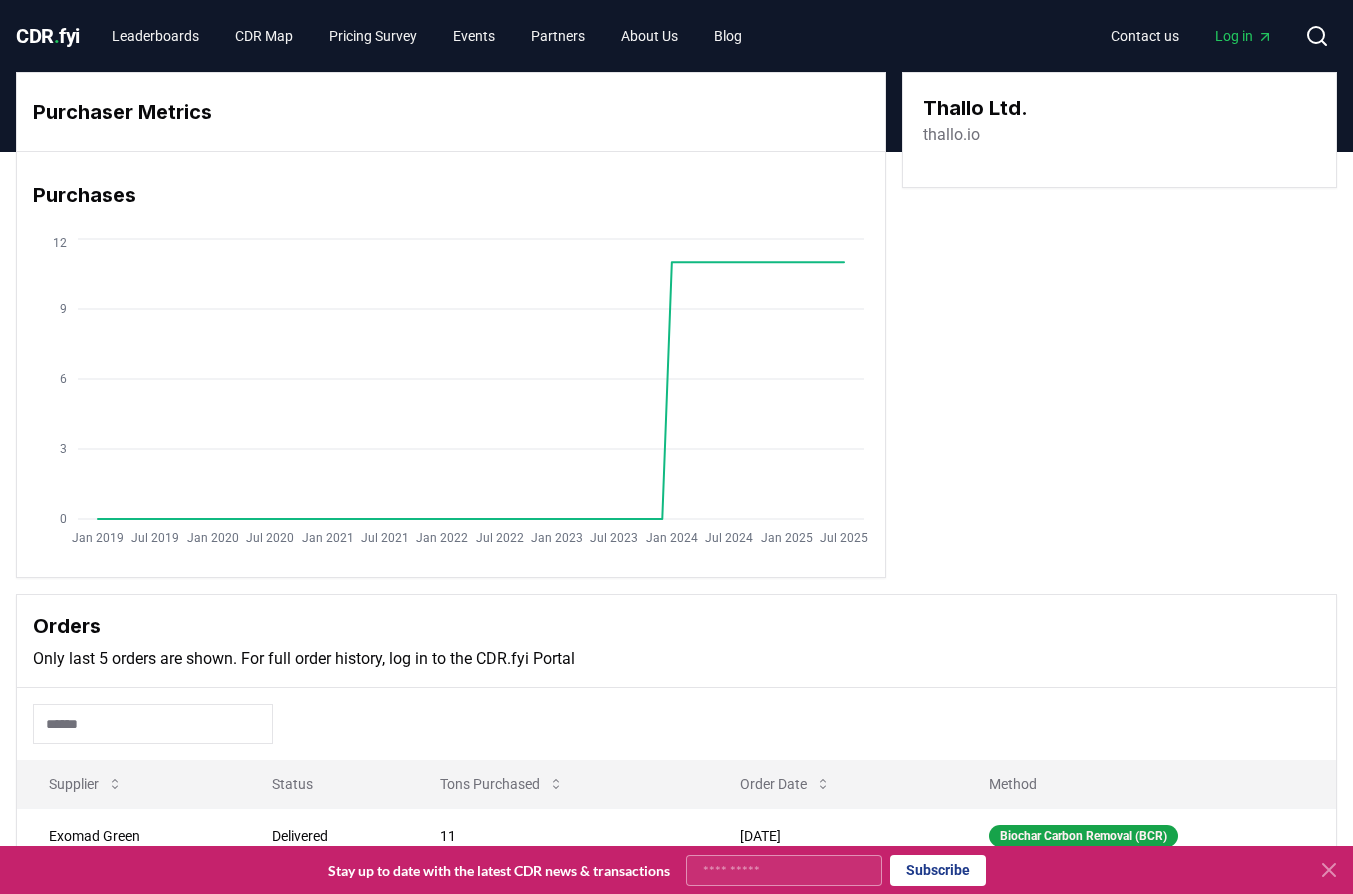 click on "thallo.io" at bounding box center [951, 135] 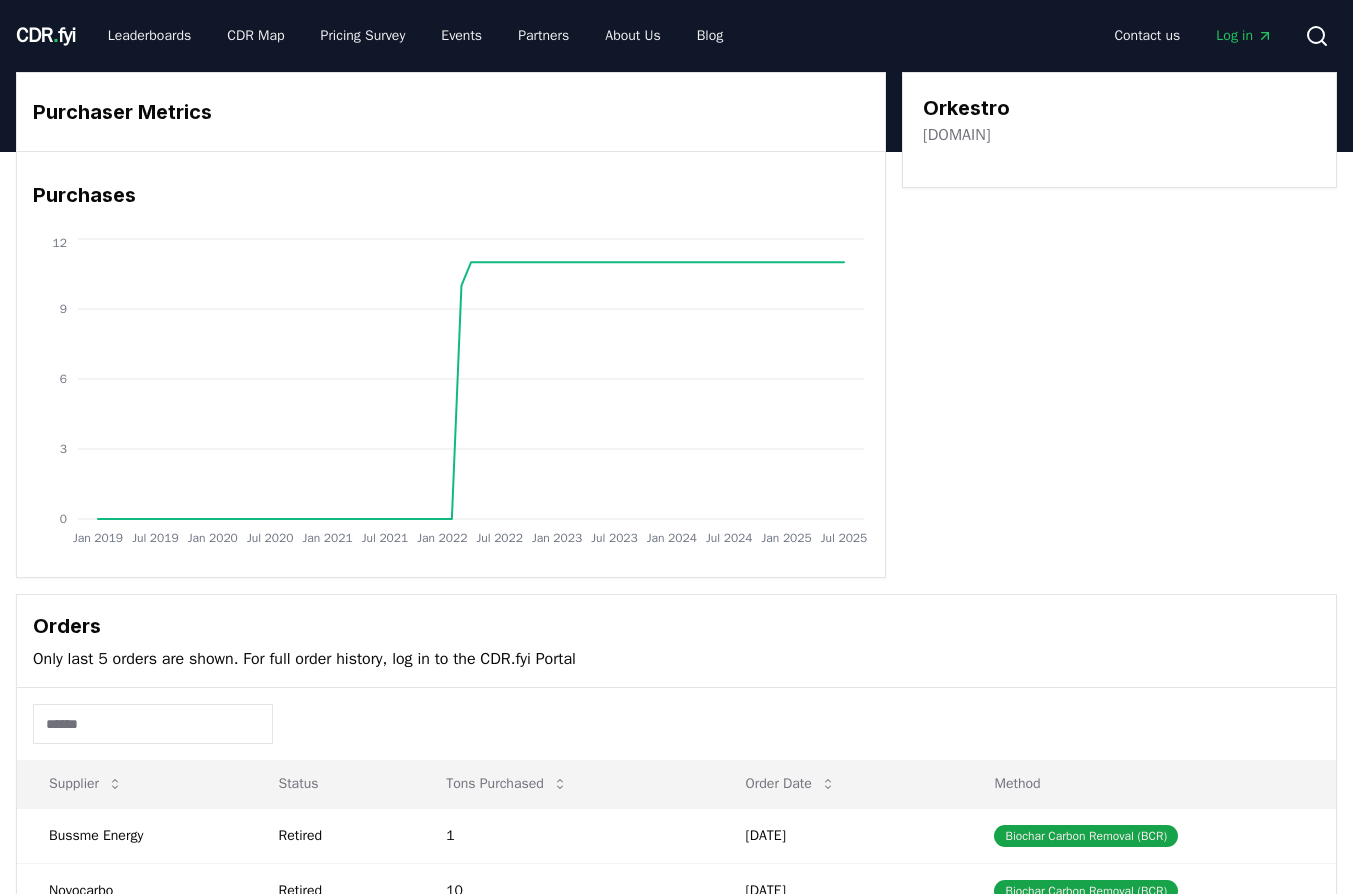 scroll, scrollTop: 0, scrollLeft: 0, axis: both 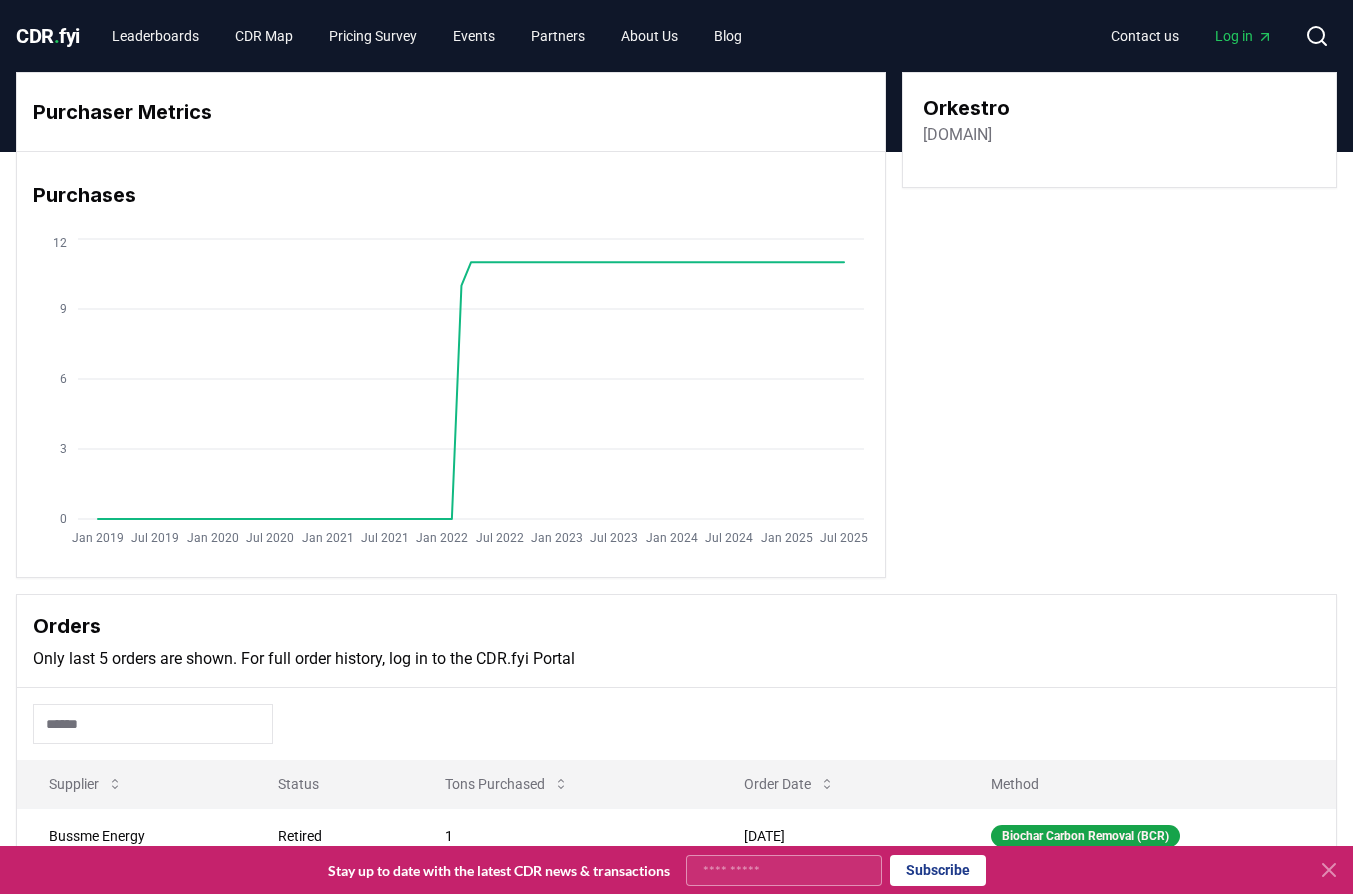 click on "[DOMAIN]" at bounding box center [957, 135] 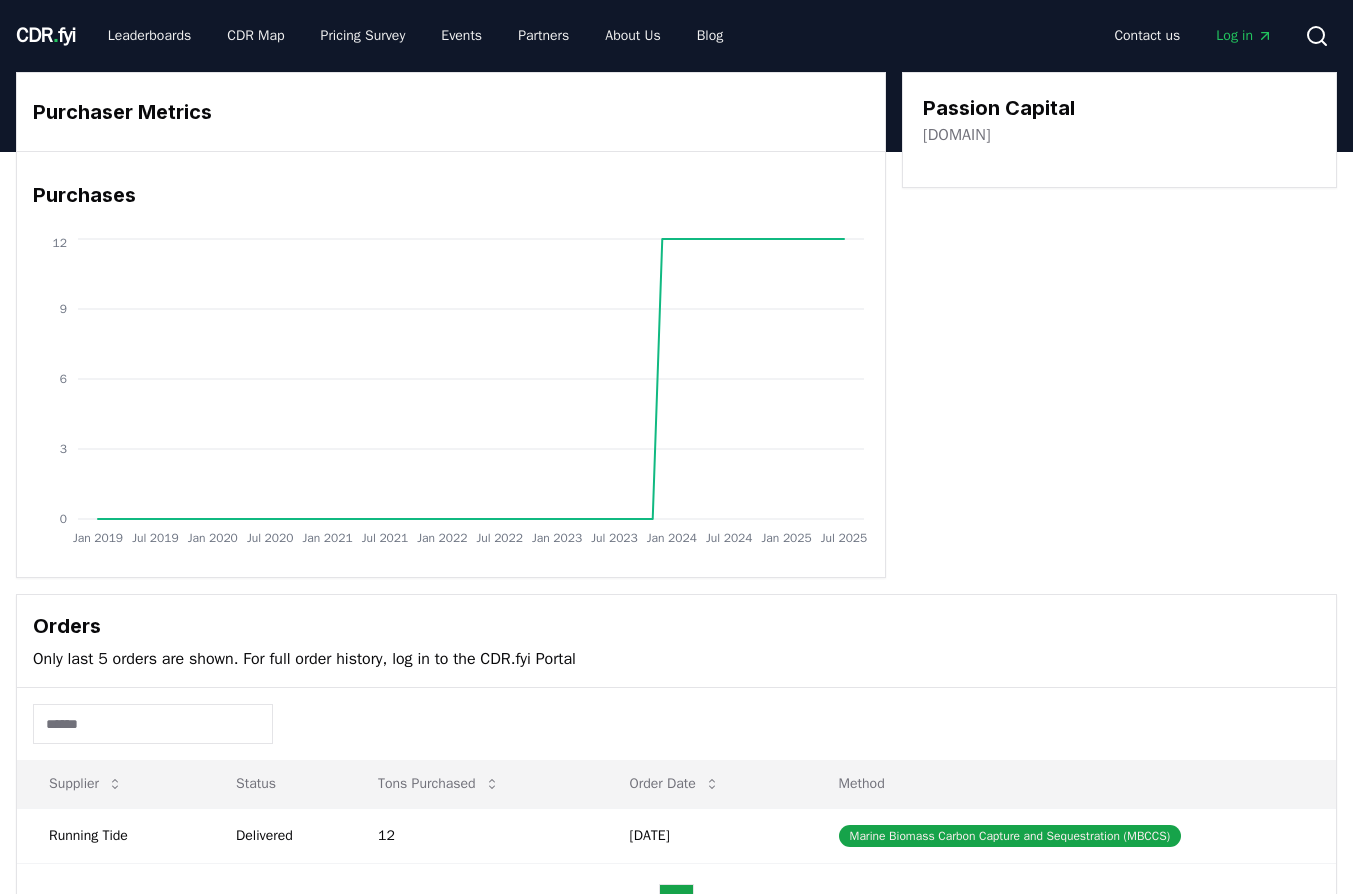 scroll, scrollTop: 0, scrollLeft: 0, axis: both 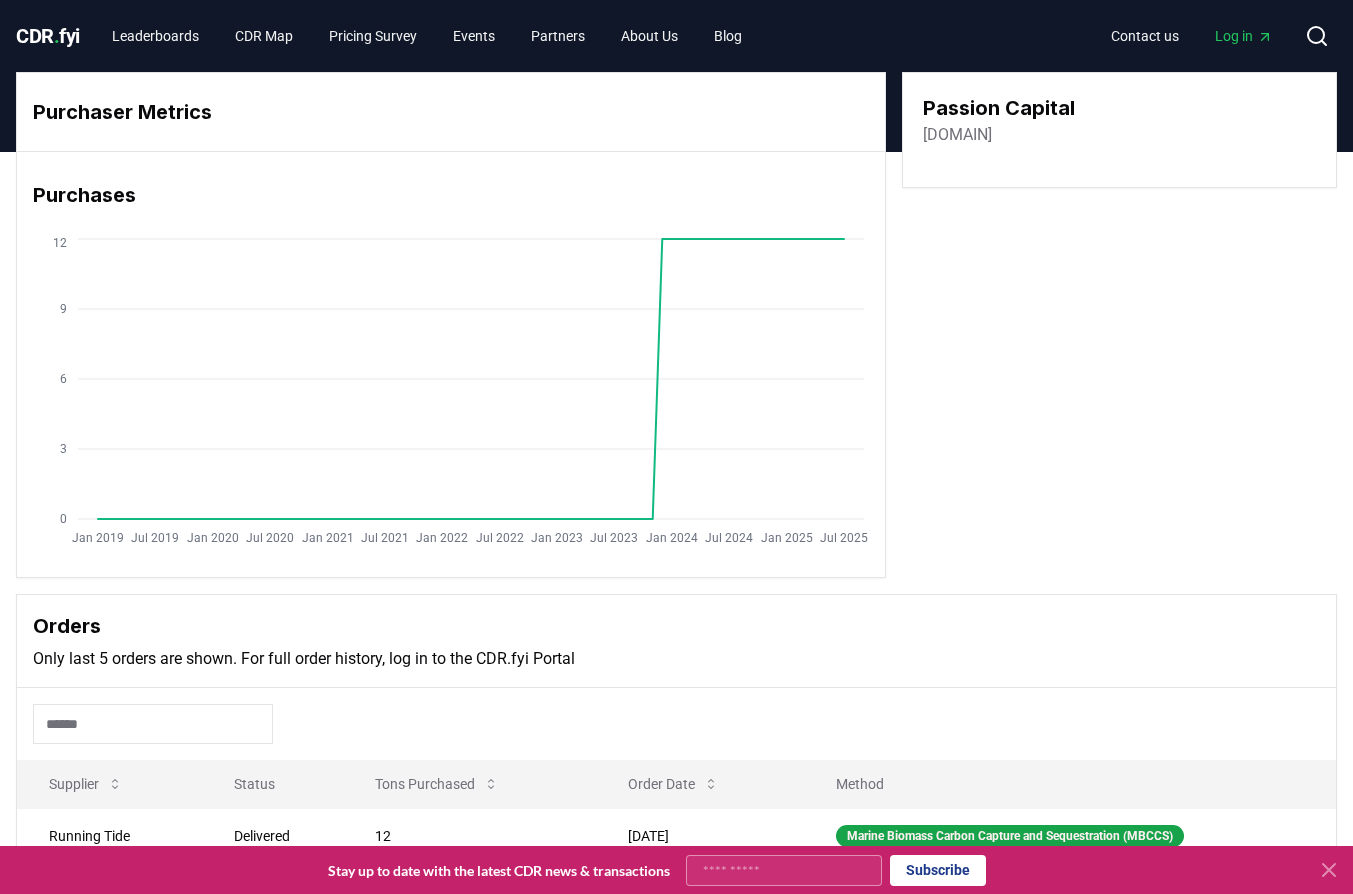 click on "passioncapital.com" at bounding box center [957, 135] 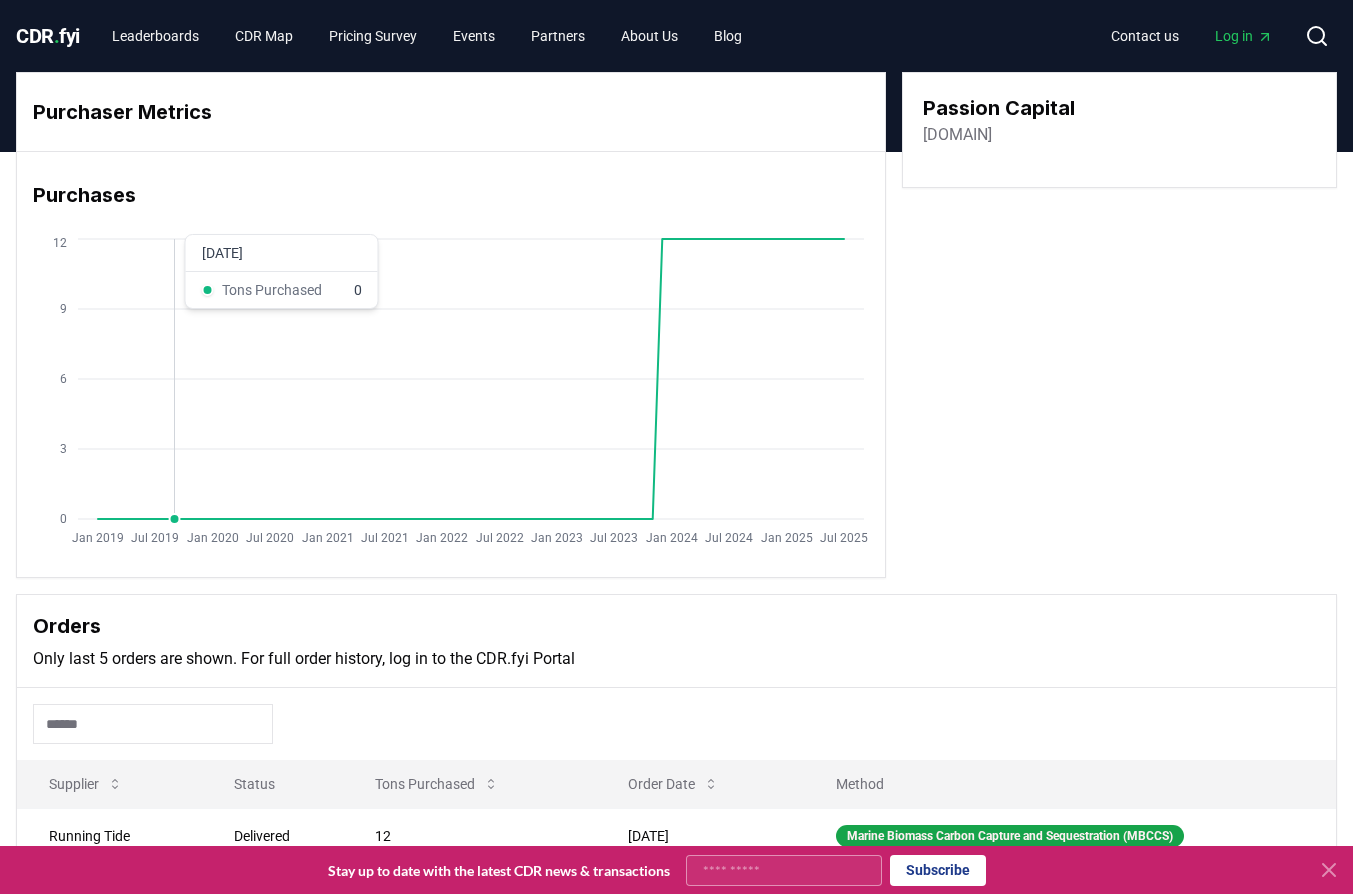 click on "Jan 2019 Jul 2019 Jan 2020 Jul 2020 Jan 2021 Jul 2021 Jan 2022 Jul 2022 Jan 2023 Jul 2023 Jan 2024 Jul 2024 Jan 2025 Jul 2025 0 3 6 9 12" 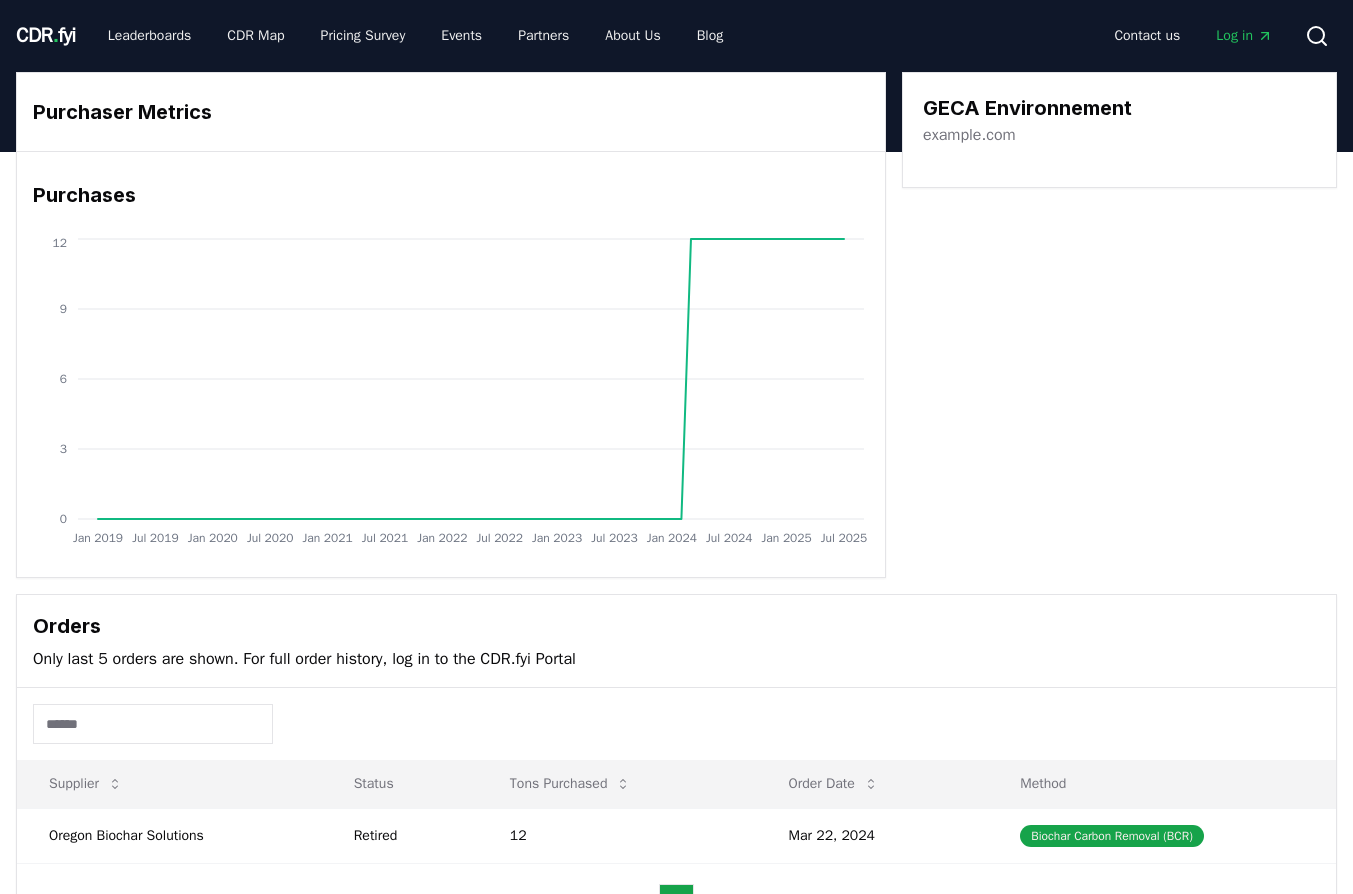 scroll, scrollTop: 0, scrollLeft: 0, axis: both 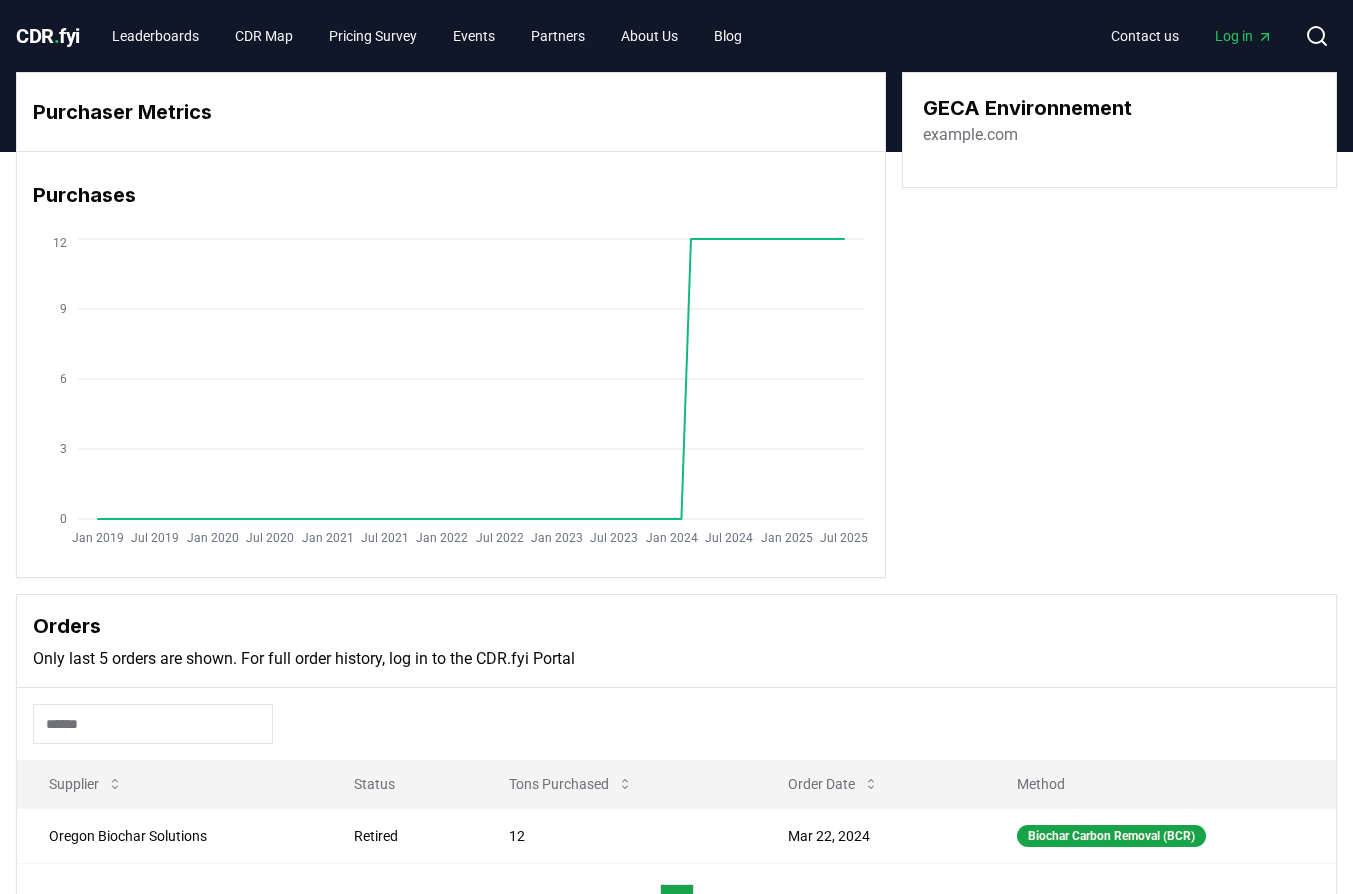 click on "example.com" at bounding box center (970, 135) 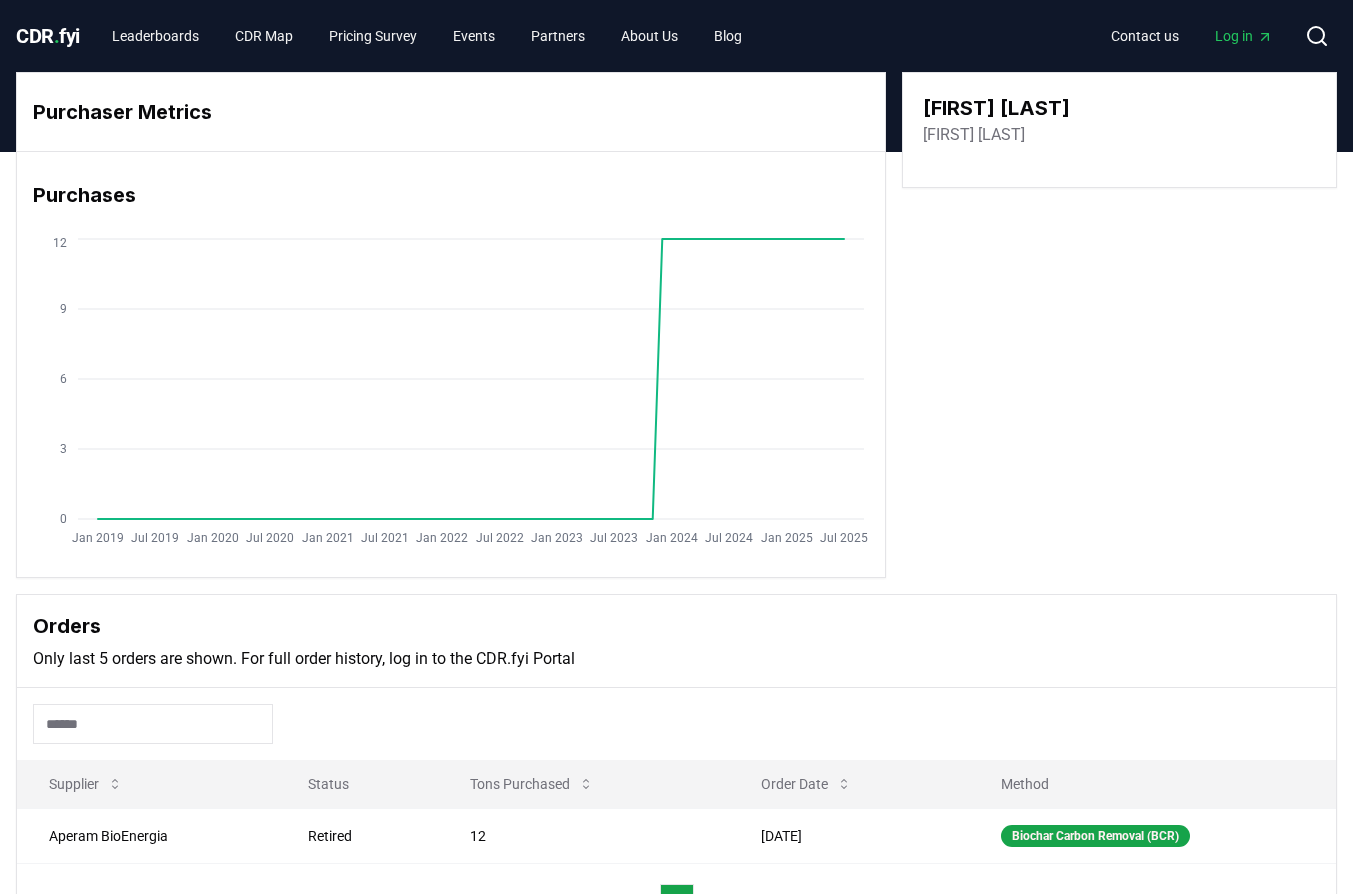 scroll, scrollTop: 0, scrollLeft: 0, axis: both 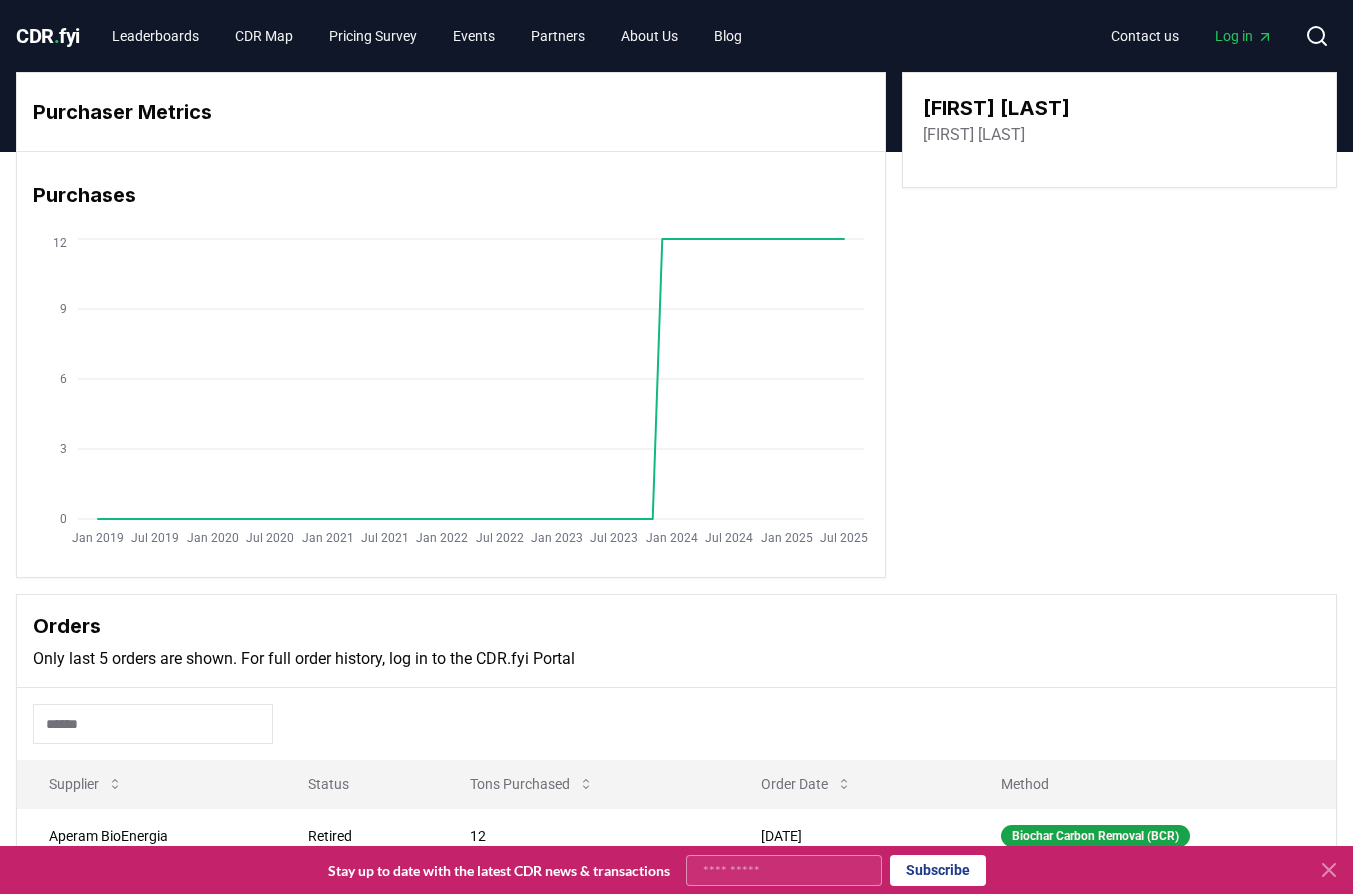 click on "[FIRST] [LAST]" at bounding box center [974, 135] 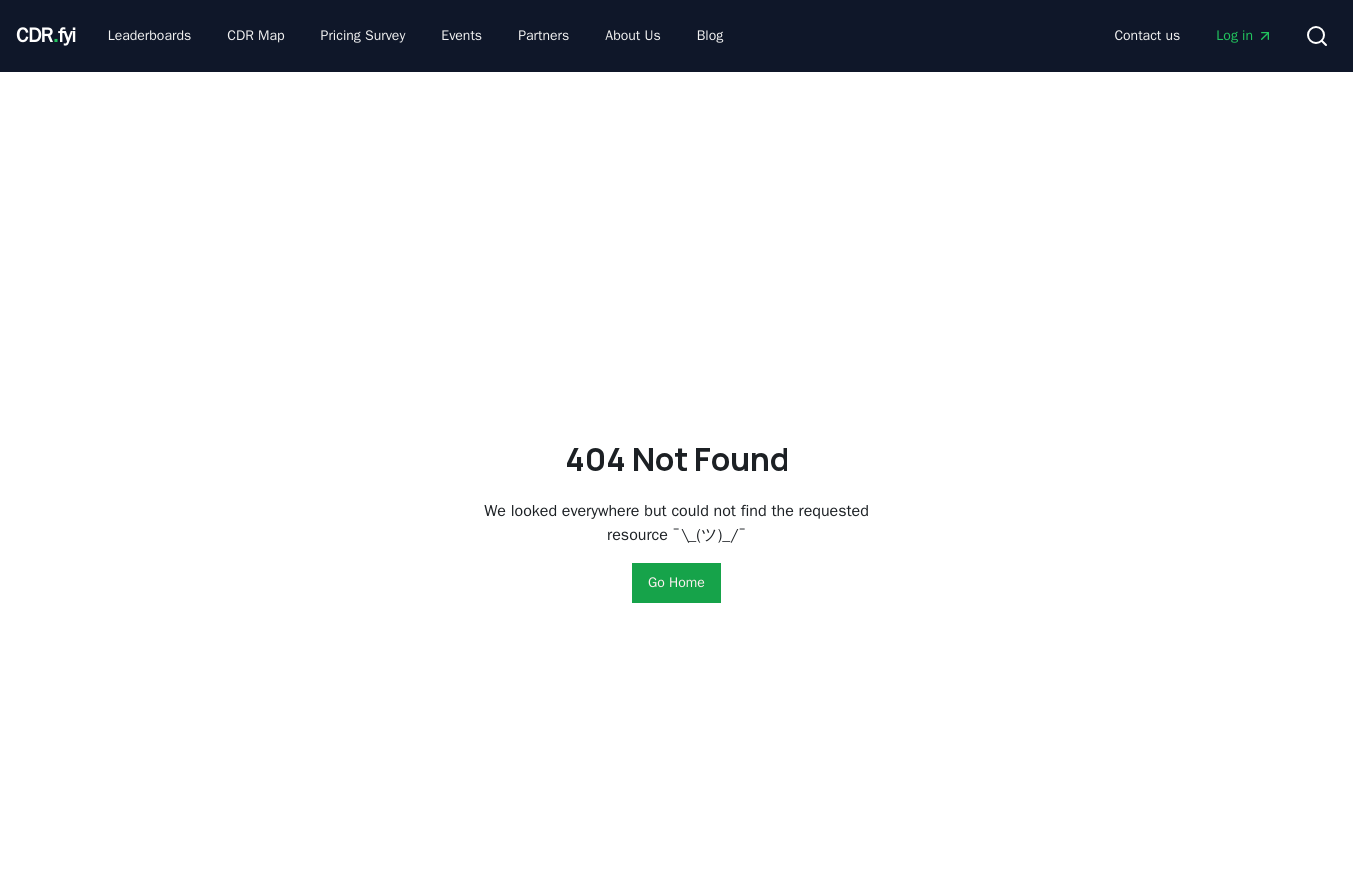 scroll, scrollTop: 0, scrollLeft: 0, axis: both 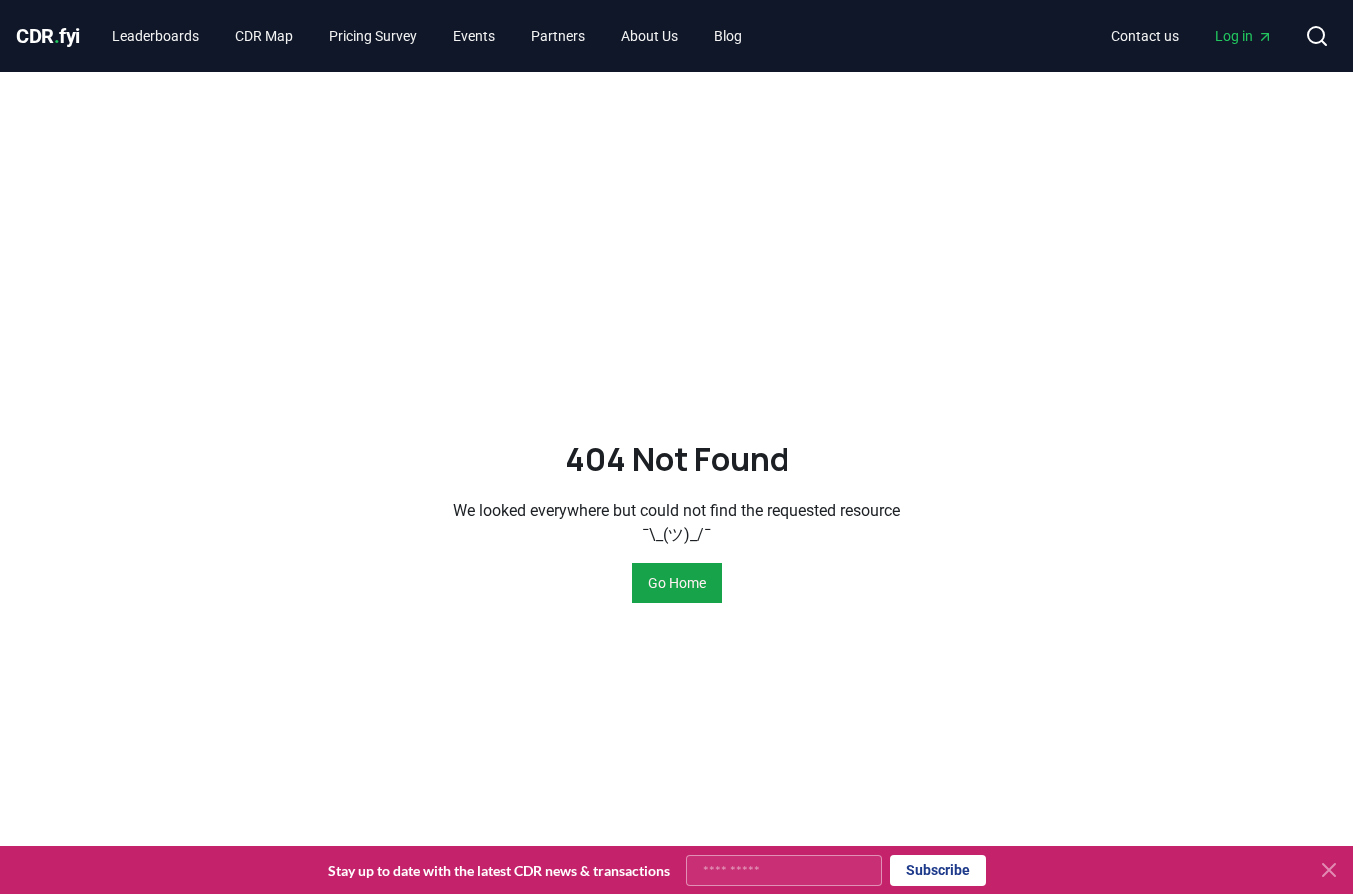 click on "404 Not Found We looked everywhere but could not find the requested resource ¯\_(ツ)_/¯ Go Home" at bounding box center [676, 519] 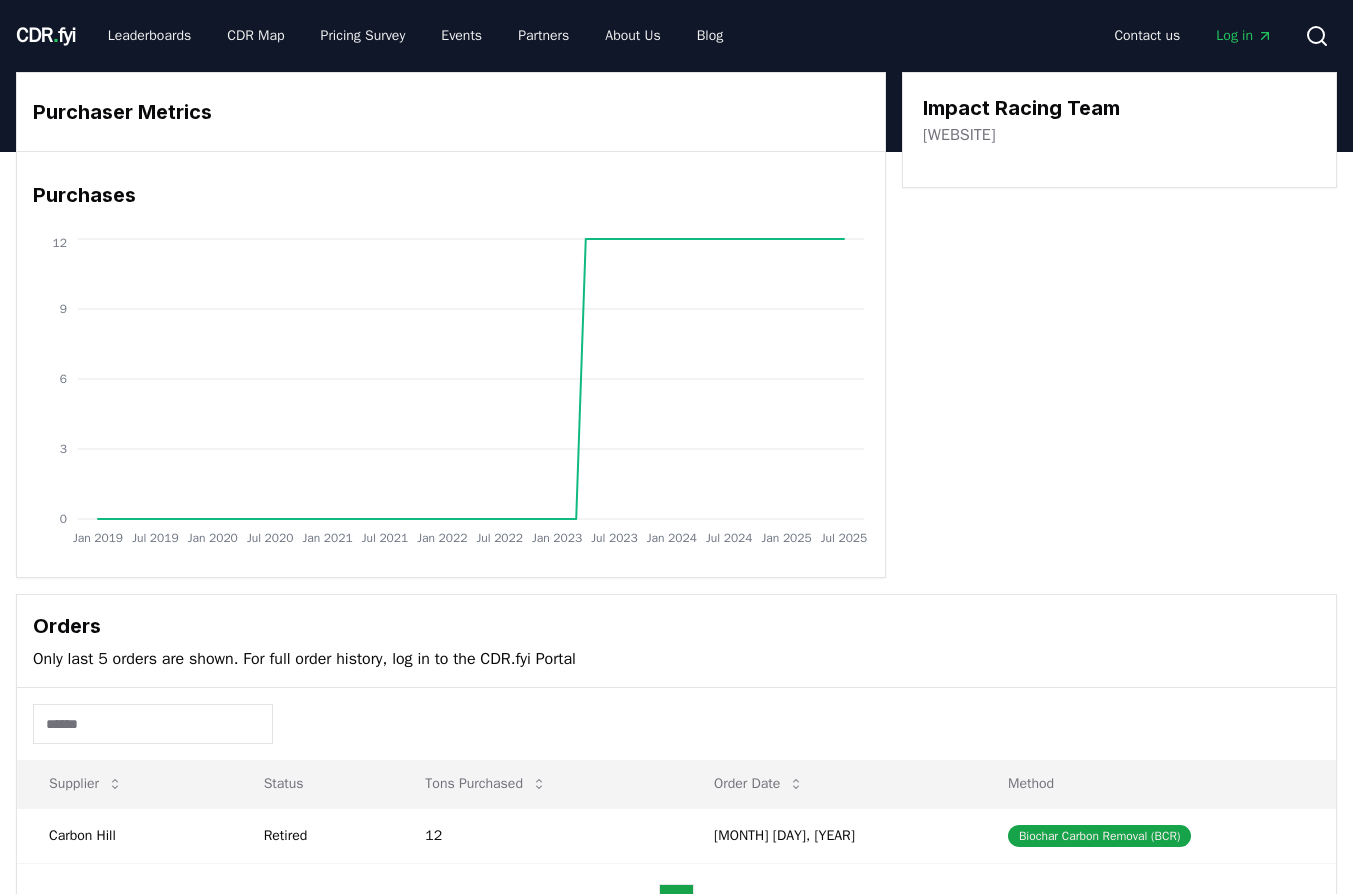 scroll, scrollTop: 0, scrollLeft: 0, axis: both 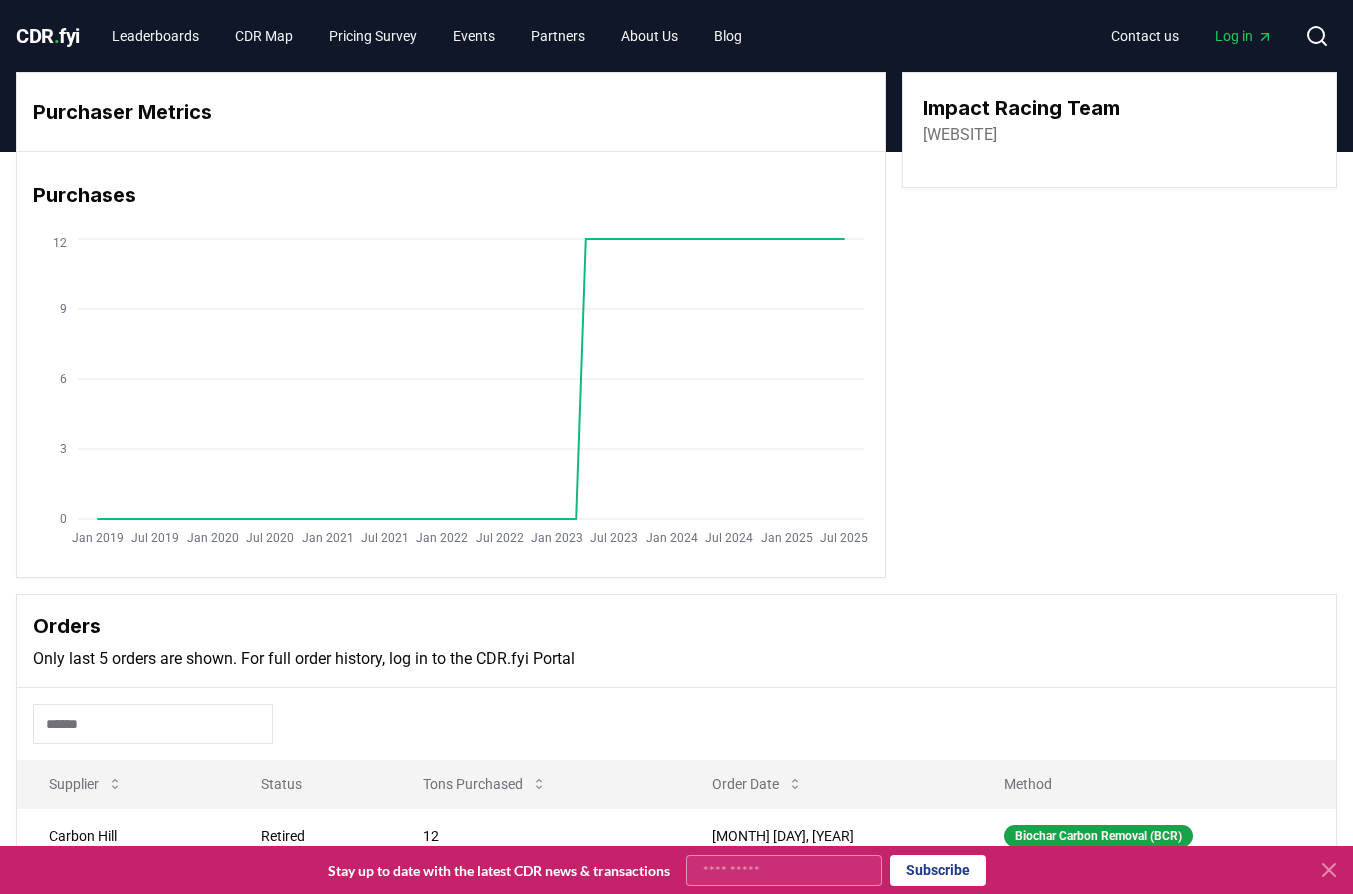 click on "impactraceproducts.com" at bounding box center (960, 135) 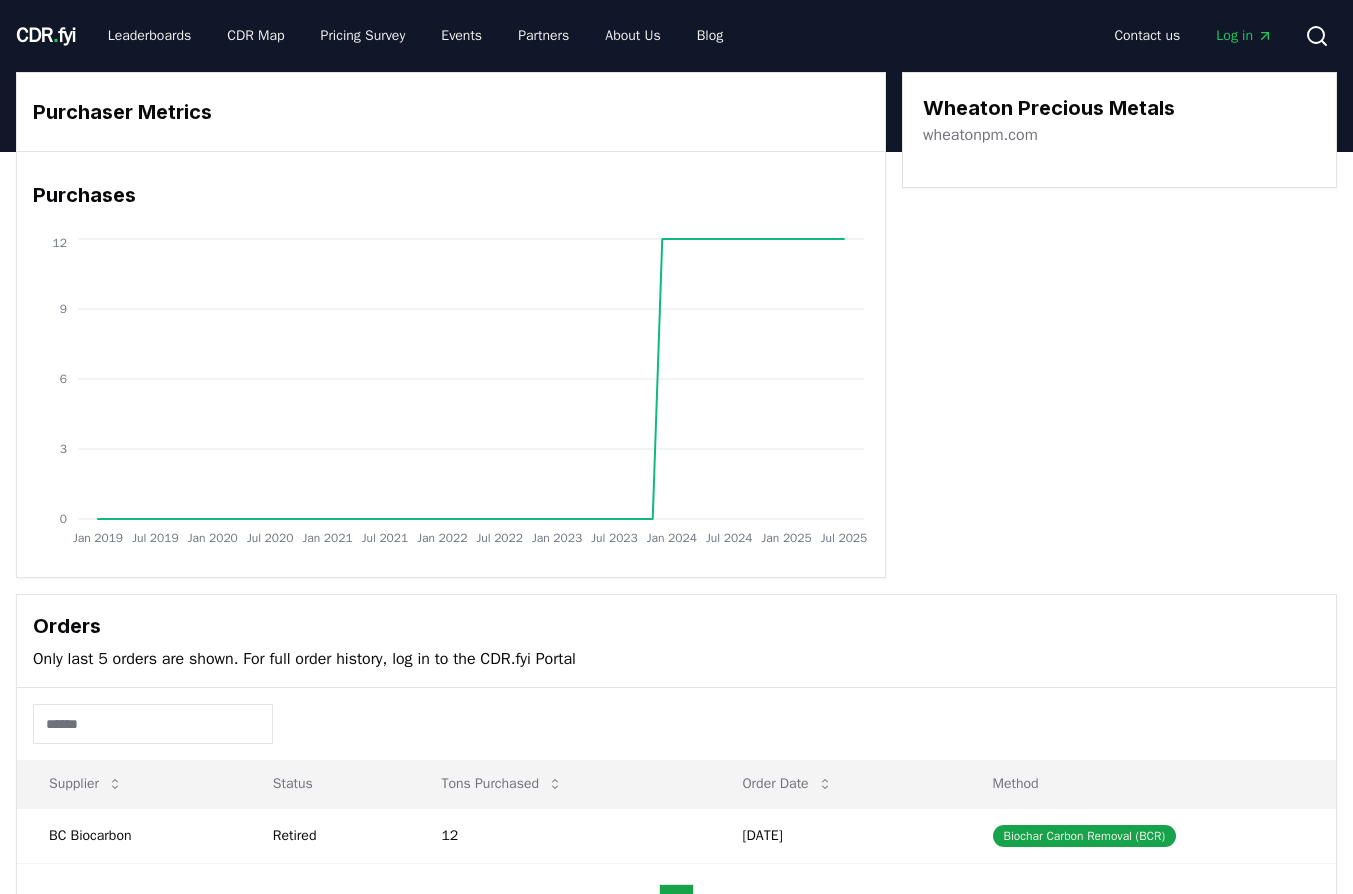 scroll, scrollTop: 0, scrollLeft: 0, axis: both 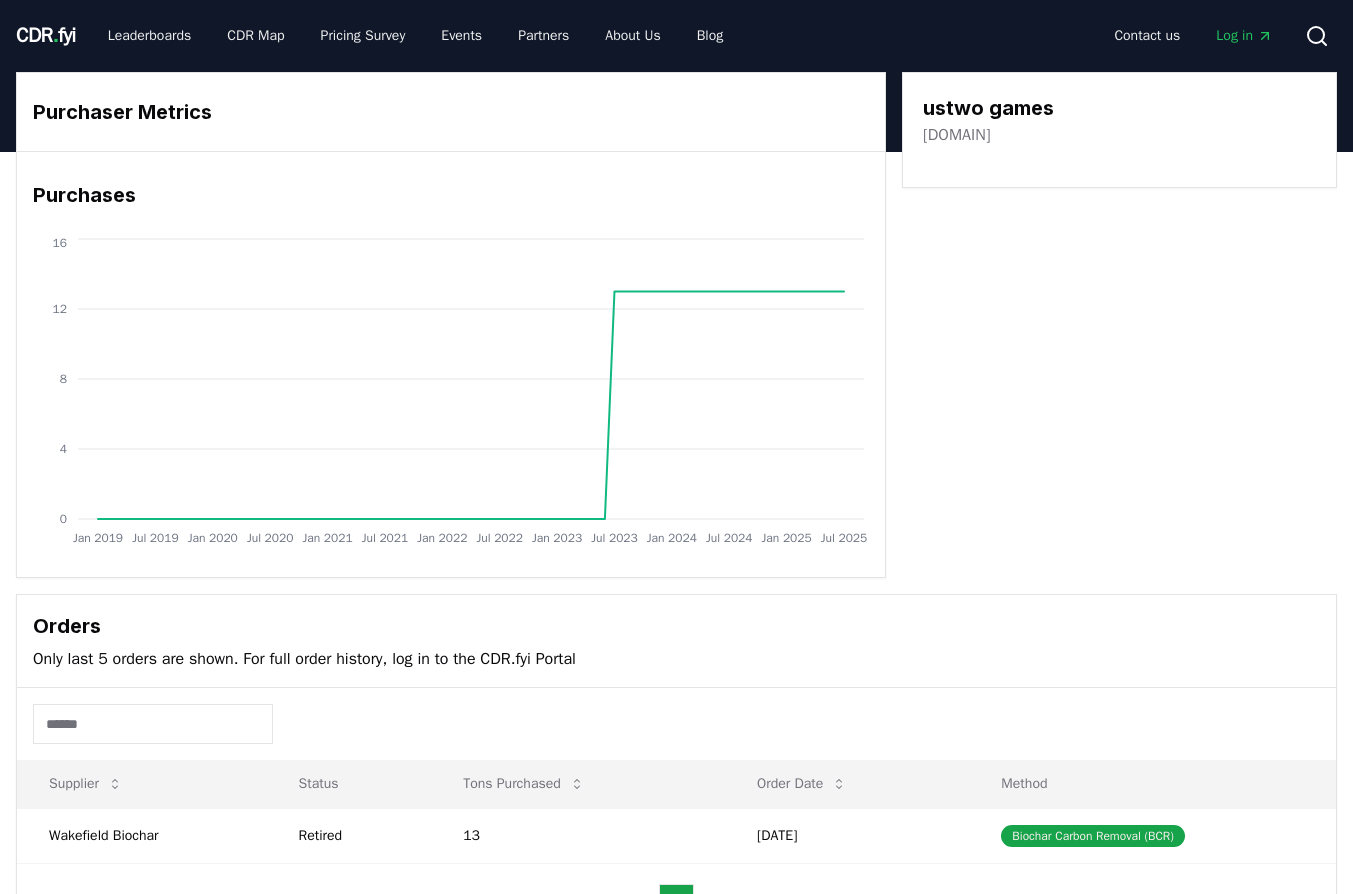 click on "[DOMAIN]" at bounding box center [956, 135] 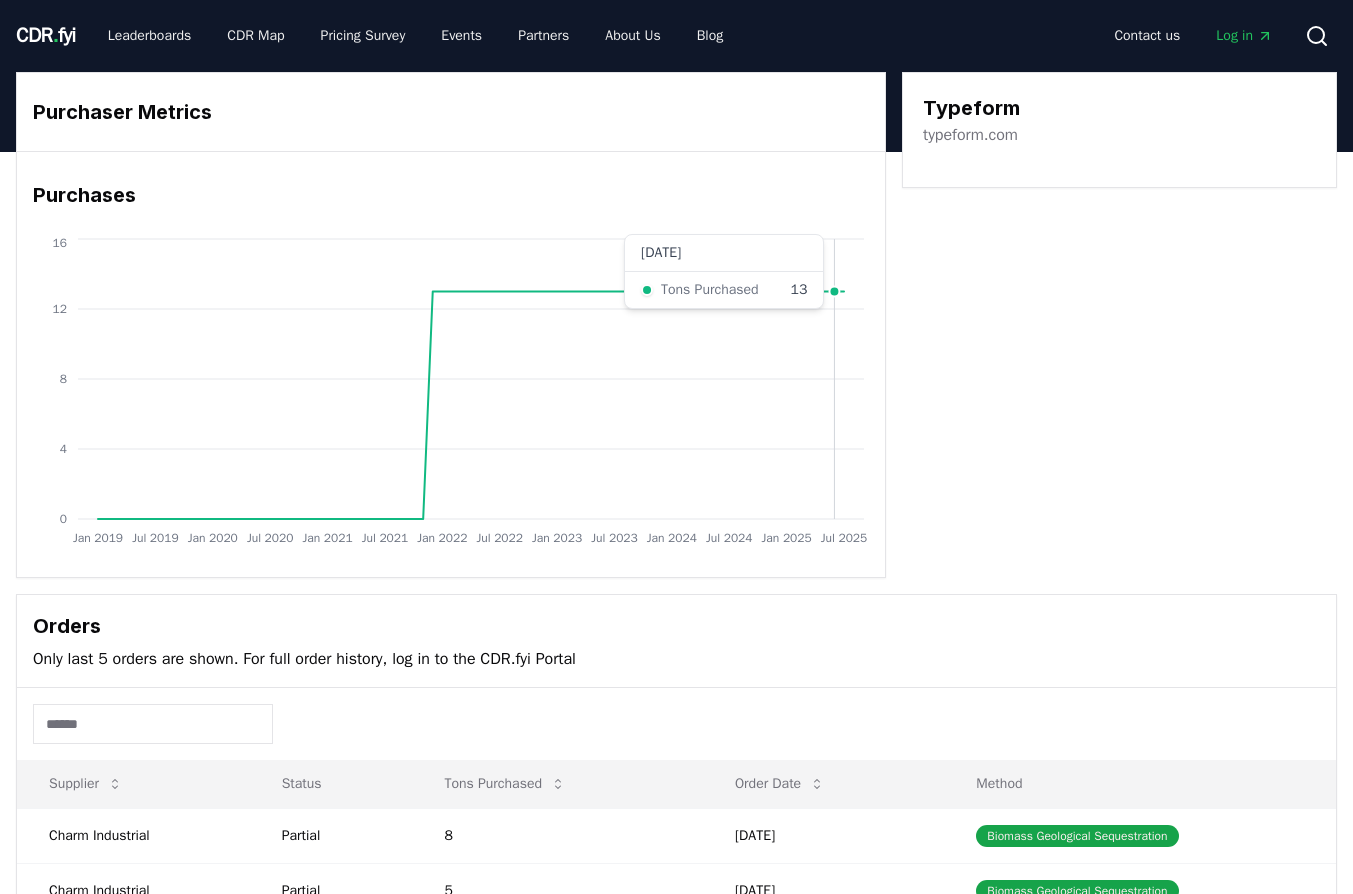 scroll, scrollTop: 0, scrollLeft: 0, axis: both 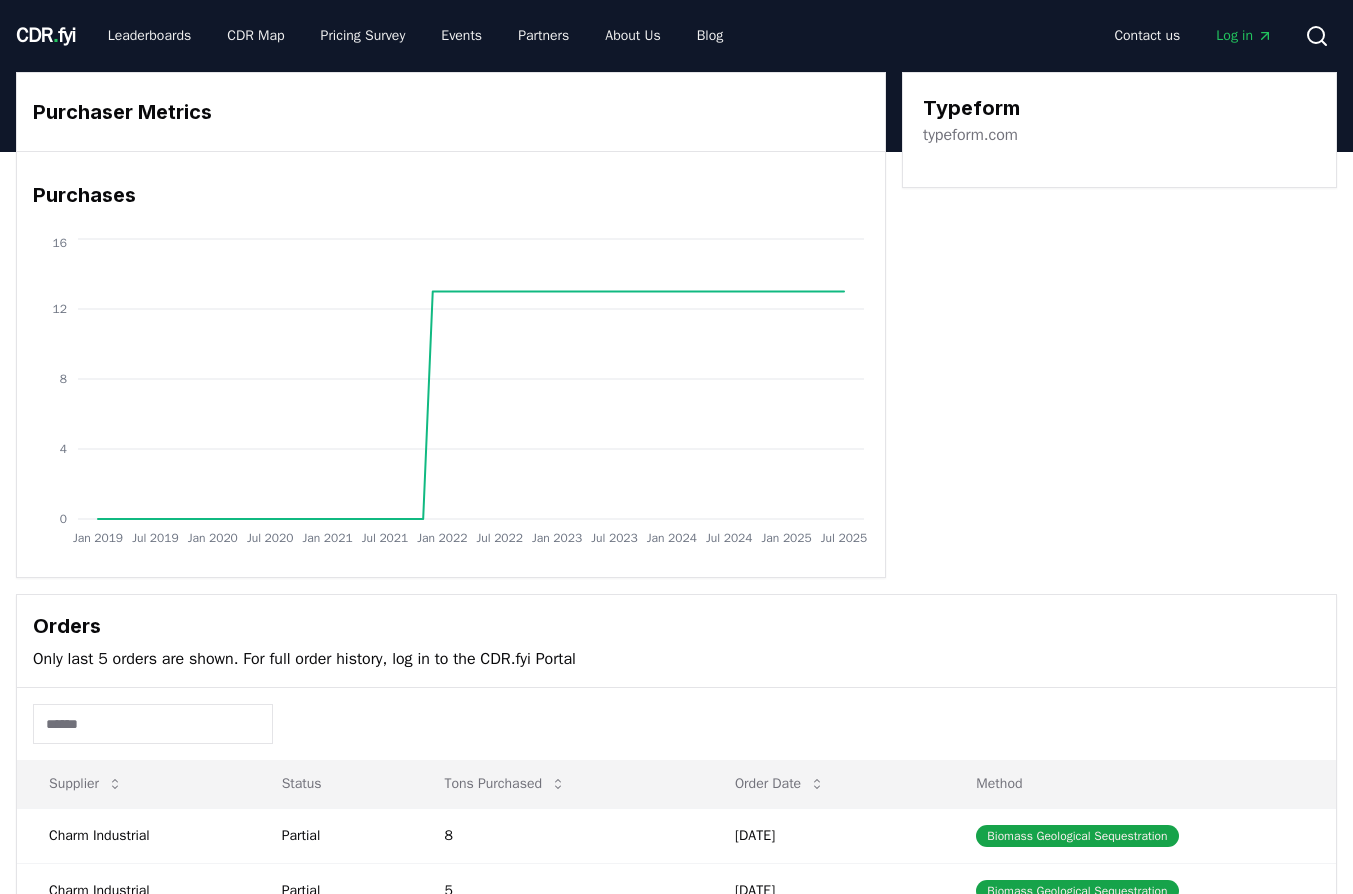 click on "typeform.com" at bounding box center (970, 135) 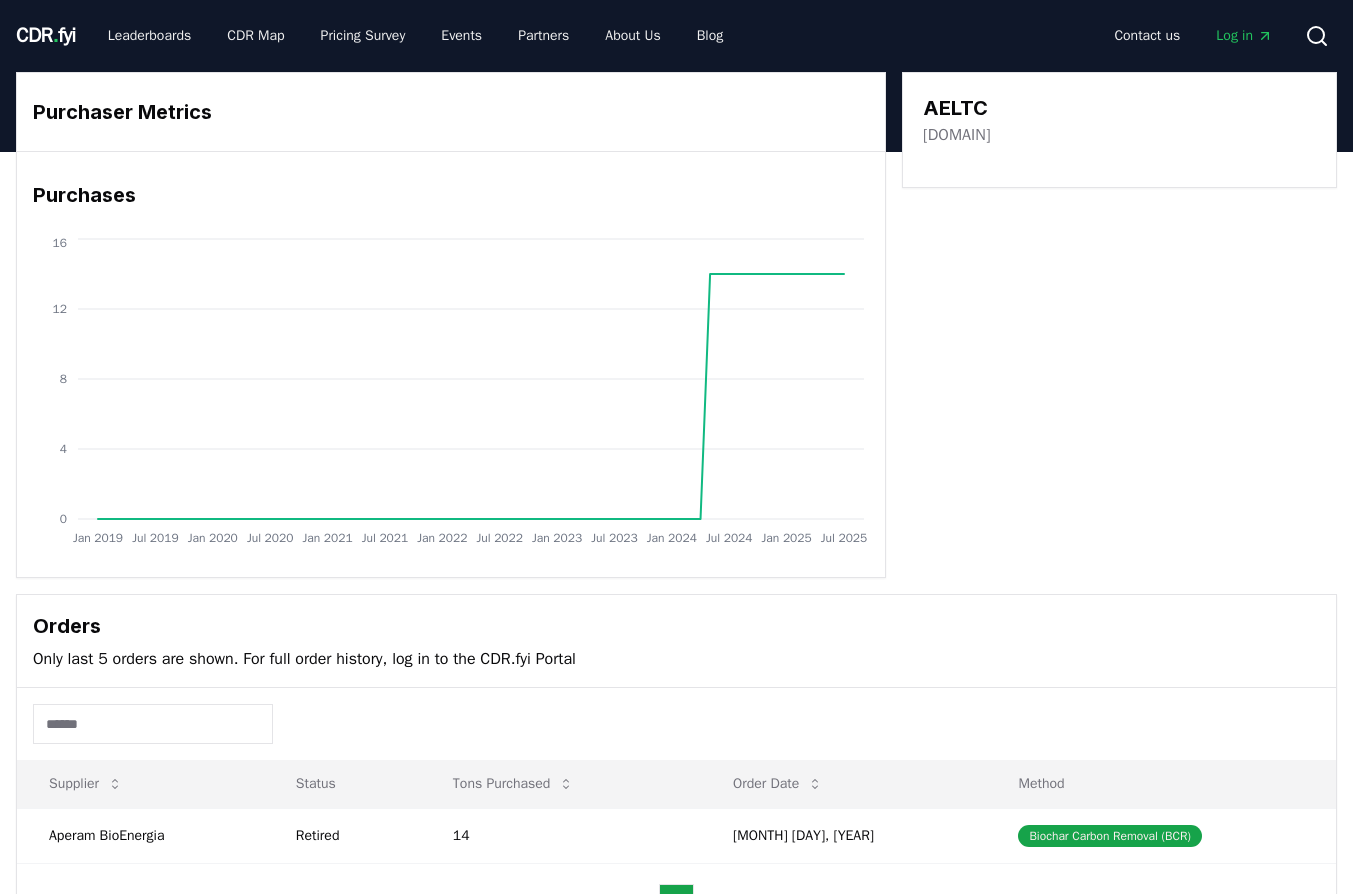 scroll, scrollTop: 0, scrollLeft: 0, axis: both 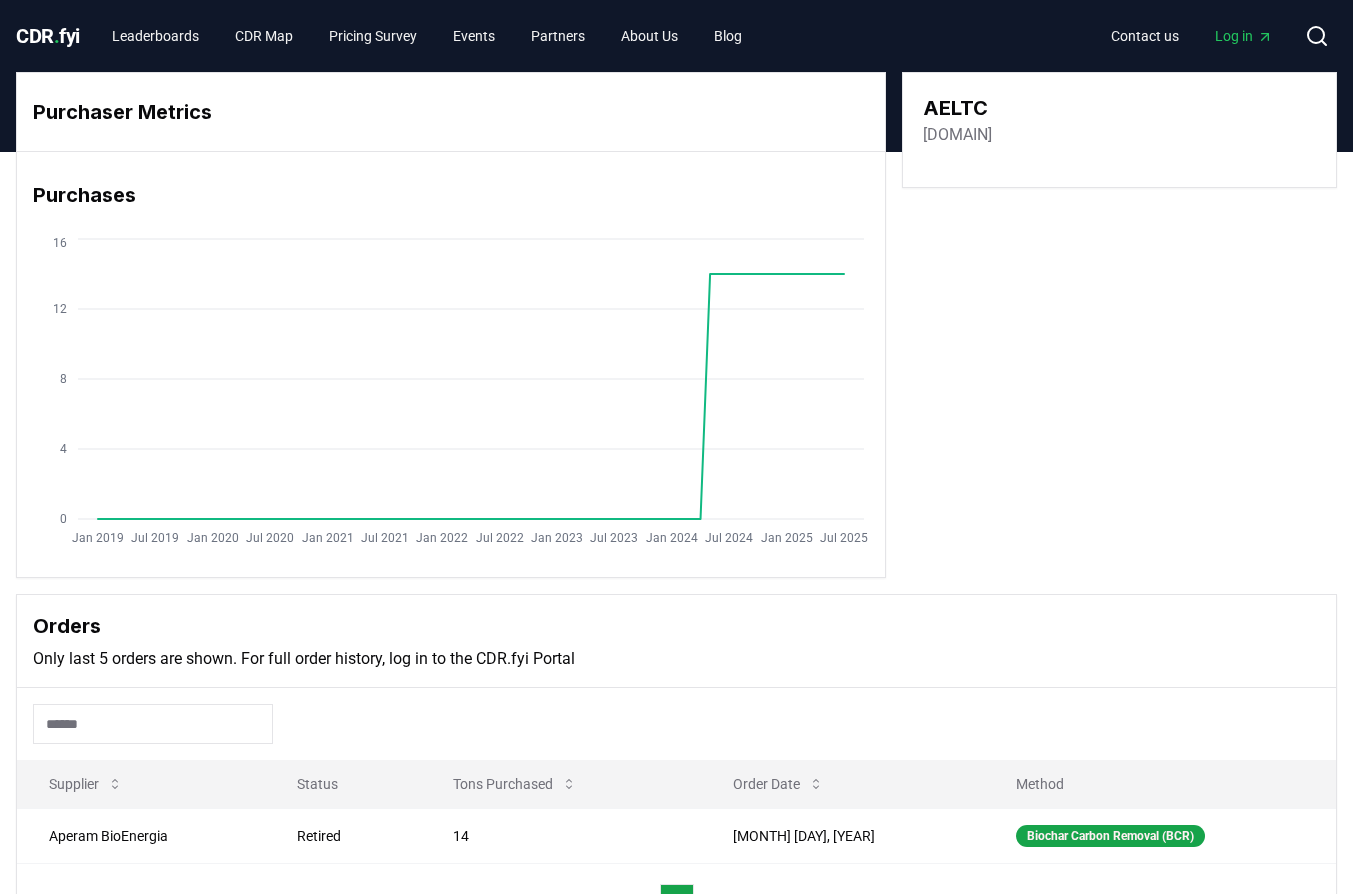 click on "aeltc.com" at bounding box center [957, 135] 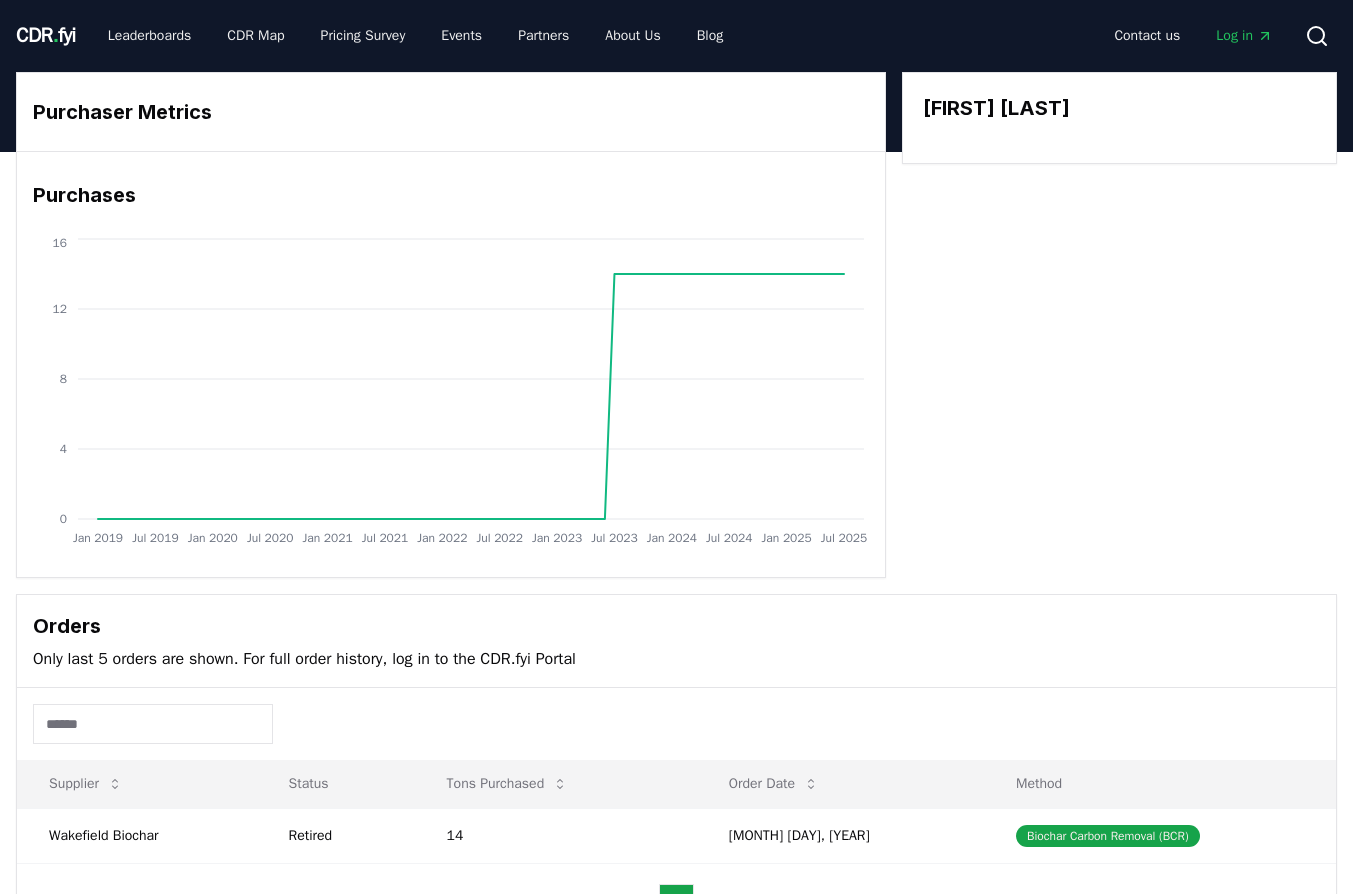 scroll, scrollTop: 0, scrollLeft: 0, axis: both 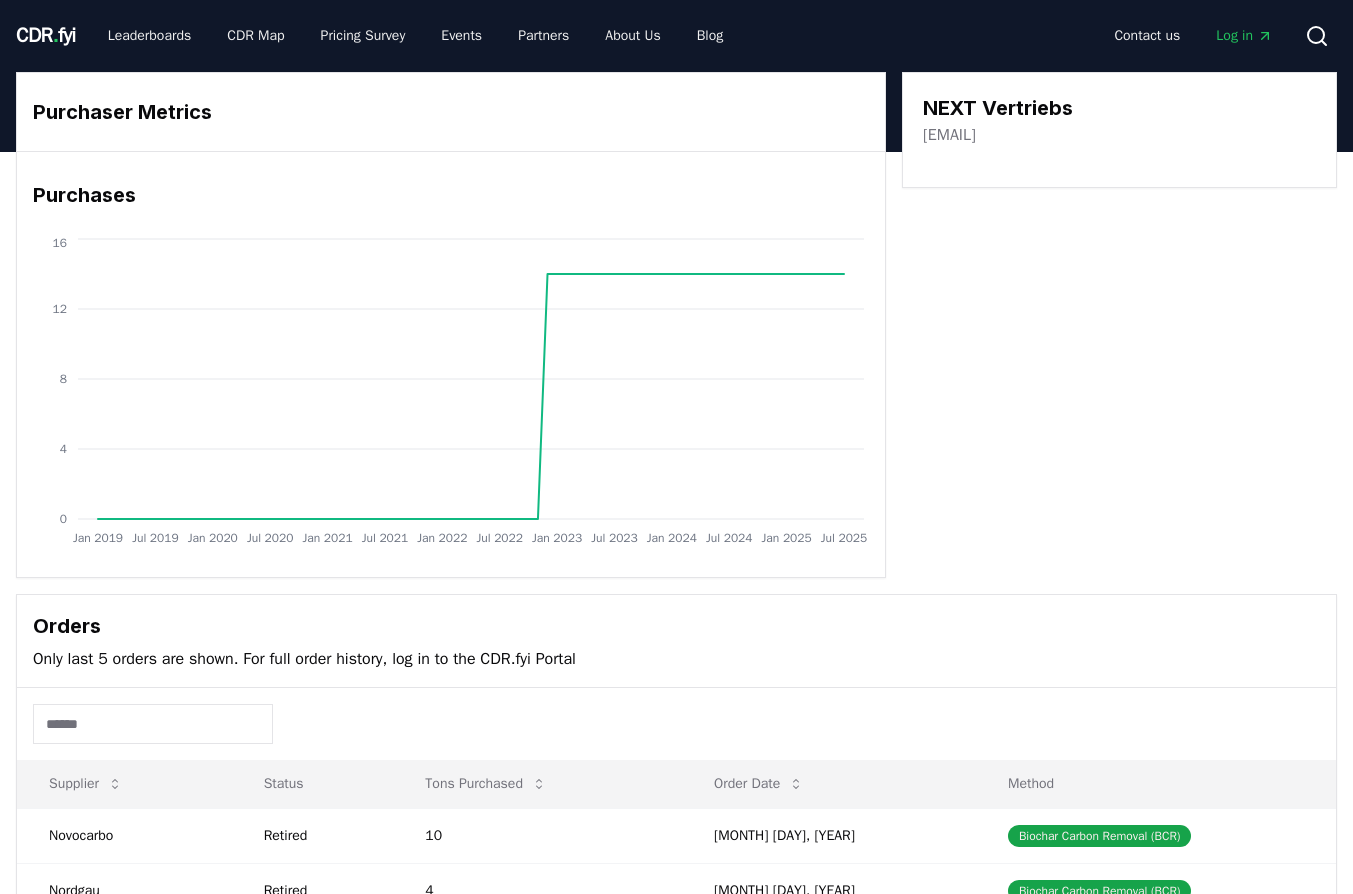 click on "NEXT Vertriebs [EMAIL]" at bounding box center [1119, 130] 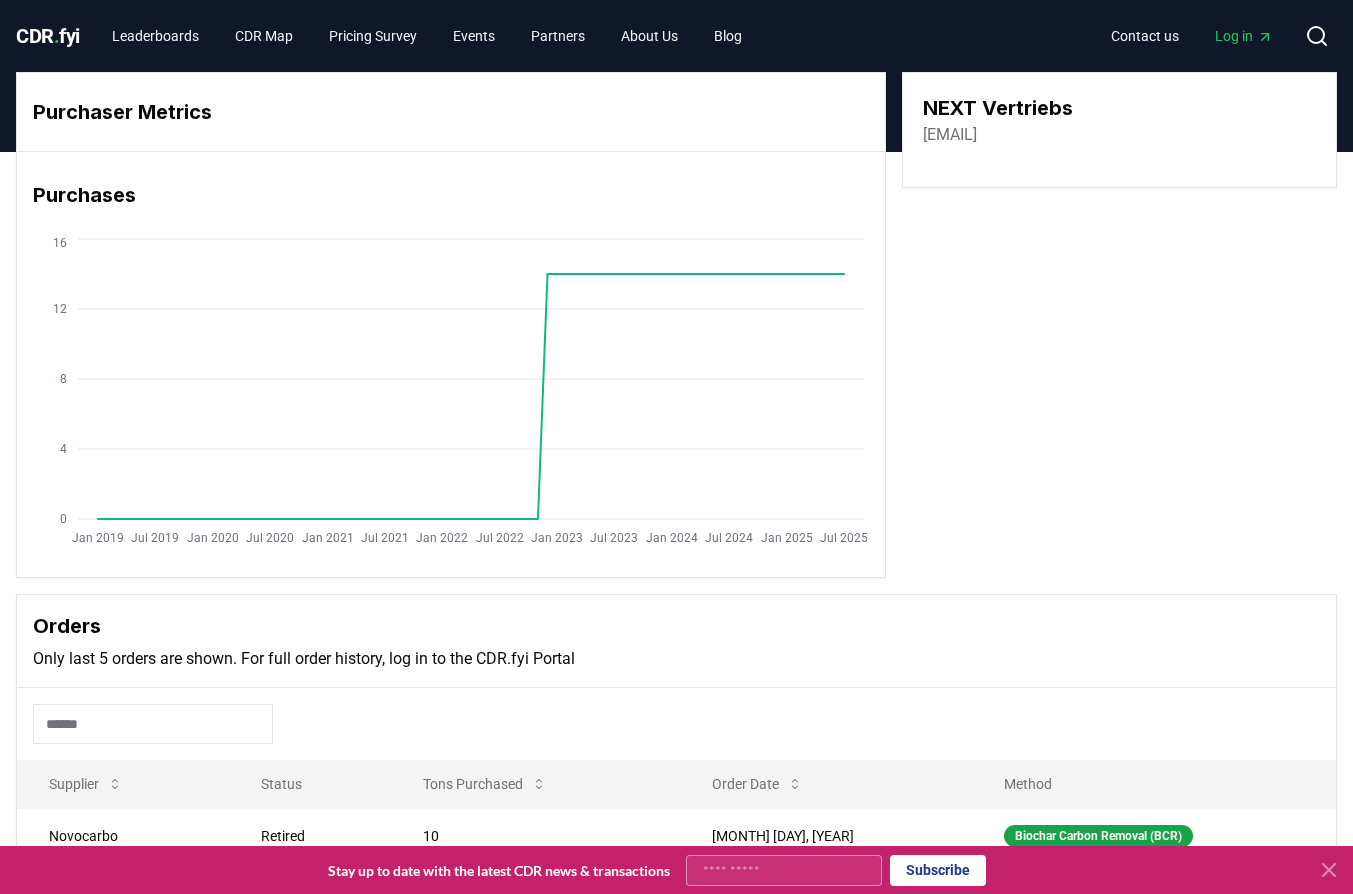 click on "[EMAIL]" at bounding box center (950, 135) 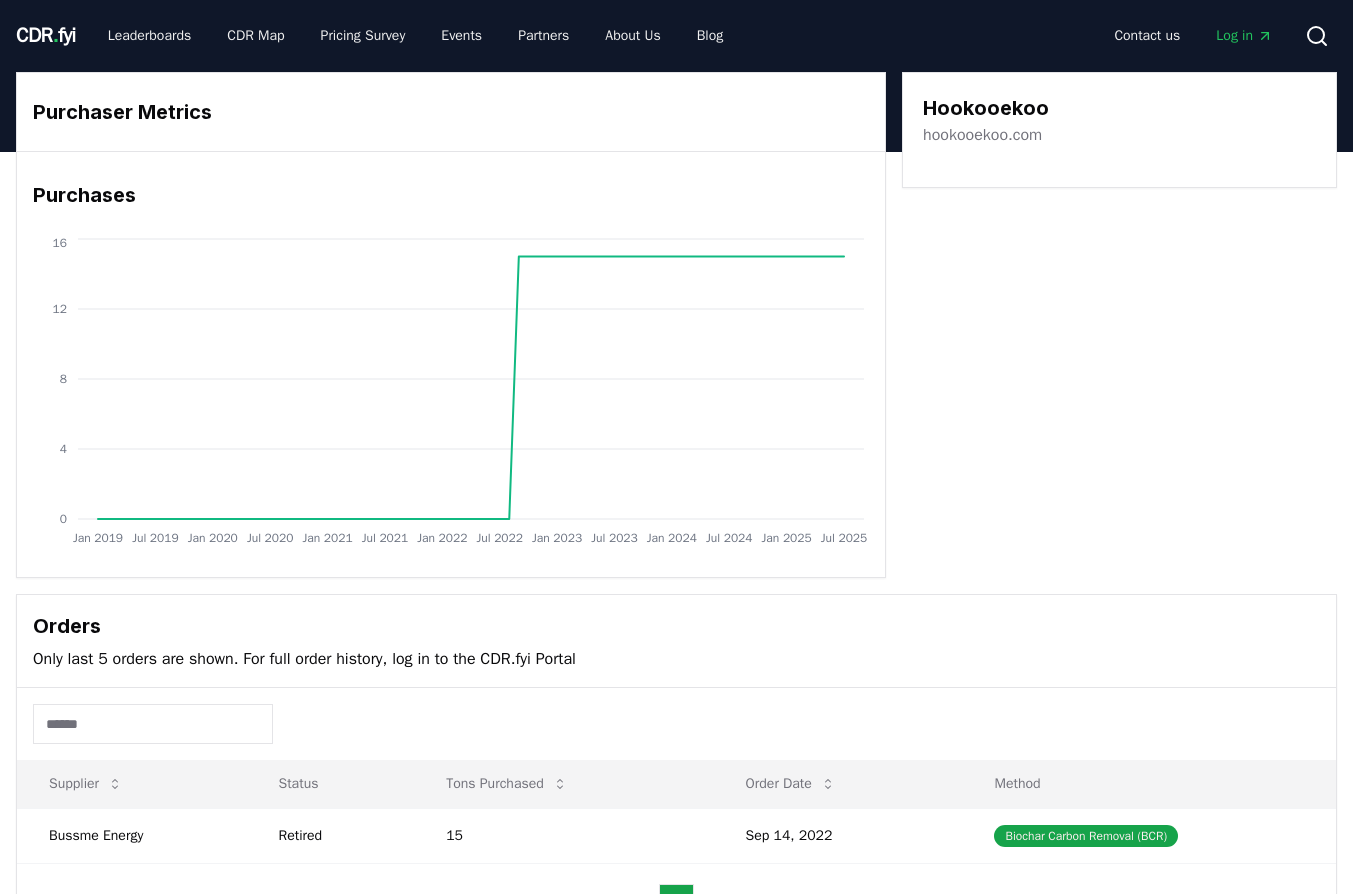 scroll, scrollTop: 0, scrollLeft: 0, axis: both 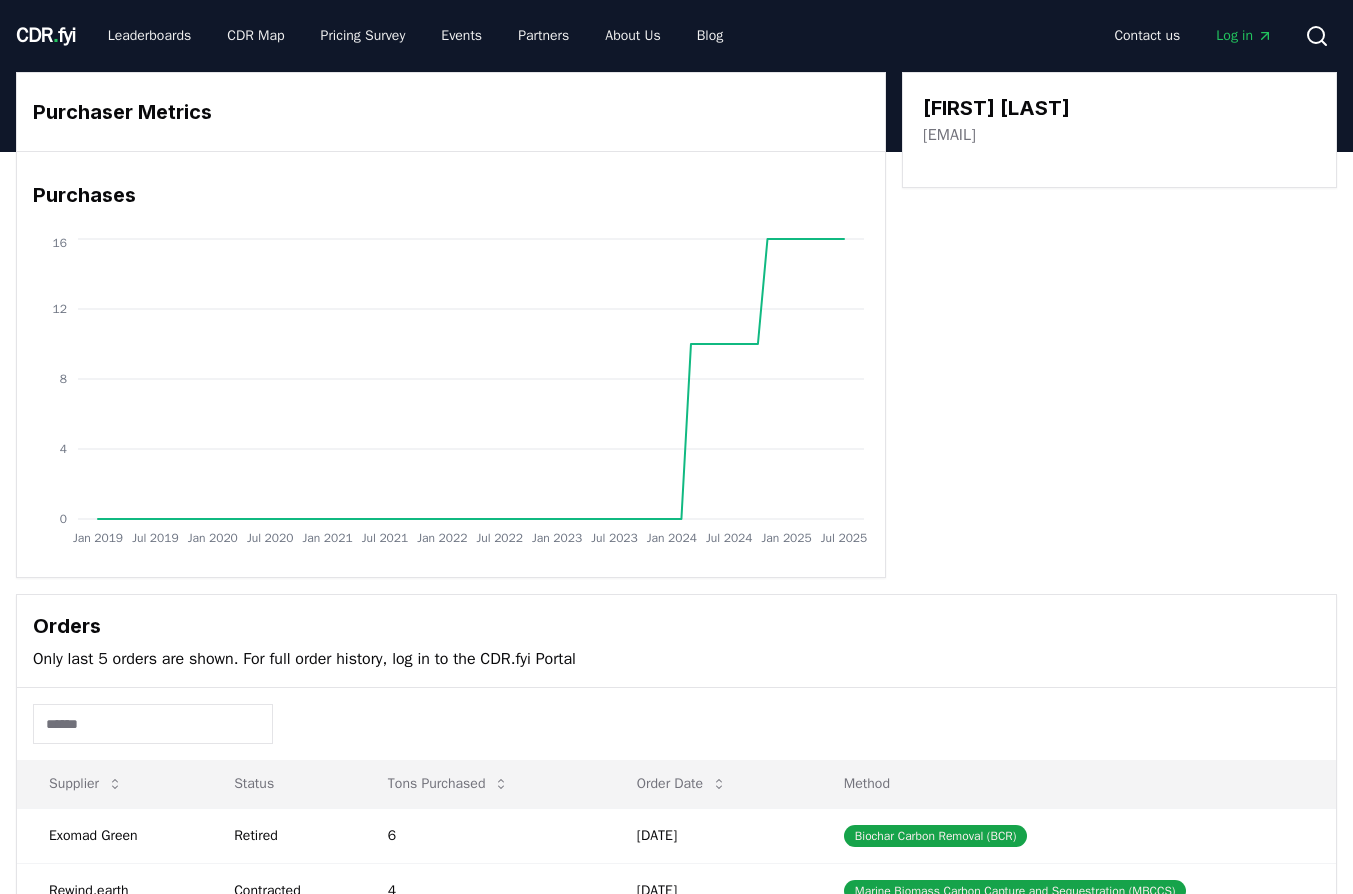 click on "[EMAIL]" at bounding box center [949, 135] 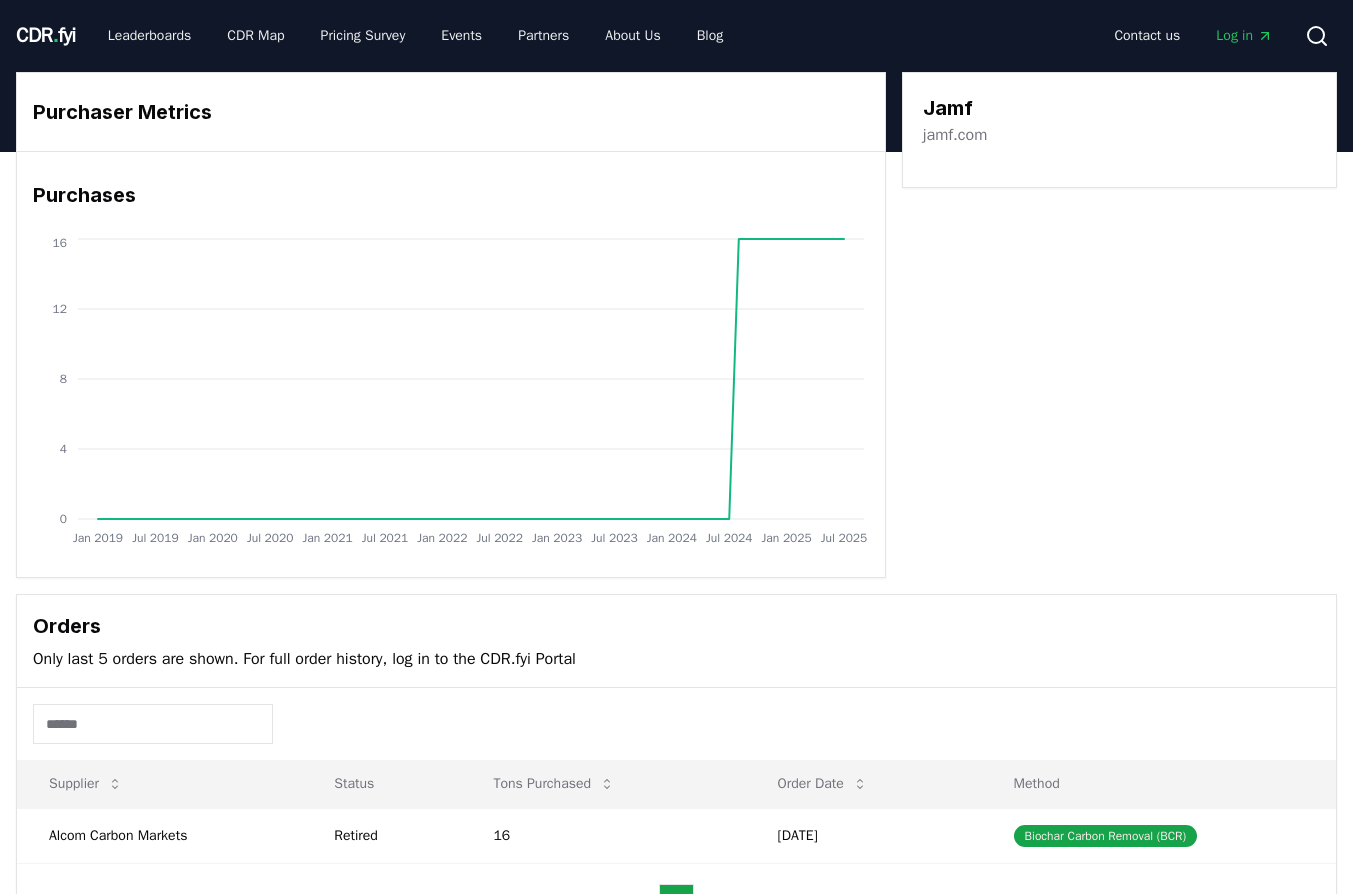 scroll, scrollTop: 0, scrollLeft: 0, axis: both 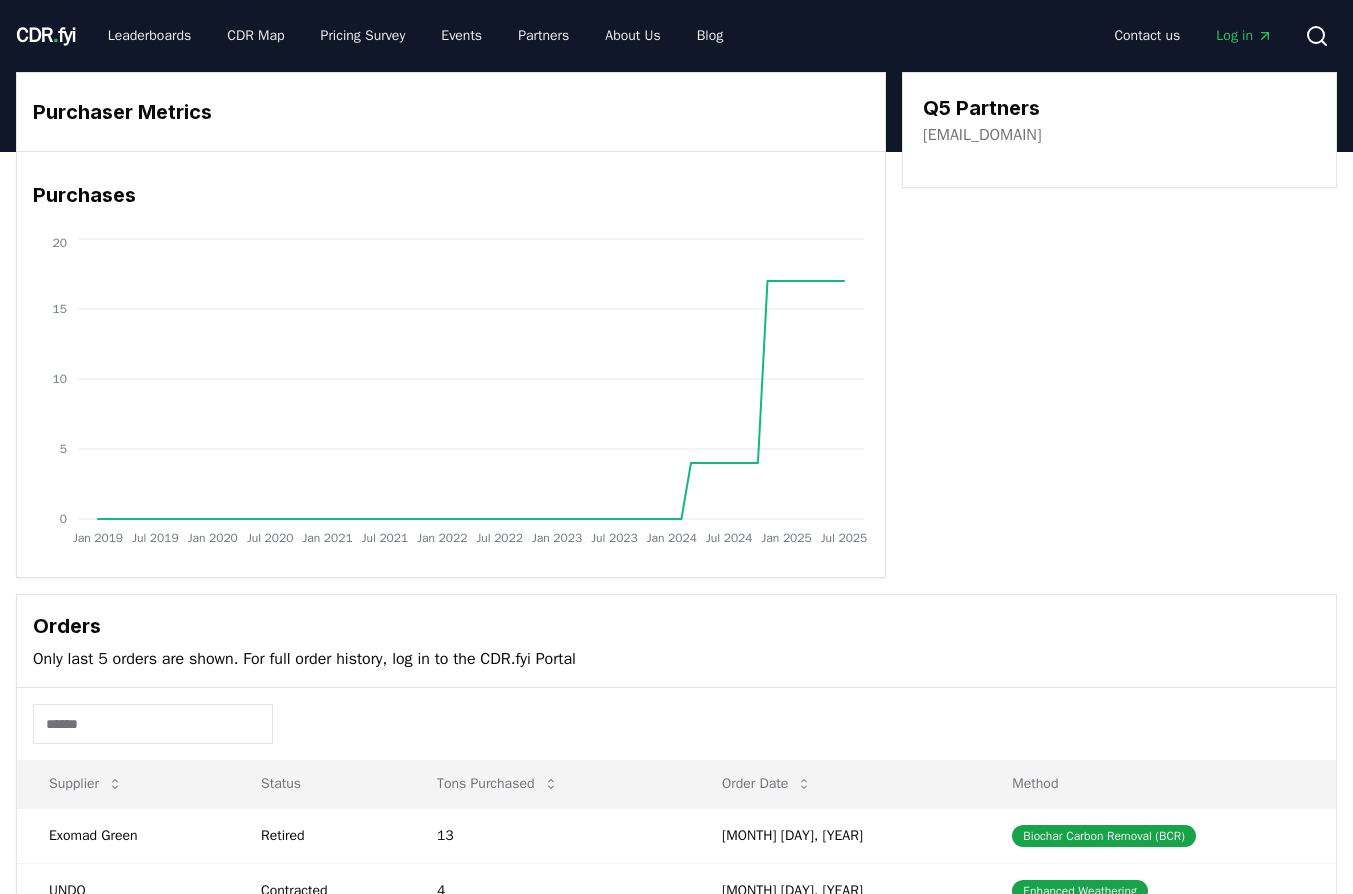 click on "[EMAIL_DOMAIN]" at bounding box center [982, 135] 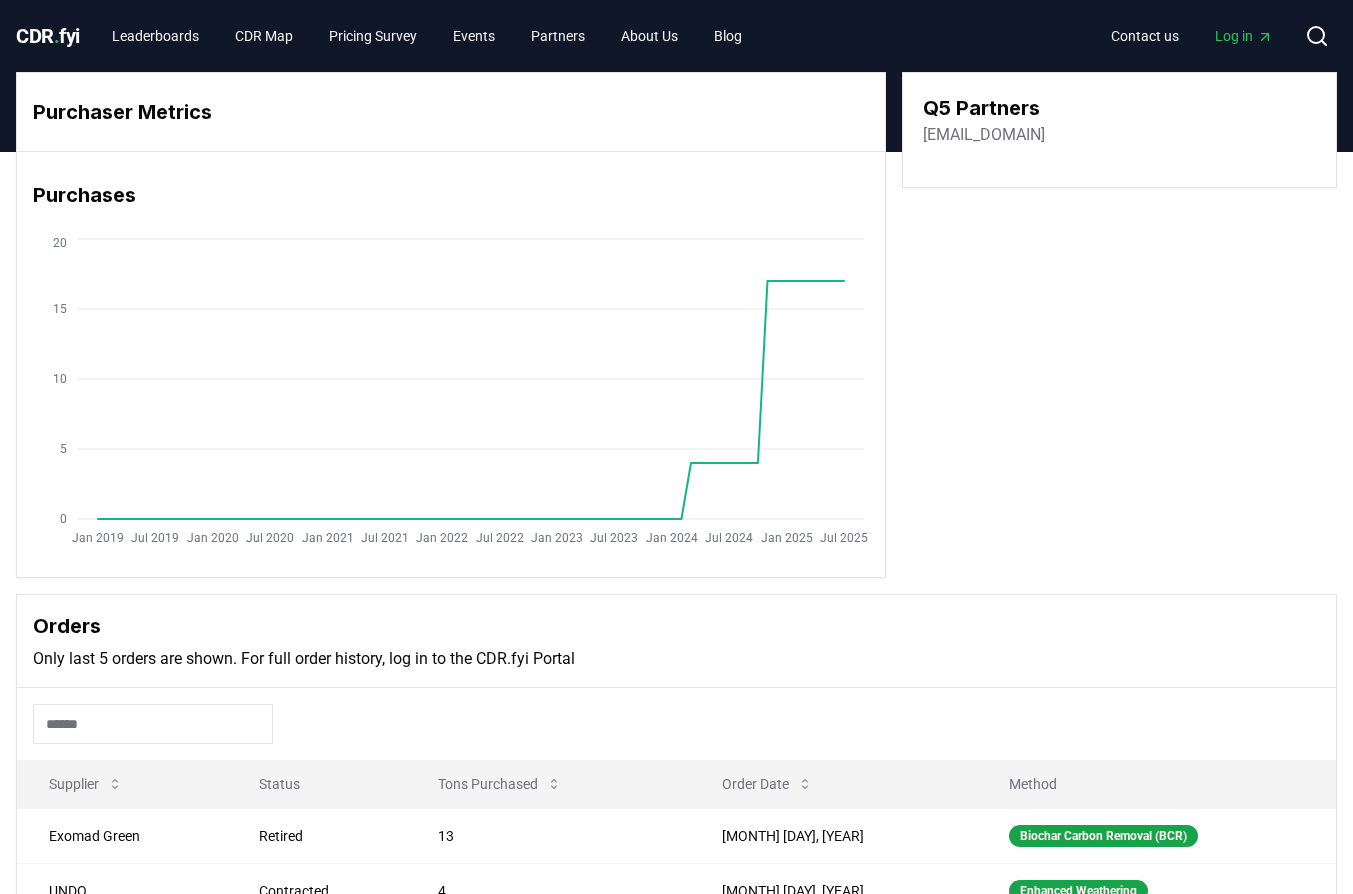 click on "[EMAIL_DOMAIN]" at bounding box center (984, 135) 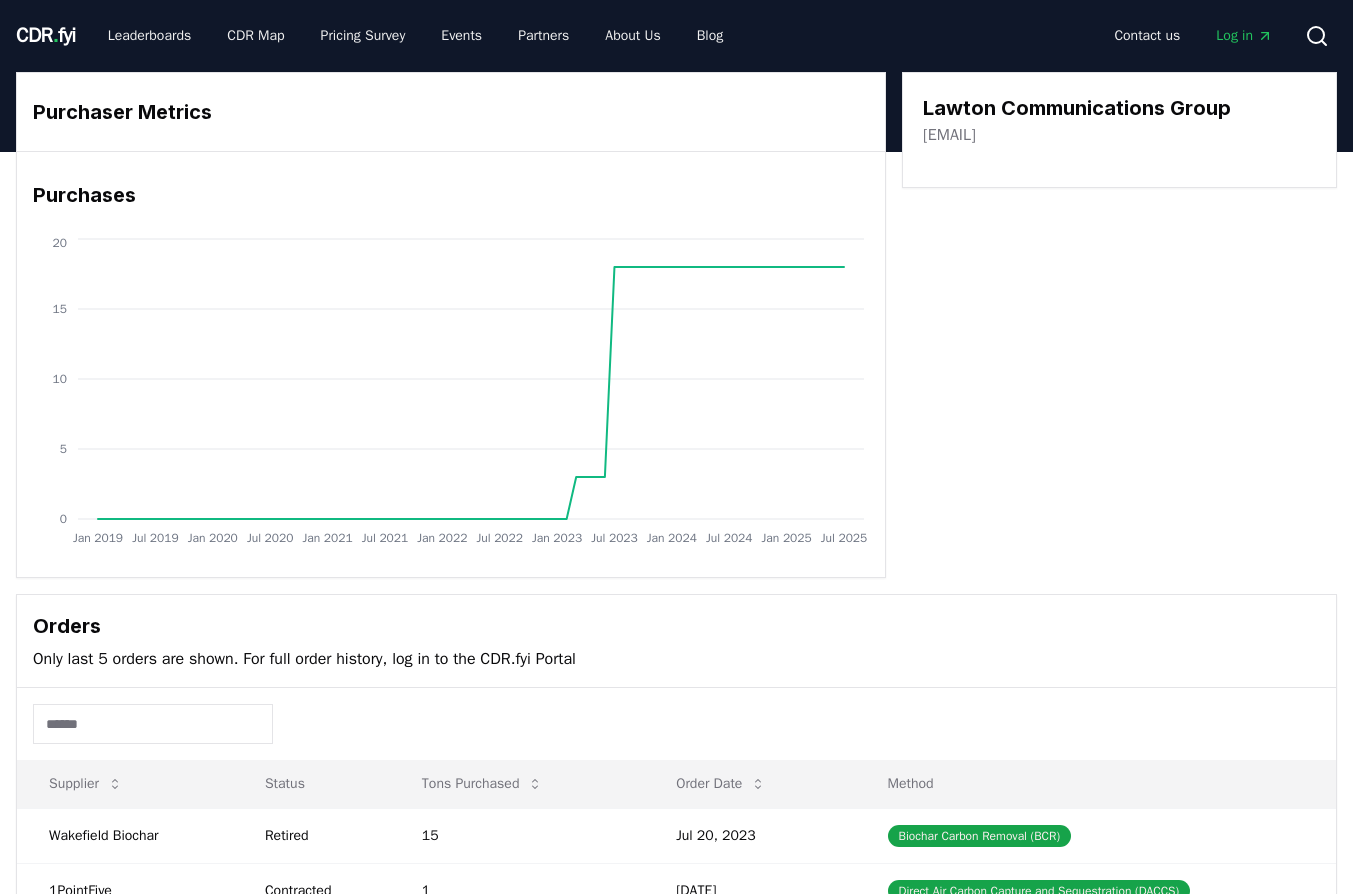 scroll, scrollTop: 0, scrollLeft: 0, axis: both 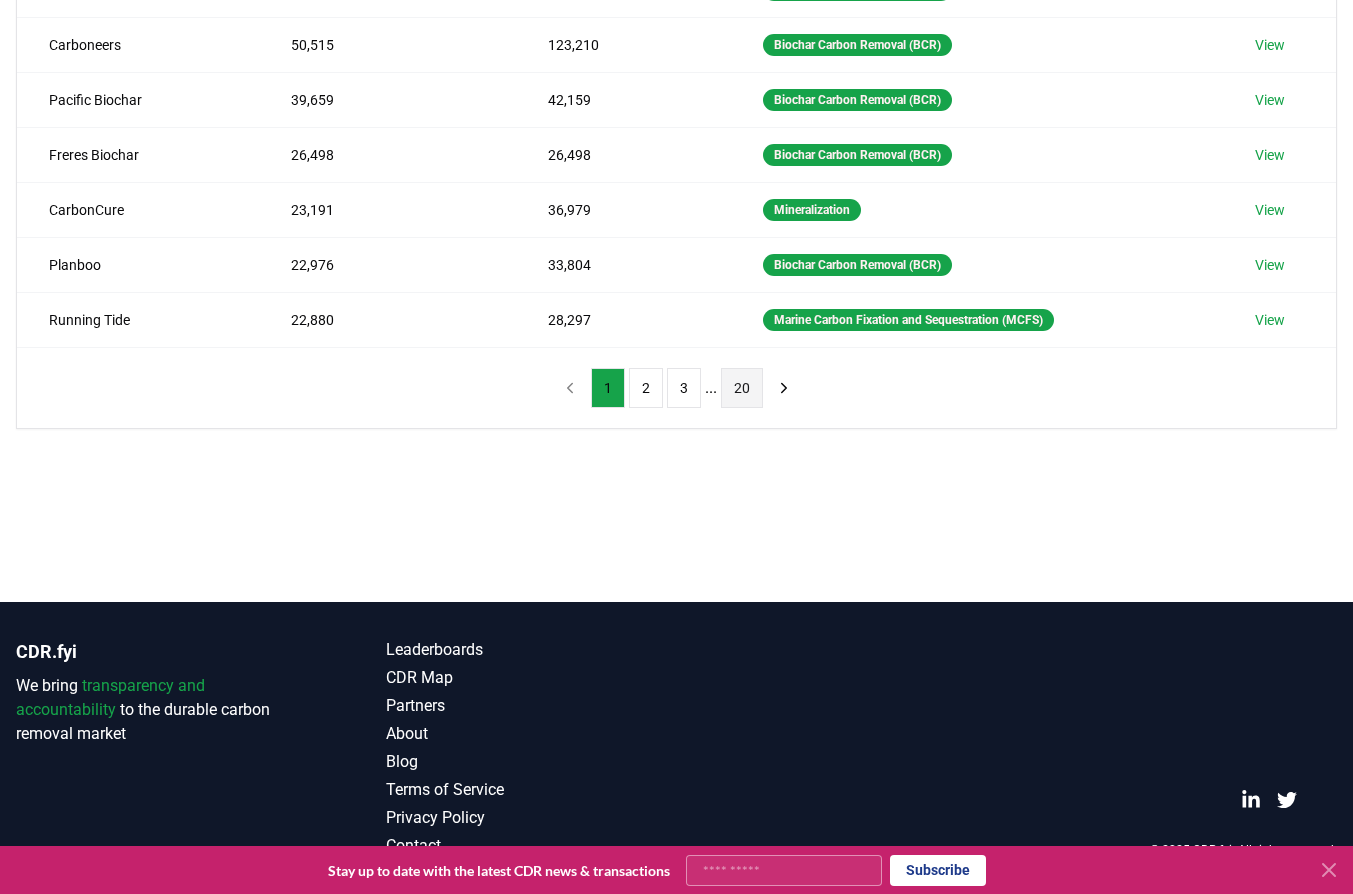 click on "20" at bounding box center [742, 388] 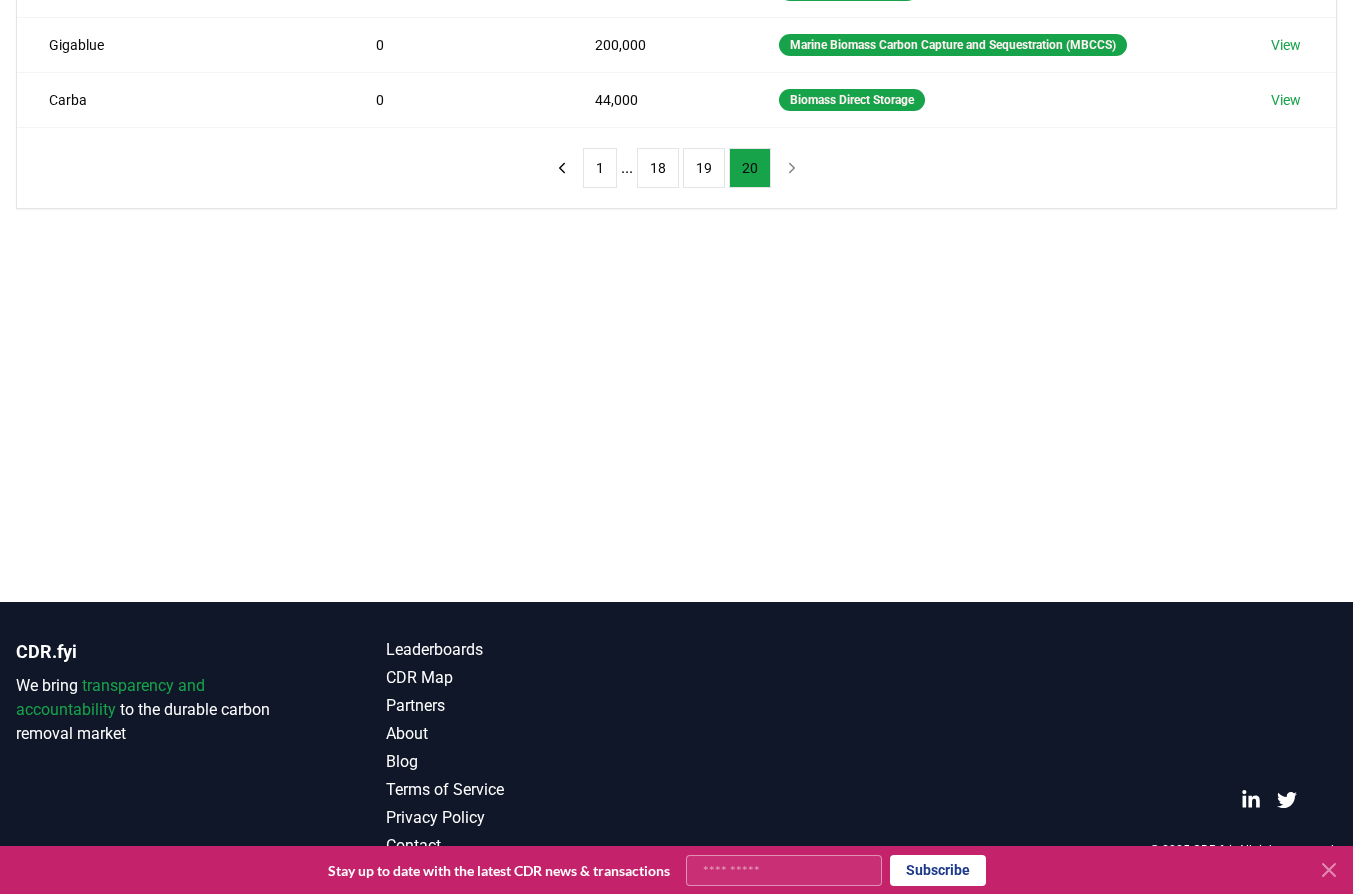 click on "1 ... 18 19 20" at bounding box center [677, 168] 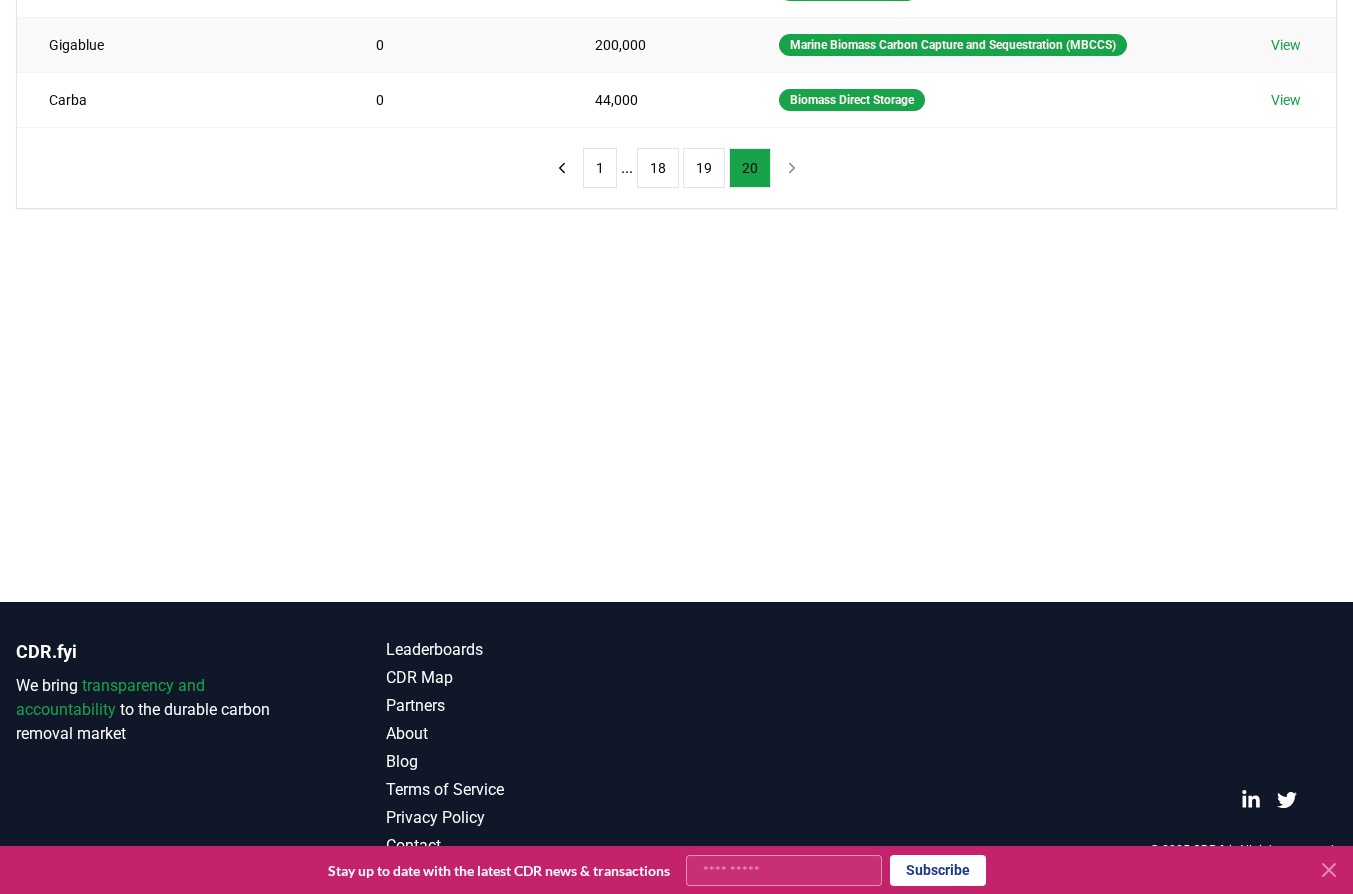 scroll, scrollTop: 0, scrollLeft: 0, axis: both 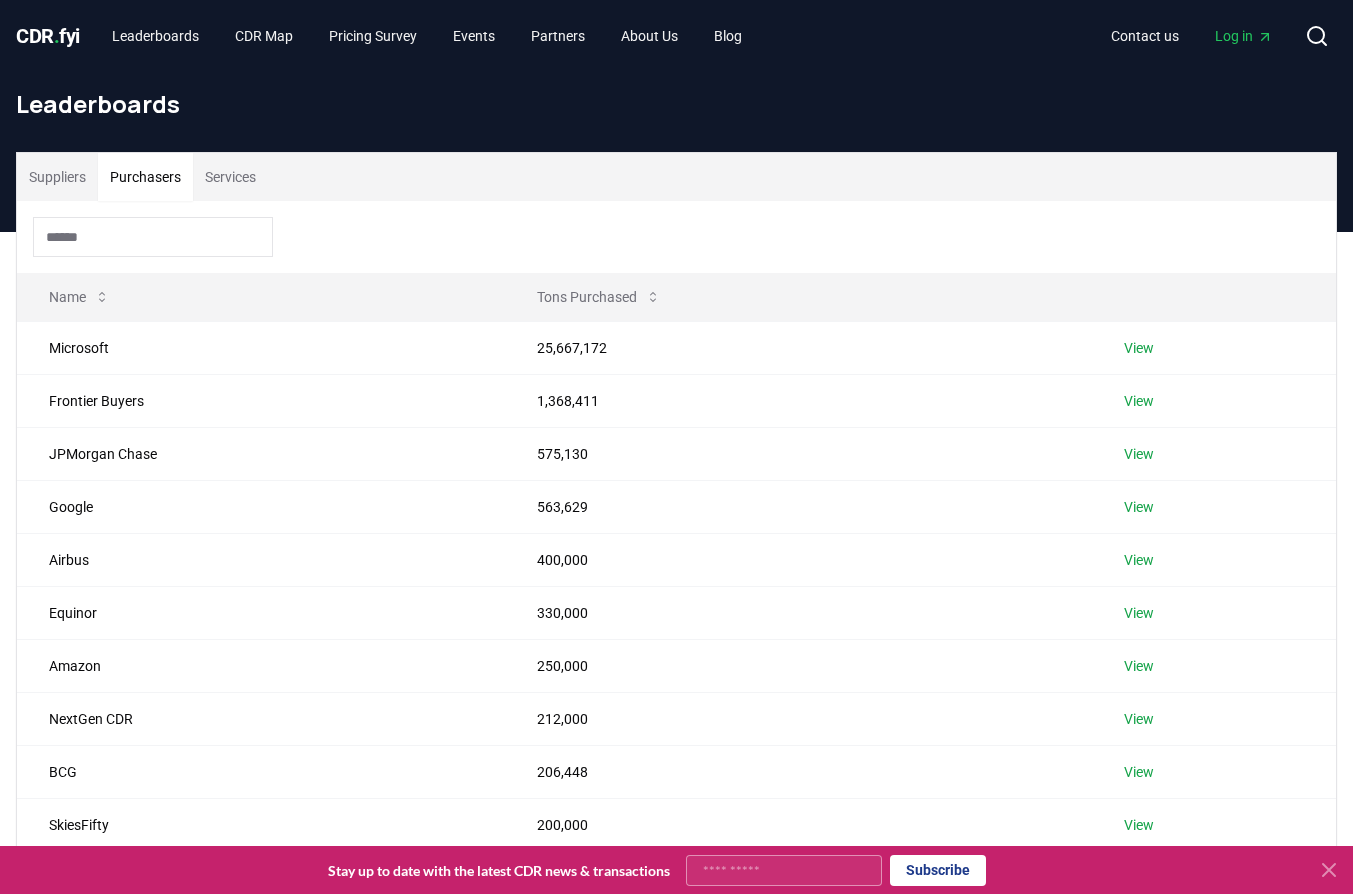 click on "Purchasers" at bounding box center (145, 177) 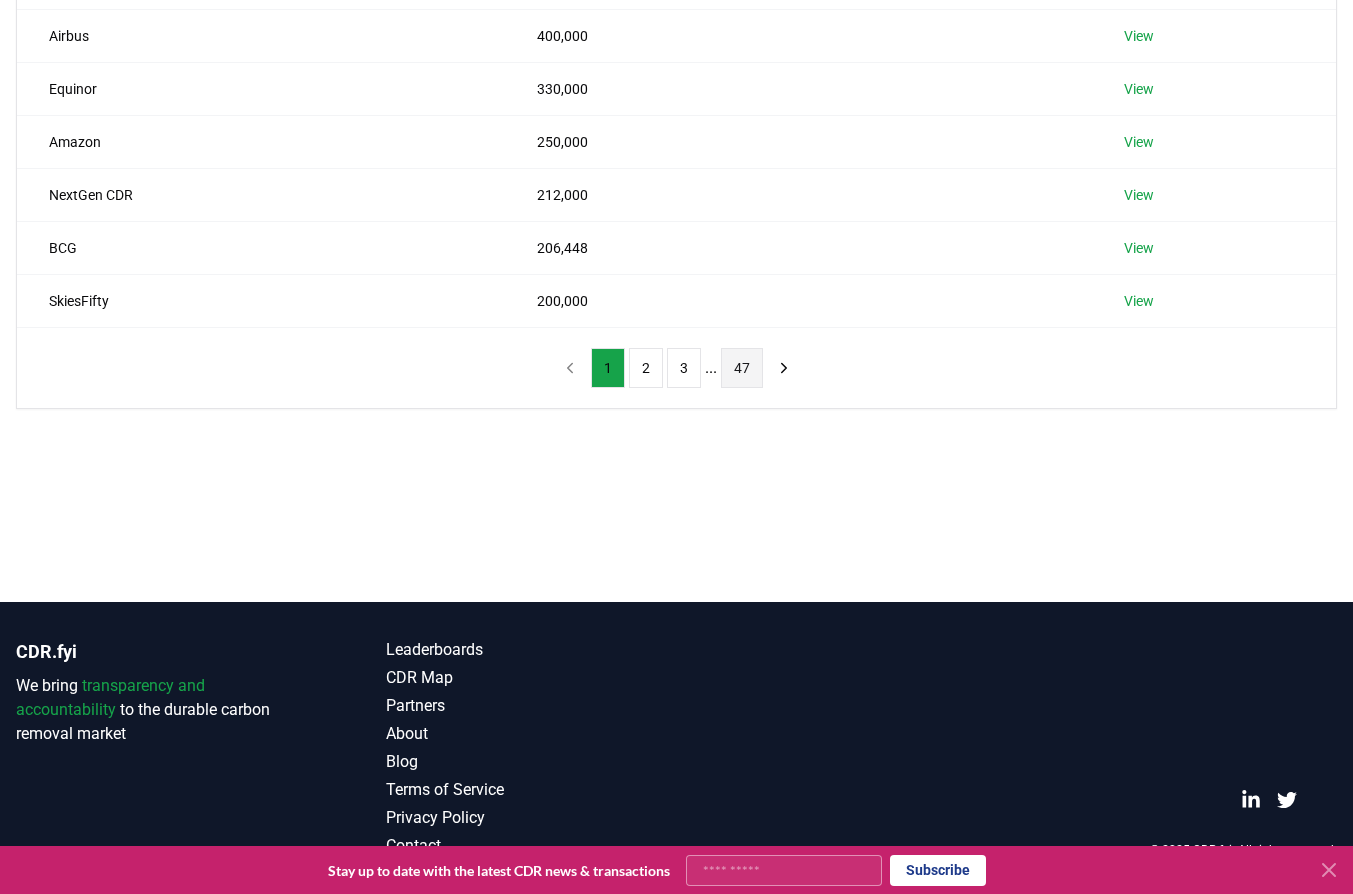 click on "47" at bounding box center [742, 368] 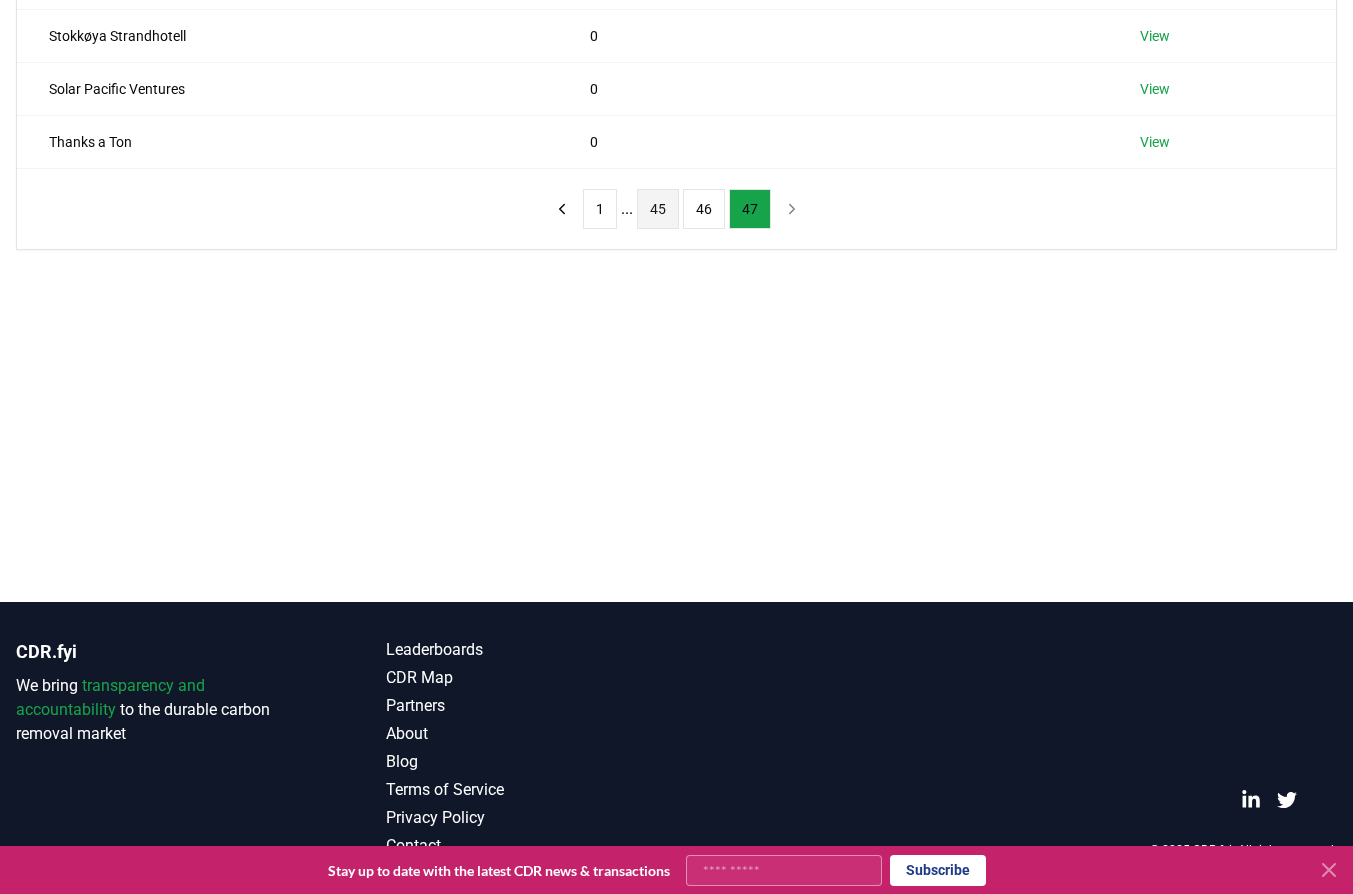 click on "45" at bounding box center [658, 209] 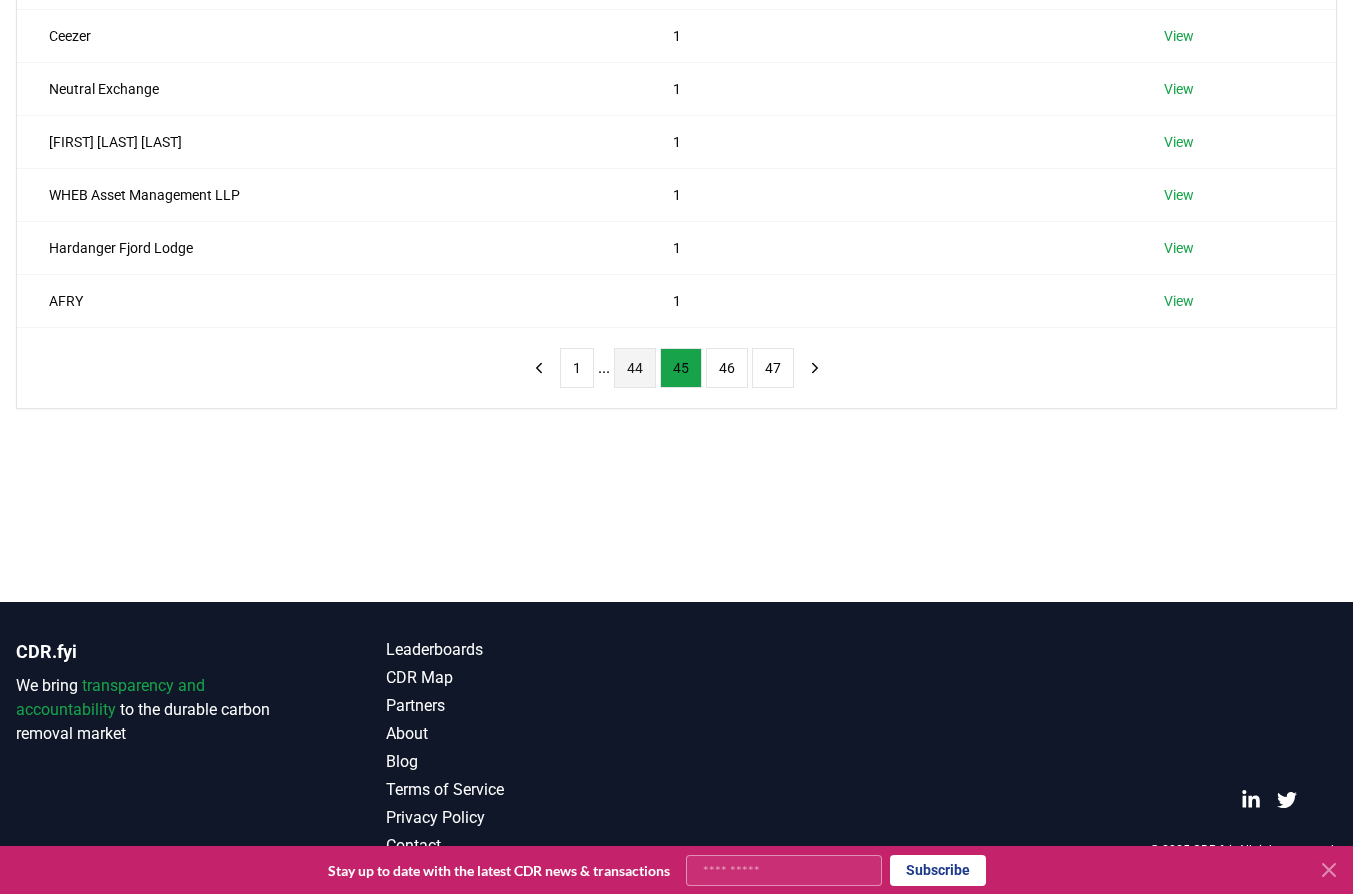 click on "44" at bounding box center [635, 368] 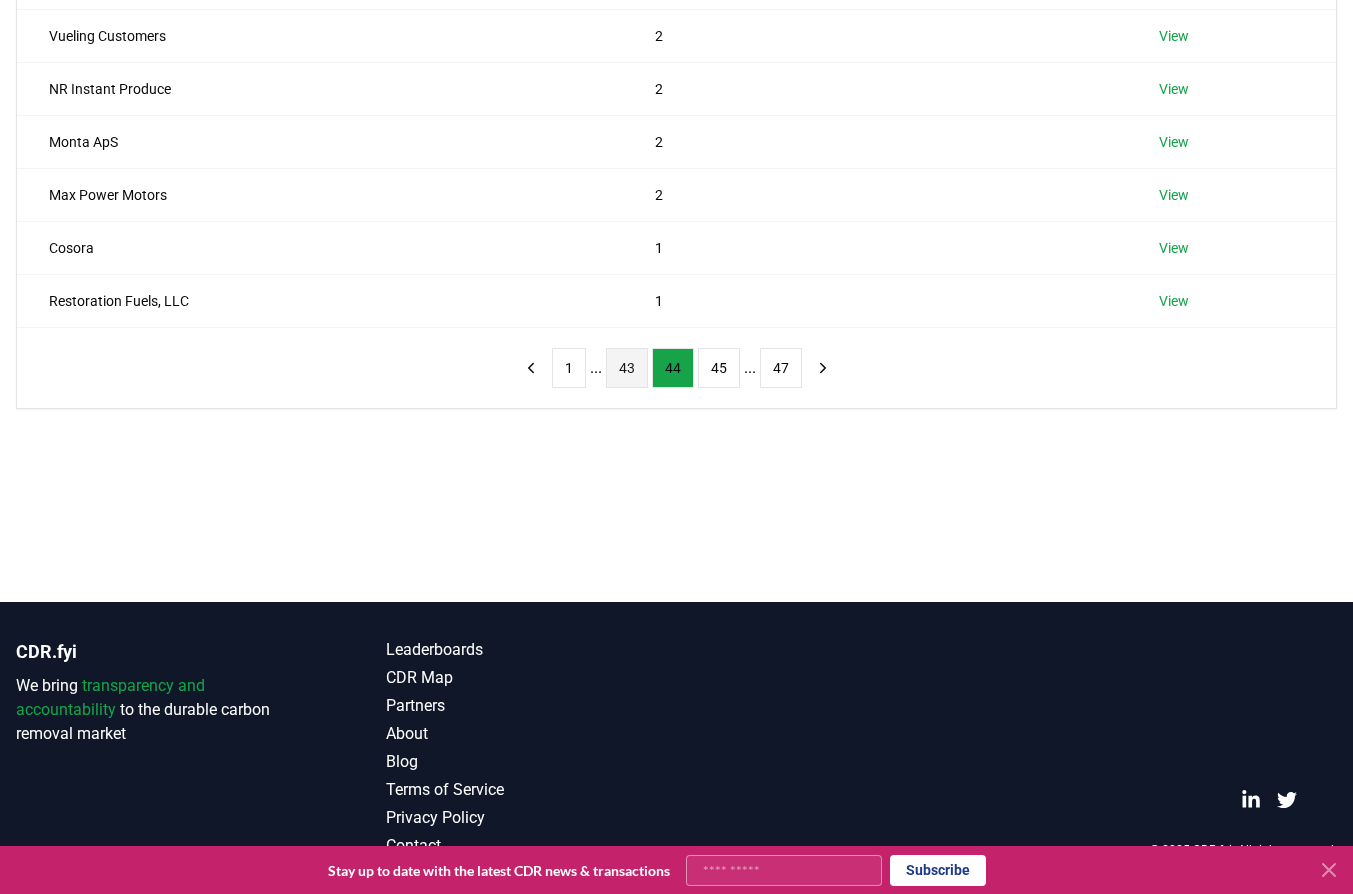 click on "43" at bounding box center (627, 368) 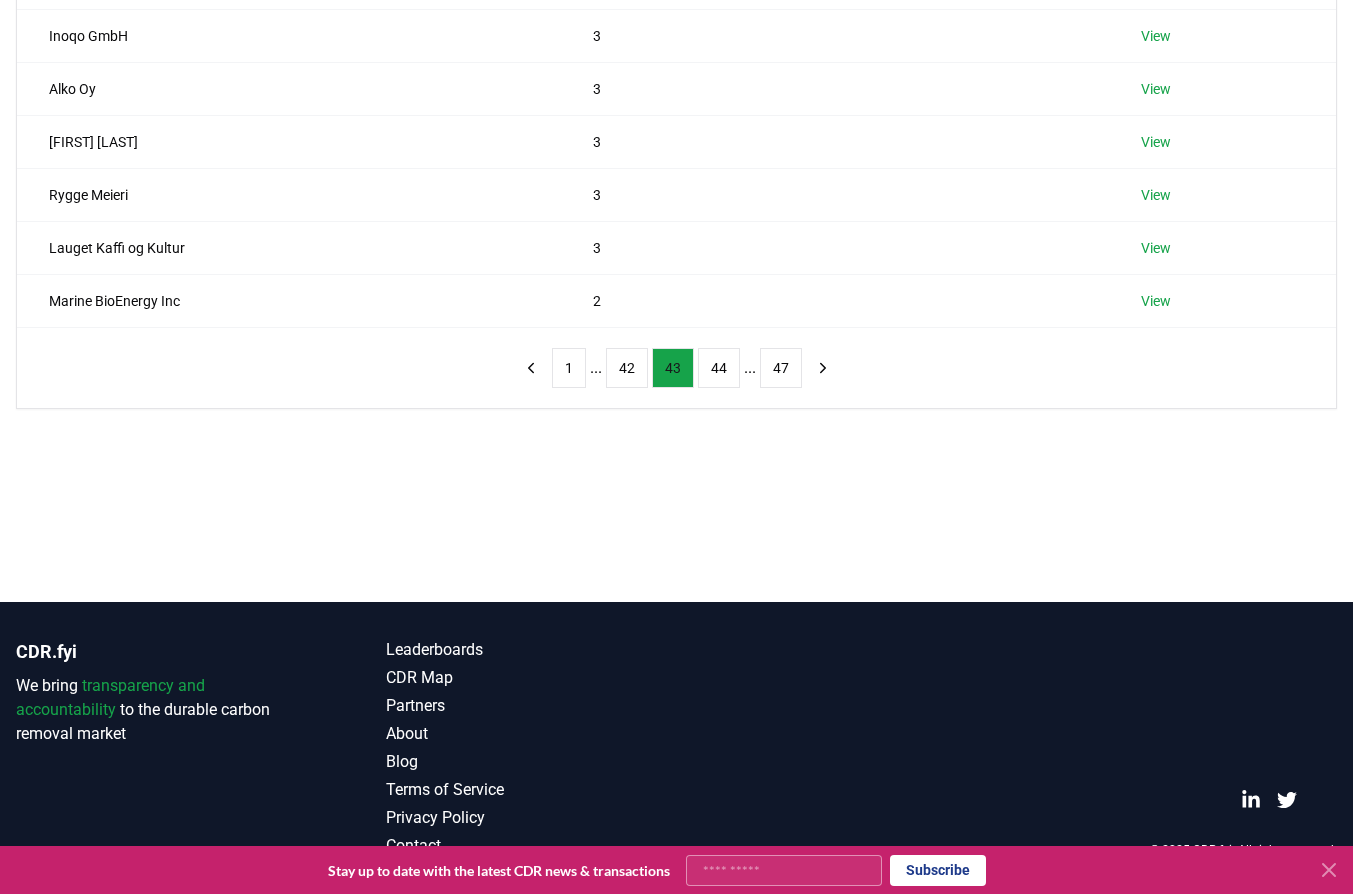 click on "42" at bounding box center (627, 368) 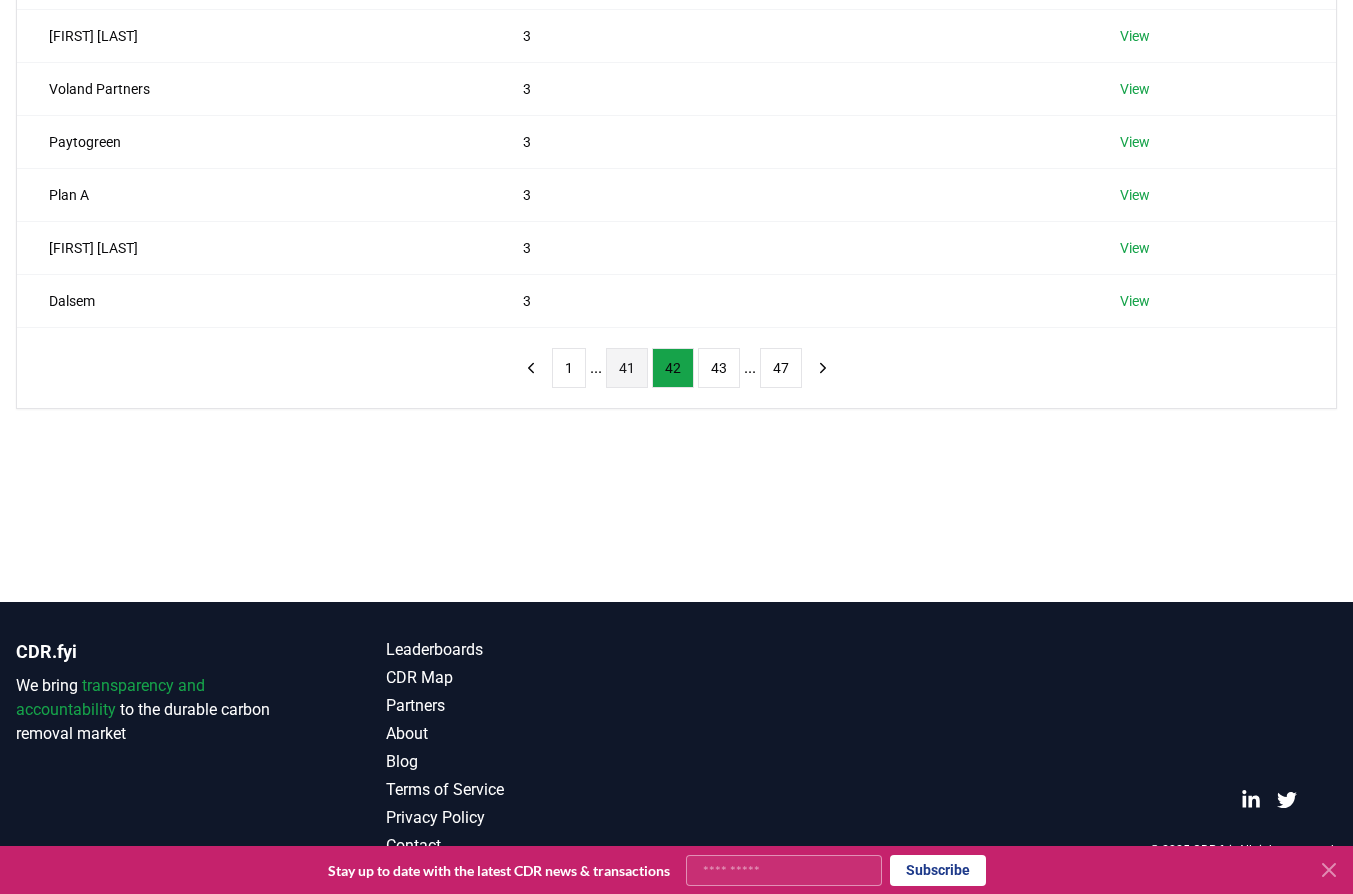 click on "41" at bounding box center [627, 368] 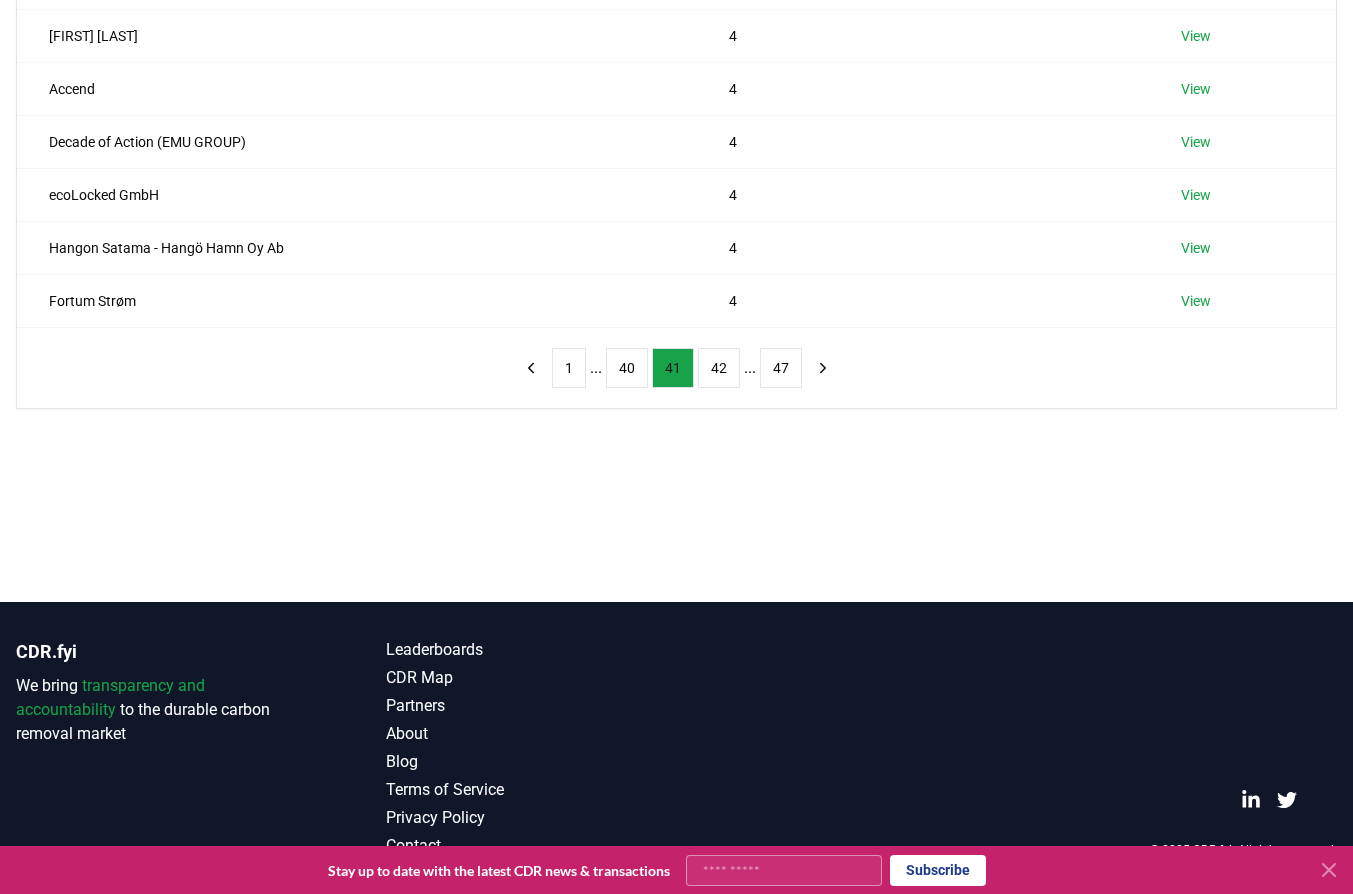 click on "40" at bounding box center [627, 368] 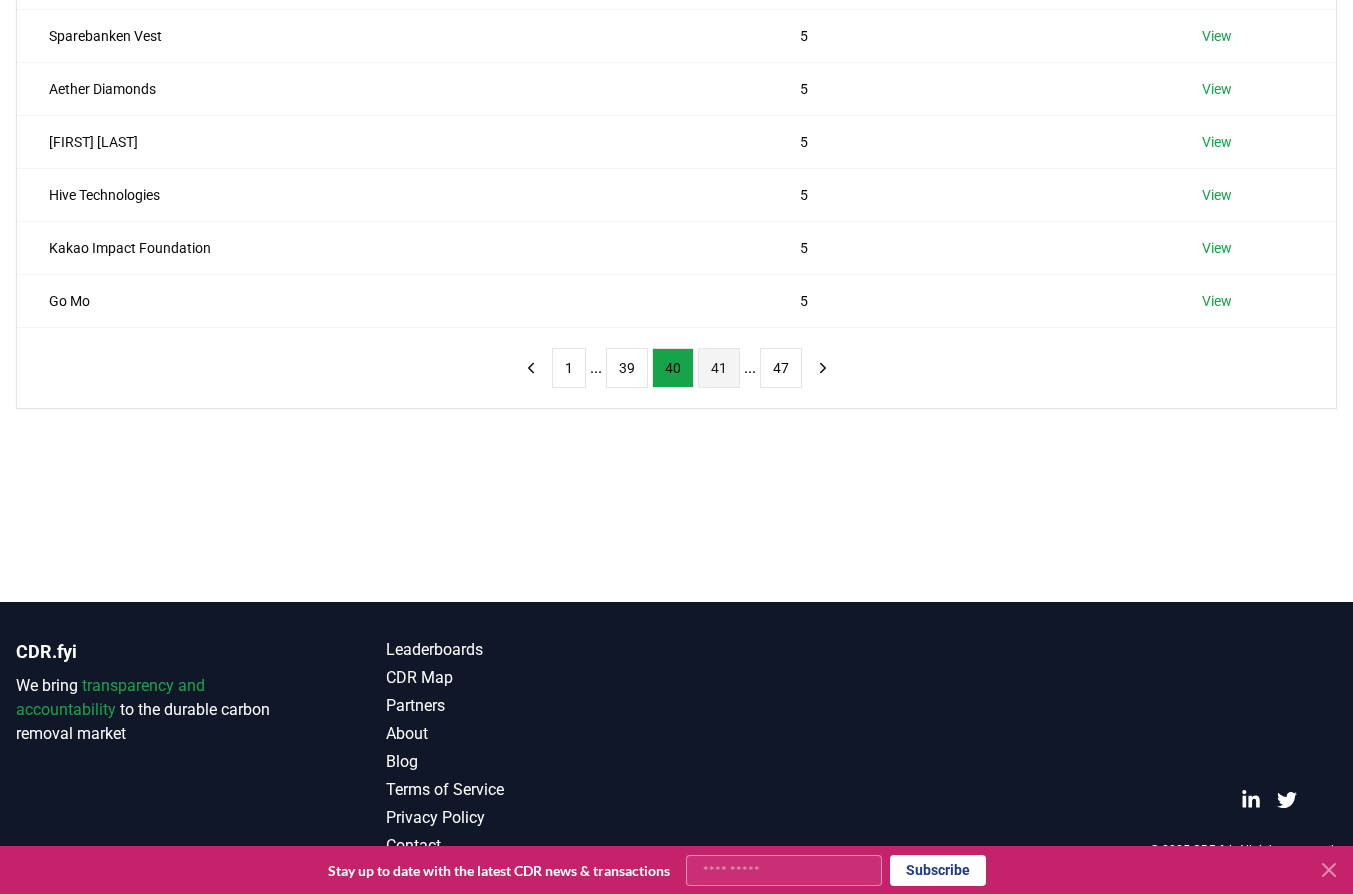 click on "39" at bounding box center (627, 368) 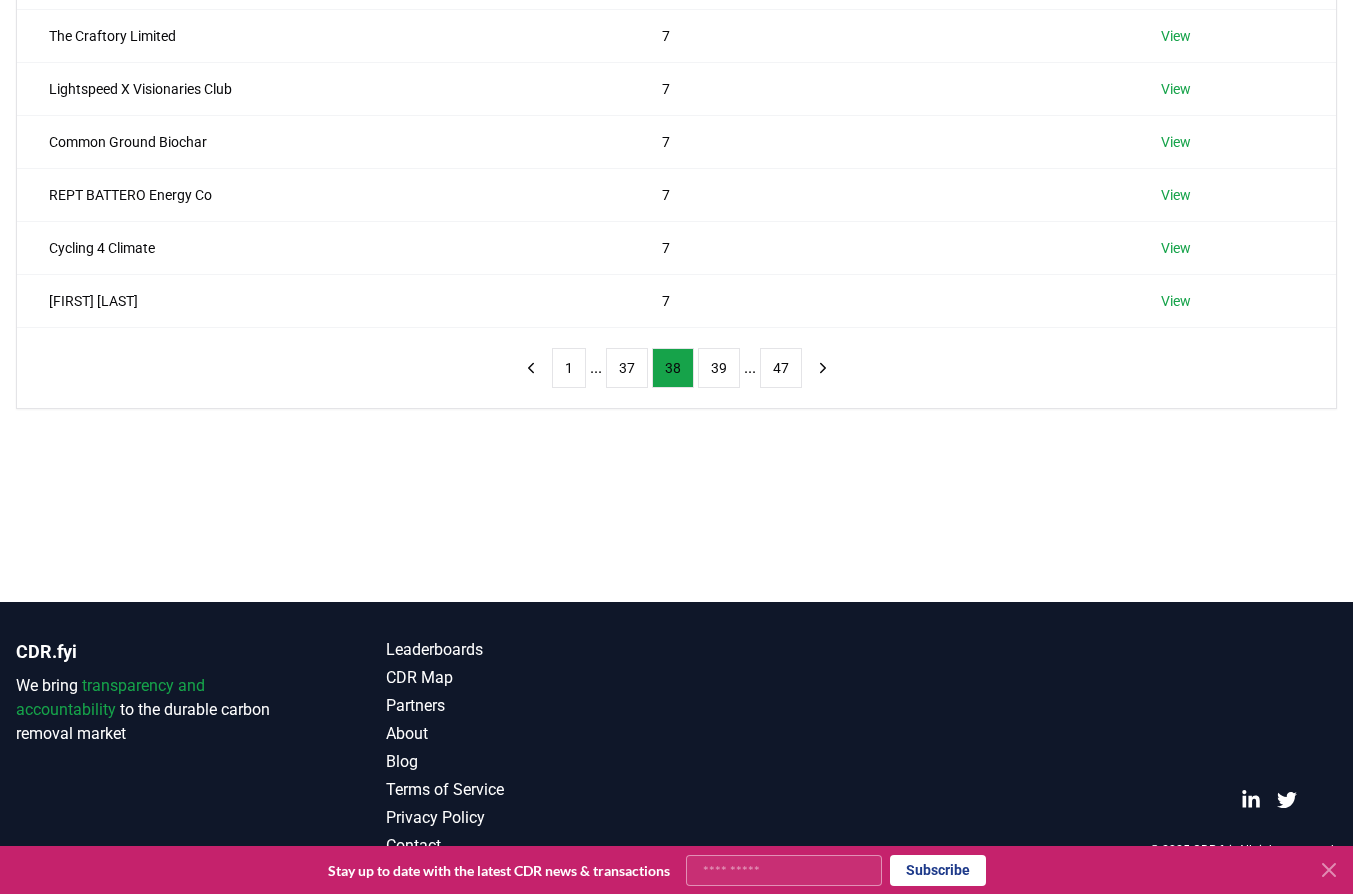 click on "37" at bounding box center (627, 368) 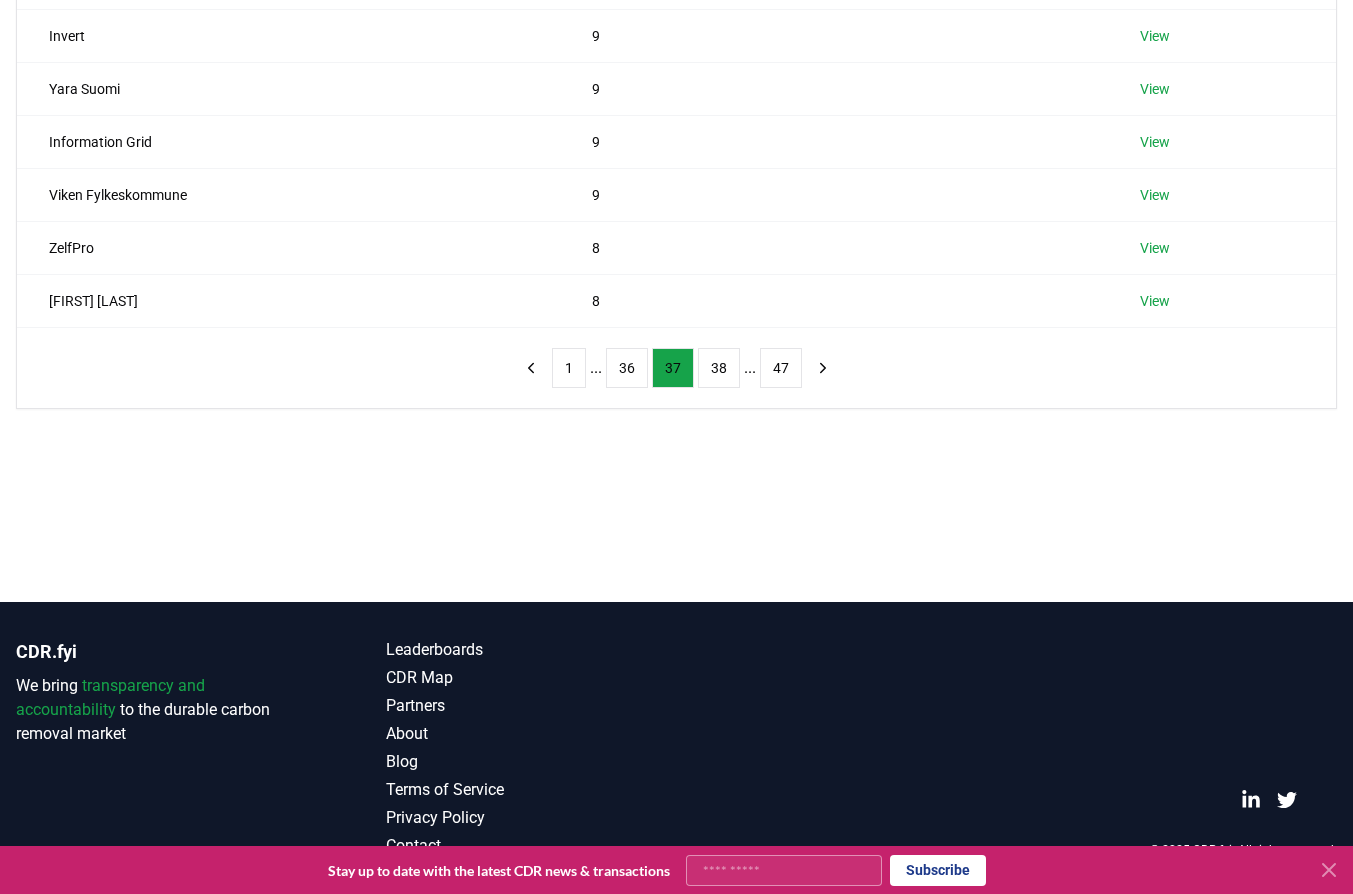 click on "36" at bounding box center [627, 368] 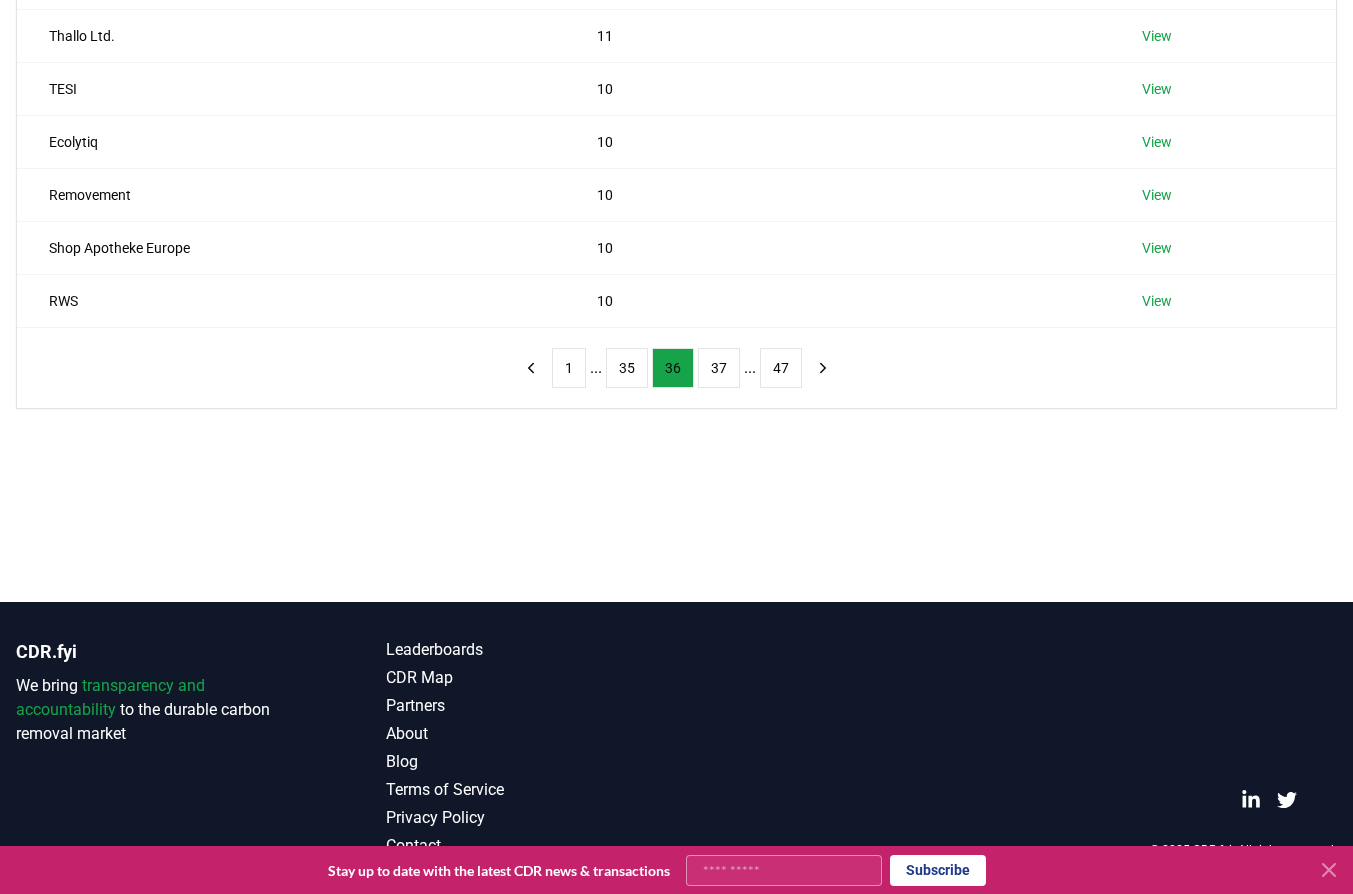 click on "35" at bounding box center (627, 368) 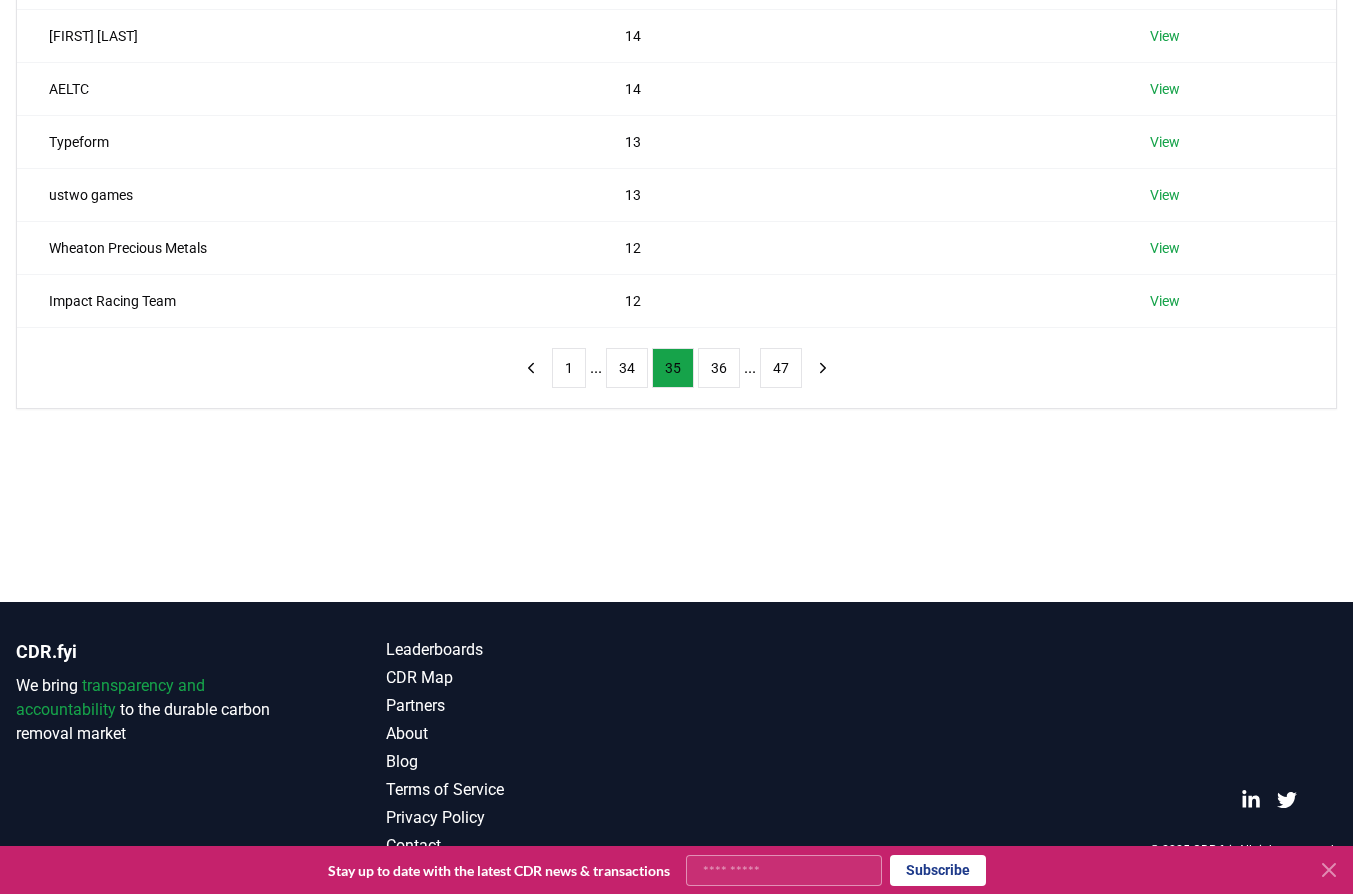 click on "34" at bounding box center (627, 368) 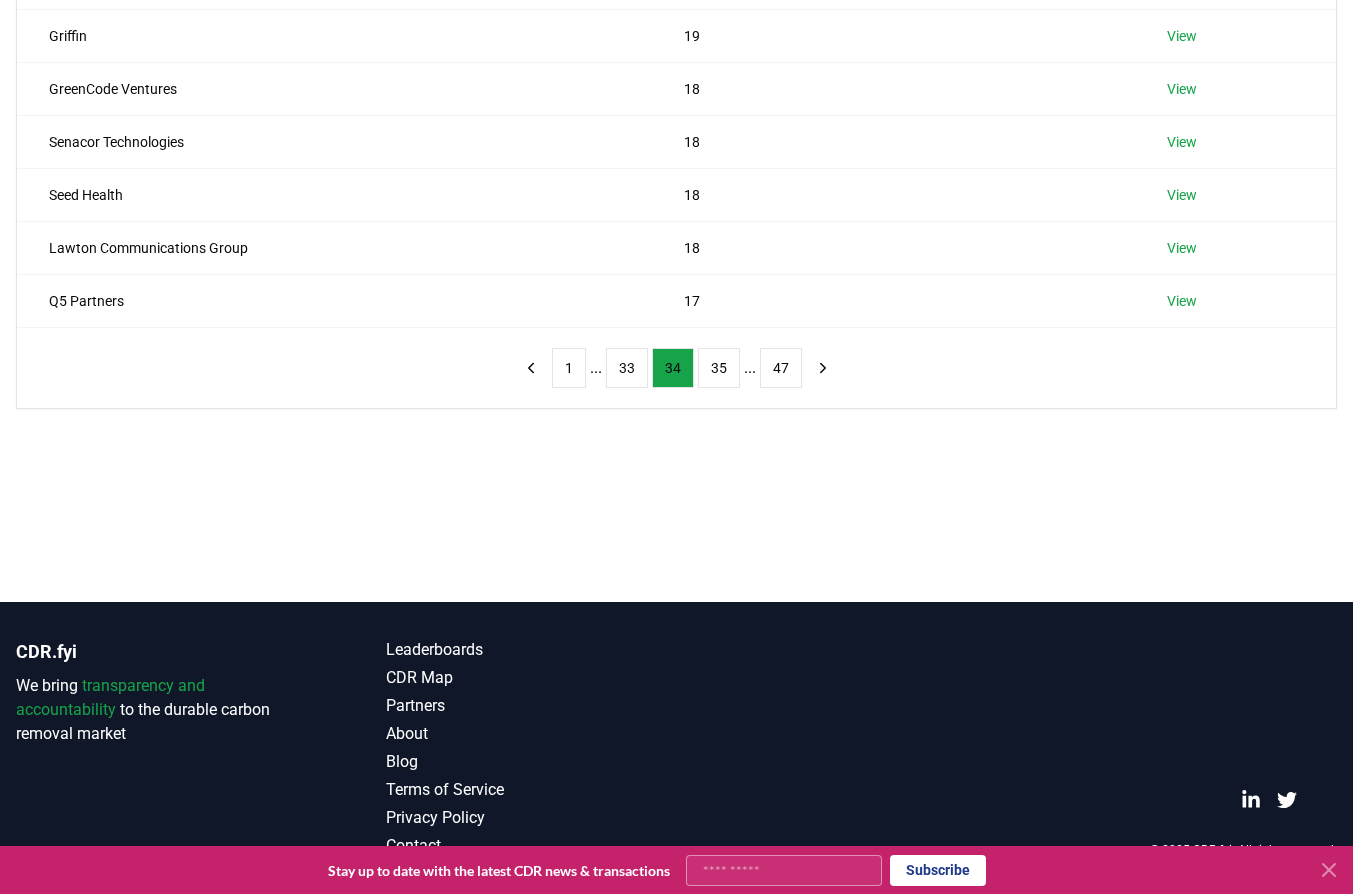 click on "33" at bounding box center [627, 368] 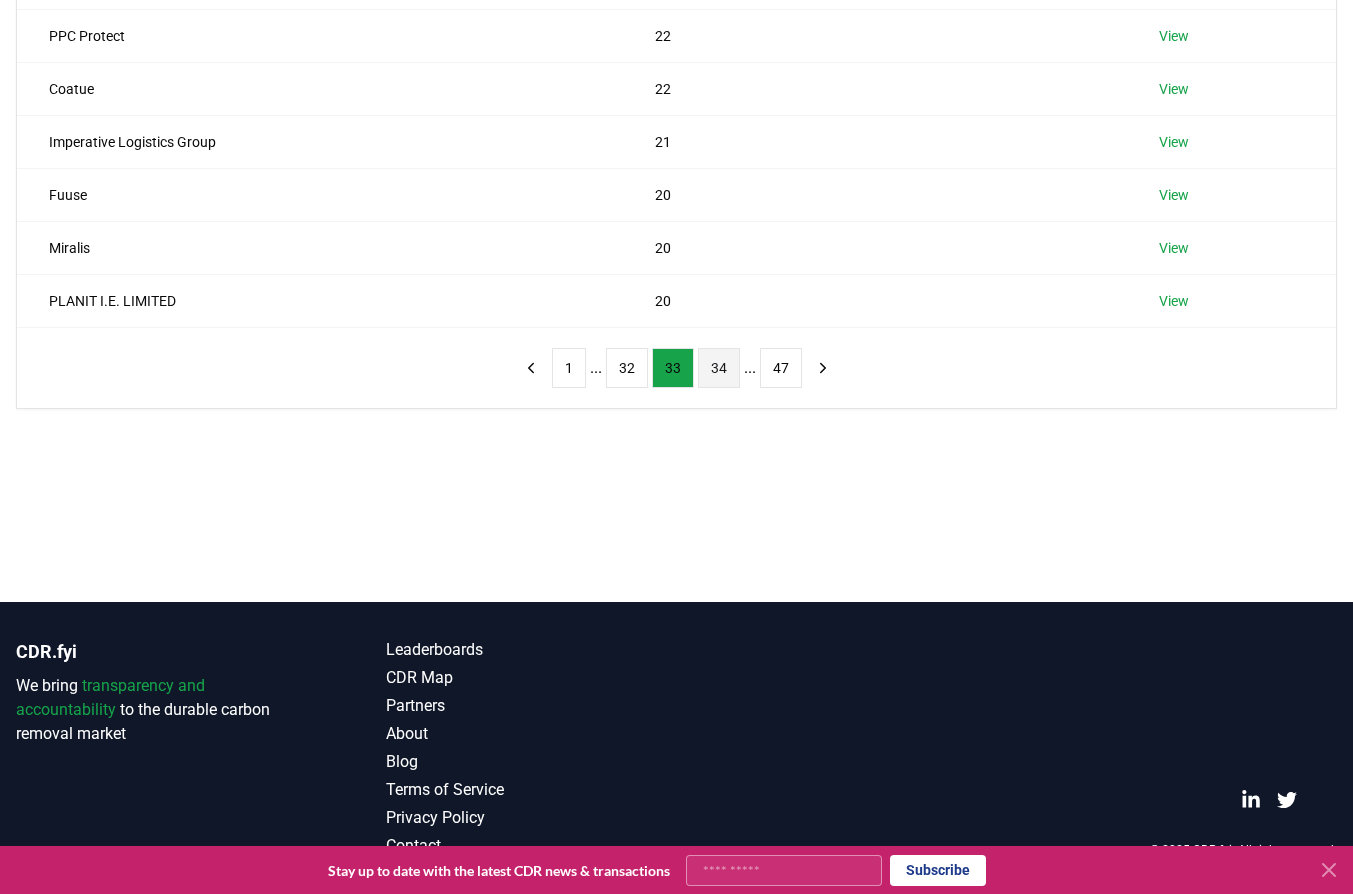 click on "34" at bounding box center [719, 368] 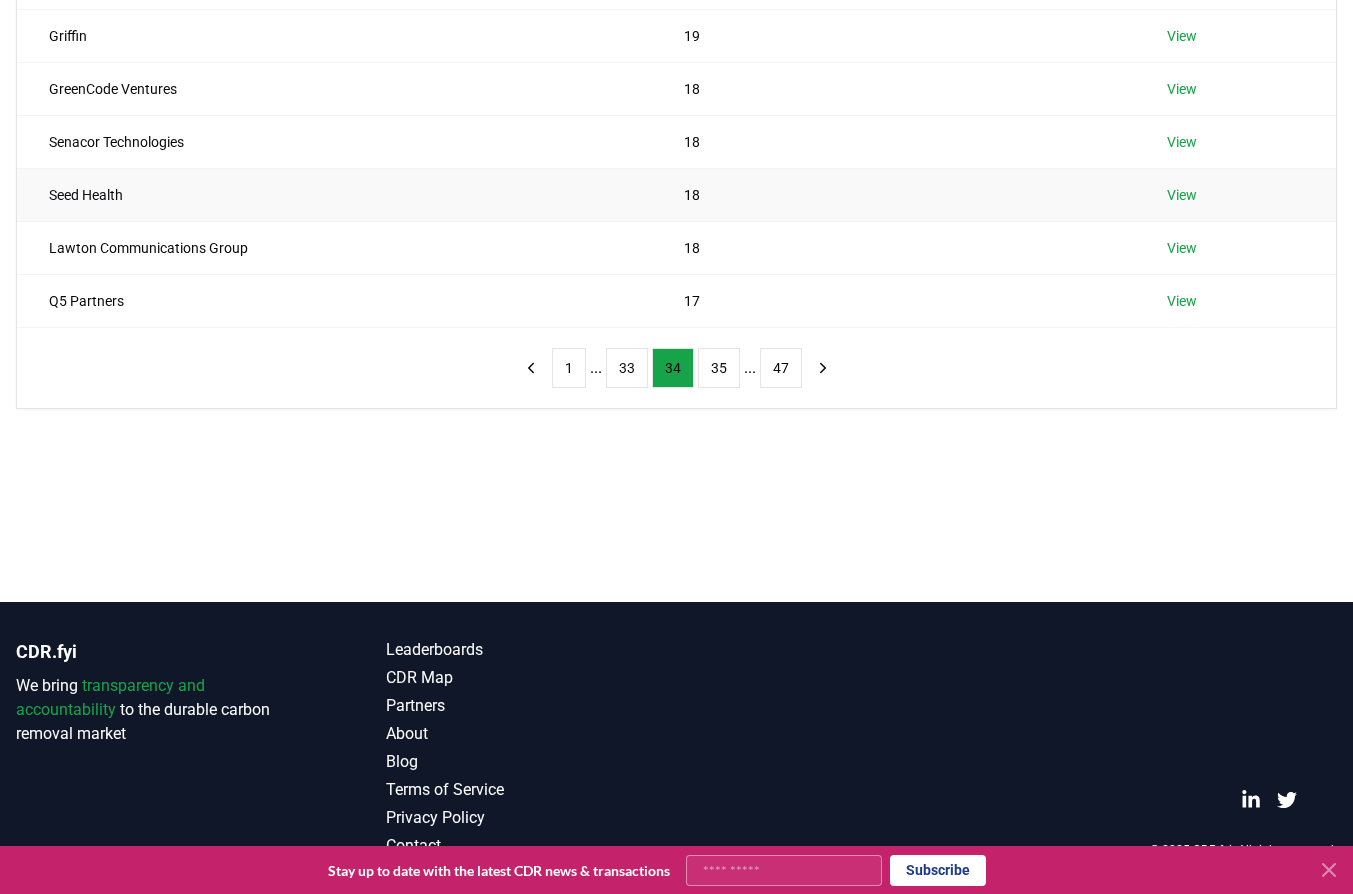 drag, startPoint x: 56, startPoint y: 446, endPoint x: 125, endPoint y: 218, distance: 238.2121 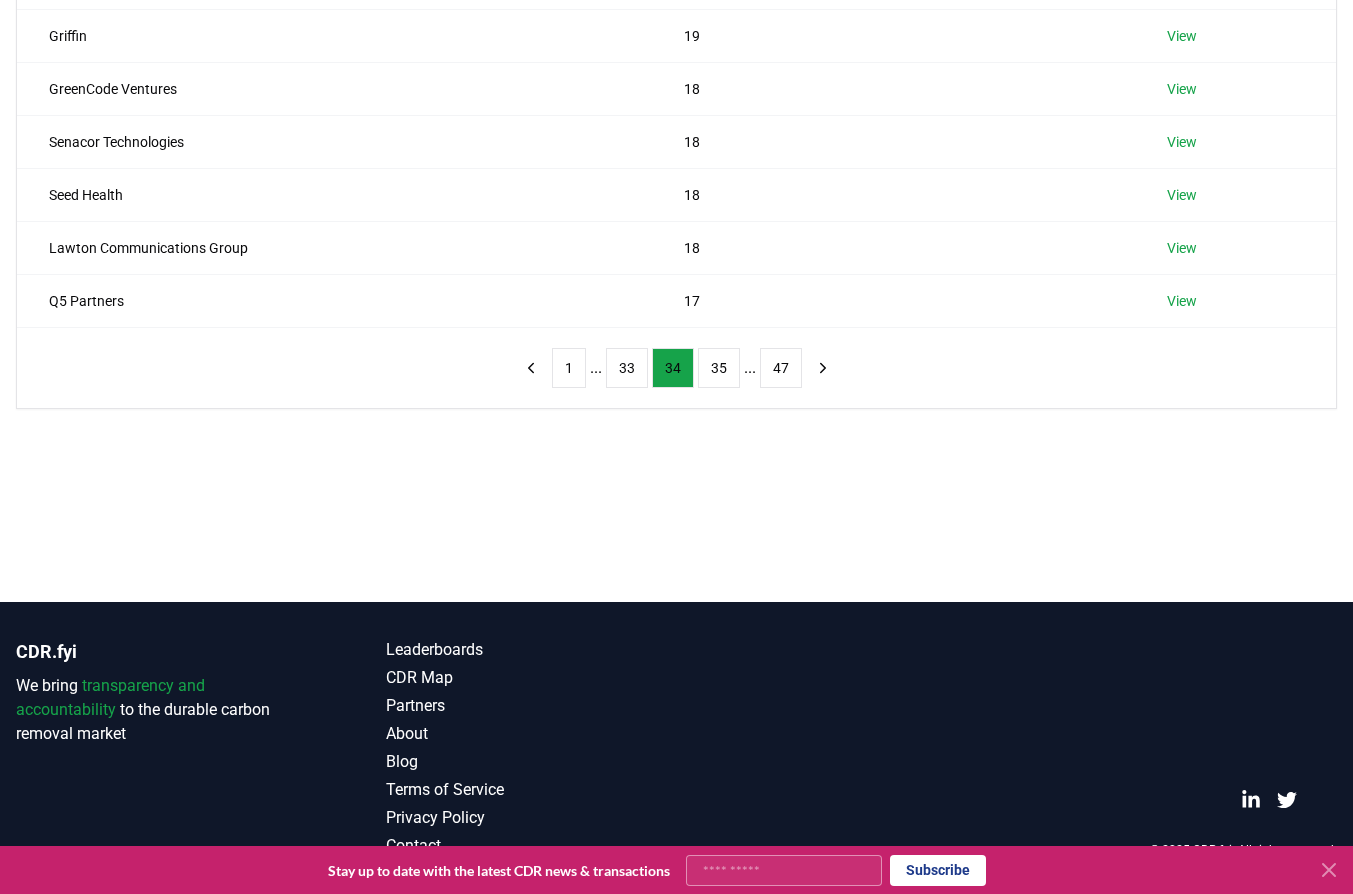 drag, startPoint x: 172, startPoint y: 1, endPoint x: 265, endPoint y: 343, distance: 354.41925 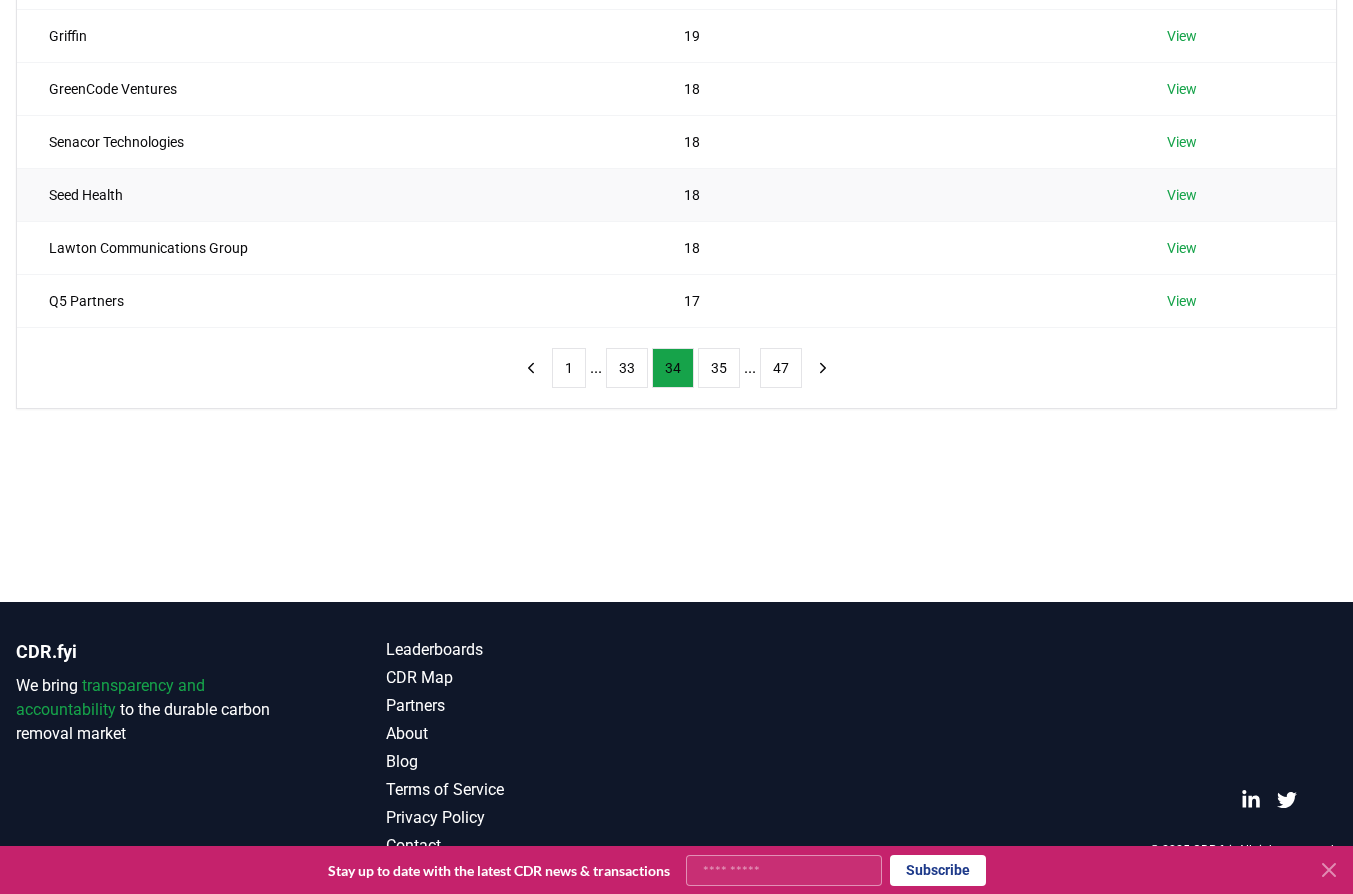 click on "Seed Health" at bounding box center (334, 194) 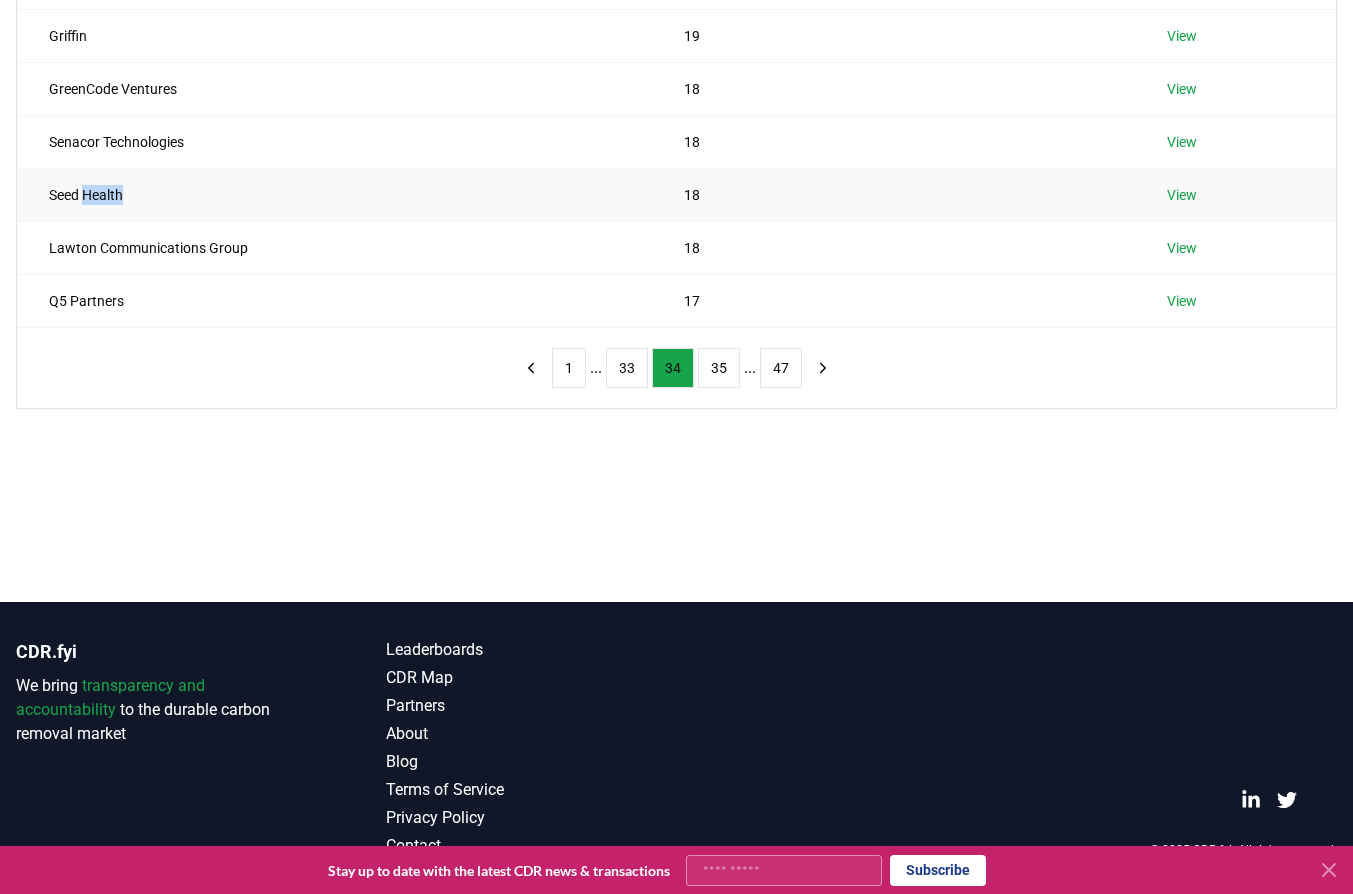 click on "Seed Health" at bounding box center (334, 194) 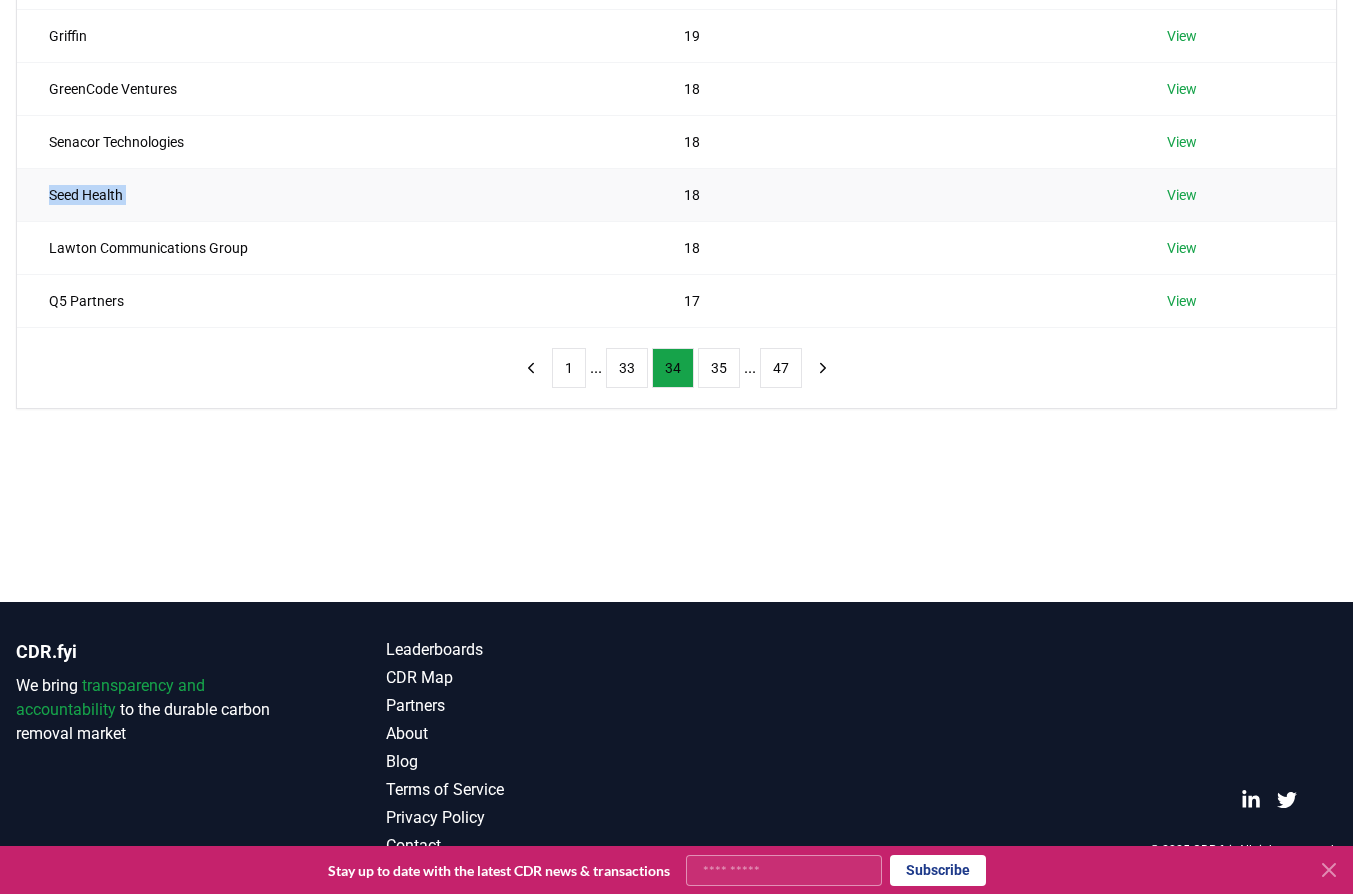 click on "Seed Health" at bounding box center [334, 194] 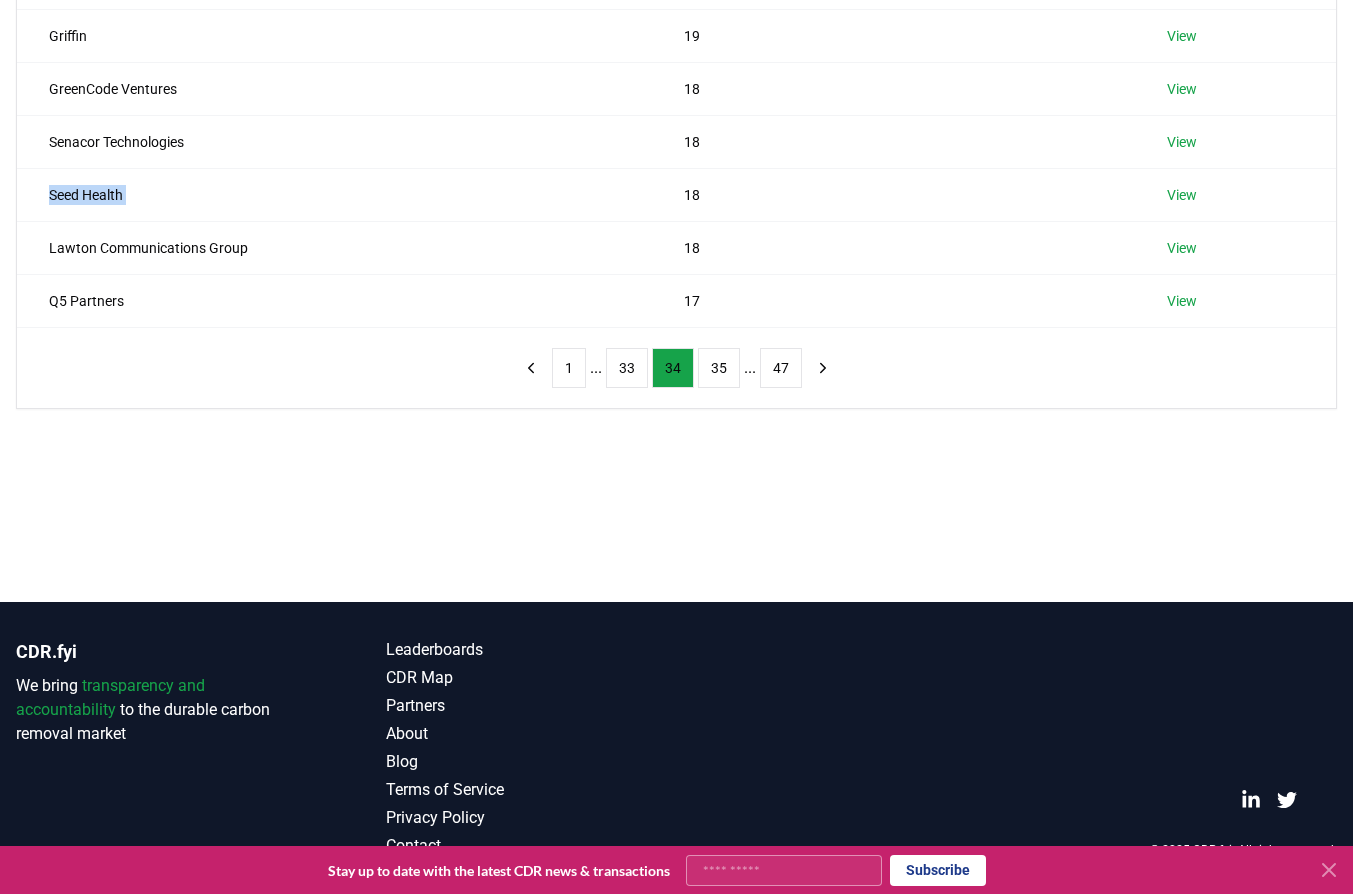 copy on "Seed Health" 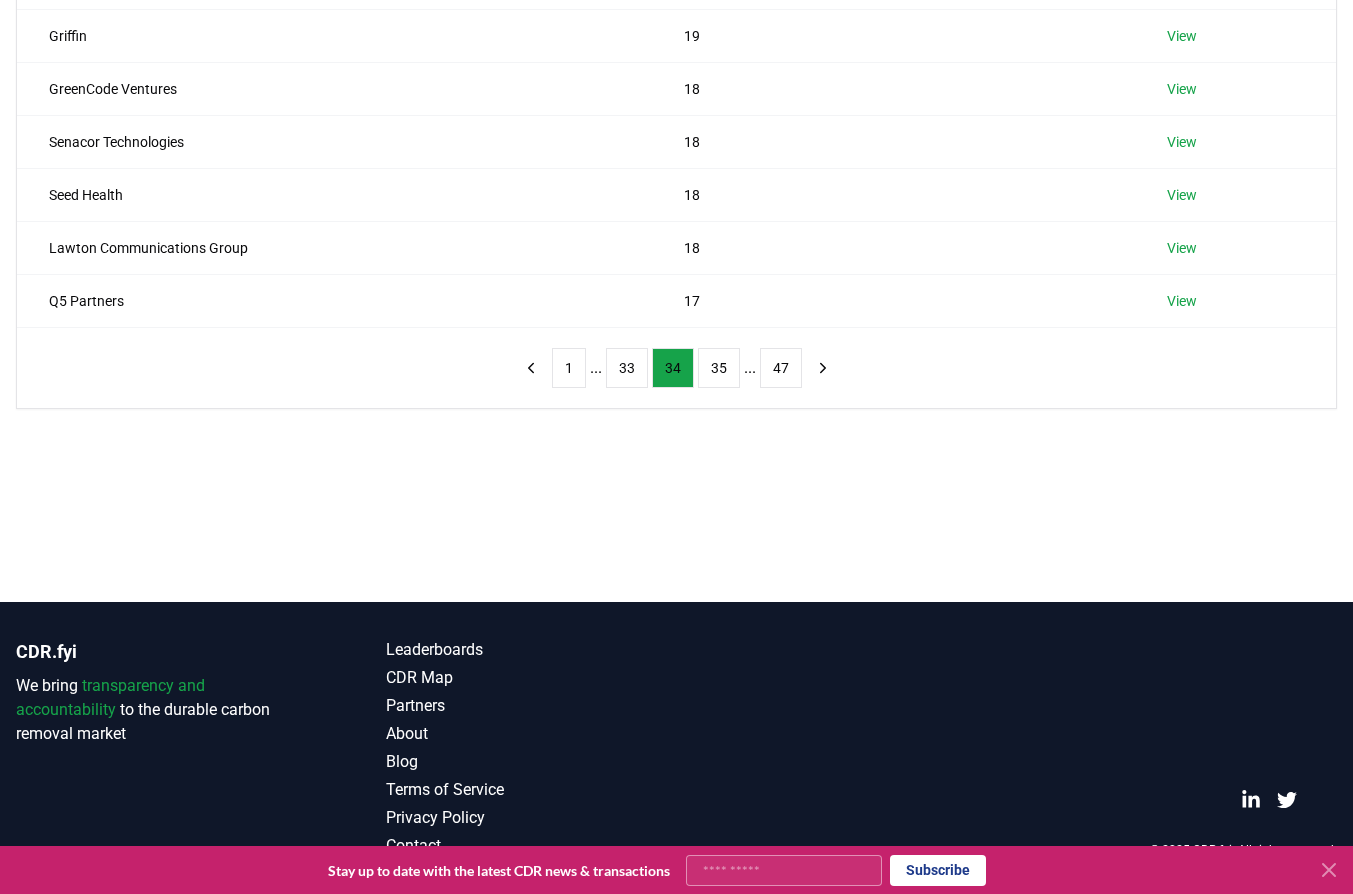 drag, startPoint x: 151, startPoint y: 414, endPoint x: 457, endPoint y: 348, distance: 313.03674 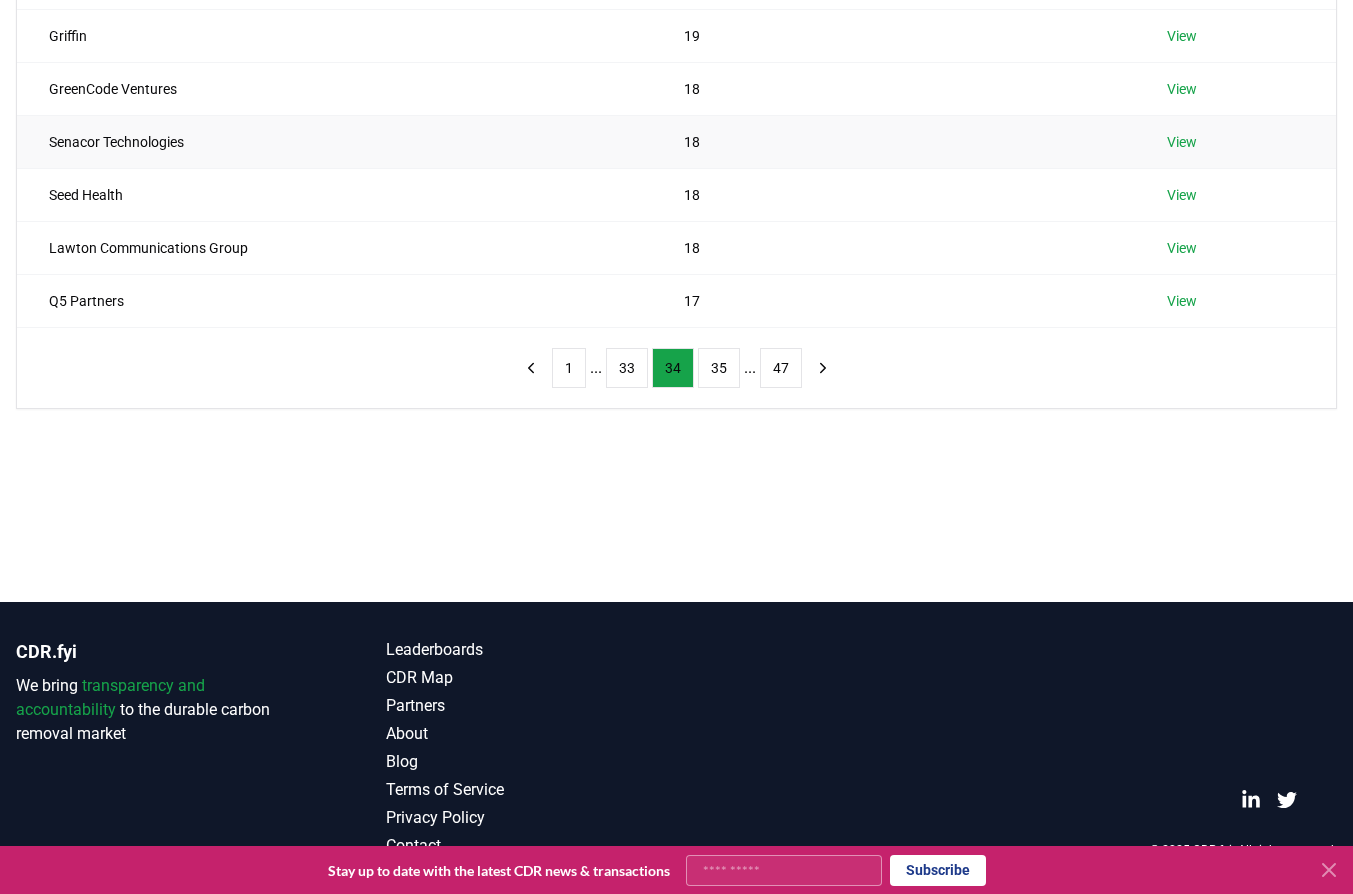click on "Senacor Technologies" at bounding box center [334, 141] 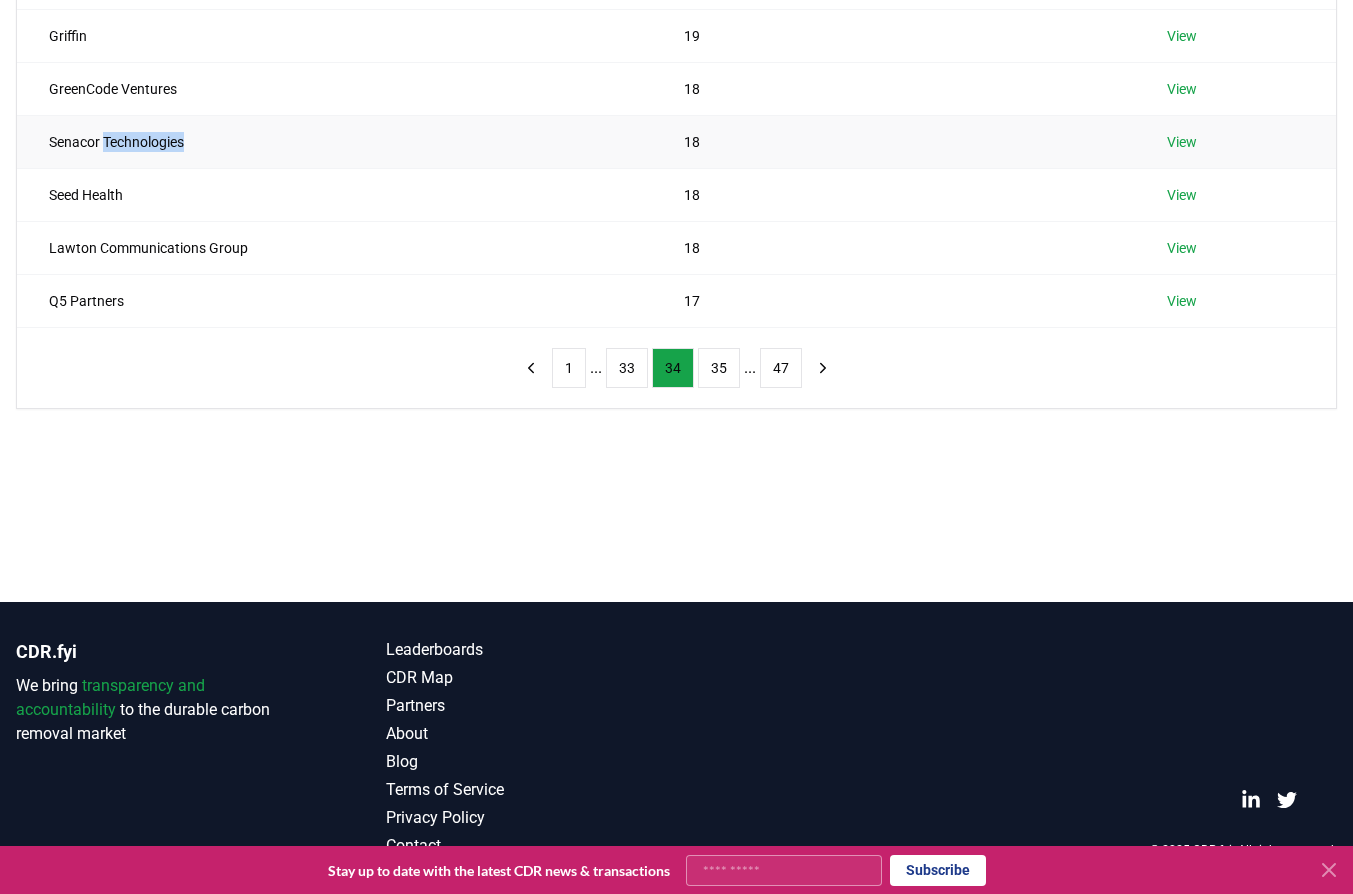 click on "Senacor Technologies" at bounding box center [334, 141] 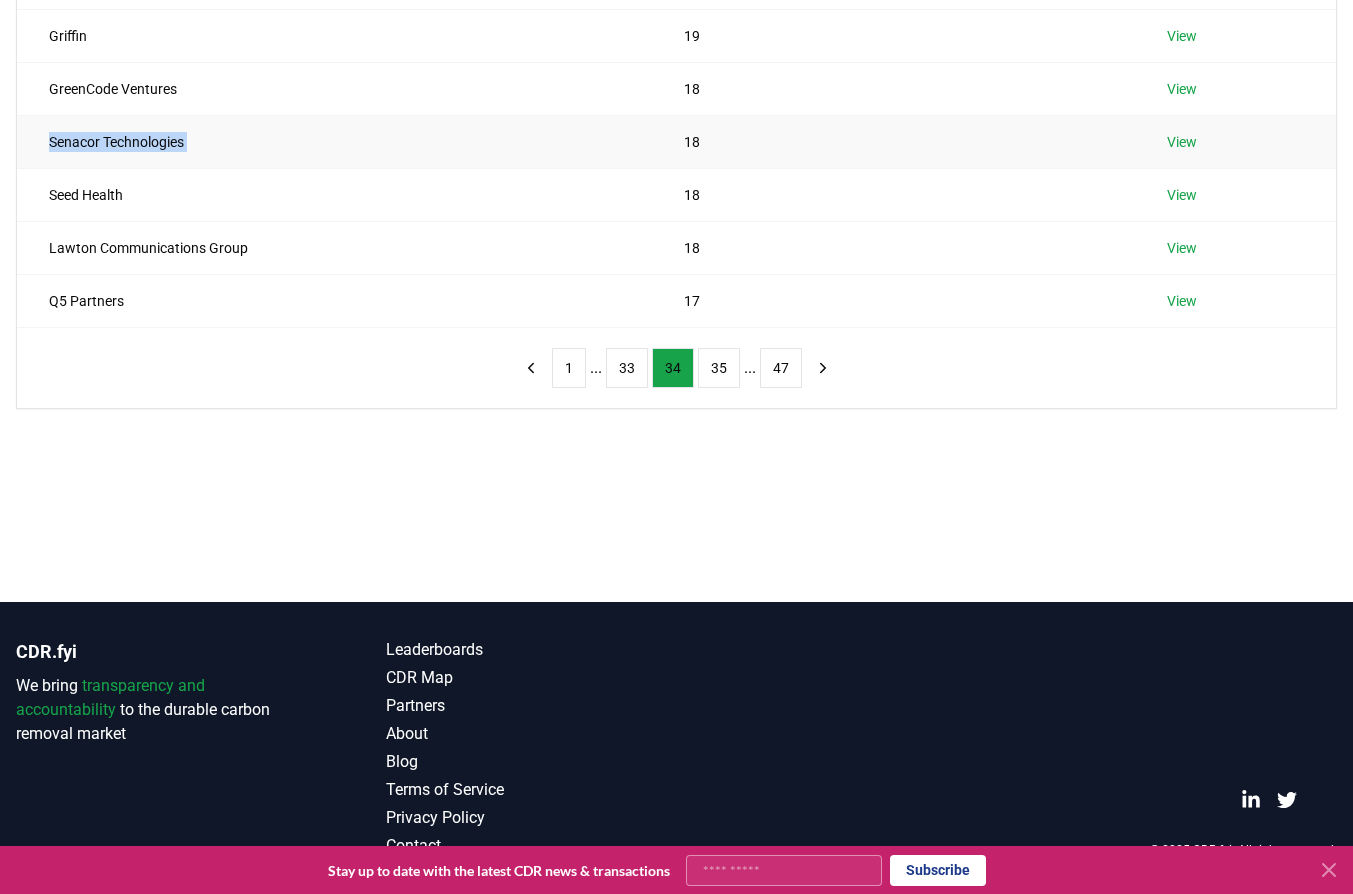 click on "Senacor Technologies" at bounding box center (334, 141) 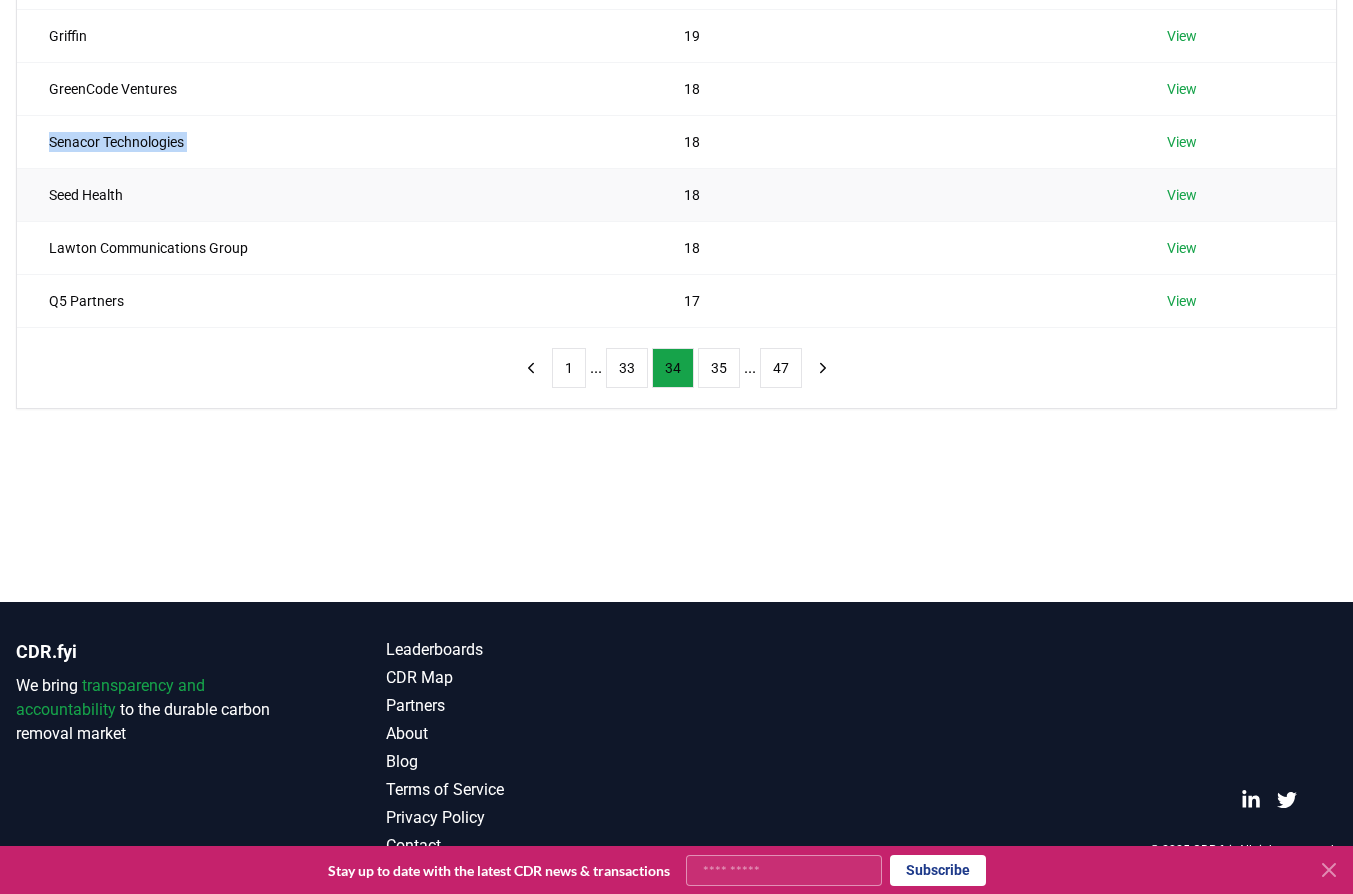 copy on "Senacor Technologies" 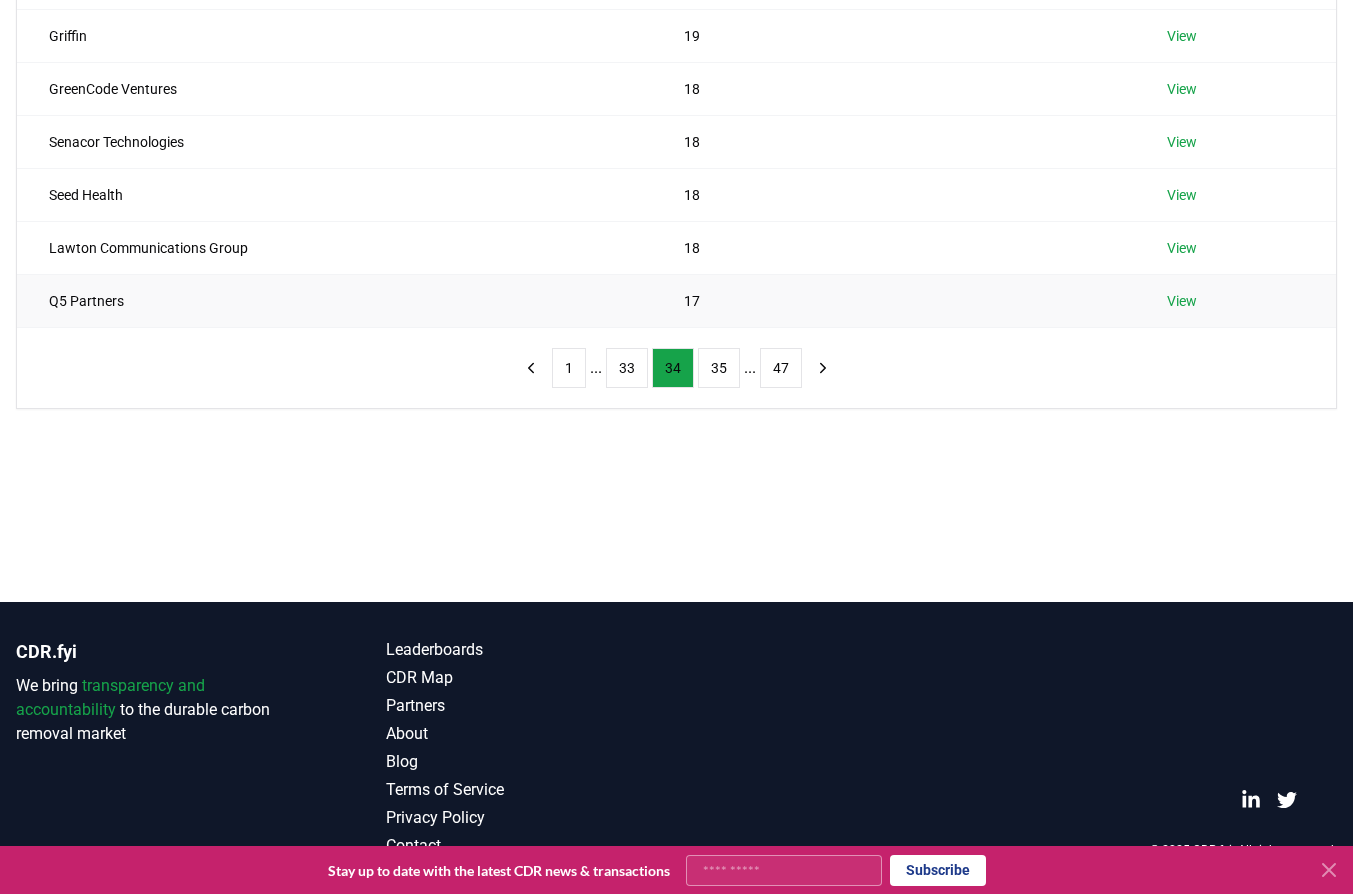 drag, startPoint x: 188, startPoint y: 354, endPoint x: 225, endPoint y: 324, distance: 47.63402 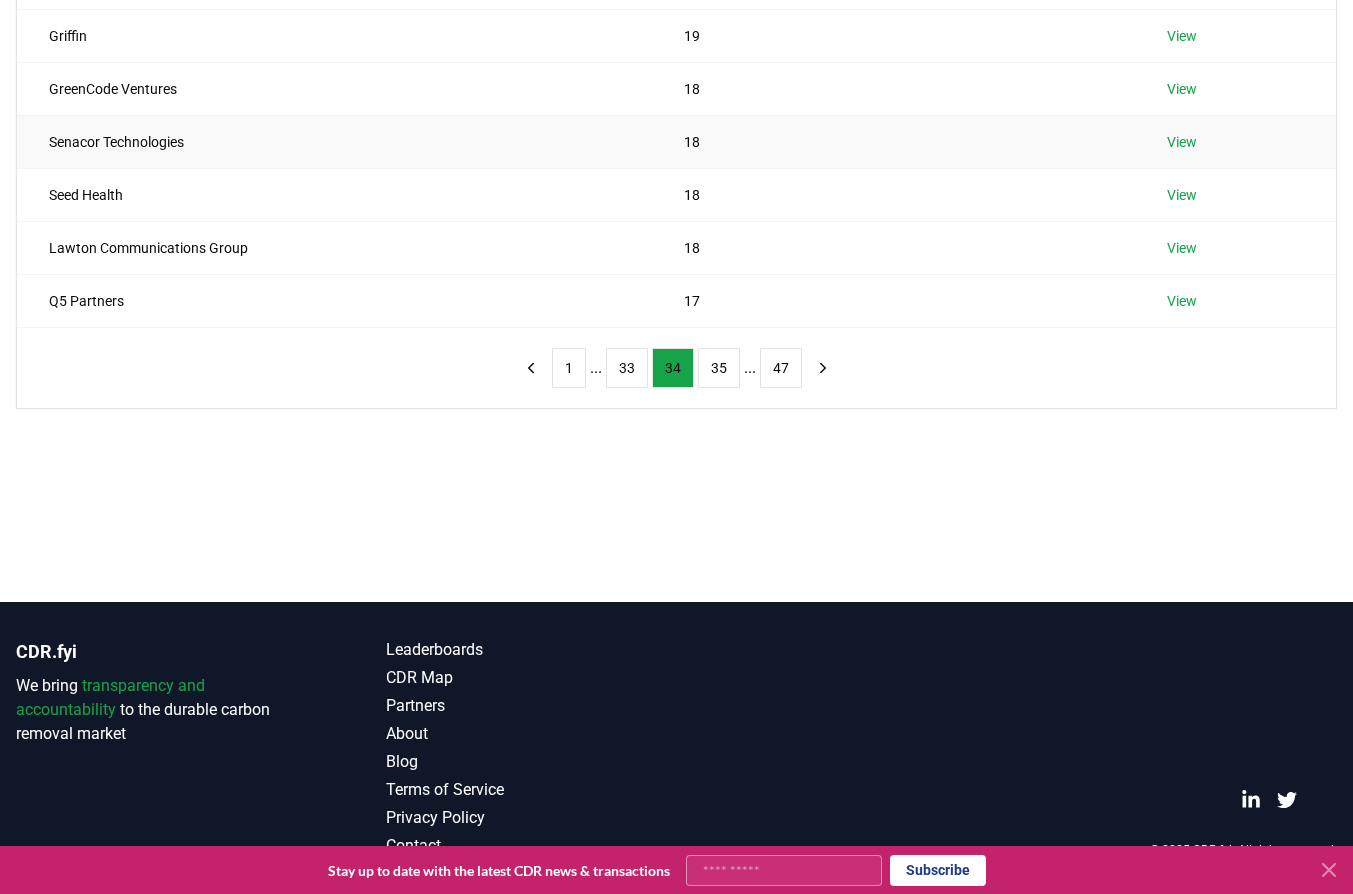 click on "Senacor Technologies" at bounding box center (334, 141) 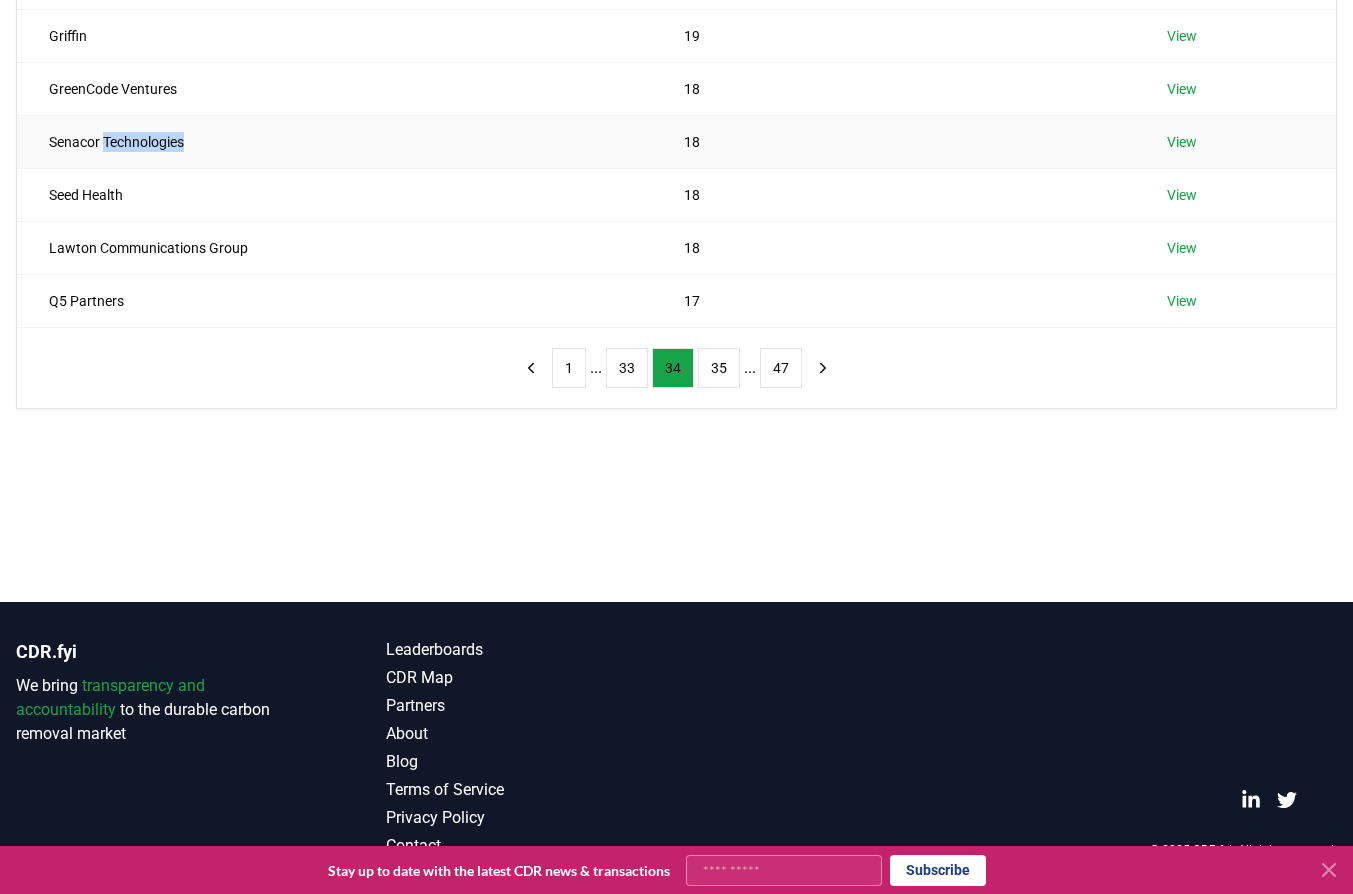 click on "Senacor Technologies" at bounding box center (334, 141) 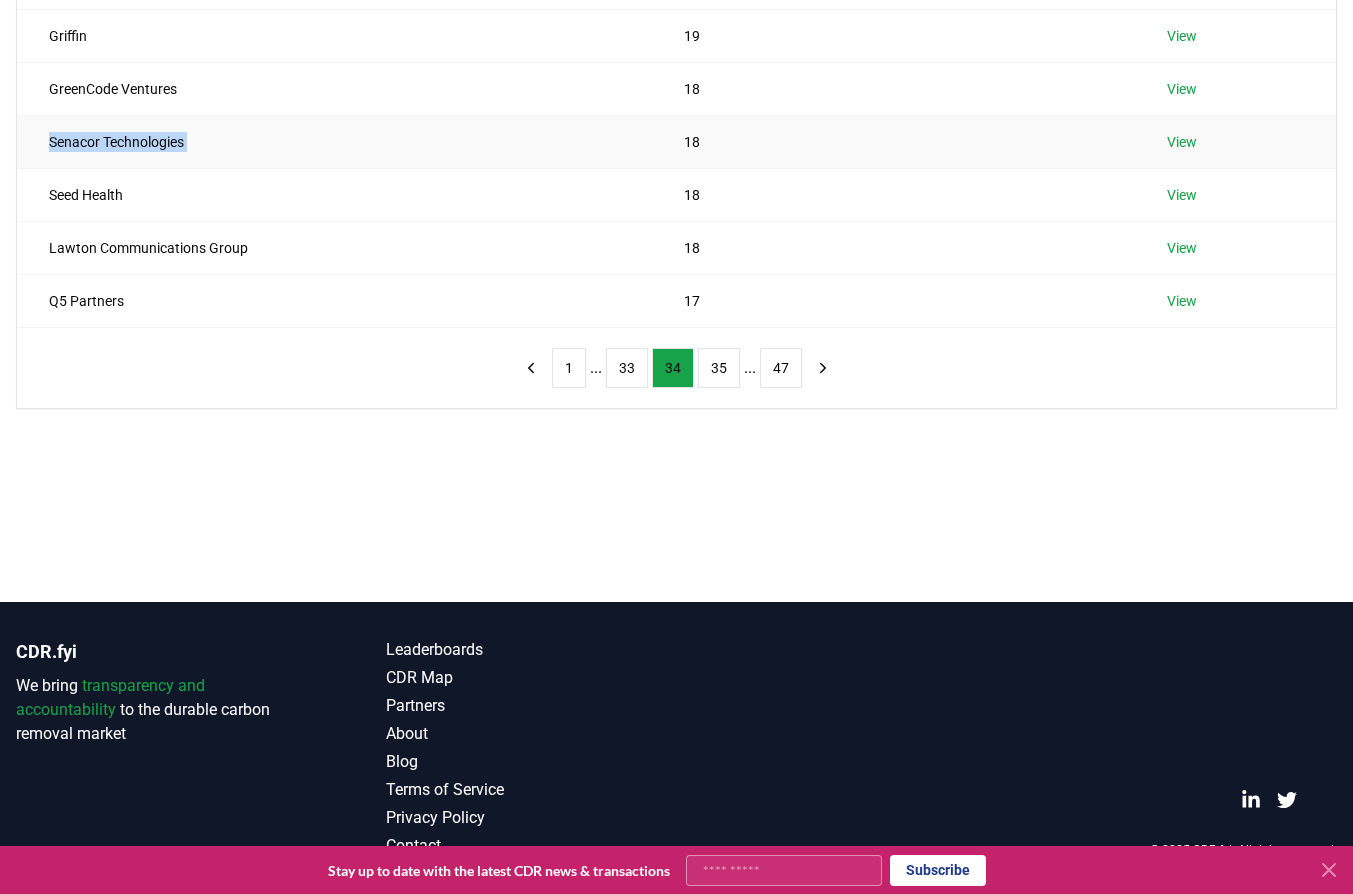 click on "Senacor Technologies" at bounding box center [334, 141] 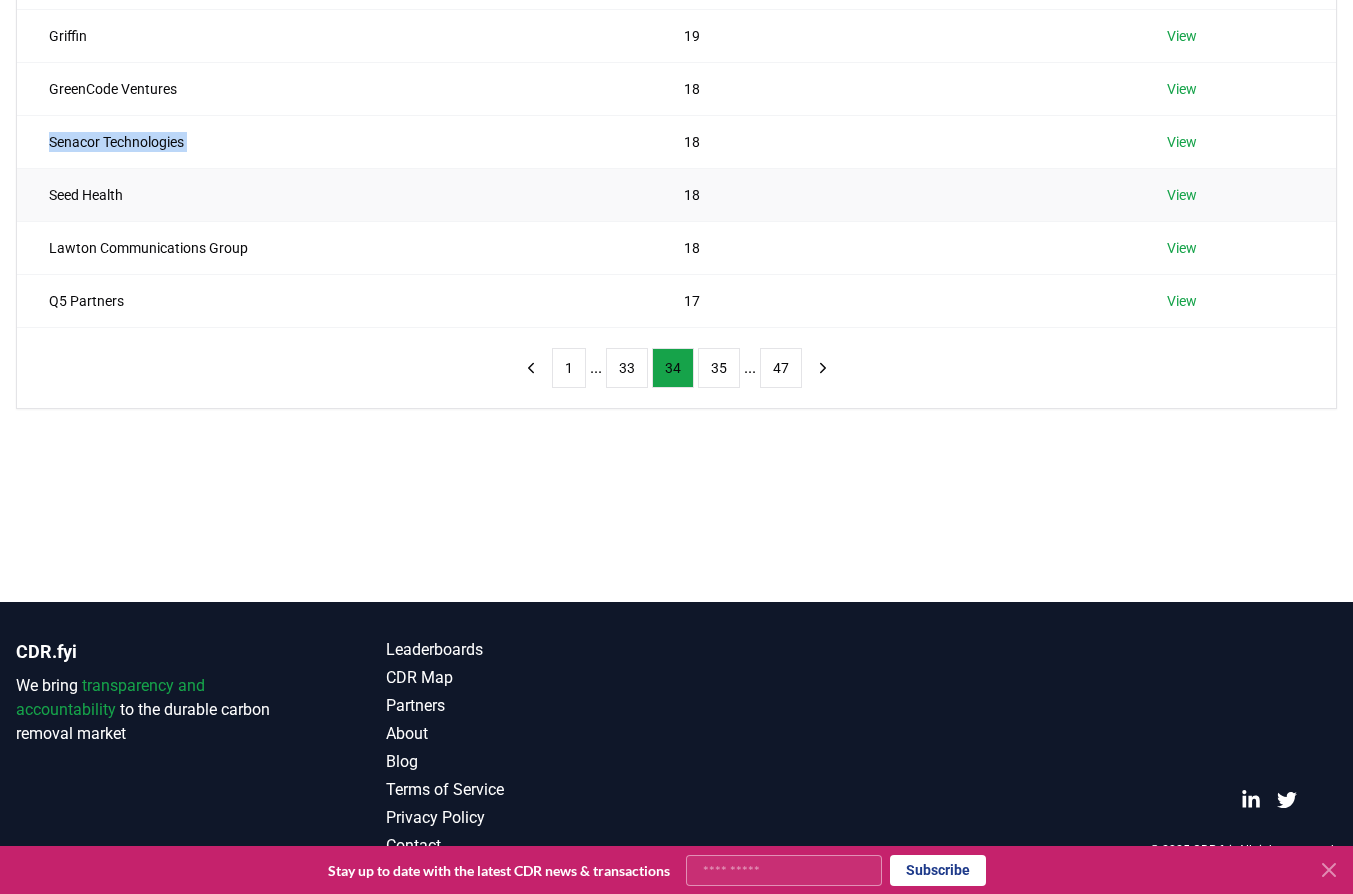 copy on "Senacor Technologies" 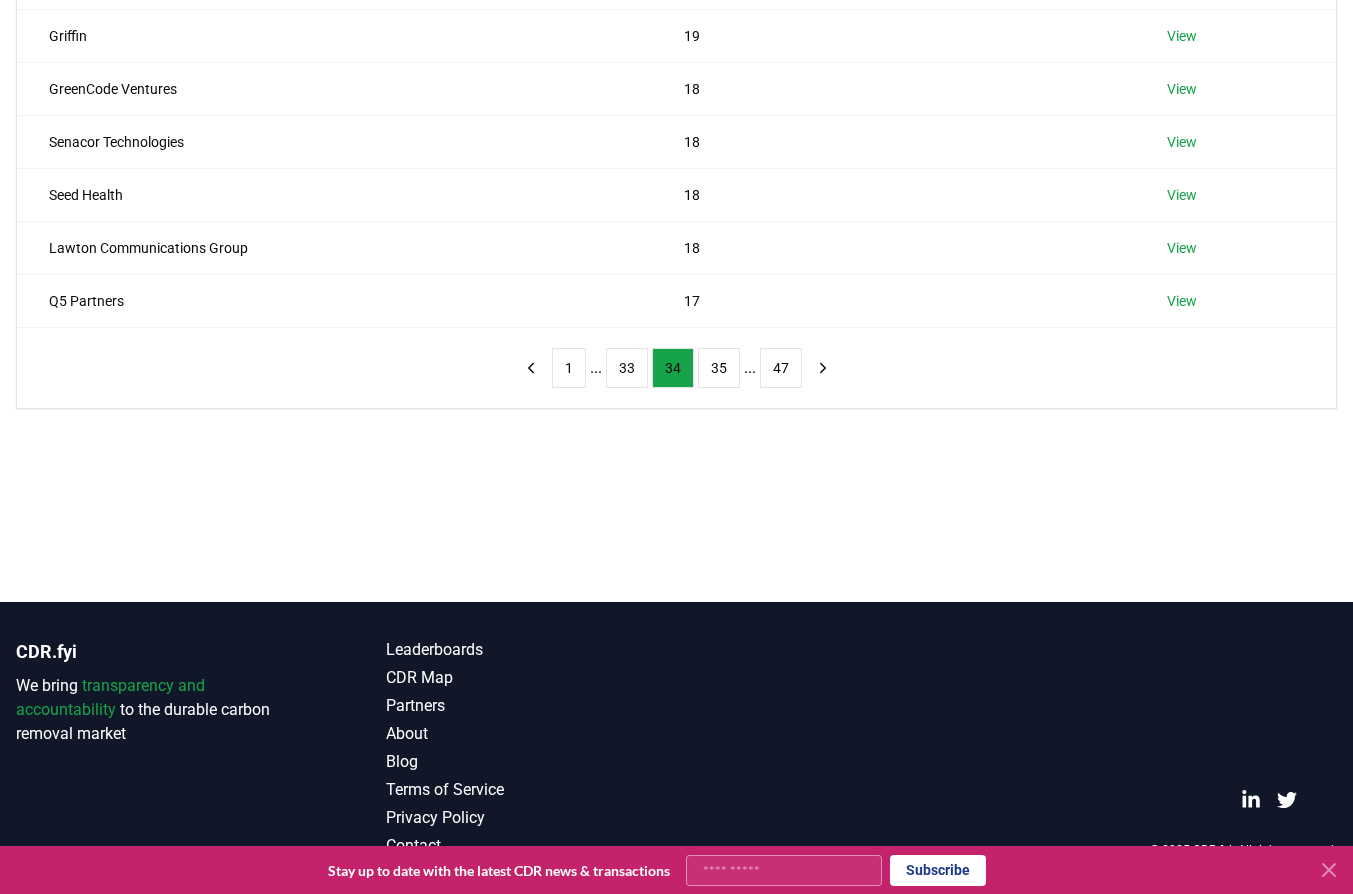 click on "Suppliers Purchasers Services Name Tons Purchased Reima 20 View Islandbanki 20 View Six Recruitment ltd 20 View Team17 Group plc 19 View Griffin 19 View GreenCode Ventures 18 View Senacor Technologies 18 View Seed Health 18 View Lawton Communications Group 18 View Q5 Partners 17 View 1 ... 33 34 35 ... 47" at bounding box center (676, 98) 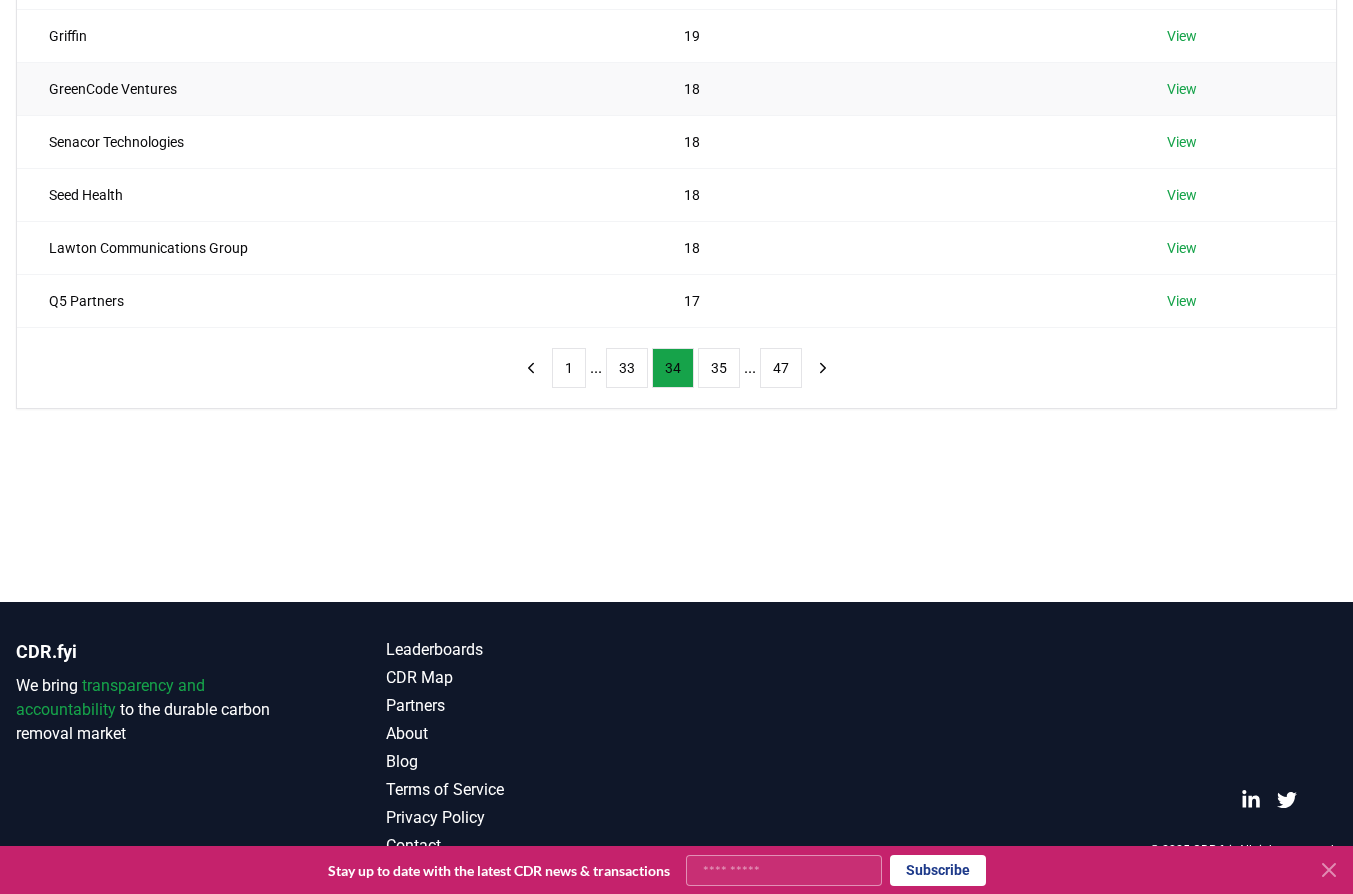 click on "GreenCode Ventures" at bounding box center [334, 88] 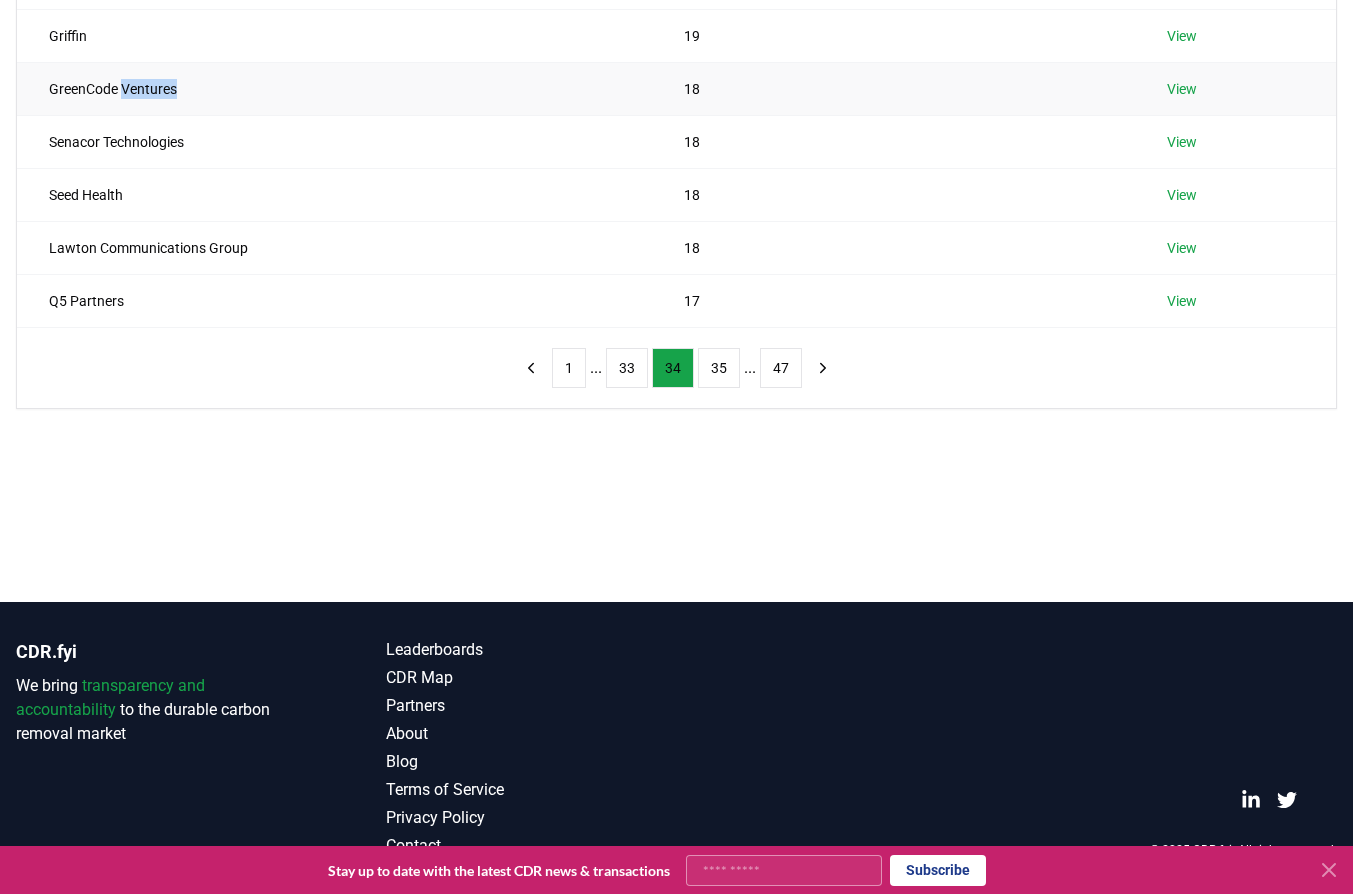 click on "GreenCode Ventures" at bounding box center (334, 88) 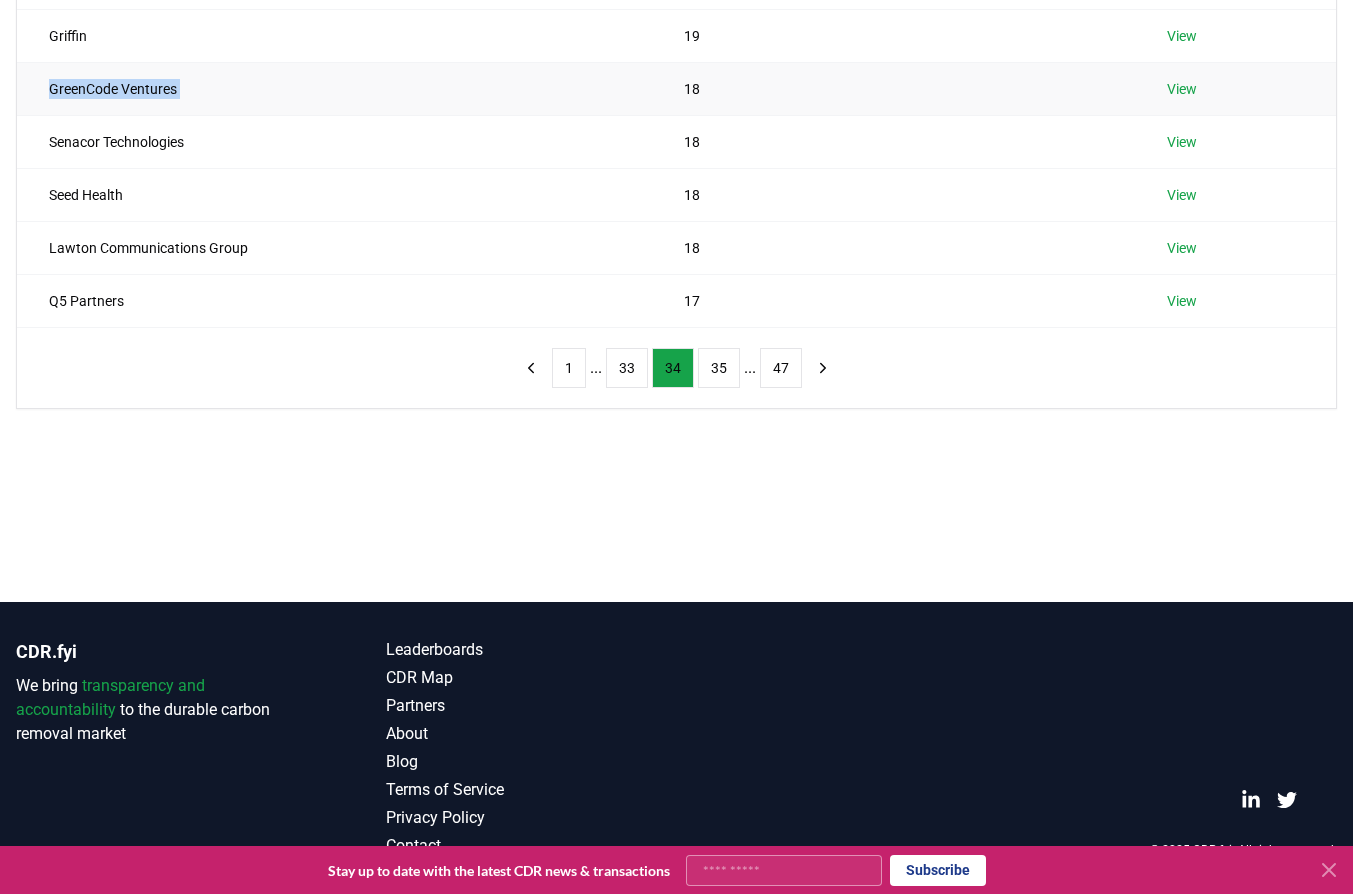 click on "GreenCode Ventures" at bounding box center (334, 88) 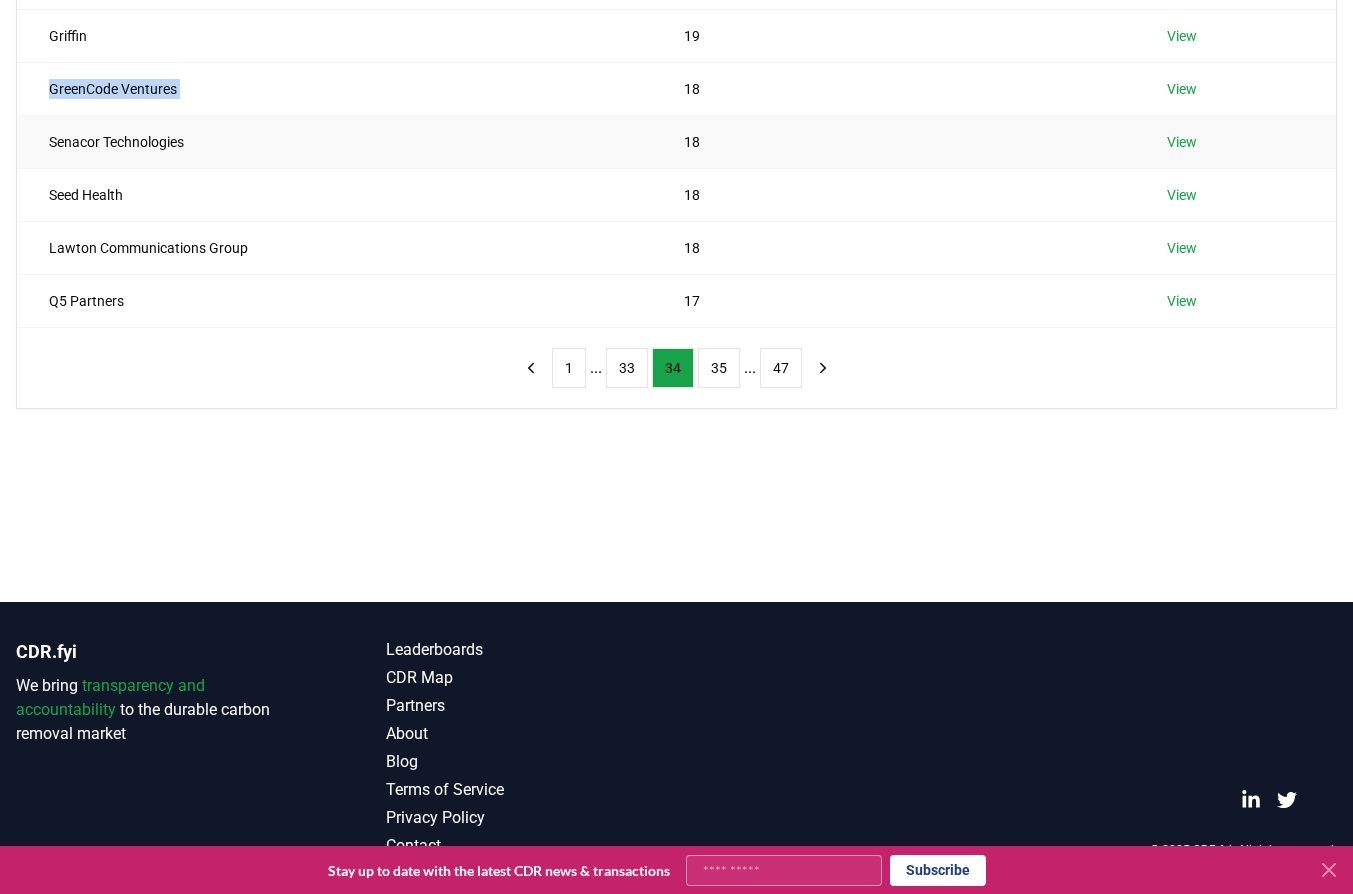 copy on "GreenCode Ventures" 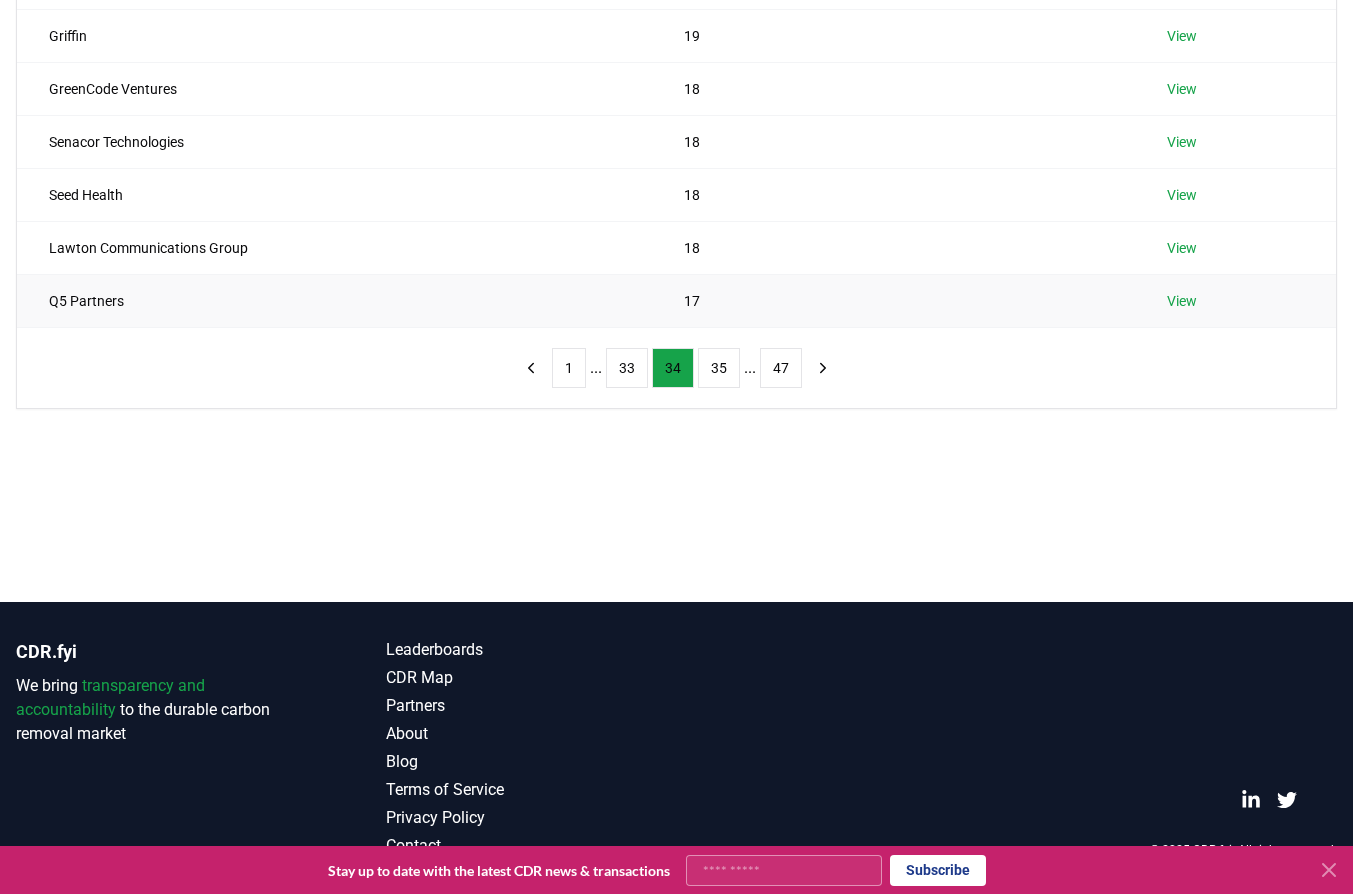 click on "Q5 Partners" at bounding box center [334, 300] 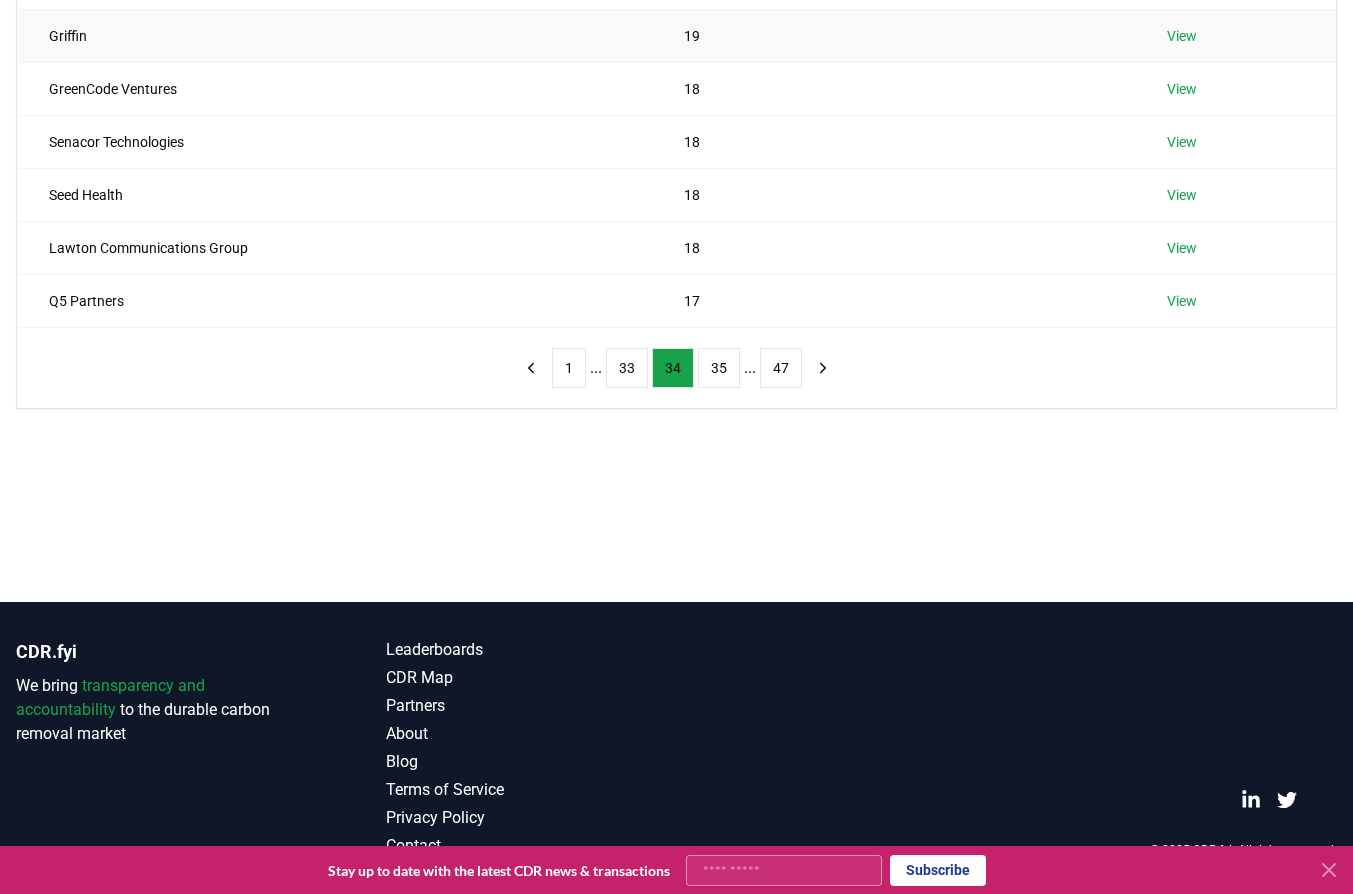 click on "Griffin" at bounding box center [334, 35] 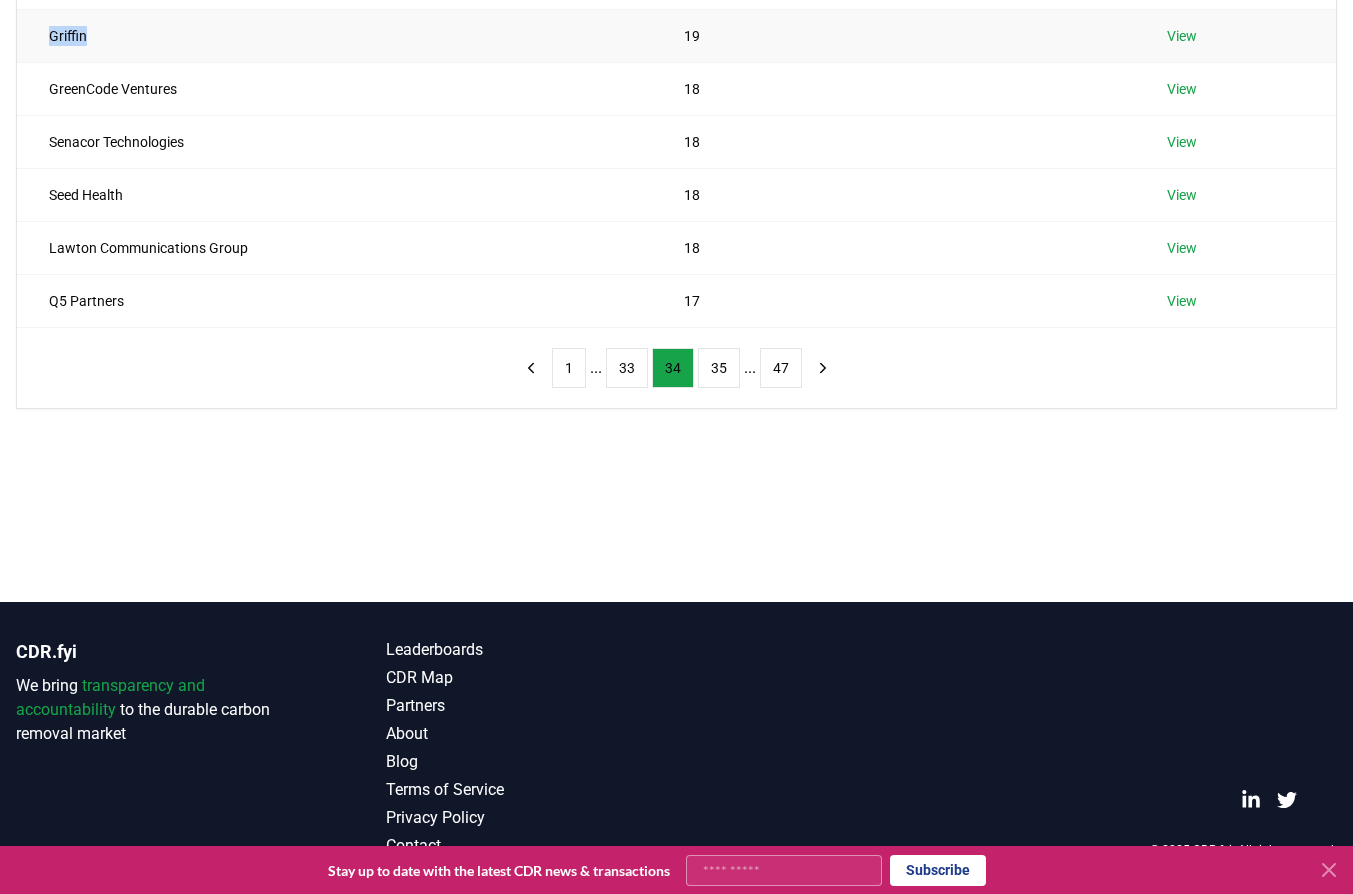 click on "Griffin" at bounding box center (334, 35) 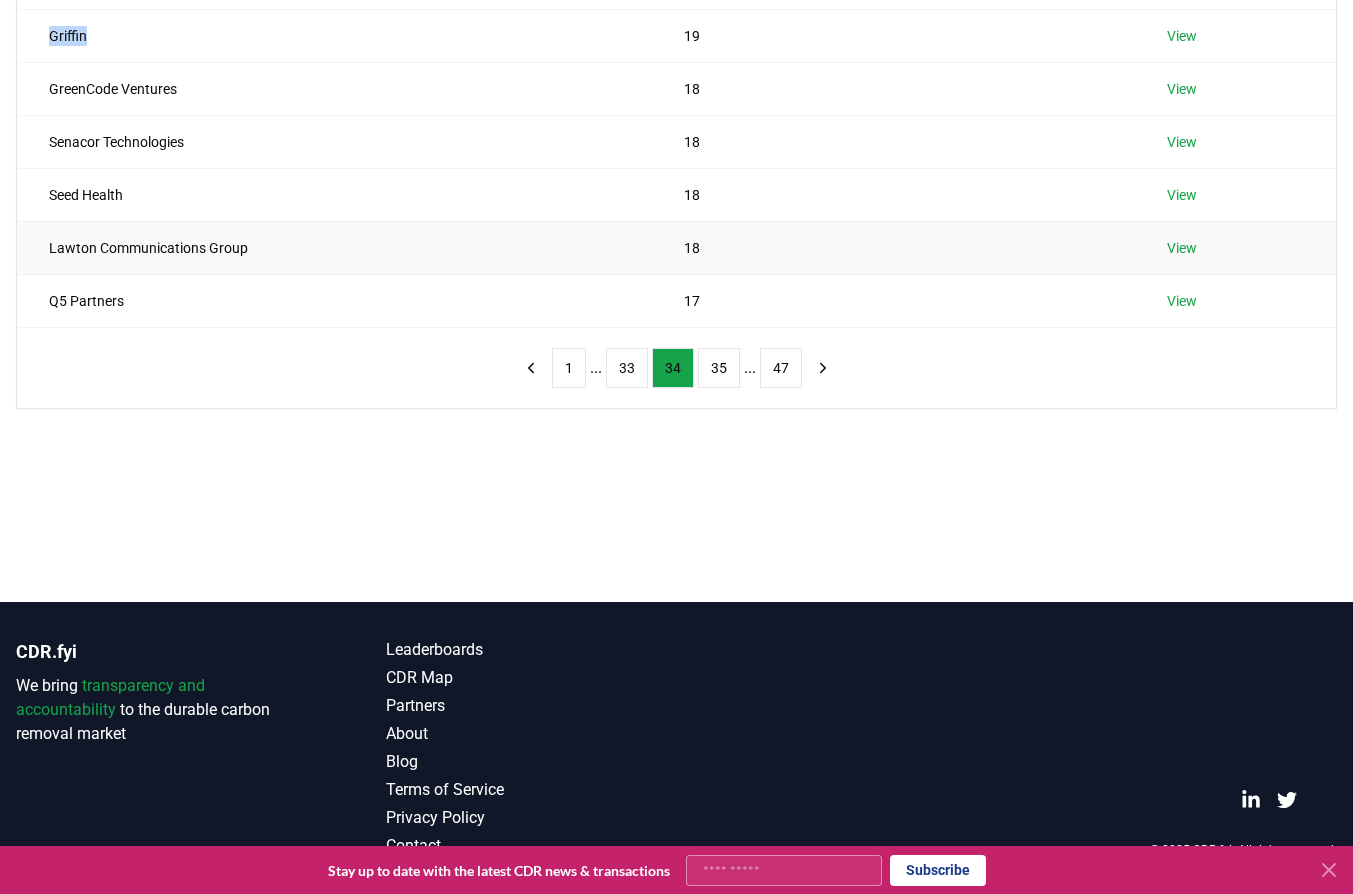 copy on "Griffin" 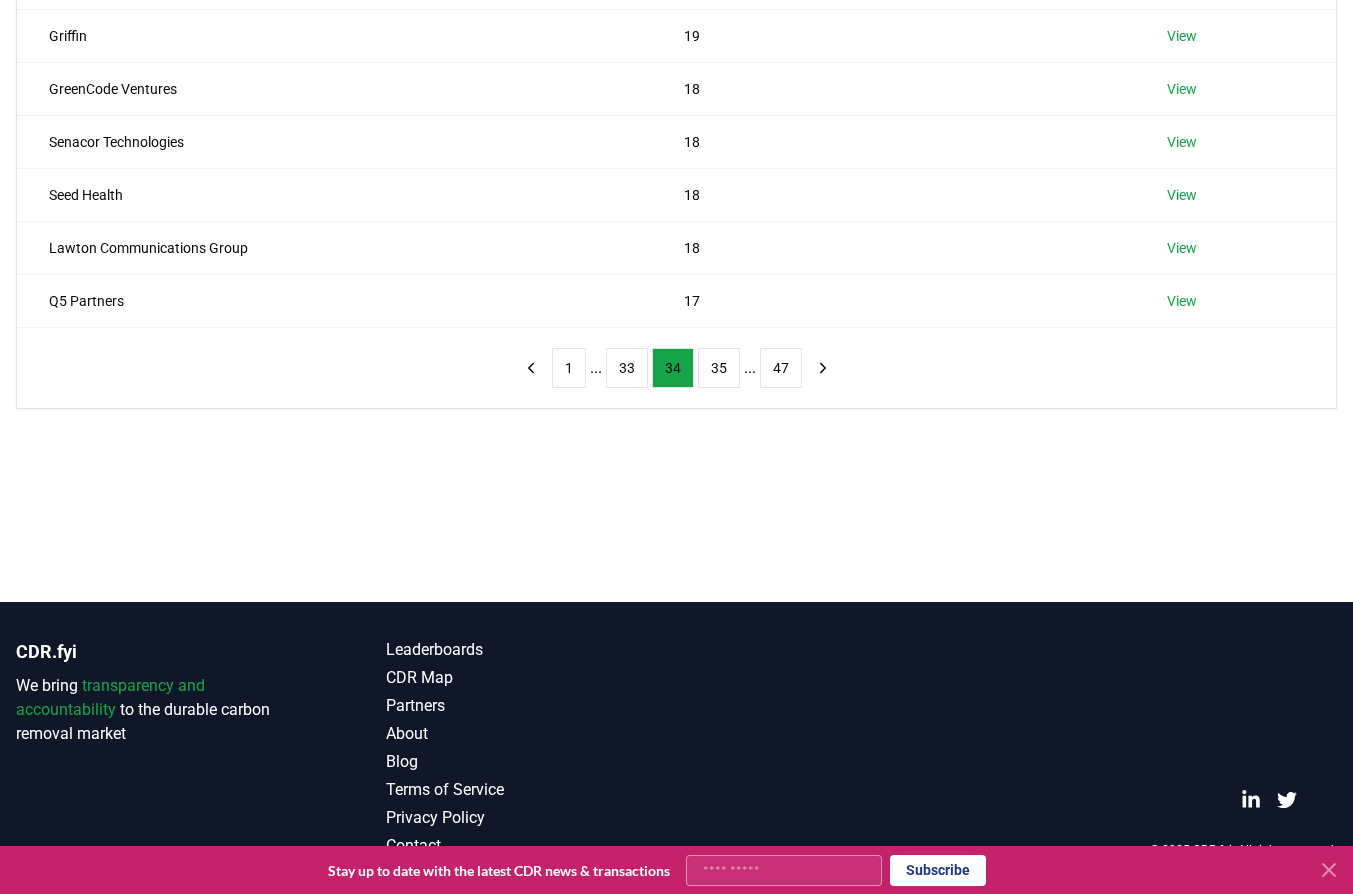 click on "Suppliers Purchasers Services Name Tons Purchased Reima 20 View Islandbanki 20 View Six Recruitment ltd 20 View Team17 Group plc 19 View Griffin 19 View GreenCode Ventures 18 View Senacor Technologies 18 View Seed Health 18 View Lawton Communications Group 18 View Q5 Partners 17 View 1 ... 33 34 35 ... 47" at bounding box center (676, 98) 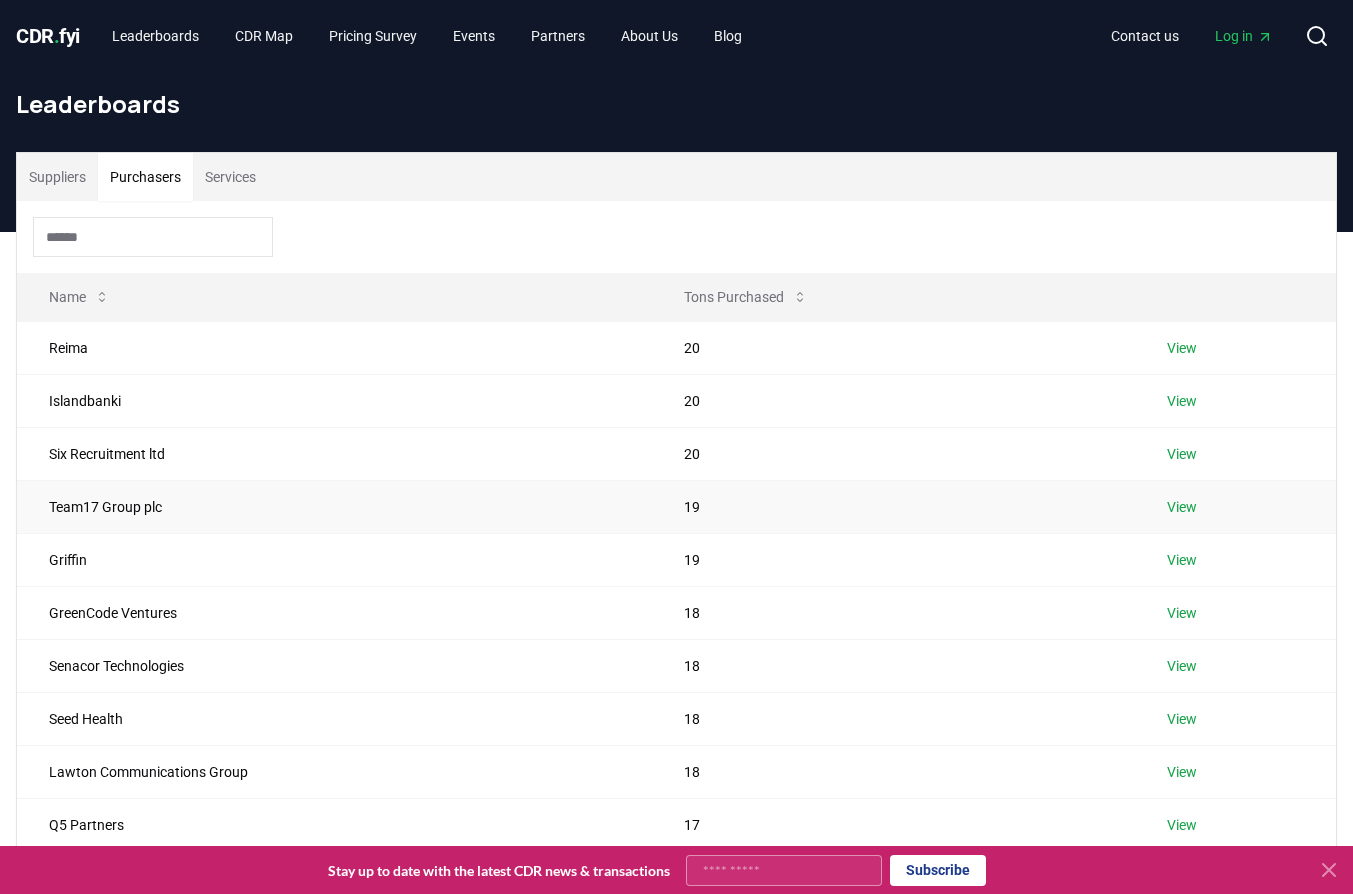 click on "Team17 Group plc" at bounding box center (334, 506) 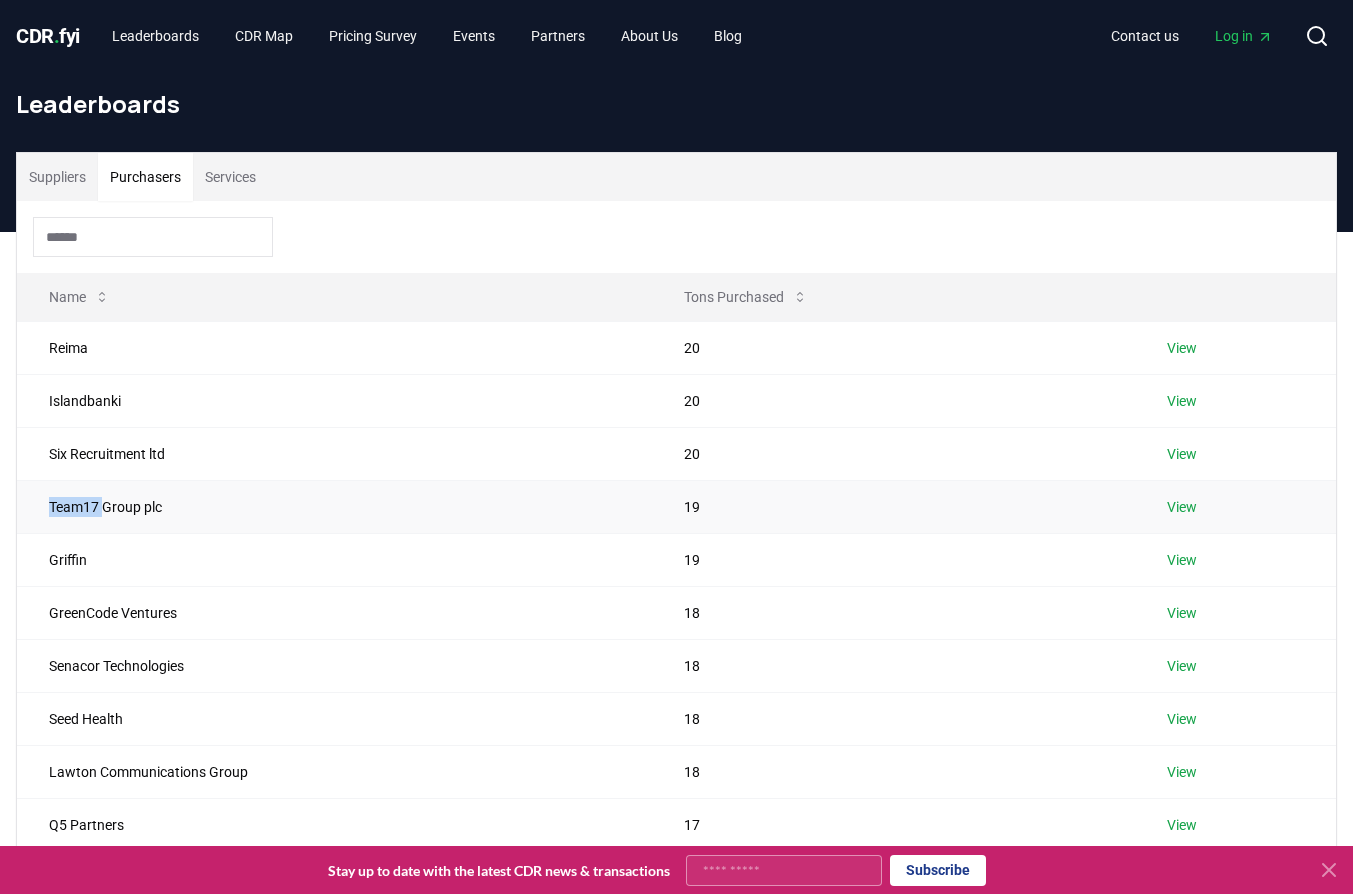 click on "Team17 Group plc" at bounding box center (334, 506) 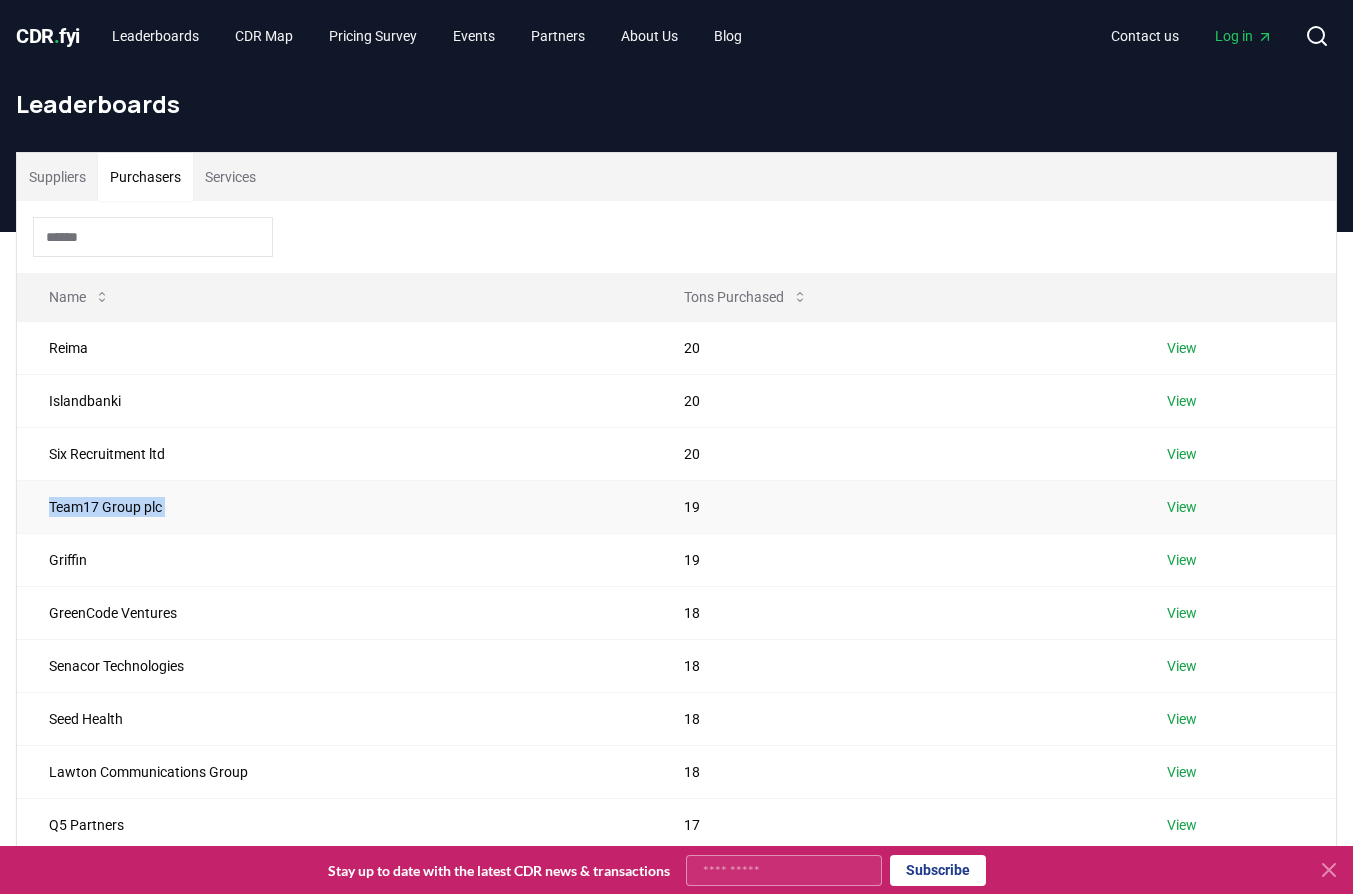 click on "Team17 Group plc" at bounding box center (334, 506) 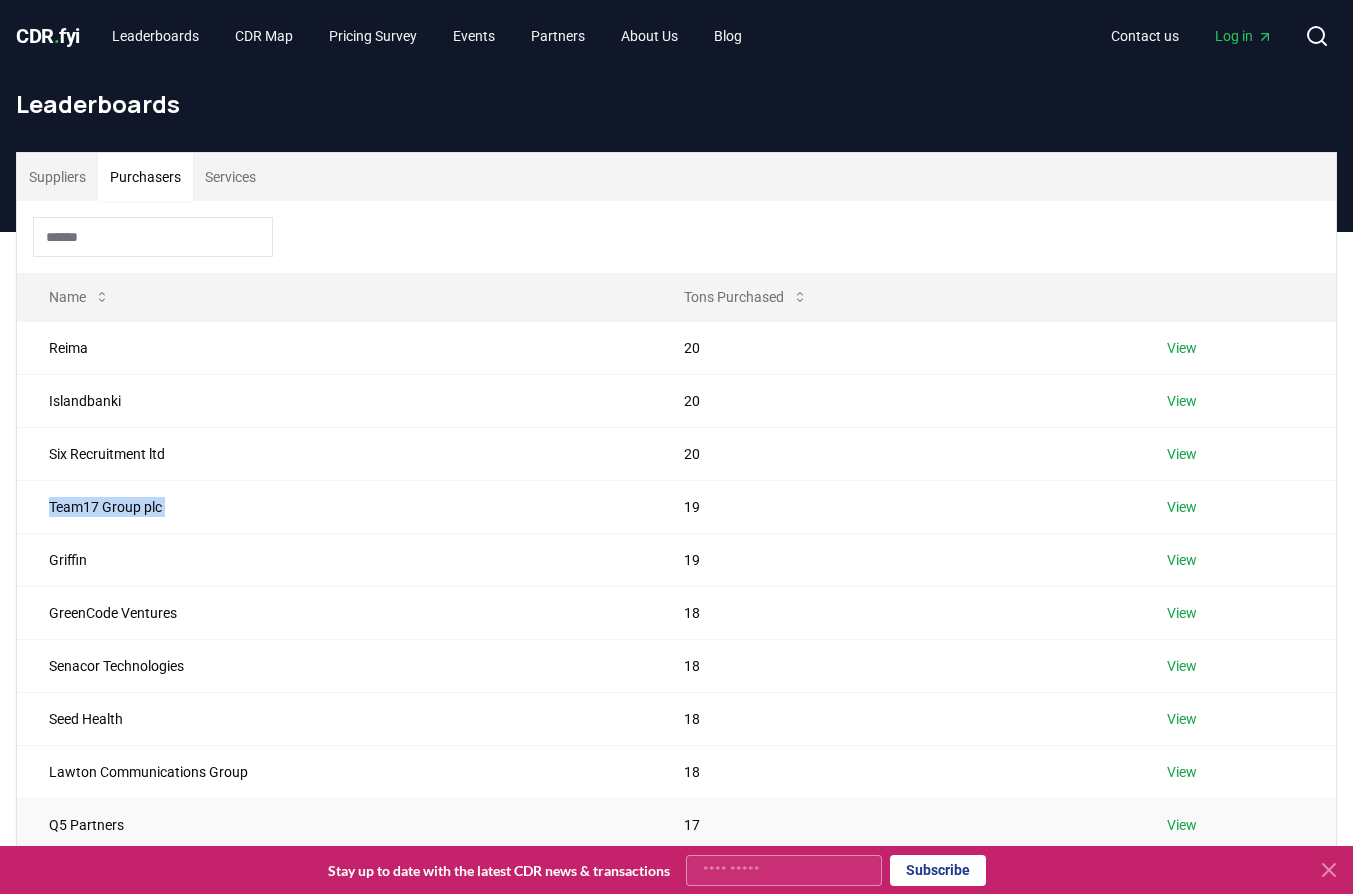 copy on "Team17 Group plc" 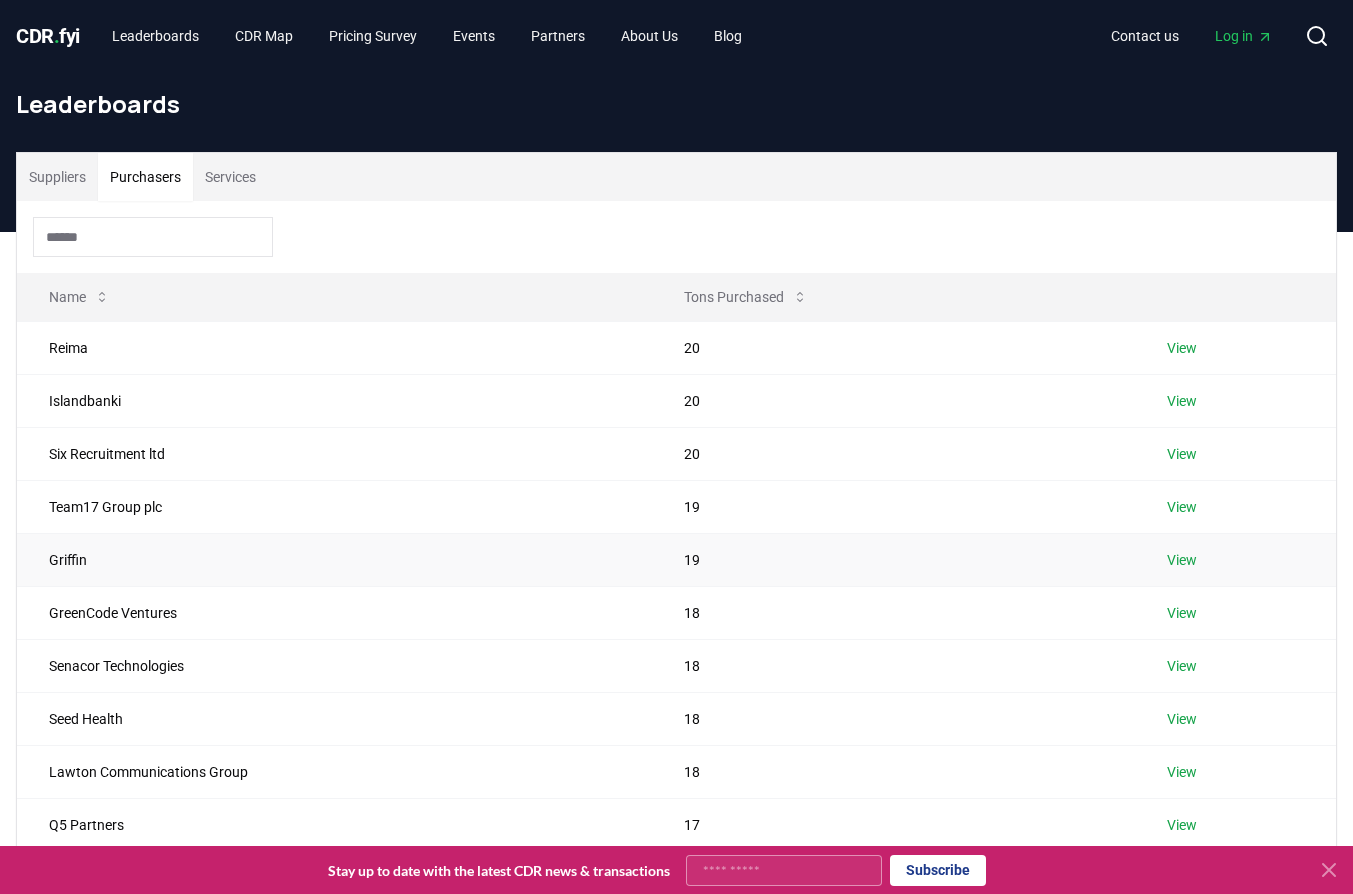 click on "Griffin" at bounding box center [334, 559] 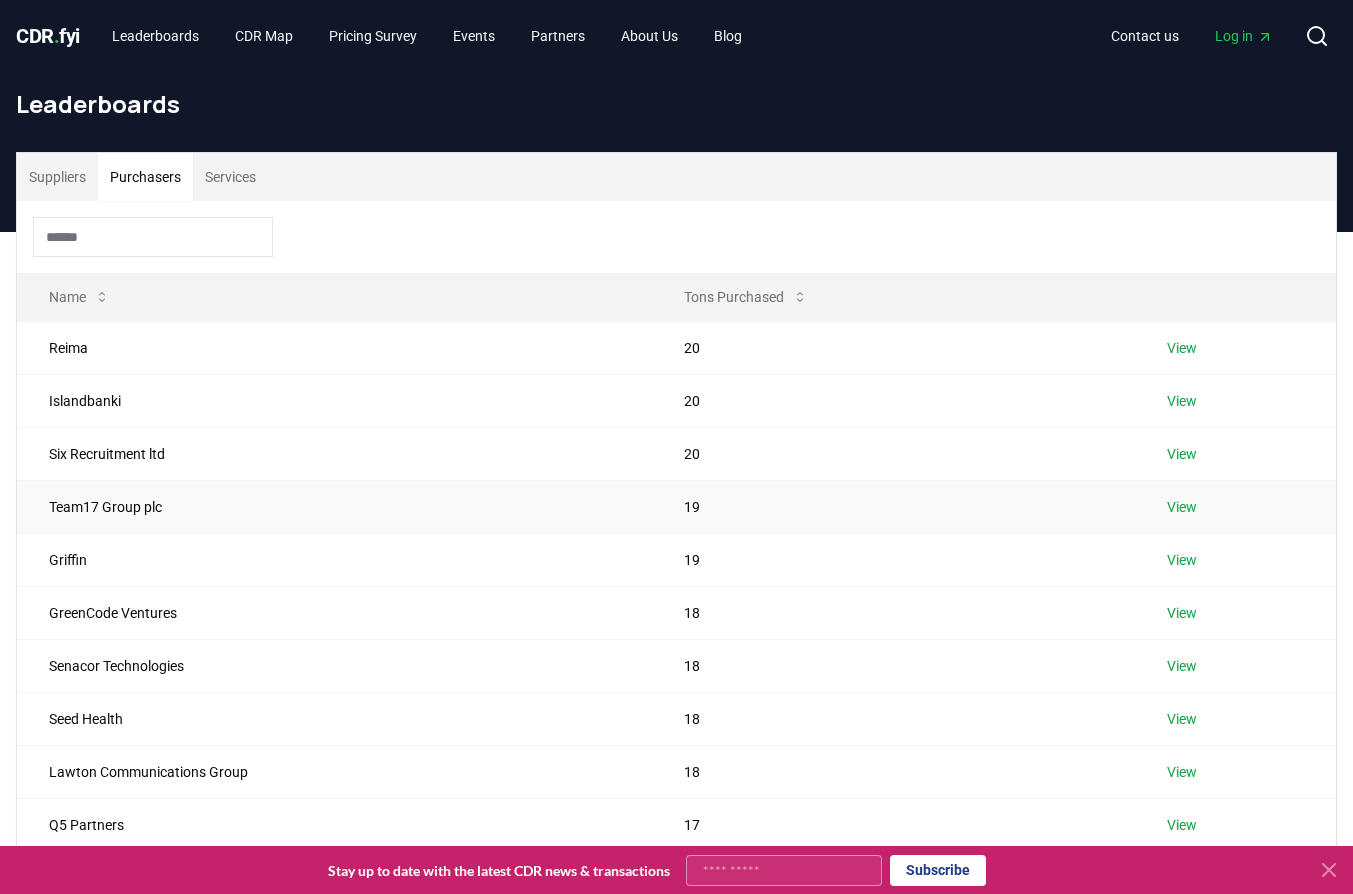 click on "Team17 Group plc" at bounding box center [334, 506] 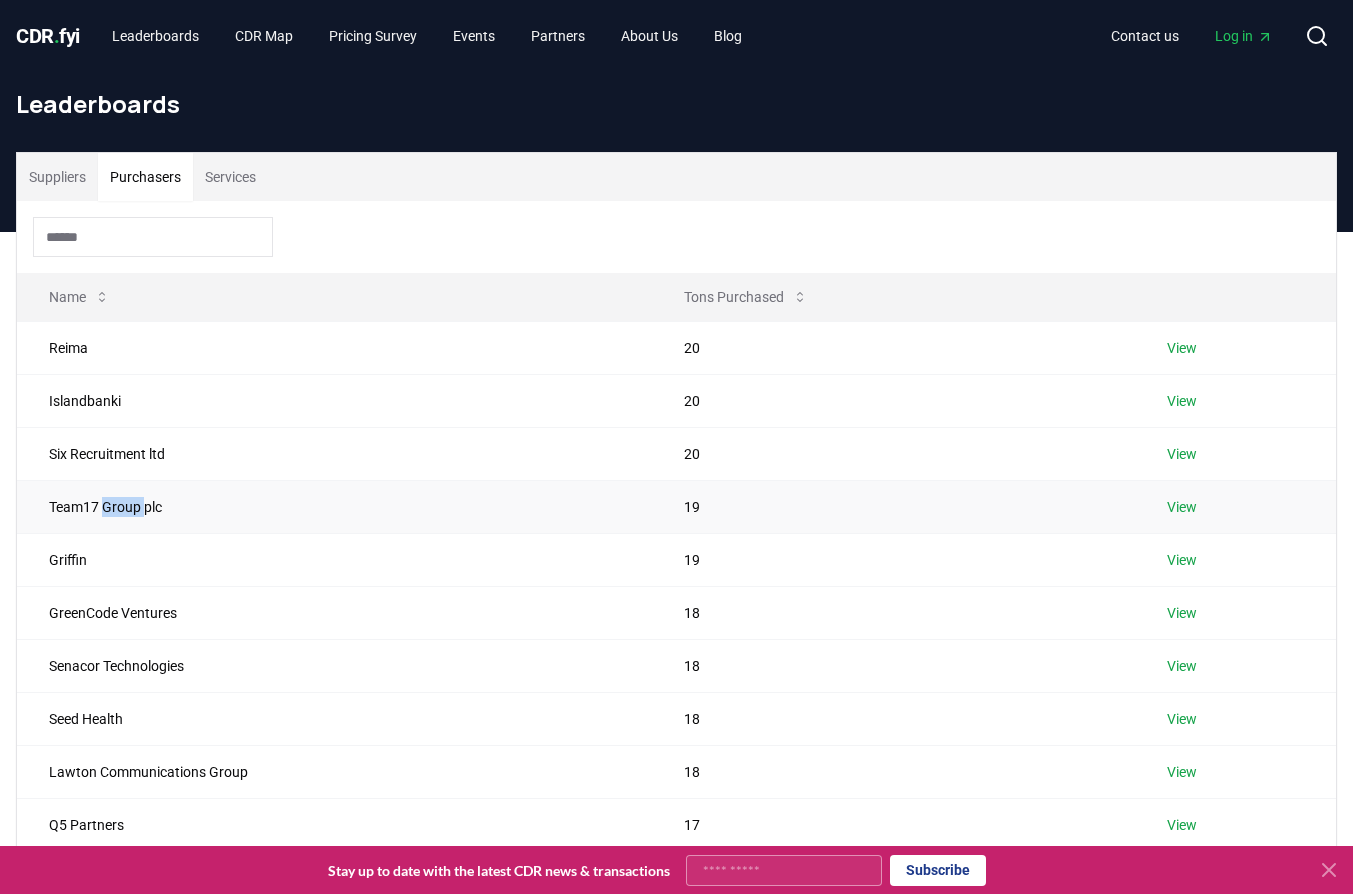 click on "Team17 Group plc" at bounding box center (334, 506) 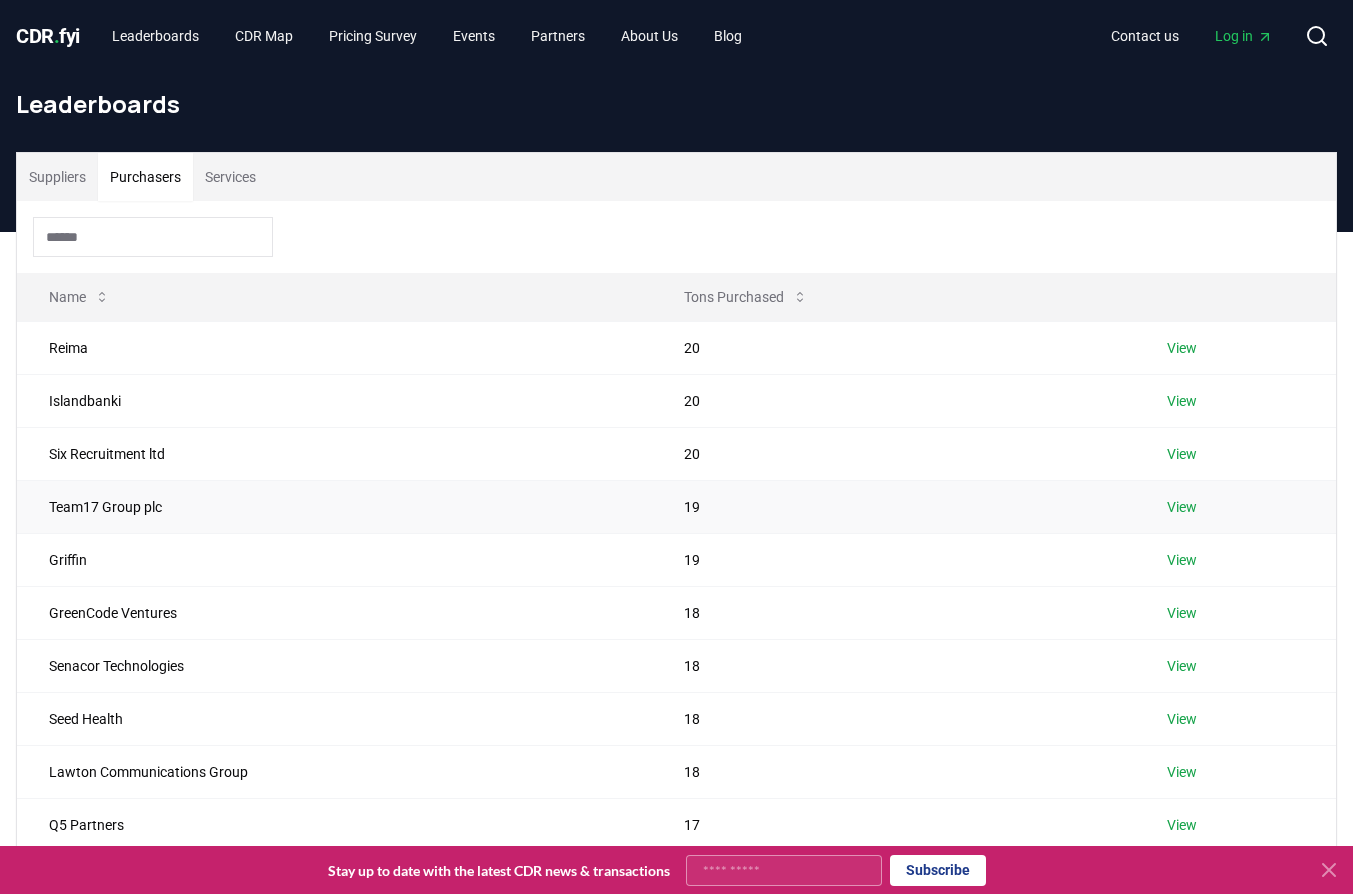 click on "Team17 Group plc" at bounding box center [334, 506] 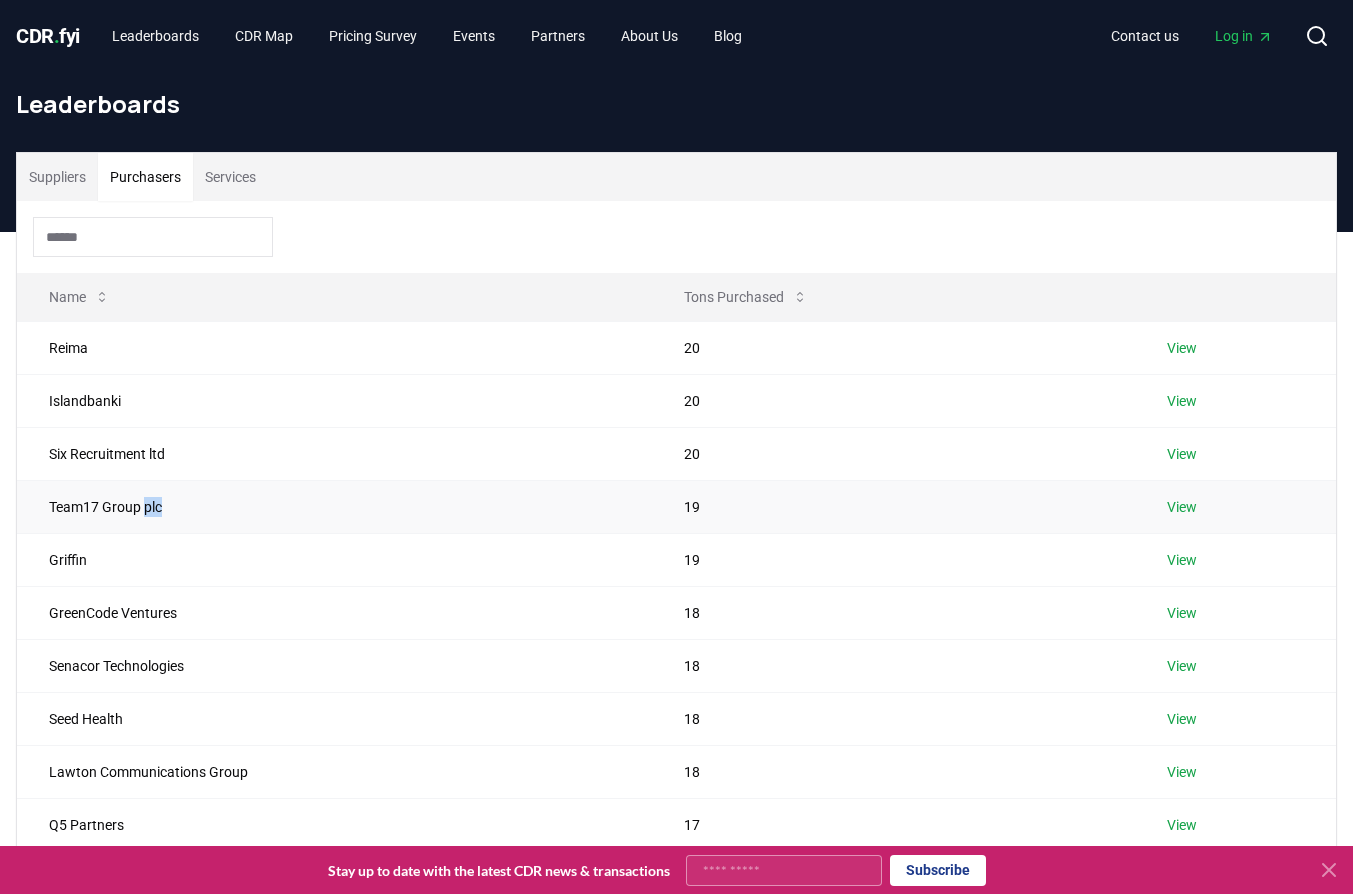 click on "Team17 Group plc" at bounding box center (334, 506) 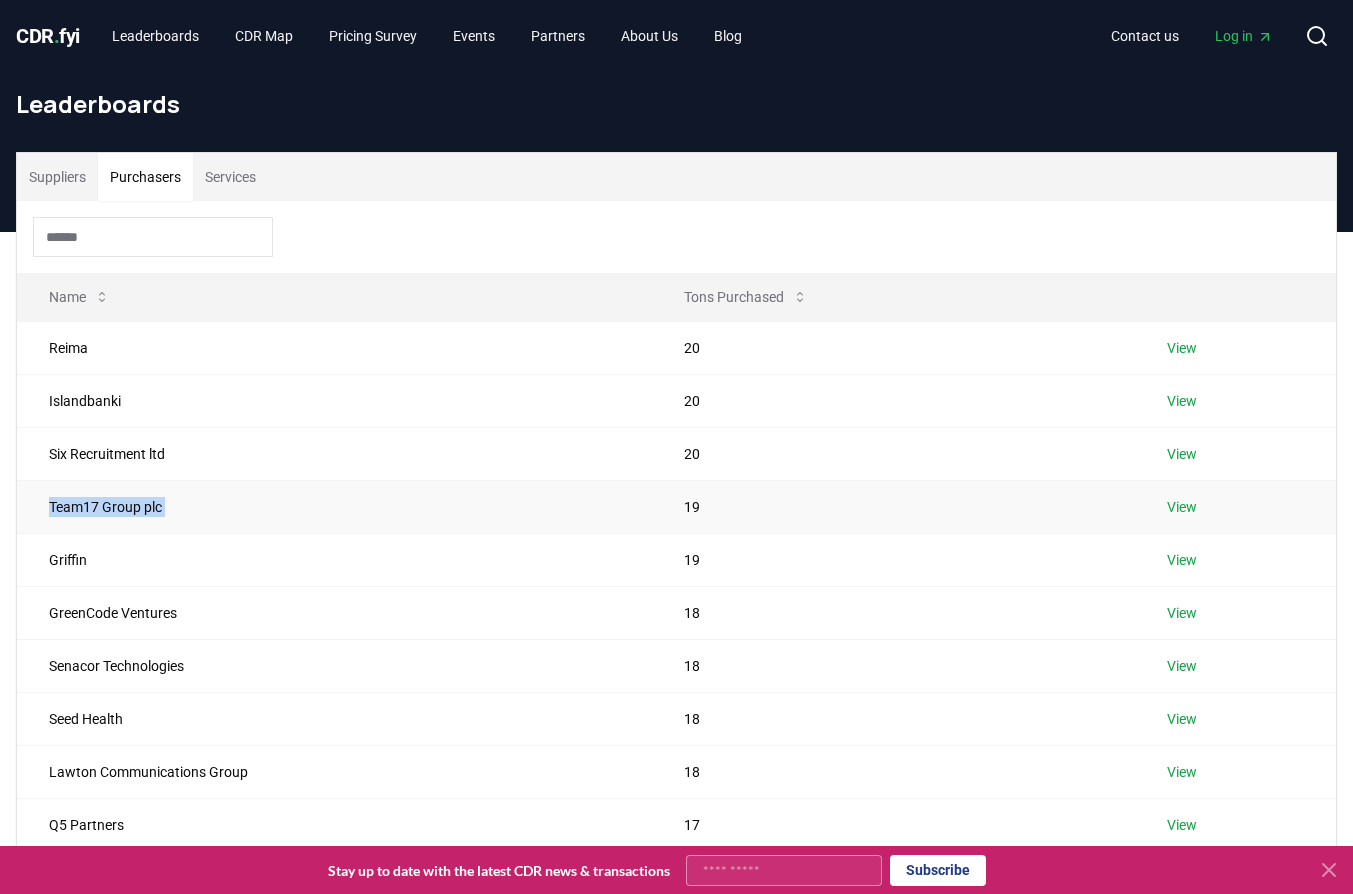 click on "Team17 Group plc" at bounding box center [334, 506] 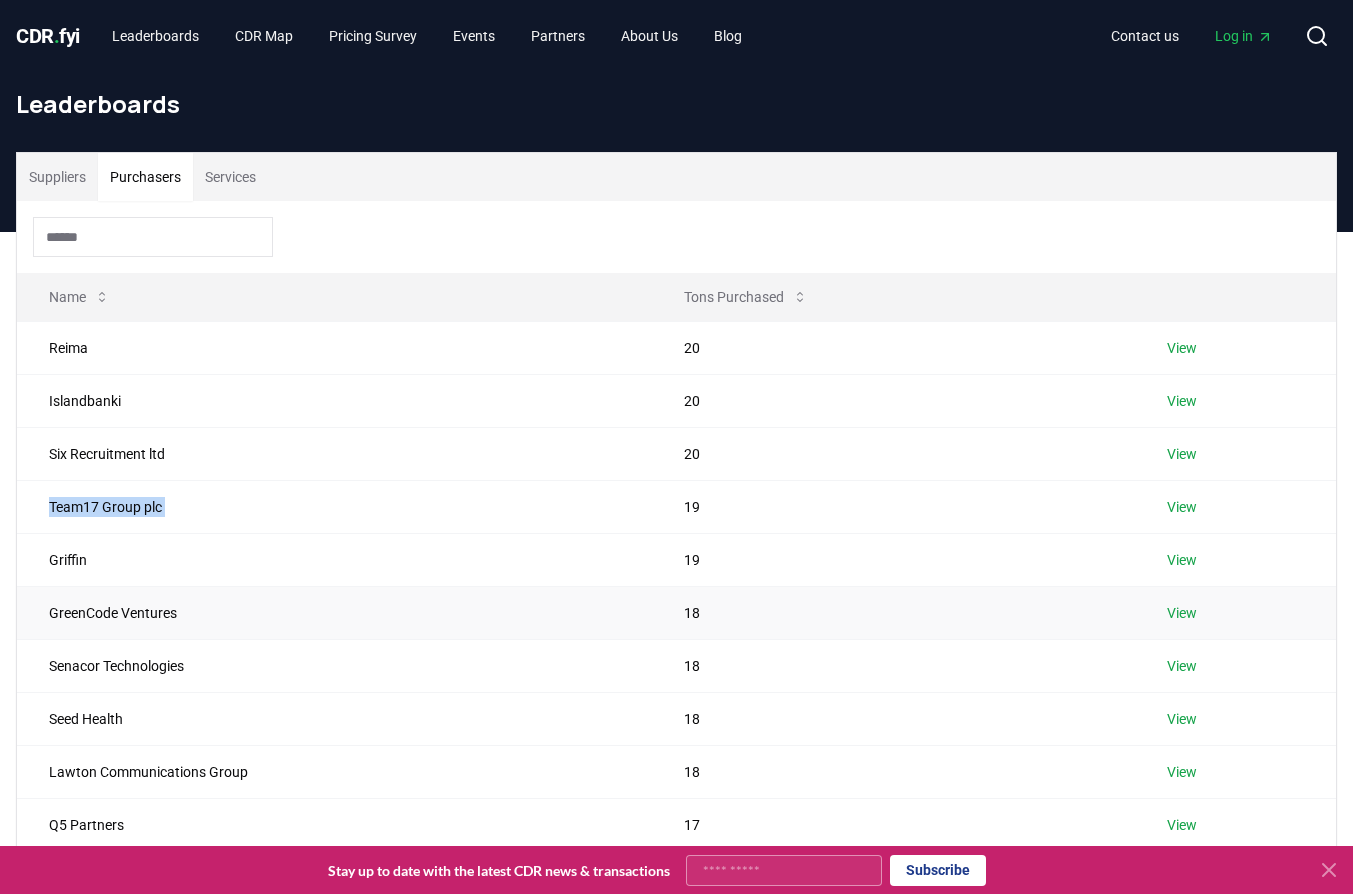 copy on "Team17 Group plc" 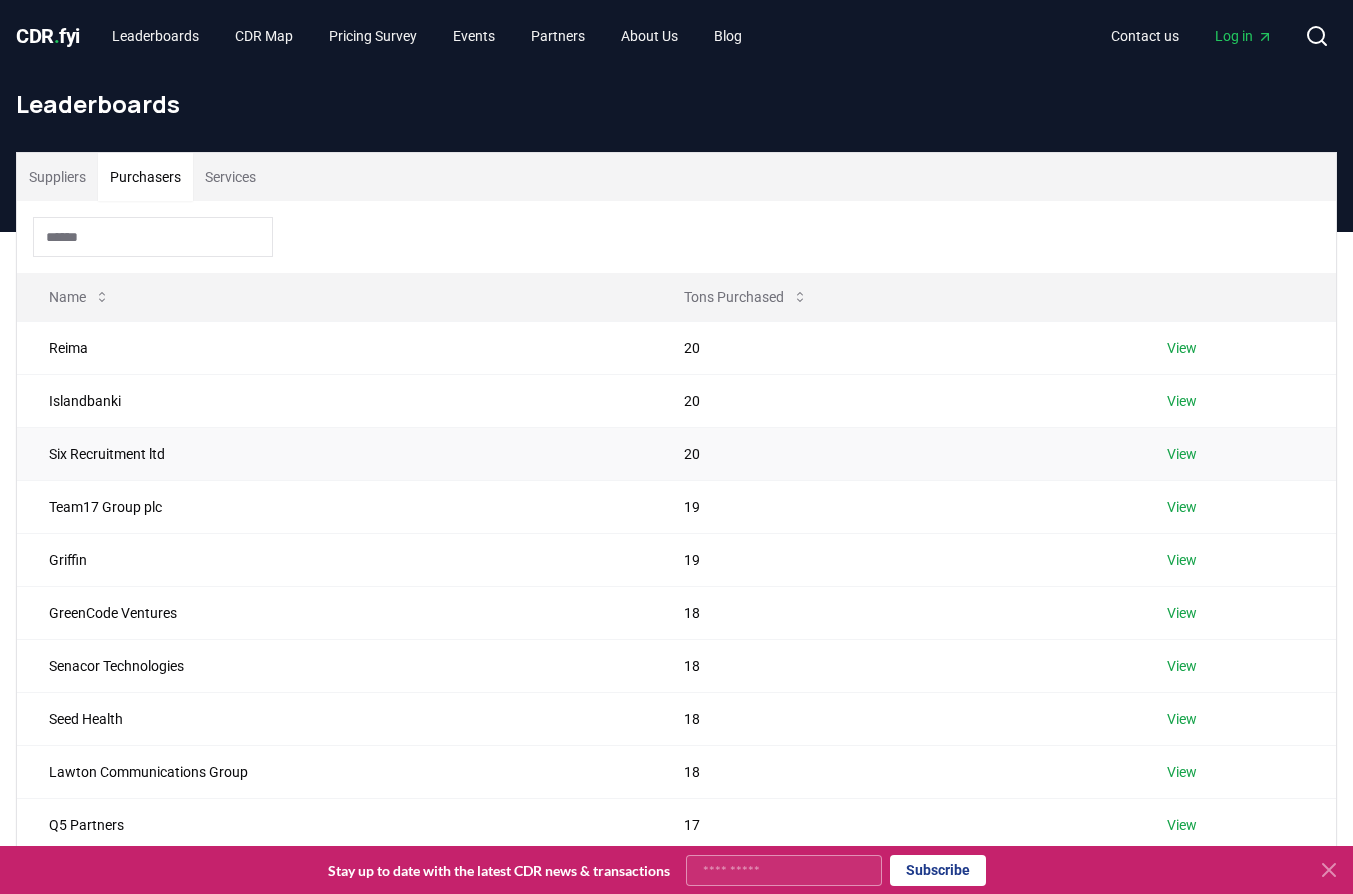 click on "Six Recruitment ltd" at bounding box center (334, 453) 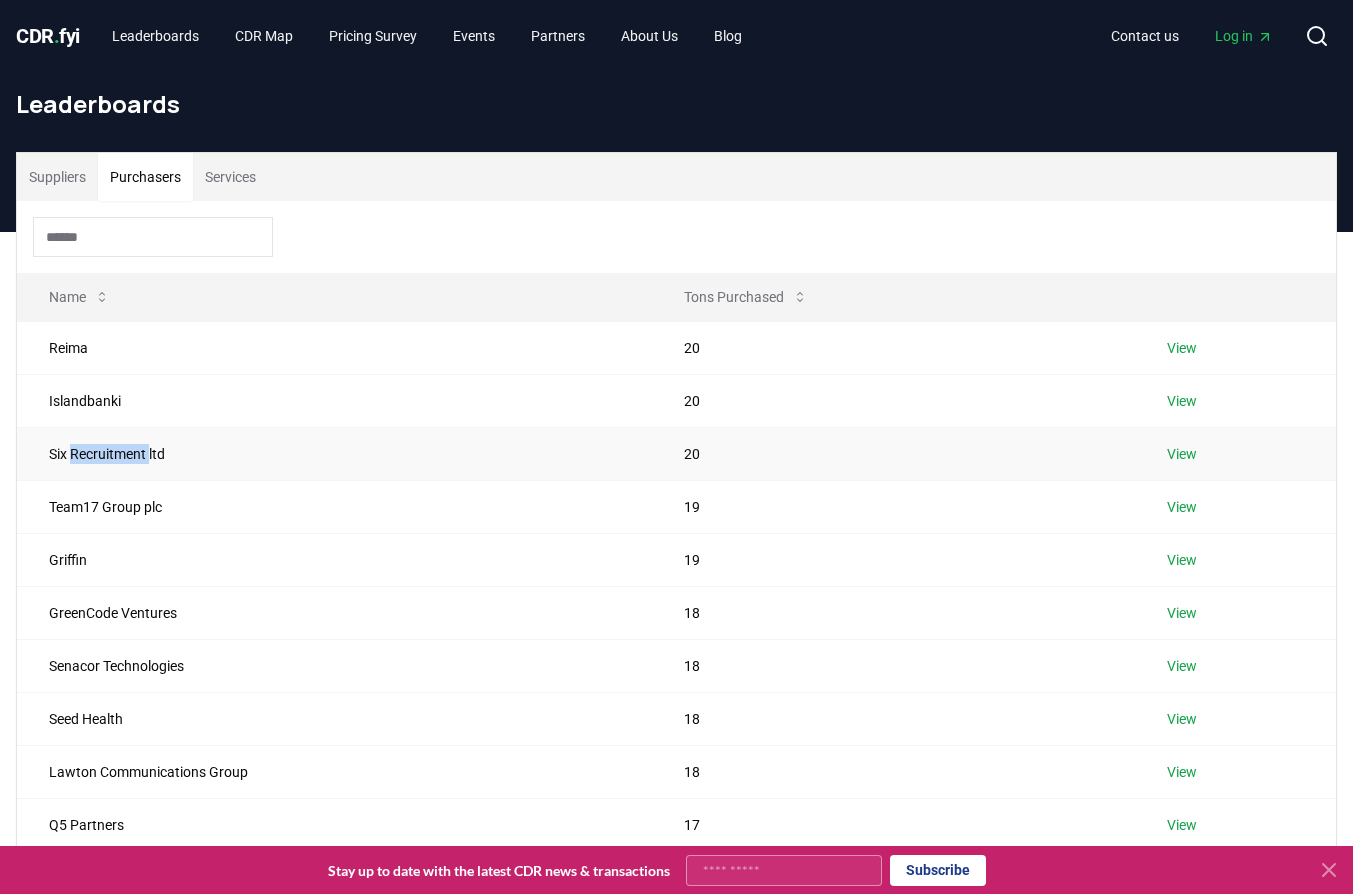 click on "Six Recruitment ltd" at bounding box center (334, 453) 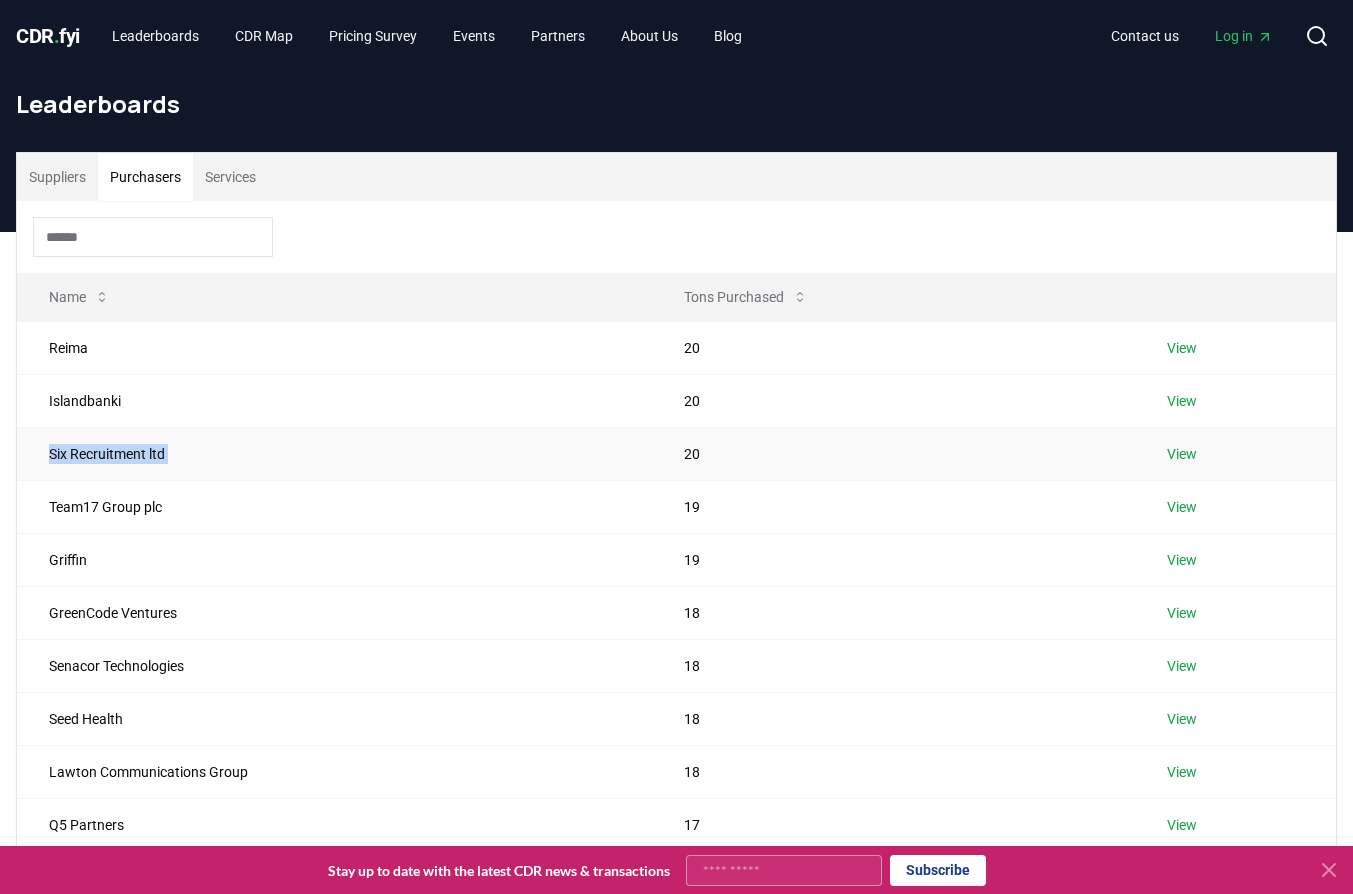 click on "Six Recruitment ltd" at bounding box center (334, 453) 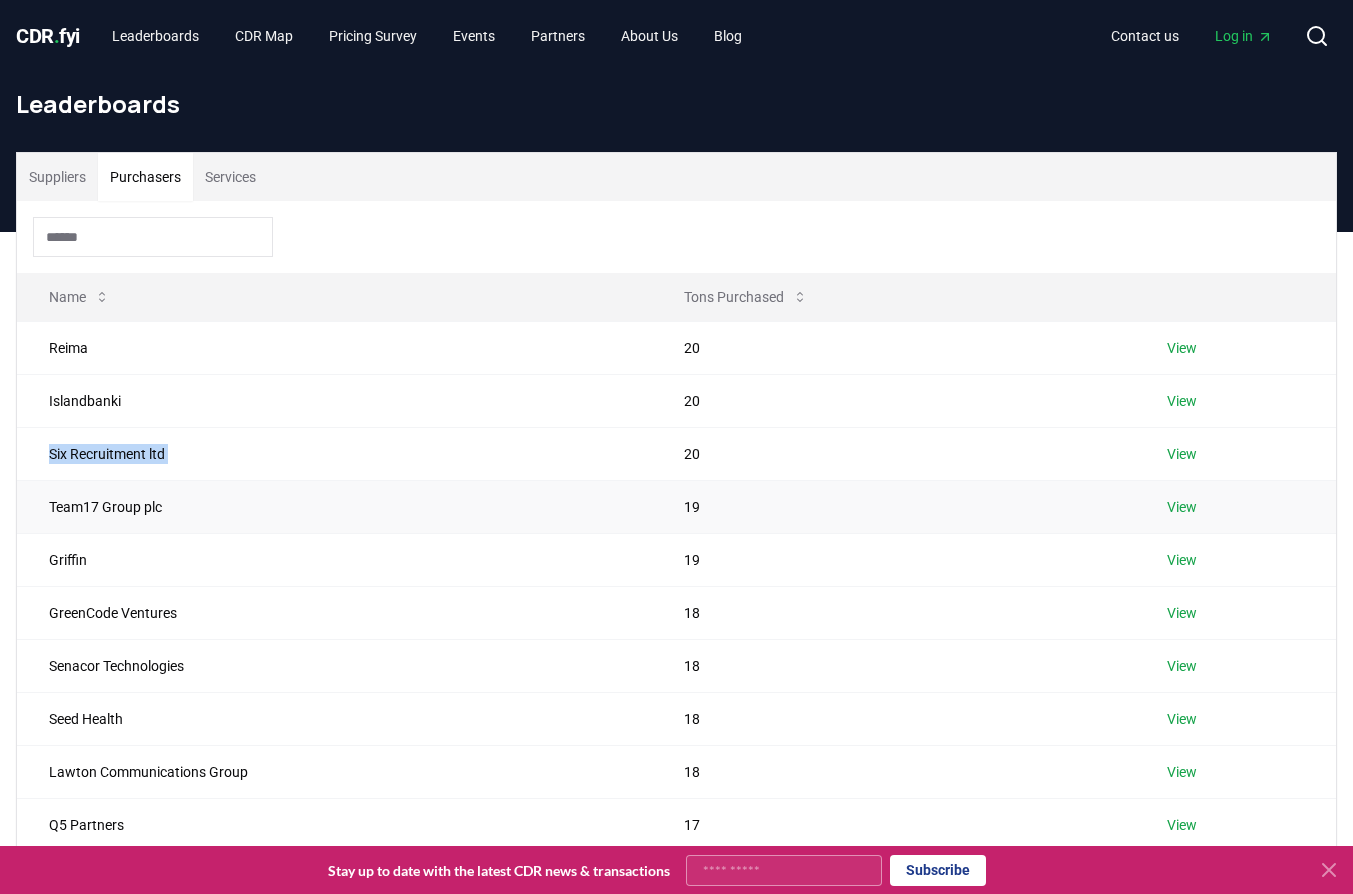 copy on "Six Recruitment ltd" 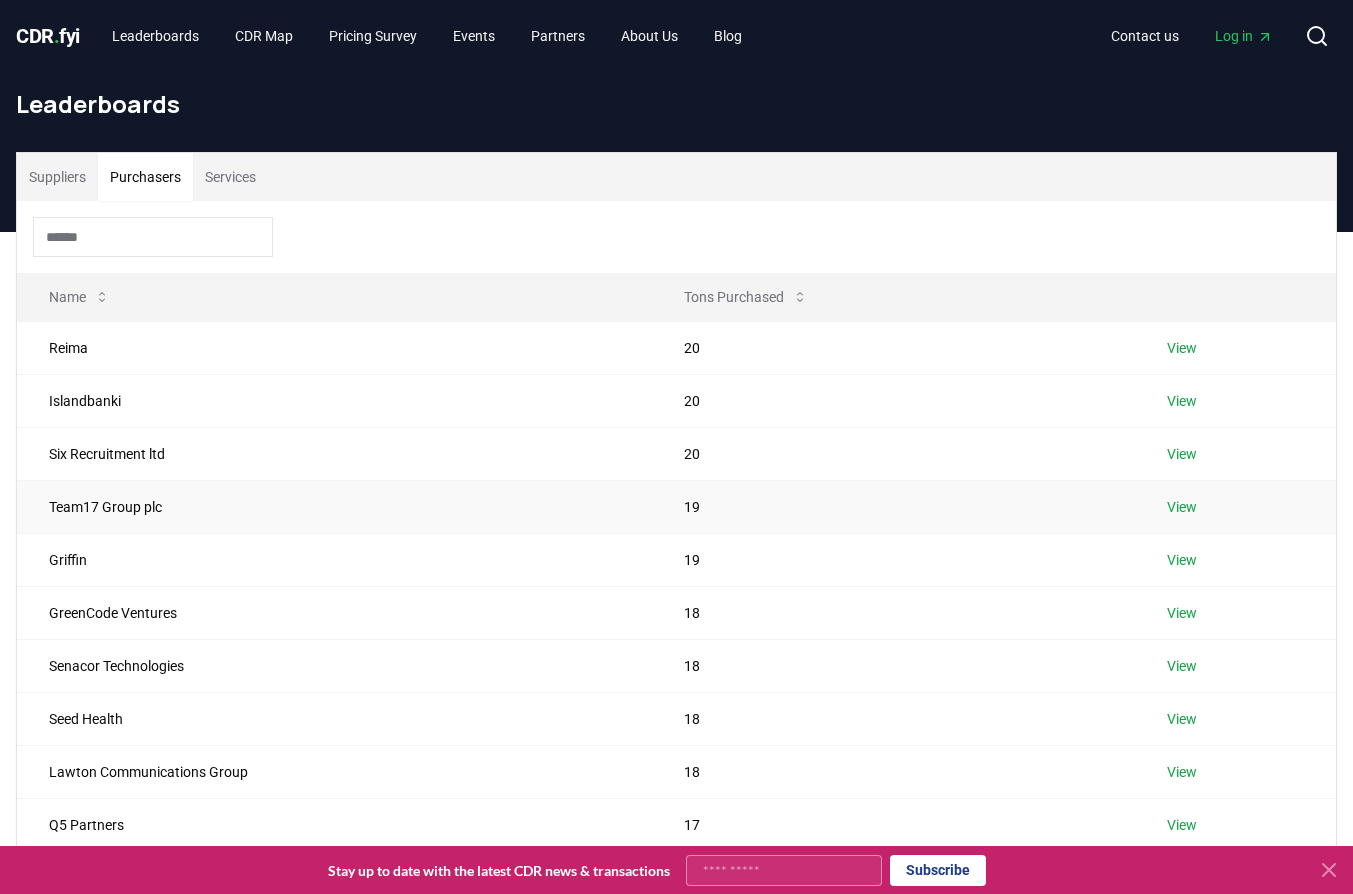 click on "Team17 Group plc" at bounding box center [334, 506] 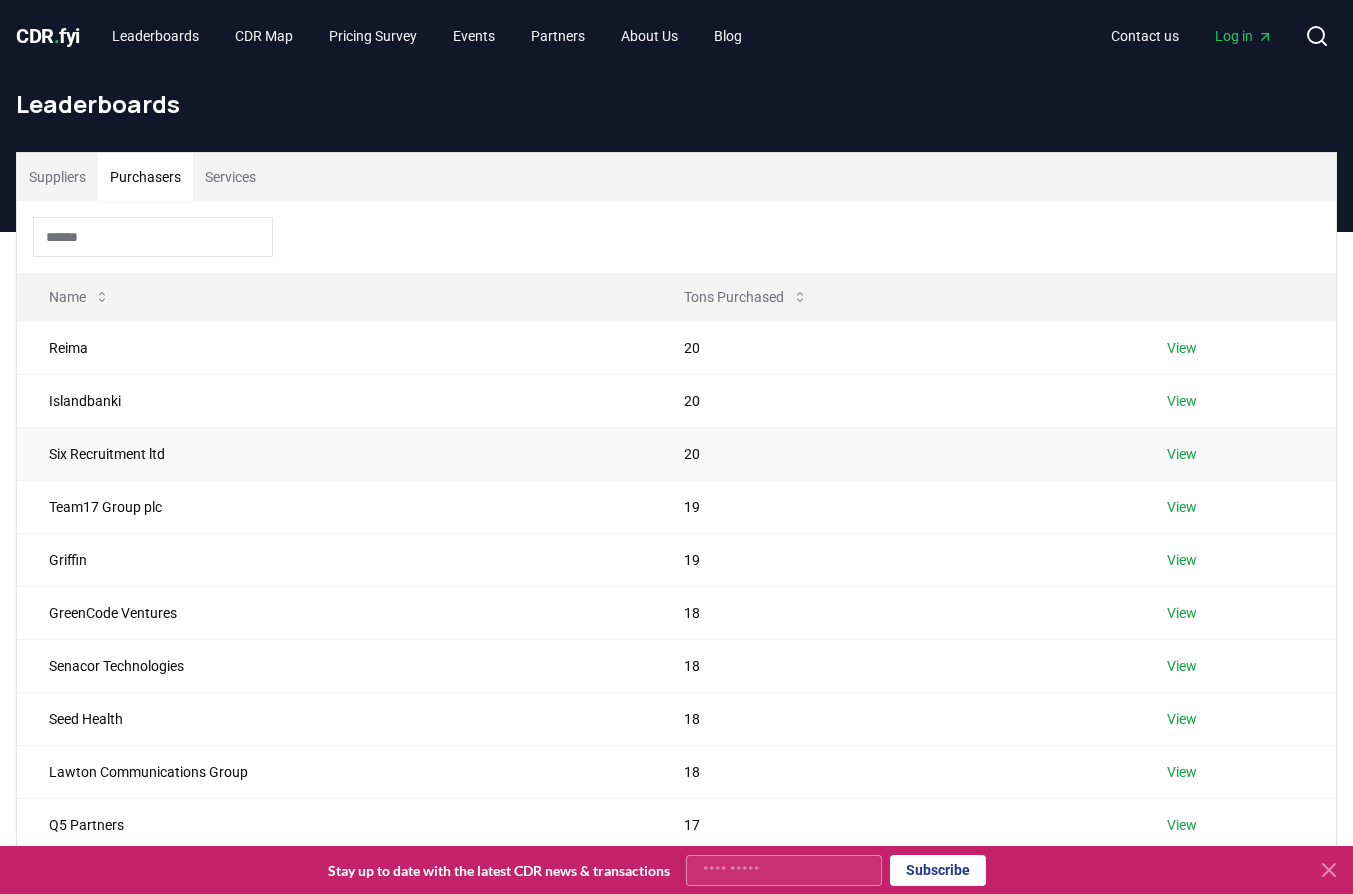 click on "Six Recruitment ltd" at bounding box center (334, 453) 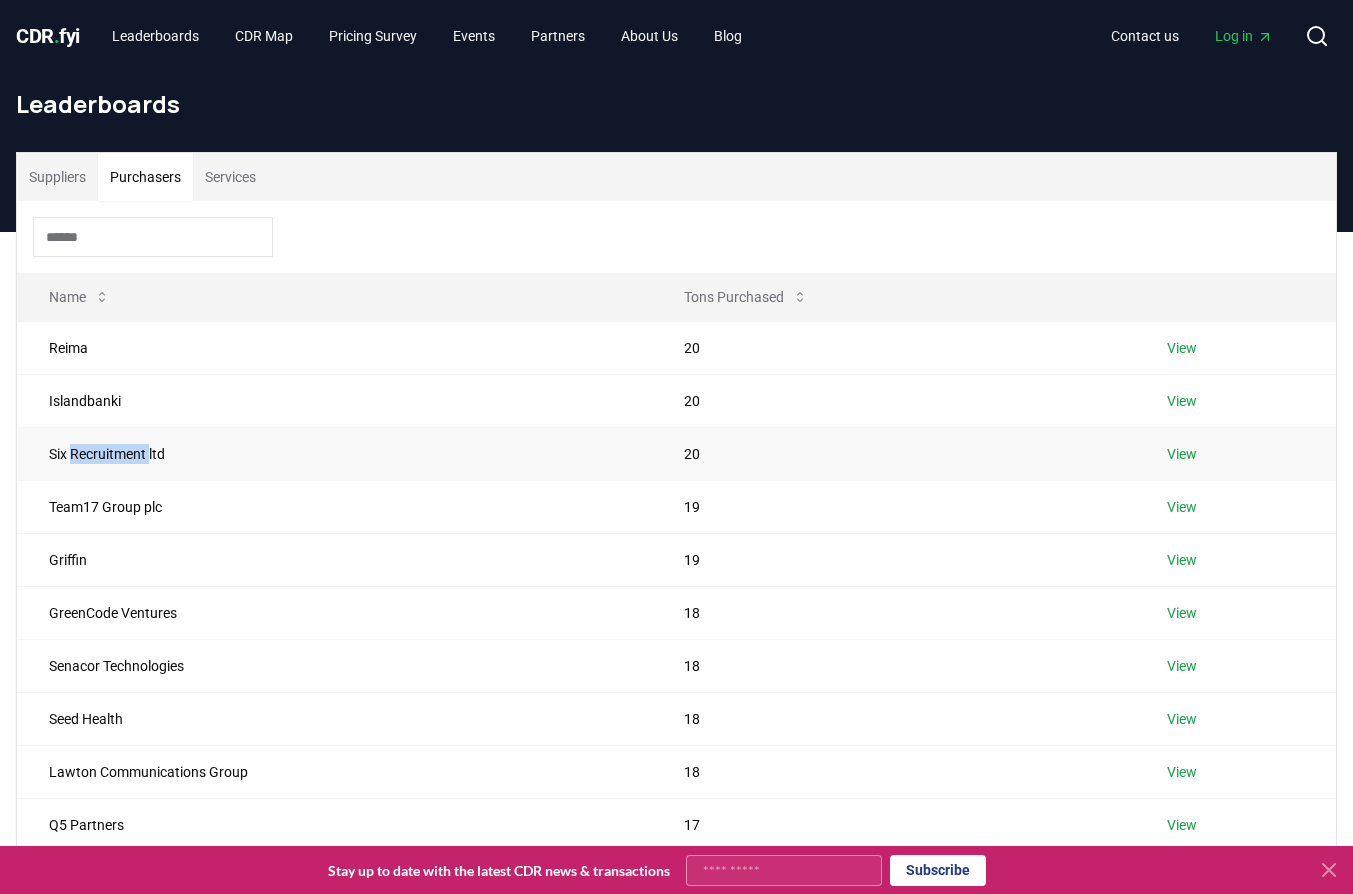 click on "Six Recruitment ltd" at bounding box center [334, 453] 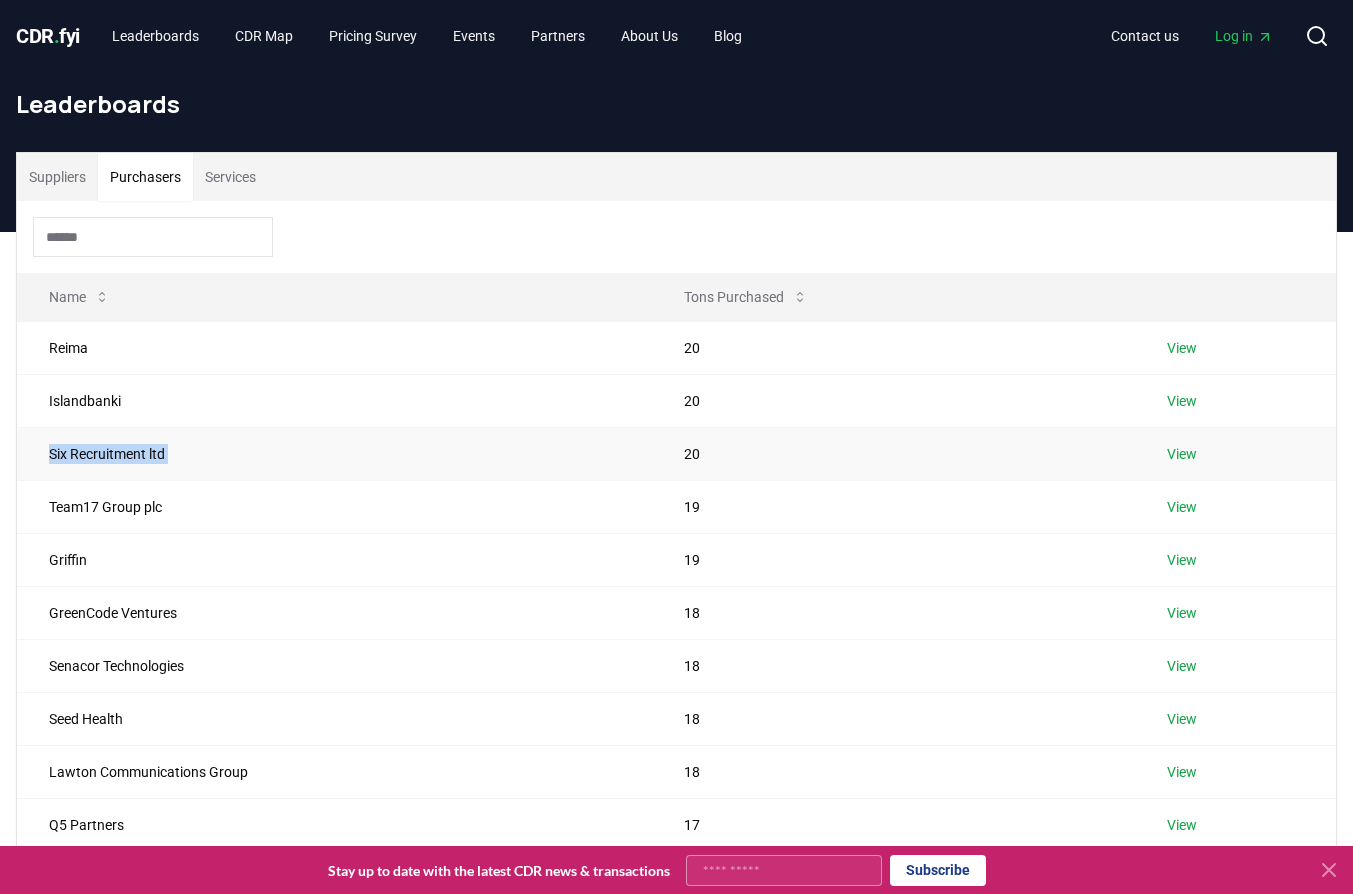 click on "Six Recruitment ltd" at bounding box center [334, 453] 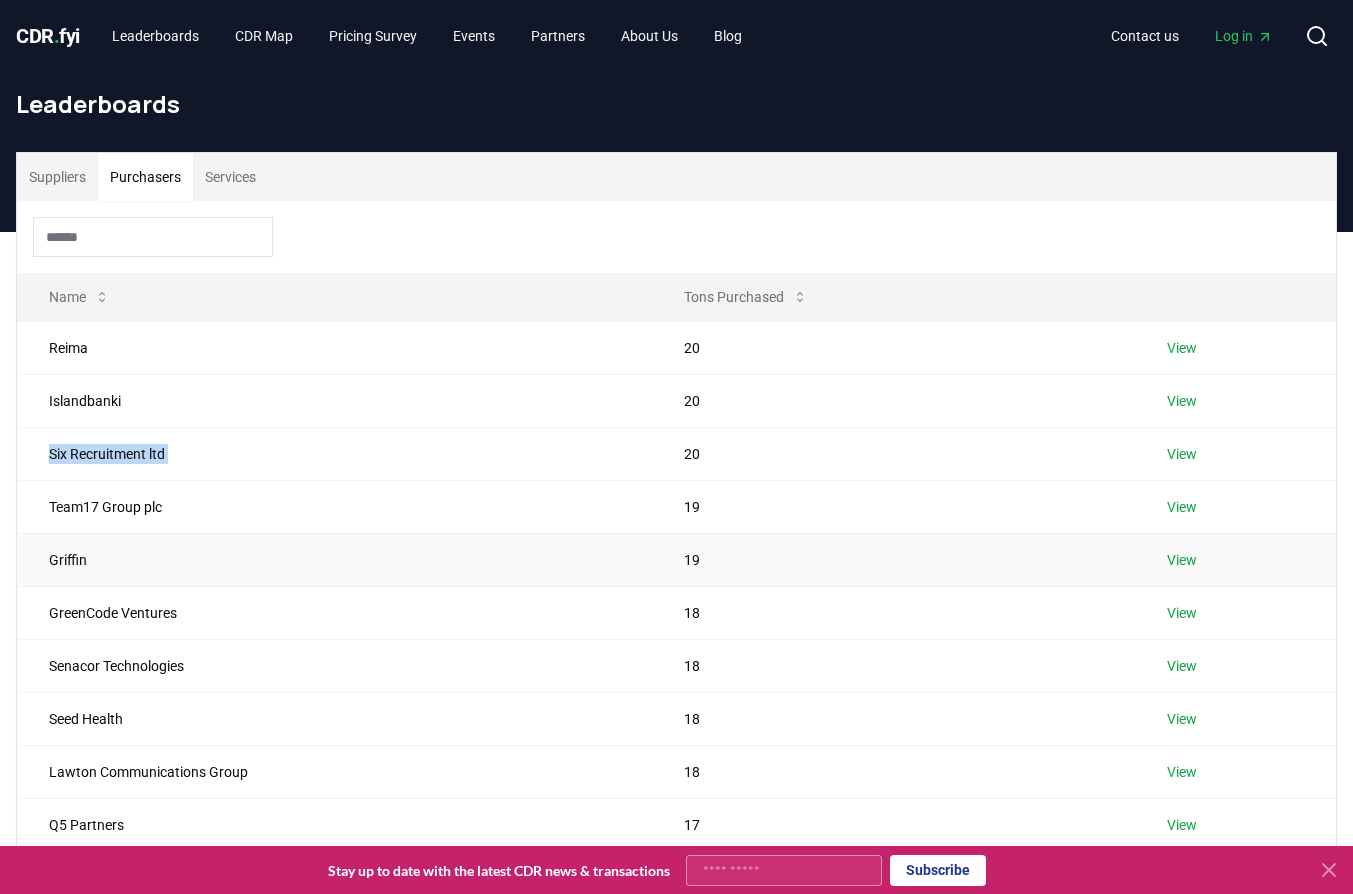 copy on "Six Recruitment ltd" 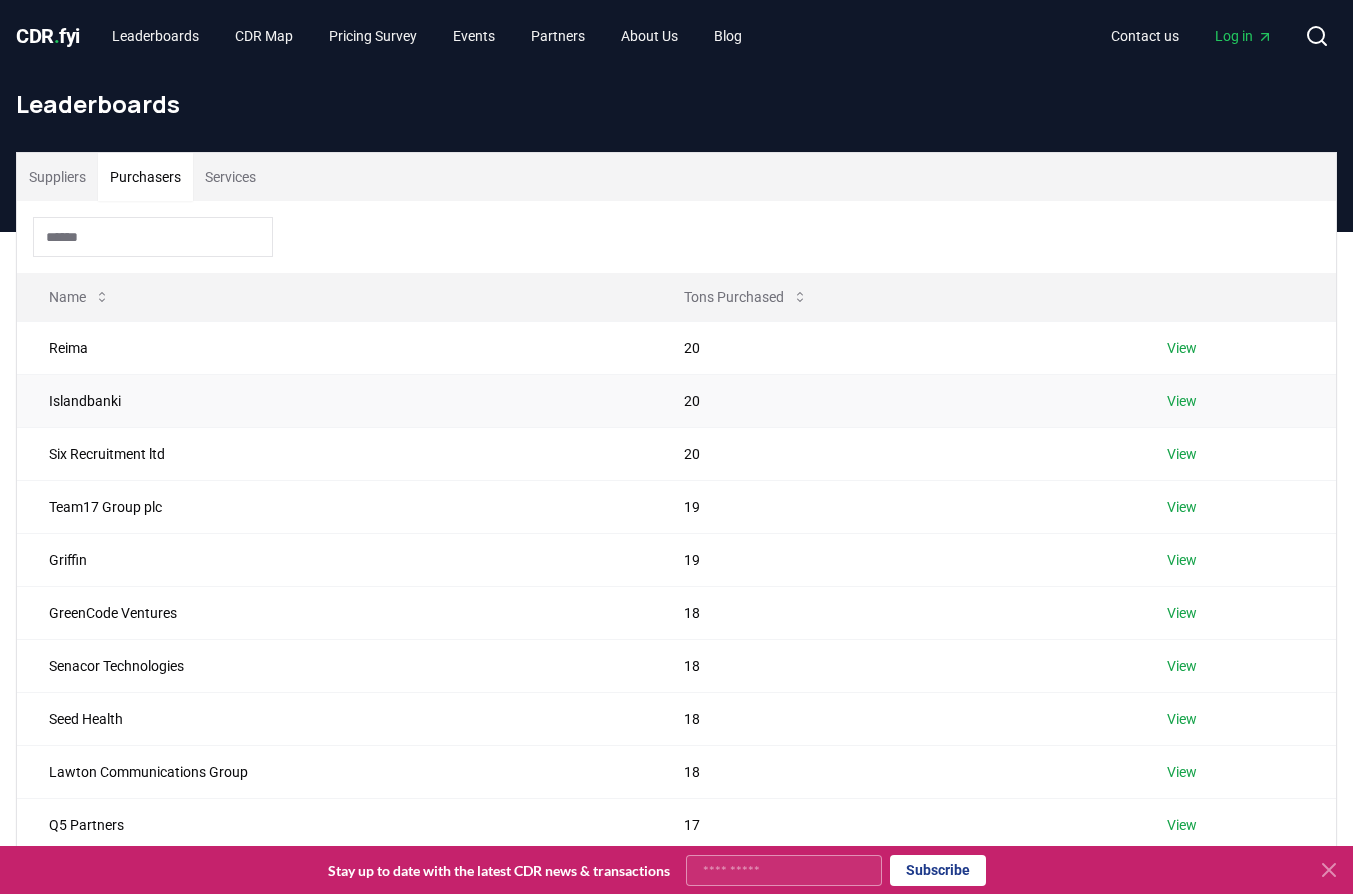click on "Islandbanki" at bounding box center [334, 400] 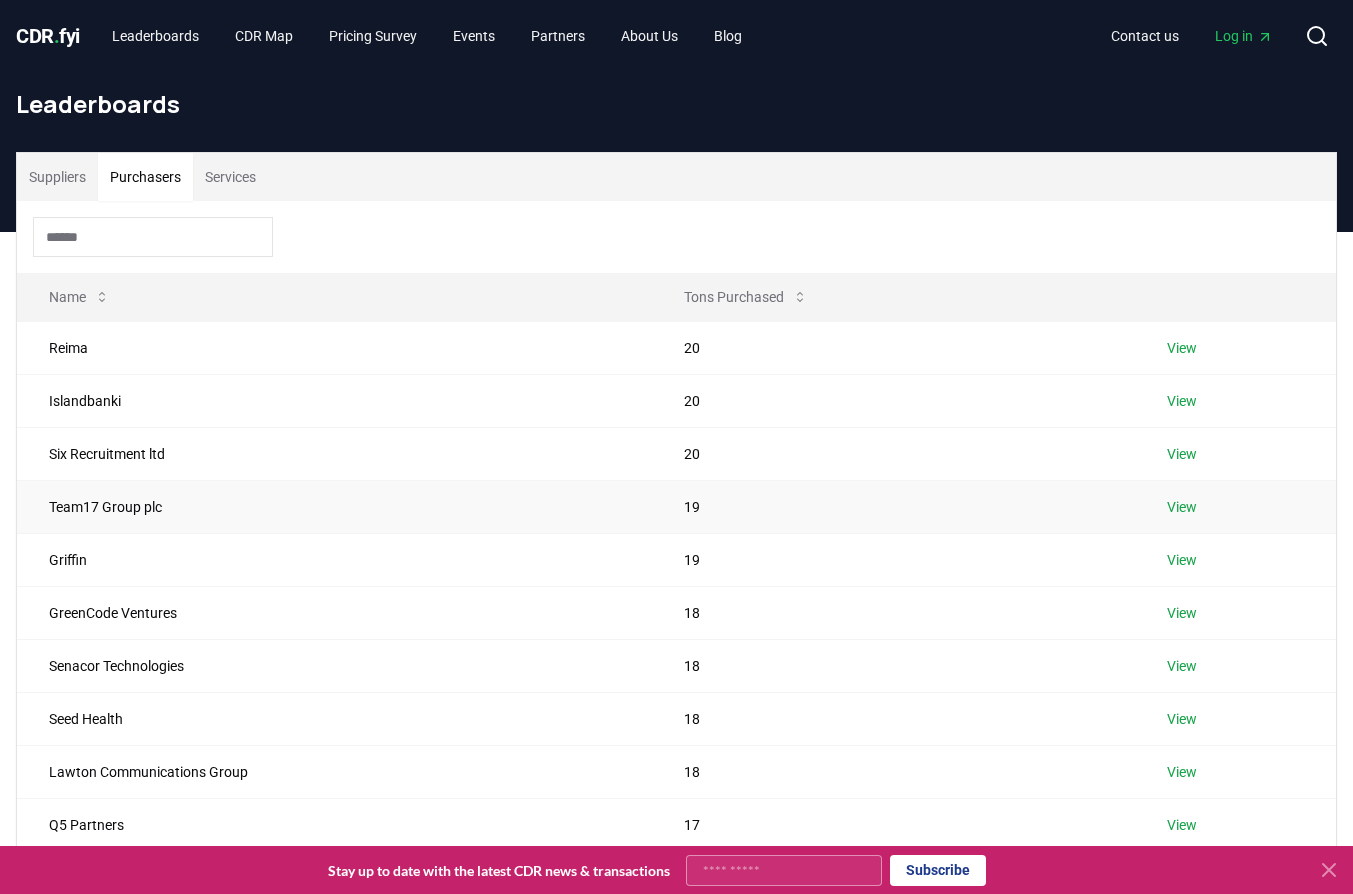 click on "Team17 Group plc" at bounding box center (334, 506) 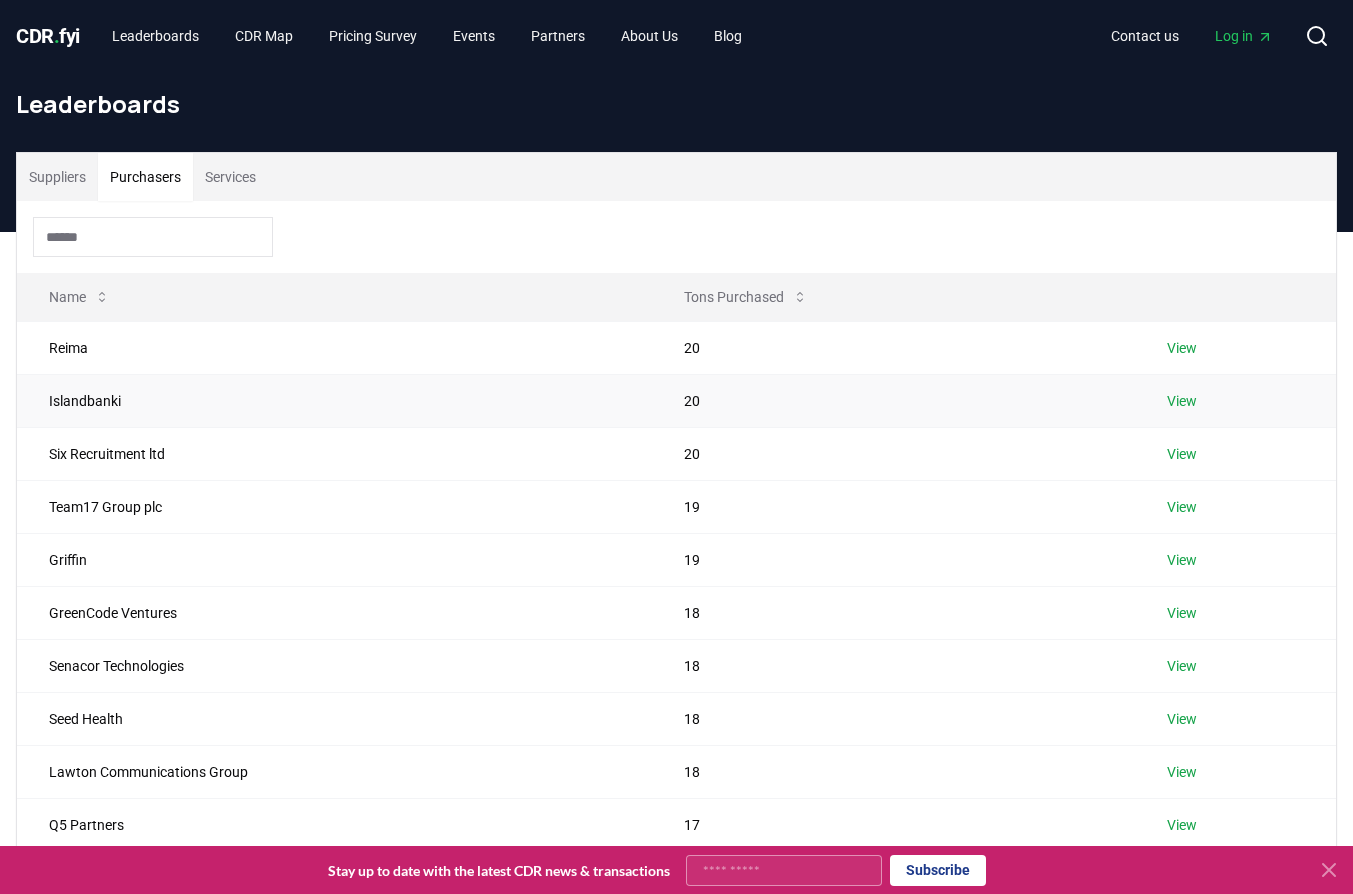 click on "Islandbanki" at bounding box center (334, 400) 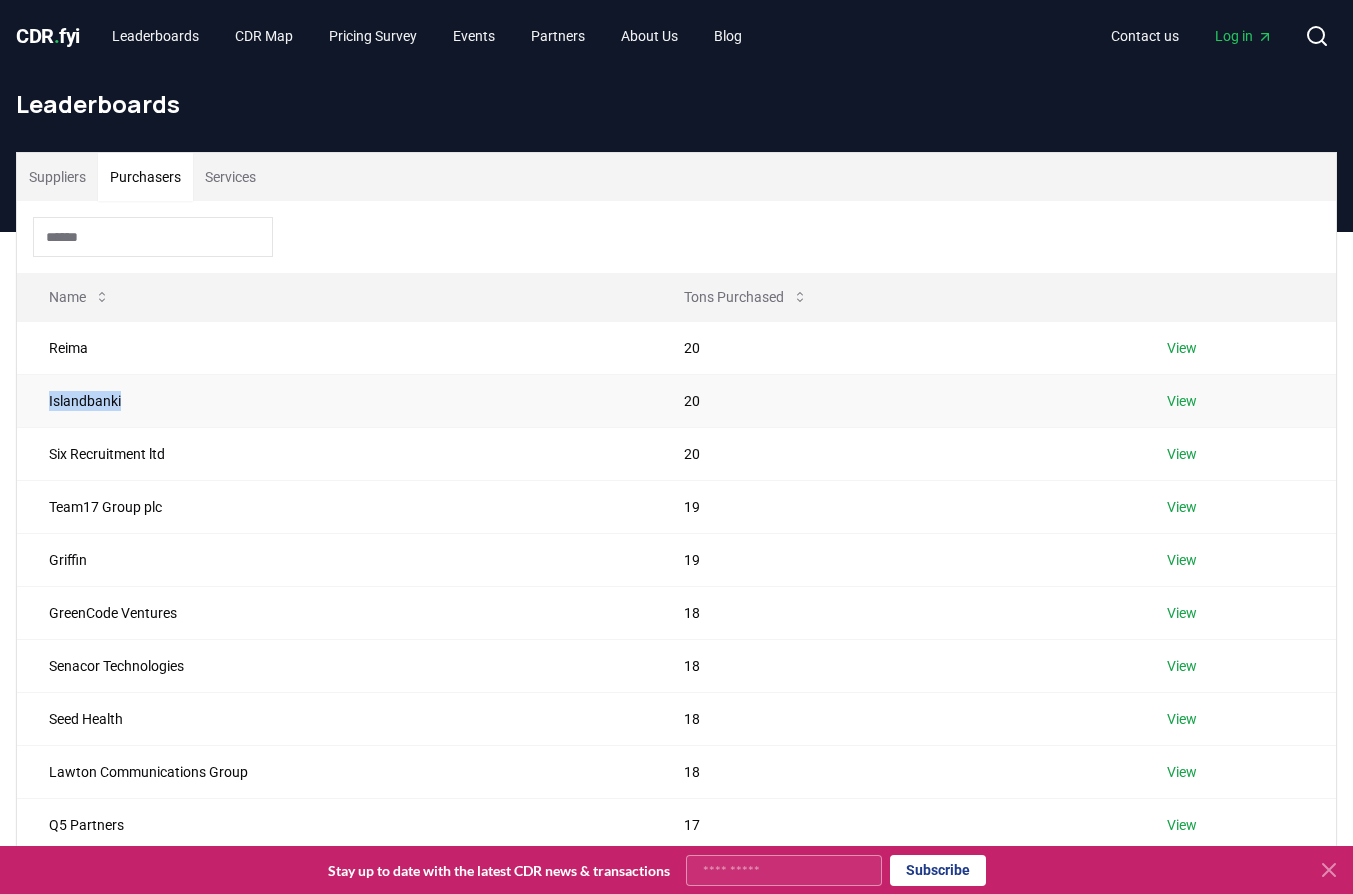 click on "Islandbanki" at bounding box center [334, 400] 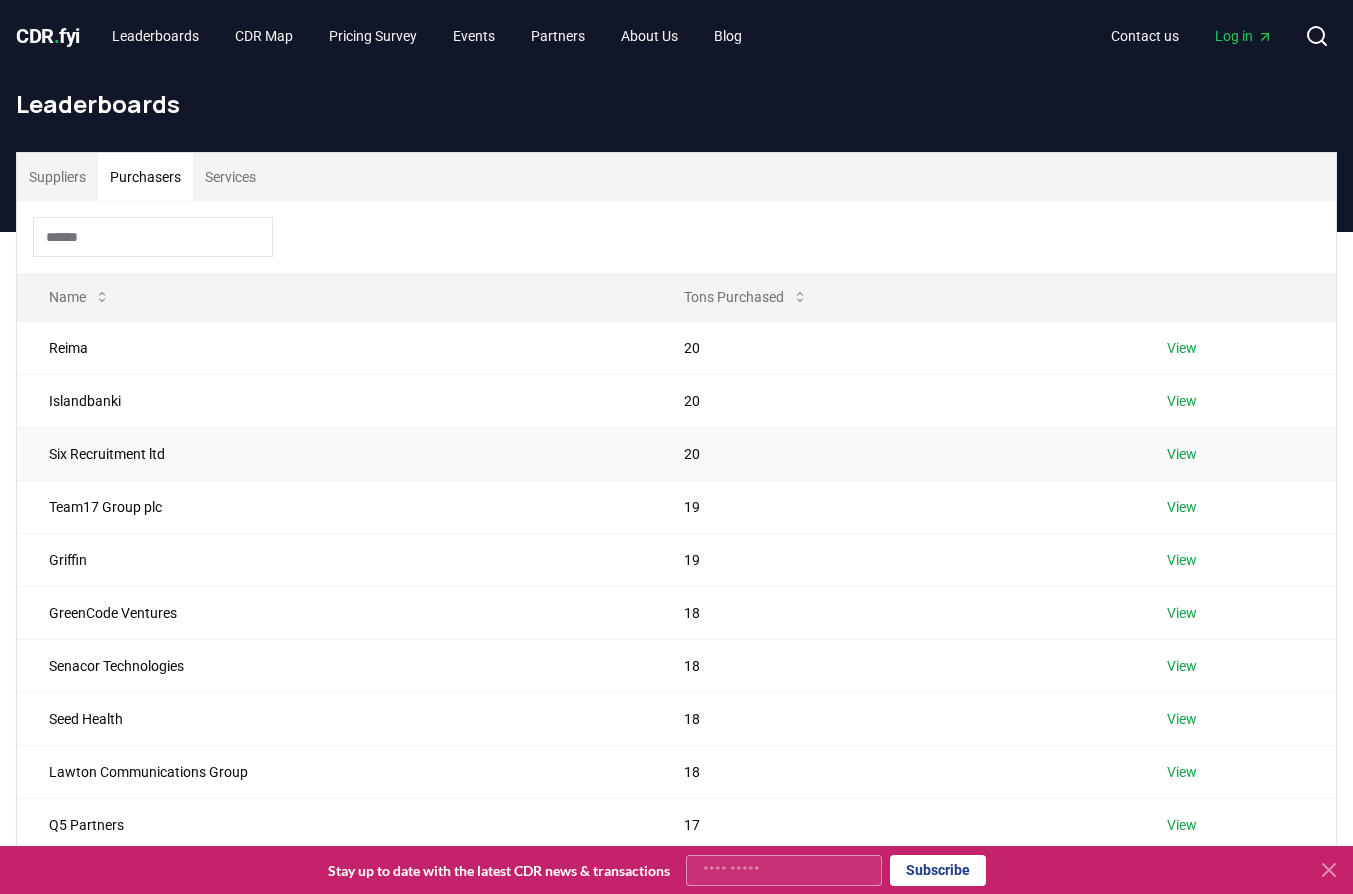 click on "Six Recruitment ltd" at bounding box center [334, 453] 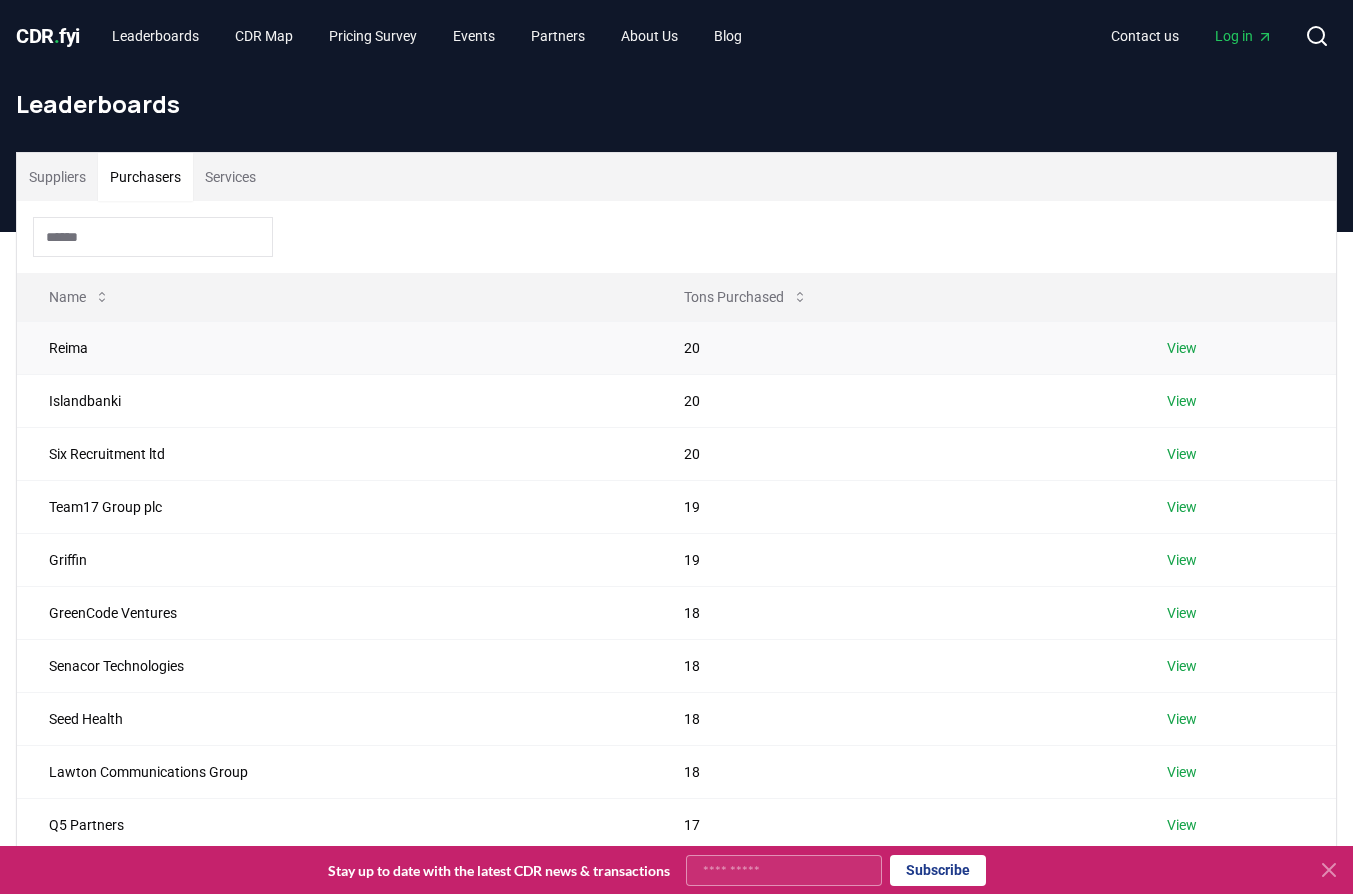 click on "Reima" at bounding box center [334, 347] 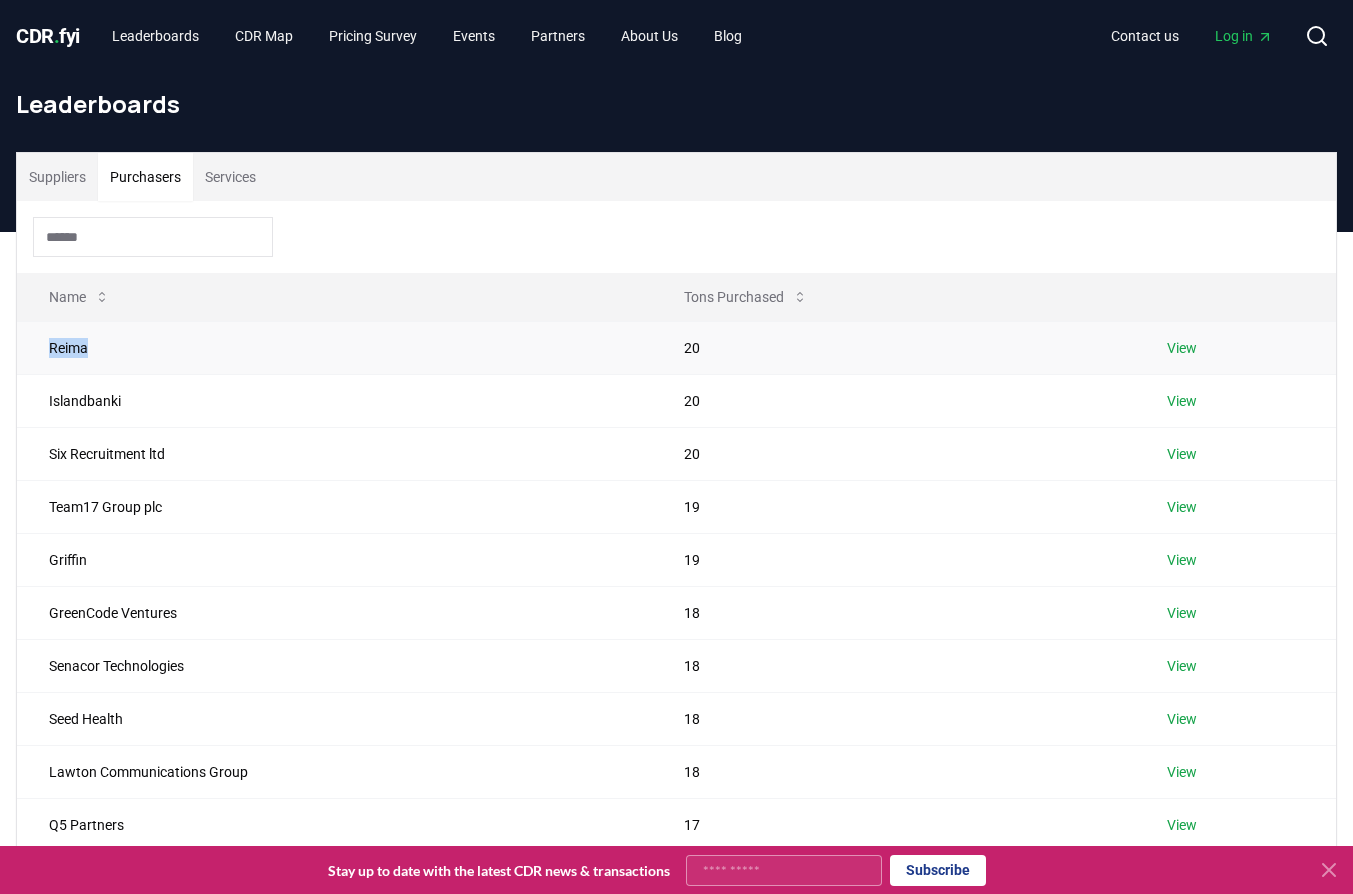 click on "Reima" at bounding box center (334, 347) 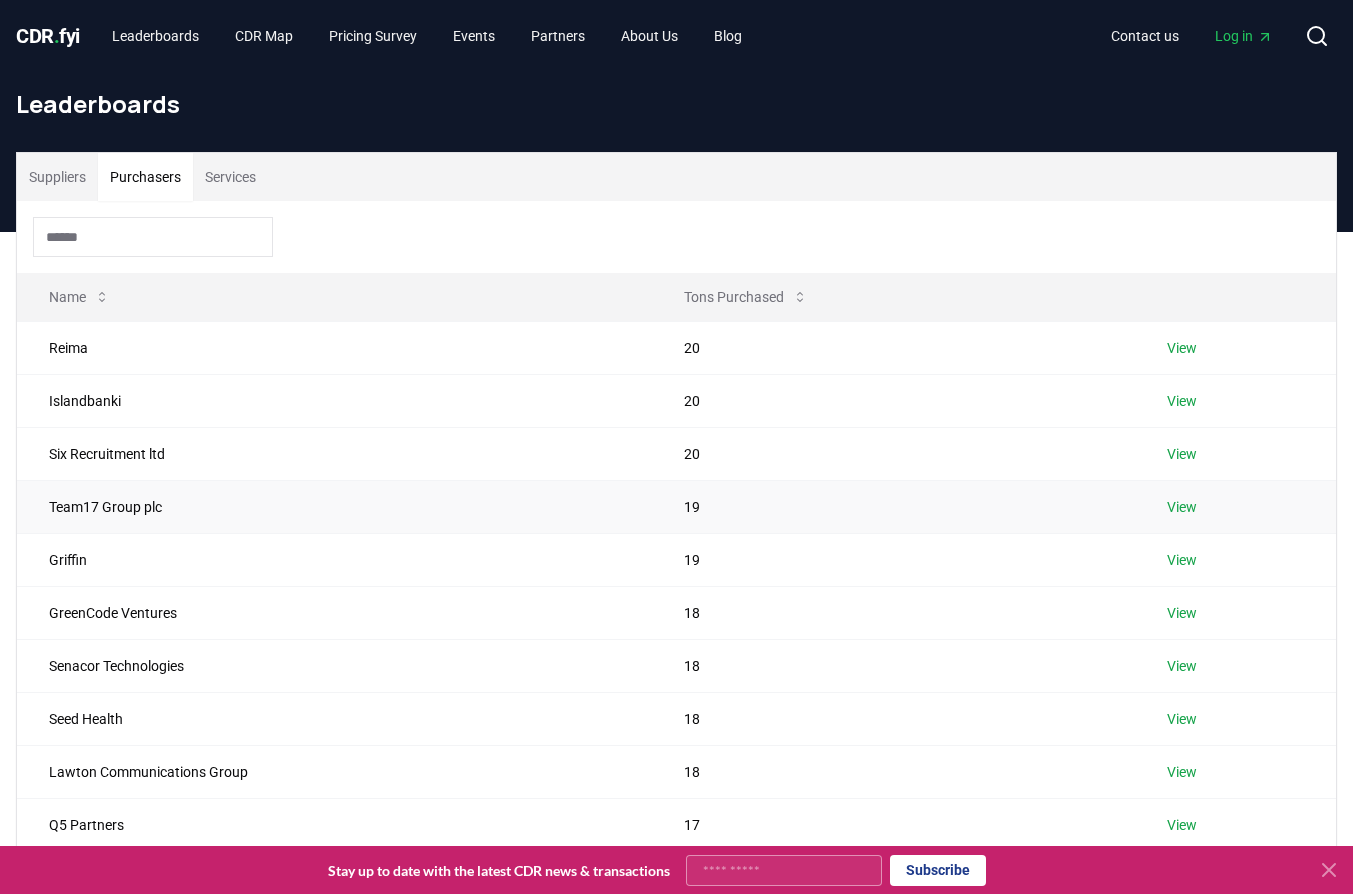 click on "Team17 Group plc" at bounding box center (334, 506) 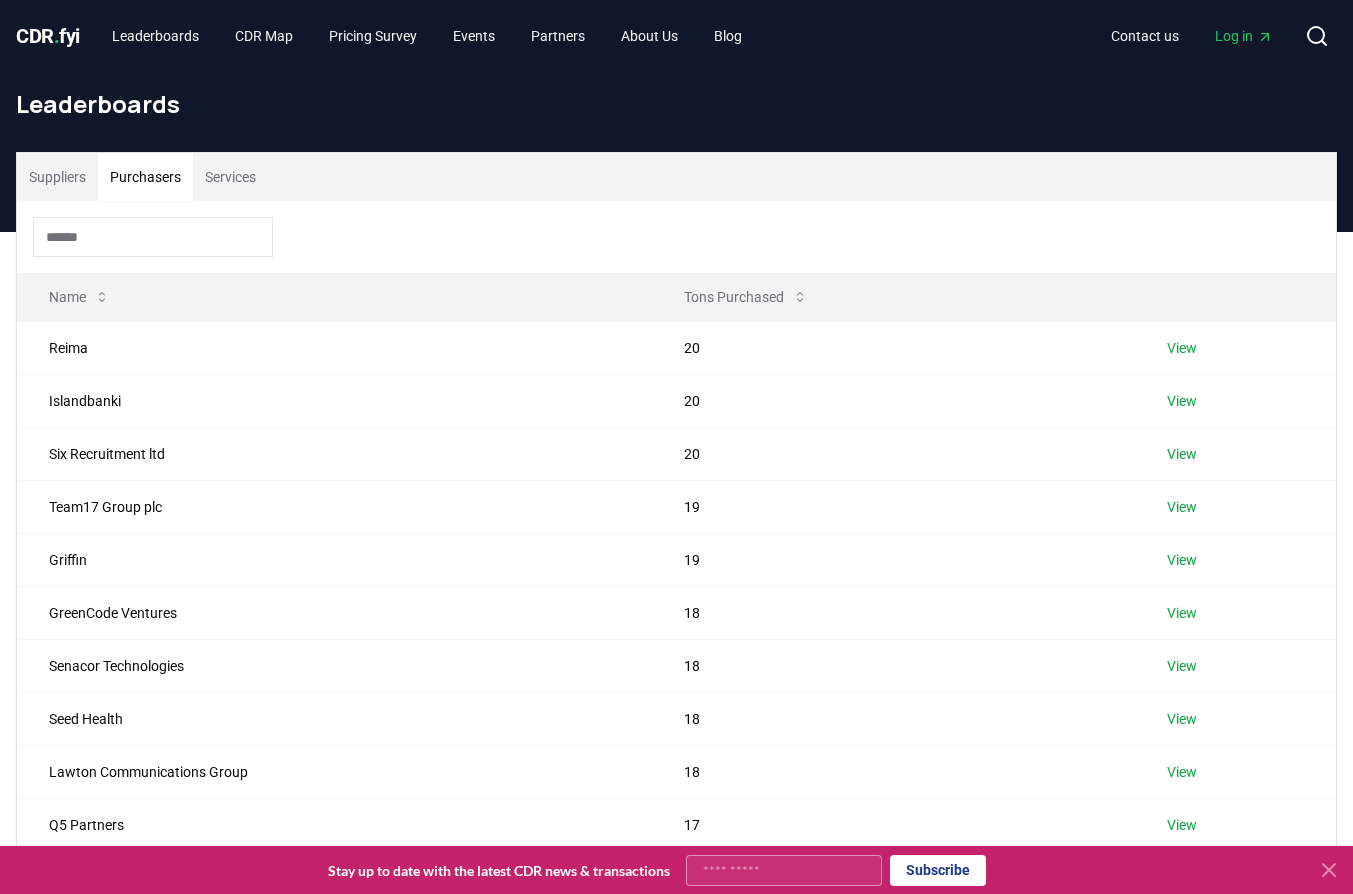 scroll, scrollTop: 524, scrollLeft: 0, axis: vertical 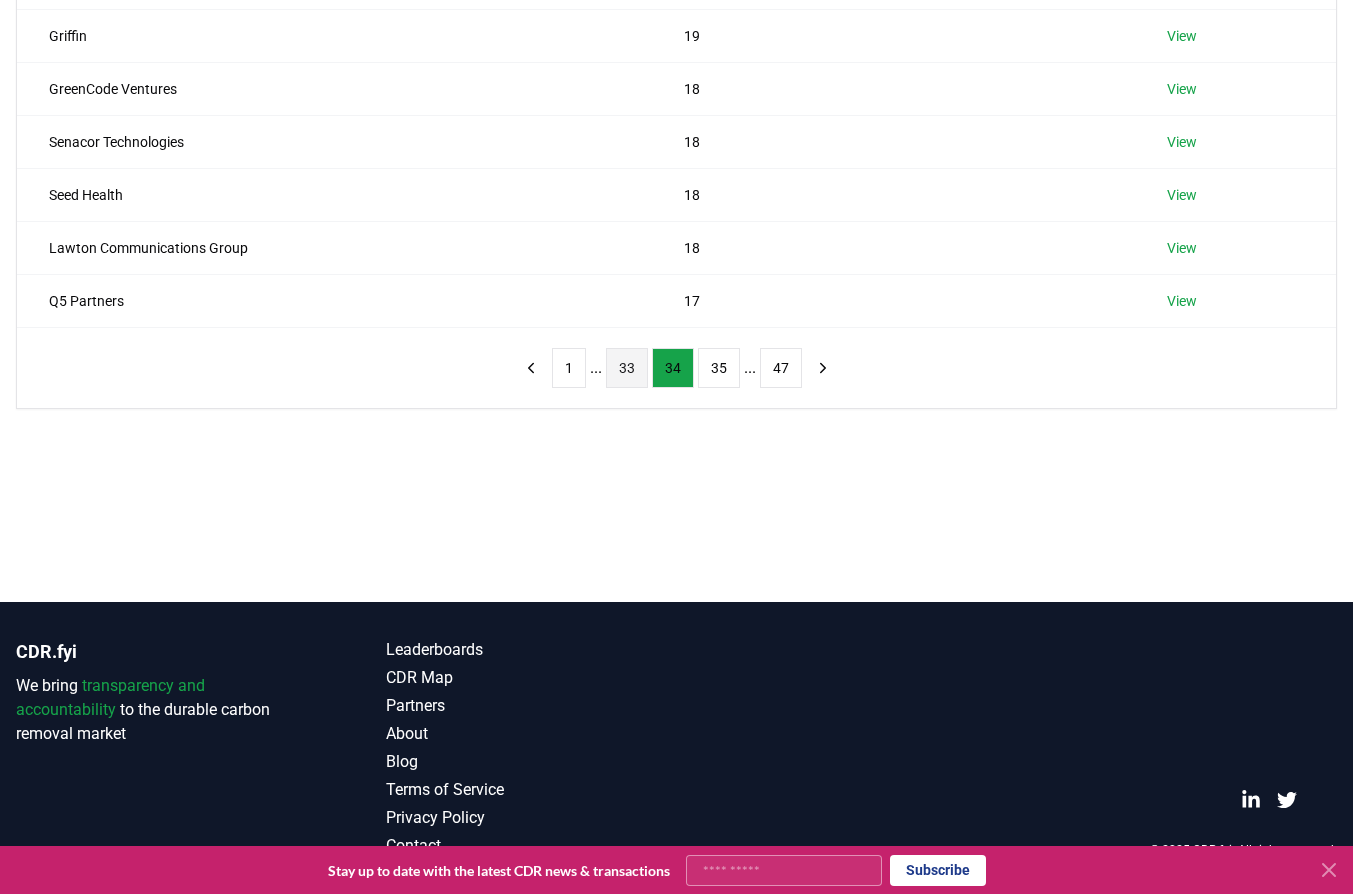 click on "33" at bounding box center (627, 368) 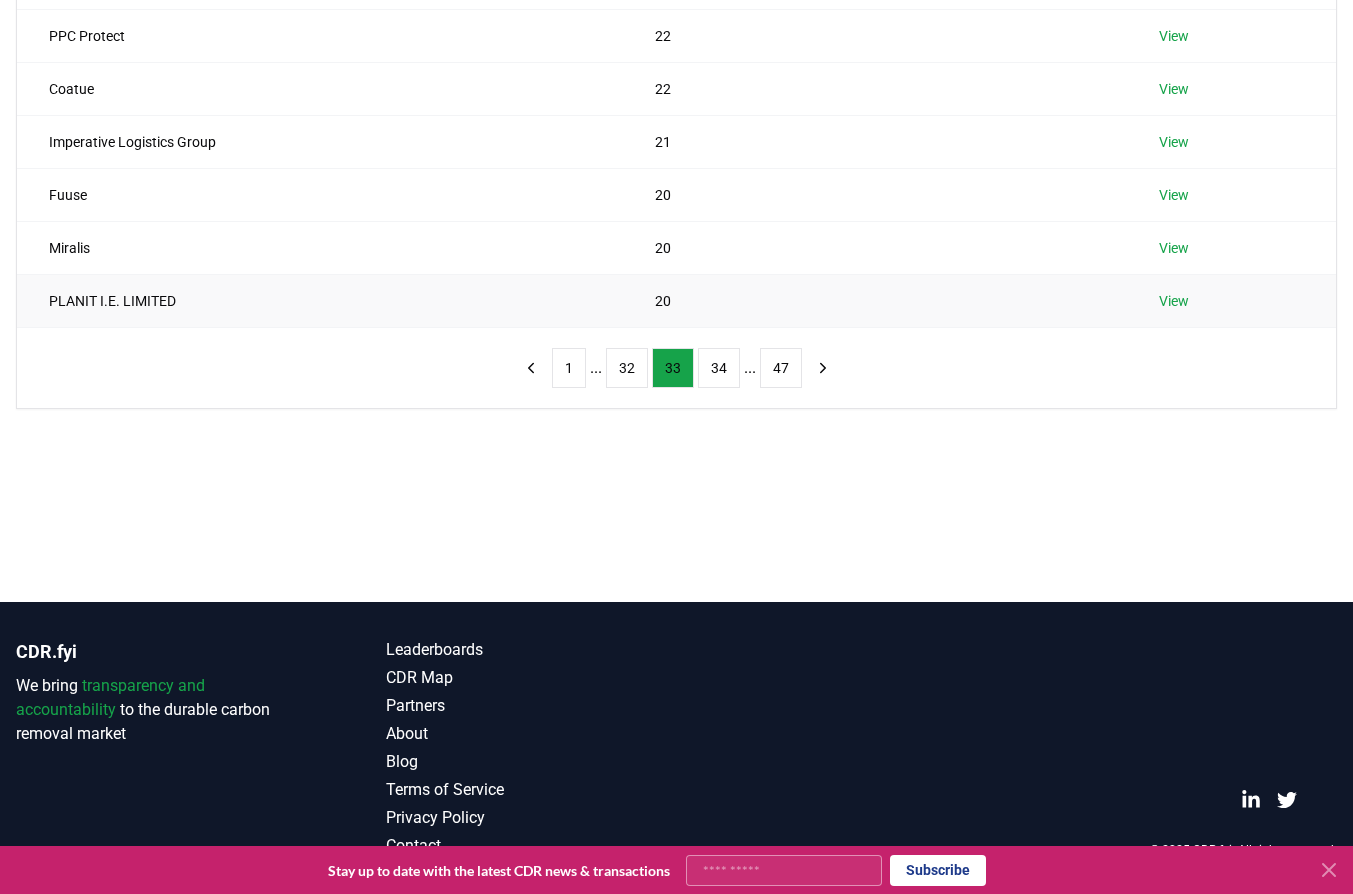 click on "PLANIT I.E. LIMITED" at bounding box center (320, 300) 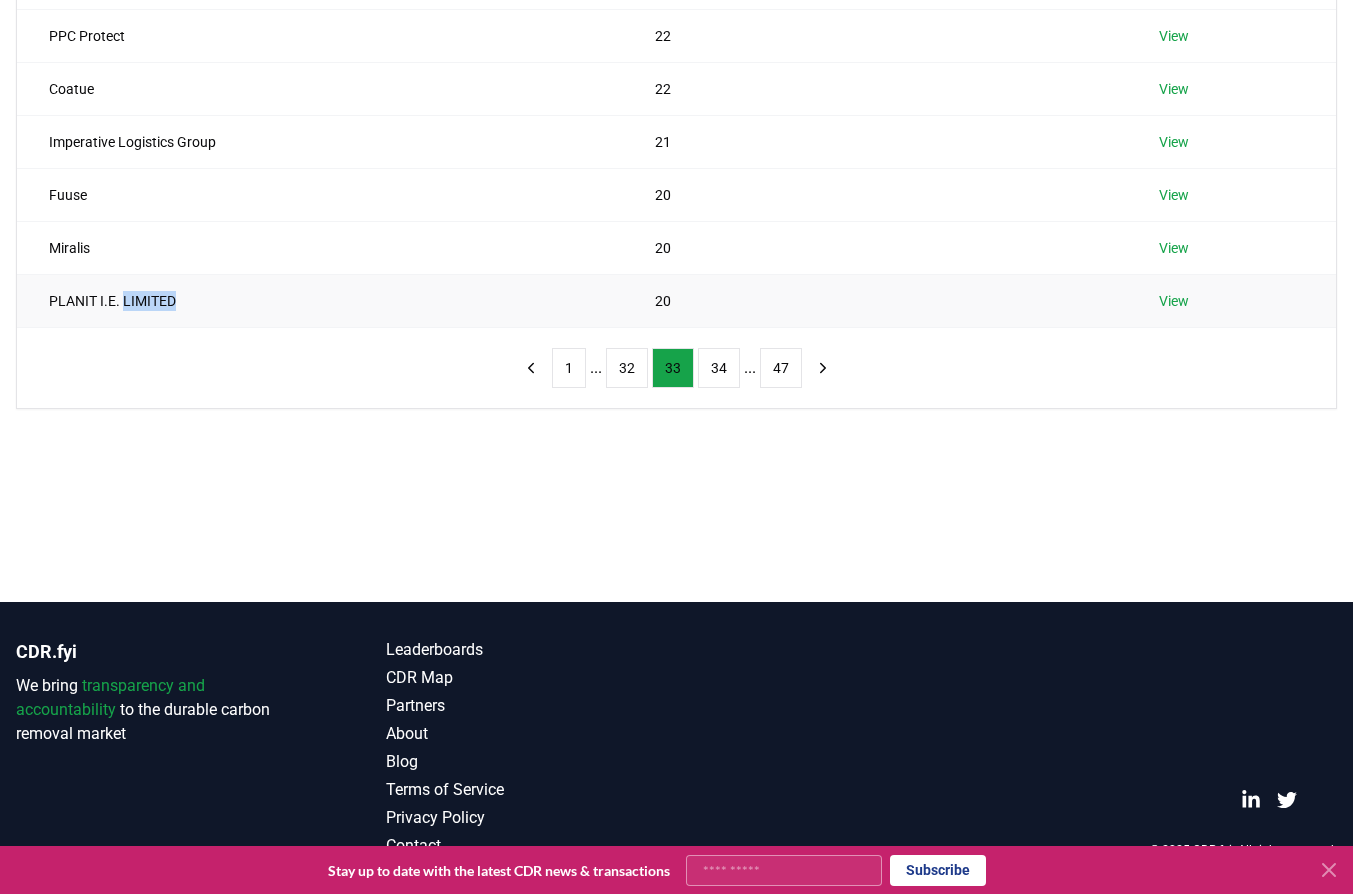 click on "PLANIT I.E. LIMITED" at bounding box center [320, 300] 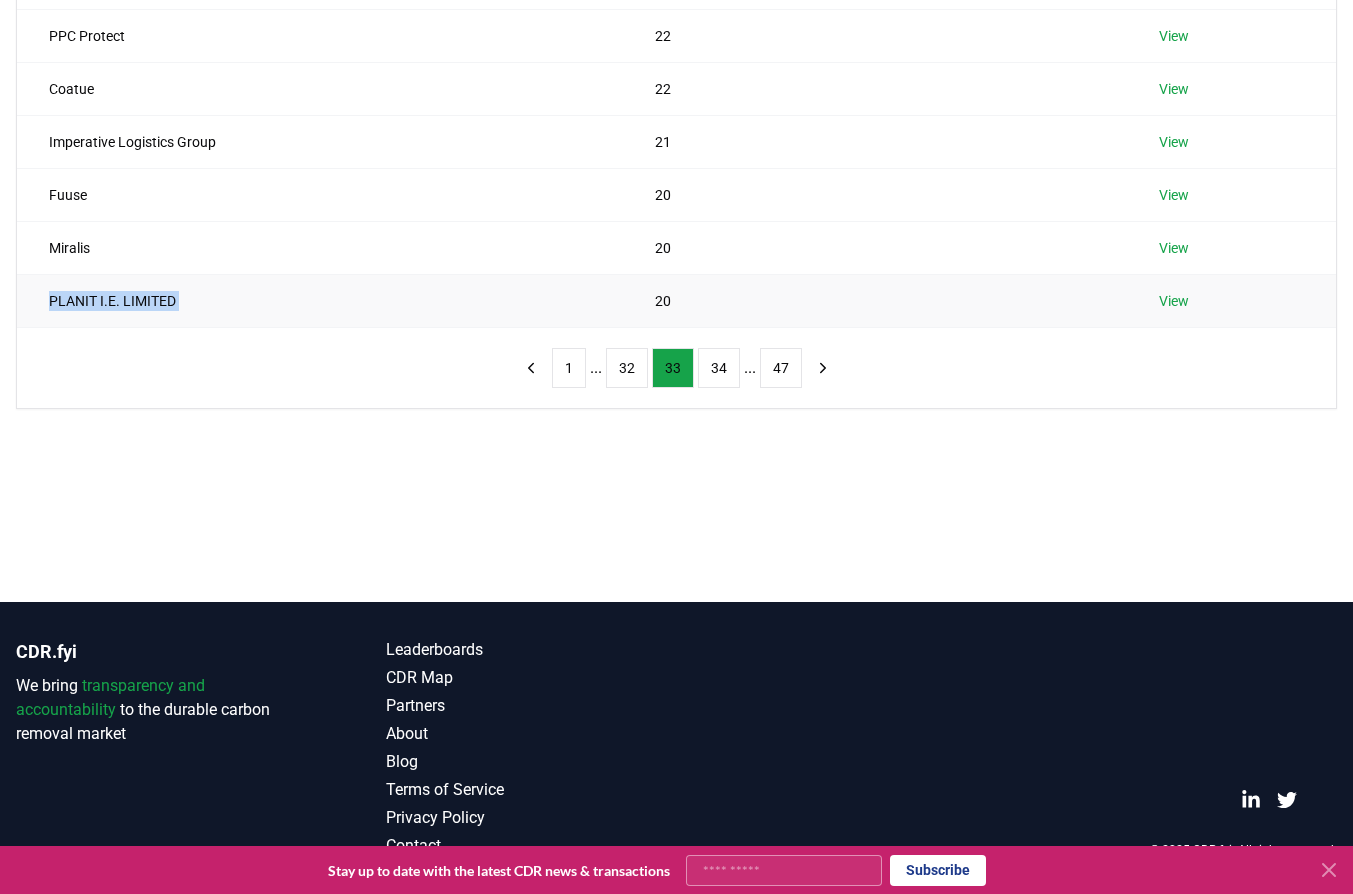 click on "PLANIT I.E. LIMITED" at bounding box center (320, 300) 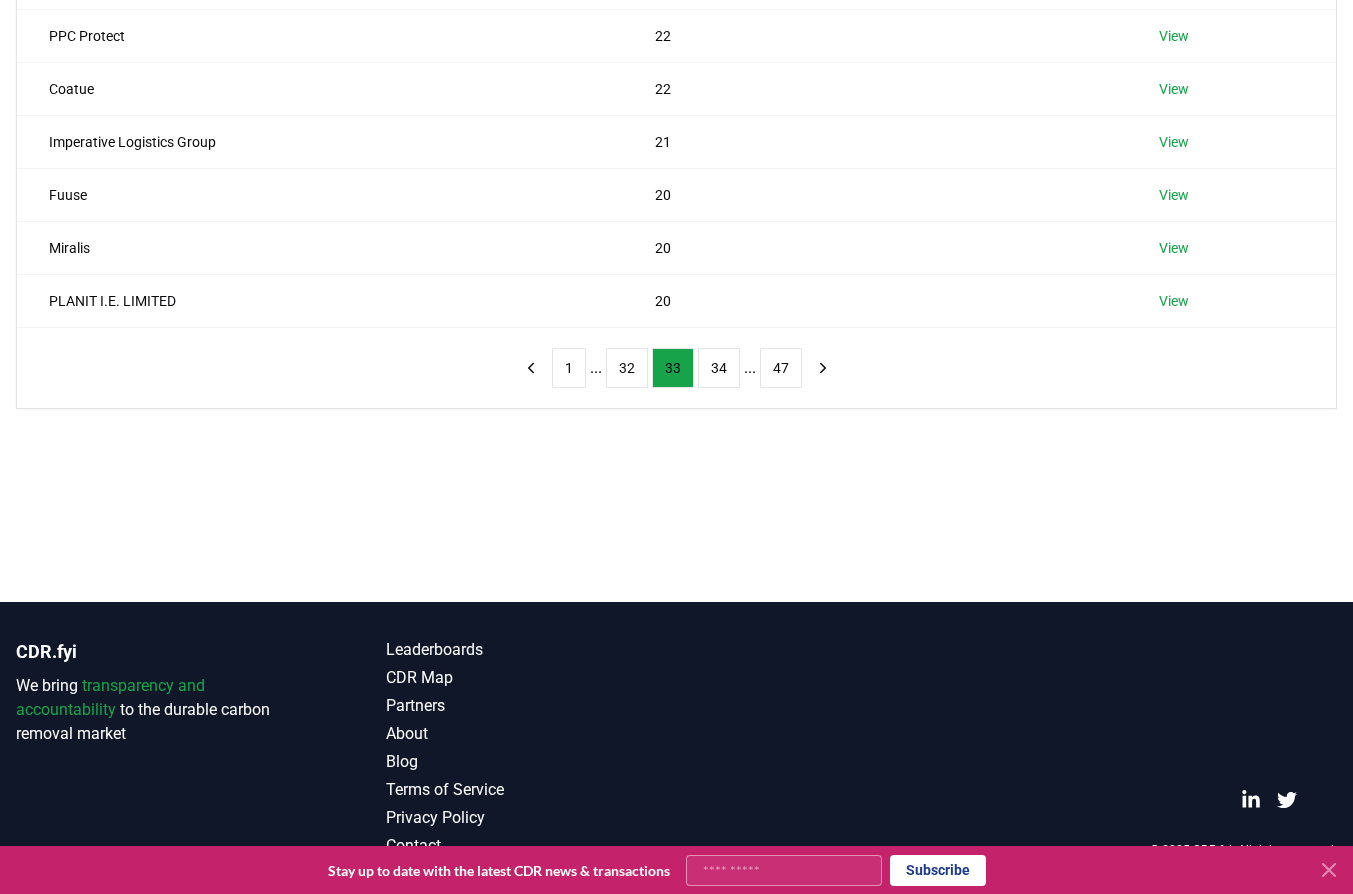 drag, startPoint x: 88, startPoint y: 484, endPoint x: 106, endPoint y: 483, distance: 18.027756 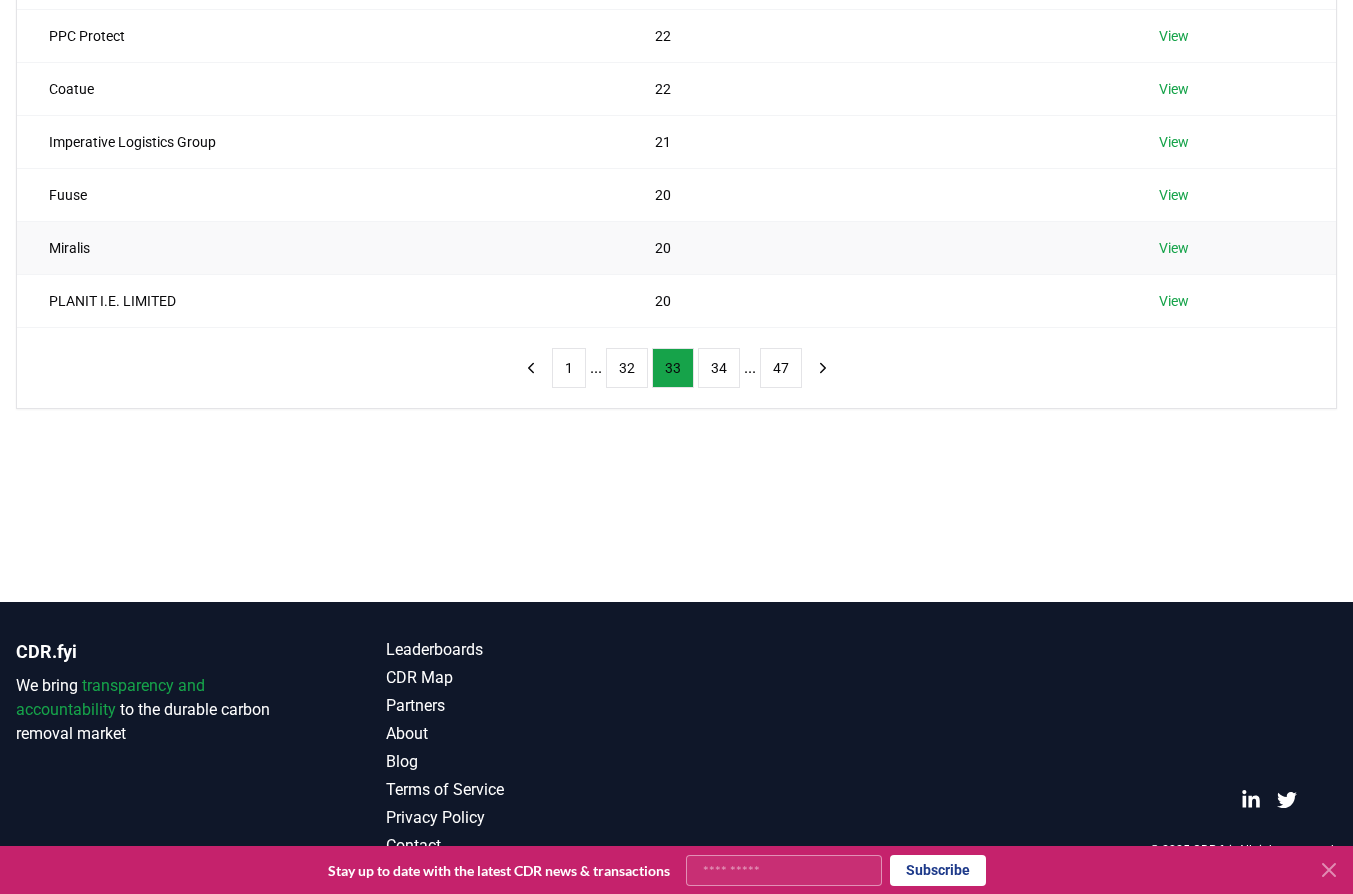 click on "Miralis" at bounding box center [320, 247] 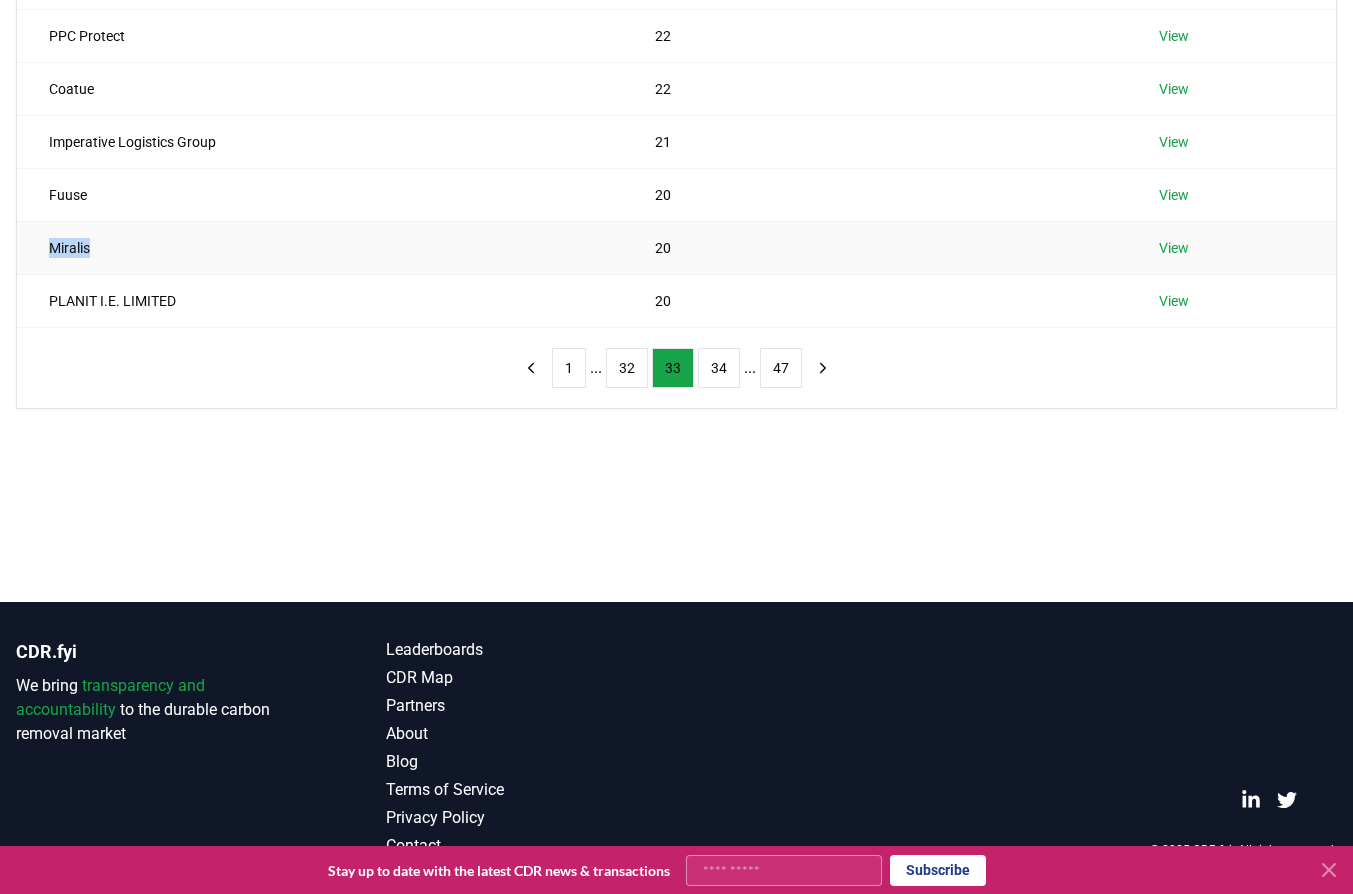 click on "Miralis" at bounding box center (320, 247) 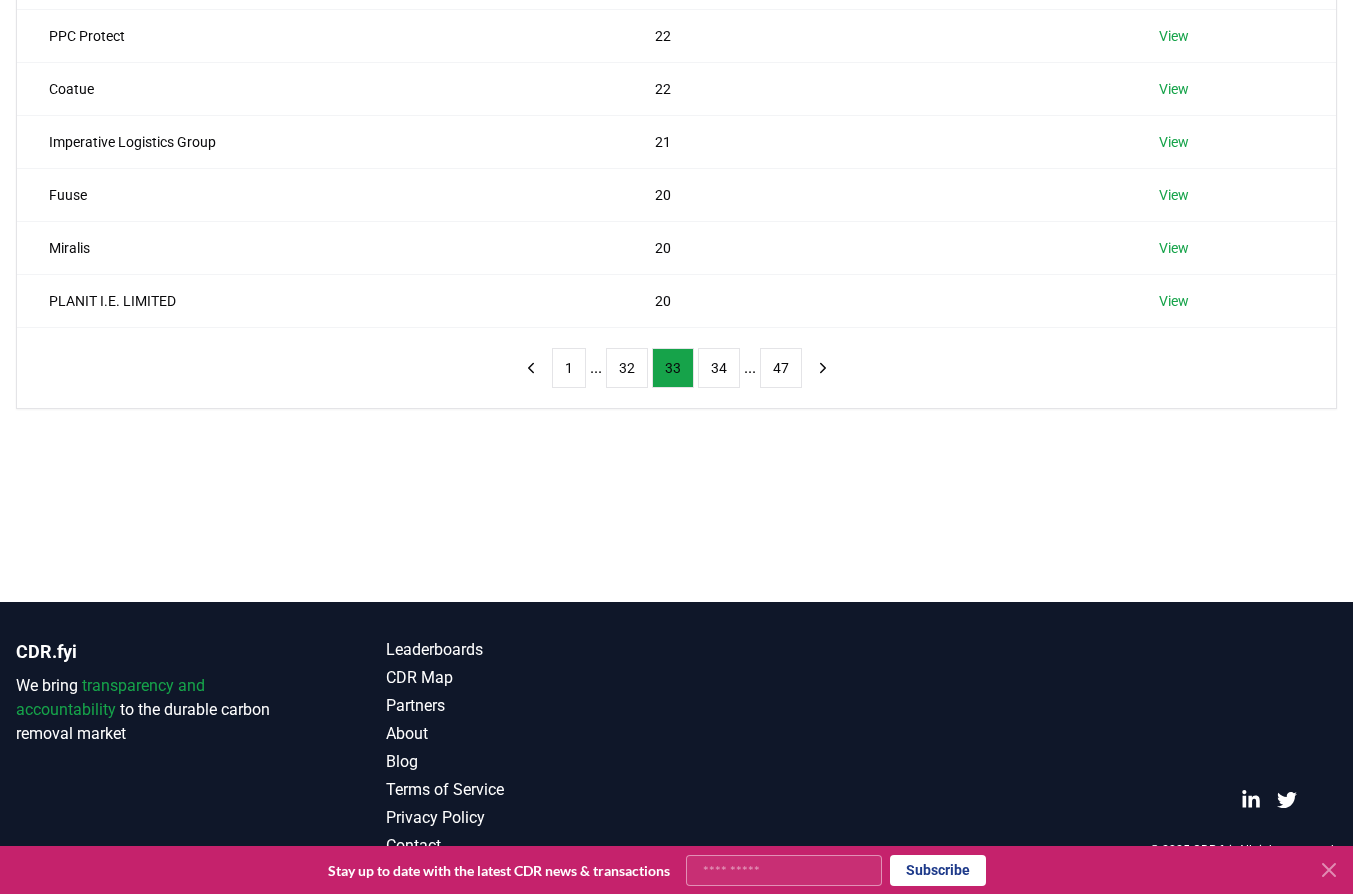 drag, startPoint x: 140, startPoint y: 374, endPoint x: 177, endPoint y: 357, distance: 40.718548 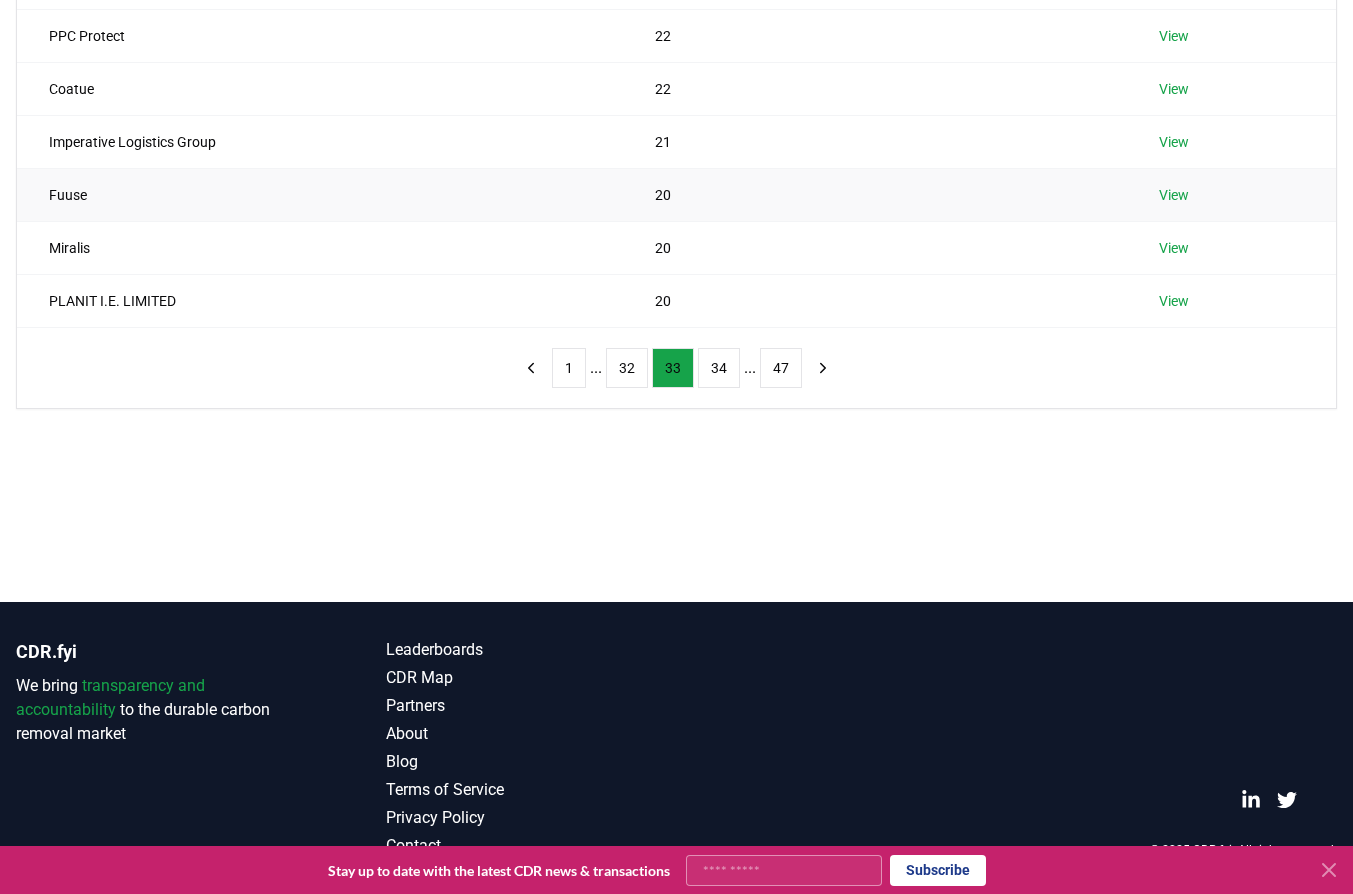 click on "Fuuse" at bounding box center [320, 194] 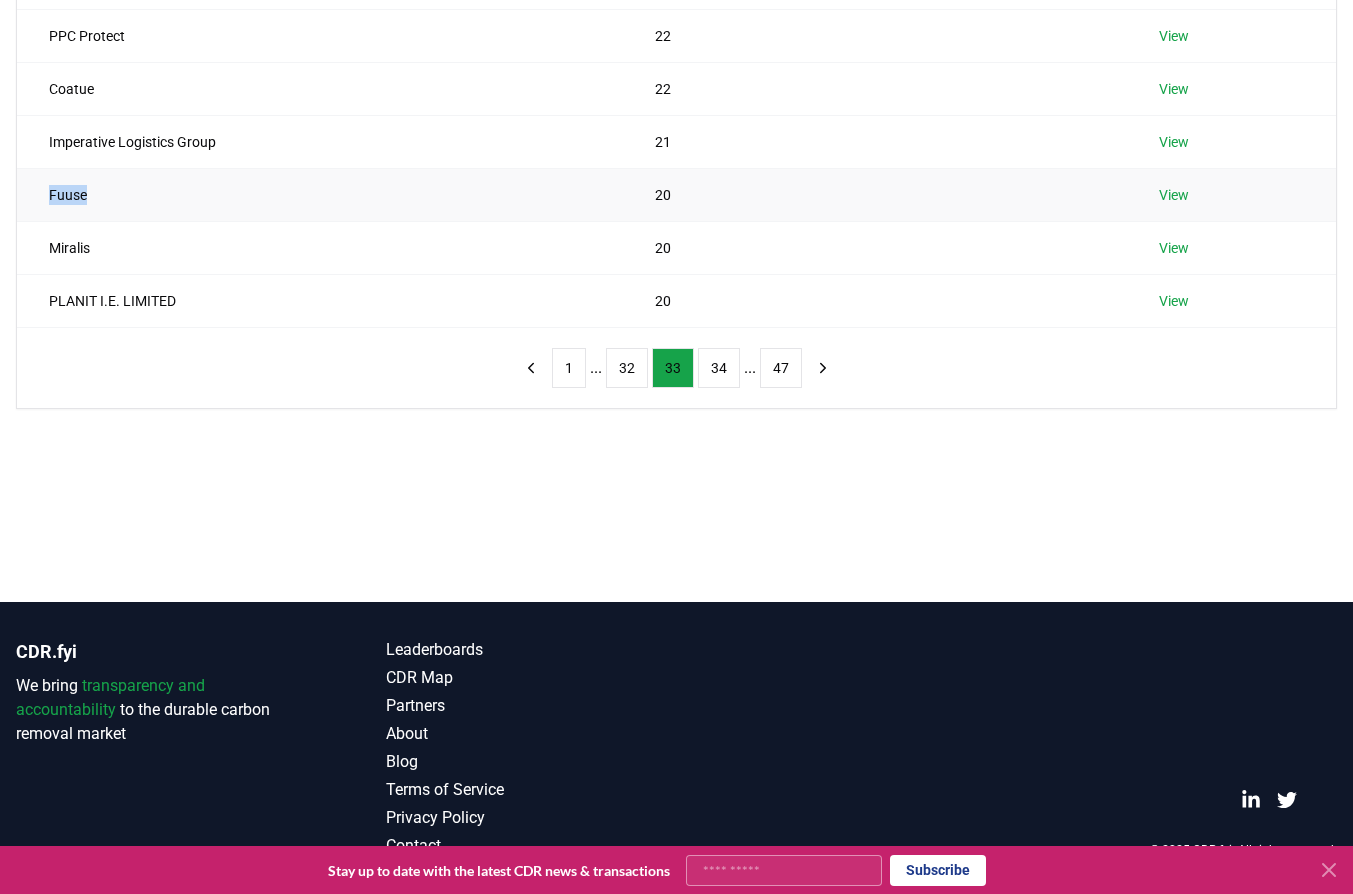 click on "Fuuse" at bounding box center (320, 194) 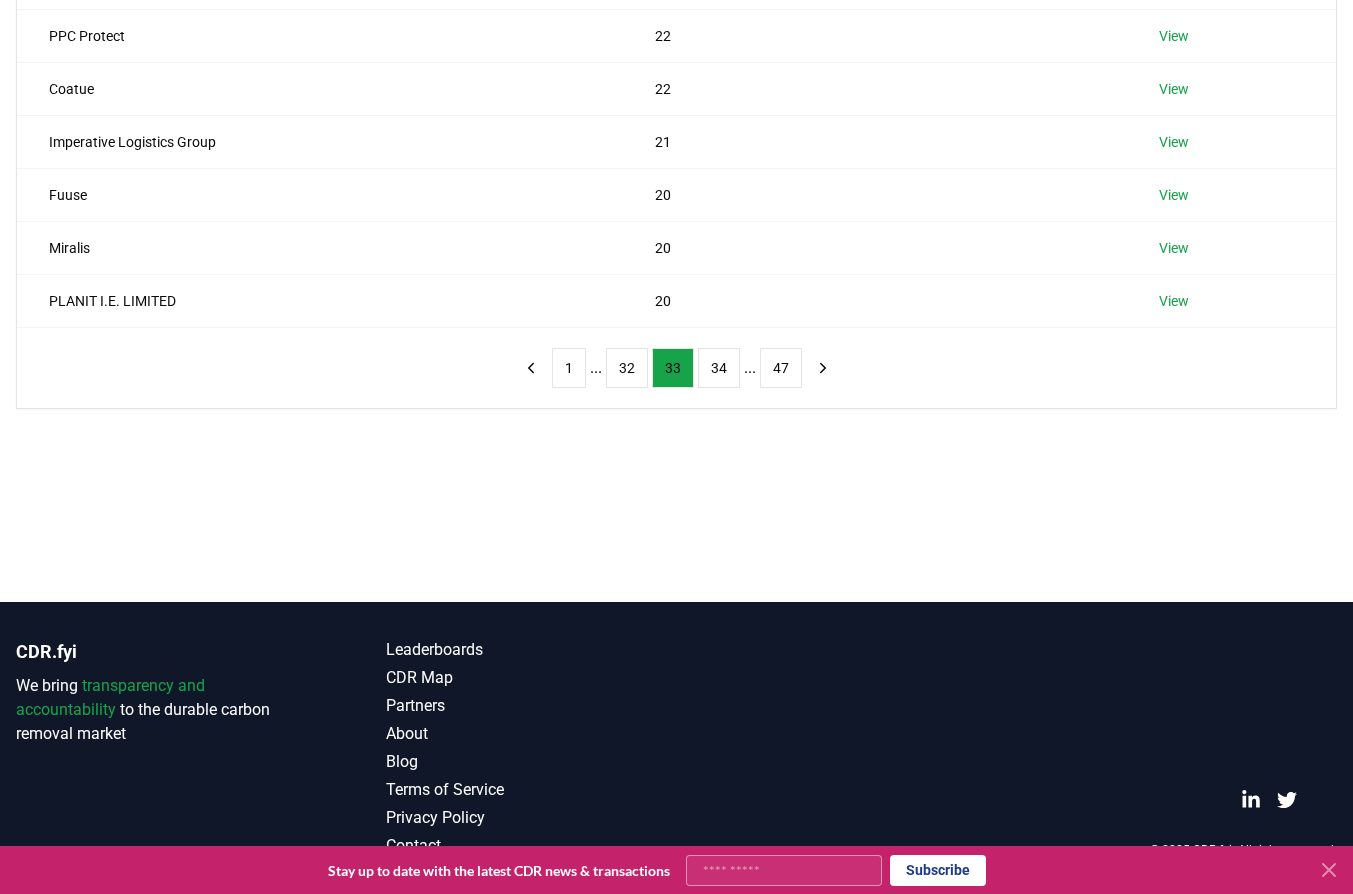 click on "Suppliers Purchasers Services Name Tons Purchased Howells Associates 23 View Scottish Equity Partners LLP 23 View Ecobio 22 View Uppsala Kommun 22 View PPC Protect 22 View Coatue 22 View Imperative Logistics Group 21 View Fuuse 20 View Miralis 20 View PLANIT I.E. LIMITED 20 View 1 ... 32 33 34 ... 47" at bounding box center (676, 155) 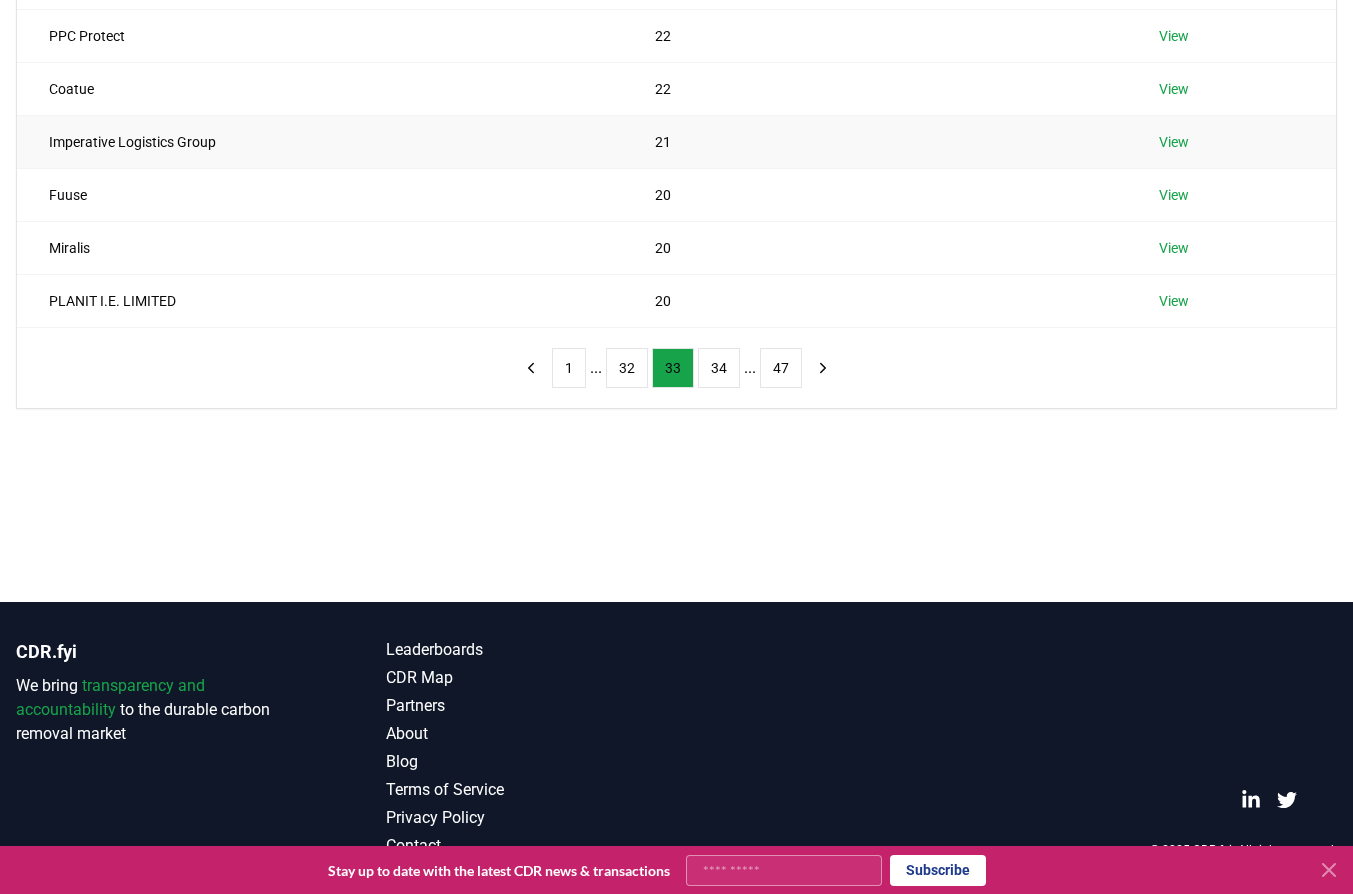 click on "Imperative Logistics Group" at bounding box center (320, 141) 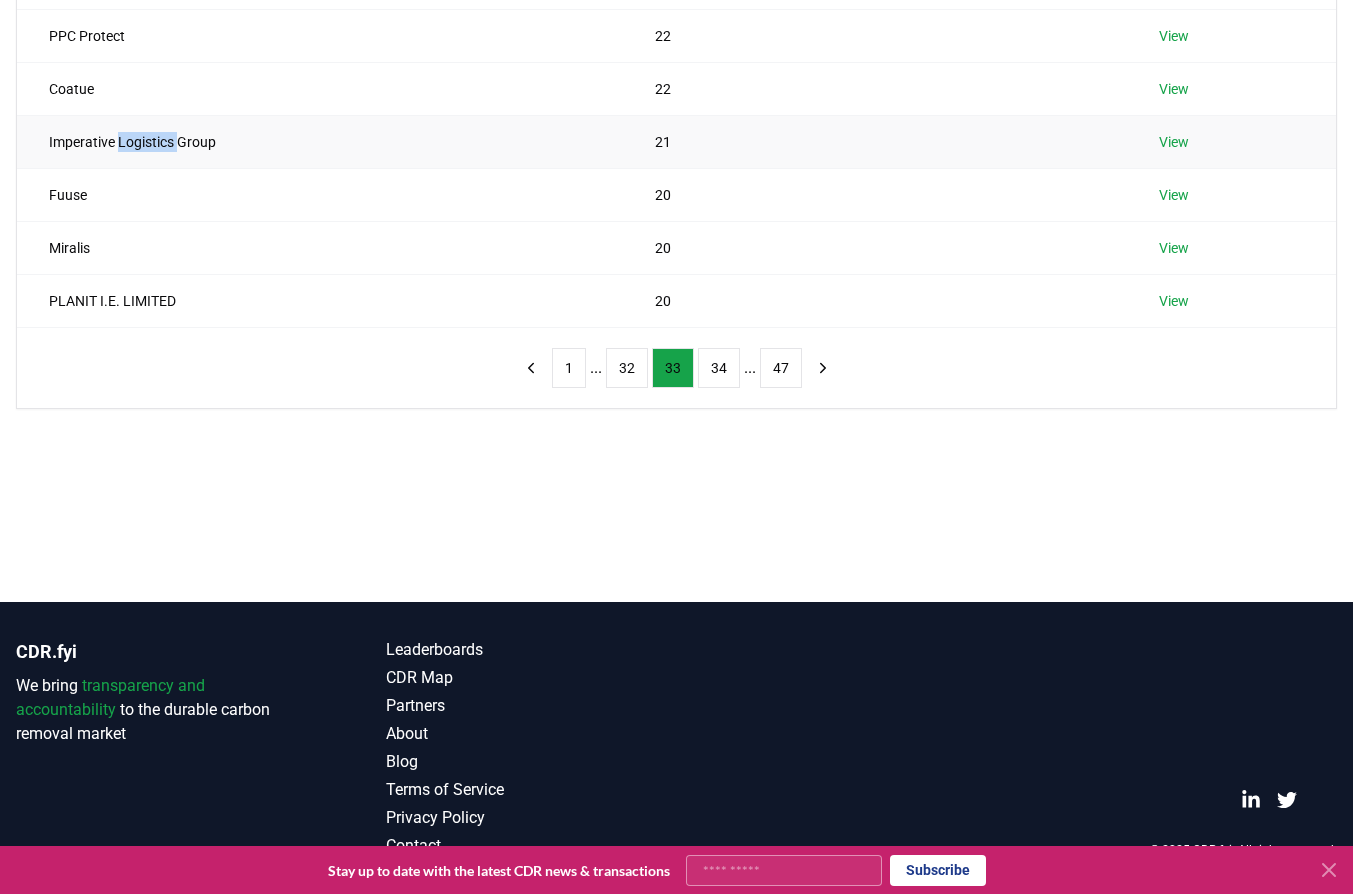 click on "Imperative Logistics Group" at bounding box center [320, 141] 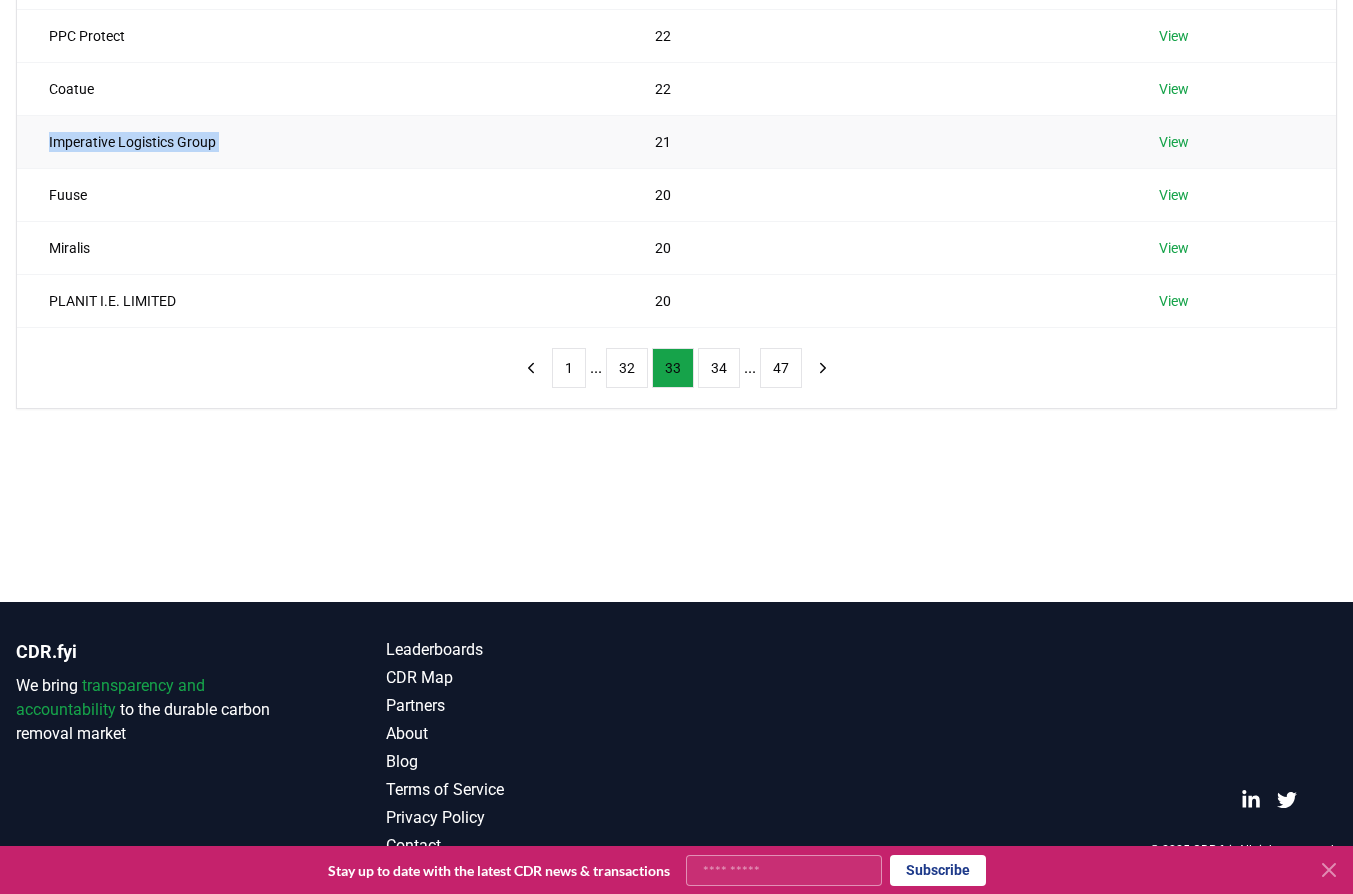 click on "Imperative Logistics Group" at bounding box center [320, 141] 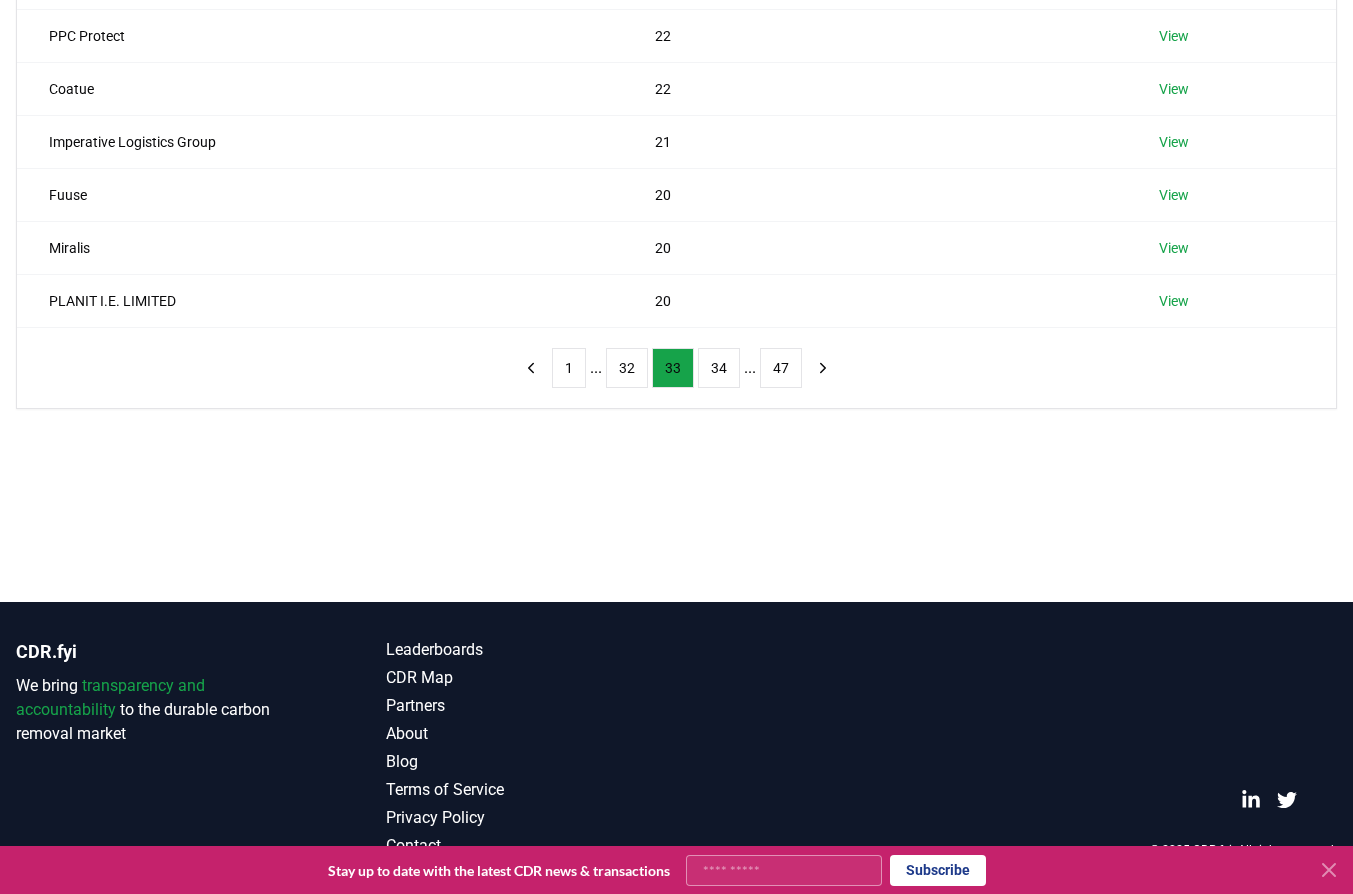 click on "Suppliers Purchasers Services Name Tons Purchased Howells Associates 23 View Scottish Equity Partners LLP 23 View Ecobio 22 View Uppsala Kommun 22 View PPC Protect 22 View Coatue 22 View Imperative Logistics Group 21 View Fuuse 20 View Miralis 20 View PLANIT I.E. LIMITED 20 View 1 ... 32 33 34 ... 47" at bounding box center [676, 155] 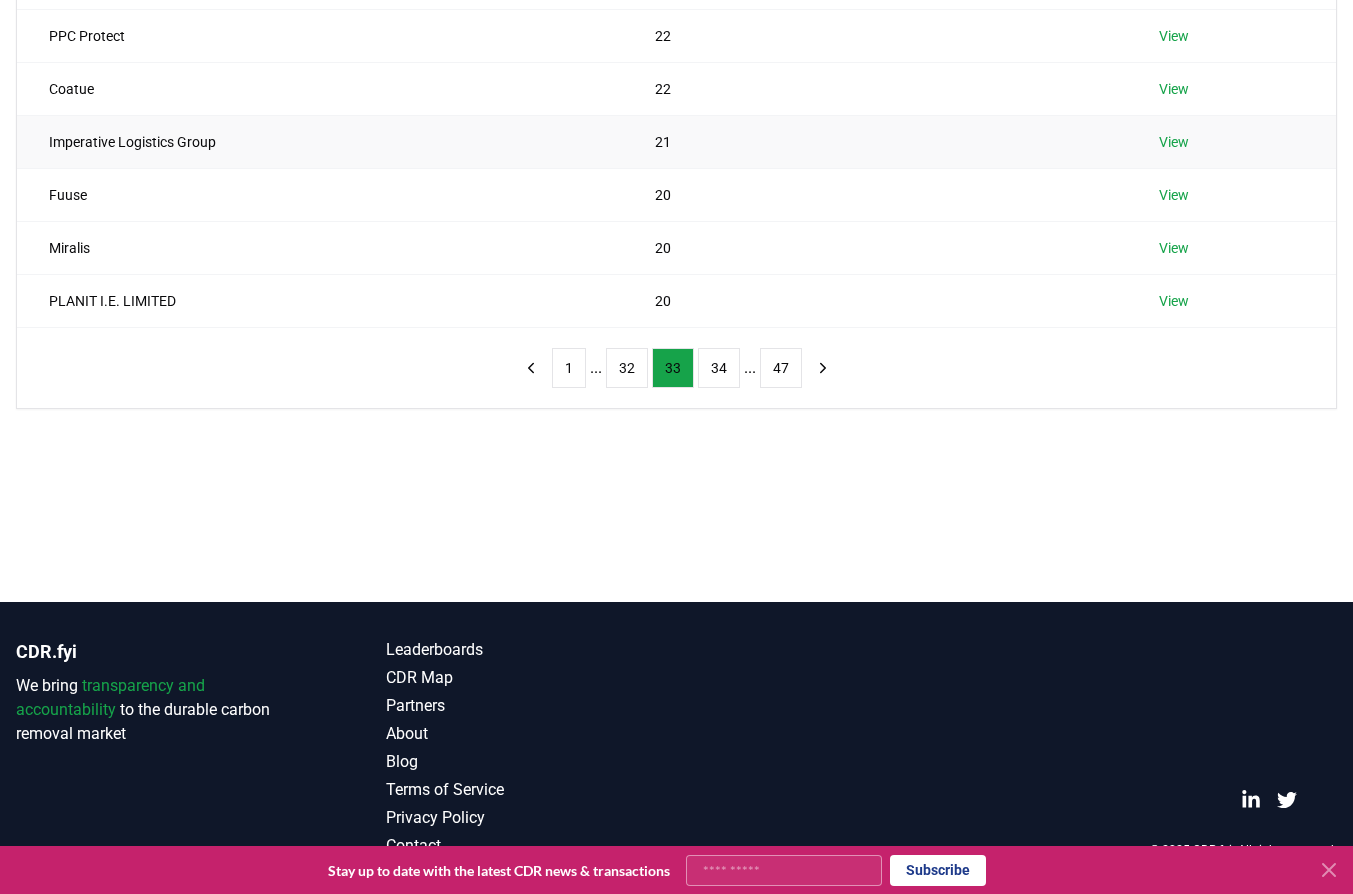 click on "Imperative Logistics Group" at bounding box center (320, 141) 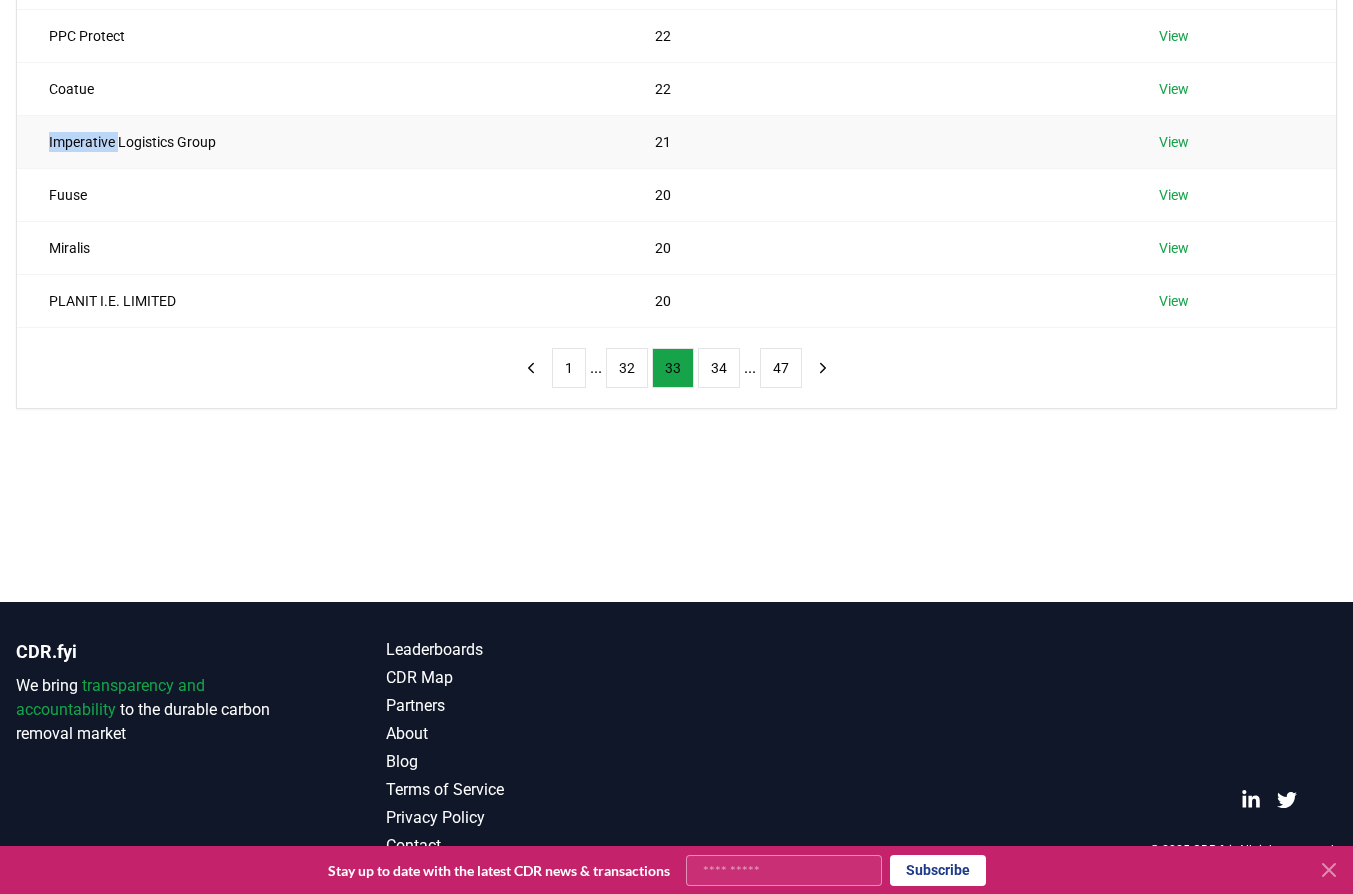 click on "Imperative Logistics Group" at bounding box center [320, 141] 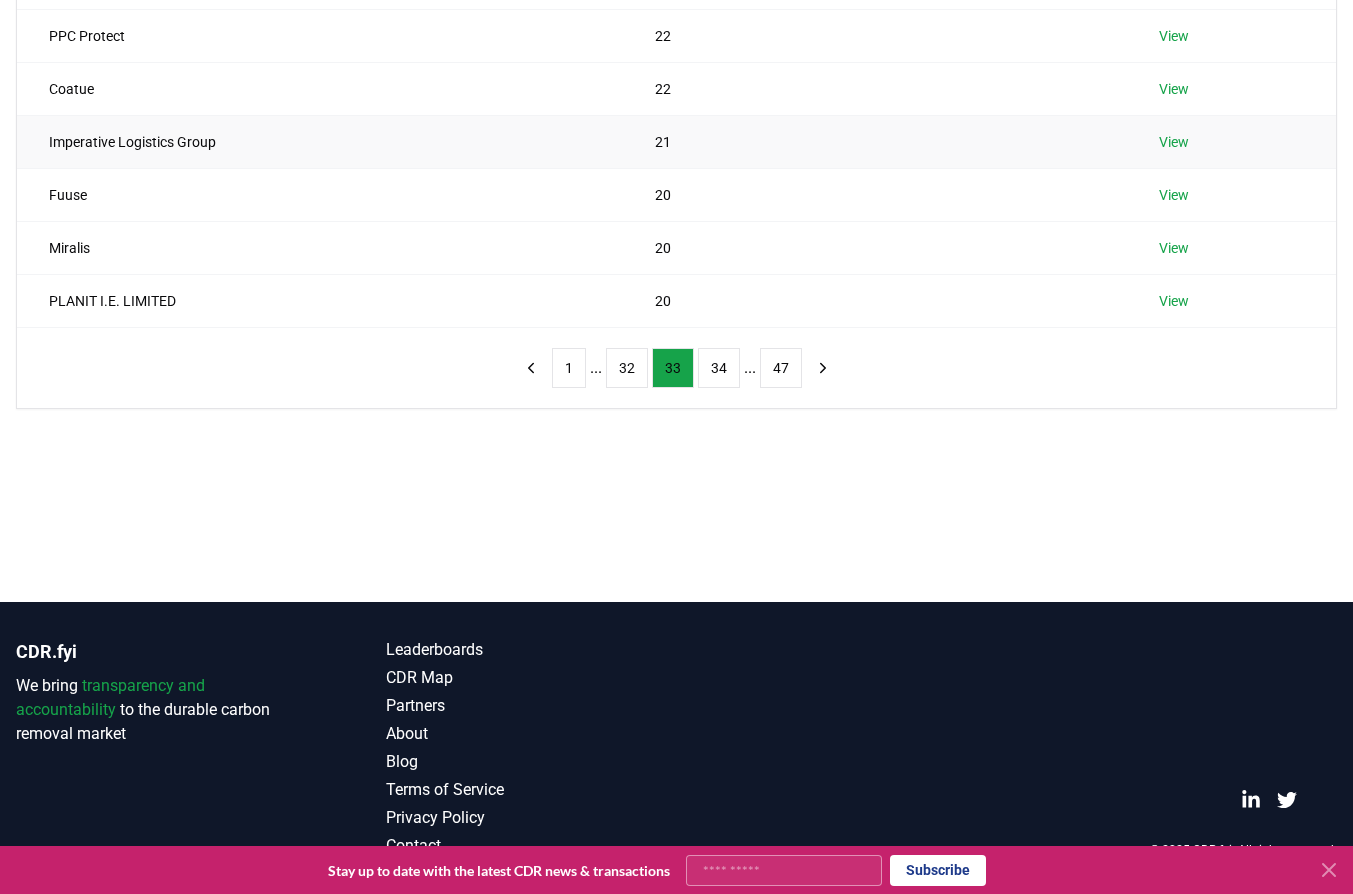 click on "Imperative Logistics Group" at bounding box center (320, 141) 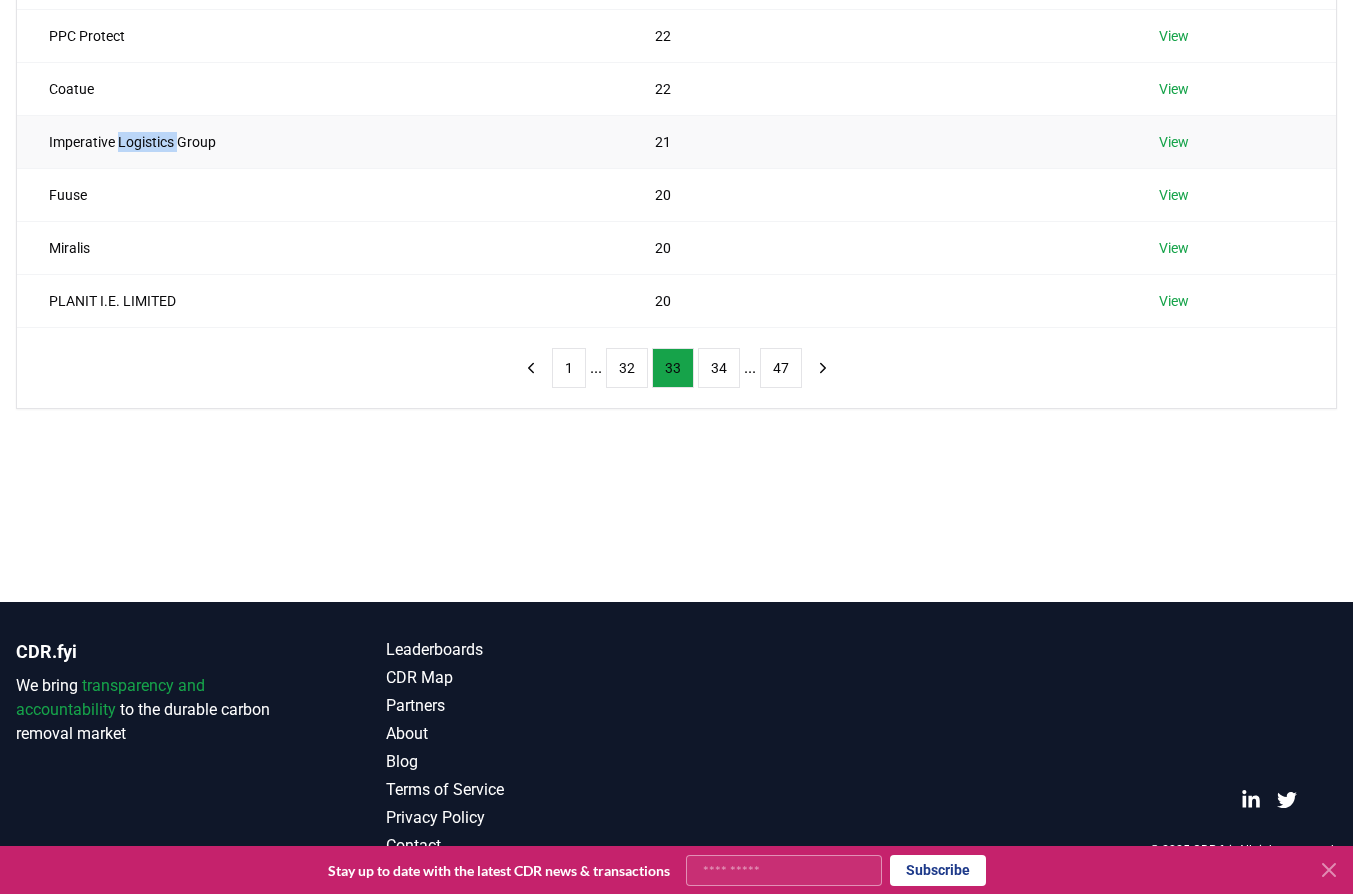 click on "Imperative Logistics Group" at bounding box center [320, 141] 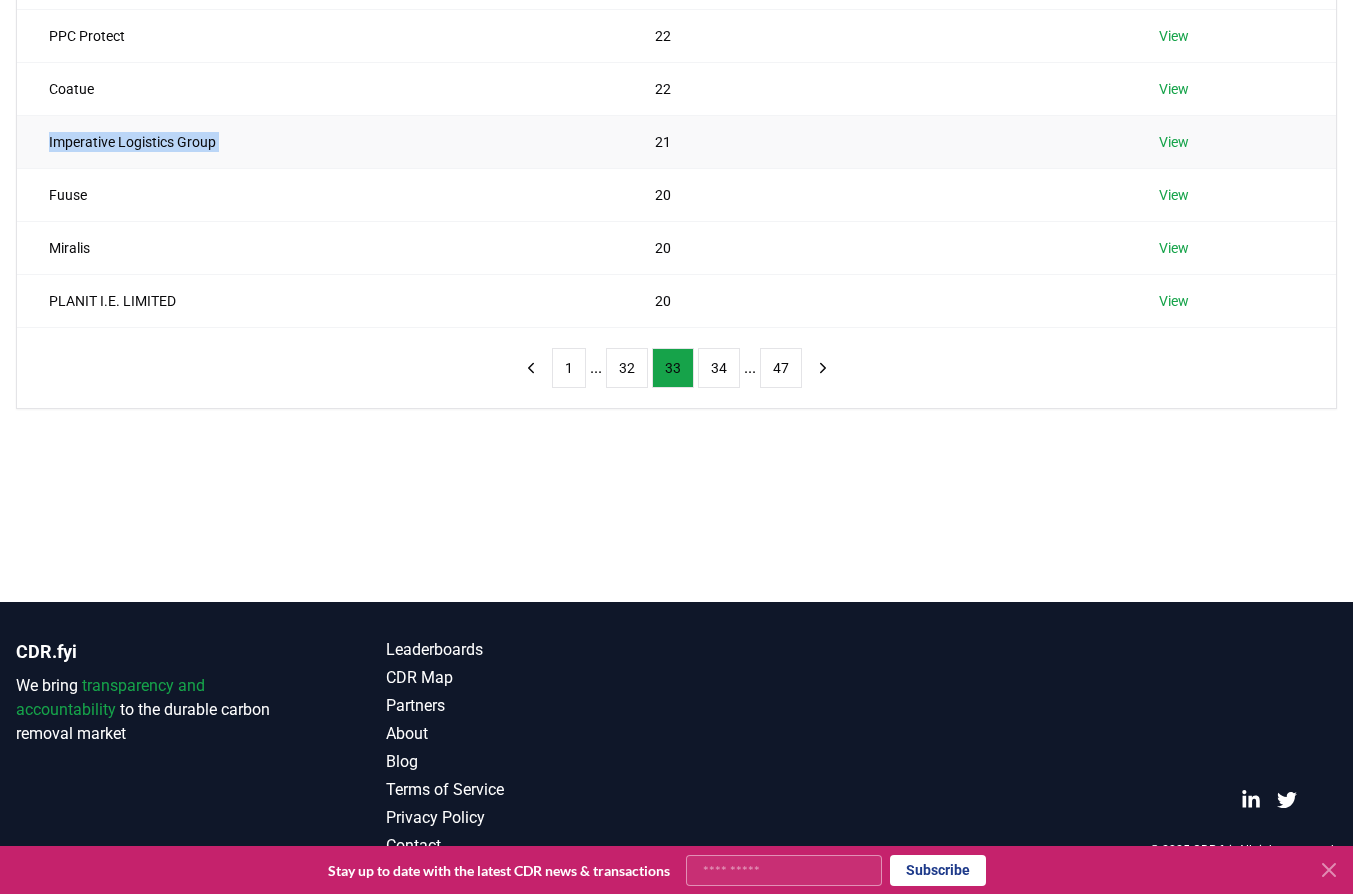click on "Imperative Logistics Group" at bounding box center [320, 141] 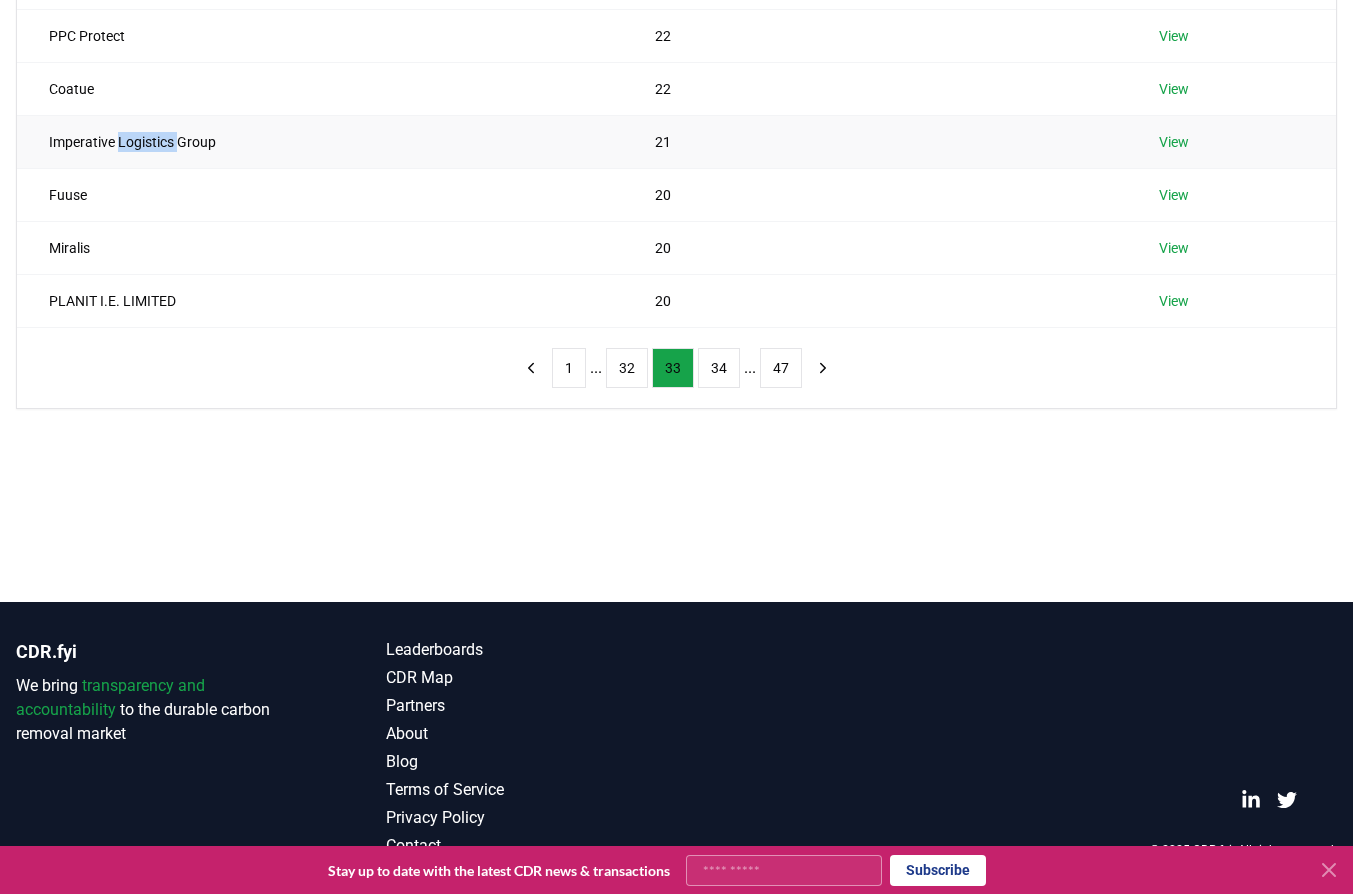 click on "Imperative Logistics Group" at bounding box center (320, 141) 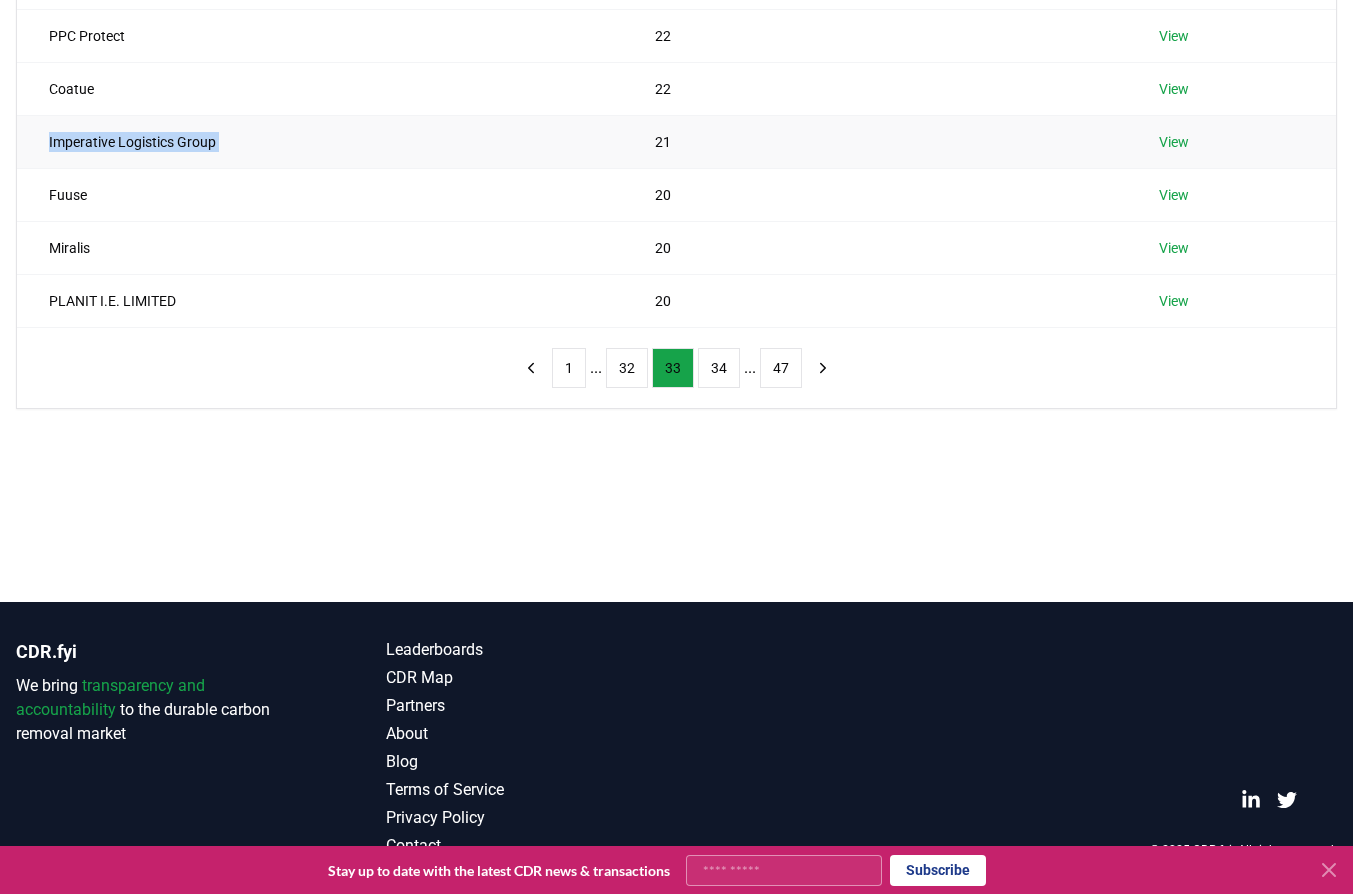 click on "Imperative Logistics Group" at bounding box center (320, 141) 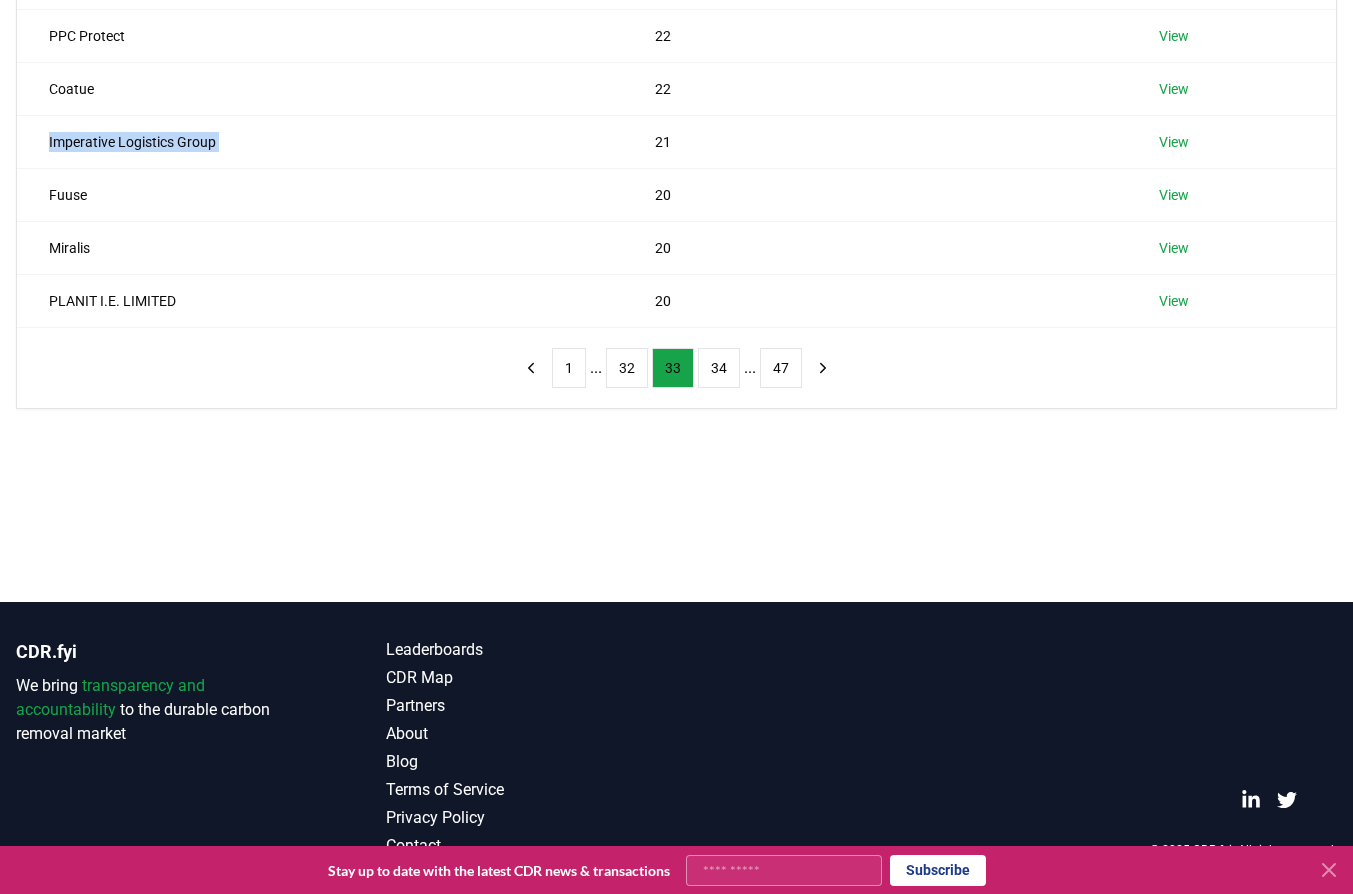 drag, startPoint x: 195, startPoint y: 517, endPoint x: 162, endPoint y: 357, distance: 163.36769 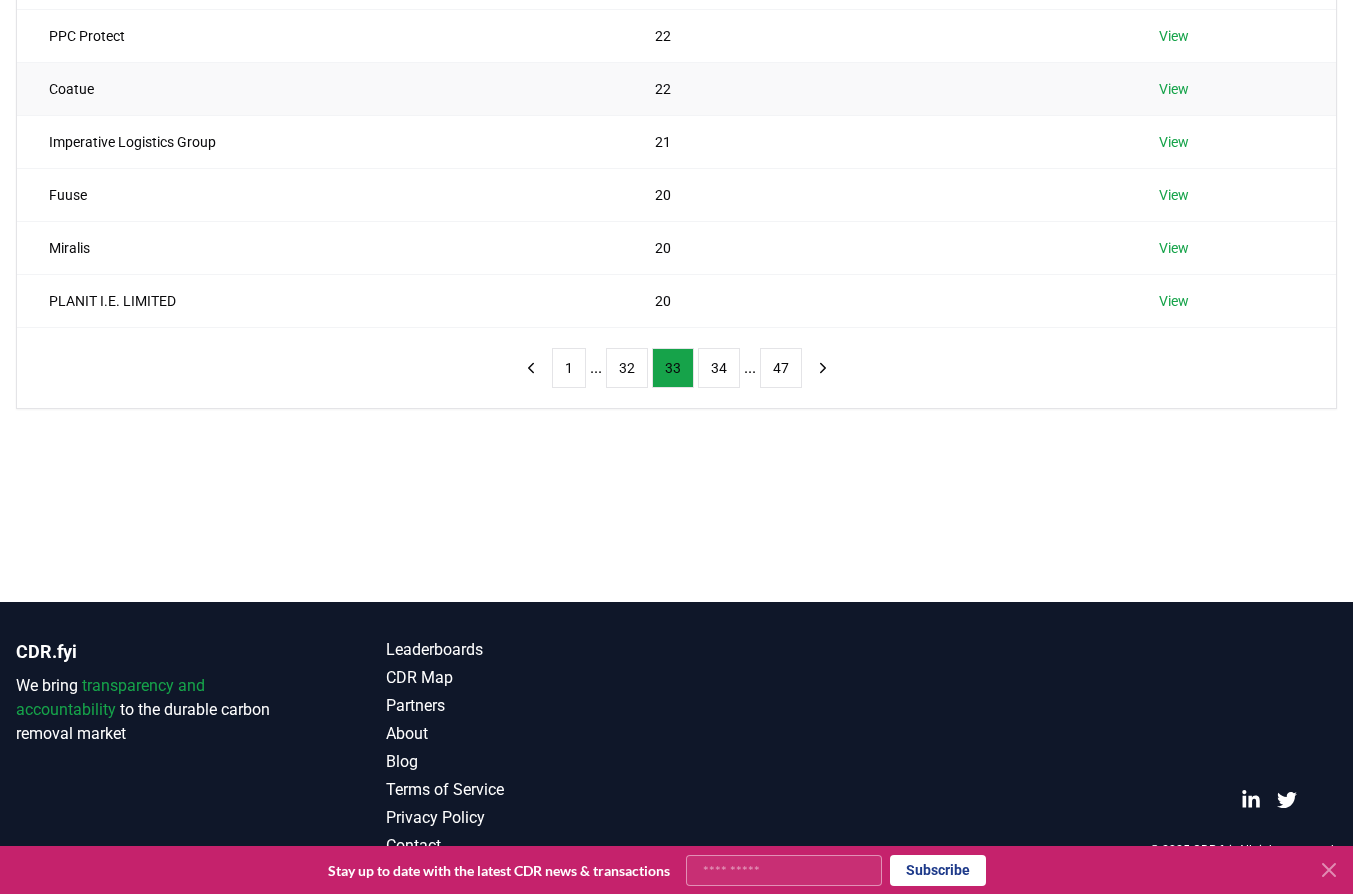 click on "Coatue" at bounding box center (320, 88) 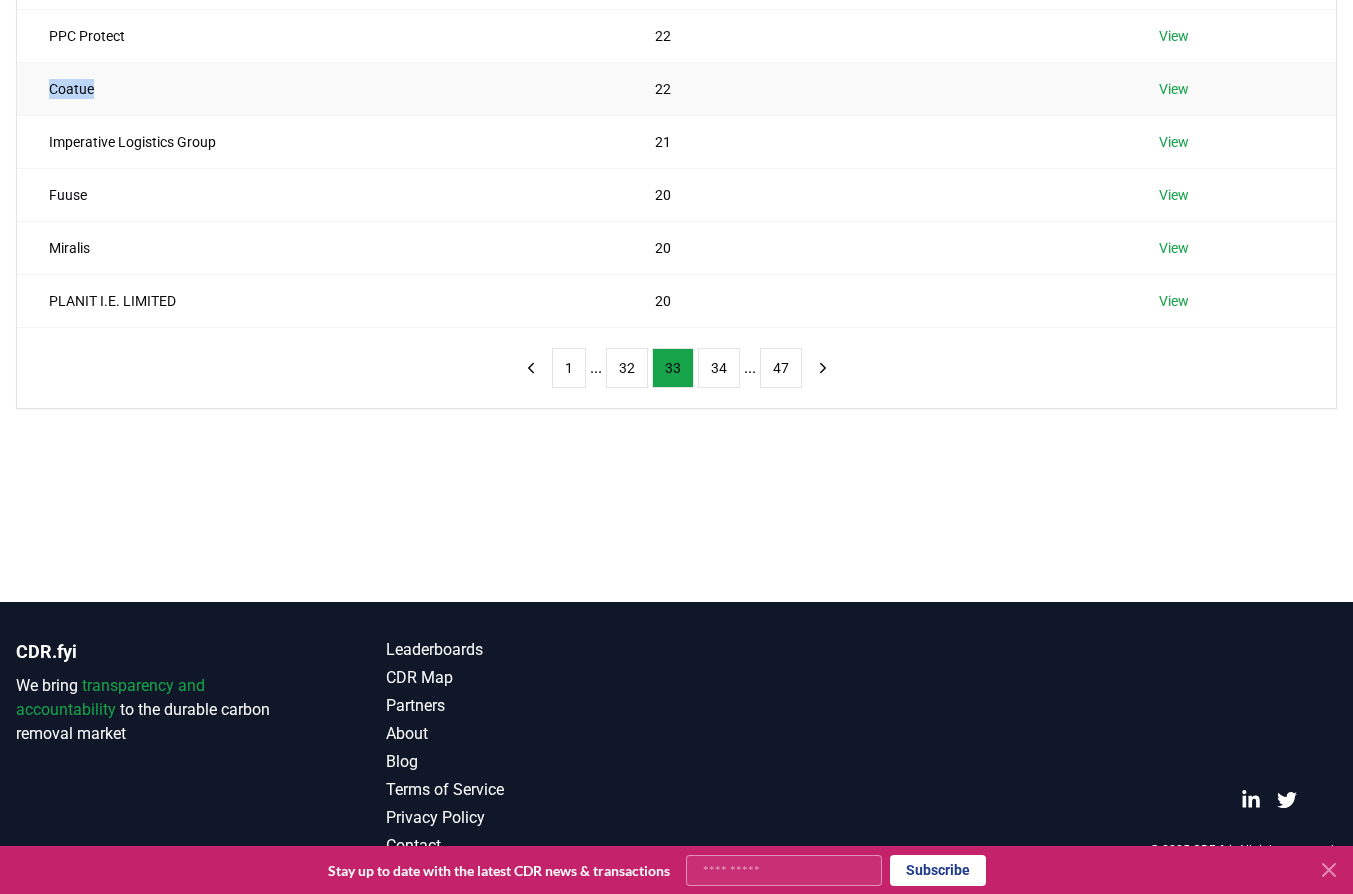 click on "Coatue" at bounding box center (320, 88) 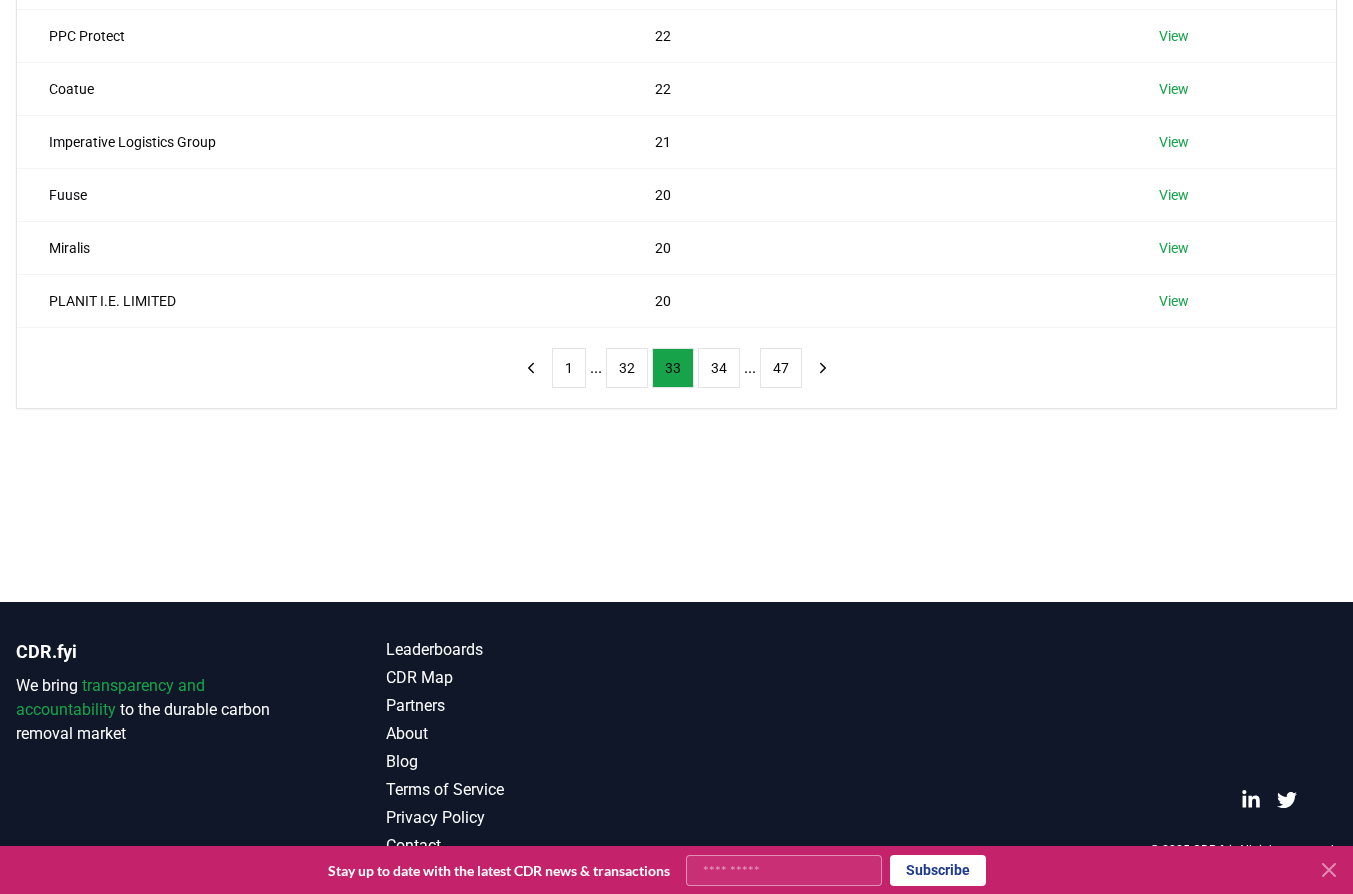 drag, startPoint x: 77, startPoint y: 545, endPoint x: 332, endPoint y: 437, distance: 276.9278 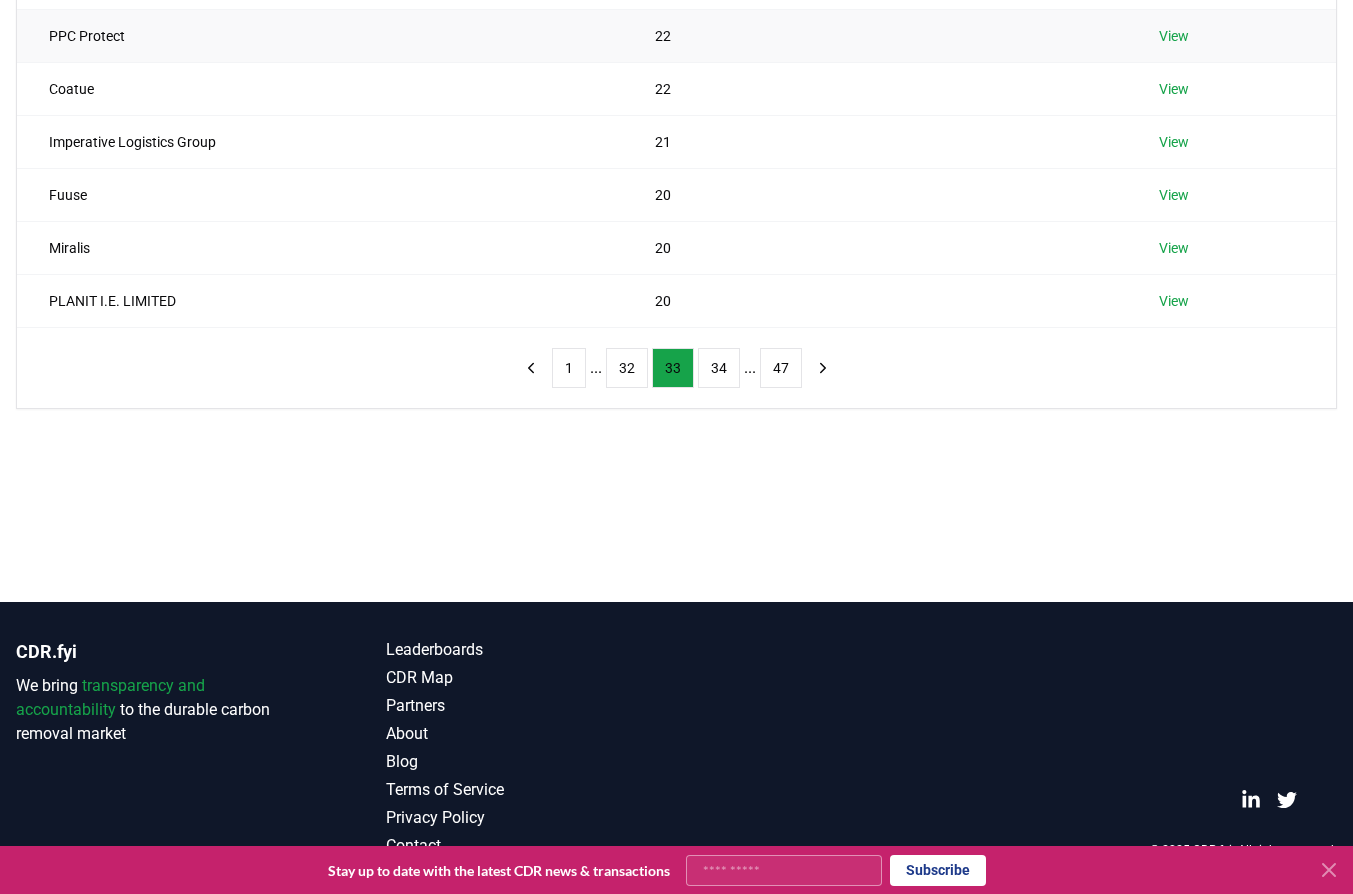 click on "PPC Protect" at bounding box center [320, 35] 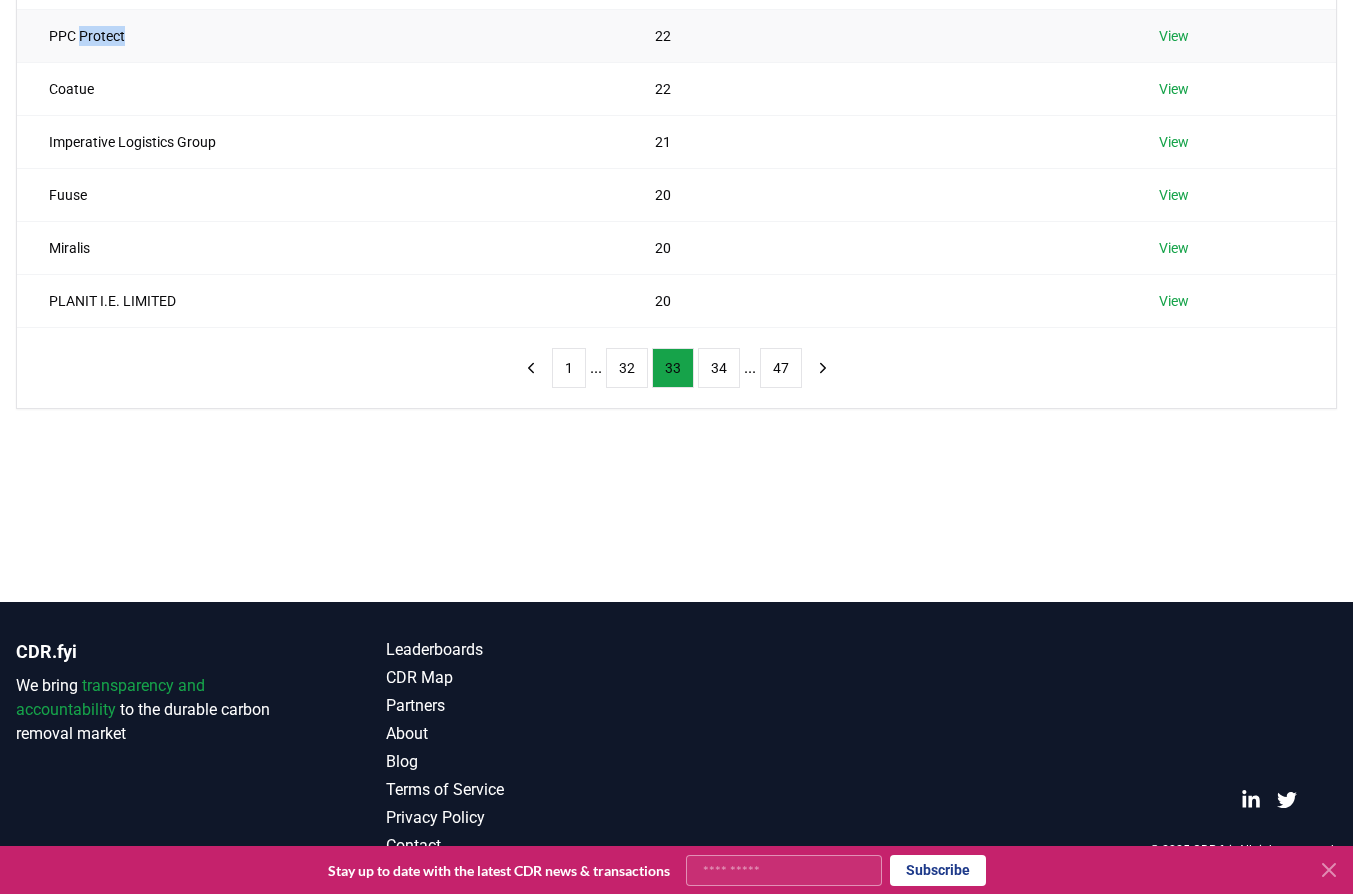 click on "PPC Protect" at bounding box center [320, 35] 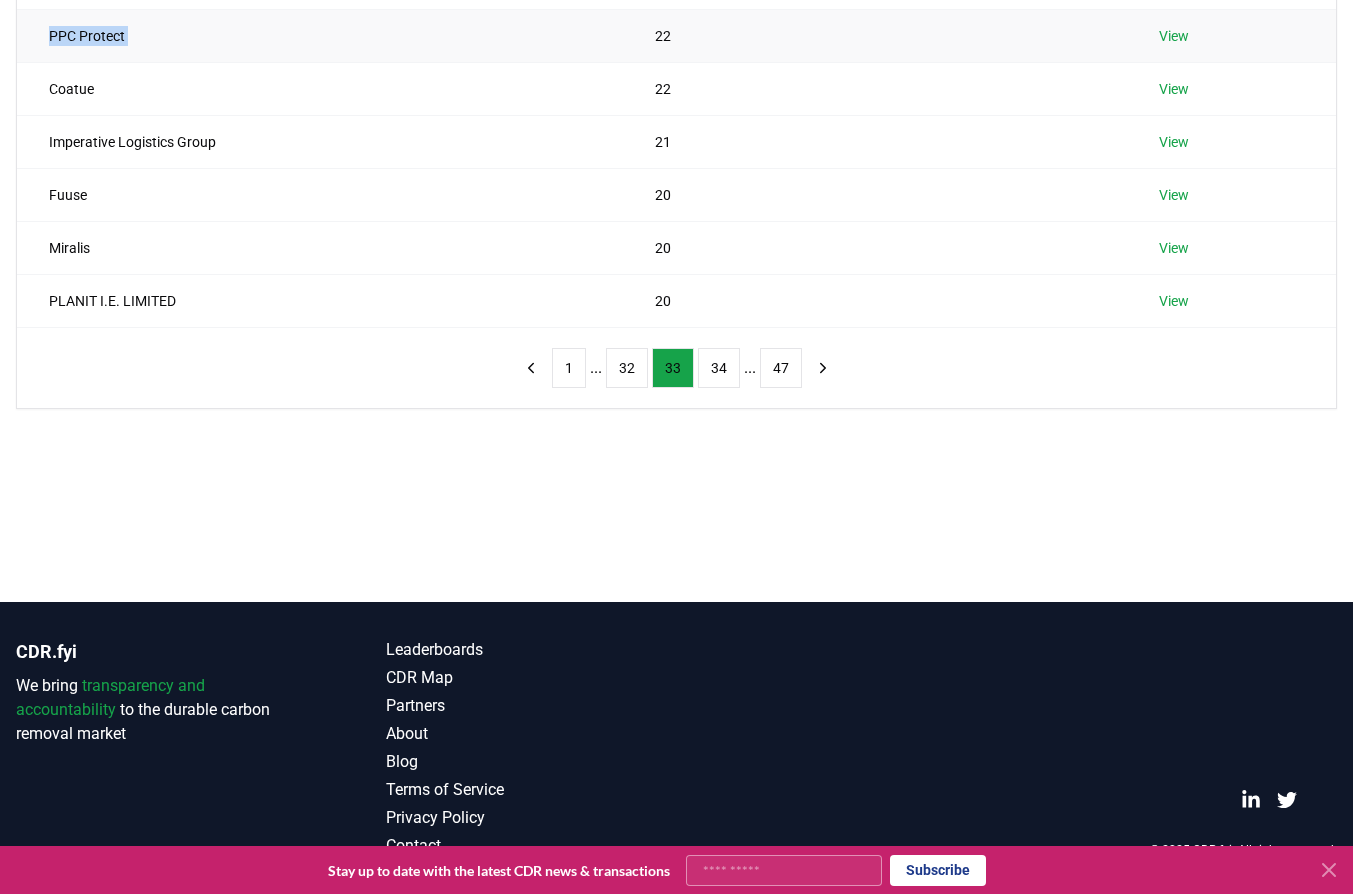 click on "PPC Protect" at bounding box center (320, 35) 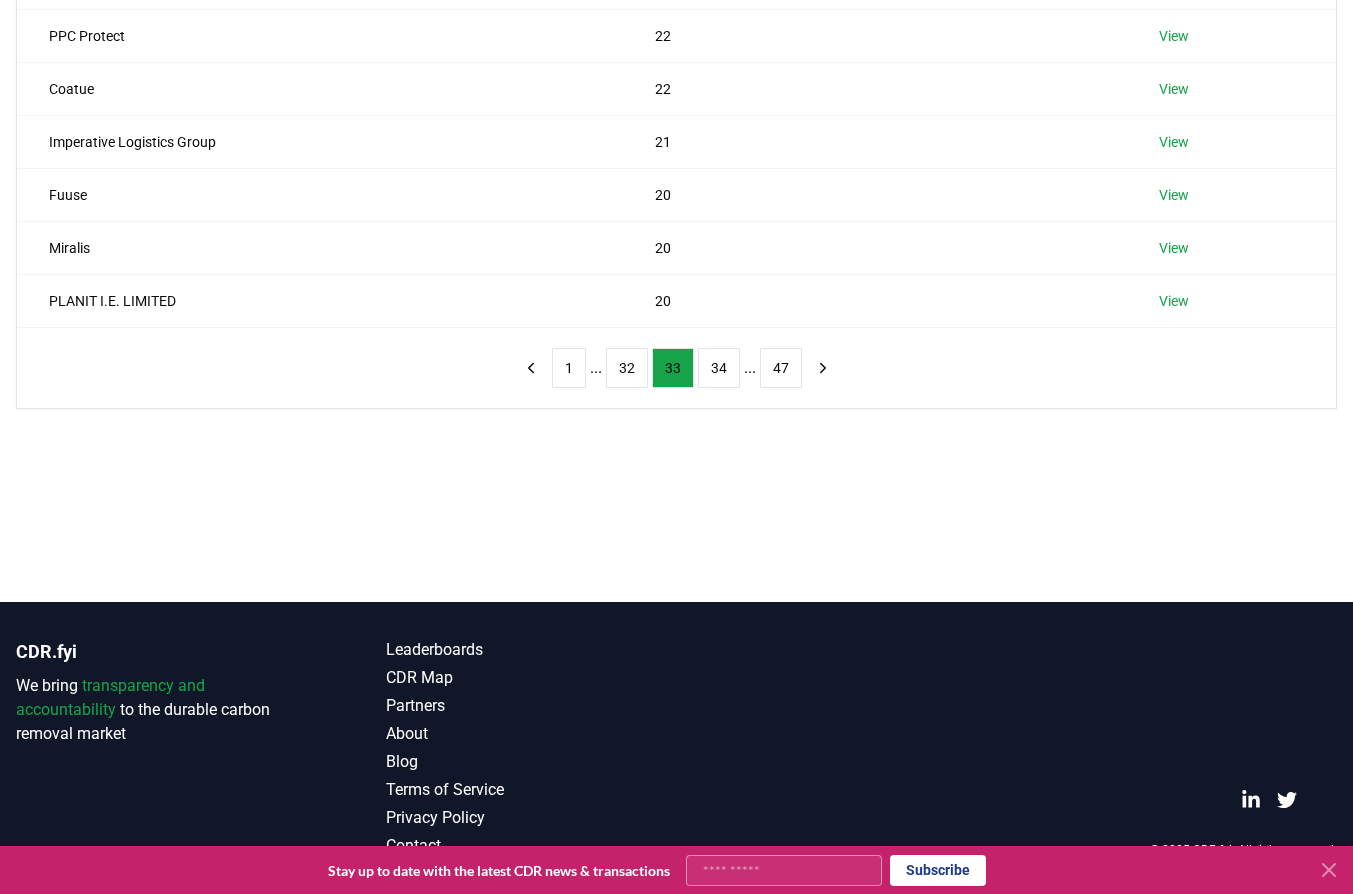 drag, startPoint x: 140, startPoint y: 409, endPoint x: 267, endPoint y: 332, distance: 148.51936 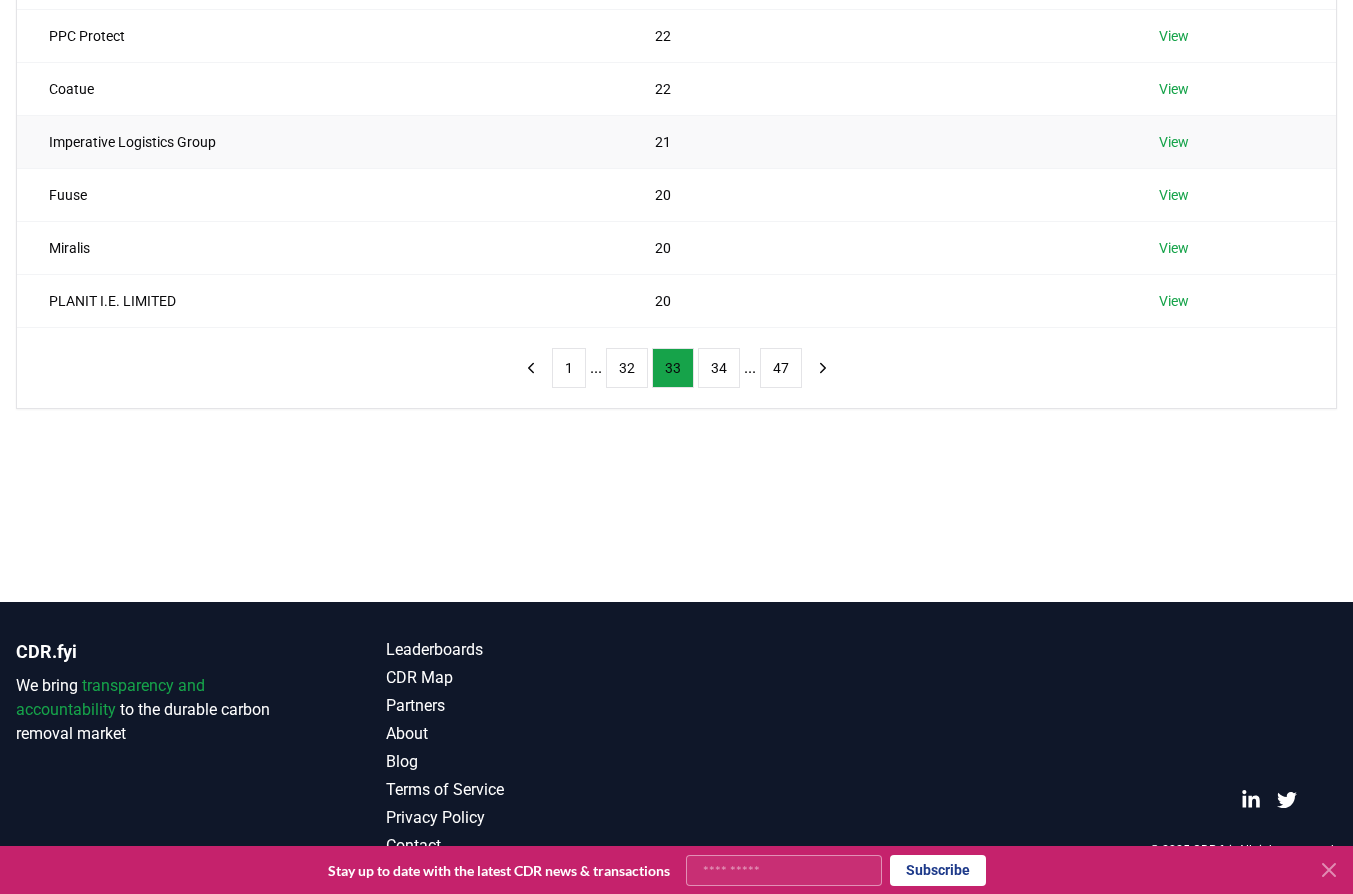 scroll, scrollTop: 0, scrollLeft: 0, axis: both 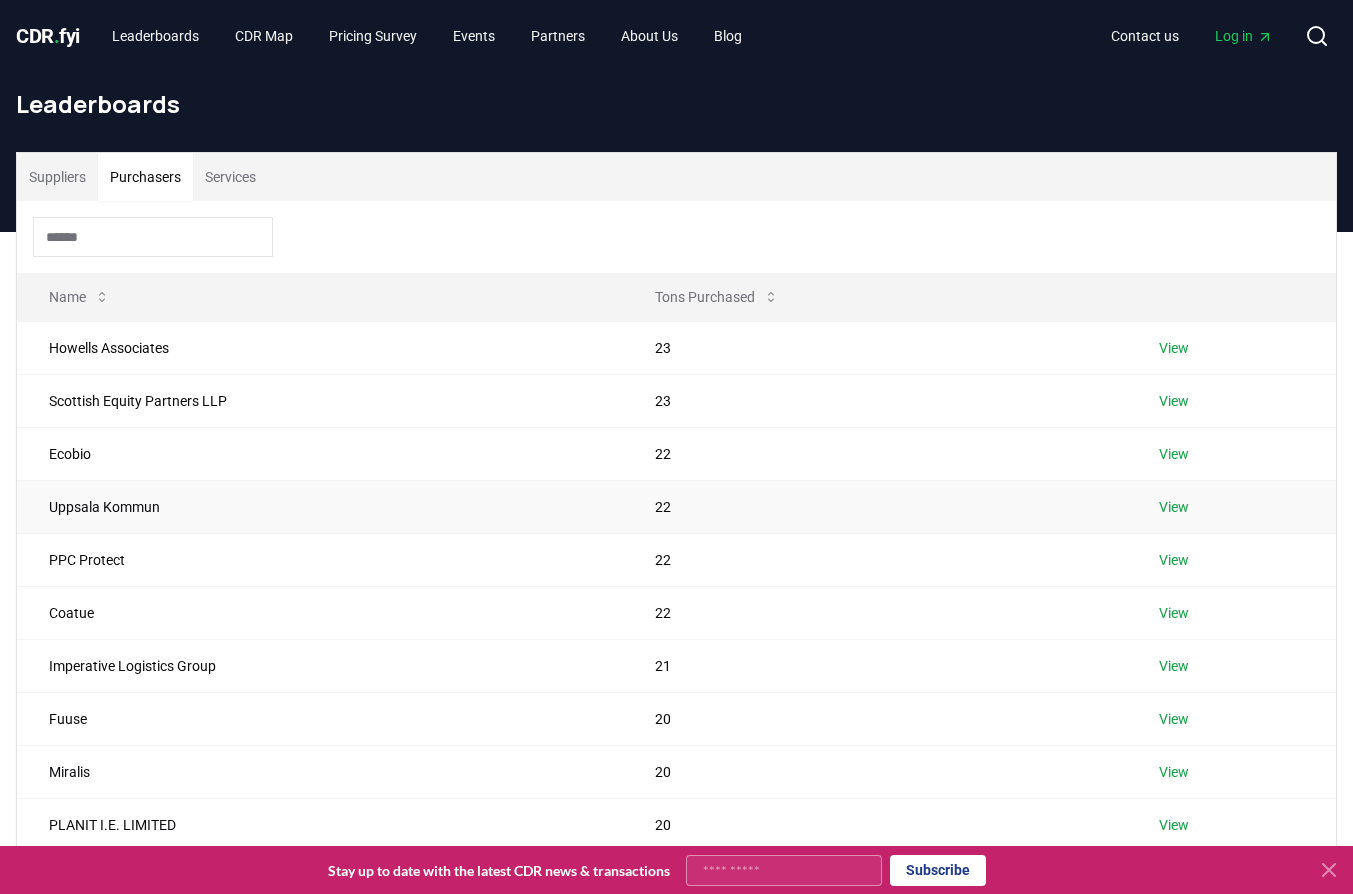 click on "Uppsala Kommun" at bounding box center (320, 506) 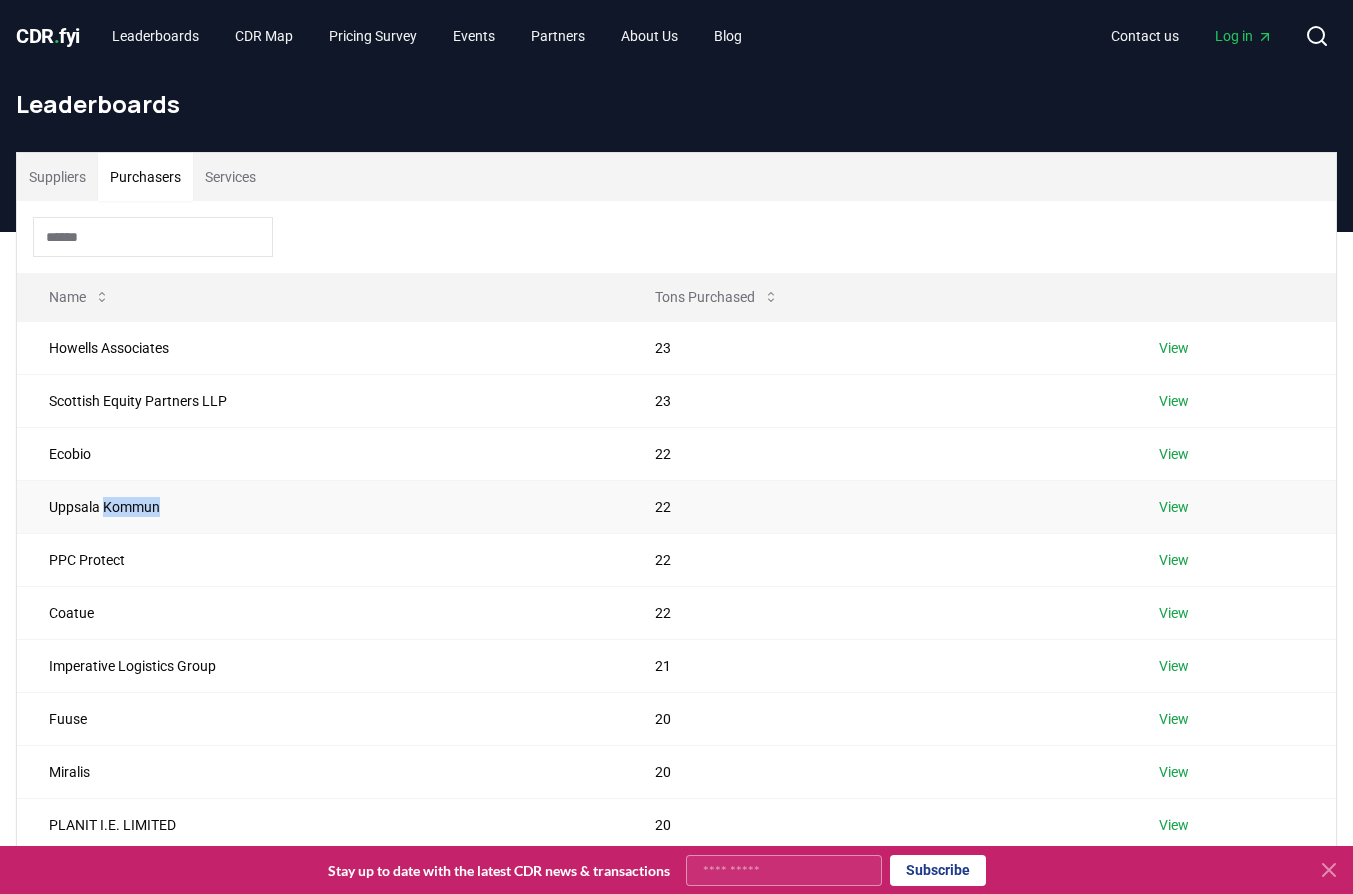 click on "Uppsala Kommun" at bounding box center [320, 506] 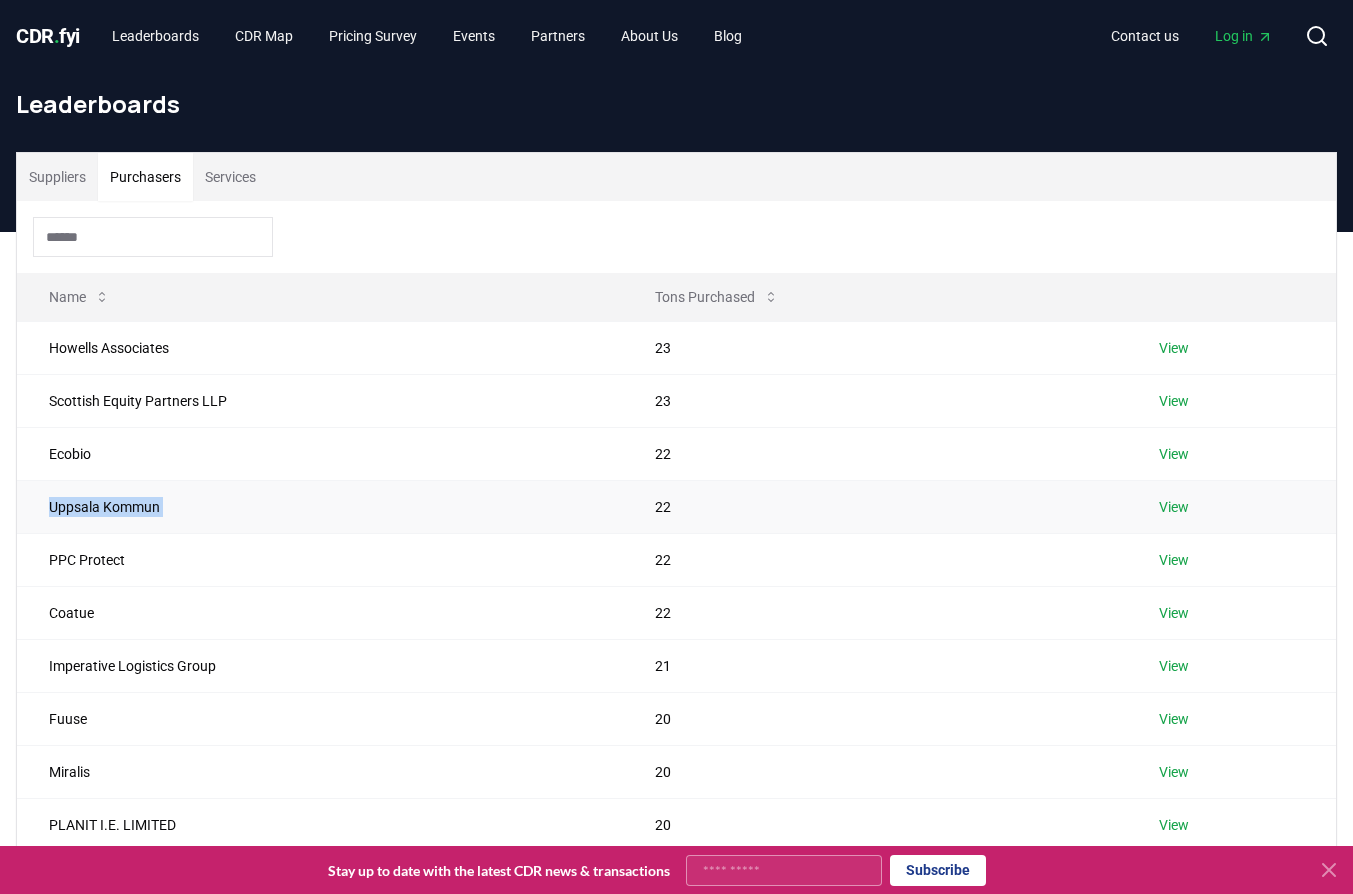 click on "Uppsala Kommun" at bounding box center (320, 506) 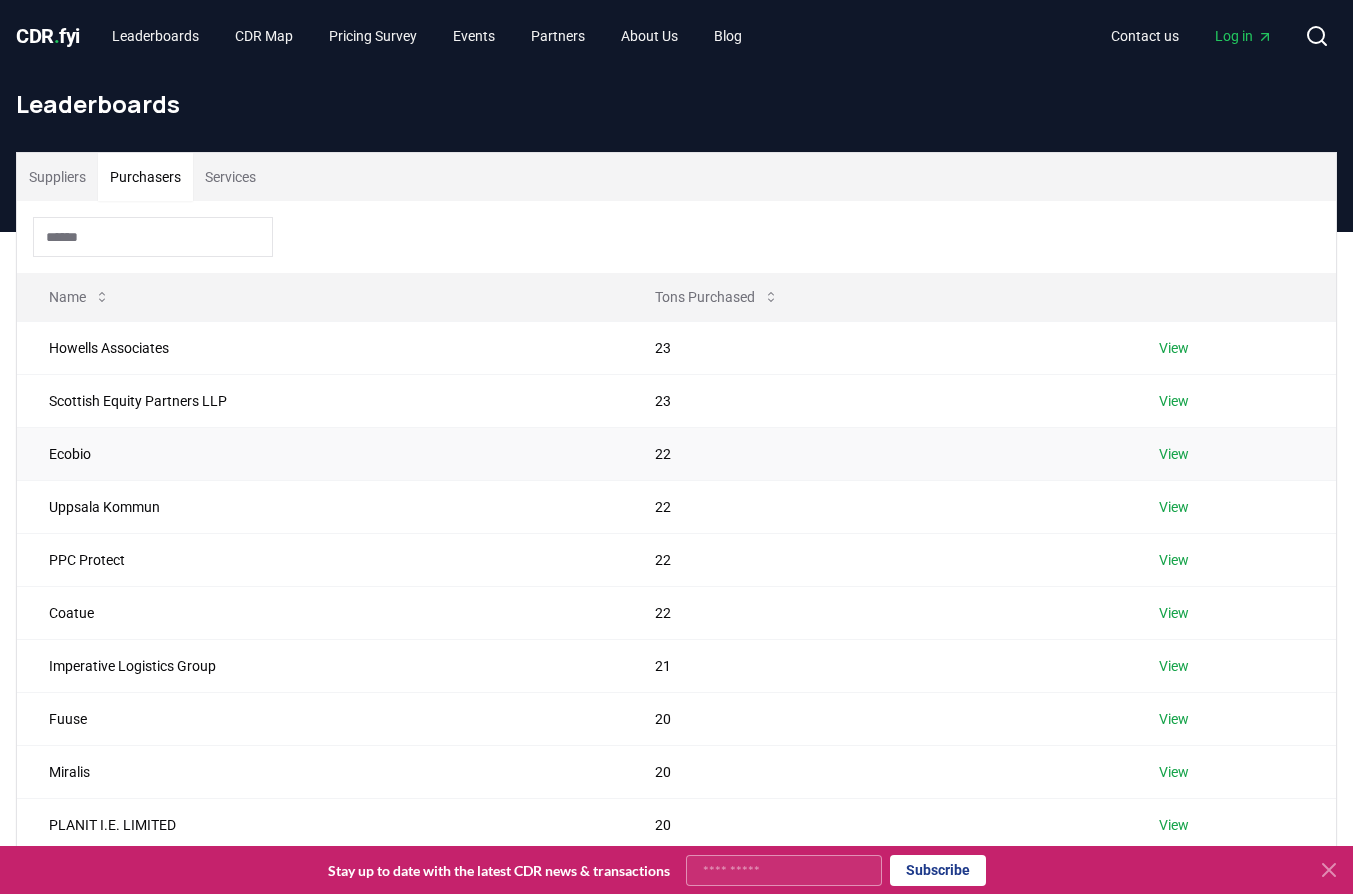 click on "Ecobio" at bounding box center [320, 453] 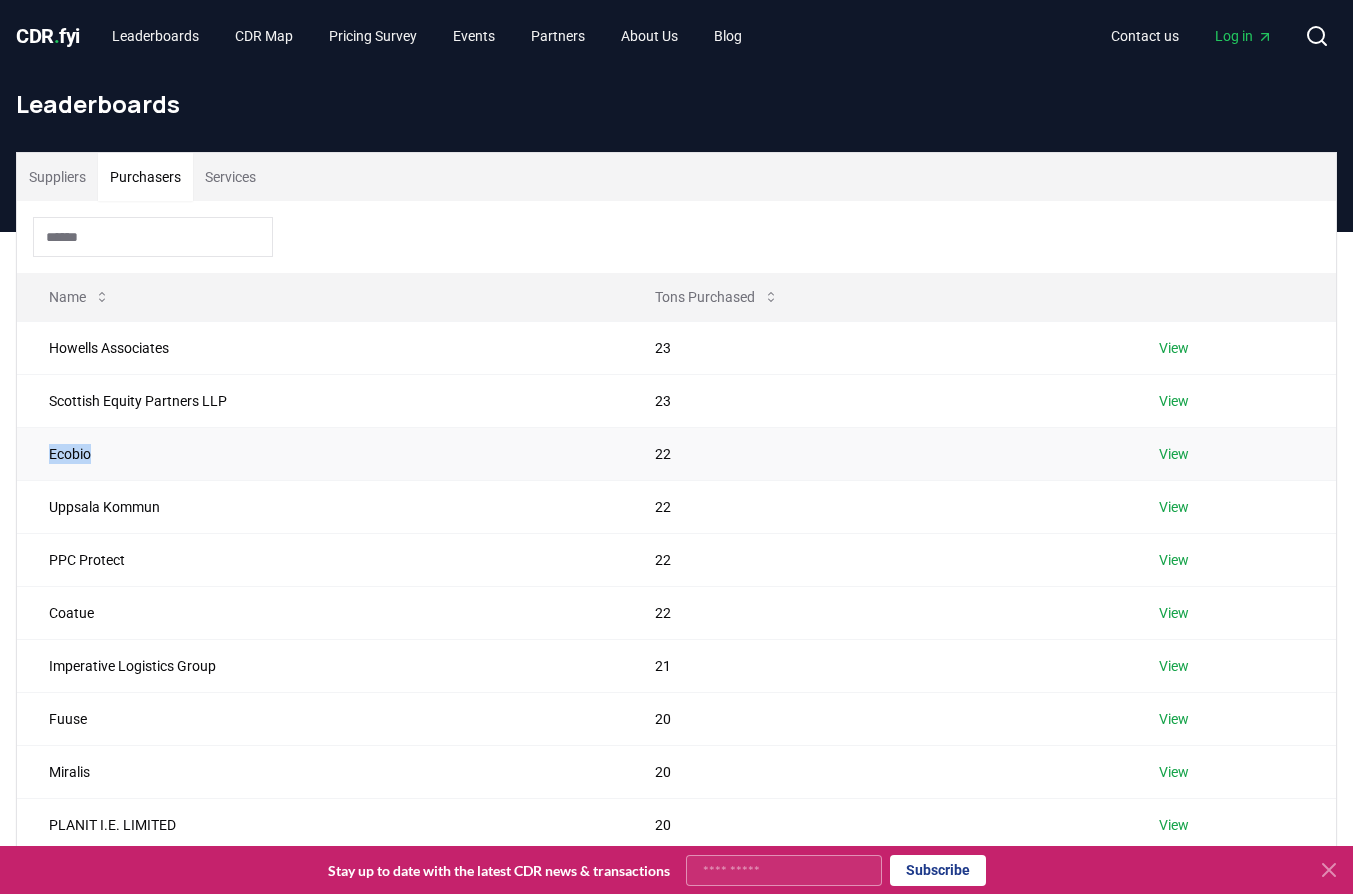 click on "Ecobio" at bounding box center [320, 453] 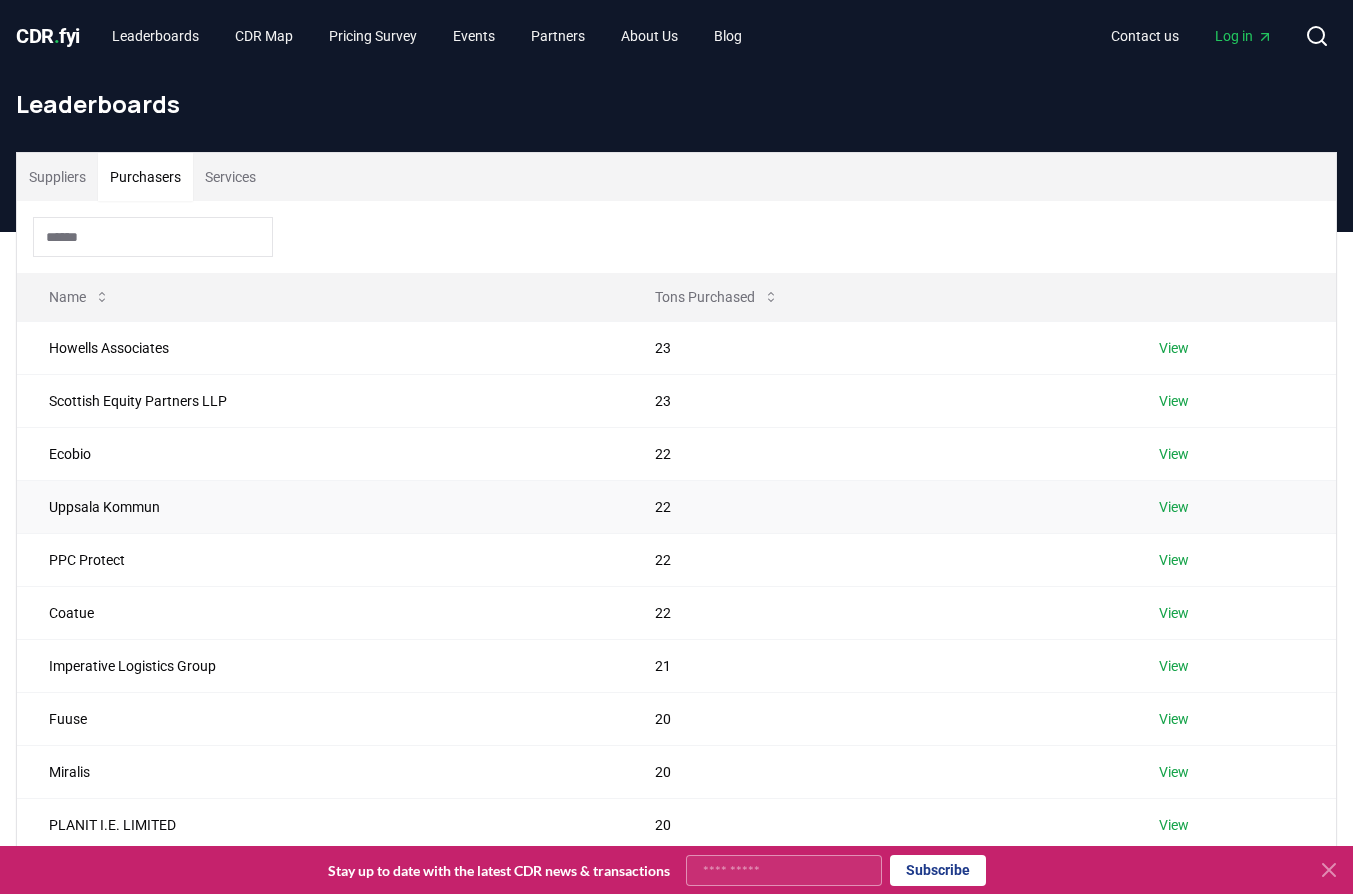 drag, startPoint x: 162, startPoint y: 500, endPoint x: 187, endPoint y: 492, distance: 26.24881 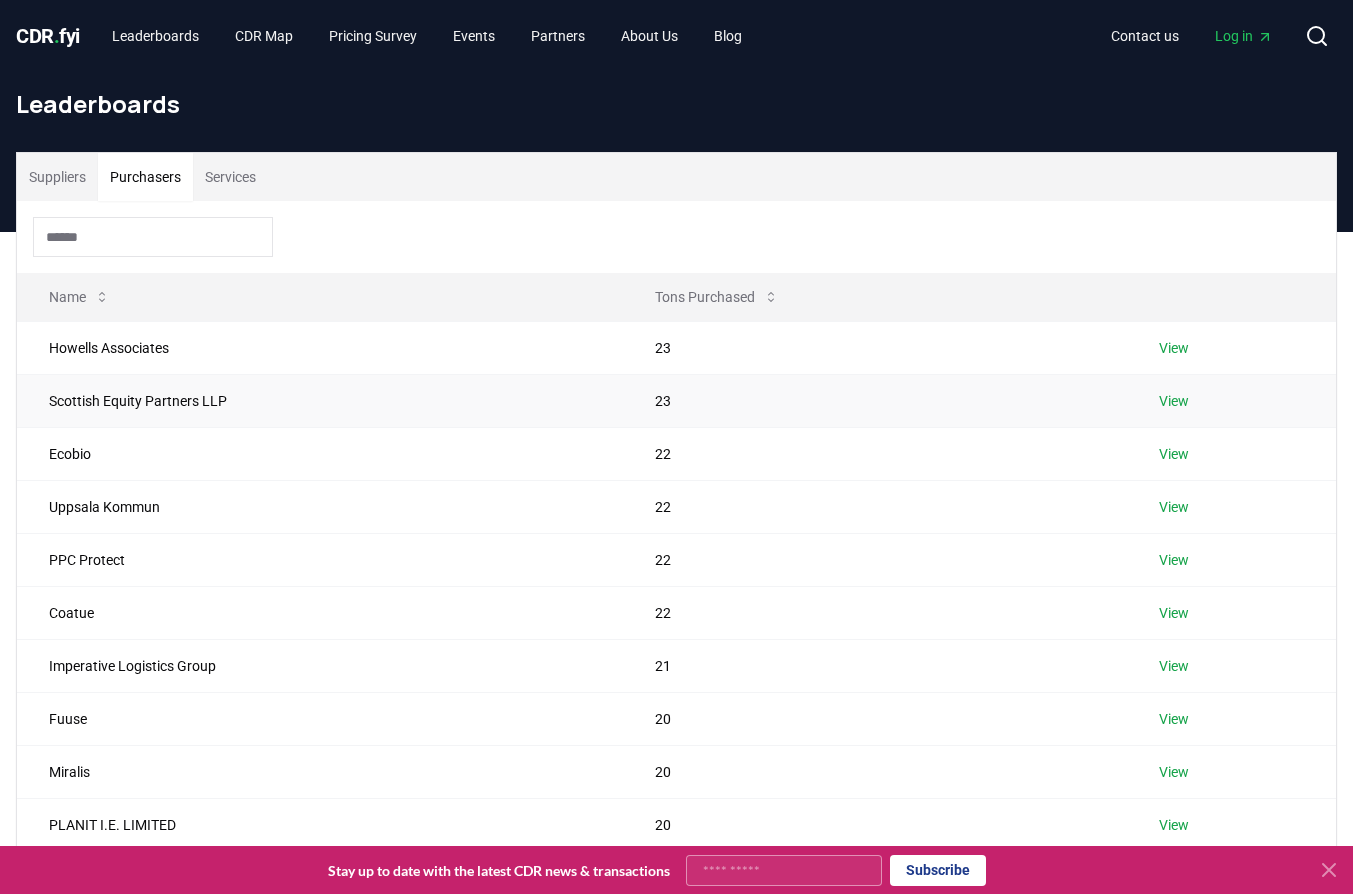 click on "Scottish Equity Partners LLP" at bounding box center (320, 400) 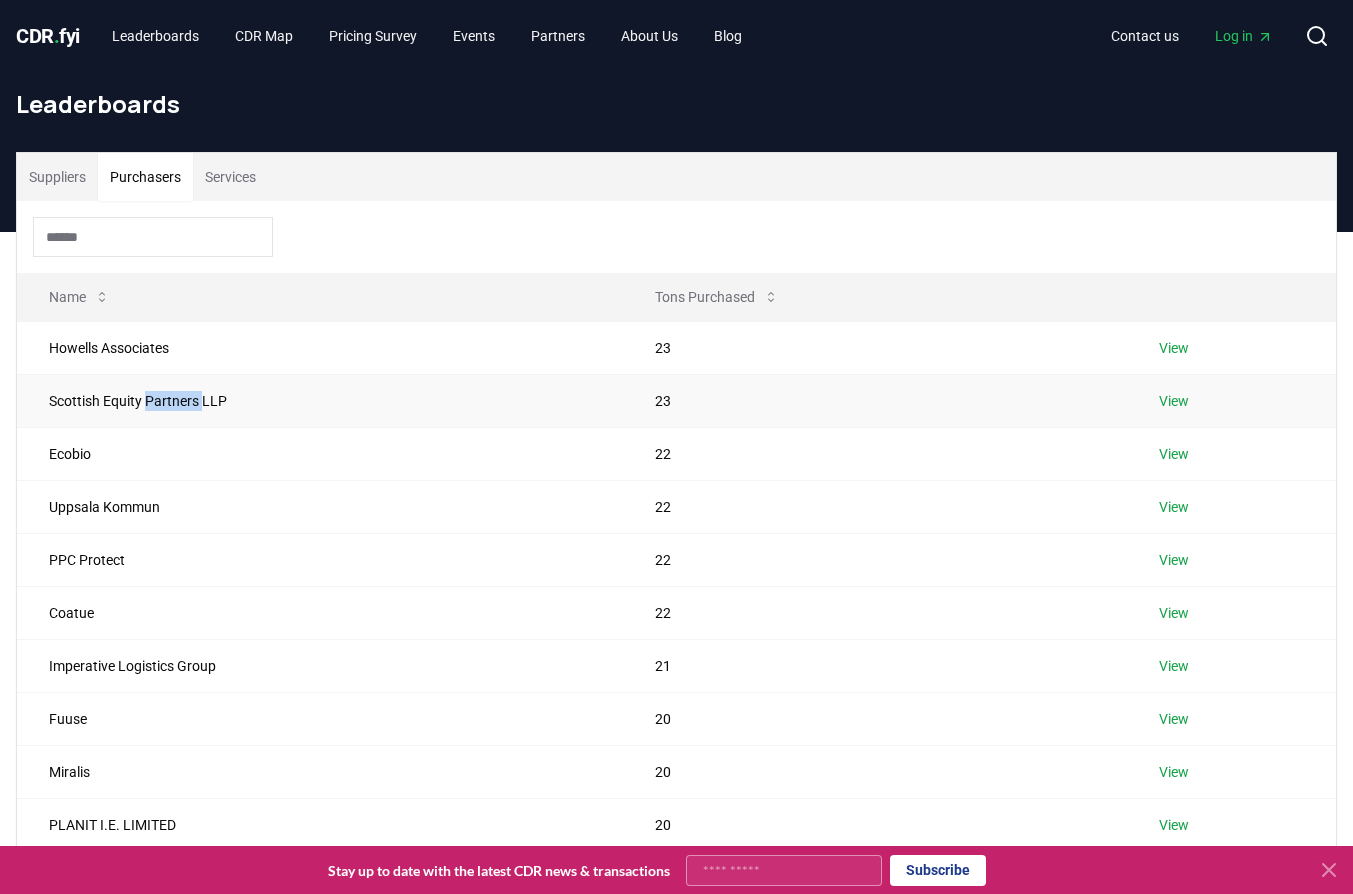 click on "Scottish Equity Partners LLP" at bounding box center [320, 400] 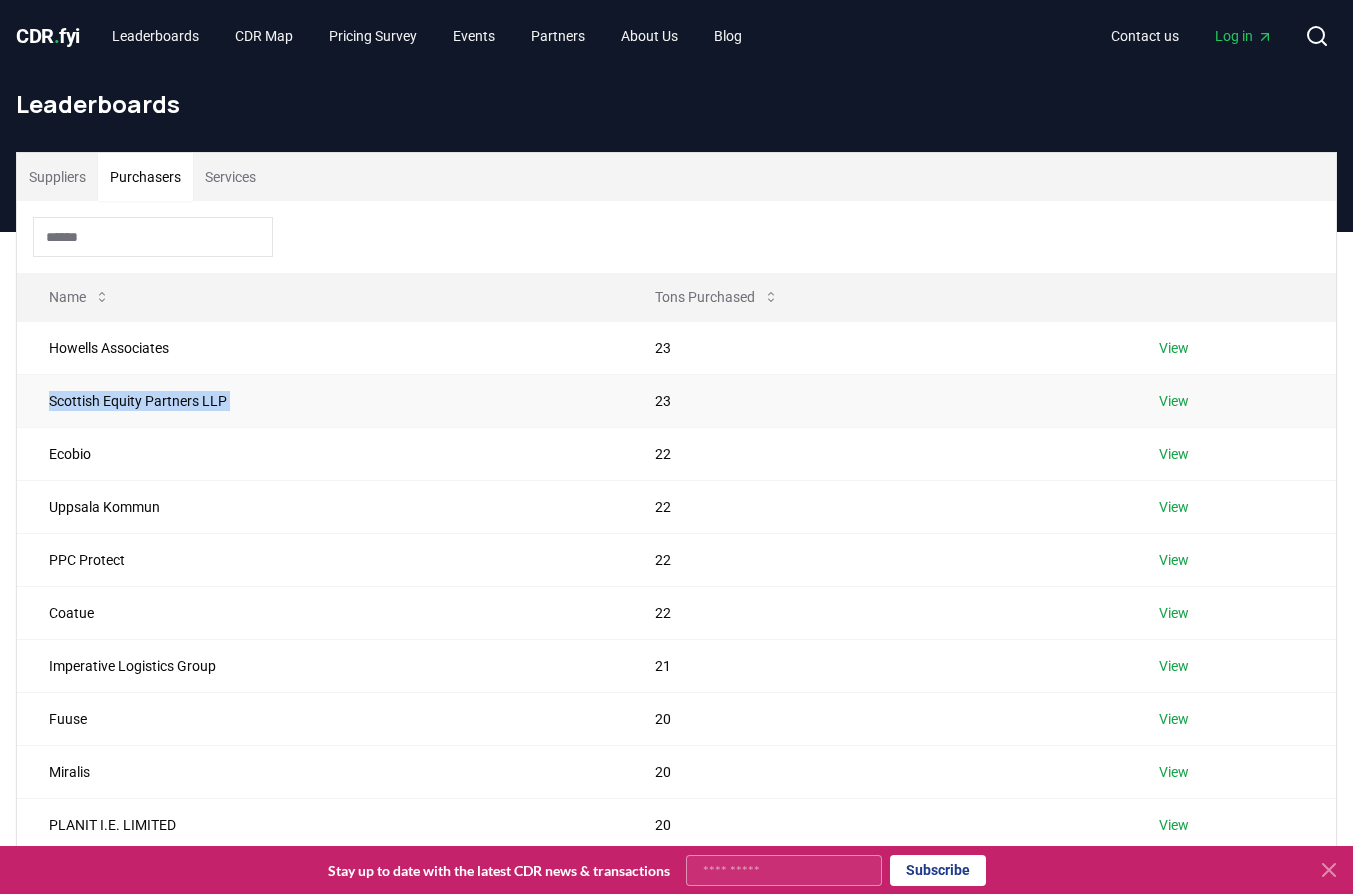 click on "Scottish Equity Partners LLP" at bounding box center (320, 400) 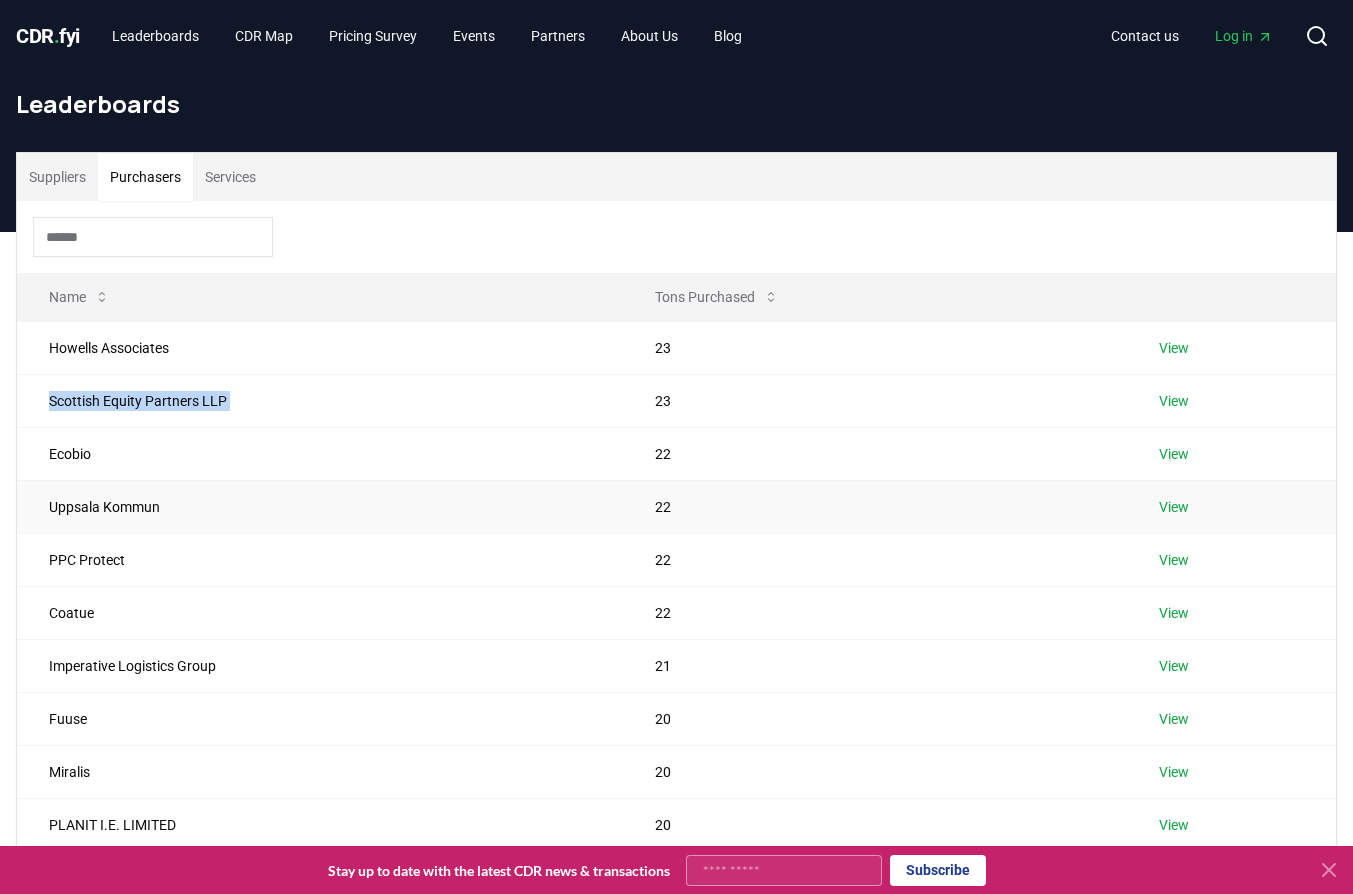 click on "Uppsala Kommun" at bounding box center (320, 506) 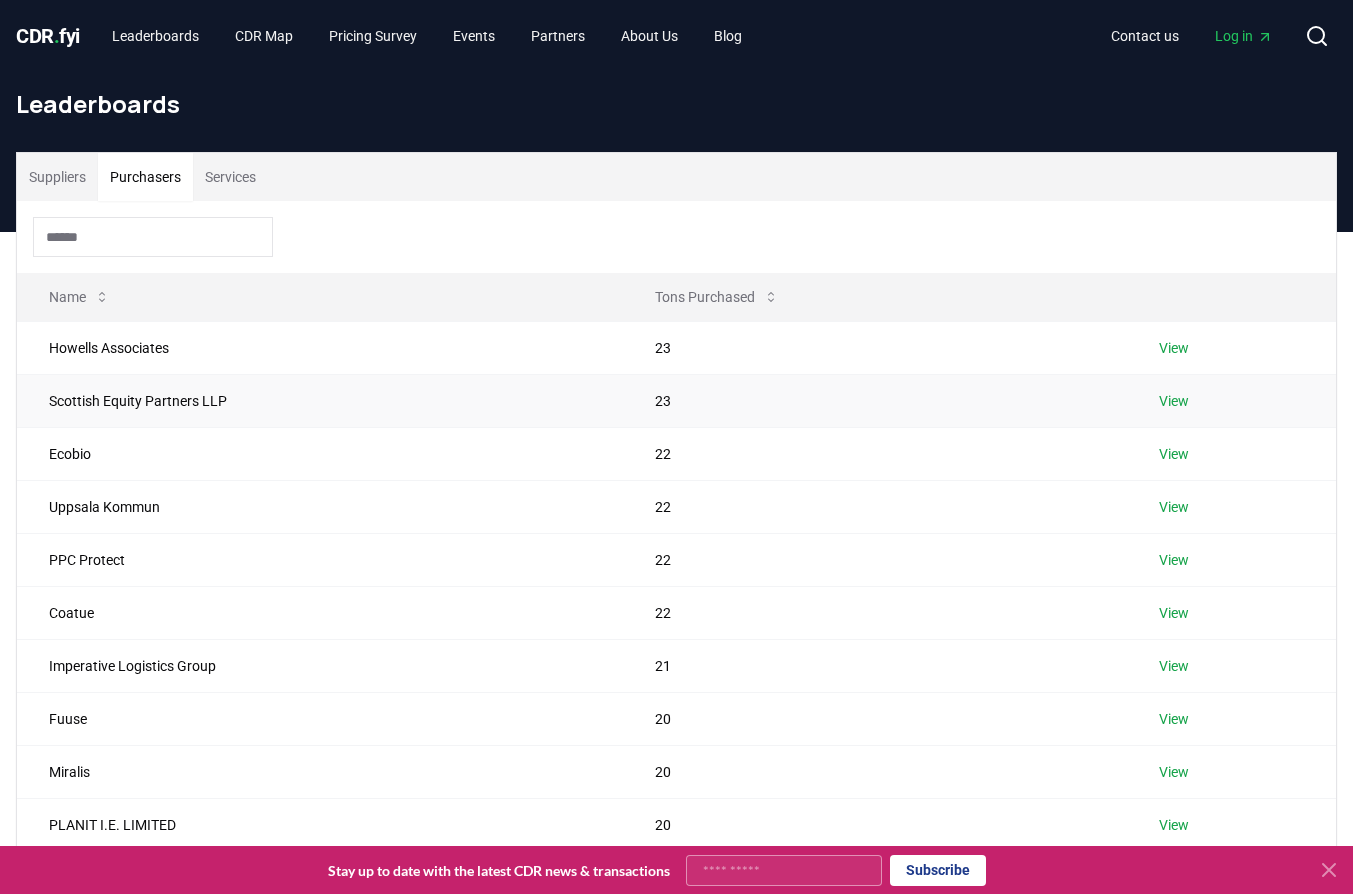 click on "Scottish Equity Partners LLP" at bounding box center [320, 400] 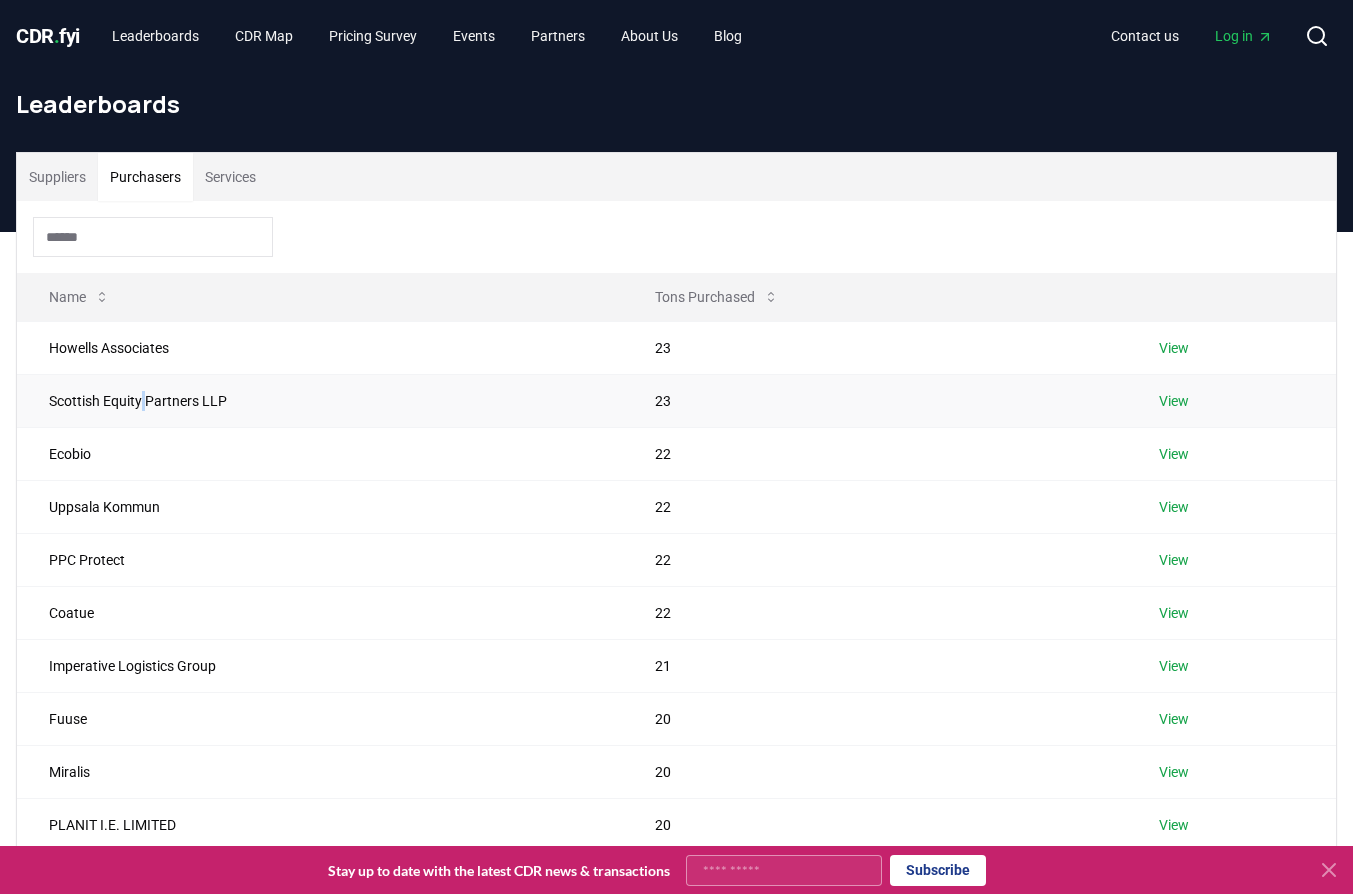 click on "Scottish Equity Partners LLP" at bounding box center (320, 400) 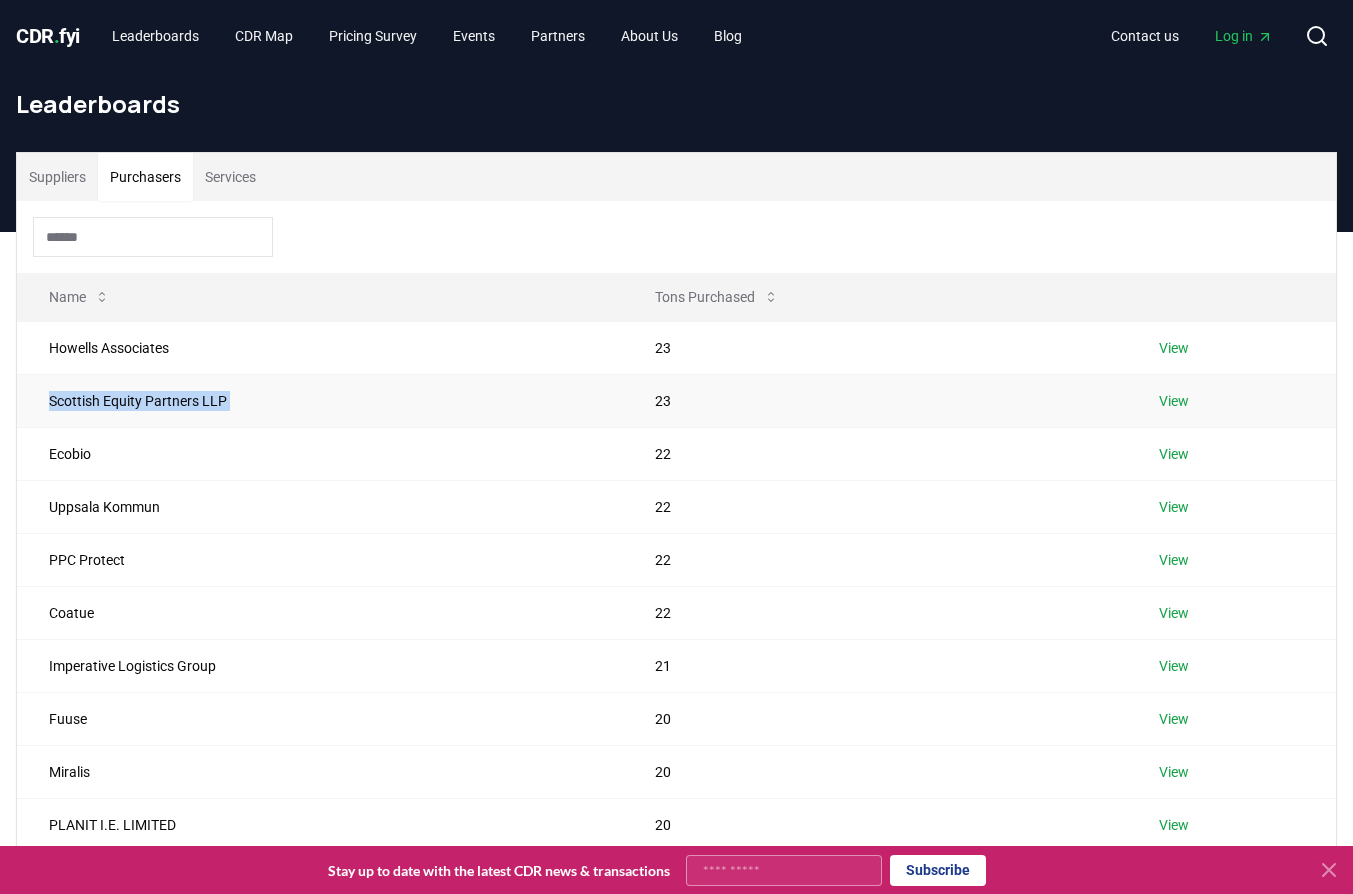 click on "Scottish Equity Partners LLP" at bounding box center [320, 400] 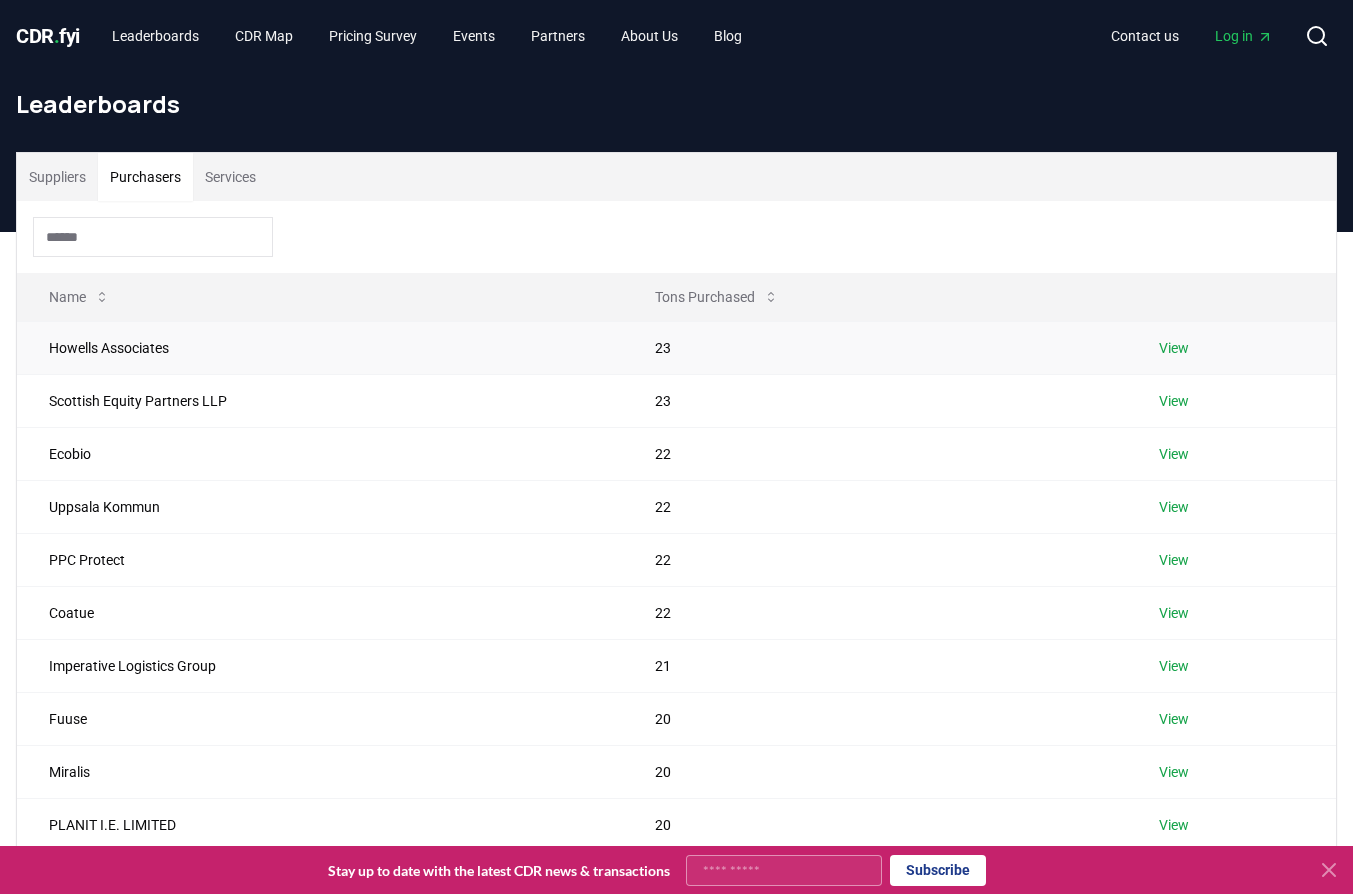 click on "Howells Associates" at bounding box center [320, 347] 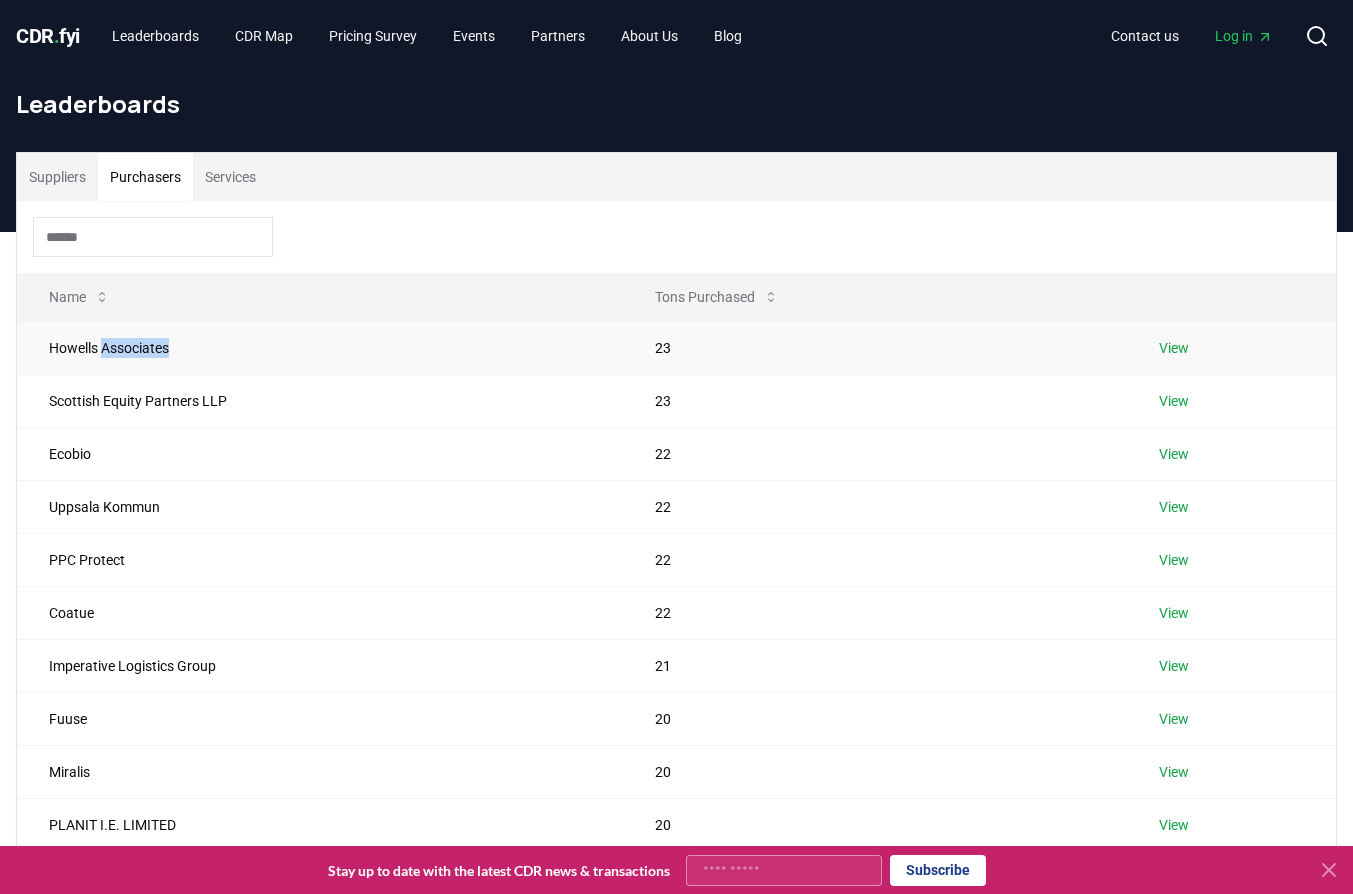 click on "Howells Associates" at bounding box center [320, 347] 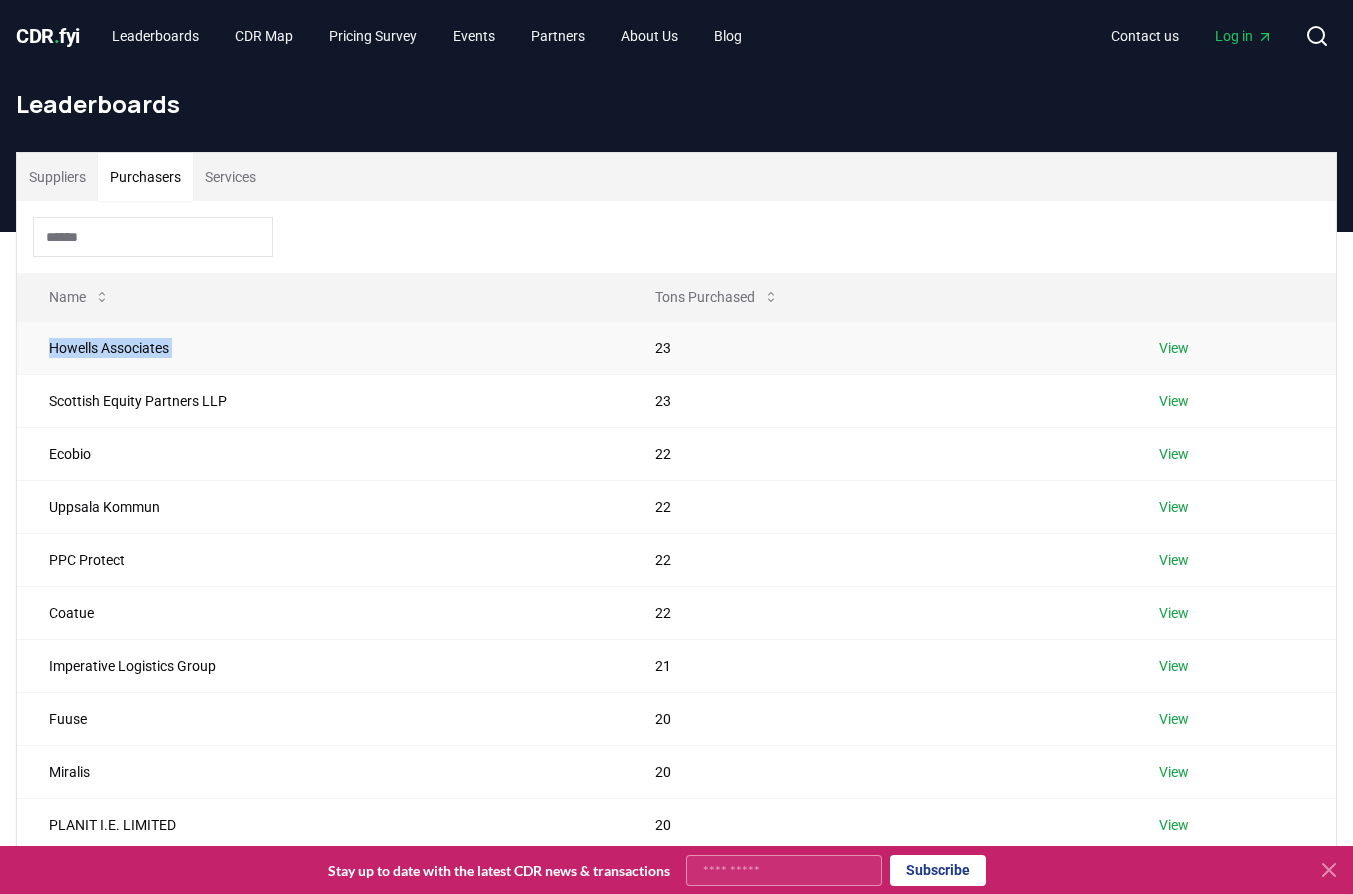 click on "Howells Associates" at bounding box center (320, 347) 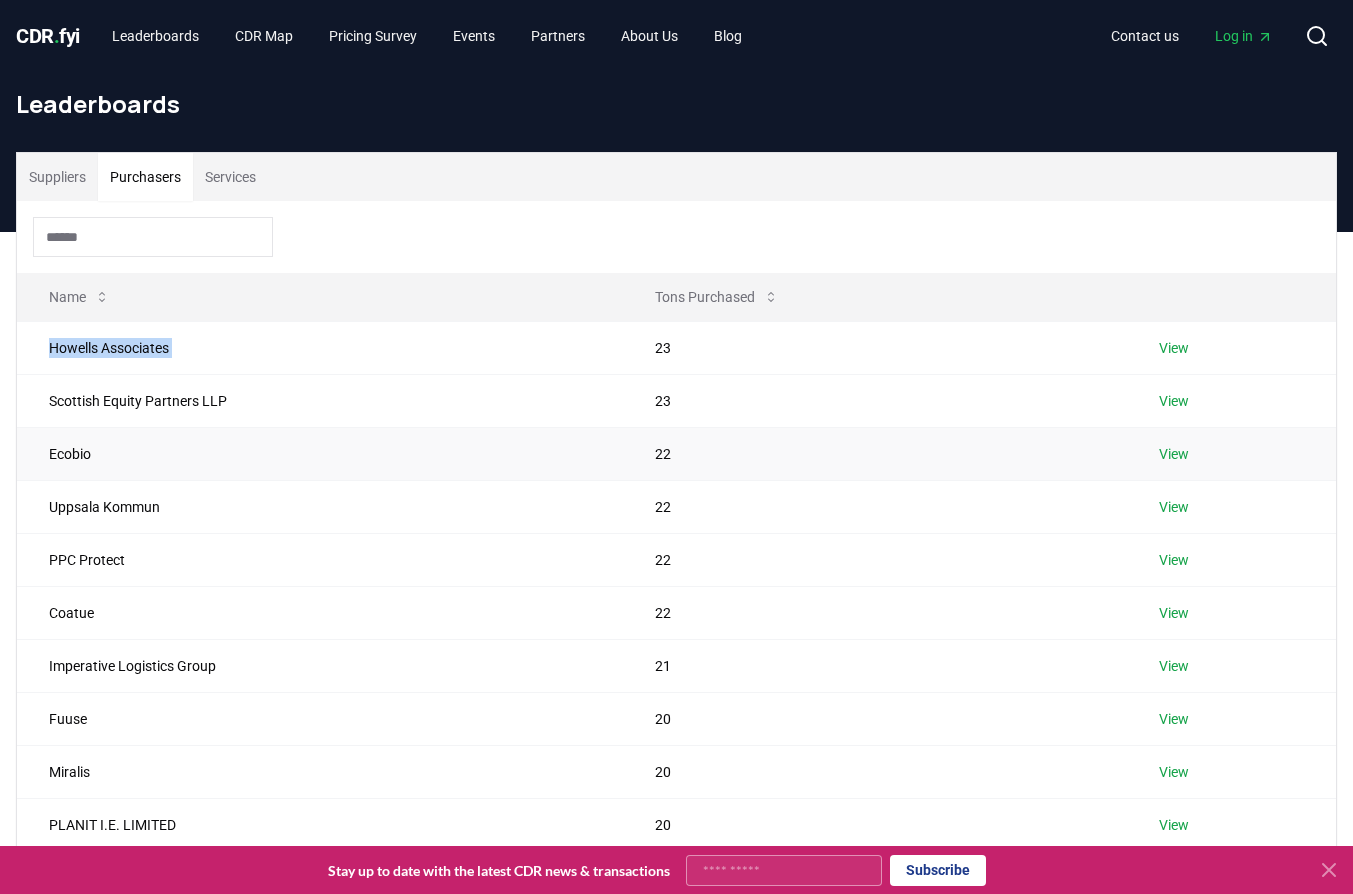 click on "Ecobio" at bounding box center [320, 453] 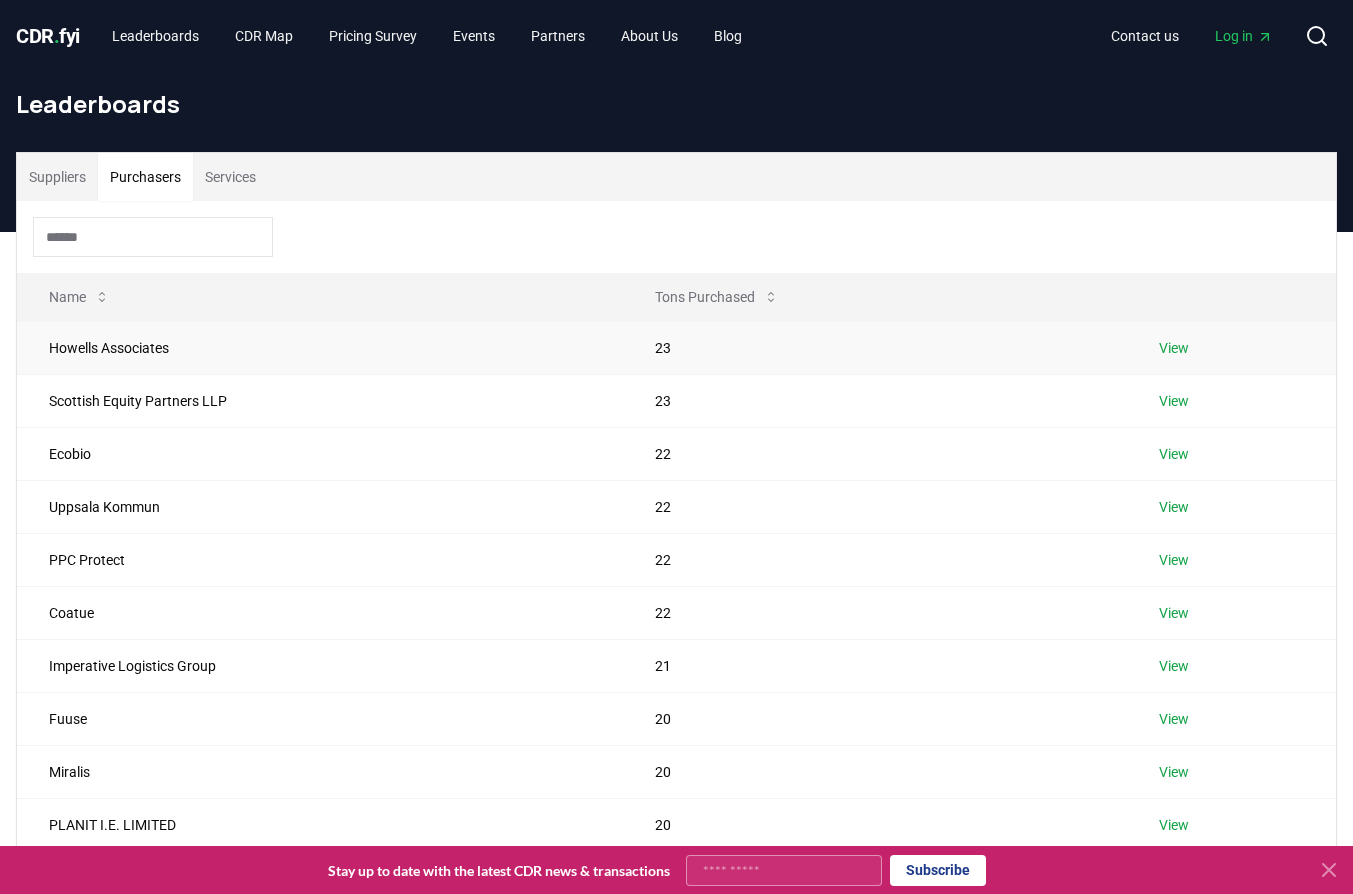 click on "Howells Associates" at bounding box center (320, 347) 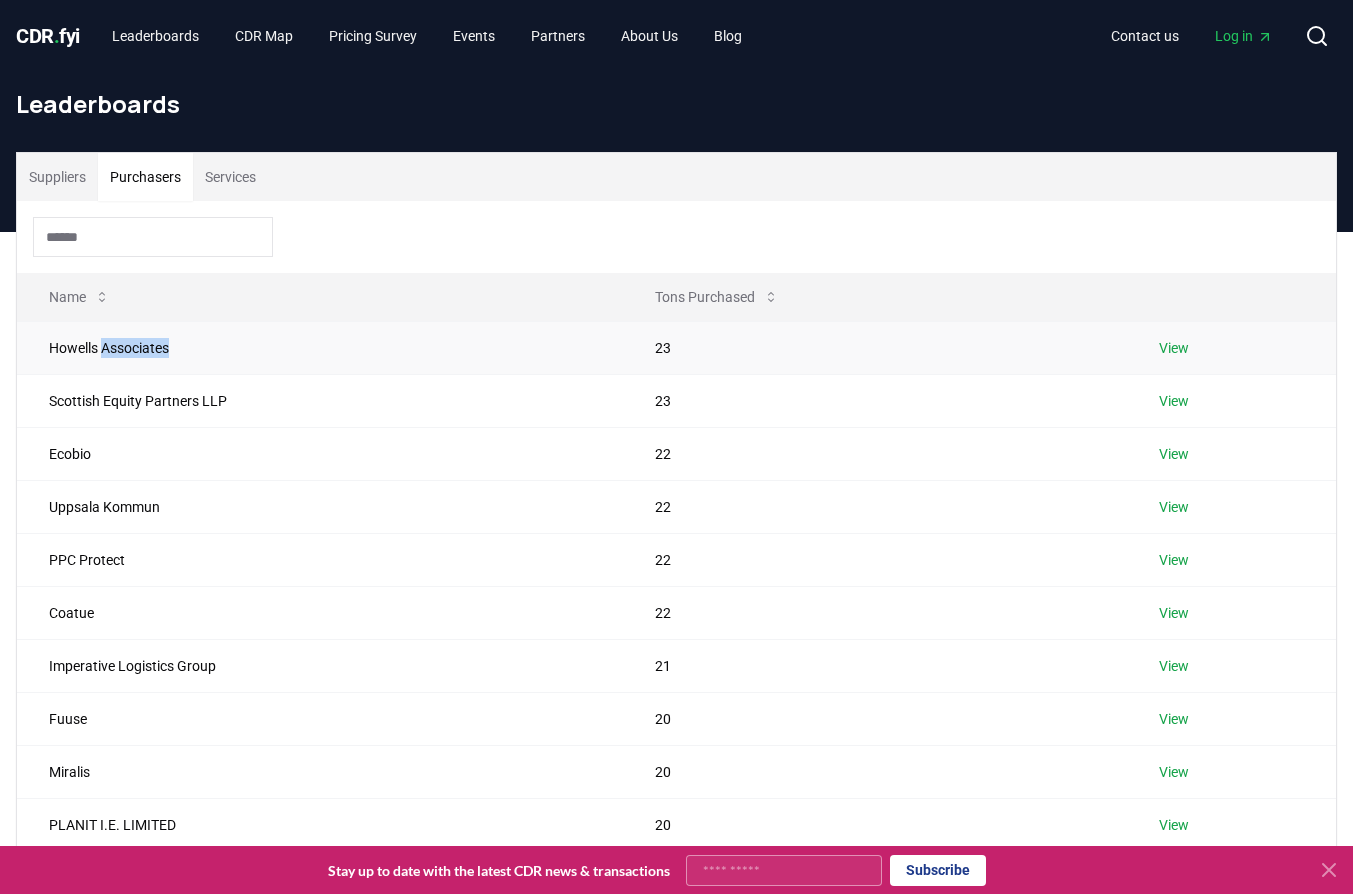 click on "Howells Associates" at bounding box center [320, 347] 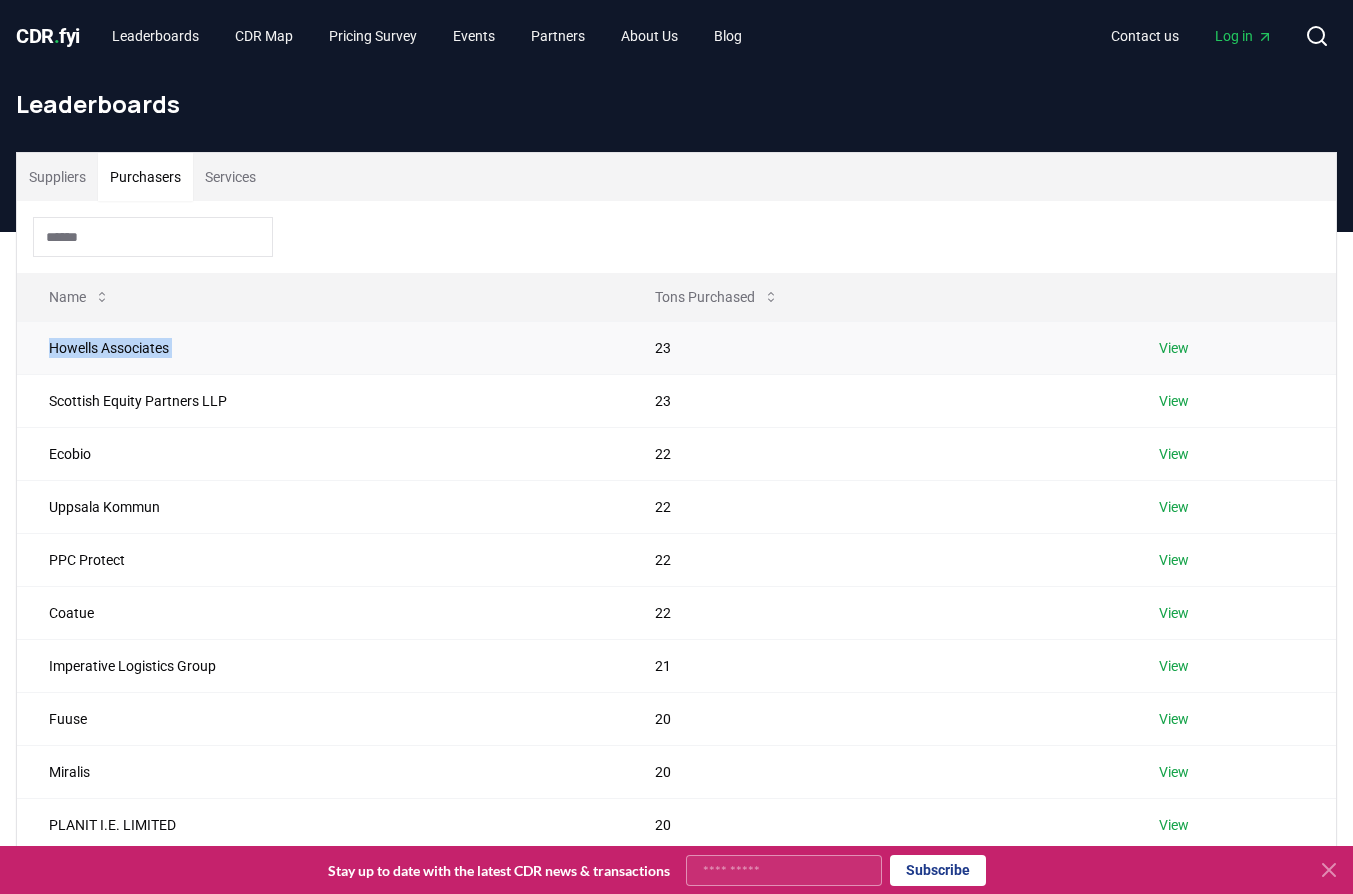 click on "Howells Associates" at bounding box center (320, 347) 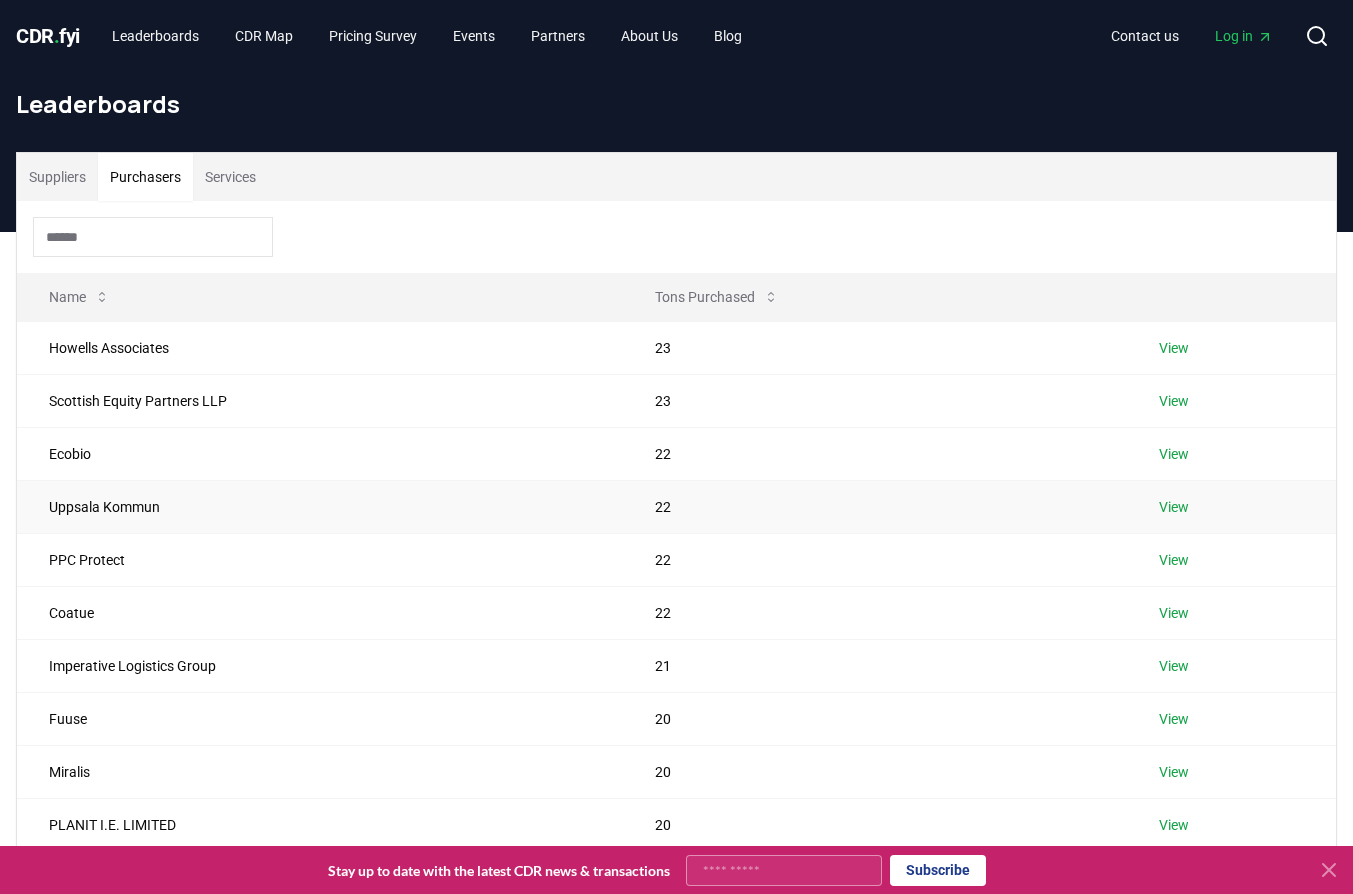 click on "Uppsala Kommun" at bounding box center [320, 506] 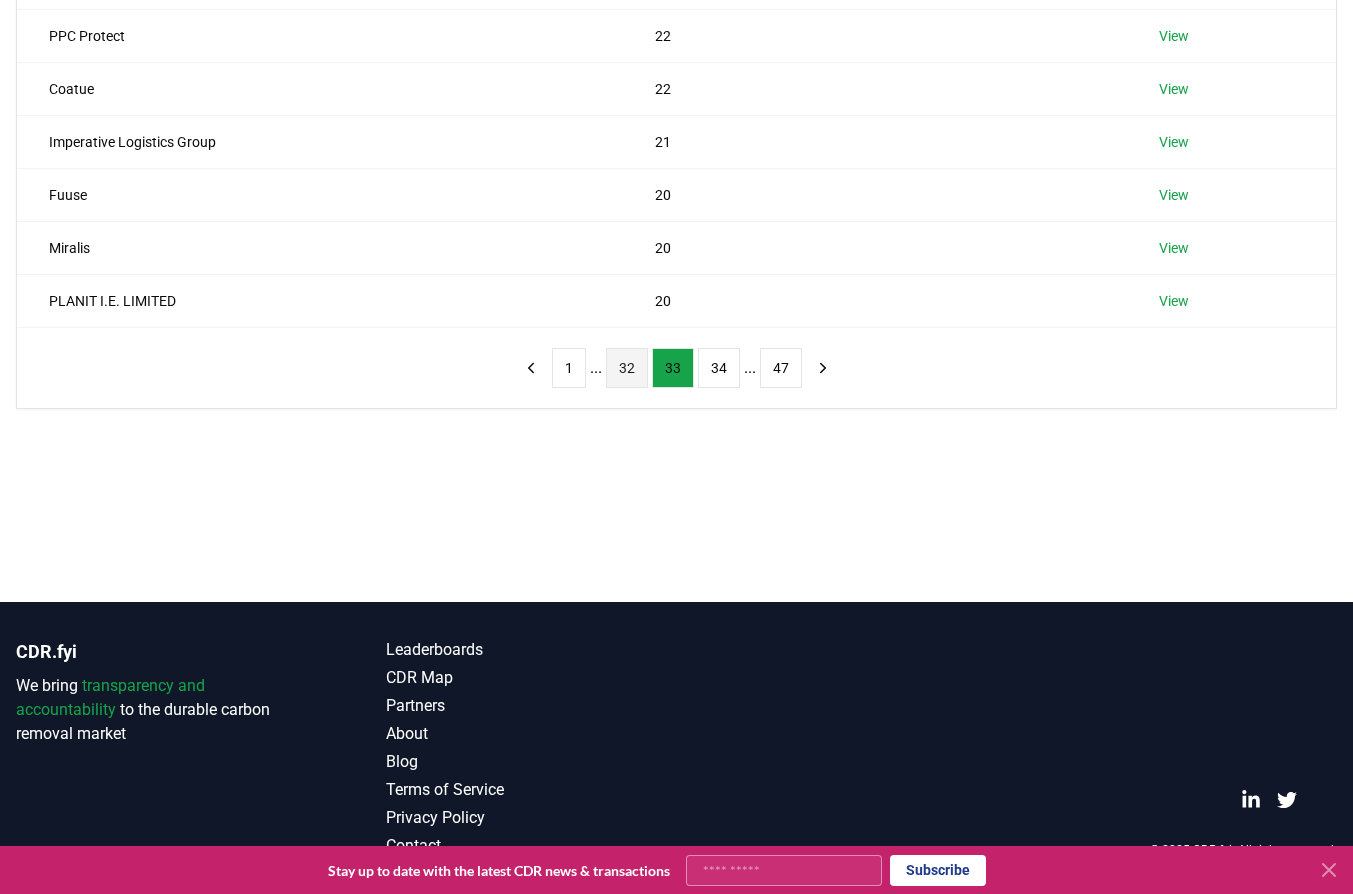 click on "32" at bounding box center (627, 368) 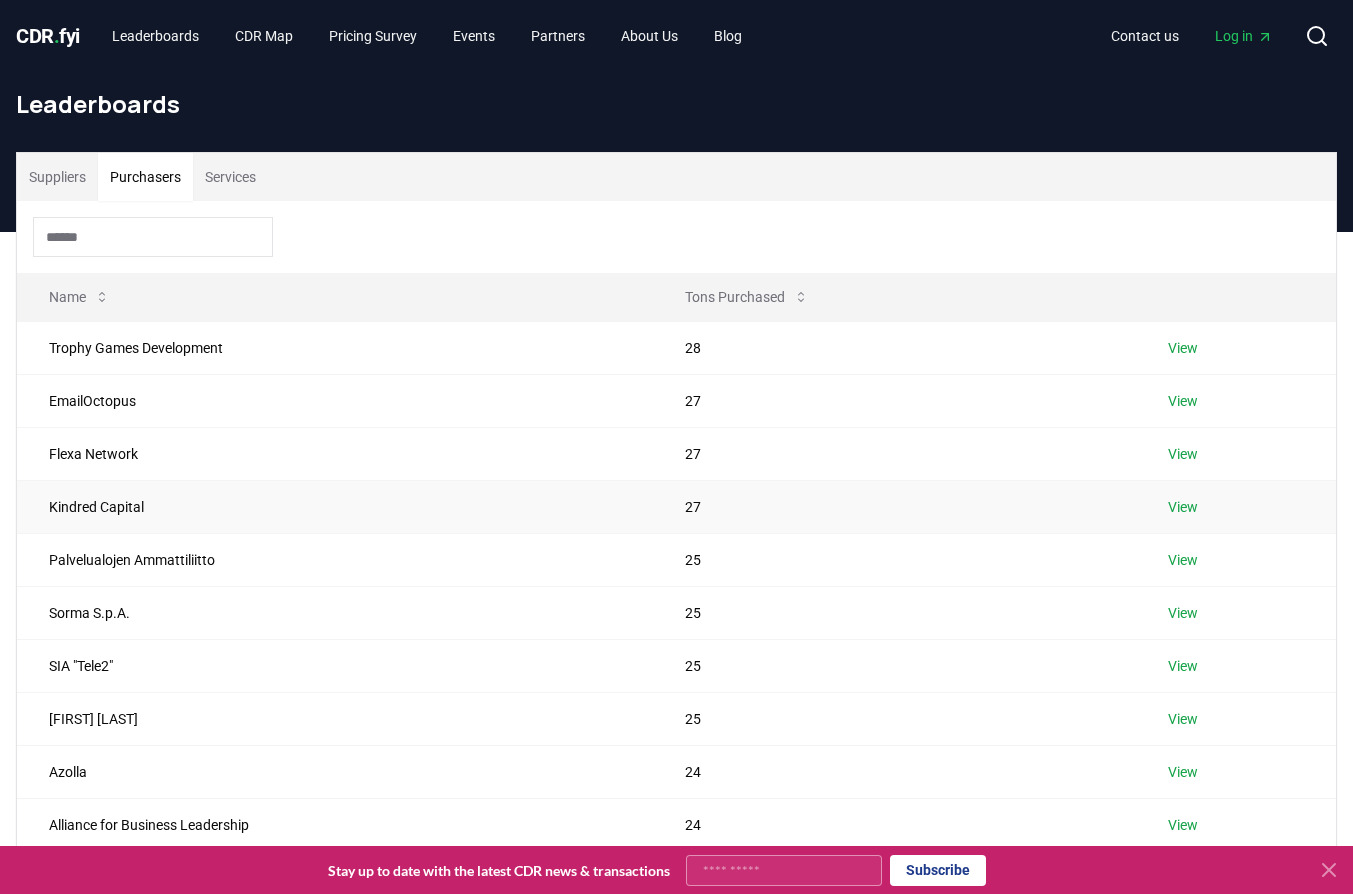 scroll, scrollTop: 524, scrollLeft: 0, axis: vertical 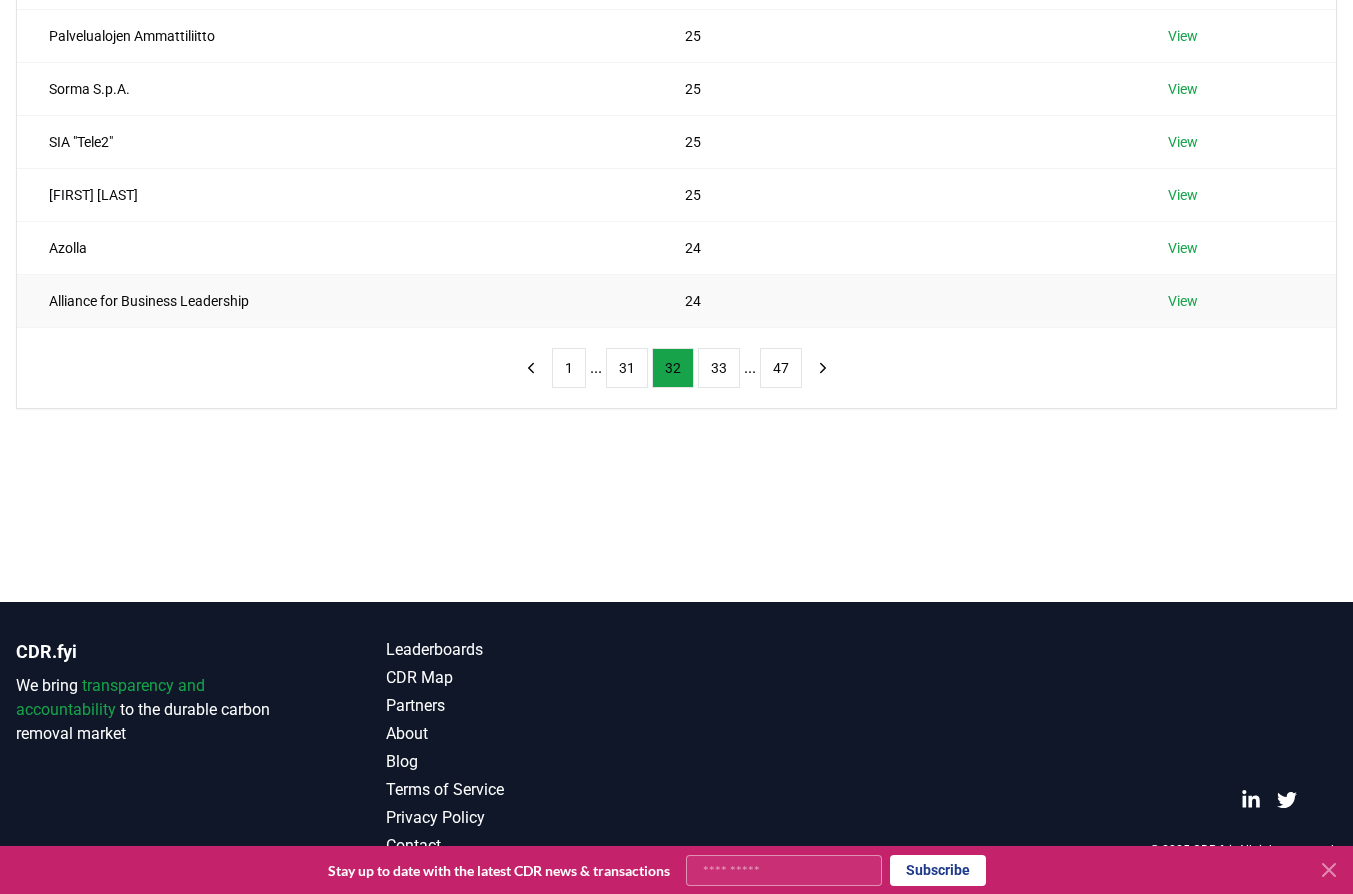 click on "Alliance for Business Leadership" at bounding box center [335, 300] 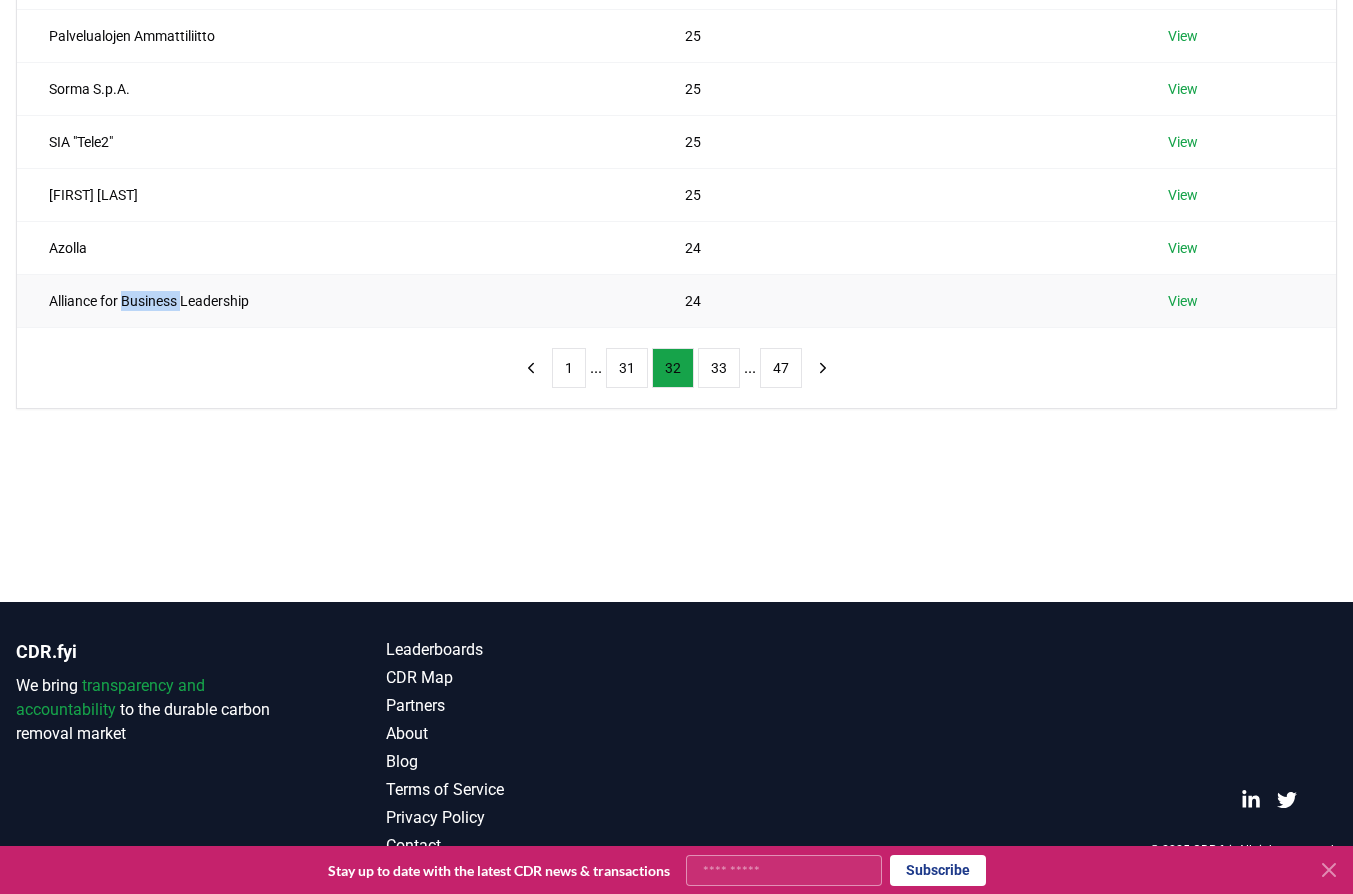 click on "Alliance for Business Leadership" at bounding box center (335, 300) 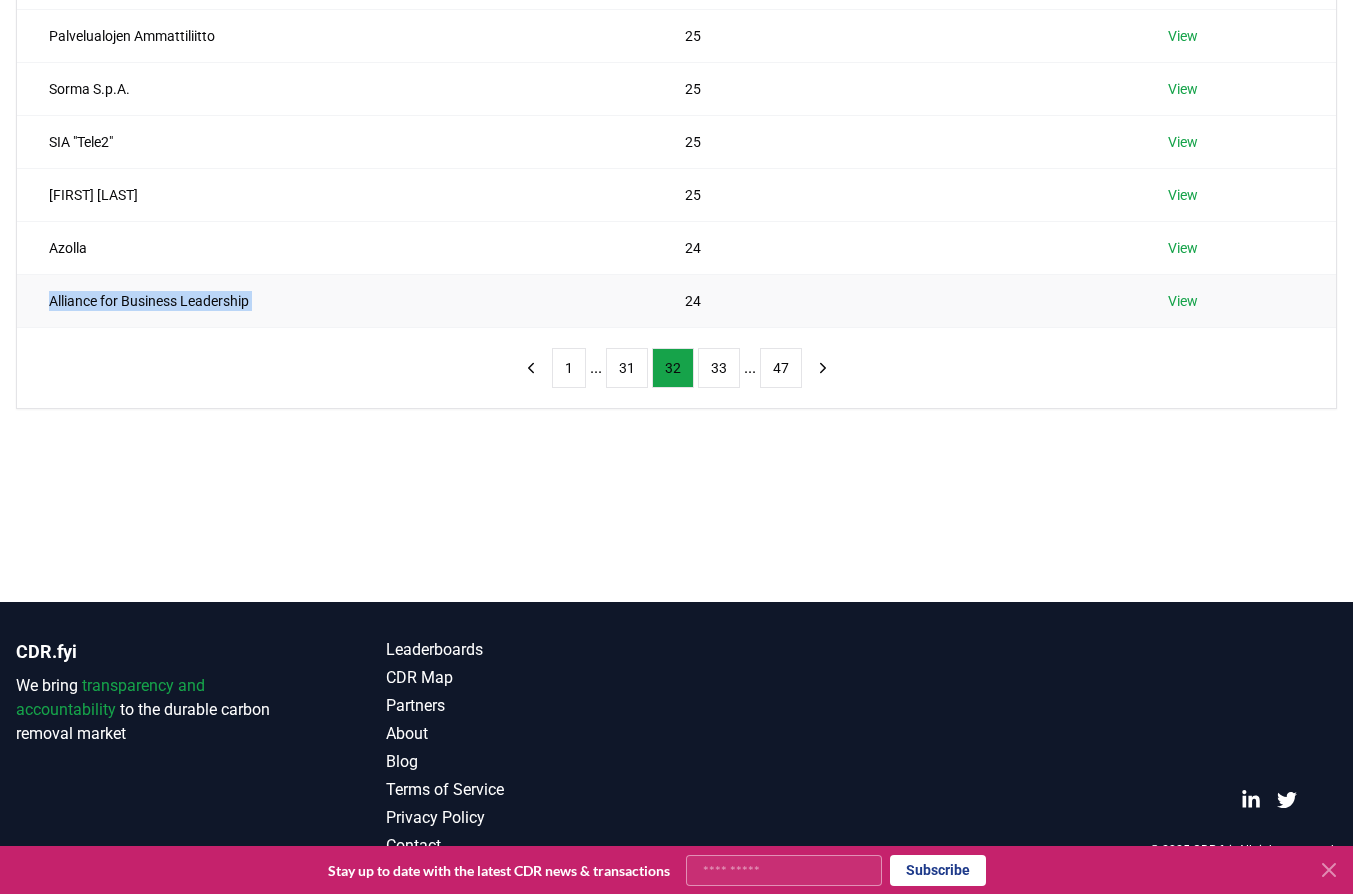 click on "Alliance for Business Leadership" at bounding box center [335, 300] 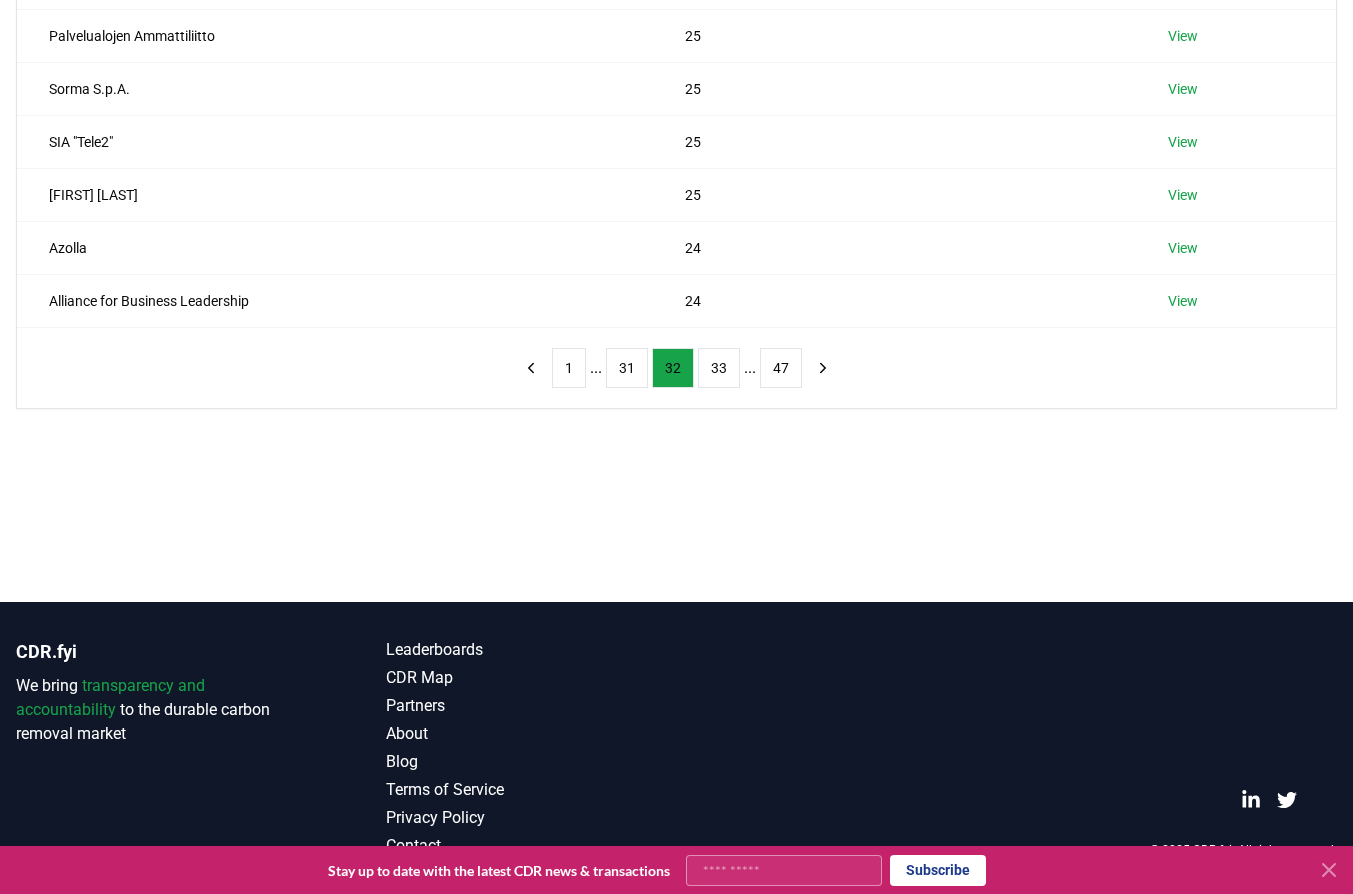 click on "Name Tons Purchased Trophy Games Development 28 View EmailOctopus 27 View Flexa Network 27 View Kindred Capital 27 View Palvelualojen Ammattiliitto 25 View Sorma S.p.A. 25 View SIA "Tele2" 25 View Richard Davies 25 View Azolla 24 View Alliance for Business Leadership 24 View 1 ... 31 32 33 ... 47" at bounding box center [676, 42] 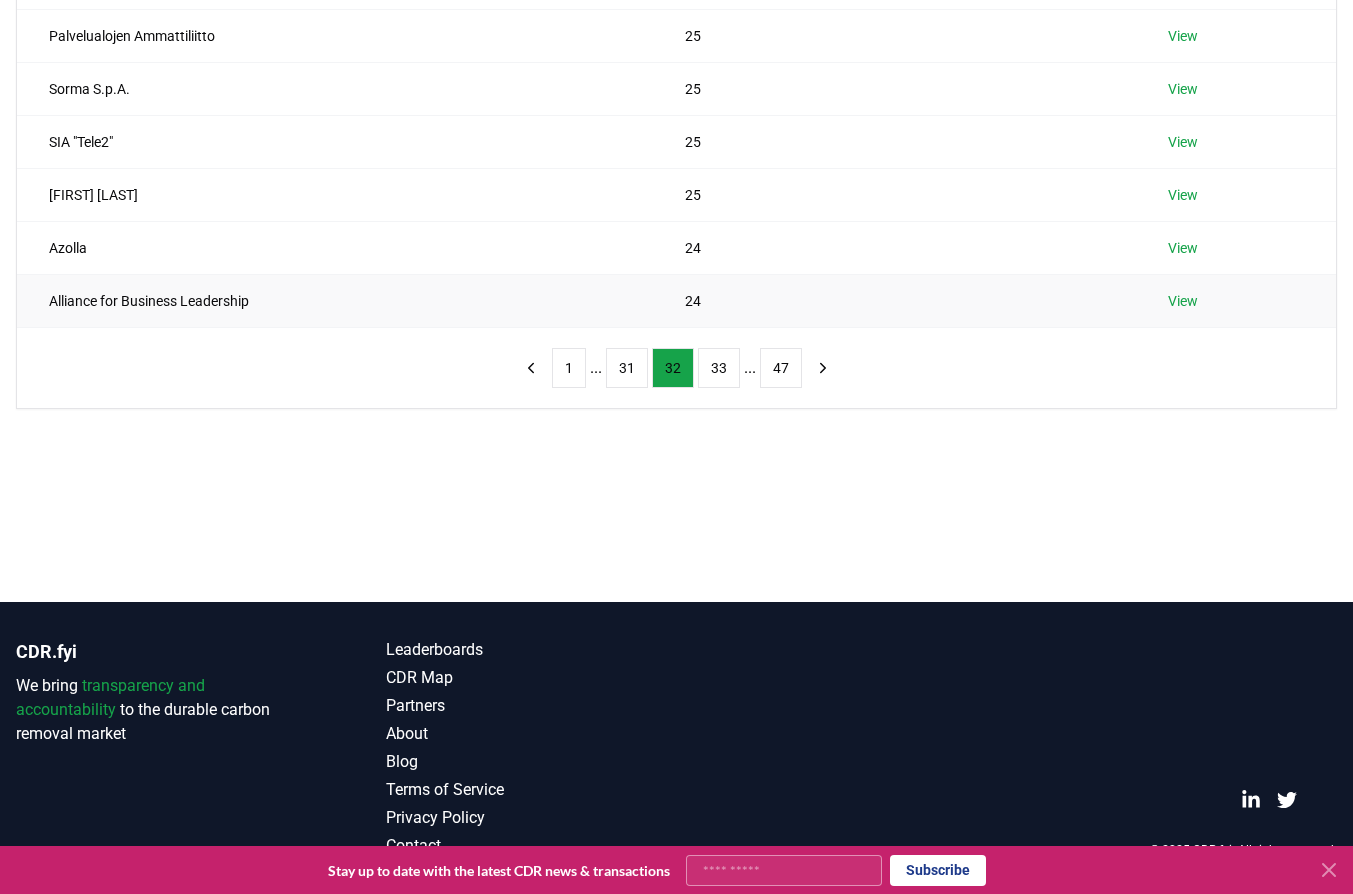 click on "Alliance for Business Leadership" at bounding box center [335, 300] 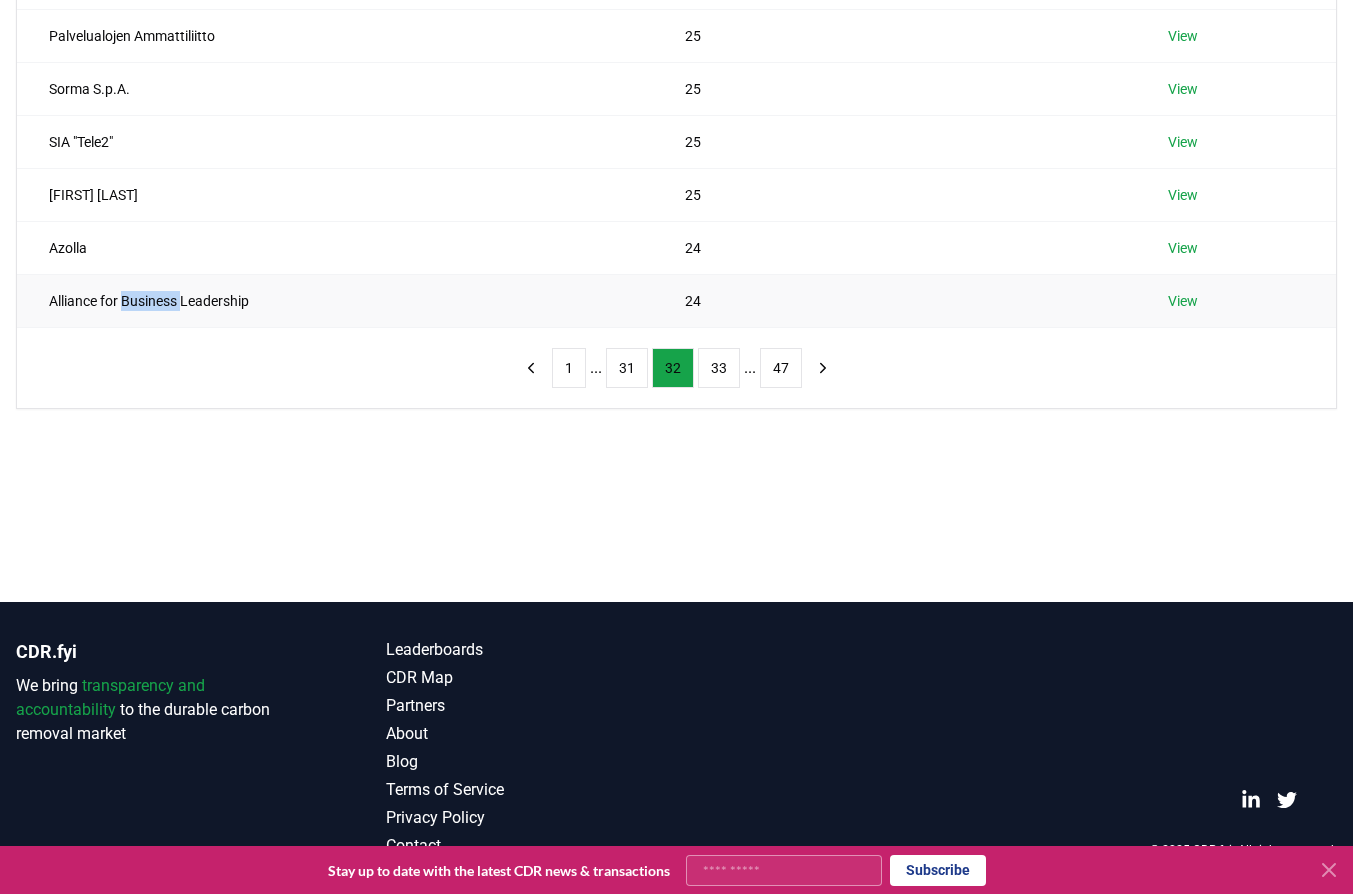 click on "Alliance for Business Leadership" at bounding box center (335, 300) 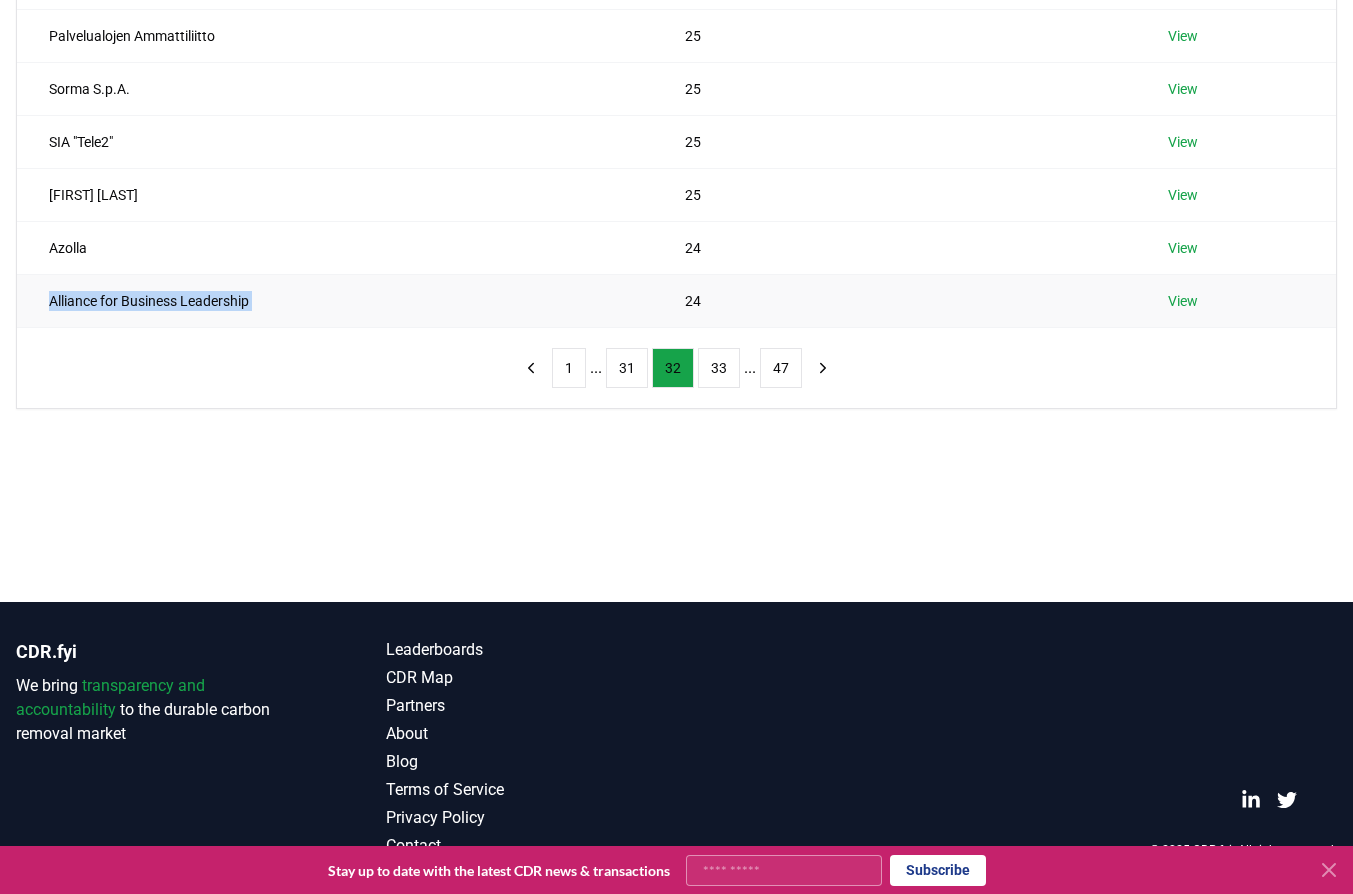 click on "Alliance for Business Leadership" at bounding box center (335, 300) 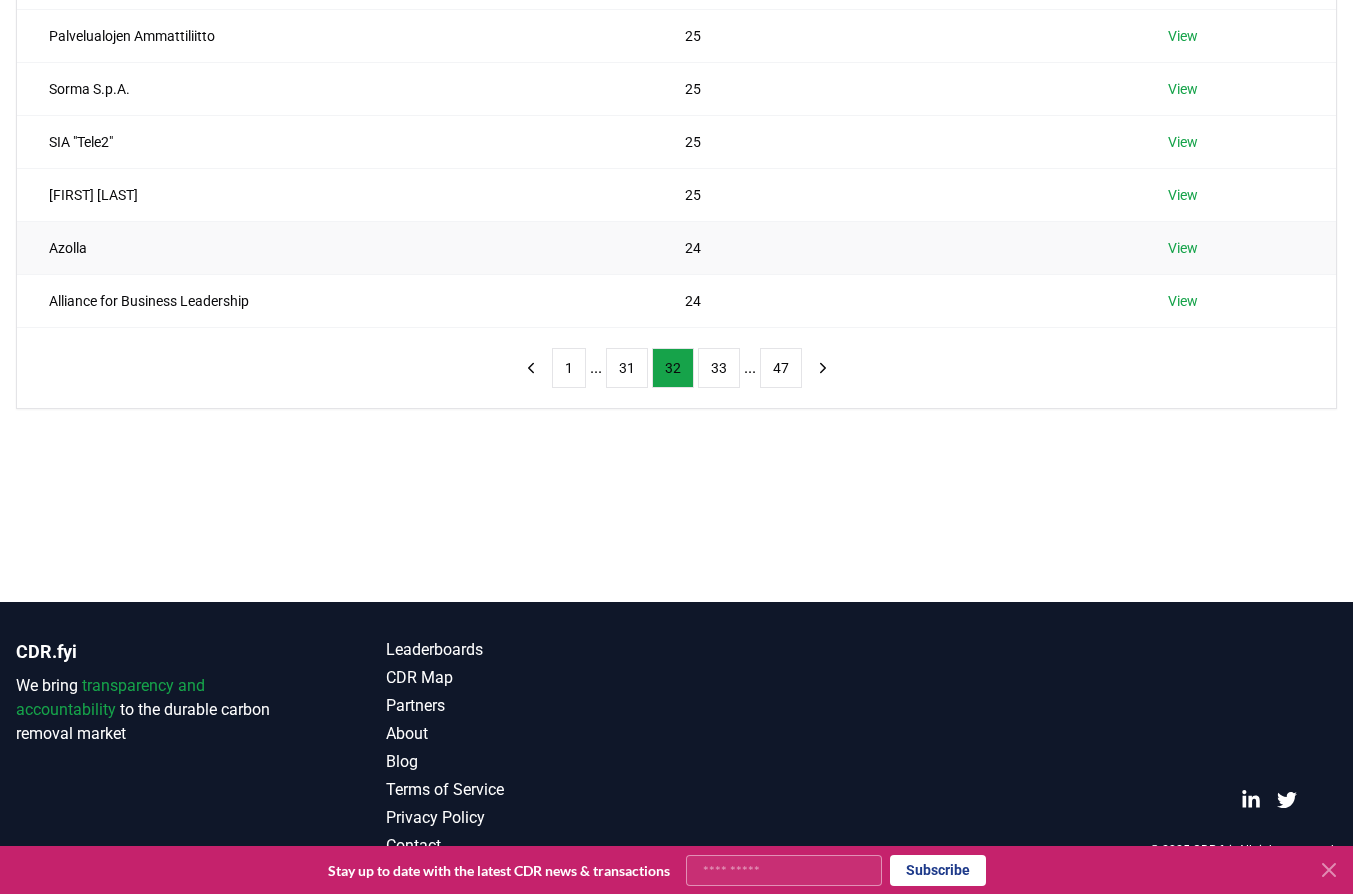 click on "Azolla" at bounding box center (335, 247) 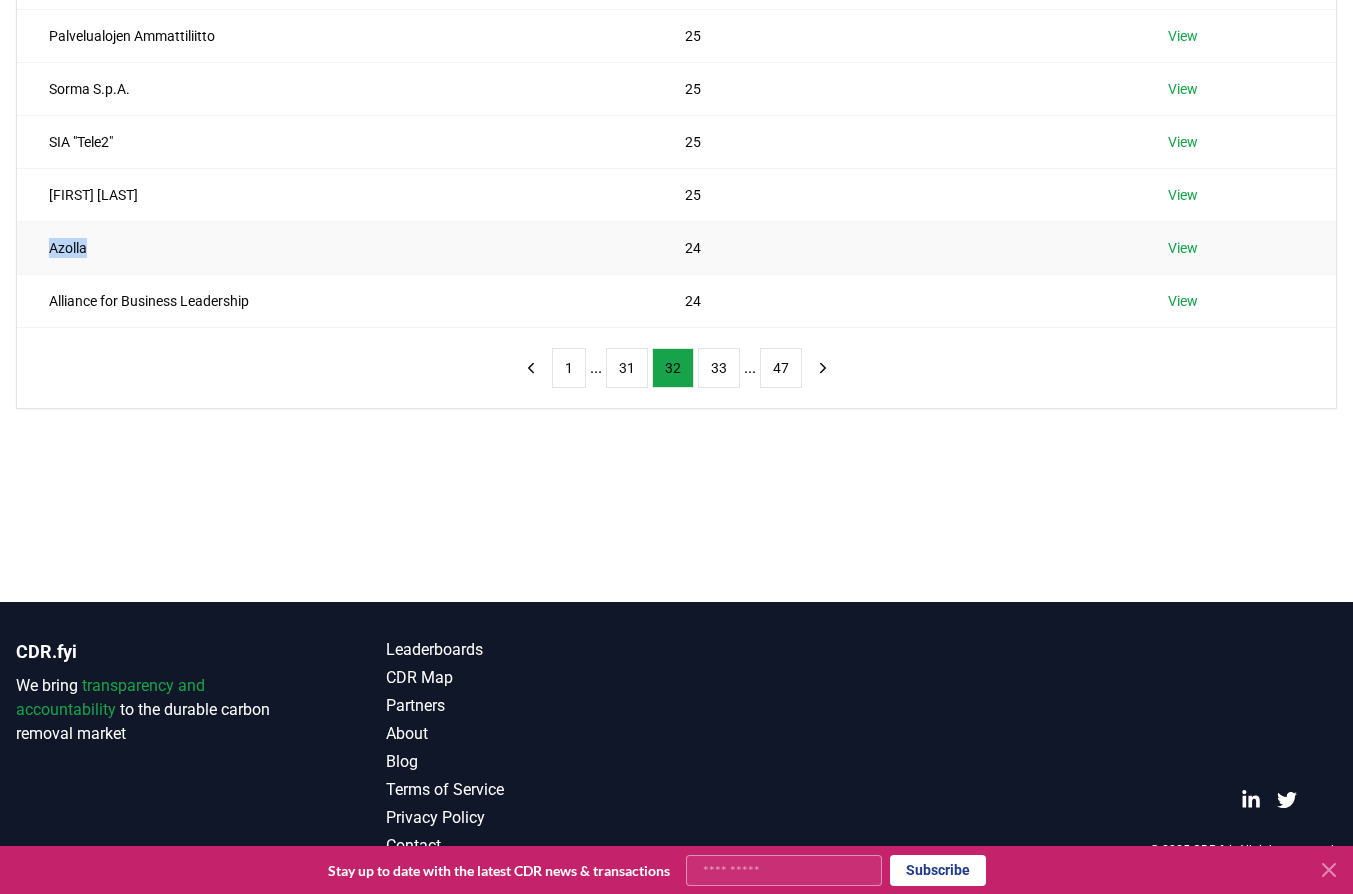 click on "Azolla" at bounding box center [335, 247] 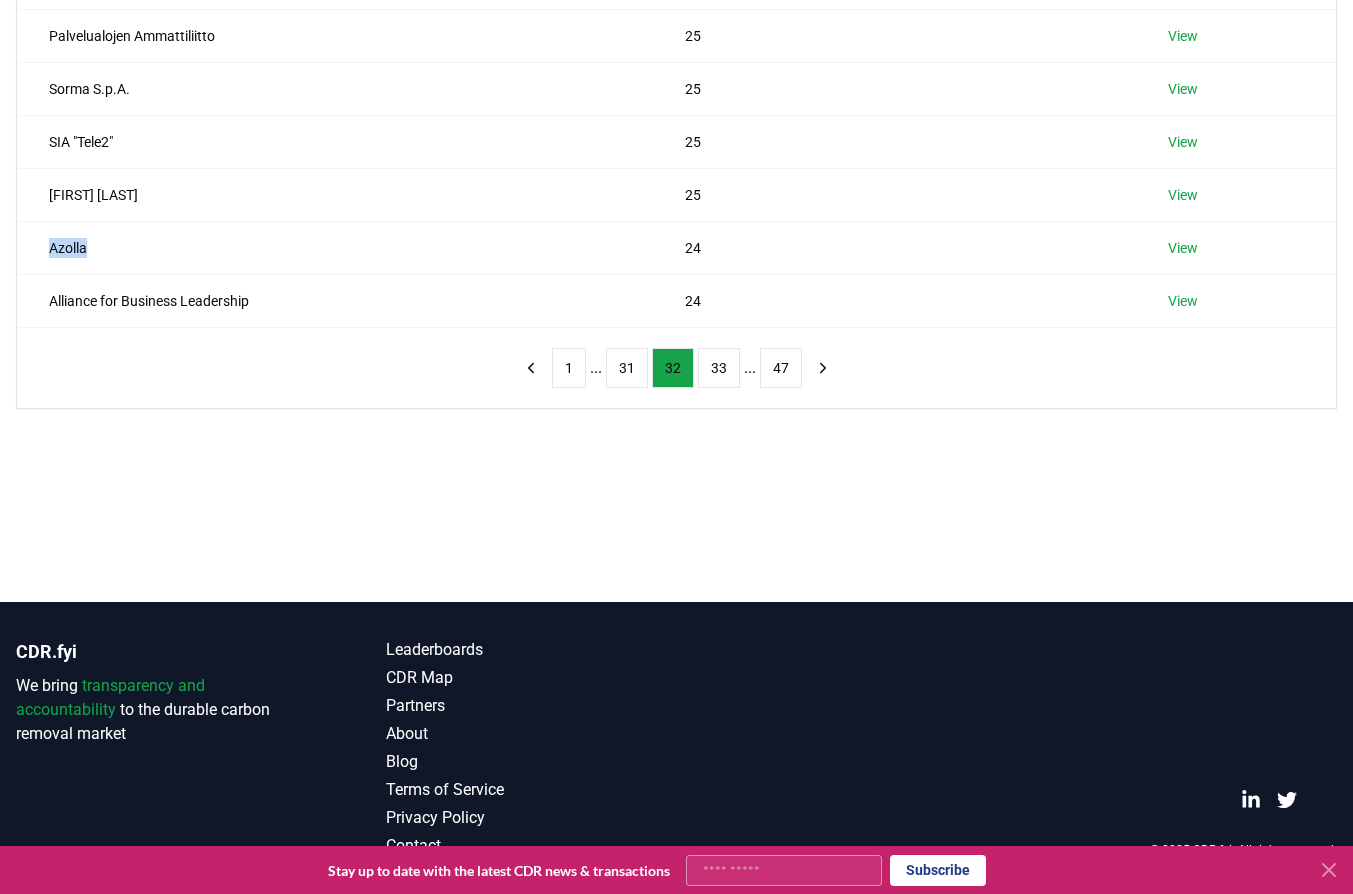 drag, startPoint x: 99, startPoint y: 344, endPoint x: 114, endPoint y: 335, distance: 17.492855 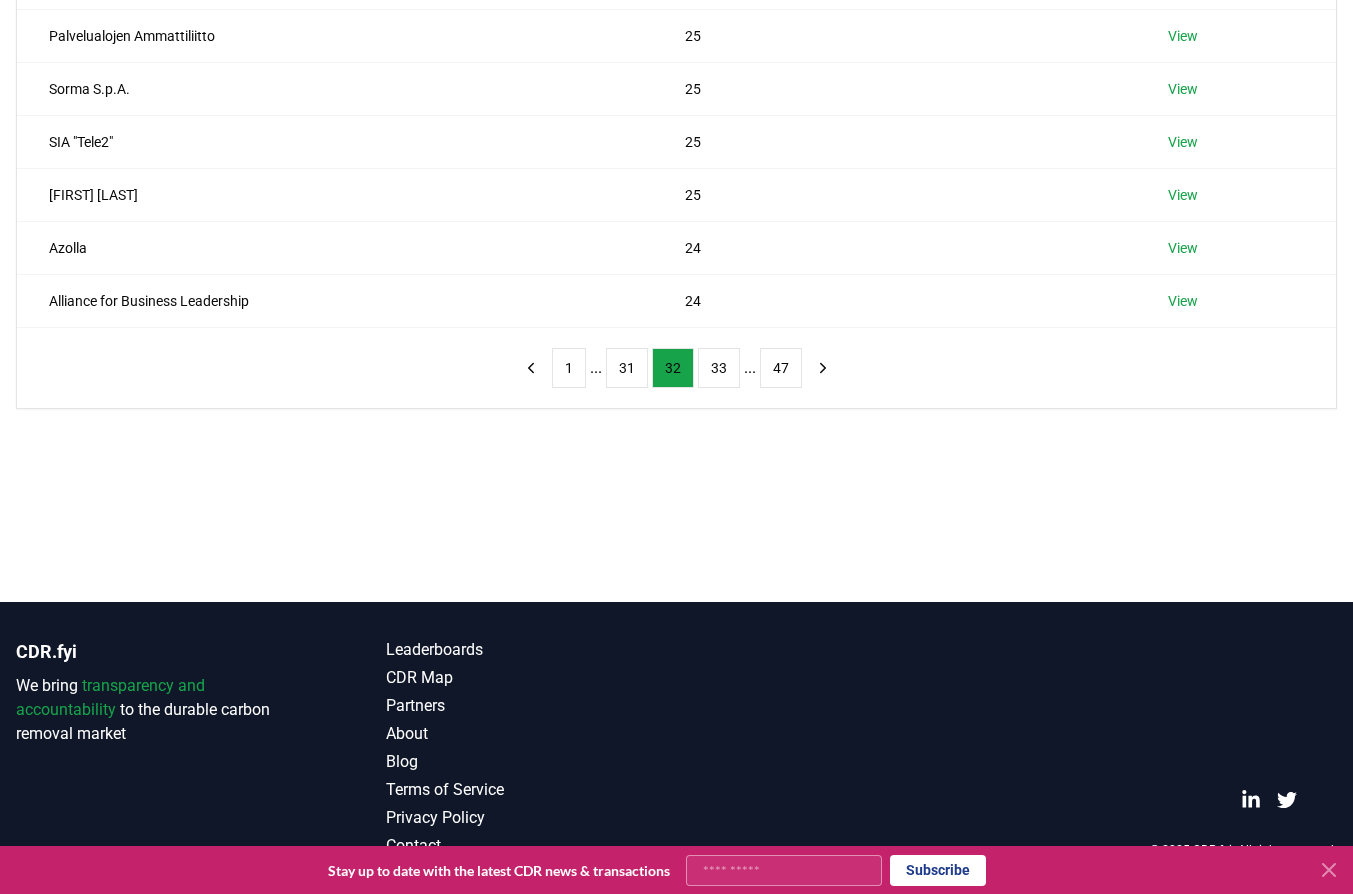click on "Name Tons Purchased Trophy Games Development 28 View EmailOctopus 27 View Flexa Network 27 View Kindred Capital 27 View Palvelualojen Ammattiliitto 25 View Sorma S.p.A. 25 View SIA "Tele2" 25 View Richard Davies 25 View Azolla 24 View Alliance for Business Leadership 24 View 1 ... 31 32 33 ... 47" at bounding box center [676, 42] 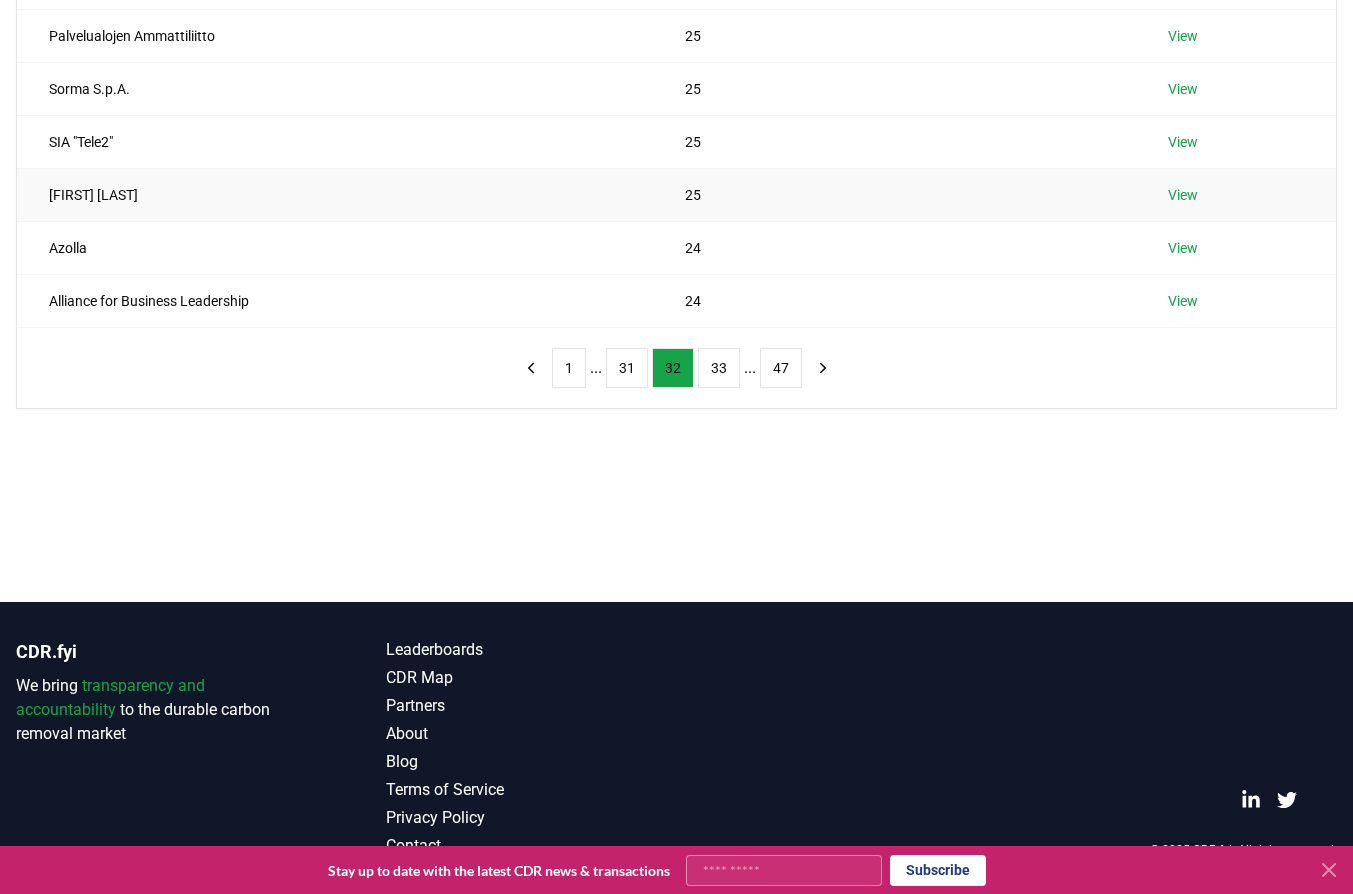 click on "Richard Davies" at bounding box center [335, 194] 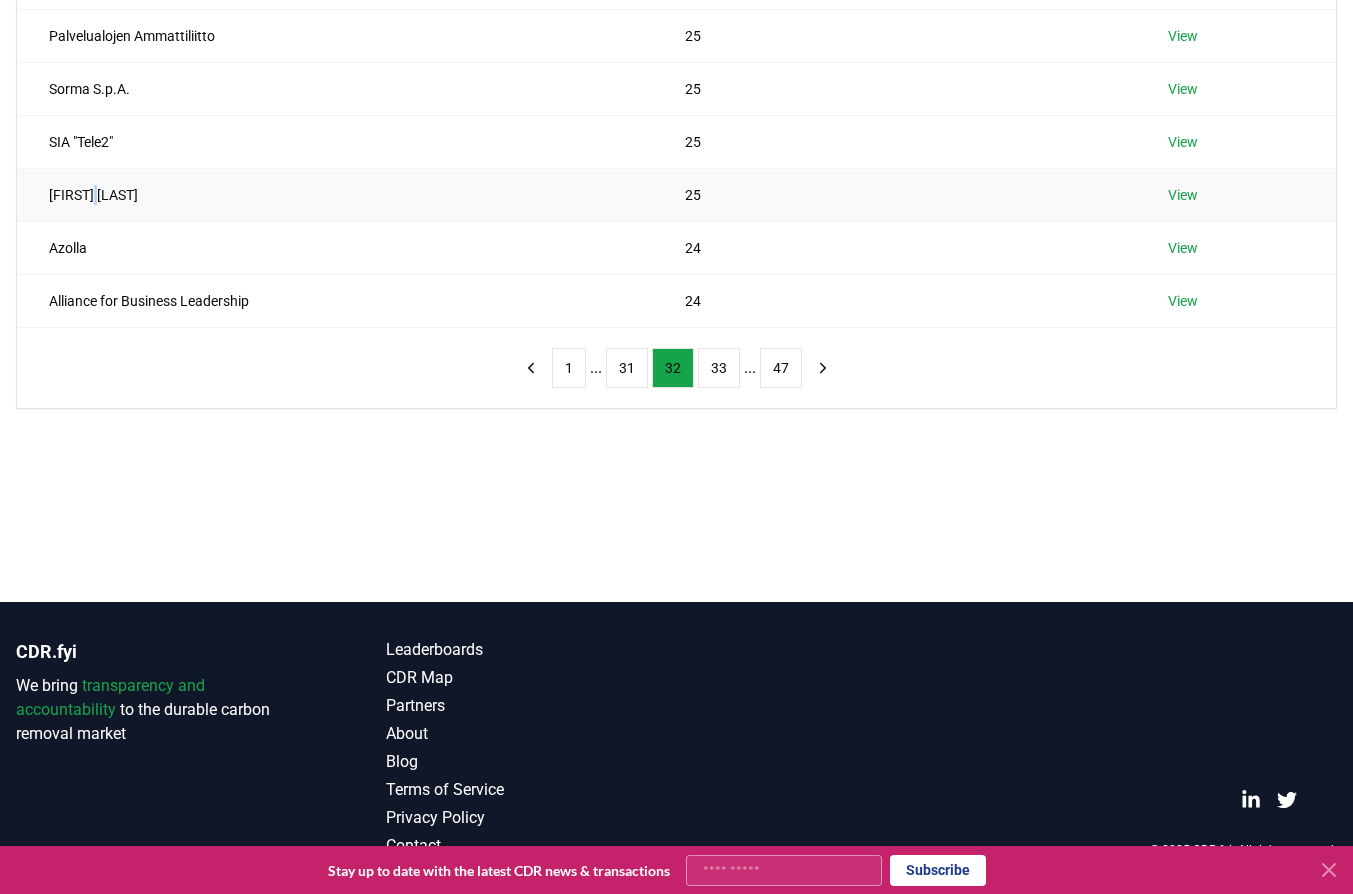 click on "Richard Davies" at bounding box center (335, 194) 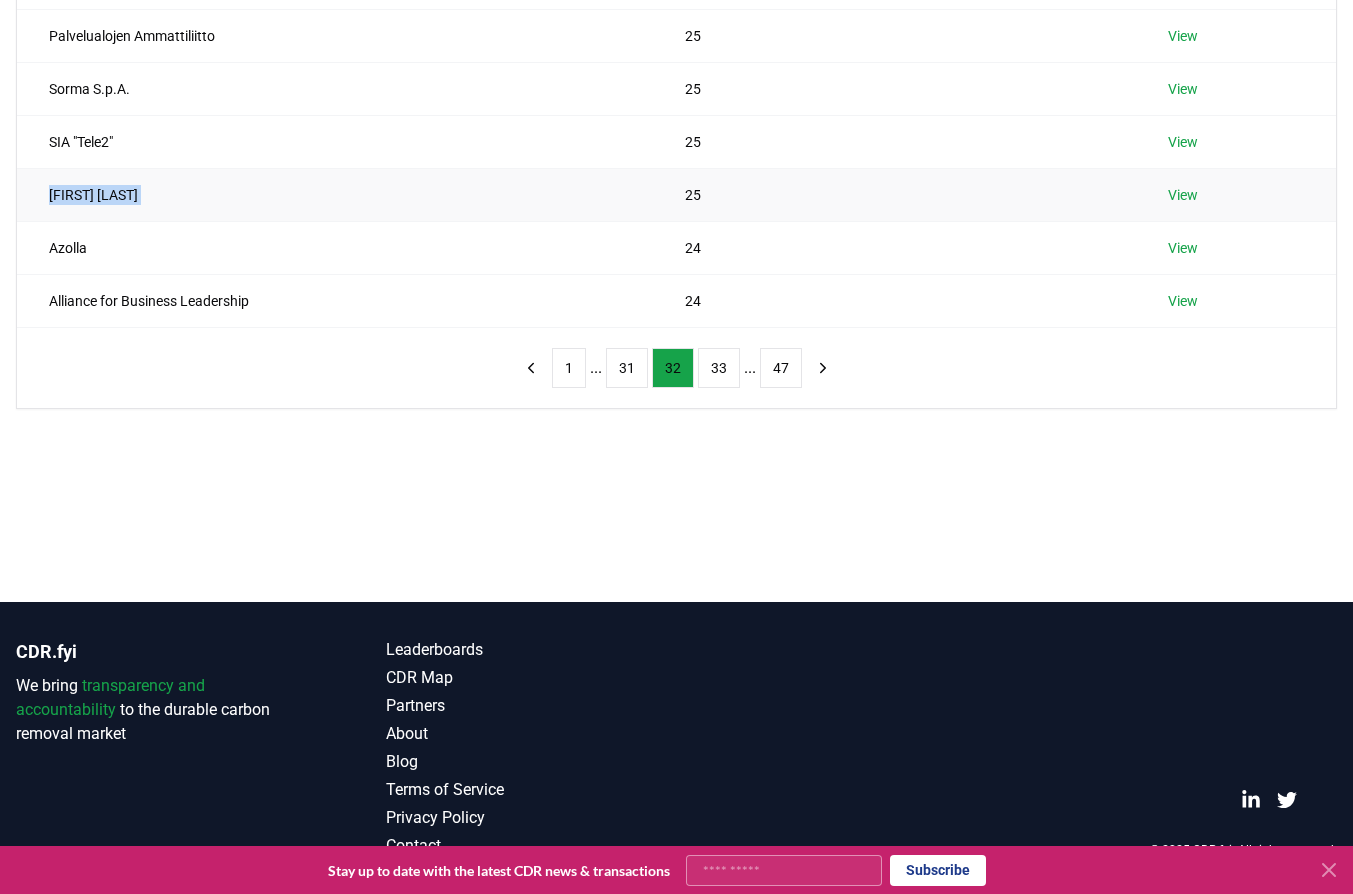 click on "Richard Davies" at bounding box center [335, 194] 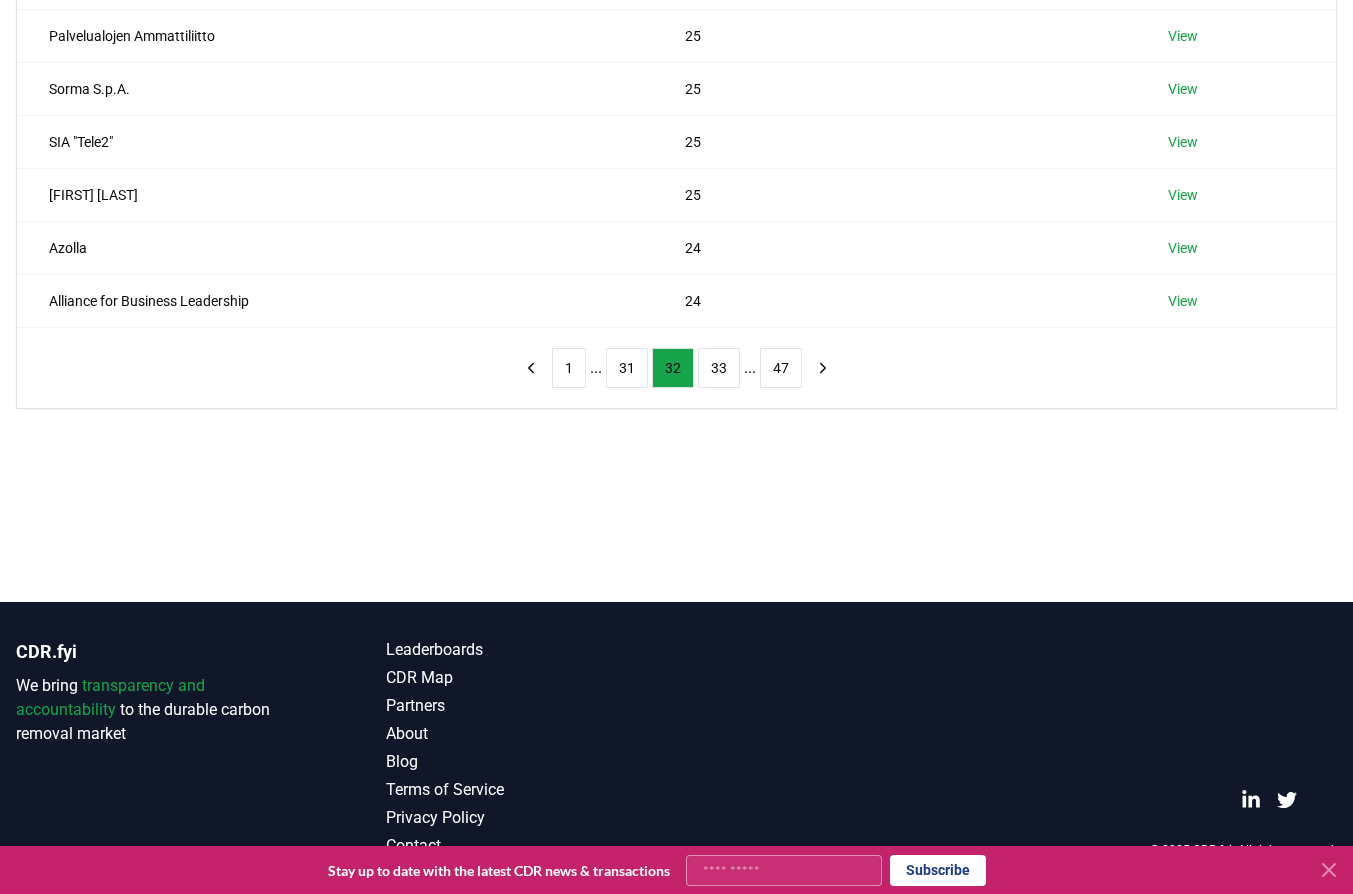 click on "Suppliers Purchasers Services Name Tons Purchased Trophy Games Development 28 View EmailOctopus 27 View Flexa Network 27 View Kindred Capital 27 View Palvelualojen Ammattiliitto 25 View Sorma S.p.A. 25 View SIA "Tele2" 25 View Richard Davies 25 View Azolla 24 View Alliance for Business Leadership 24 View 1 ... 31 32 33 ... 47" at bounding box center (676, 98) 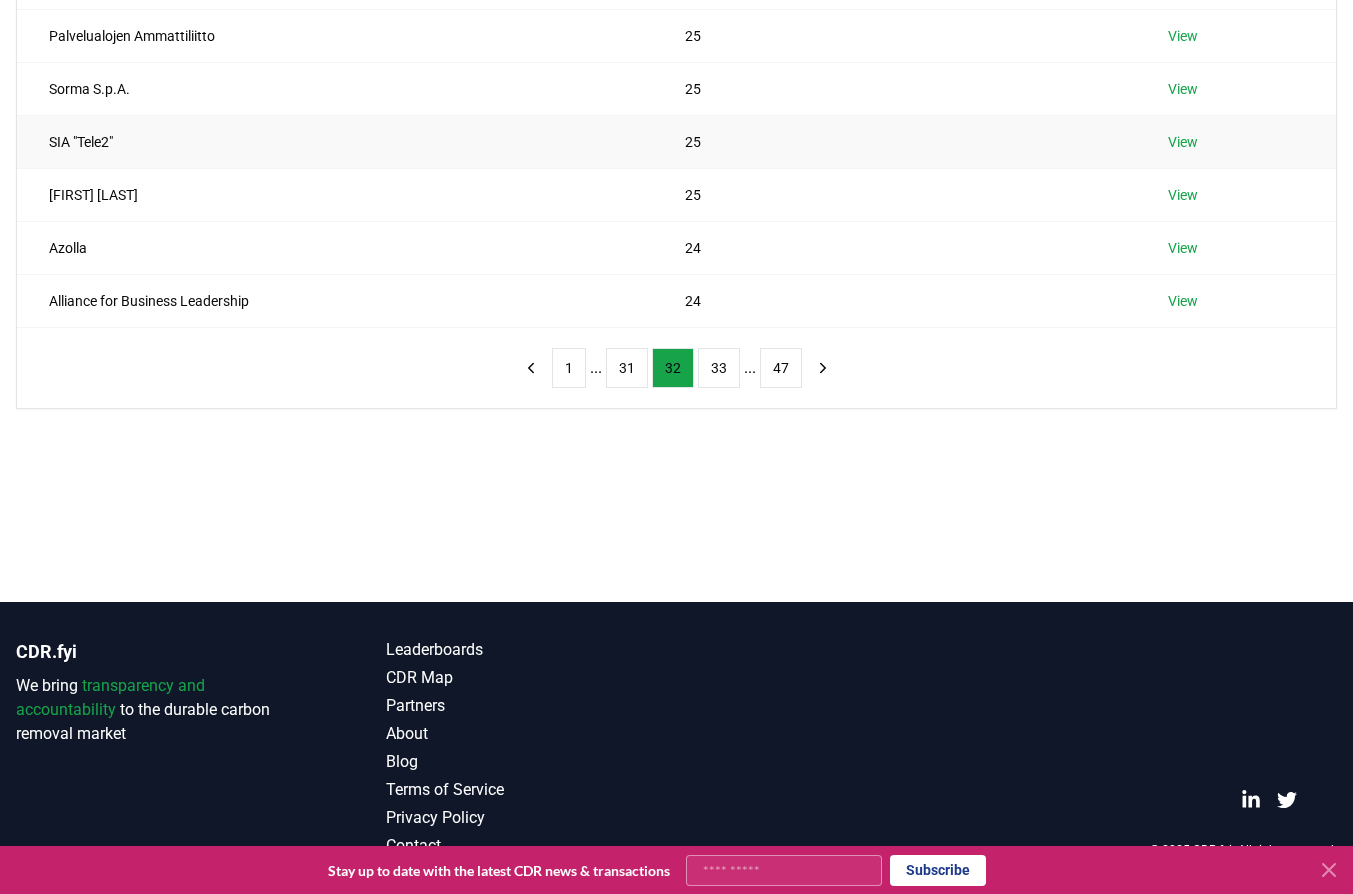 click on "SIA "Tele2"" at bounding box center (335, 141) 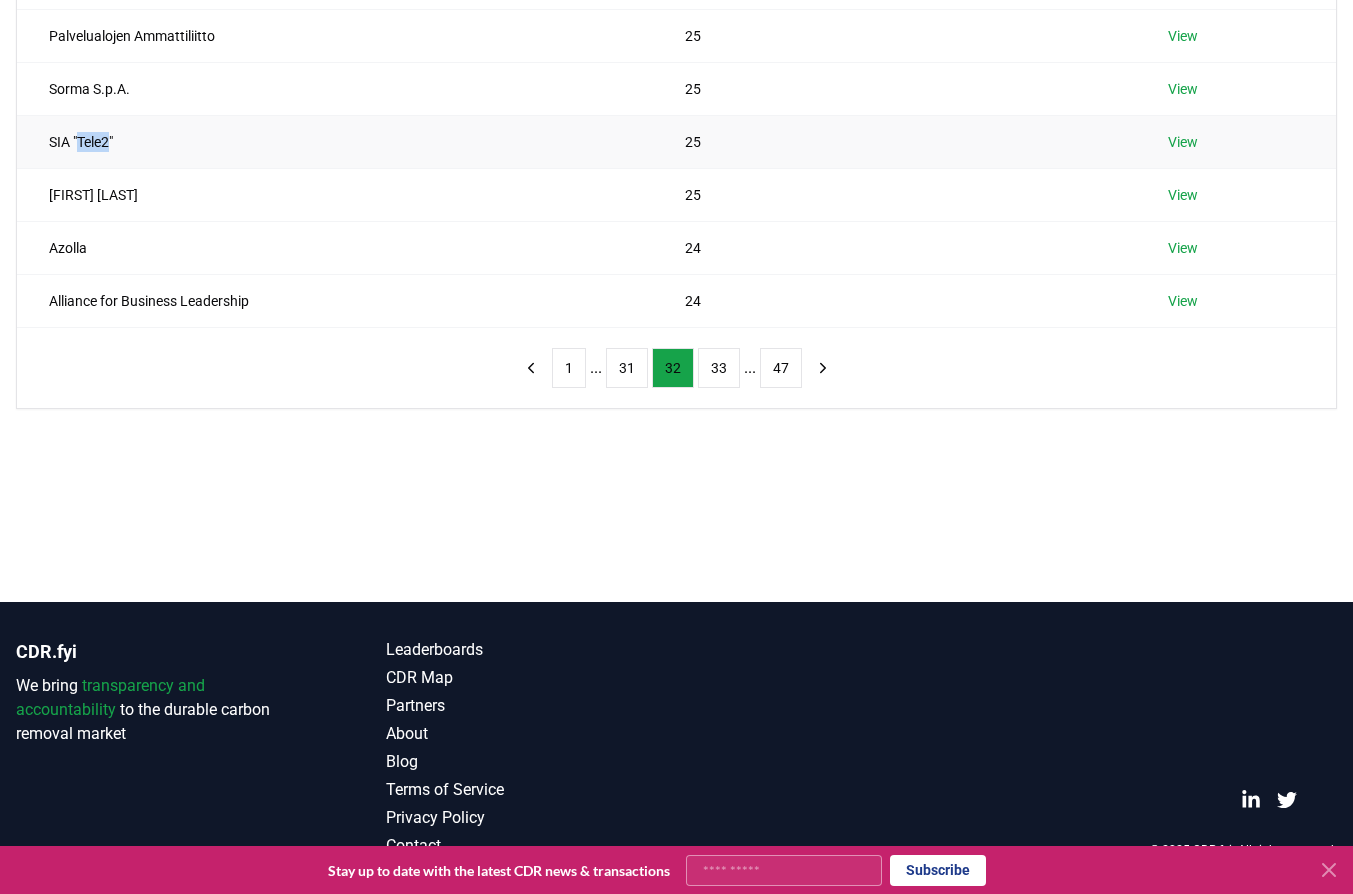 click on "SIA "Tele2"" at bounding box center [335, 141] 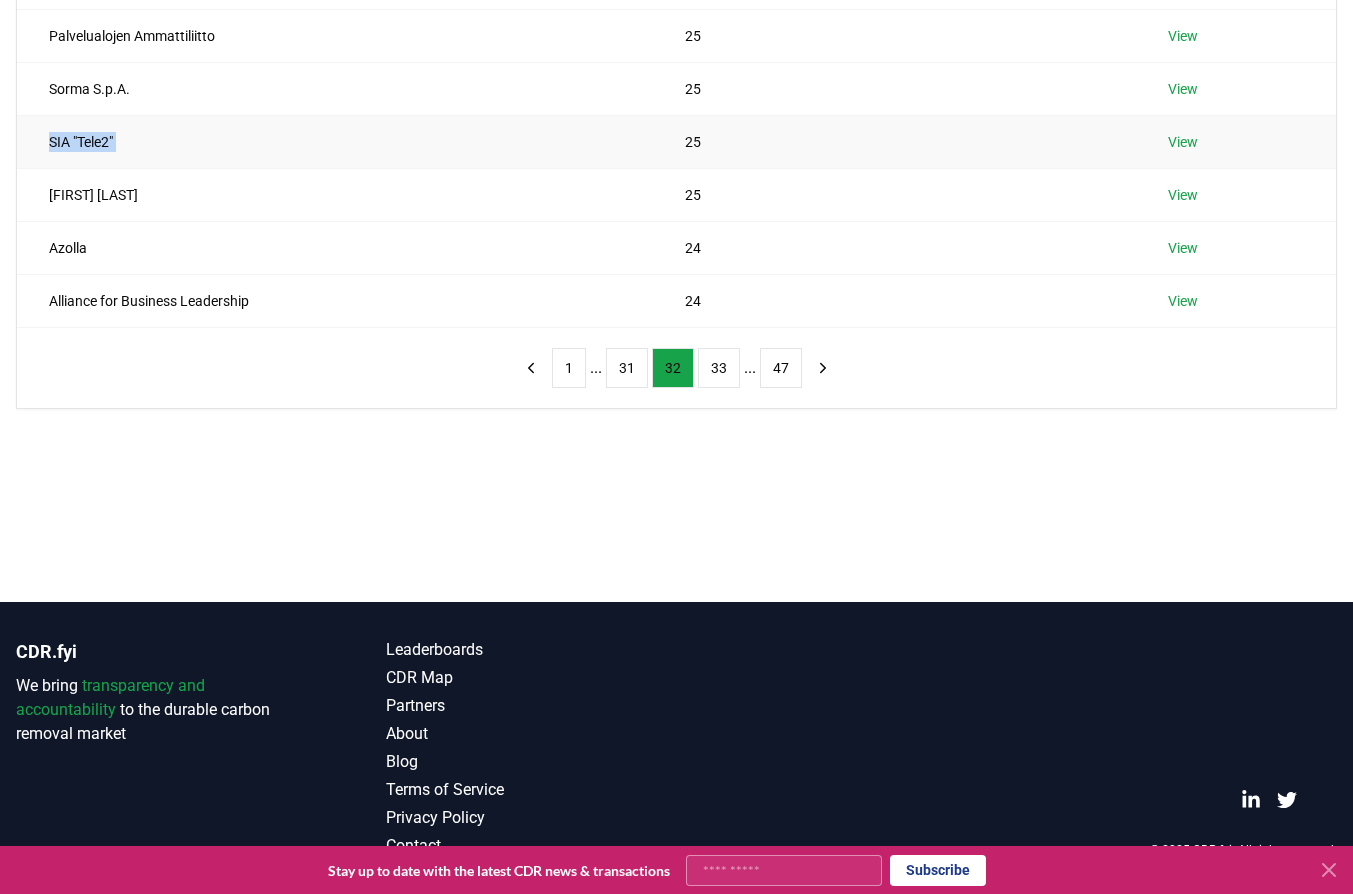 click on "SIA "Tele2"" at bounding box center [335, 141] 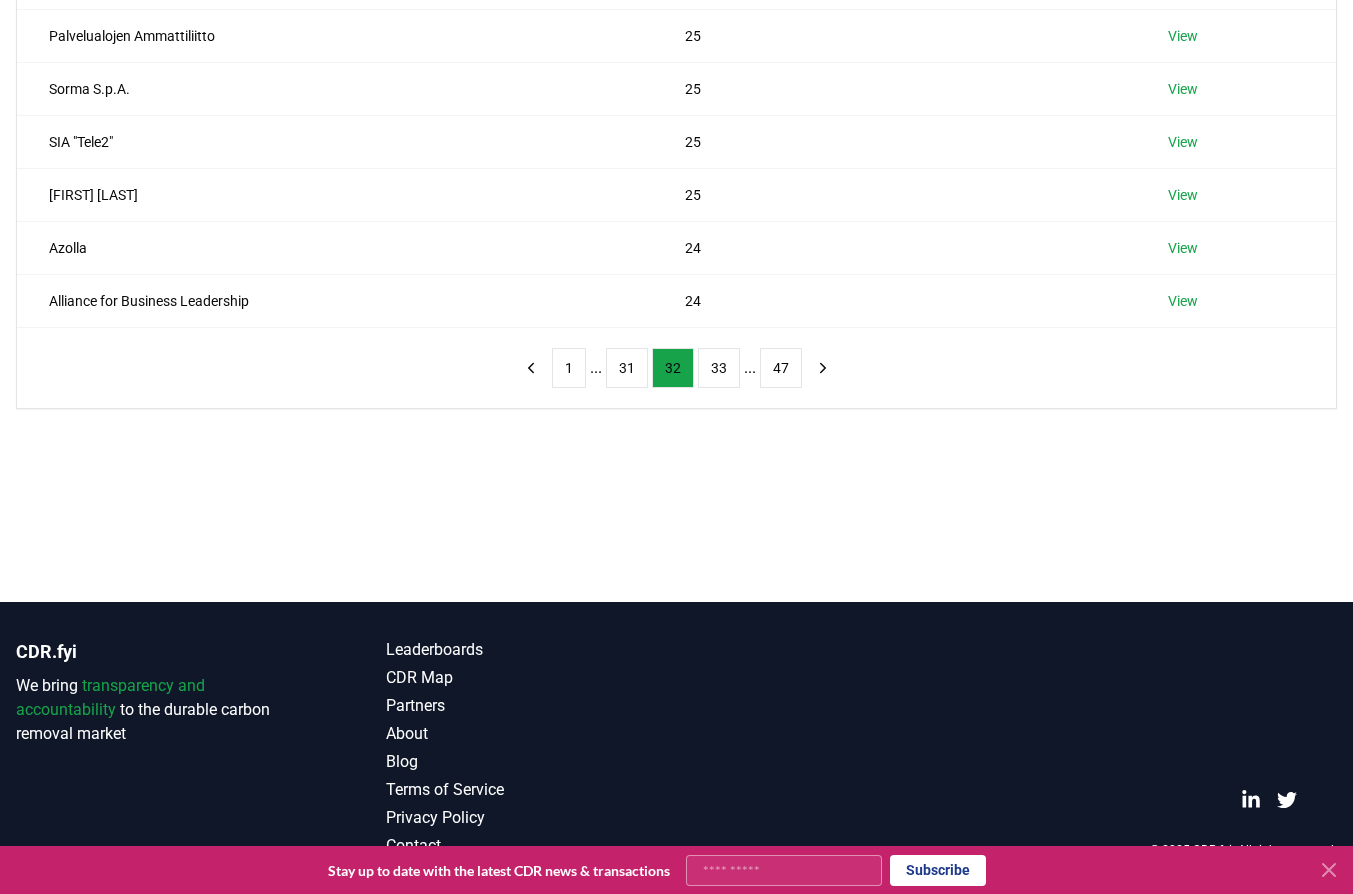 click on "Suppliers Purchasers Services Name Tons Purchased Trophy Games Development 28 View EmailOctopus 27 View Flexa Network 27 View Kindred Capital 27 View Palvelualojen Ammattiliitto 25 View Sorma S.p.A. 25 View SIA "Tele2" 25 View Richard Davies 25 View Azolla 24 View Alliance for Business Leadership 24 View 1 ... 31 32 33 ... 47" at bounding box center [676, 155] 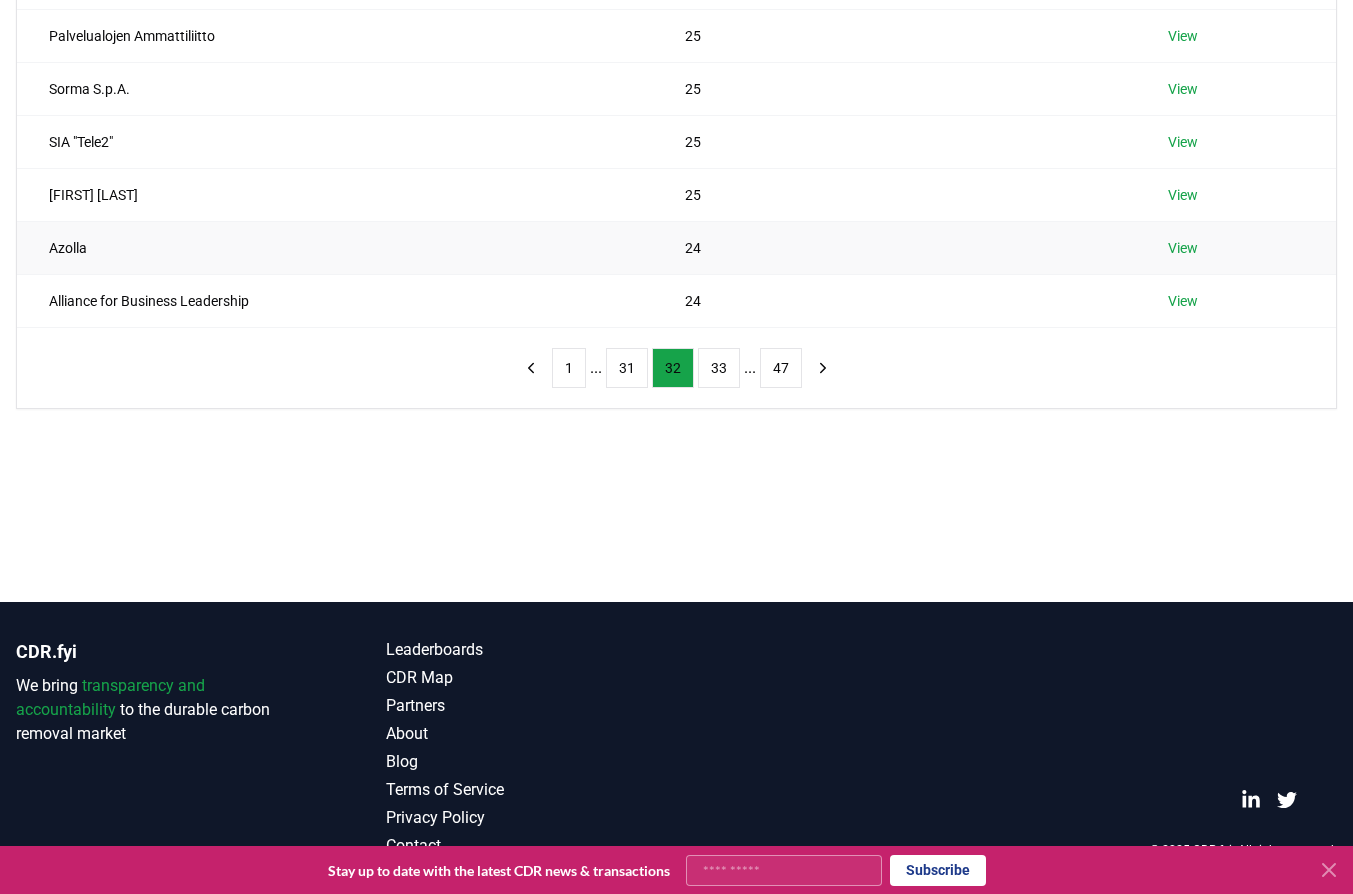 scroll, scrollTop: 0, scrollLeft: 0, axis: both 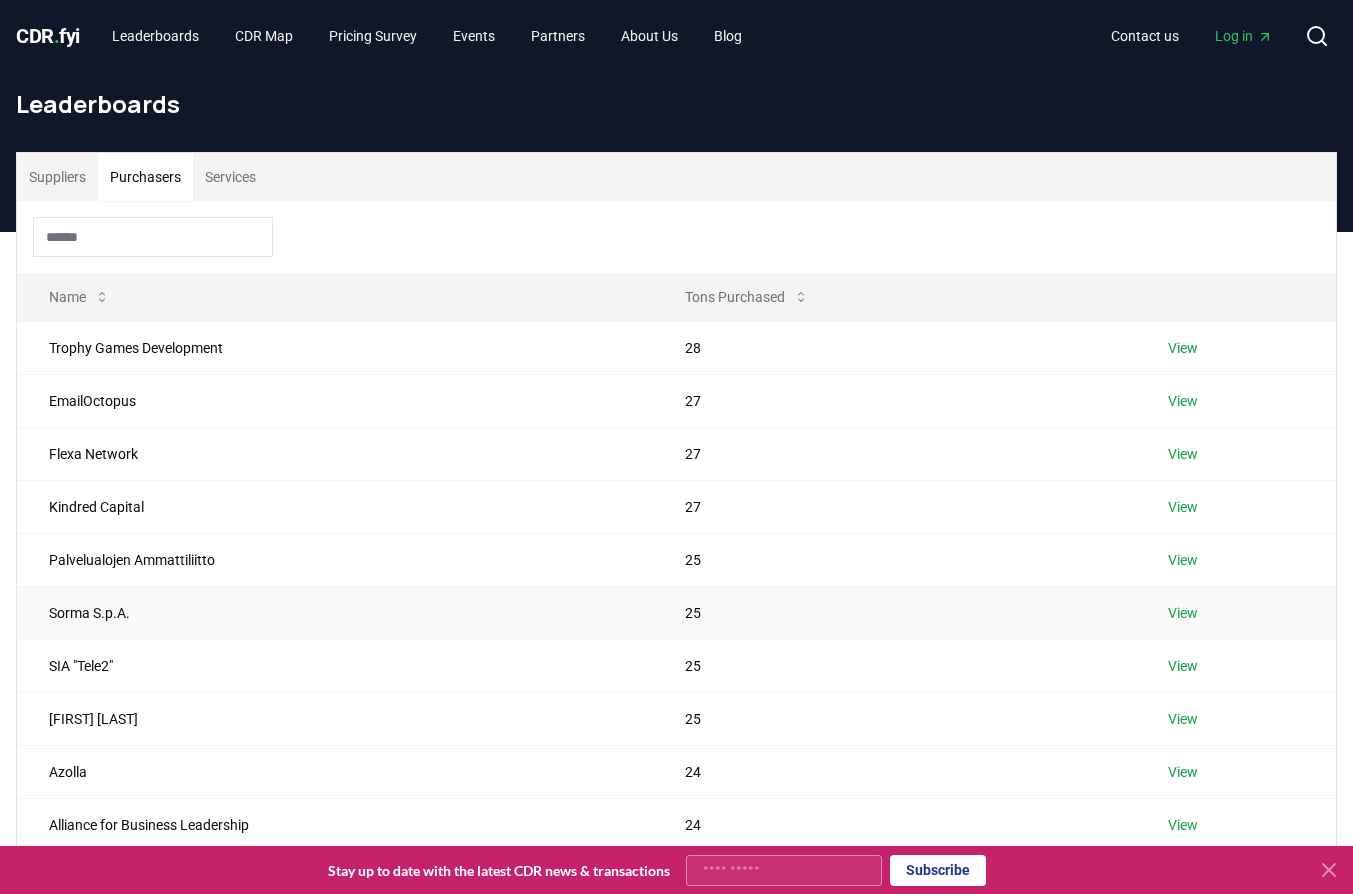 click on "Sorma S.p.A." at bounding box center [335, 612] 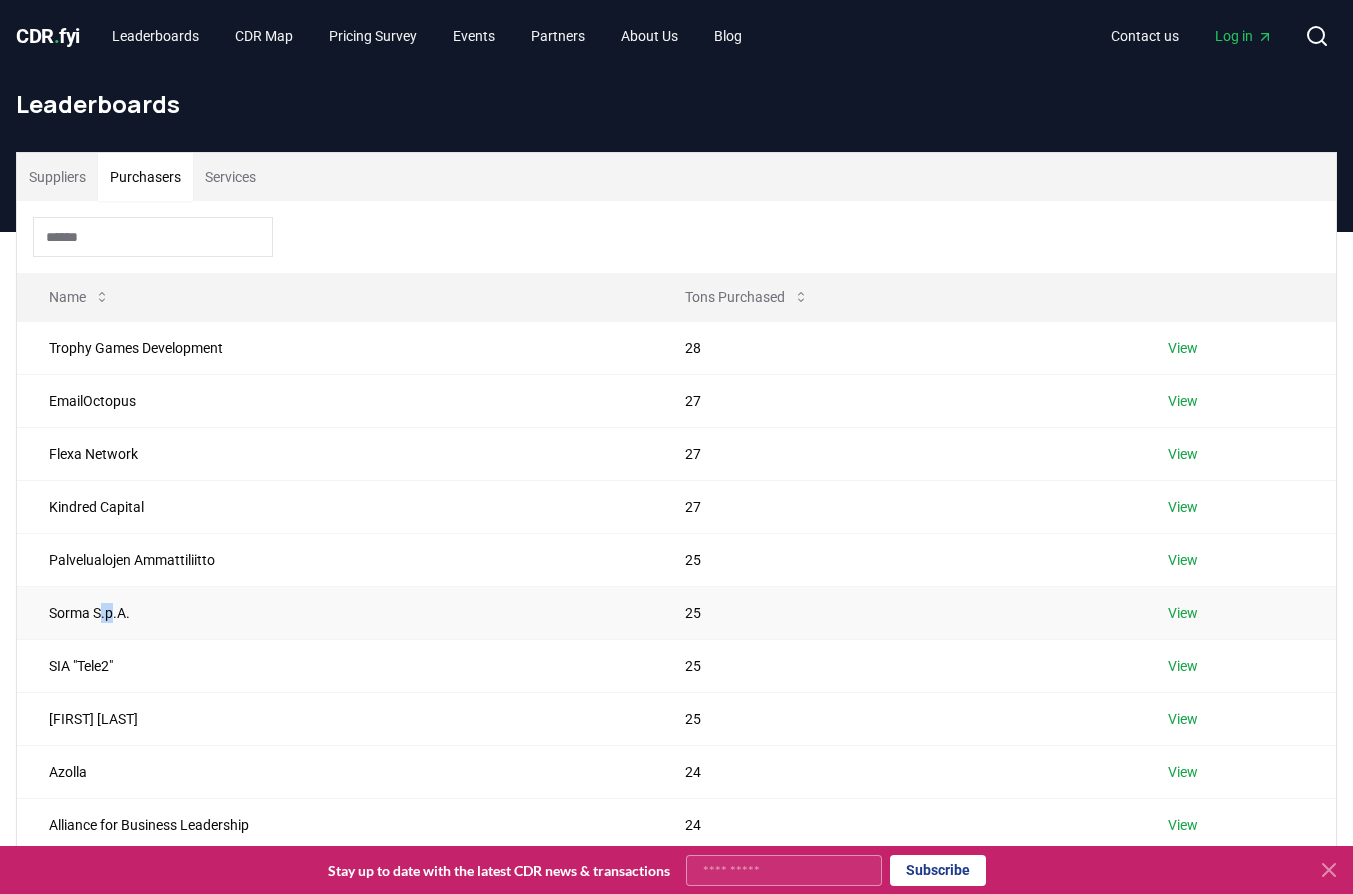 click on "Sorma S.p.A." at bounding box center [335, 612] 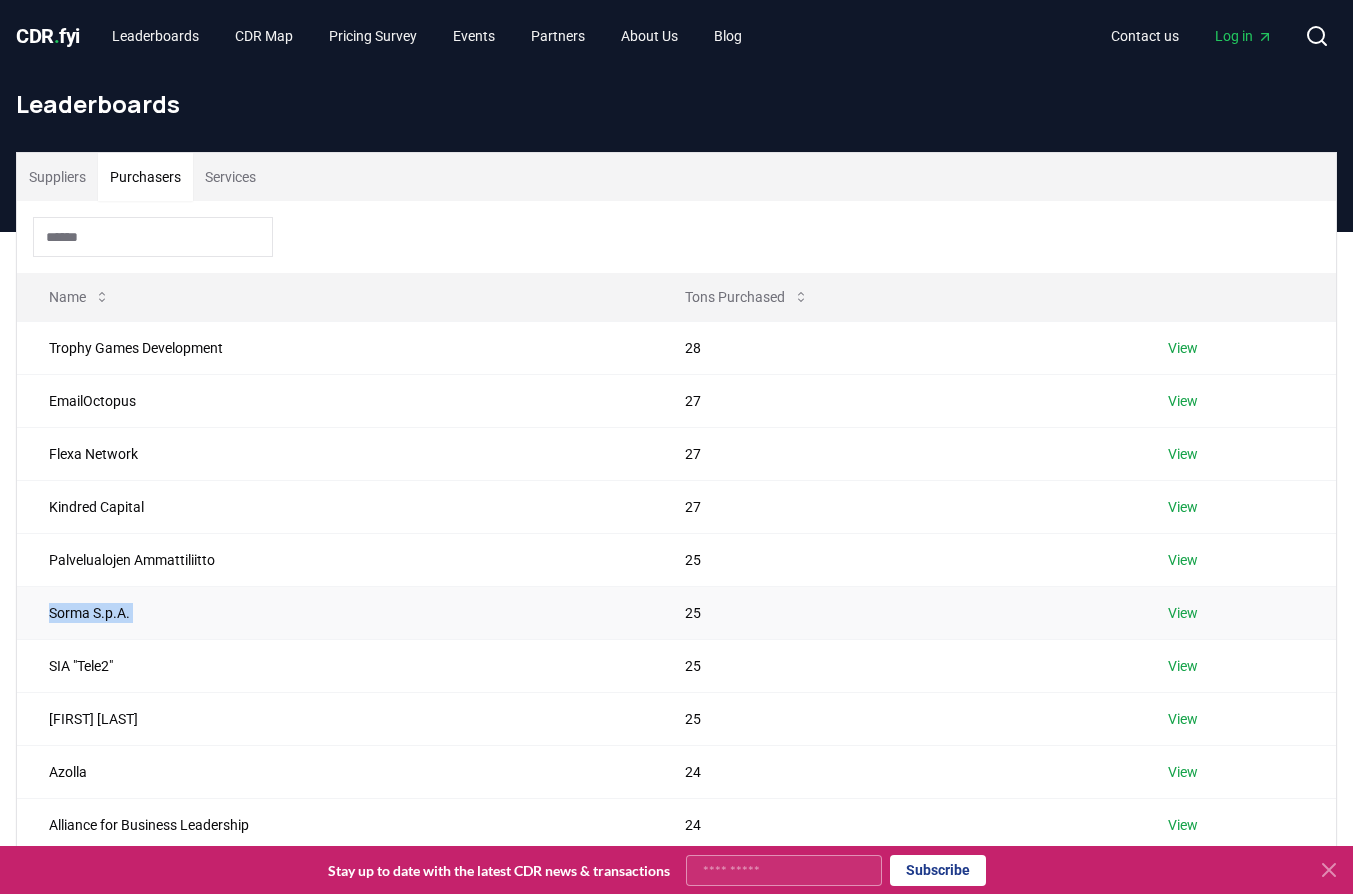 click on "Sorma S.p.A." at bounding box center [335, 612] 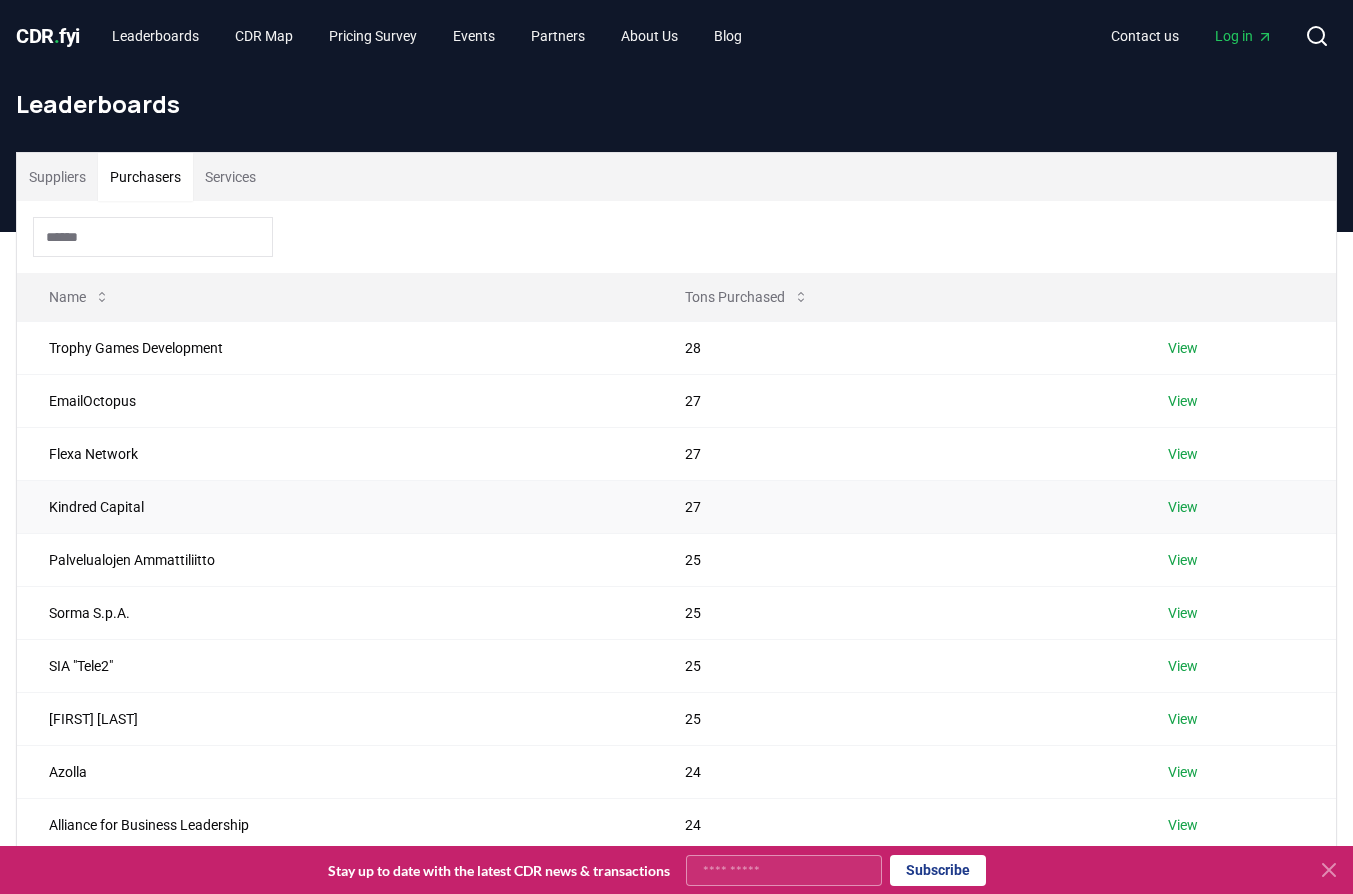 click on "Kindred Capital" at bounding box center (335, 506) 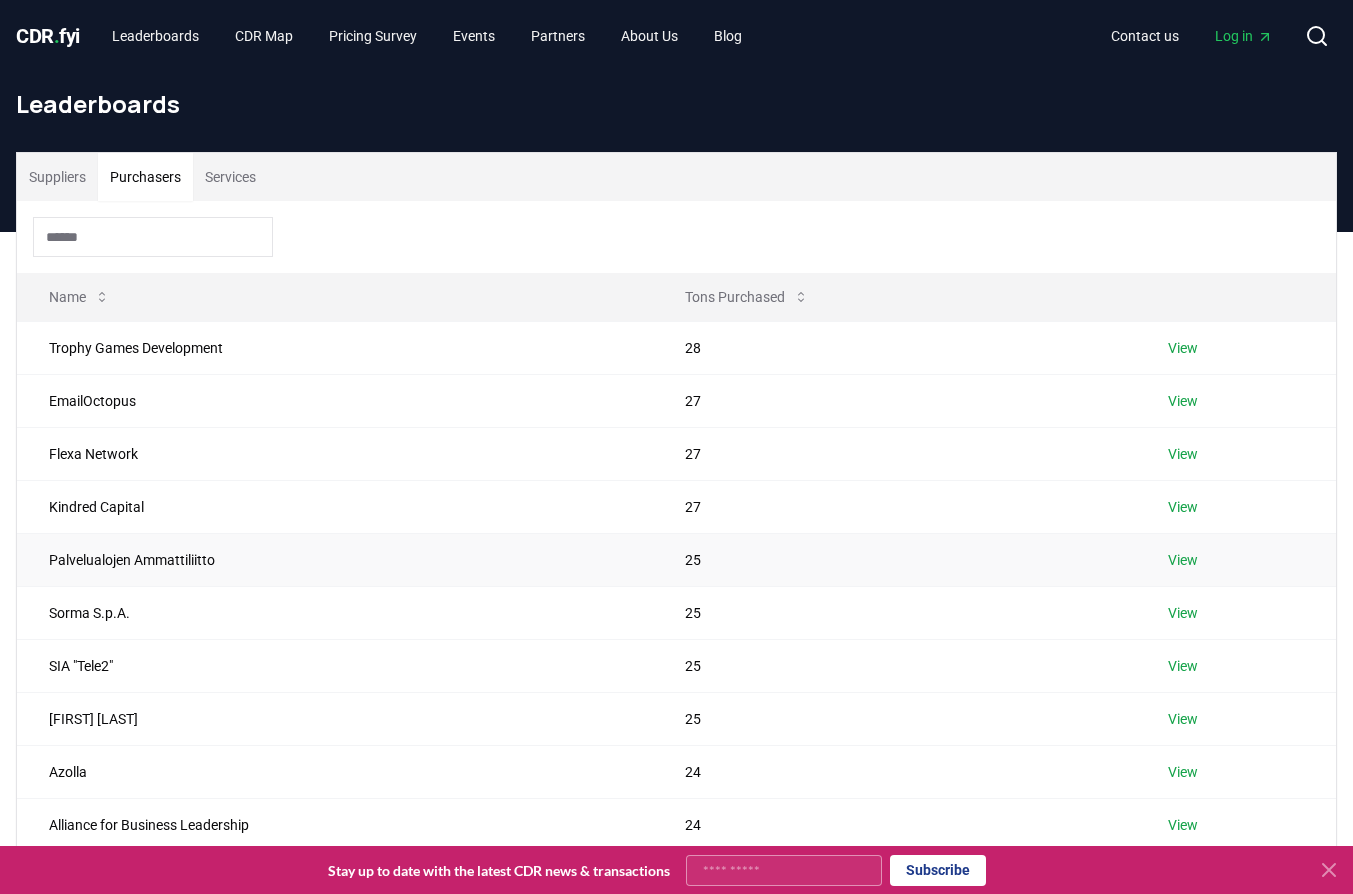 click on "Palvelualojen Ammattiliitto" at bounding box center [335, 559] 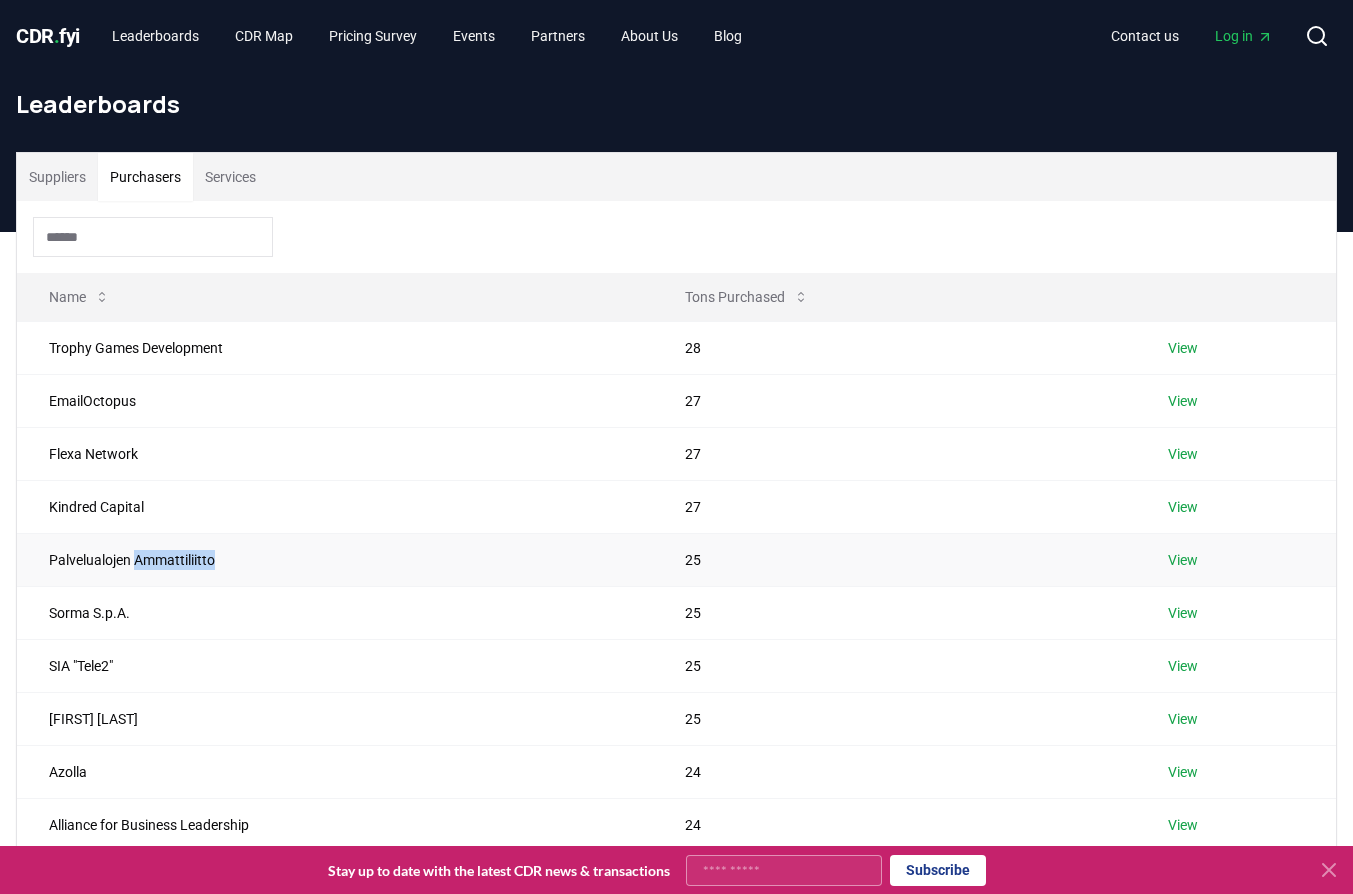 click on "Palvelualojen Ammattiliitto" at bounding box center (335, 559) 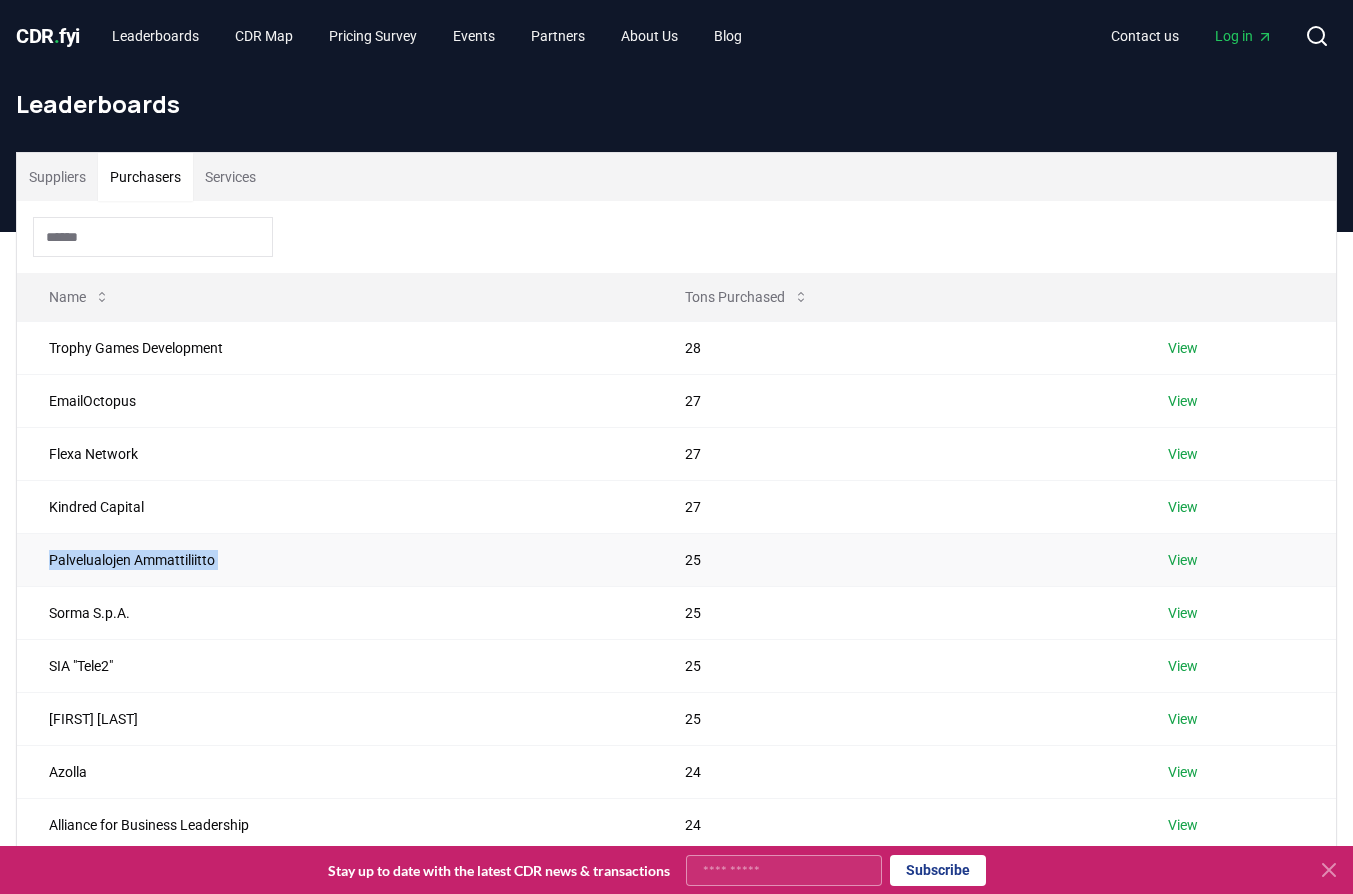 click on "Palvelualojen Ammattiliitto" at bounding box center [335, 559] 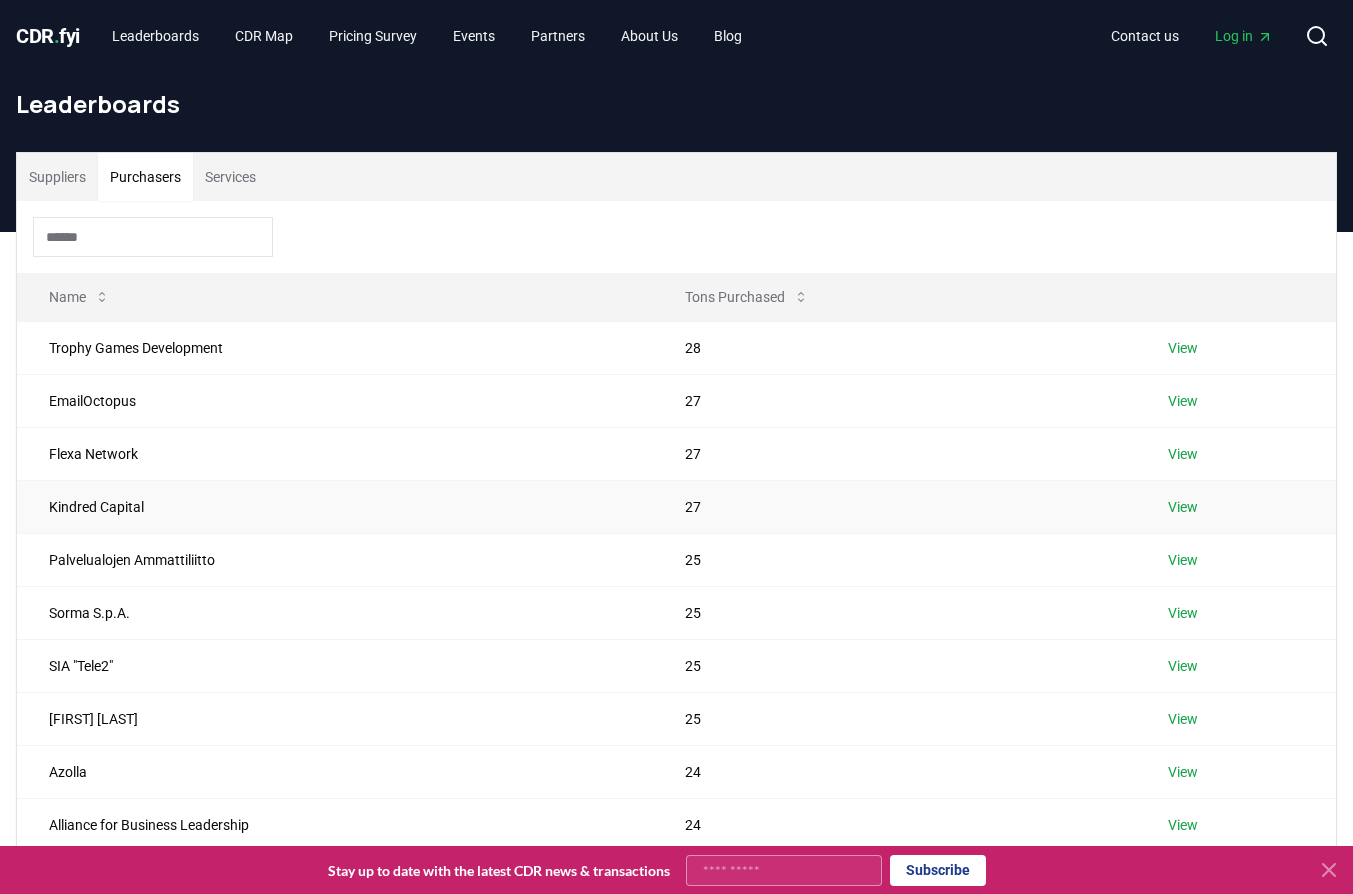 click on "Kindred Capital" at bounding box center (335, 506) 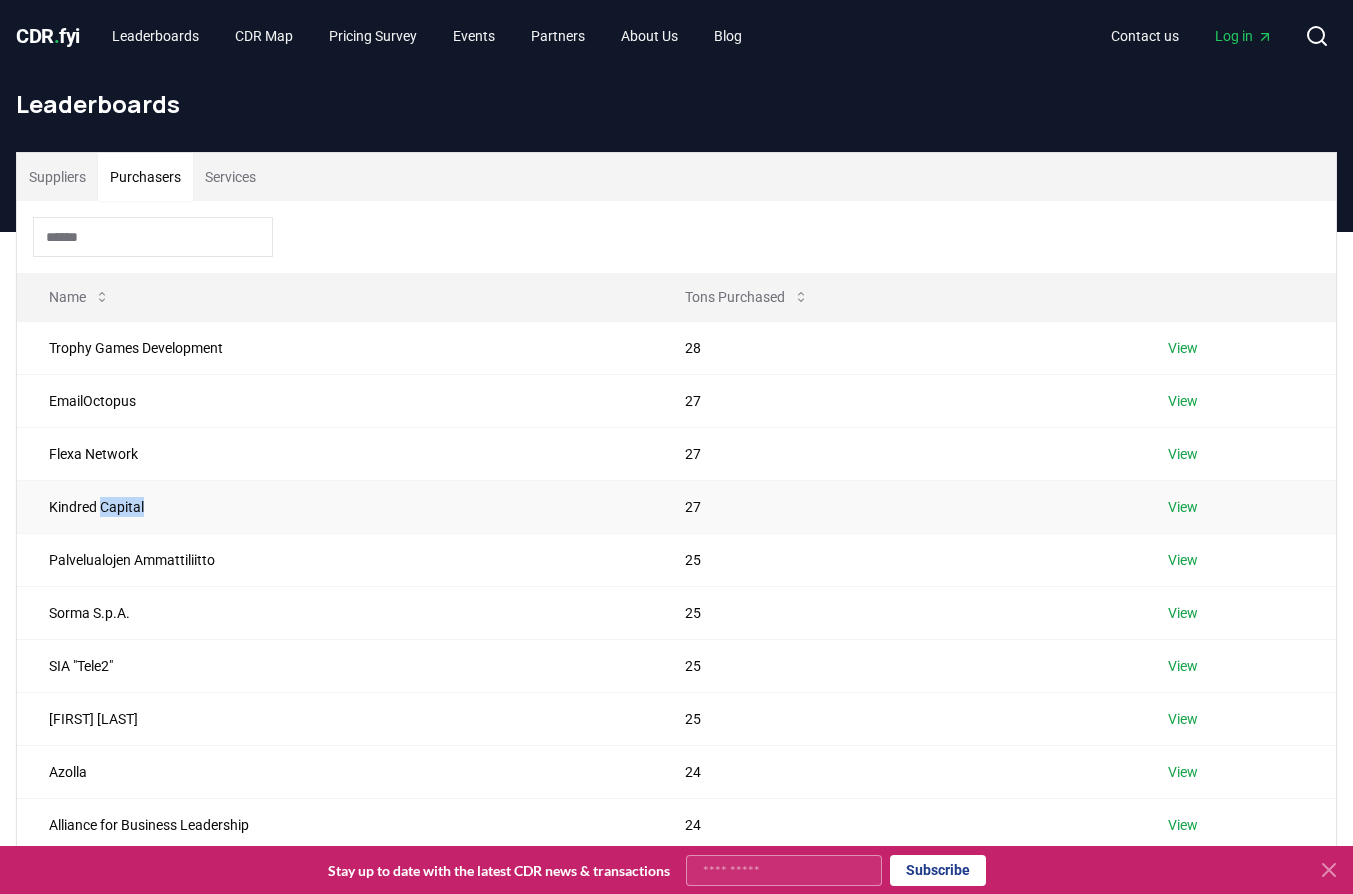 click on "Kindred Capital" at bounding box center (335, 506) 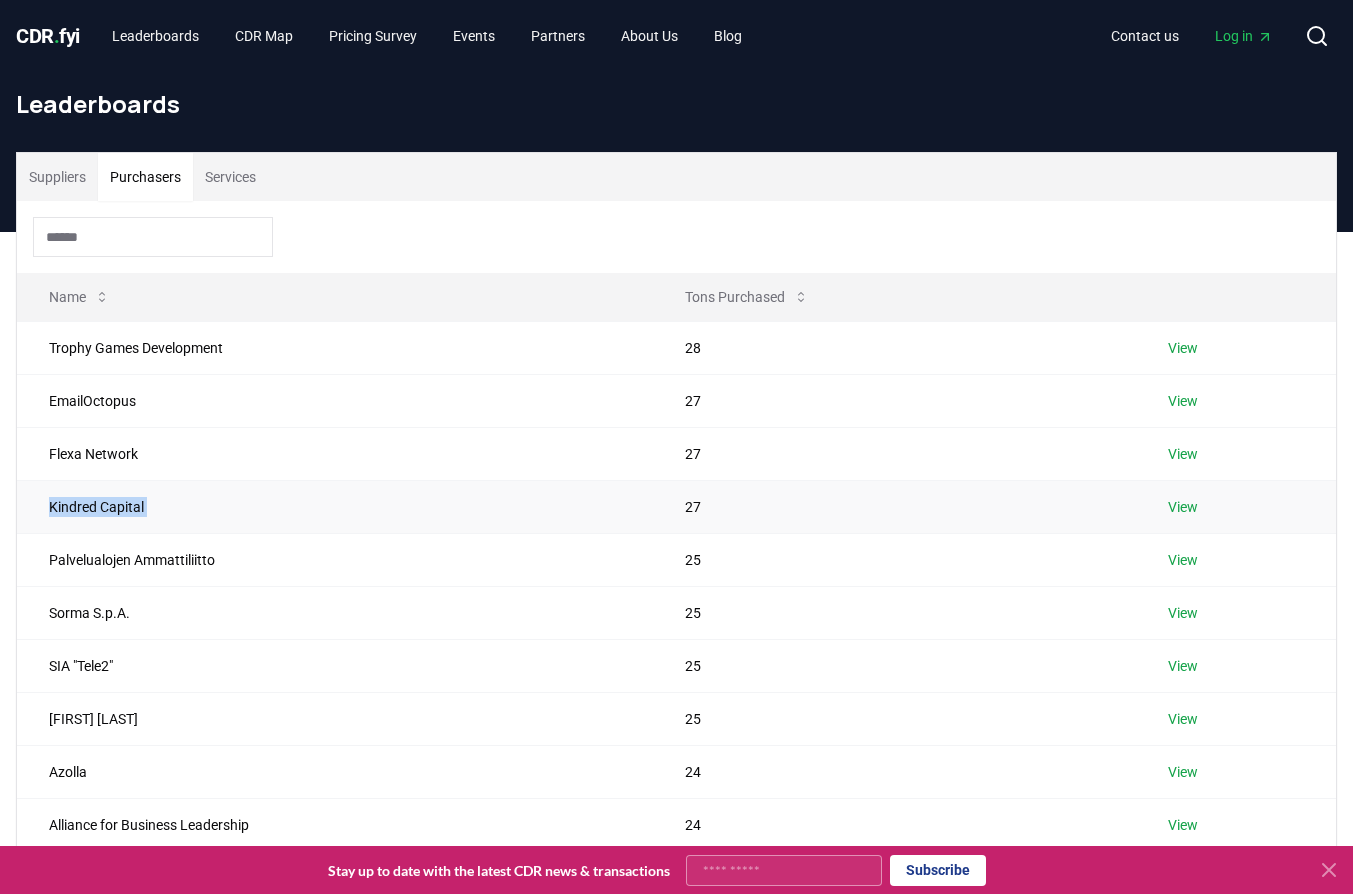 click on "Kindred Capital" at bounding box center (335, 506) 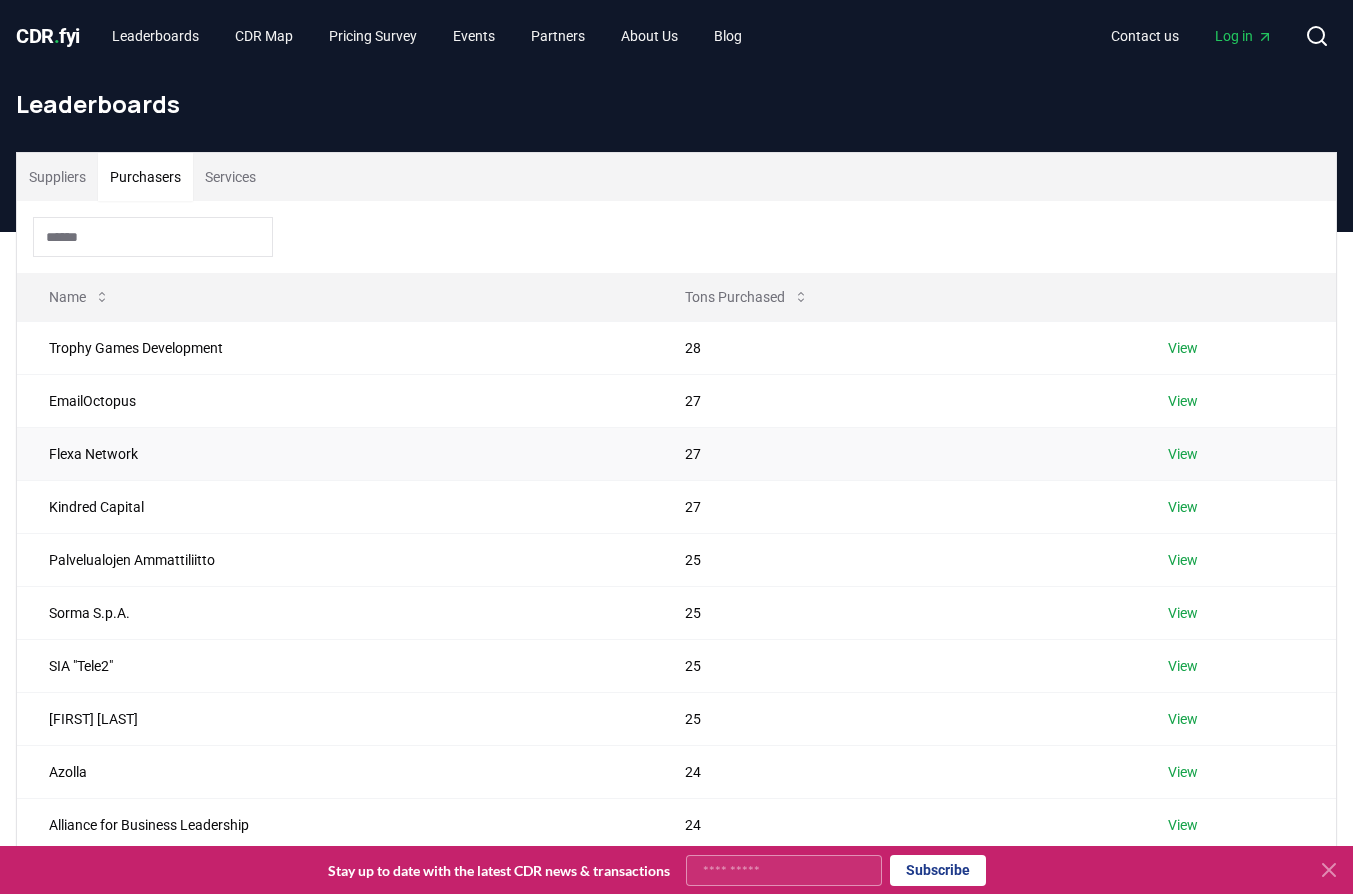 drag, startPoint x: 149, startPoint y: 416, endPoint x: 262, endPoint y: 430, distance: 113.86395 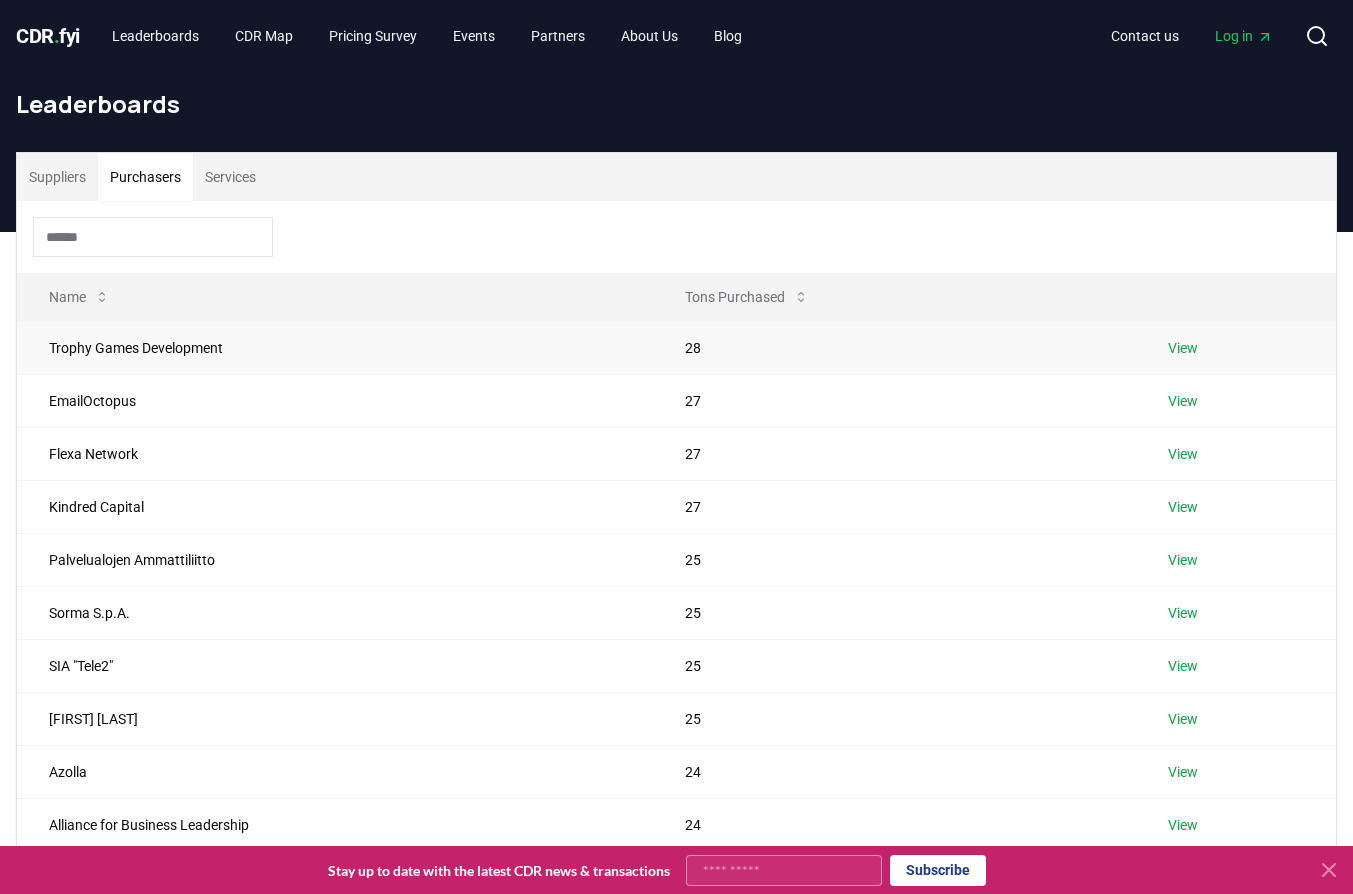 click on "Trophy Games Development" at bounding box center [335, 347] 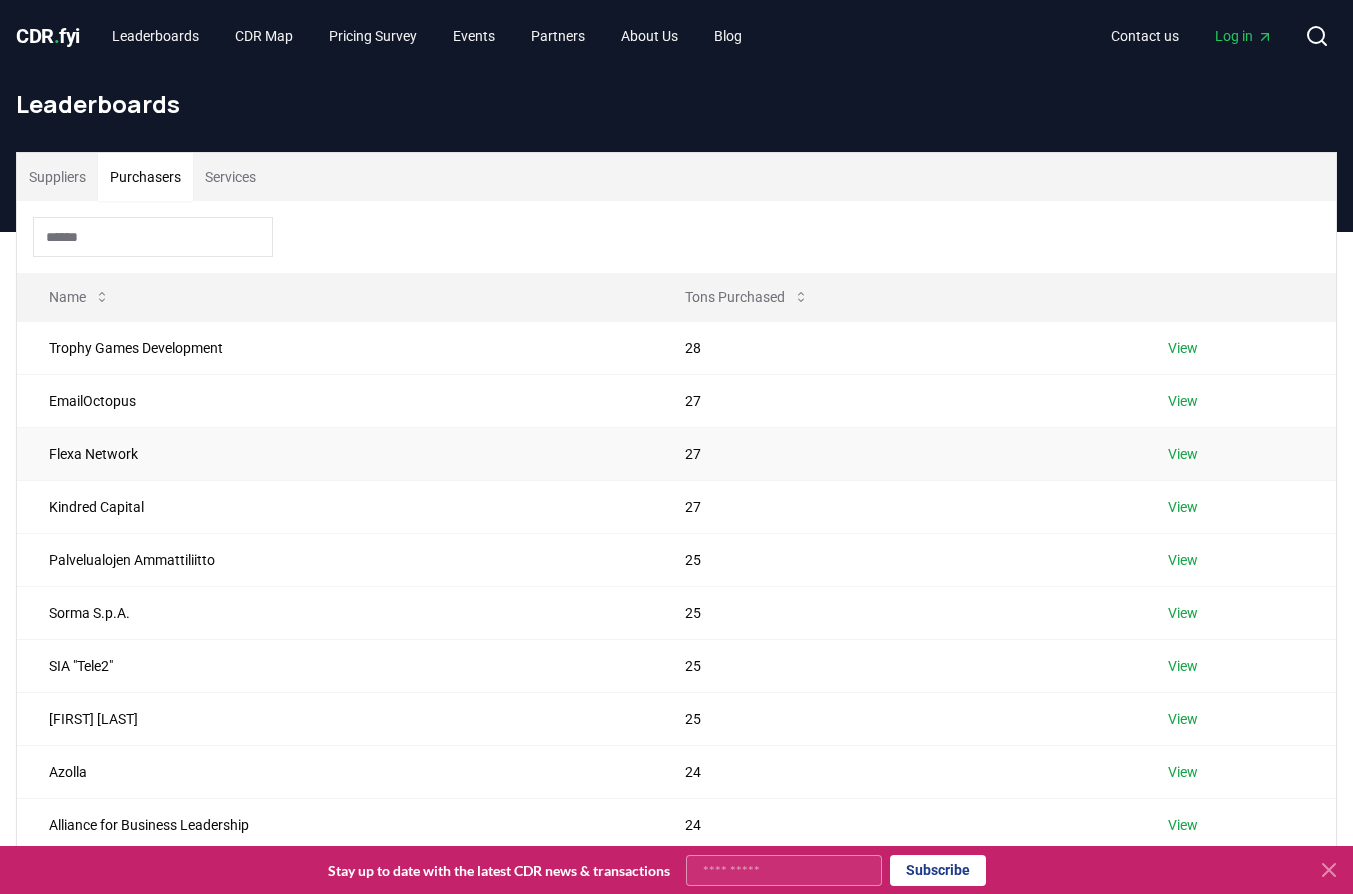 click on "Flexa Network" at bounding box center [335, 453] 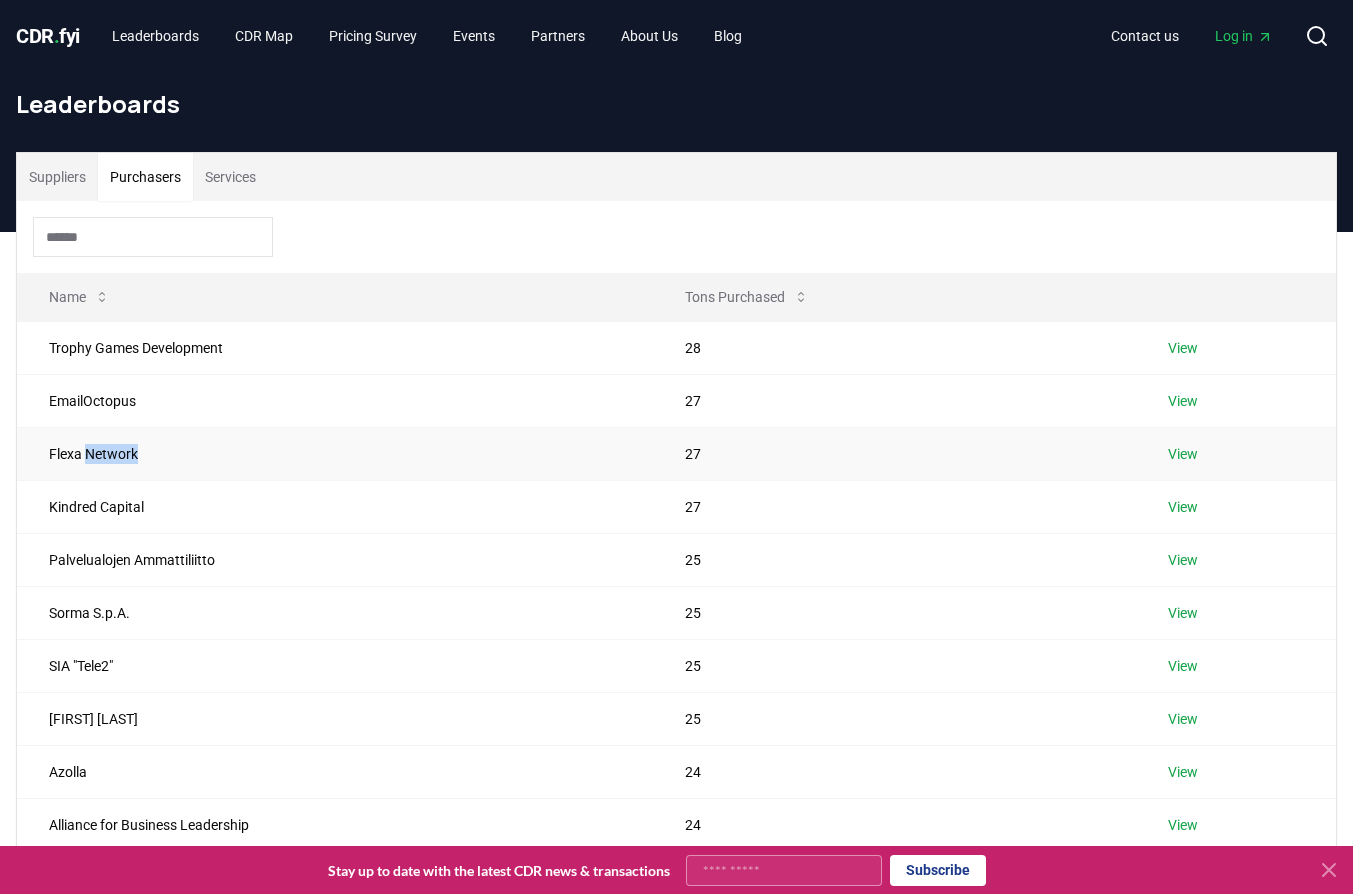 click on "Flexa Network" at bounding box center [335, 453] 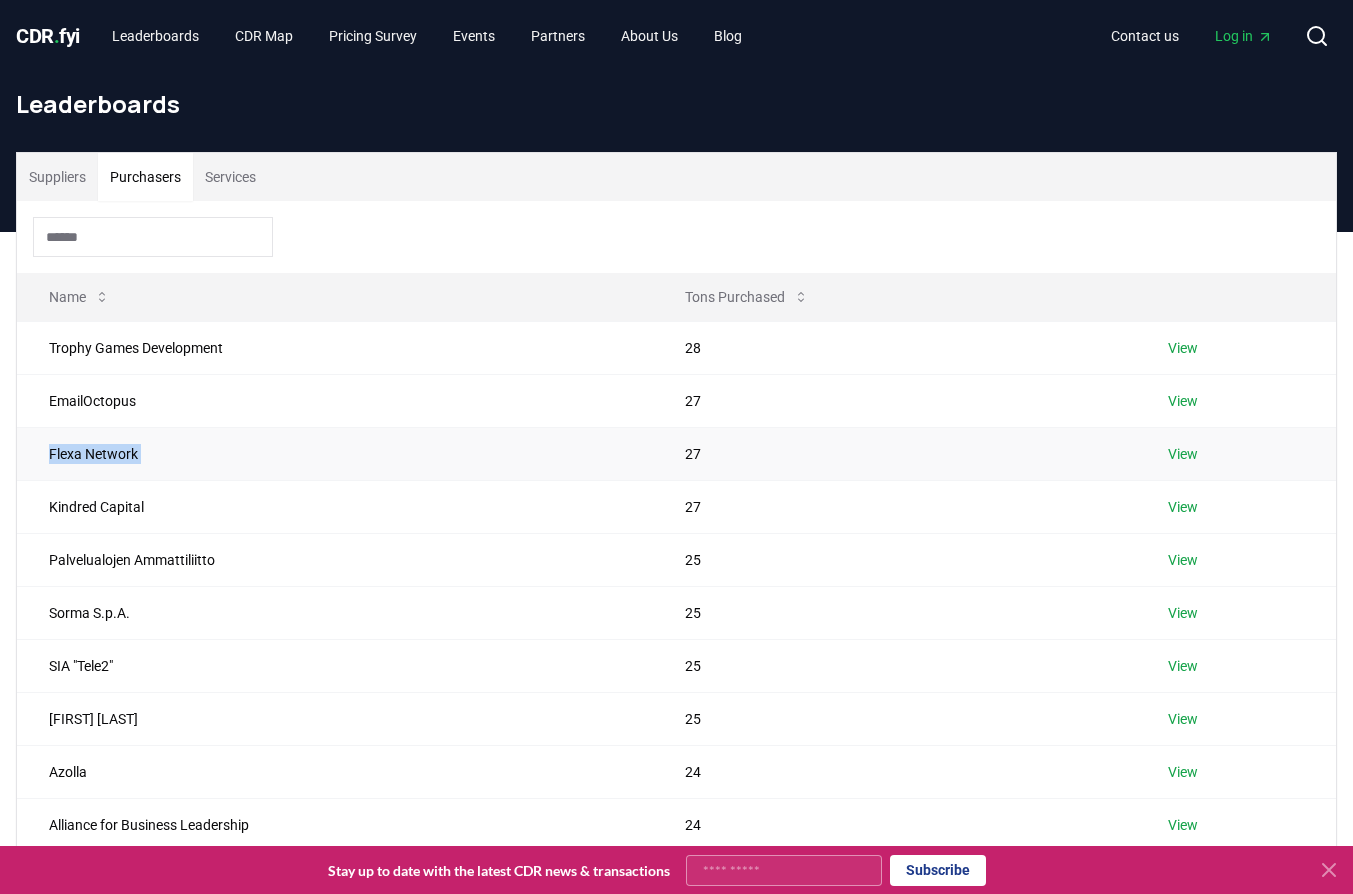 click on "Flexa Network" at bounding box center (335, 453) 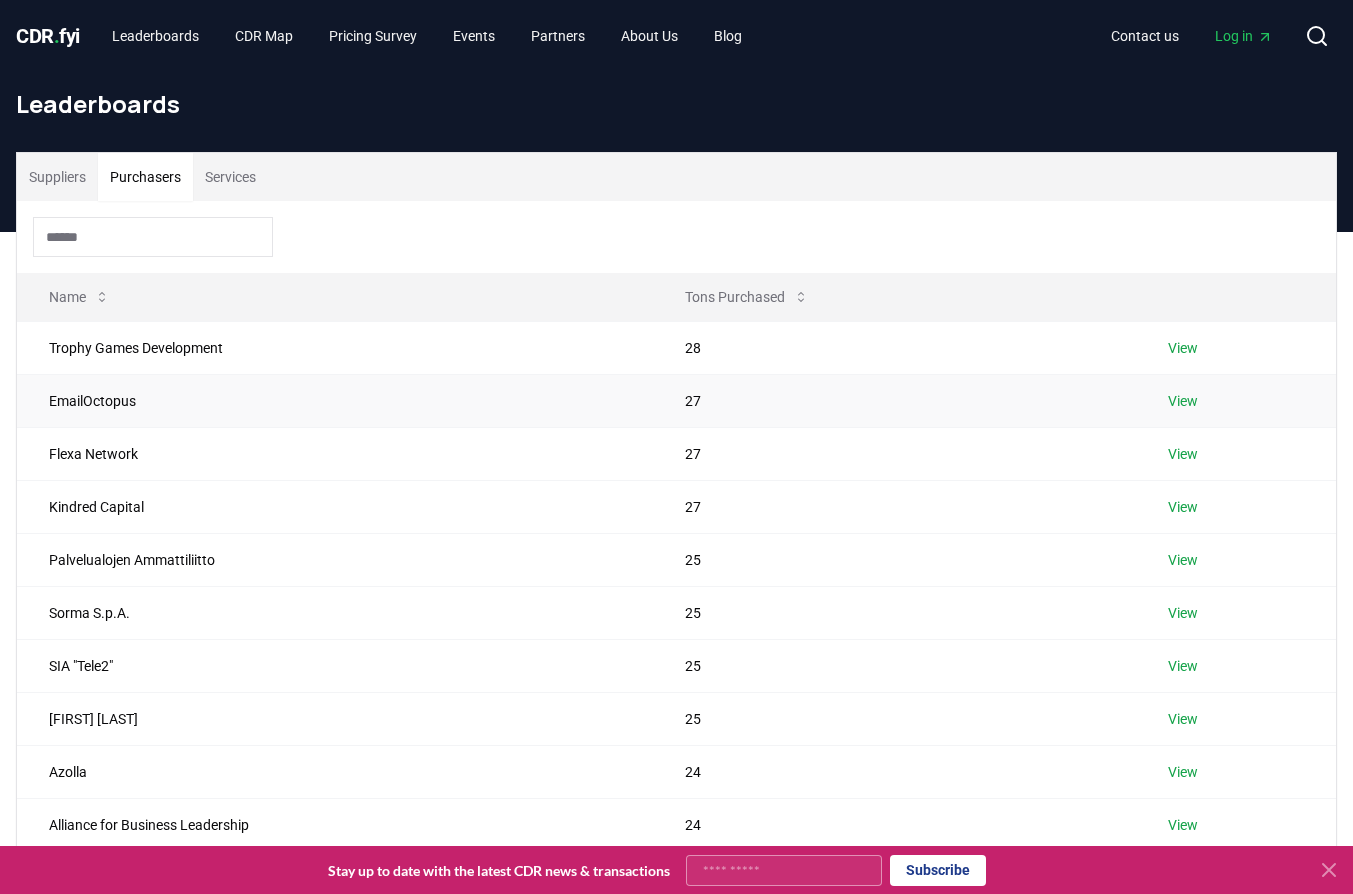 drag, startPoint x: 206, startPoint y: 392, endPoint x: 243, endPoint y: 385, distance: 37.65634 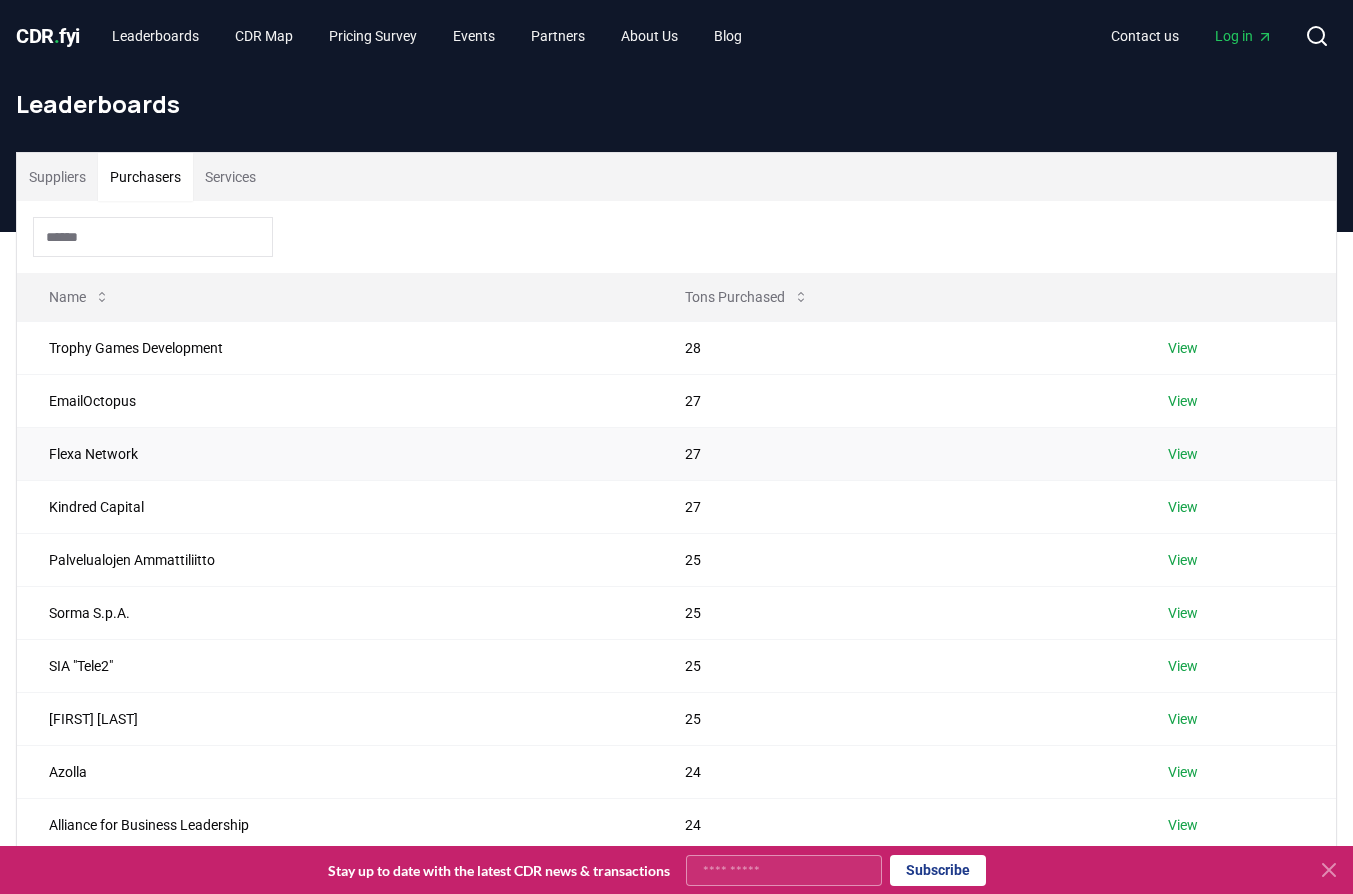 click on "Flexa Network" at bounding box center [335, 453] 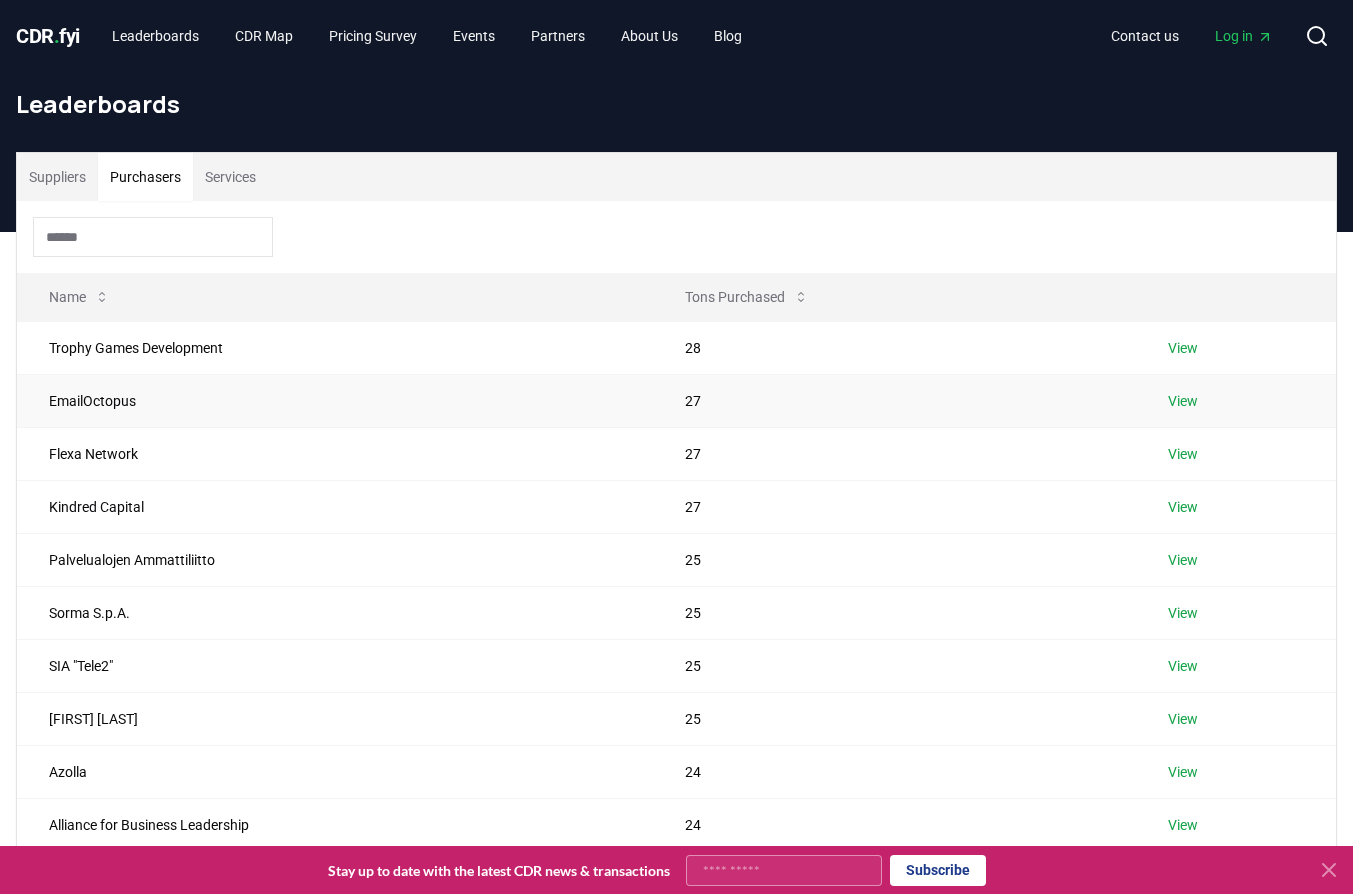 click on "EmailOctopus" at bounding box center [335, 400] 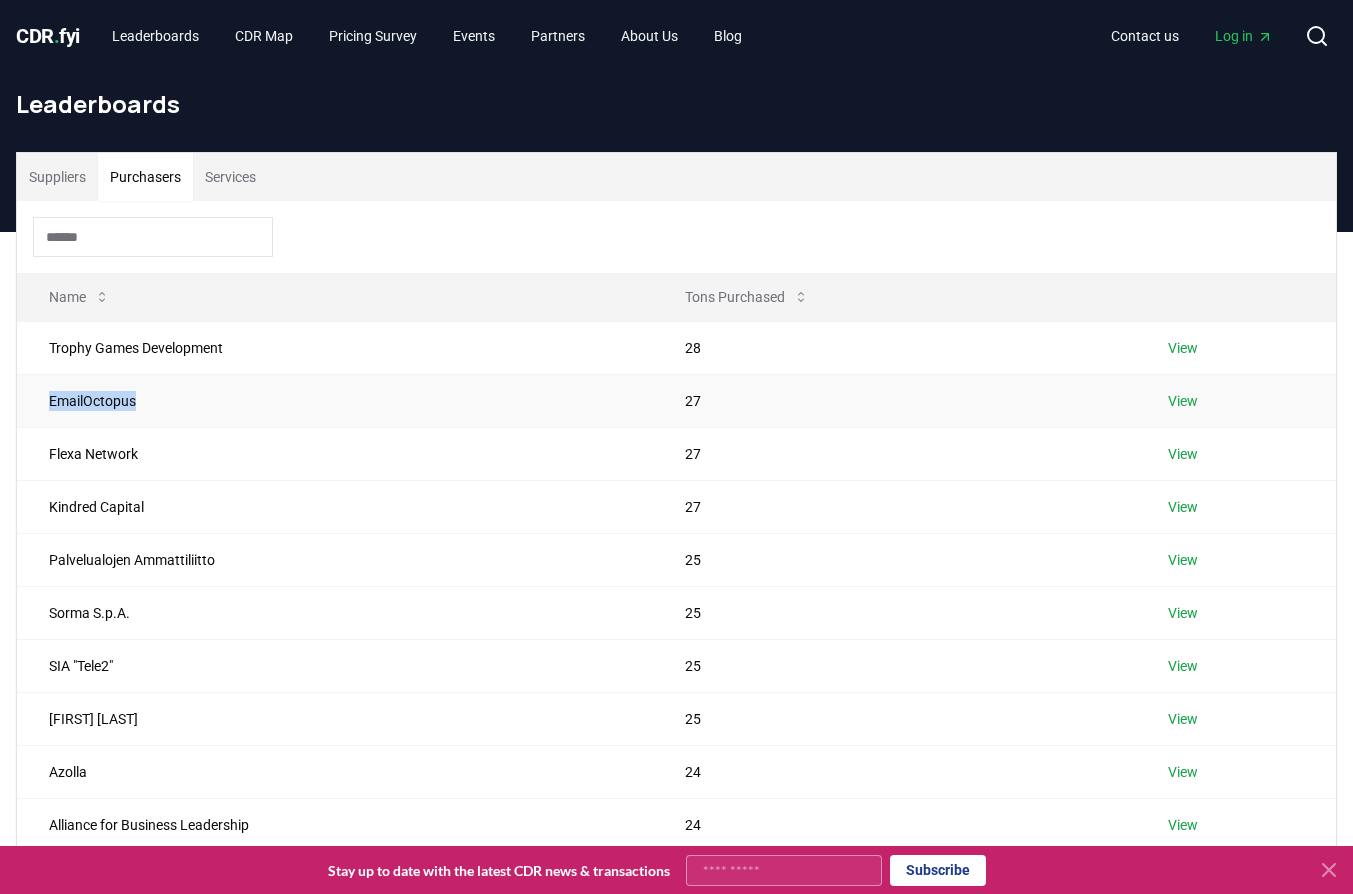 click on "EmailOctopus" at bounding box center (335, 400) 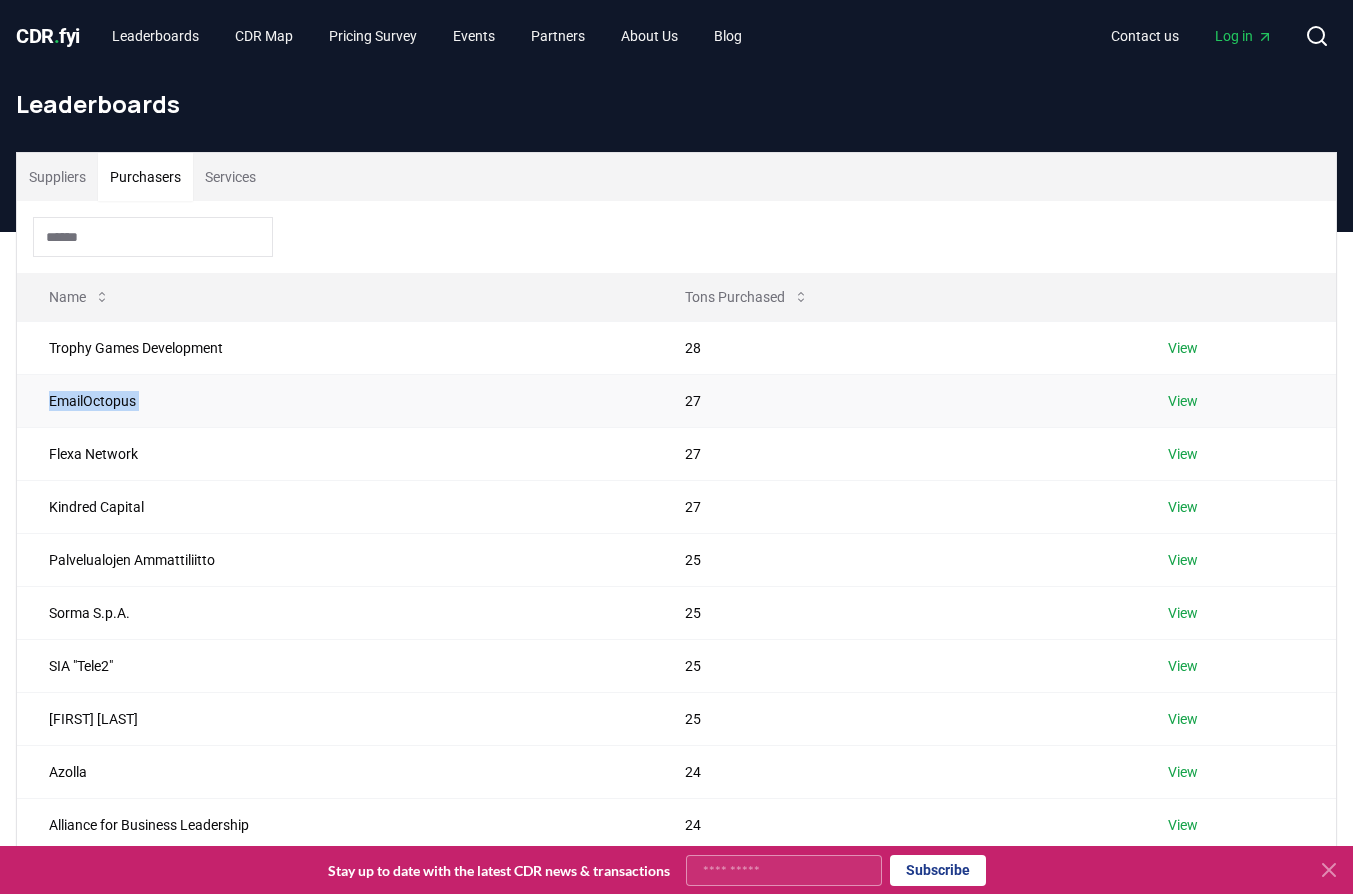click on "EmailOctopus" at bounding box center (335, 400) 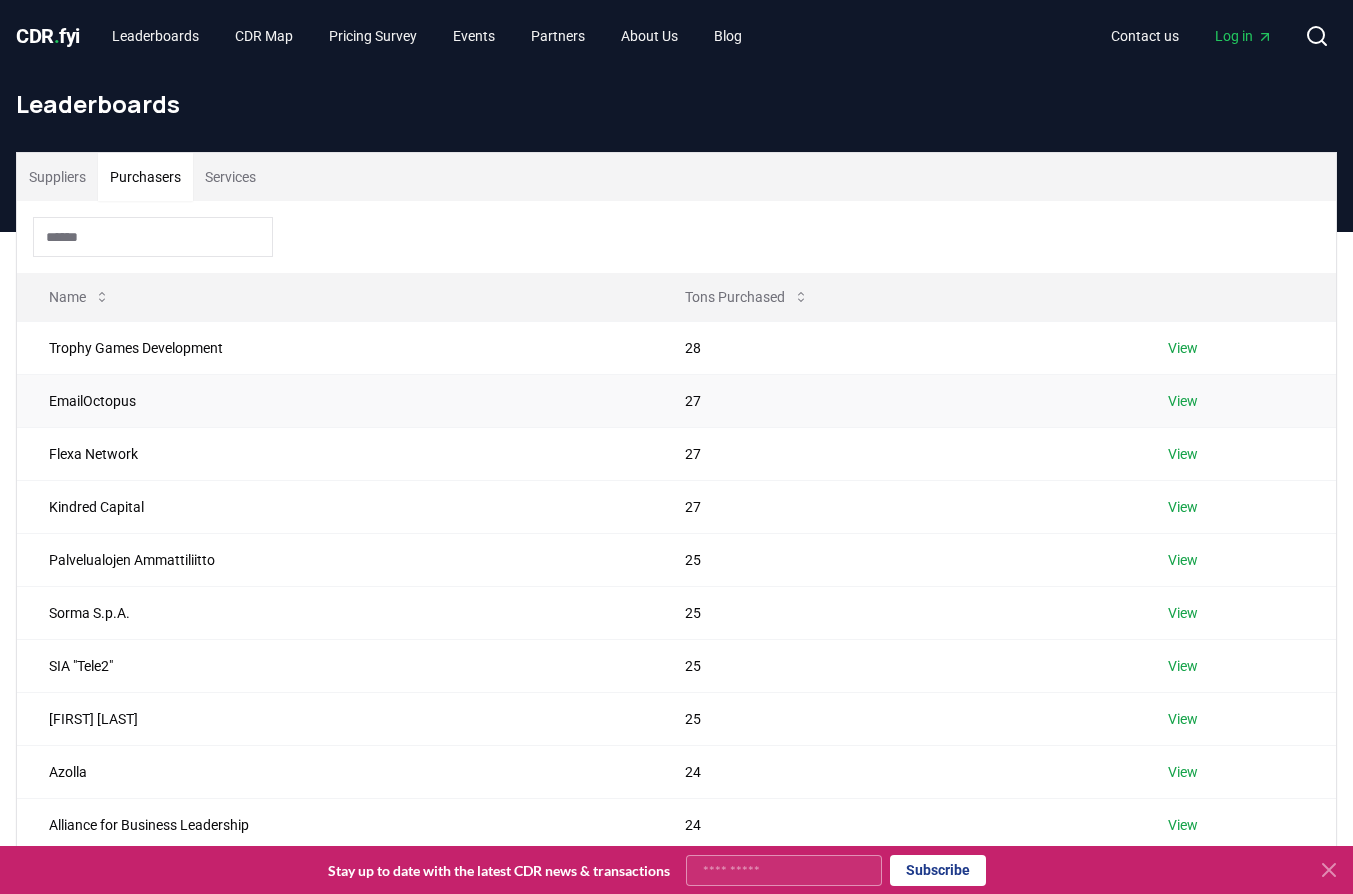 click on "EmailOctopus" at bounding box center [335, 400] 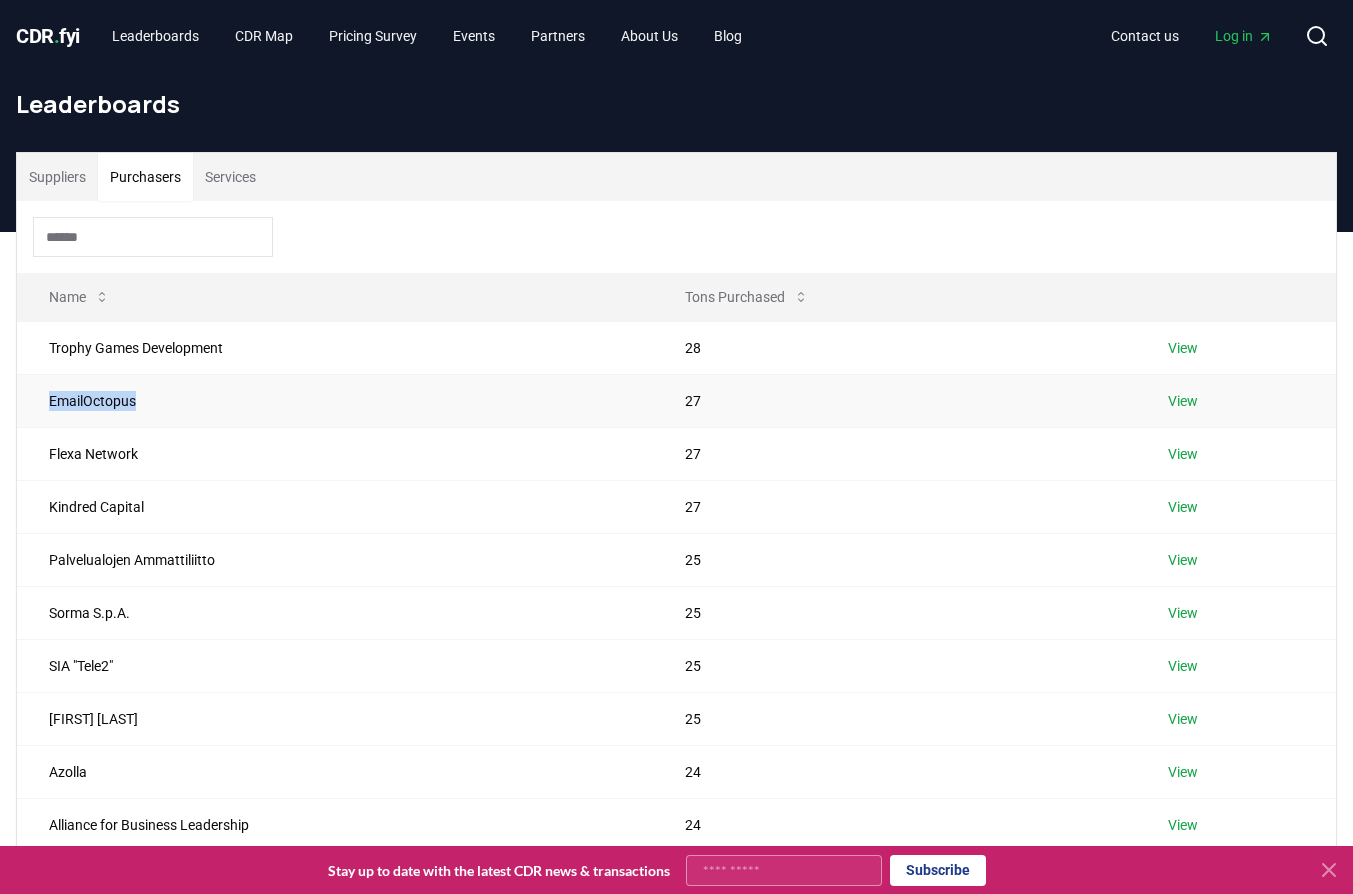 click on "EmailOctopus" at bounding box center (335, 400) 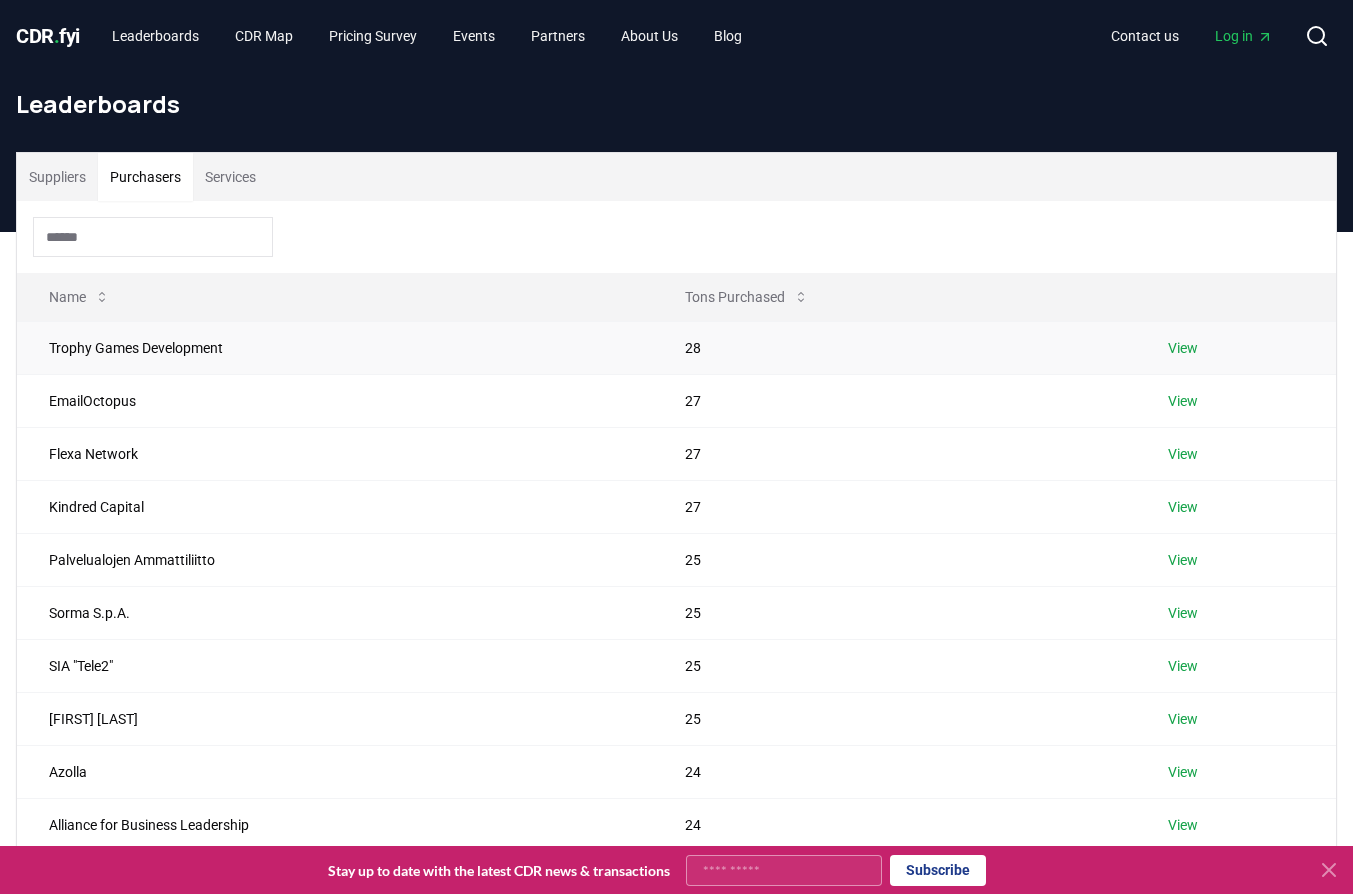 click on "Trophy Games Development" at bounding box center [335, 347] 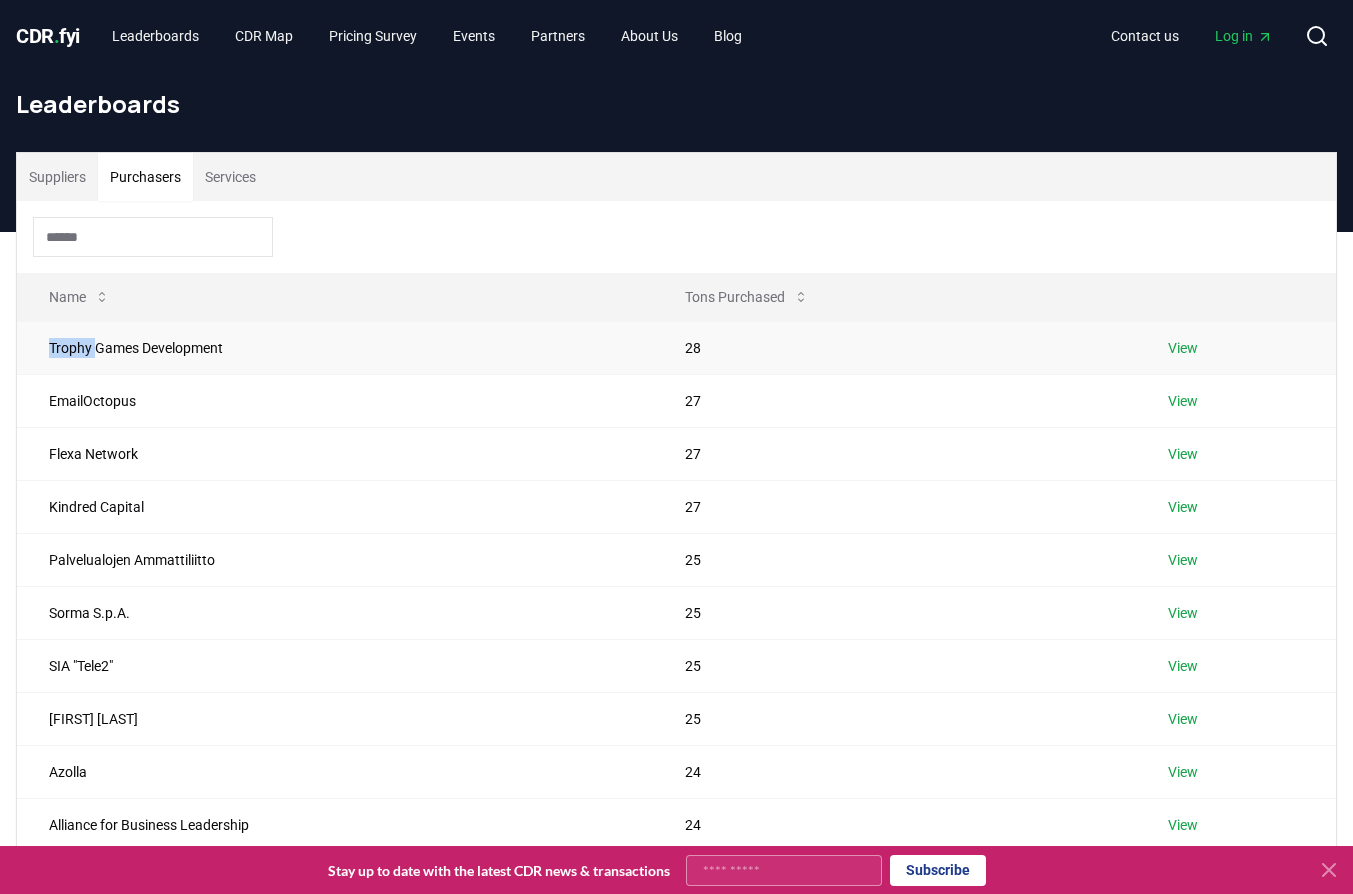 click on "Trophy Games Development" at bounding box center [335, 347] 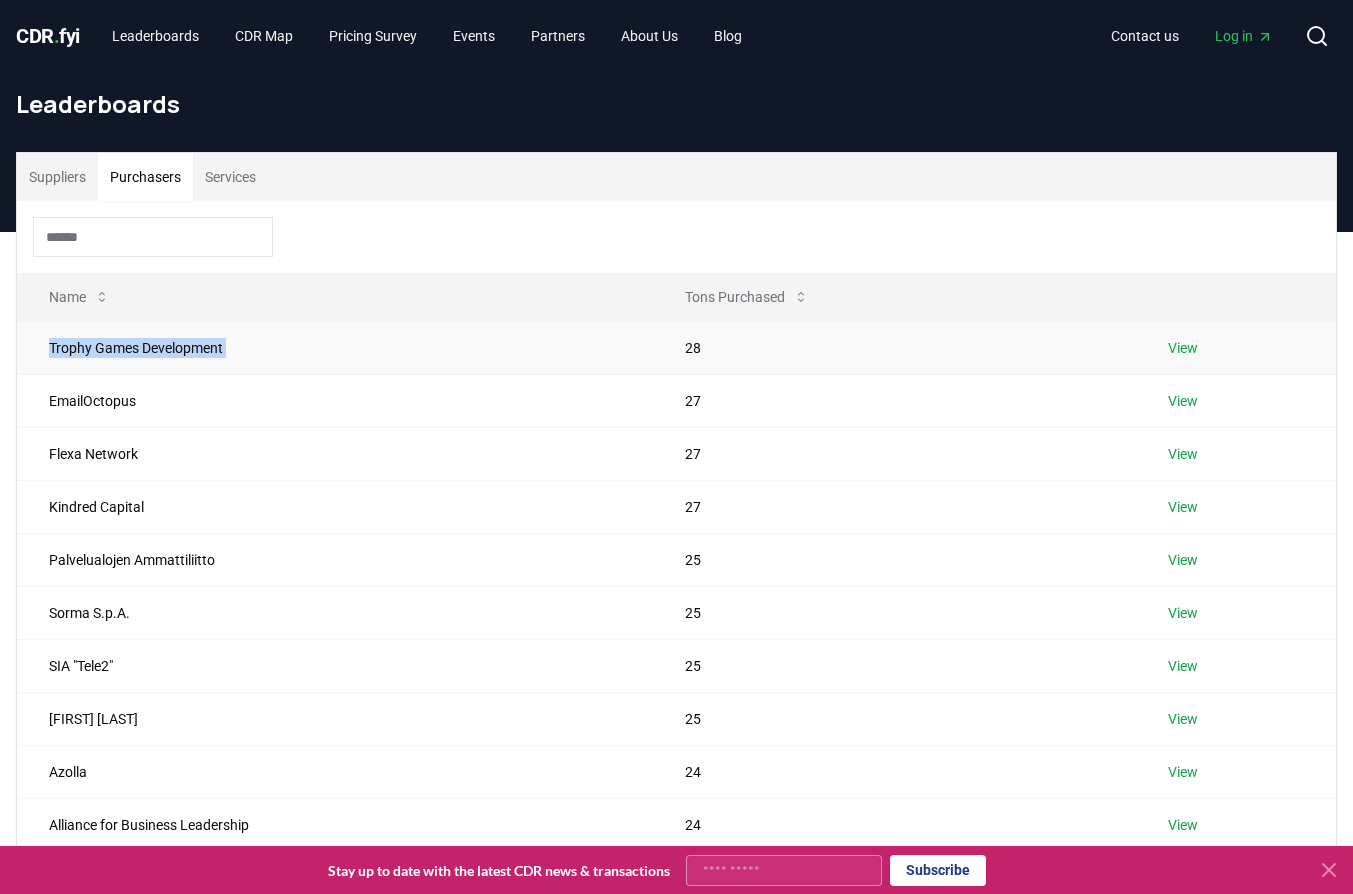 click on "Trophy Games Development" at bounding box center [335, 347] 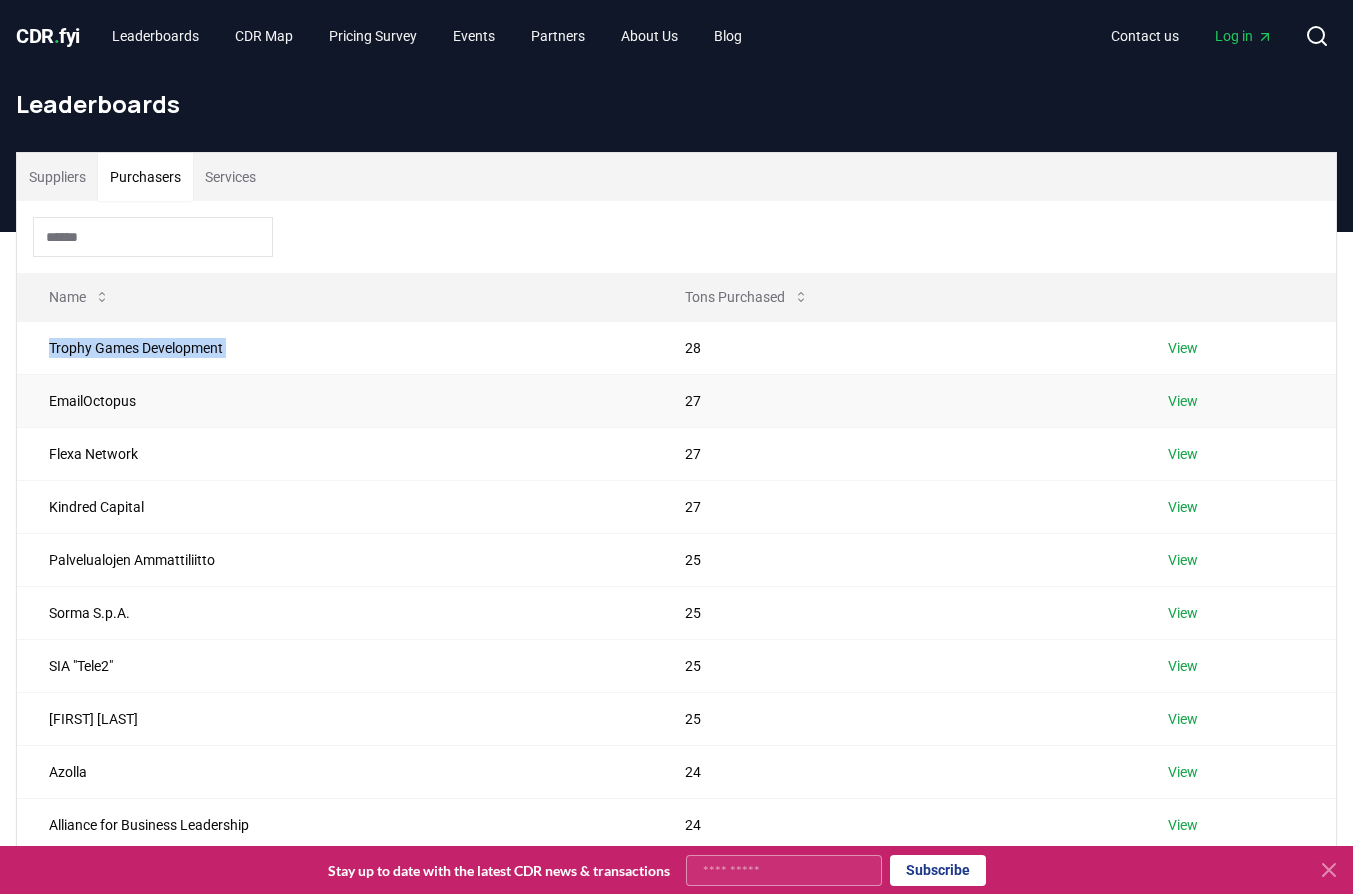 drag, startPoint x: 187, startPoint y: 424, endPoint x: 202, endPoint y: 407, distance: 22.671568 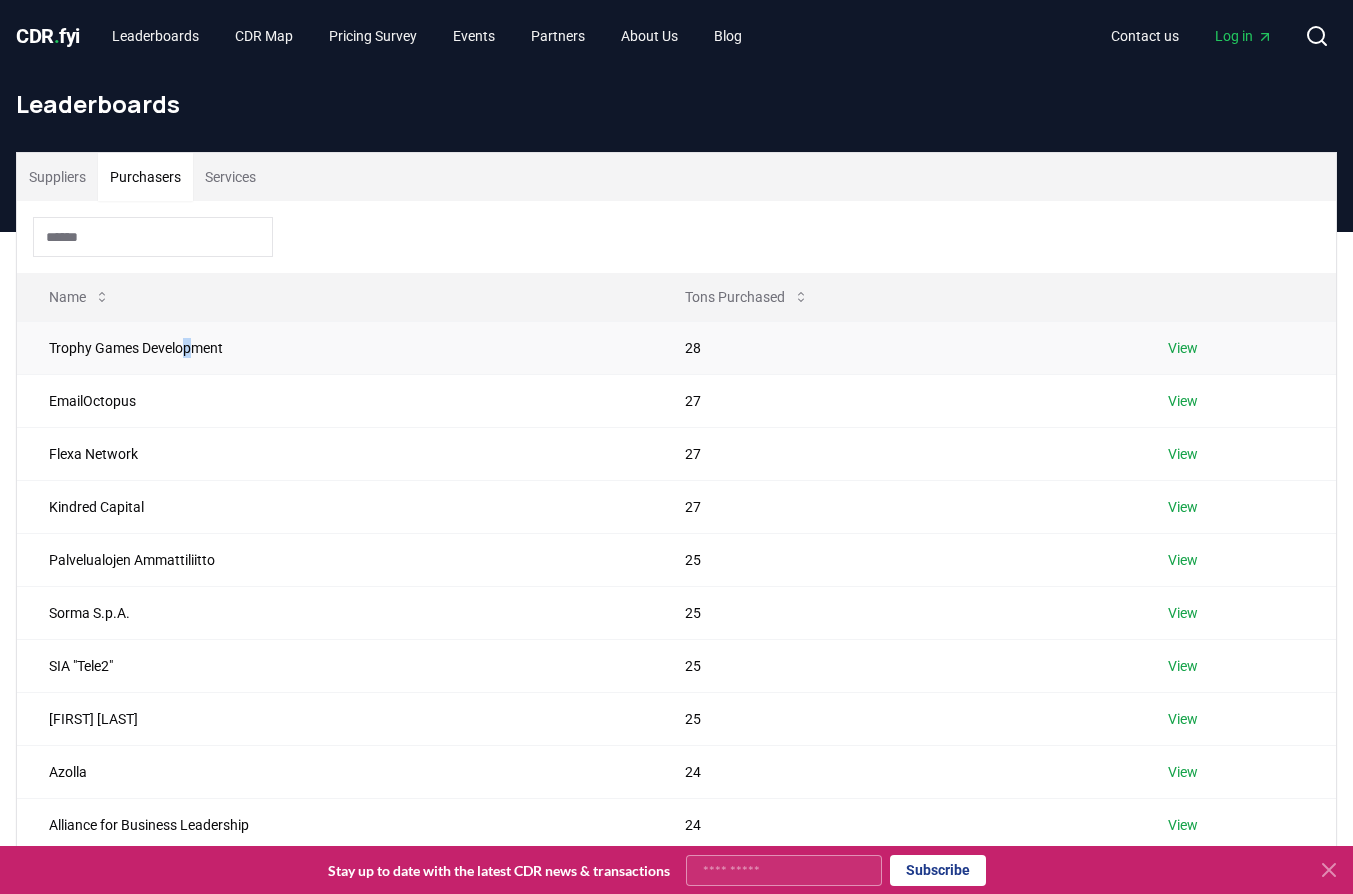 click on "Trophy Games Development" at bounding box center (335, 347) 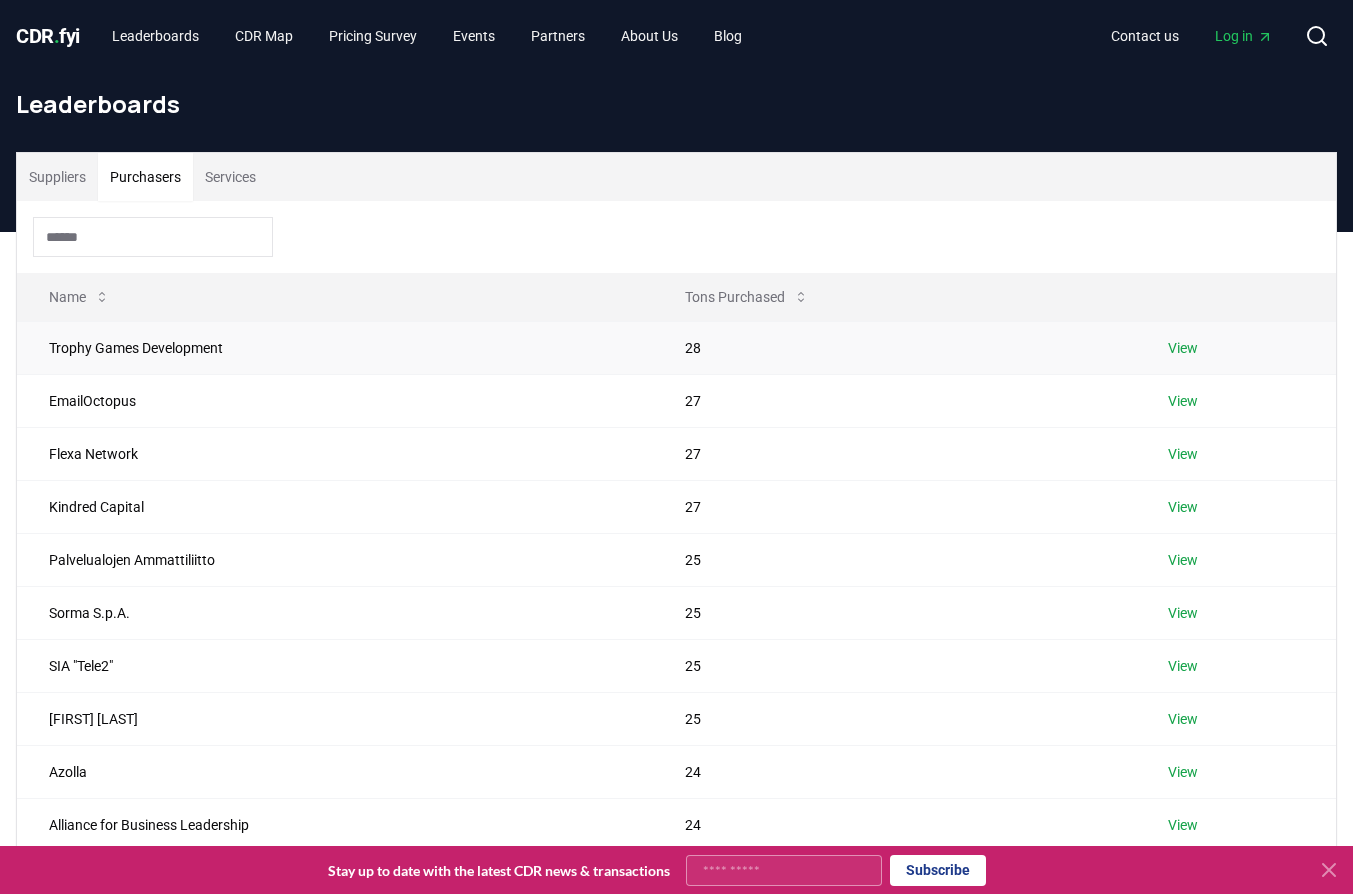 click on "Trophy Games Development" at bounding box center (335, 347) 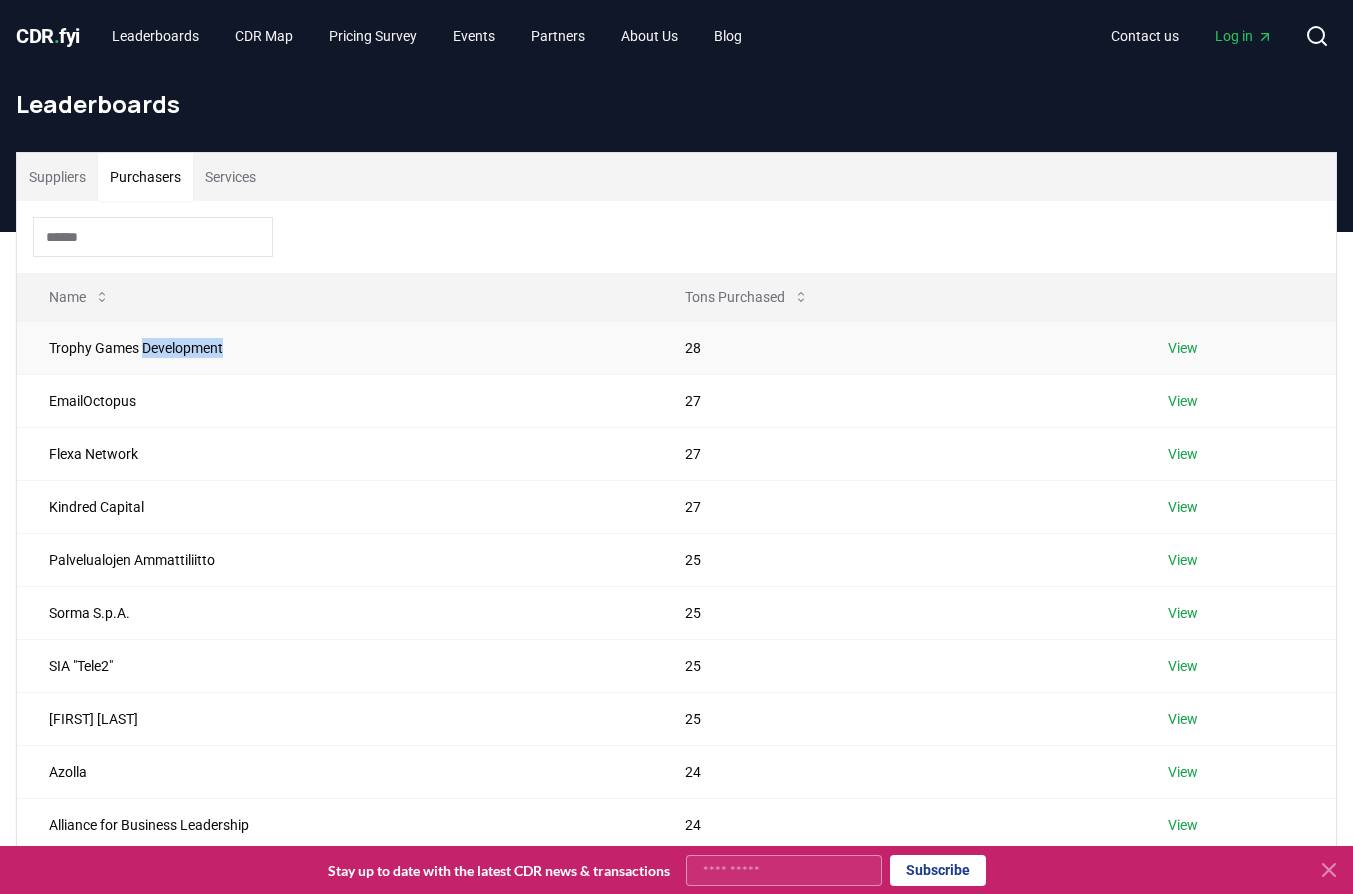 click on "Trophy Games Development" at bounding box center [335, 347] 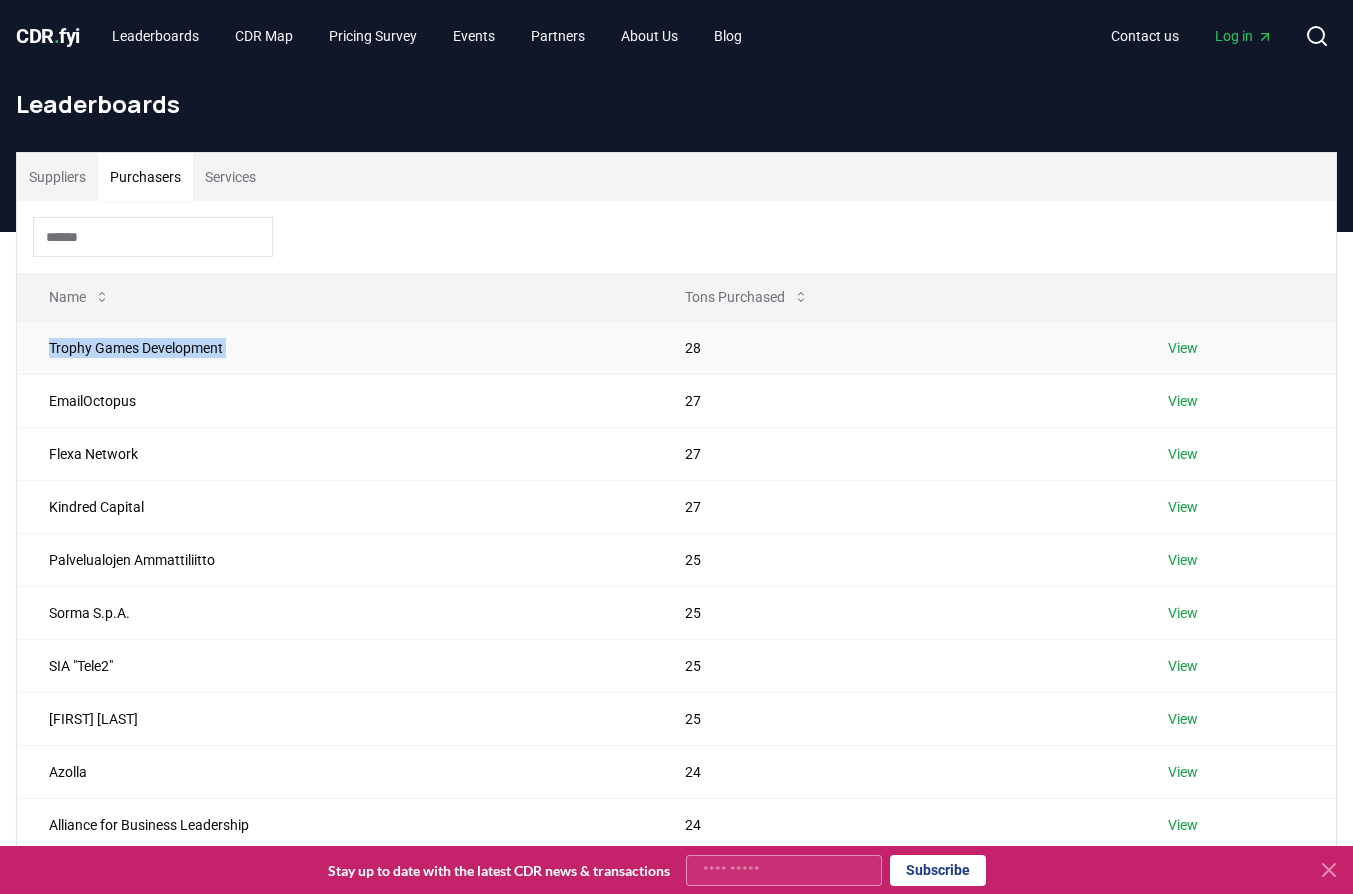 click on "Trophy Games Development" at bounding box center [335, 347] 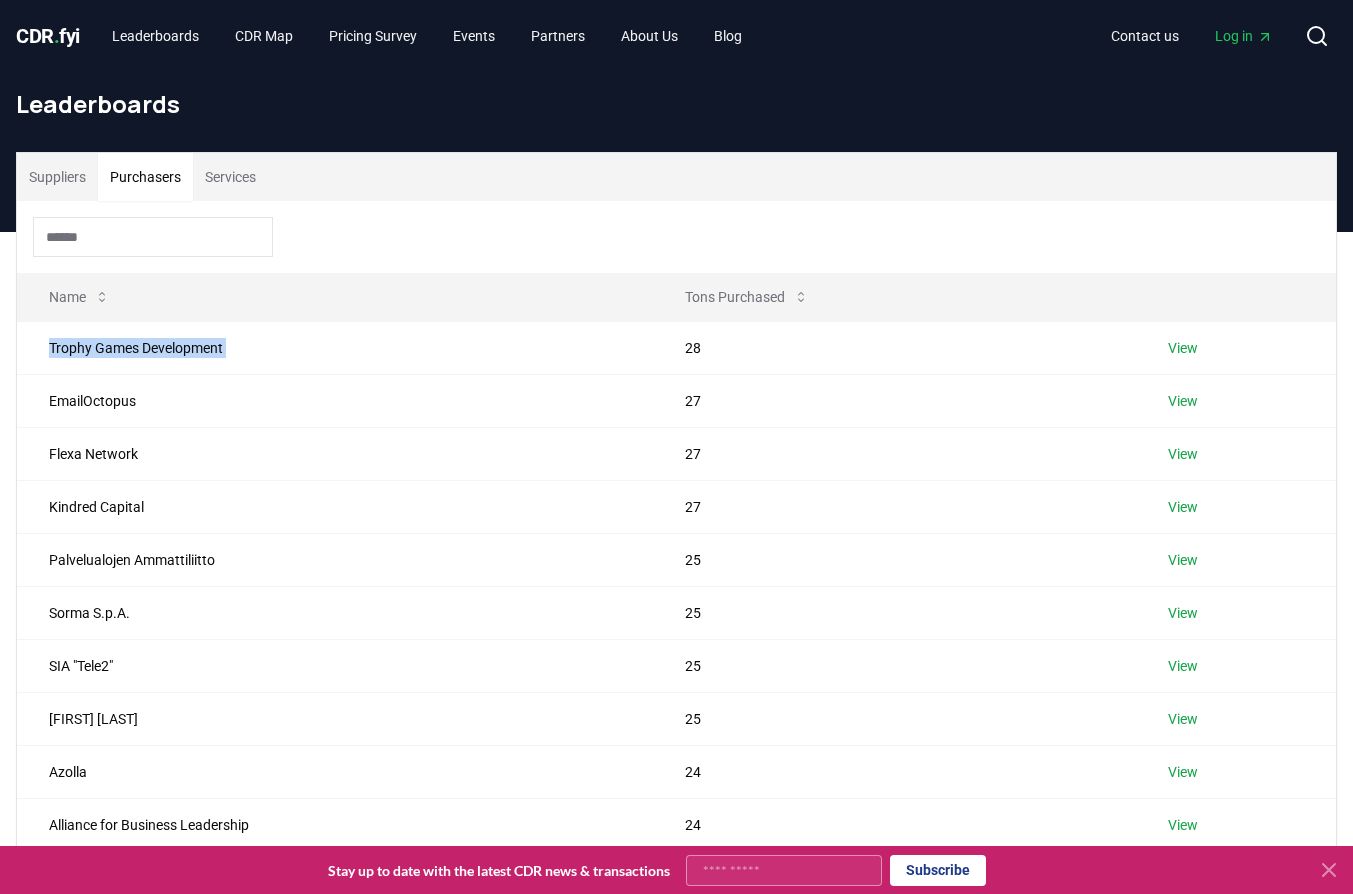 scroll, scrollTop: 524, scrollLeft: 0, axis: vertical 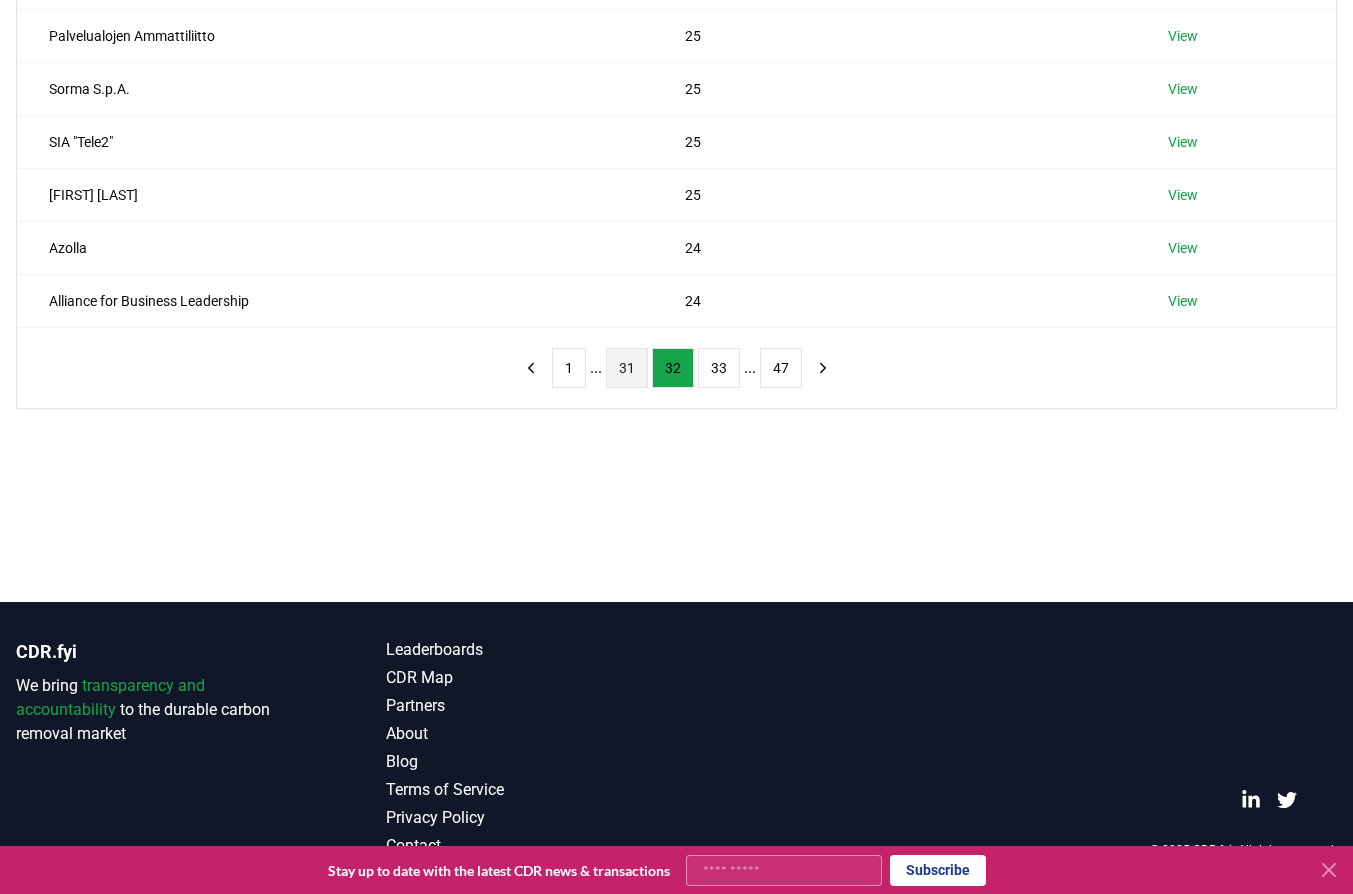 click on "31" at bounding box center (627, 368) 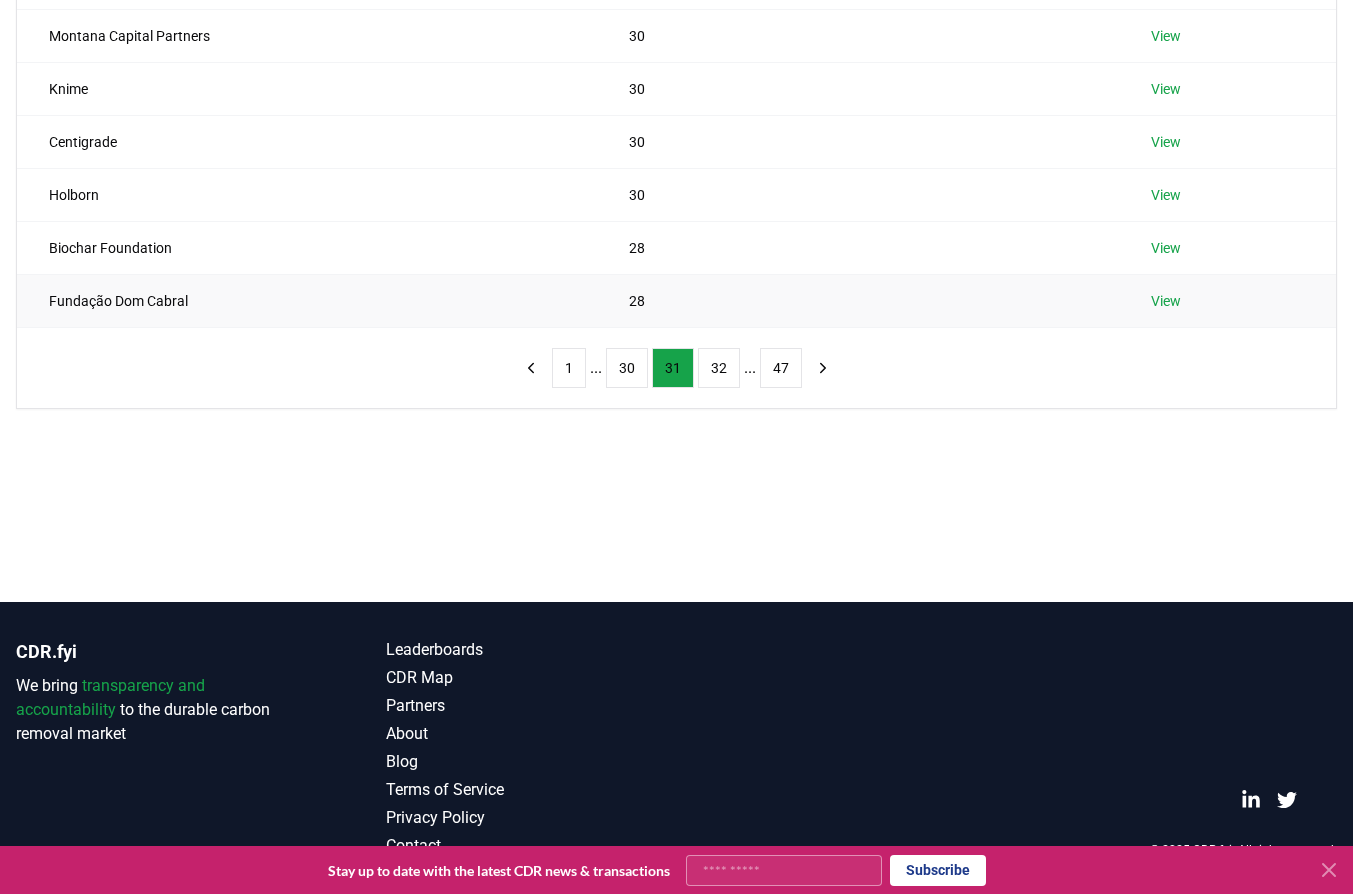 click on "Fundação Dom Cabral" at bounding box center (307, 300) 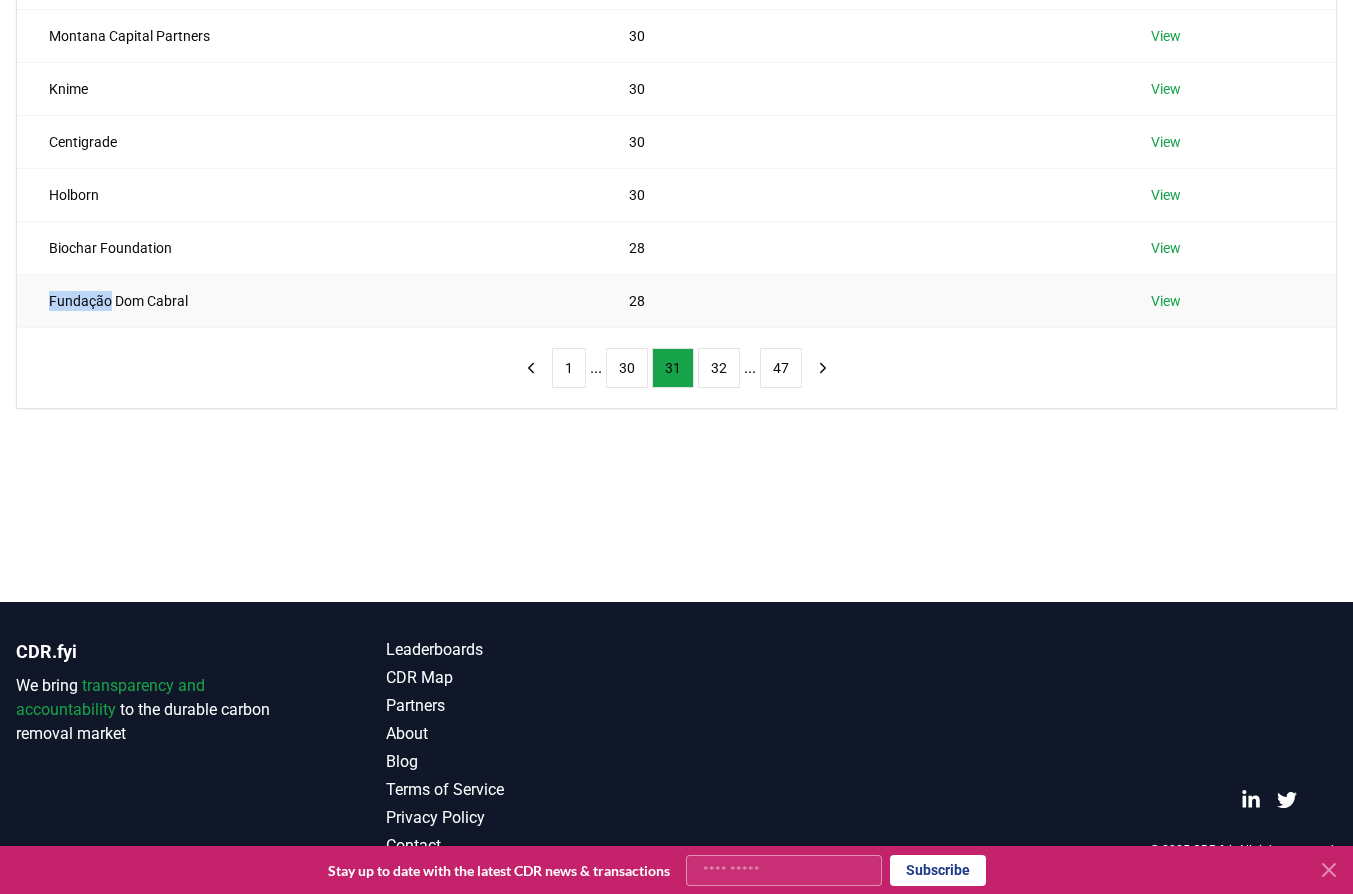 click on "Fundação Dom Cabral" at bounding box center (307, 300) 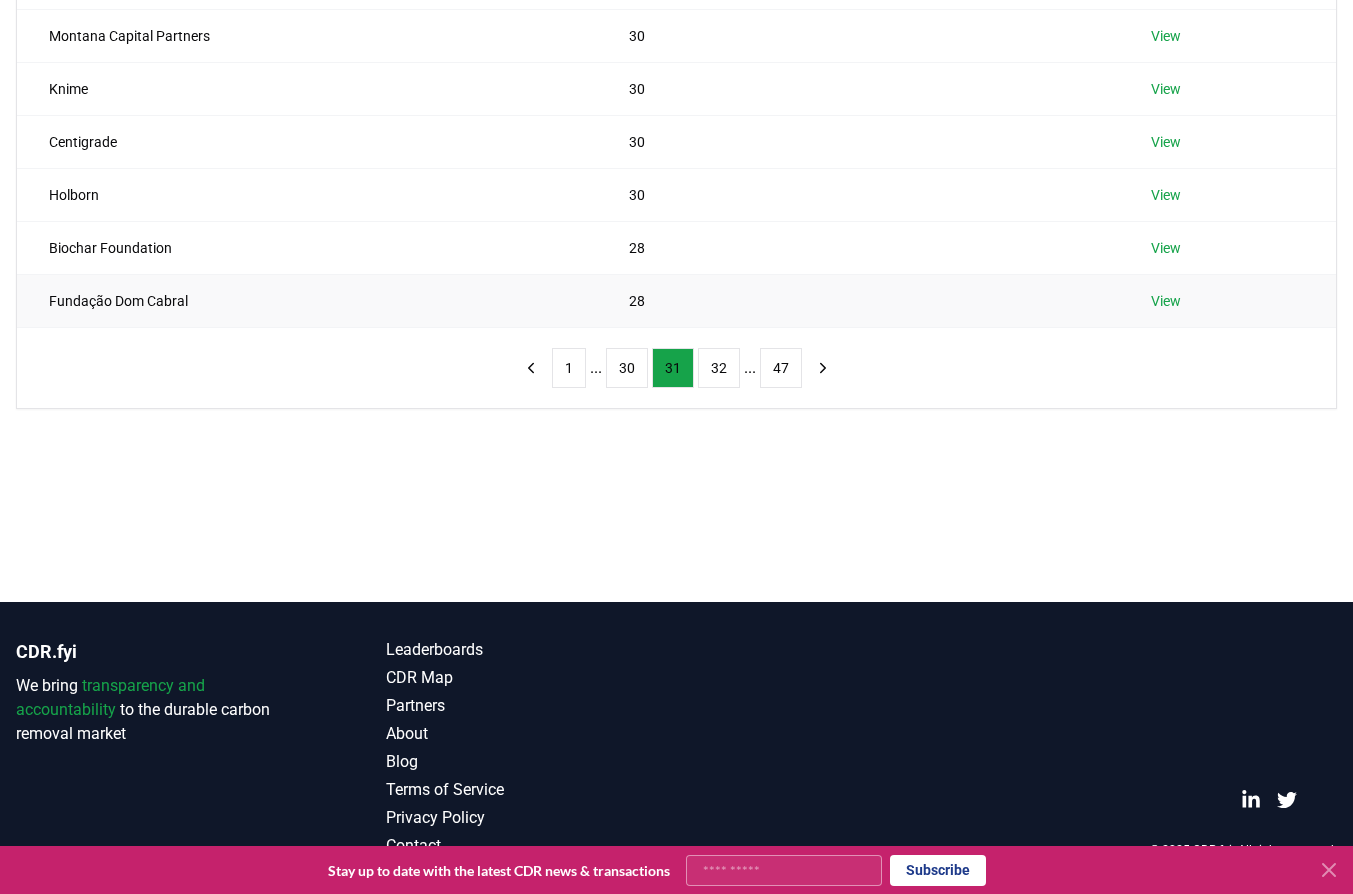 click on "Fundação Dom Cabral" at bounding box center (307, 300) 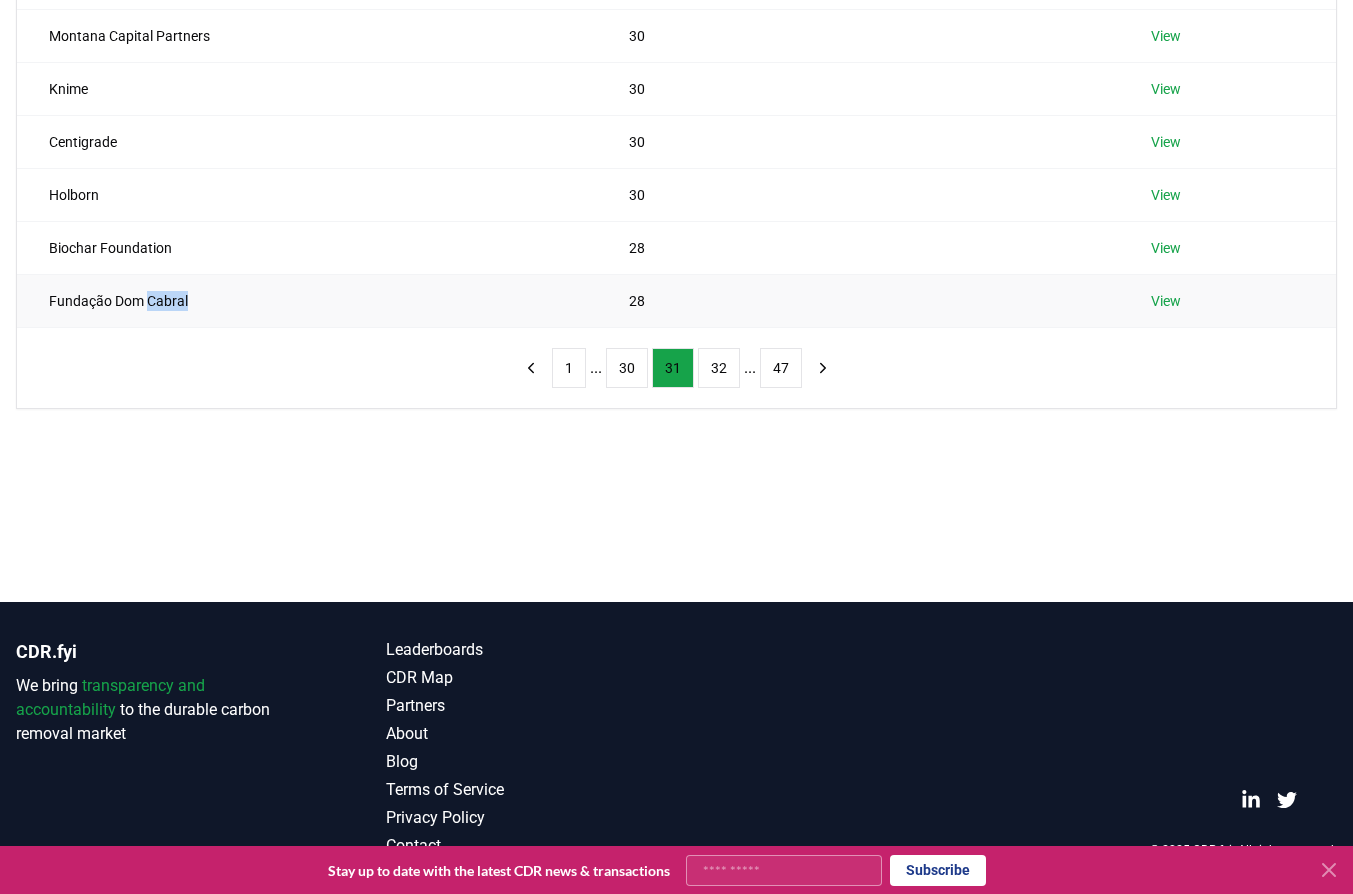 click on "Fundação Dom Cabral" at bounding box center [307, 300] 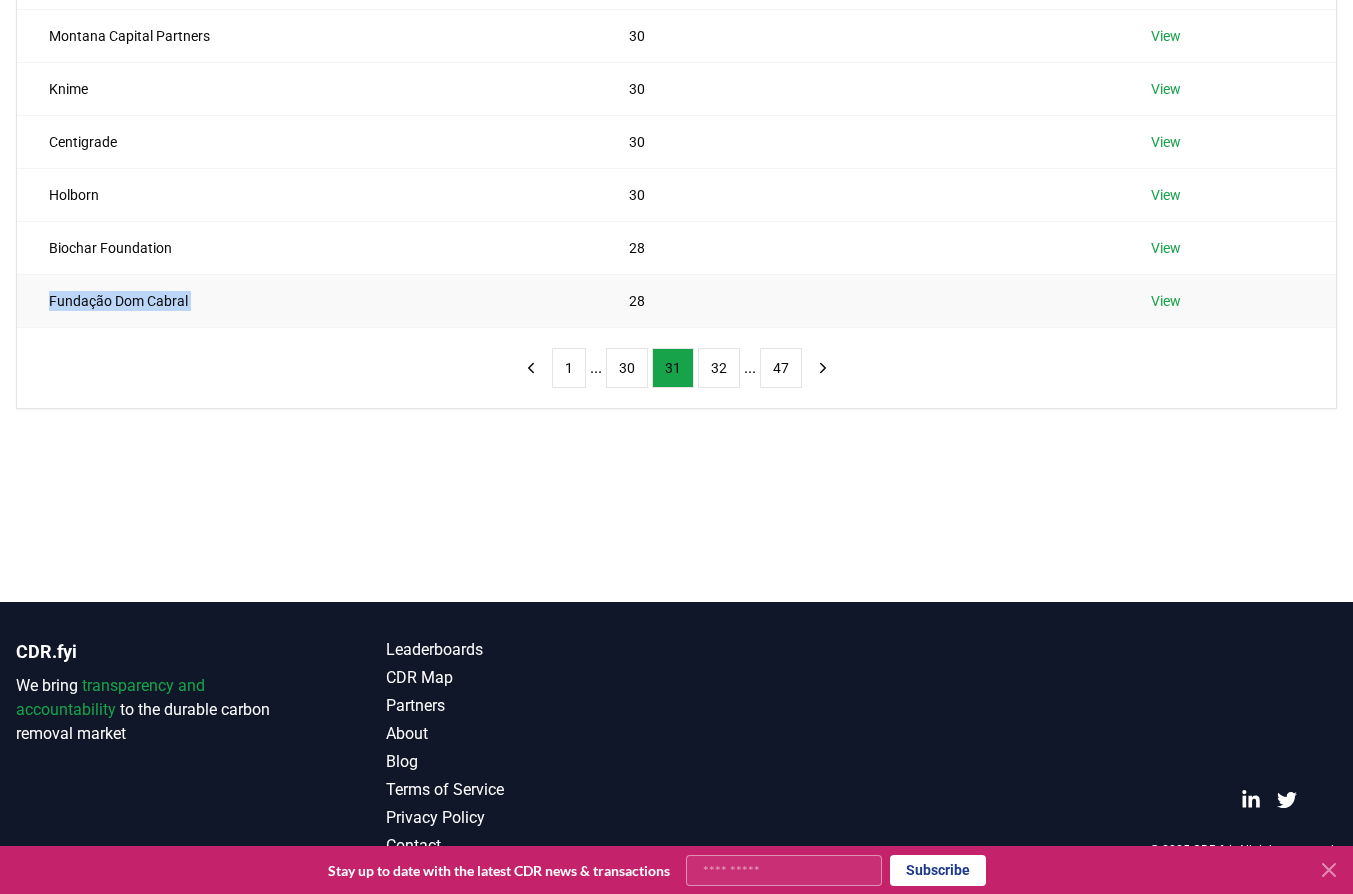 click on "Fundação Dom Cabral" at bounding box center [307, 300] 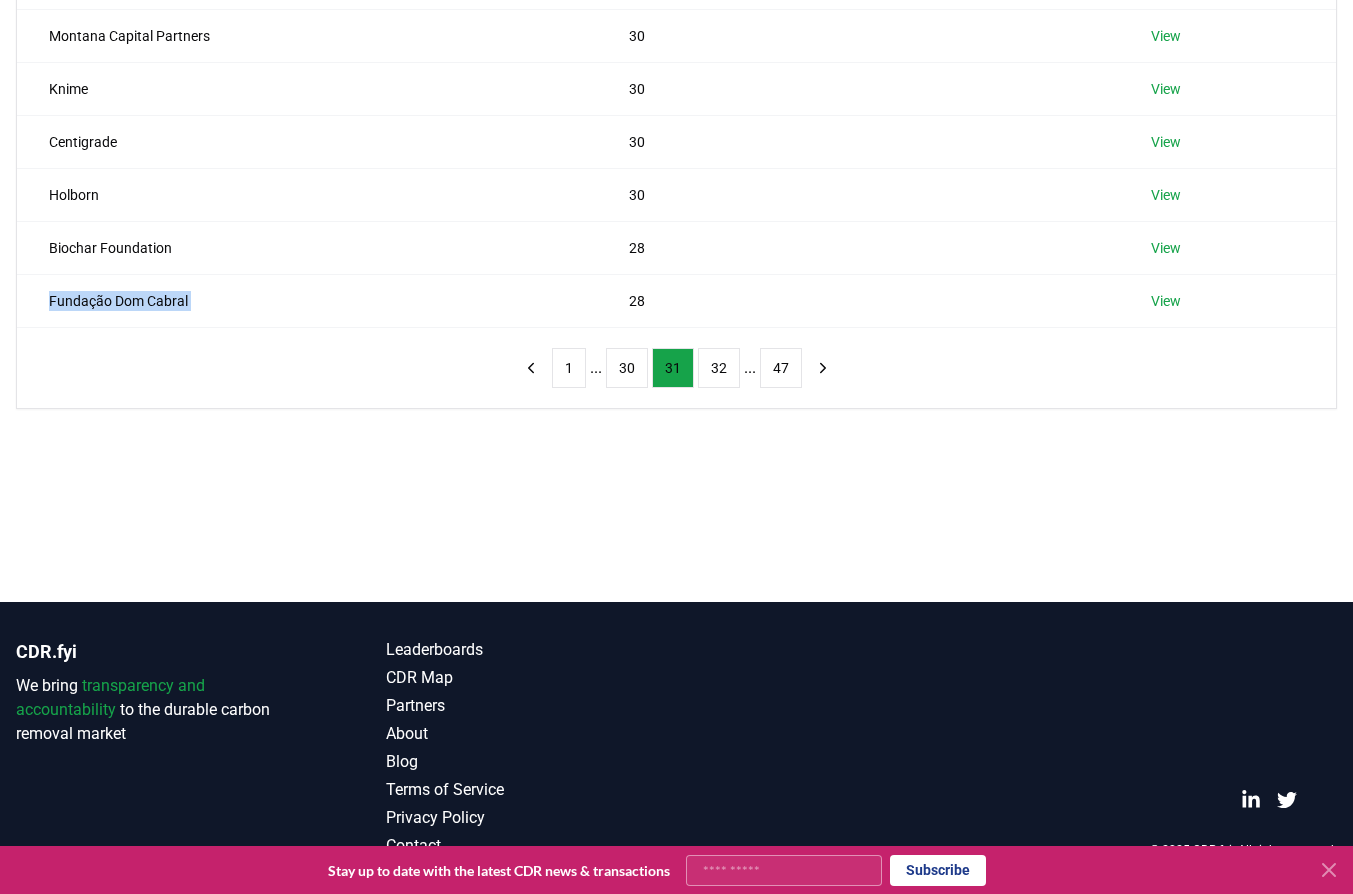 click on "Name Tons Purchased Thing Technologies 35 View T. Rowe Price 35 View Länsförsäkringar 35 View Matrixport 35 View Montana Capital Partners 30 View Knime 30 View Centigrade 30 View Holborn 30 View Biochar Foundation 28 View Fundação Dom Cabral 28 View 1 ... 30 31 32 ... 47" at bounding box center (676, 42) 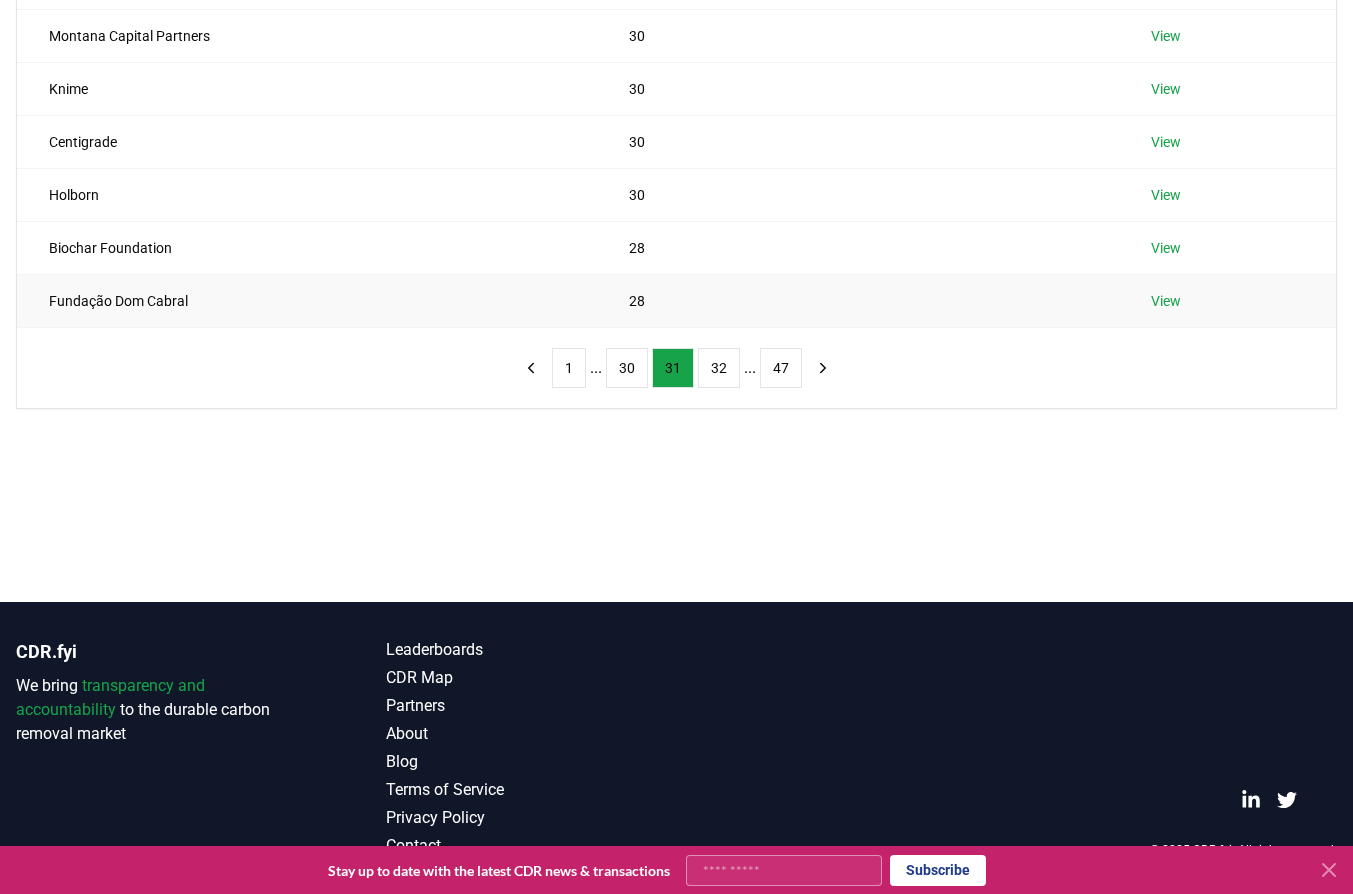 click on "Fundação Dom Cabral" at bounding box center [307, 300] 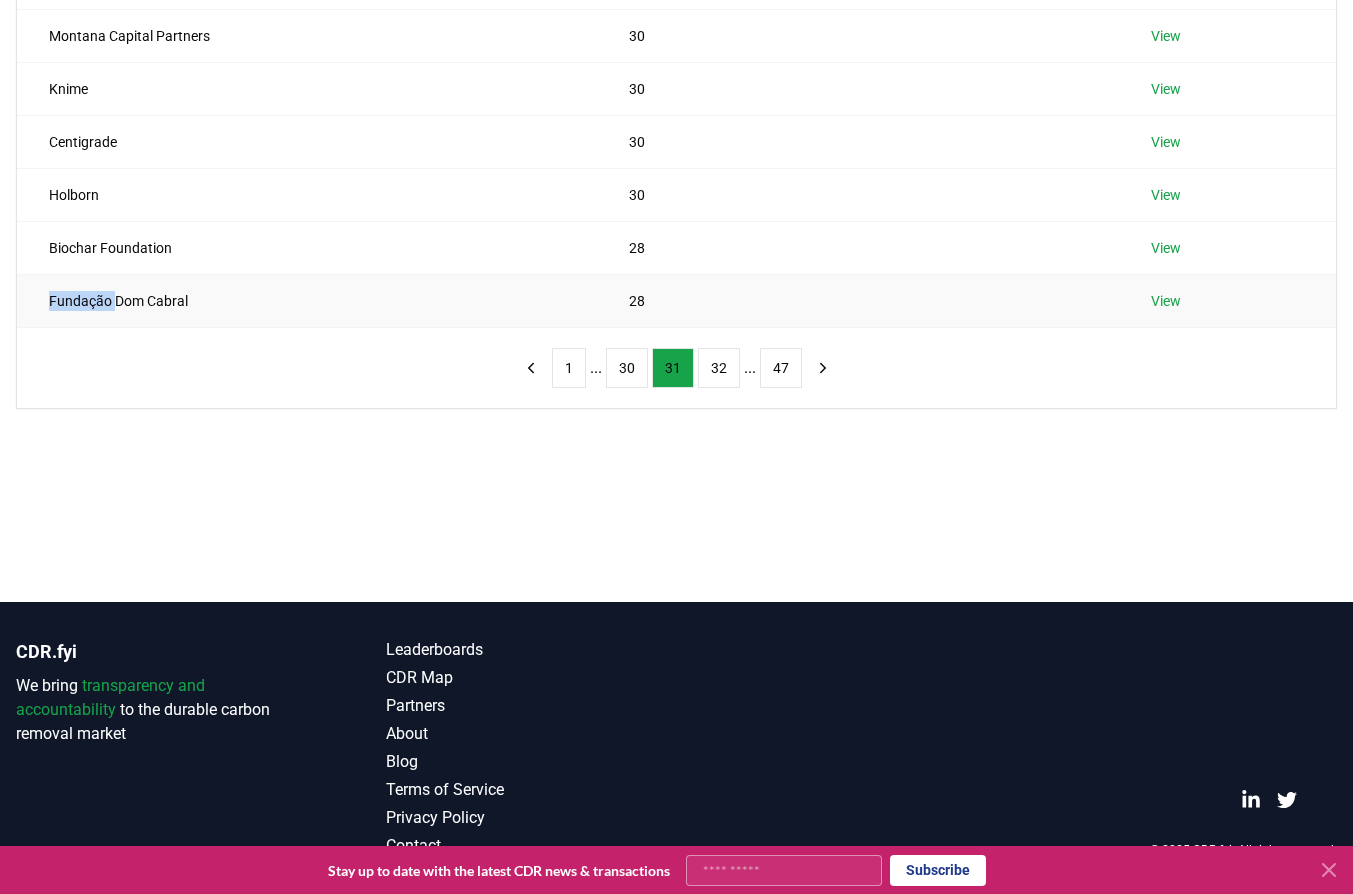 click on "Fundação Dom Cabral" at bounding box center [307, 300] 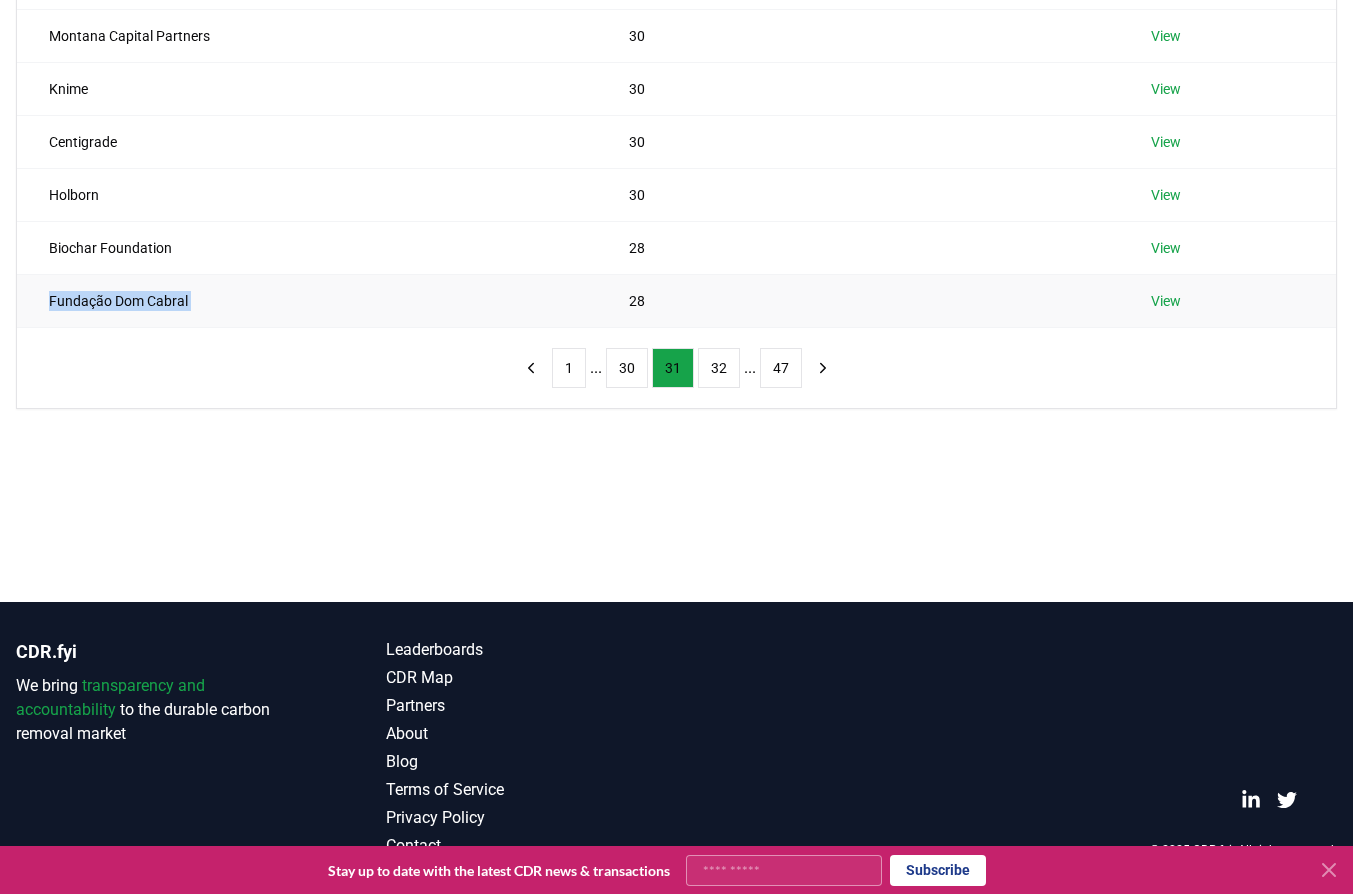 click on "Fundação Dom Cabral" at bounding box center [307, 300] 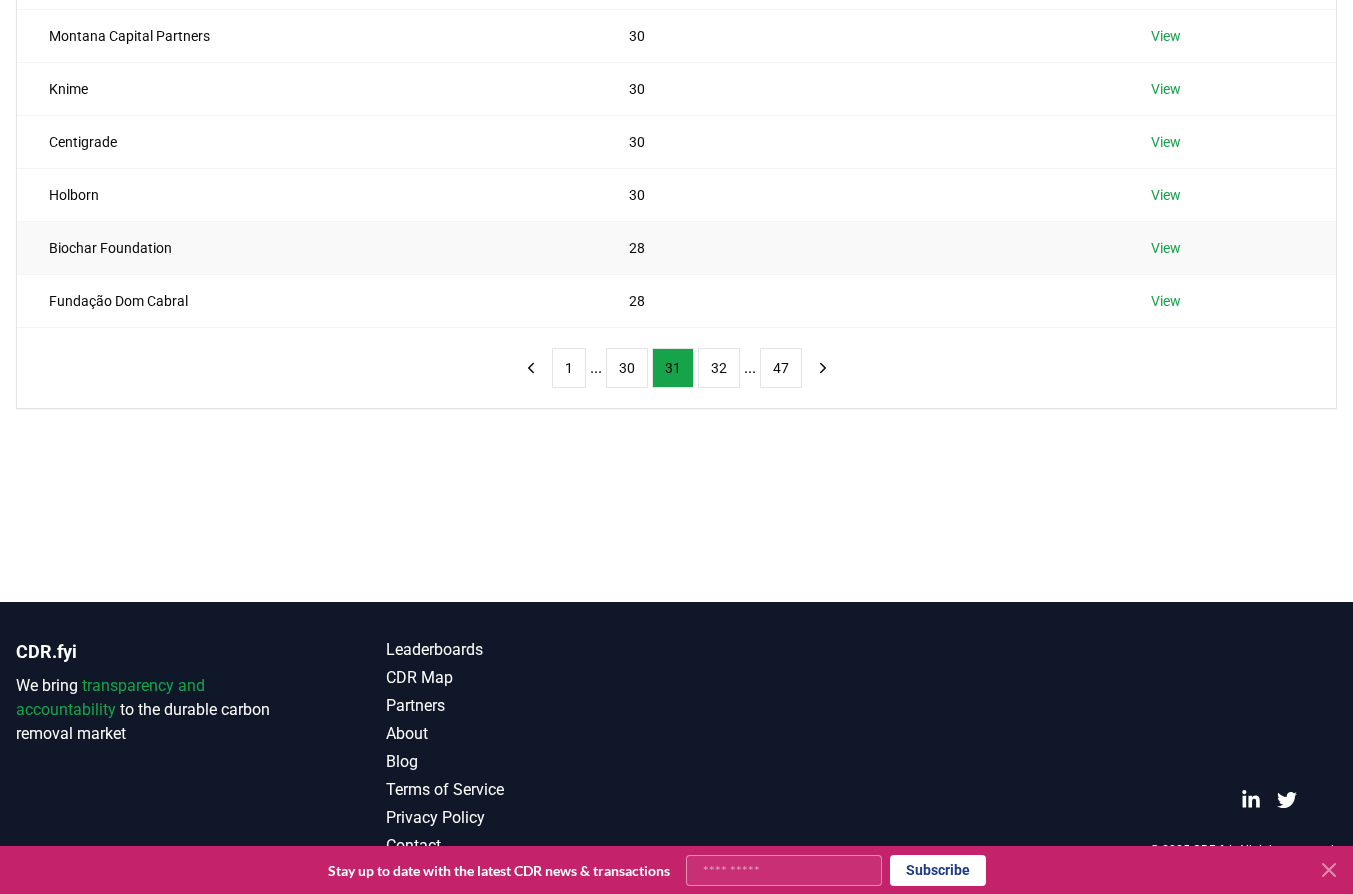 click on "Biochar Foundation" at bounding box center (307, 247) 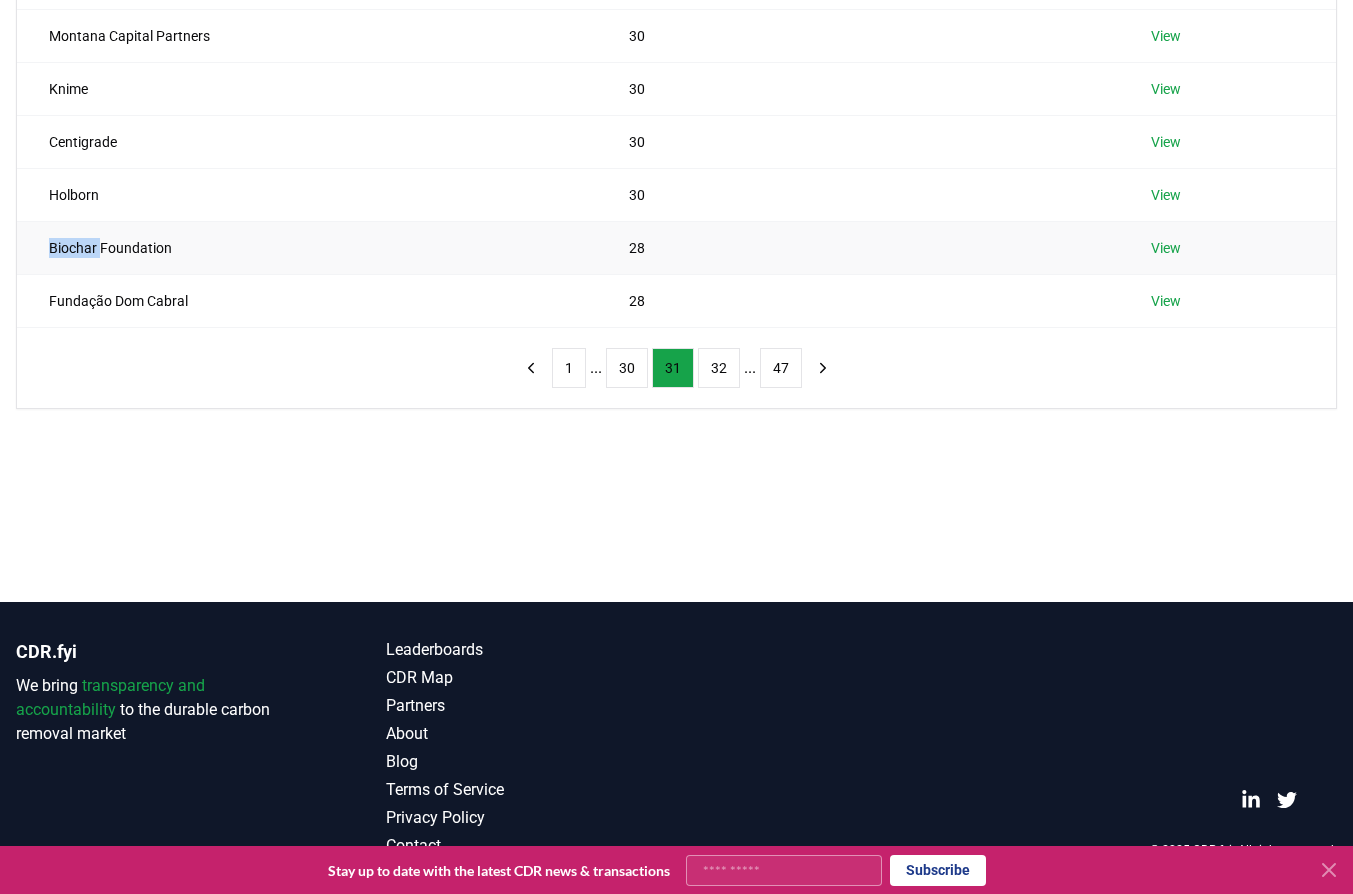 click on "Biochar Foundation" at bounding box center [307, 247] 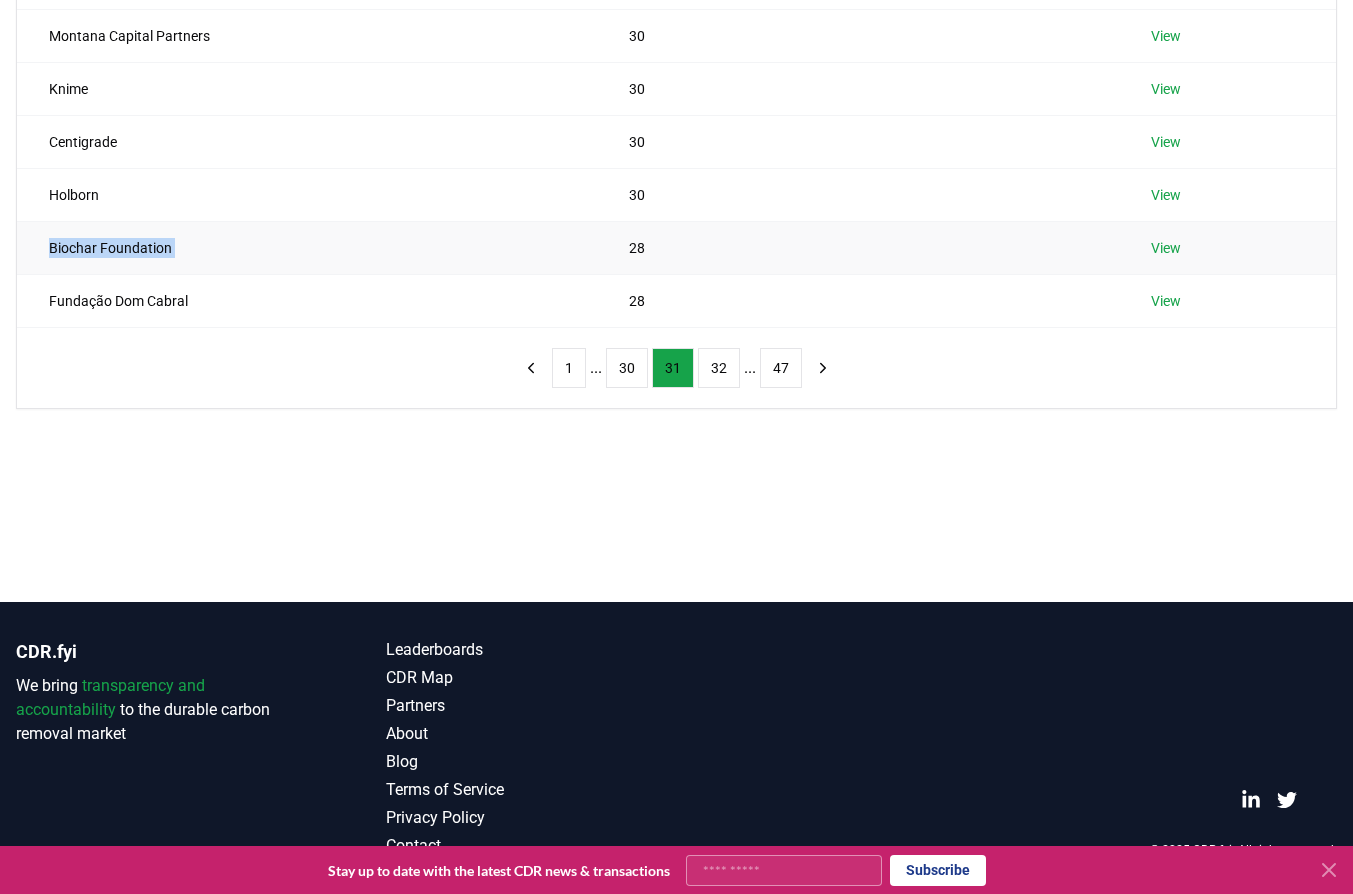 click on "Biochar Foundation" at bounding box center [307, 247] 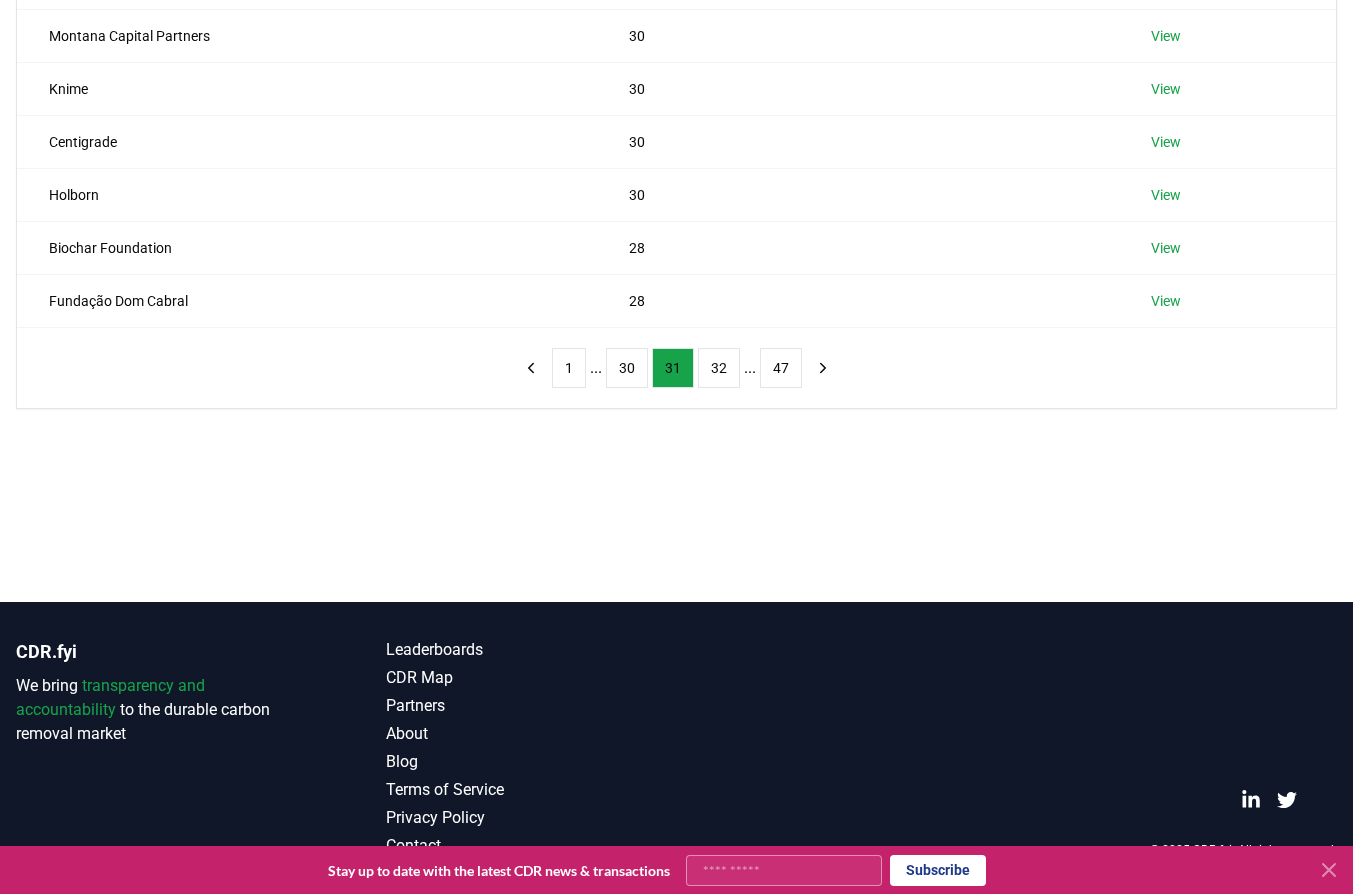 click on "Suppliers Purchasers Services Name Tons Purchased Thing Technologies 35 View T. Rowe Price 35 View Länsförsäkringar 35 View Matrixport 35 View Montana Capital Partners 30 View Knime 30 View Centigrade 30 View Holborn 30 View Biochar Foundation 28 View Fundação Dom Cabral 28 View 1 ... 30 31 32 ... 47" at bounding box center [676, 98] 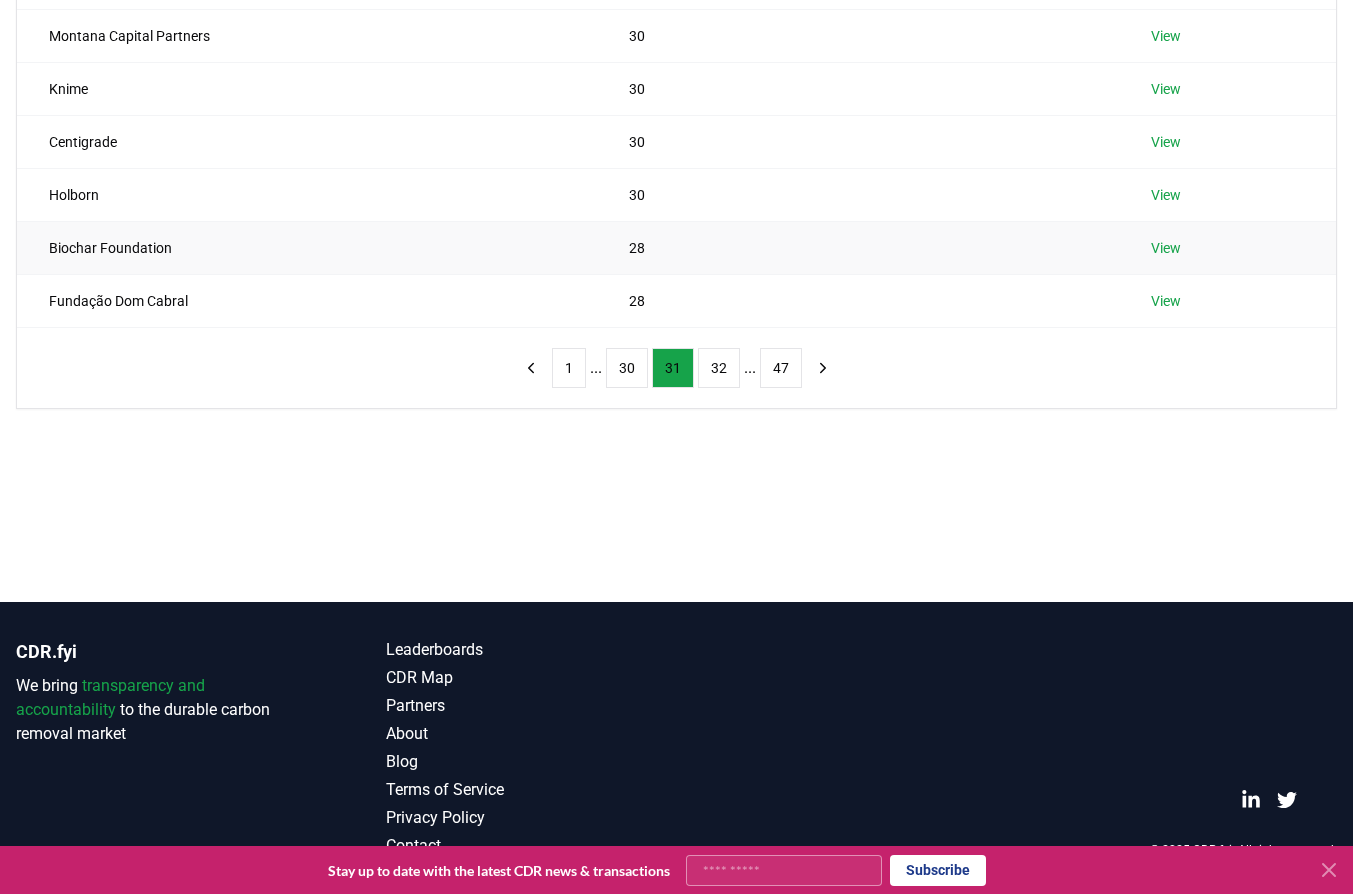 click on "View" at bounding box center (1166, 248) 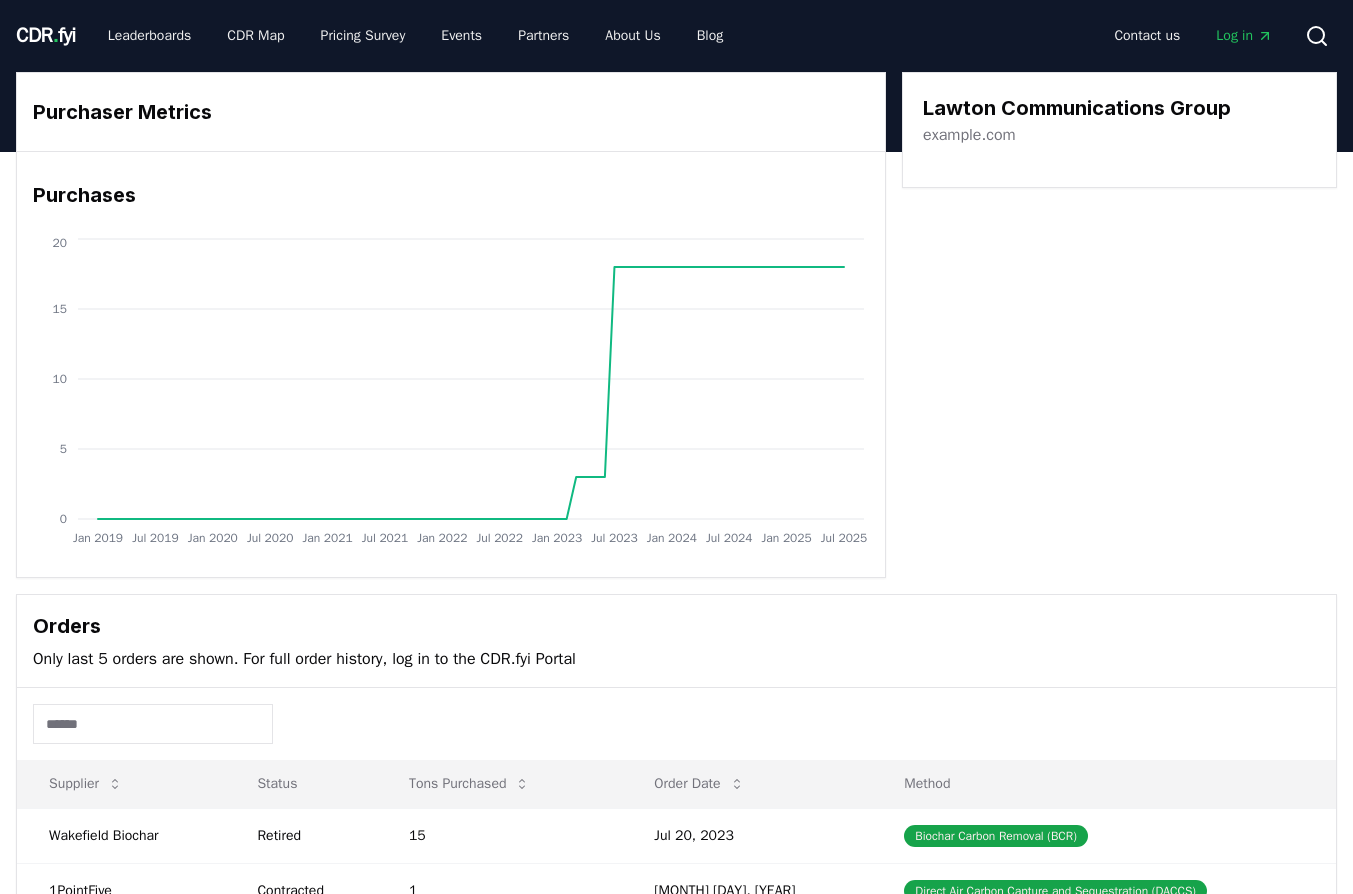 scroll, scrollTop: 0, scrollLeft: 0, axis: both 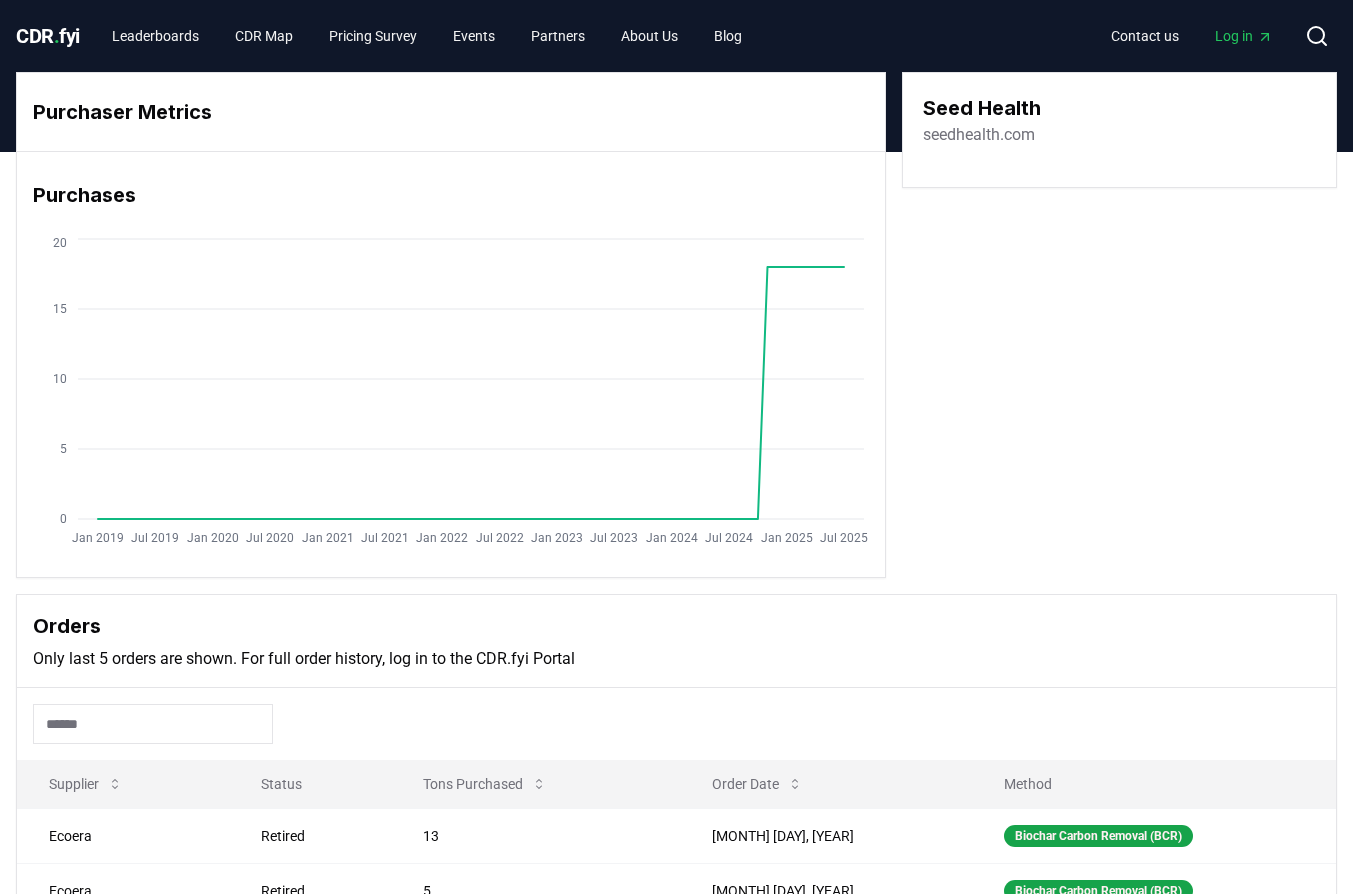 click on "seedhealth.com" at bounding box center (979, 135) 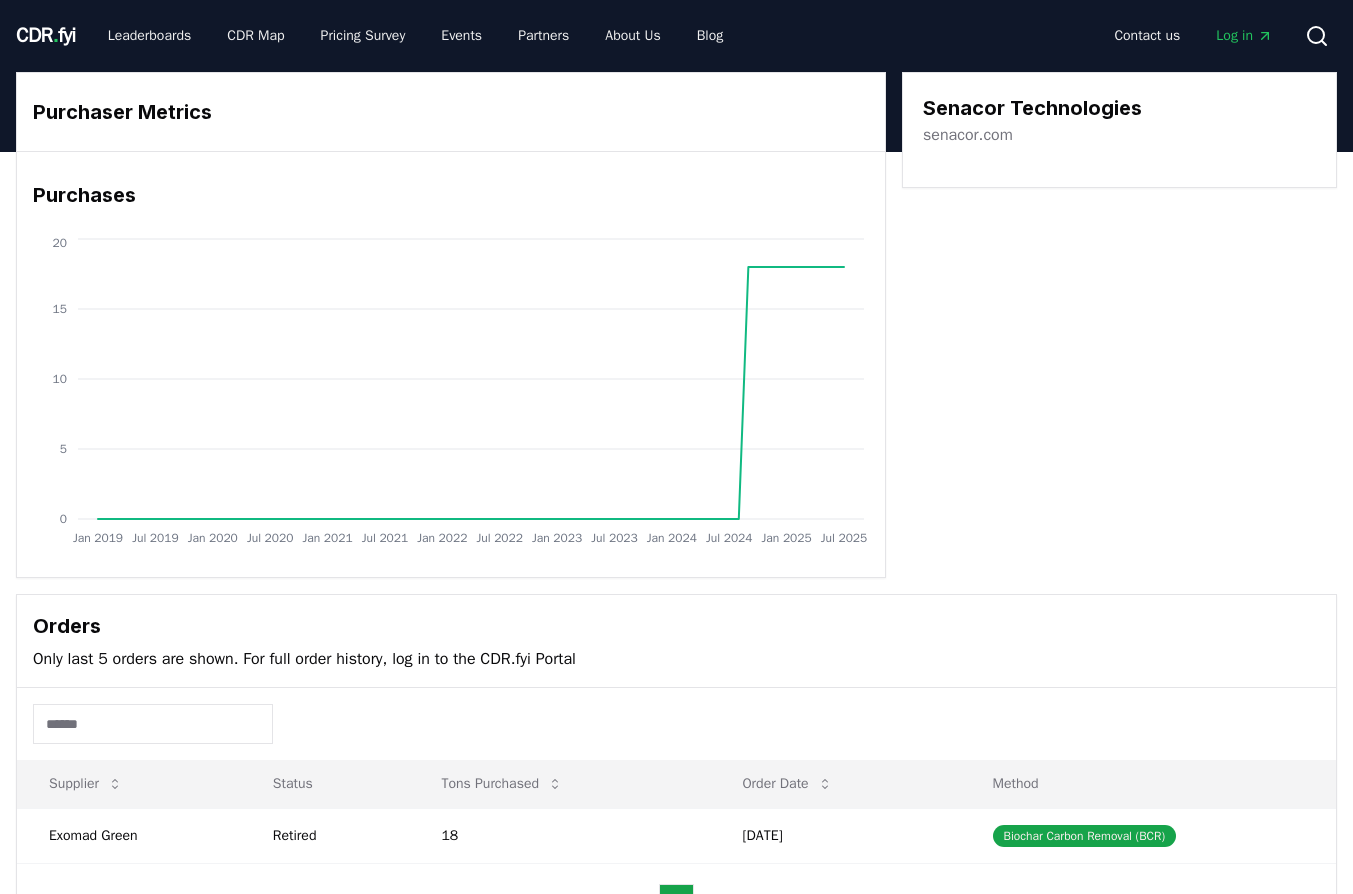 scroll, scrollTop: 0, scrollLeft: 0, axis: both 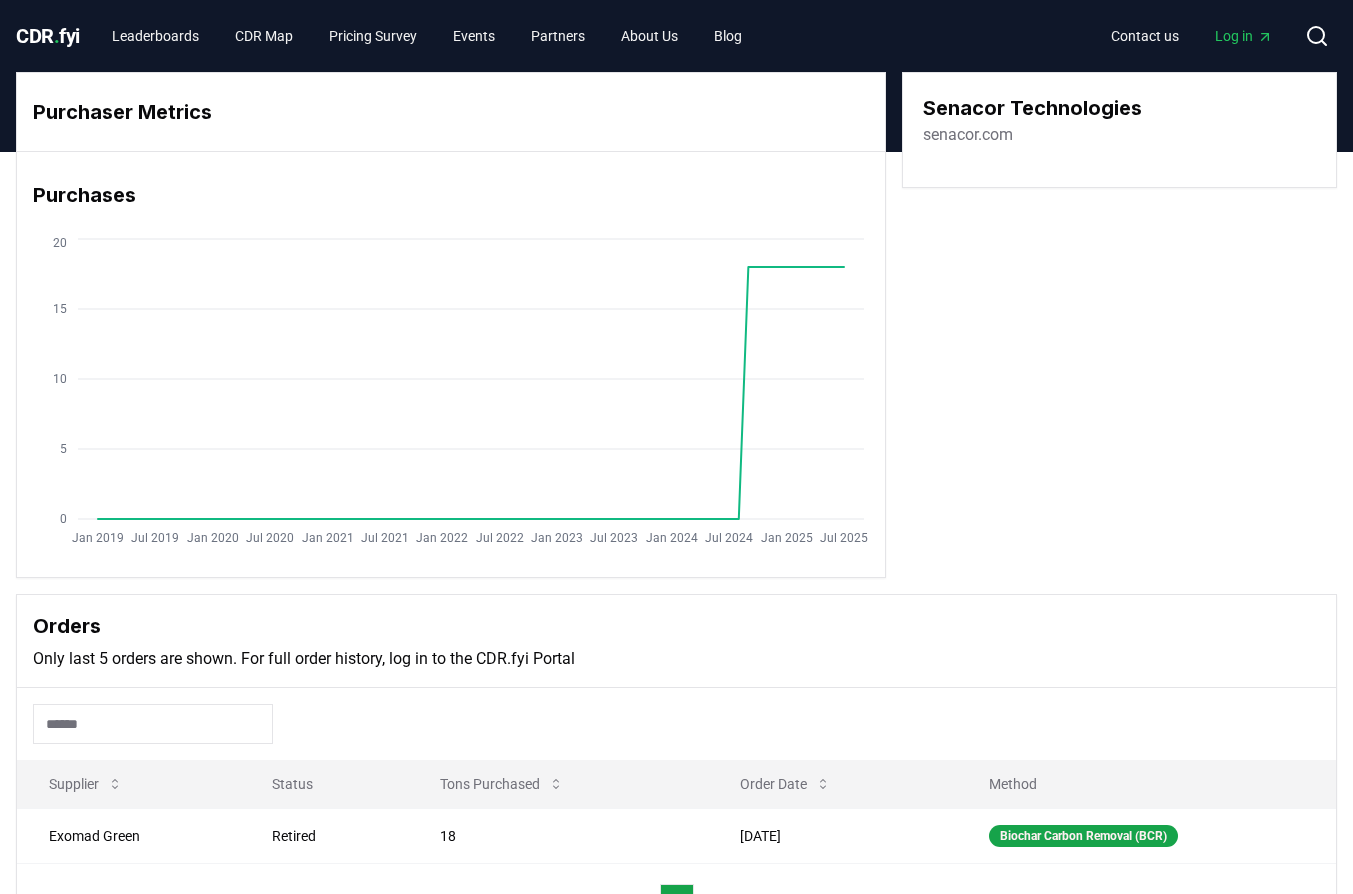 click on "Senacor Technologies senacor.com" at bounding box center [1119, 130] 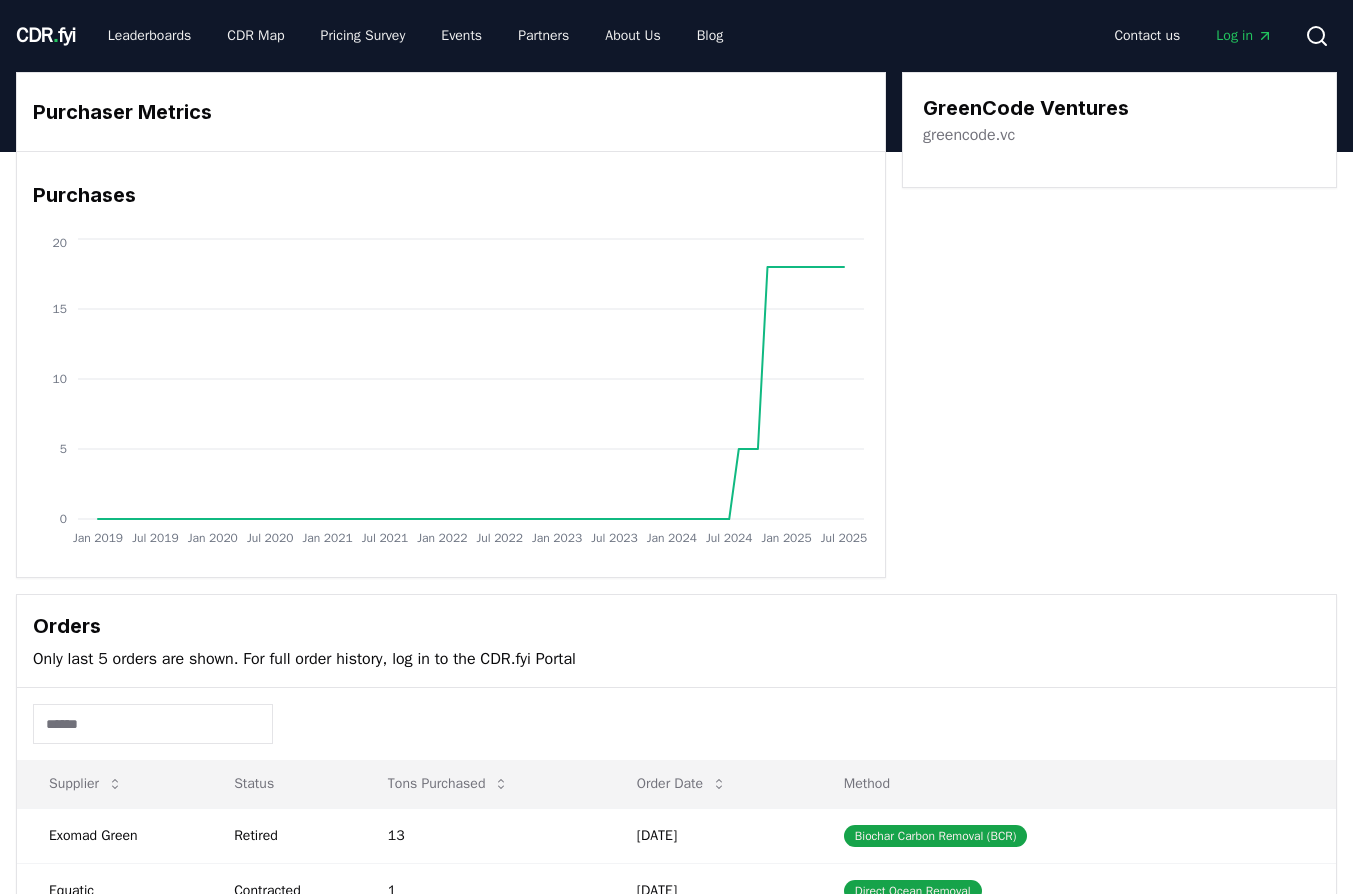 scroll, scrollTop: 0, scrollLeft: 0, axis: both 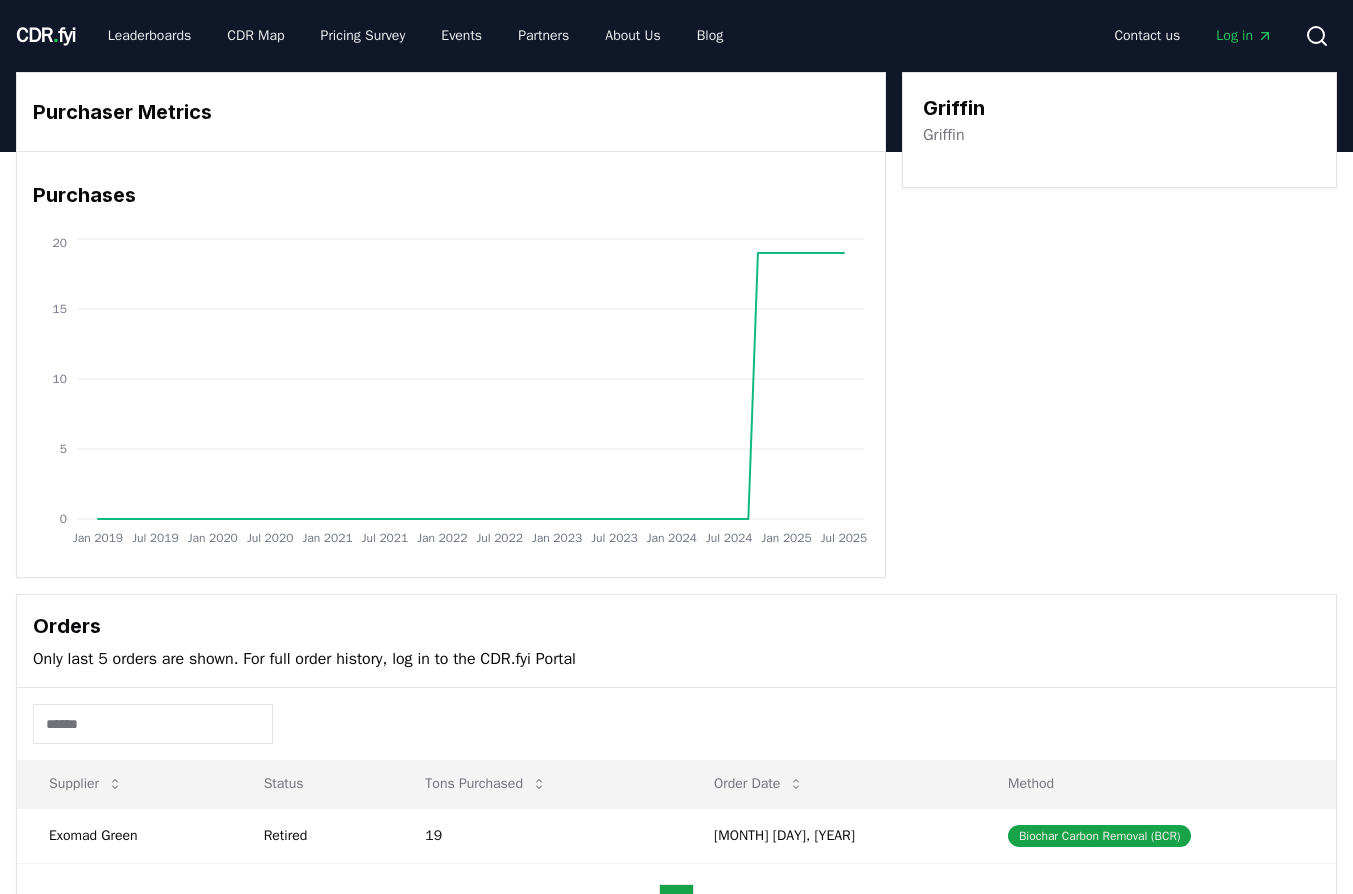 click on "Griffin" at bounding box center (944, 135) 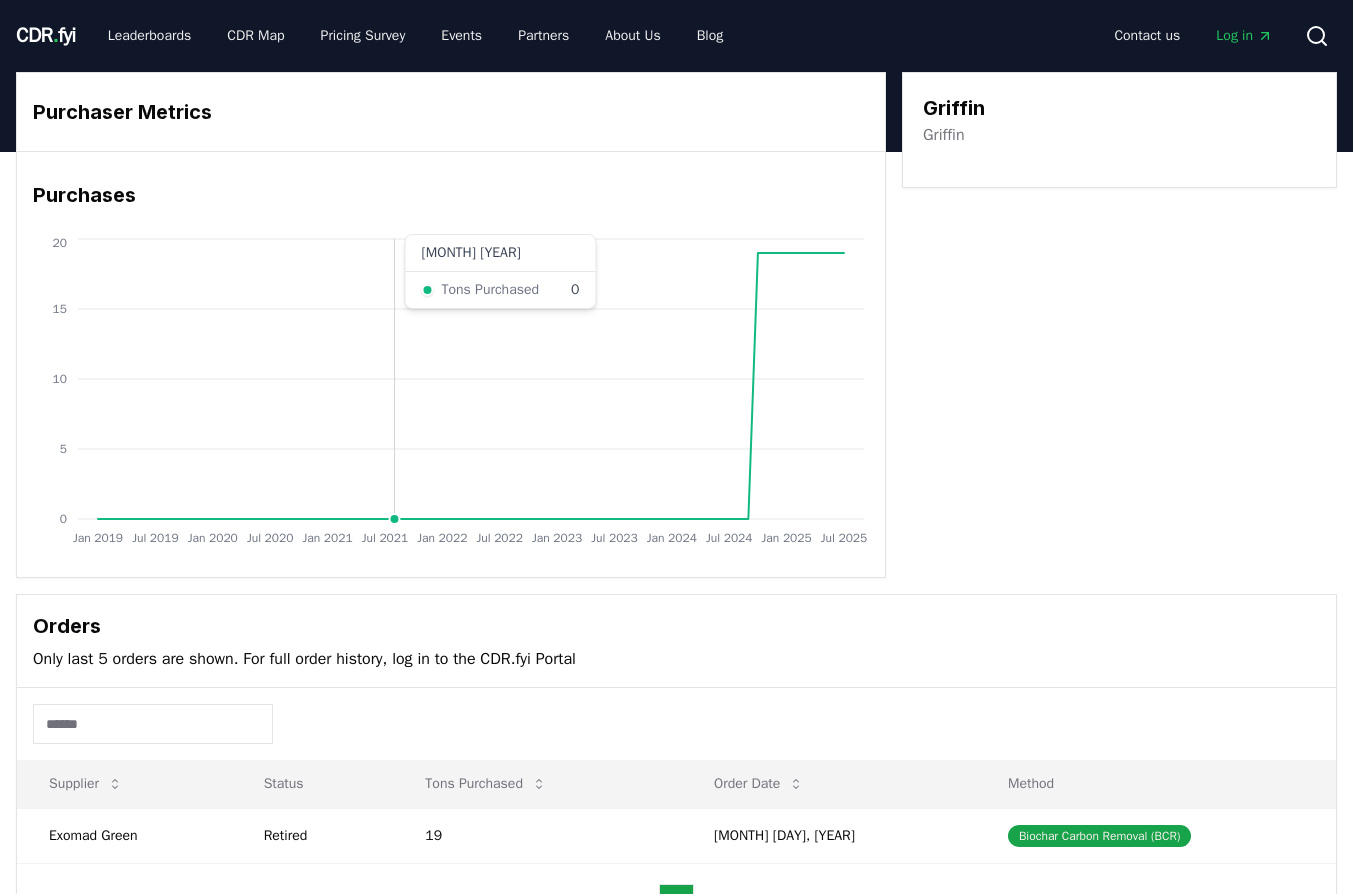scroll, scrollTop: 0, scrollLeft: 0, axis: both 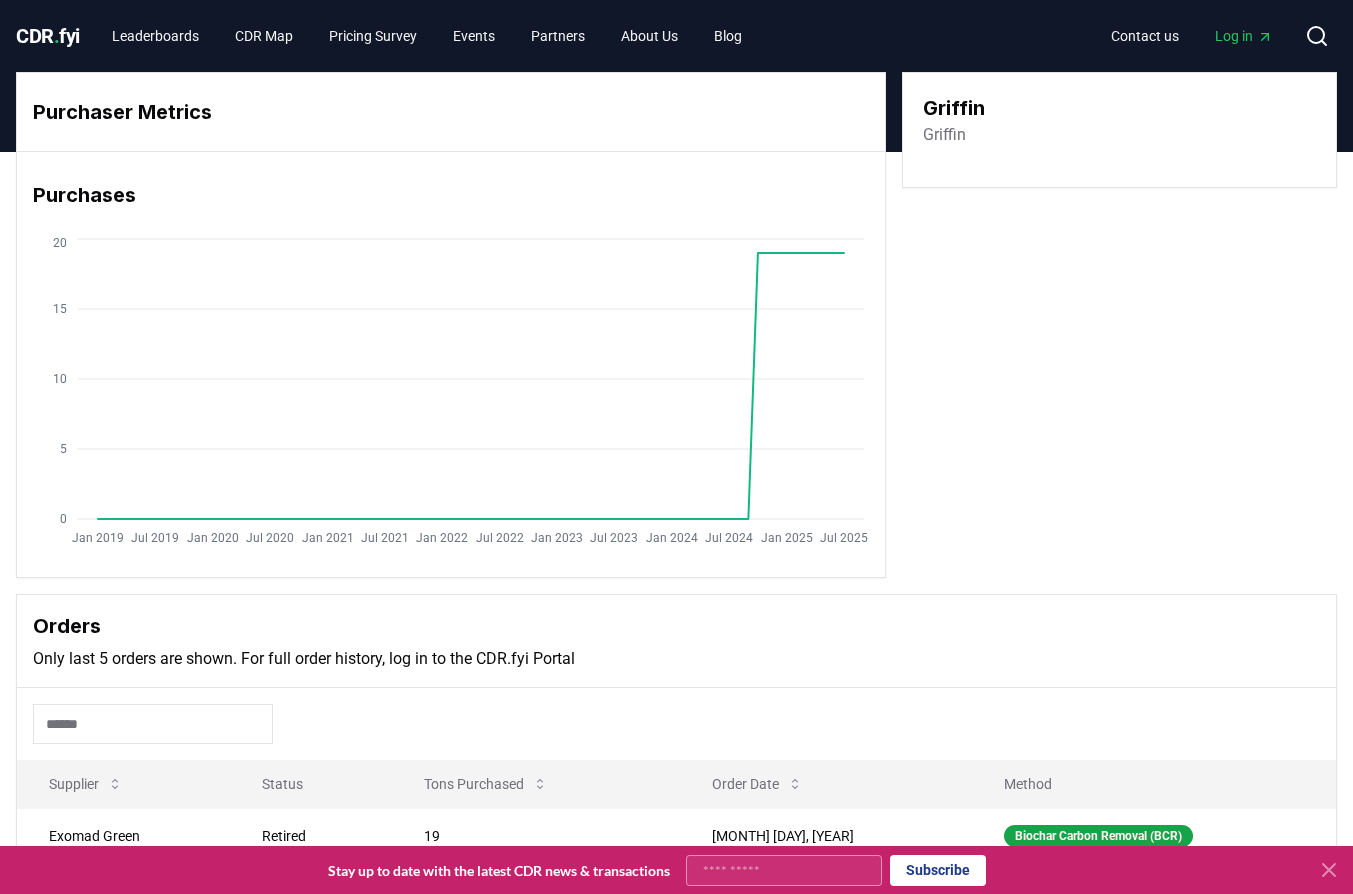 click on "Griffin" at bounding box center (944, 135) 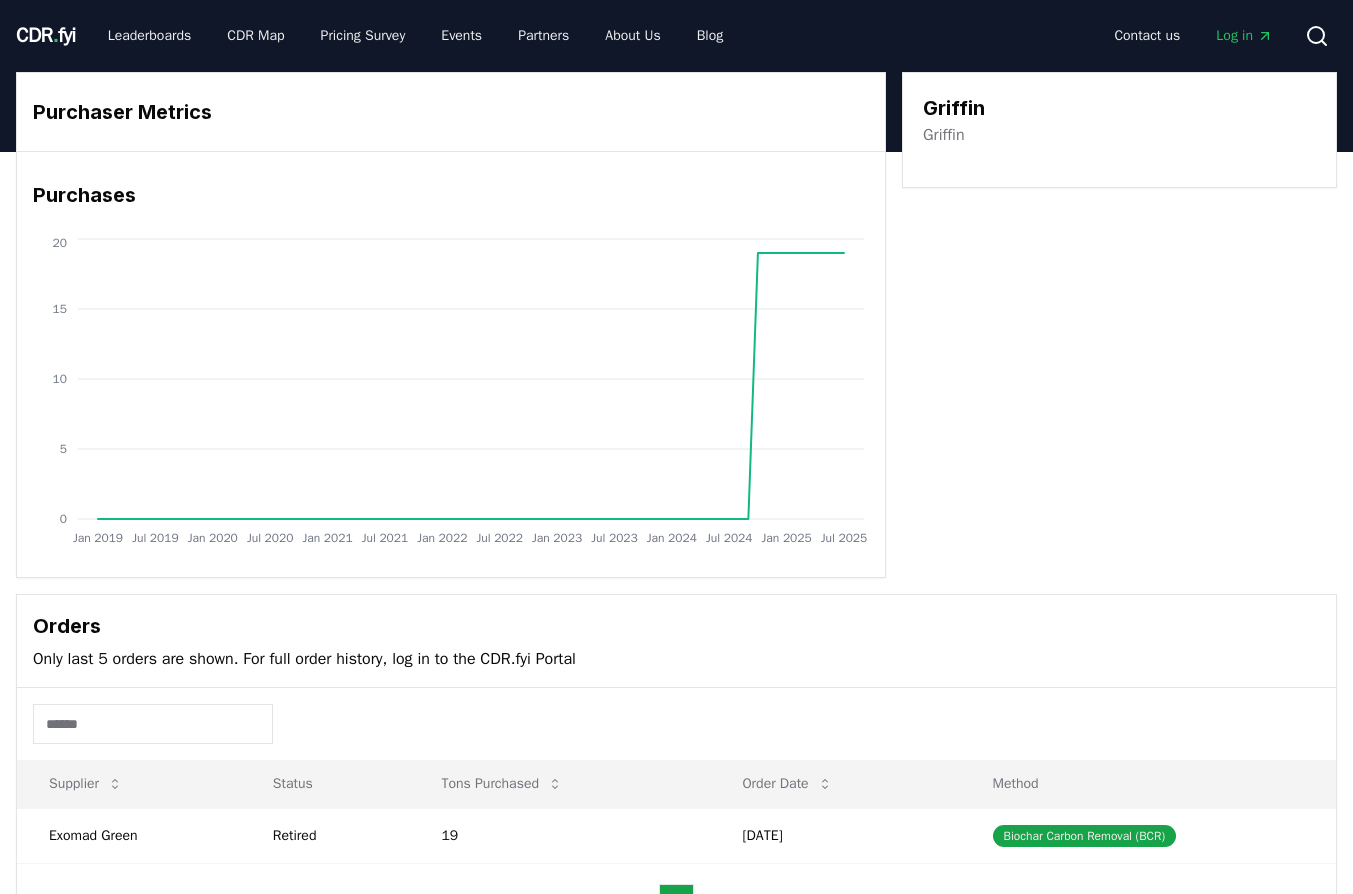 scroll, scrollTop: 0, scrollLeft: 0, axis: both 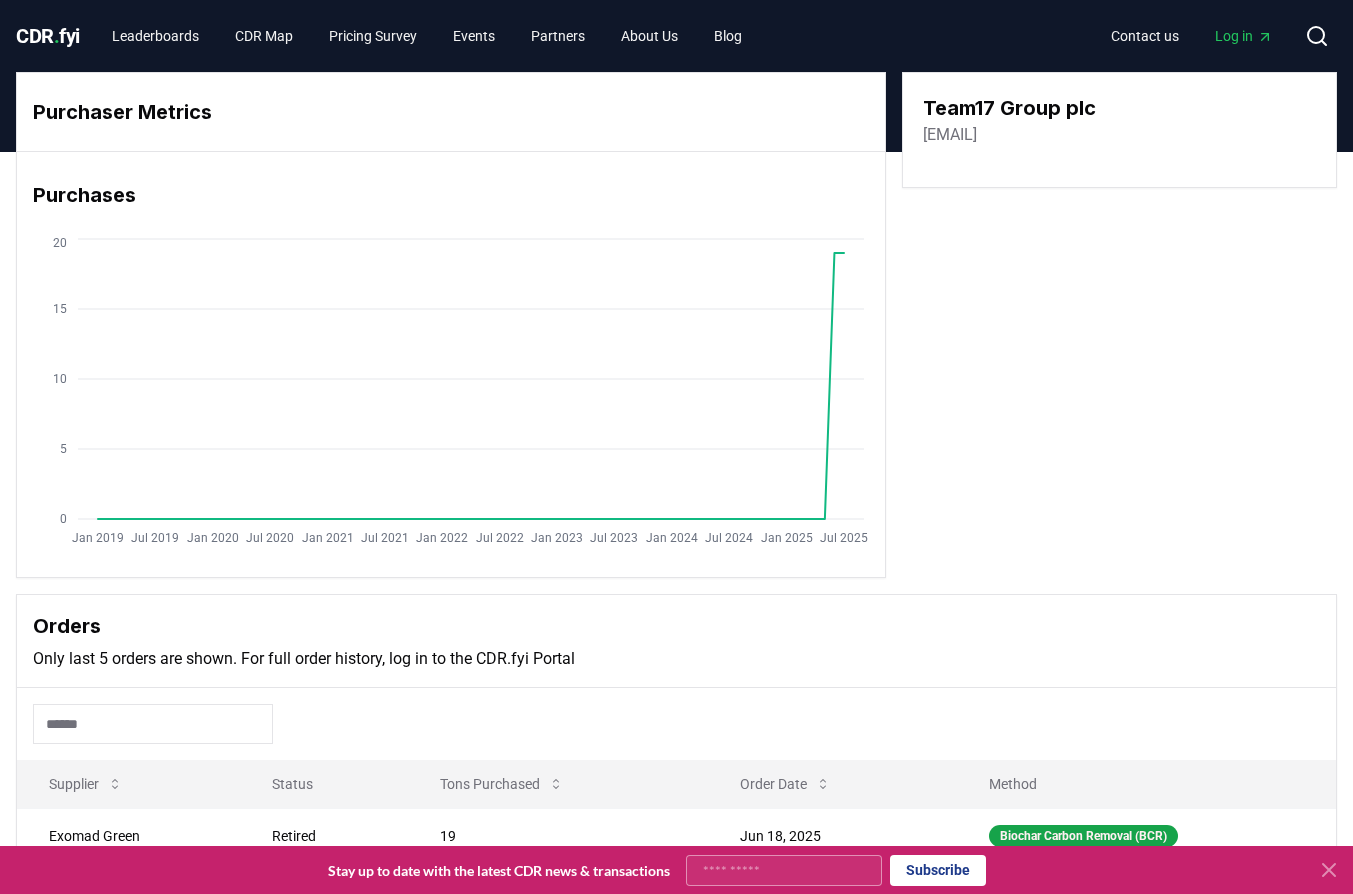 click on "[EMAIL]" at bounding box center (950, 135) 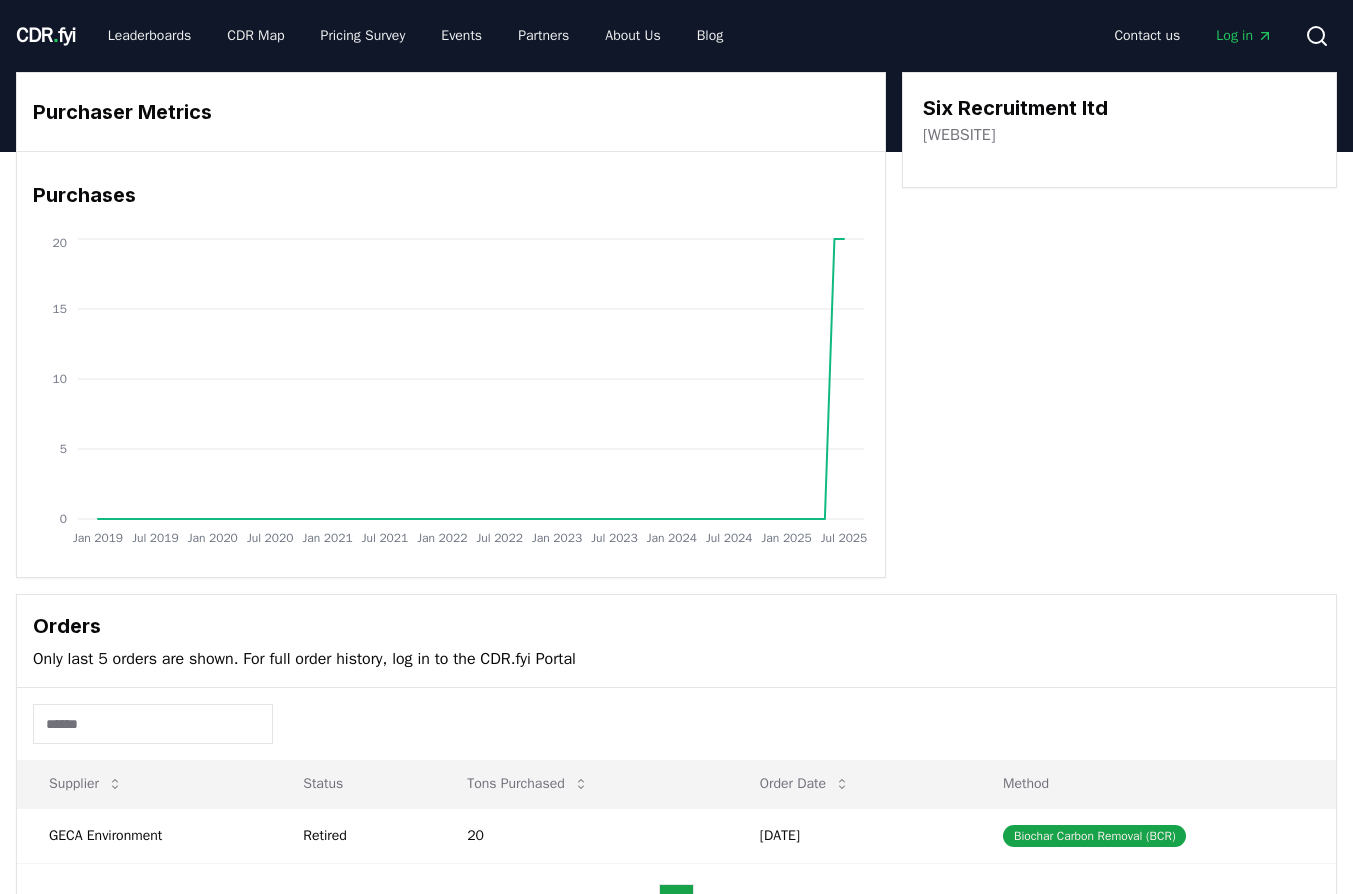 scroll, scrollTop: 0, scrollLeft: 0, axis: both 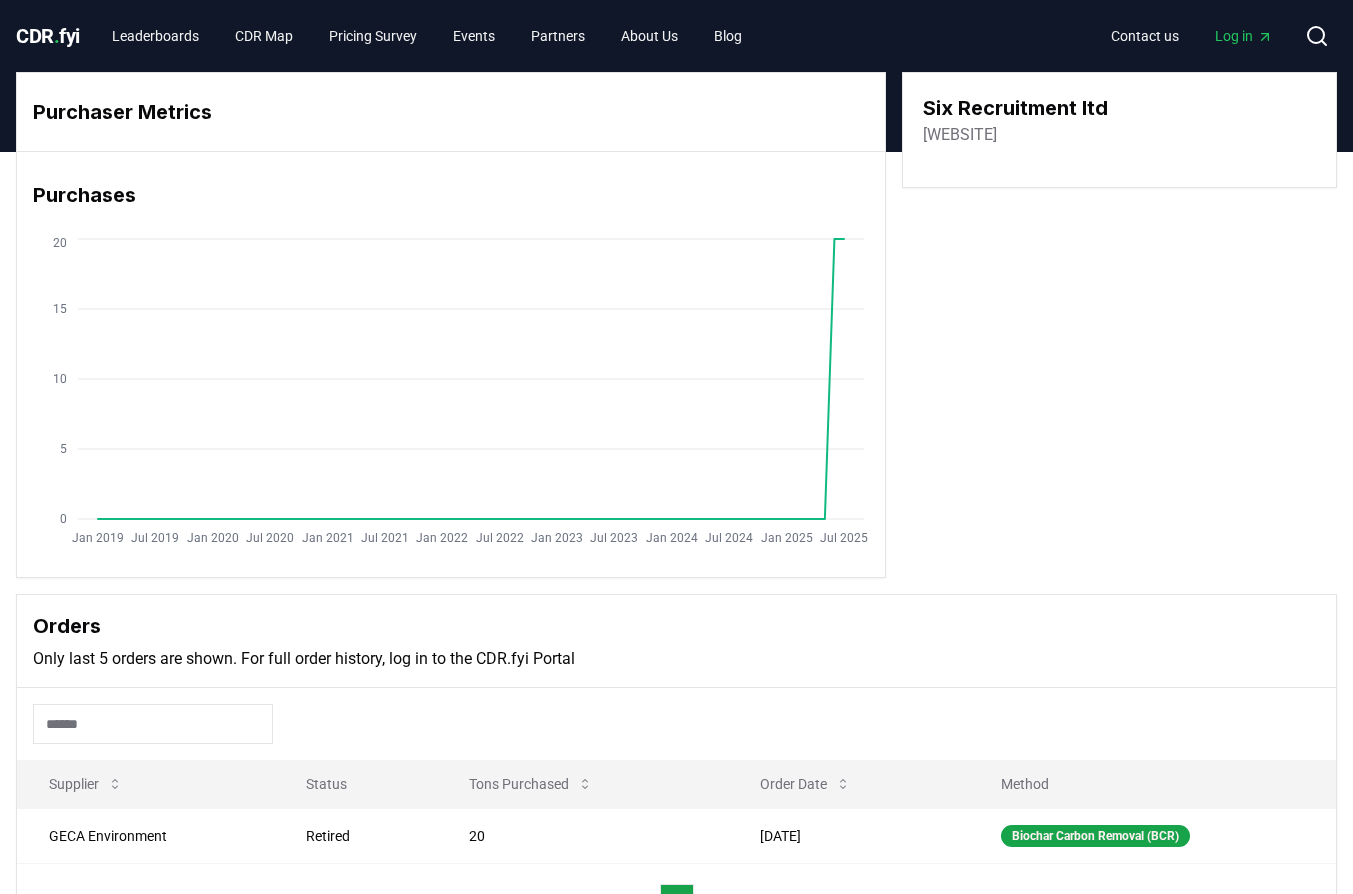 click on "[WEBSITE]" at bounding box center [960, 135] 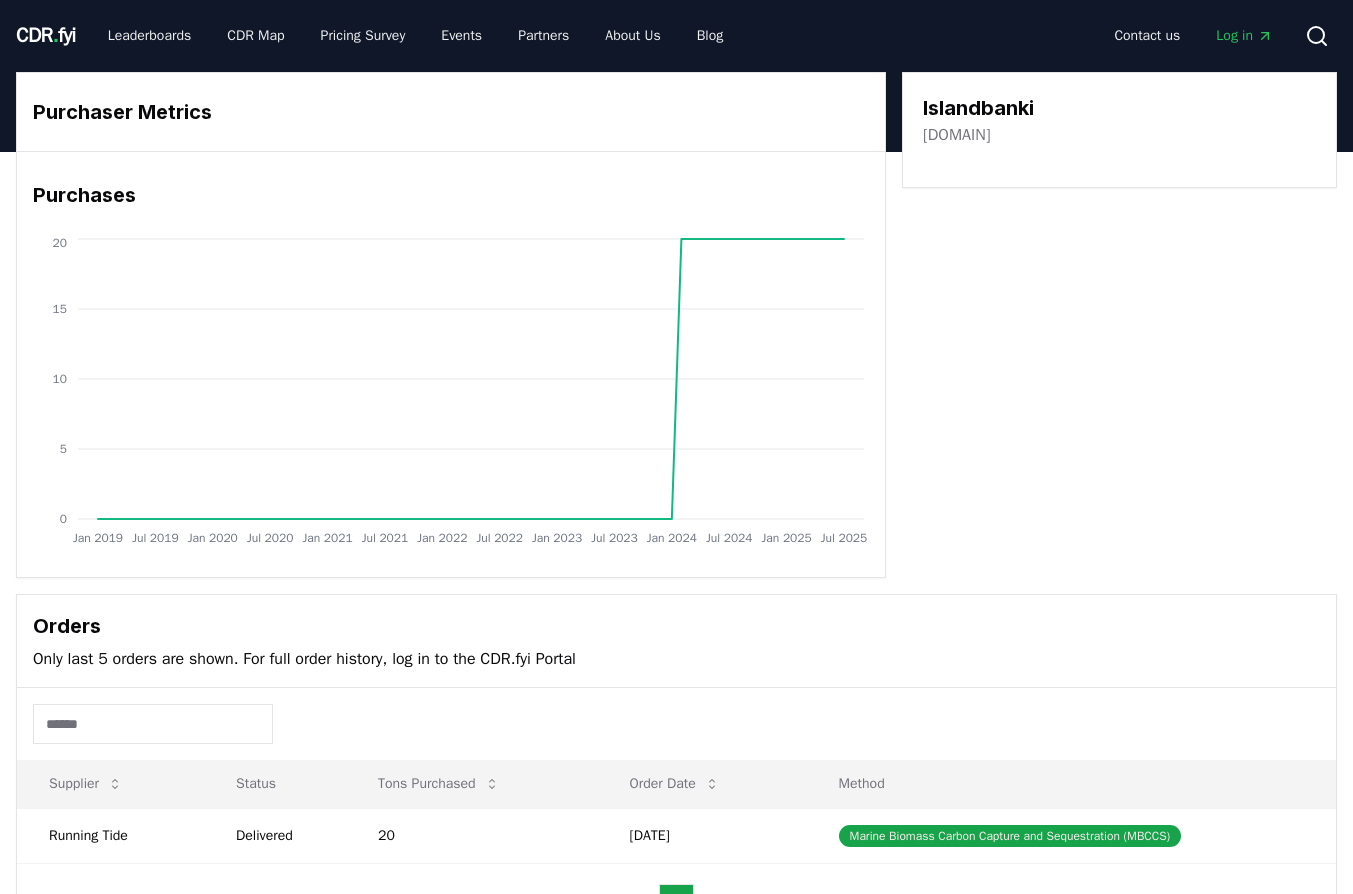 scroll, scrollTop: 0, scrollLeft: 0, axis: both 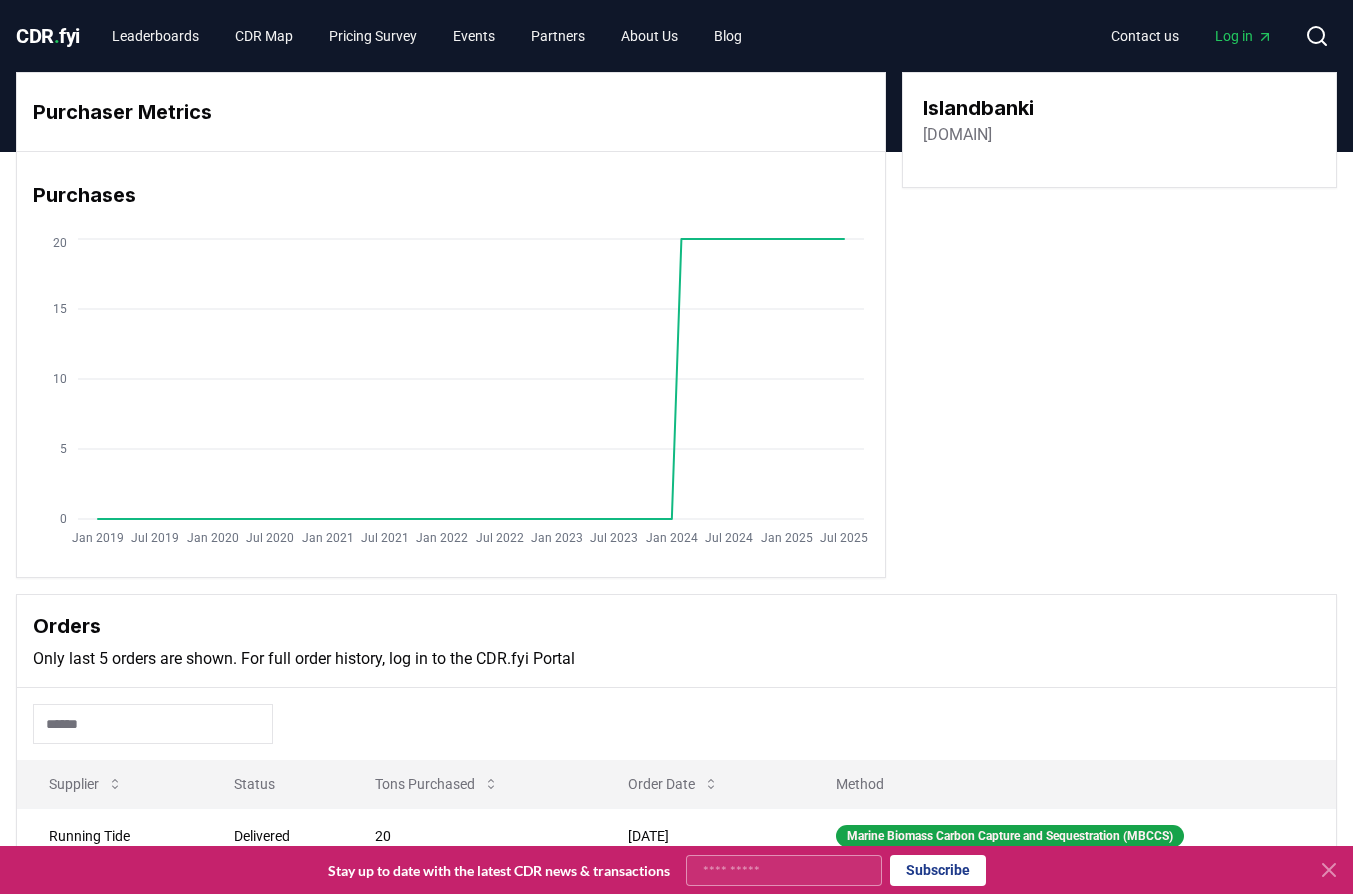 click on "[DOMAIN]" at bounding box center (957, 135) 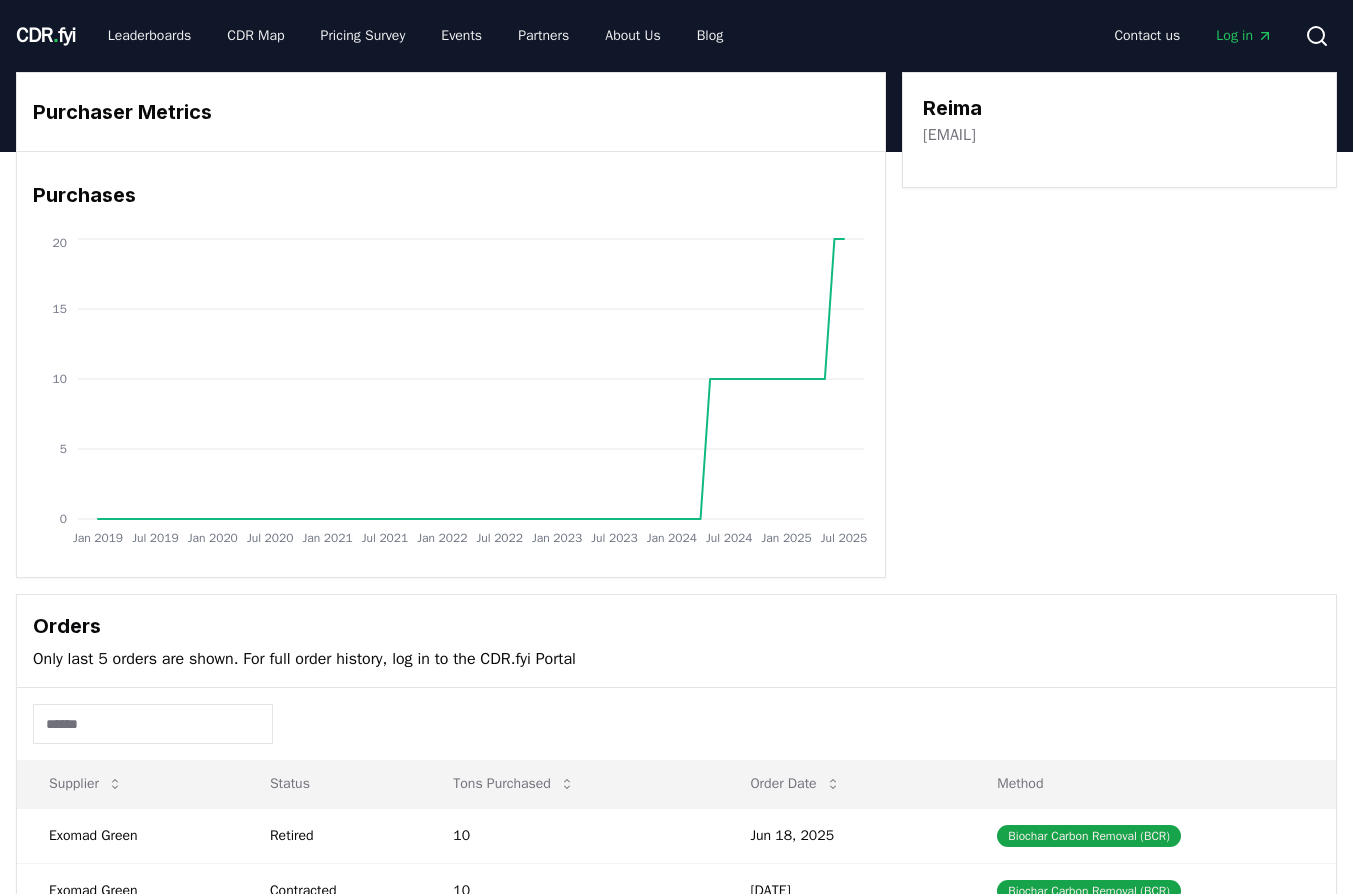 scroll, scrollTop: 0, scrollLeft: 0, axis: both 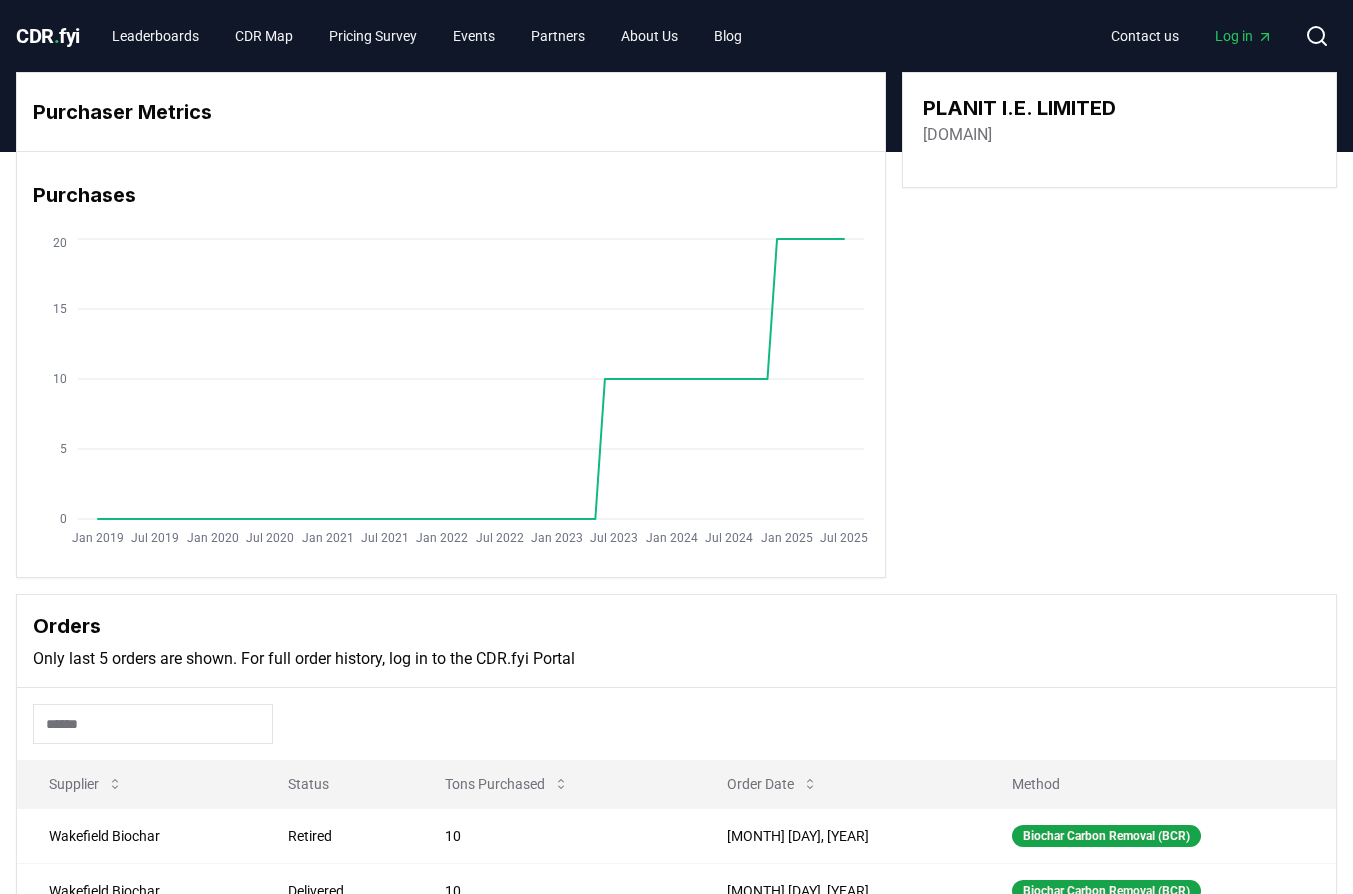 click on "[DOMAIN]" at bounding box center [957, 135] 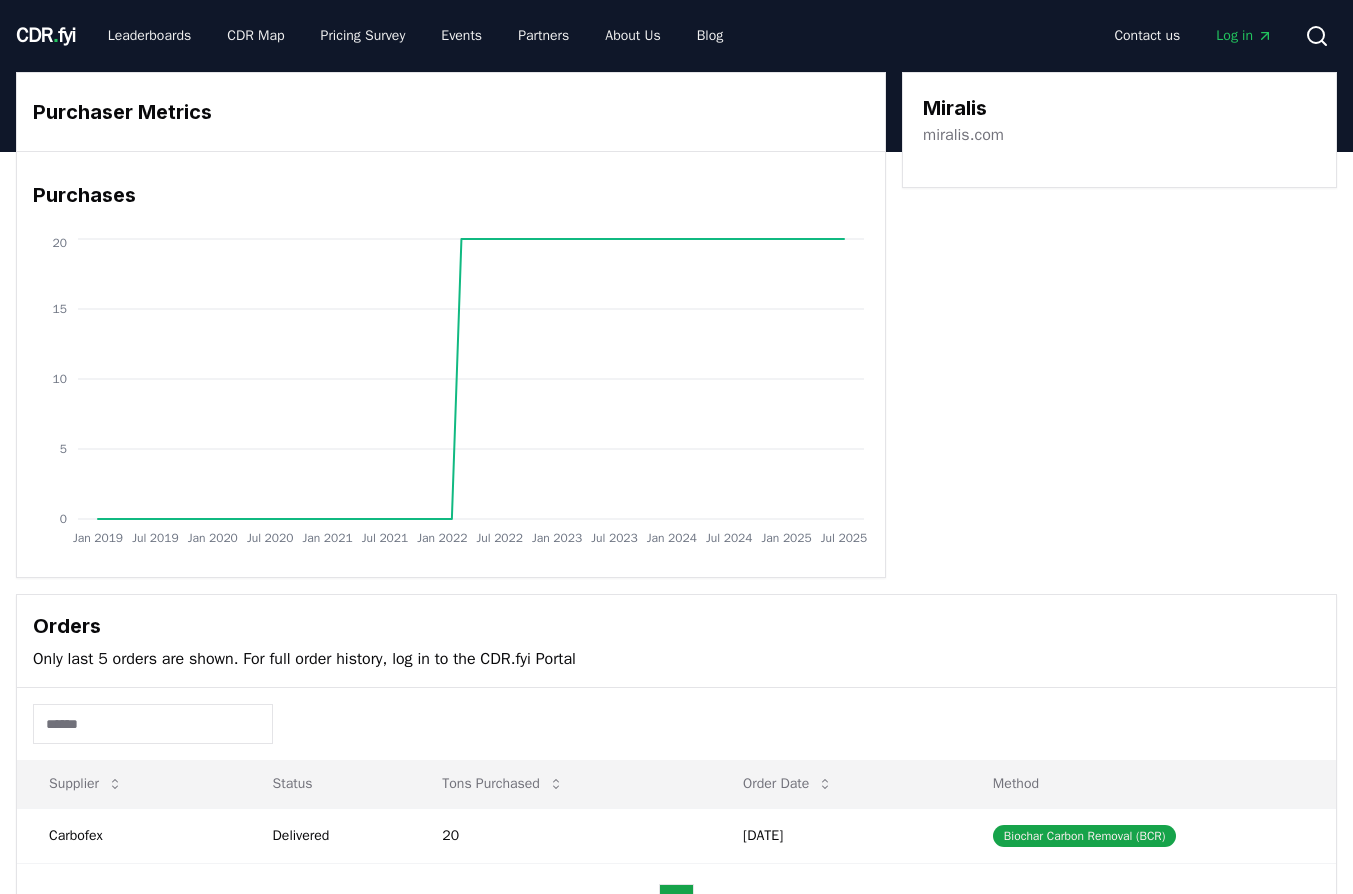scroll, scrollTop: 0, scrollLeft: 0, axis: both 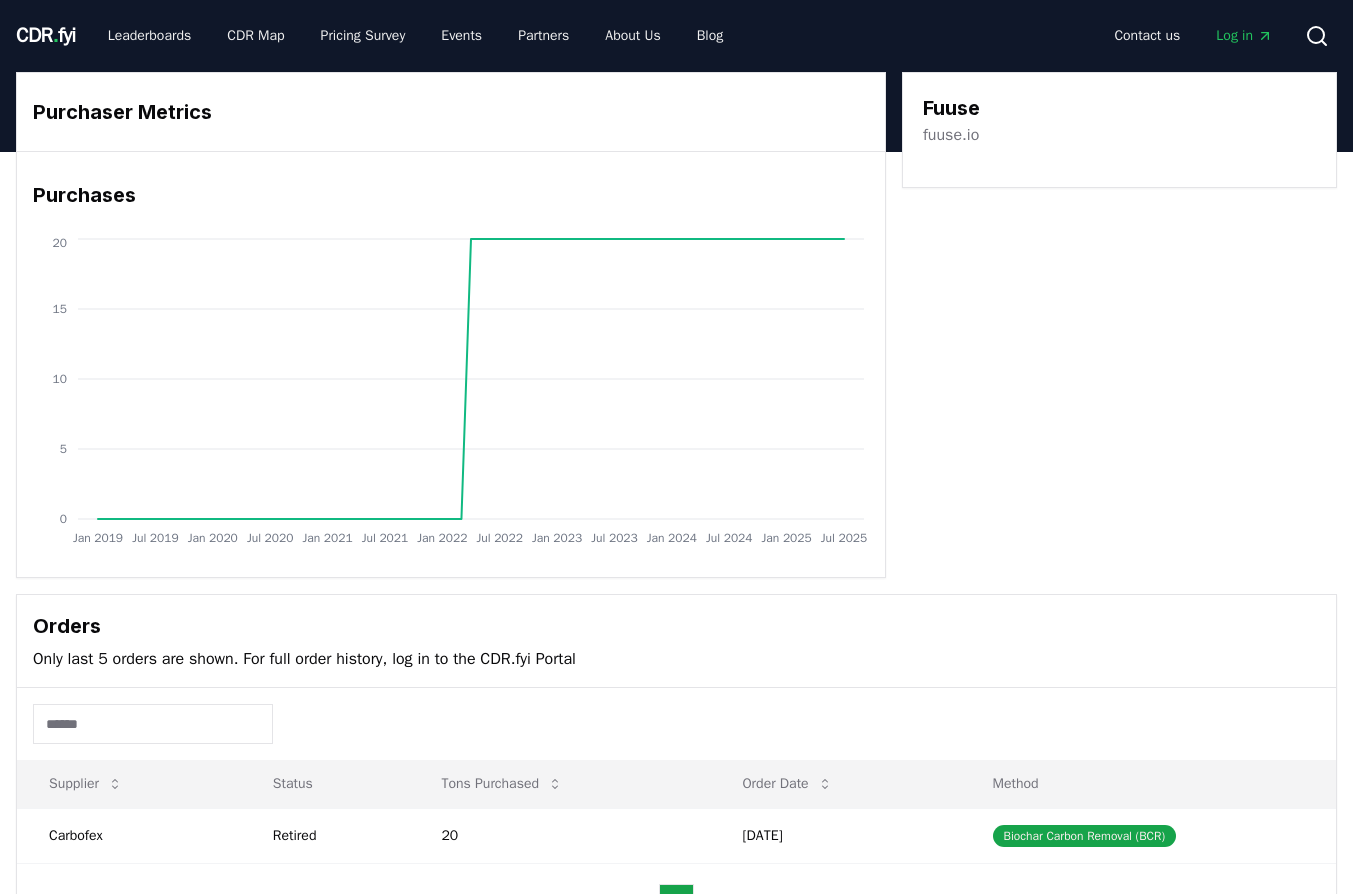 click on "fuuse.io" at bounding box center [951, 135] 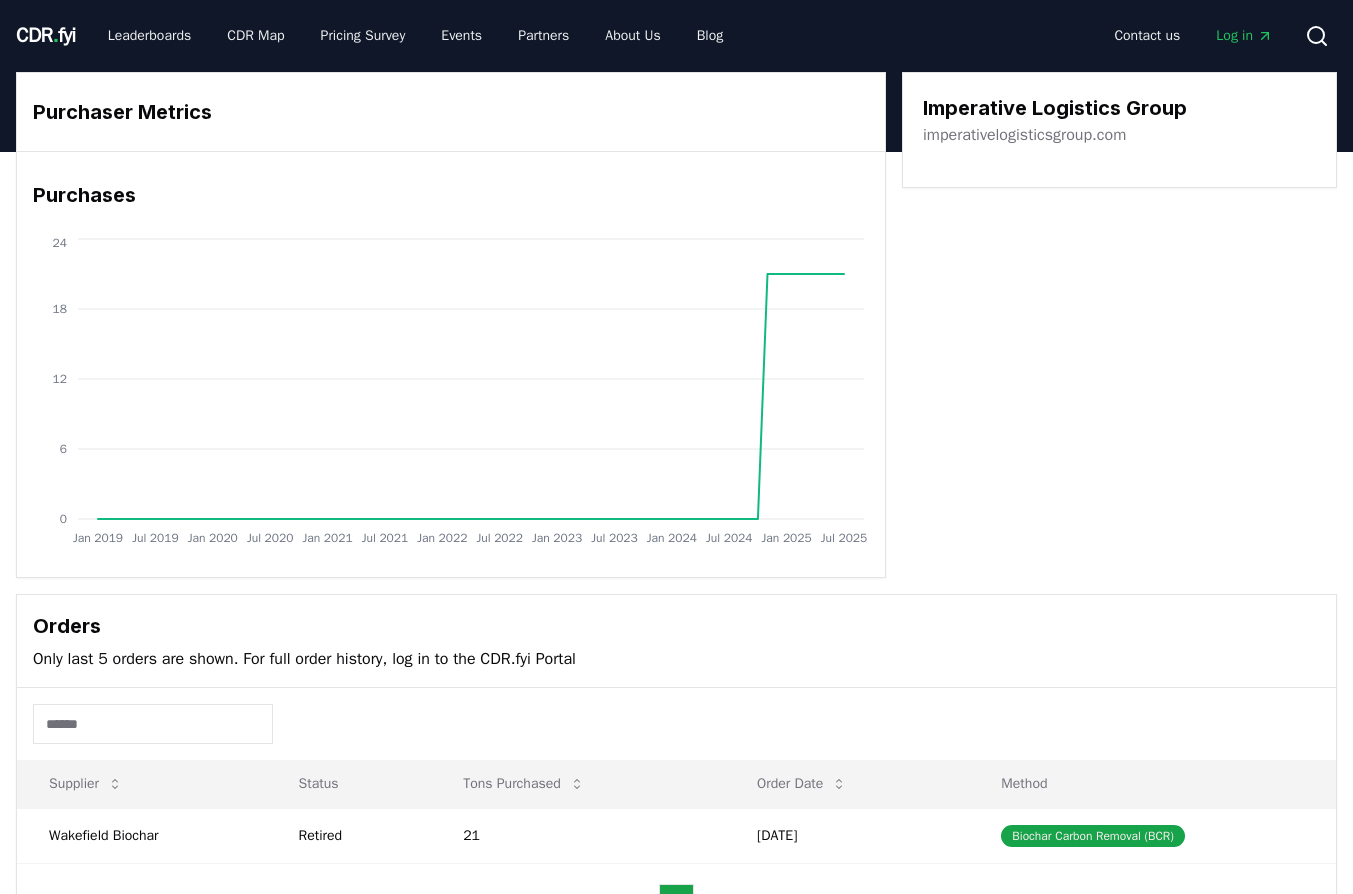 scroll, scrollTop: 0, scrollLeft: 0, axis: both 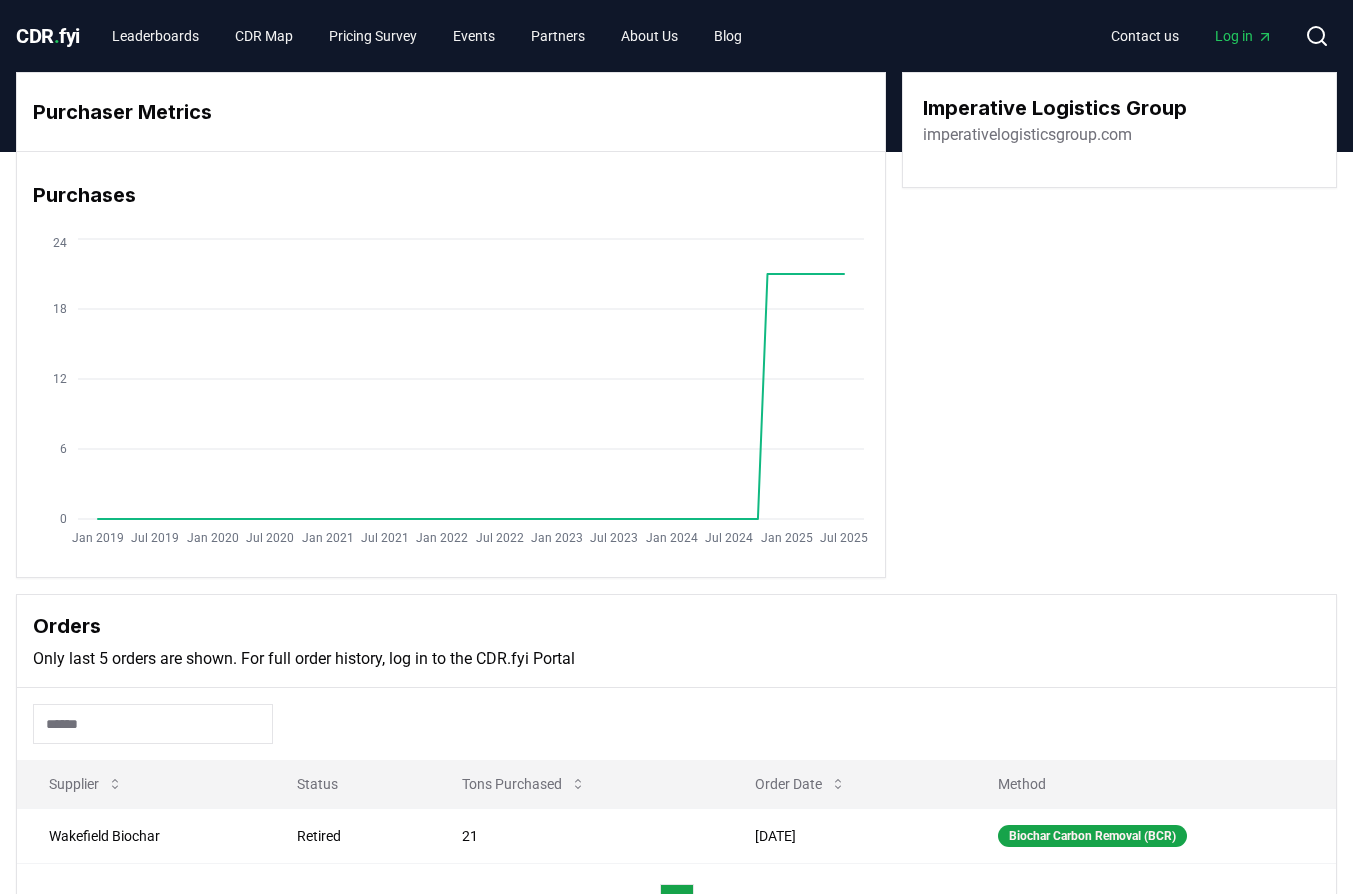 click on "imperativelogisticsgroup.com" at bounding box center [1027, 135] 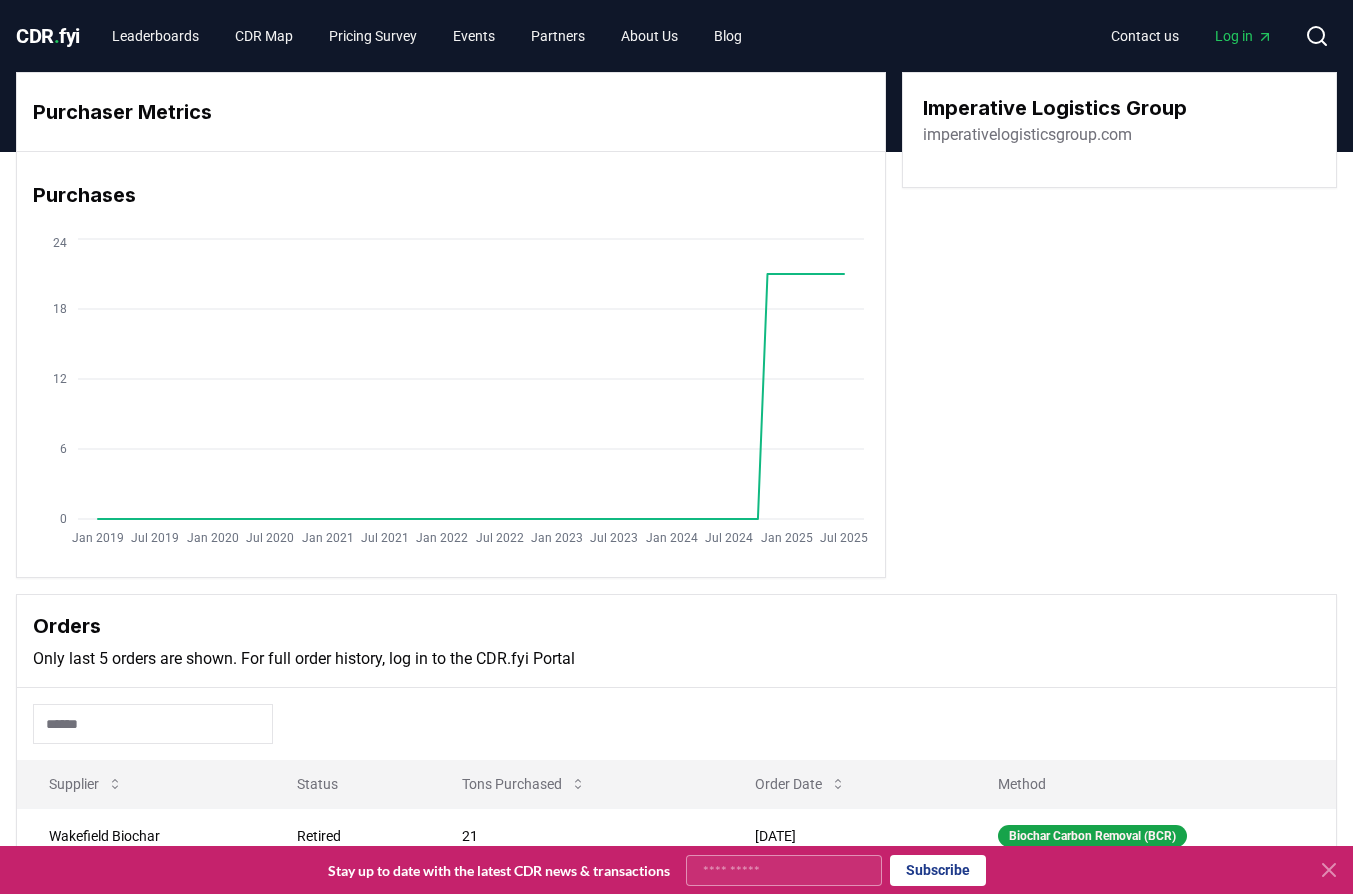 click on "imperativelogisticsgroup.com" at bounding box center [1027, 135] 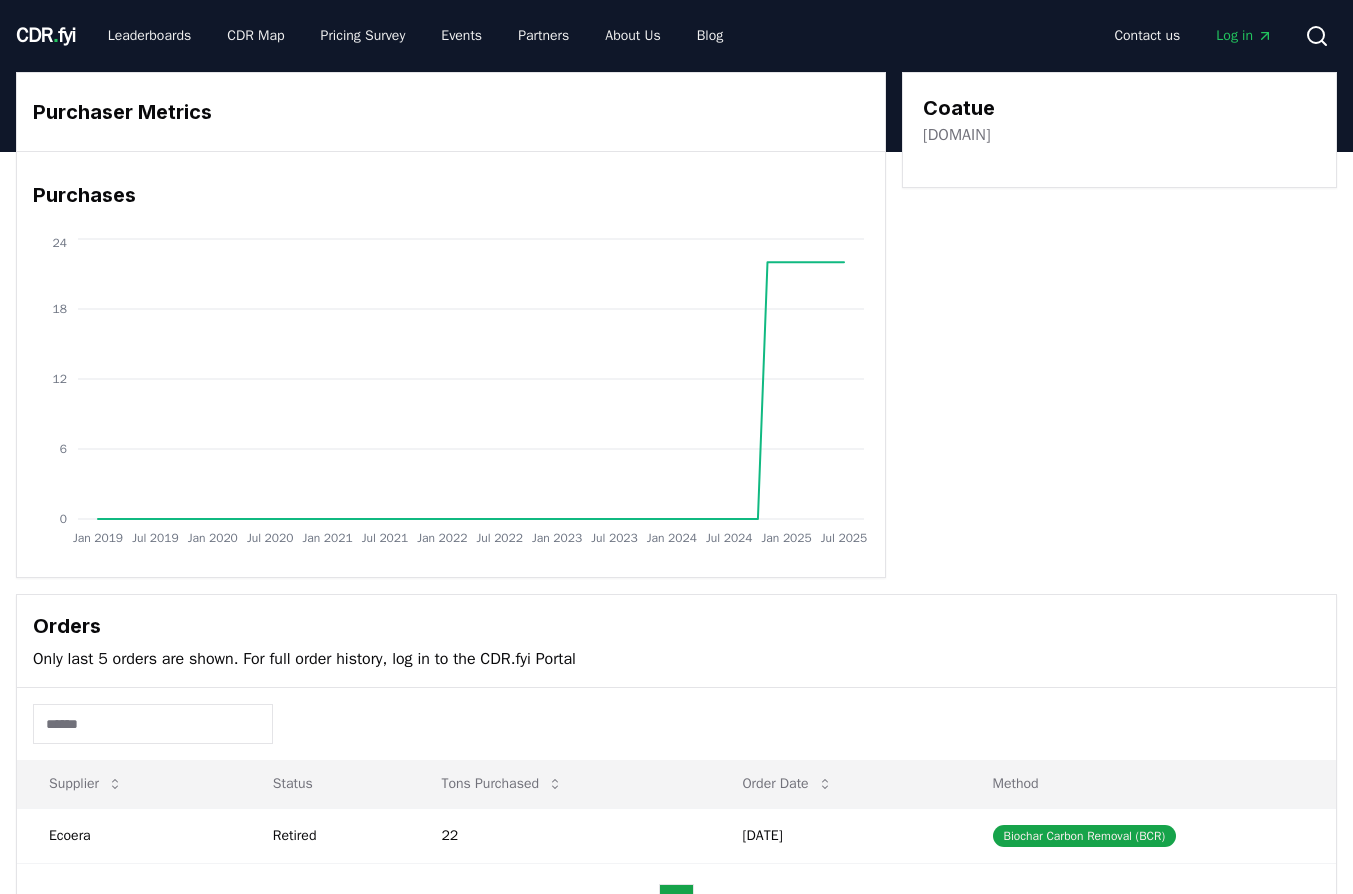 scroll, scrollTop: 0, scrollLeft: 0, axis: both 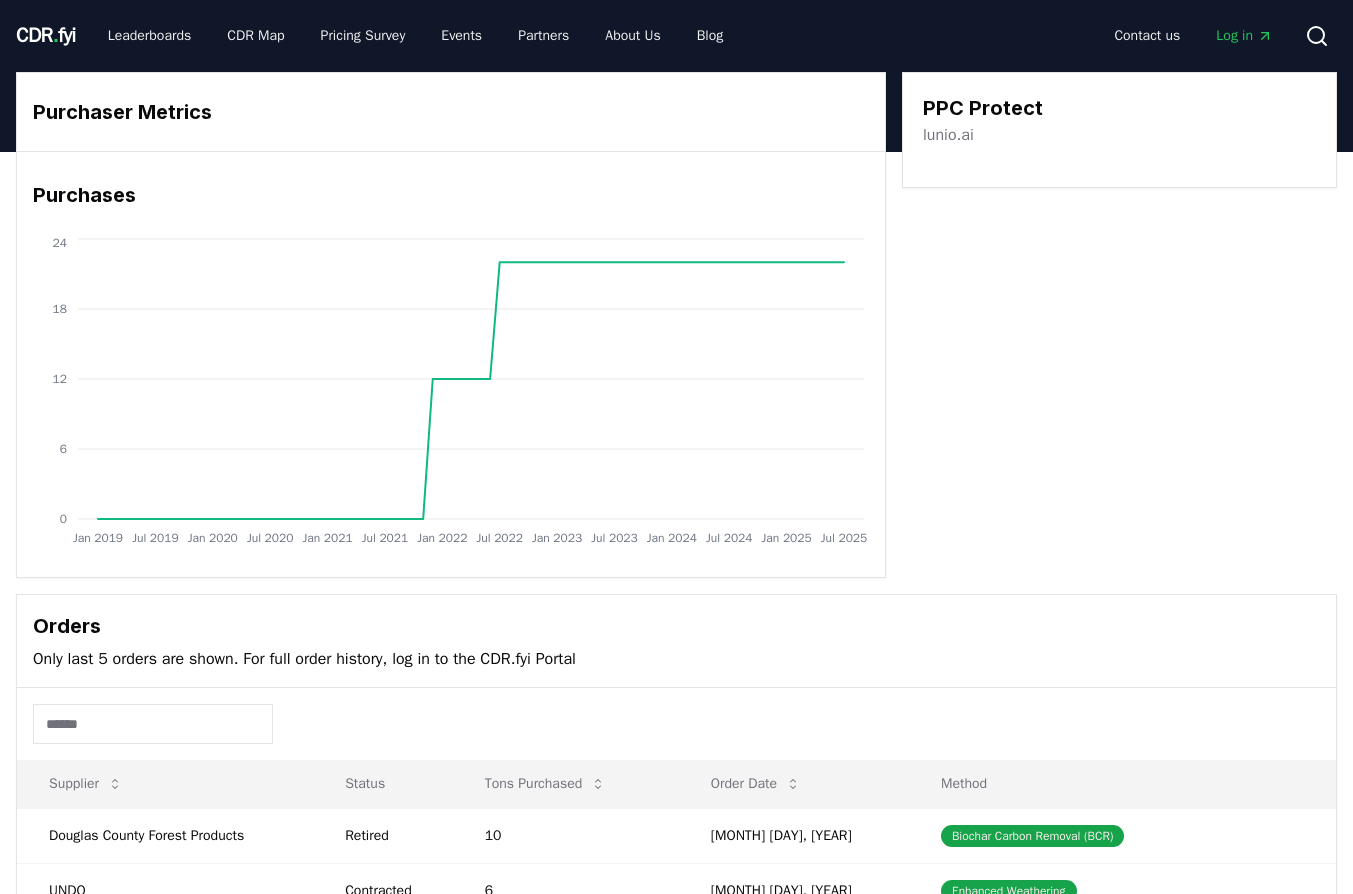 click on "lunio.ai" at bounding box center (948, 135) 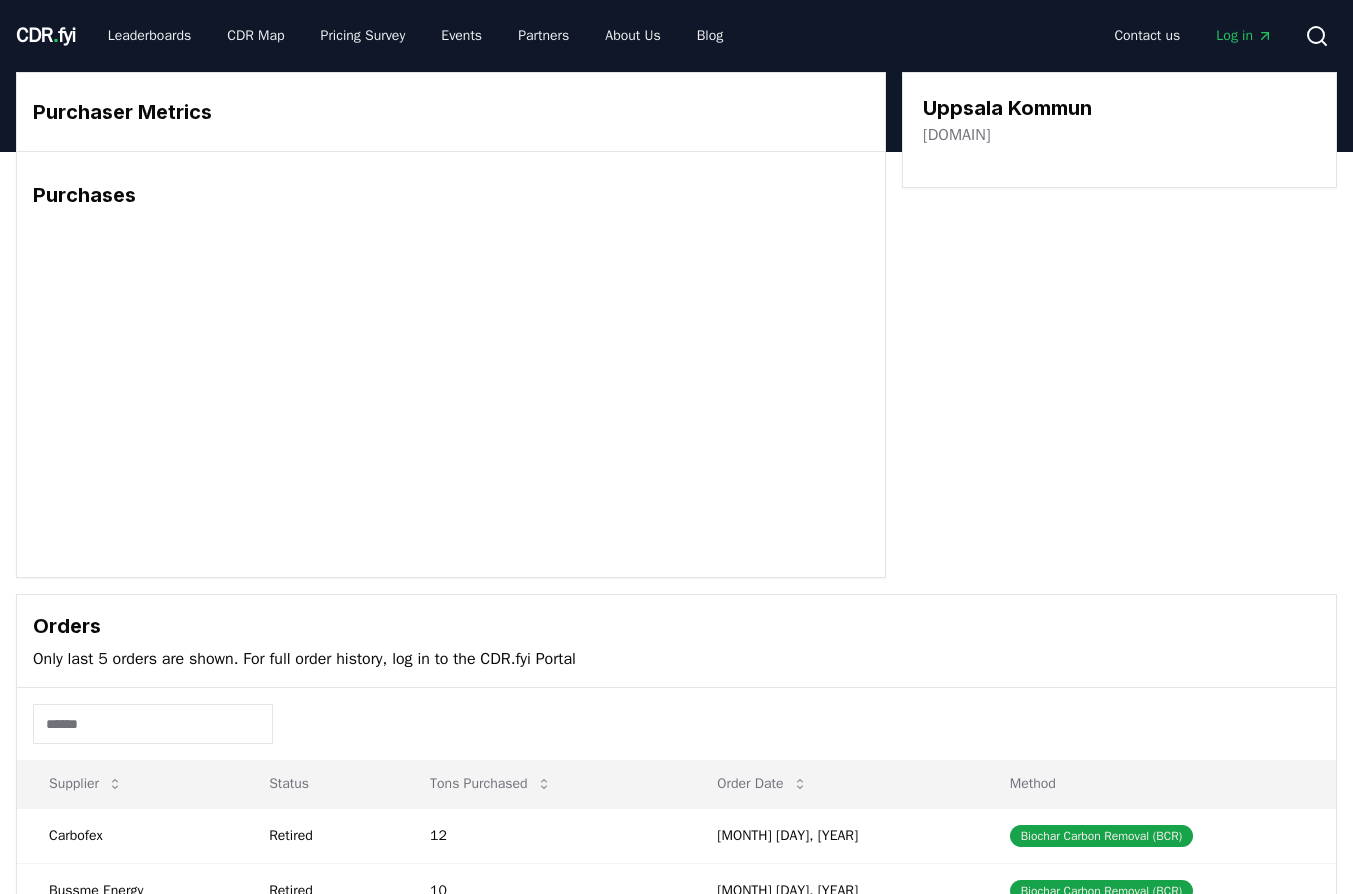 scroll, scrollTop: 0, scrollLeft: 0, axis: both 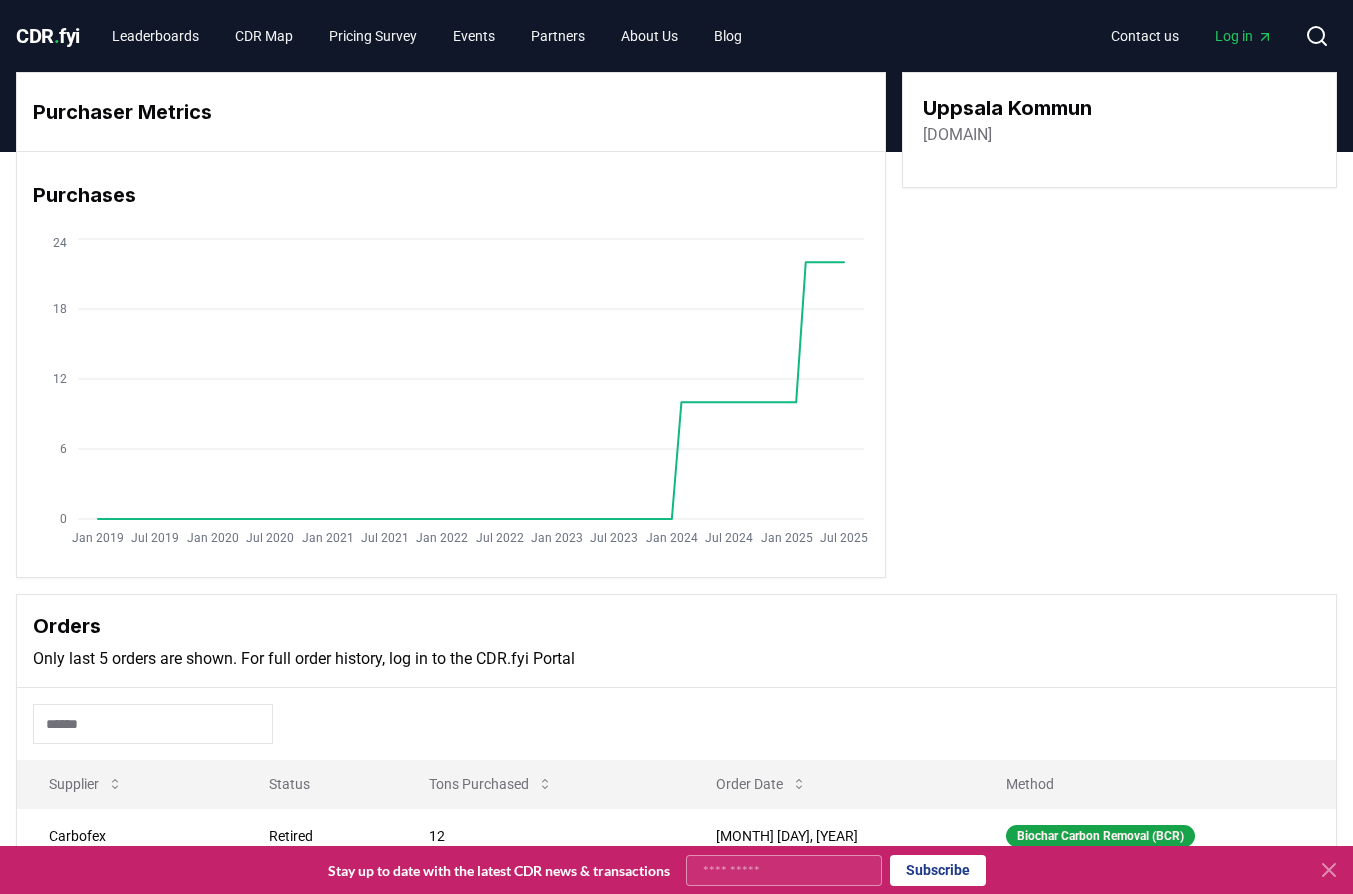 click on "[DOMAIN]" at bounding box center (957, 135) 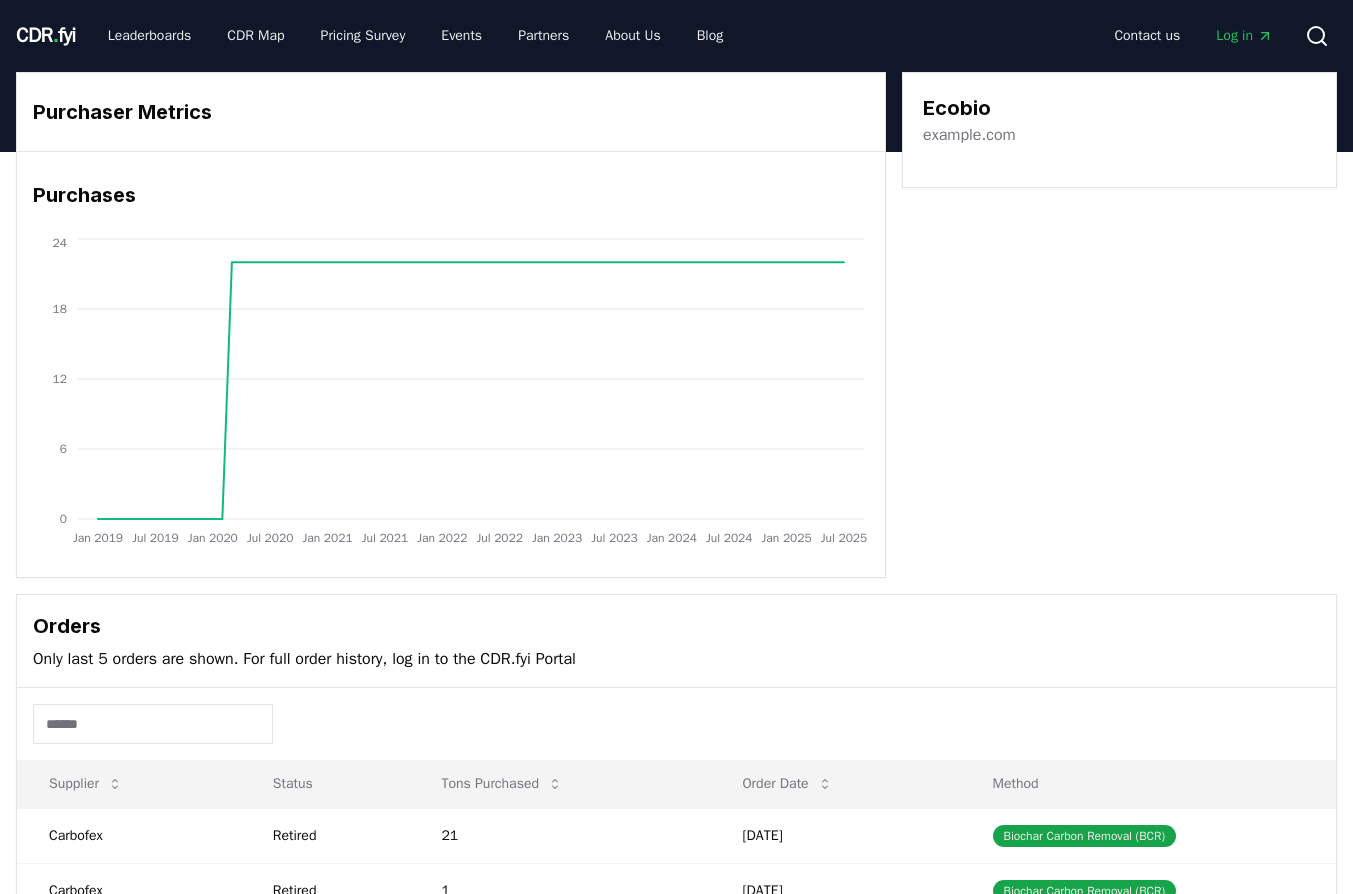 scroll, scrollTop: 0, scrollLeft: 0, axis: both 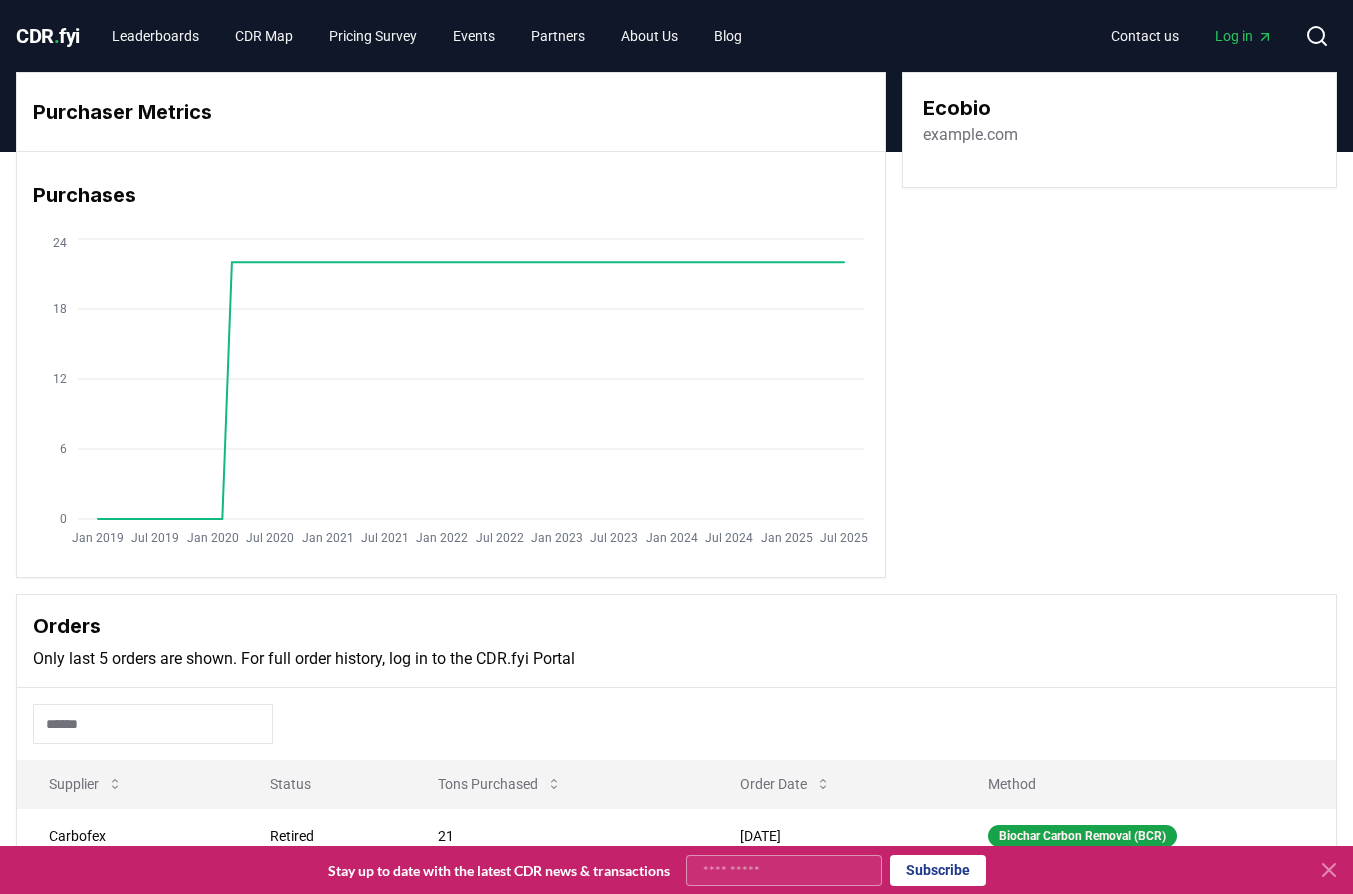 click on "ecobioworld.com" at bounding box center (970, 135) 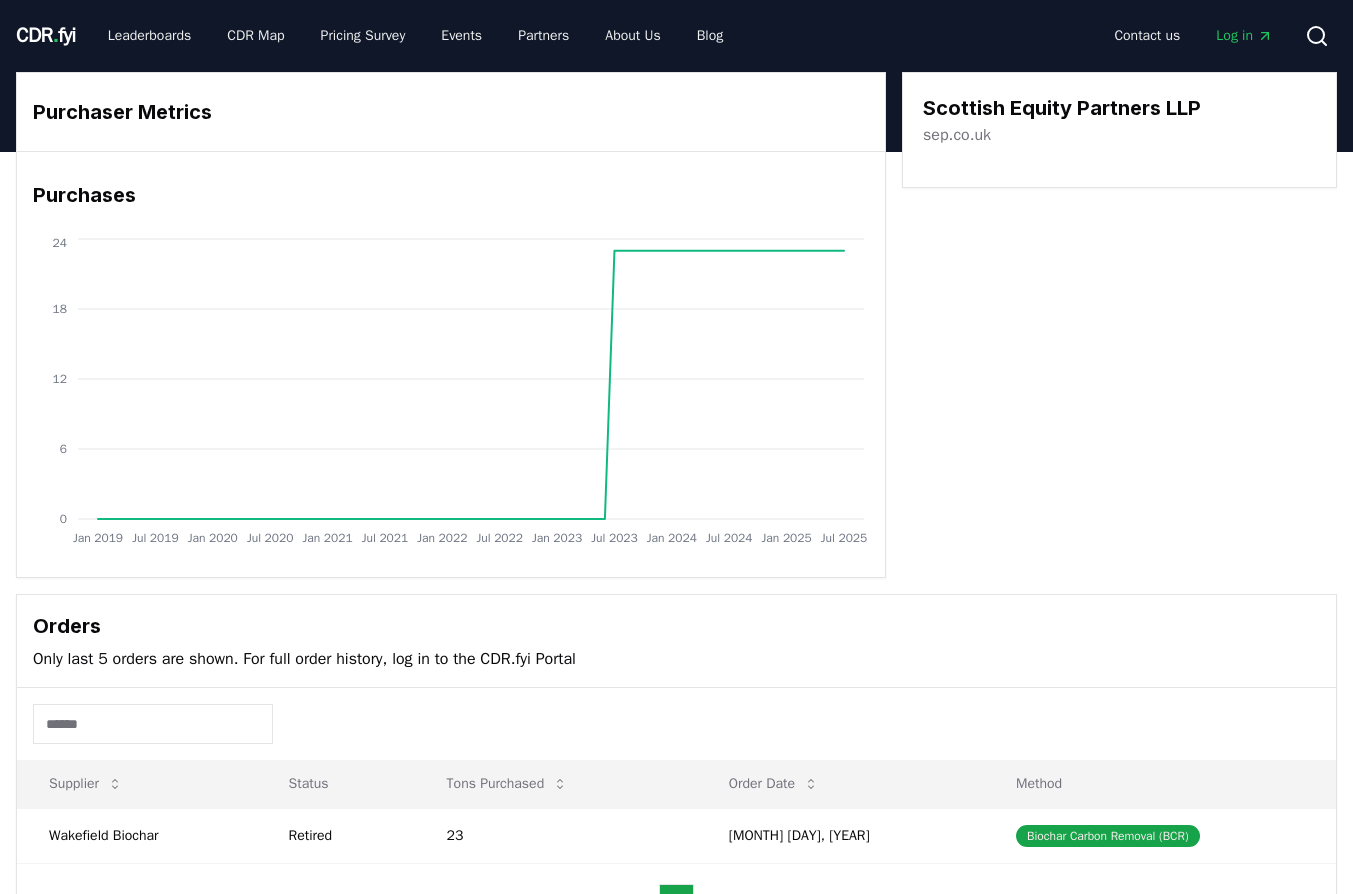 scroll, scrollTop: 0, scrollLeft: 0, axis: both 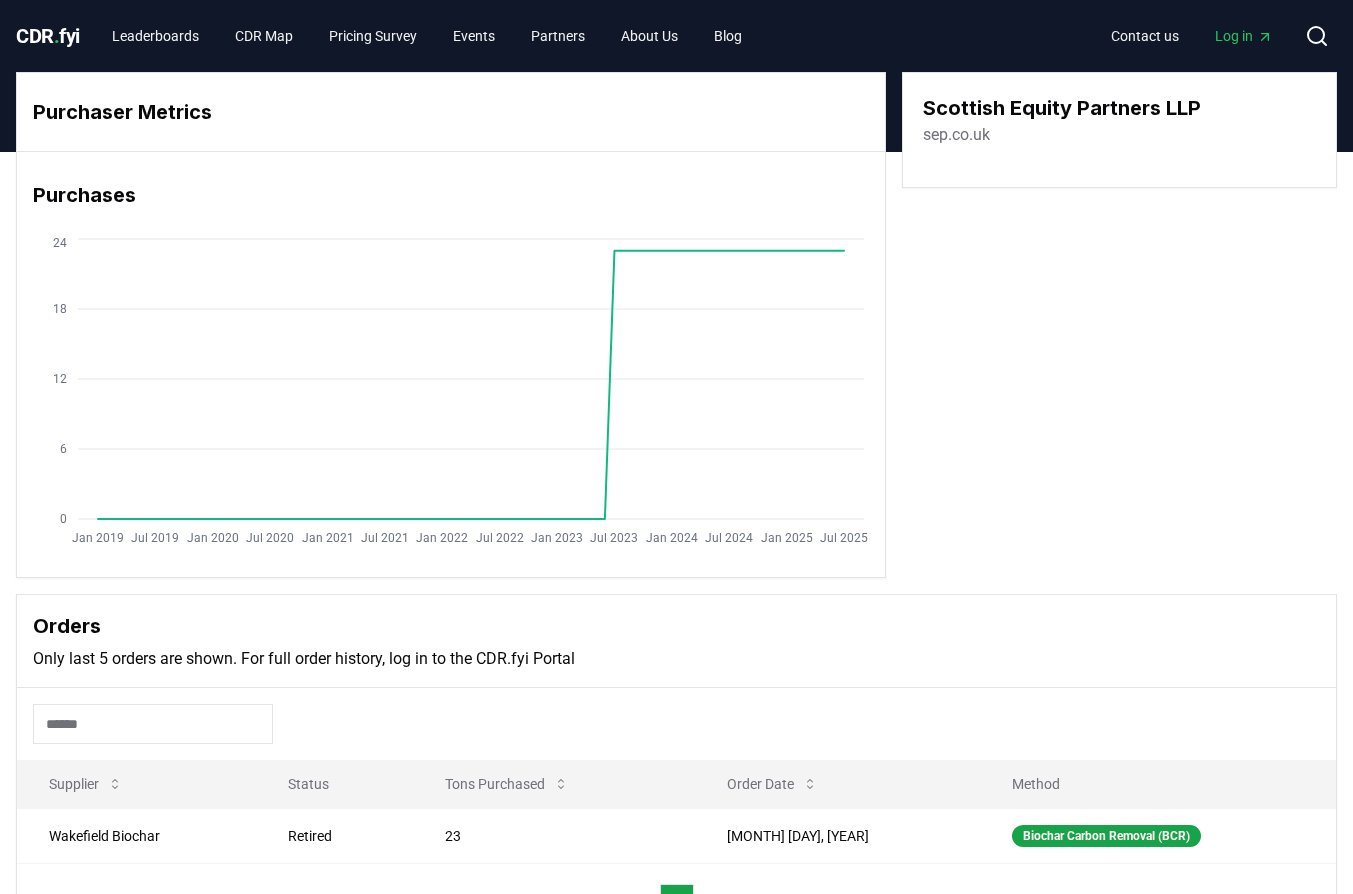 click on "sep.co.uk" at bounding box center [956, 135] 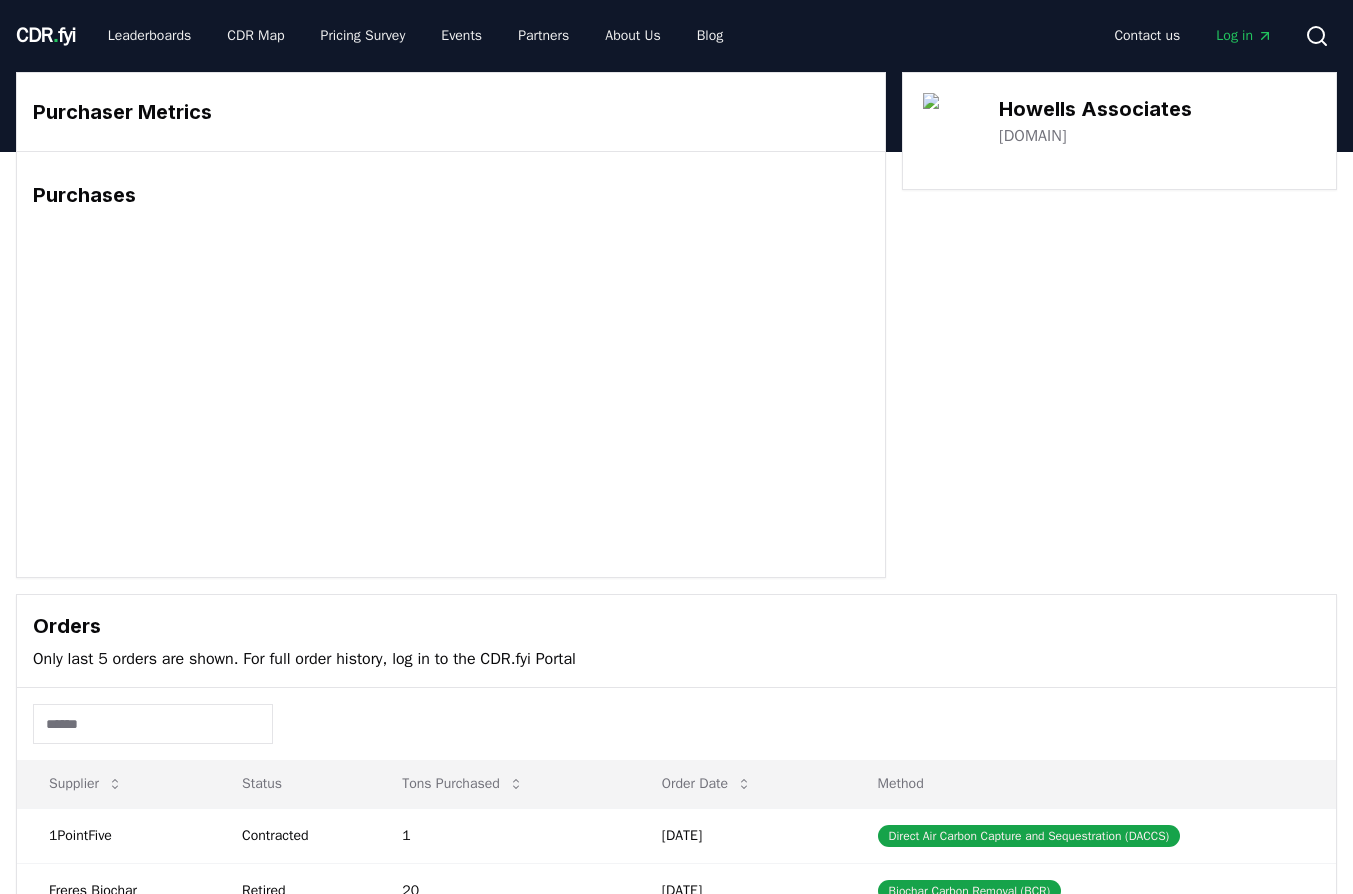 scroll, scrollTop: 0, scrollLeft: 0, axis: both 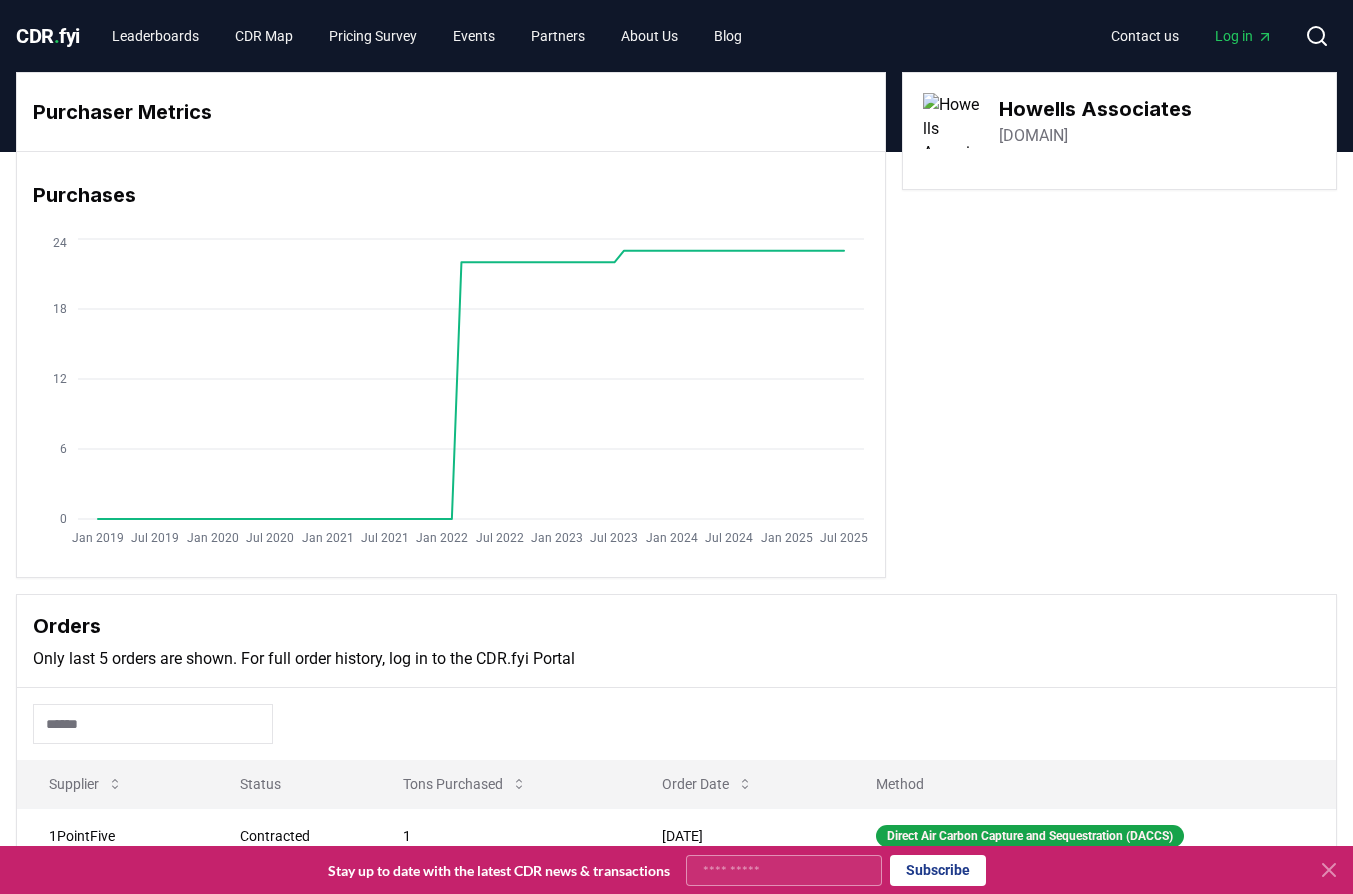 click on "[DOMAIN]" at bounding box center [1033, 136] 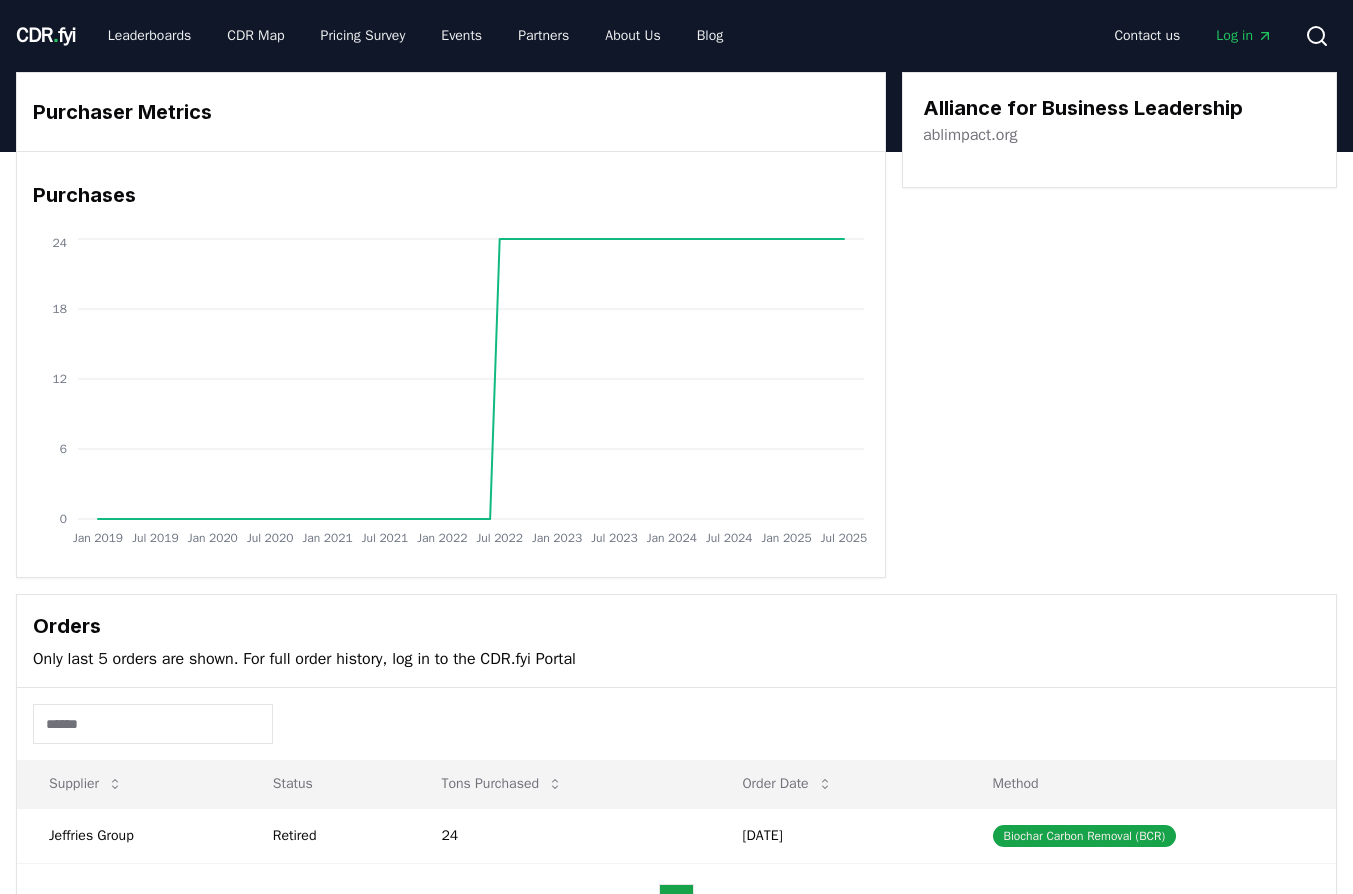 scroll, scrollTop: 0, scrollLeft: 0, axis: both 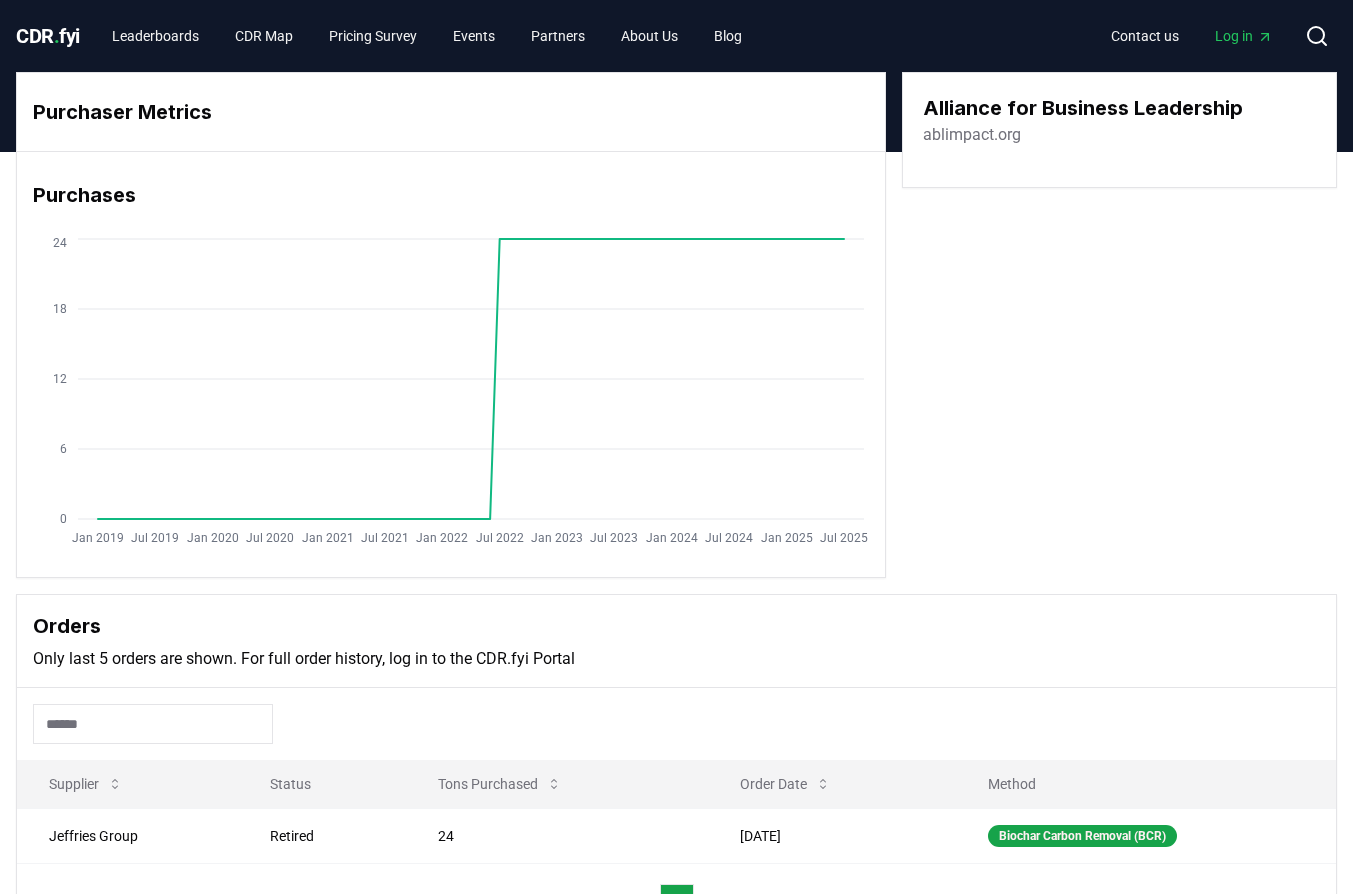 click on "ablimpact.org" at bounding box center (972, 135) 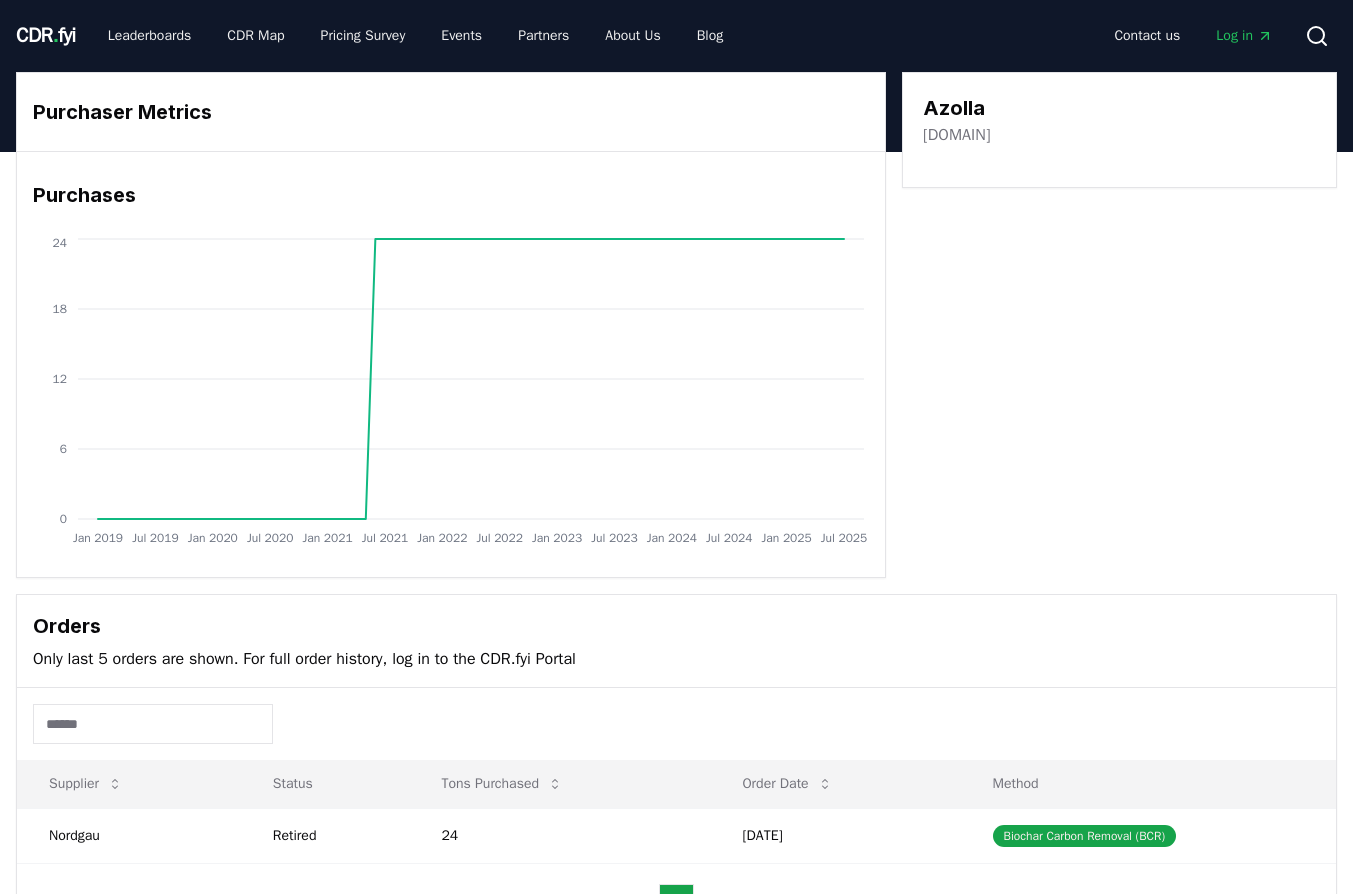 scroll, scrollTop: 0, scrollLeft: 0, axis: both 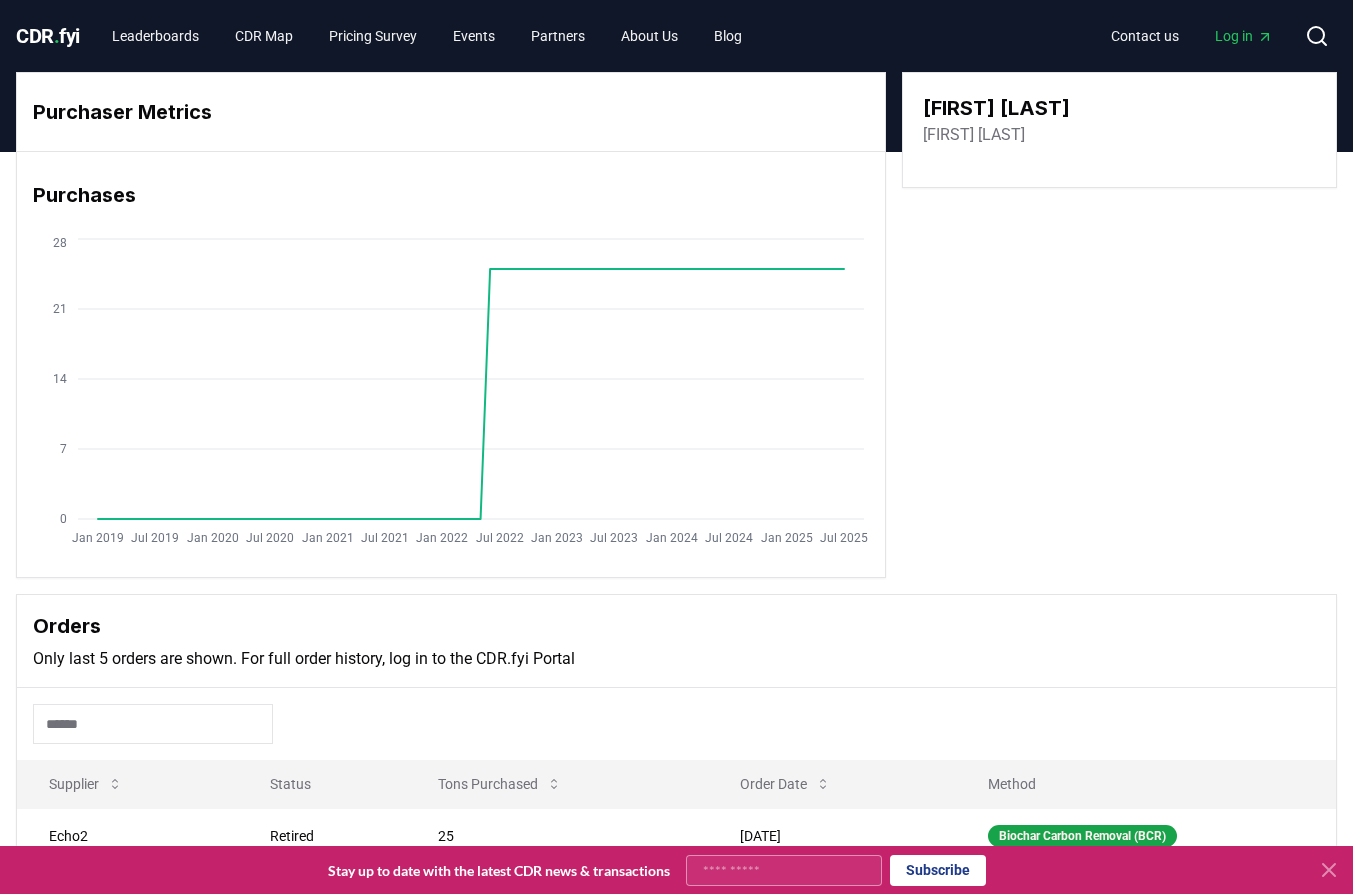 click on "[FIRST] [LAST]" at bounding box center [974, 135] 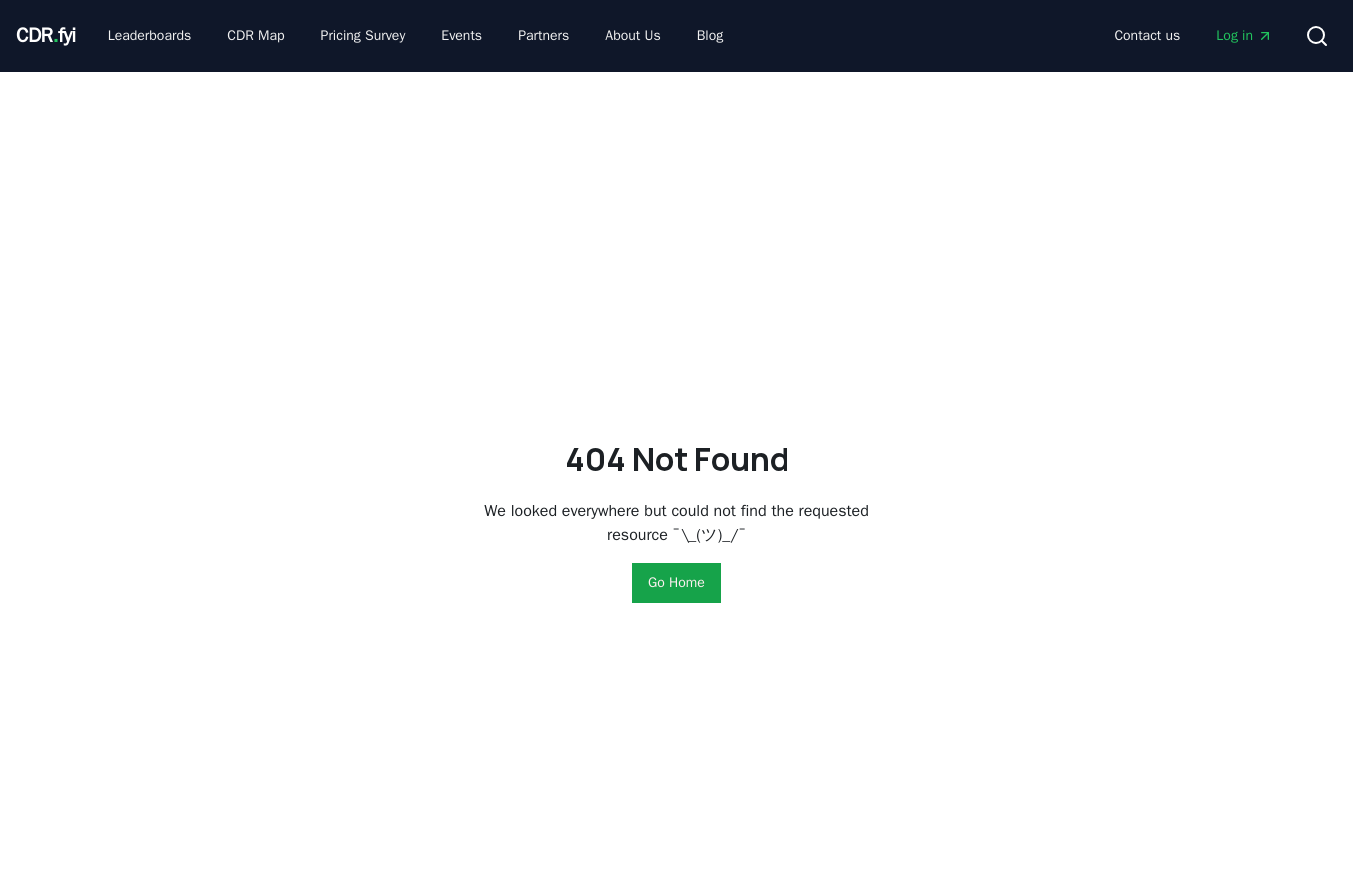 scroll, scrollTop: 0, scrollLeft: 0, axis: both 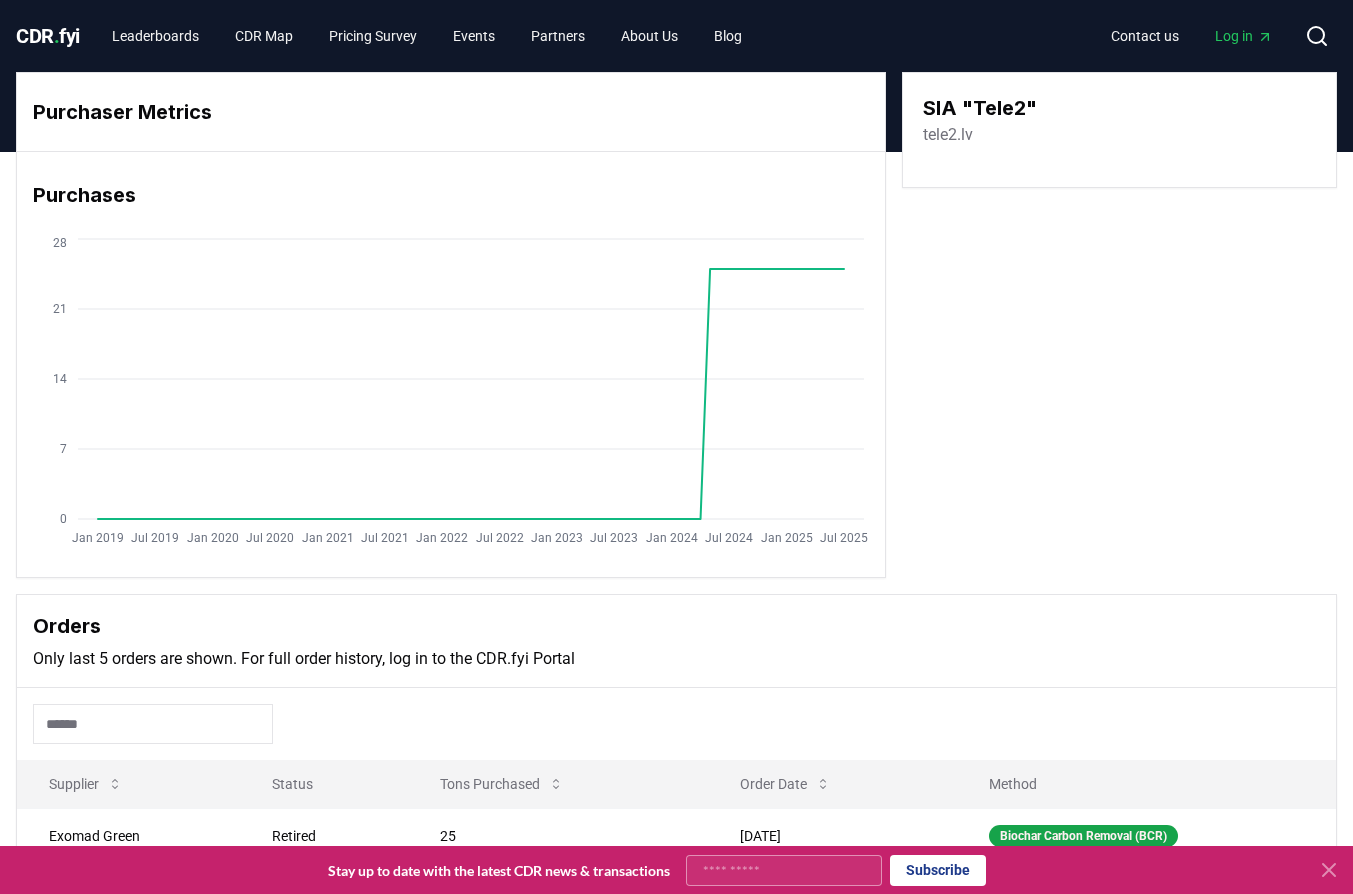 click on "tele2.lv" at bounding box center [948, 135] 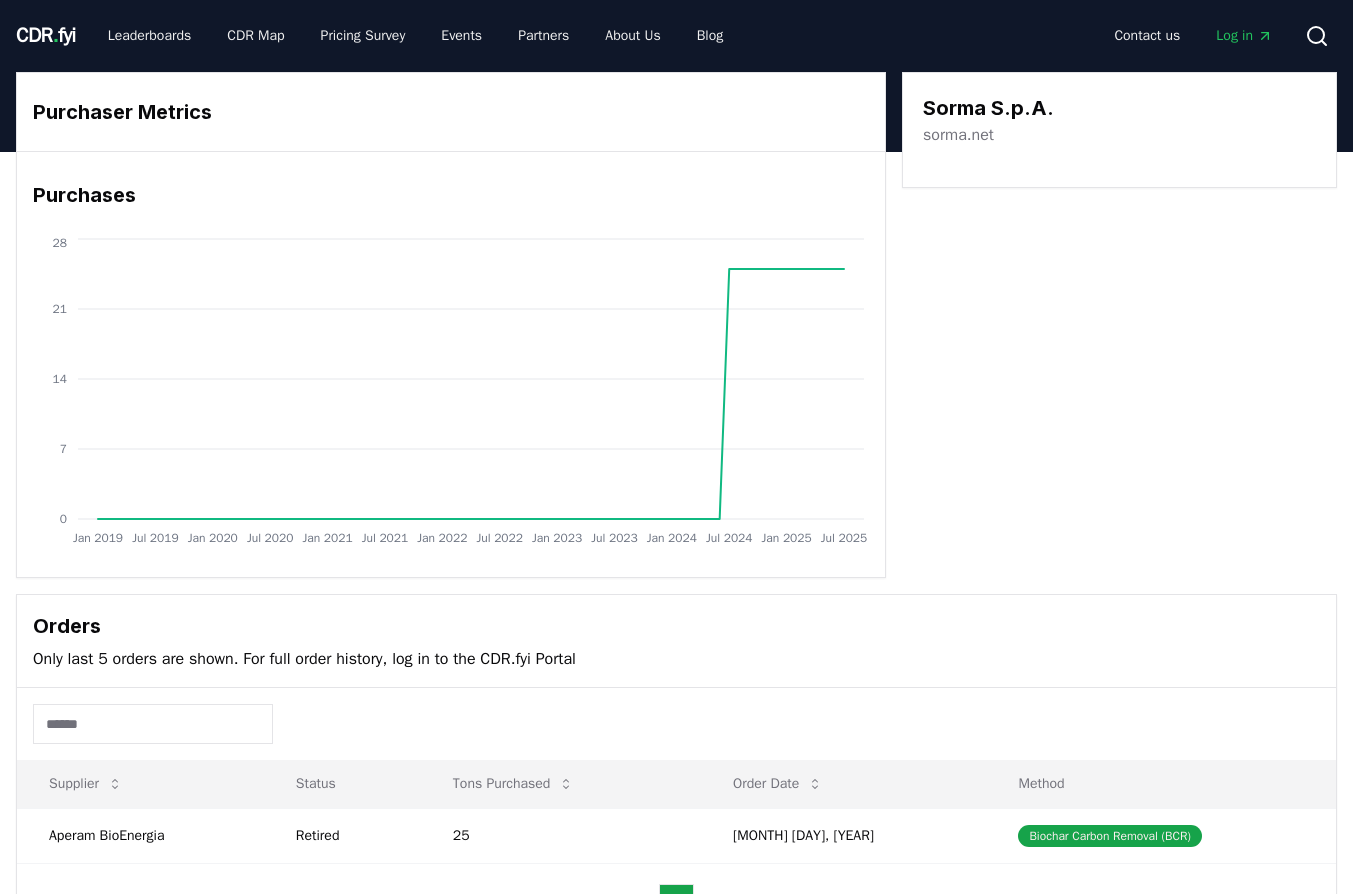 scroll, scrollTop: 0, scrollLeft: 0, axis: both 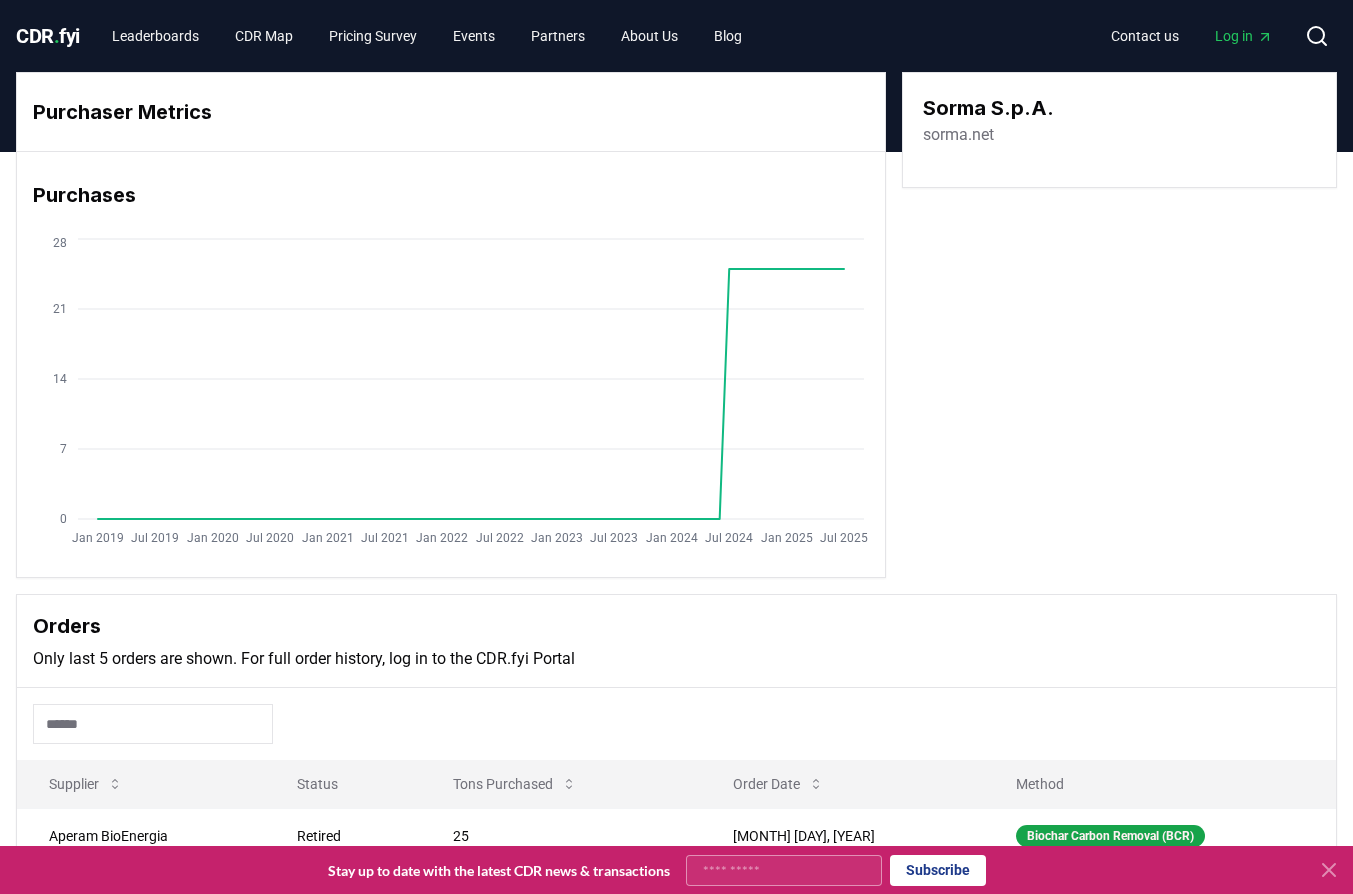 click on "sorma.net" at bounding box center (958, 135) 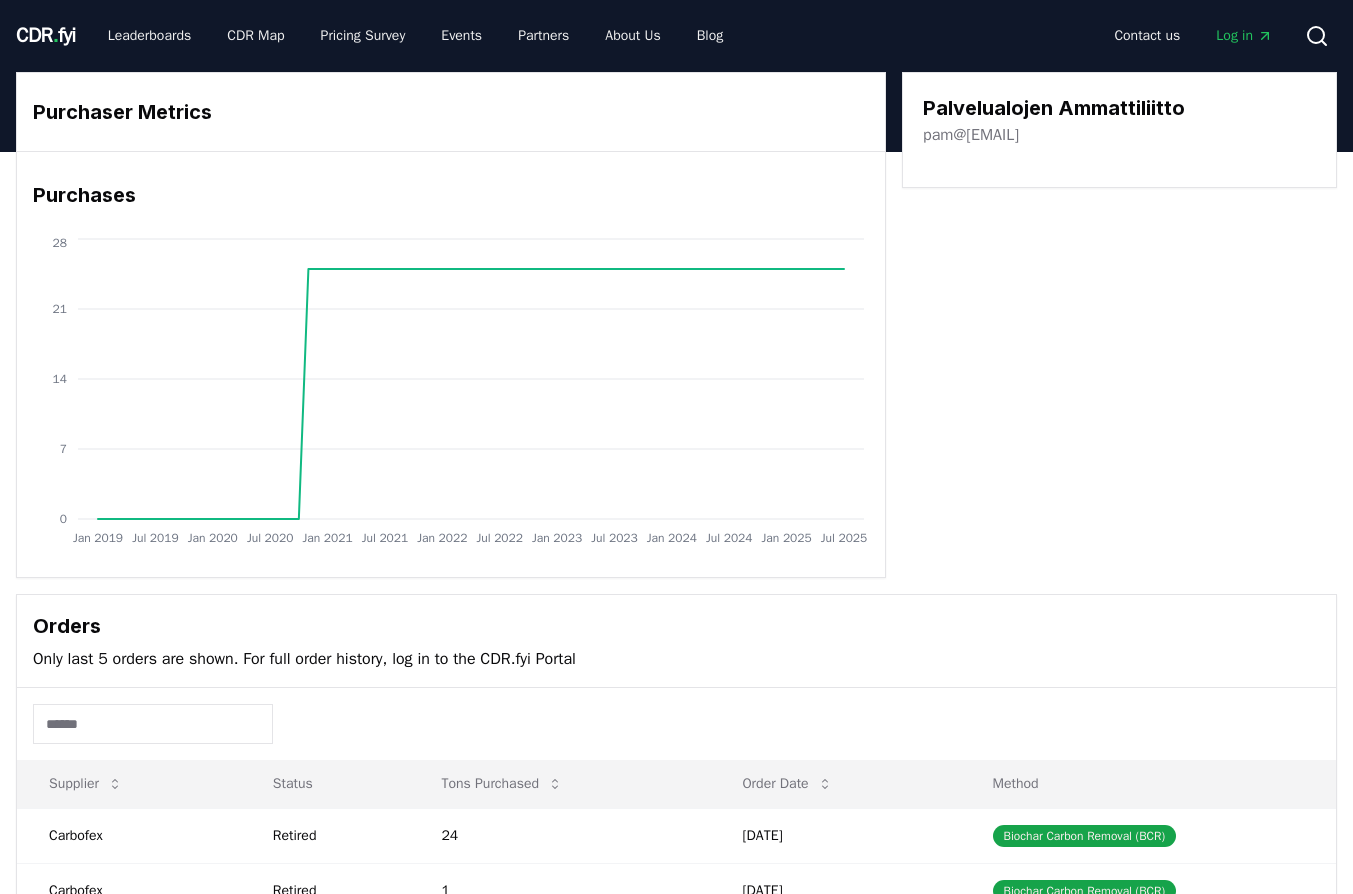 scroll, scrollTop: 0, scrollLeft: 0, axis: both 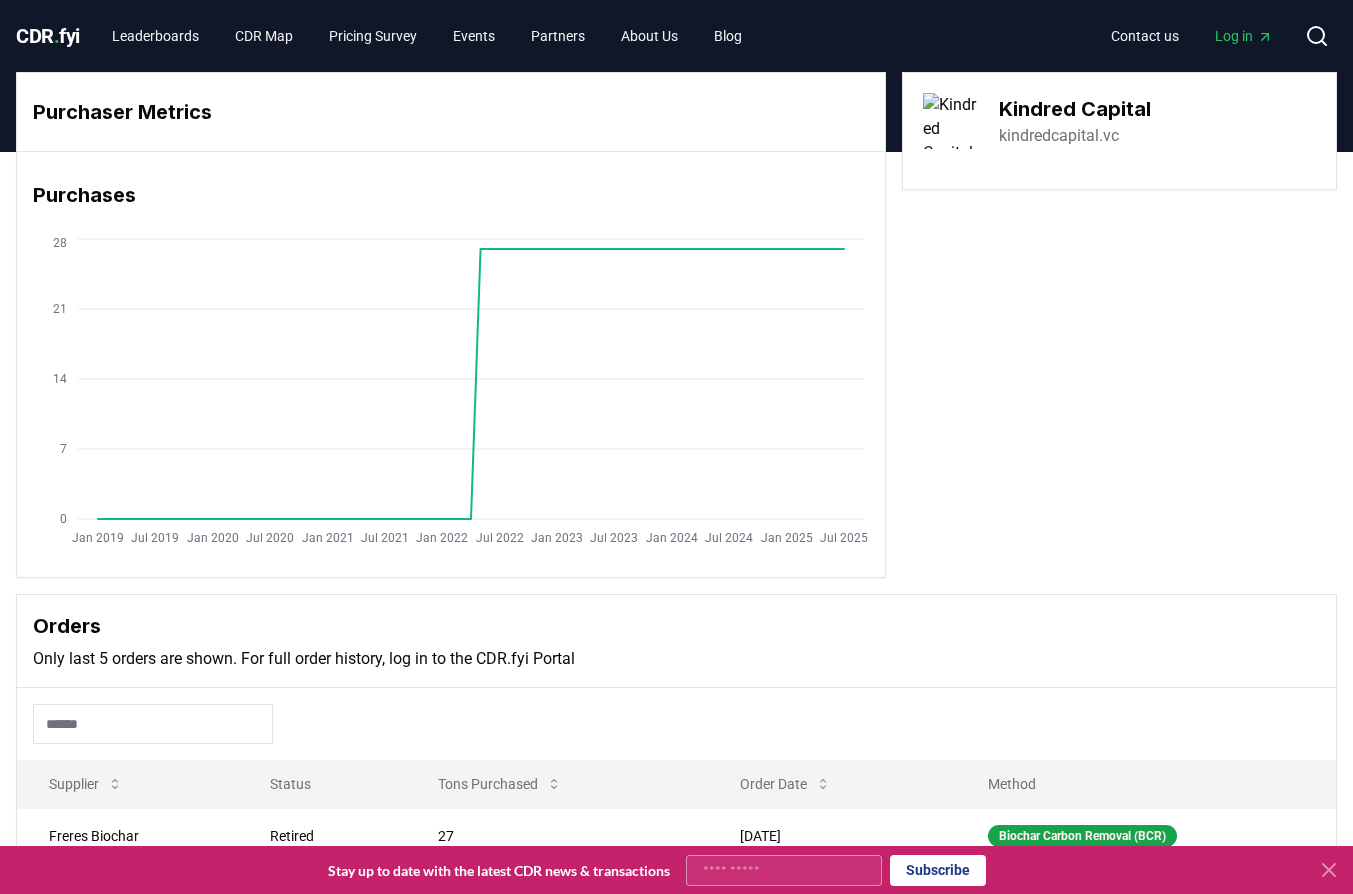 click on "kindredcapital.vc" at bounding box center [1059, 136] 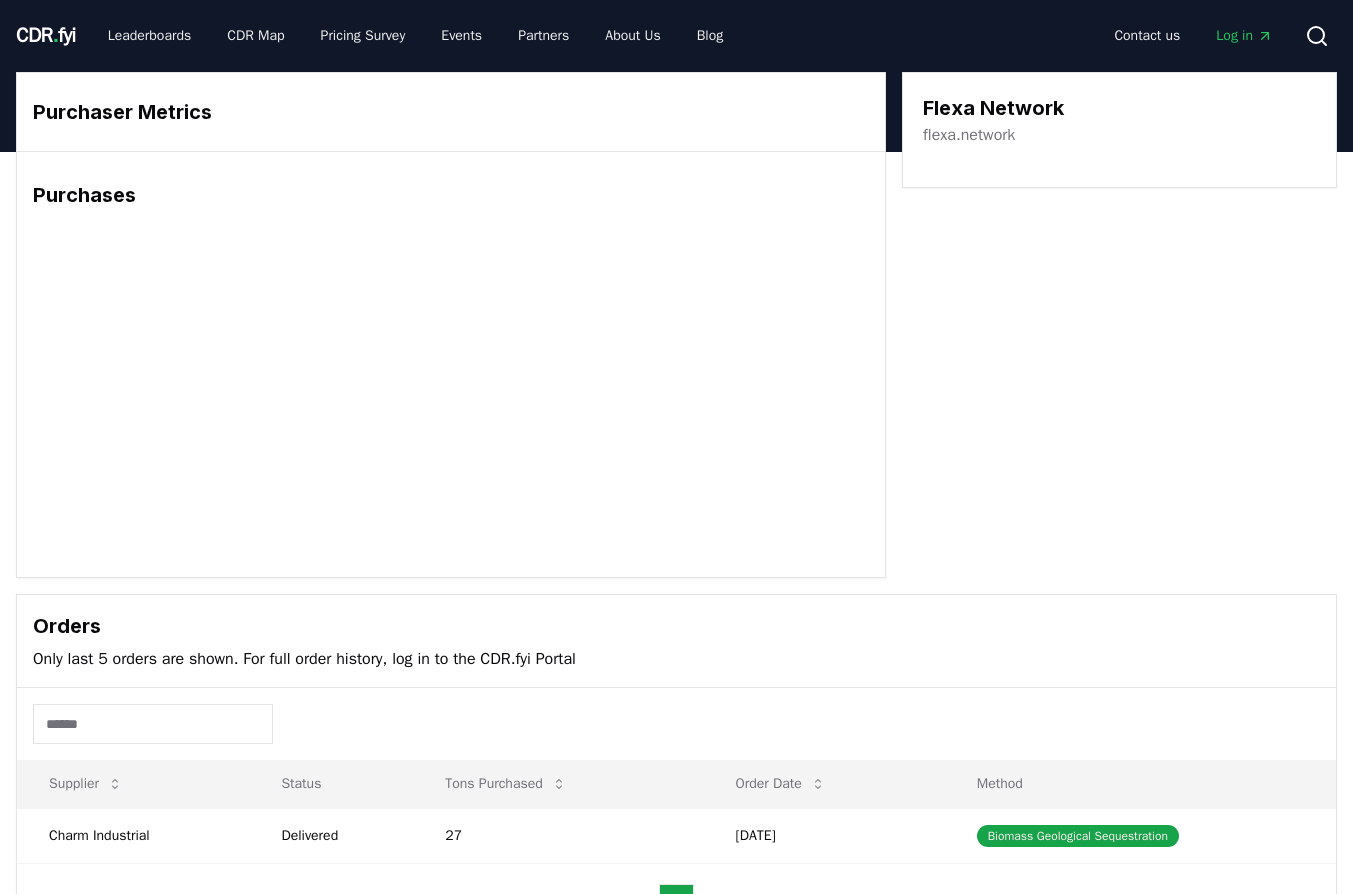 scroll, scrollTop: 0, scrollLeft: 0, axis: both 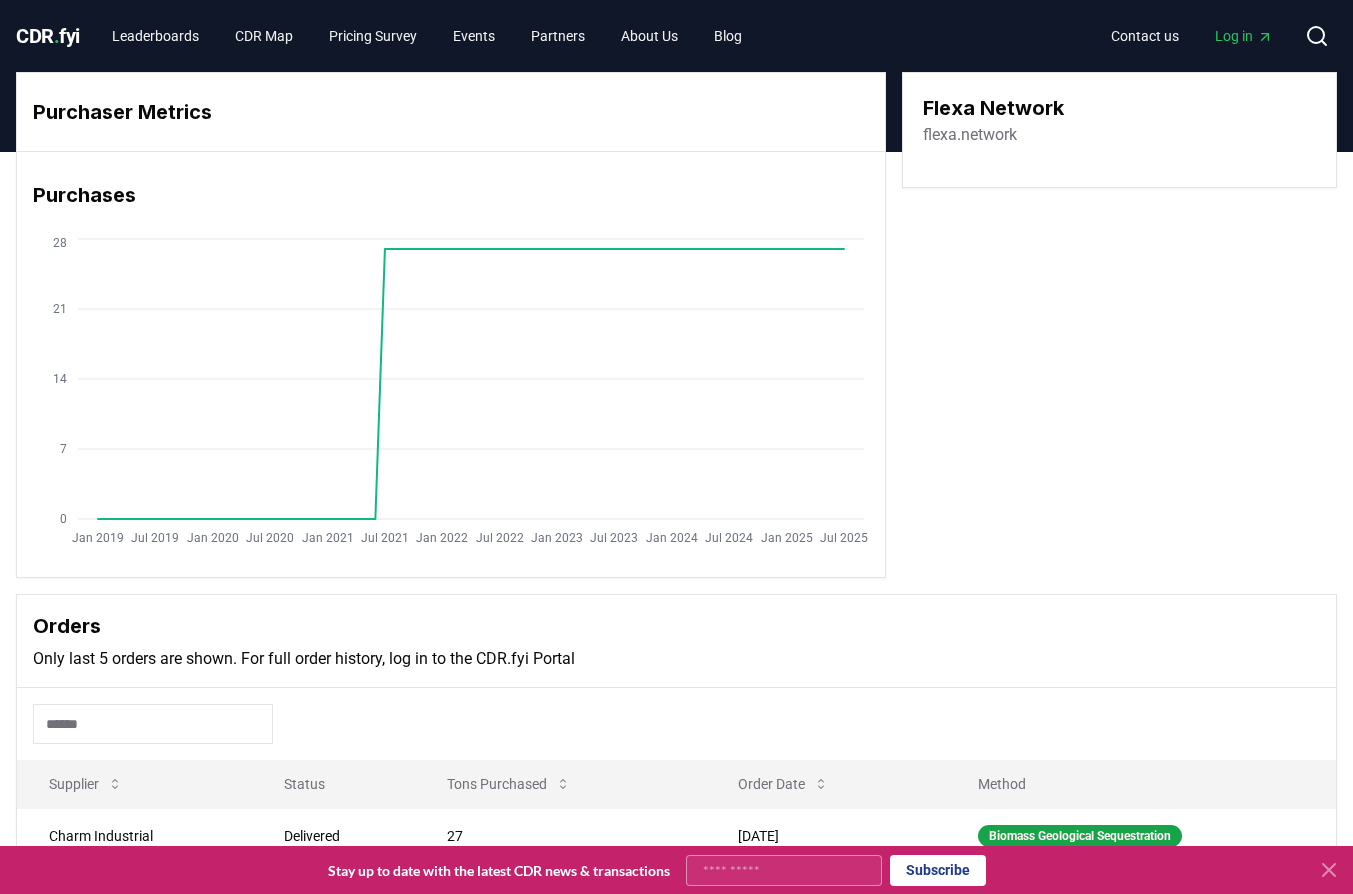 click on "flexa.network" at bounding box center [970, 135] 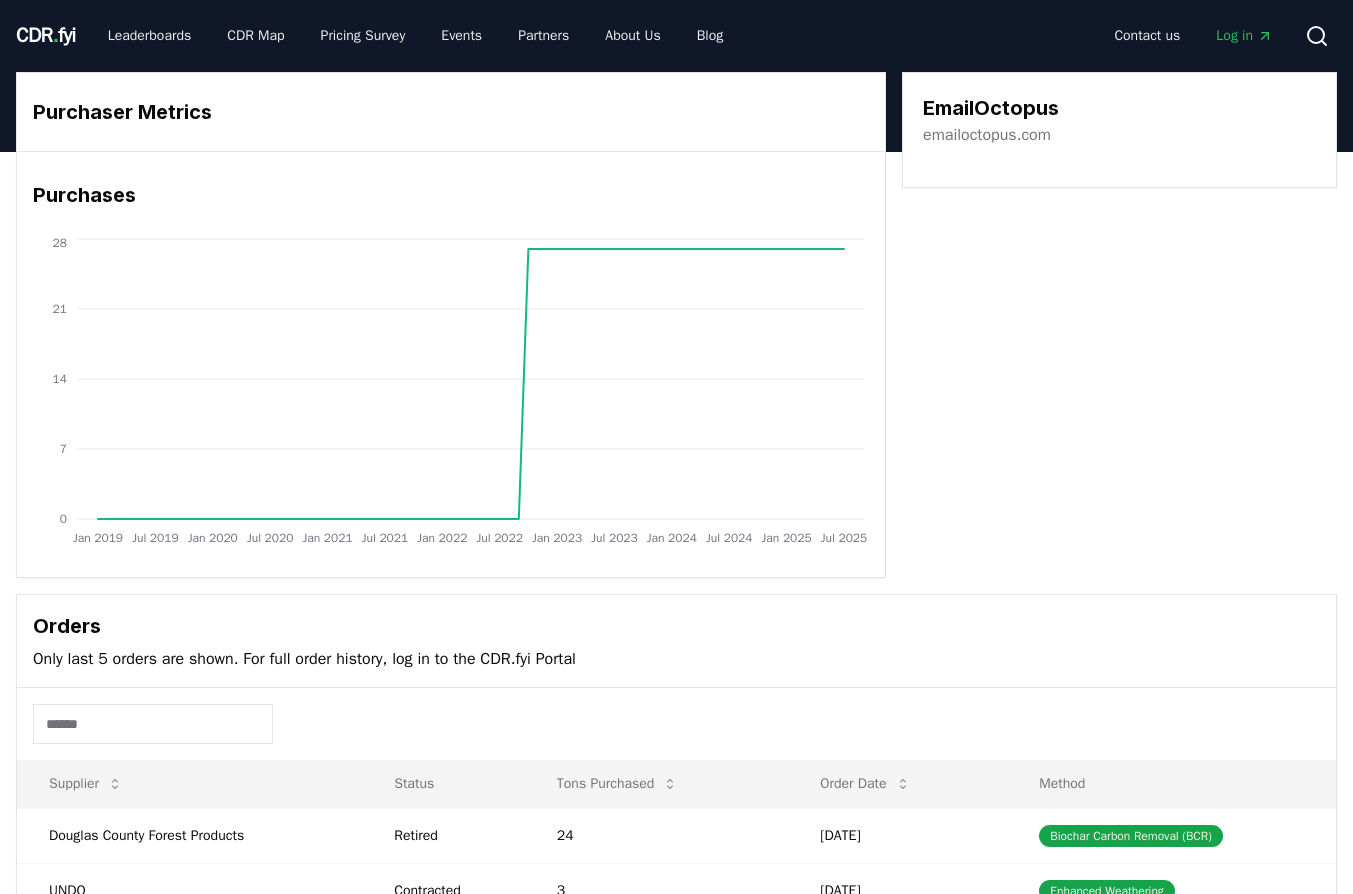 scroll, scrollTop: 0, scrollLeft: 0, axis: both 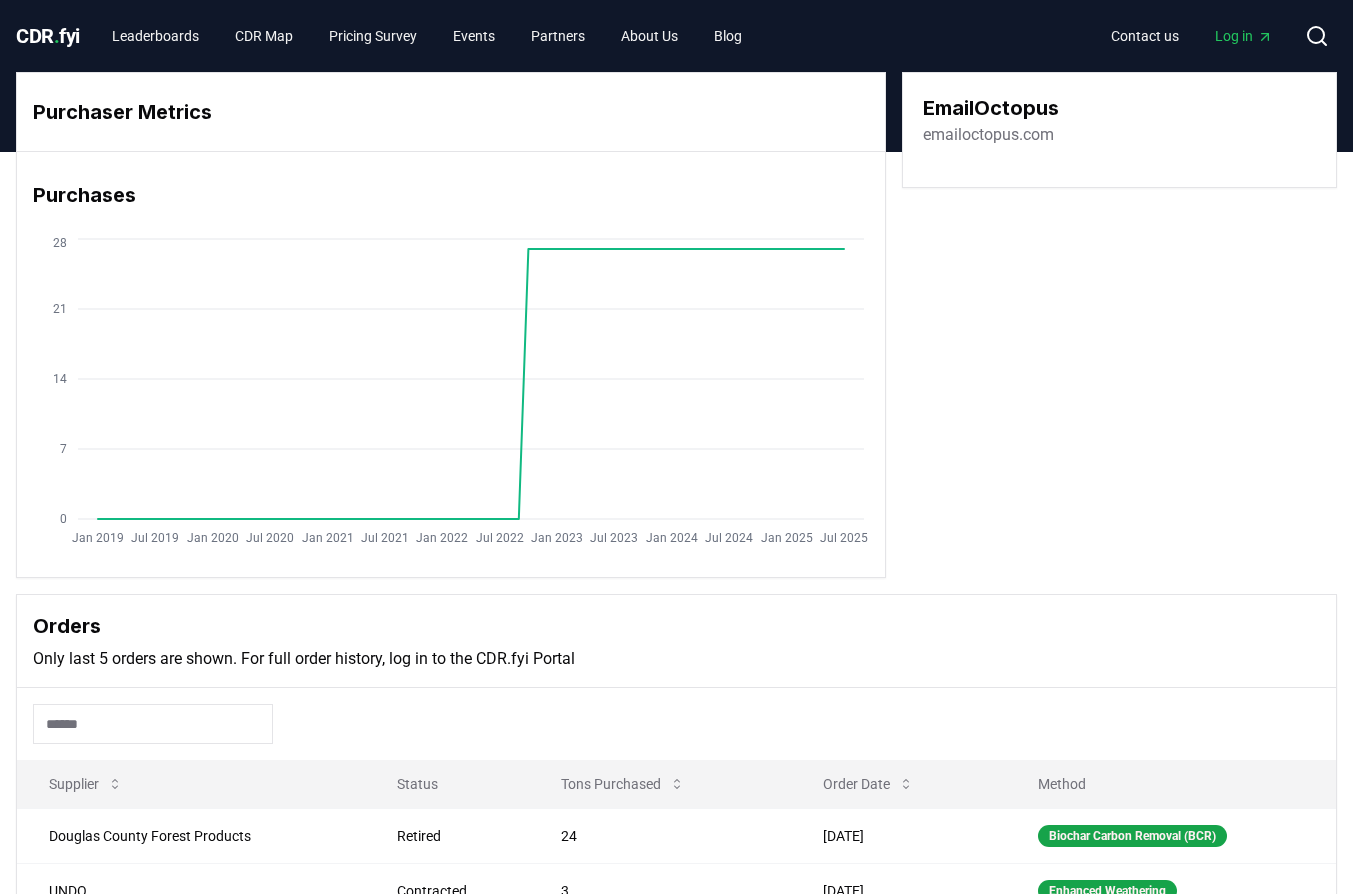 click on "emailoctopus.com" at bounding box center (988, 135) 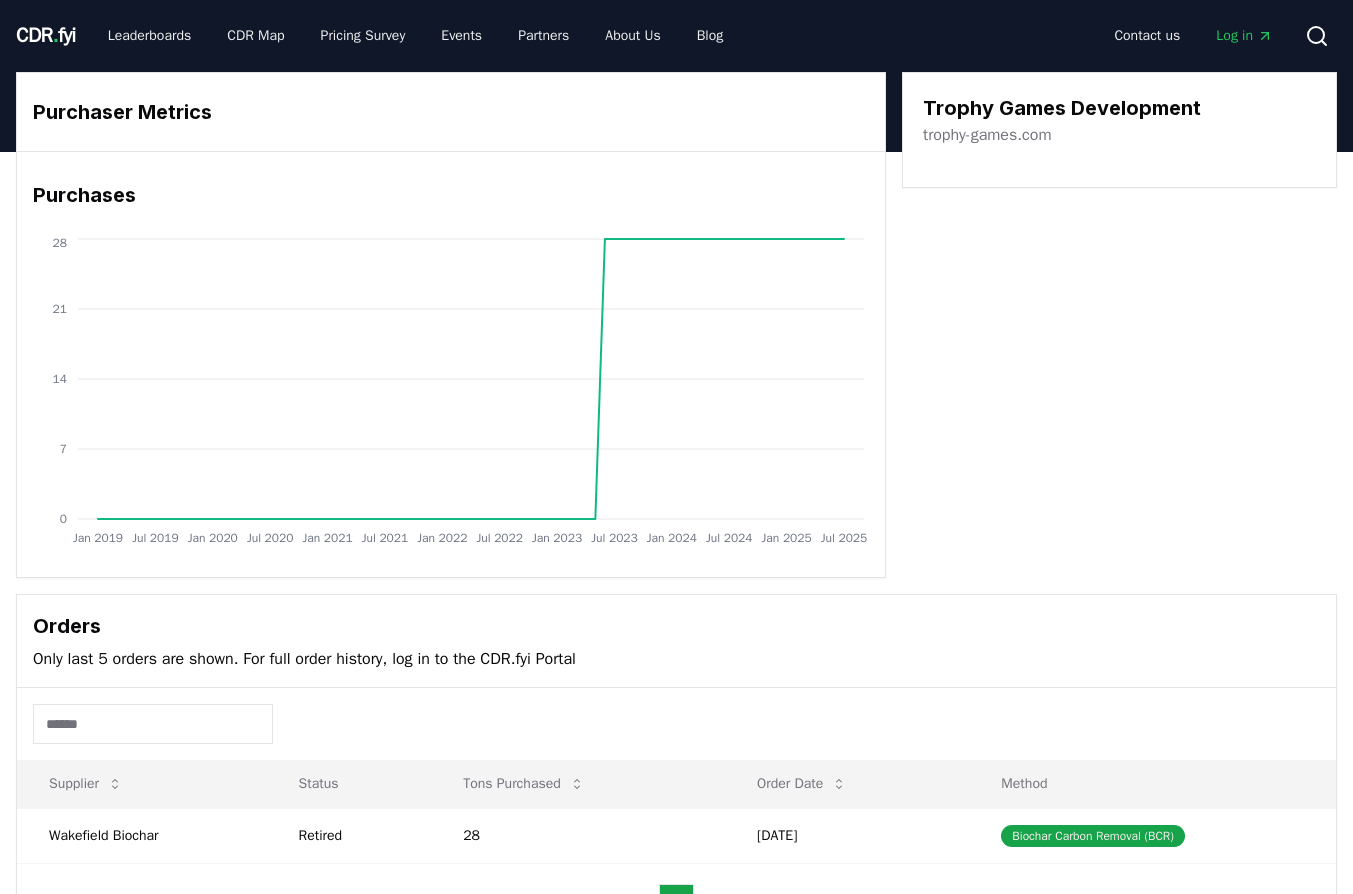 scroll, scrollTop: 0, scrollLeft: 0, axis: both 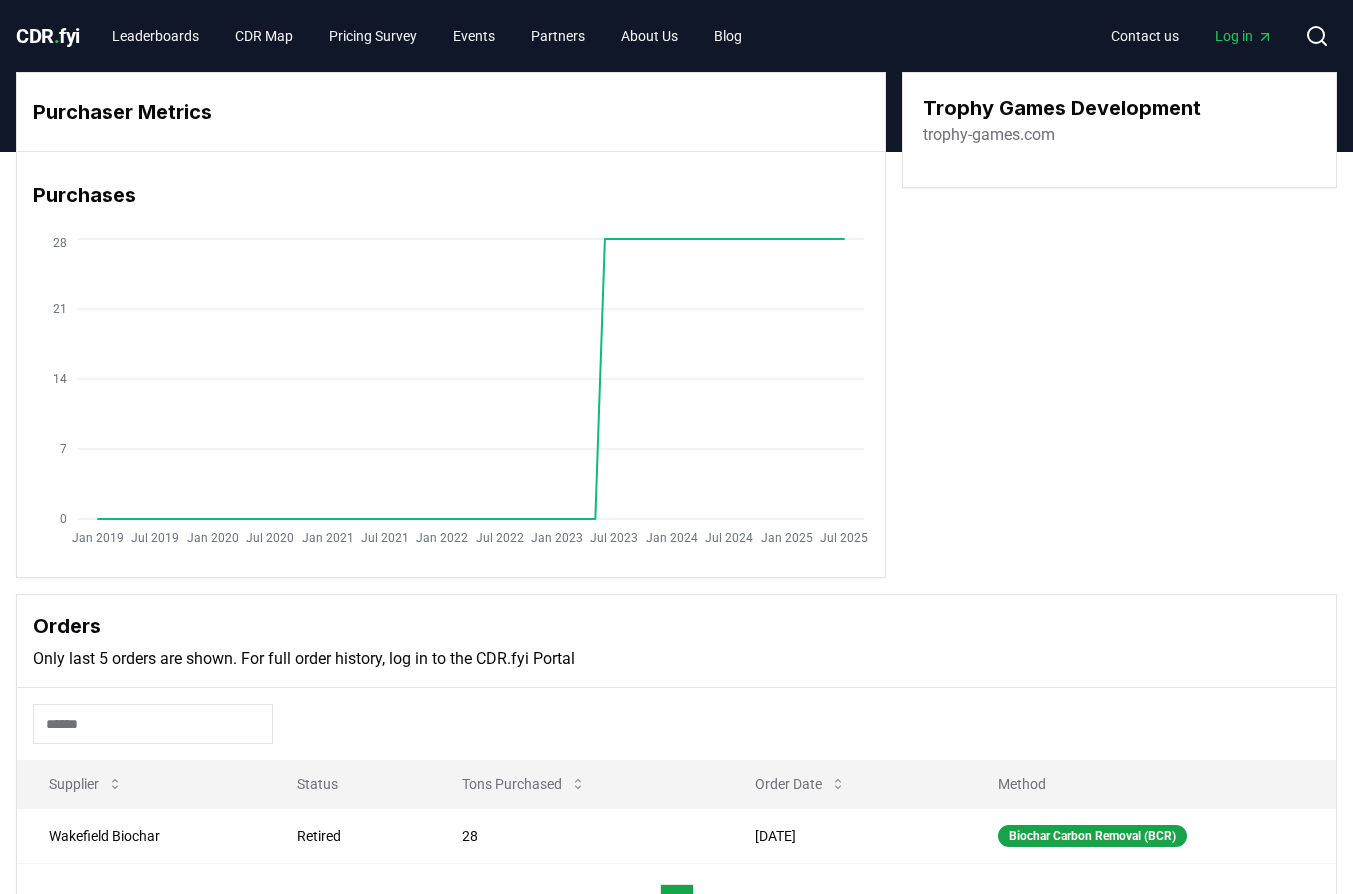 click on "trophy-games.com" at bounding box center (989, 135) 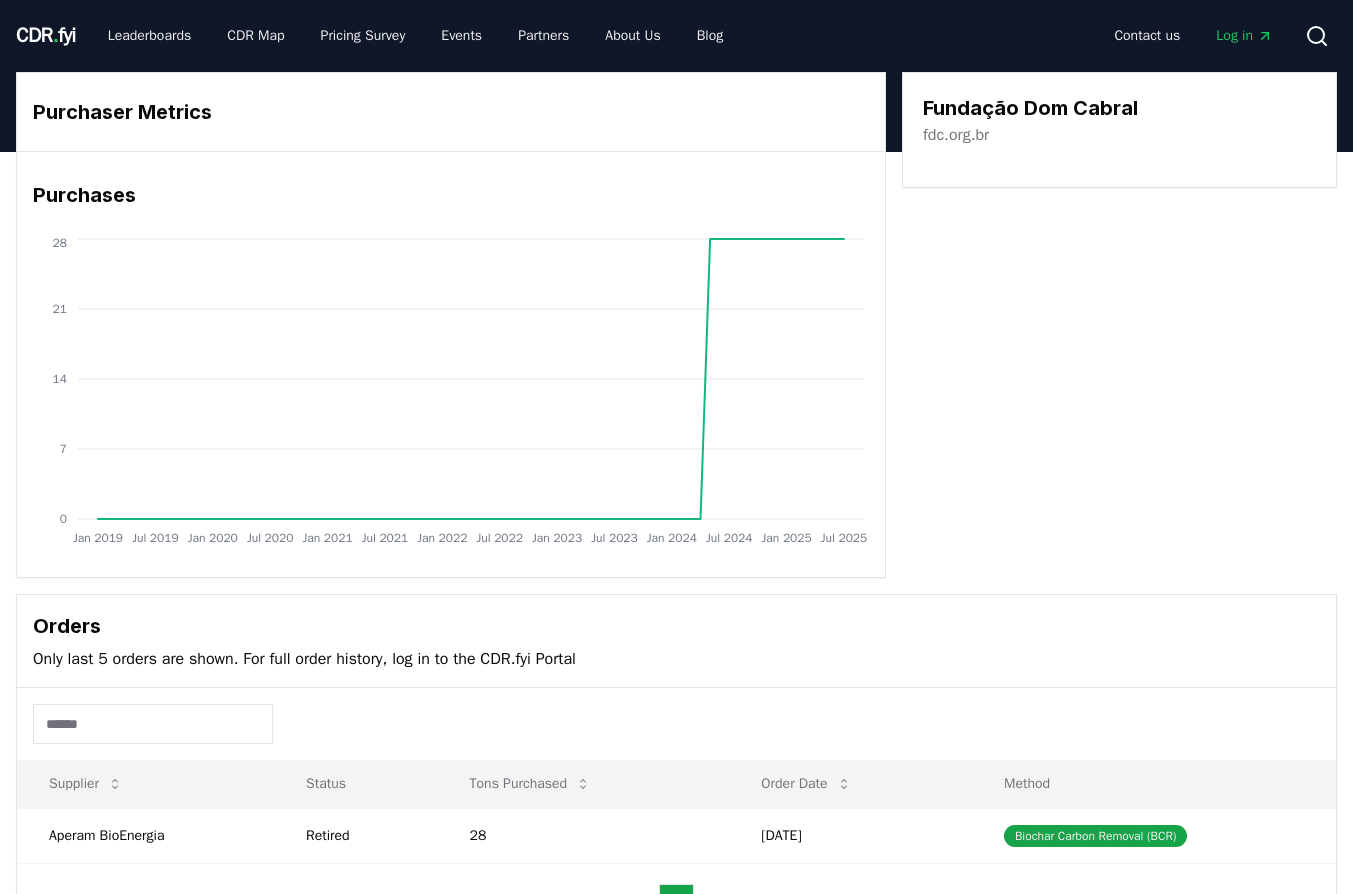 scroll, scrollTop: 0, scrollLeft: 0, axis: both 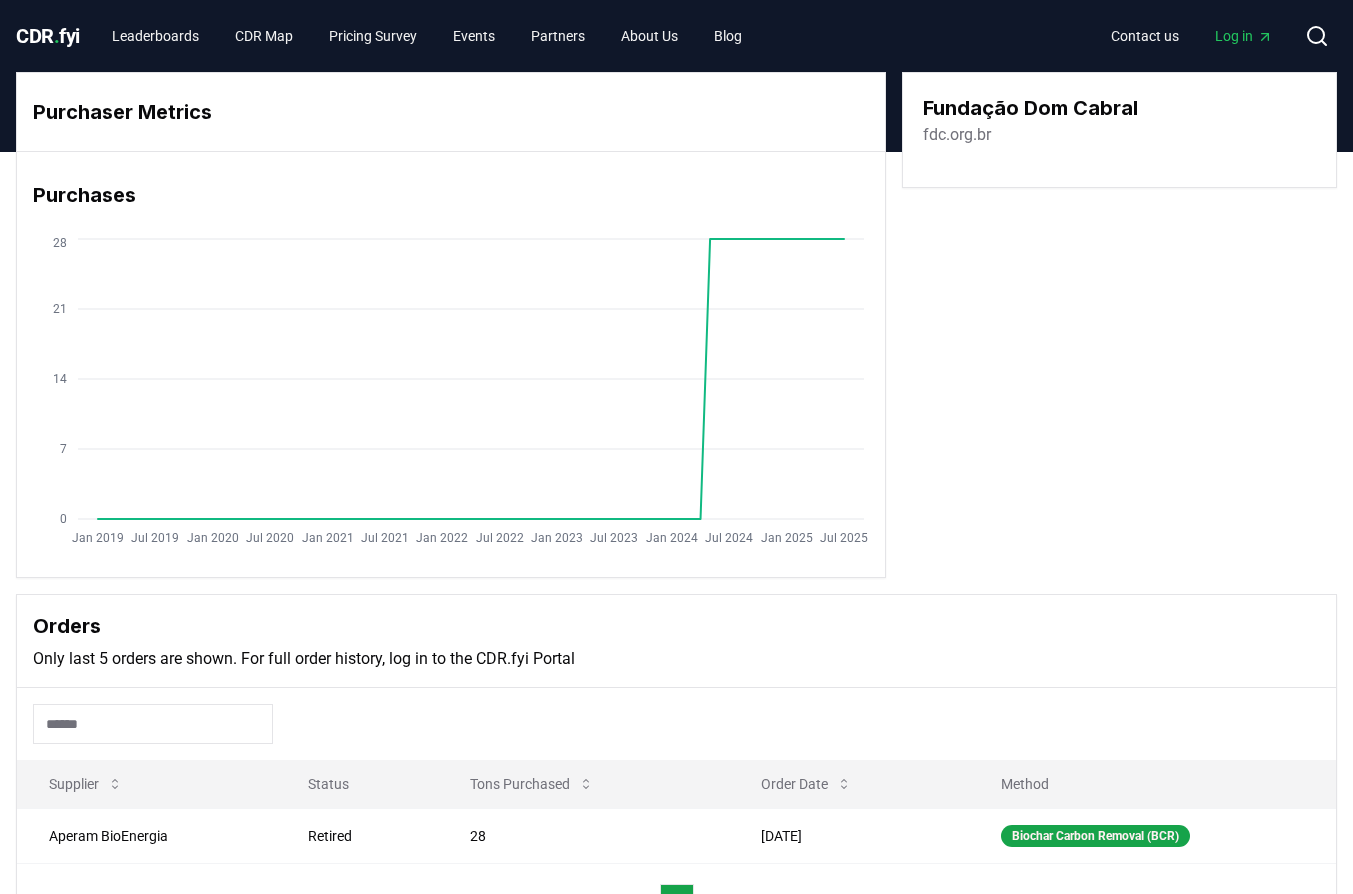 click on "fdc.org.br" at bounding box center (957, 135) 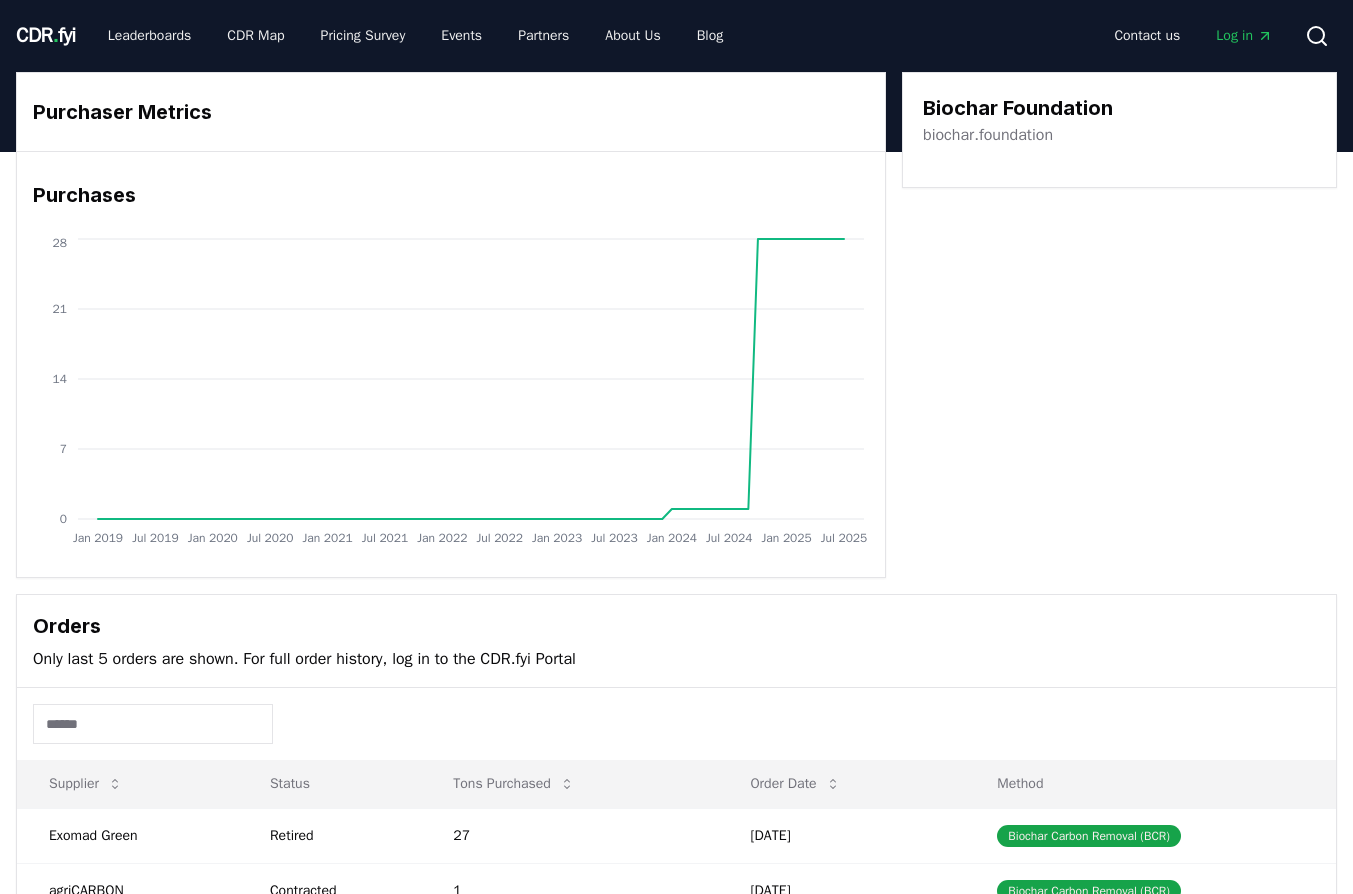 scroll, scrollTop: 0, scrollLeft: 0, axis: both 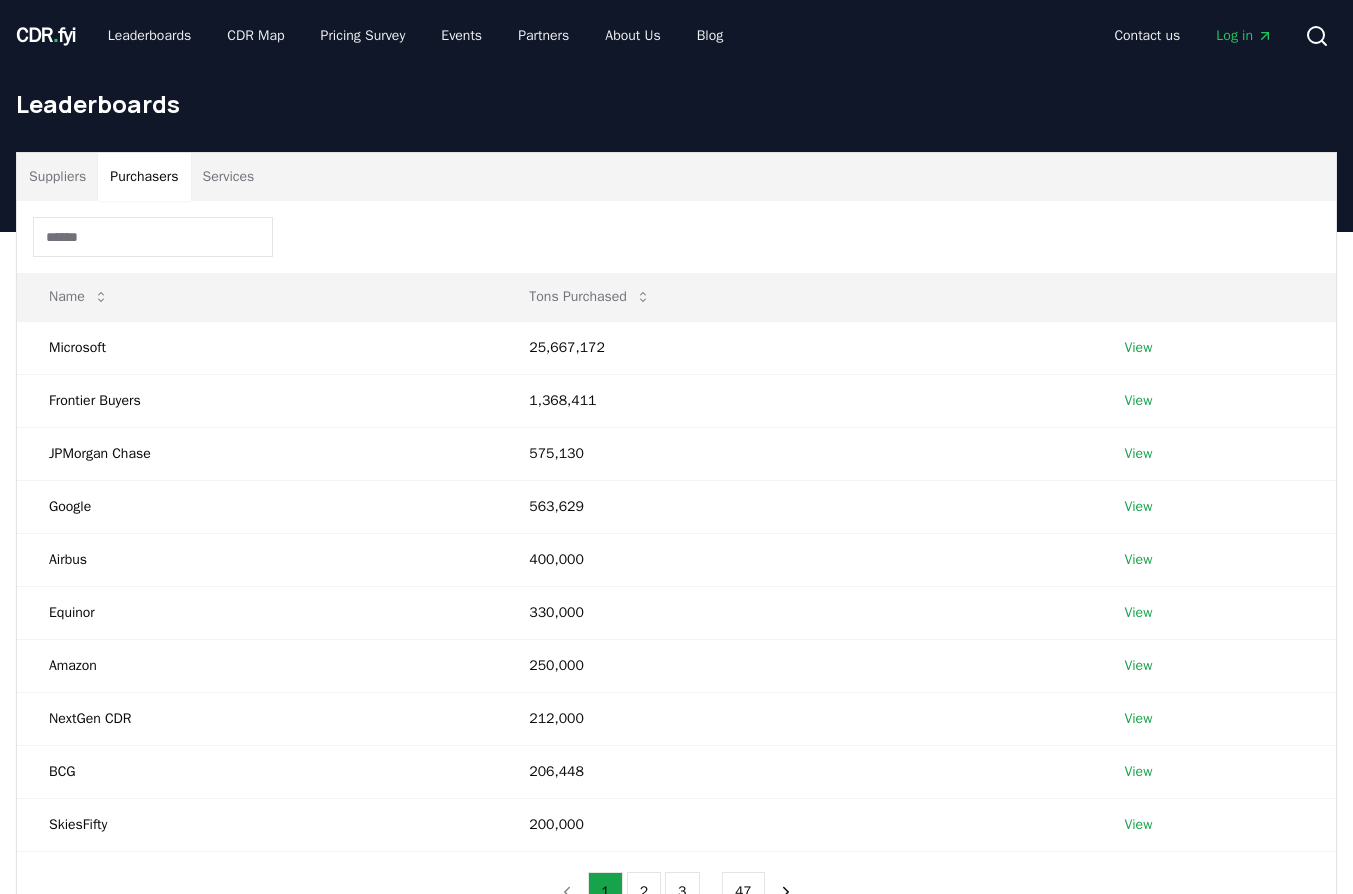 click on "Purchasers" at bounding box center (144, 177) 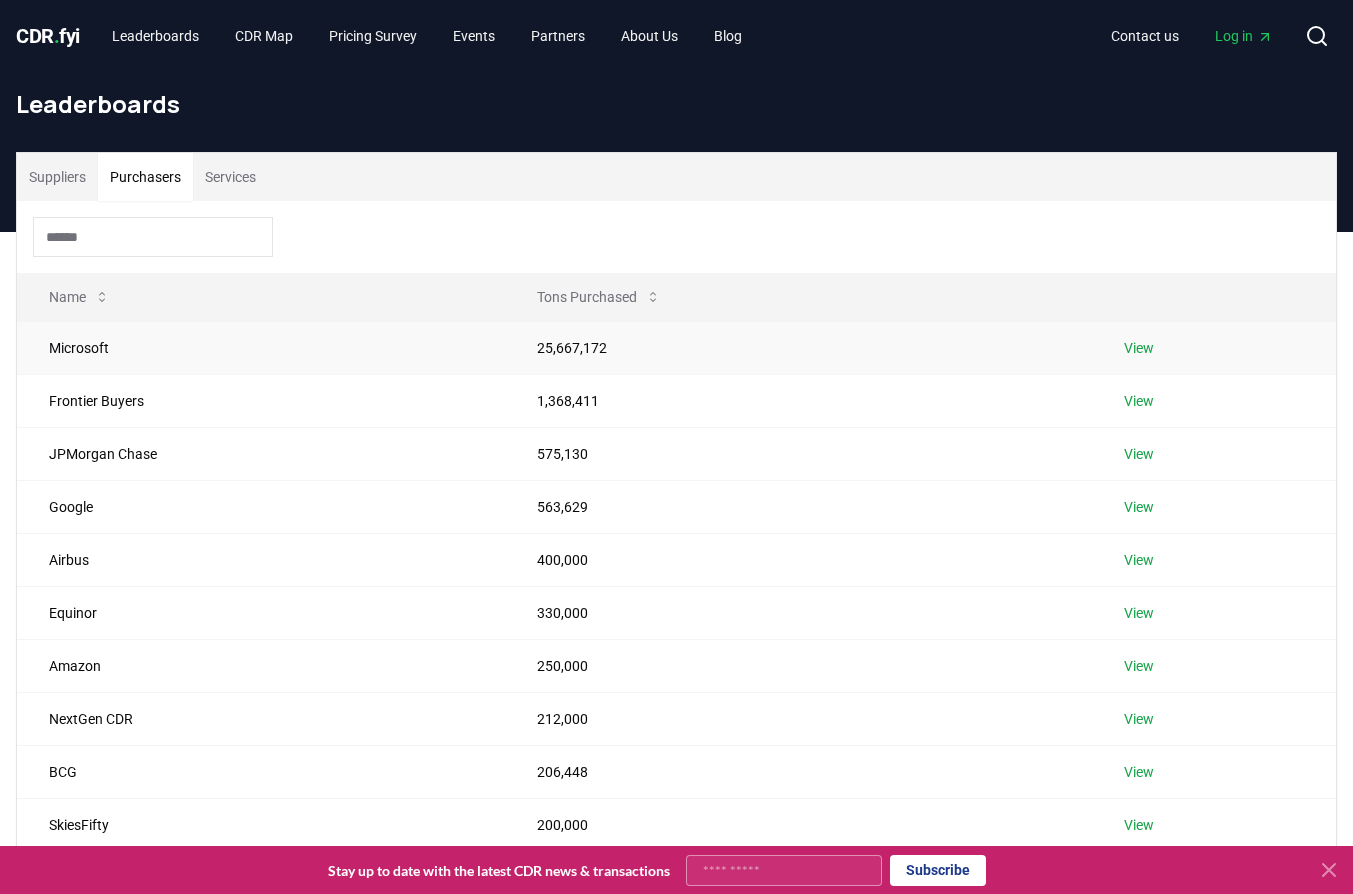 scroll, scrollTop: 524, scrollLeft: 0, axis: vertical 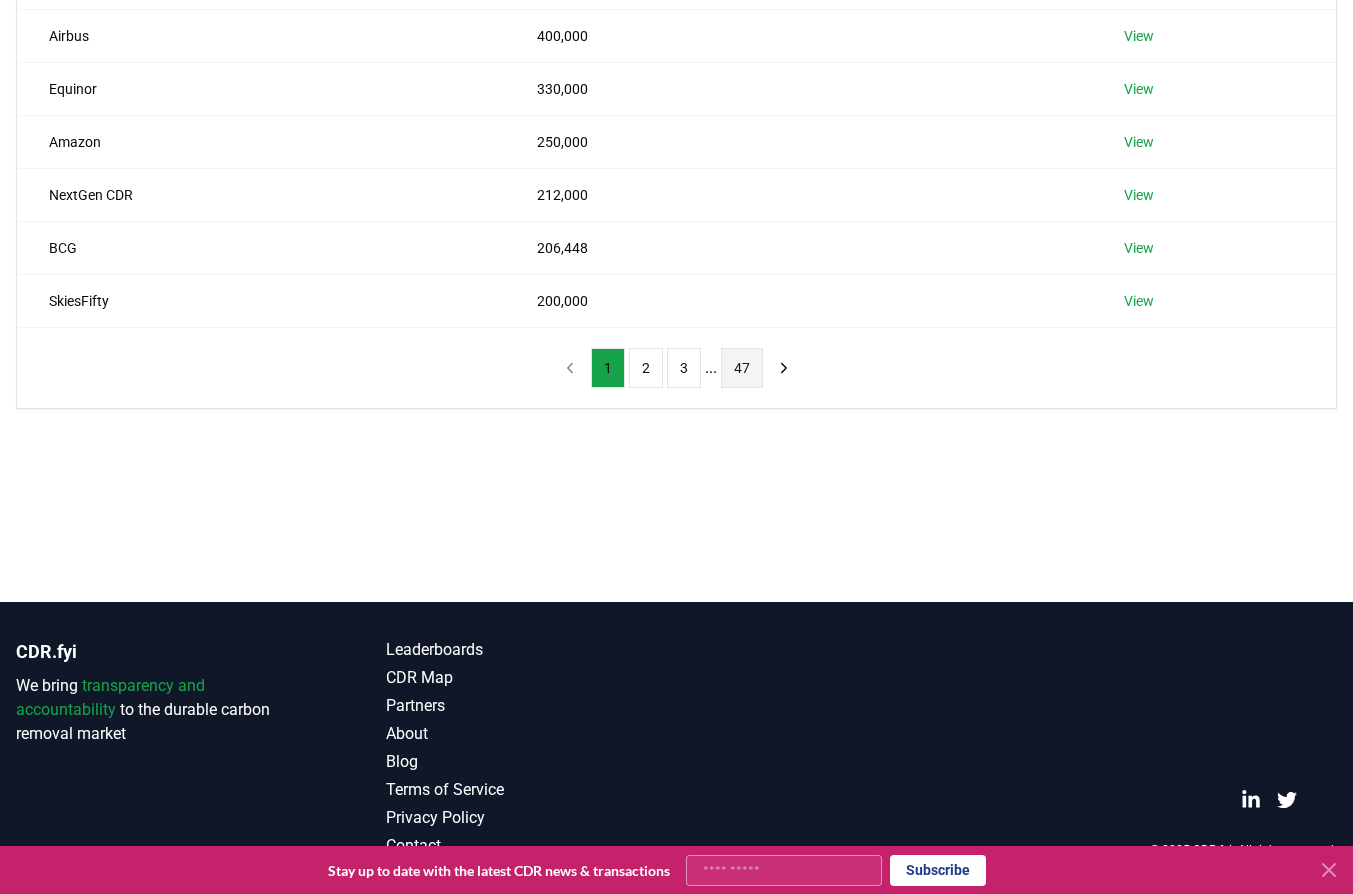 click on "47" at bounding box center [742, 368] 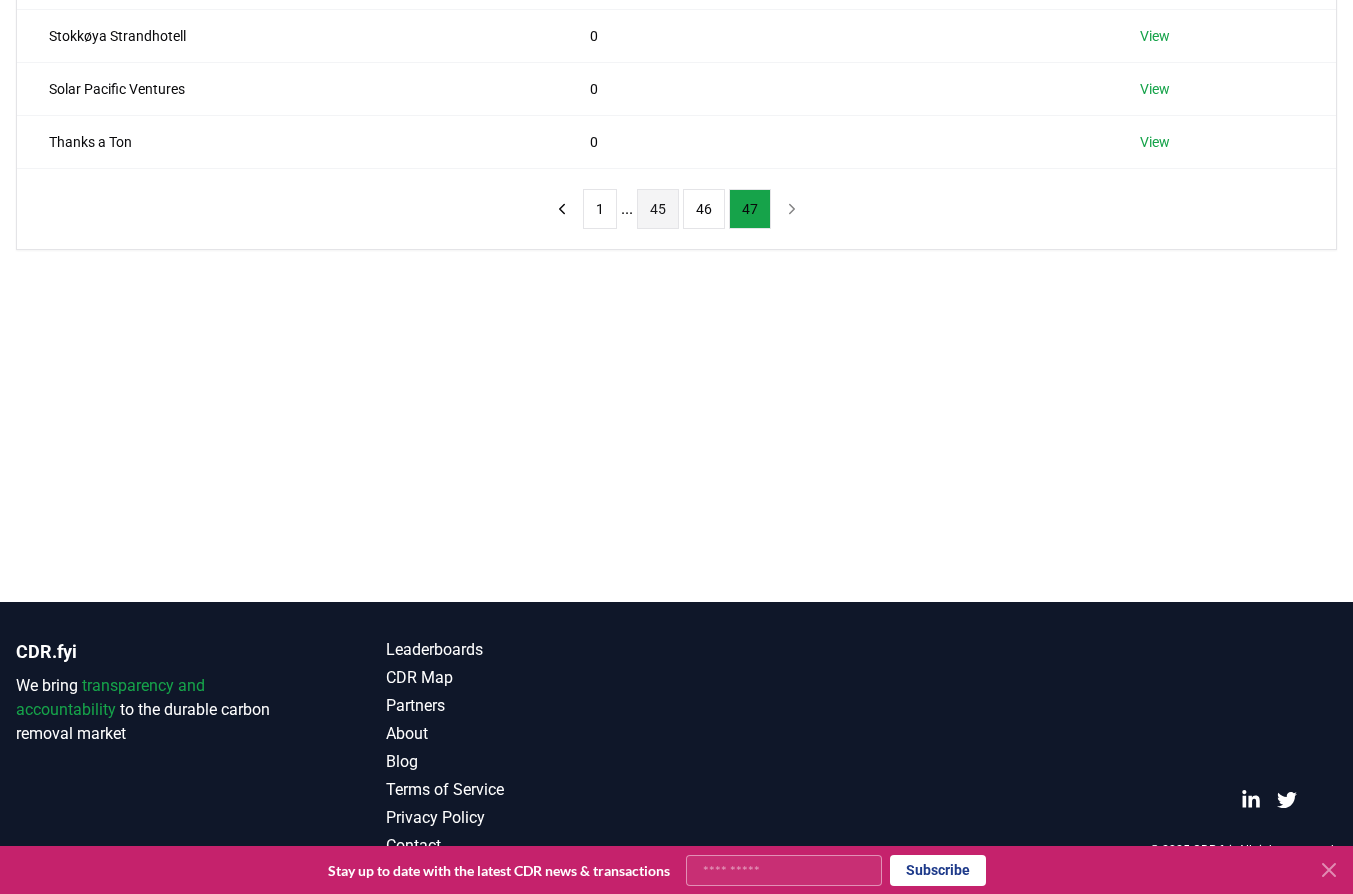 click on "45" at bounding box center (658, 209) 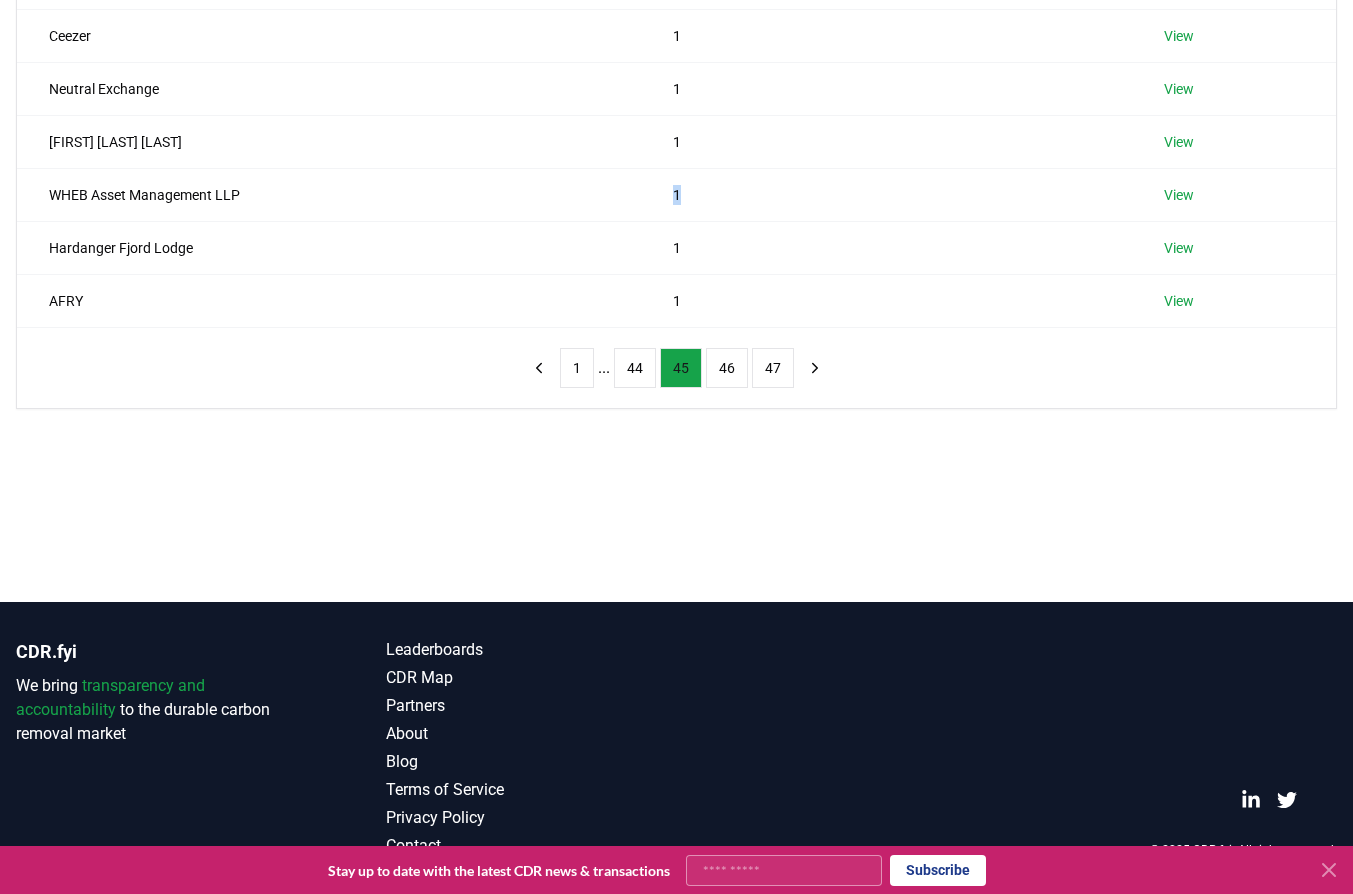 click on "1" at bounding box center (886, 194) 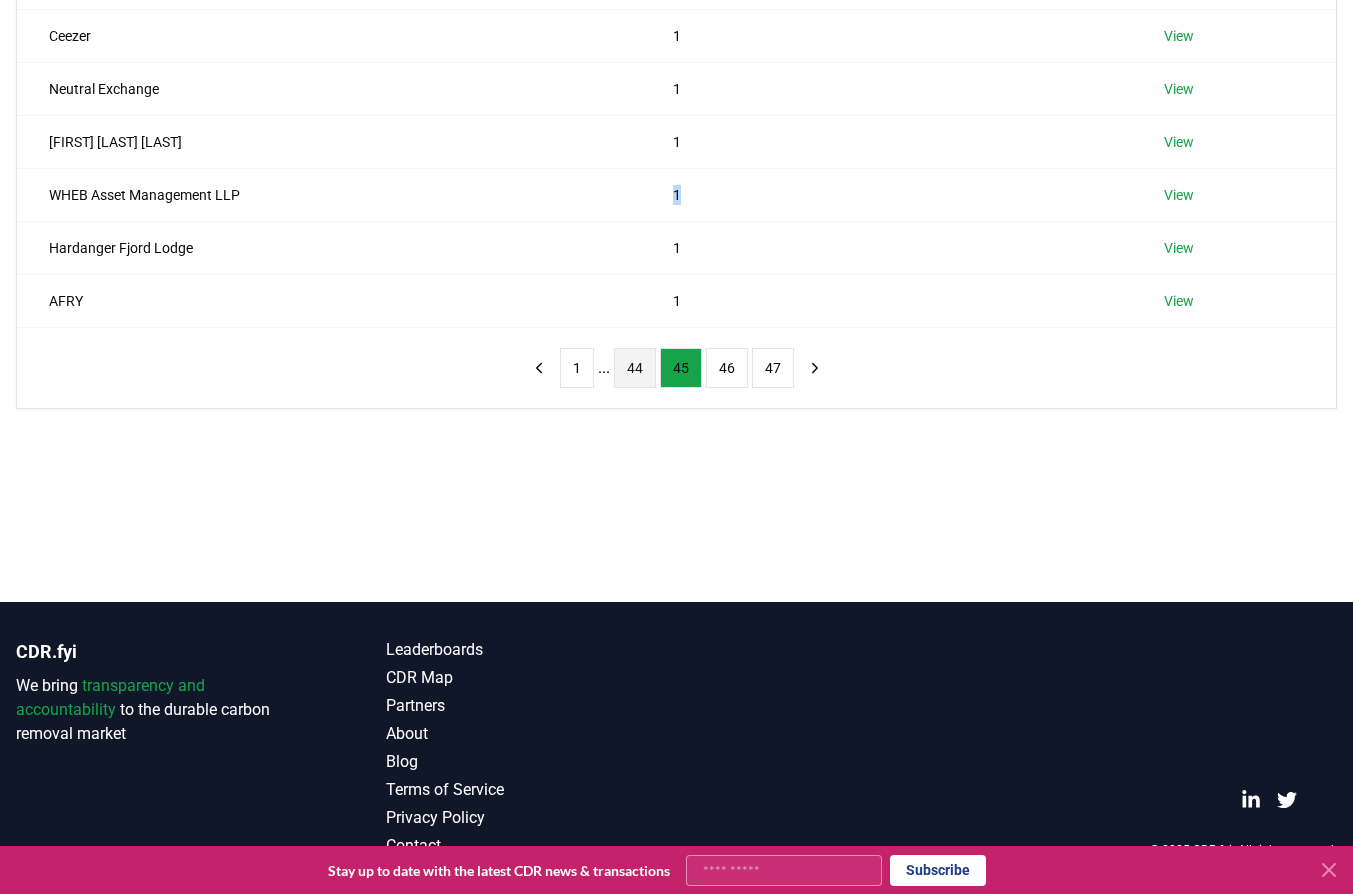 click on "44" at bounding box center (635, 368) 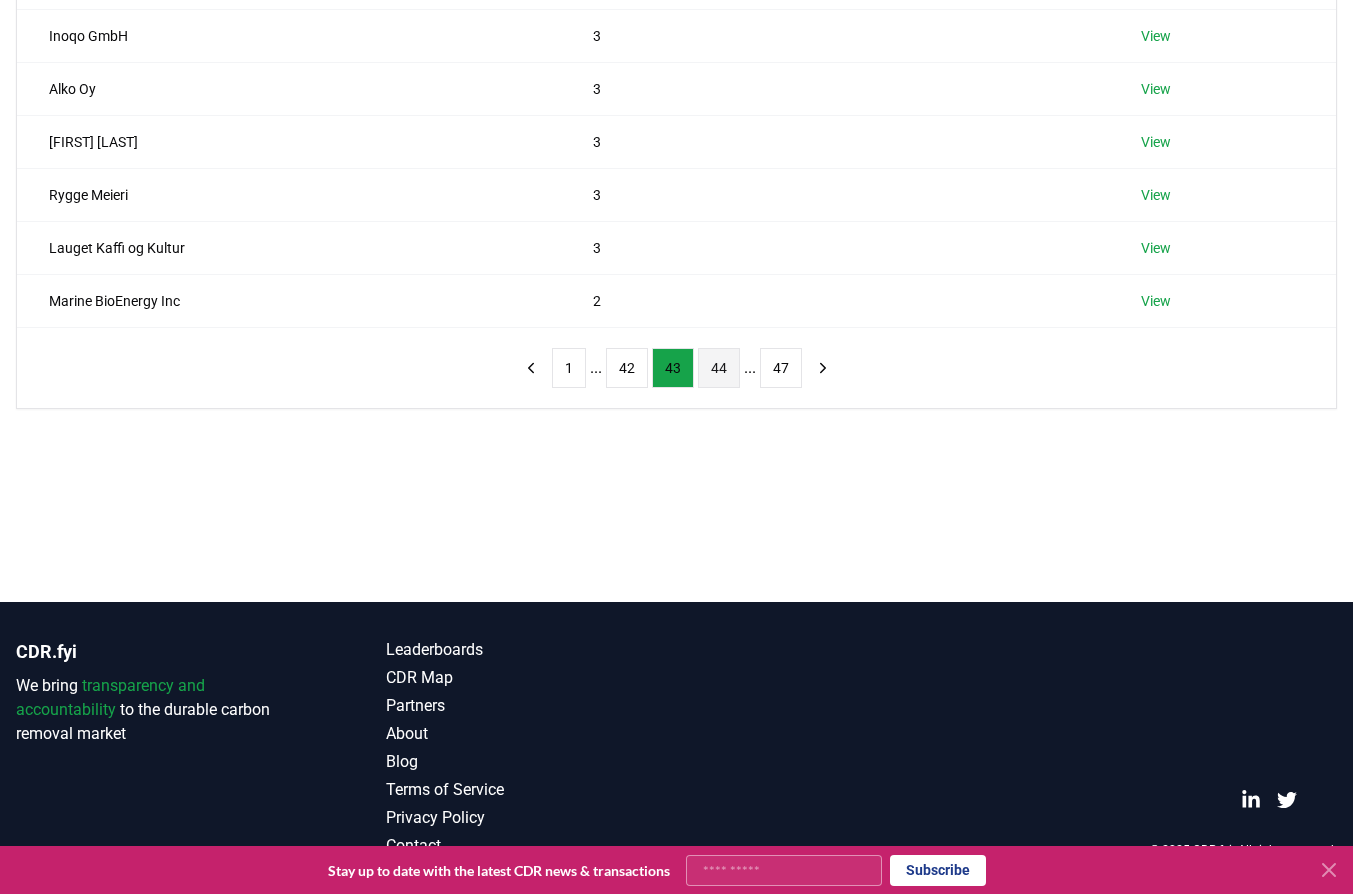 click on "42" at bounding box center [627, 368] 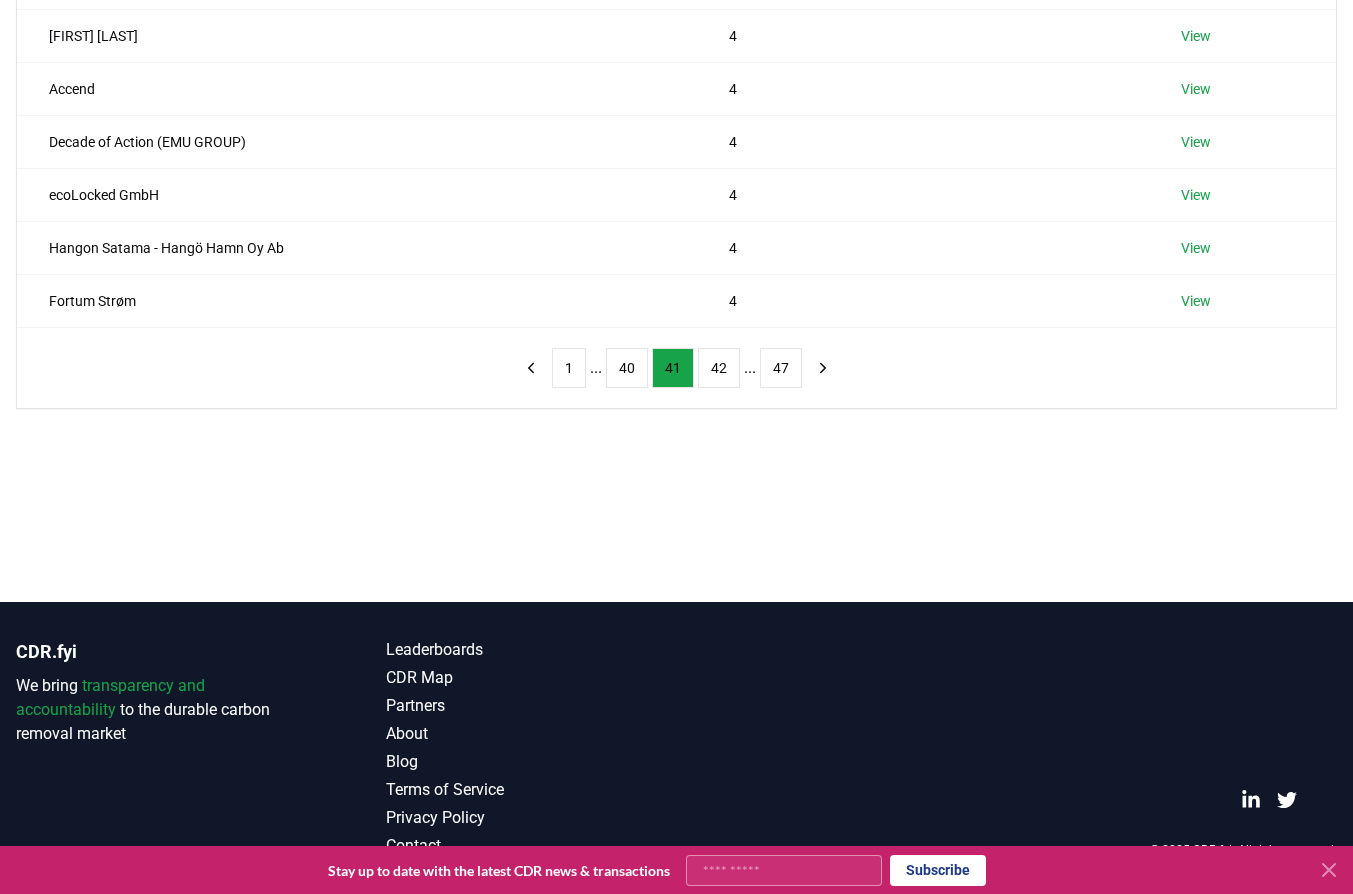 click on "40" at bounding box center (627, 368) 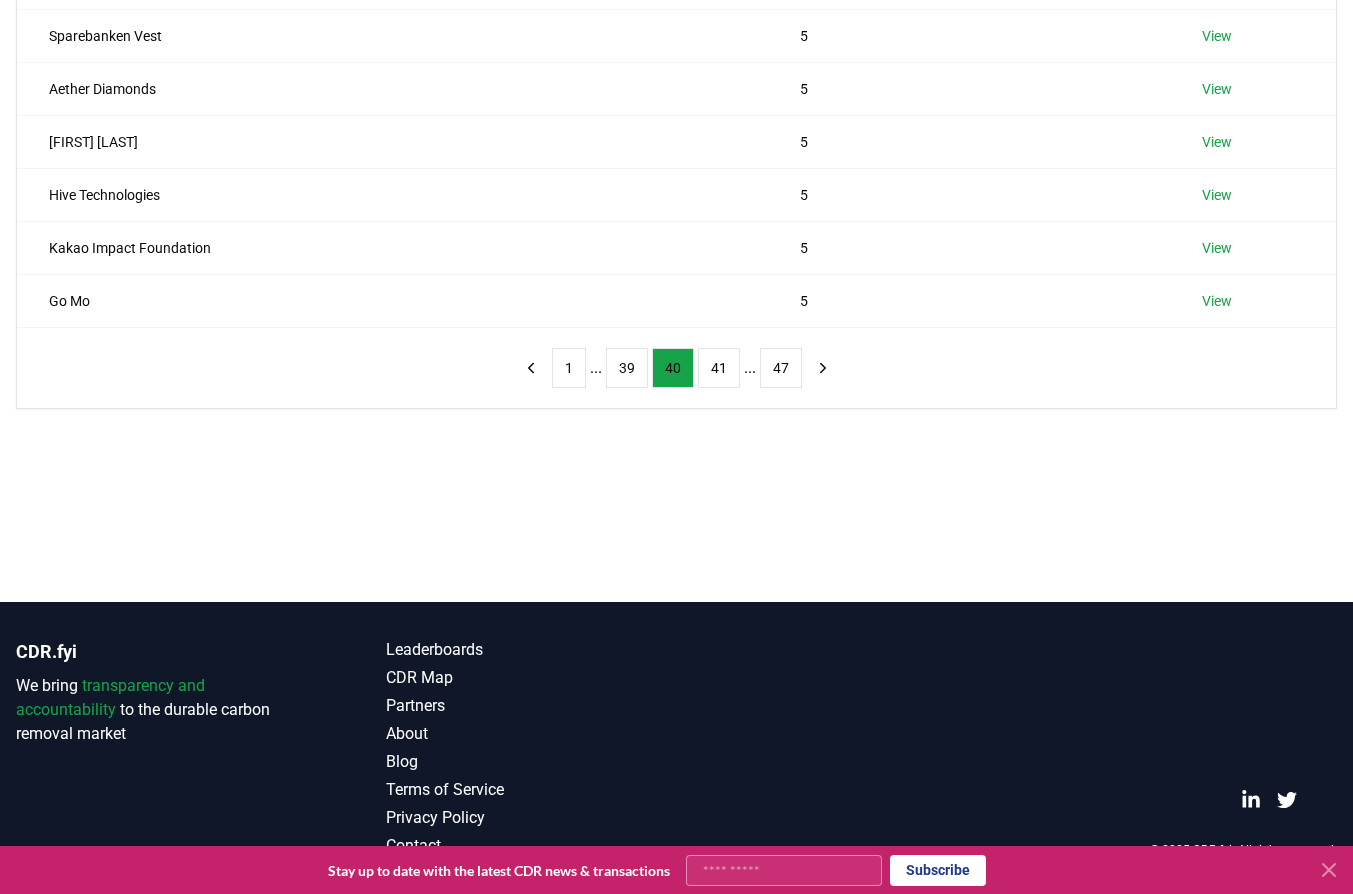 click on "39" at bounding box center (627, 368) 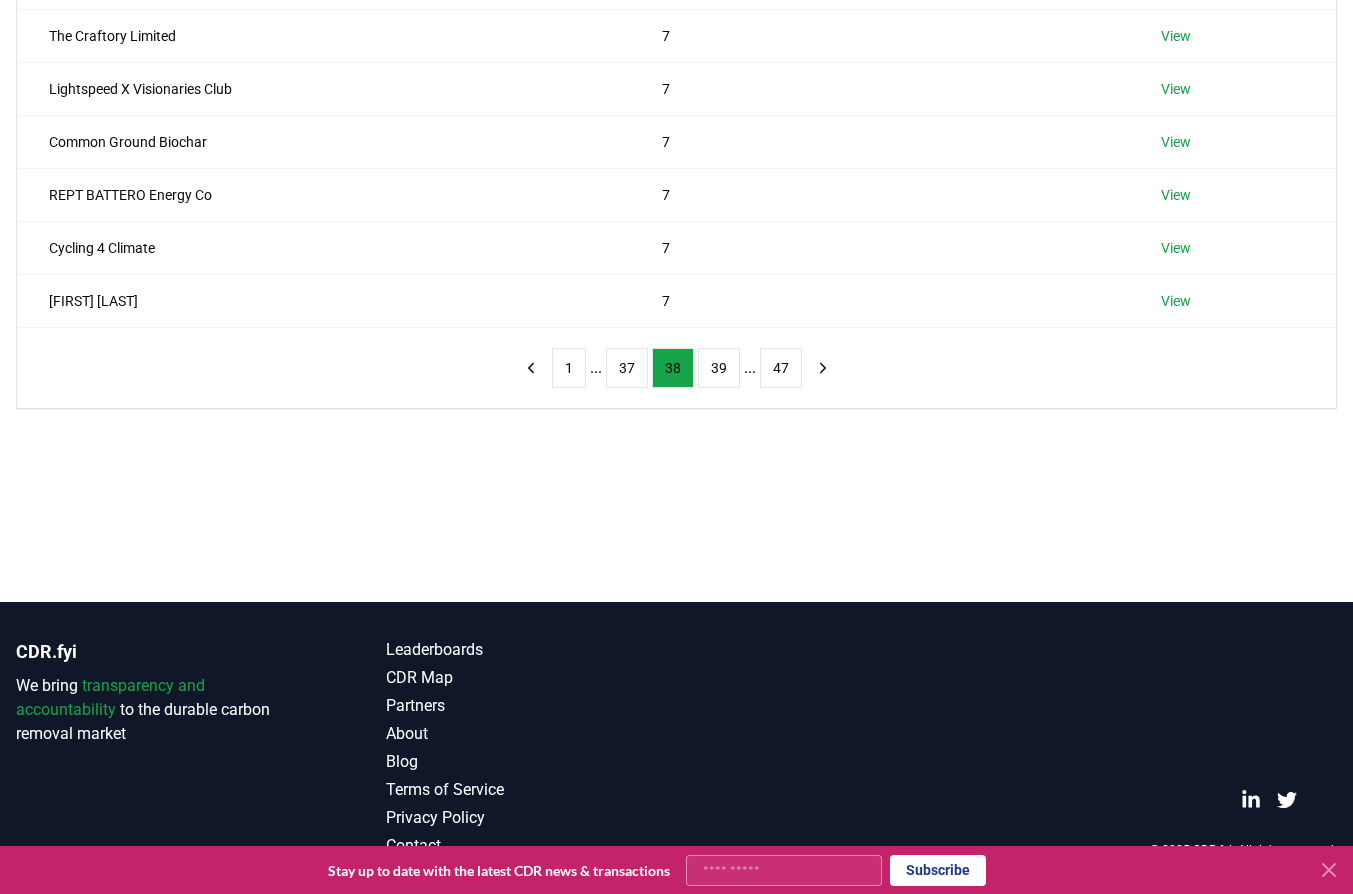 click on "37" at bounding box center [627, 368] 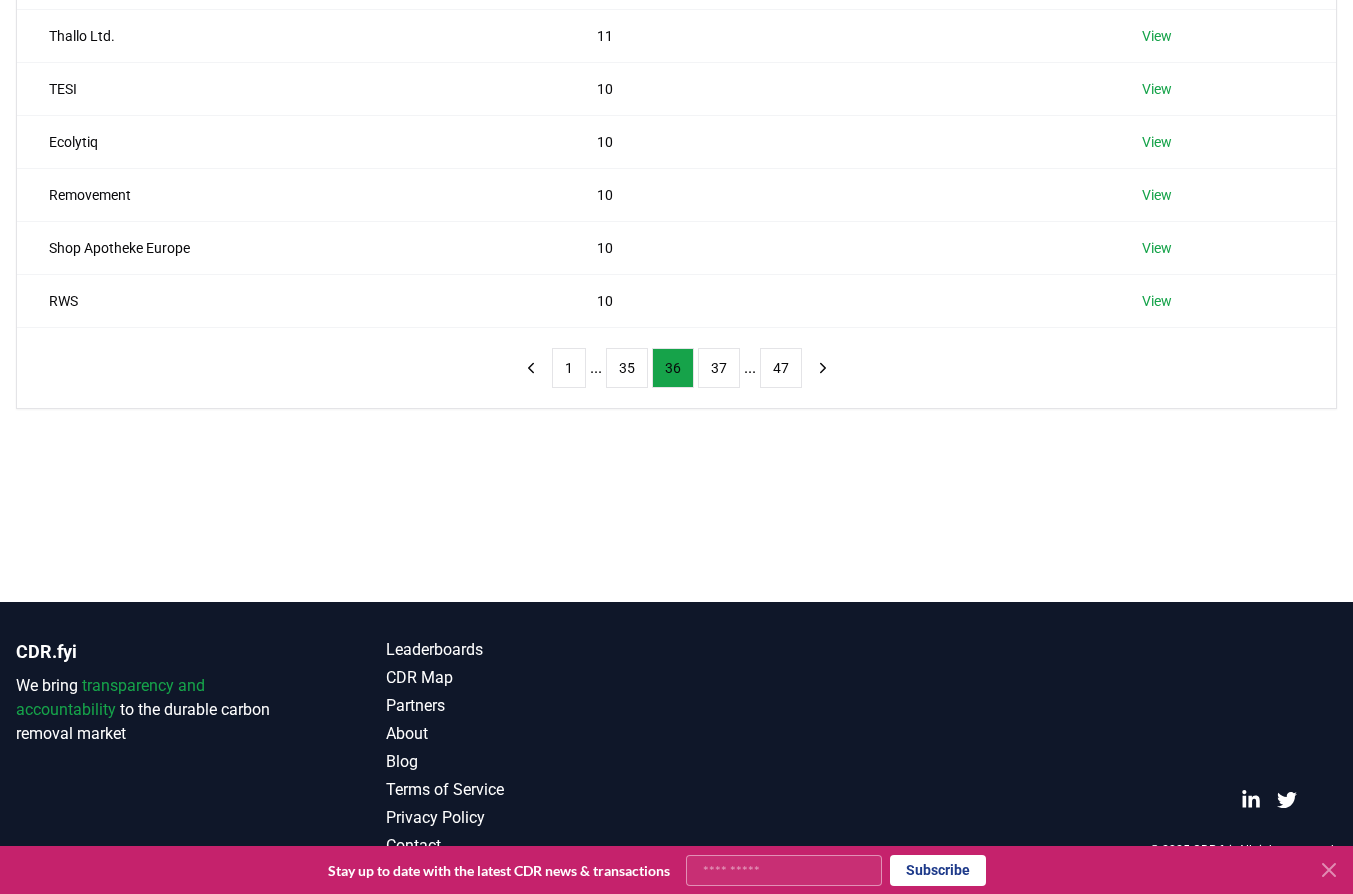 click on "35" at bounding box center (627, 368) 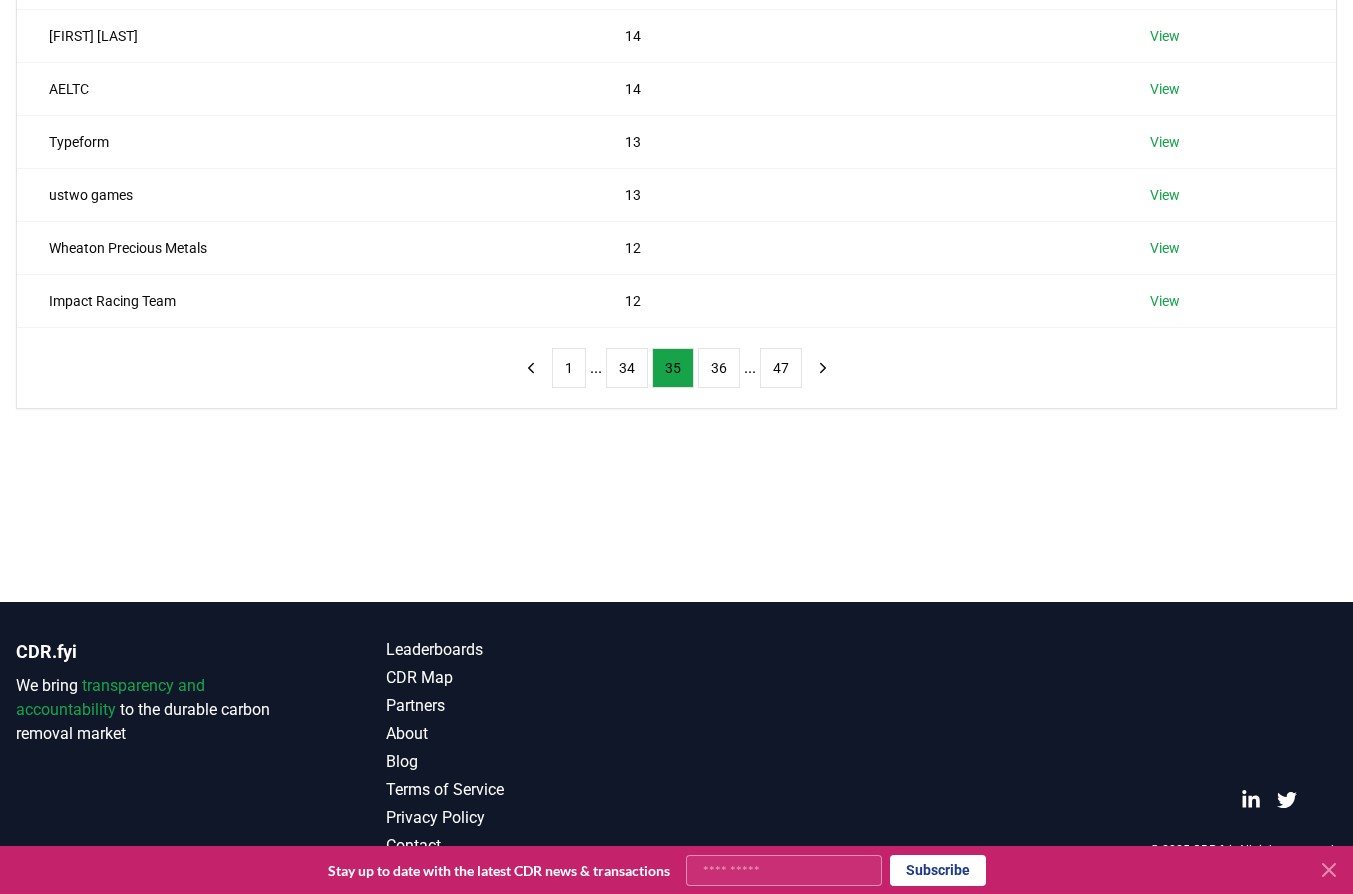 click on "34" at bounding box center [627, 368] 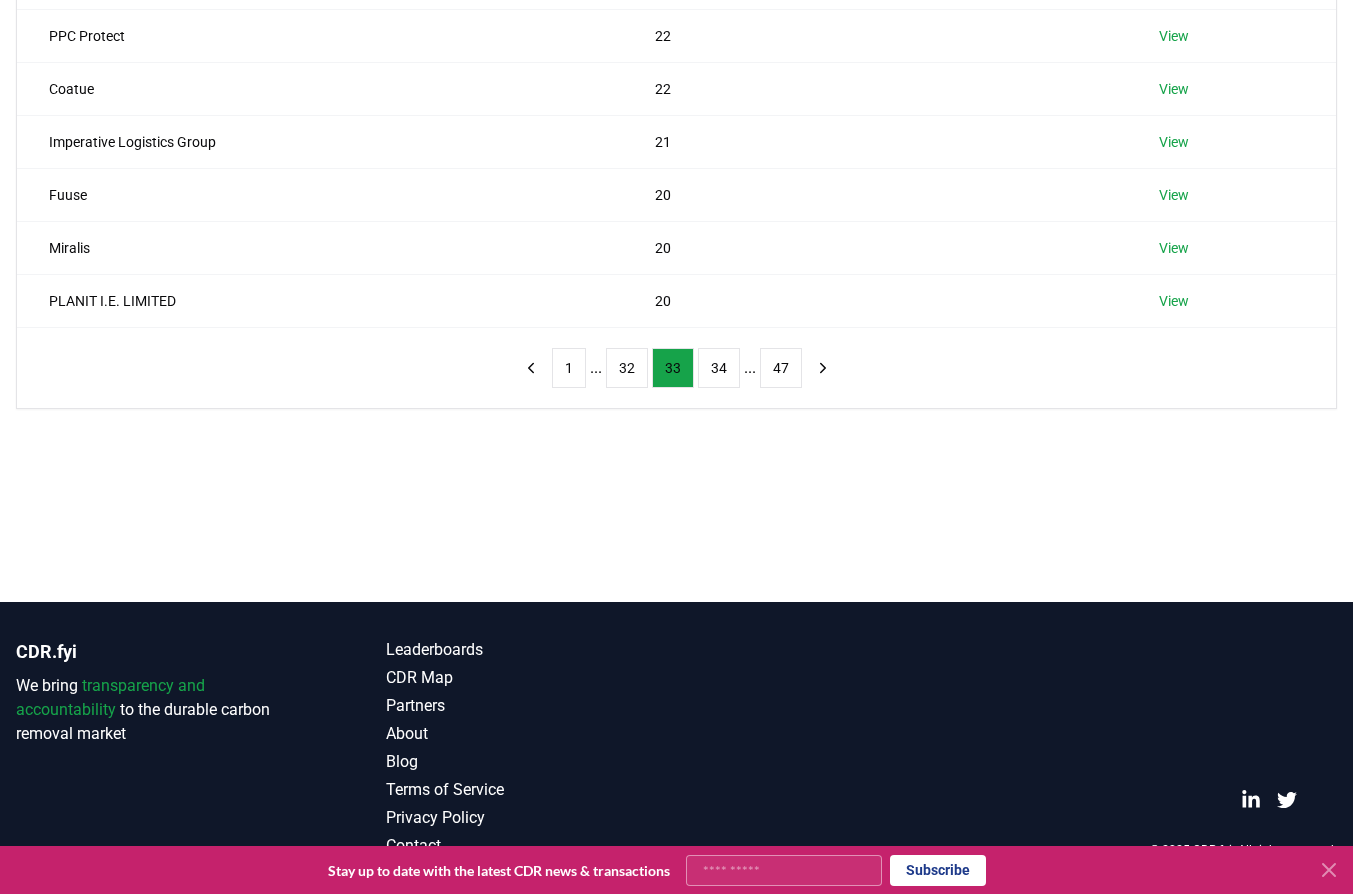 click on "32" at bounding box center (627, 368) 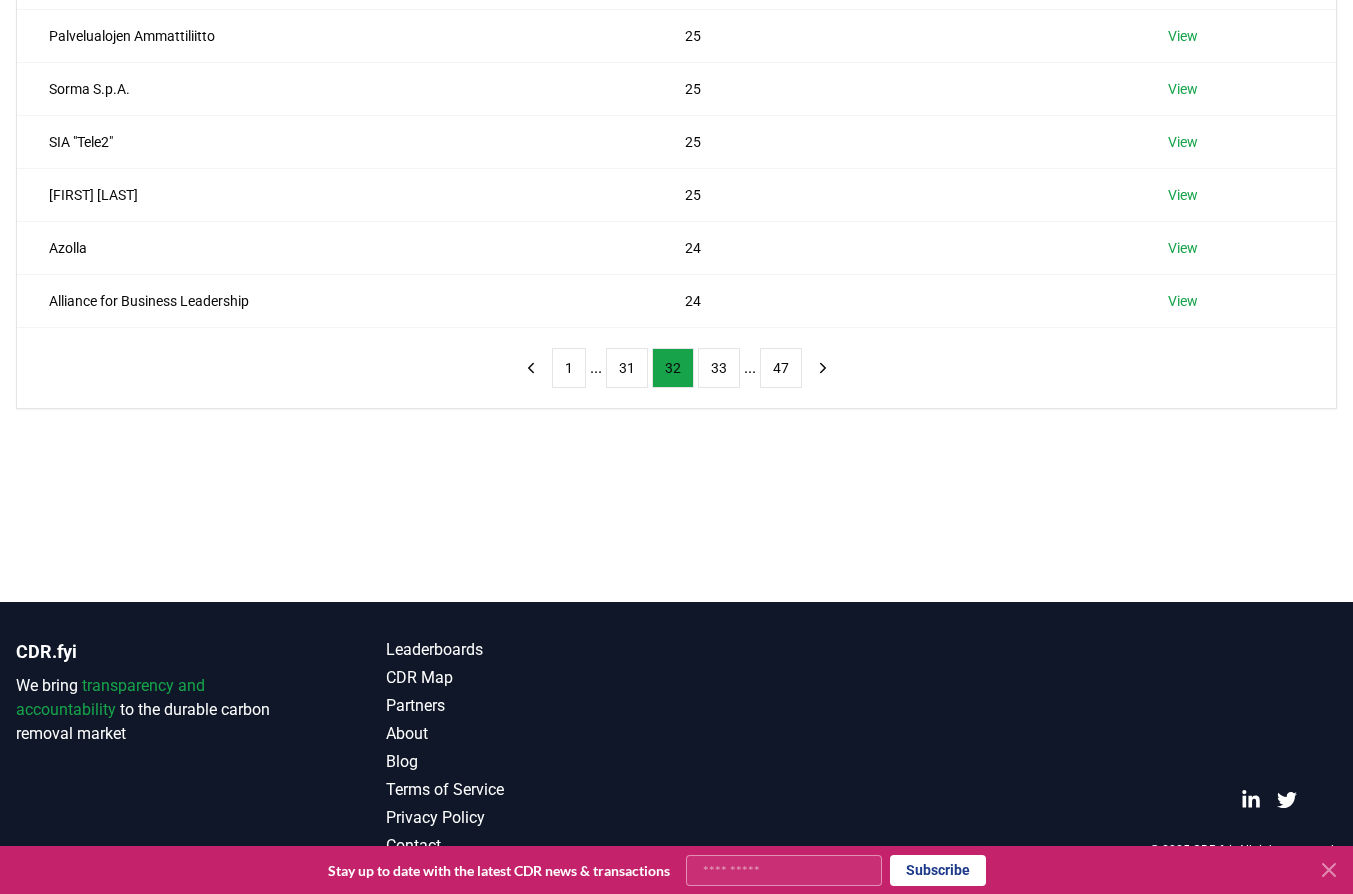 click on "31" at bounding box center (627, 368) 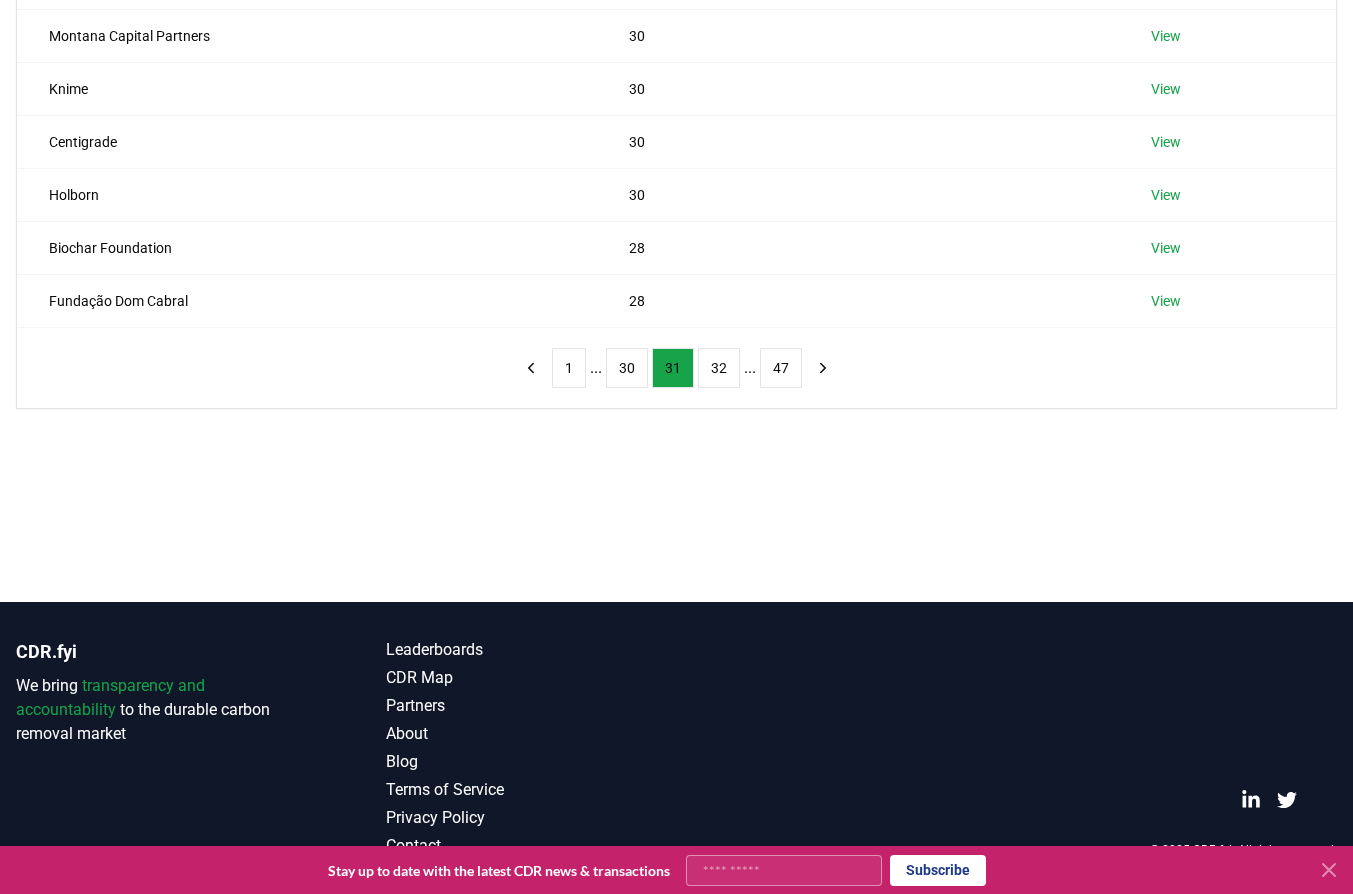 click on "Name Tons Purchased Thing Technologies 35 View T. Rowe Price 35 View Länsförsäkringar 35 View Matrixport 35 View Montana Capital Partners 30 View Knime 30 View Centigrade 30 View Holborn 30 View Biochar Foundation 28 View Fundação Dom Cabral 28 View 1 ... 30 31 32 ... 47" at bounding box center [676, 42] 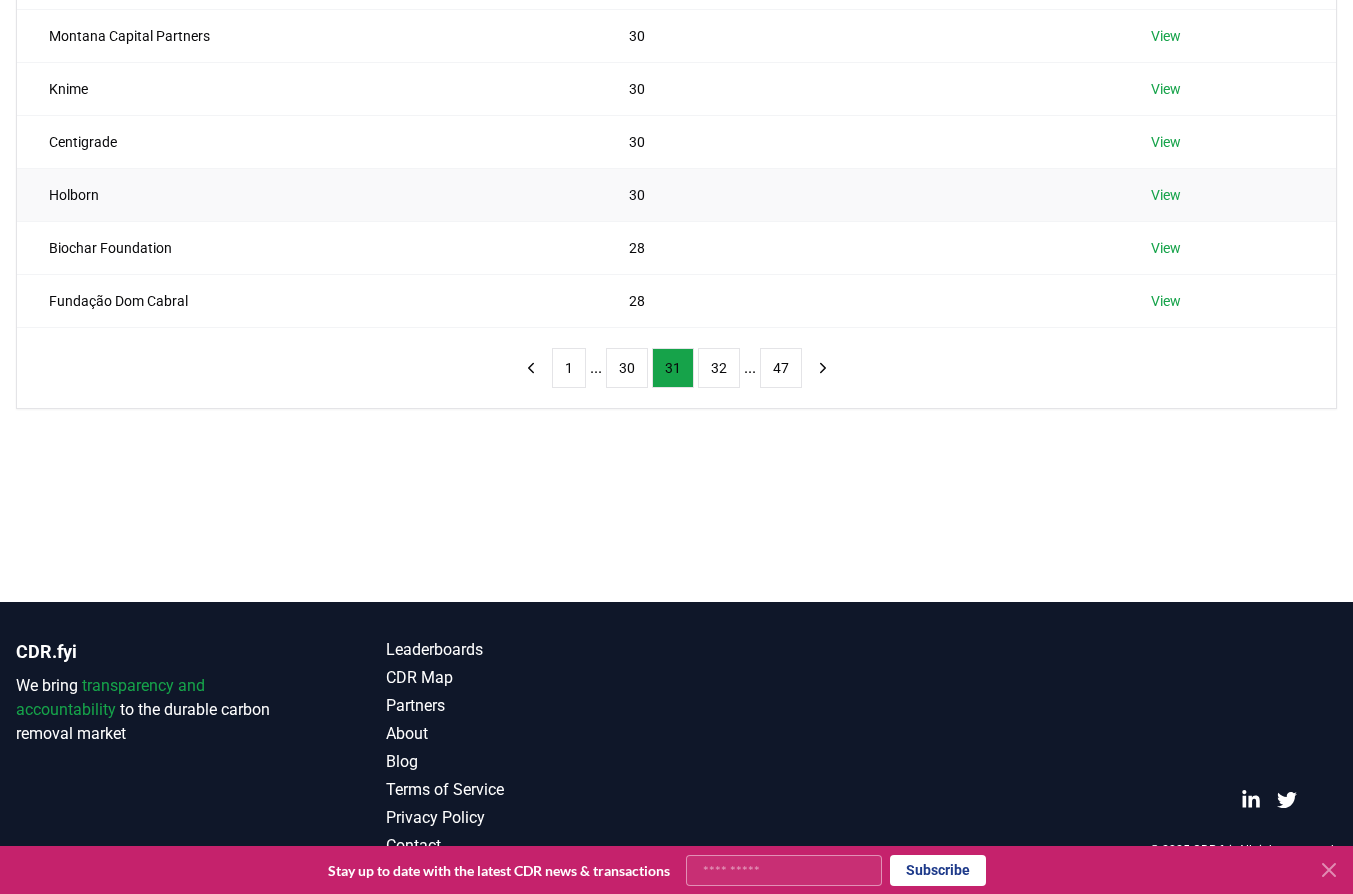 click on "Holborn" at bounding box center [307, 194] 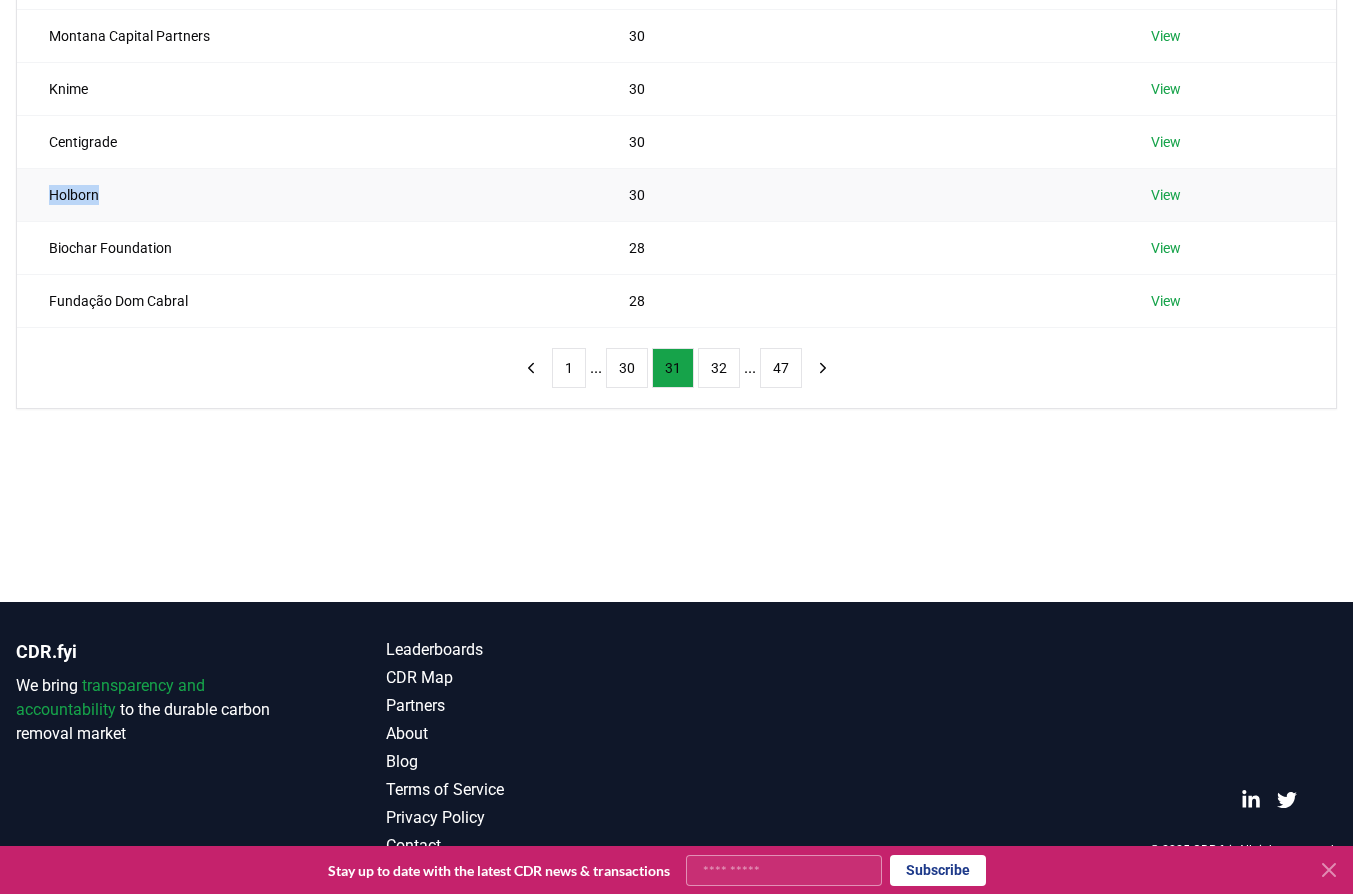 click on "Holborn" at bounding box center (307, 194) 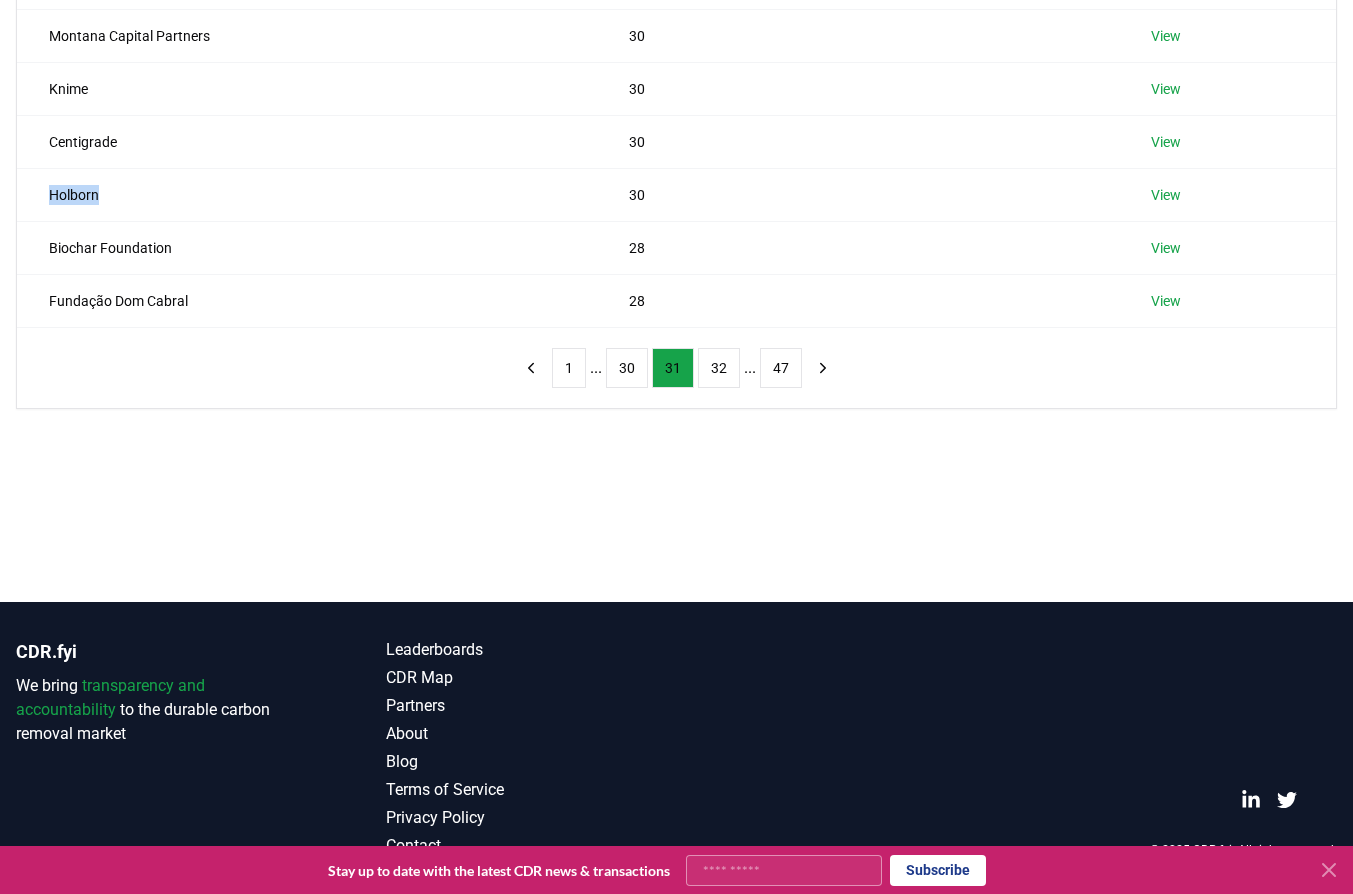 copy on "Holborn" 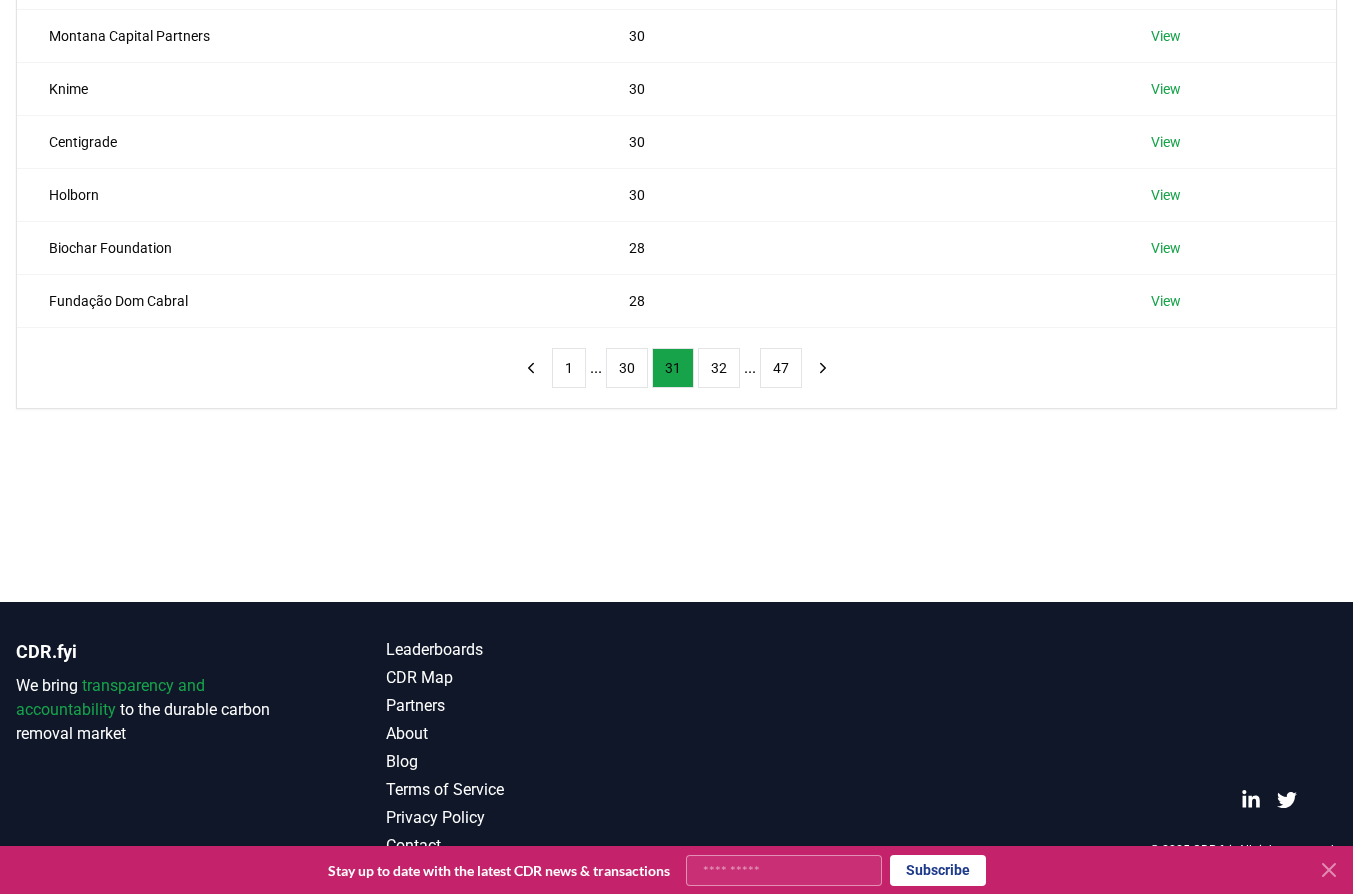 click on "Suppliers Purchasers Services Name Tons Purchased Thing Technologies 35 View T. Rowe Price 35 View Länsförsäkringar 35 View Matrixport 35 View Montana Capital Partners 30 View Knime 30 View Centigrade 30 View Holborn 30 View Biochar Foundation 28 View Fundação Dom Cabral 28 View 1 ... 30 31 32 ... 47" at bounding box center (676, 155) 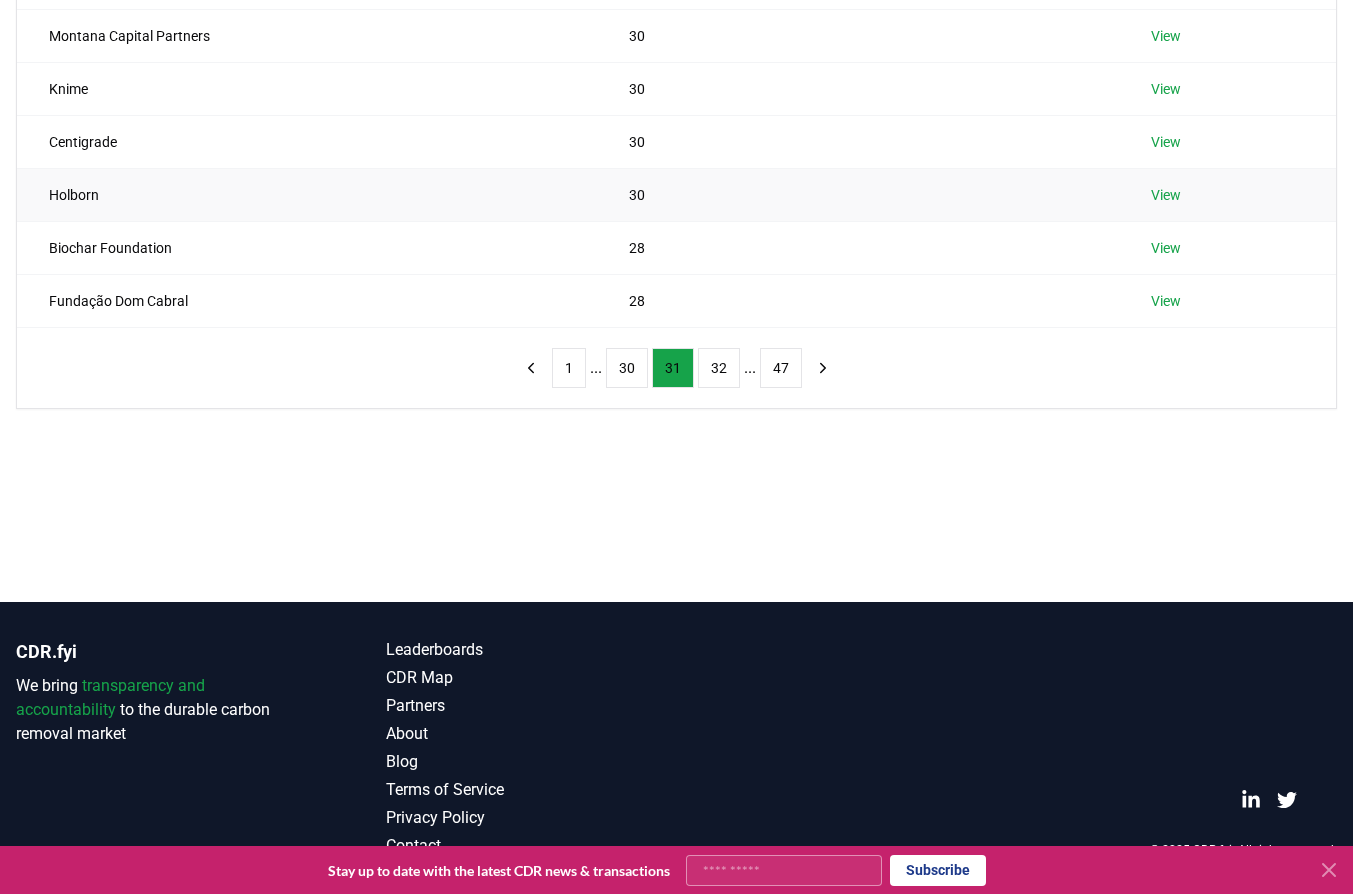 click on "Holborn" at bounding box center (307, 194) 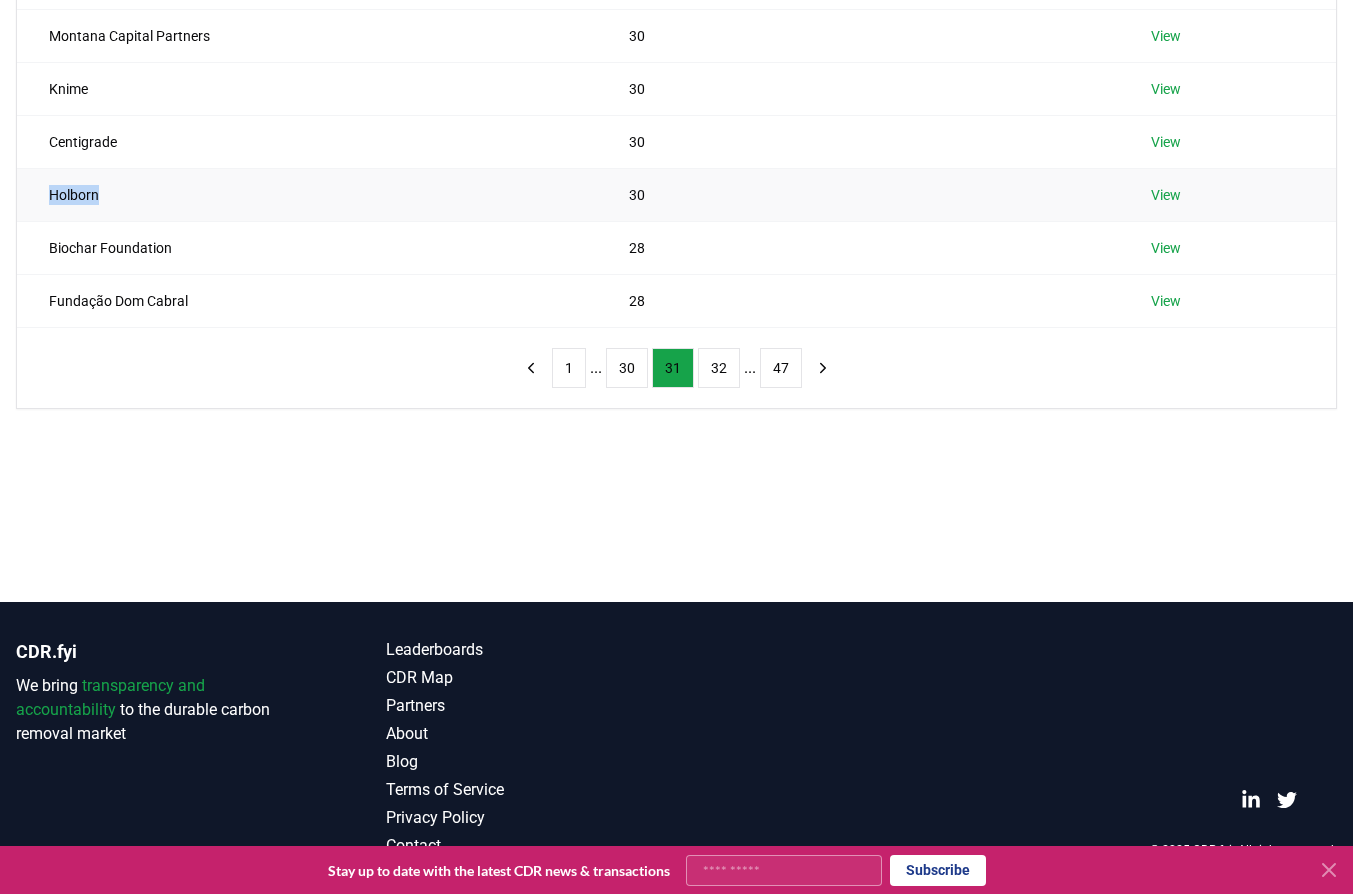 click on "Holborn" at bounding box center (307, 194) 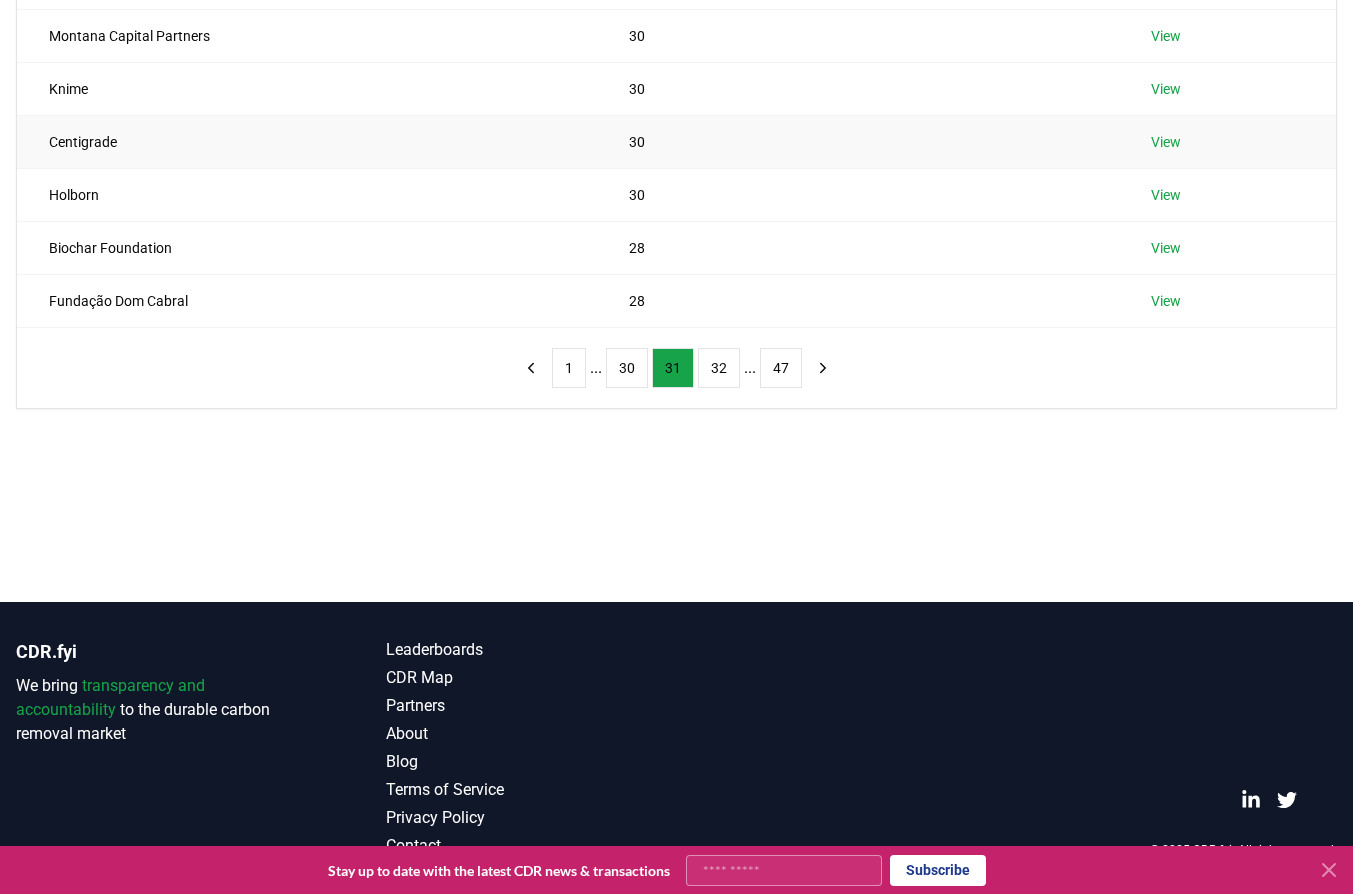 click on "Centigrade" at bounding box center [307, 141] 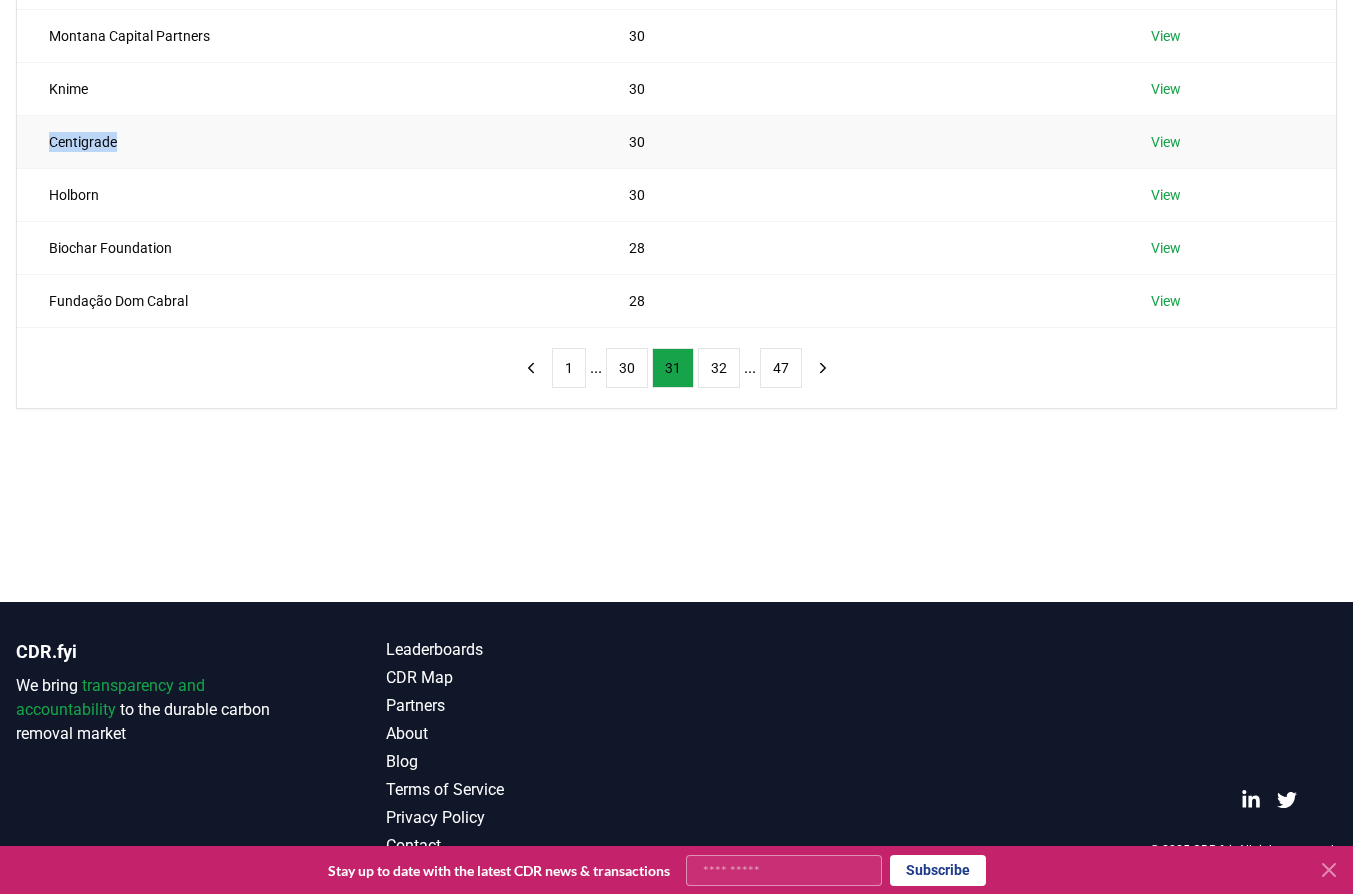 click on "Centigrade" at bounding box center (307, 141) 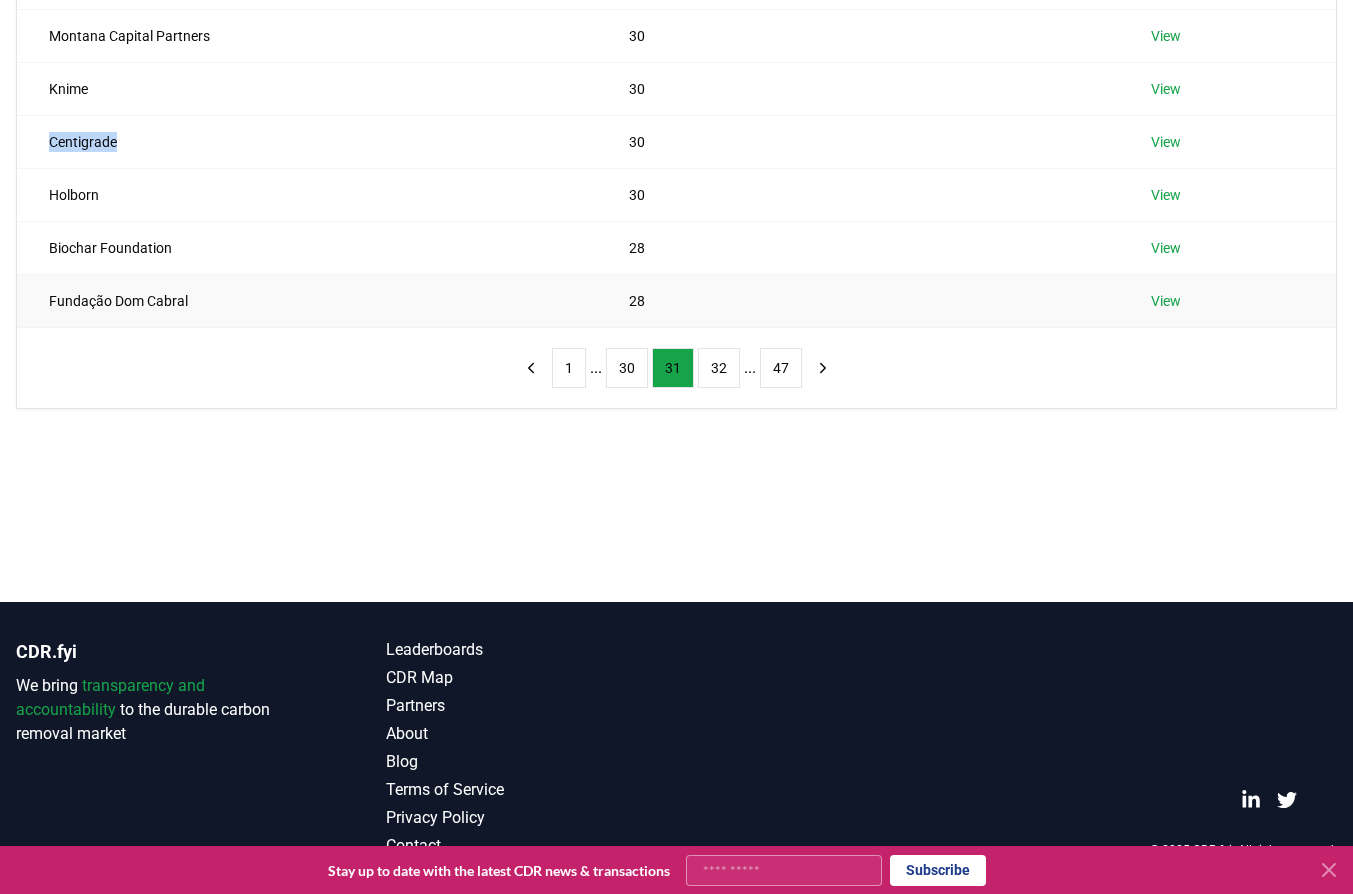copy on "Centigrade" 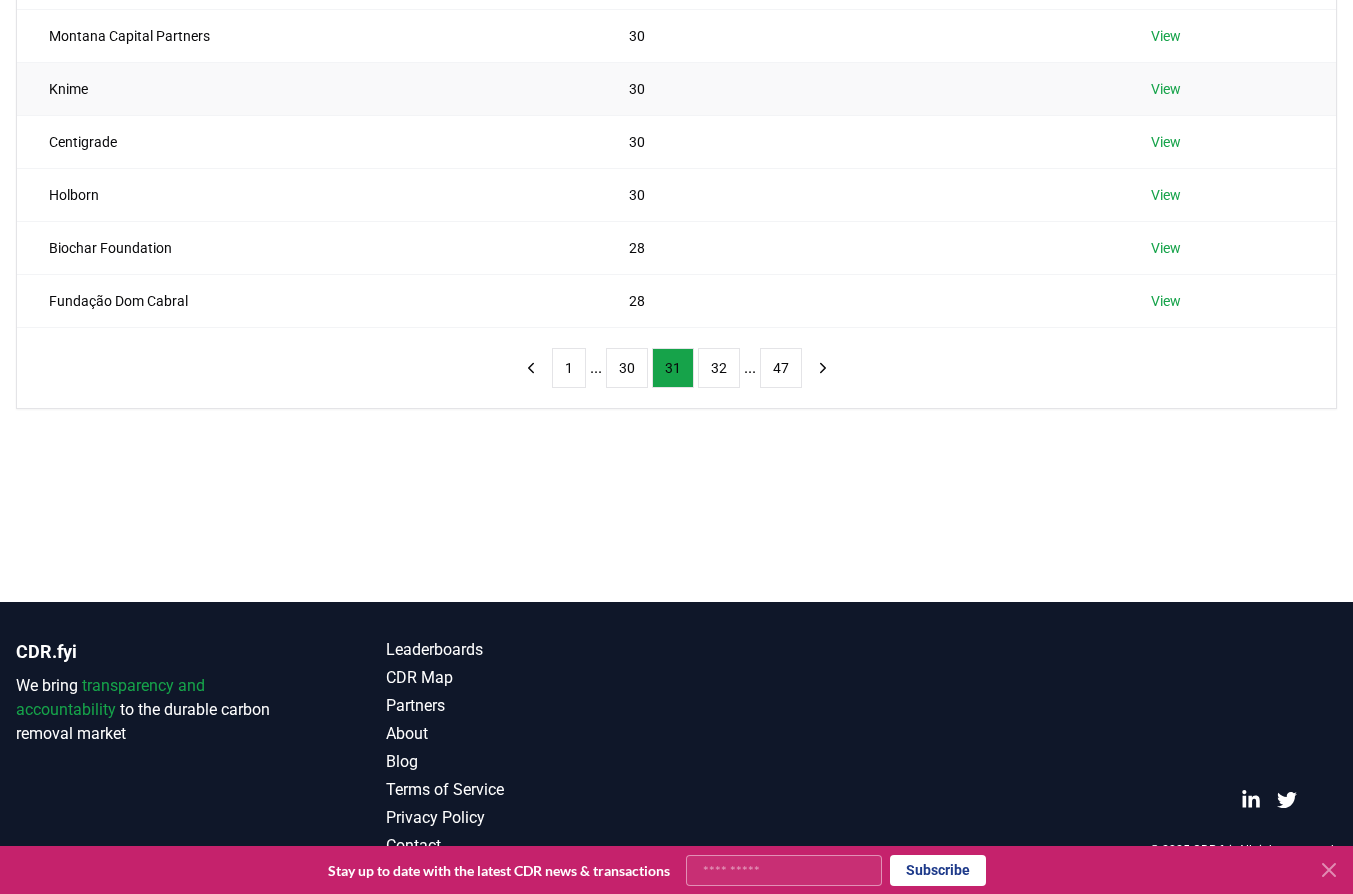 click on "Knime" at bounding box center [307, 88] 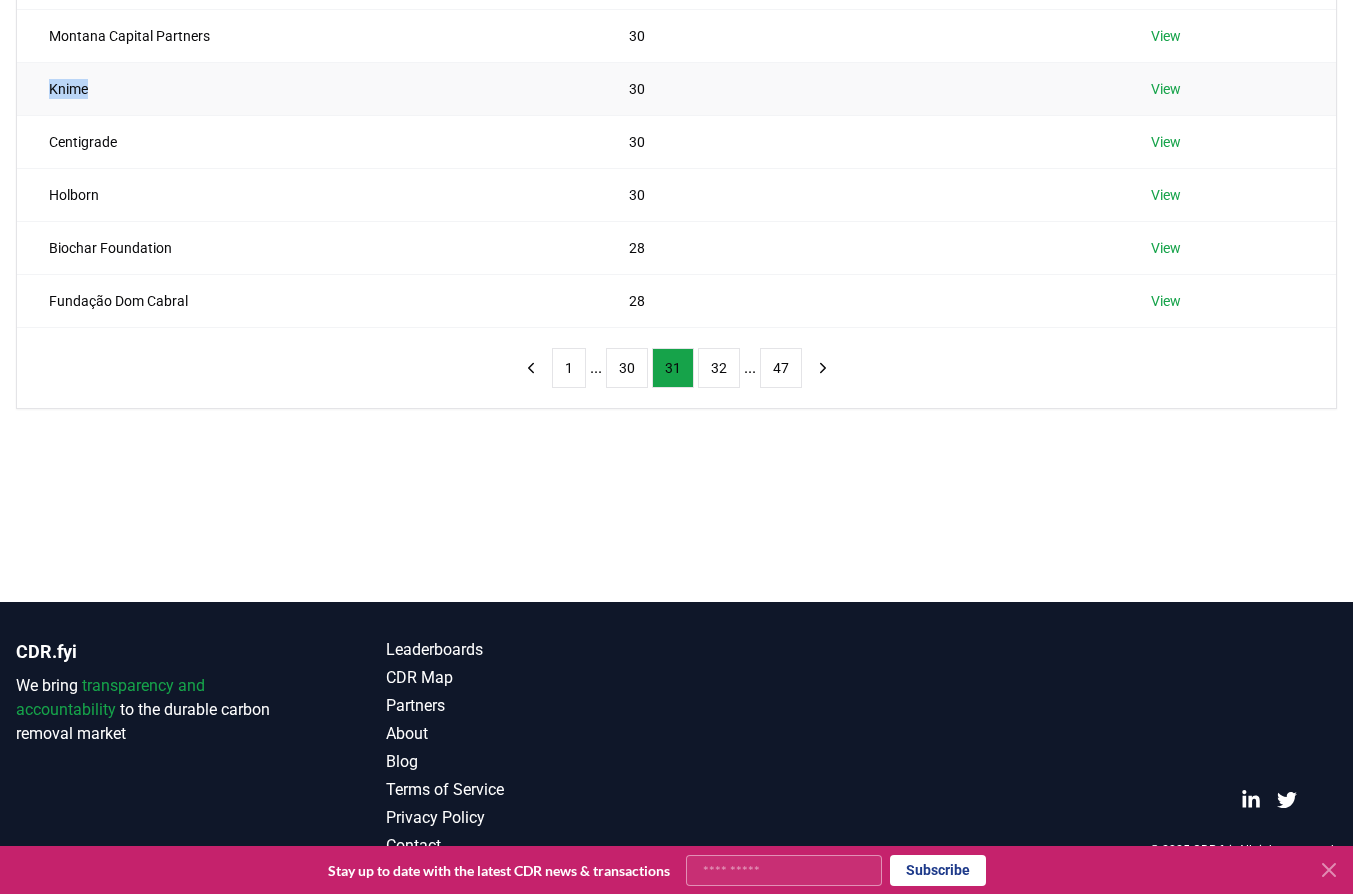click on "Knime" at bounding box center [307, 88] 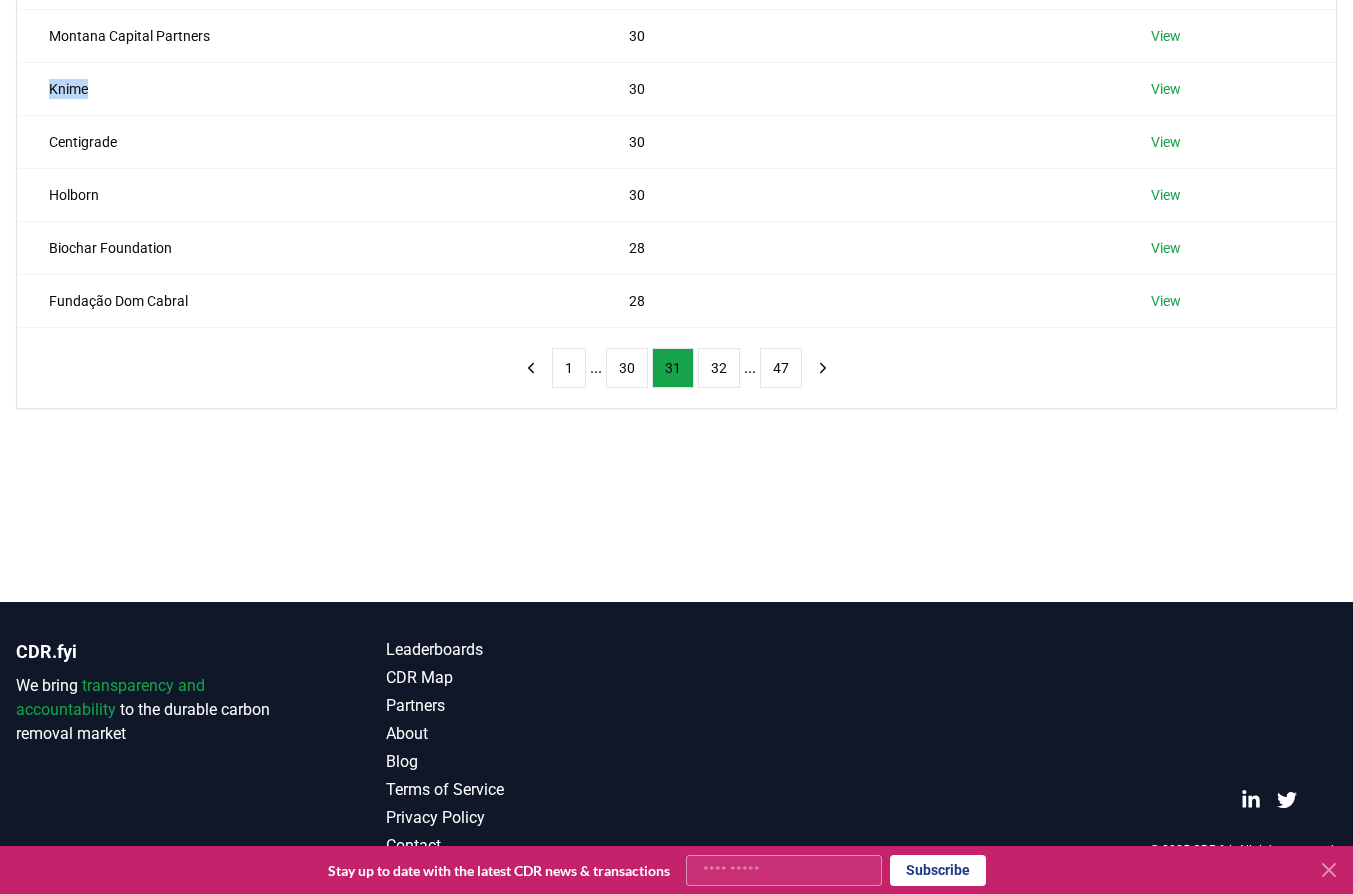 copy on "Knime" 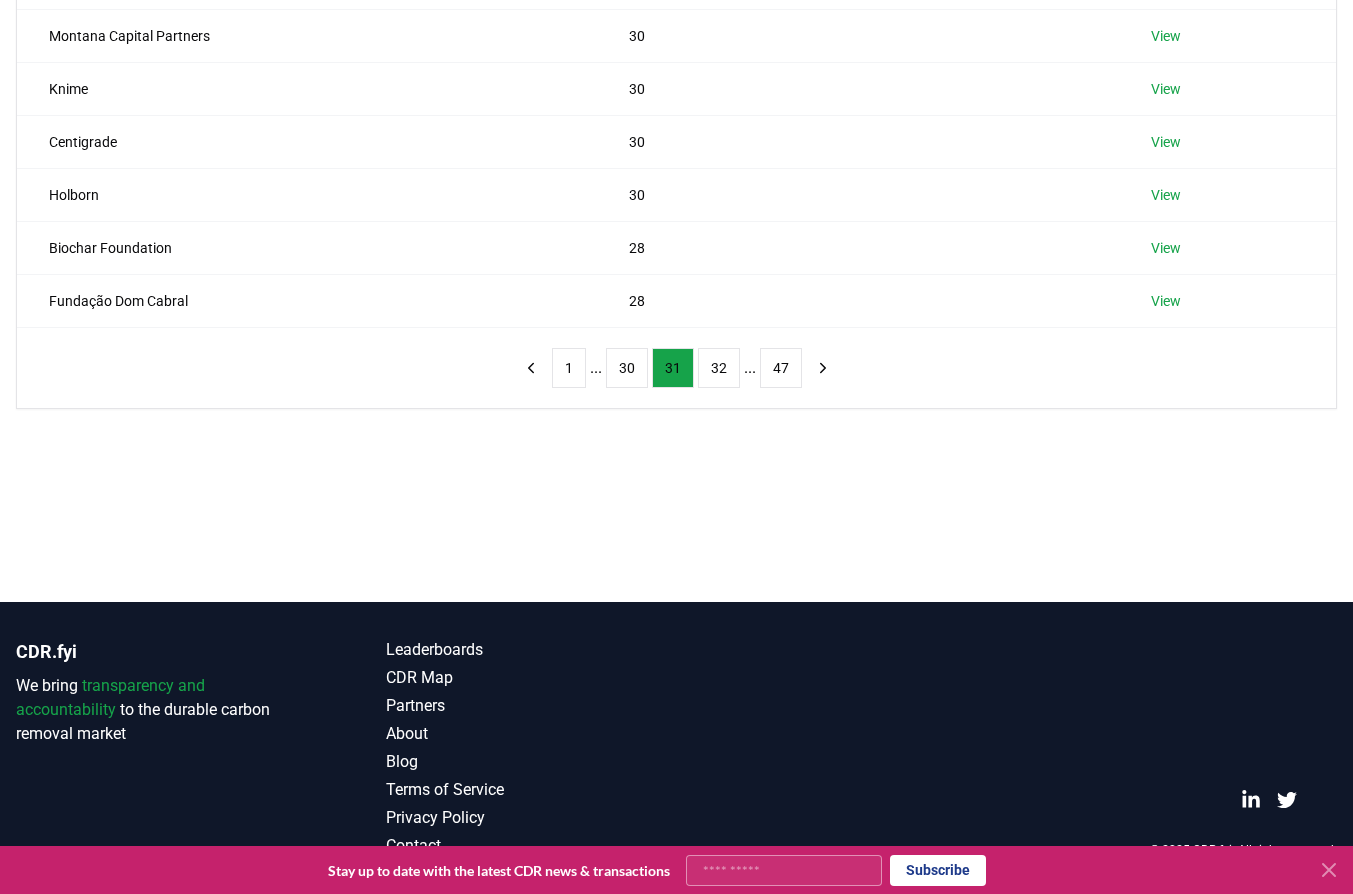 click on "Suppliers Purchasers Services Name Tons Purchased Thing Technologies 35 View T. Rowe Price 35 View Länsförsäkringar 35 View Matrixport 35 View Montana Capital Partners 30 View Knime 30 View Centigrade 30 View Holborn 30 View Biochar Foundation 28 View Fundação Dom Cabral 28 View 1 ... 30 31 32 ... 47" at bounding box center [676, 98] 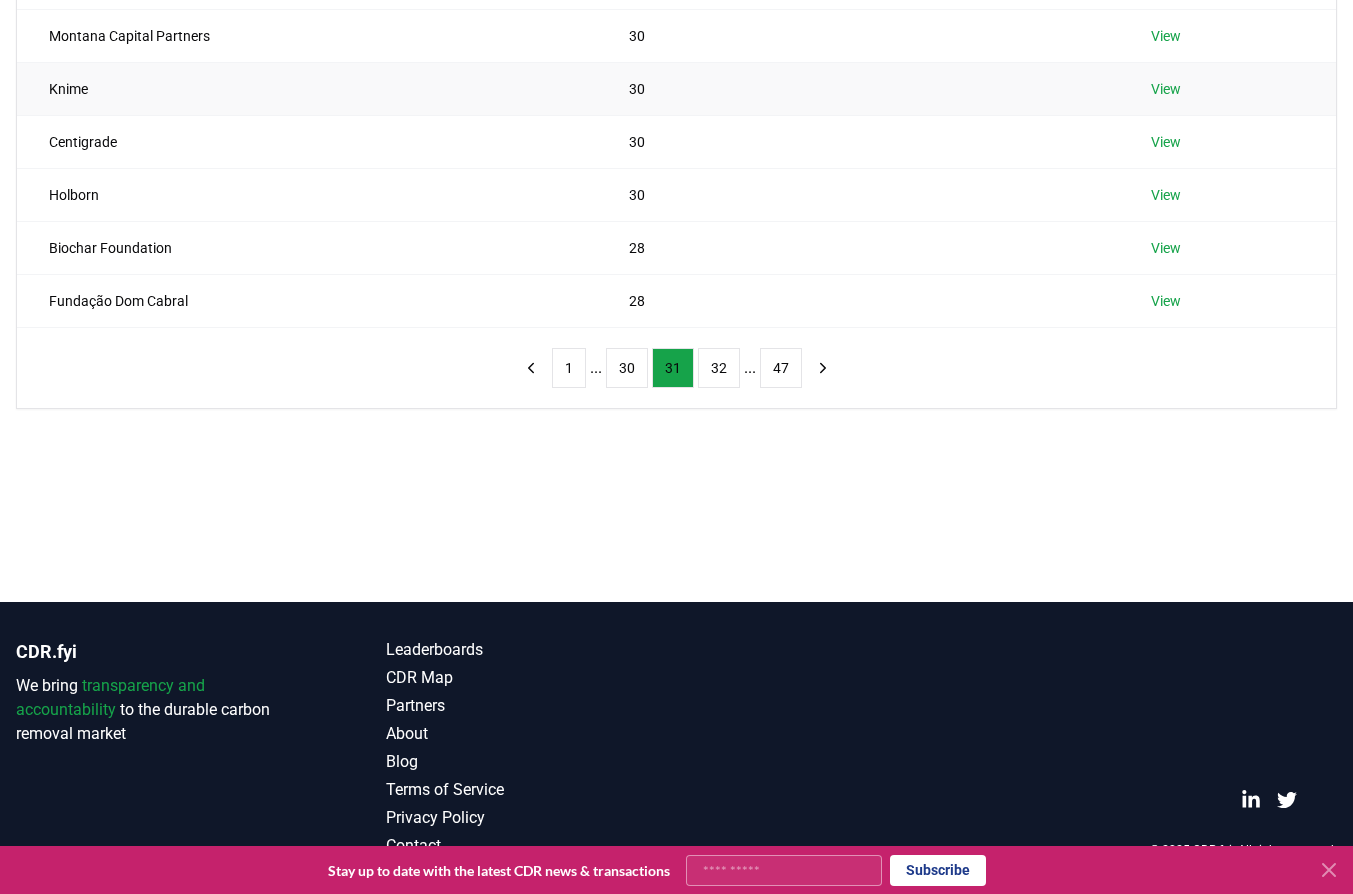 click on "Knime" at bounding box center [307, 88] 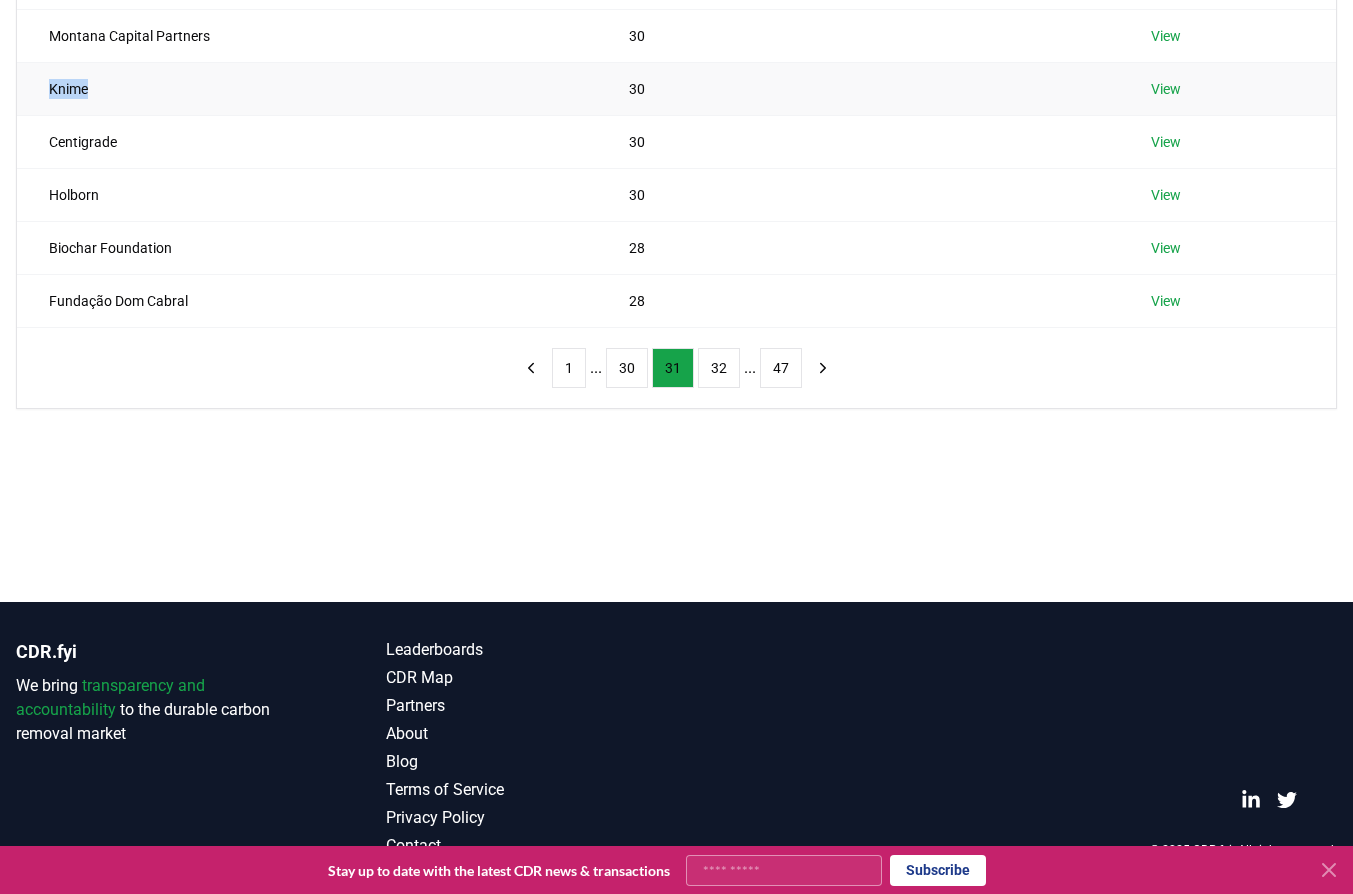 click on "Knime" at bounding box center (307, 88) 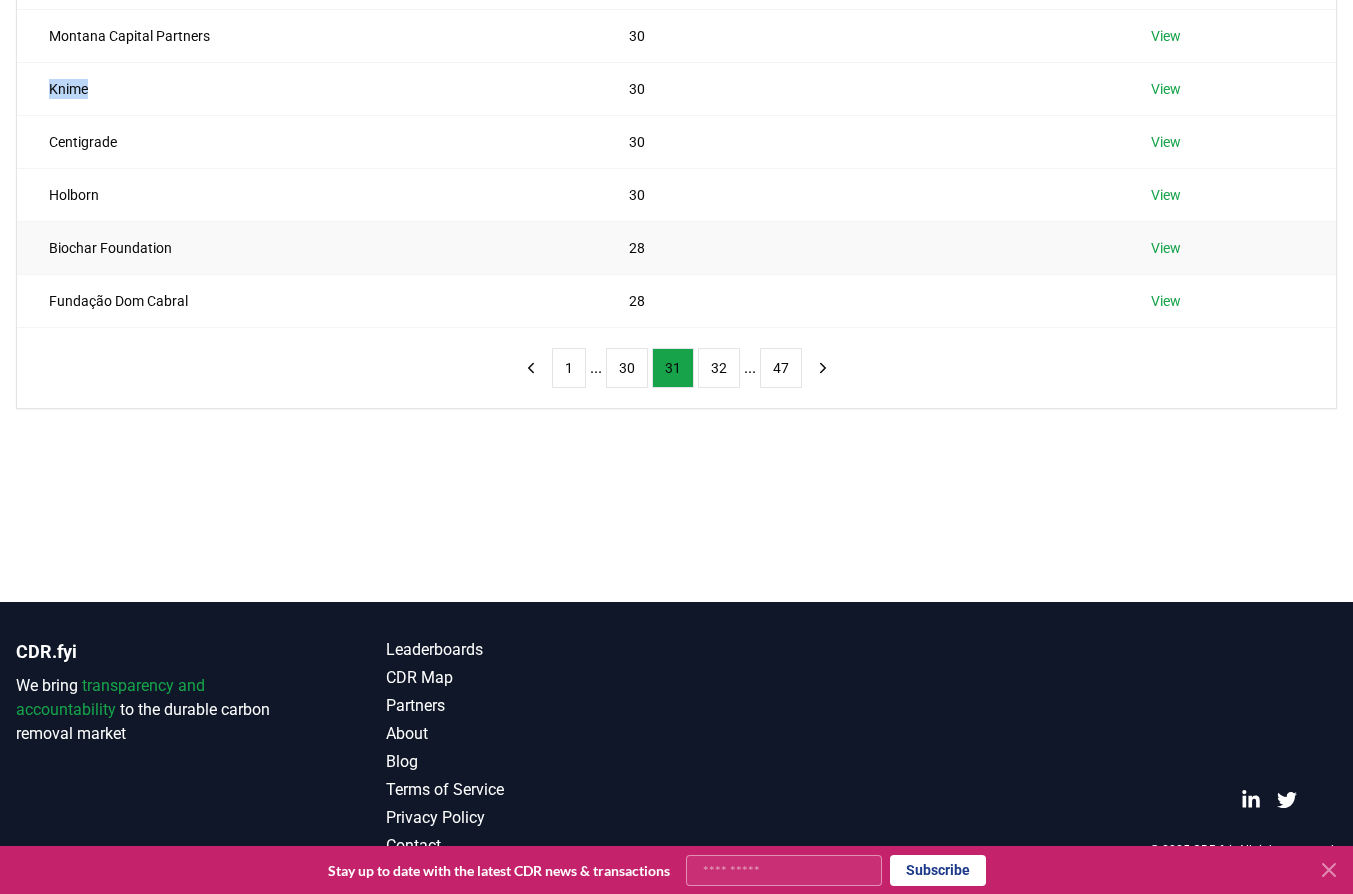 copy on "Knime" 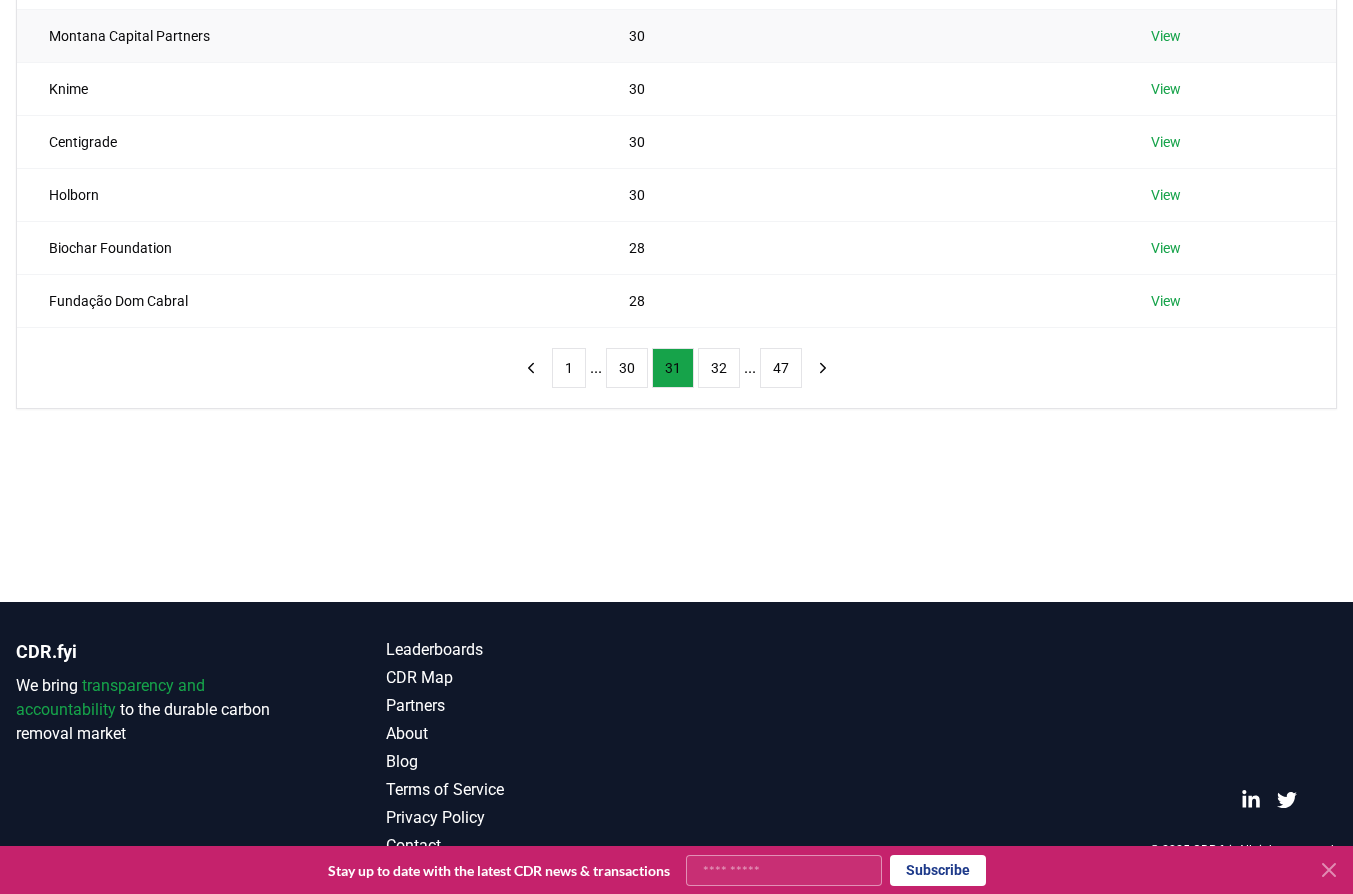 click on "Montana Capital Partners" at bounding box center [307, 35] 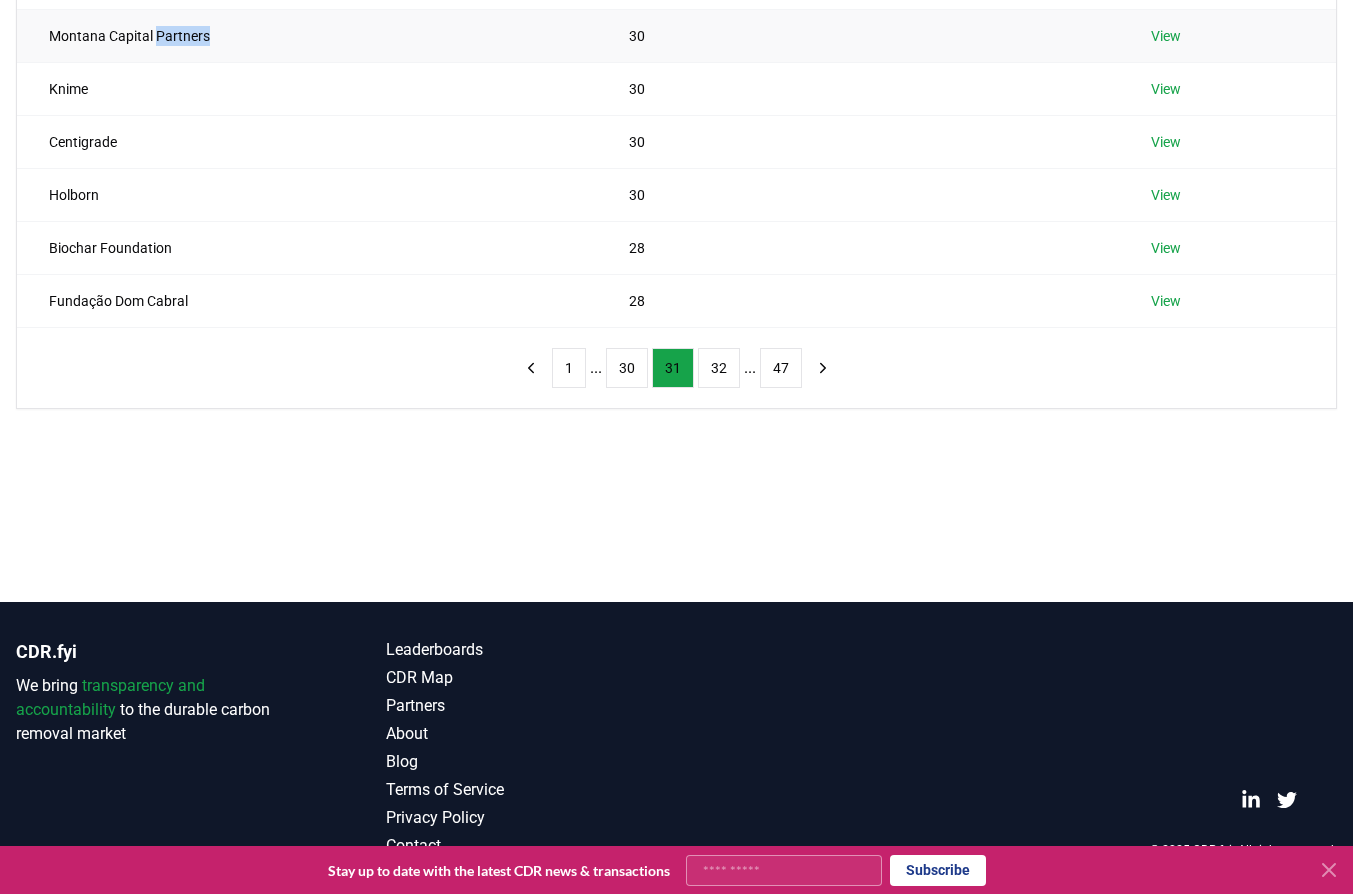 click on "Montana Capital Partners" at bounding box center [307, 35] 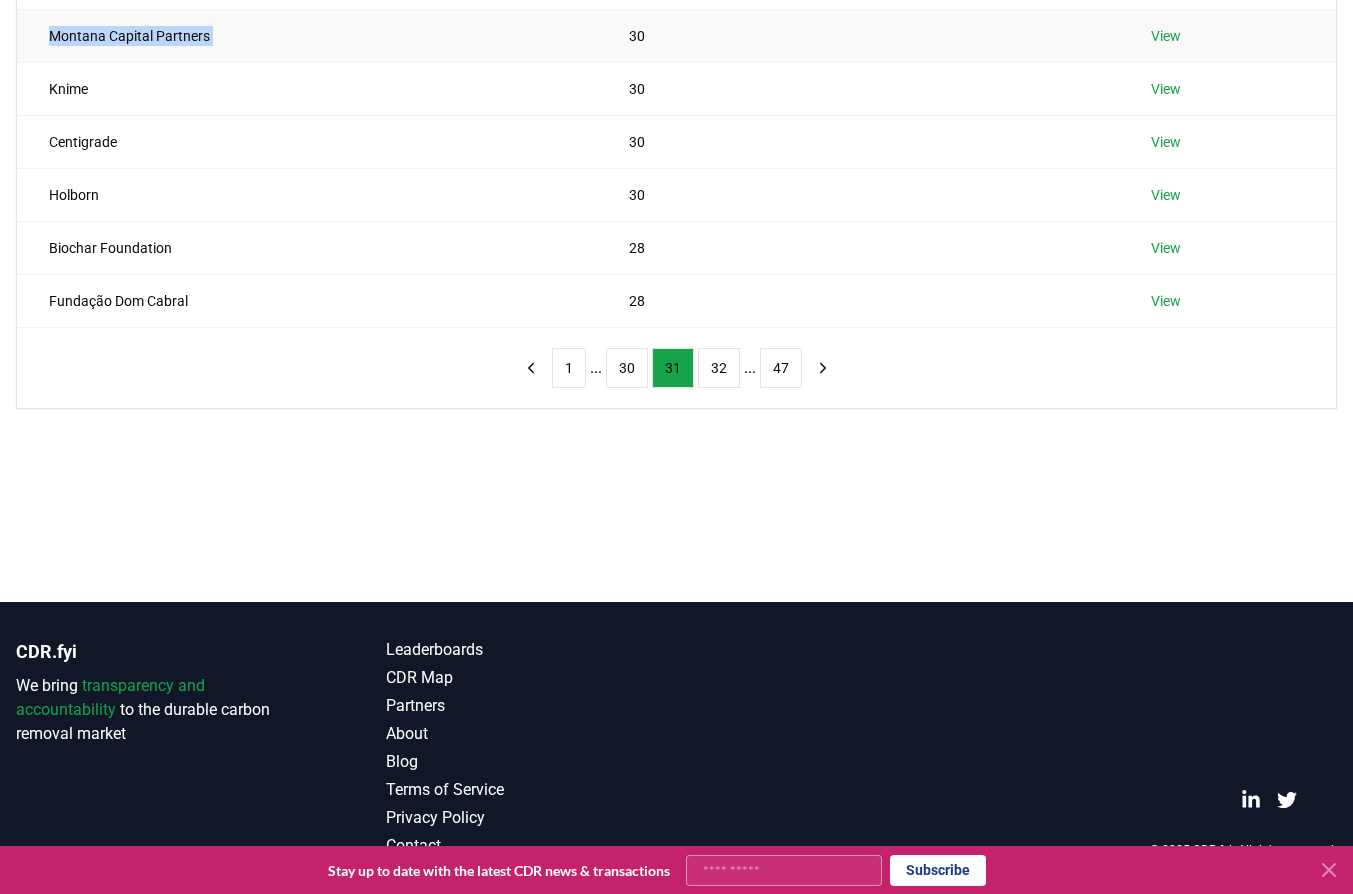 click on "Montana Capital Partners" at bounding box center (307, 35) 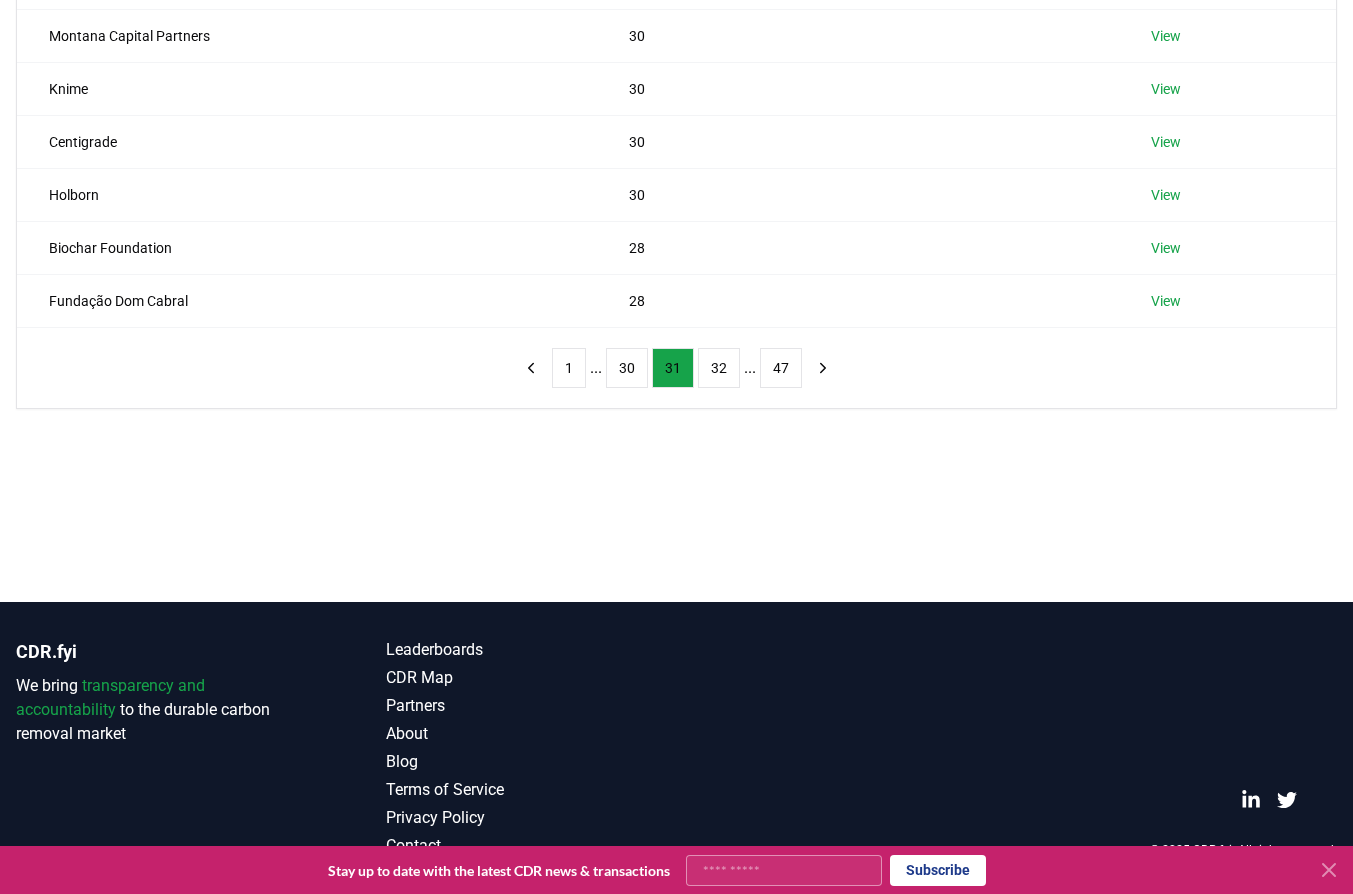 drag, startPoint x: 113, startPoint y: 330, endPoint x: 152, endPoint y: 319, distance: 40.5216 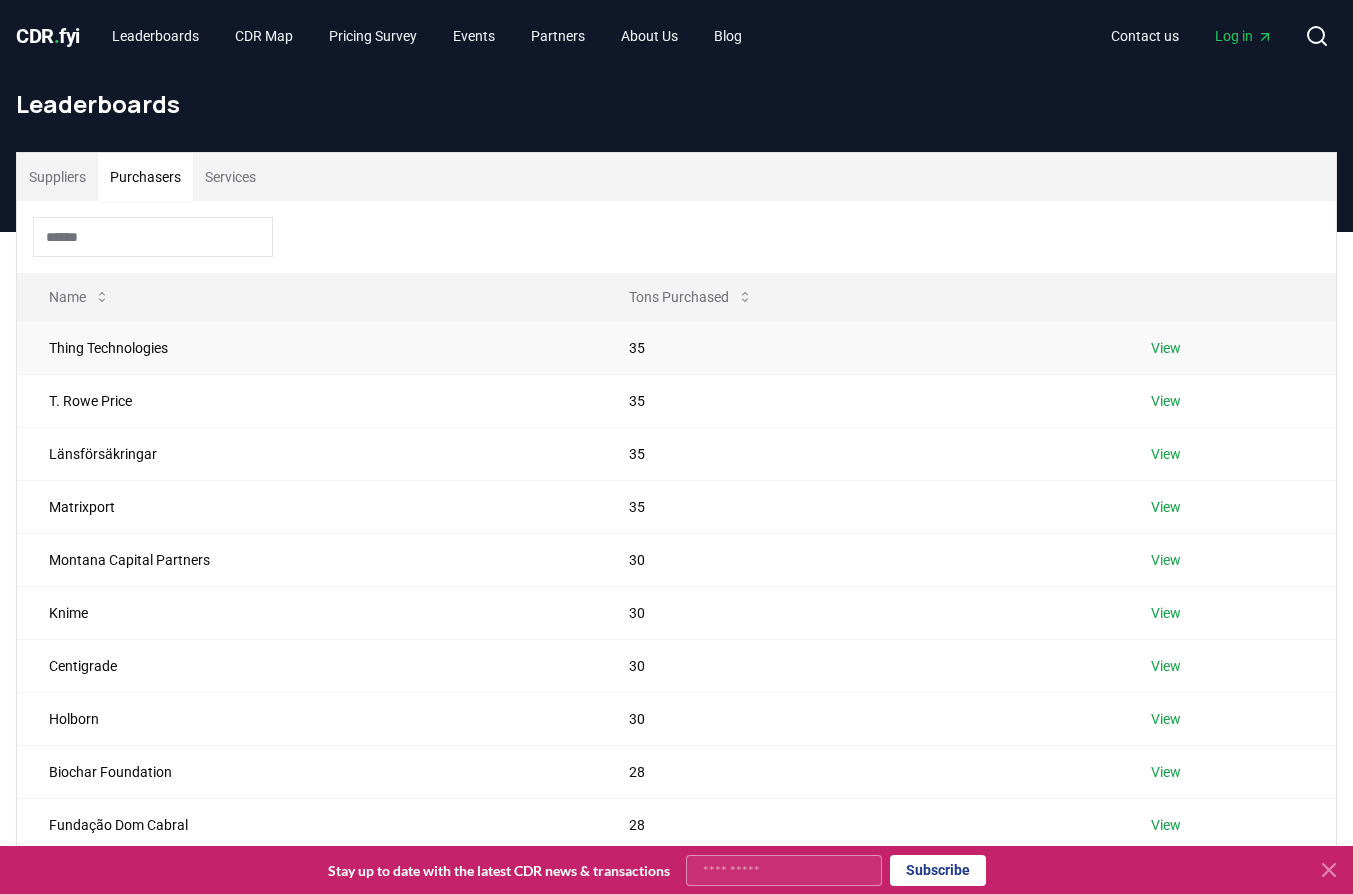 click on "Thing Technologies" at bounding box center [307, 347] 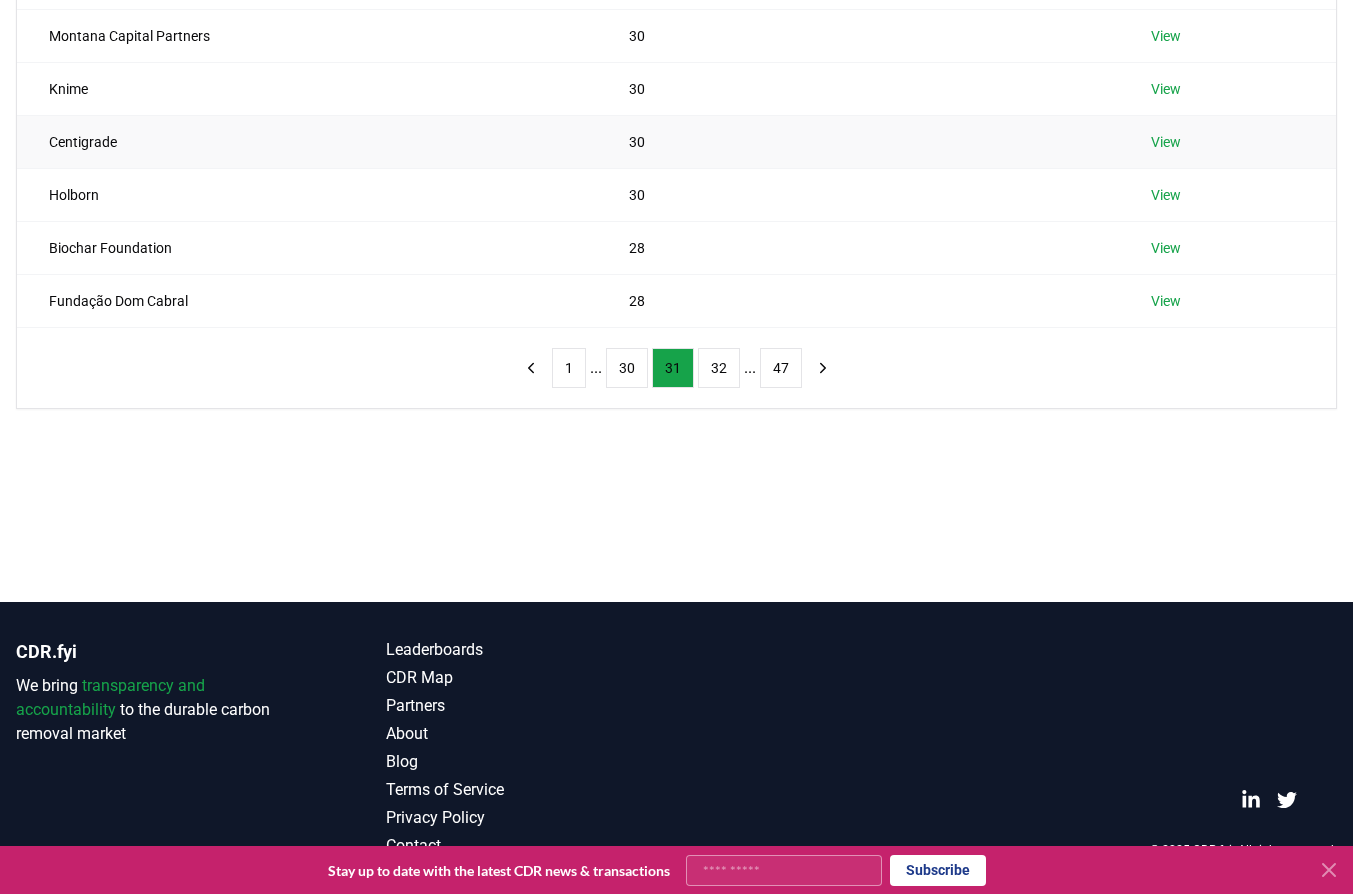 scroll, scrollTop: 0, scrollLeft: 0, axis: both 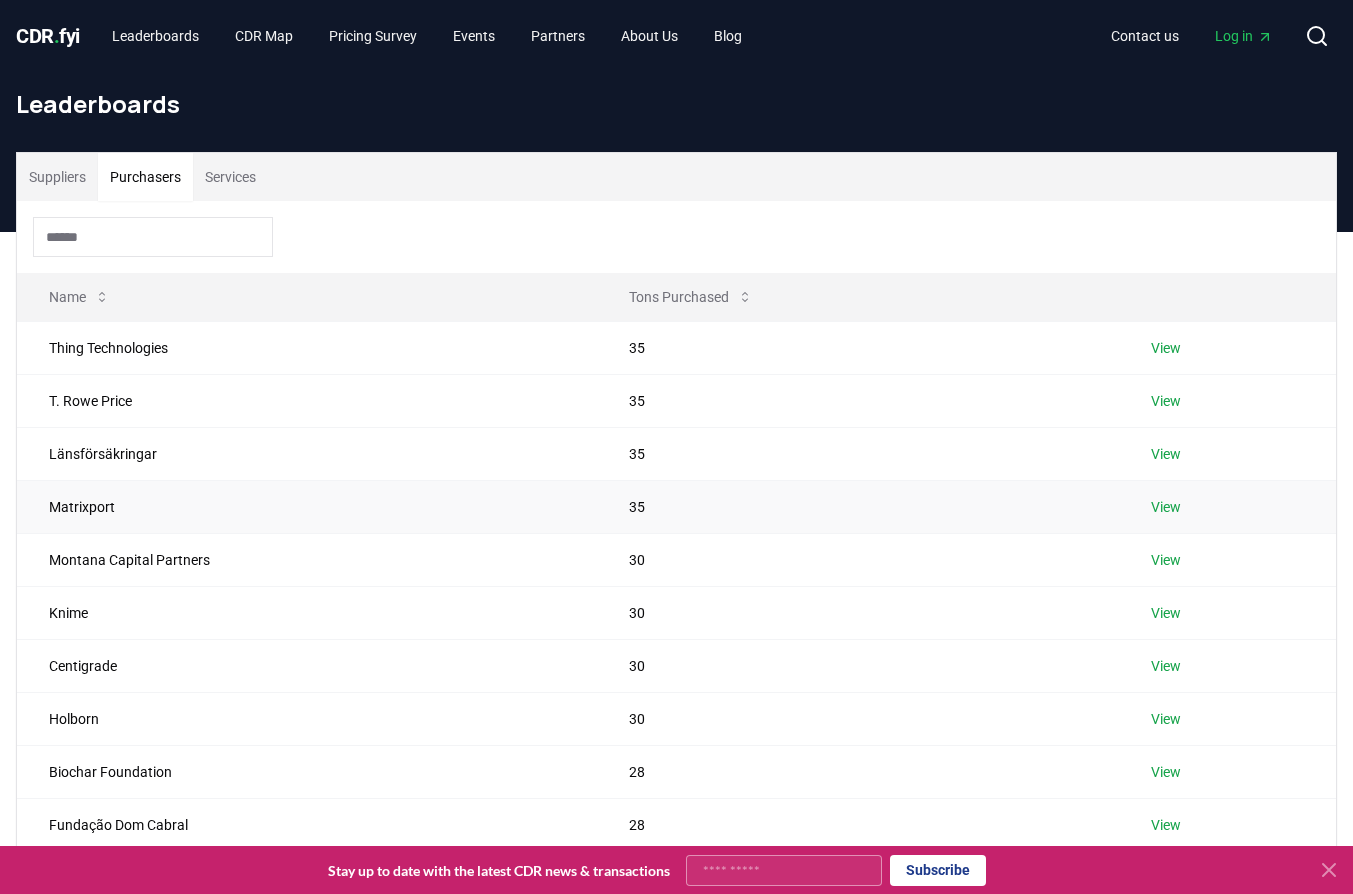 click on "Matrixport" at bounding box center (307, 506) 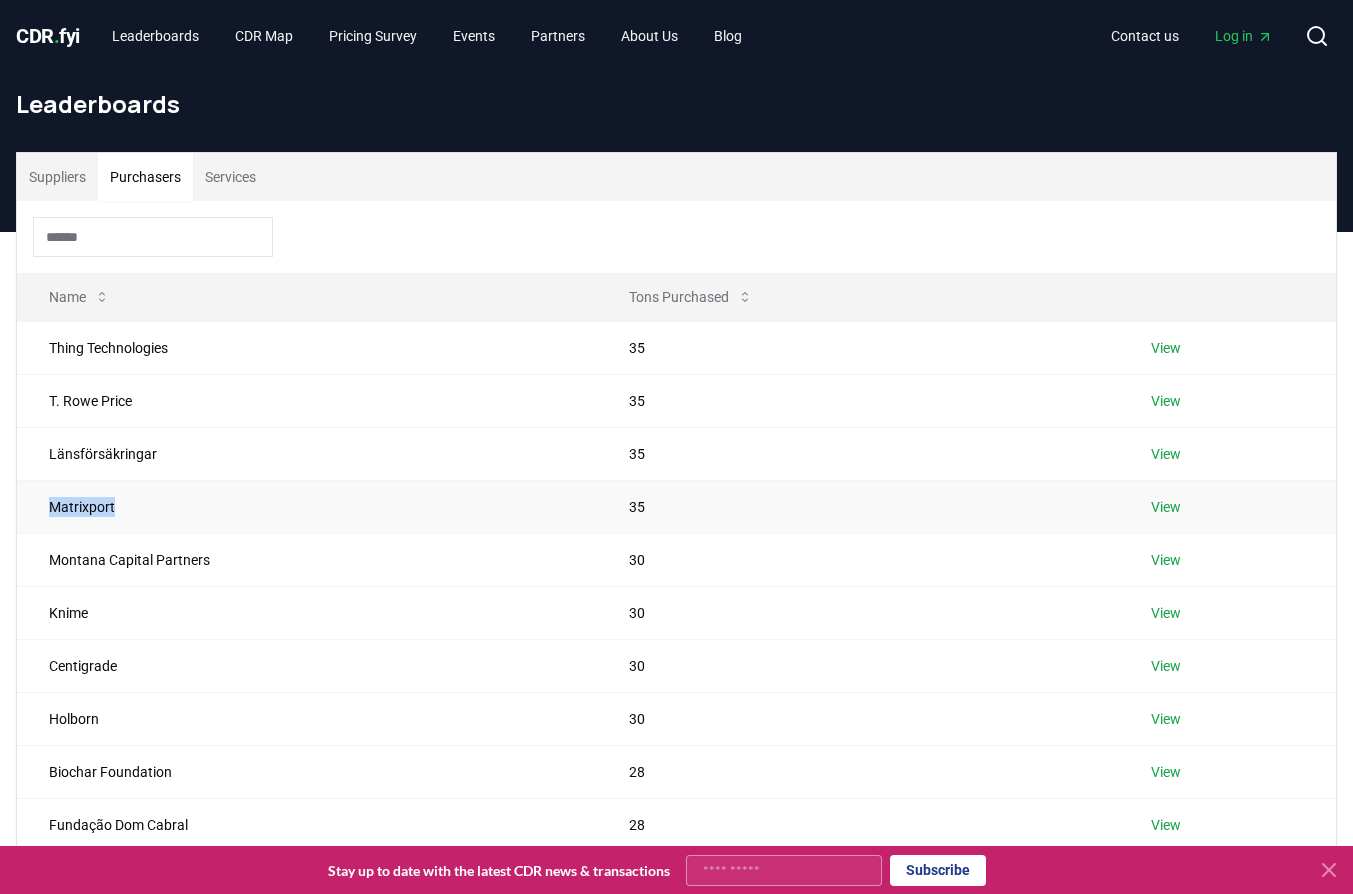 click on "Matrixport" at bounding box center (307, 506) 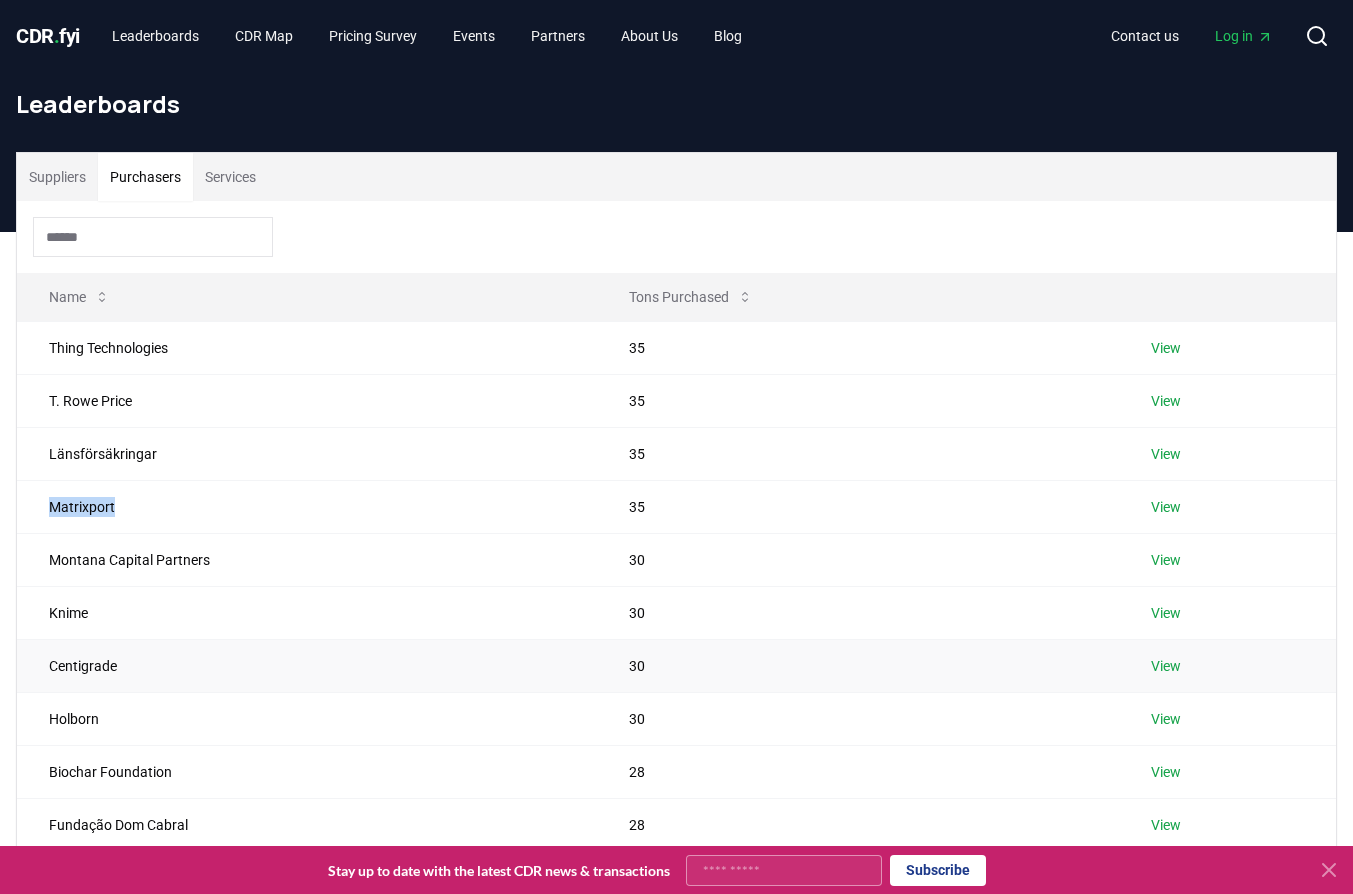 copy on "Matrixport" 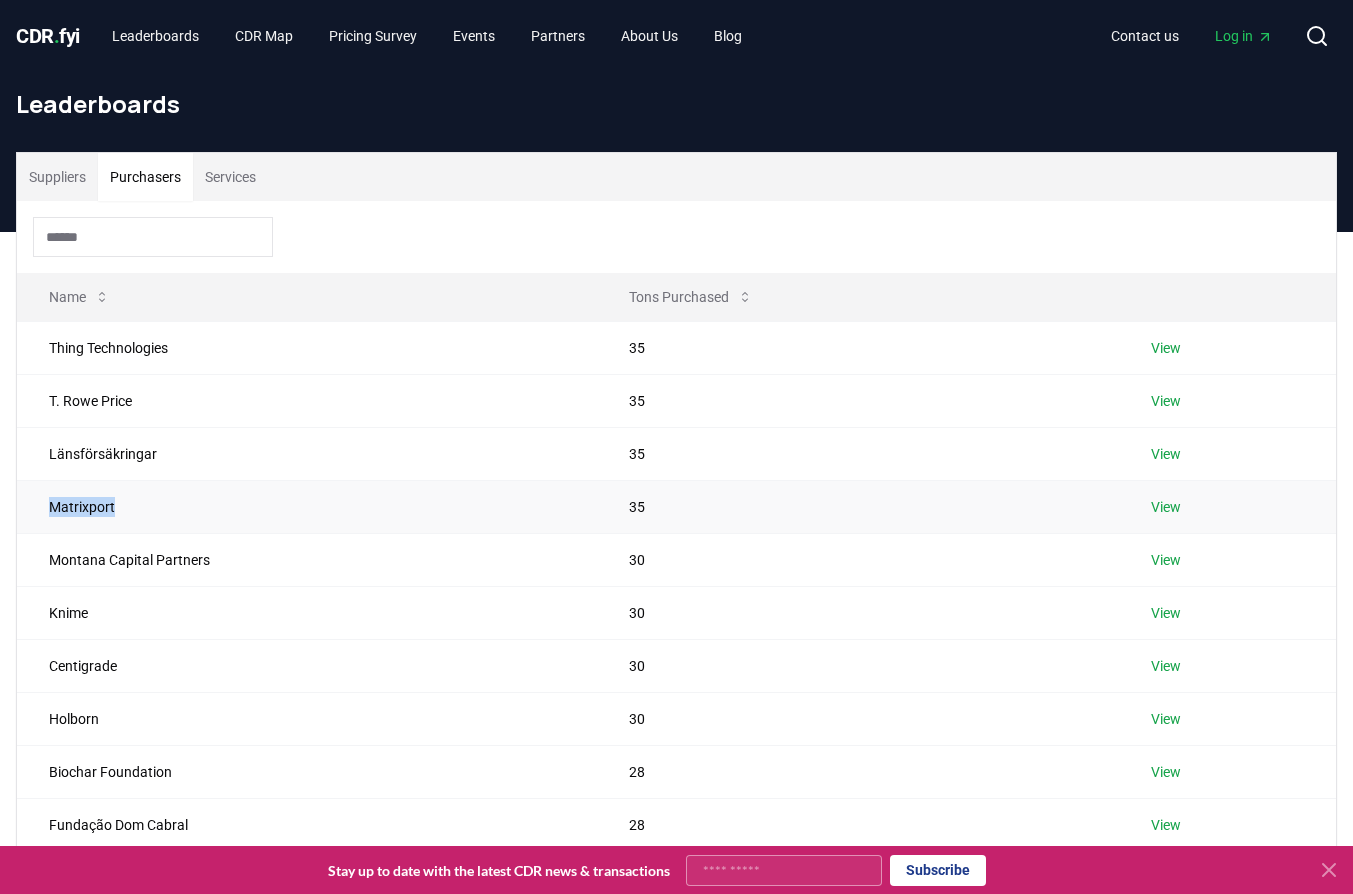 click on "Matrixport" at bounding box center (307, 506) 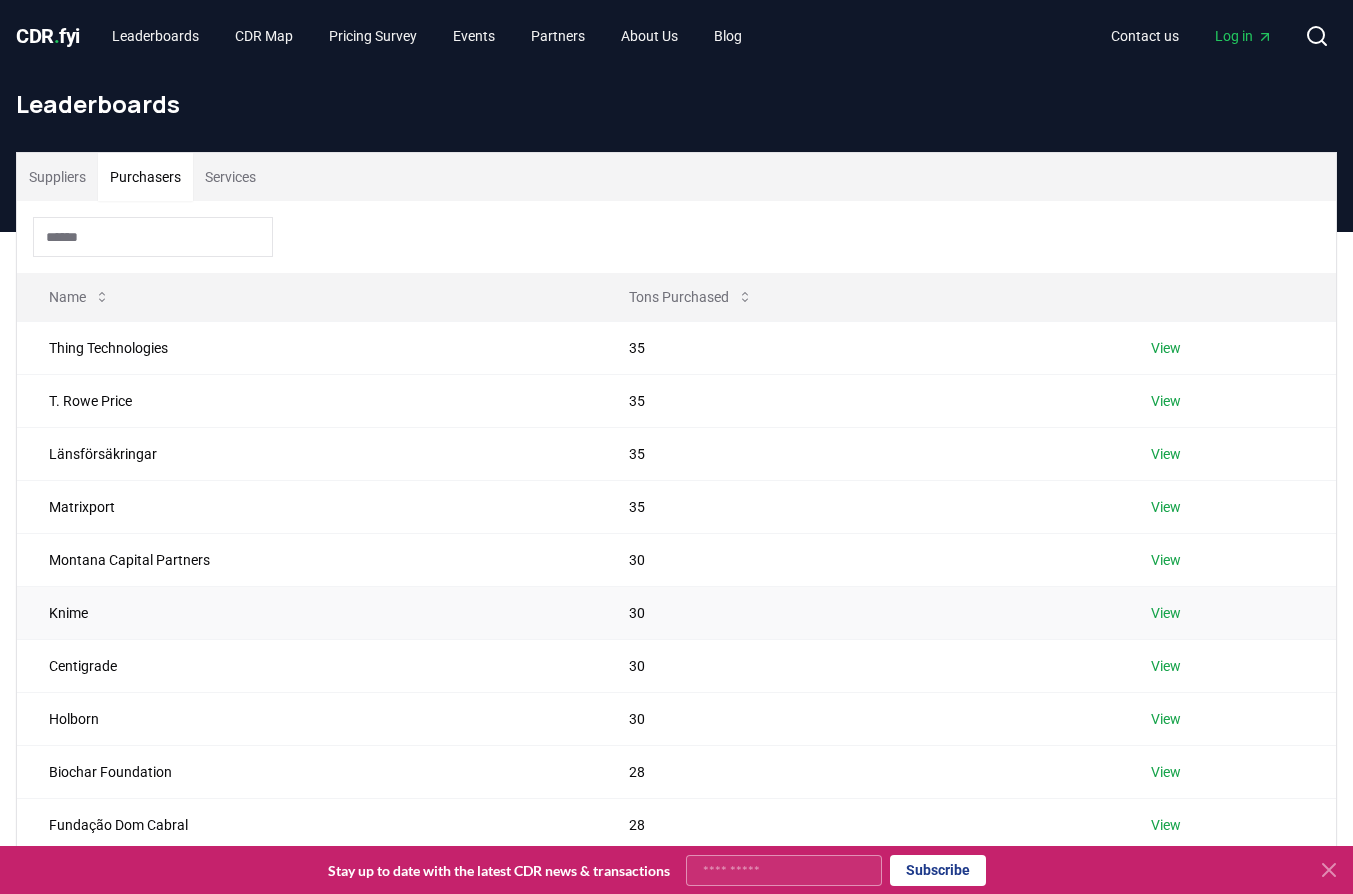 drag, startPoint x: 89, startPoint y: 634, endPoint x: 104, endPoint y: 628, distance: 16.155495 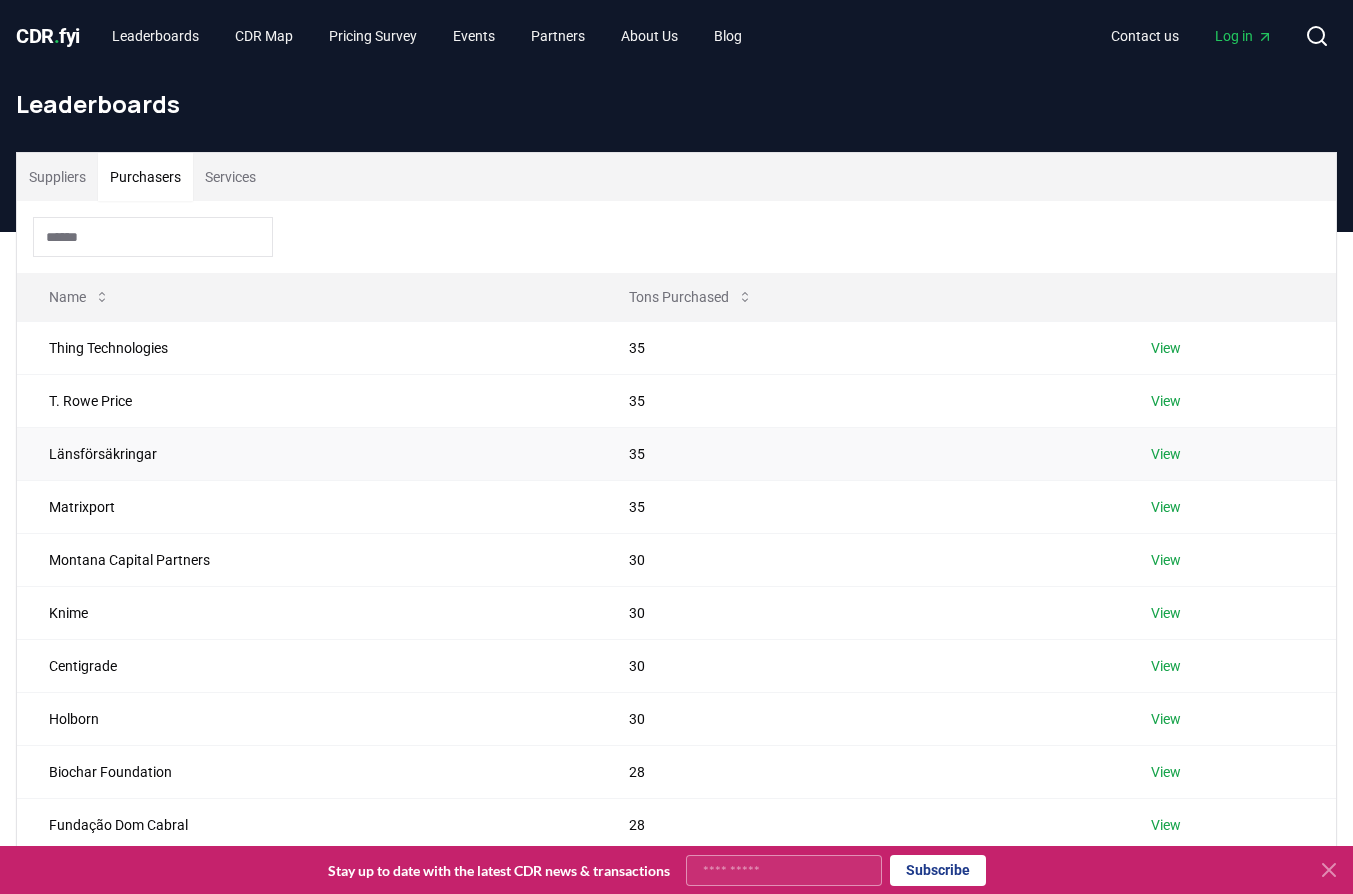 click on "Länsförsäkringar" at bounding box center (307, 453) 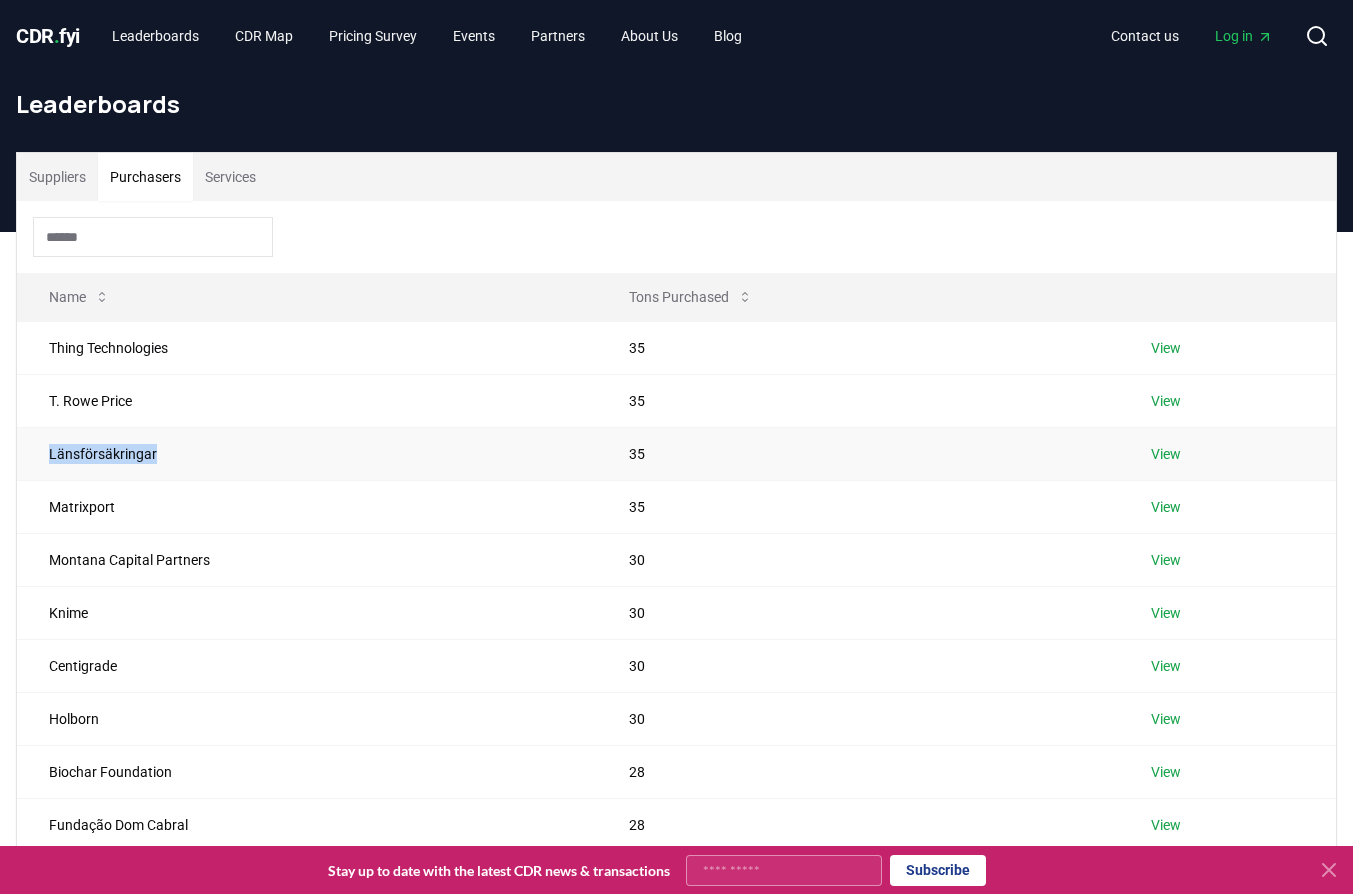 click on "Länsförsäkringar" at bounding box center (307, 453) 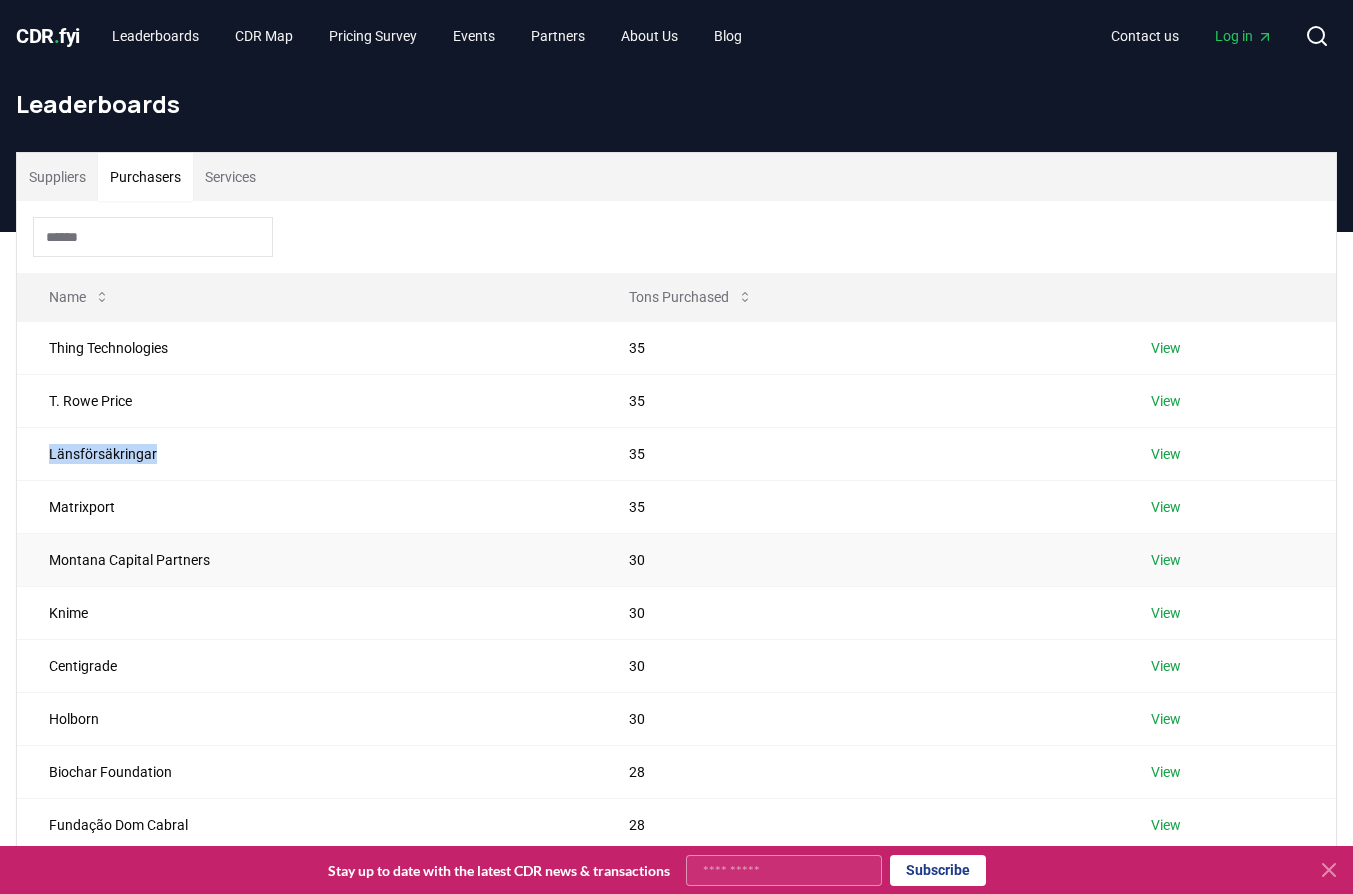 copy on "Länsförsäkringar" 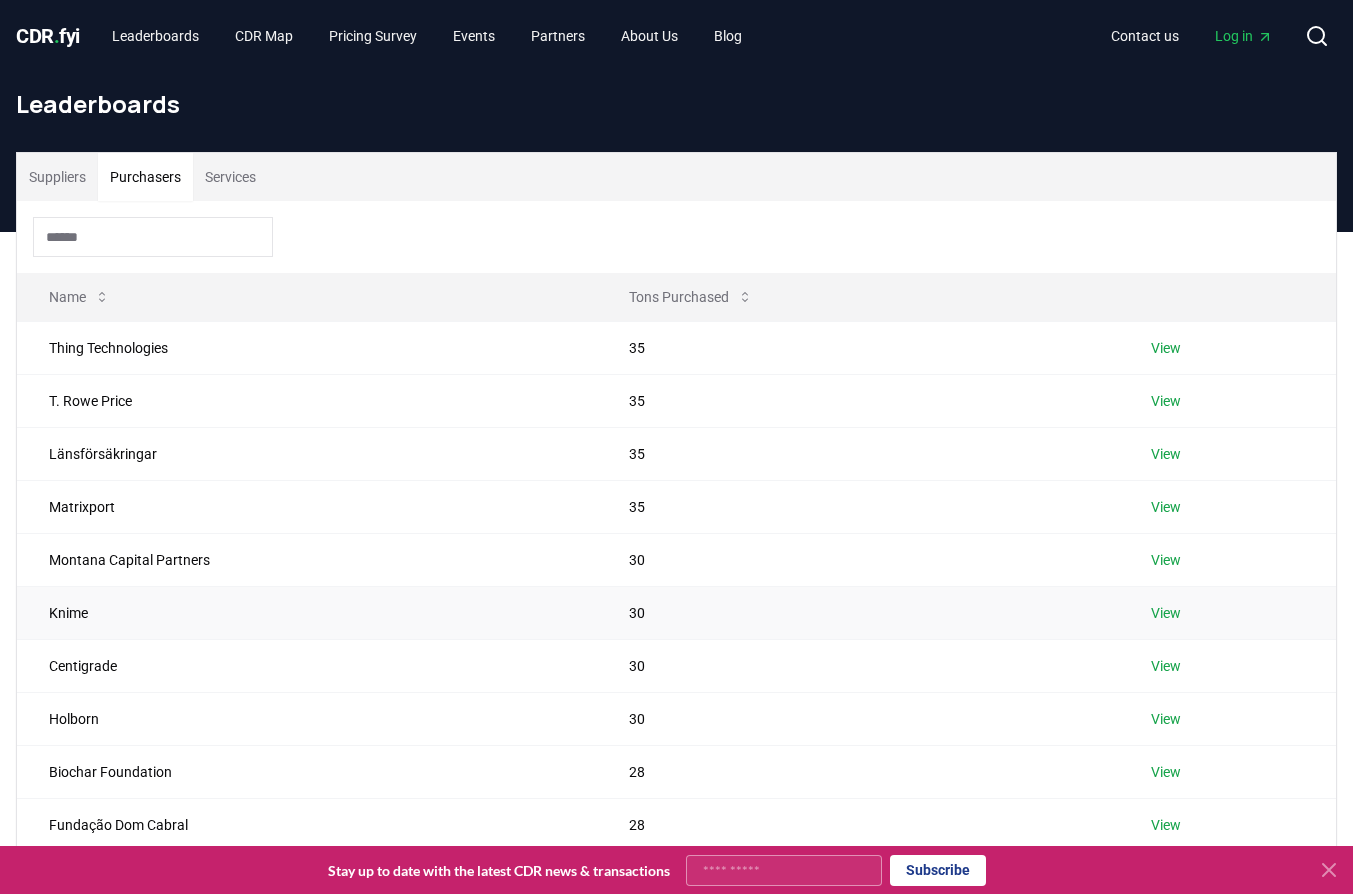 click on "Knime" at bounding box center (307, 612) 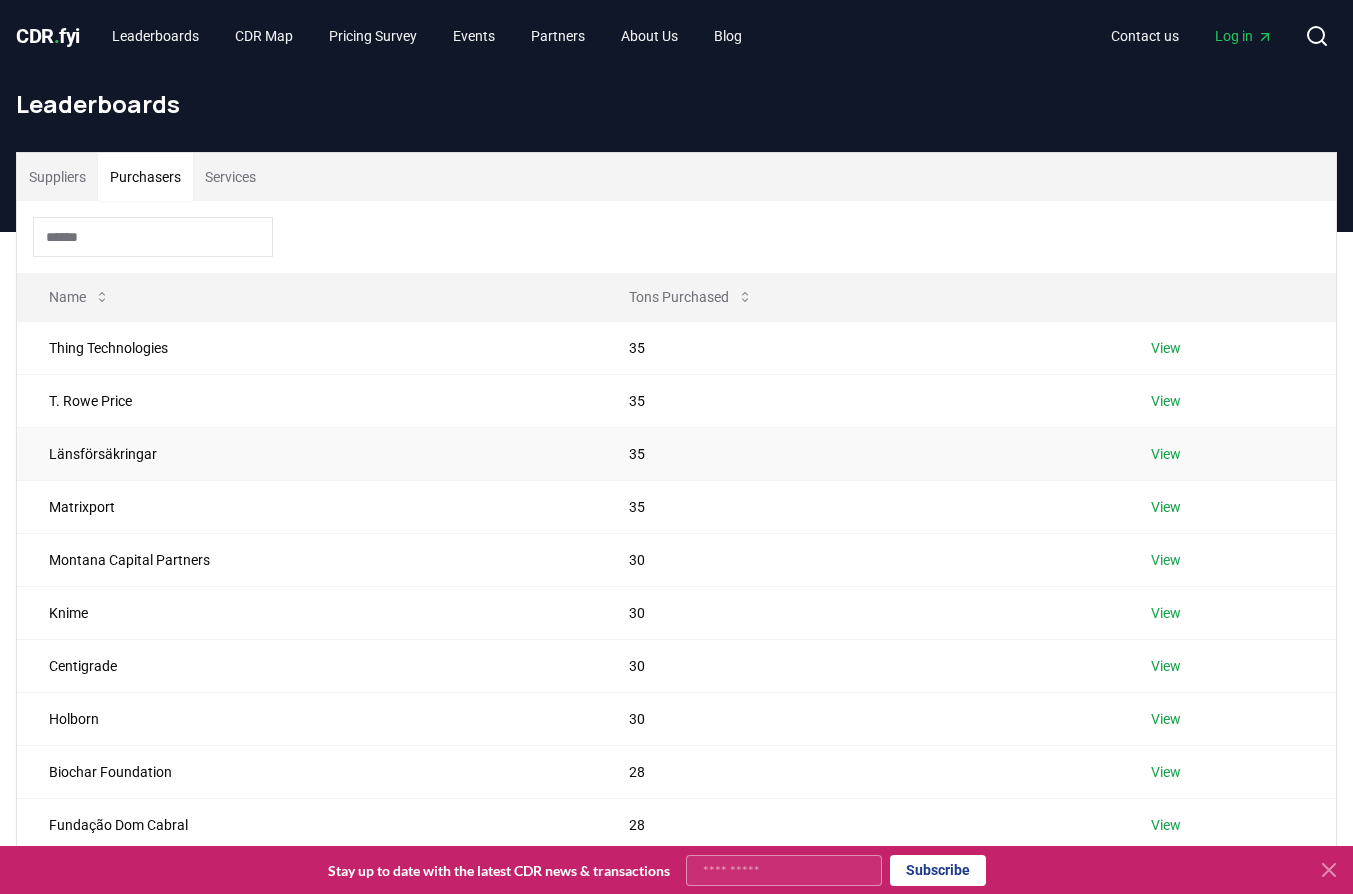 click on "Länsförsäkringar" at bounding box center [307, 453] 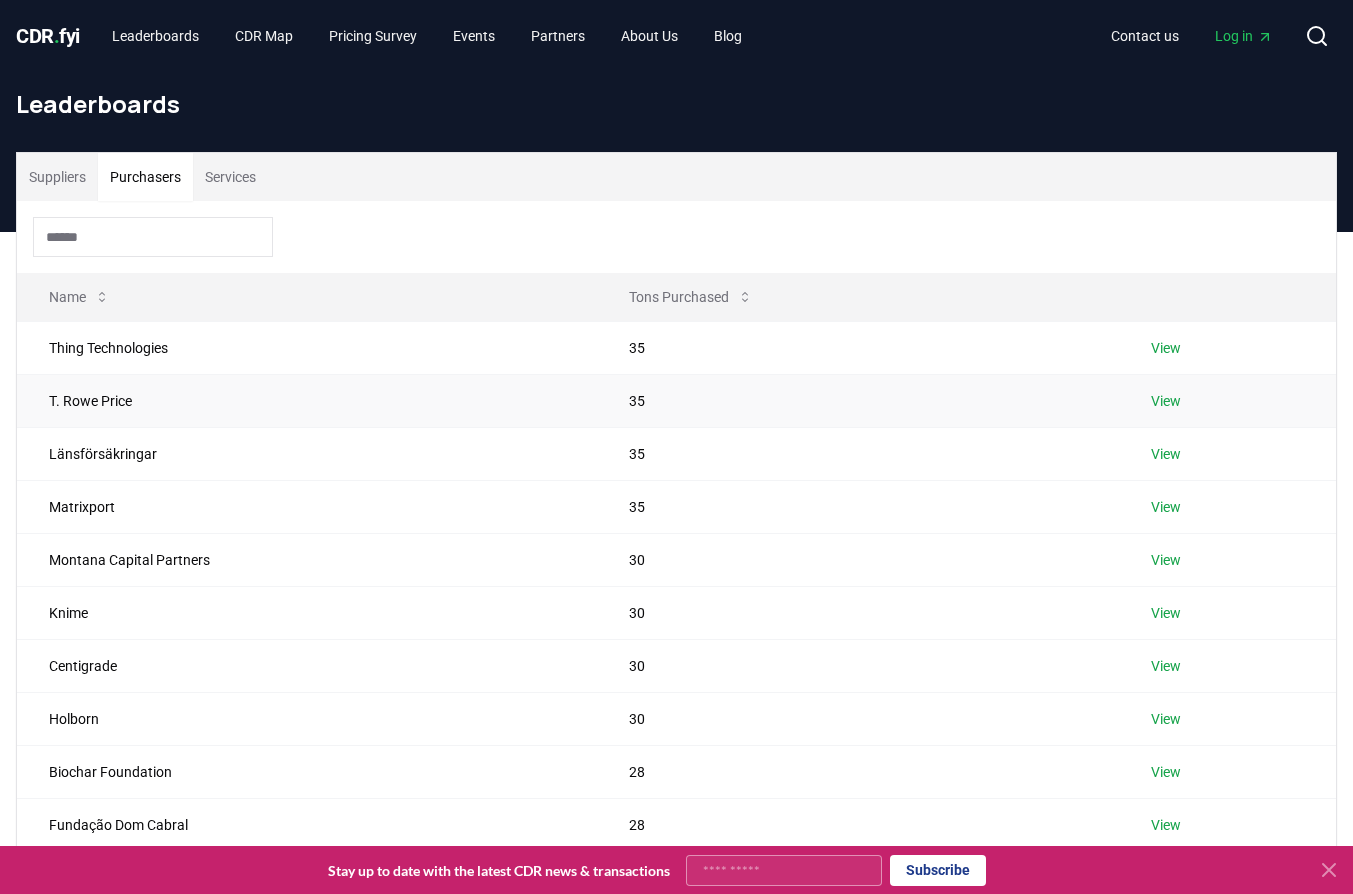 click on "T. Rowe Price" at bounding box center [307, 400] 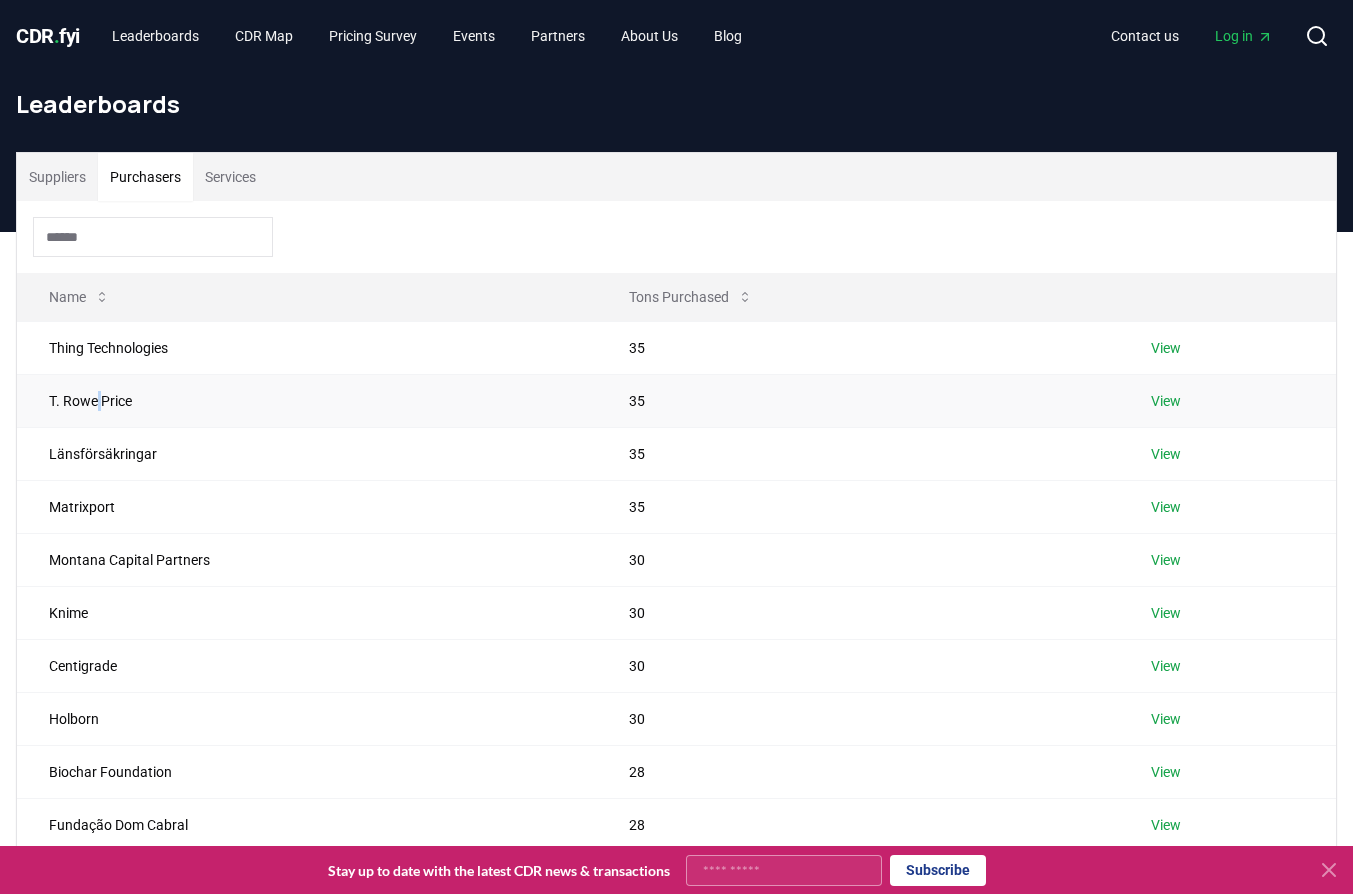 click on "T. Rowe Price" at bounding box center (307, 400) 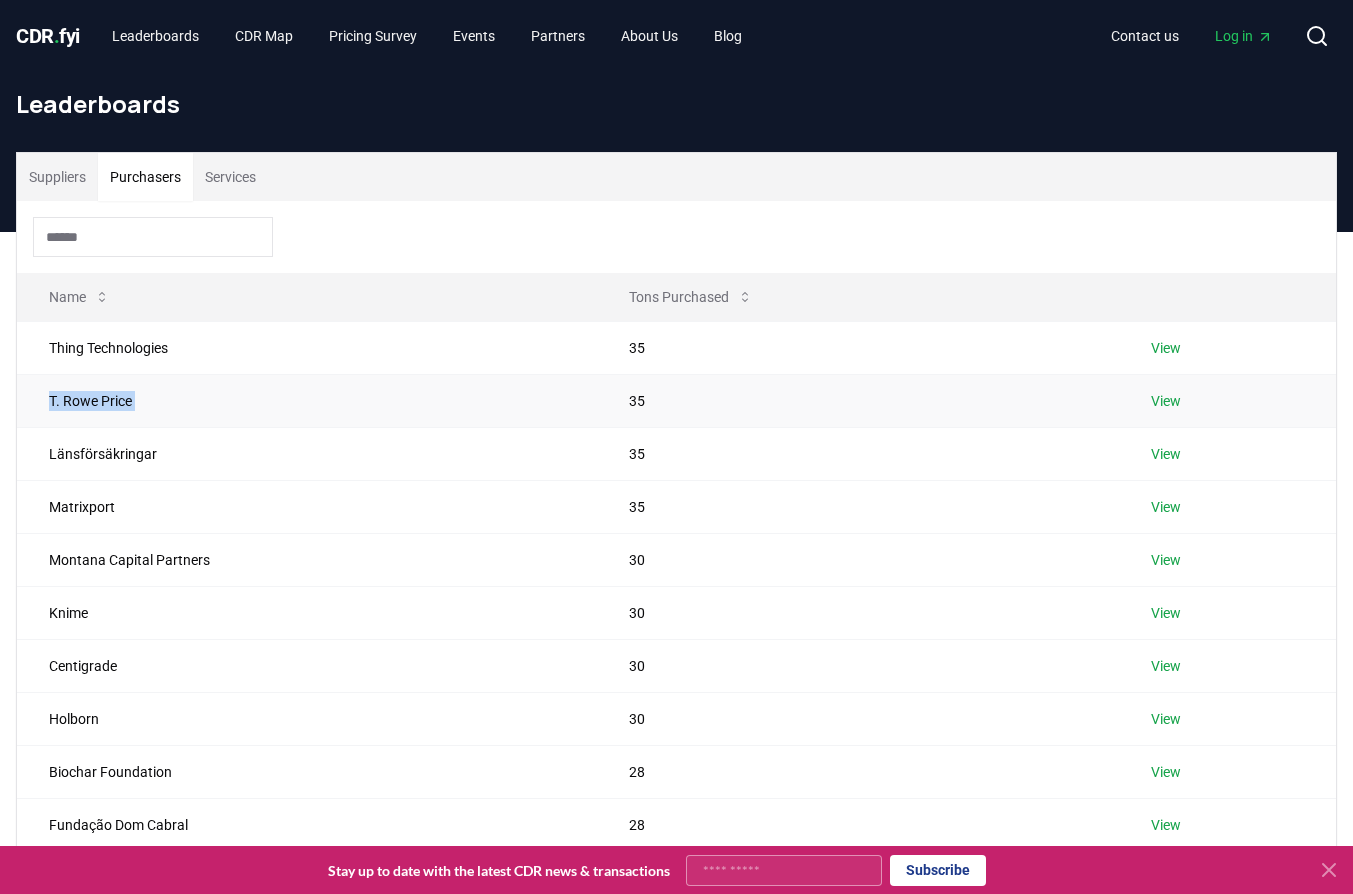 click on "T. Rowe Price" at bounding box center (307, 400) 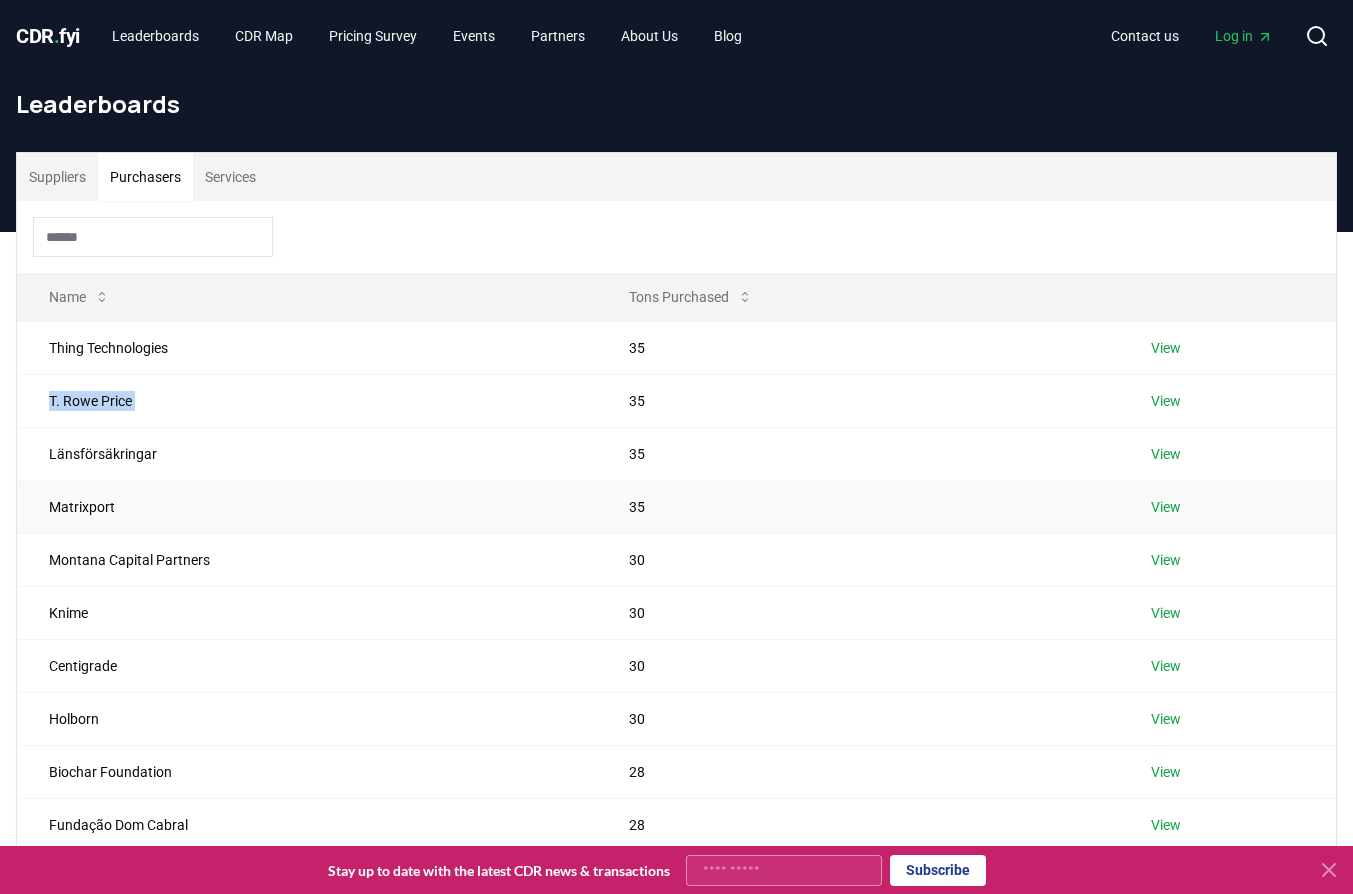 copy on "T. Rowe Price" 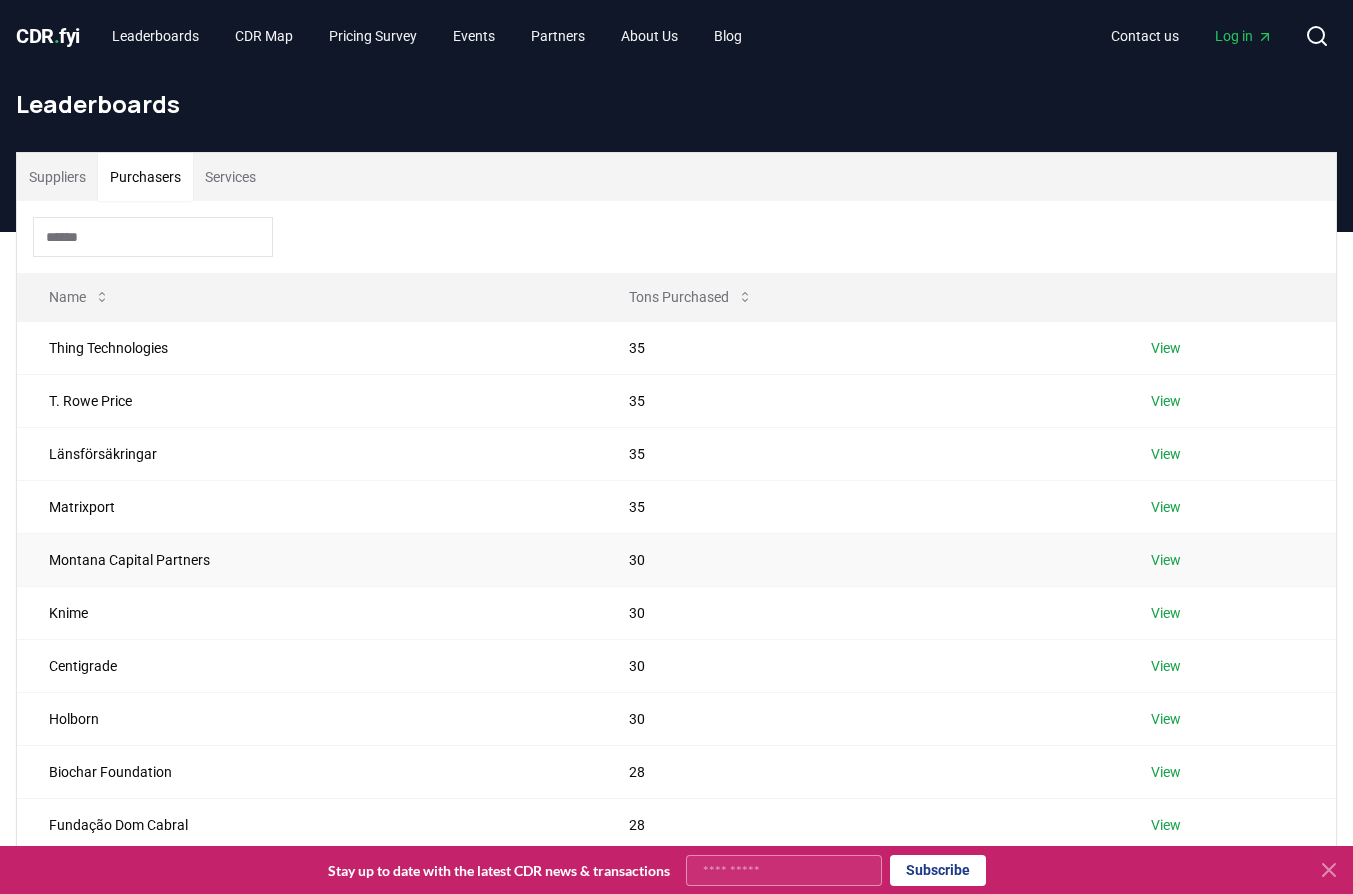 drag, startPoint x: 201, startPoint y: 578, endPoint x: 217, endPoint y: 567, distance: 19.416489 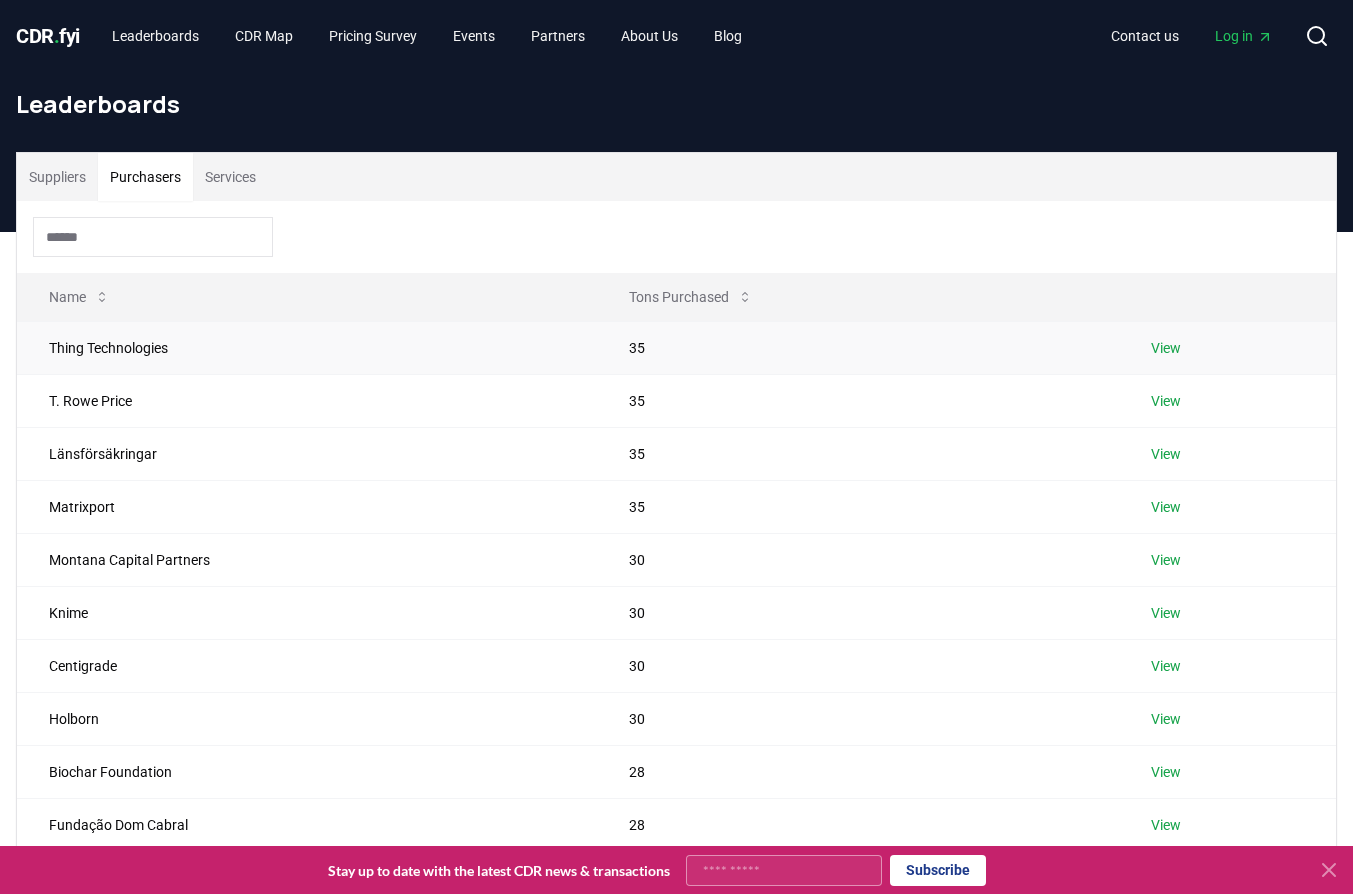 click on "Thing Technologies" at bounding box center [307, 347] 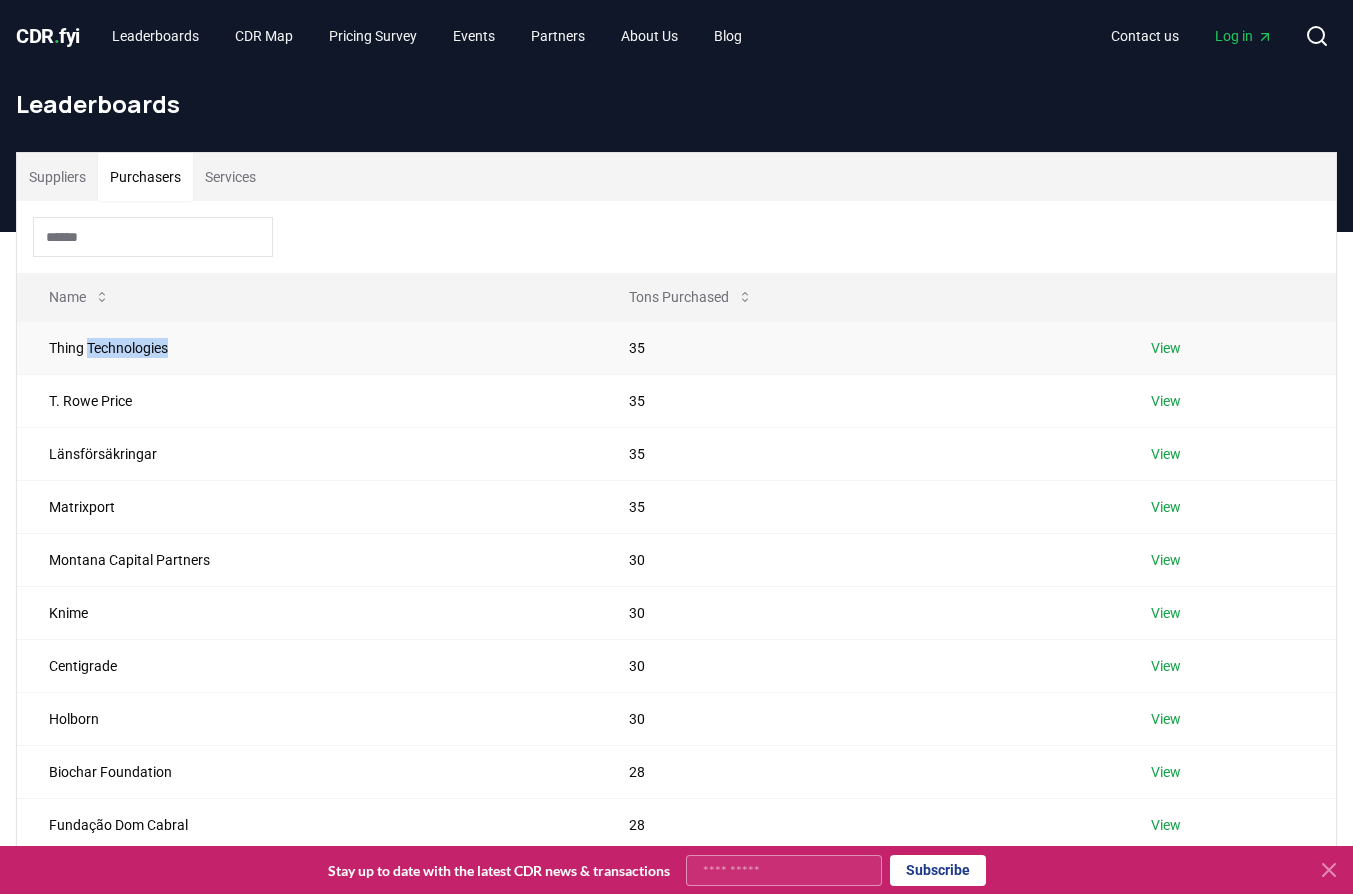 click on "Thing Technologies" at bounding box center (307, 347) 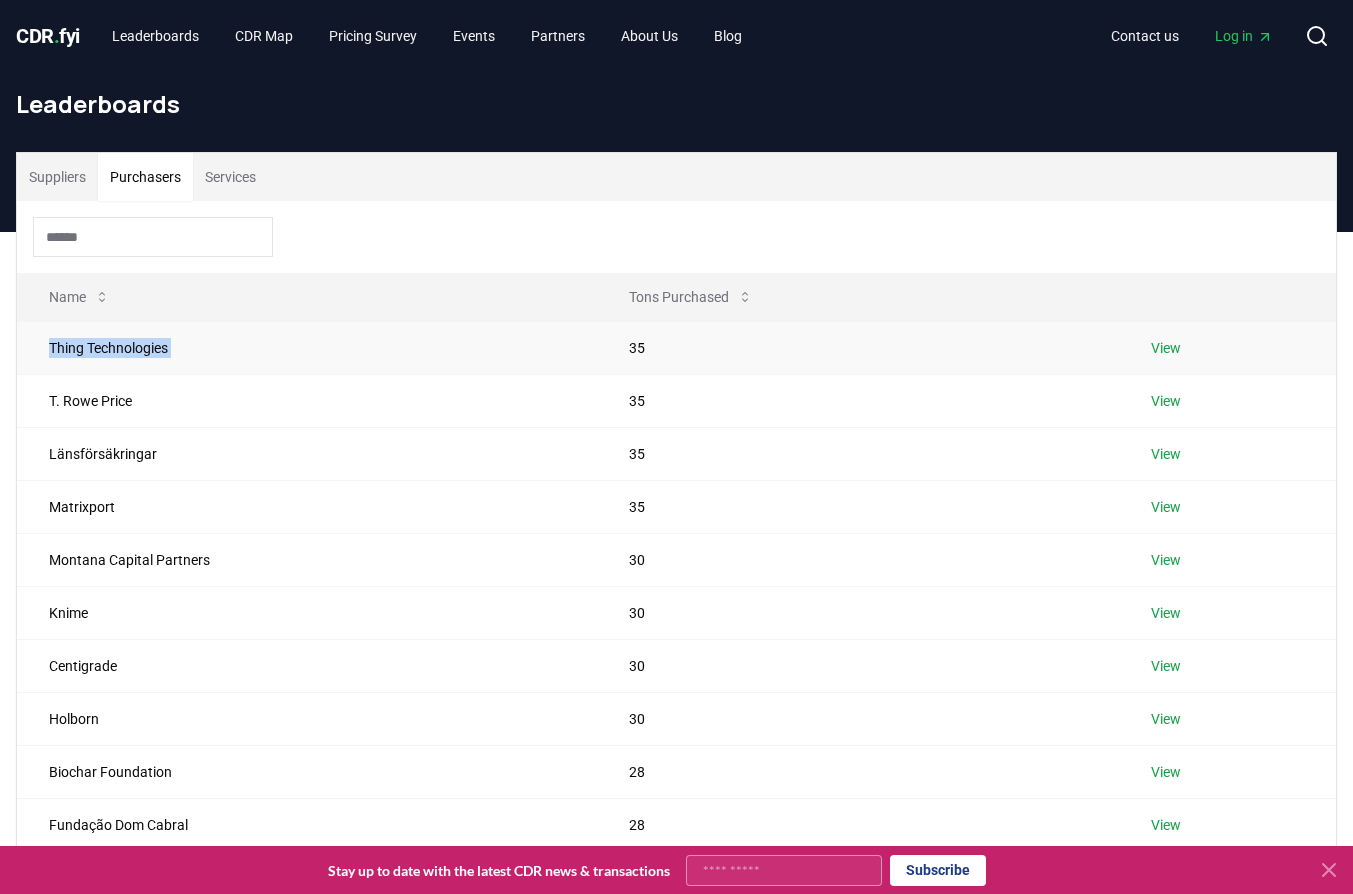 click on "Thing Technologies" at bounding box center [307, 347] 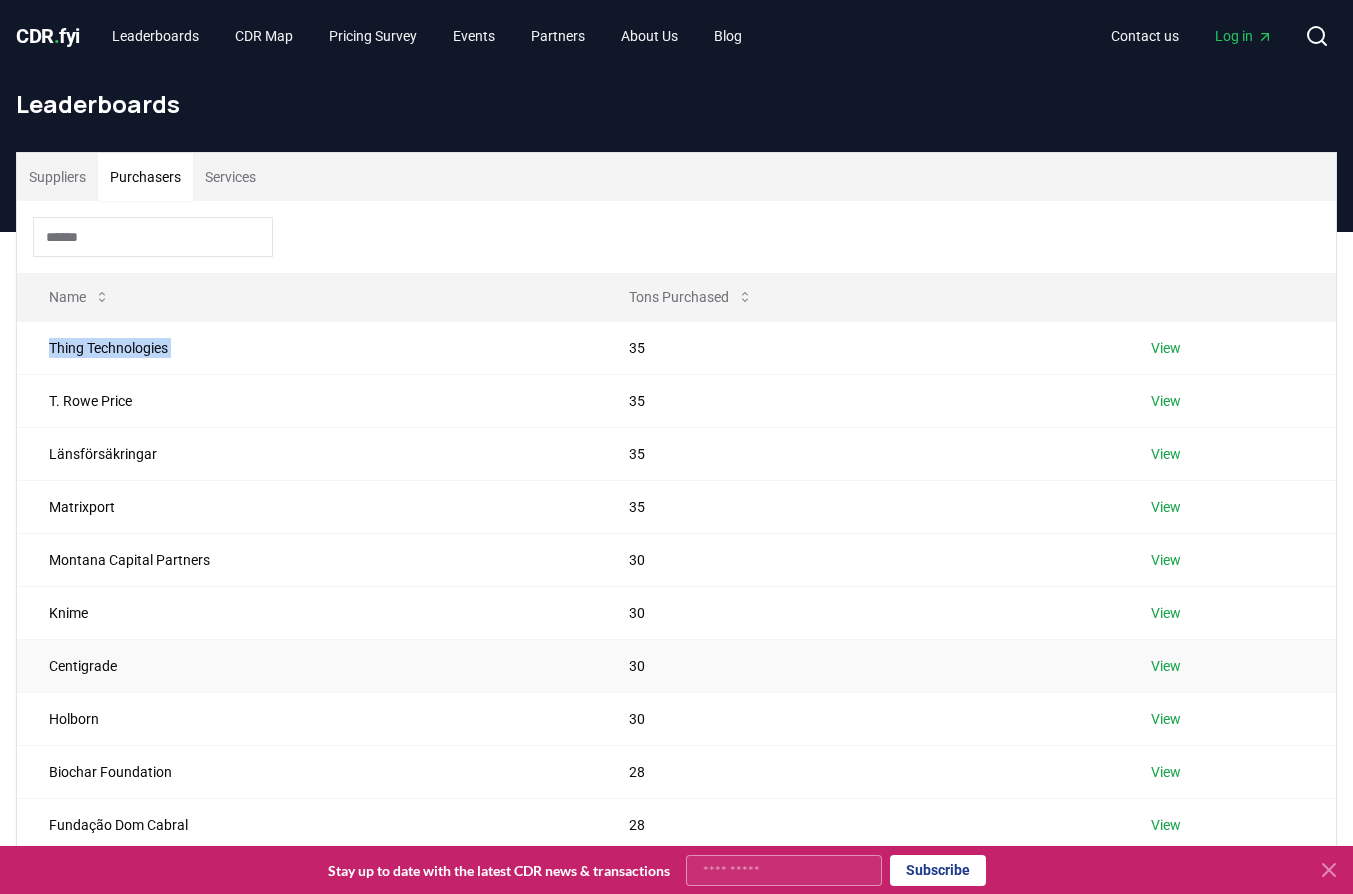 copy on "Thing Technologies" 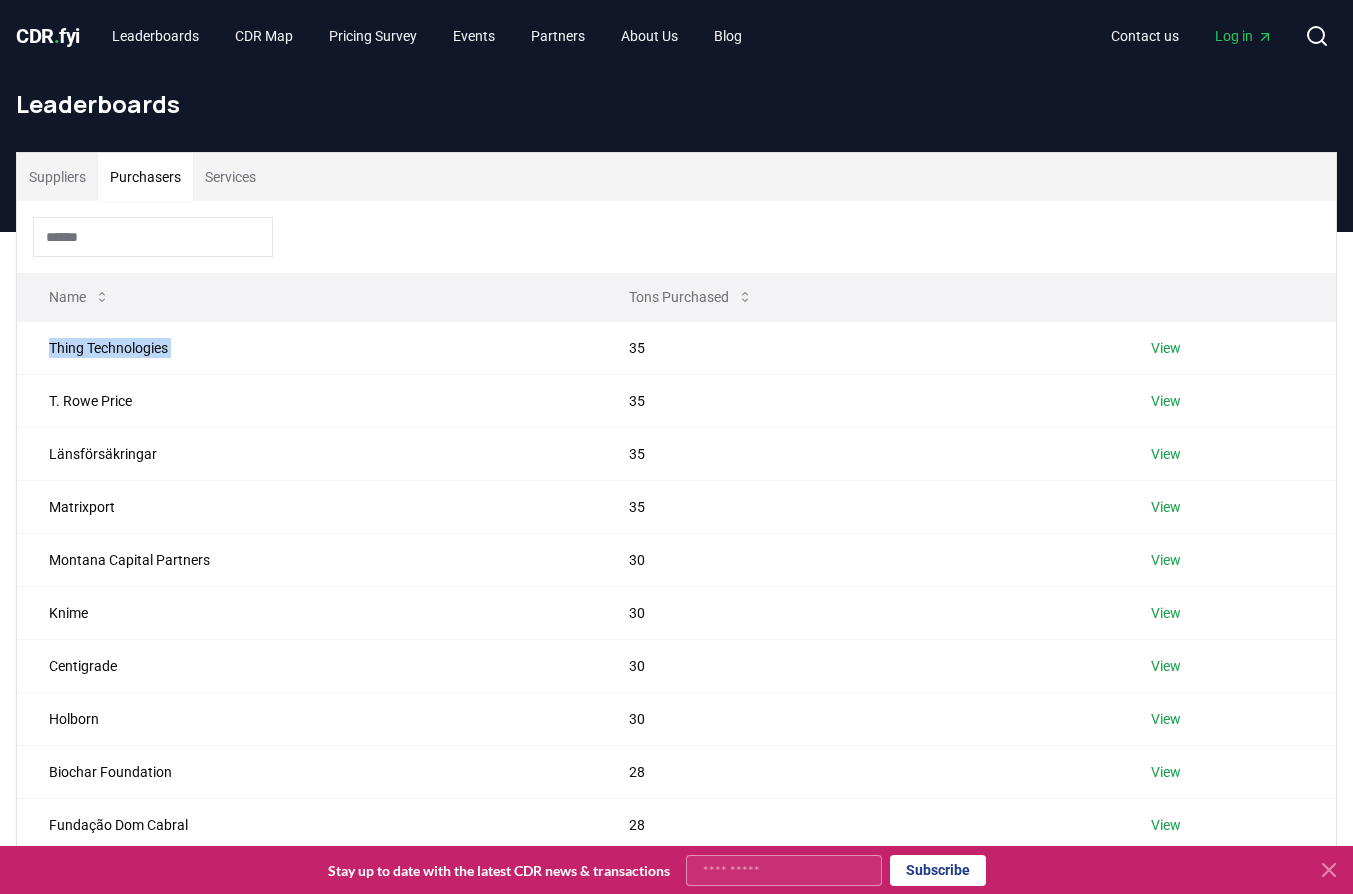 drag, startPoint x: 126, startPoint y: 302, endPoint x: 167, endPoint y: 293, distance: 41.976185 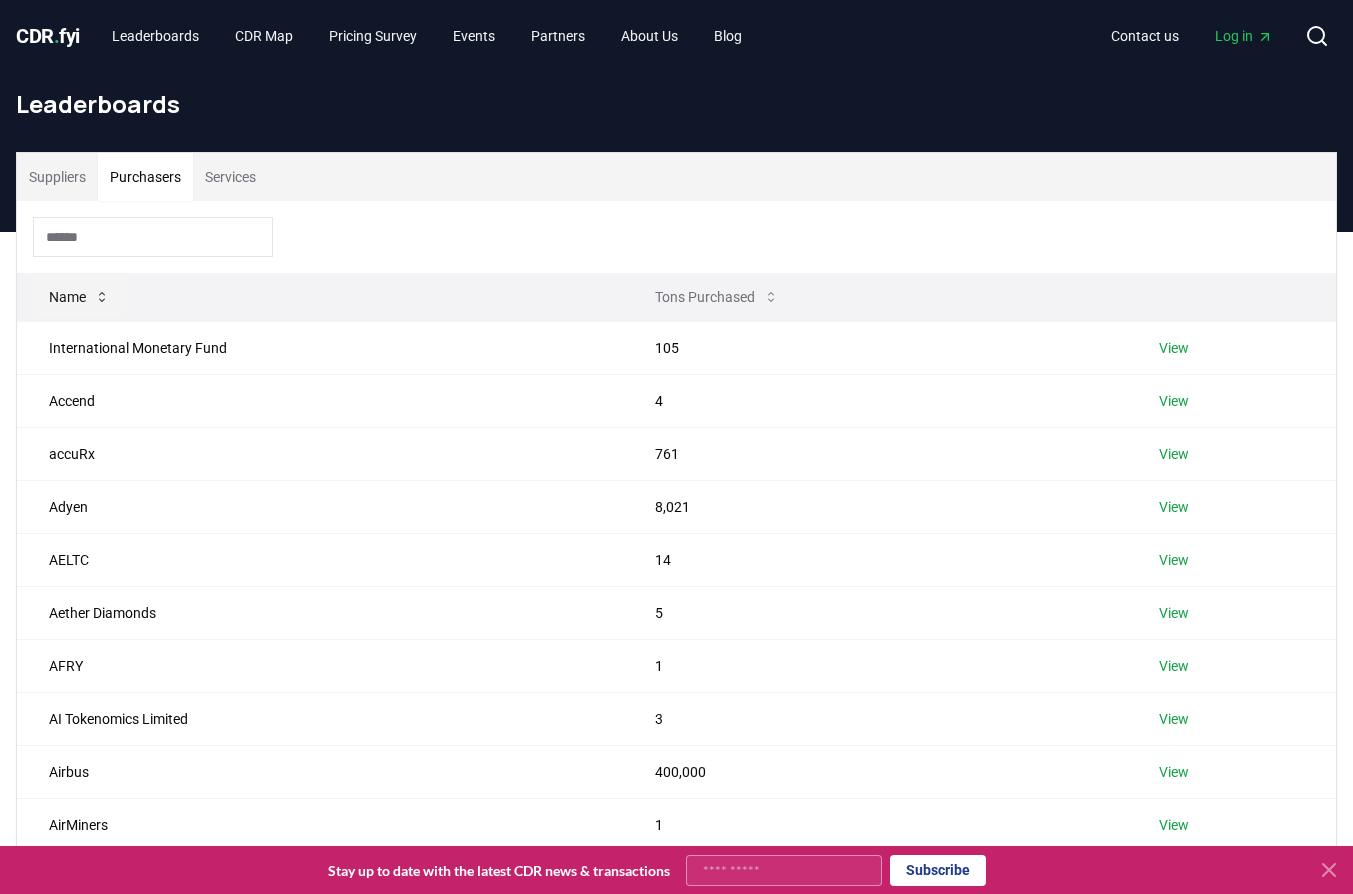 click on "Name" at bounding box center (79, 297) 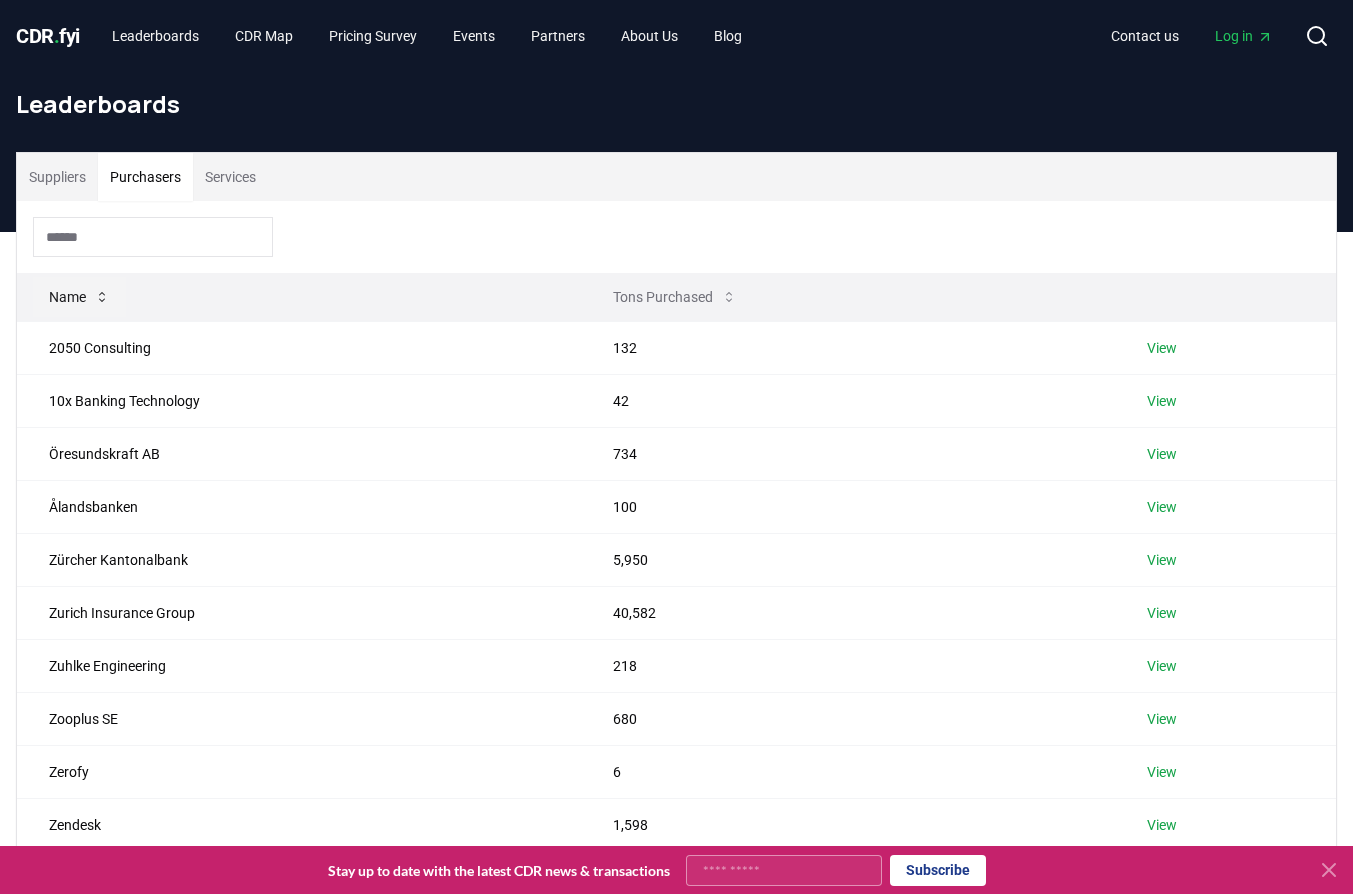 click 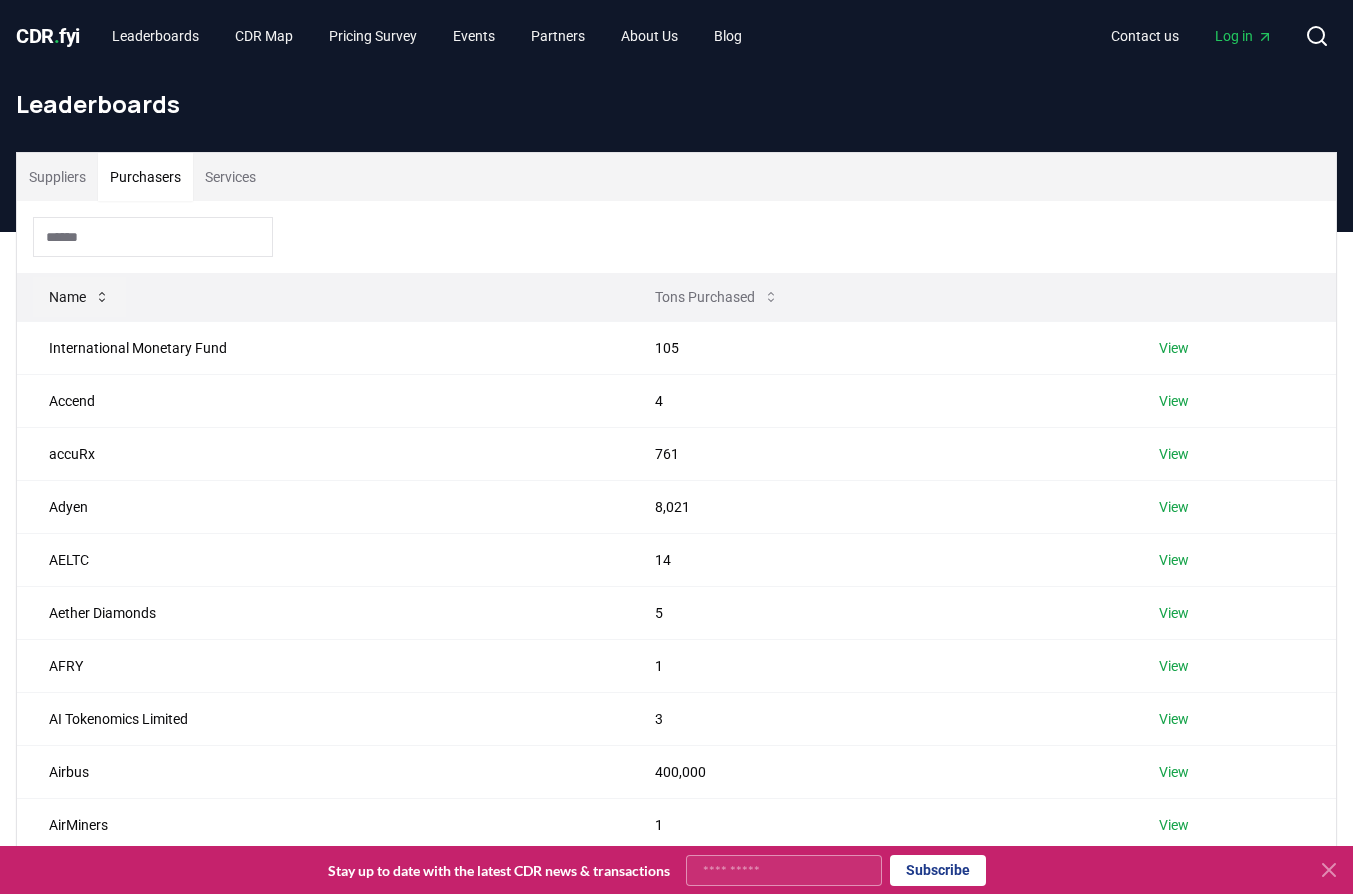 click 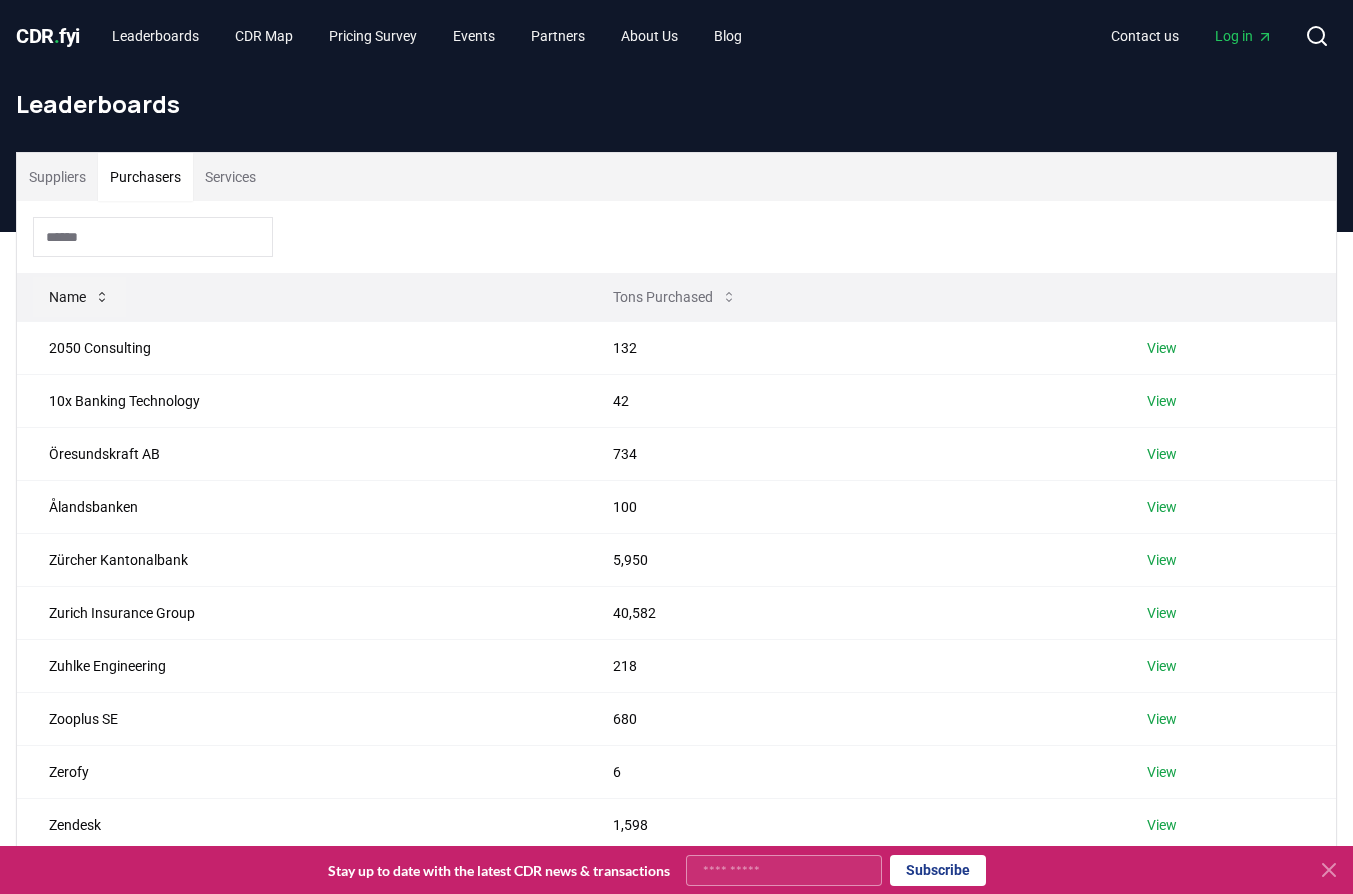 click 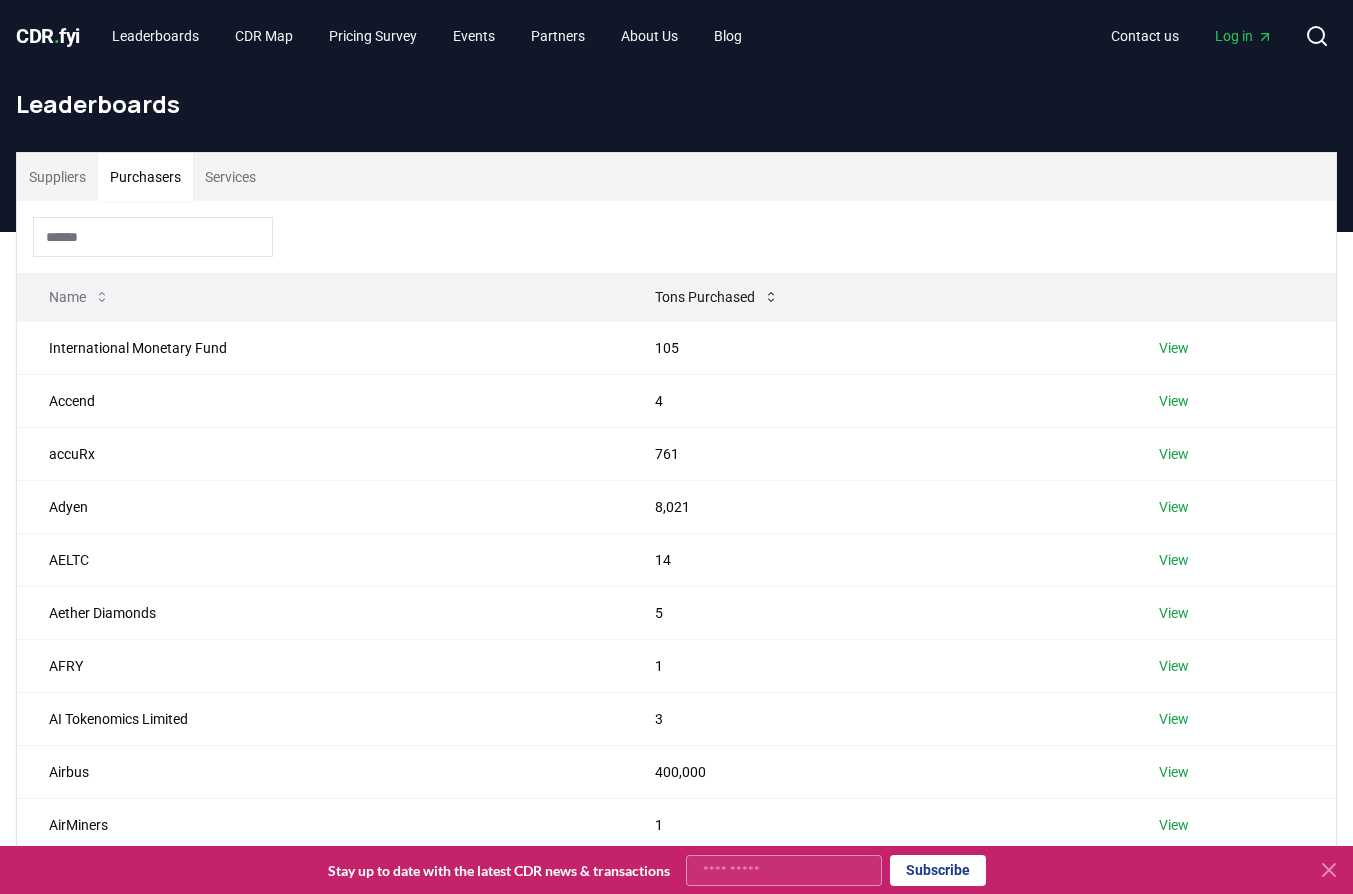 click on "Tons Purchased" at bounding box center (717, 297) 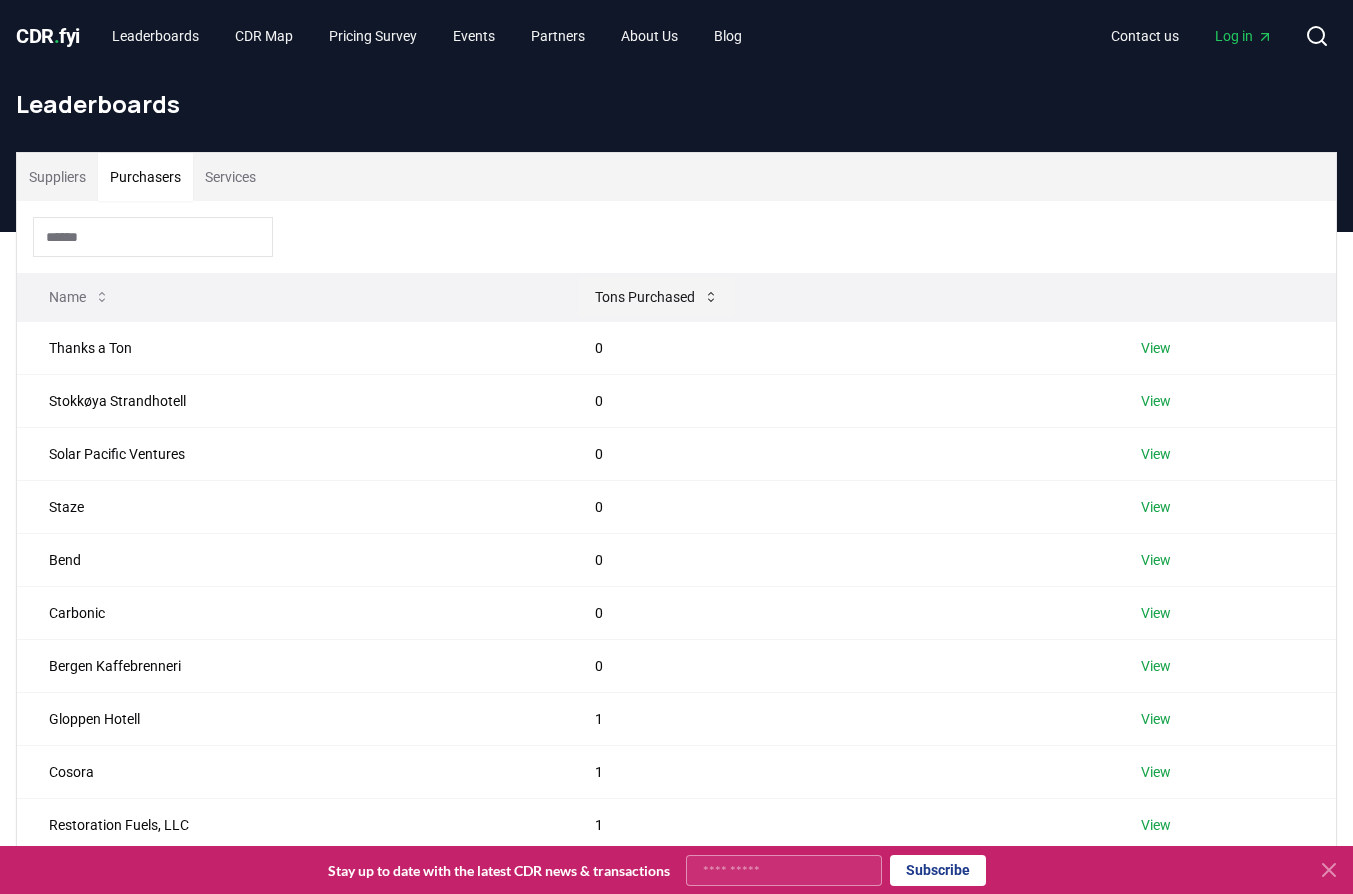 click on "Tons Purchased" at bounding box center [657, 297] 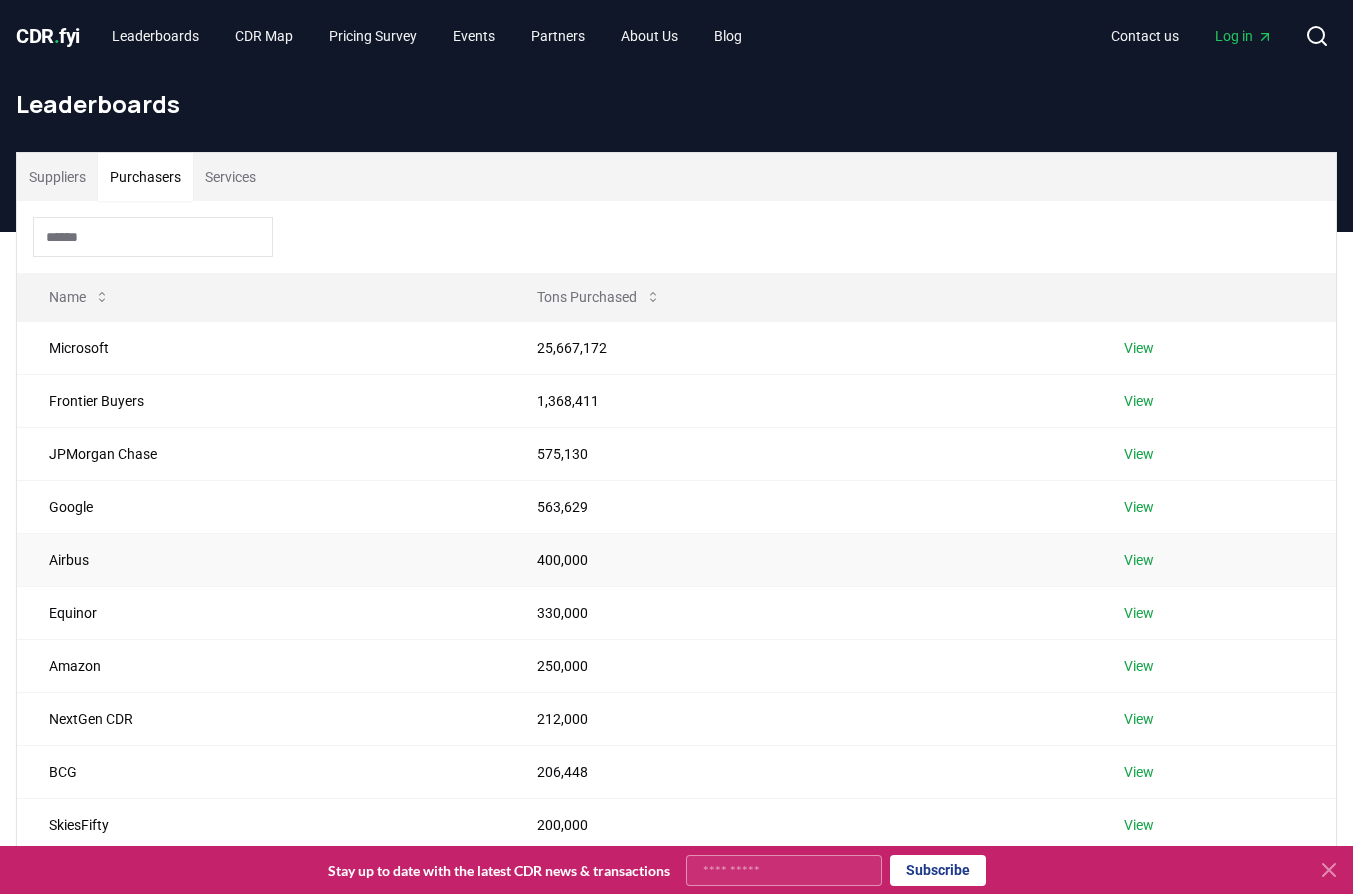 scroll, scrollTop: 524, scrollLeft: 0, axis: vertical 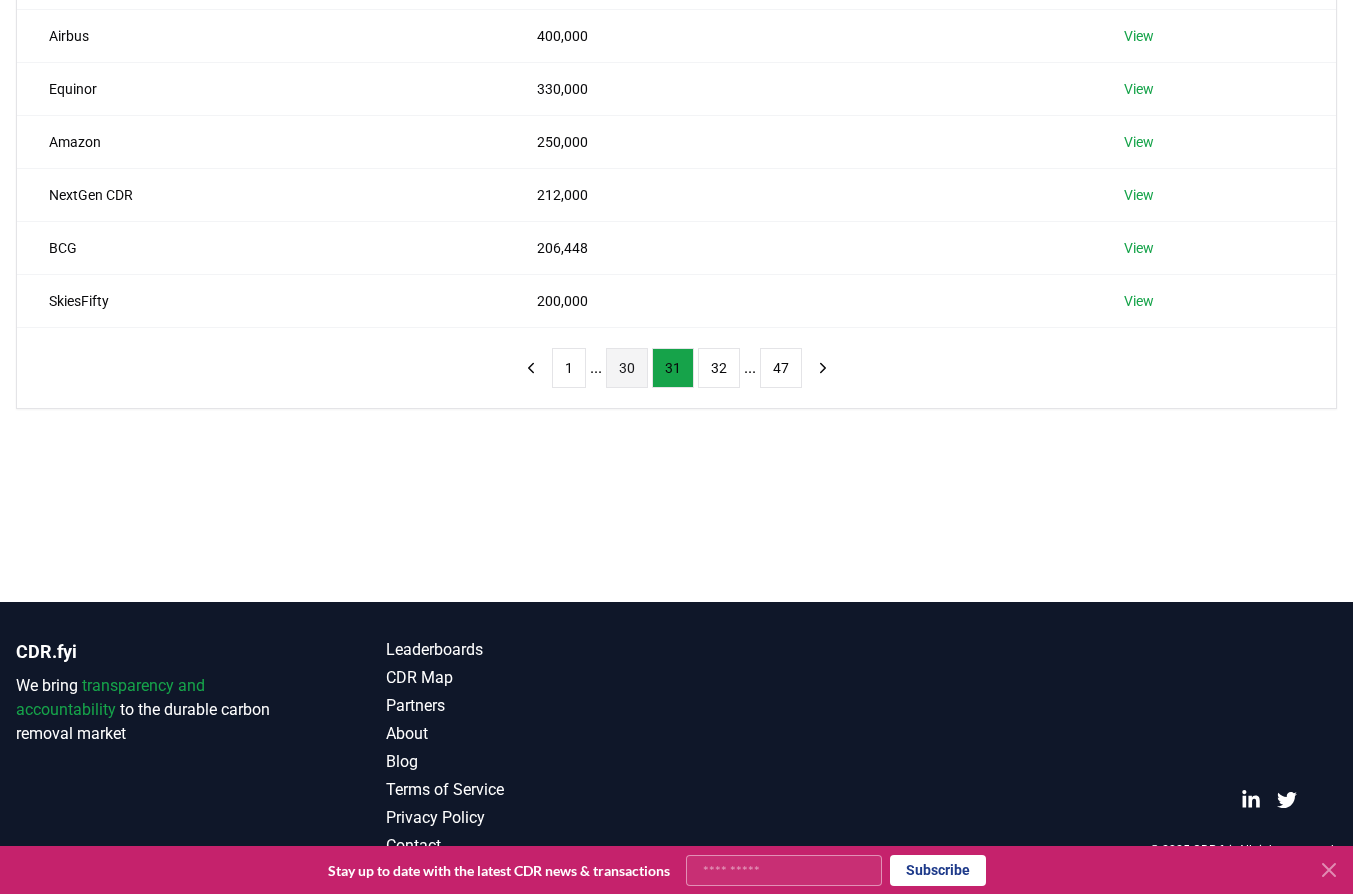 click on "30" at bounding box center (627, 368) 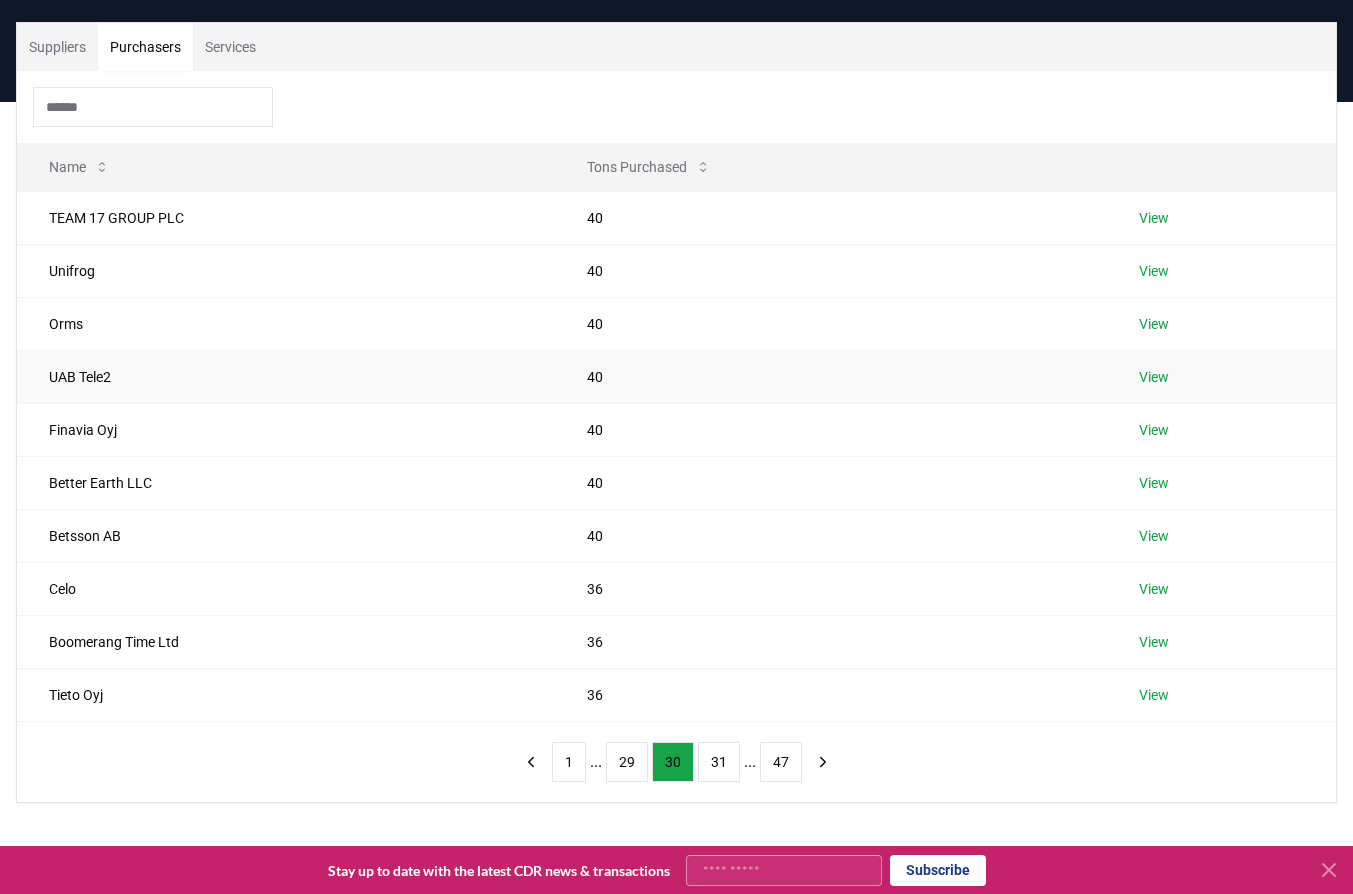 scroll, scrollTop: 524, scrollLeft: 0, axis: vertical 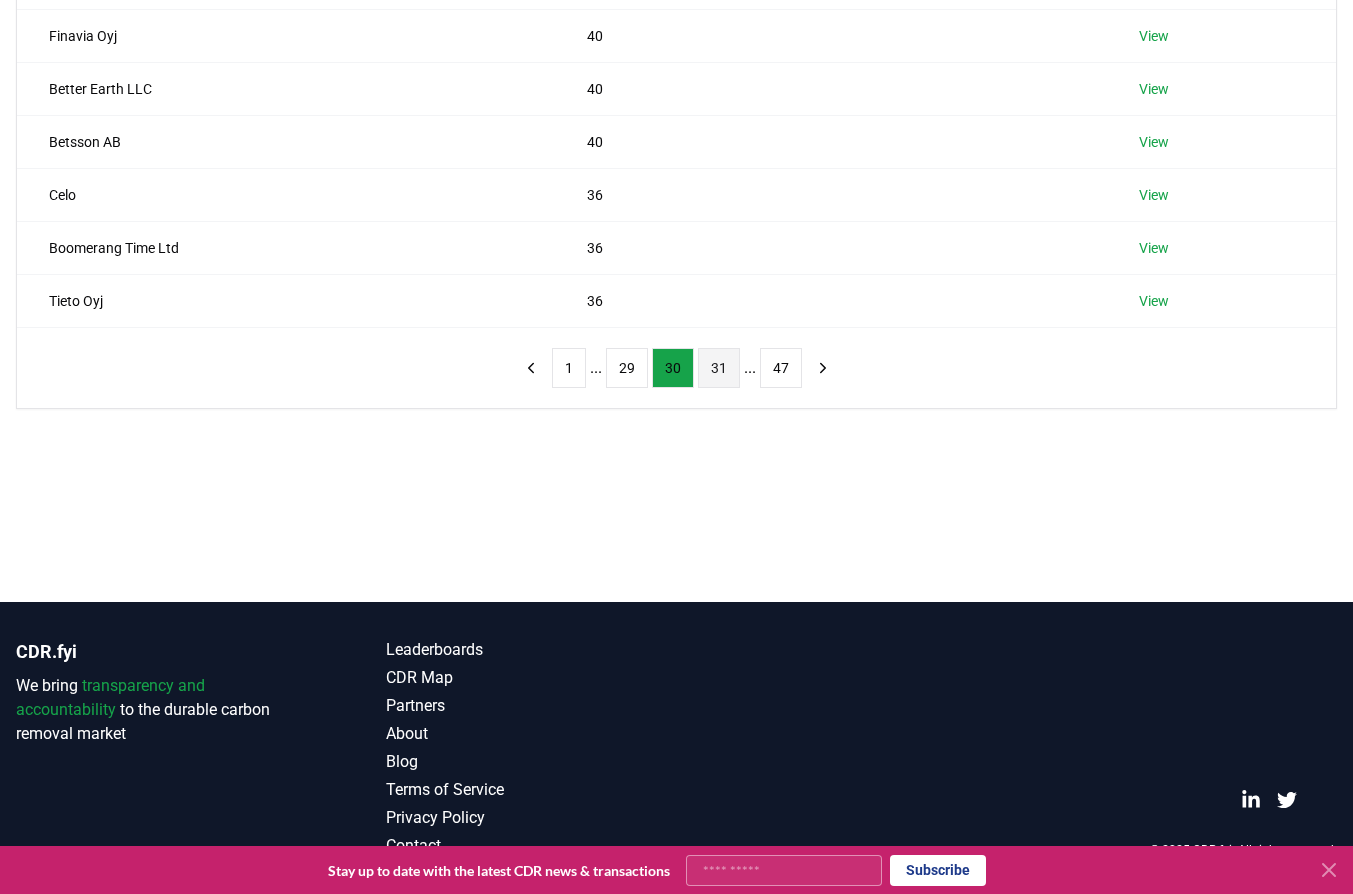 click on "31" at bounding box center (719, 368) 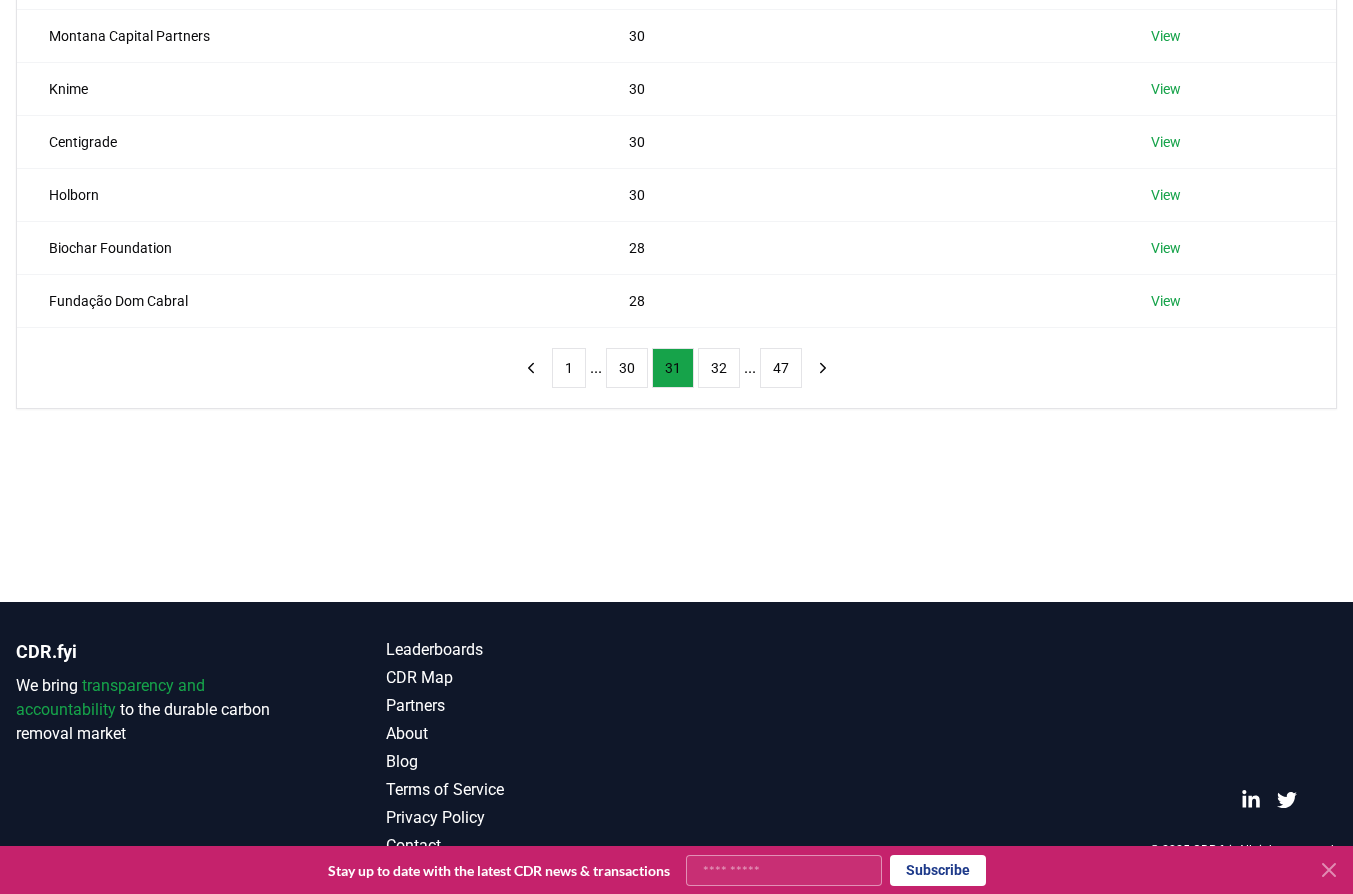 scroll, scrollTop: 0, scrollLeft: 0, axis: both 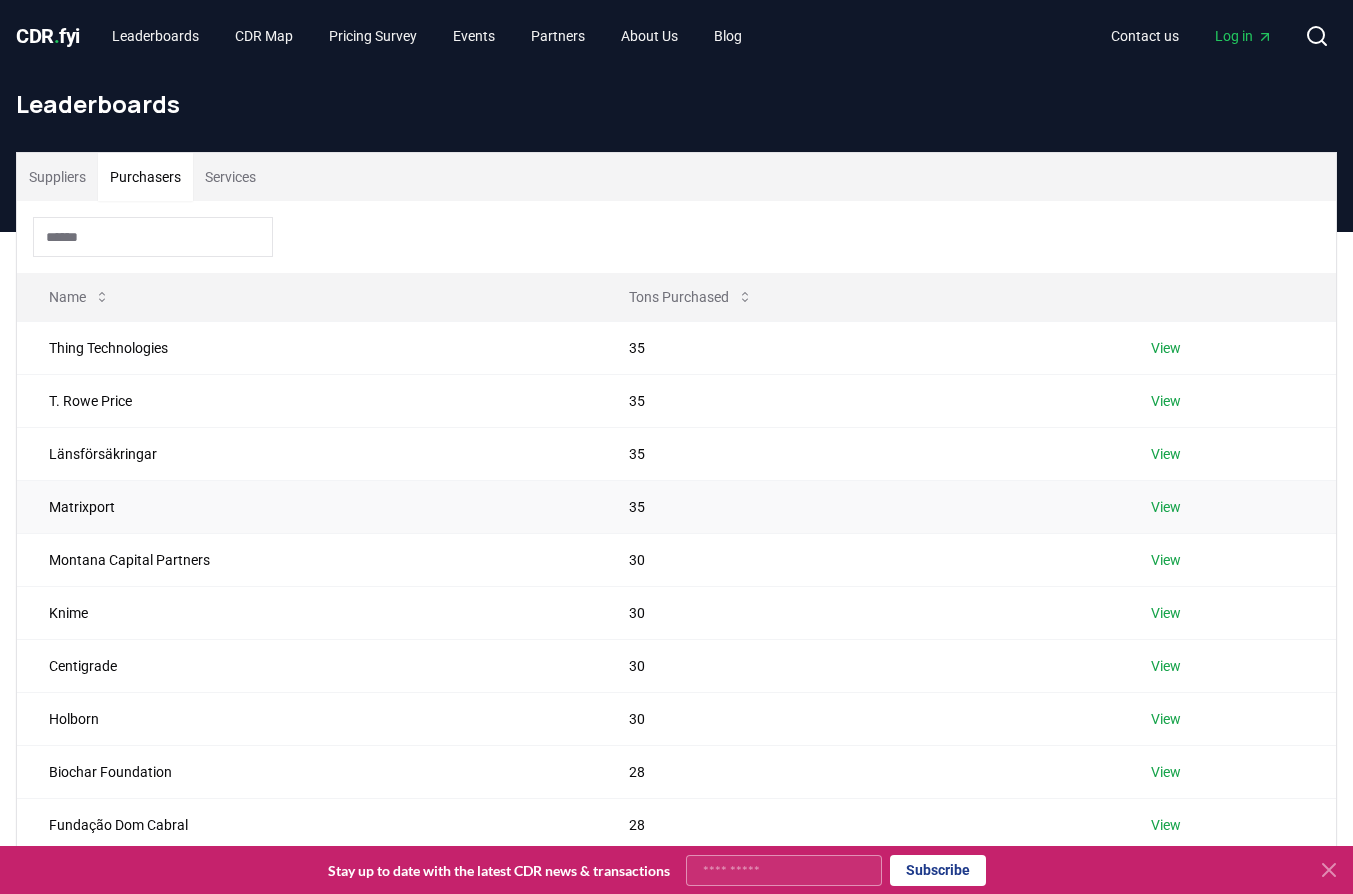 click on "Matrixport" at bounding box center [307, 506] 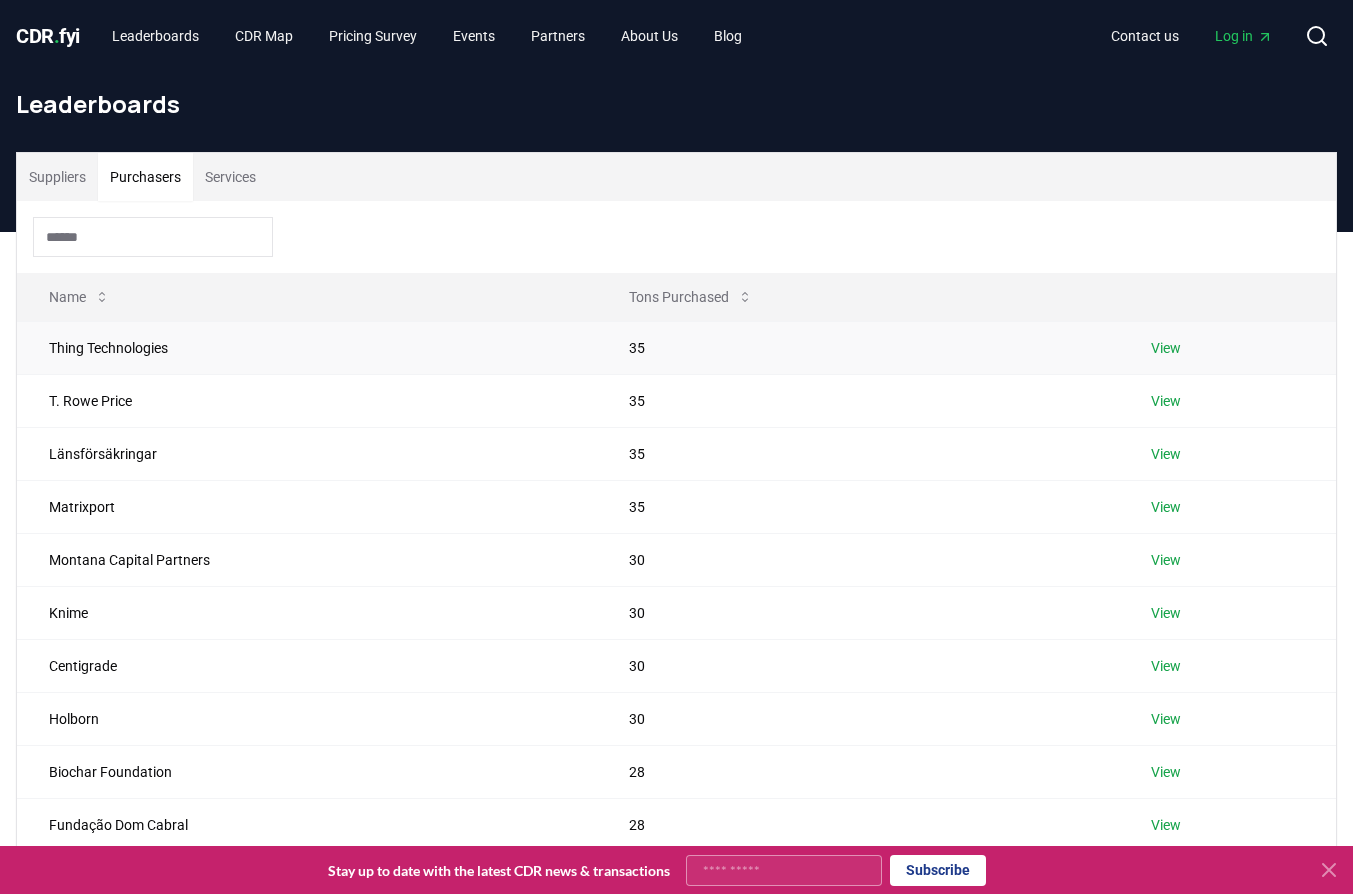 click on "Thing Technologies" at bounding box center [307, 347] 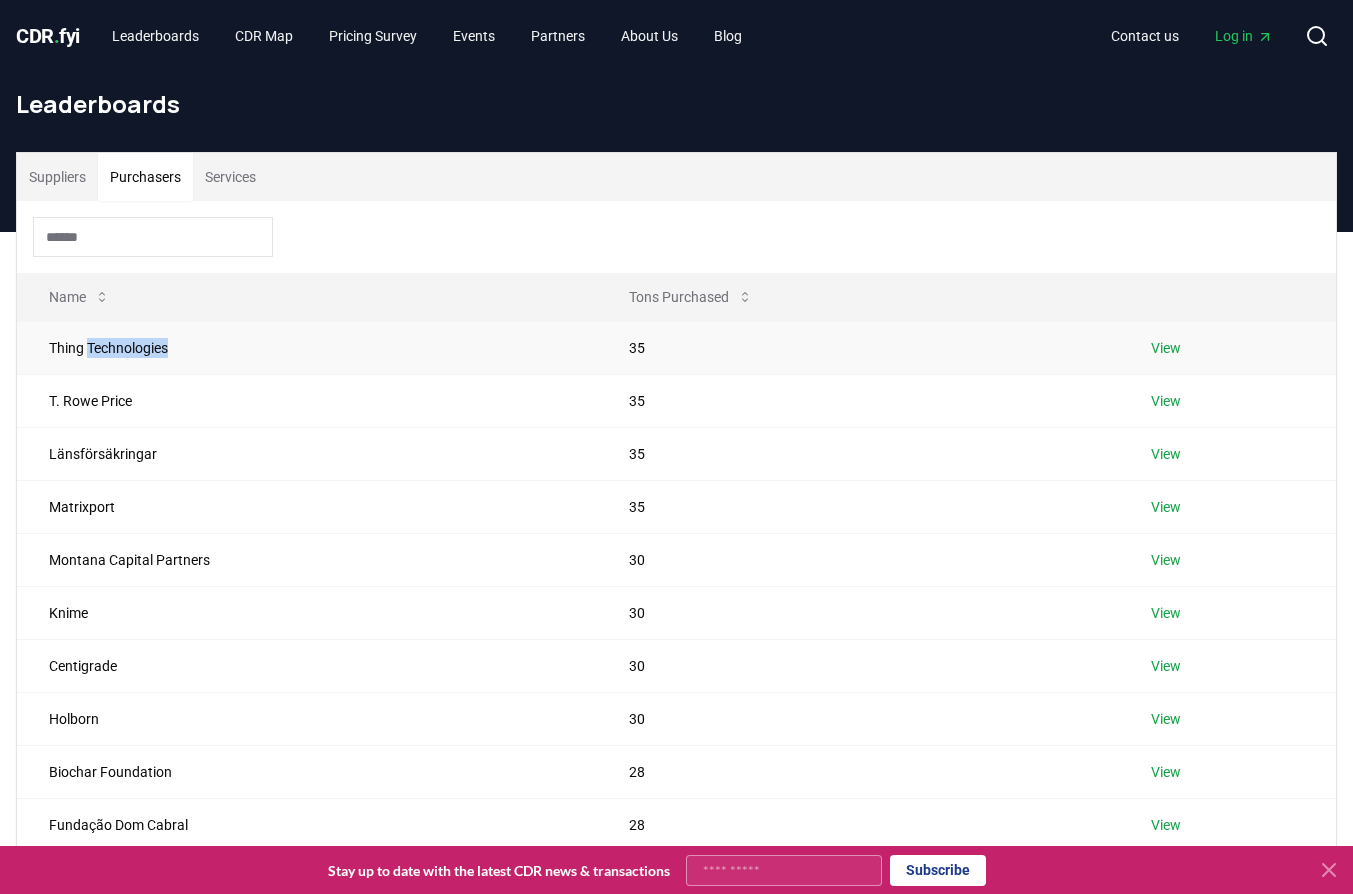 click on "Thing Technologies" at bounding box center (307, 347) 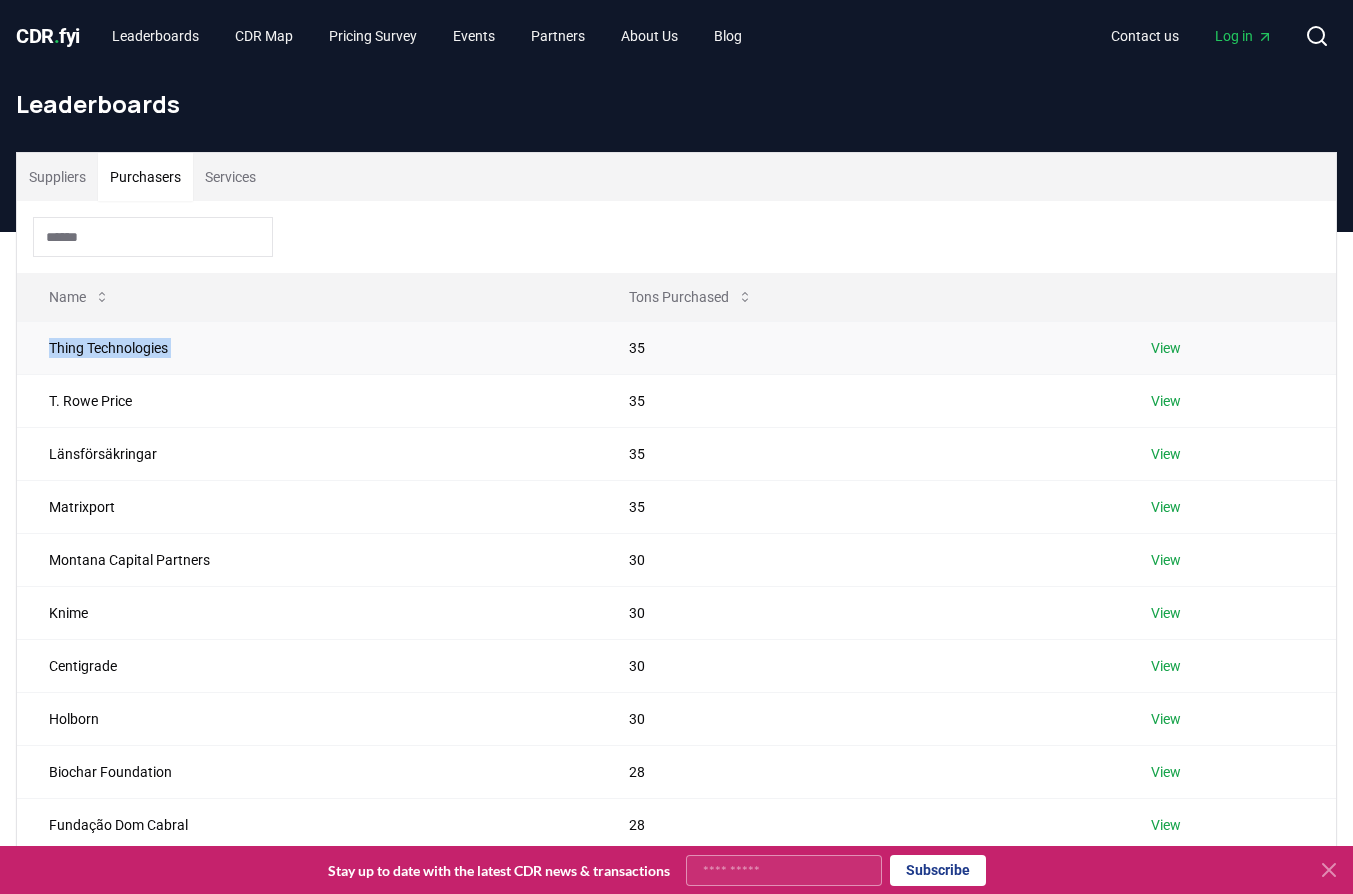 click on "Thing Technologies" at bounding box center (307, 347) 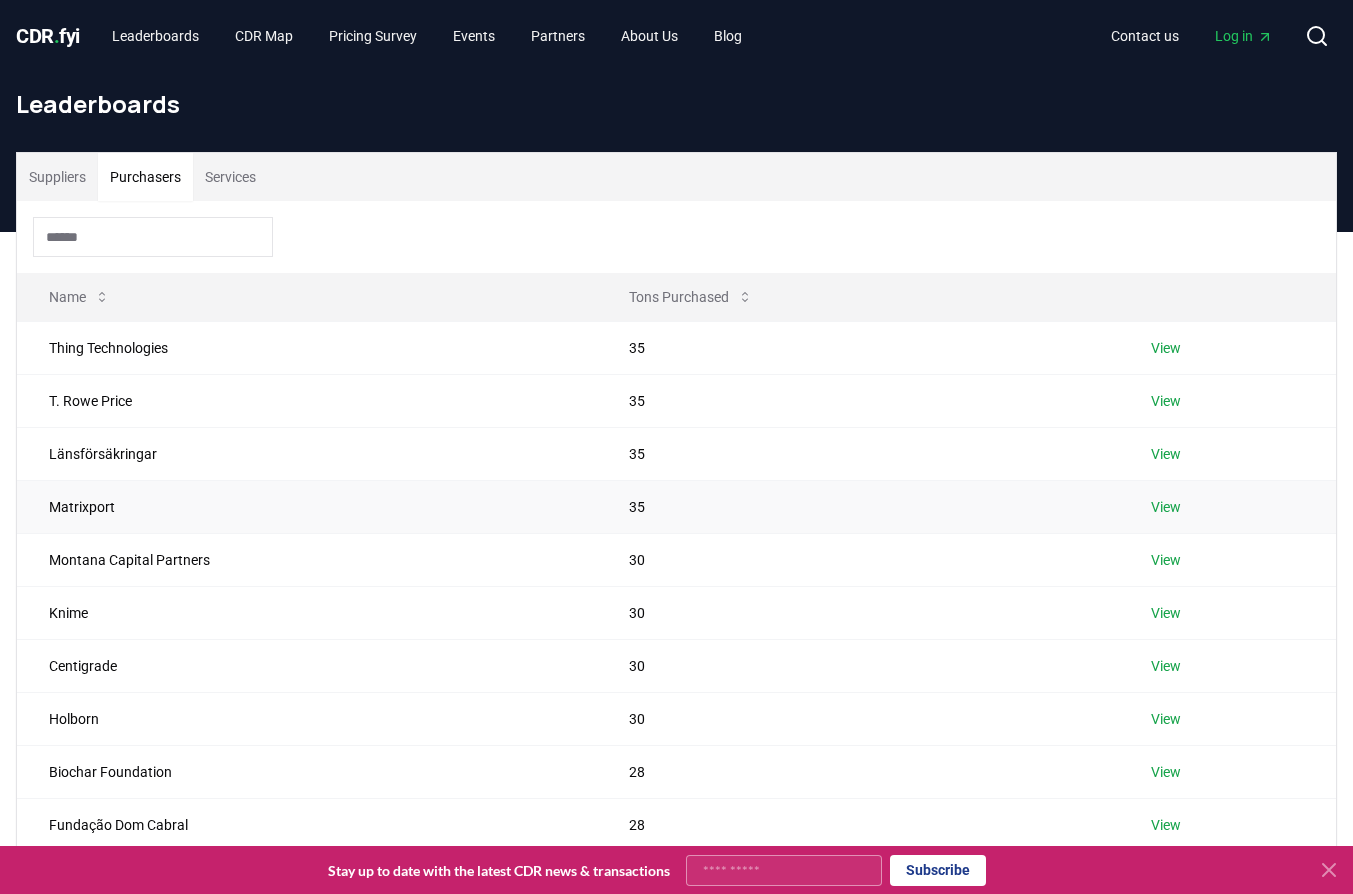 click on "Matrixport" at bounding box center (307, 506) 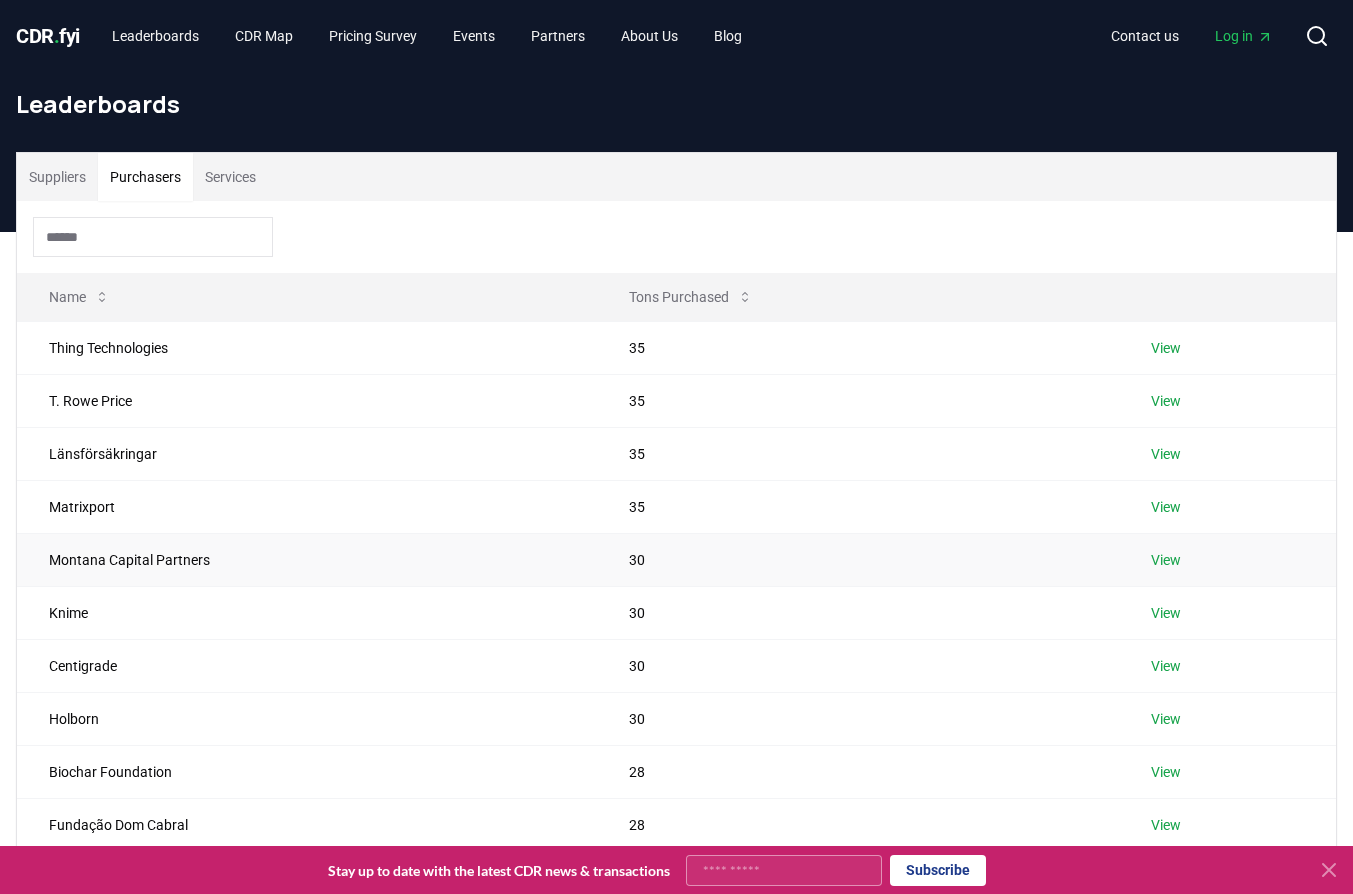 scroll, scrollTop: 524, scrollLeft: 0, axis: vertical 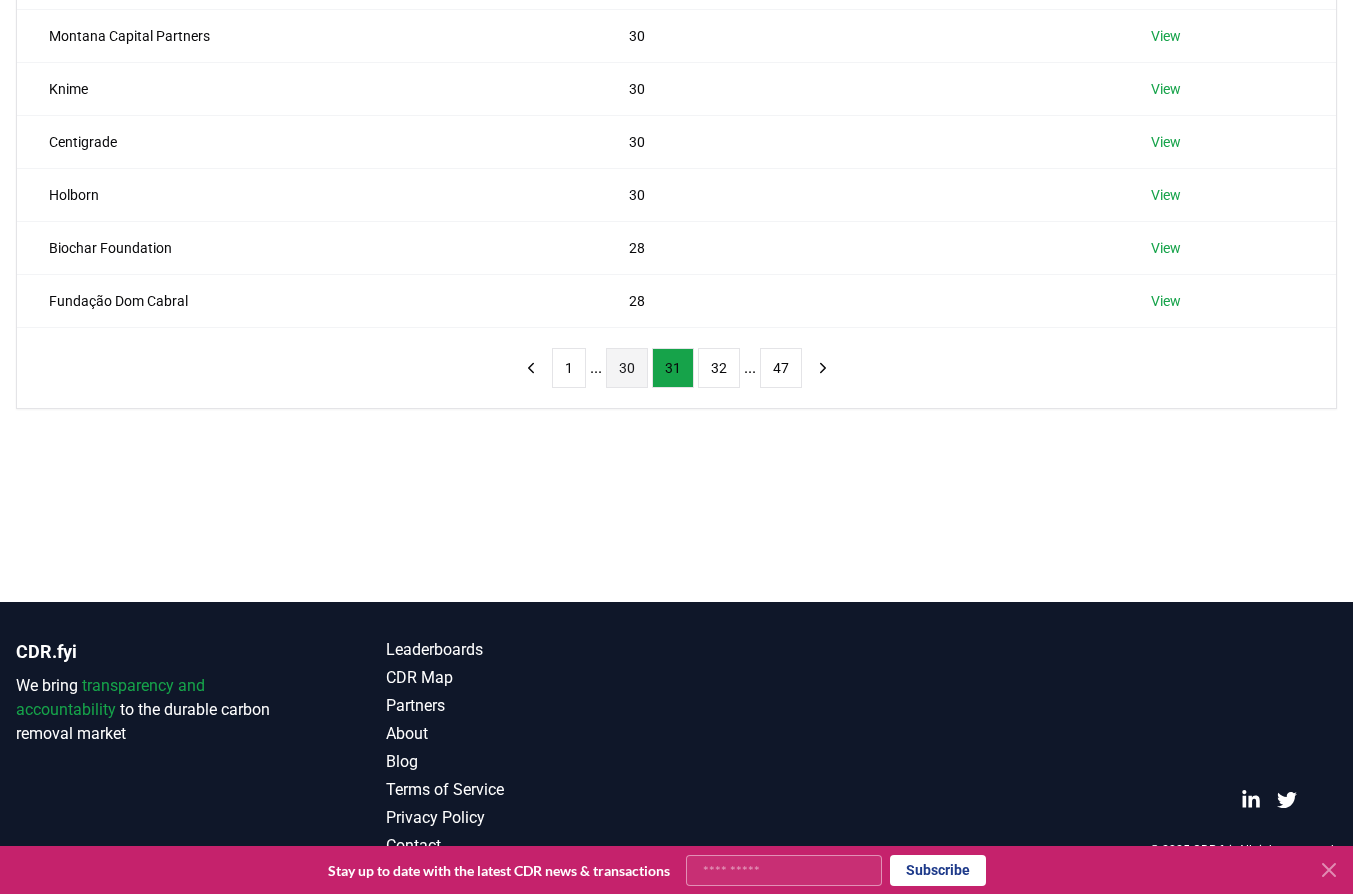 click on "30" at bounding box center [627, 368] 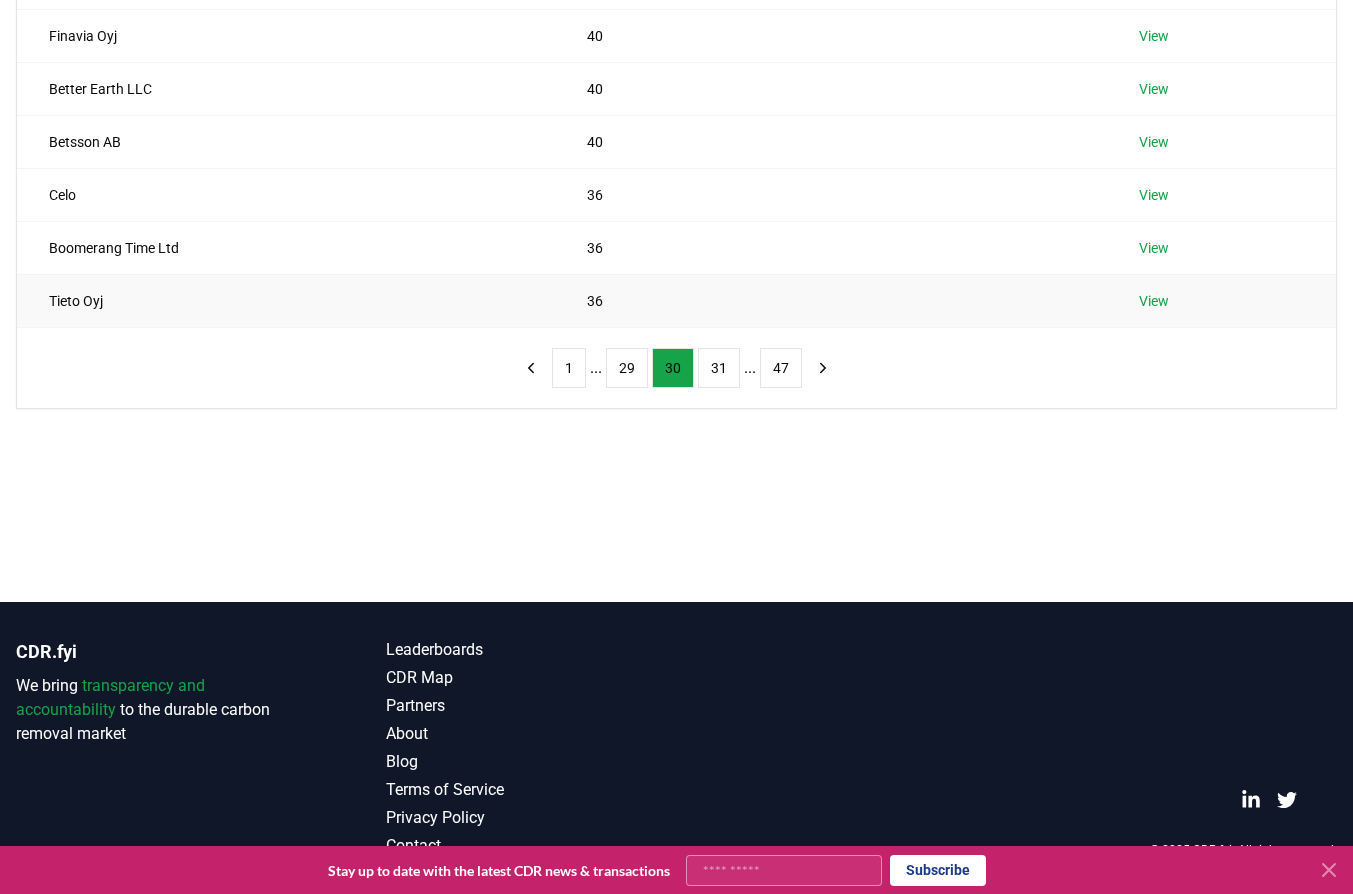 click on "Tieto Oyj" at bounding box center [286, 300] 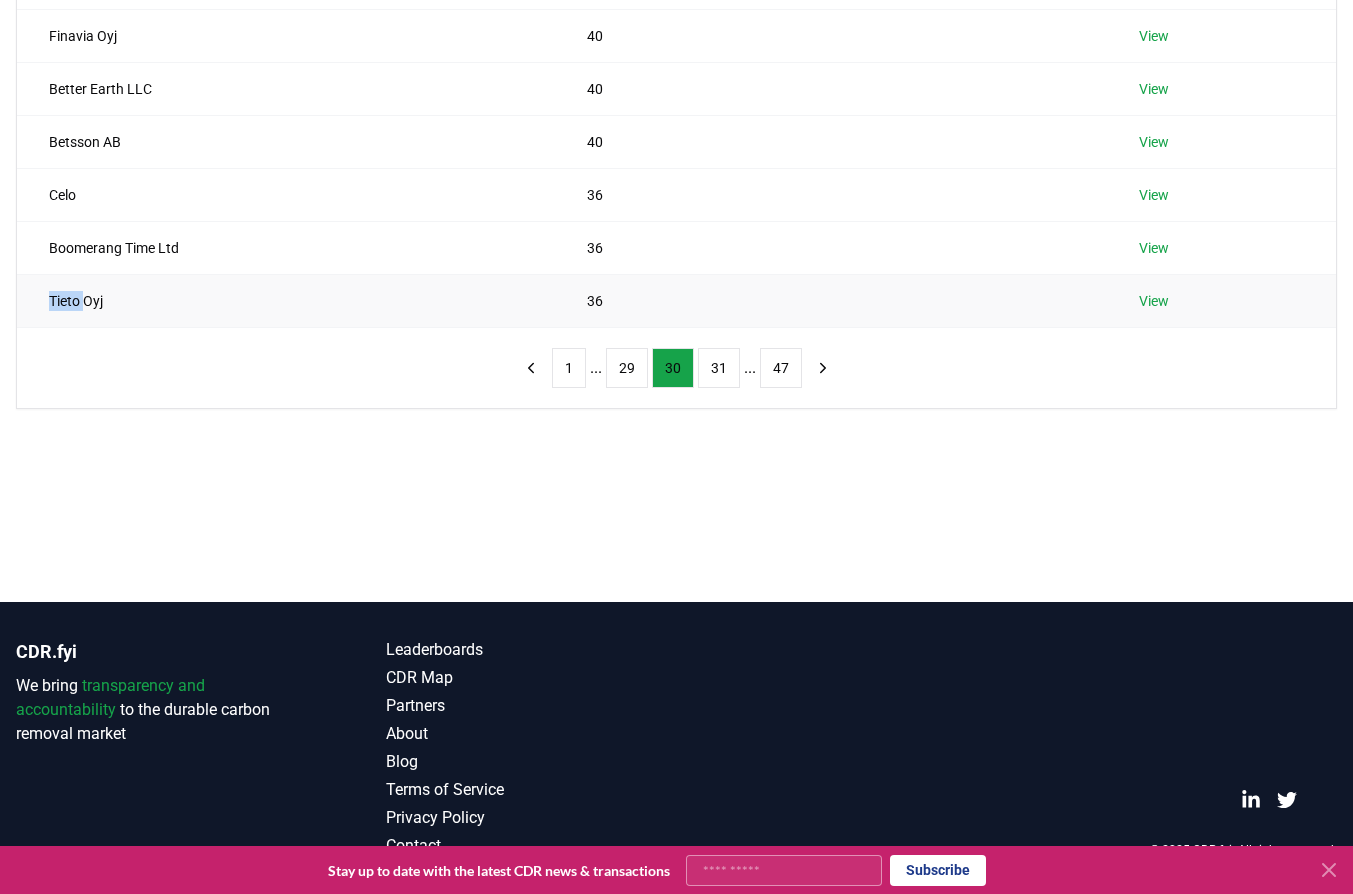 click on "Tieto Oyj" at bounding box center (286, 300) 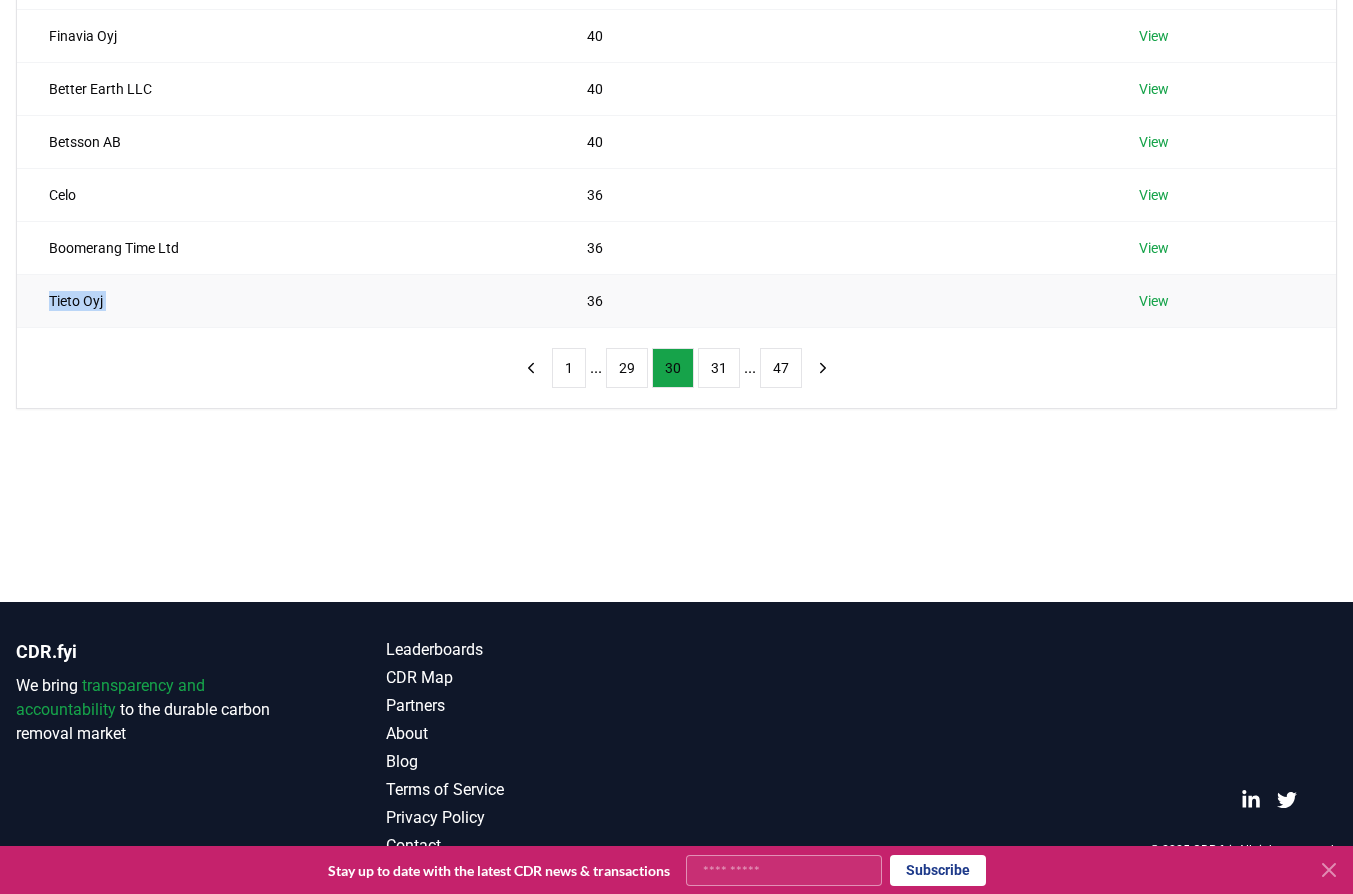 click on "Tieto Oyj" at bounding box center [286, 300] 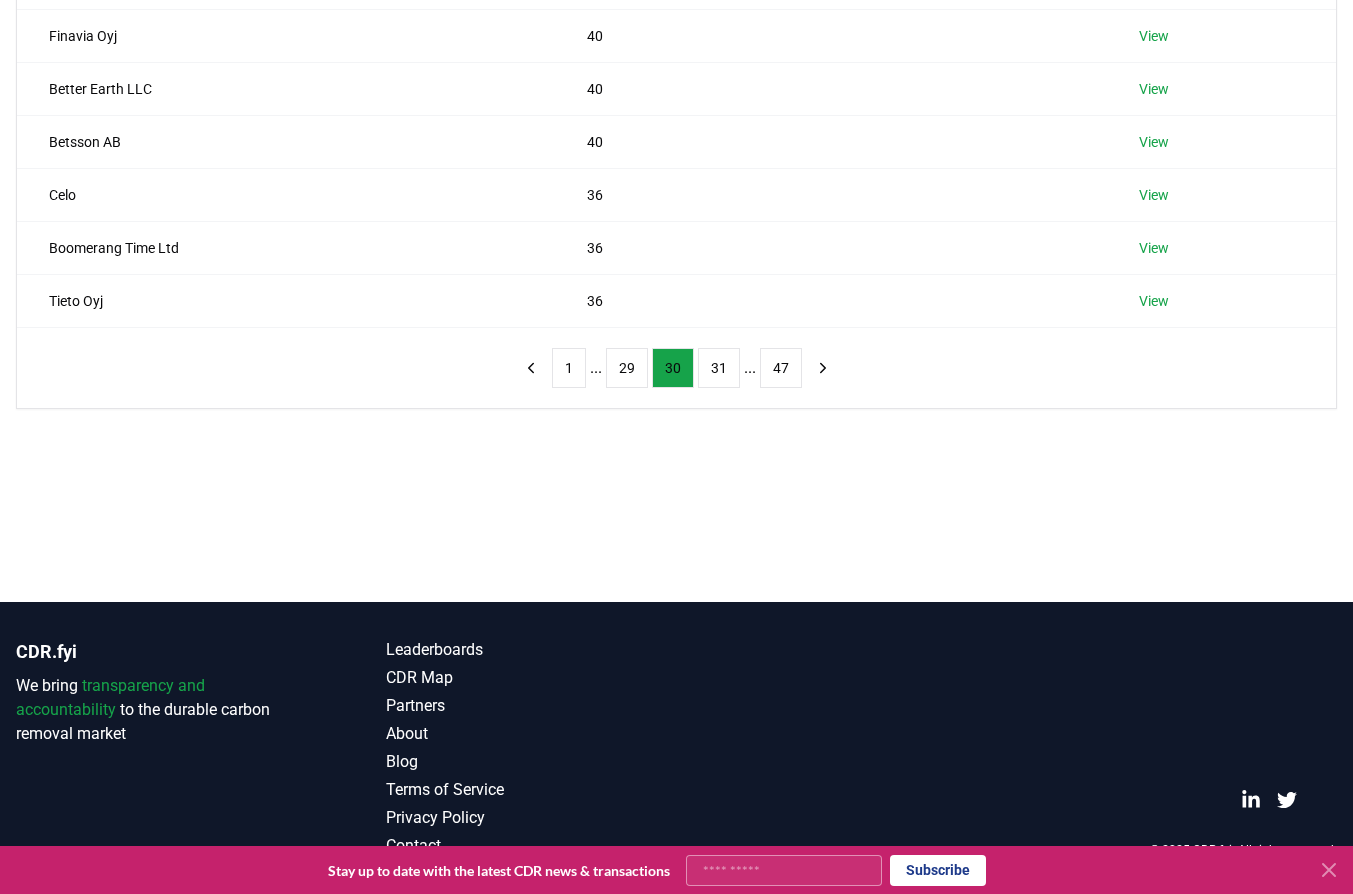 click on "Suppliers Purchasers Services Name Tons Purchased TEAM 17 GROUP PLC 40 View Unifrog 40 View Orms 40 View UAB Tele2 40 View Finavia Oyj 40 View Better Earth LLC 40 View Betsson AB 40 View Celo 36 View Boomerang Time Ltd 36 View Tieto Oyj 36 View 1 ... 29 30 31 ... 47" at bounding box center (676, 98) 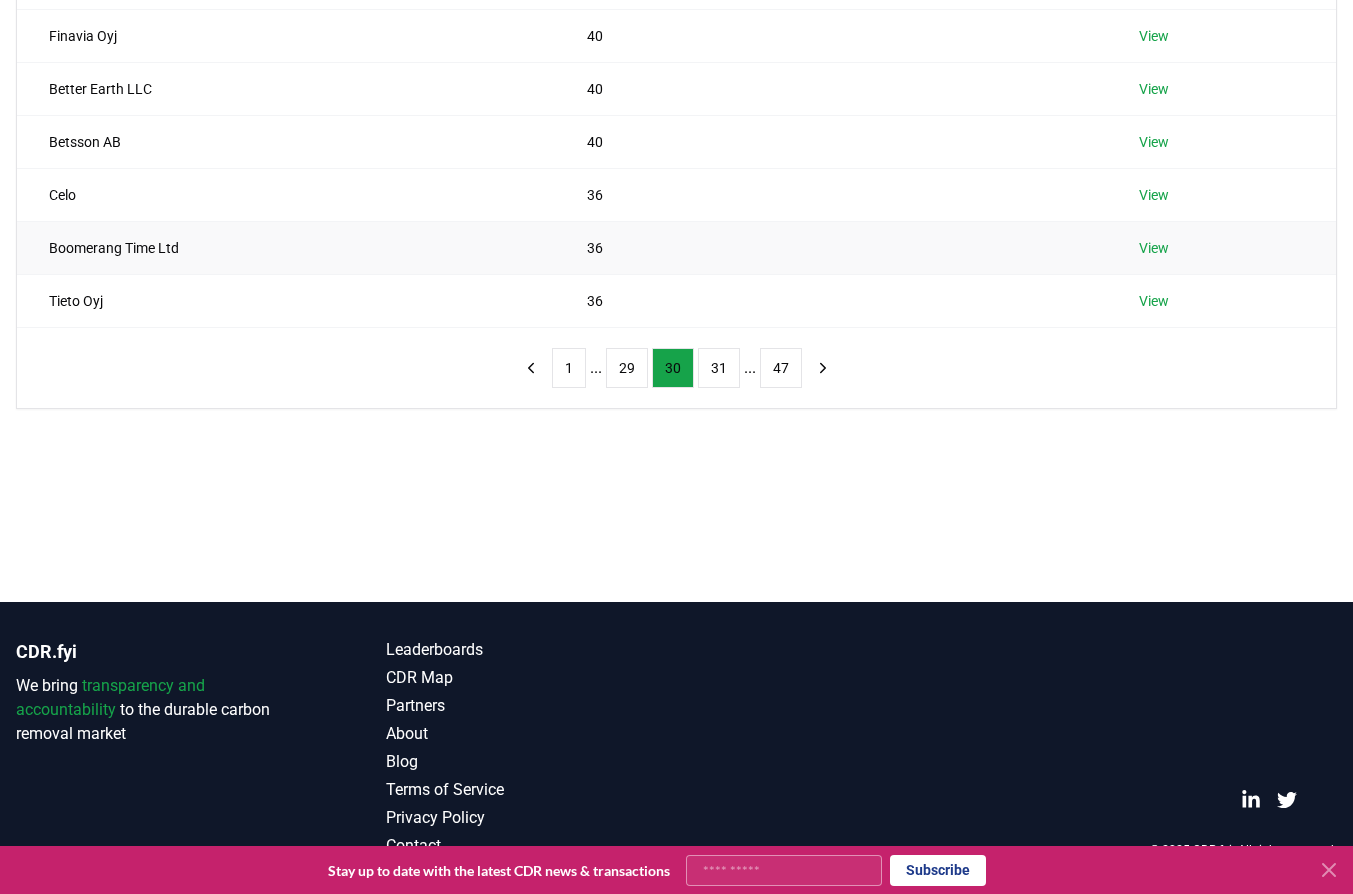 click on "Boomerang Time Ltd" at bounding box center (286, 247) 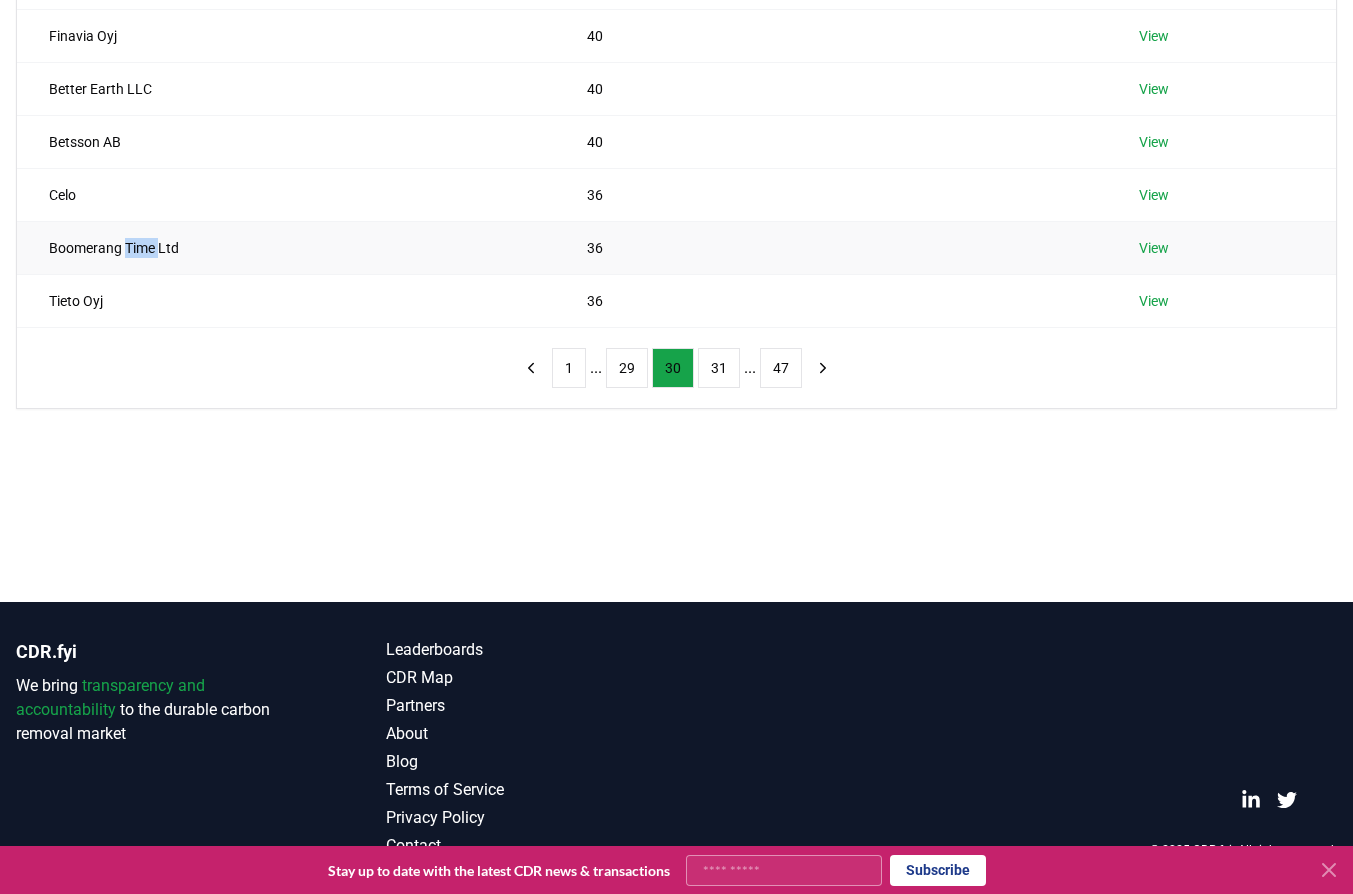 click on "Boomerang Time Ltd" at bounding box center (286, 247) 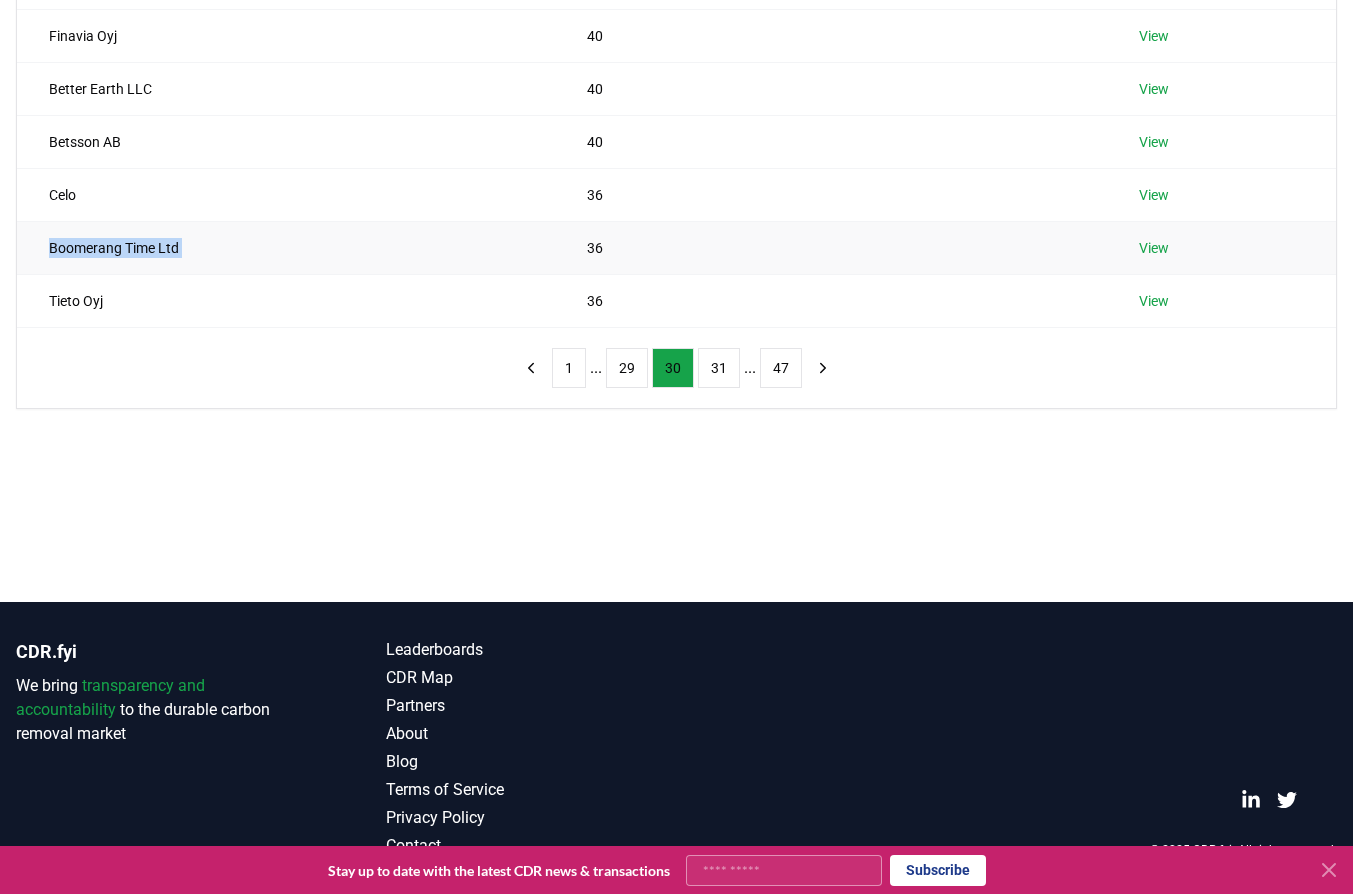 click on "Boomerang Time Ltd" at bounding box center (286, 247) 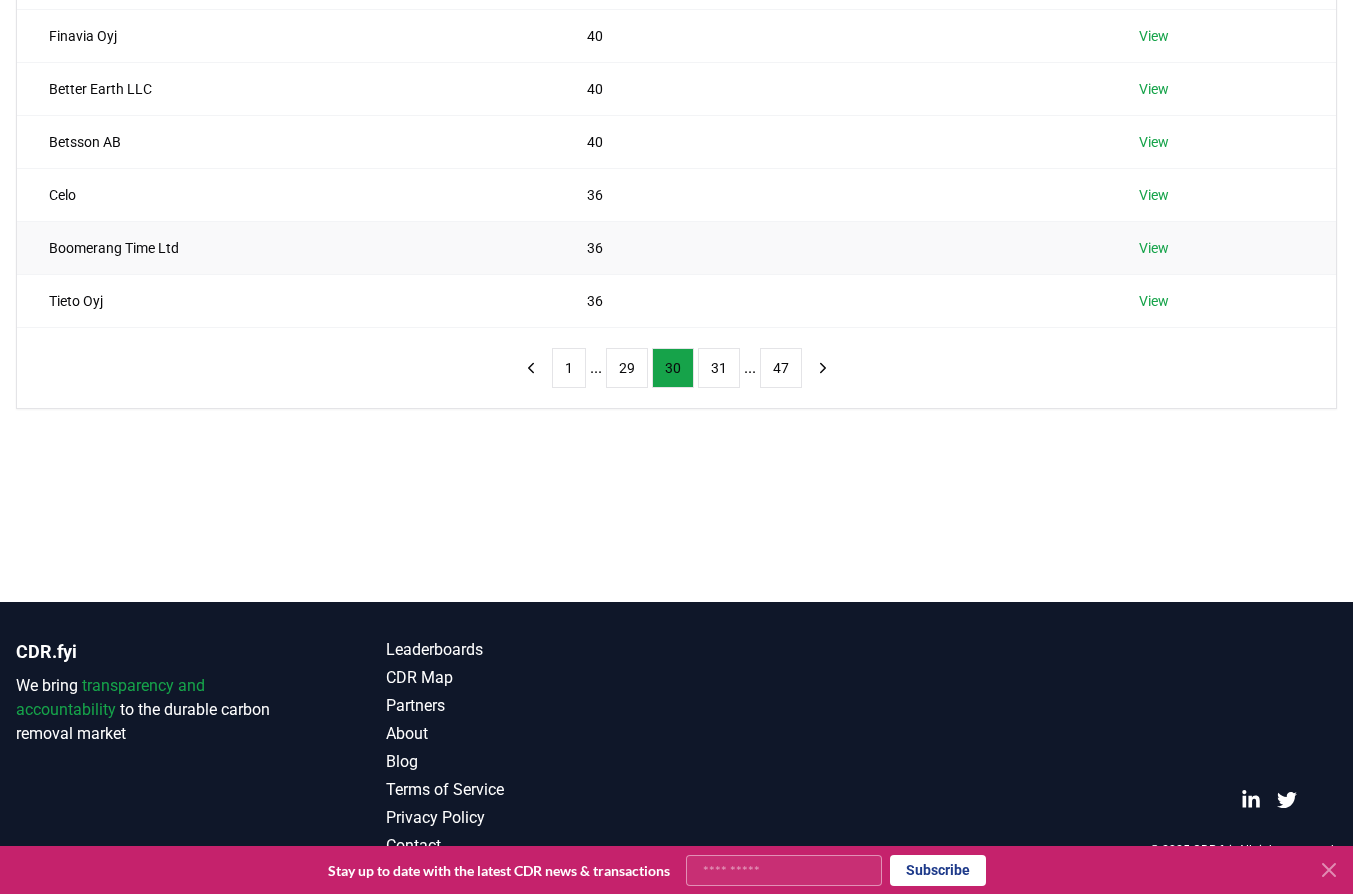 drag, startPoint x: 161, startPoint y: 390, endPoint x: 1143, endPoint y: 247, distance: 992.3573 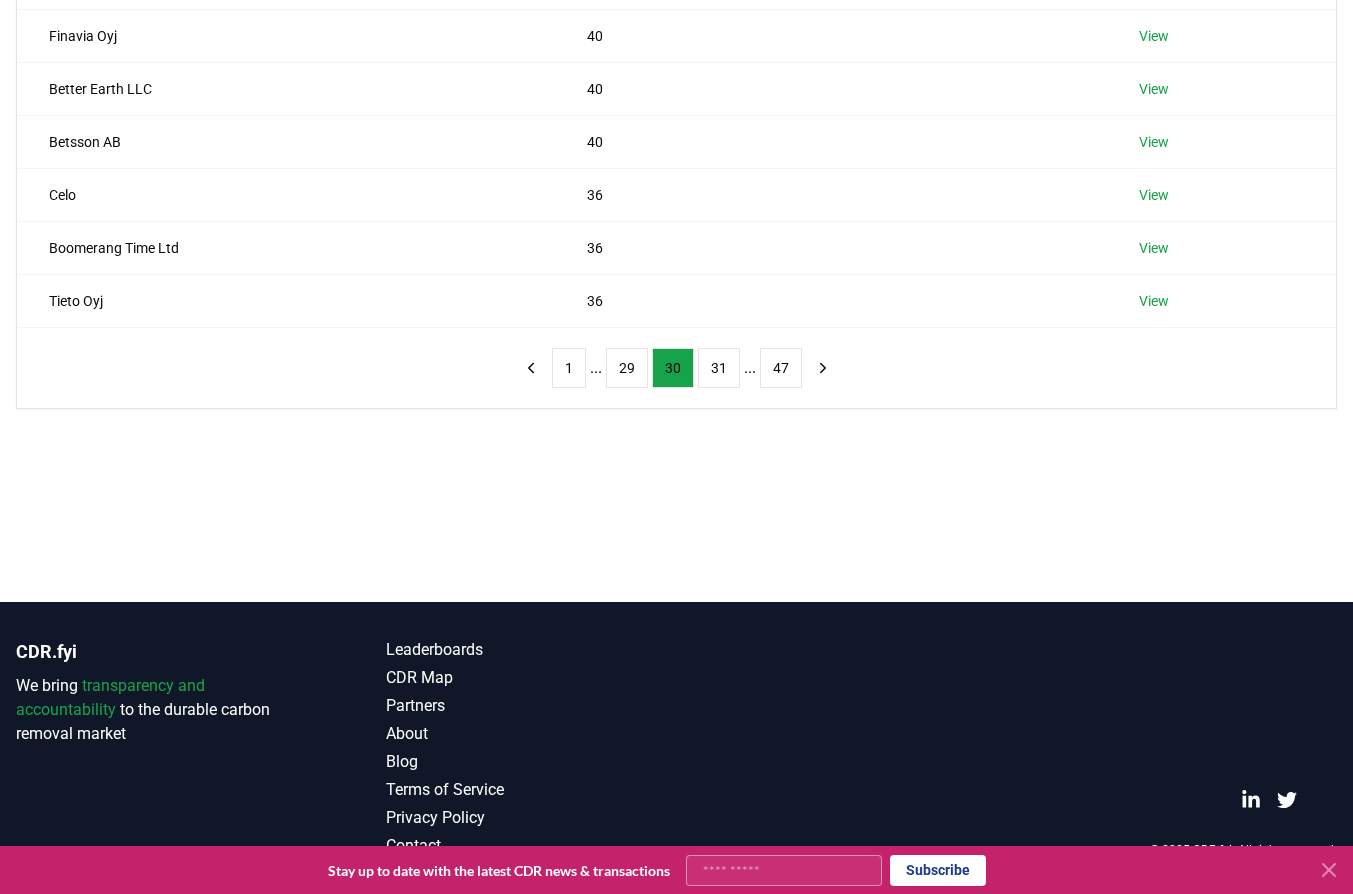 click on "Suppliers Purchasers Services Name Tons Purchased TEAM 17 GROUP PLC 40 View Unifrog 40 View Orms 40 View UAB Tele2 40 View Finavia Oyj 40 View Better Earth LLC 40 View Betsson AB 40 View Celo 36 View Boomerang Time Ltd 36 View Tieto Oyj 36 View 1 ... 29 30 31 ... 47" at bounding box center [676, 98] 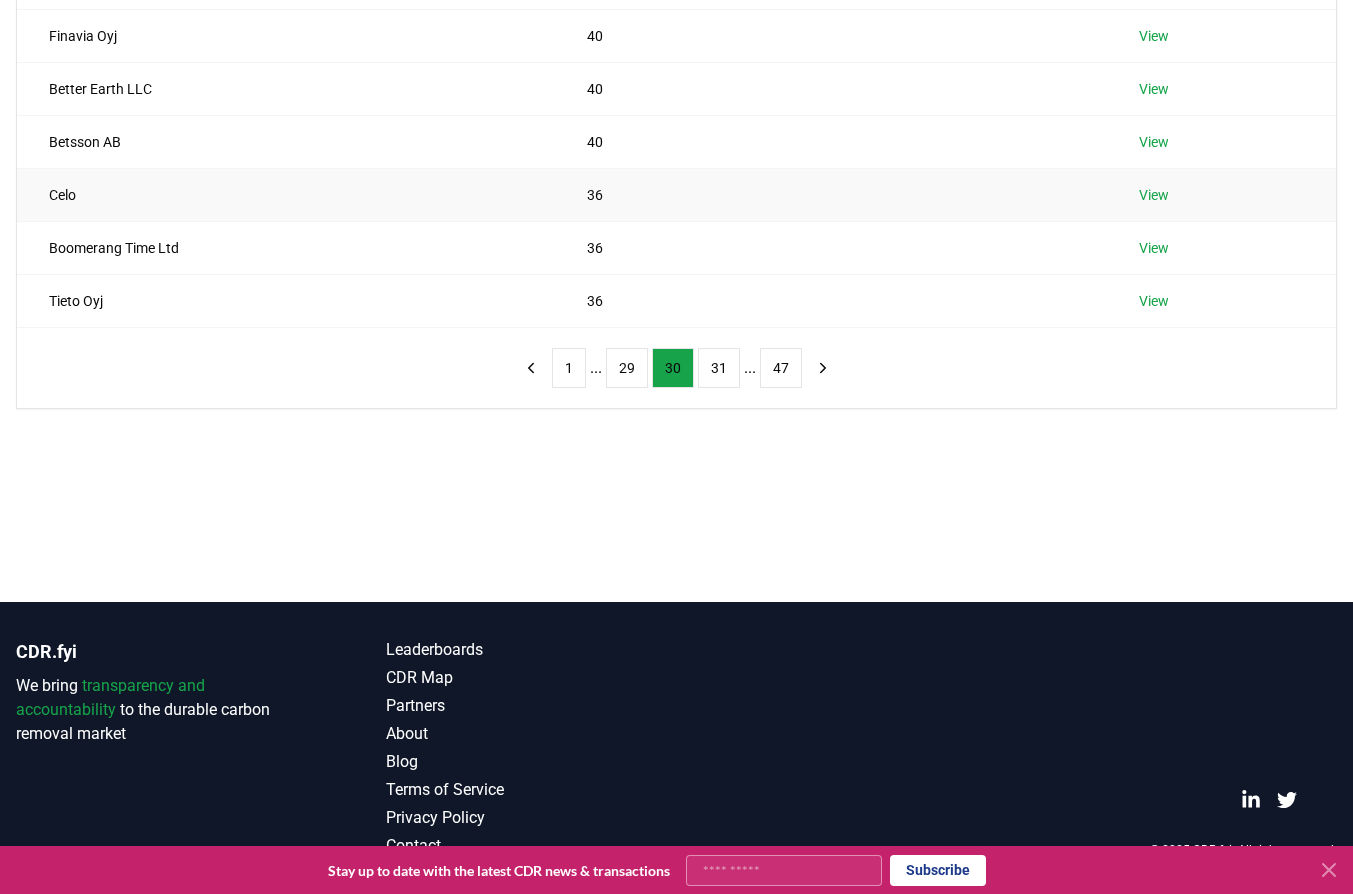 click on "Celo" at bounding box center [286, 194] 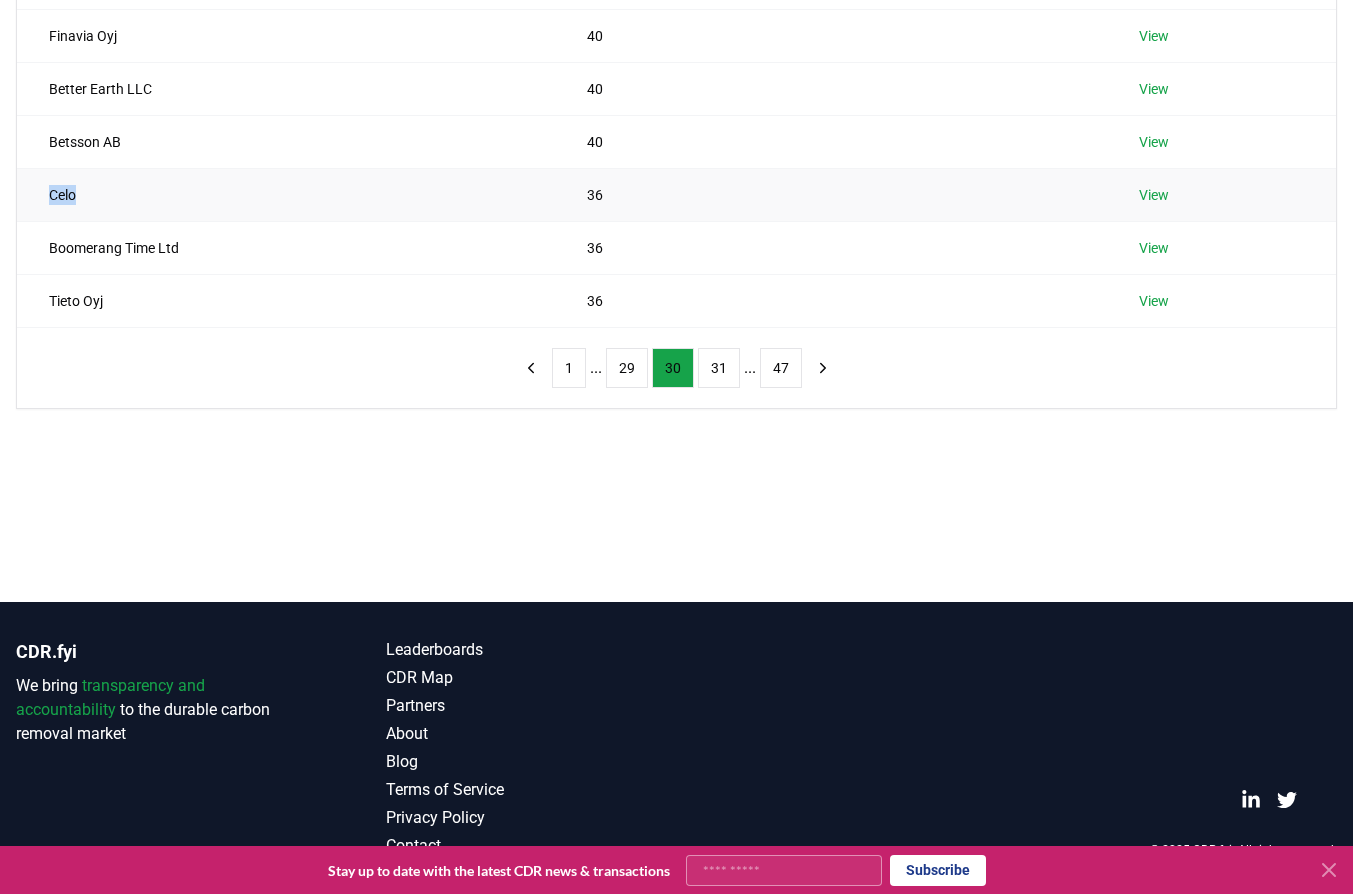 click on "Celo" at bounding box center [286, 194] 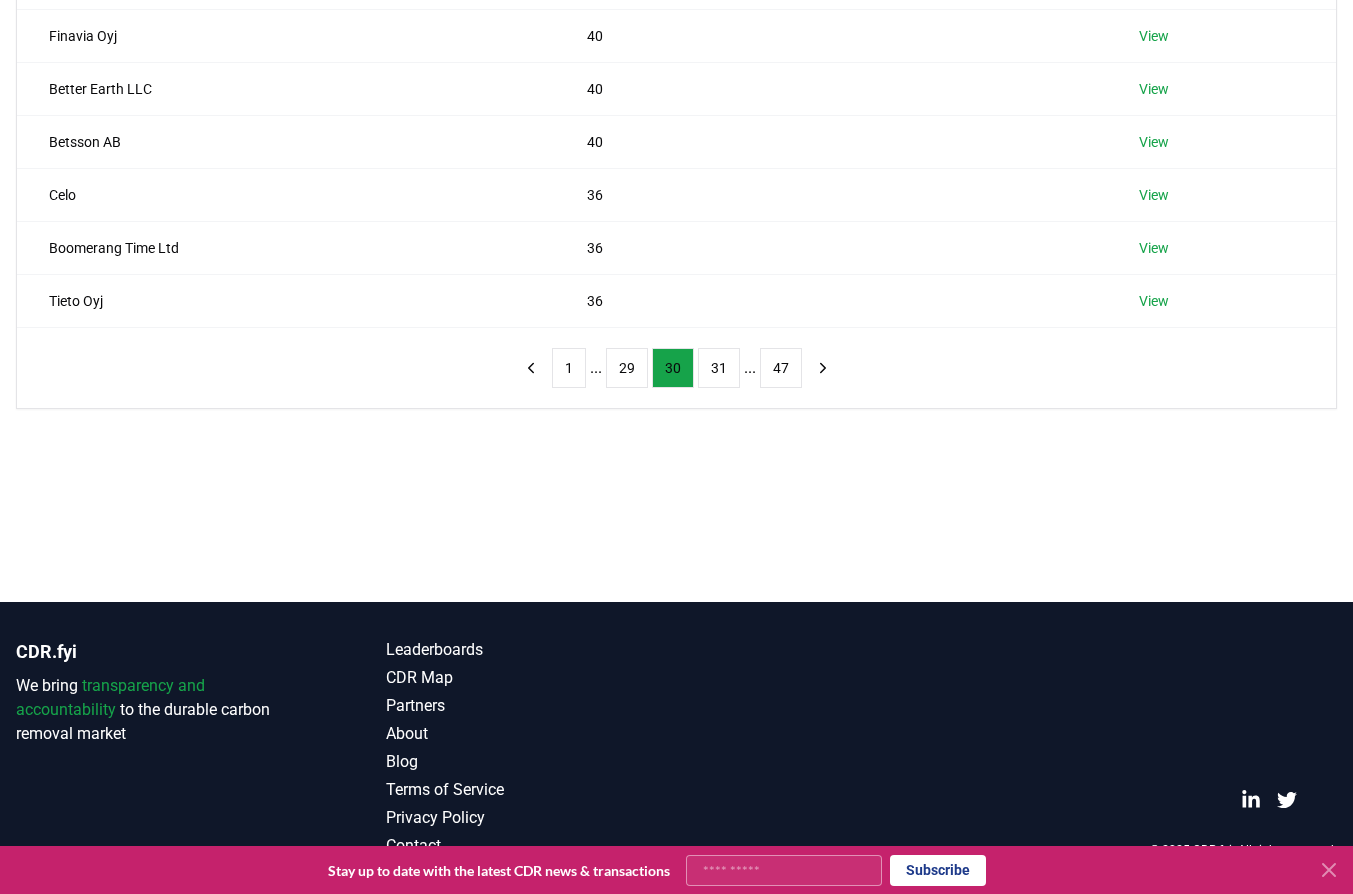 click on "Suppliers Purchasers Services Name Tons Purchased TEAM 17 GROUP PLC 40 View Unifrog 40 View Orms 40 View UAB Tele2 40 View Finavia Oyj 40 View Better Earth LLC 40 View Betsson AB 40 View Celo 36 View Boomerang Time Ltd 36 View Tieto Oyj 36 View 1 ... 29 30 31 ... 47" at bounding box center [676, 98] 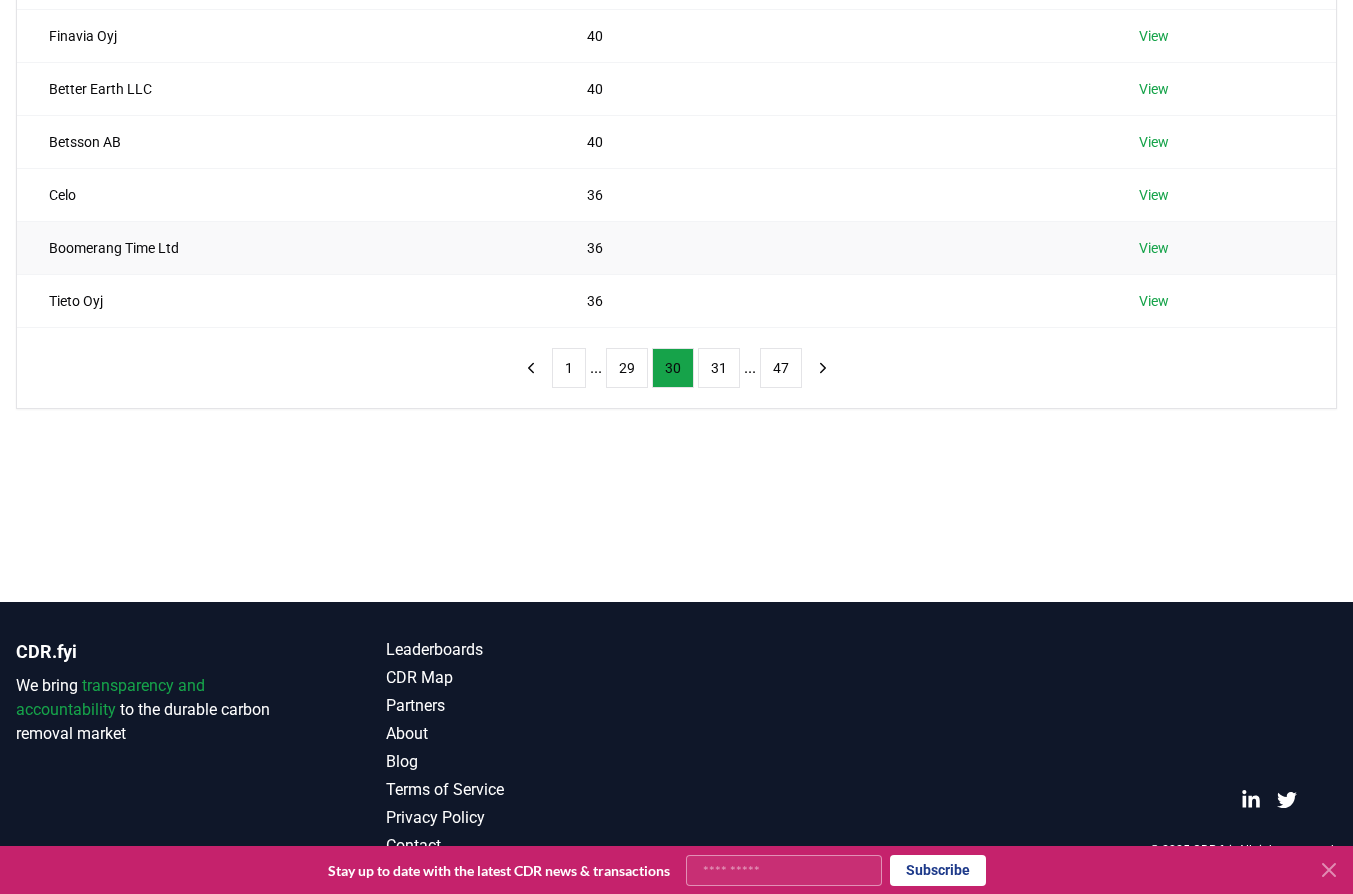 drag, startPoint x: 122, startPoint y: 269, endPoint x: 136, endPoint y: 259, distance: 17.20465 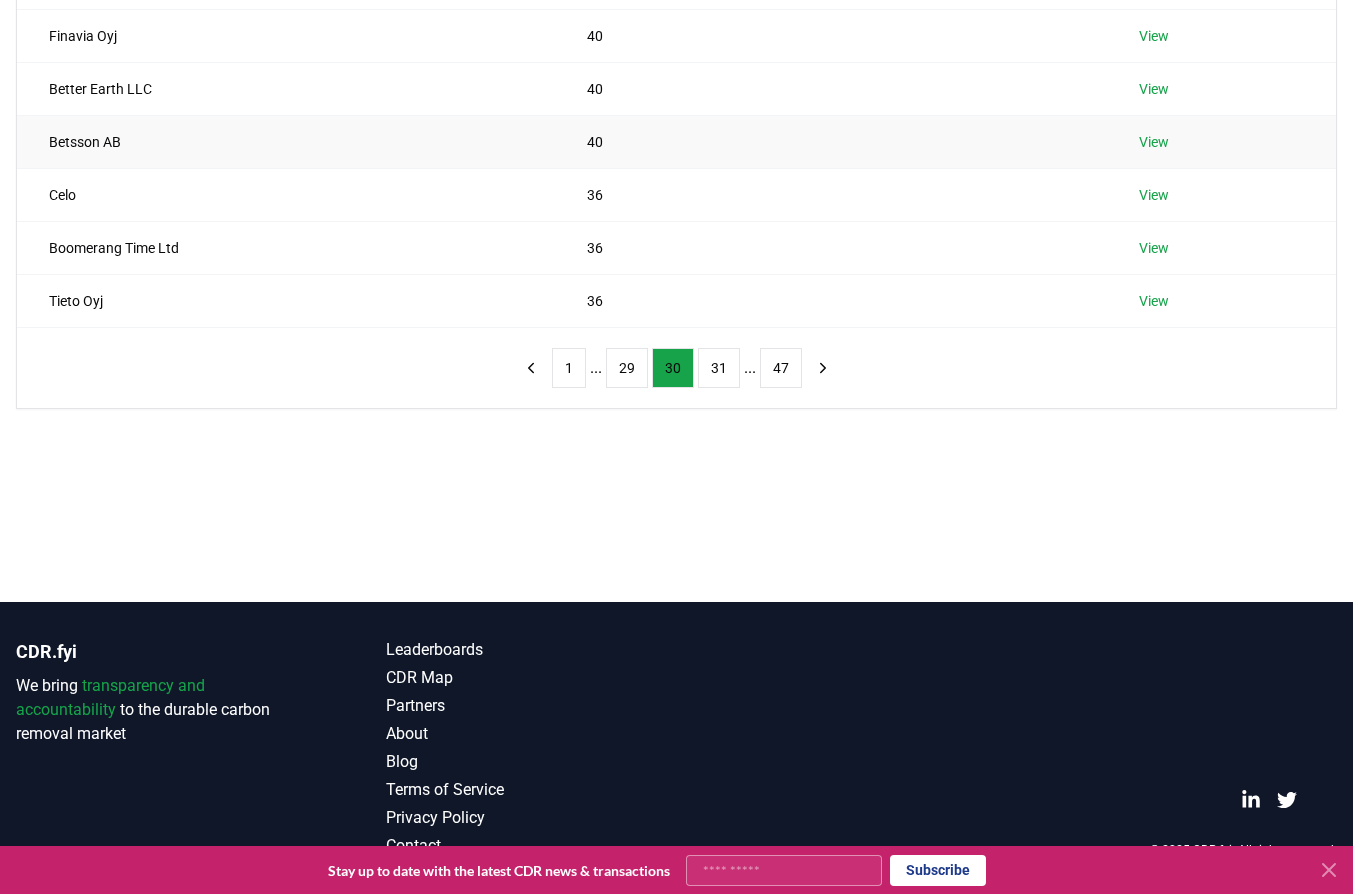 click on "Betsson AB" at bounding box center (286, 141) 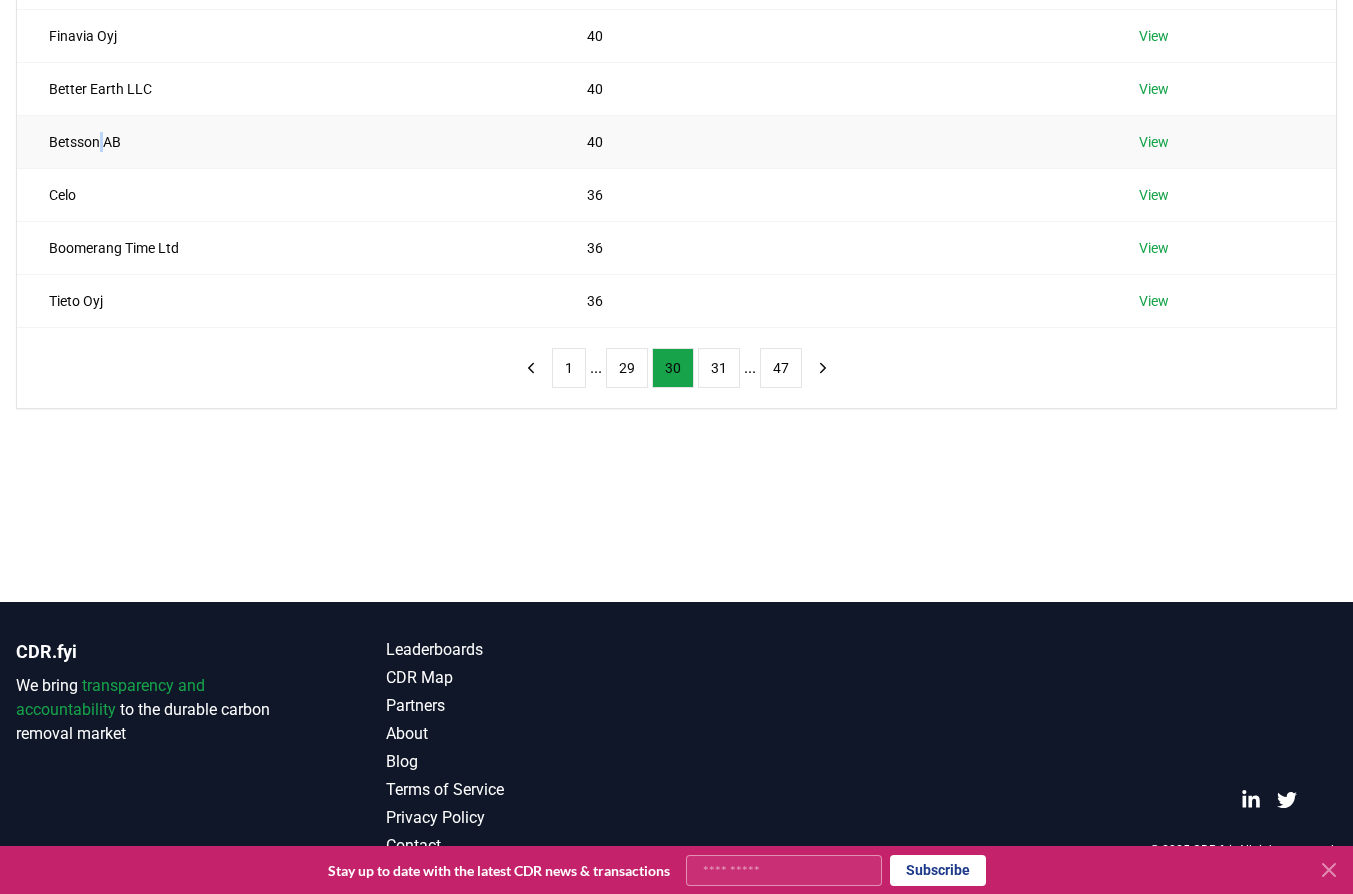 click on "Betsson AB" at bounding box center (286, 141) 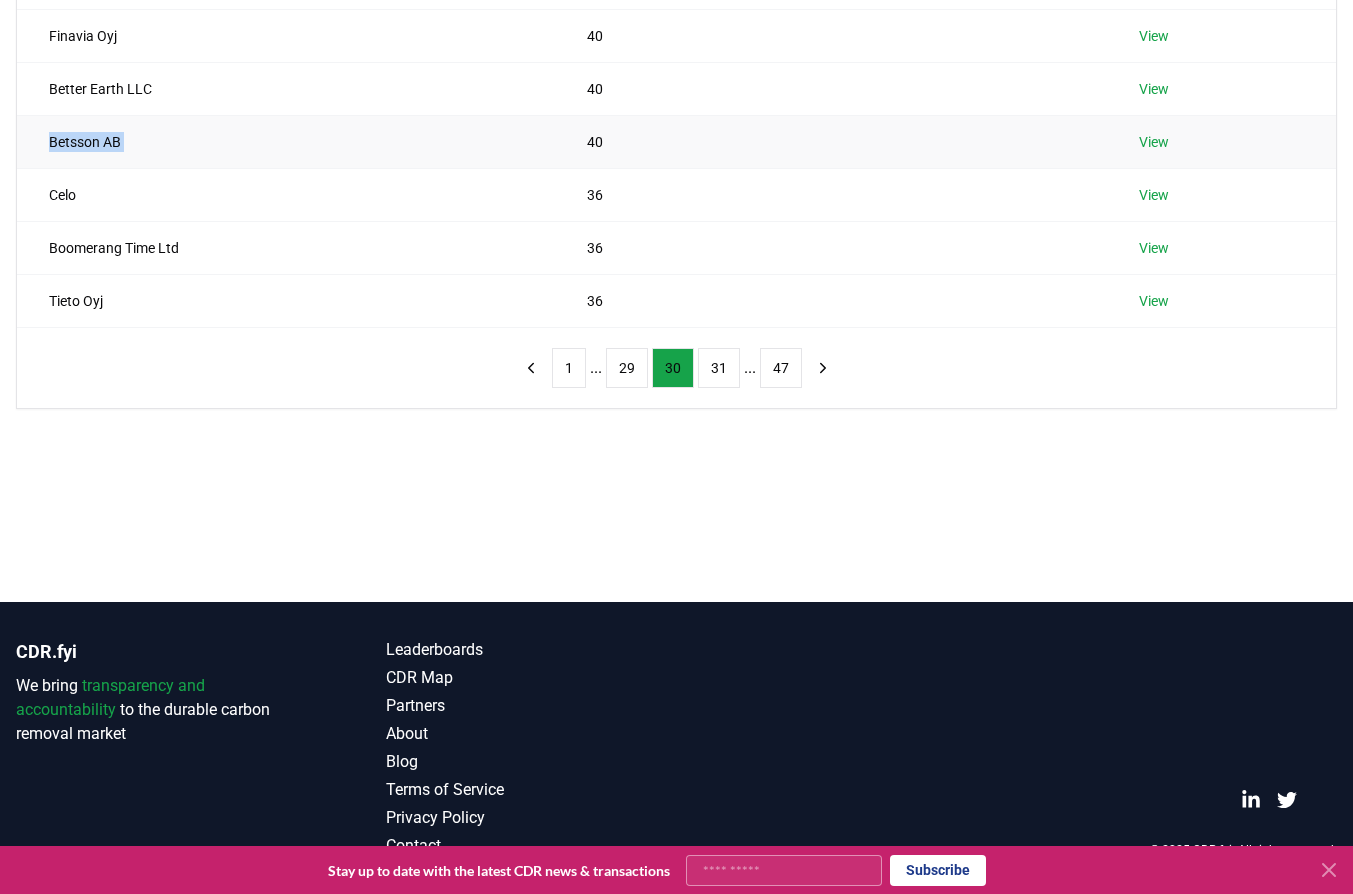 click on "Betsson AB" at bounding box center [286, 141] 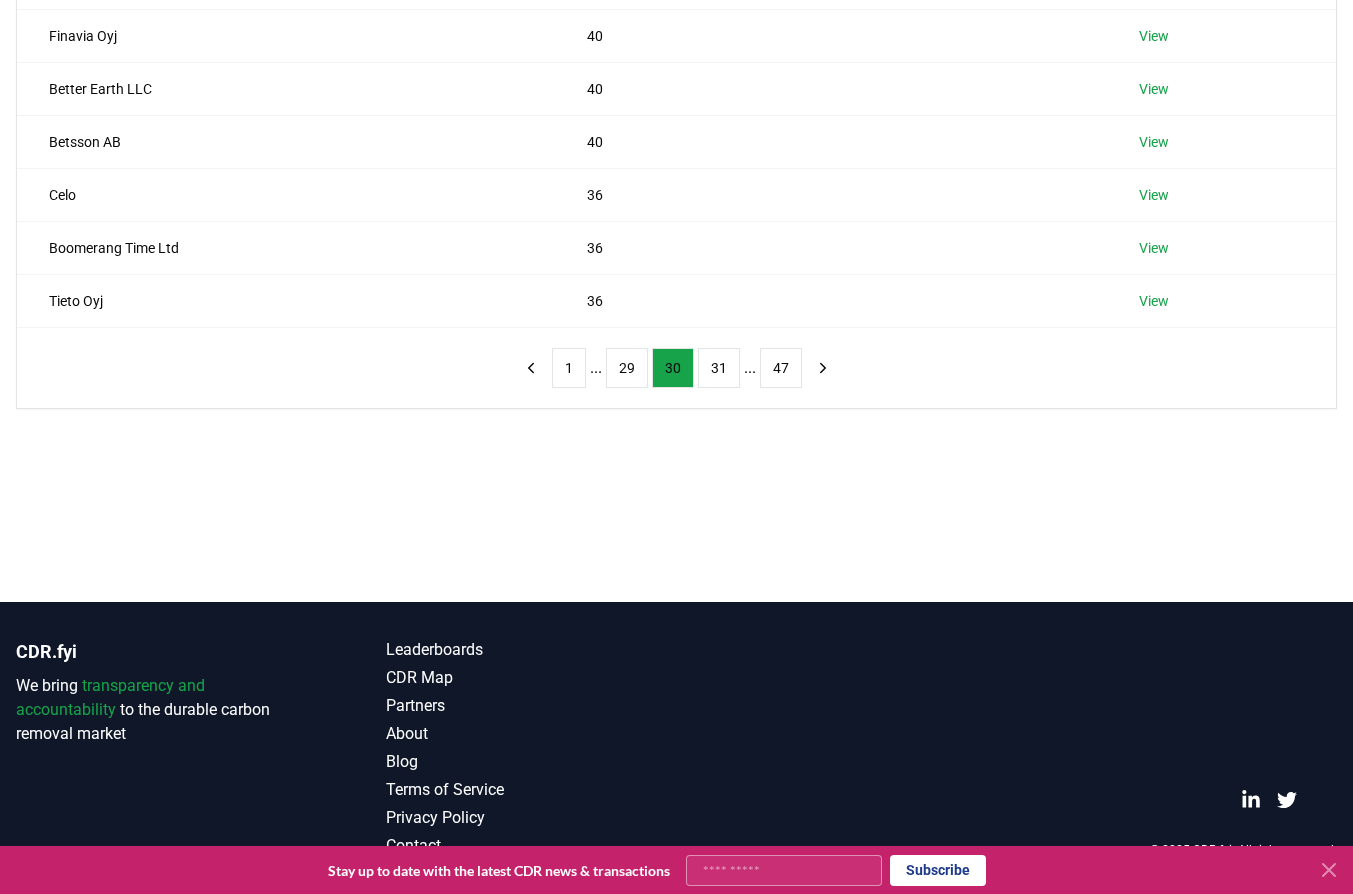 click on "Suppliers Purchasers Services Name Tons Purchased TEAM 17 GROUP PLC 40 View Unifrog 40 View Orms 40 View UAB Tele2 40 View Finavia Oyj 40 View Better Earth LLC 40 View Betsson AB 40 View Celo 36 View Boomerang Time Ltd 36 View Tieto Oyj 36 View 1 ... 29 30 31 ... 47" at bounding box center (676, 98) 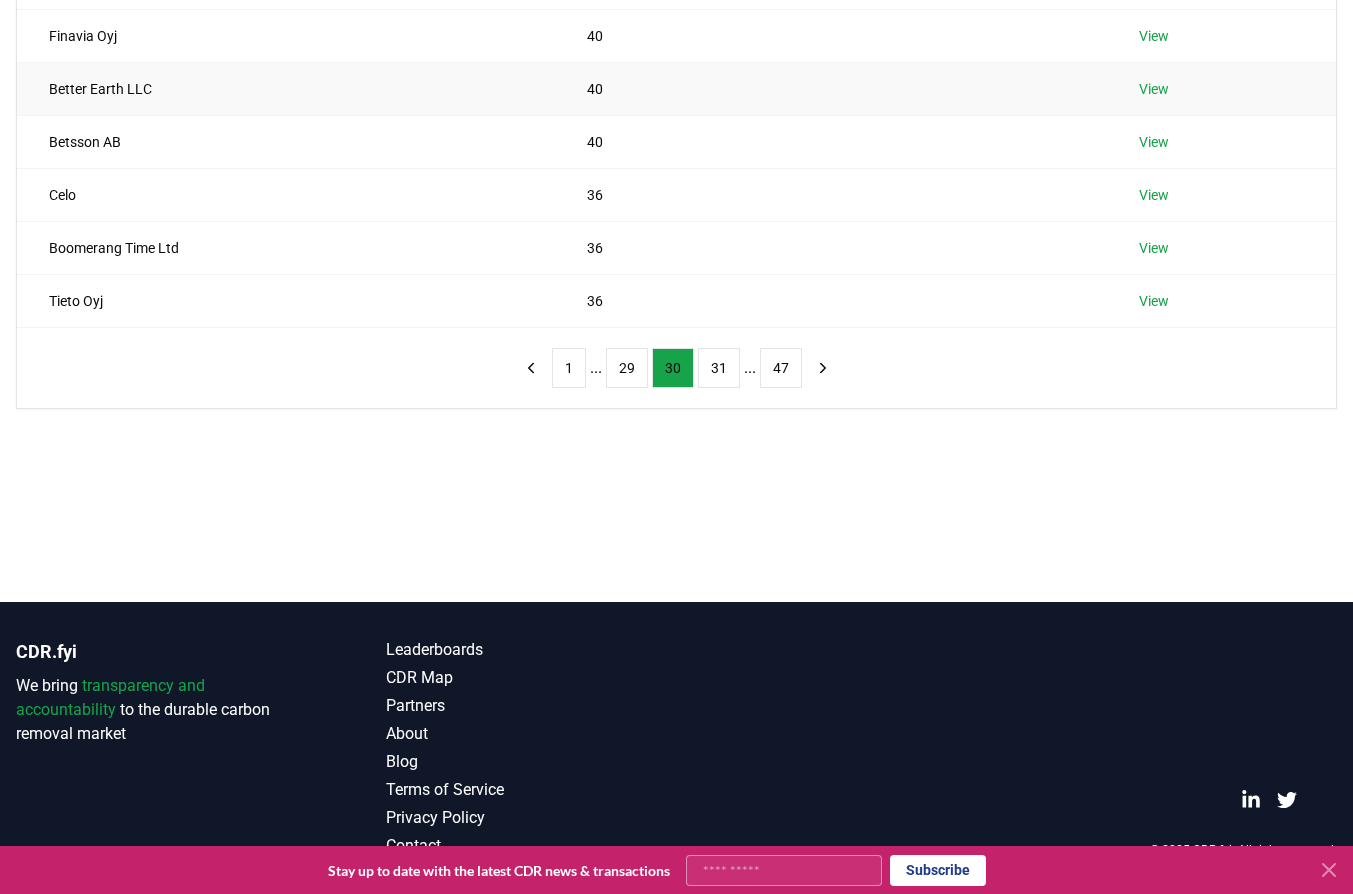 click on "Better Earth LLC" at bounding box center [286, 88] 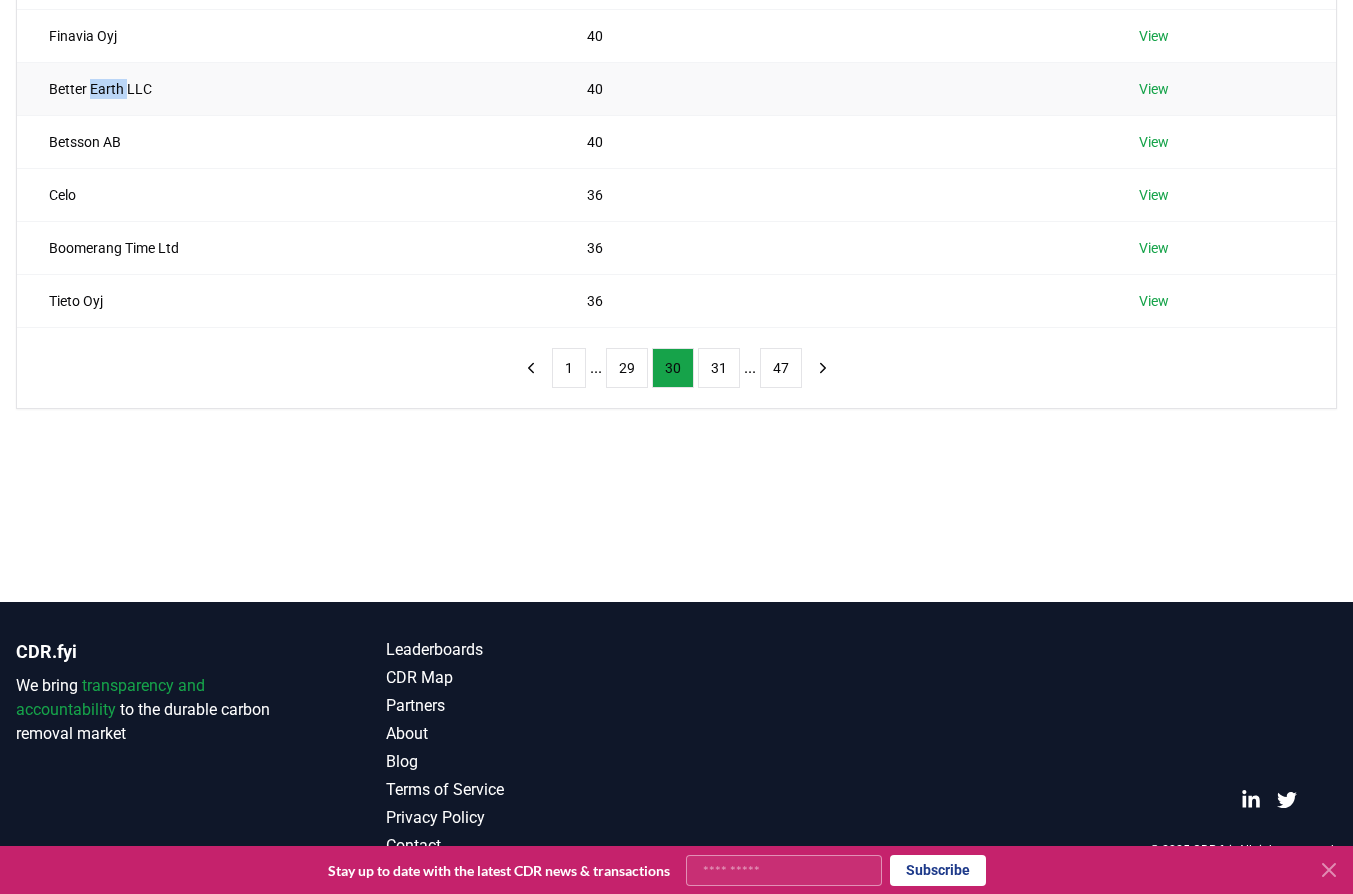 click on "Better Earth LLC" at bounding box center [286, 88] 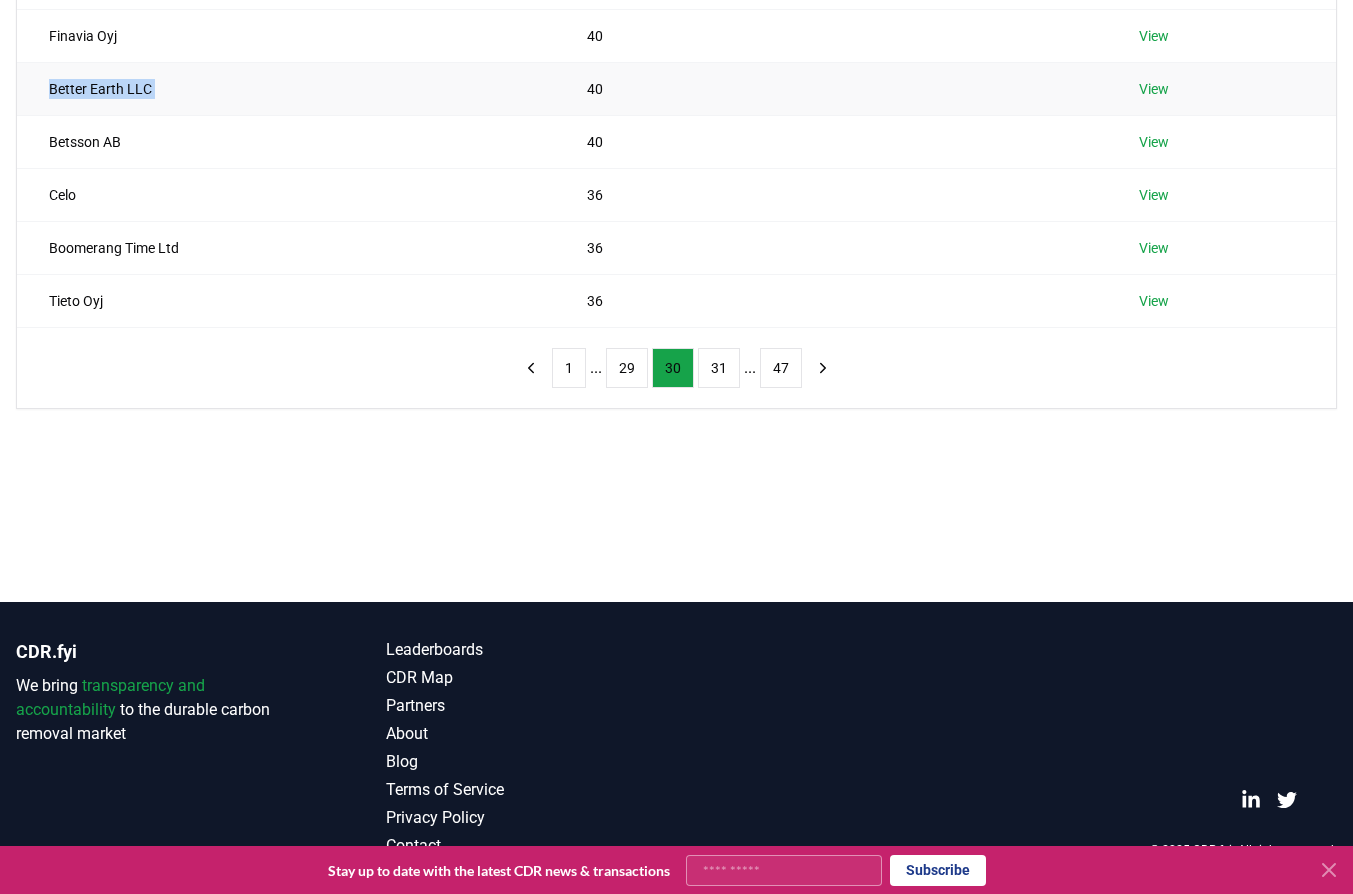 click on "Better Earth LLC" at bounding box center [286, 88] 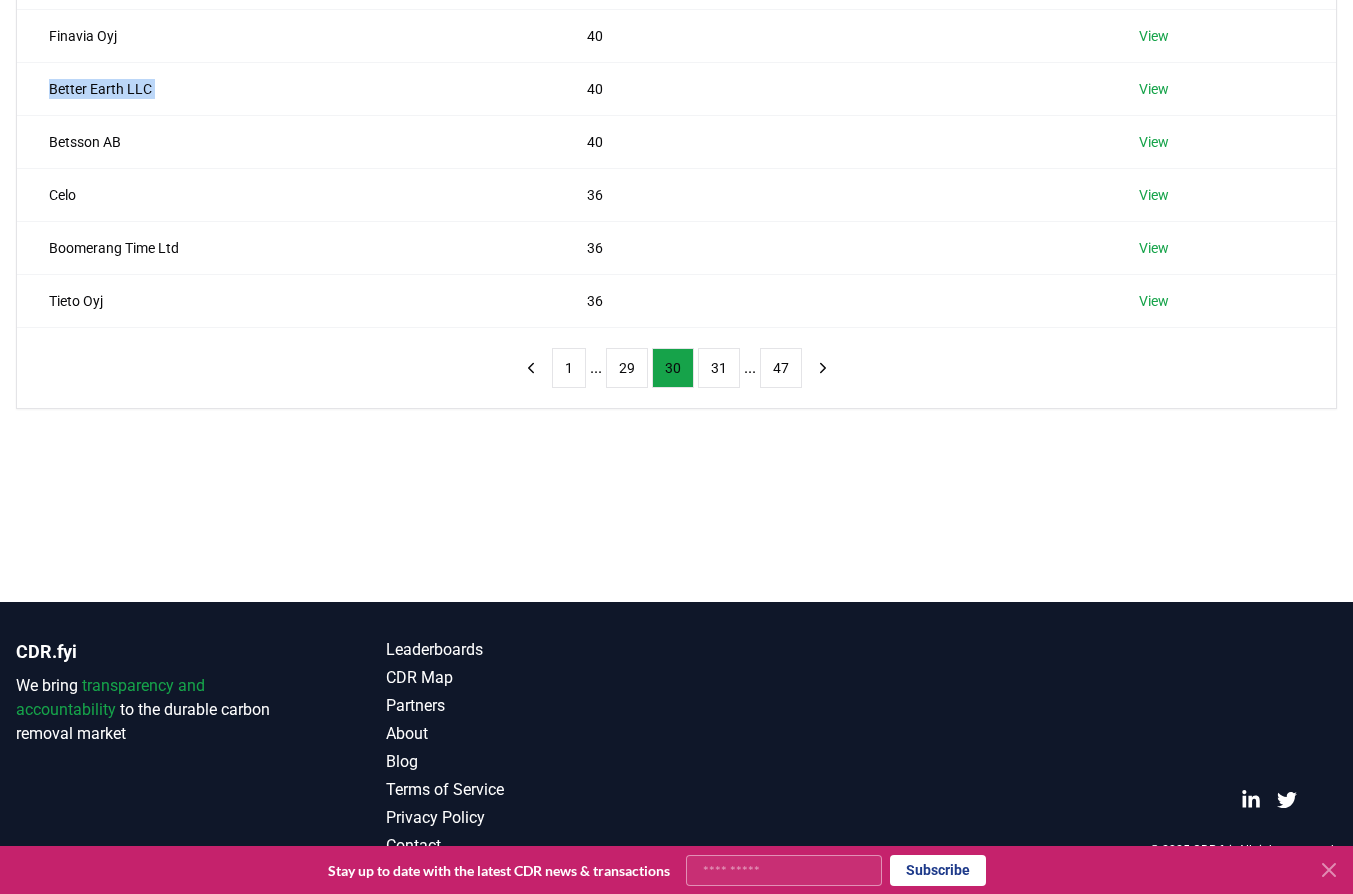 drag, startPoint x: 160, startPoint y: 434, endPoint x: 153, endPoint y: 408, distance: 26.925823 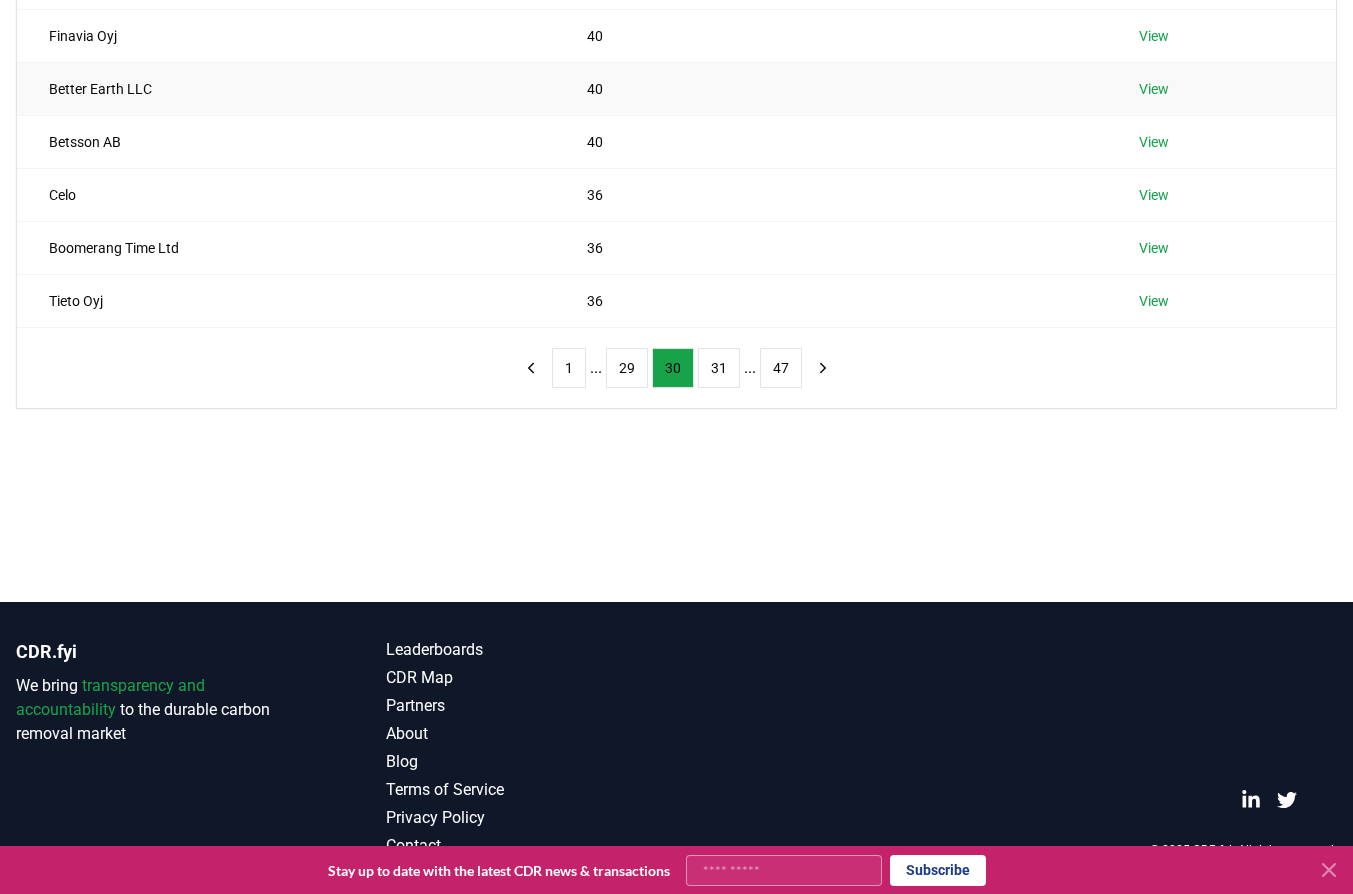 drag, startPoint x: 1171, startPoint y: 95, endPoint x: 1155, endPoint y: 91, distance: 16.492422 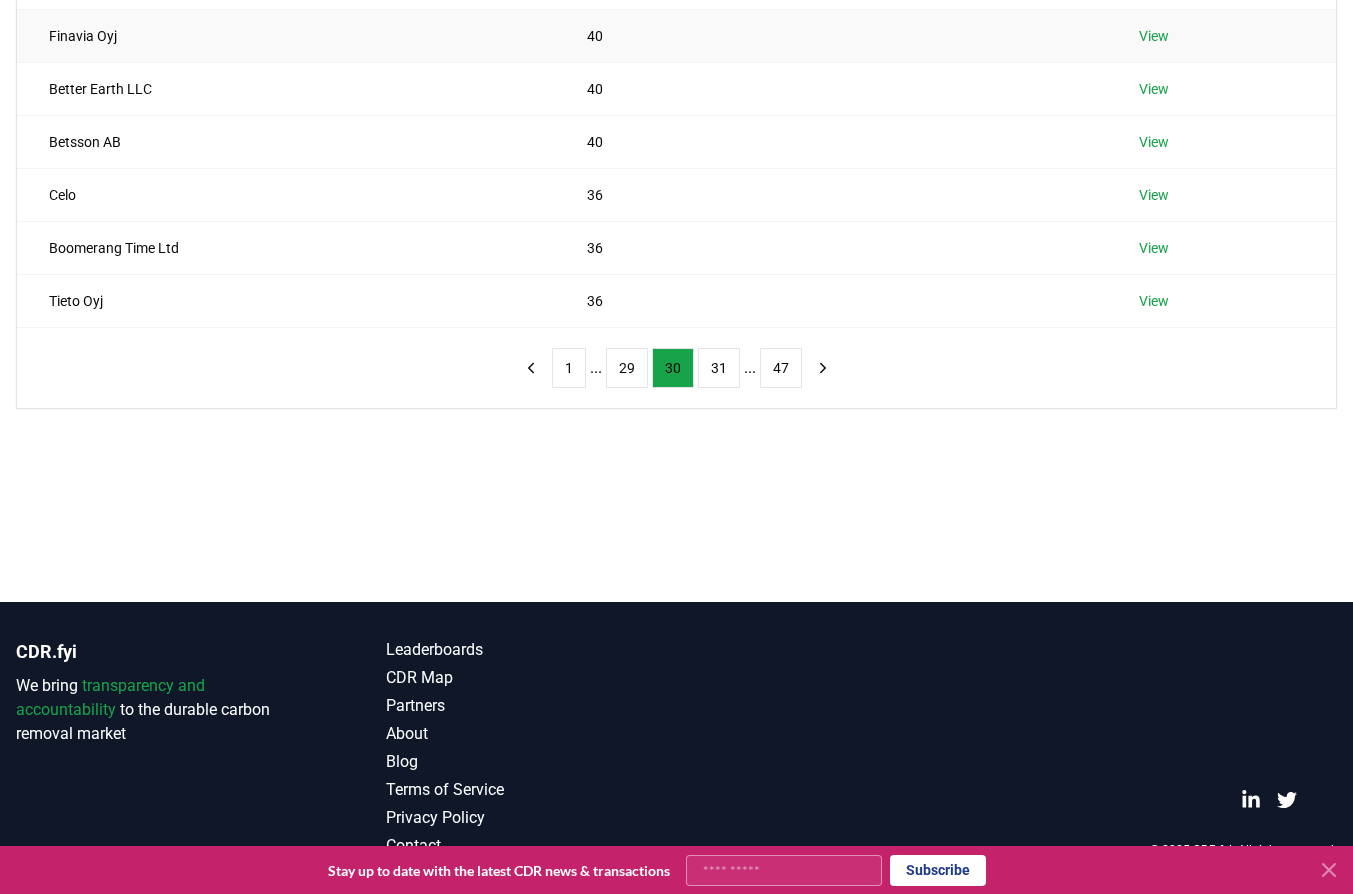 click on "Finavia Oyj" at bounding box center (286, 35) 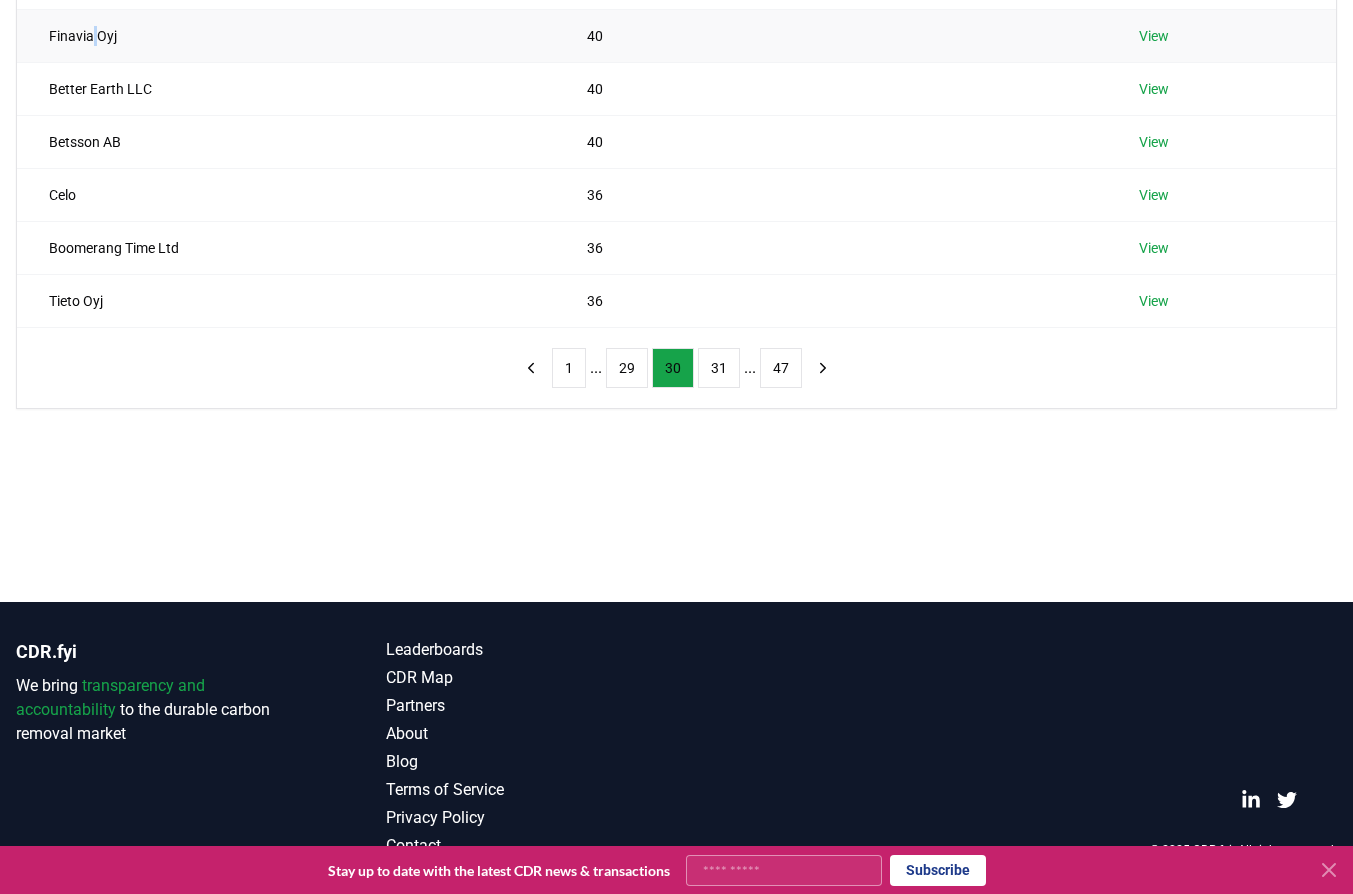 click on "Finavia Oyj" at bounding box center (286, 35) 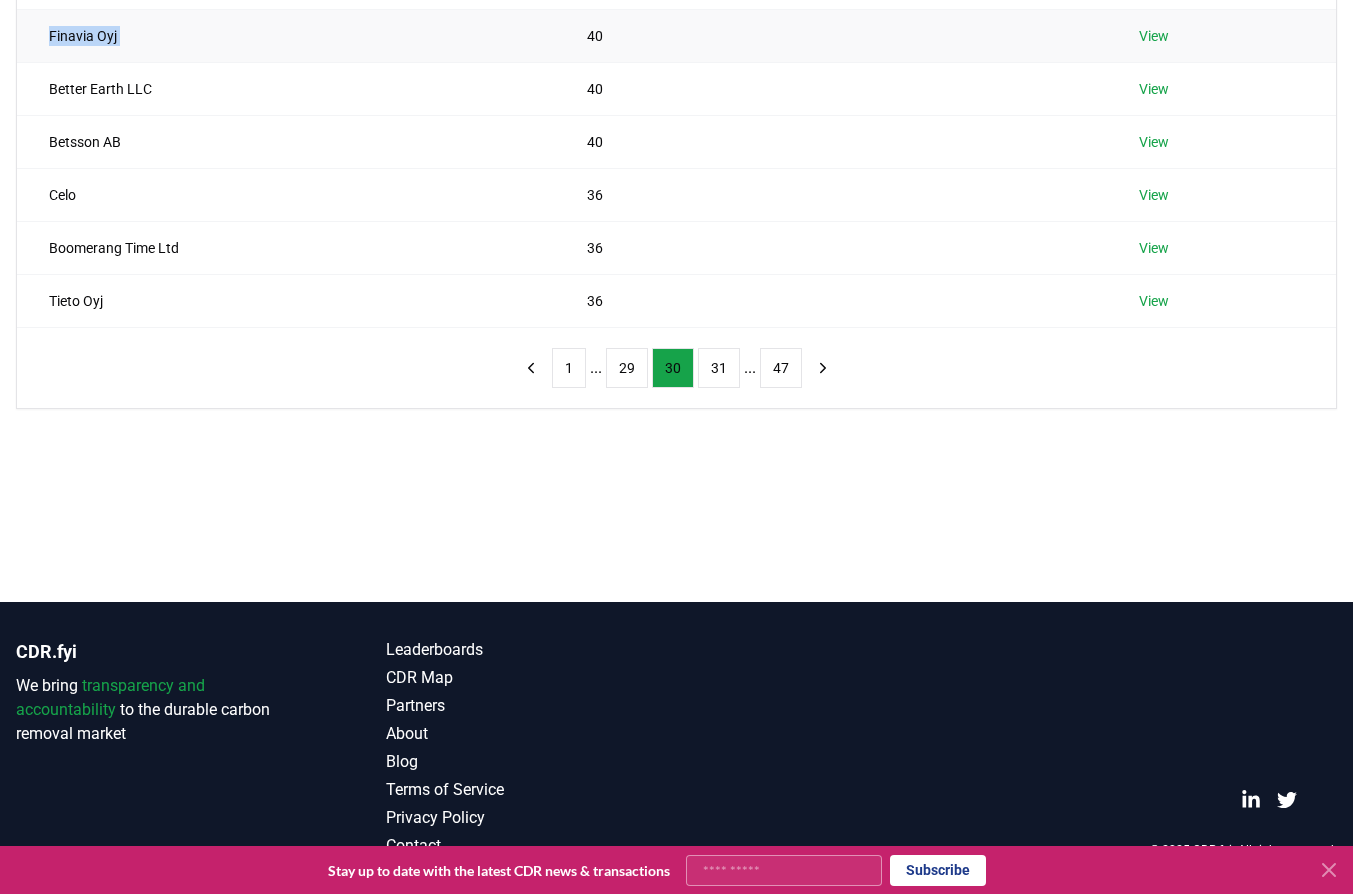 click on "Finavia Oyj" at bounding box center (286, 35) 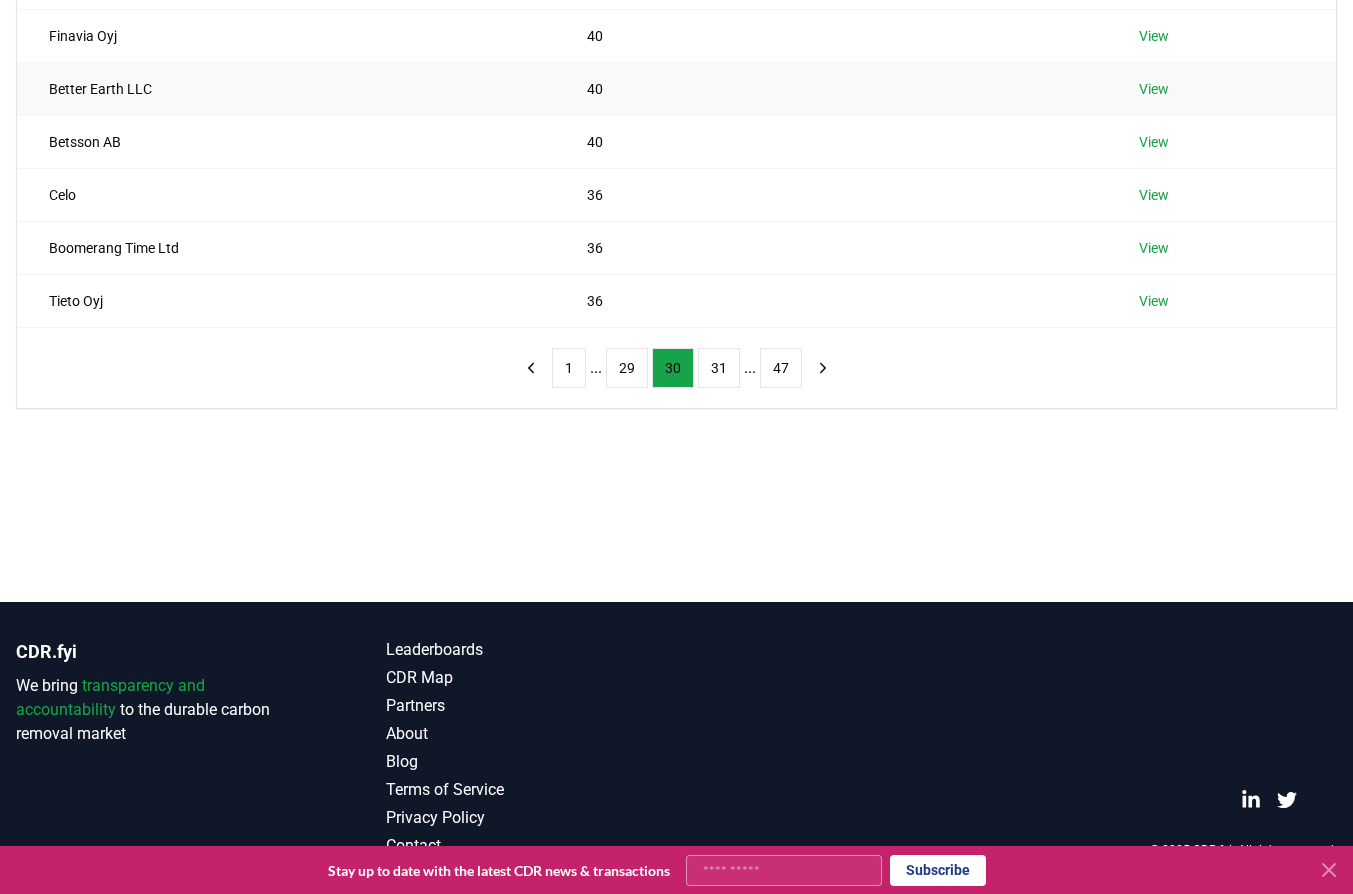 click on "Better Earth LLC" at bounding box center (286, 88) 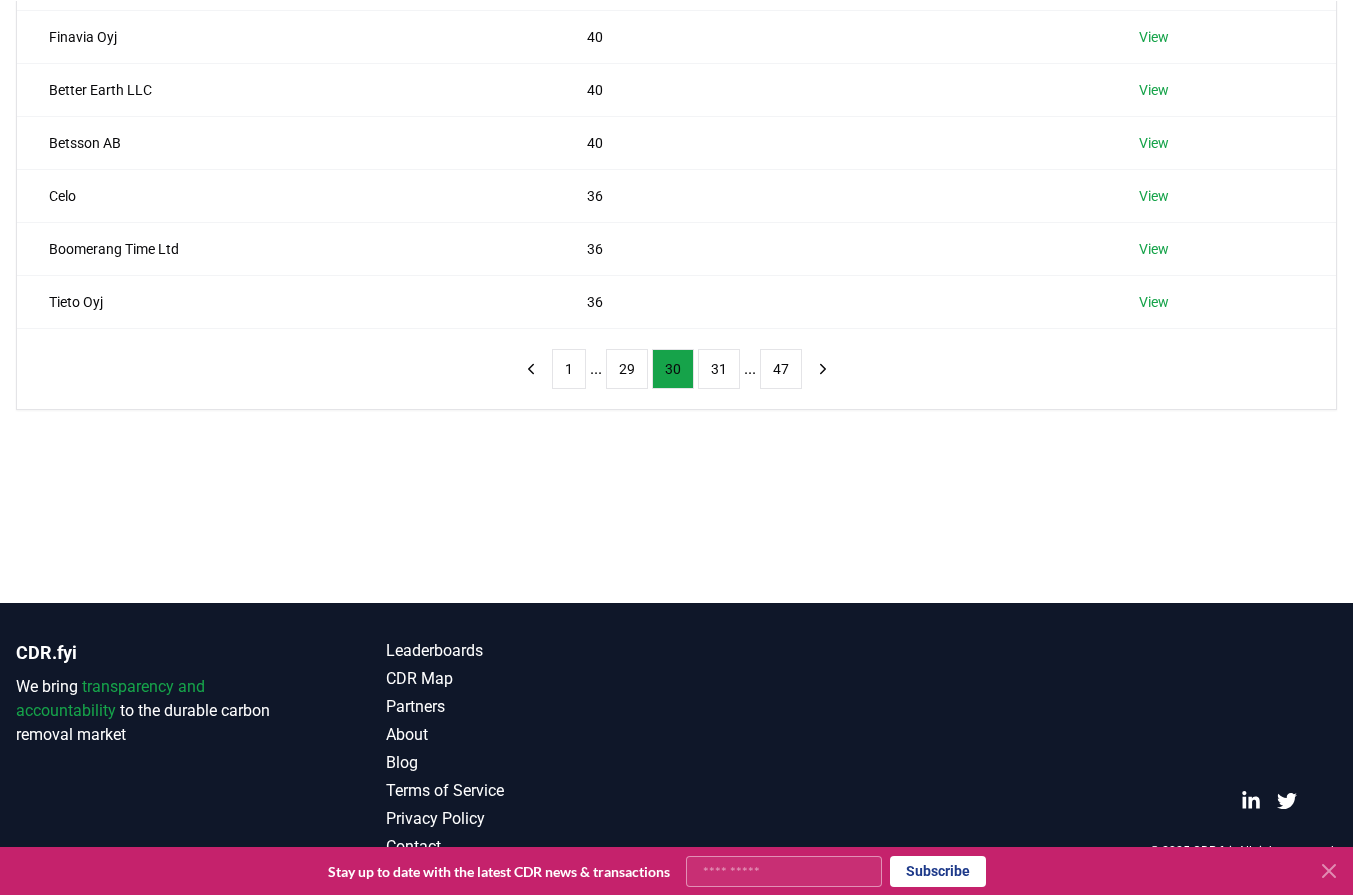 scroll, scrollTop: 0, scrollLeft: 0, axis: both 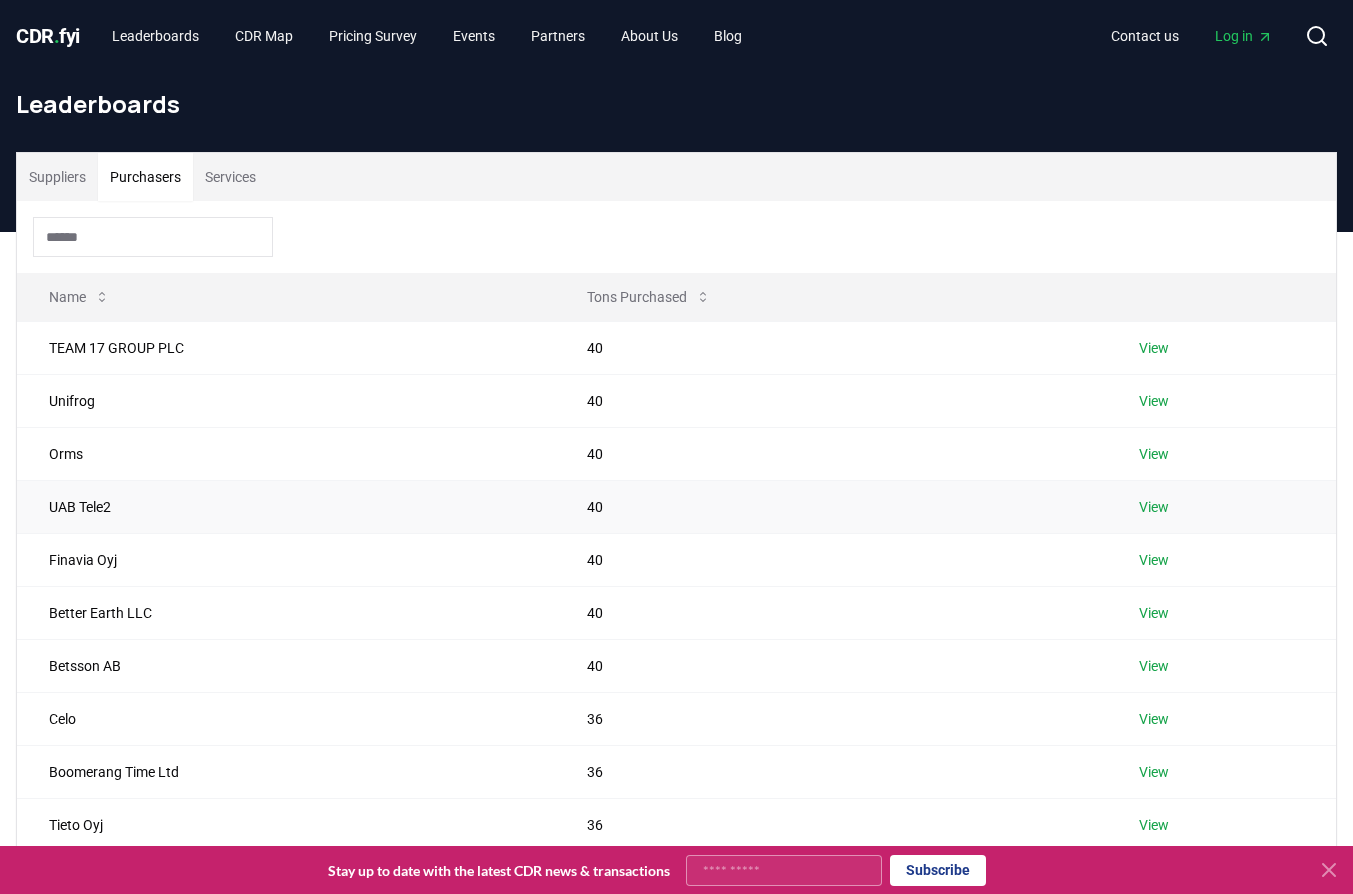 click on "UAB Tele2" at bounding box center [286, 506] 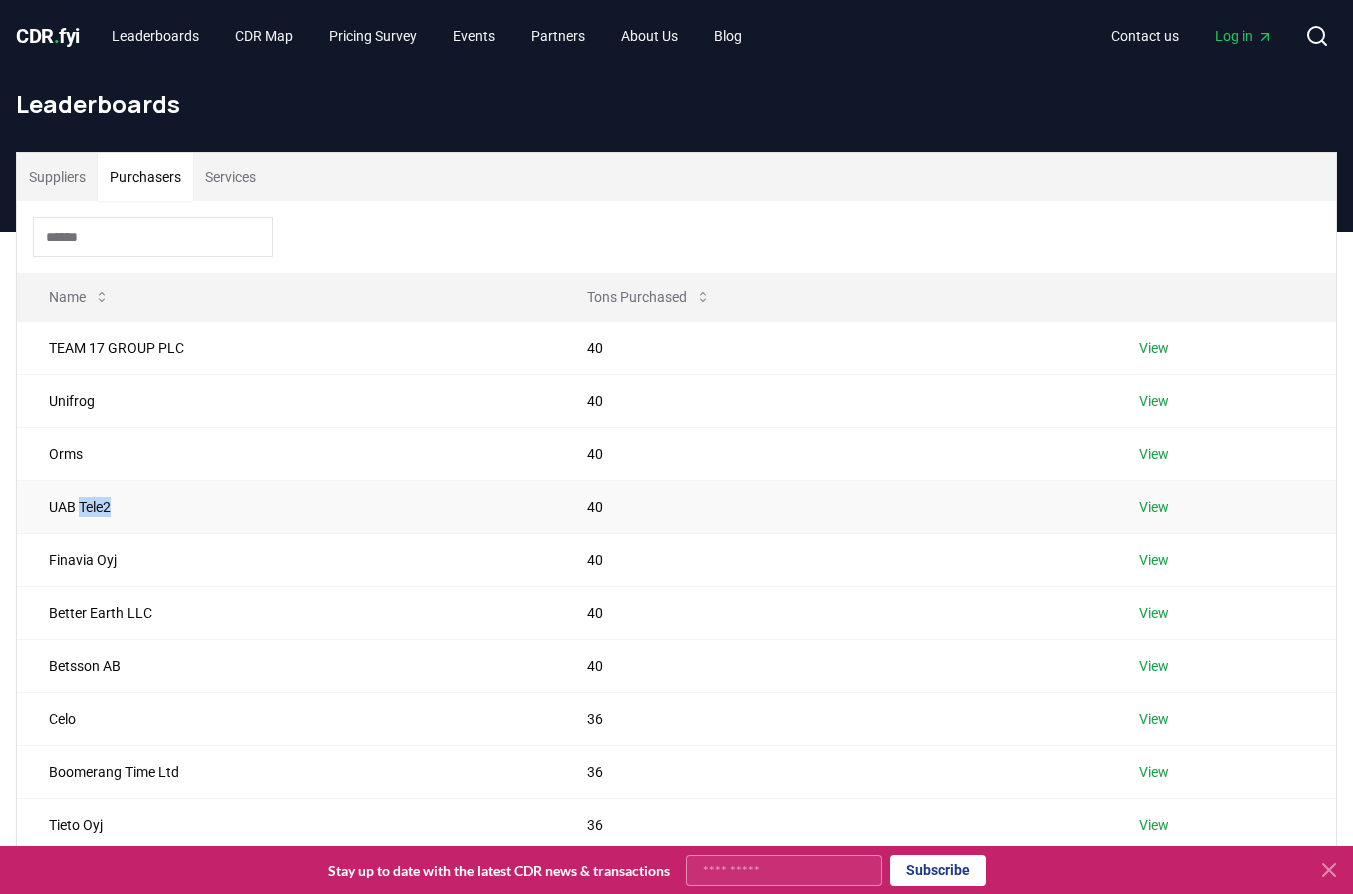 click on "UAB Tele2" at bounding box center [286, 506] 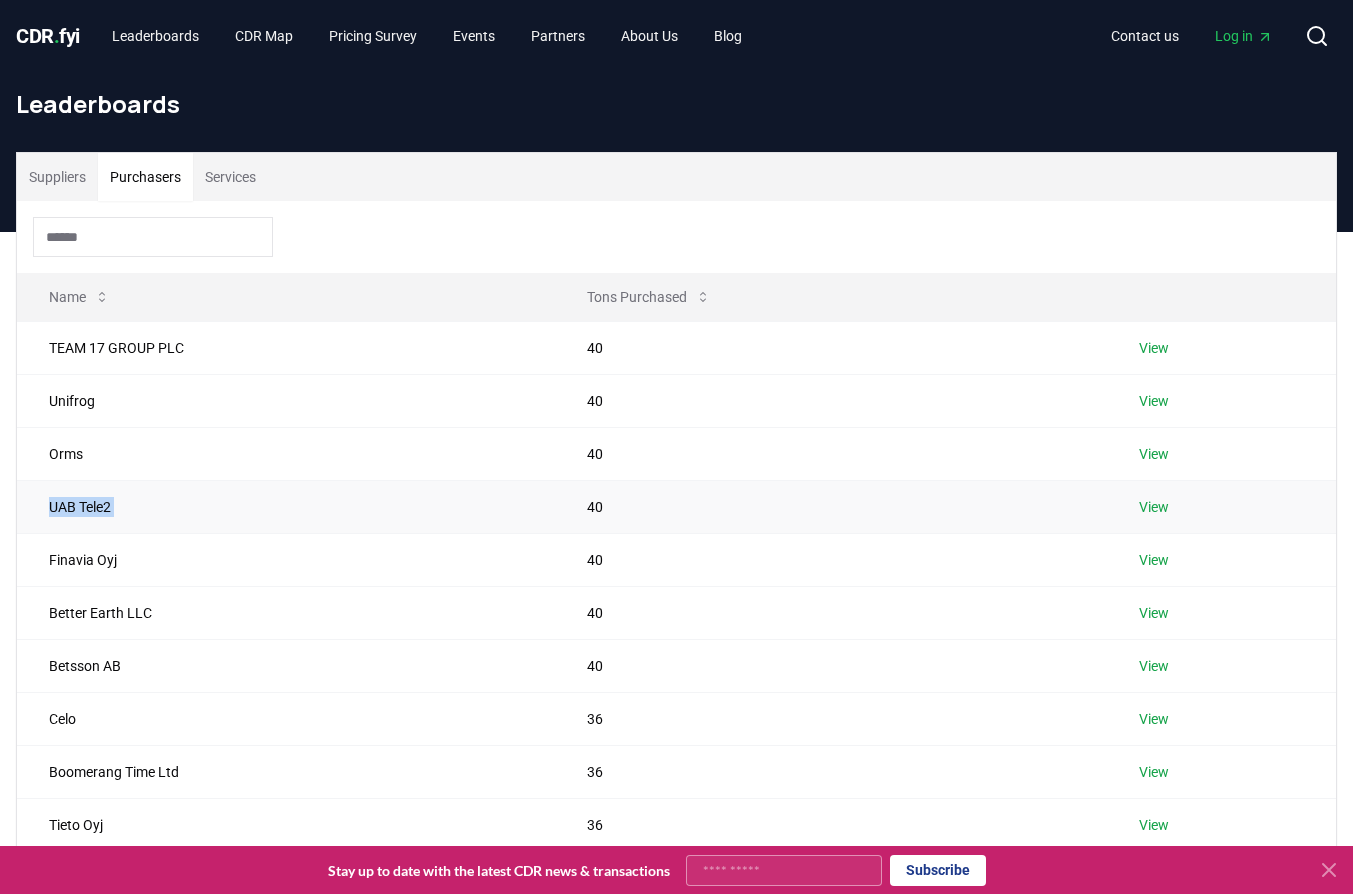 click on "UAB Tele2" at bounding box center (286, 506) 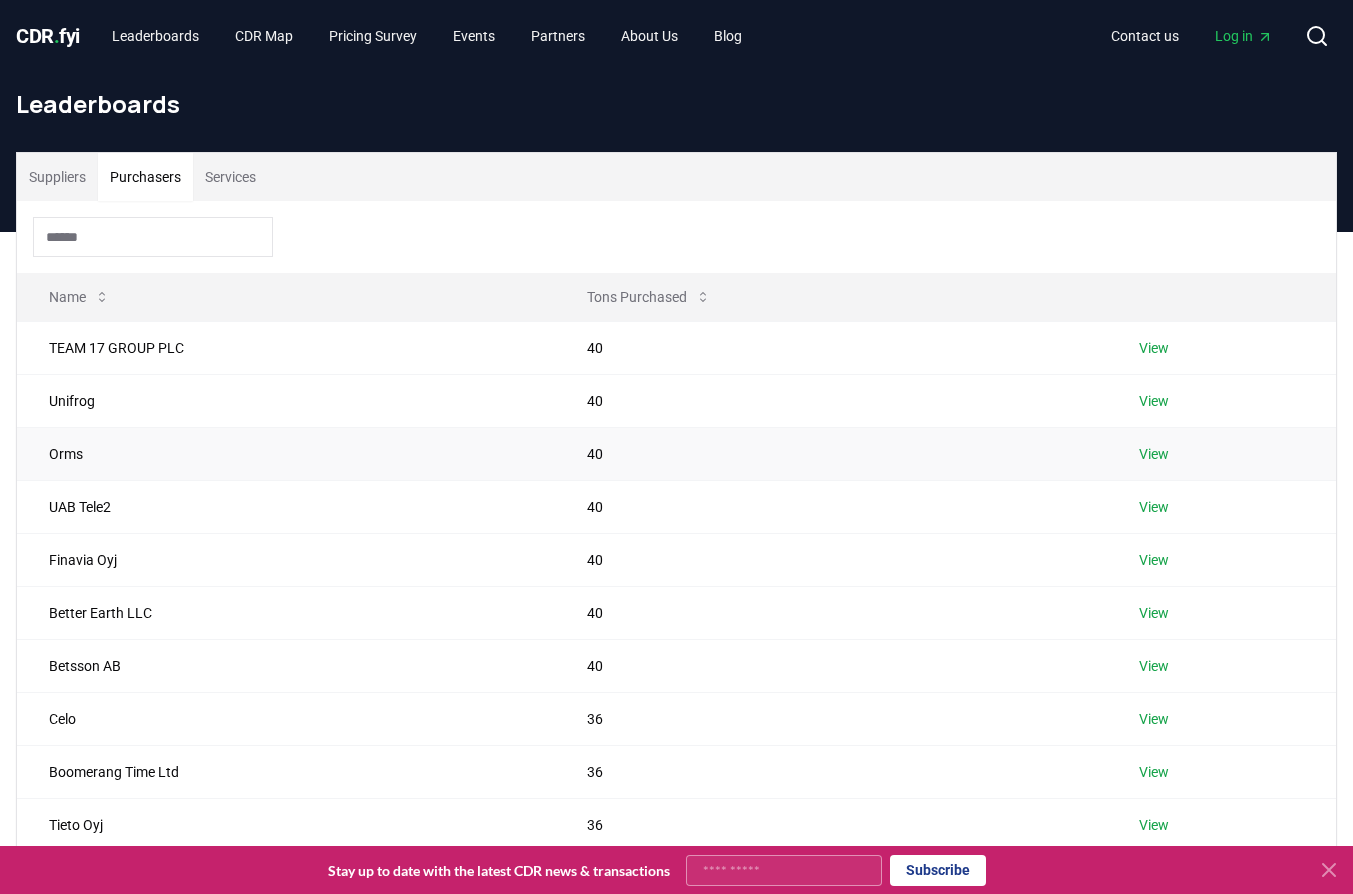 click on "Orms" at bounding box center (286, 453) 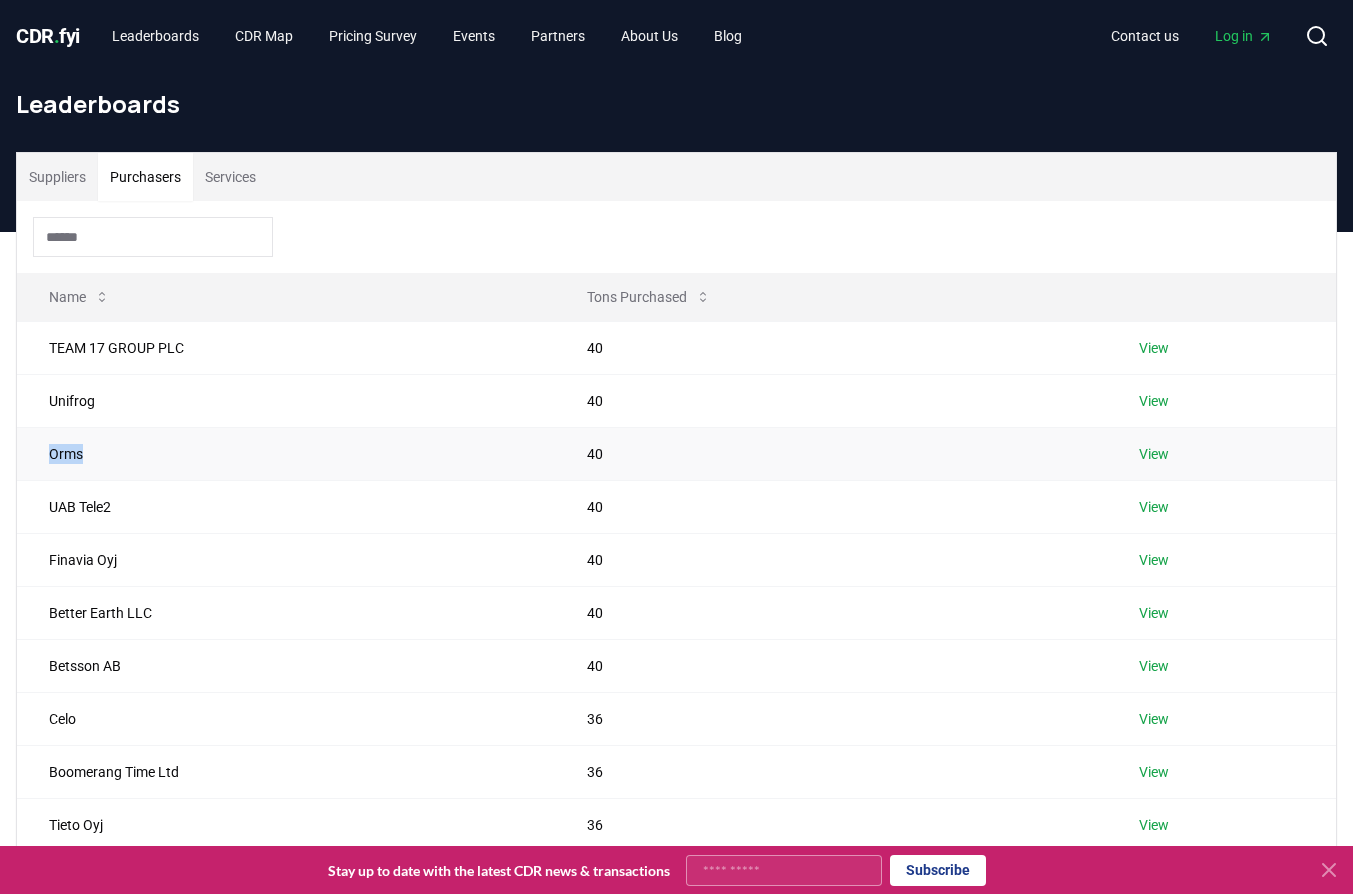 click on "Orms" at bounding box center (286, 453) 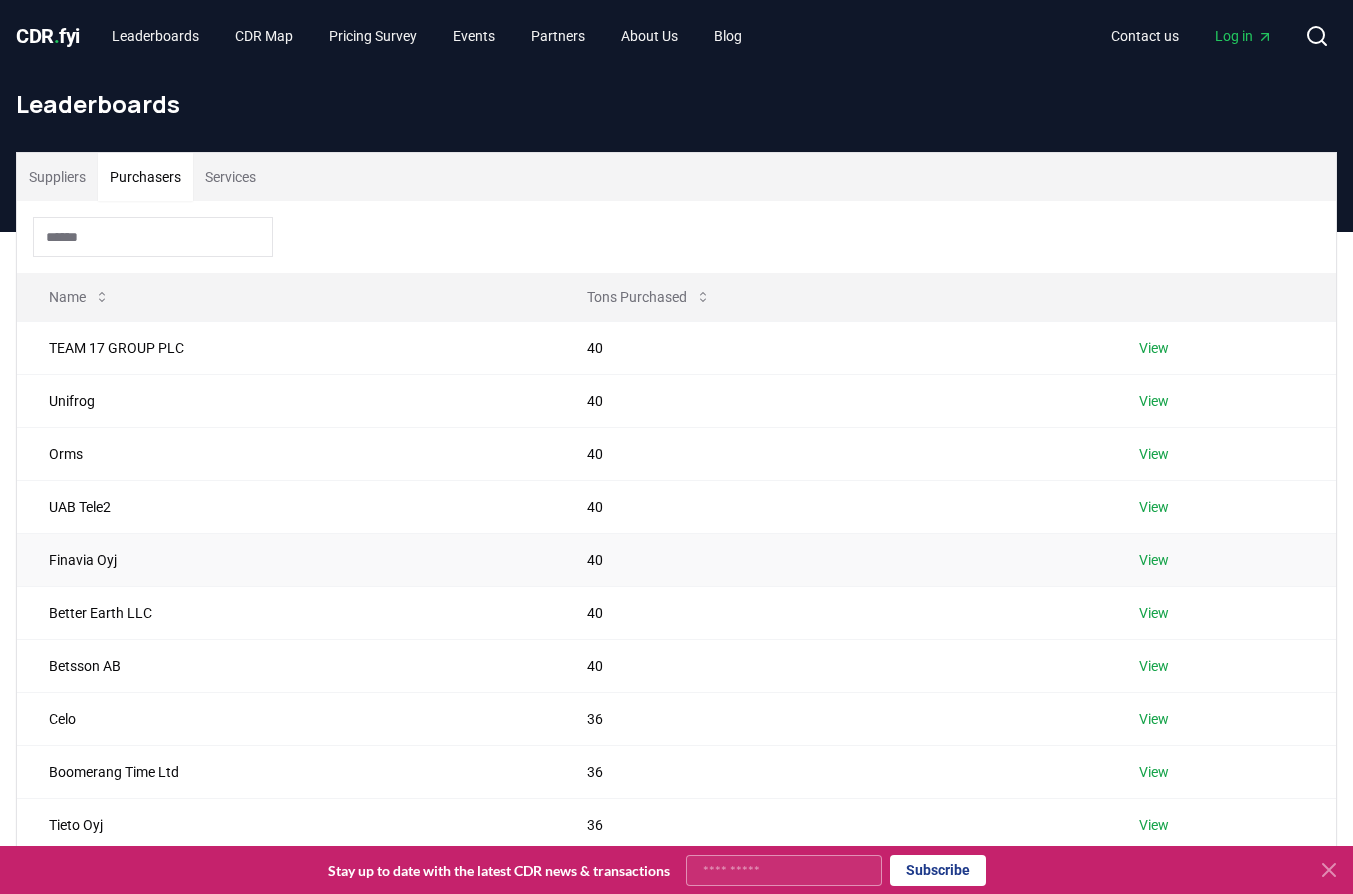 click on "Finavia Oyj" at bounding box center [286, 559] 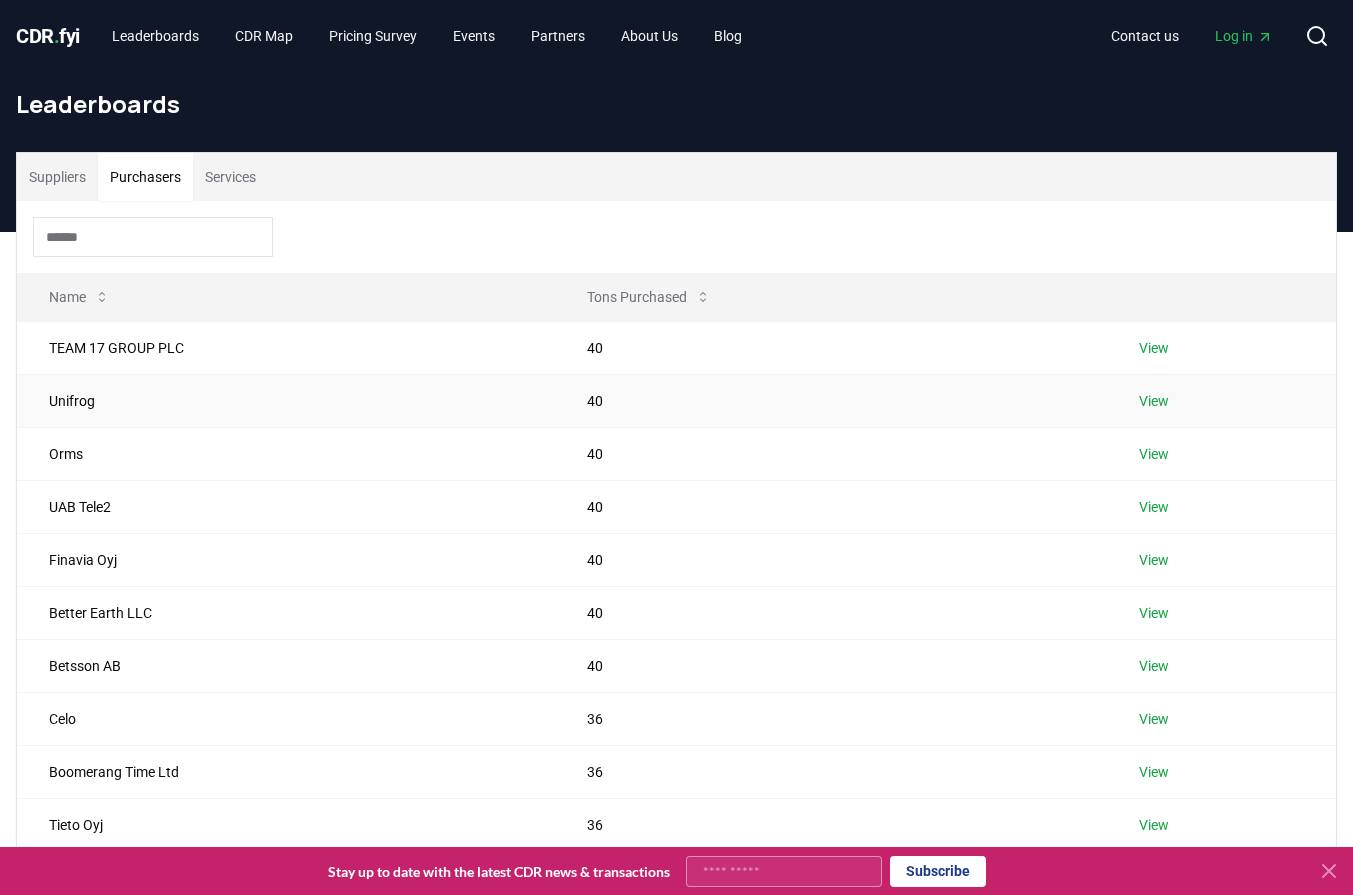 click on "Unifrog" at bounding box center [286, 400] 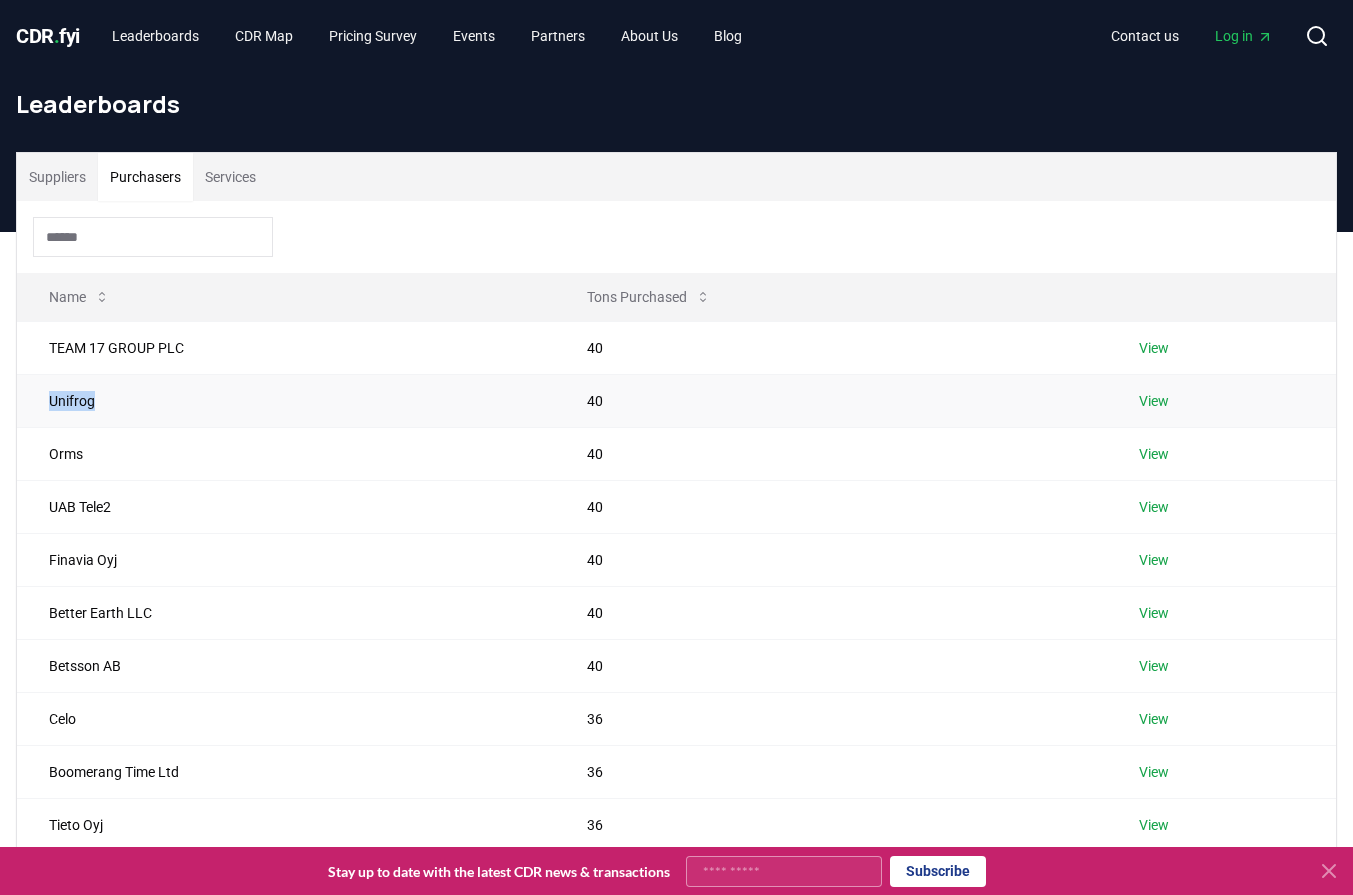 click on "Unifrog" at bounding box center [286, 400] 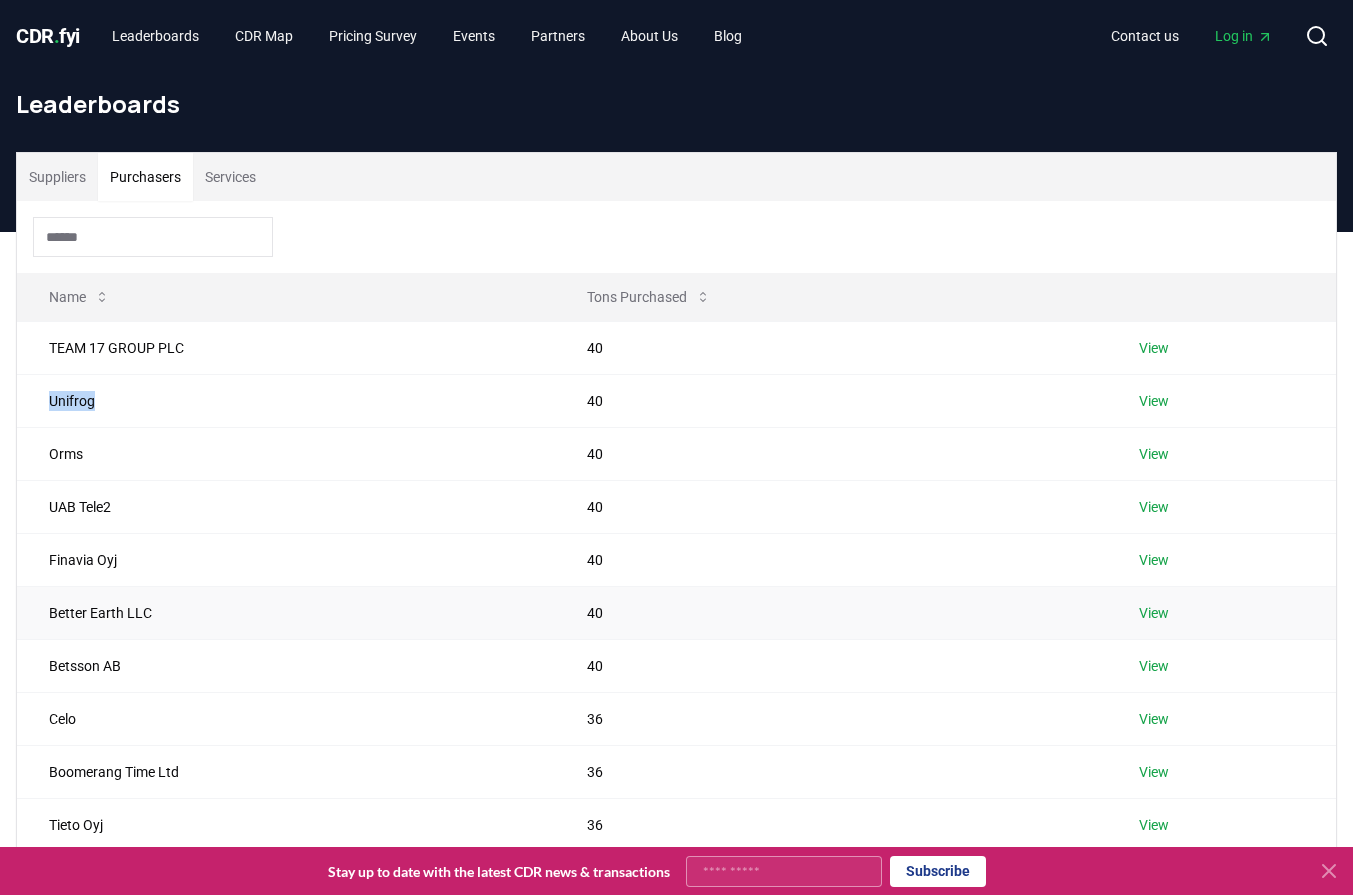 click on "Better Earth LLC" at bounding box center (286, 612) 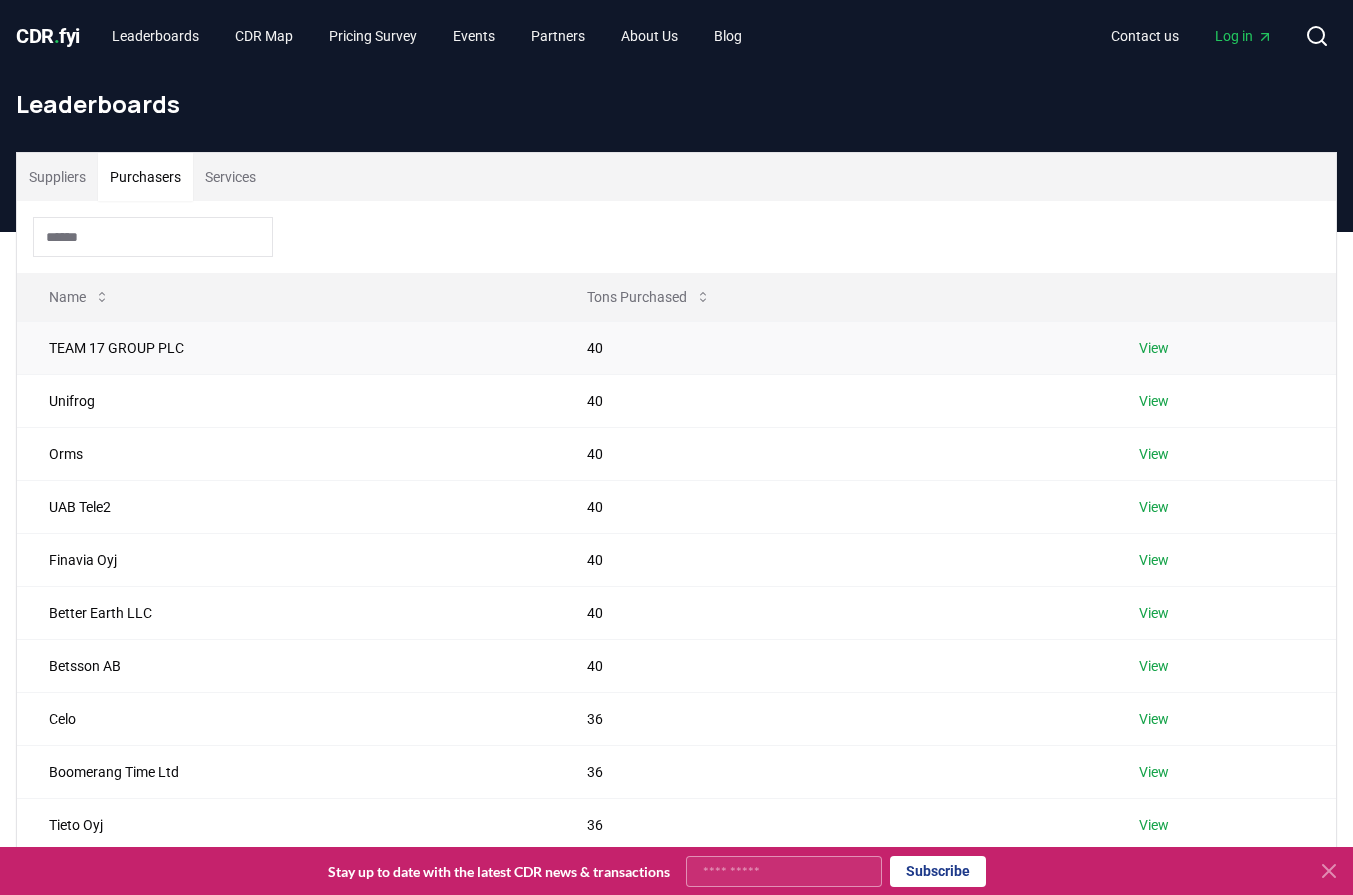 click on "TEAM 17 GROUP PLC" at bounding box center (286, 347) 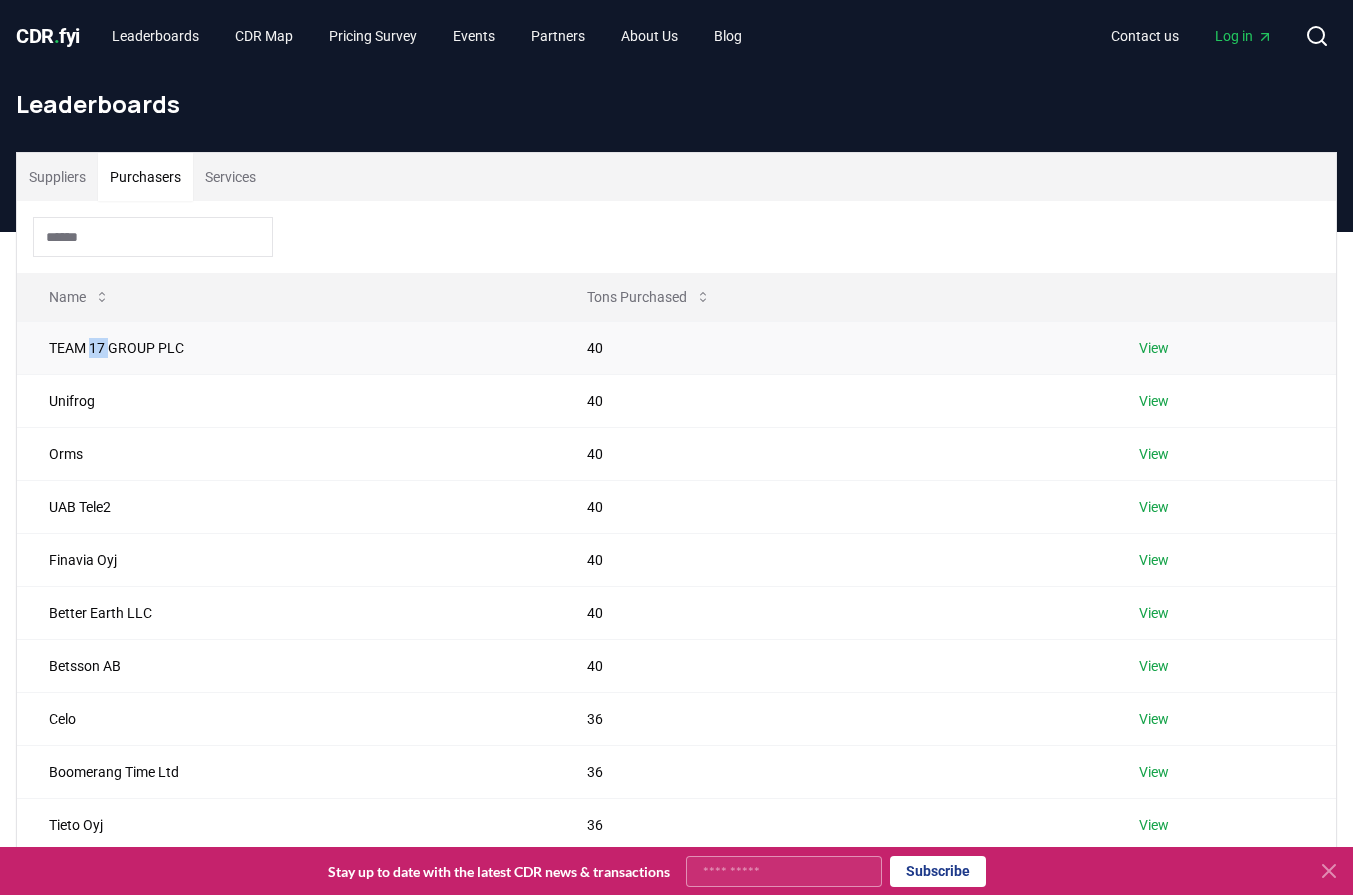 click on "TEAM 17 GROUP PLC" at bounding box center (286, 347) 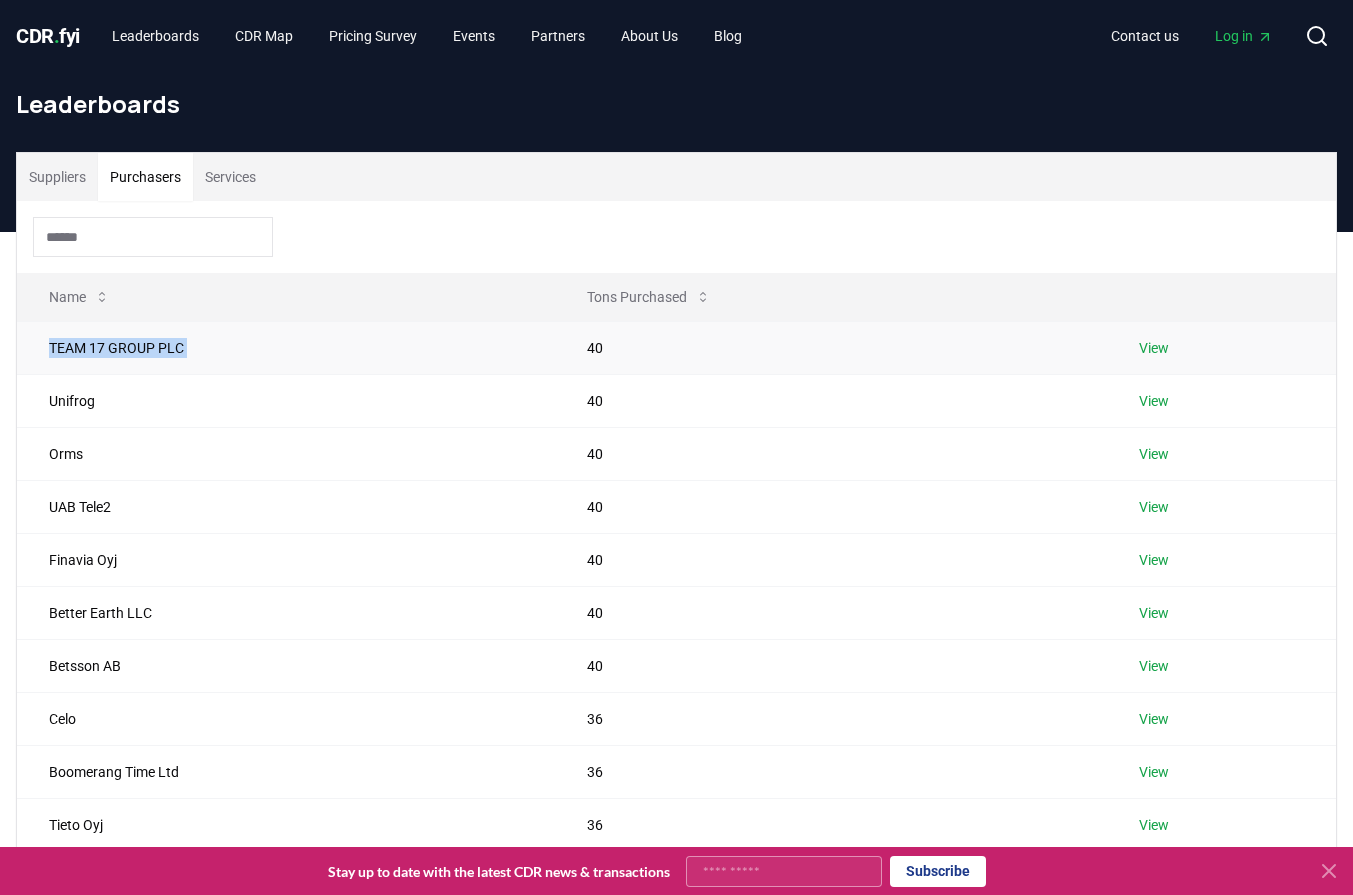 click on "TEAM 17 GROUP PLC" at bounding box center (286, 347) 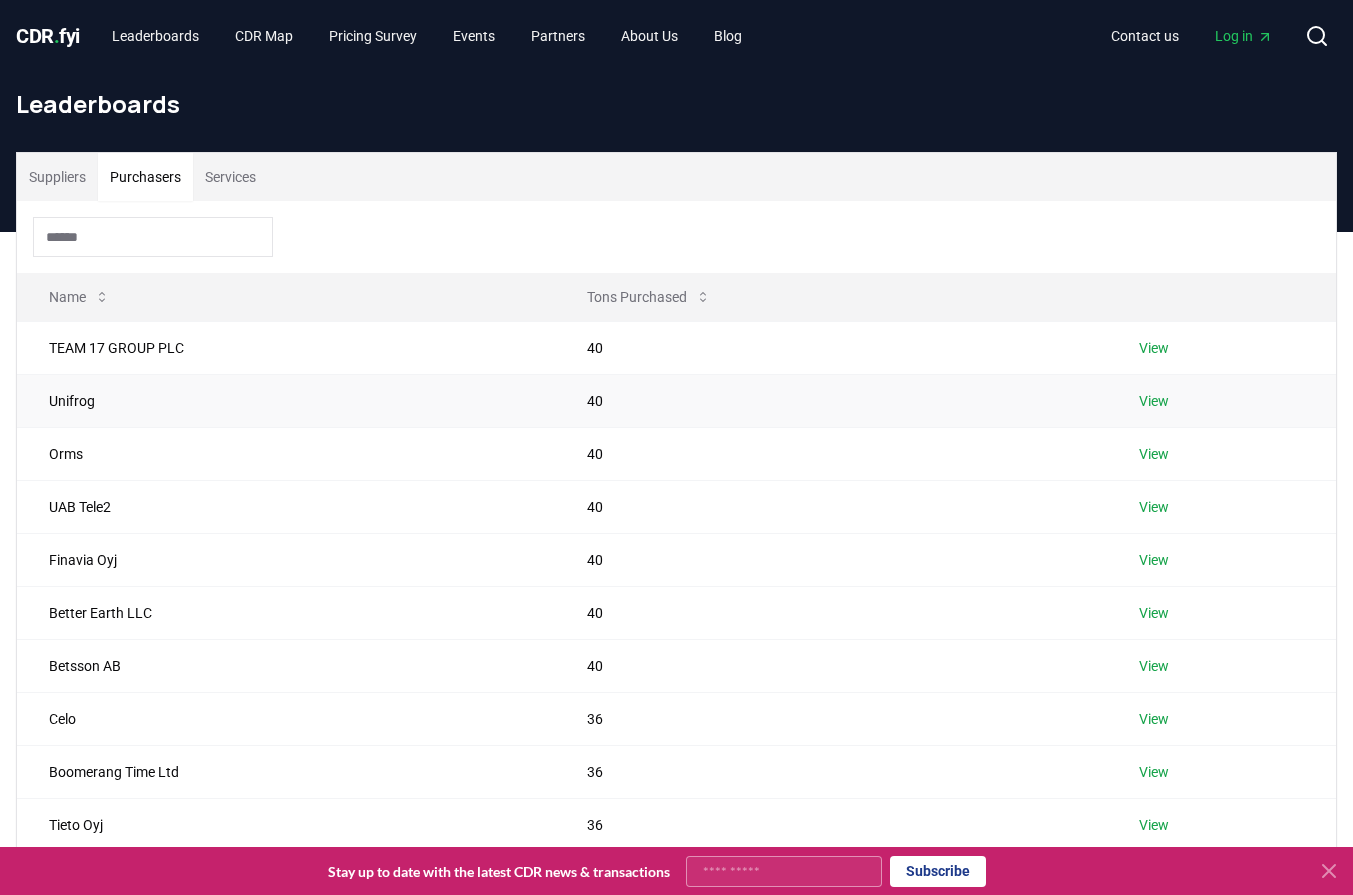 click on "Unifrog" at bounding box center [286, 400] 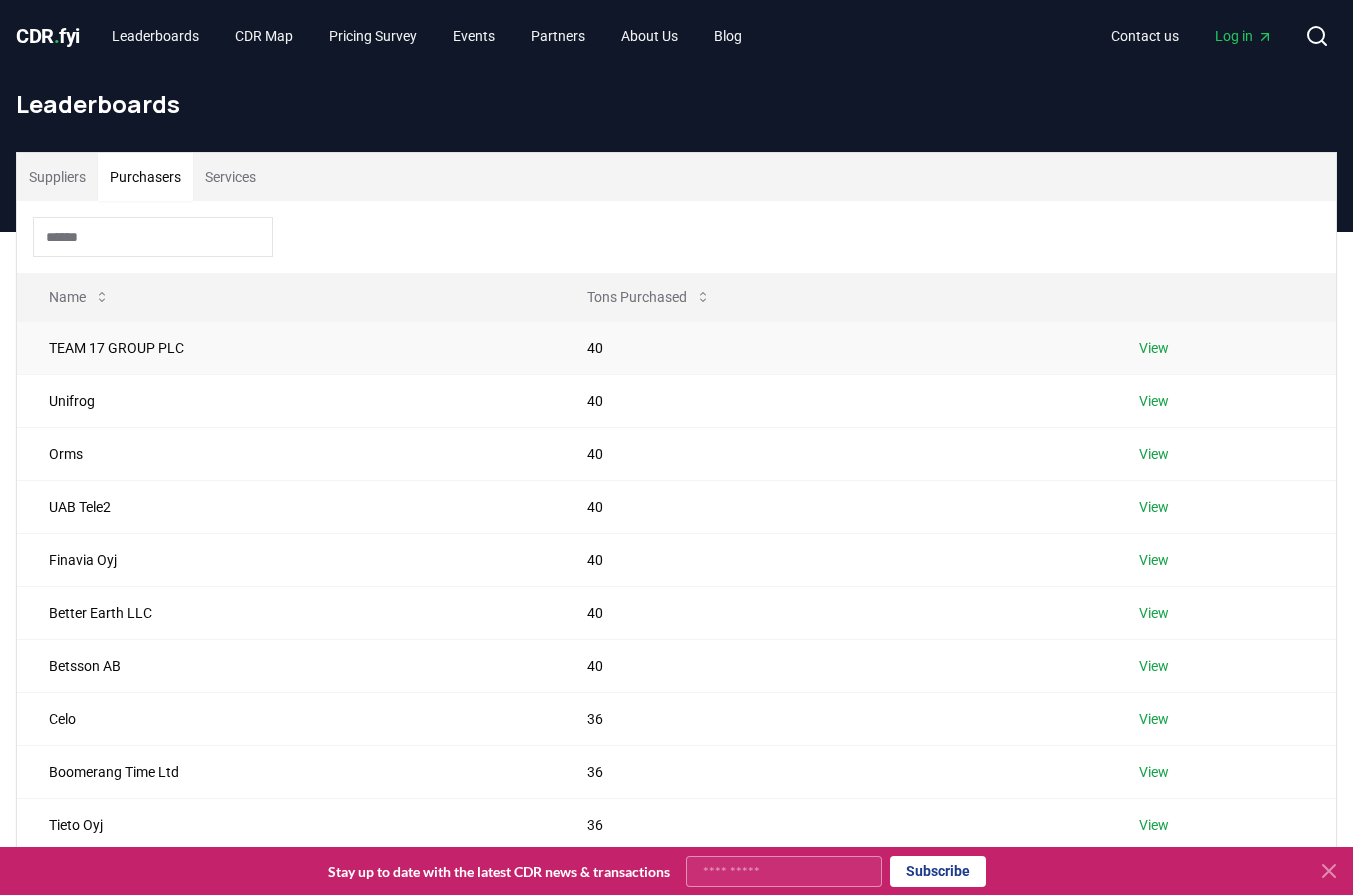 drag, startPoint x: 1133, startPoint y: 346, endPoint x: 1022, endPoint y: 340, distance: 111.16204 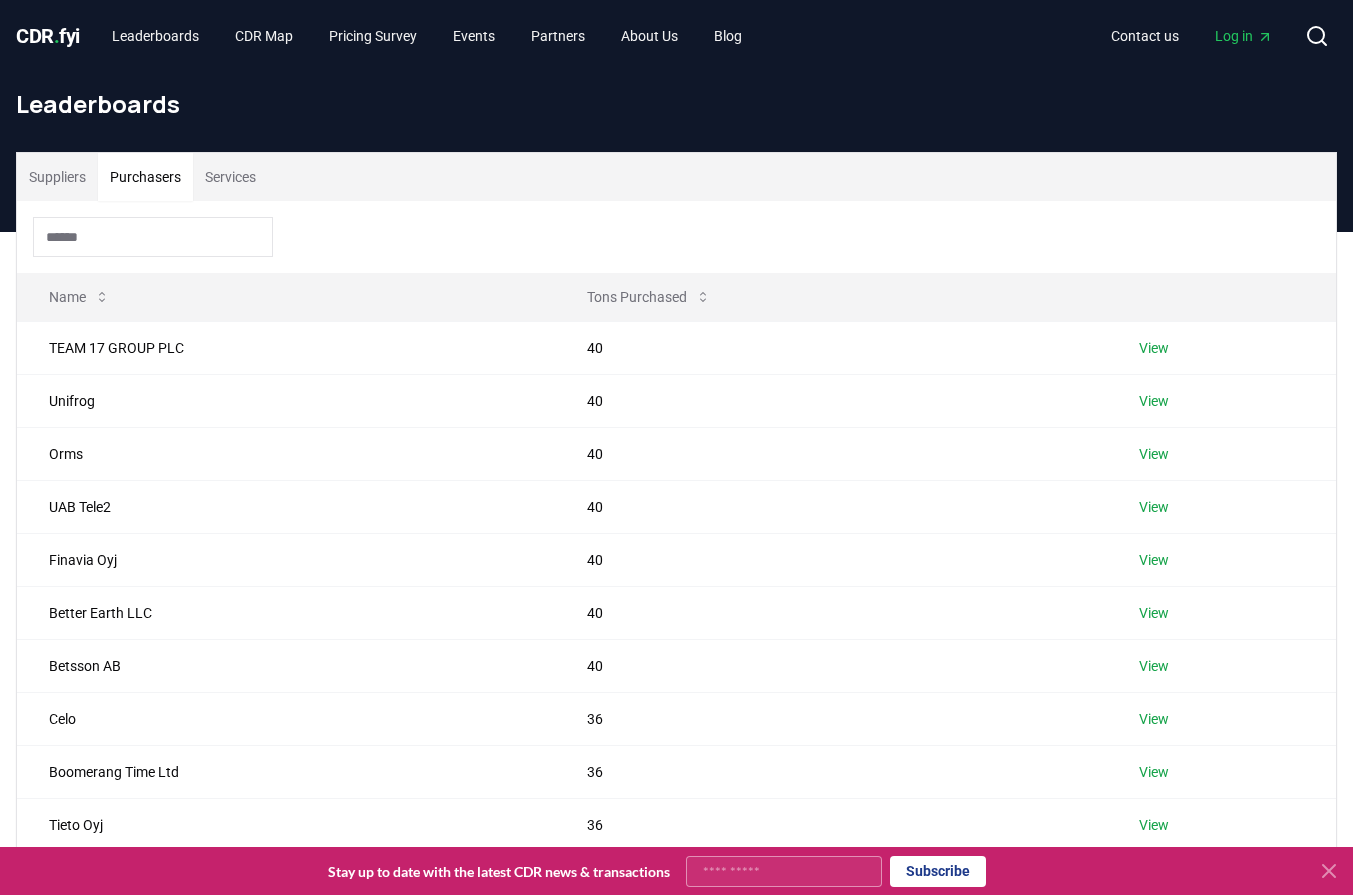 scroll, scrollTop: 524, scrollLeft: 0, axis: vertical 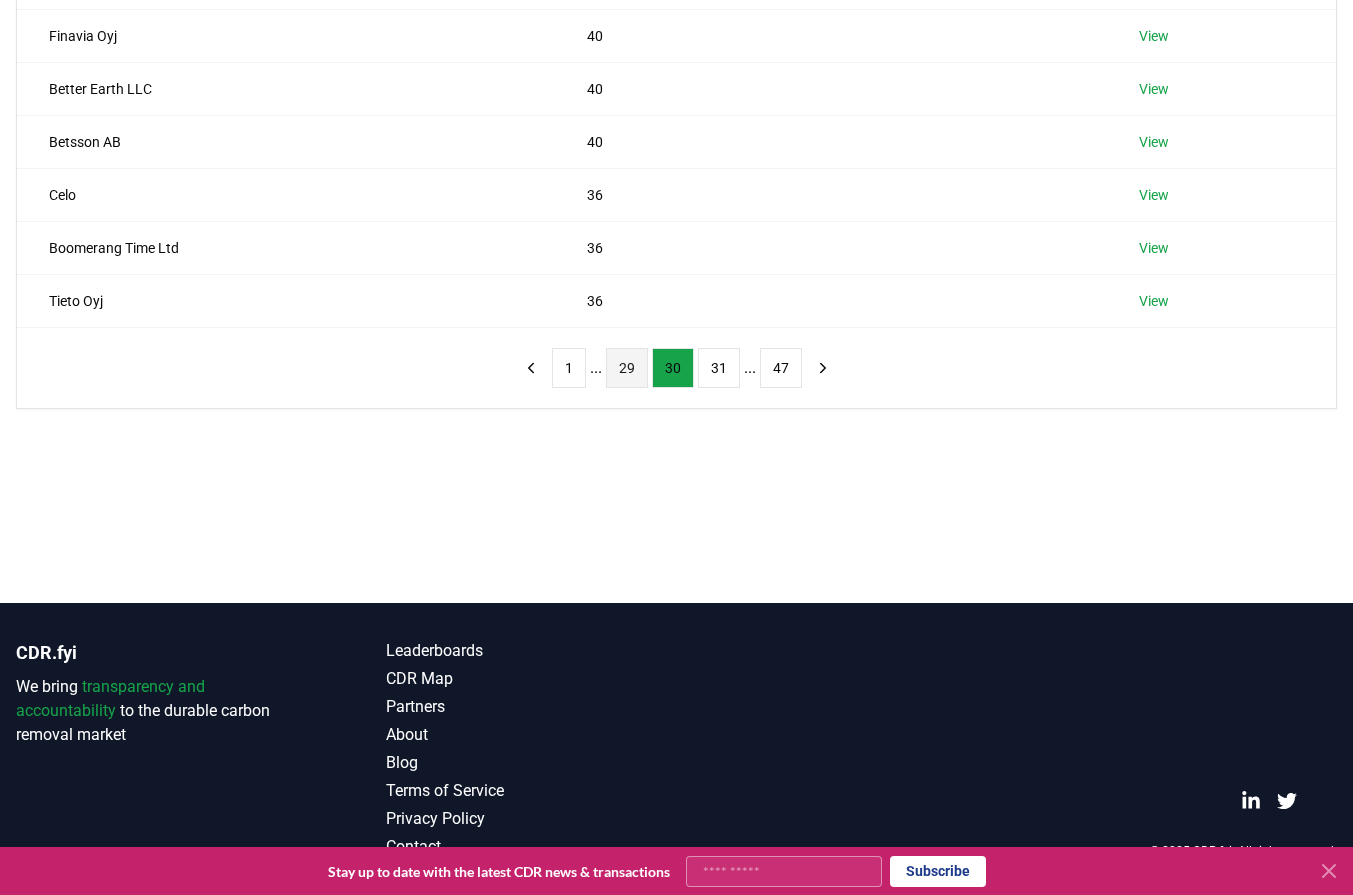 click on "29" at bounding box center [627, 368] 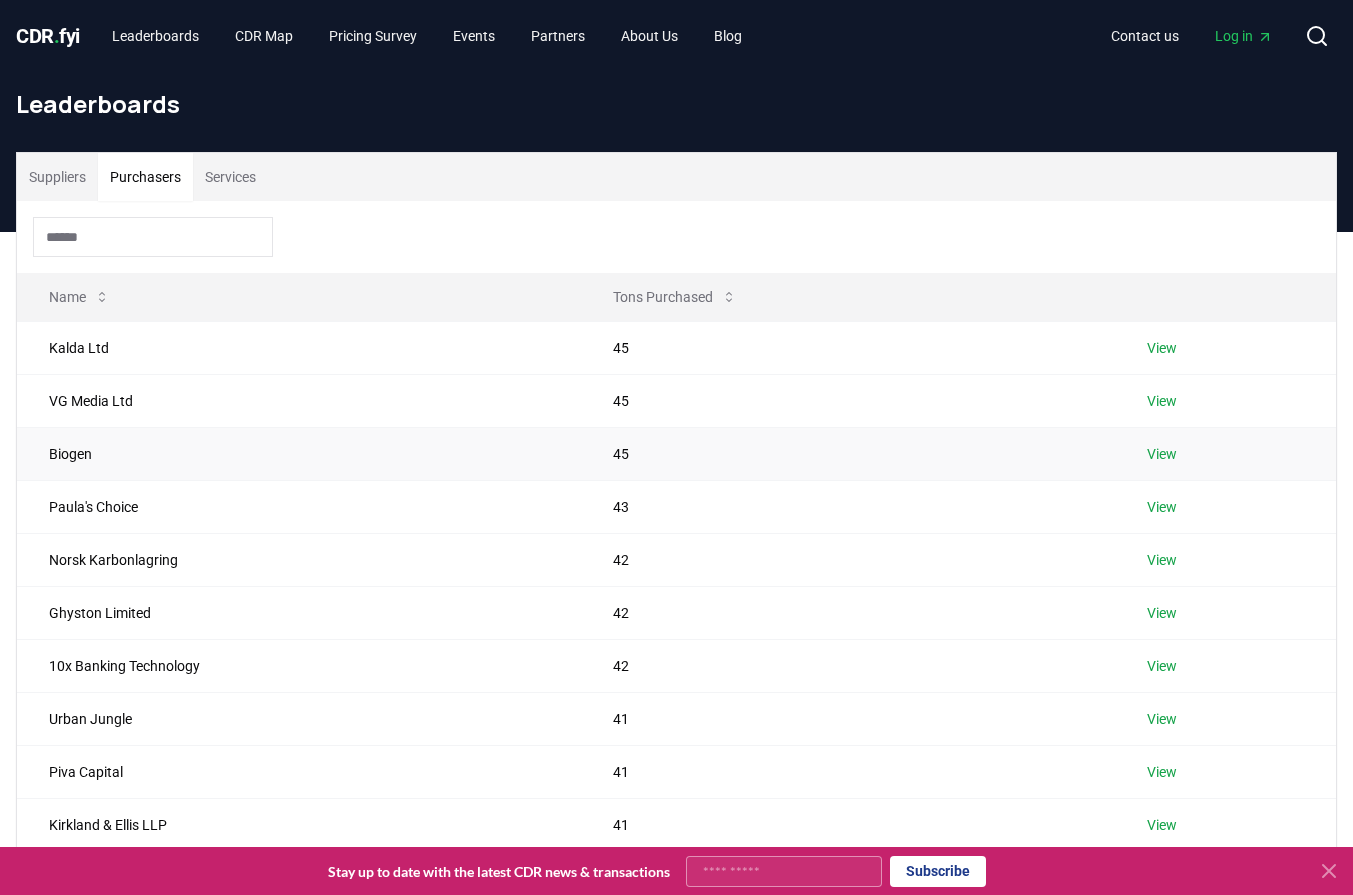 scroll, scrollTop: 524, scrollLeft: 0, axis: vertical 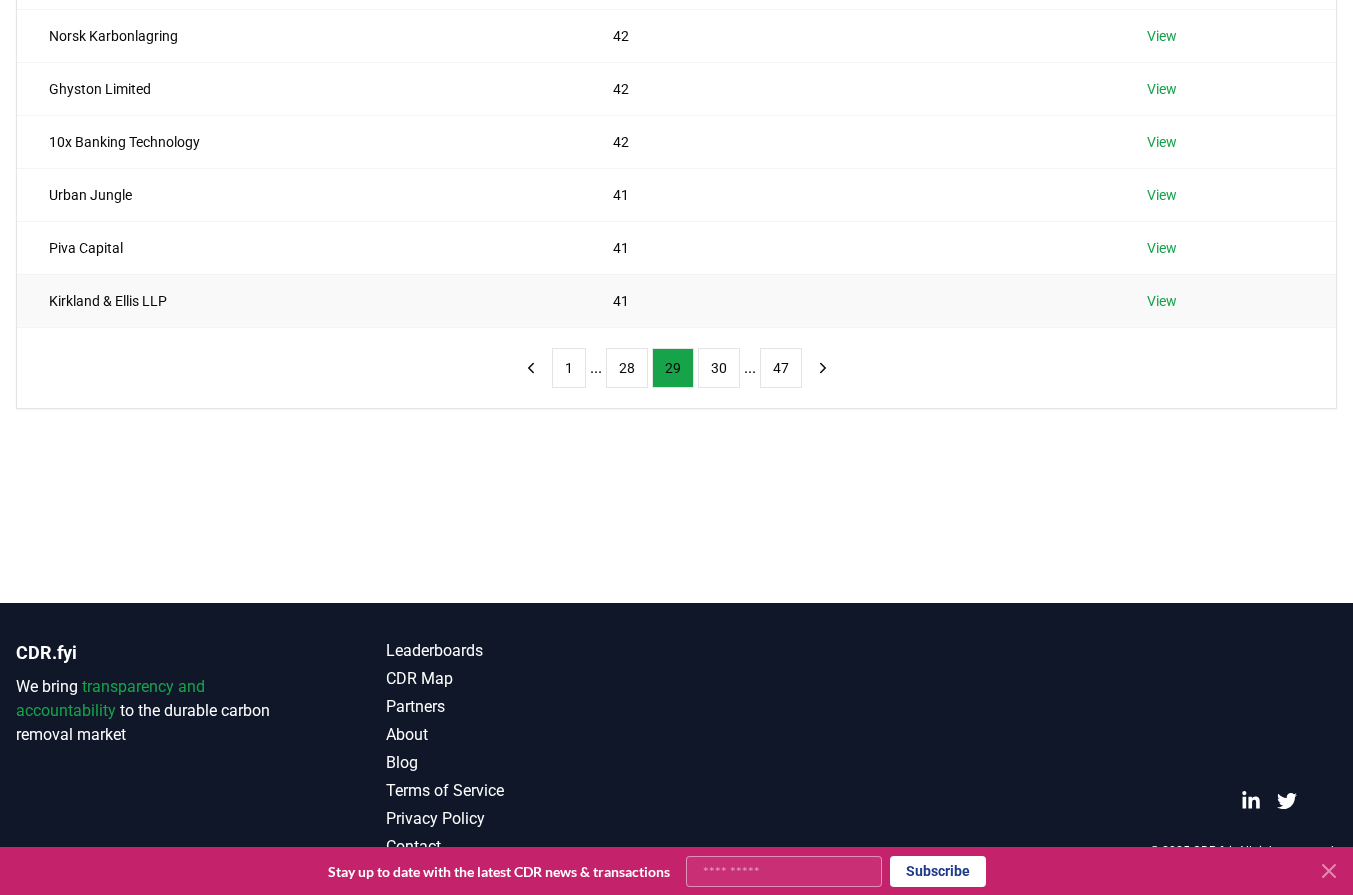 click on "Kirkland & Ellis LLP" at bounding box center (299, 300) 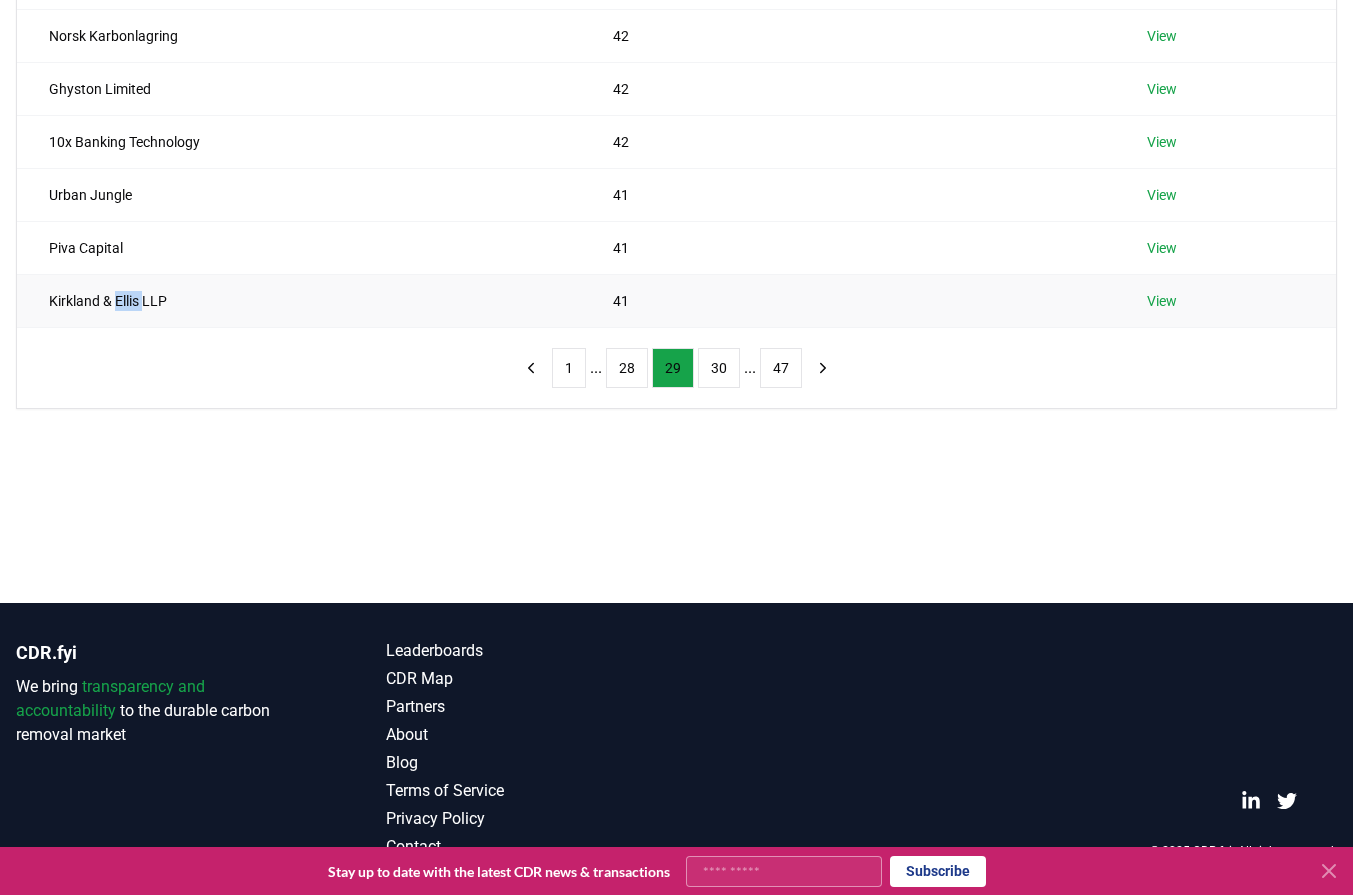 click on "Kirkland & Ellis LLP" at bounding box center [299, 300] 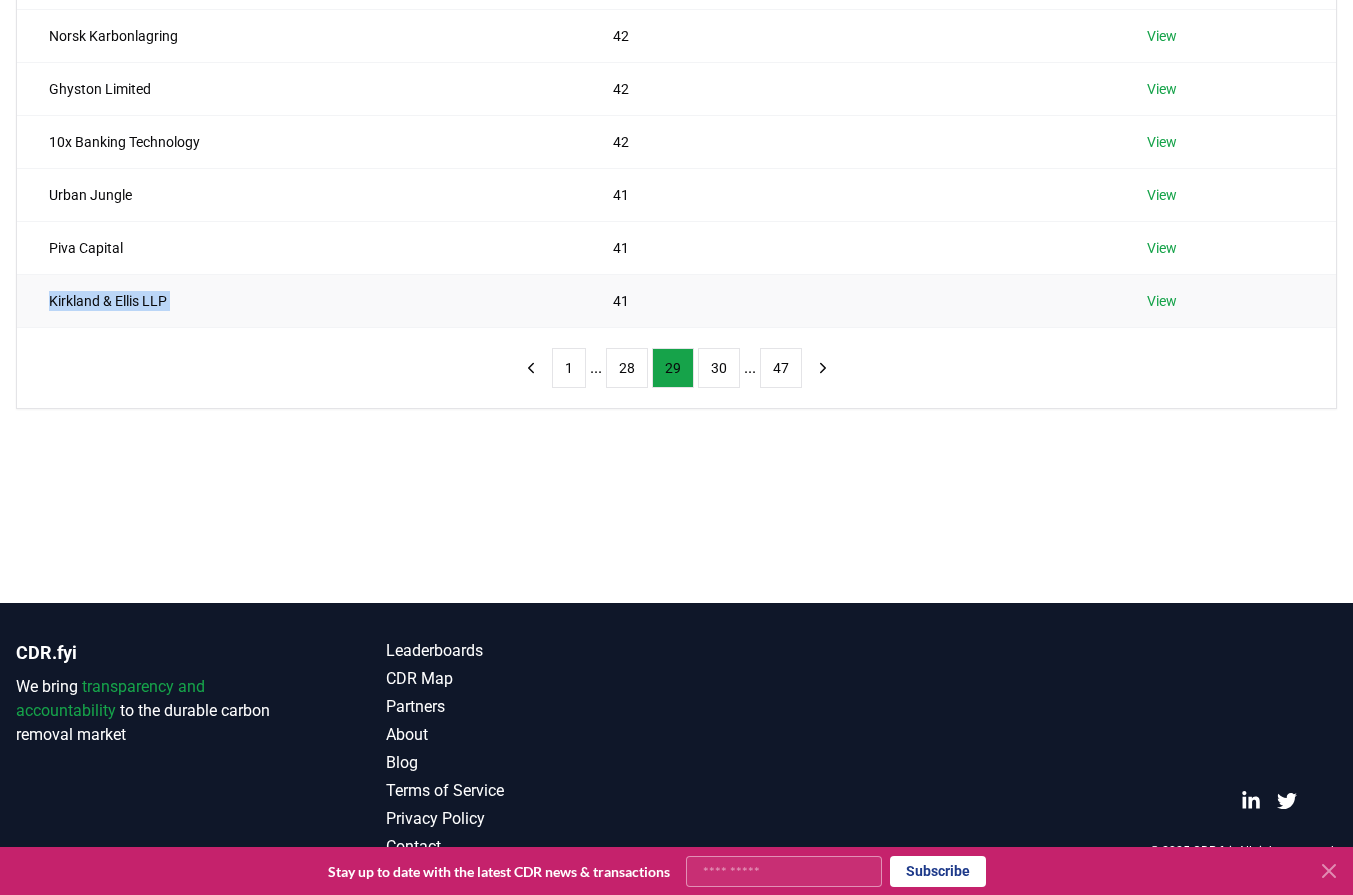 click on "Kirkland & Ellis LLP" at bounding box center [299, 300] 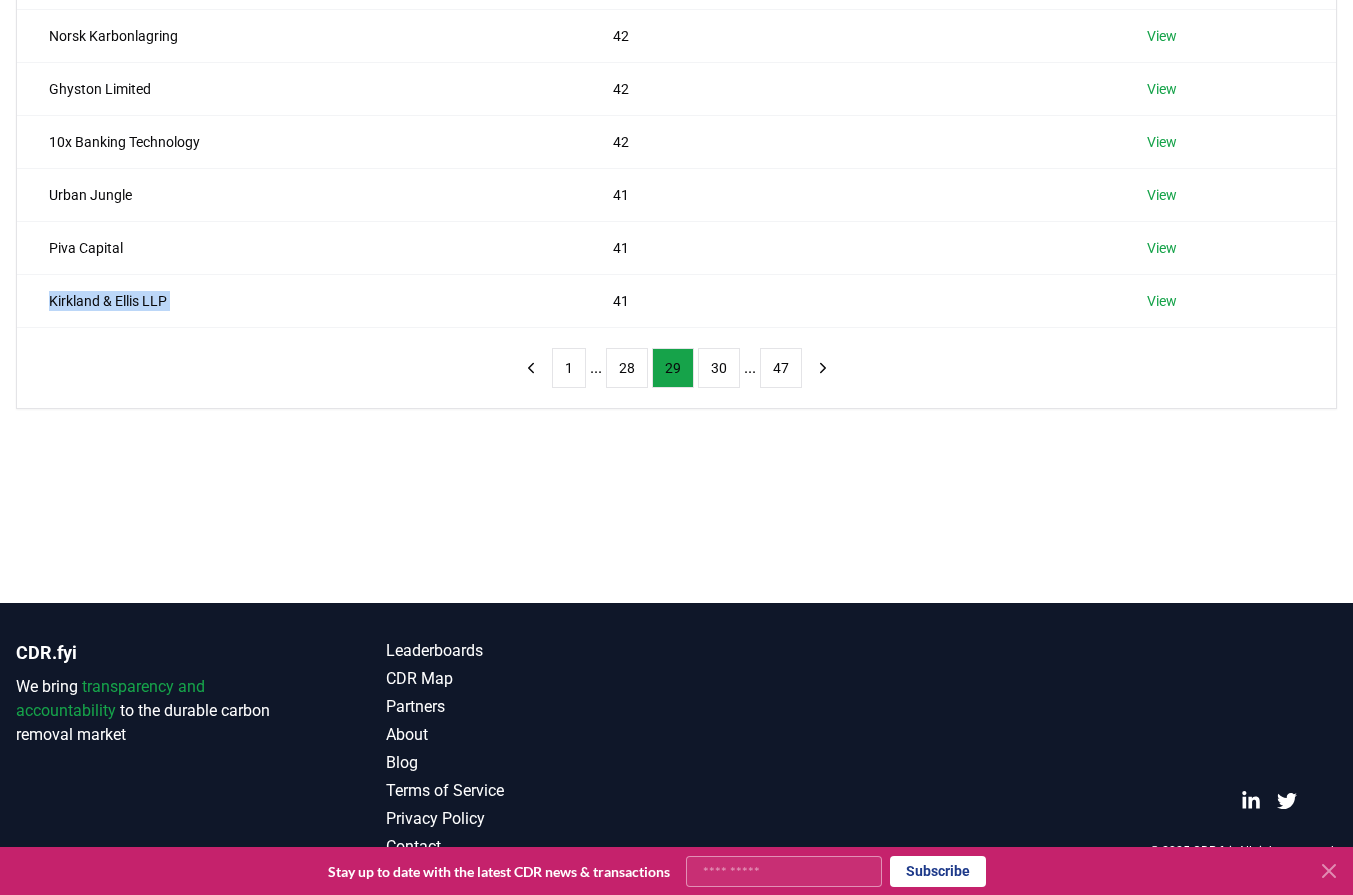 click on "Suppliers Purchasers Services Name Tons Purchased Kalda Ltd 45 View VG Media Ltd 45 View Biogen 45 View Paula's Choice 43 View Norsk Karbonlagring 42 View Ghyston Limited 42 View 10x Banking Technology 42 View Urban Jungle 41 View Piva Capital 41 View Kirkland & Ellis LLP 41 View 1 ... 28 29 30 ... 47" at bounding box center (676, 98) 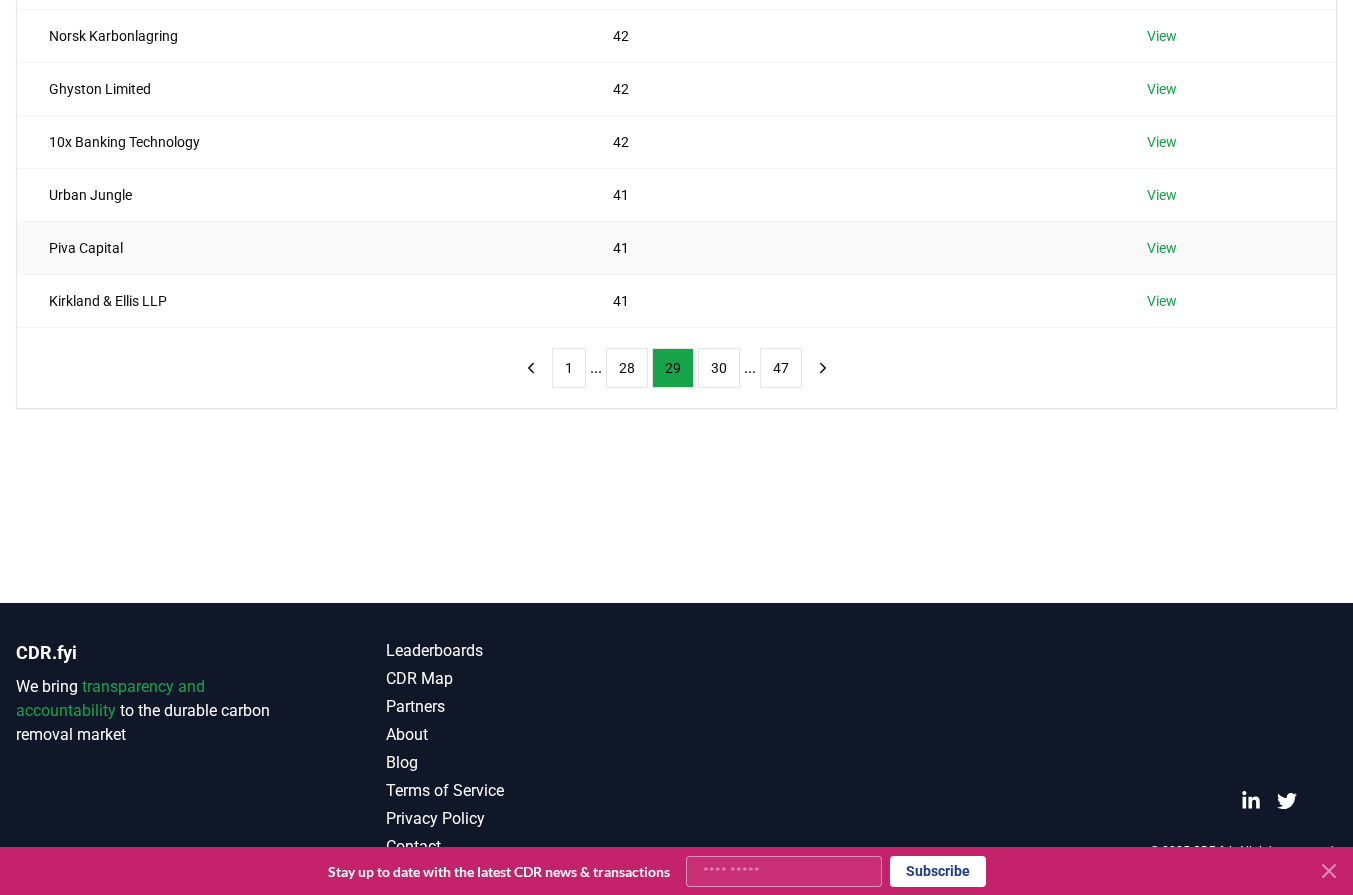 click on "Piva Capital" at bounding box center (299, 247) 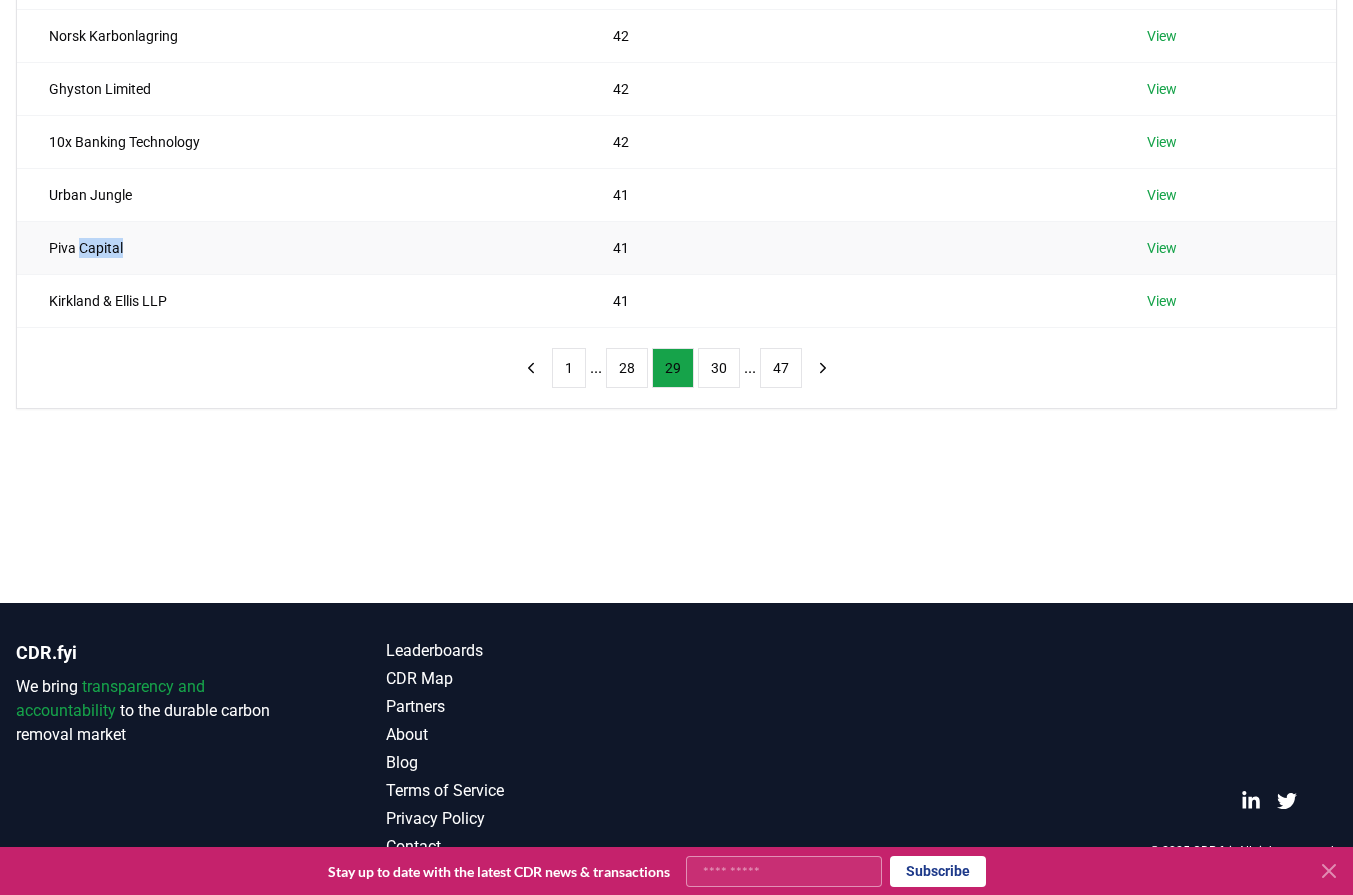 click on "Piva Capital" at bounding box center [299, 247] 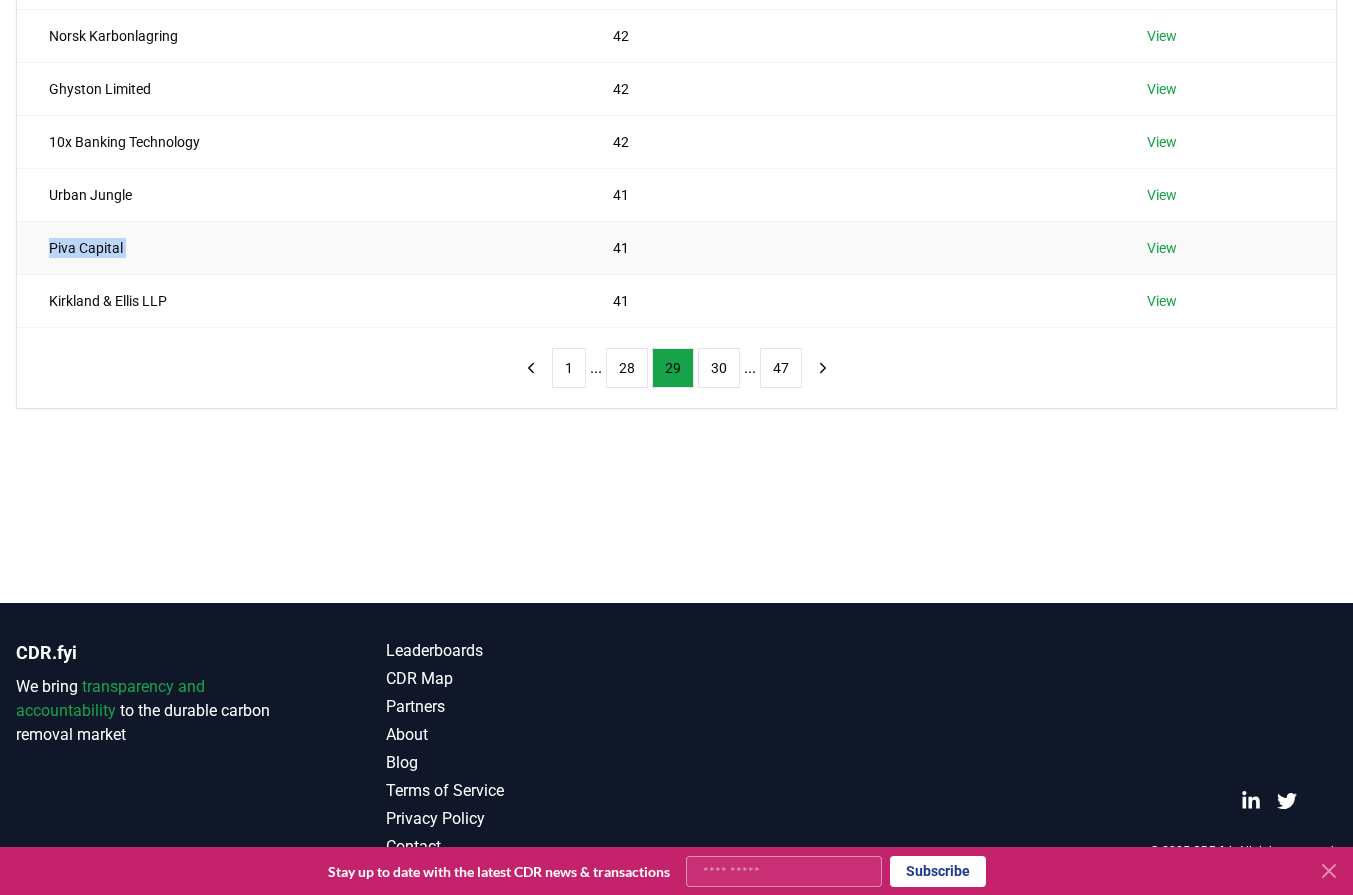 click on "Piva Capital" at bounding box center (299, 247) 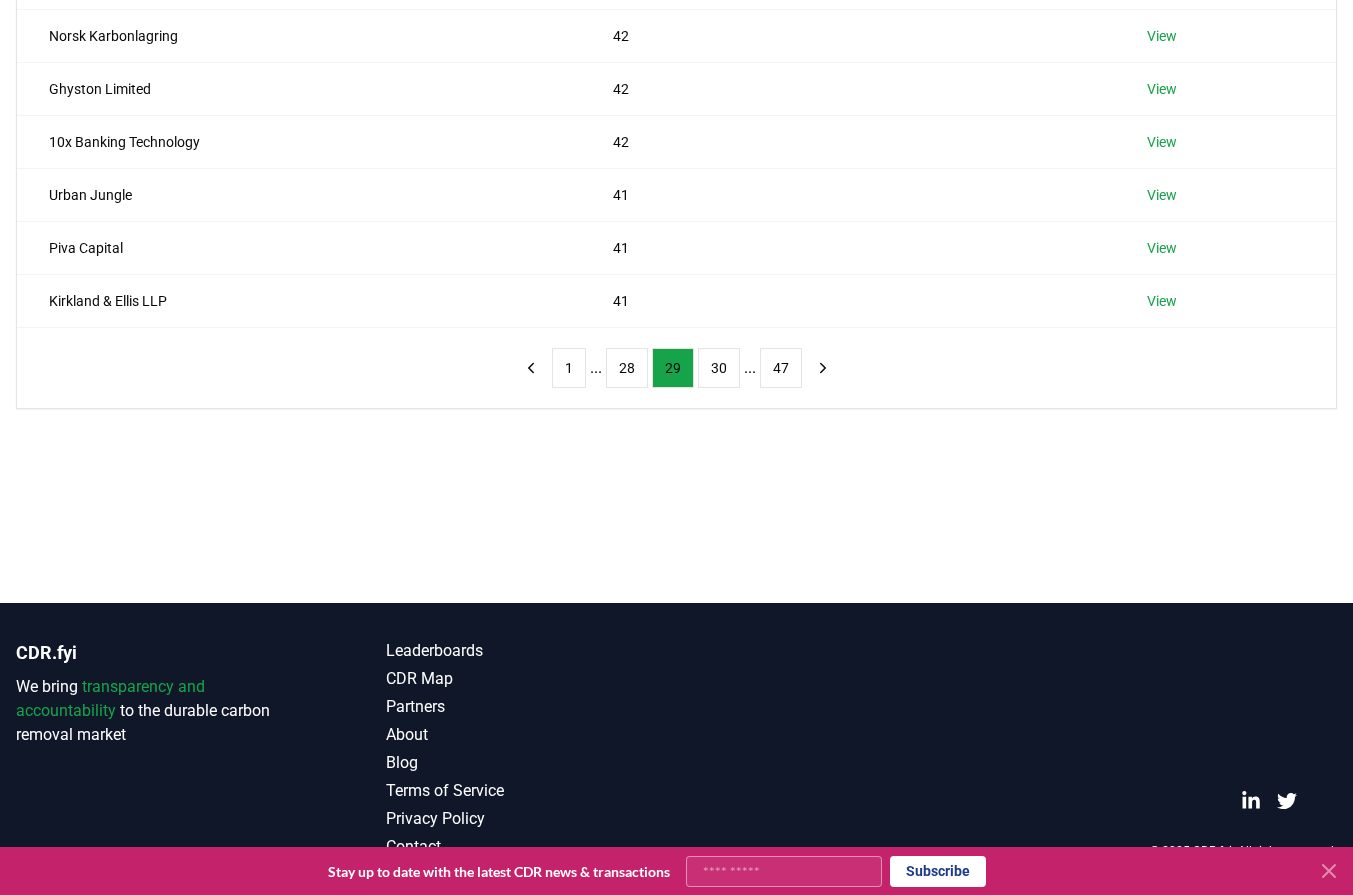drag, startPoint x: 229, startPoint y: 497, endPoint x: 252, endPoint y: 483, distance: 26.925823 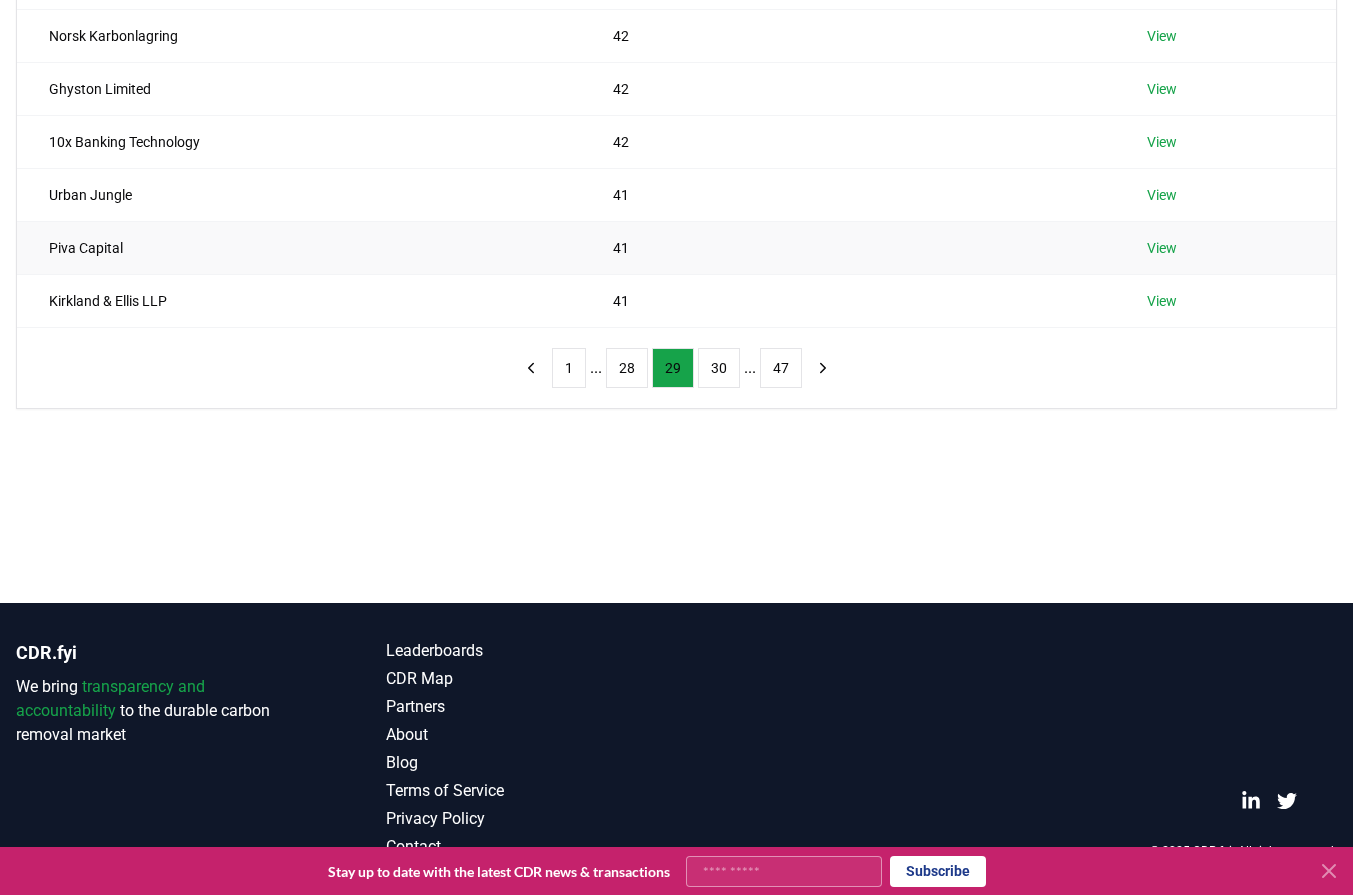 click on "Piva Capital" at bounding box center (299, 247) 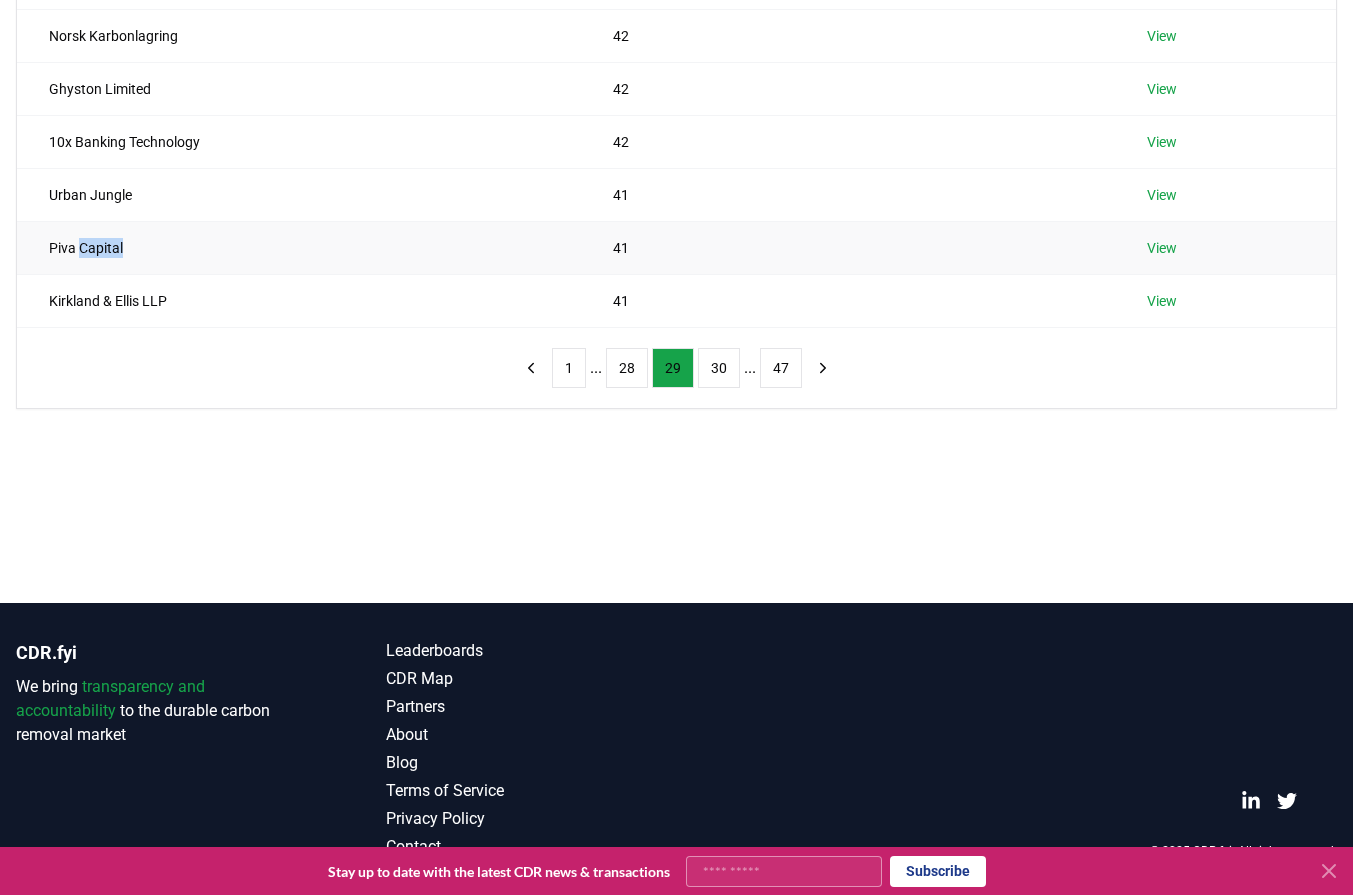 click on "Piva Capital" at bounding box center (299, 247) 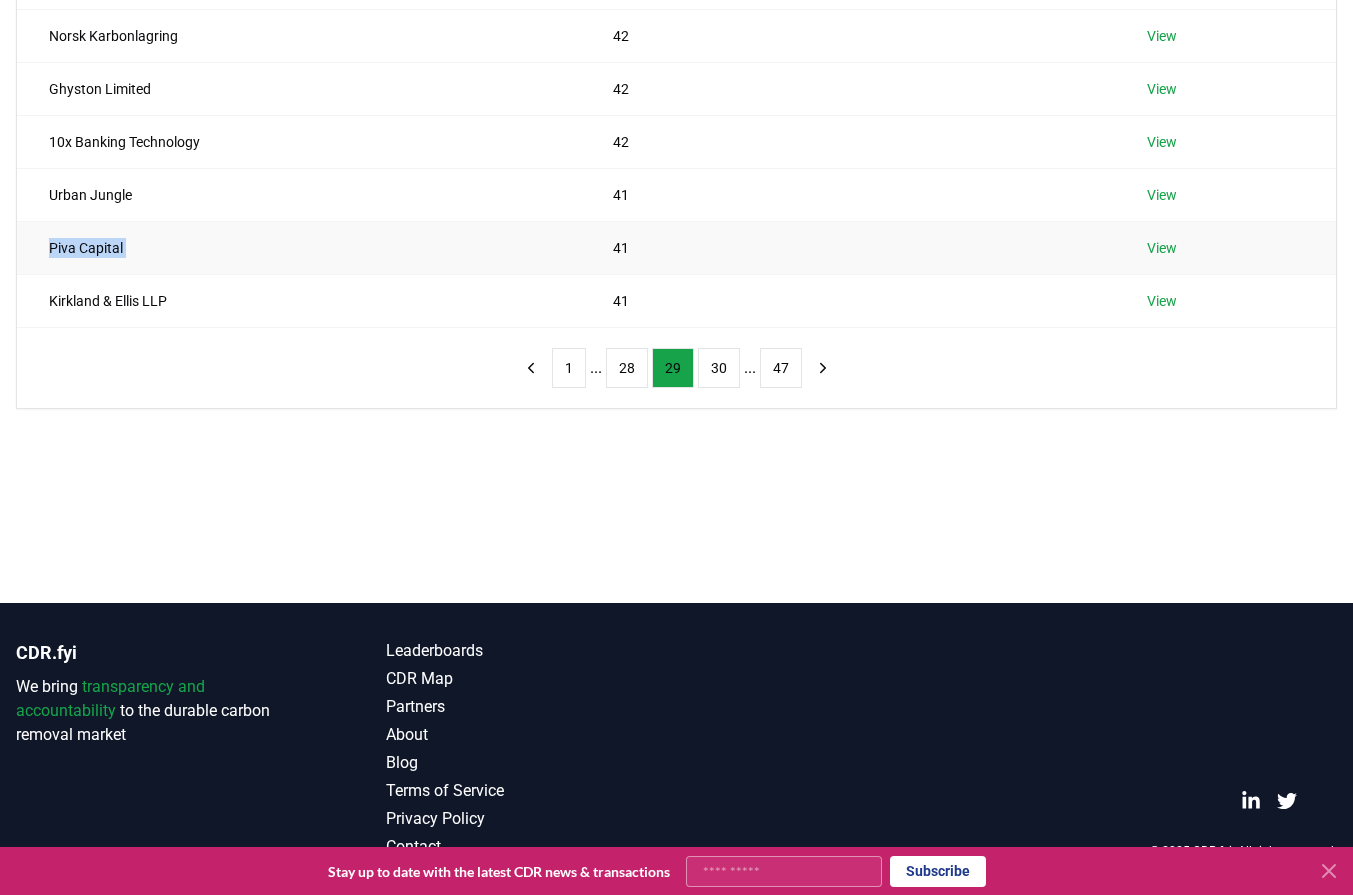 click on "Piva Capital" at bounding box center (299, 247) 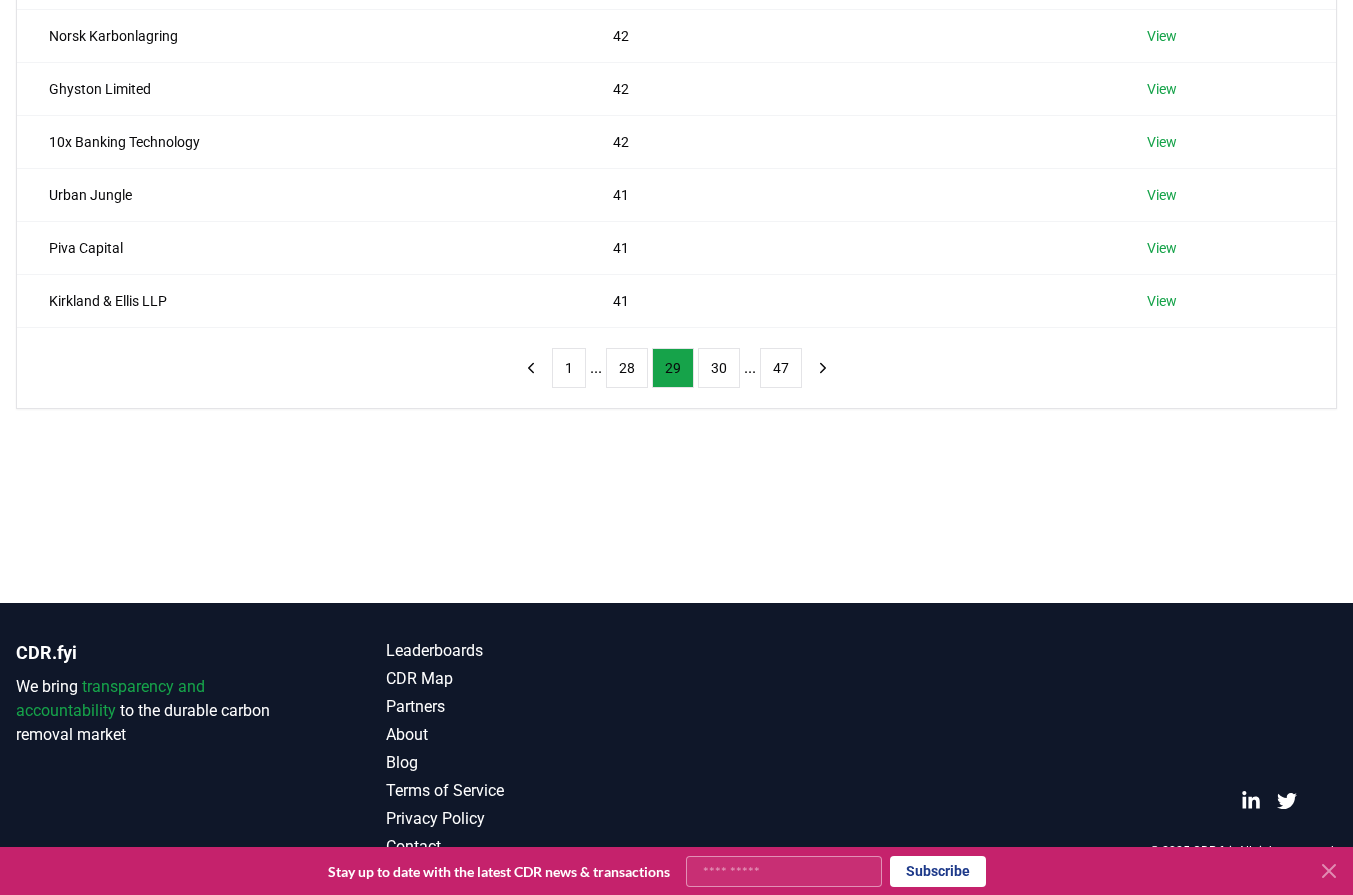 click on "Name Tons Purchased Kalda Ltd 45 View VG Media Ltd 45 View Biogen 45 View Paula's Choice 43 View Norsk Karbonlagring 42 View Ghyston Limited 42 View 10x Banking Technology 42 View Urban Jungle 41 View Piva Capital 41 View Kirkland & Ellis LLP 41 View 1 ... 28 29 30 ... 47" at bounding box center [676, 42] 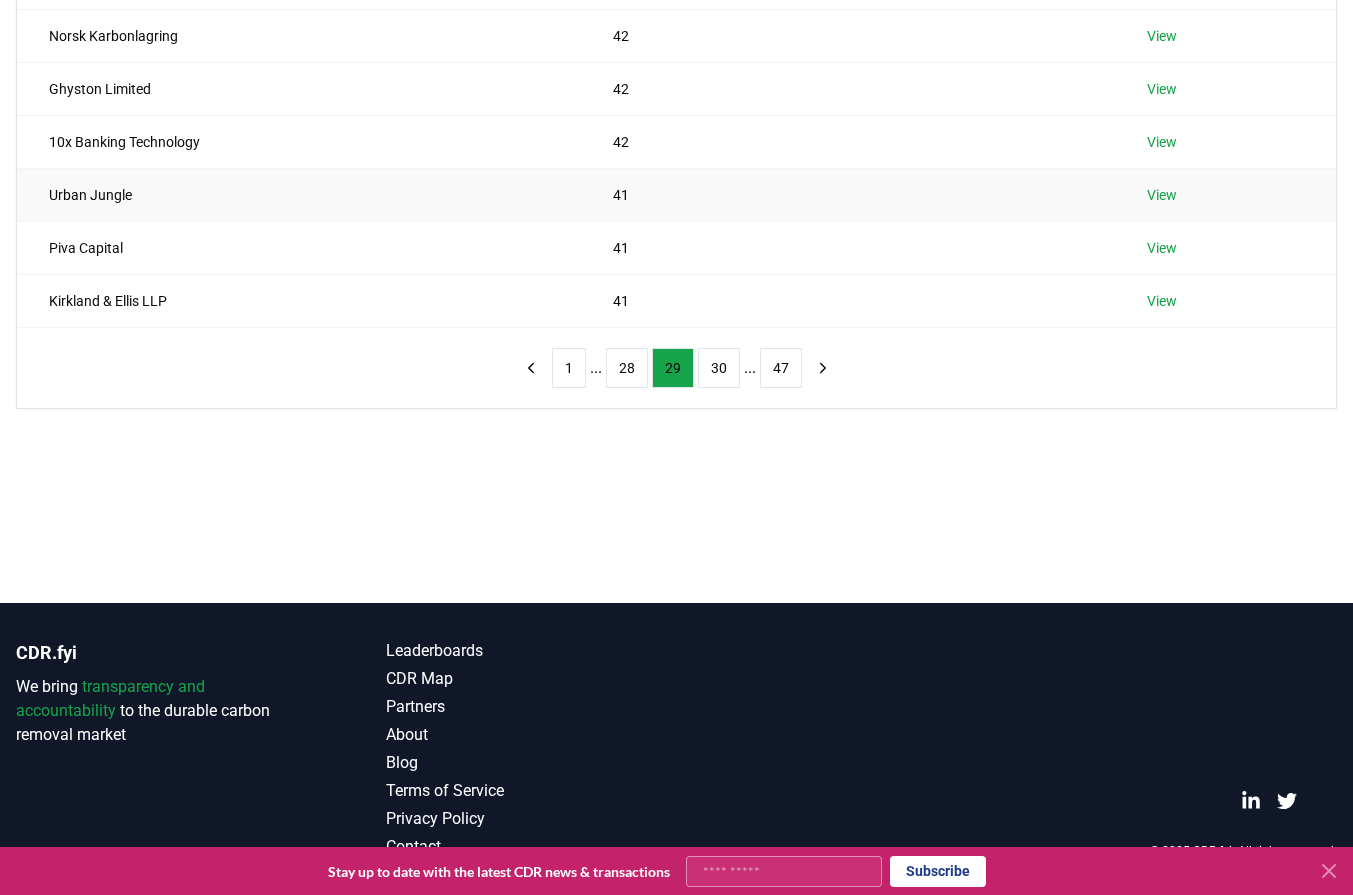 click on "Urban Jungle" at bounding box center (299, 194) 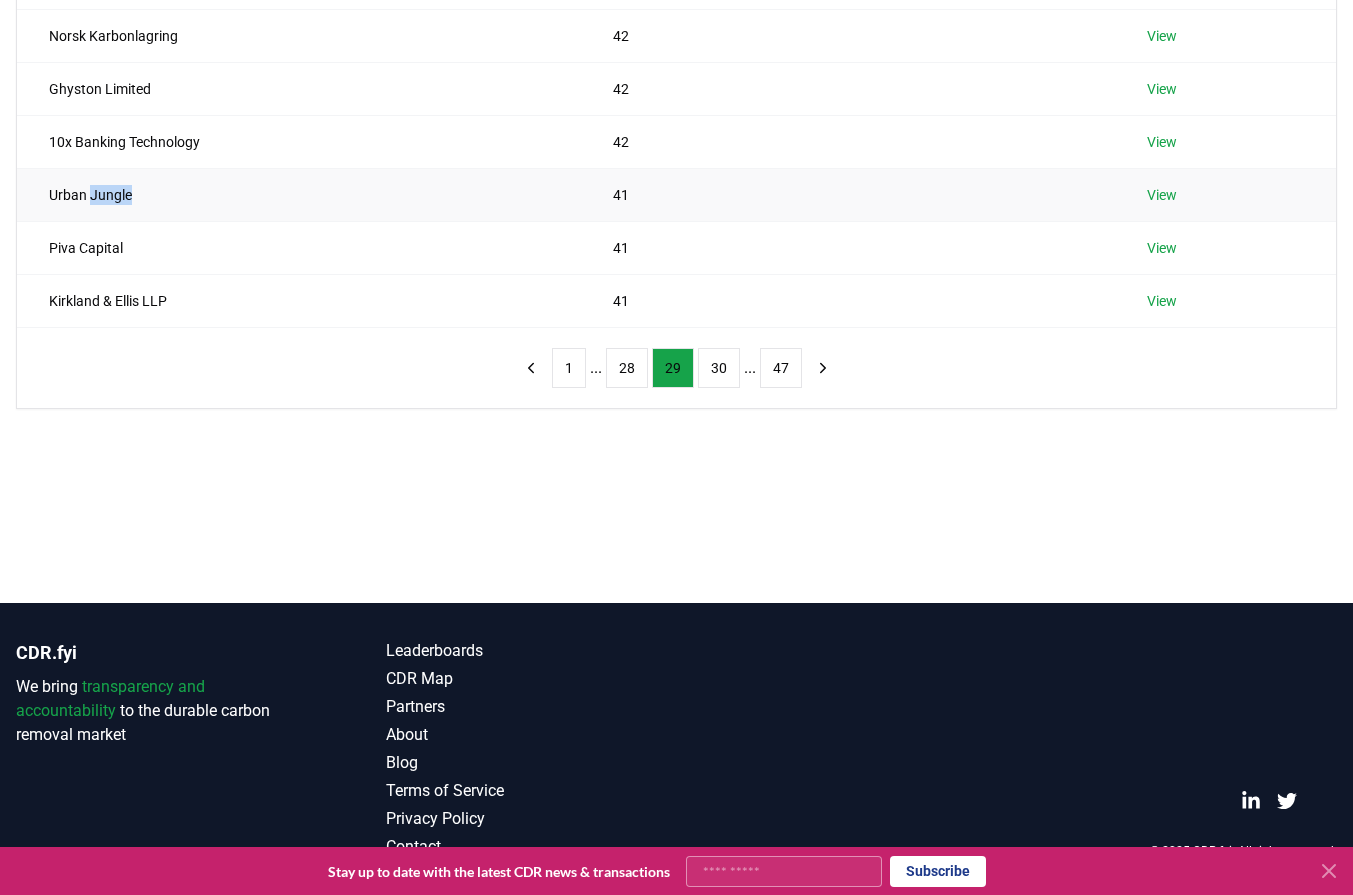 click on "Urban Jungle" at bounding box center [299, 194] 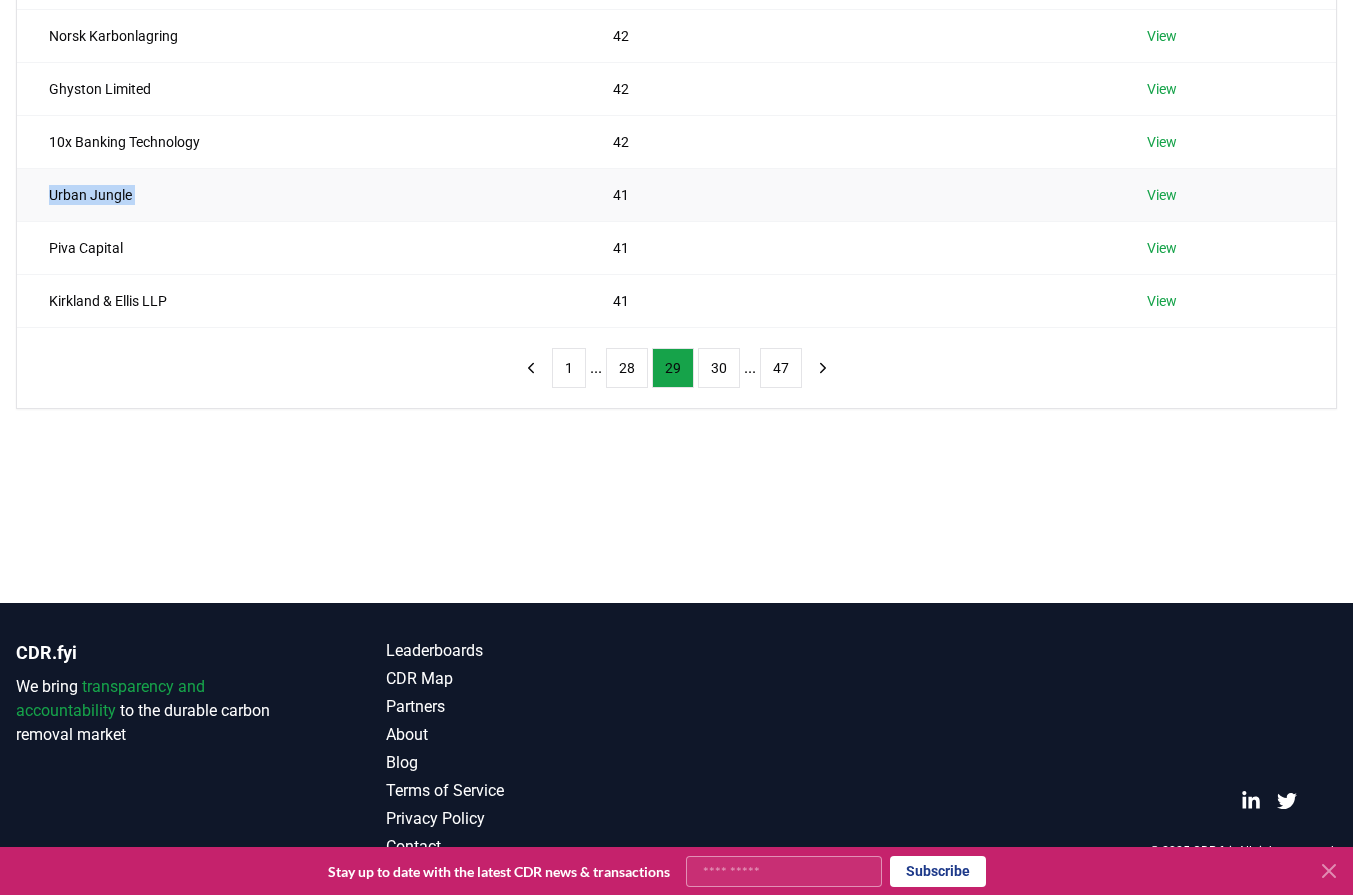 click on "Urban Jungle" at bounding box center [299, 194] 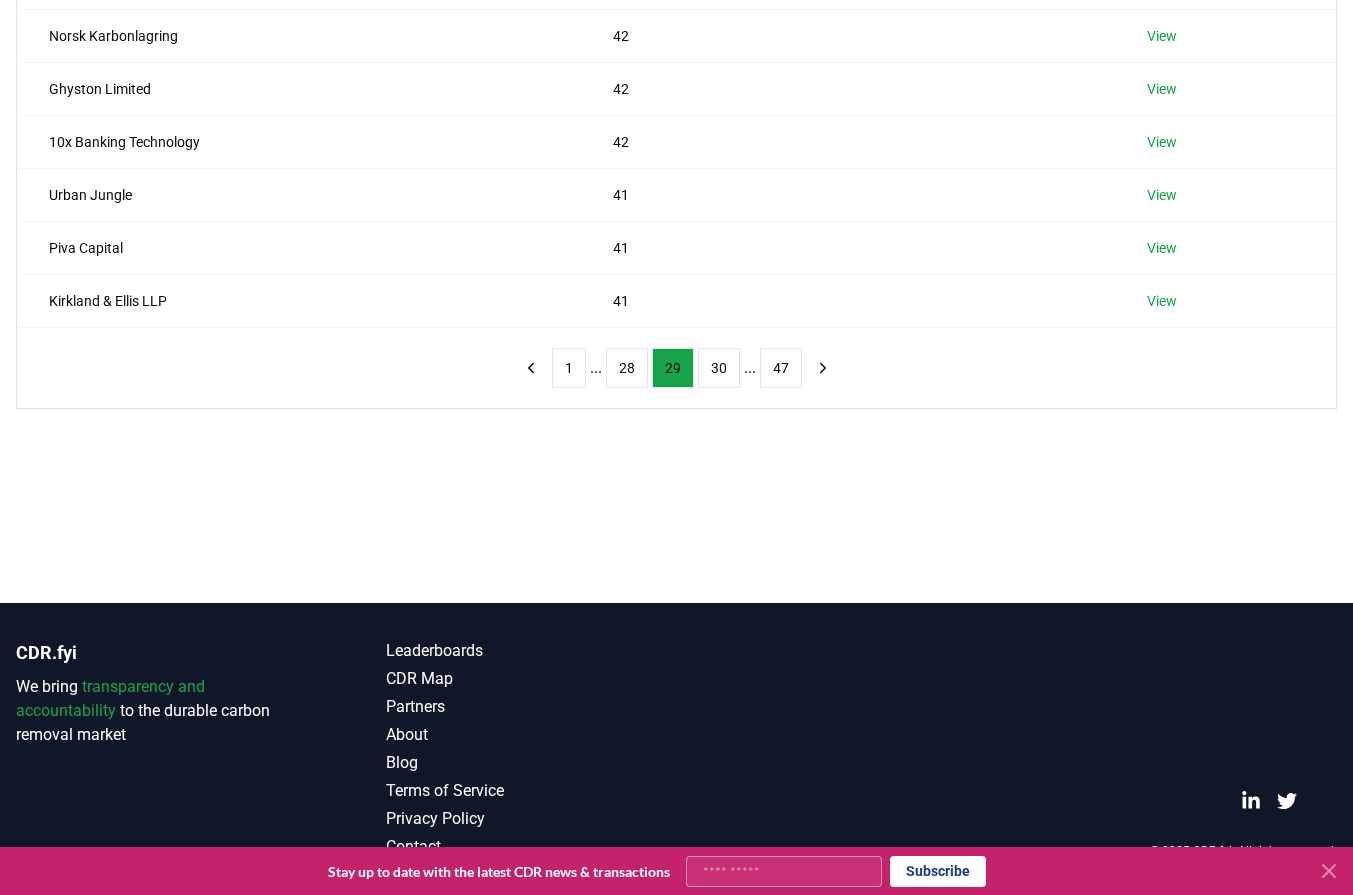 click on "Suppliers Purchasers Services Name Tons Purchased Kalda Ltd 45 View VG Media Ltd 45 View Biogen 45 View Paula's Choice 43 View Norsk Karbonlagring 42 View Ghyston Limited 42 View 10x Banking Technology 42 View Urban Jungle 41 View Piva Capital 41 View Kirkland & Ellis LLP 41 View 1 ... 28 29 30 ... 47" at bounding box center [676, 98] 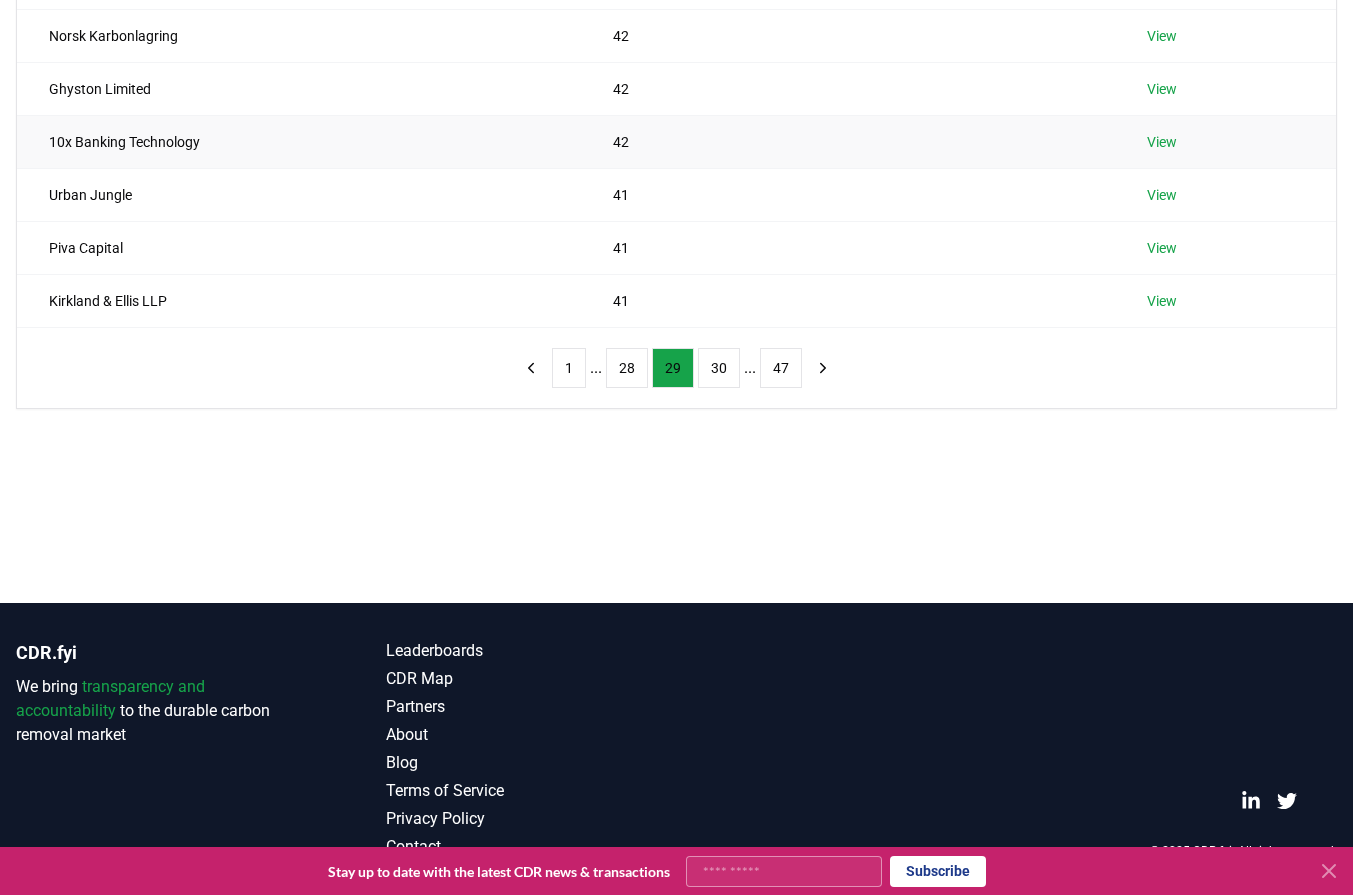 click on "10x Banking Technology" at bounding box center (299, 141) 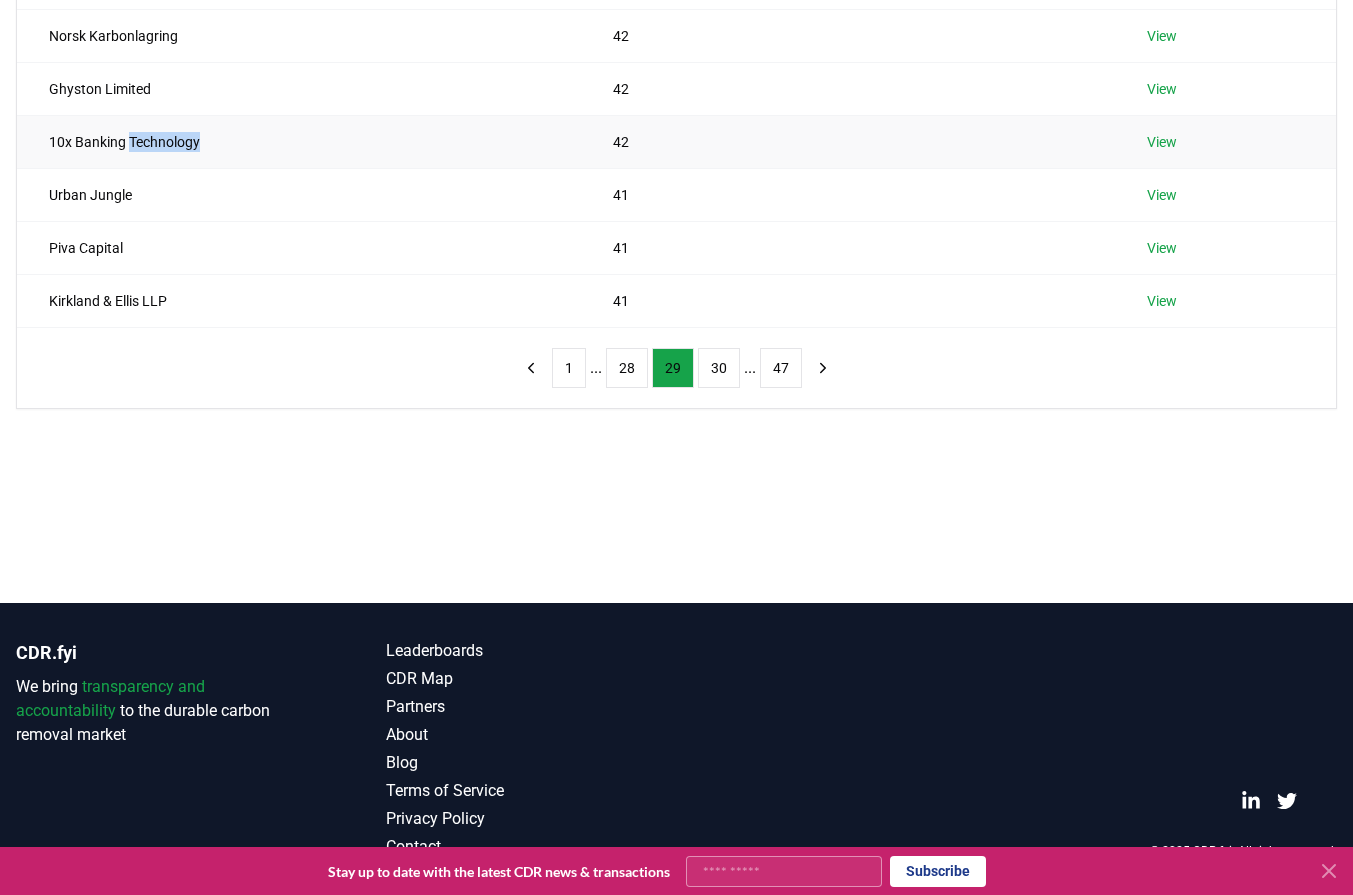 click on "10x Banking Technology" at bounding box center (299, 141) 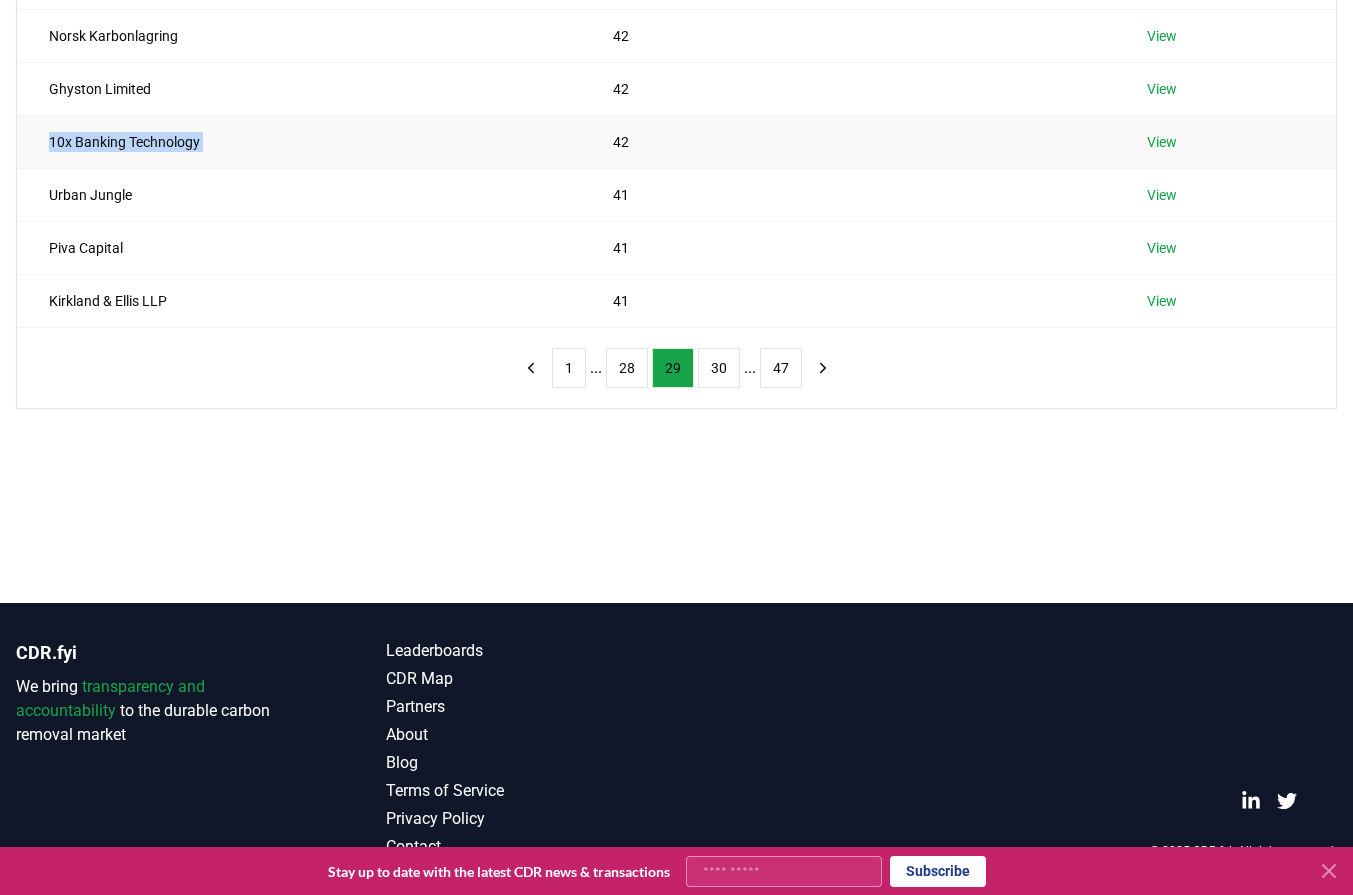 click on "10x Banking Technology" at bounding box center (299, 141) 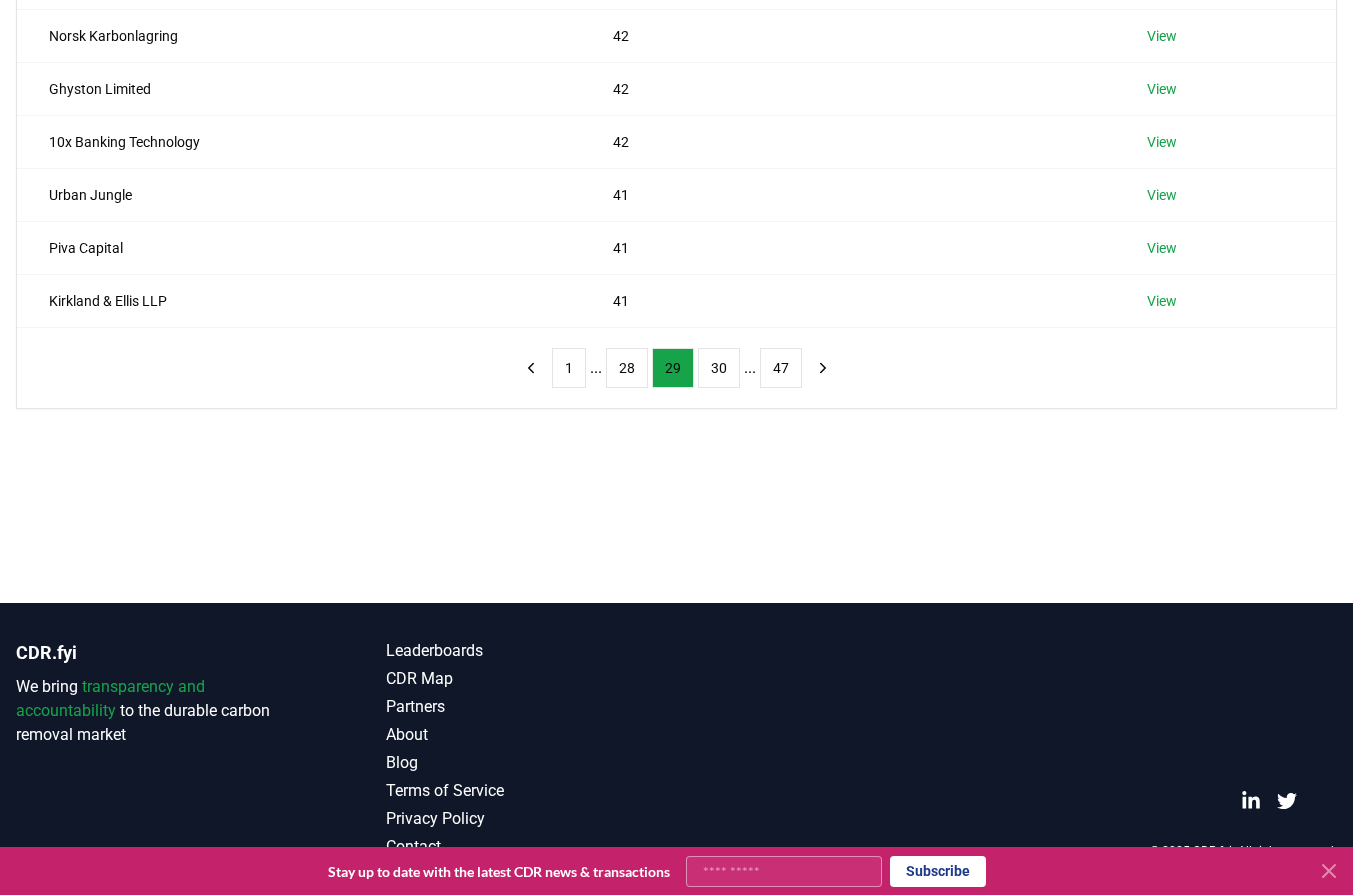 click on "Name Tons Purchased Kalda Ltd 45 View VG Media Ltd 45 View Biogen 45 View Paula's Choice 43 View Norsk Karbonlagring 42 View Ghyston Limited 42 View 10x Banking Technology 42 View Urban Jungle 41 View Piva Capital 41 View Kirkland & Ellis LLP 41 View 1 ... 28 29 30 ... 47" at bounding box center [676, 42] 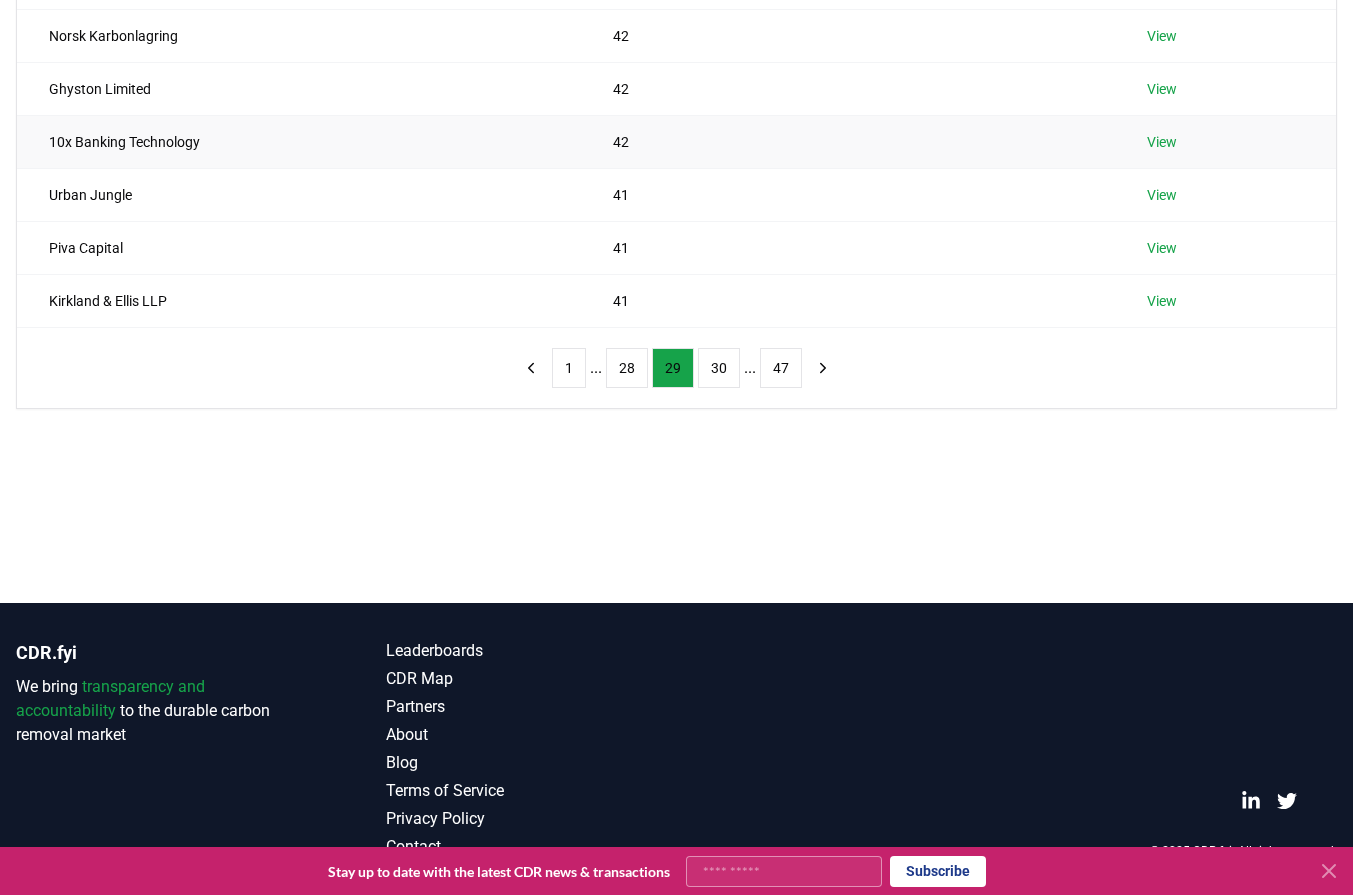 click on "10x Banking Technology" at bounding box center [299, 141] 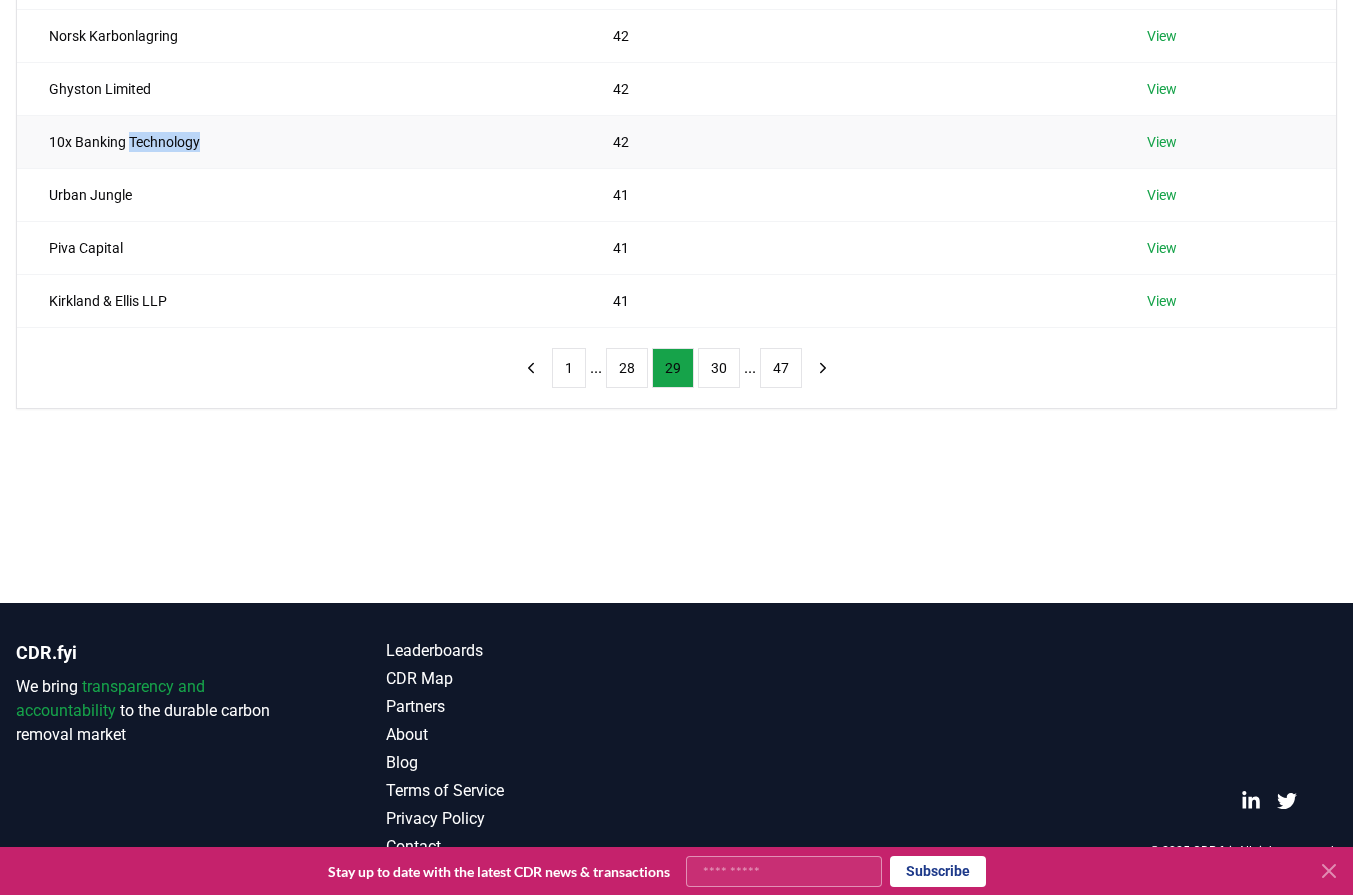 click on "10x Banking Technology" at bounding box center [299, 141] 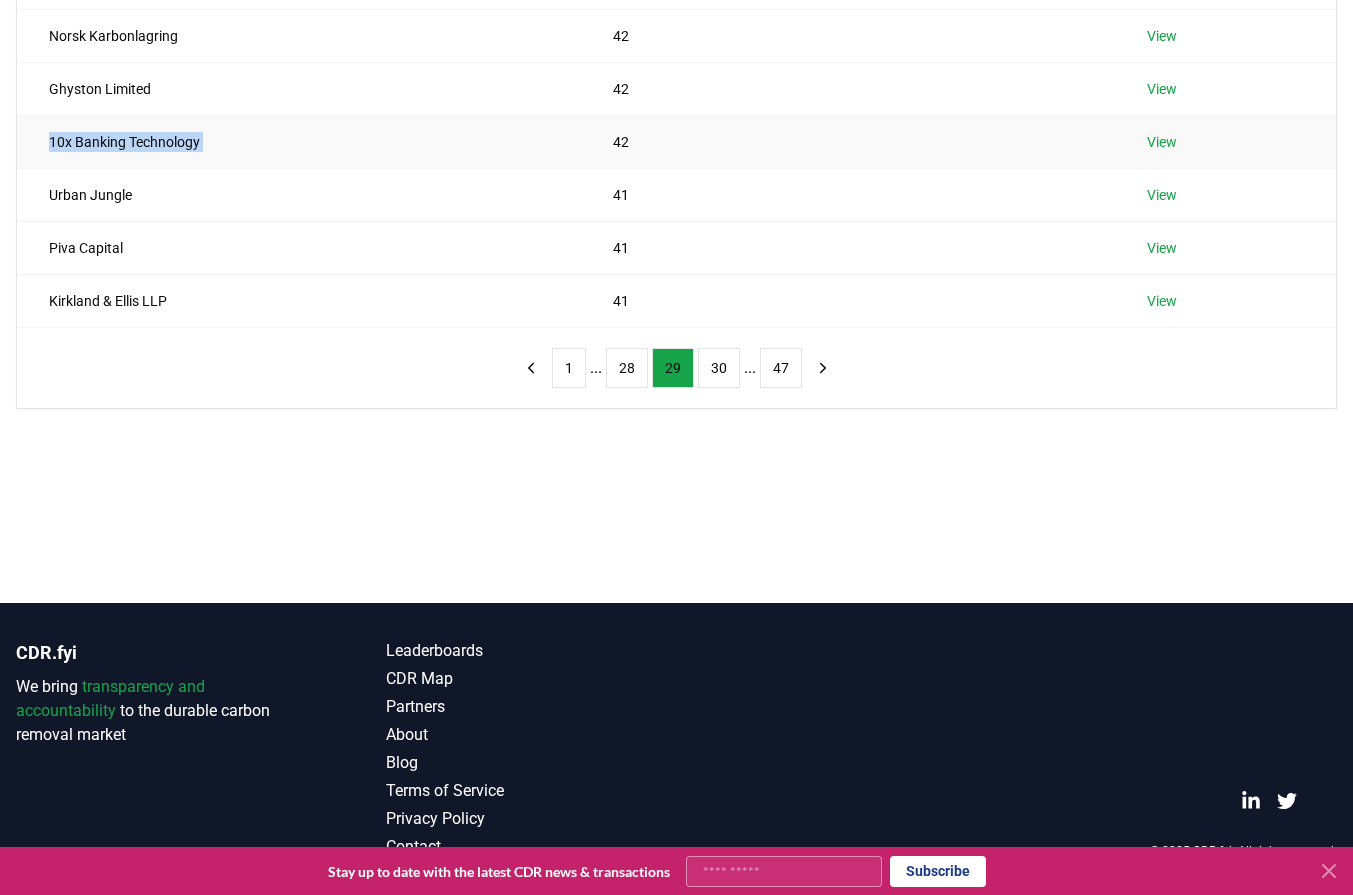click on "10x Banking Technology" at bounding box center [299, 141] 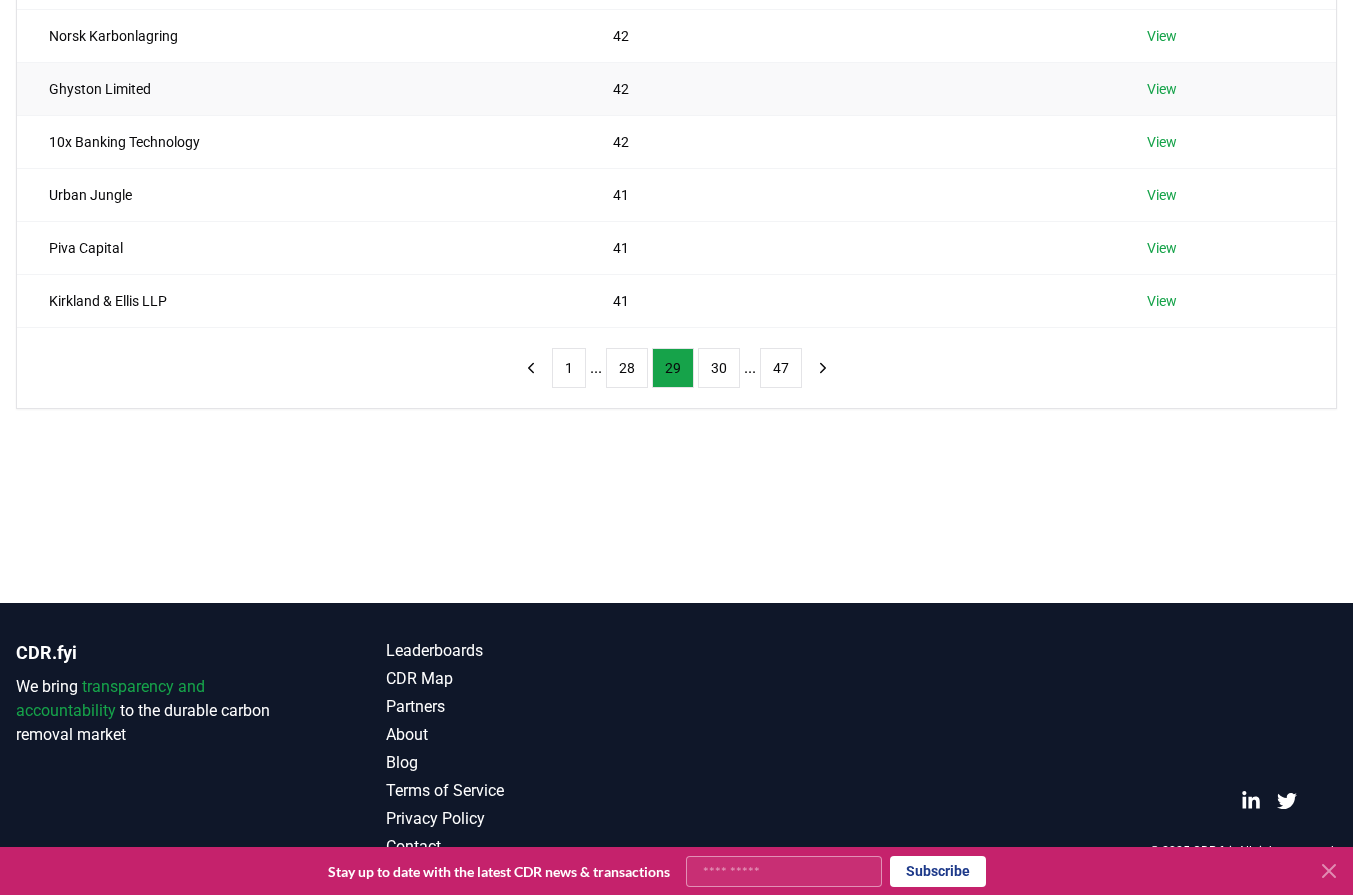 click on "Ghyston Limited" at bounding box center (299, 88) 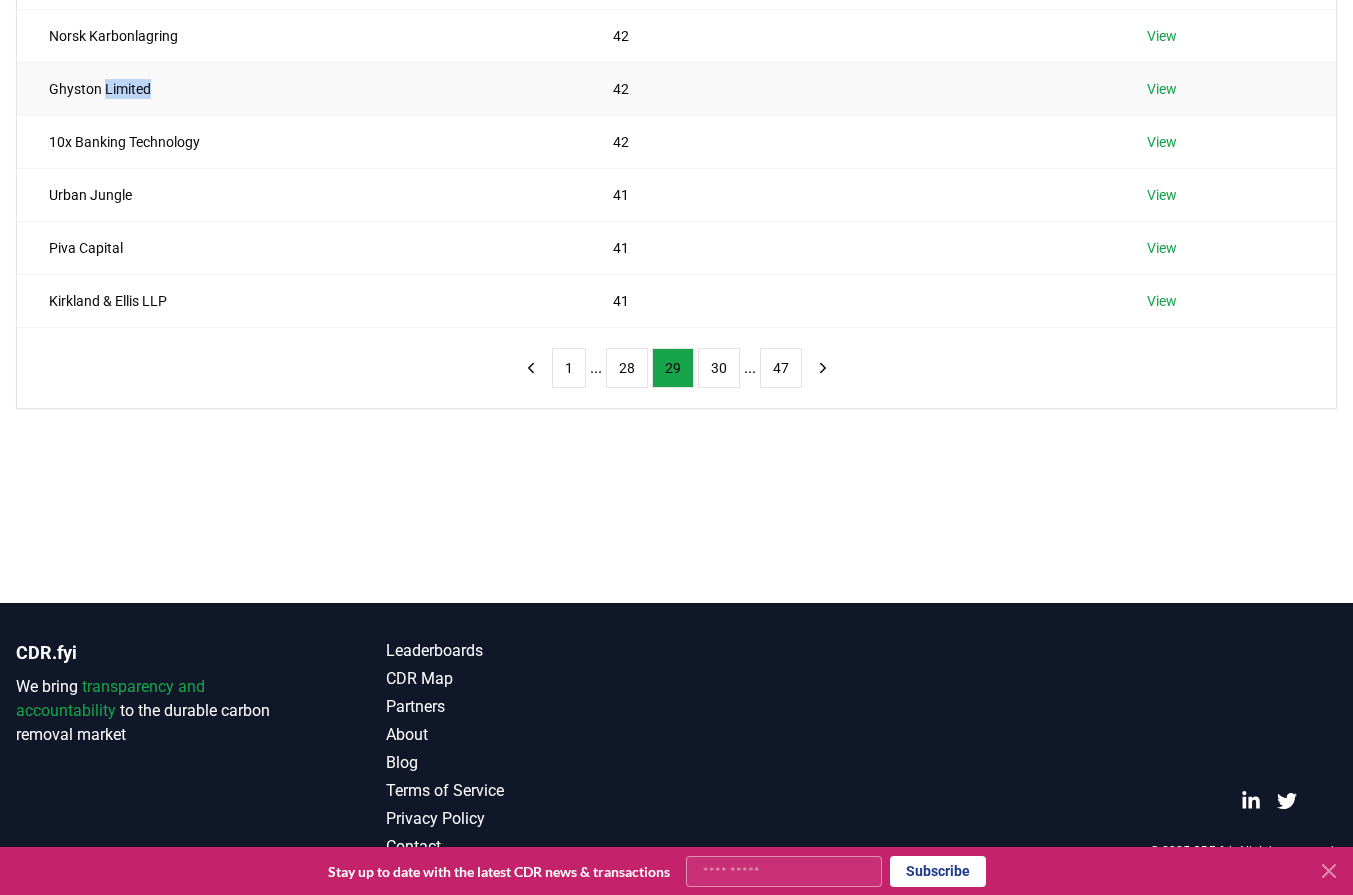 click on "Ghyston Limited" at bounding box center [299, 88] 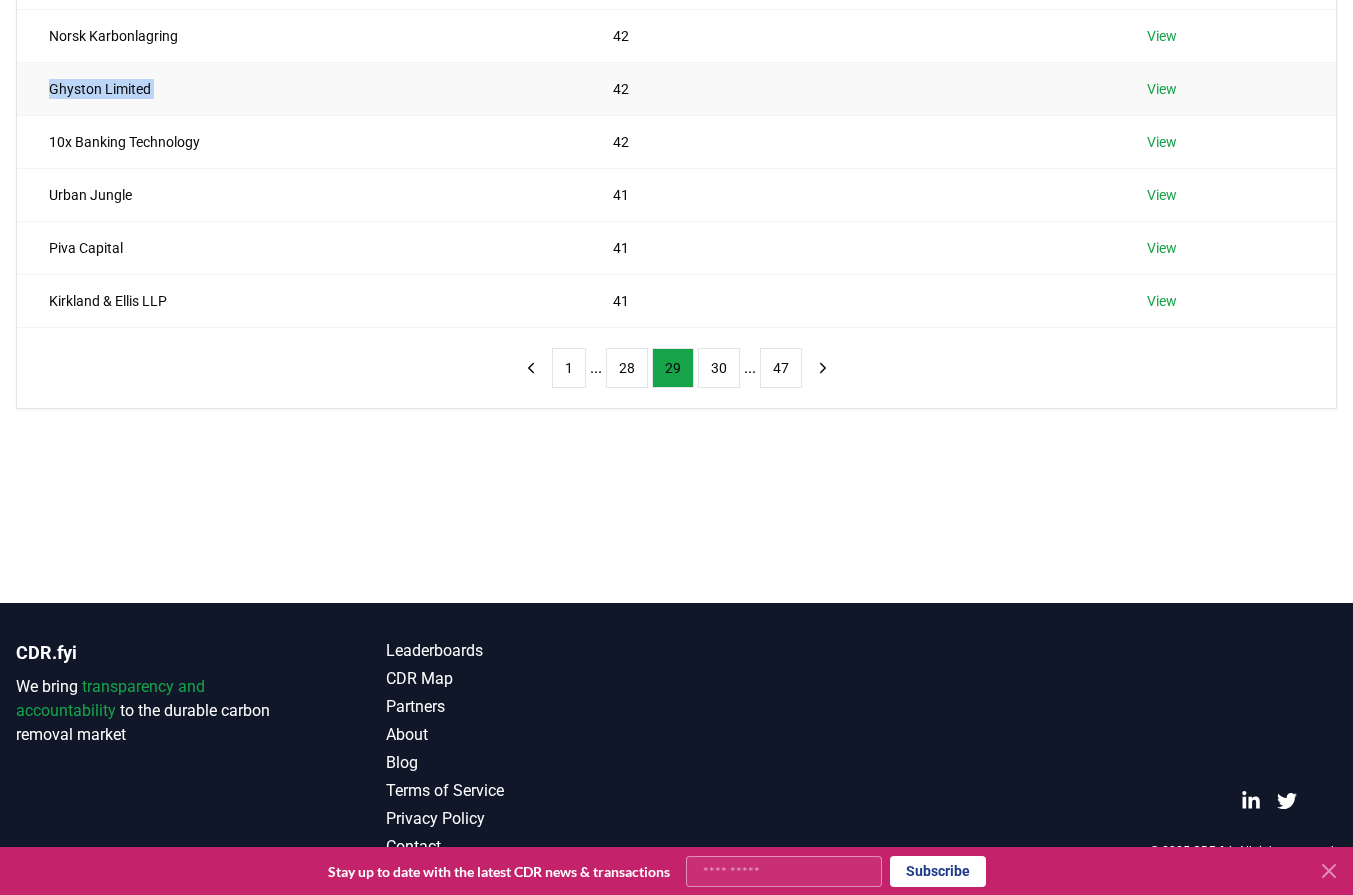 click on "Ghyston Limited" at bounding box center [299, 88] 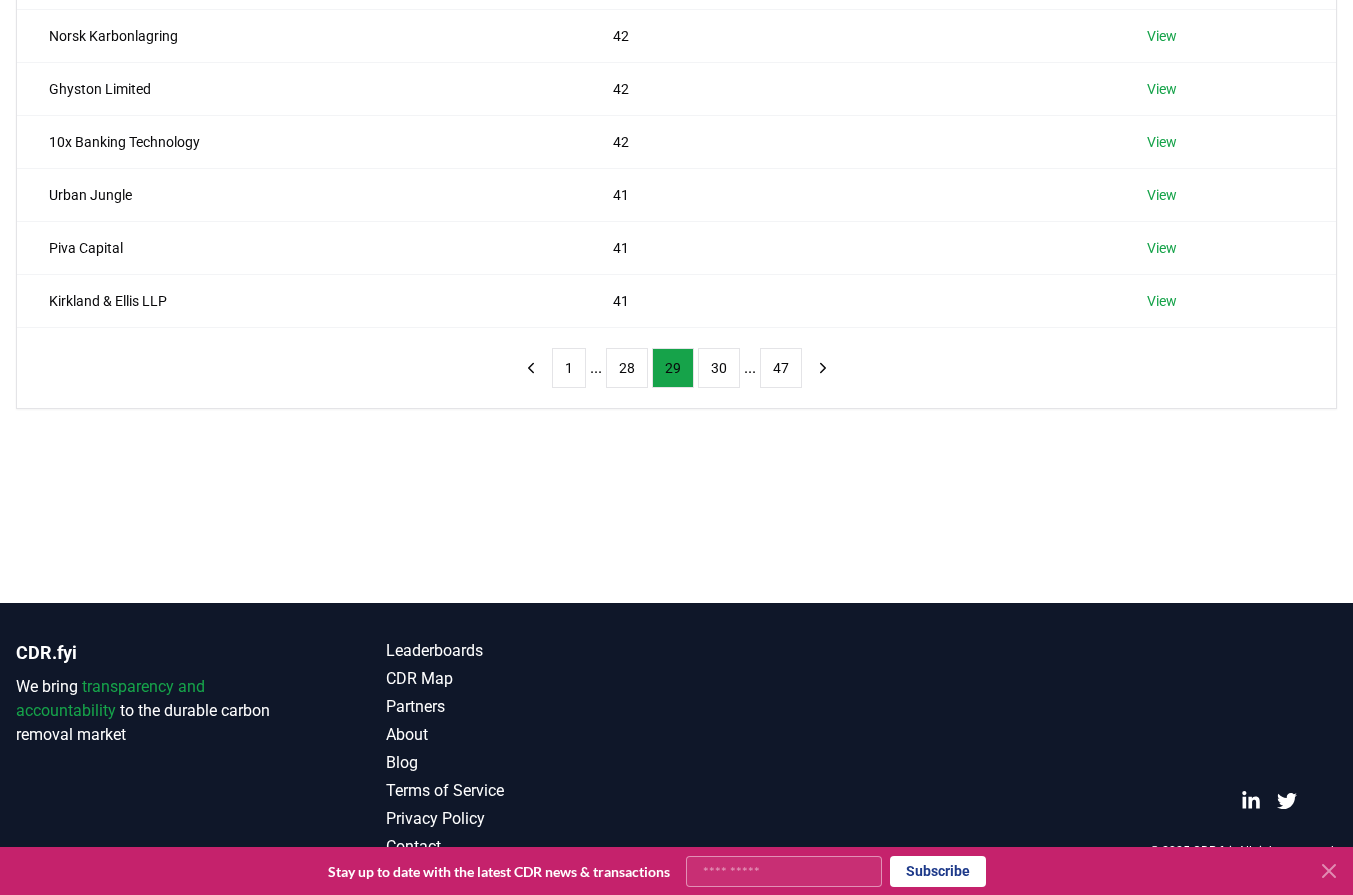 drag, startPoint x: 185, startPoint y: 422, endPoint x: 188, endPoint y: 403, distance: 19.235384 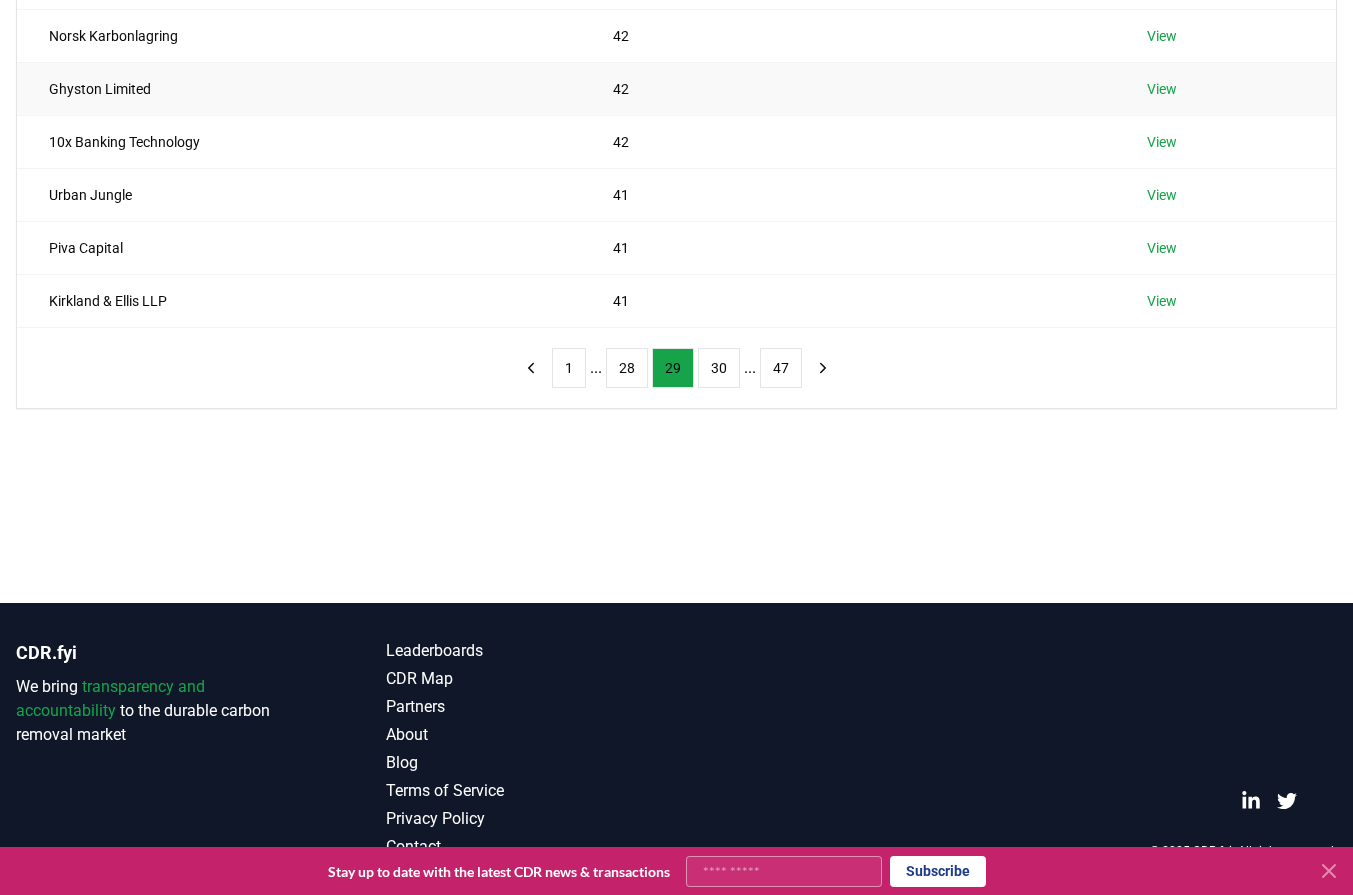click on "Ghyston Limited" at bounding box center [299, 88] 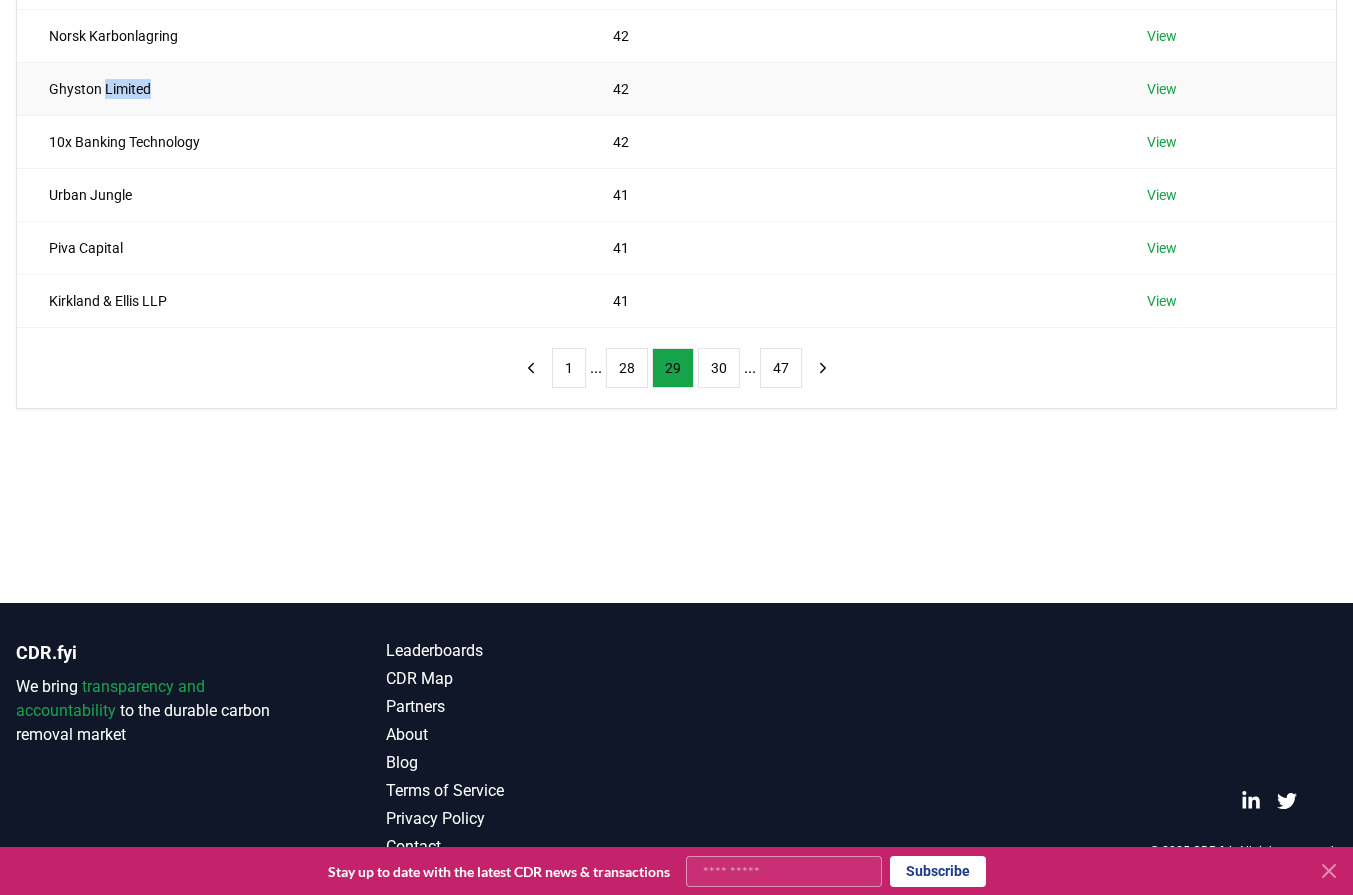 click on "Ghyston Limited" at bounding box center (299, 88) 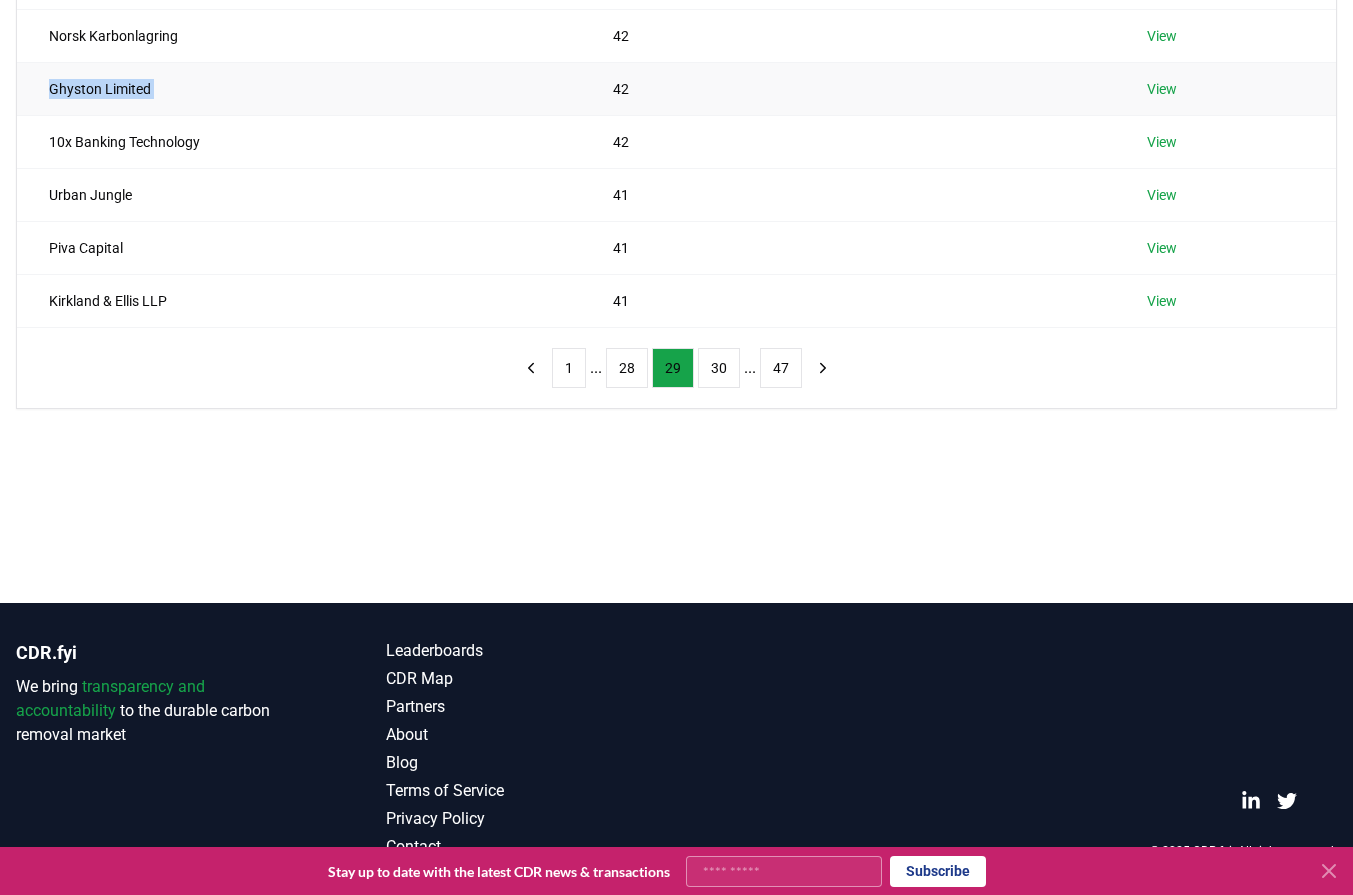 click on "Ghyston Limited" at bounding box center [299, 88] 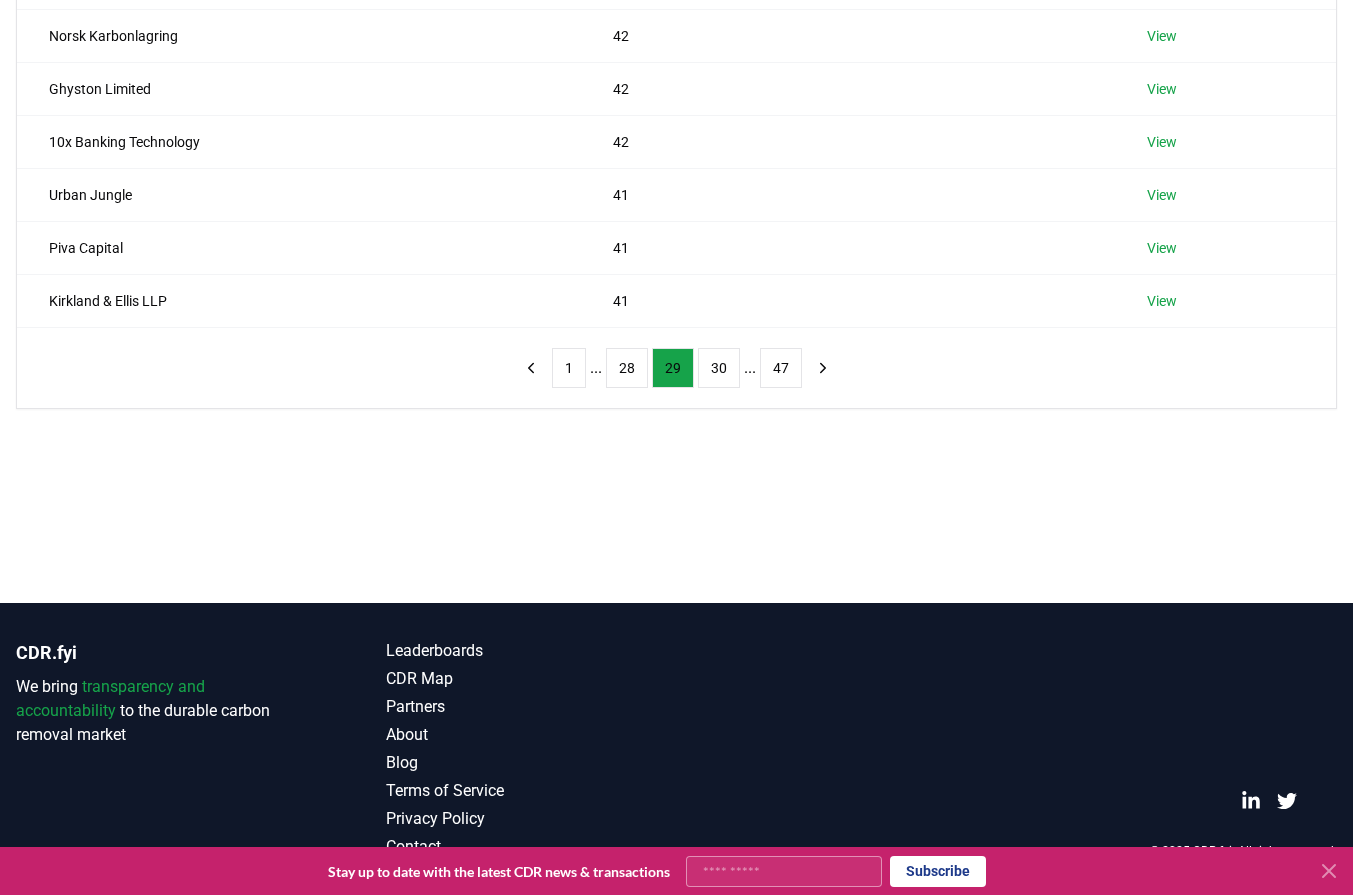 click on "Name Tons Purchased Kalda Ltd 45 View VG Media Ltd 45 View Biogen 45 View Paula's Choice 43 View Norsk Karbonlagring 42 View Ghyston Limited 42 View 10x Banking Technology 42 View Urban Jungle 41 View Piva Capital 41 View Kirkland & Ellis LLP 41 View 1 ... 28 29 30 ... 47" at bounding box center (676, 42) 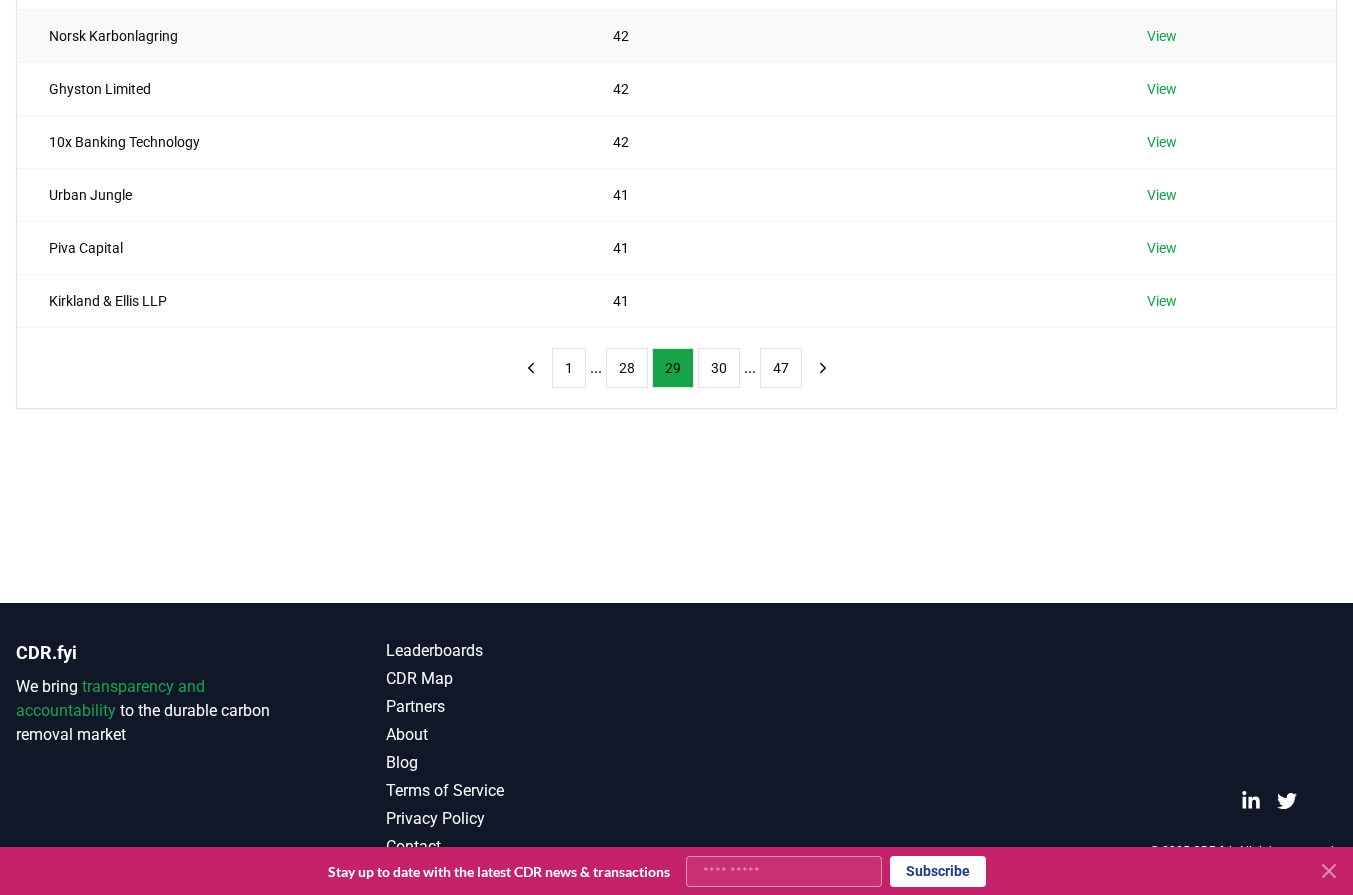 click on "Norsk Karbonlagring" at bounding box center [299, 35] 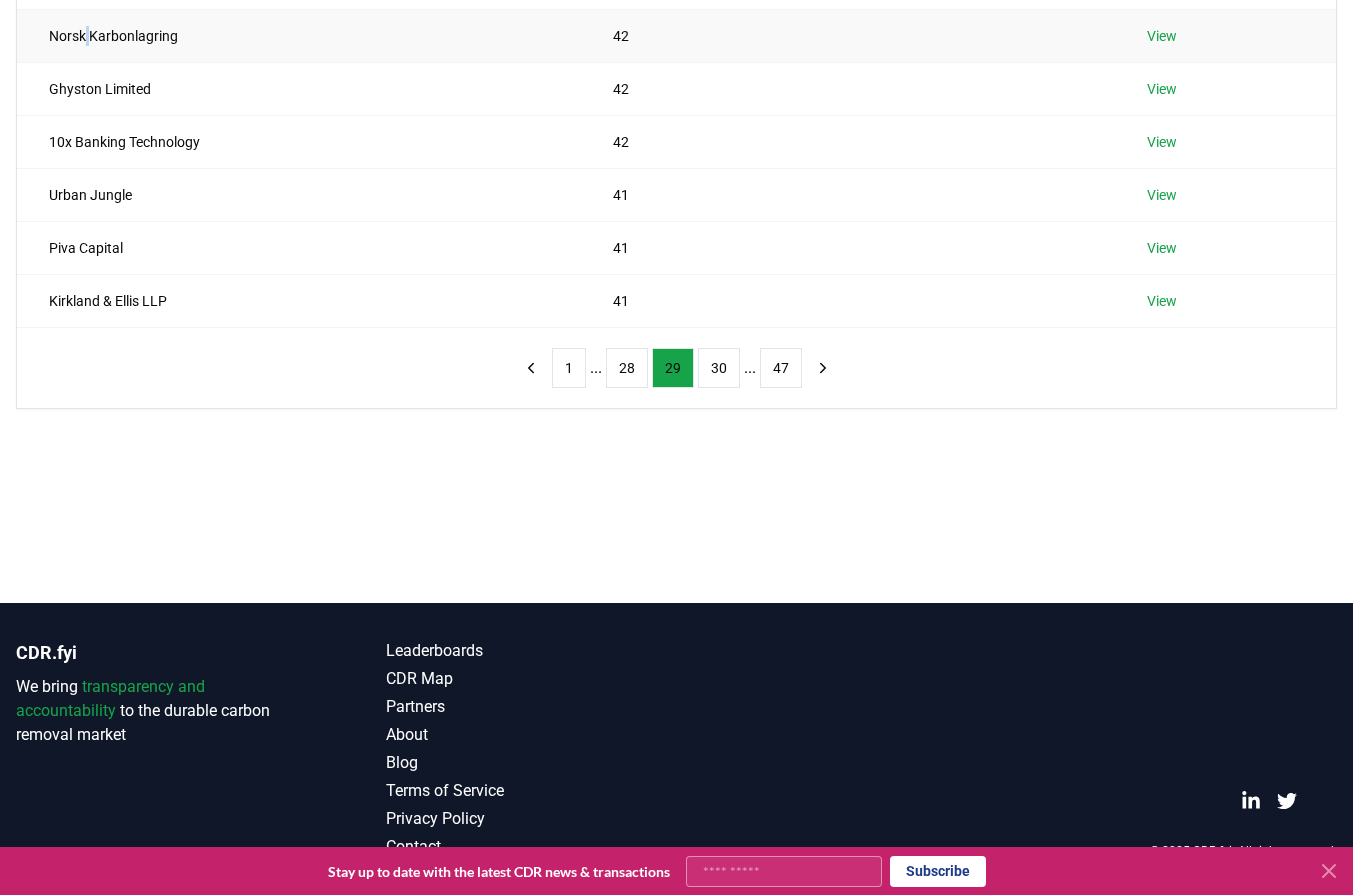 click on "Norsk Karbonlagring" at bounding box center (299, 35) 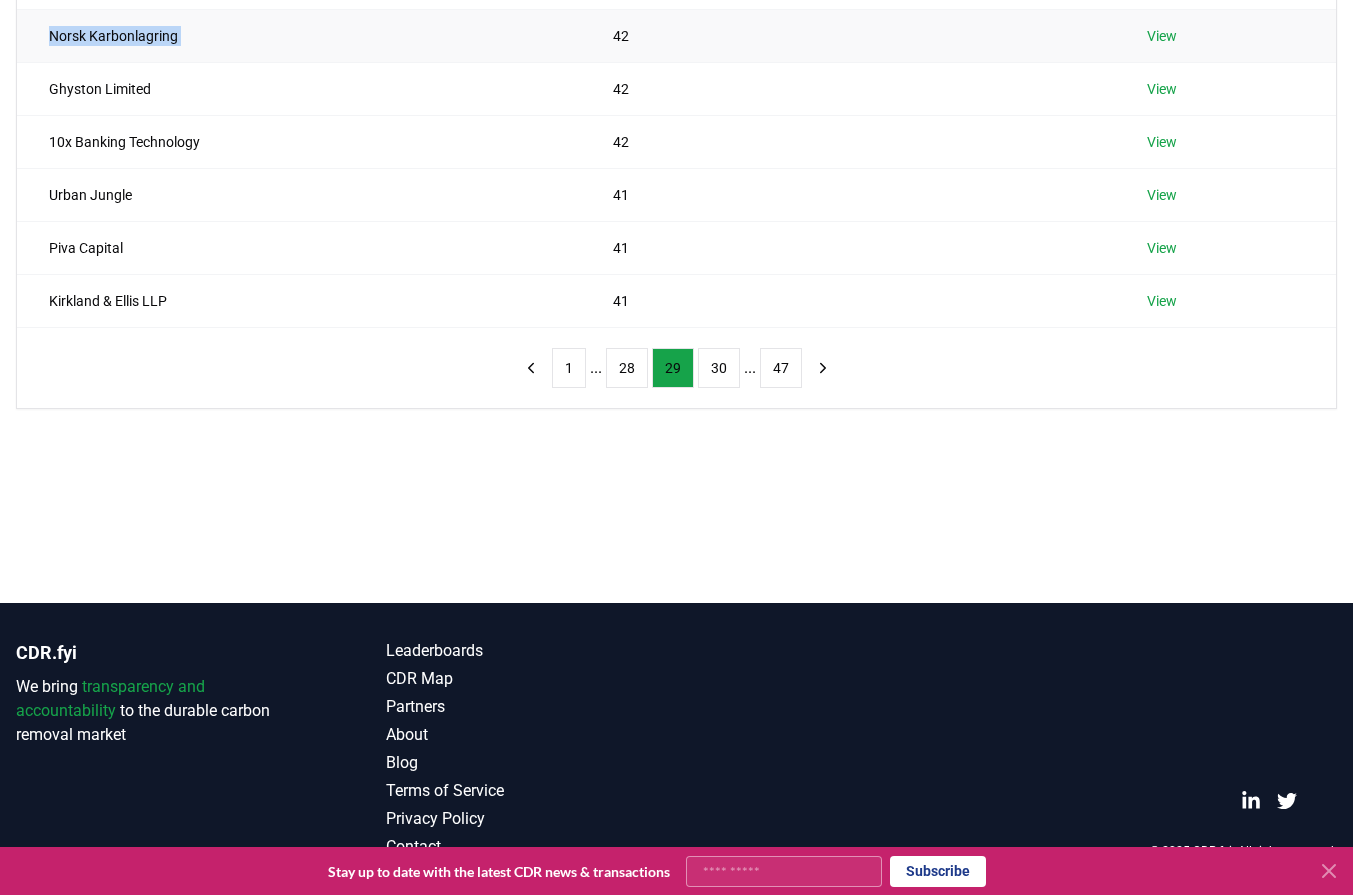 click on "Norsk Karbonlagring" at bounding box center [299, 35] 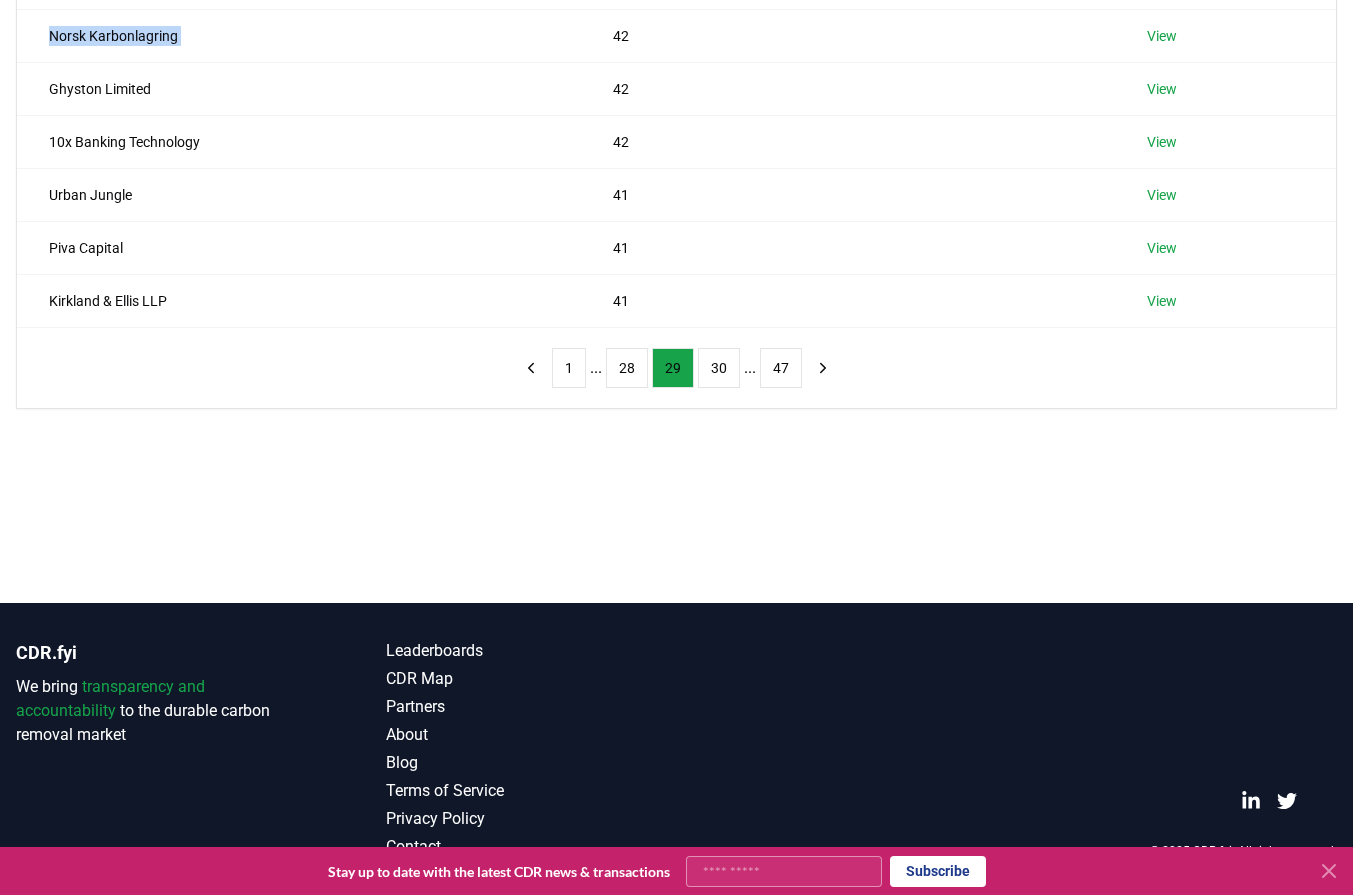 drag, startPoint x: 109, startPoint y: 428, endPoint x: 392, endPoint y: 335, distance: 297.88925 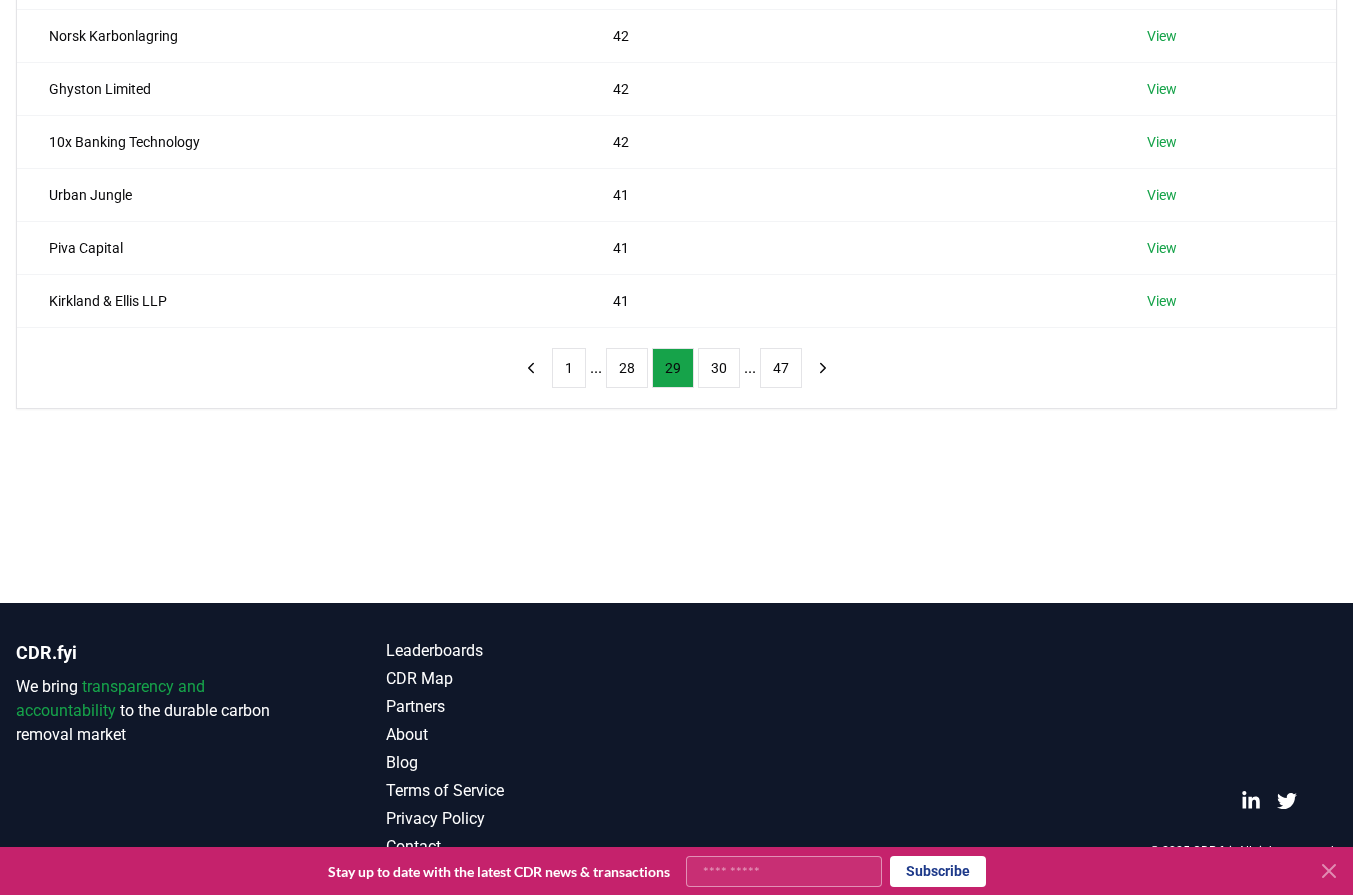 click on "Suppliers Purchasers Services Name Tons Purchased Kalda Ltd 45 View VG Media Ltd 45 View Biogen 45 View Paula's Choice 43 View Norsk Karbonlagring 42 View Ghyston Limited 42 View 10x Banking Technology 42 View Urban Jungle 41 View Piva Capital 41 View Kirkland & Ellis LLP 41 View 1 ... 28 29 30 ... 47" at bounding box center (676, 98) 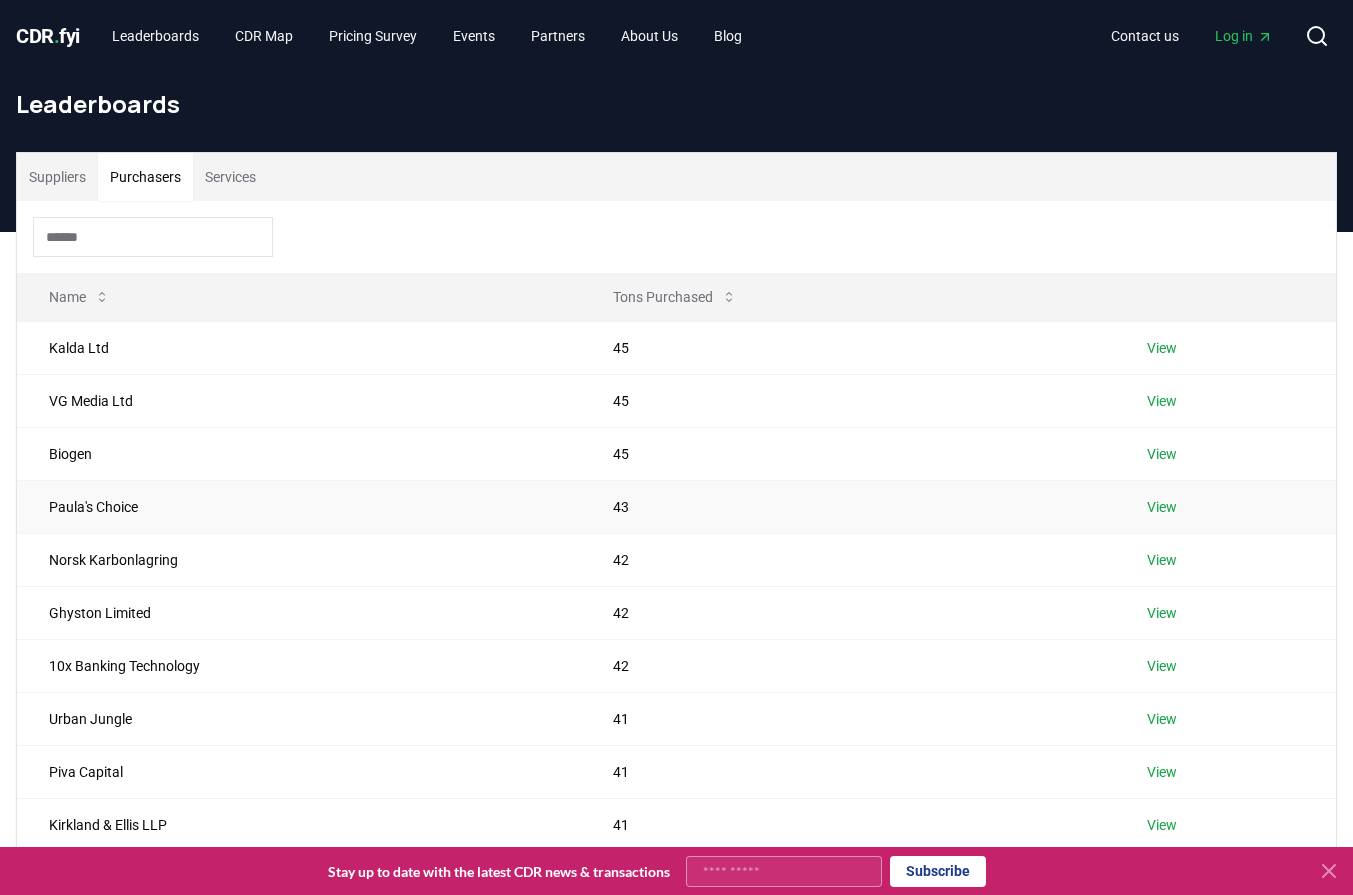 click on "Paula's Choice" at bounding box center (299, 506) 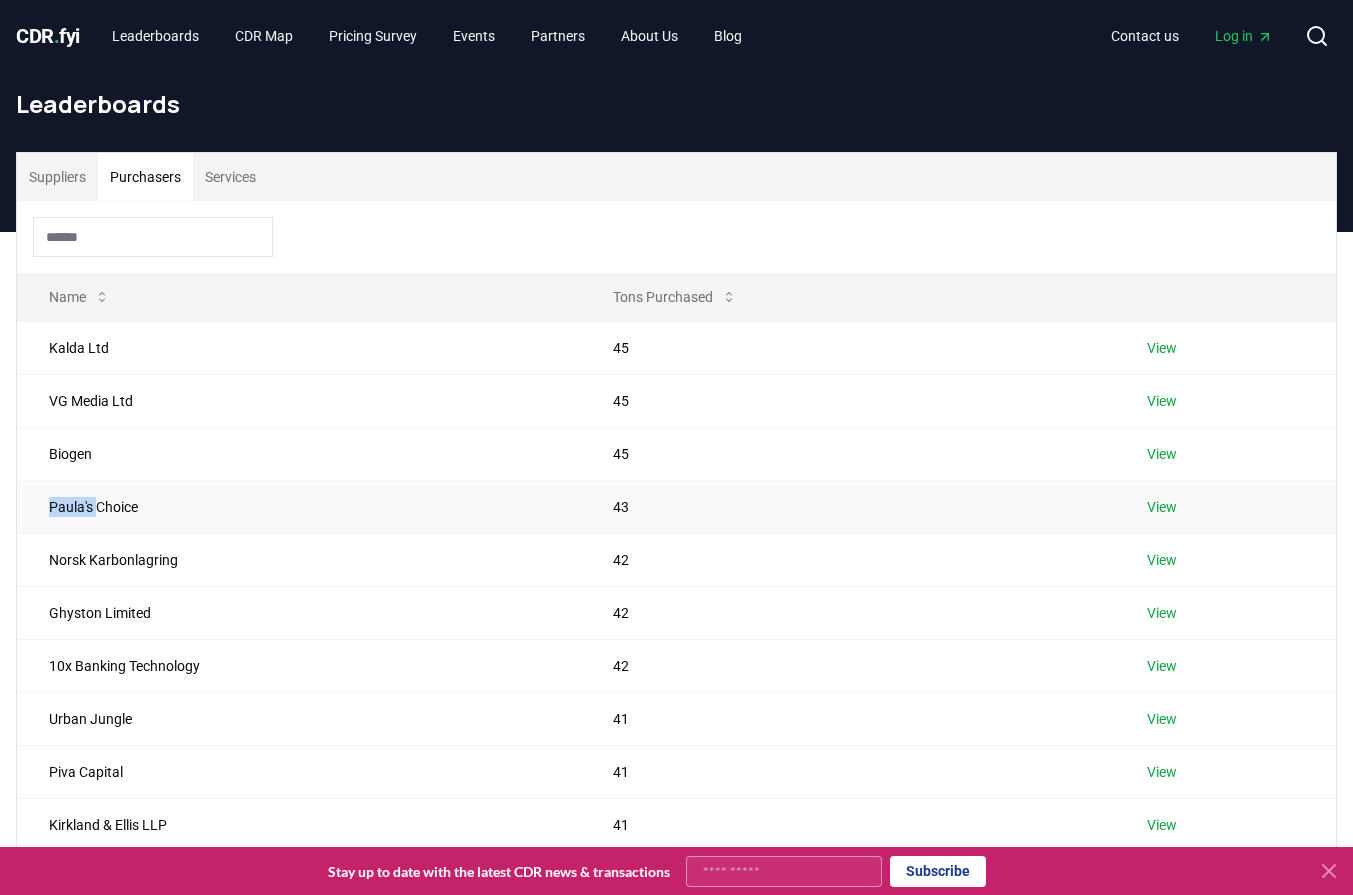 click on "Paula's Choice" at bounding box center (299, 506) 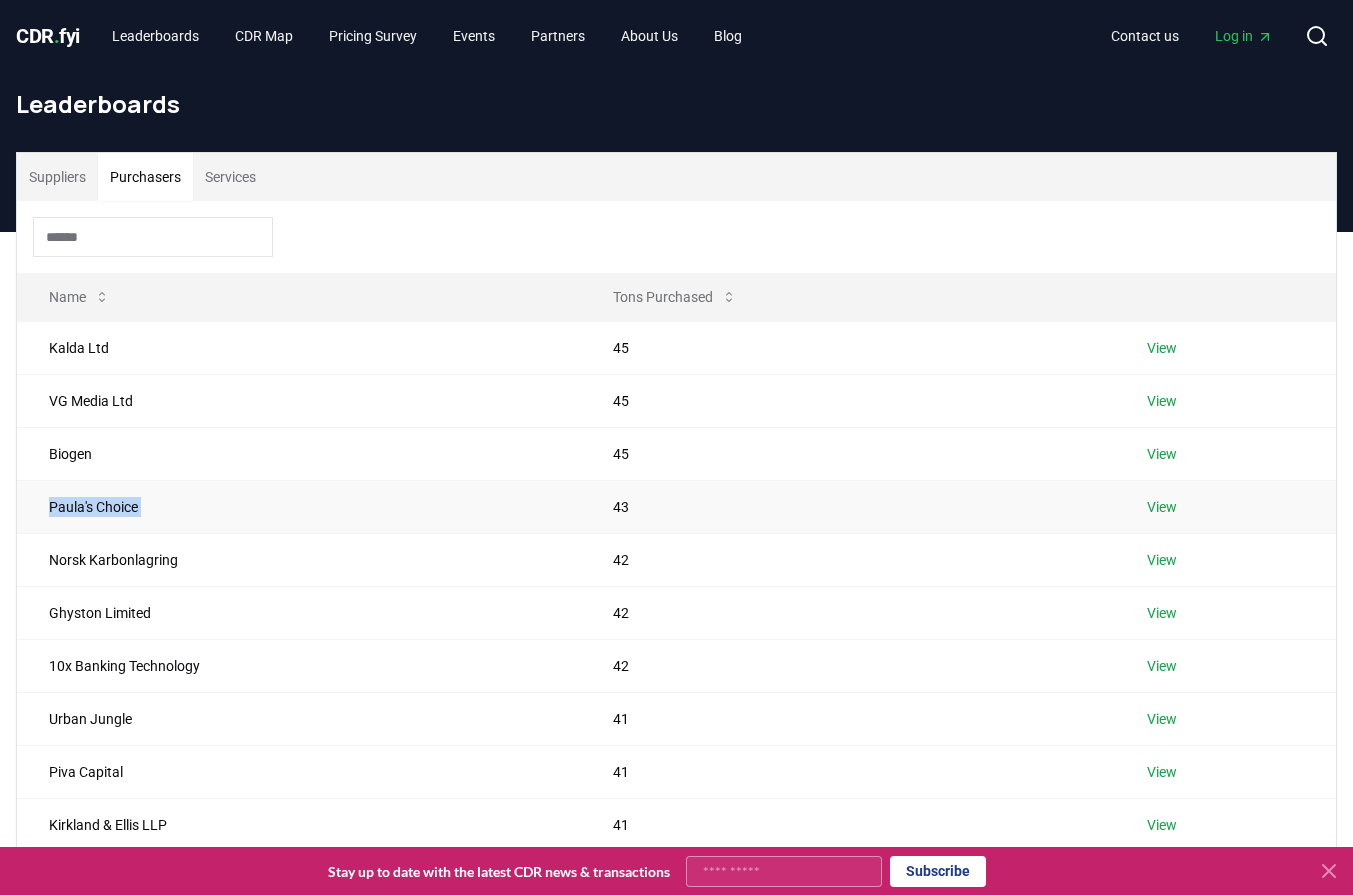 click on "Paula's Choice" at bounding box center (299, 506) 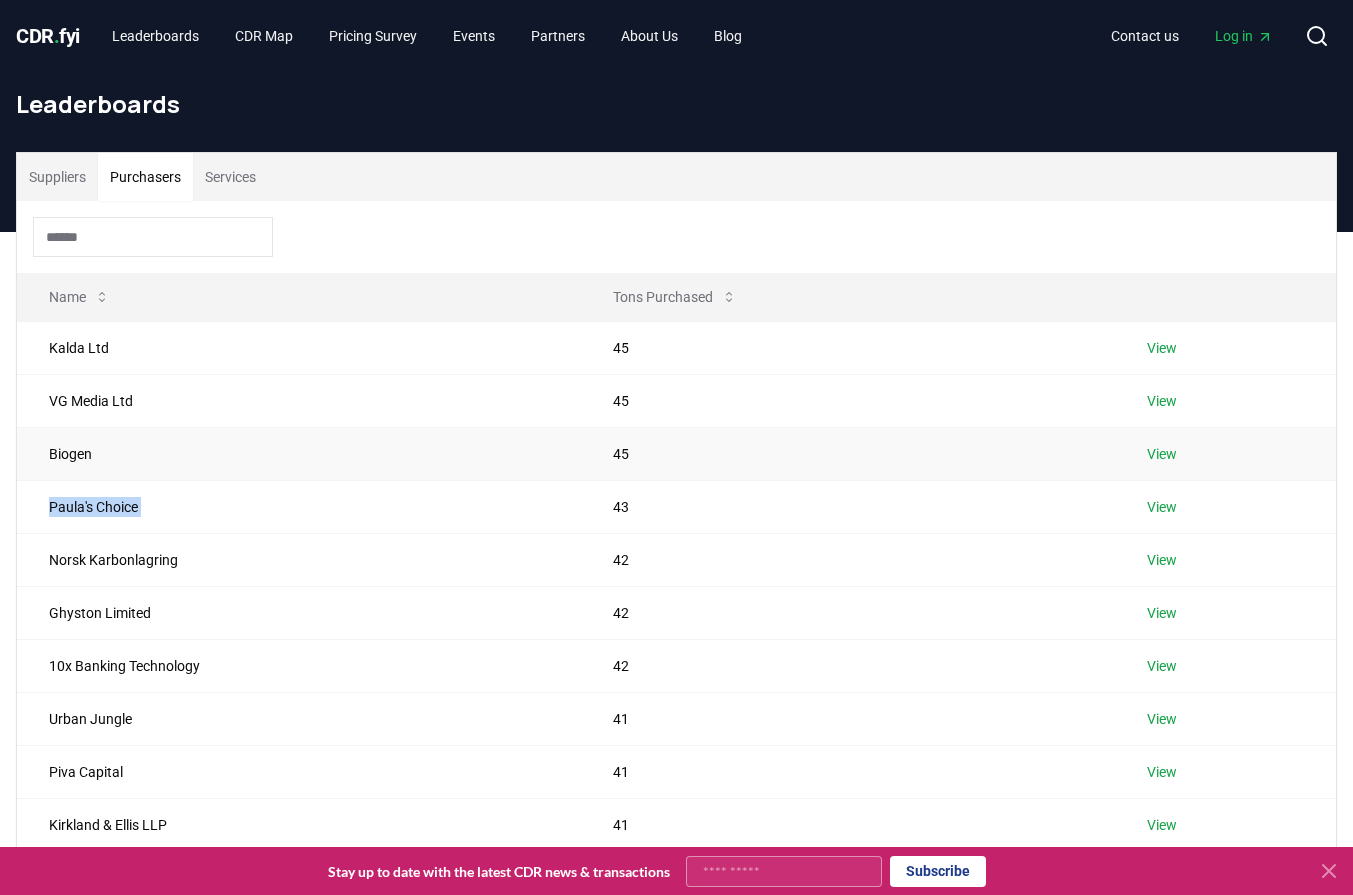 click on "Biogen" at bounding box center [299, 453] 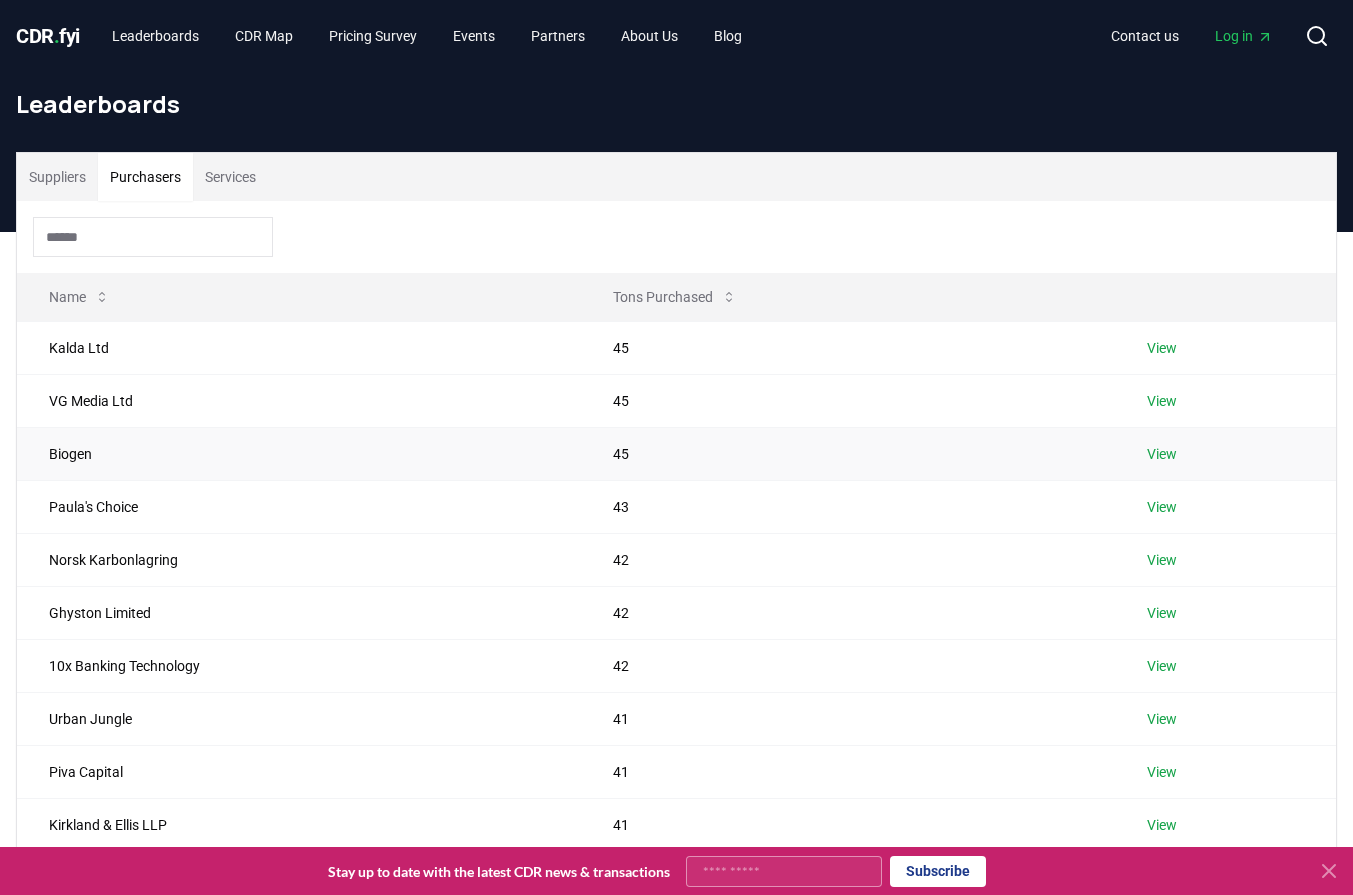 click on "Biogen" at bounding box center [299, 453] 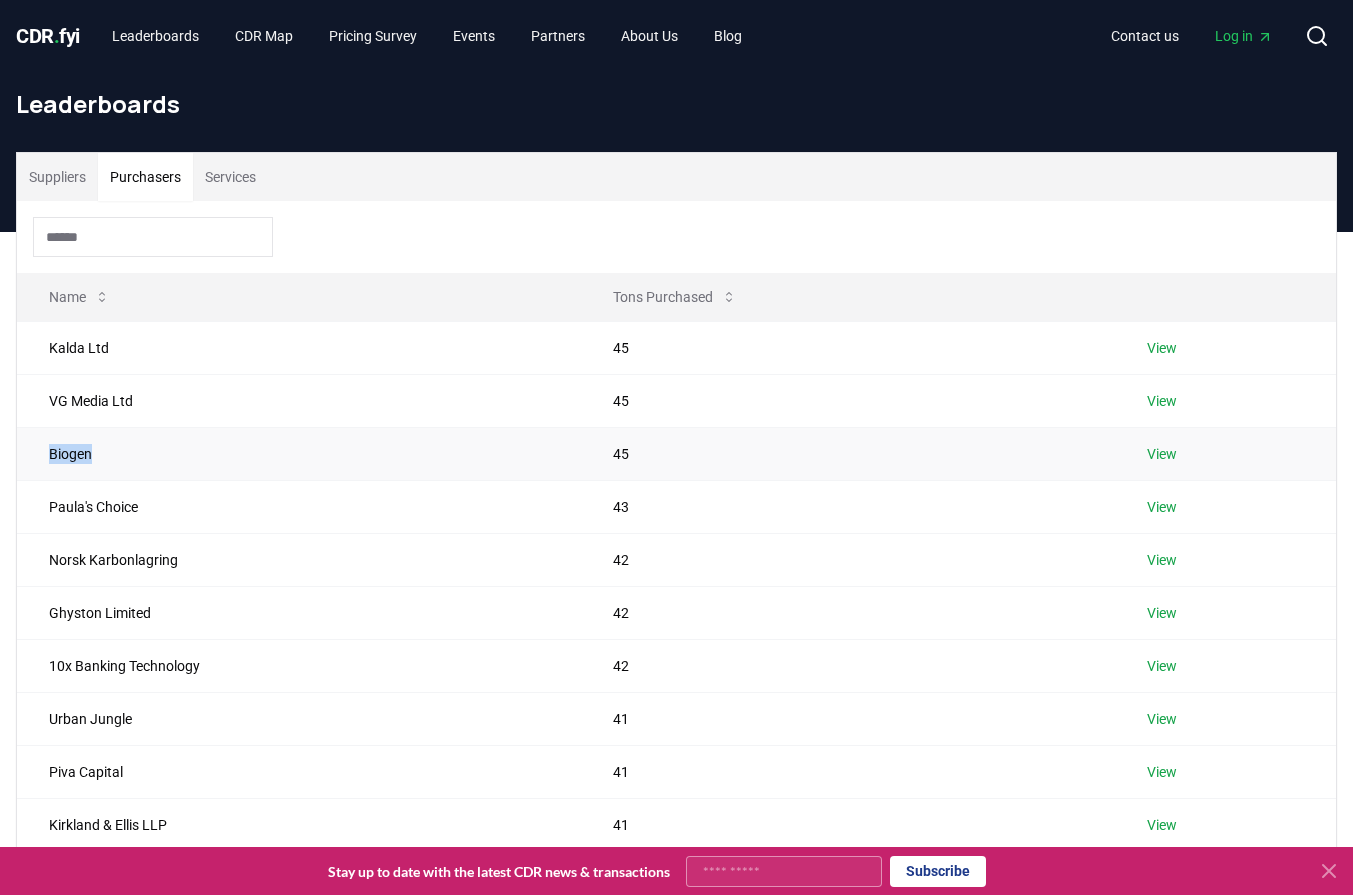 click on "Biogen" at bounding box center (299, 453) 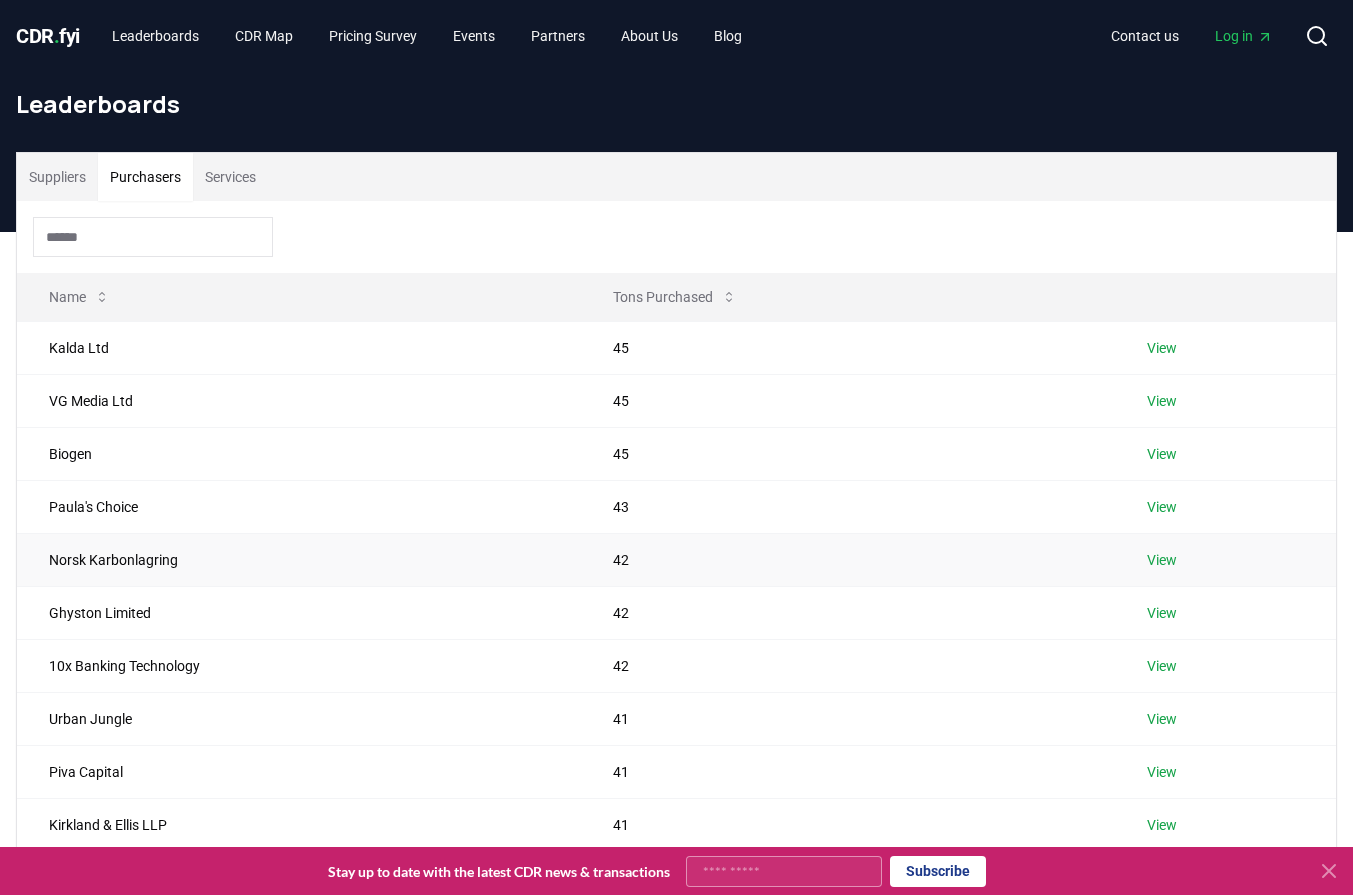 click on "Norsk Karbonlagring" at bounding box center (299, 559) 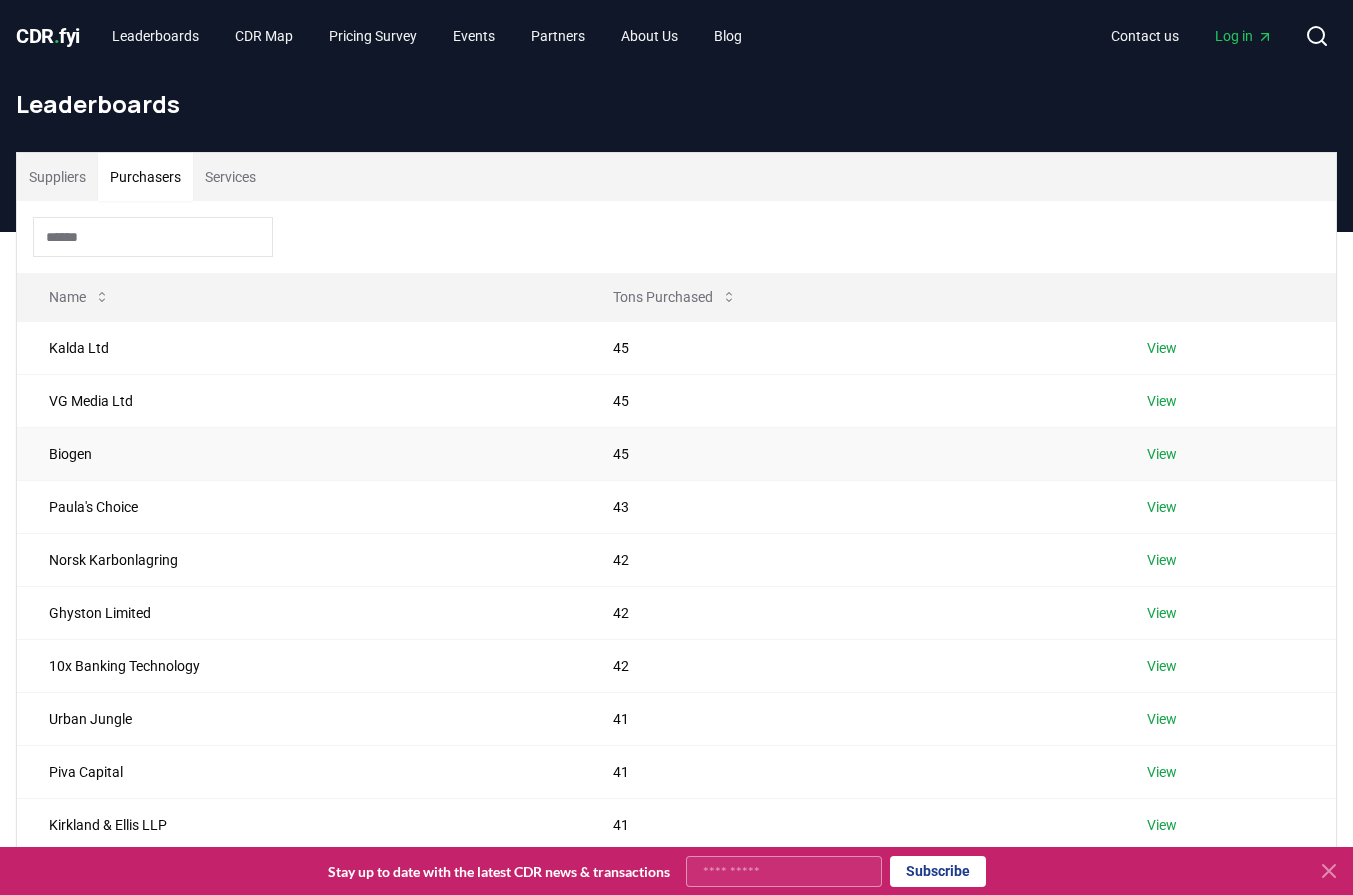 click on "Biogen" at bounding box center (299, 453) 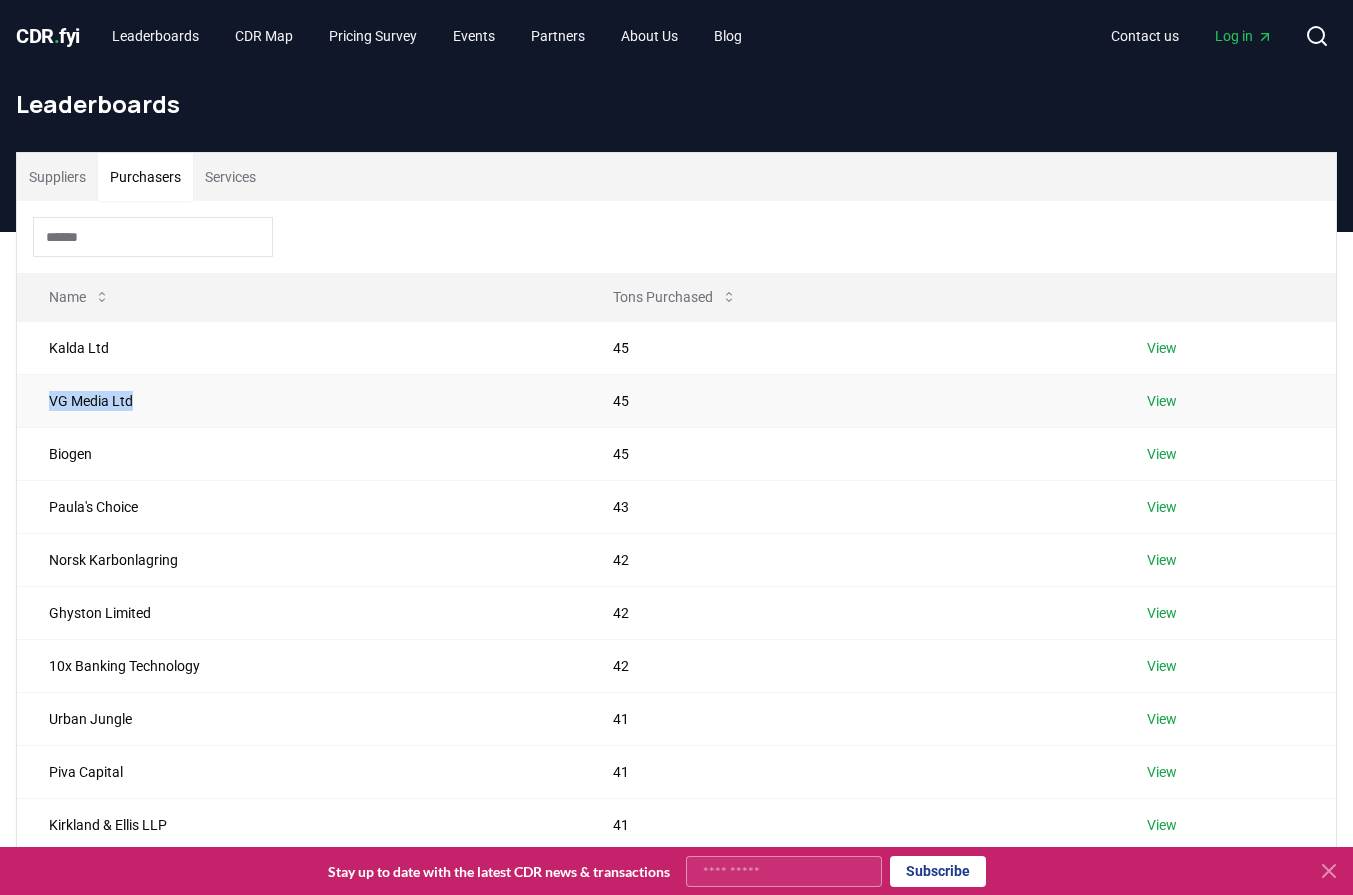 drag, startPoint x: 136, startPoint y: 398, endPoint x: 36, endPoint y: 397, distance: 100.005 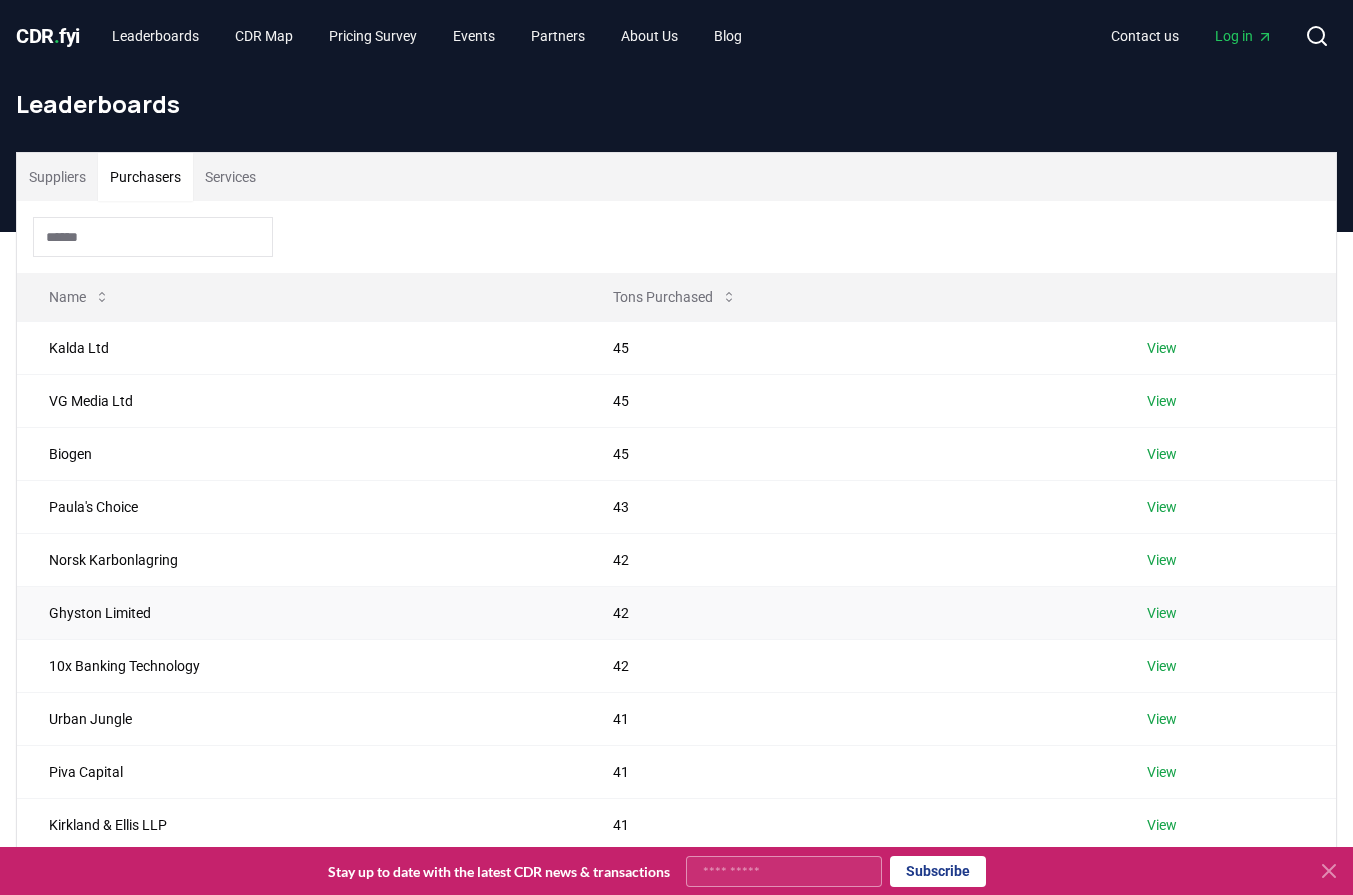 click on "Ghyston Limited" at bounding box center (299, 612) 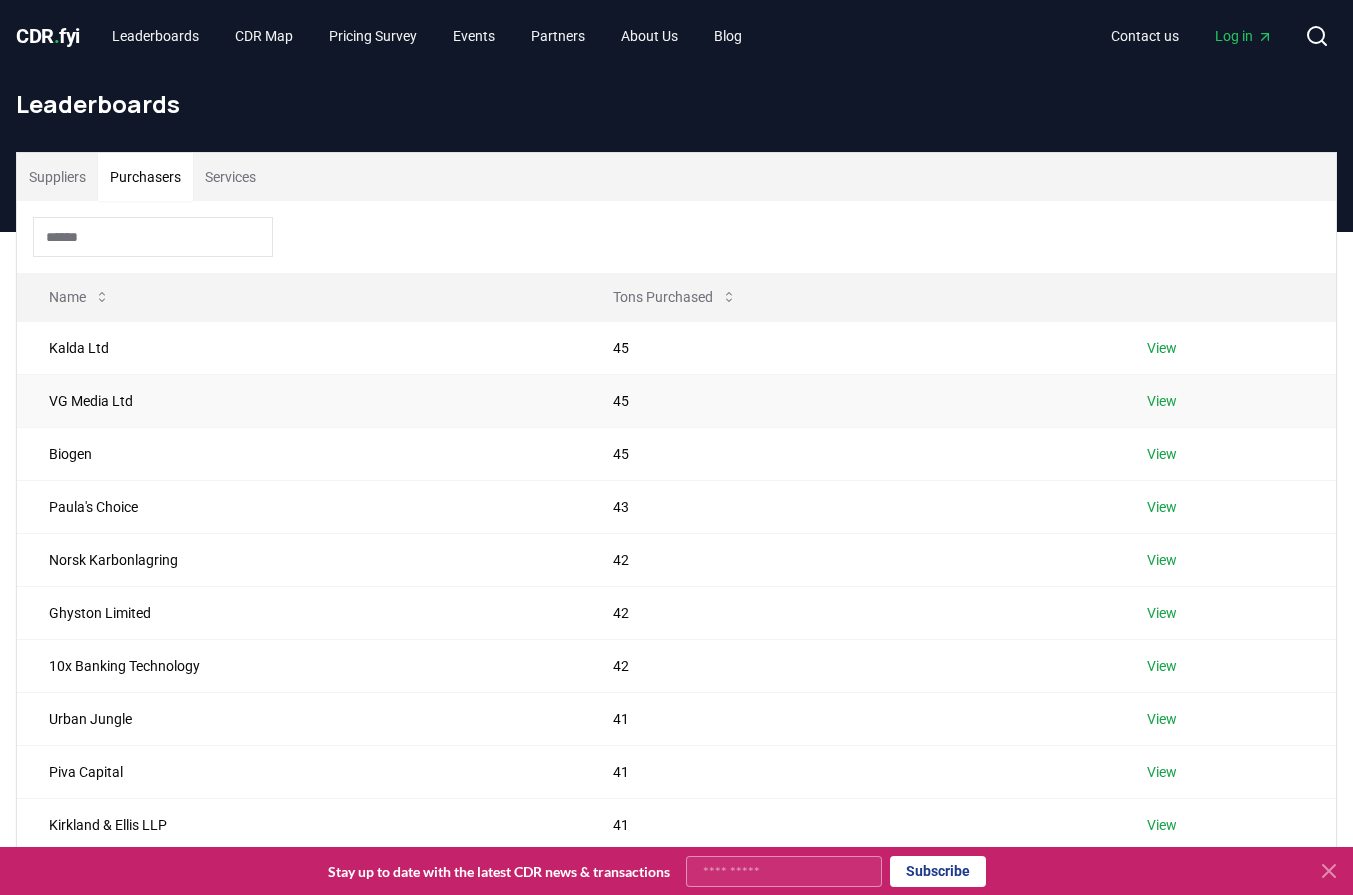 click on "VG Media Ltd" at bounding box center [299, 400] 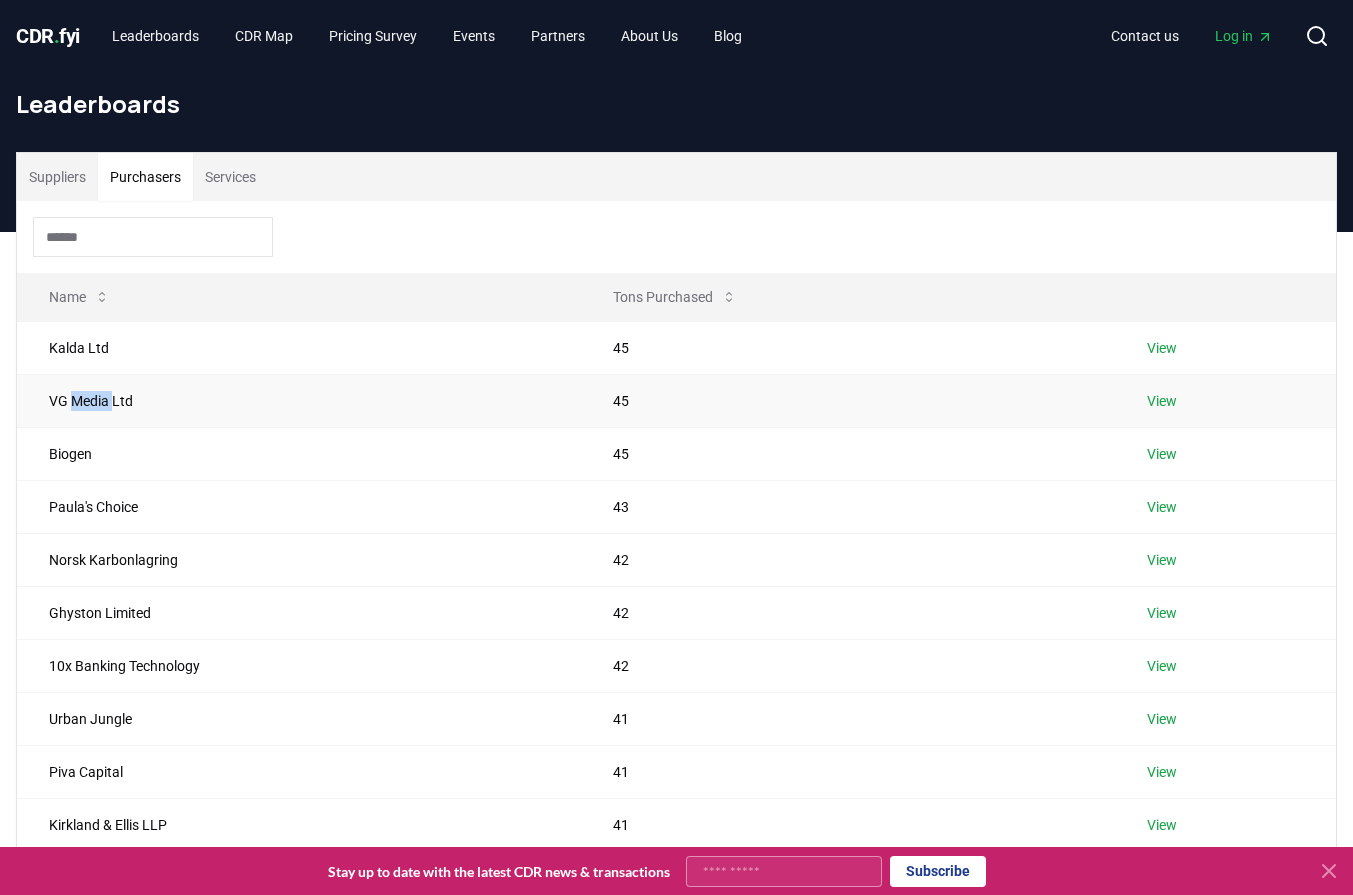 click on "VG Media Ltd" at bounding box center [299, 400] 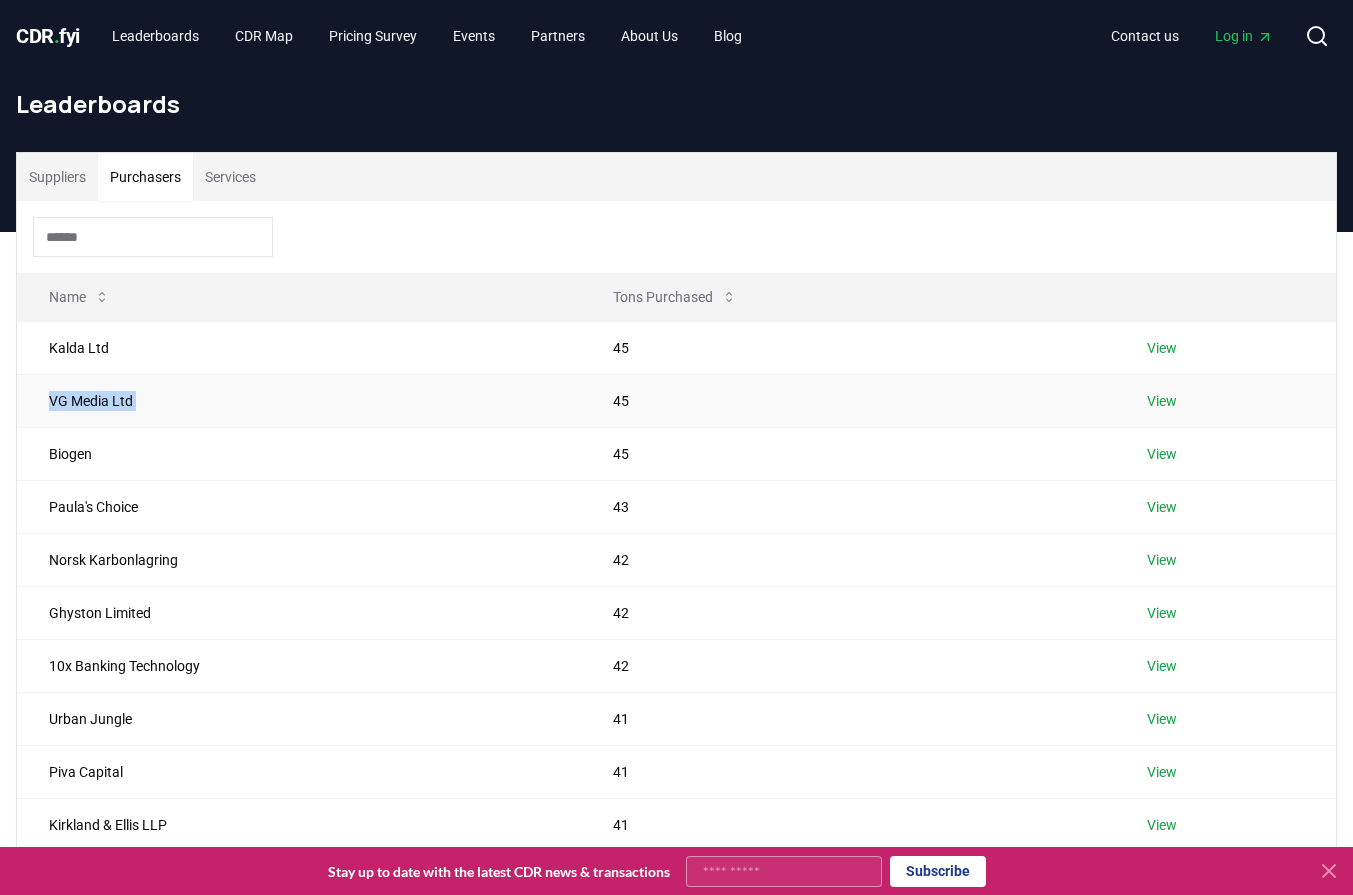 click on "VG Media Ltd" at bounding box center (299, 400) 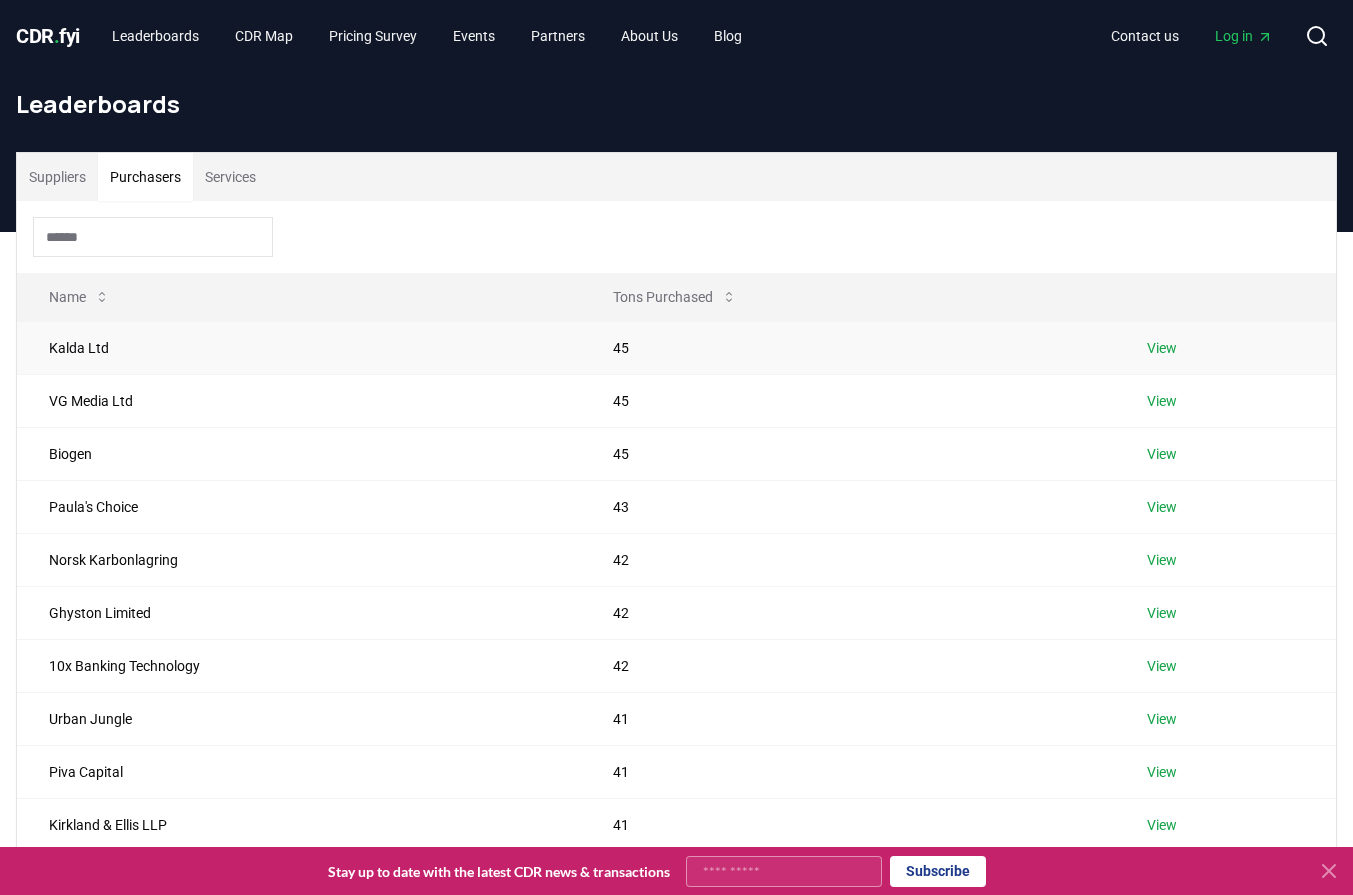 click on "Kalda Ltd" at bounding box center (299, 347) 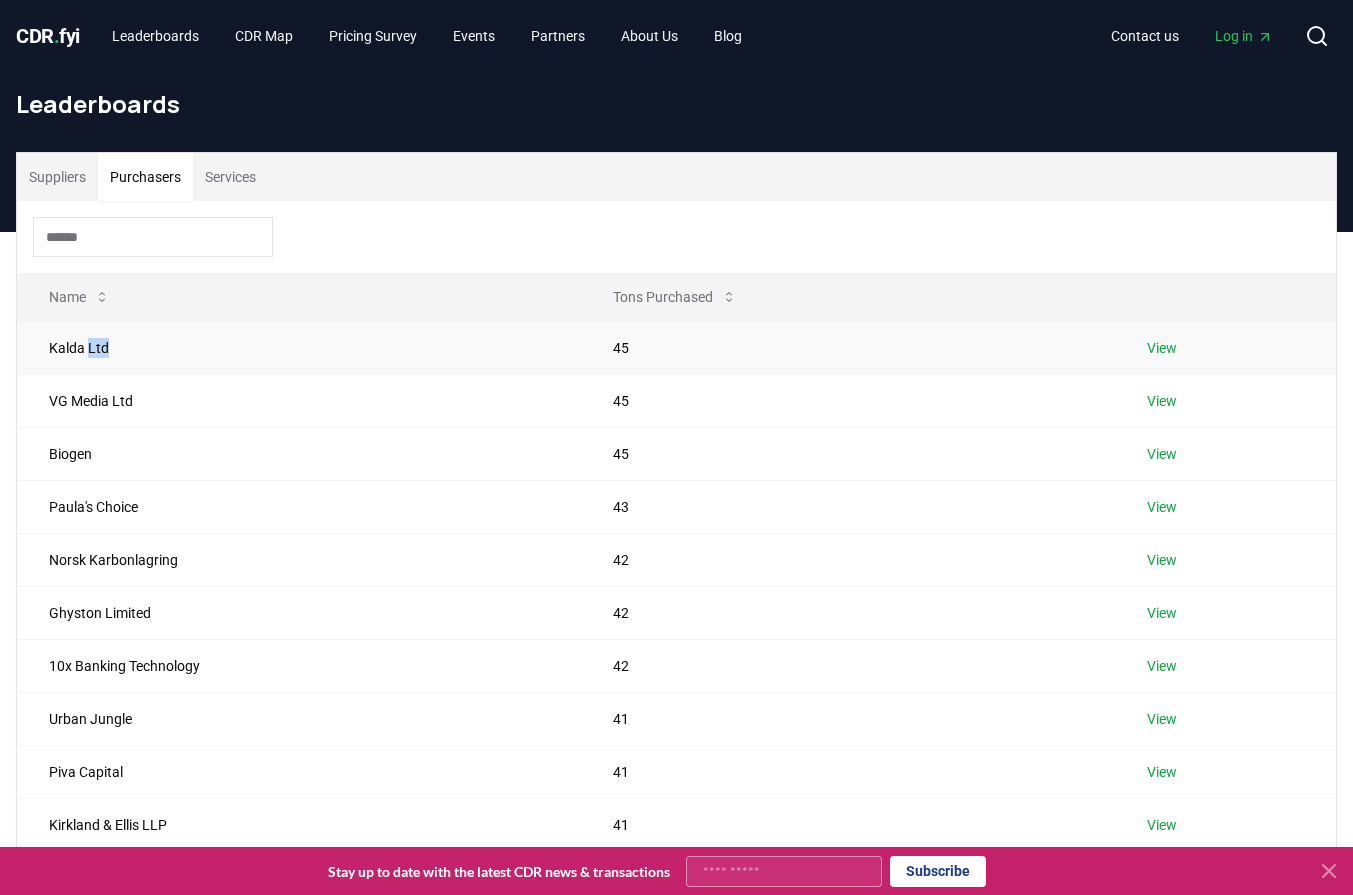 click on "Kalda Ltd" at bounding box center (299, 347) 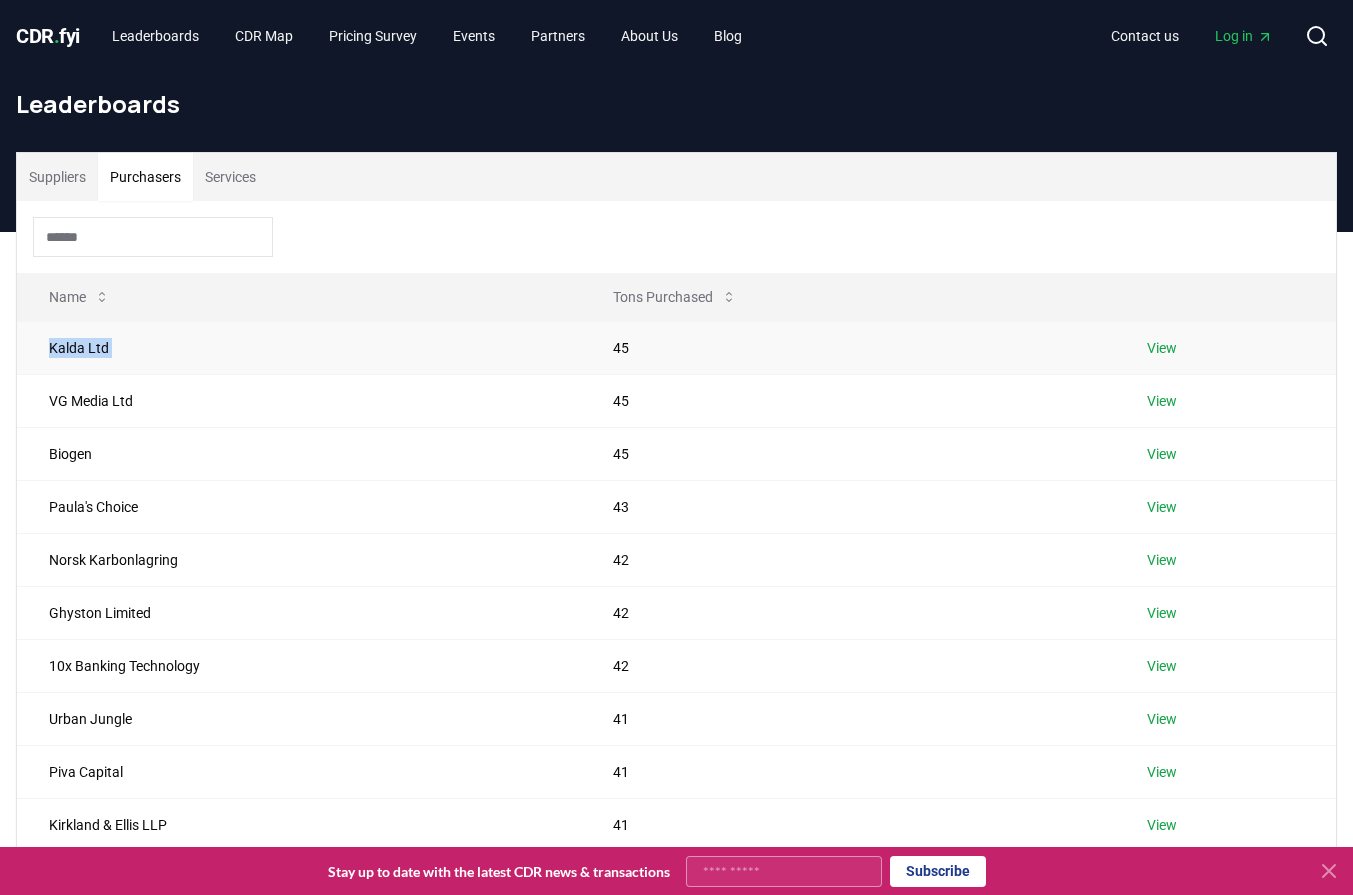 click on "Kalda Ltd" at bounding box center (299, 347) 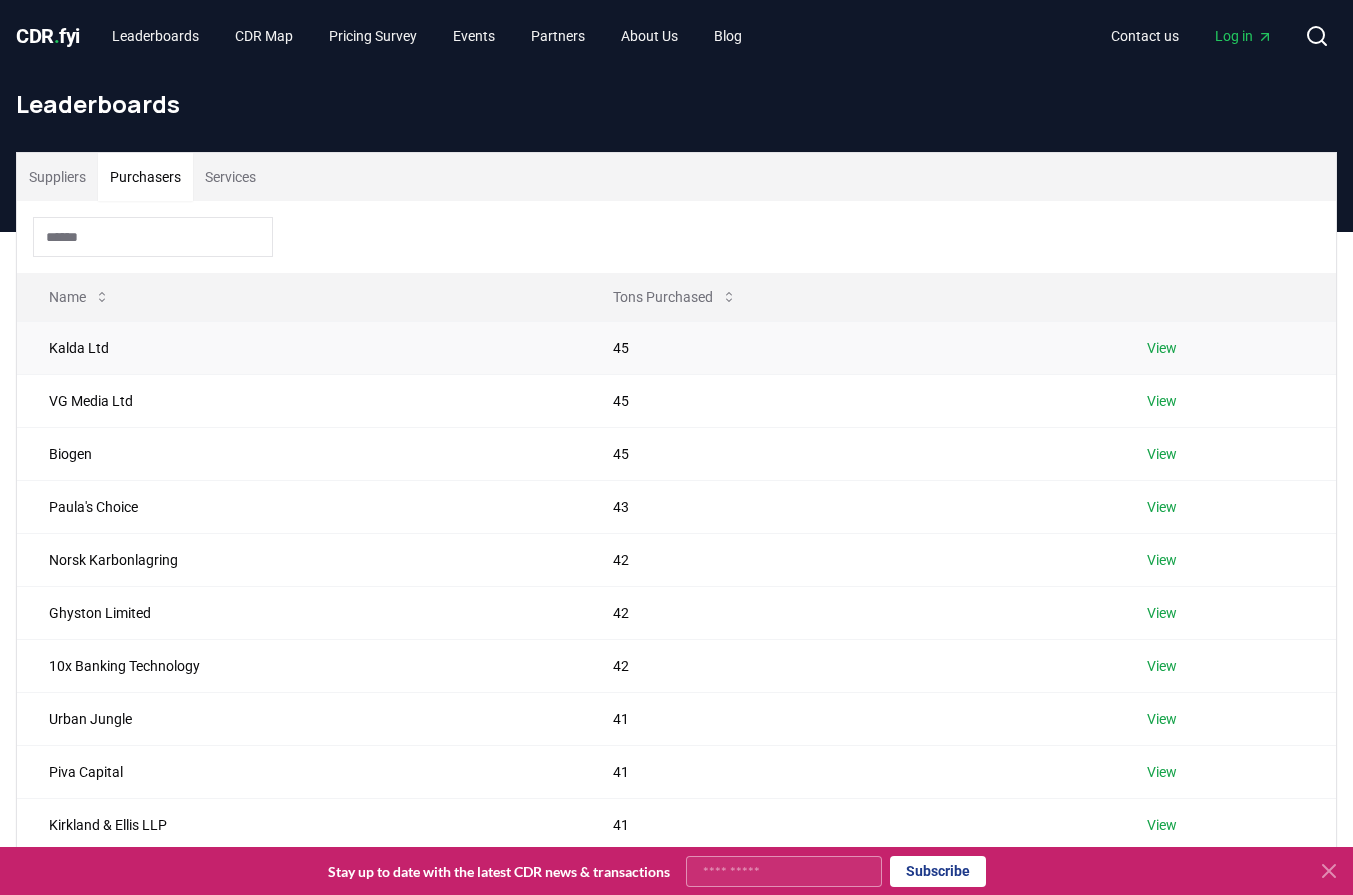drag, startPoint x: 175, startPoint y: 381, endPoint x: 202, endPoint y: 351, distance: 40.36087 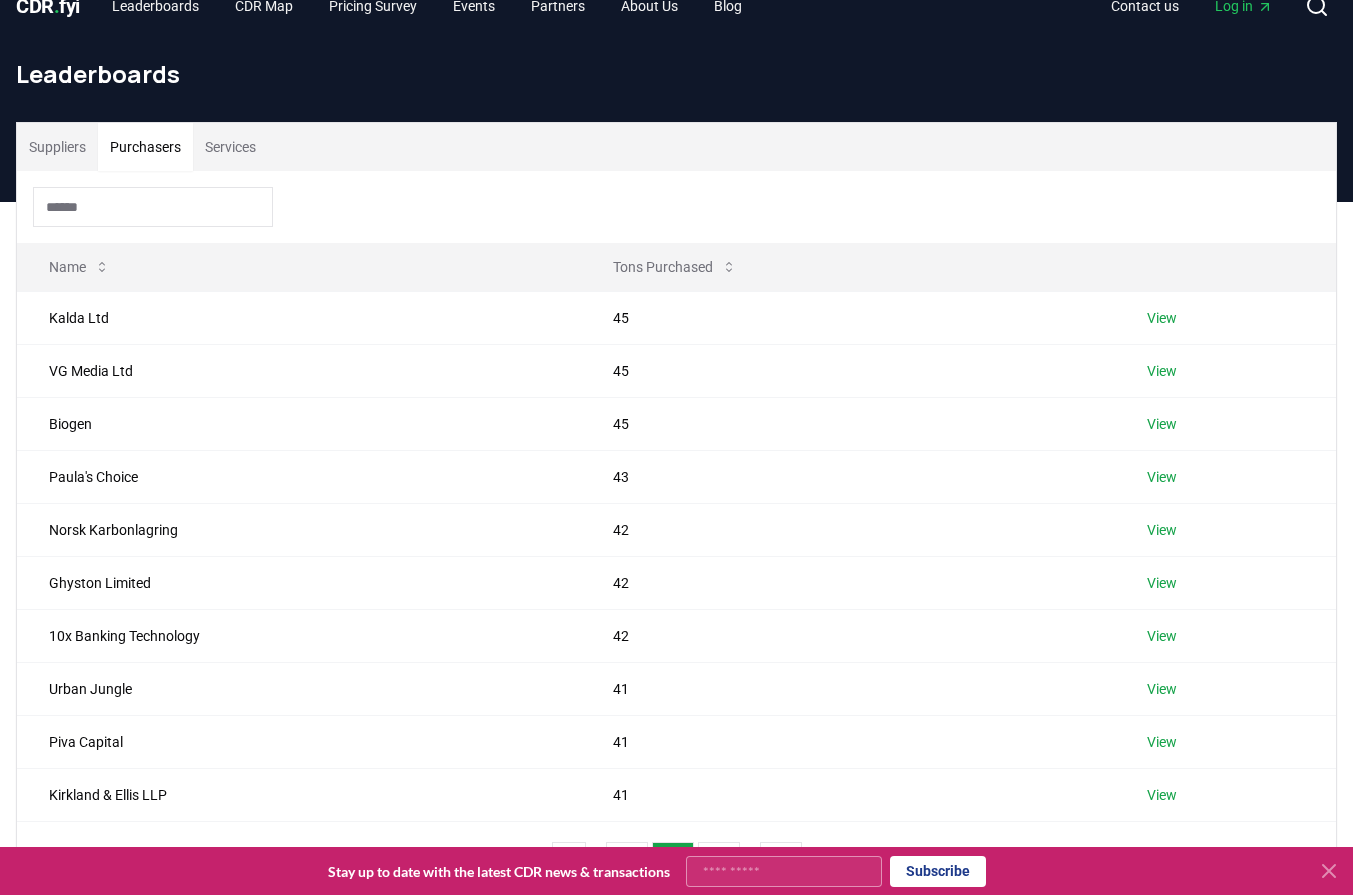 scroll, scrollTop: 524, scrollLeft: 0, axis: vertical 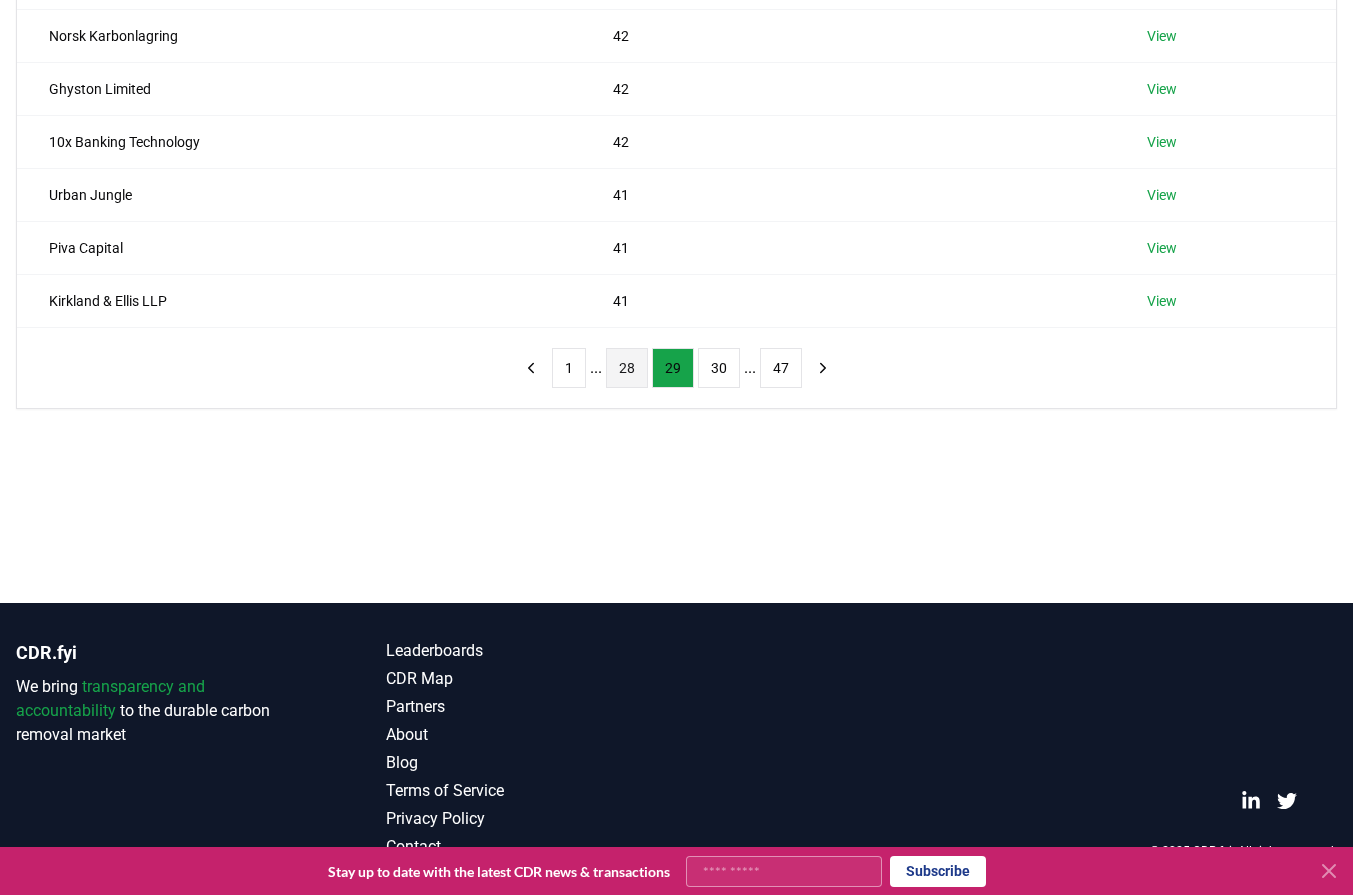 click on "28" at bounding box center (627, 368) 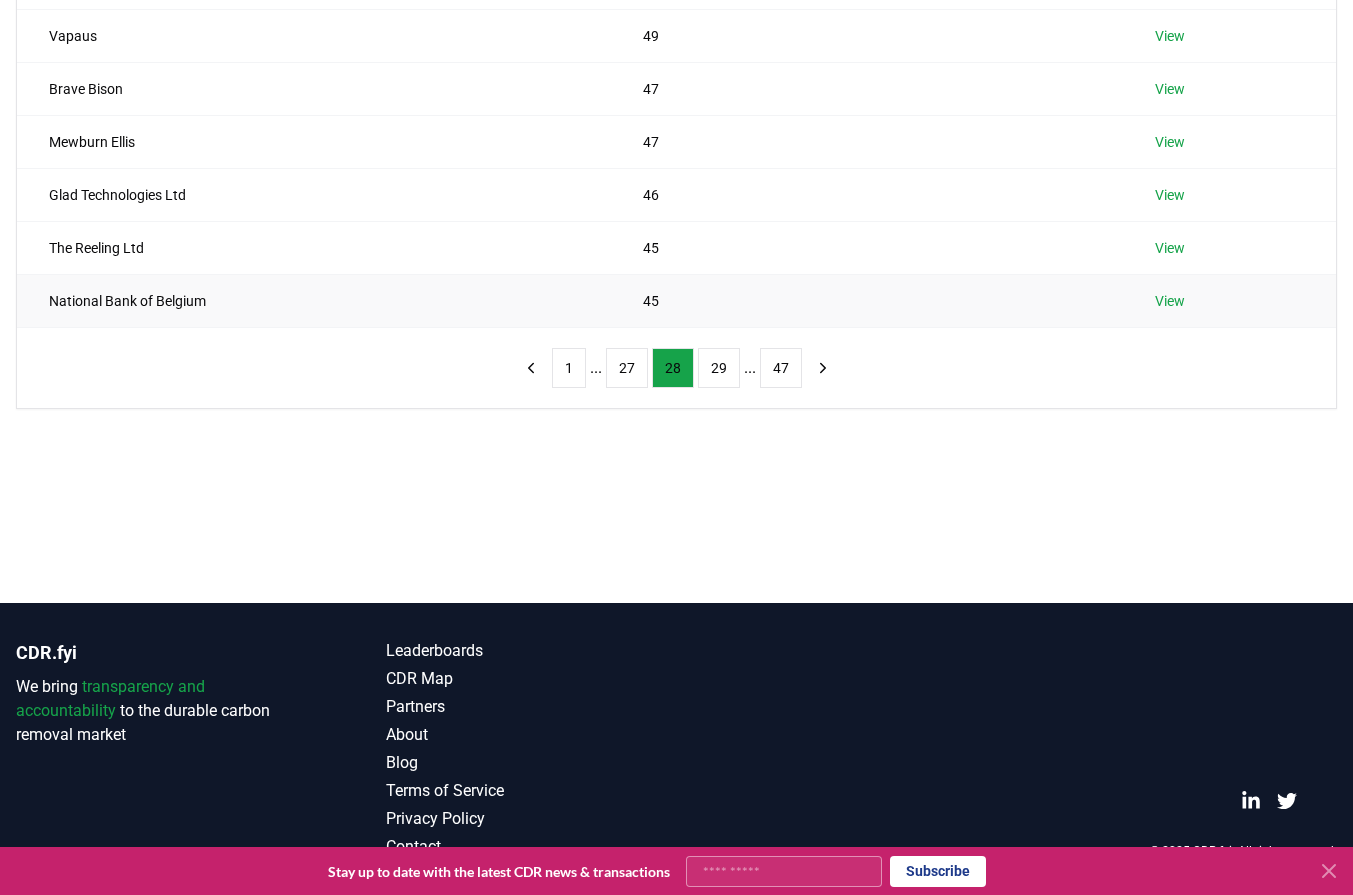 click on "National Bank of Belgium" at bounding box center [314, 300] 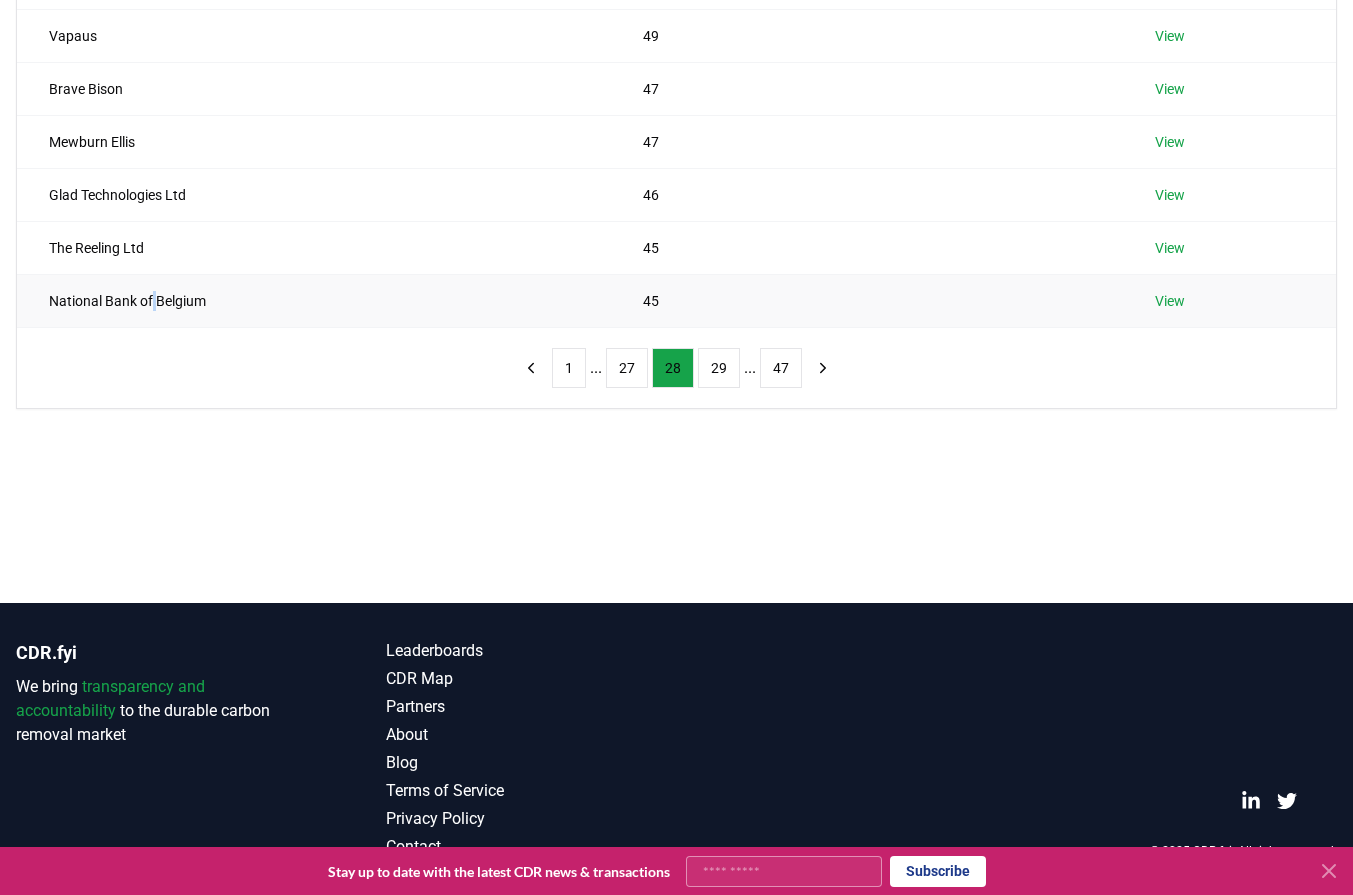 click on "National Bank of Belgium" at bounding box center [314, 300] 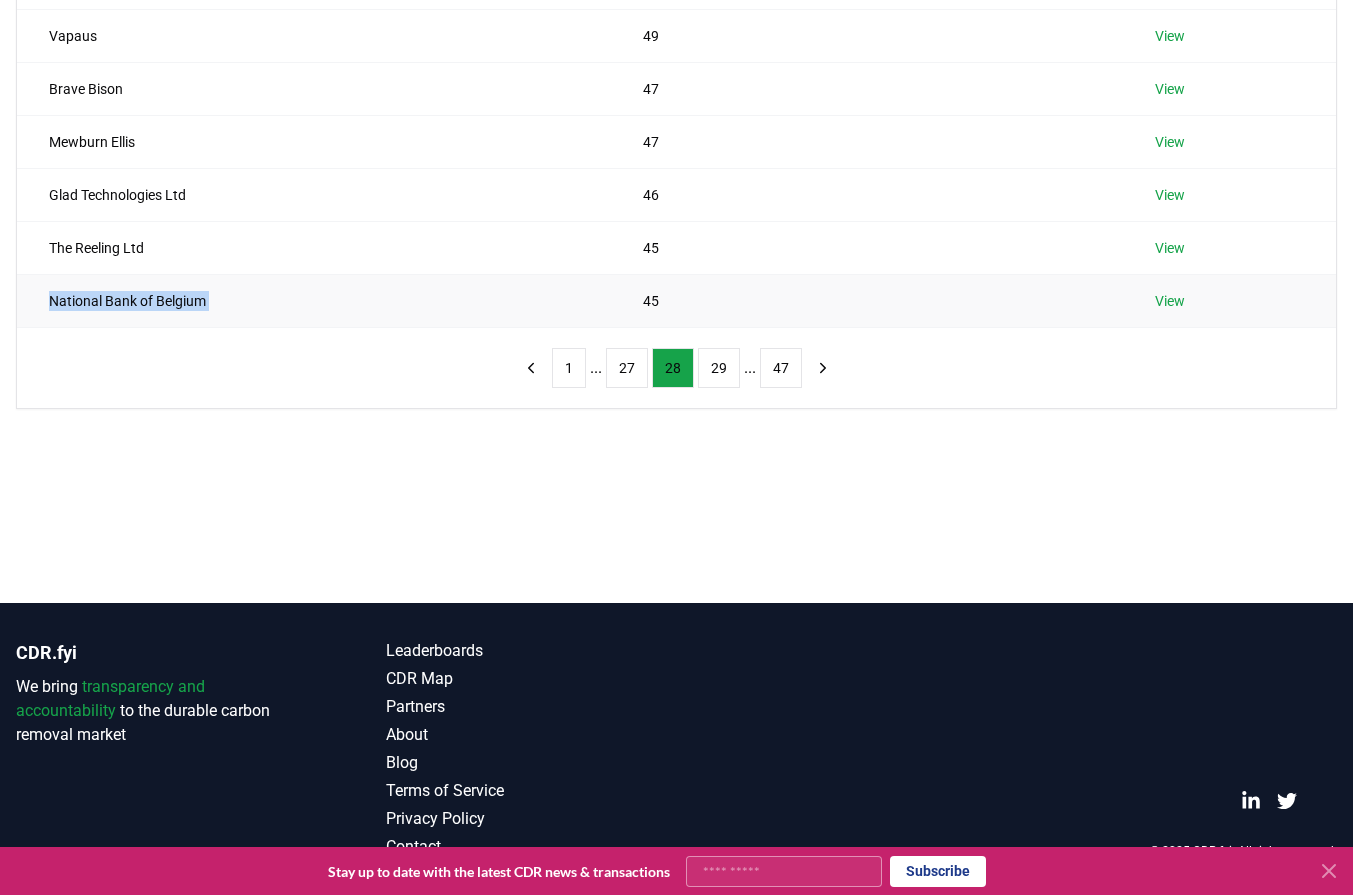 click on "National Bank of Belgium" at bounding box center [314, 300] 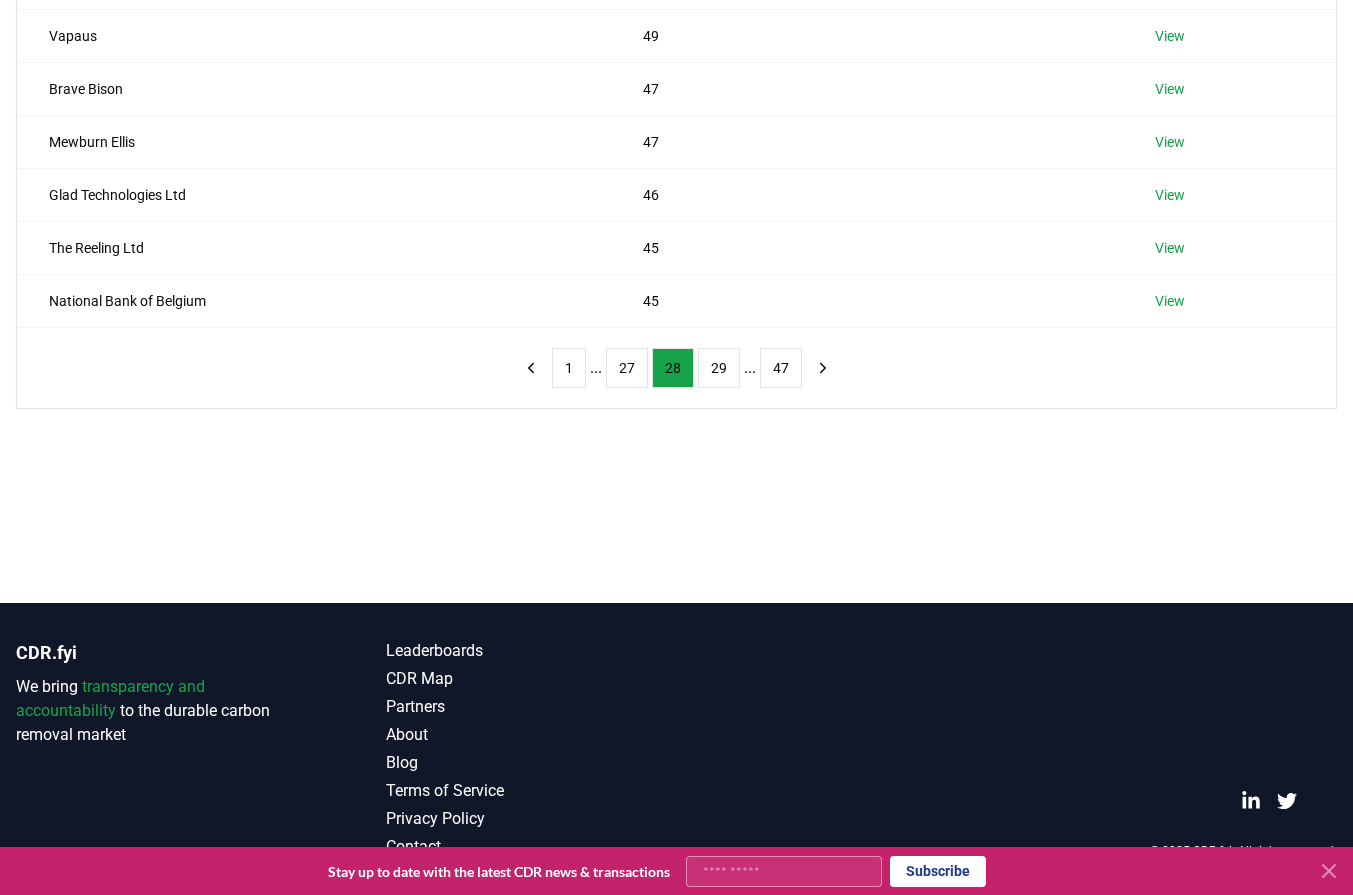 click on "Name Tons Purchased ICF Consulting 50 View Dr. Ernst Martin Weihreter 50 View Tekniikan akateemiset TEK 50 View Delftsch Studenten Corps 50 View Vapaus 49 View Brave Bison 47 View Mewburn Ellis 47 View Glad Technologies Ltd 46 View The Reeling Ltd 45 View National Bank of Belgium 45 View 1 ... 27 28 29 ... 47" at bounding box center (676, 42) 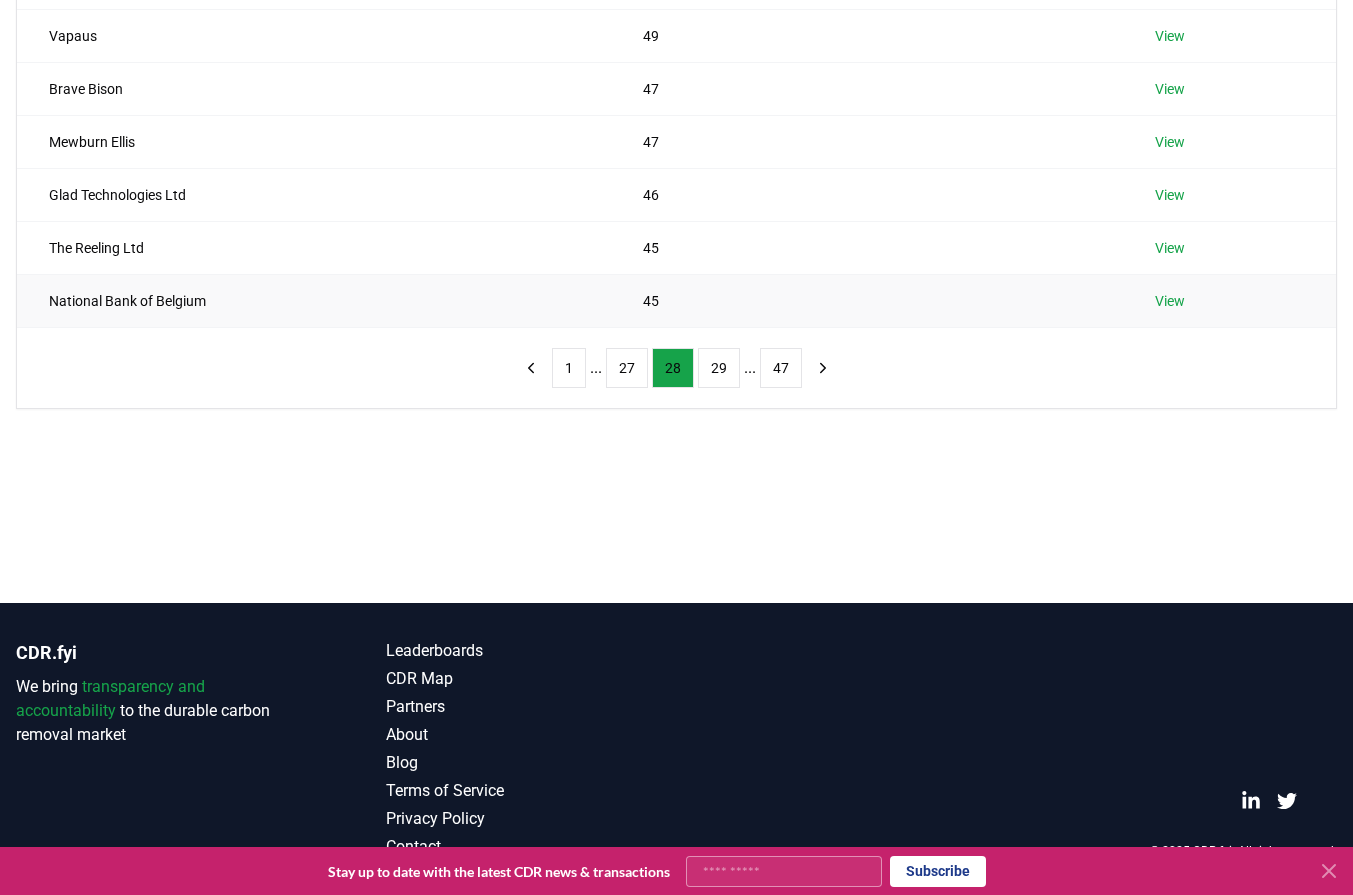 click on "National Bank of Belgium" at bounding box center [314, 300] 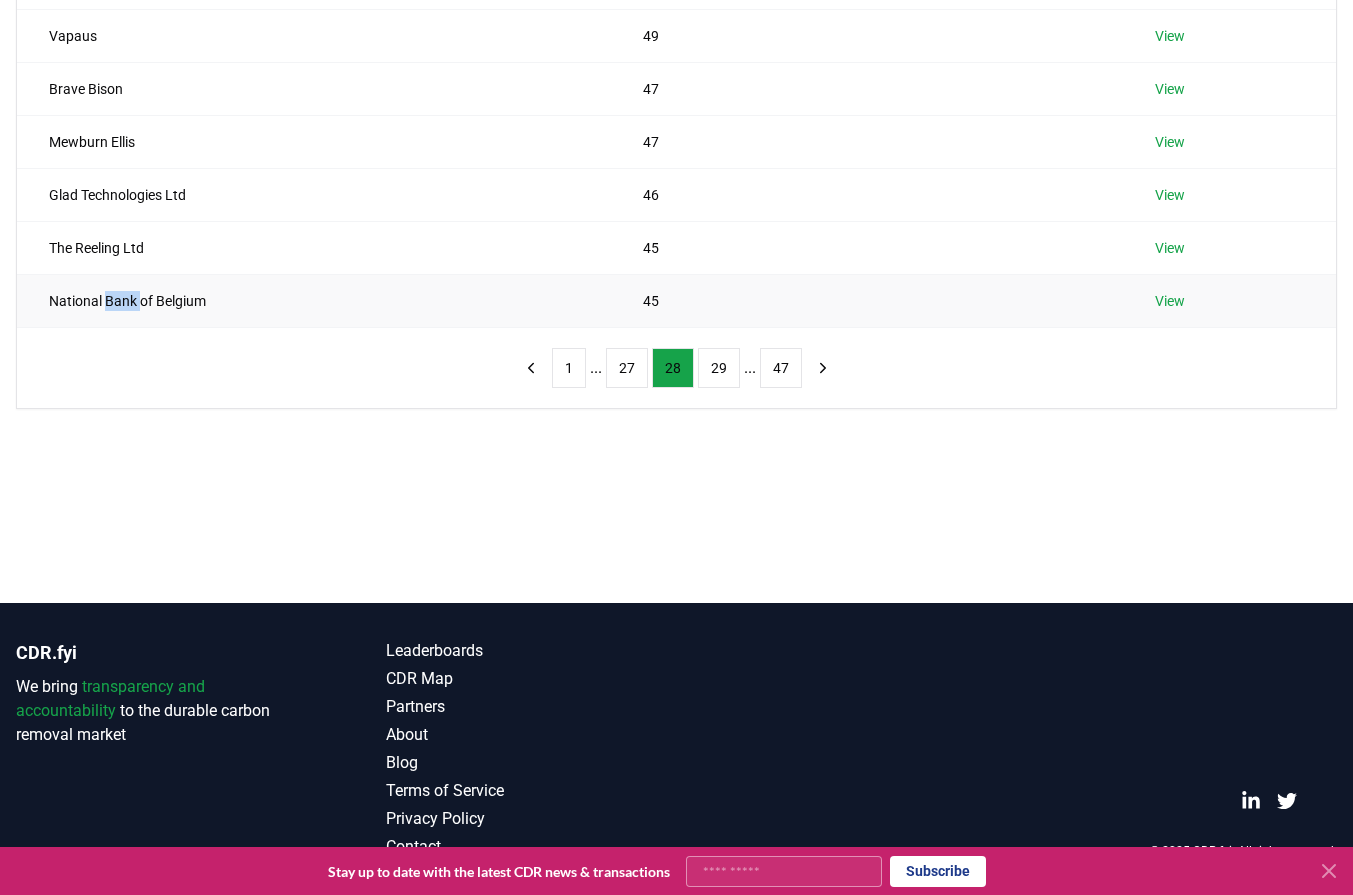 click on "National Bank of Belgium" at bounding box center [314, 300] 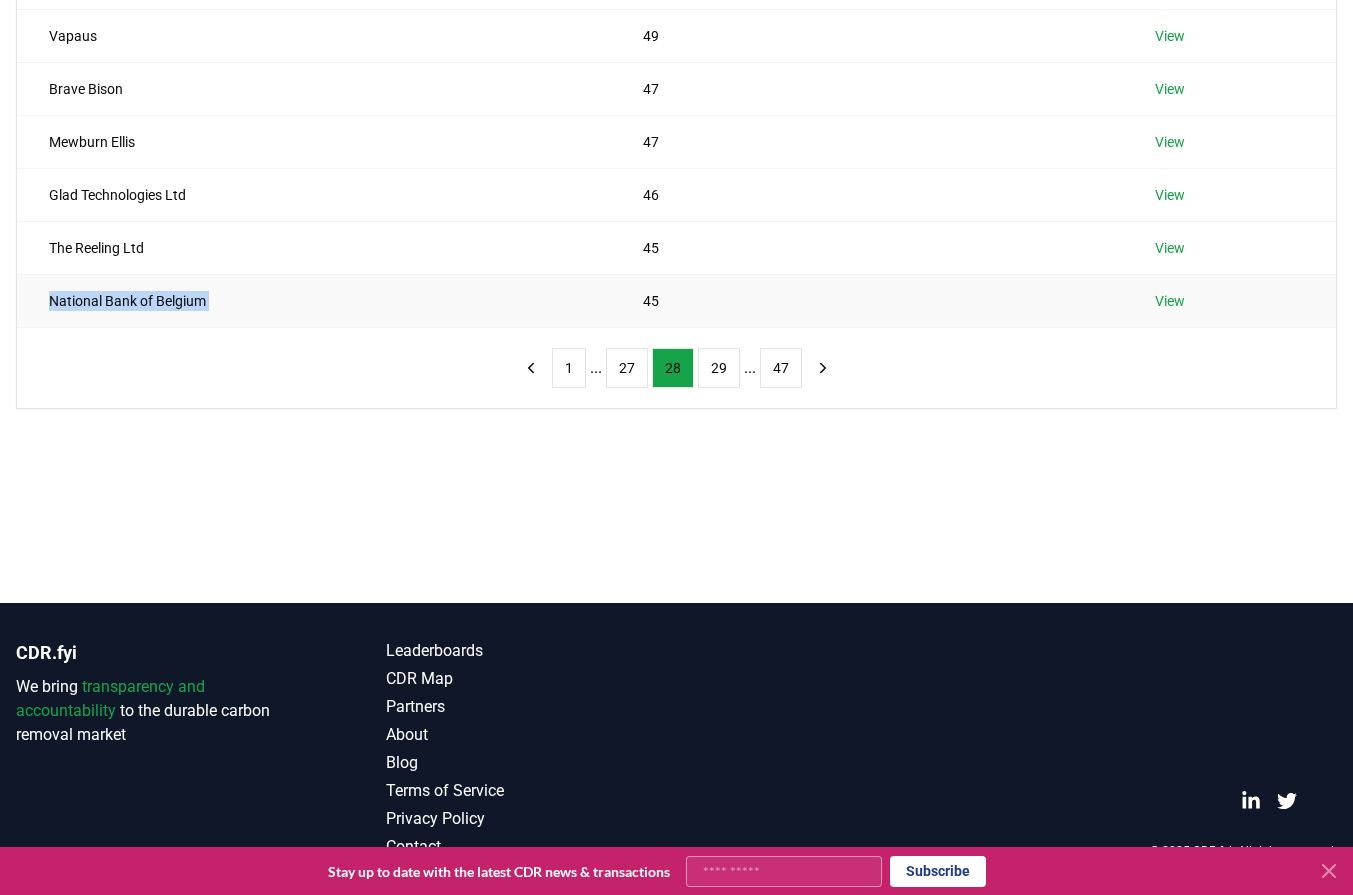 click on "National Bank of Belgium" at bounding box center [314, 300] 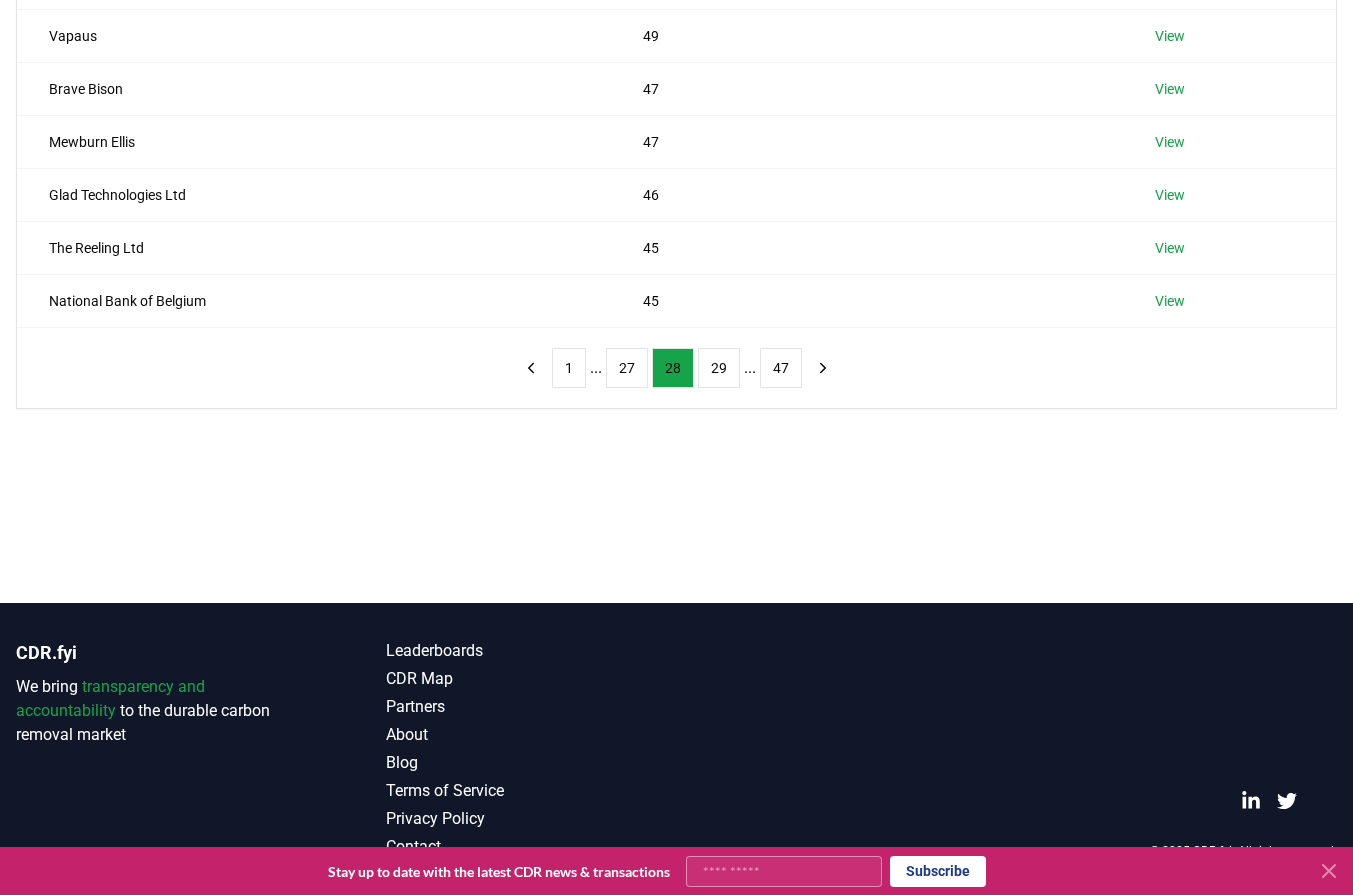 click on "Name Tons Purchased ICF Consulting 50 View Dr. Ernst Martin Weihreter 50 View Tekniikan akateemiset TEK 50 View Delftsch Studenten Corps 50 View Vapaus 49 View Brave Bison 47 View Mewburn Ellis 47 View Glad Technologies Ltd 46 View The Reeling Ltd 45 View National Bank of Belgium 45 View 1 ... 27 28 29 ... 47" at bounding box center (676, 42) 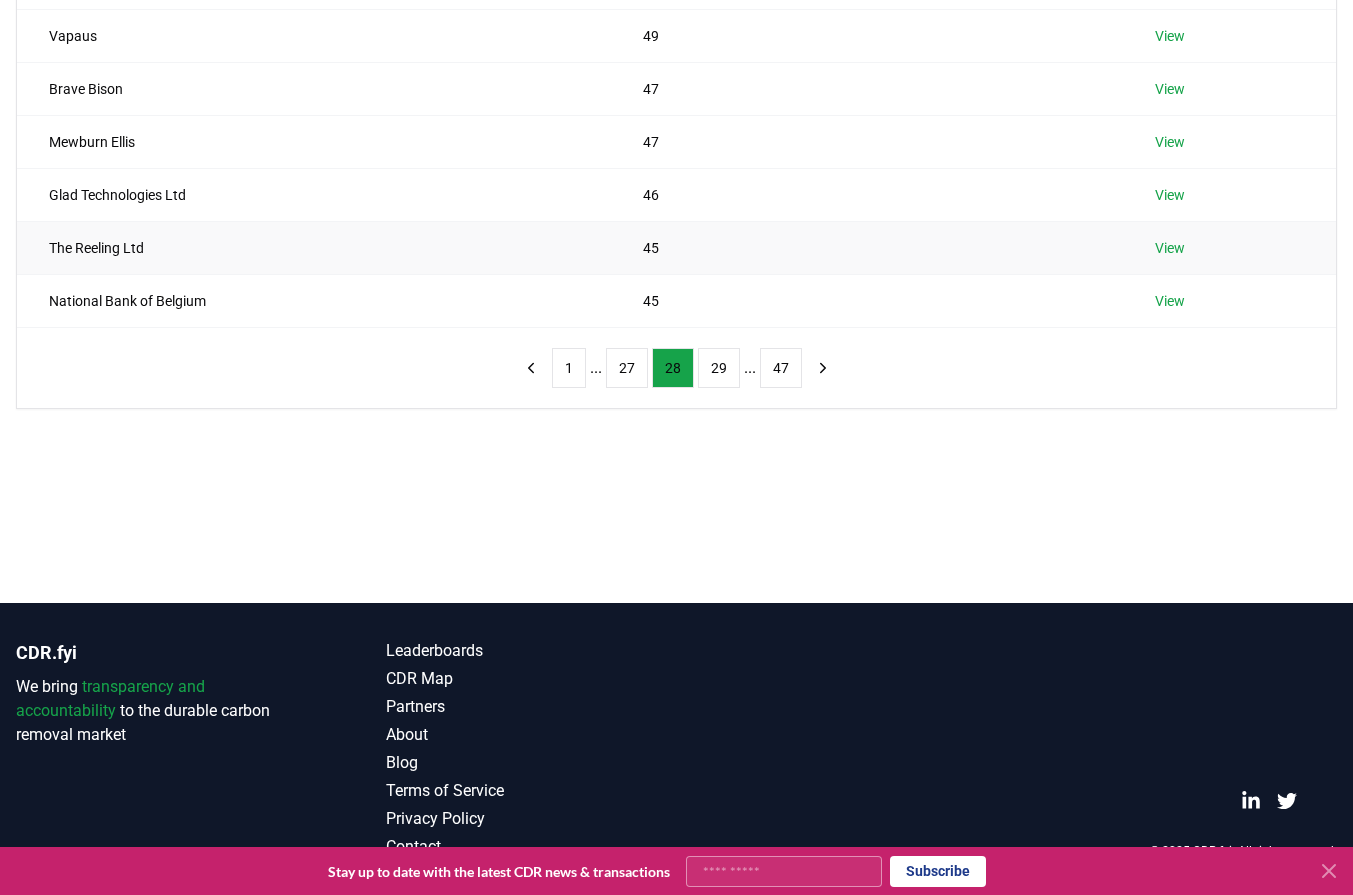 click on "The Reeling Ltd" at bounding box center (314, 247) 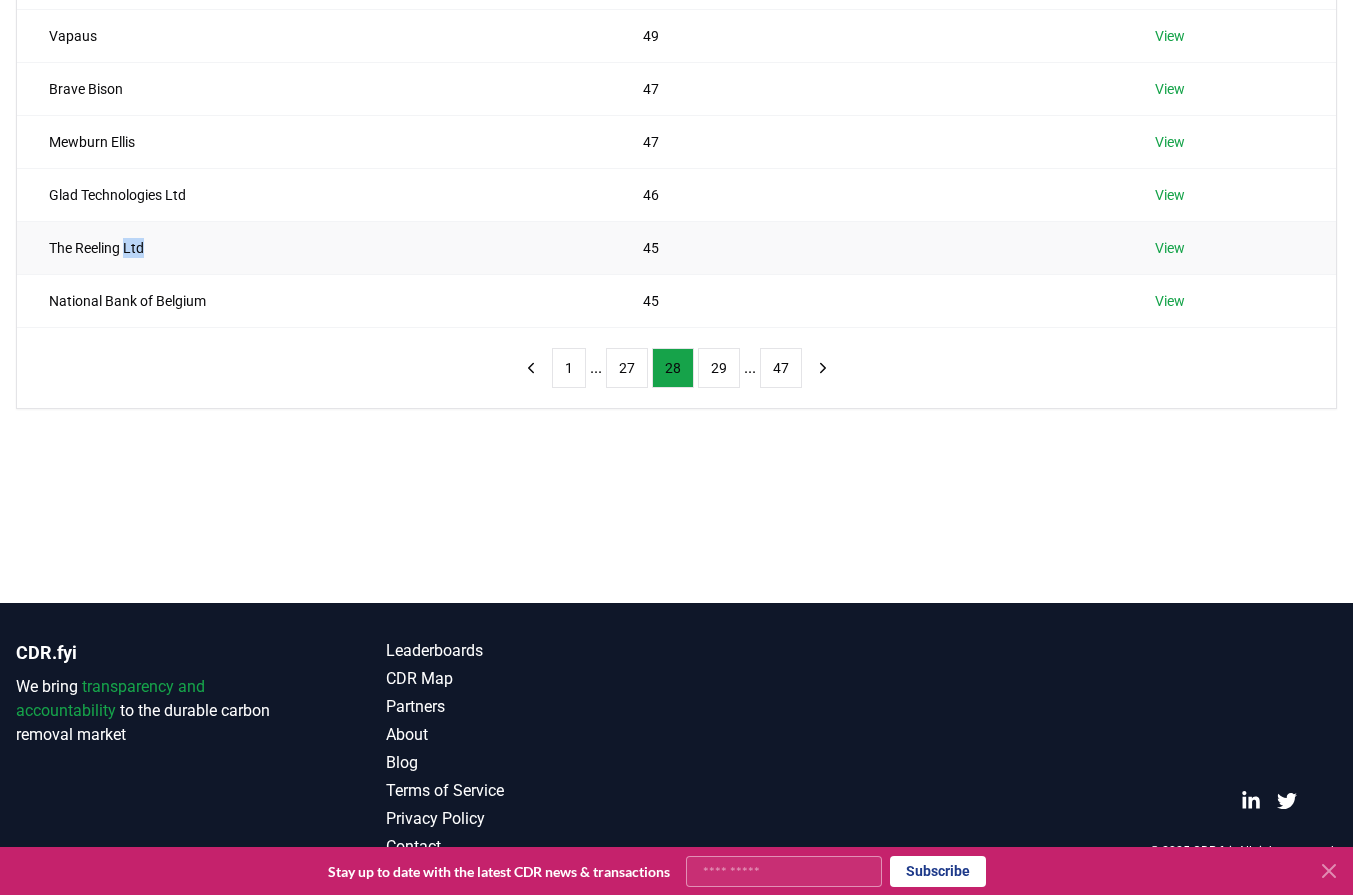 click on "The Reeling Ltd" at bounding box center [314, 247] 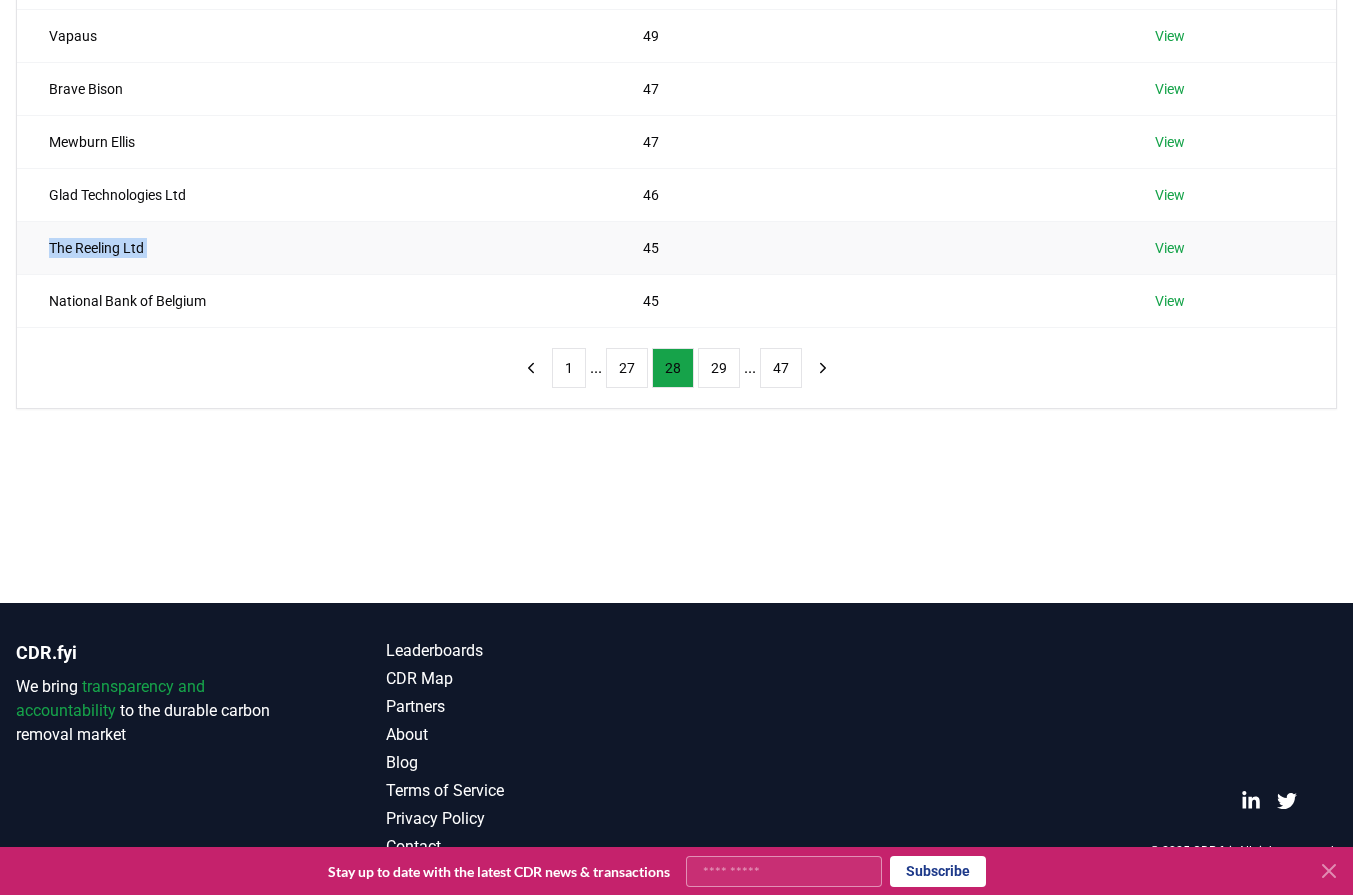 click on "The Reeling Ltd" at bounding box center (314, 247) 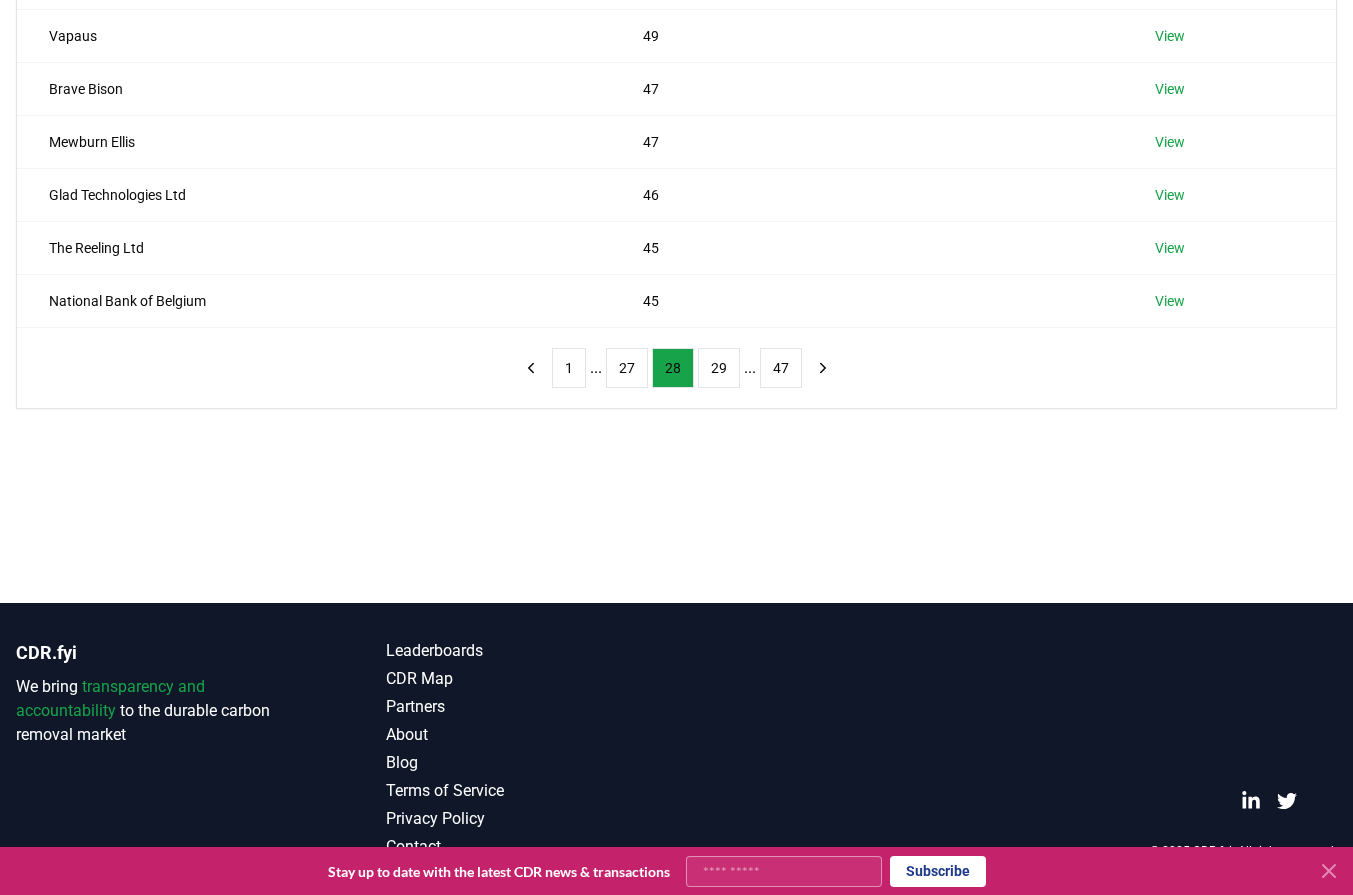 click on "Name Tons Purchased ICF Consulting 50 View Dr. Ernst Martin Weihreter 50 View Tekniikan akateemiset TEK 50 View Delftsch Studenten Corps 50 View Vapaus 49 View Brave Bison 47 View Mewburn Ellis 47 View Glad Technologies Ltd 46 View The Reeling Ltd 45 View National Bank of Belgium 45 View 1 ... 27 28 29 ... 47" at bounding box center [676, 42] 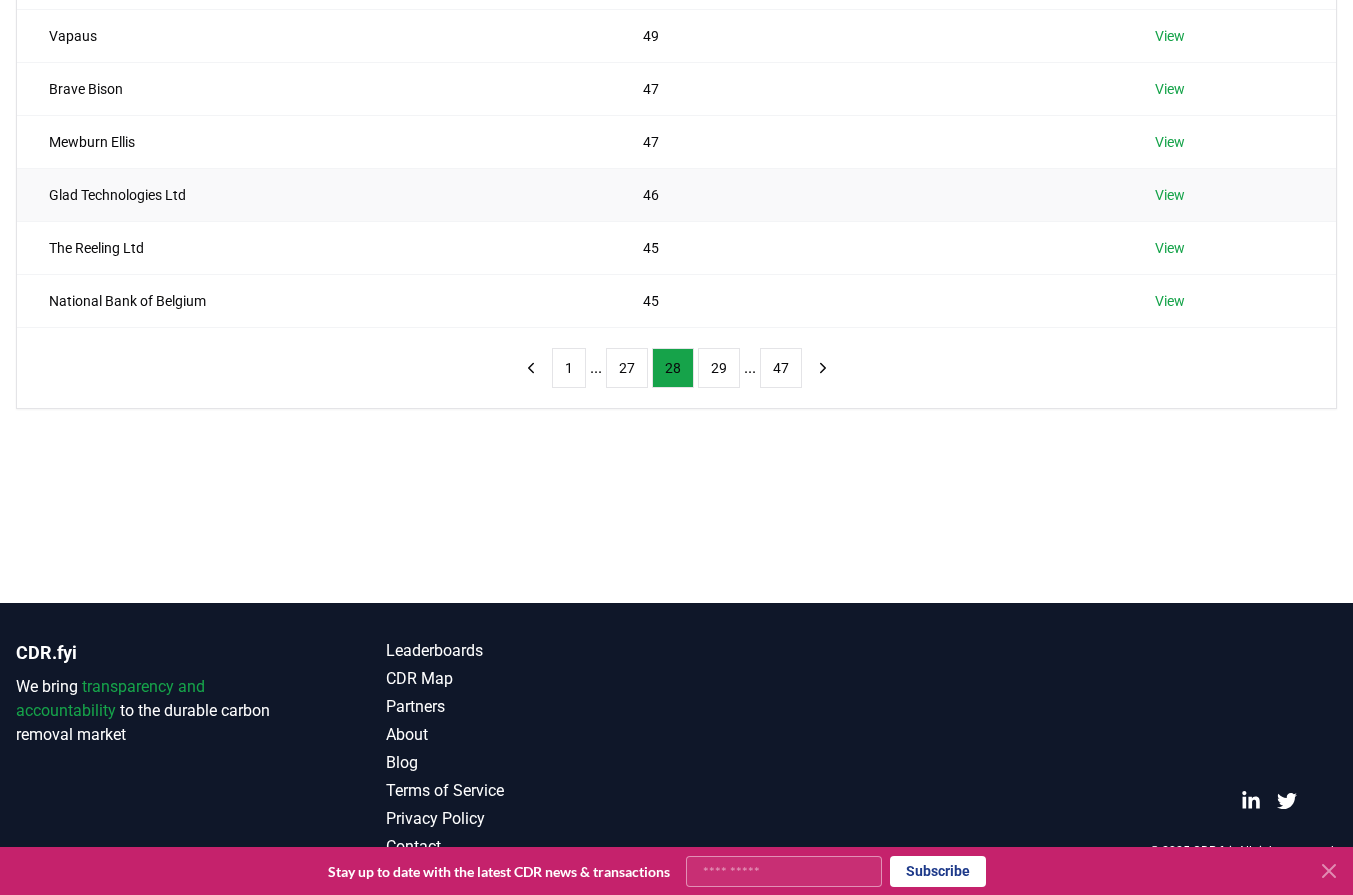 click on "Glad Technologies Ltd" at bounding box center (314, 194) 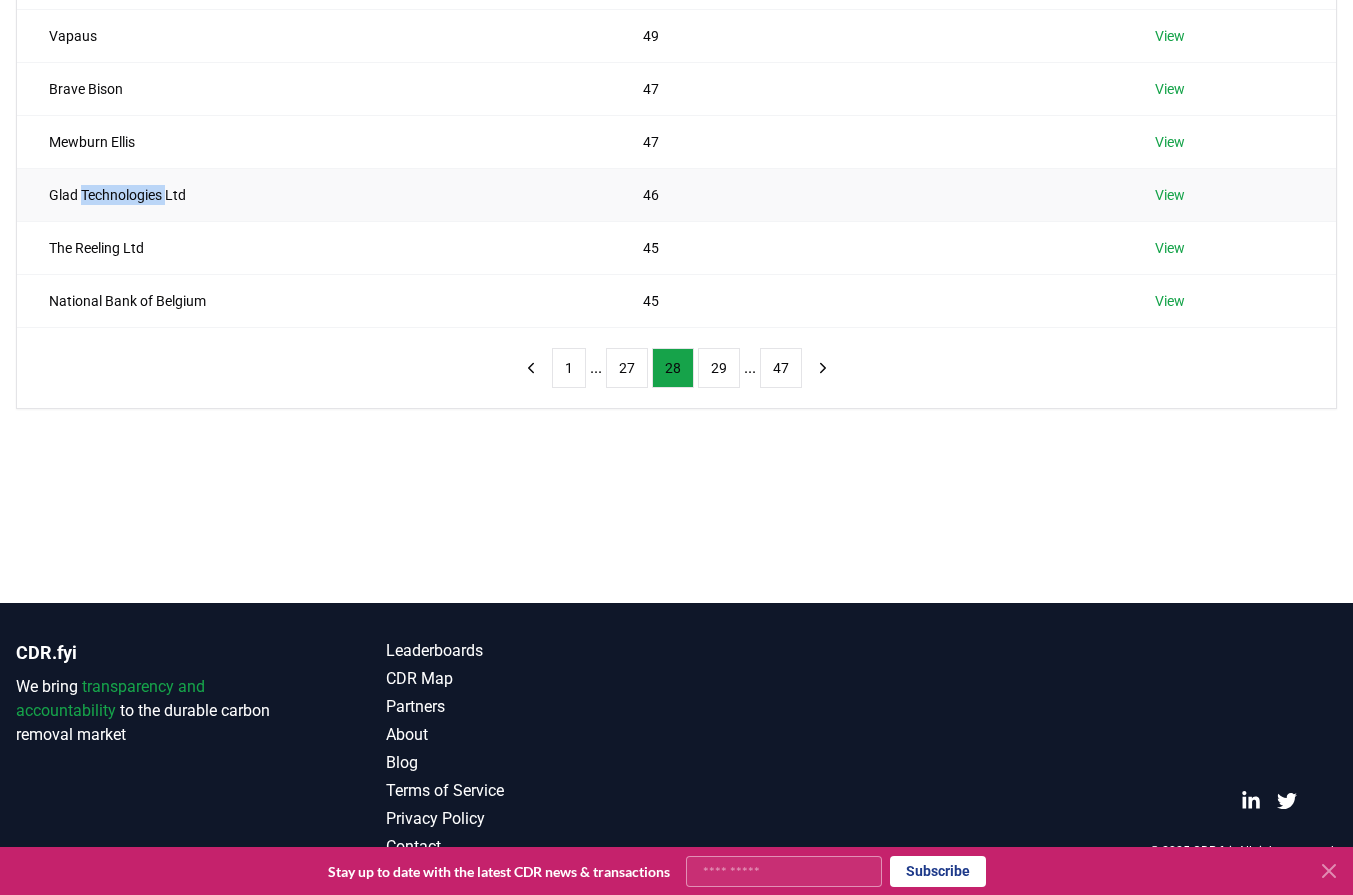 click on "Glad Technologies Ltd" at bounding box center (314, 194) 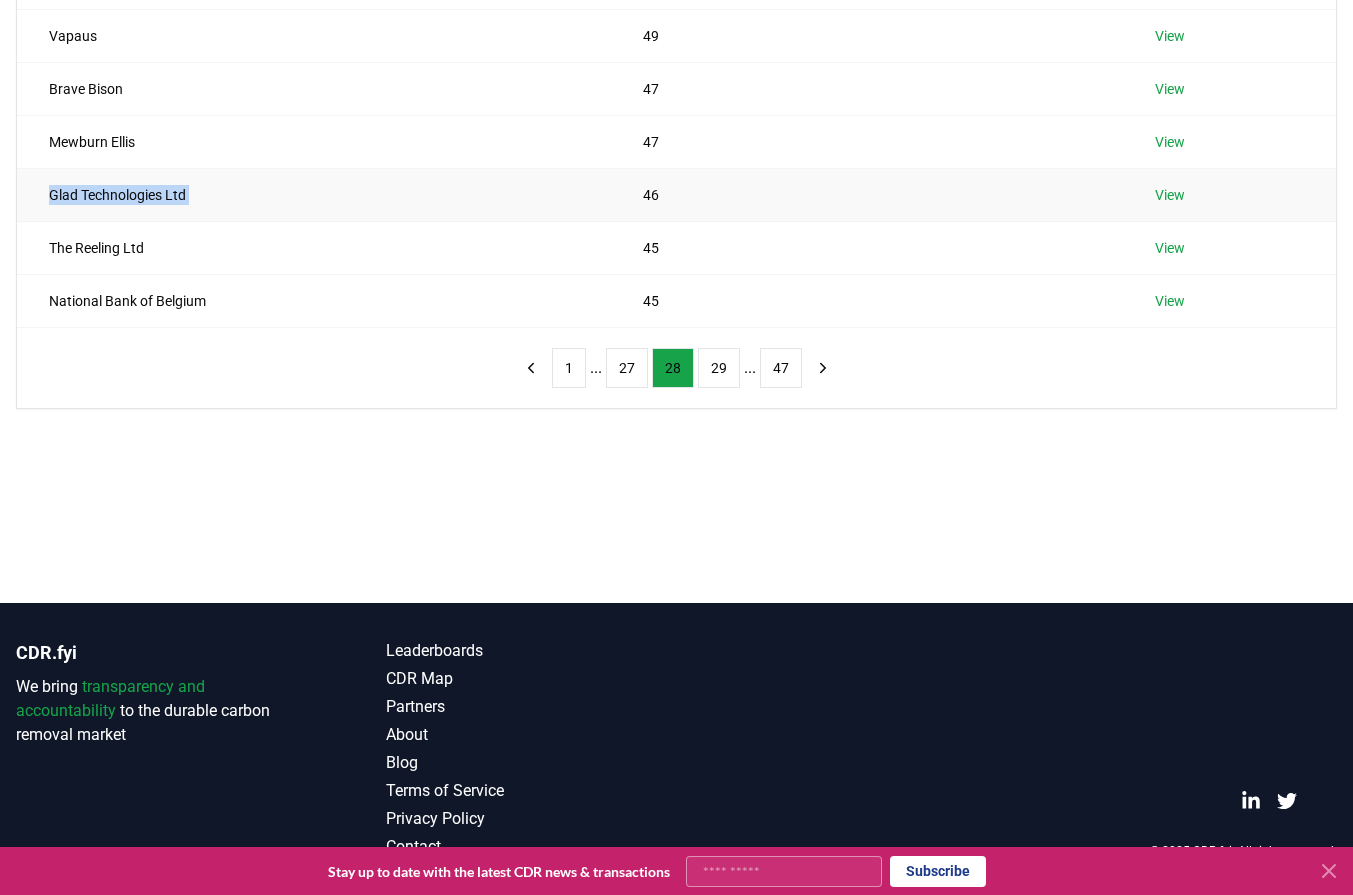 click on "Glad Technologies Ltd" at bounding box center [314, 194] 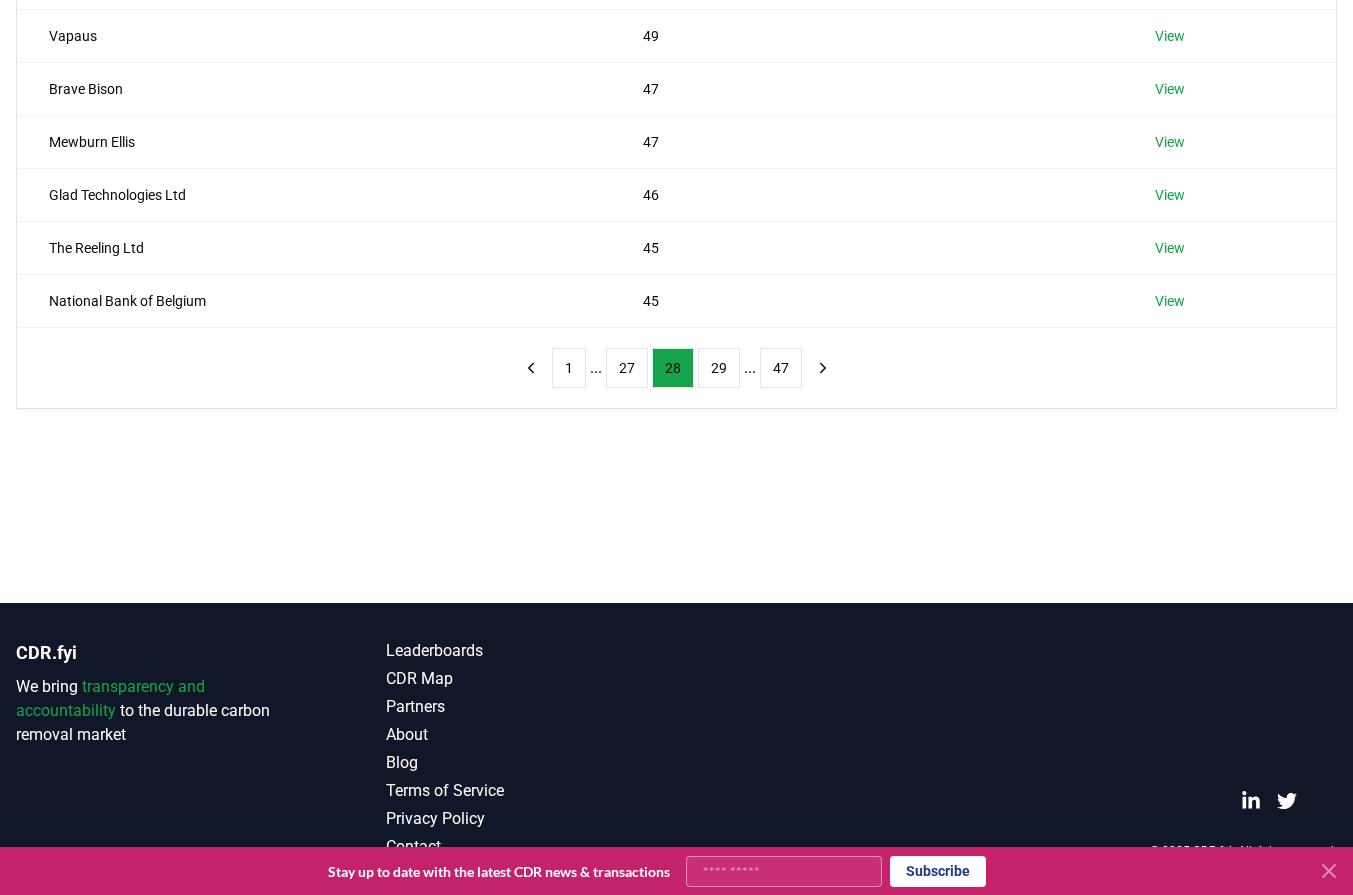 drag, startPoint x: 123, startPoint y: 433, endPoint x: 184, endPoint y: 392, distance: 73.4983 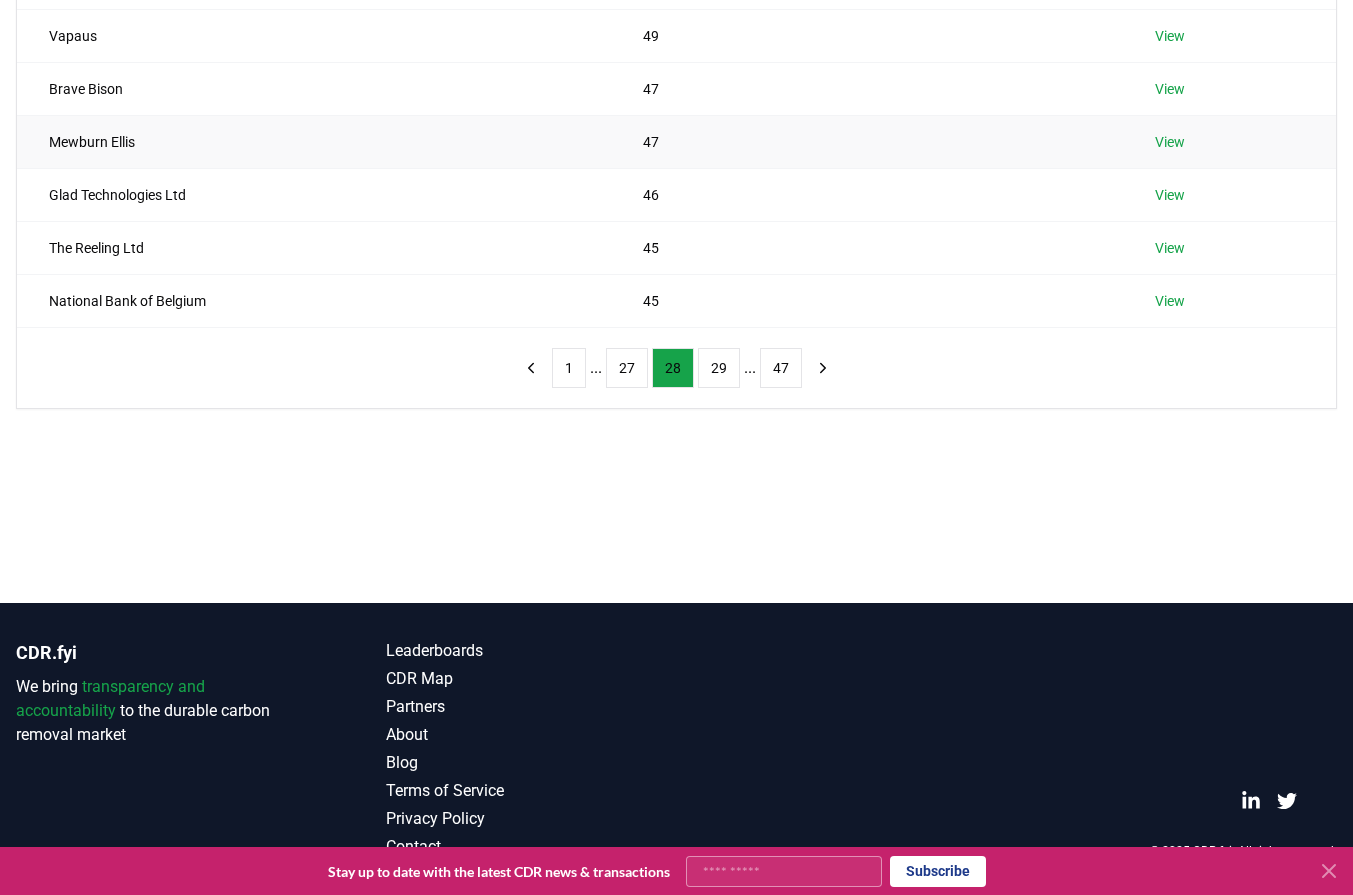 click on "Mewburn Ellis" at bounding box center [314, 141] 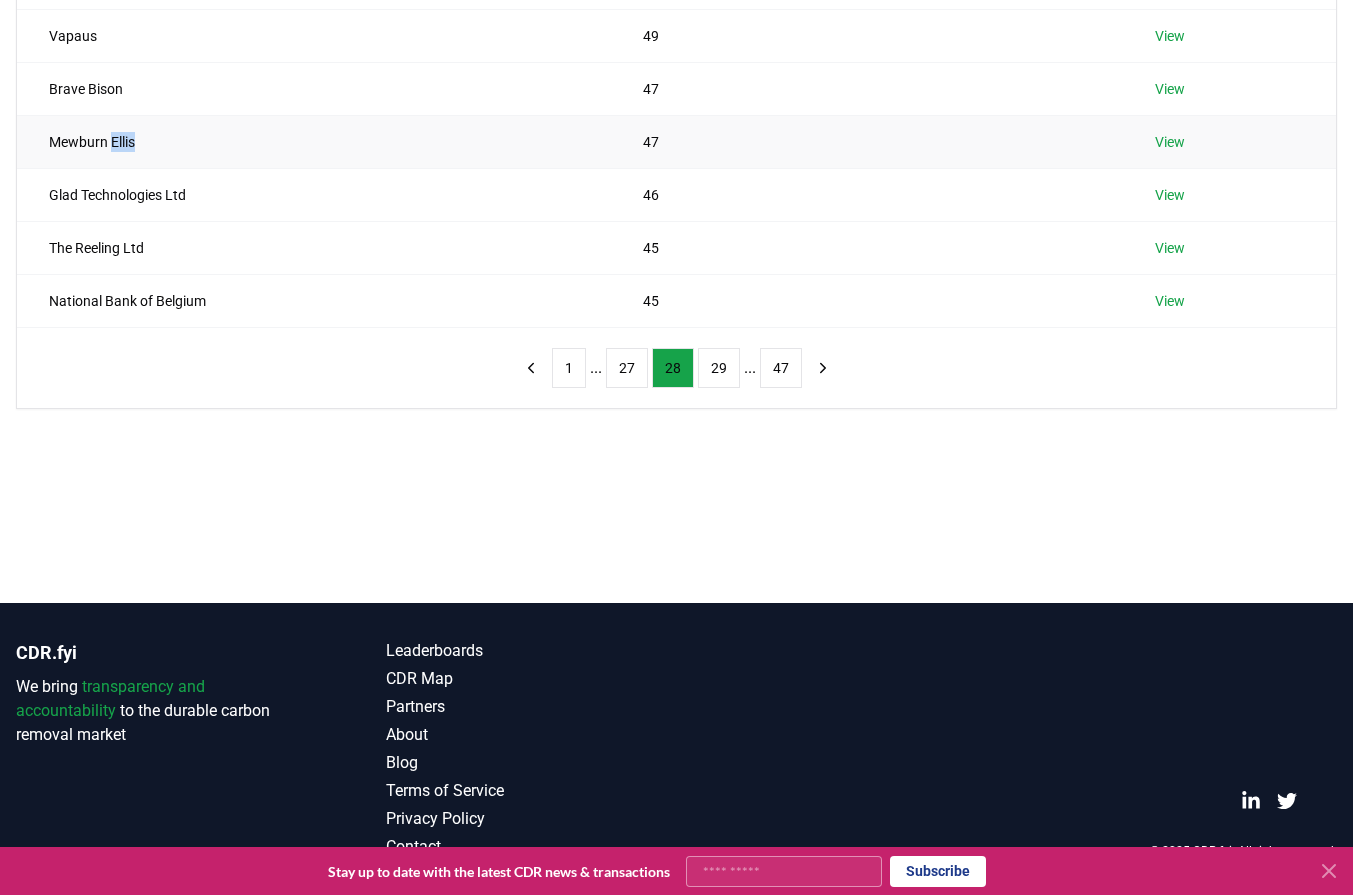 click on "Mewburn Ellis" at bounding box center [314, 141] 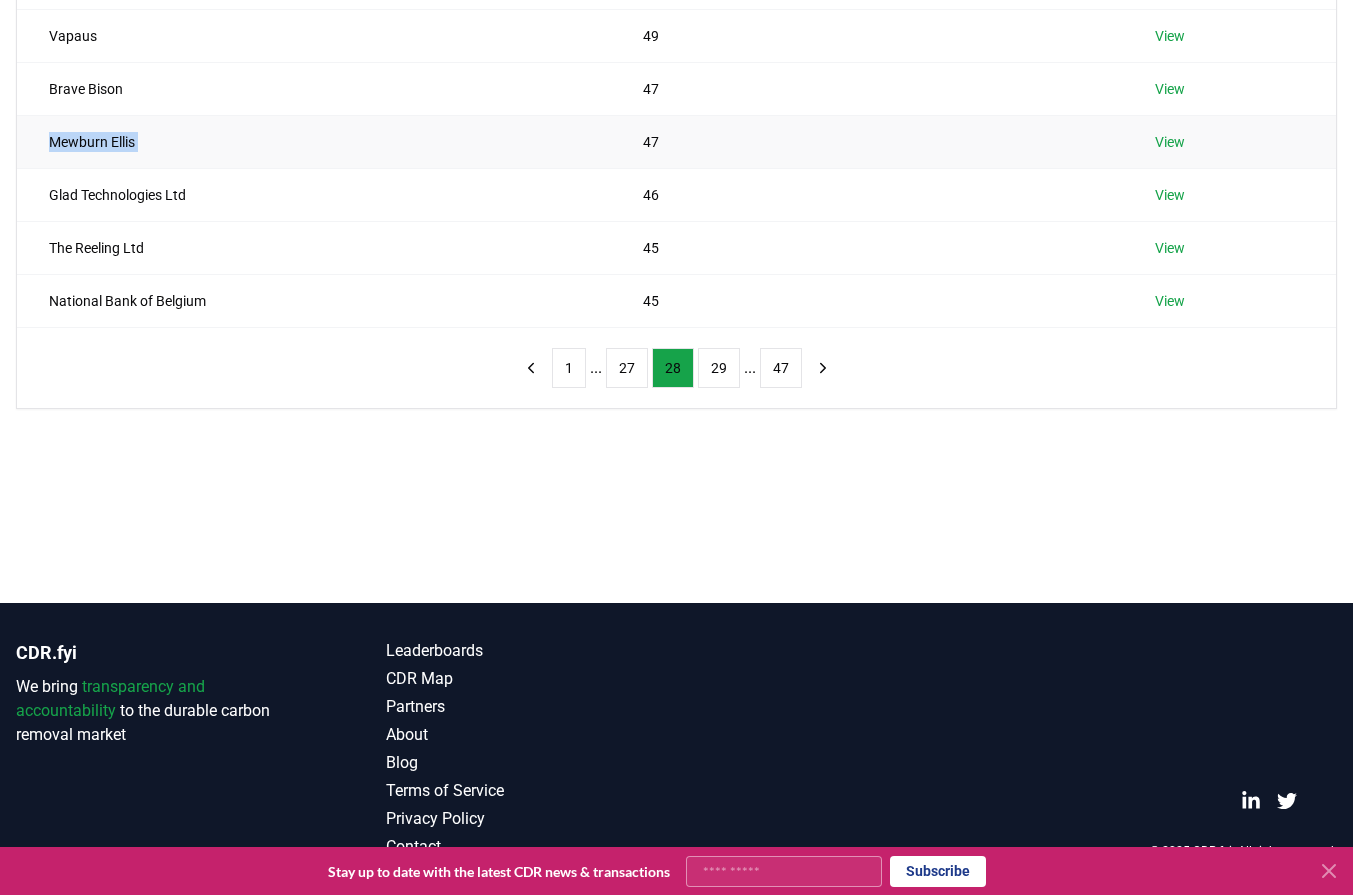 click on "Mewburn Ellis" at bounding box center [314, 141] 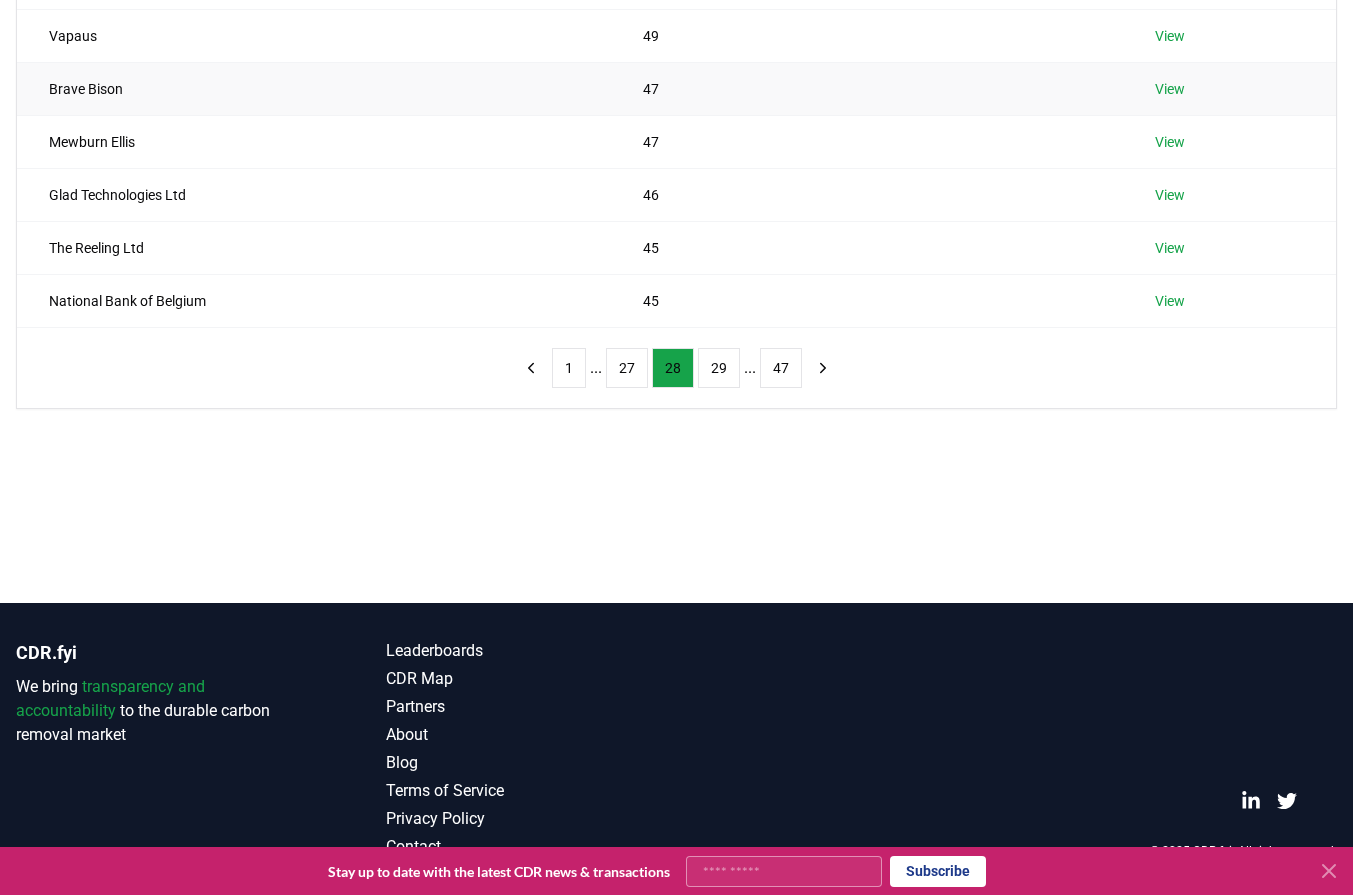 click on "Brave Bison" at bounding box center [314, 88] 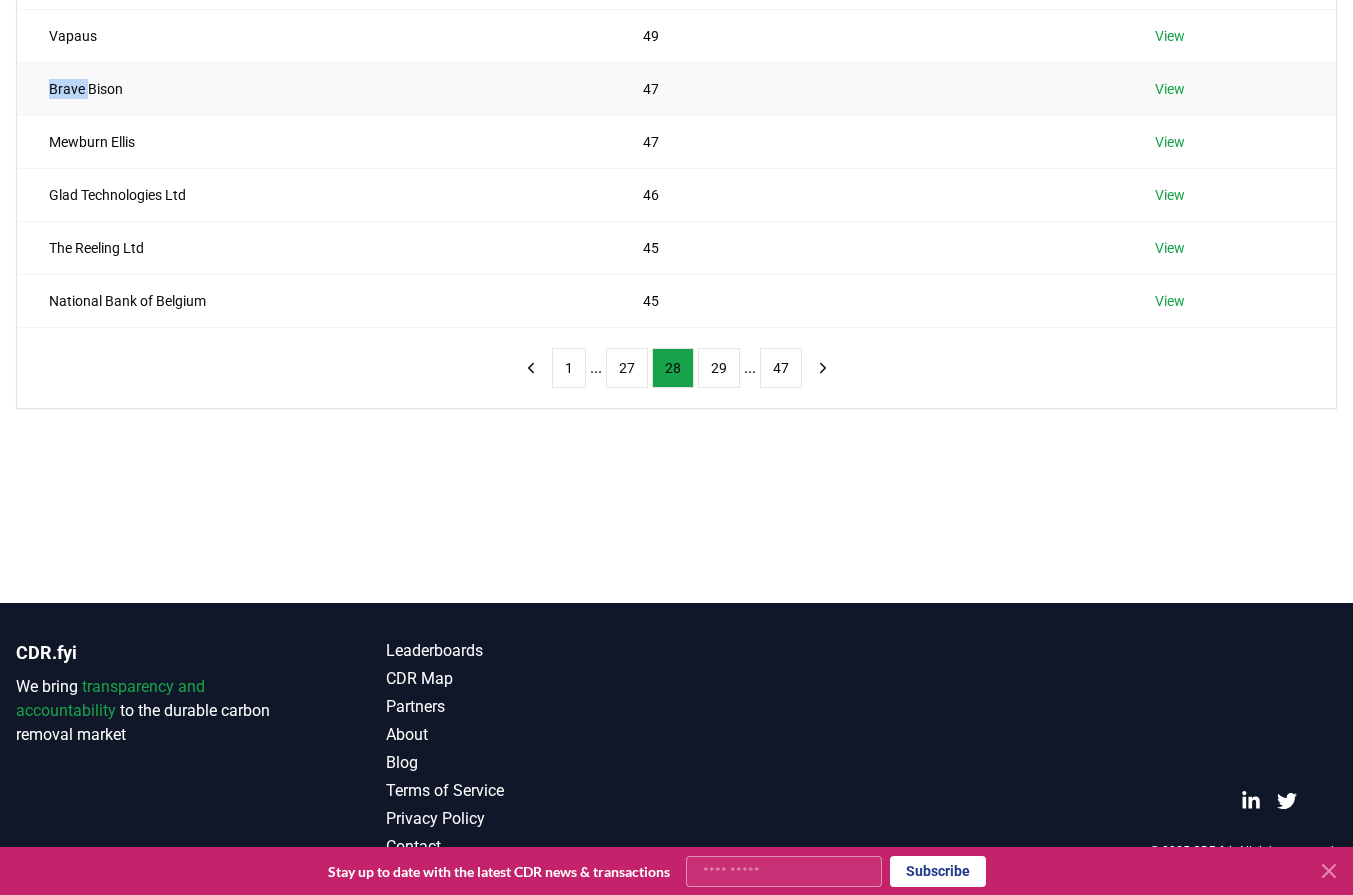 click on "Brave Bison" at bounding box center (314, 88) 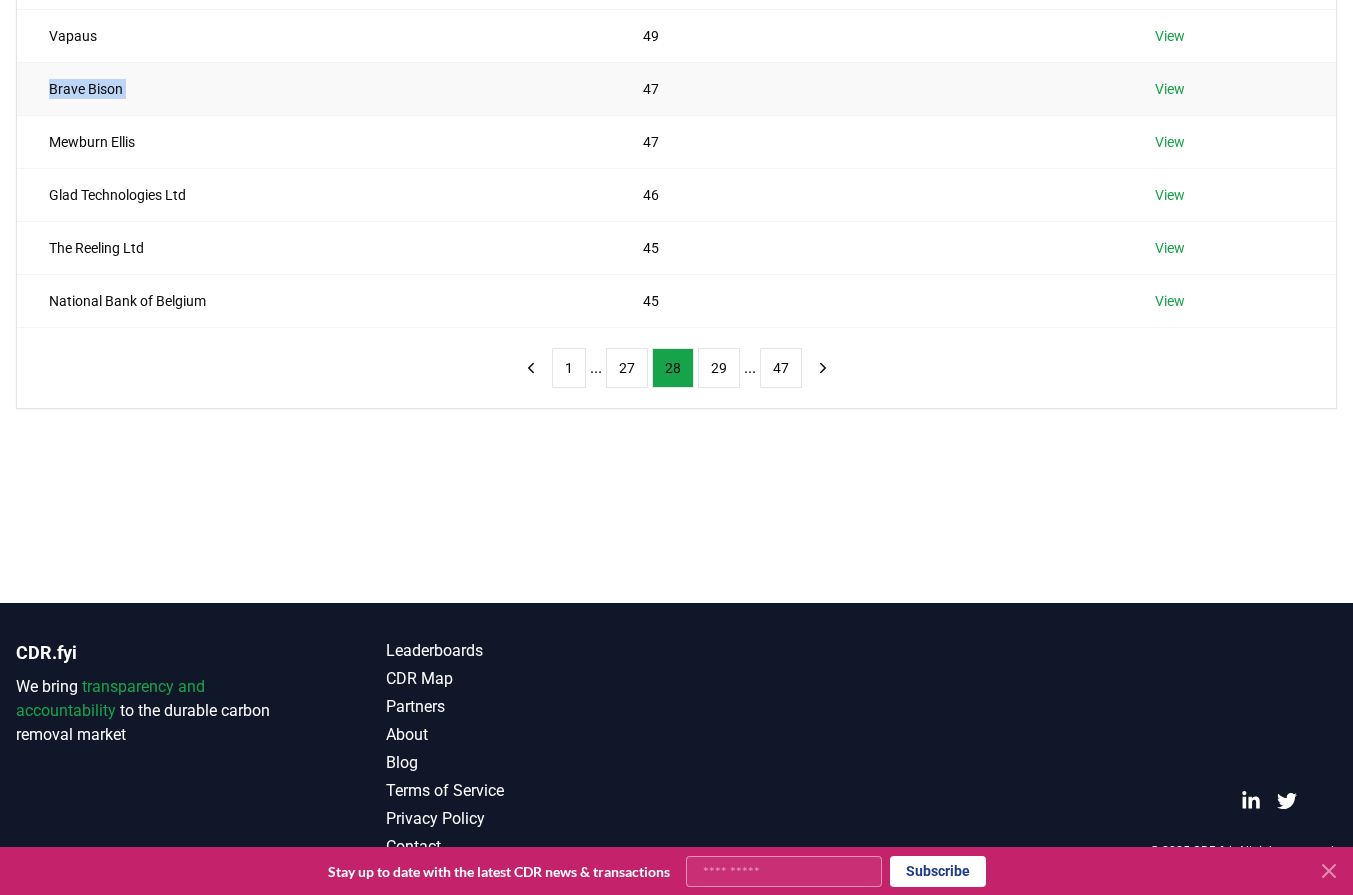 click on "Brave Bison" at bounding box center (314, 88) 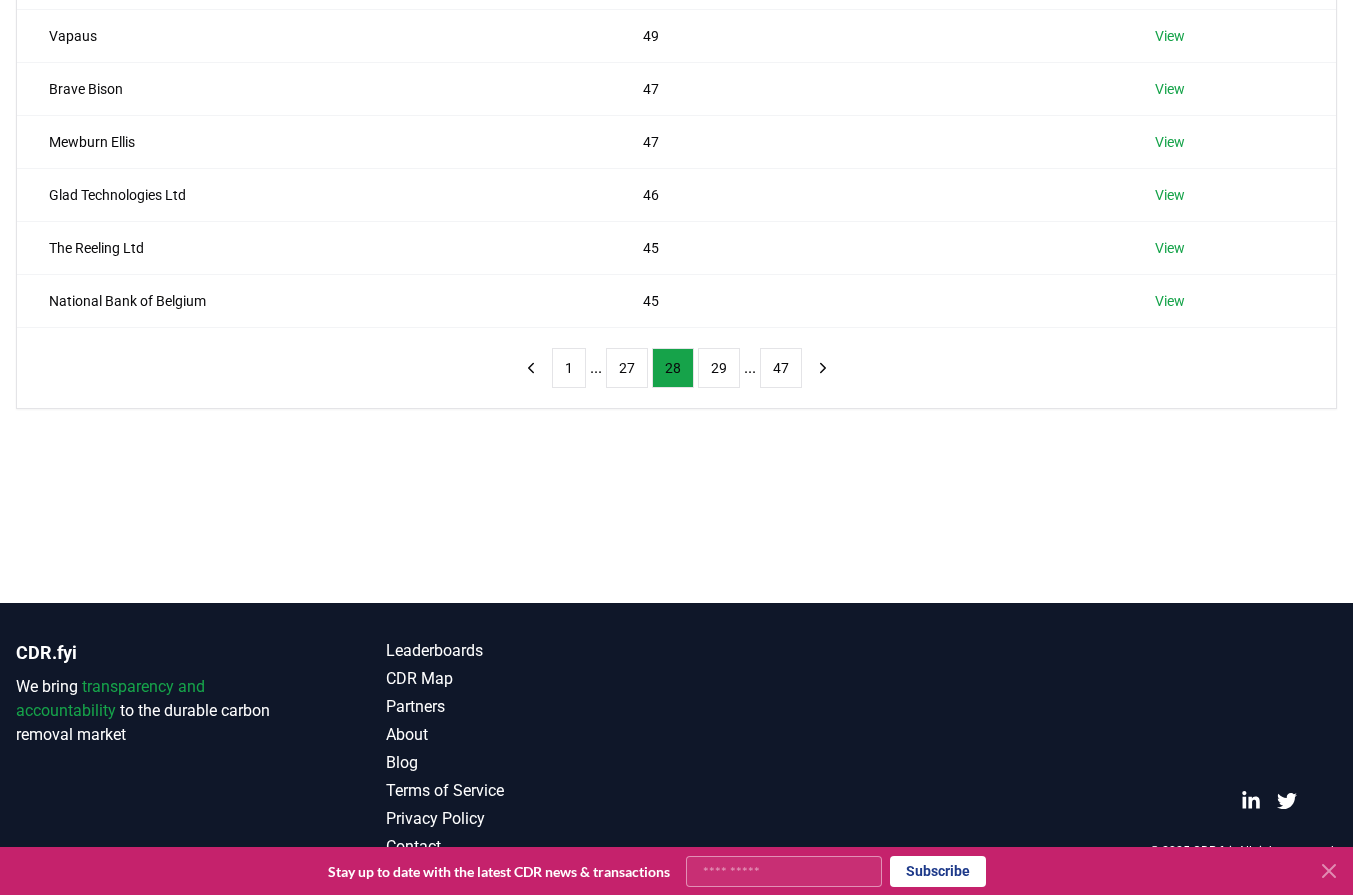 drag, startPoint x: 77, startPoint y: 428, endPoint x: 520, endPoint y: 305, distance: 459.75864 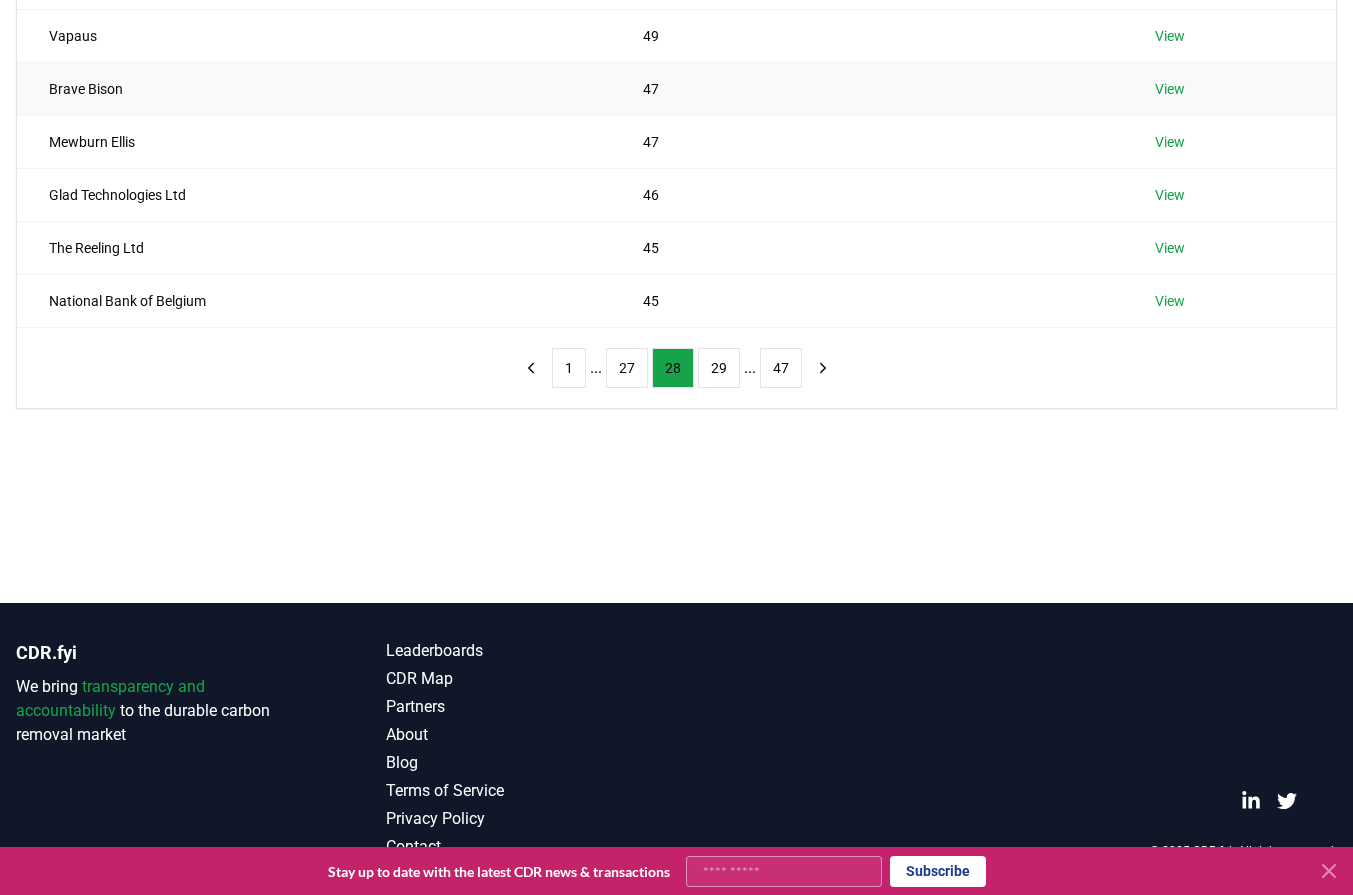 click on "Brave Bison" at bounding box center (314, 88) 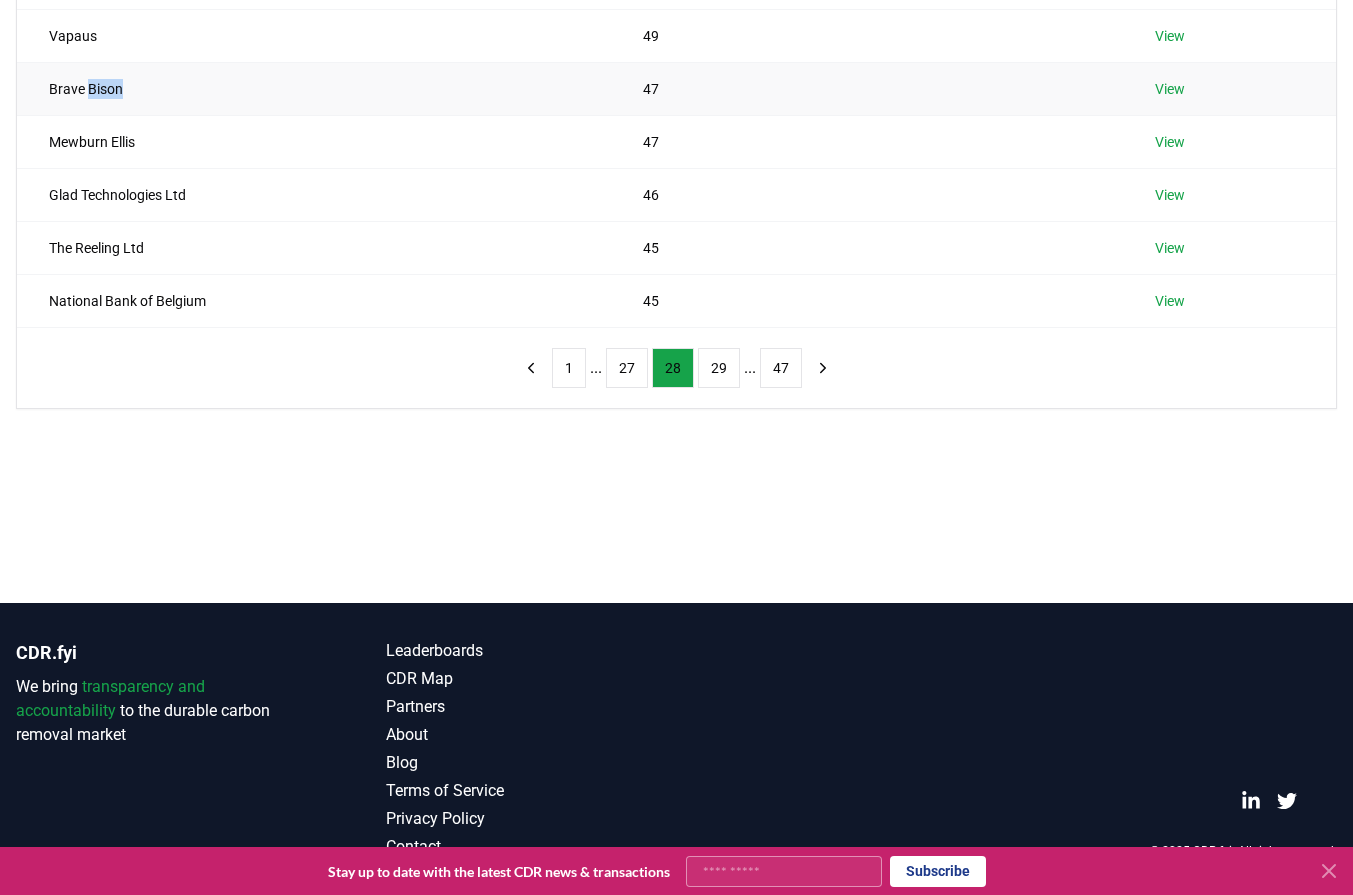 click on "Brave Bison" at bounding box center [314, 88] 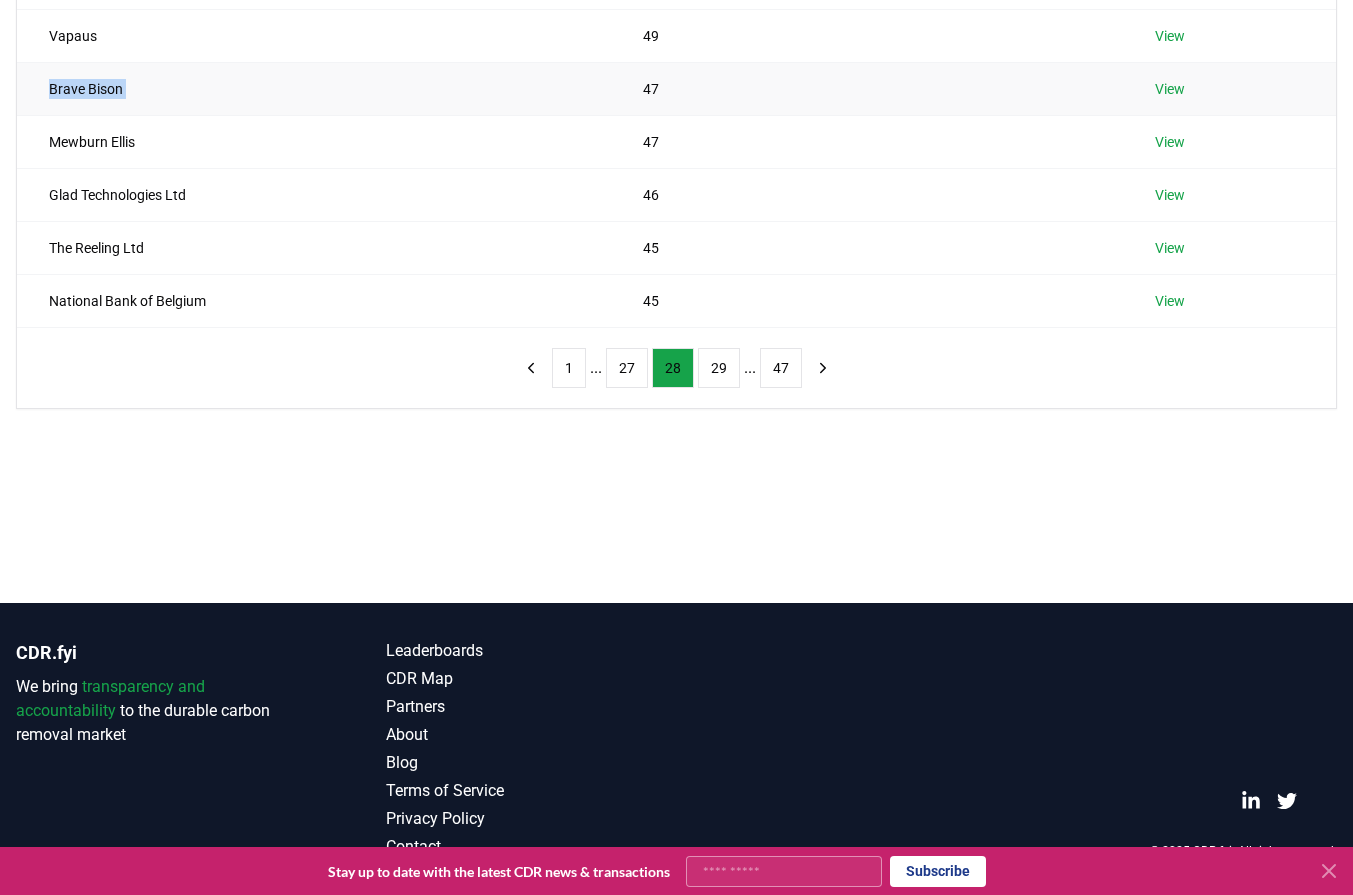 click on "Brave Bison" at bounding box center (314, 88) 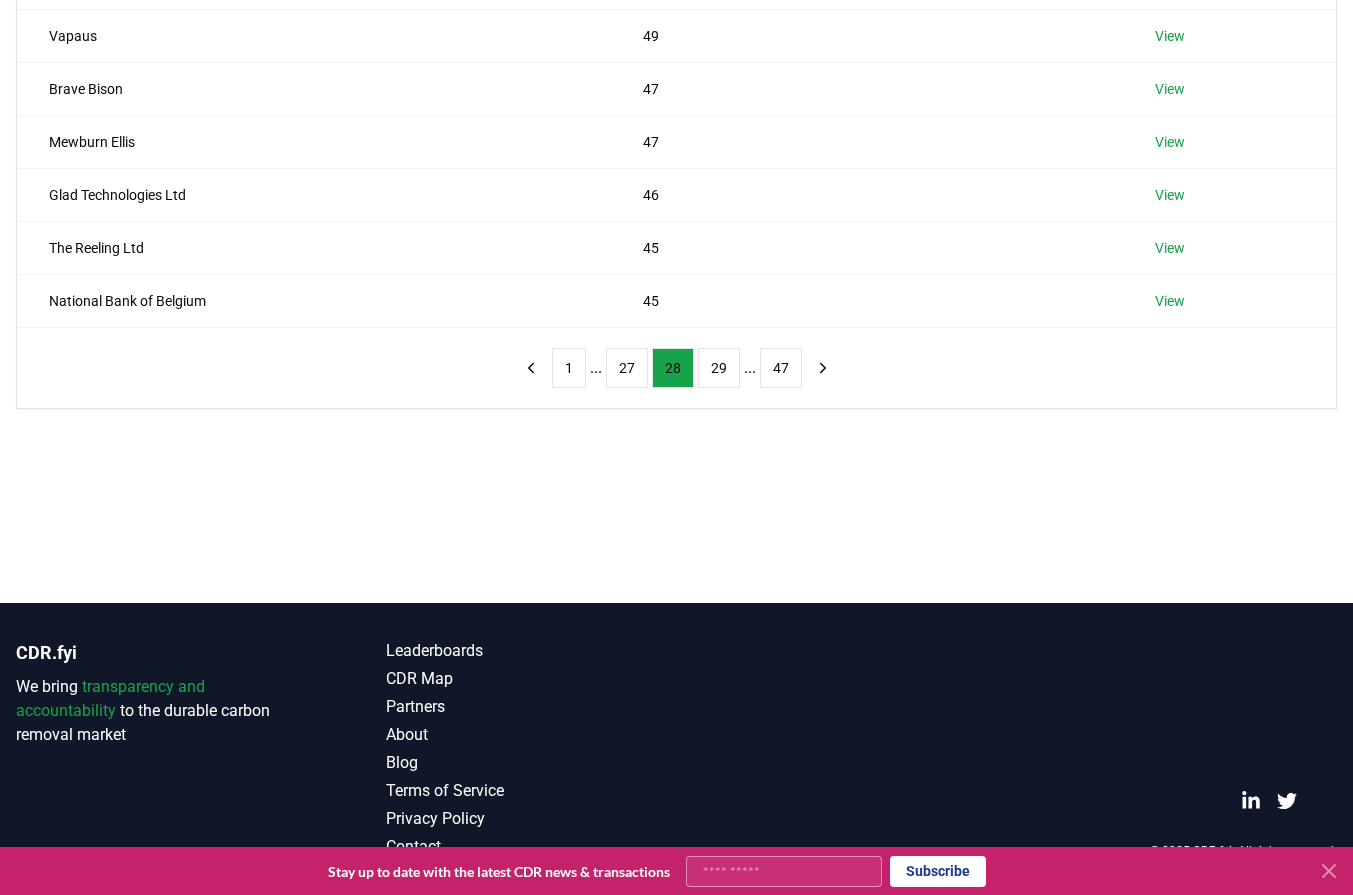 click on "Suppliers Purchasers Services Name Tons Purchased ICF Consulting 50 View Dr. Ernst Martin Weihreter 50 View Tekniikan akateemiset TEK 50 View Delftsch Studenten Corps 50 View Vapaus 49 View Brave Bison 47 View Mewburn Ellis 47 View Glad Technologies Ltd 46 View The Reeling Ltd 45 View National Bank of Belgium 45 View 1 ... 27 28 29 ... 47" at bounding box center (676, 155) 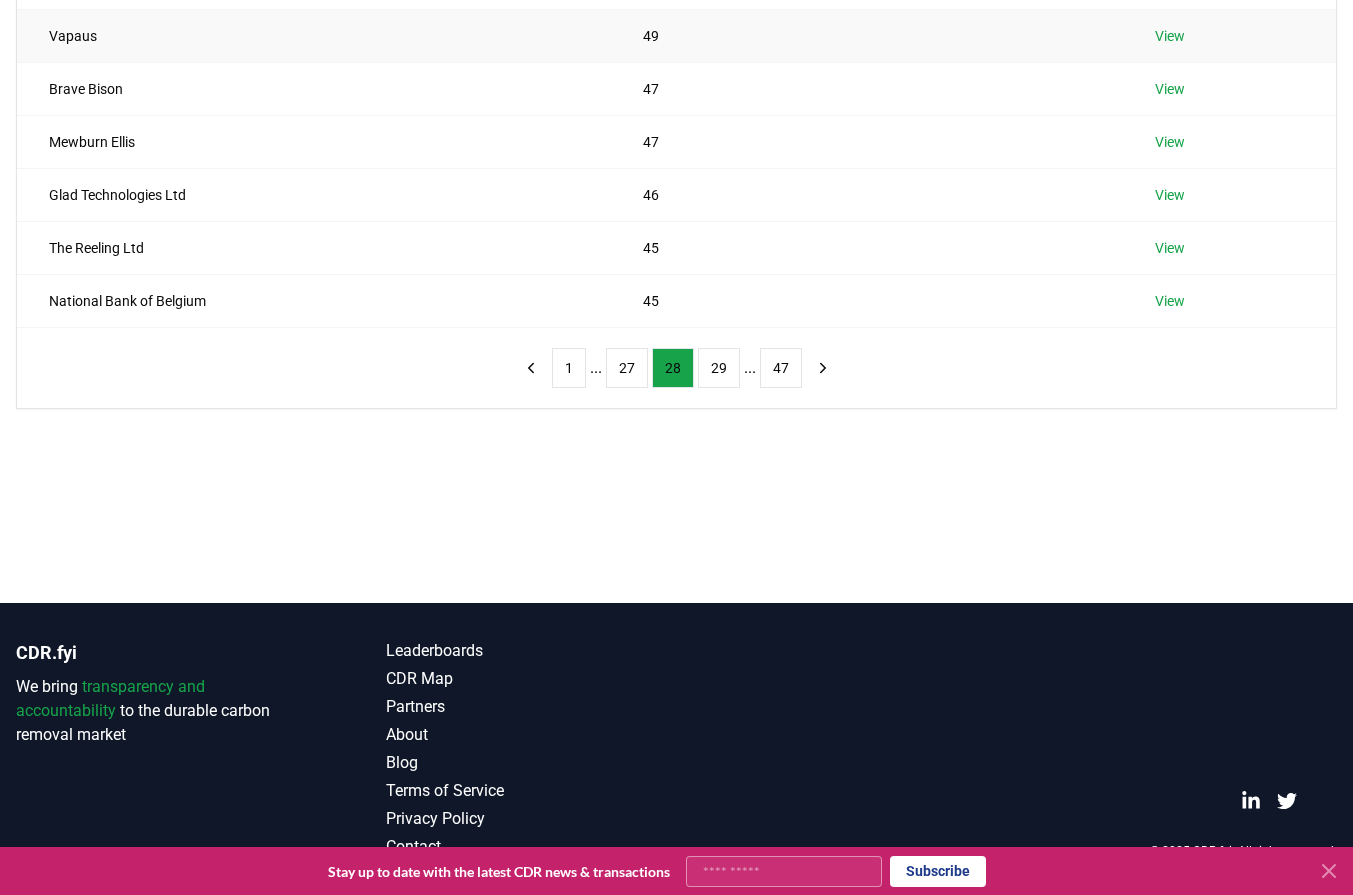 click on "Vapaus" at bounding box center (314, 35) 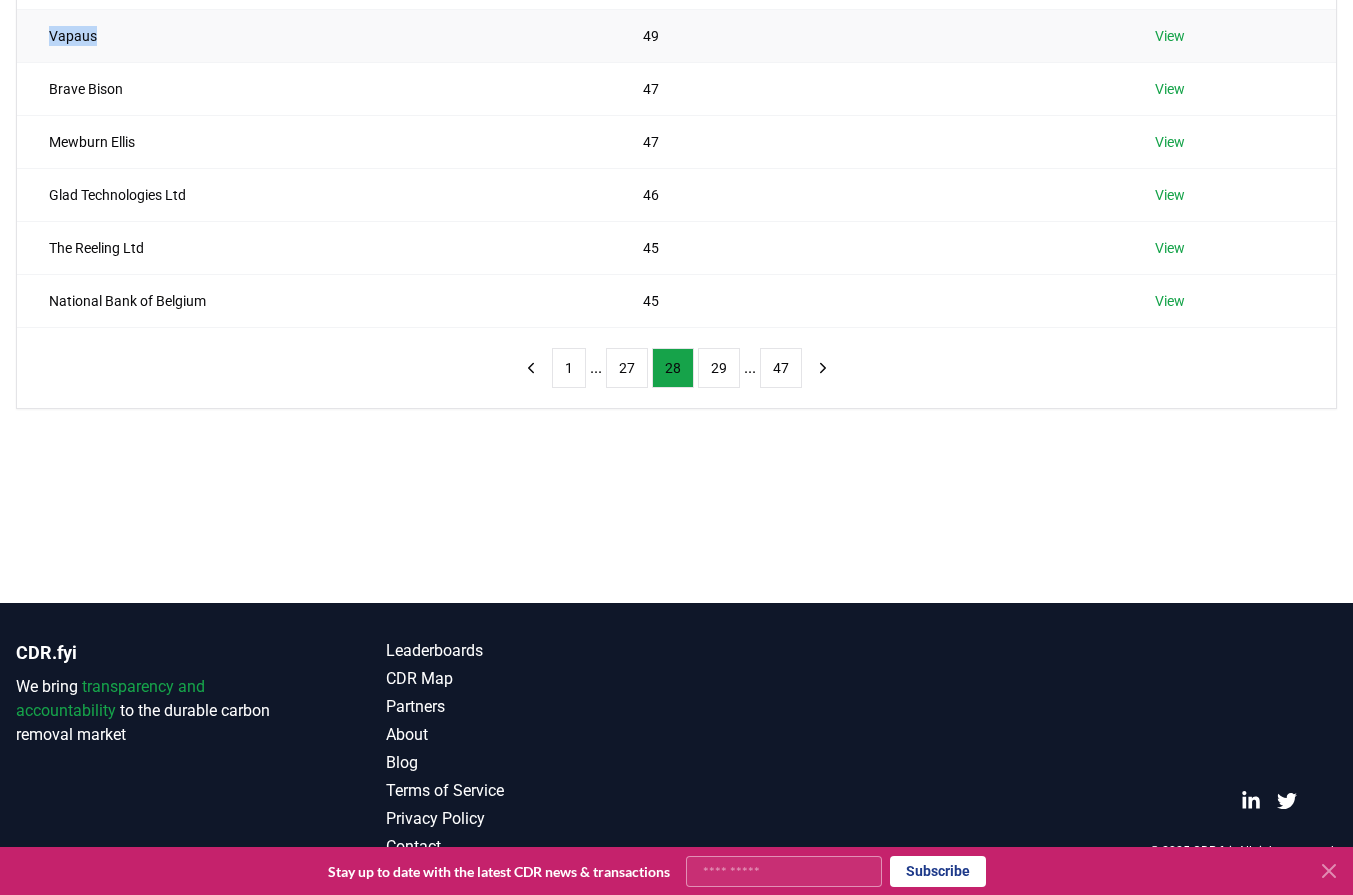 click on "Vapaus" at bounding box center [314, 35] 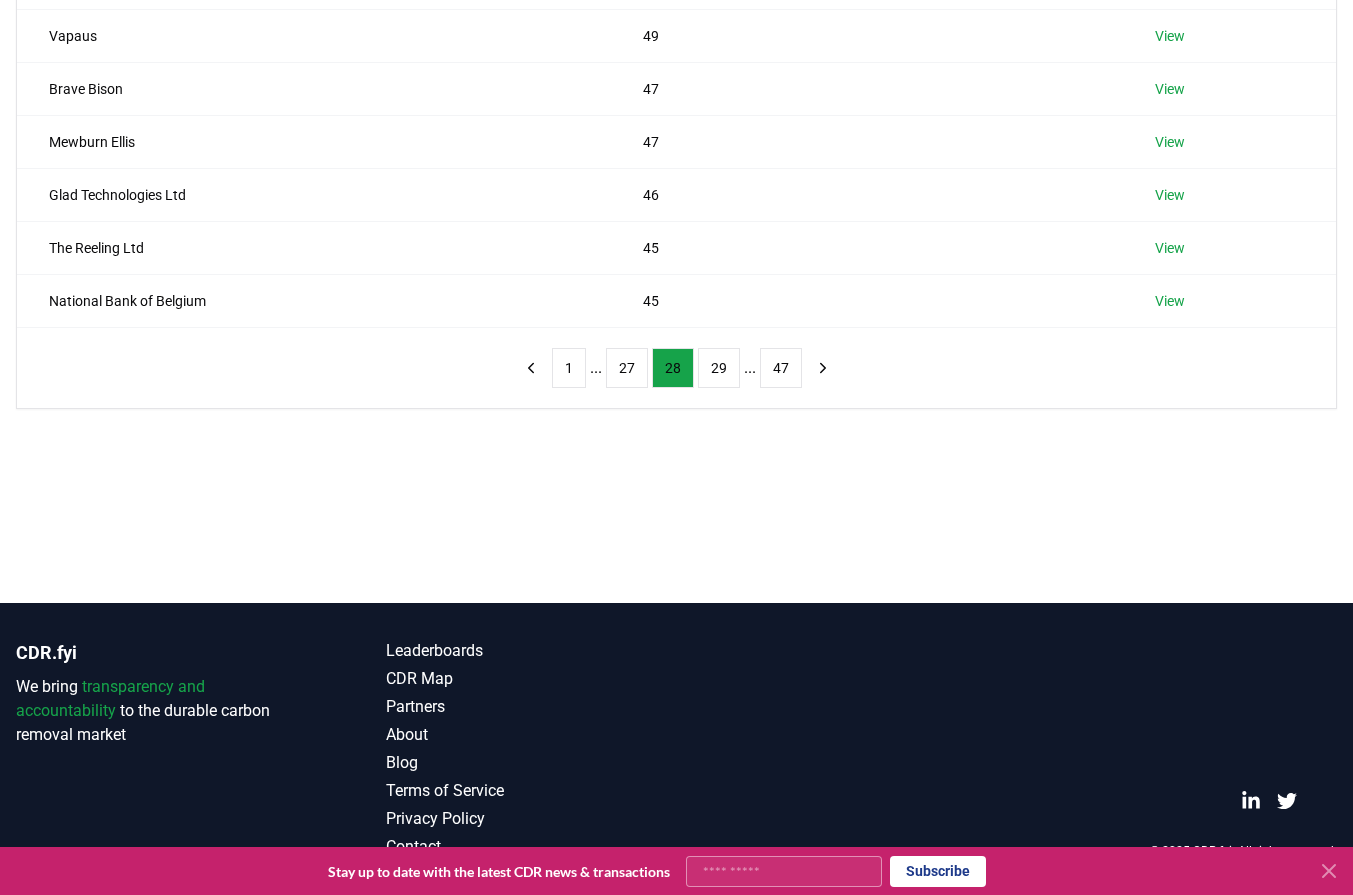 click on "Suppliers Purchasers Services Name Tons Purchased ICF Consulting 50 View Dr. Ernst Martin Weihreter 50 View Tekniikan akateemiset TEK 50 View Delftsch Studenten Corps 50 View Vapaus 49 View Brave Bison 47 View Mewburn Ellis 47 View Glad Technologies Ltd 46 View The Reeling Ltd 45 View National Bank of Belgium 45 View 1 ... 27 28 29 ... 47" at bounding box center (676, 98) 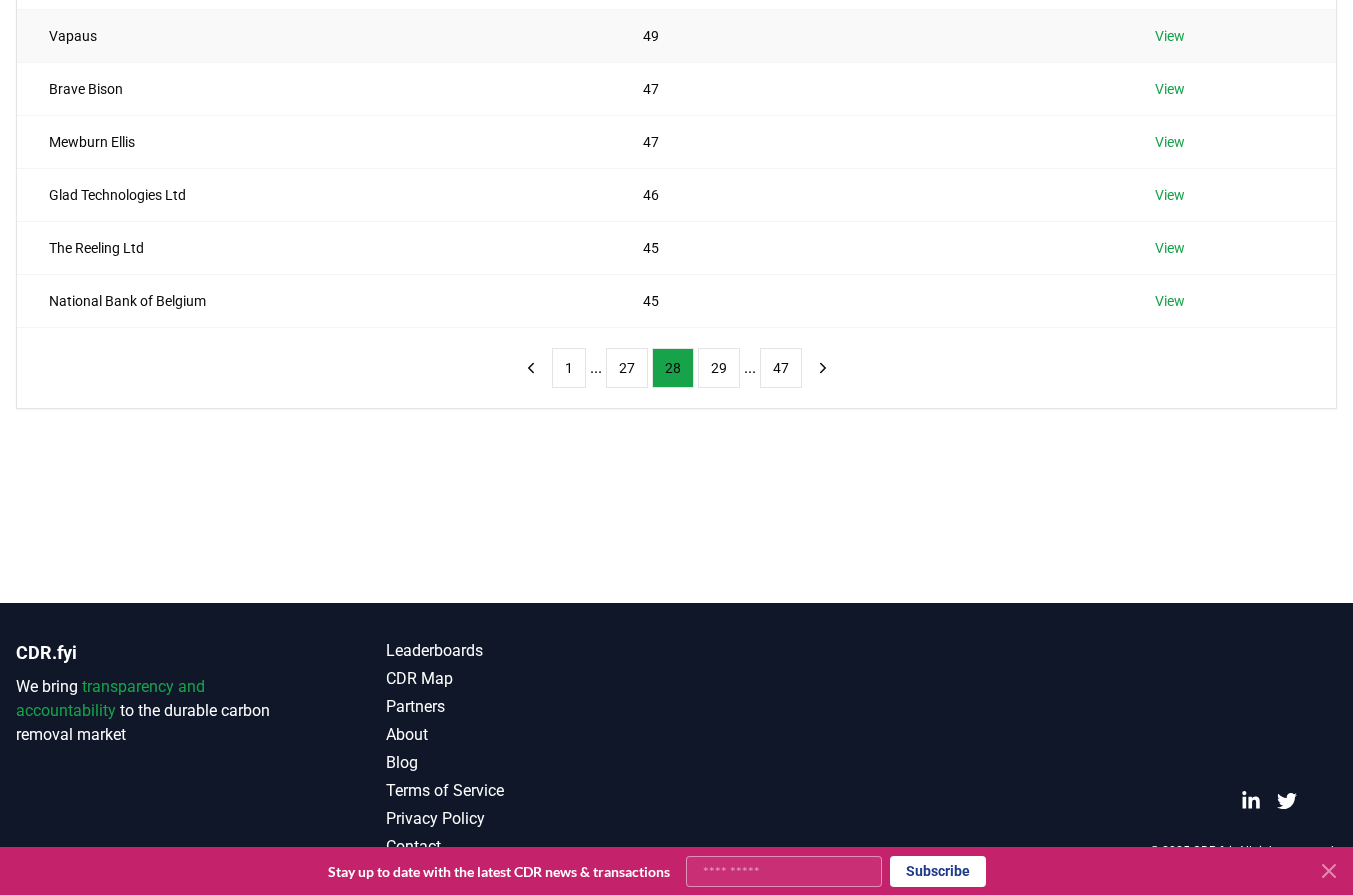 click on "Vapaus" at bounding box center (314, 35) 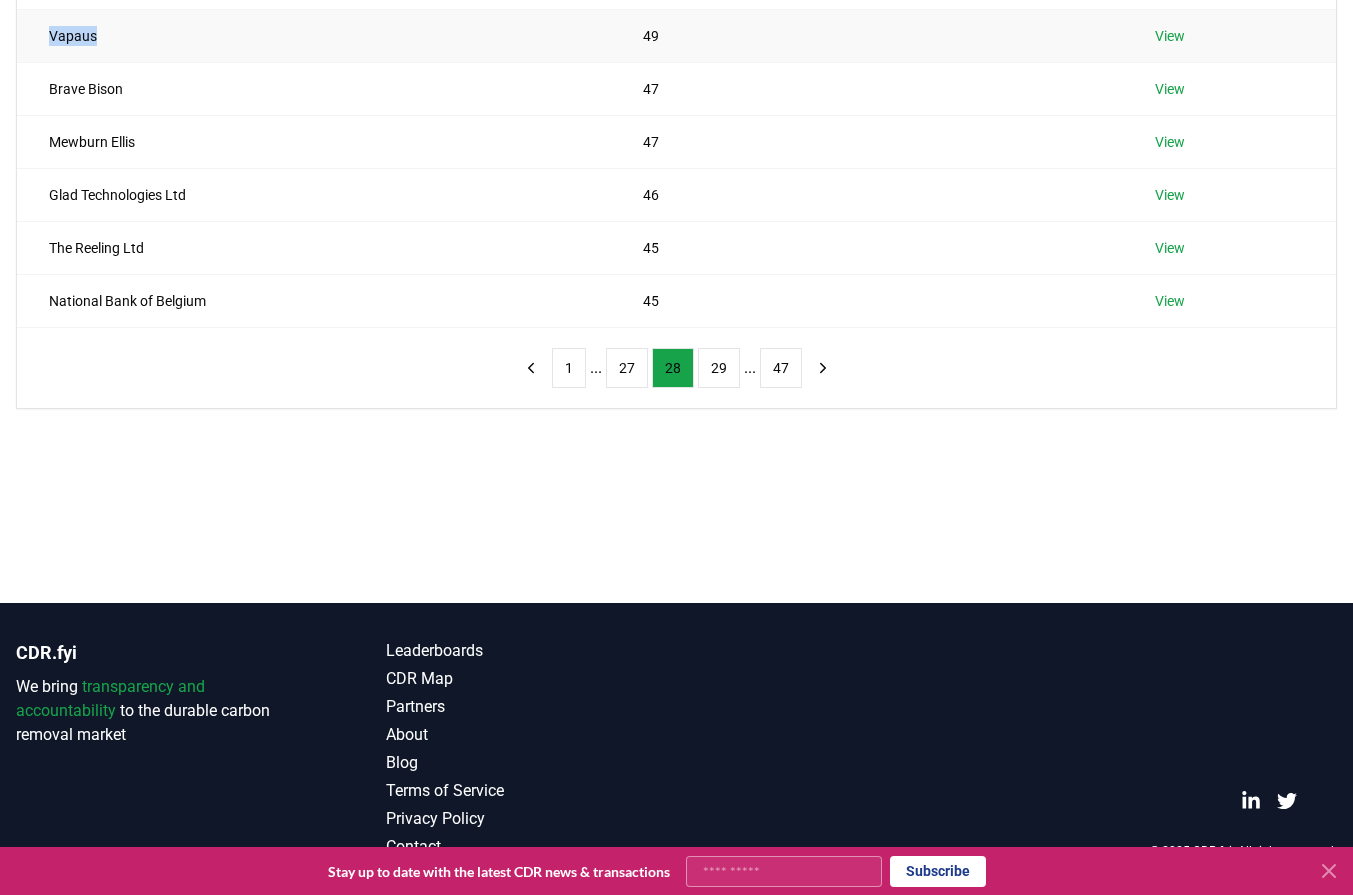 click on "Vapaus" at bounding box center (314, 35) 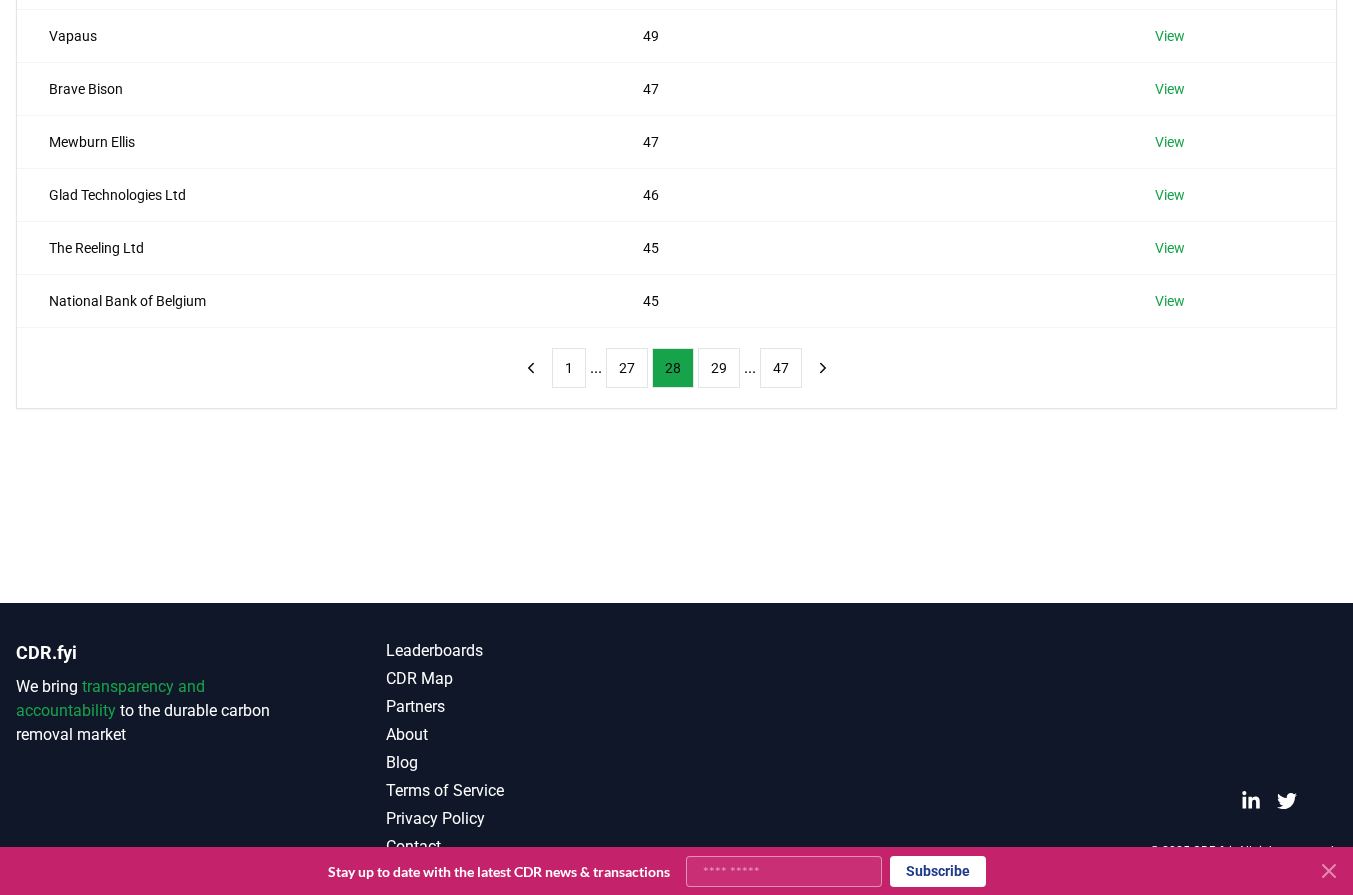 drag, startPoint x: 121, startPoint y: 447, endPoint x: 163, endPoint y: 430, distance: 45.310043 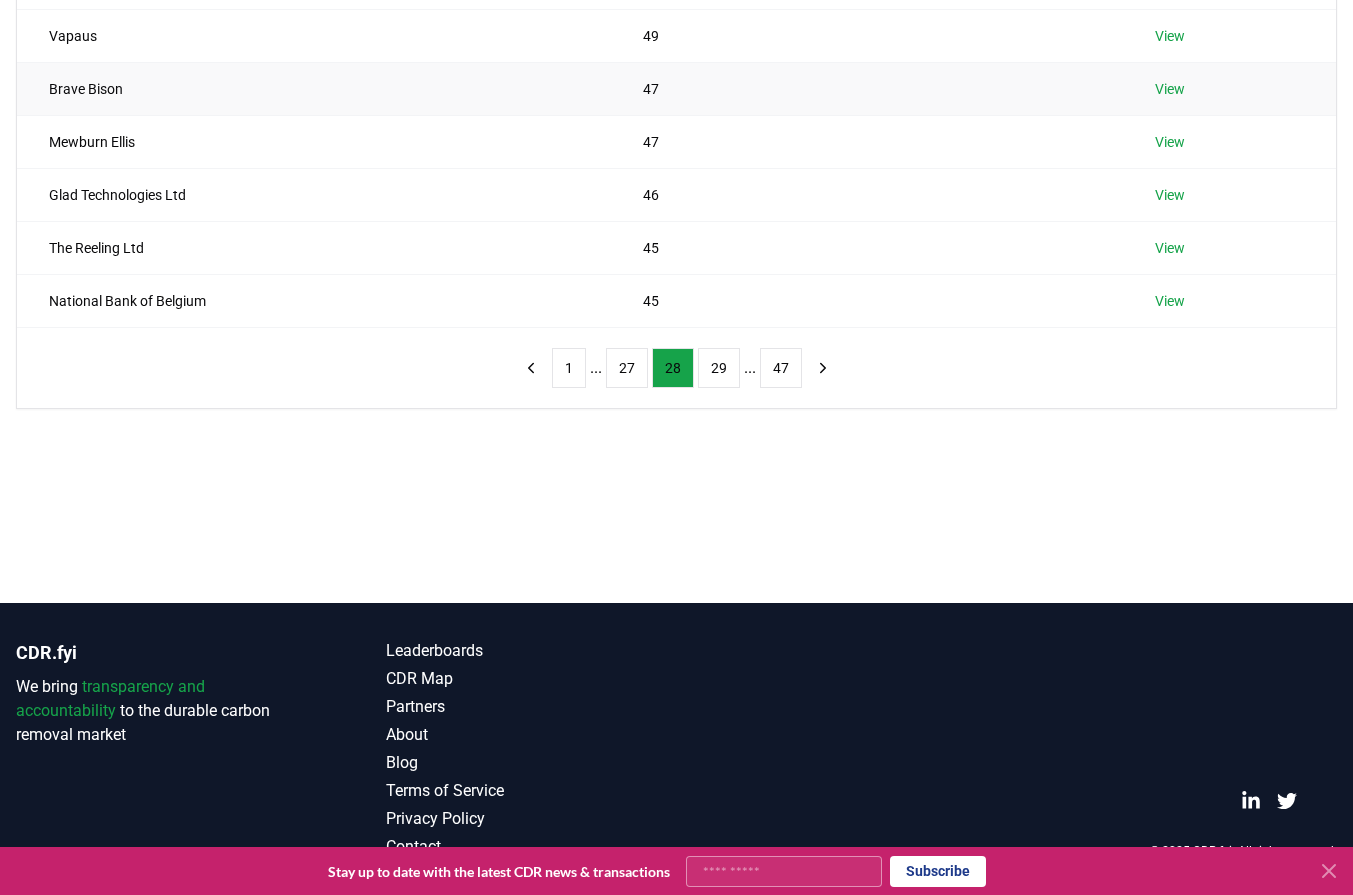 scroll, scrollTop: 0, scrollLeft: 0, axis: both 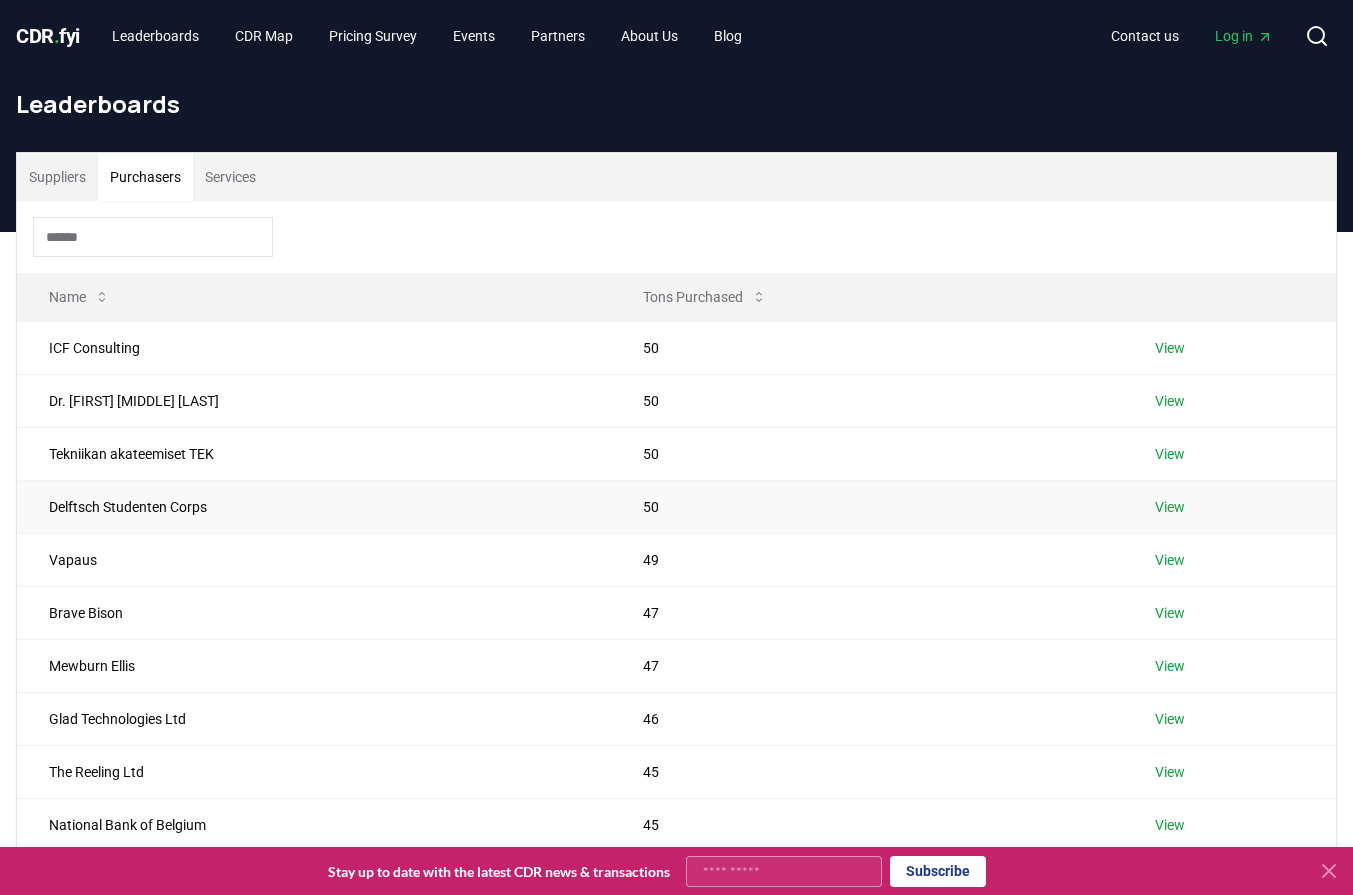 click on "Delftsch Studenten Corps" at bounding box center (314, 506) 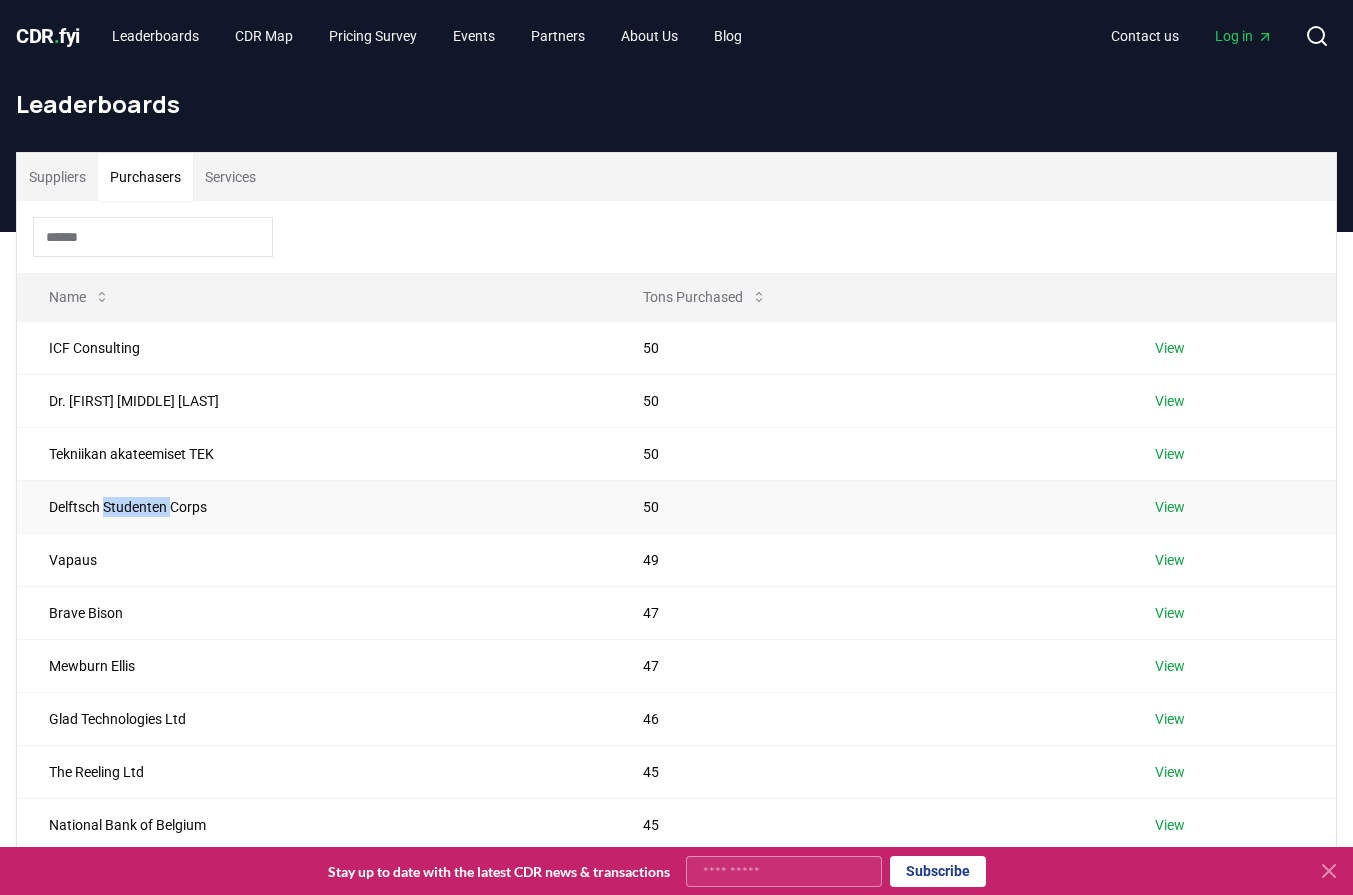 click on "Delftsch Studenten Corps" at bounding box center [314, 506] 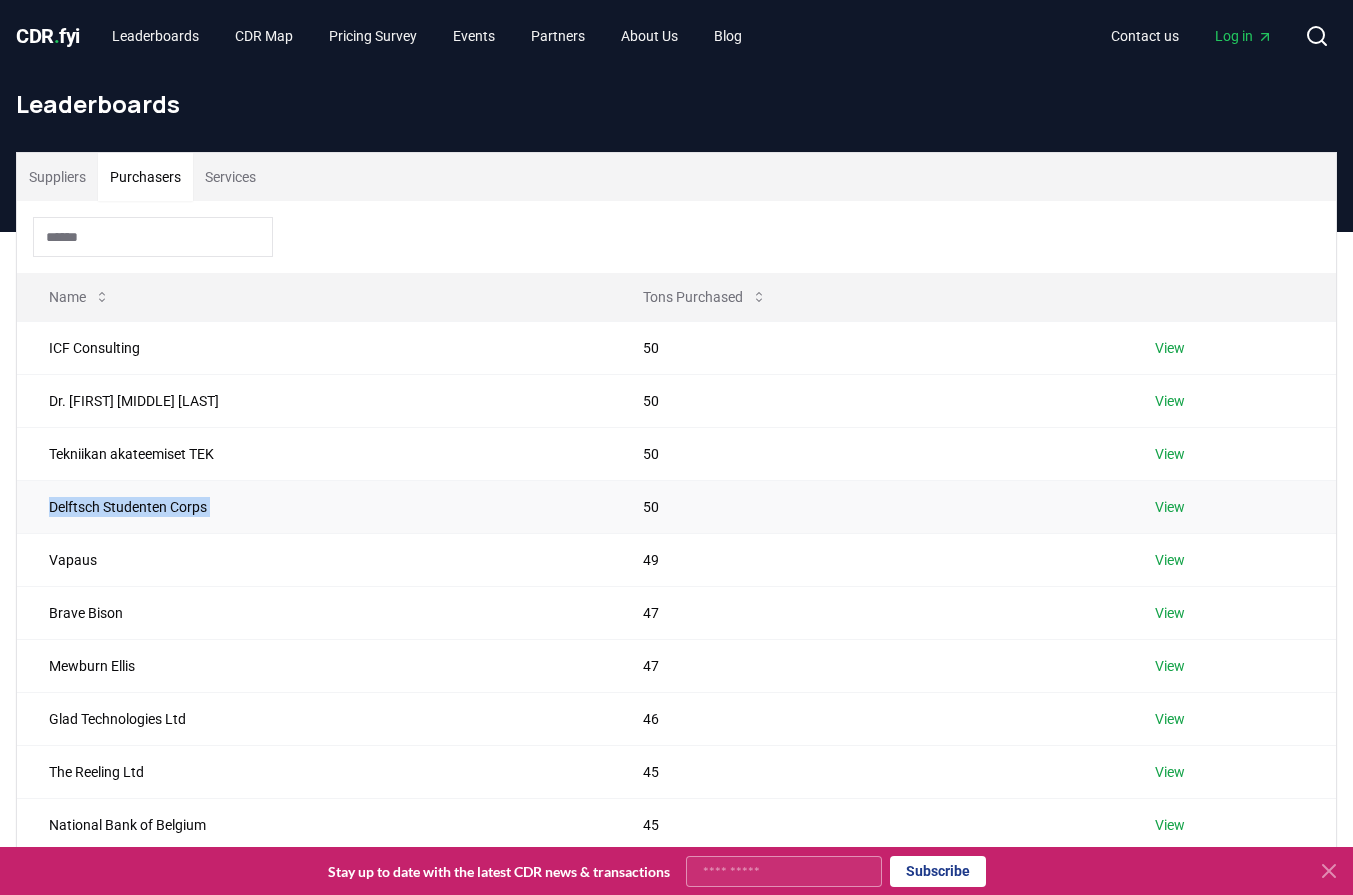 click on "Delftsch Studenten Corps" at bounding box center [314, 506] 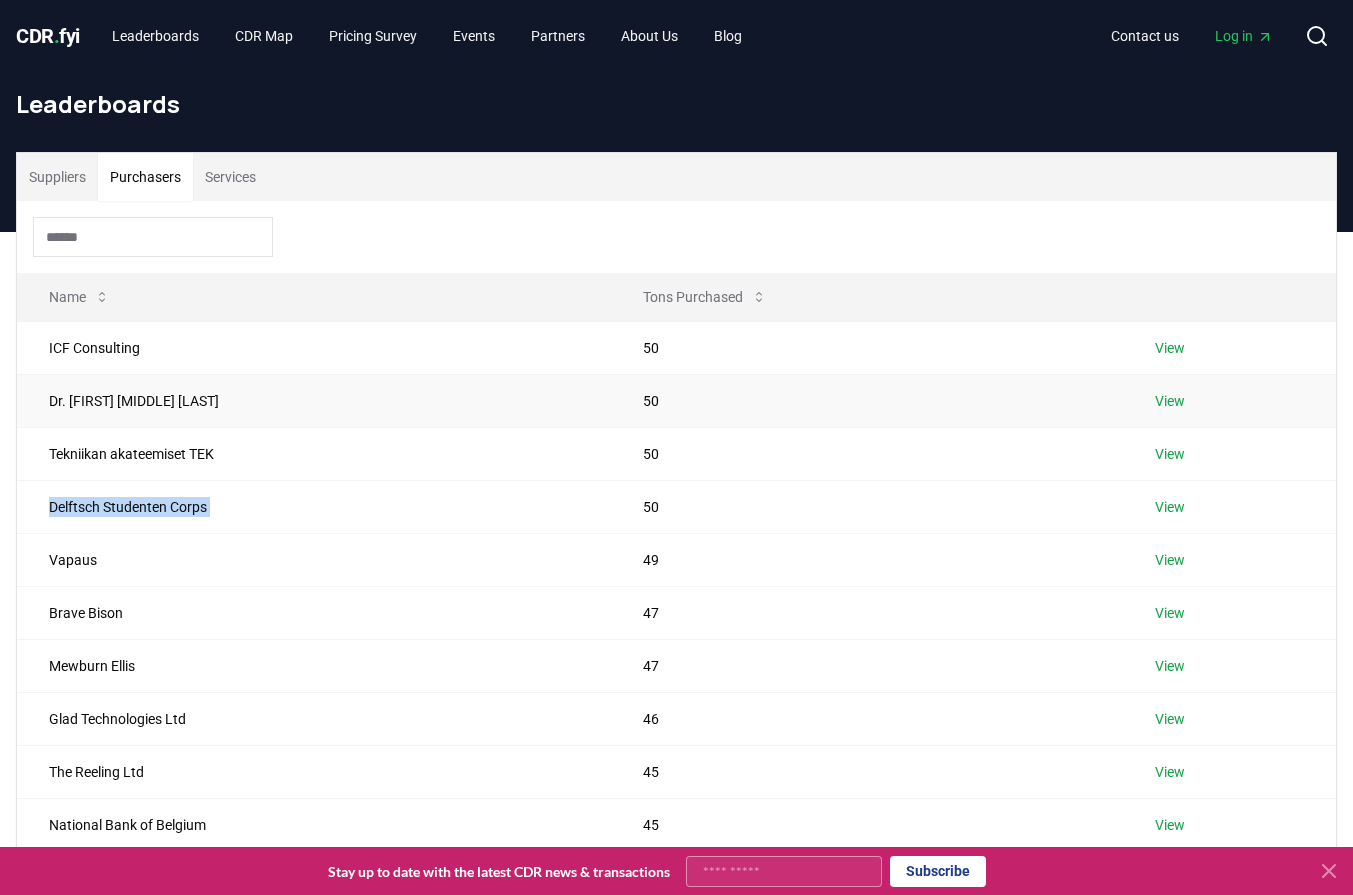 click on "Dr. Ernst Martin Weihreter" at bounding box center (314, 400) 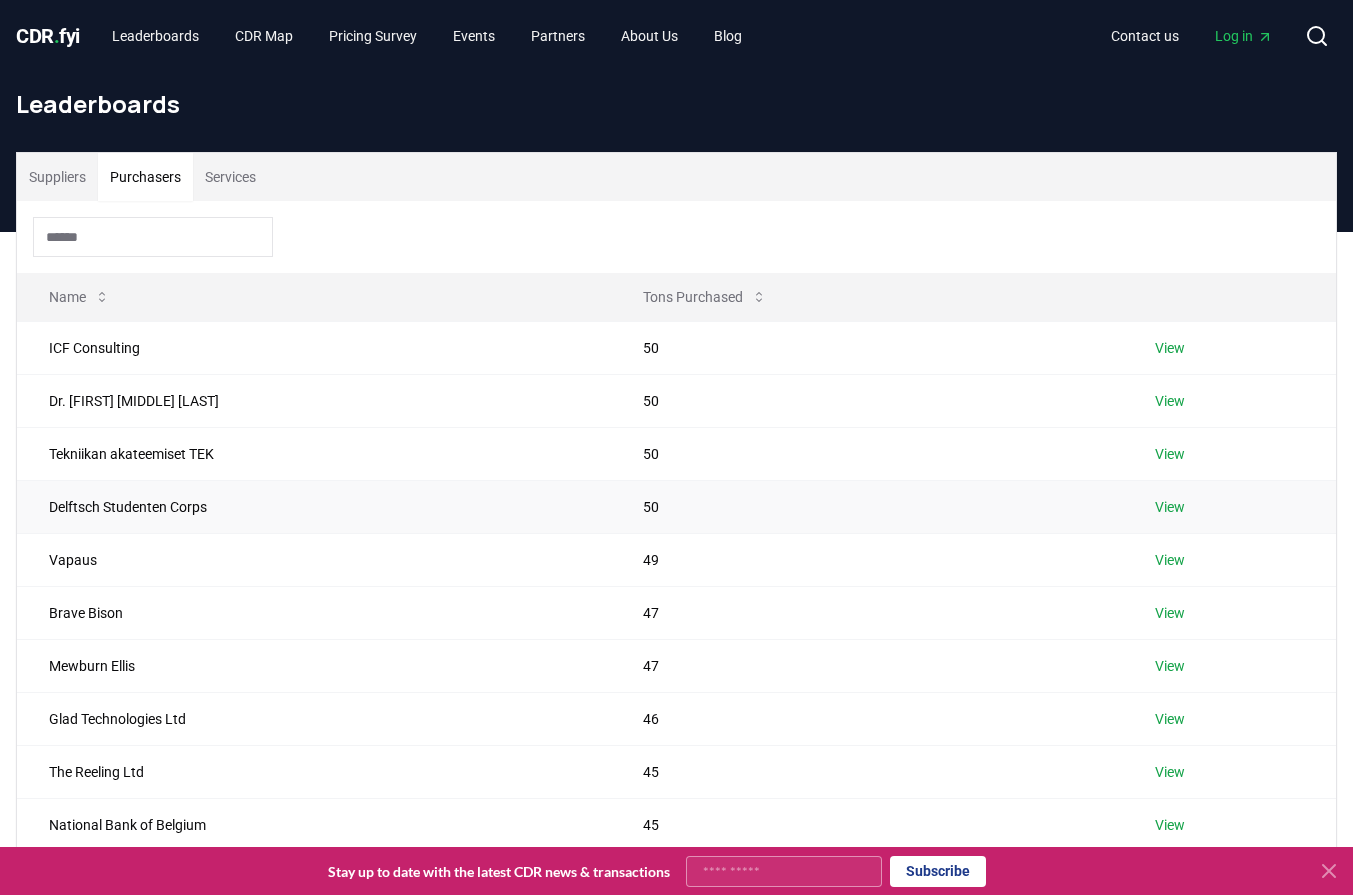 click on "Delftsch Studenten Corps" at bounding box center [314, 506] 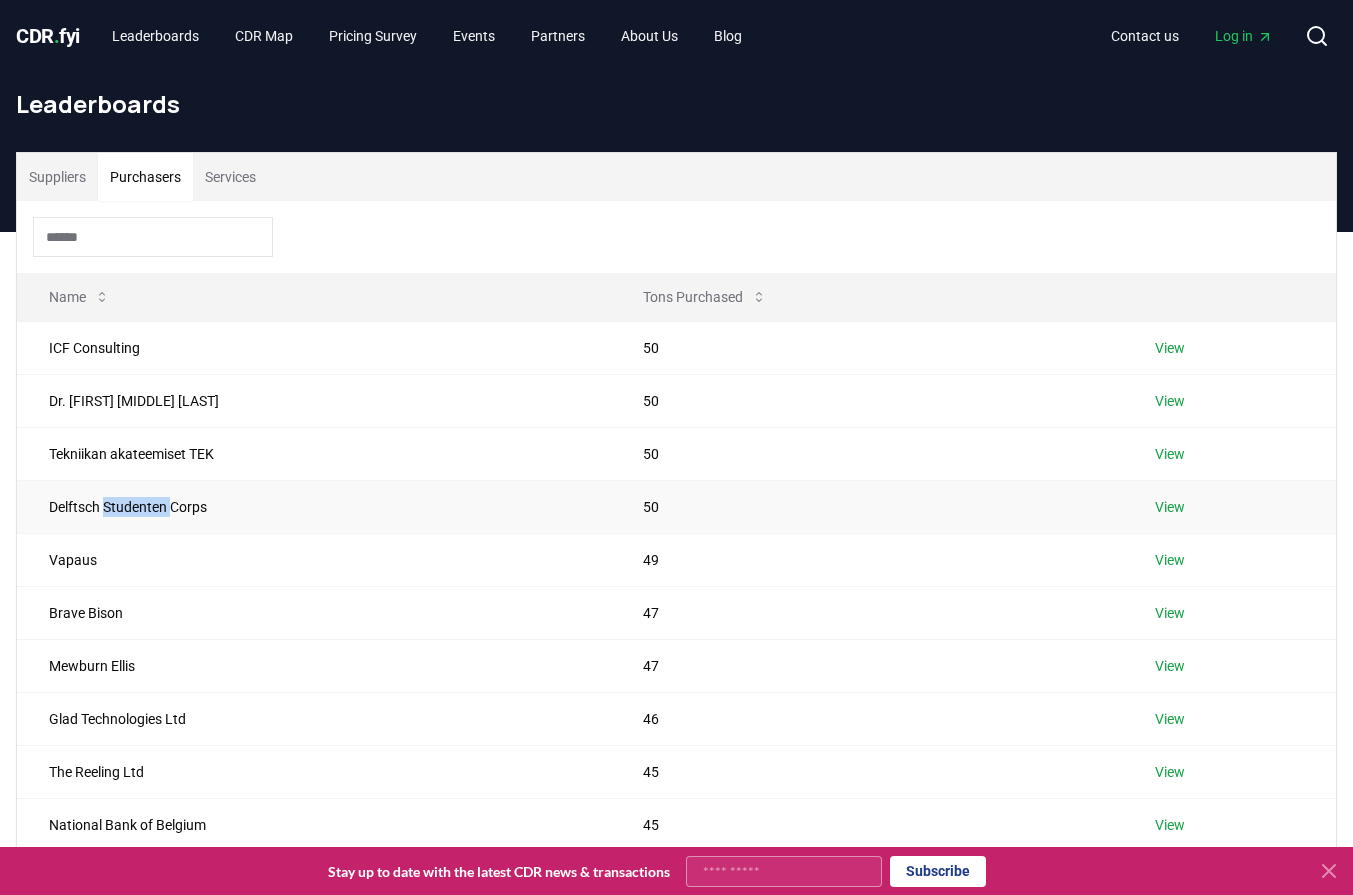 click on "Delftsch Studenten Corps" at bounding box center [314, 506] 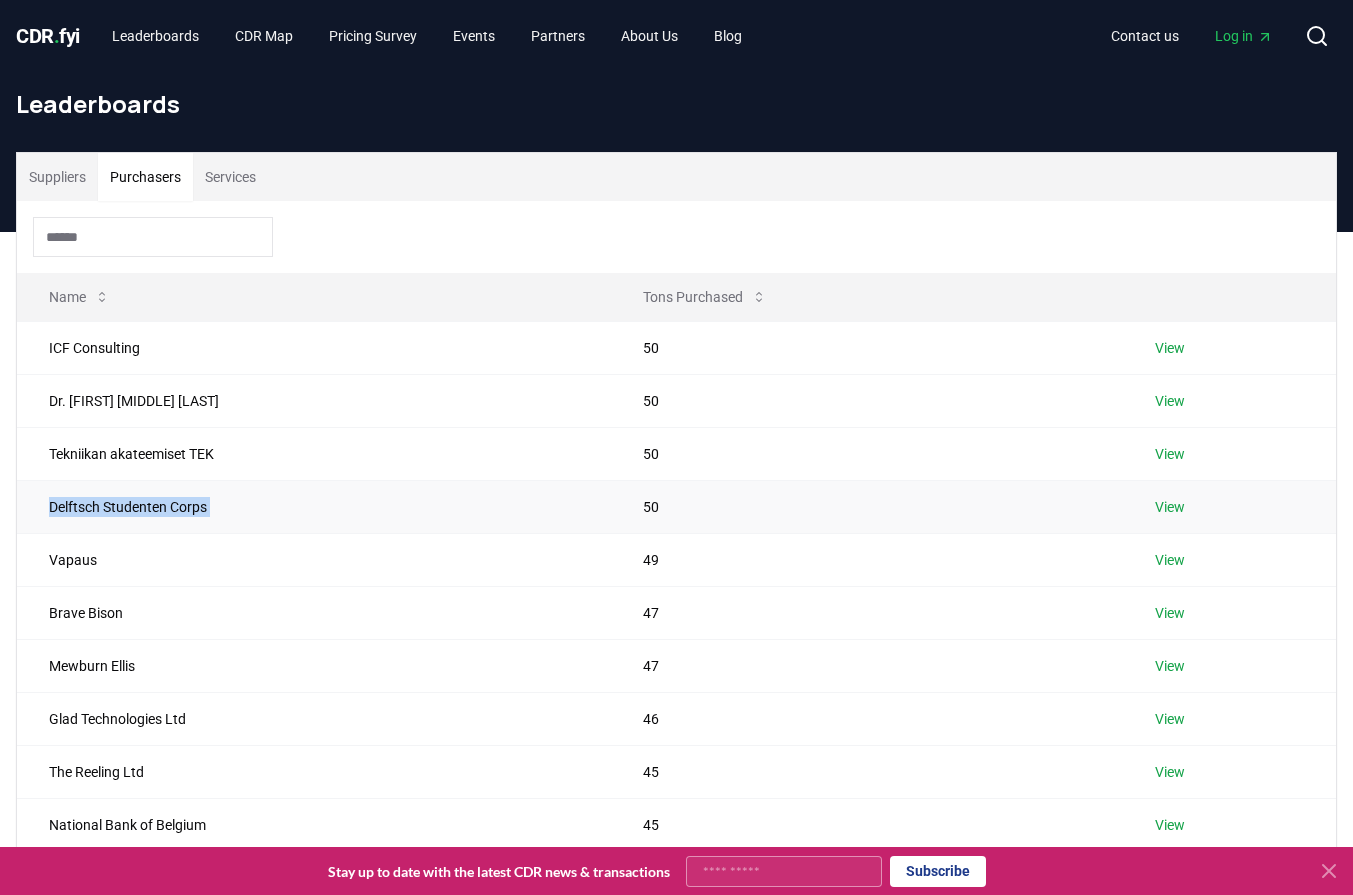 click on "Delftsch Studenten Corps" at bounding box center (314, 506) 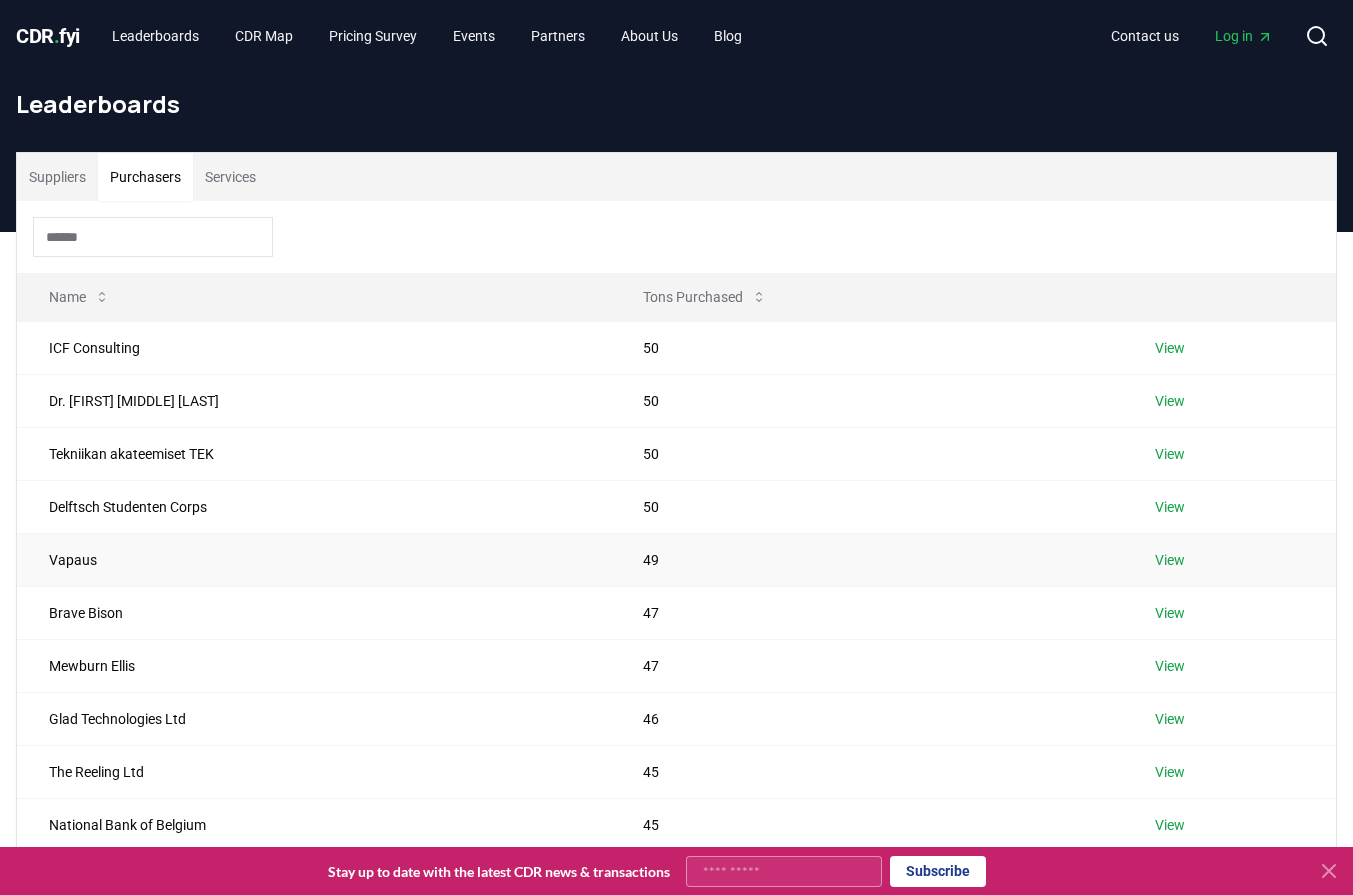 click on "Vapaus" at bounding box center (314, 559) 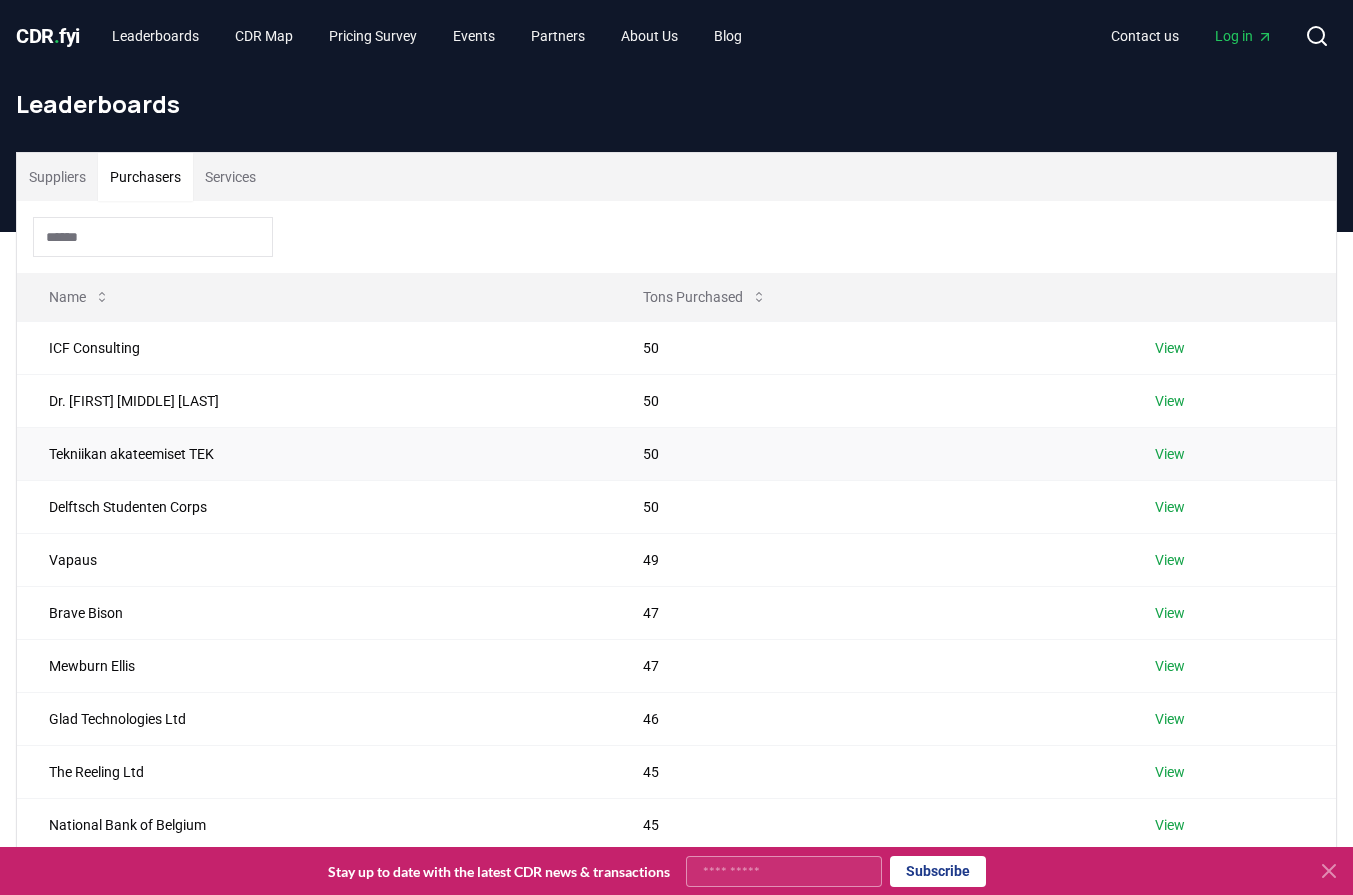 click on "Tekniikan akateemiset TEK" at bounding box center [314, 453] 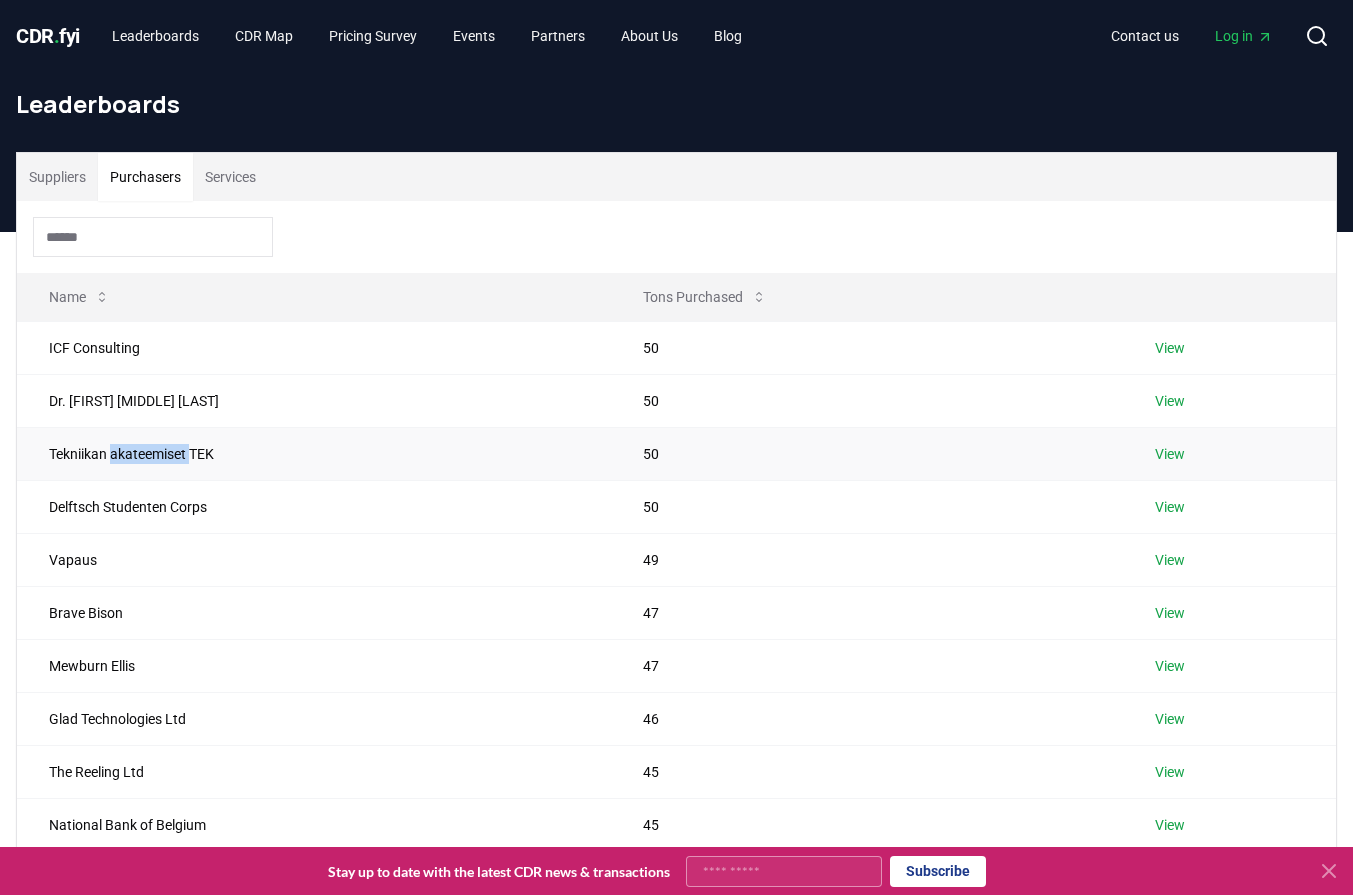 click on "Tekniikan akateemiset TEK" at bounding box center (314, 453) 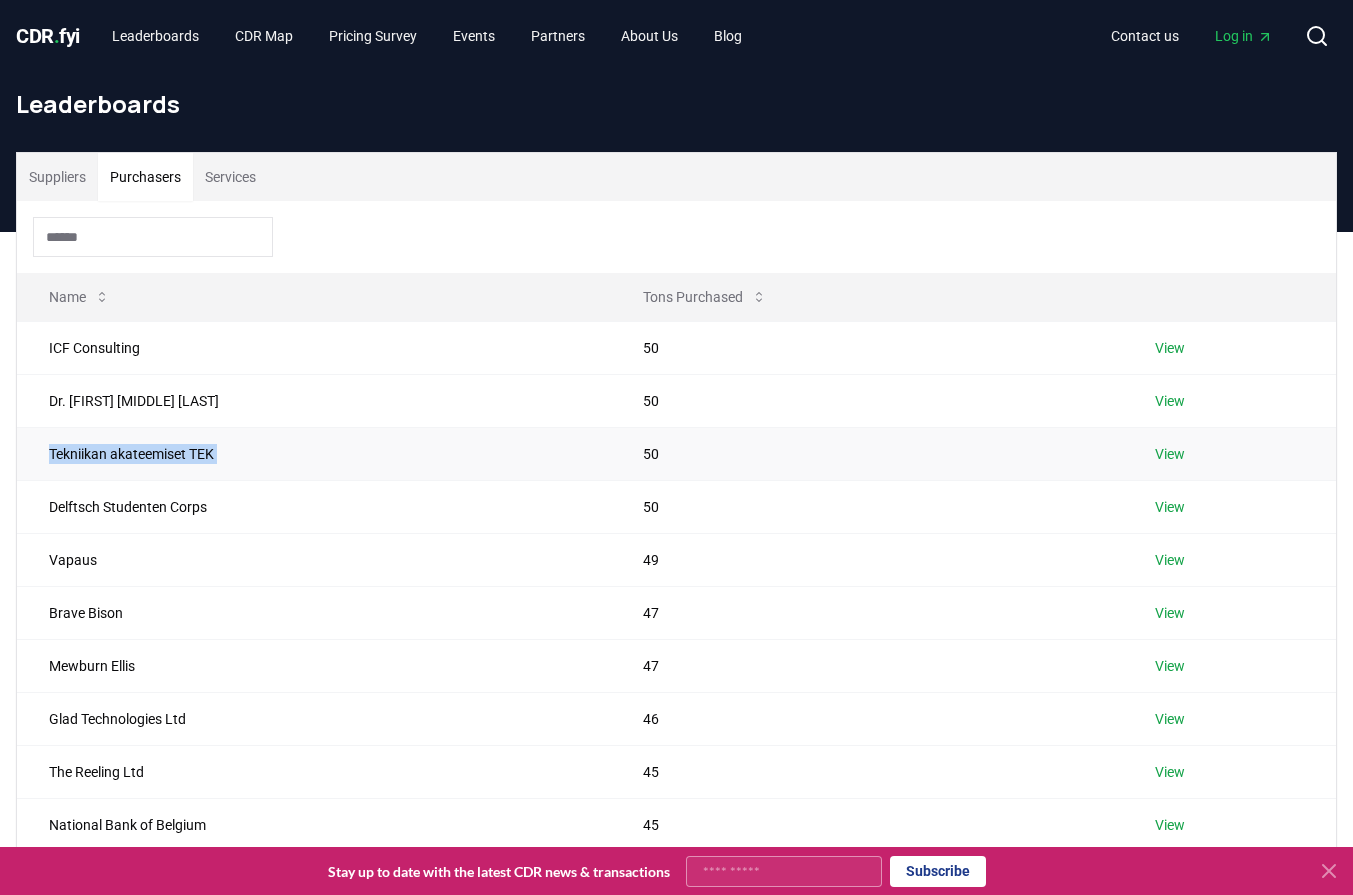 click on "Tekniikan akateemiset TEK" at bounding box center [314, 453] 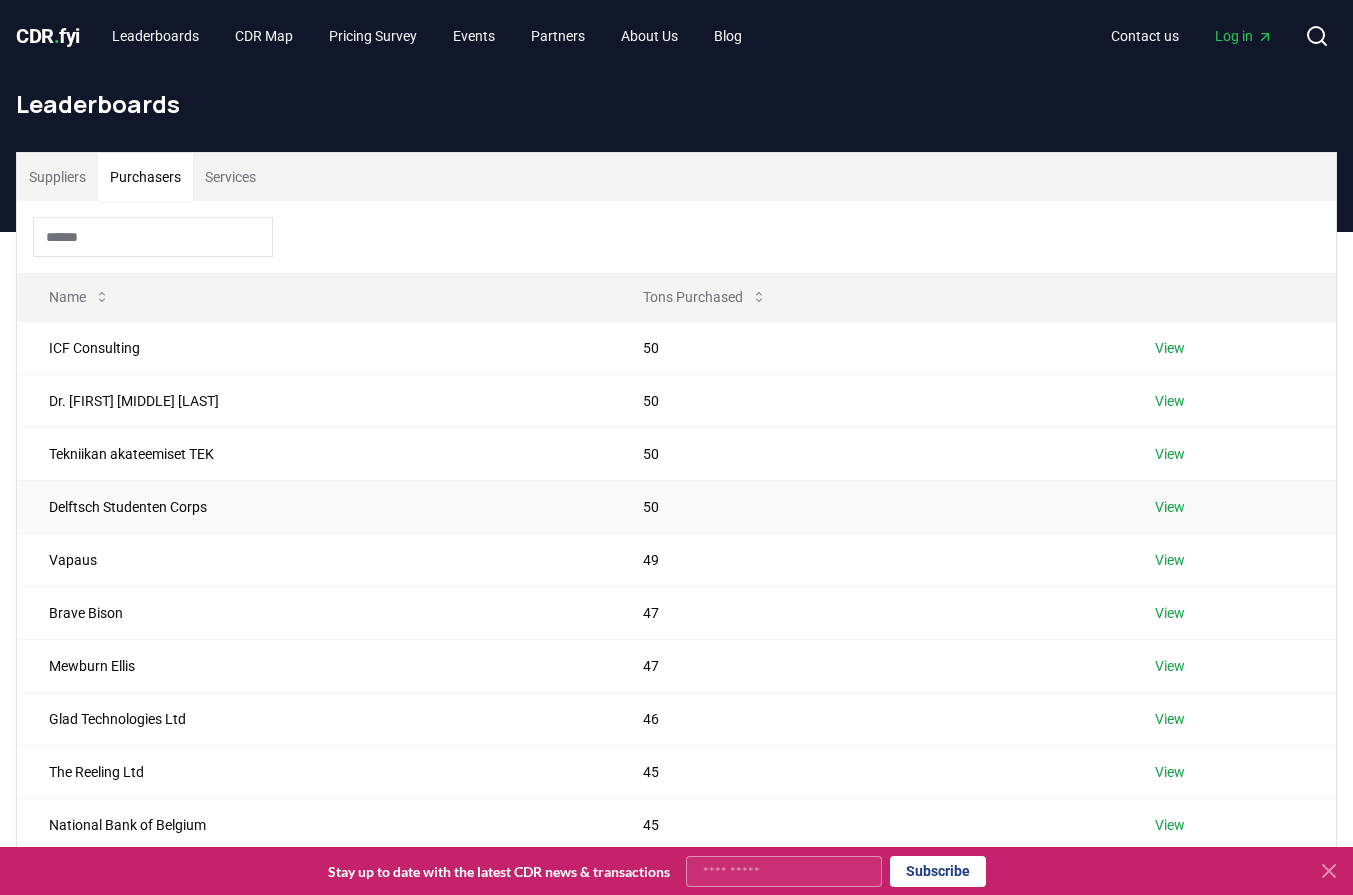 click on "Delftsch Studenten Corps" at bounding box center [314, 506] 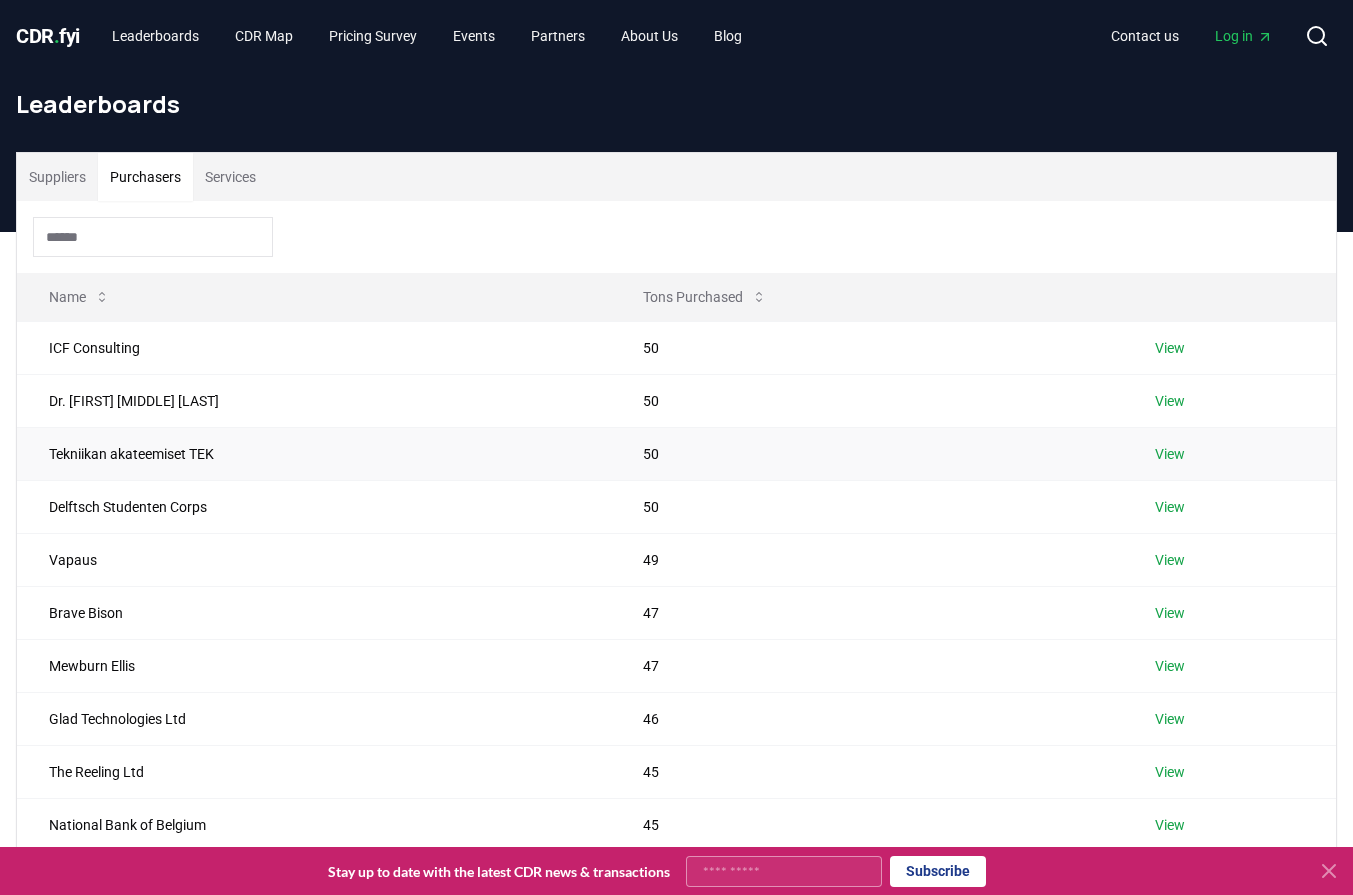 click on "Tekniikan akateemiset TEK" at bounding box center [314, 453] 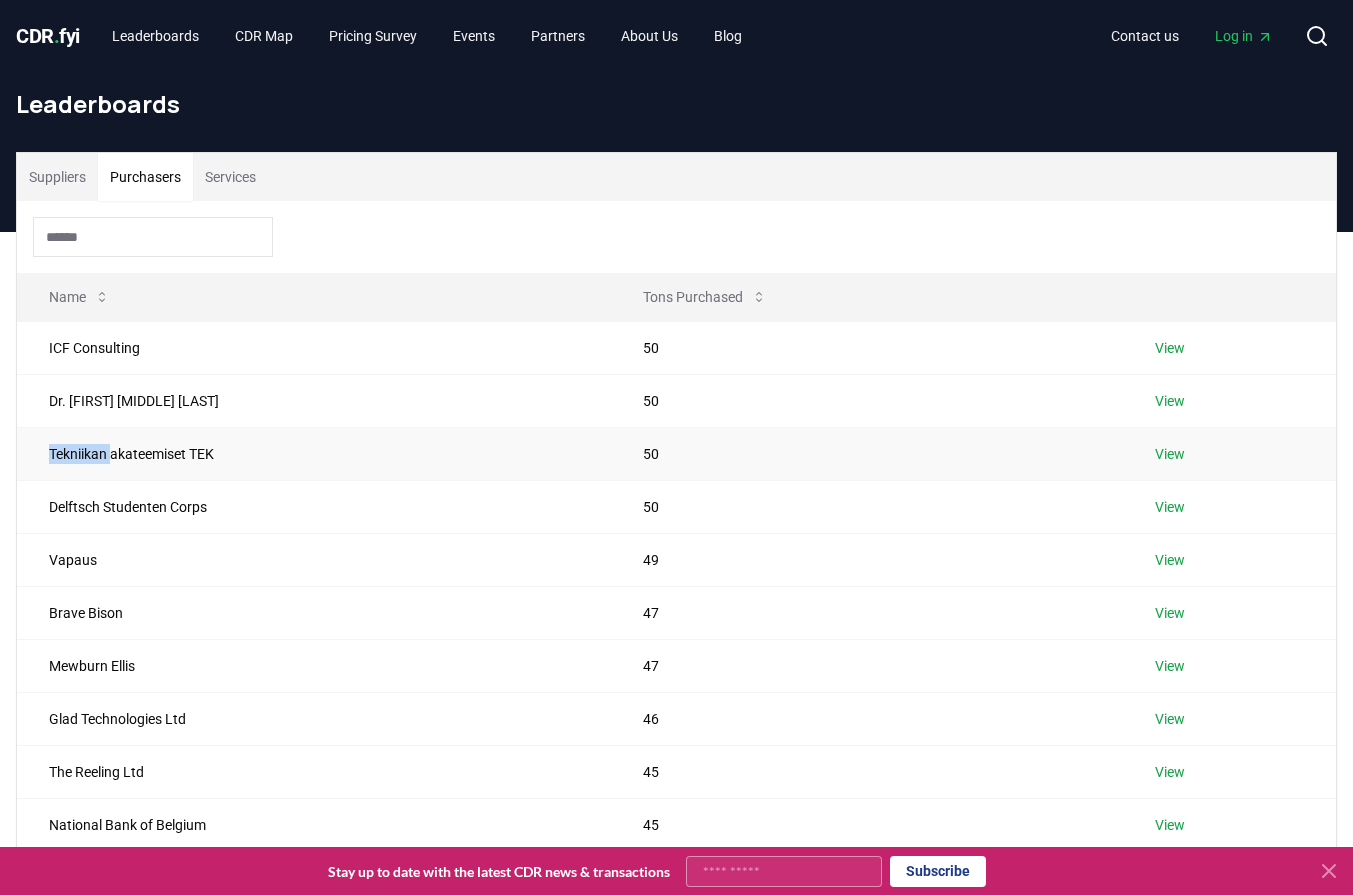 click on "Tekniikan akateemiset TEK" at bounding box center [314, 453] 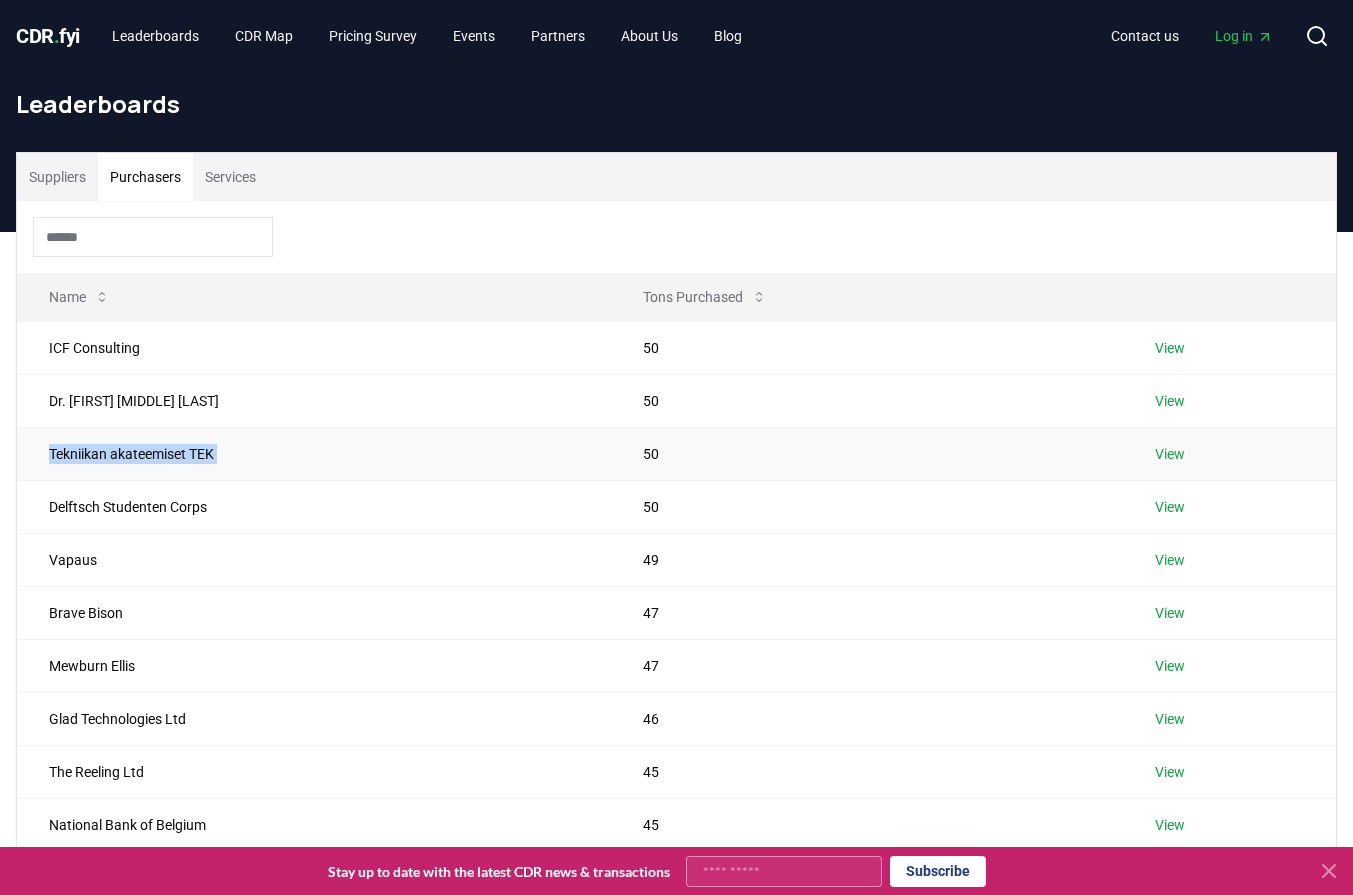 click on "Tekniikan akateemiset TEK" at bounding box center (314, 453) 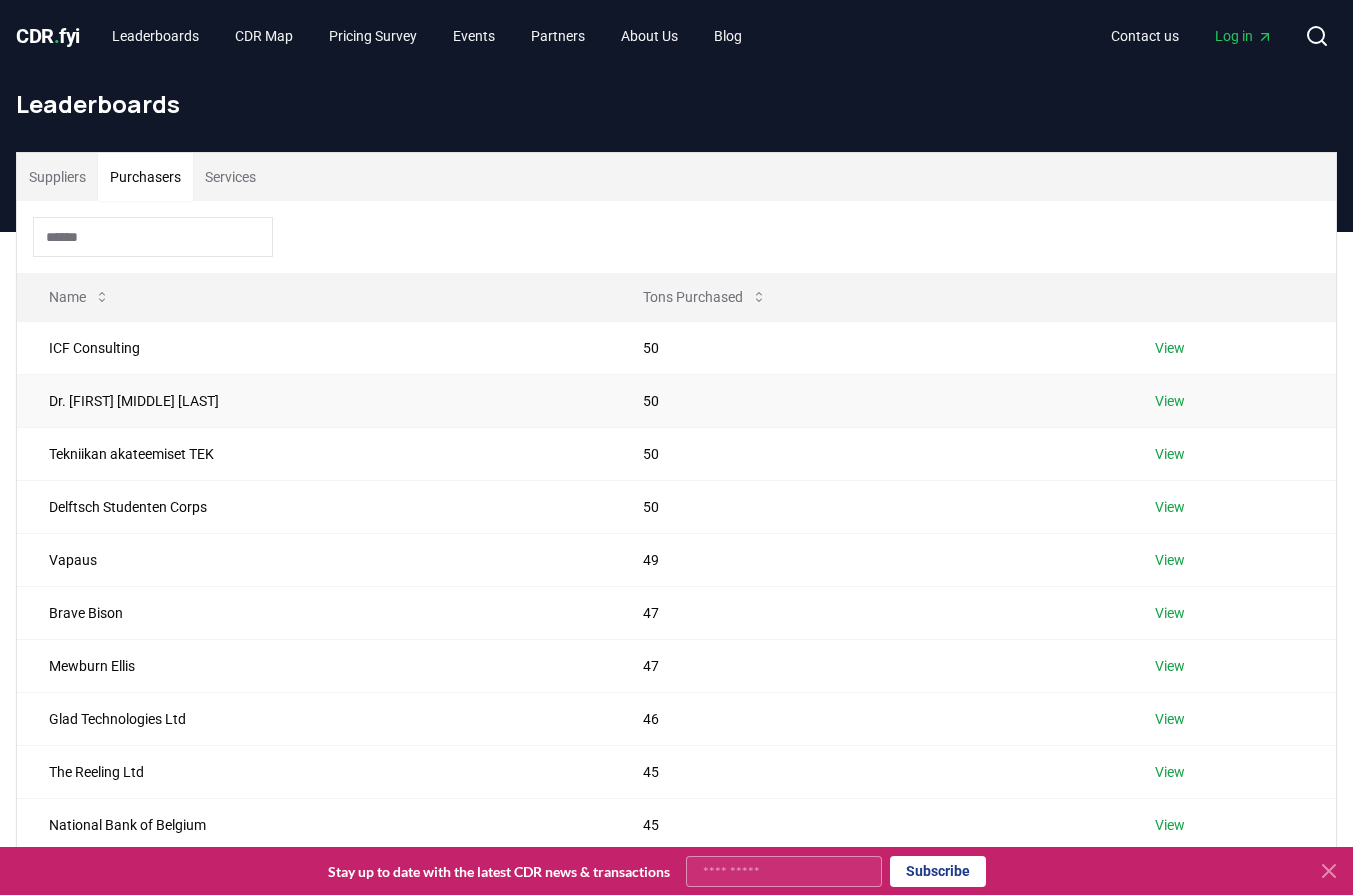click on "Dr. Ernst Martin Weihreter" at bounding box center [314, 400] 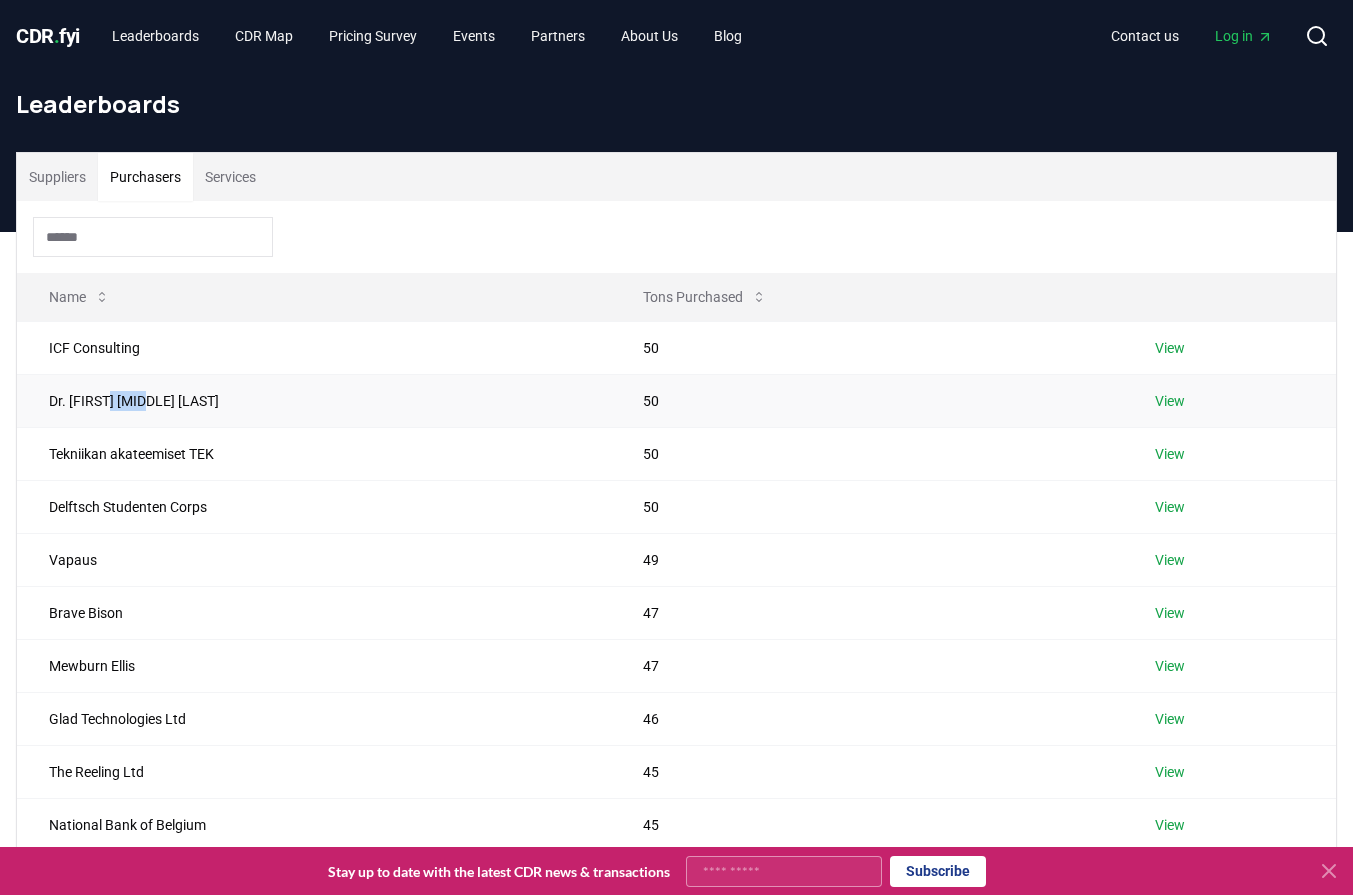 click on "Dr. Ernst Martin Weihreter" at bounding box center [314, 400] 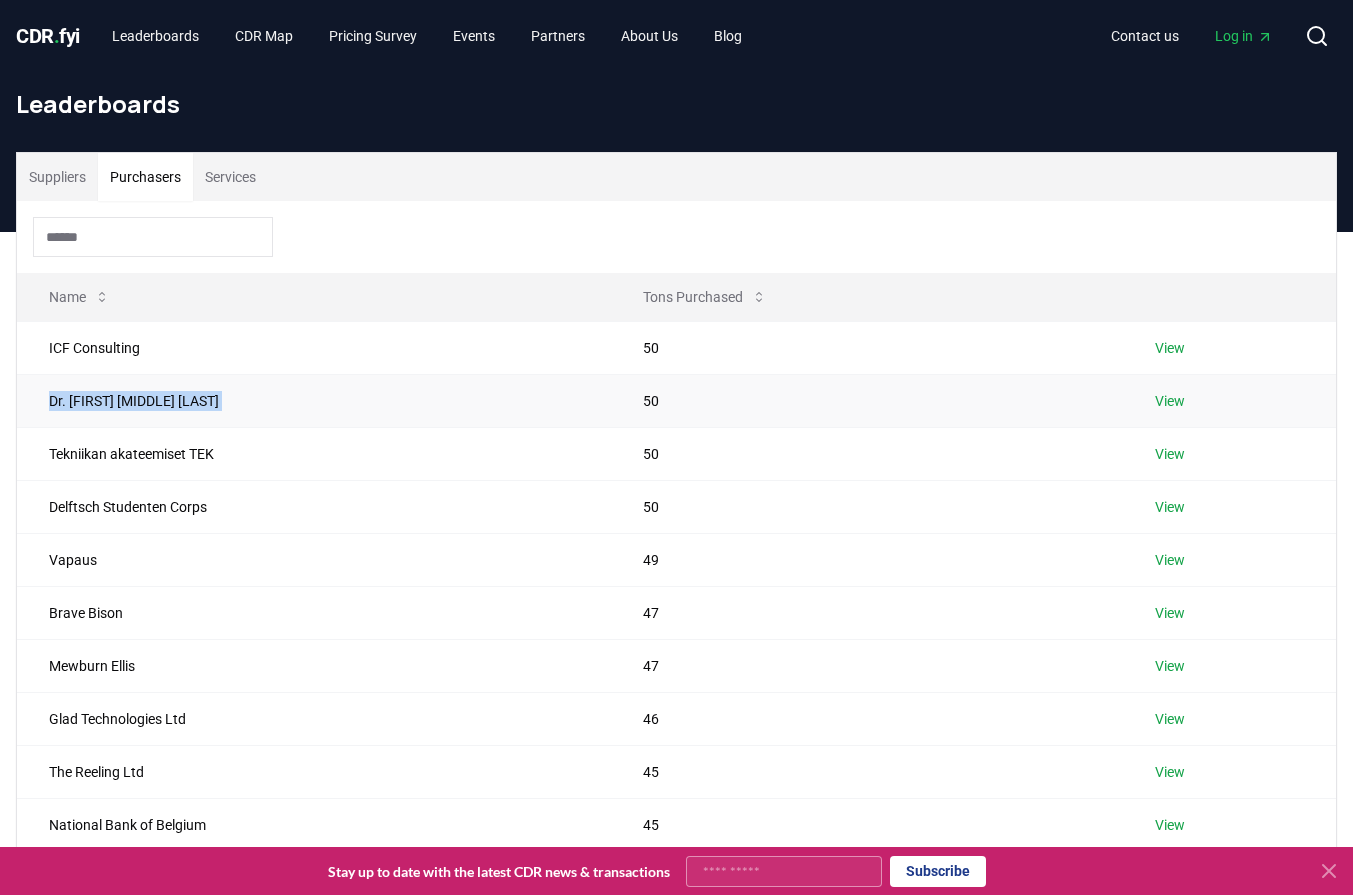 click on "Dr. Ernst Martin Weihreter" at bounding box center (314, 400) 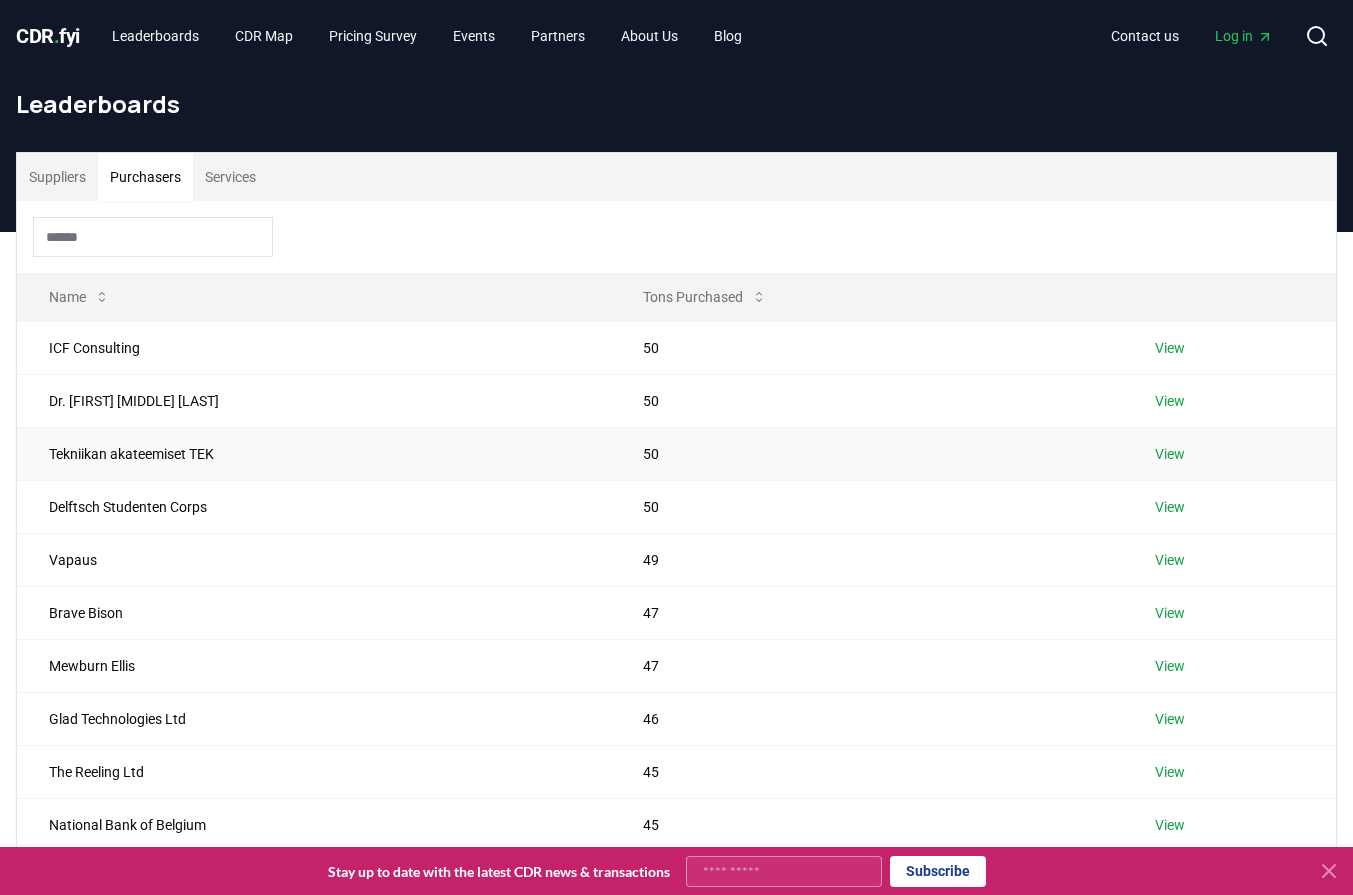 click on "Tekniikan akateemiset TEK" at bounding box center (314, 453) 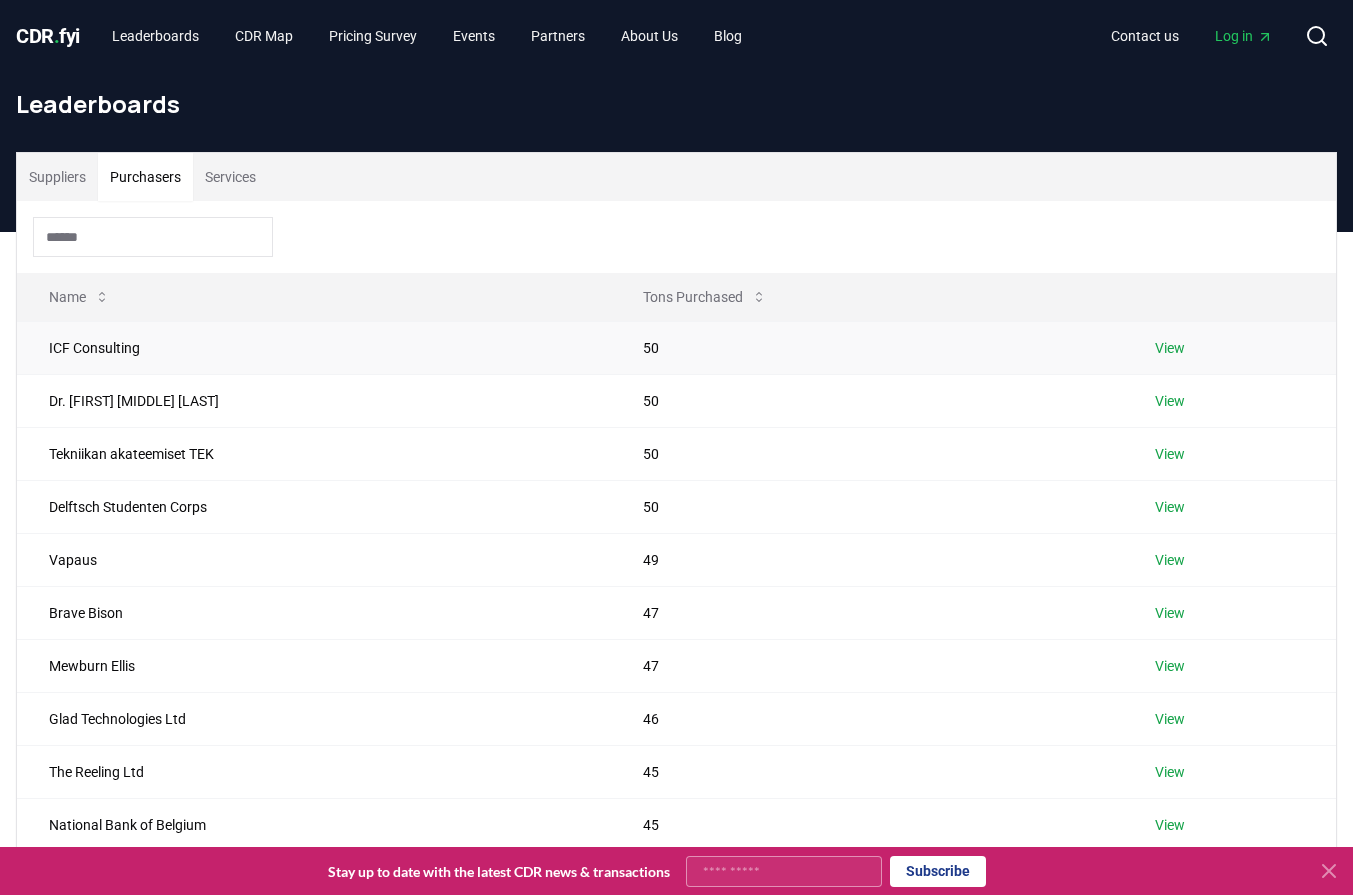 click on "ICF Consulting" at bounding box center (314, 347) 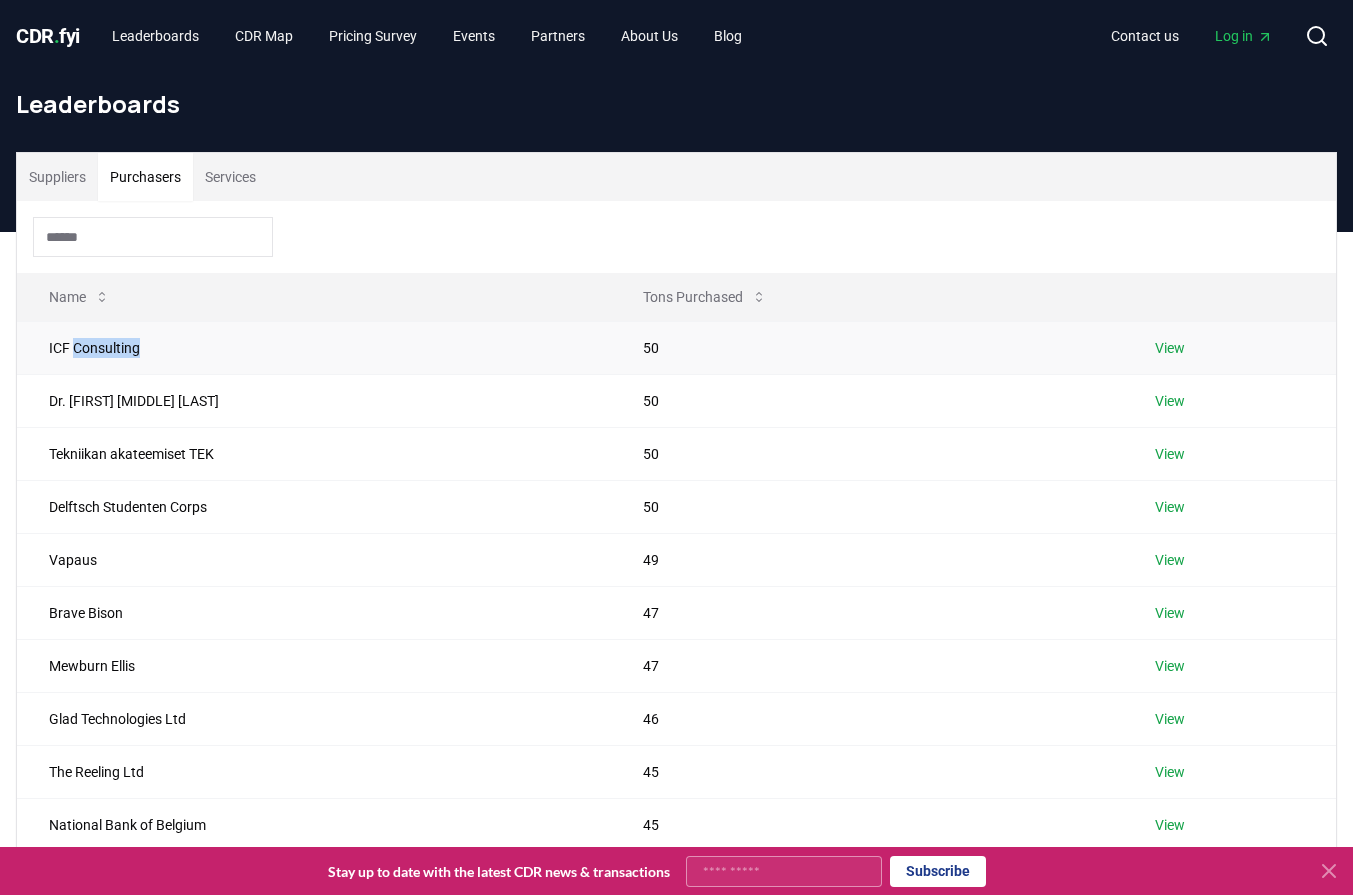 click on "ICF Consulting" at bounding box center [314, 347] 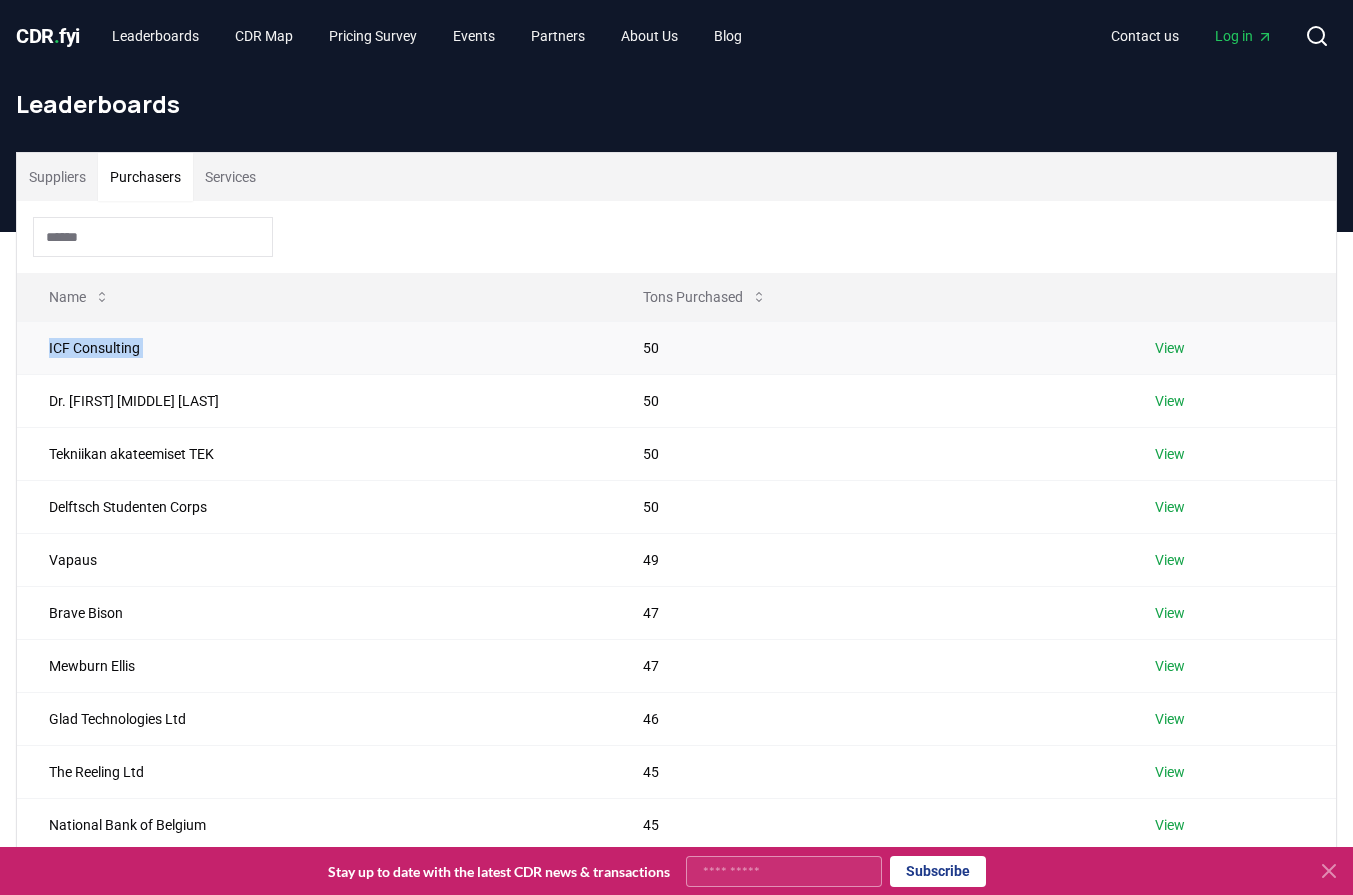 click on "ICF Consulting" at bounding box center (314, 347) 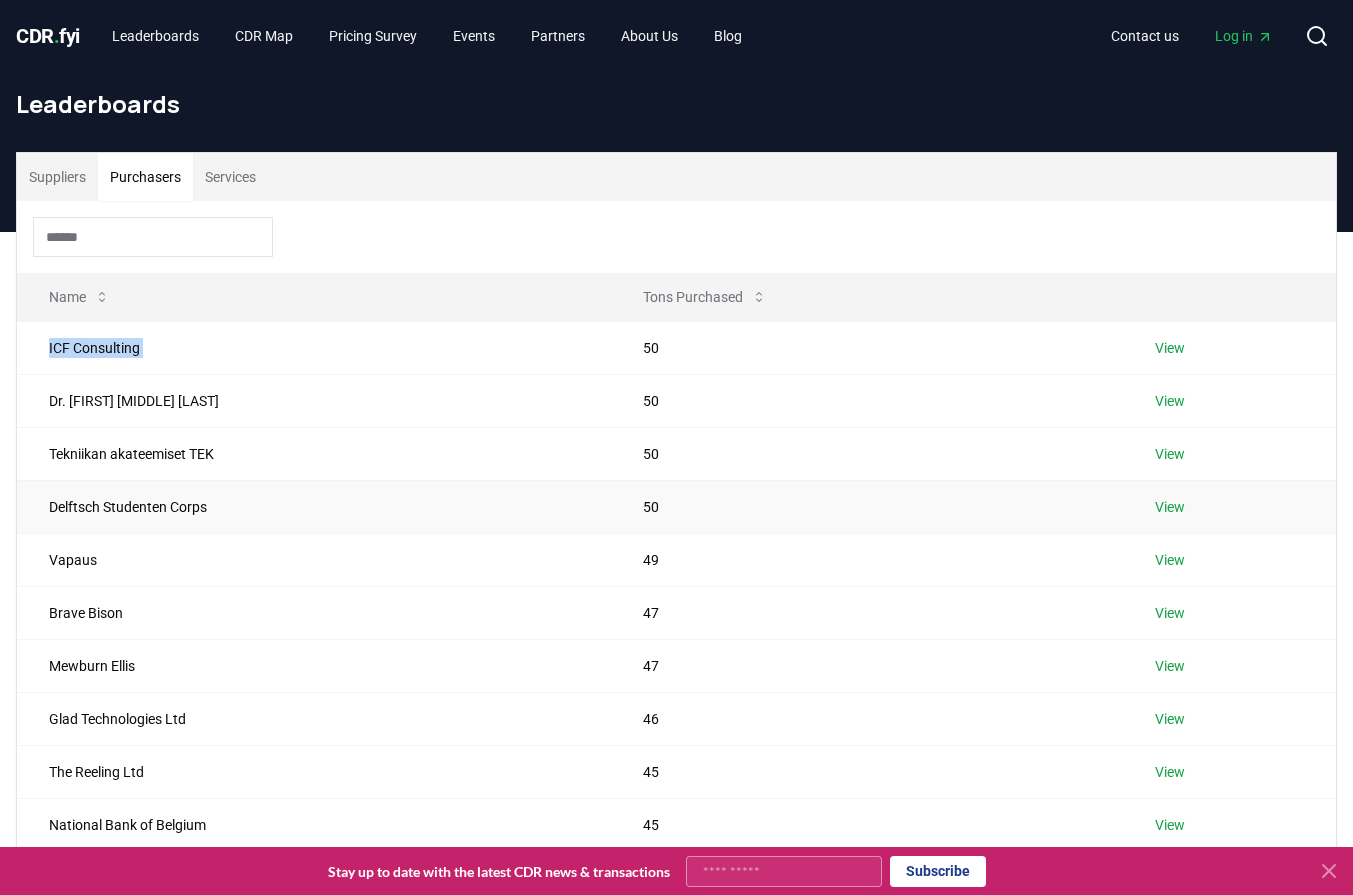 drag, startPoint x: 114, startPoint y: 504, endPoint x: 141, endPoint y: 490, distance: 30.413813 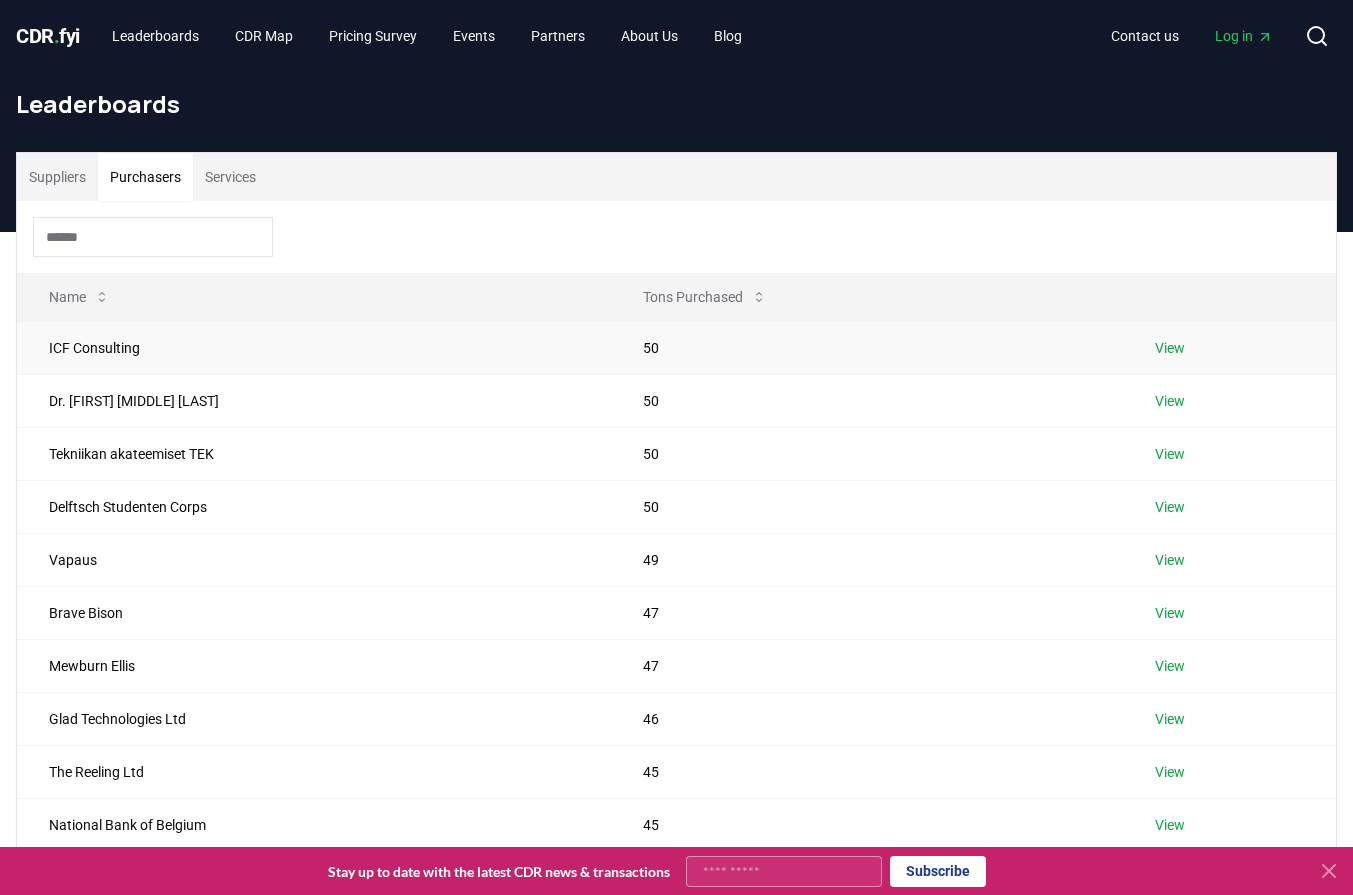 drag, startPoint x: 1184, startPoint y: 351, endPoint x: 1151, endPoint y: 345, distance: 33.54102 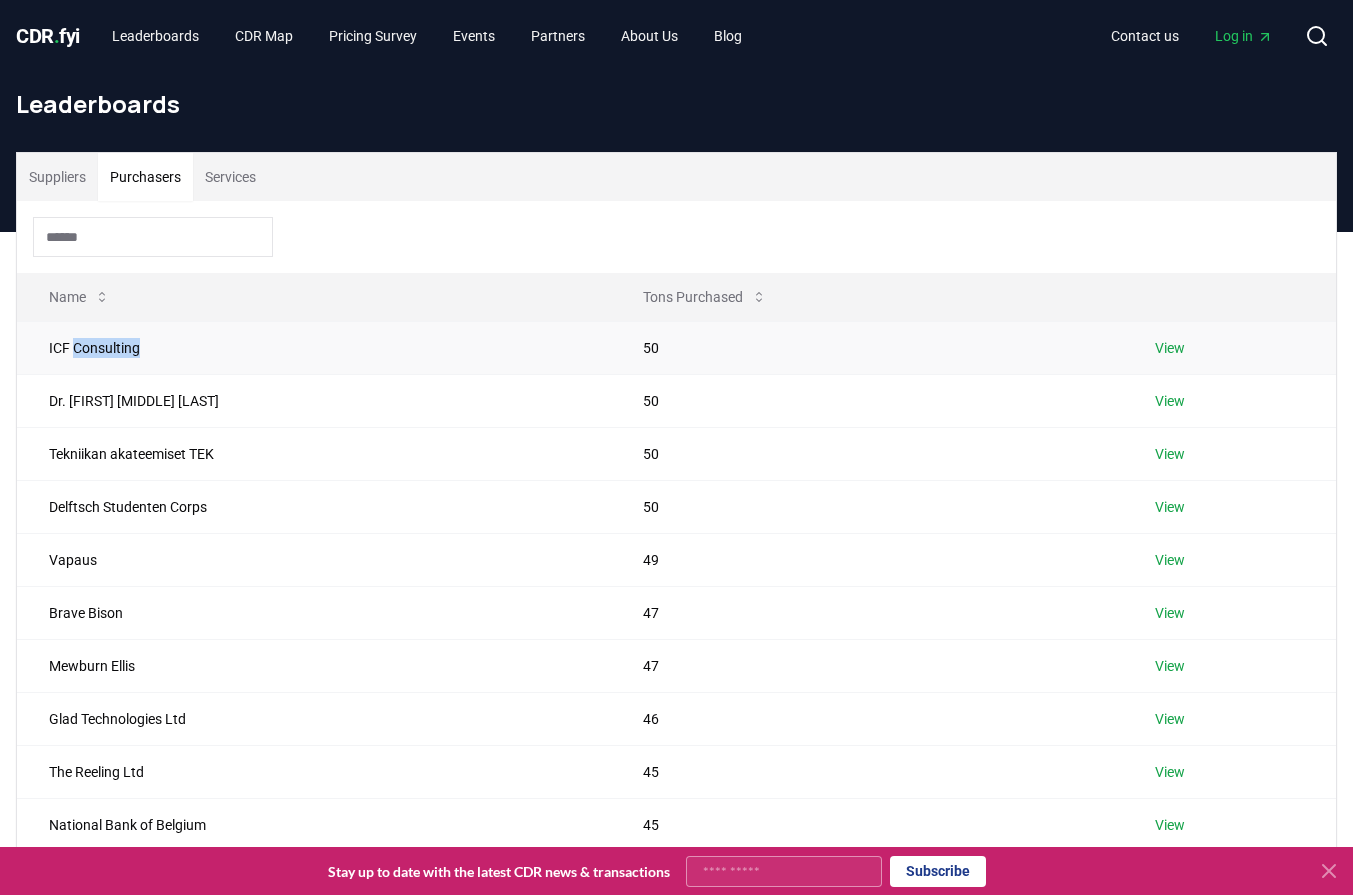 click on "ICF Consulting" at bounding box center (314, 347) 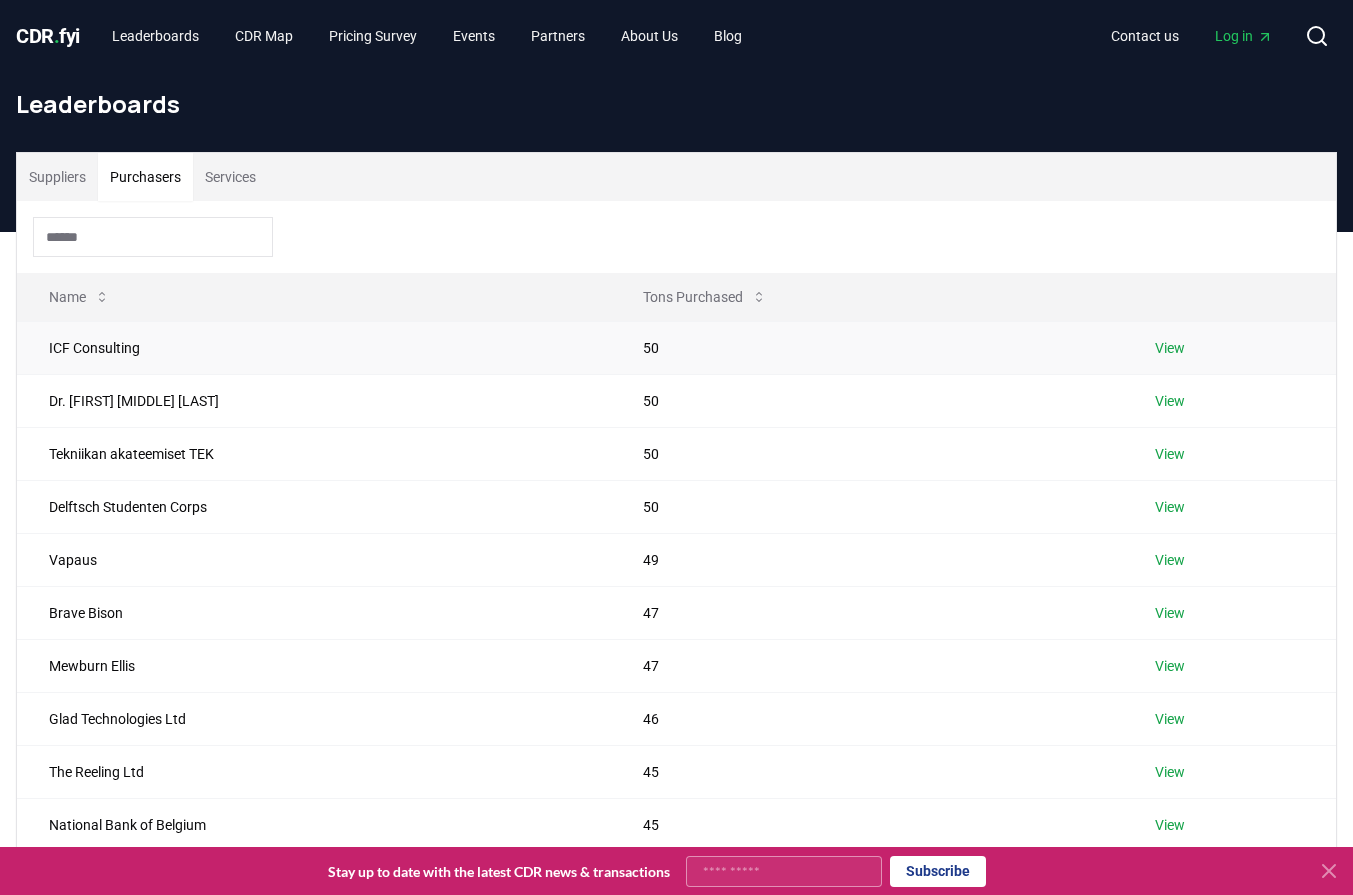 click on "ICF Consulting" at bounding box center (314, 347) 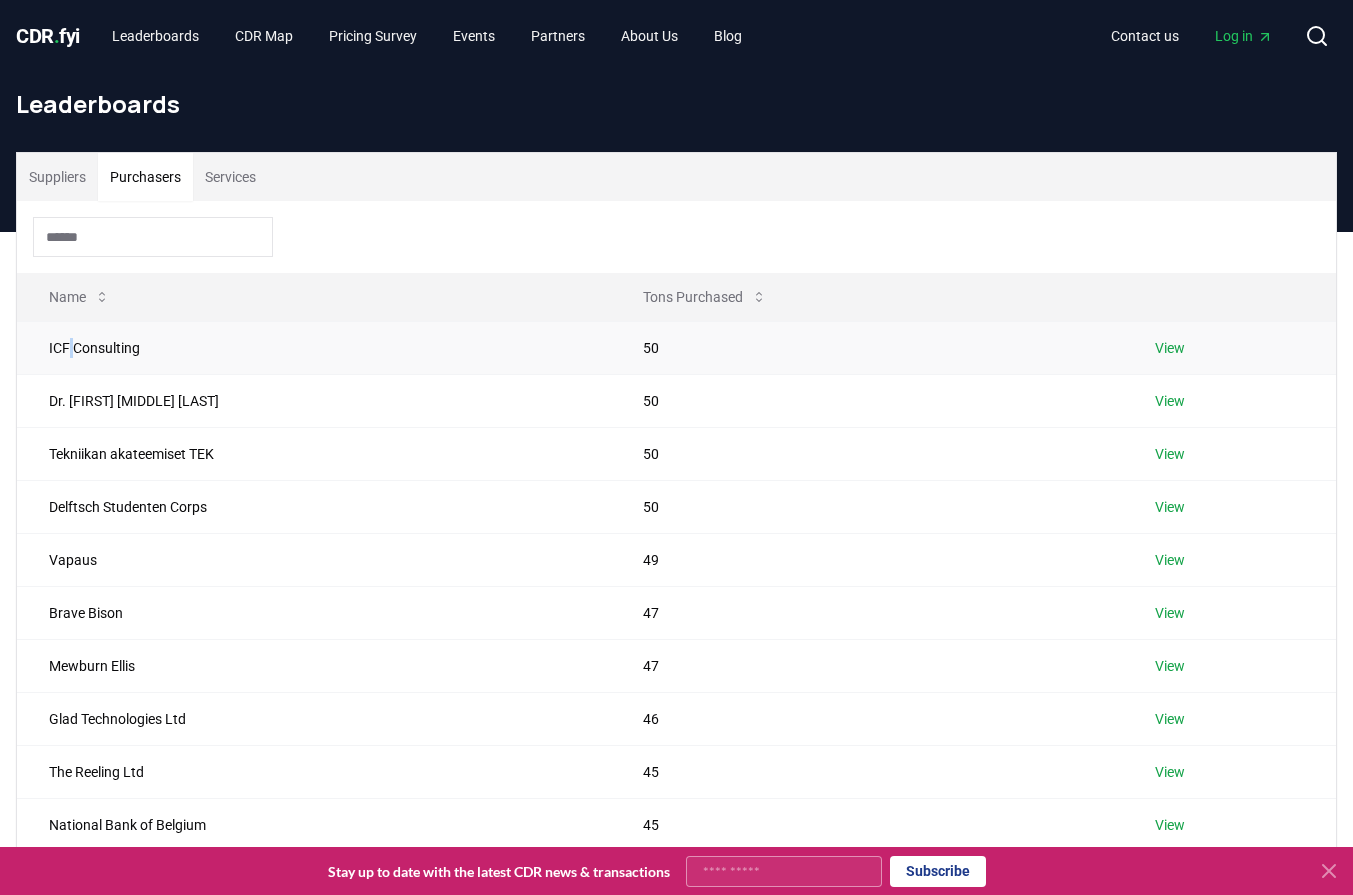 click on "ICF Consulting" at bounding box center [314, 347] 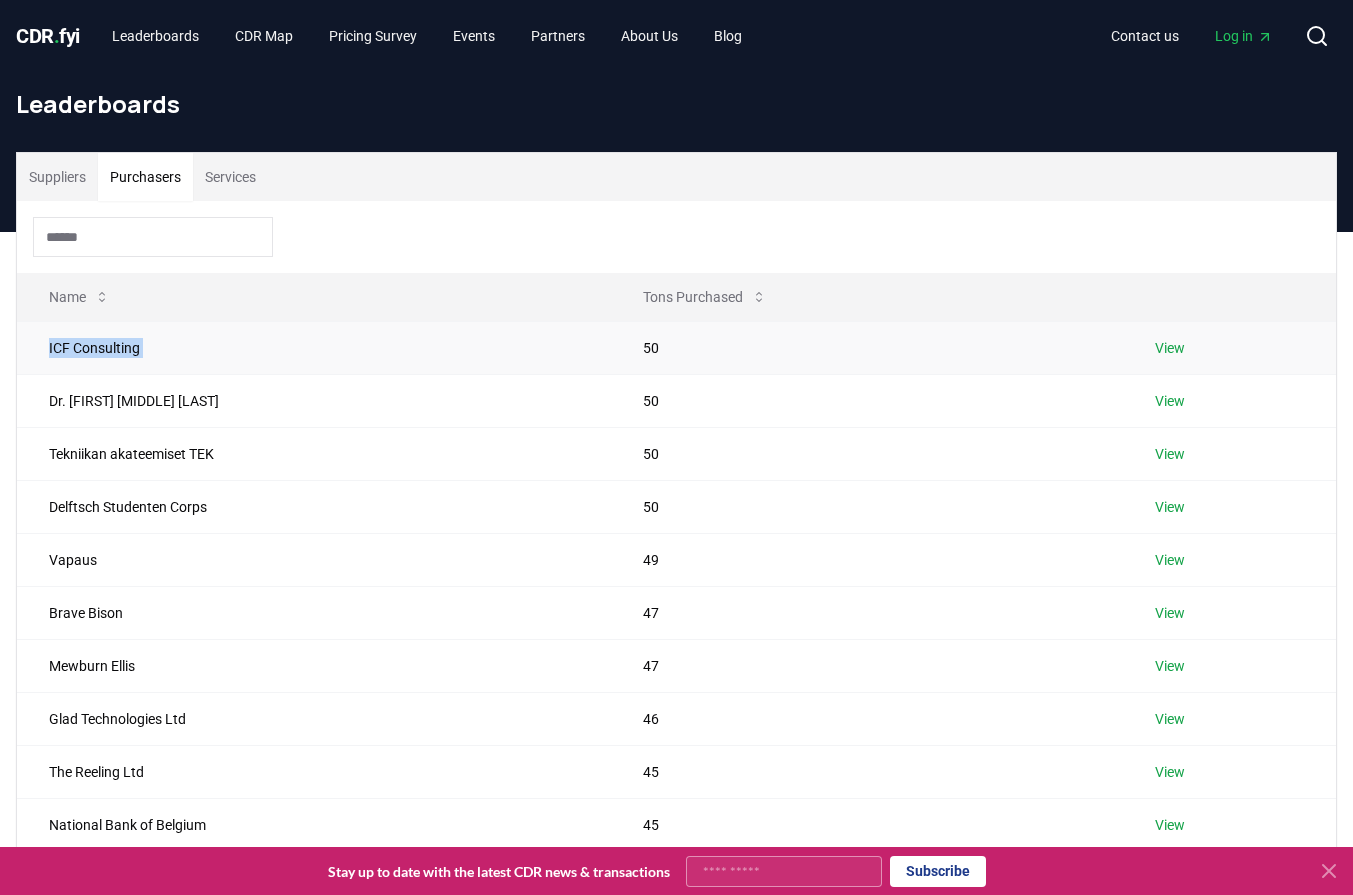 click on "ICF Consulting" at bounding box center (314, 347) 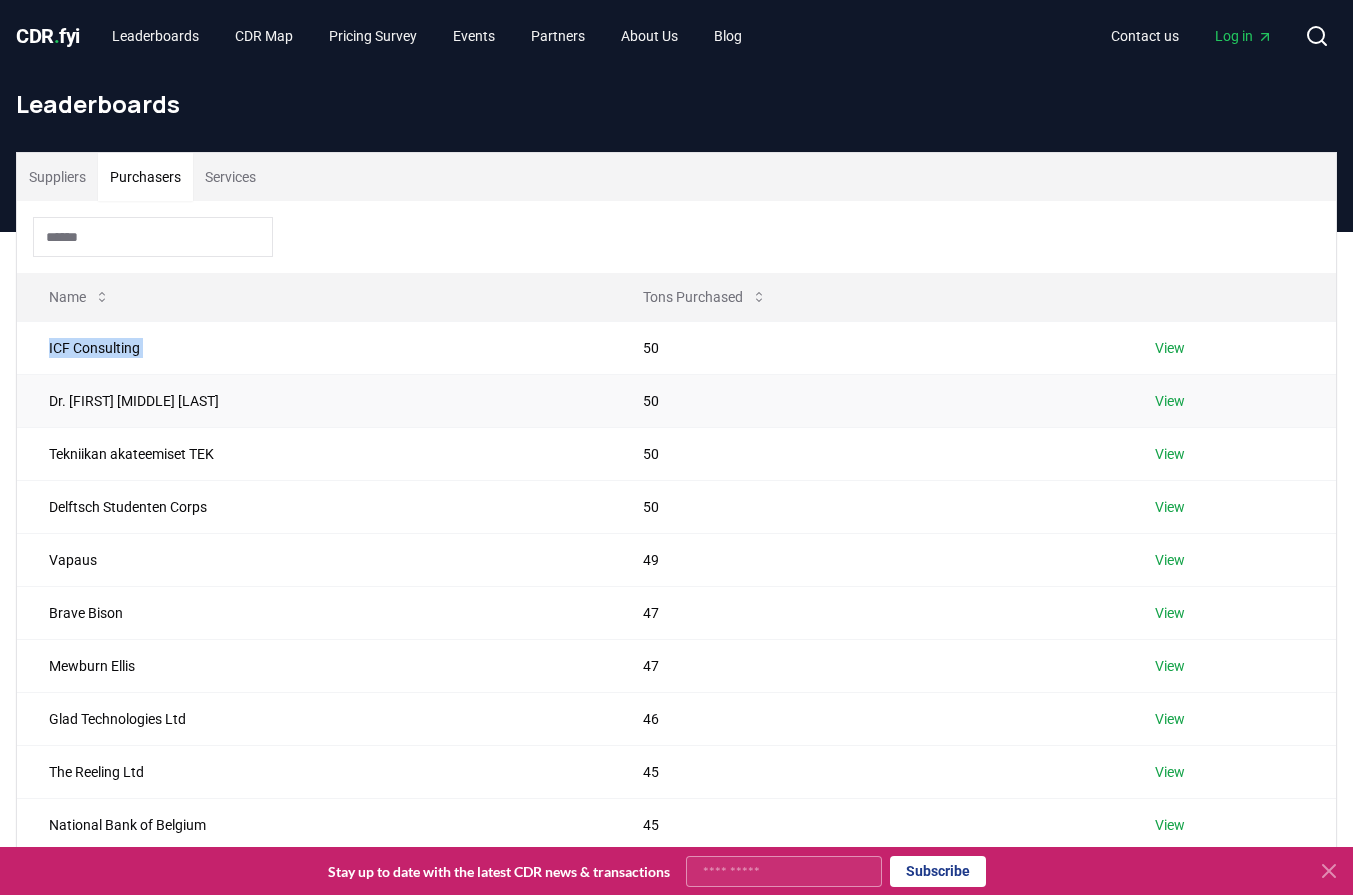 drag, startPoint x: 102, startPoint y: 417, endPoint x: 102, endPoint y: 405, distance: 12 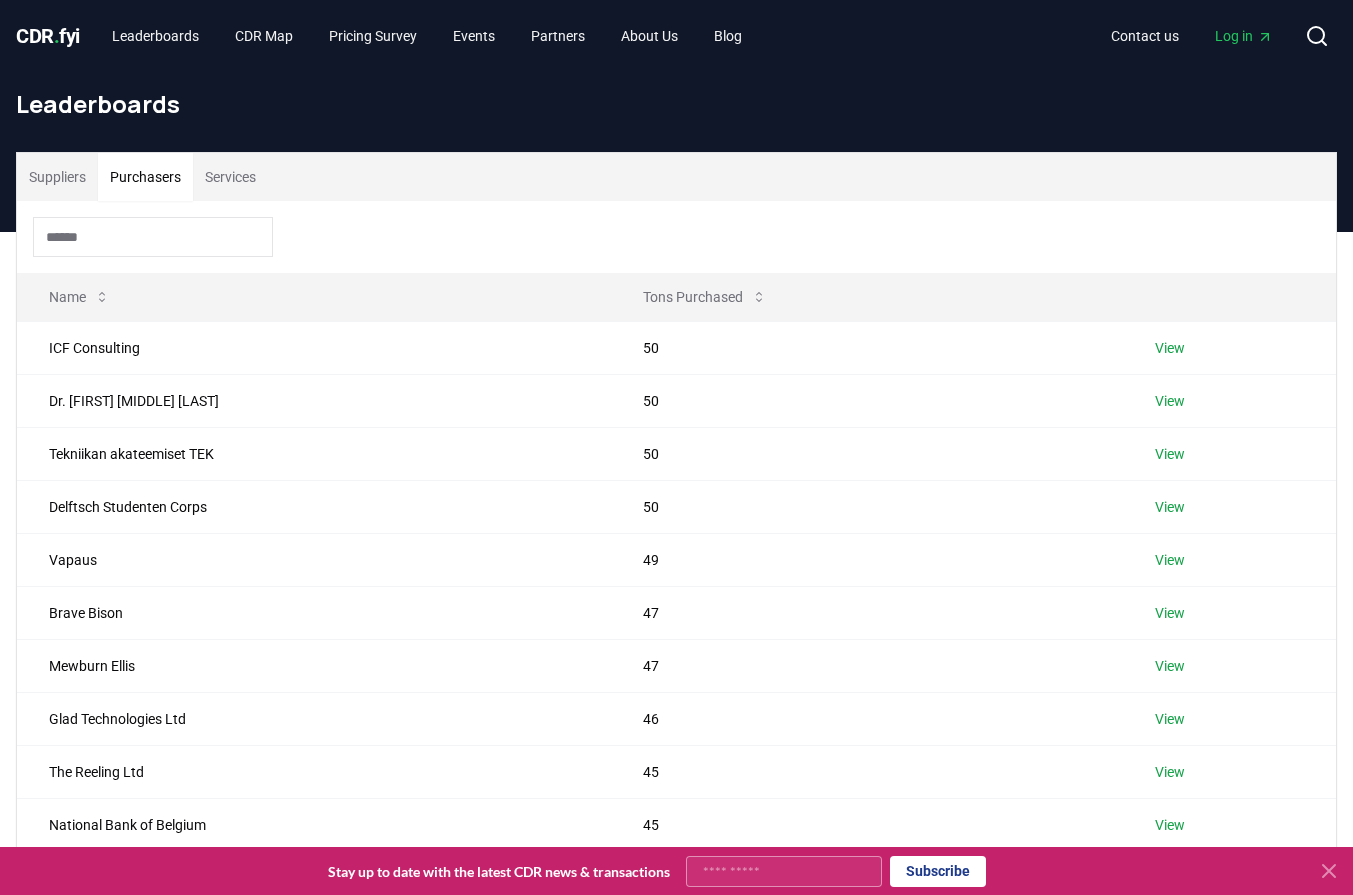 scroll, scrollTop: 524, scrollLeft: 0, axis: vertical 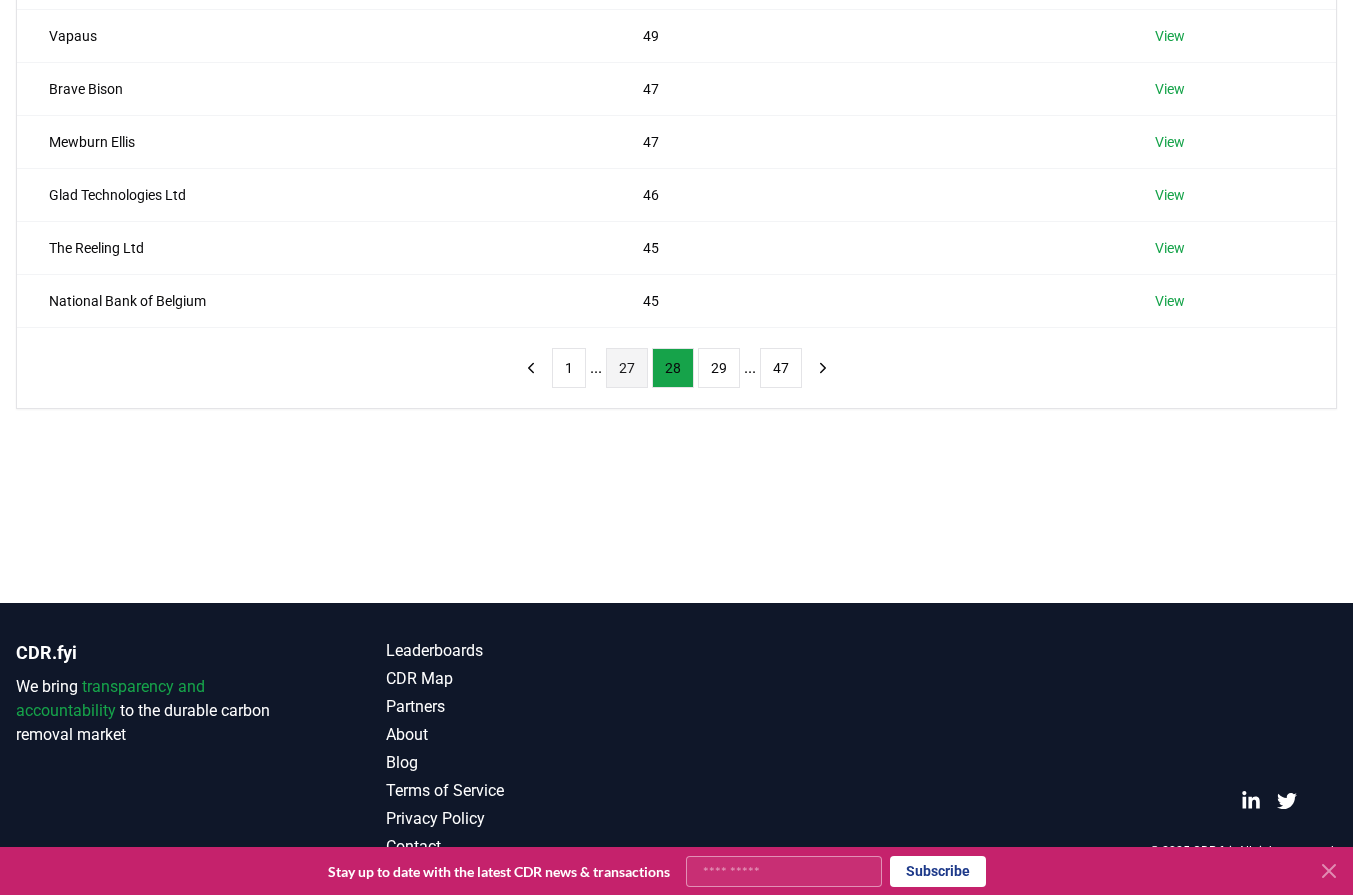 click on "27" at bounding box center [627, 368] 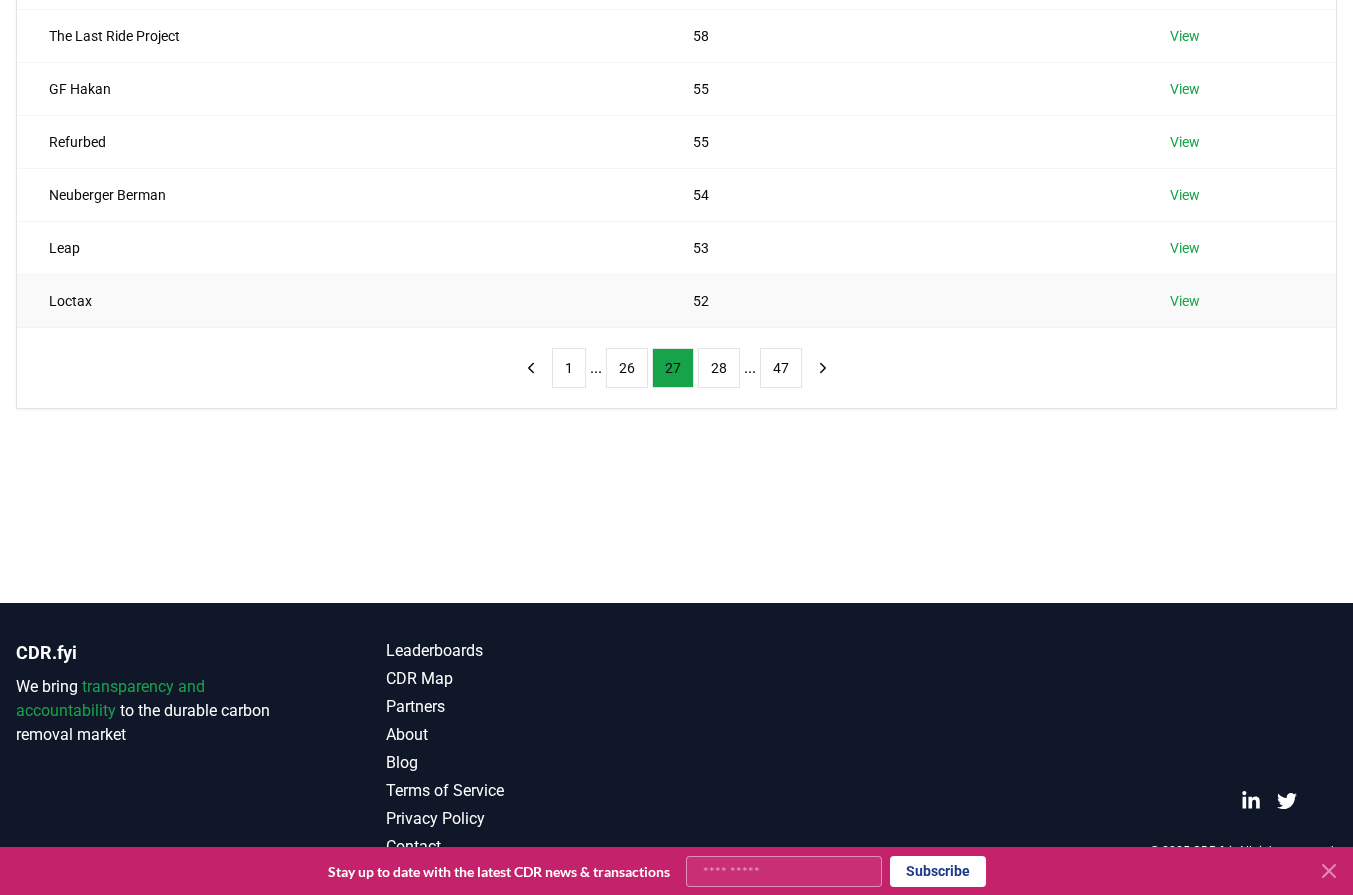 click on "Loctax" at bounding box center [339, 300] 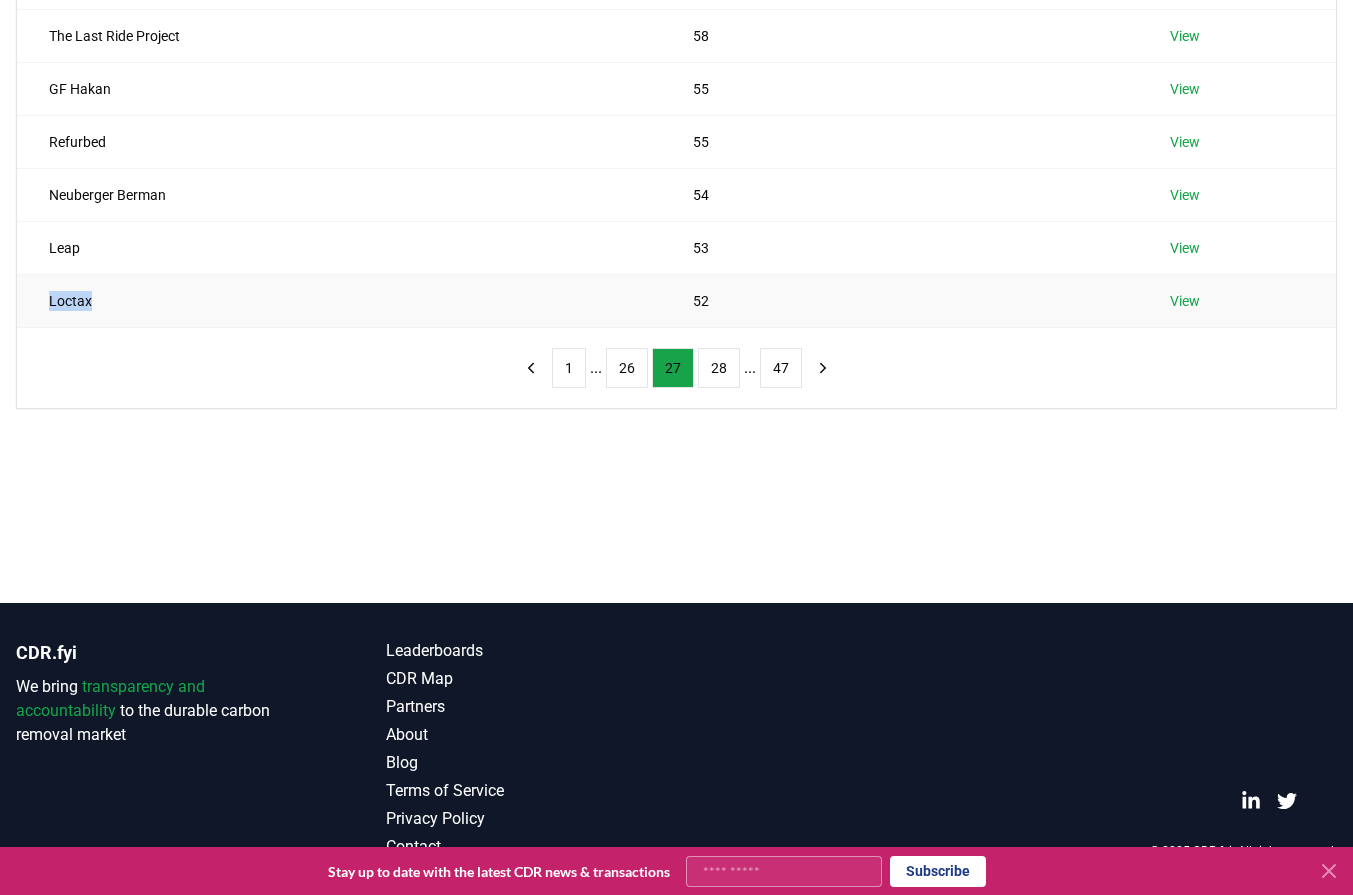click on "Loctax" at bounding box center [339, 300] 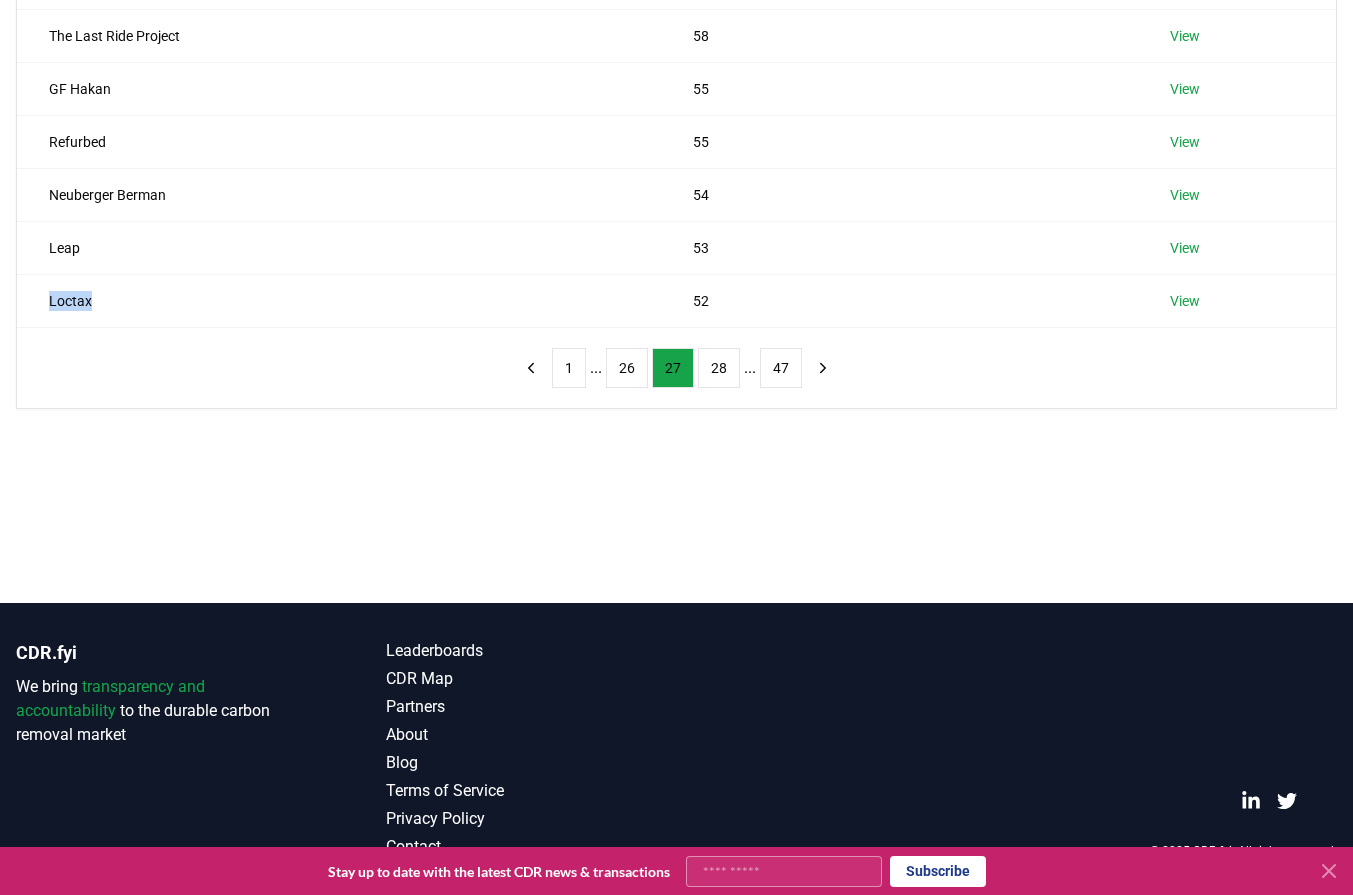 click on "Suppliers Purchasers Services Name Tons Purchased Certinia 62 View Coolpoints Club 60 View Omega Healthcare Investors, Inc. 60 View TPG Inc 60 View The Last Ride Project 58 View GF Hakan 55 View Refurbed 55 View Neuberger Berman 54 View Leap 53 View Loctax 52 View 1 ... 26 27 28 ... 47" at bounding box center (676, 98) 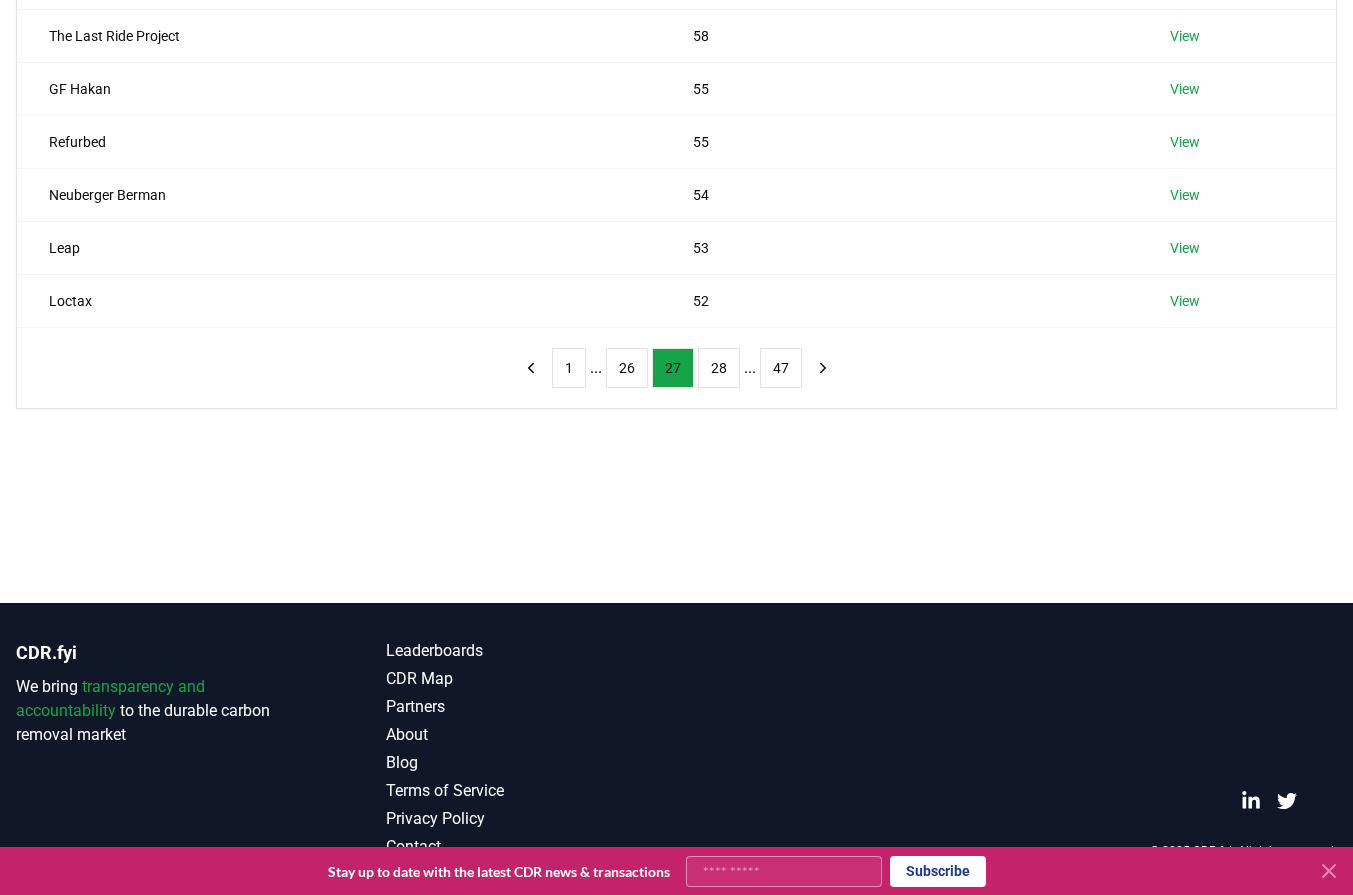 click on "Suppliers Purchasers Services Name Tons Purchased Certinia 62 View Coolpoints Club 60 View Omega Healthcare Investors, Inc. 60 View TPG Inc 60 View The Last Ride Project 58 View GF Hakan 55 View Refurbed 55 View Neuberger Berman 54 View Leap 53 View Loctax 52 View 1 ... 26 27 28 ... 47" at bounding box center (676, 98) 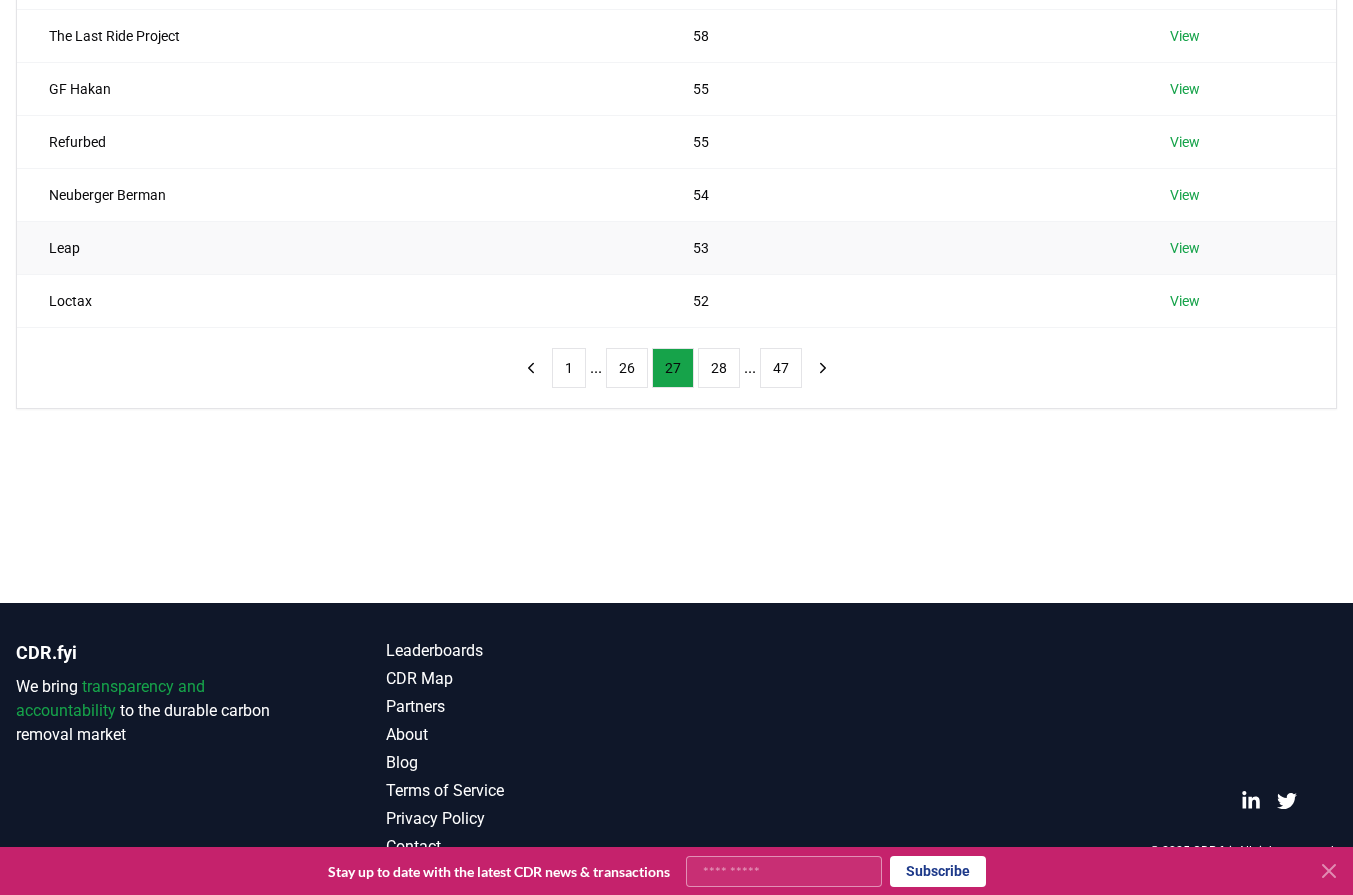 click on "Leap" at bounding box center [339, 247] 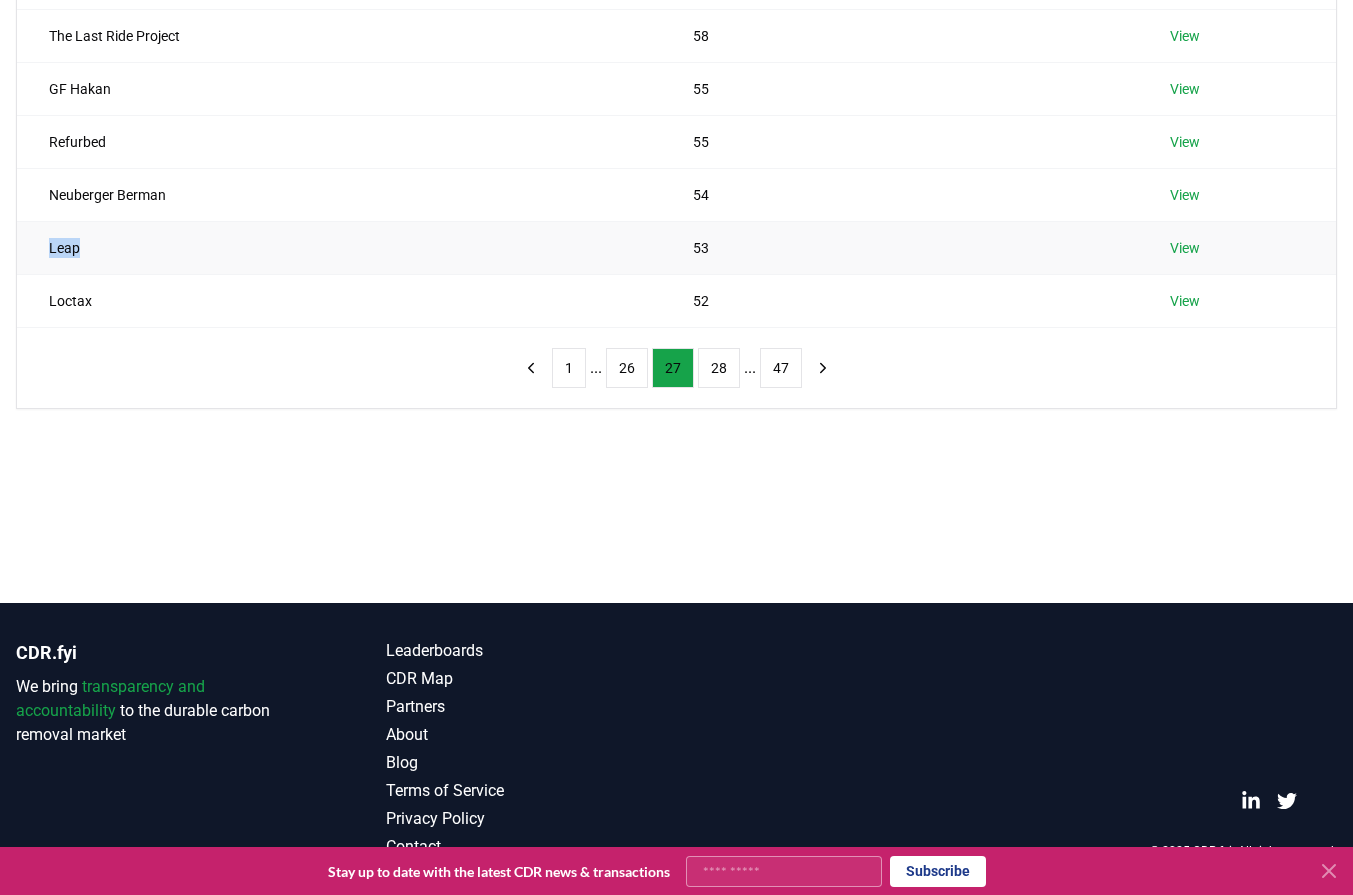click on "Leap" at bounding box center [339, 247] 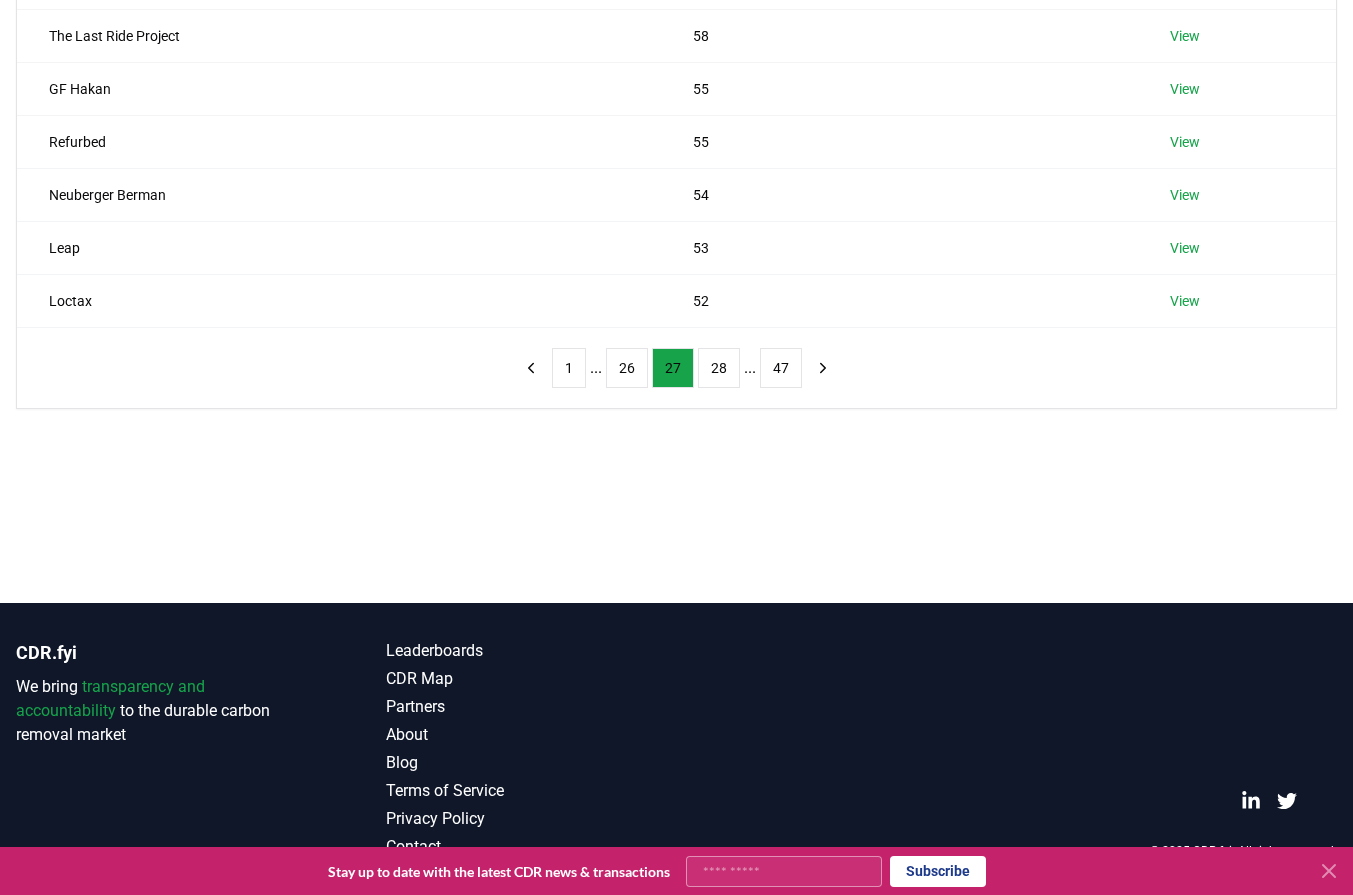 click on "Name Tons Purchased Certinia 62 View Coolpoints Club 60 View Omega Healthcare Investors, Inc. 60 View TPG Inc 60 View The Last Ride Project 58 View GF Hakan 55 View Refurbed 55 View Neuberger Berman 54 View Leap 53 View Loctax 52 View 1 ... 26 27 28 ... 47" at bounding box center [676, 42] 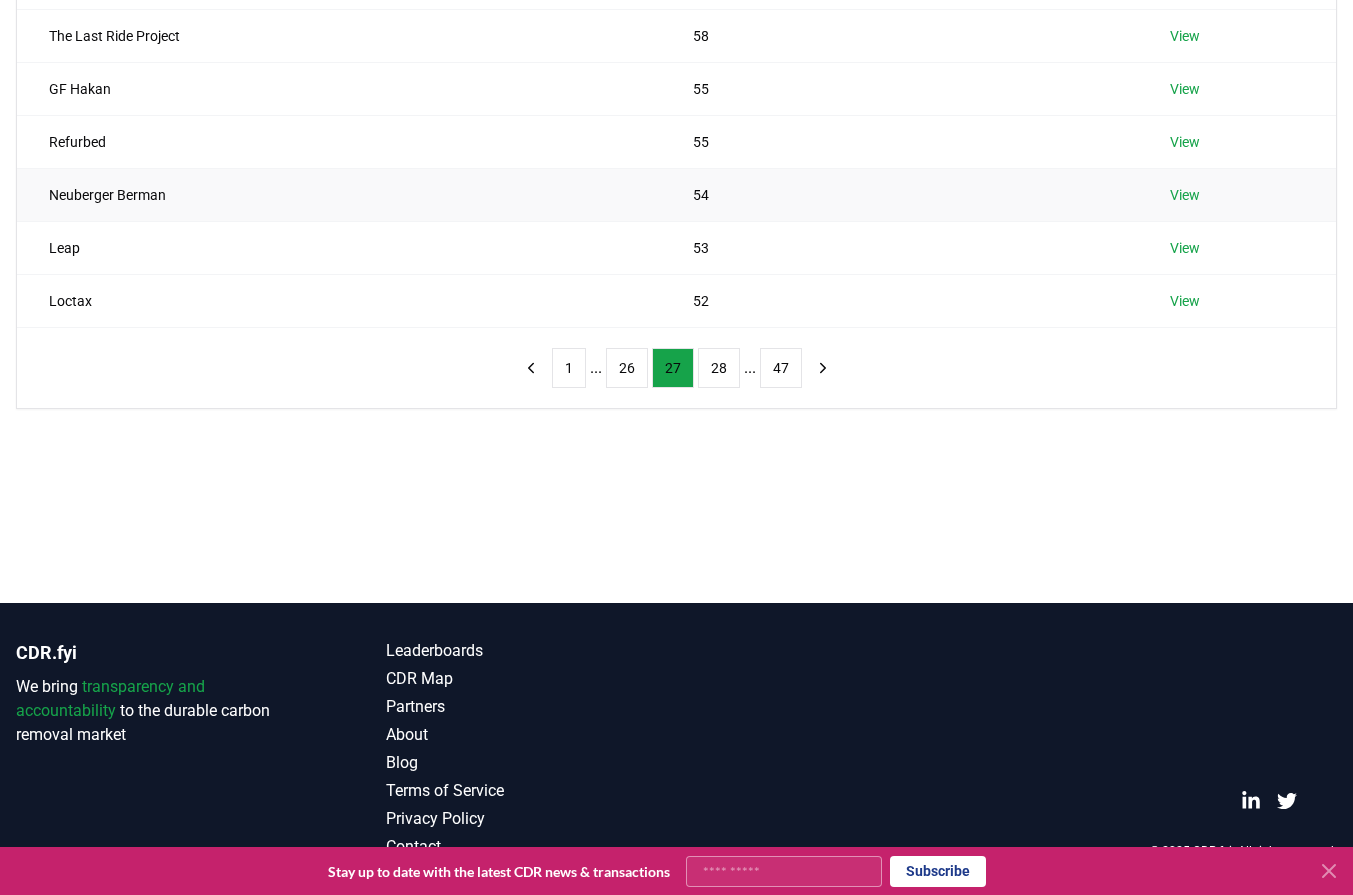 click on "Neuberger Berman" at bounding box center (339, 194) 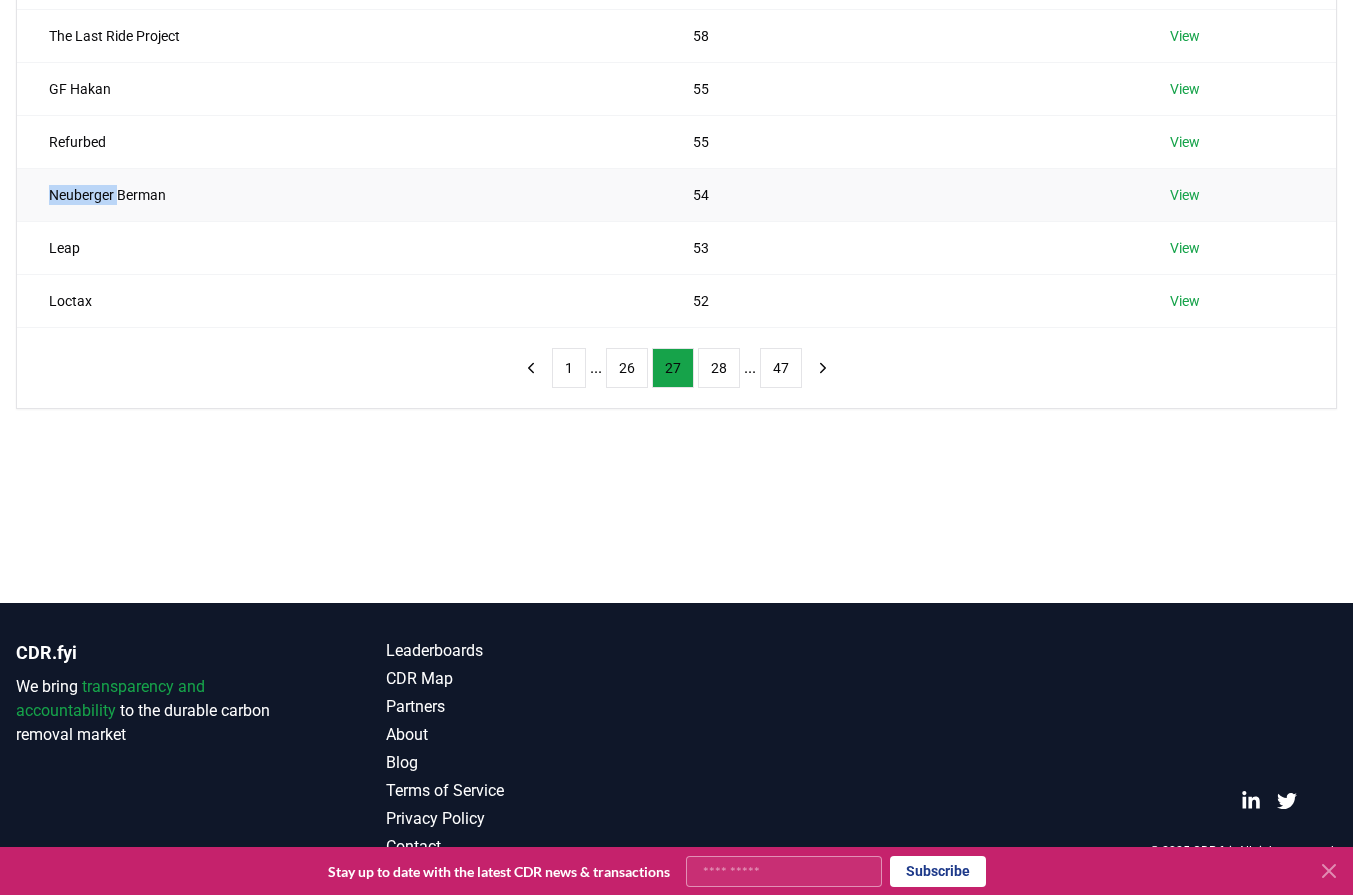 click on "Neuberger Berman" at bounding box center (339, 194) 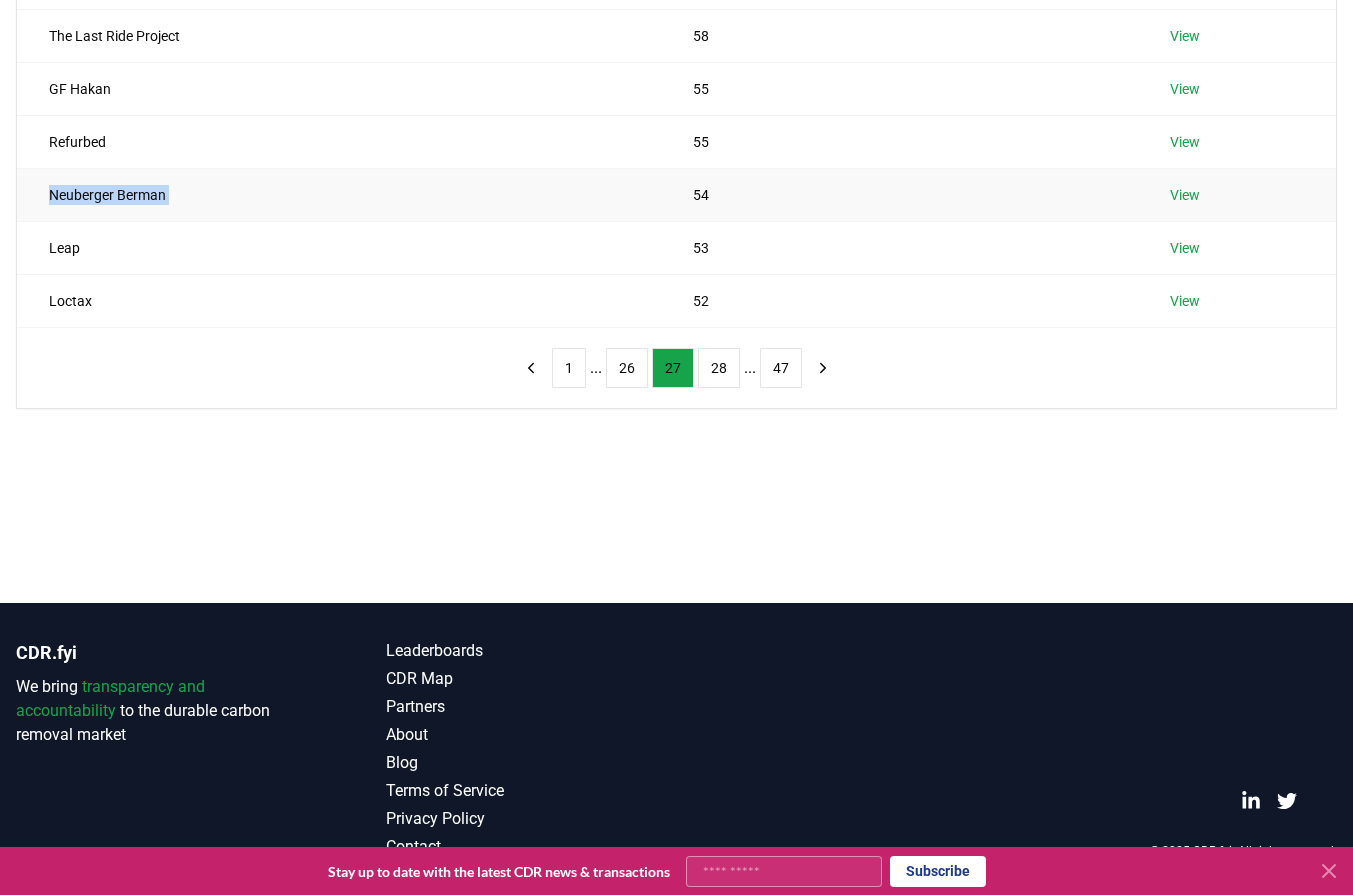 click on "Neuberger Berman" at bounding box center [339, 194] 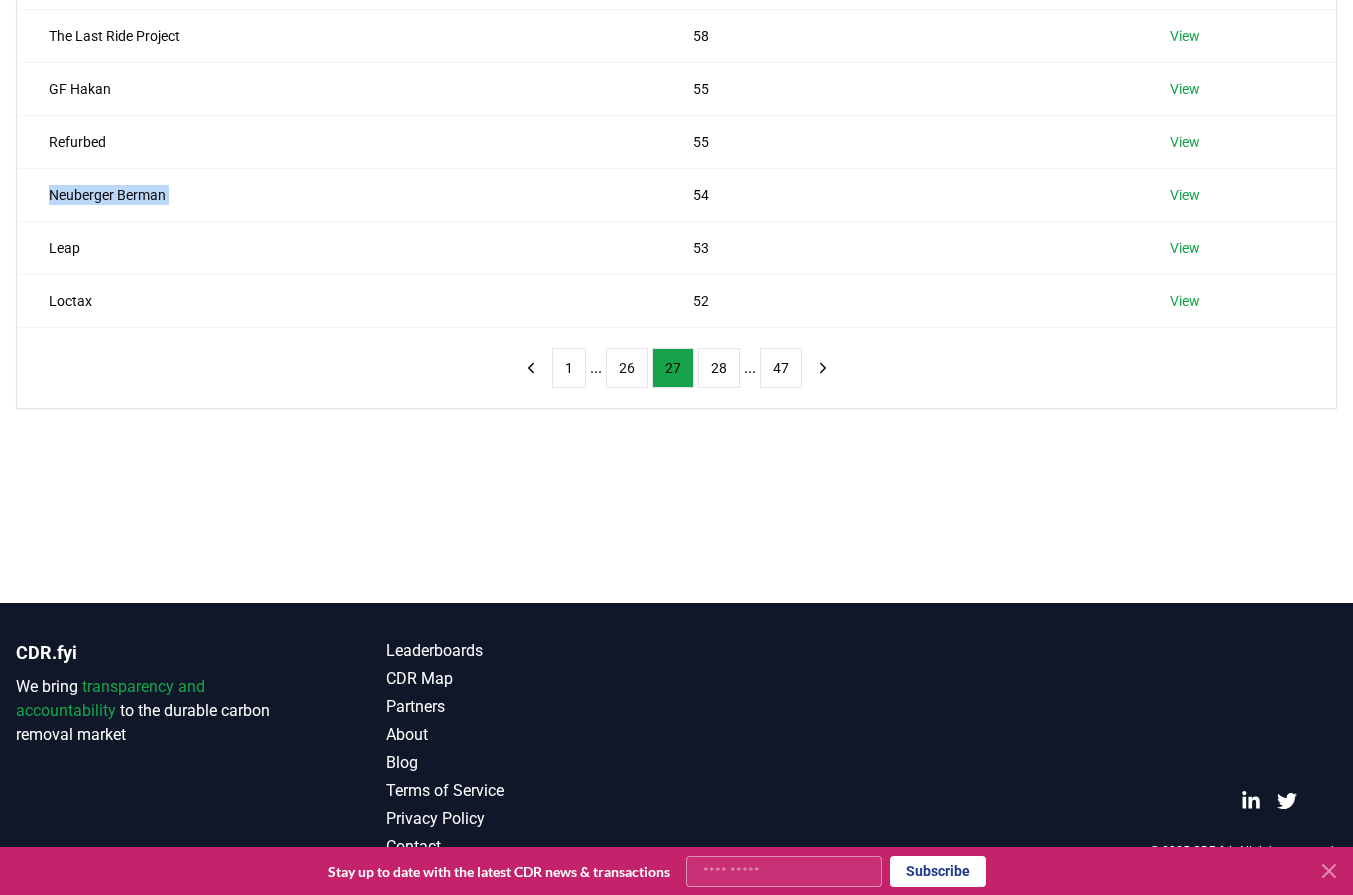 click on "Suppliers Purchasers Services Name Tons Purchased Certinia 62 View Coolpoints Club 60 View Omega Healthcare Investors, Inc. 60 View TPG Inc 60 View The Last Ride Project 58 View GF Hakan 55 View Refurbed 55 View Neuberger Berman 54 View Leap 53 View Loctax 52 View 1 ... 26 27 28 ... 47" at bounding box center [676, 98] 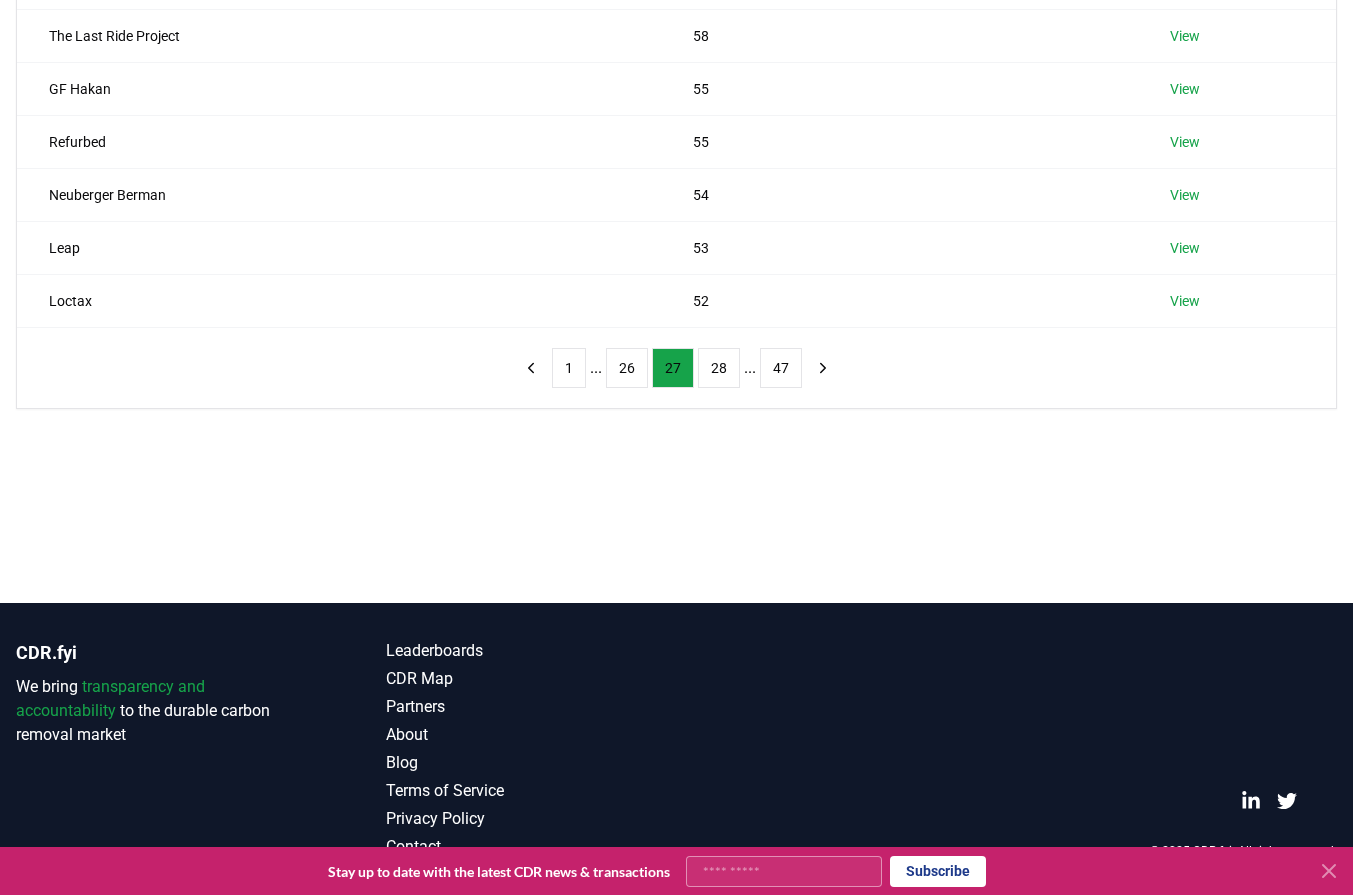 drag, startPoint x: 165, startPoint y: 422, endPoint x: 198, endPoint y: 413, distance: 34.20526 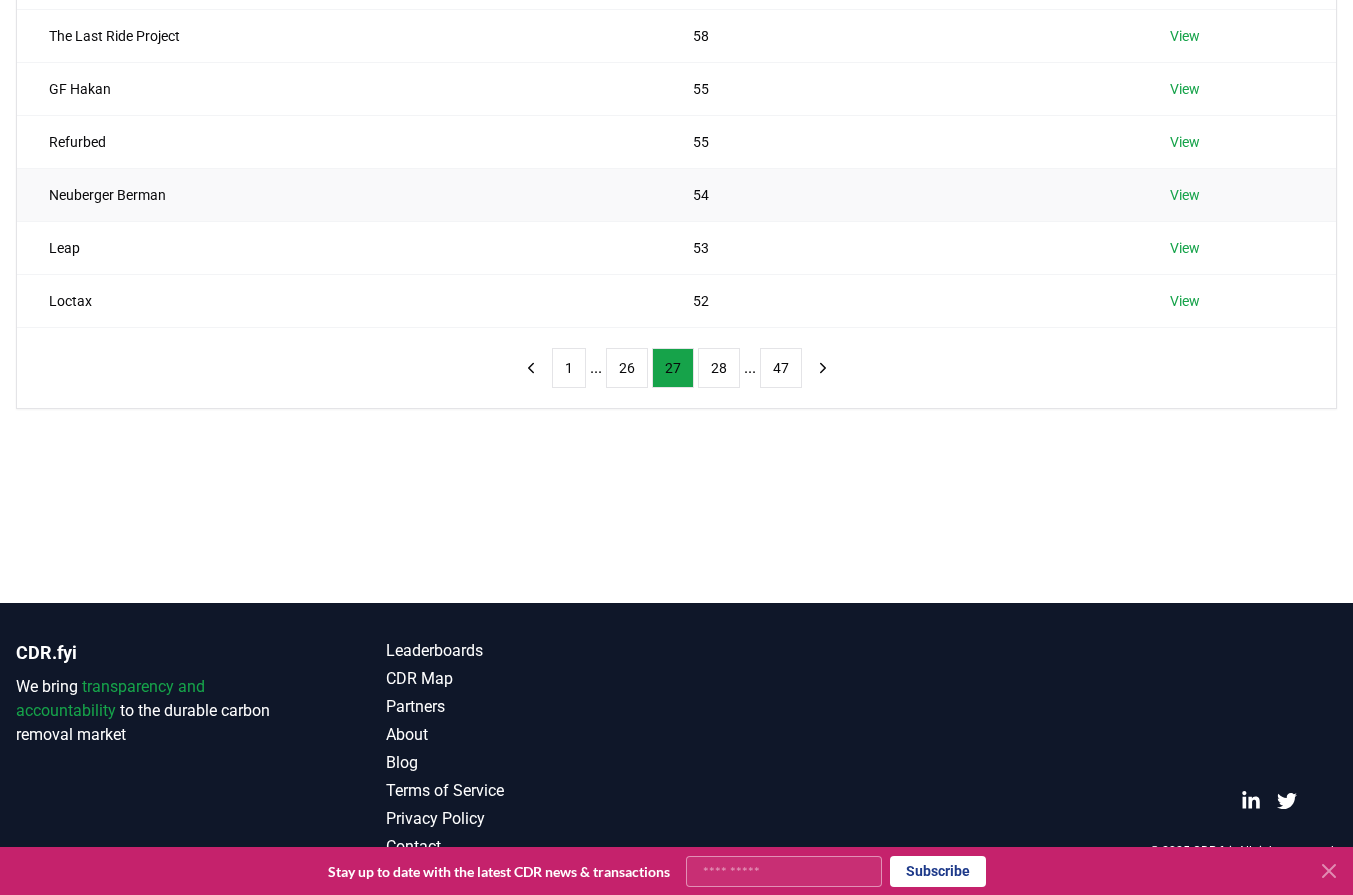 click on "Neuberger Berman" at bounding box center (339, 194) 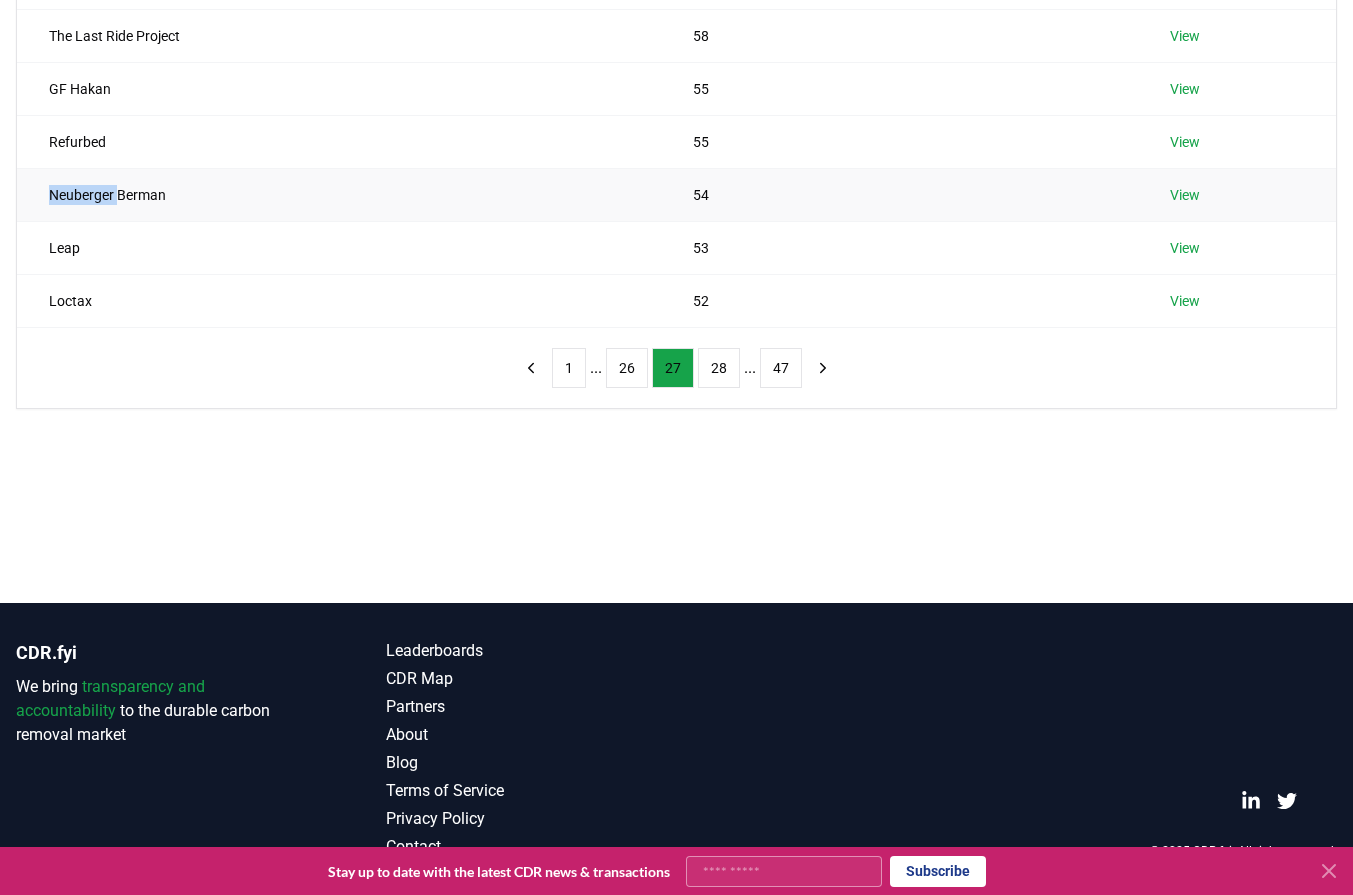 click on "Neuberger Berman" at bounding box center (339, 194) 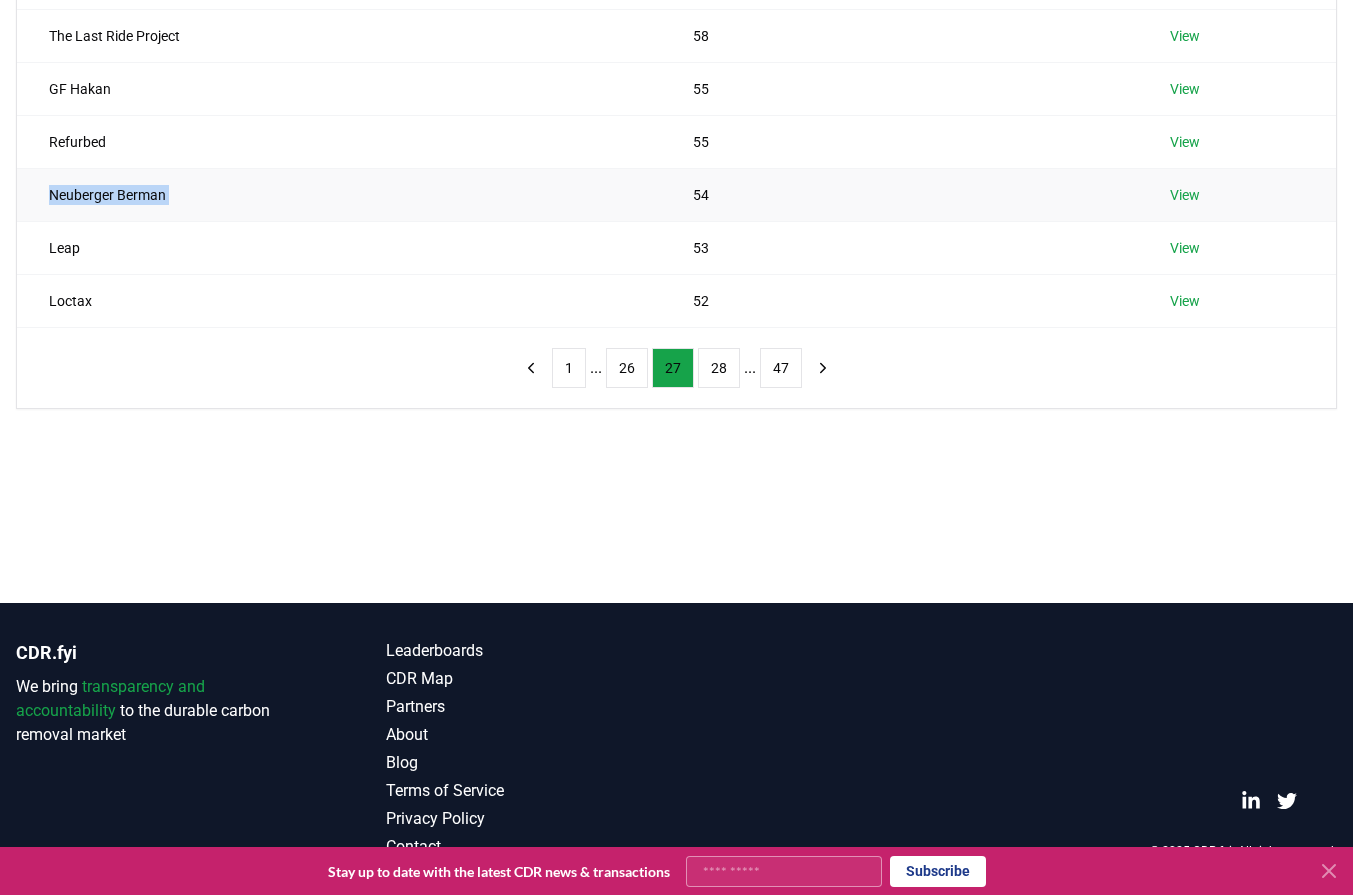 click on "Neuberger Berman" at bounding box center (339, 194) 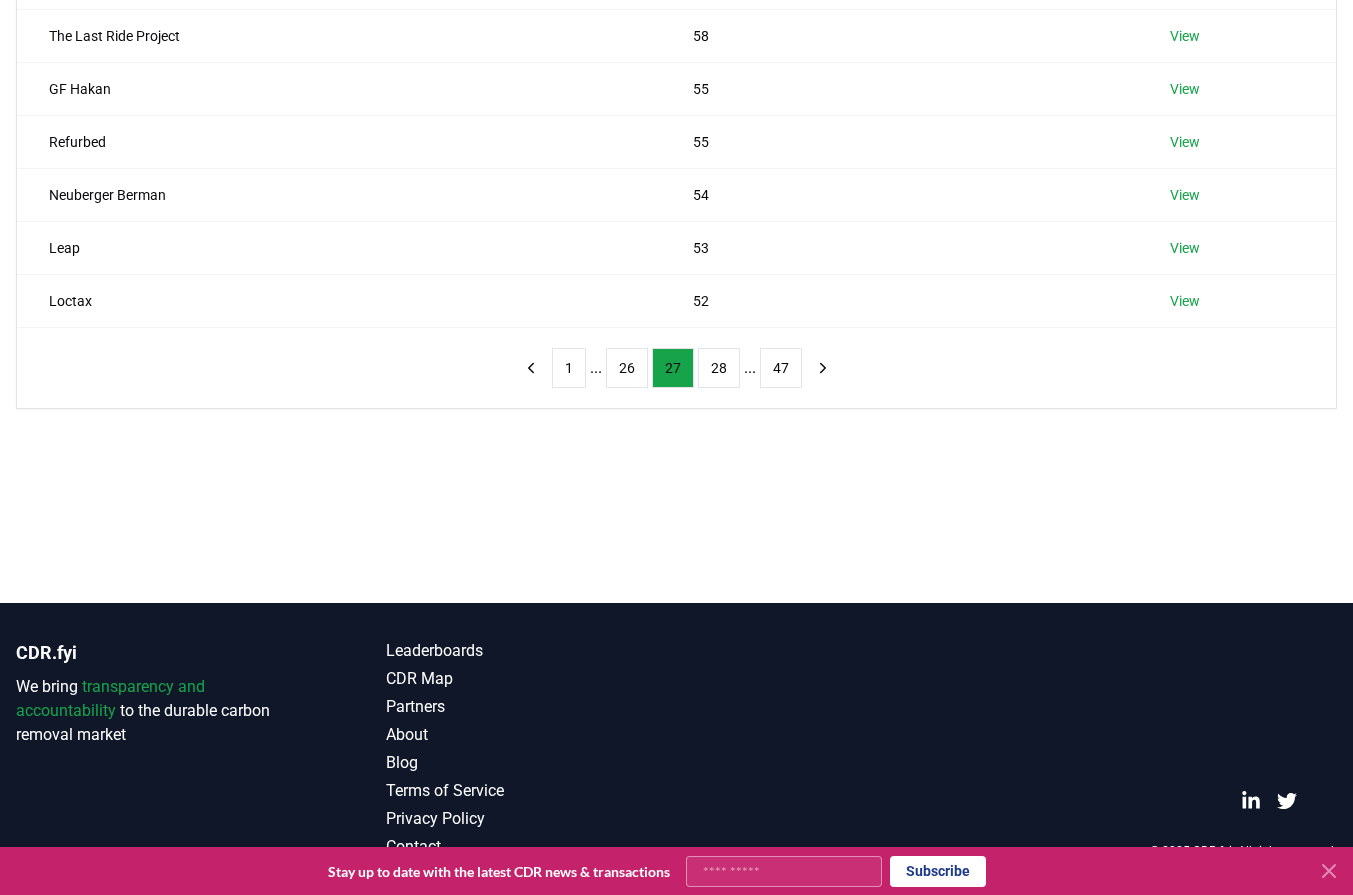 click on "Suppliers Purchasers Services Name Tons Purchased Certinia 62 View Coolpoints Club 60 View Omega Healthcare Investors, Inc. 60 View TPG Inc 60 View The Last Ride Project 58 View GF Hakan 55 View Refurbed 55 View Neuberger Berman 54 View Leap 53 View Loctax 52 View 1 ... 26 27 28 ... 47" at bounding box center [676, 98] 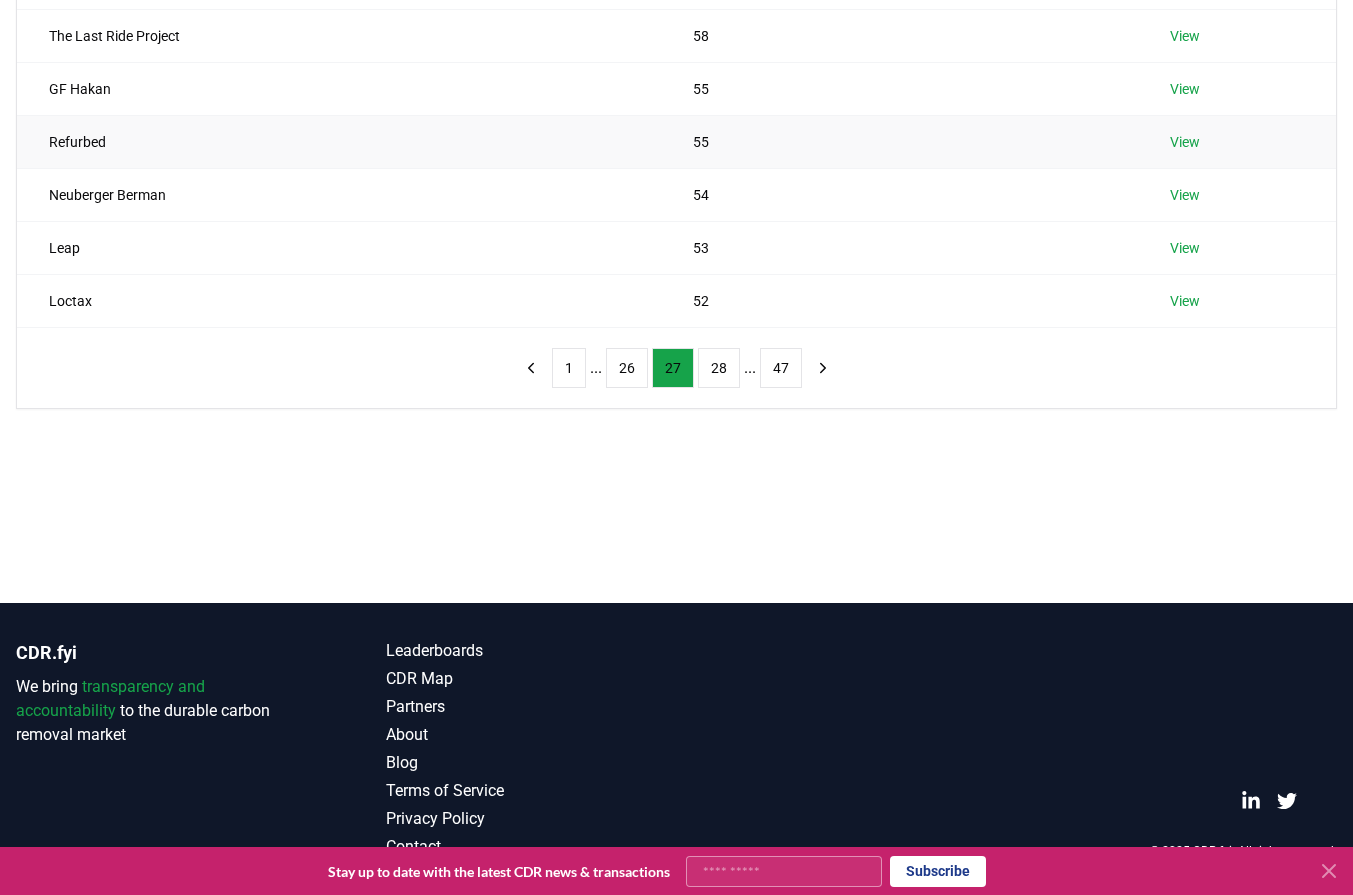 click on "Refurbed" at bounding box center [339, 141] 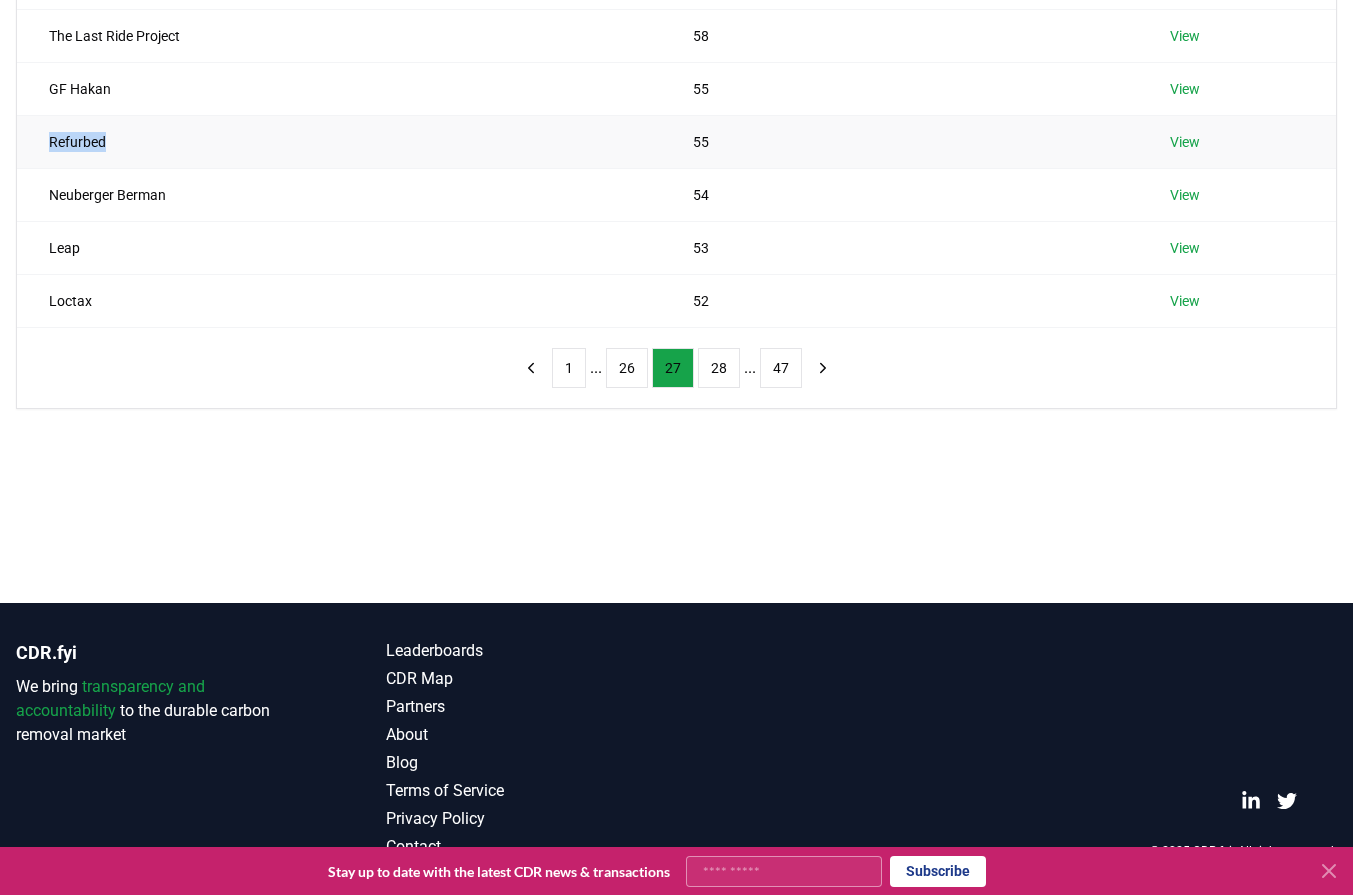 click on "Refurbed" at bounding box center (339, 141) 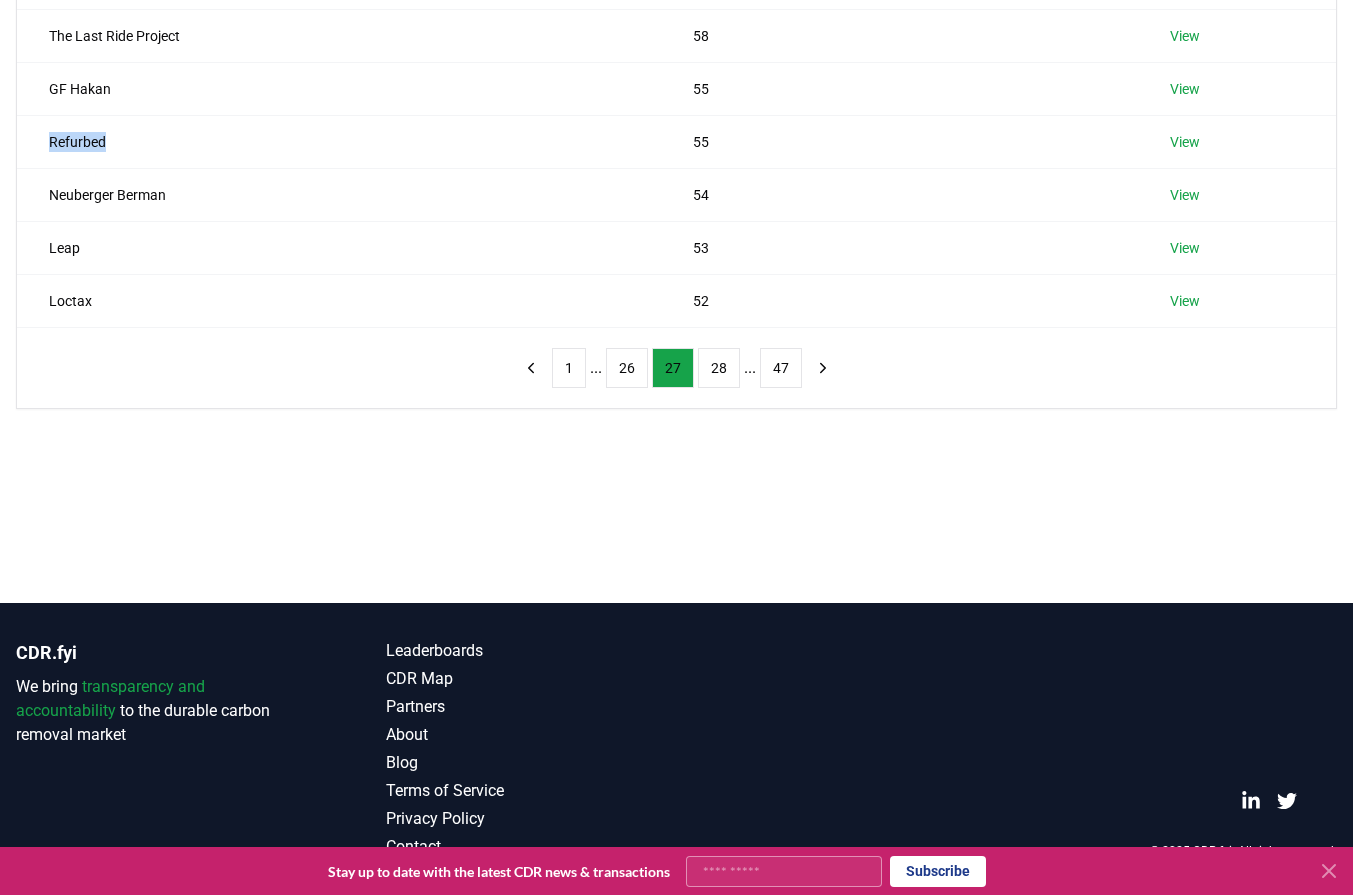 drag, startPoint x: 202, startPoint y: 576, endPoint x: 234, endPoint y: 505, distance: 77.87811 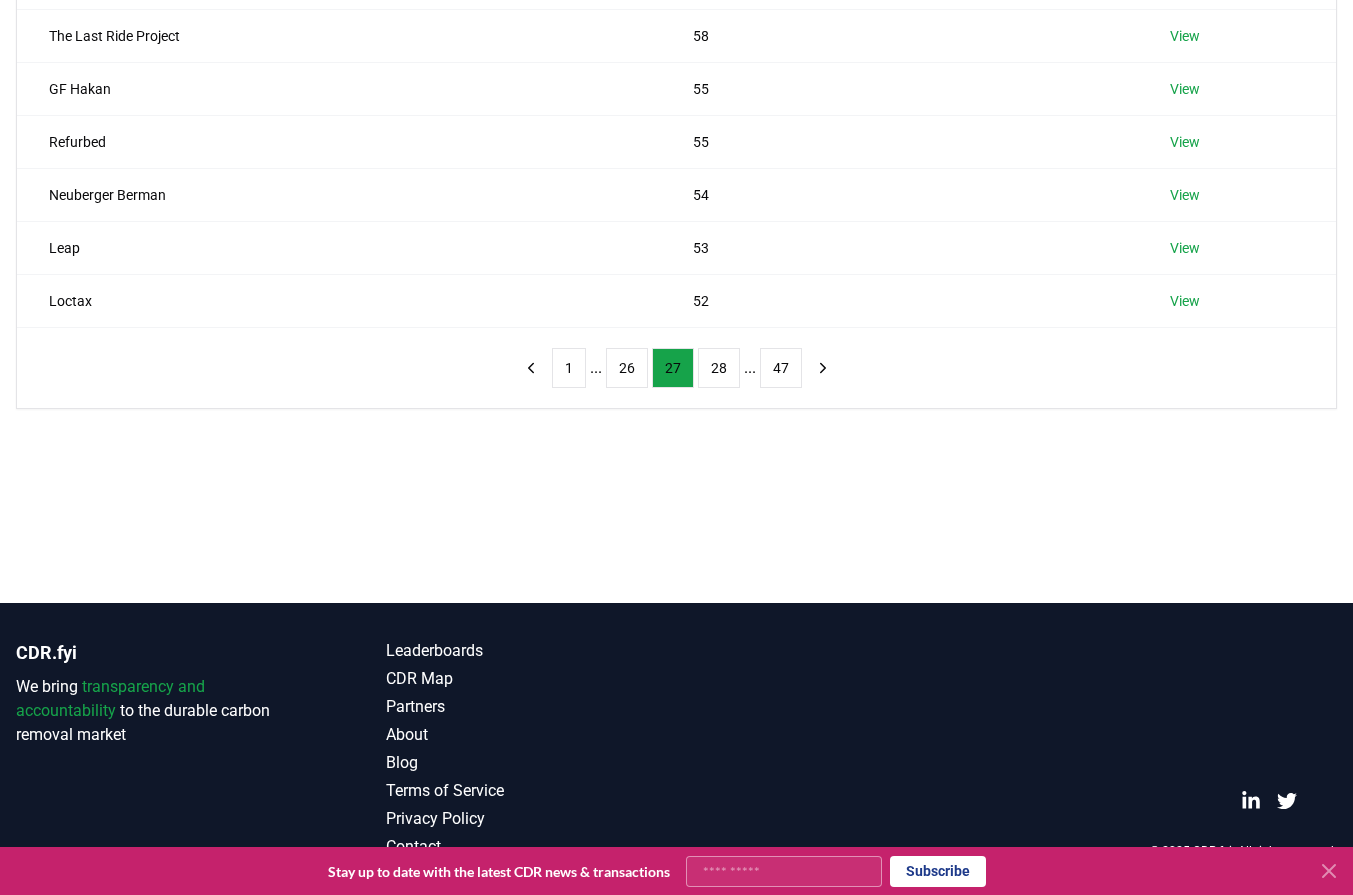 drag, startPoint x: 148, startPoint y: 486, endPoint x: 196, endPoint y: 473, distance: 49.729267 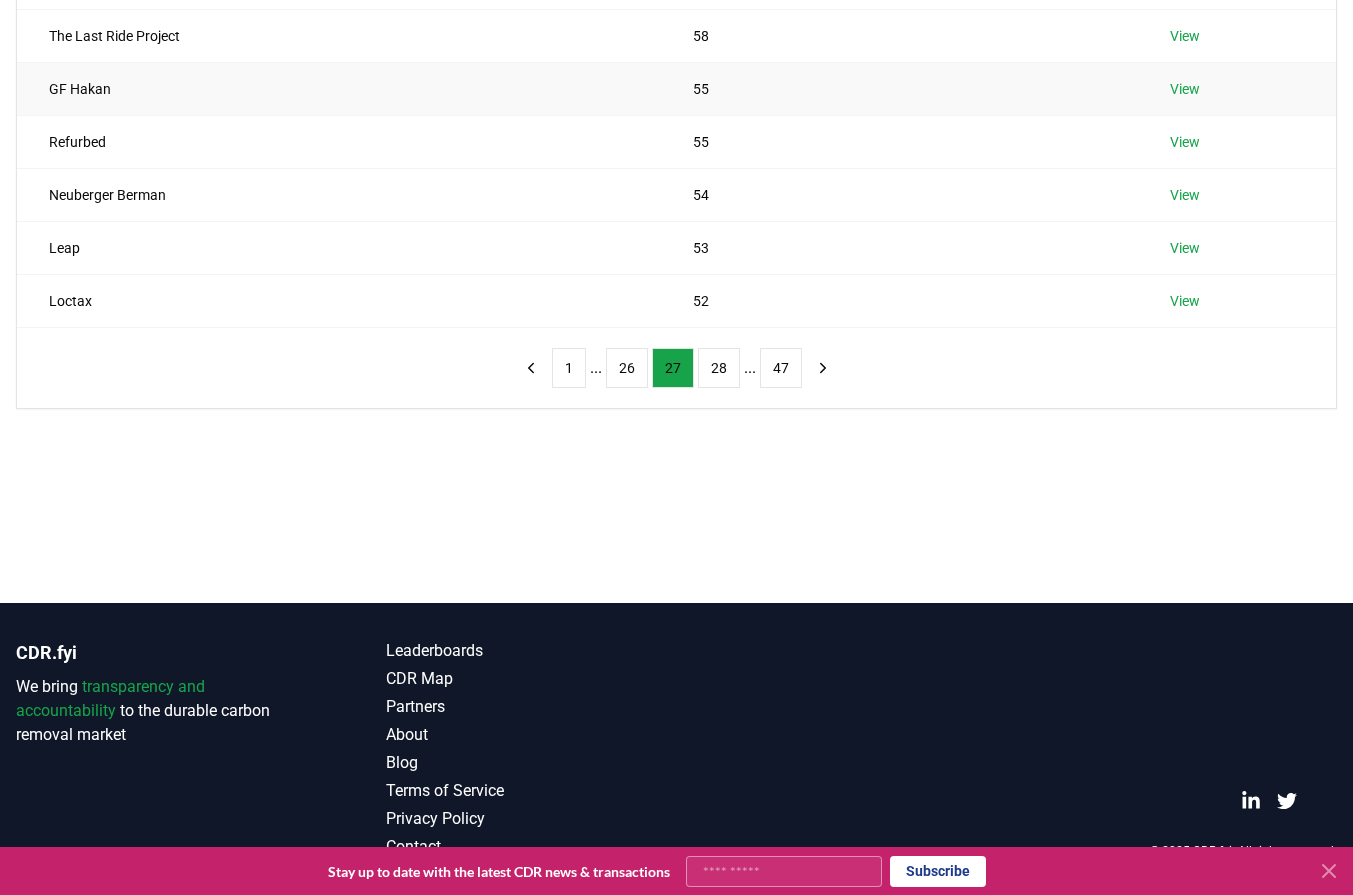 click on "GF Hakan" at bounding box center [339, 88] 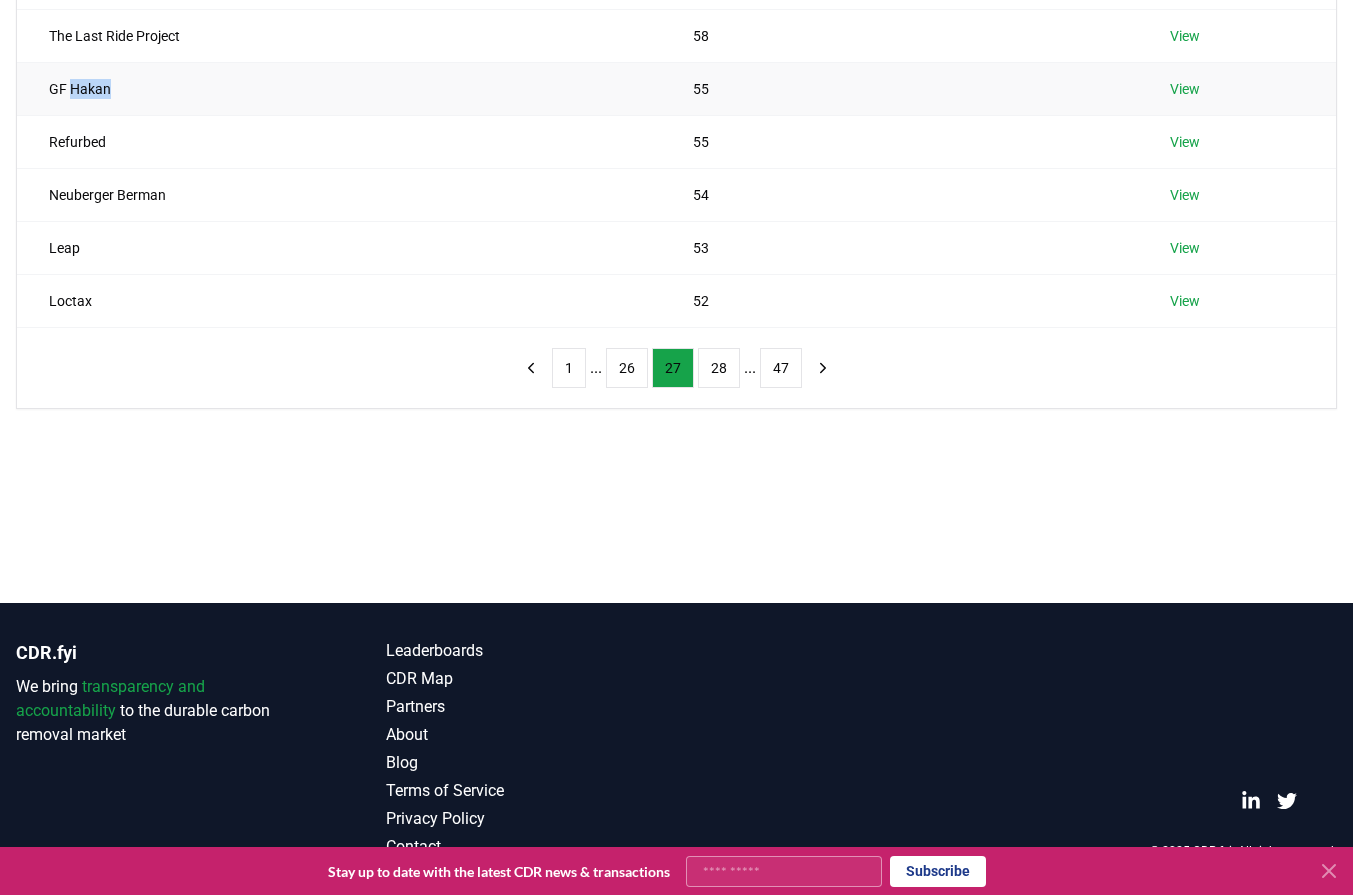click on "GF Hakan" at bounding box center (339, 88) 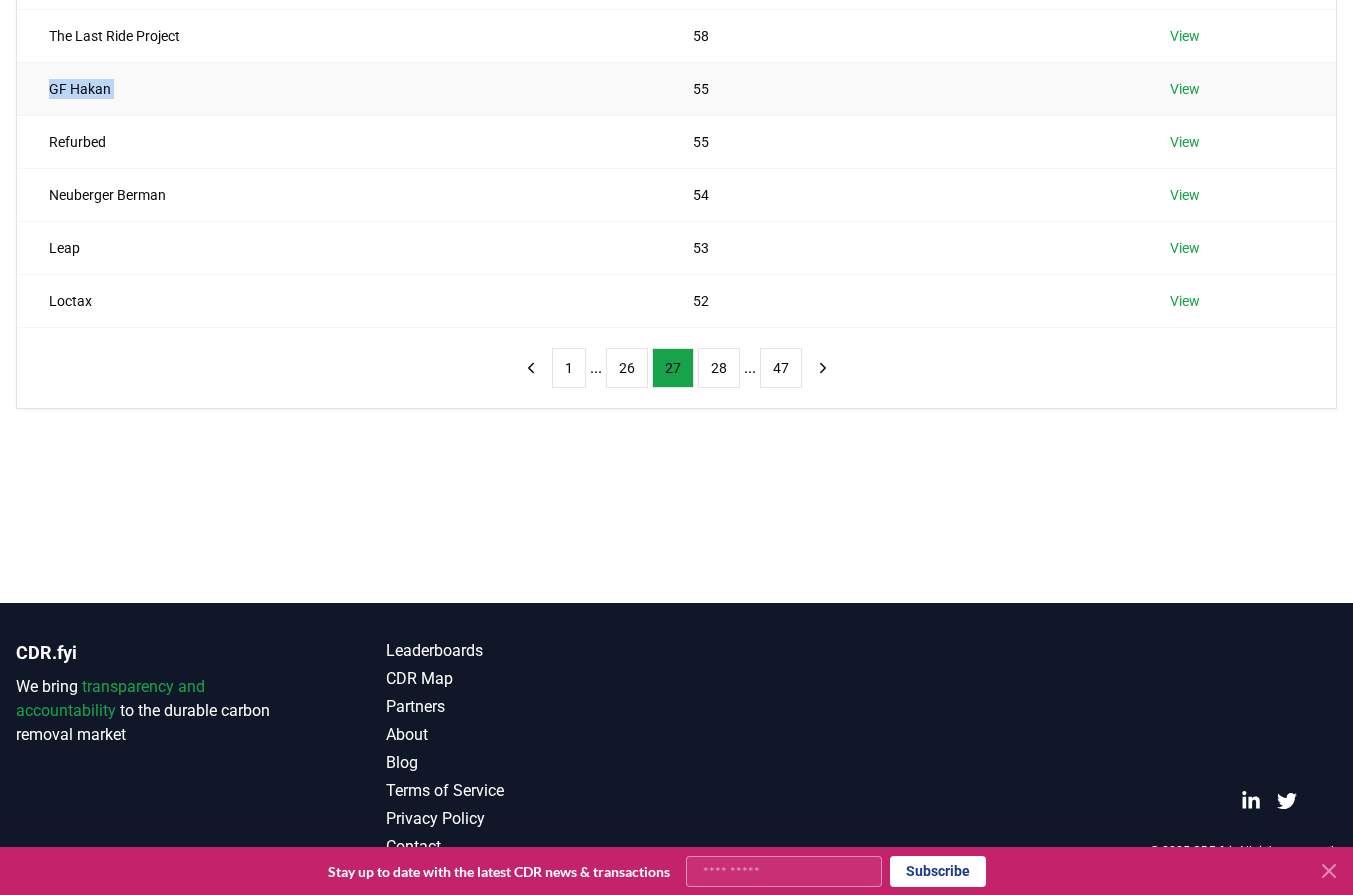 click on "GF Hakan" at bounding box center (339, 88) 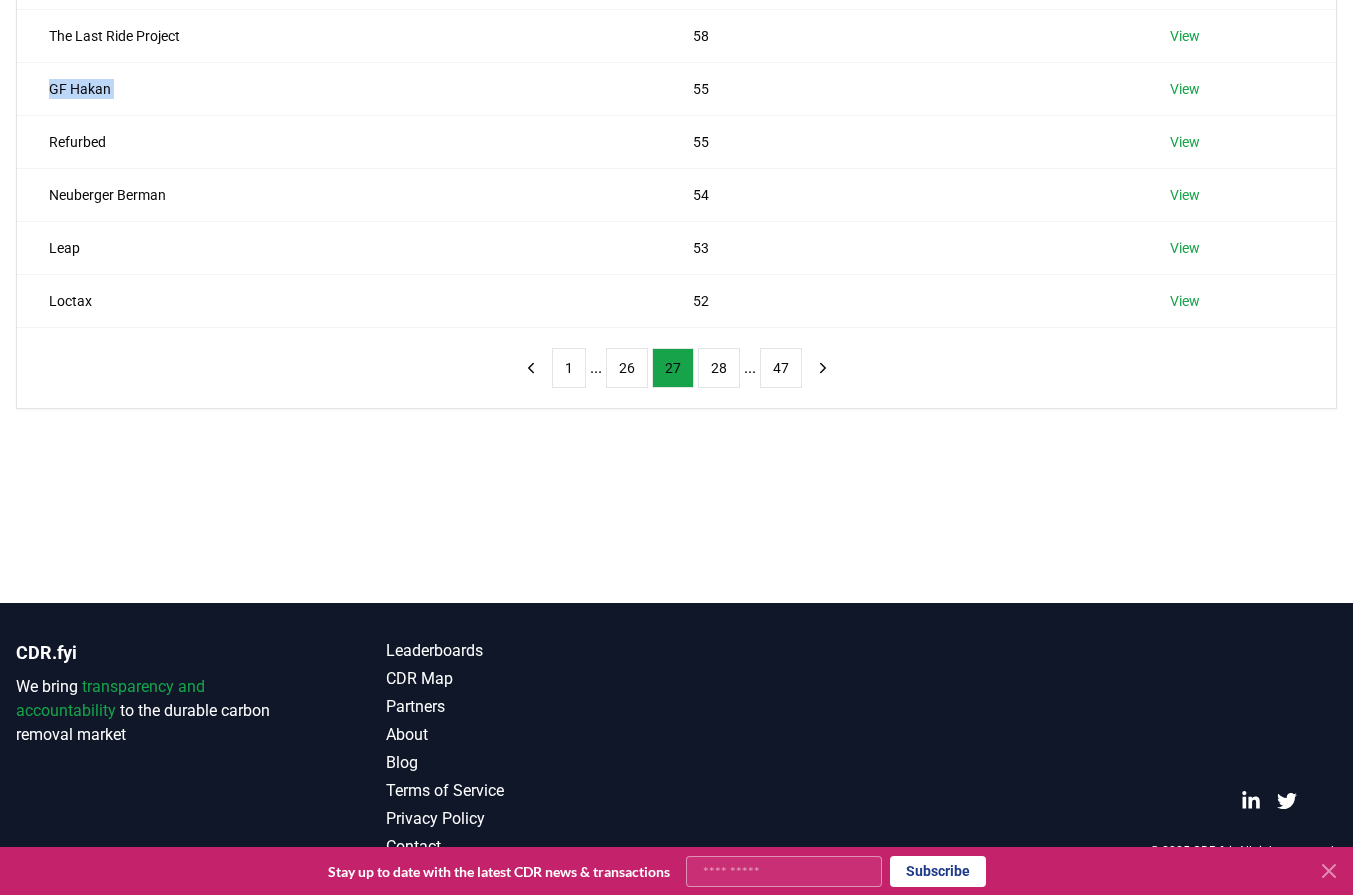 drag, startPoint x: 154, startPoint y: 426, endPoint x: 172, endPoint y: 166, distance: 260.62234 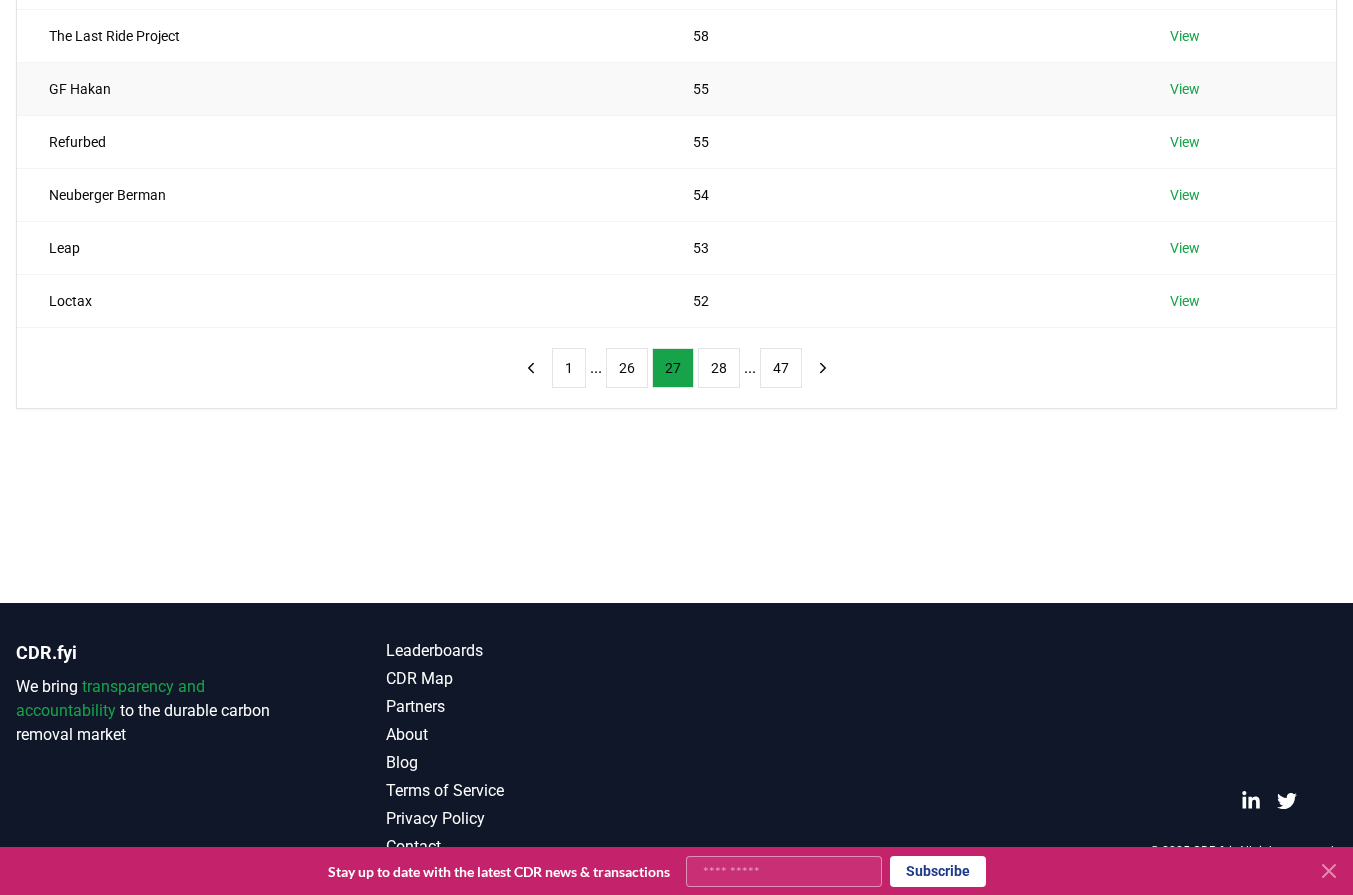 click on "GF Hakan" at bounding box center [339, 88] 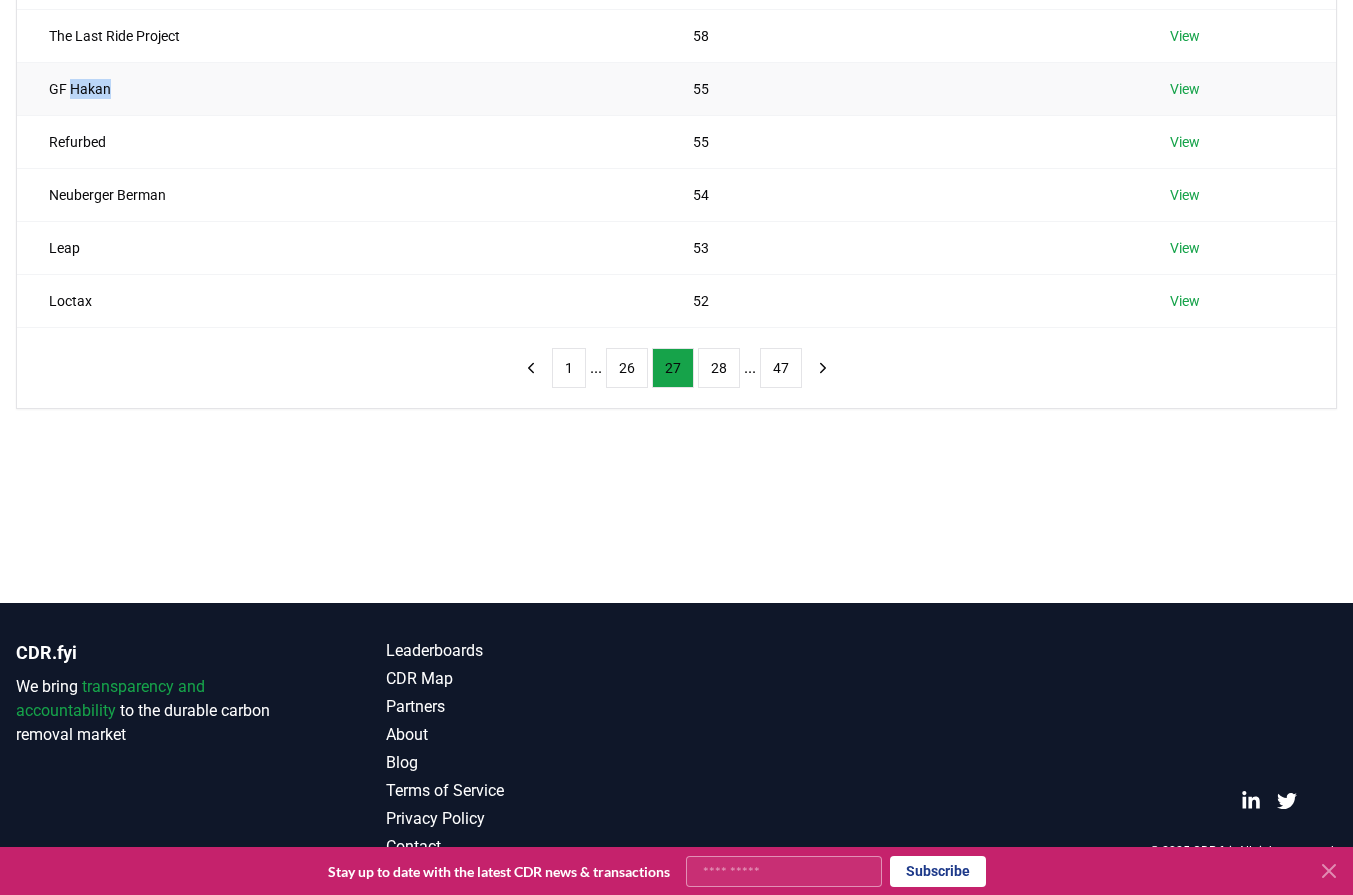 click on "GF Hakan" at bounding box center [339, 88] 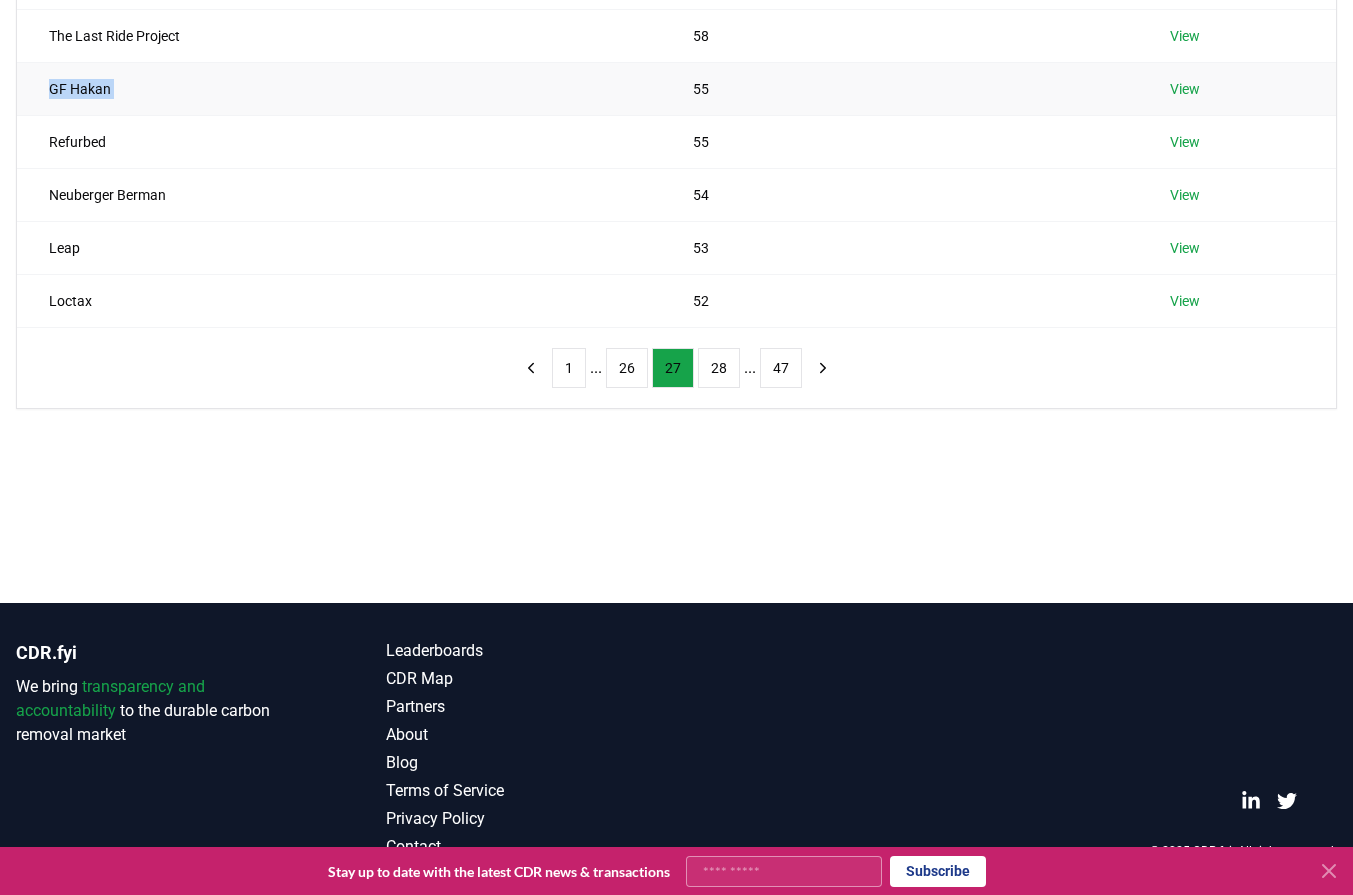 click on "GF Hakan" at bounding box center [339, 88] 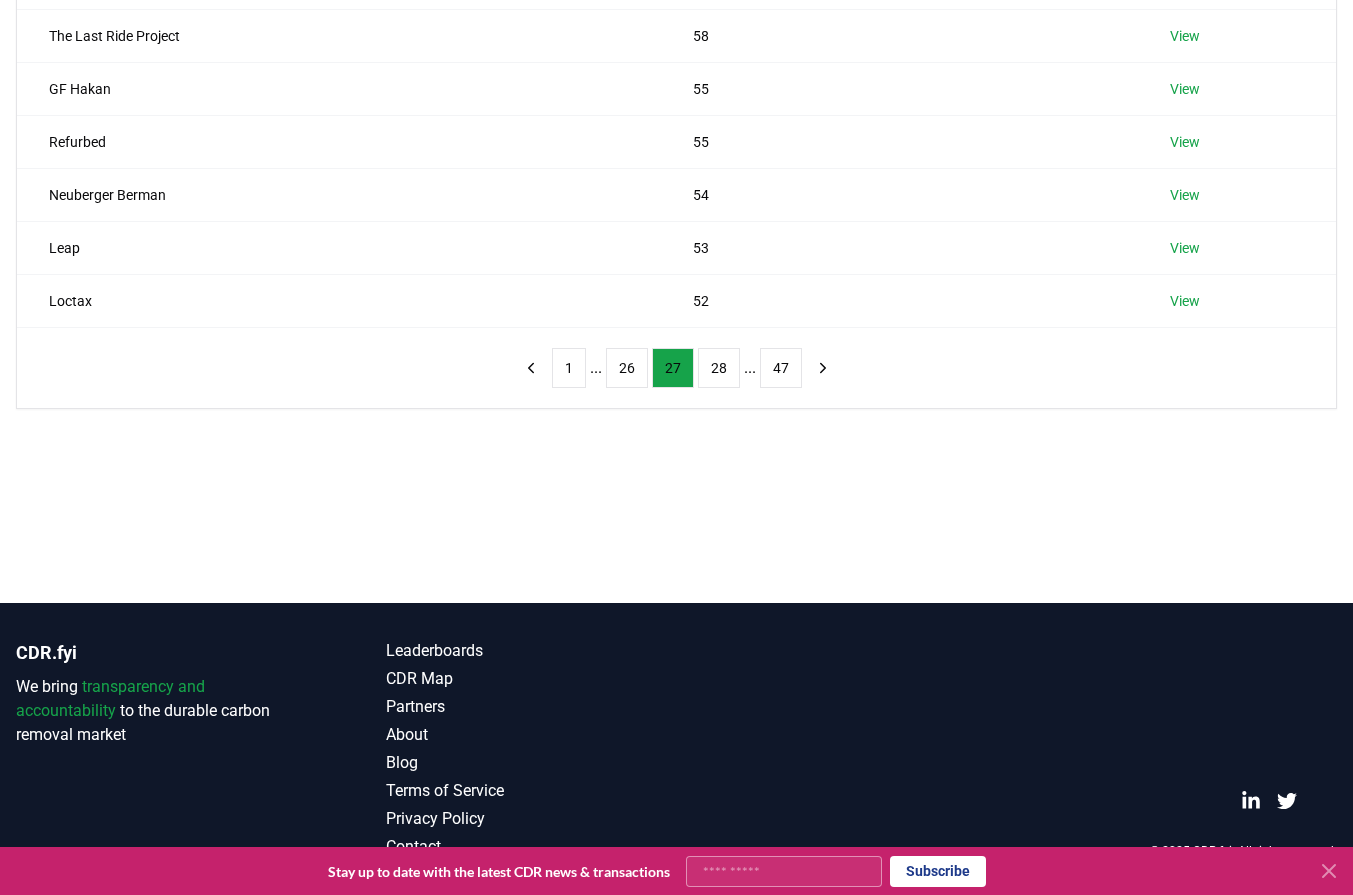 click on "Suppliers Purchasers Services Name Tons Purchased Certinia 62 View Coolpoints Club 60 View Omega Healthcare Investors, Inc. 60 View TPG Inc 60 View The Last Ride Project 58 View GF Hakan 55 View Refurbed 55 View Neuberger Berman 54 View Leap 53 View Loctax 52 View 1 ... 26 27 28 ... 47" at bounding box center [676, 98] 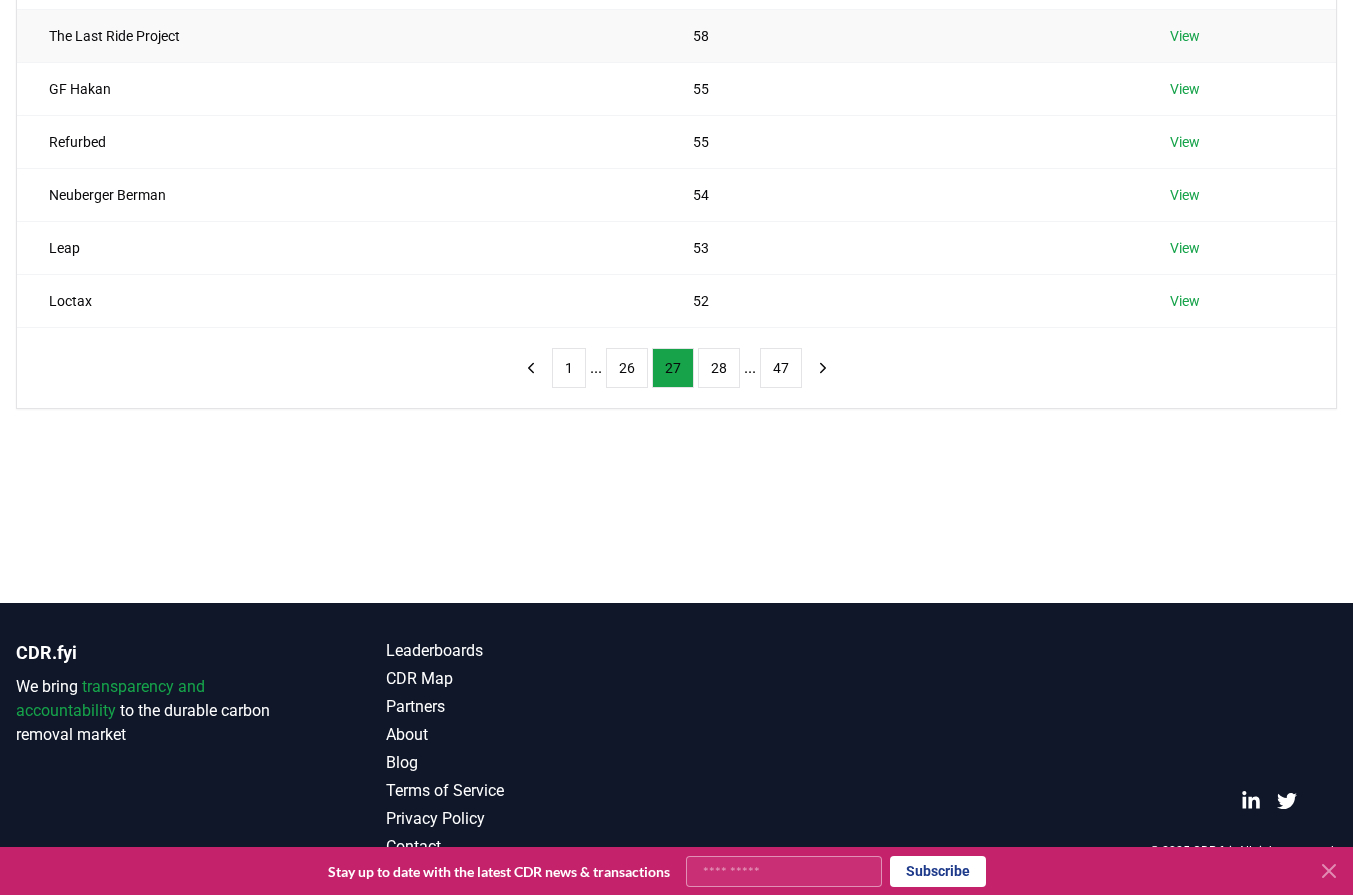 click on "The Last Ride Project" at bounding box center [339, 35] 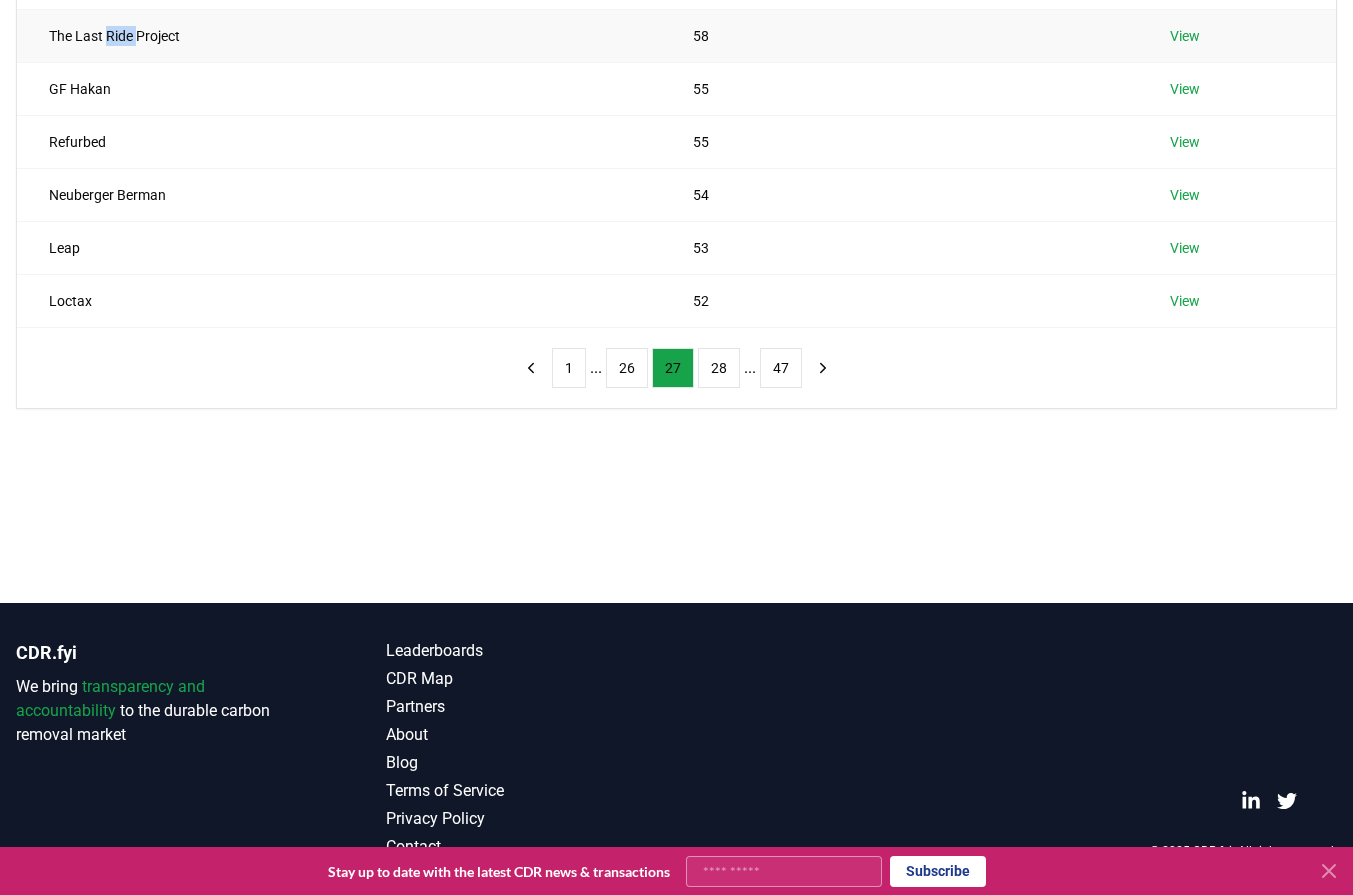 click on "The Last Ride Project" at bounding box center [339, 35] 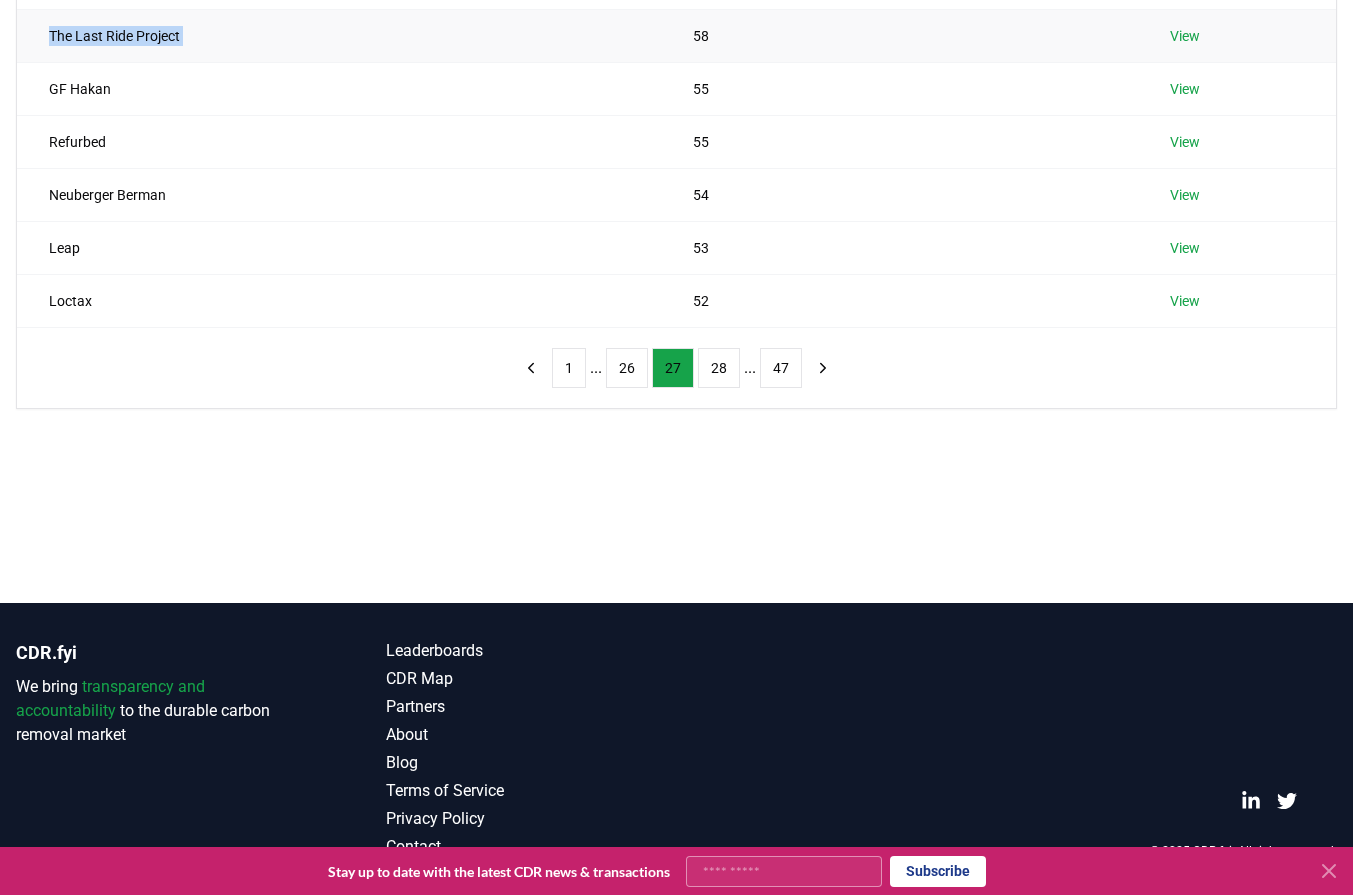 click on "The Last Ride Project" at bounding box center (339, 35) 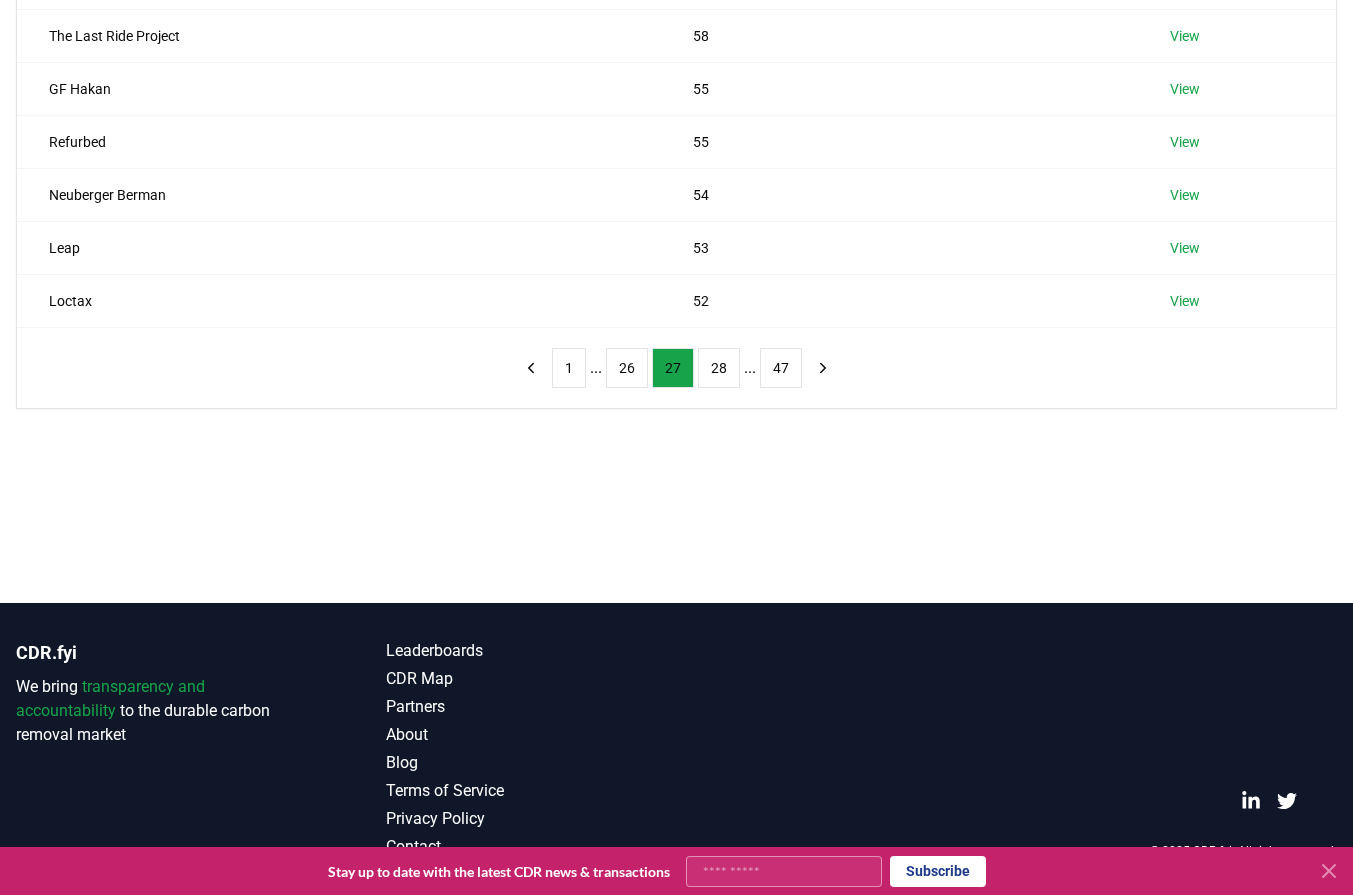 drag, startPoint x: 125, startPoint y: 404, endPoint x: 226, endPoint y: 340, distance: 119.57006 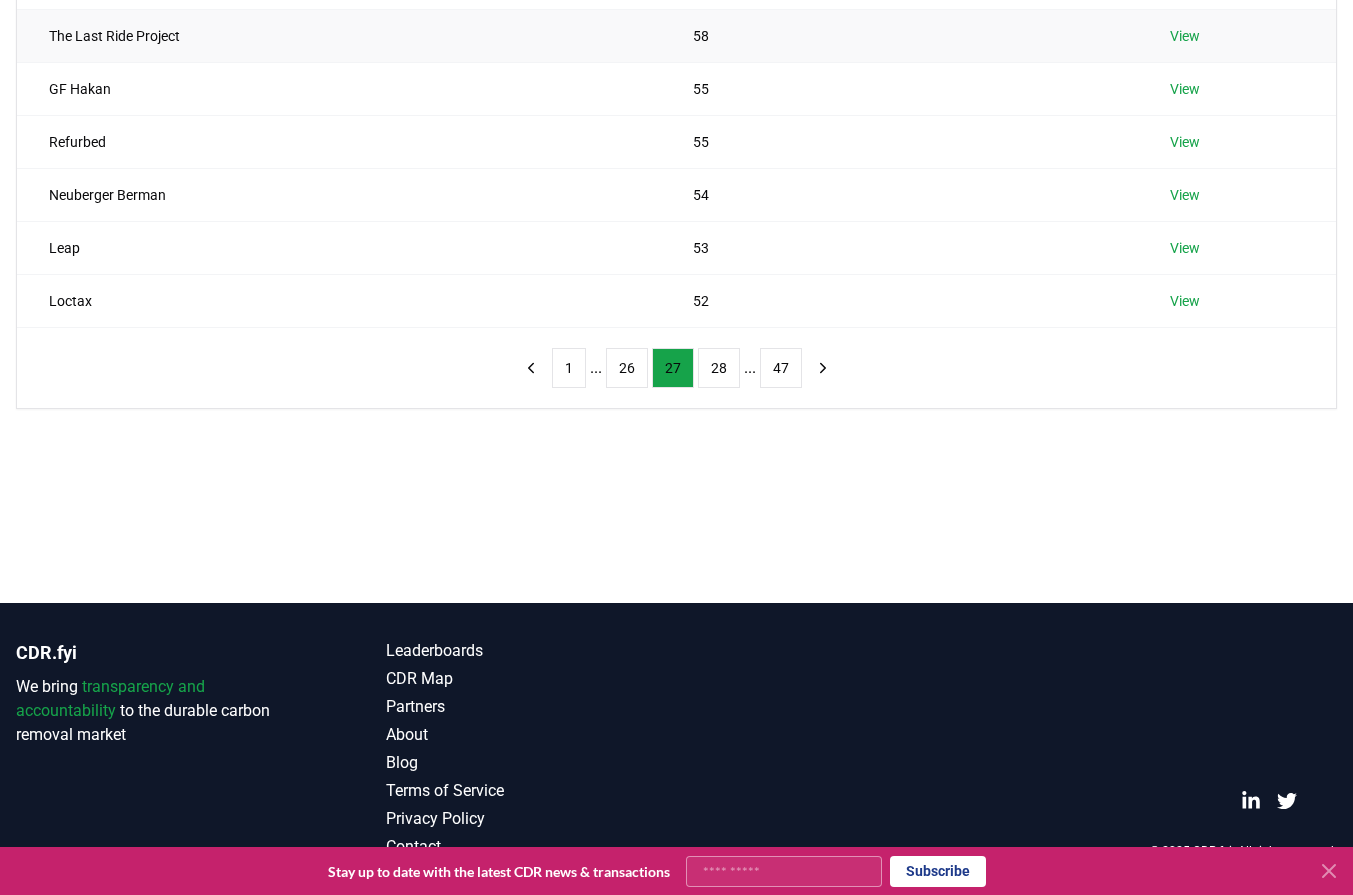 click on "The Last Ride Project" at bounding box center (339, 35) 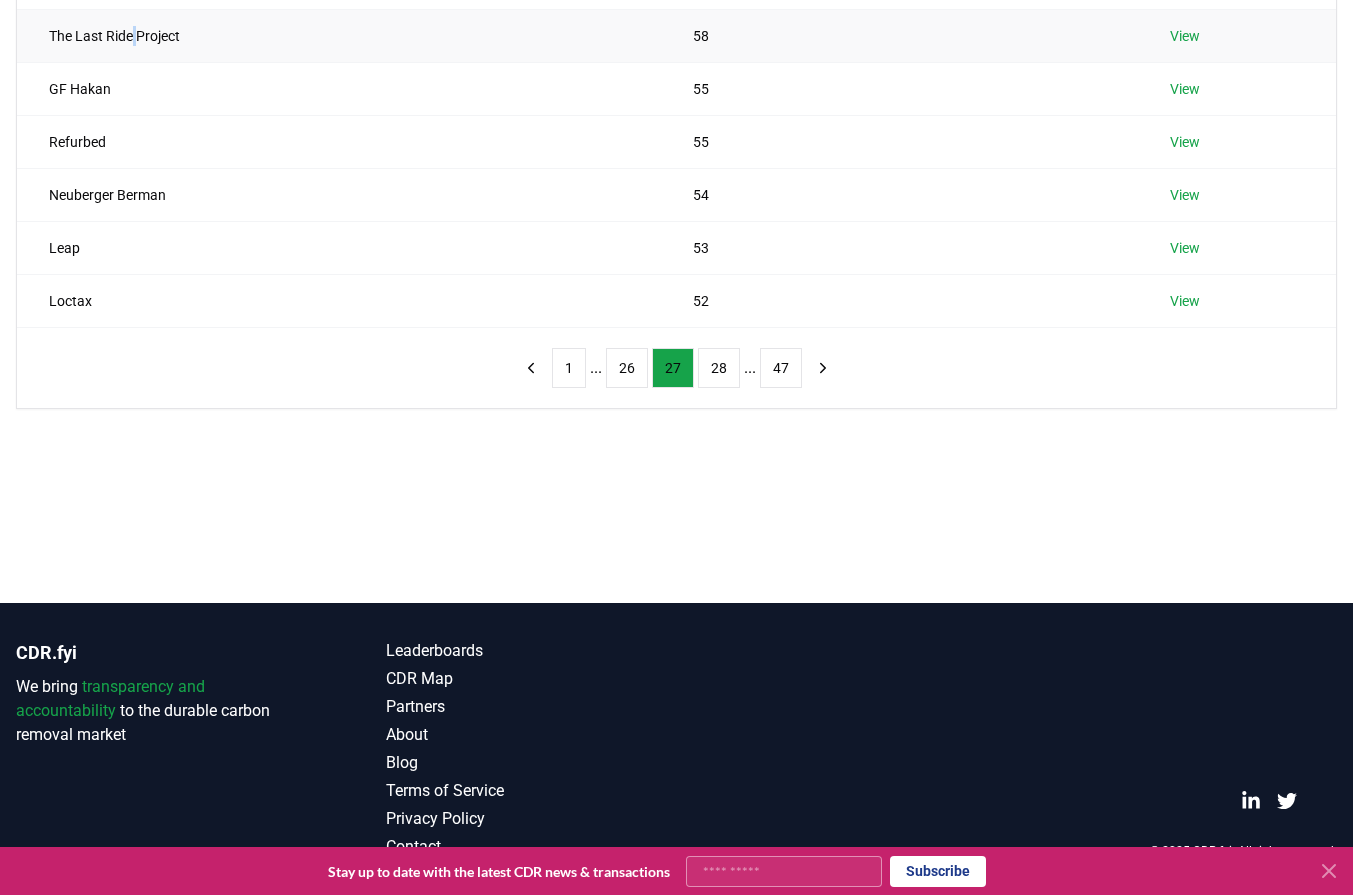 click on "The Last Ride Project" at bounding box center (339, 35) 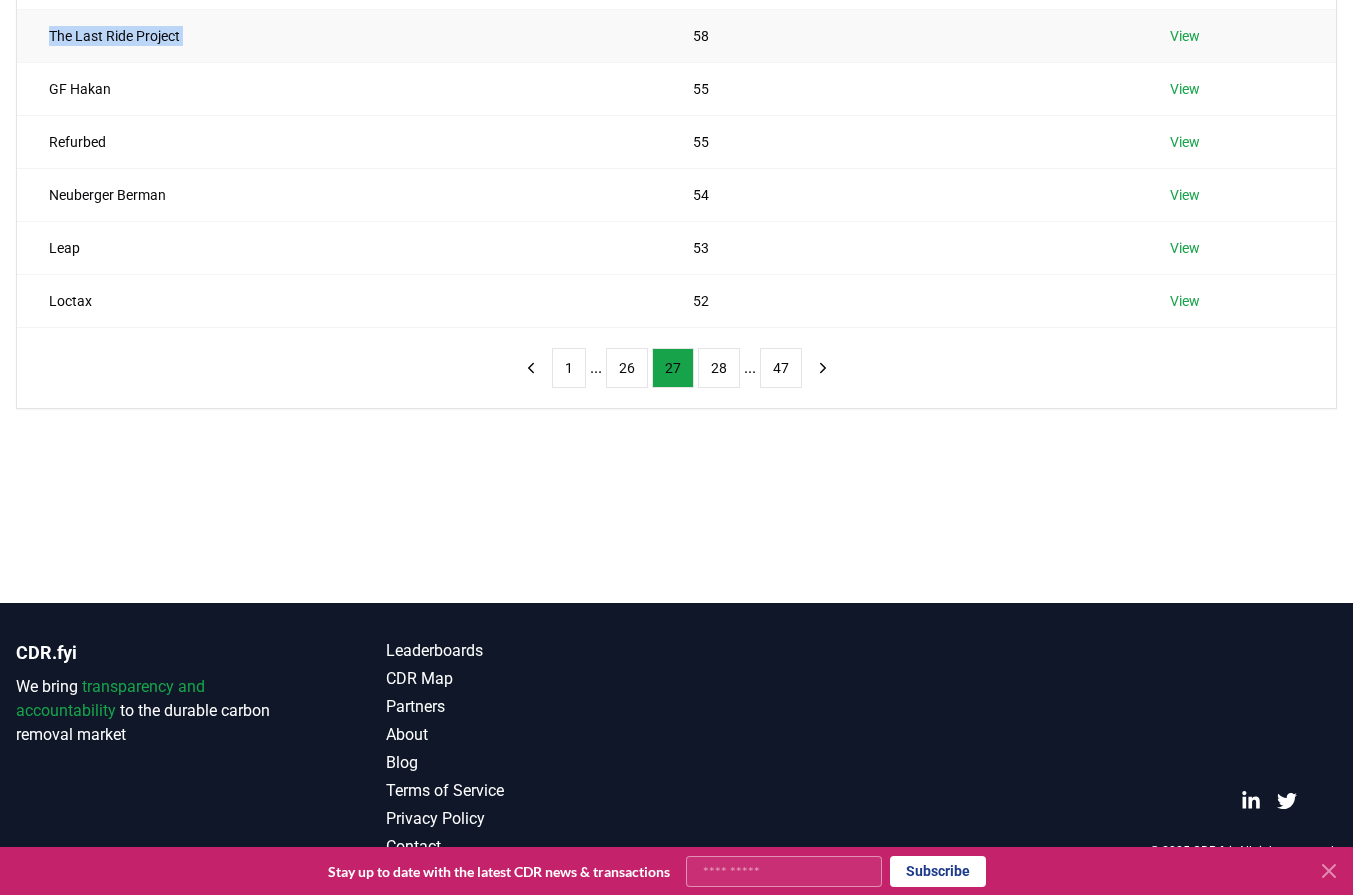 click on "The Last Ride Project" at bounding box center [339, 35] 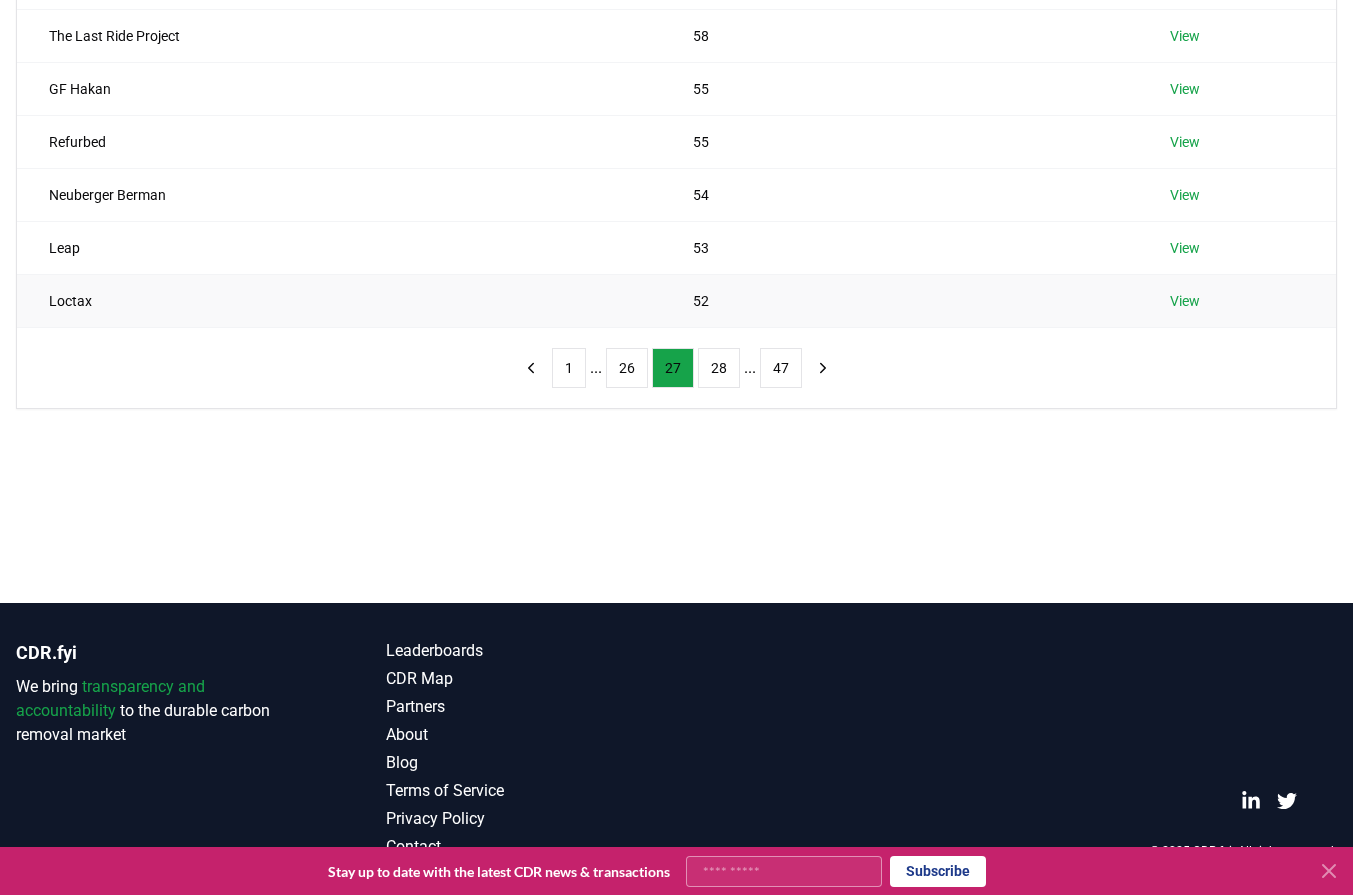 click on "Loctax" at bounding box center (339, 300) 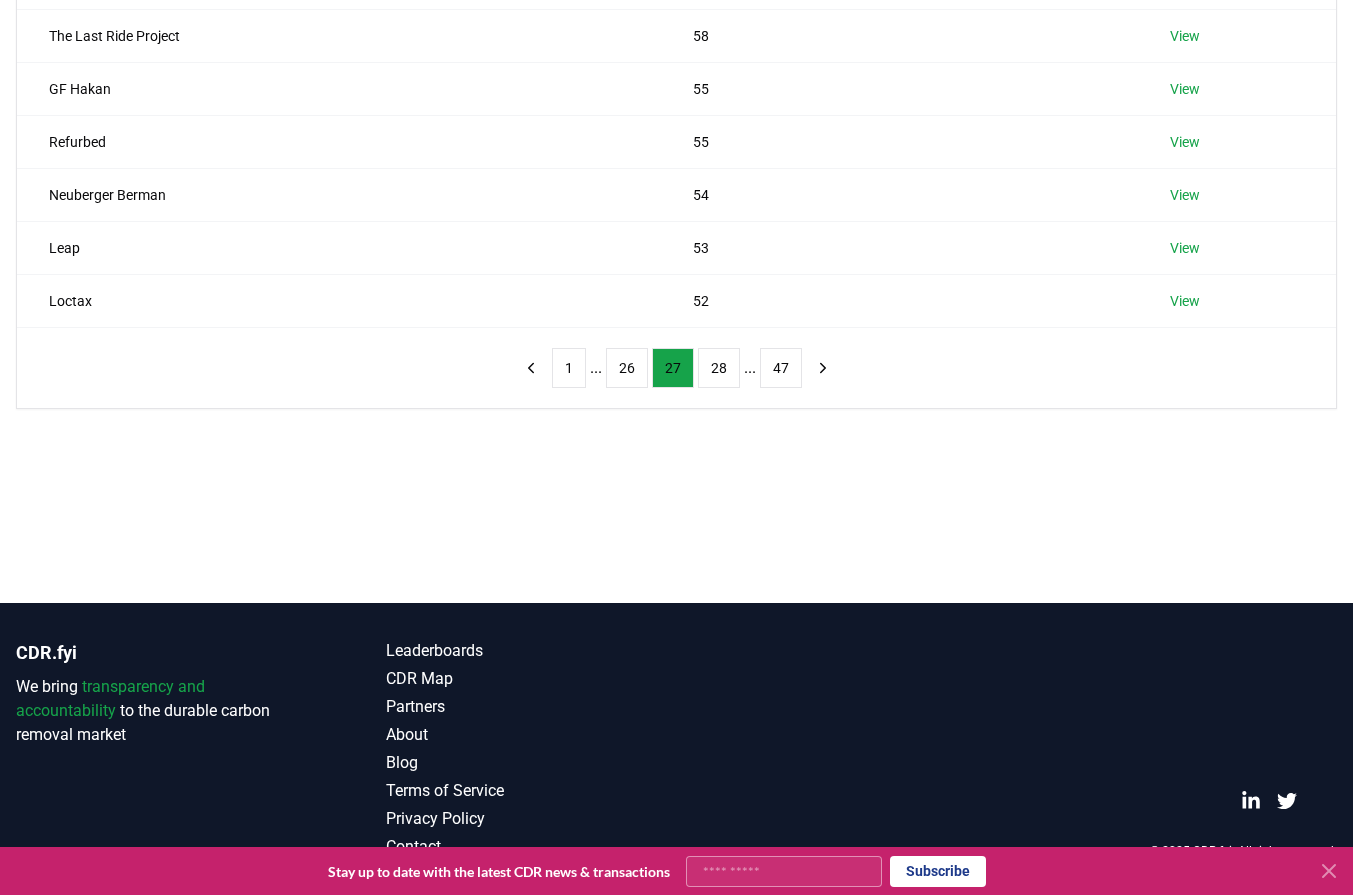 scroll, scrollTop: 0, scrollLeft: 0, axis: both 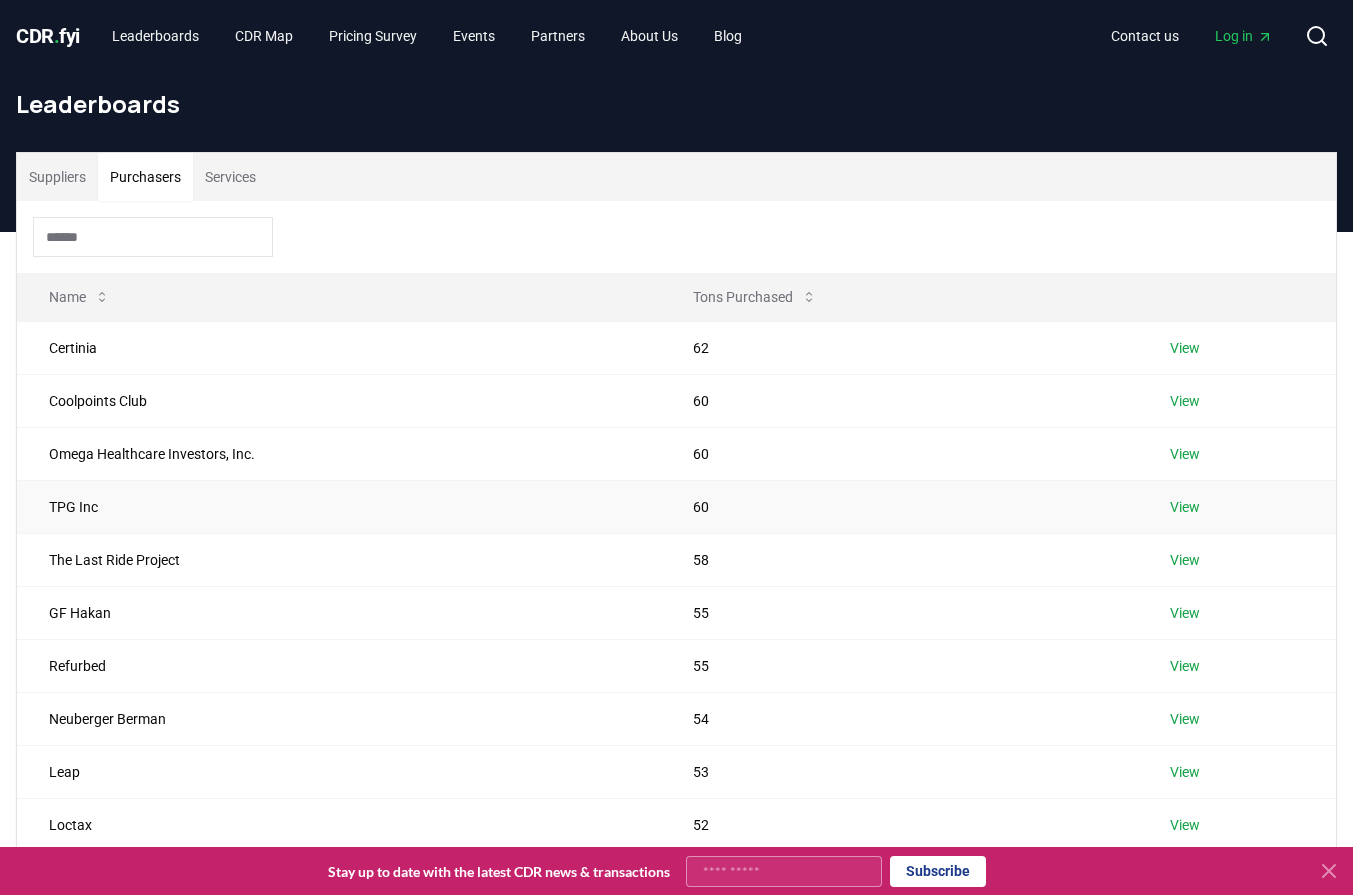 click on "TPG Inc" at bounding box center (339, 506) 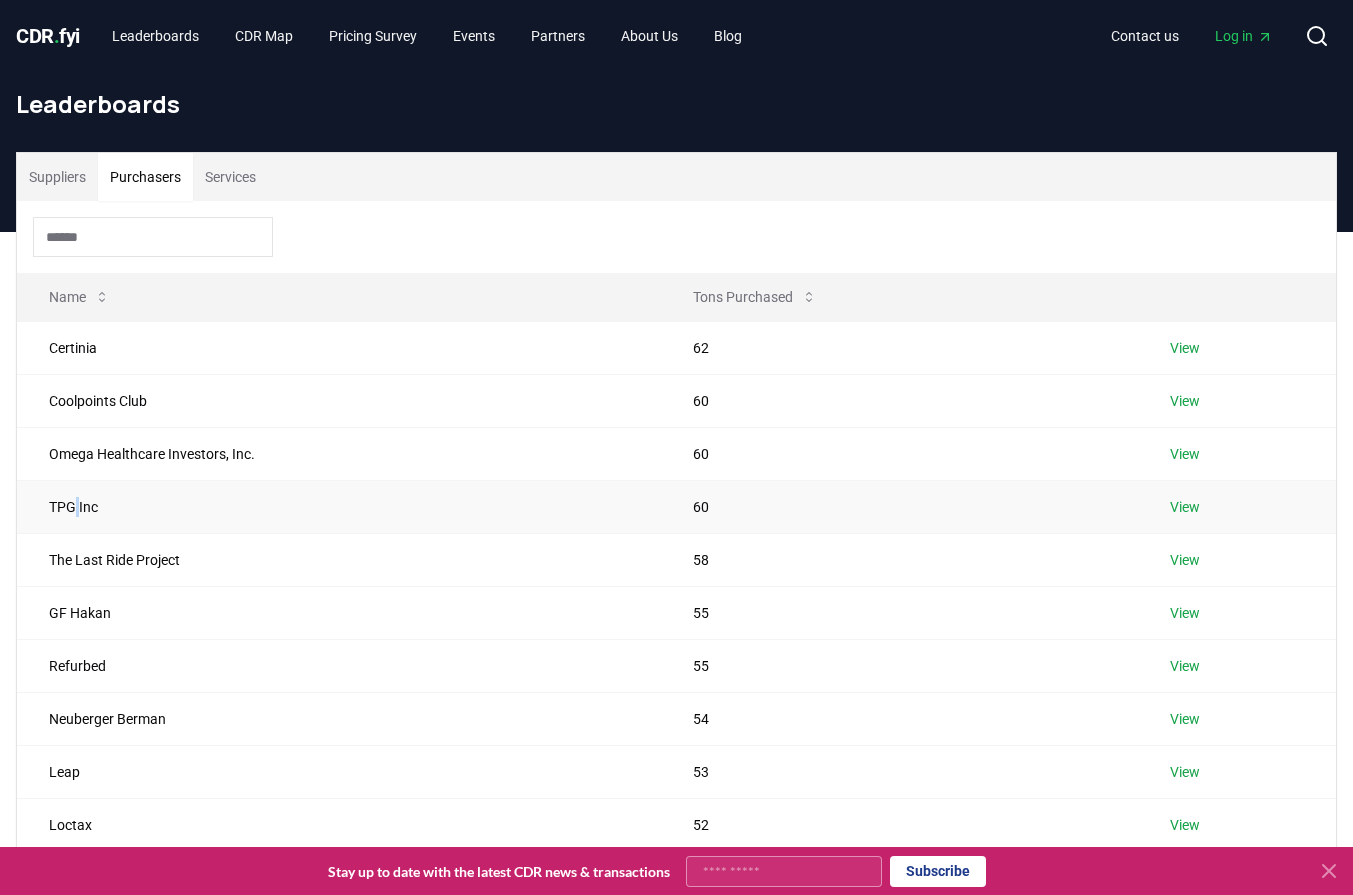 click on "TPG Inc" at bounding box center [339, 506] 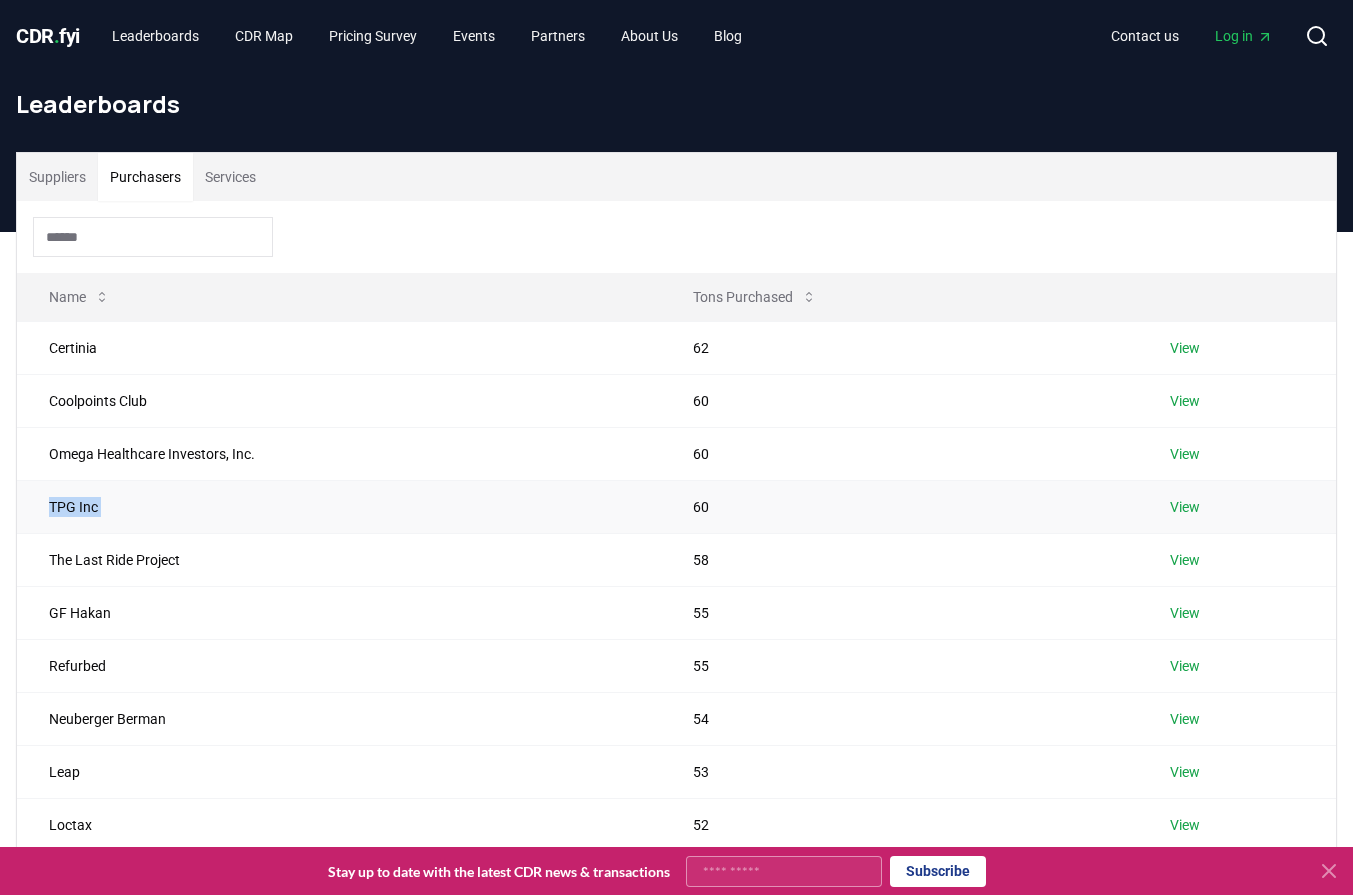 click on "TPG Inc" at bounding box center [339, 506] 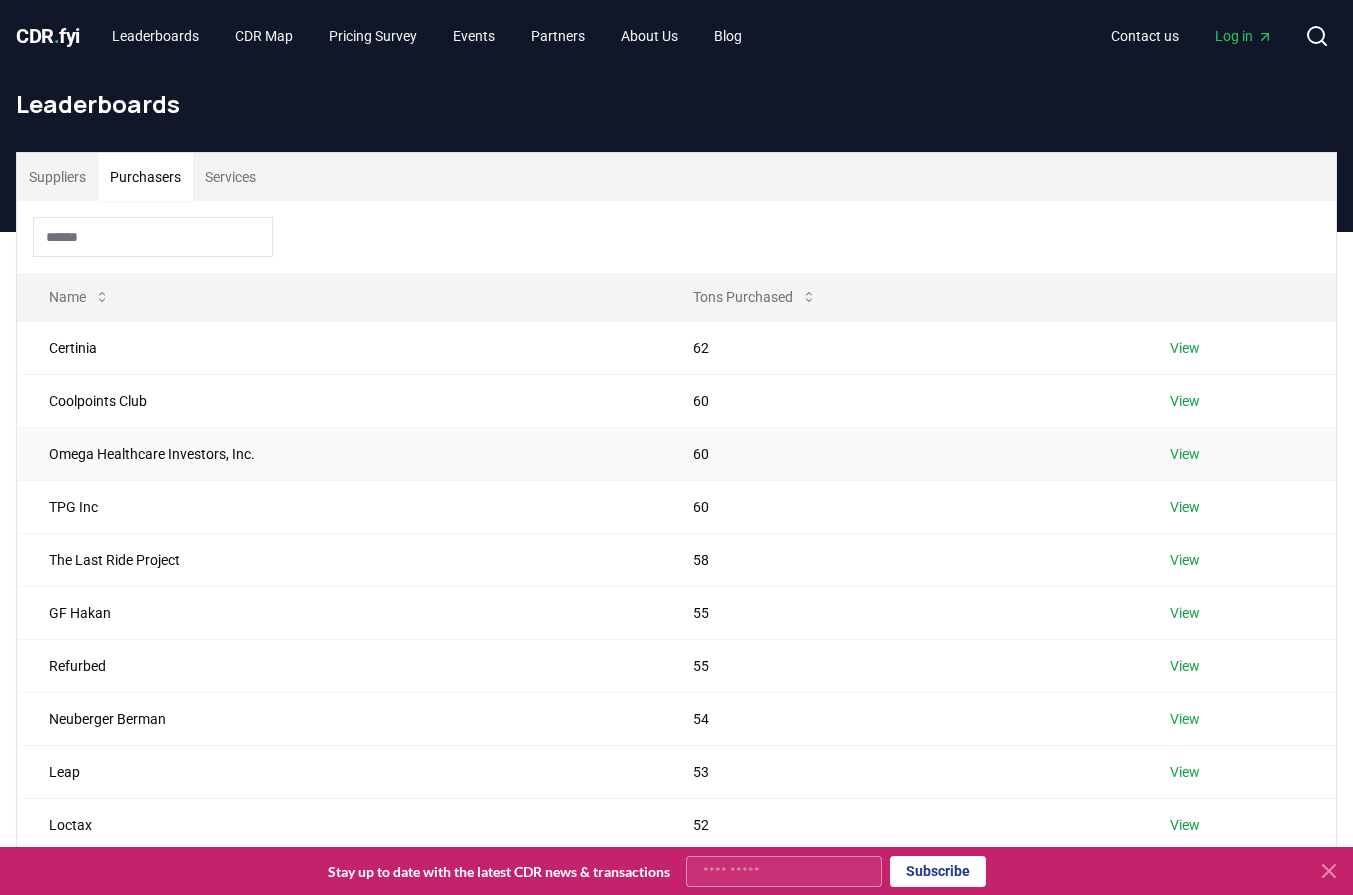 click on "Omega Healthcare Investors, Inc." at bounding box center [339, 453] 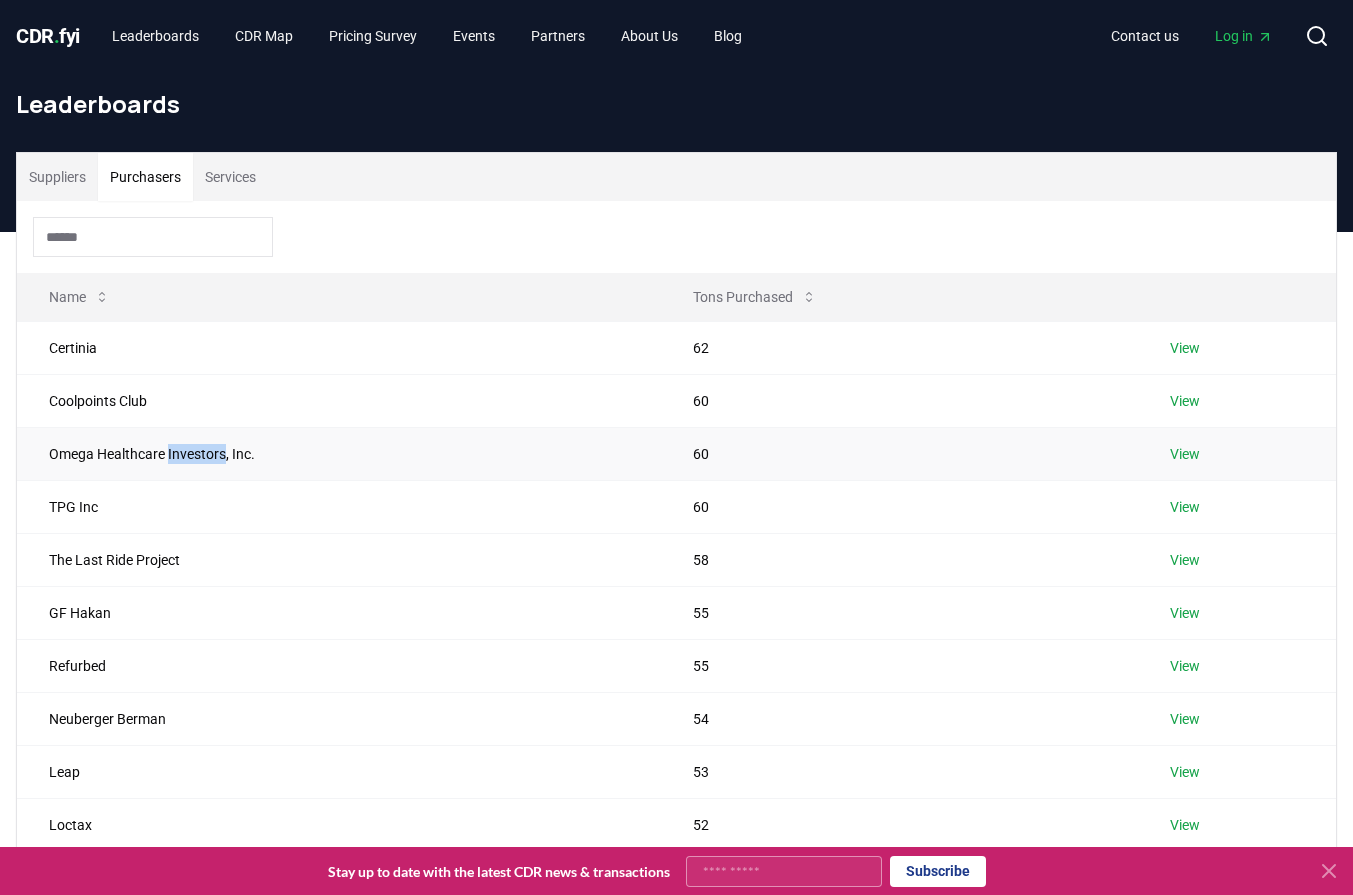 click on "Omega Healthcare Investors, Inc." at bounding box center (339, 453) 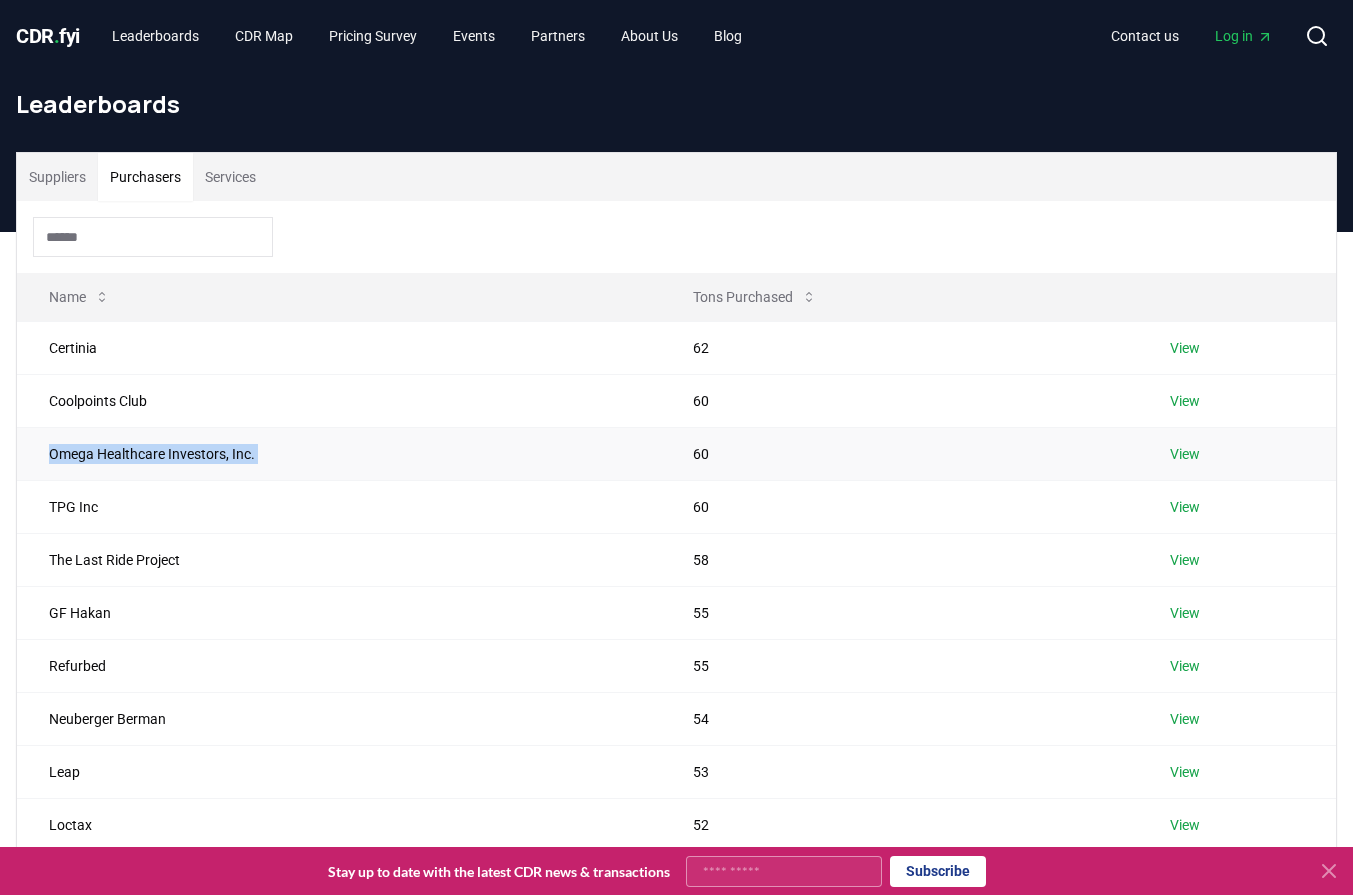click on "Omega Healthcare Investors, Inc." at bounding box center (339, 453) 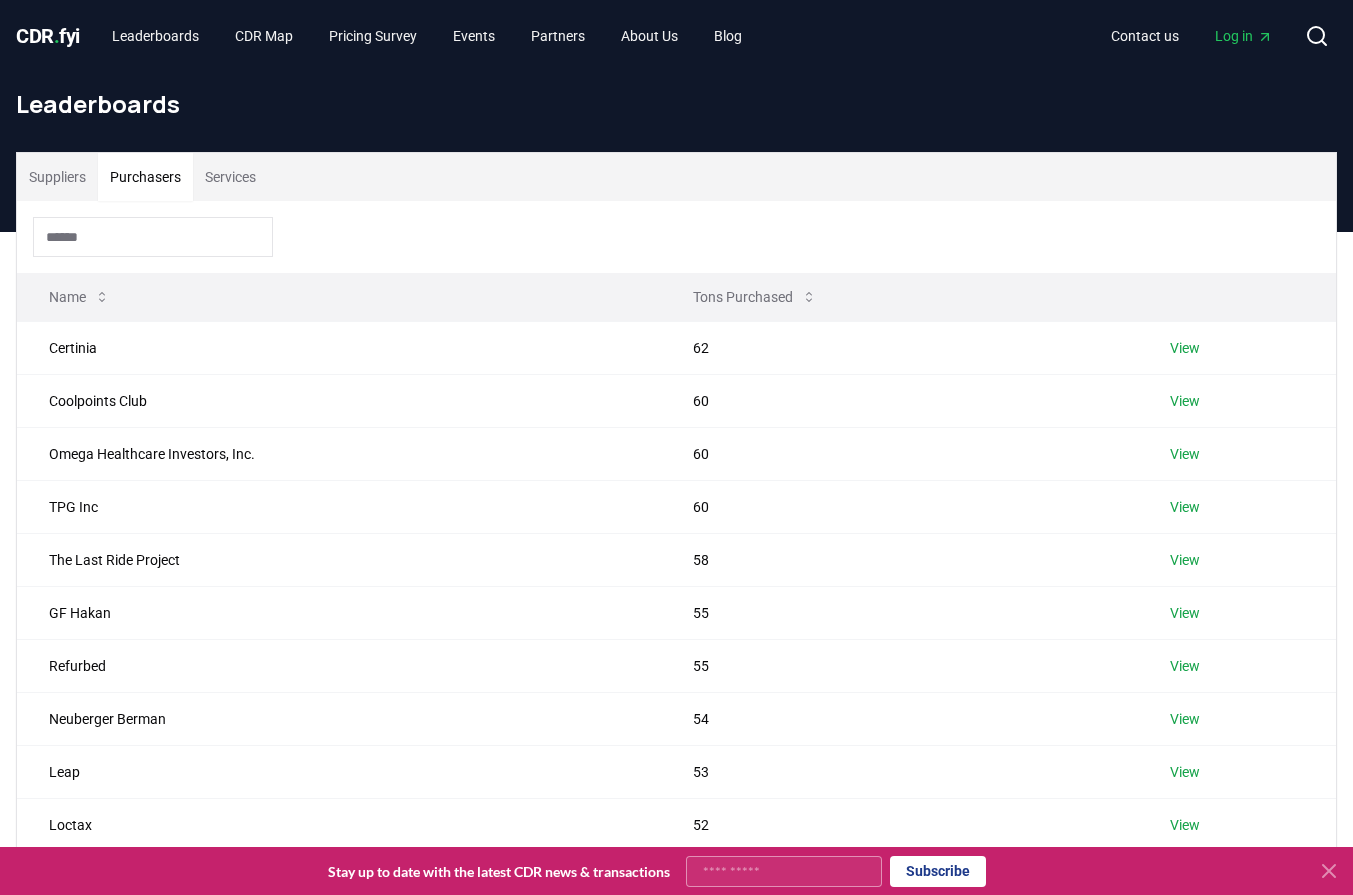 click on "Name" at bounding box center [339, 297] 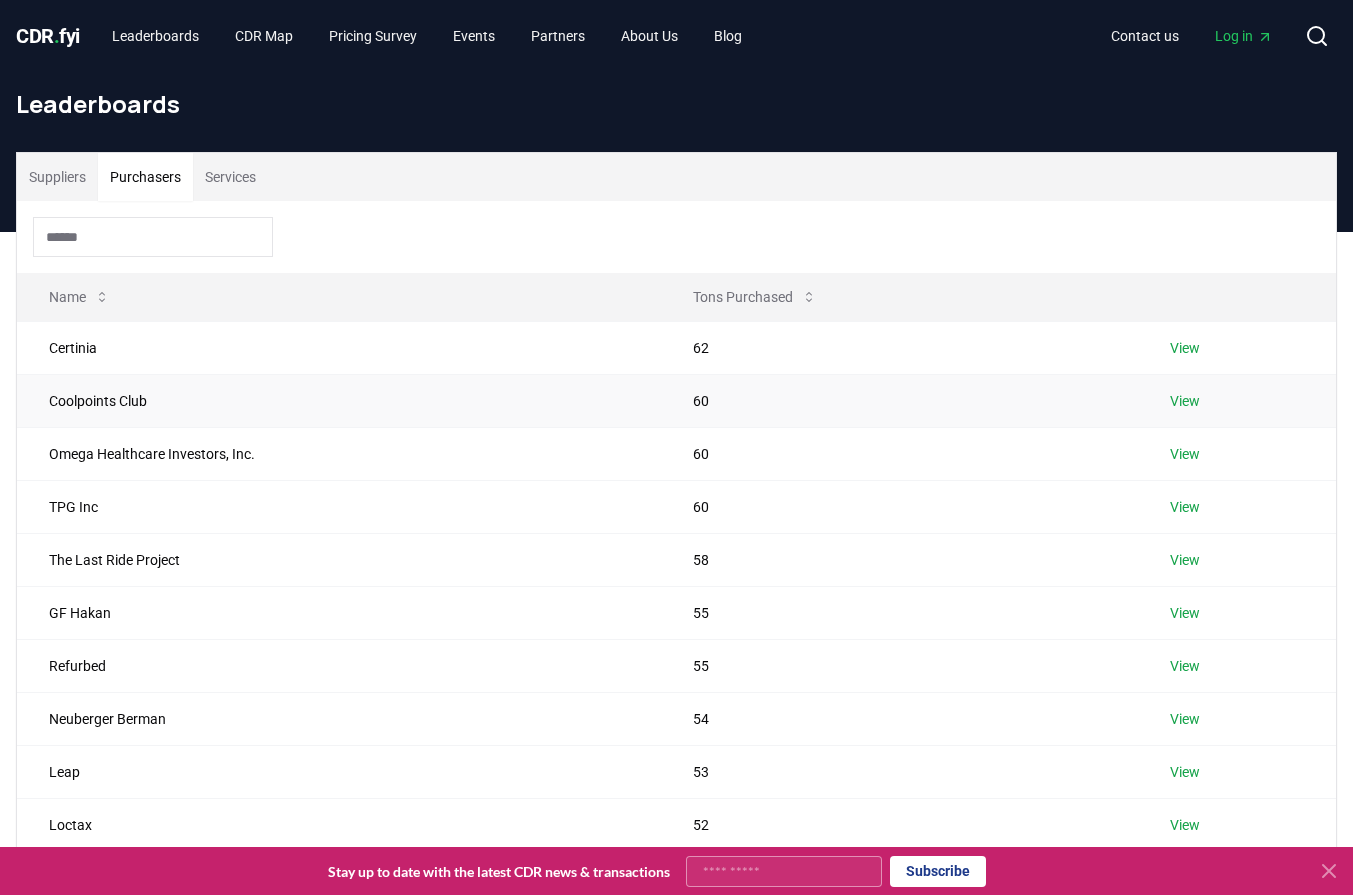 click on "Coolpoints Club" at bounding box center (339, 400) 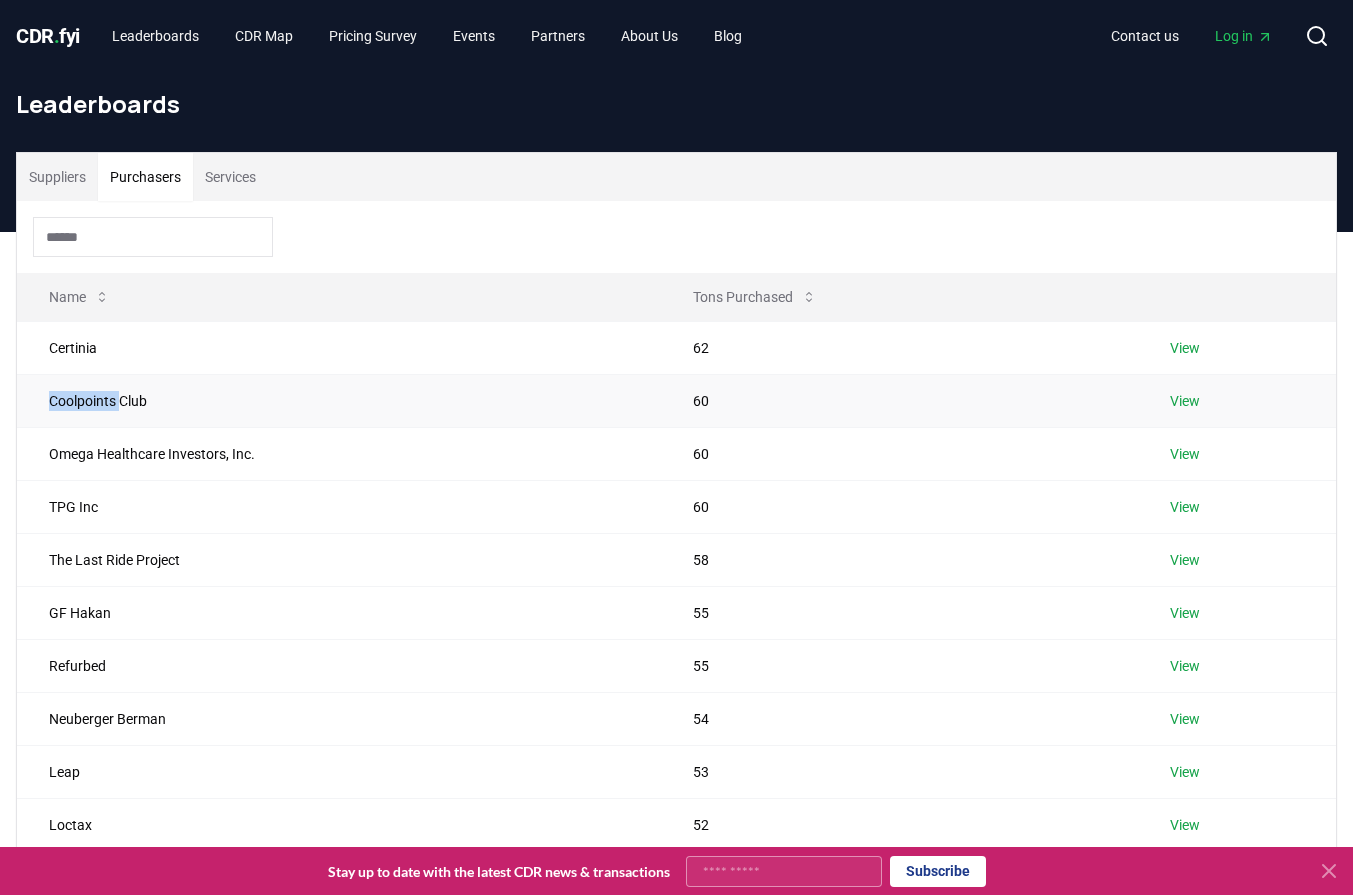 click on "Coolpoints Club" at bounding box center [339, 400] 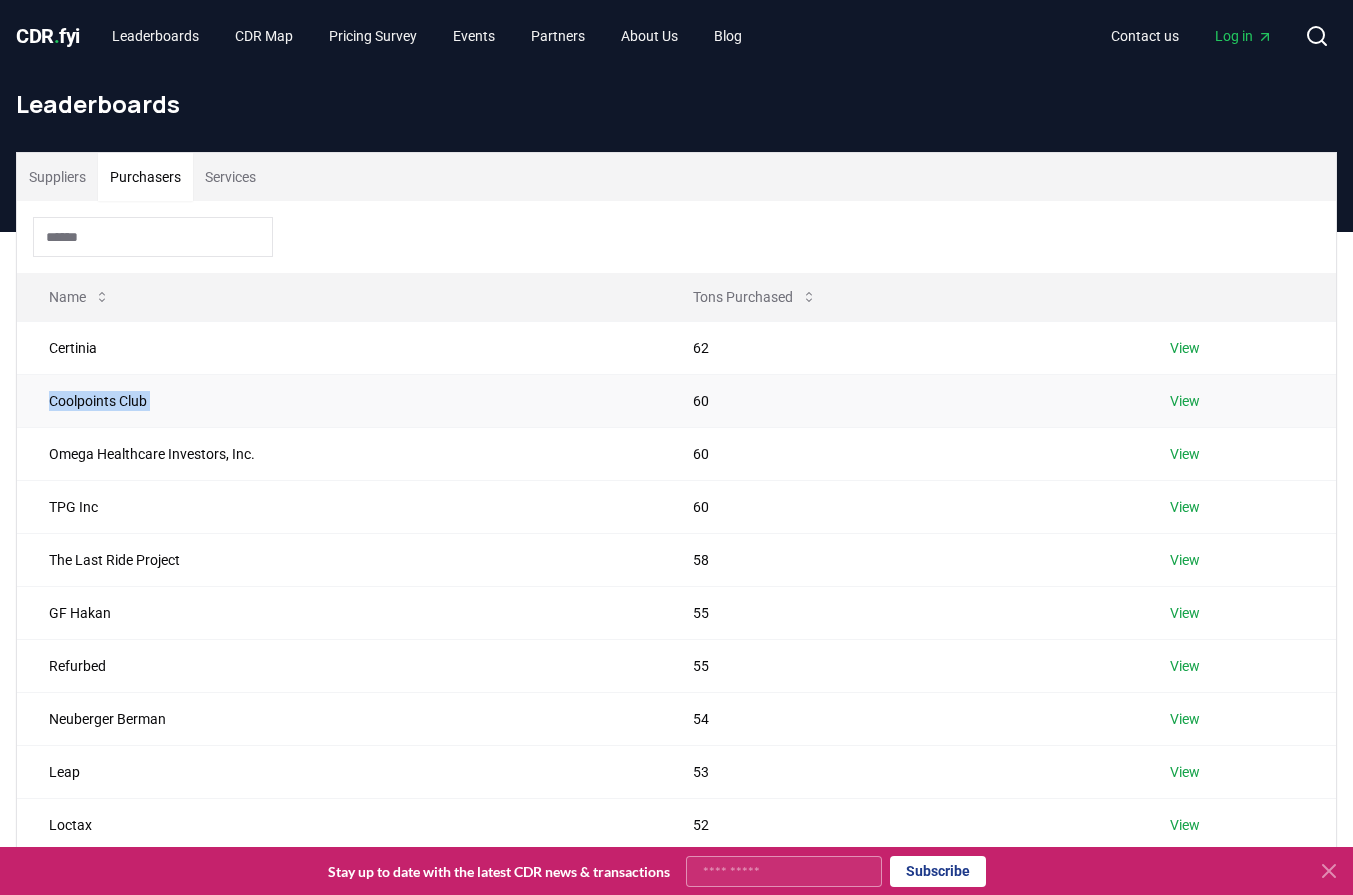 click on "Coolpoints Club" at bounding box center (339, 400) 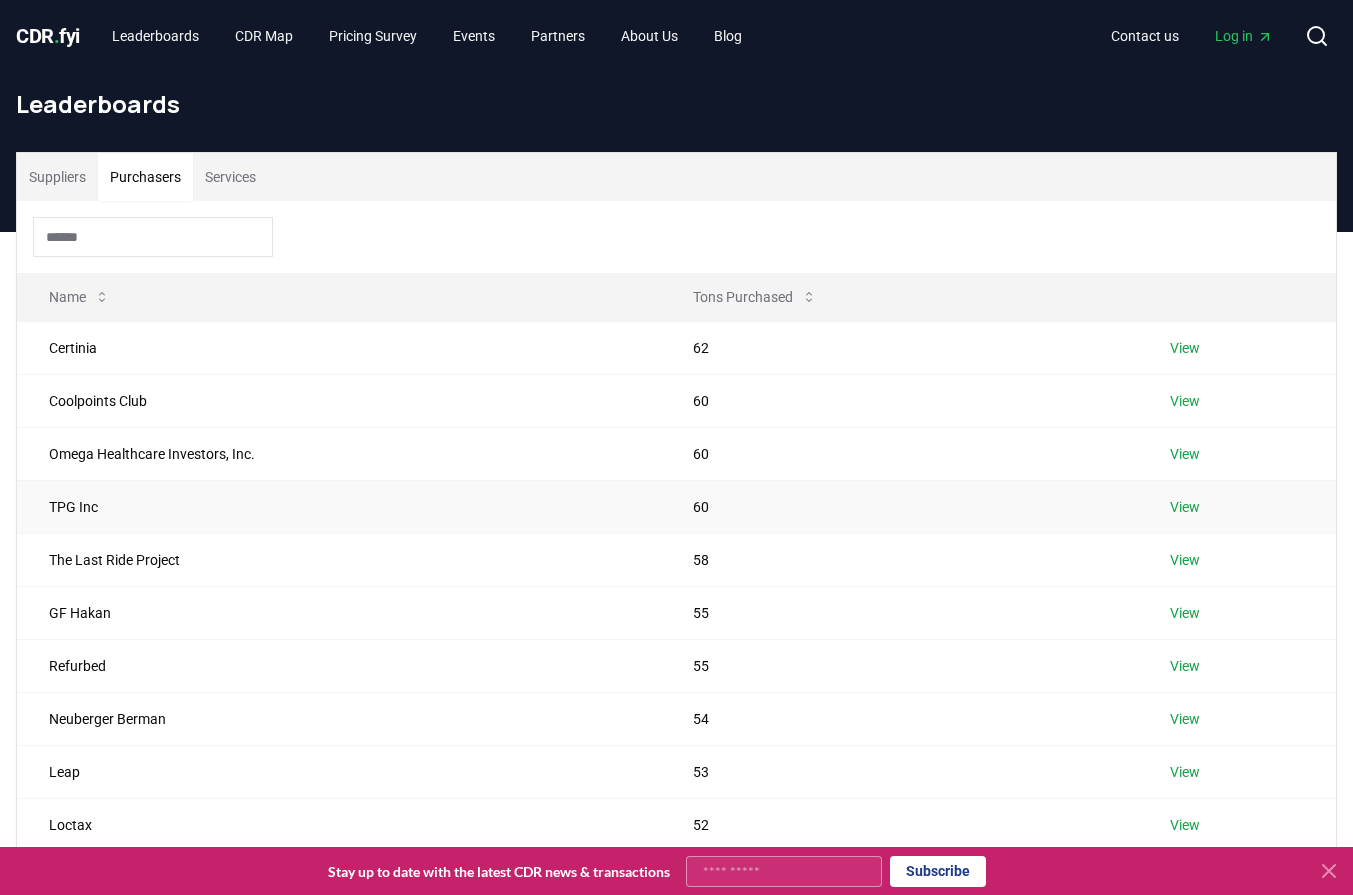 click on "TPG Inc" at bounding box center (339, 506) 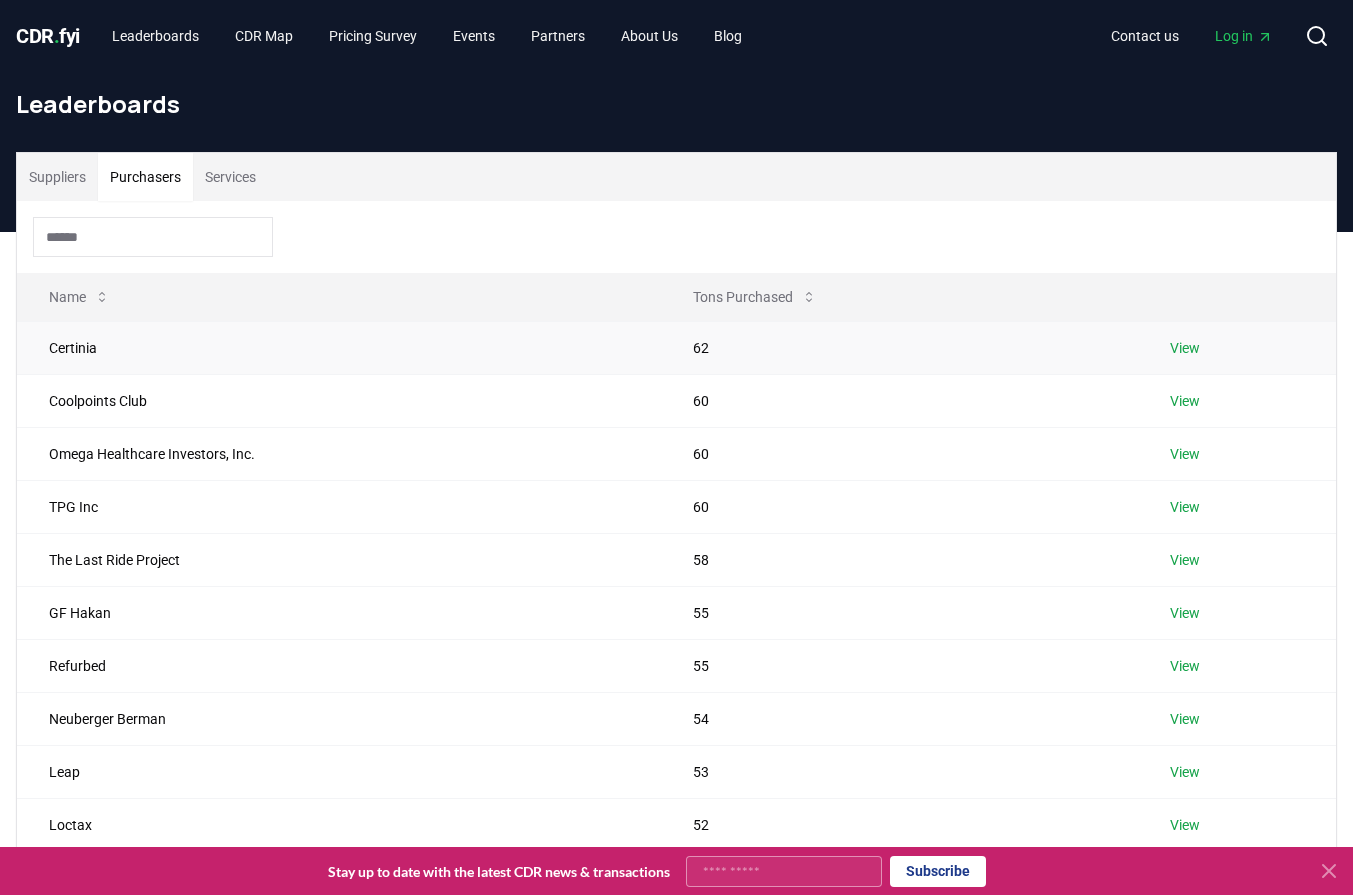 click on "Certinia" at bounding box center (339, 347) 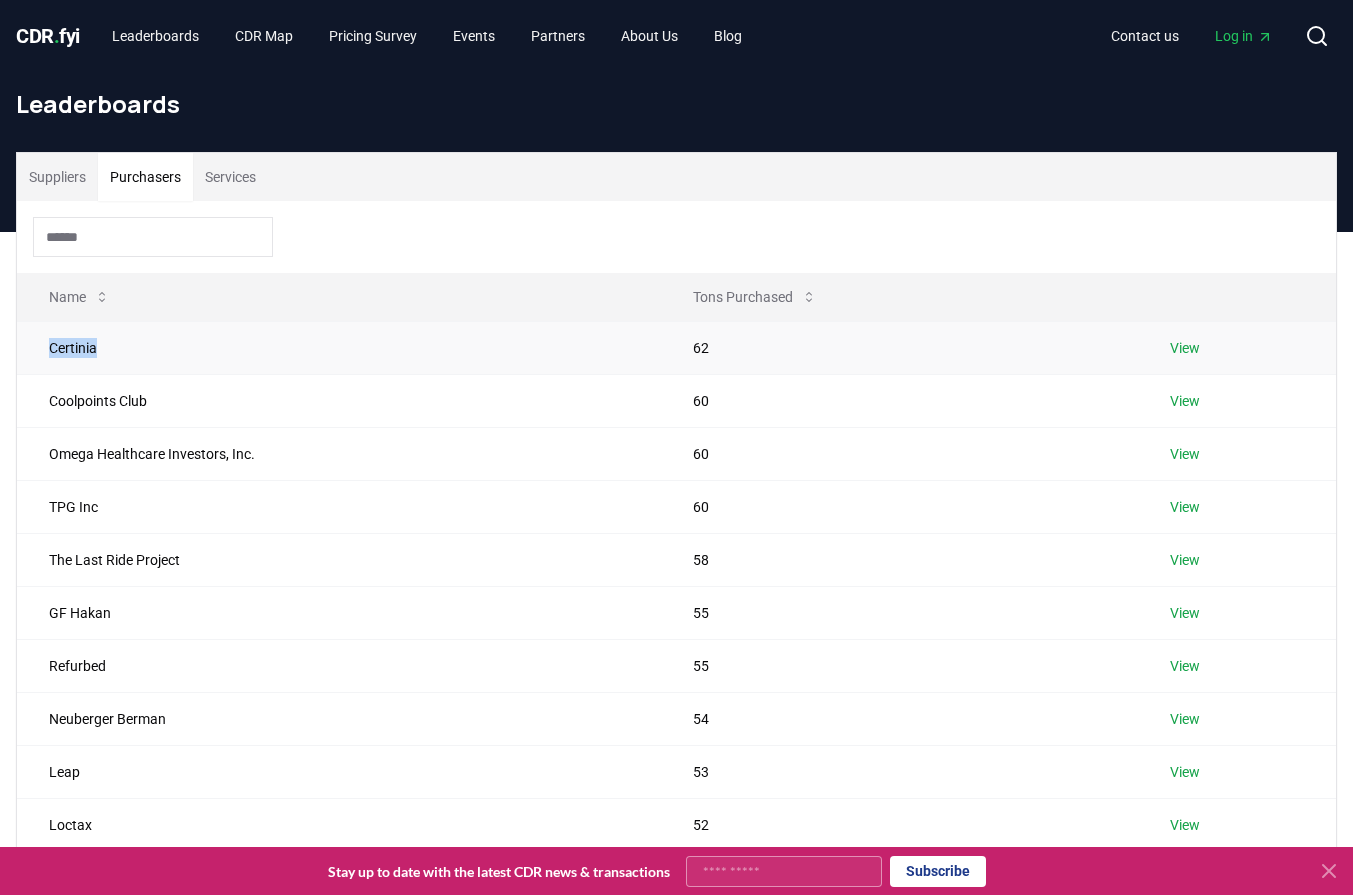 click on "Certinia" at bounding box center [339, 347] 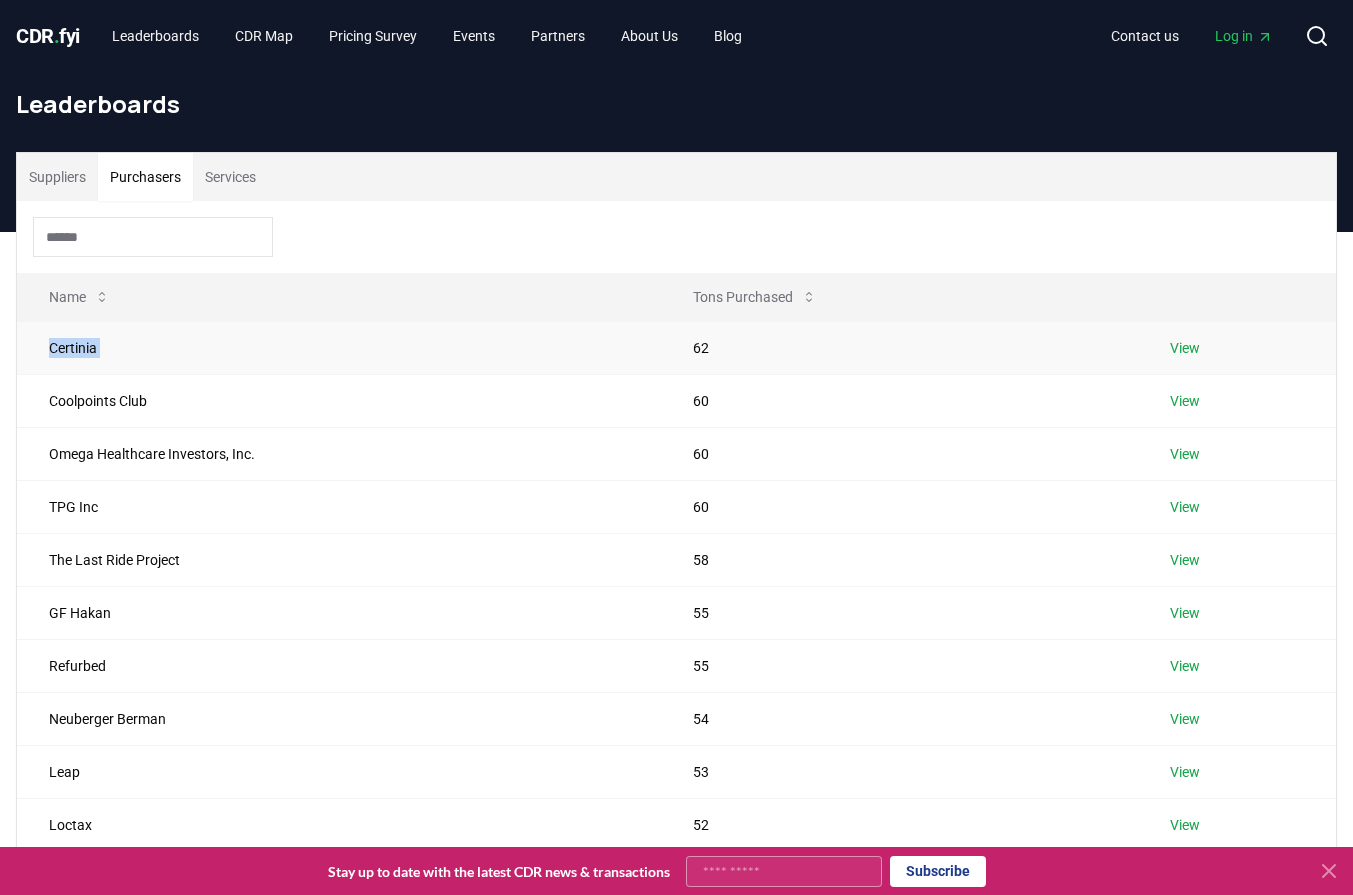 click on "Certinia" at bounding box center [339, 347] 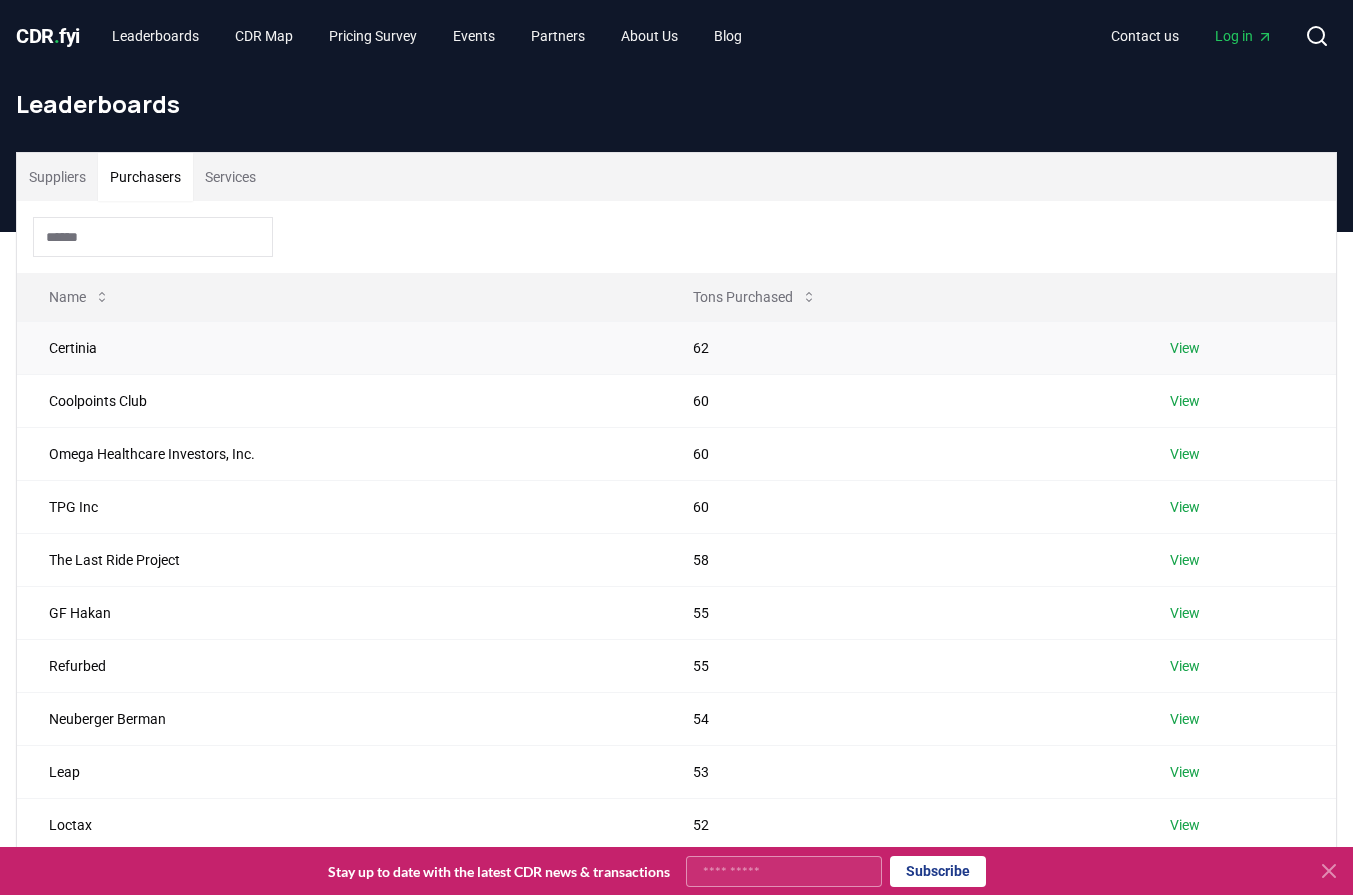 click on "Certinia" at bounding box center [339, 347] 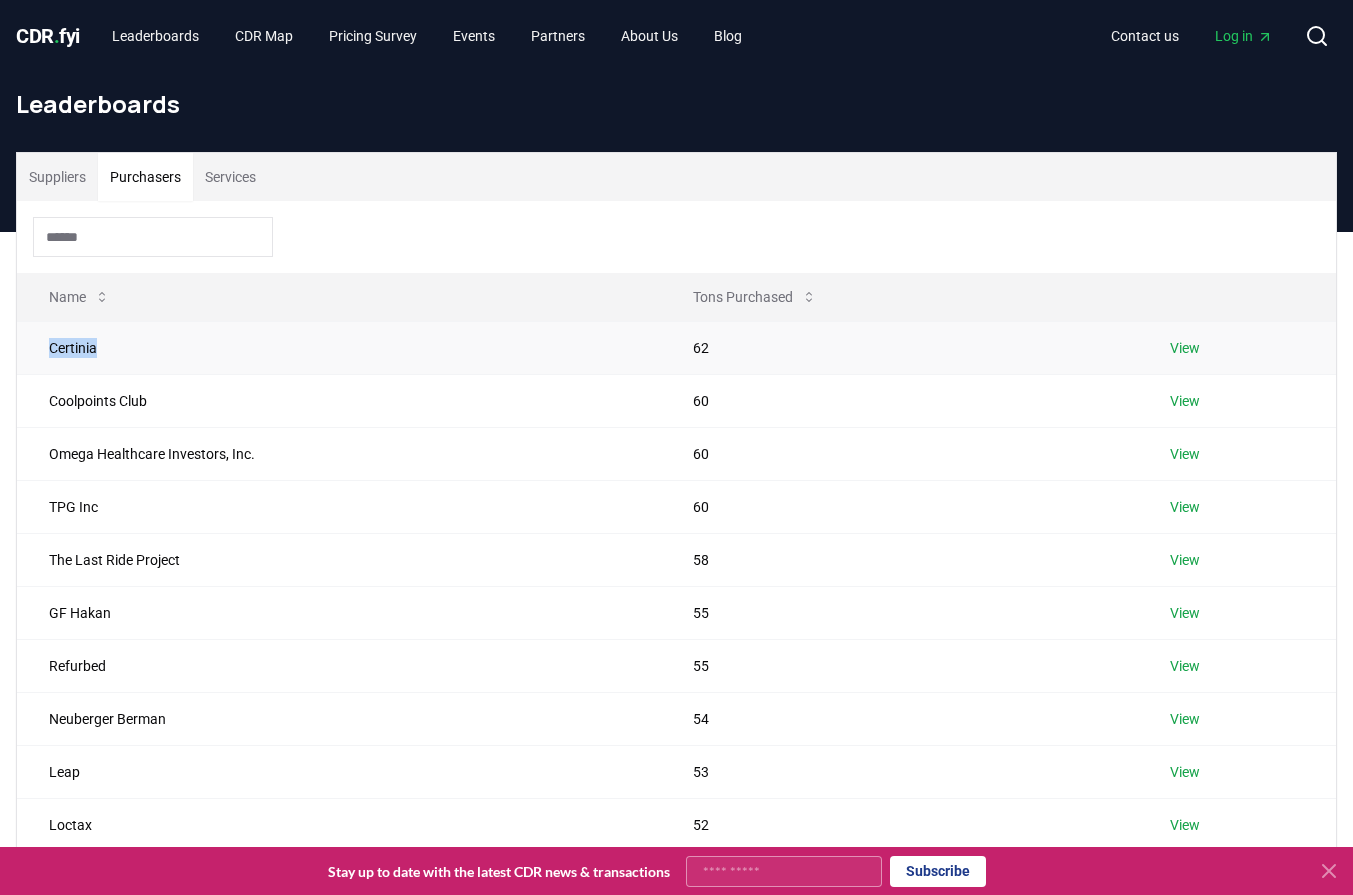 click on "Certinia" at bounding box center (339, 347) 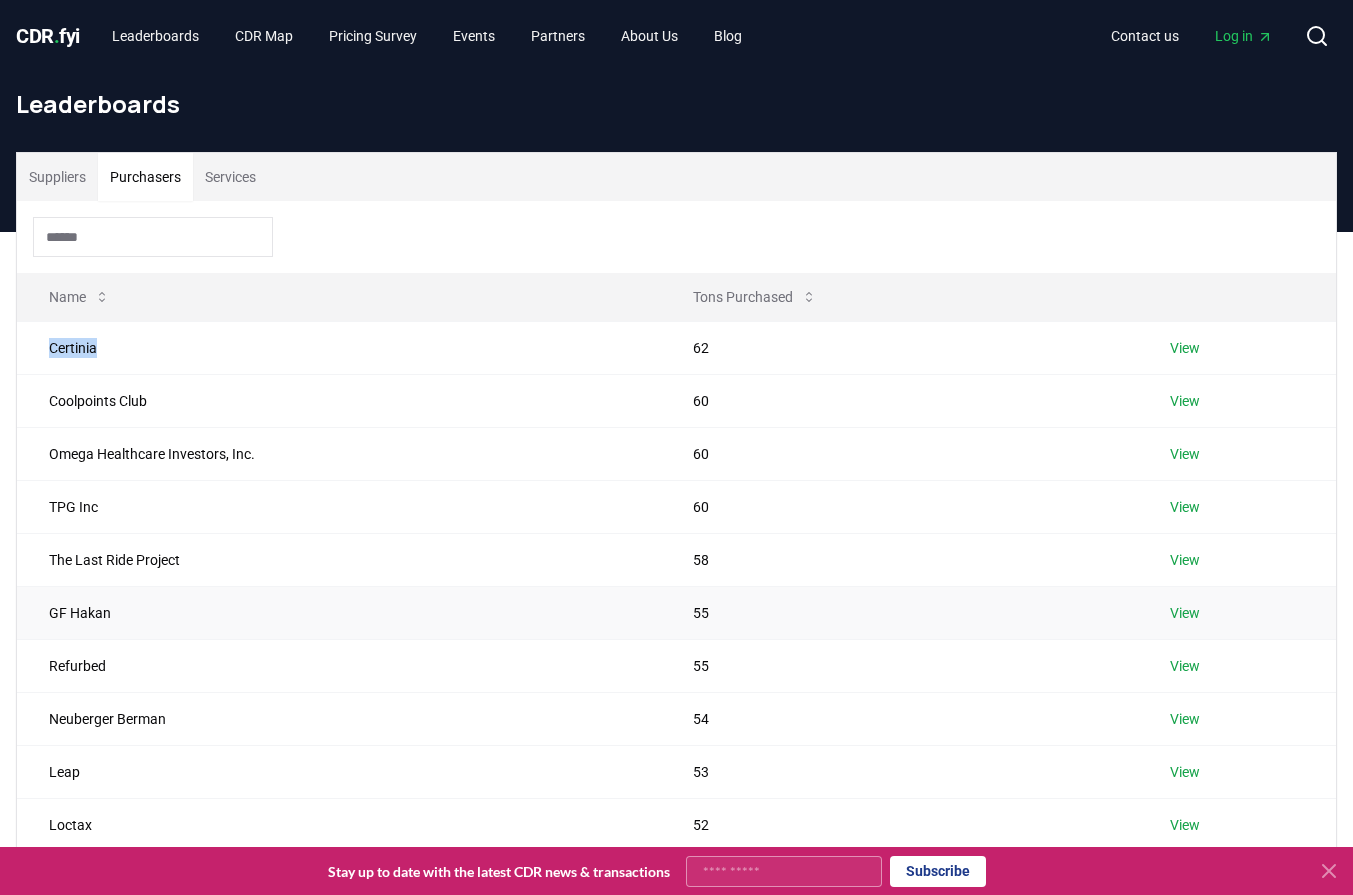 scroll, scrollTop: 524, scrollLeft: 0, axis: vertical 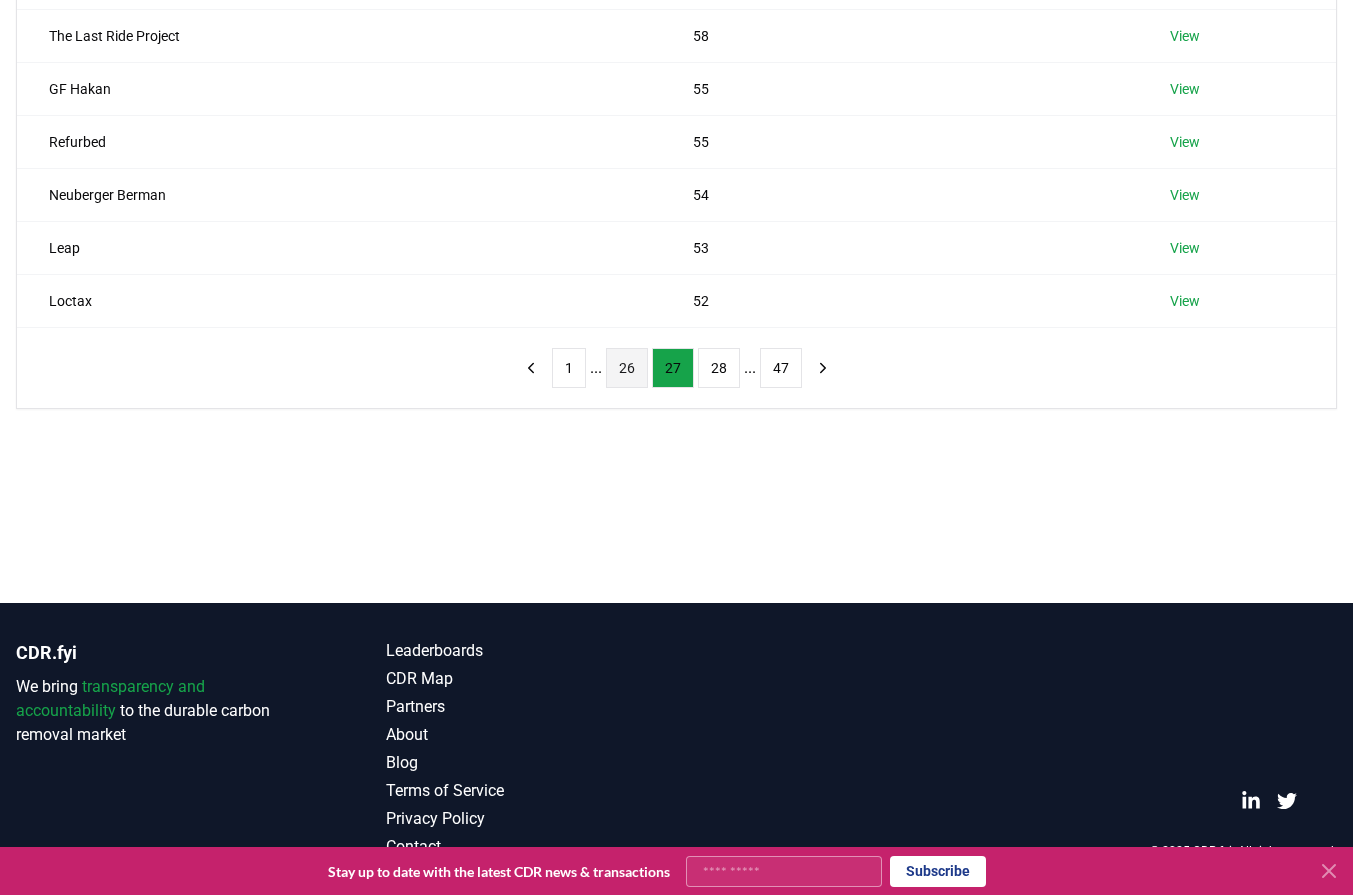 click on "26" at bounding box center (627, 368) 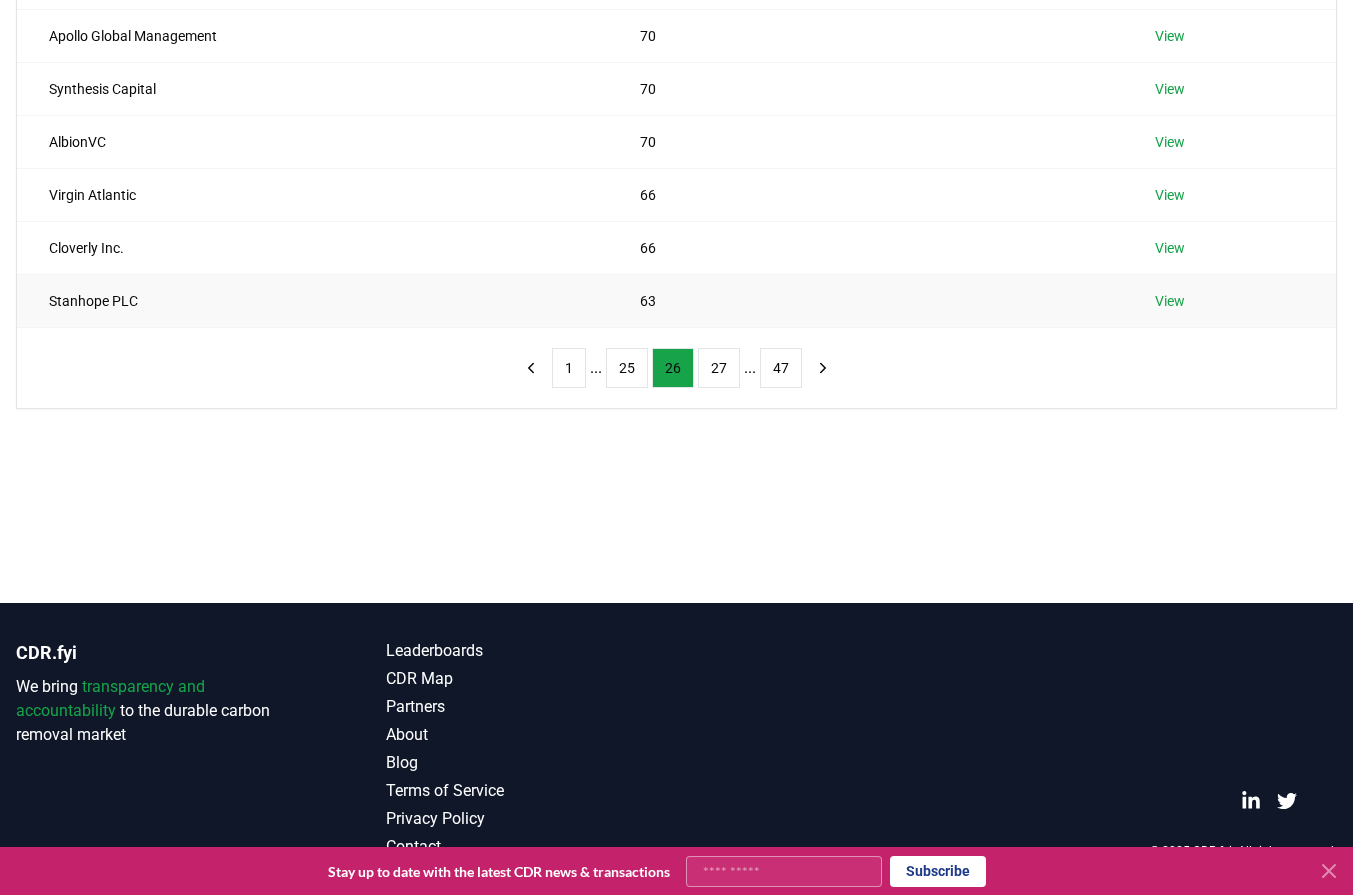 click on "Stanhope PLC" at bounding box center [312, 300] 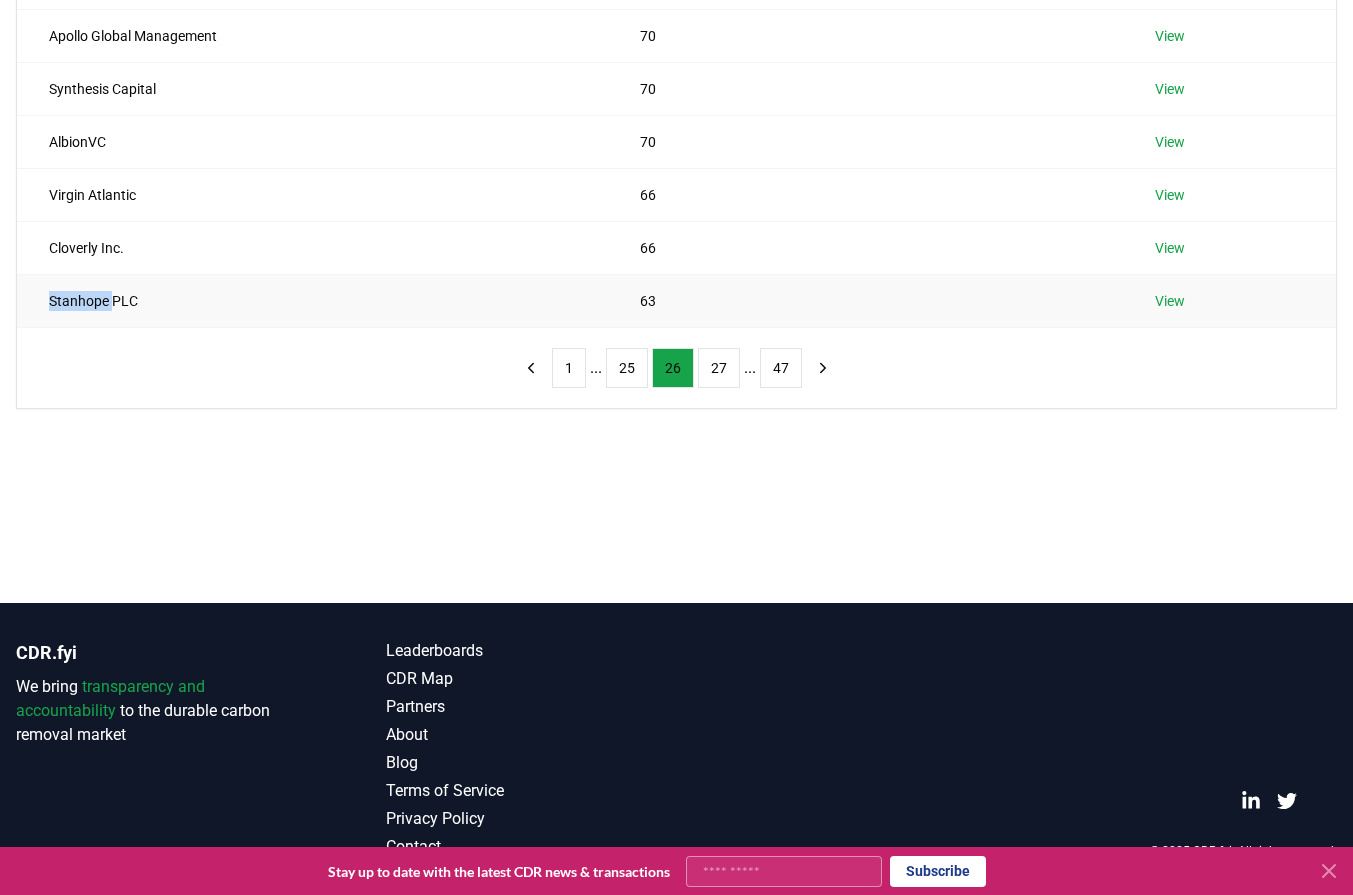 click on "Stanhope PLC" at bounding box center [312, 300] 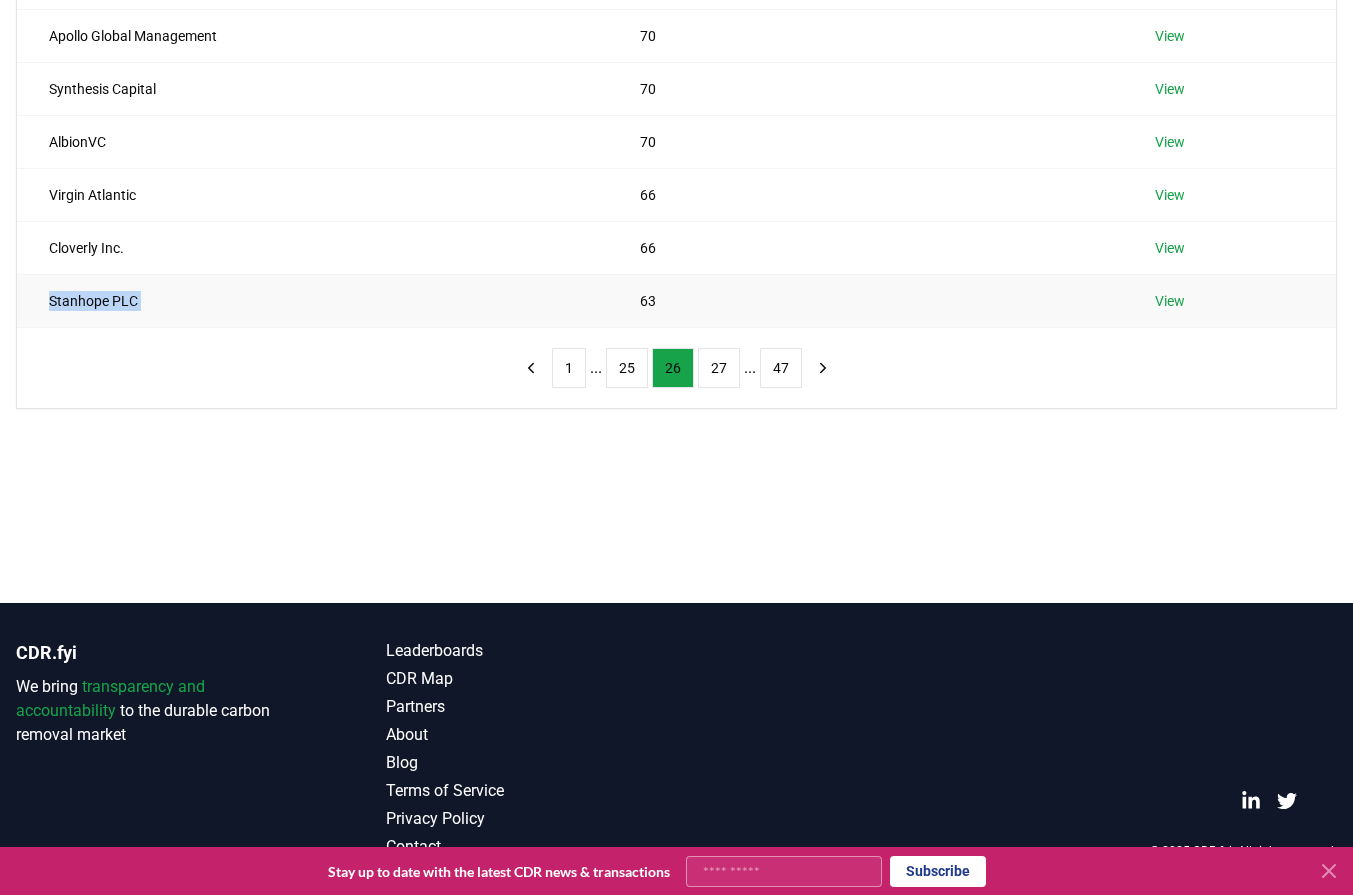 click on "Stanhope PLC" at bounding box center (312, 300) 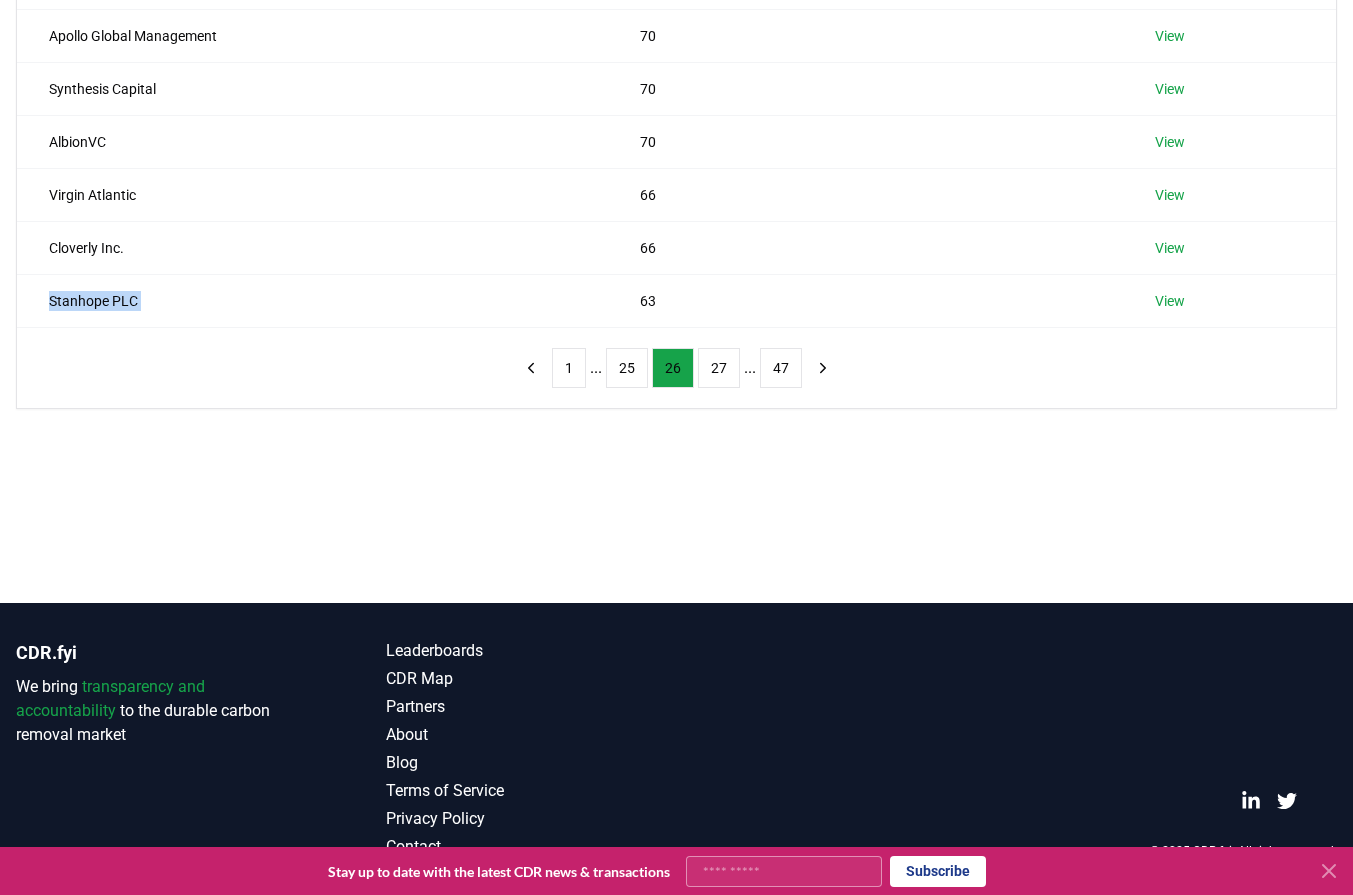 drag, startPoint x: 93, startPoint y: 506, endPoint x: 198, endPoint y: 453, distance: 117.61803 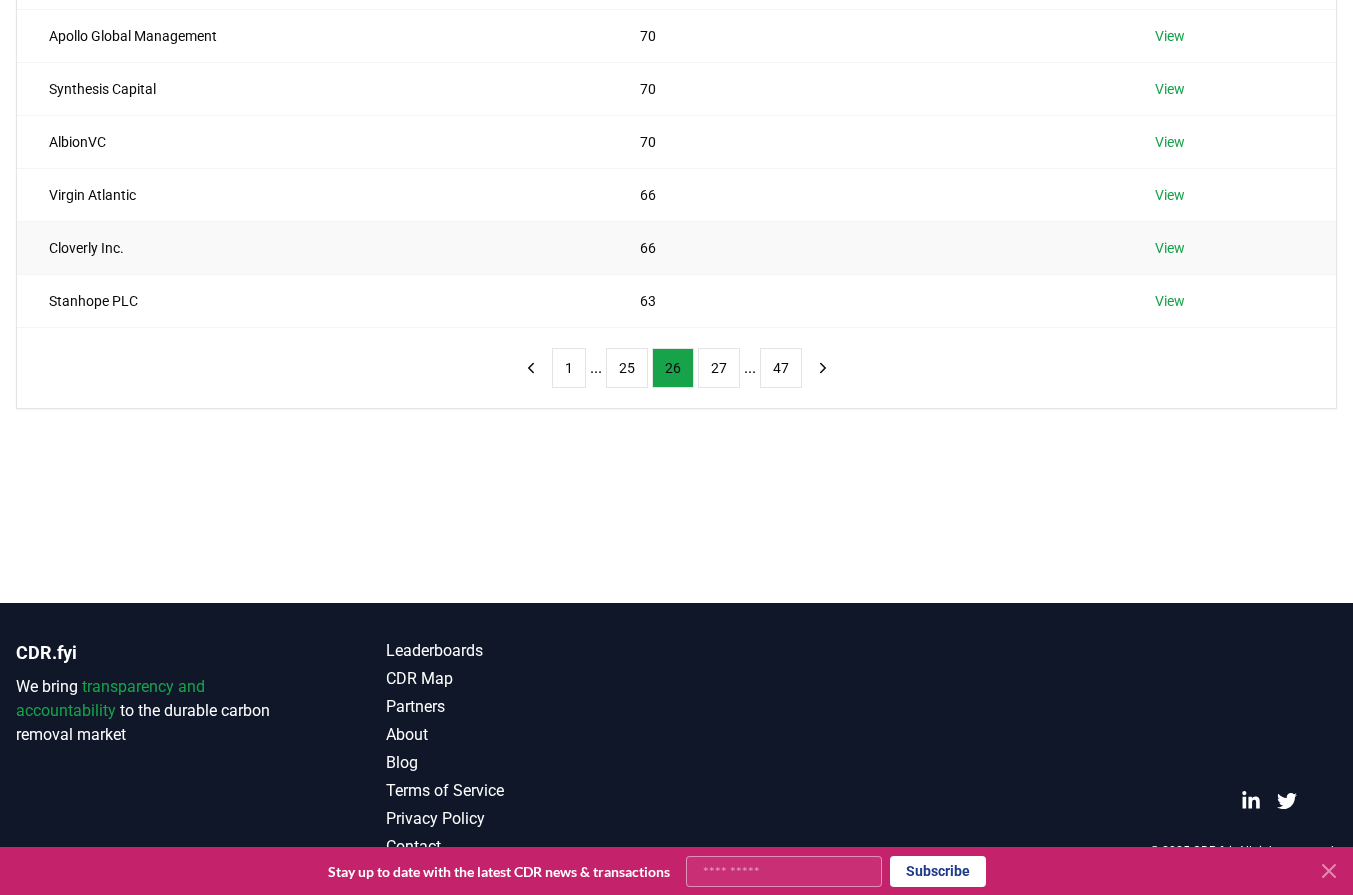 click on "Cloverly Inc." at bounding box center (312, 247) 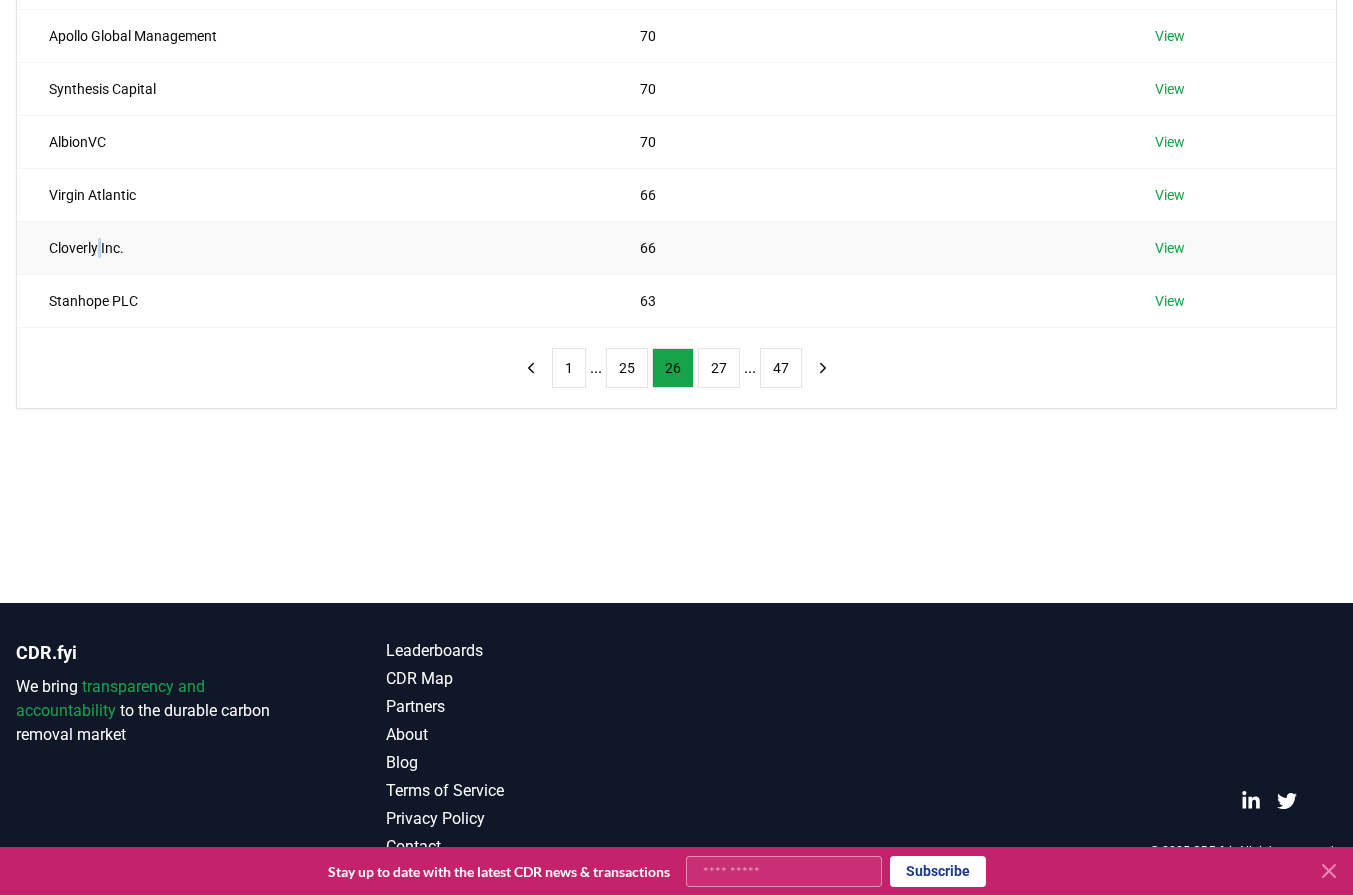 click on "Cloverly Inc." at bounding box center [312, 247] 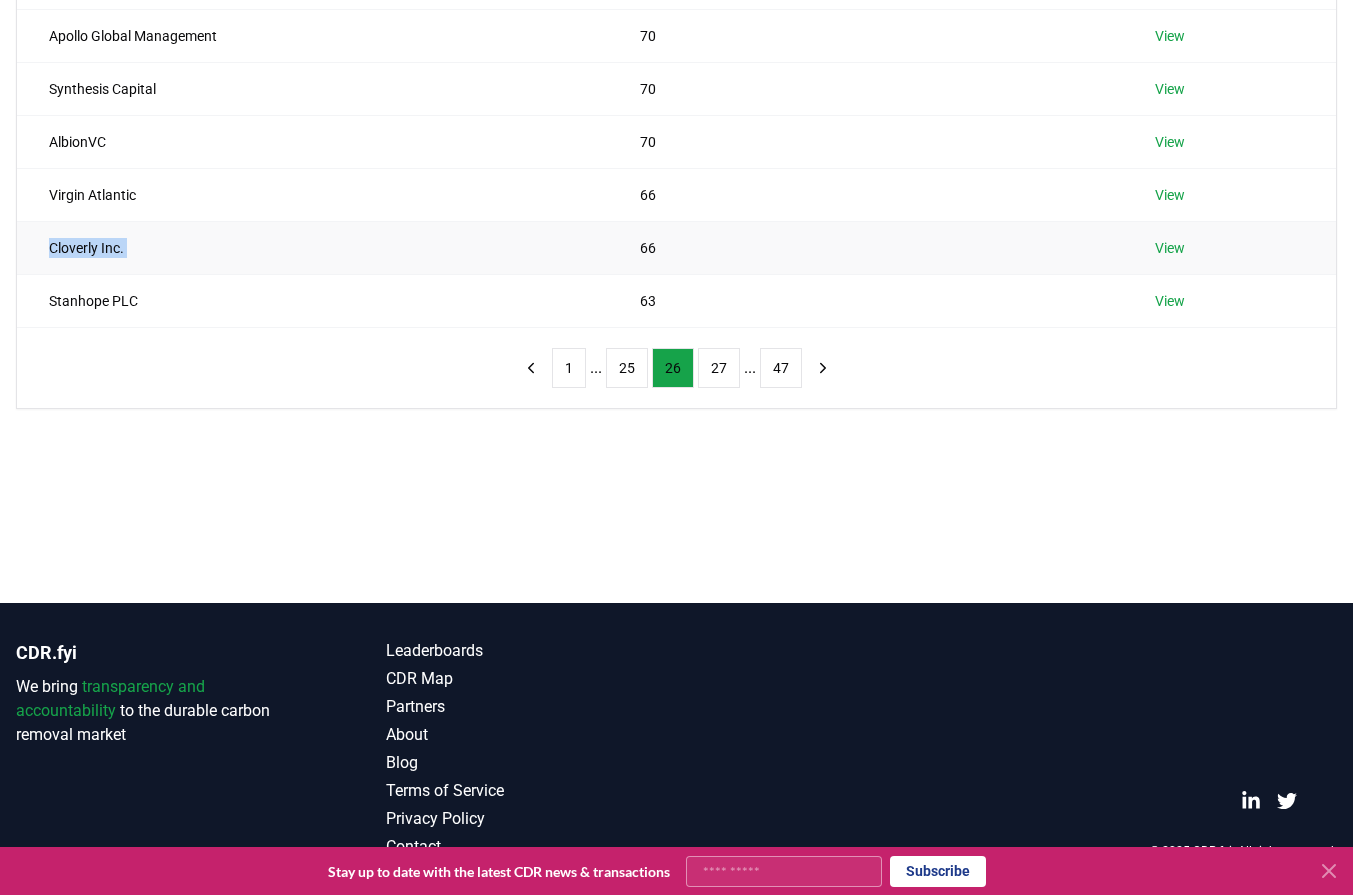 click on "Cloverly Inc." at bounding box center [312, 247] 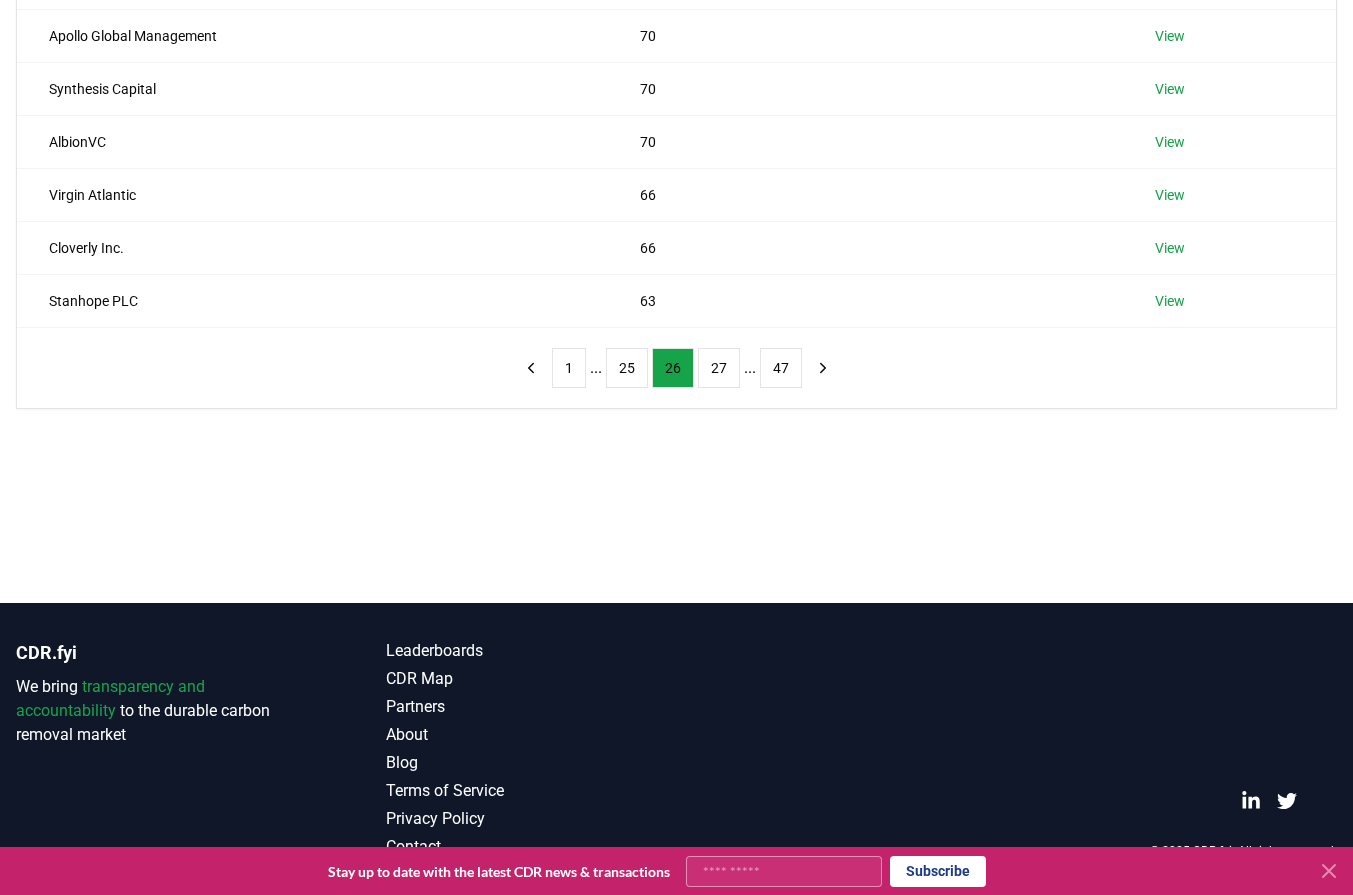 drag, startPoint x: 107, startPoint y: 428, endPoint x: 284, endPoint y: 398, distance: 179.52437 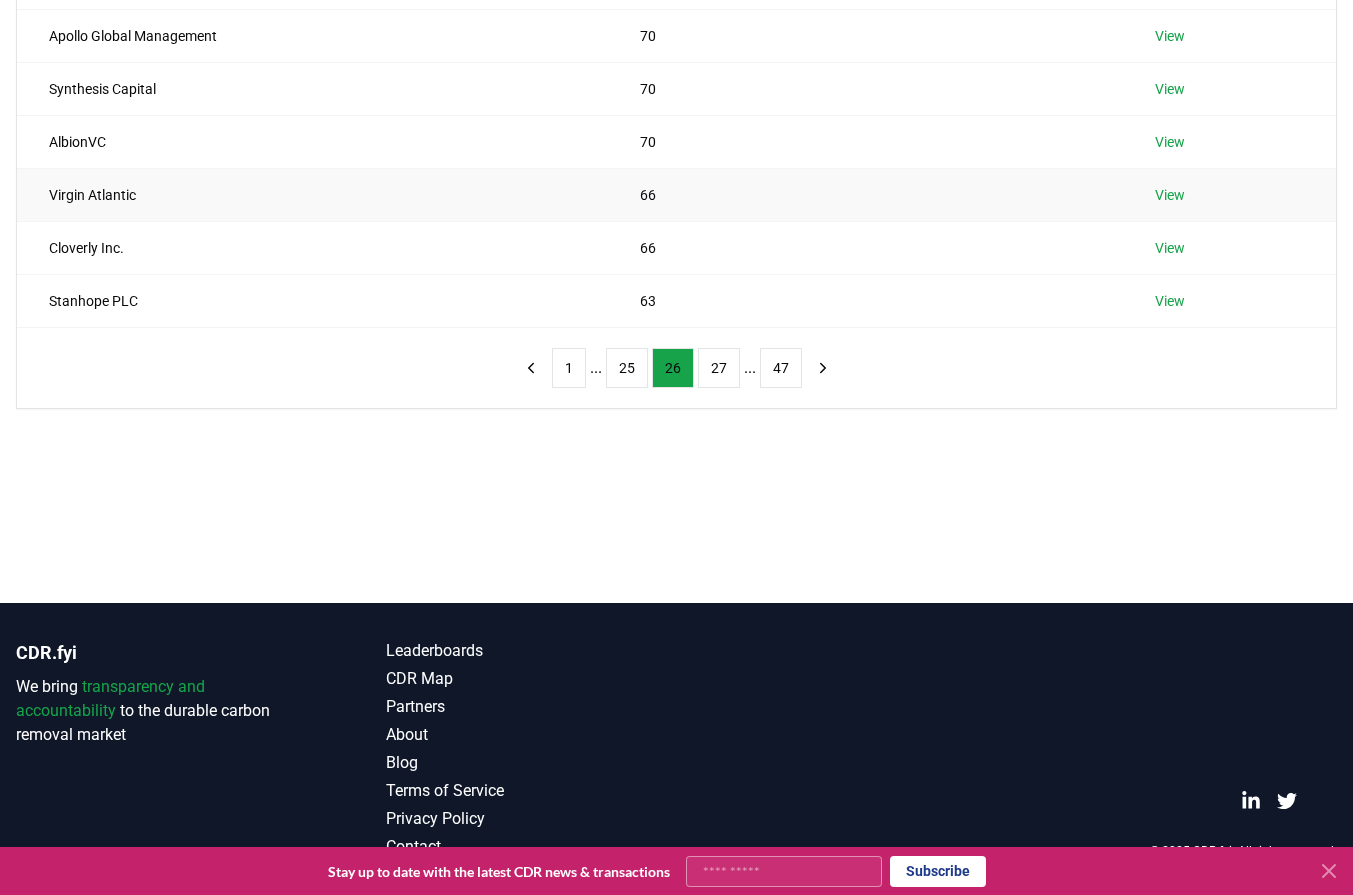 click on "Virgin Atlantic" at bounding box center [312, 194] 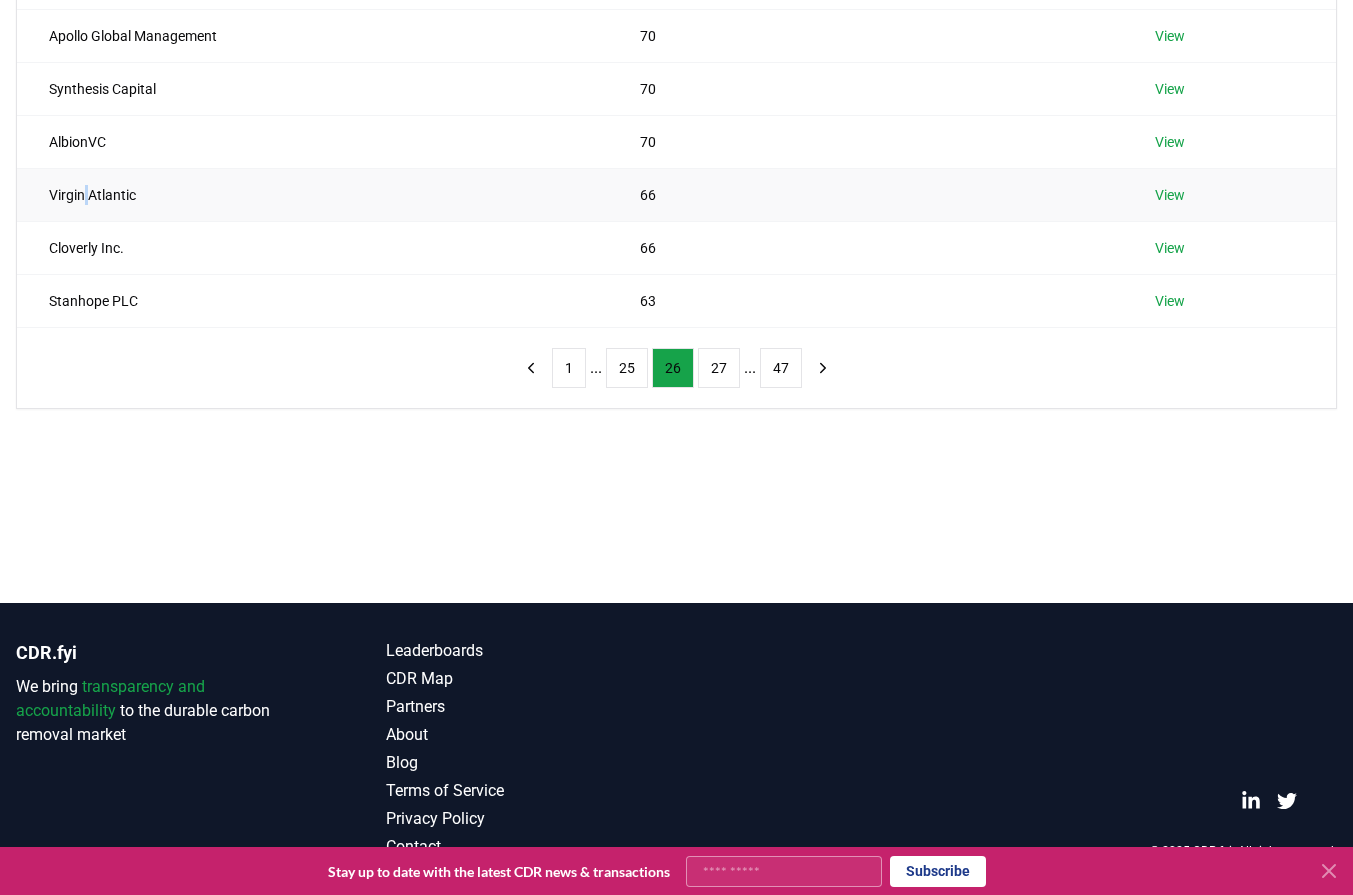 click on "Virgin Atlantic" at bounding box center [312, 194] 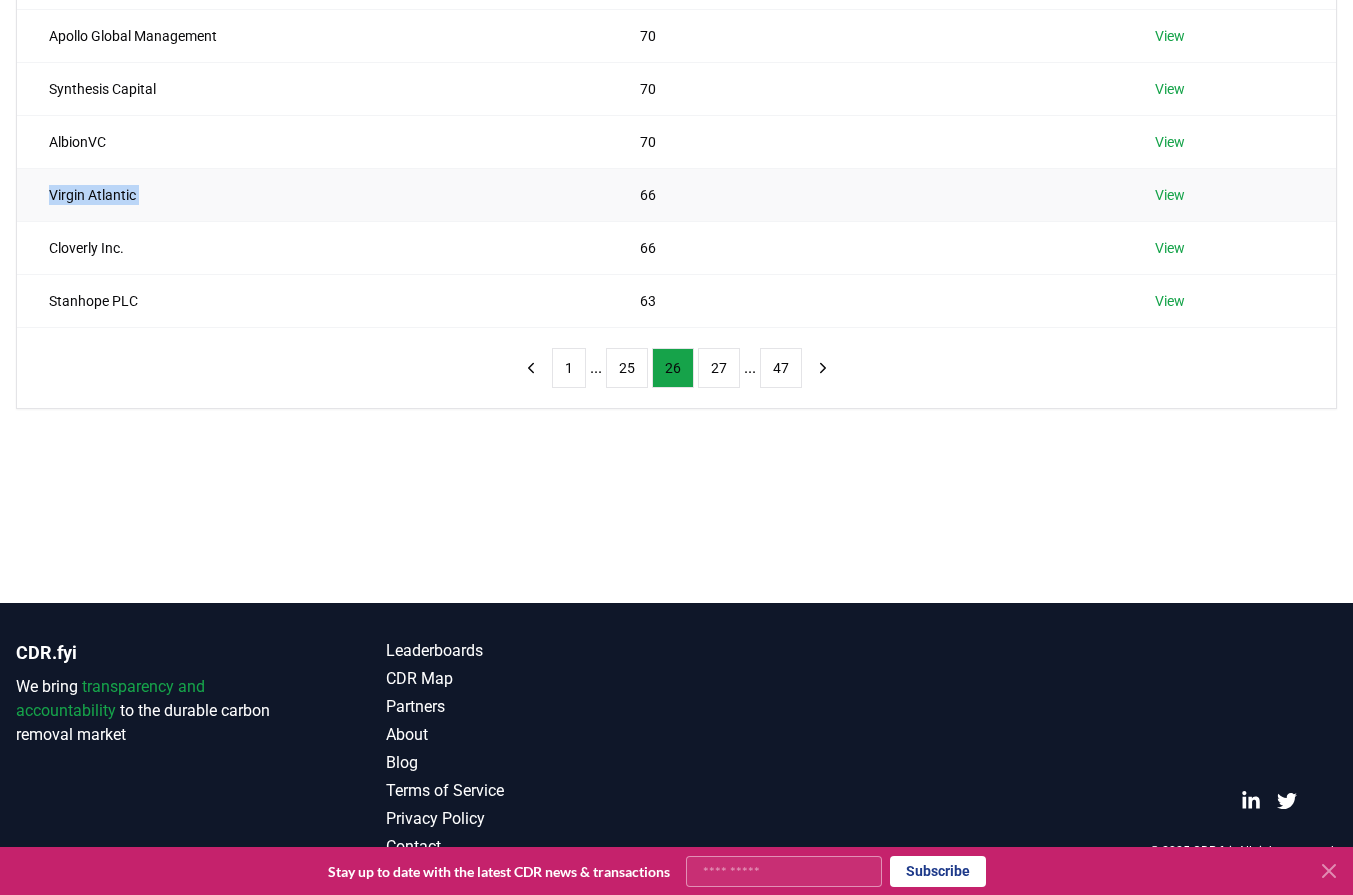click on "Virgin Atlantic" at bounding box center [312, 194] 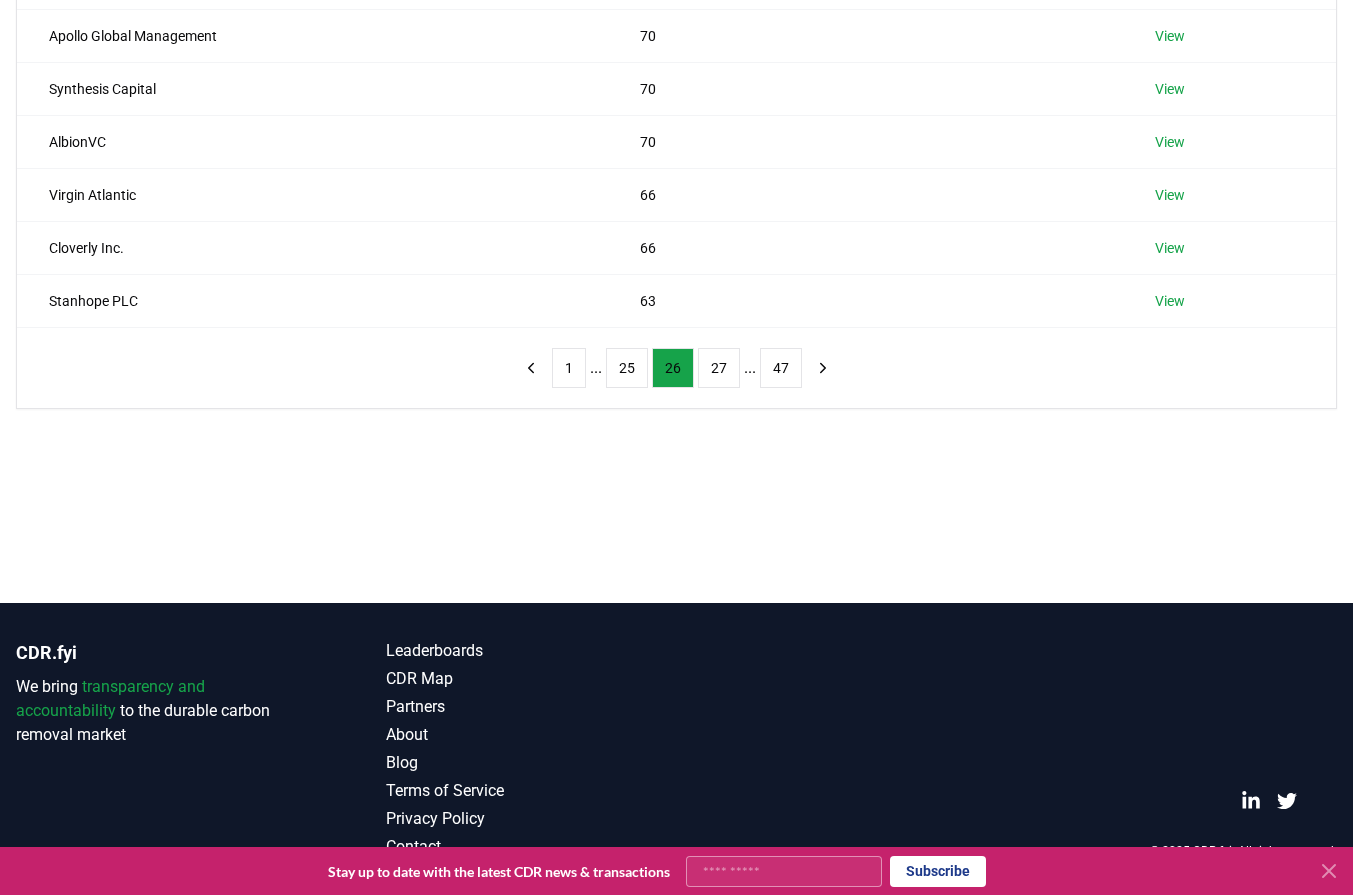 drag, startPoint x: 132, startPoint y: 430, endPoint x: 175, endPoint y: 415, distance: 45.54119 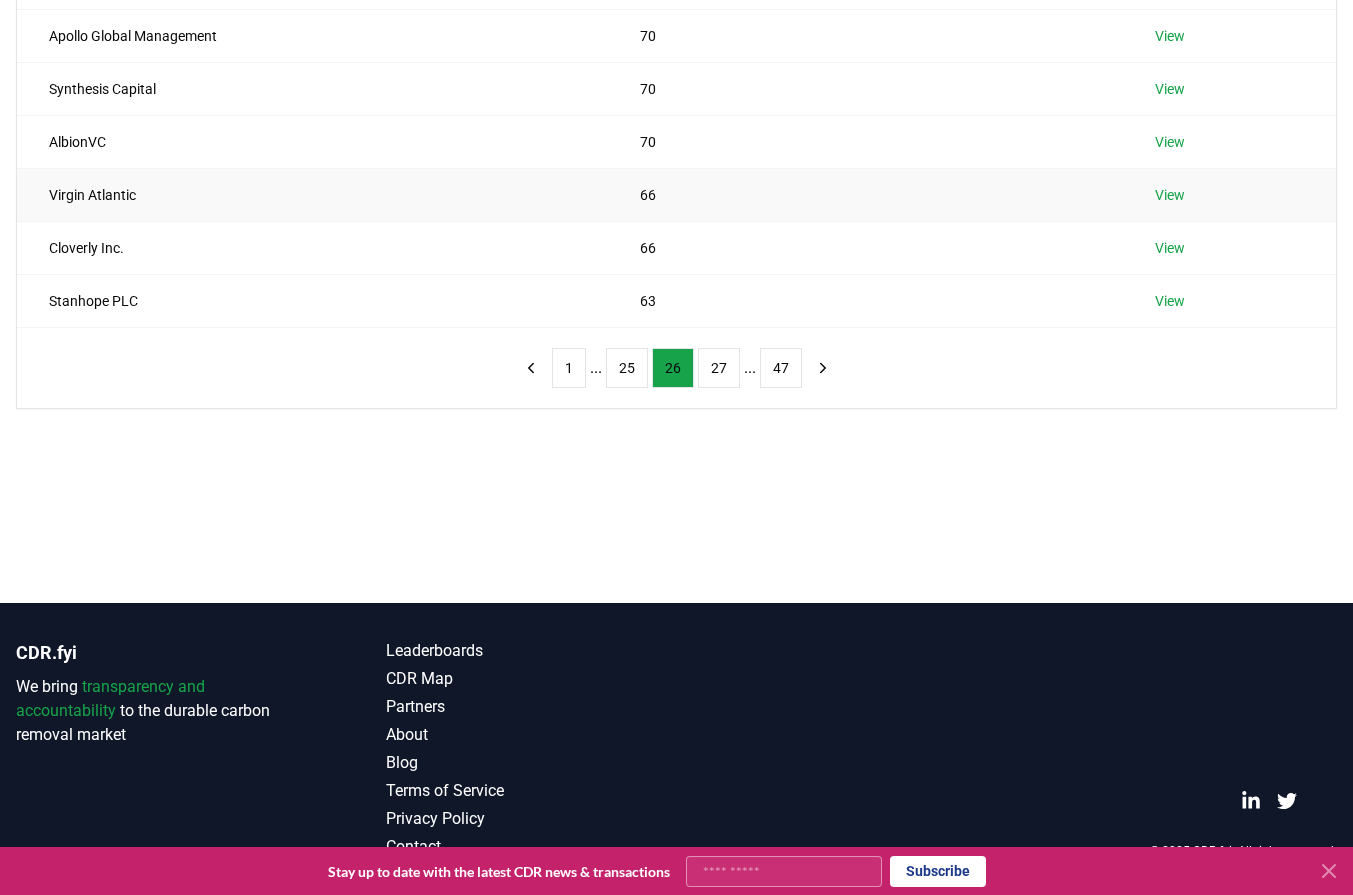 drag, startPoint x: 1145, startPoint y: 196, endPoint x: 1169, endPoint y: 188, distance: 25.298222 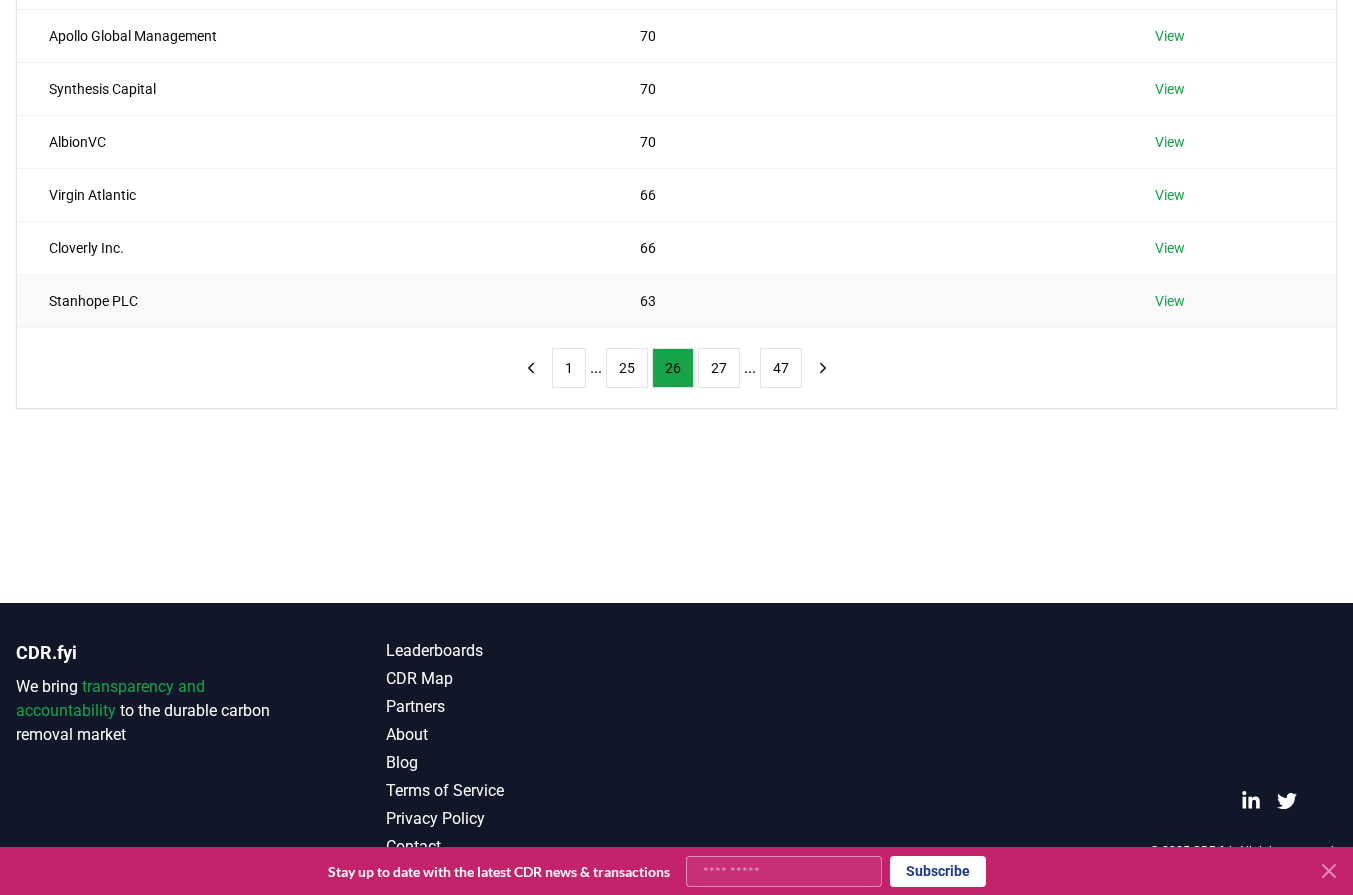 drag, startPoint x: 149, startPoint y: 0, endPoint x: 279, endPoint y: 305, distance: 331.5494 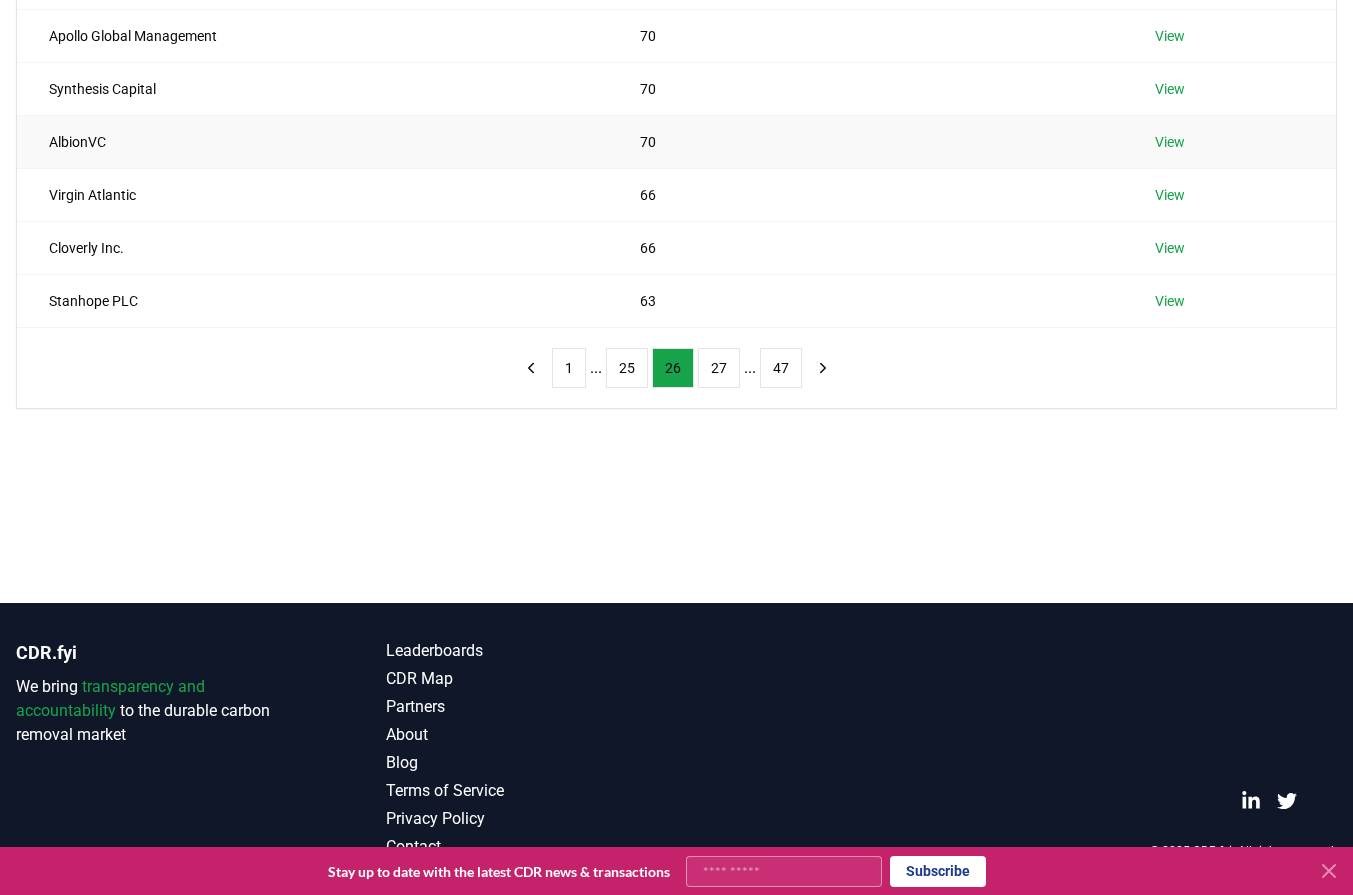 click on "AlbionVC" at bounding box center (312, 141) 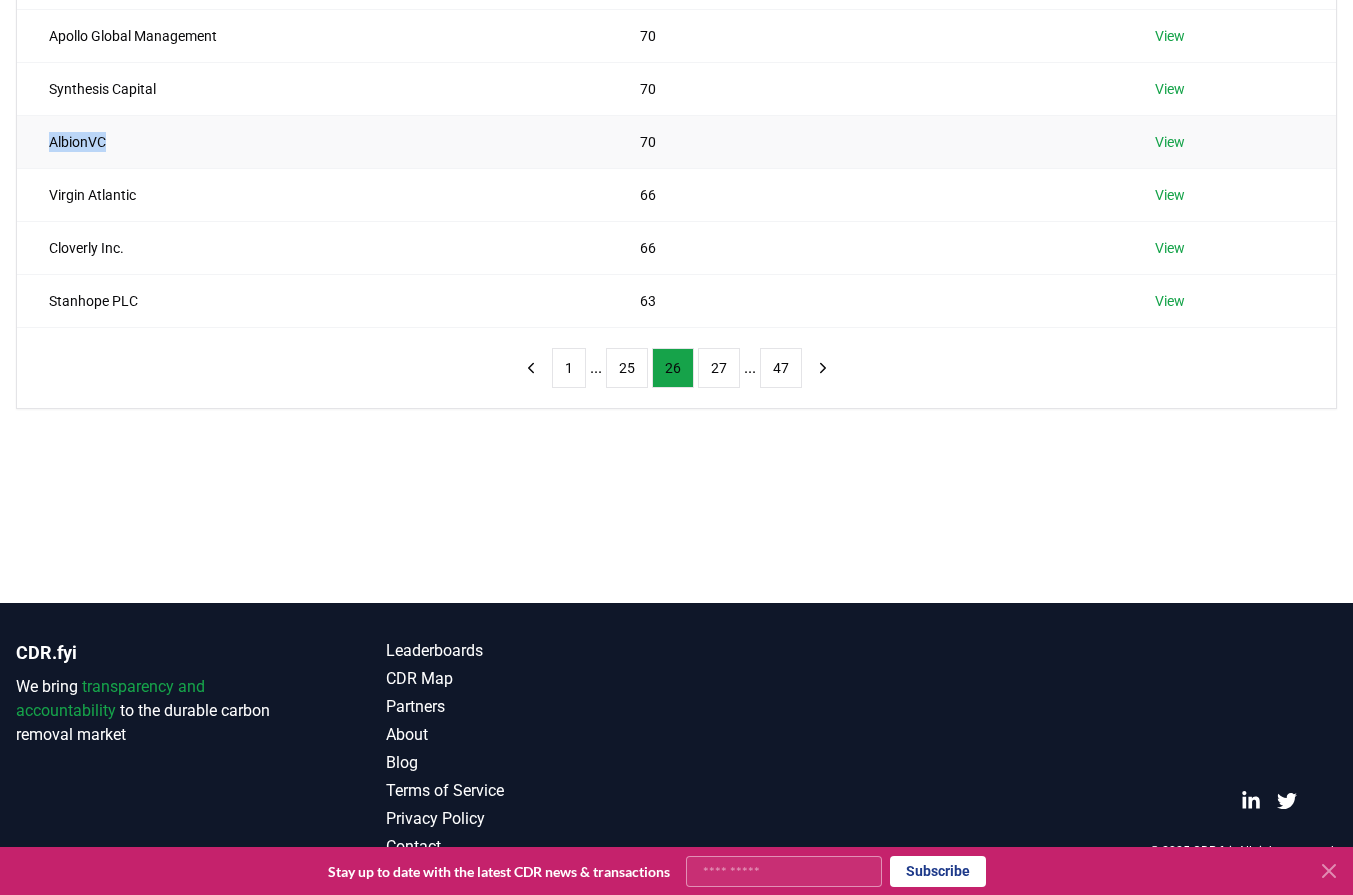 click on "AlbionVC" at bounding box center (312, 141) 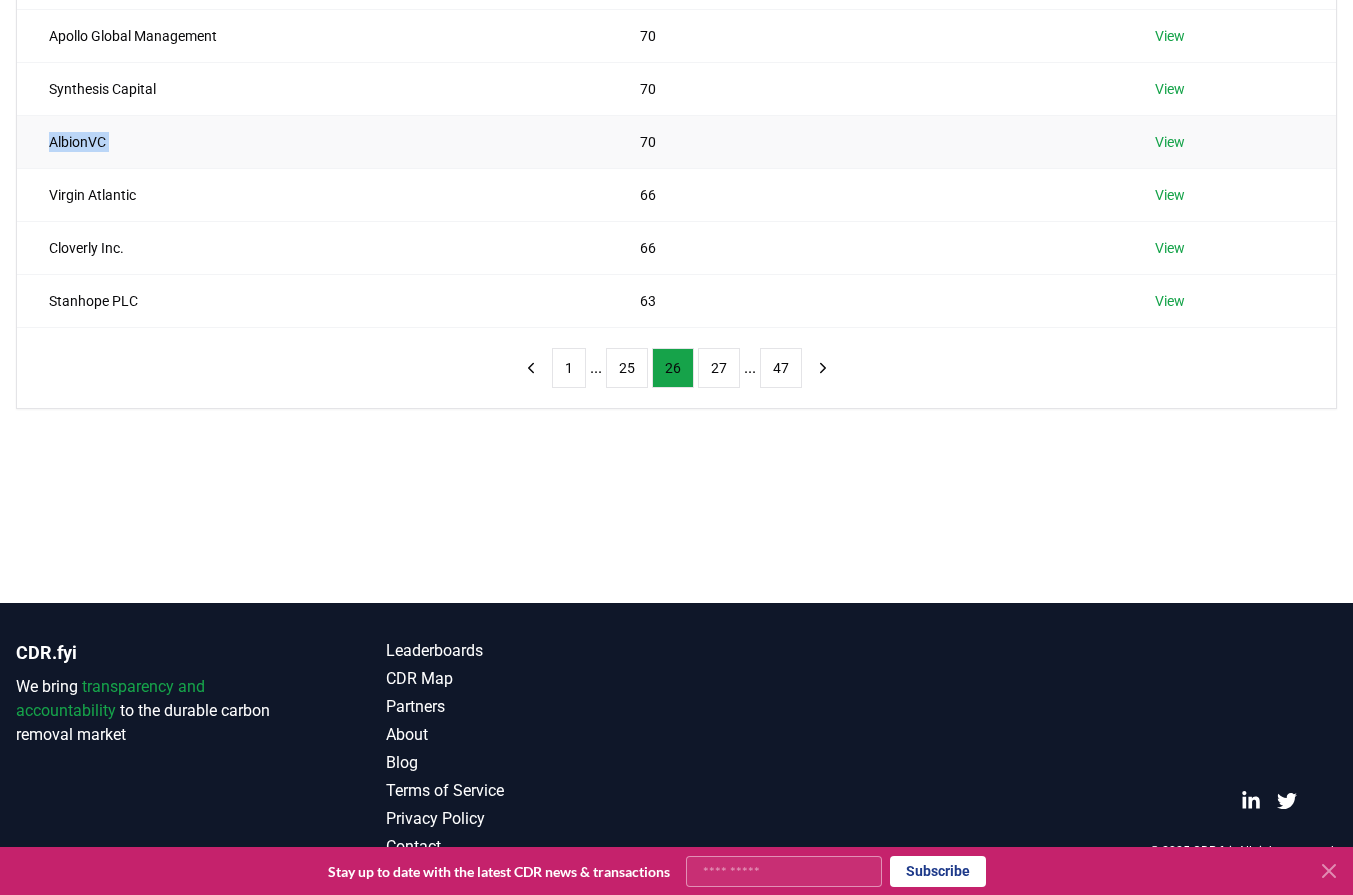 click on "AlbionVC" at bounding box center [312, 141] 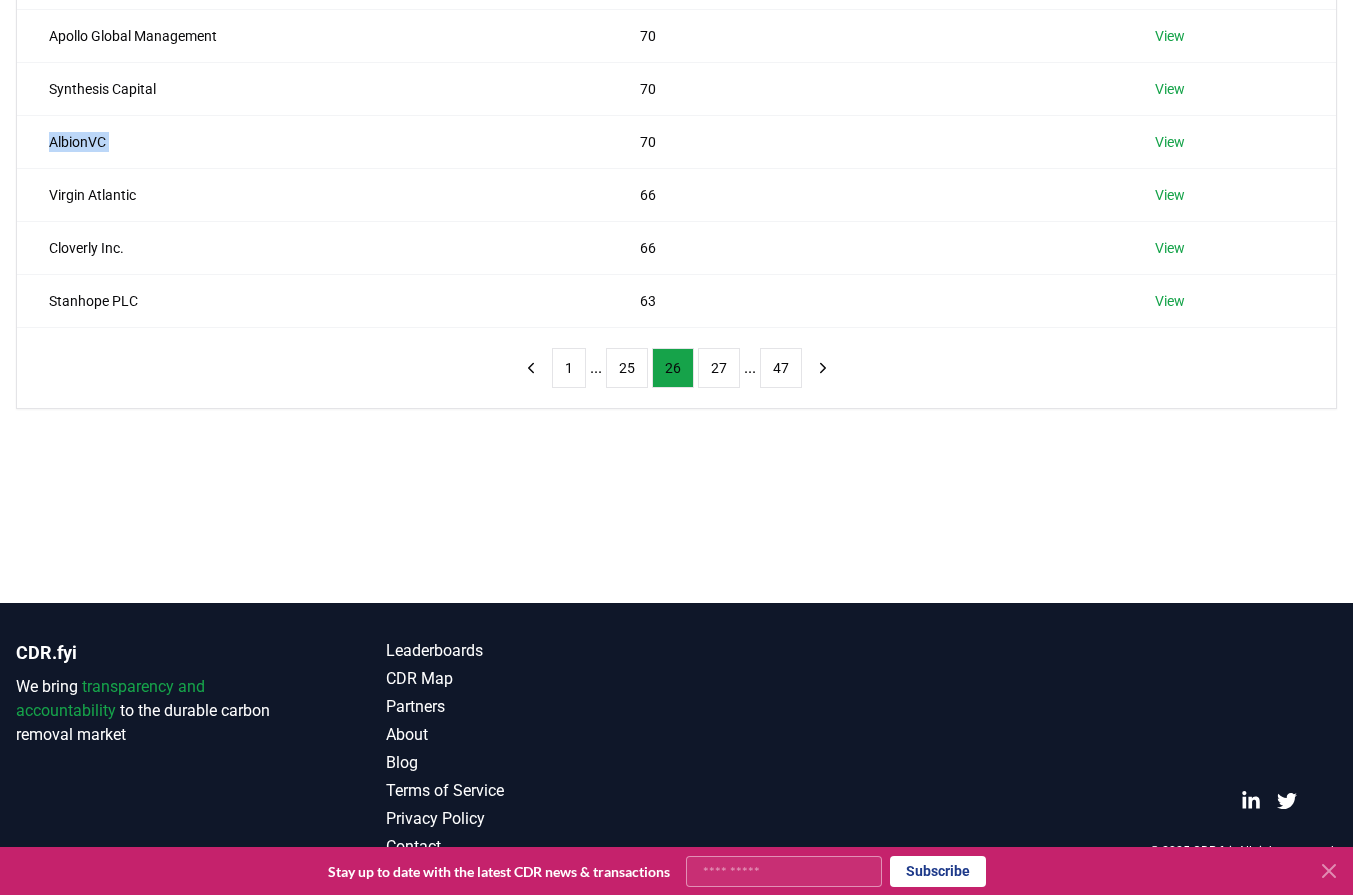 click on "Suppliers Purchasers Services Name Tons Purchased ArcTern Ventures 77 View Convex Group 75 View Searchpilot 73 View Mentimeter AB 72 View Apollo Global Management 70 View Synthesis Capital 70 View AlbionVC 70 View Virgin Atlantic 66 View Cloverly Inc. 66 View Stanhope PLC 63 View 1 ... 25 26 27 ... 47" at bounding box center [676, 155] 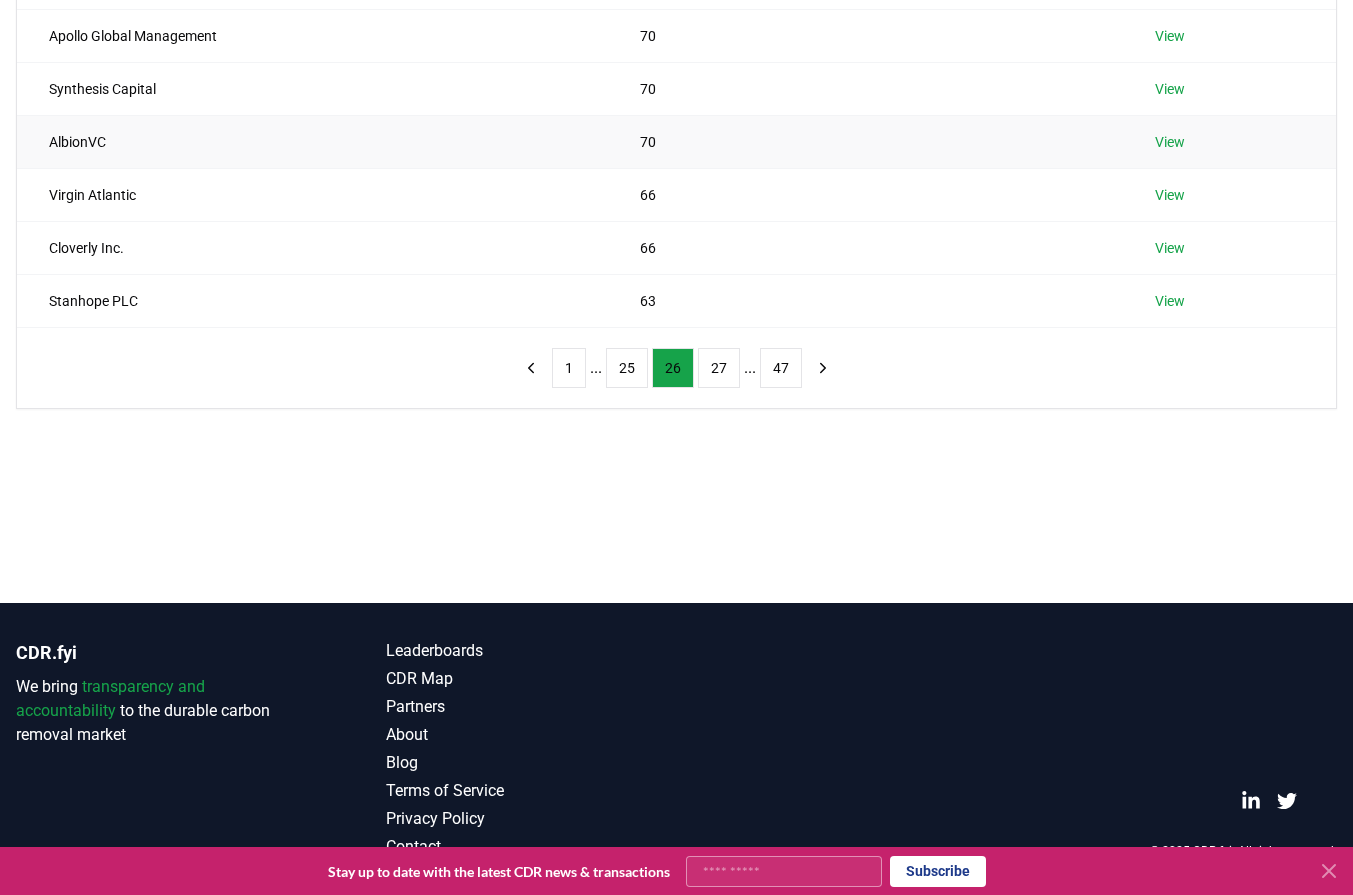 click on "AlbionVC" at bounding box center (312, 141) 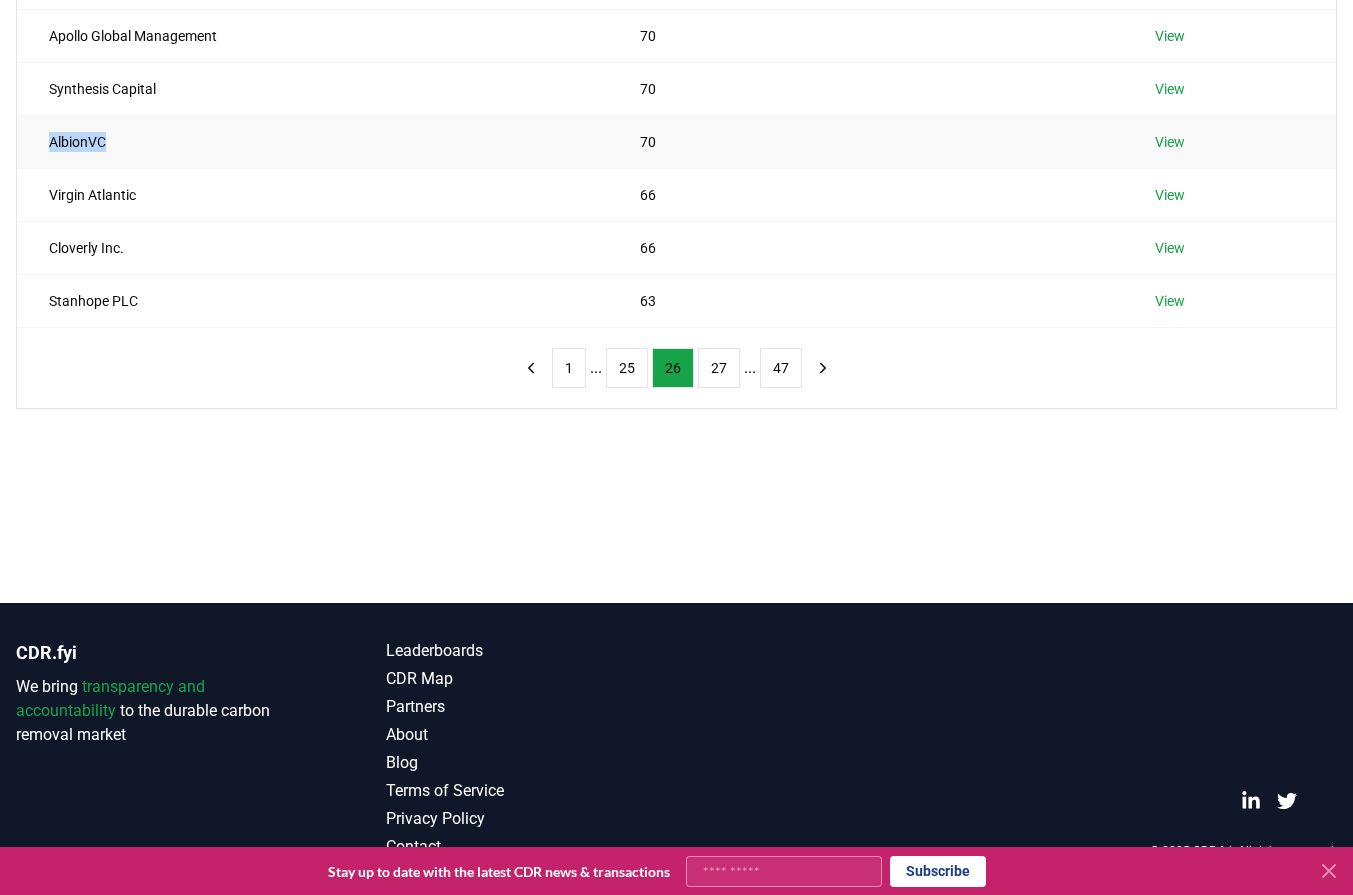 click on "AlbionVC" at bounding box center (312, 141) 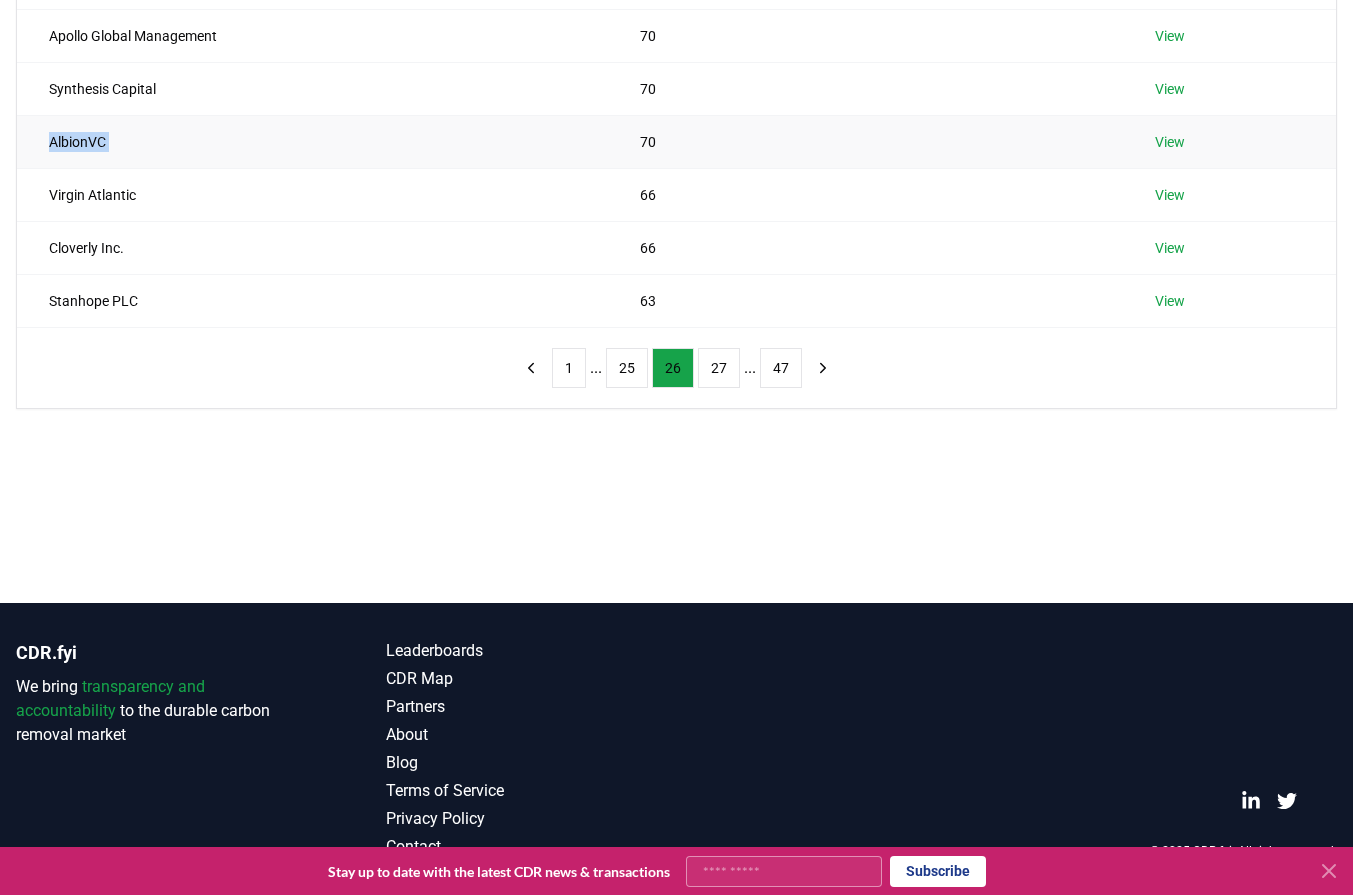 click on "AlbionVC" at bounding box center (312, 141) 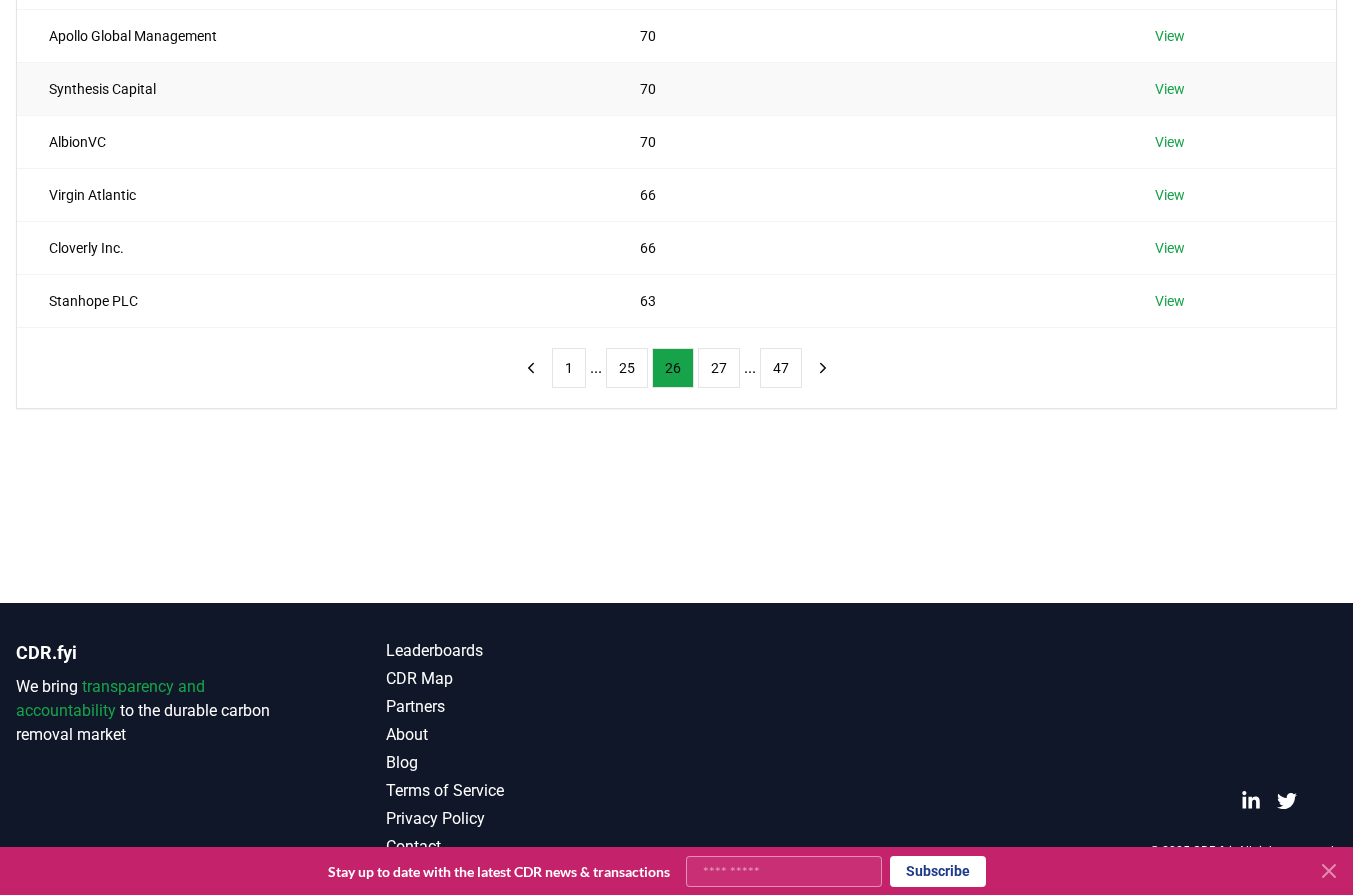 click on "Synthesis Capital" at bounding box center [312, 88] 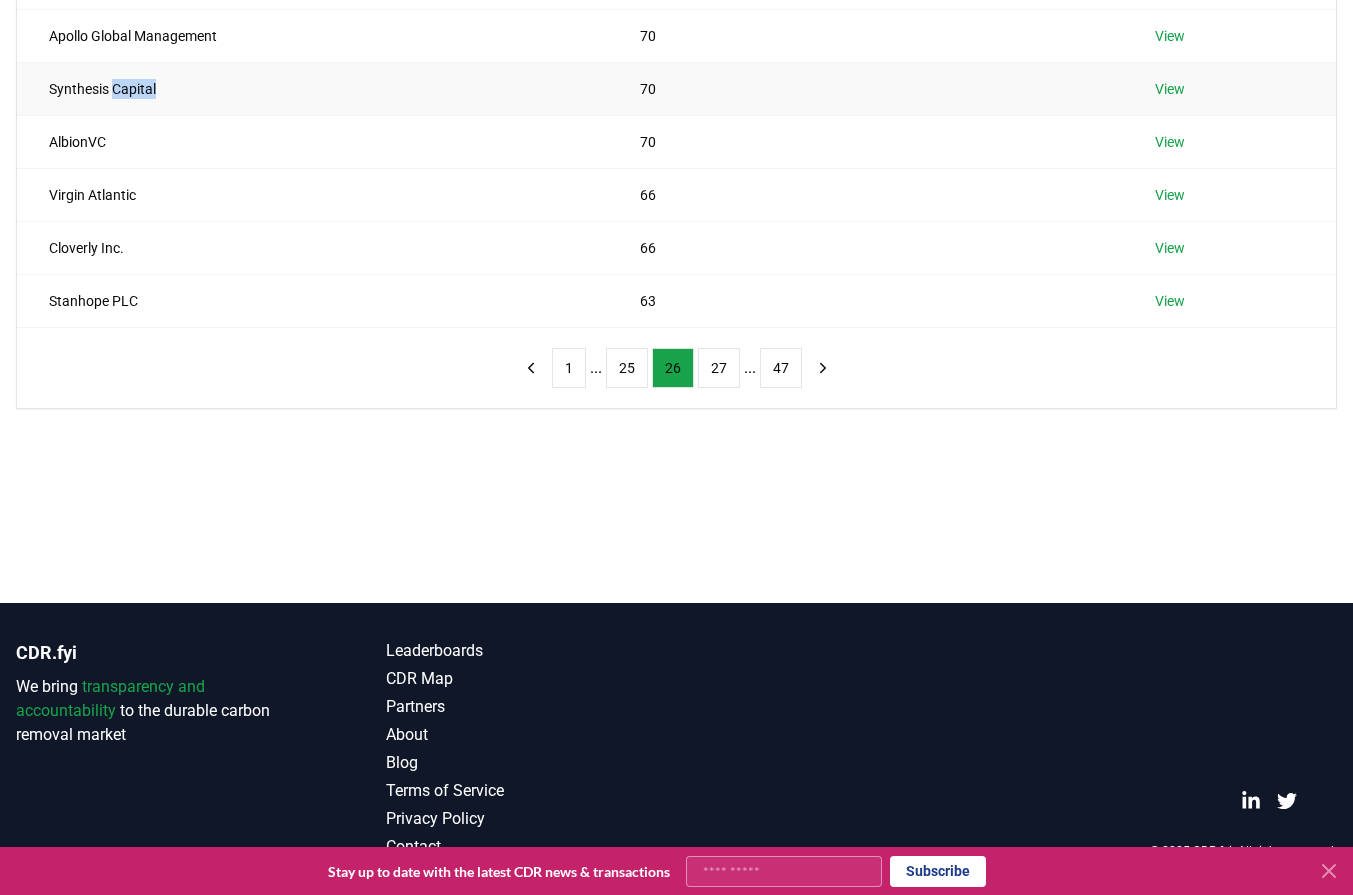 click on "Synthesis Capital" at bounding box center [312, 88] 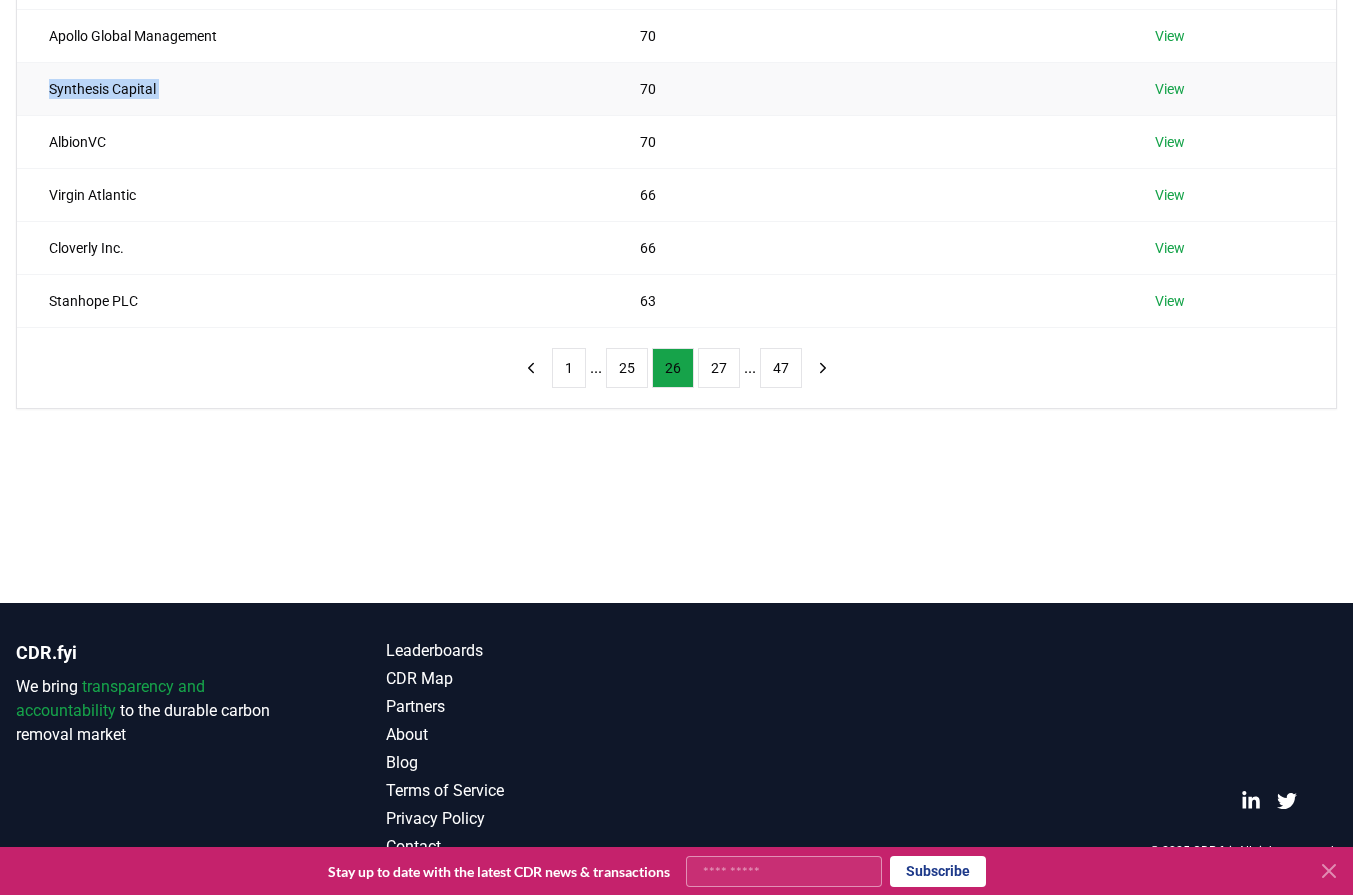 click on "Synthesis Capital" at bounding box center [312, 88] 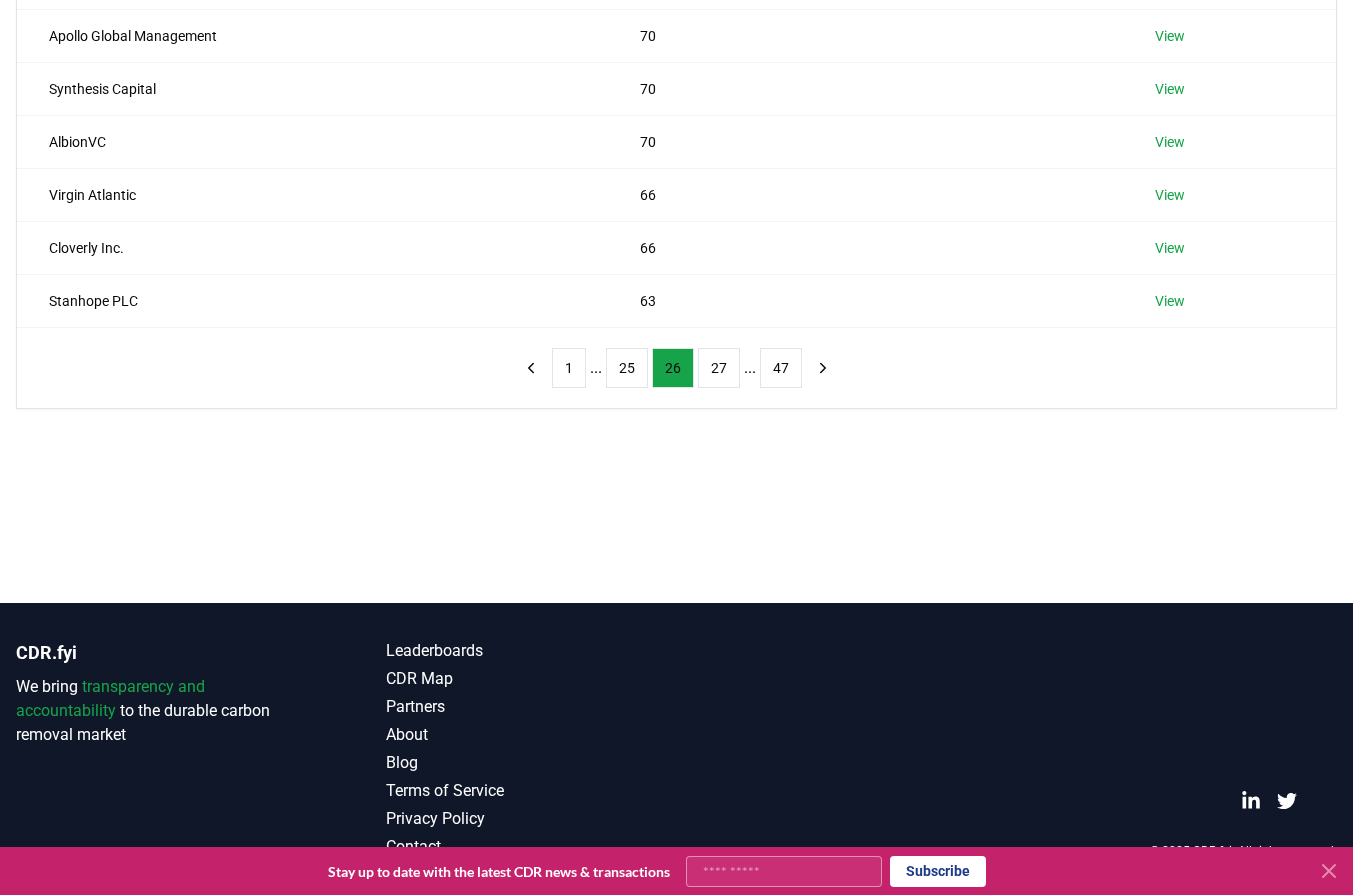click on "Suppliers Purchasers Services Name Tons Purchased ArcTern Ventures 77 View Convex Group 75 View Searchpilot 73 View Mentimeter AB 72 View Apollo Global Management 70 View Synthesis Capital 70 View AlbionVC 70 View Virgin Atlantic 66 View Cloverly Inc. 66 View Stanhope PLC 63 View 1 ... 25 26 27 ... 47" at bounding box center (676, 155) 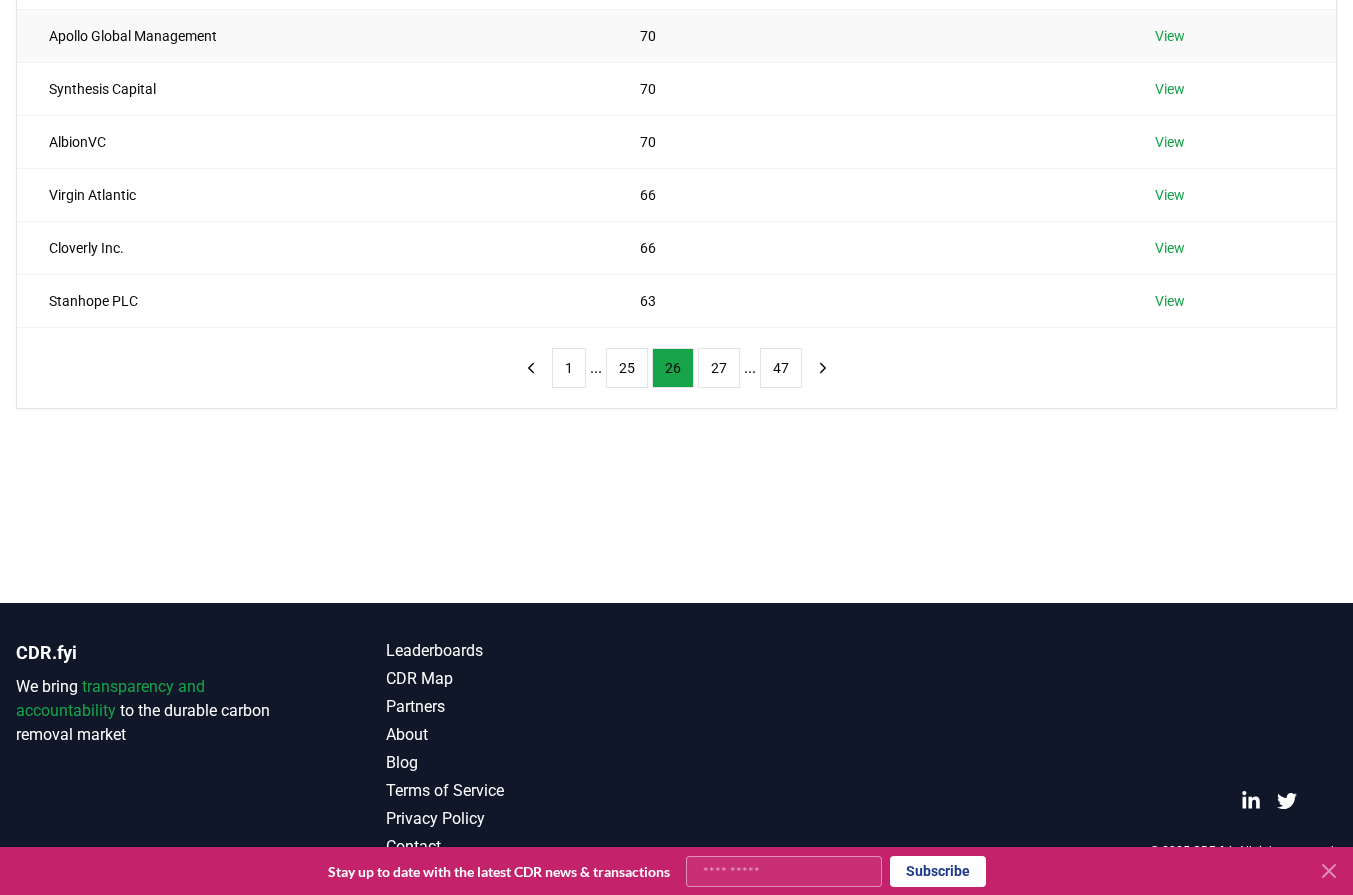 click on "Apollo Global Management" at bounding box center [312, 35] 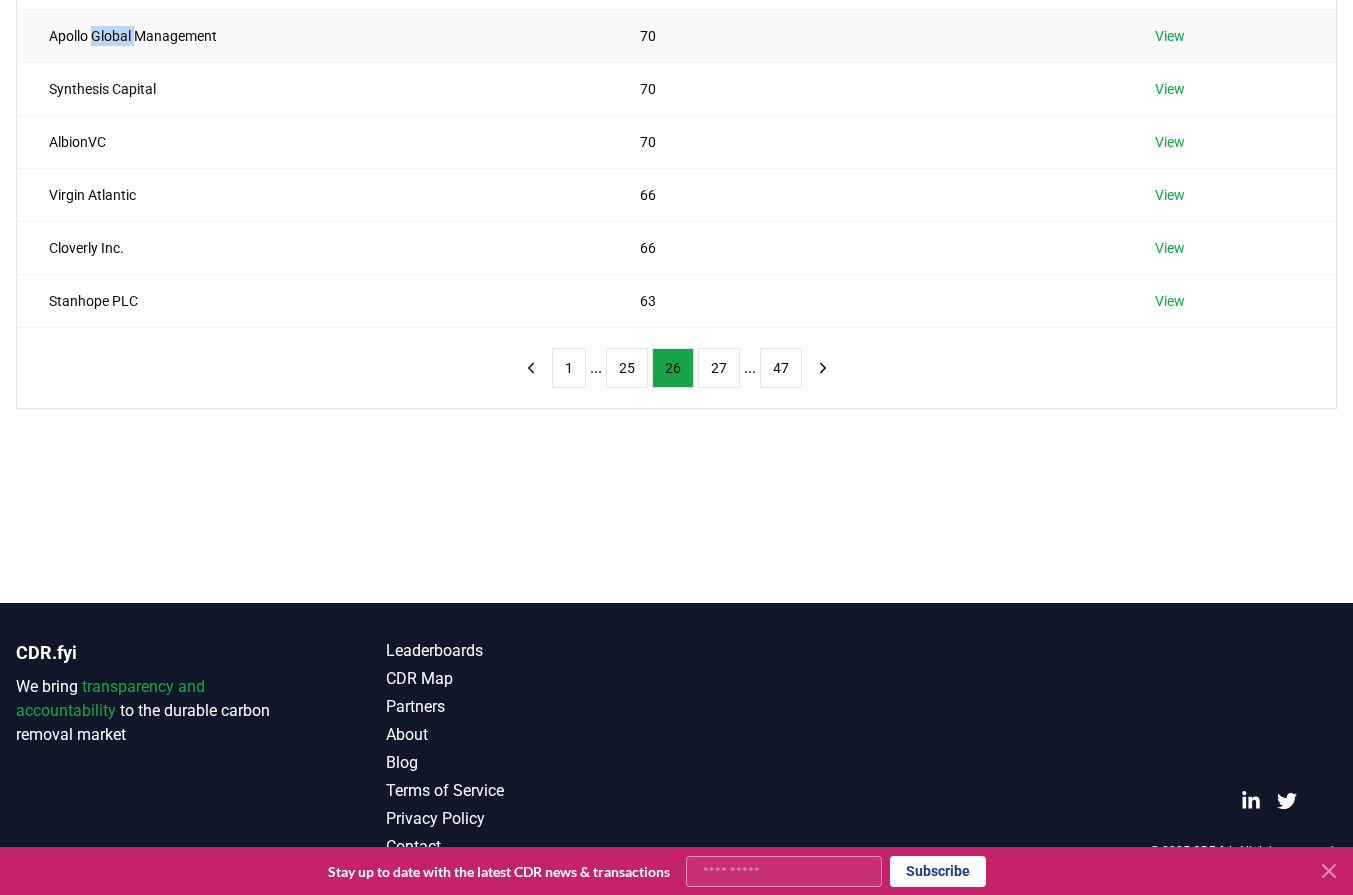 click on "Apollo Global Management" at bounding box center (312, 35) 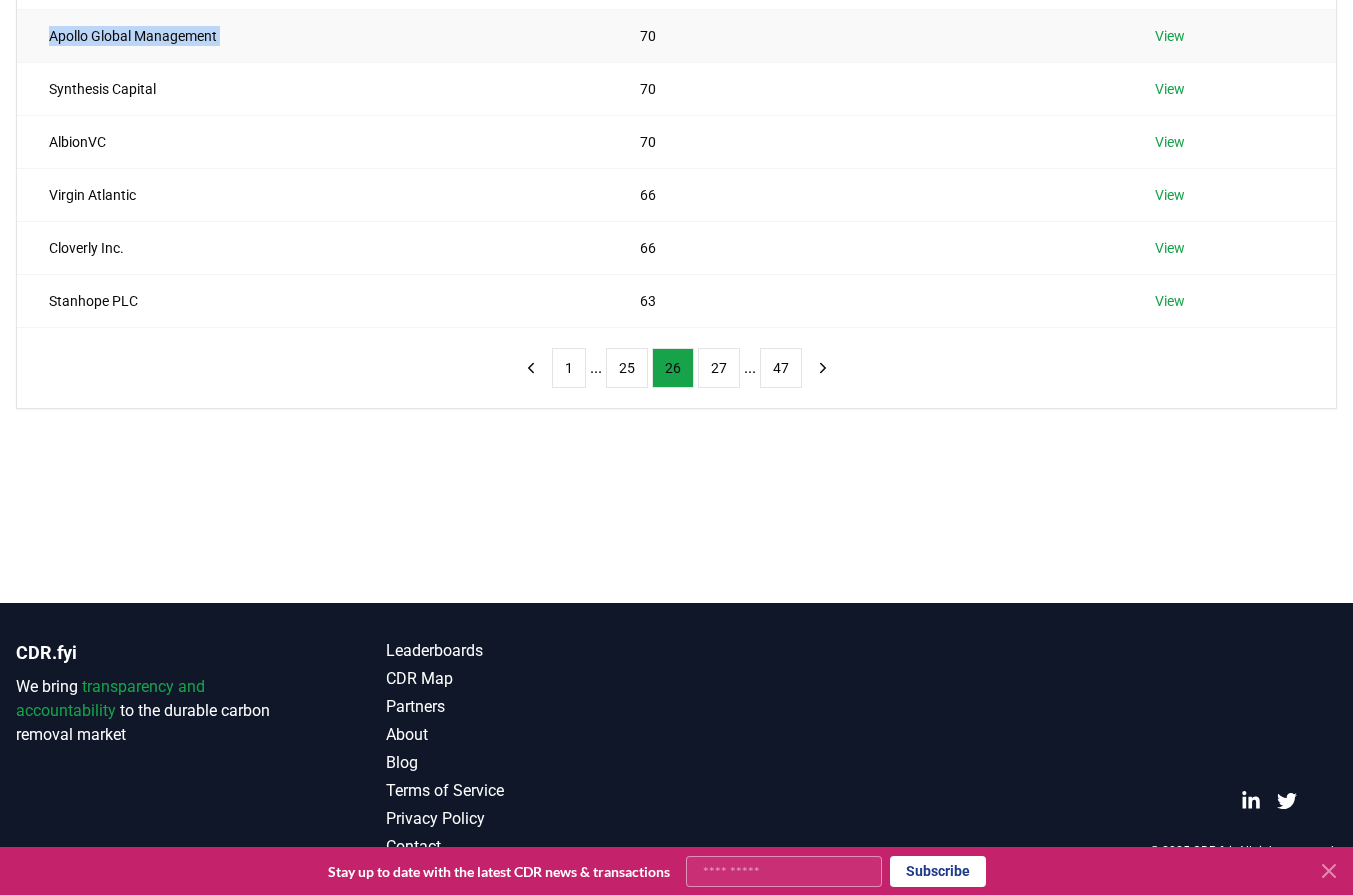 click on "Apollo Global Management" at bounding box center (312, 35) 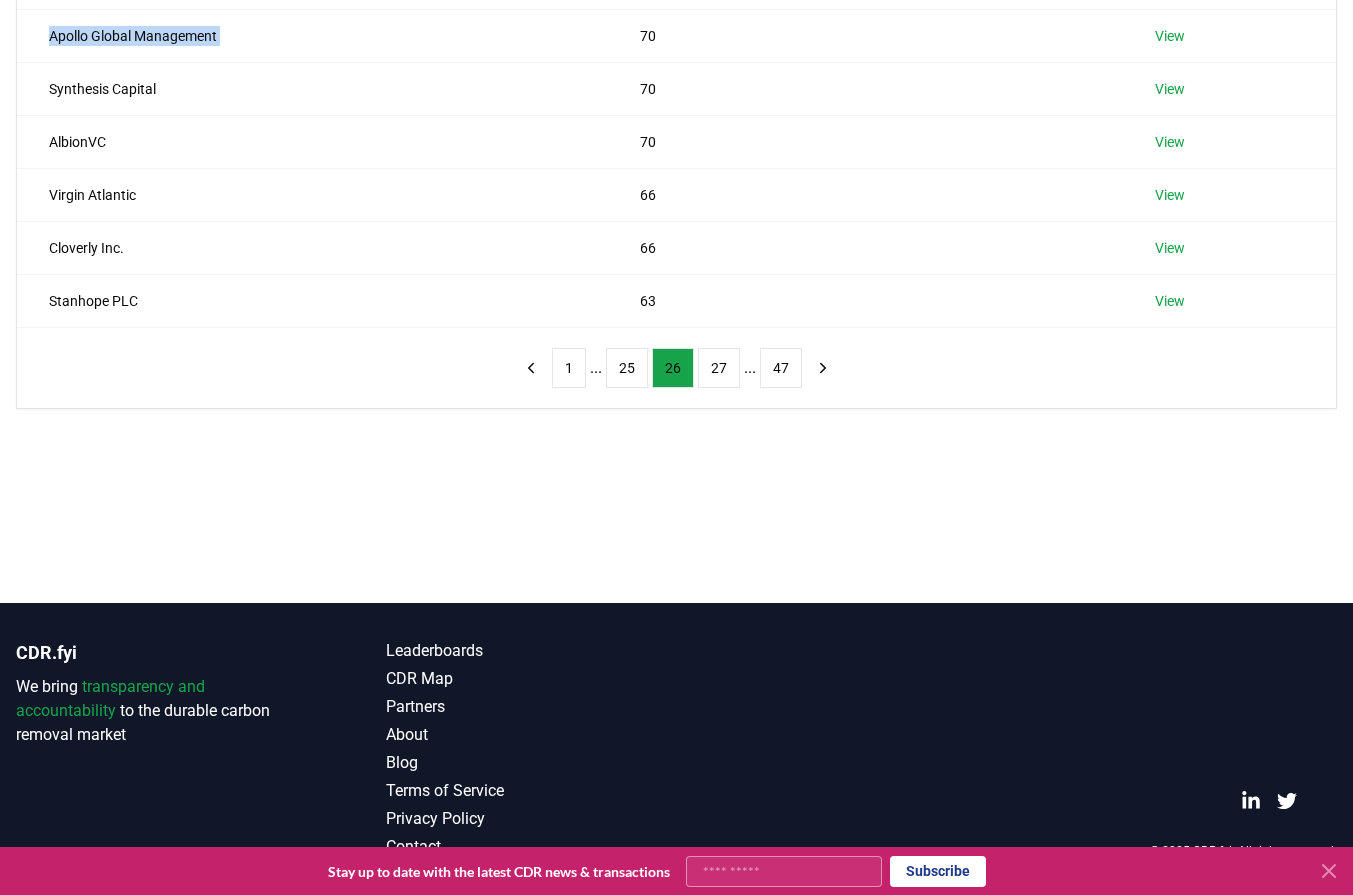 drag, startPoint x: 148, startPoint y: 462, endPoint x: 132, endPoint y: 290, distance: 172.74258 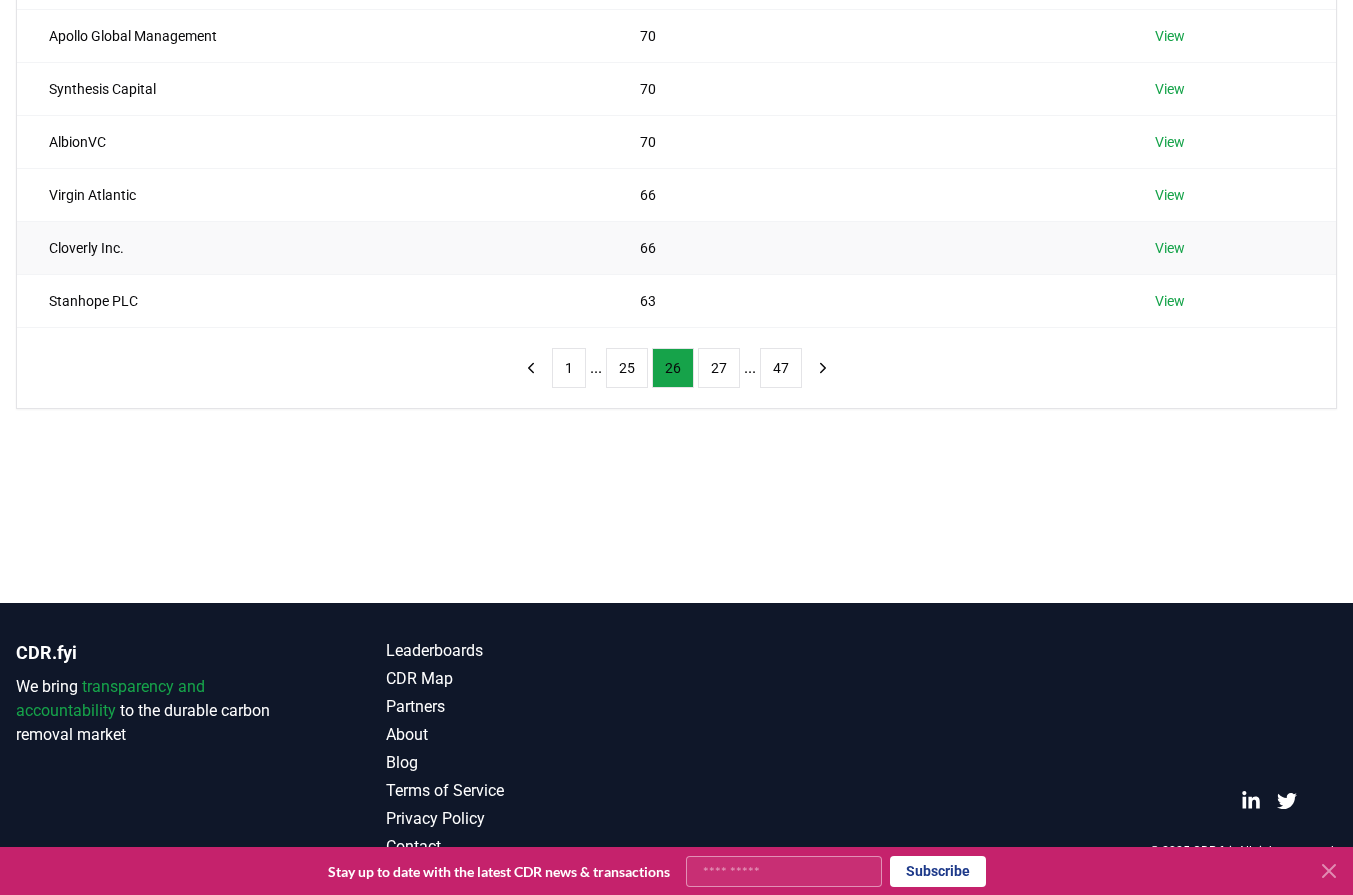 scroll, scrollTop: 0, scrollLeft: 0, axis: both 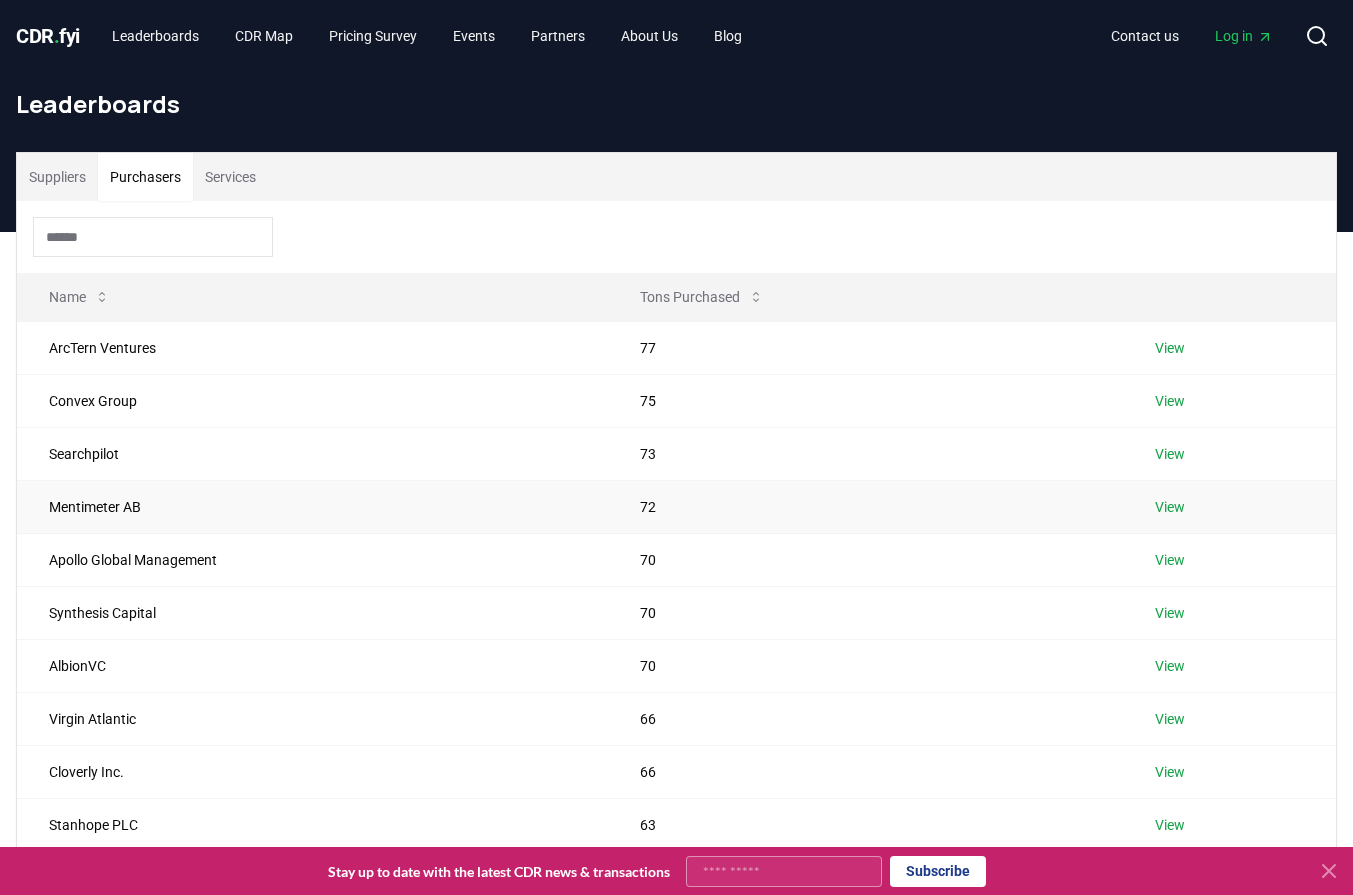click on "Mentimeter AB" at bounding box center [312, 506] 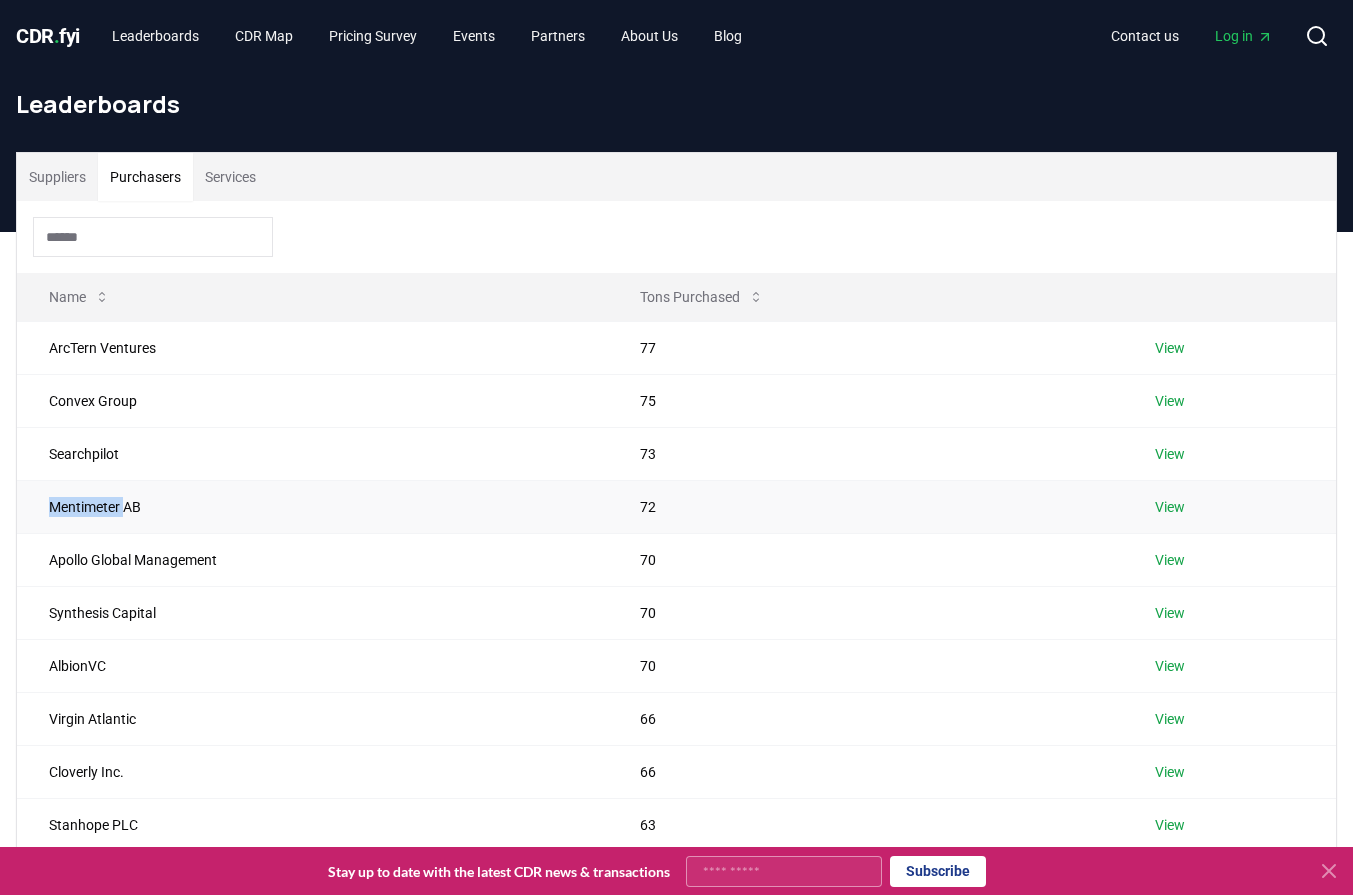 click on "Mentimeter AB" at bounding box center [312, 506] 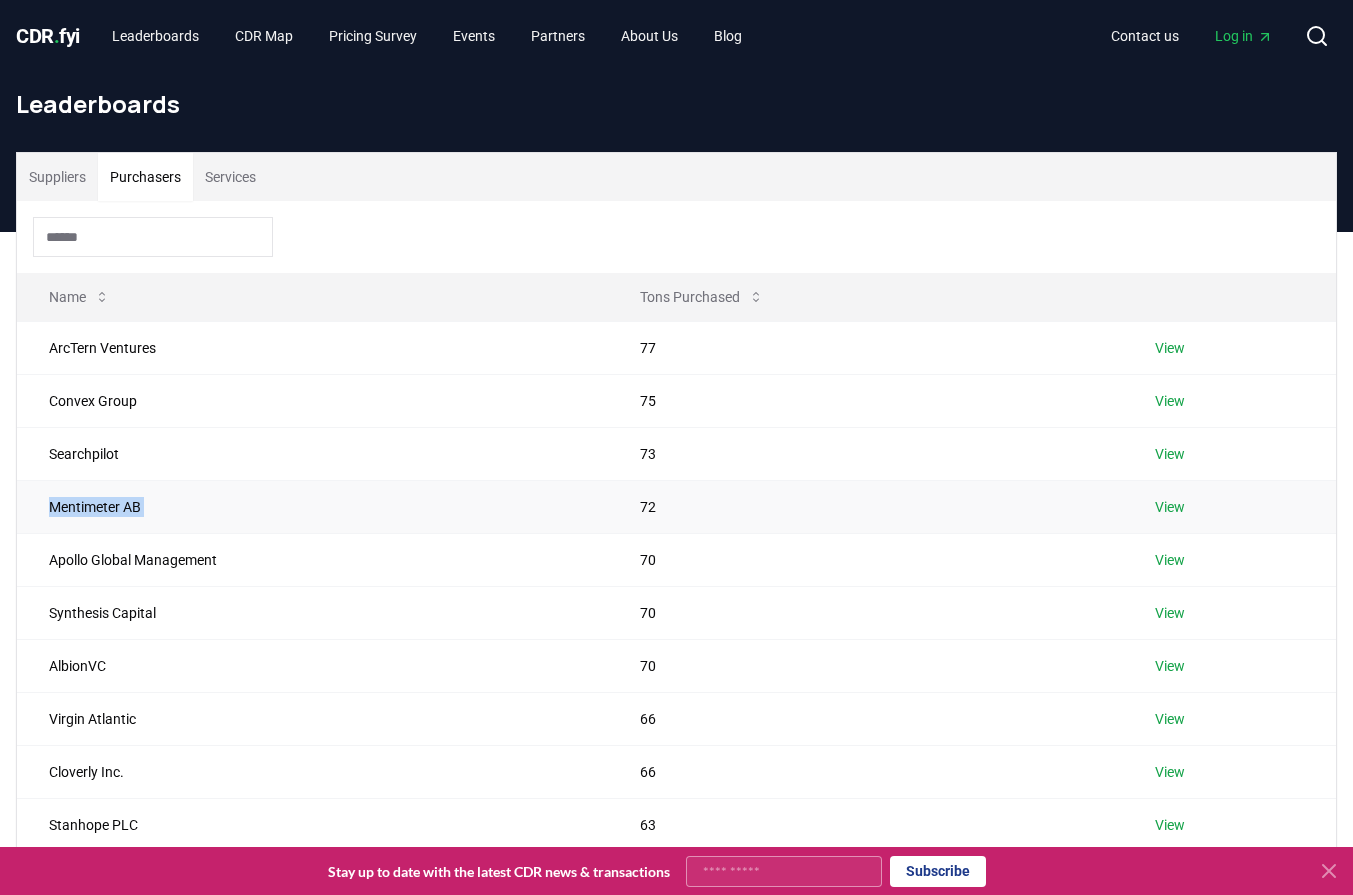 click on "Mentimeter AB" at bounding box center [312, 506] 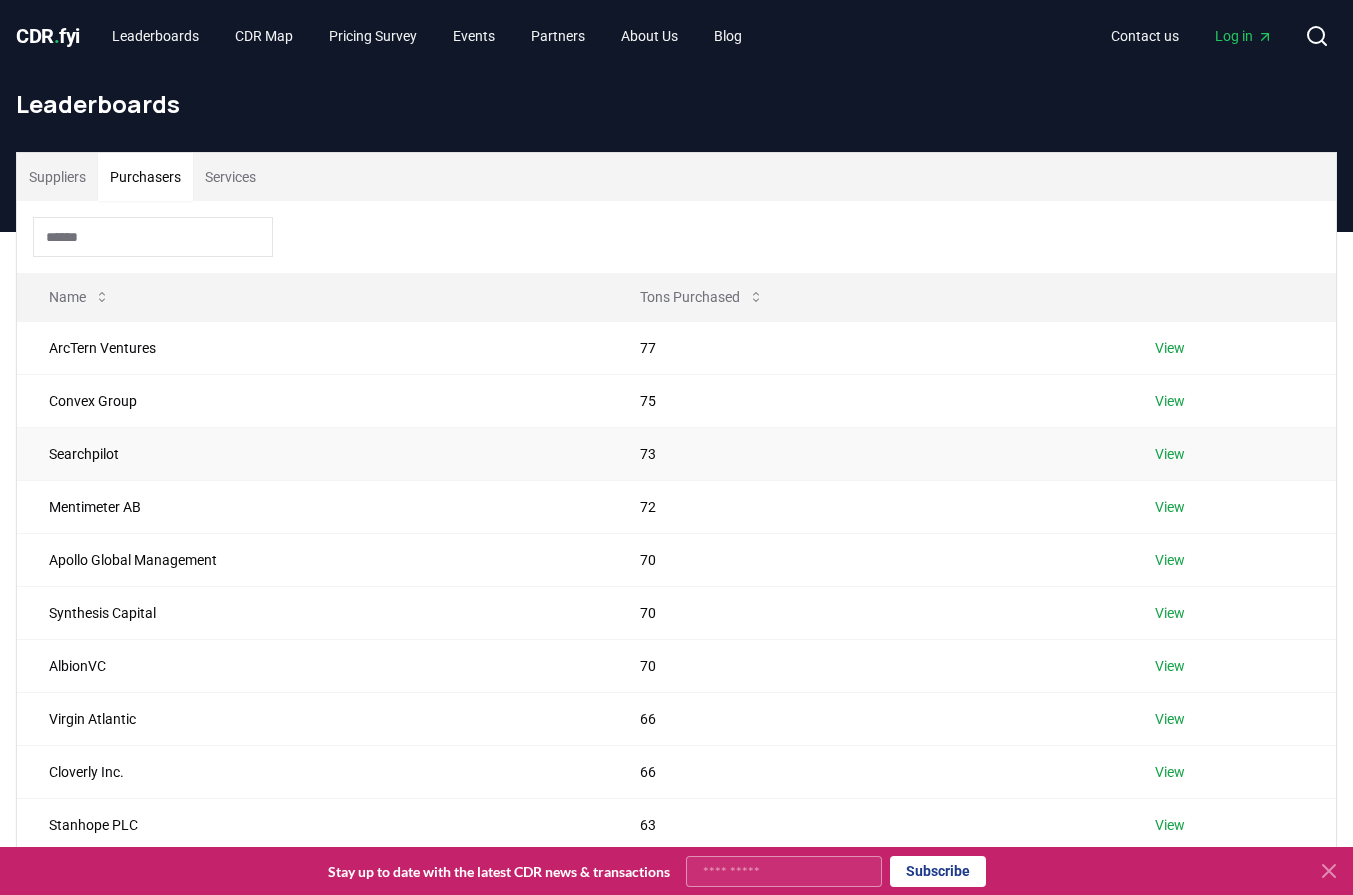 click on "Searchpilot" at bounding box center [312, 453] 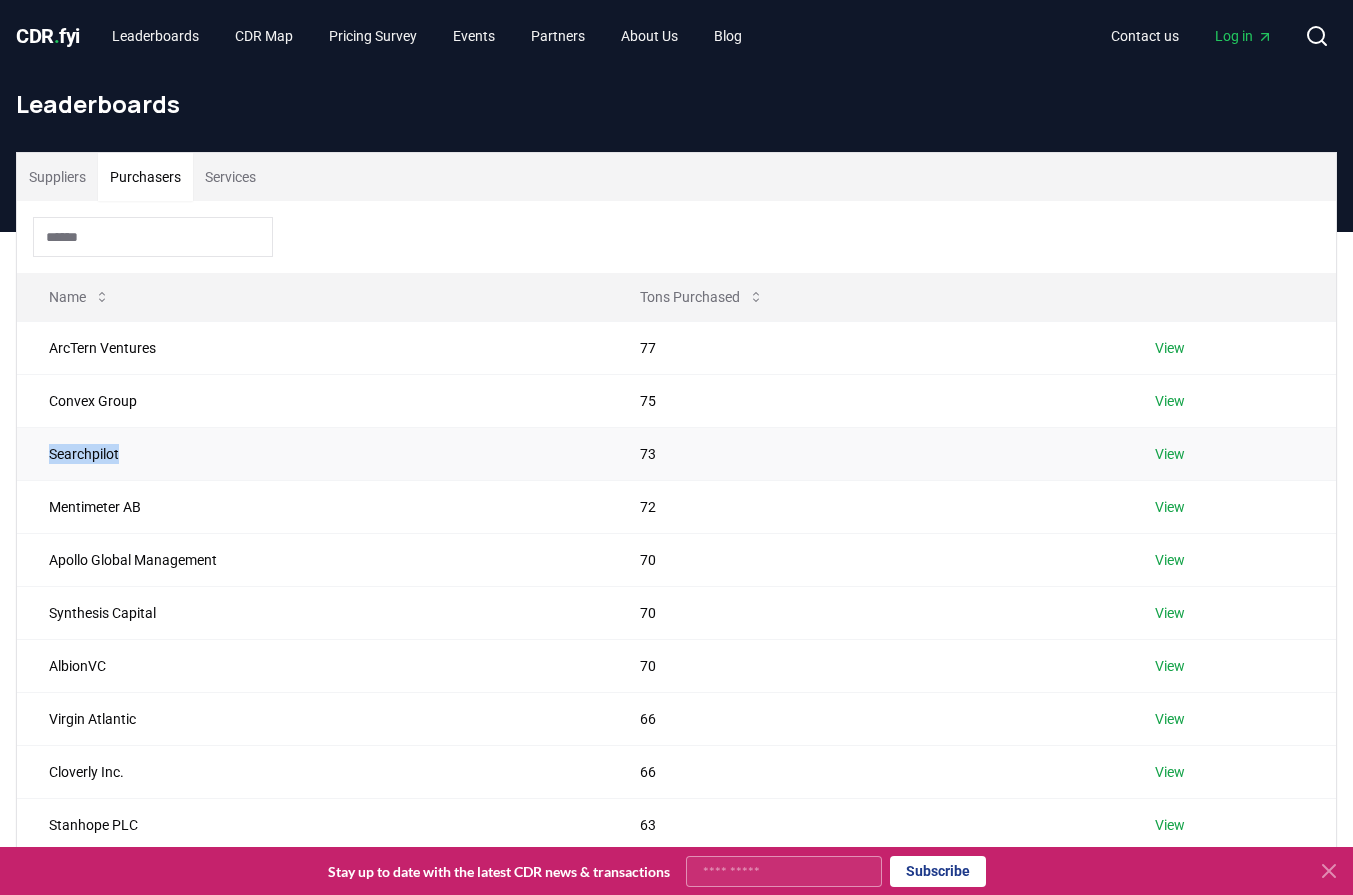 click on "Searchpilot" at bounding box center (312, 453) 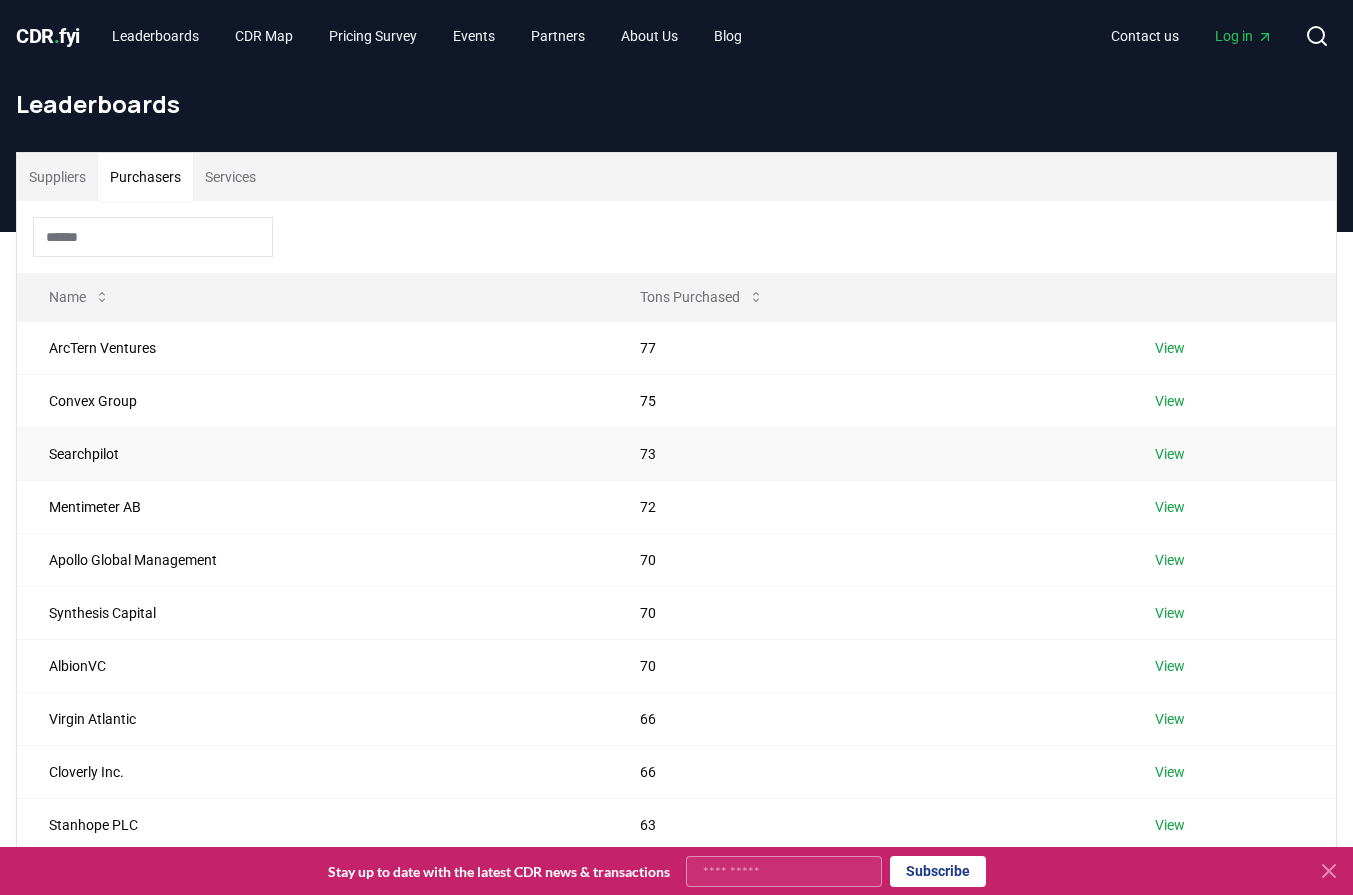 click on "Searchpilot" at bounding box center [312, 453] 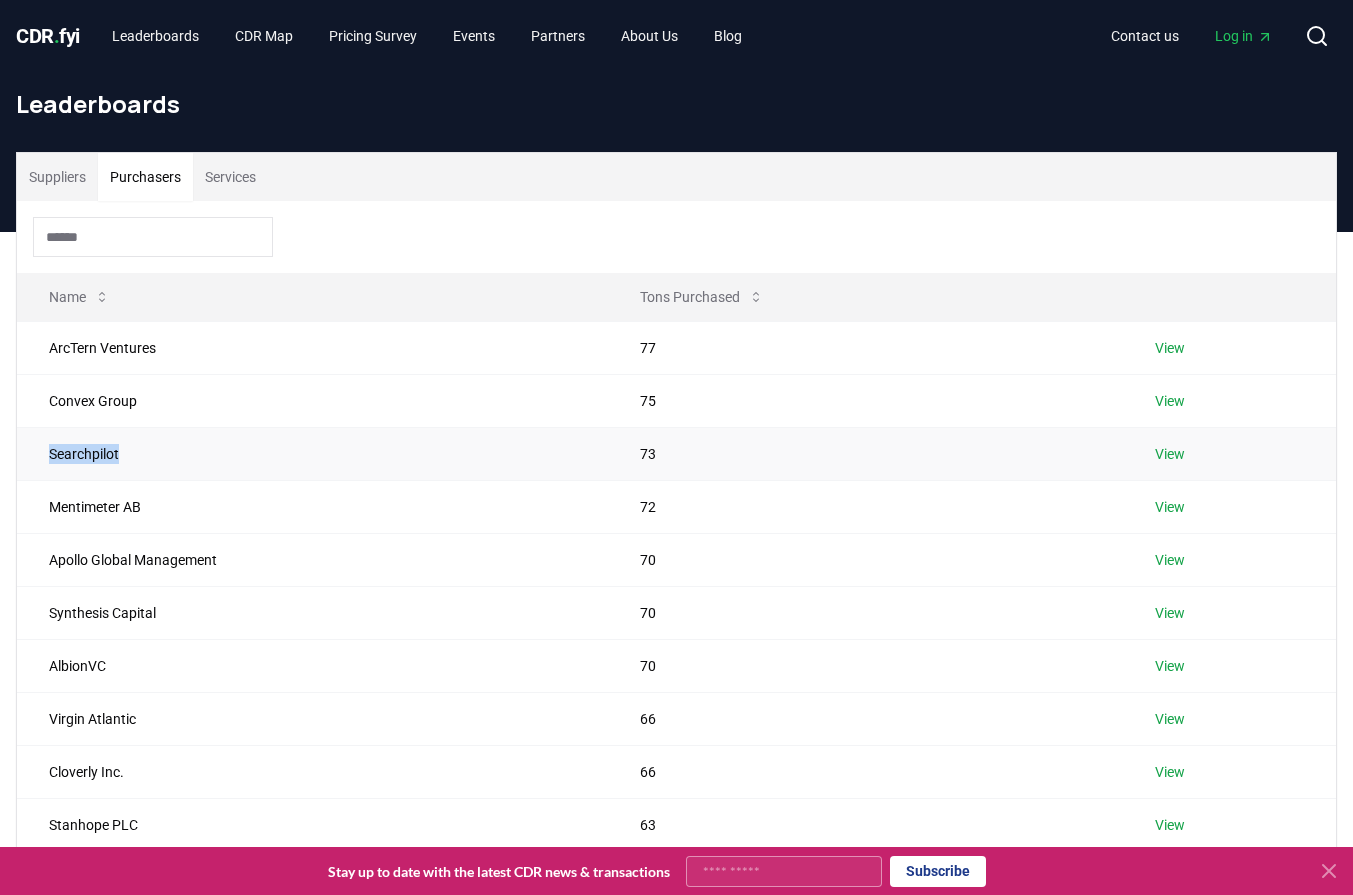 click on "Searchpilot" at bounding box center [312, 453] 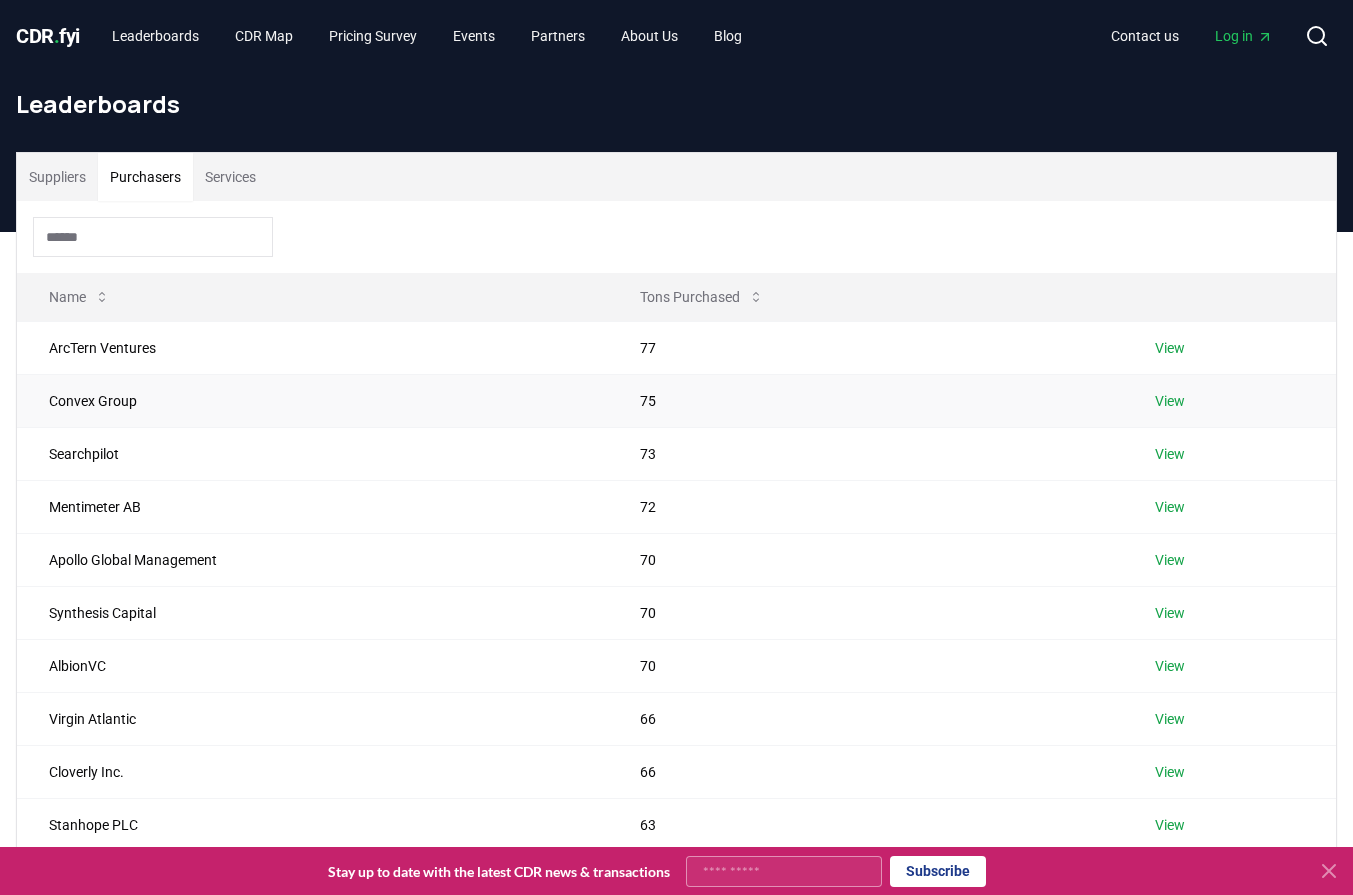 click on "Convex Group" at bounding box center (312, 400) 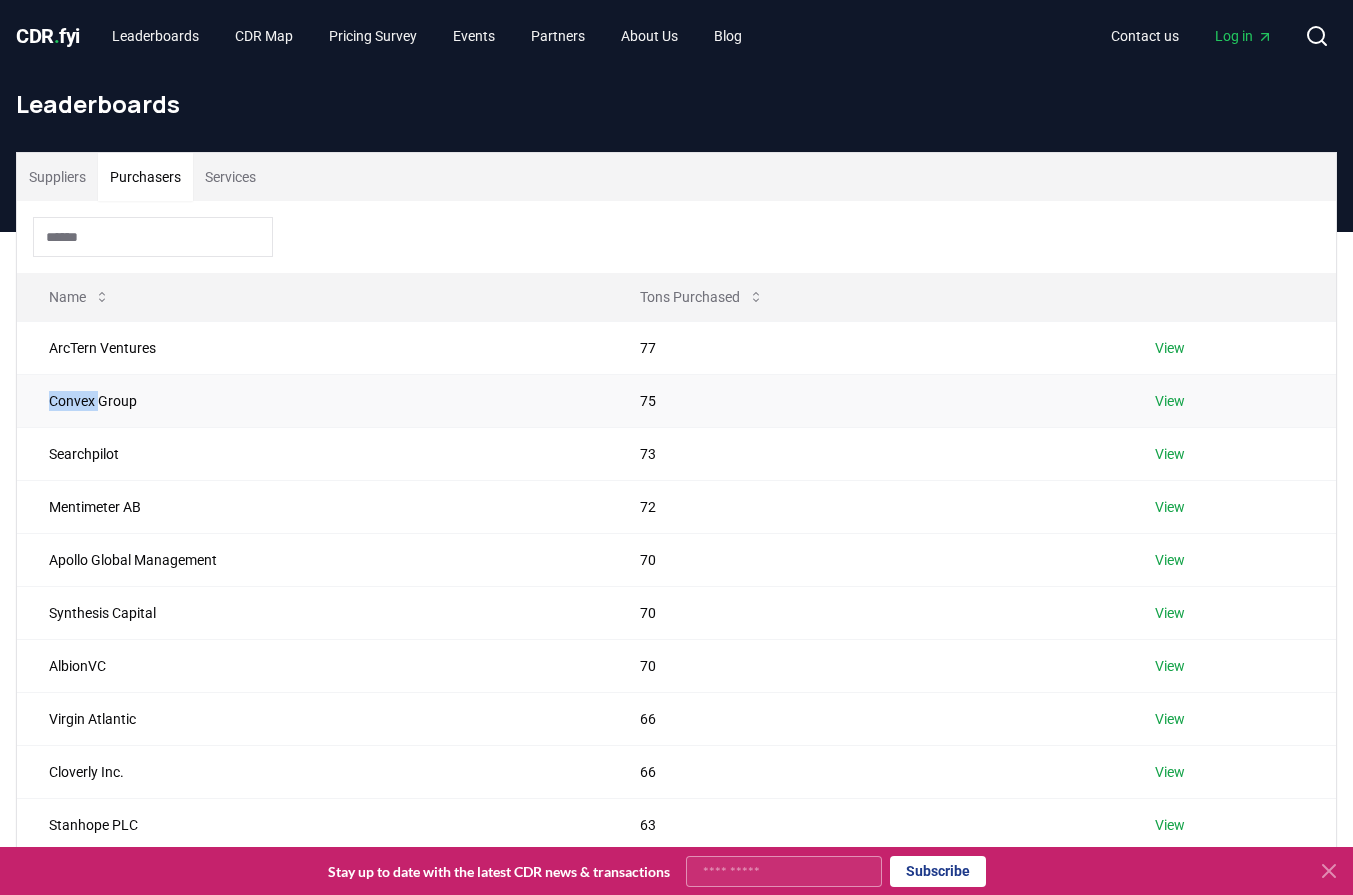 click on "Convex Group" at bounding box center [312, 400] 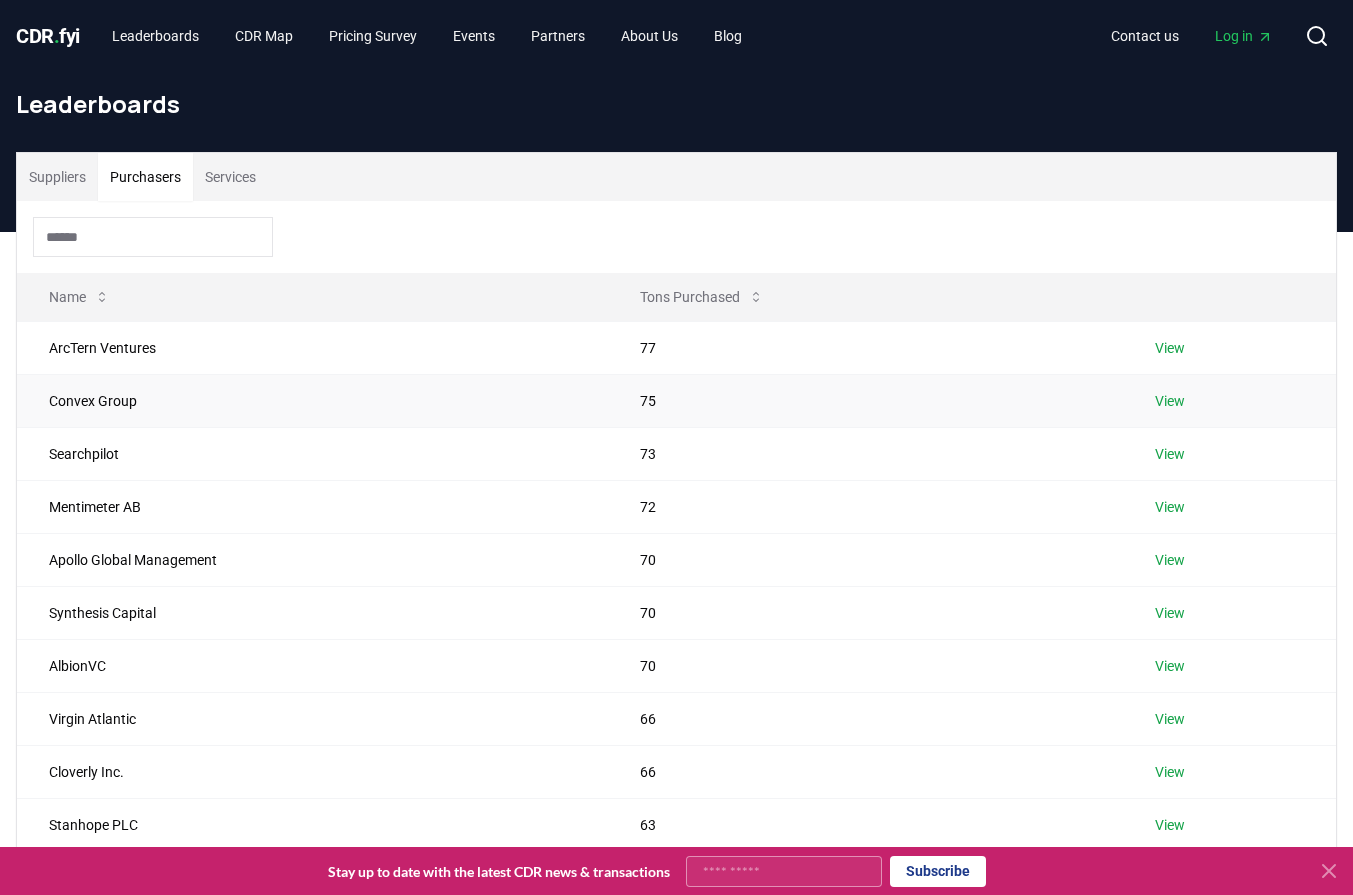 click on "Convex Group" at bounding box center (312, 400) 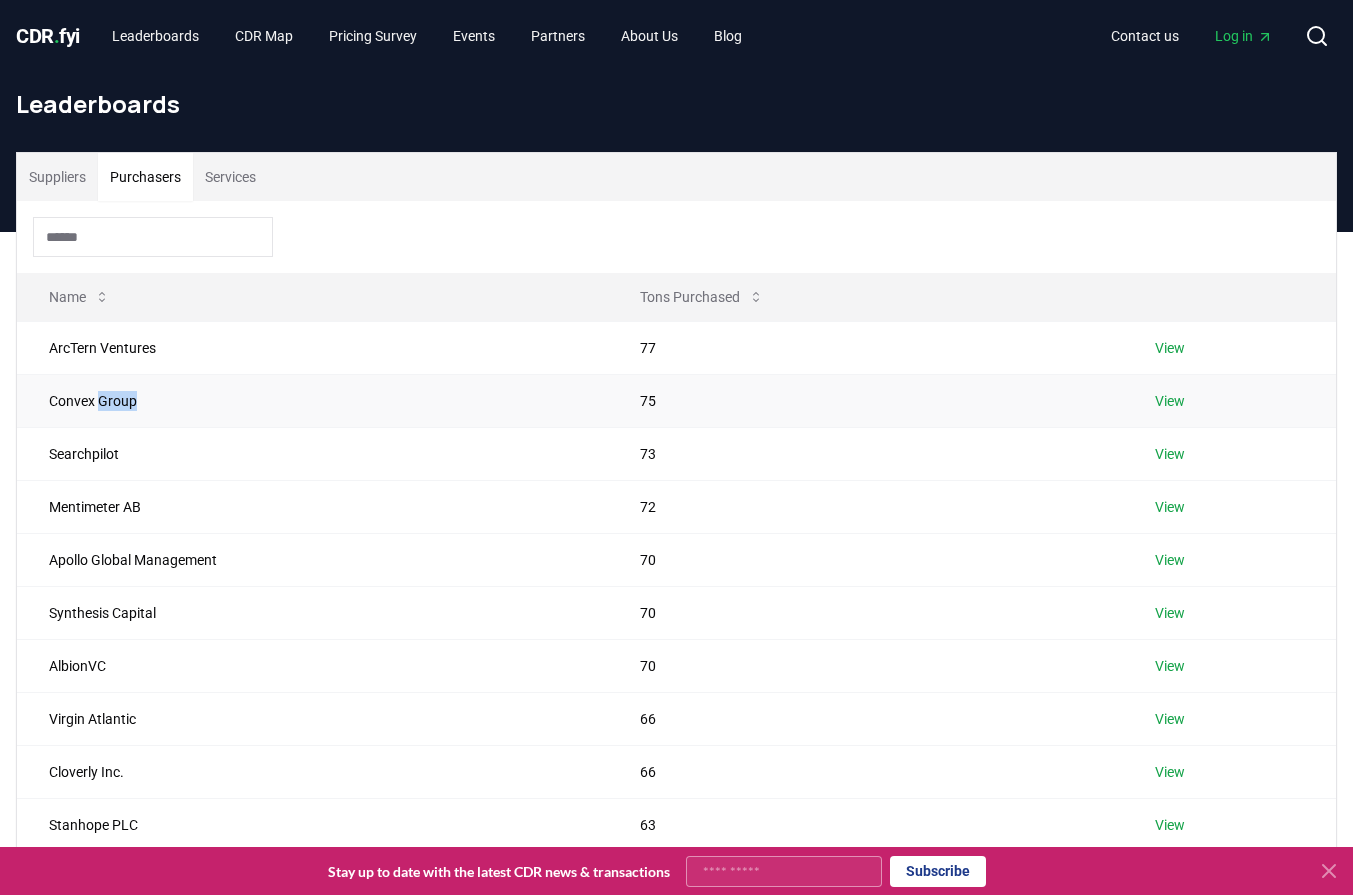 click on "Convex Group" at bounding box center [312, 400] 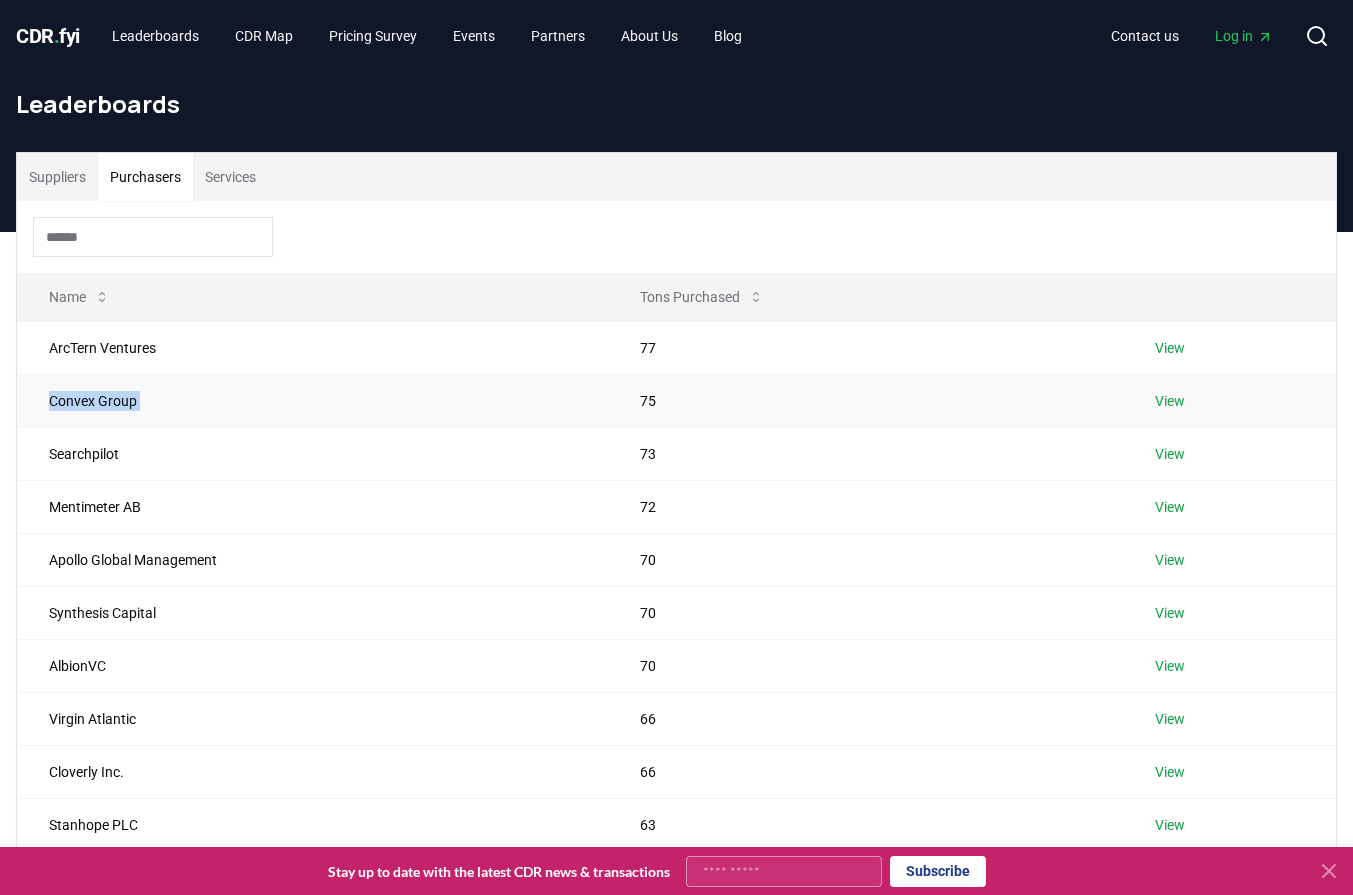 click on "Convex Group" at bounding box center [312, 400] 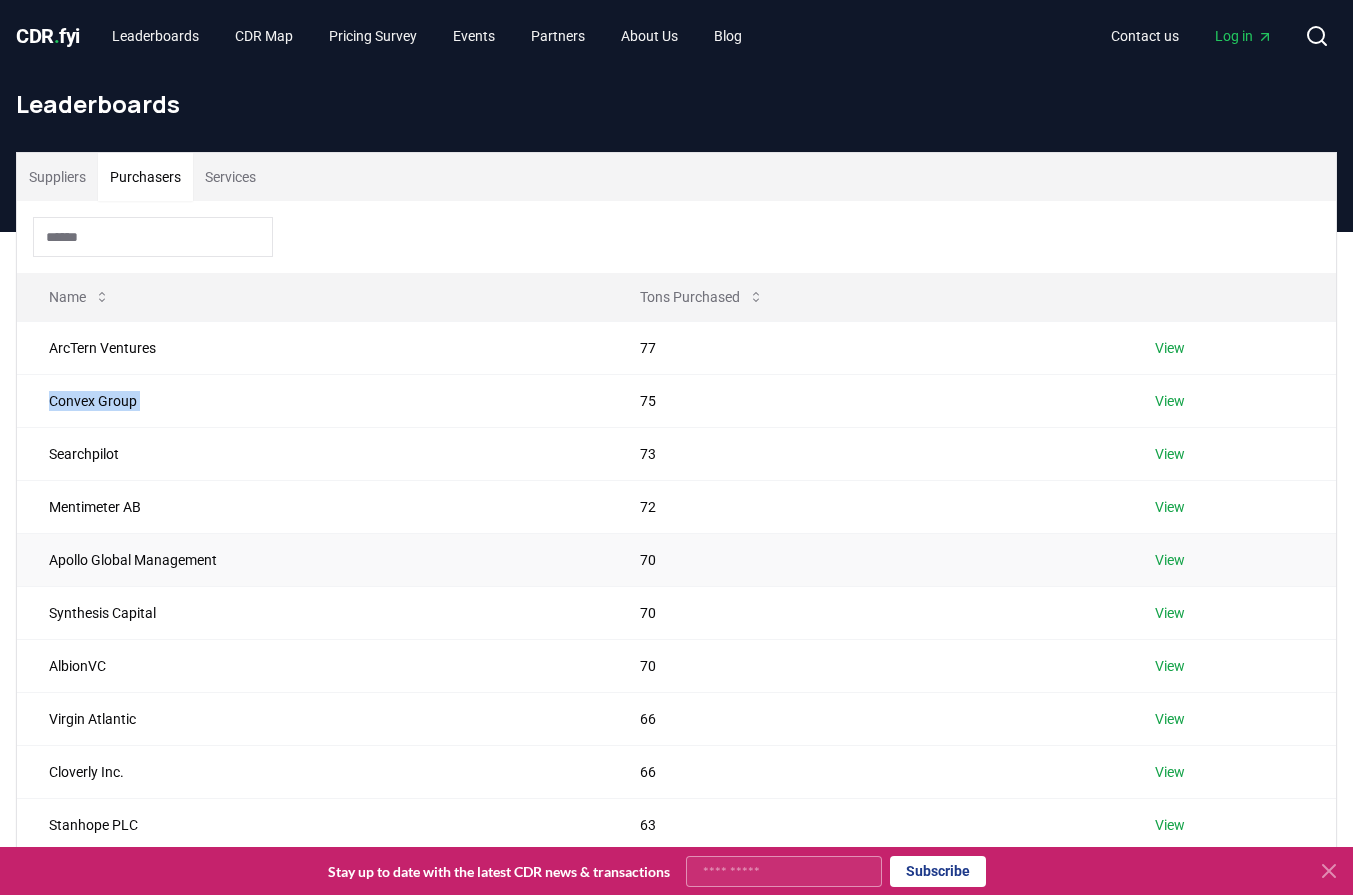 click on "Apollo Global Management" at bounding box center [312, 559] 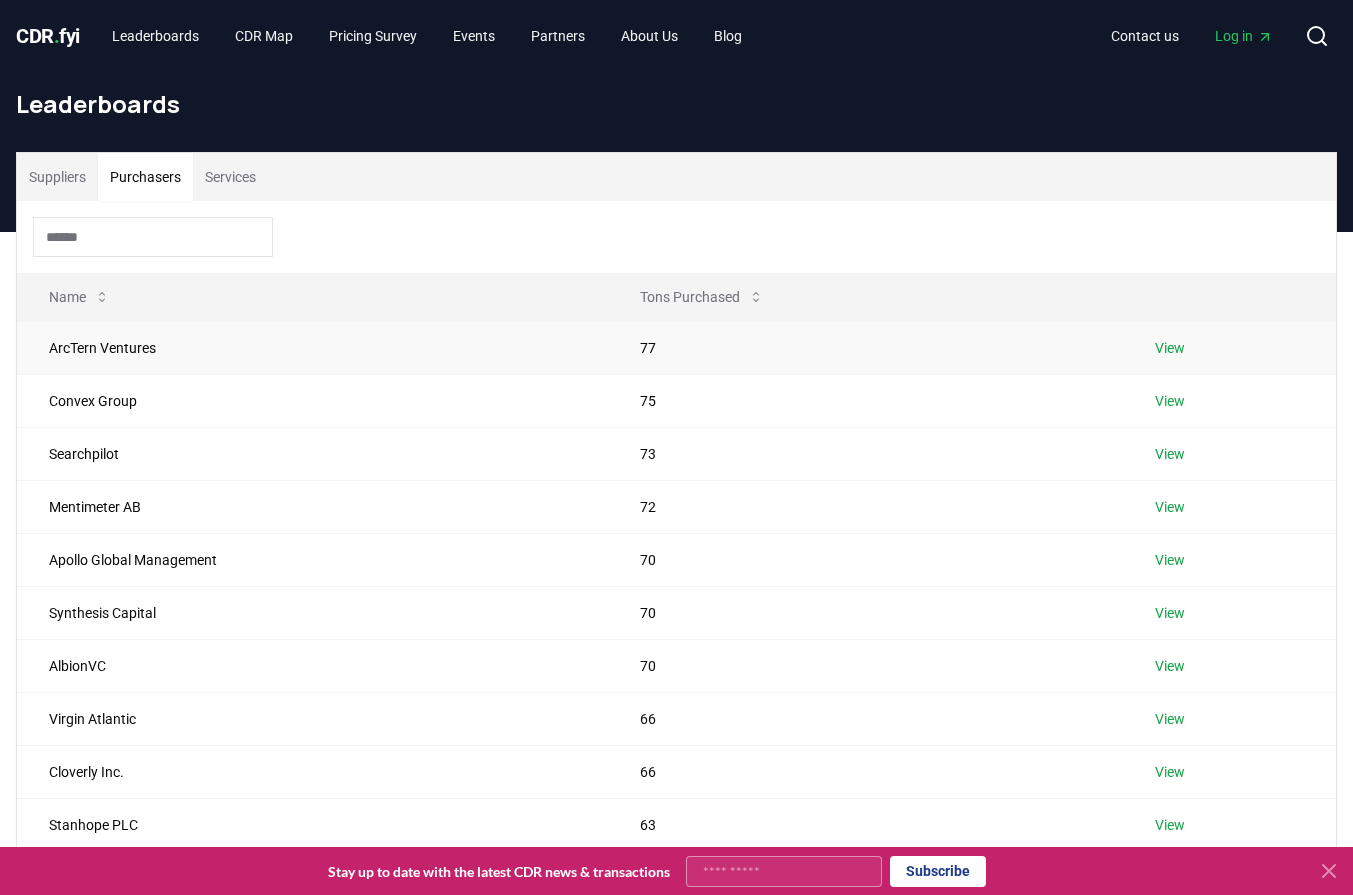 click on "ArcTern Ventures" at bounding box center (312, 347) 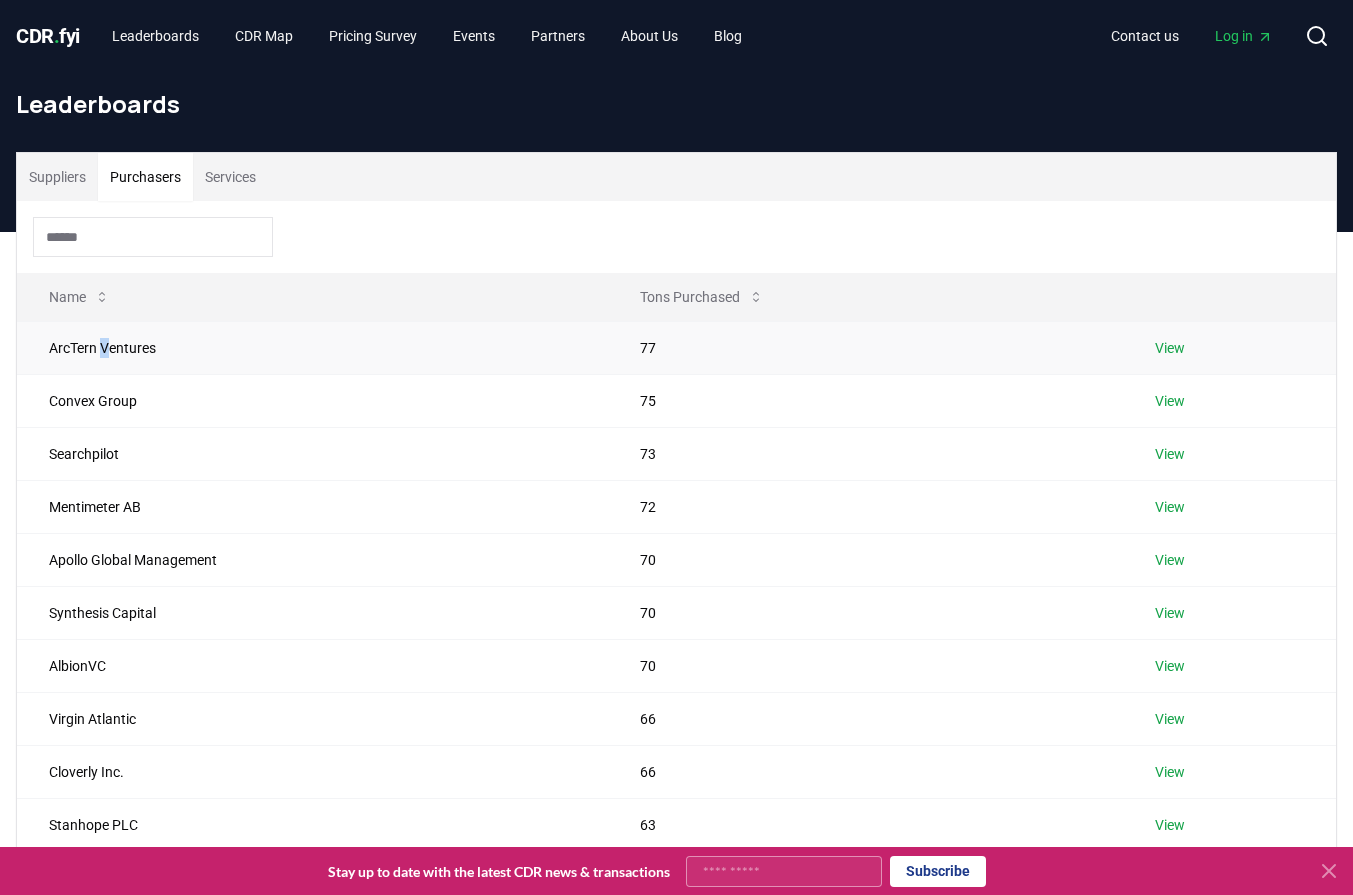 click on "ArcTern Ventures" at bounding box center (312, 347) 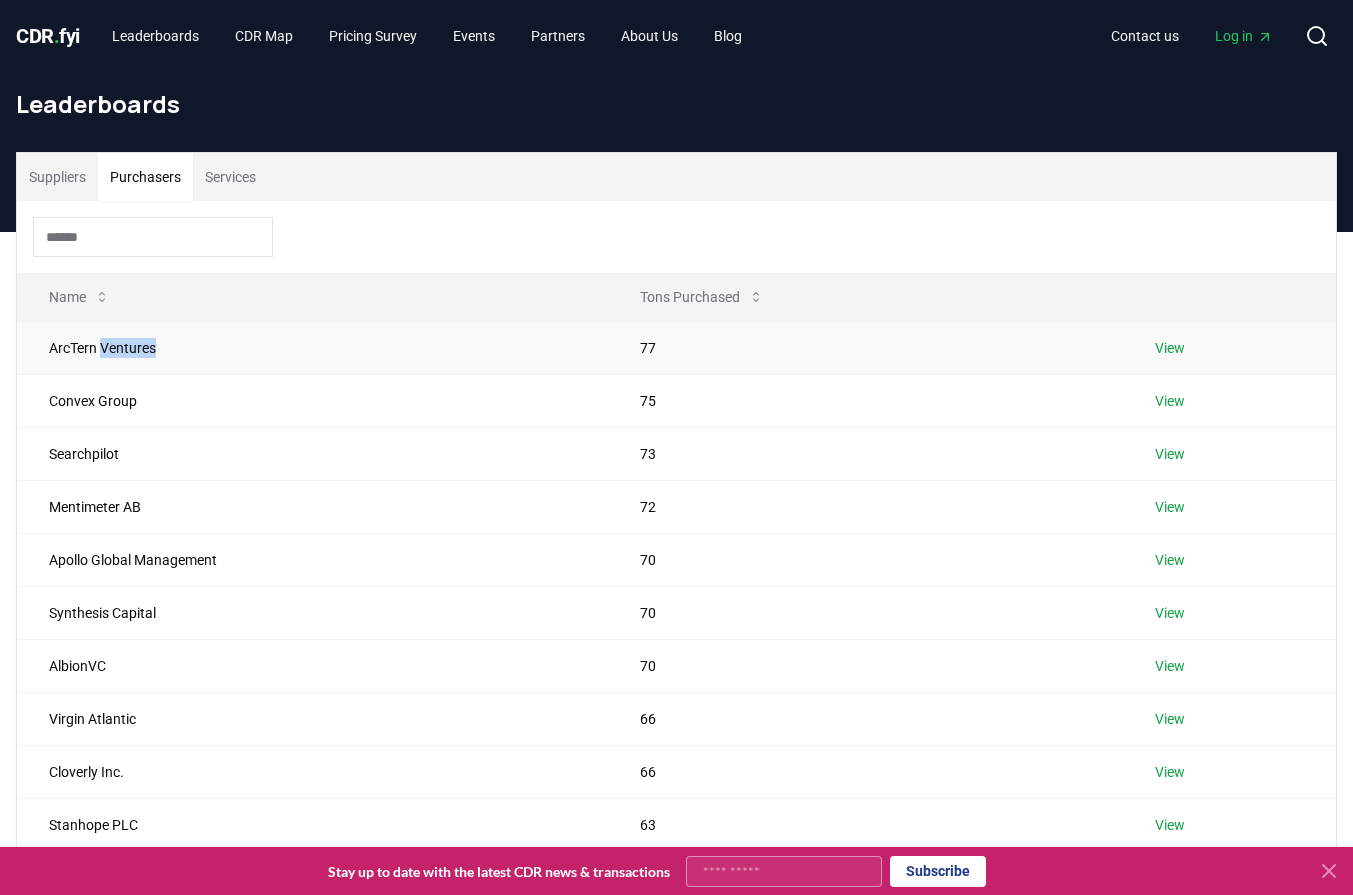 click on "ArcTern Ventures" at bounding box center (312, 347) 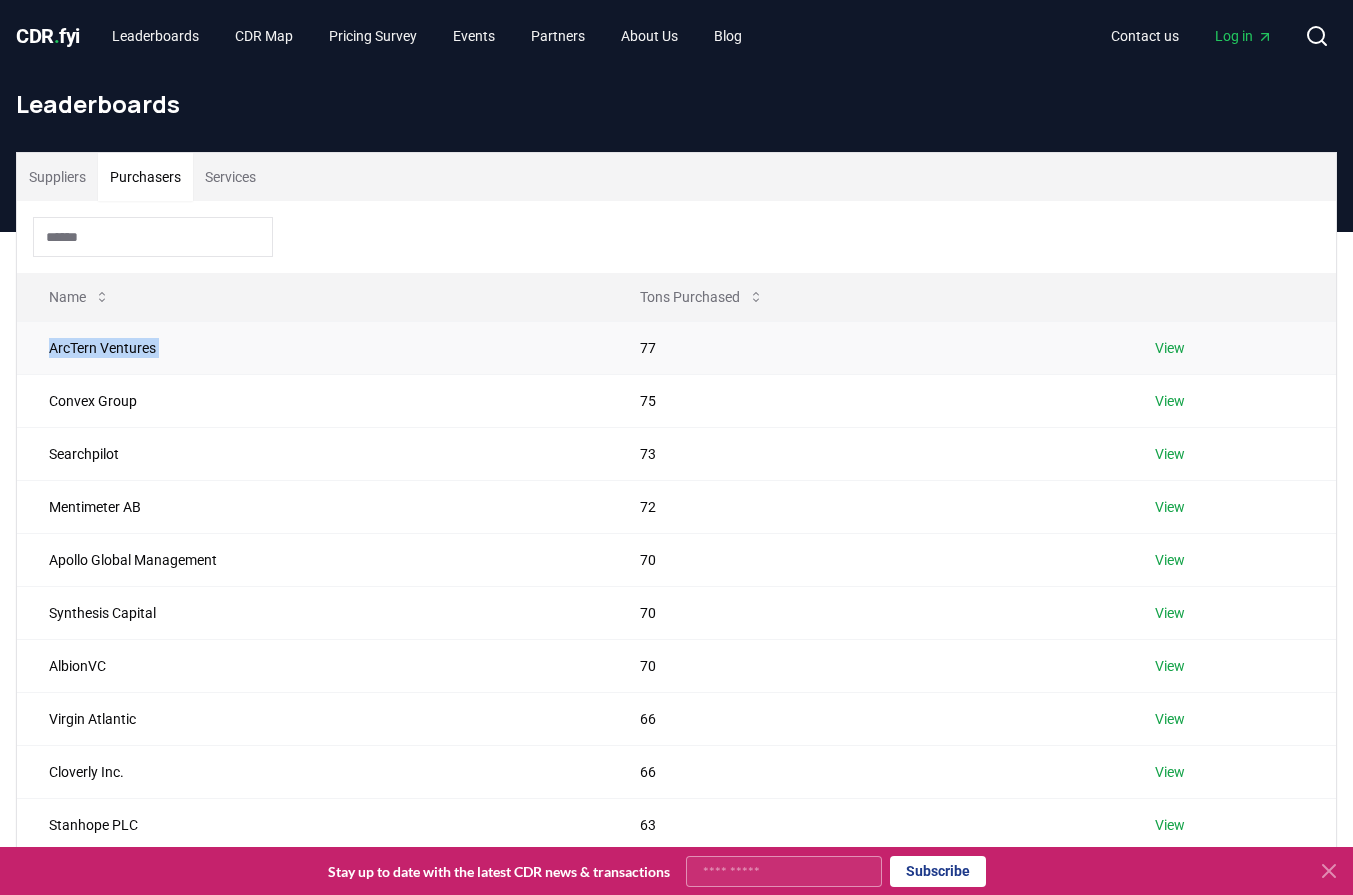click on "ArcTern Ventures" at bounding box center (312, 347) 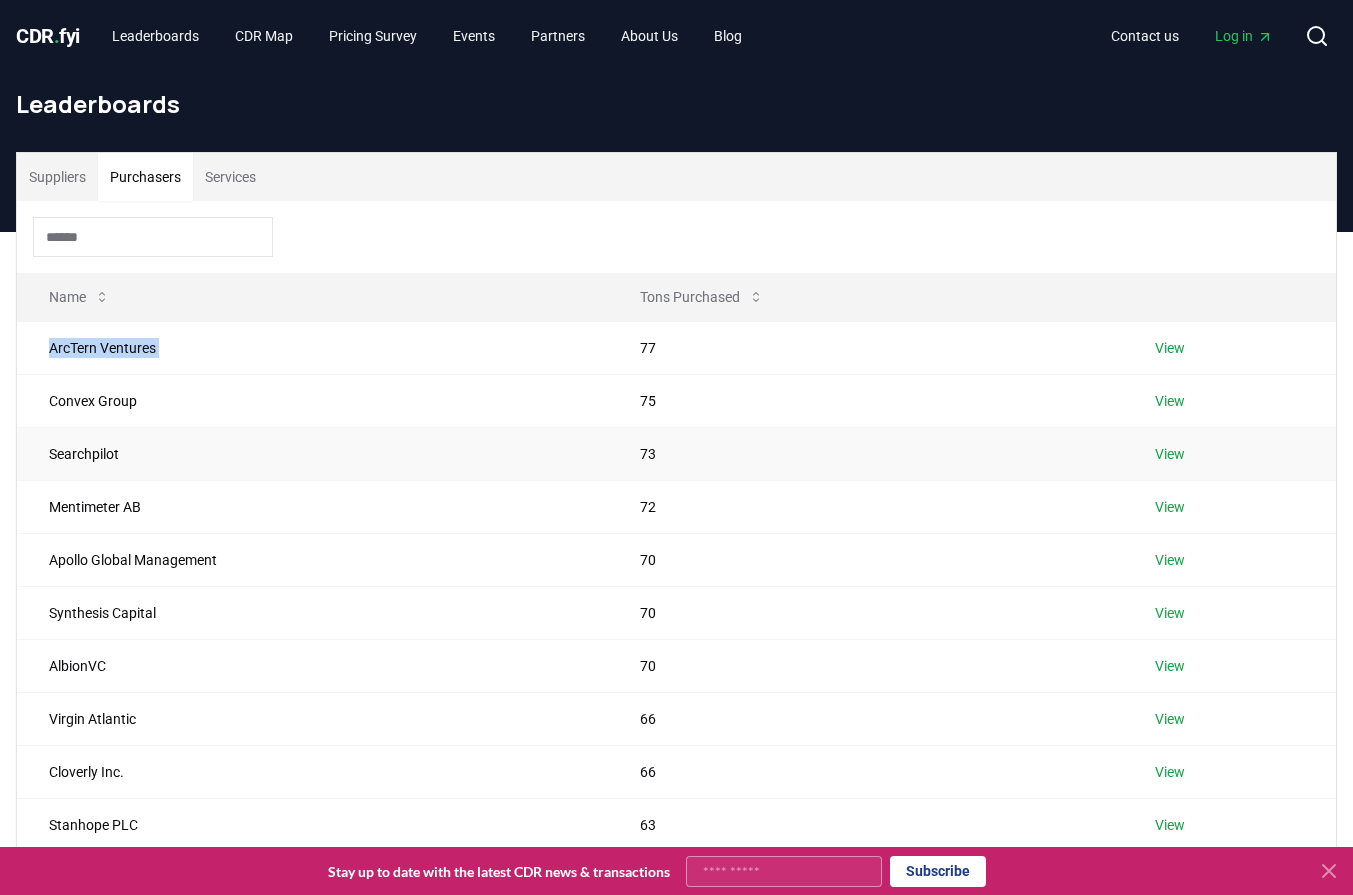 click on "Searchpilot" at bounding box center [312, 453] 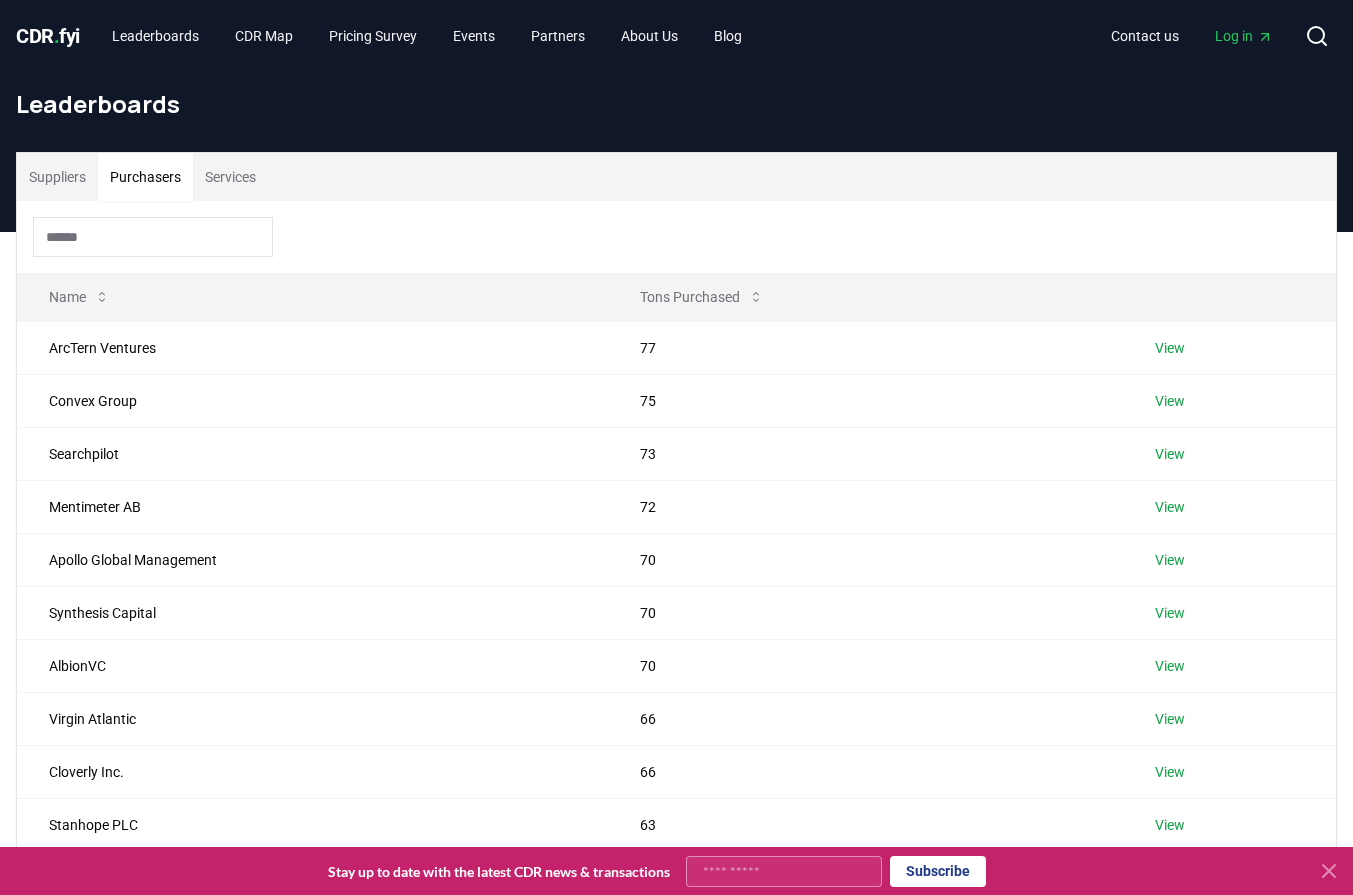 scroll, scrollTop: 524, scrollLeft: 0, axis: vertical 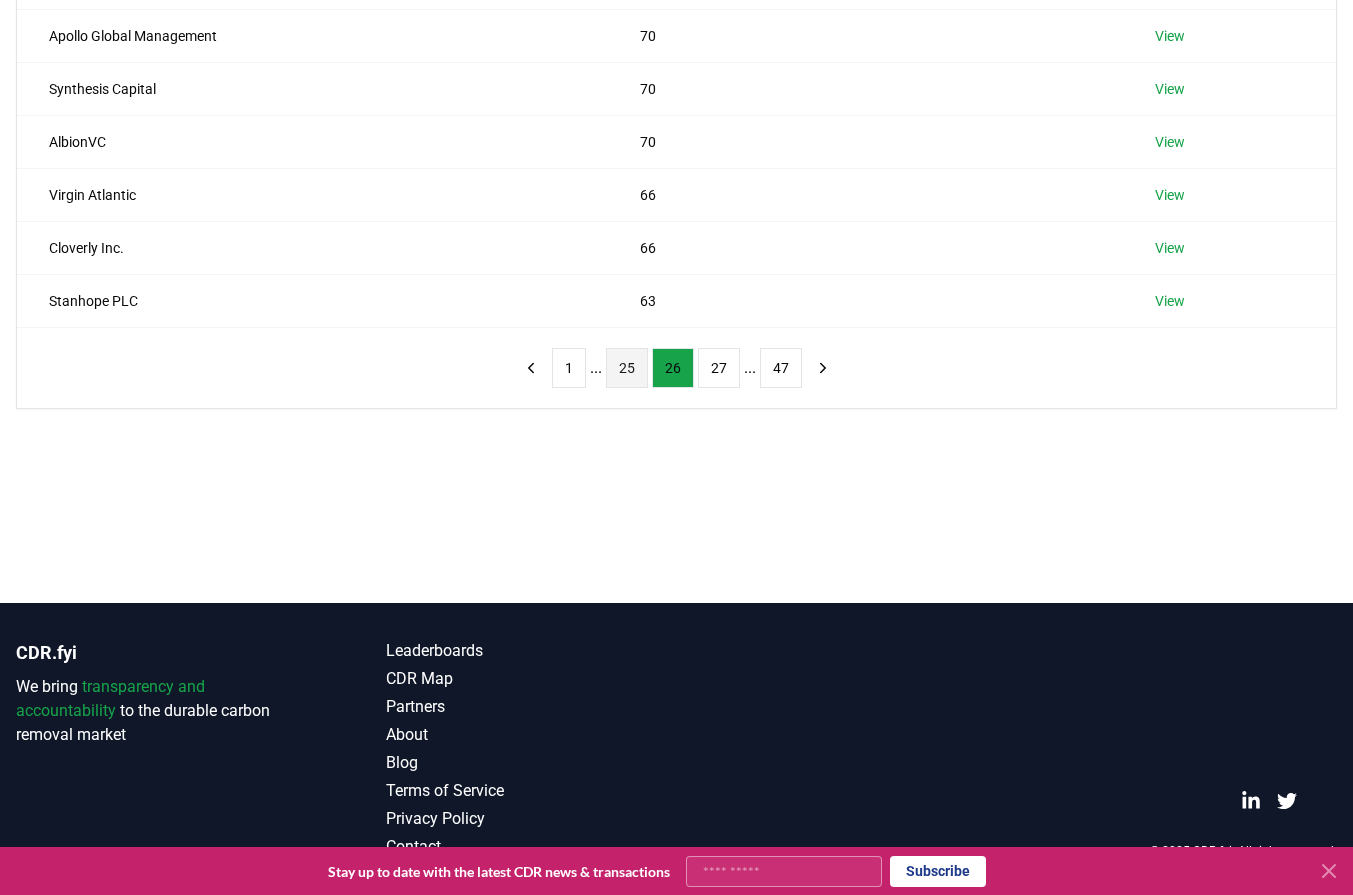 click on "25" at bounding box center (627, 368) 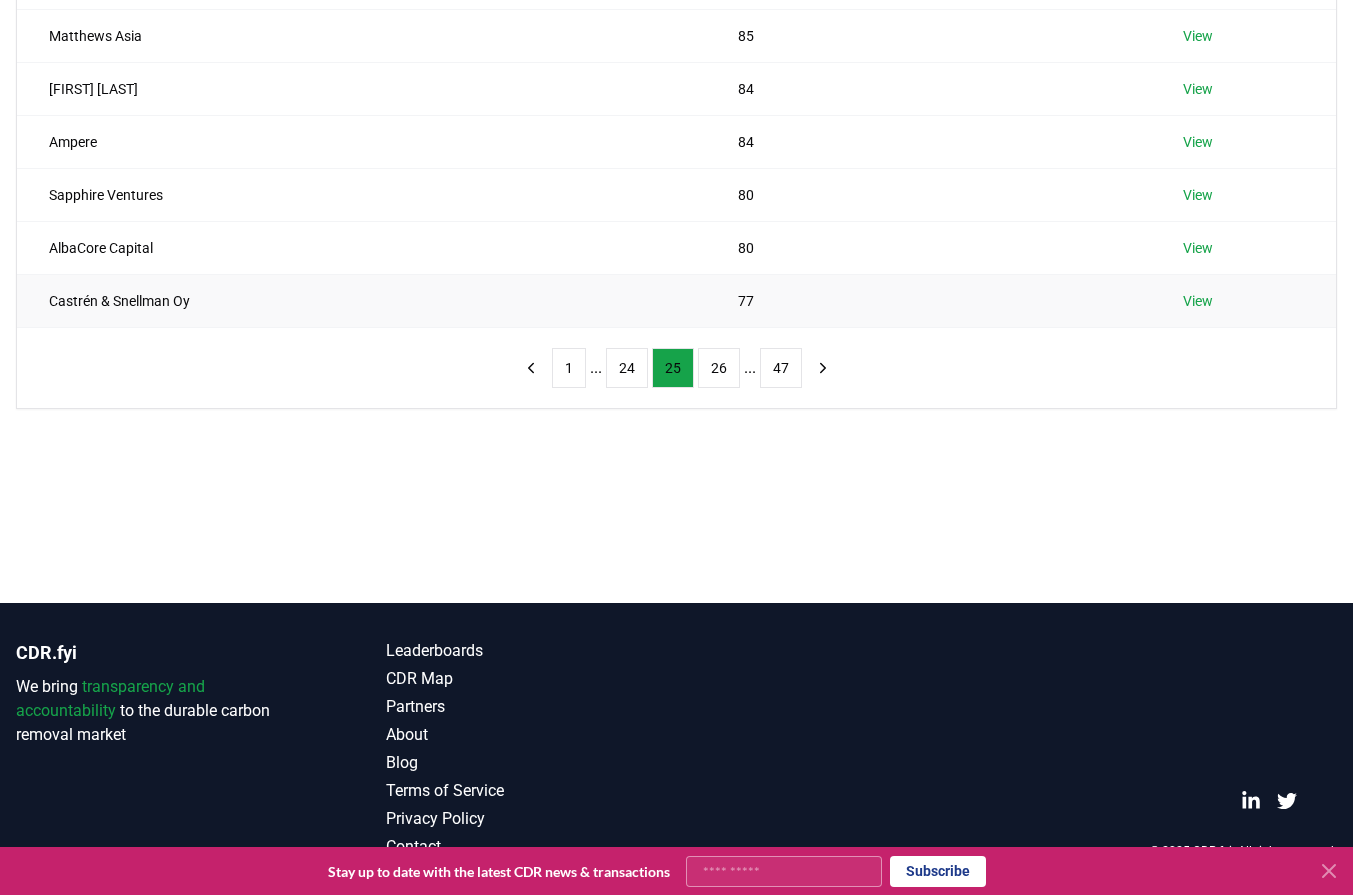 click on "Castrén & Snellman Oy" at bounding box center (361, 300) 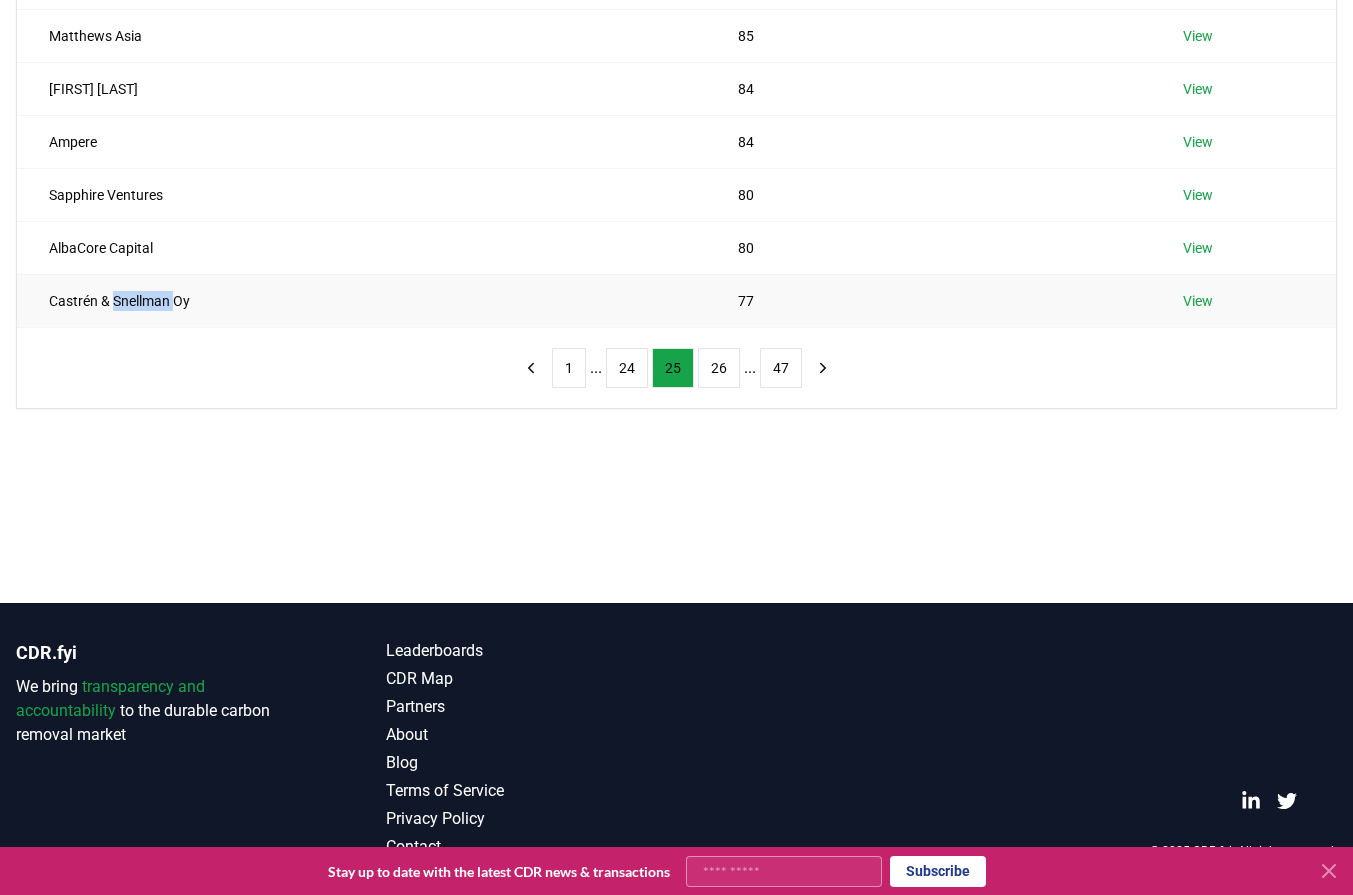click on "Castrén & Snellman Oy" at bounding box center [361, 300] 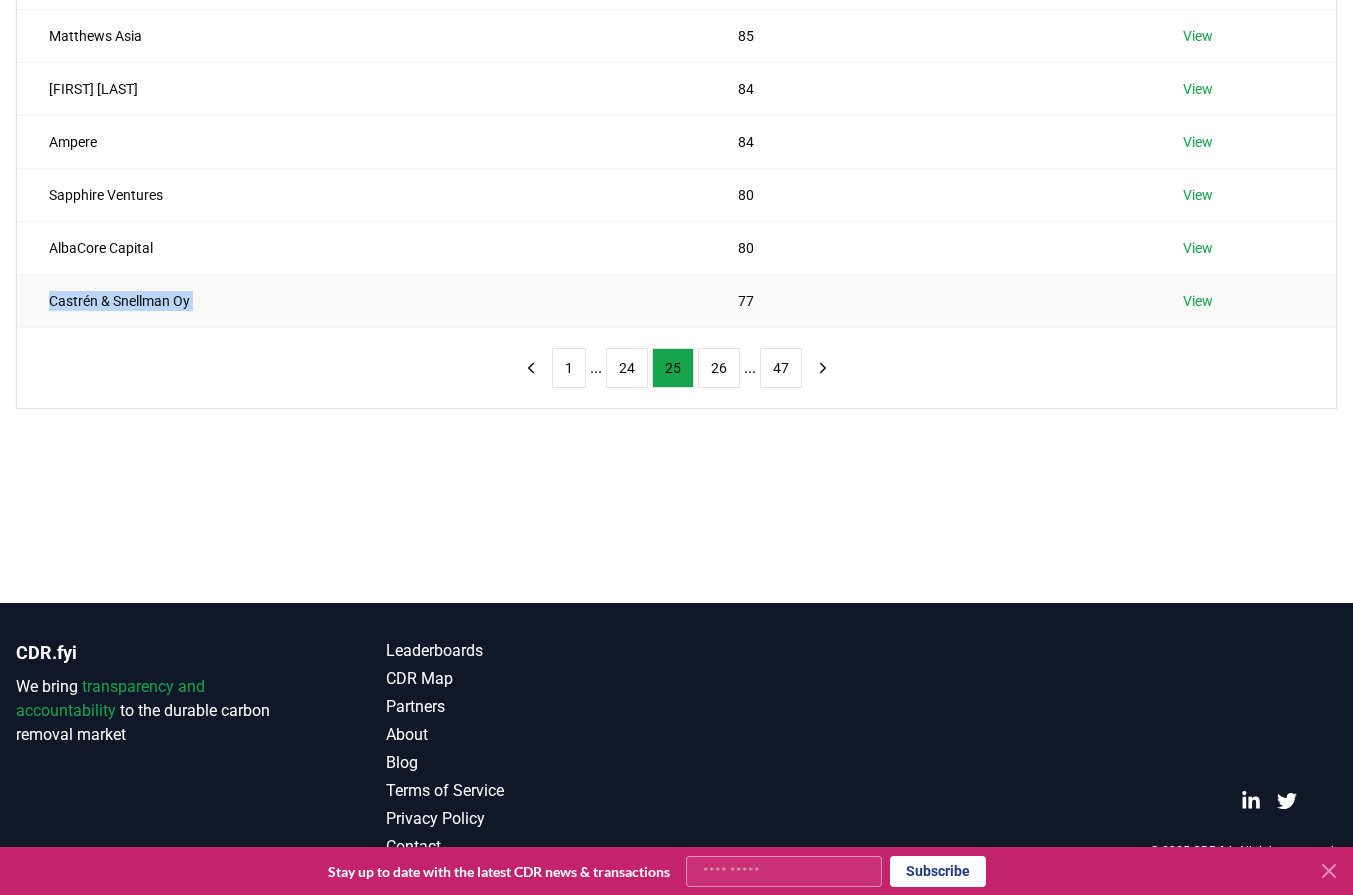 click on "Castrén & Snellman Oy" at bounding box center (361, 300) 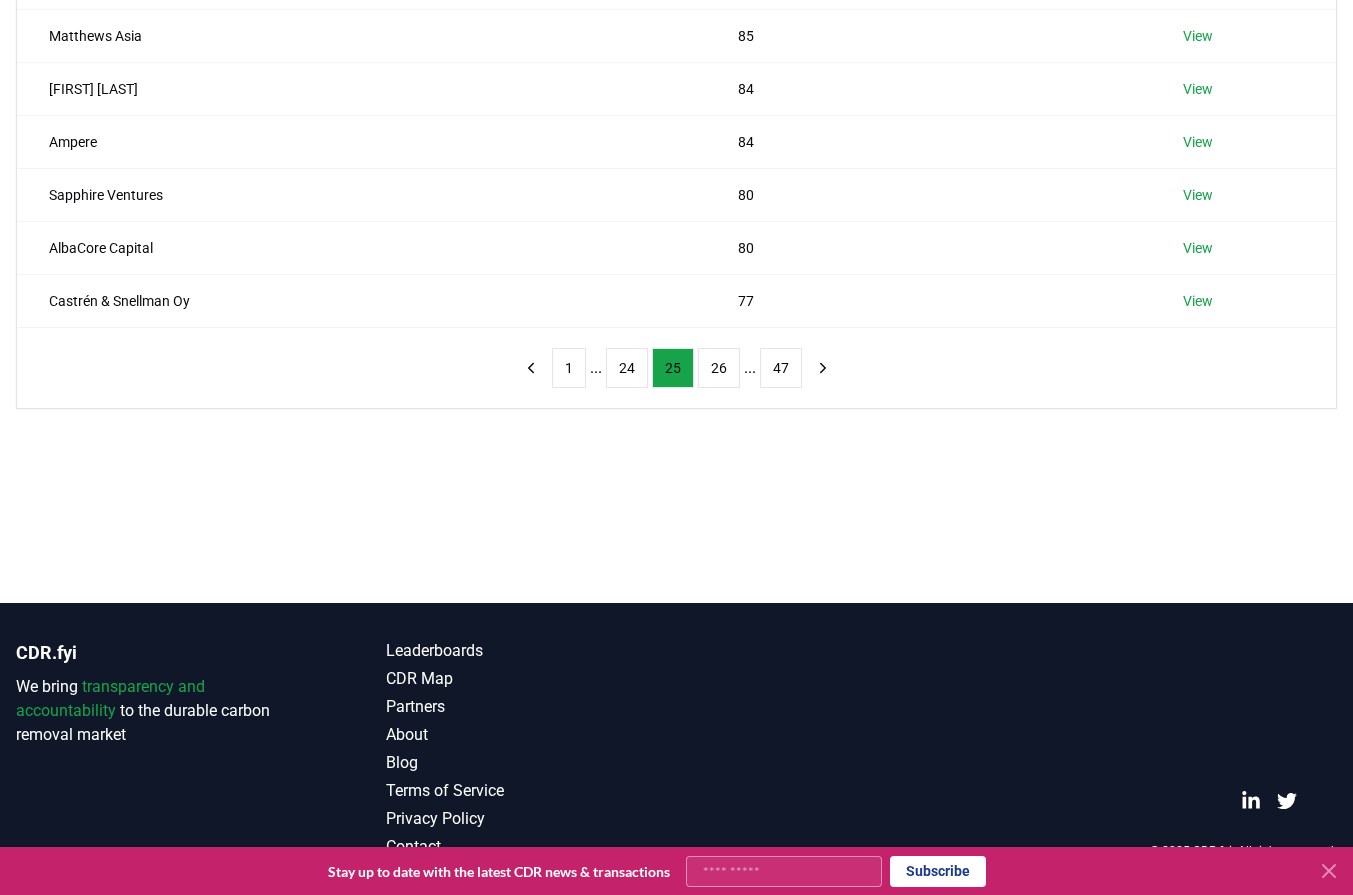 drag, startPoint x: 235, startPoint y: 546, endPoint x: 235, endPoint y: 531, distance: 15 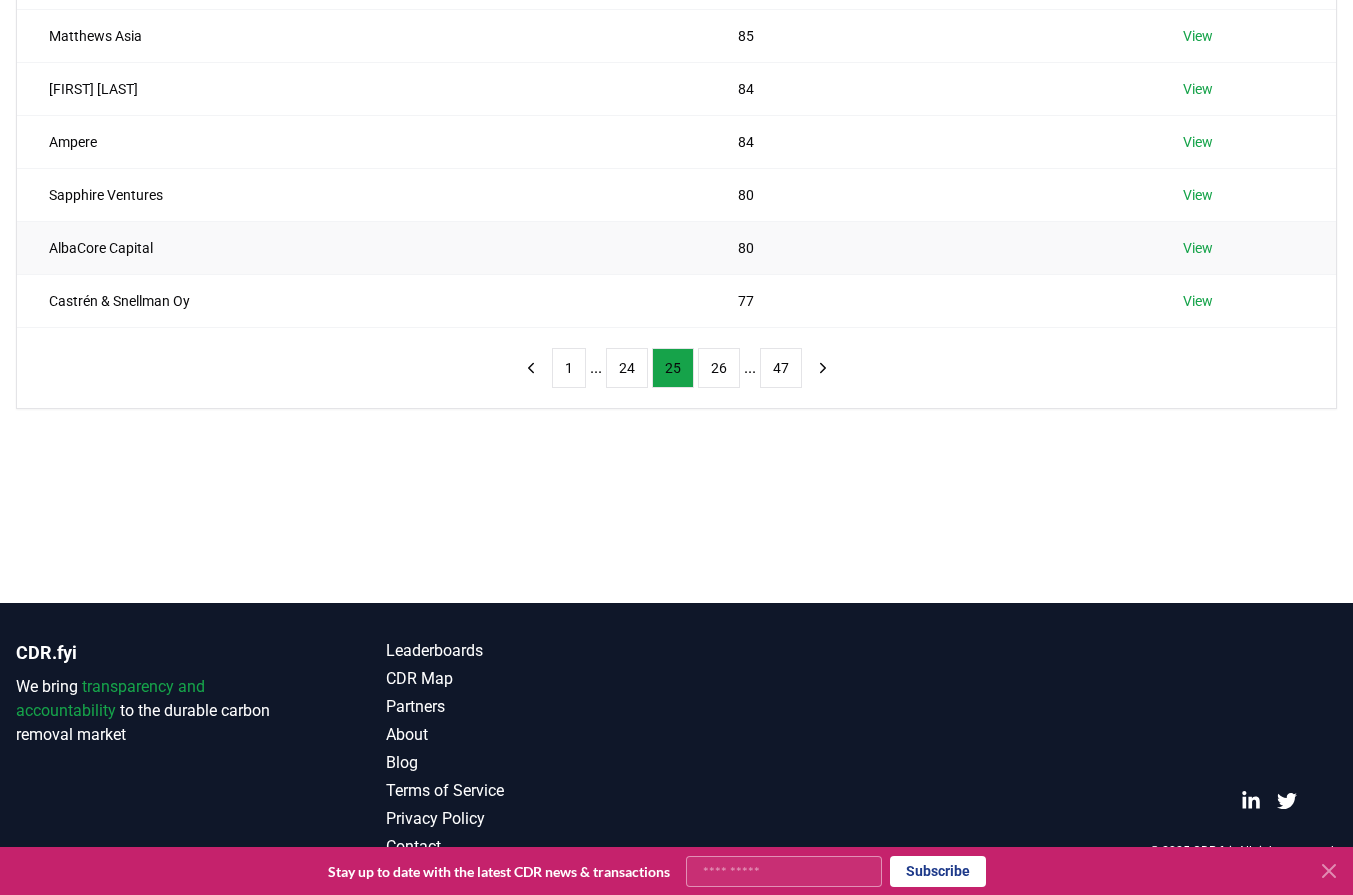 click on "AlbaCore Capital" at bounding box center [361, 247] 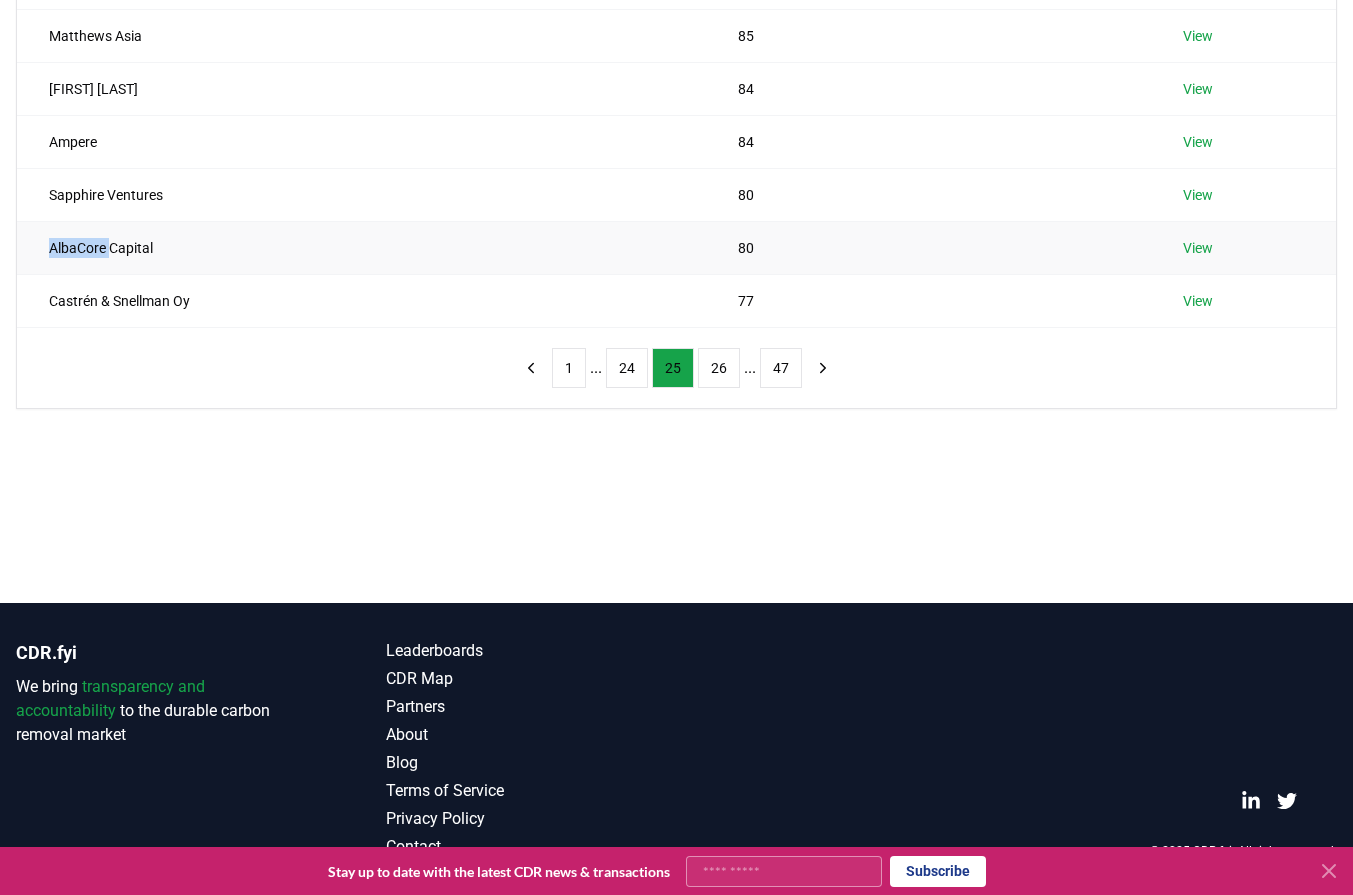 click on "AlbaCore Capital" at bounding box center (361, 247) 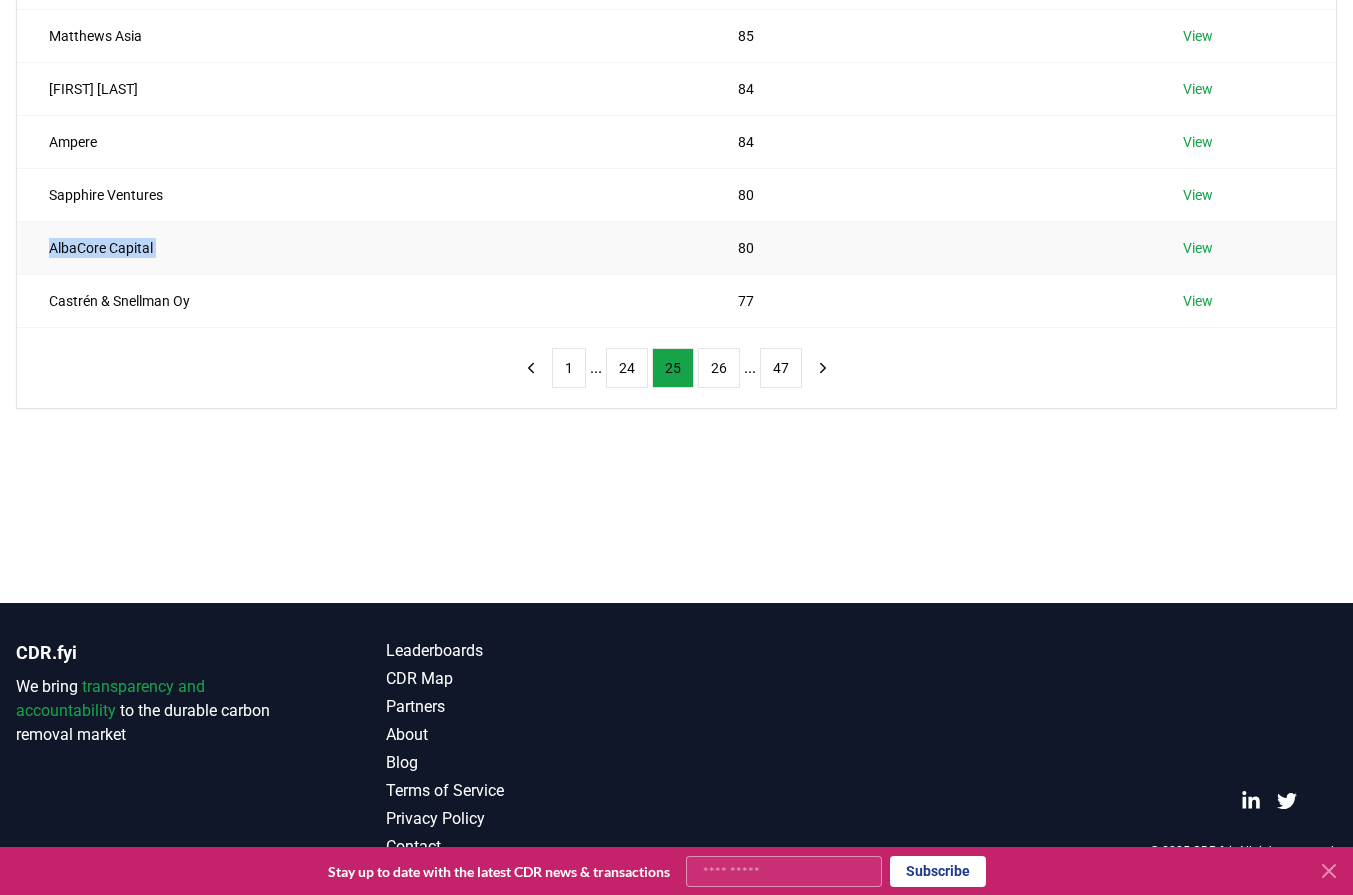 click on "AlbaCore Capital" at bounding box center (361, 247) 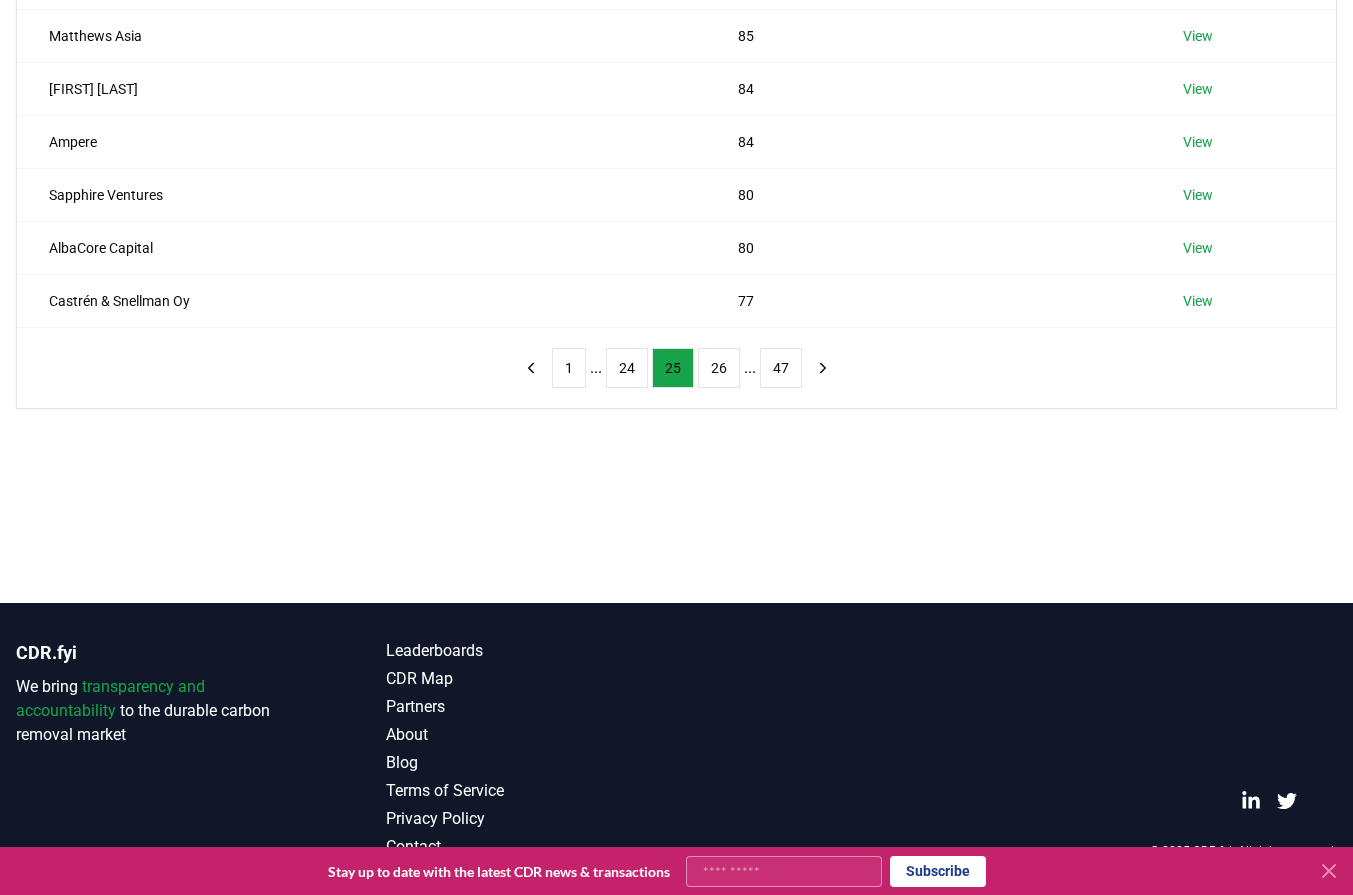 drag, startPoint x: 207, startPoint y: 447, endPoint x: 272, endPoint y: 389, distance: 87.11487 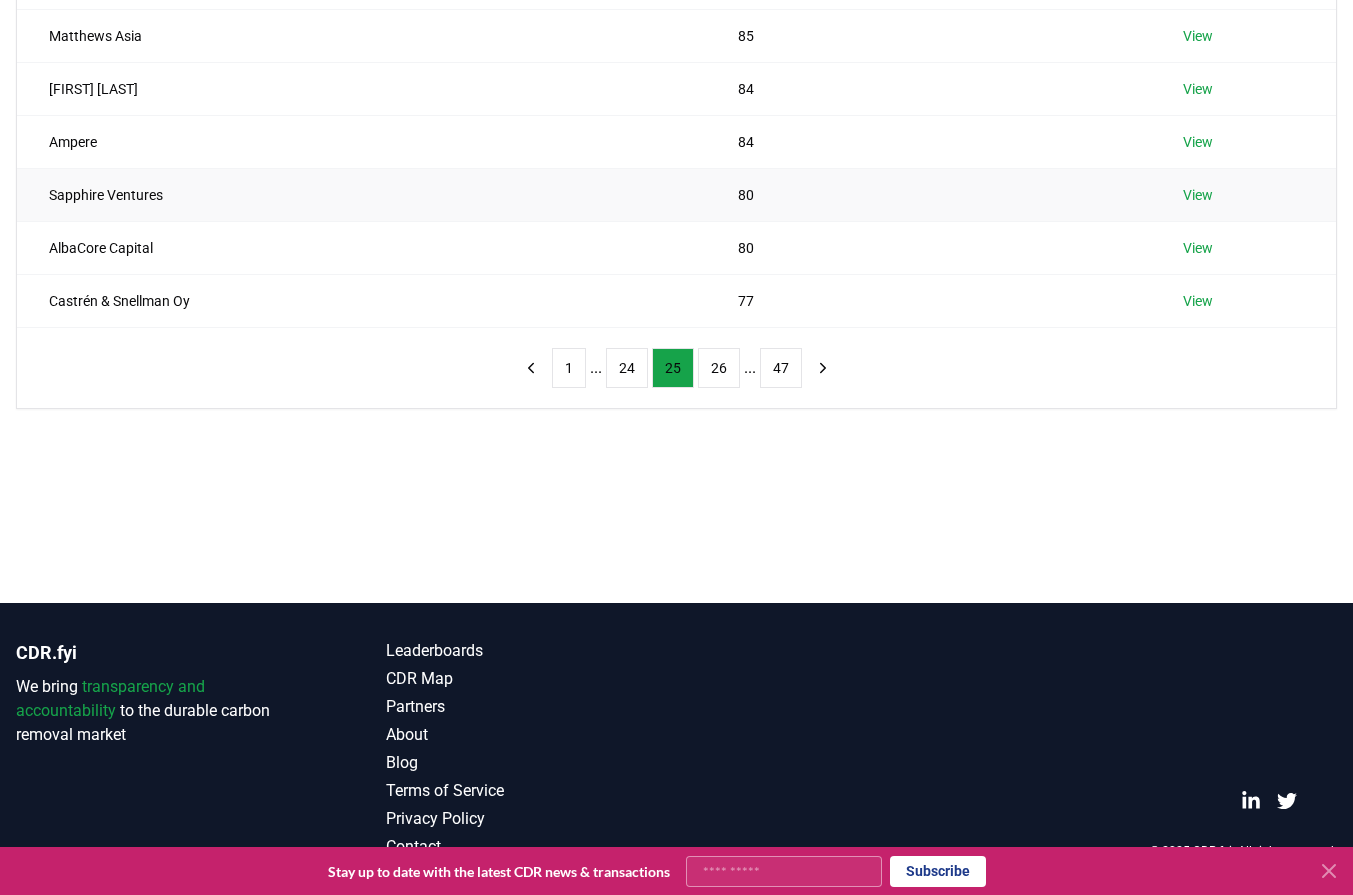 click on "Sapphire Ventures" at bounding box center [361, 194] 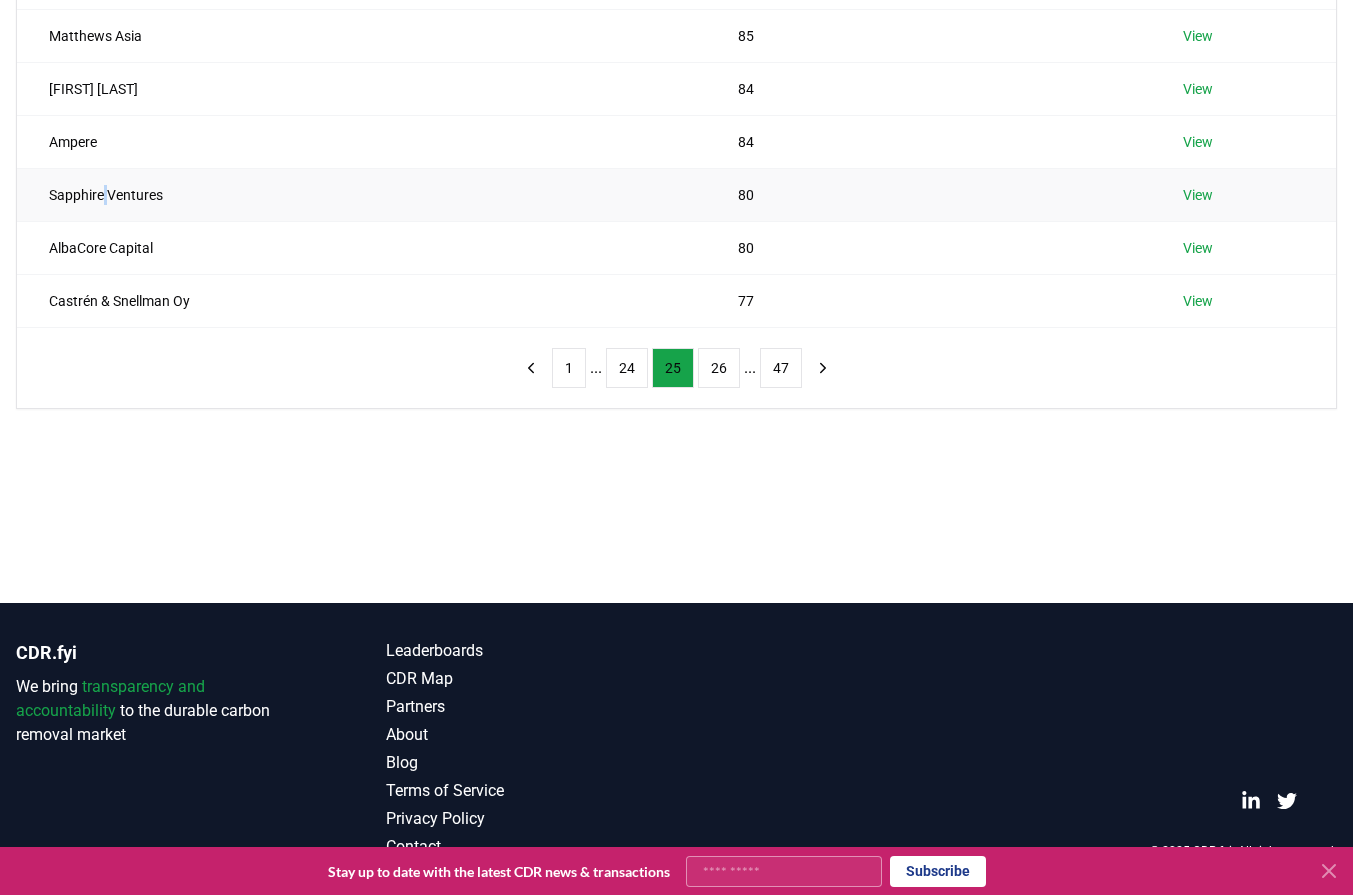 click on "Sapphire Ventures" at bounding box center (361, 194) 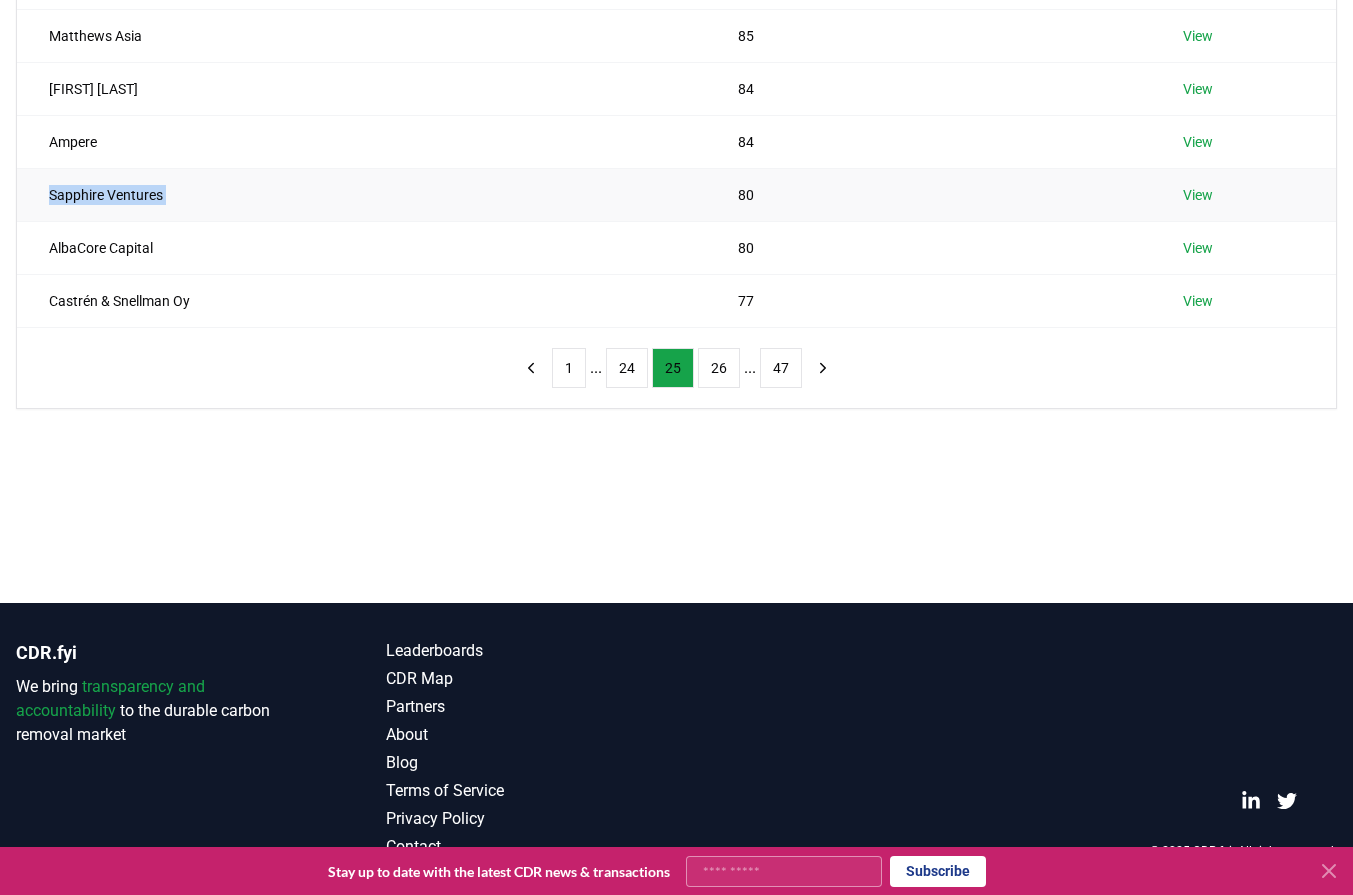 click on "Sapphire Ventures" at bounding box center [361, 194] 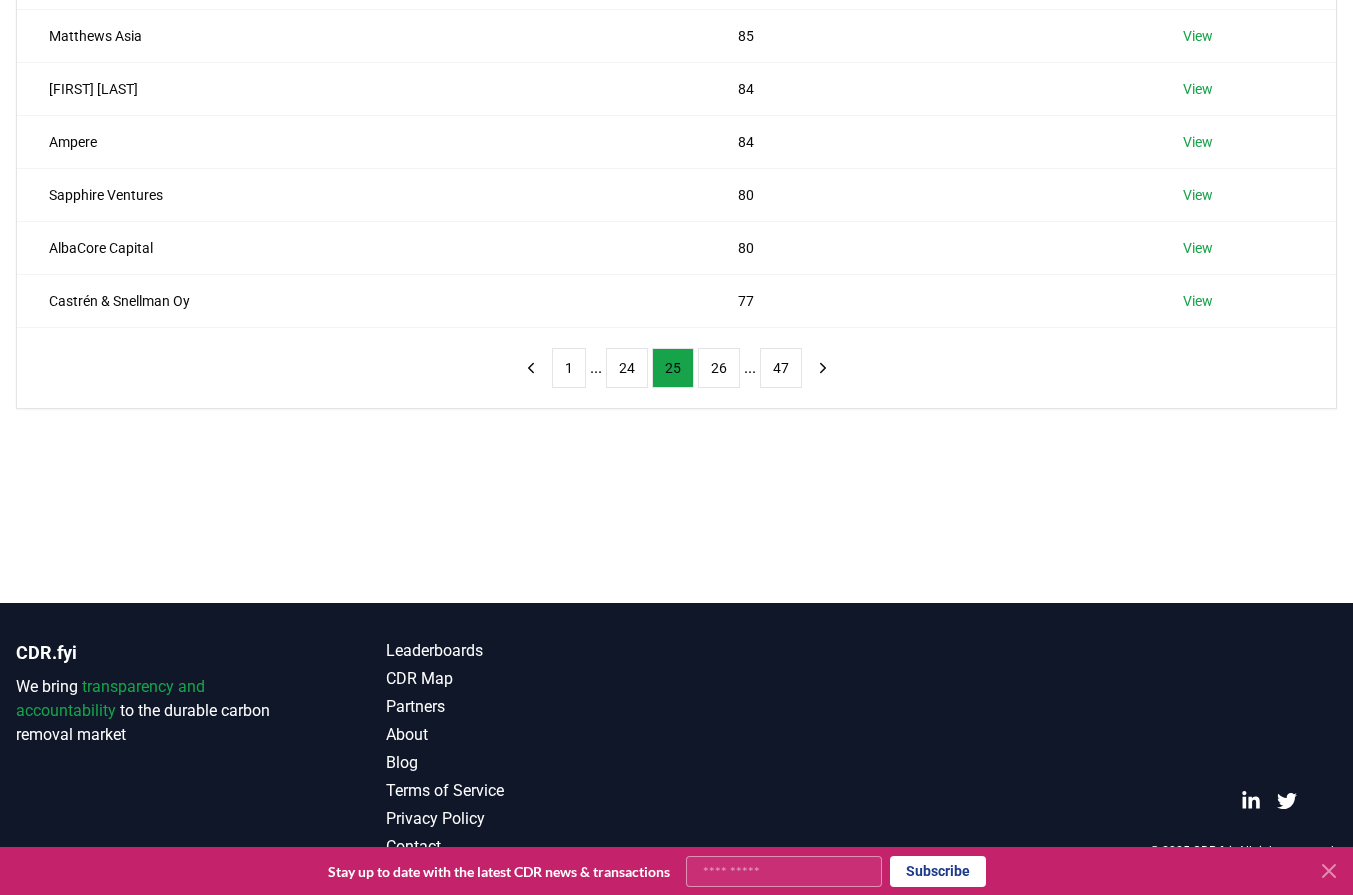 drag, startPoint x: 169, startPoint y: 481, endPoint x: 273, endPoint y: 439, distance: 112.1606 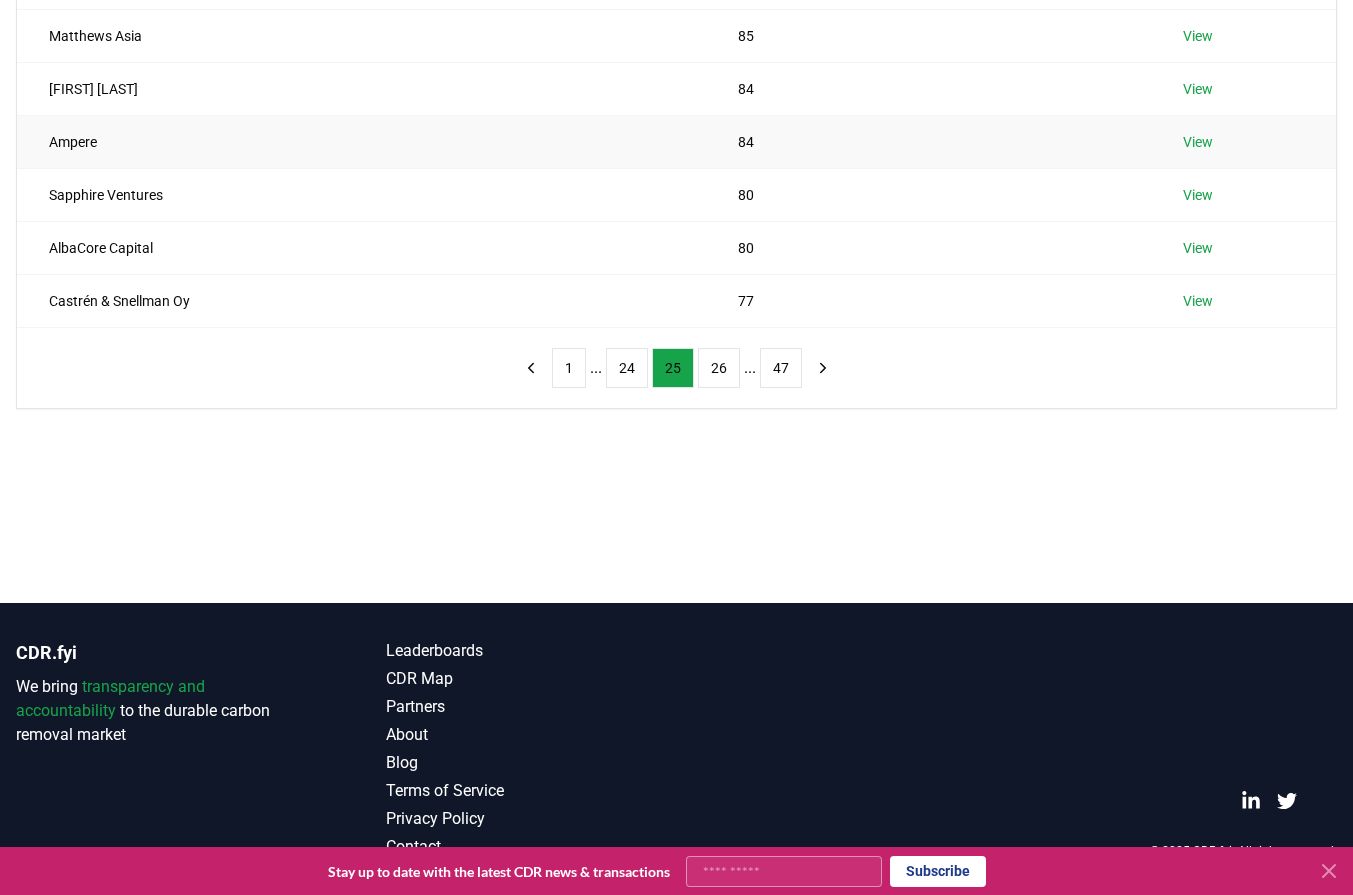 click on "Ampere" at bounding box center (361, 141) 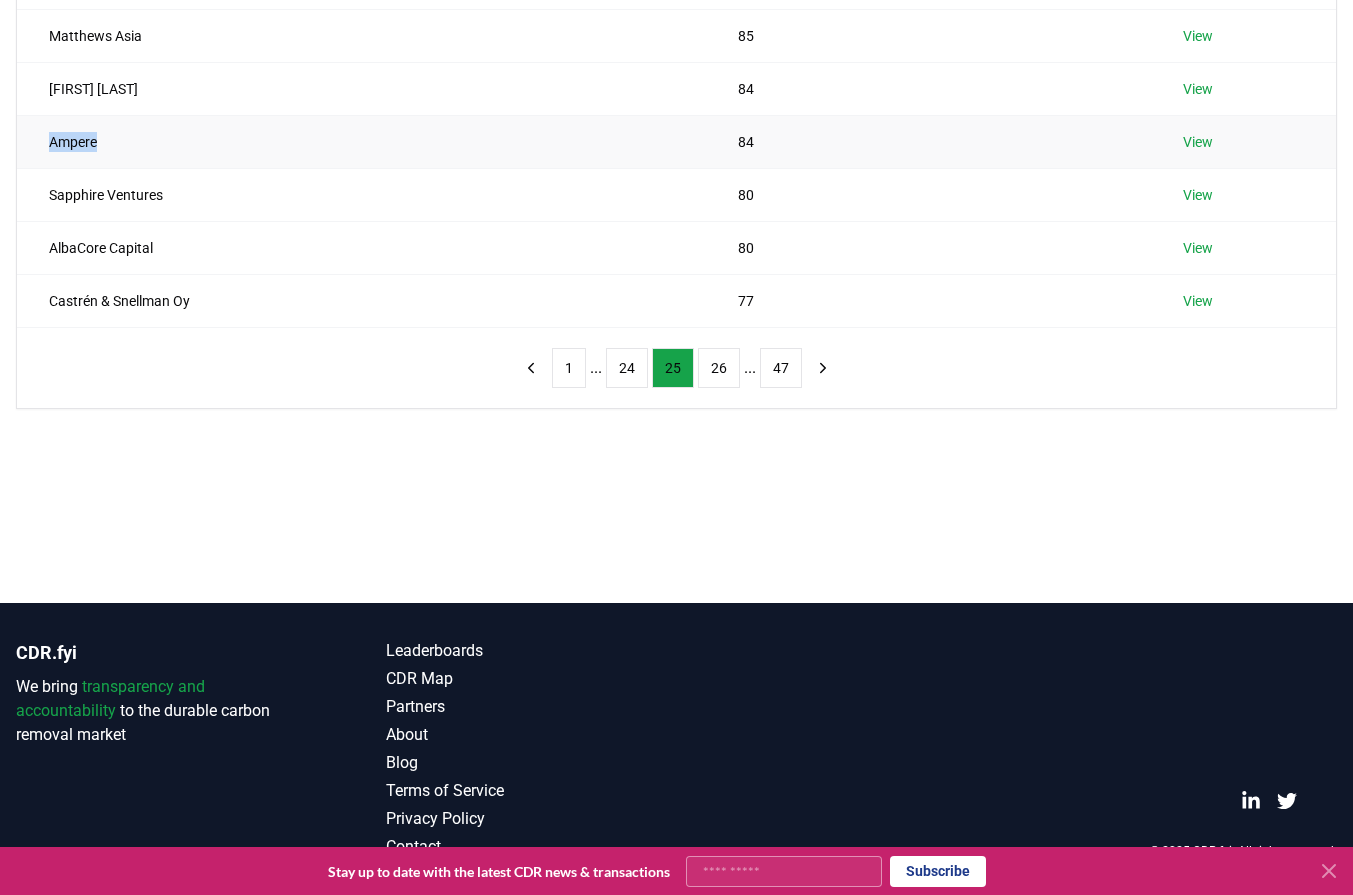 click on "Ampere" at bounding box center [361, 141] 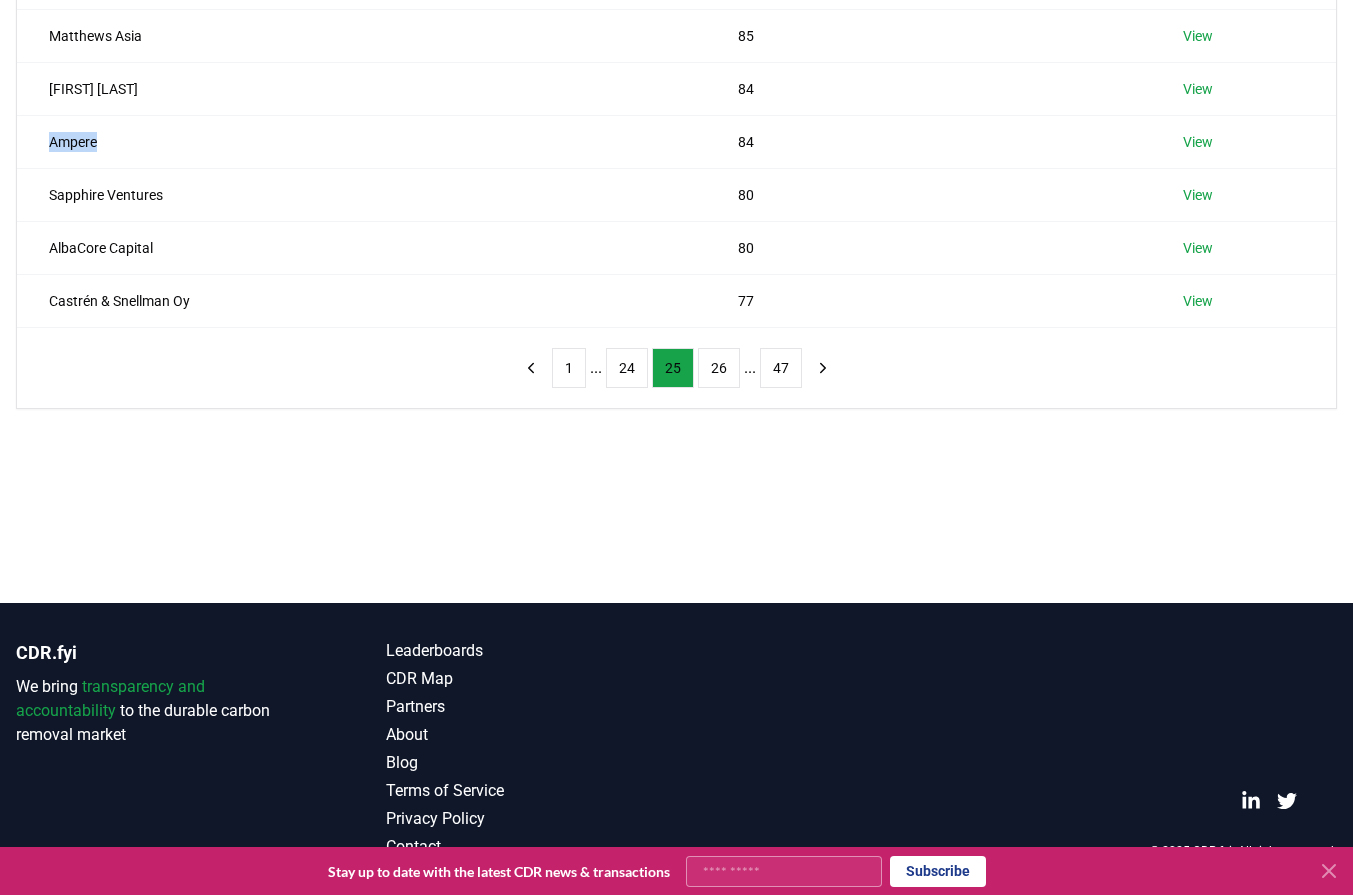 click on "Suppliers Purchasers Services Name Tons Purchased Tech Nation Group 90 View Breakthrough, a U.S. Venture Company 90 View Sparebank 1 SR-Bank 87 View Phoenix Court Group Limited 85 View Matthews Asia 85 View Bob W 84 View Ampere 84 View Sapphire Ventures 80 View AlbaCore Capital 80 View Castrén & Snellman Oy 77 View 1 ... 24 25 26 ... 47" at bounding box center (676, 98) 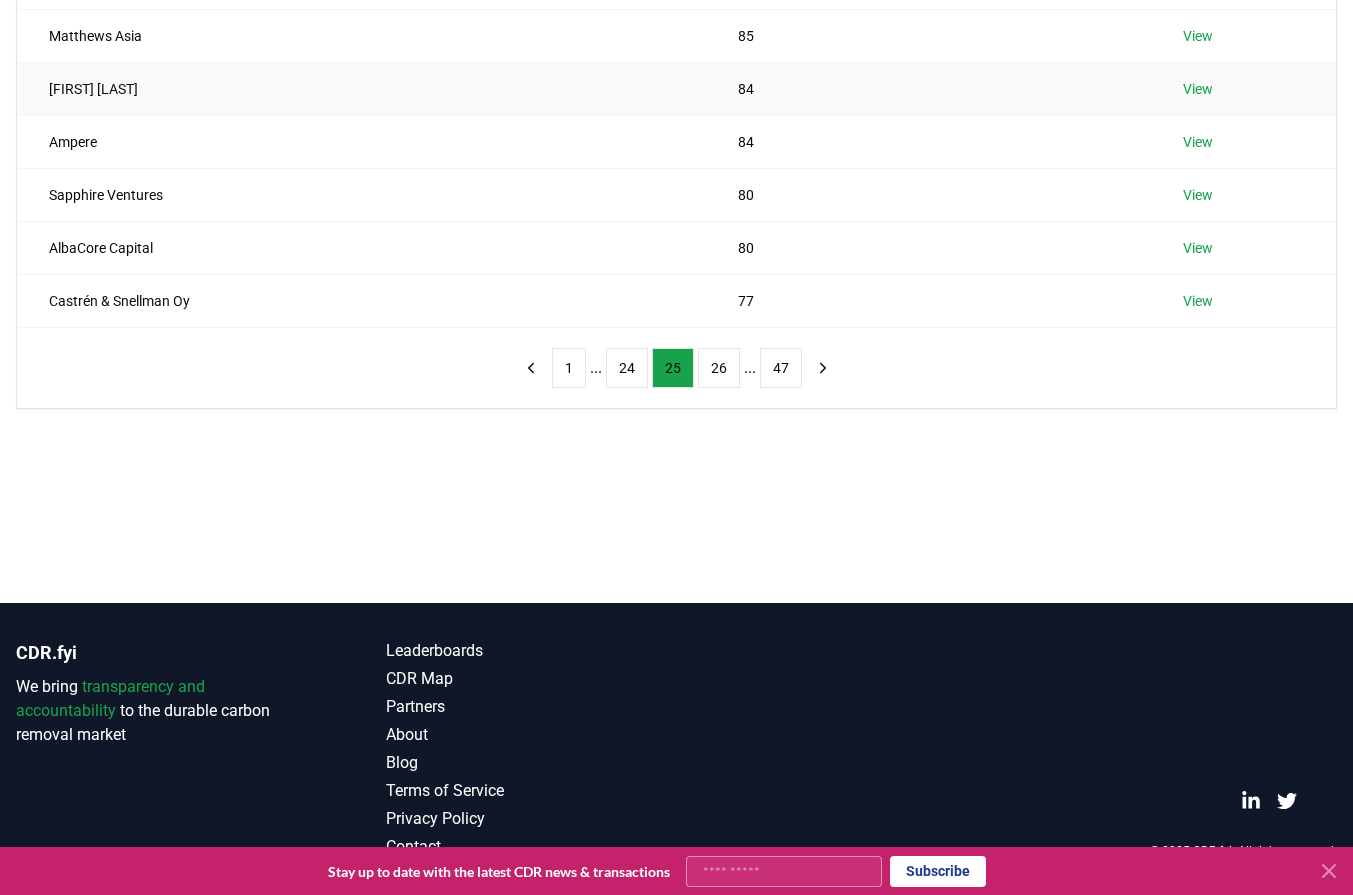click on "Bob W" at bounding box center (361, 88) 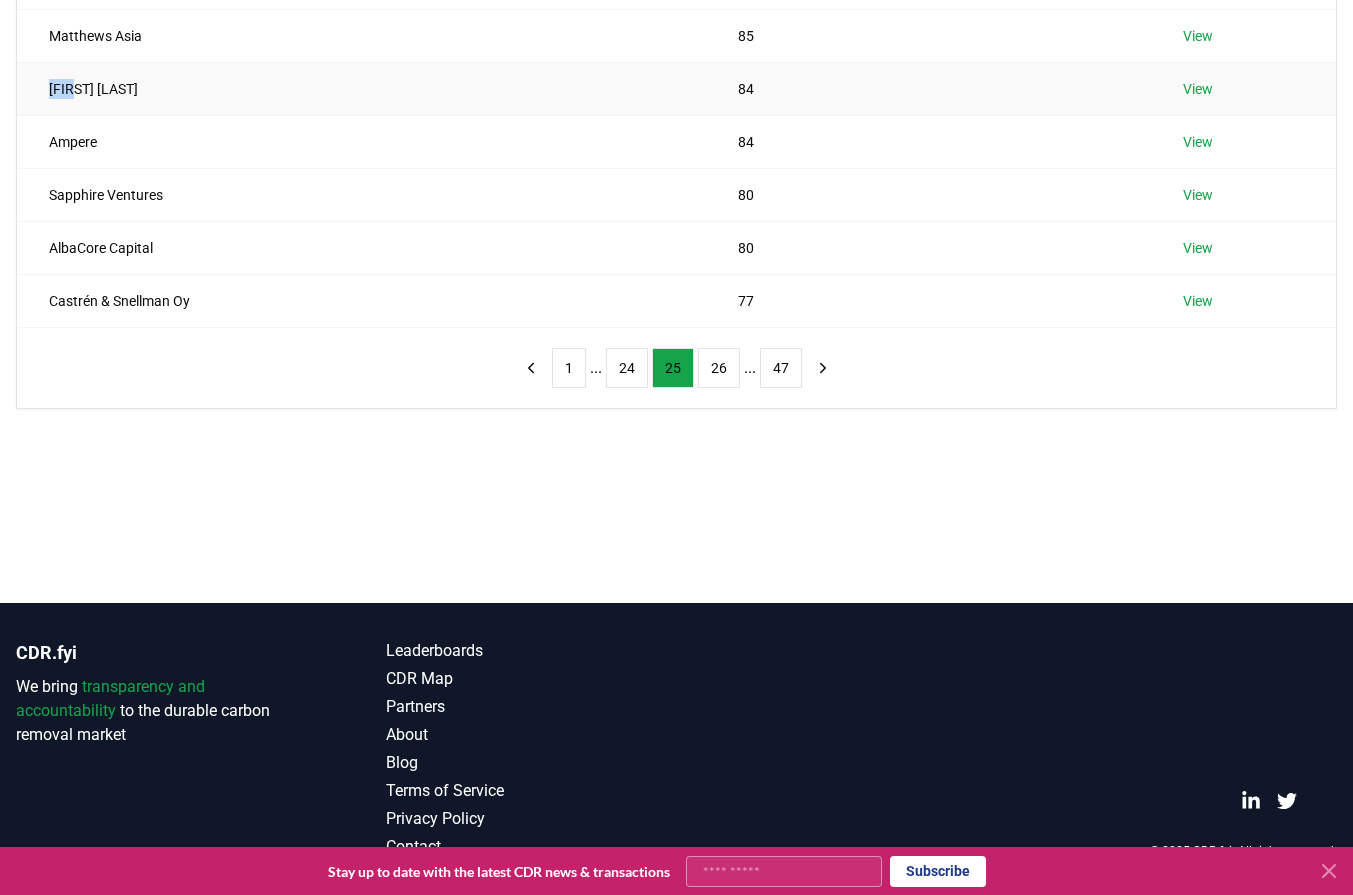 click on "Bob W" at bounding box center [361, 88] 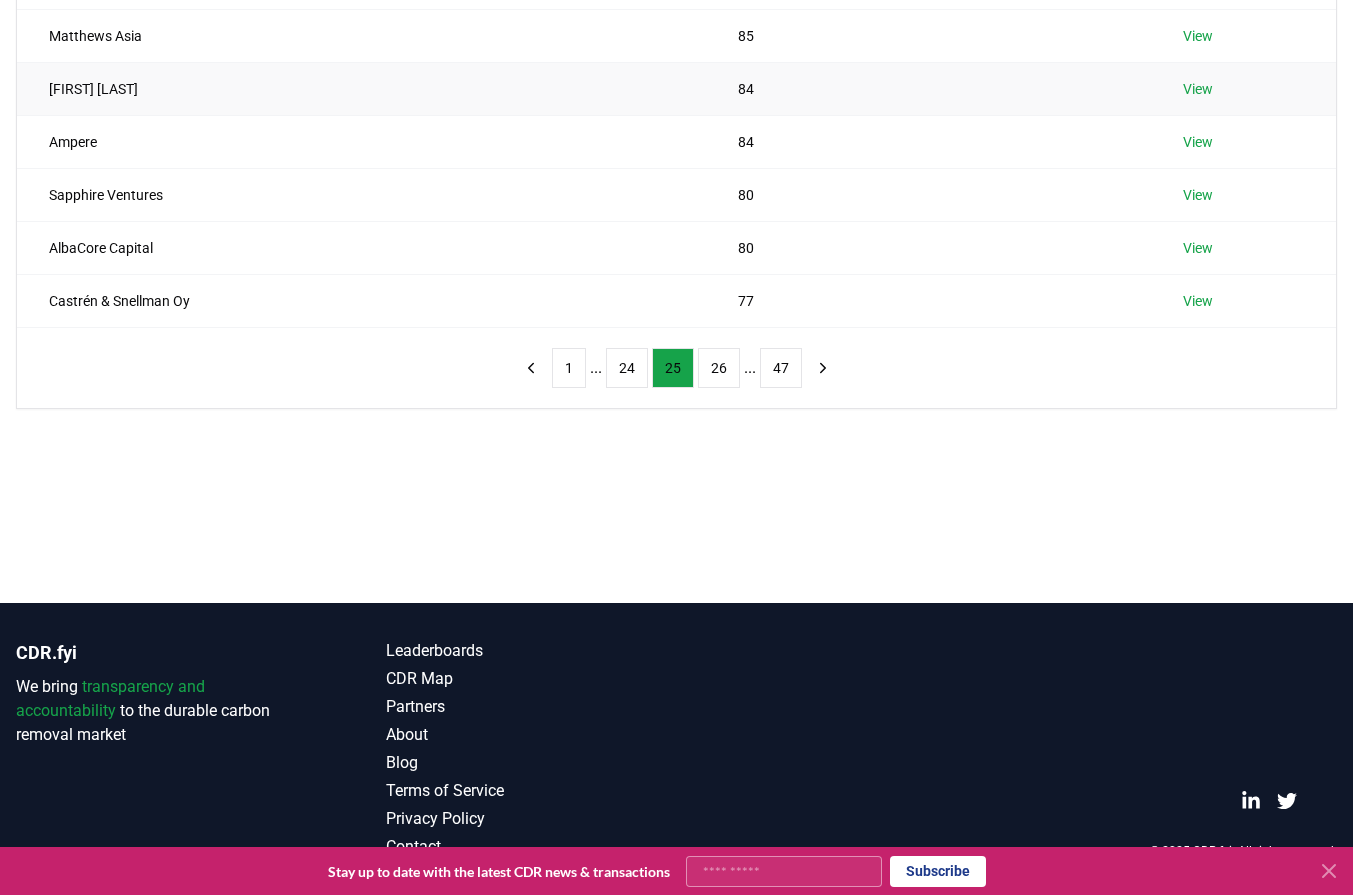 click on "Bob W" at bounding box center [361, 88] 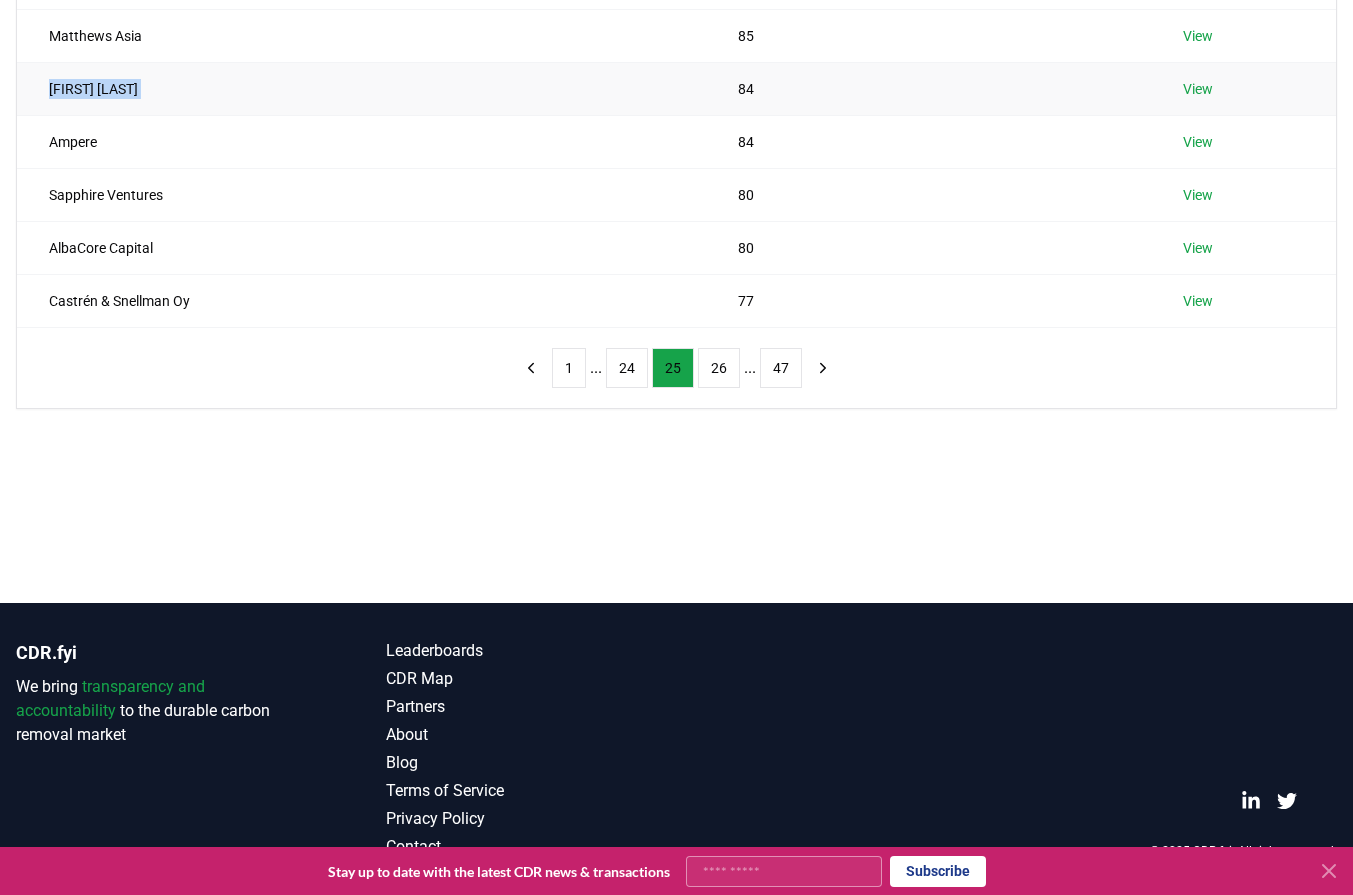 click on "Bob W" at bounding box center (361, 88) 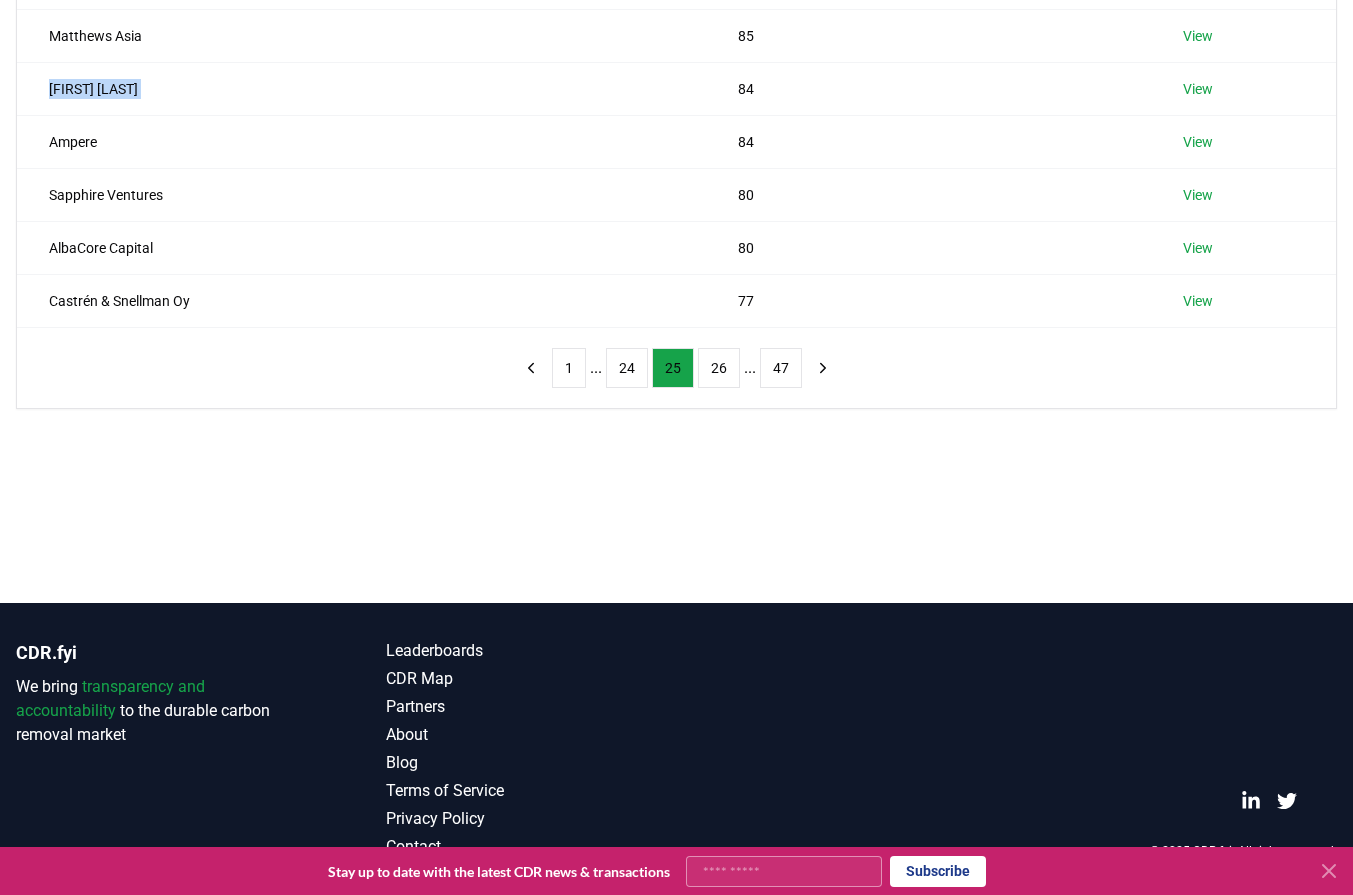 drag, startPoint x: 37, startPoint y: 406, endPoint x: 108, endPoint y: 387, distance: 73.4983 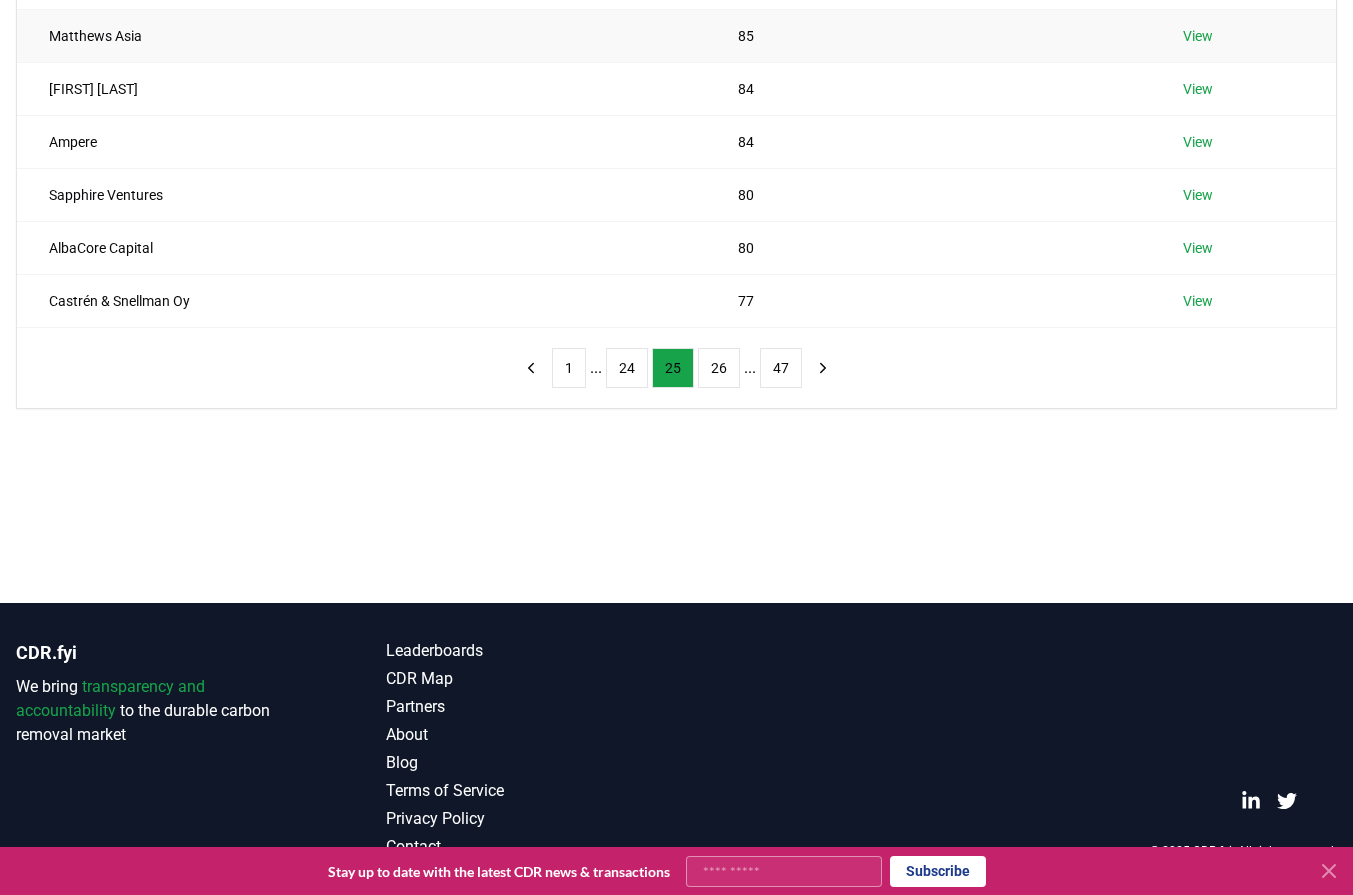 click on "Matthews Asia" at bounding box center [361, 35] 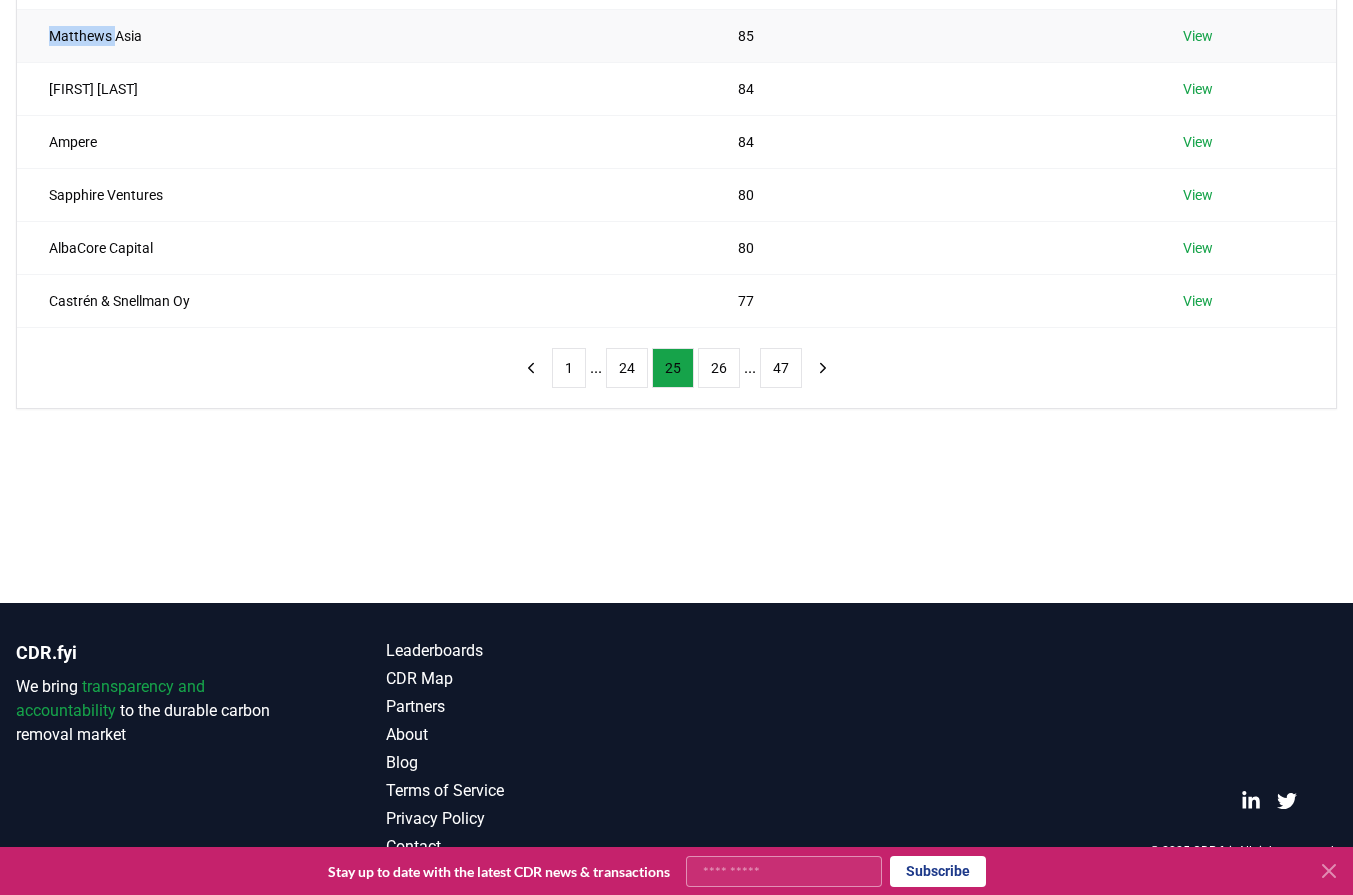 click on "Matthews Asia" at bounding box center (361, 35) 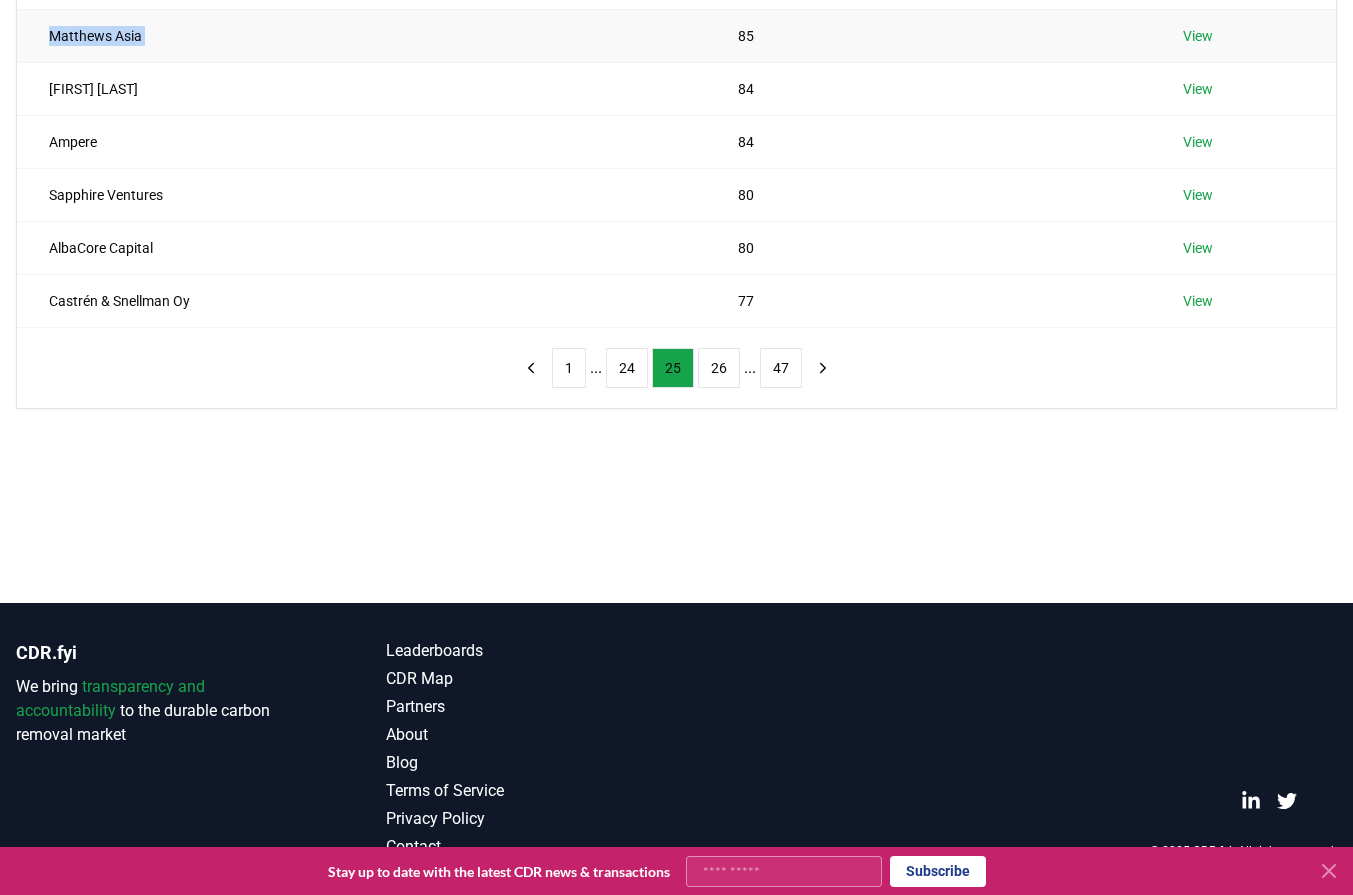 click on "Matthews Asia" at bounding box center [361, 35] 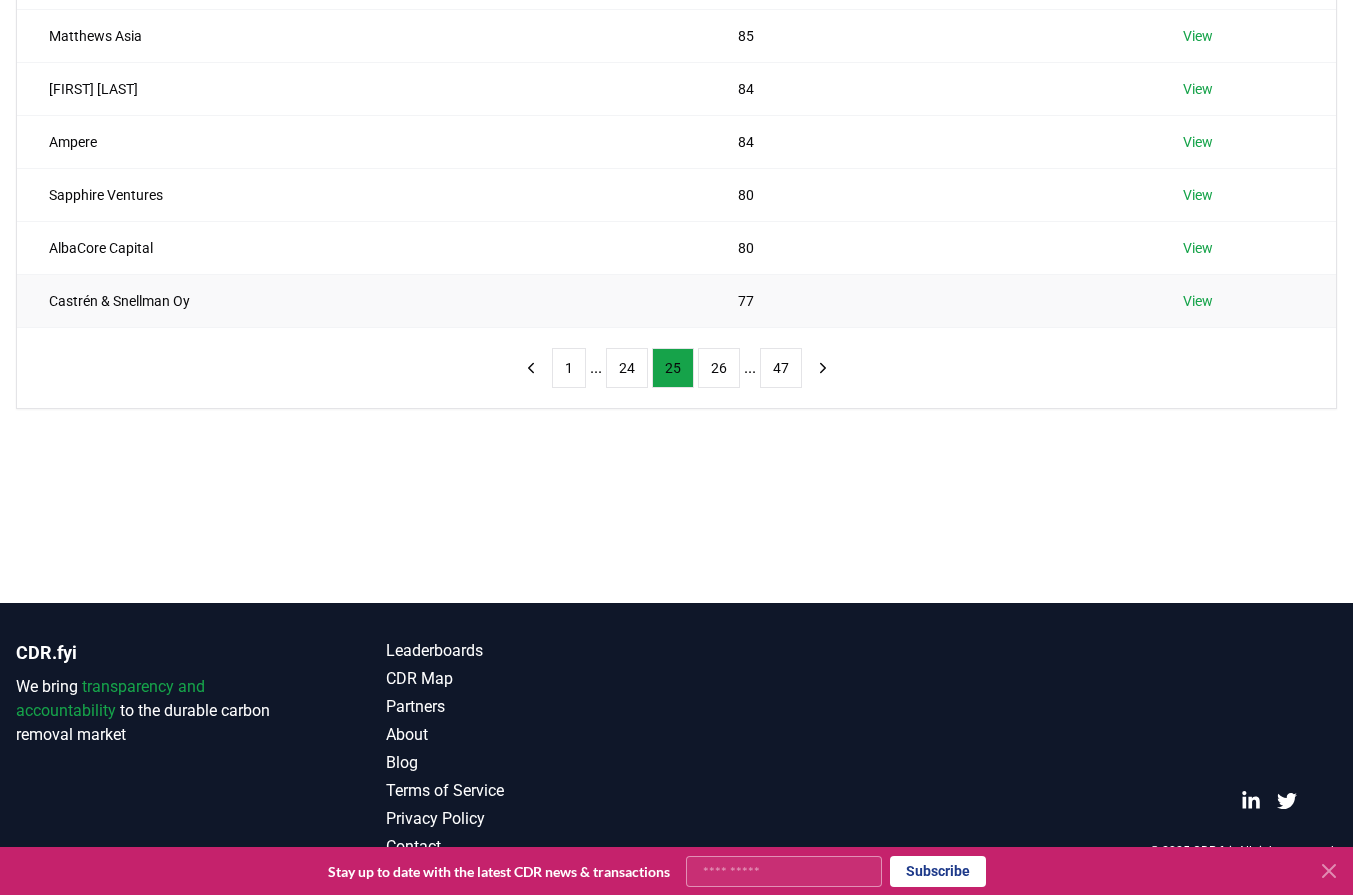 drag, startPoint x: 166, startPoint y: 387, endPoint x: 383, endPoint y: 289, distance: 238.10292 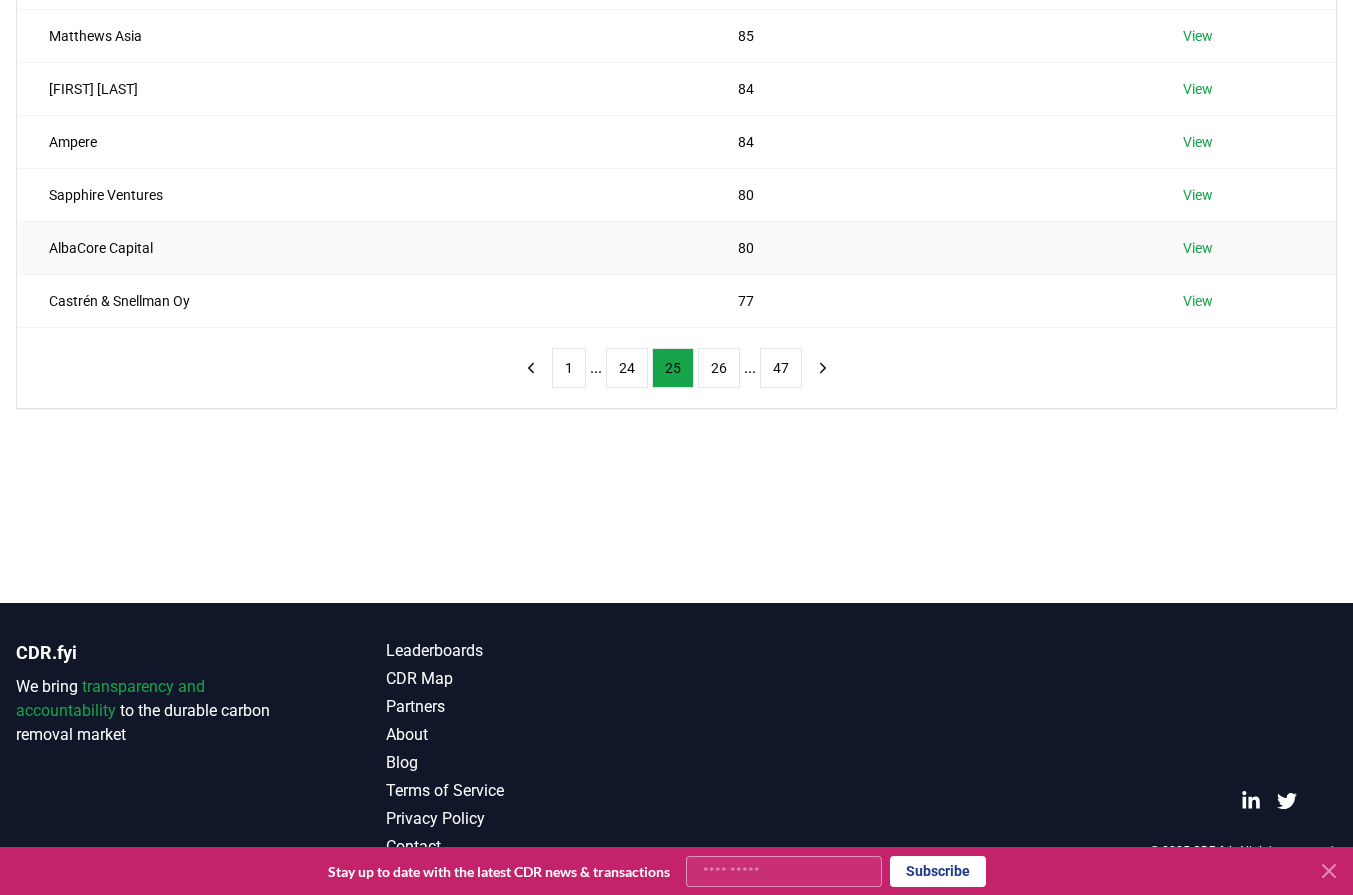 scroll, scrollTop: 0, scrollLeft: 0, axis: both 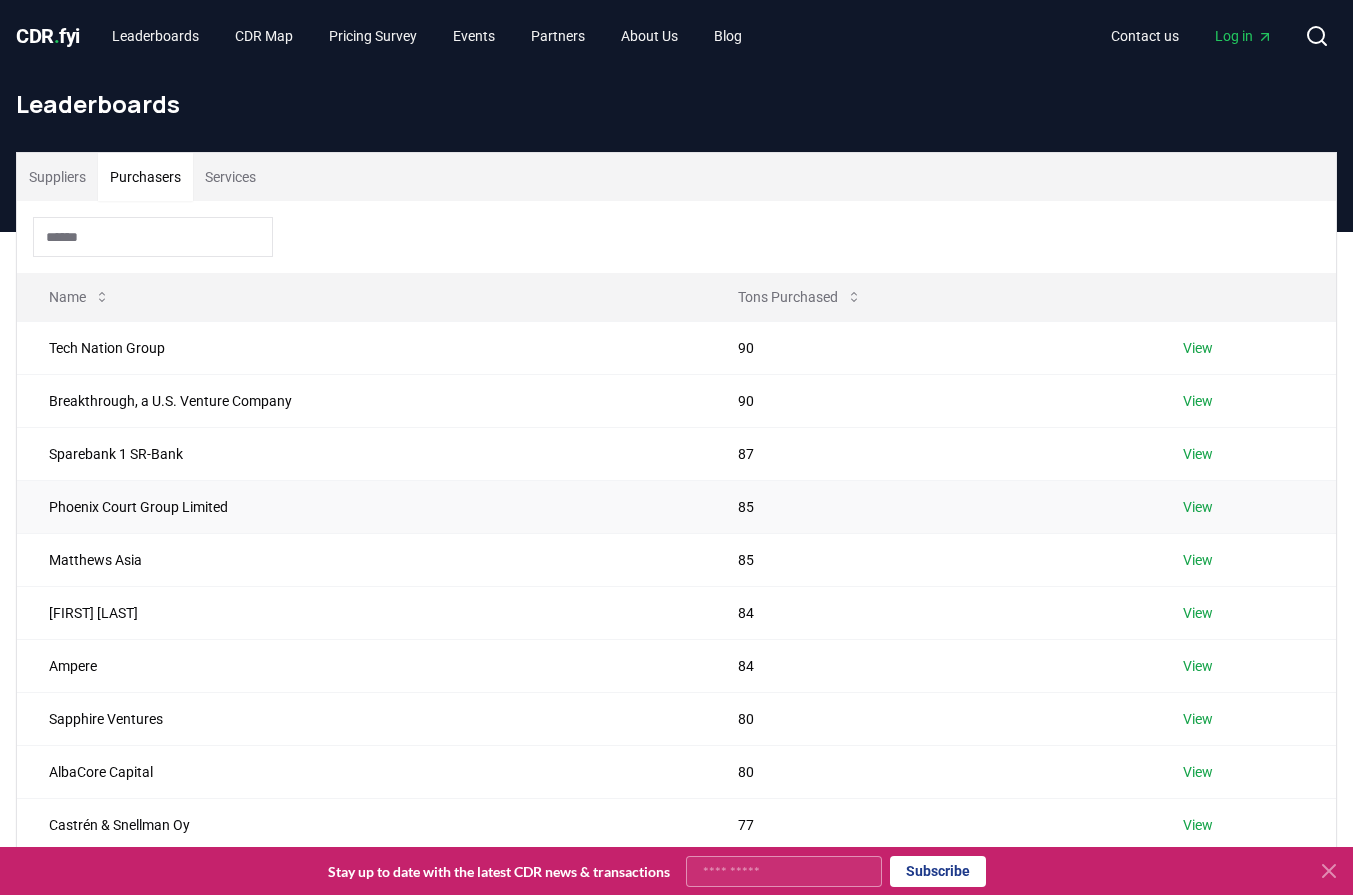 click on "Phoenix Court Group Limited" at bounding box center (361, 506) 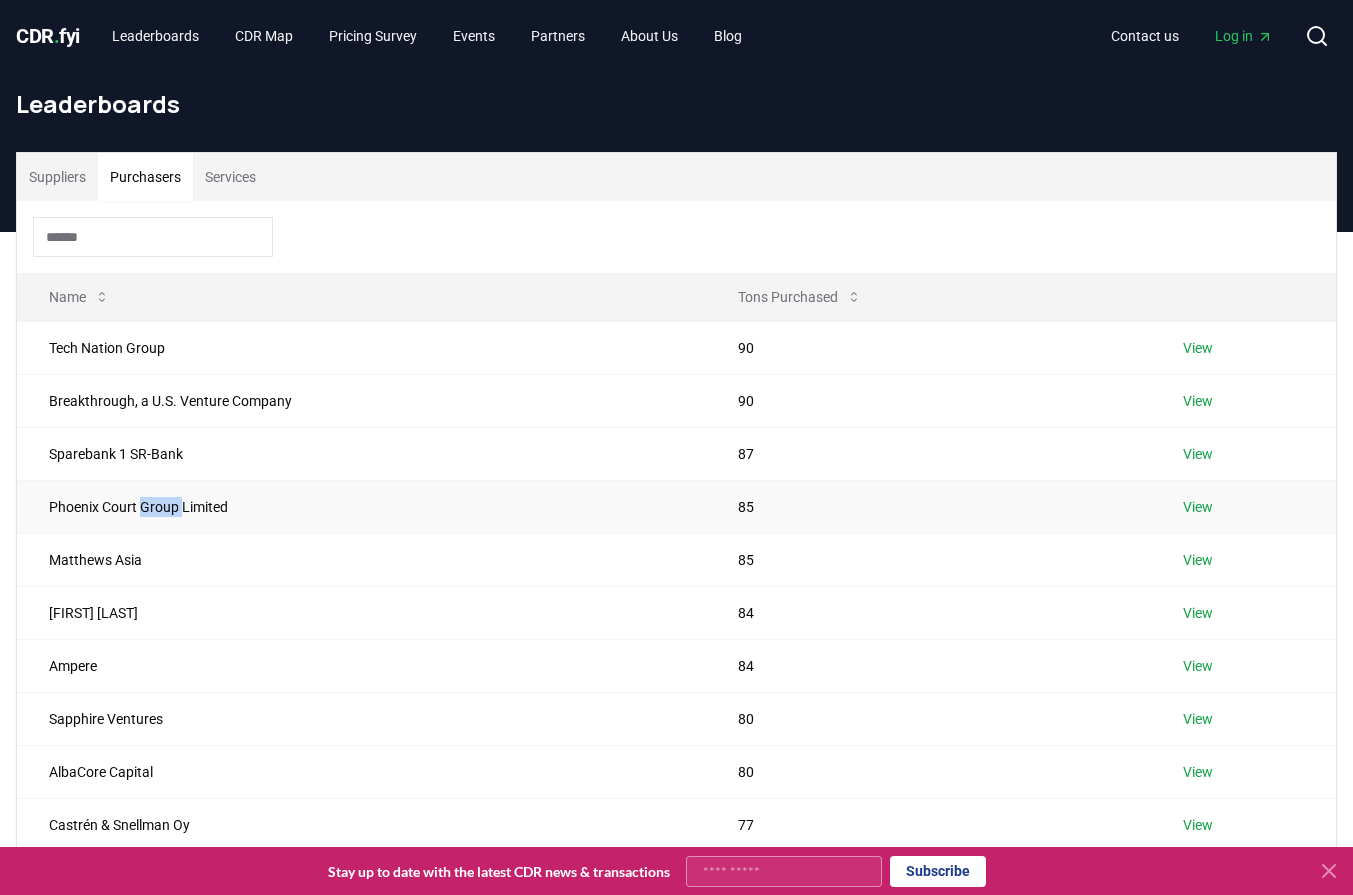 click on "Phoenix Court Group Limited" at bounding box center (361, 506) 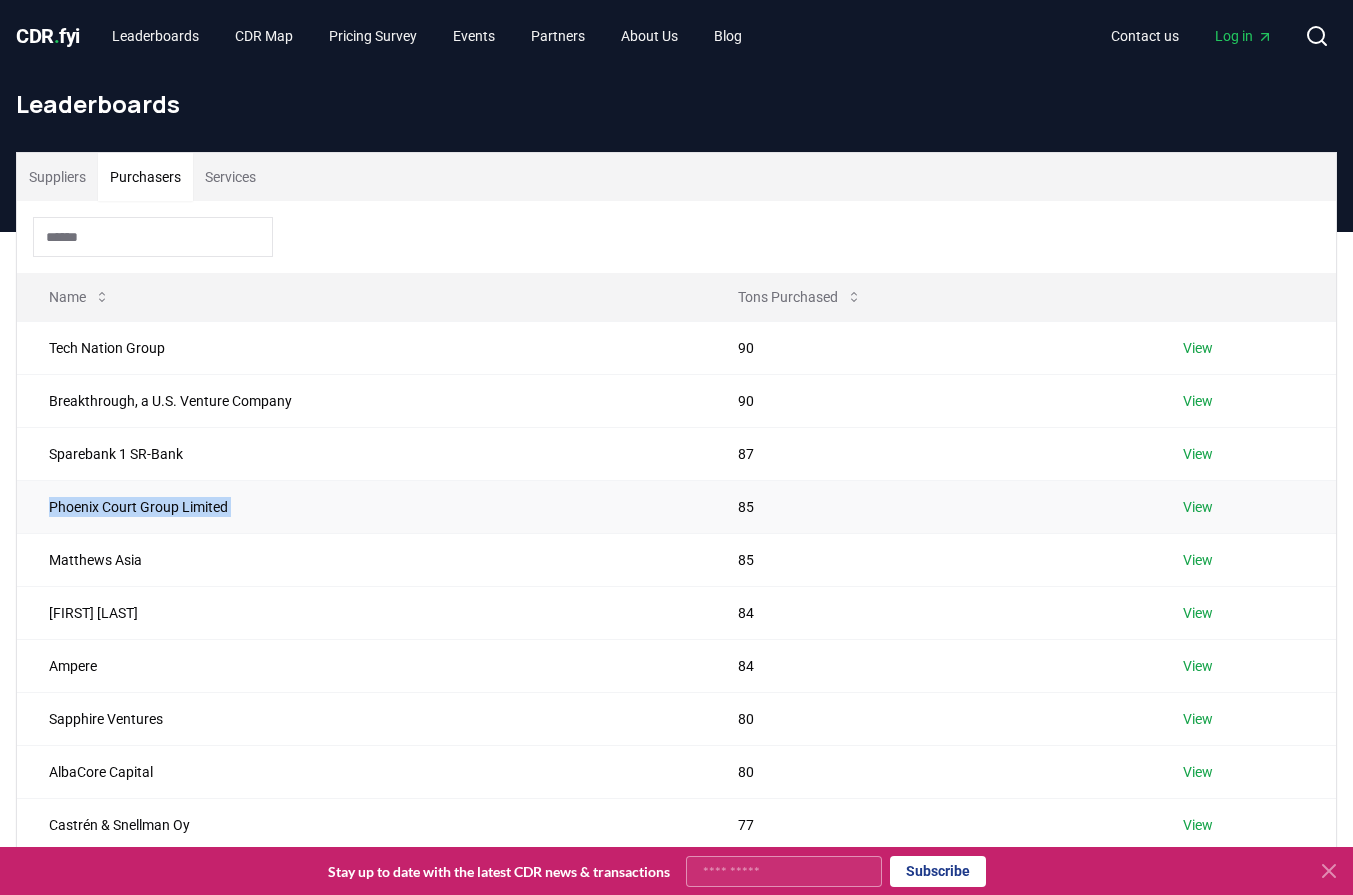 click on "Phoenix Court Group Limited" at bounding box center (361, 506) 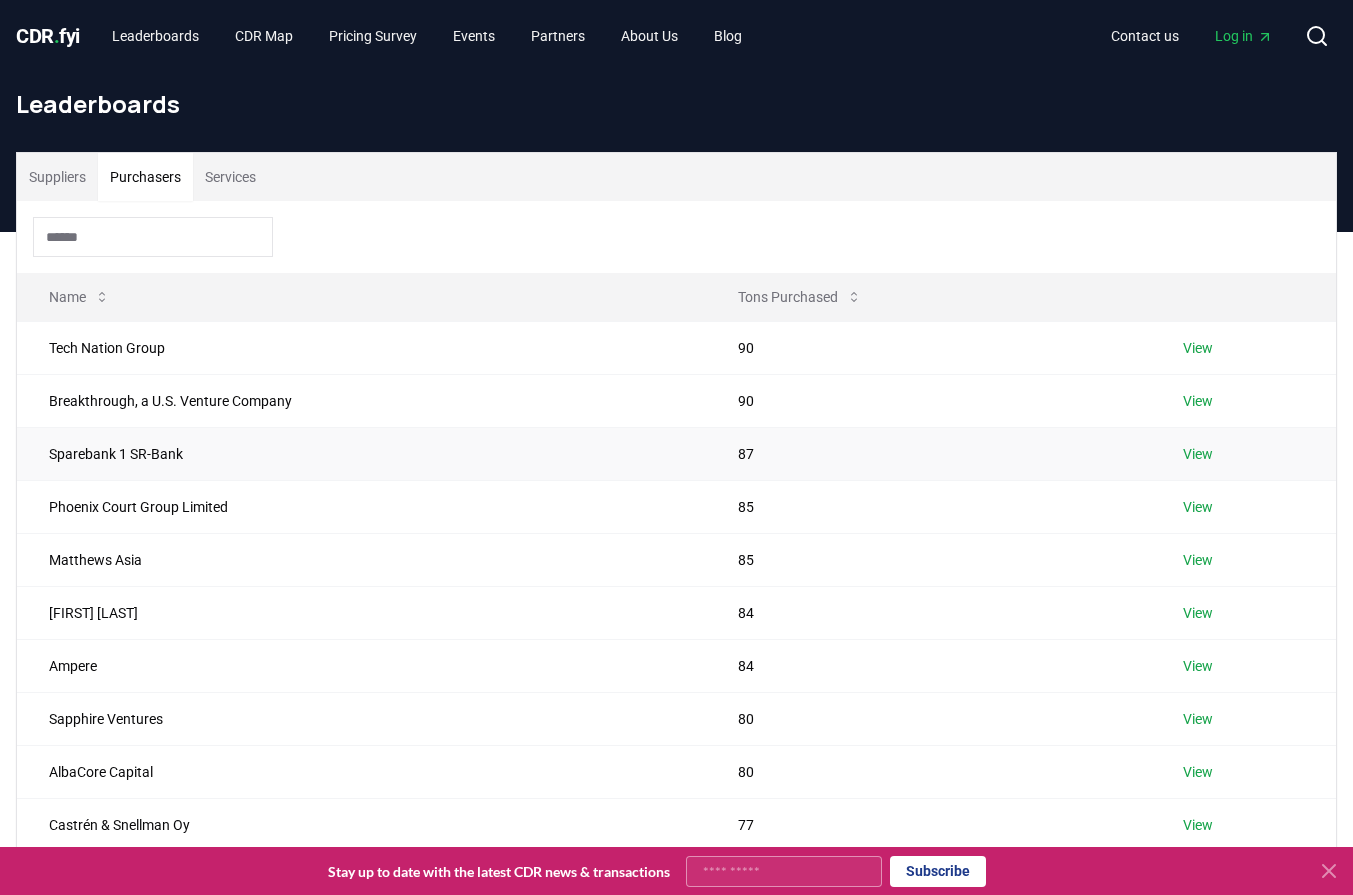 click on "Sparebank 1 SR-Bank" at bounding box center (361, 453) 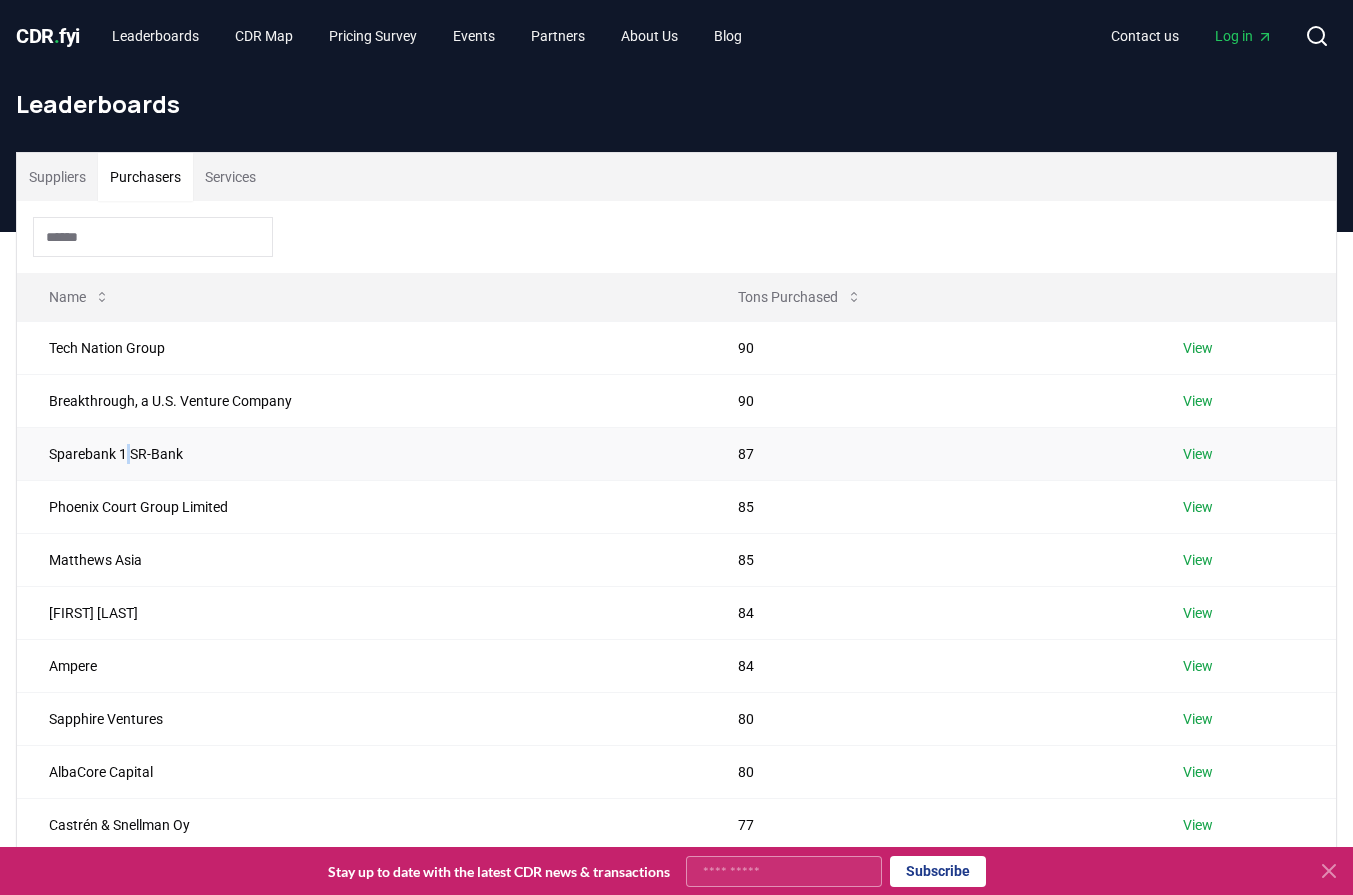 click on "Sparebank 1 SR-Bank" at bounding box center (361, 453) 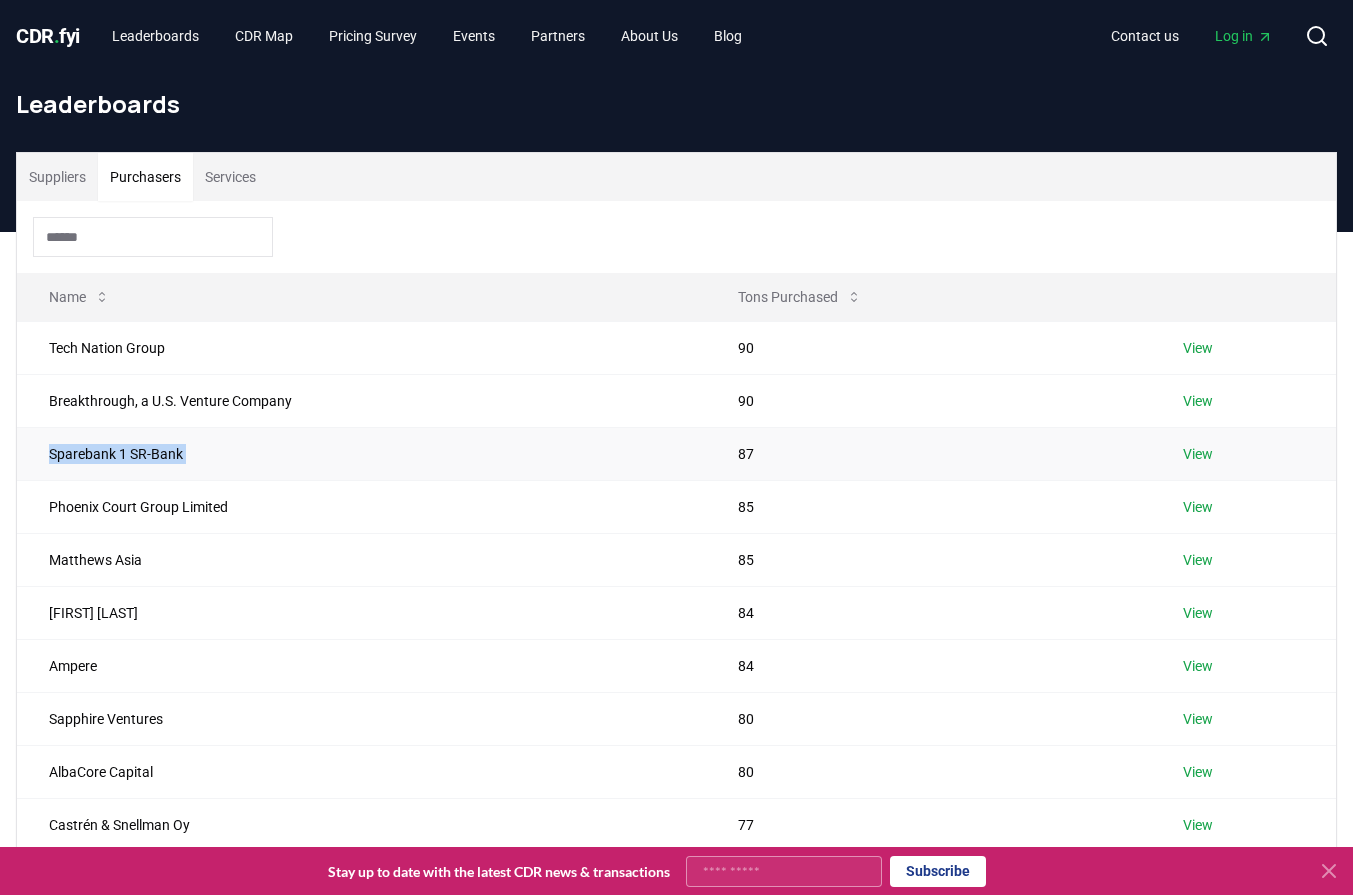click on "Sparebank 1 SR-Bank" at bounding box center [361, 453] 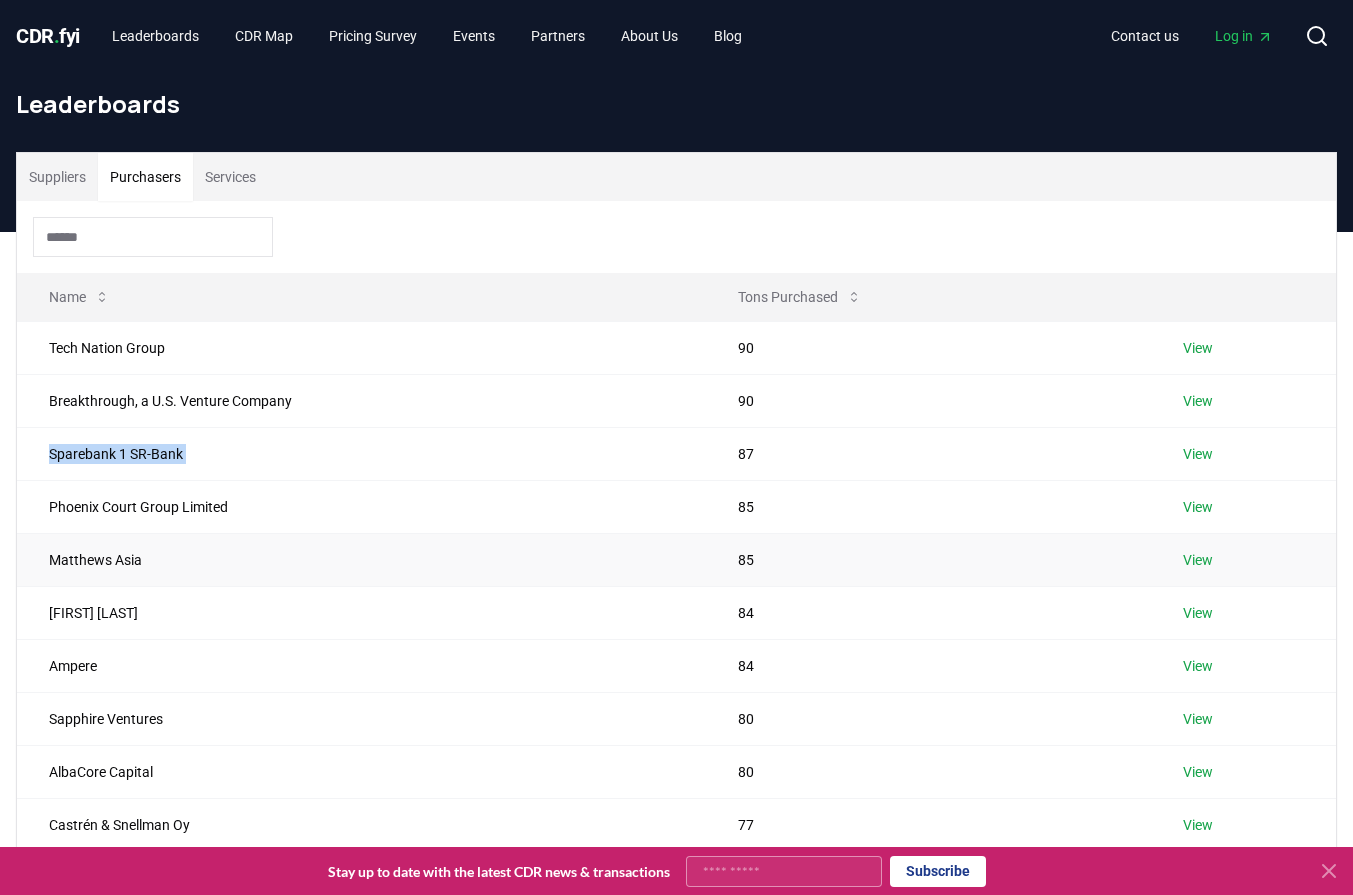 click on "Matthews Asia" at bounding box center (361, 559) 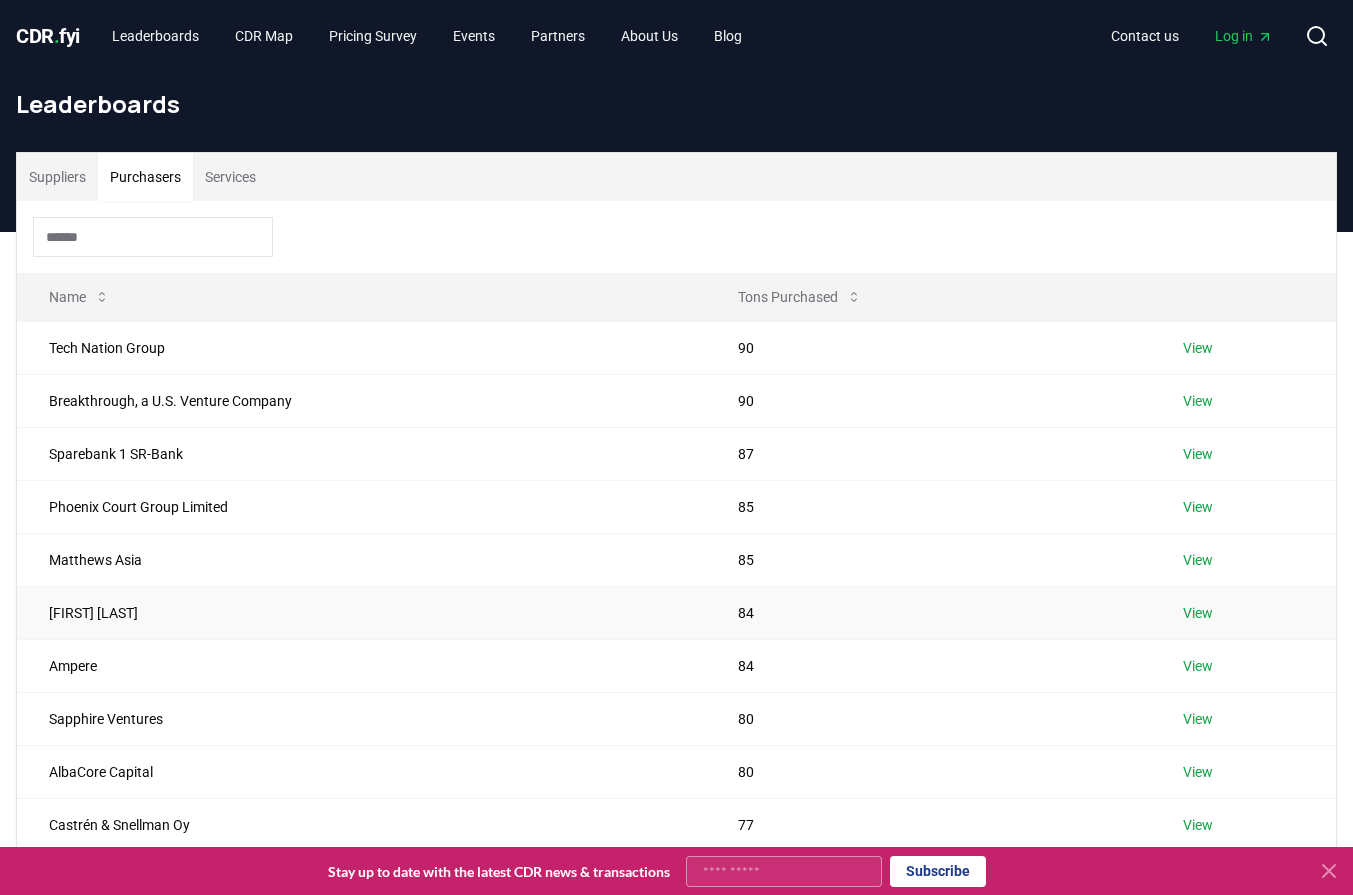 click on "Bob W" at bounding box center (361, 612) 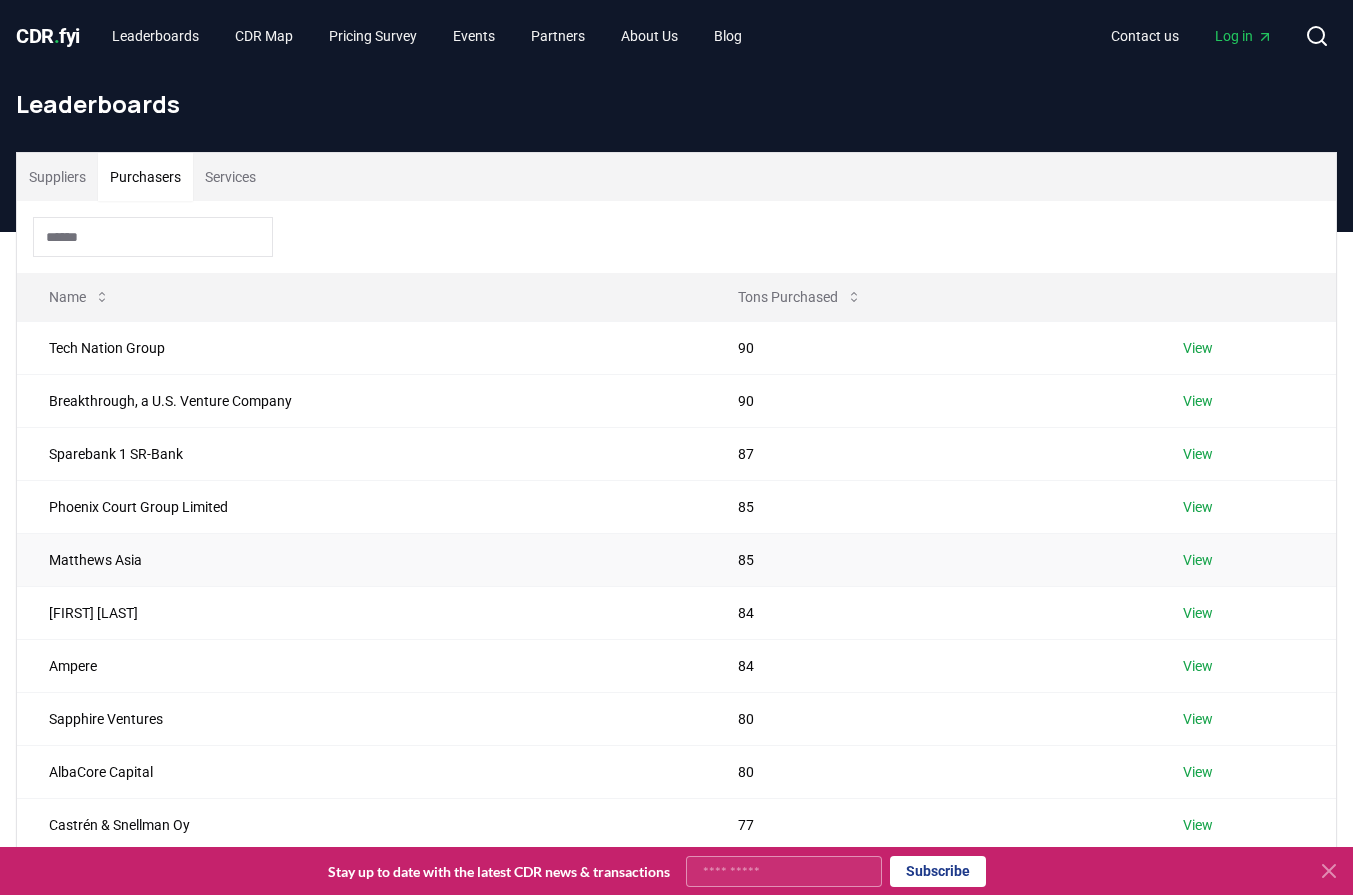 click on "Matthews Asia" at bounding box center (361, 559) 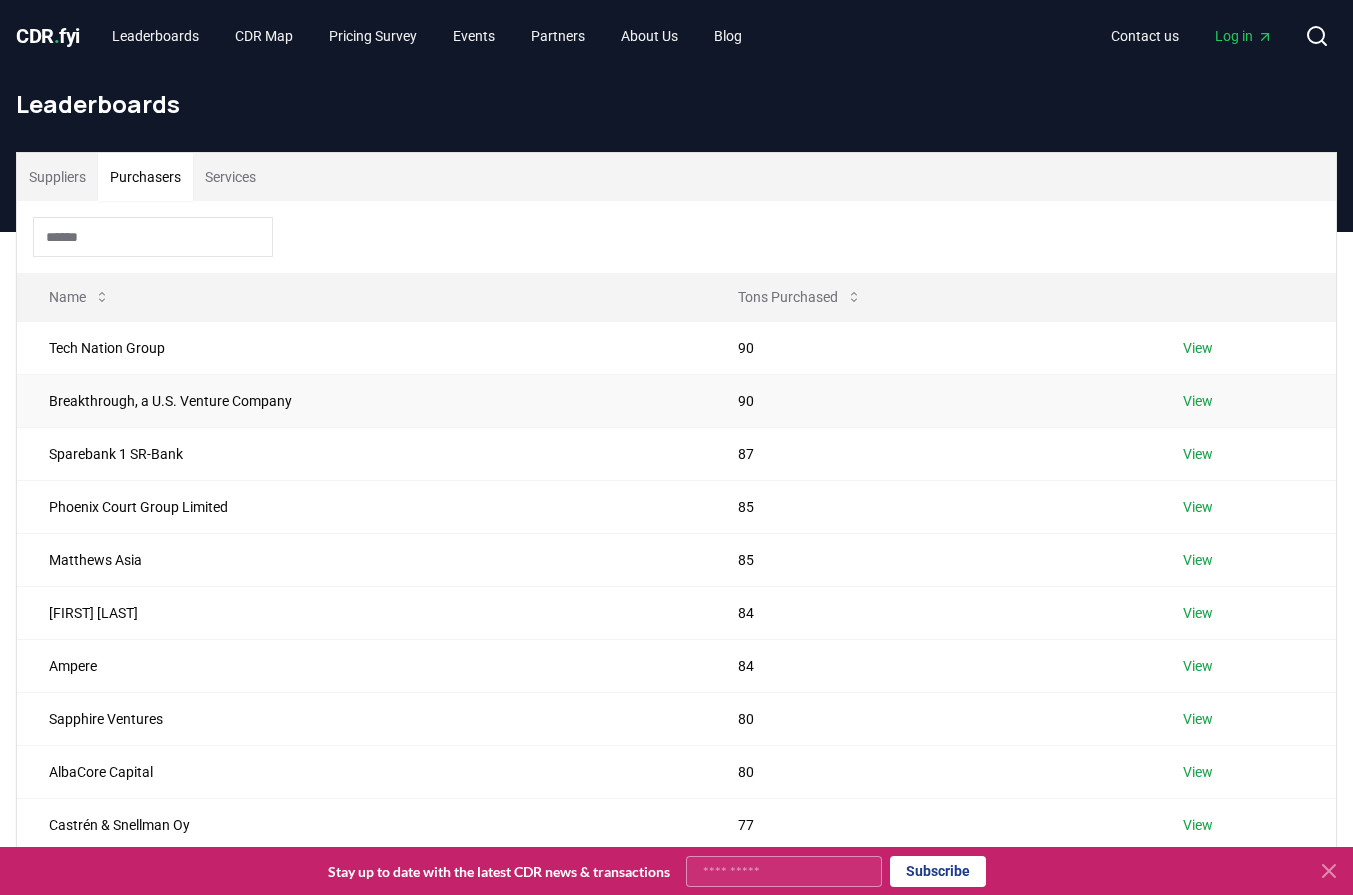 click on "Breakthrough, a U.S. Venture Company" at bounding box center (361, 400) 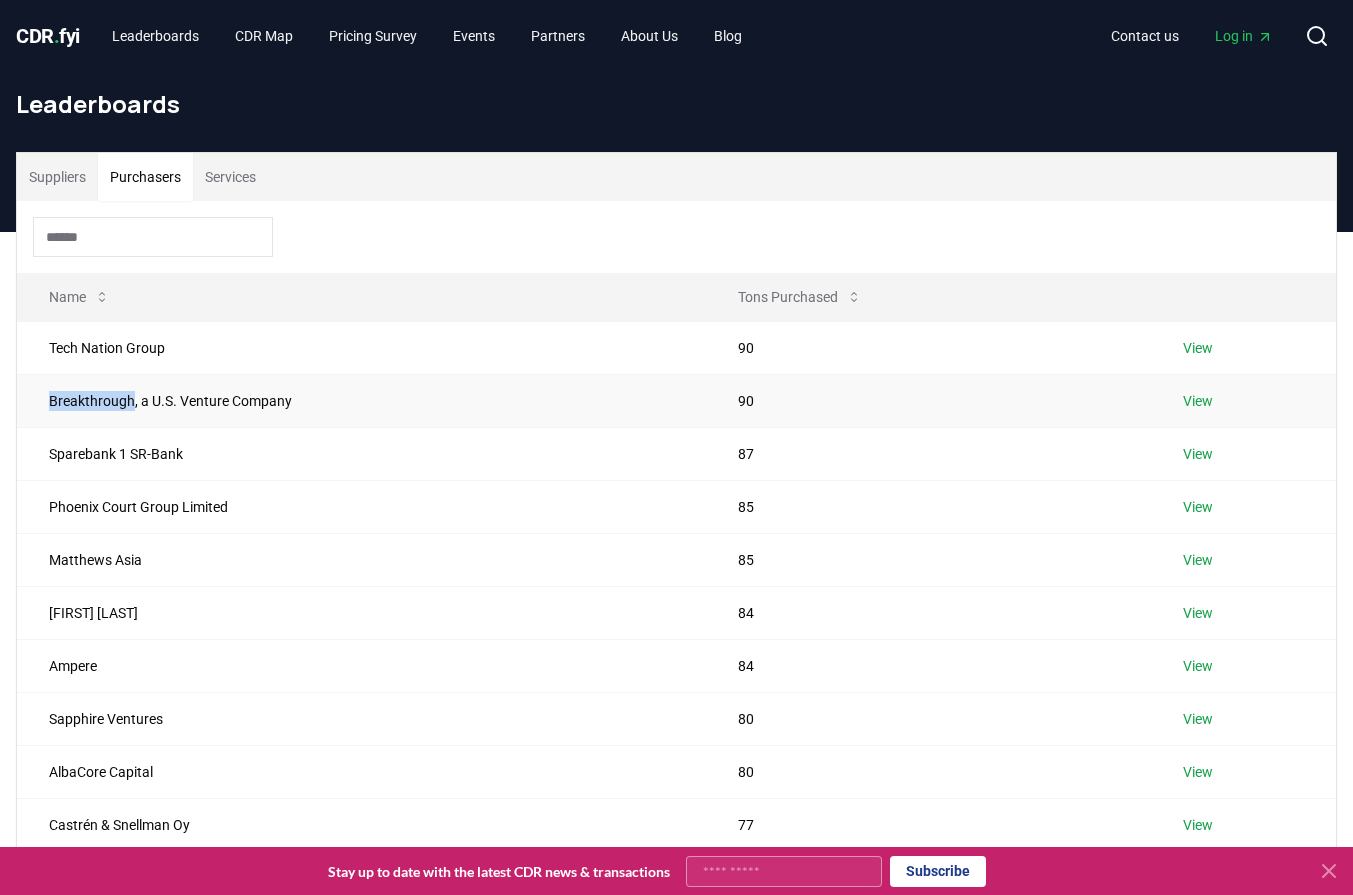 click on "Breakthrough, a U.S. Venture Company" at bounding box center [361, 400] 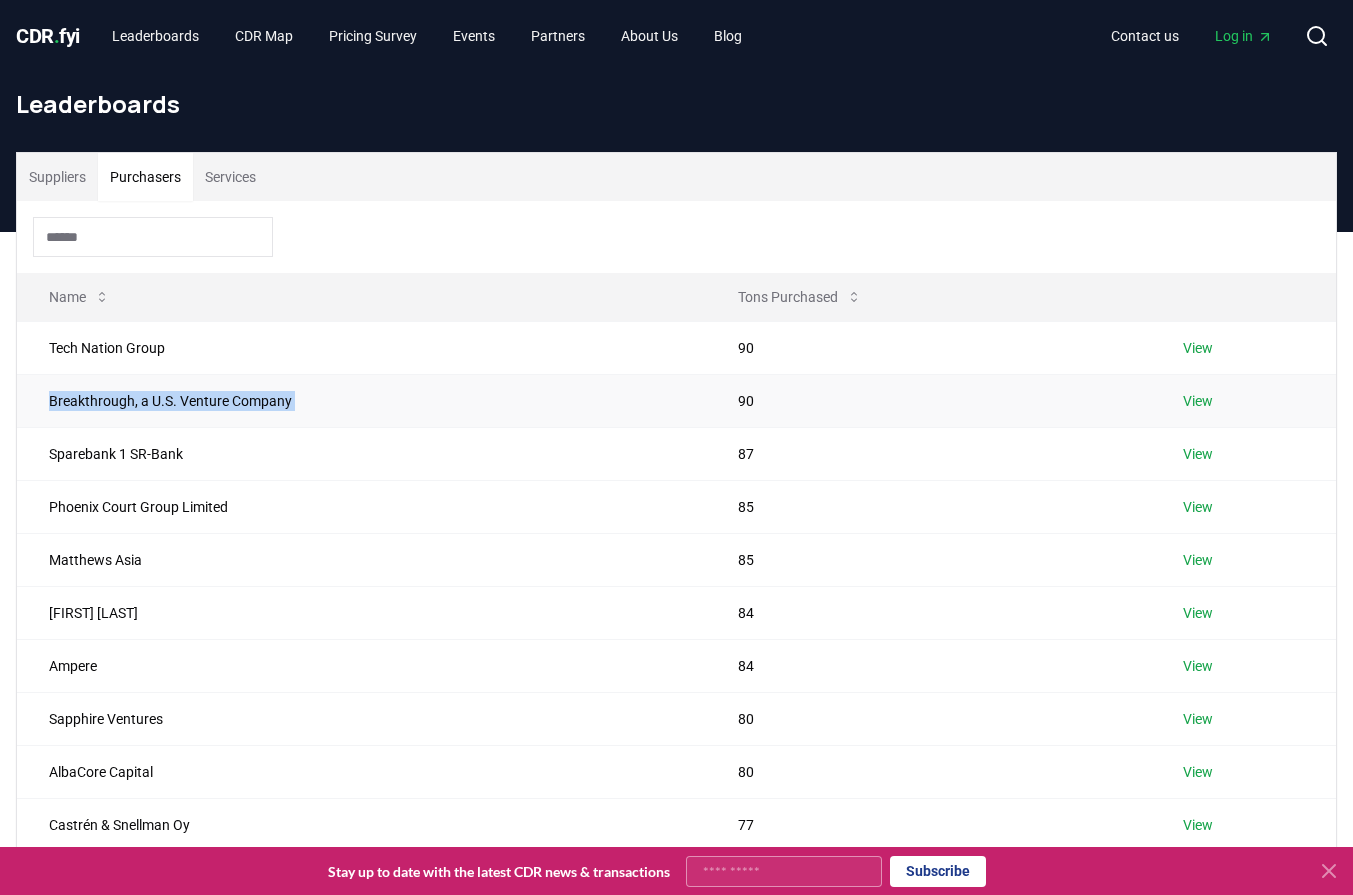 click on "Breakthrough, a U.S. Venture Company" at bounding box center (361, 400) 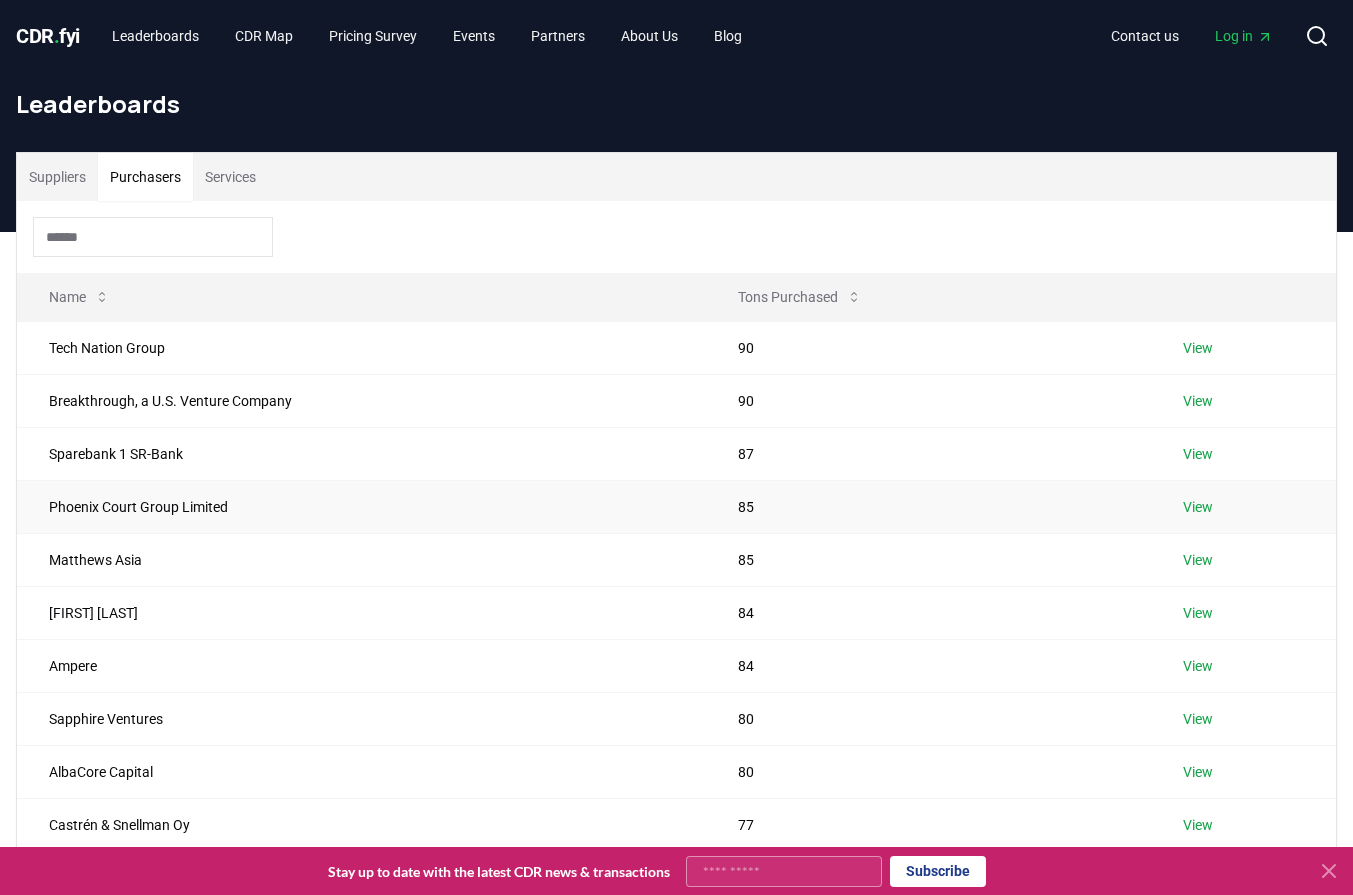 click on "Phoenix Court Group Limited" at bounding box center [361, 506] 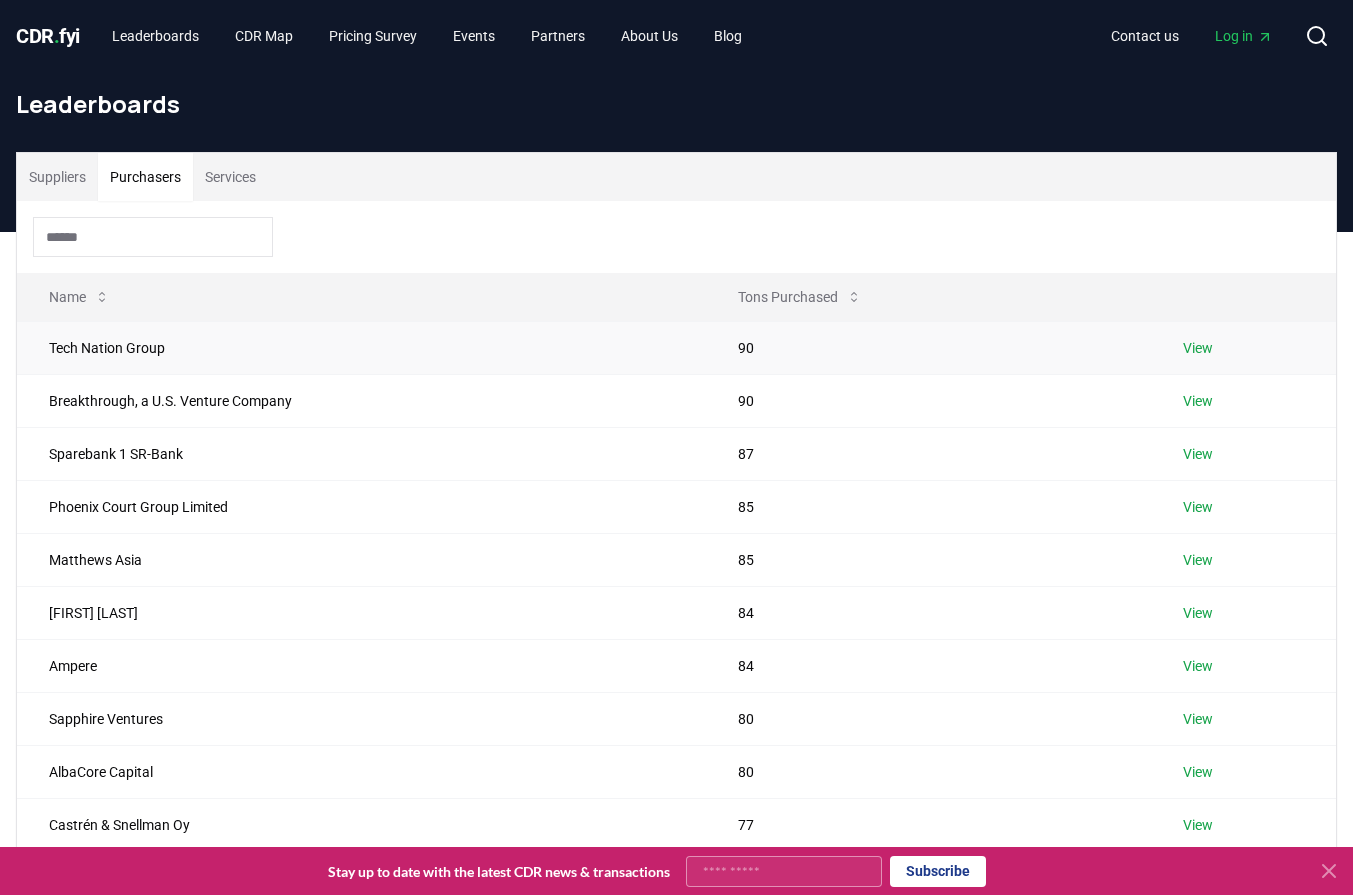 click on "Tech Nation Group" at bounding box center [361, 347] 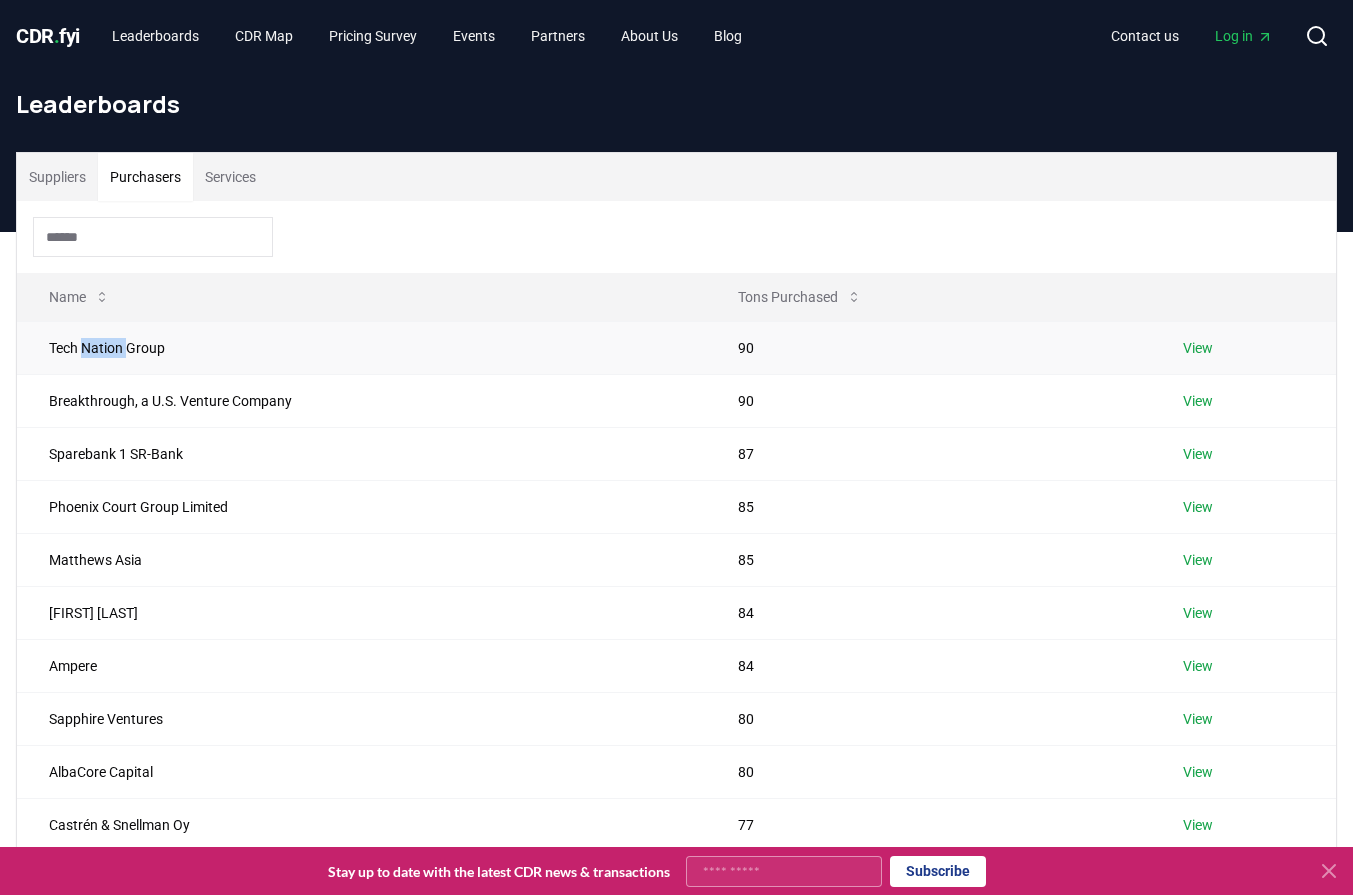 click on "Tech Nation Group" at bounding box center [361, 347] 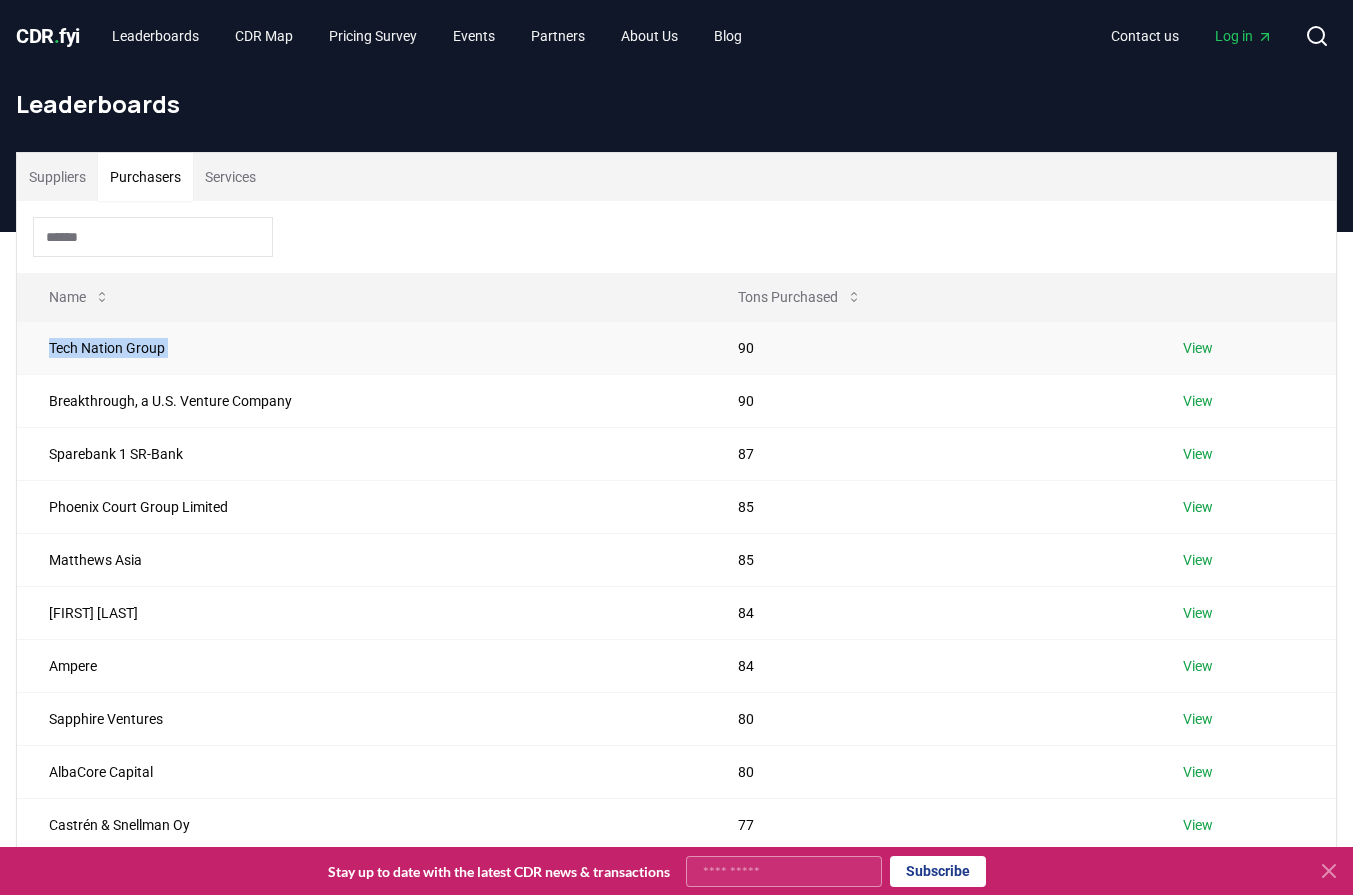 click on "Tech Nation Group" at bounding box center [361, 347] 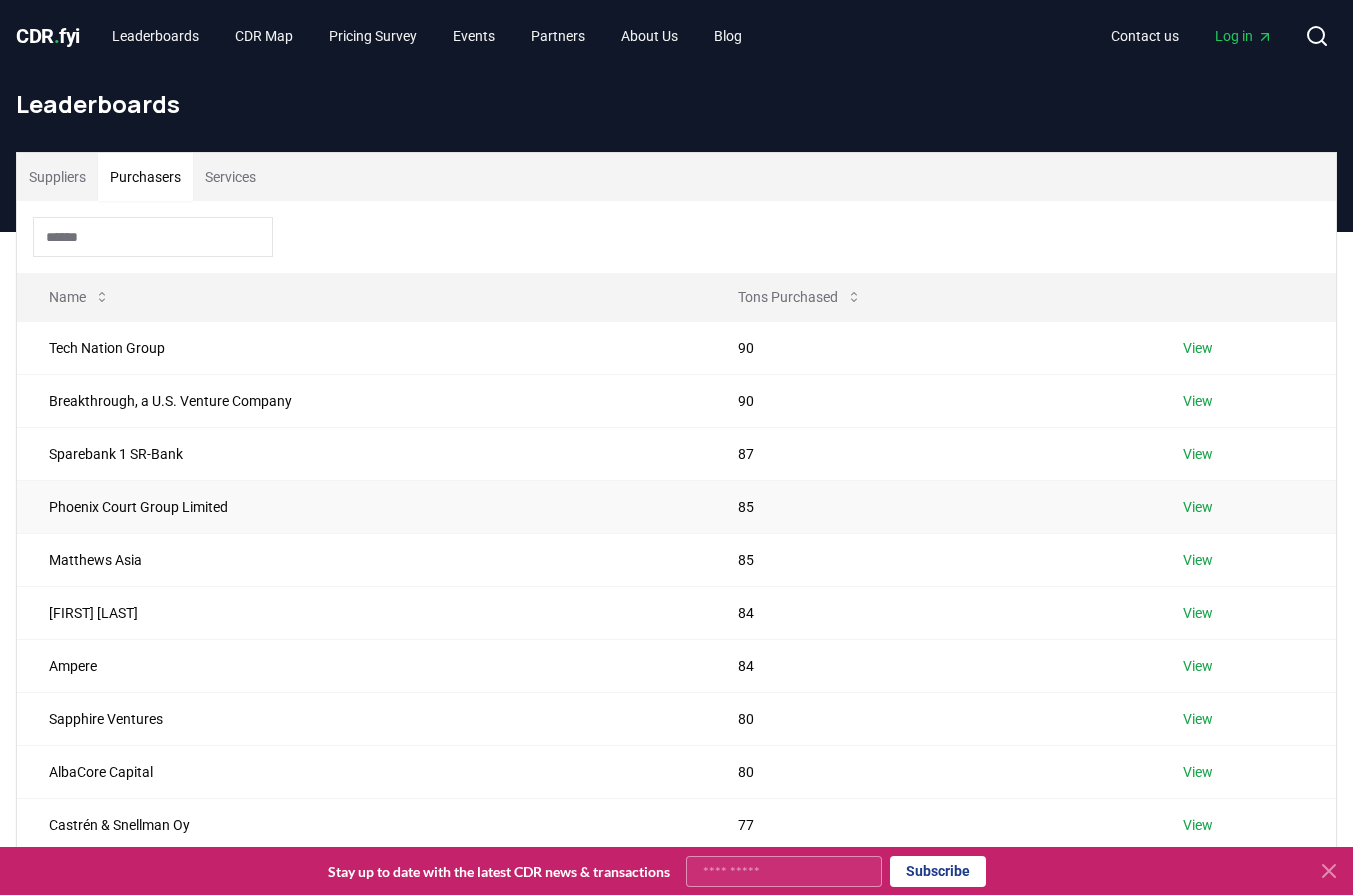 drag, startPoint x: 112, startPoint y: 513, endPoint x: 196, endPoint y: 496, distance: 85.70297 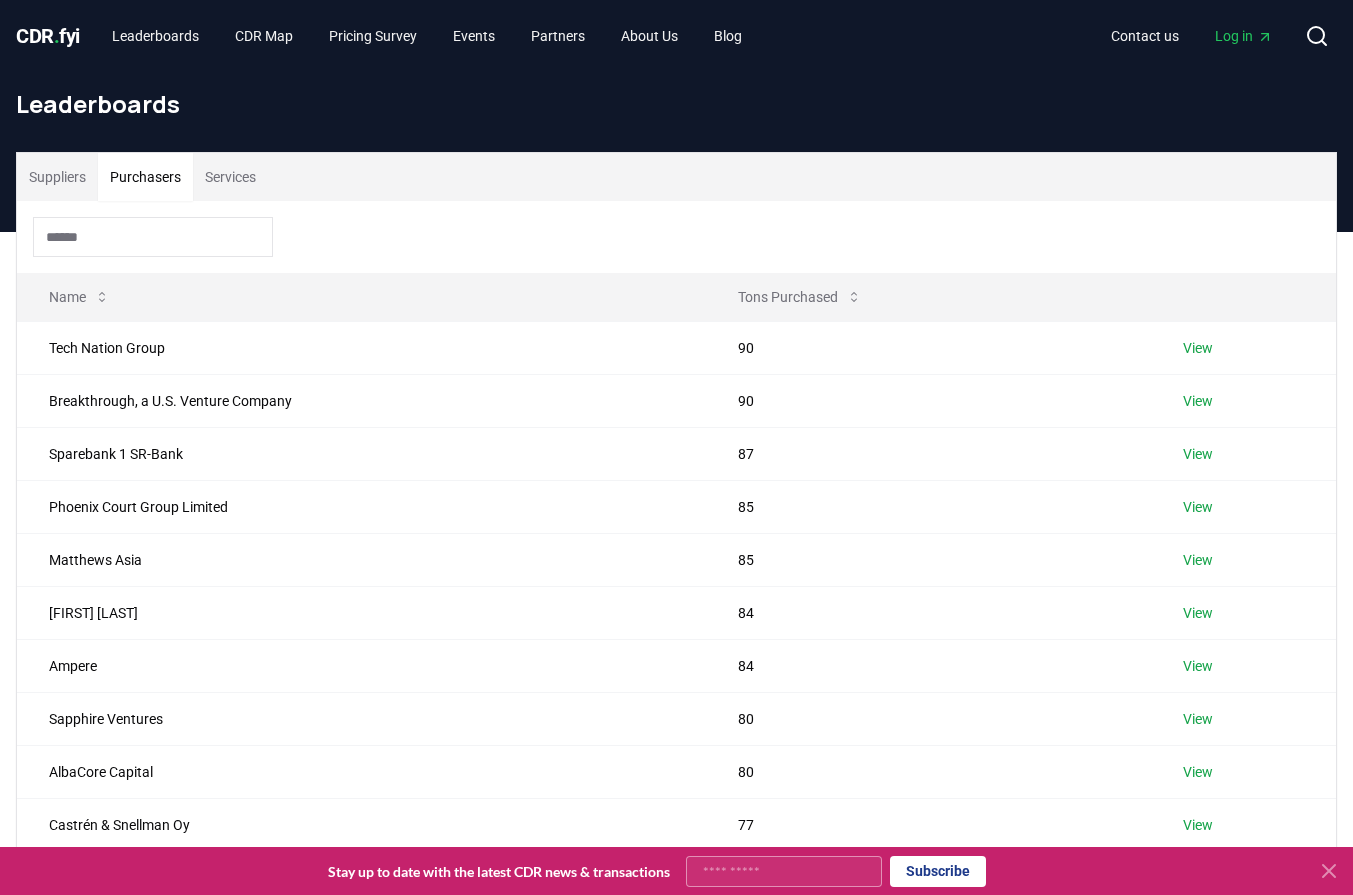 scroll, scrollTop: 524, scrollLeft: 0, axis: vertical 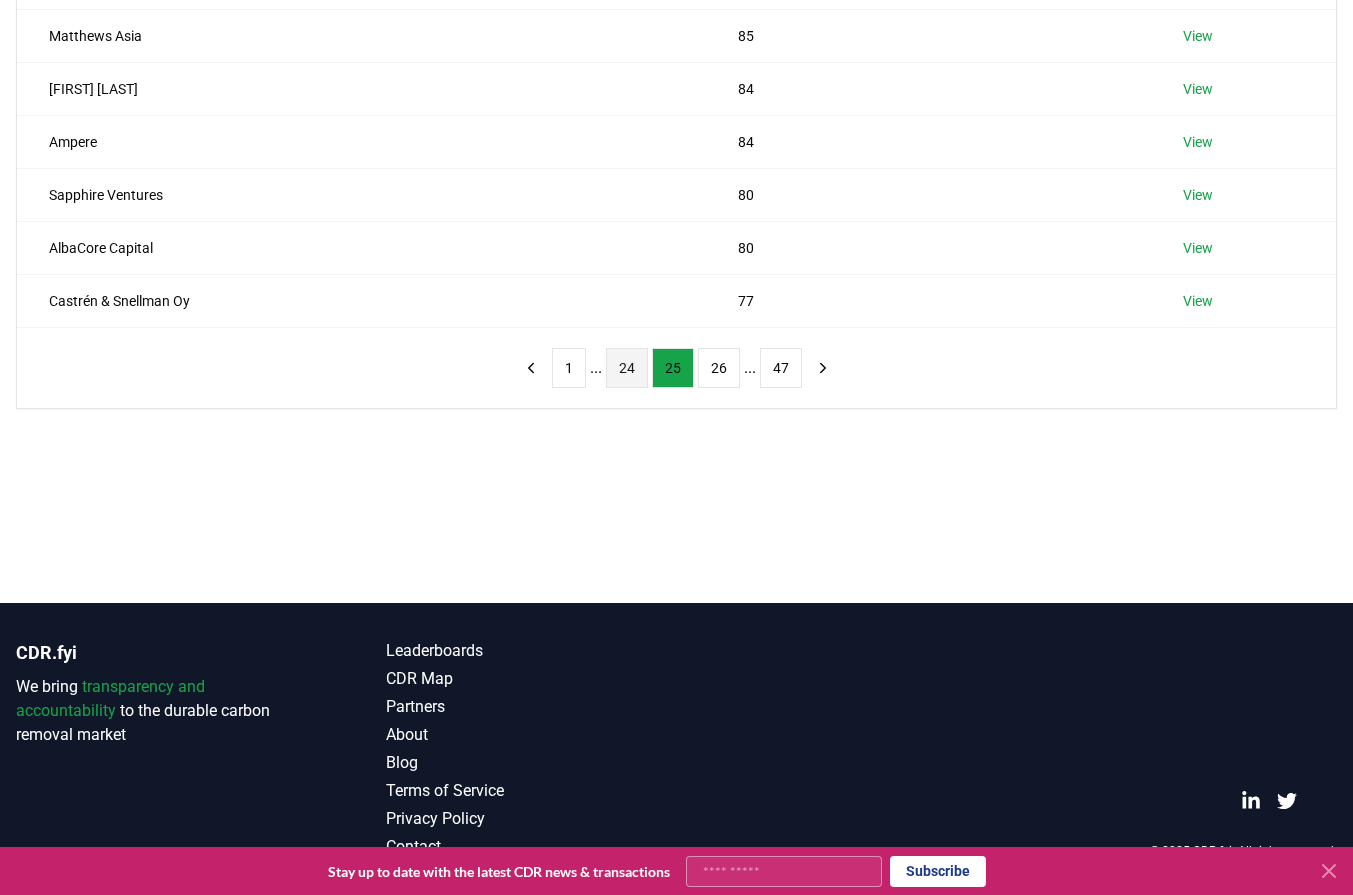 click on "24" at bounding box center (627, 368) 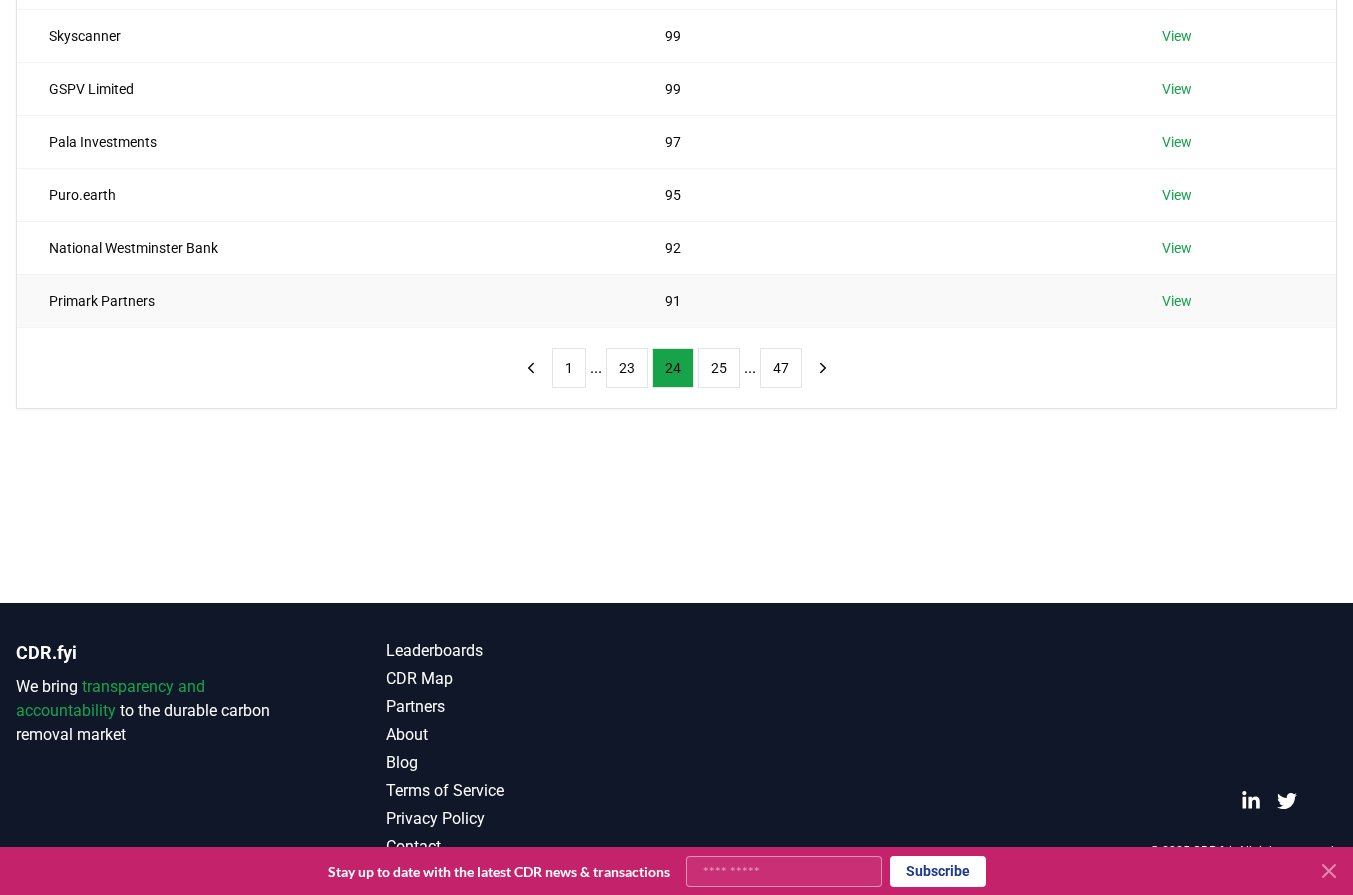 click on "Primark Partners" at bounding box center [325, 300] 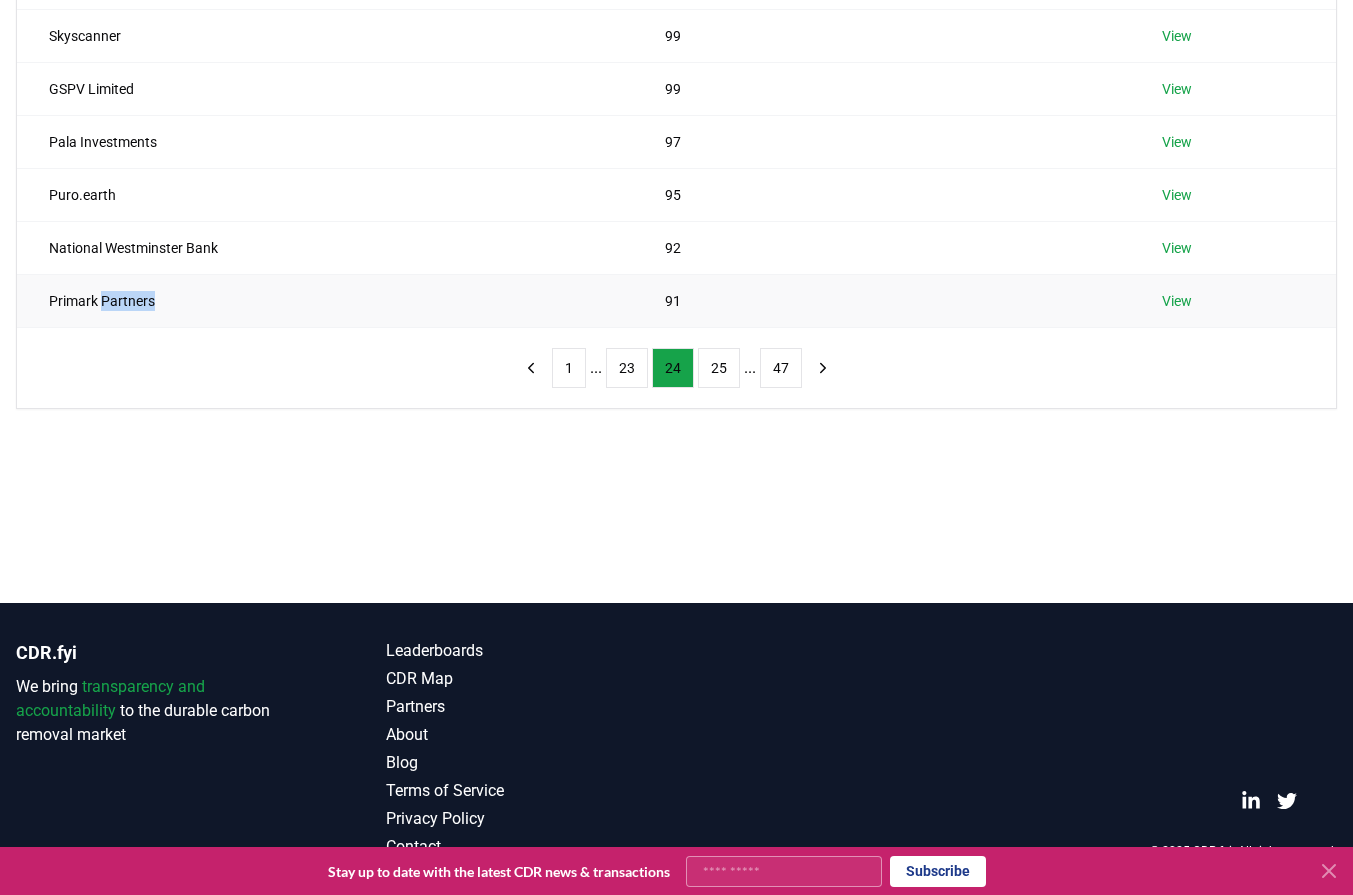 click on "Primark Partners" at bounding box center [325, 300] 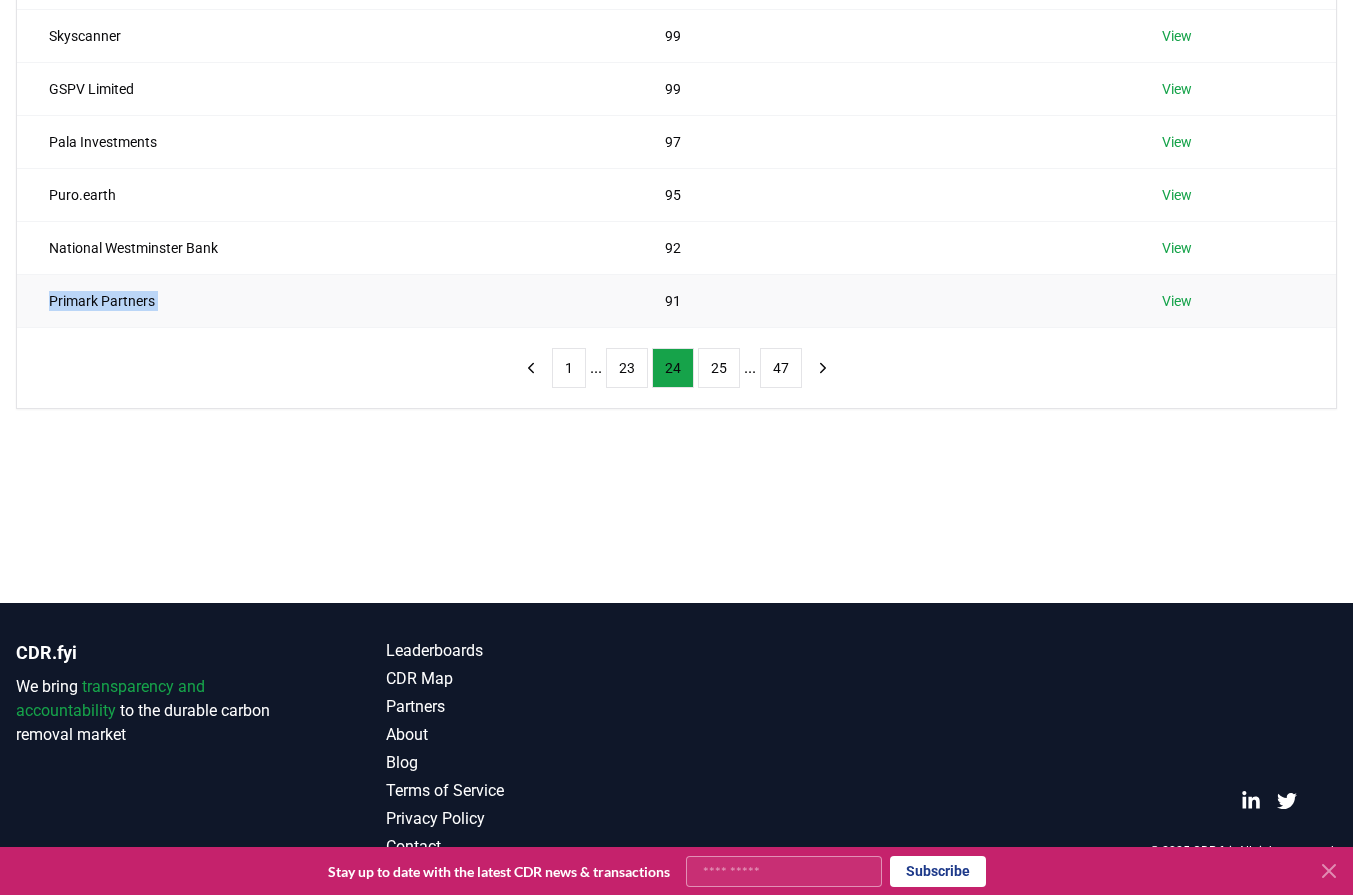 click on "Primark Partners" at bounding box center (325, 300) 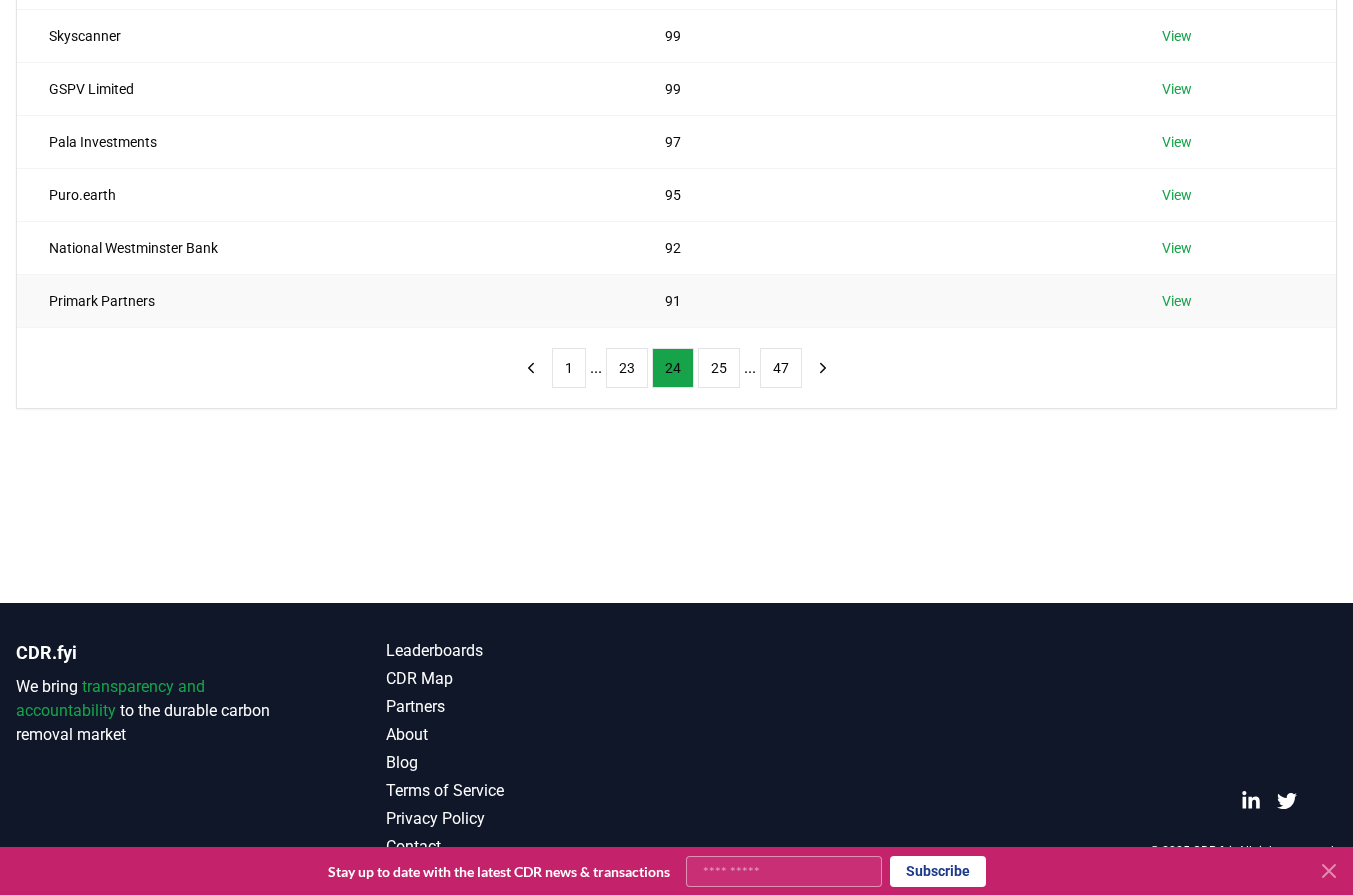 drag, startPoint x: 136, startPoint y: 388, endPoint x: 1174, endPoint y: 306, distance: 1041.2339 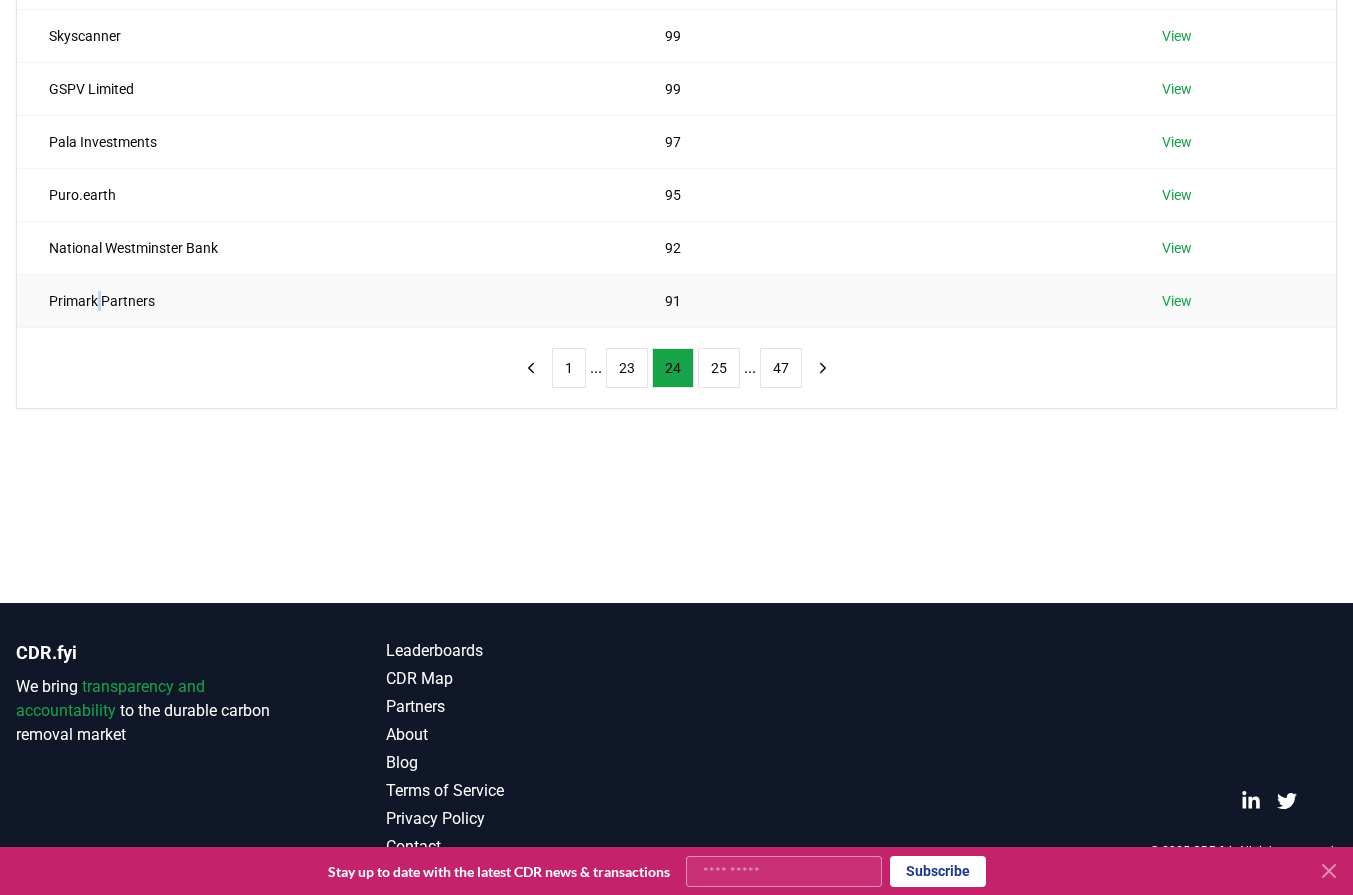 click on "Primark Partners" at bounding box center (325, 300) 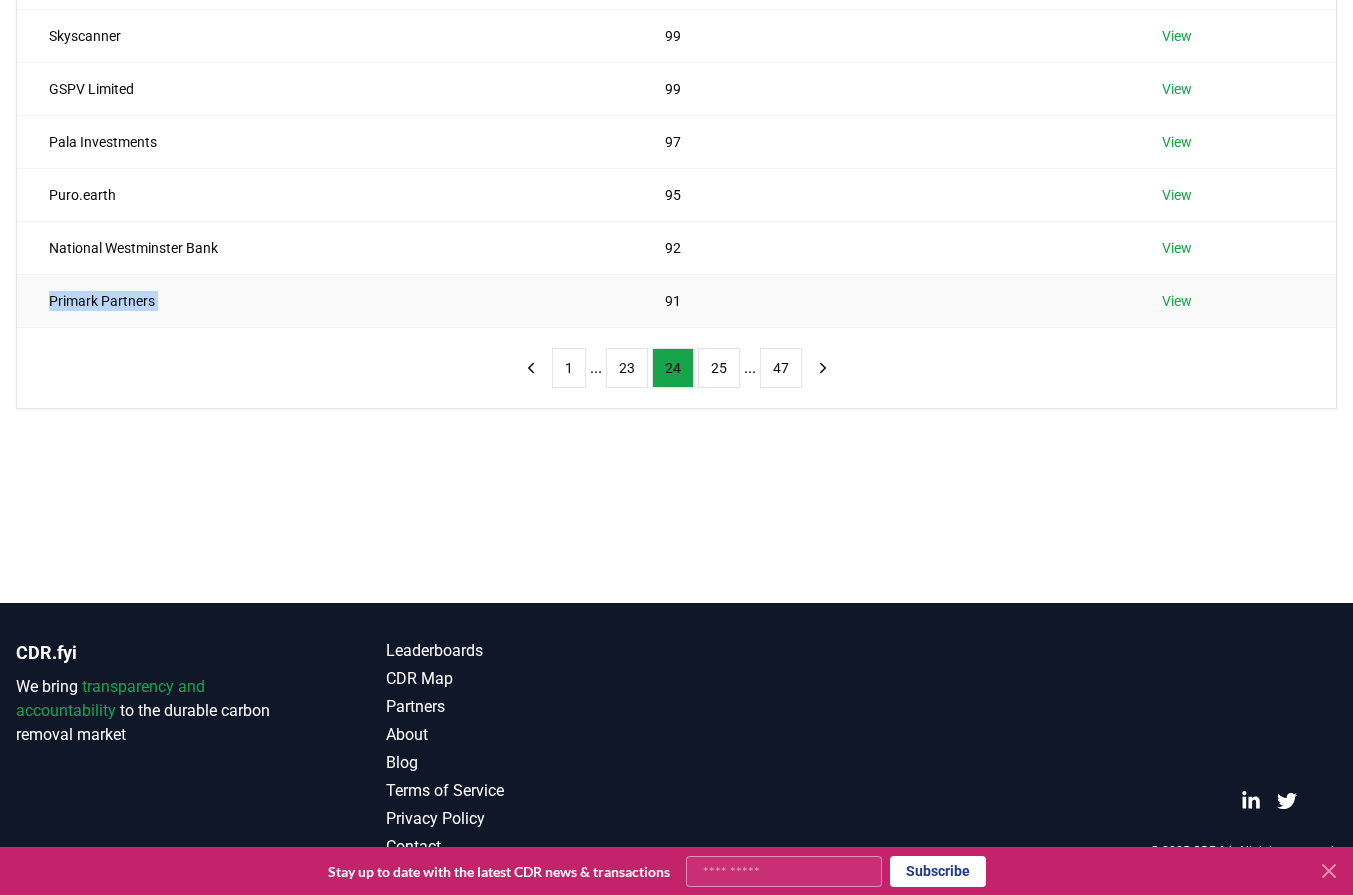 click on "Primark Partners" at bounding box center (325, 300) 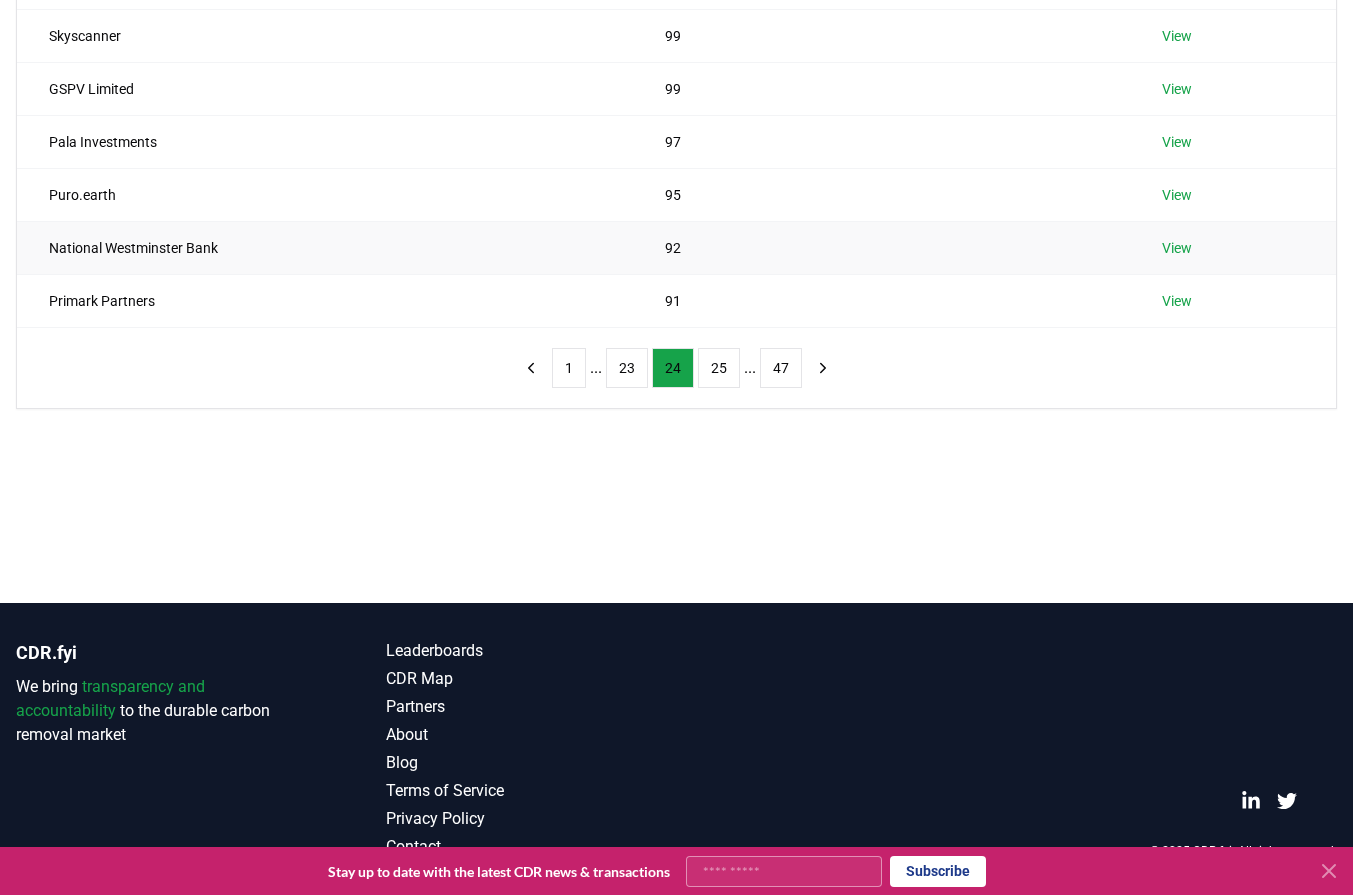 click on "National Westminster Bank" at bounding box center [325, 247] 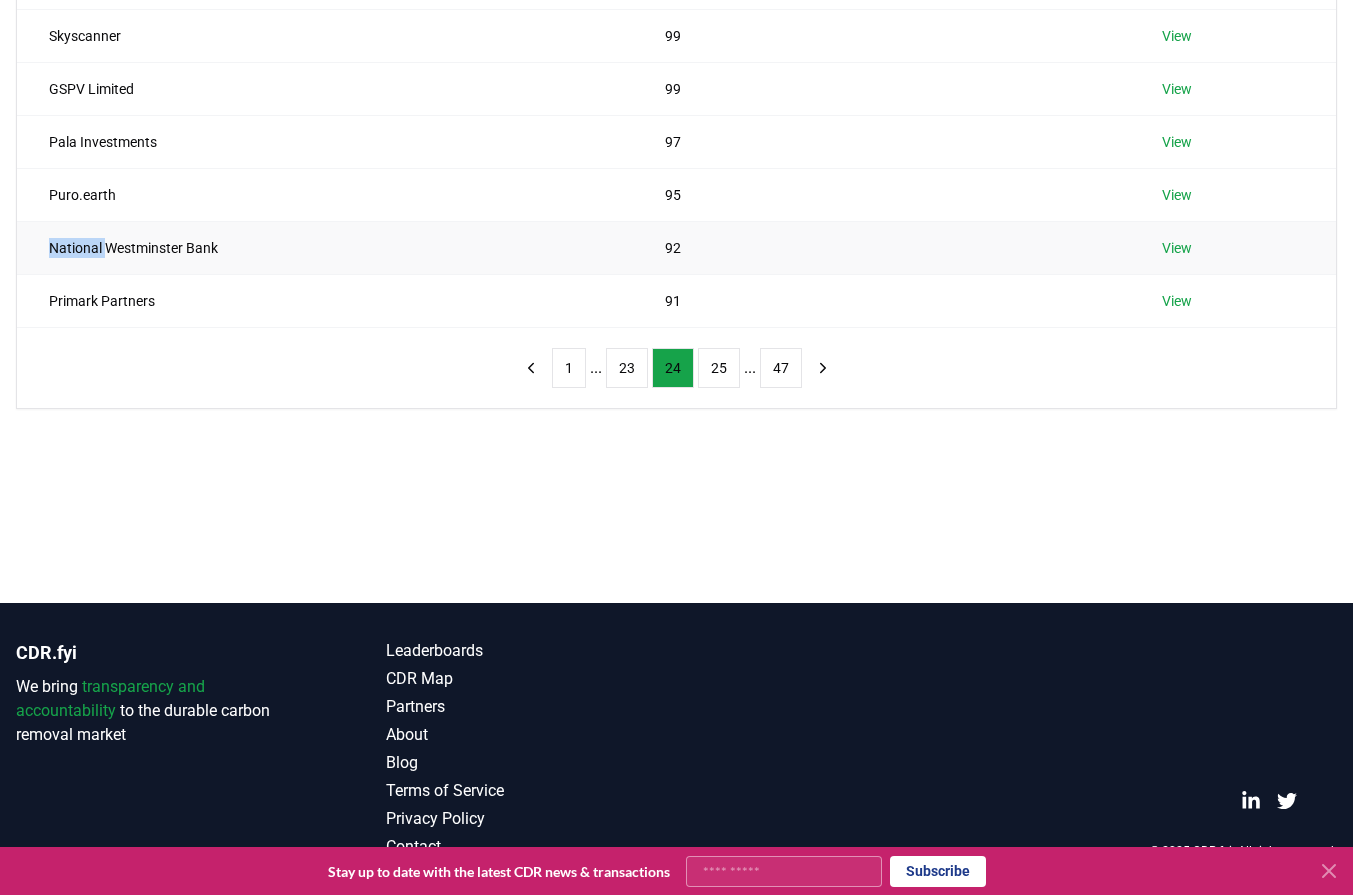 click on "National Westminster Bank" at bounding box center [325, 247] 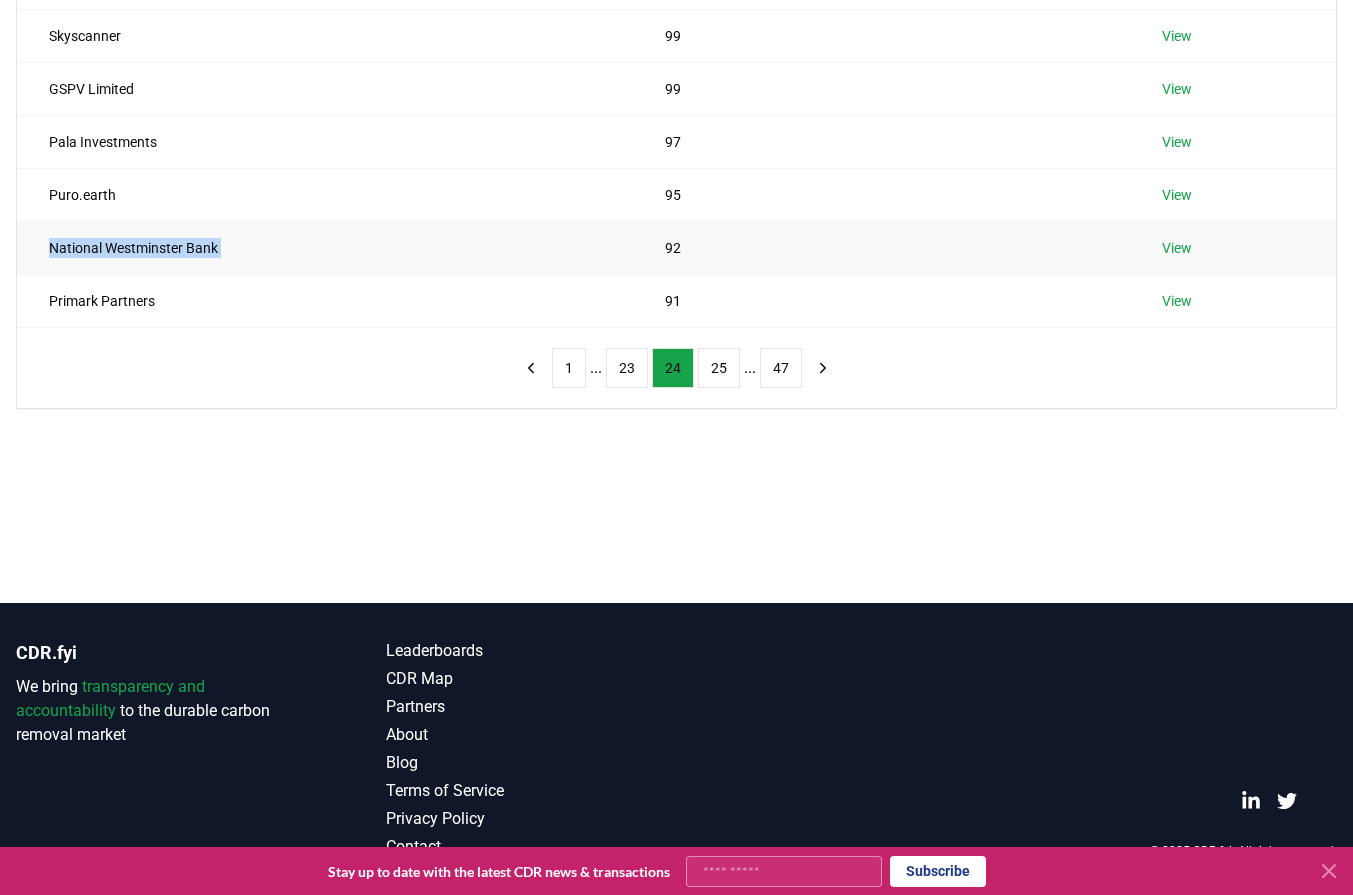 click on "National Westminster Bank" at bounding box center [325, 247] 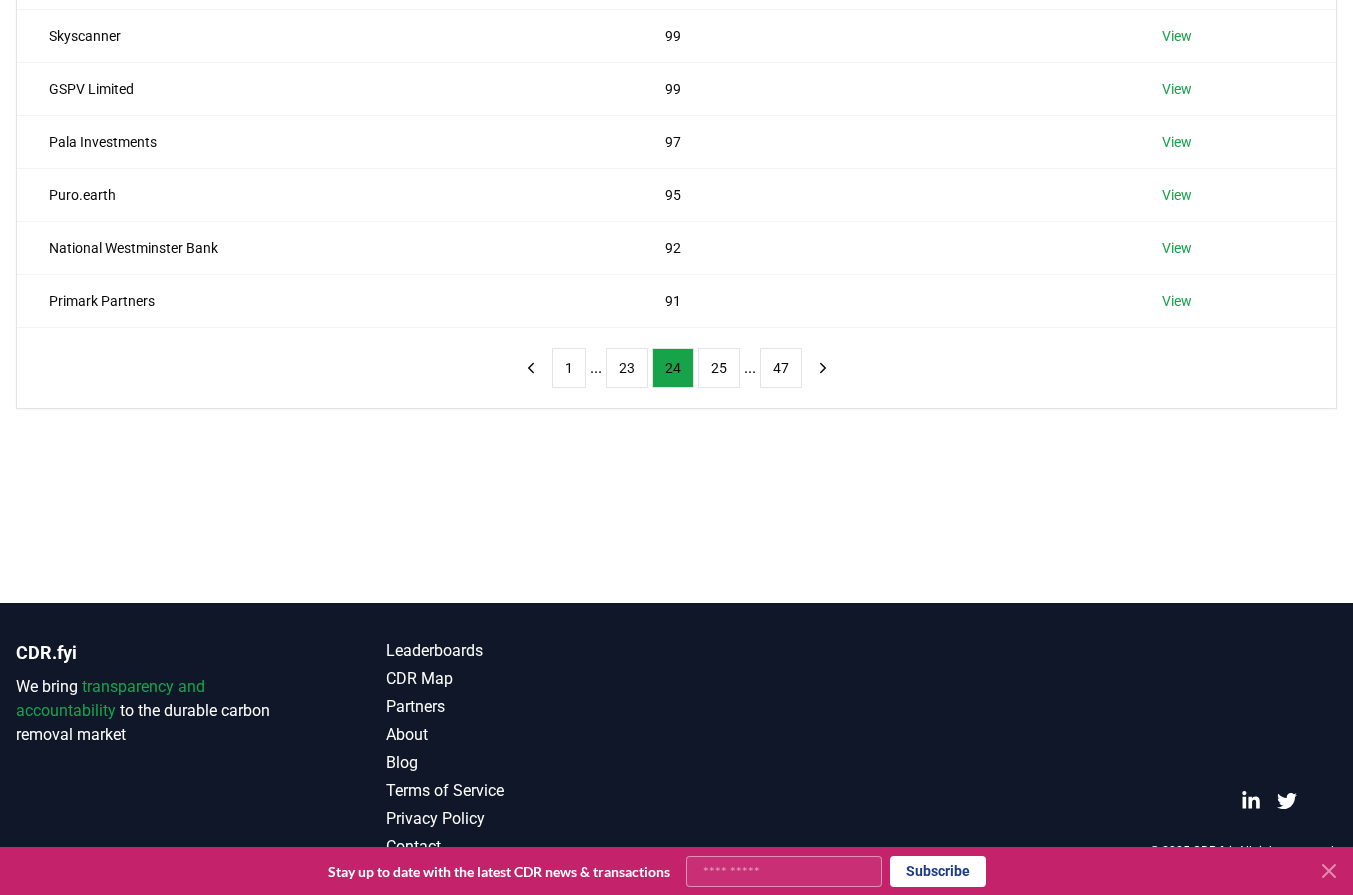 click on "Name Tons Purchased World Economic Forum (WEF) 100 View Partners Group AG 100 View Monolith Materials 100 View Ultrabulk 100 View Skyscanner 99 View GSPV Limited 99 View Pala Investments 97 View Puro.earth 95 View National Westminster Bank 92 View Primark Partners 91 View 1 ... 23 24 25 ... 47" at bounding box center (676, 42) 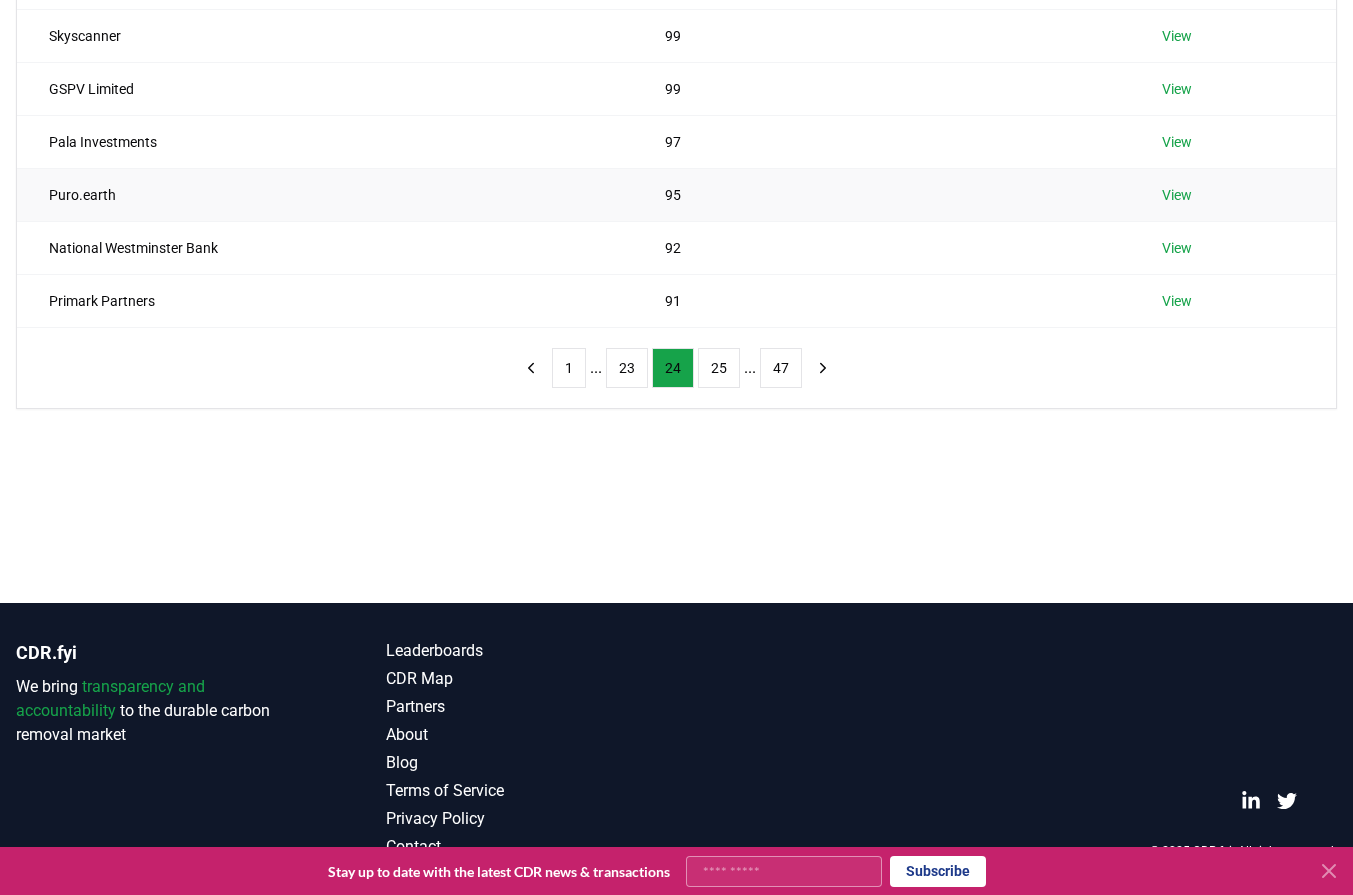 click on "Puro.earth" at bounding box center [325, 194] 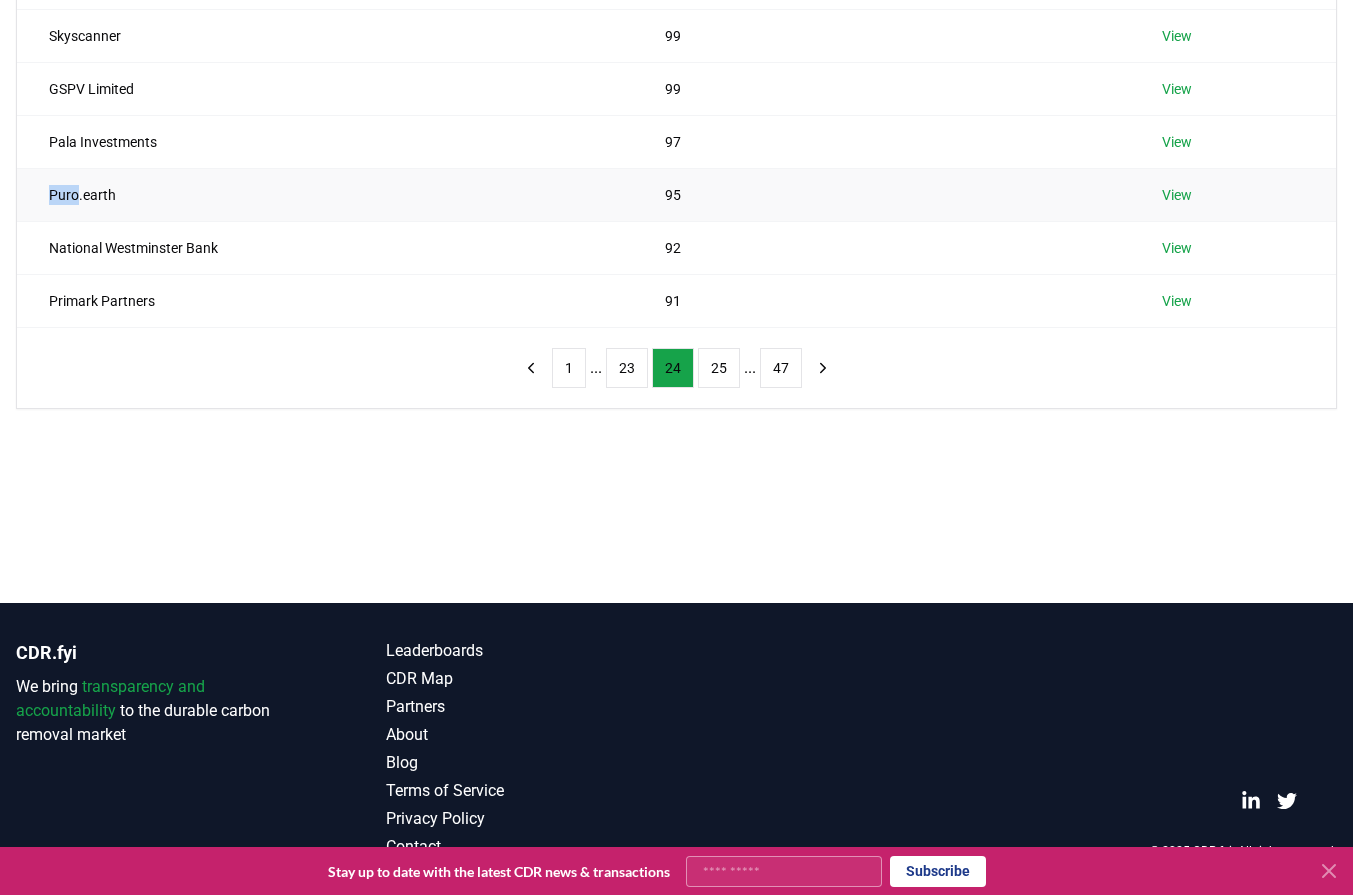 click on "Puro.earth" at bounding box center [325, 194] 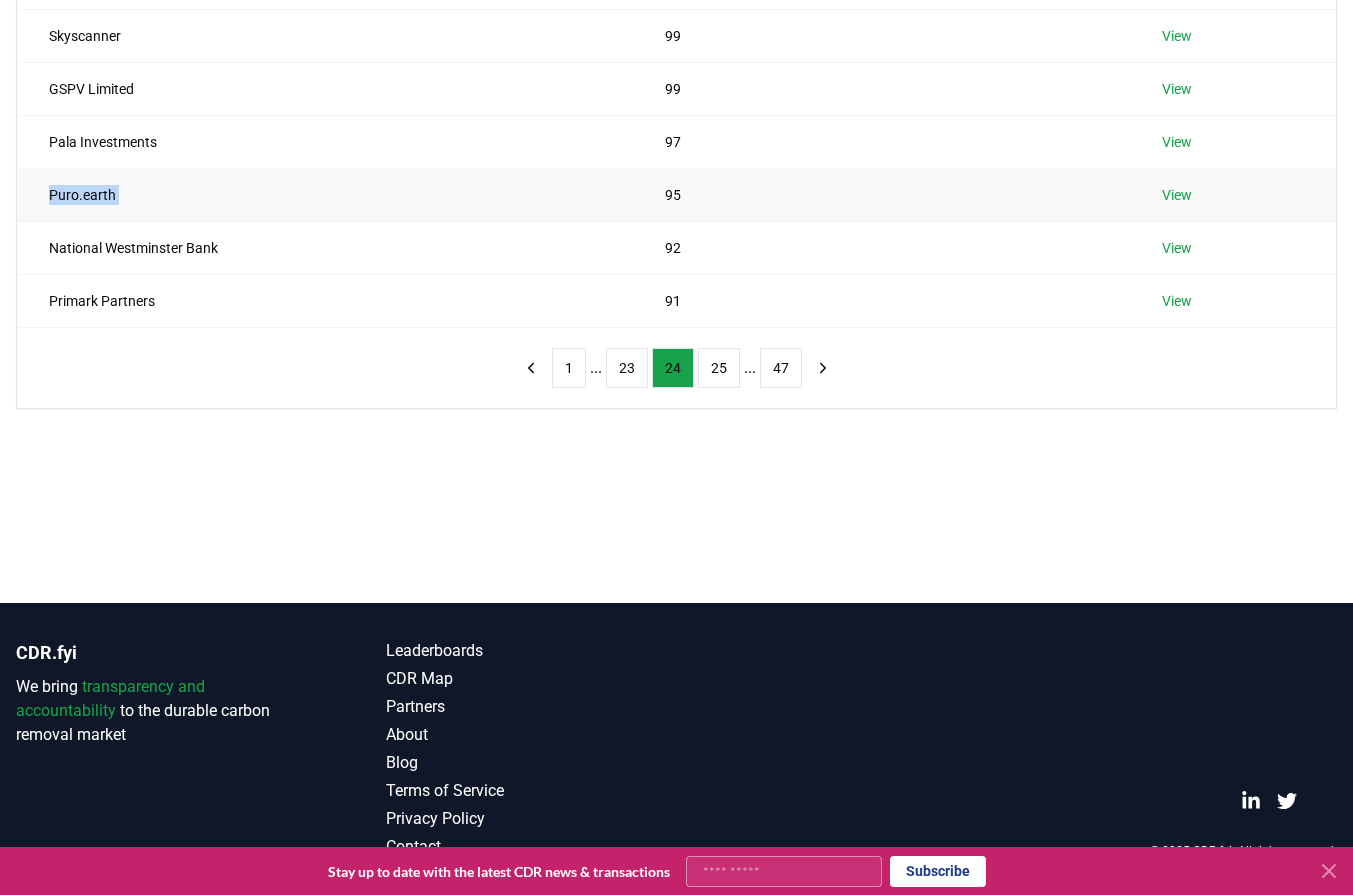 click on "Puro.earth" at bounding box center (325, 194) 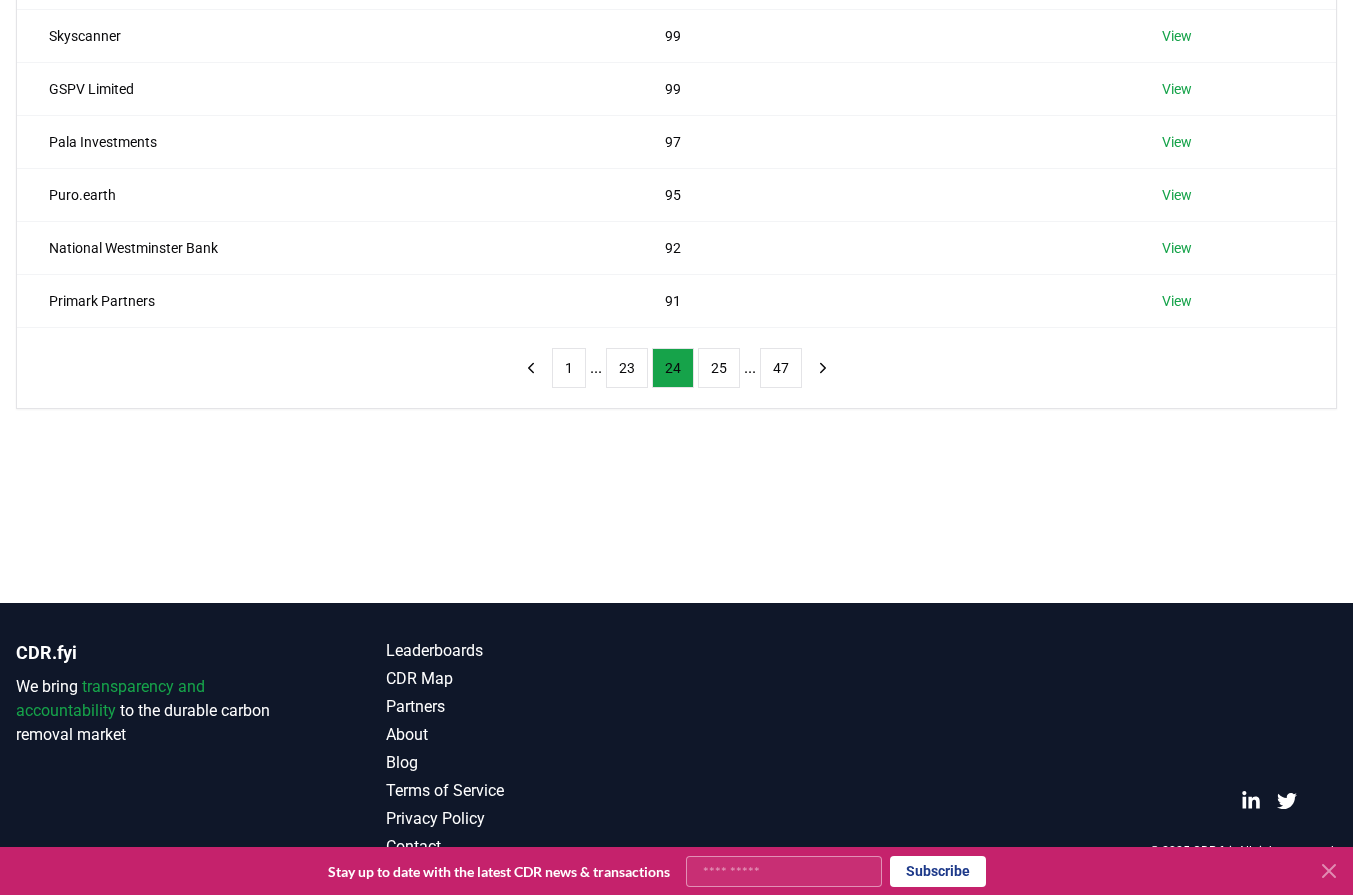 click on "Name Tons Purchased World Economic Forum (WEF) 100 View Partners Group AG 100 View Monolith Materials 100 View Ultrabulk 100 View Skyscanner 99 View GSPV Limited 99 View Pala Investments 97 View Puro.earth 95 View National Westminster Bank 92 View Primark Partners 91 View 1 ... 23 24 25 ... 47" at bounding box center [676, 42] 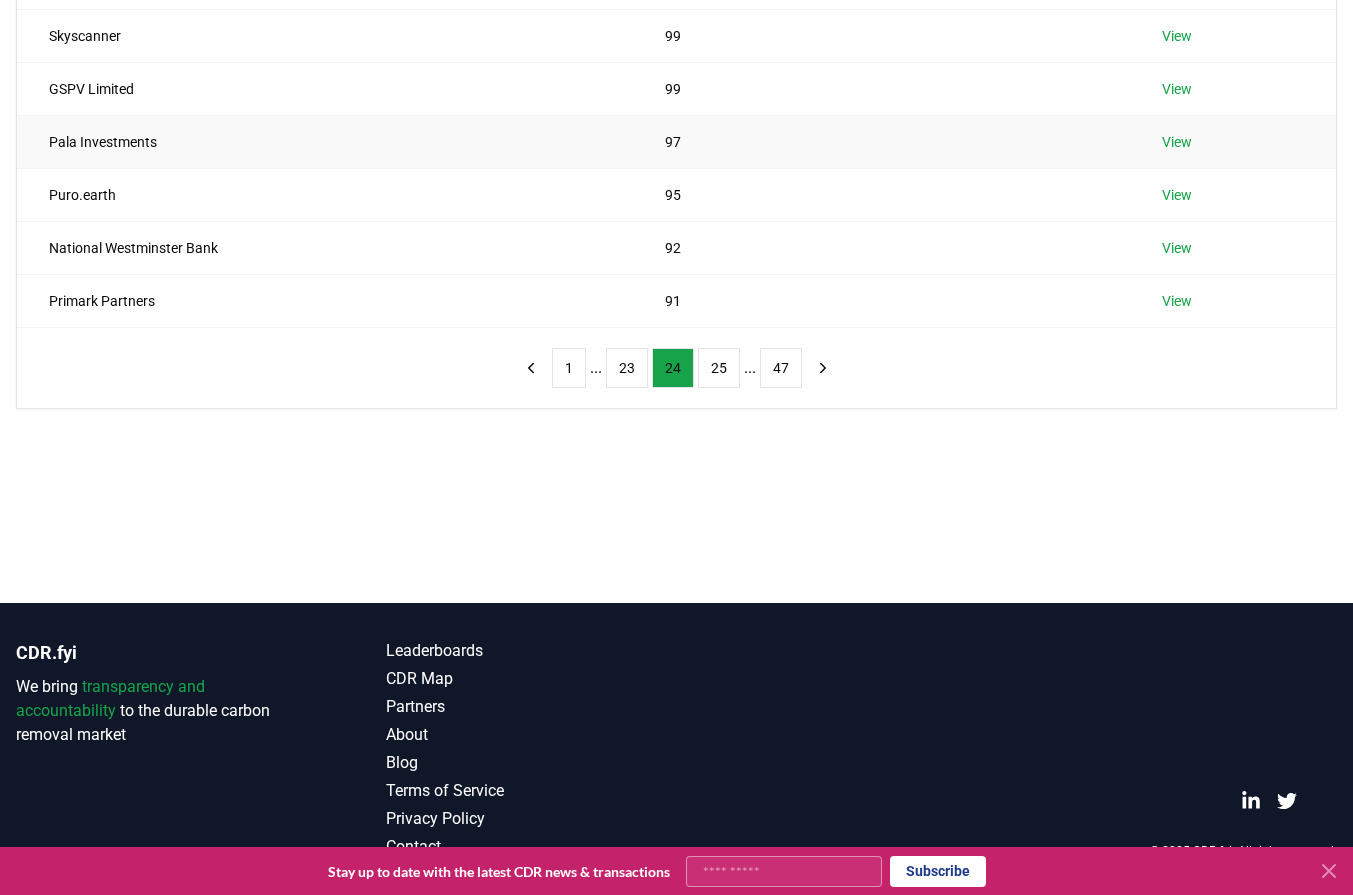 click on "Pala Investments" at bounding box center (325, 141) 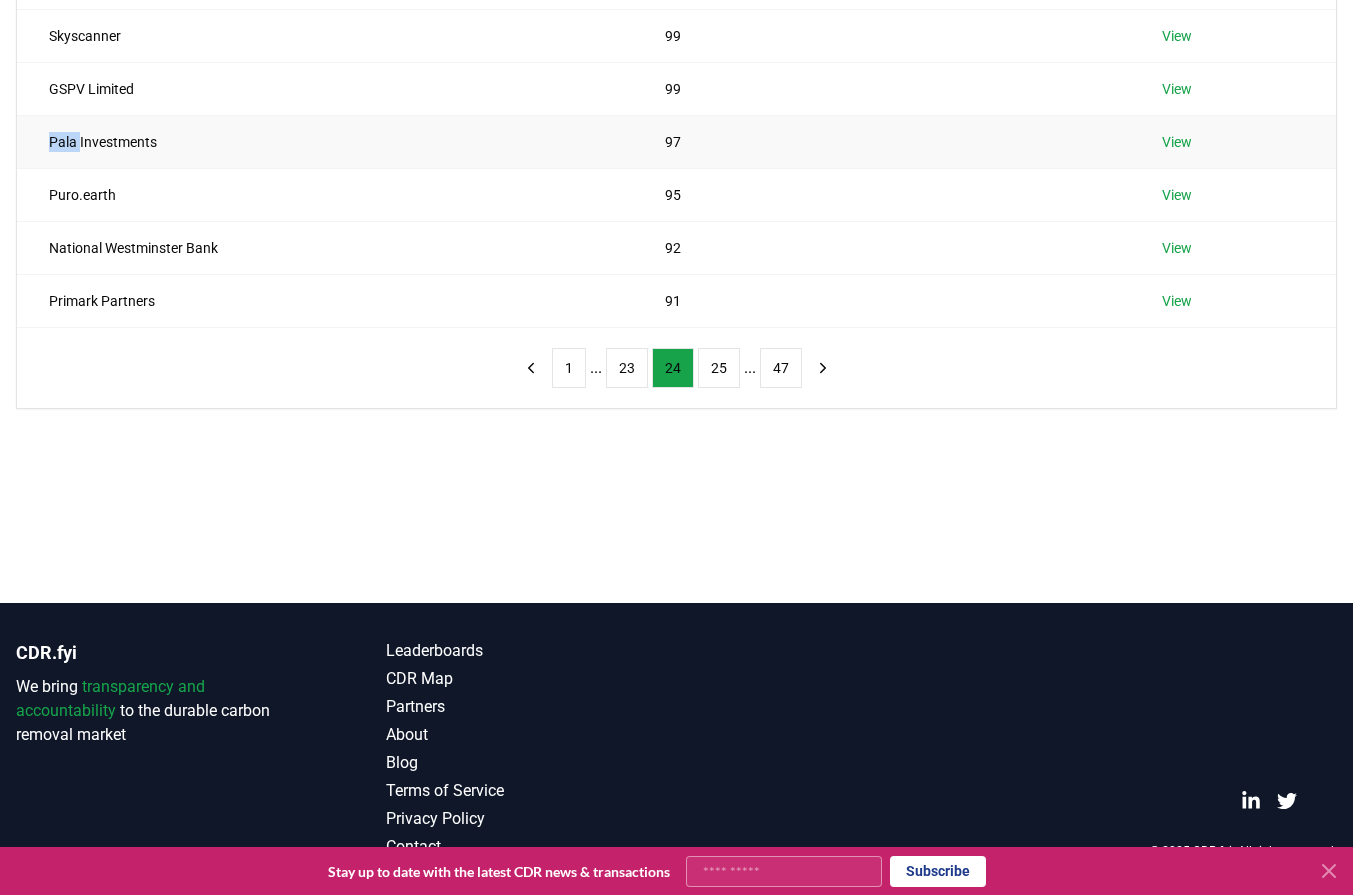 click on "Pala Investments" at bounding box center (325, 141) 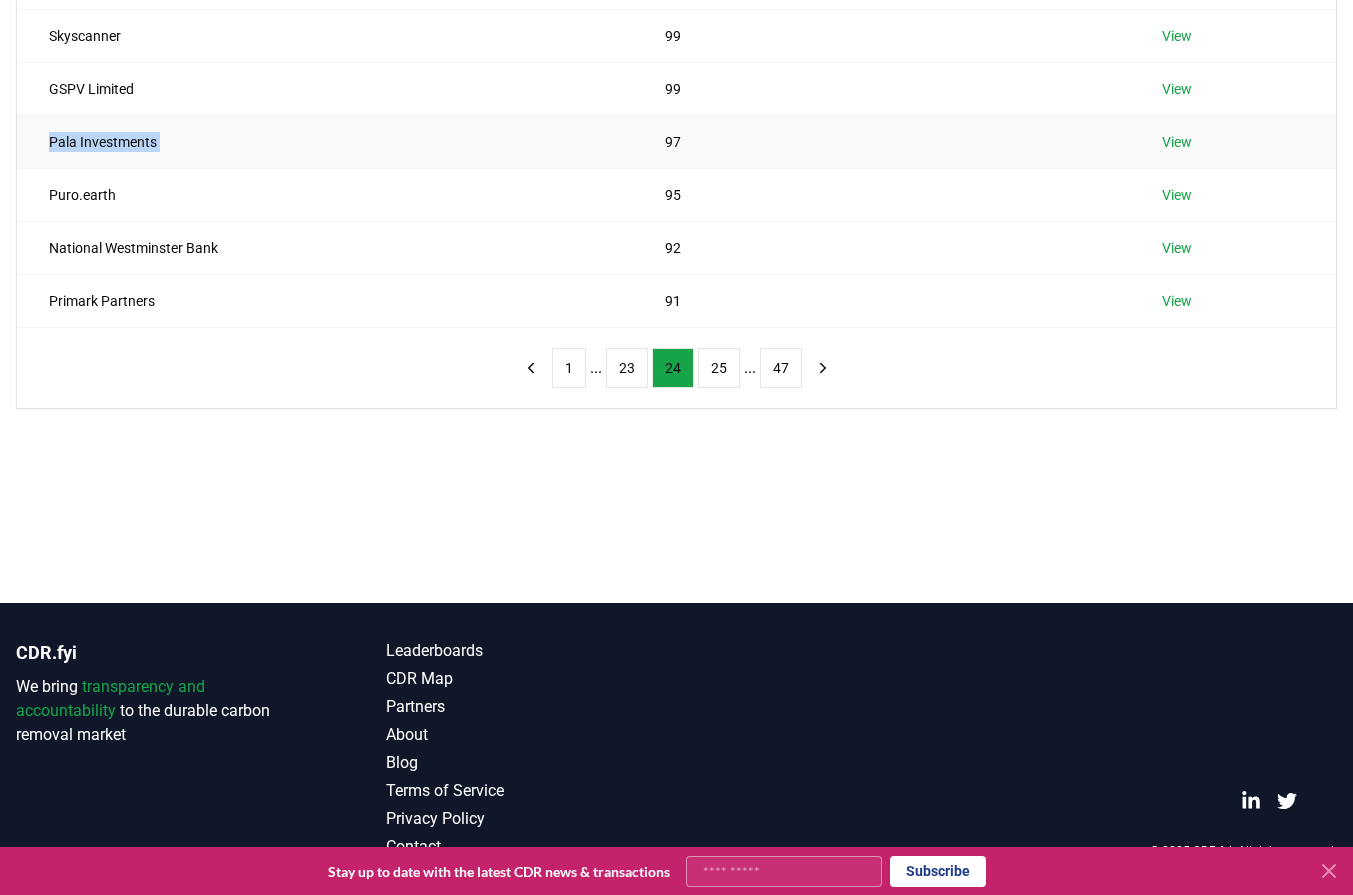 click on "Pala Investments" at bounding box center (325, 141) 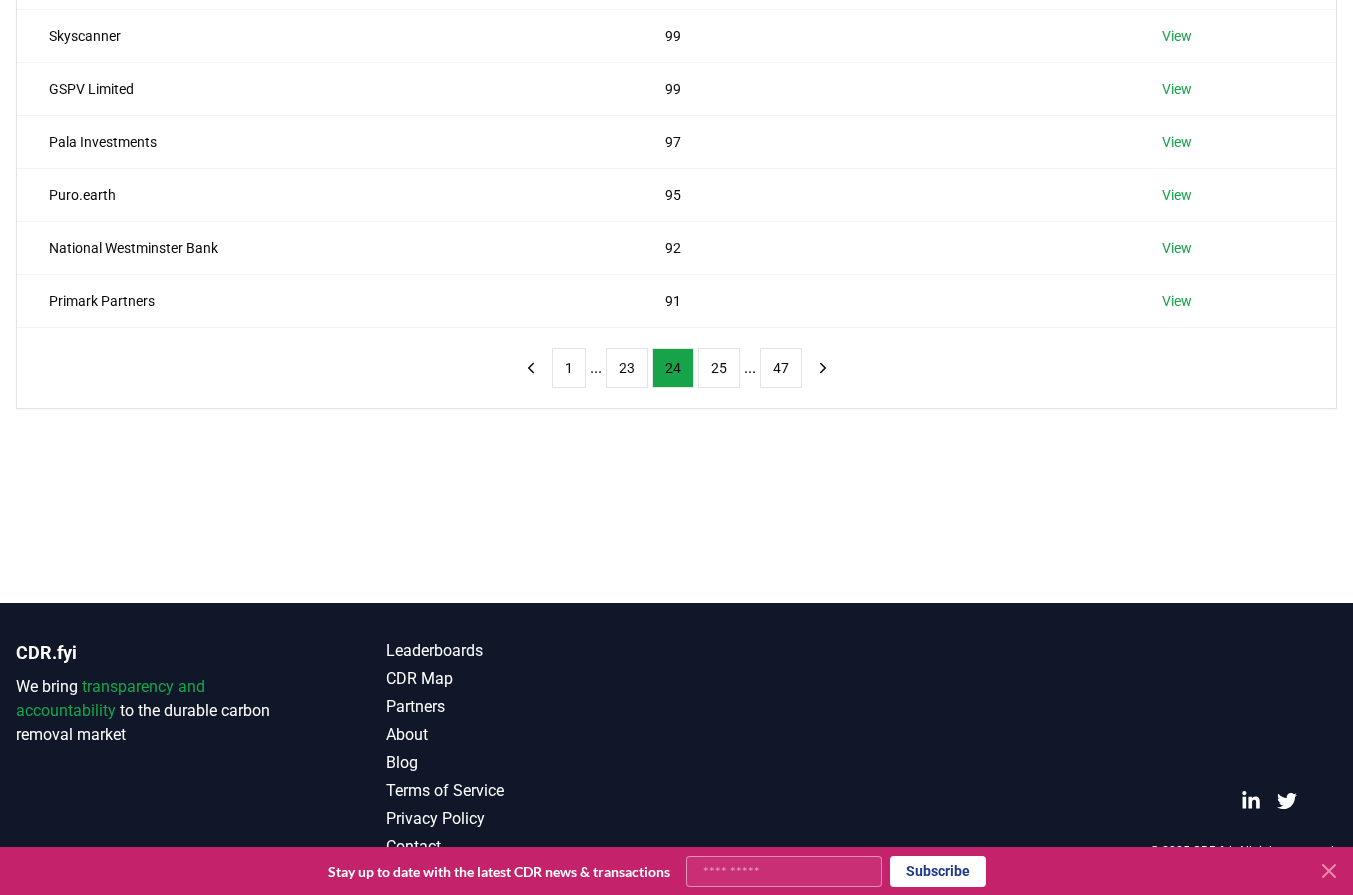 drag, startPoint x: 178, startPoint y: 465, endPoint x: 260, endPoint y: 387, distance: 113.17243 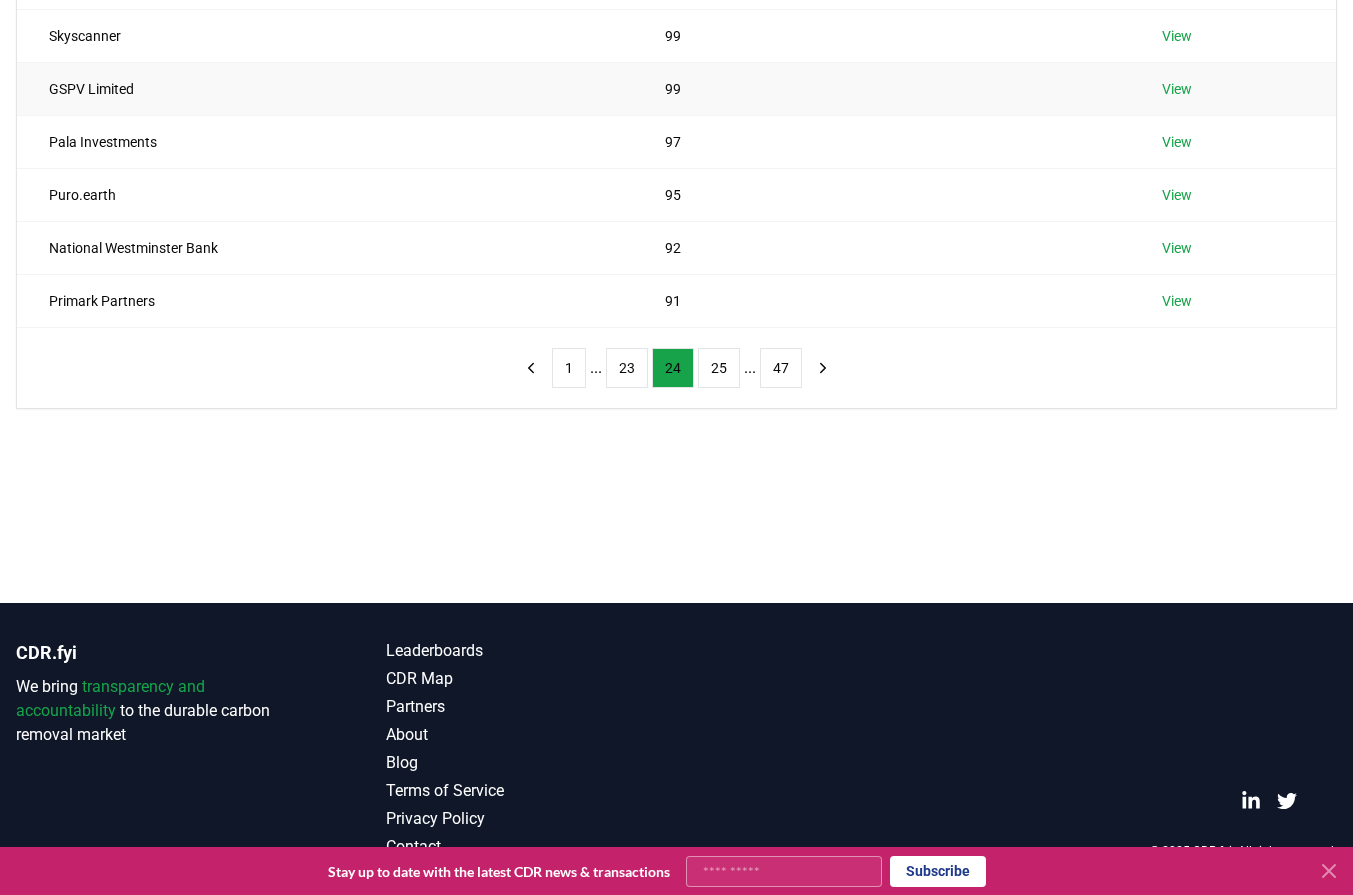 click on "GSPV Limited" at bounding box center (325, 88) 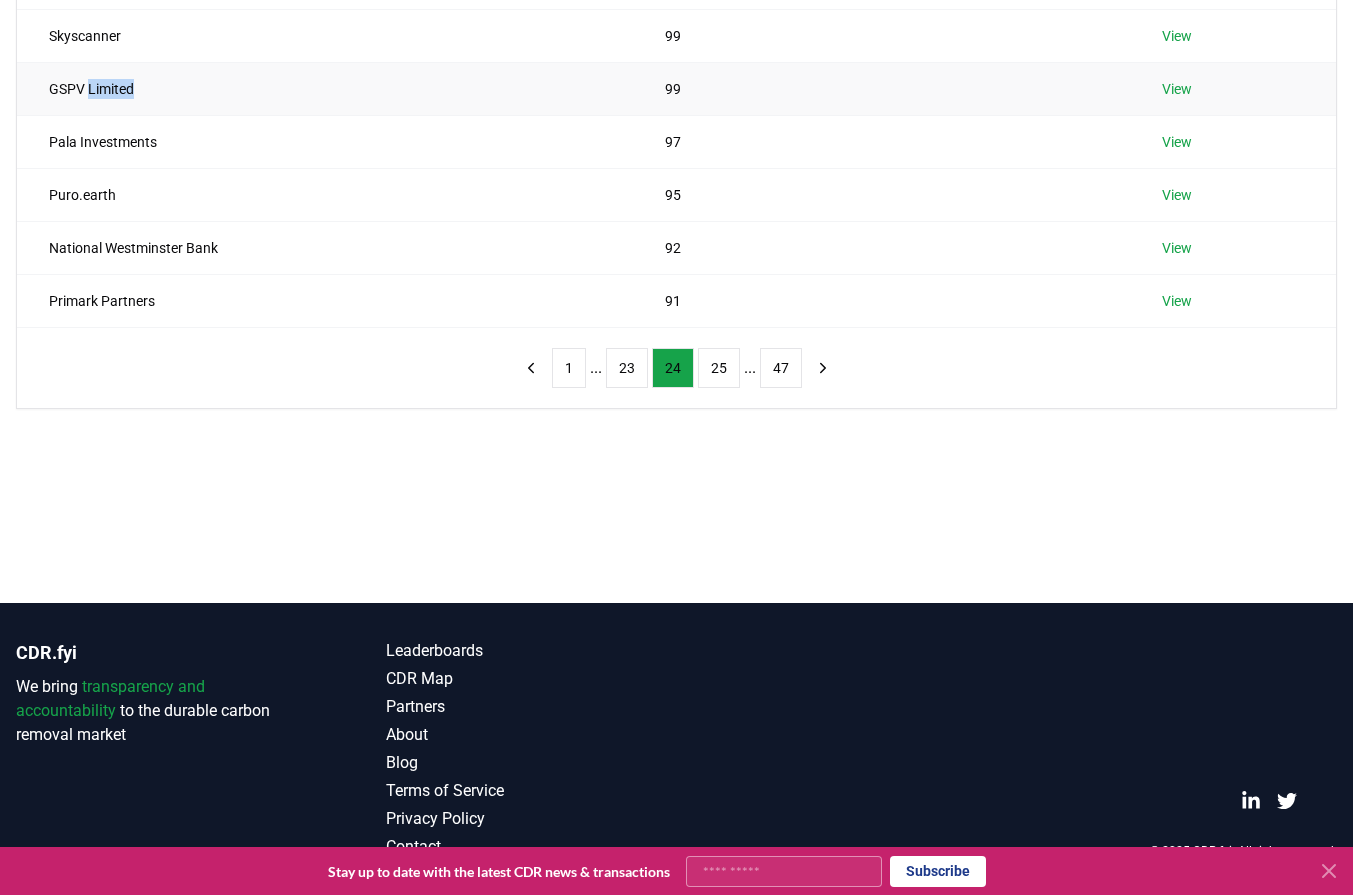 click on "GSPV Limited" at bounding box center (325, 88) 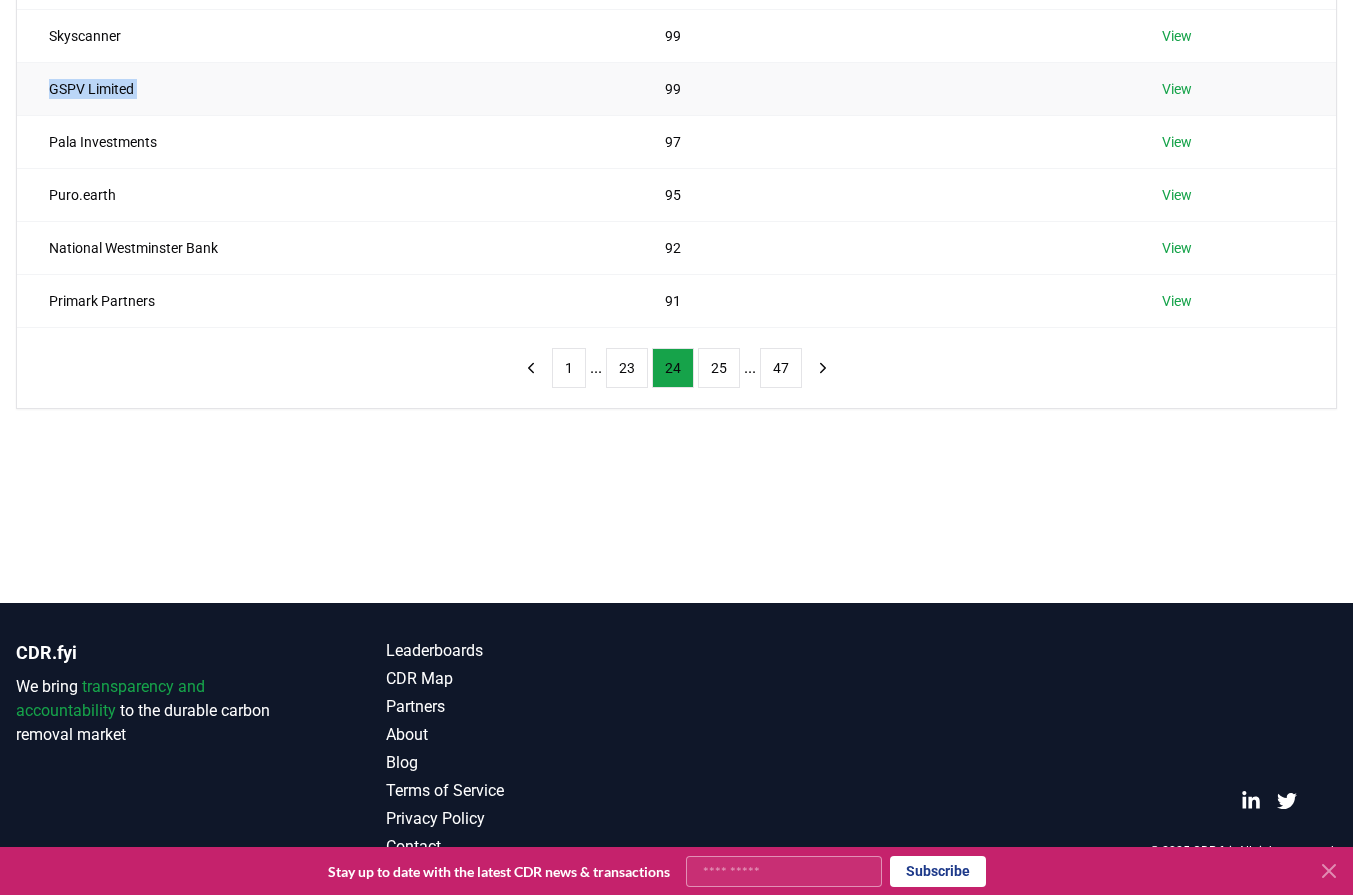 click on "GSPV Limited" at bounding box center (325, 88) 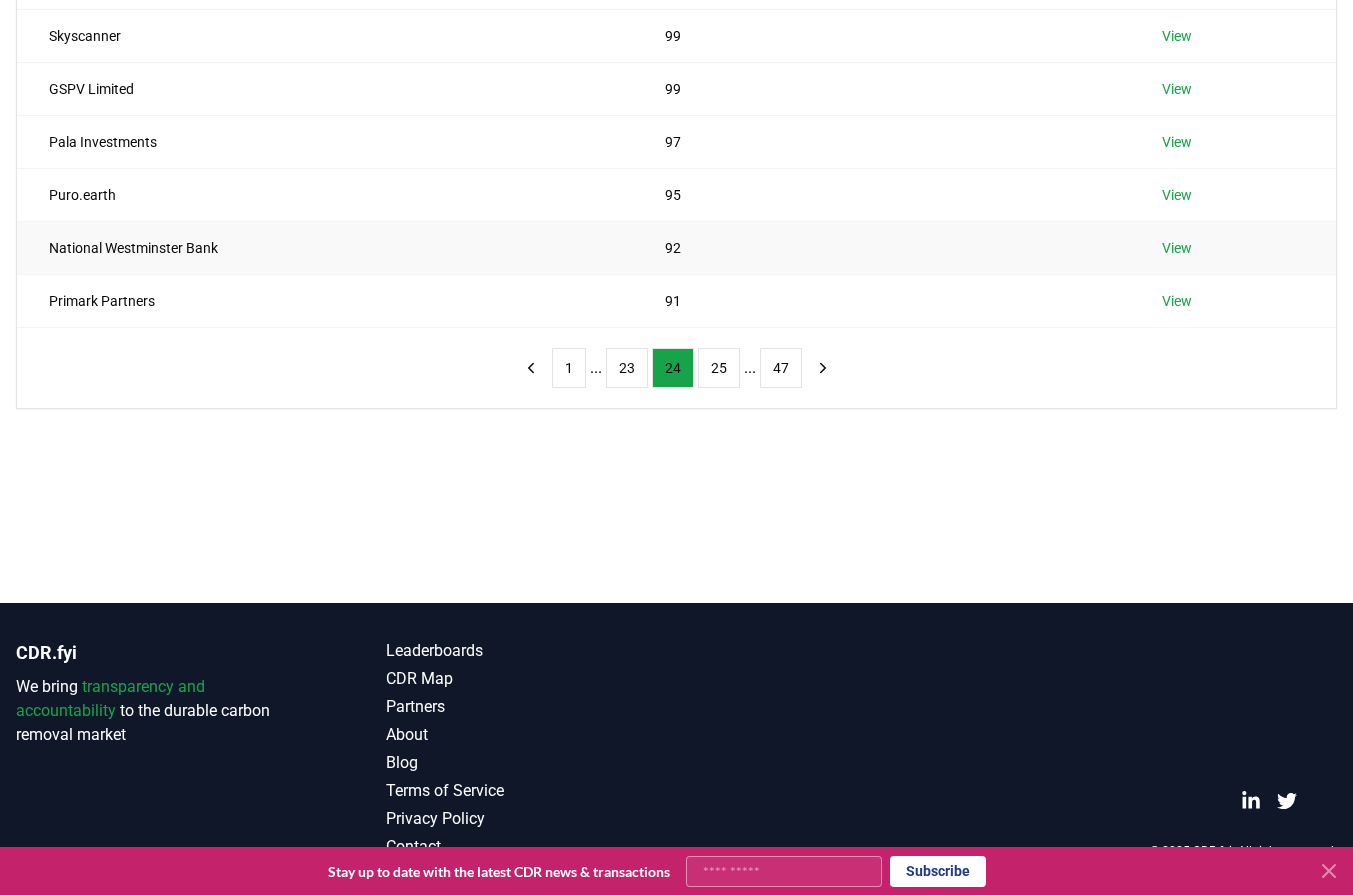 drag, startPoint x: 156, startPoint y: 385, endPoint x: 238, endPoint y: 270, distance: 141.24094 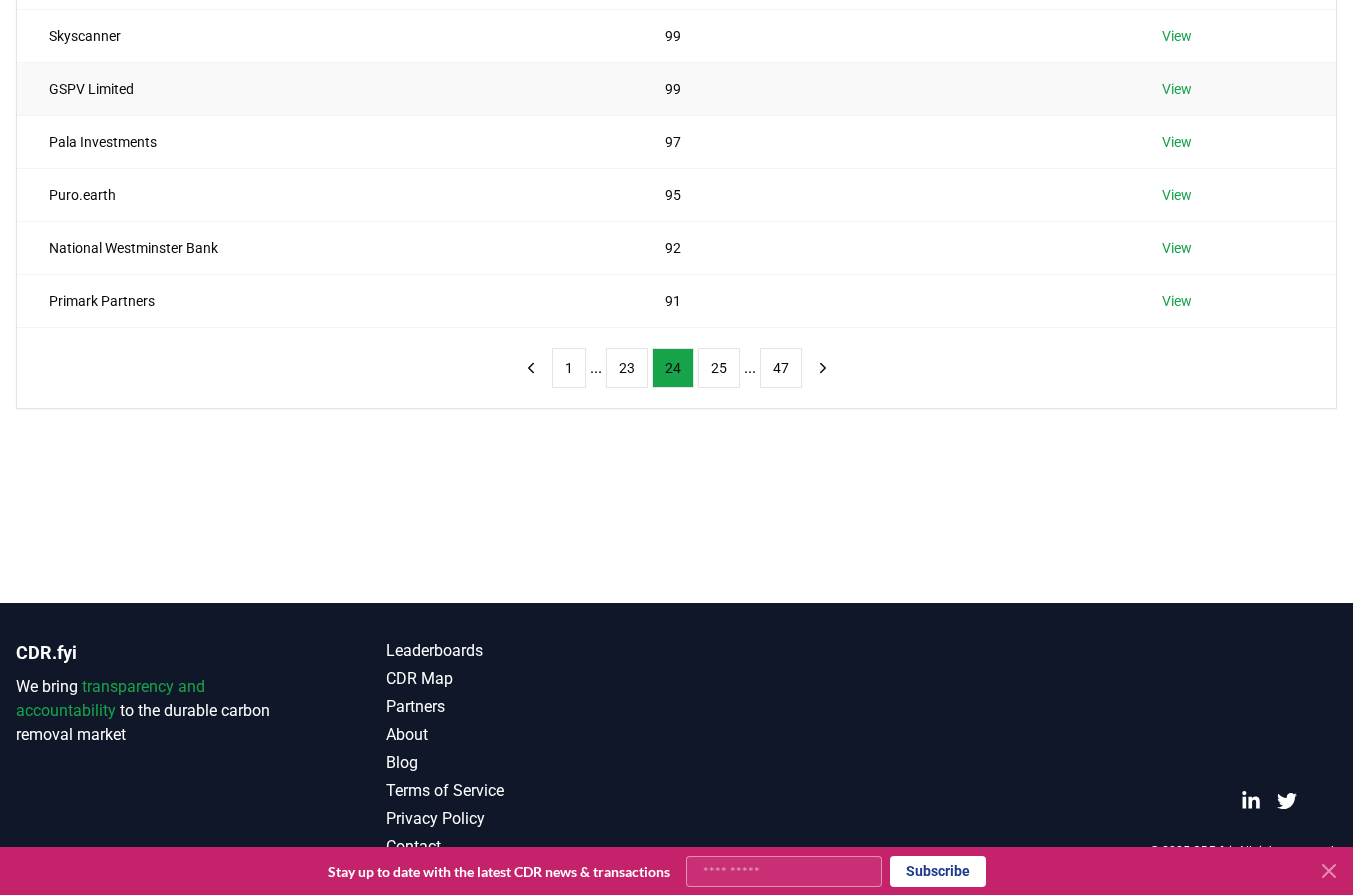 click on "GSPV Limited" at bounding box center (325, 88) 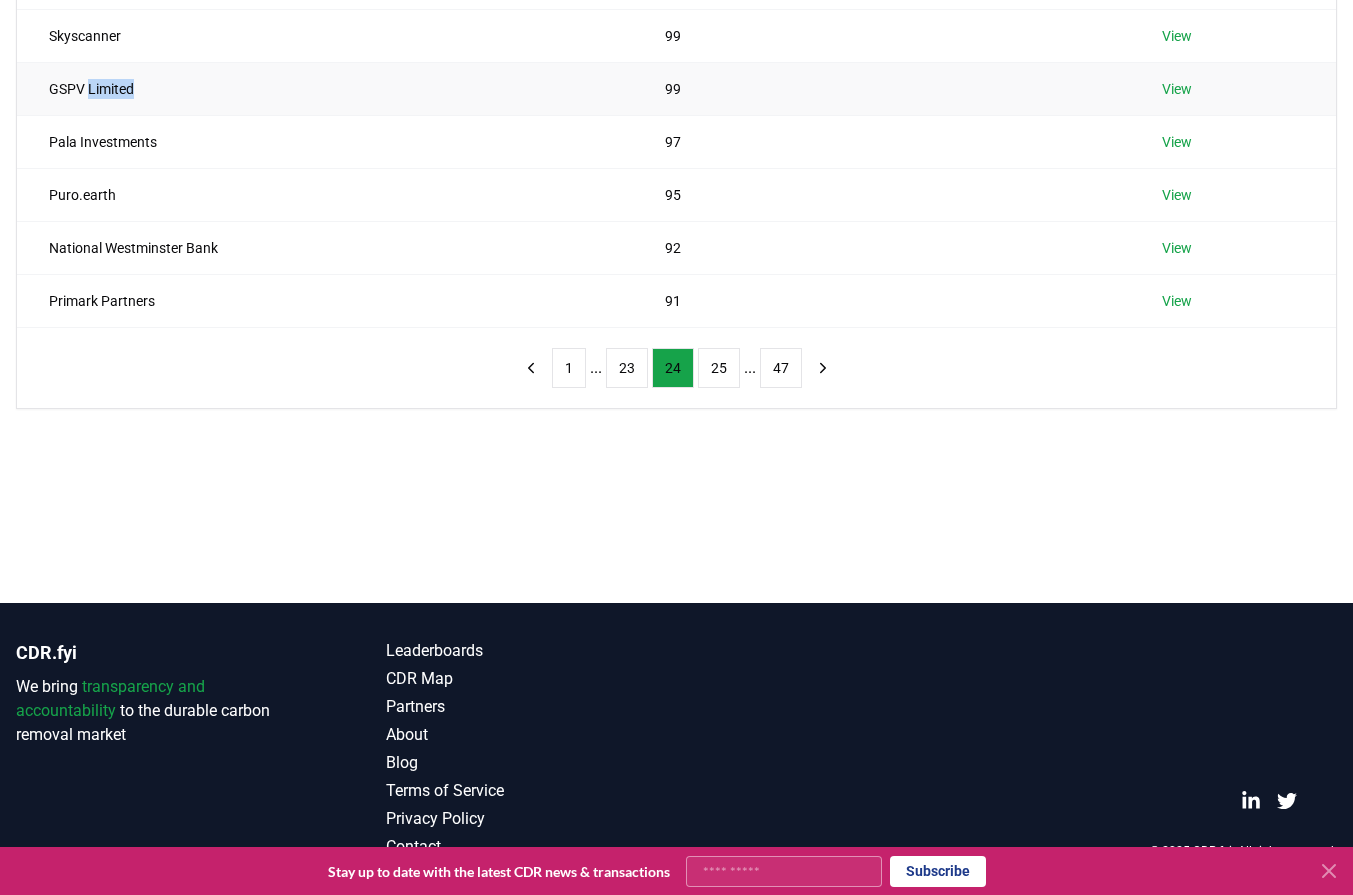 click on "GSPV Limited" at bounding box center [325, 88] 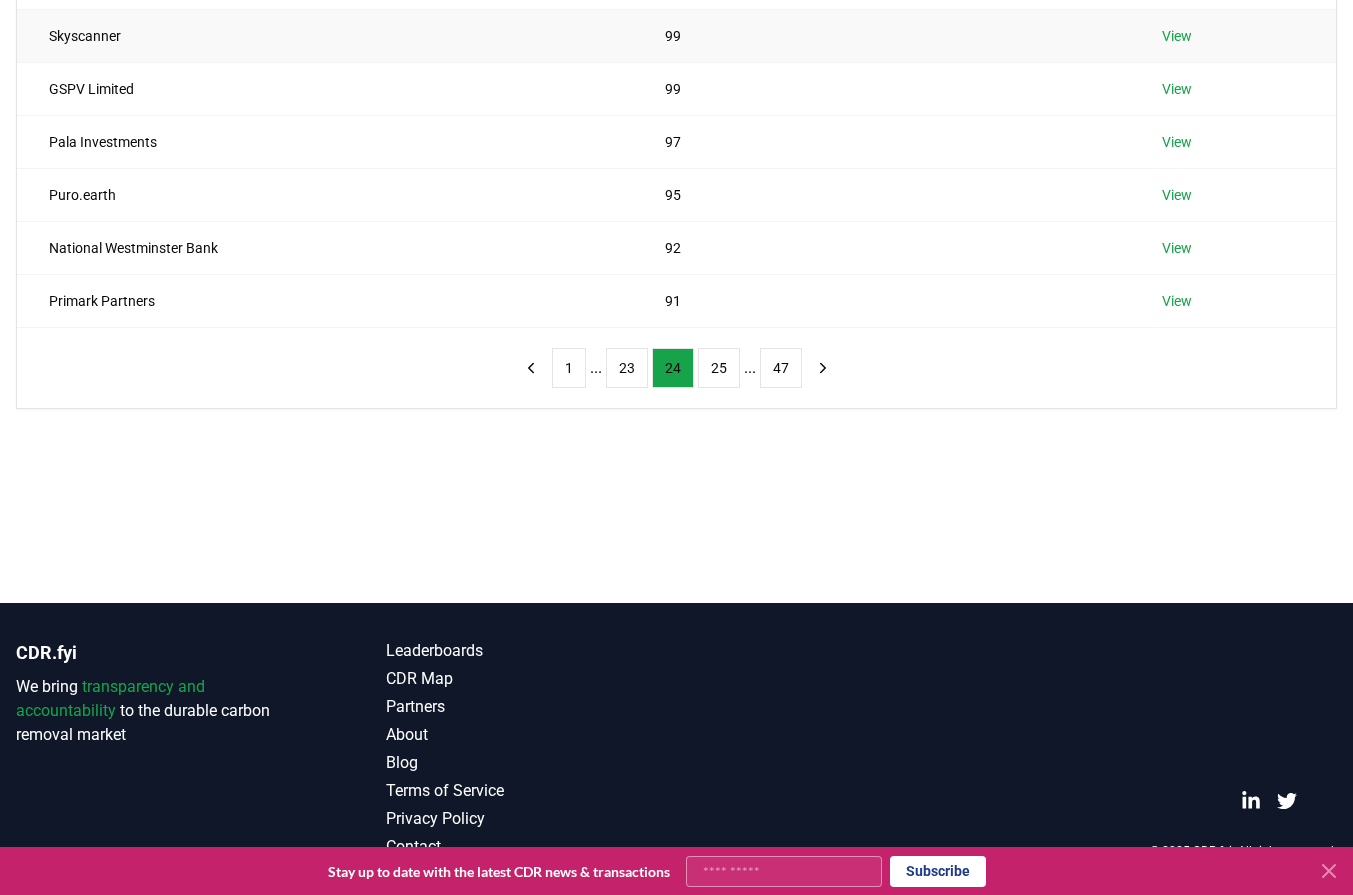 click on "Skyscanner" at bounding box center (325, 35) 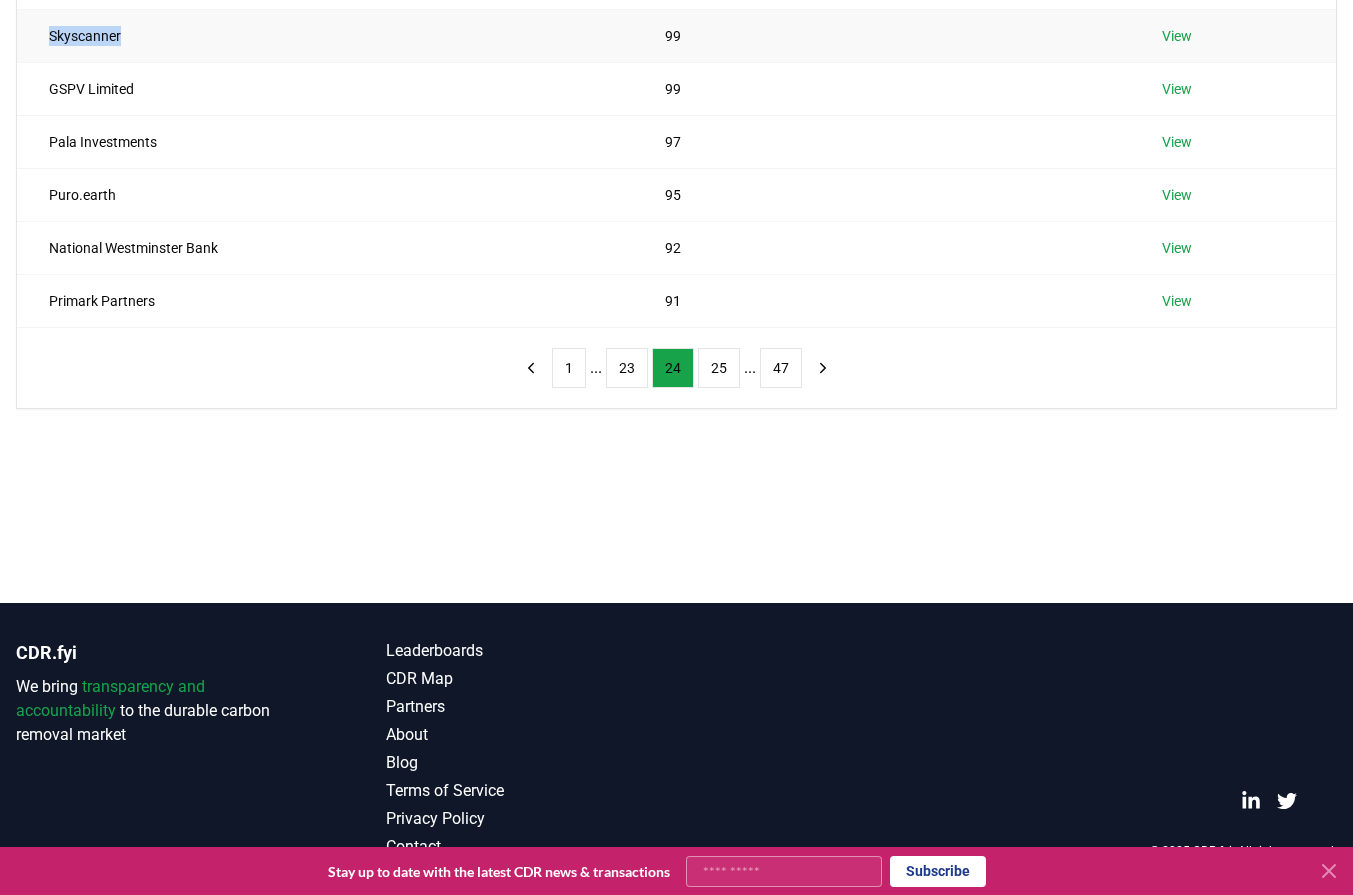 click on "Skyscanner" at bounding box center [325, 35] 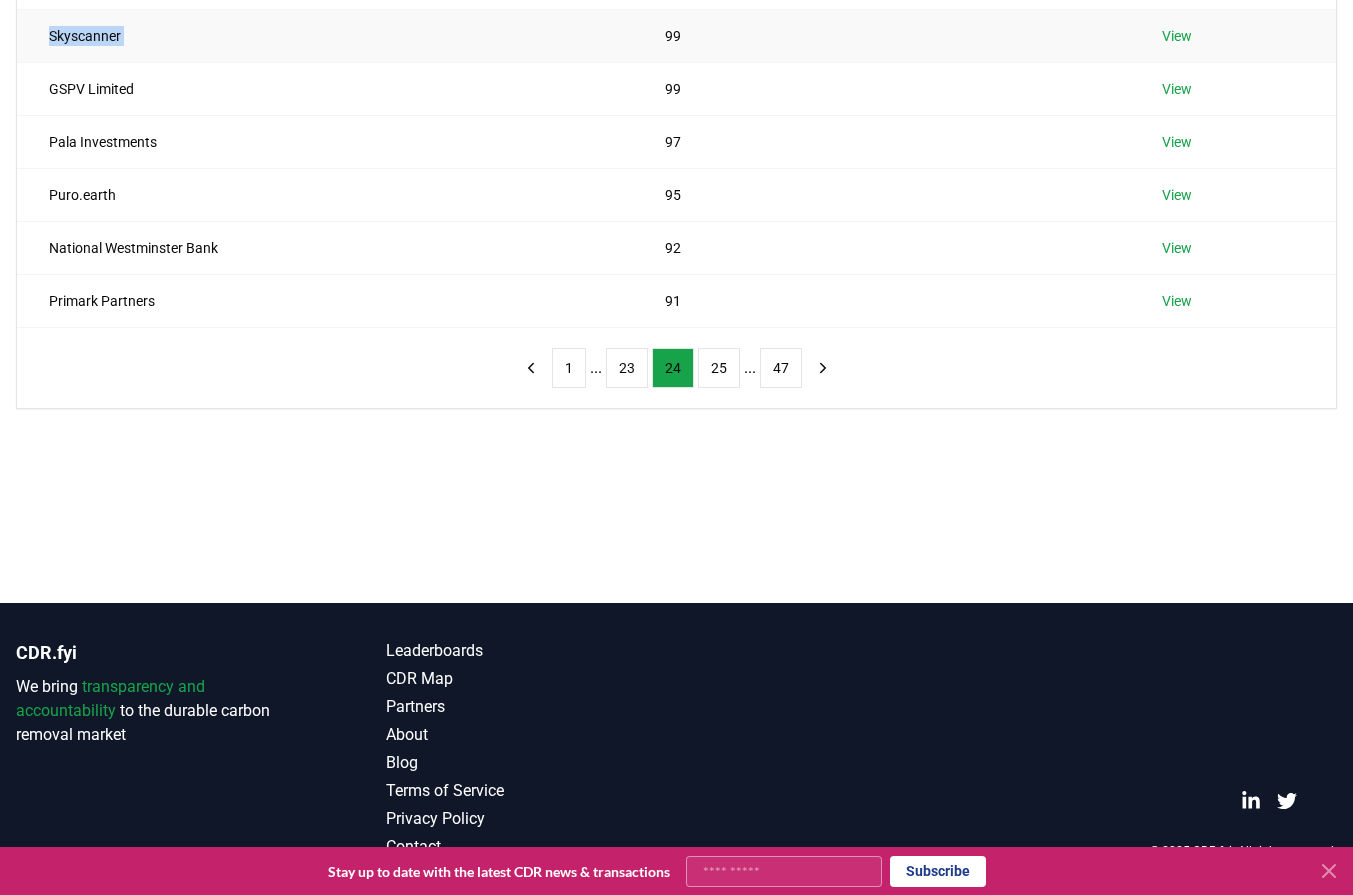 click on "Skyscanner" at bounding box center (325, 35) 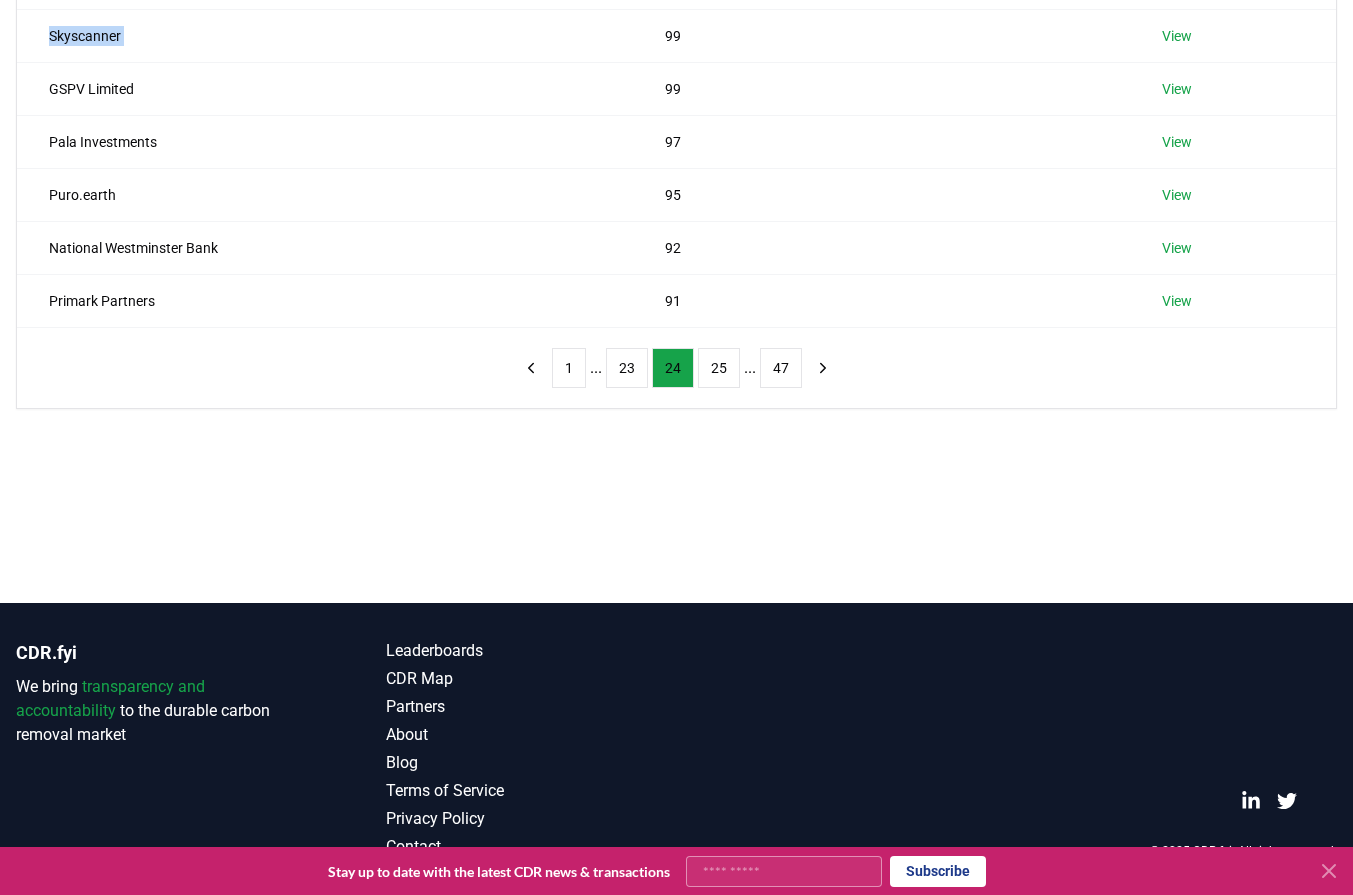drag, startPoint x: 86, startPoint y: 389, endPoint x: 109, endPoint y: 363, distance: 34.713108 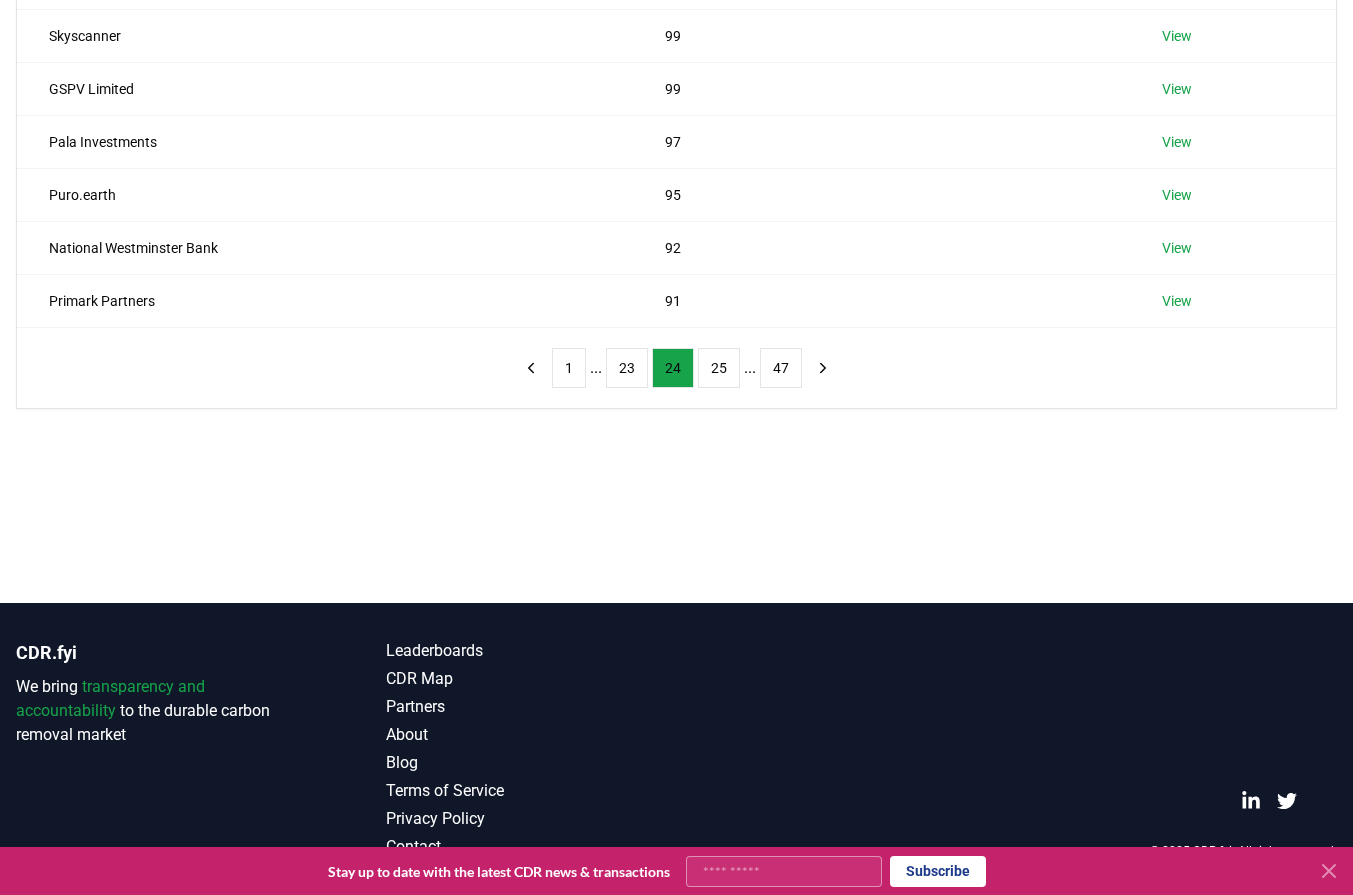 scroll, scrollTop: 0, scrollLeft: 0, axis: both 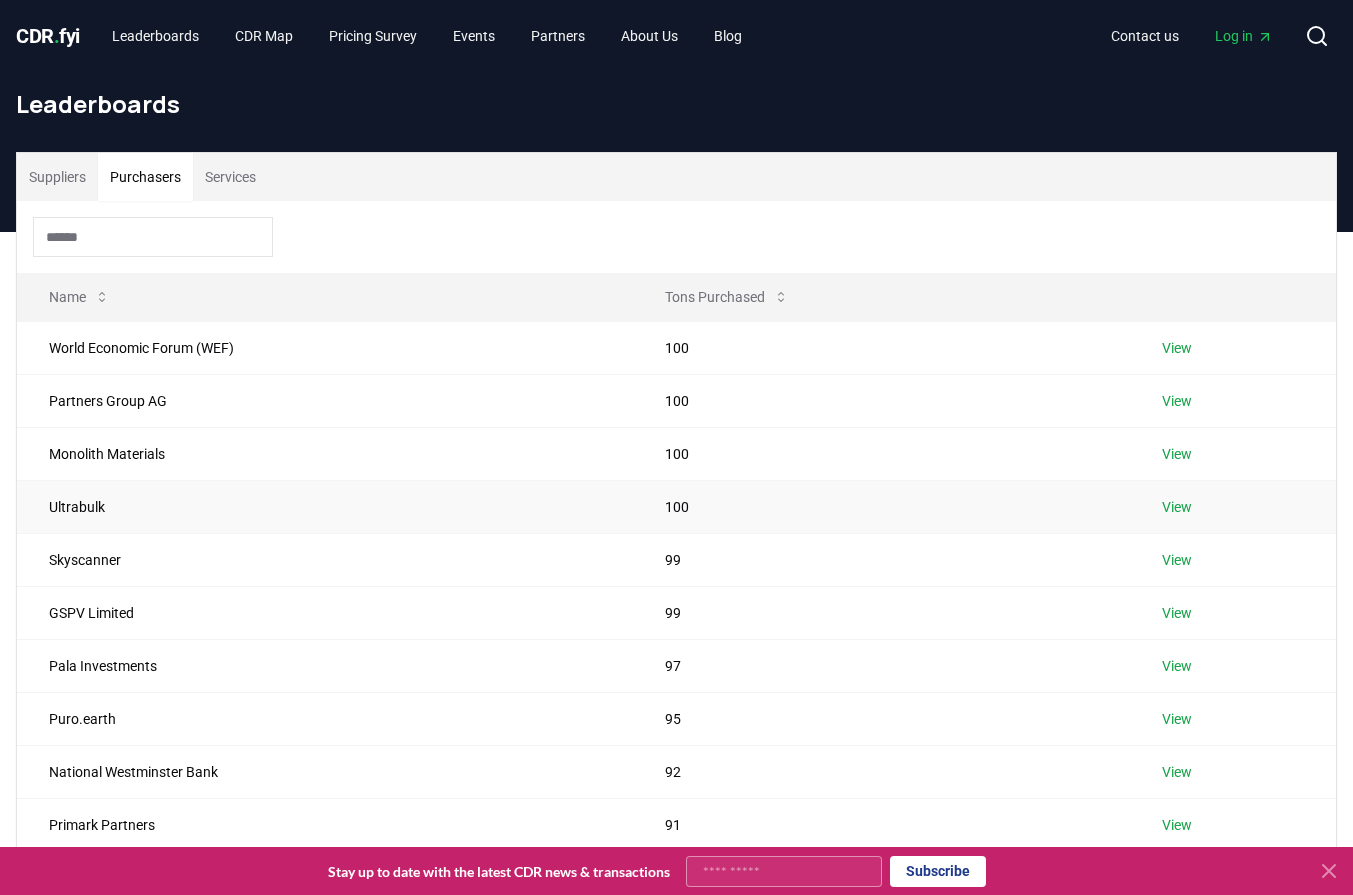 click on "Ultrabulk" at bounding box center [325, 506] 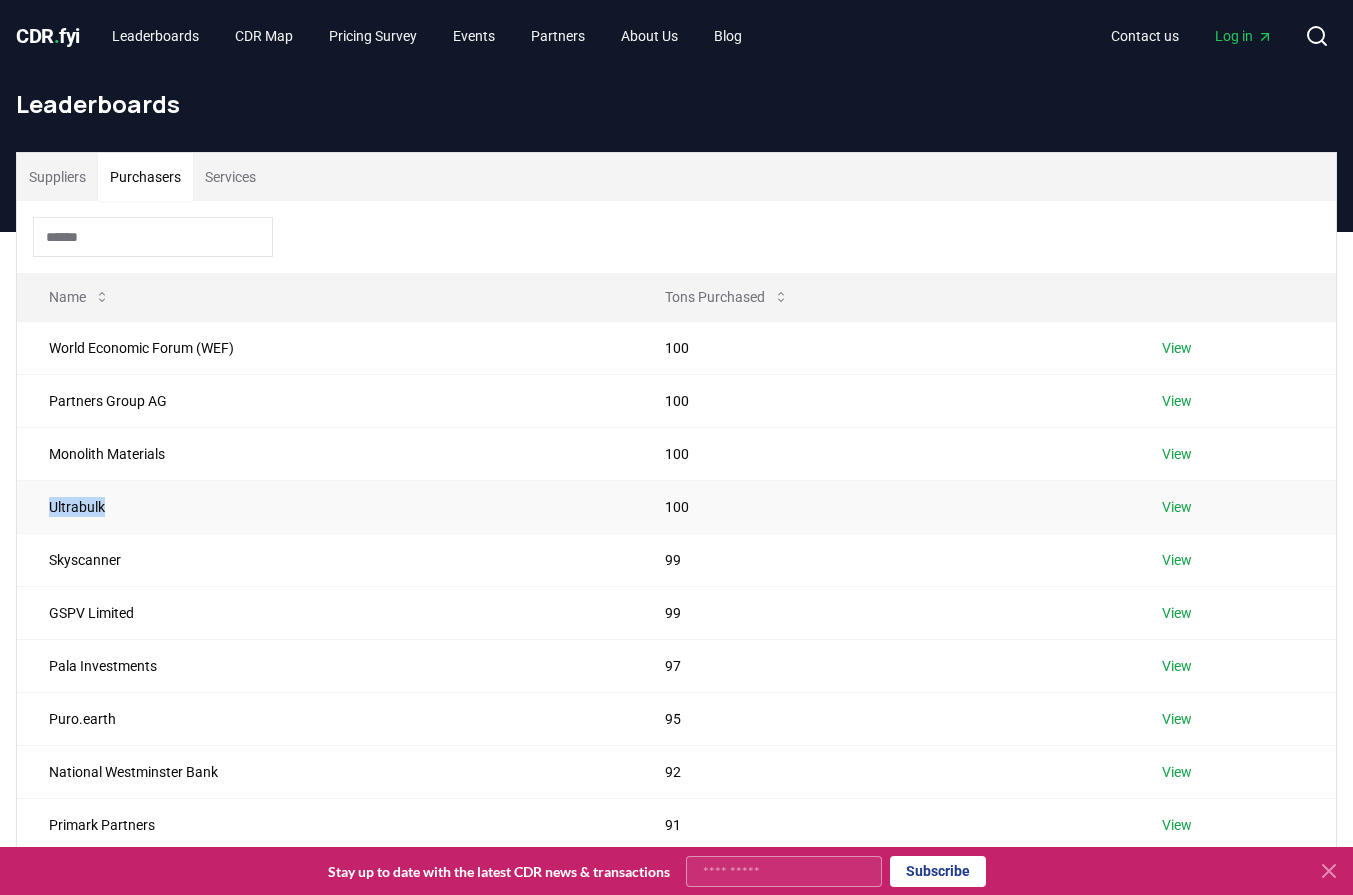 click on "Ultrabulk" at bounding box center [325, 506] 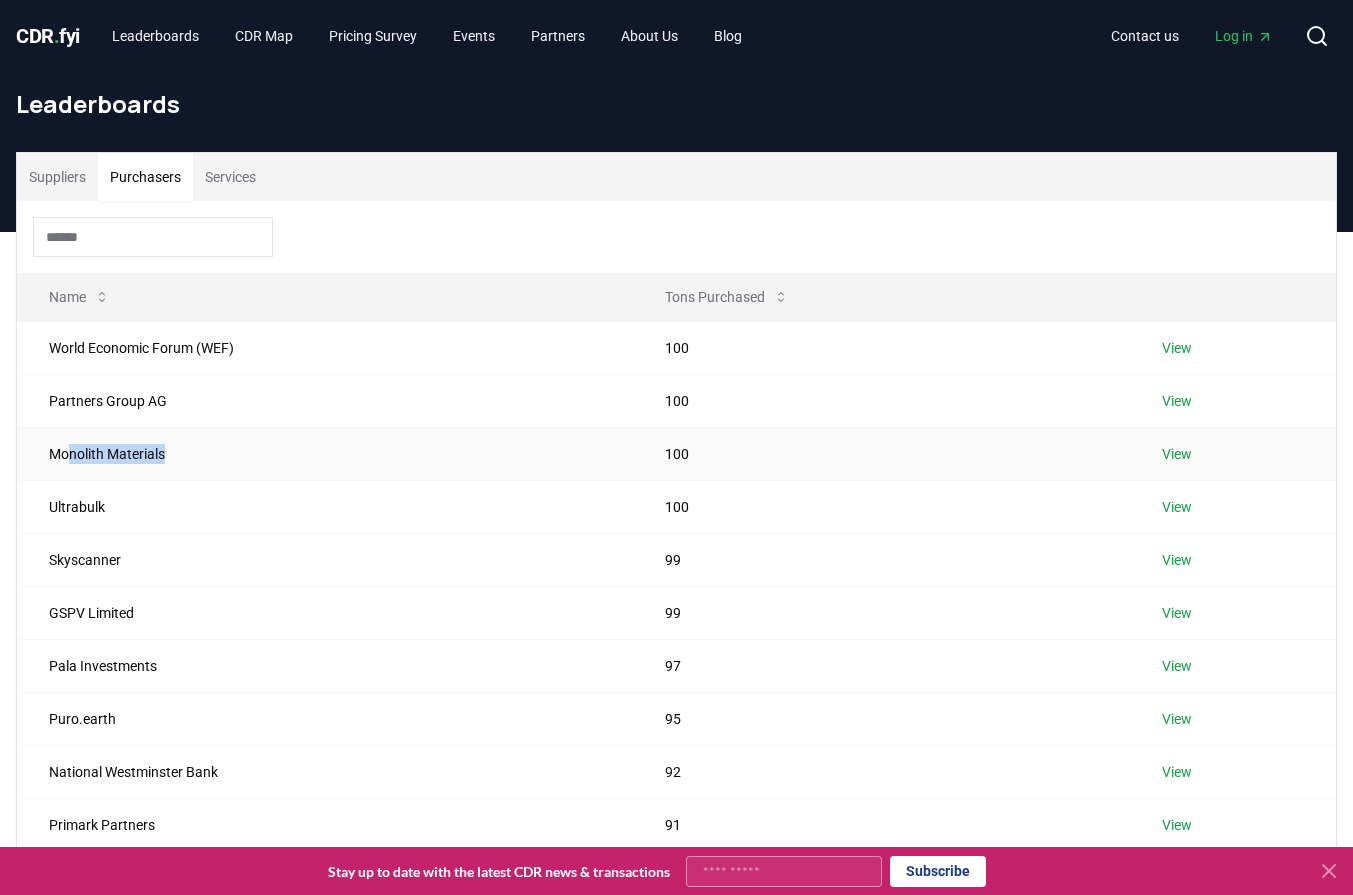 drag, startPoint x: 177, startPoint y: 453, endPoint x: 69, endPoint y: 438, distance: 109.03669 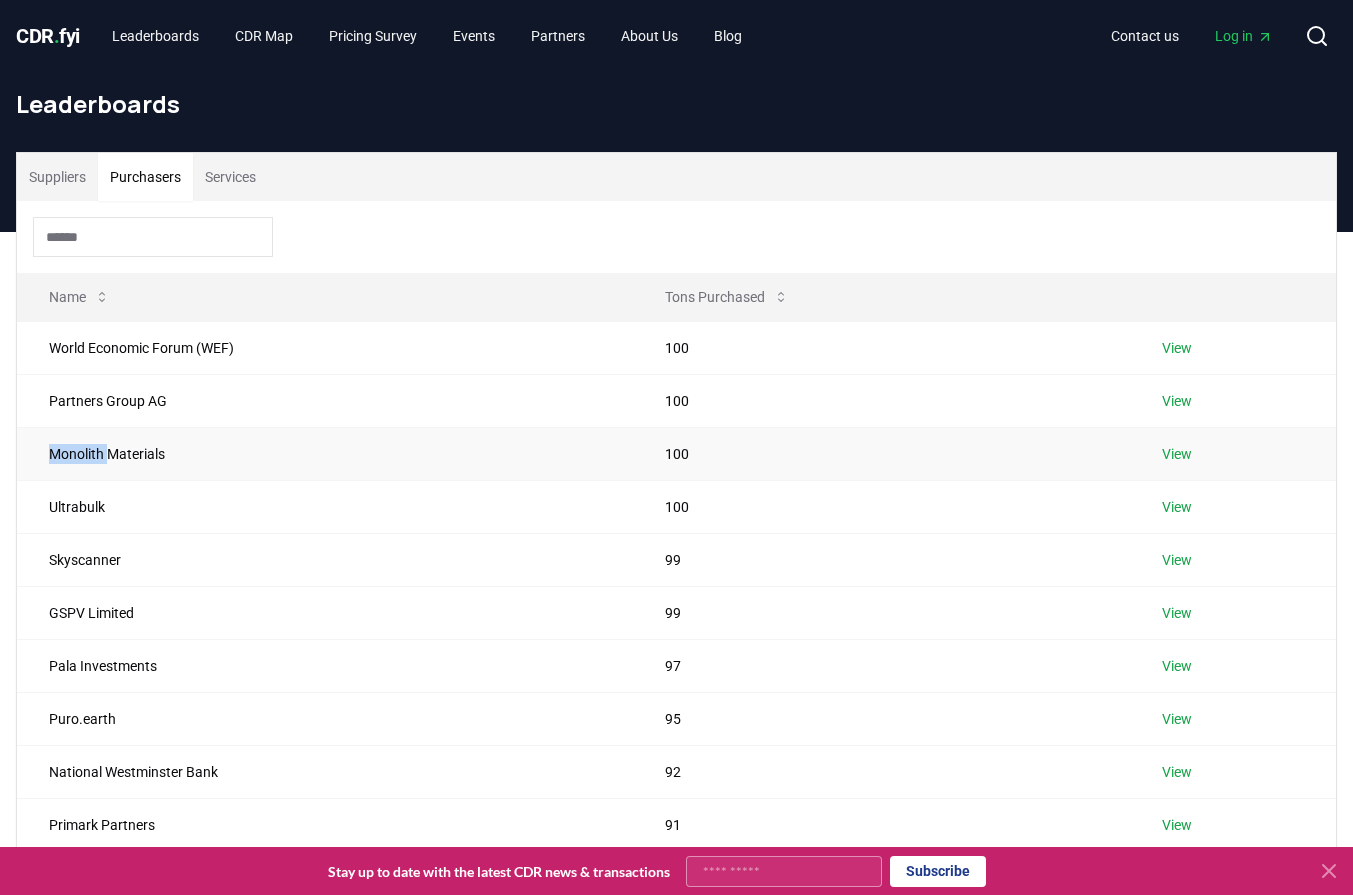 click on "Monolith Materials" at bounding box center [325, 453] 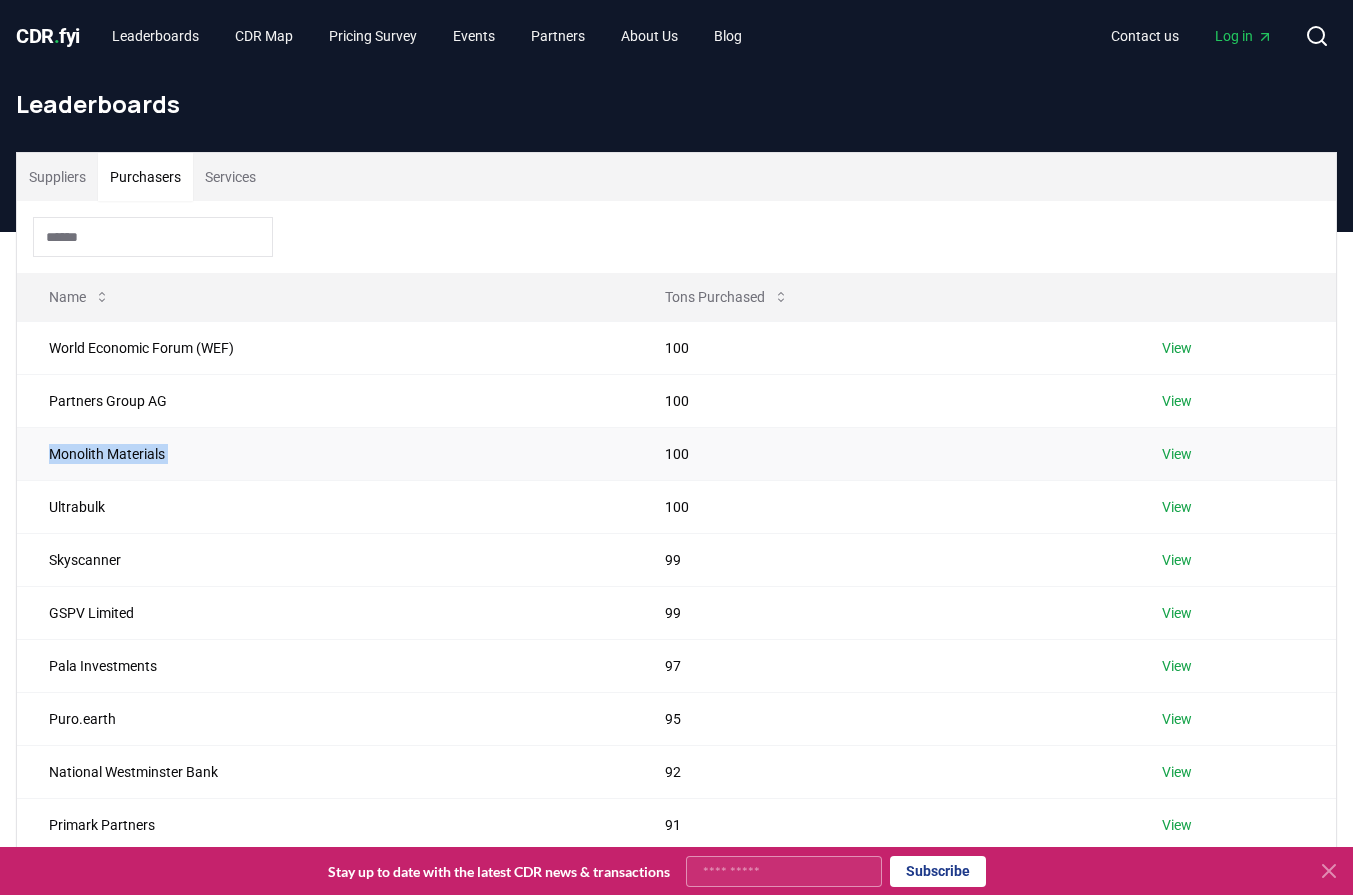 click on "Monolith Materials" at bounding box center [325, 453] 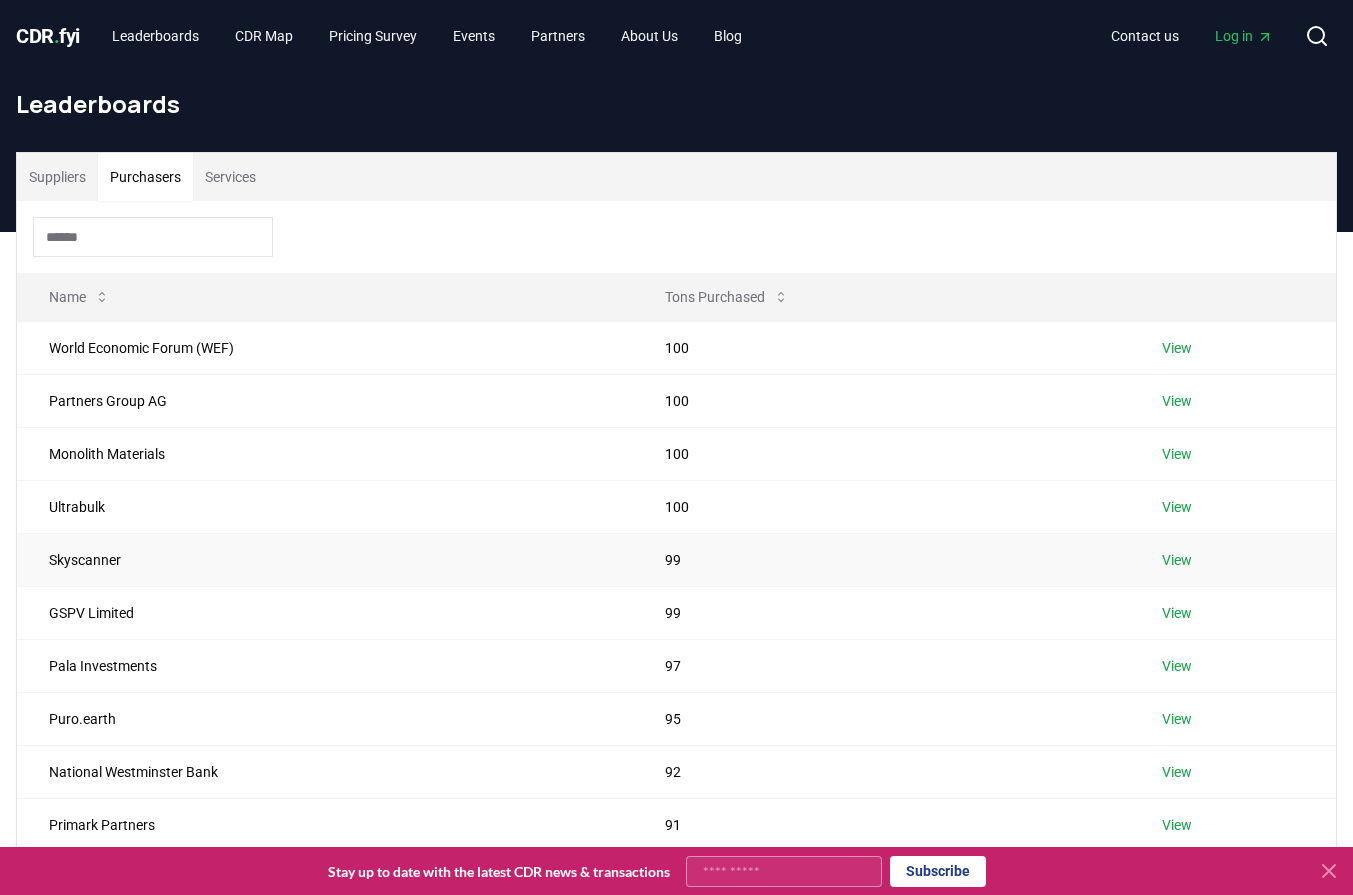 click on "Skyscanner" at bounding box center (325, 559) 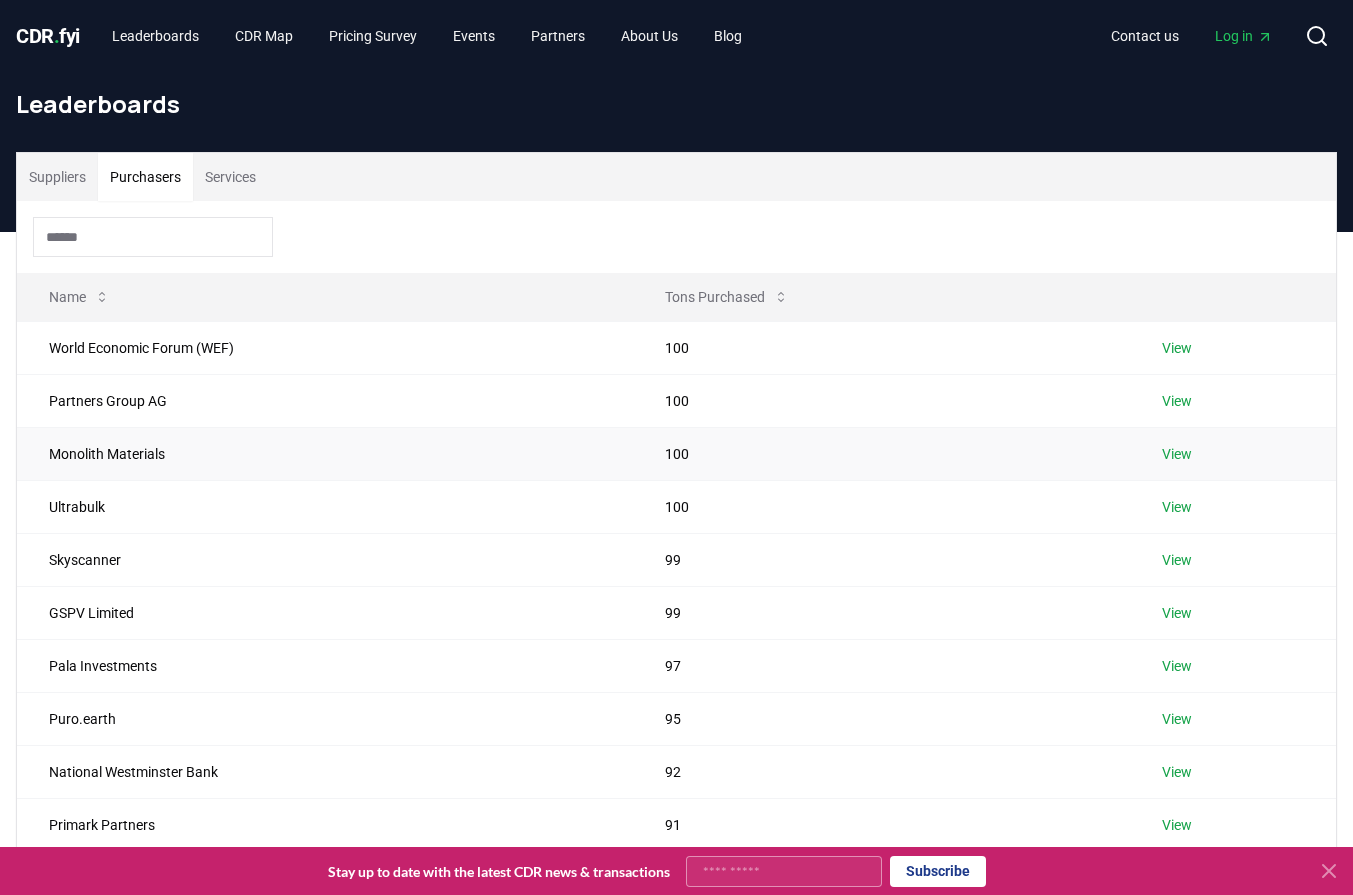 click on "Monolith Materials" at bounding box center (325, 453) 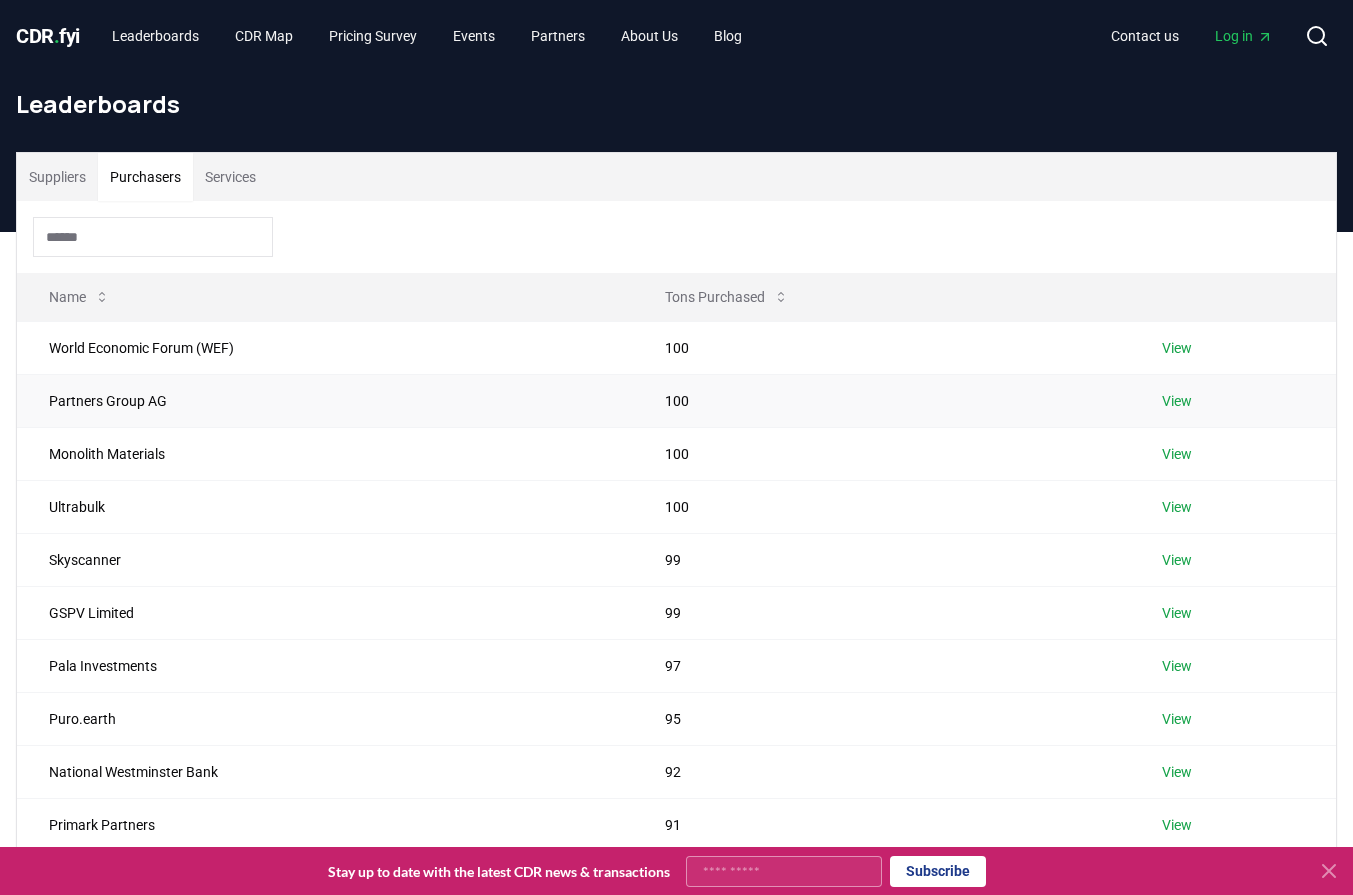 click on "Partners Group AG" at bounding box center (325, 400) 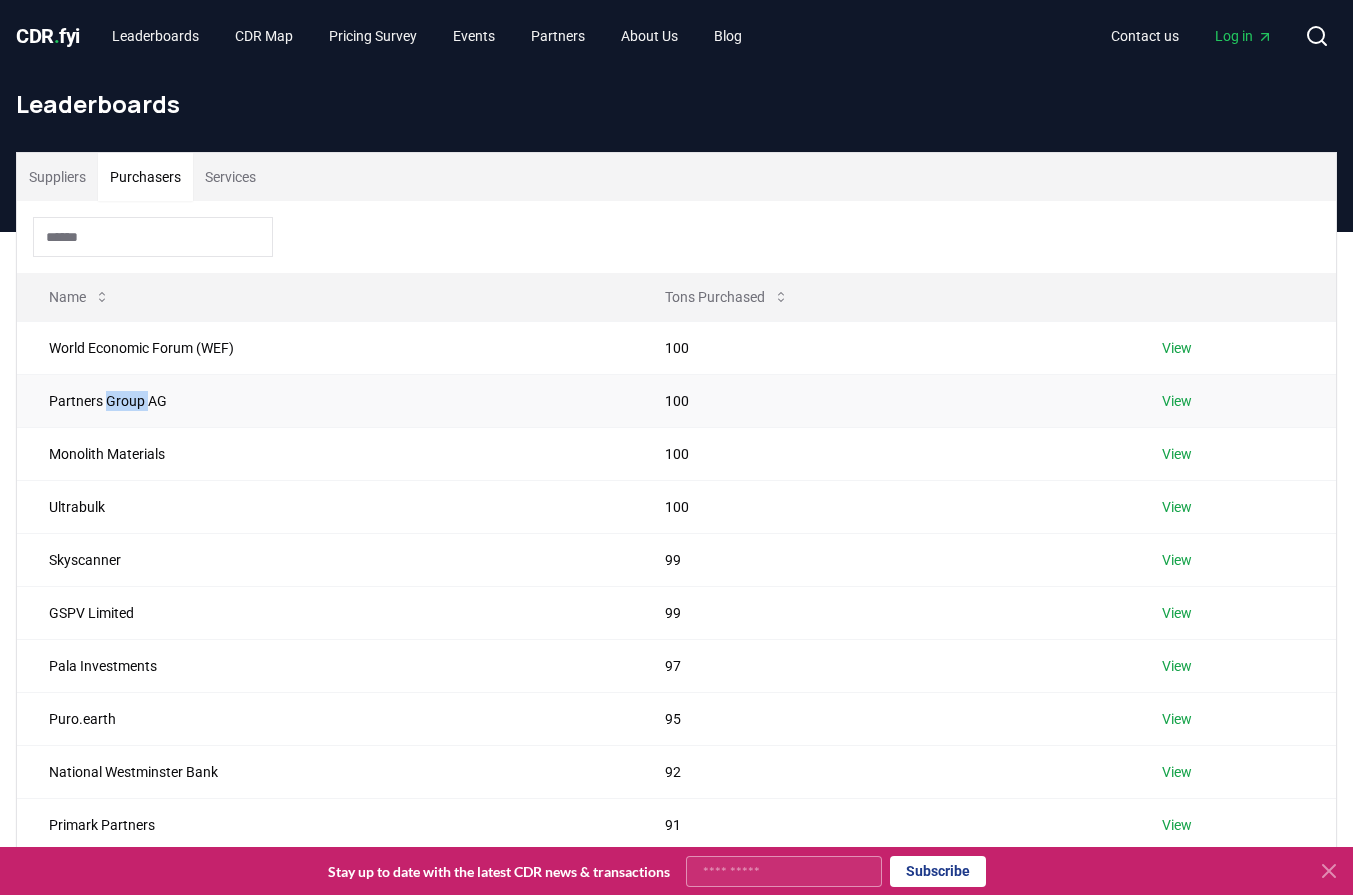 click on "Partners Group AG" at bounding box center [325, 400] 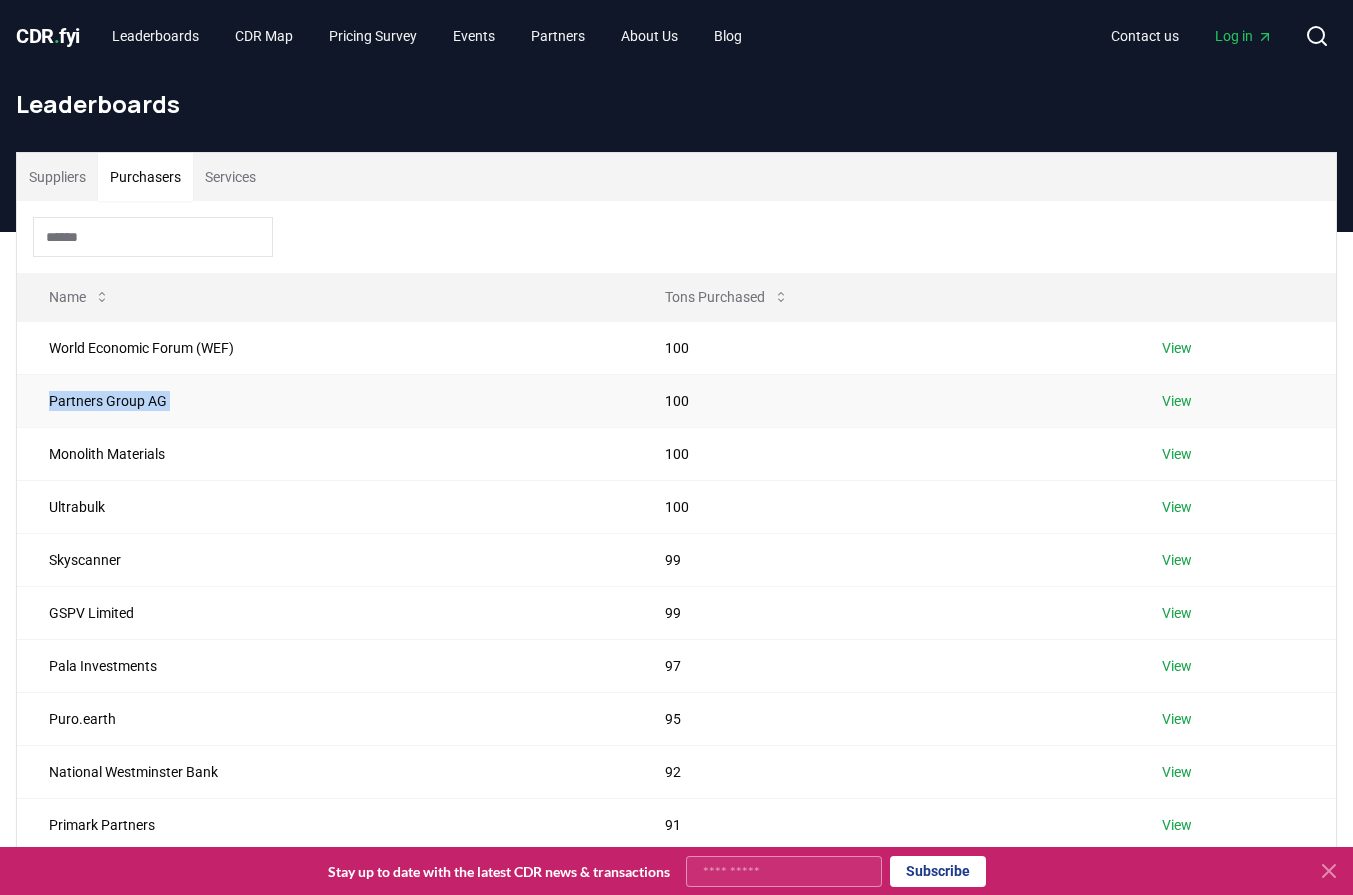 click on "Partners Group AG" at bounding box center (325, 400) 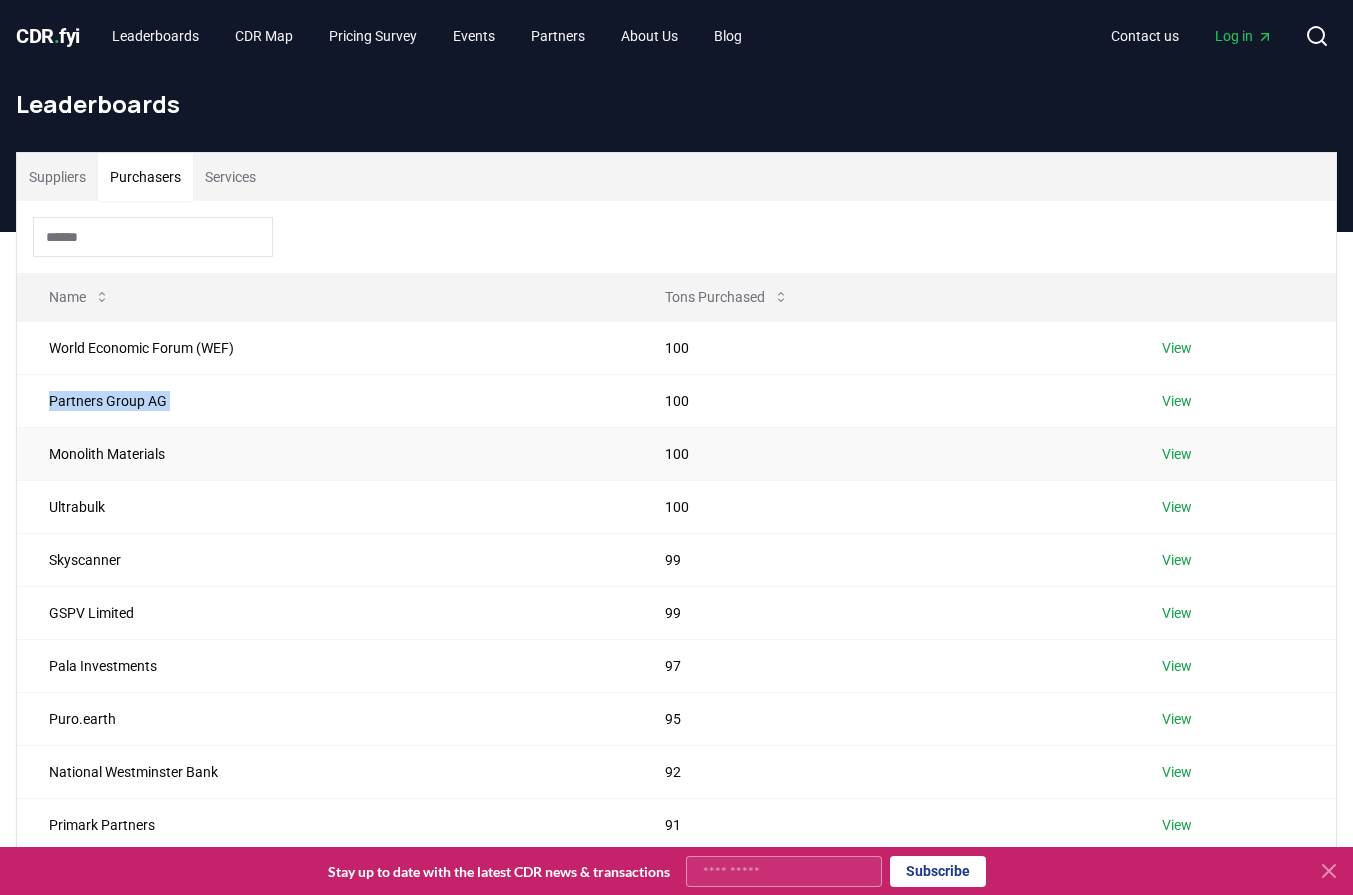drag, startPoint x: 112, startPoint y: 454, endPoint x: 176, endPoint y: 461, distance: 64.381676 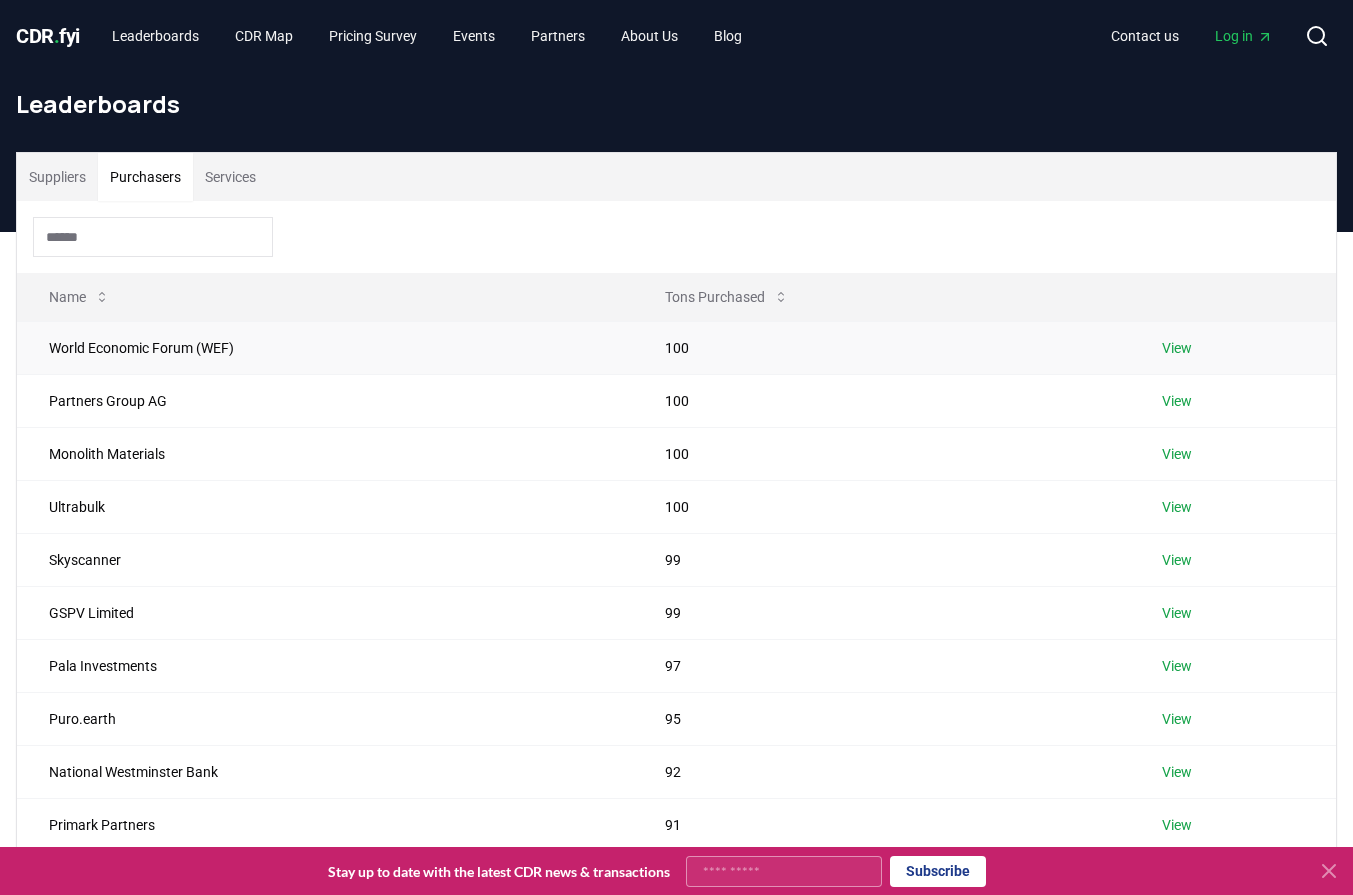 click on "World Economic Forum (WEF)" at bounding box center (325, 347) 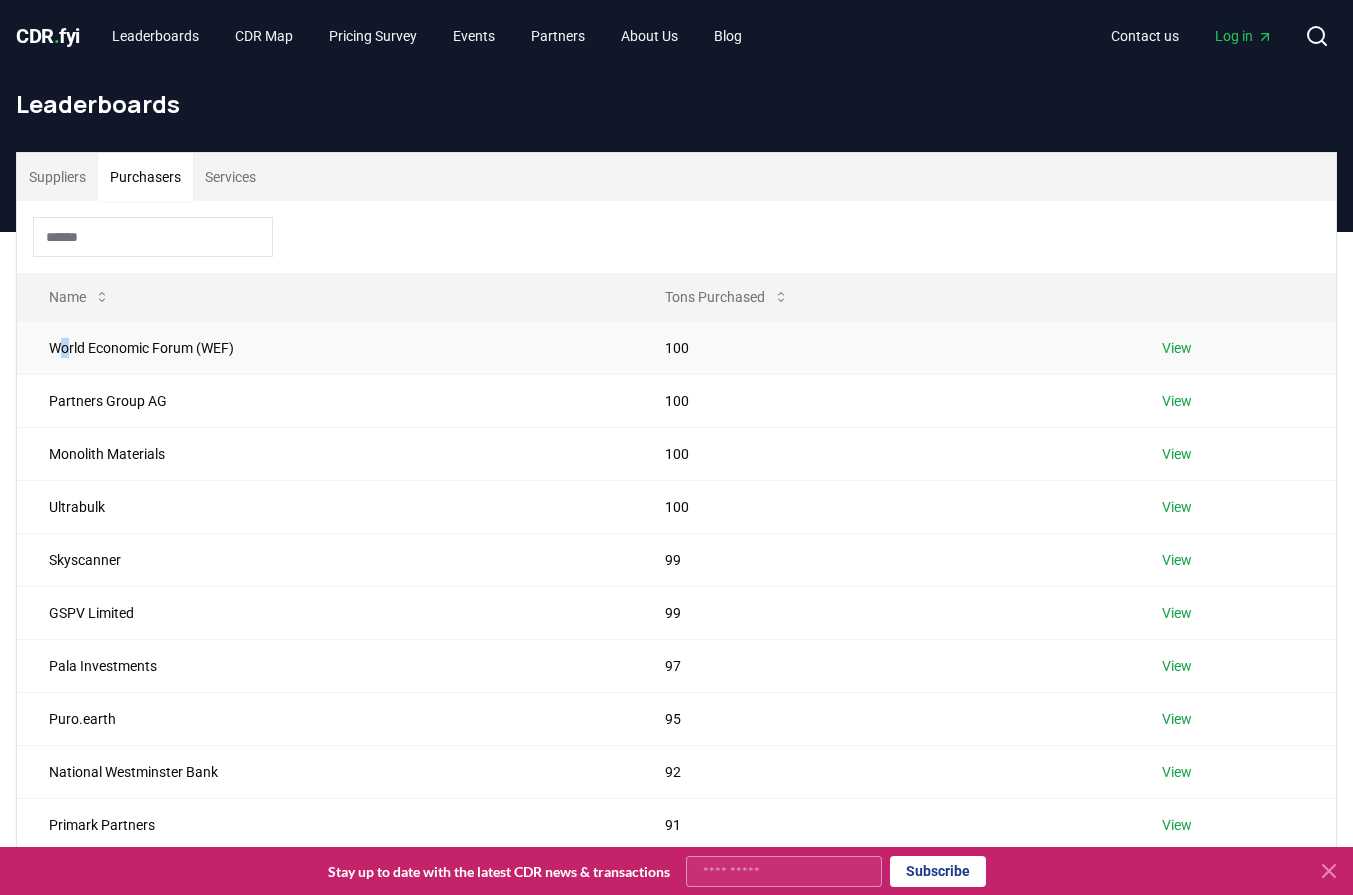 click on "World Economic Forum (WEF)" at bounding box center (325, 347) 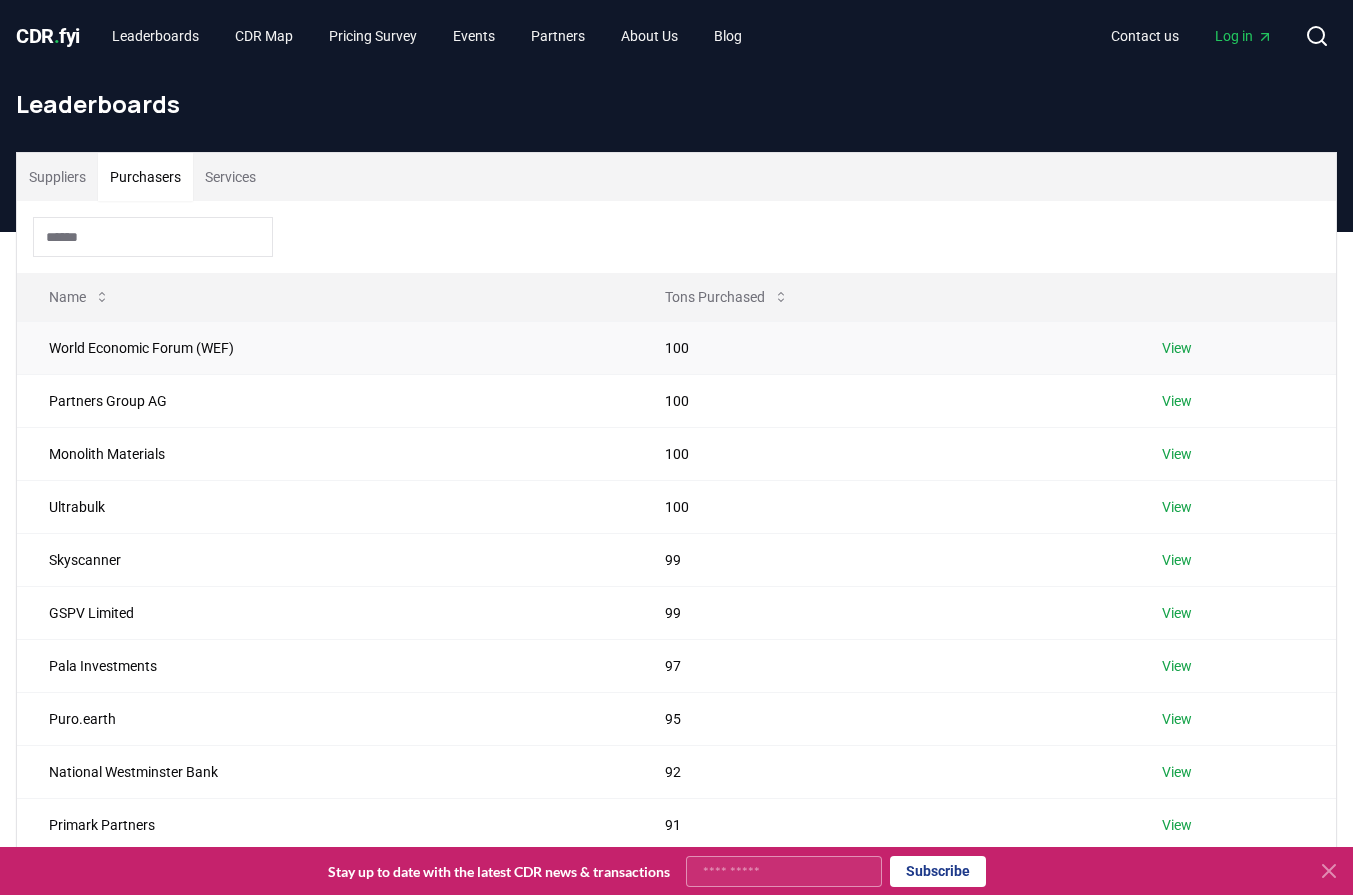 click on "World Economic Forum (WEF)" at bounding box center [325, 347] 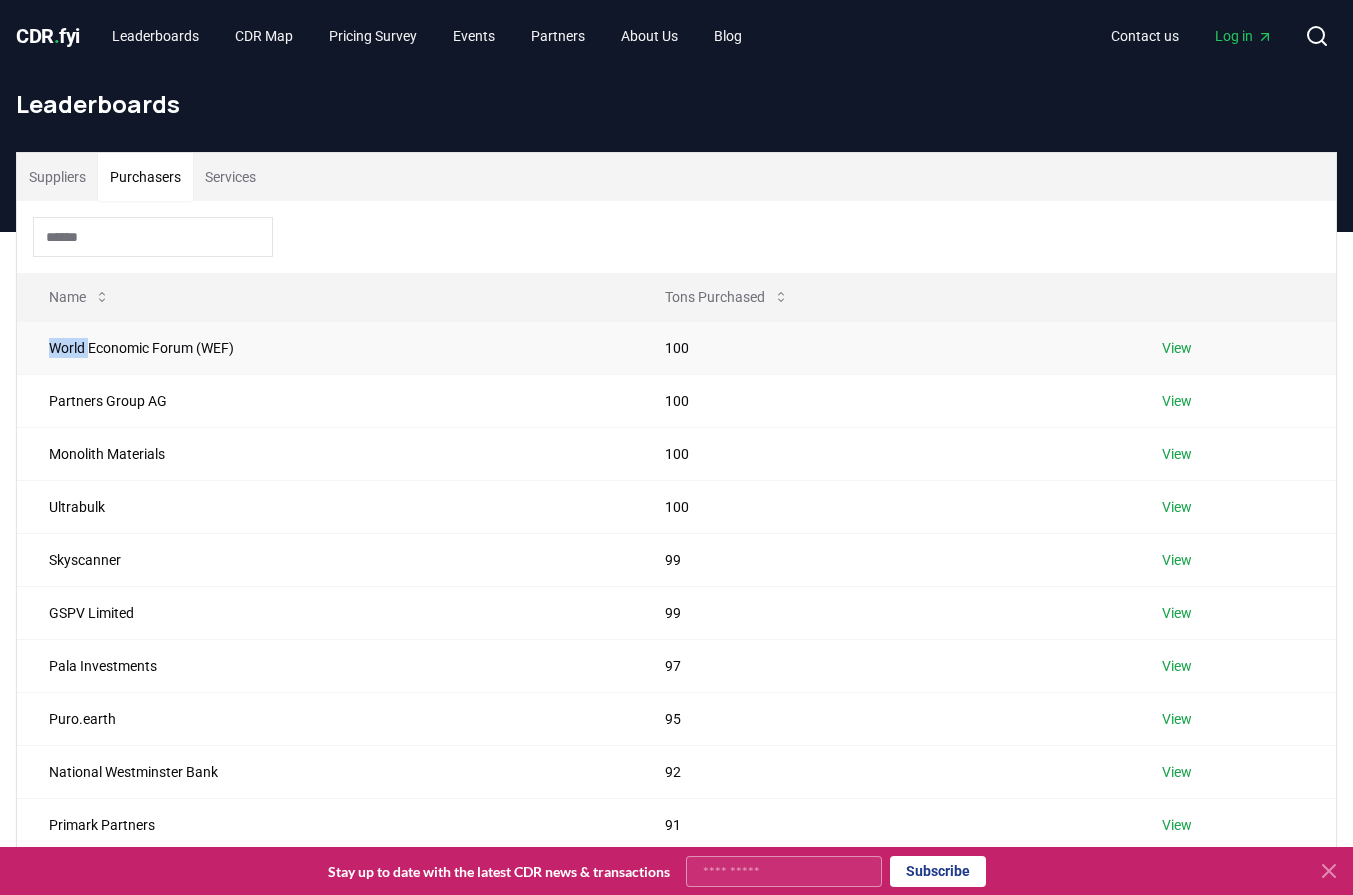 click on "World Economic Forum (WEF)" at bounding box center [325, 347] 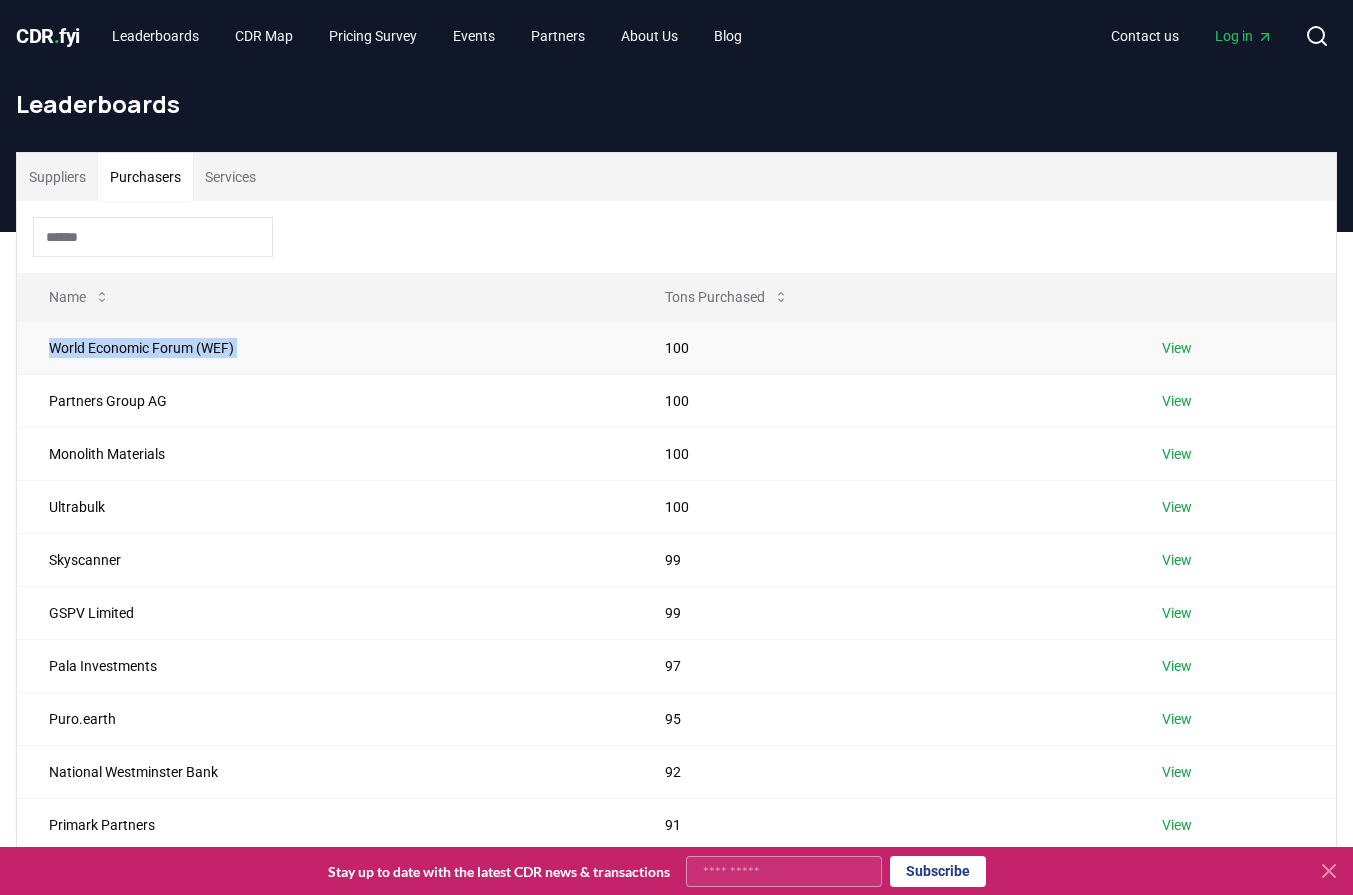 click on "World Economic Forum (WEF)" at bounding box center (325, 347) 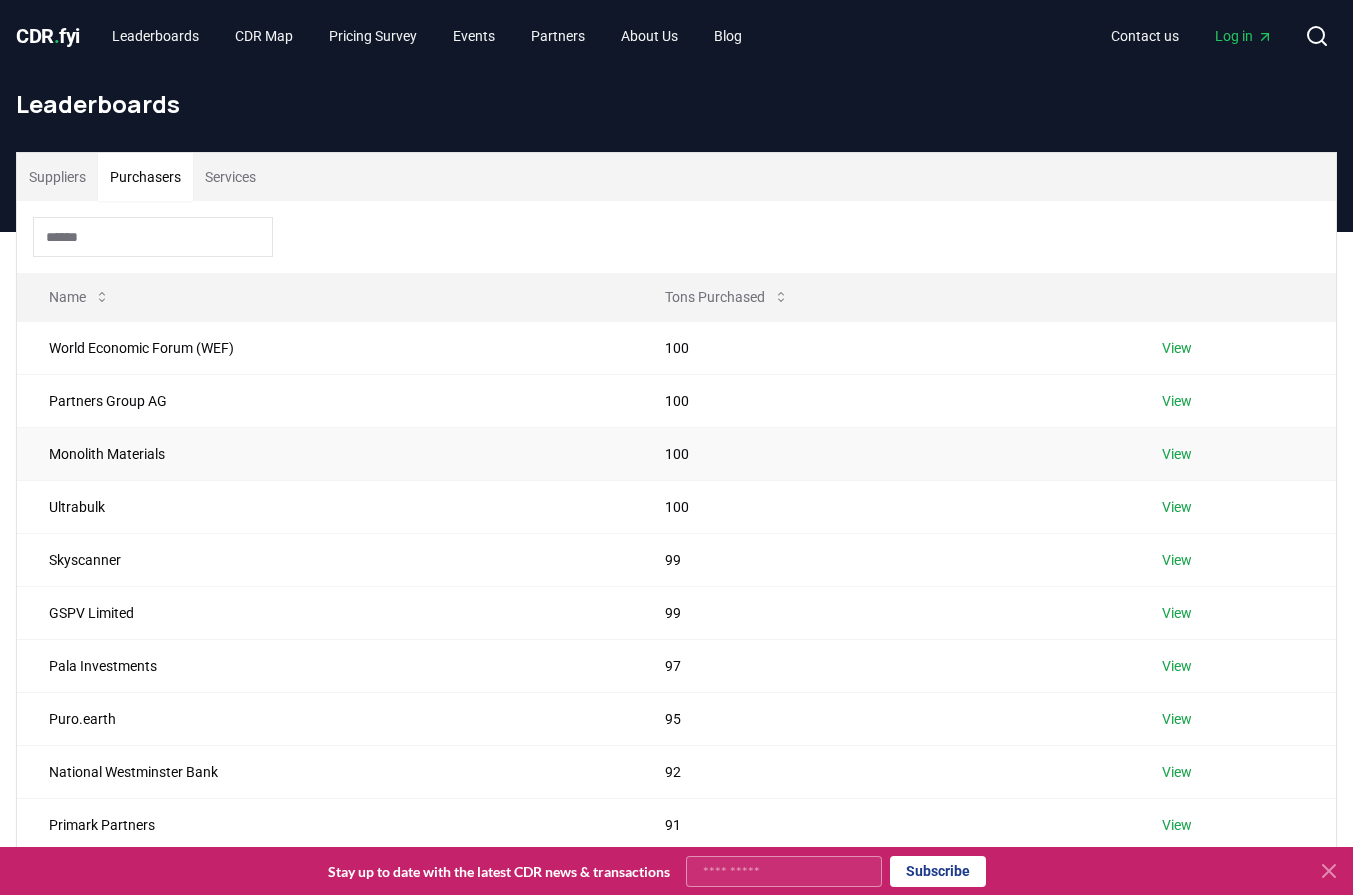 click on "Monolith Materials" at bounding box center (325, 453) 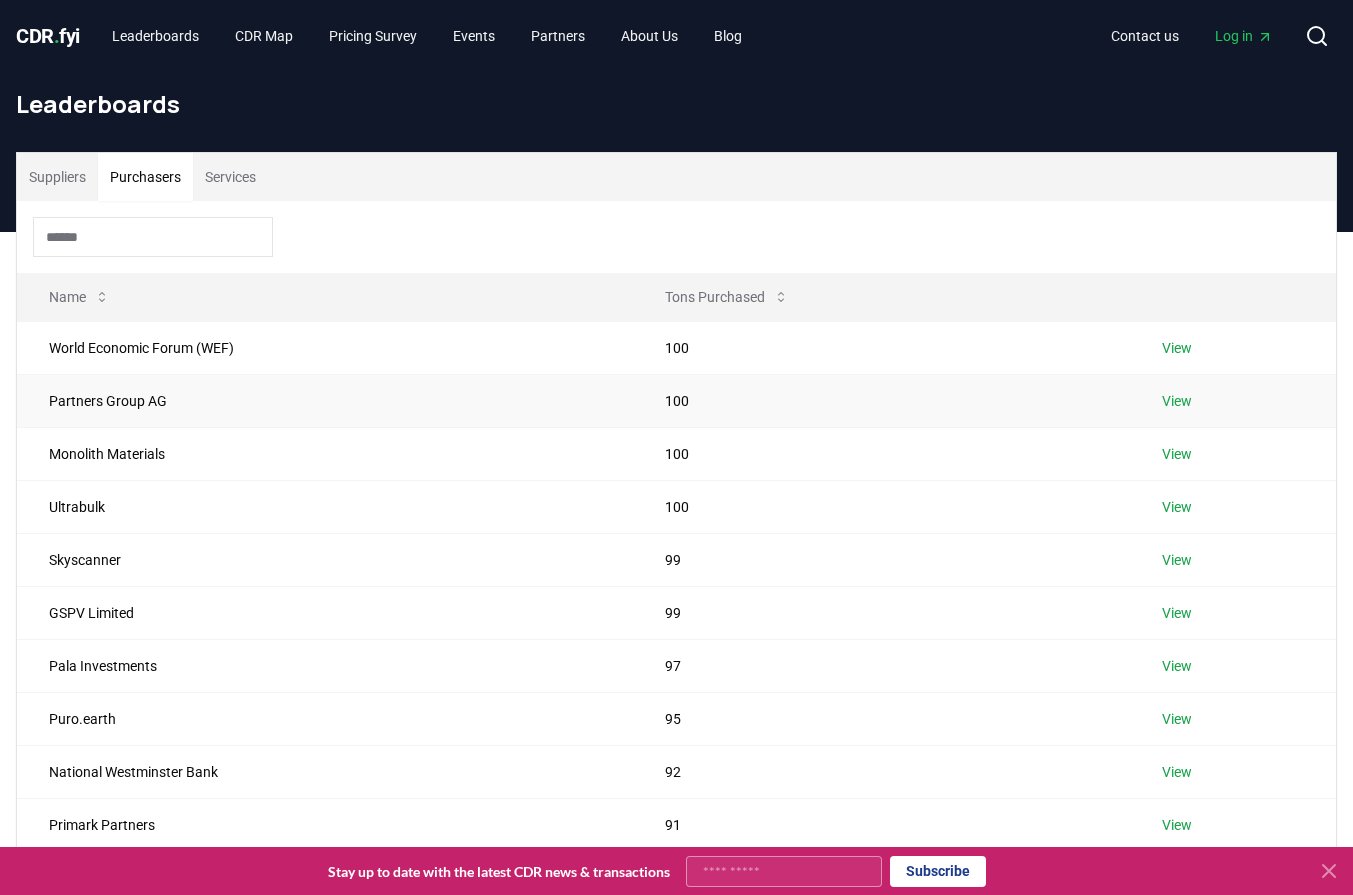 drag, startPoint x: 142, startPoint y: 460, endPoint x: 113, endPoint y: 413, distance: 55.226807 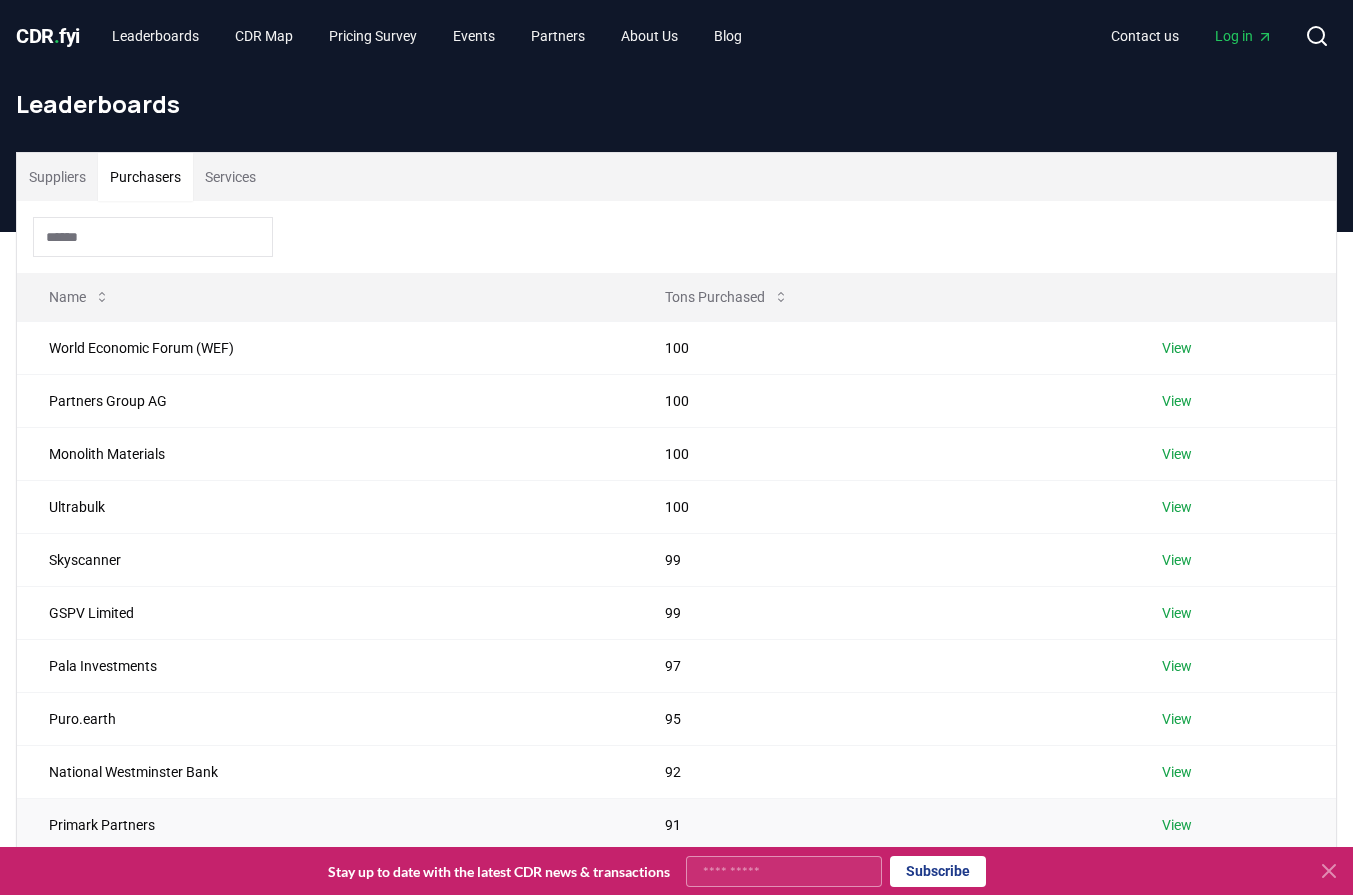 scroll, scrollTop: 524, scrollLeft: 0, axis: vertical 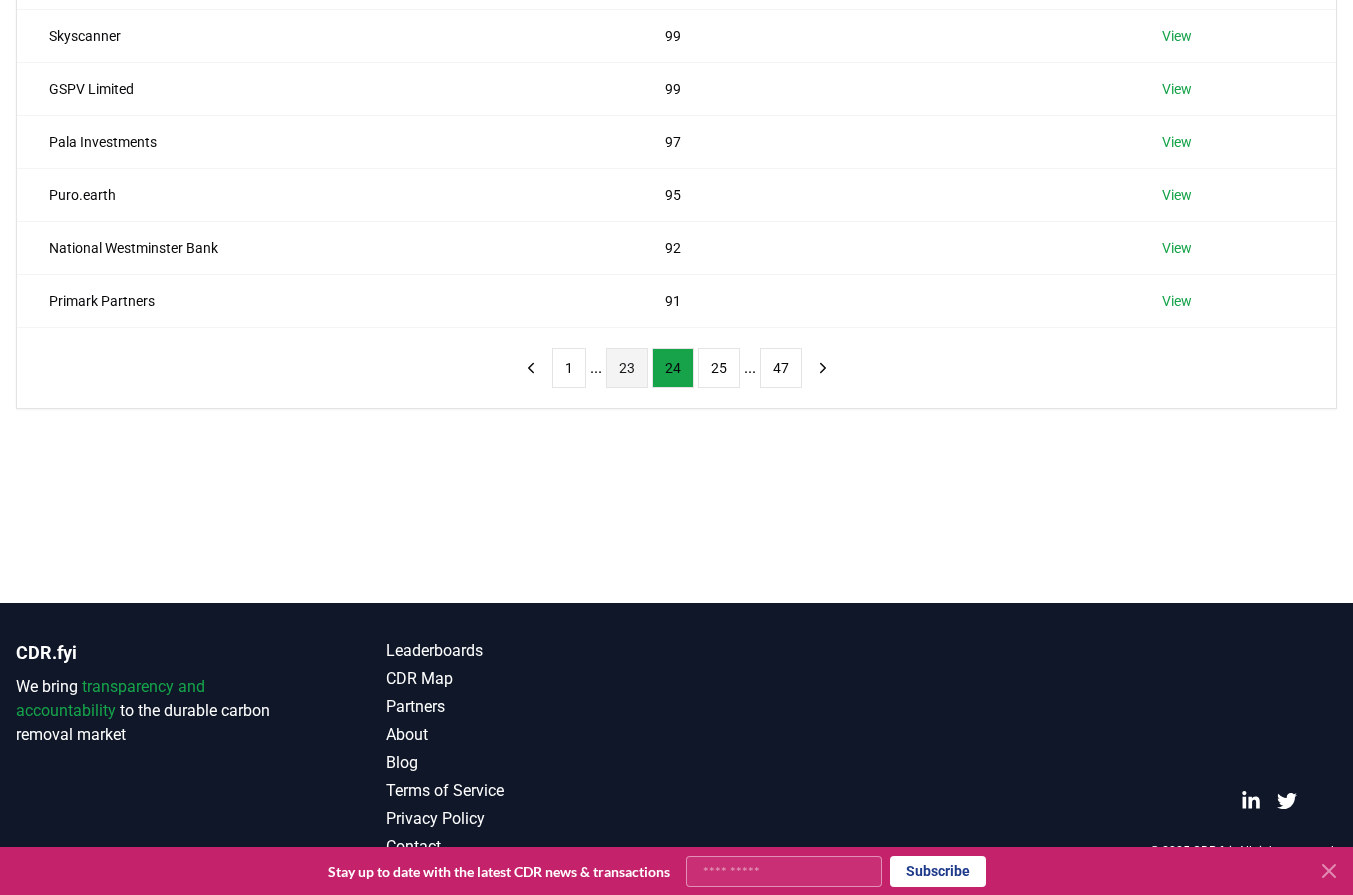 click on "23" at bounding box center [627, 368] 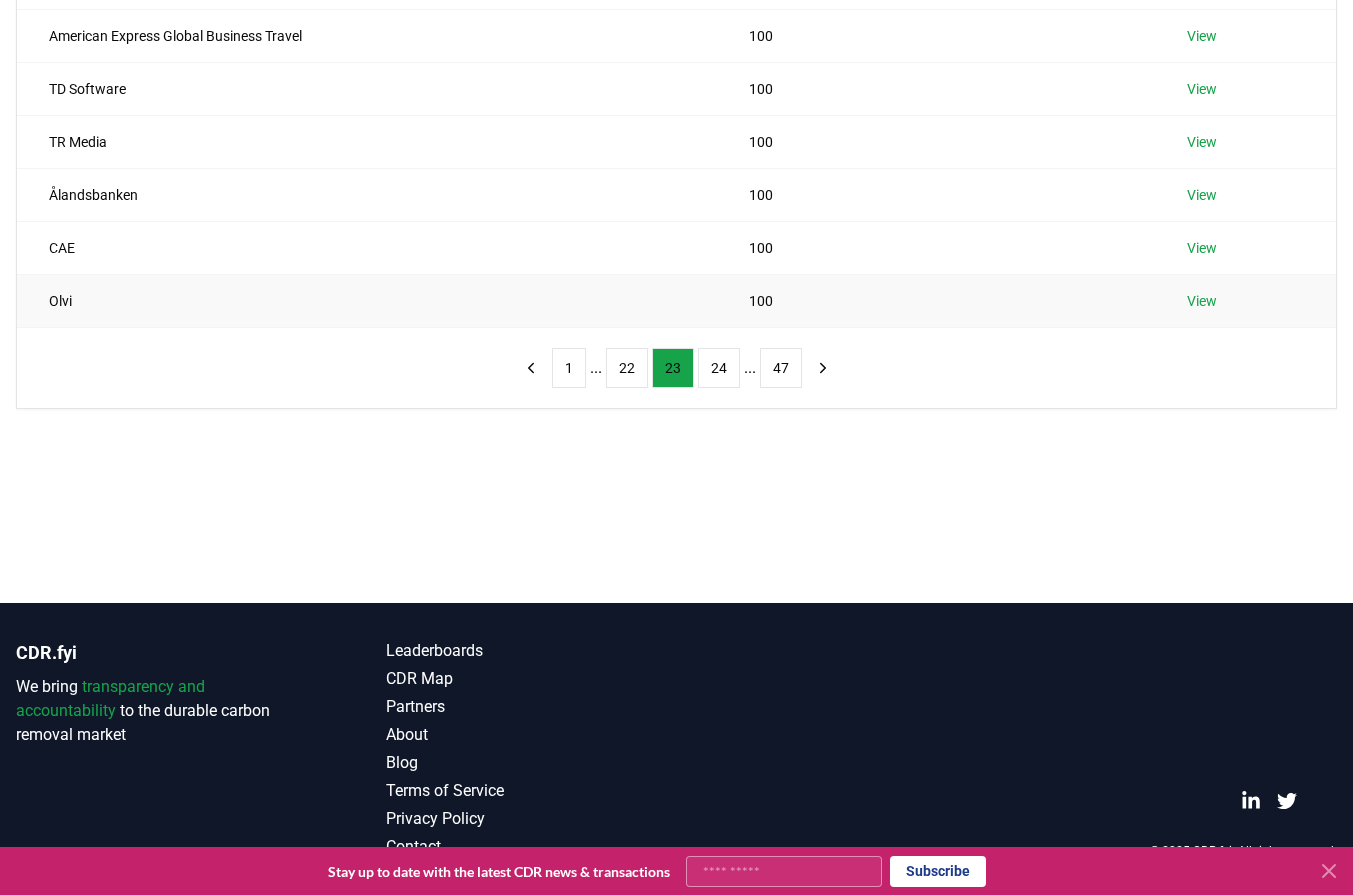 click on "Olvi" at bounding box center [367, 300] 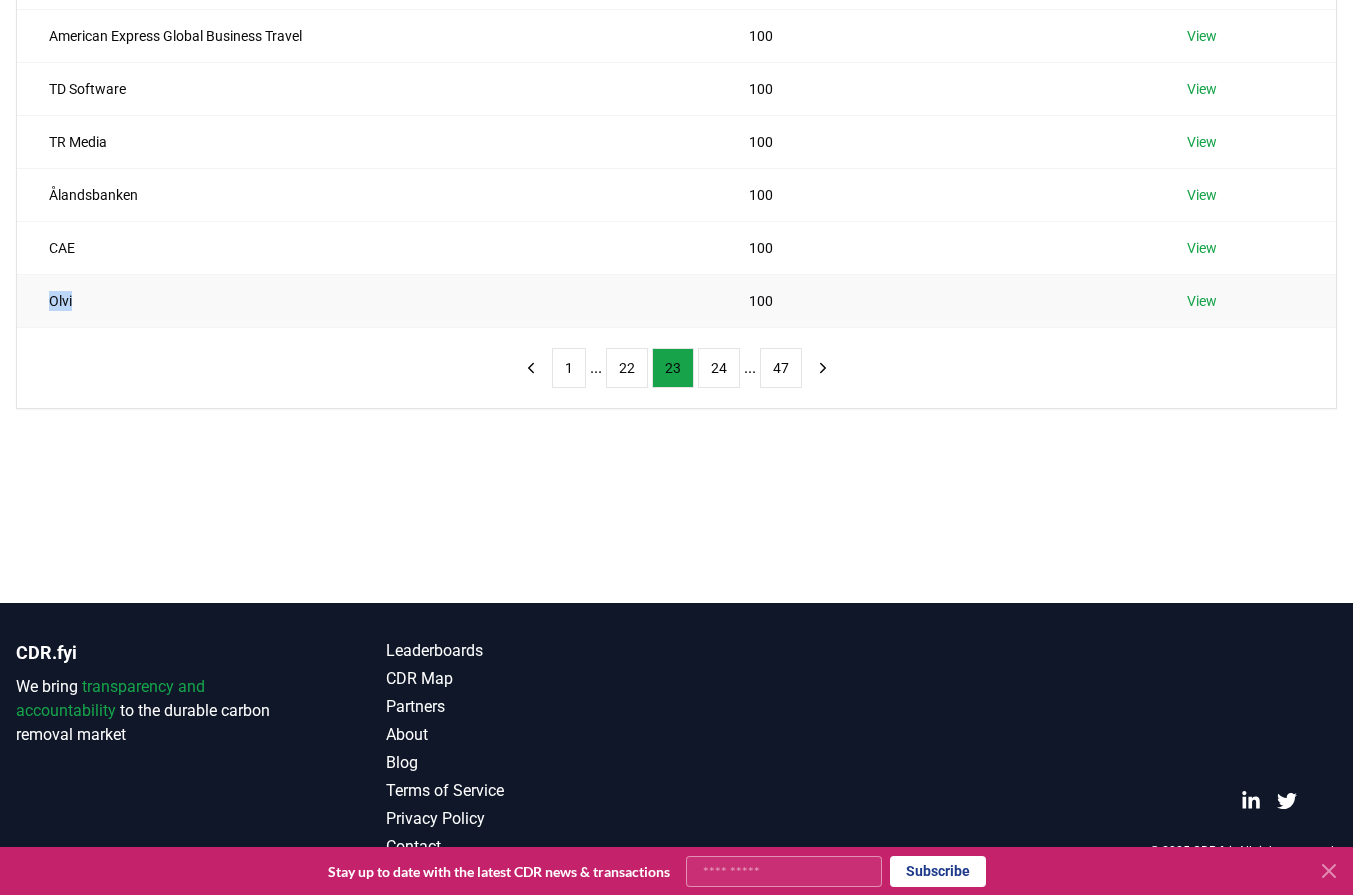click on "Olvi" at bounding box center [367, 300] 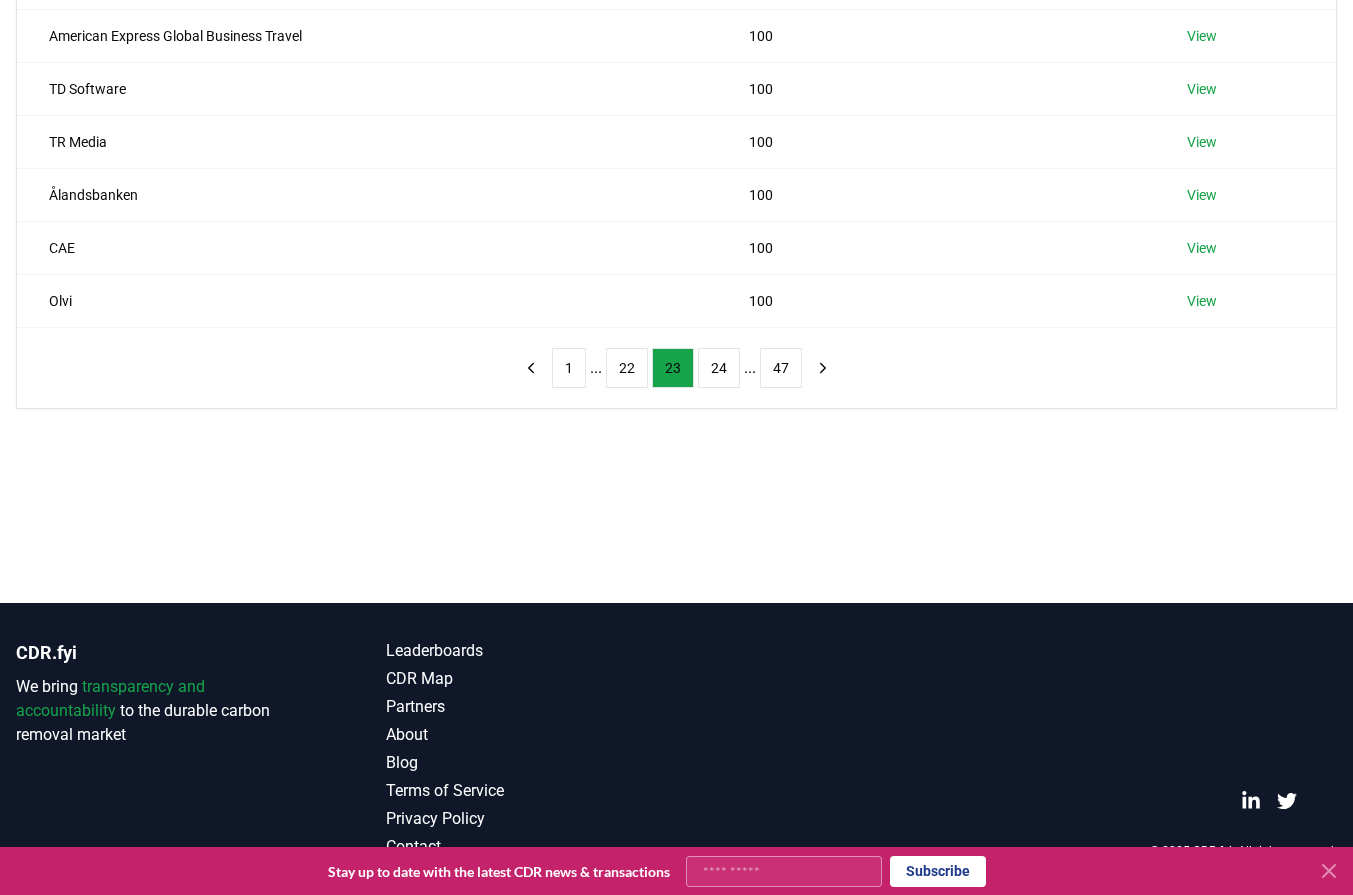 drag, startPoint x: 177, startPoint y: 410, endPoint x: 197, endPoint y: 399, distance: 22.825424 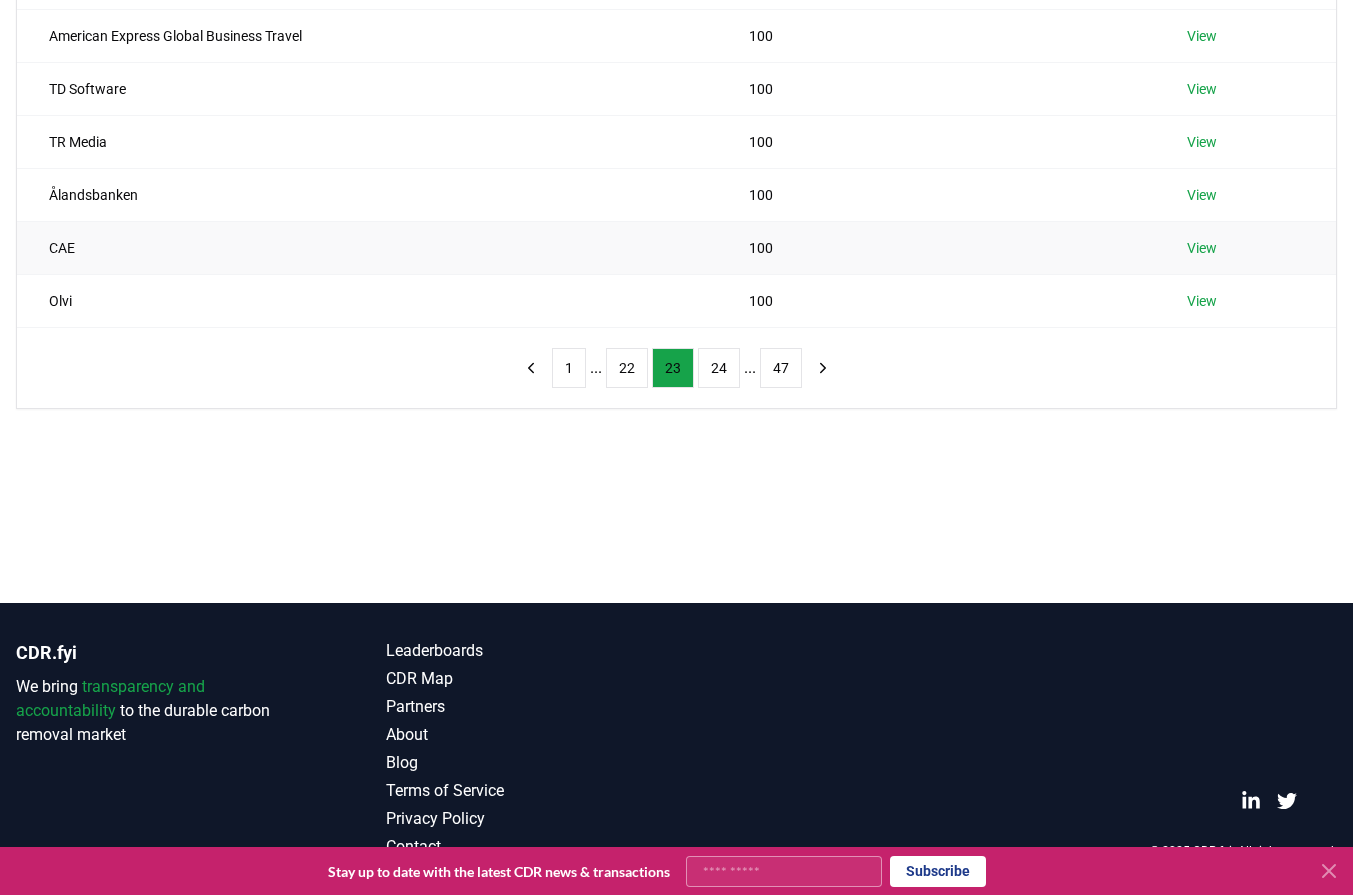 click on "CAE" at bounding box center [367, 247] 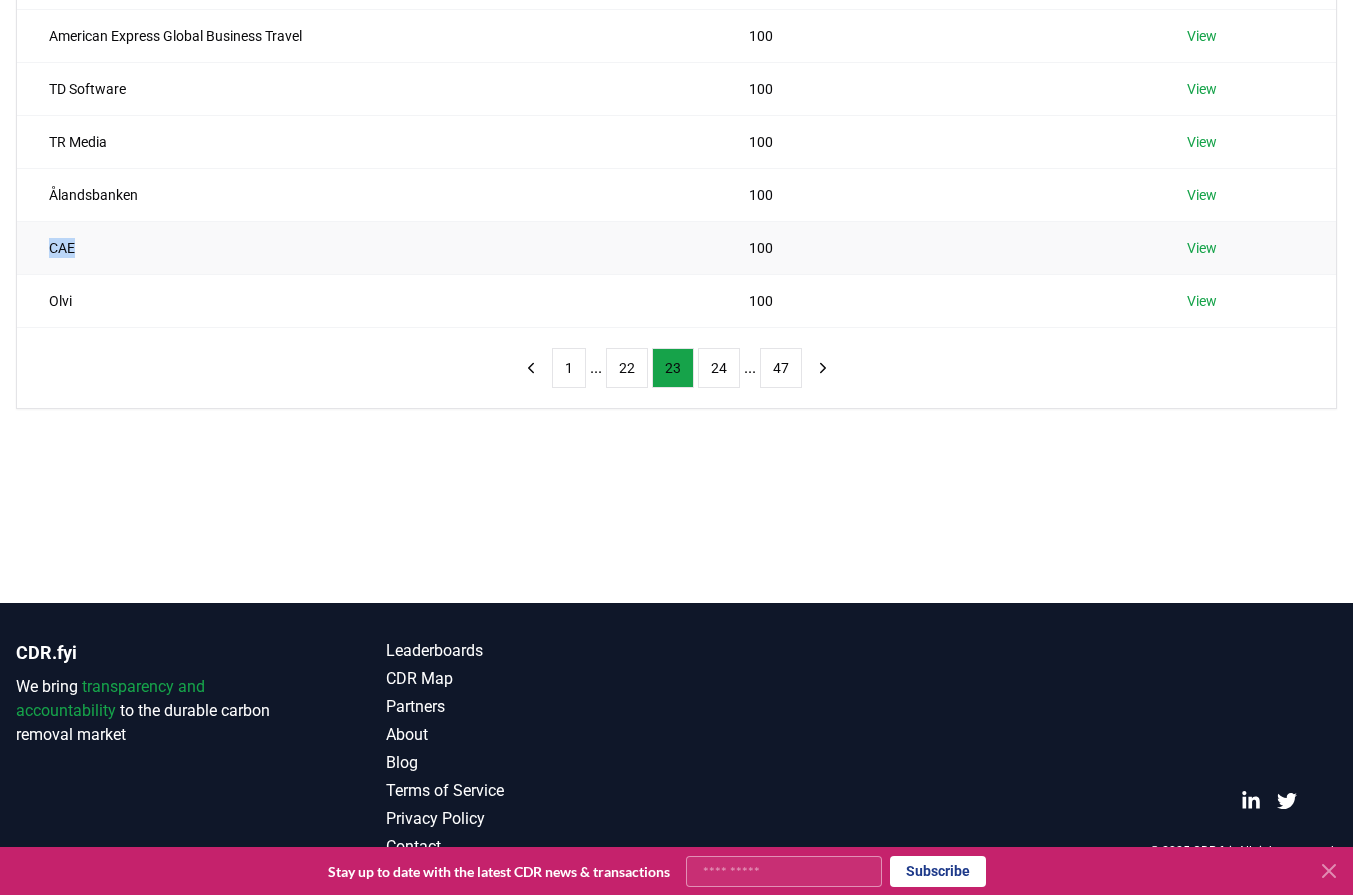 click on "CAE" at bounding box center (367, 247) 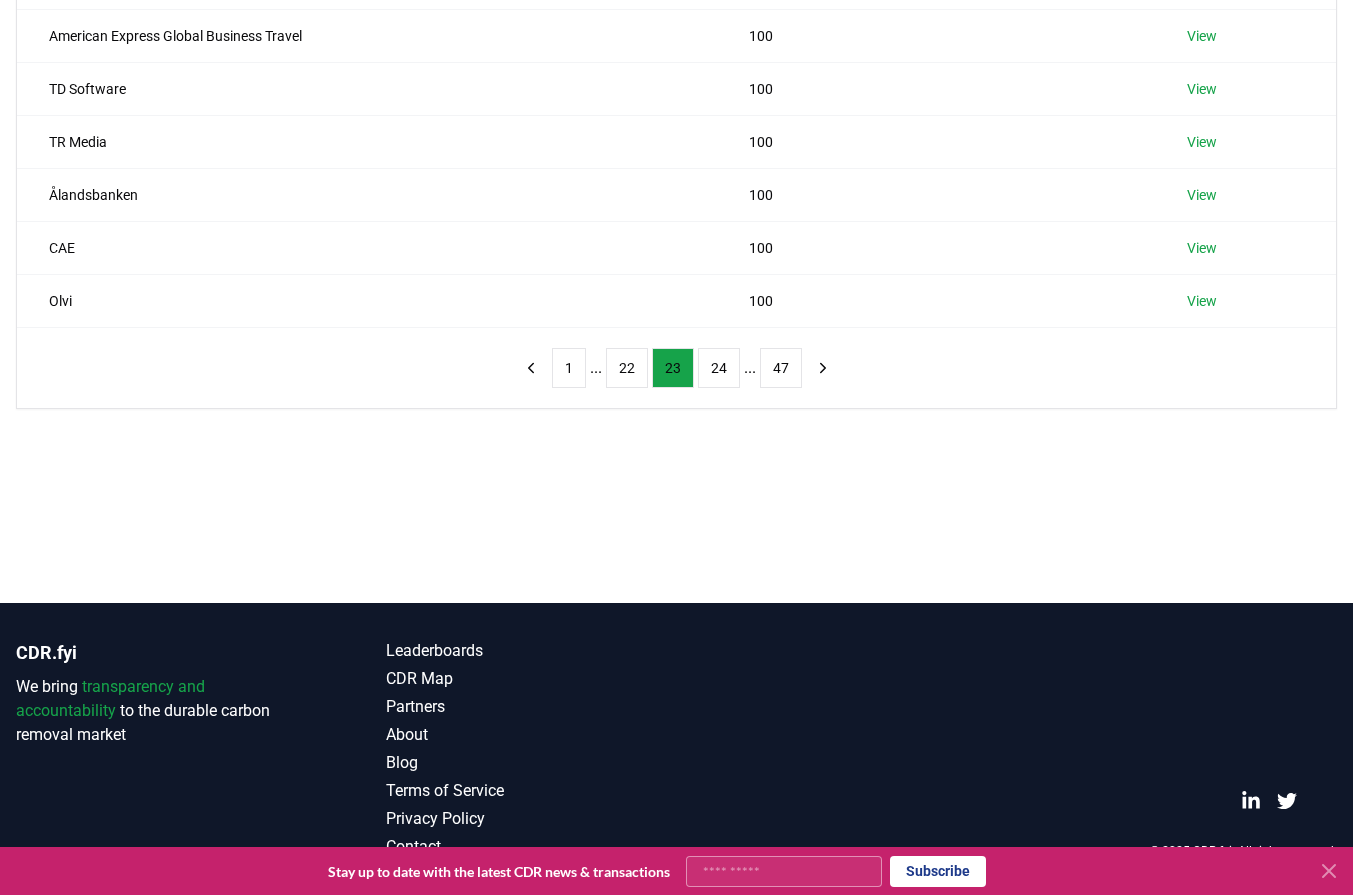 click on "Suppliers Purchasers Services Name Tons Purchased Undo Srl 105 View Eden McCallum 103 View Comforte 102 View Craig Cohon 100 View American Express Global Business Travel 100 View TD Software 100 View TR Media 100 View Ålandsbanken 100 View CAE 100 View Olvi 100 View 1 ... 22 23 24 ... 47" at bounding box center [676, 98] 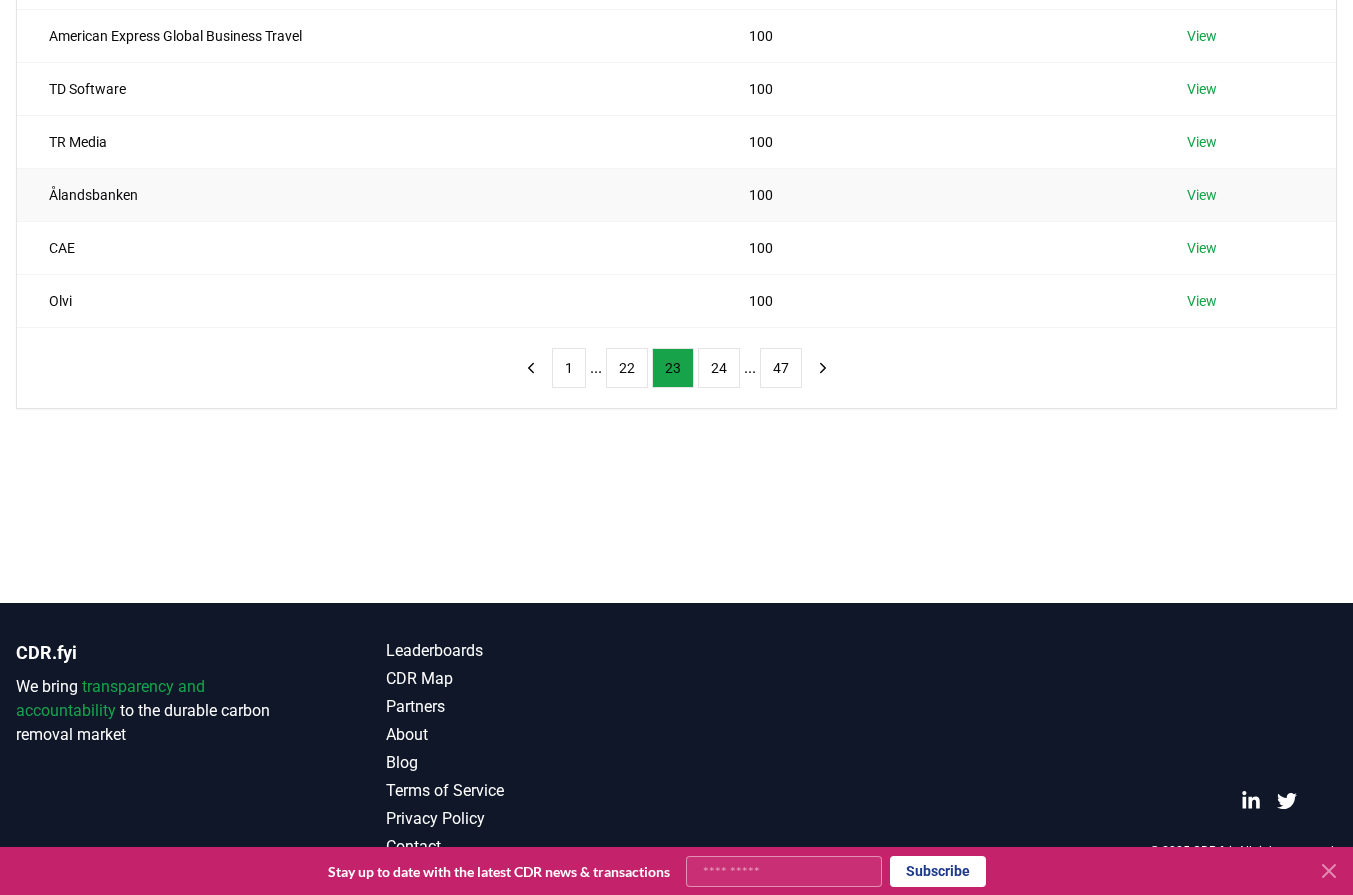 click on "Ålandsbanken" at bounding box center (367, 194) 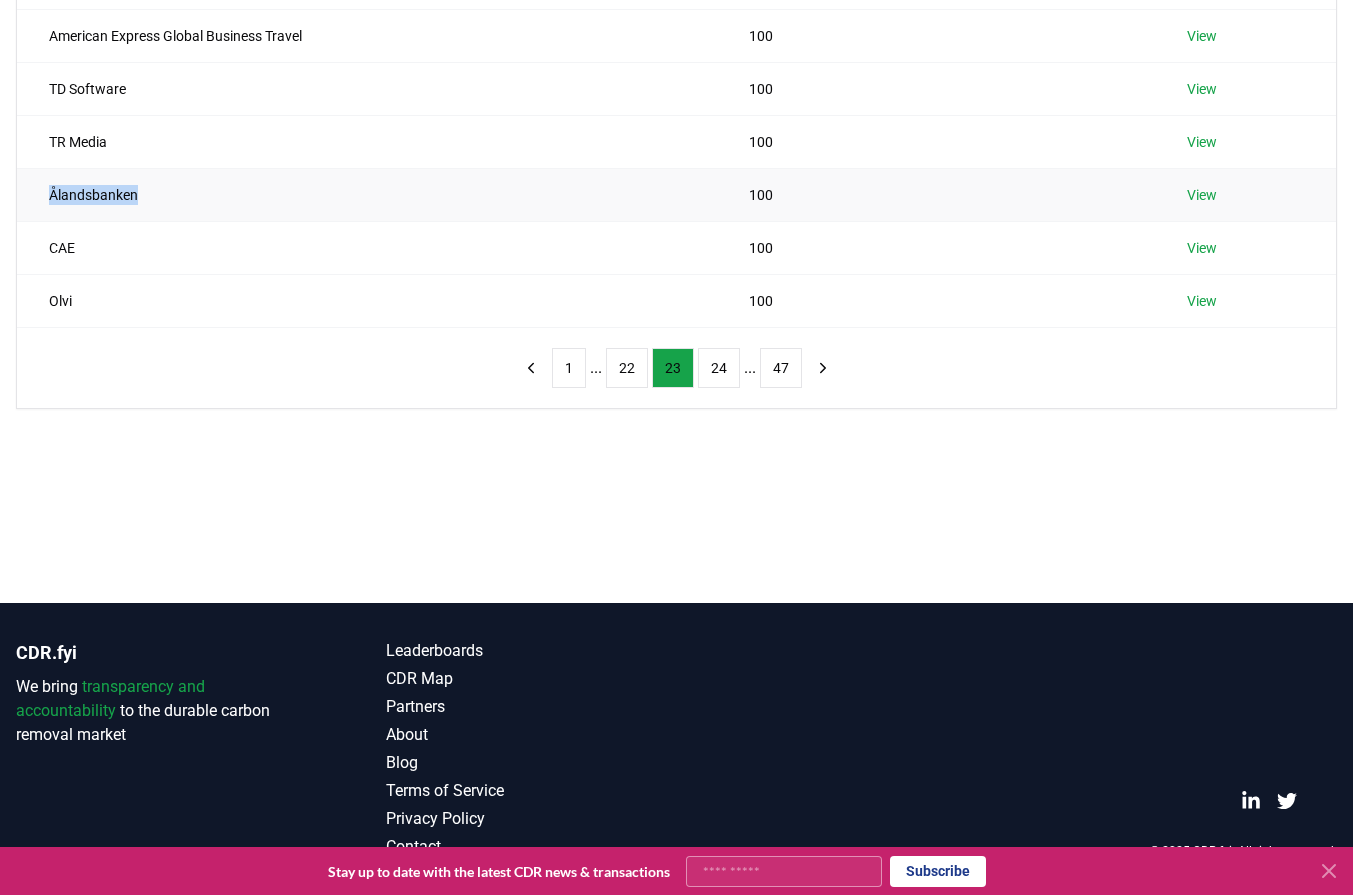 click on "Ålandsbanken" at bounding box center (367, 194) 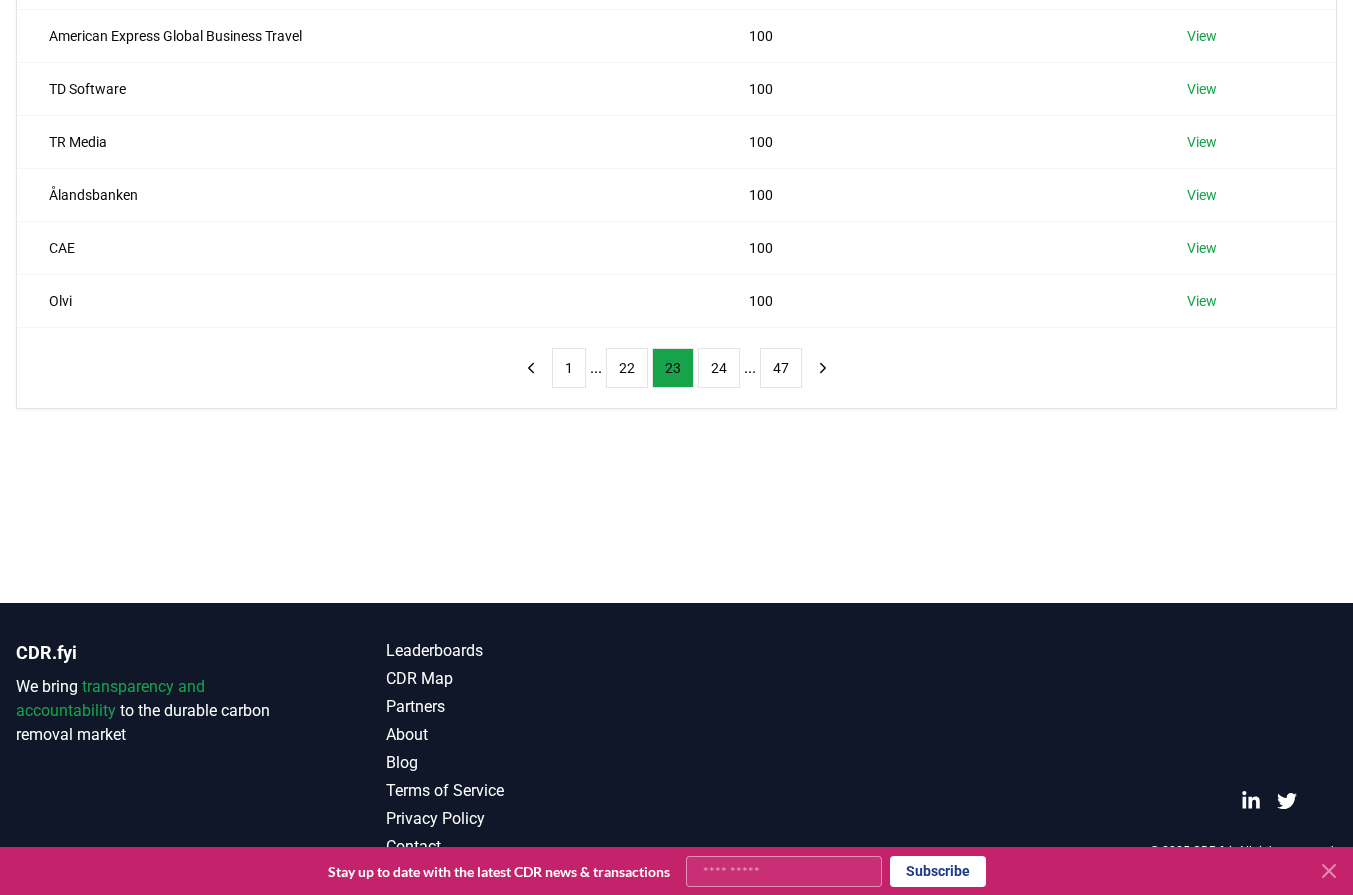 drag, startPoint x: 224, startPoint y: 524, endPoint x: 237, endPoint y: 501, distance: 26.41969 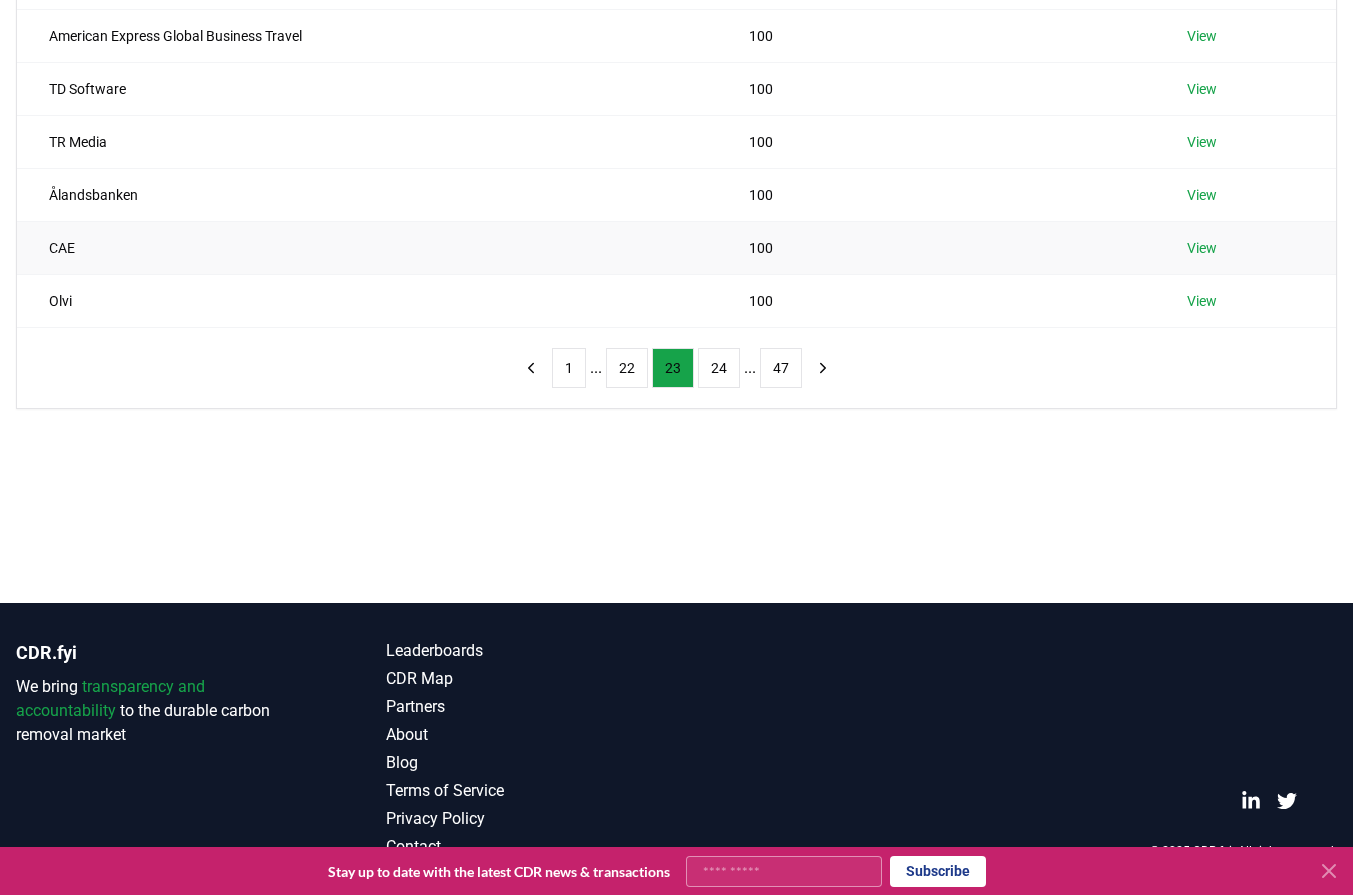click on "CAE" at bounding box center (367, 247) 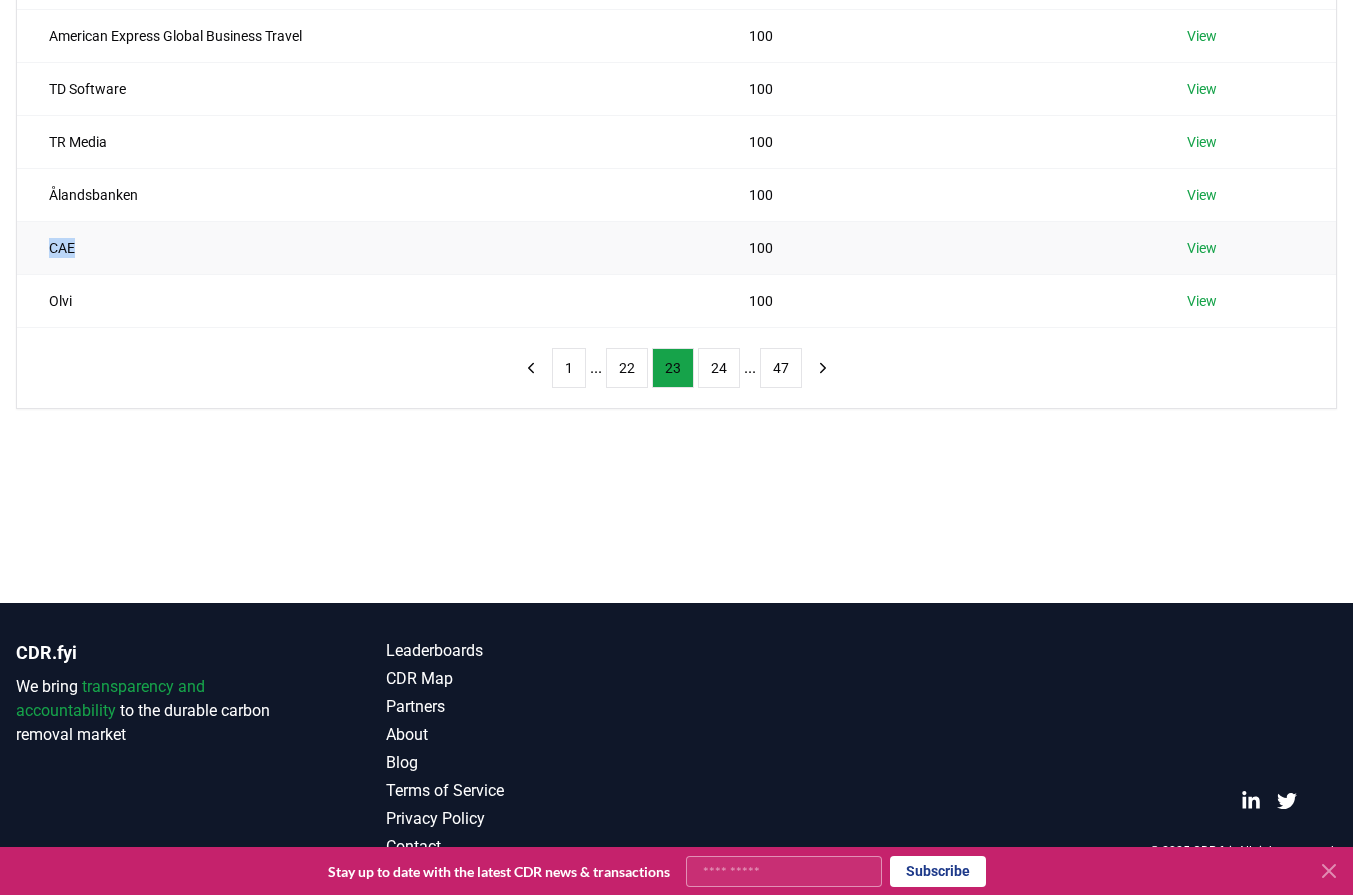 click on "CAE" at bounding box center (367, 247) 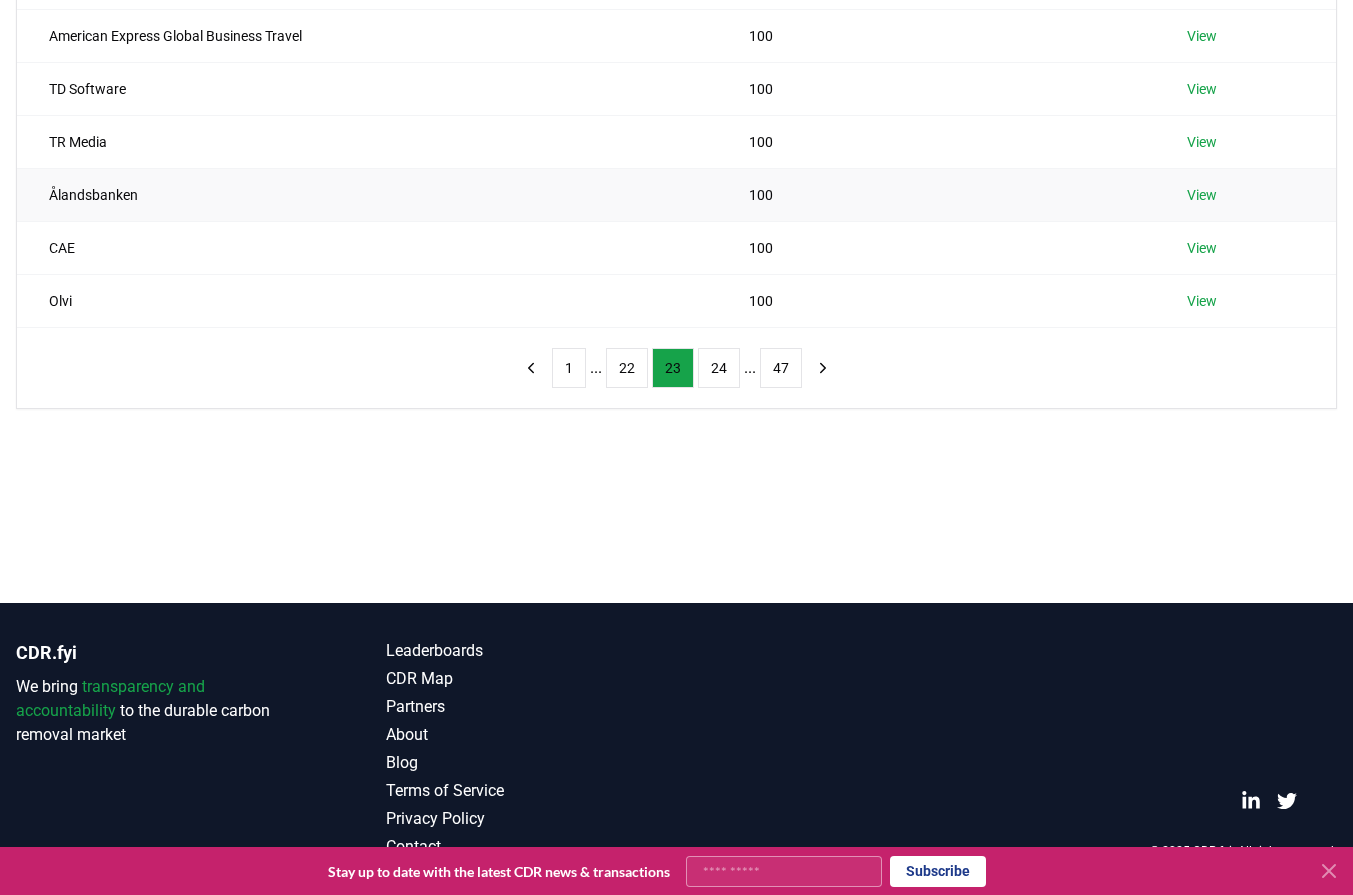 click on "Ålandsbanken" at bounding box center [367, 194] 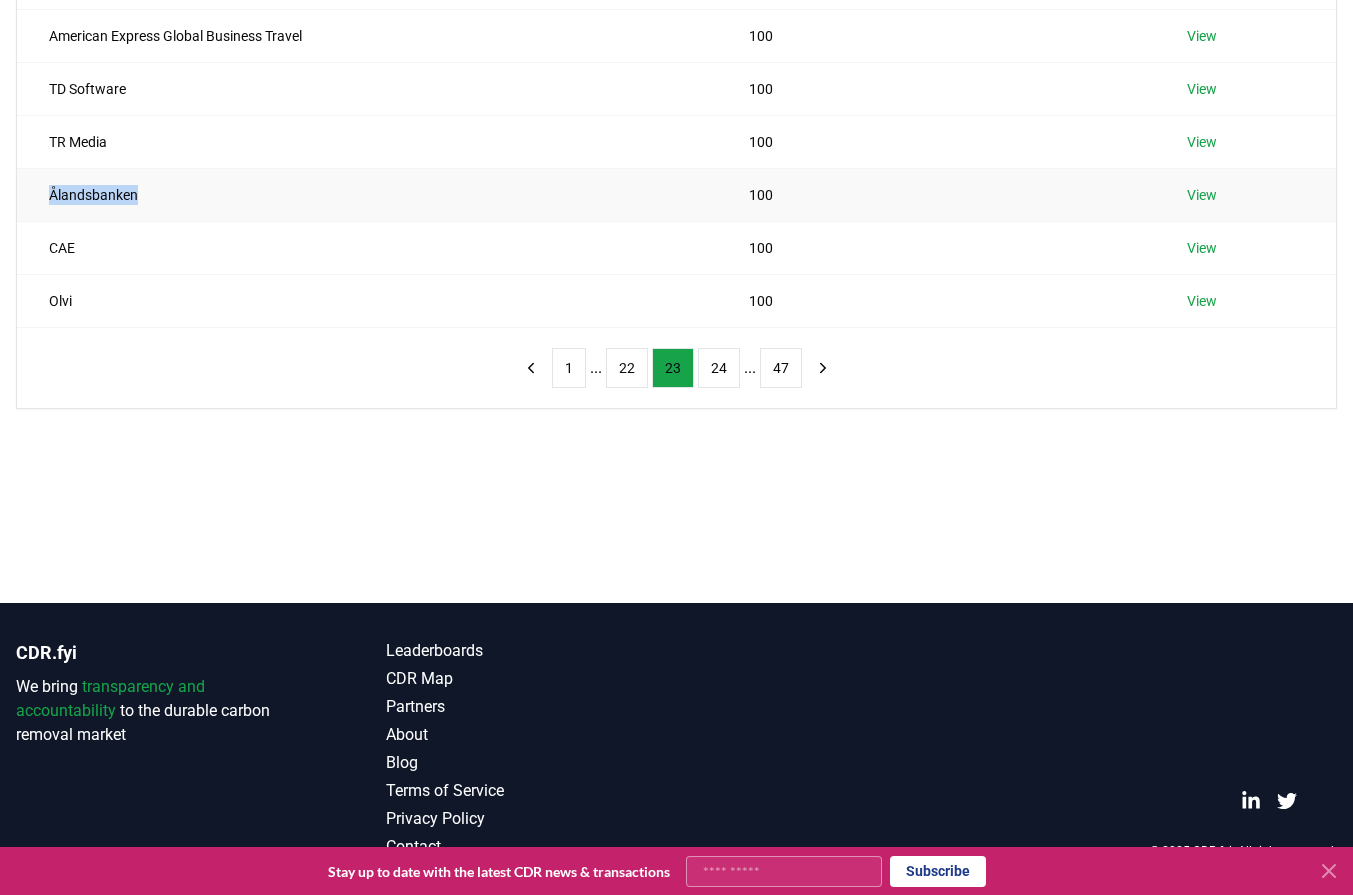 click on "Ålandsbanken" at bounding box center (367, 194) 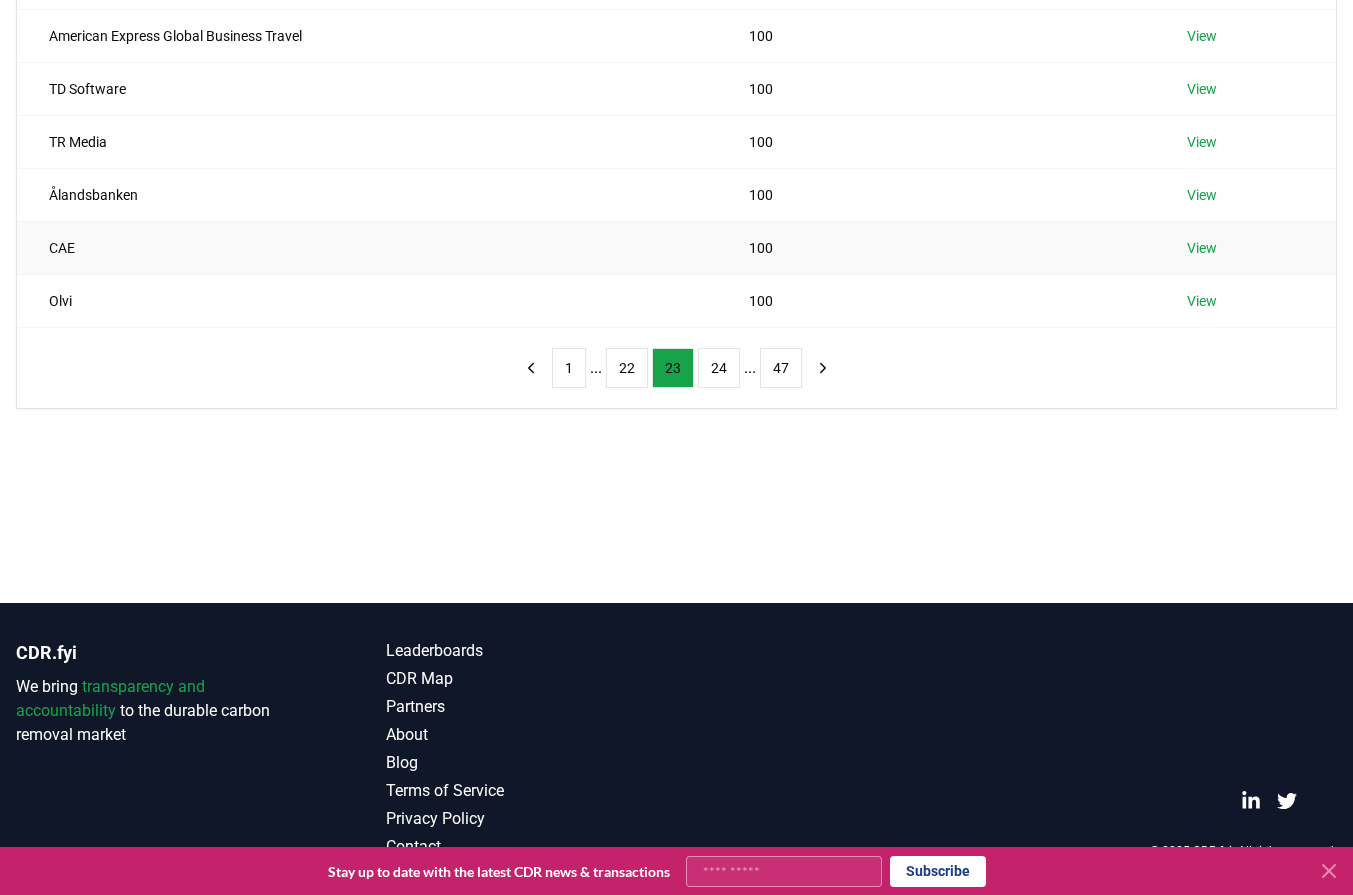 click on "CAE" at bounding box center [367, 247] 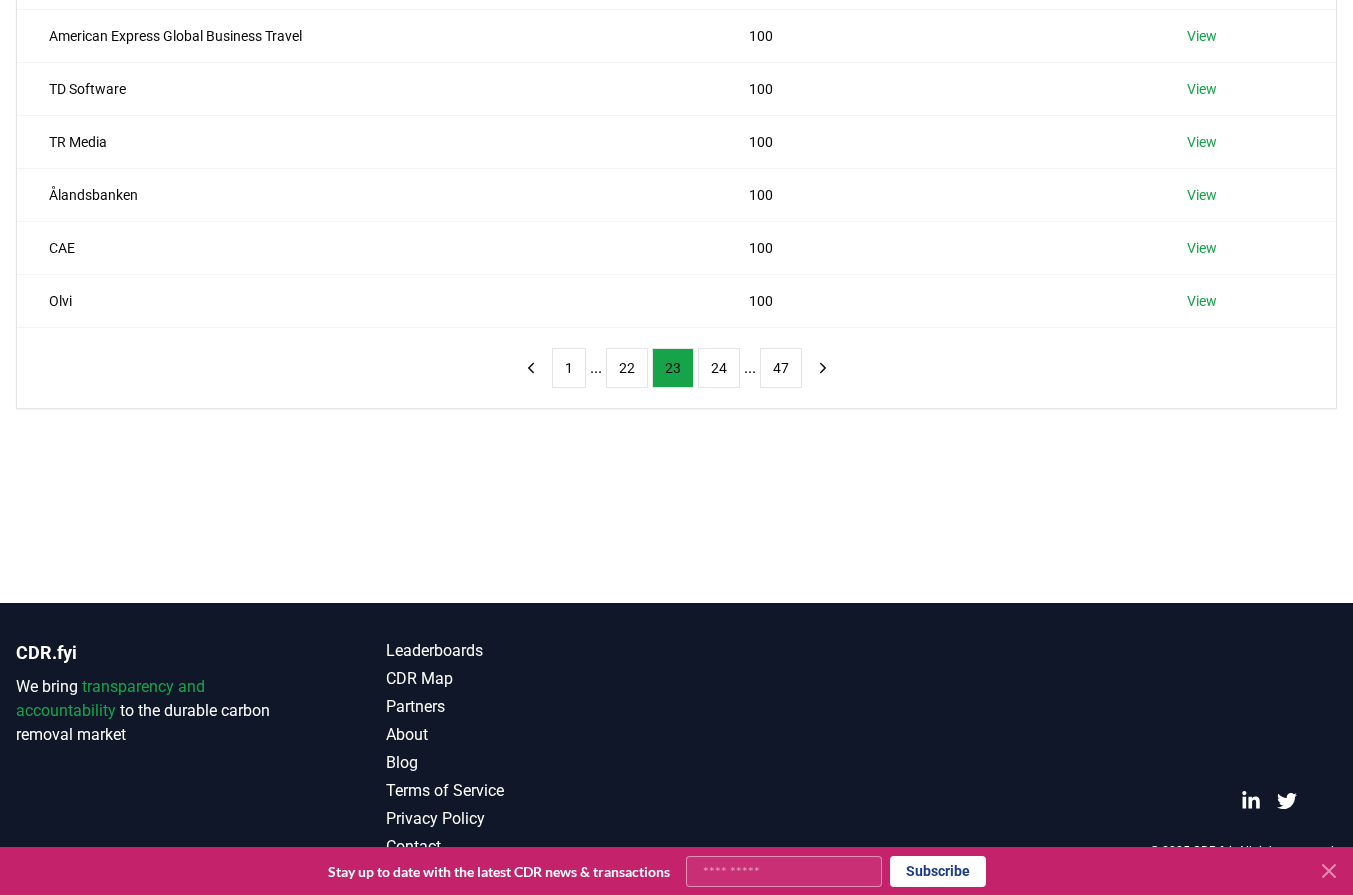 click on "Name Tons Purchased Undo Srl 105 View Eden McCallum 103 View Comforte 102 View Craig Cohon 100 View American Express Global Business Travel 100 View TD Software 100 View TR Media 100 View Ålandsbanken 100 View CAE 100 View Olvi 100 View 1 ... 22 23 24 ... 47" at bounding box center (676, 42) 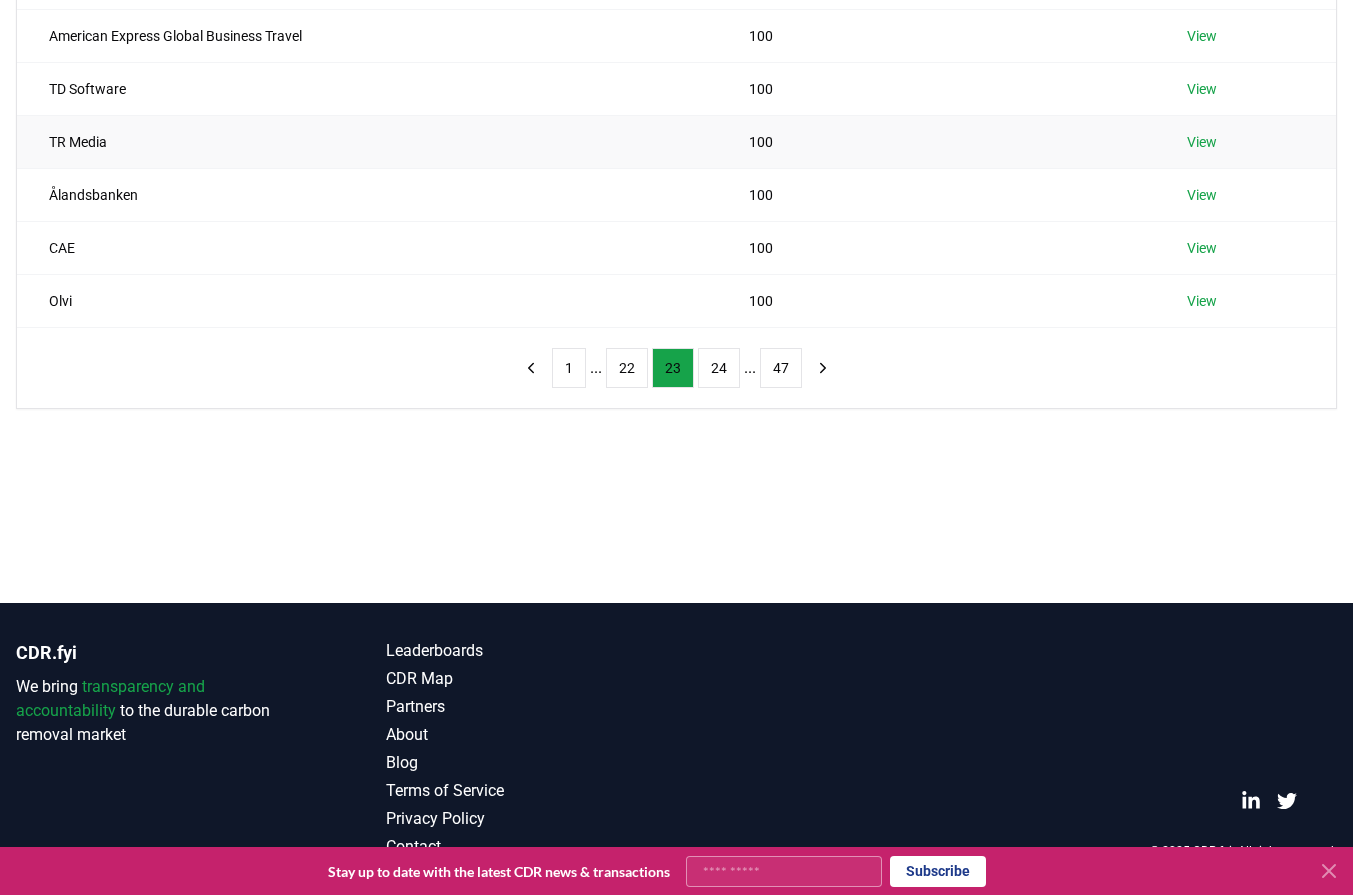 click on "TR Media" at bounding box center (367, 141) 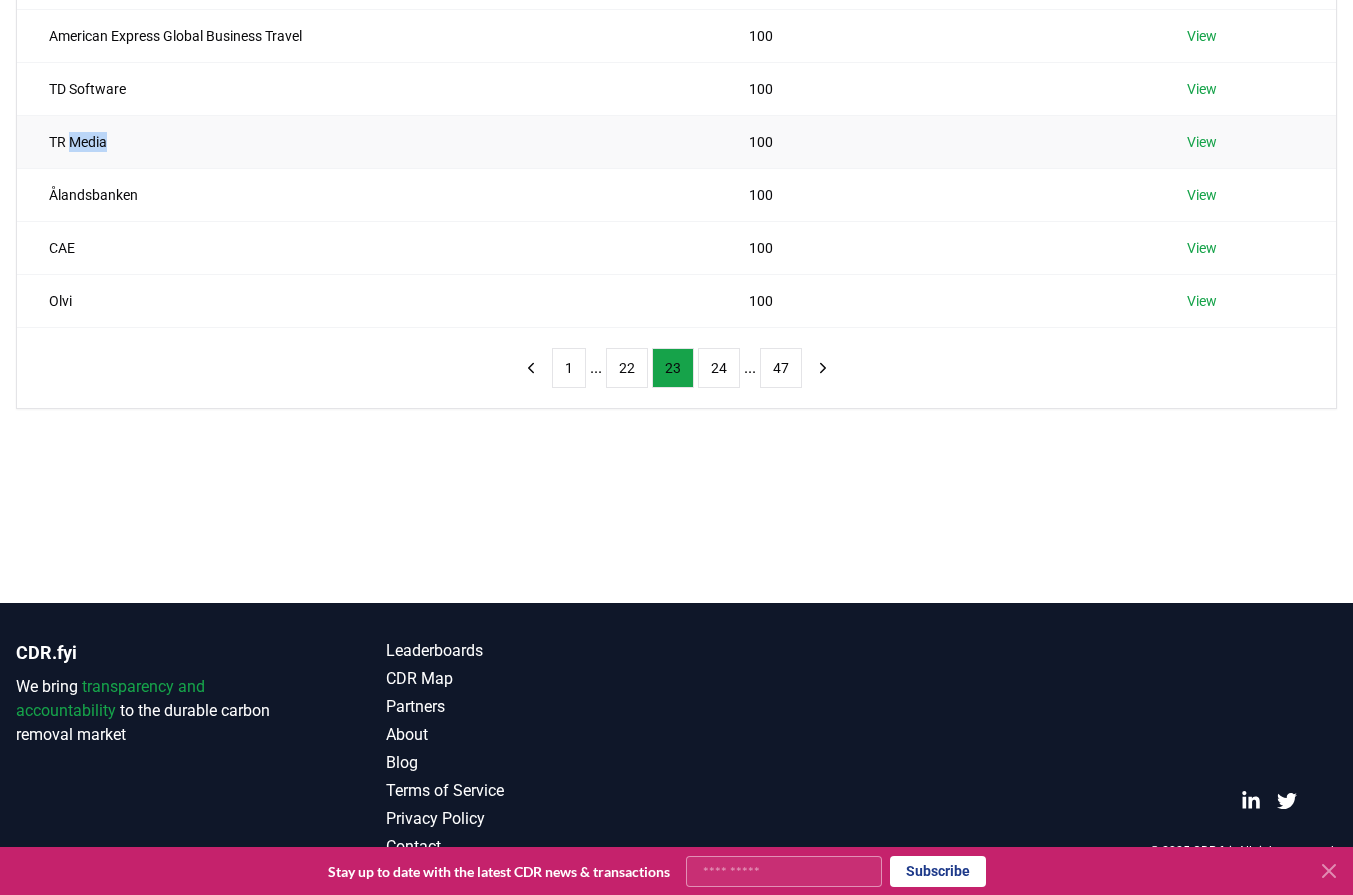 click on "TR Media" at bounding box center (367, 141) 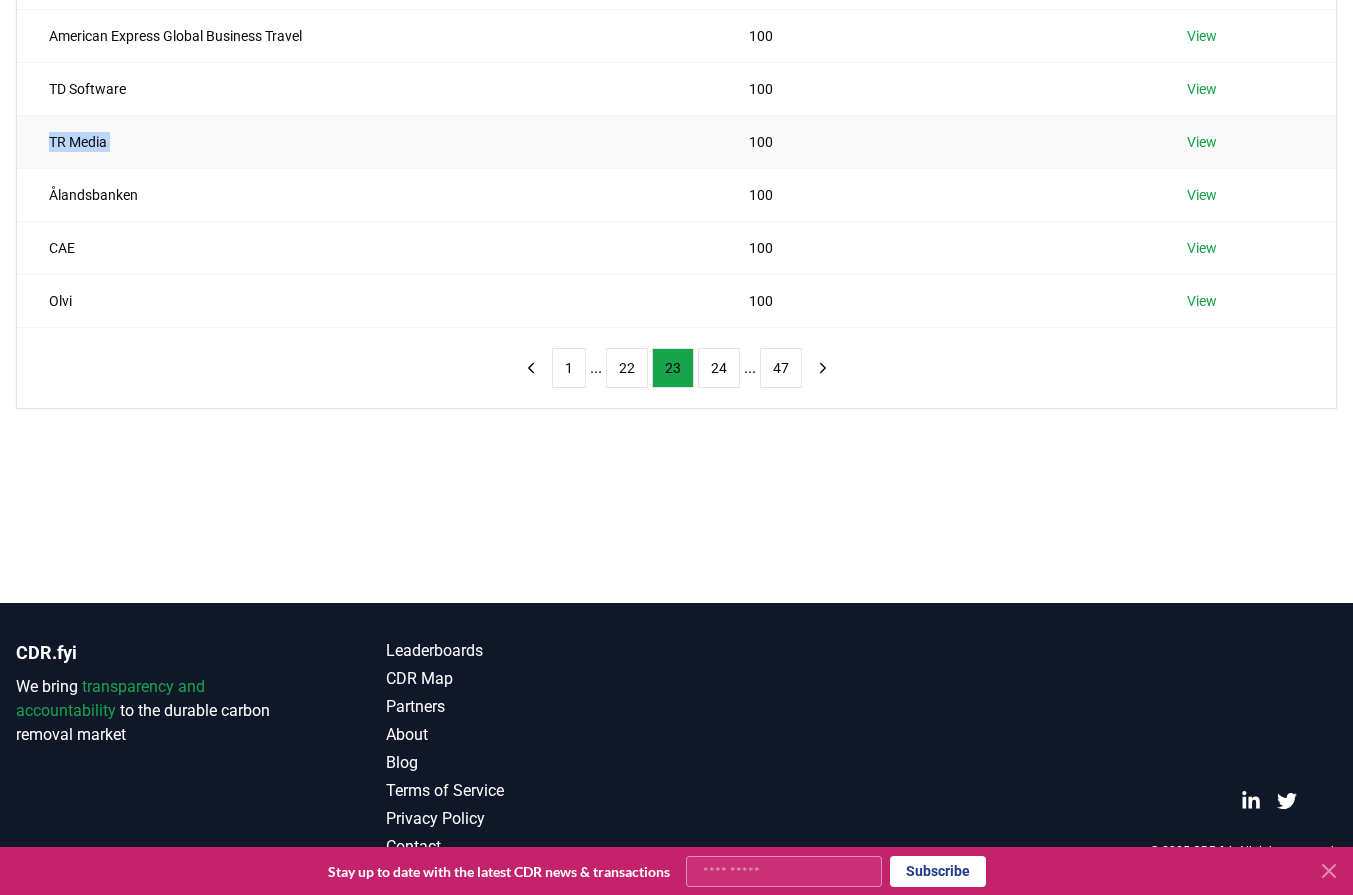 click on "TR Media" at bounding box center [367, 141] 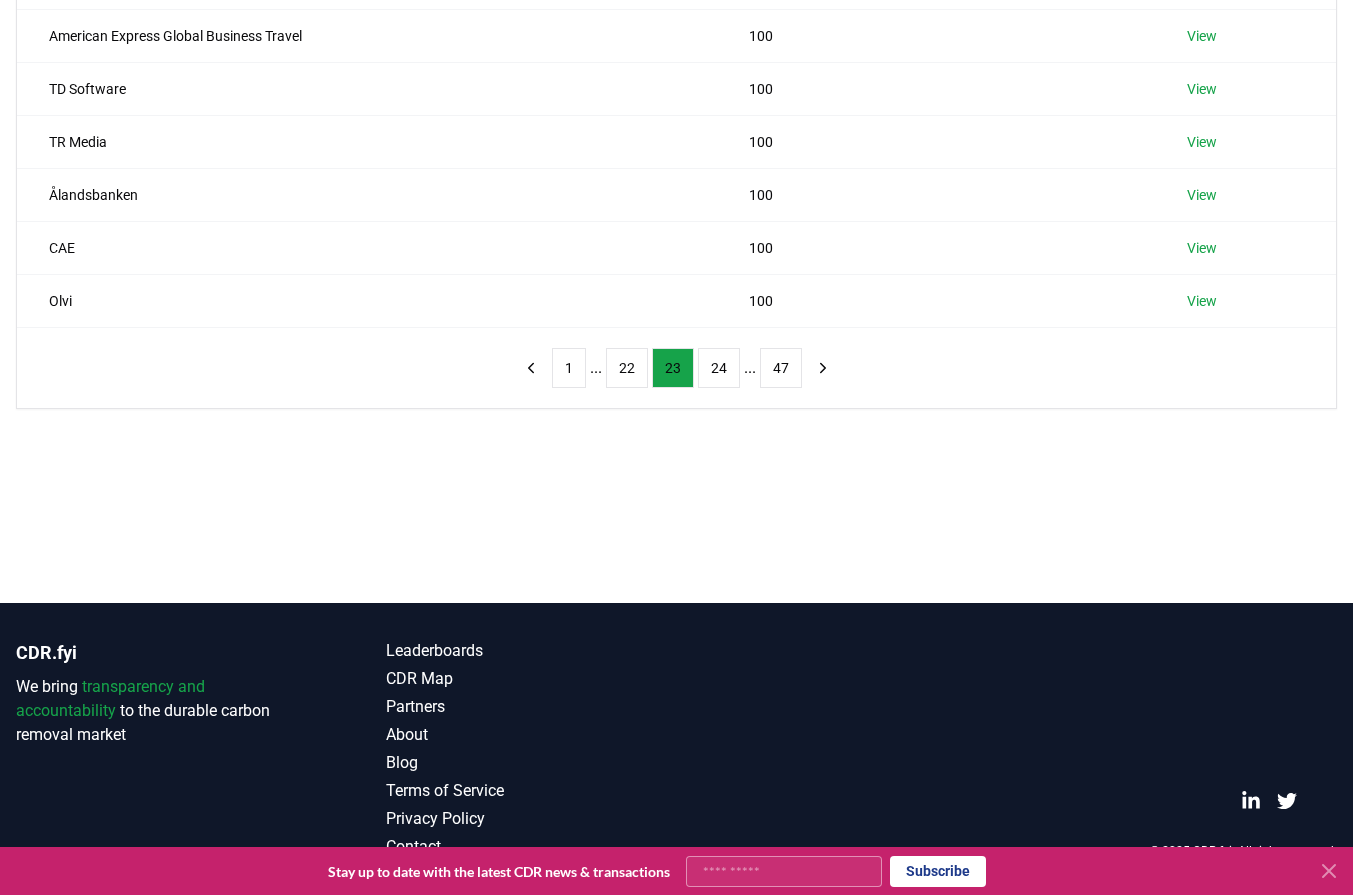 click on "Suppliers Purchasers Services Name Tons Purchased Undo Srl 105 View Eden McCallum 103 View Comforte 102 View Craig Cohon 100 View American Express Global Business Travel 100 View TD Software 100 View TR Media 100 View Ålandsbanken 100 View CAE 100 View Olvi 100 View 1 ... 22 23 24 ... 47" at bounding box center (676, 155) 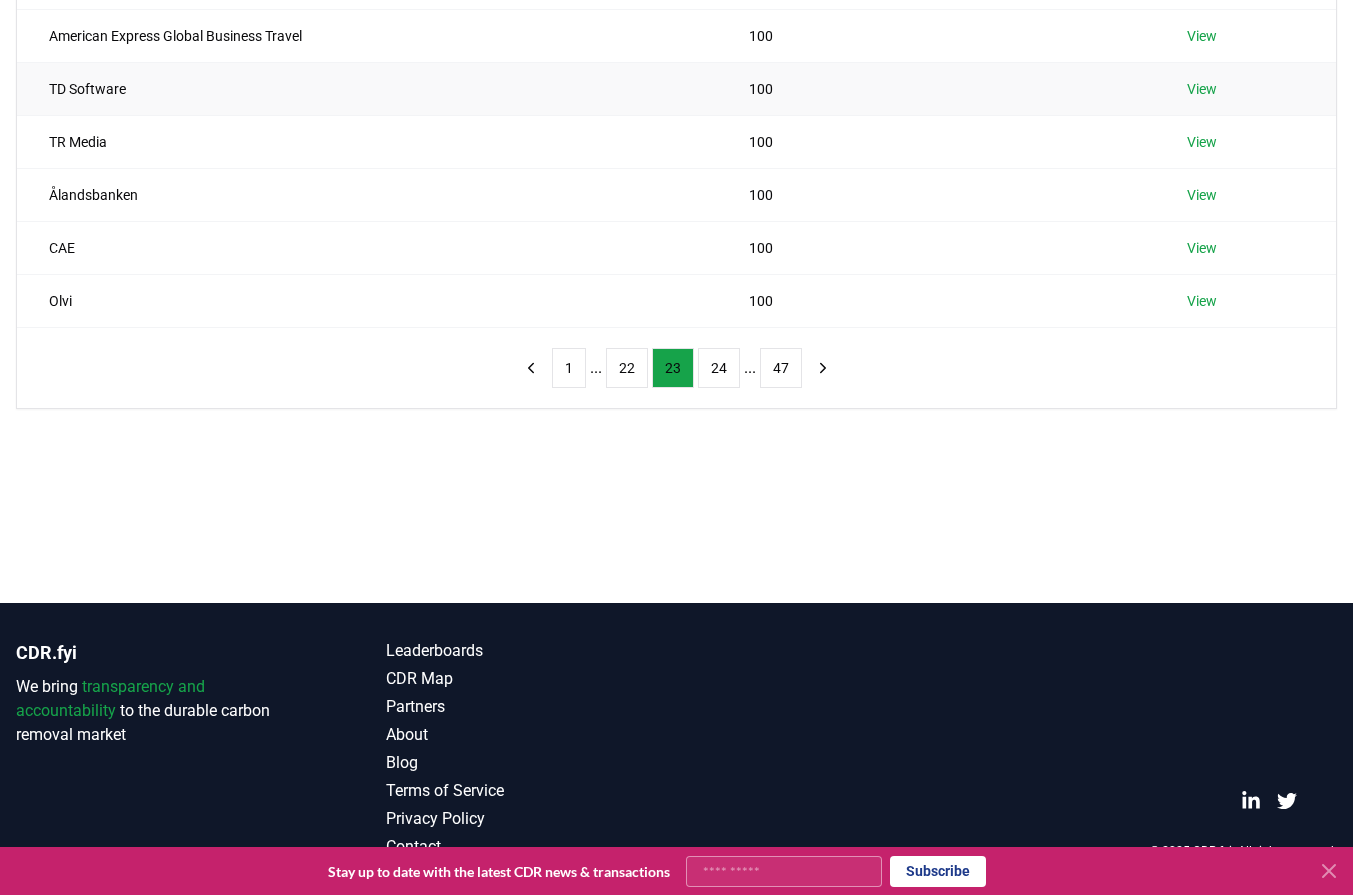 click on "TD Software" at bounding box center [367, 88] 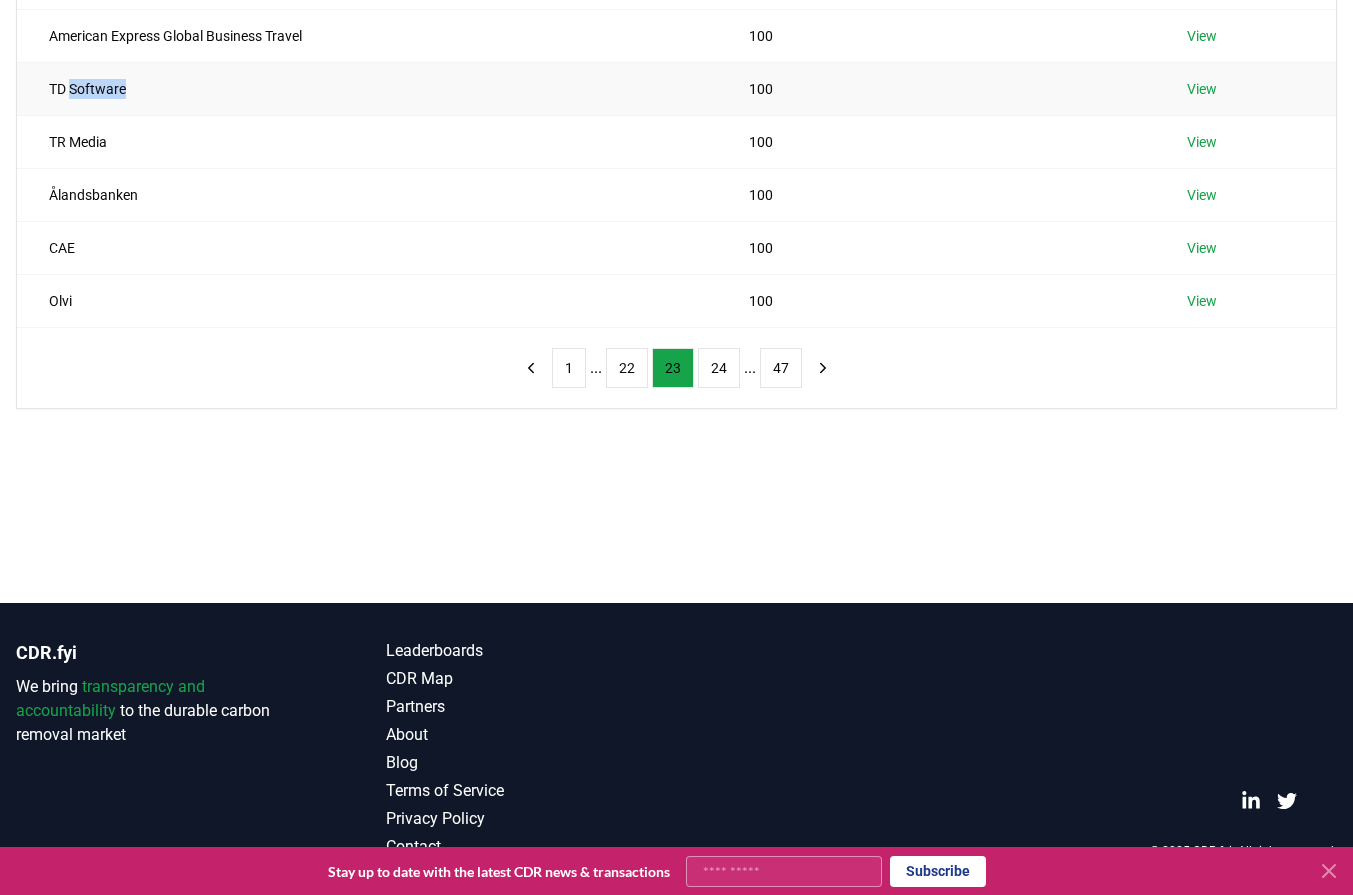 click on "TD Software" at bounding box center [367, 88] 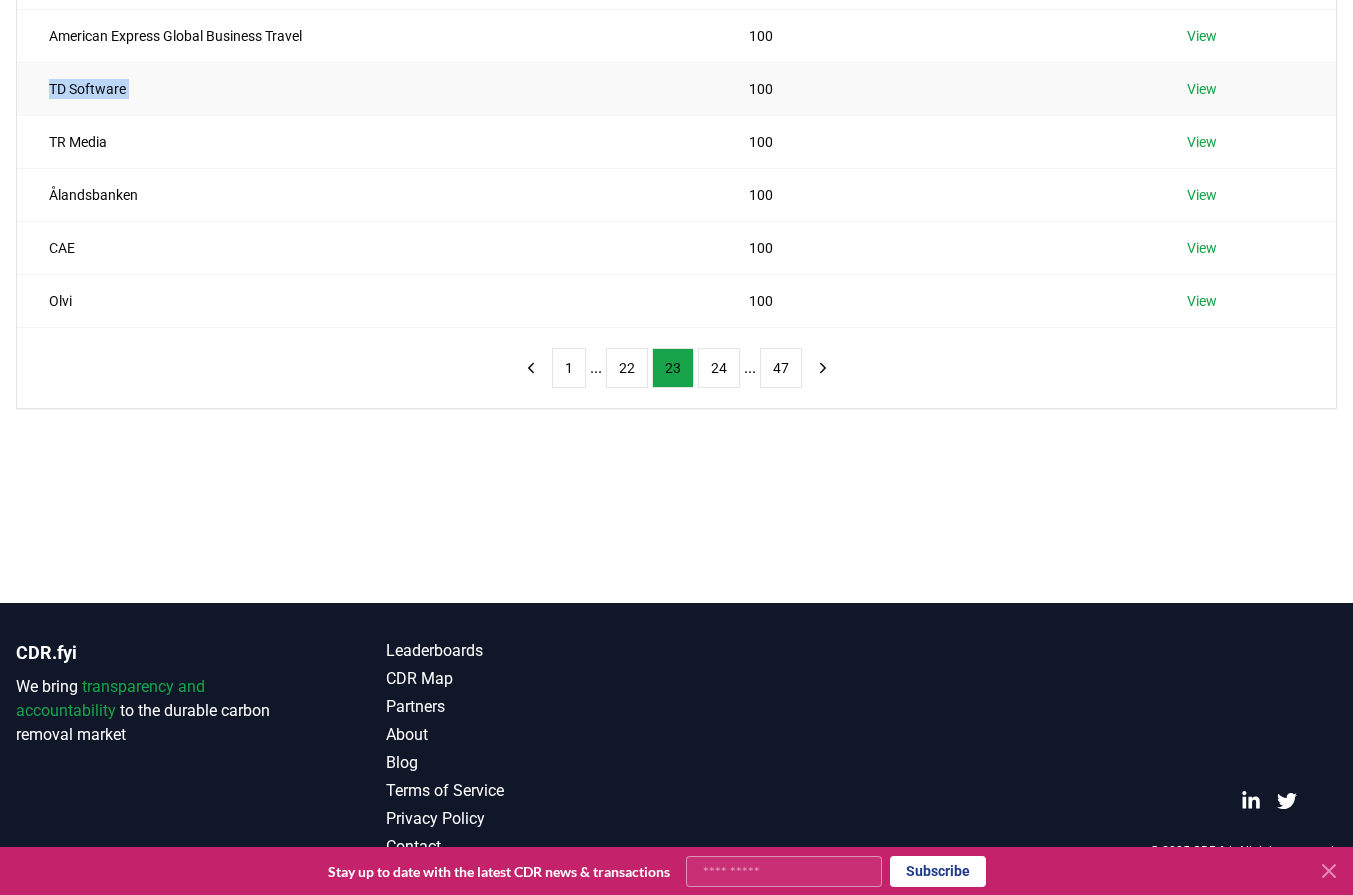 click on "TD Software" at bounding box center (367, 88) 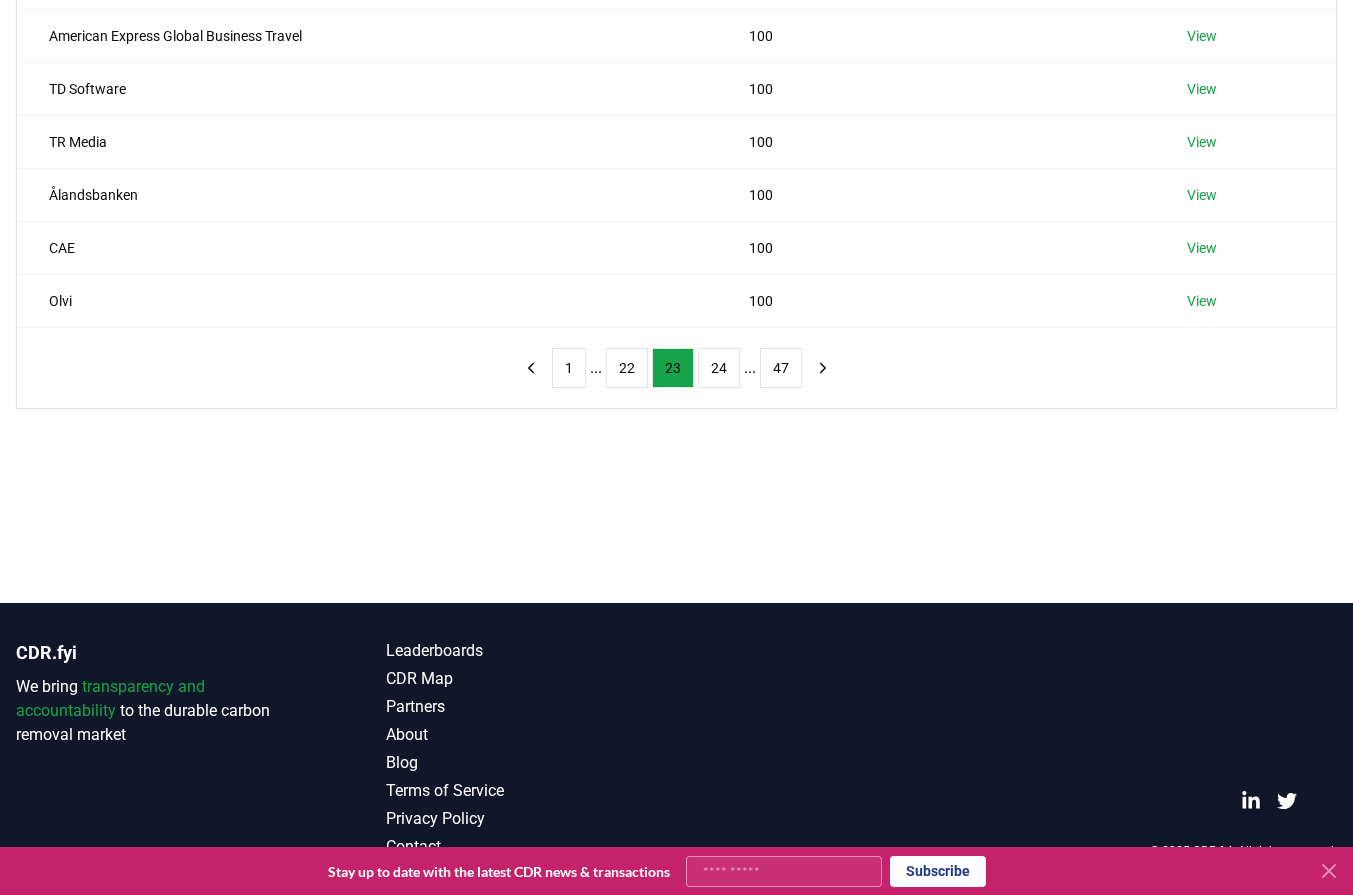 click on "Suppliers Purchasers Services Name Tons Purchased Undo Srl 105 View Eden McCallum 103 View Comforte 102 View Craig Cohon 100 View American Express Global Business Travel 100 View TD Software 100 View TR Media 100 View Ålandsbanken 100 View CAE 100 View Olvi 100 View 1 ... 22 23 24 ... 47" at bounding box center [676, 98] 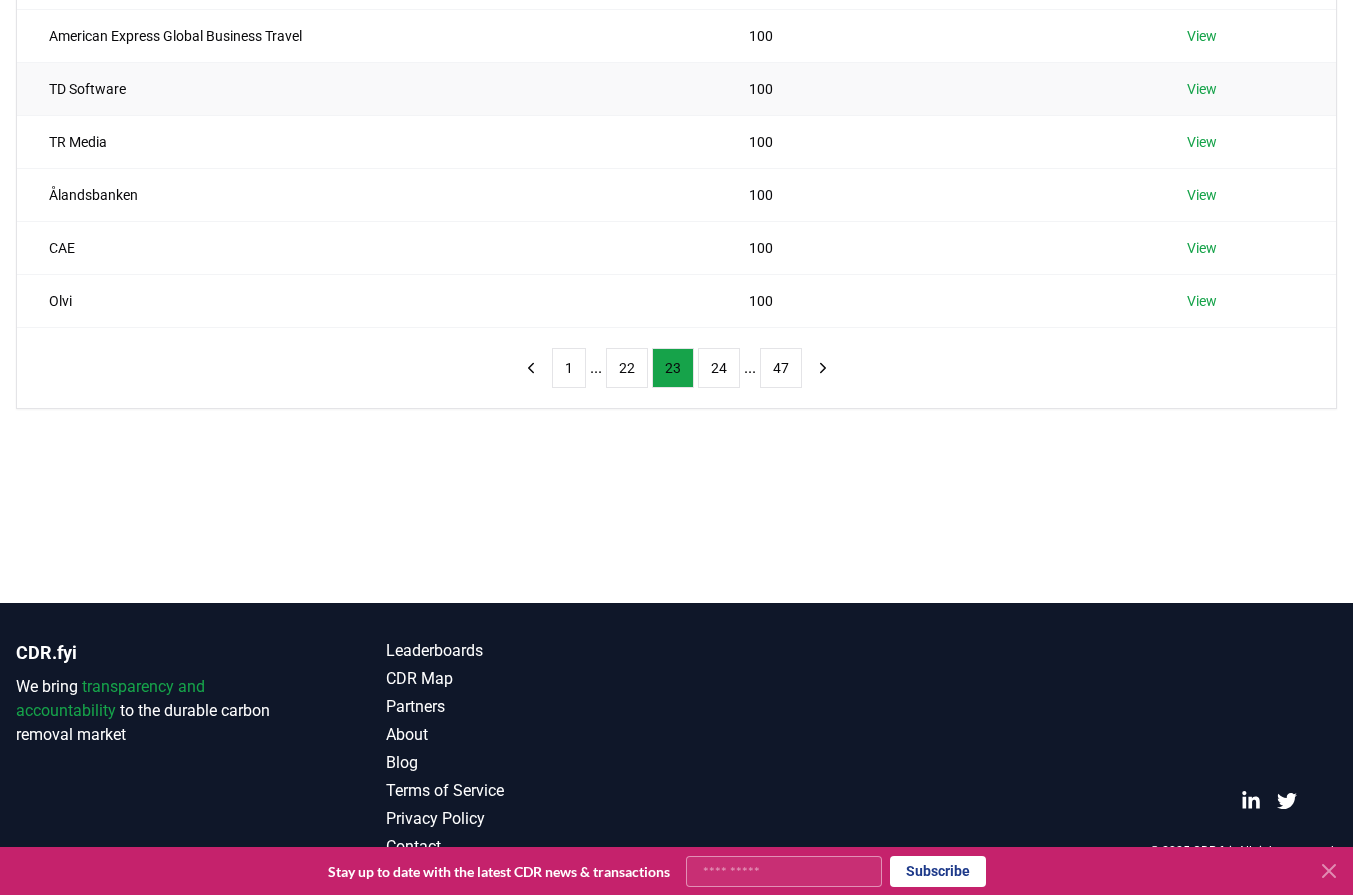 click on "TD Software" at bounding box center [367, 88] 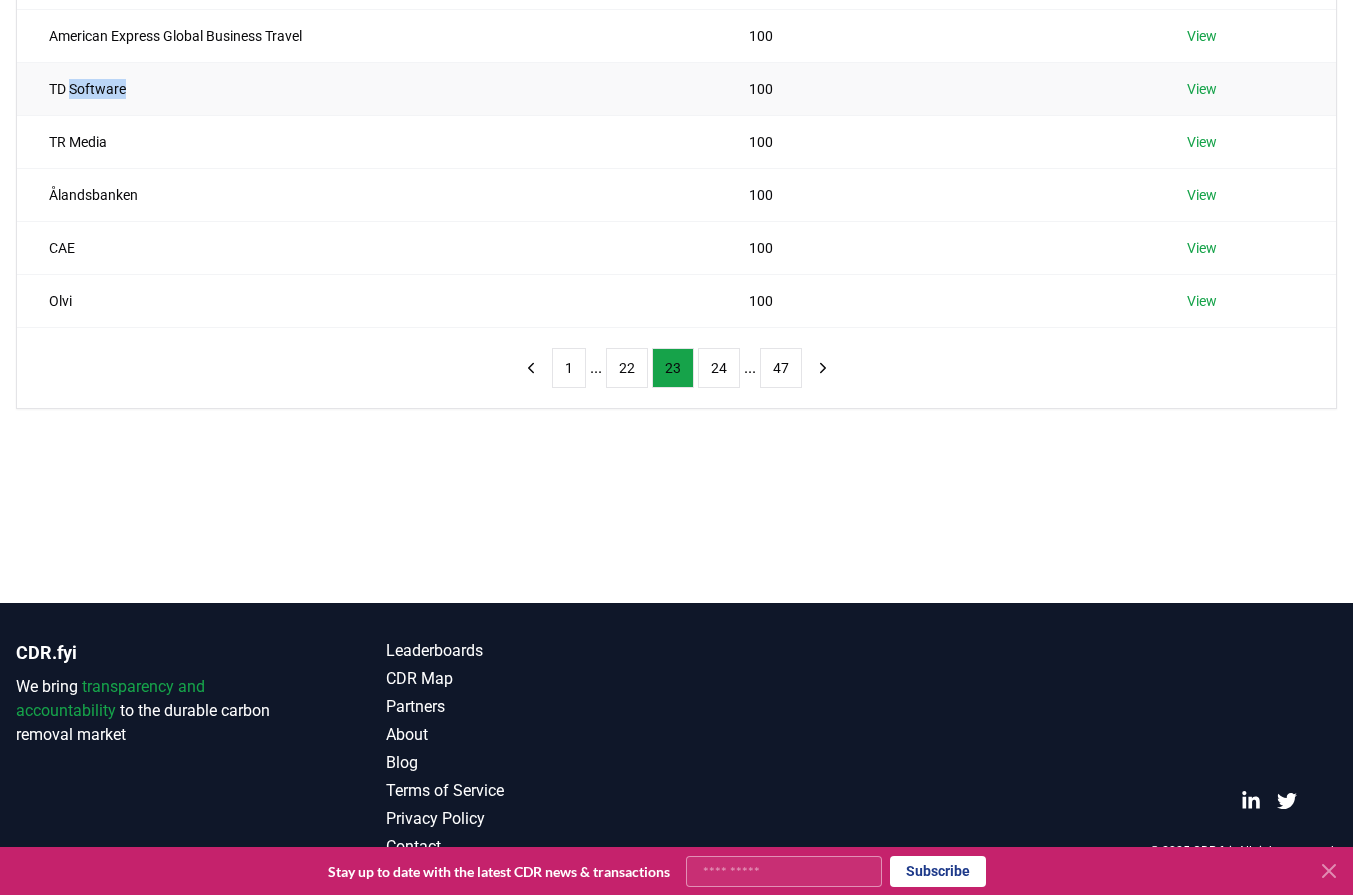 click on "TD Software" at bounding box center [367, 88] 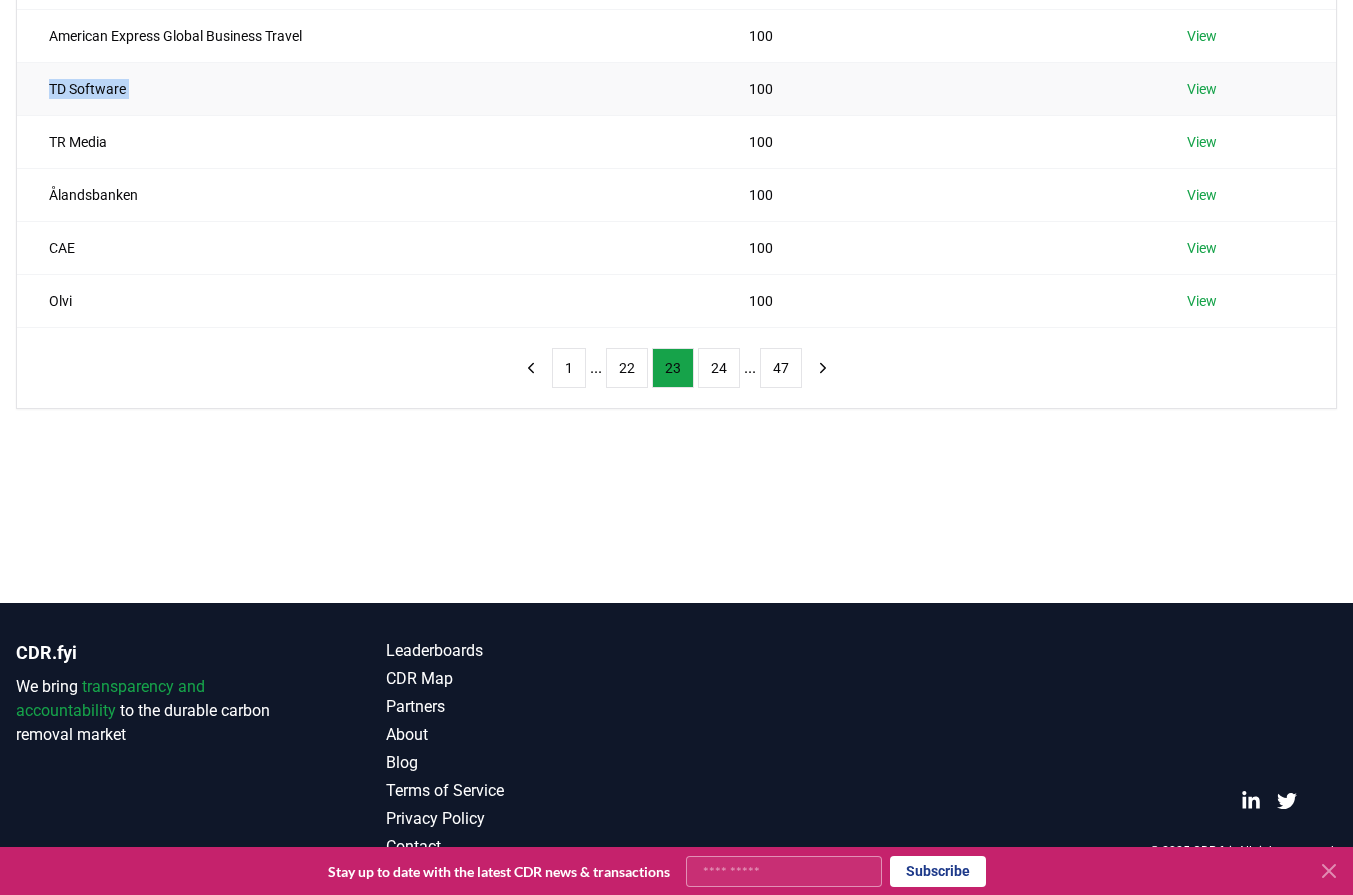 click on "TD Software" at bounding box center [367, 88] 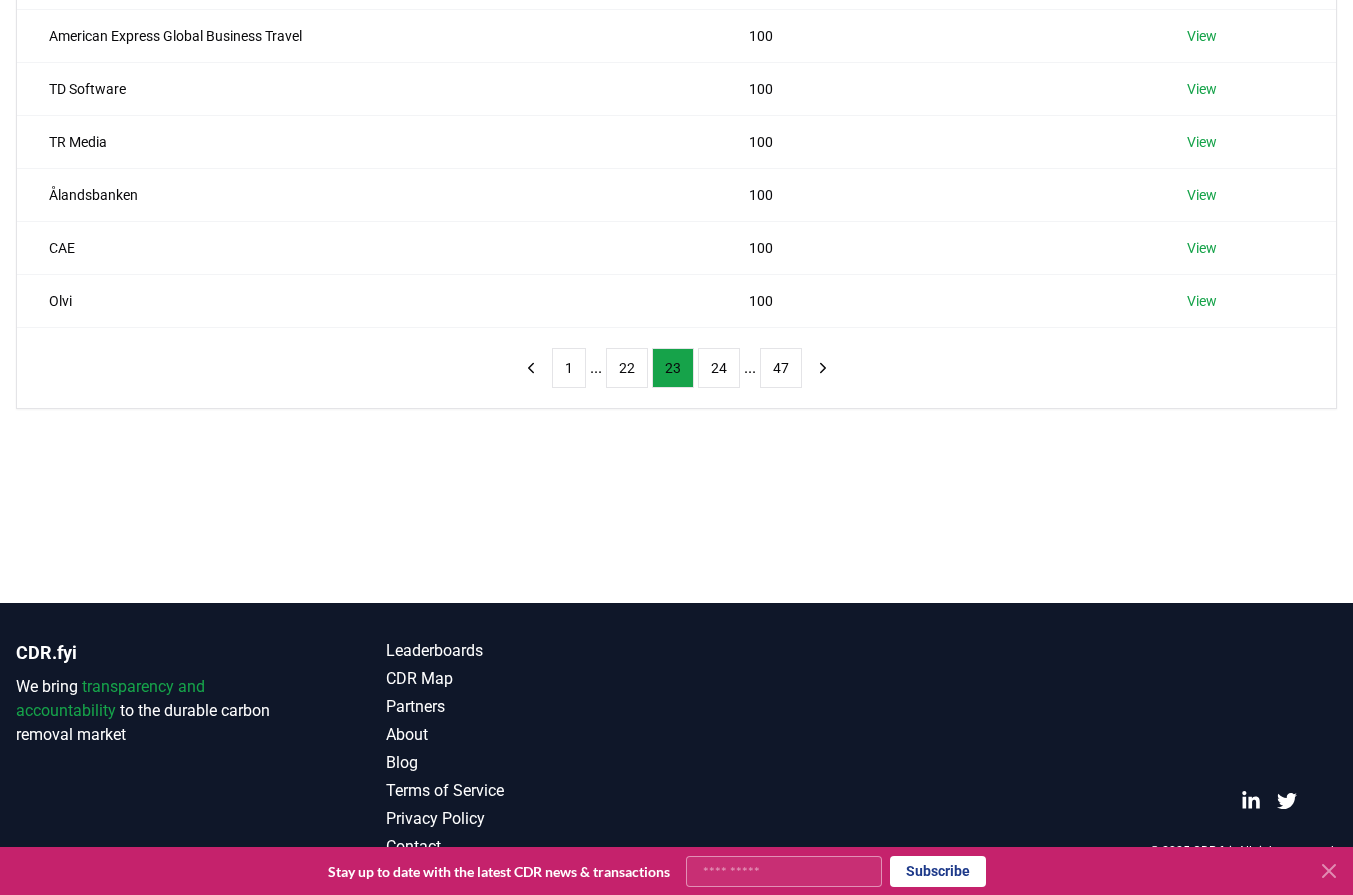 click on "Suppliers Purchasers Services Name Tons Purchased Undo Srl 105 View Eden McCallum 103 View Comforte 102 View Craig Cohon 100 View American Express Global Business Travel 100 View TD Software 100 View TR Media 100 View Ålandsbanken 100 View CAE 100 View Olvi 100 View 1 ... 22 23 24 ... 47" at bounding box center [676, 98] 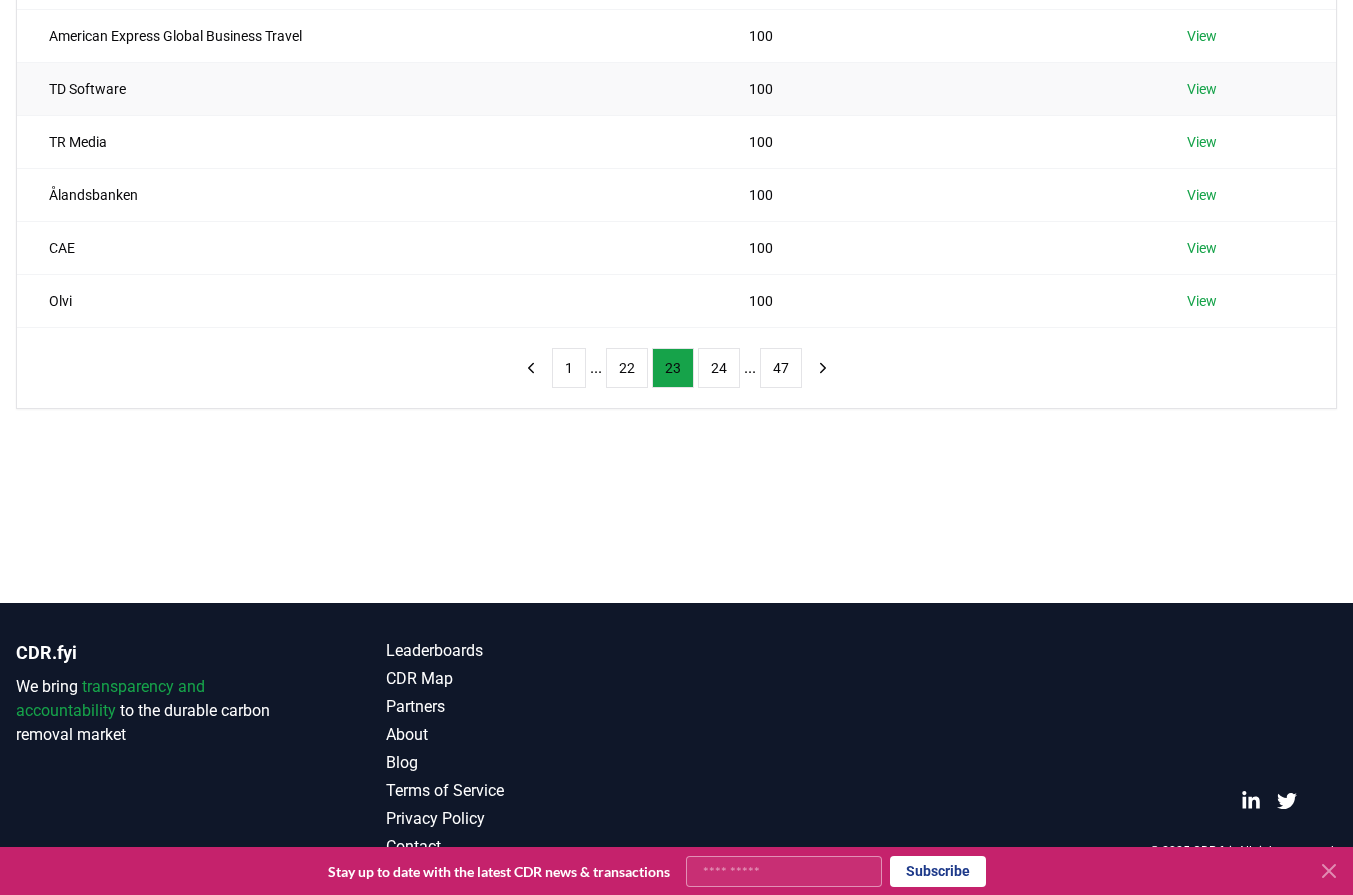 scroll, scrollTop: 0, scrollLeft: 0, axis: both 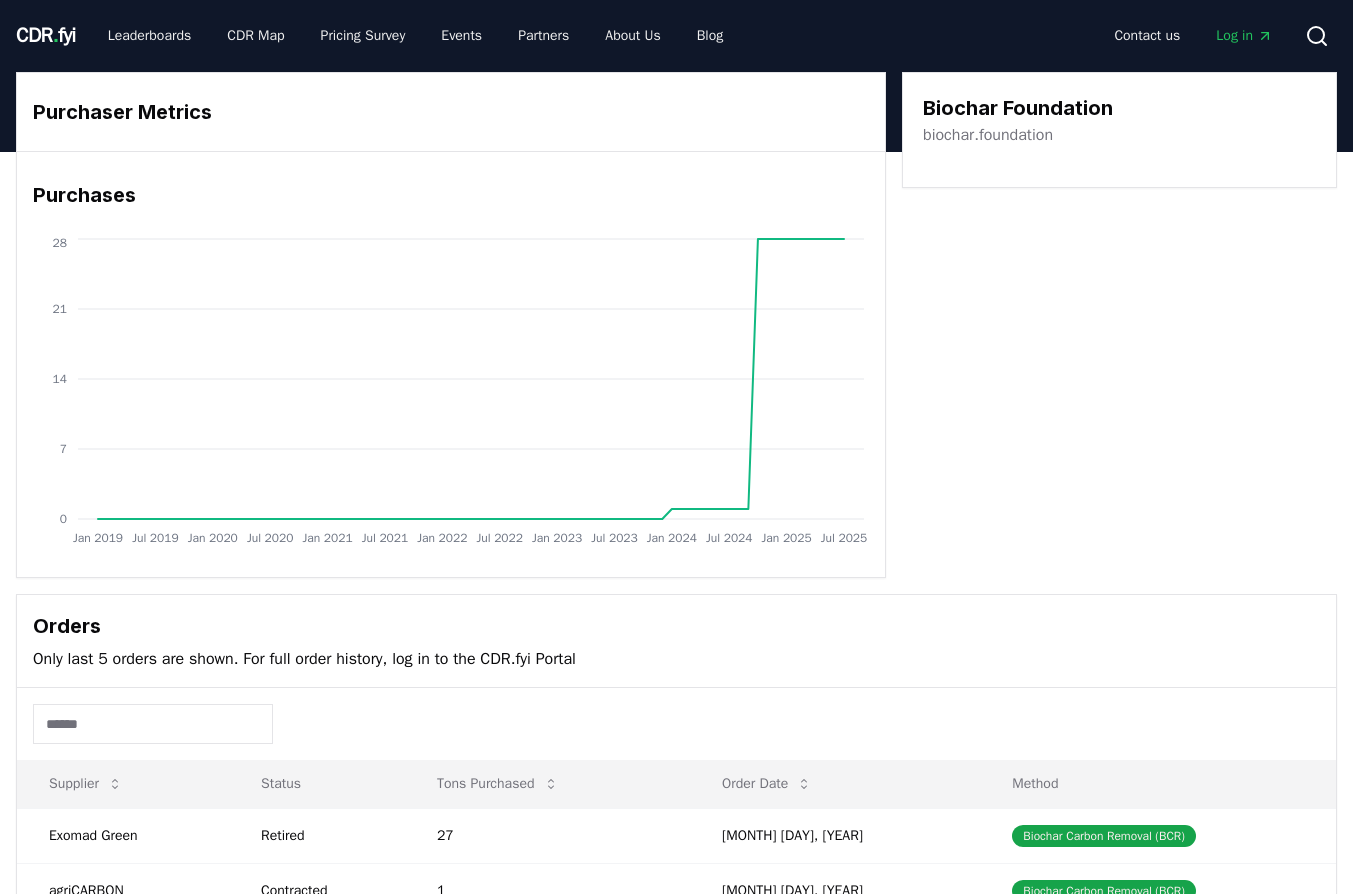 click on "biochar.foundation" at bounding box center (988, 135) 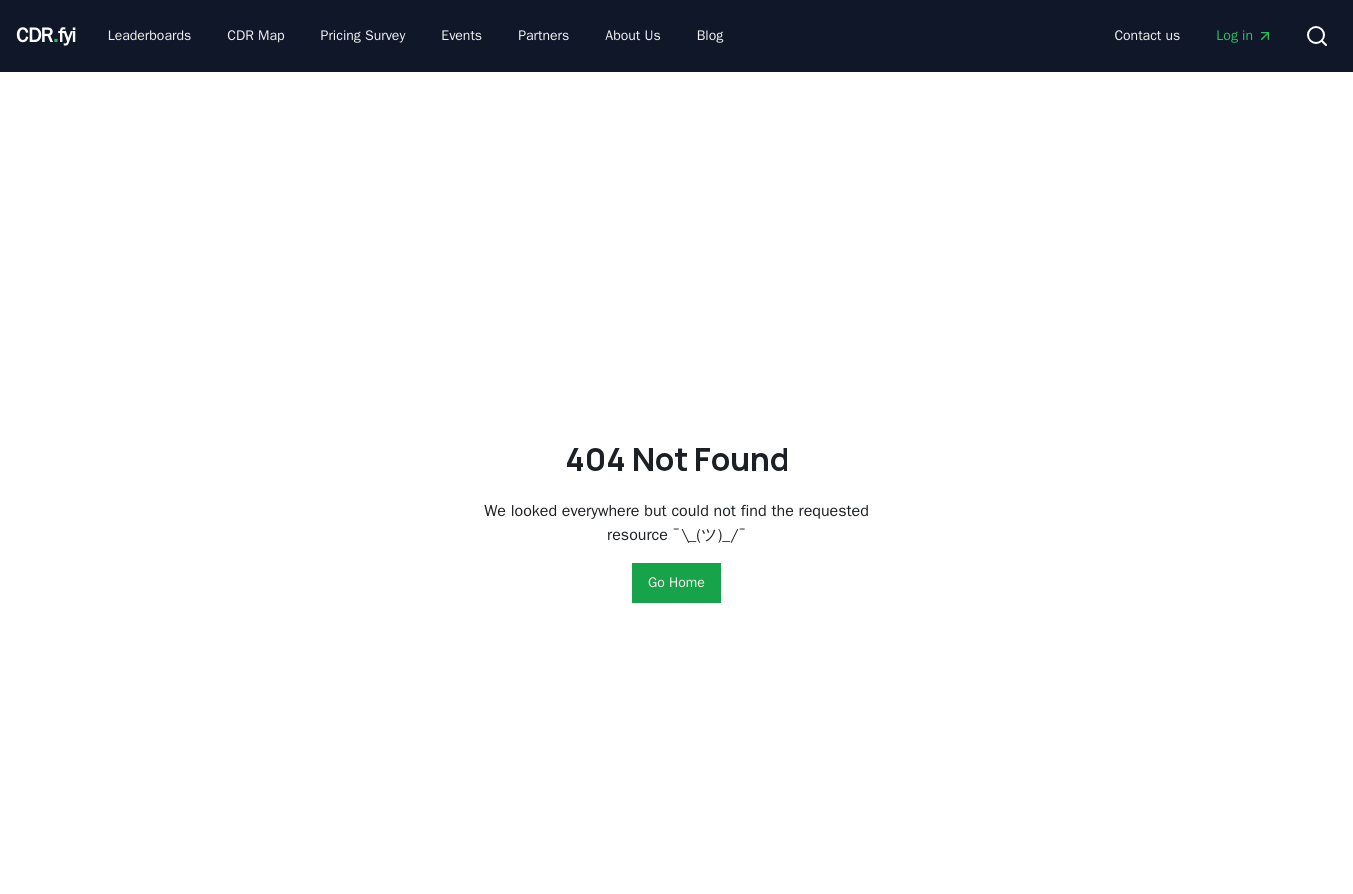 scroll, scrollTop: 0, scrollLeft: 0, axis: both 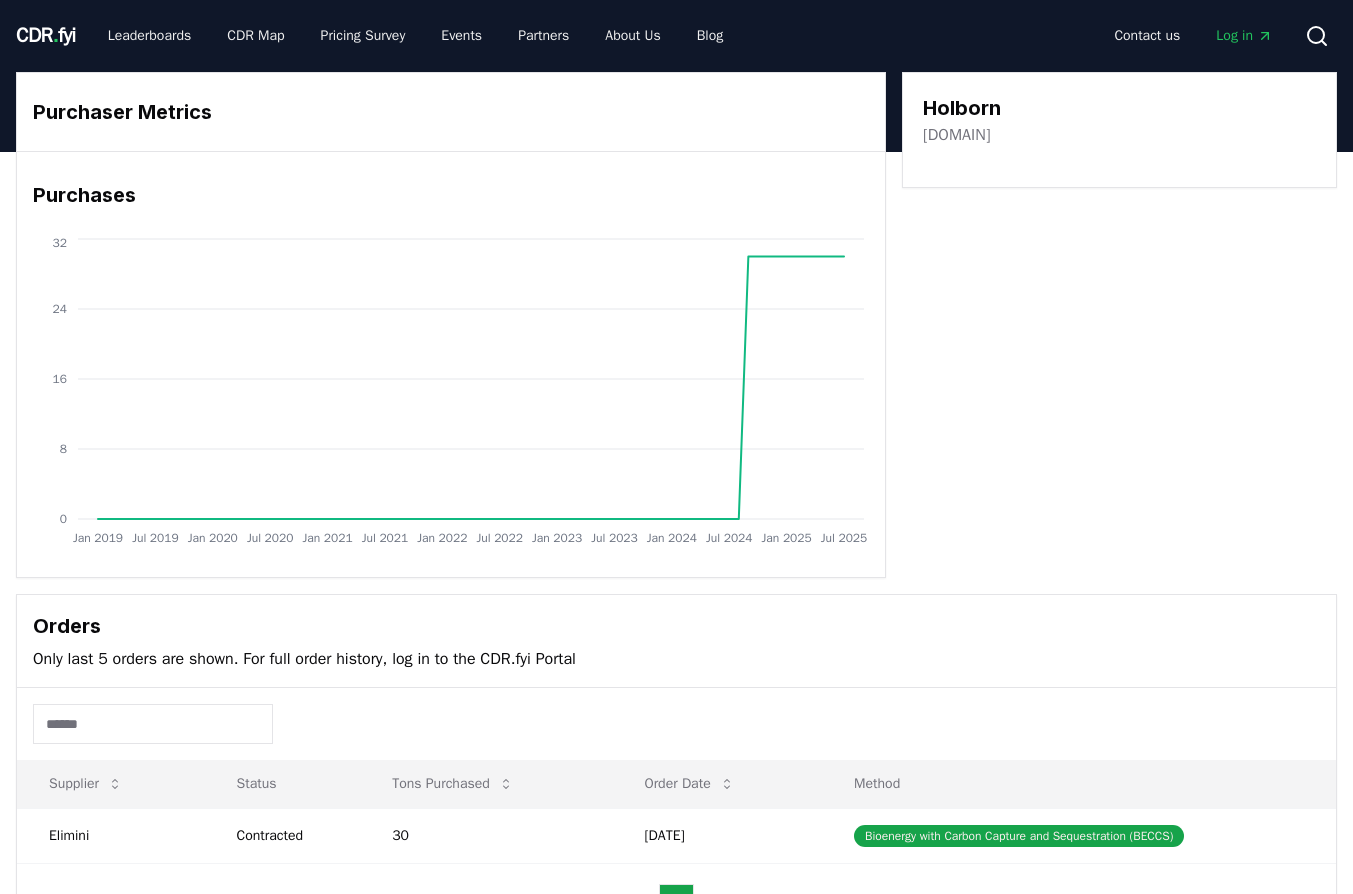 click on "holbornenergygroup.com" at bounding box center [956, 135] 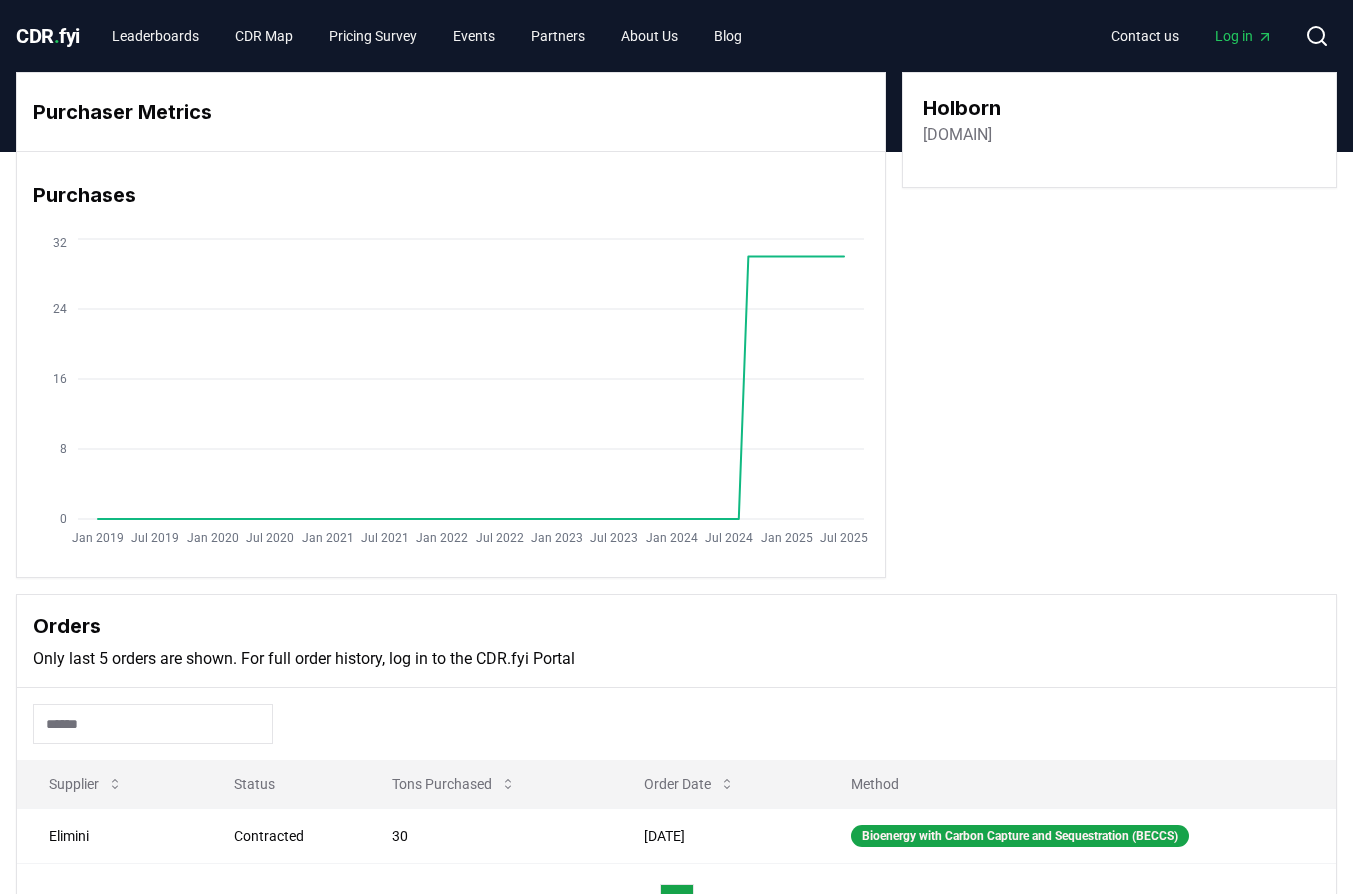 click on "holbornenergygroup.com" at bounding box center (957, 135) 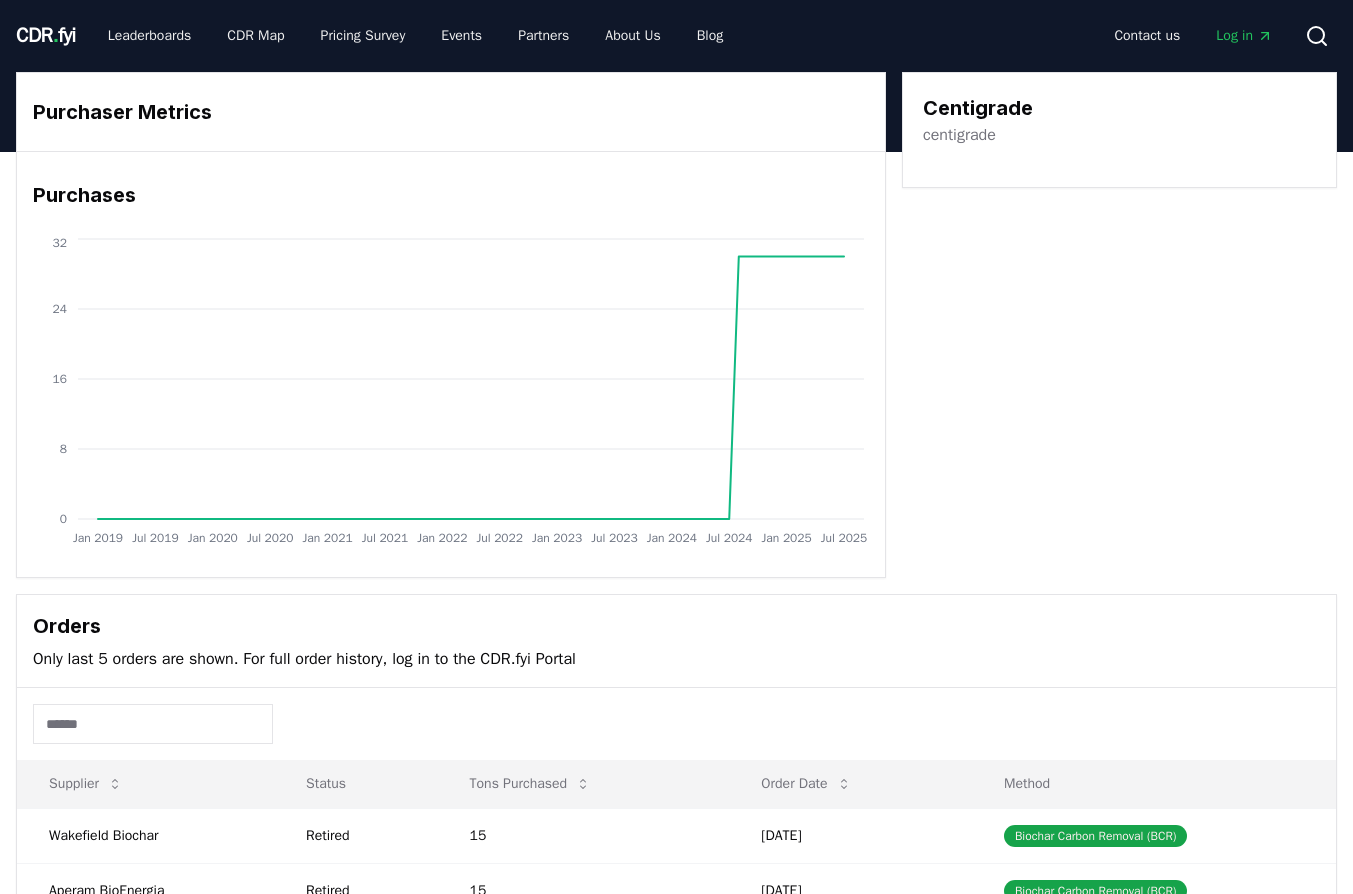 scroll, scrollTop: 0, scrollLeft: 0, axis: both 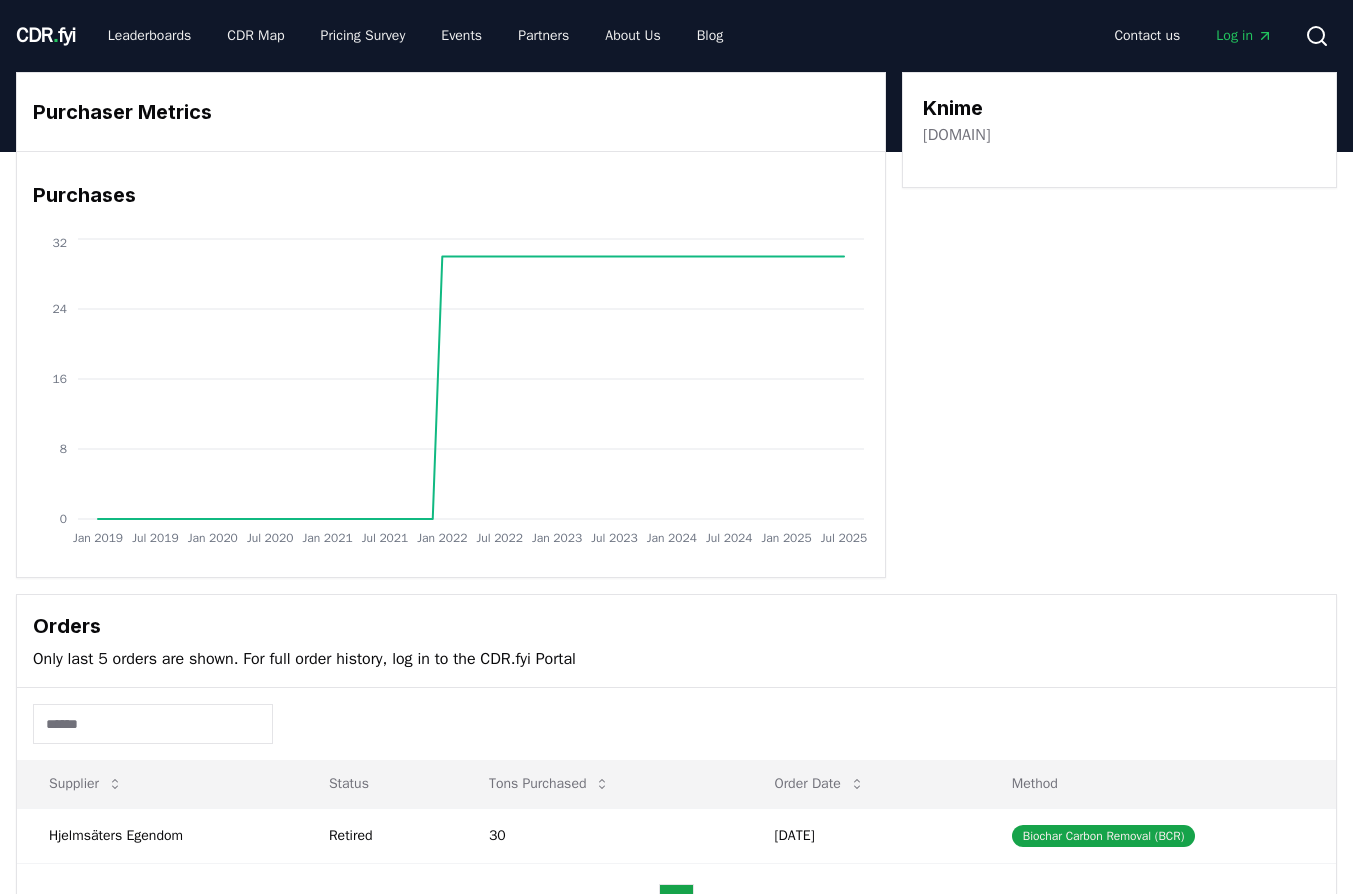 click on "[DOMAIN]" at bounding box center (956, 135) 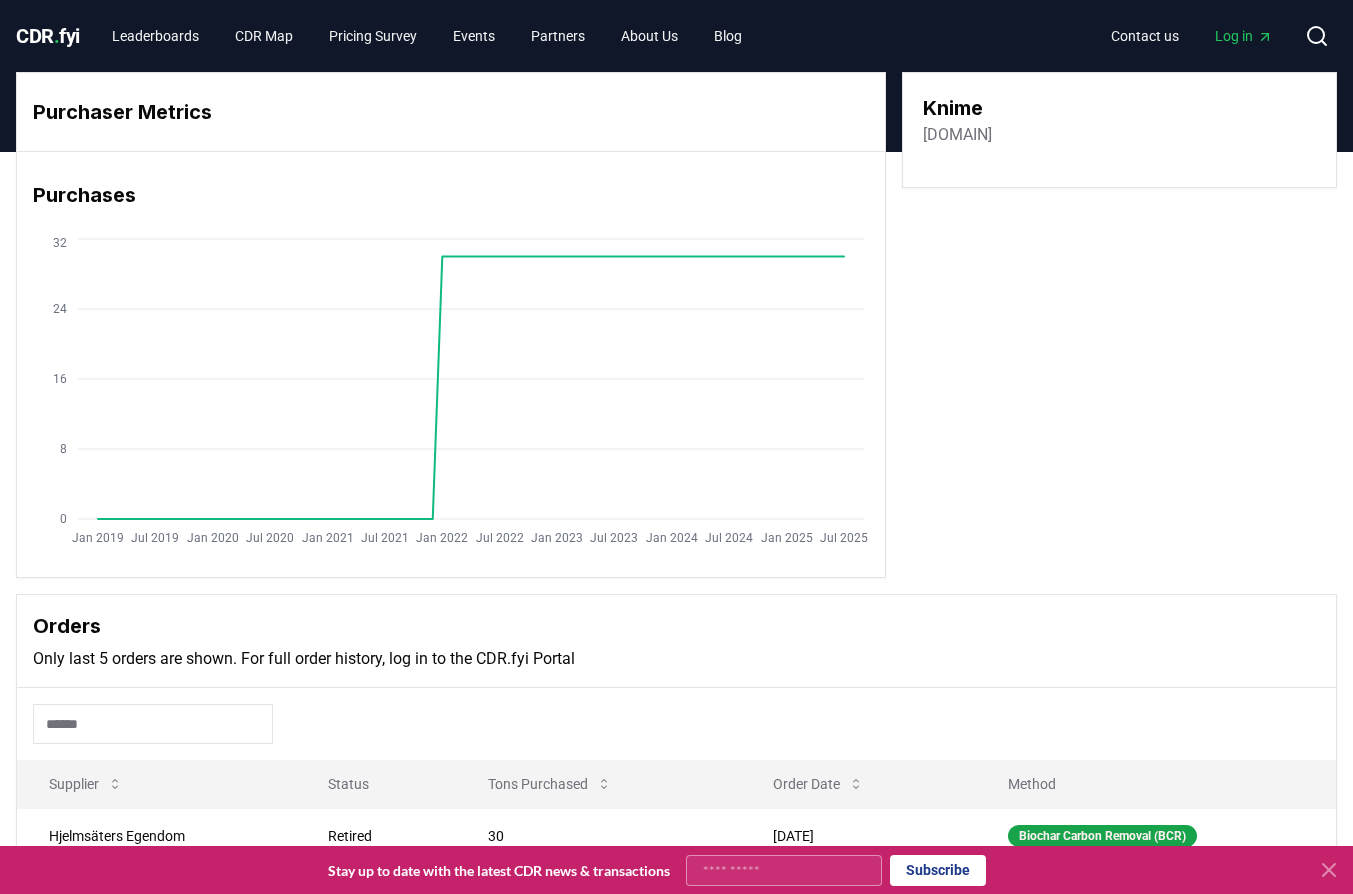 click on "[COMPANY] [DOMAIN]" at bounding box center (1119, 120) 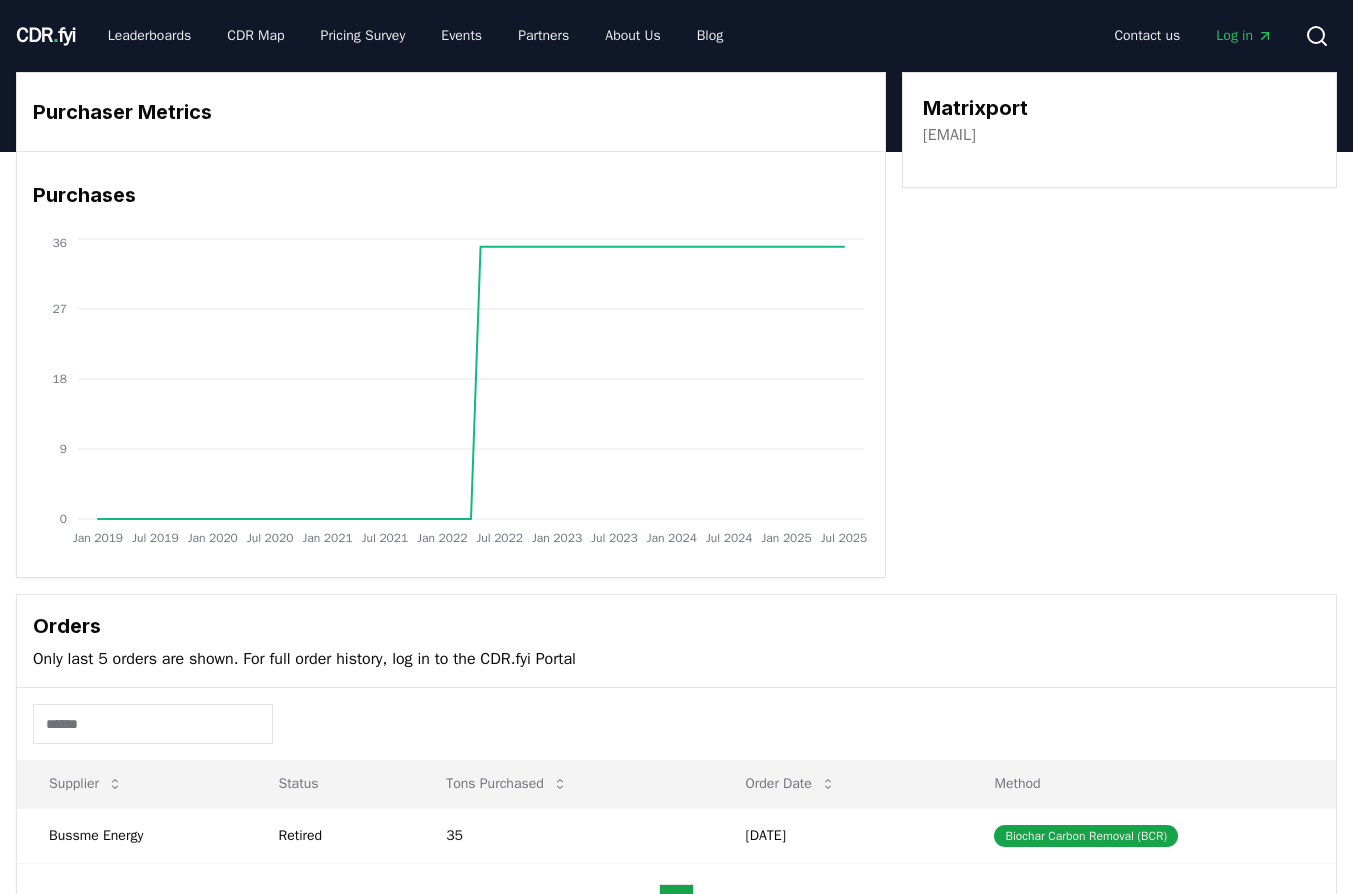 scroll, scrollTop: 0, scrollLeft: 0, axis: both 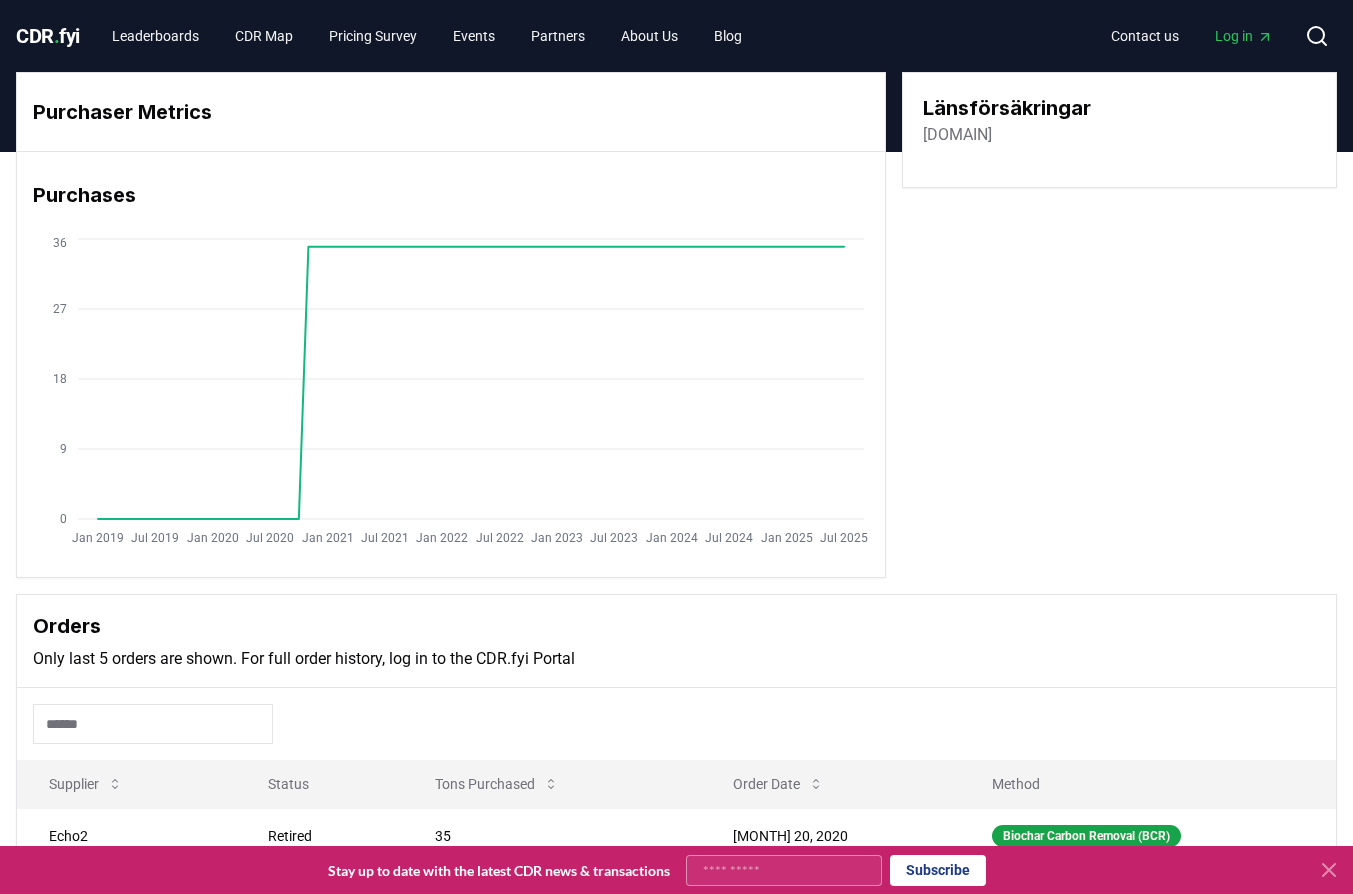 click on "[DOMAIN]" at bounding box center (957, 135) 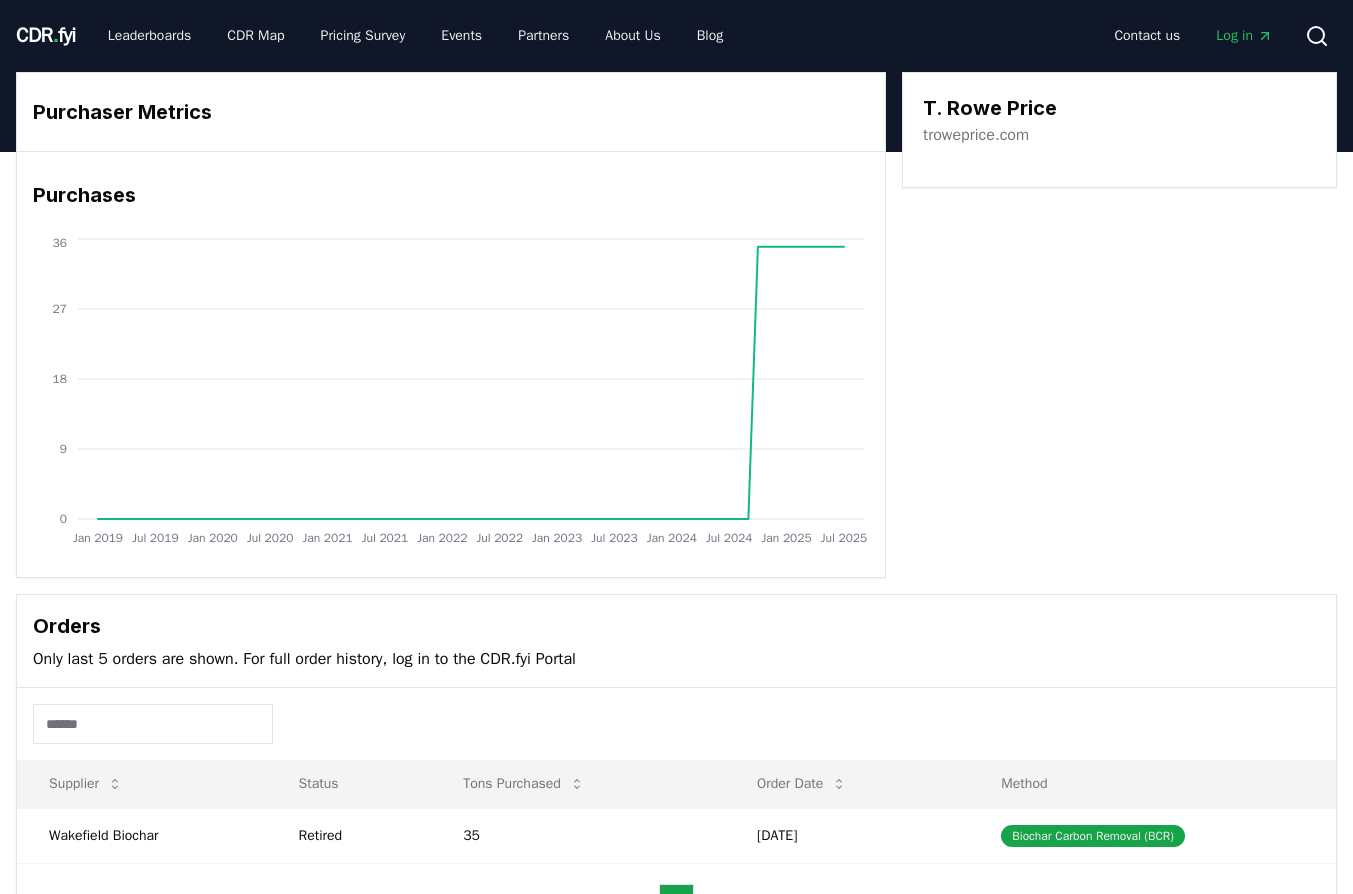 scroll, scrollTop: 0, scrollLeft: 0, axis: both 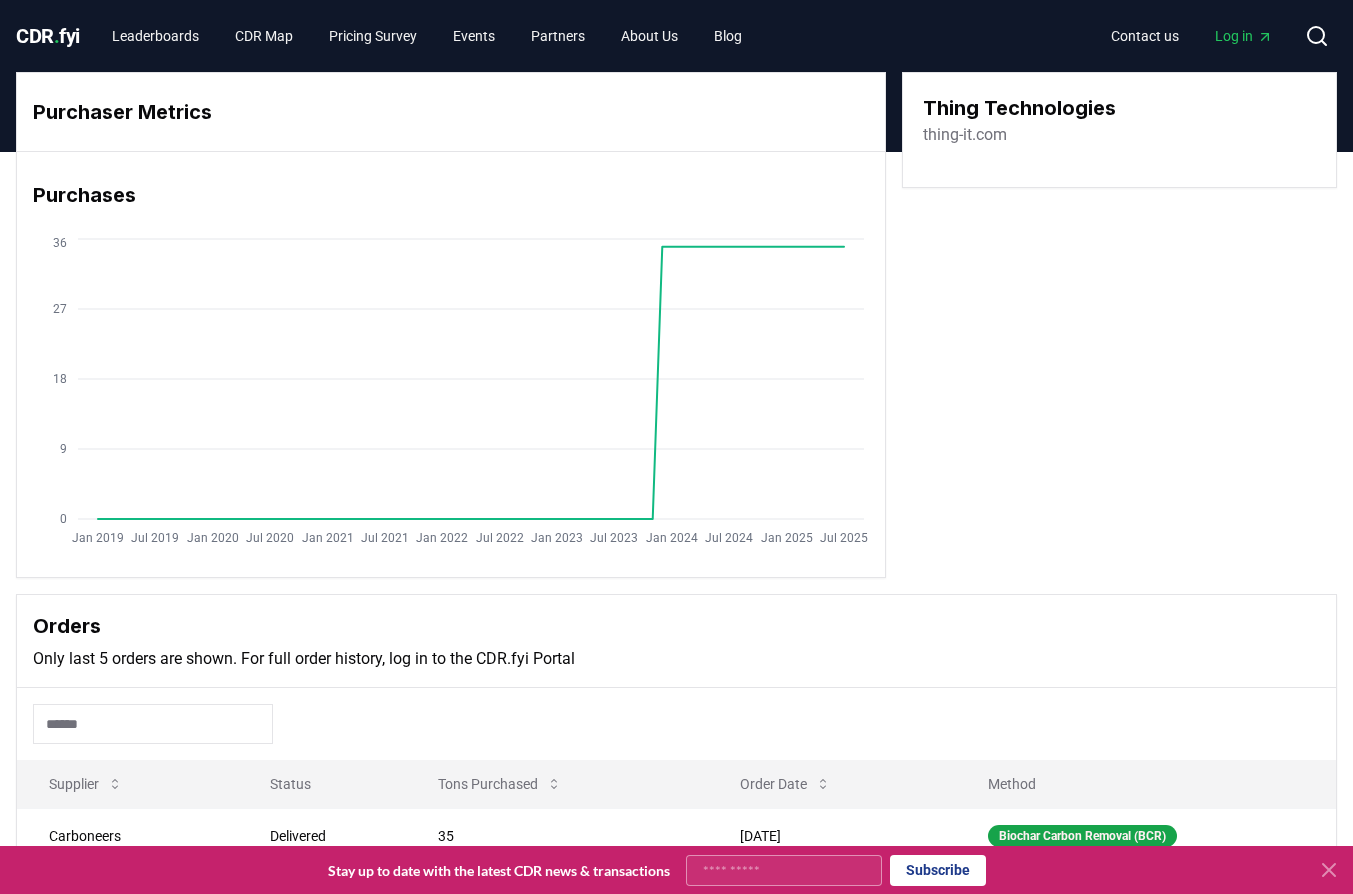 click on "thing-it.com" at bounding box center (965, 135) 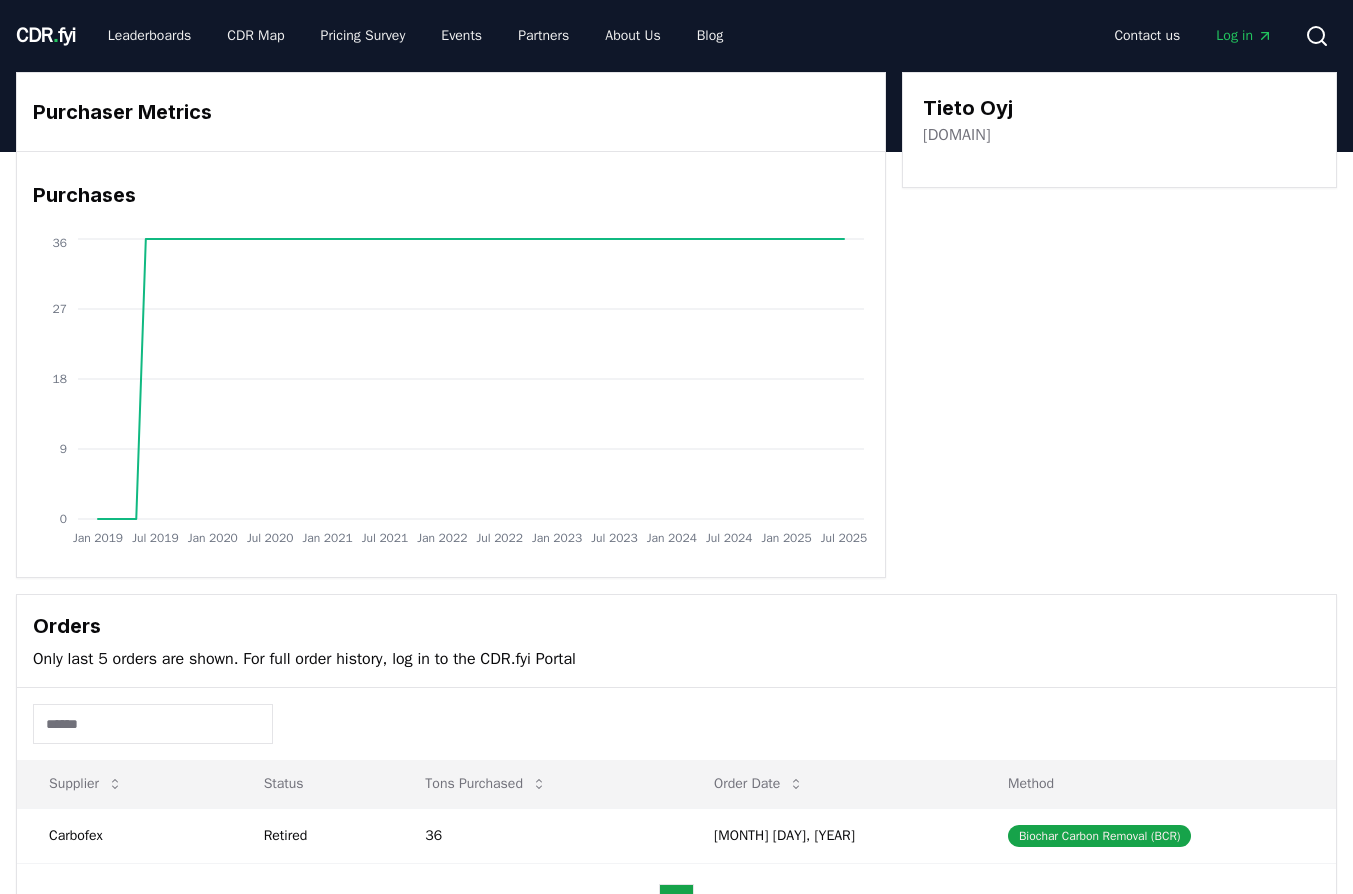 scroll, scrollTop: 0, scrollLeft: 0, axis: both 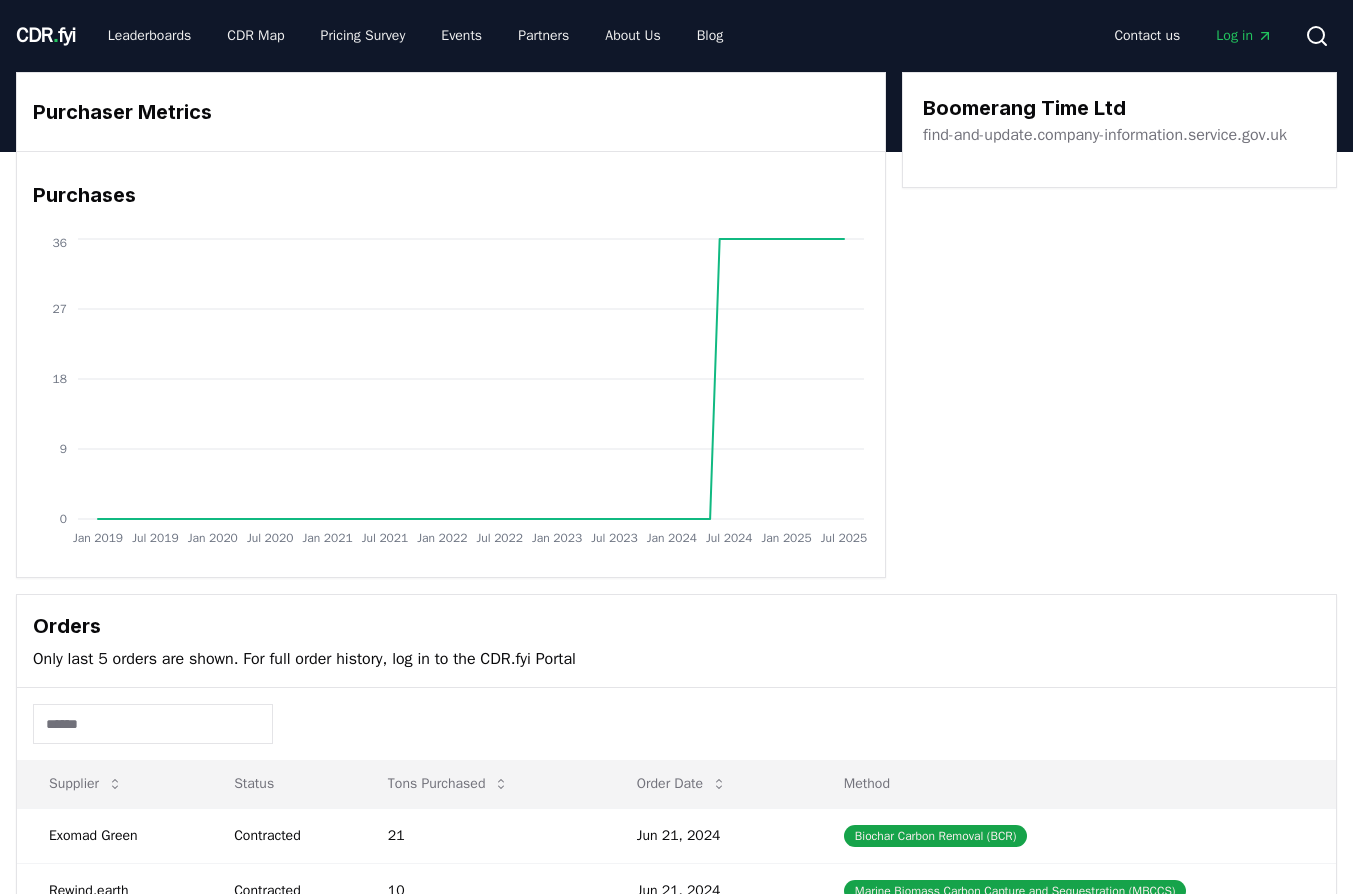 click on "find-and-update.company-information.service.gov.uk" at bounding box center [1105, 135] 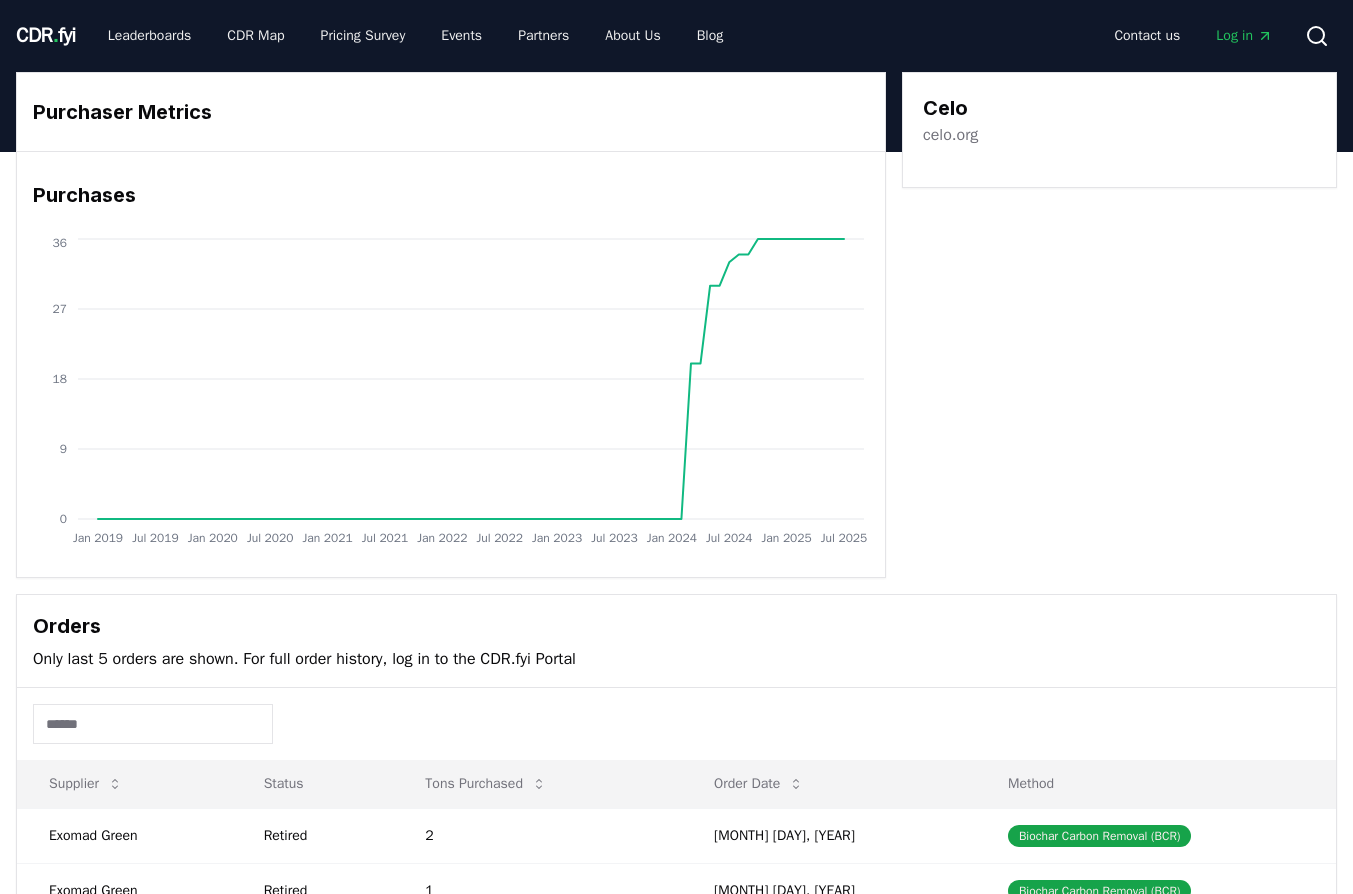 scroll, scrollTop: 0, scrollLeft: 0, axis: both 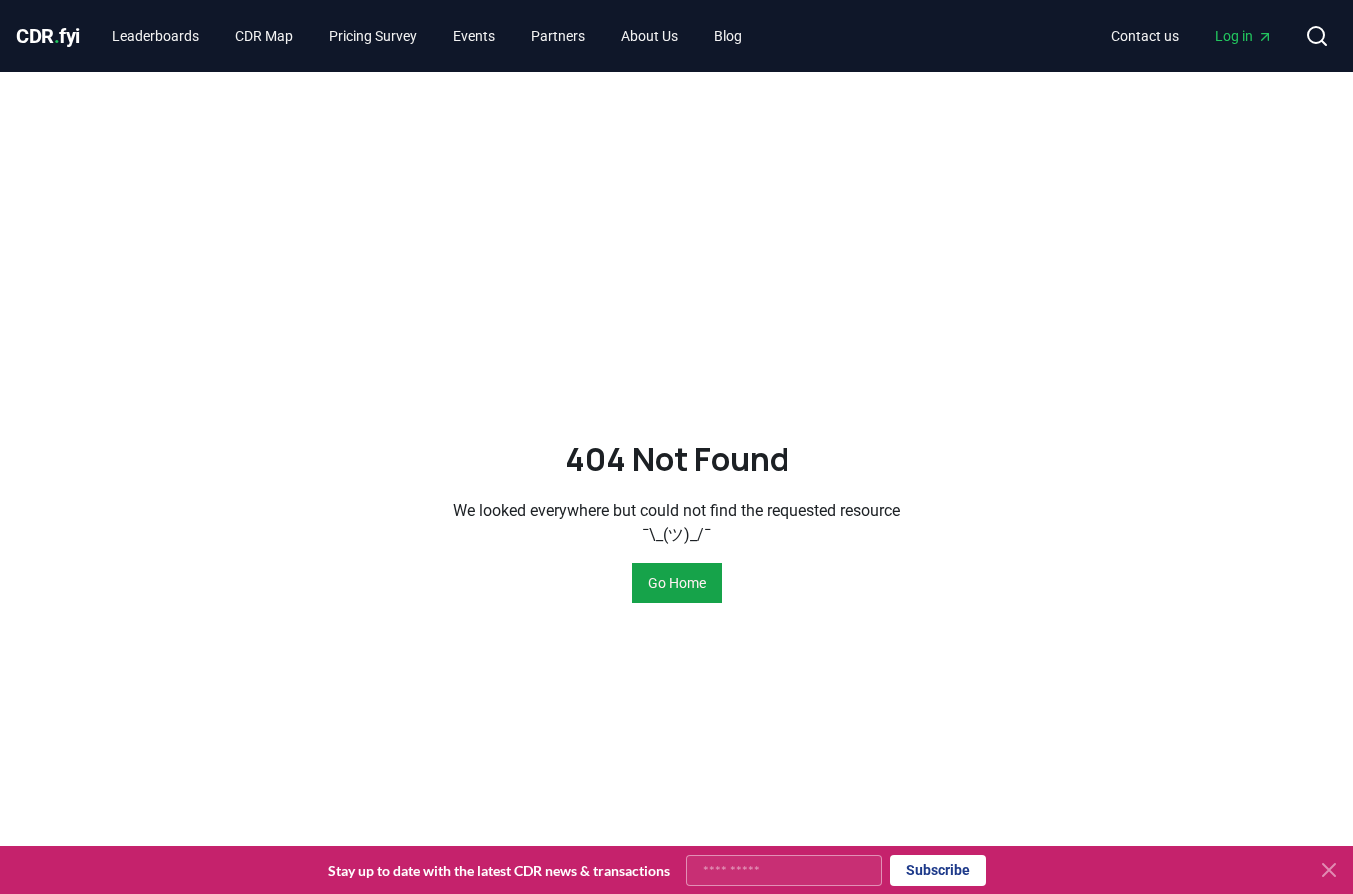 drag, startPoint x: 152, startPoint y: 278, endPoint x: 279, endPoint y: 242, distance: 132.00378 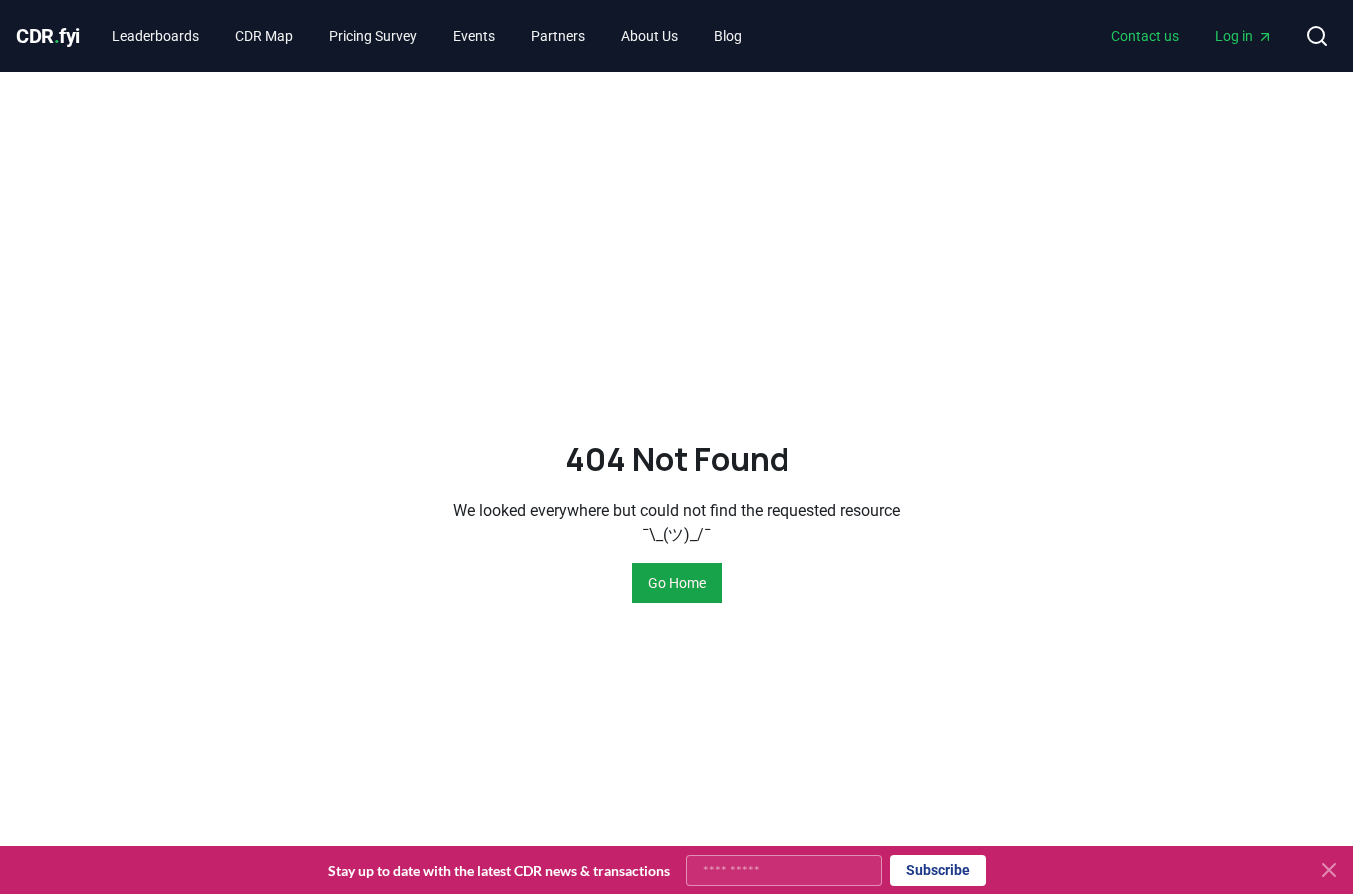 click on "Contact us" at bounding box center [1145, 36] 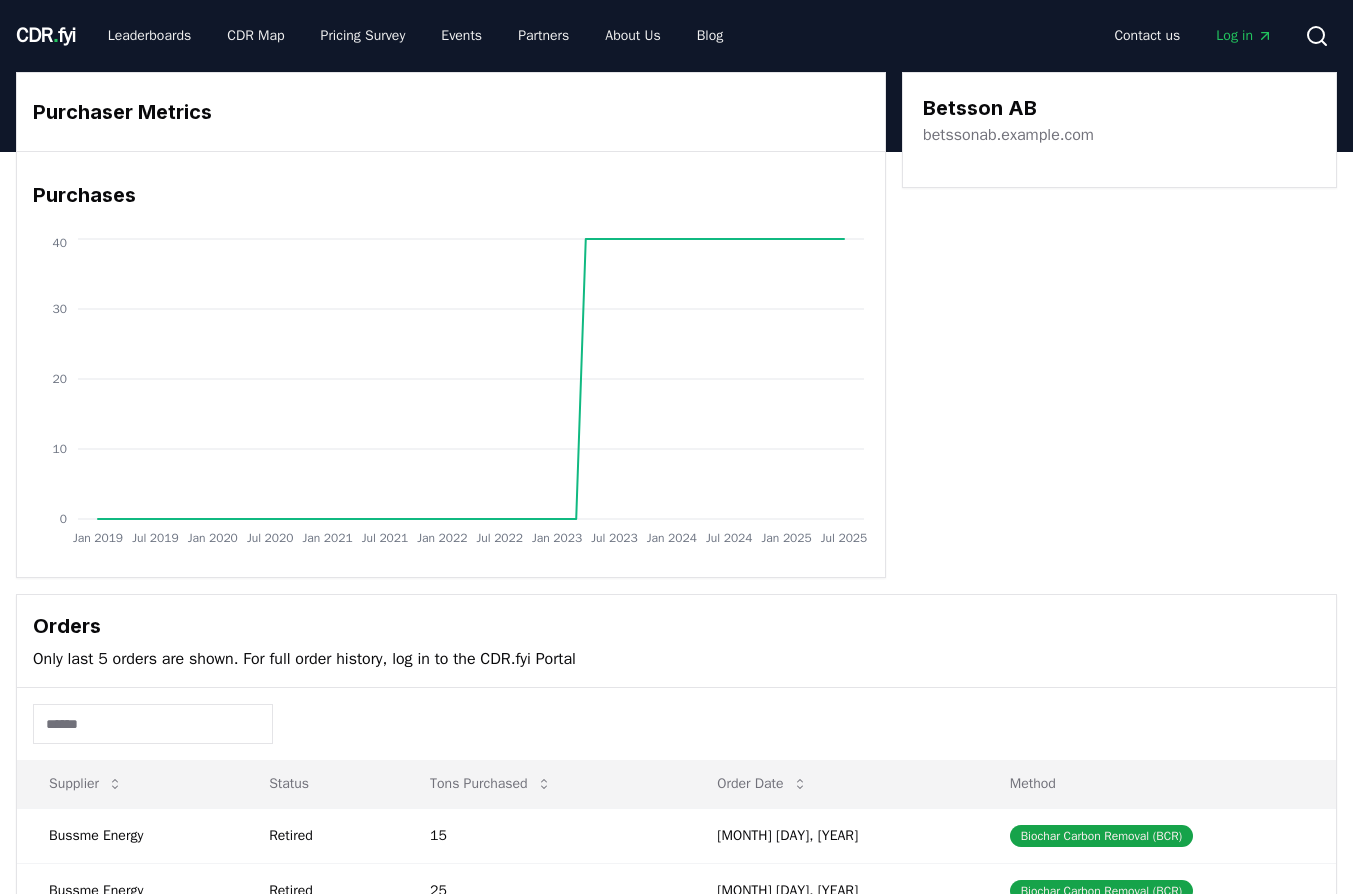 scroll, scrollTop: 0, scrollLeft: 0, axis: both 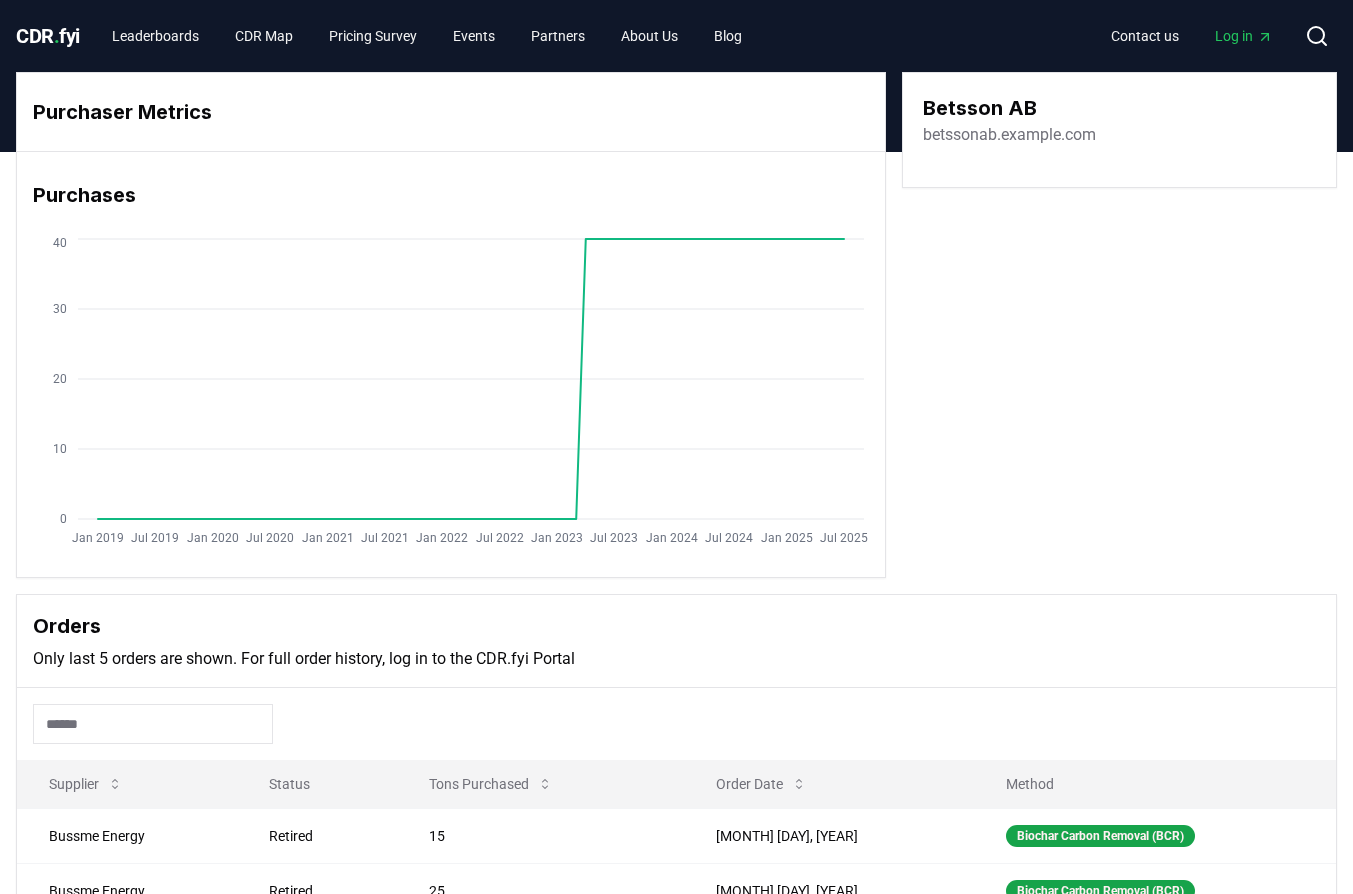 click on "betssonab.example.com" at bounding box center [1009, 135] 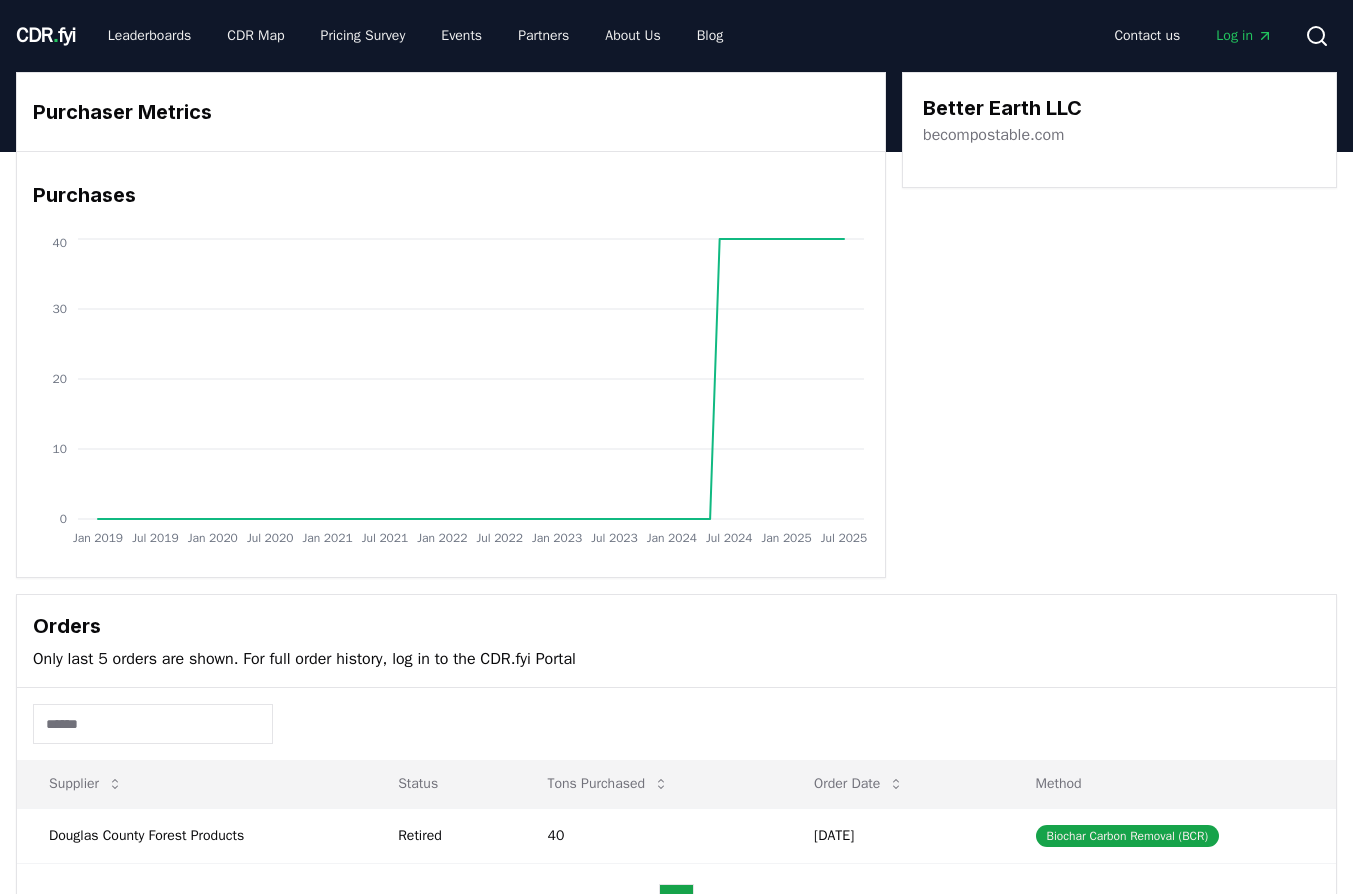 scroll, scrollTop: 0, scrollLeft: 0, axis: both 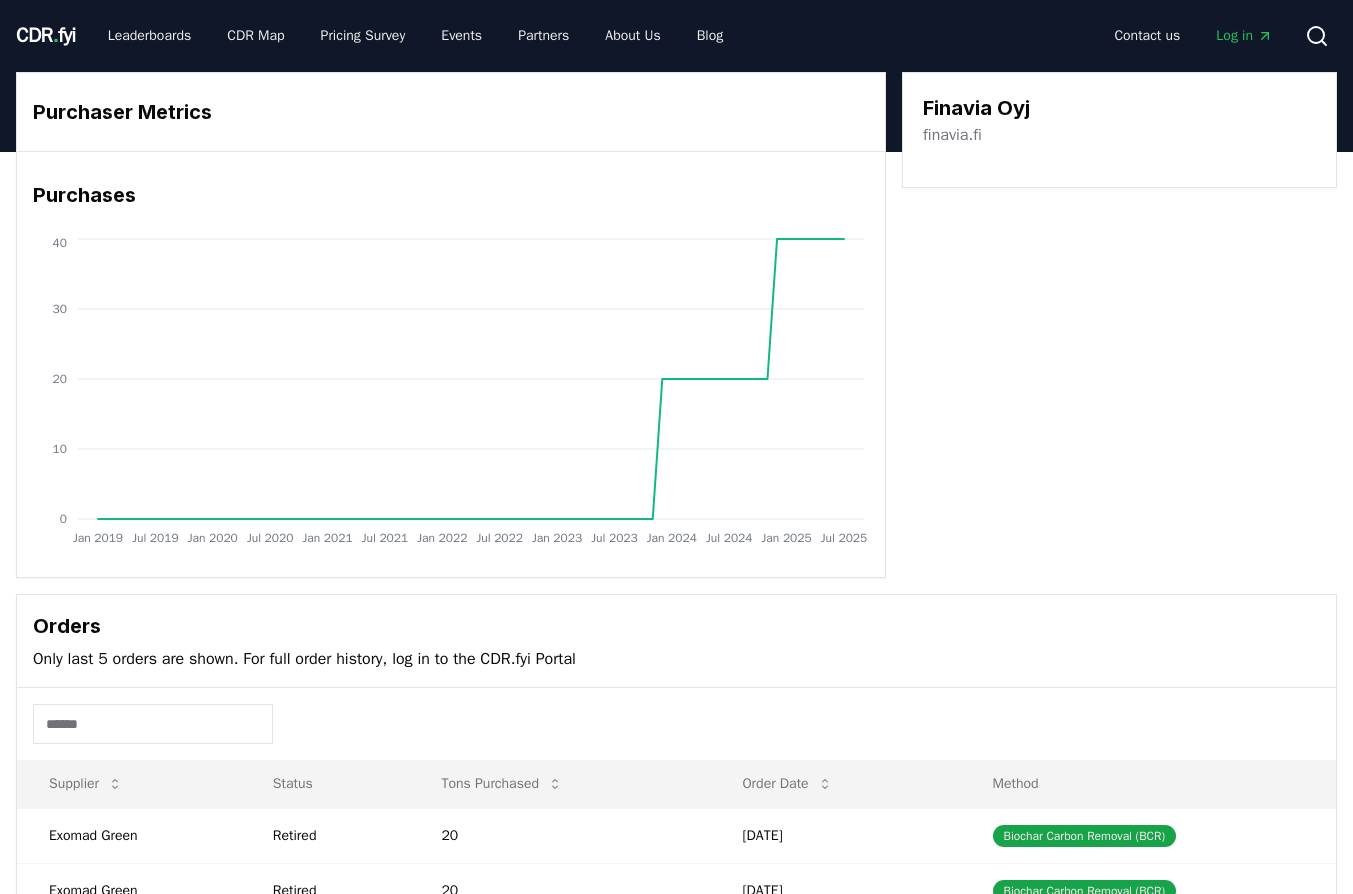 click on "finavia.fi" at bounding box center [952, 135] 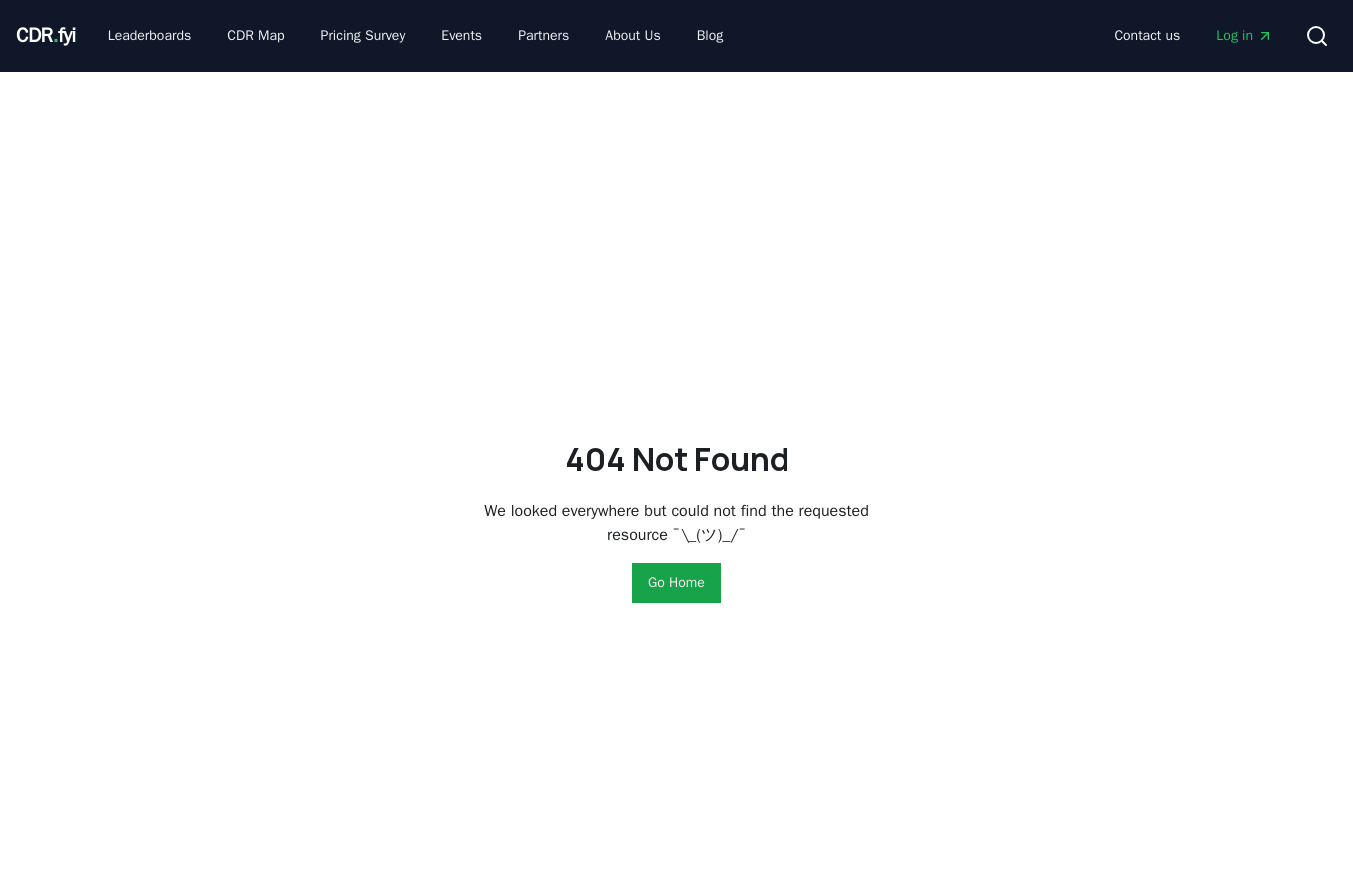 scroll, scrollTop: 0, scrollLeft: 0, axis: both 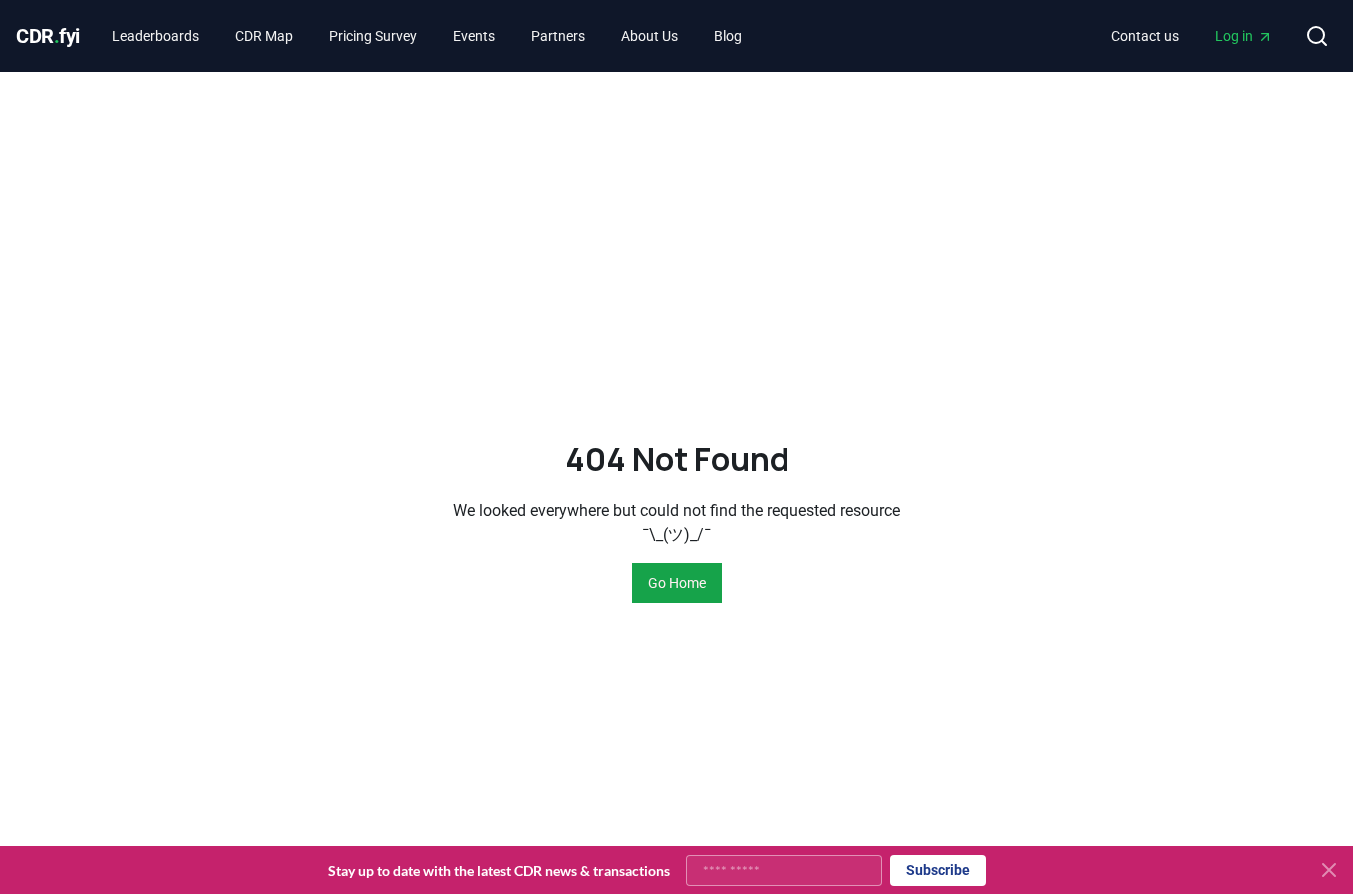 click on "404 Not Found We looked everywhere but could not find the requested resource ¯\_(ツ)_/¯ Go Home" at bounding box center [676, 519] 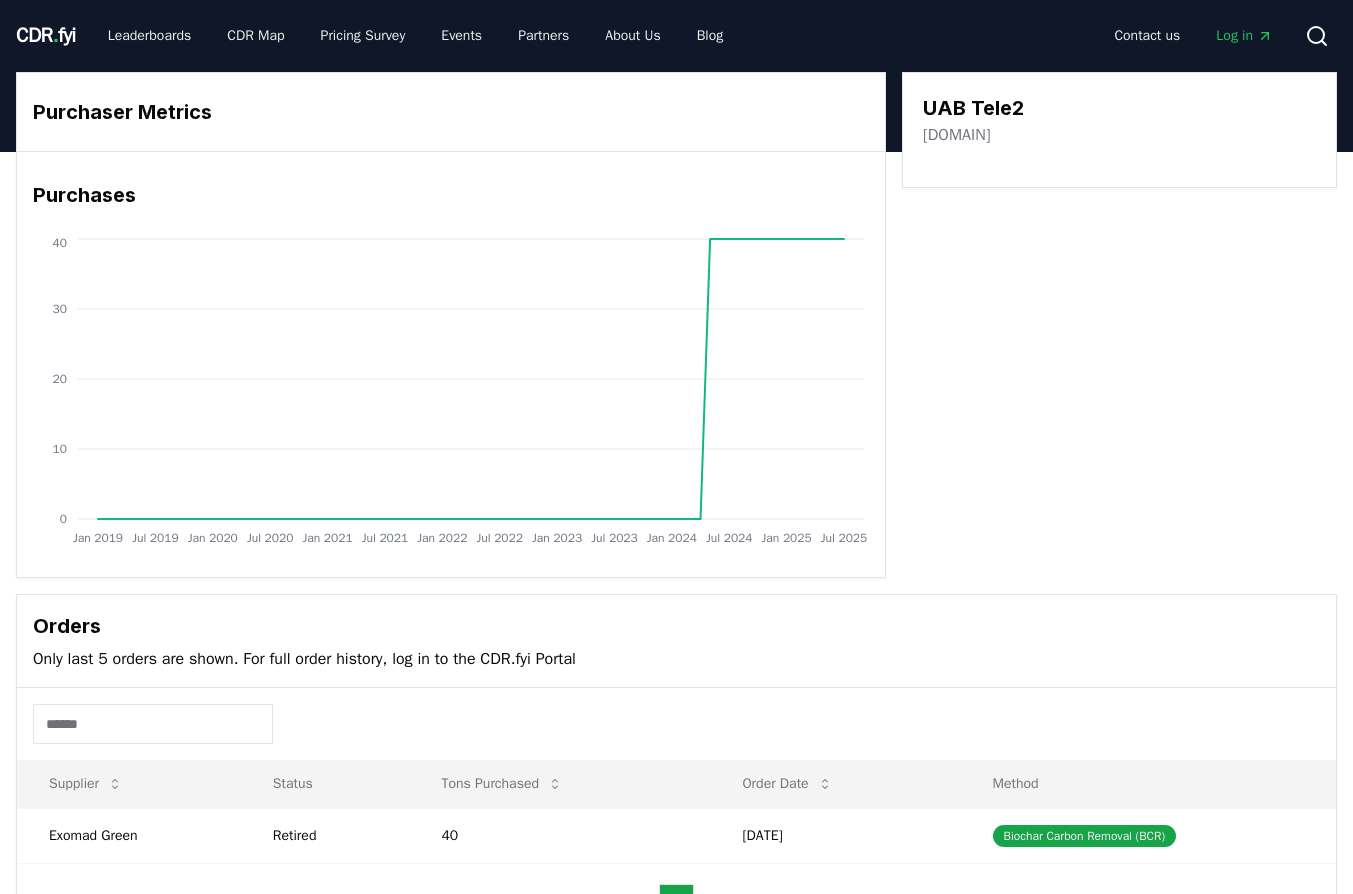 scroll, scrollTop: 0, scrollLeft: 0, axis: both 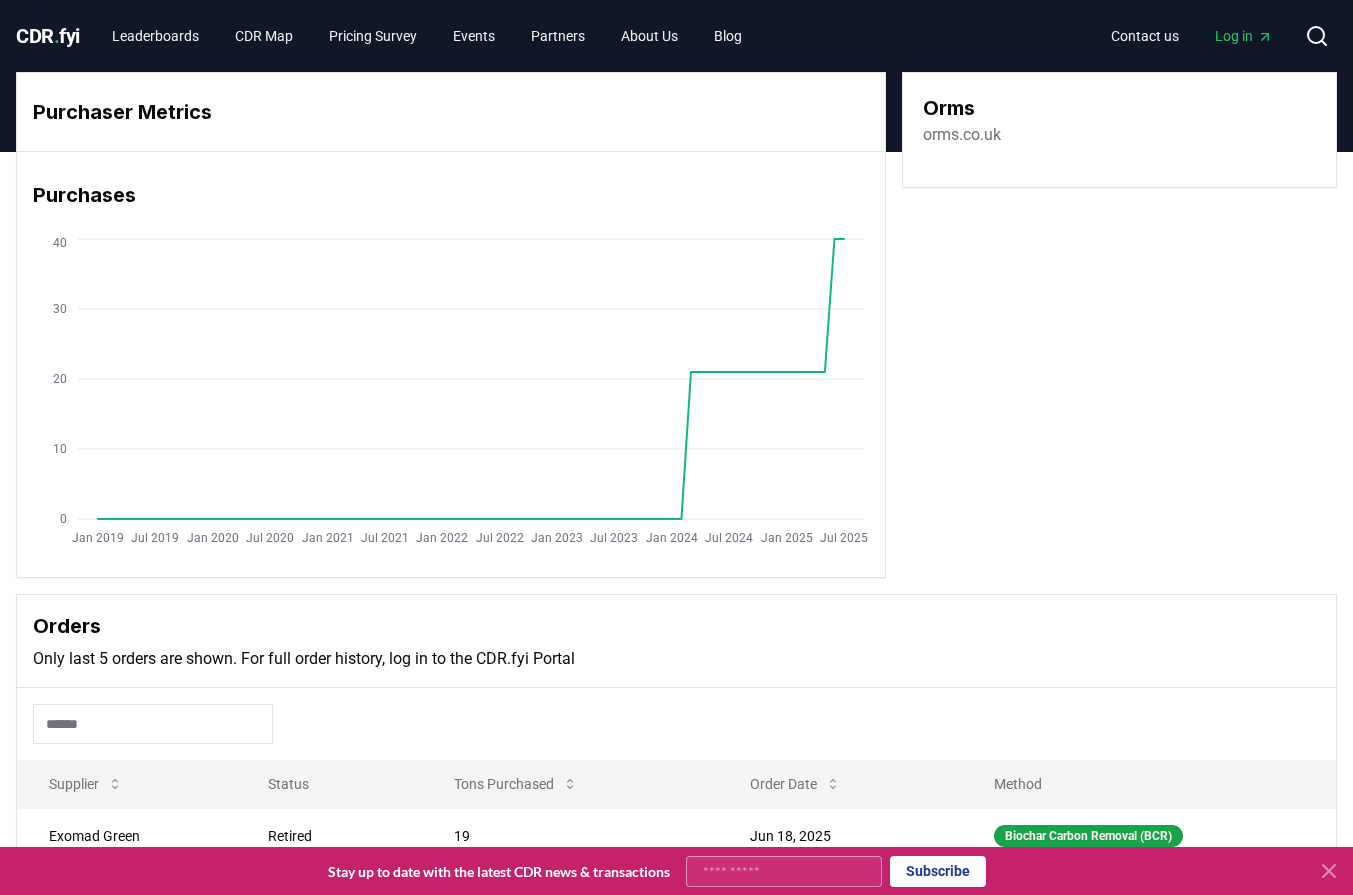 click on "orms.co.uk" at bounding box center (962, 135) 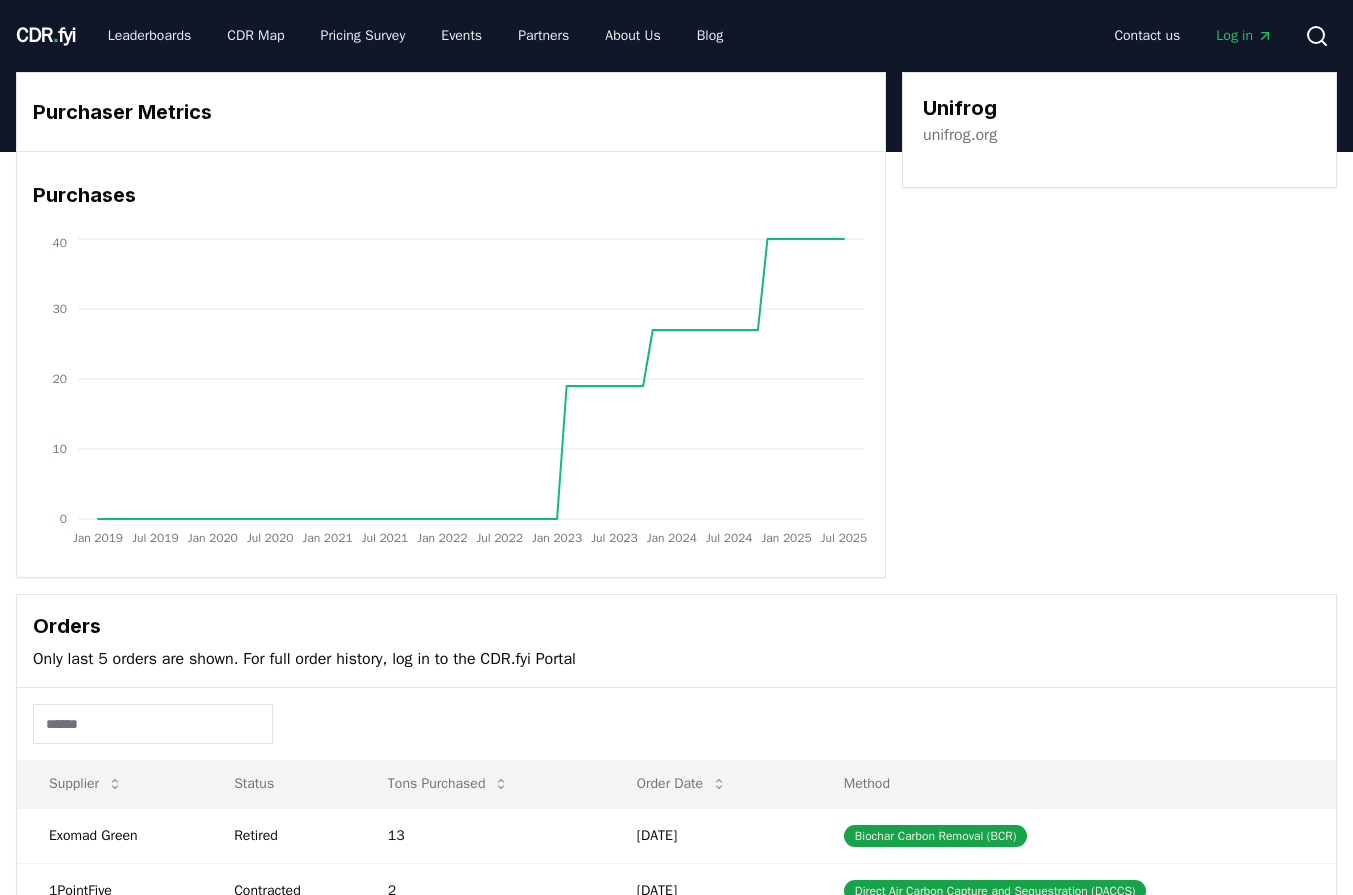 scroll, scrollTop: 0, scrollLeft: 0, axis: both 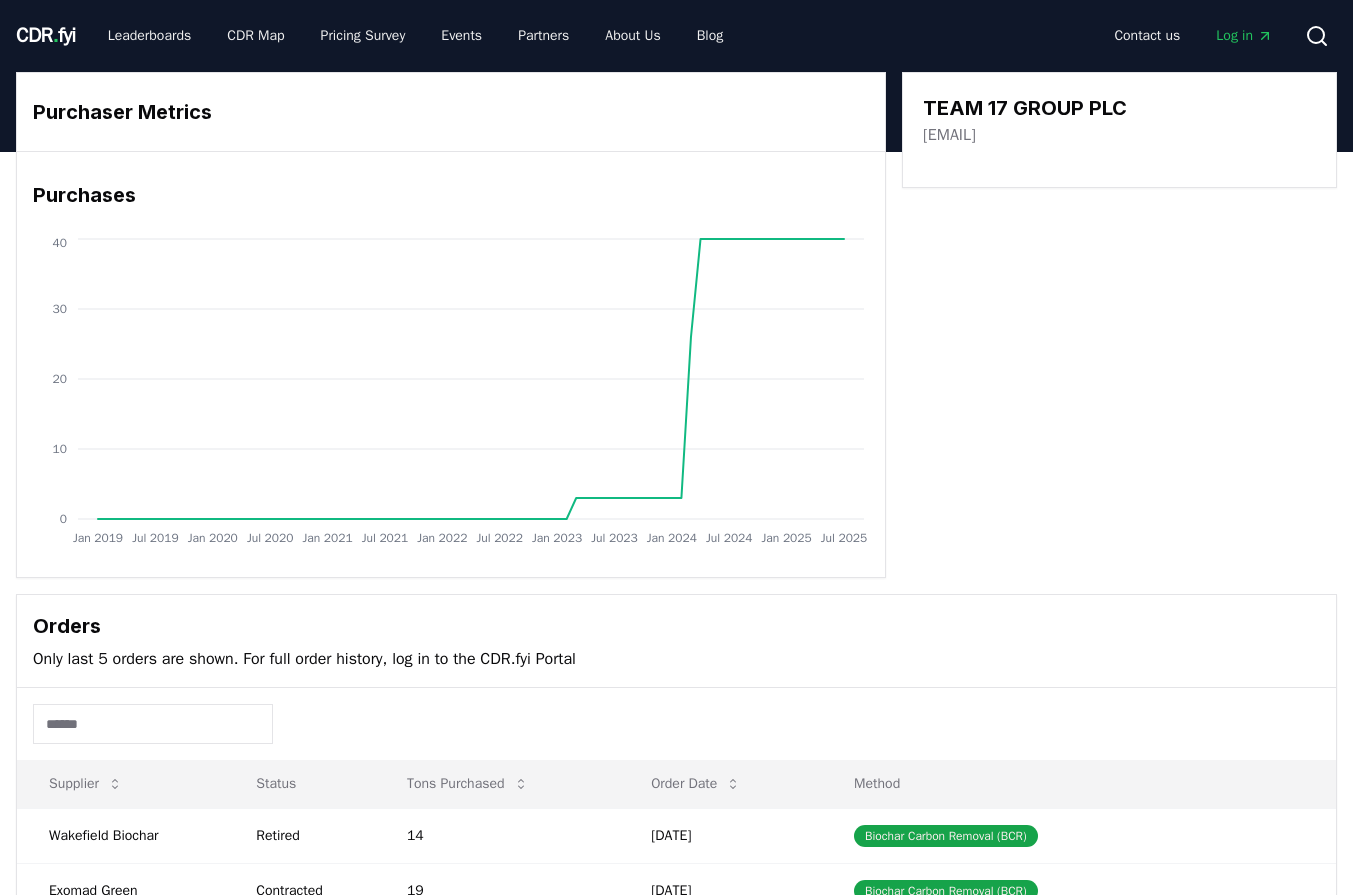 click on "team17groupplc.com" at bounding box center (949, 135) 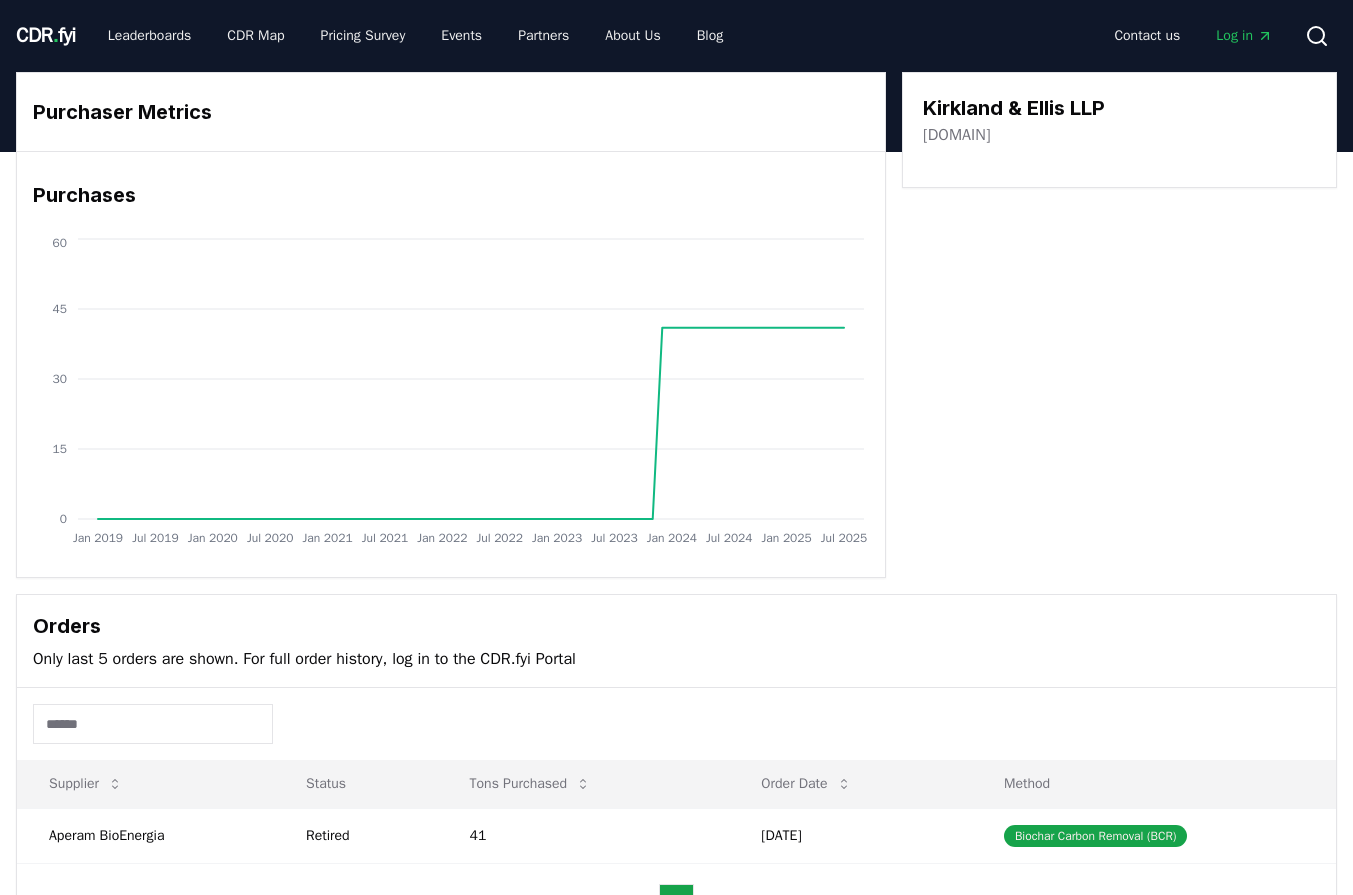 scroll, scrollTop: 0, scrollLeft: 0, axis: both 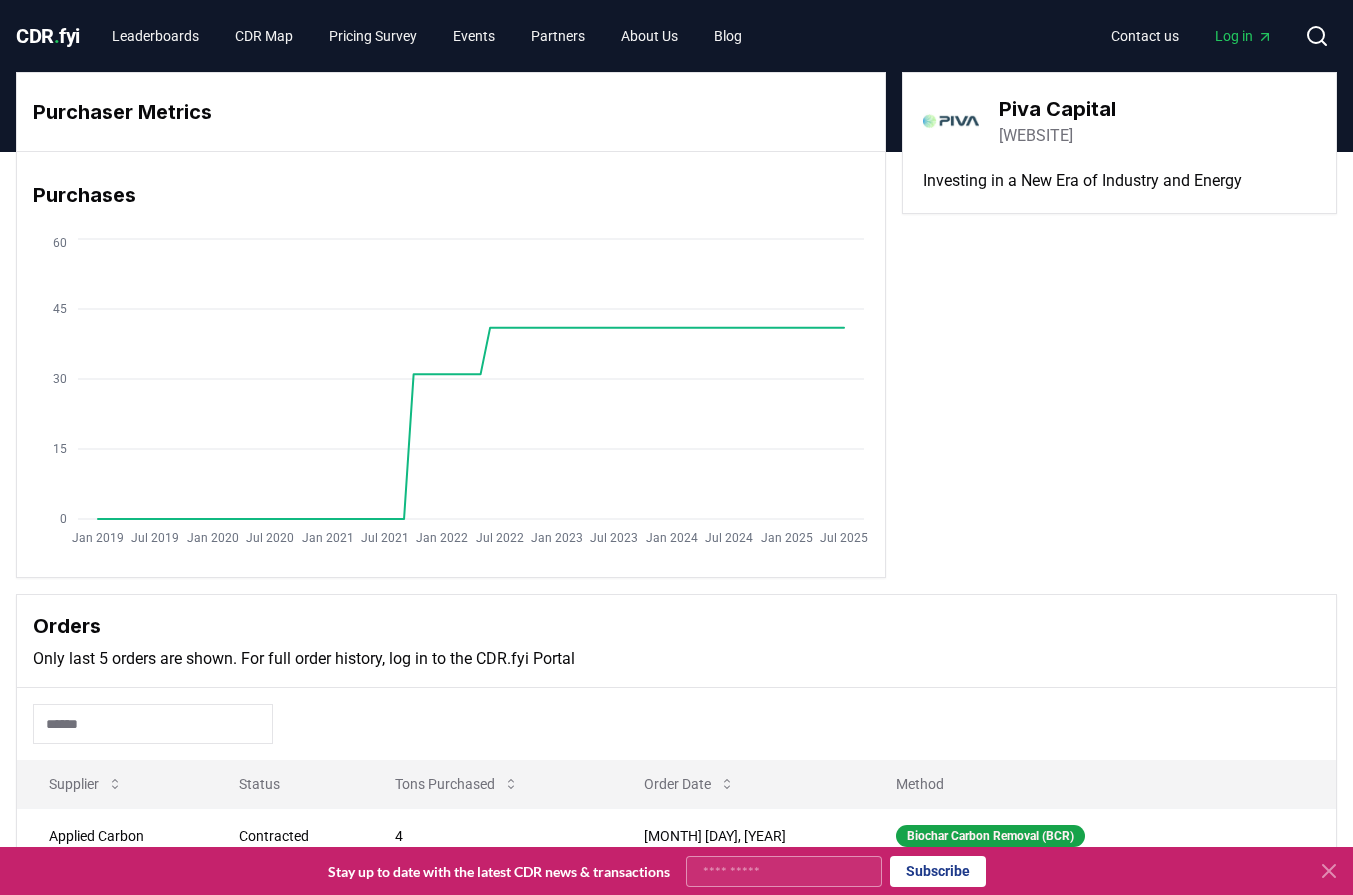 click on "piva.vc" at bounding box center (1036, 136) 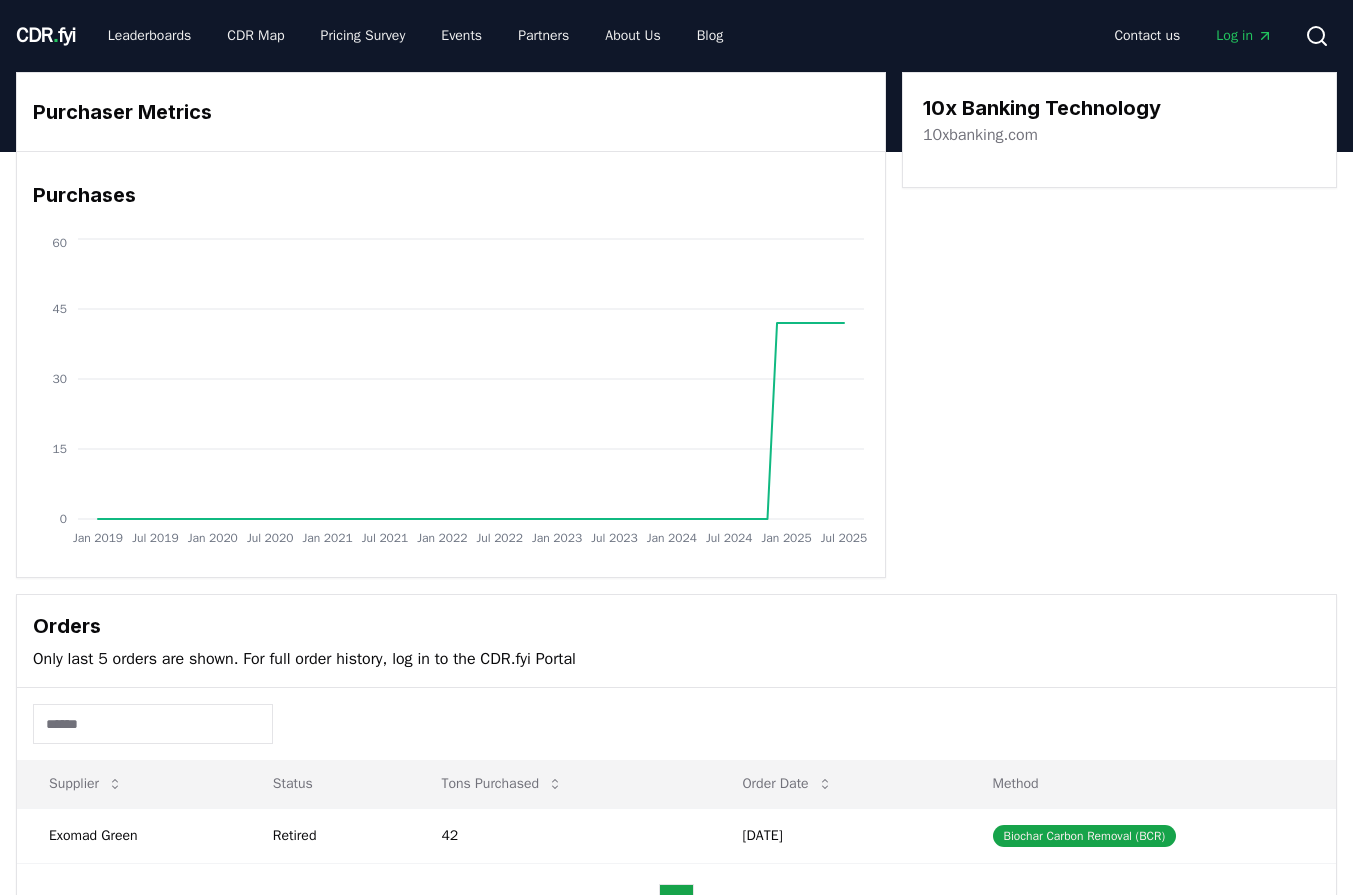 scroll, scrollTop: 0, scrollLeft: 0, axis: both 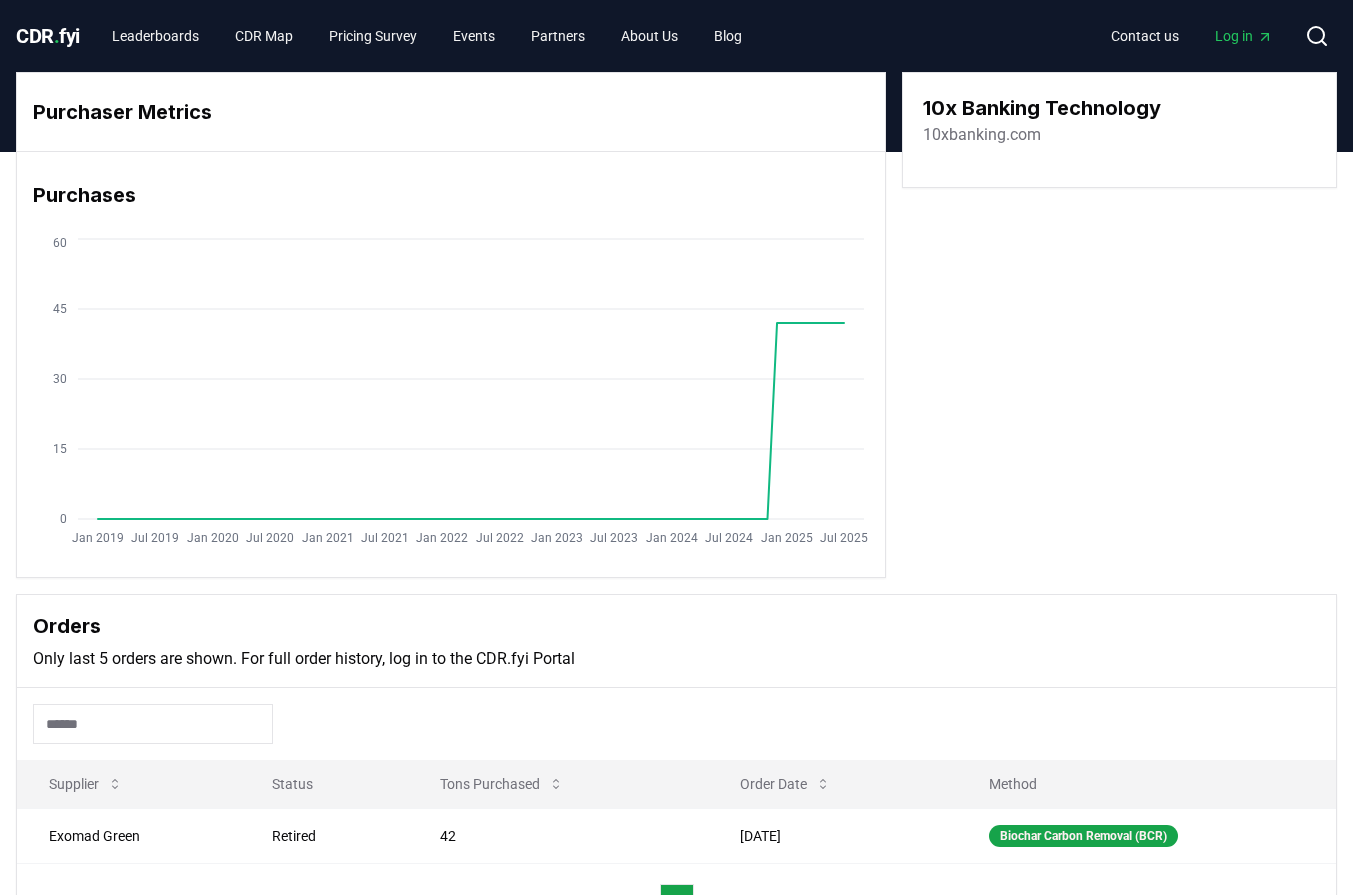 click on "10xbanking.com" at bounding box center (982, 135) 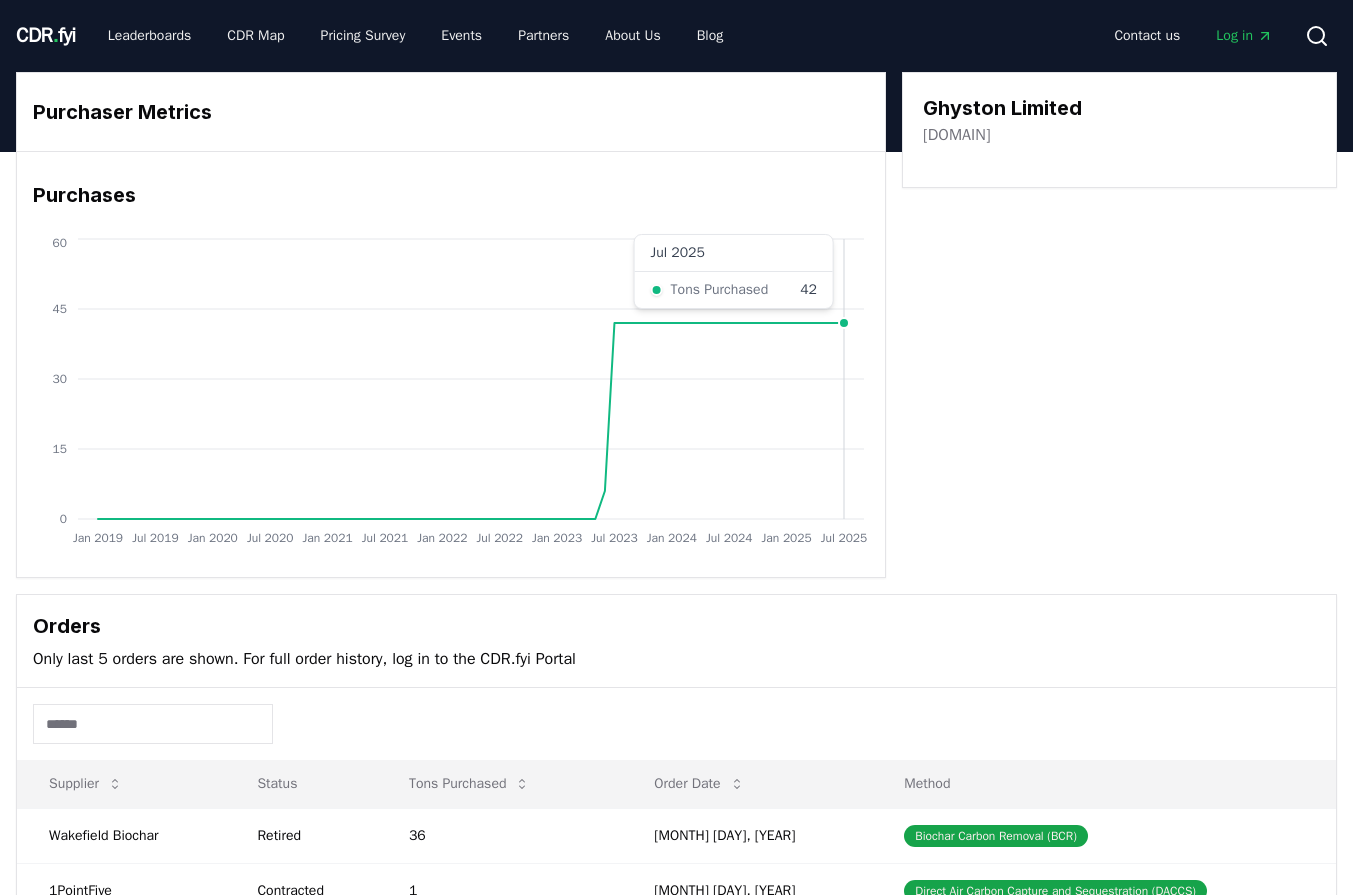 scroll, scrollTop: 0, scrollLeft: 0, axis: both 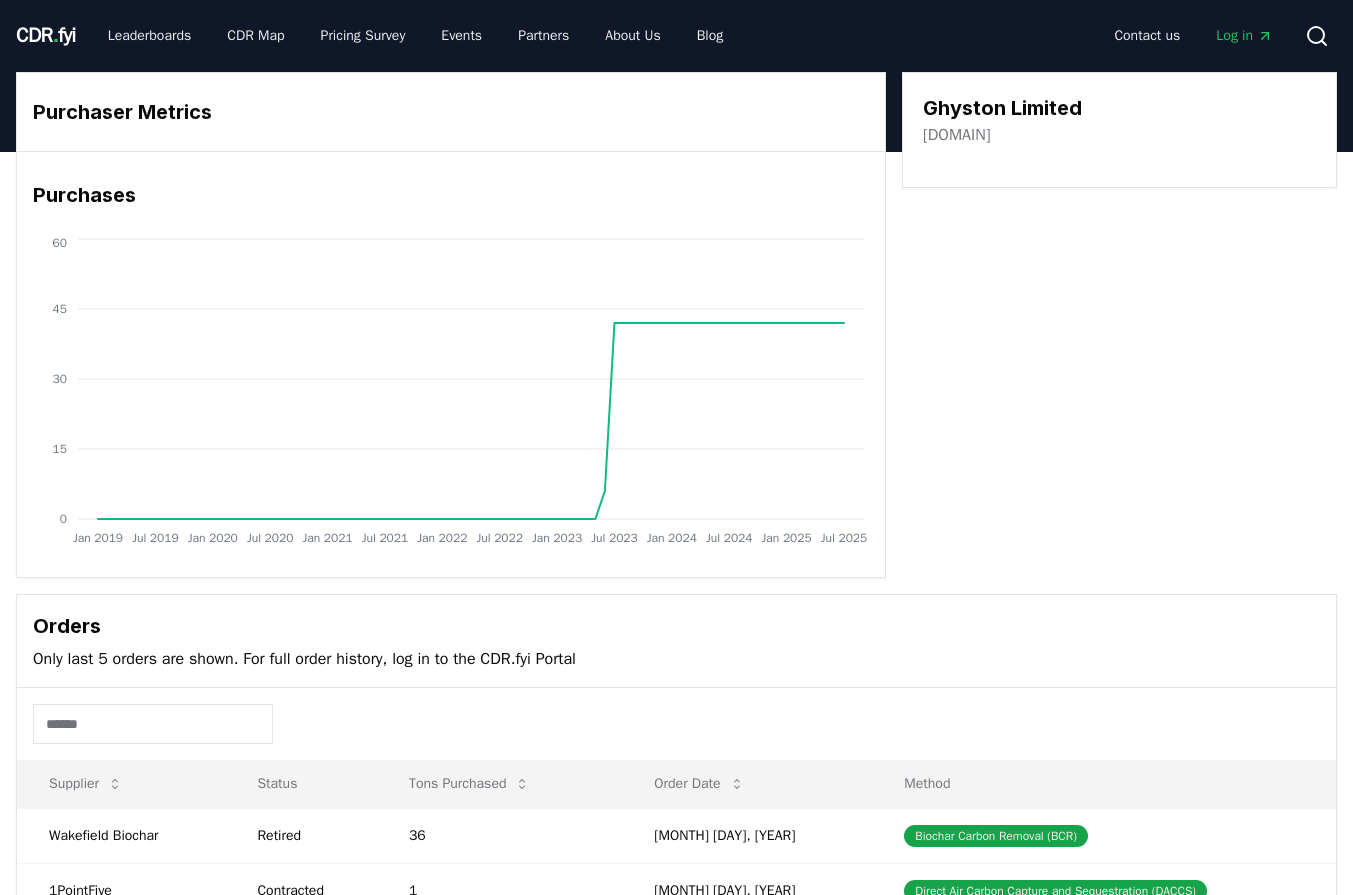click on "[DOMAIN]" at bounding box center (956, 135) 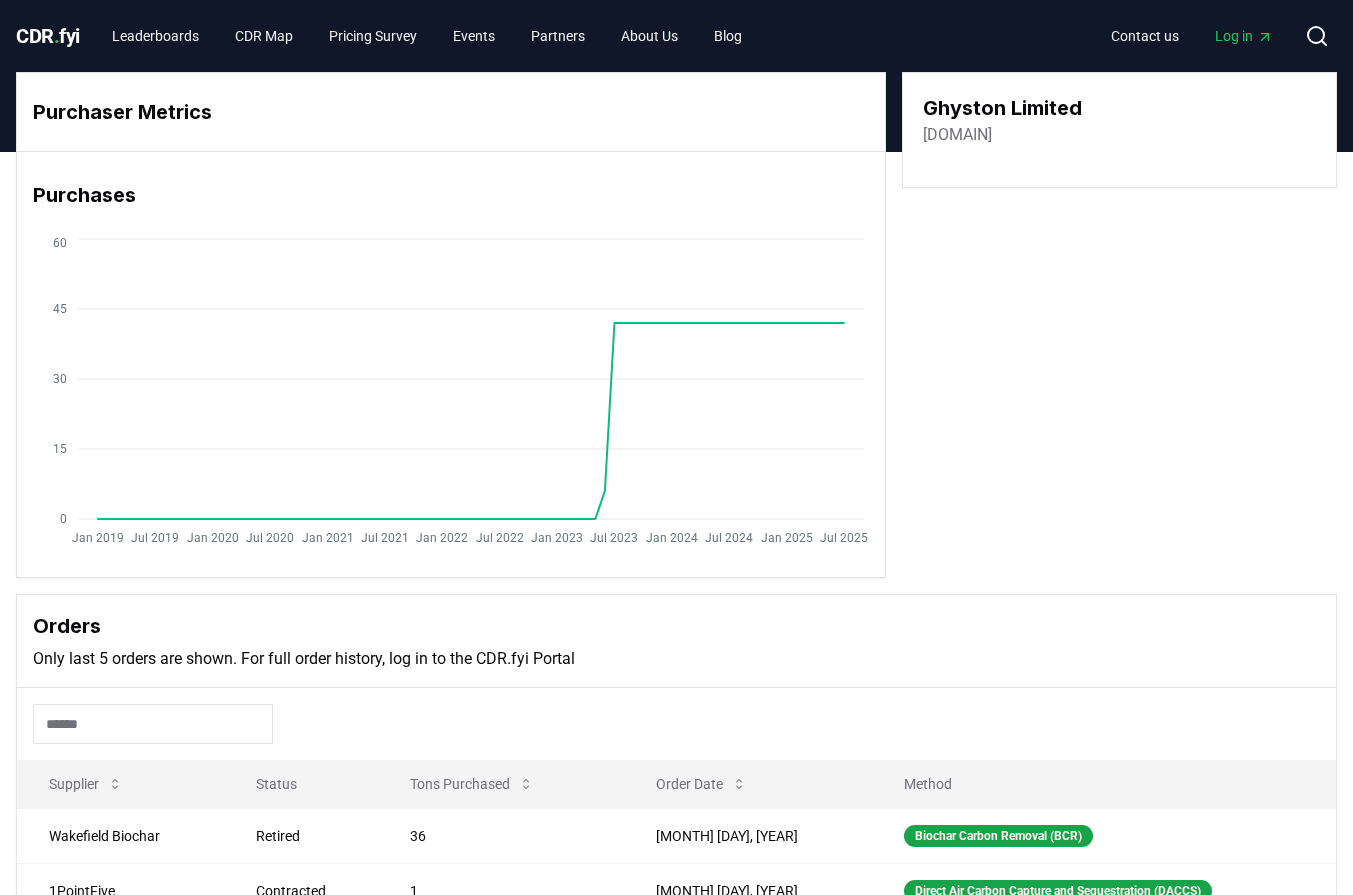 click on "[DOMAIN]" at bounding box center (957, 135) 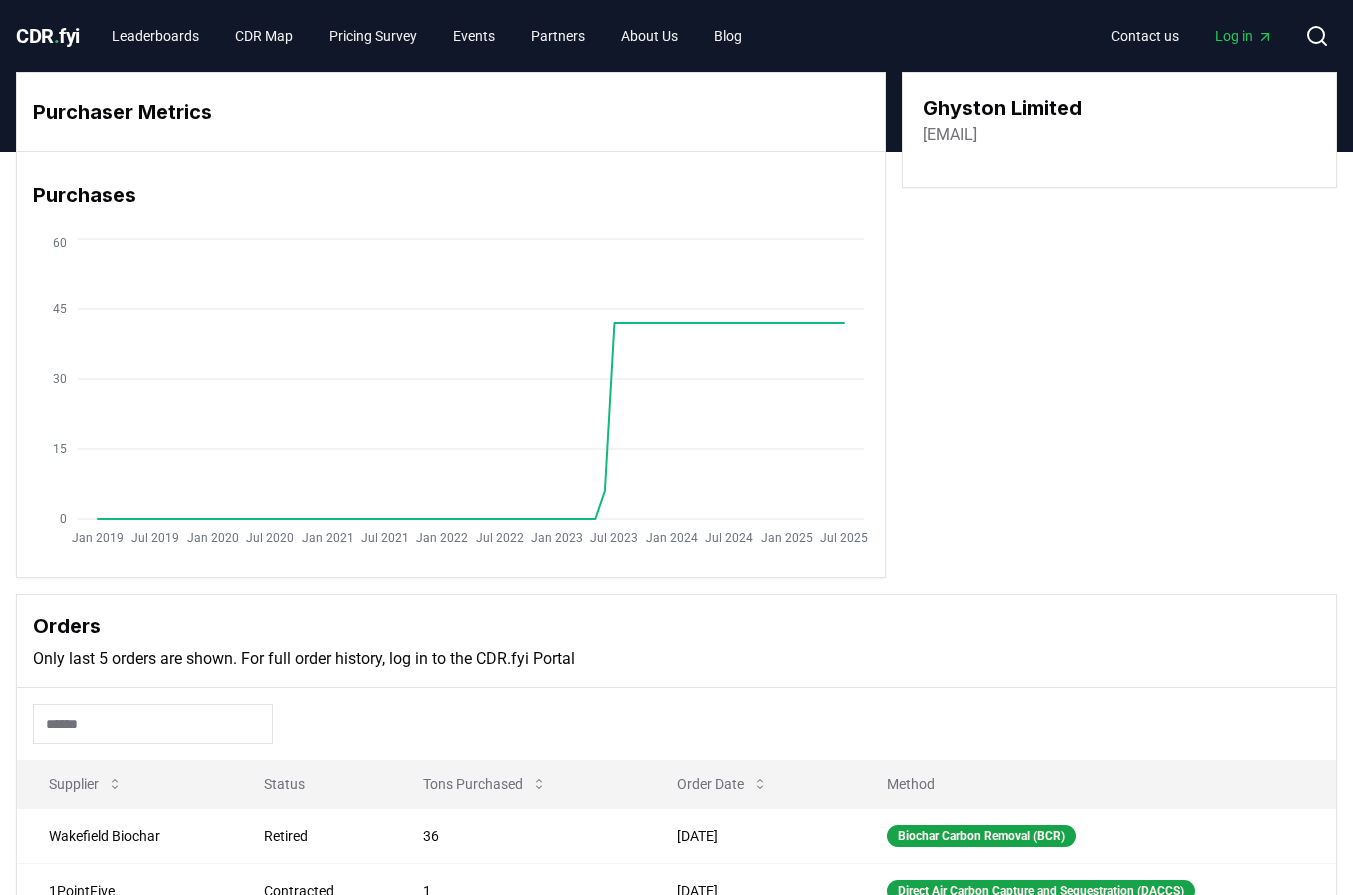 scroll, scrollTop: 0, scrollLeft: 0, axis: both 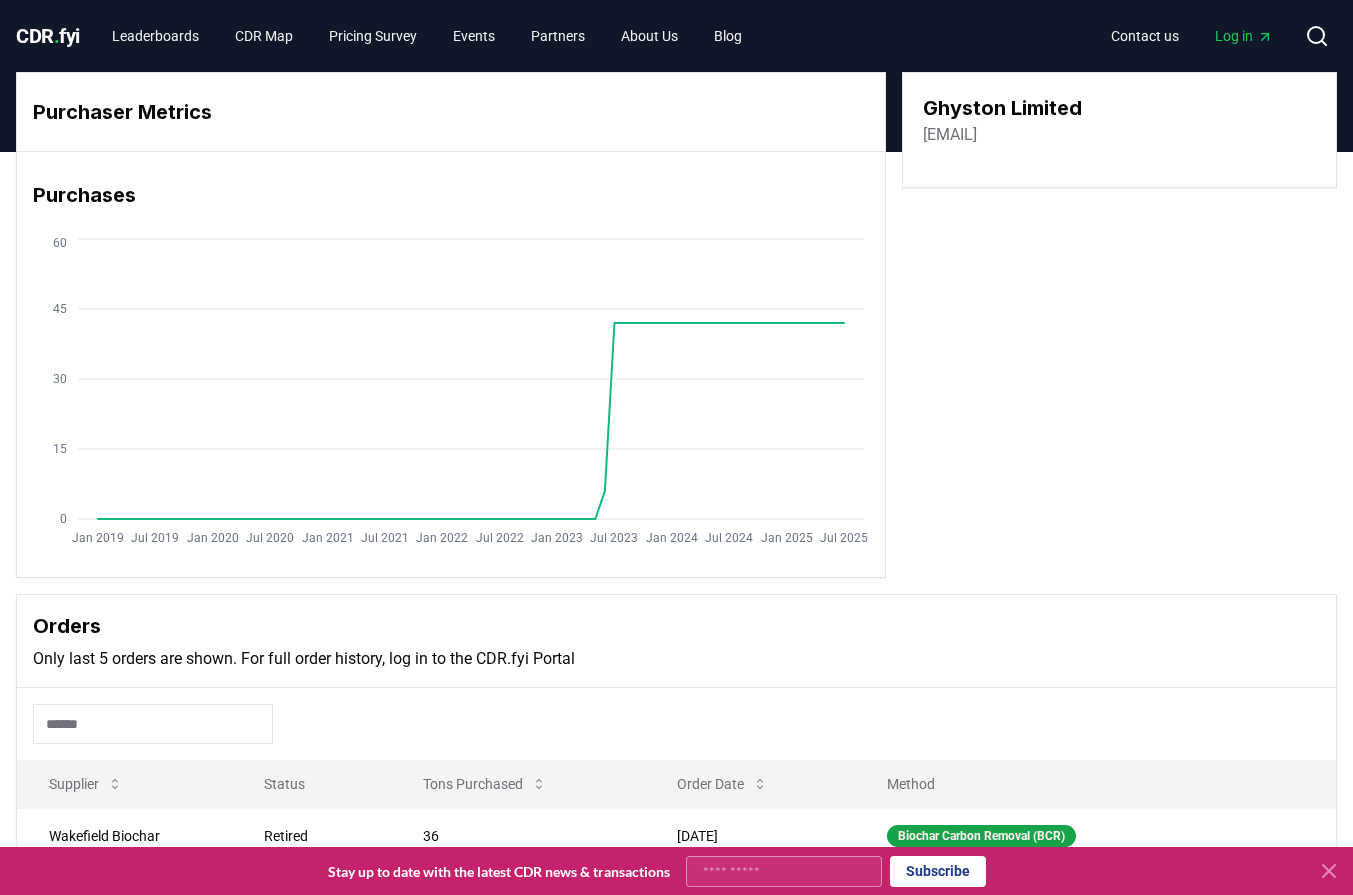 click on "[EMAIL]" at bounding box center (950, 135) 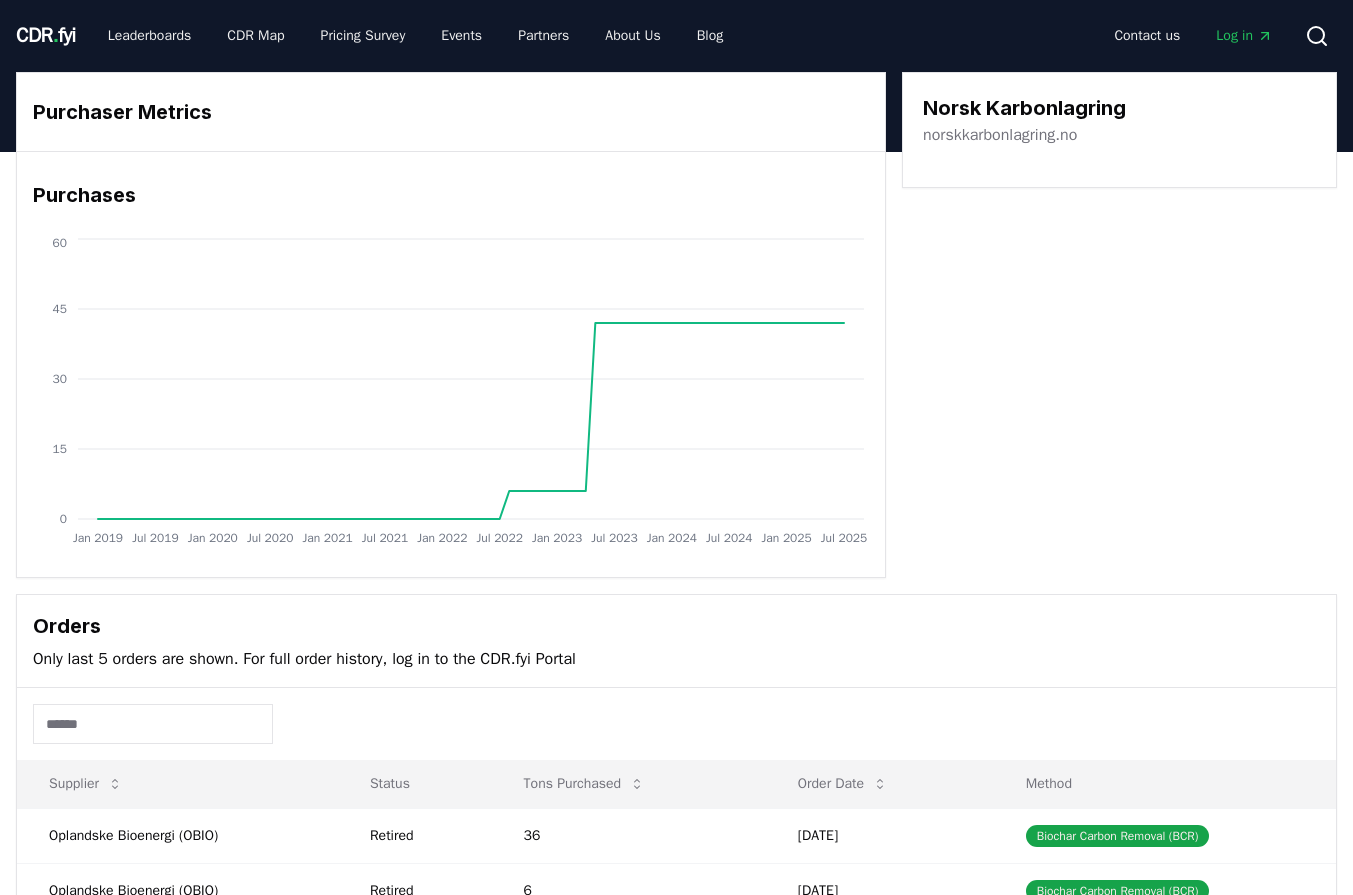 scroll, scrollTop: 0, scrollLeft: 0, axis: both 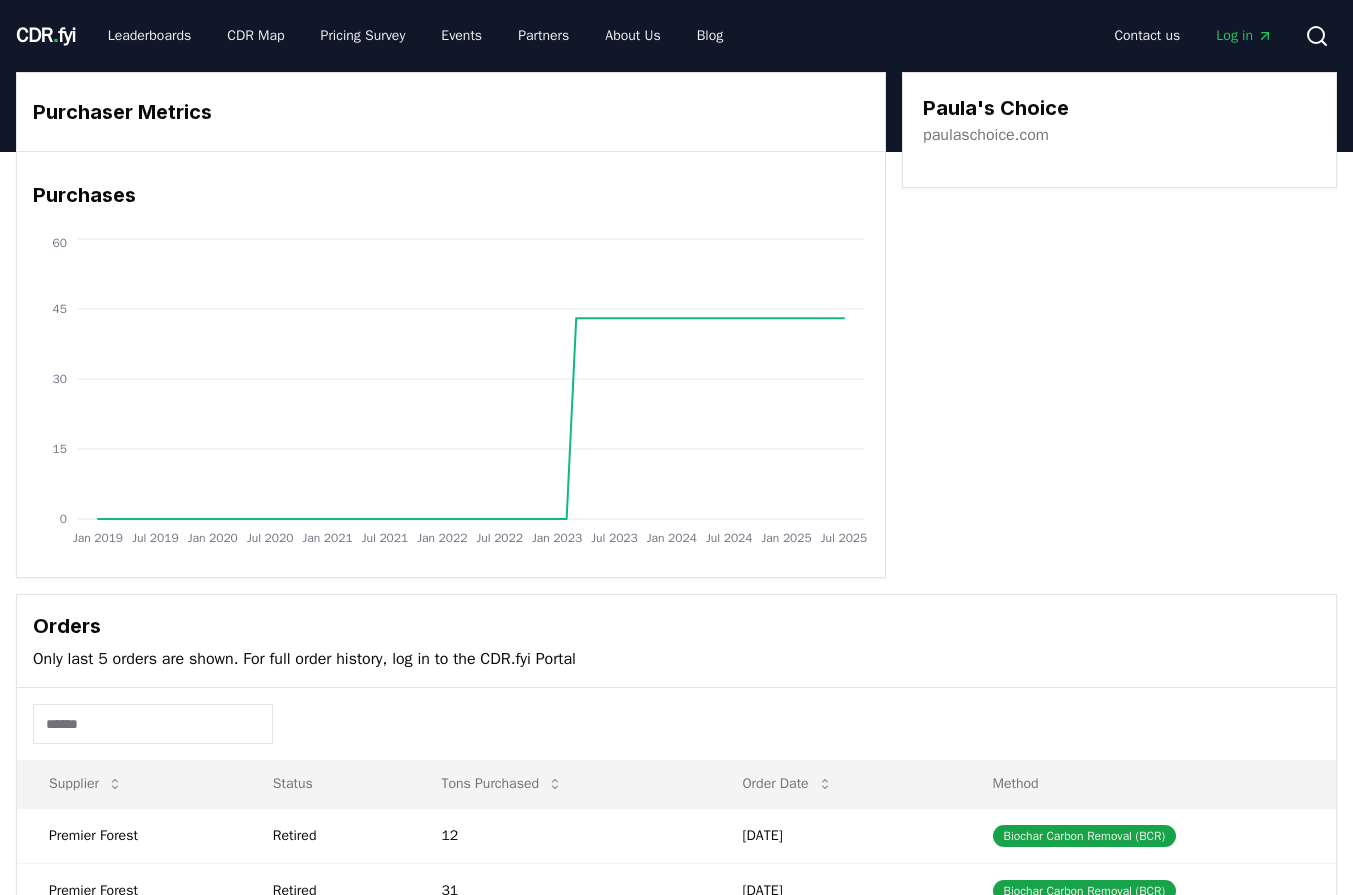click on "paulaschoice.com" at bounding box center [986, 135] 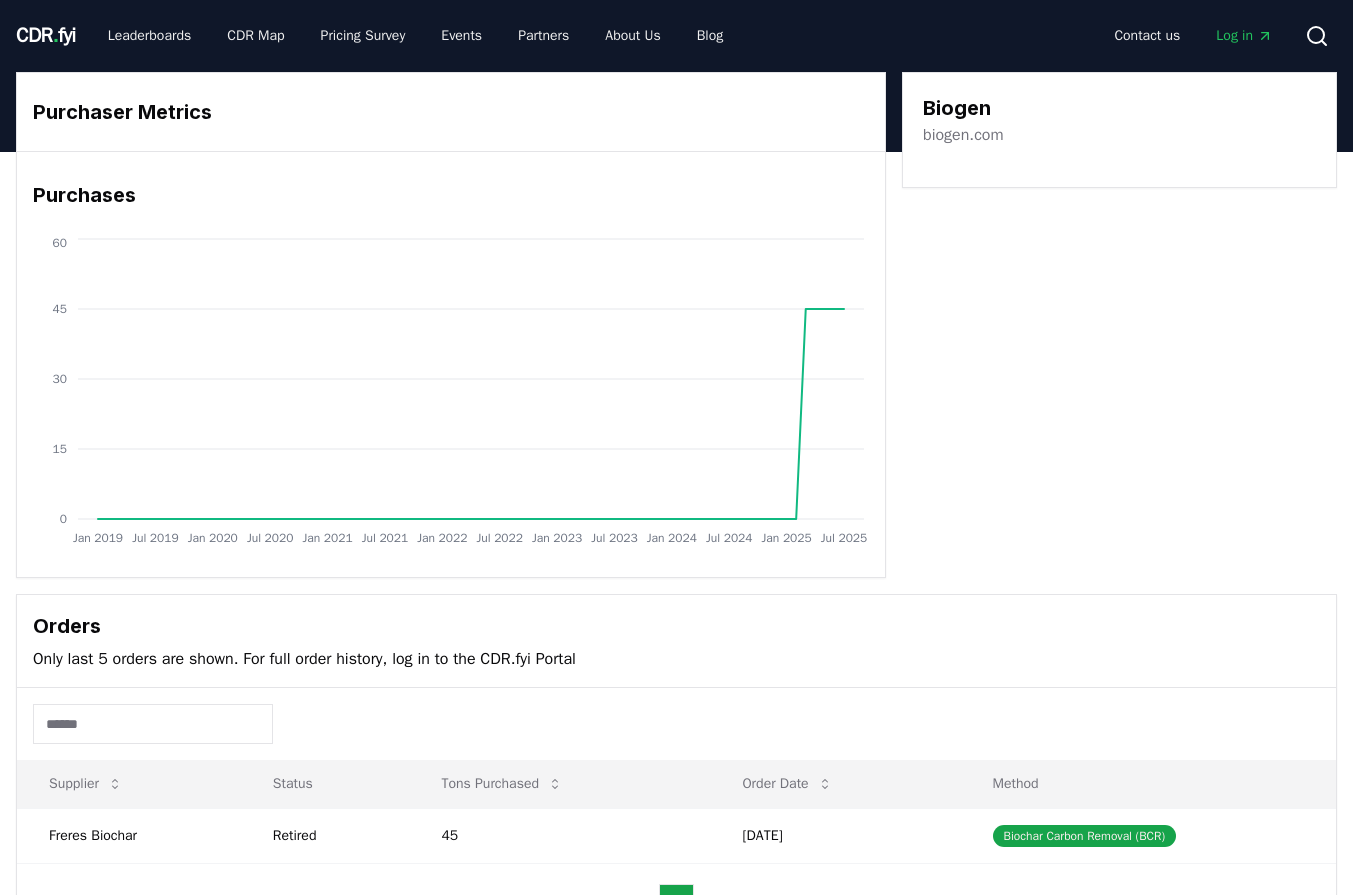 scroll, scrollTop: 0, scrollLeft: 0, axis: both 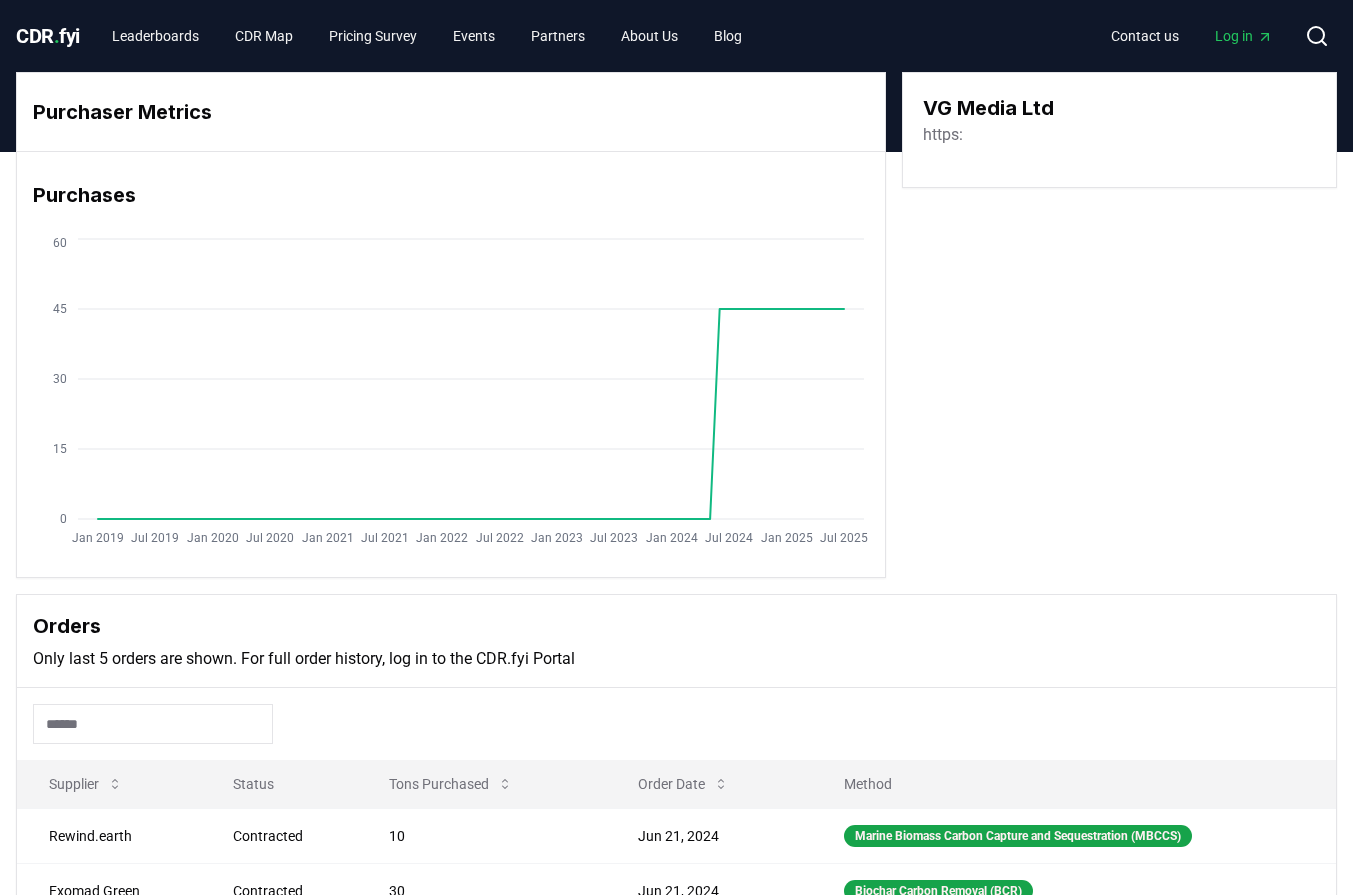 click on "https:" at bounding box center [943, 135] 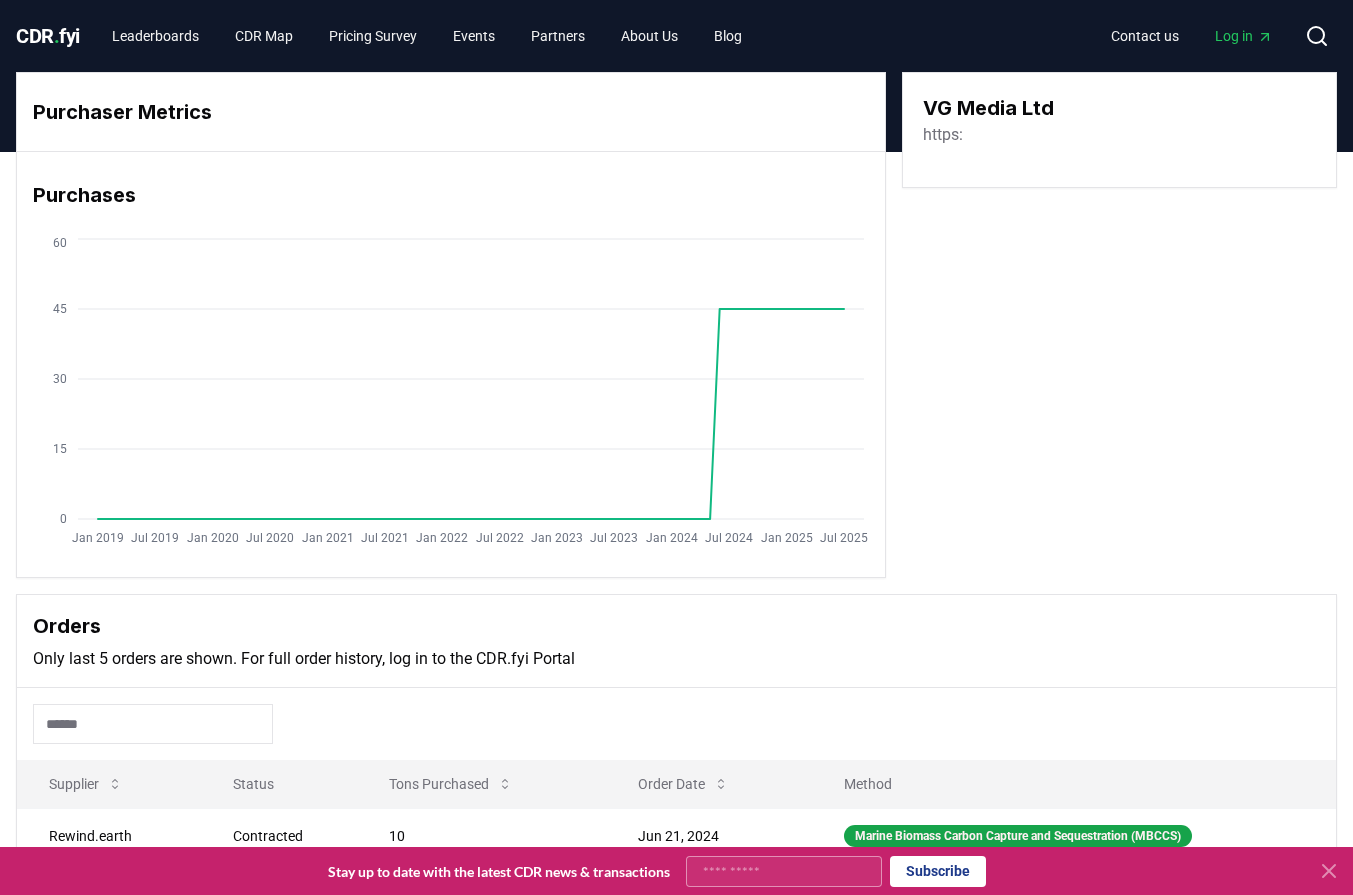 click on "https:" at bounding box center (943, 135) 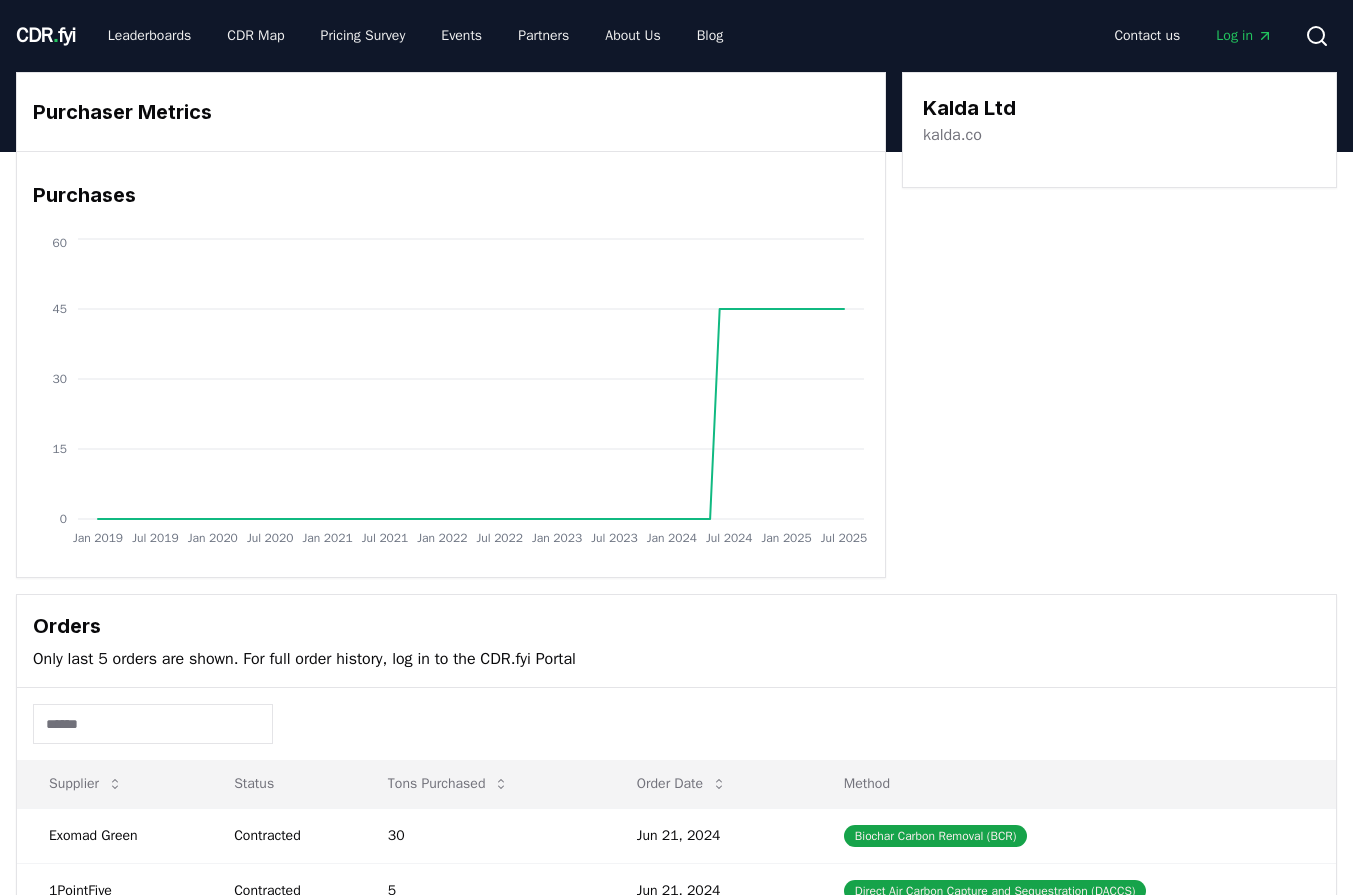 scroll, scrollTop: 0, scrollLeft: 0, axis: both 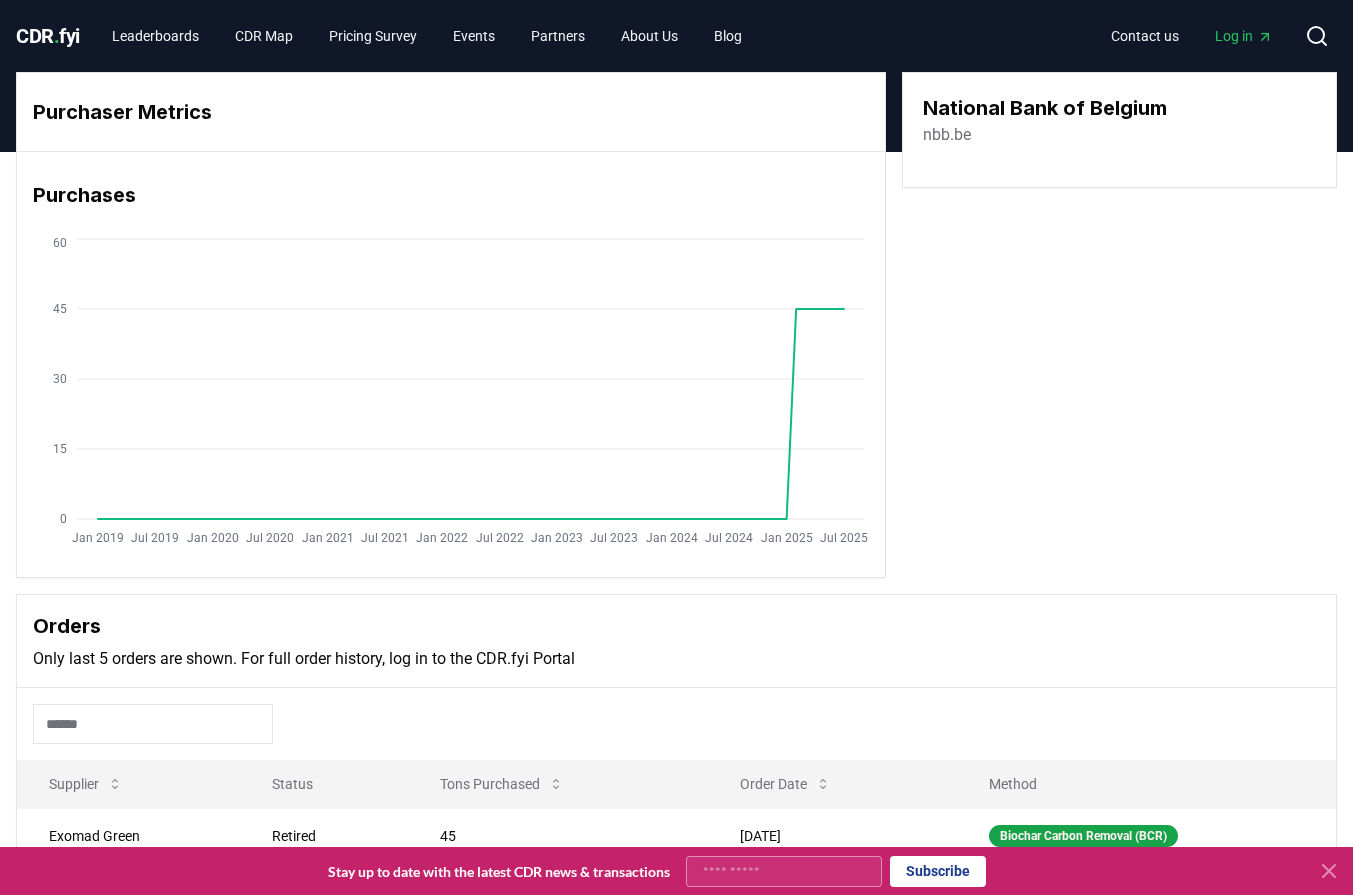 click on "nbb.be" at bounding box center [947, 135] 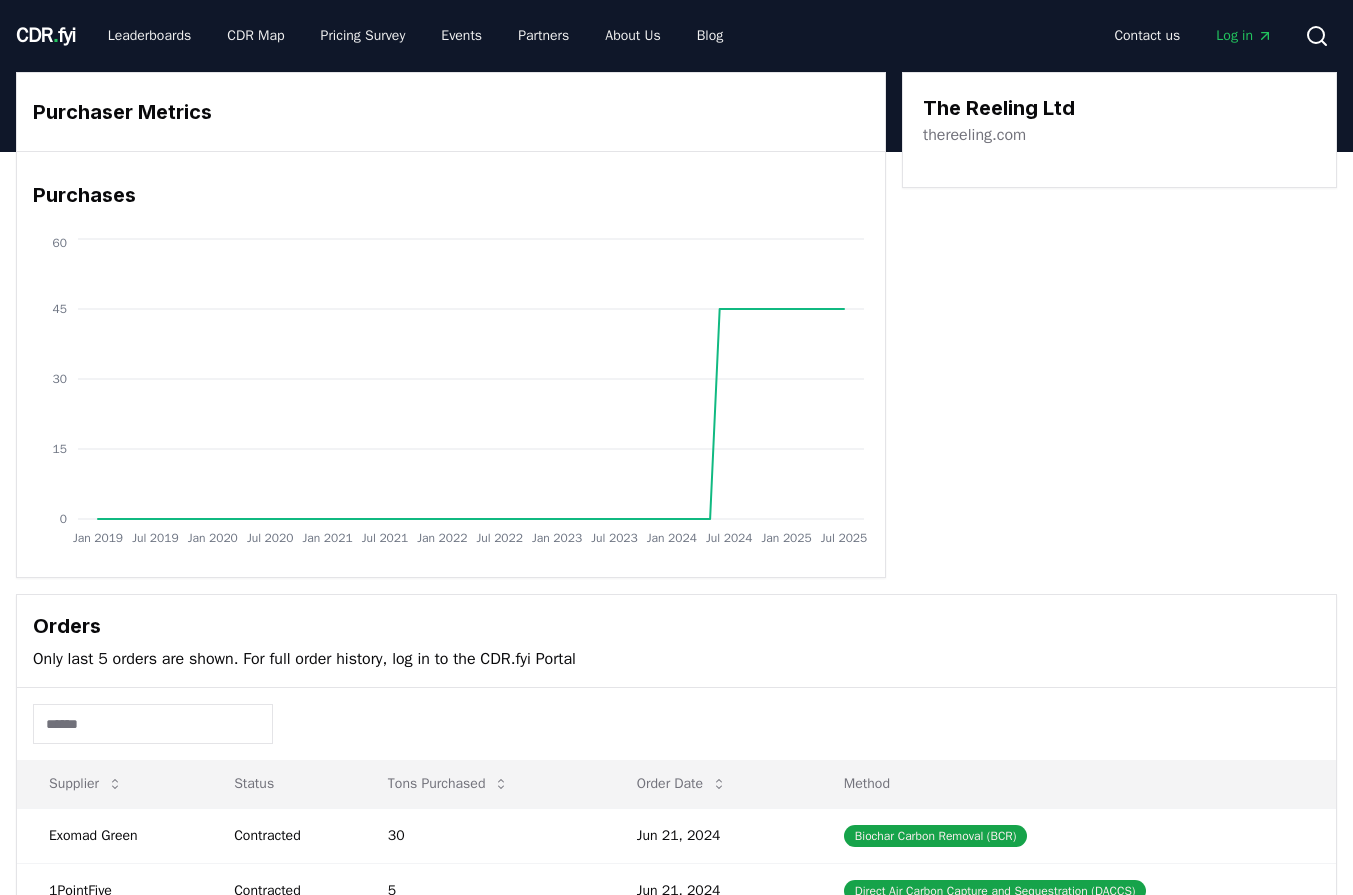 scroll, scrollTop: 0, scrollLeft: 0, axis: both 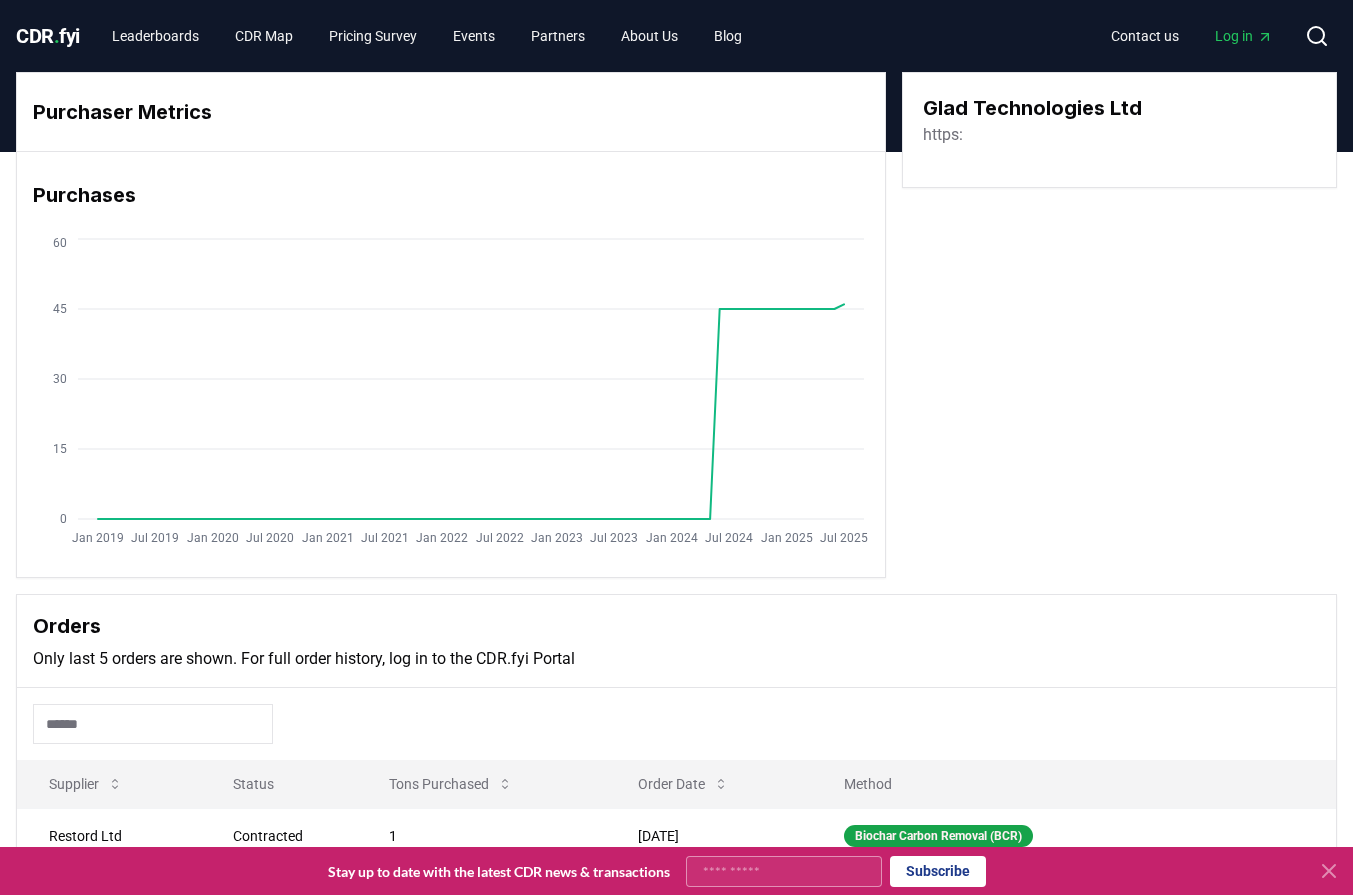 click on "https:" at bounding box center [943, 135] 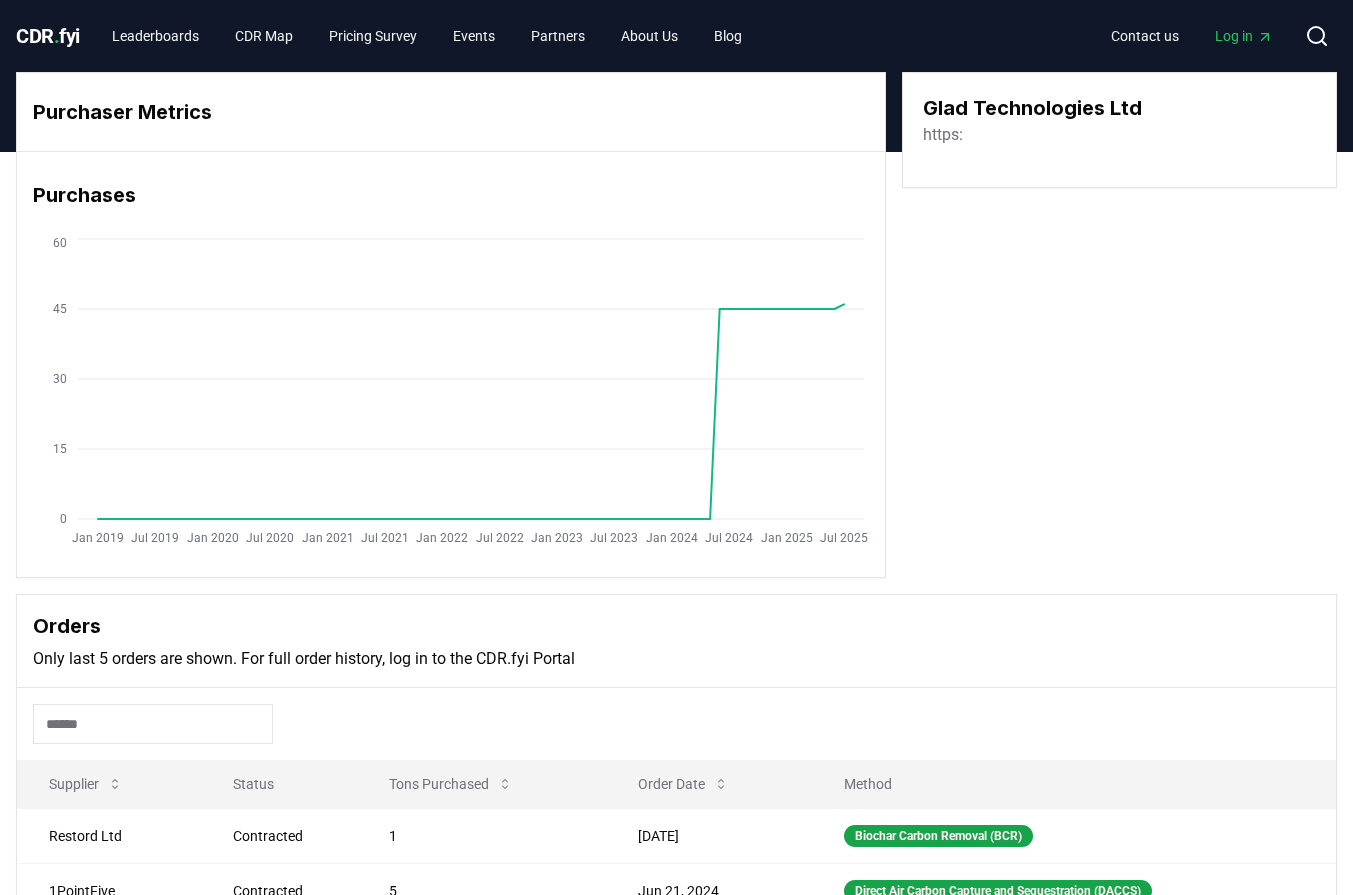 click on "https:" at bounding box center [943, 135] 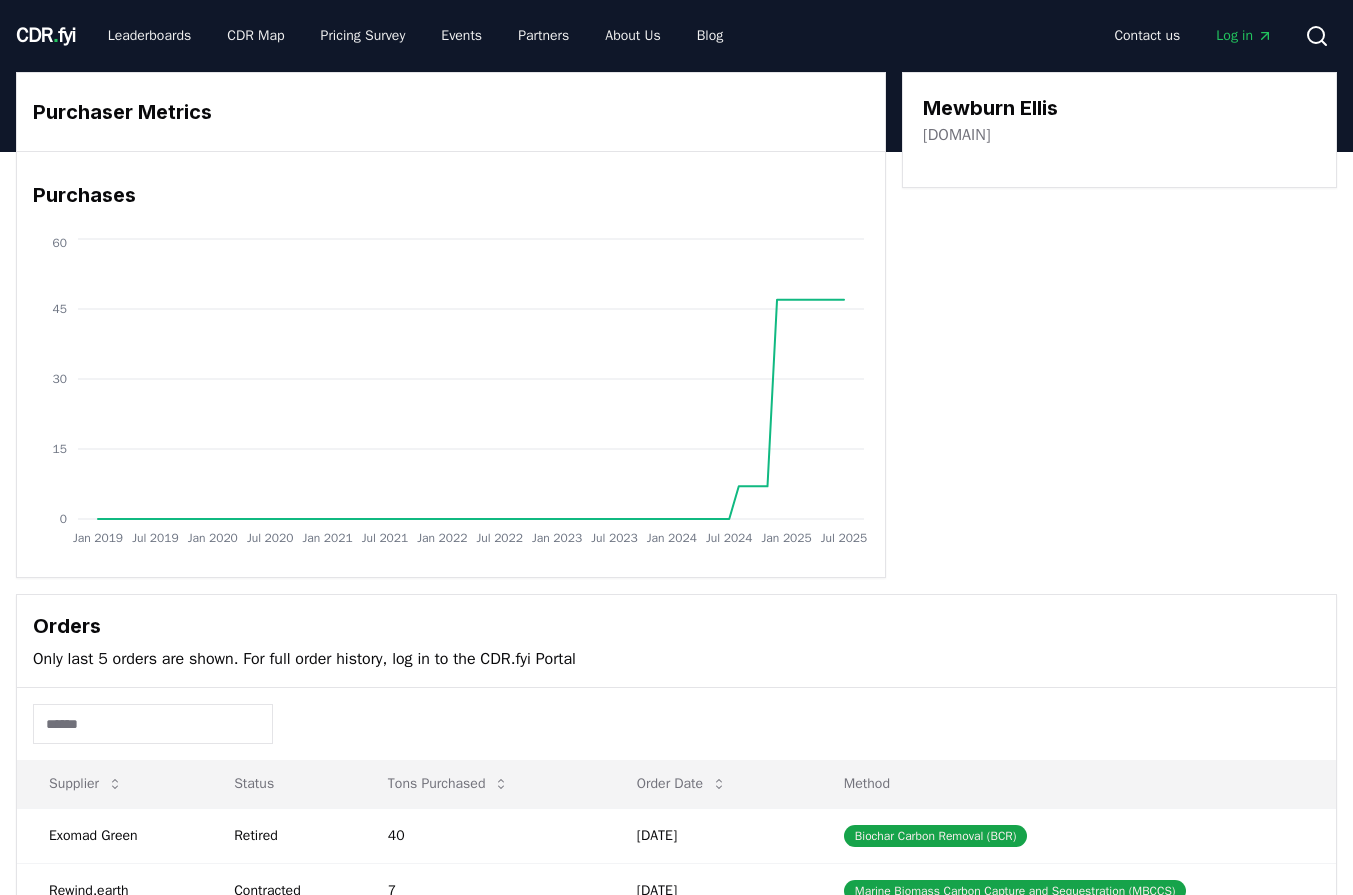 scroll, scrollTop: 0, scrollLeft: 0, axis: both 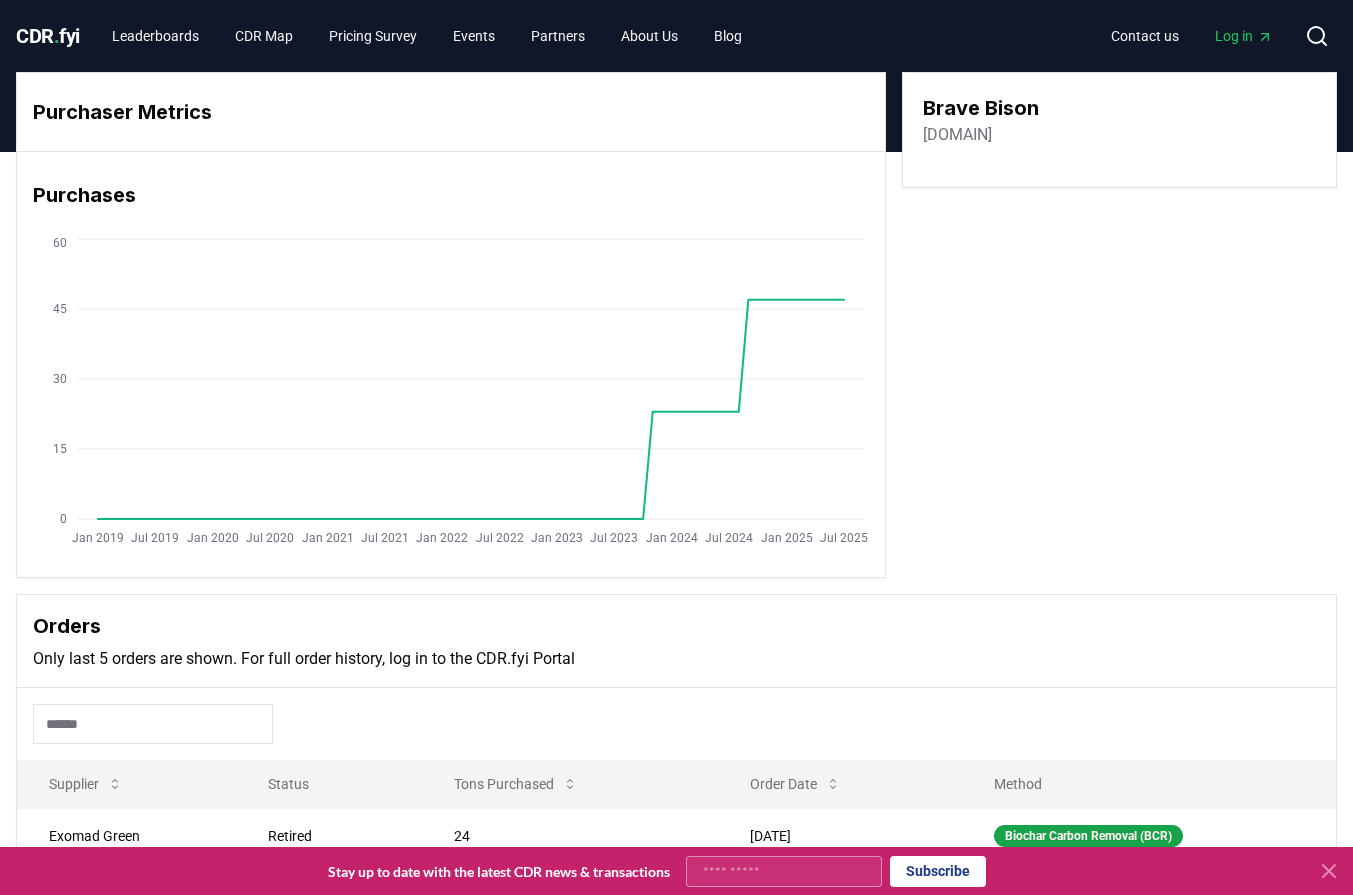 click on "[DOMAIN]" at bounding box center (957, 135) 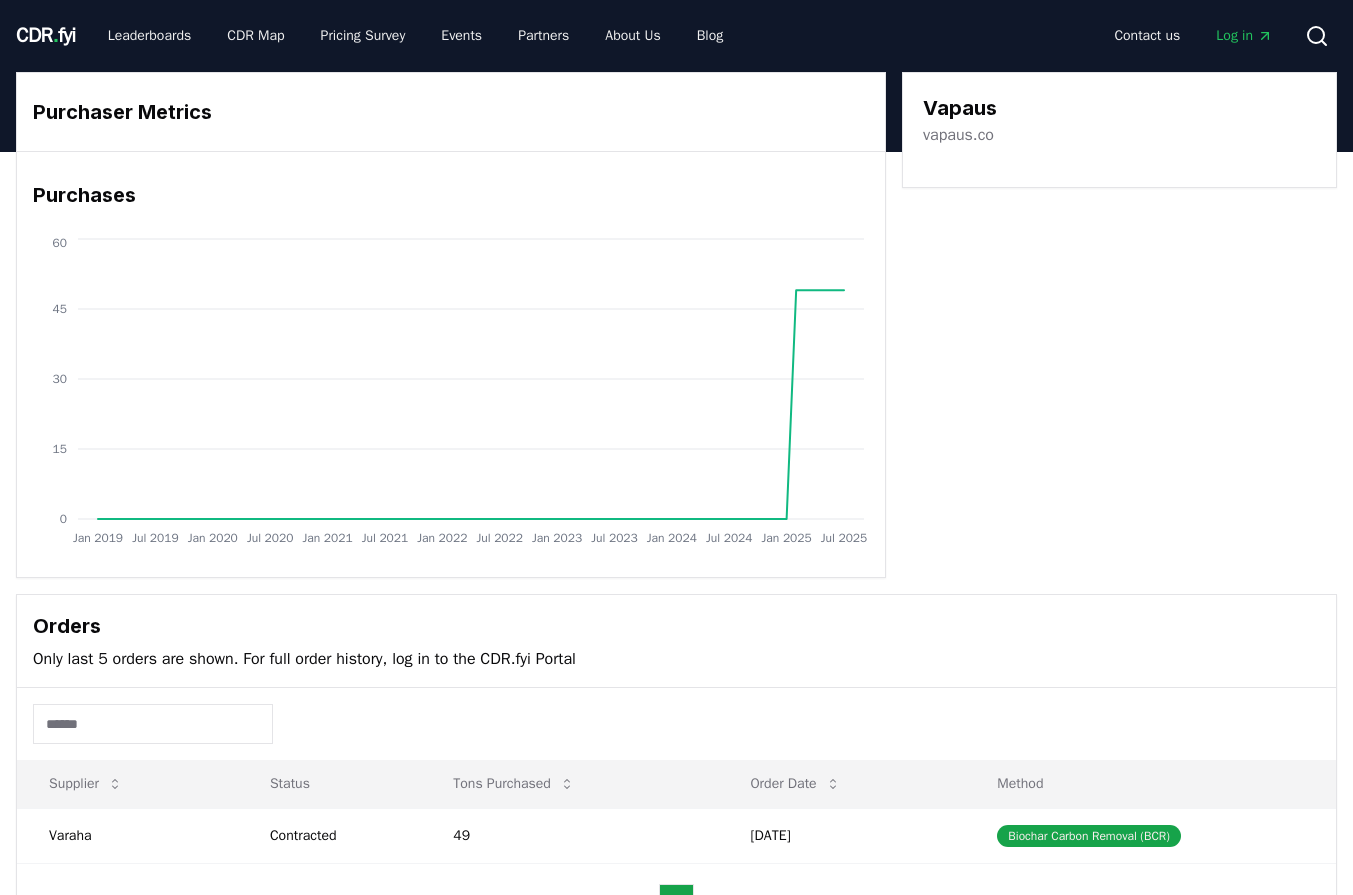 scroll, scrollTop: 0, scrollLeft: 0, axis: both 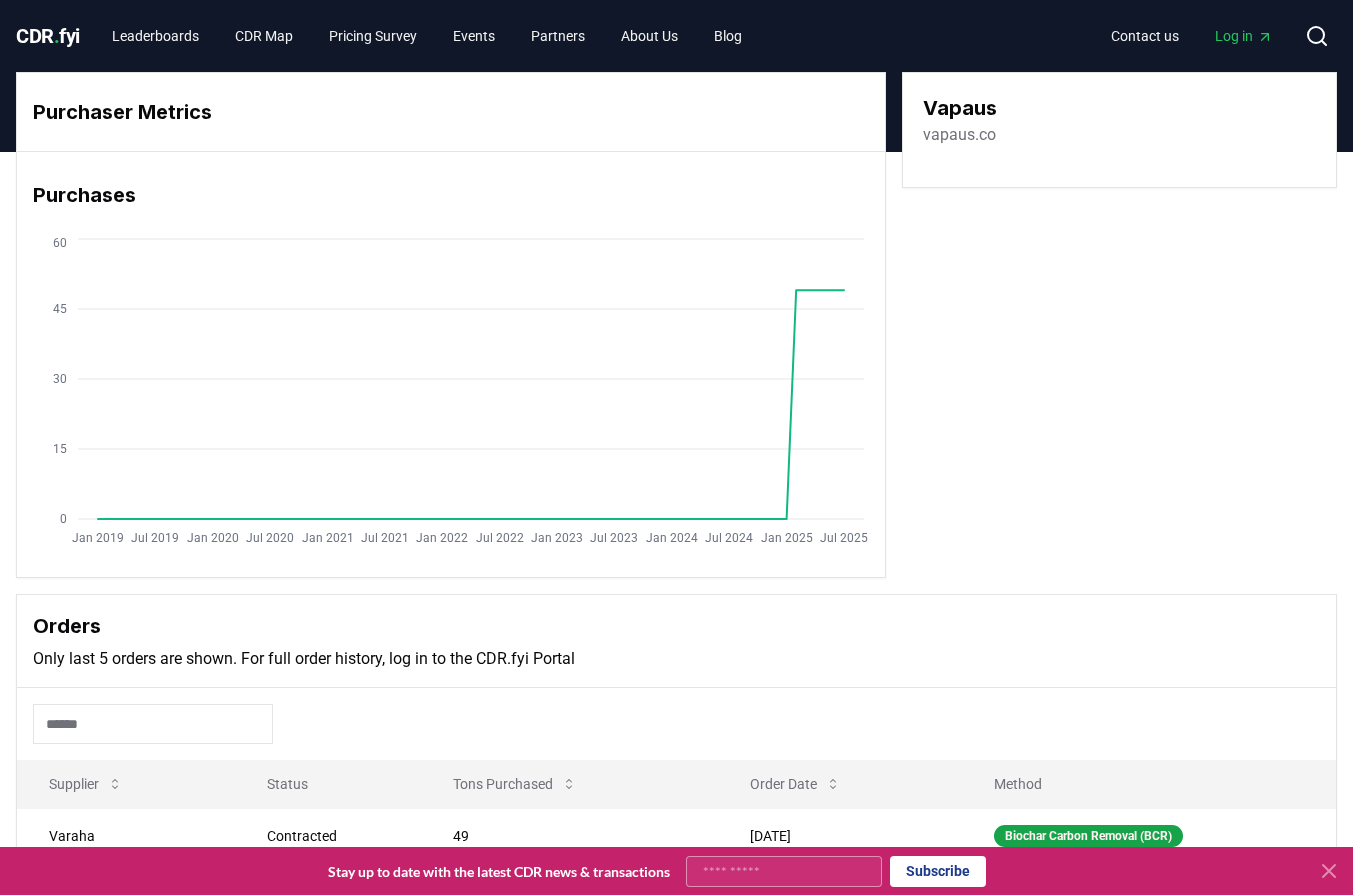 click on "vapaus.co" at bounding box center [959, 135] 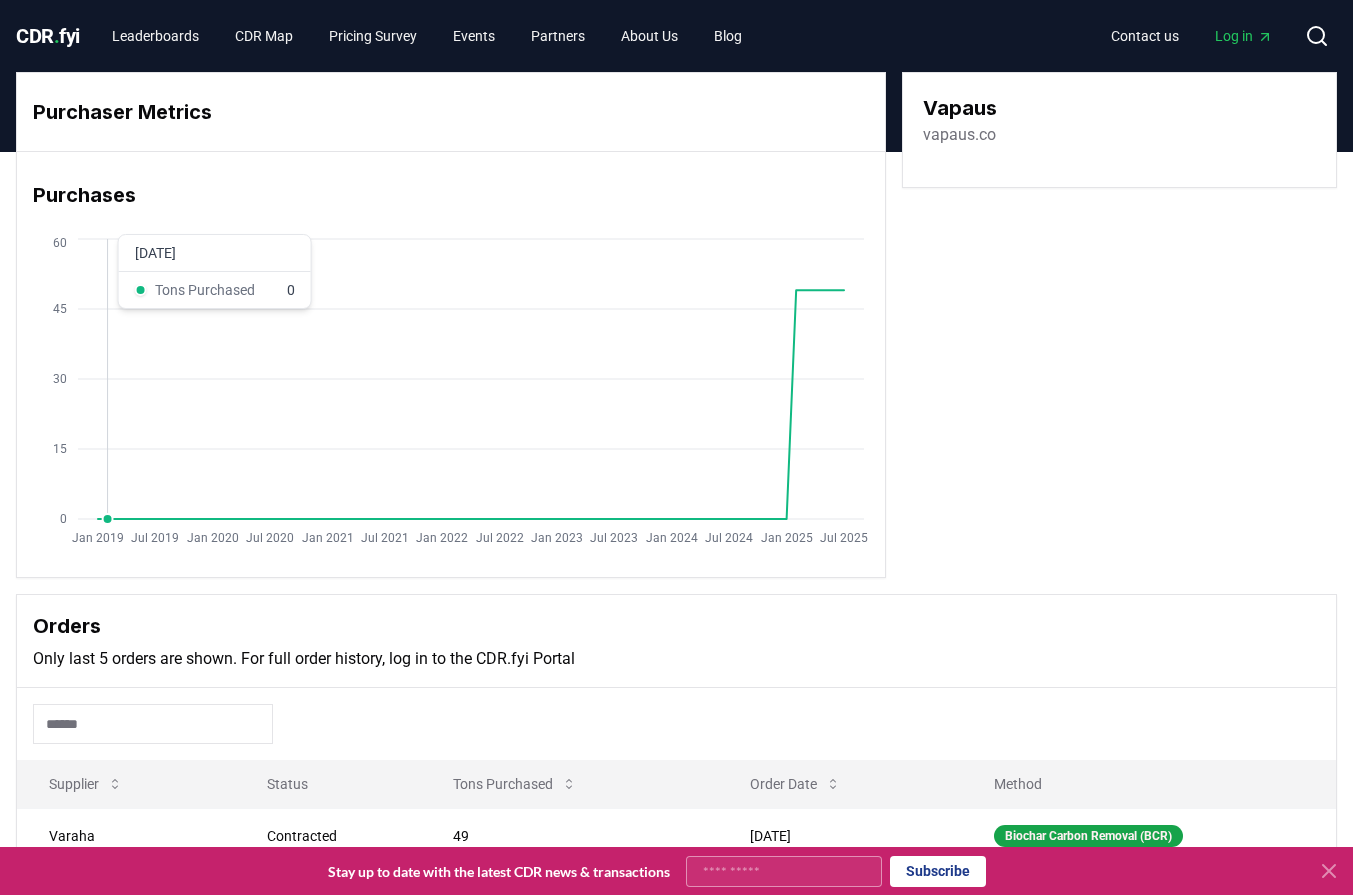 click on "Jan 2019 Jul 2019 Jan 2020 Jul 2020 Jan 2021 Jul 2021 Jan 2022 Jul 2022 Jan 2023 Jul 2023 Jan 2024 Jul 2024 Jan 2025 Jul 2025 0 15 30 45 60" 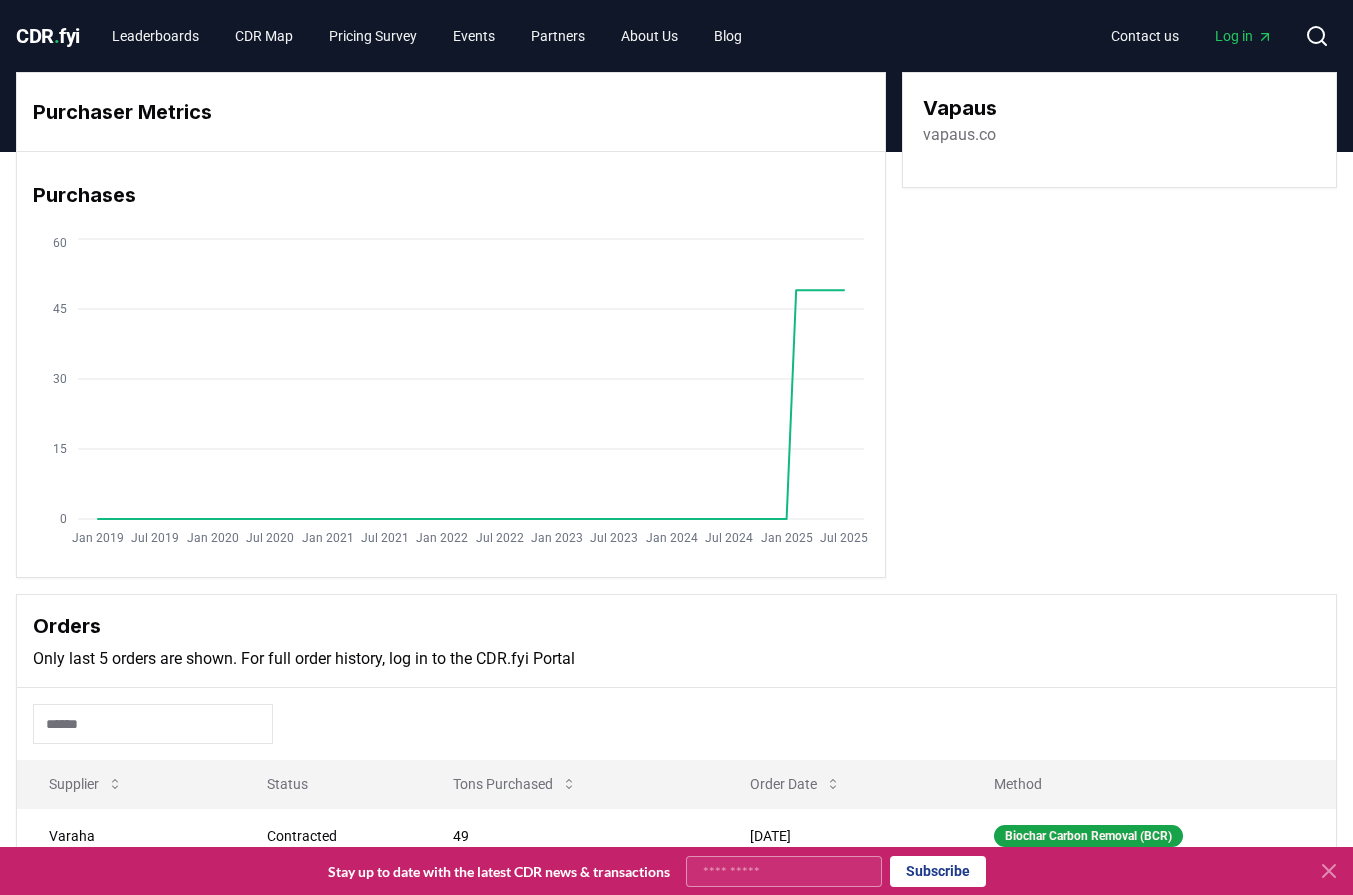 click on "vapaus.co" at bounding box center [959, 135] 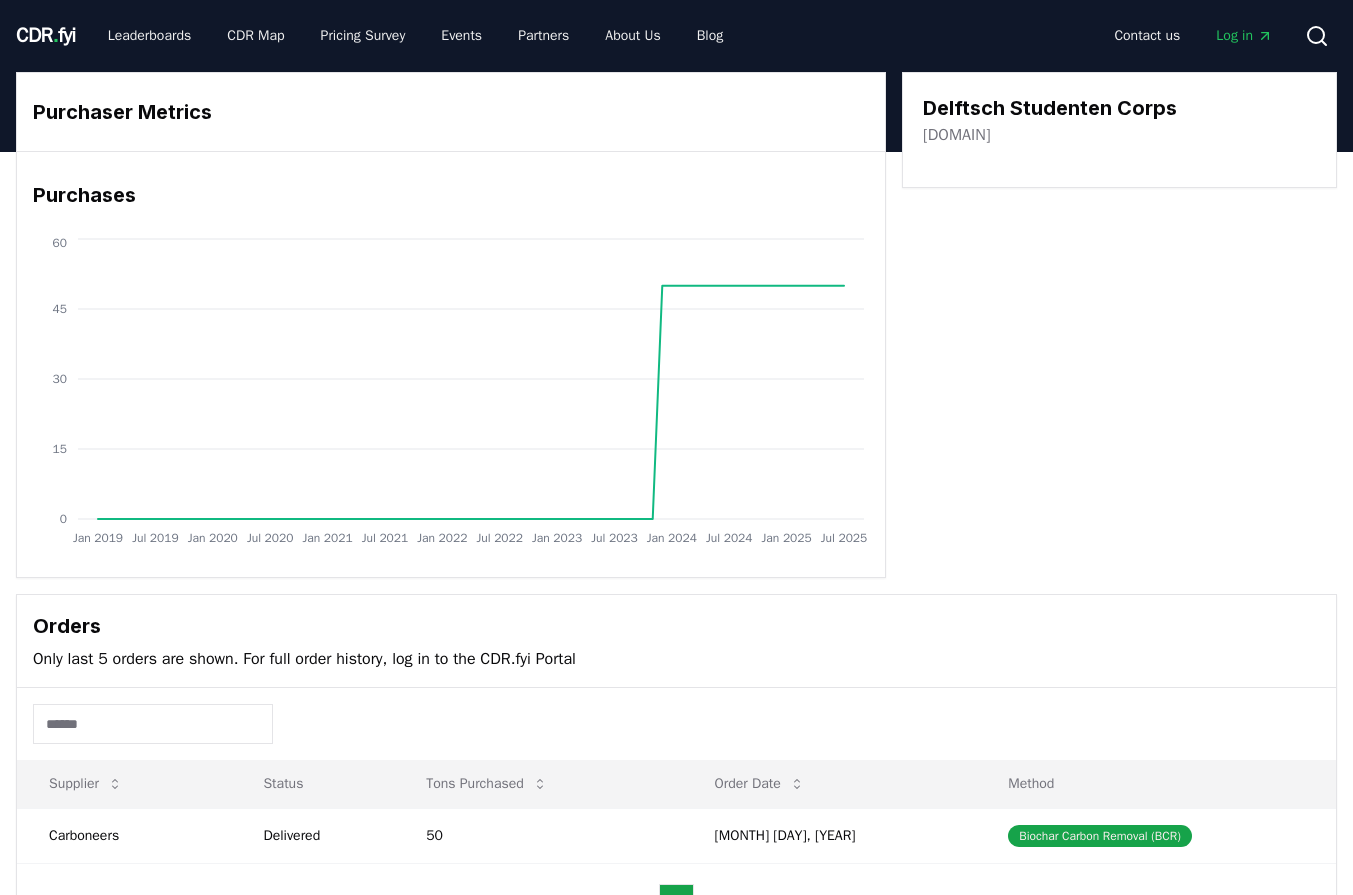 scroll, scrollTop: 0, scrollLeft: 0, axis: both 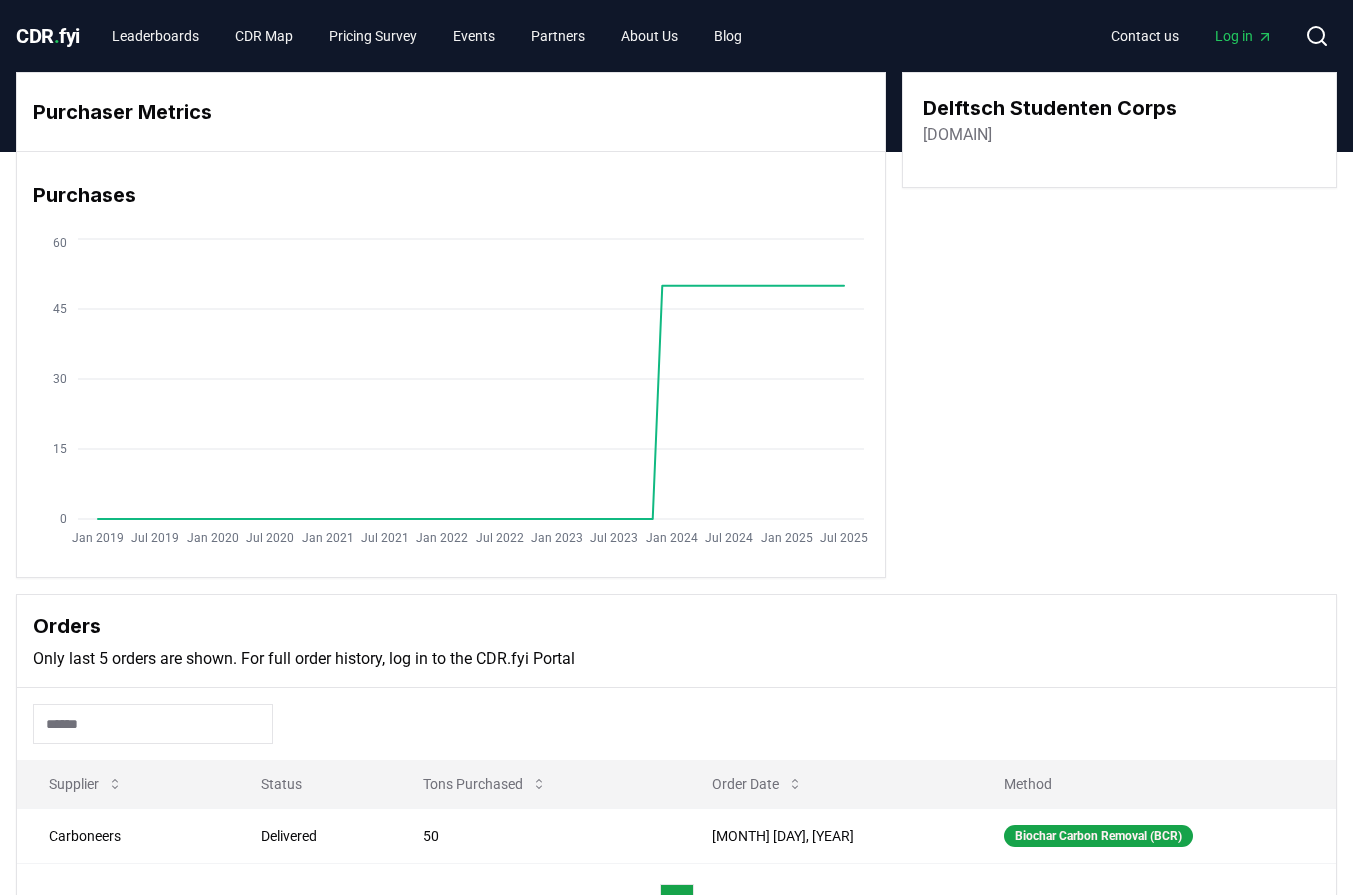 click on "delft.corps.nl" at bounding box center (957, 135) 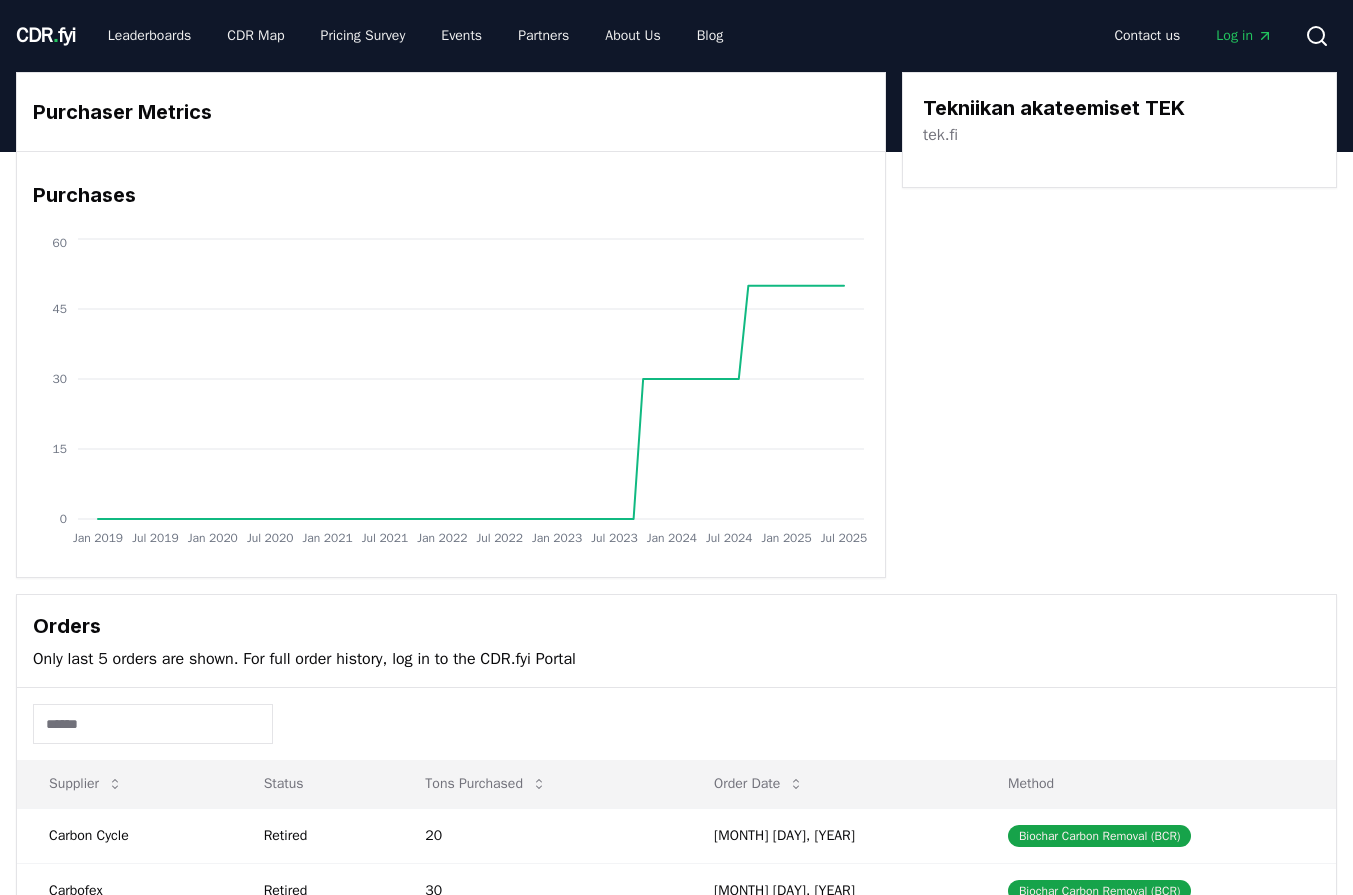 scroll, scrollTop: 0, scrollLeft: 0, axis: both 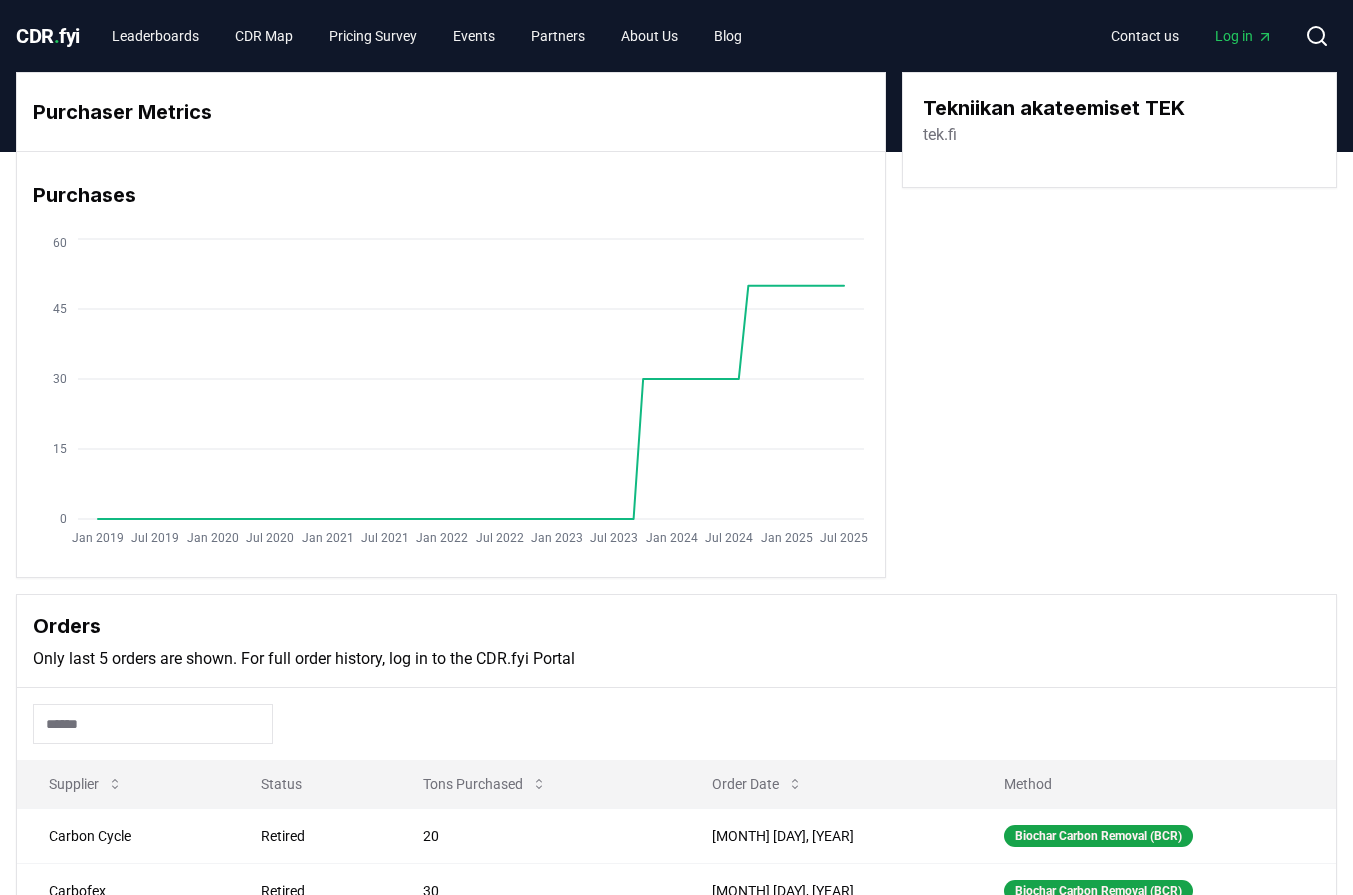click on "tek.fi" at bounding box center (940, 135) 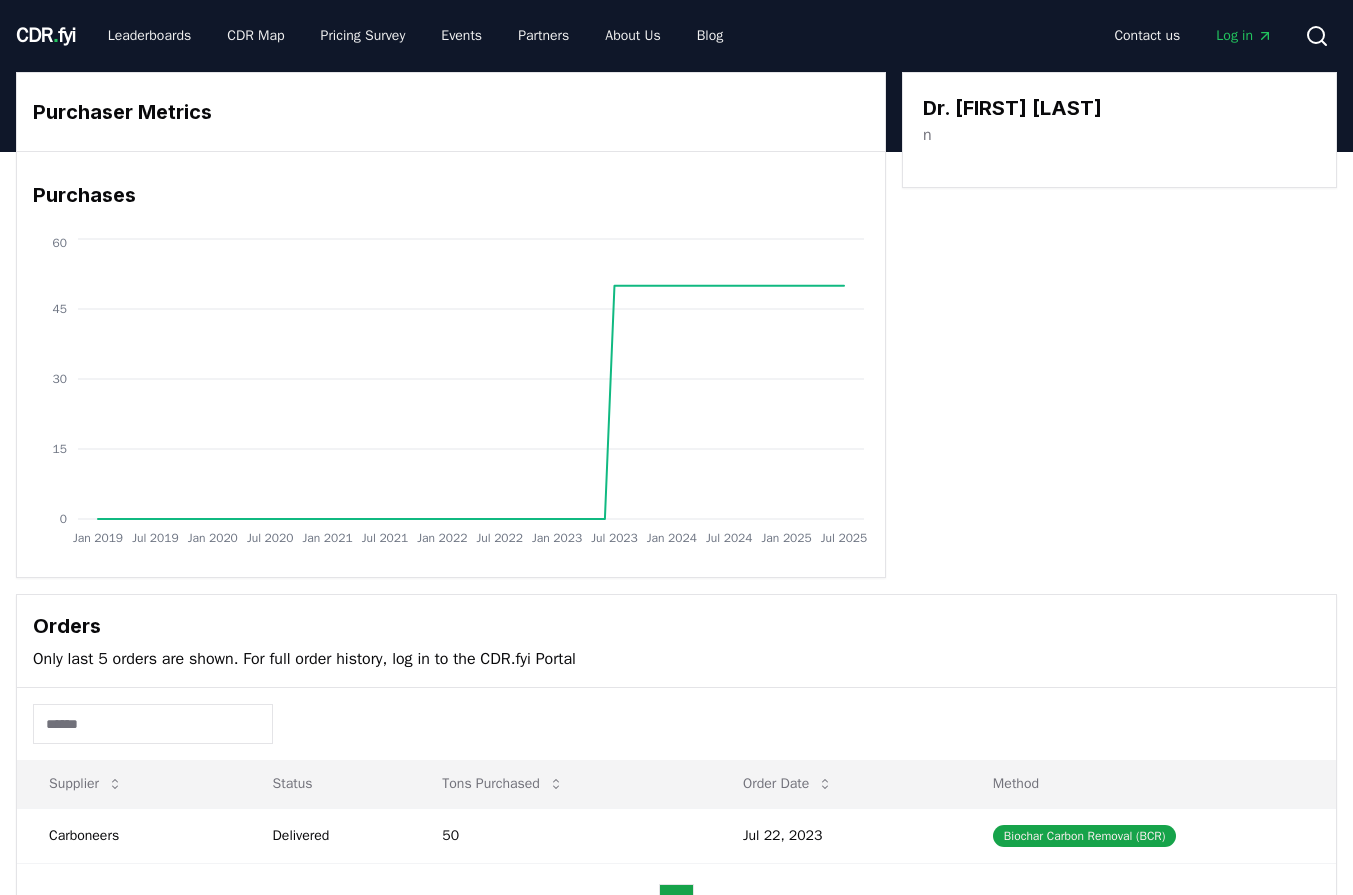 scroll, scrollTop: 0, scrollLeft: 0, axis: both 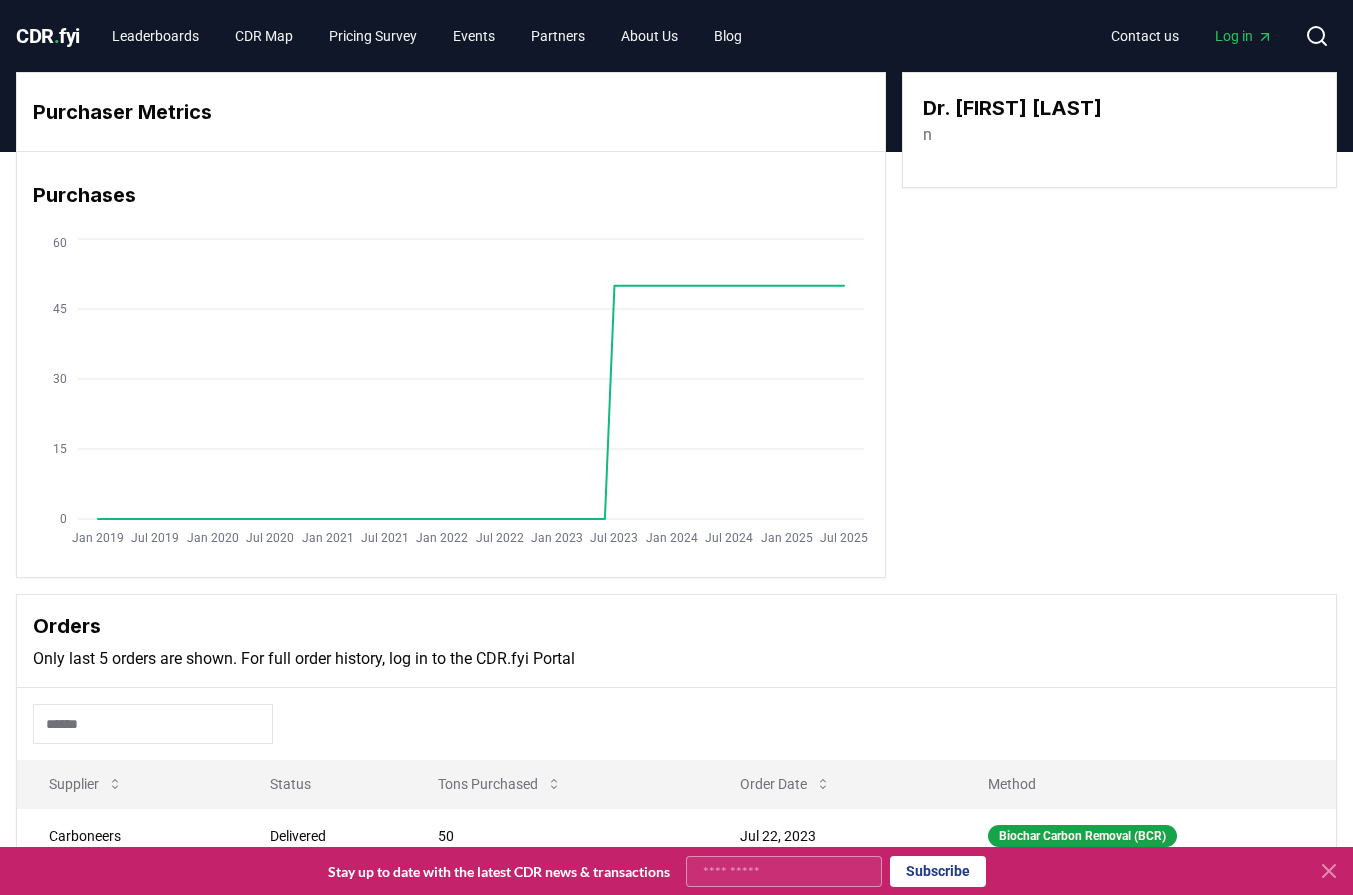 click on "Dr. [FIRST] [LAST] n" at bounding box center (1119, 130) 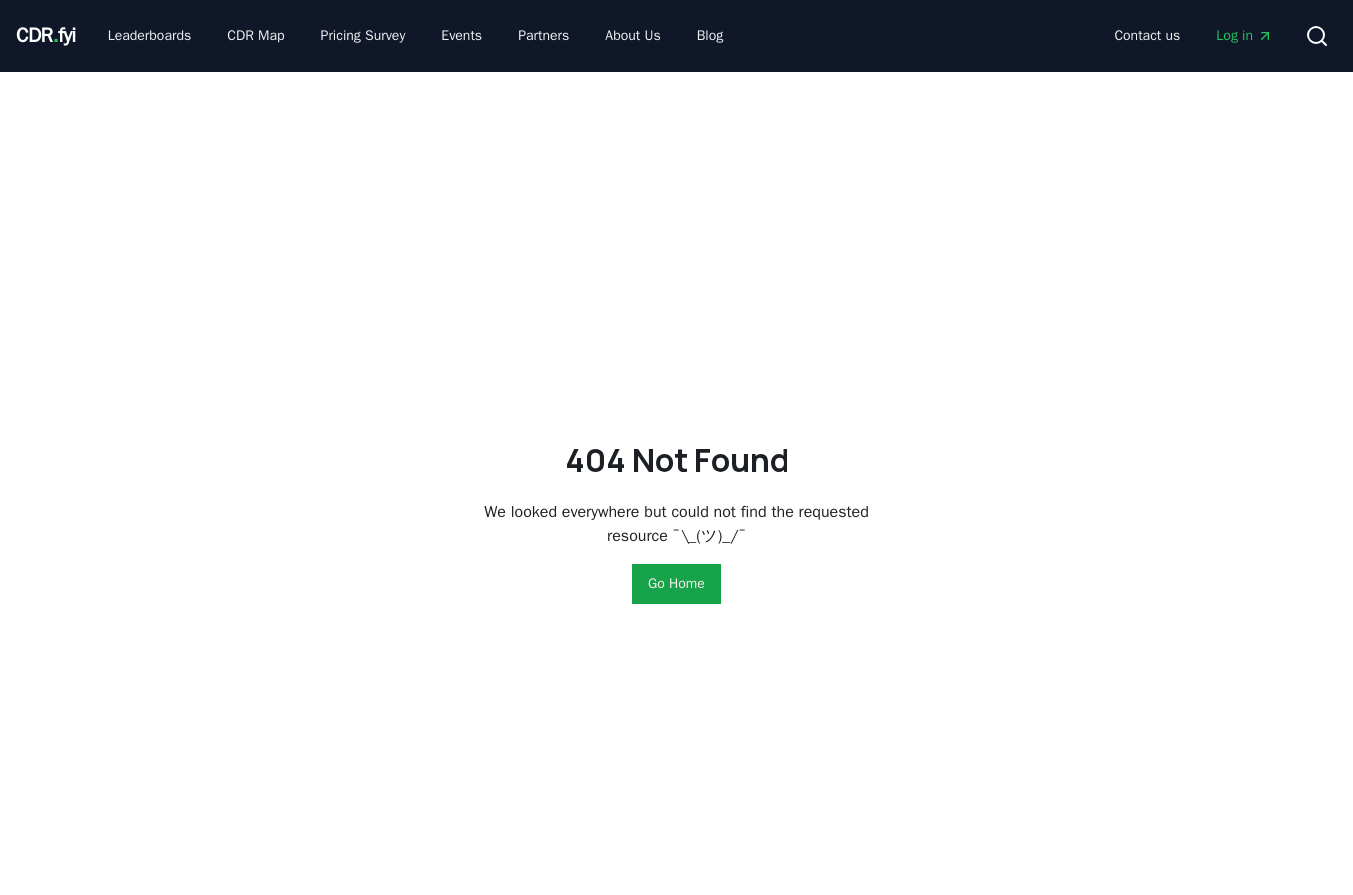 scroll, scrollTop: 0, scrollLeft: 0, axis: both 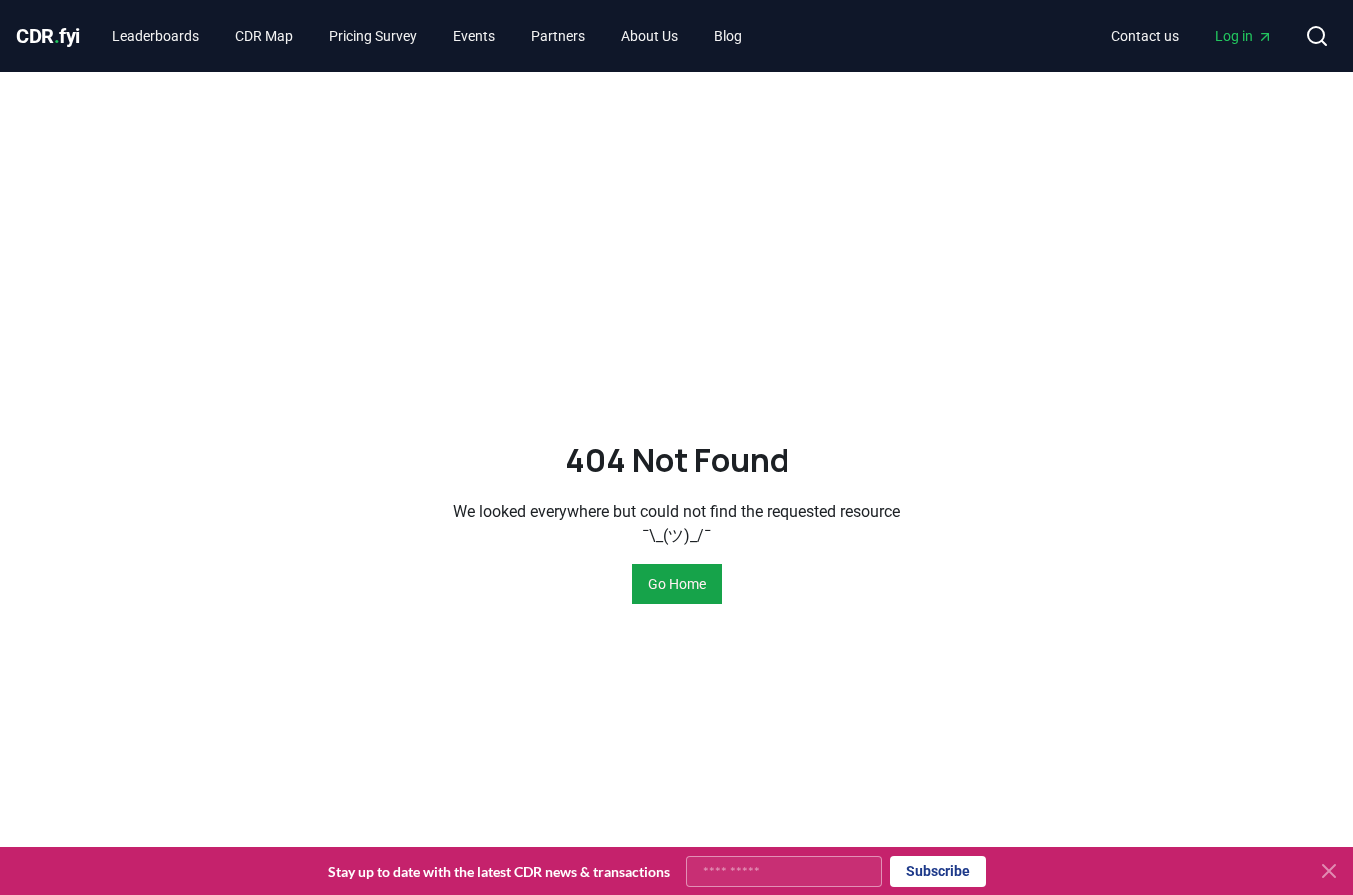 click on "404 Not Found We looked everywhere but could not find the requested resource ¯\_(ツ)_/¯ Go Home" at bounding box center (676, 519) 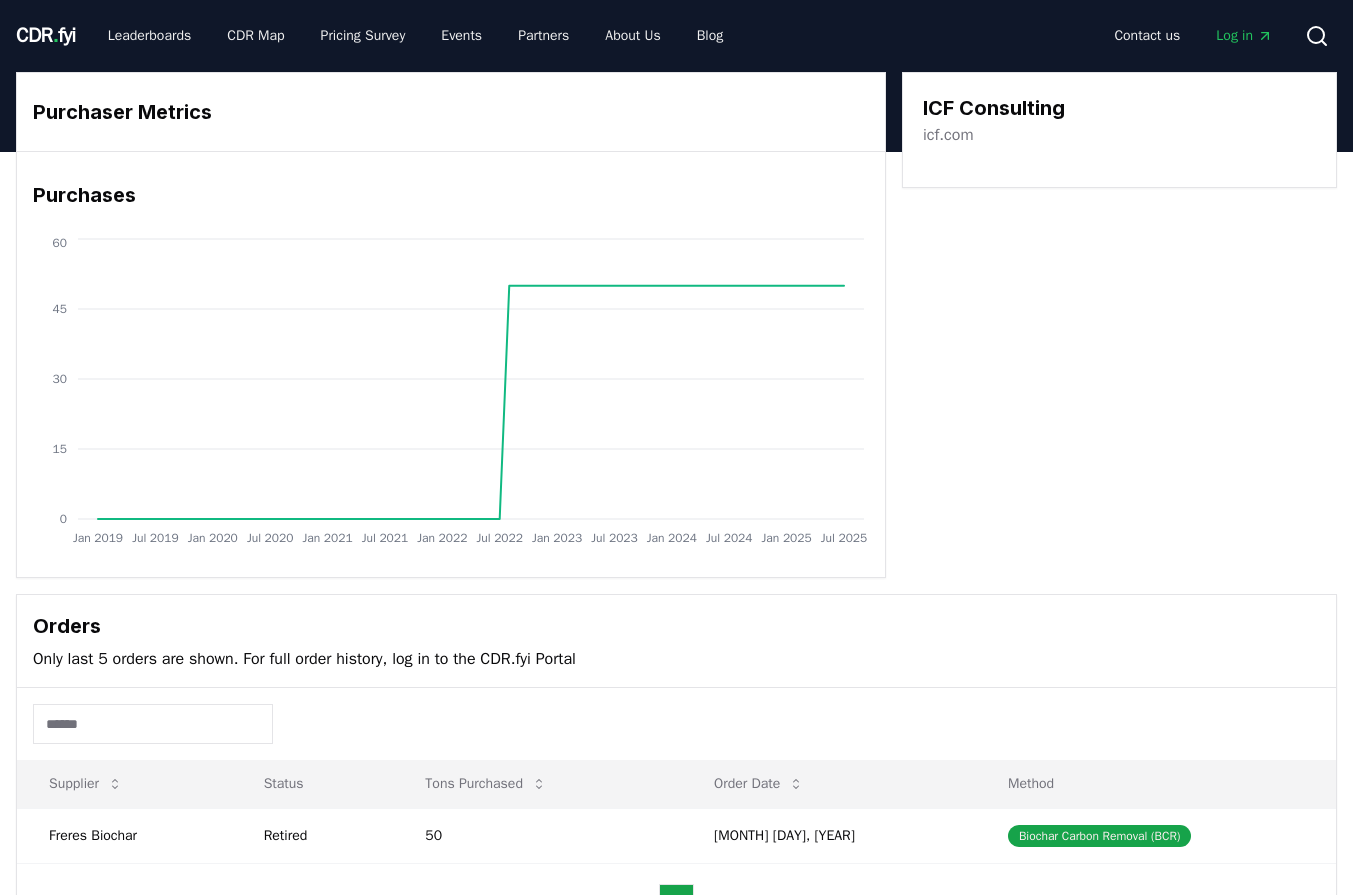 scroll, scrollTop: 0, scrollLeft: 0, axis: both 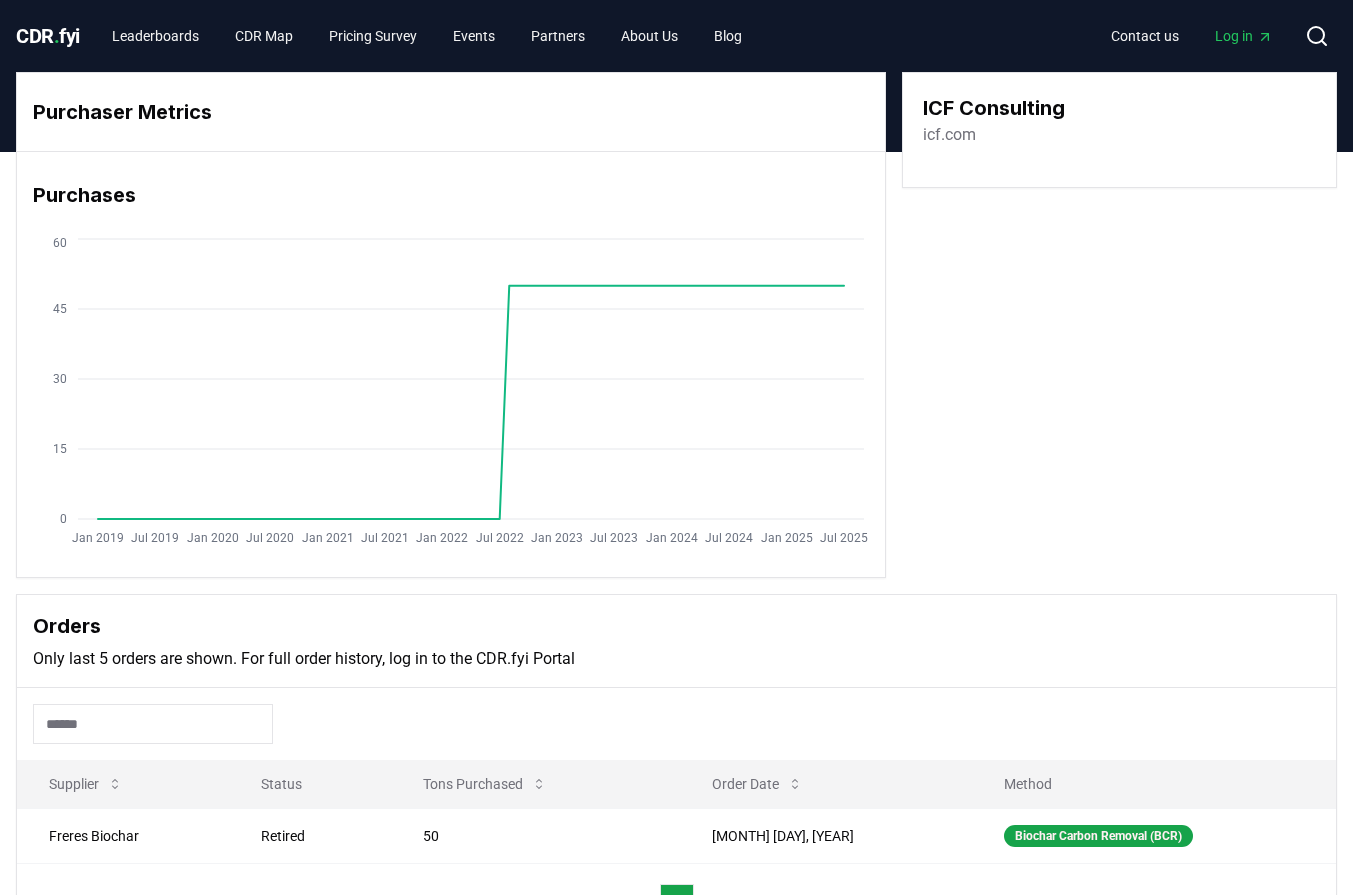 click on "icf.com" at bounding box center (949, 135) 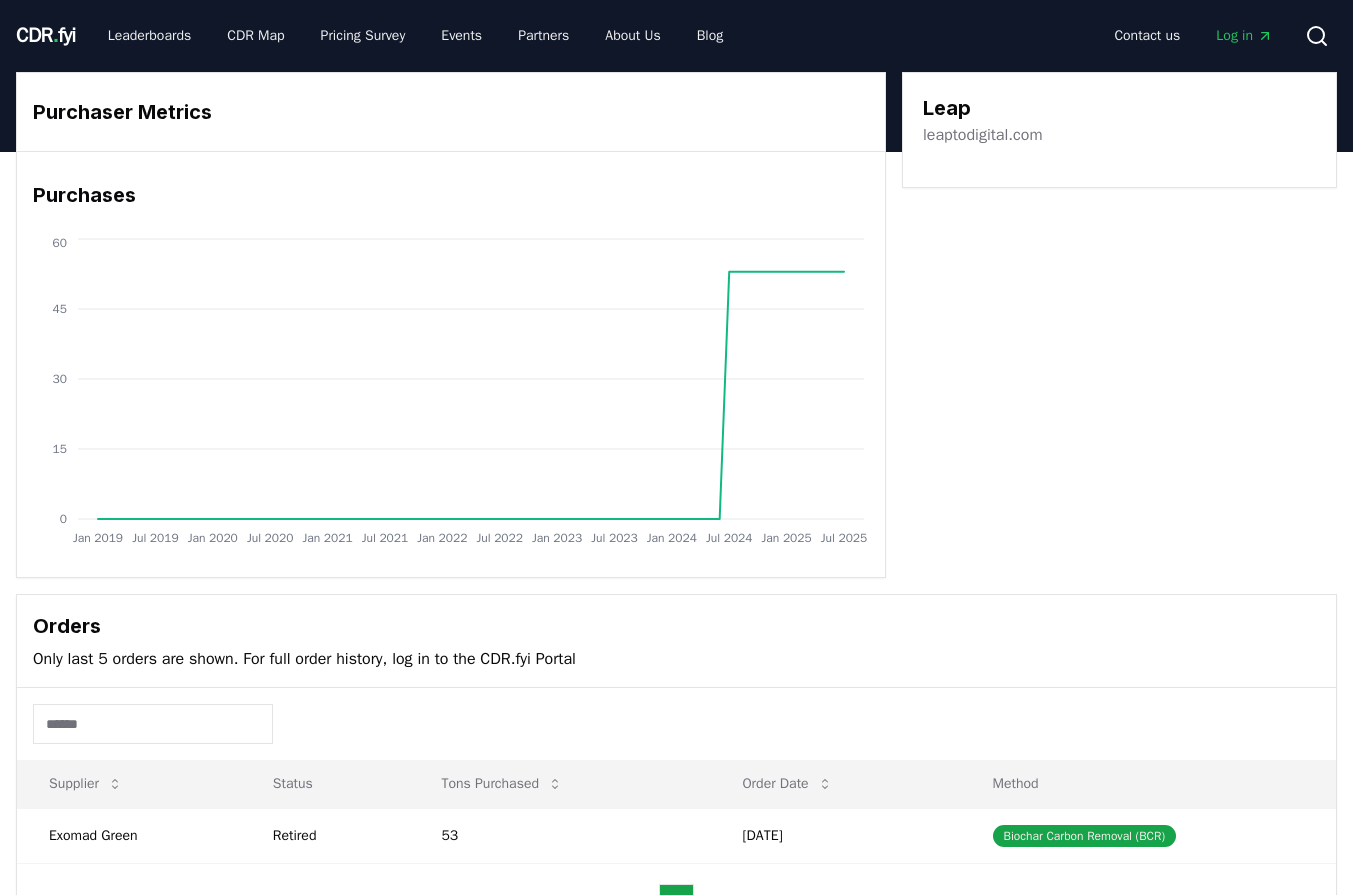 scroll, scrollTop: 0, scrollLeft: 0, axis: both 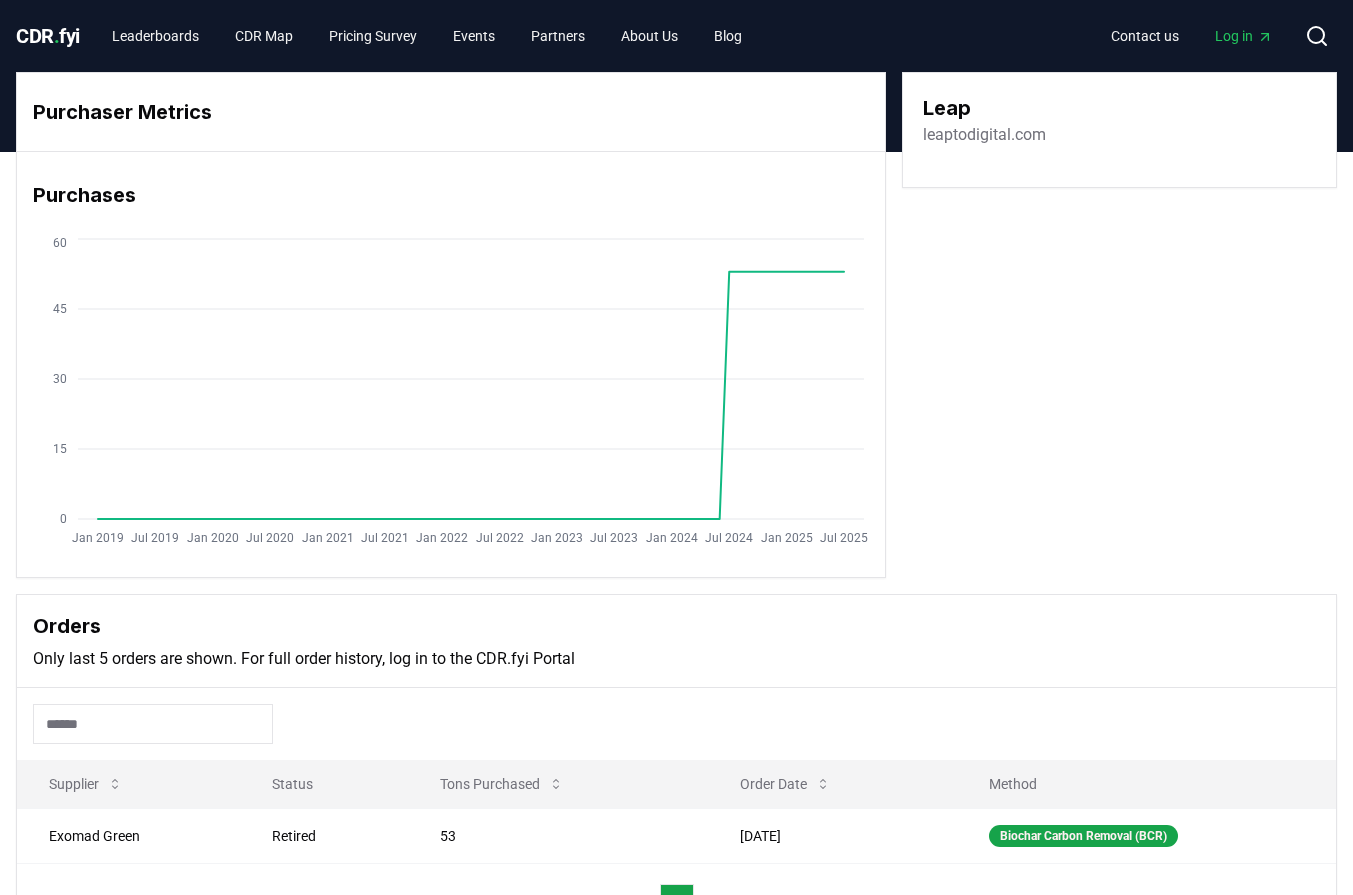 click on "leaptodigital.com" at bounding box center [984, 135] 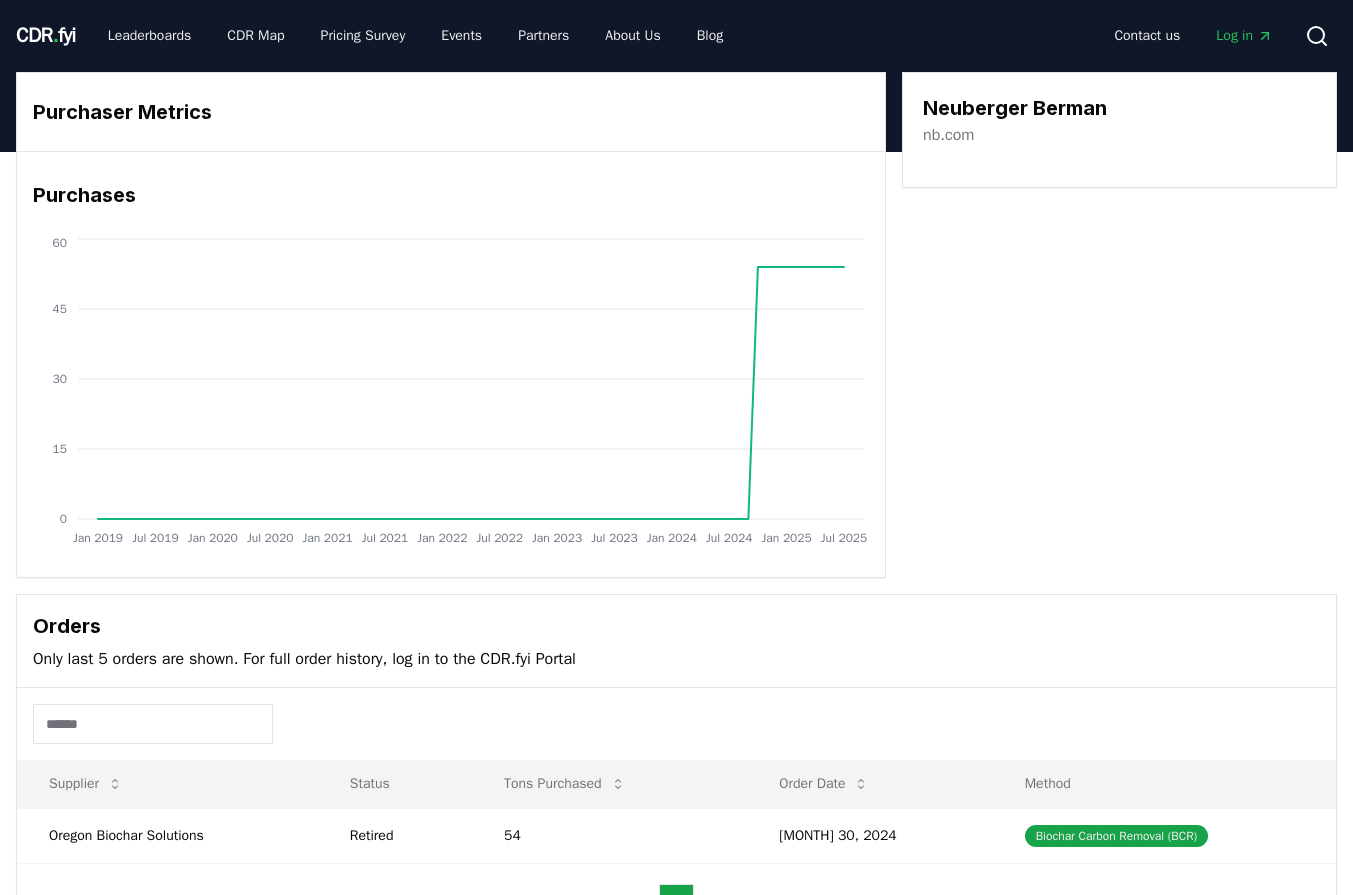 scroll, scrollTop: 0, scrollLeft: 0, axis: both 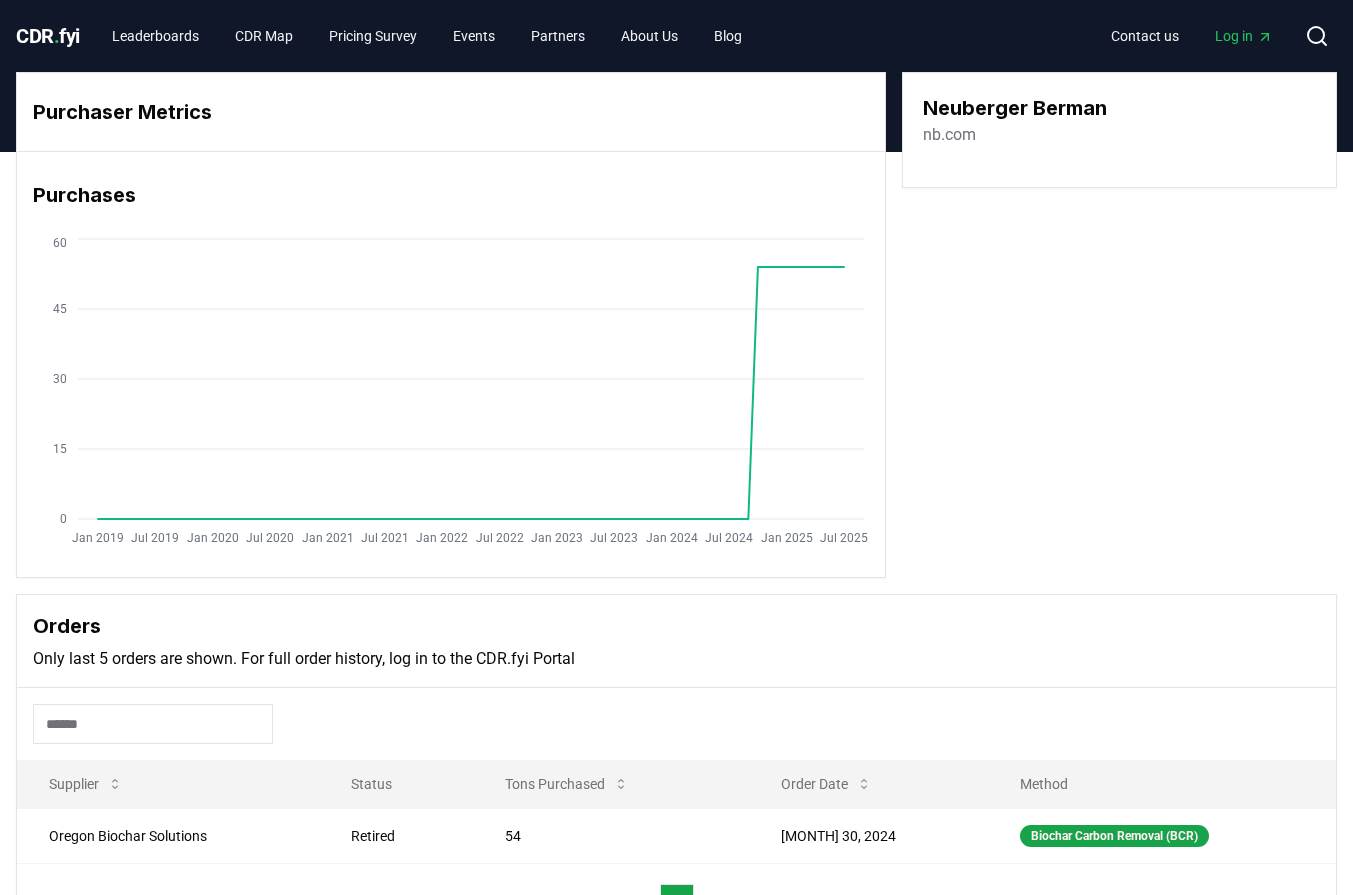 click on "nb.com" at bounding box center (949, 135) 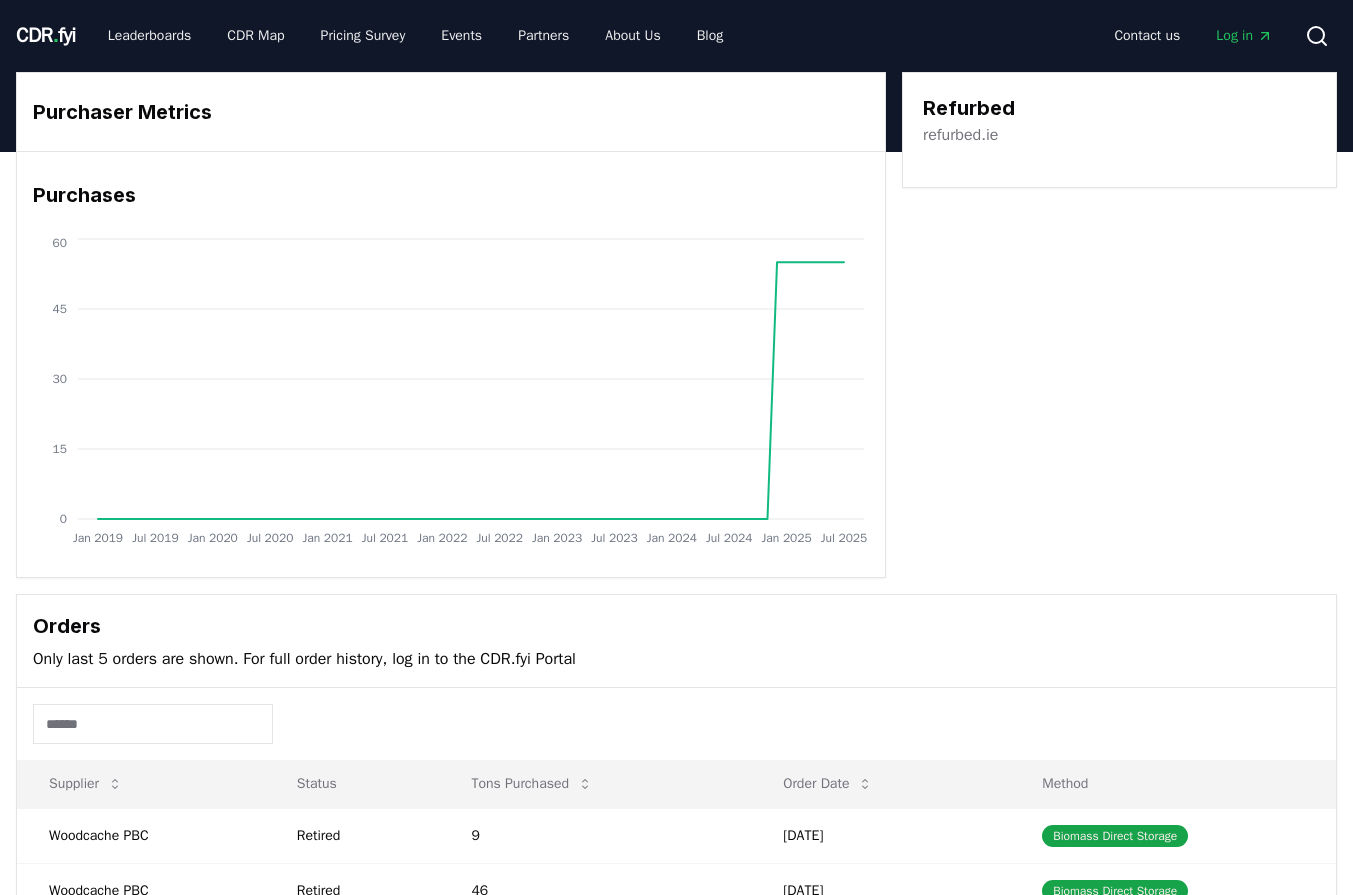 scroll, scrollTop: 0, scrollLeft: 0, axis: both 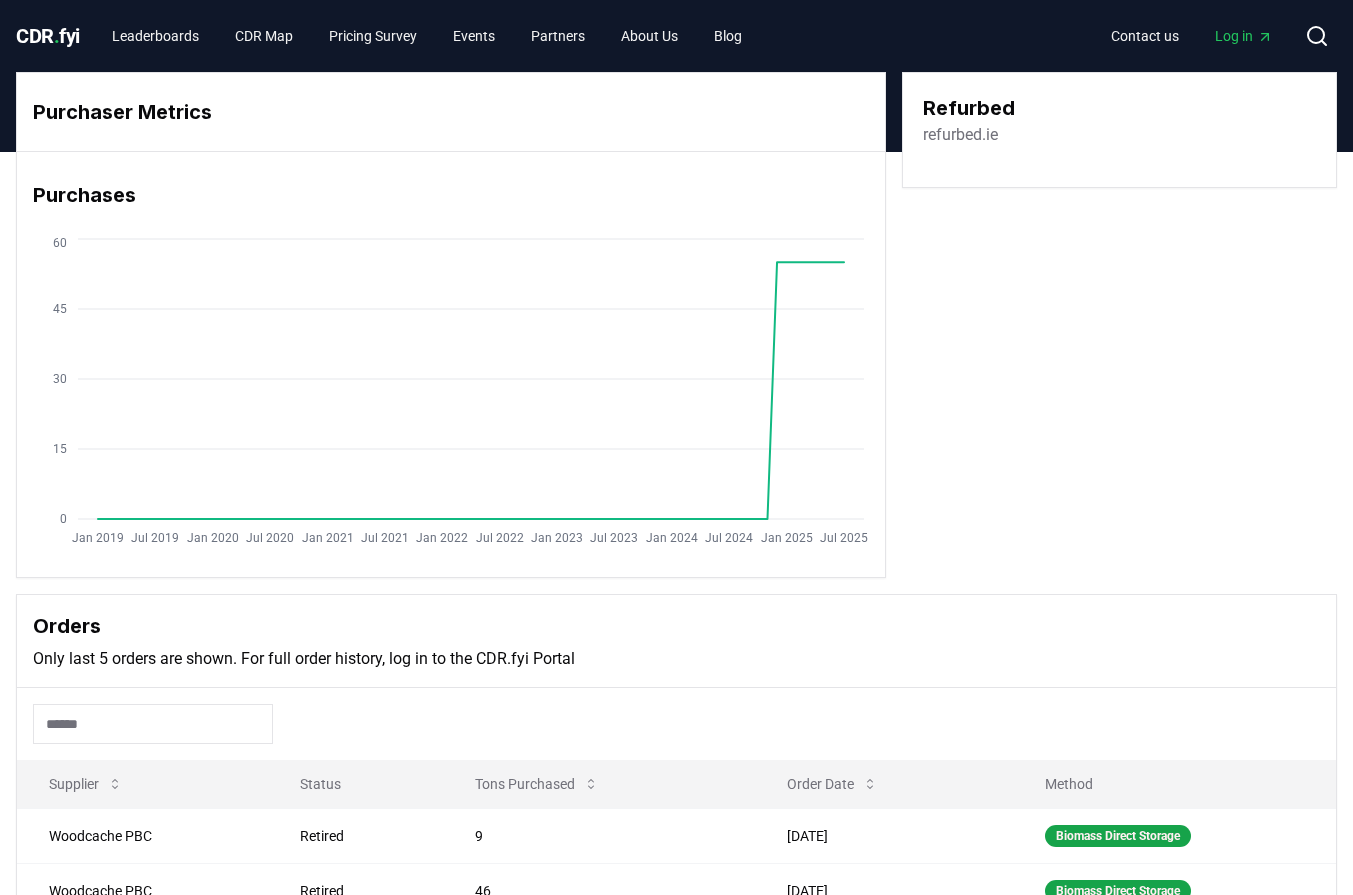 click on "refurbed.ie" at bounding box center (960, 135) 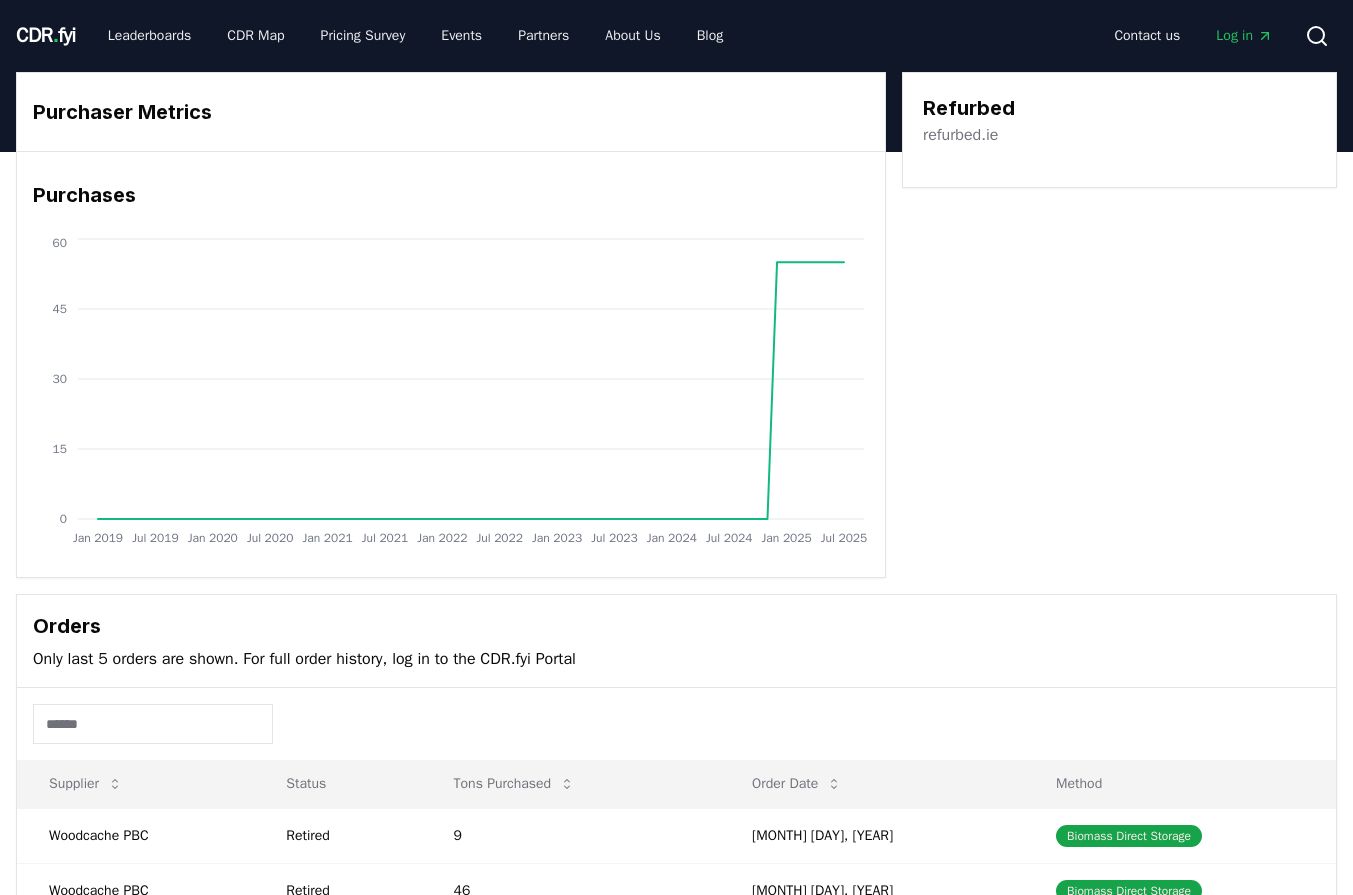 scroll, scrollTop: 0, scrollLeft: 0, axis: both 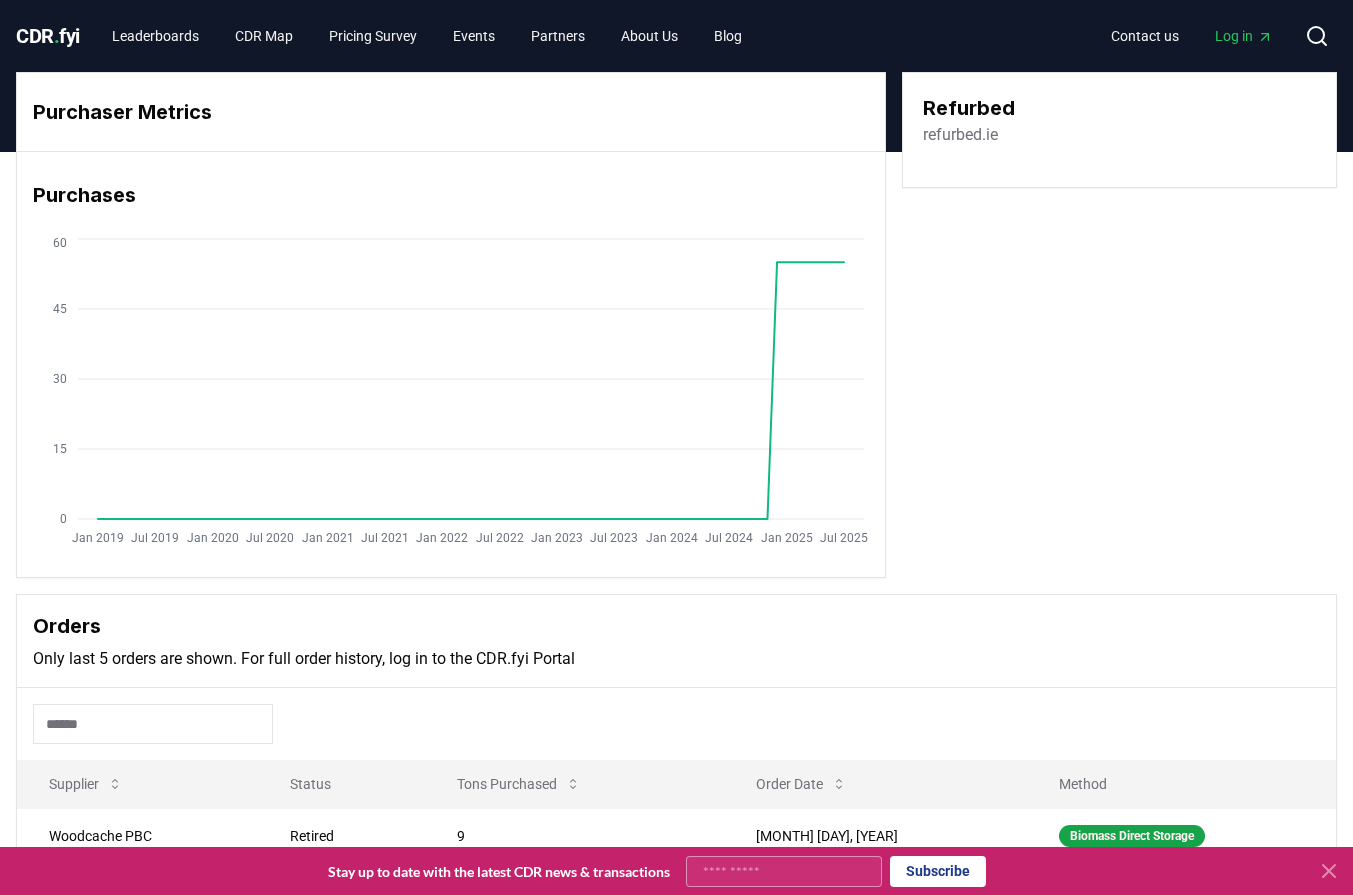 click on "refurbed.ie" at bounding box center [960, 135] 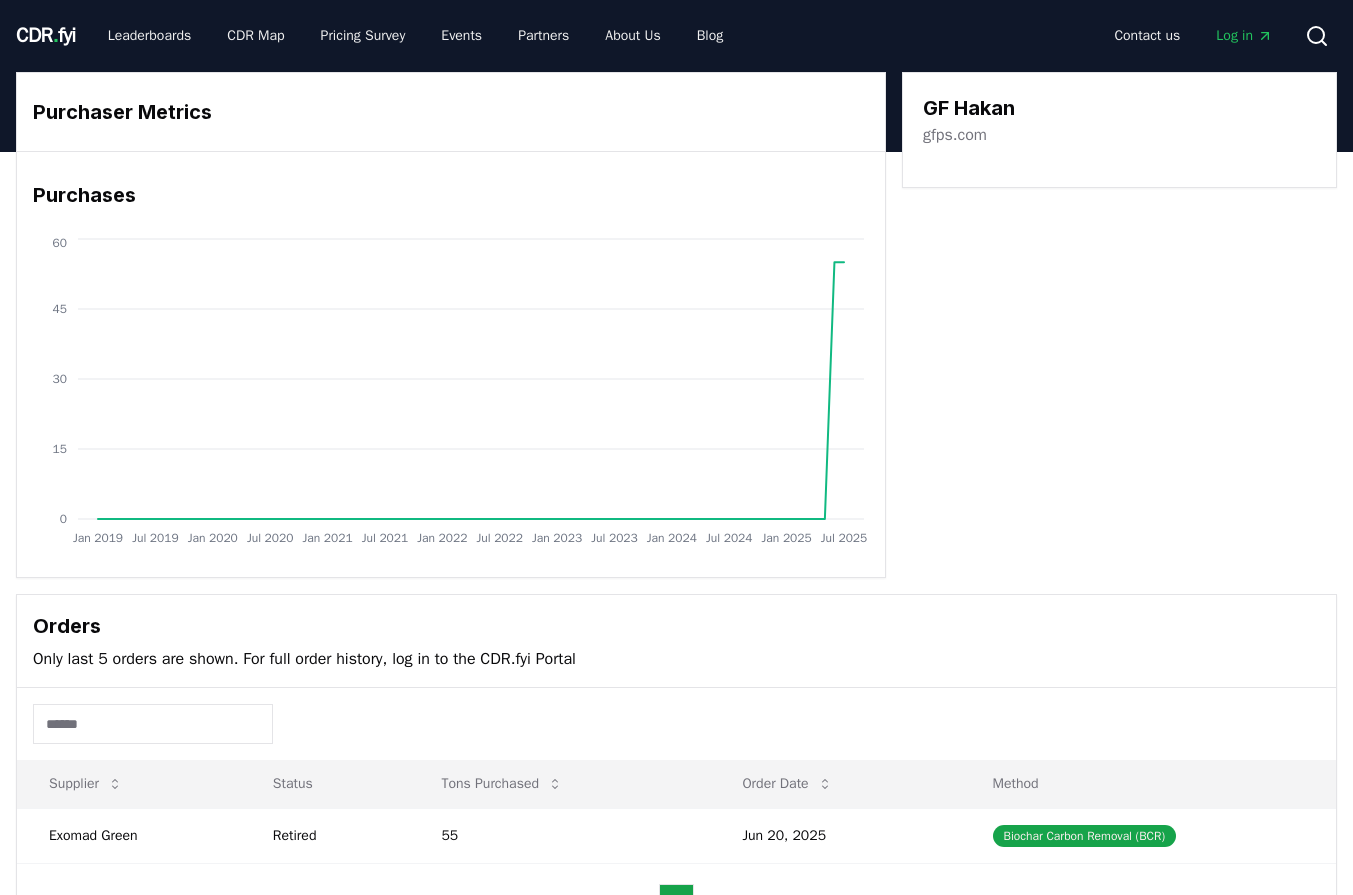 scroll, scrollTop: 0, scrollLeft: 0, axis: both 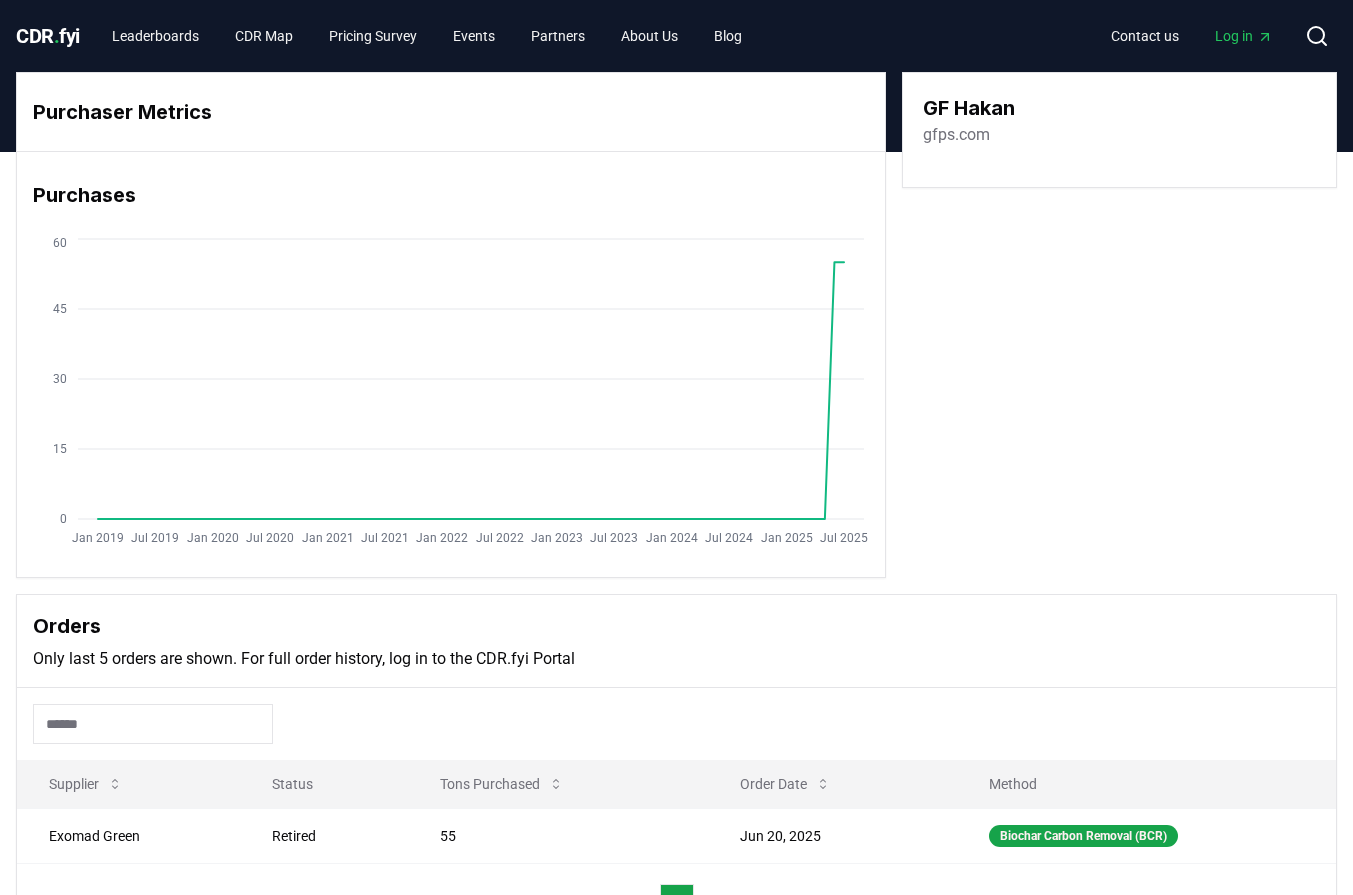 click on "gfps.com" at bounding box center [956, 135] 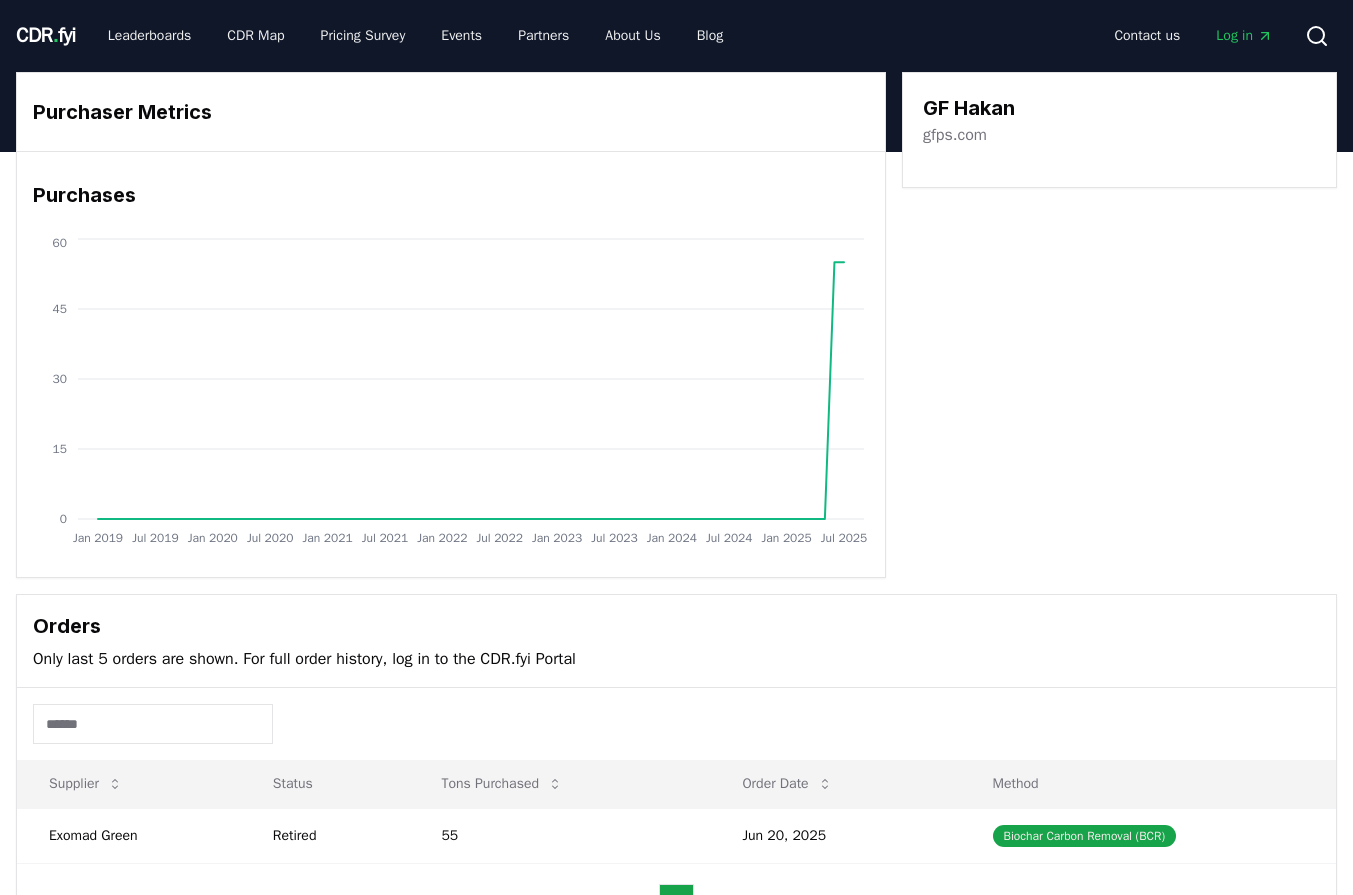 scroll, scrollTop: 0, scrollLeft: 0, axis: both 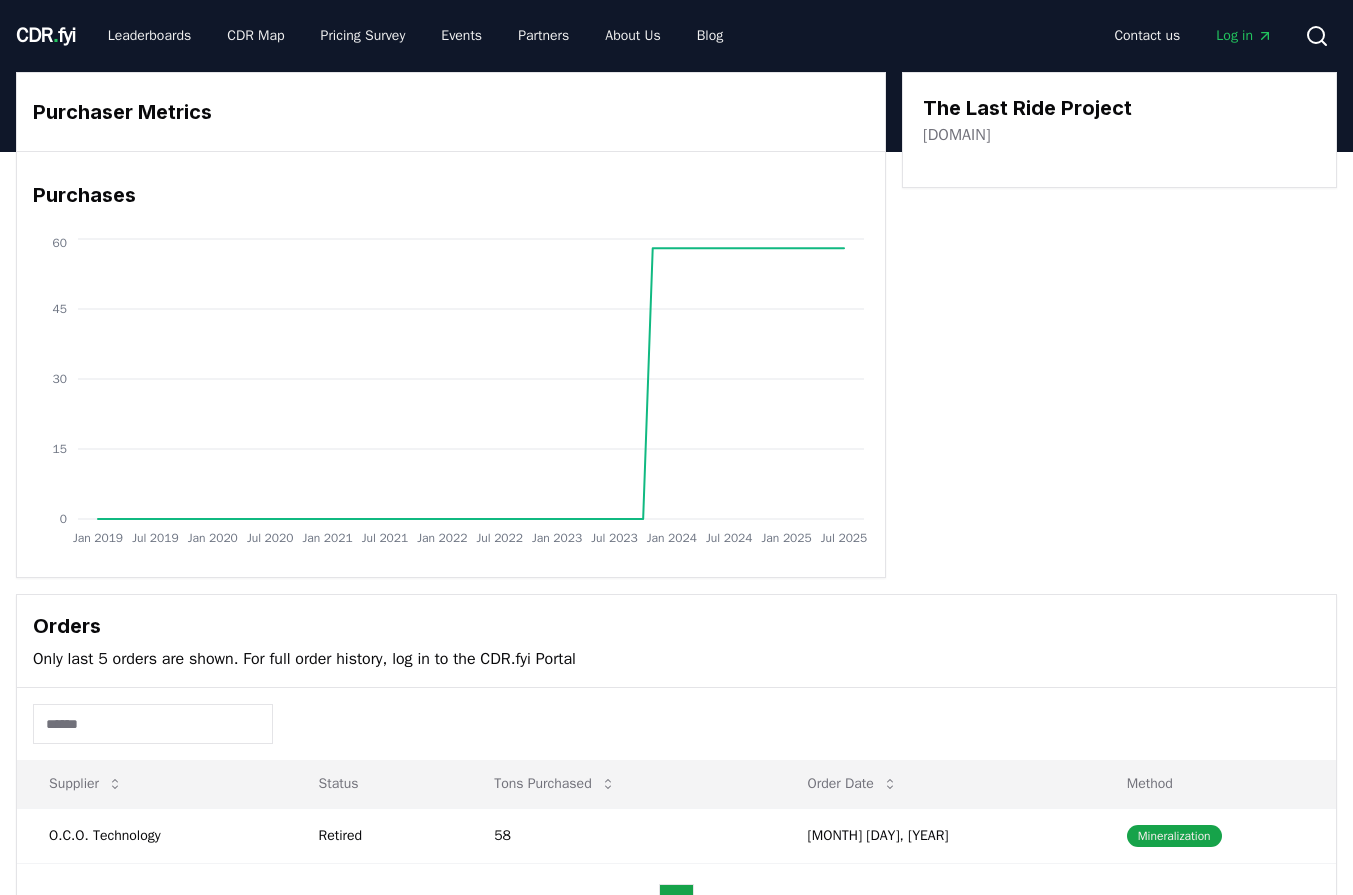 click on "[DOMAIN]" at bounding box center (956, 135) 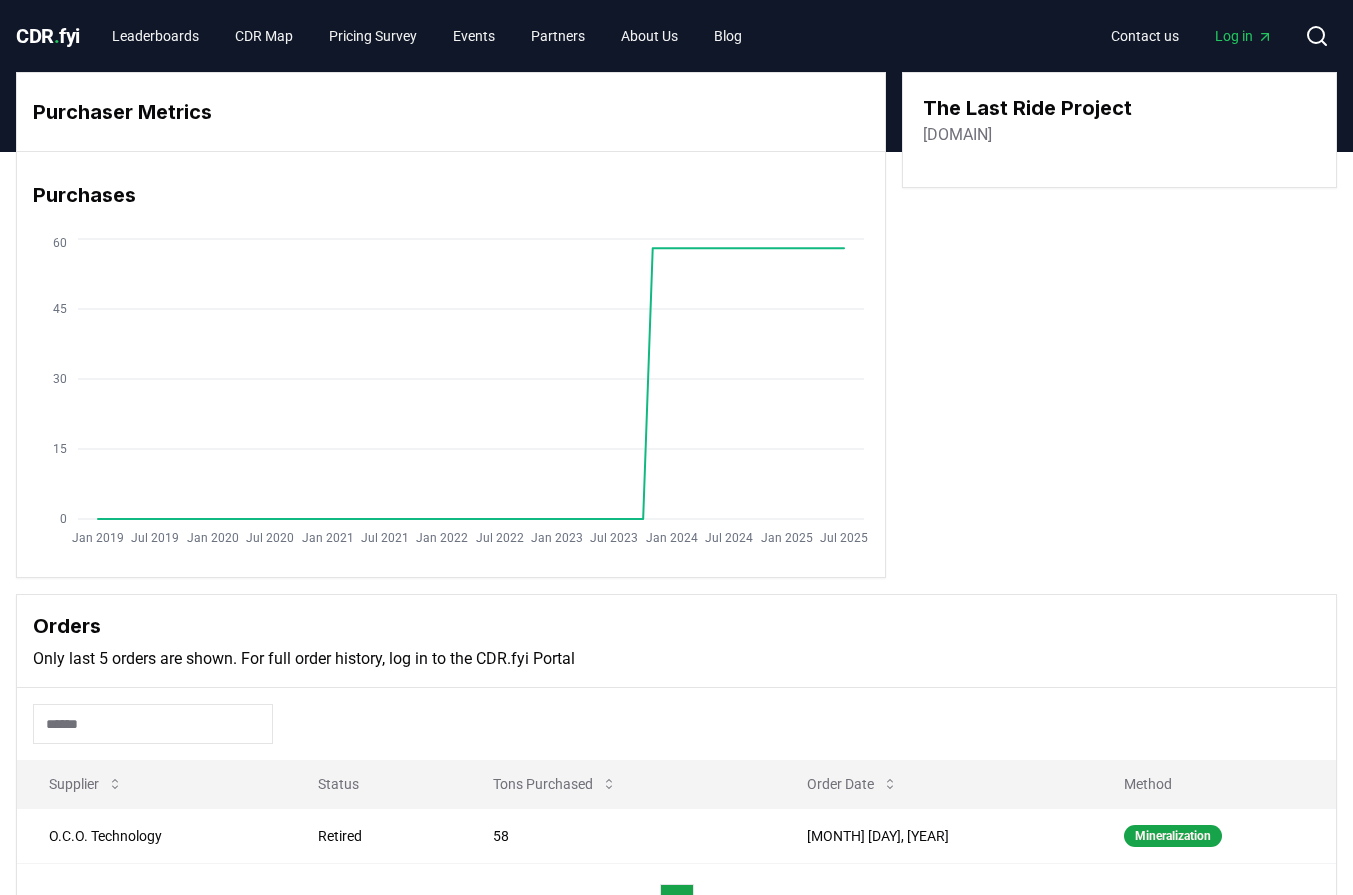 click on "[DOMAIN]" at bounding box center (957, 135) 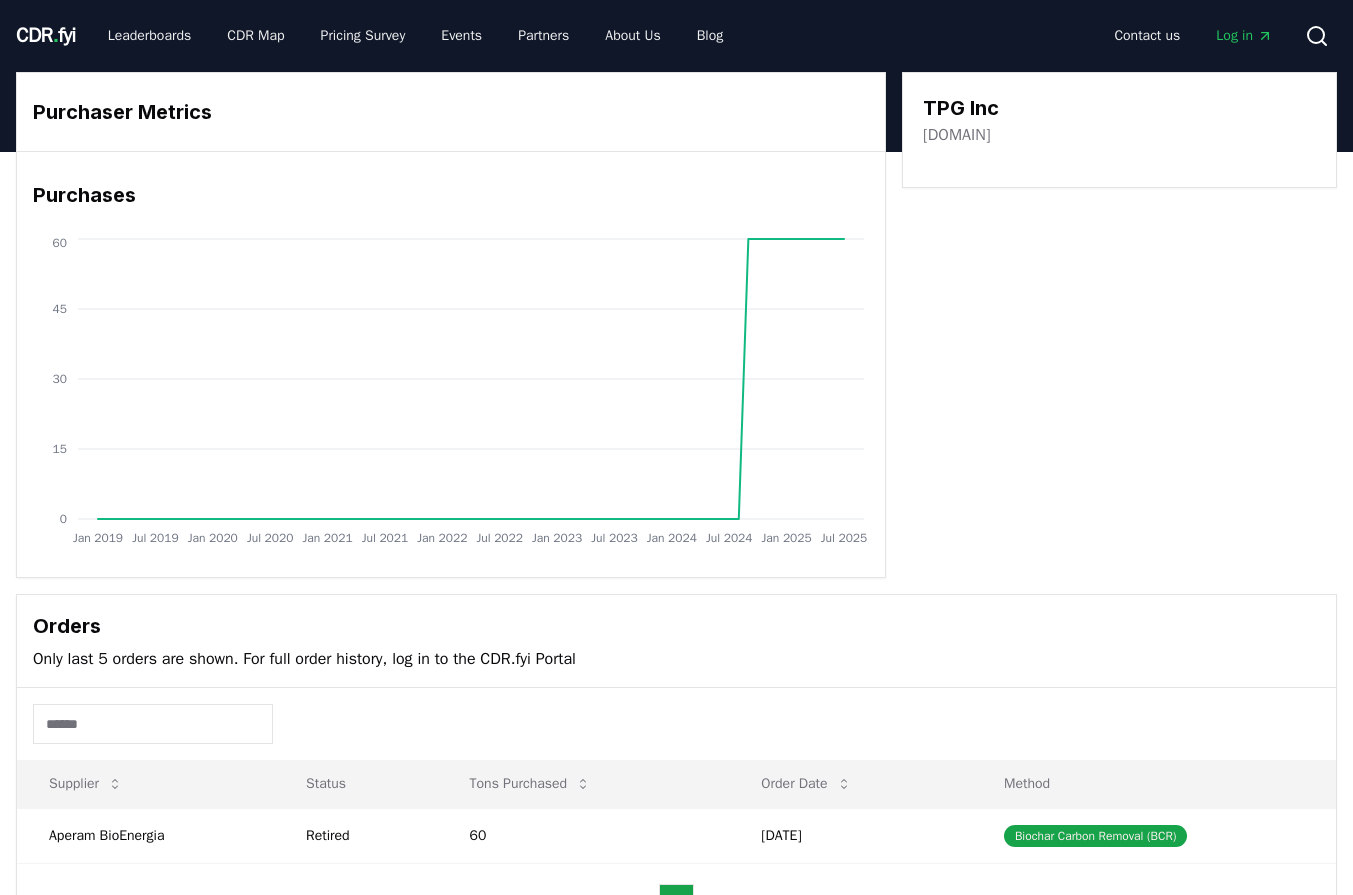 scroll, scrollTop: 0, scrollLeft: 0, axis: both 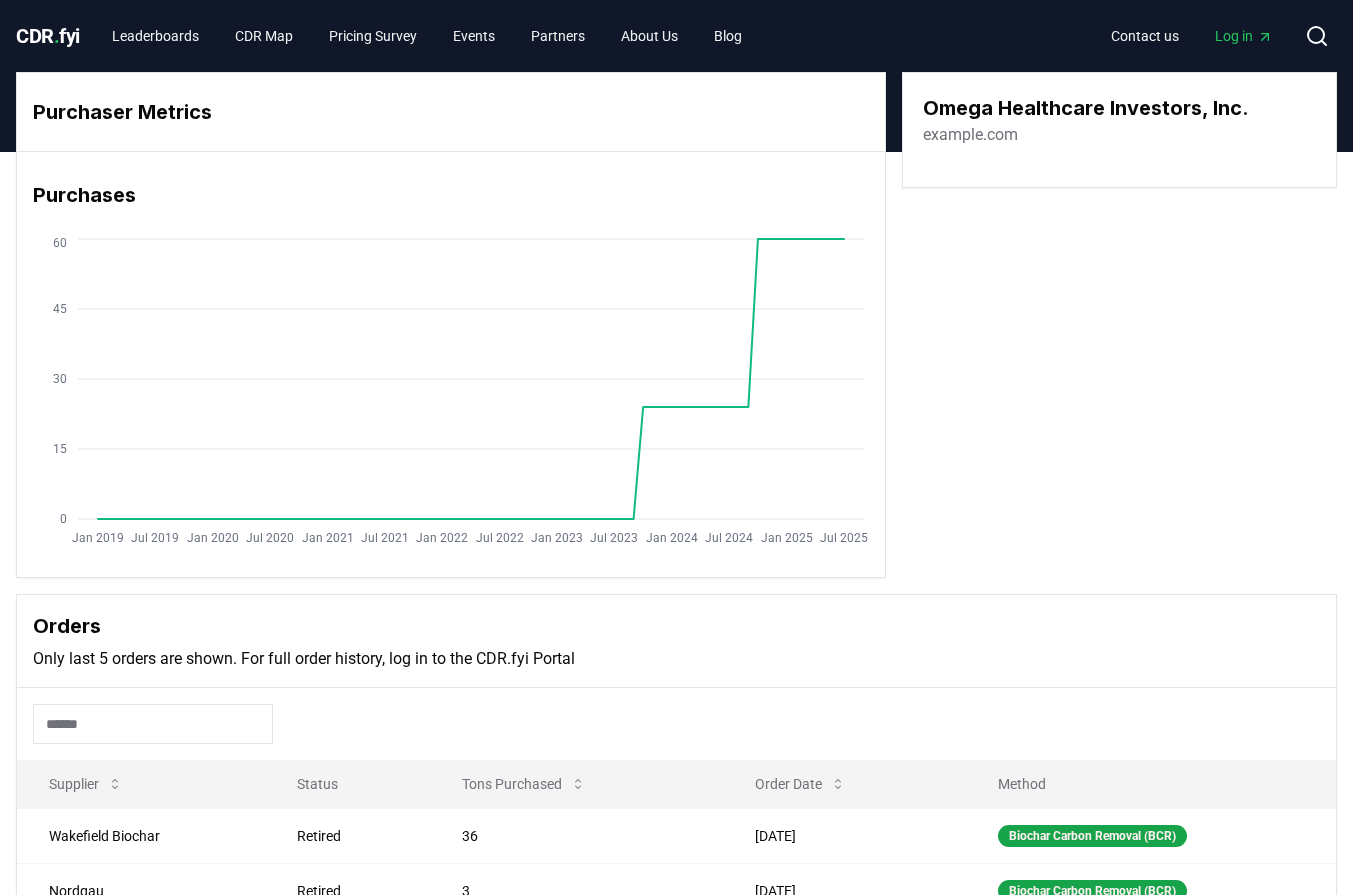 click on "example.com" at bounding box center (970, 135) 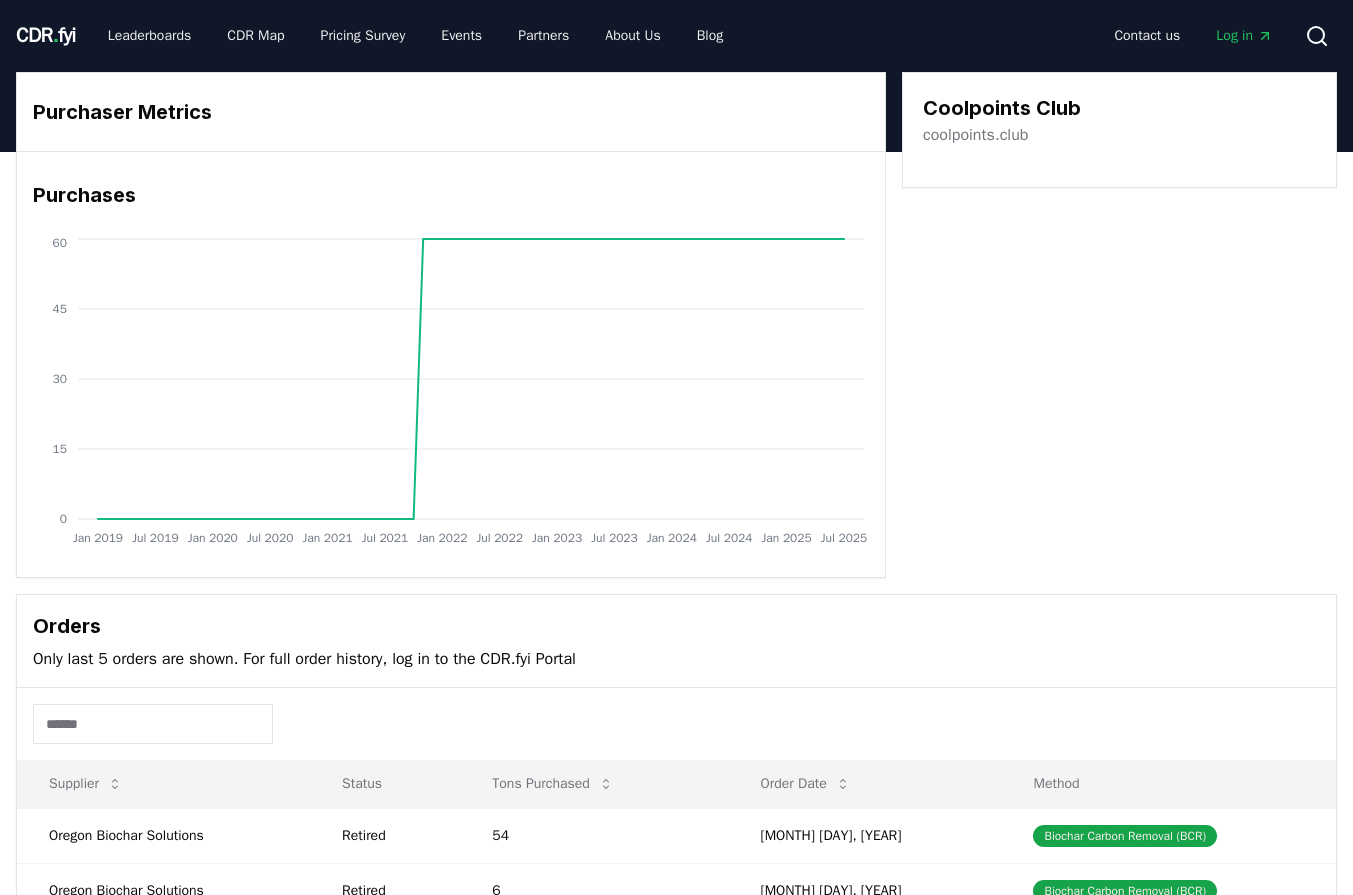 scroll, scrollTop: 0, scrollLeft: 0, axis: both 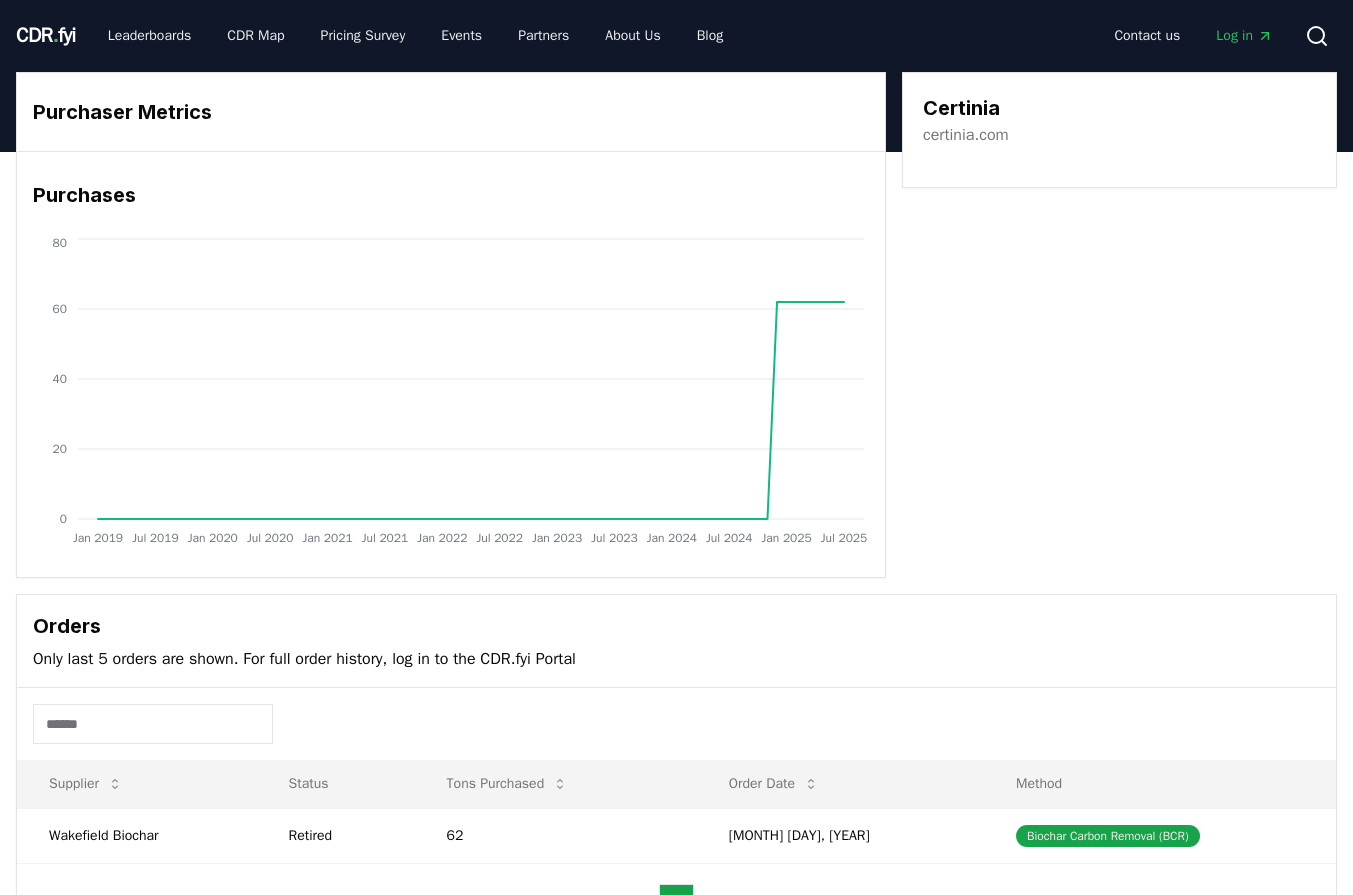 click on "certinia.com" at bounding box center (966, 135) 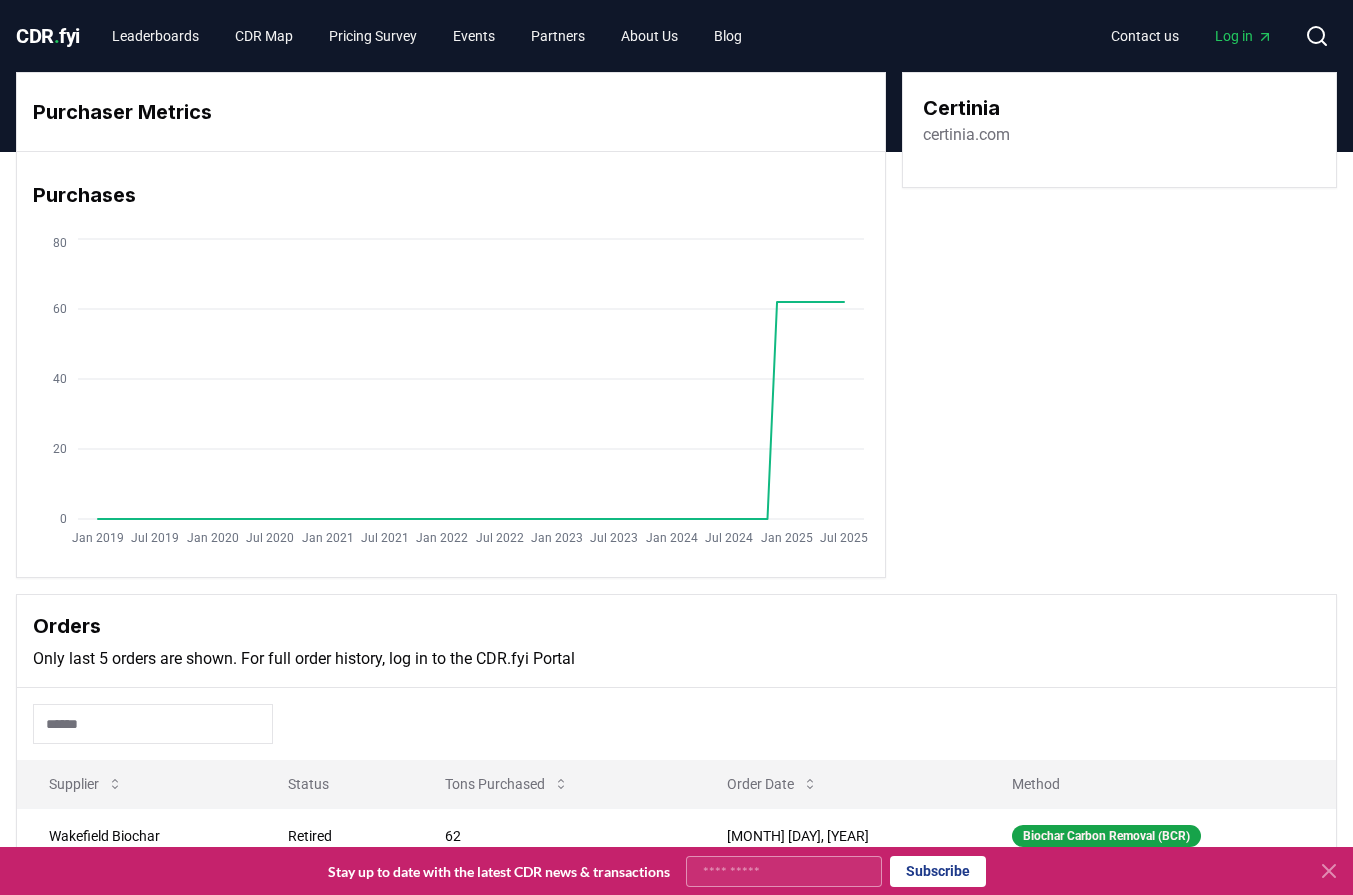 click on "certinia.com" at bounding box center [966, 135] 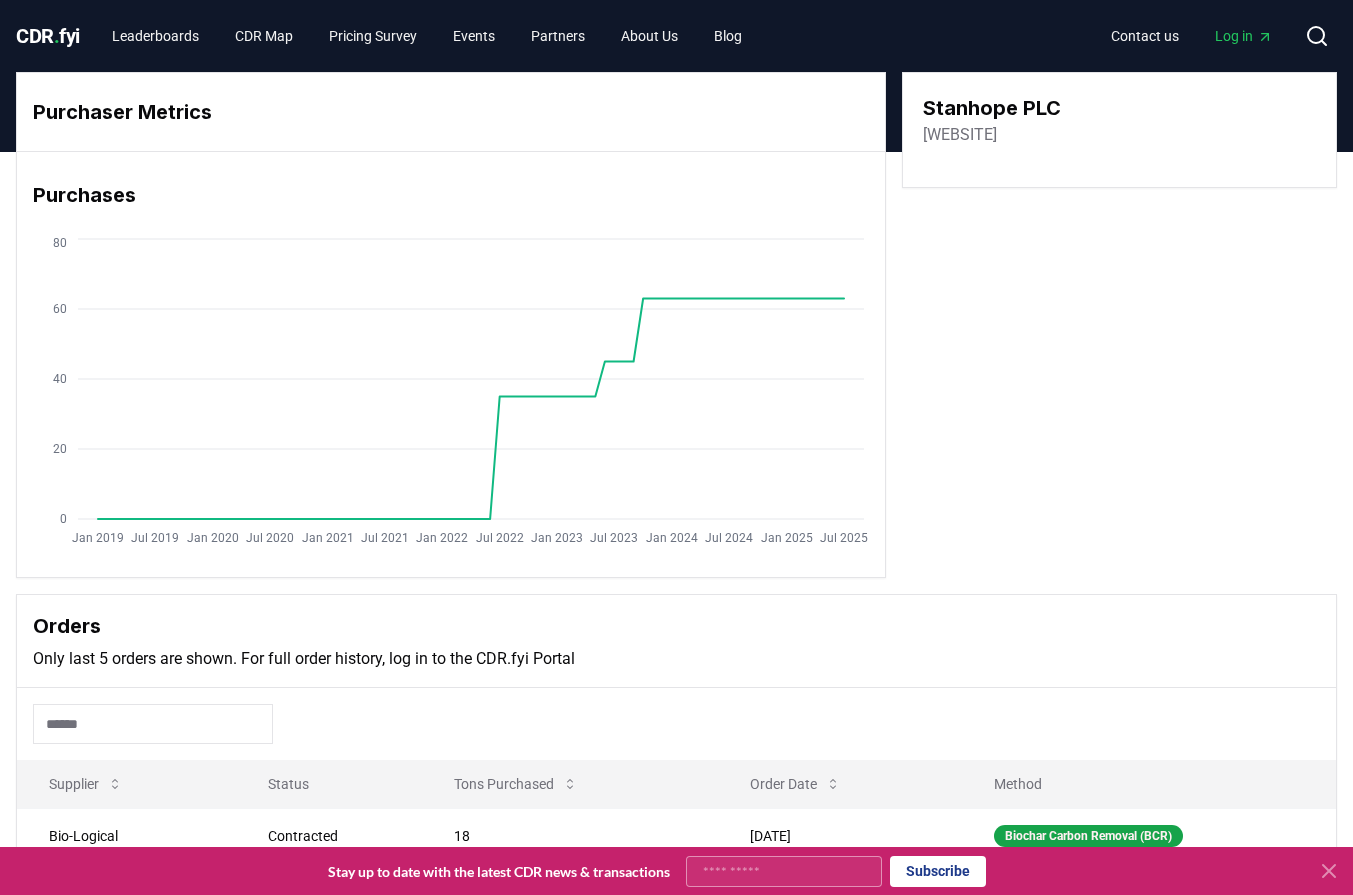 scroll, scrollTop: 0, scrollLeft: 0, axis: both 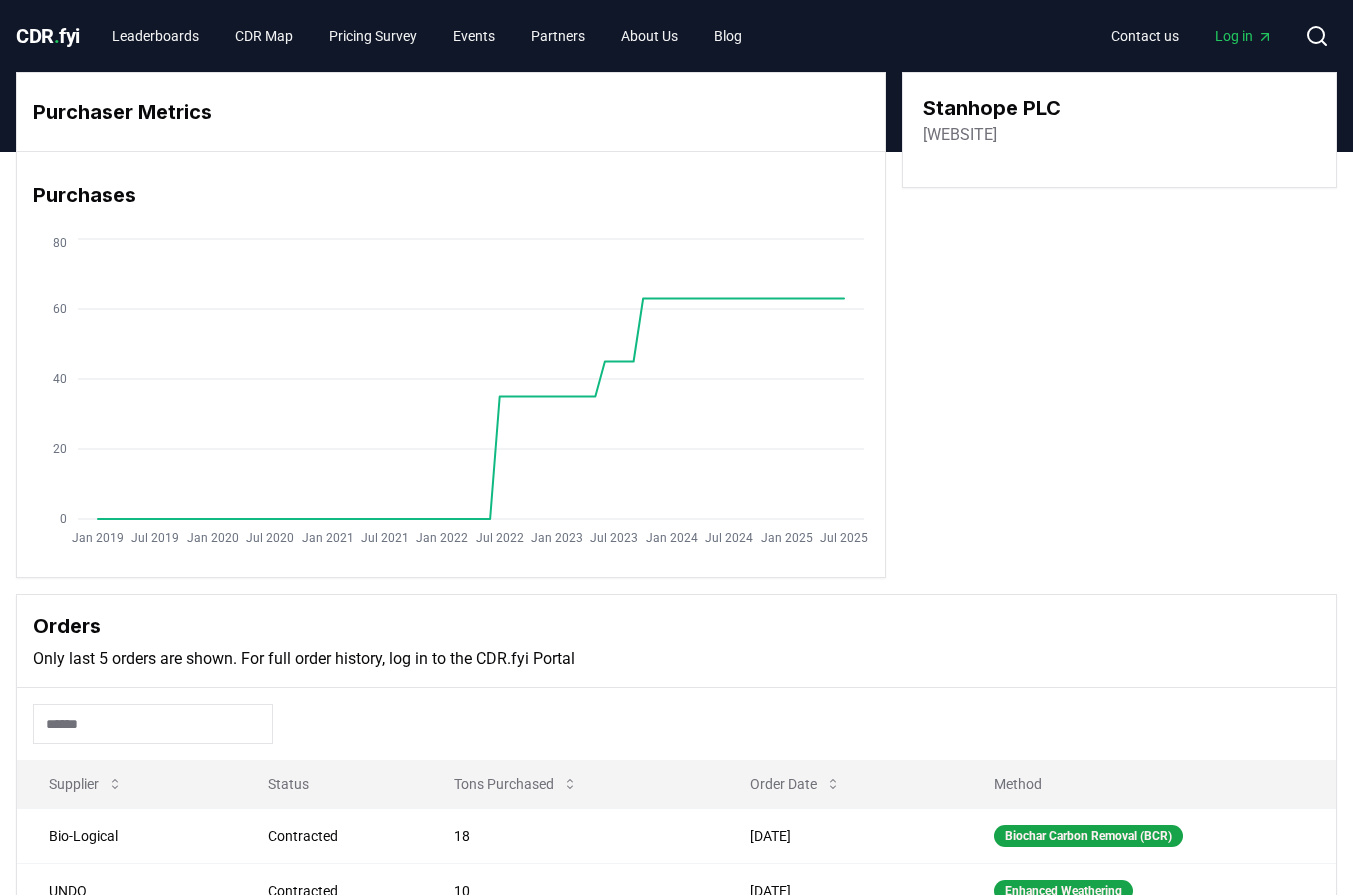 click on "[WEBSITE]" at bounding box center (960, 135) 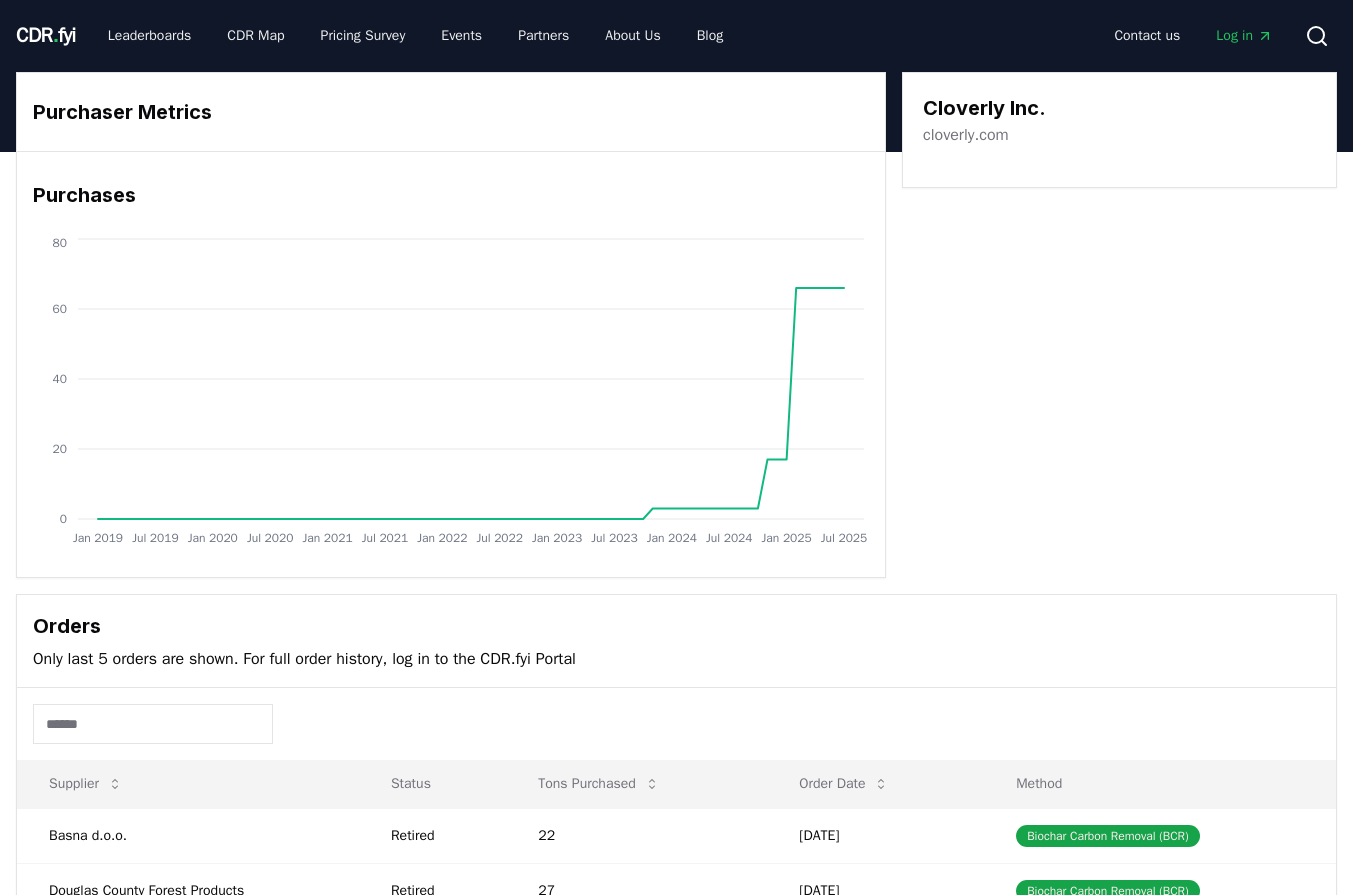 scroll, scrollTop: 0, scrollLeft: 0, axis: both 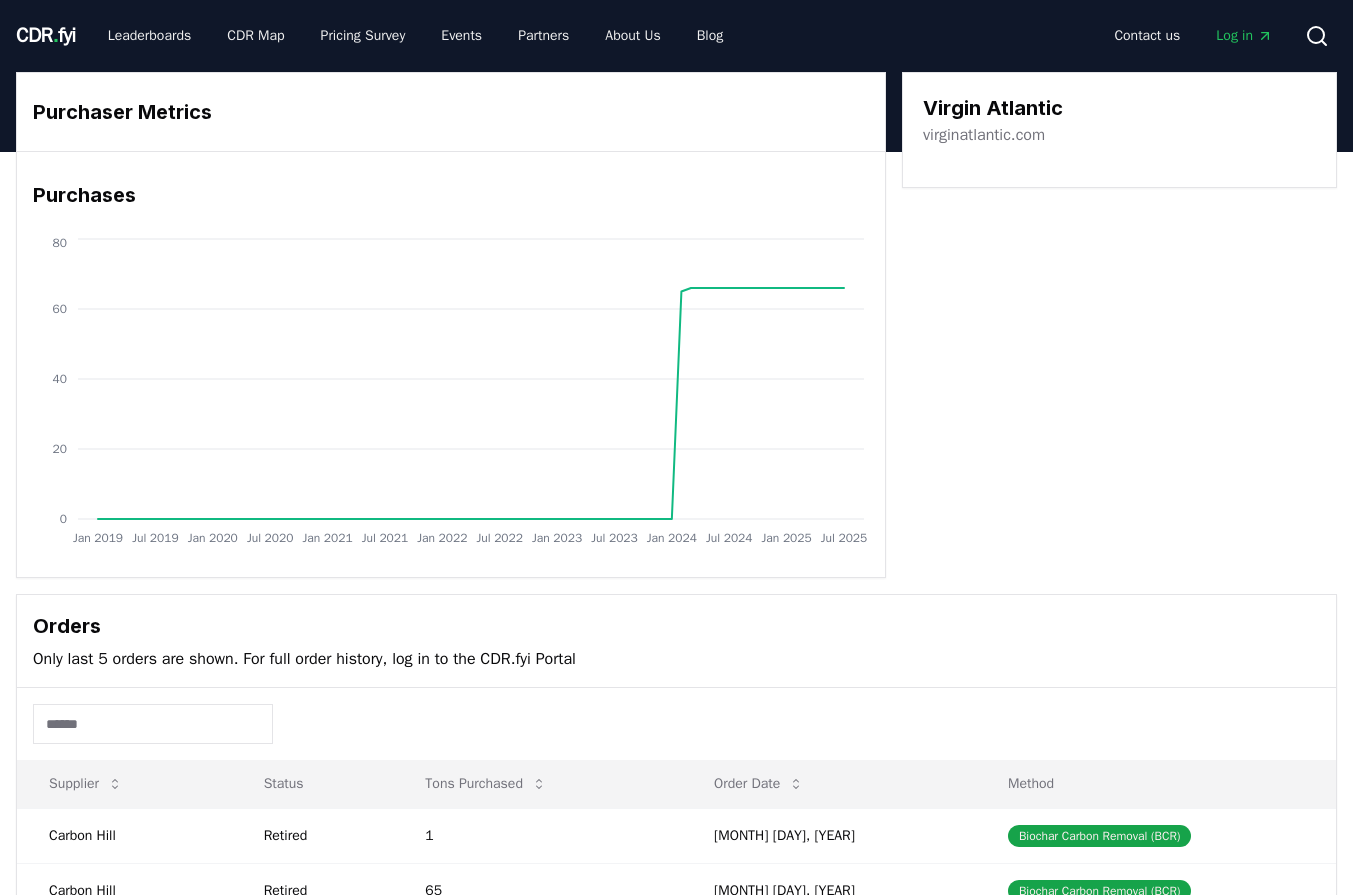 click on "virginatlantic.com" at bounding box center [984, 135] 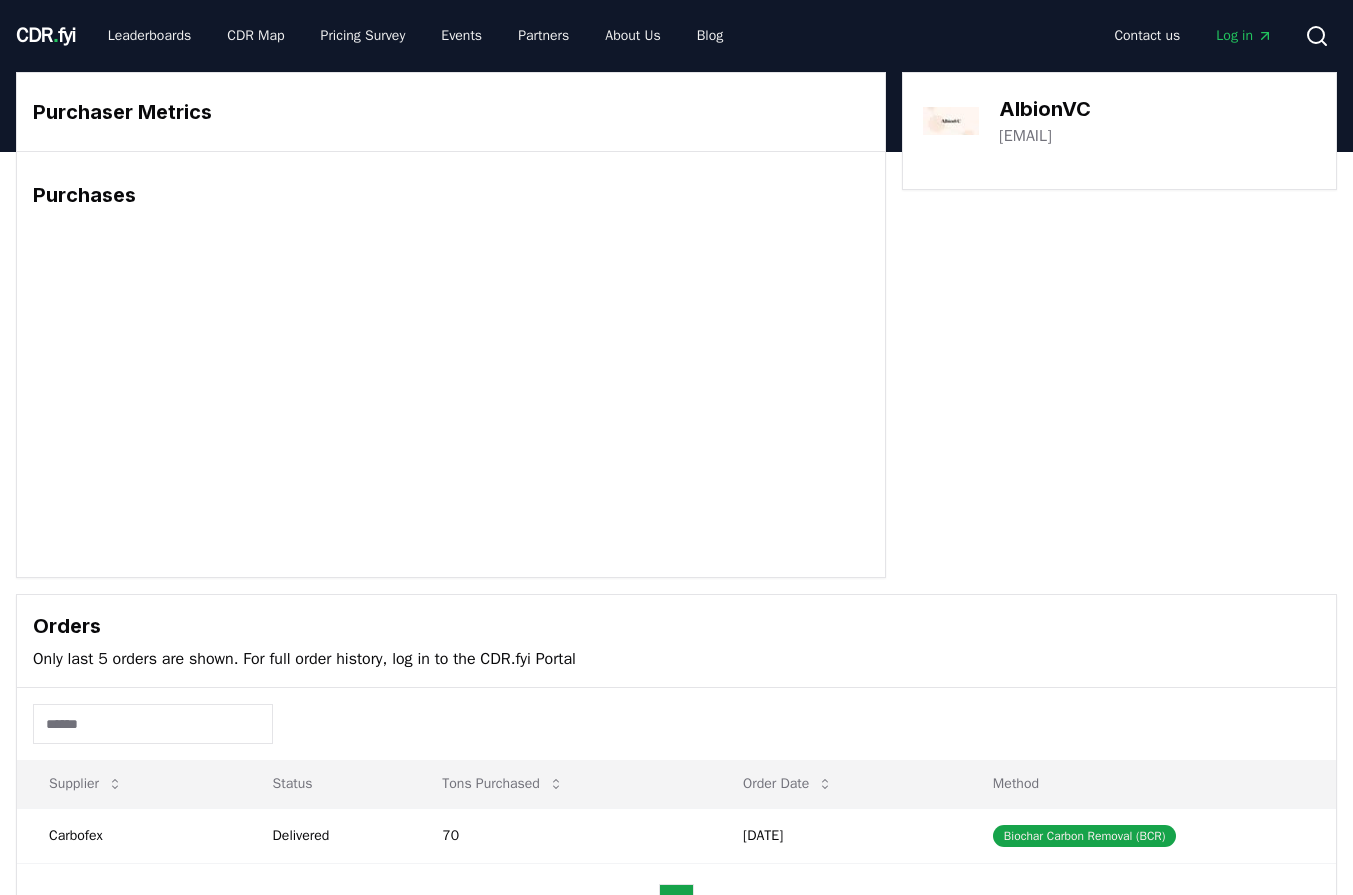 scroll, scrollTop: 0, scrollLeft: 0, axis: both 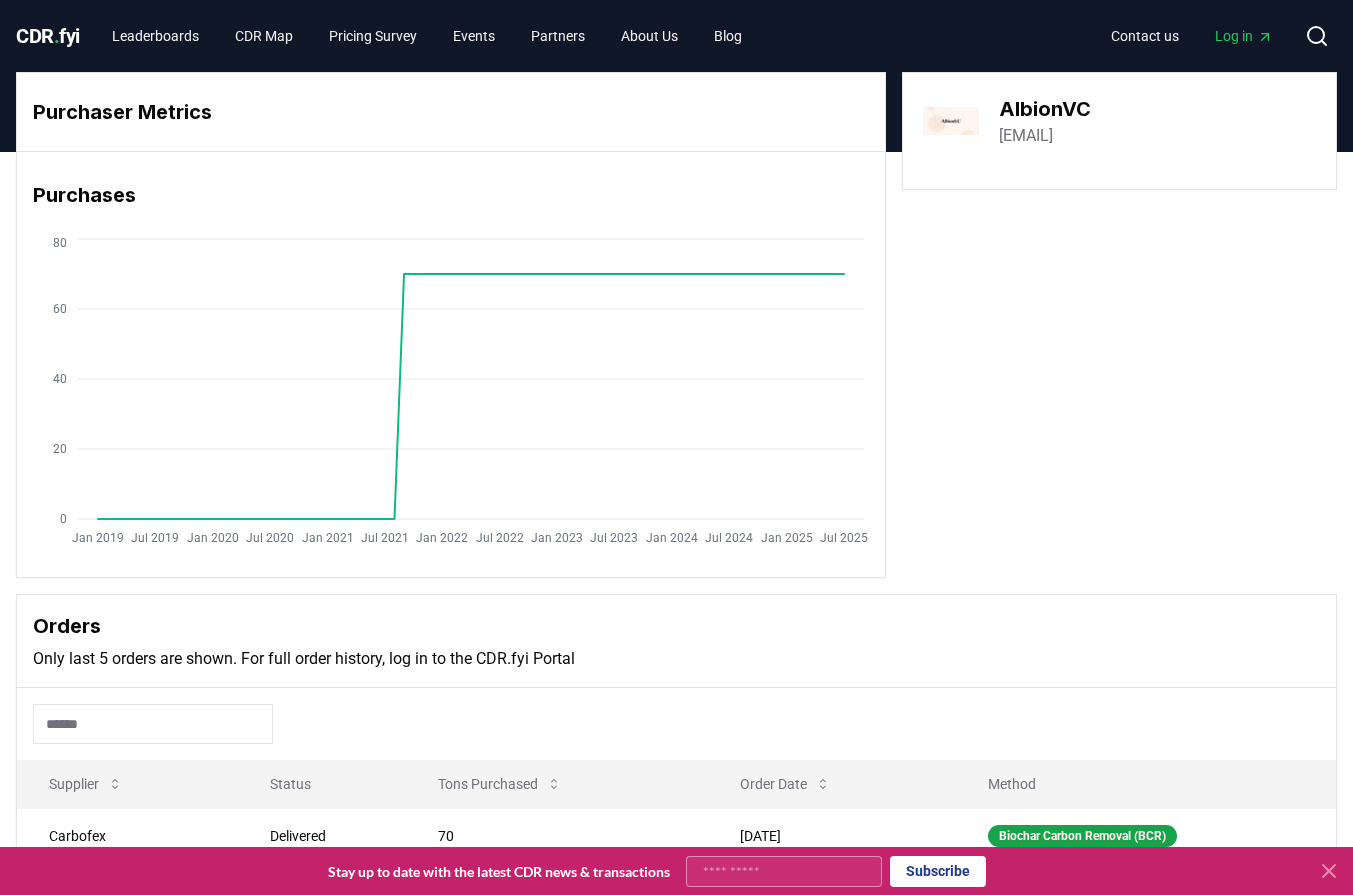 click on "[EMAIL]" at bounding box center (1026, 136) 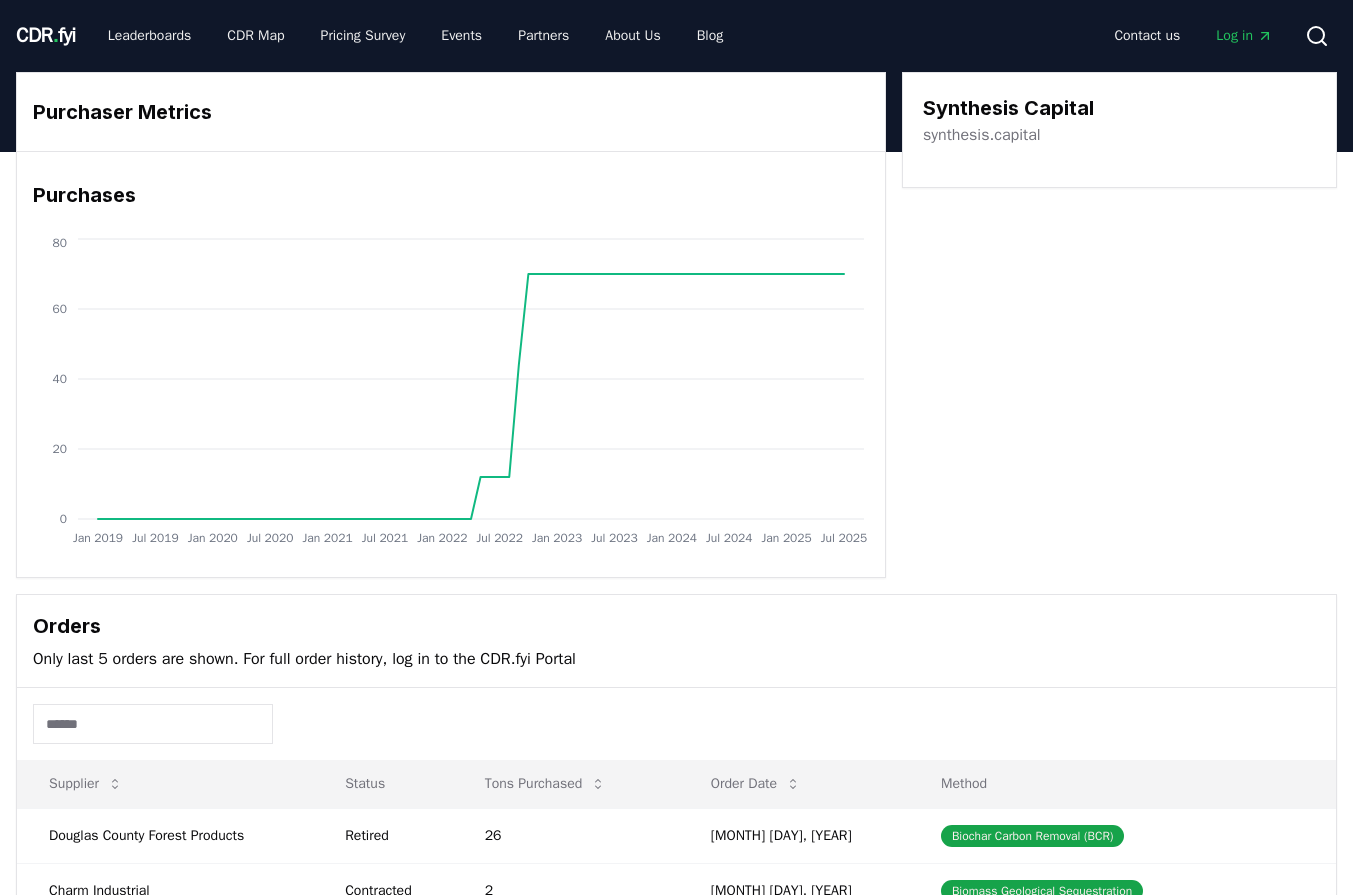scroll, scrollTop: 0, scrollLeft: 0, axis: both 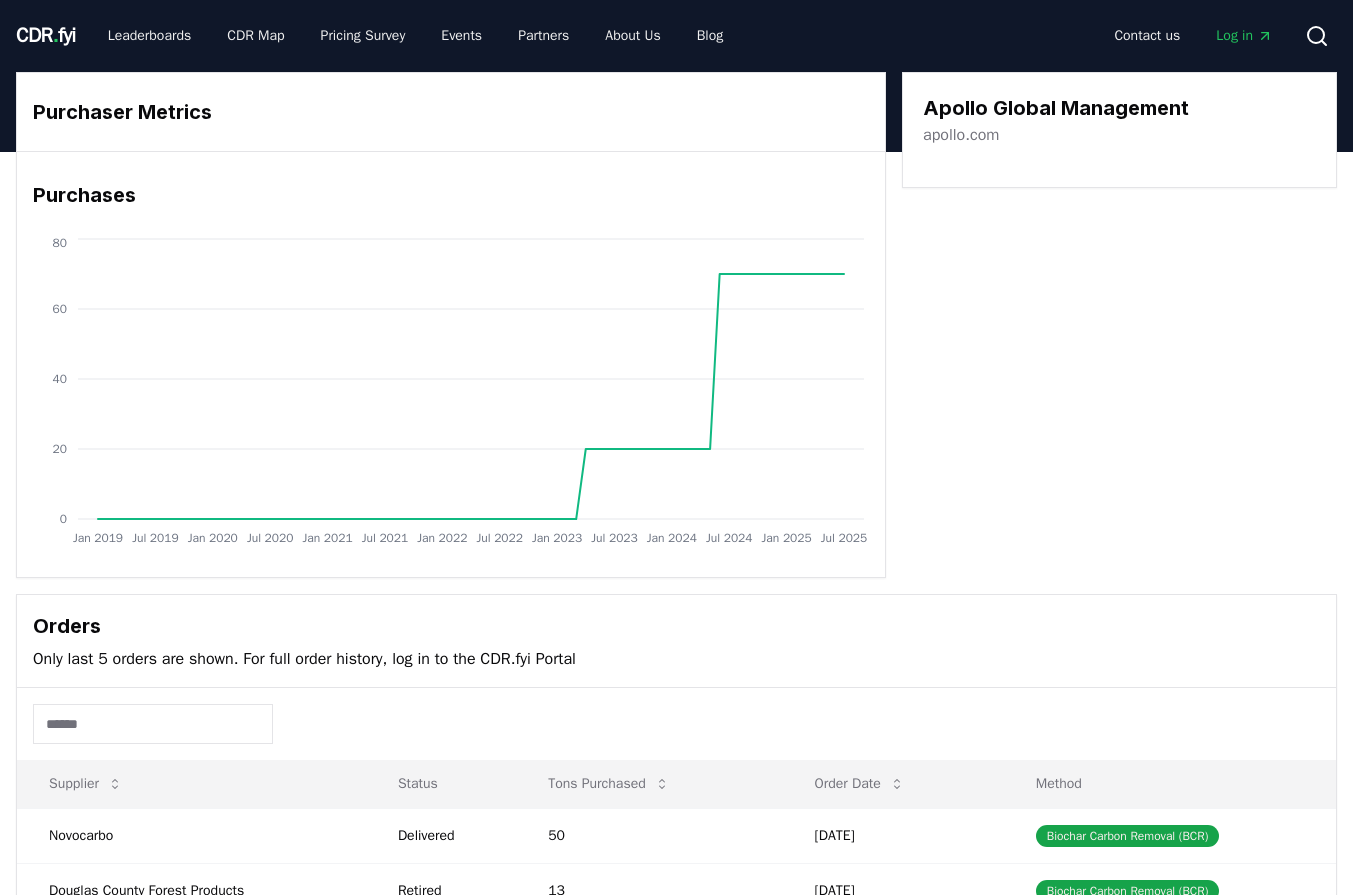 click on "apollo.com" at bounding box center (961, 135) 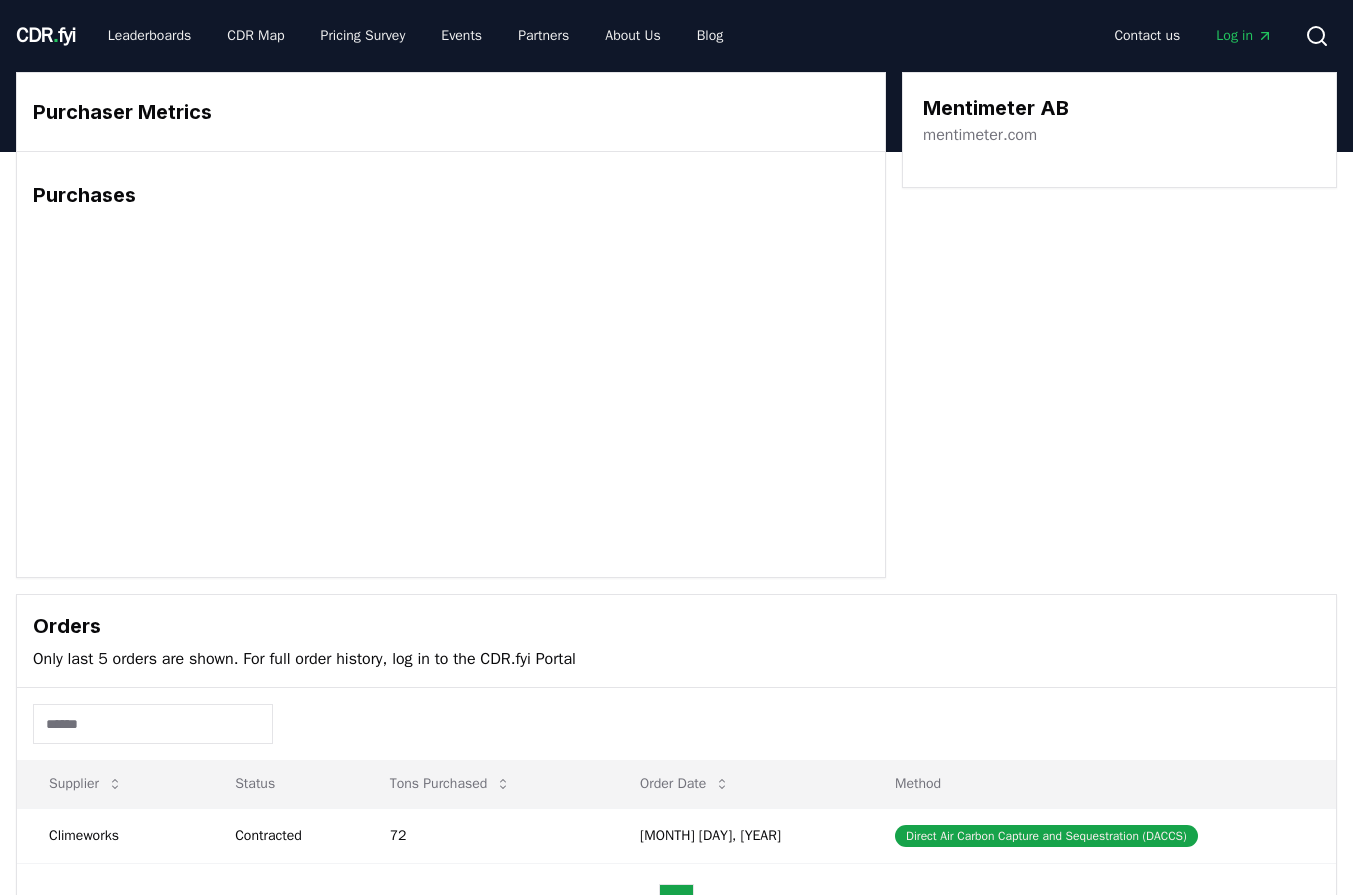 scroll, scrollTop: 0, scrollLeft: 0, axis: both 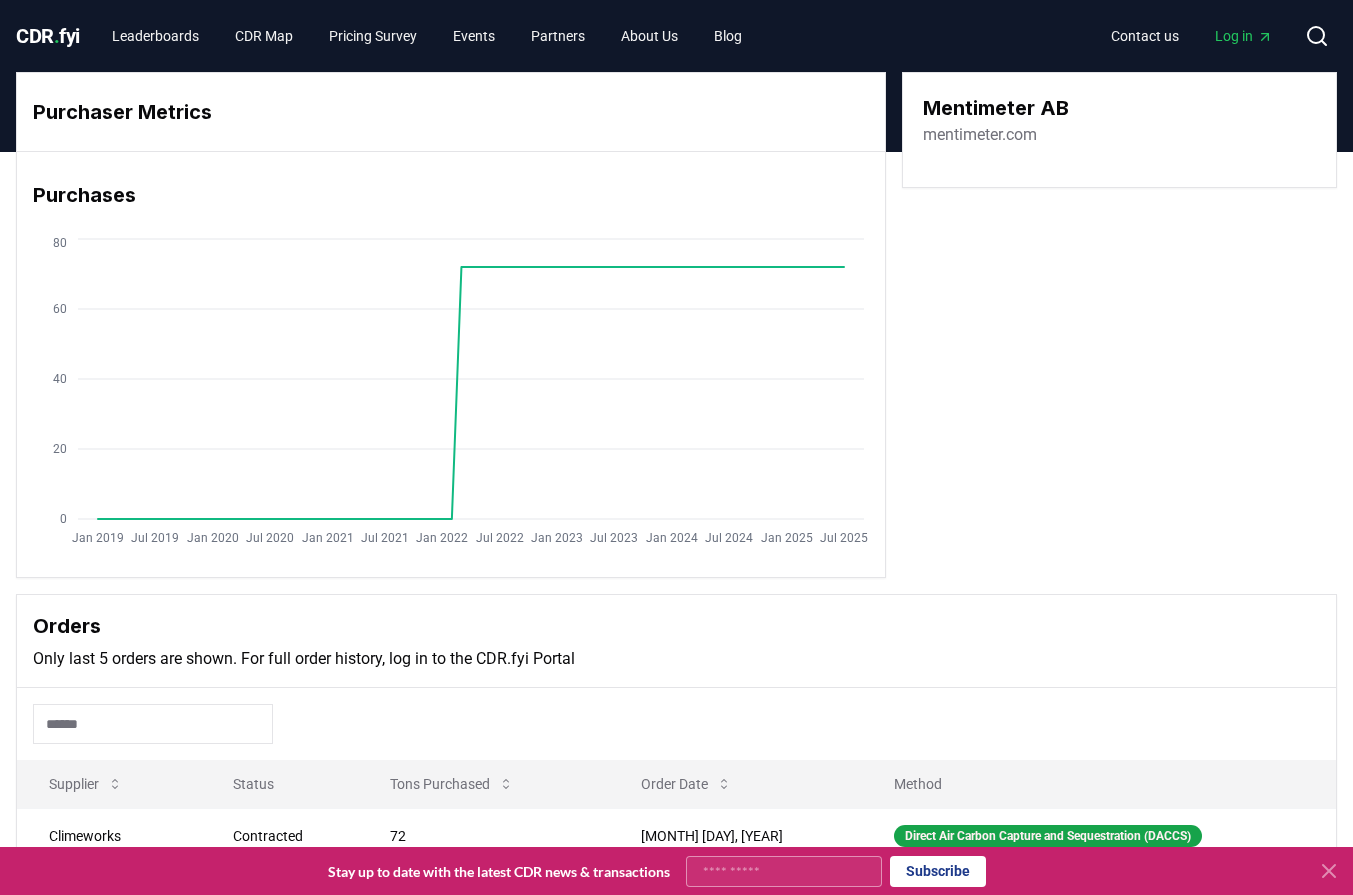 click on "mentimeter.com" at bounding box center (980, 135) 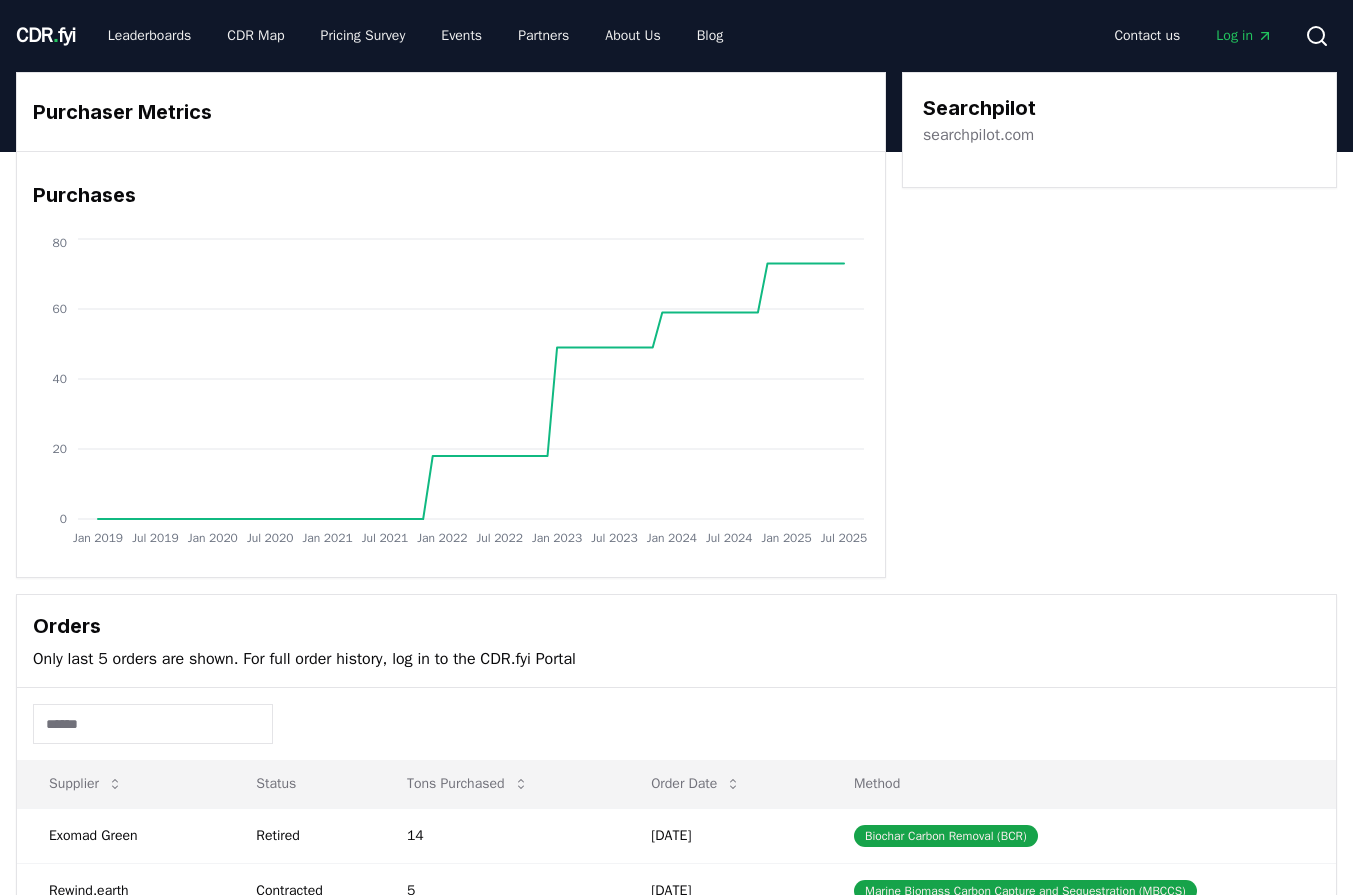 scroll, scrollTop: 0, scrollLeft: 0, axis: both 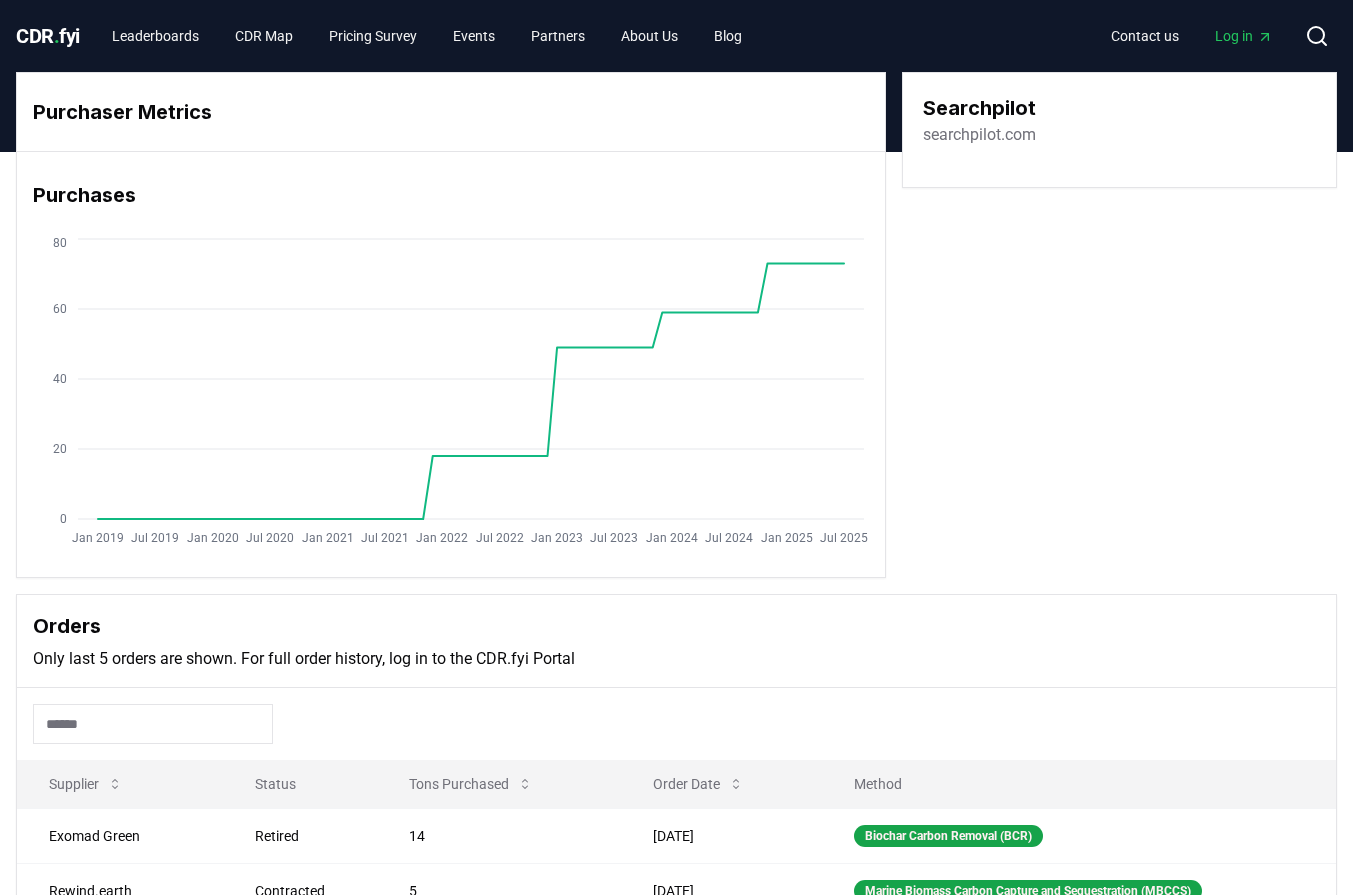 click on "searchpilot.com" at bounding box center (979, 135) 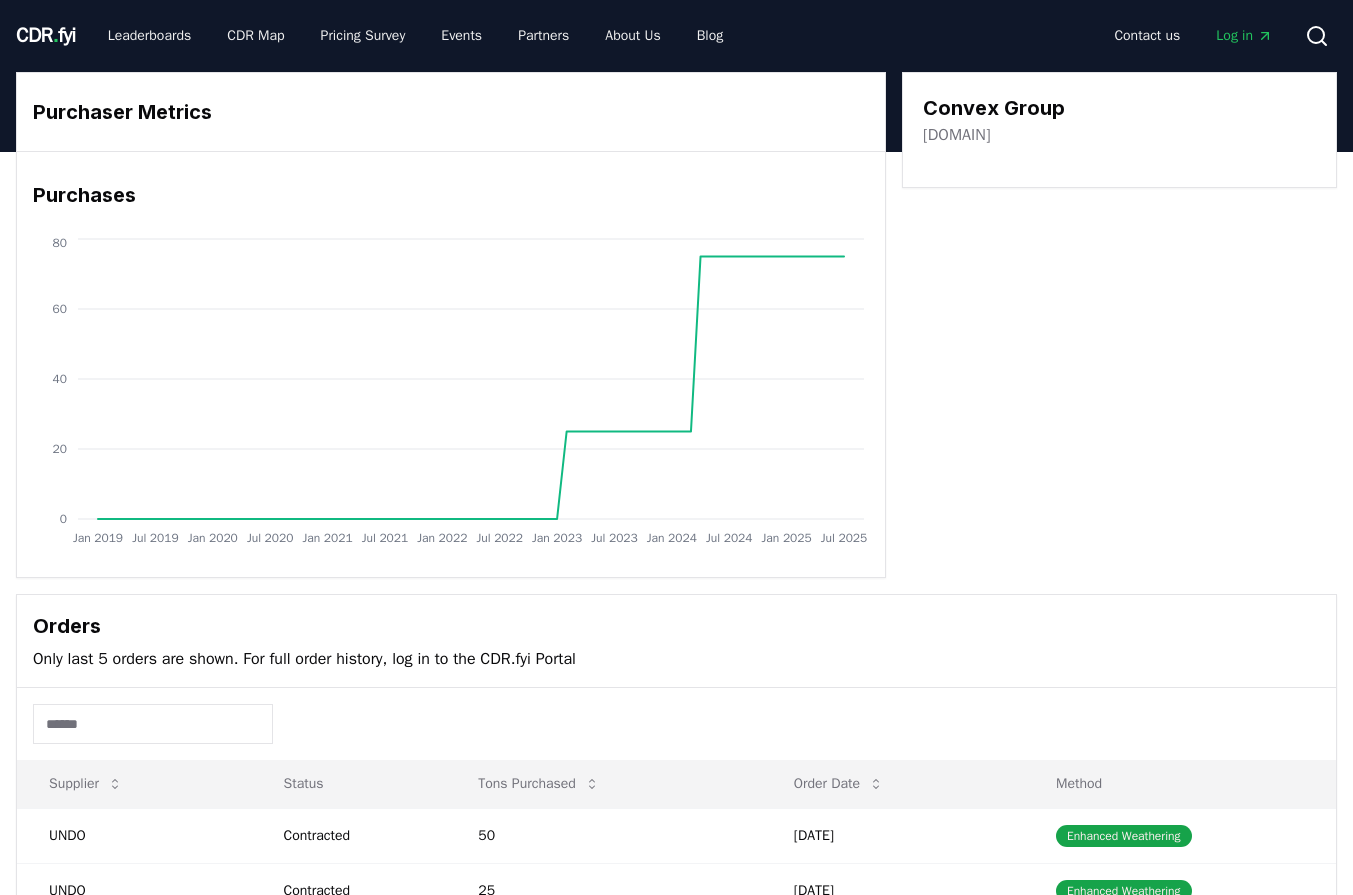 scroll, scrollTop: 0, scrollLeft: 0, axis: both 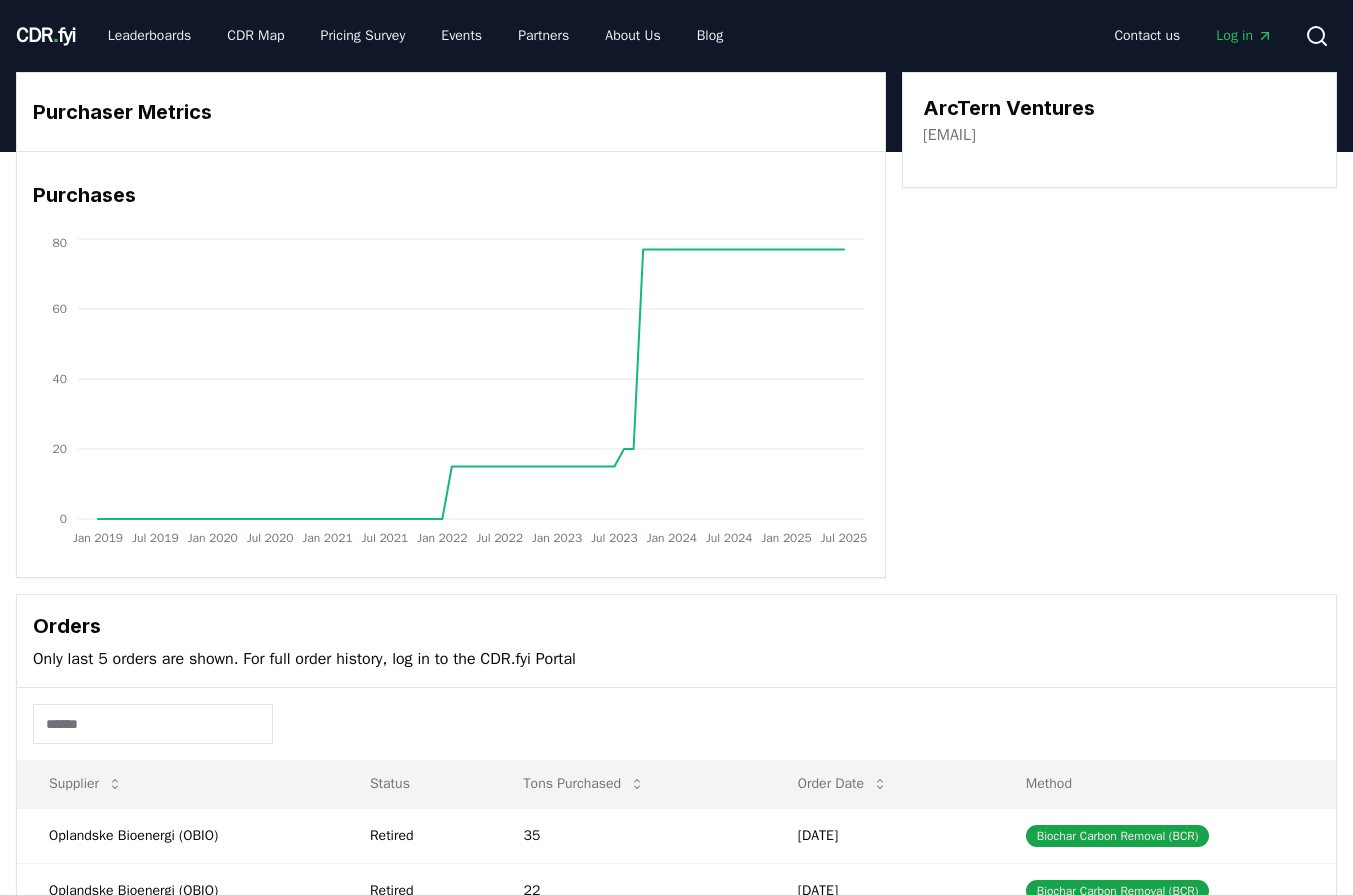 click on "arcternventures.com" at bounding box center (949, 135) 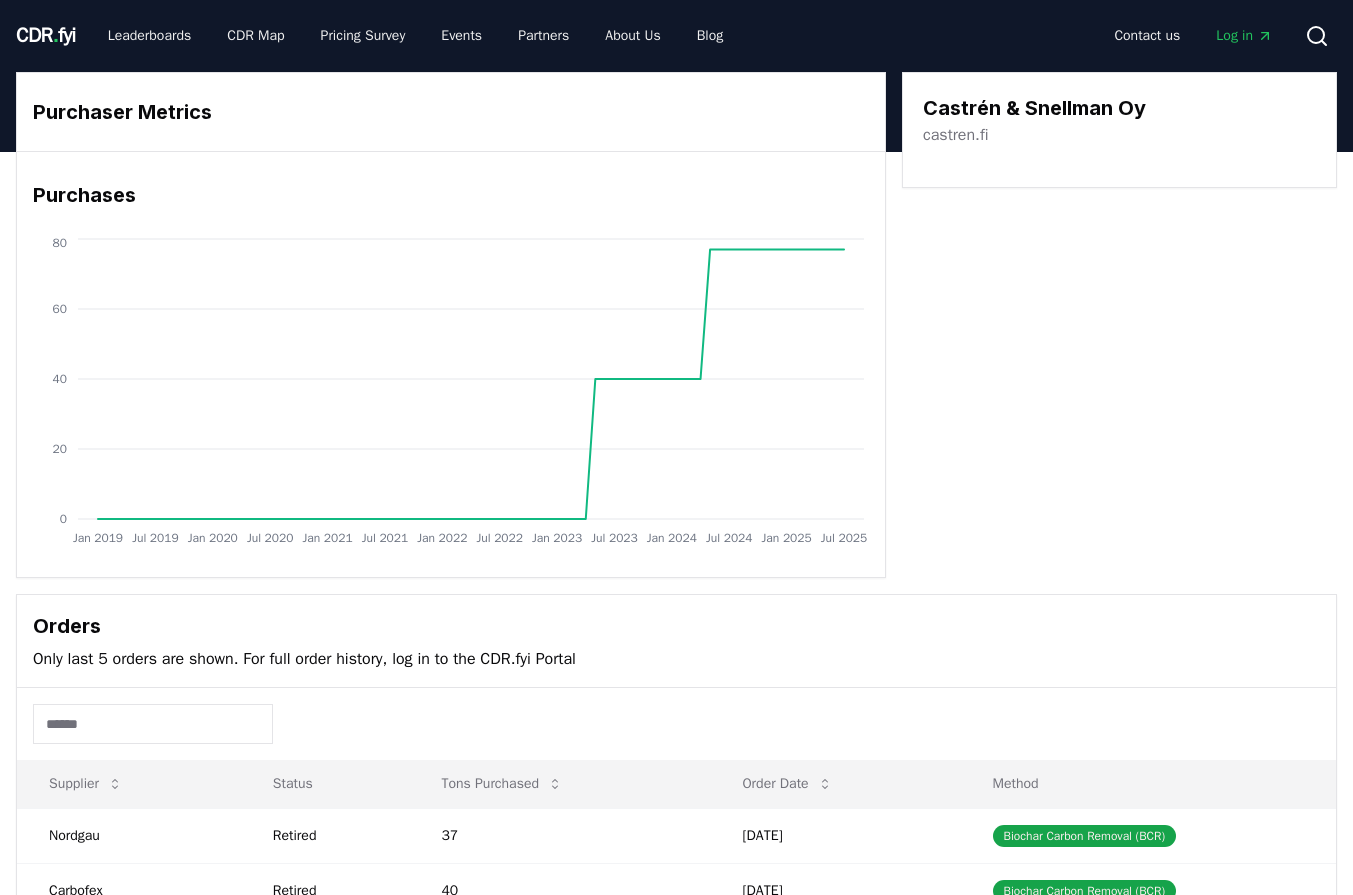 scroll, scrollTop: 0, scrollLeft: 0, axis: both 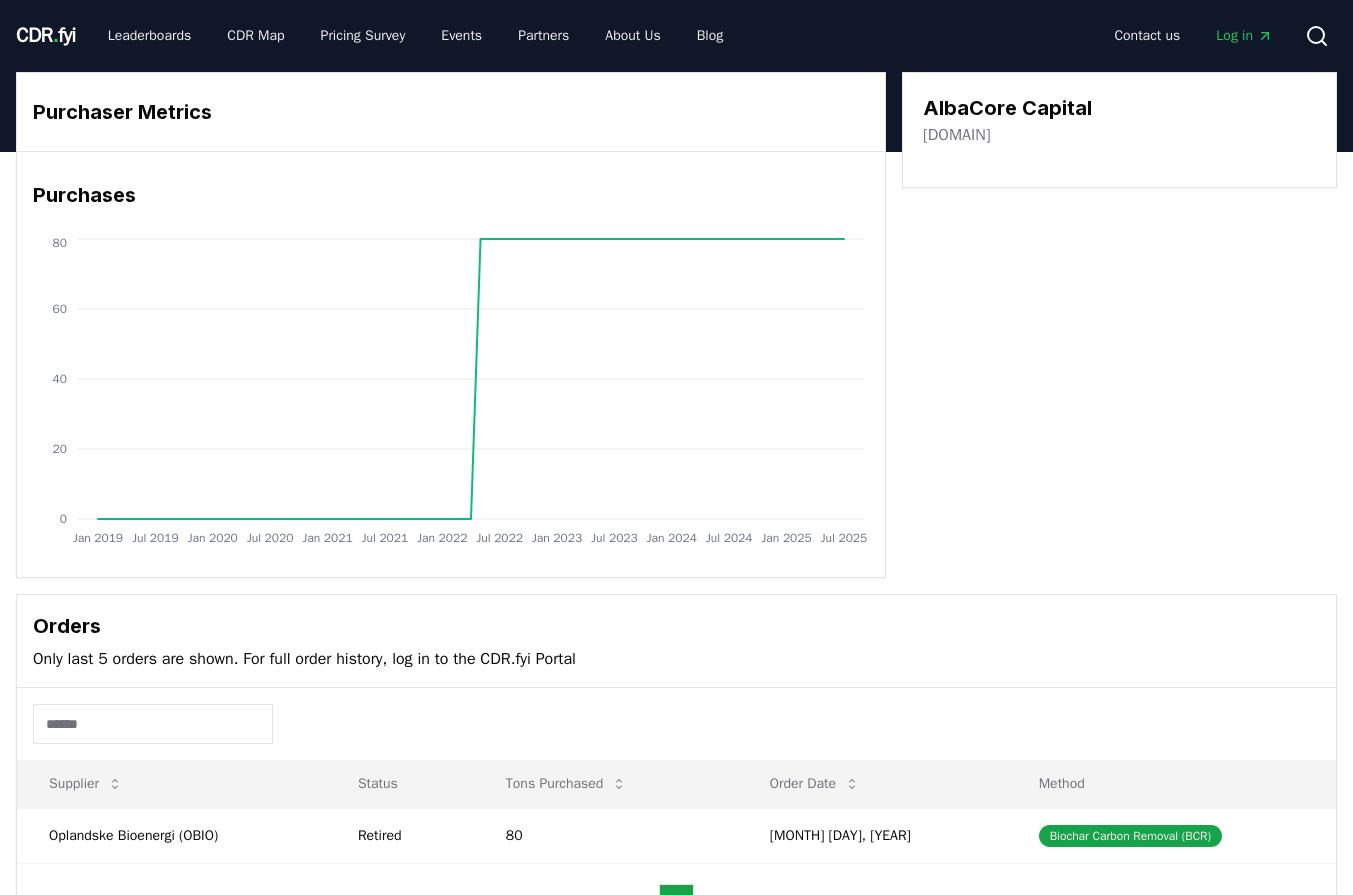 click on "[DOMAIN]" at bounding box center (956, 135) 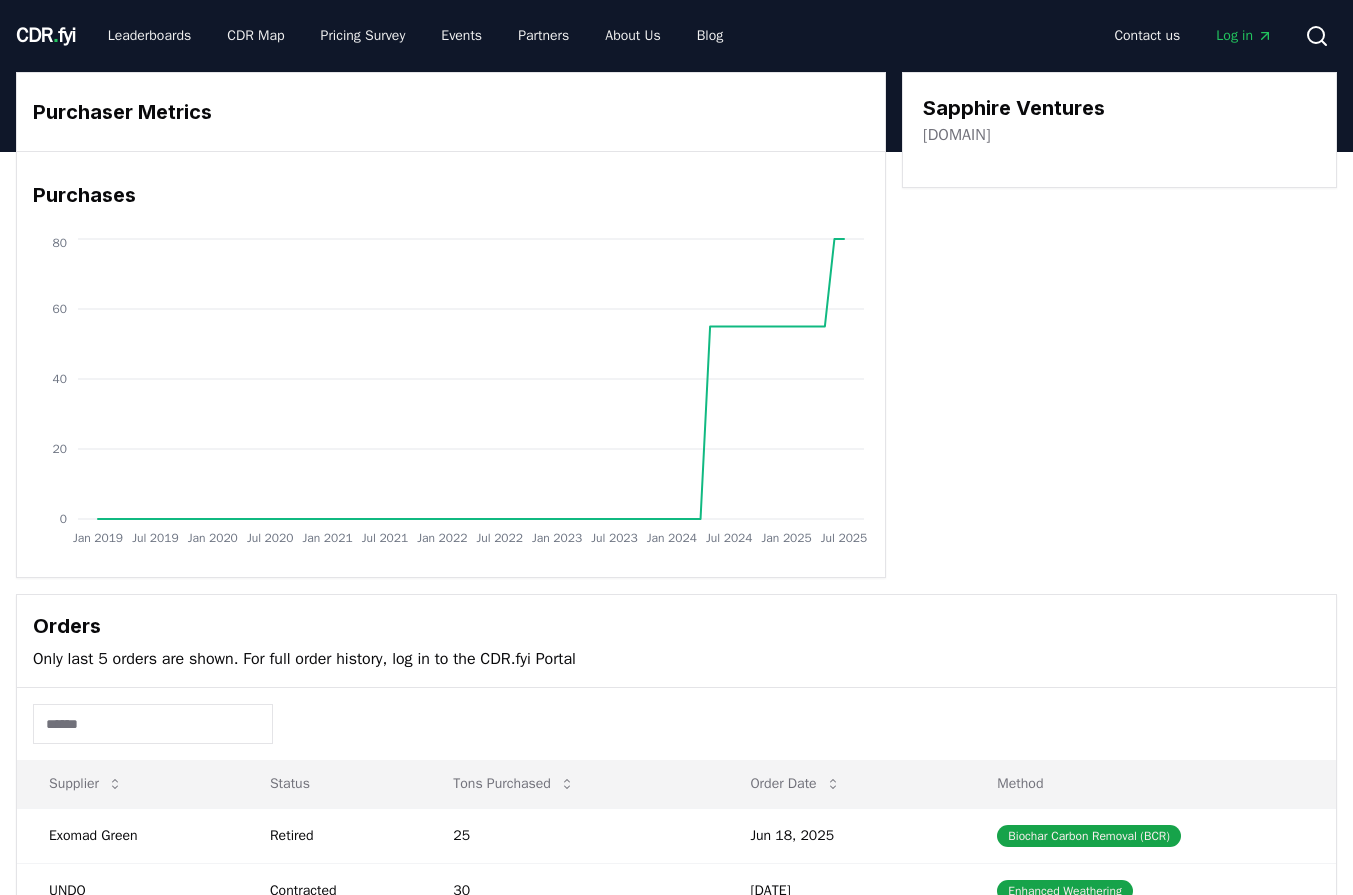 scroll, scrollTop: 0, scrollLeft: 0, axis: both 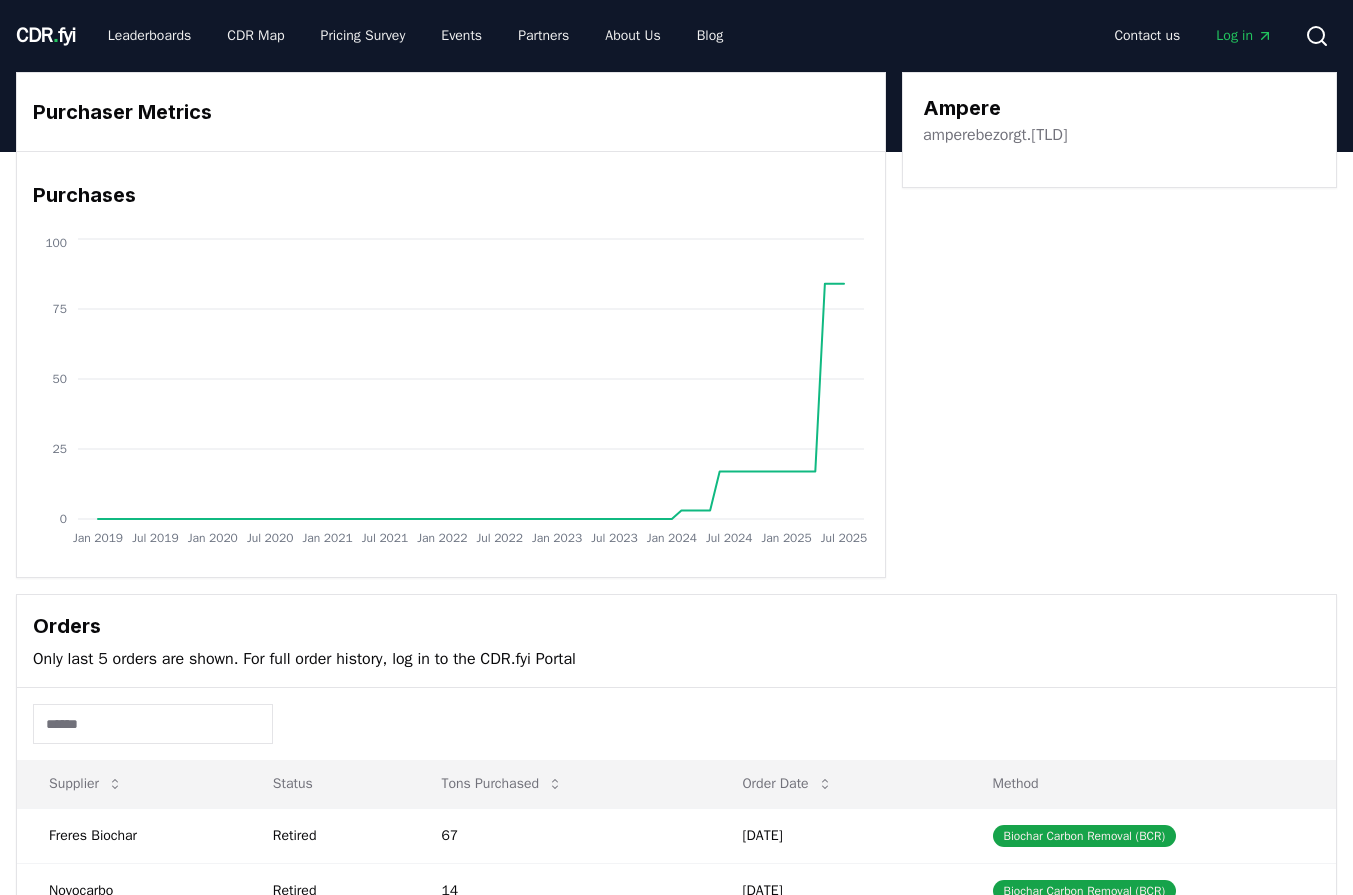 click on "amperebezorgt.[TLD]" at bounding box center (995, 135) 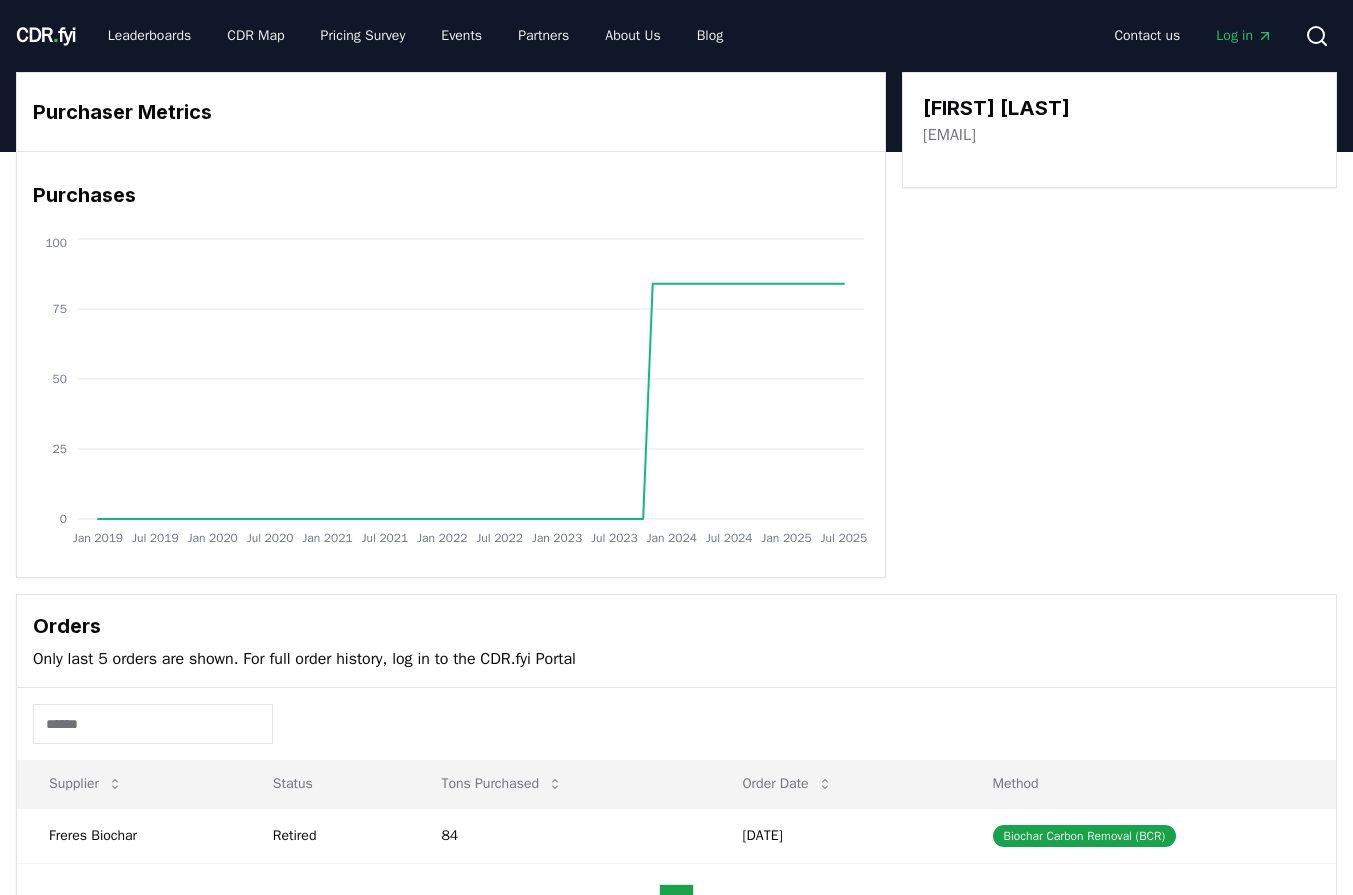 scroll, scrollTop: 0, scrollLeft: 0, axis: both 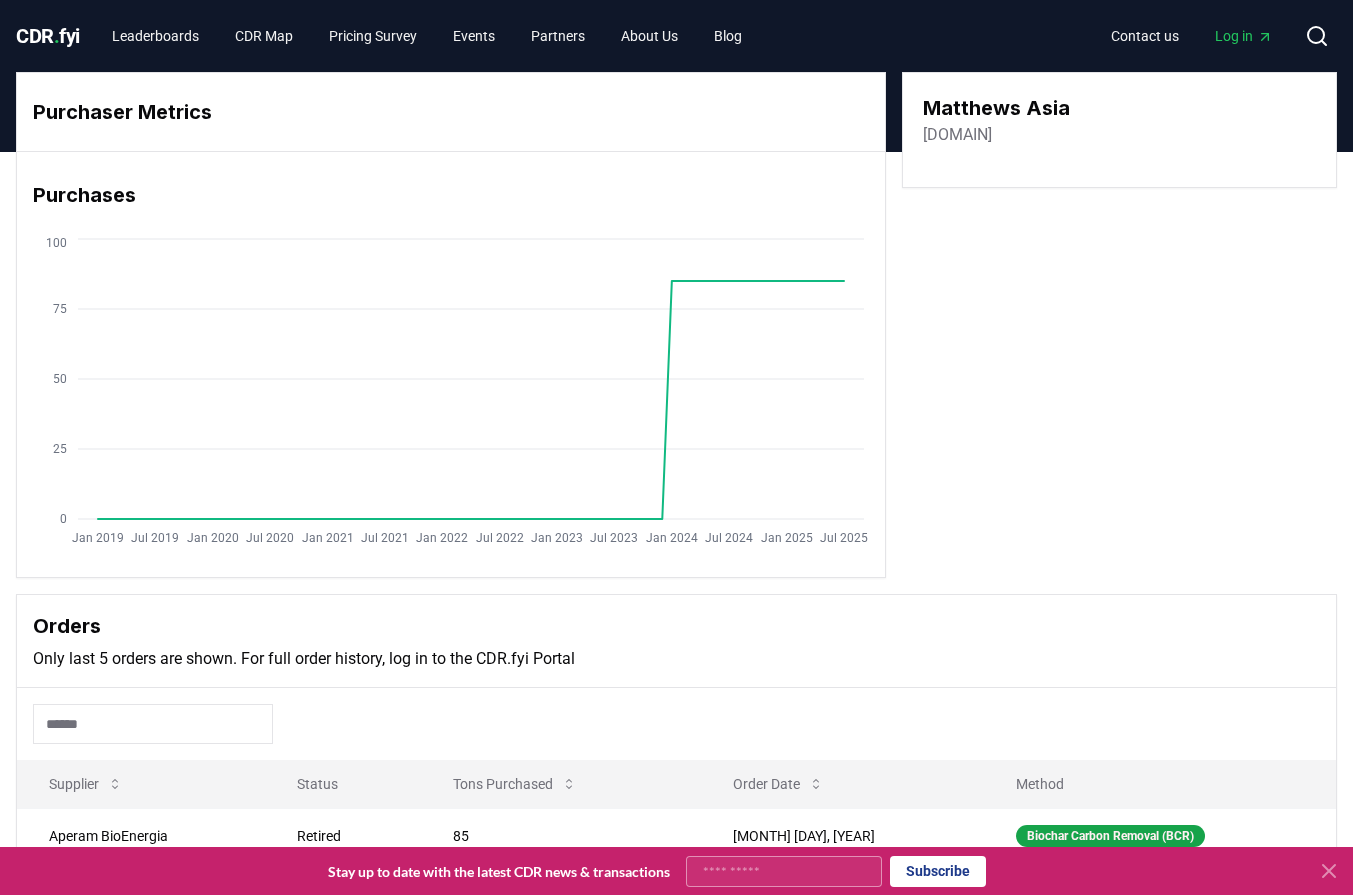 click on "matthewsasia.com" at bounding box center [957, 135] 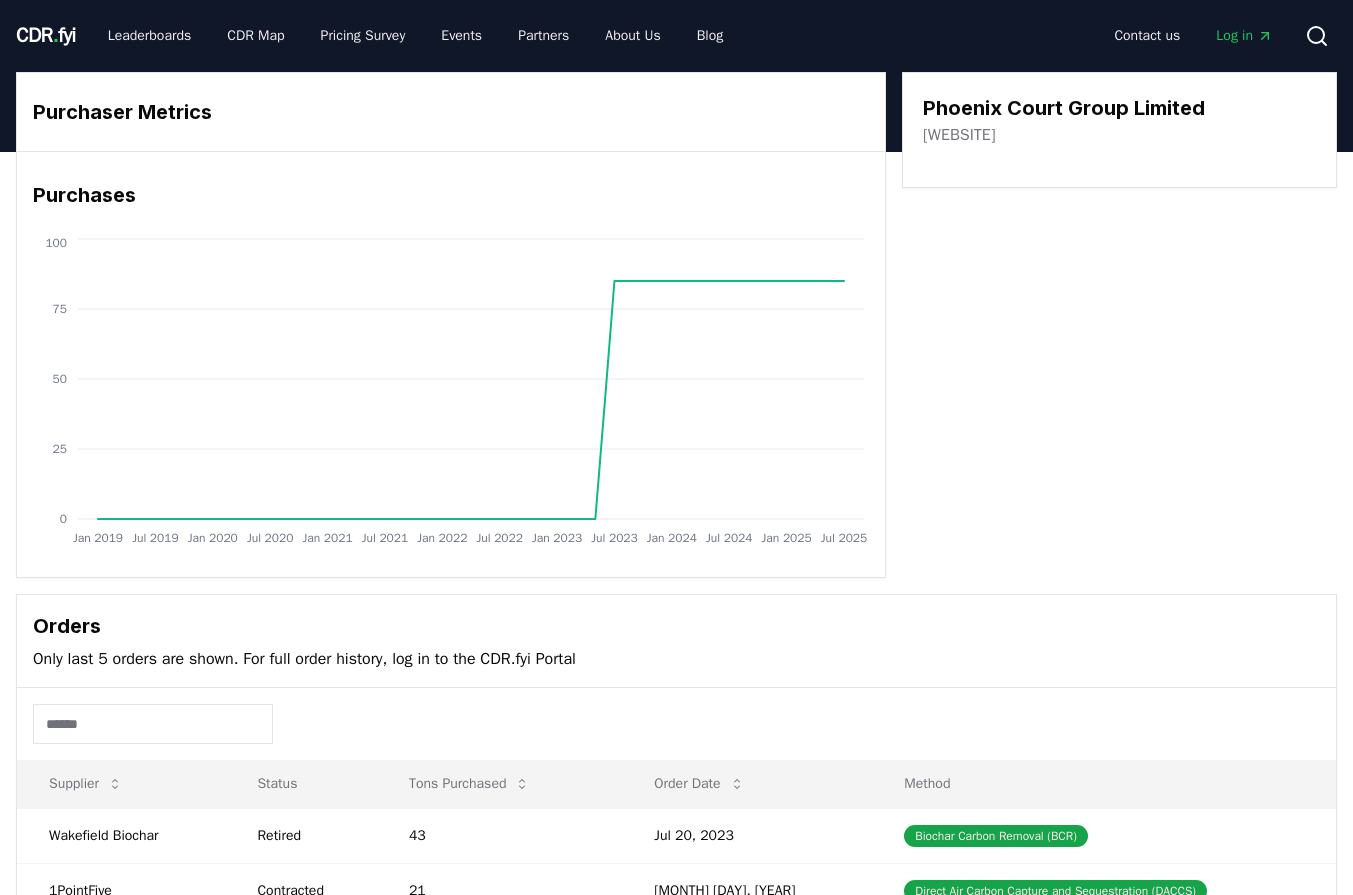 scroll, scrollTop: 0, scrollLeft: 0, axis: both 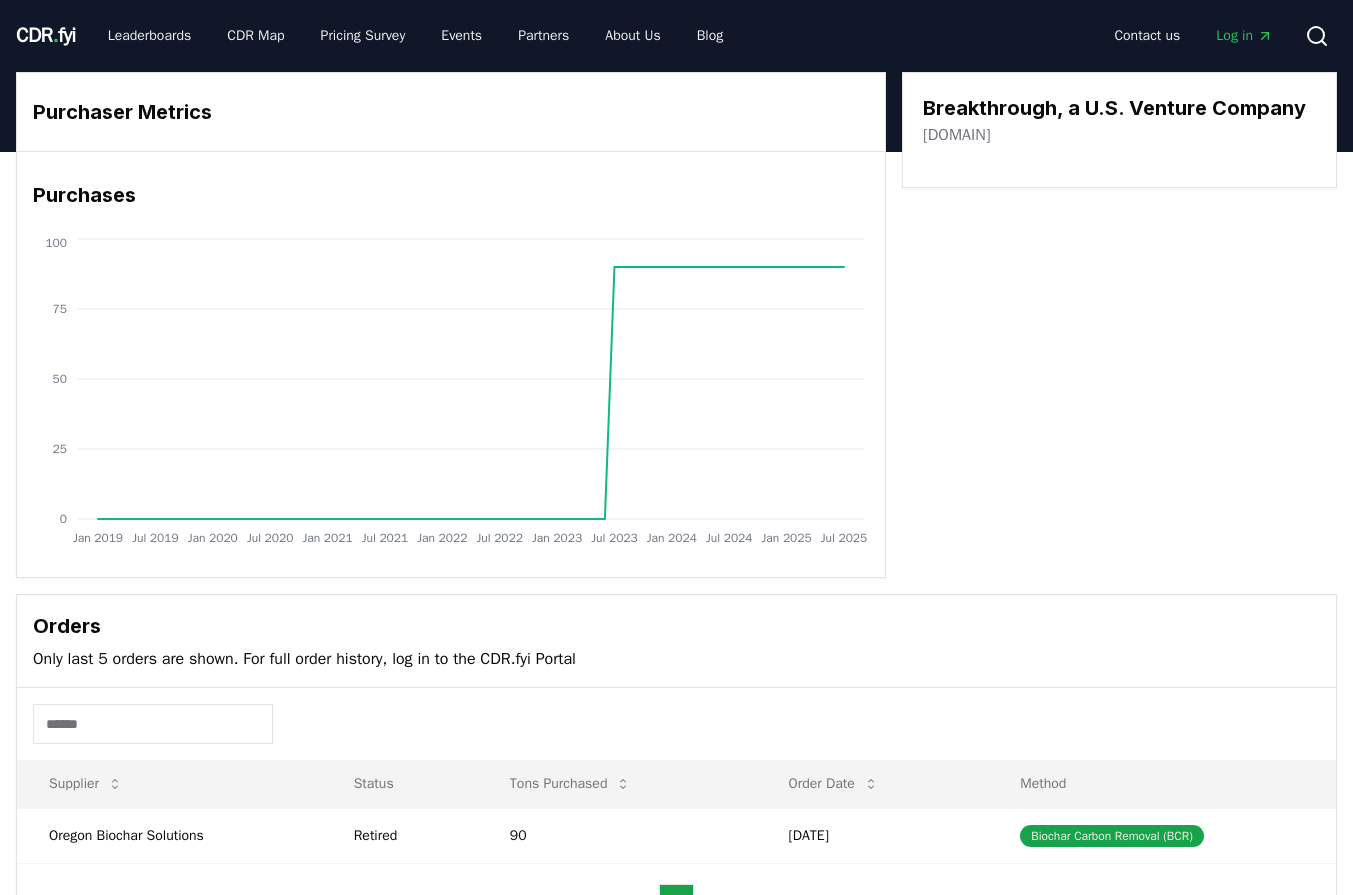 click on "[DOMAIN]" at bounding box center [956, 135] 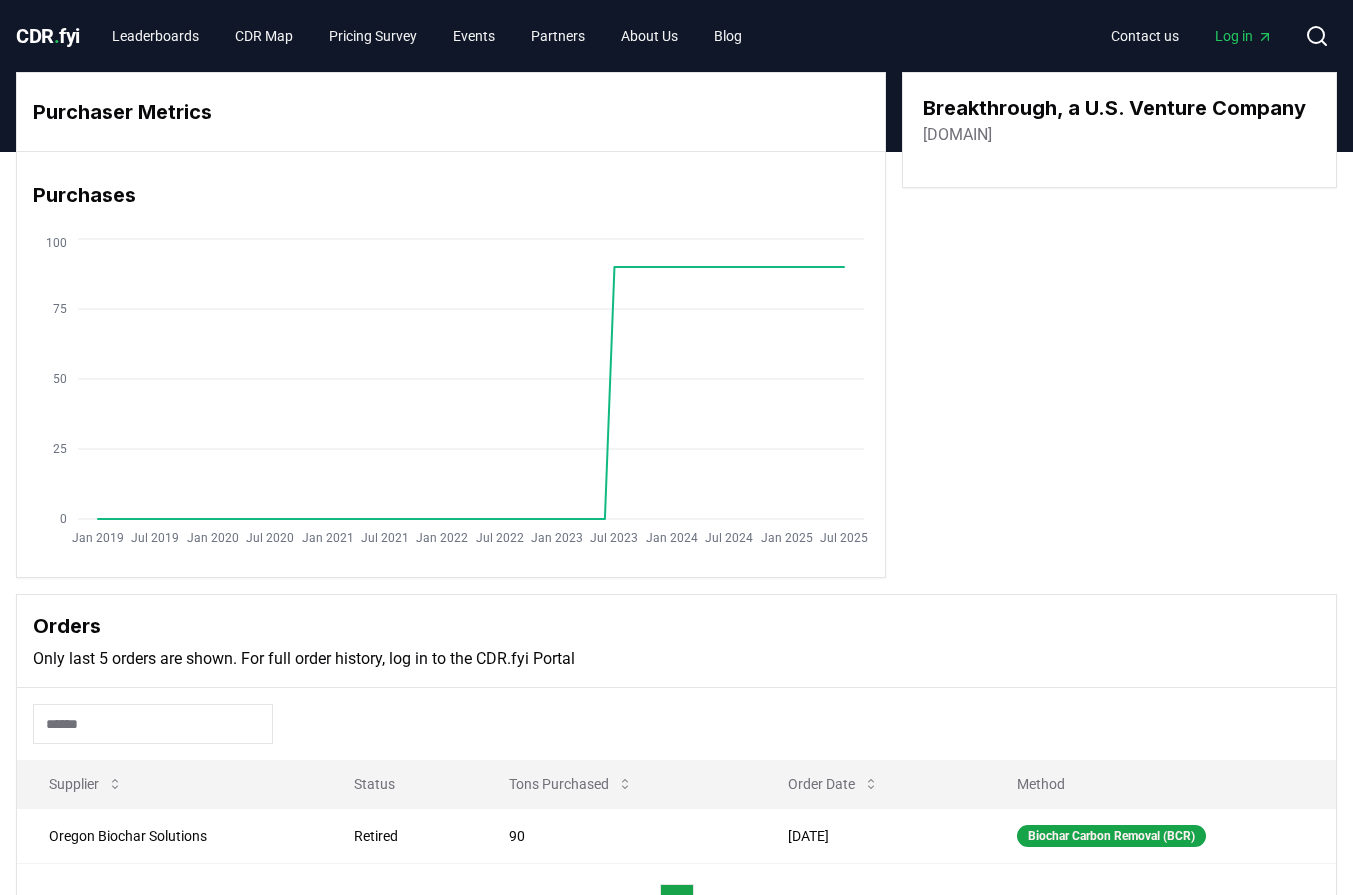 click on "usventure.com" at bounding box center [957, 135] 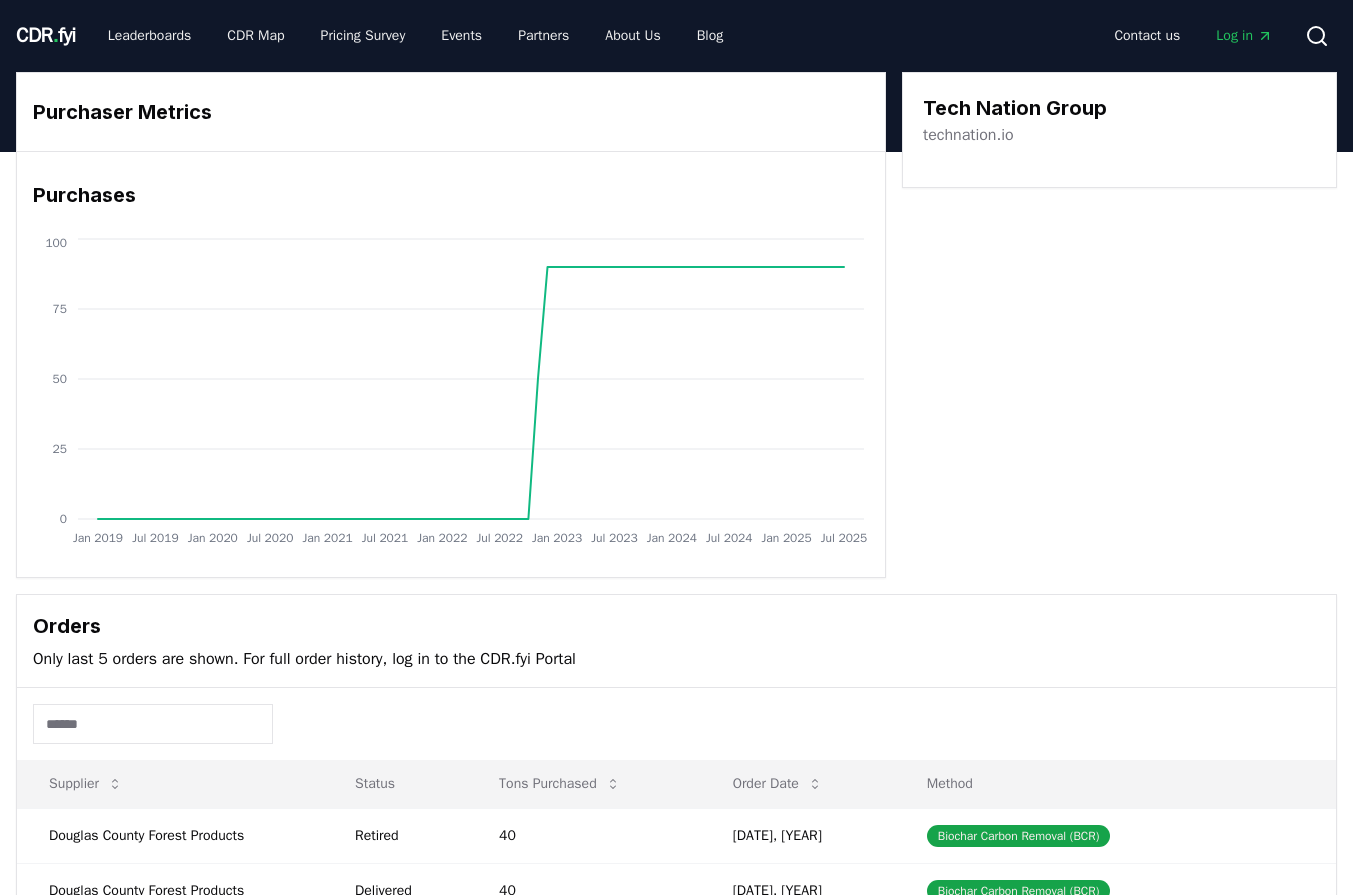 scroll, scrollTop: 0, scrollLeft: 0, axis: both 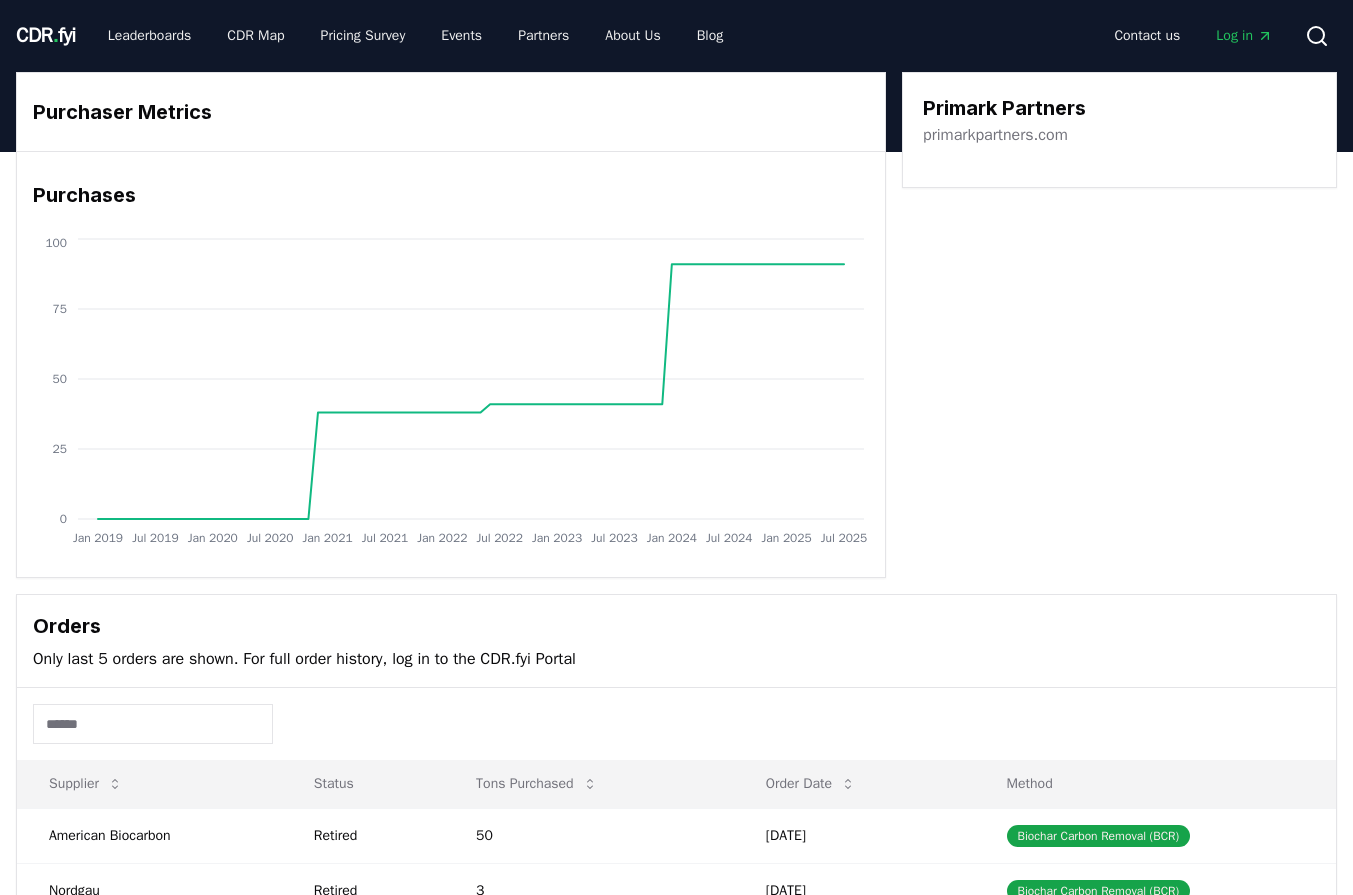 click on "primarkpartners.com" at bounding box center [995, 135] 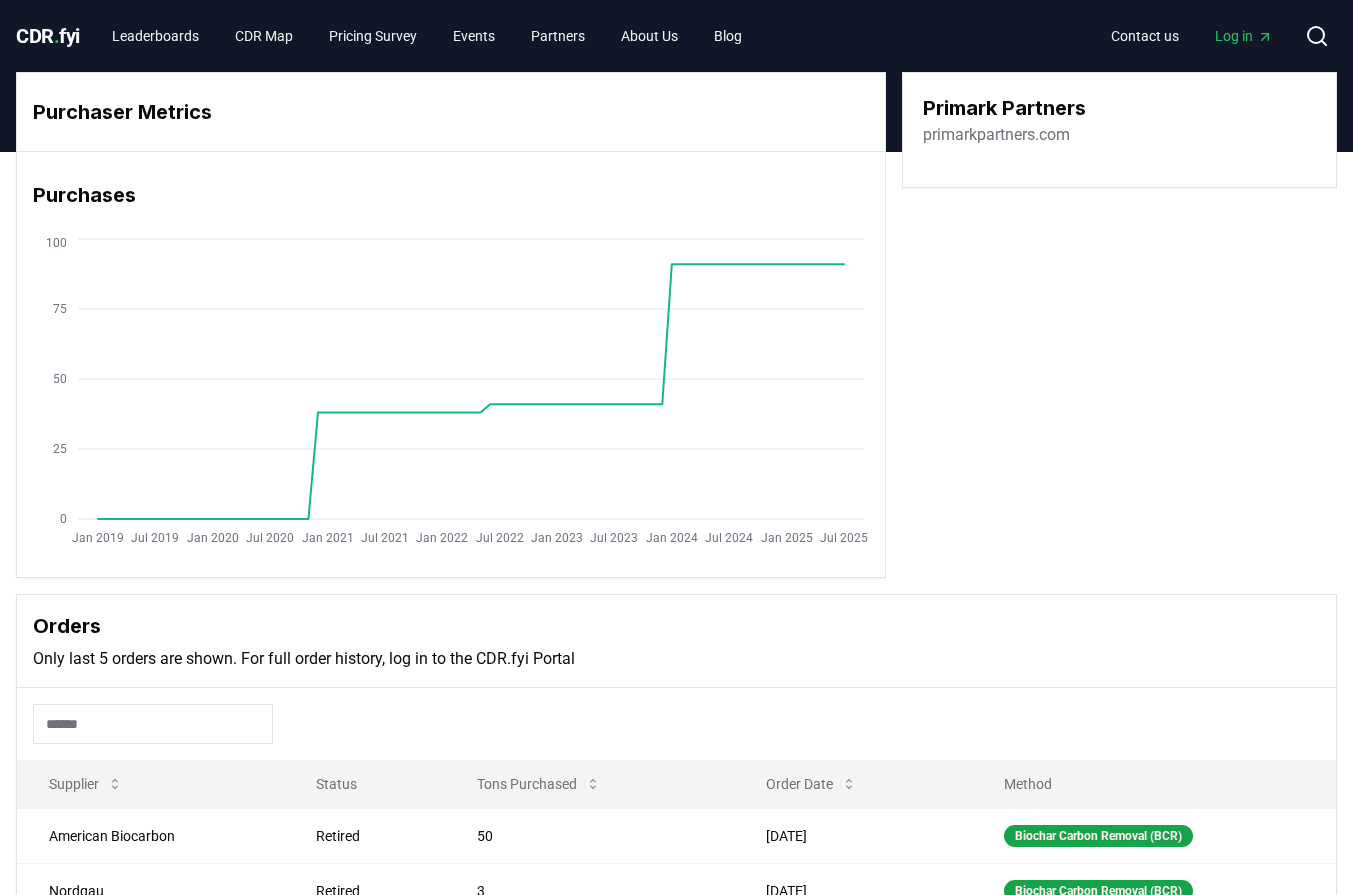 click on "primarkpartners.com" at bounding box center [996, 135] 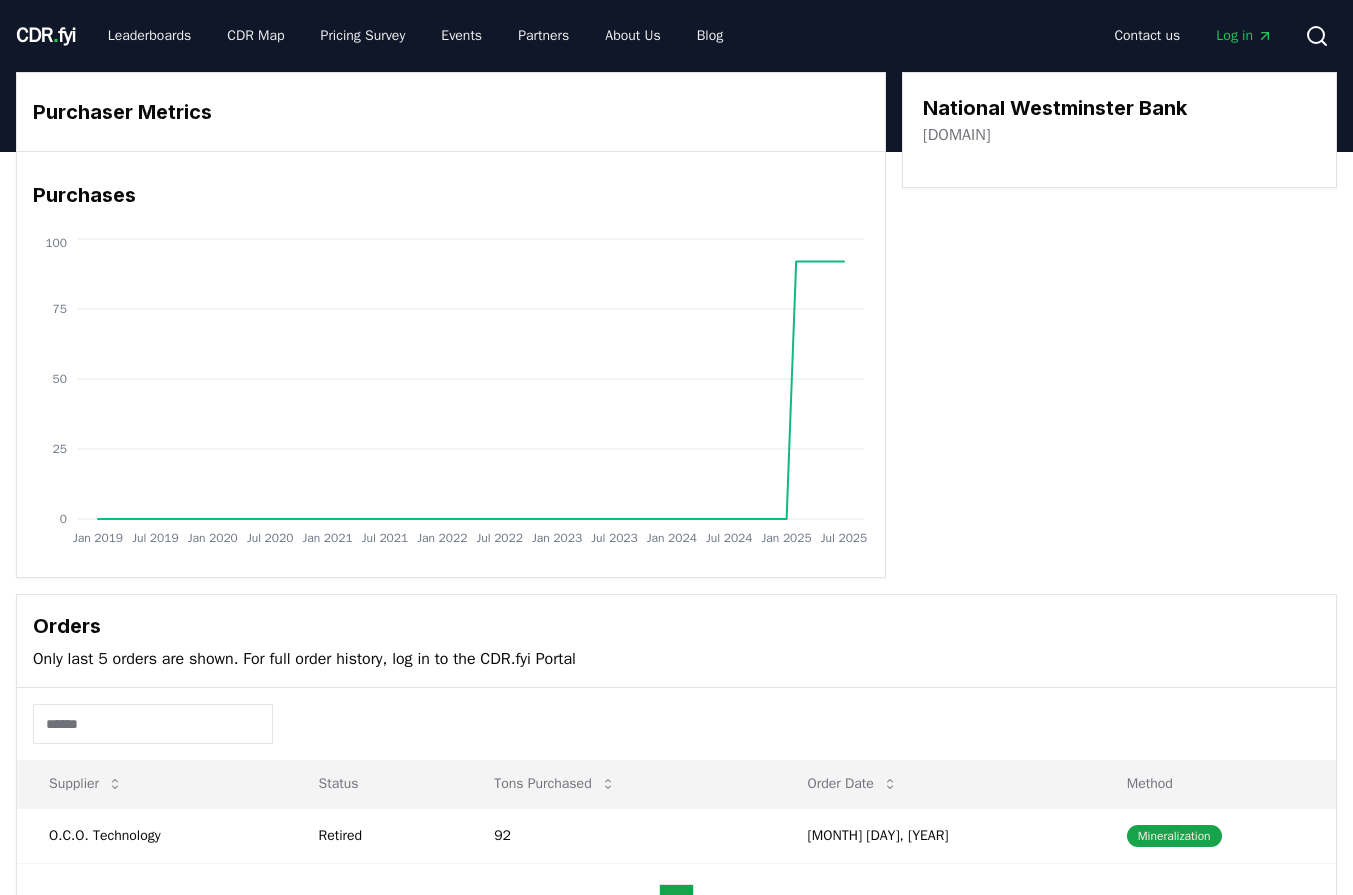 scroll, scrollTop: 0, scrollLeft: 0, axis: both 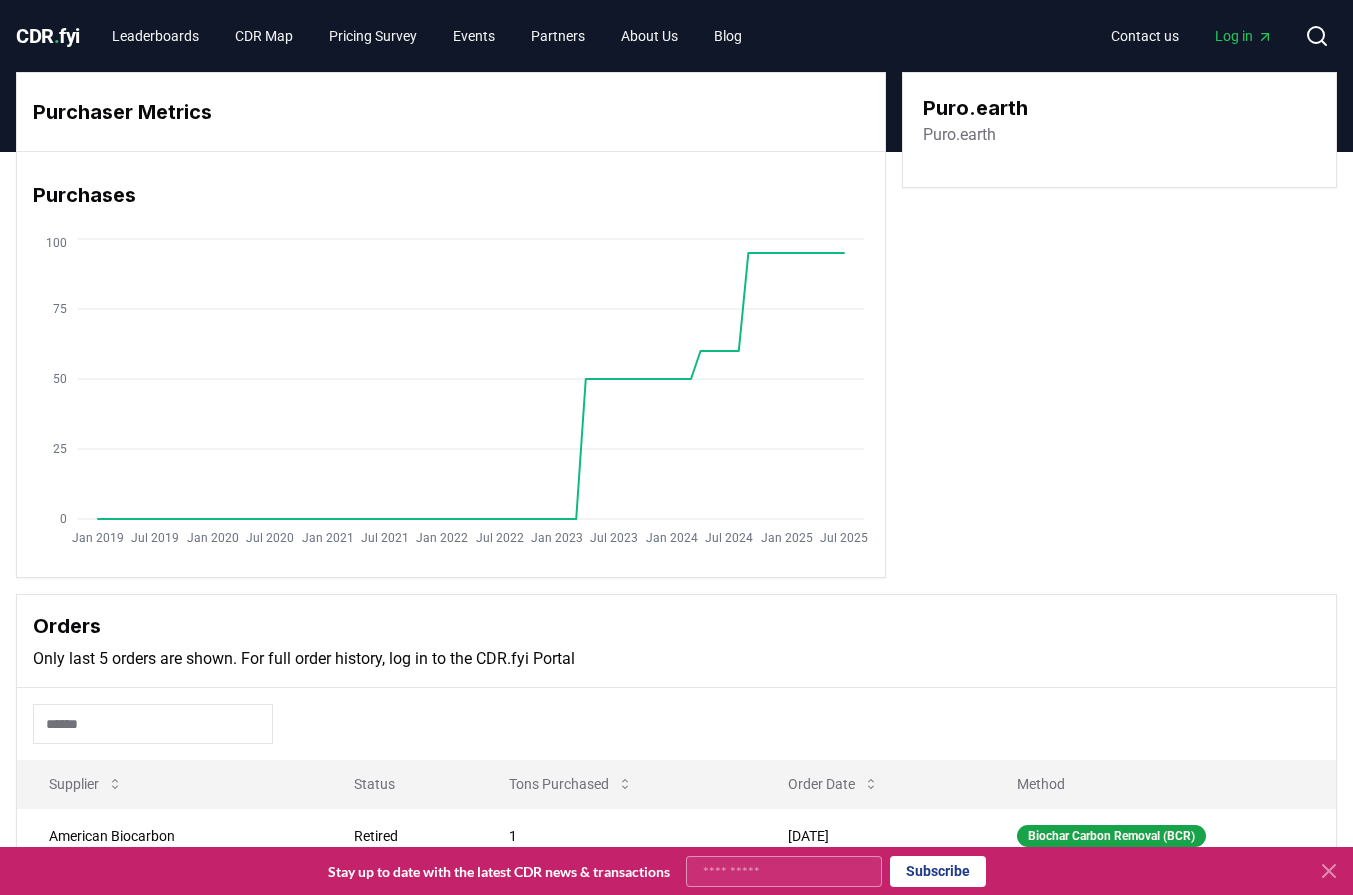 click on "Puro.earth" at bounding box center [959, 135] 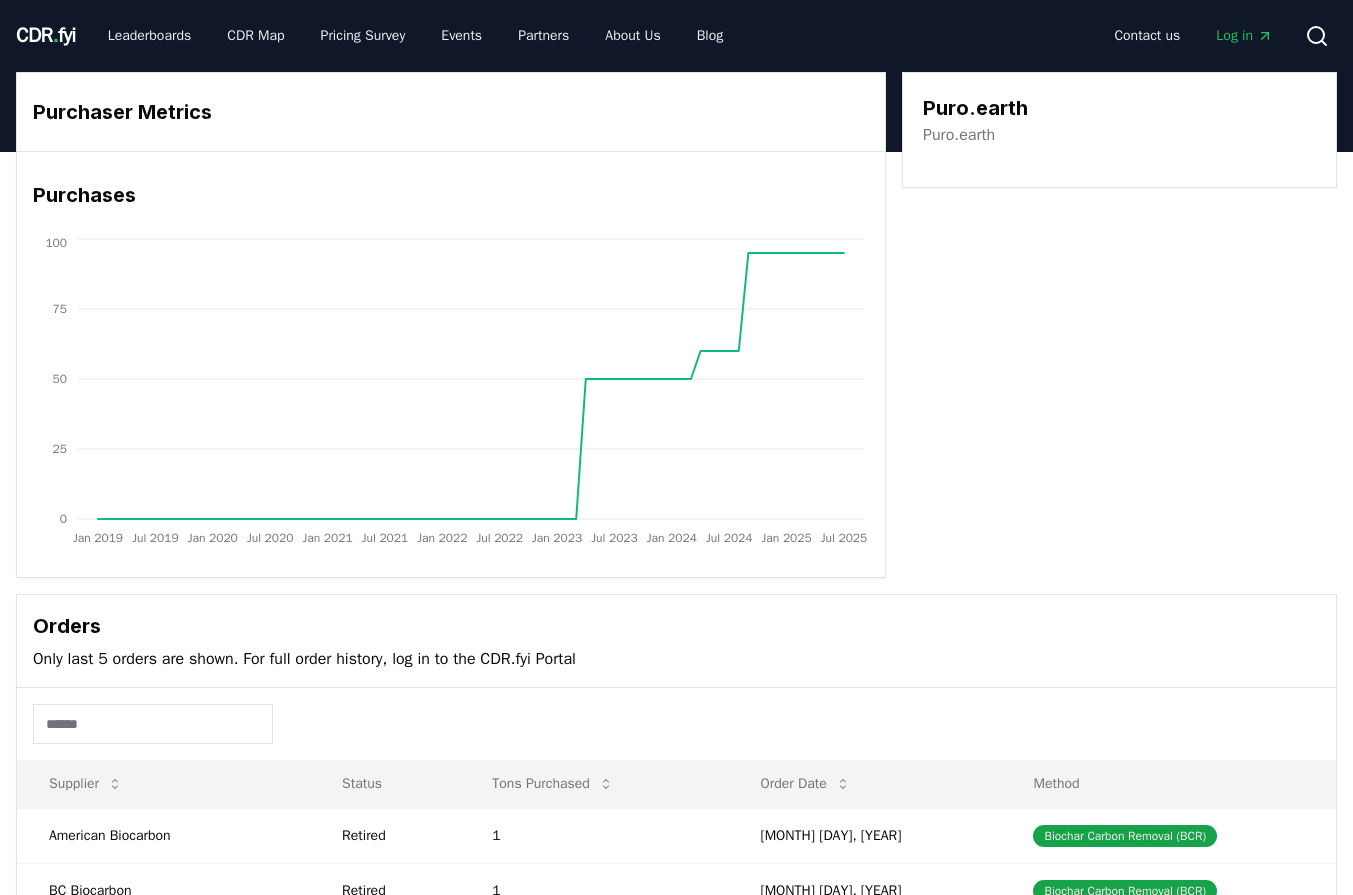 scroll, scrollTop: 0, scrollLeft: 0, axis: both 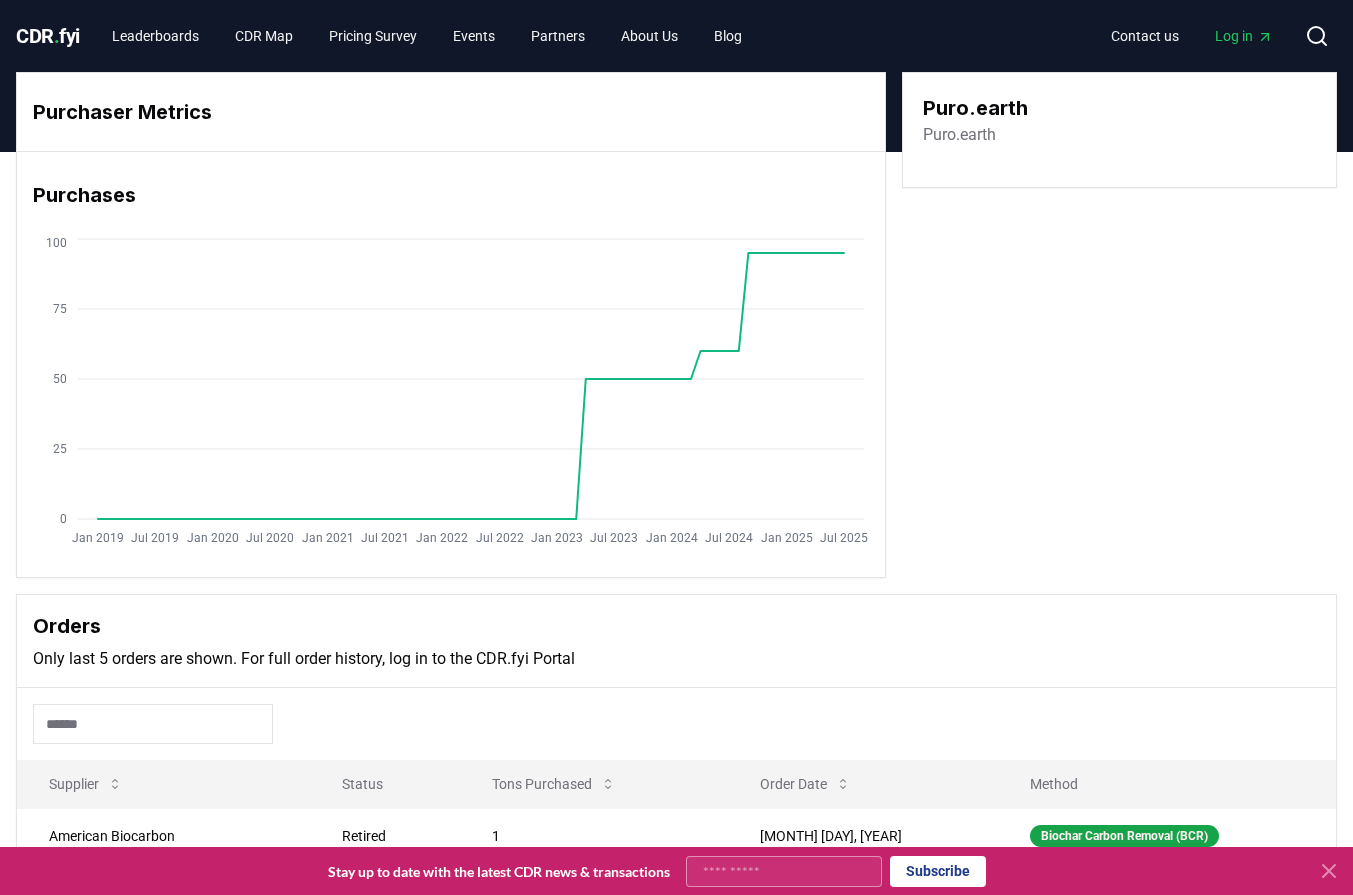 click on "[MONTH] [YEAR] [MONTH] [YEAR] [MONTH] [YEAR] [MONTH] [YEAR] [MONTH] [YEAR] [MONTH] [YEAR] [MONTH] [YEAR] [MONTH] [YEAR] [MONTH] [YEAR] [MONTH] [YEAR] [MONTH] [YEAR] [MONTH] [YEAR] [MONTH] [YEAR] [MONTH] [YEAR] [MONTH] [YEAR] 0 25 50 75 100" 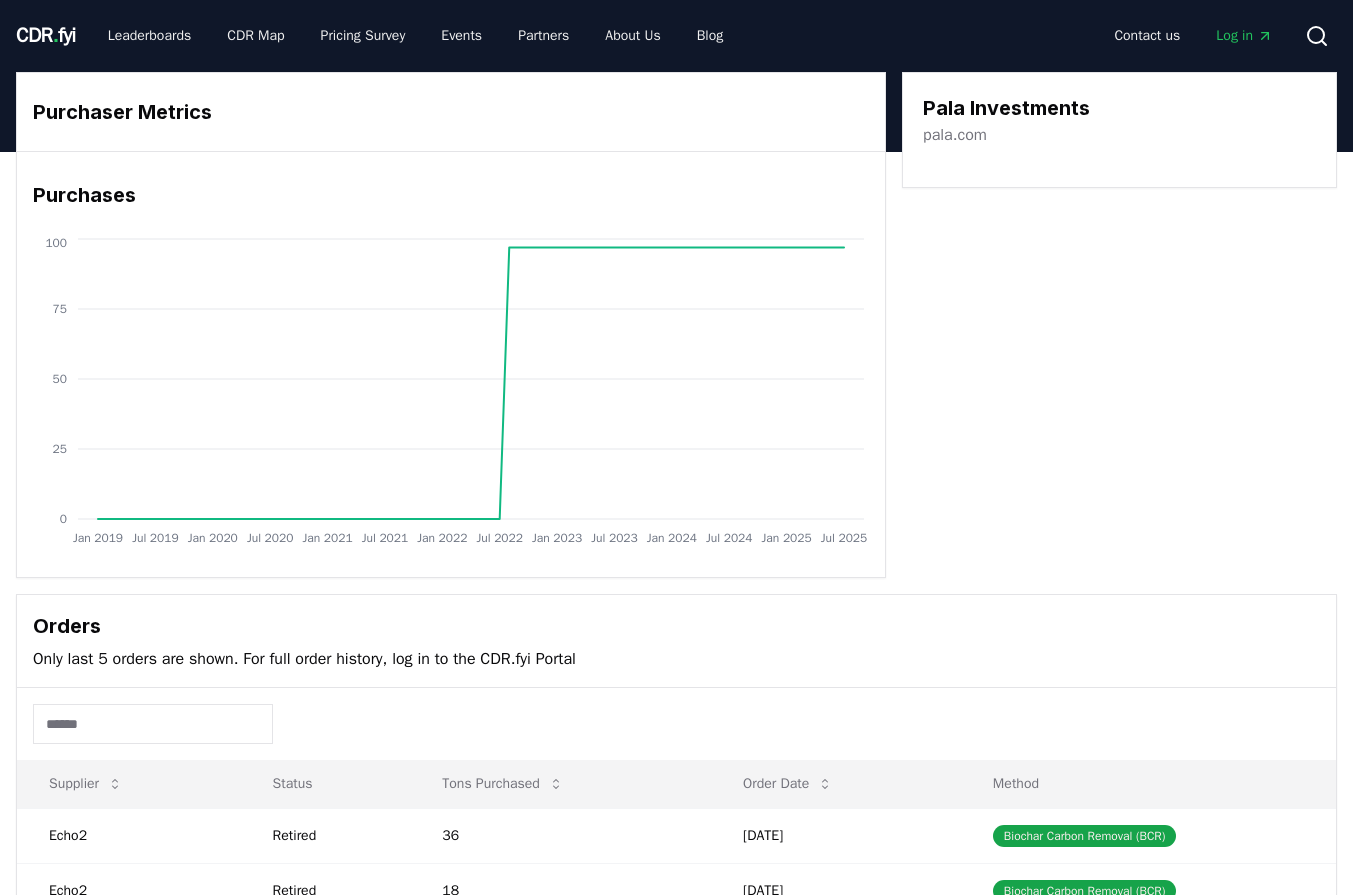 scroll, scrollTop: 0, scrollLeft: 0, axis: both 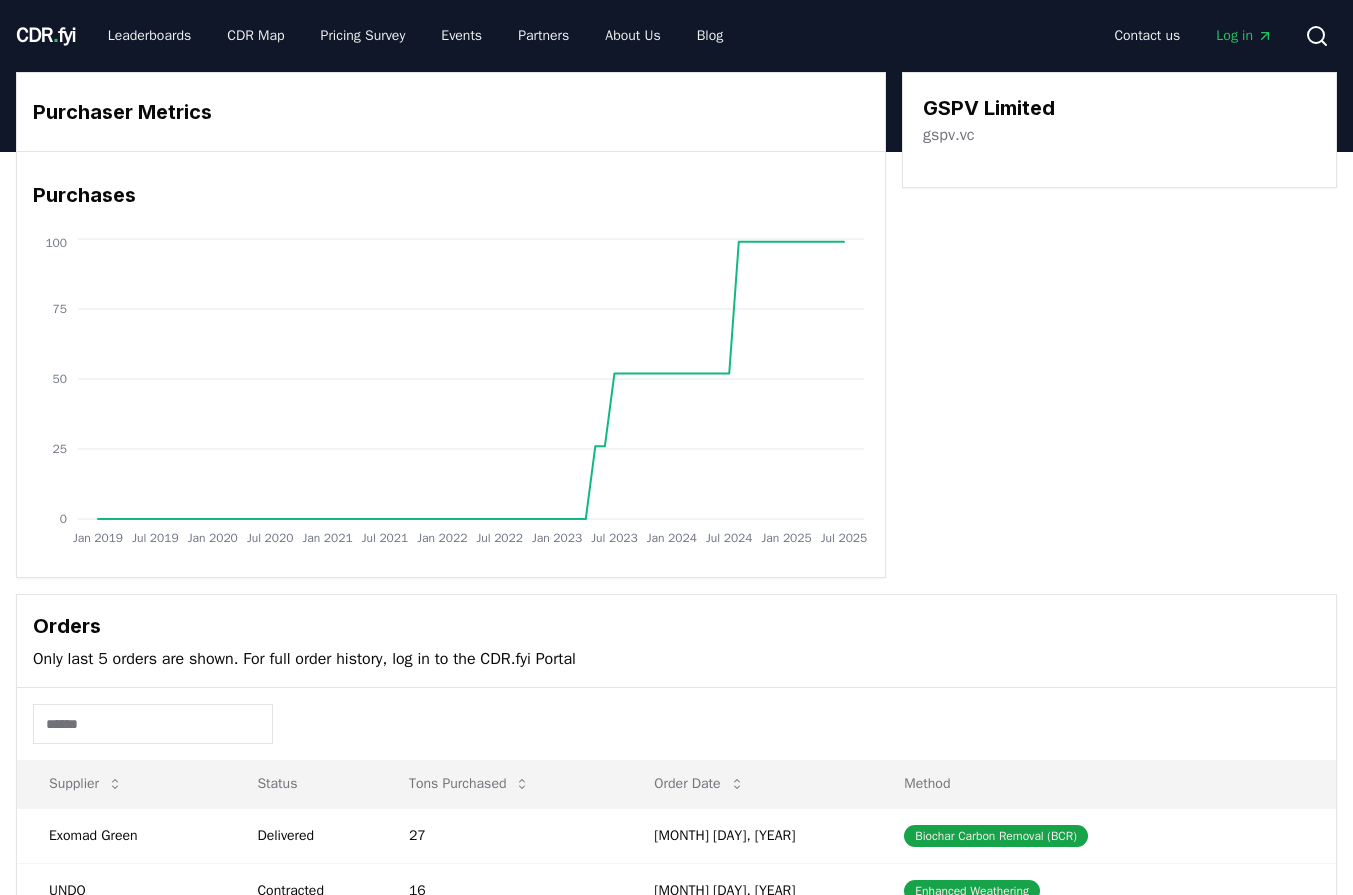 click on "gspv.vc" at bounding box center (948, 135) 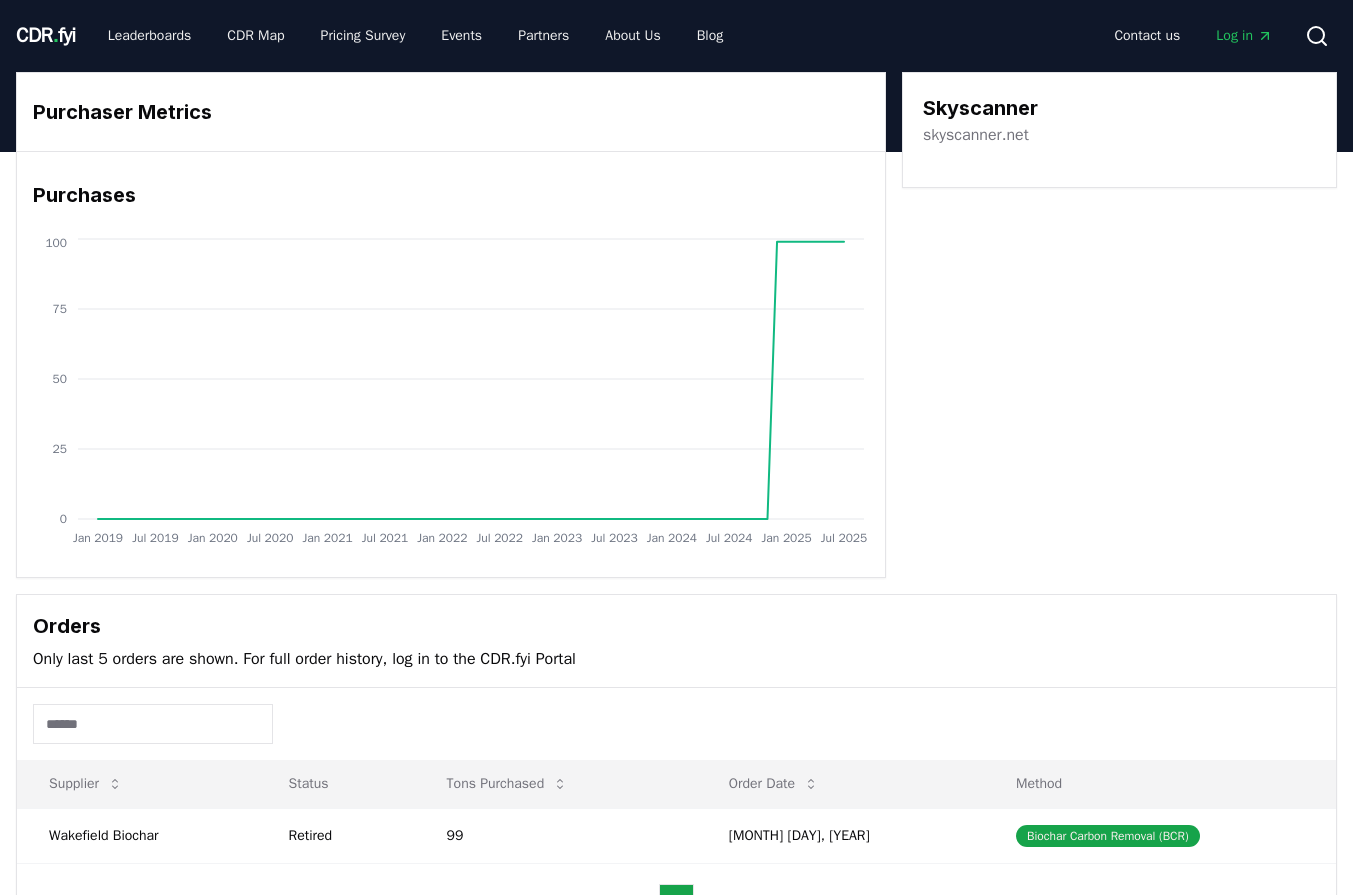 scroll, scrollTop: 0, scrollLeft: 0, axis: both 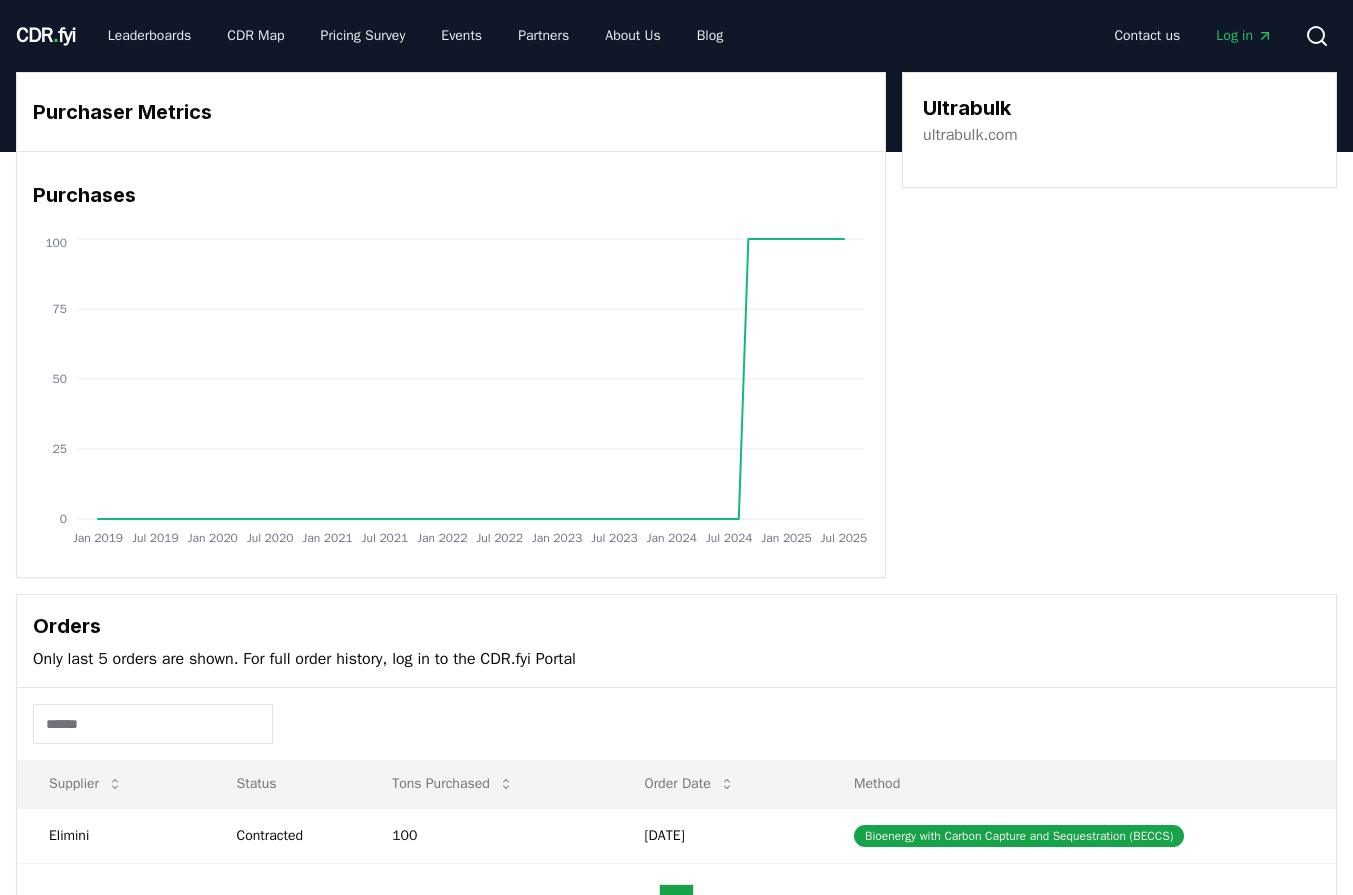 click on "ultrabulk.com" at bounding box center (970, 135) 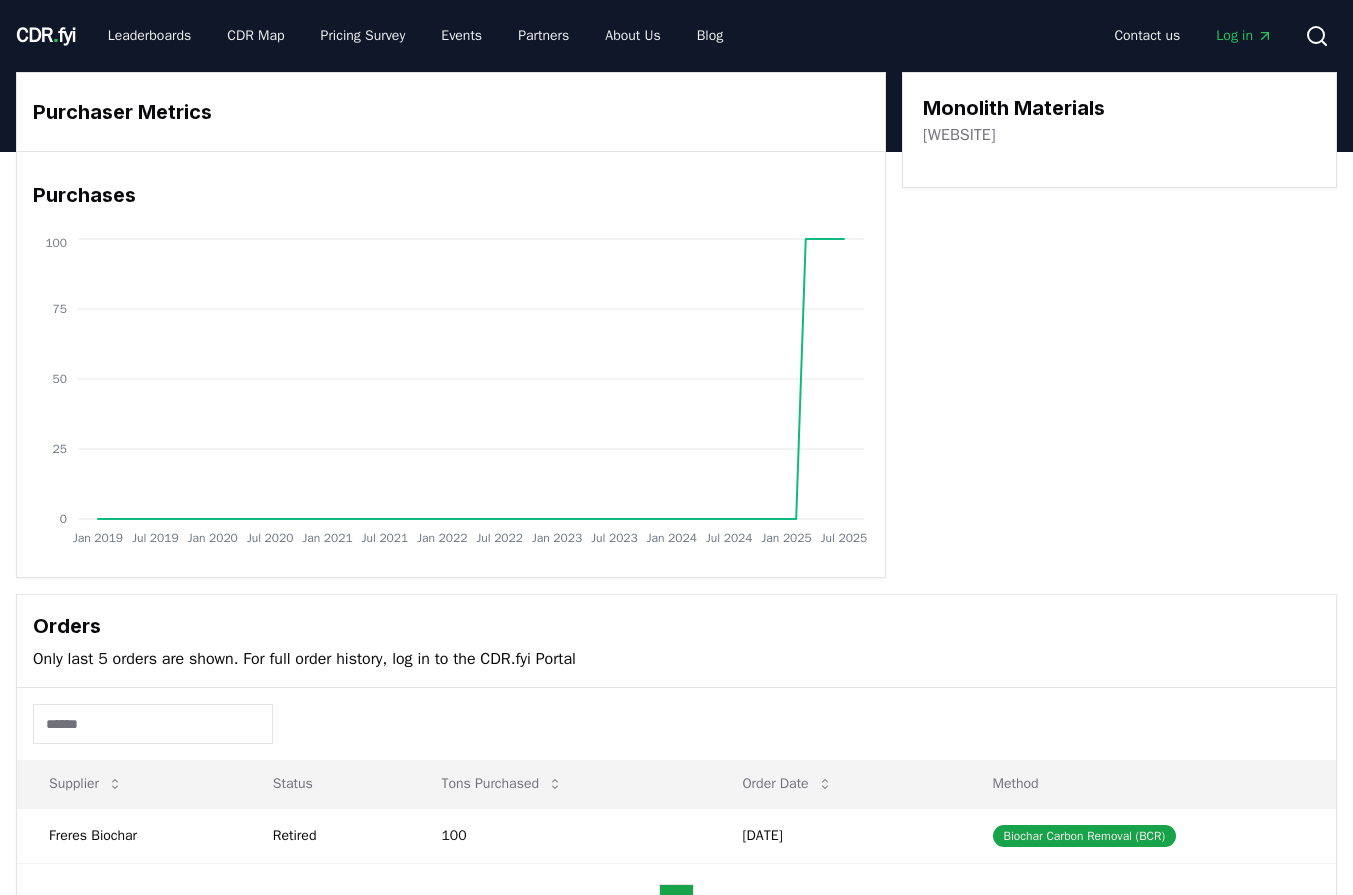 scroll, scrollTop: 0, scrollLeft: 0, axis: both 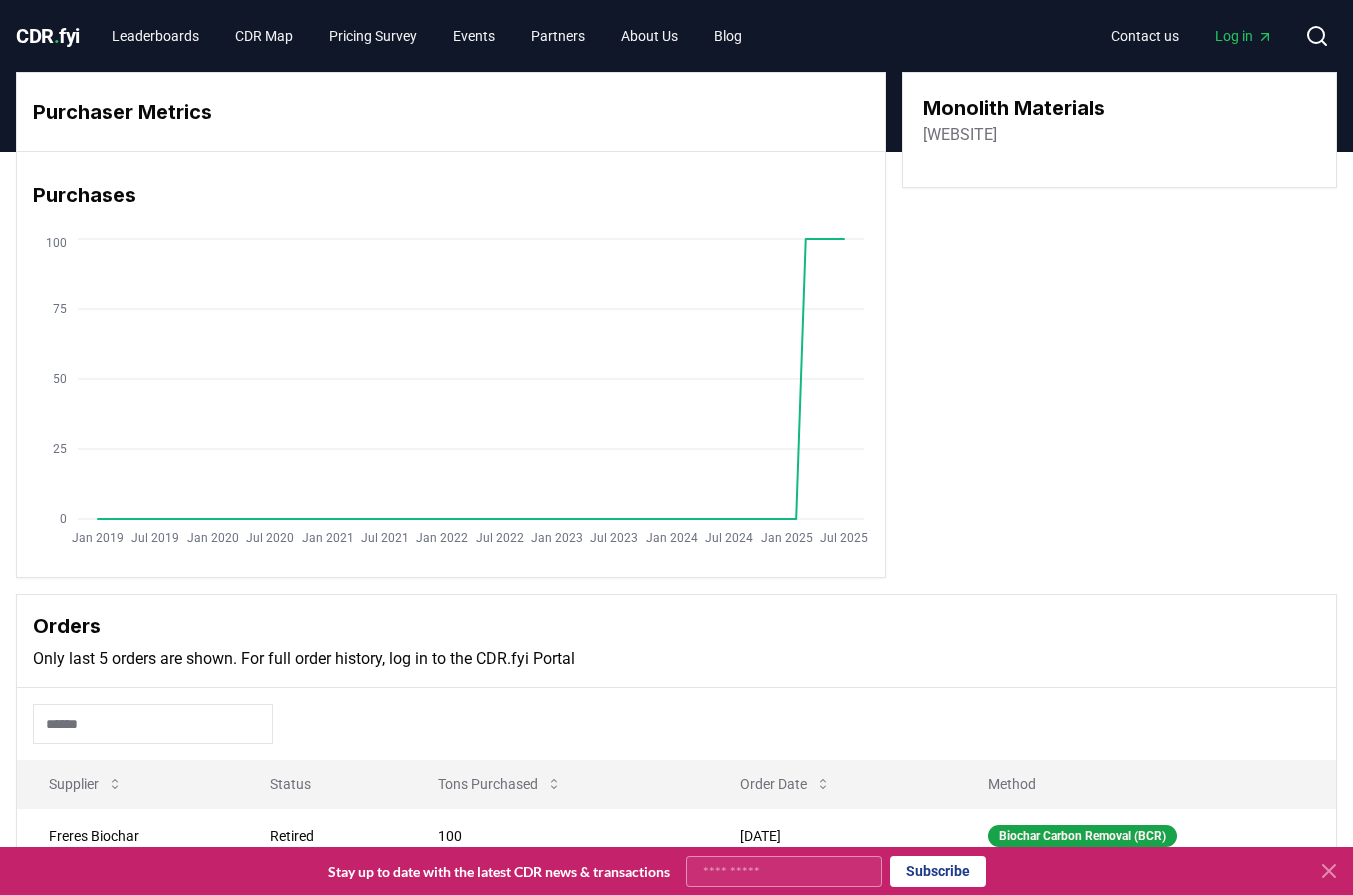 click on "[WEBSITE]" at bounding box center (960, 135) 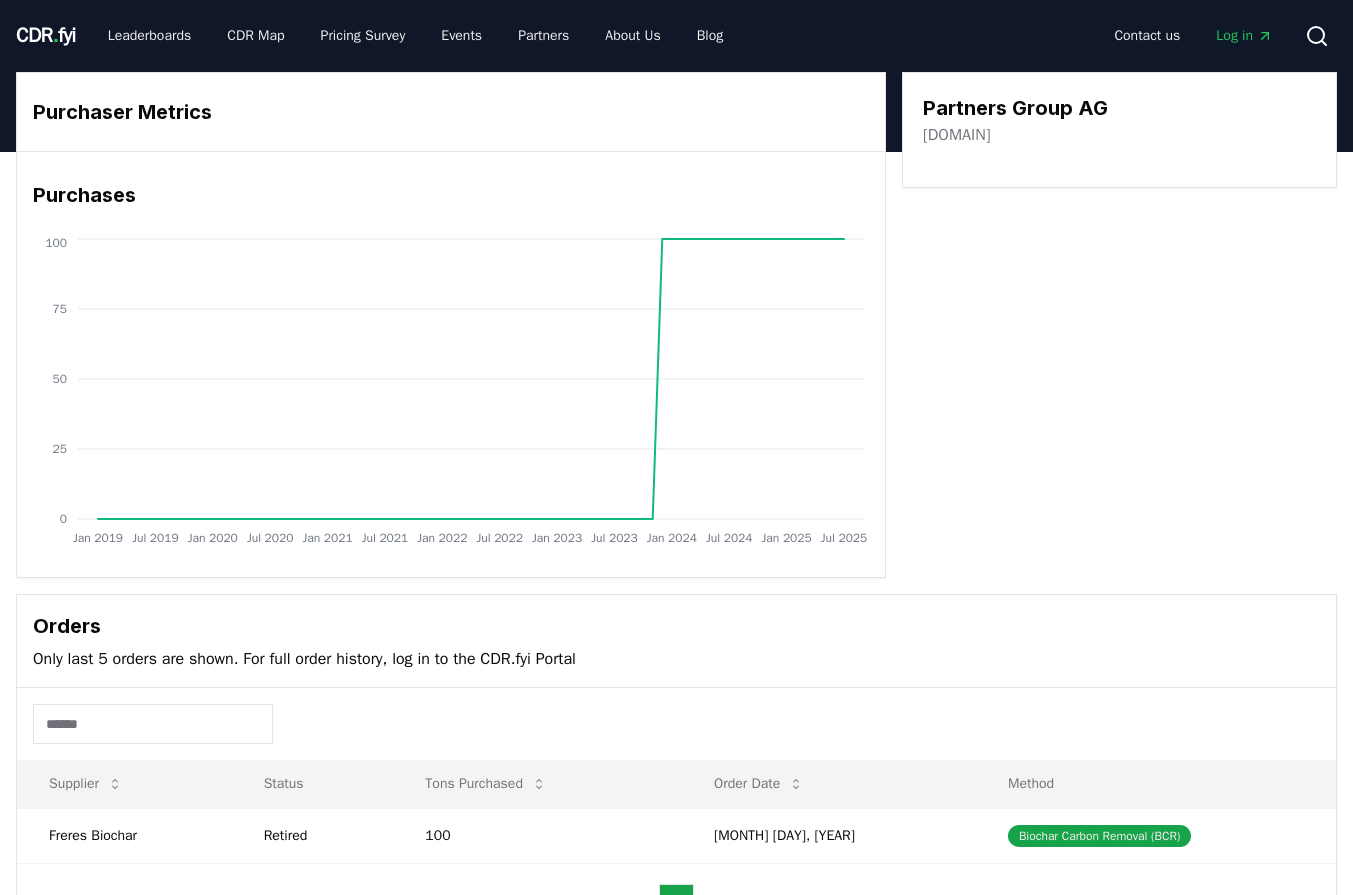 scroll, scrollTop: 0, scrollLeft: 0, axis: both 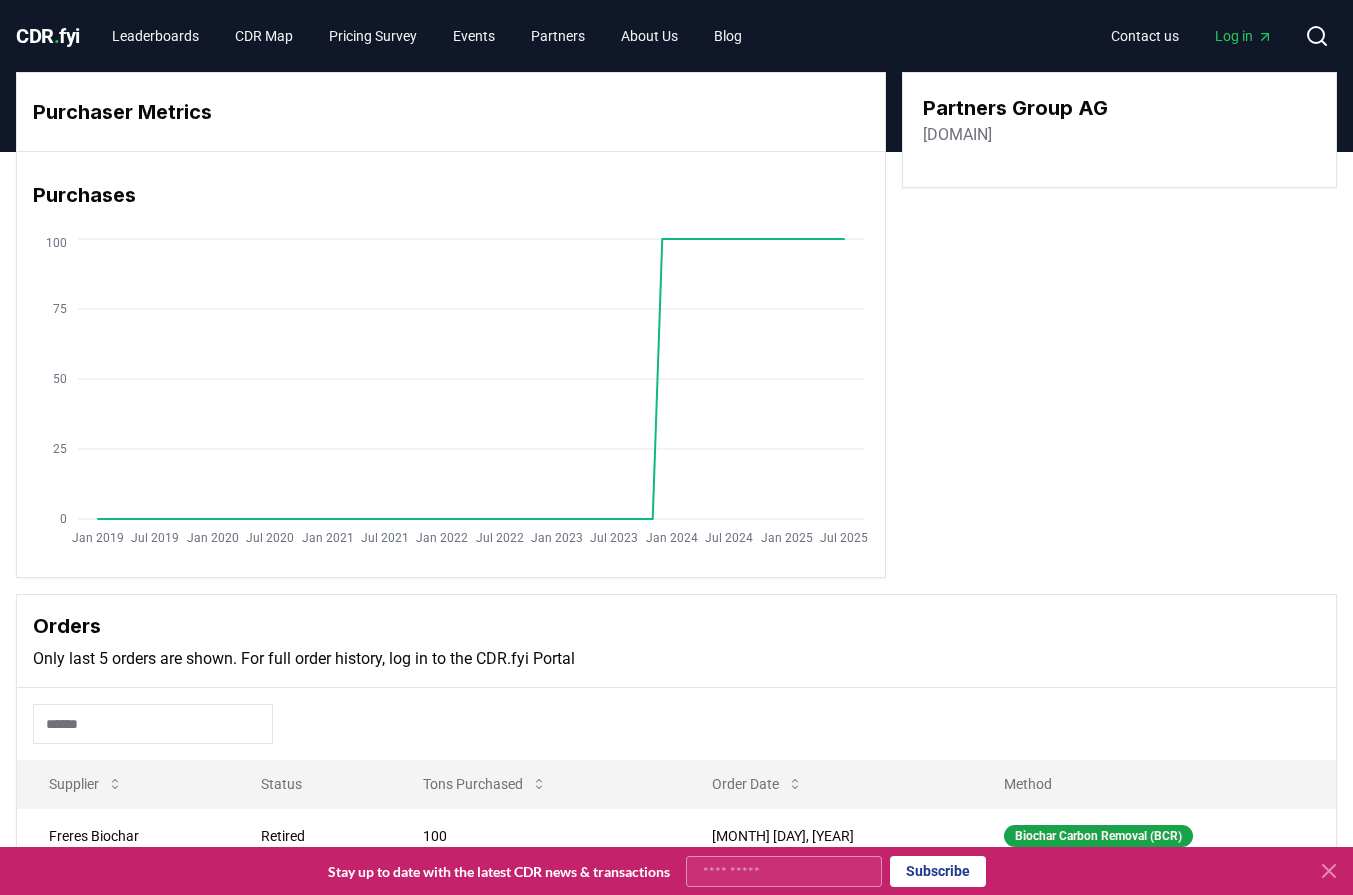 click on "[DOMAIN]" at bounding box center [957, 135] 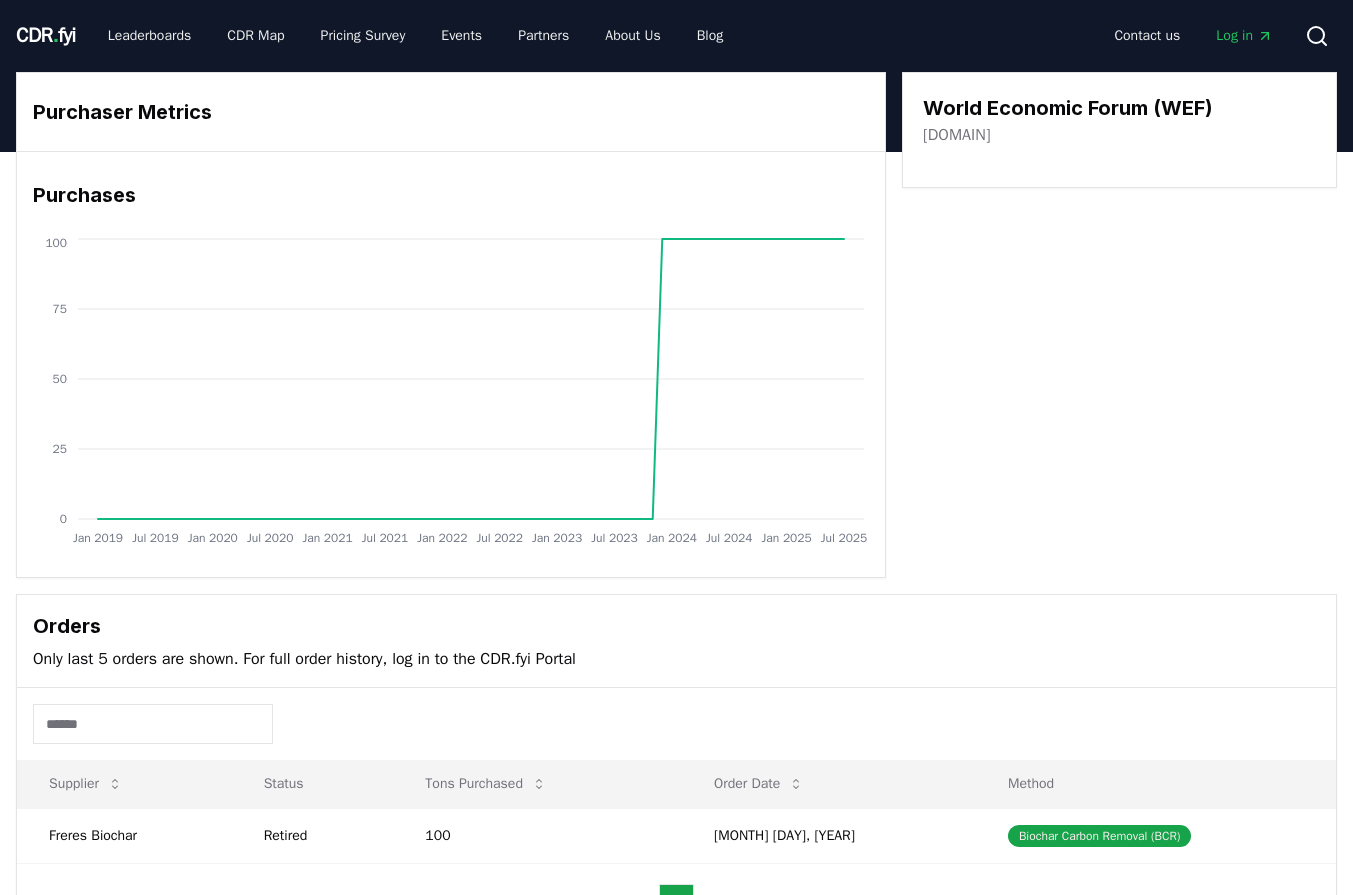 scroll, scrollTop: 0, scrollLeft: 0, axis: both 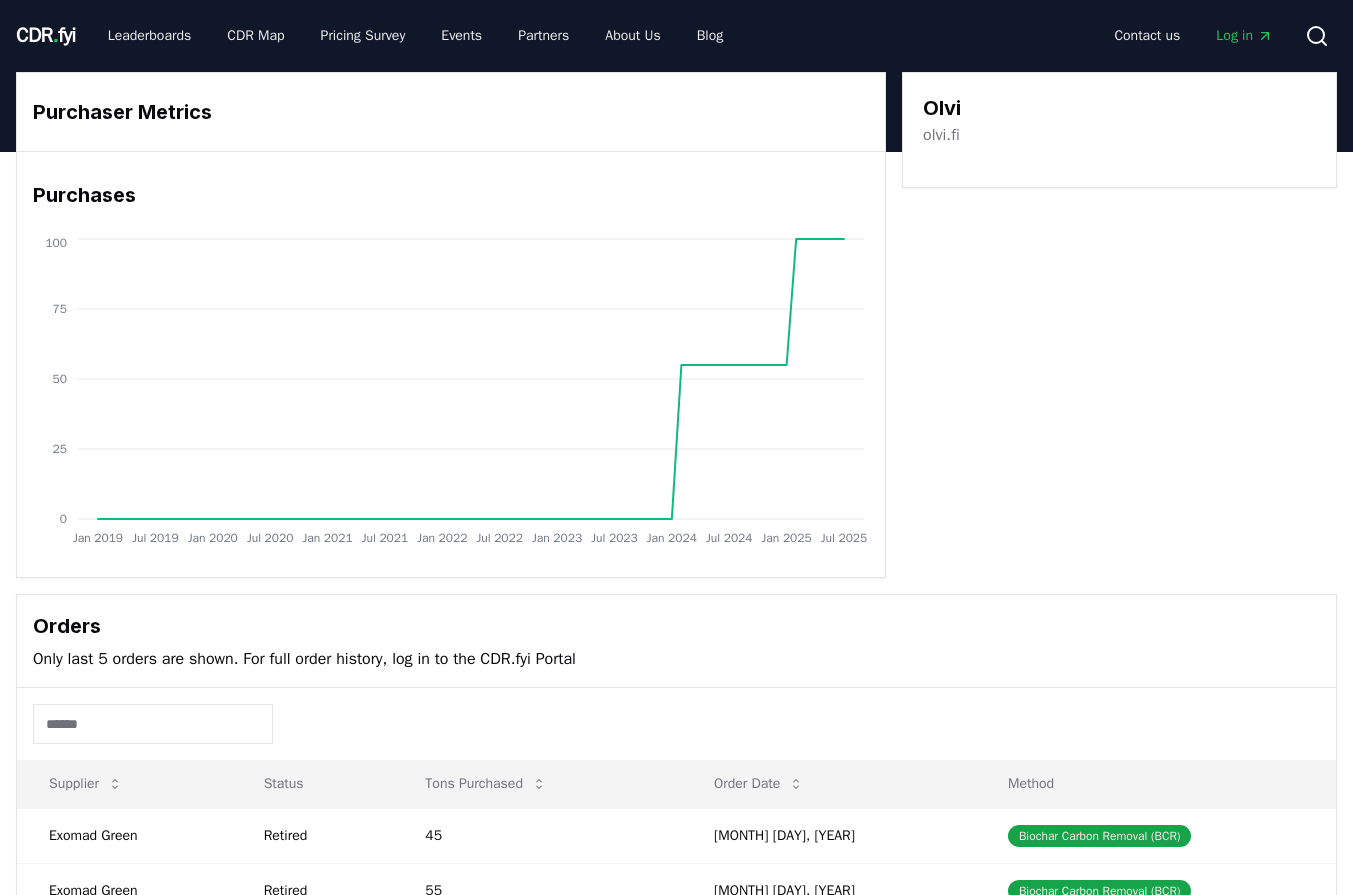click on "olvi.fi" at bounding box center (941, 135) 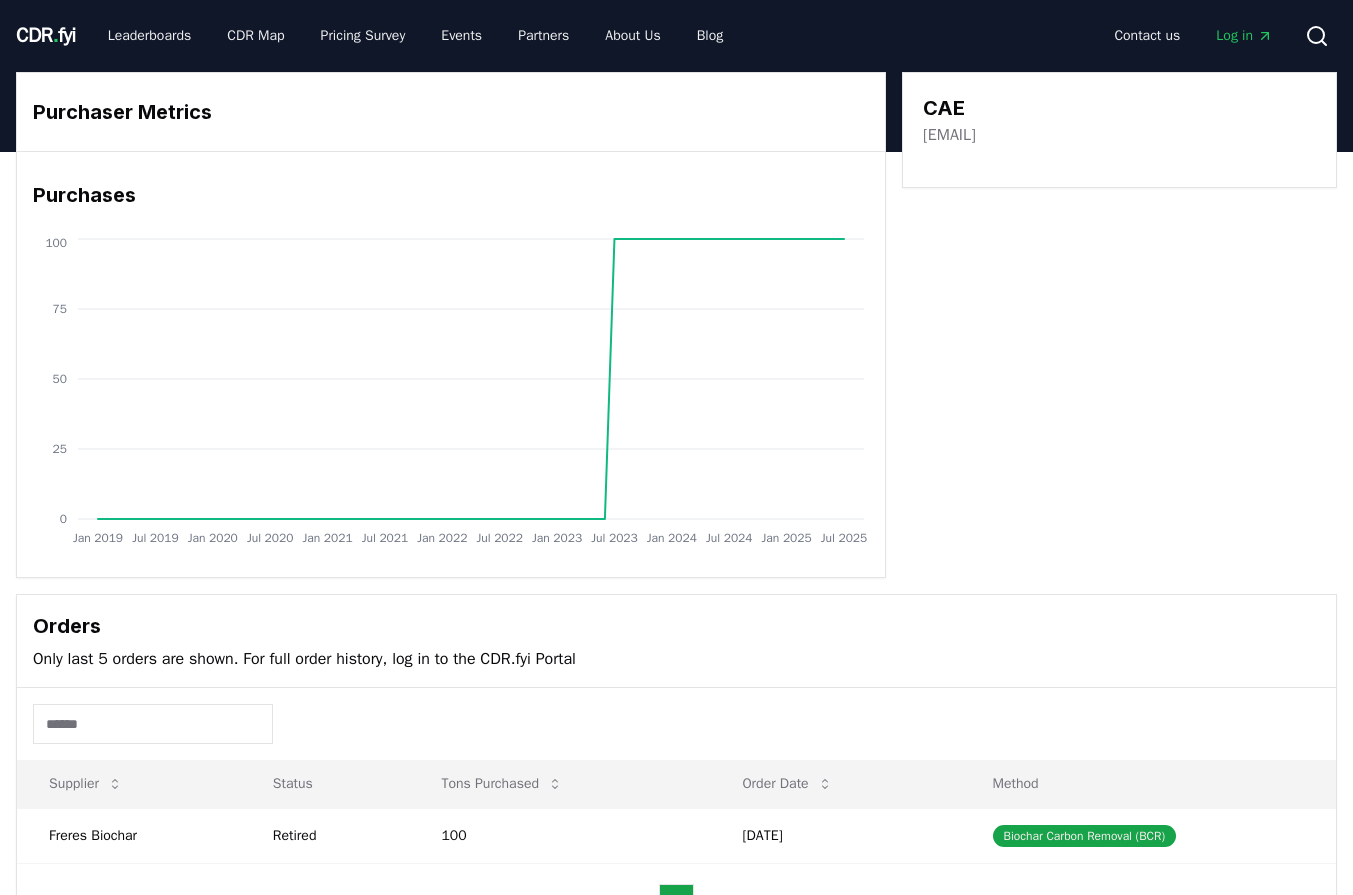 scroll, scrollTop: 0, scrollLeft: 0, axis: both 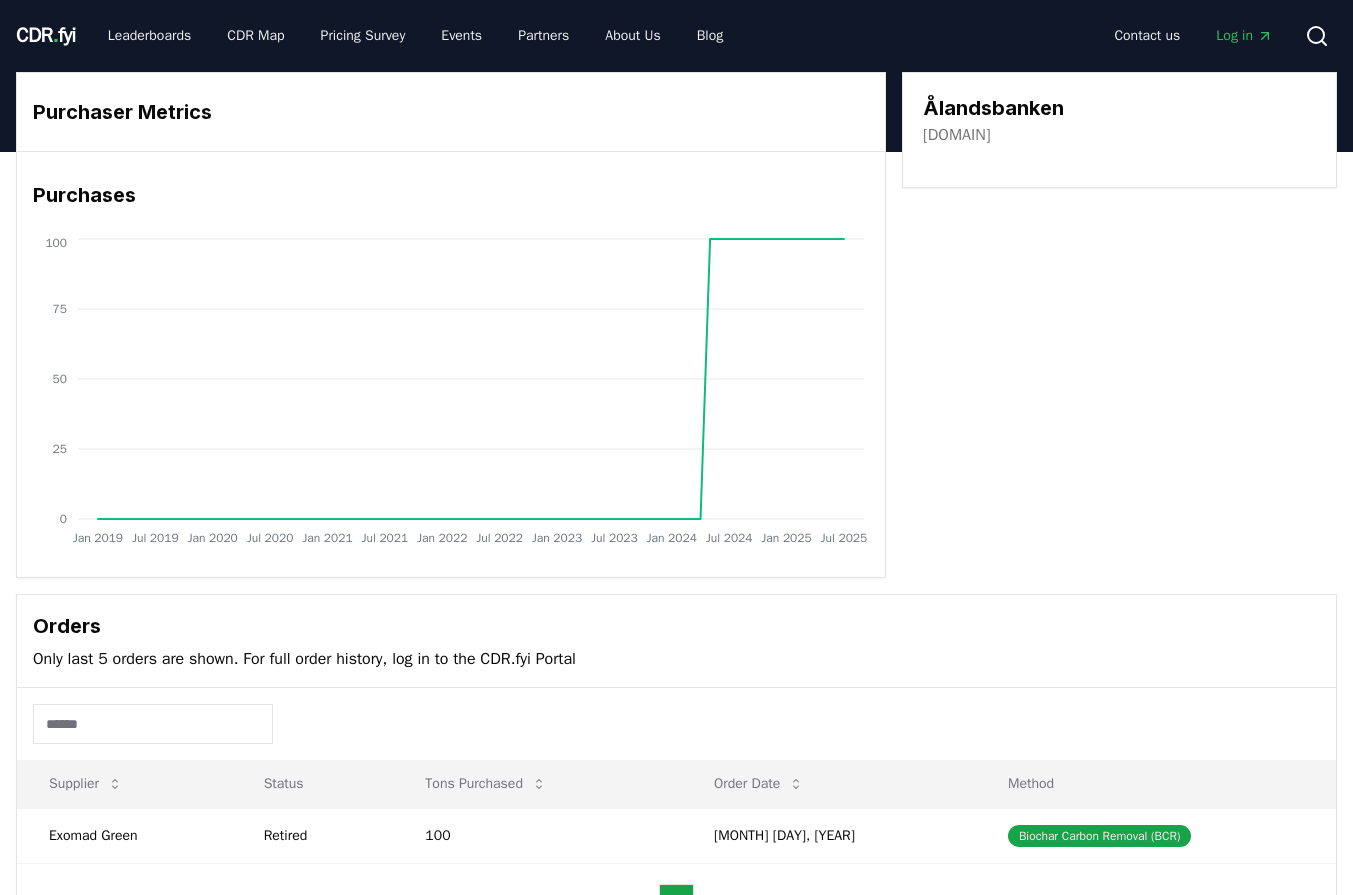 click on "alandsbanken.ax" at bounding box center [956, 135] 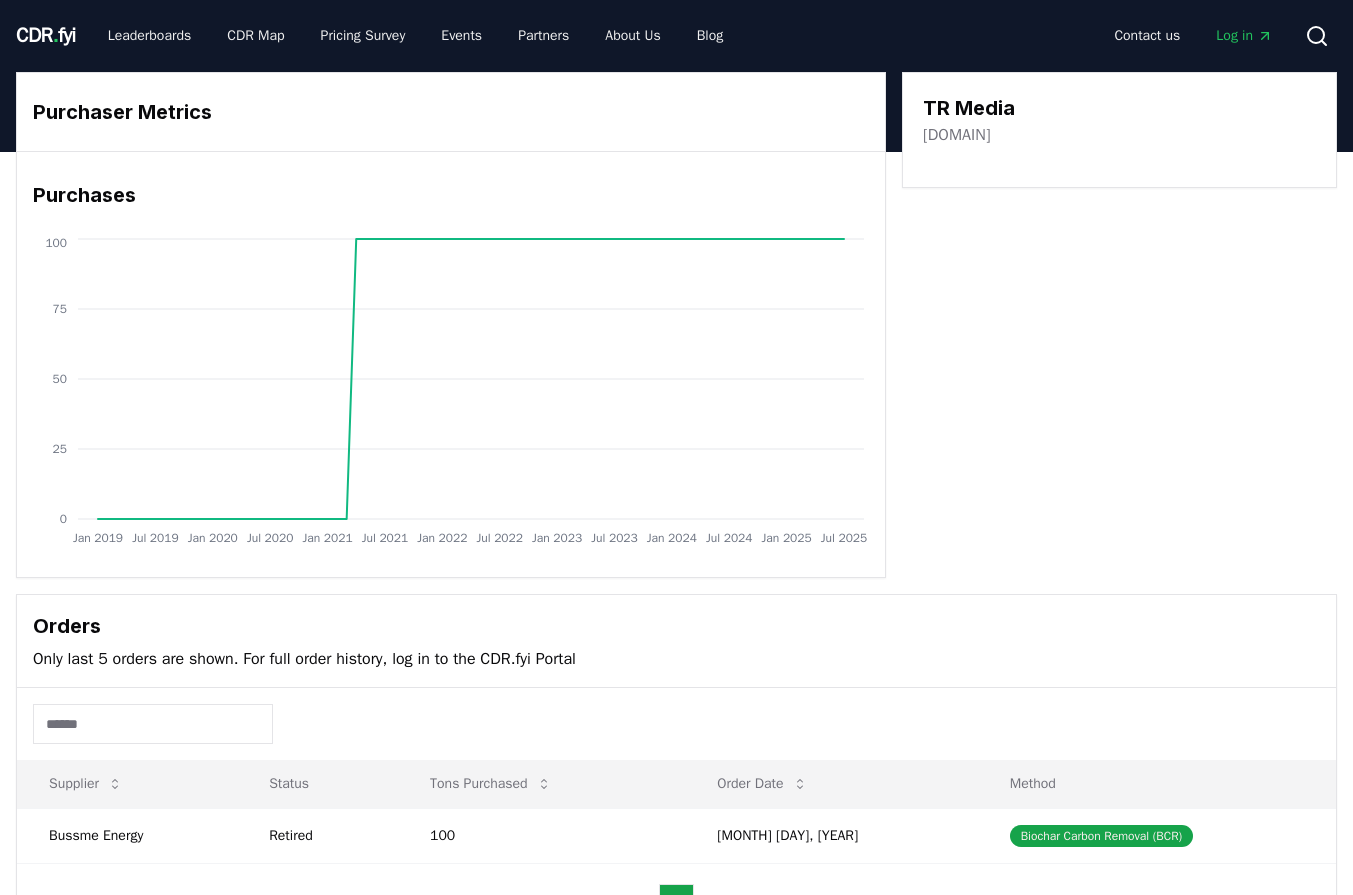scroll, scrollTop: 0, scrollLeft: 0, axis: both 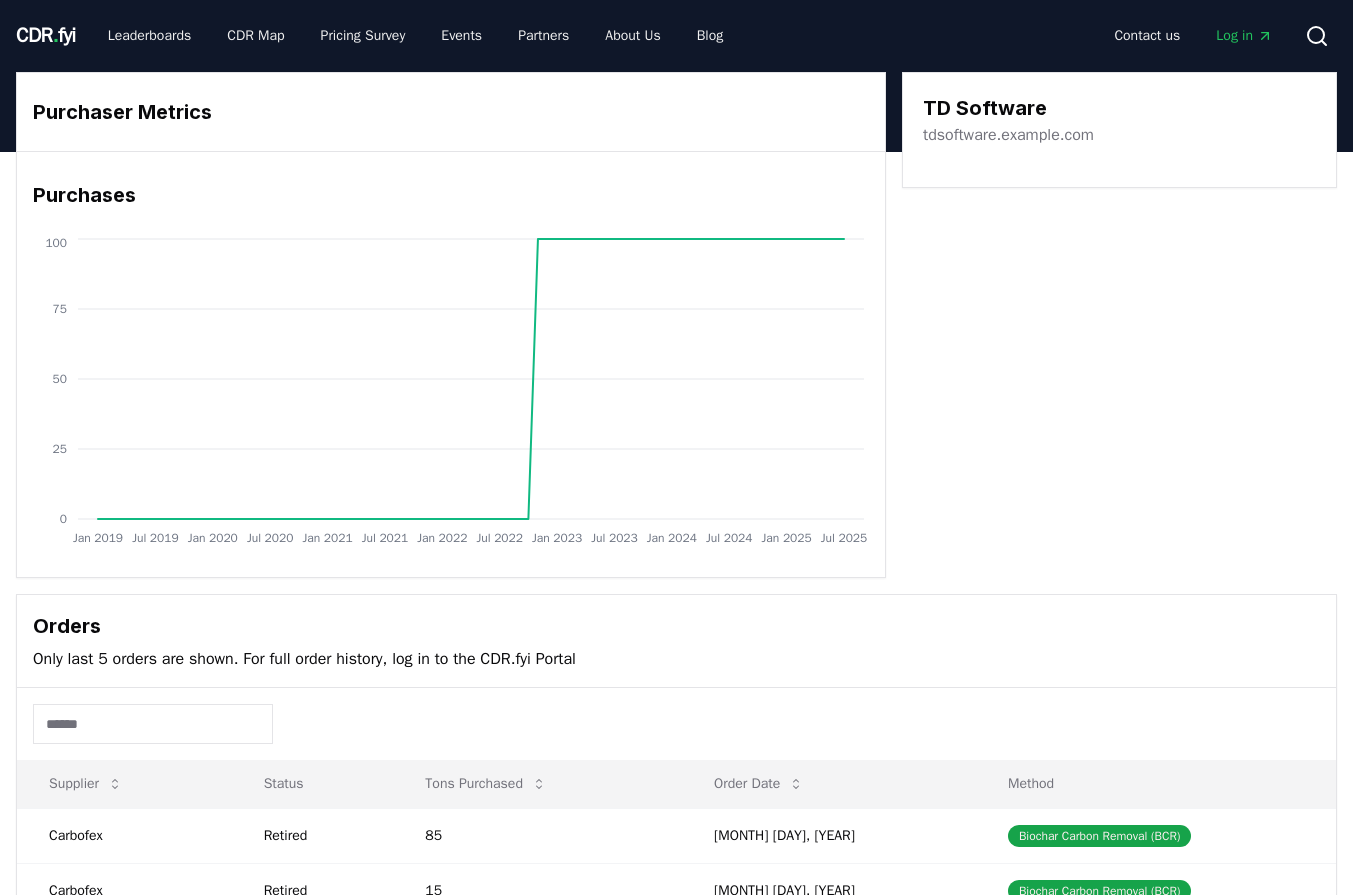 click on "tdsoftware.example.com" at bounding box center [1008, 135] 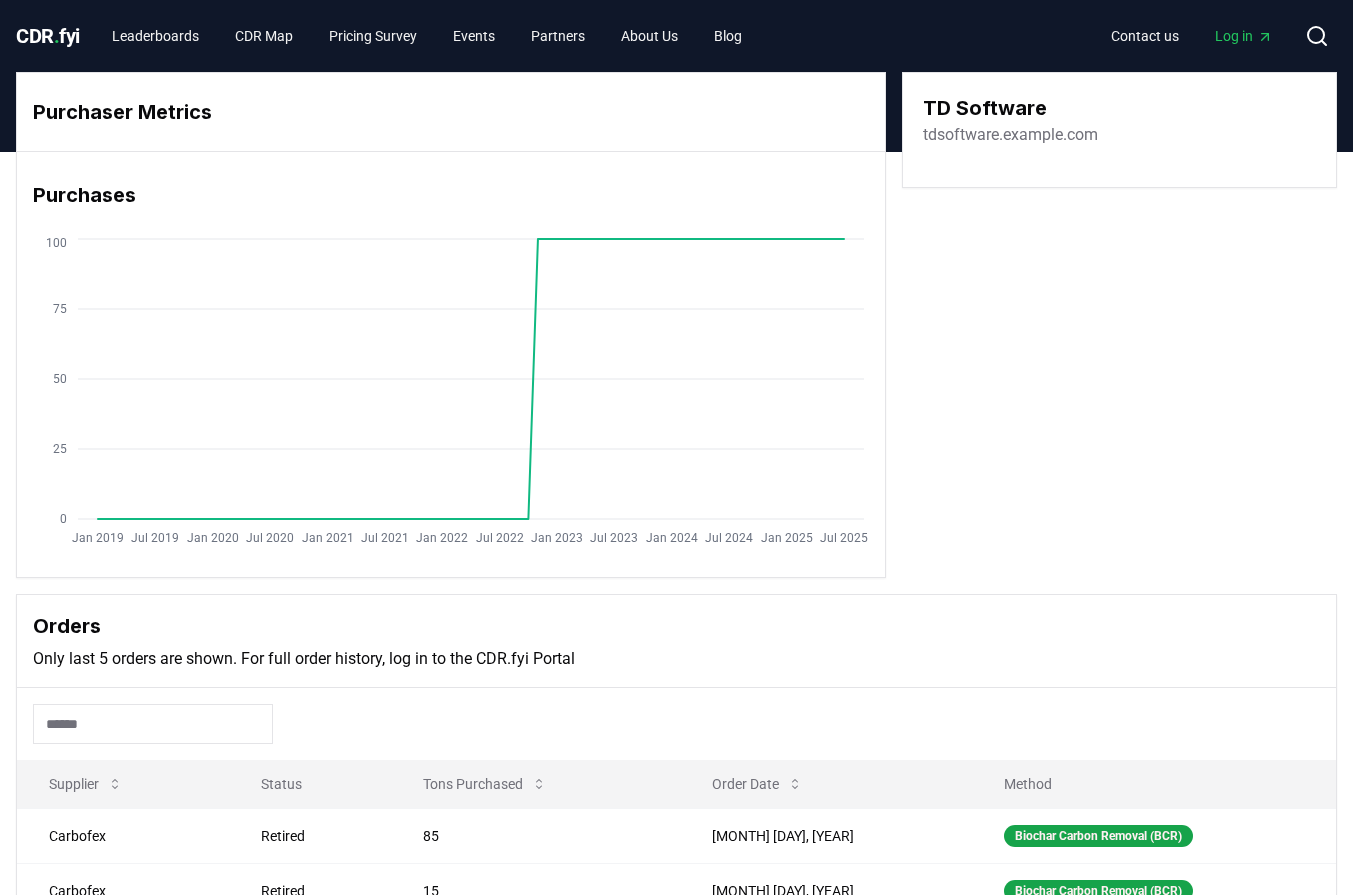 click on "tdsoftware.example.com" at bounding box center (1010, 135) 